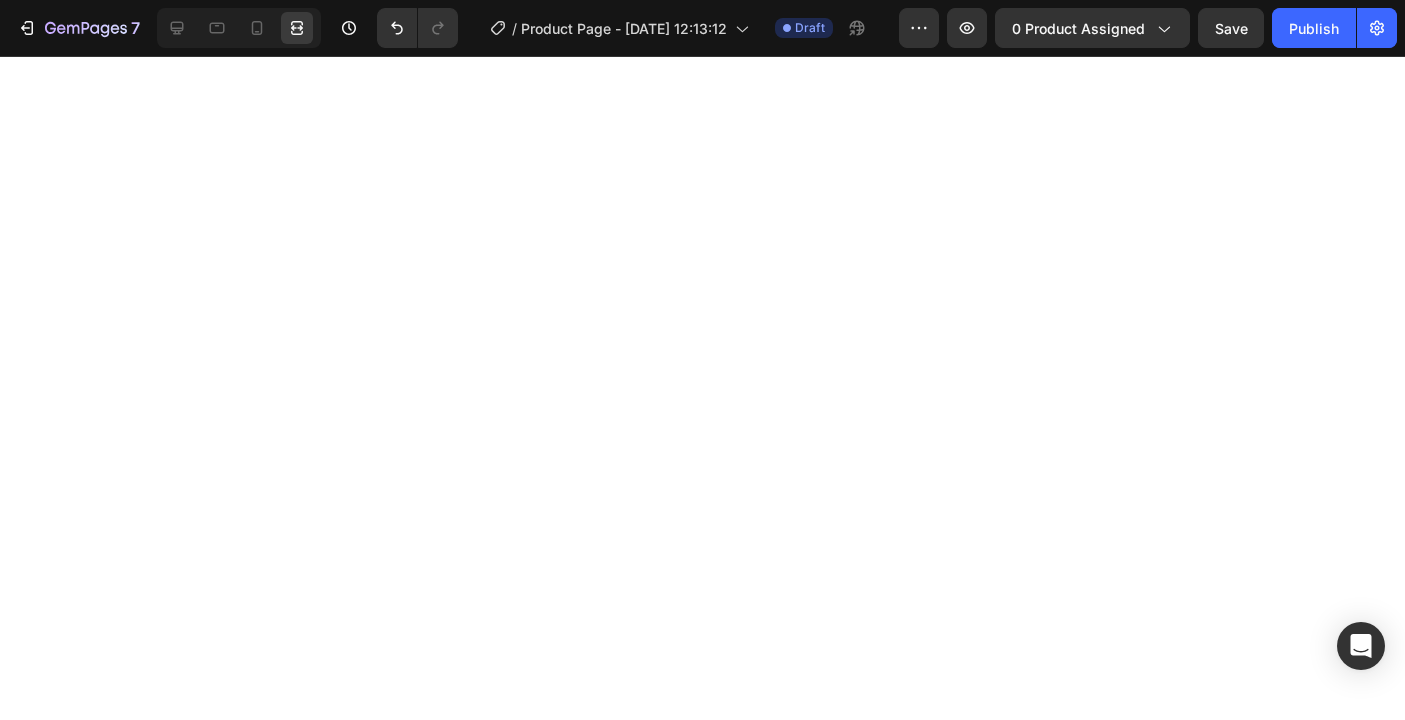 scroll, scrollTop: 0, scrollLeft: 0, axis: both 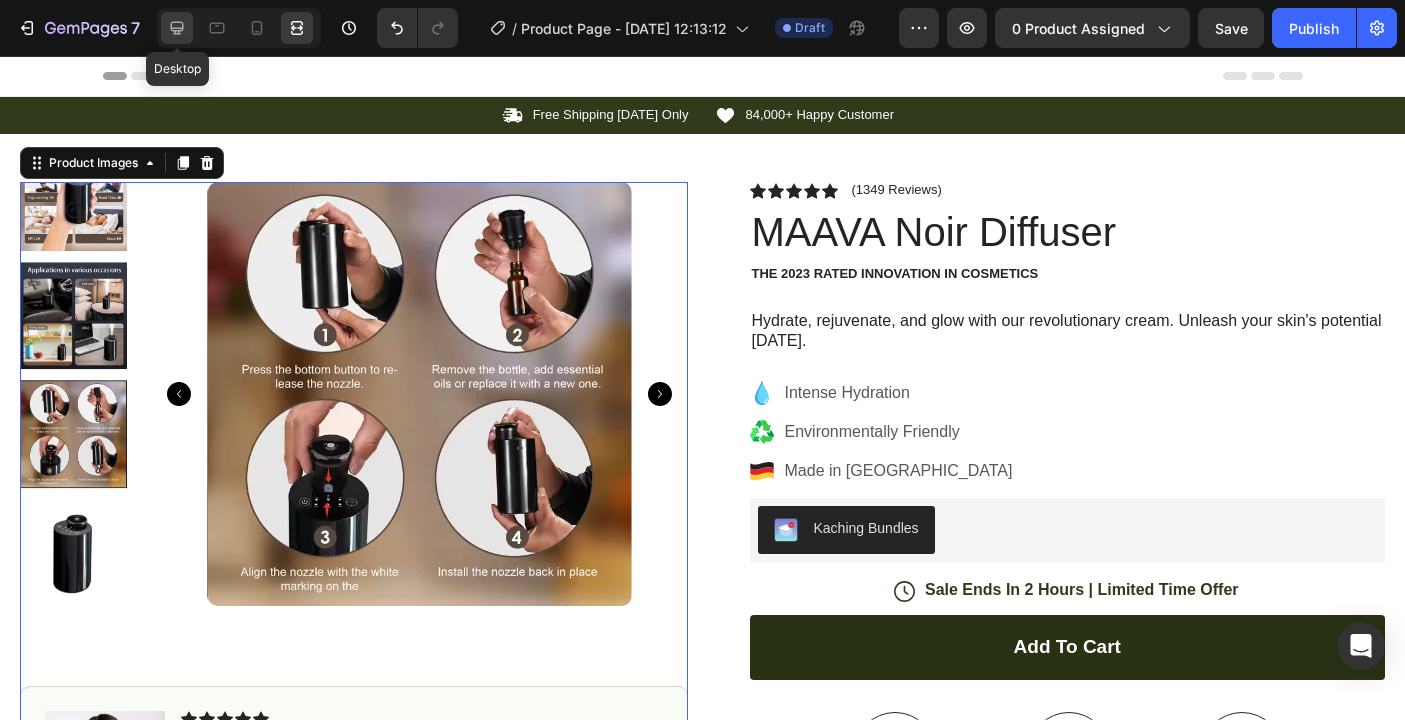 click 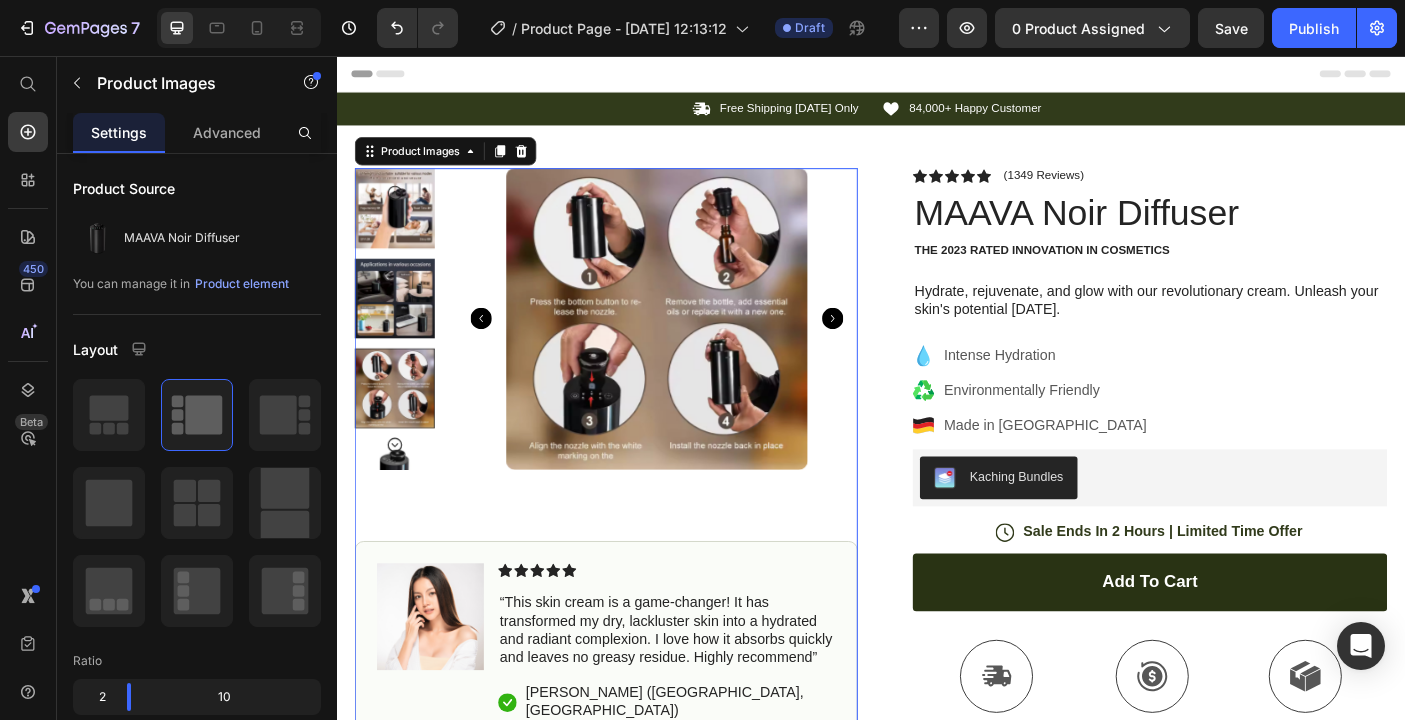 scroll, scrollTop: 0, scrollLeft: 0, axis: both 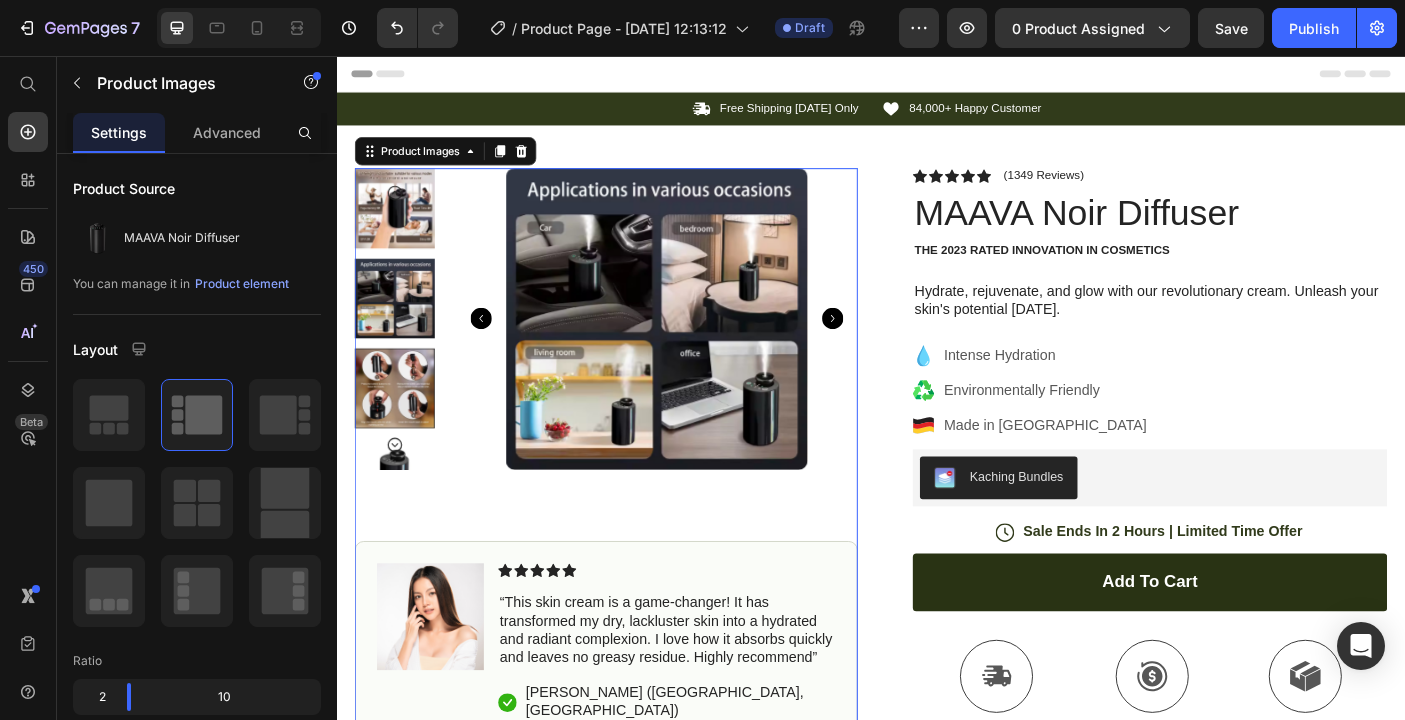 click 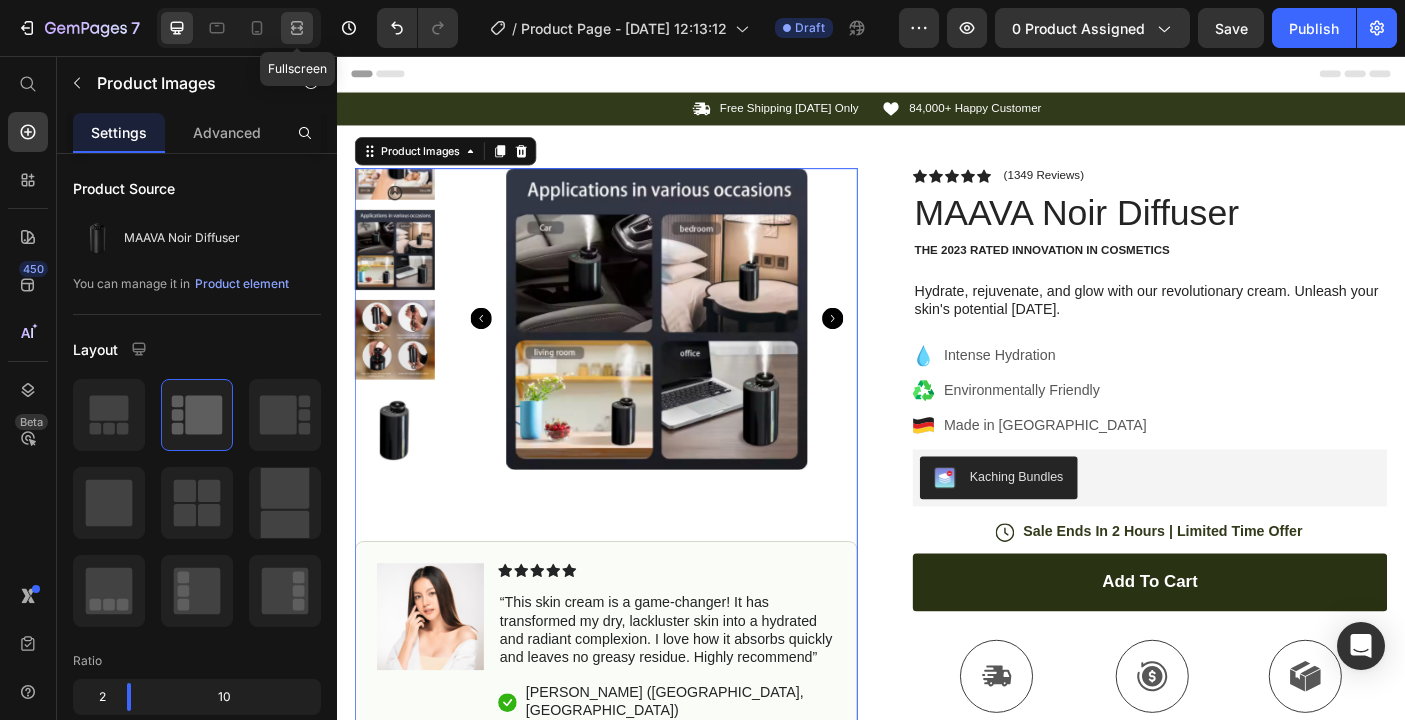 click 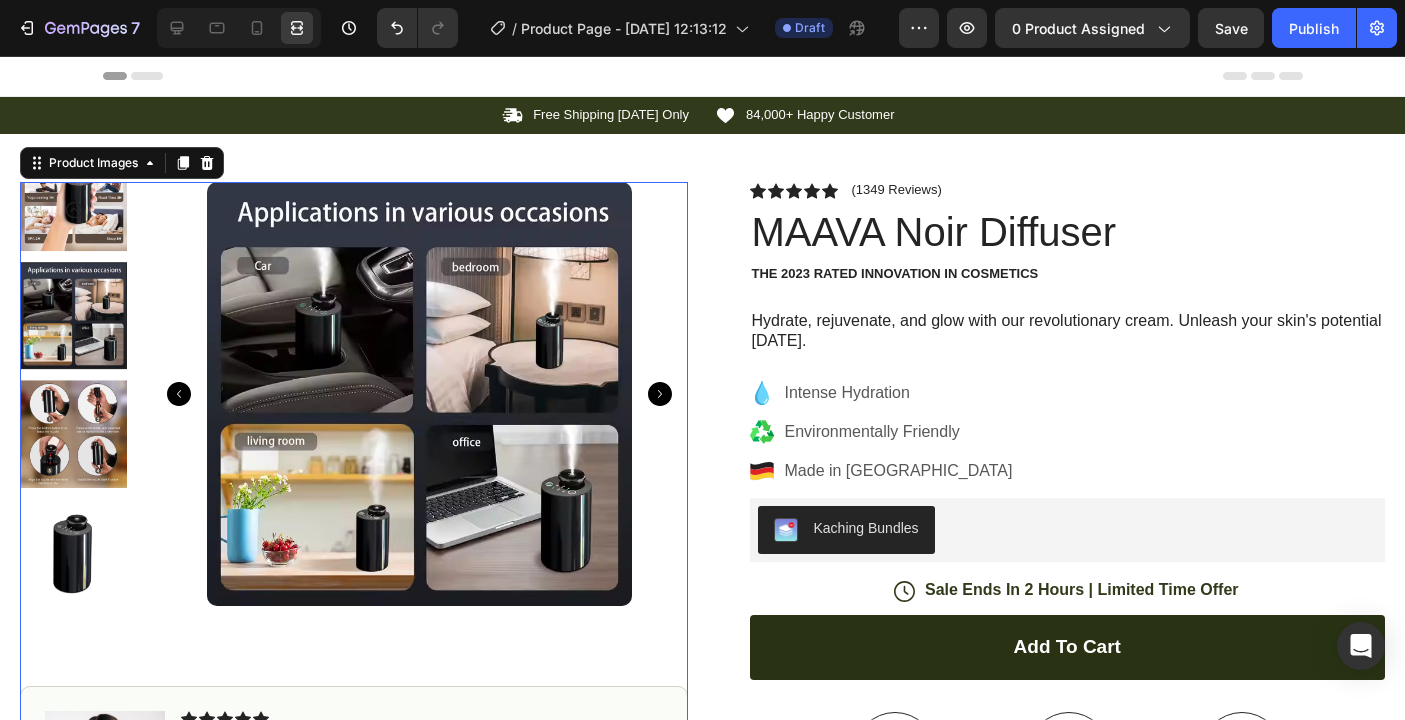 click 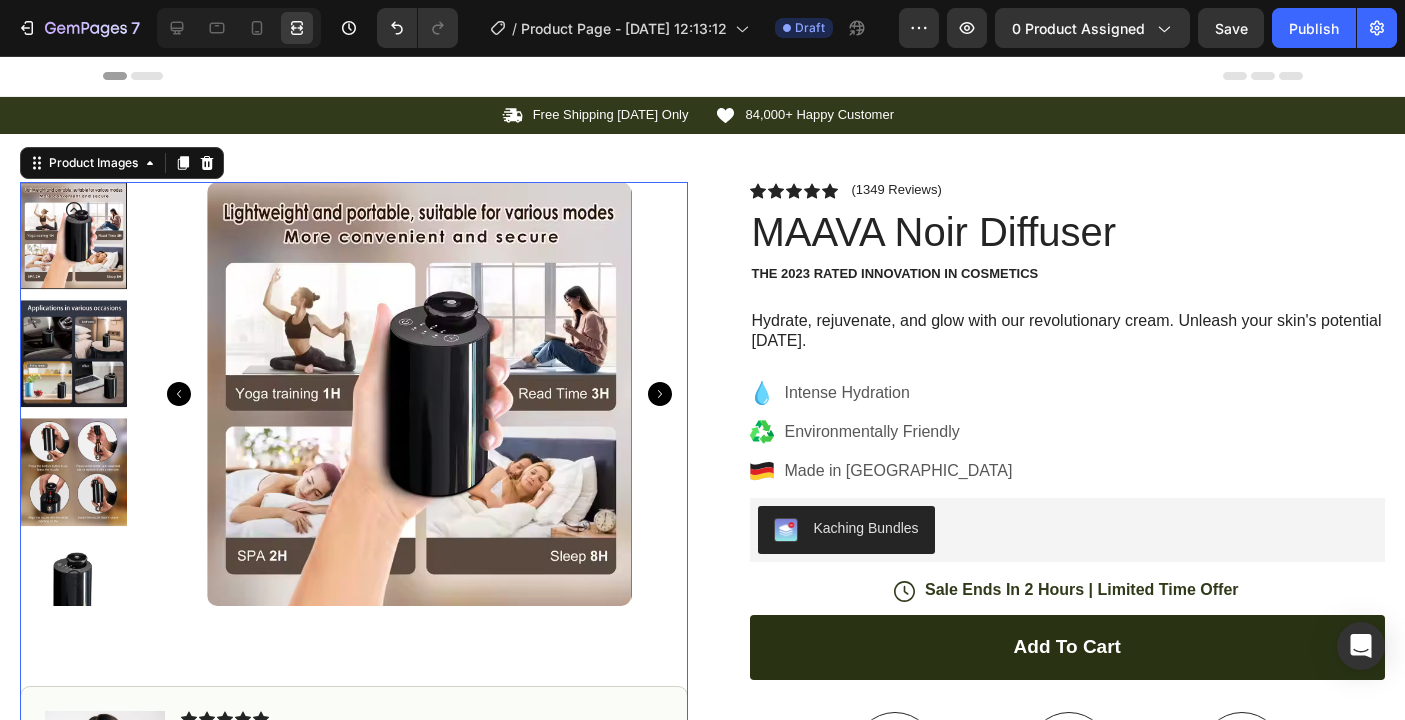 click 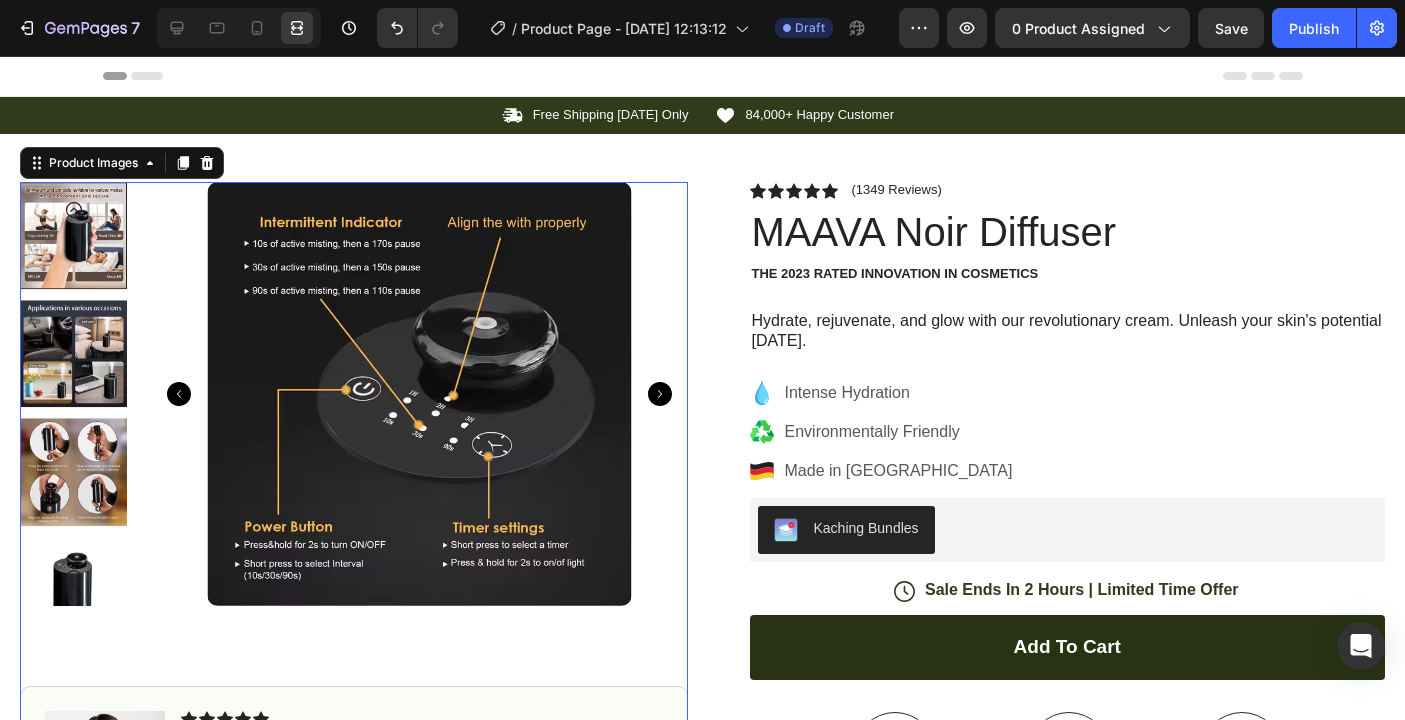 click 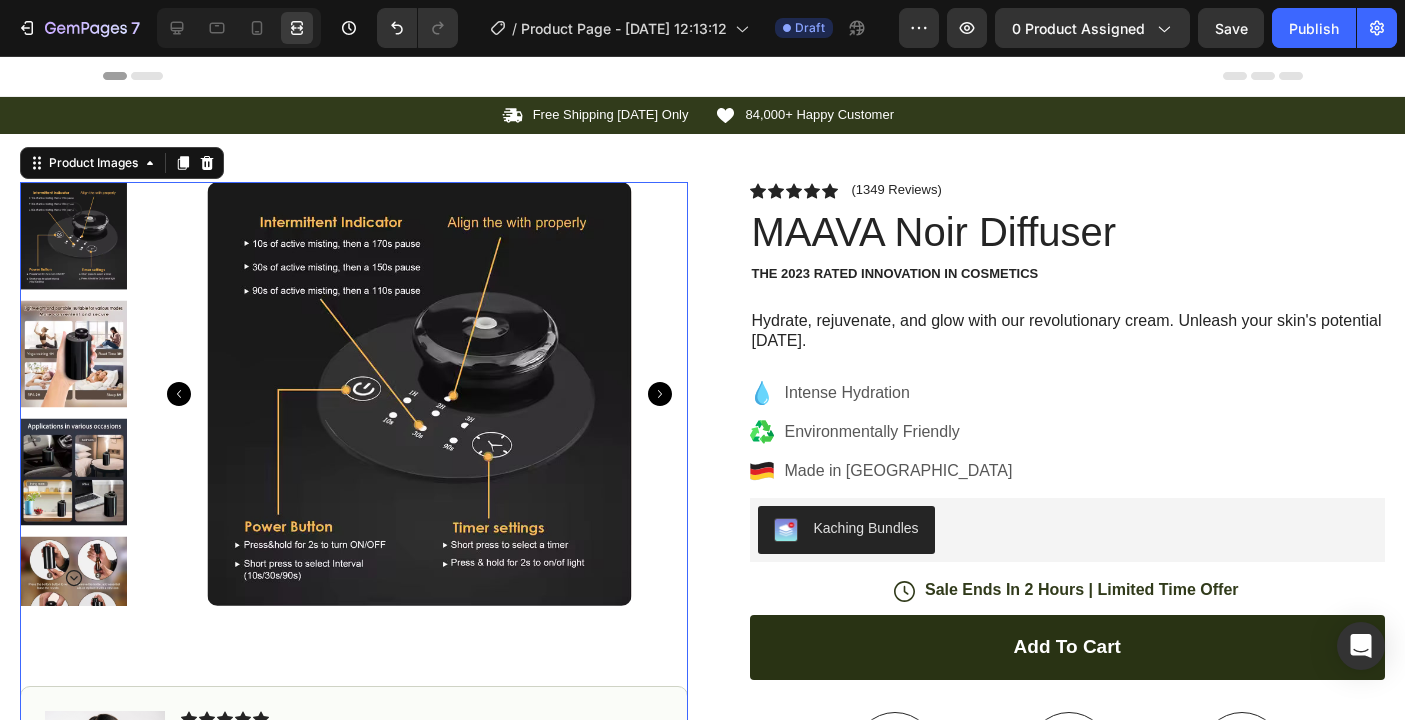 click 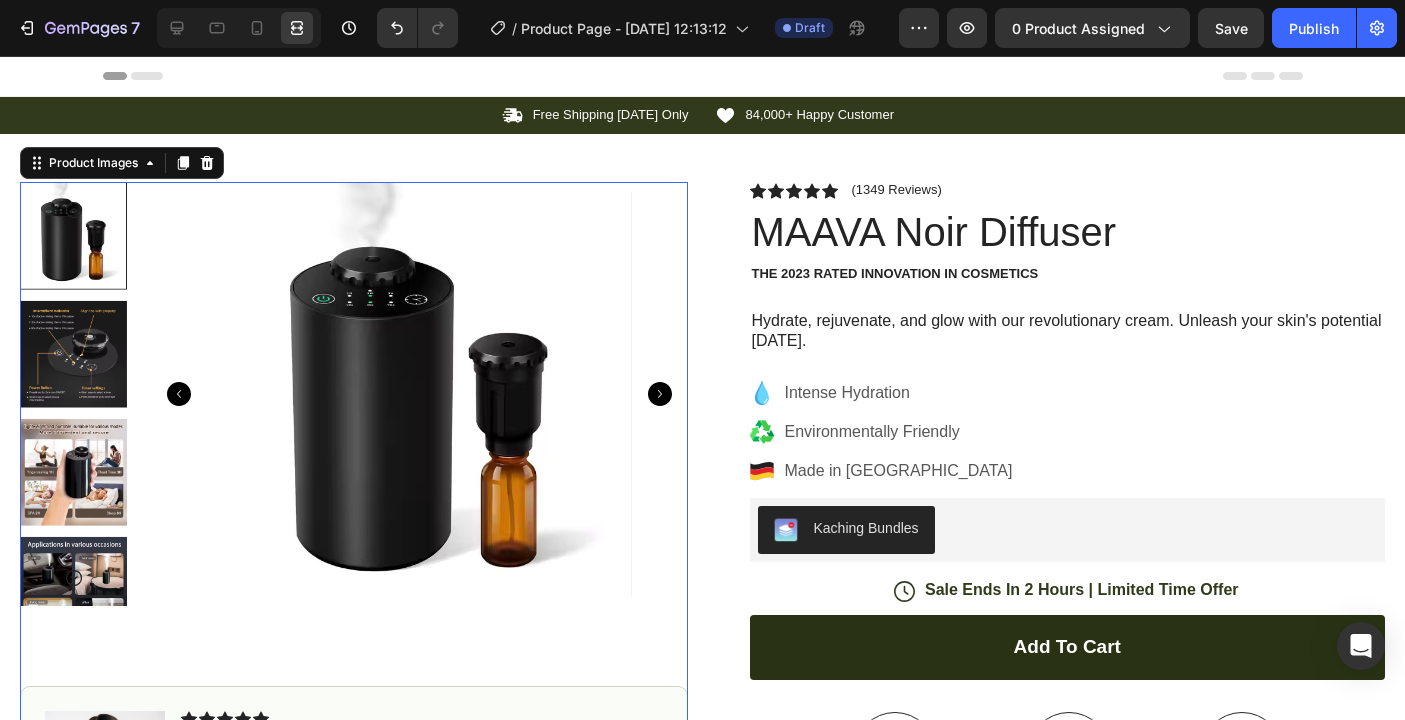 click 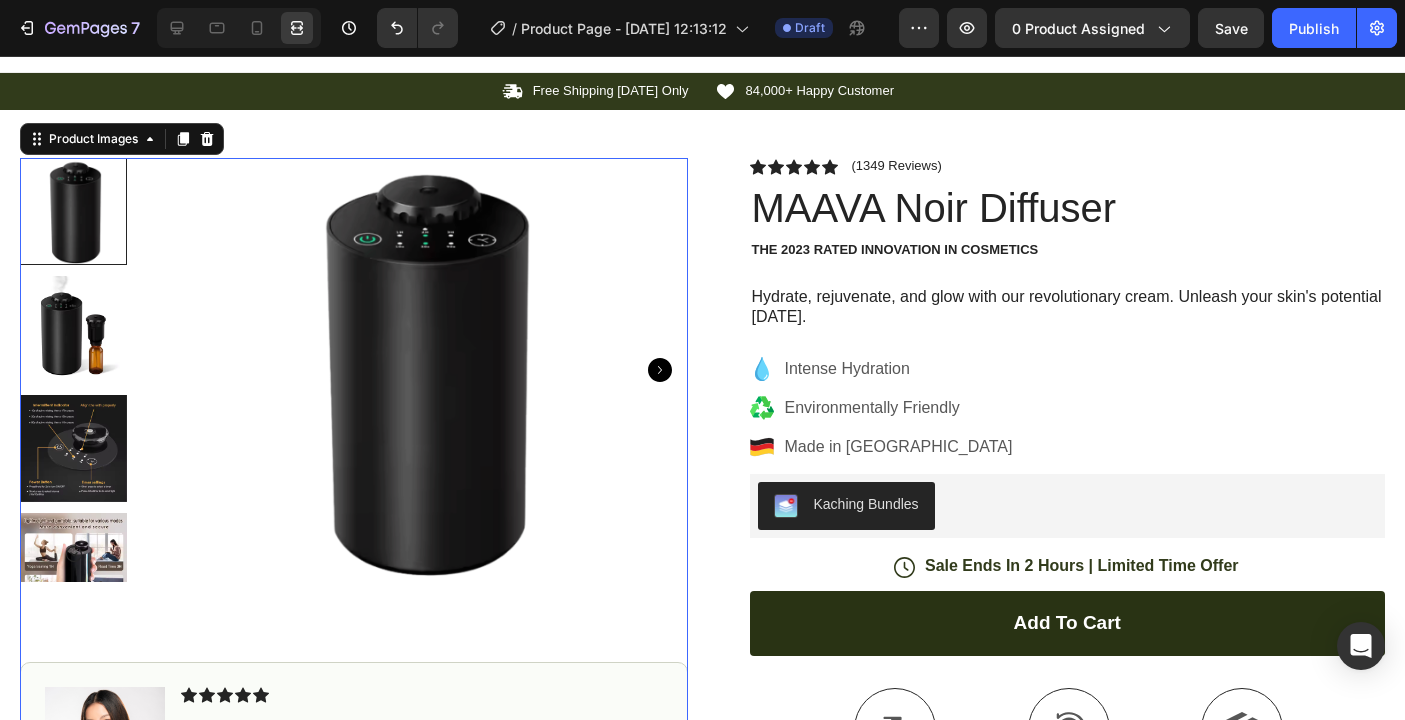 scroll, scrollTop: 29, scrollLeft: 0, axis: vertical 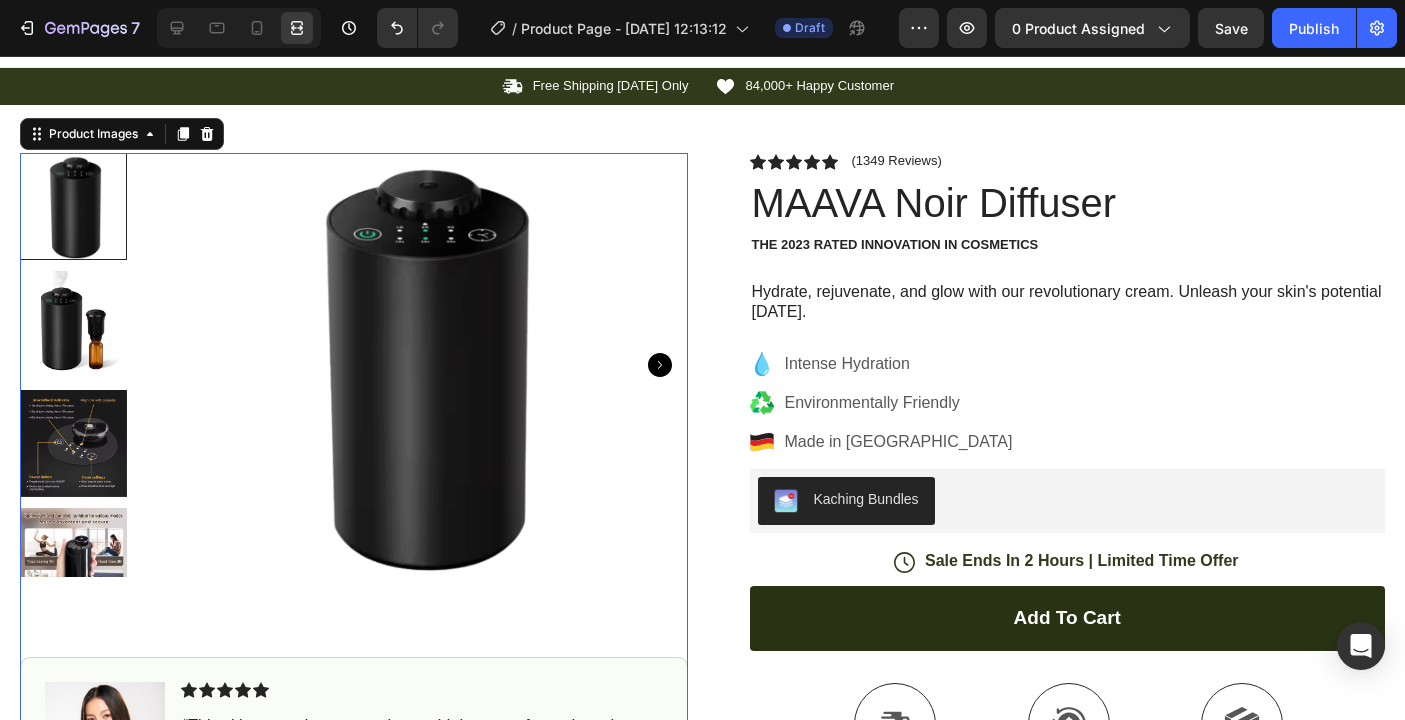 click at bounding box center (73, 324) 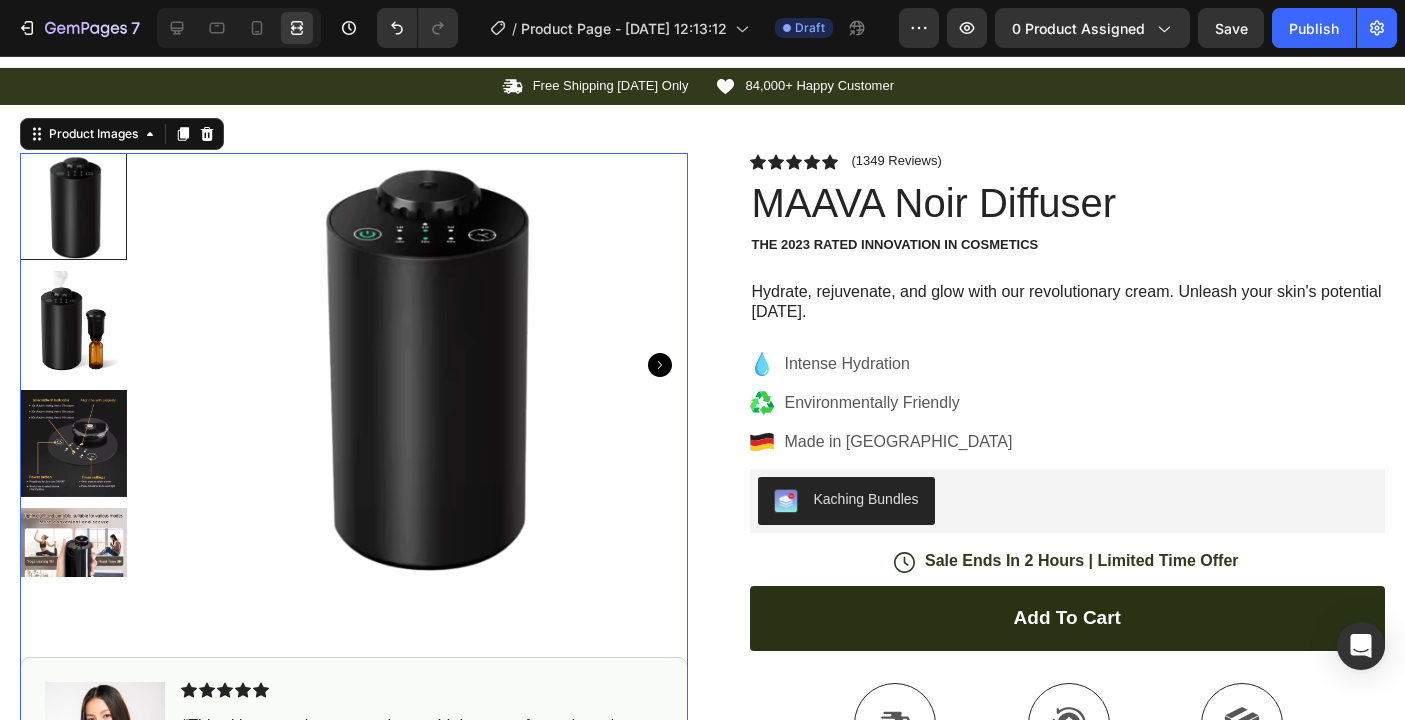 click at bounding box center [73, 324] 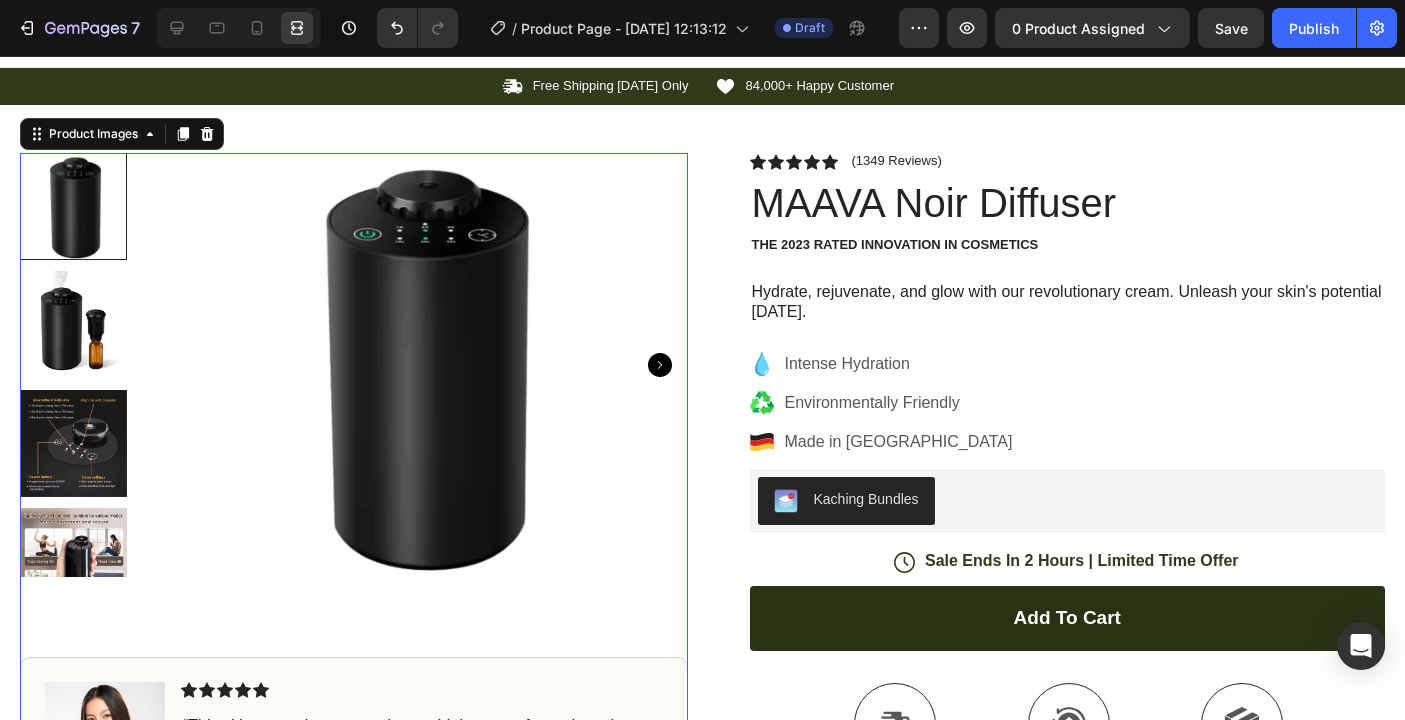 click 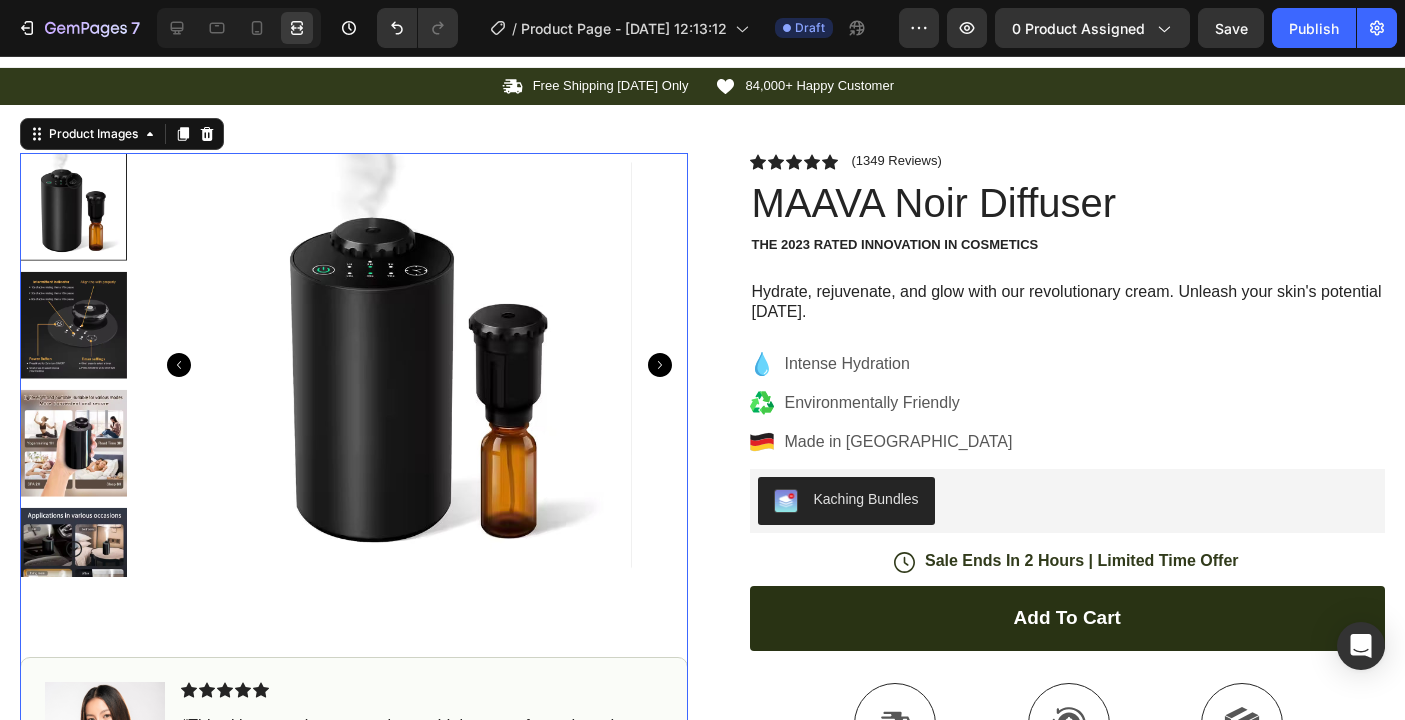 click 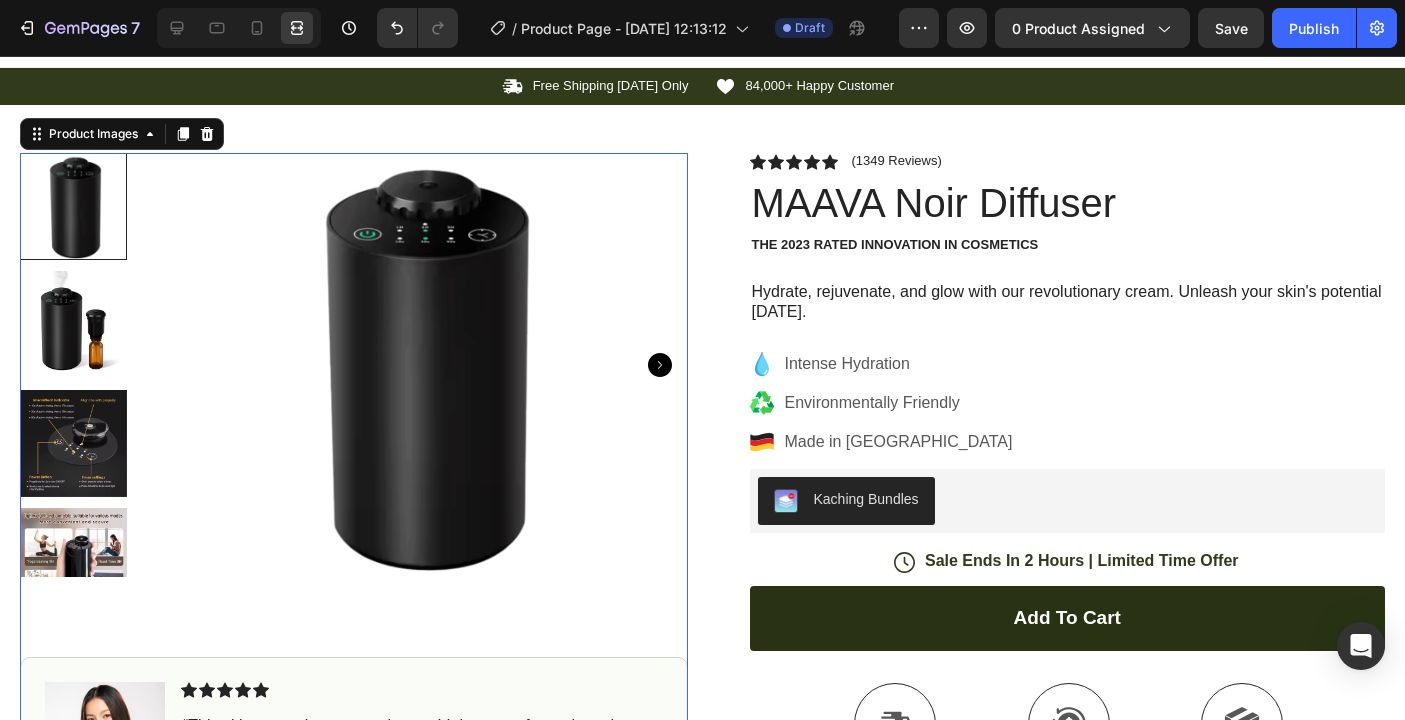 click 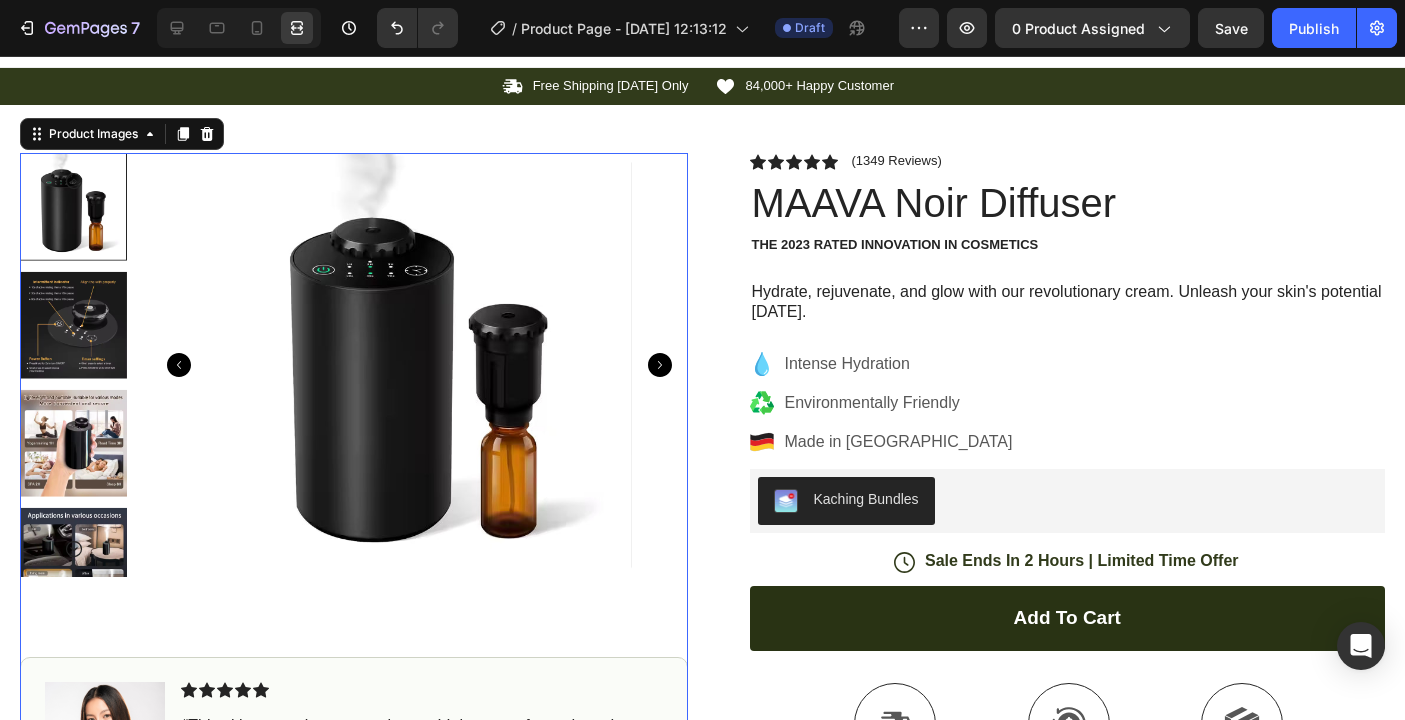click 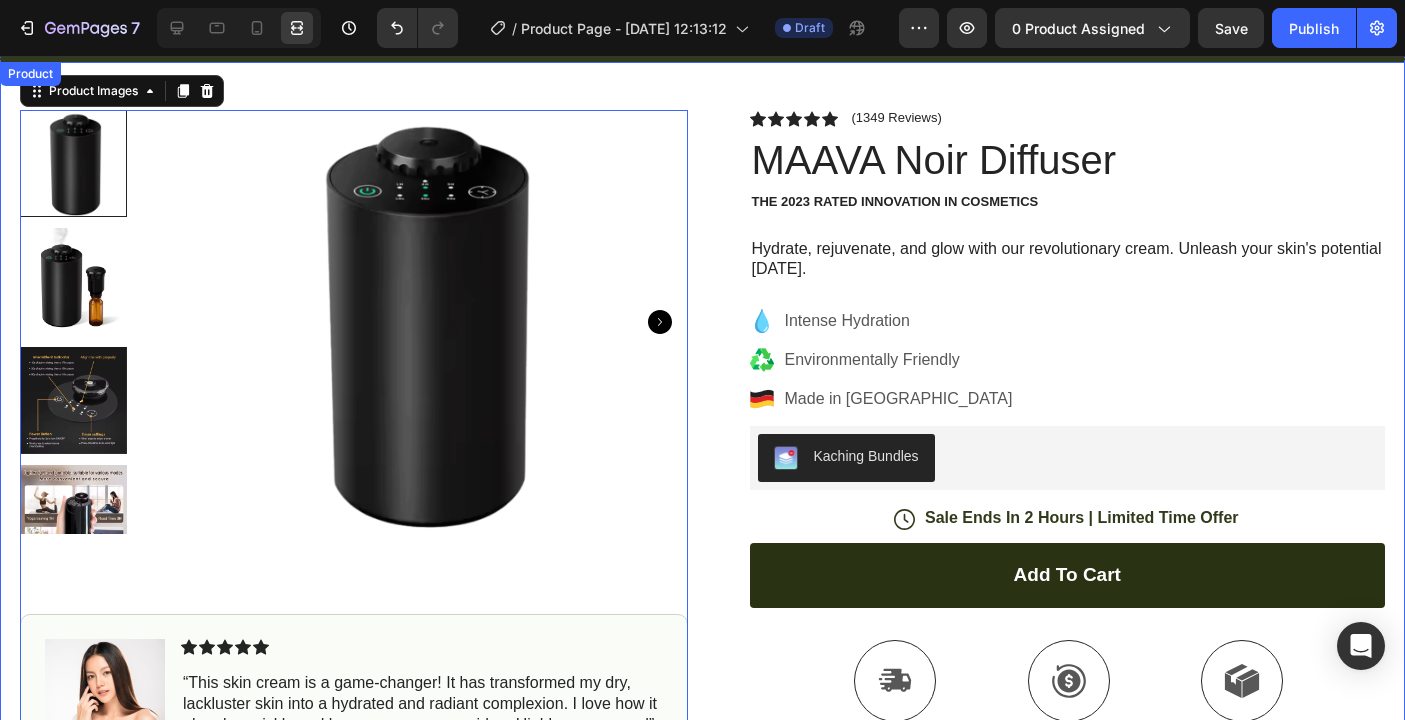scroll, scrollTop: 0, scrollLeft: 0, axis: both 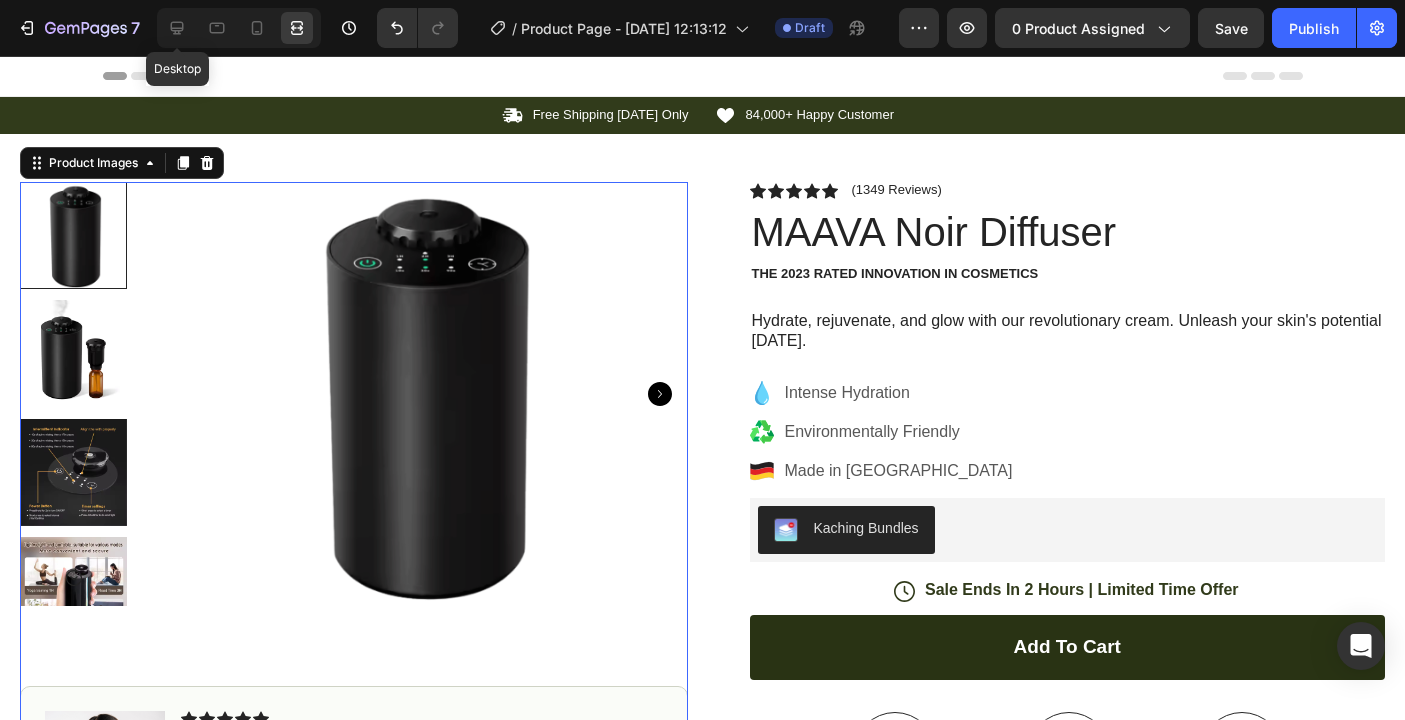 click 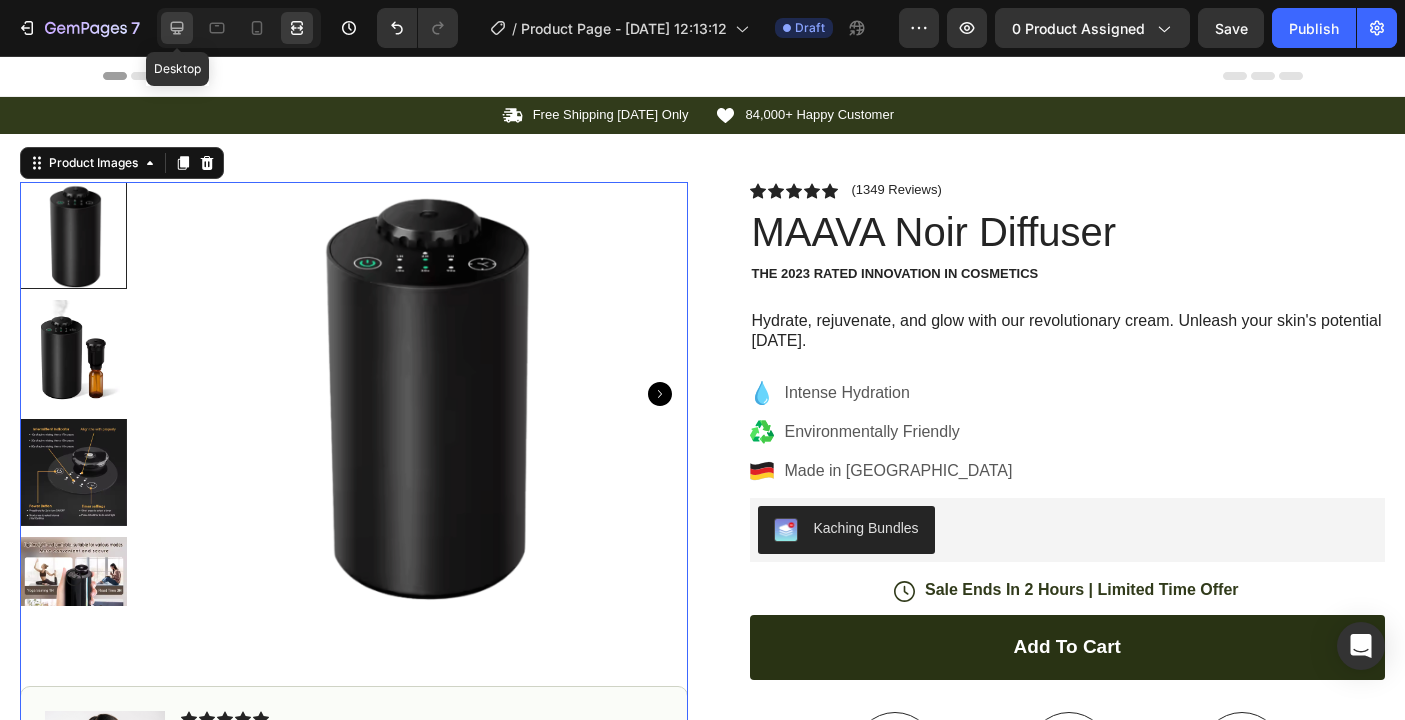 click 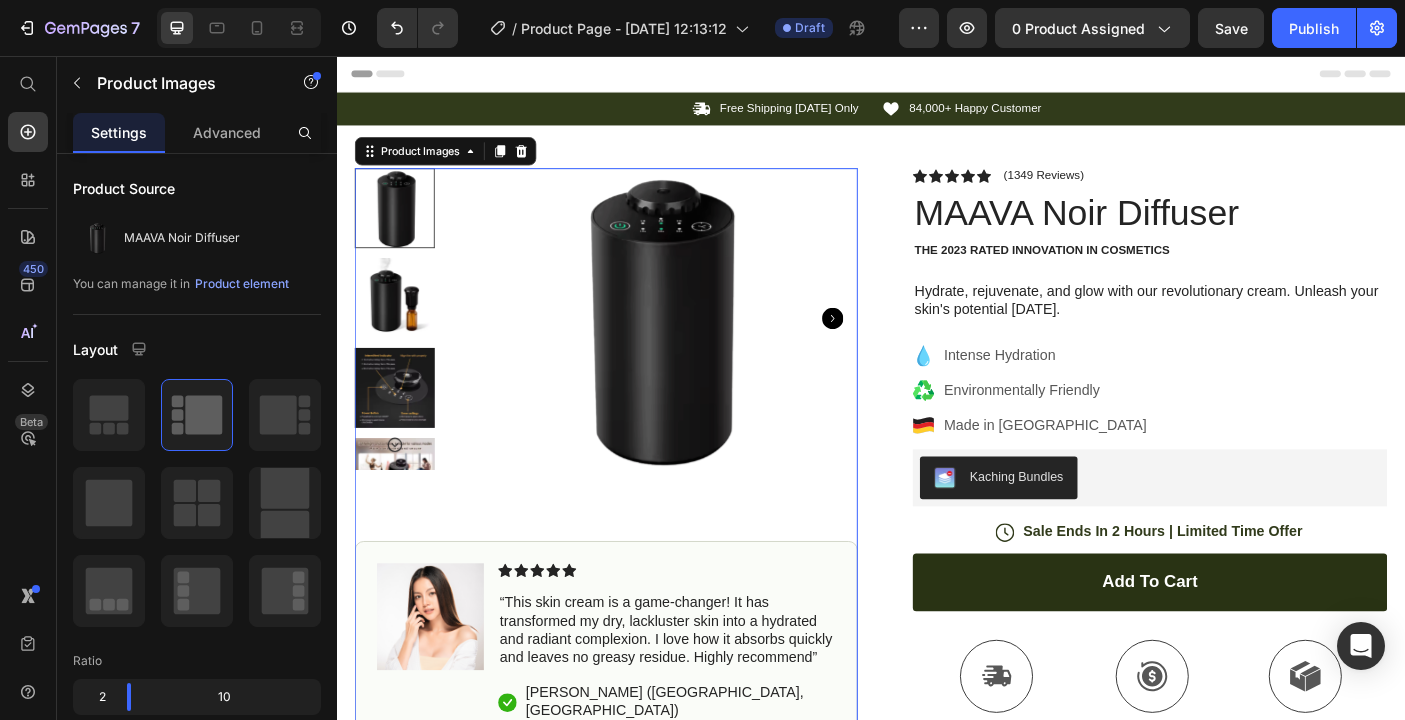 click at bounding box center (402, 328) 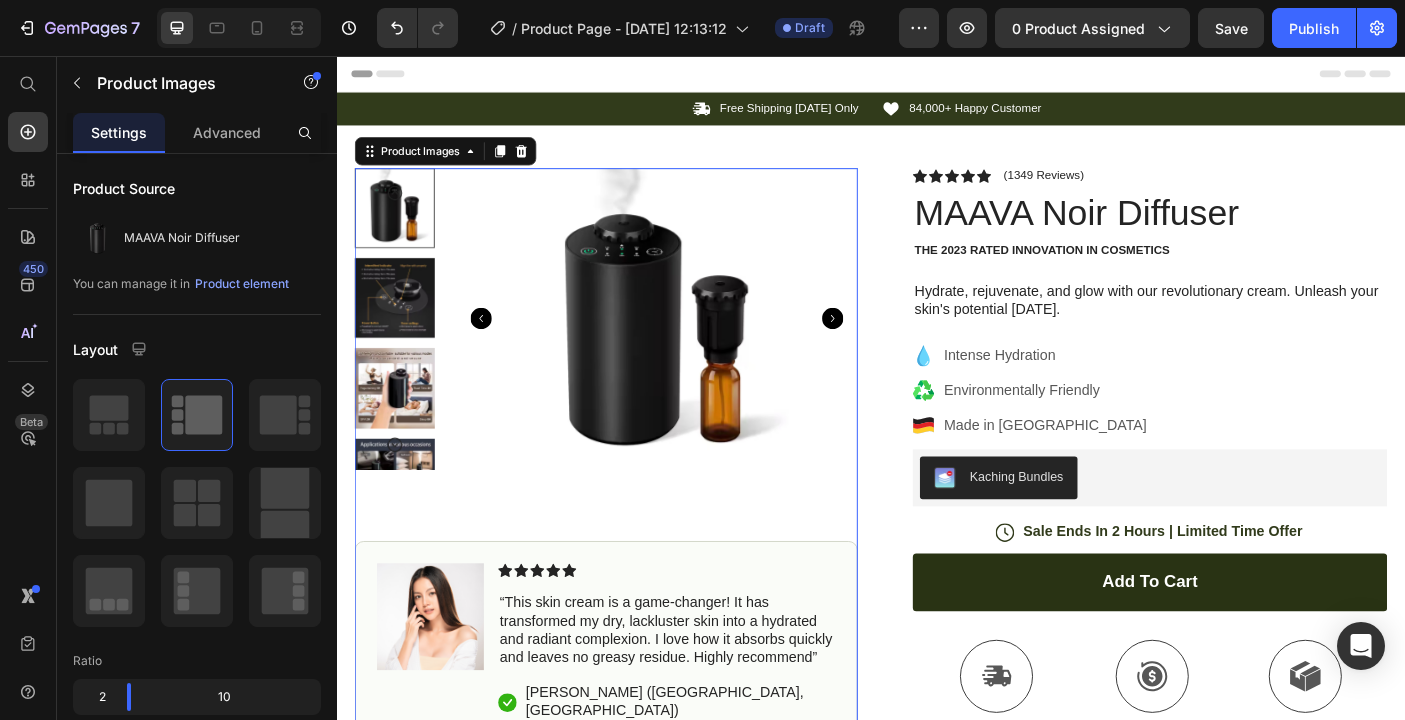 click 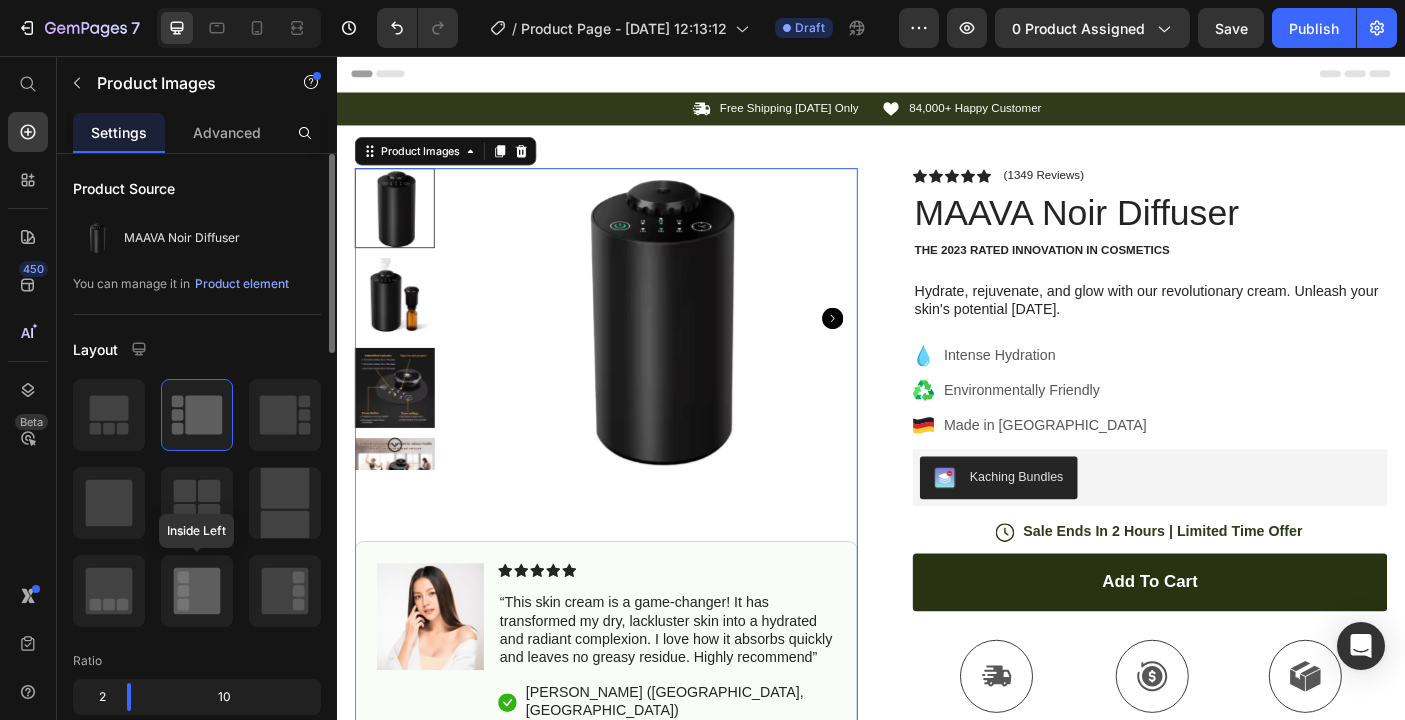 click 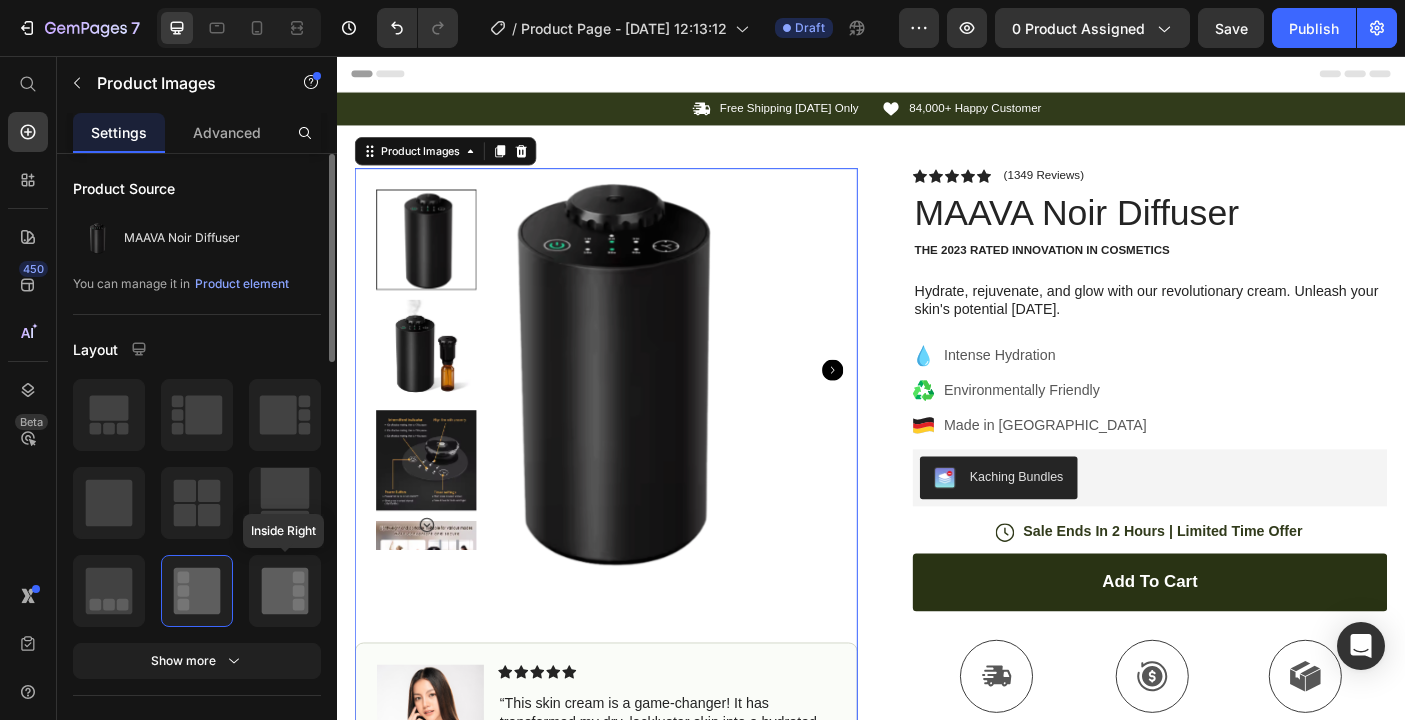 click 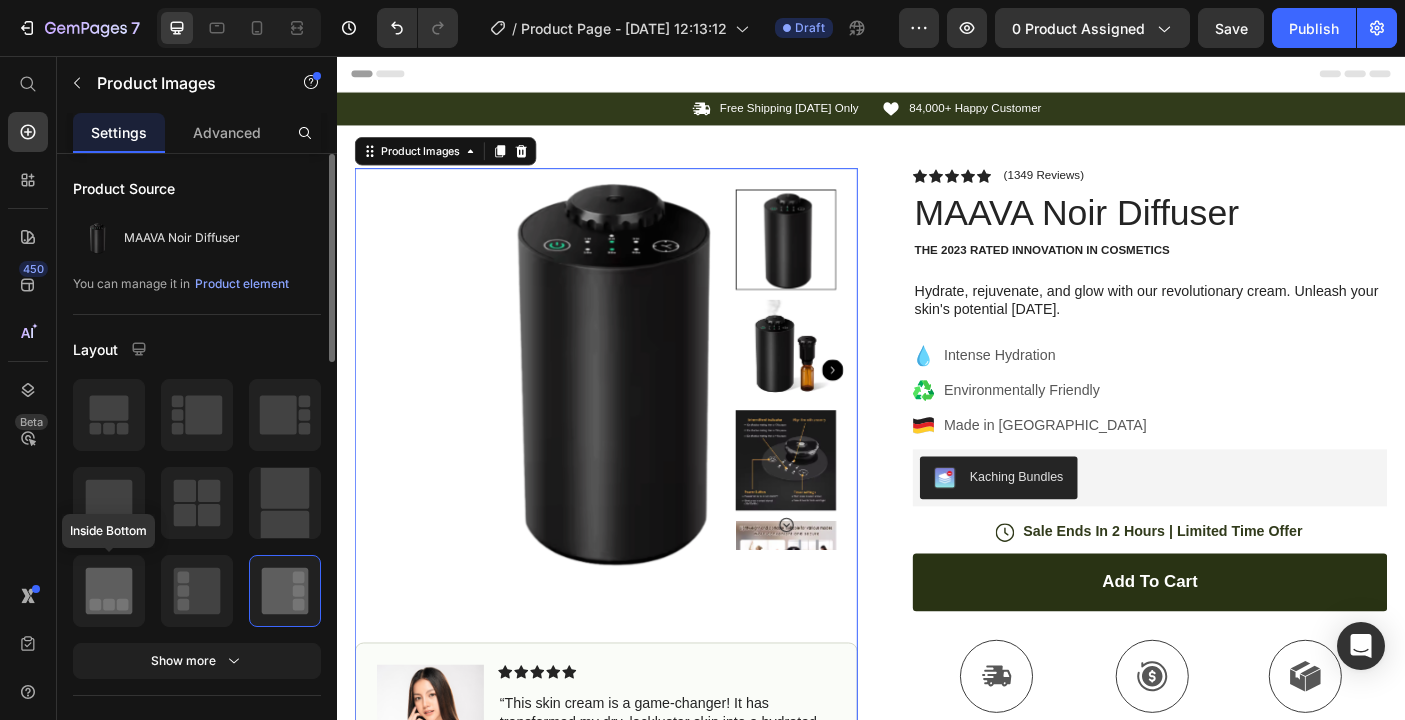 click 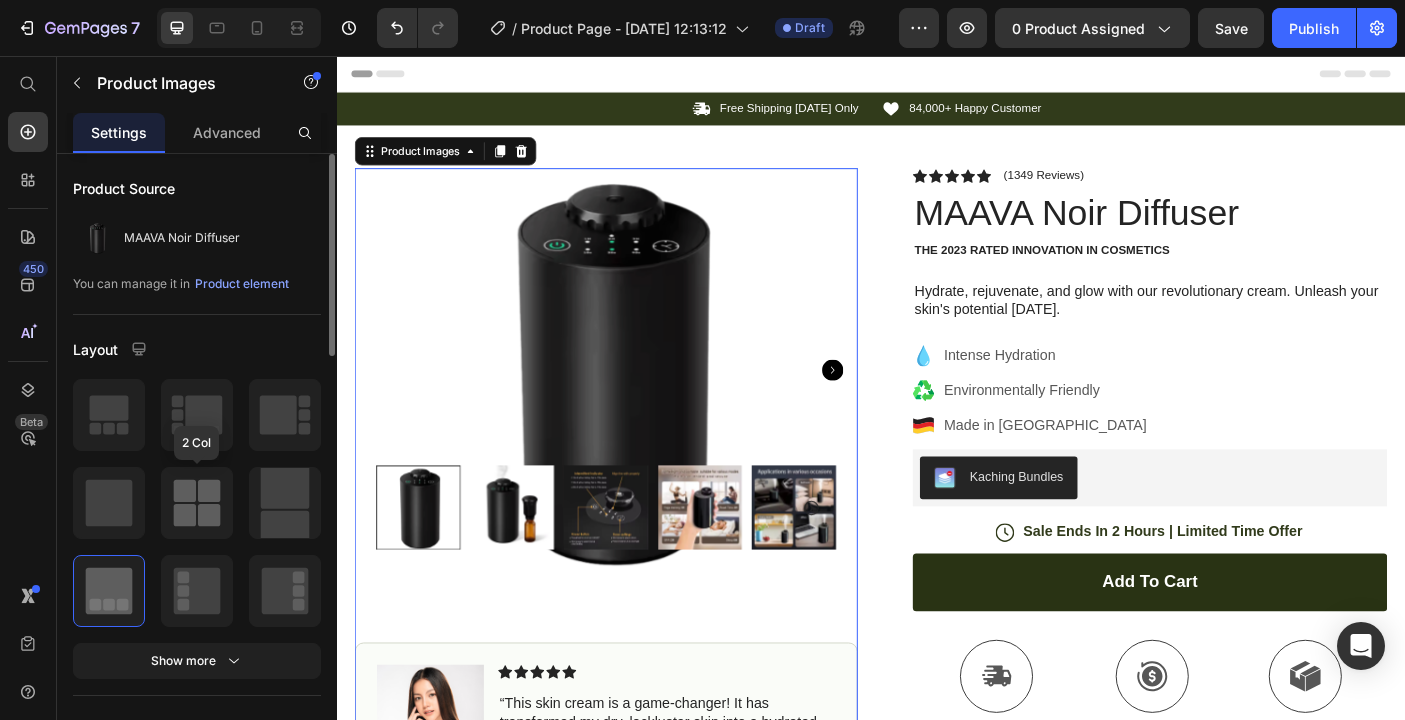 click 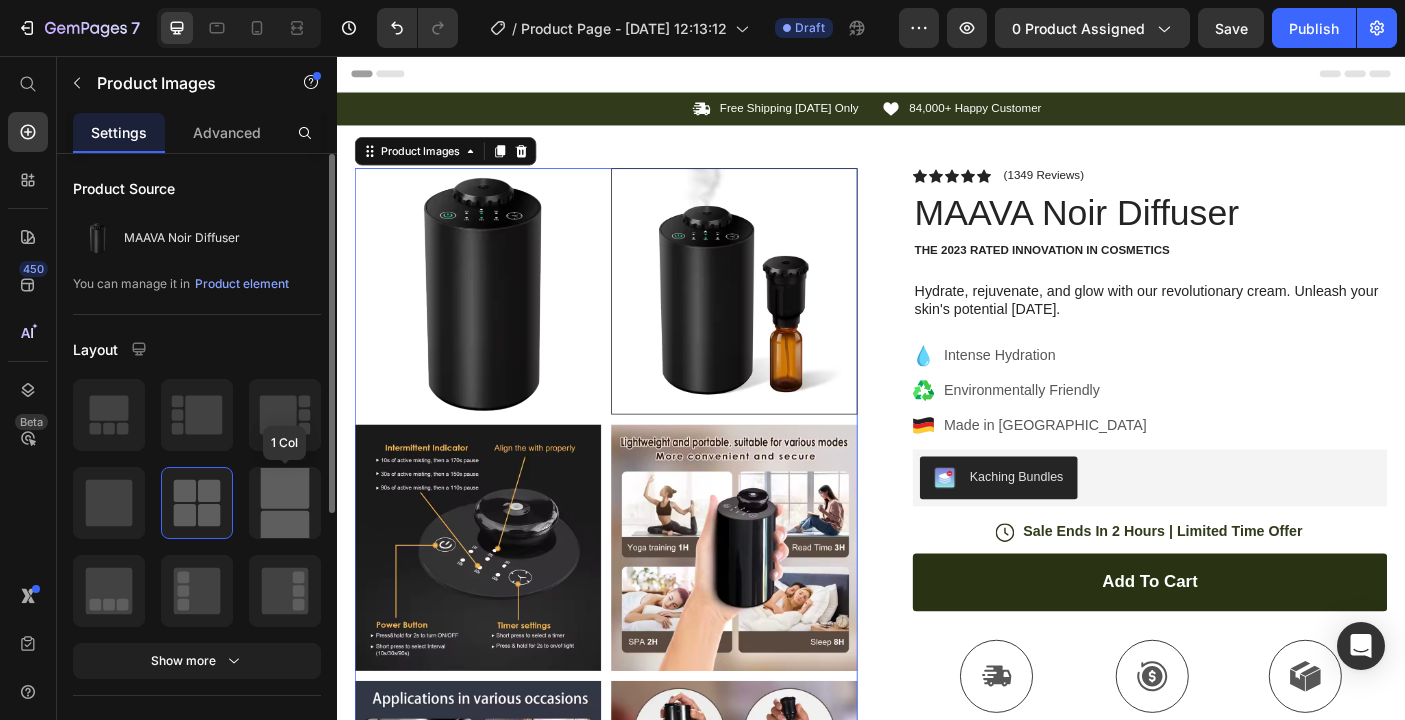 click 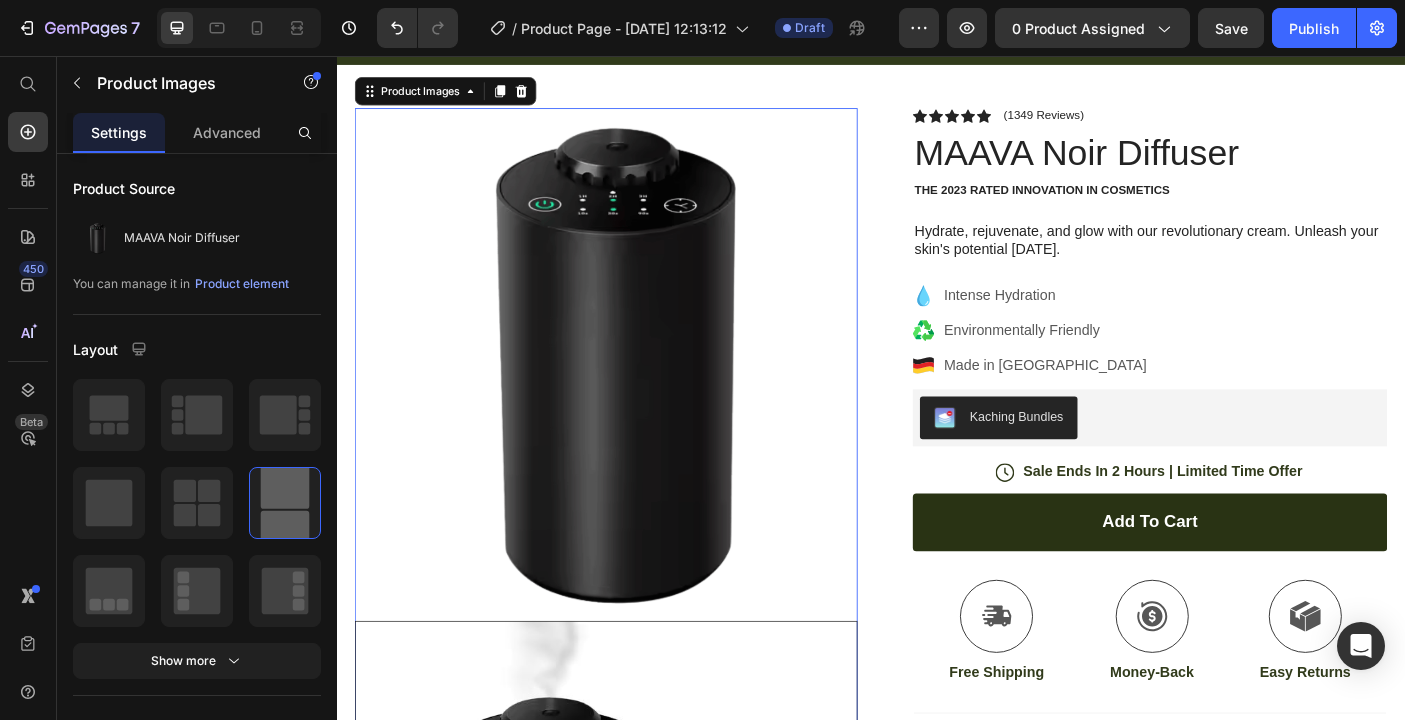 scroll, scrollTop: 0, scrollLeft: 0, axis: both 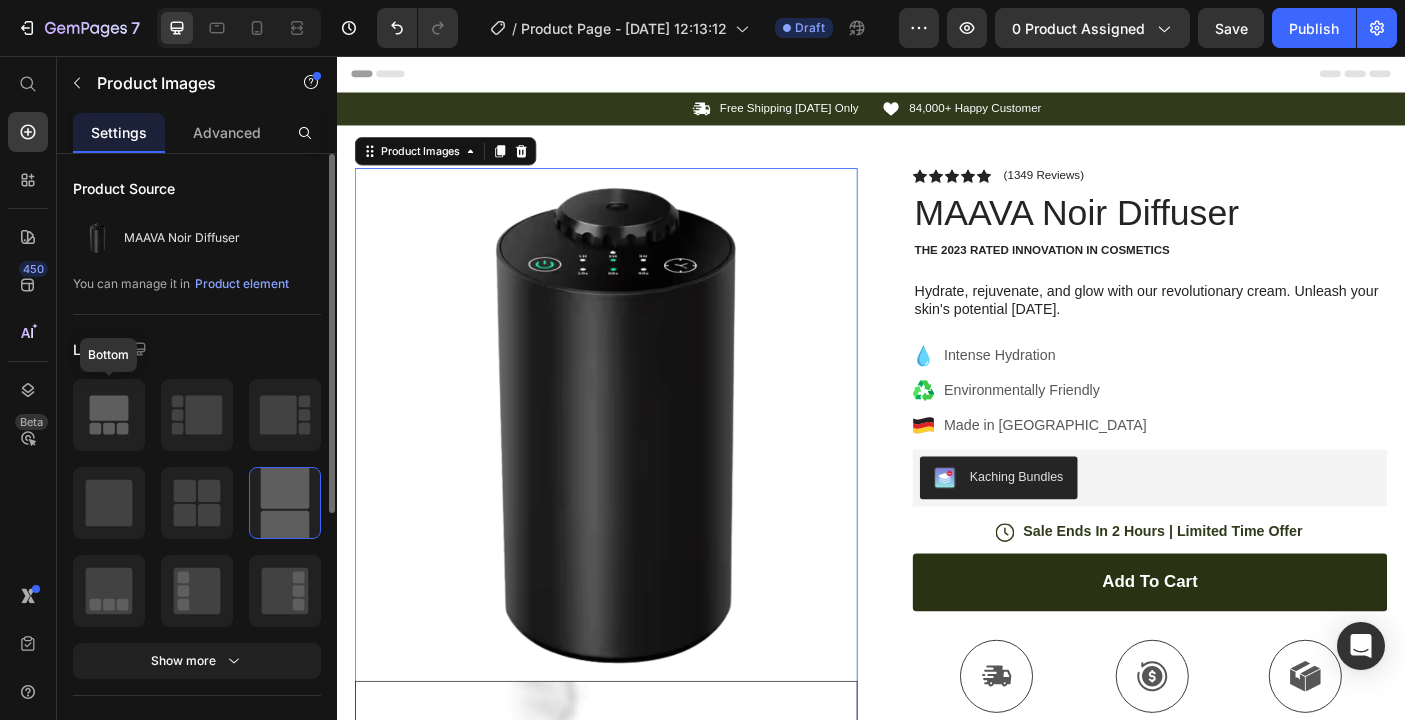 click 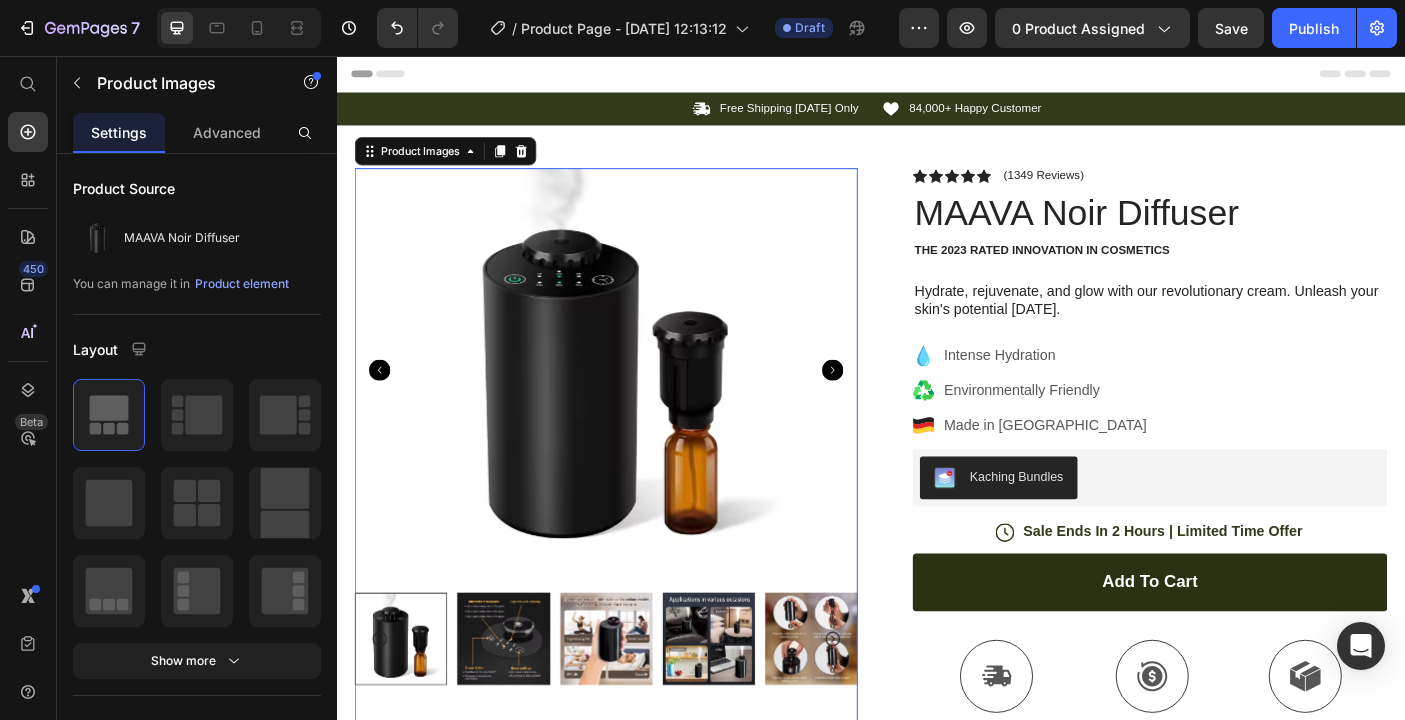 click 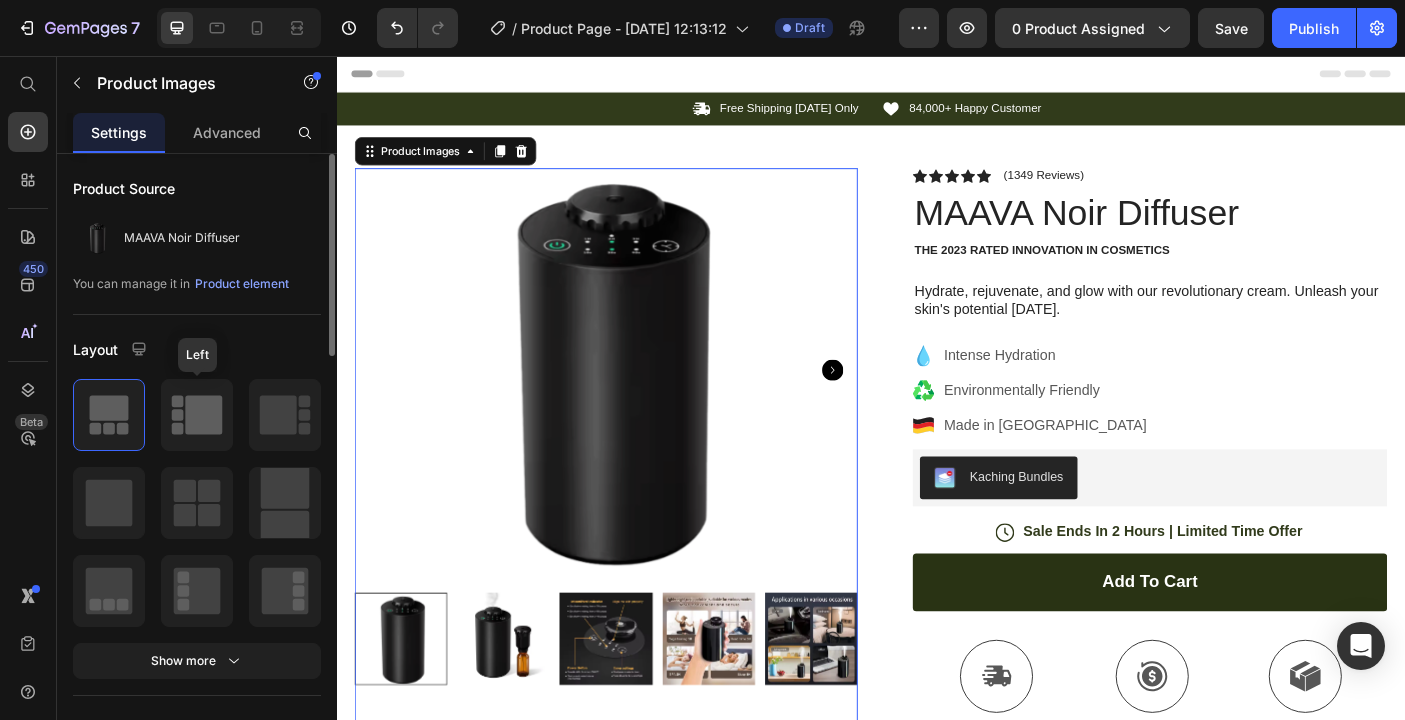 click 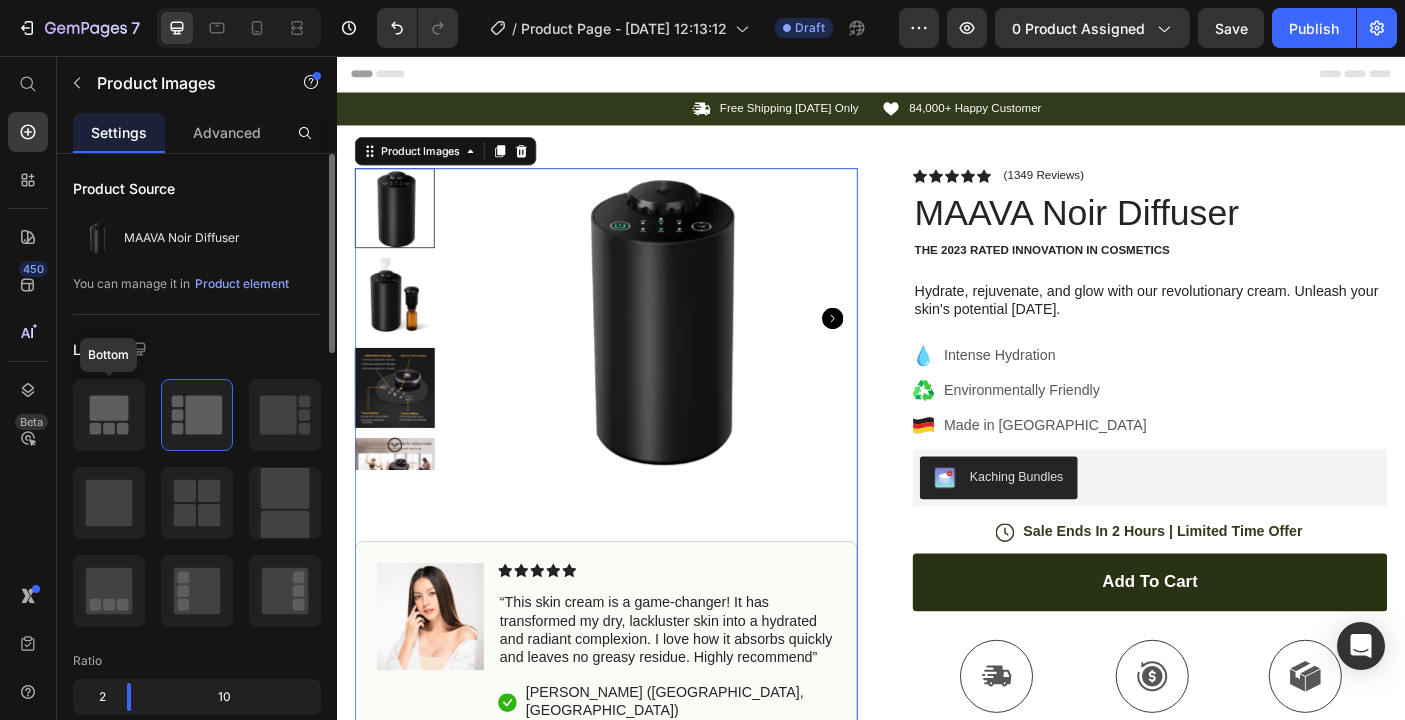 click 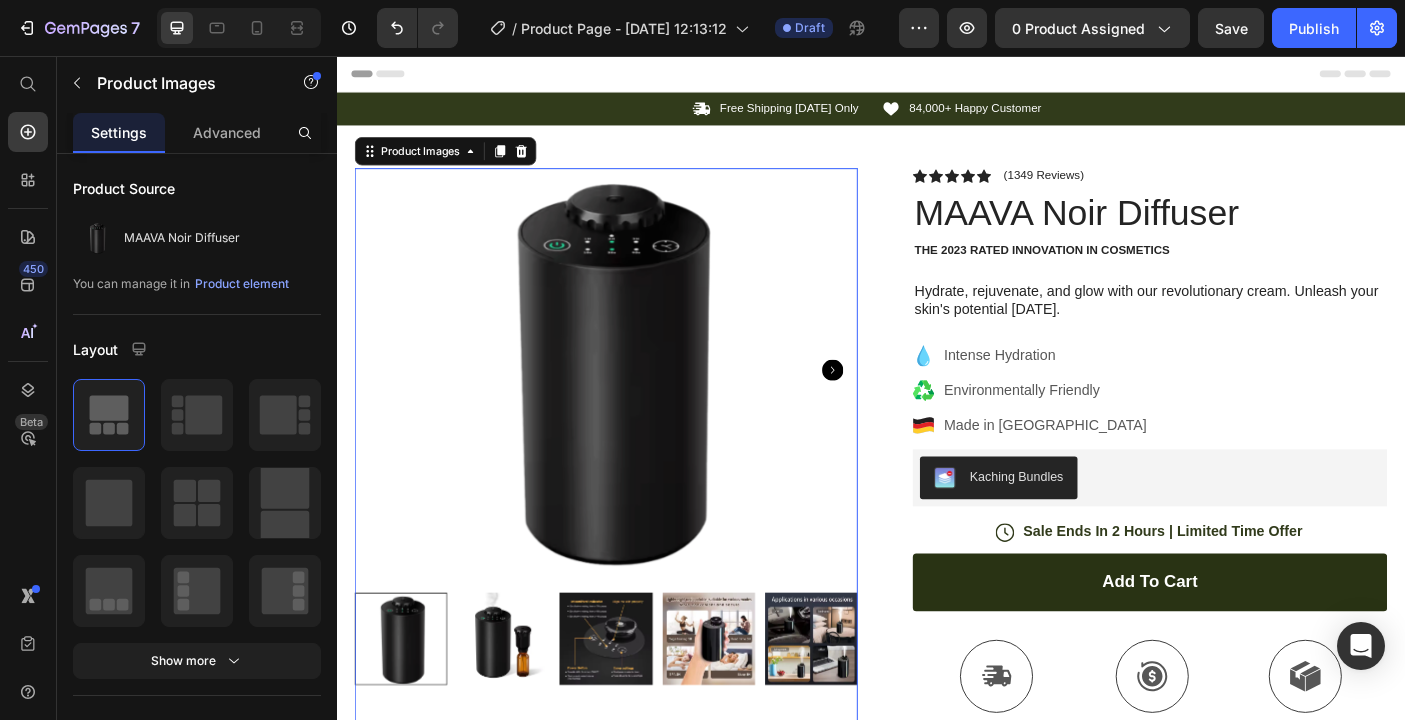 click at bounding box center (524, 711) 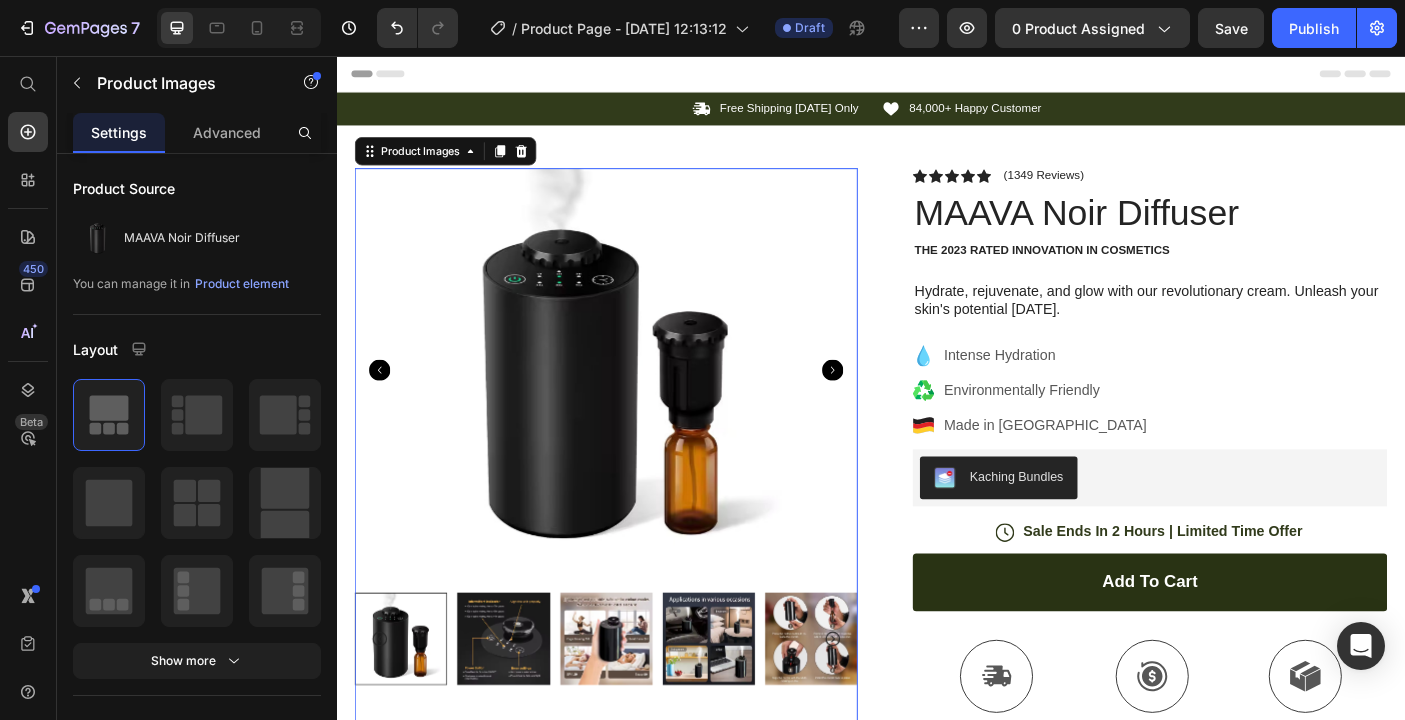 click 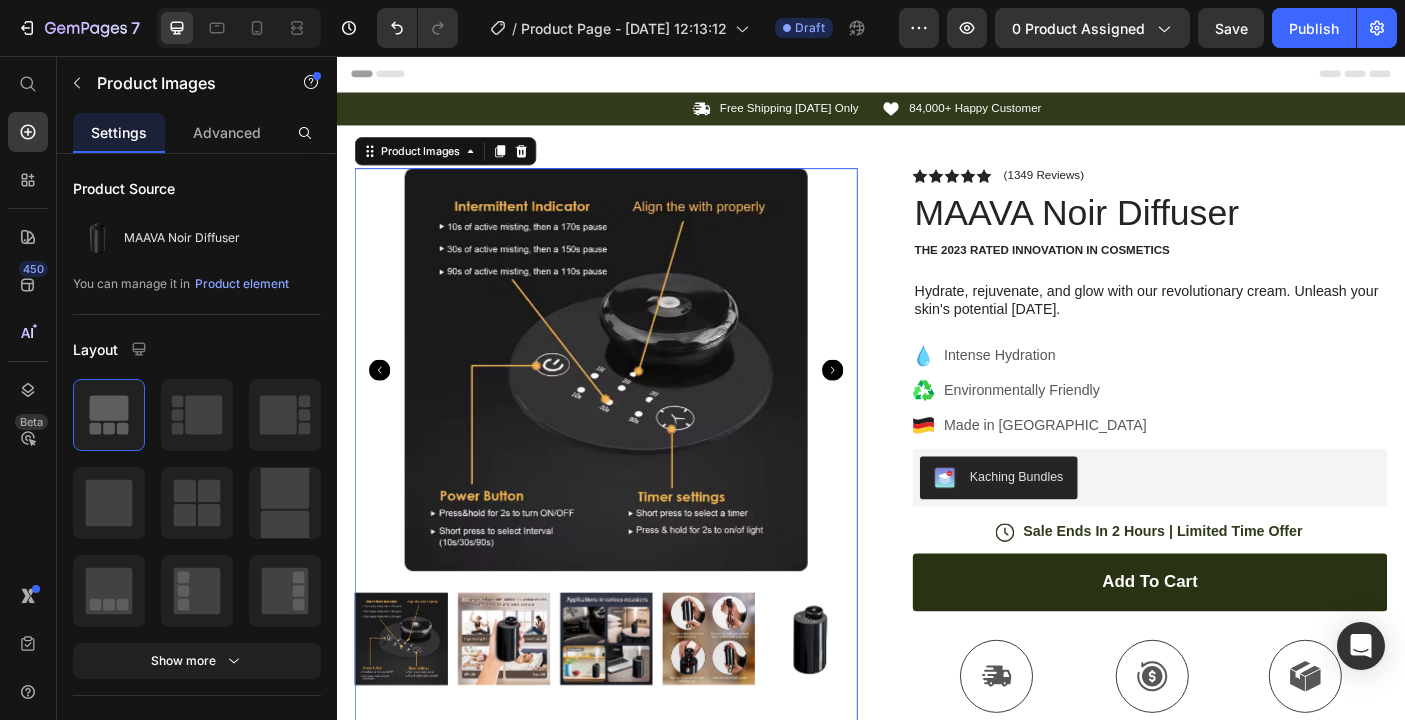 click 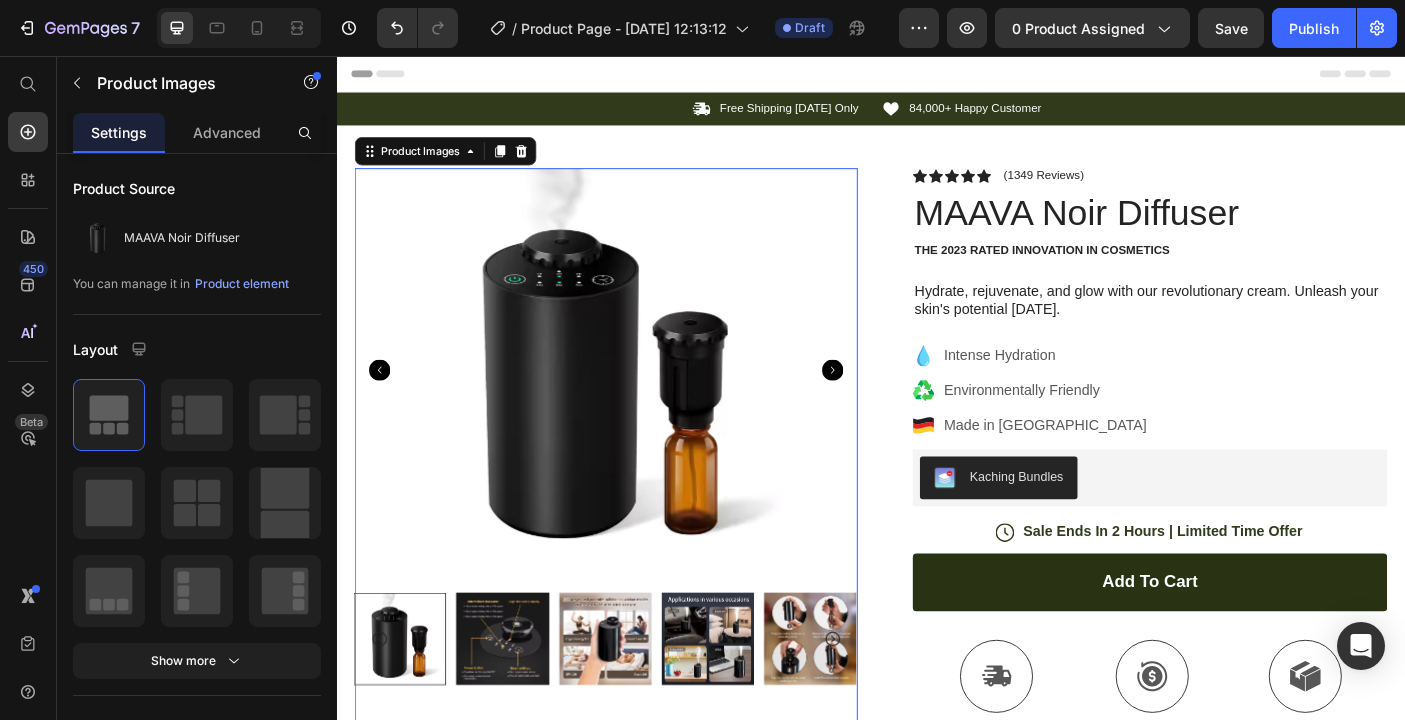 click 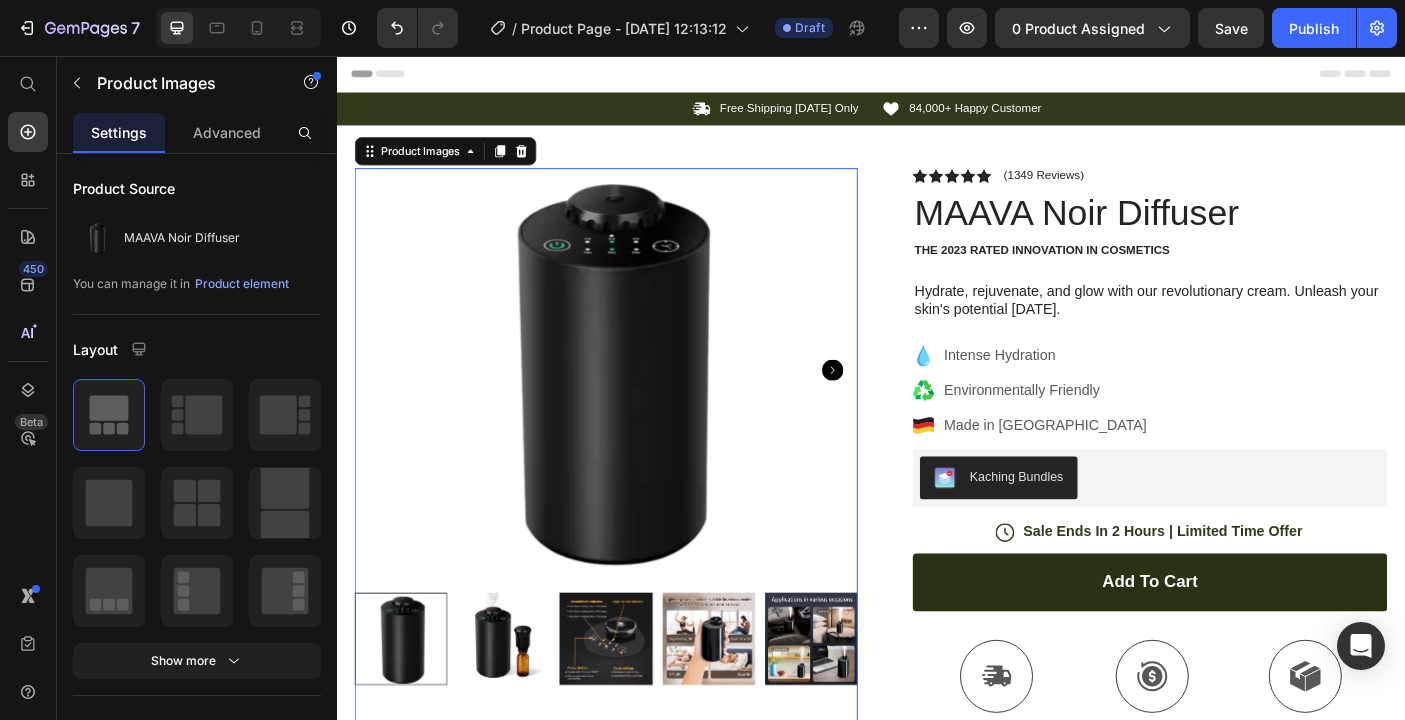 click at bounding box center (639, 711) 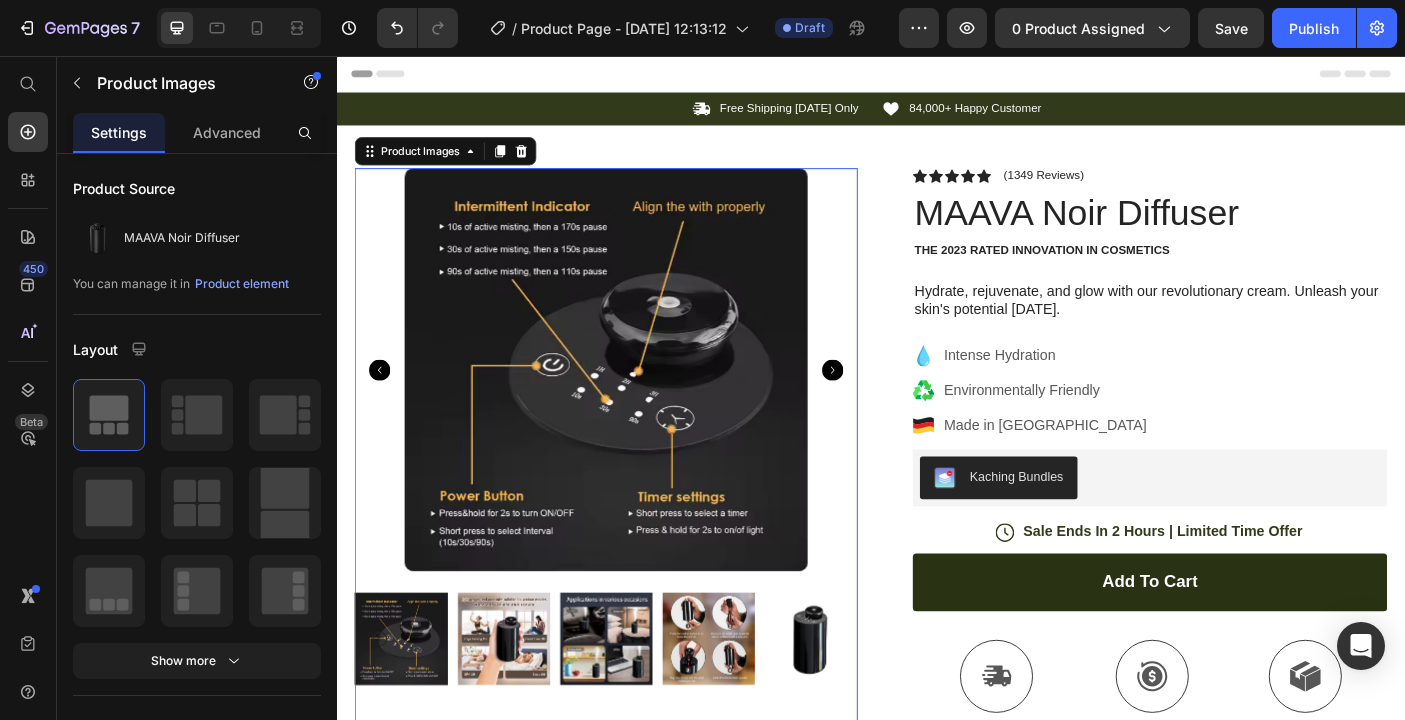 click 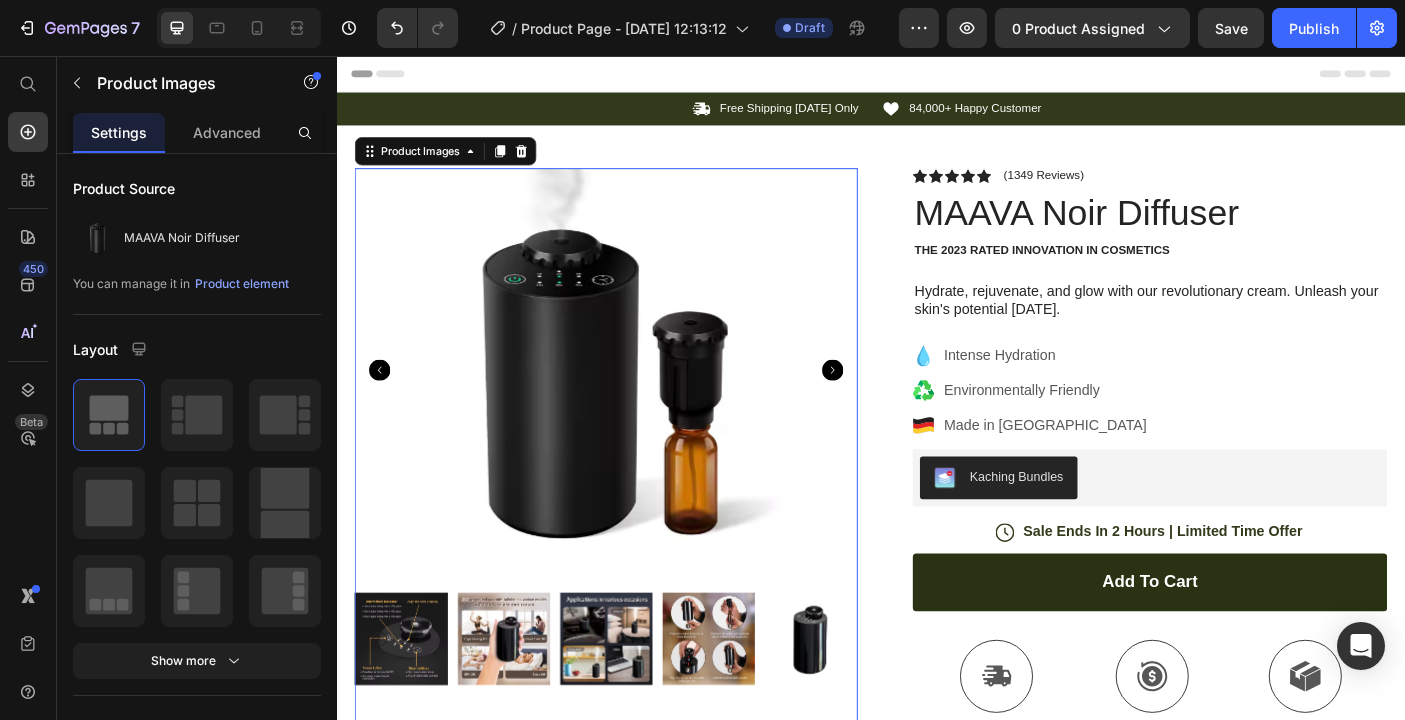 click 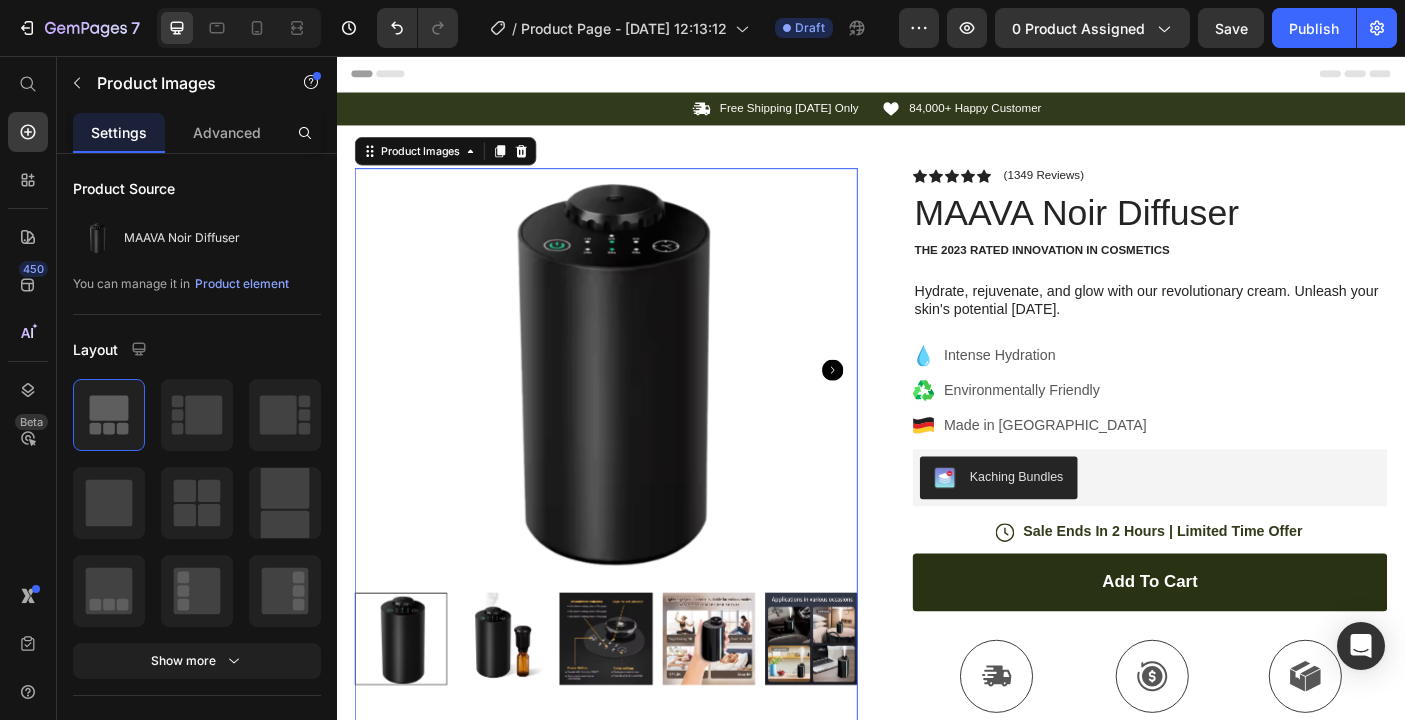 click 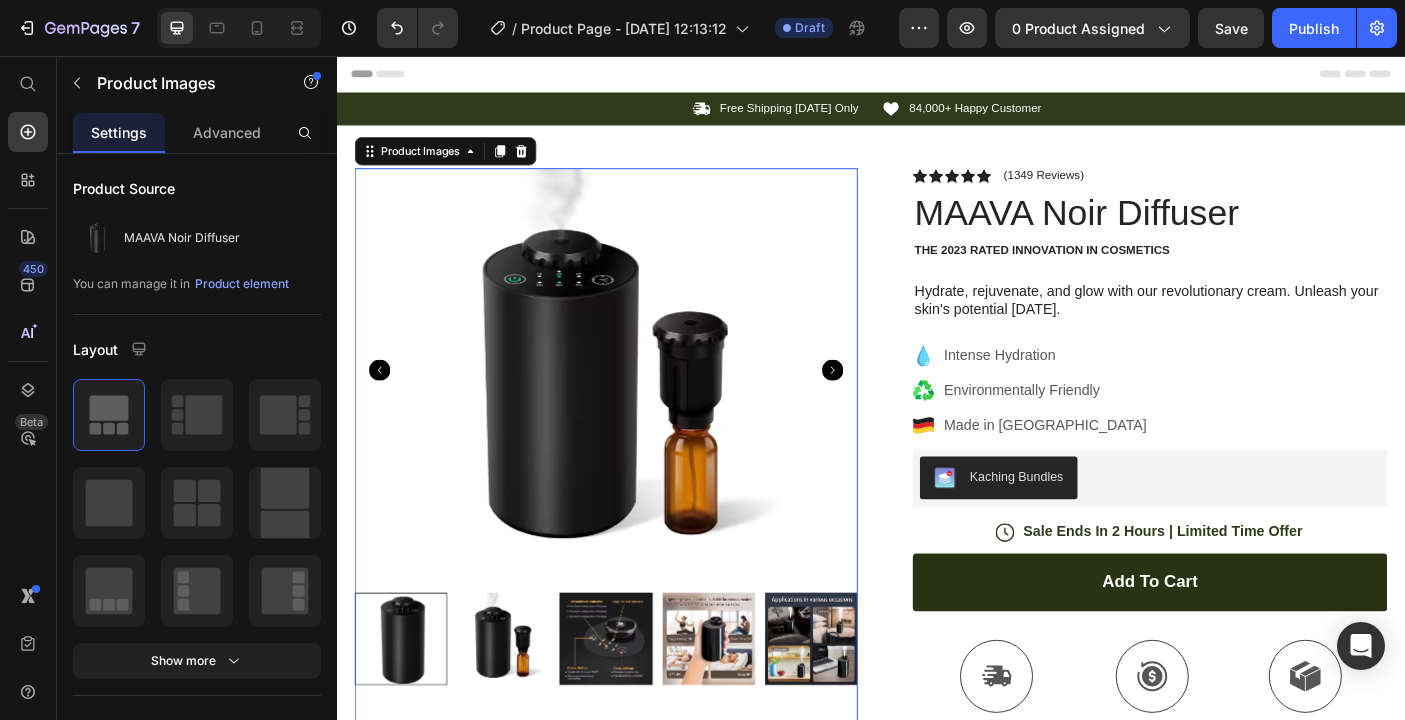 click 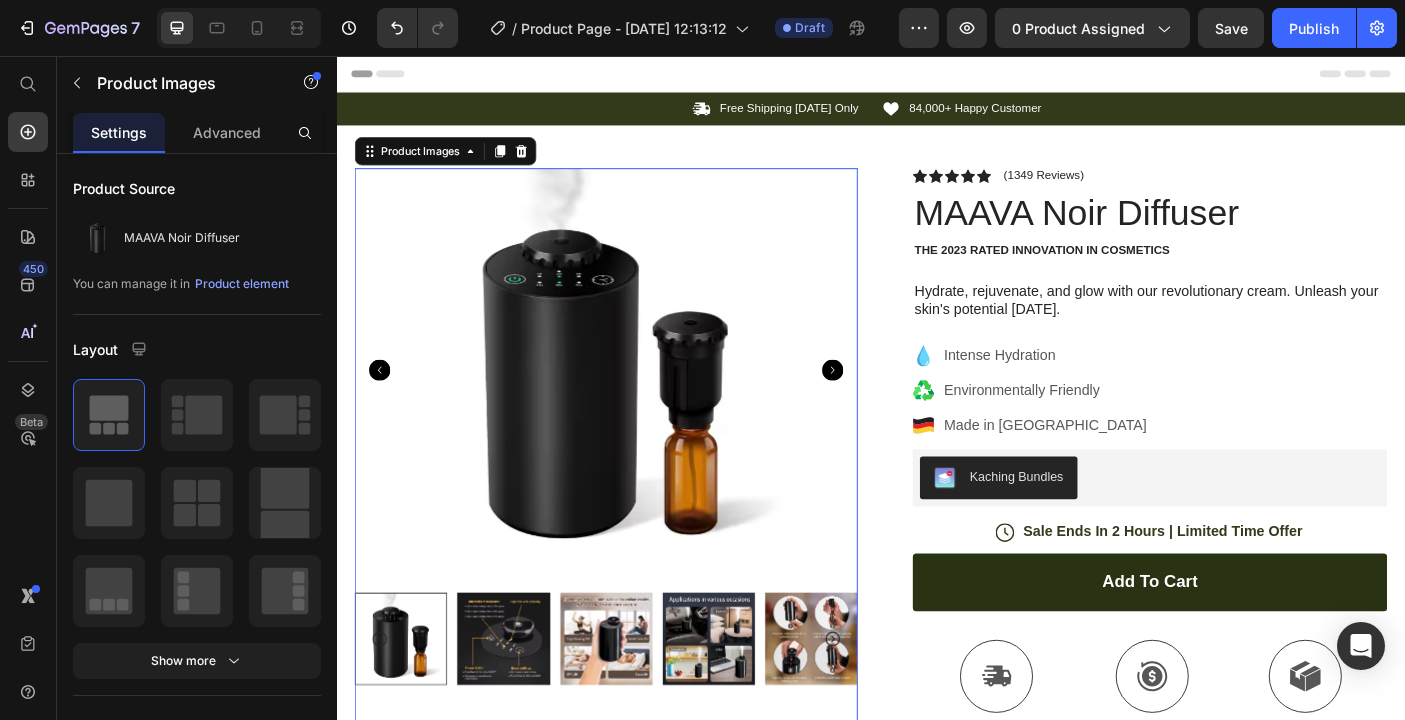 click 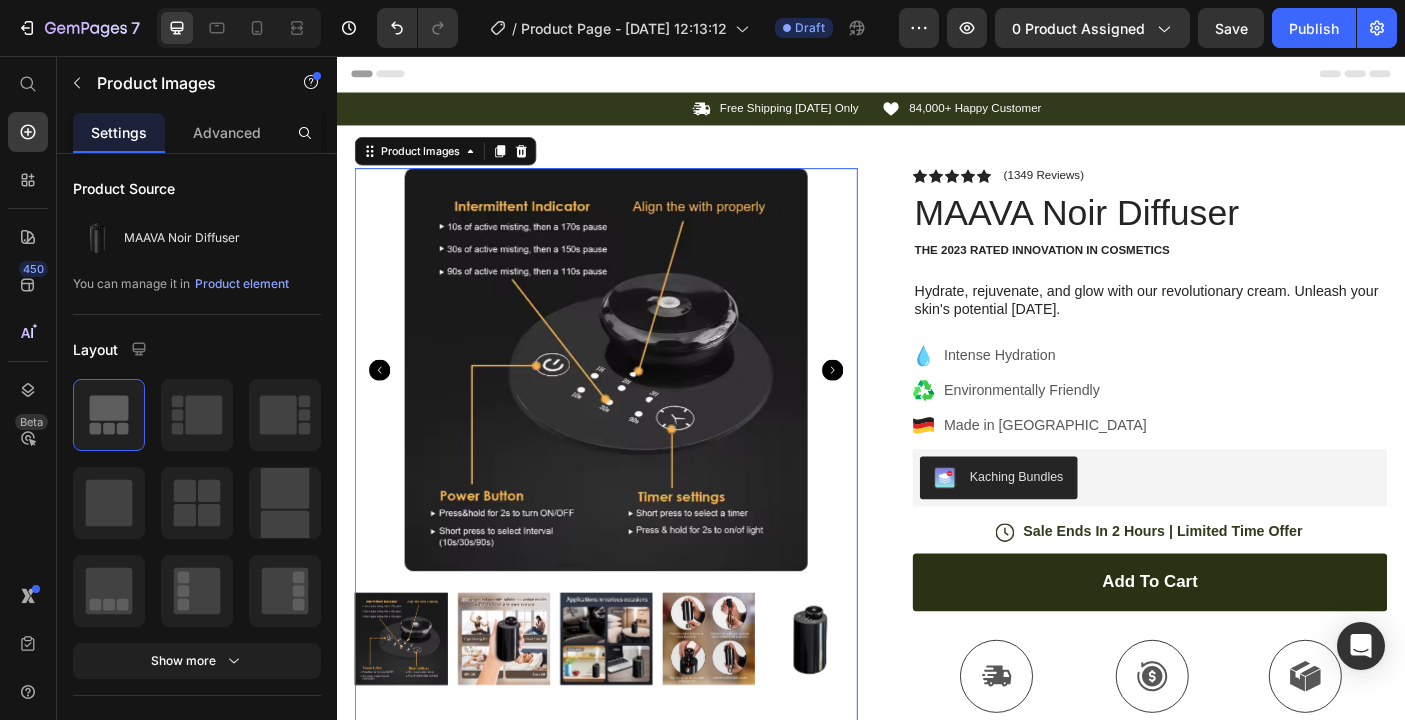click 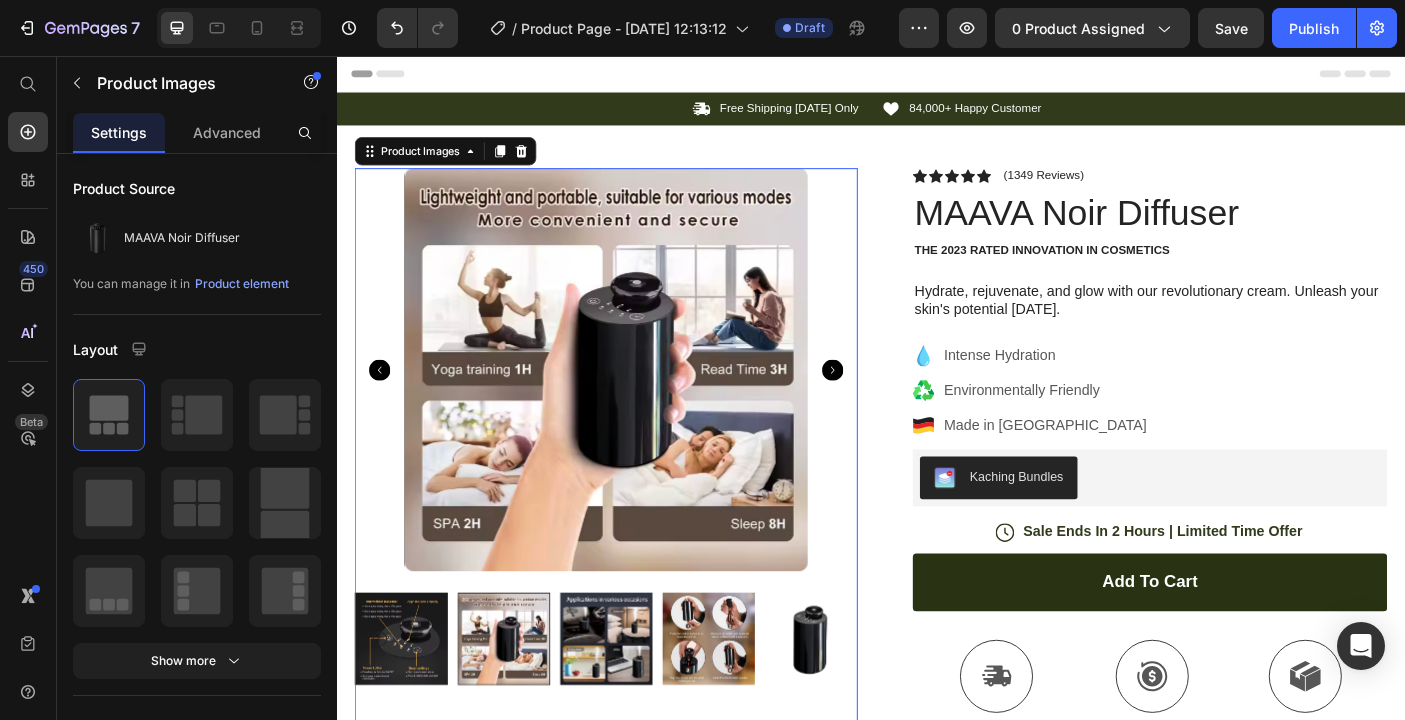 click at bounding box center [870, 711] 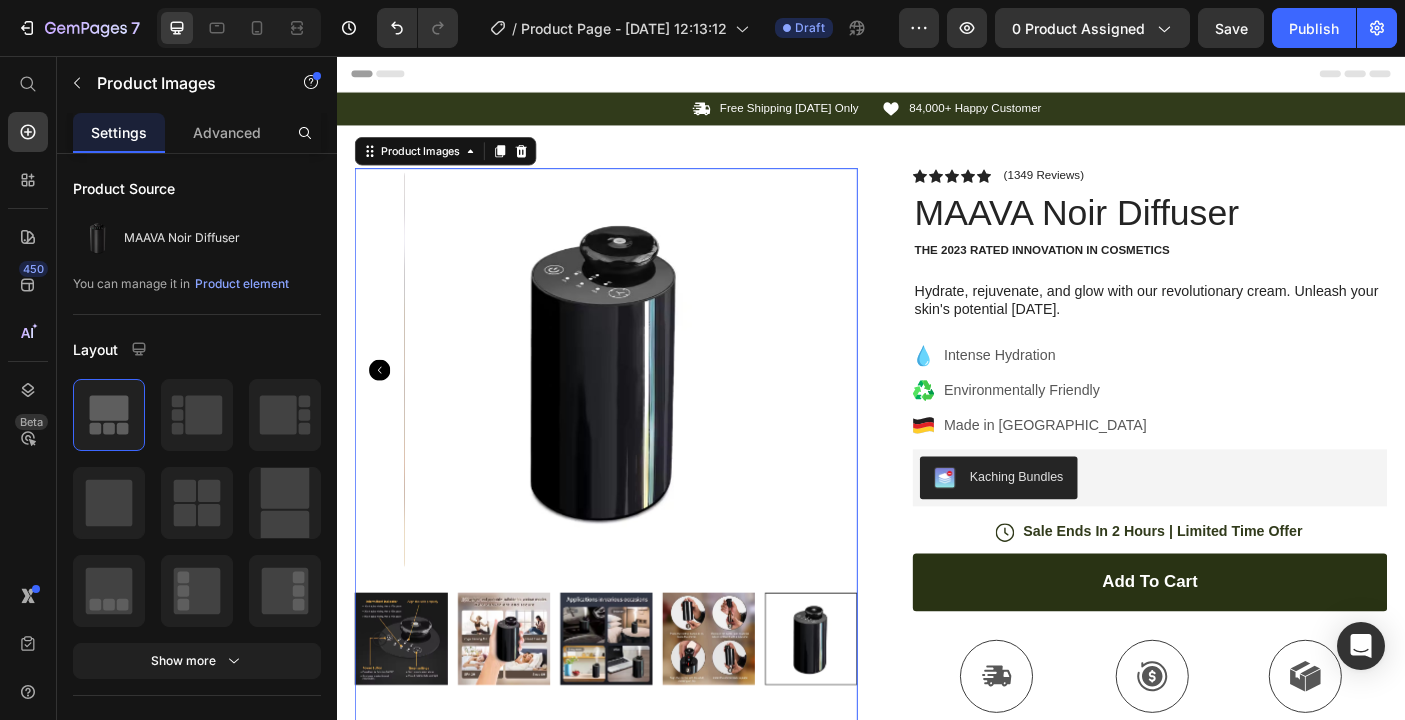 click 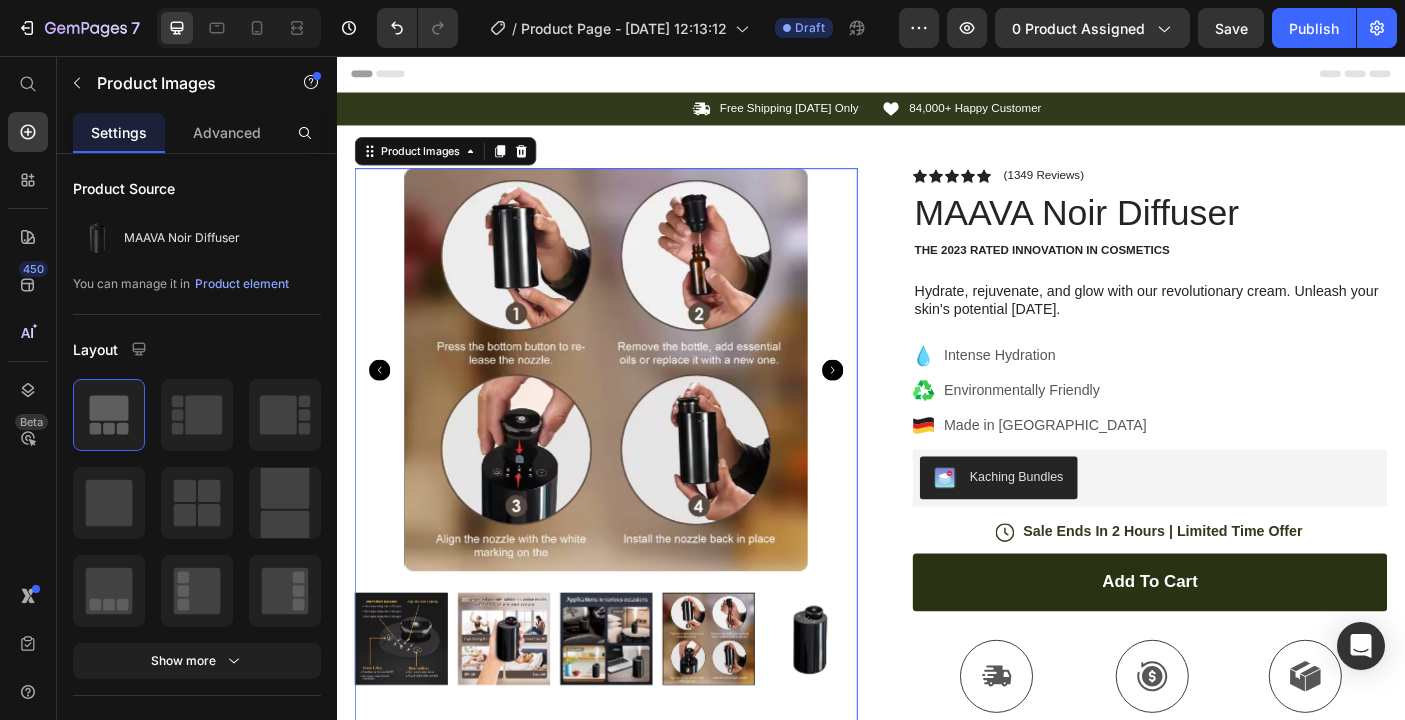 click 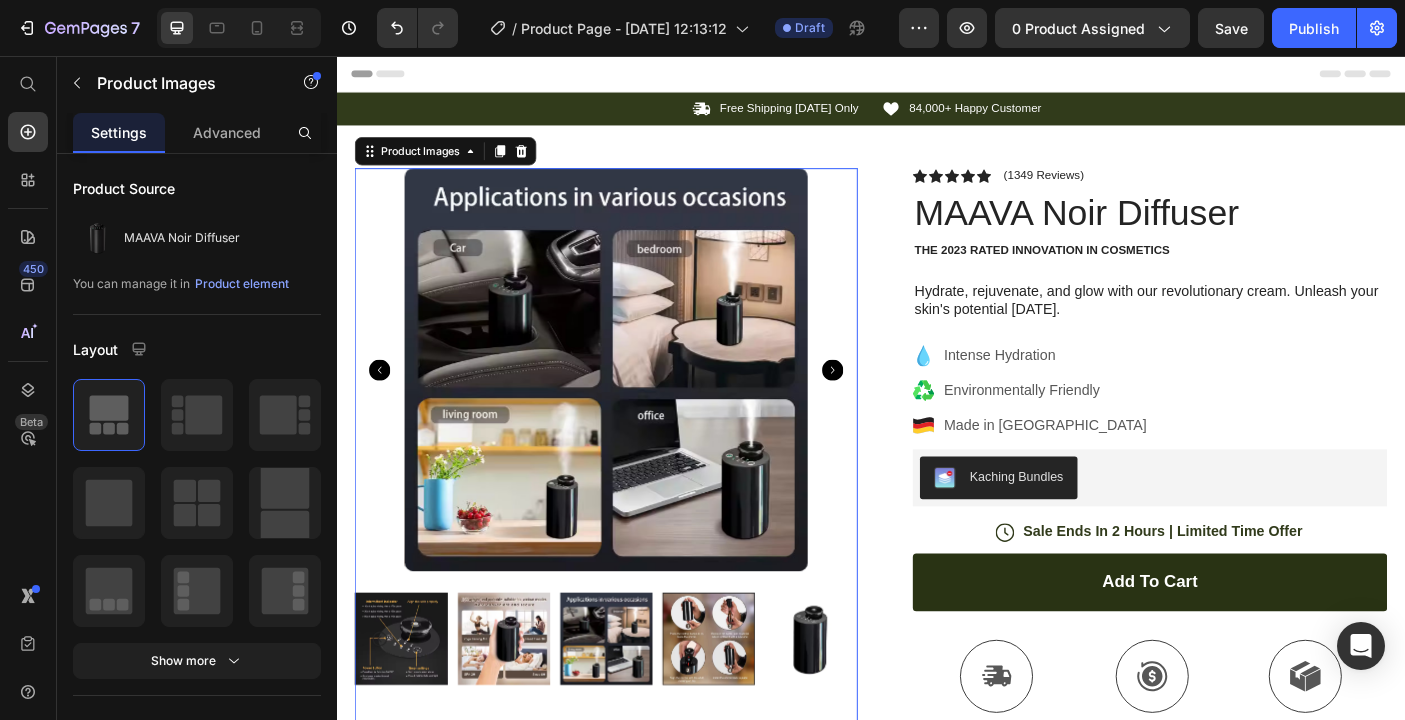 click 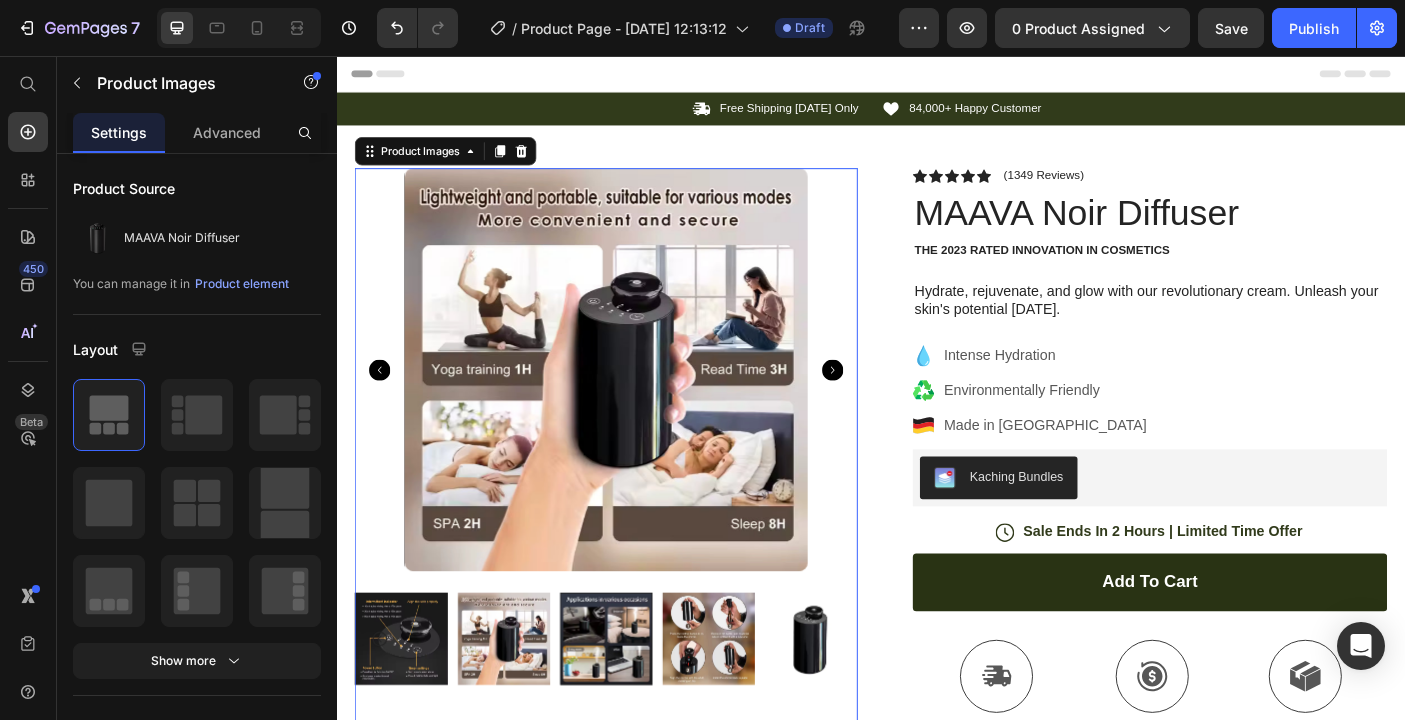 click 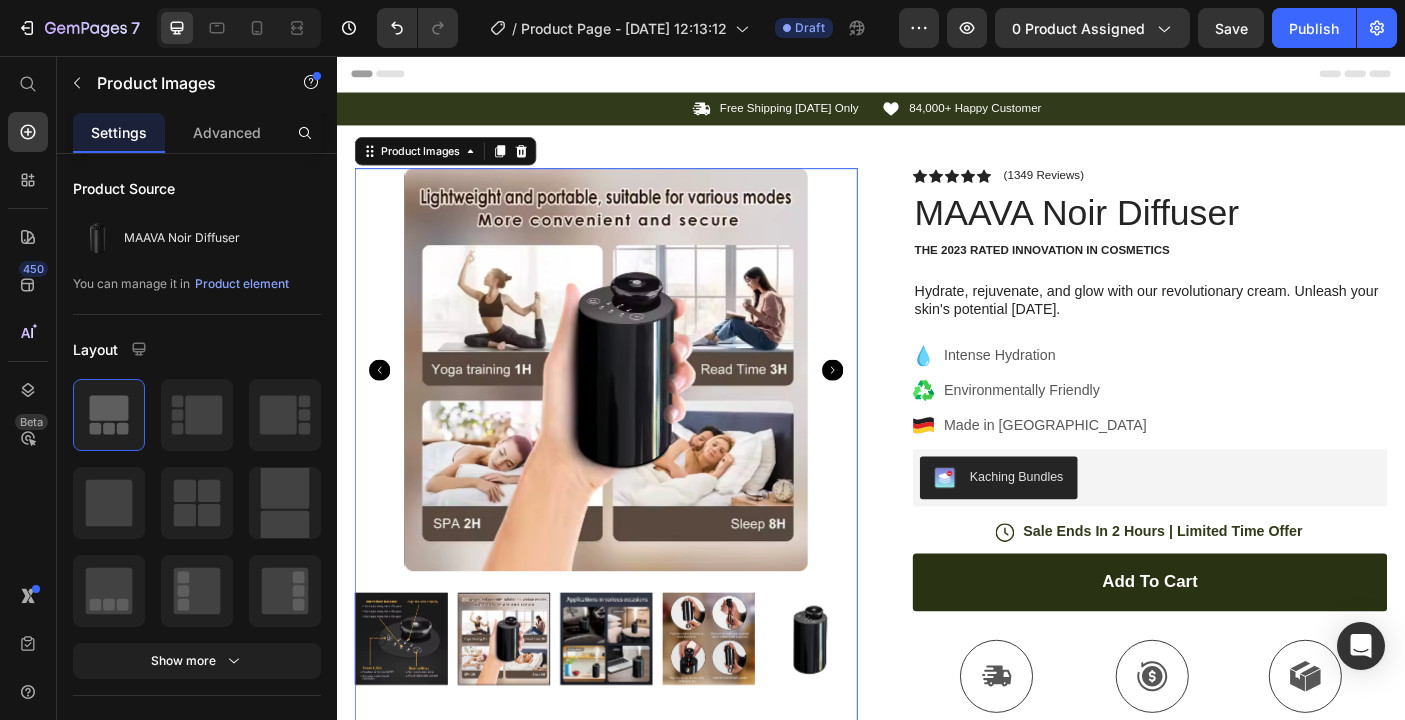 click 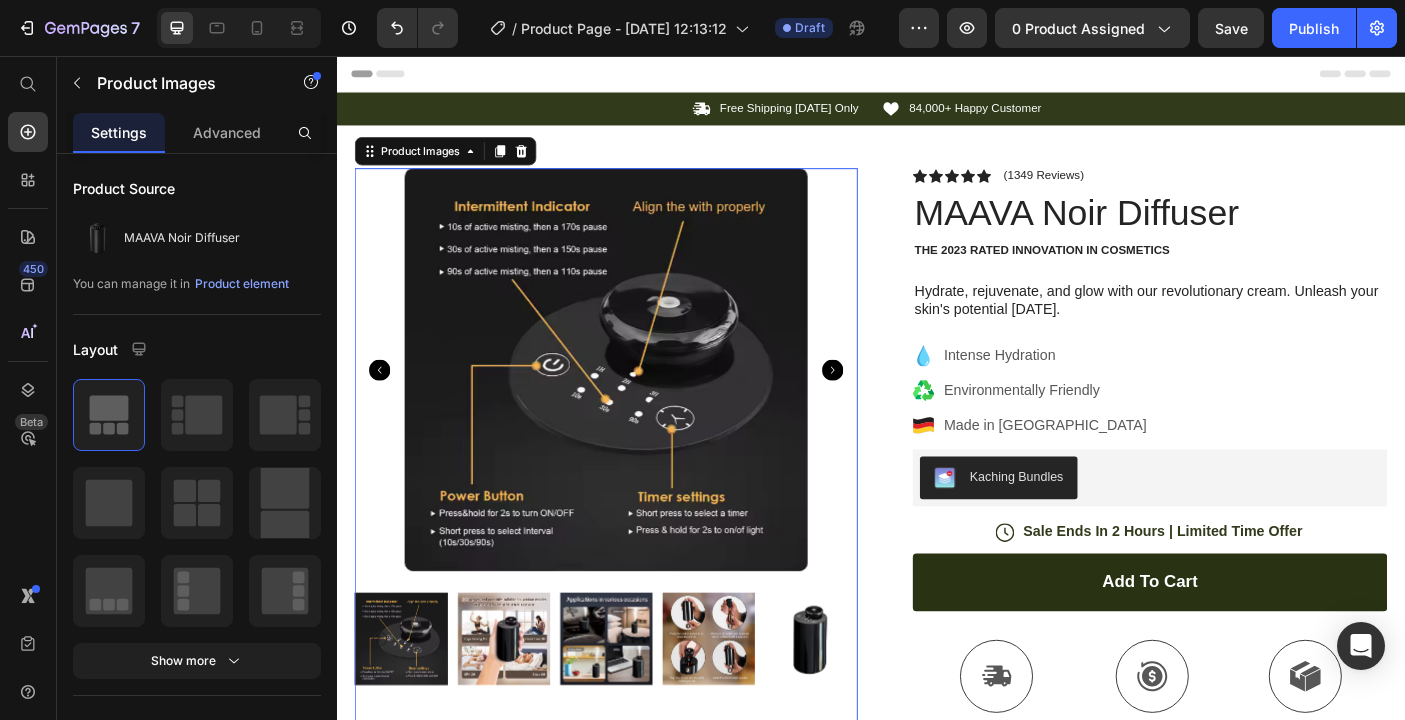 click 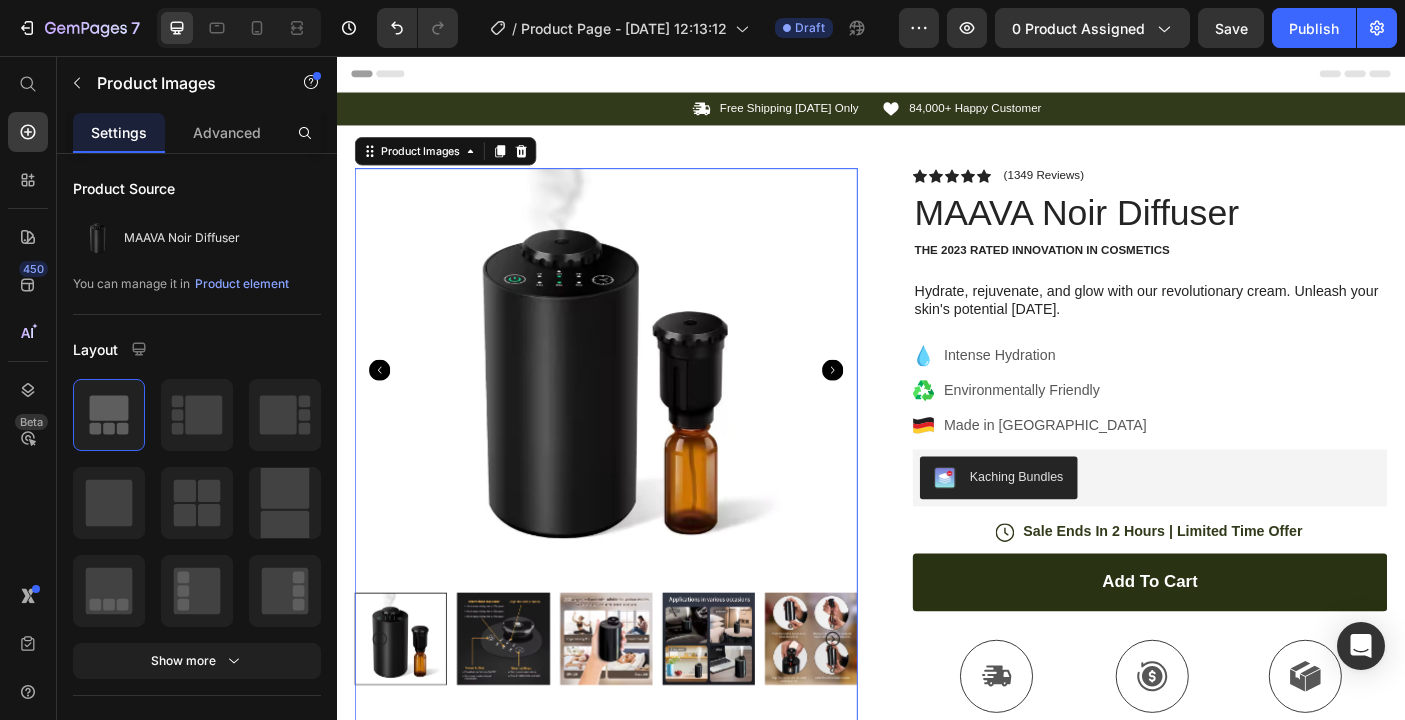 click 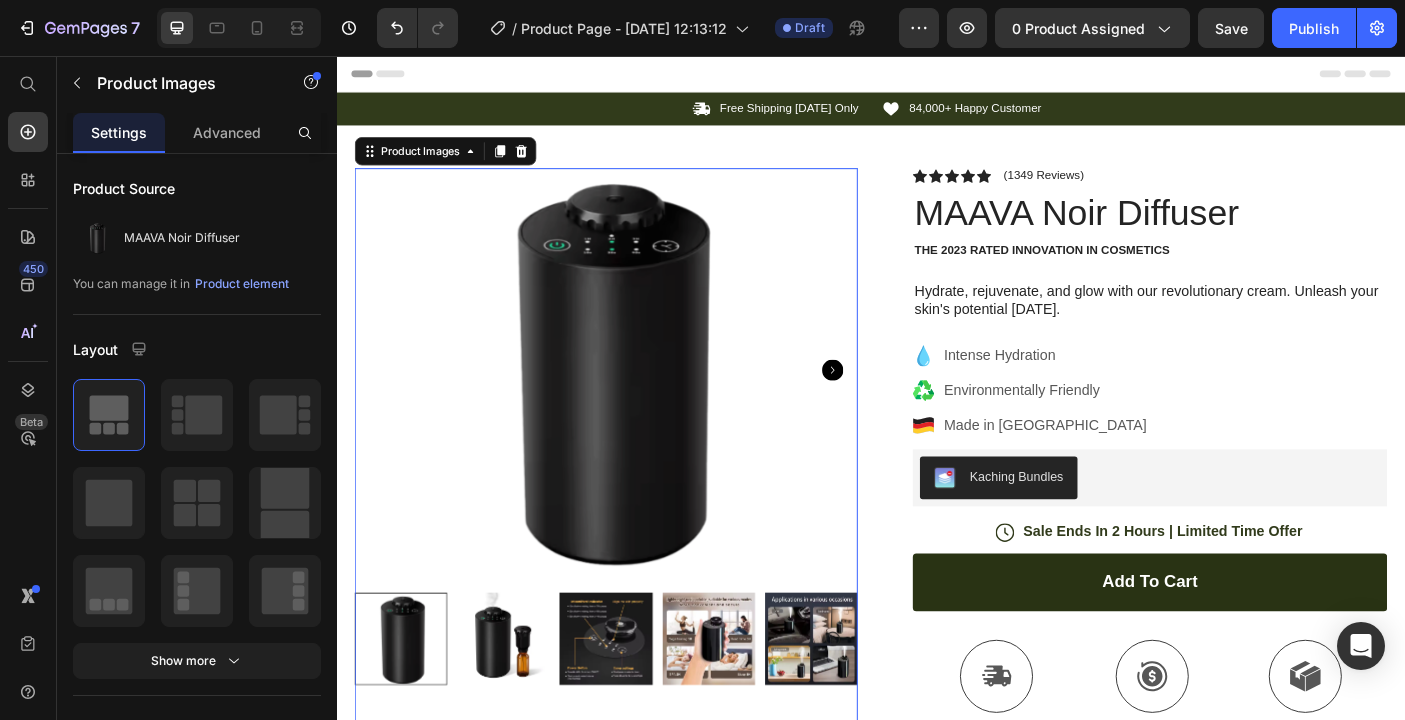 click at bounding box center [870, 711] 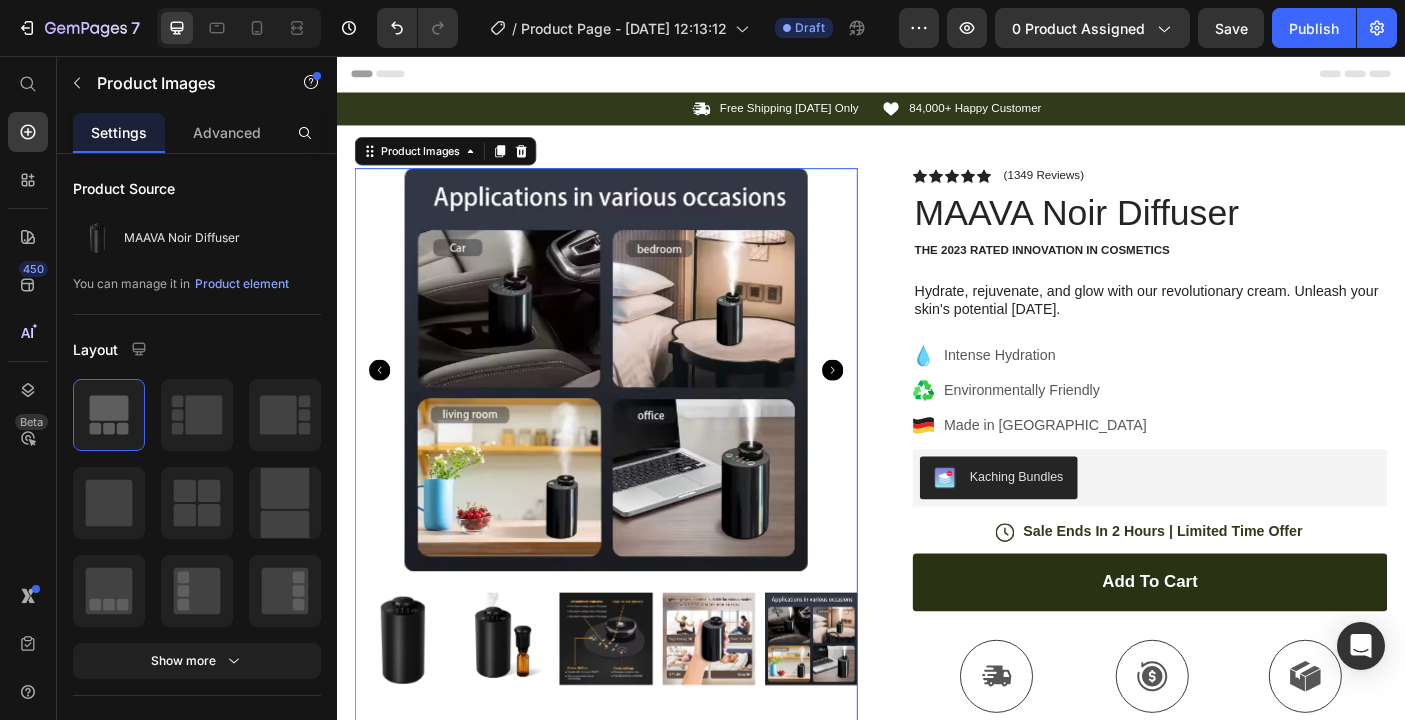 click 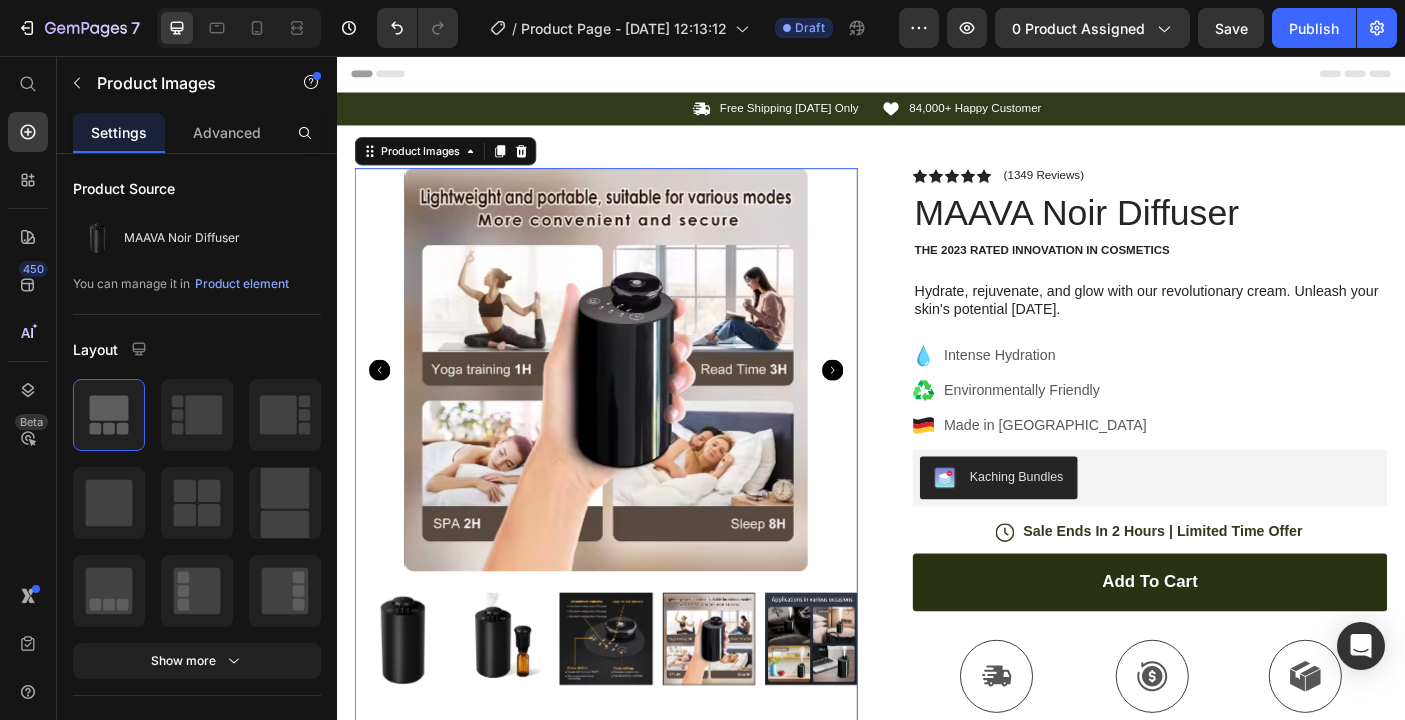 click 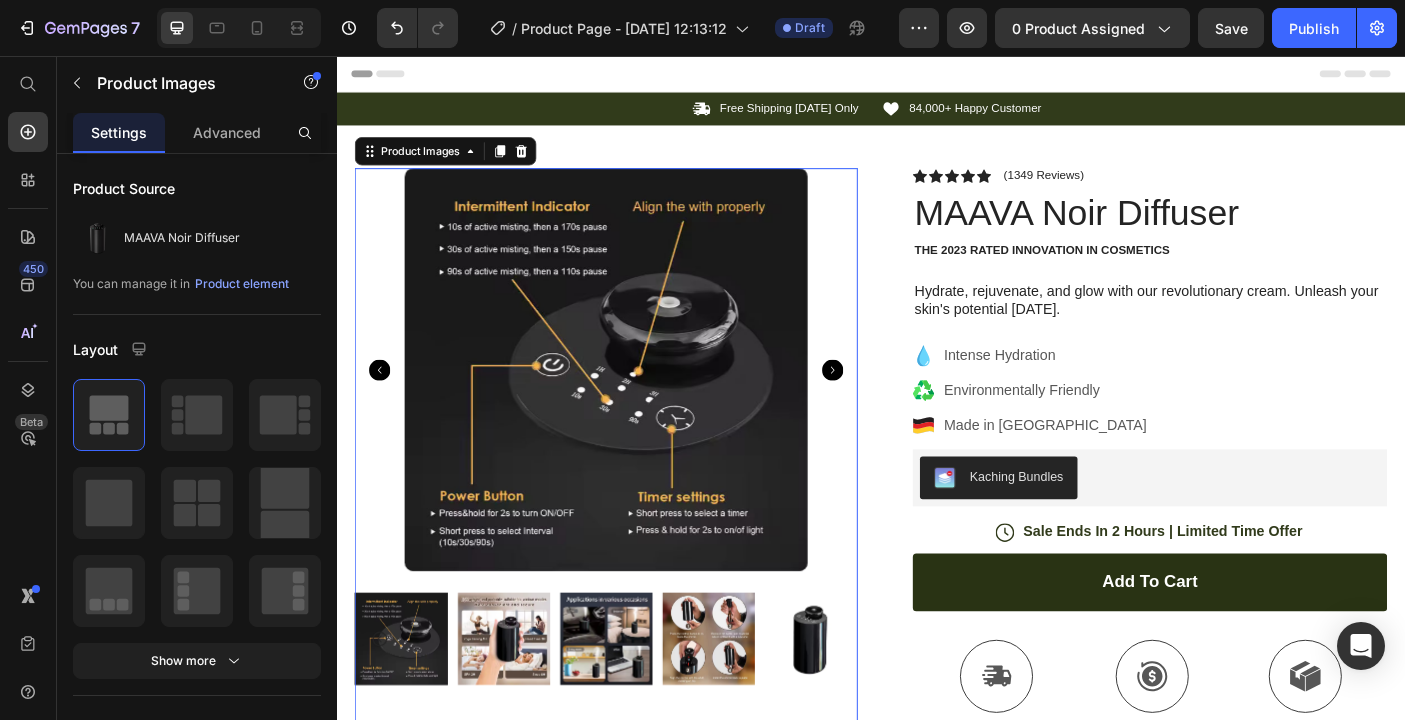 click 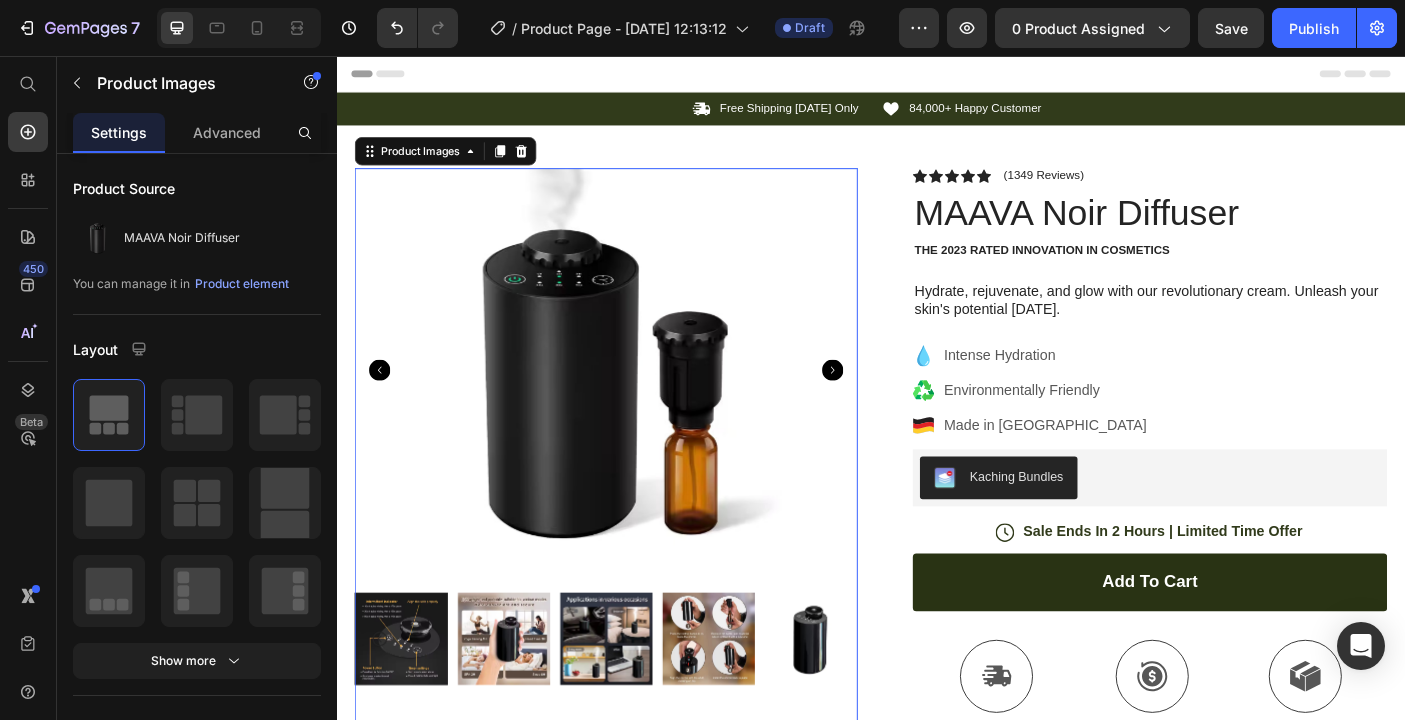 click 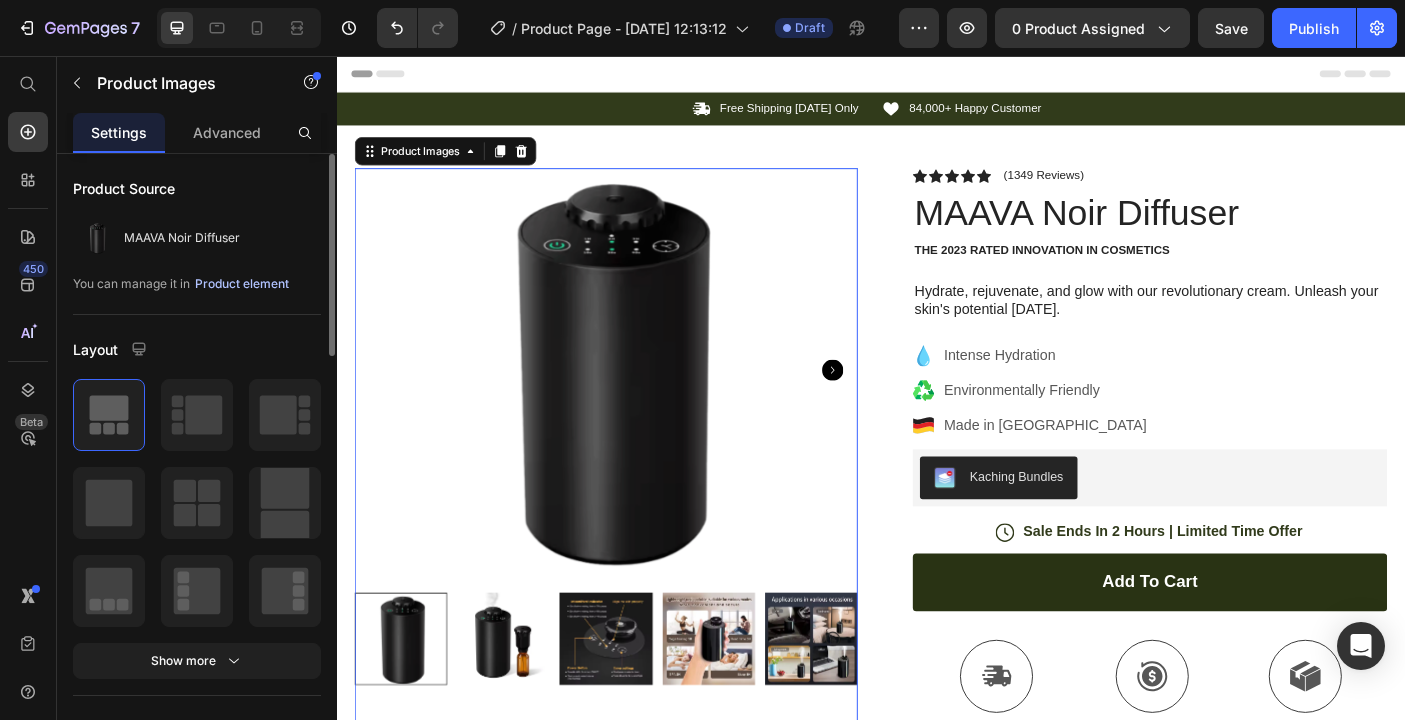 click on "Product element" at bounding box center (242, 284) 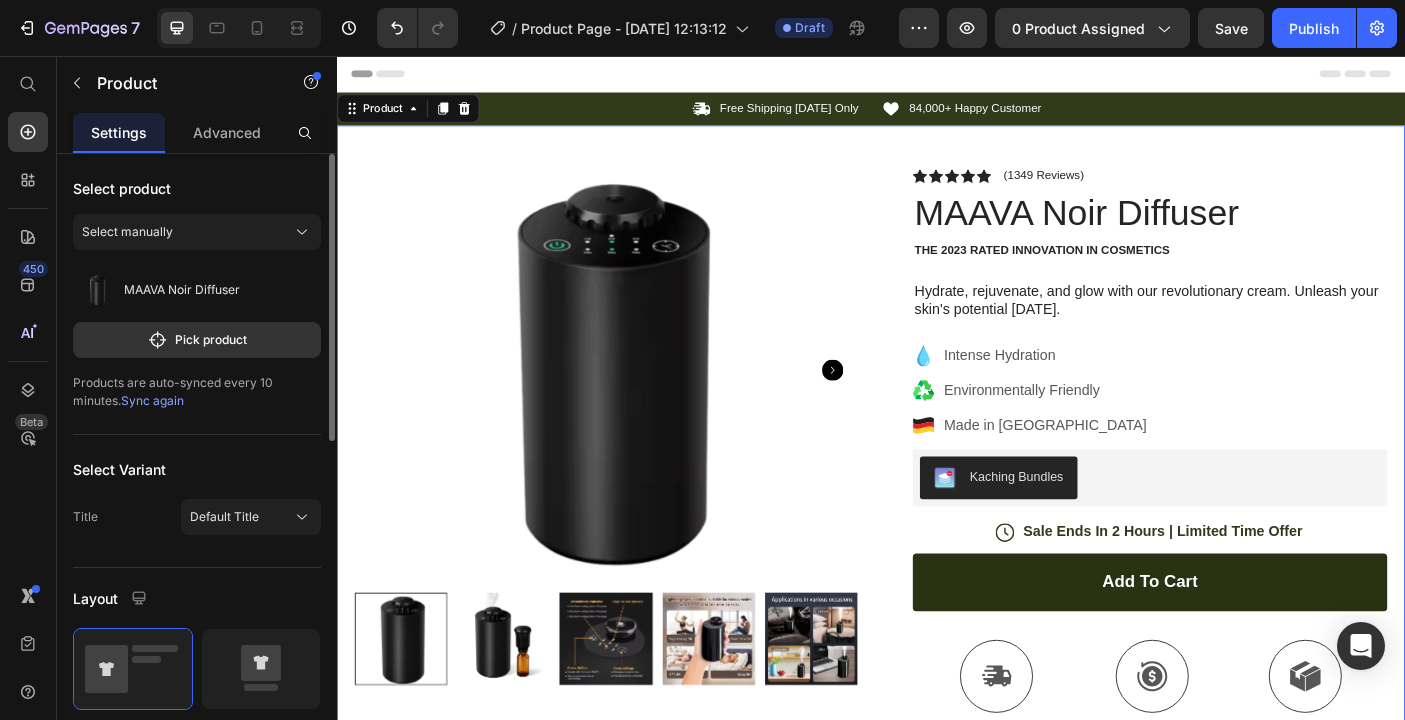 click on "Sync again" at bounding box center [152, 400] 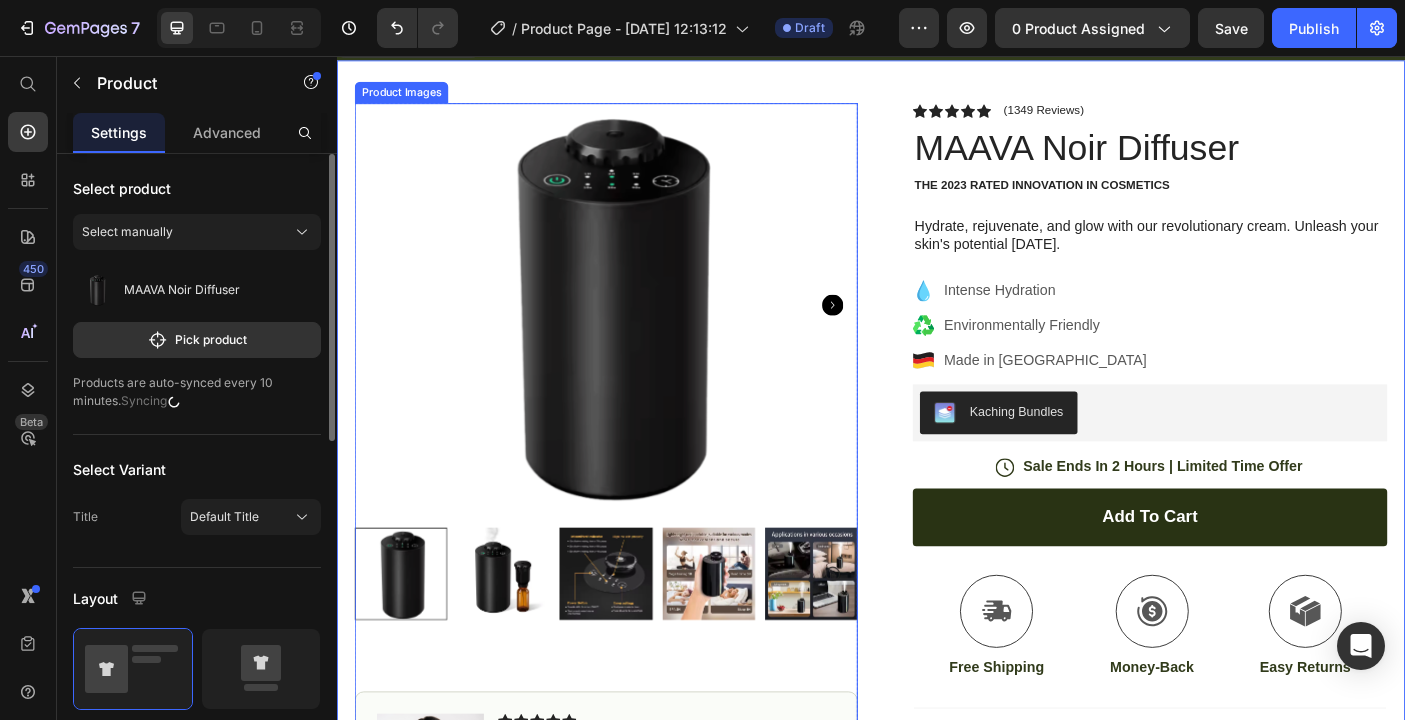 scroll, scrollTop: 70, scrollLeft: 0, axis: vertical 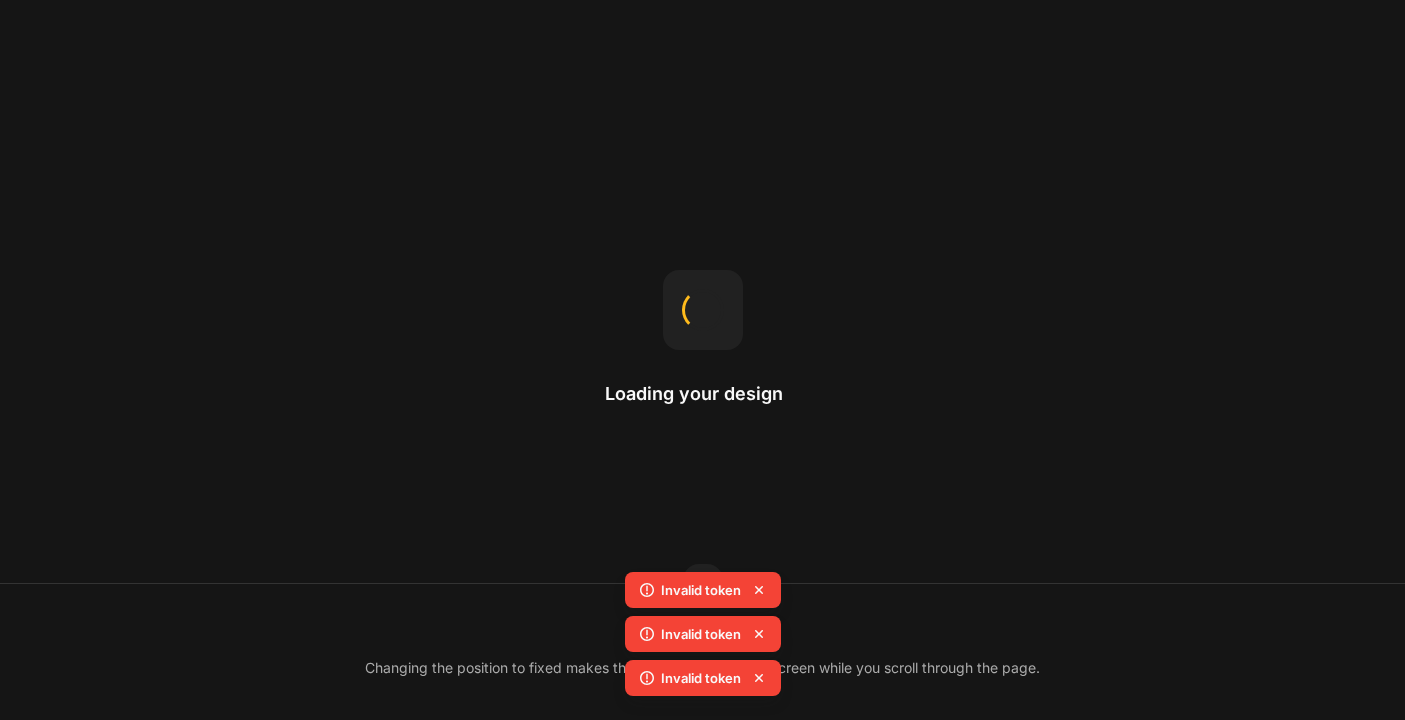 click 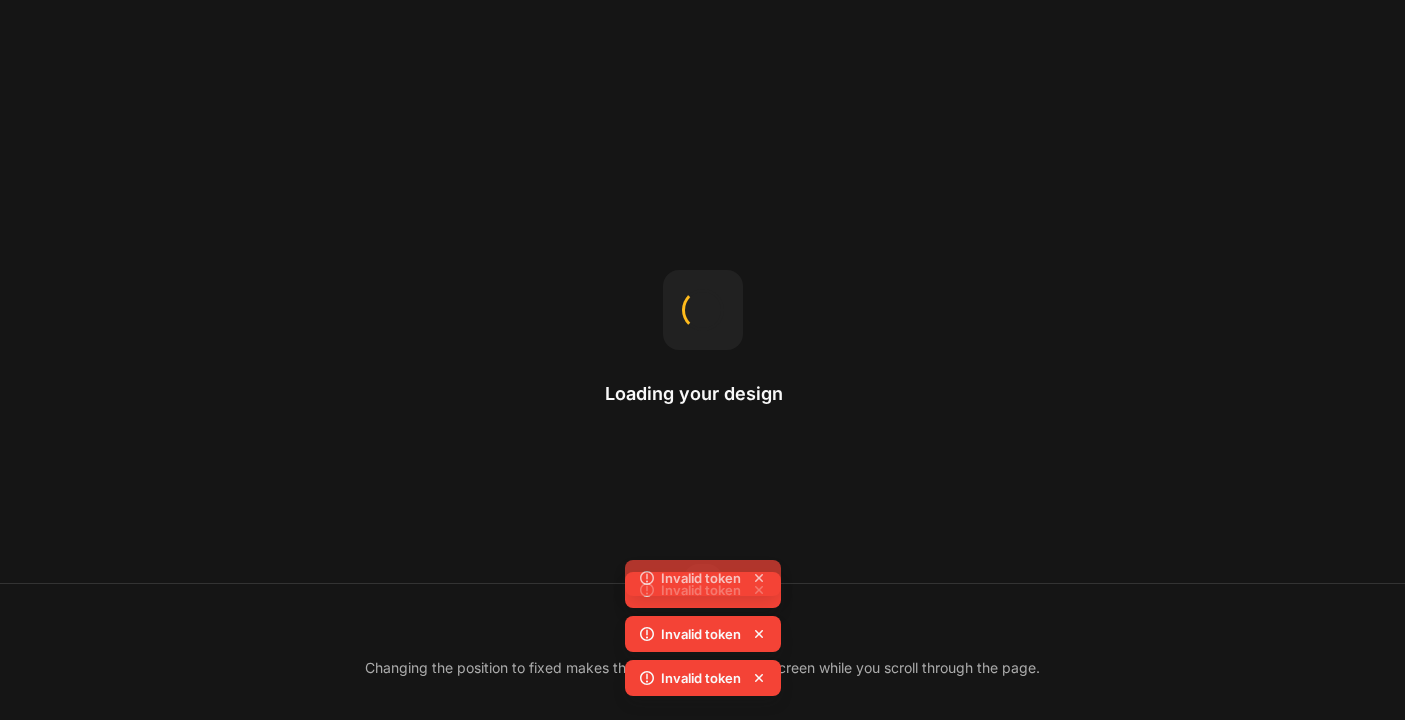 click 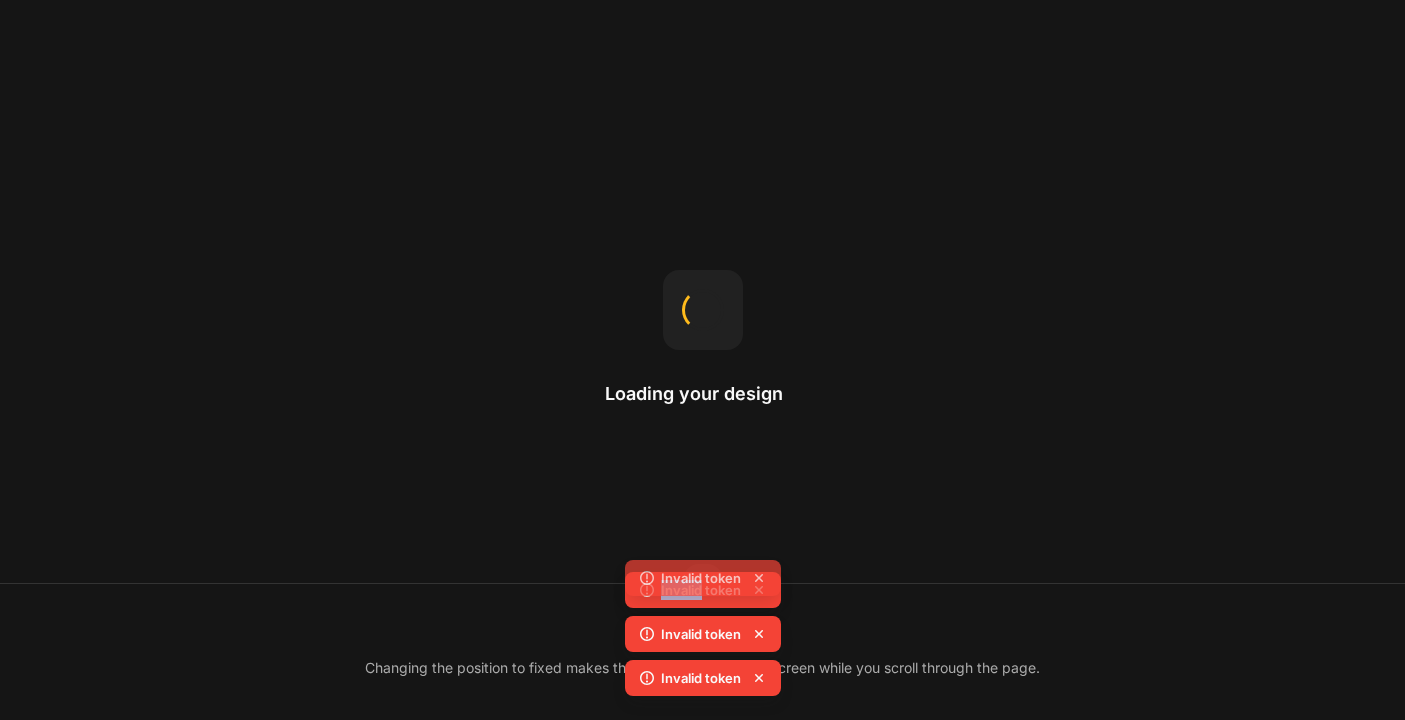 click 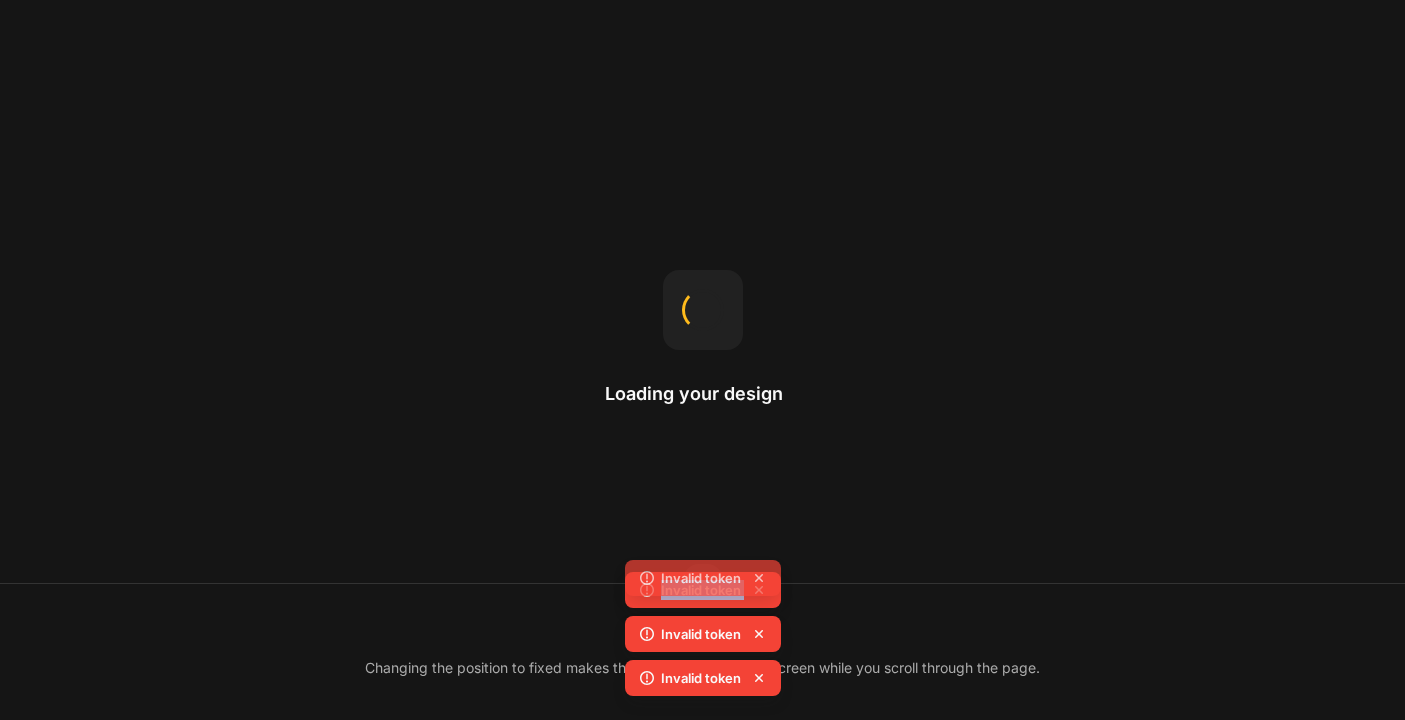click 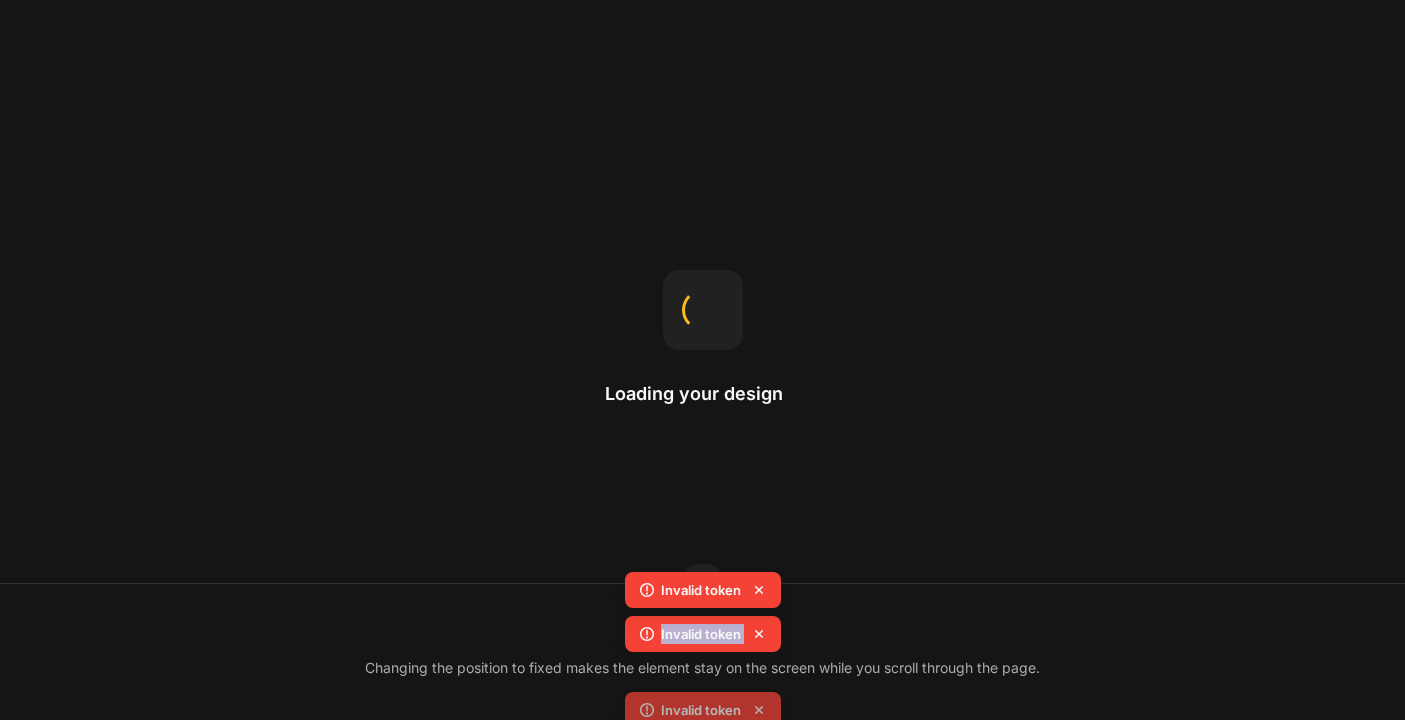 click on "Sticky in page Changing the position to fixed makes the element stay on the screen while you scroll through the page." at bounding box center [702, 652] 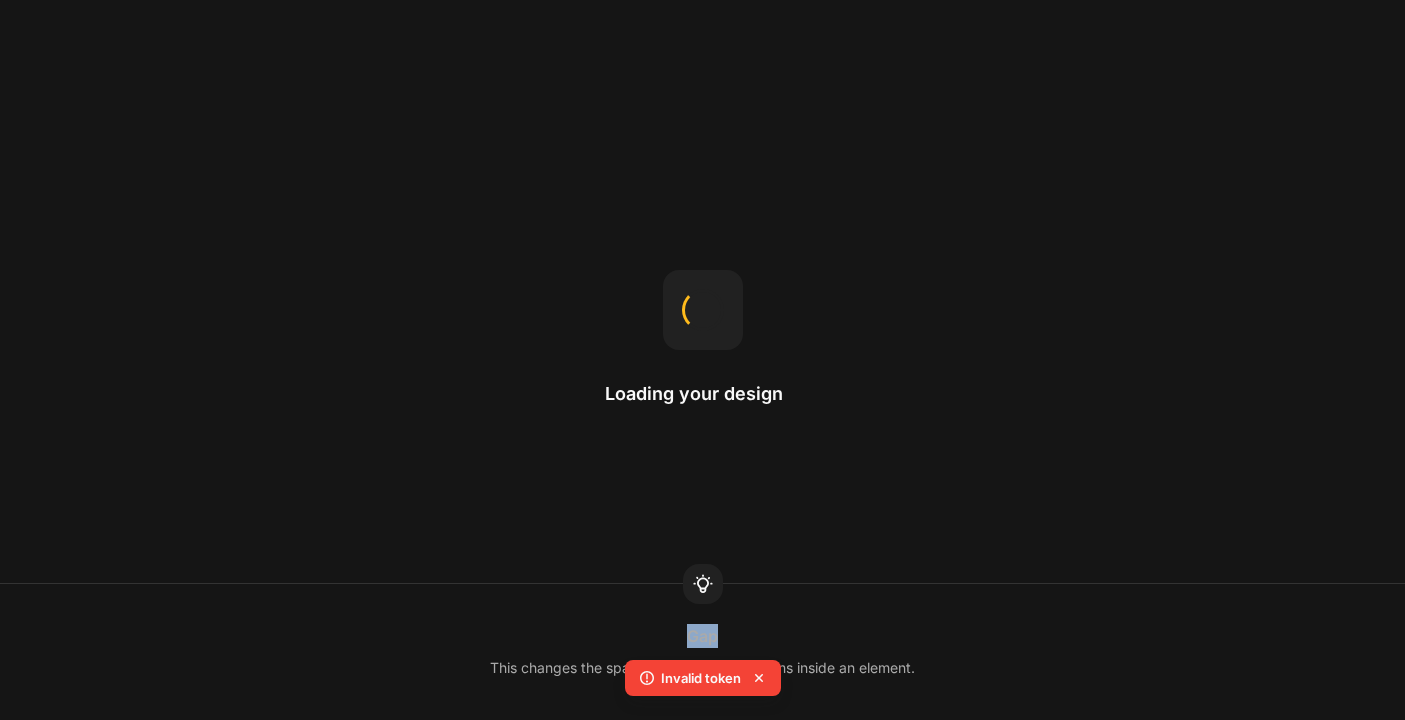 click on "Gap This changes the spacing between child items inside an element." at bounding box center [702, 652] 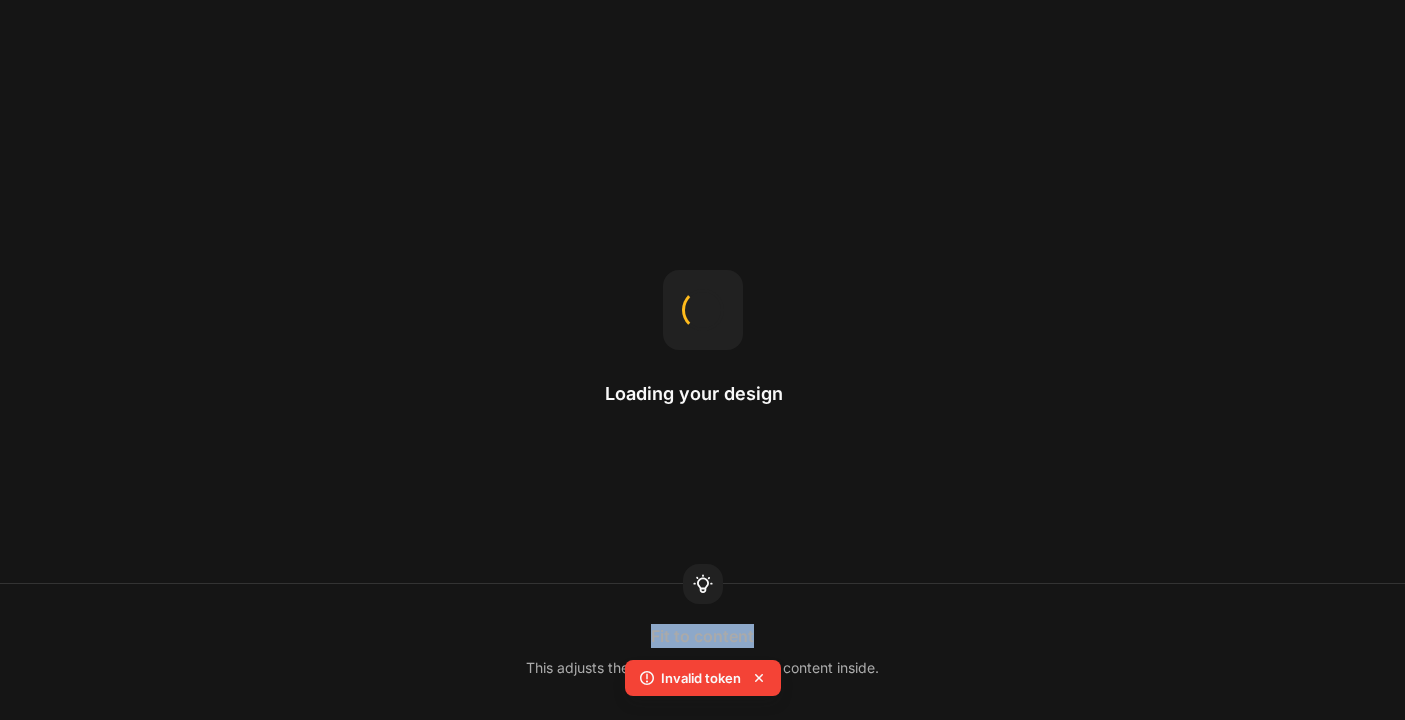 click on "Fit to content This adjusts the column width to fit the content inside." at bounding box center (702, 652) 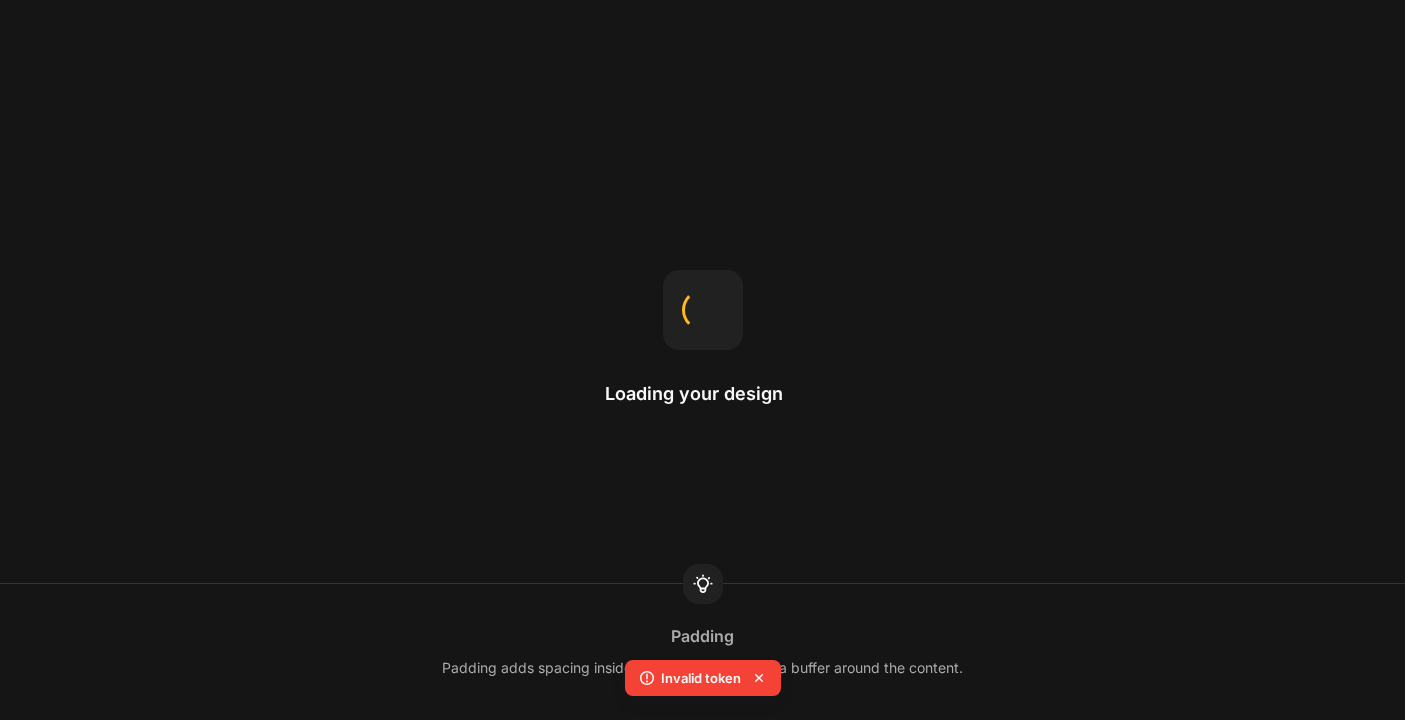 click 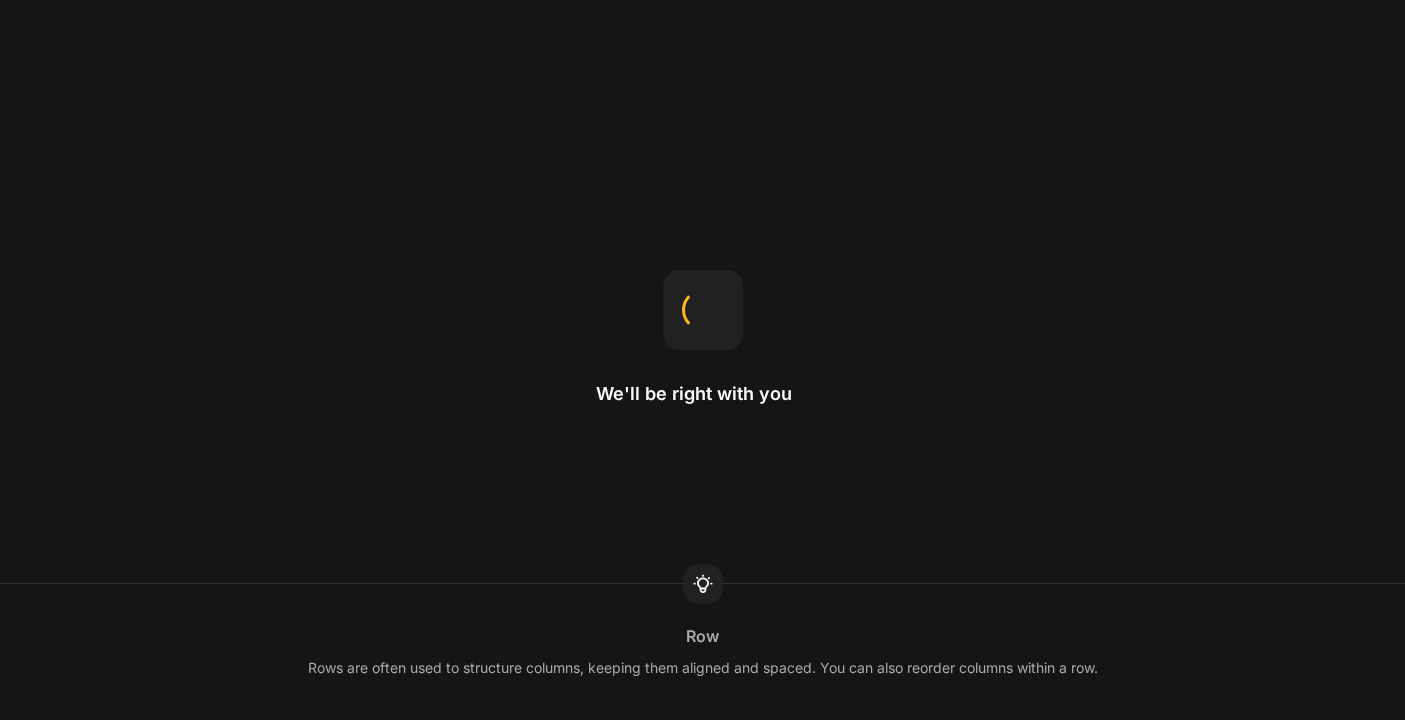 scroll, scrollTop: 0, scrollLeft: 0, axis: both 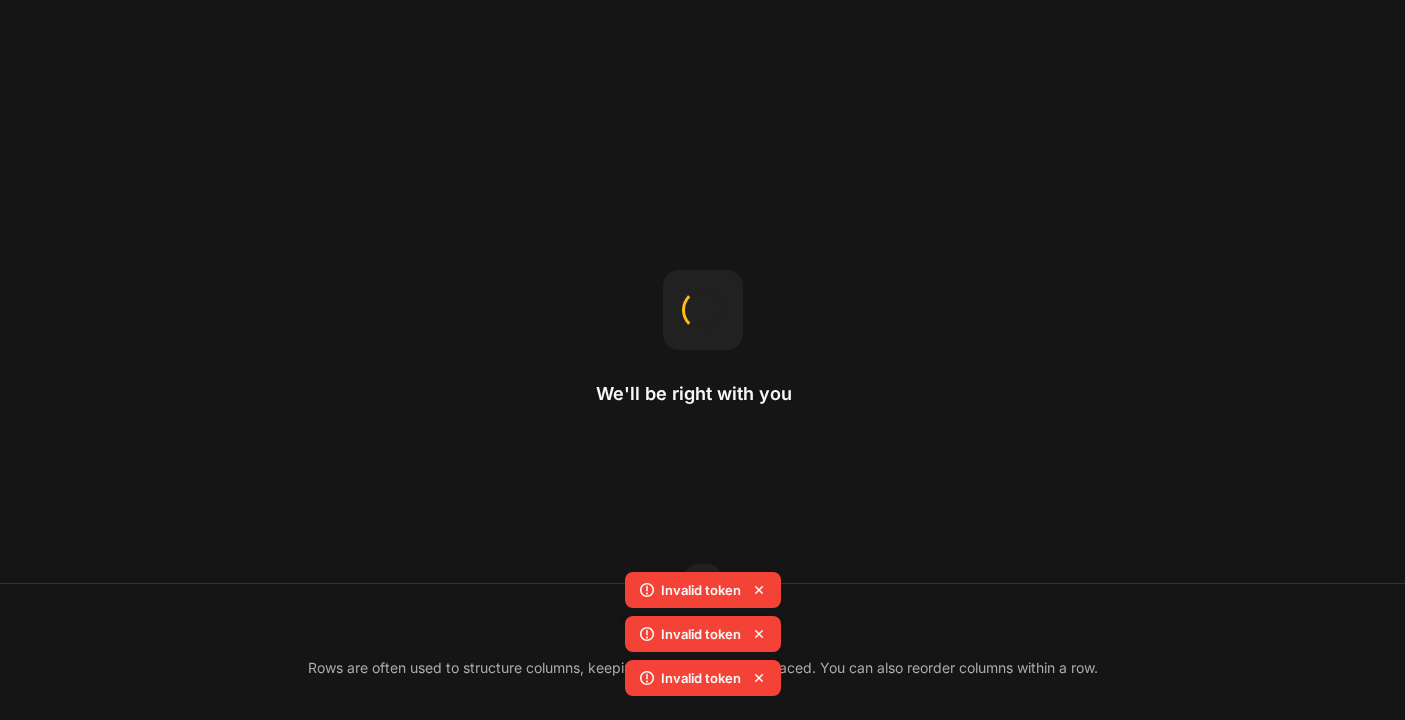 click 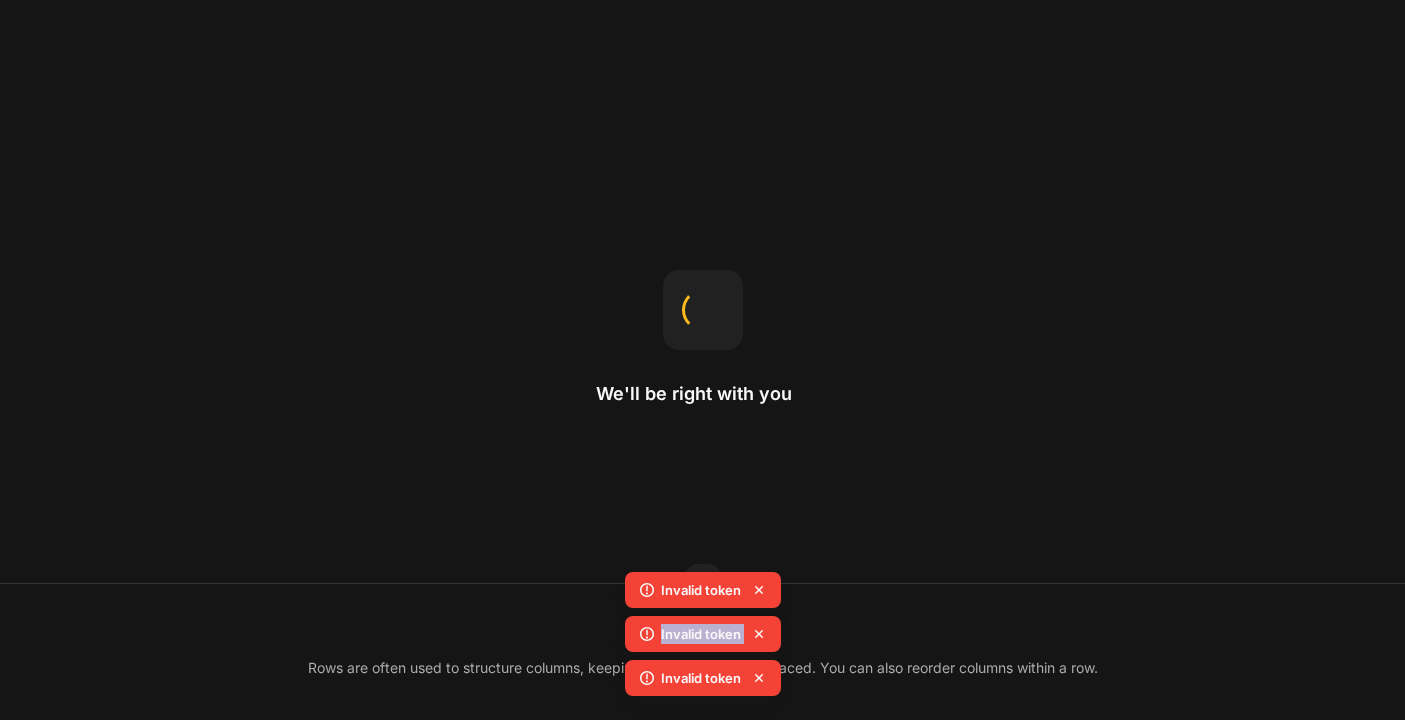 click 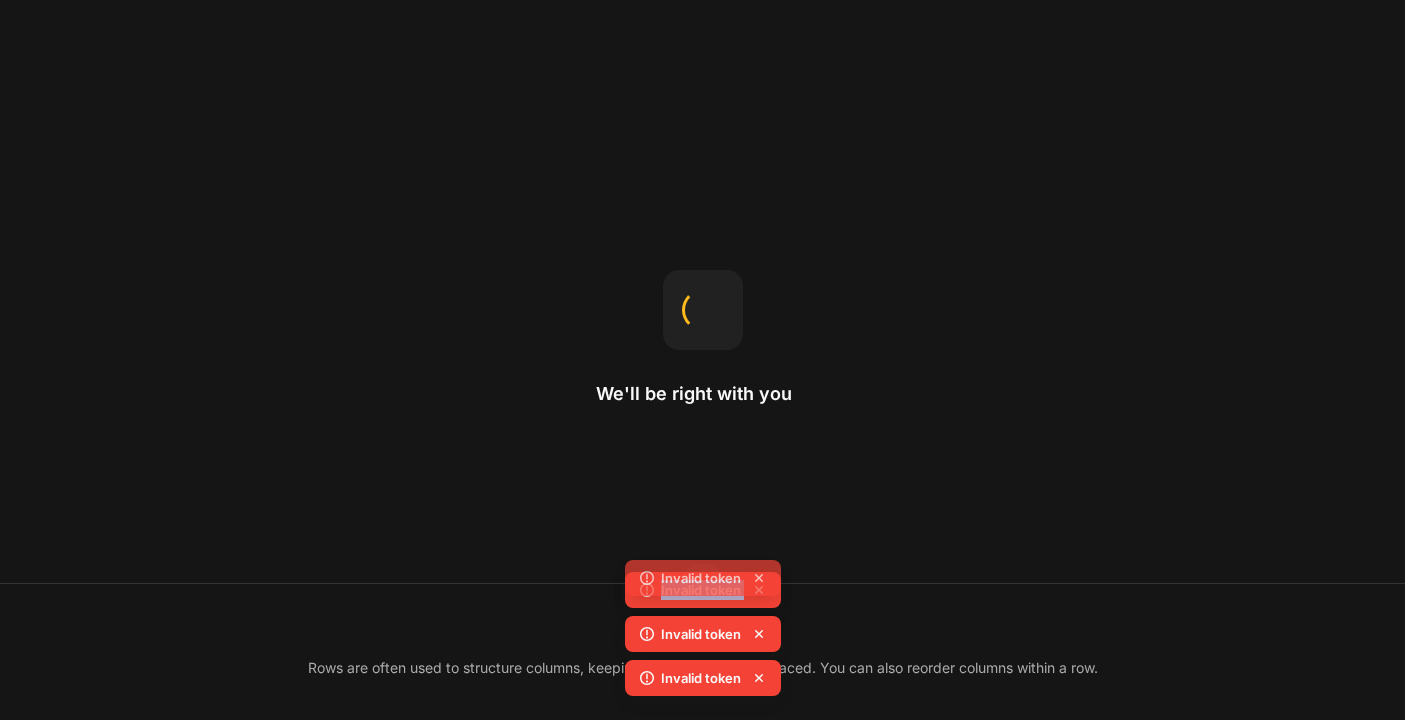 click 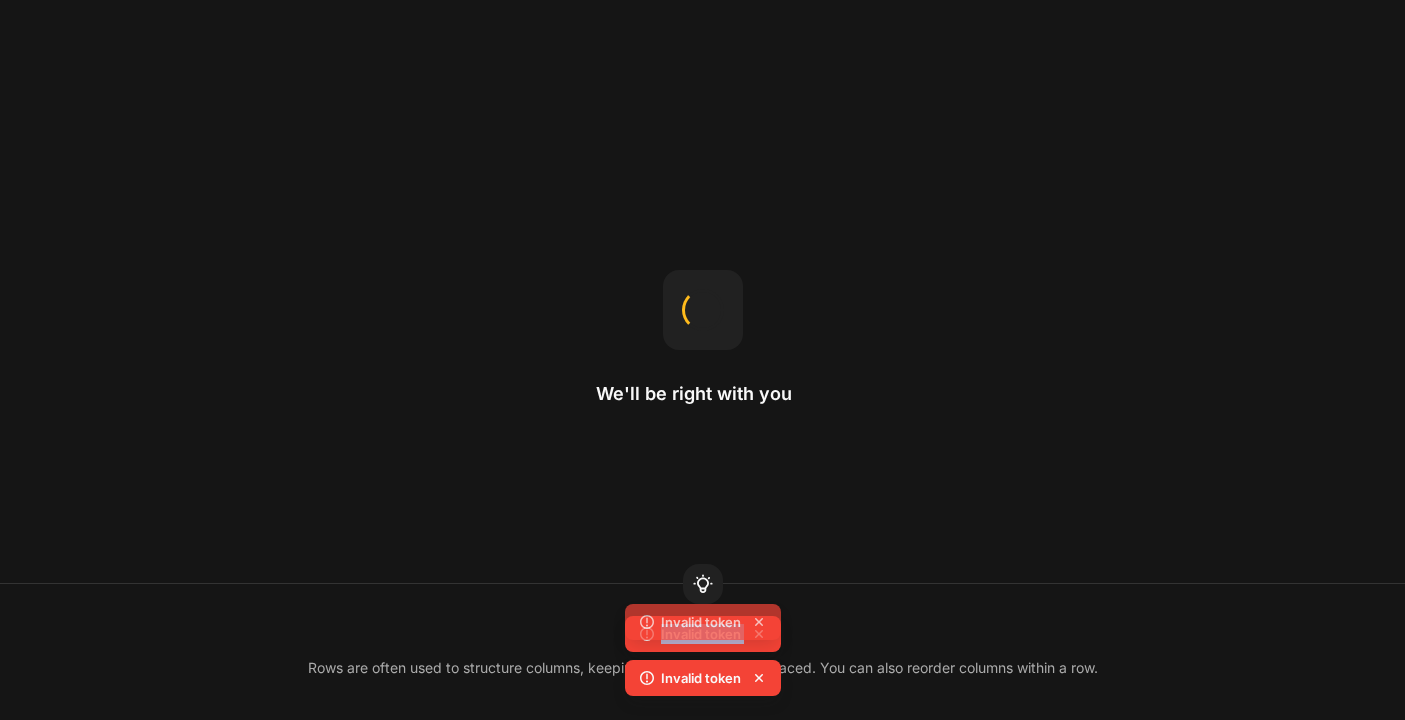 click on "Row Rows are often used to structure columns, keeping them aligned and spaced. You can also reorder columns within a row." at bounding box center [702, 652] 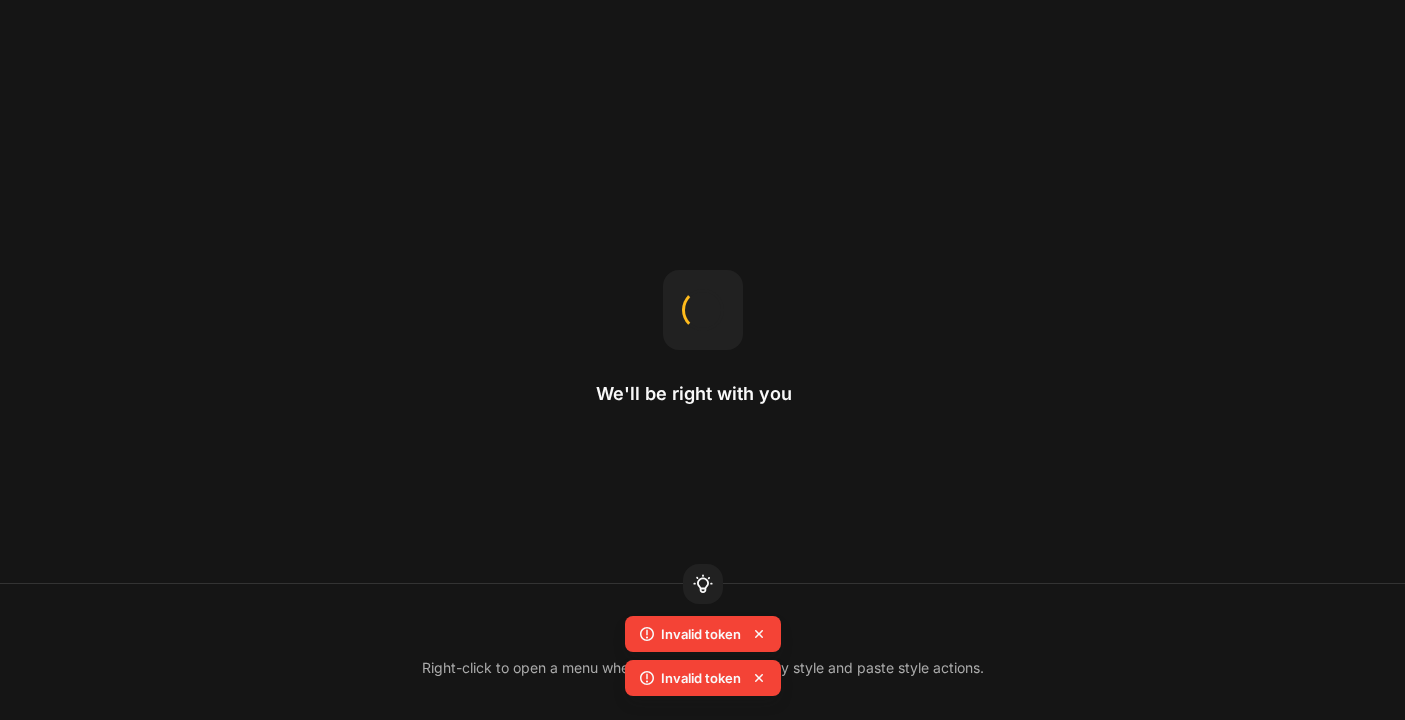 click on "Invalid token" 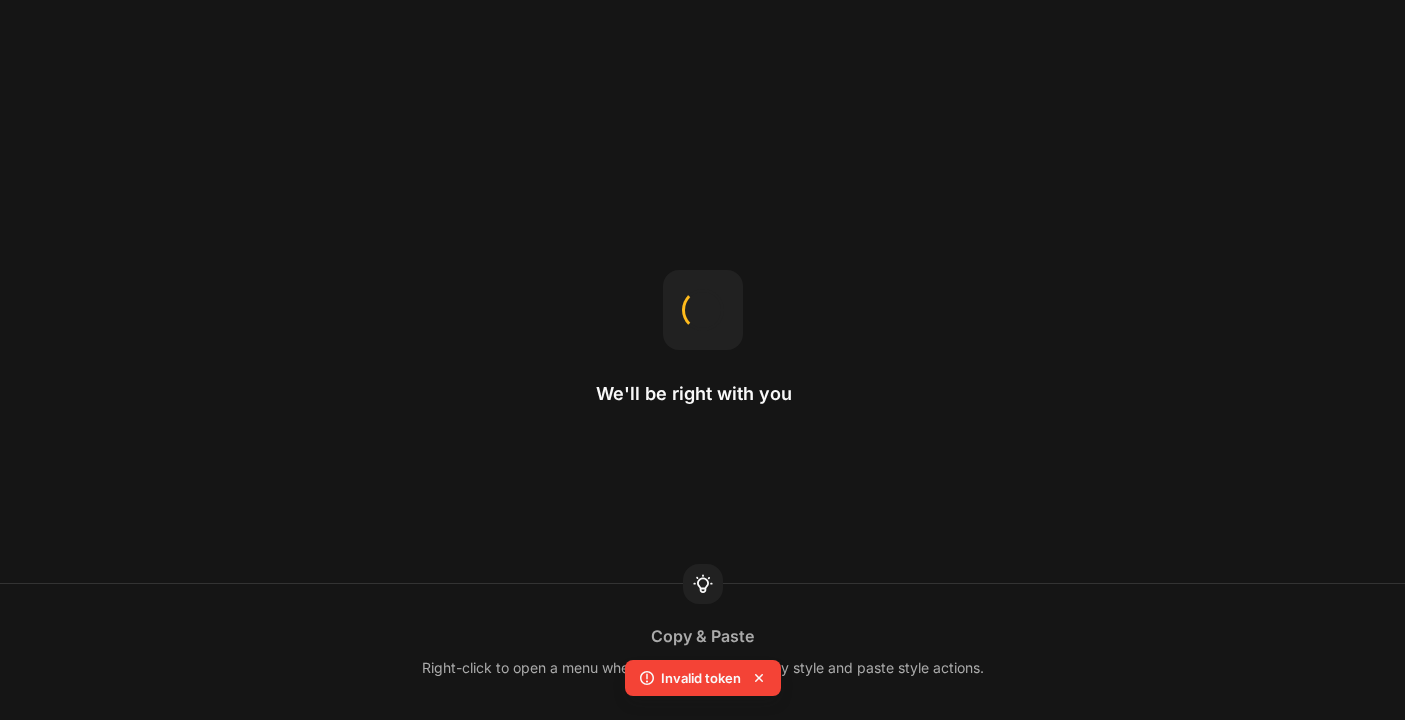 click 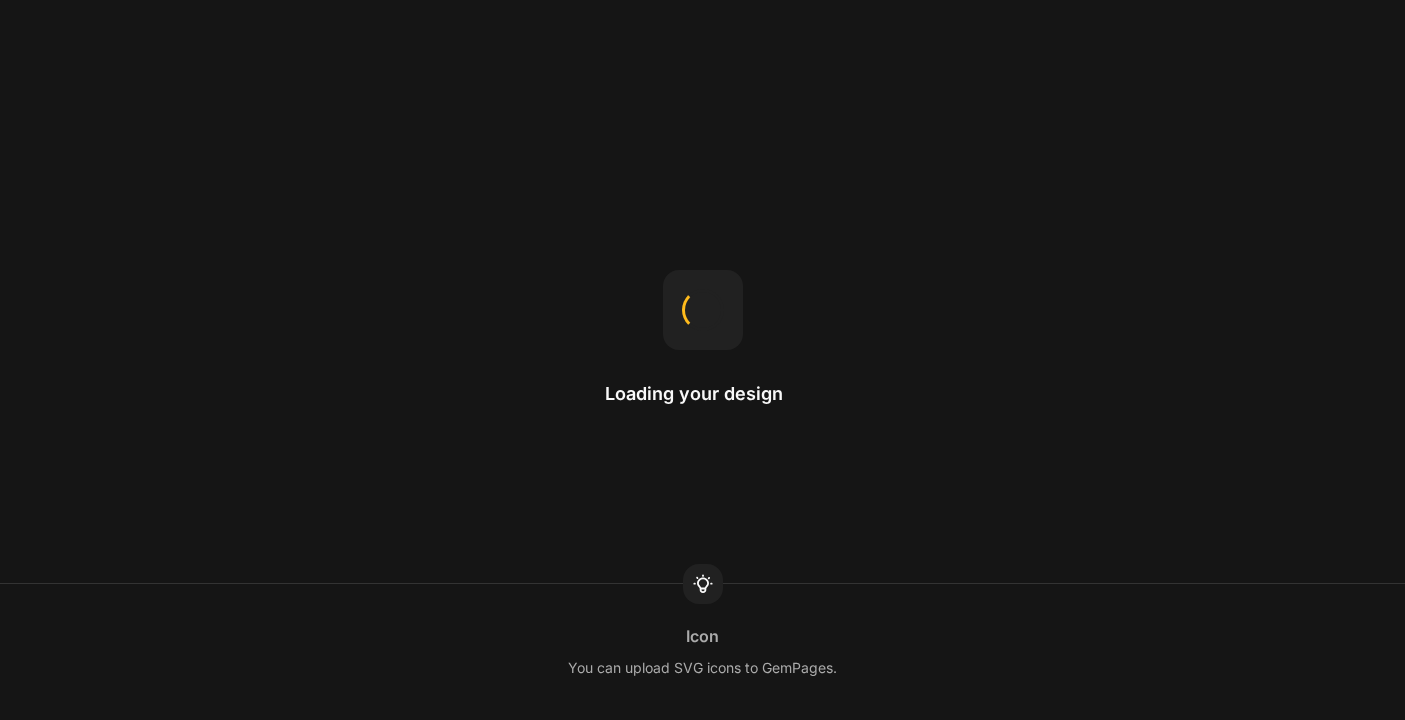 scroll, scrollTop: 0, scrollLeft: 0, axis: both 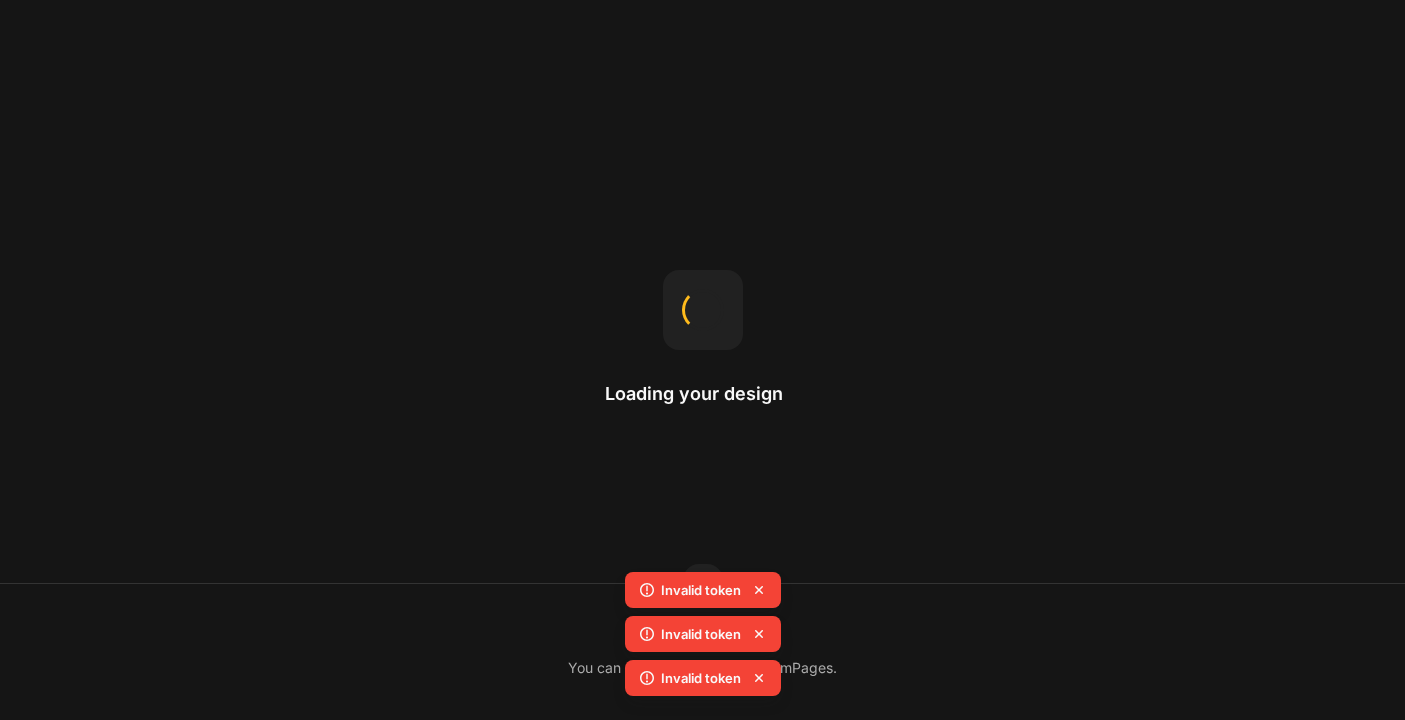 click 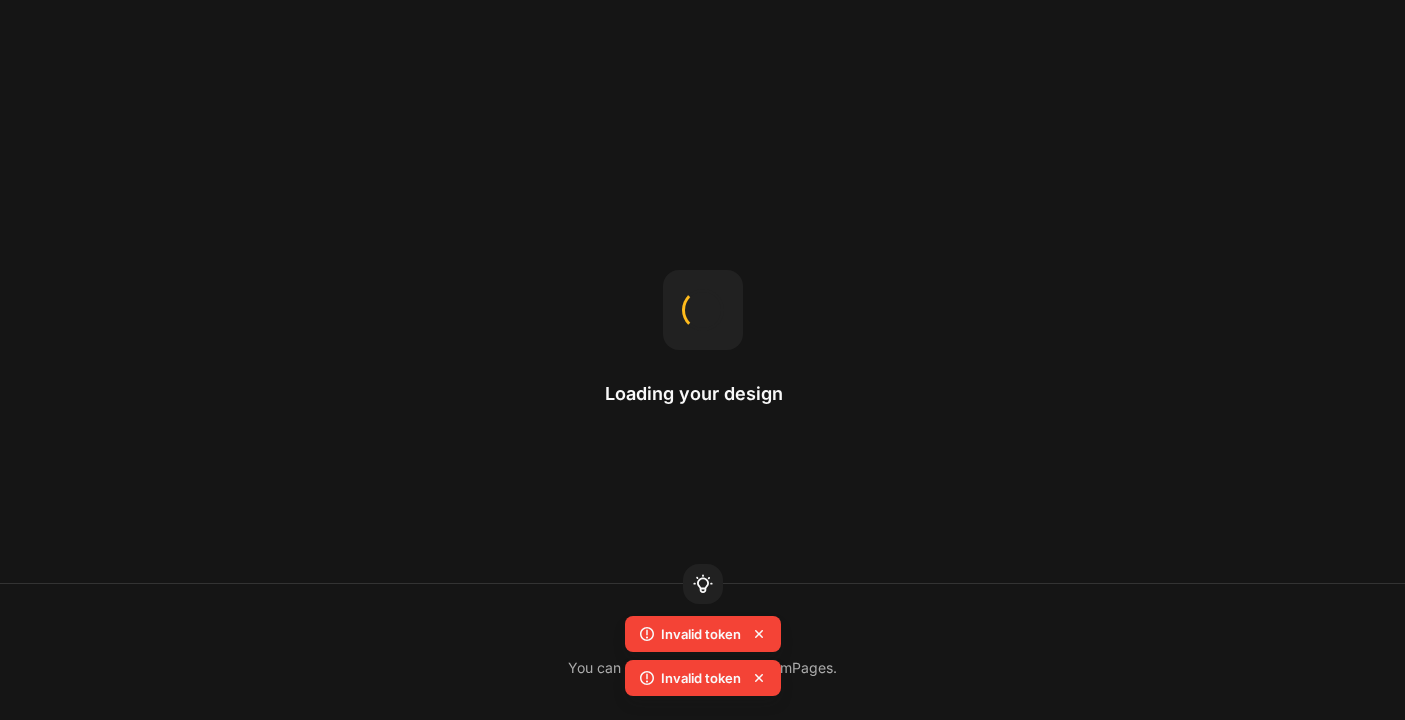 click 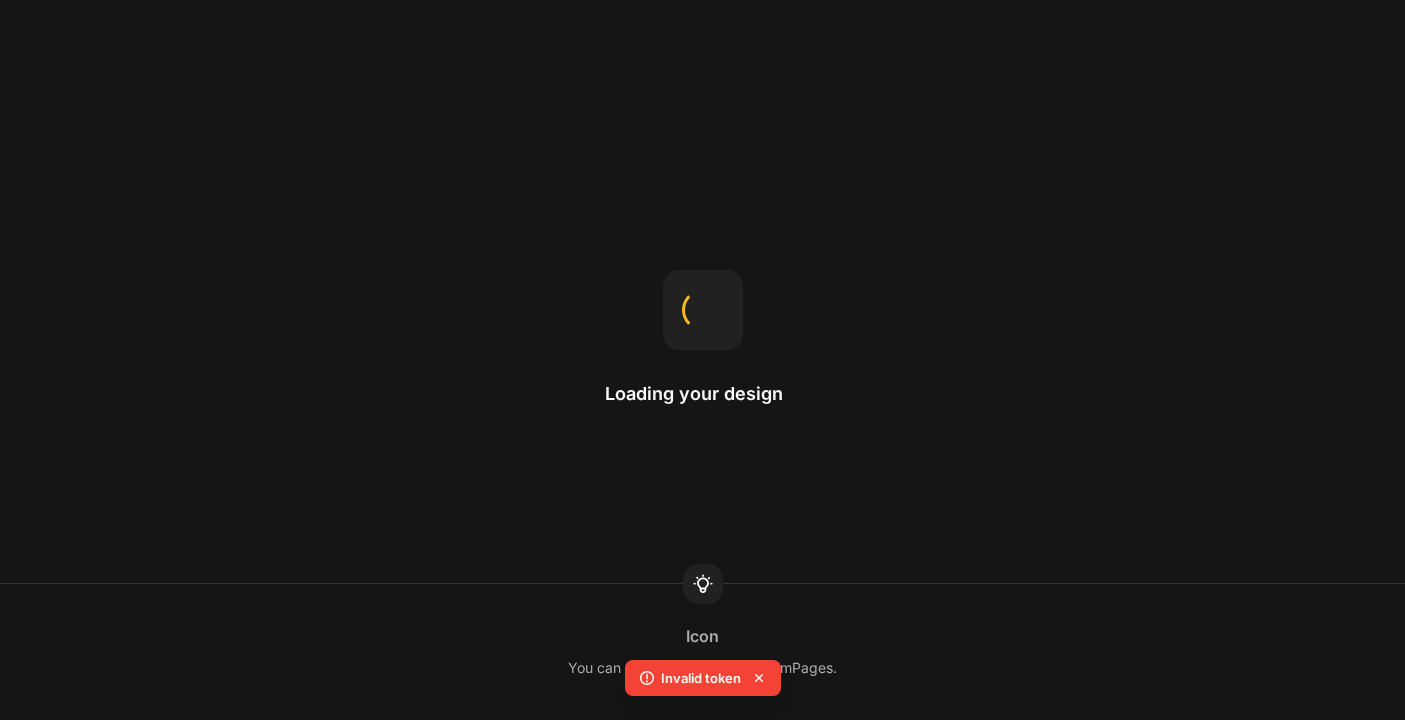 click 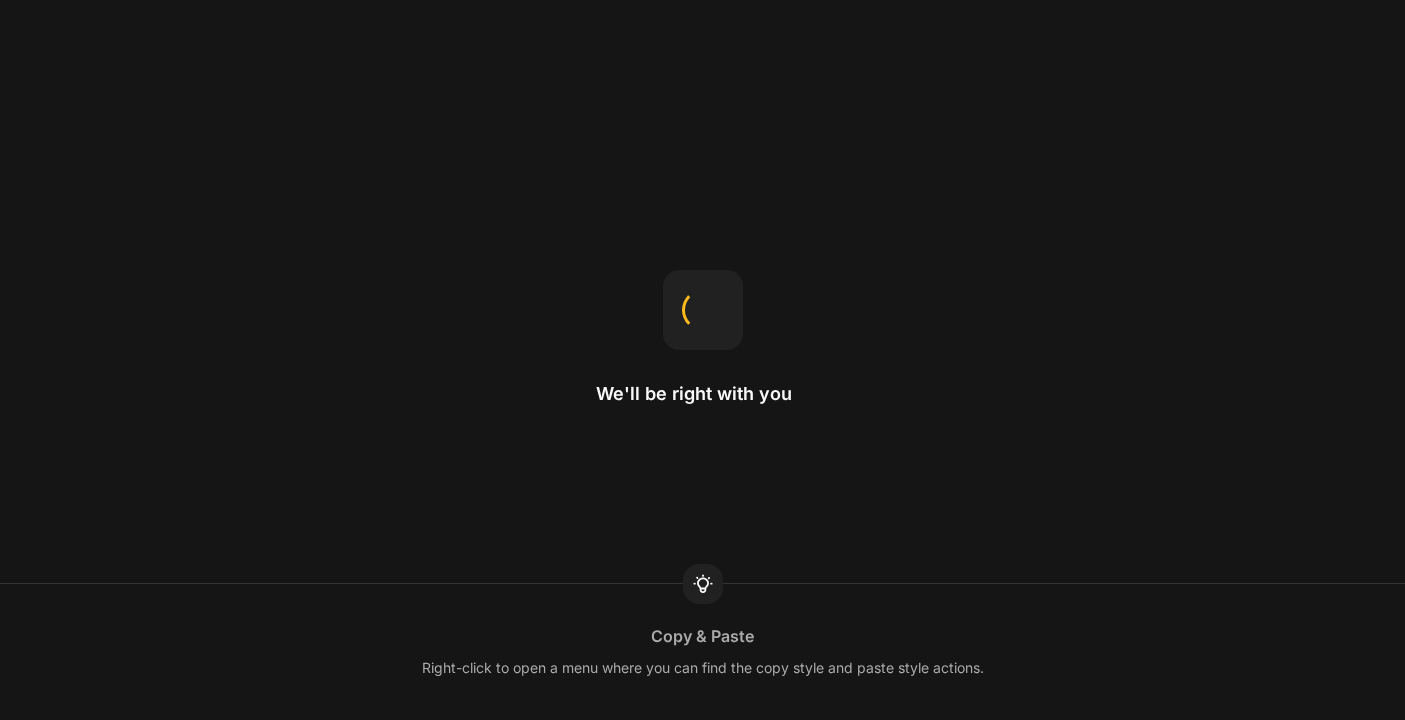 scroll, scrollTop: 0, scrollLeft: 0, axis: both 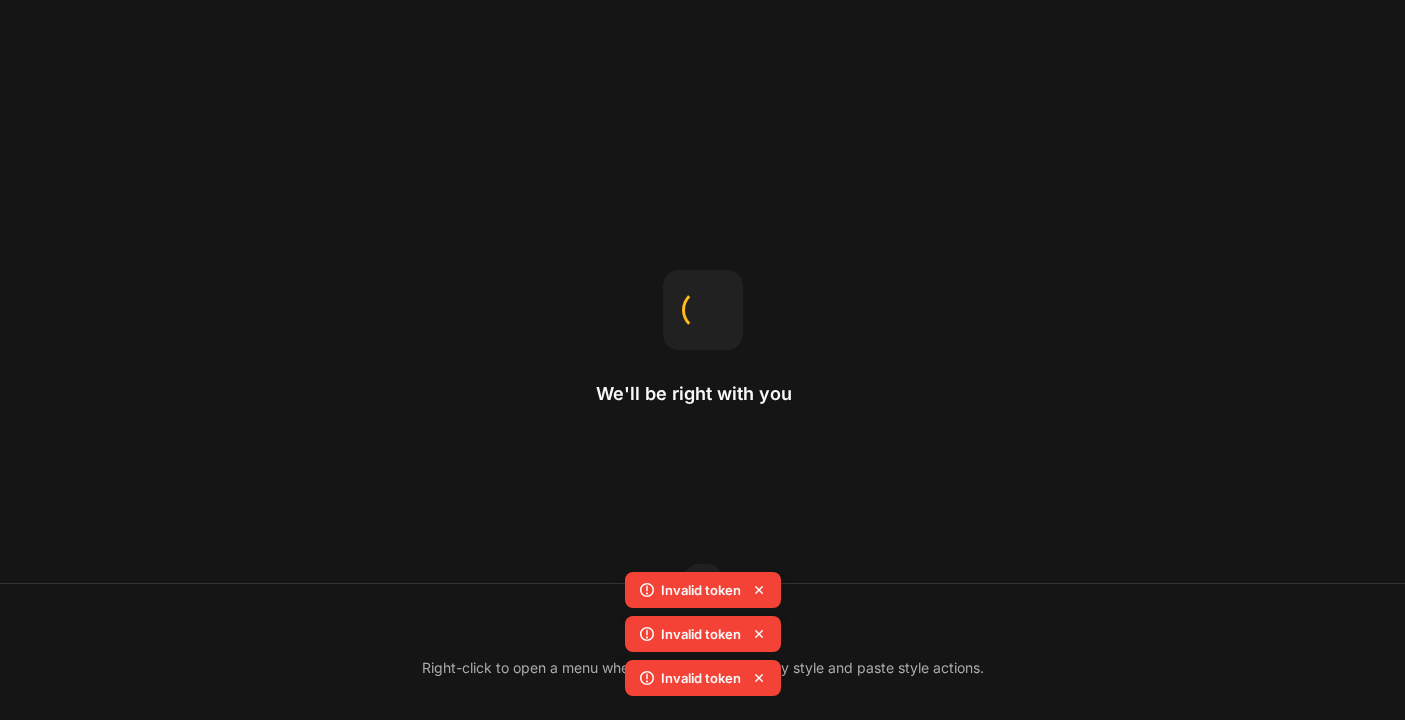 click 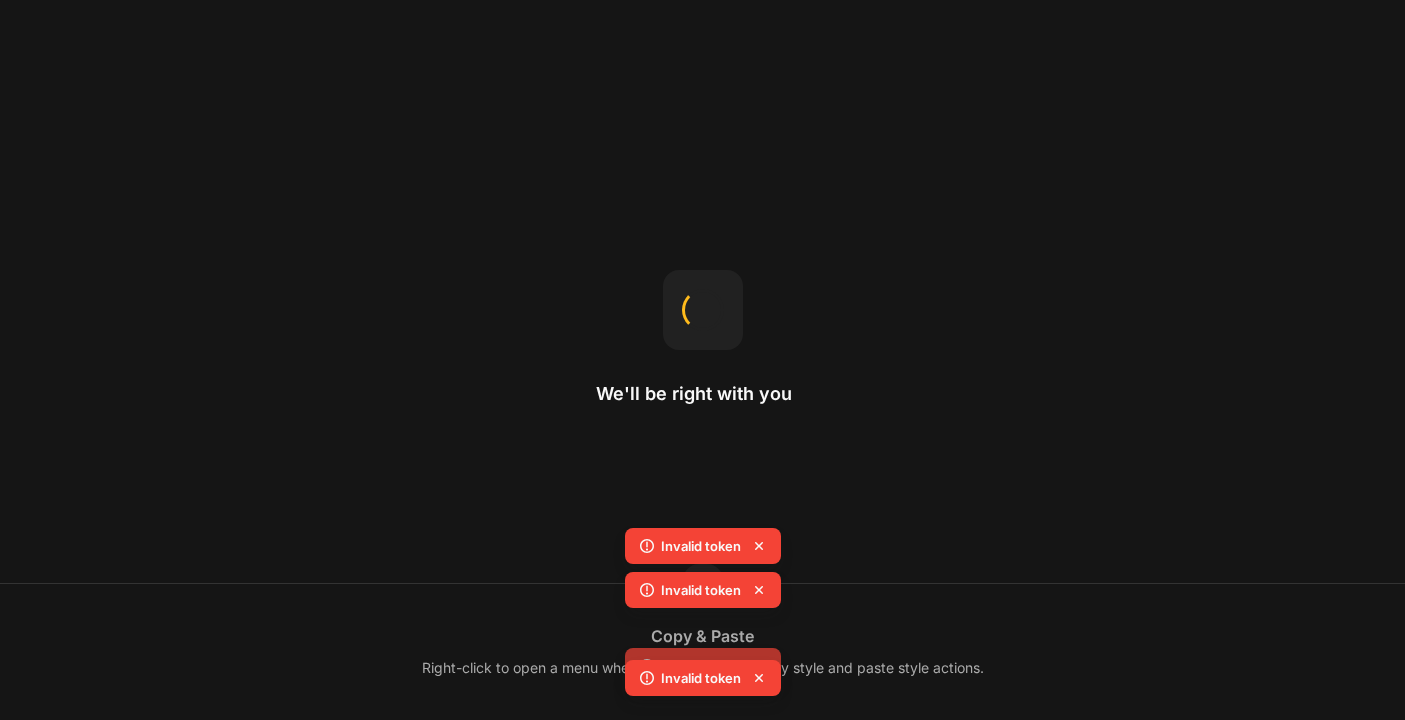 click 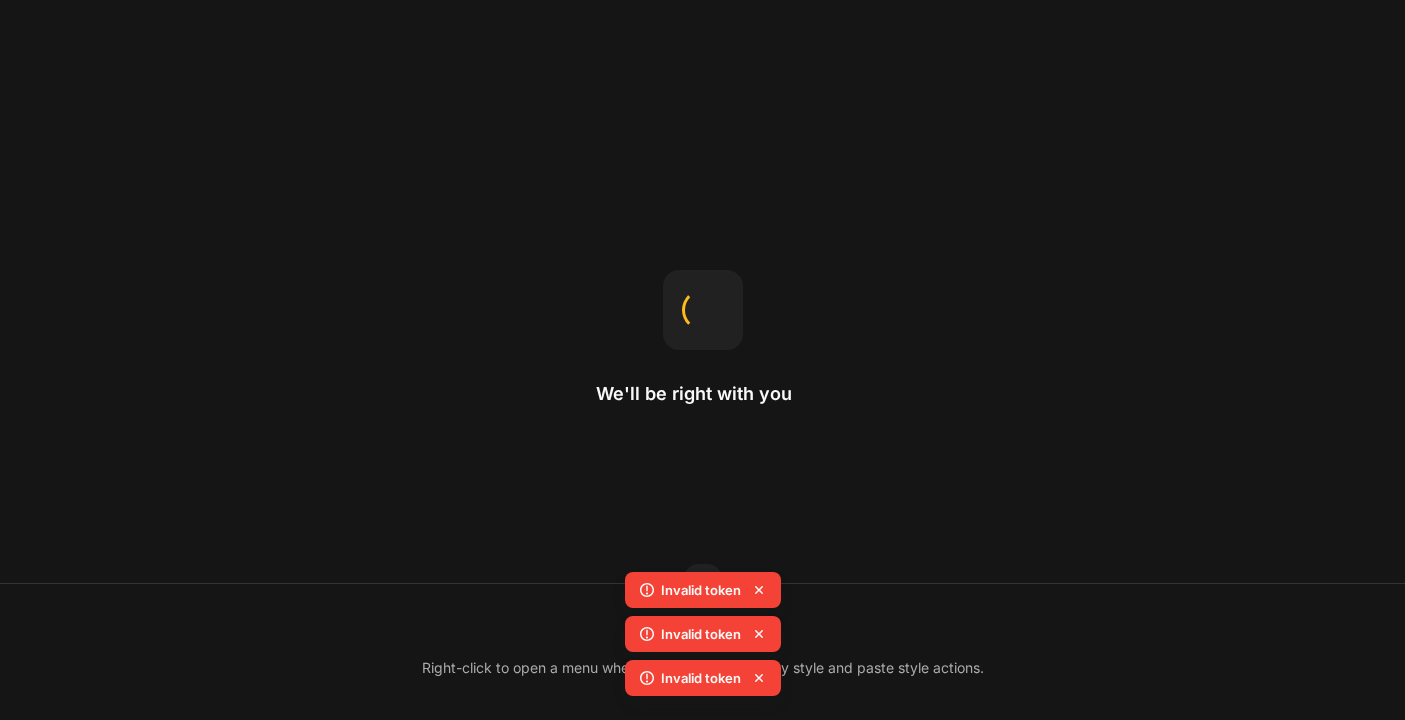 click 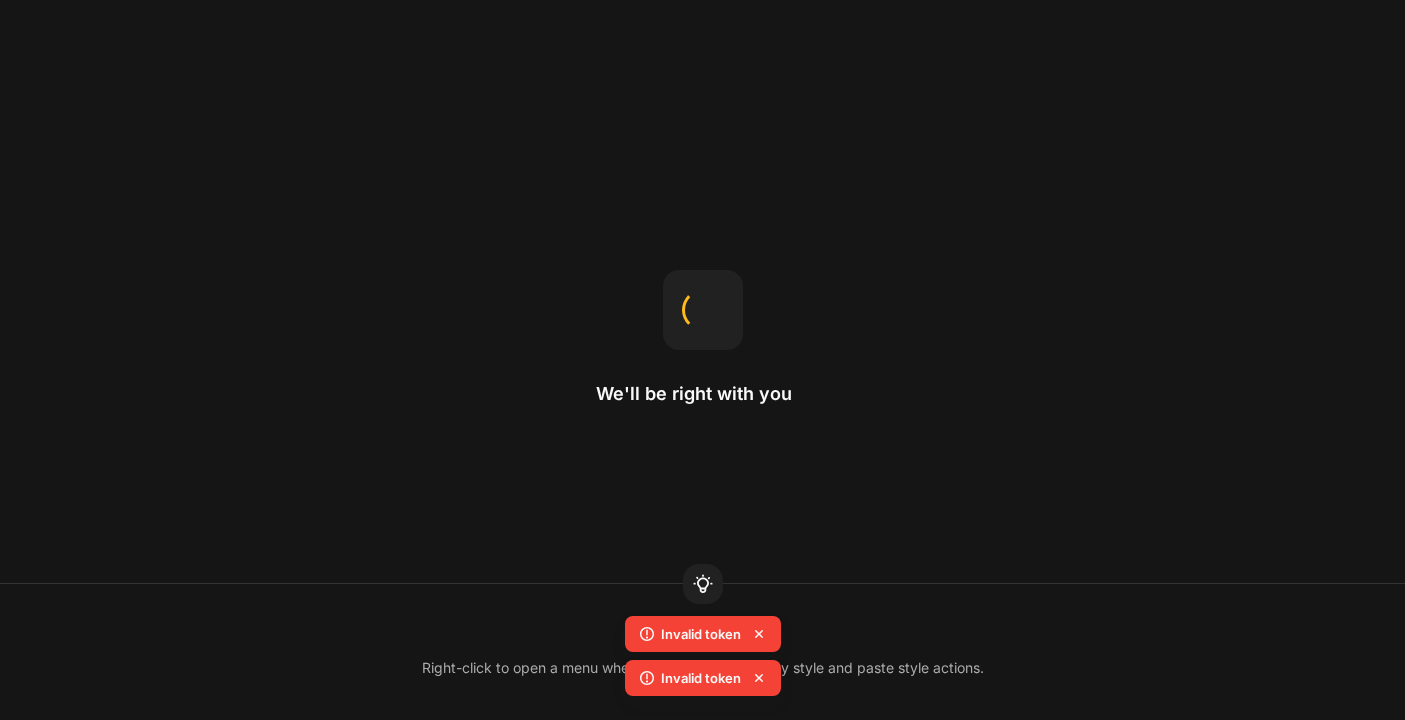click 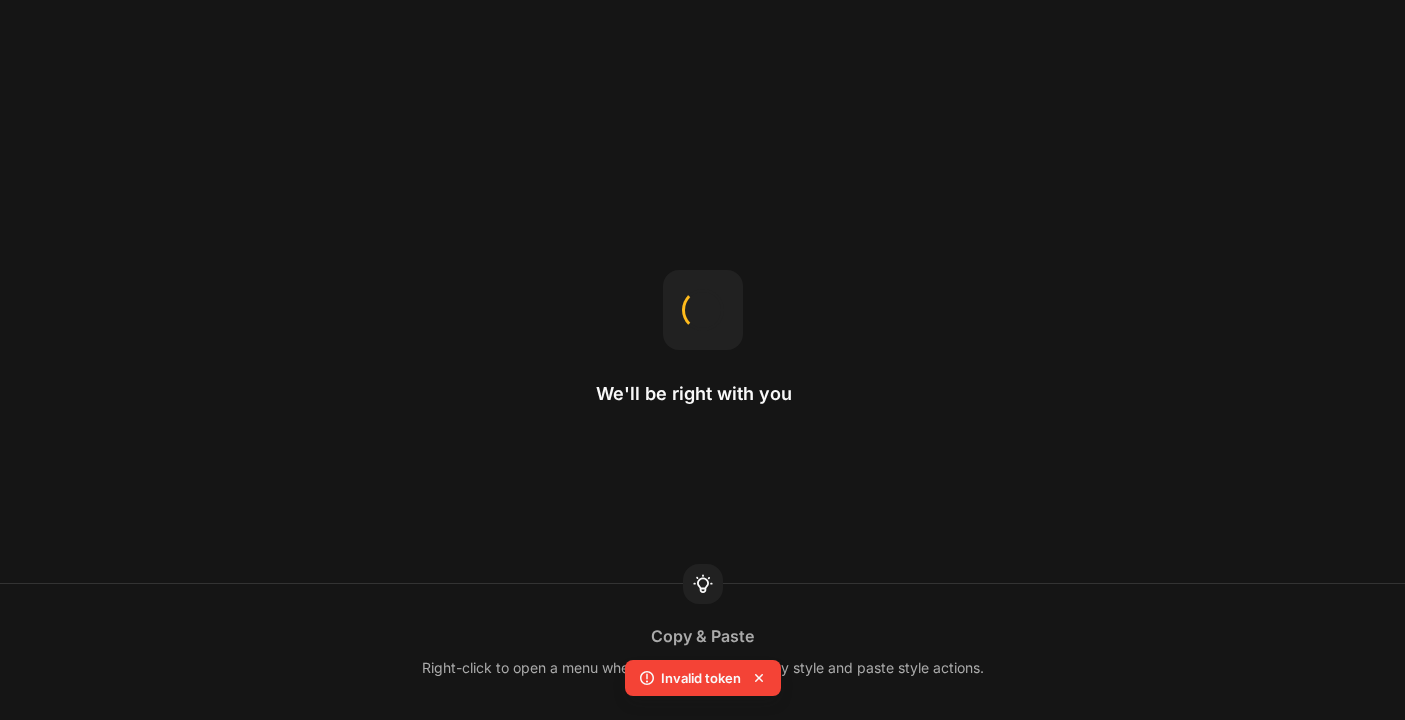 click 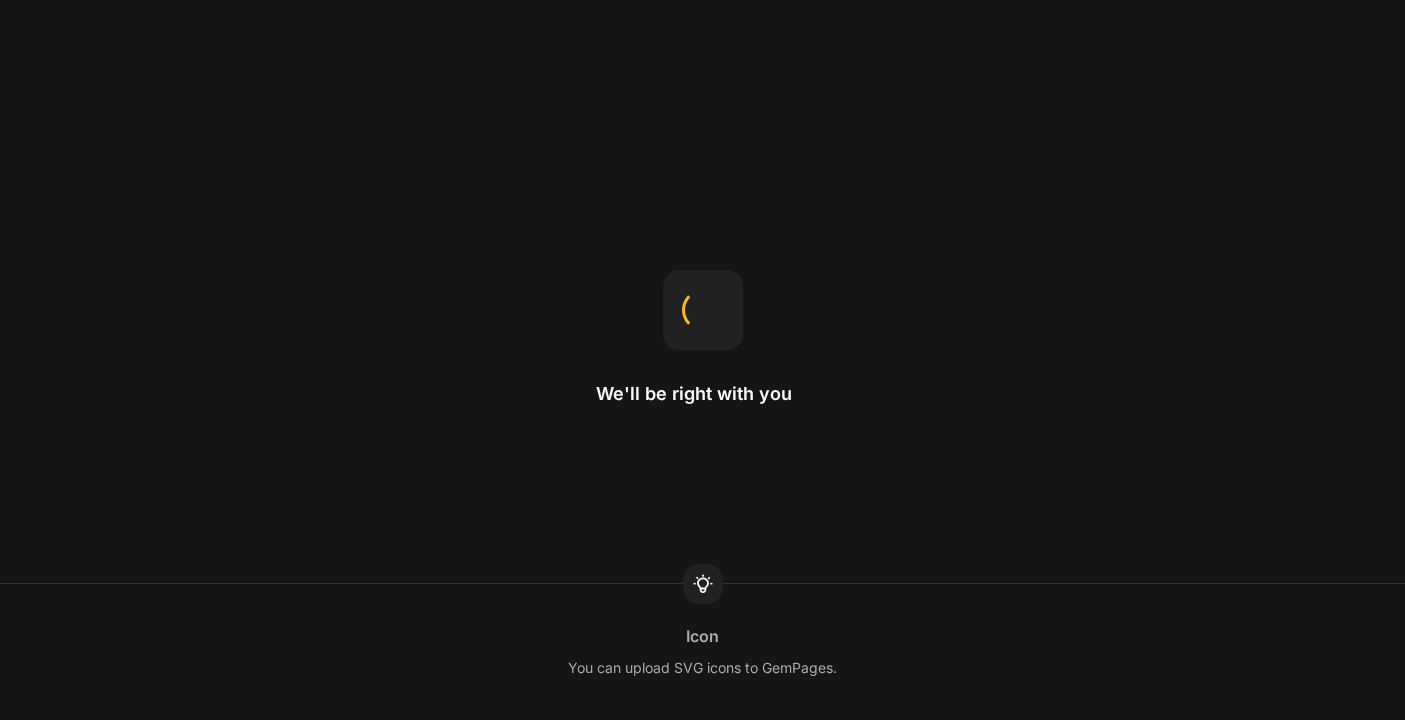 scroll, scrollTop: 0, scrollLeft: 0, axis: both 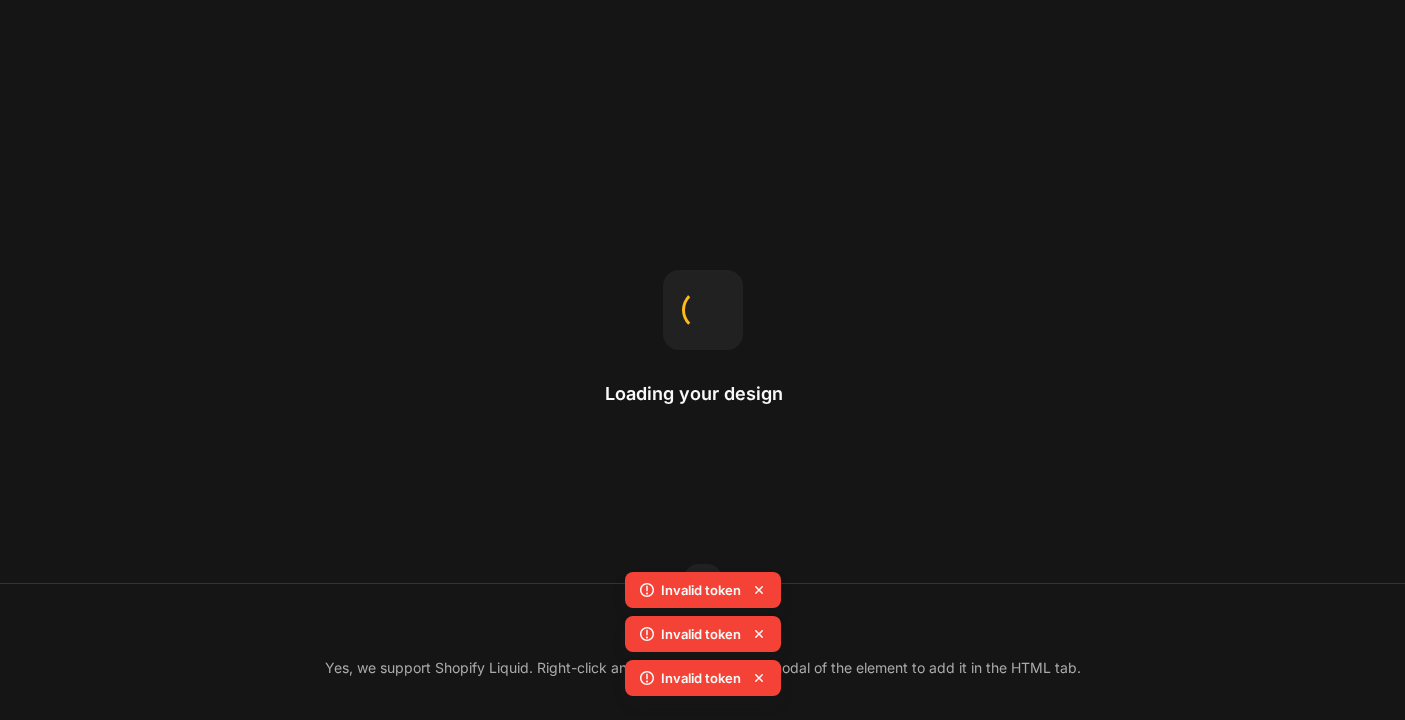 click 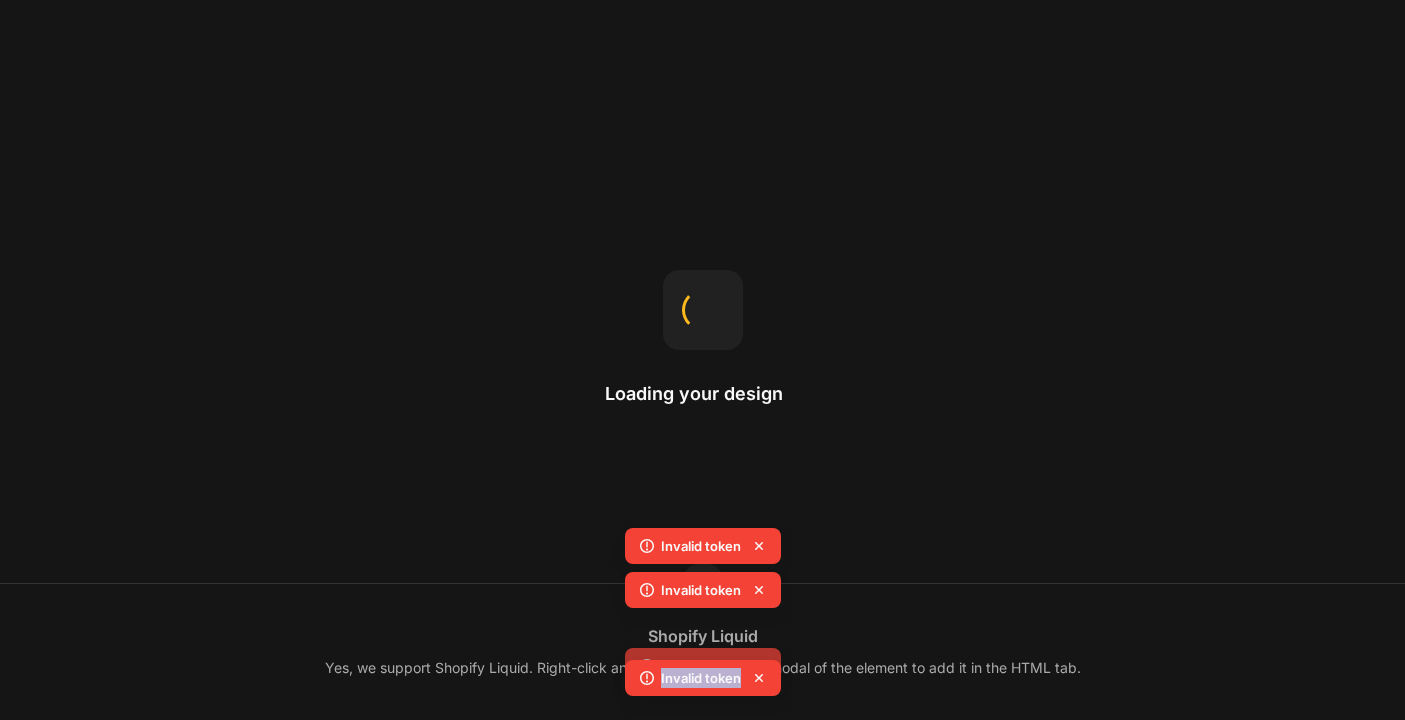 click 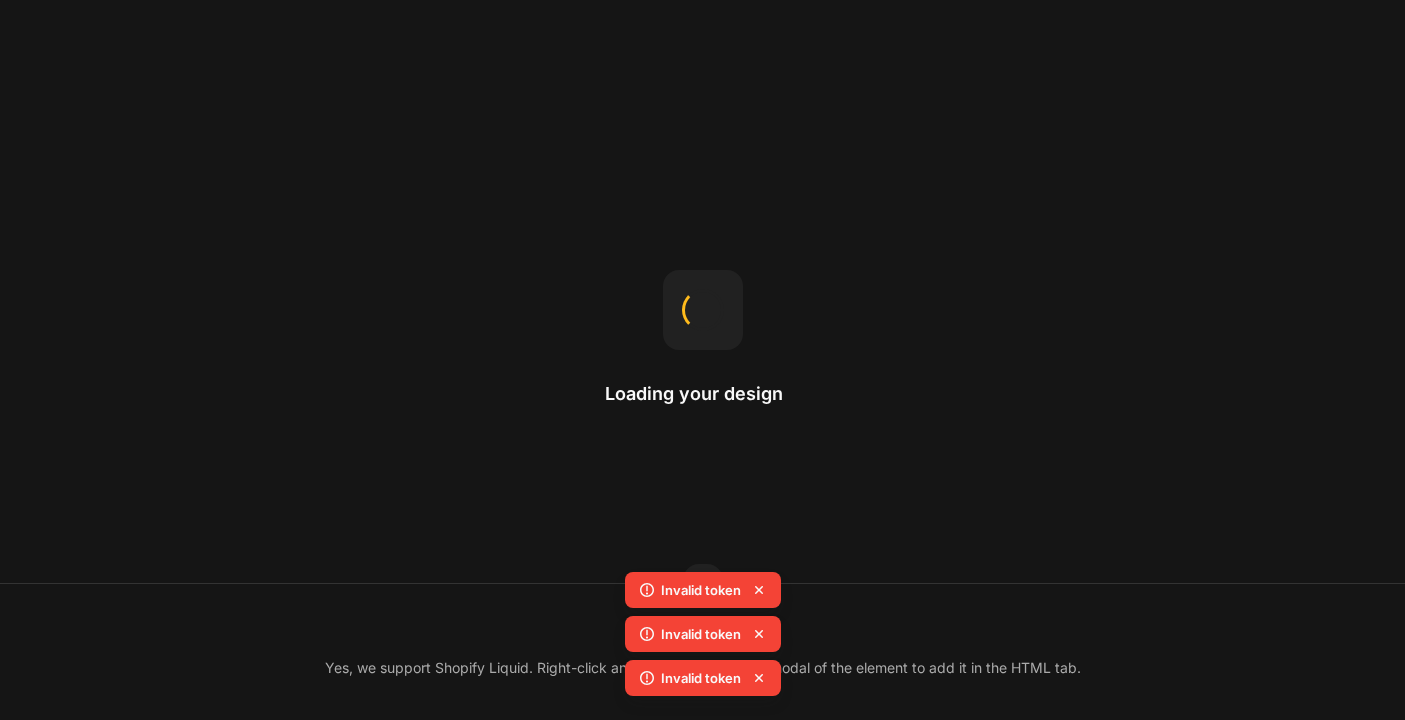 click 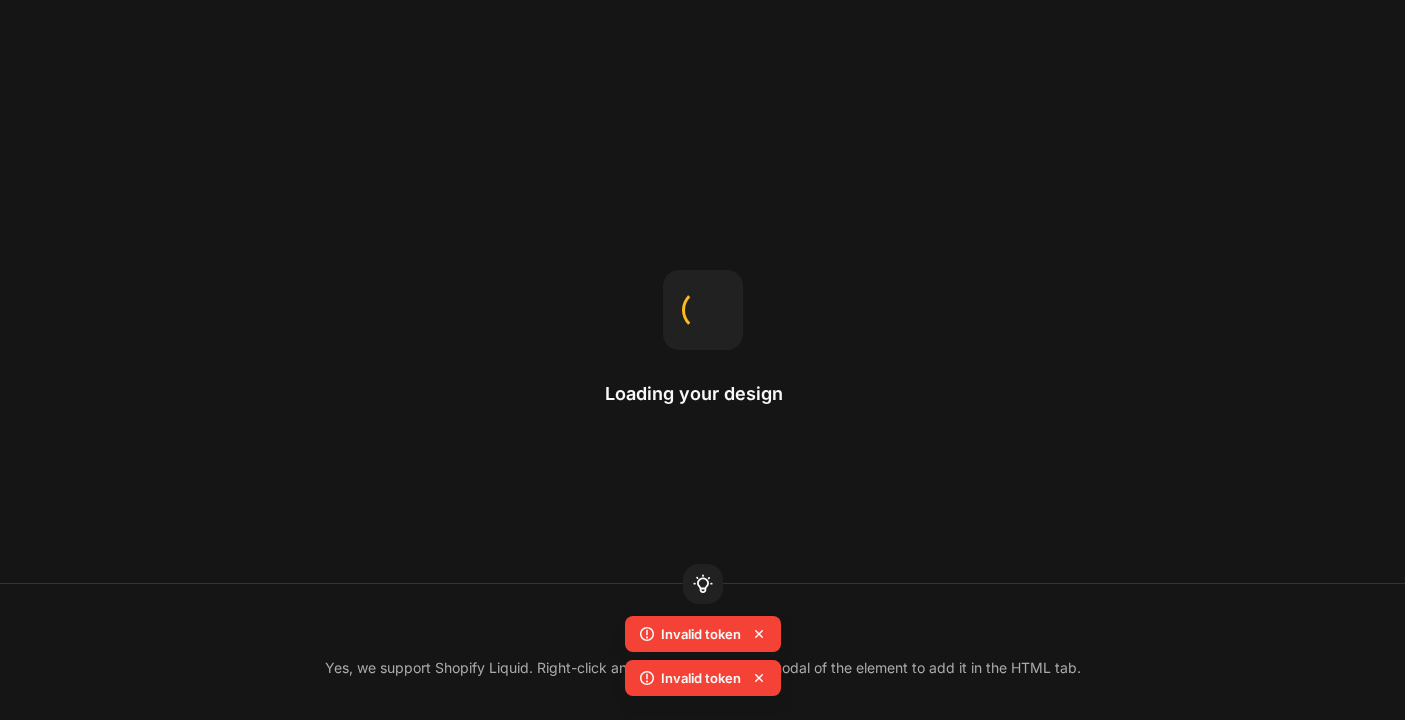 click 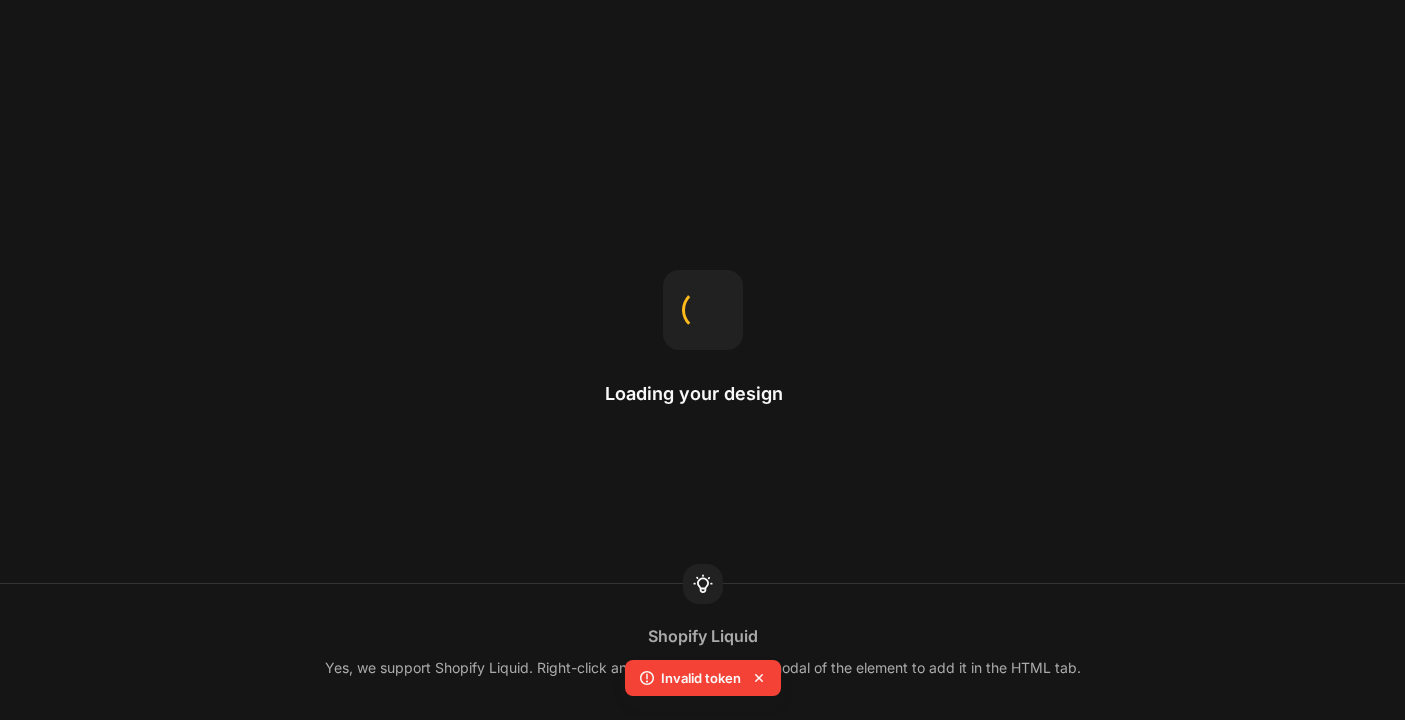 click 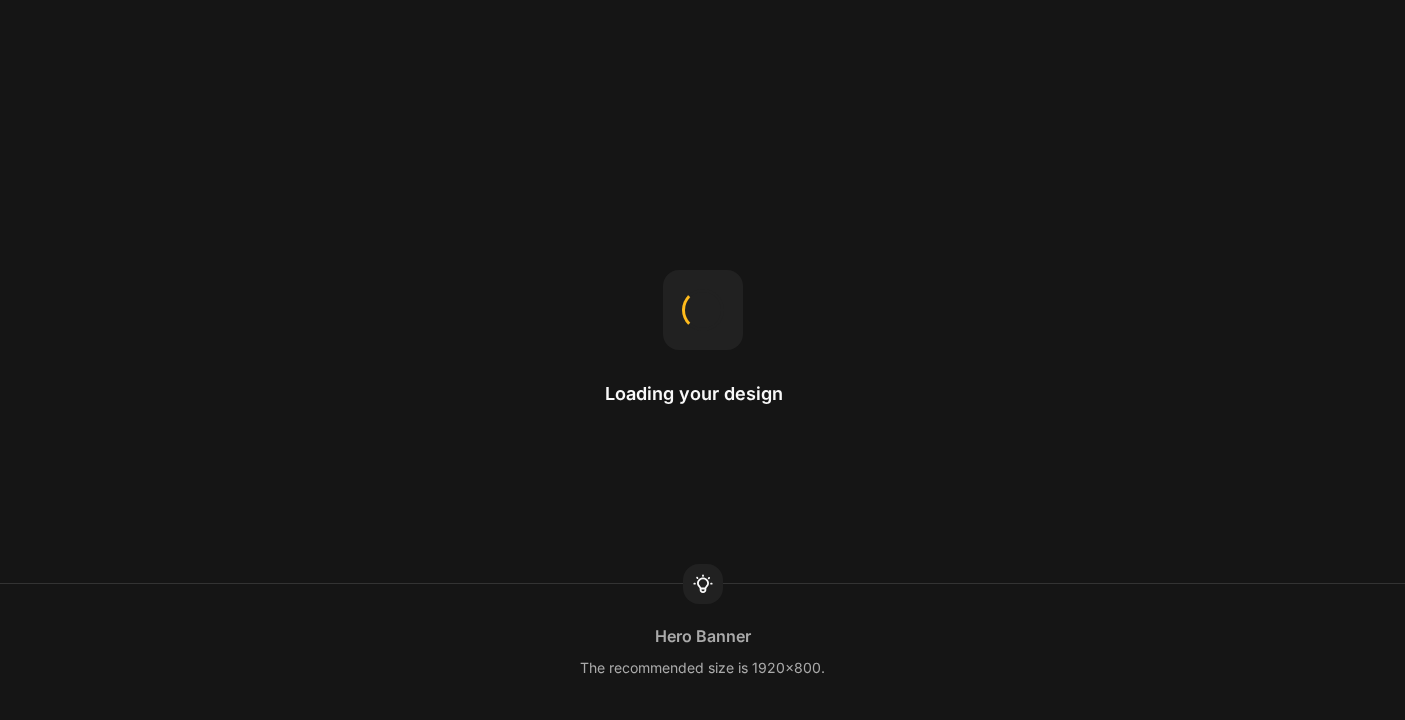 scroll, scrollTop: 0, scrollLeft: 0, axis: both 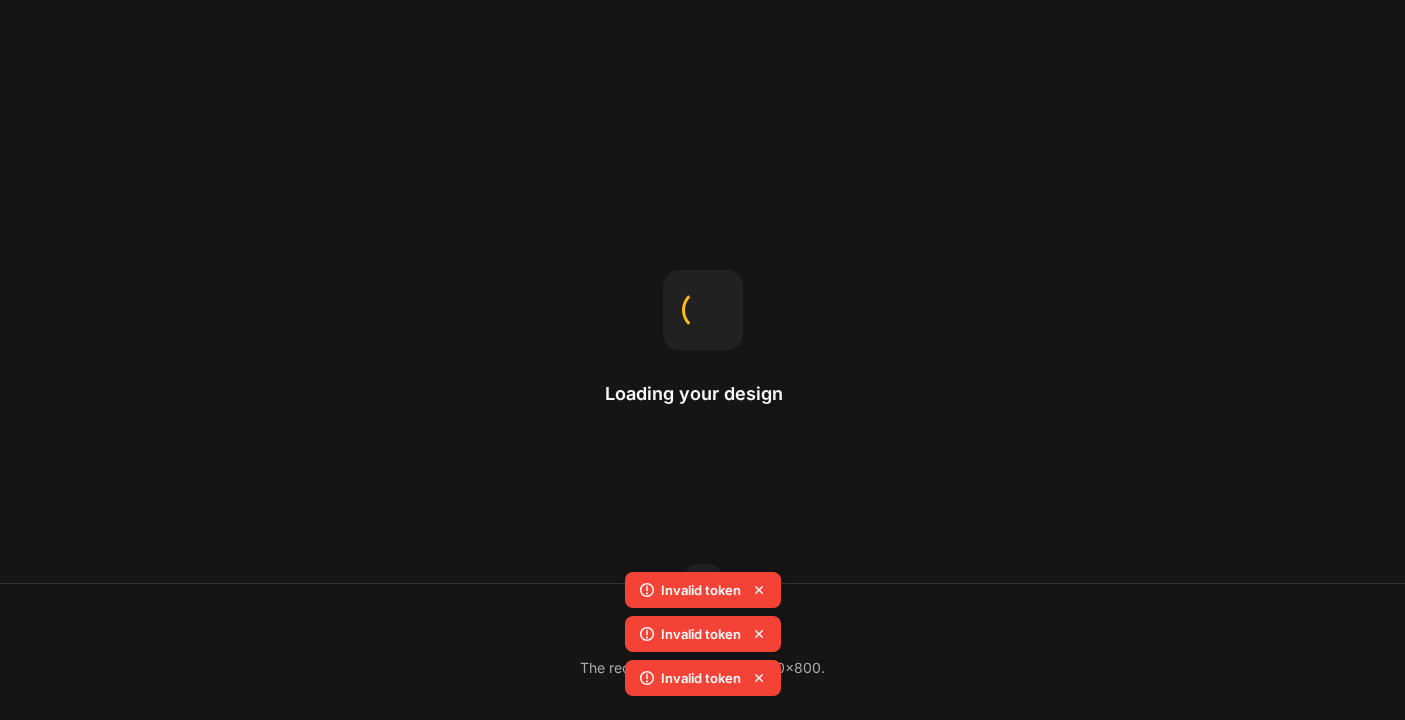 click 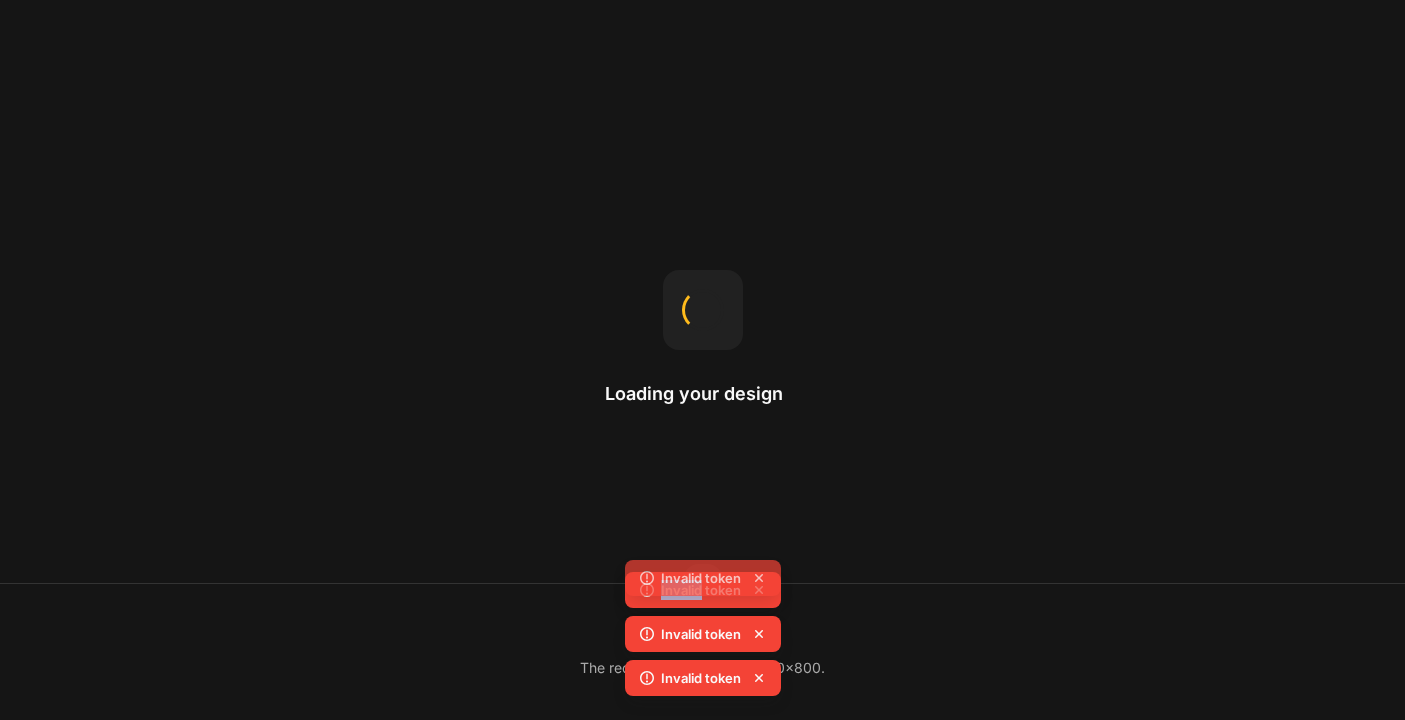 click 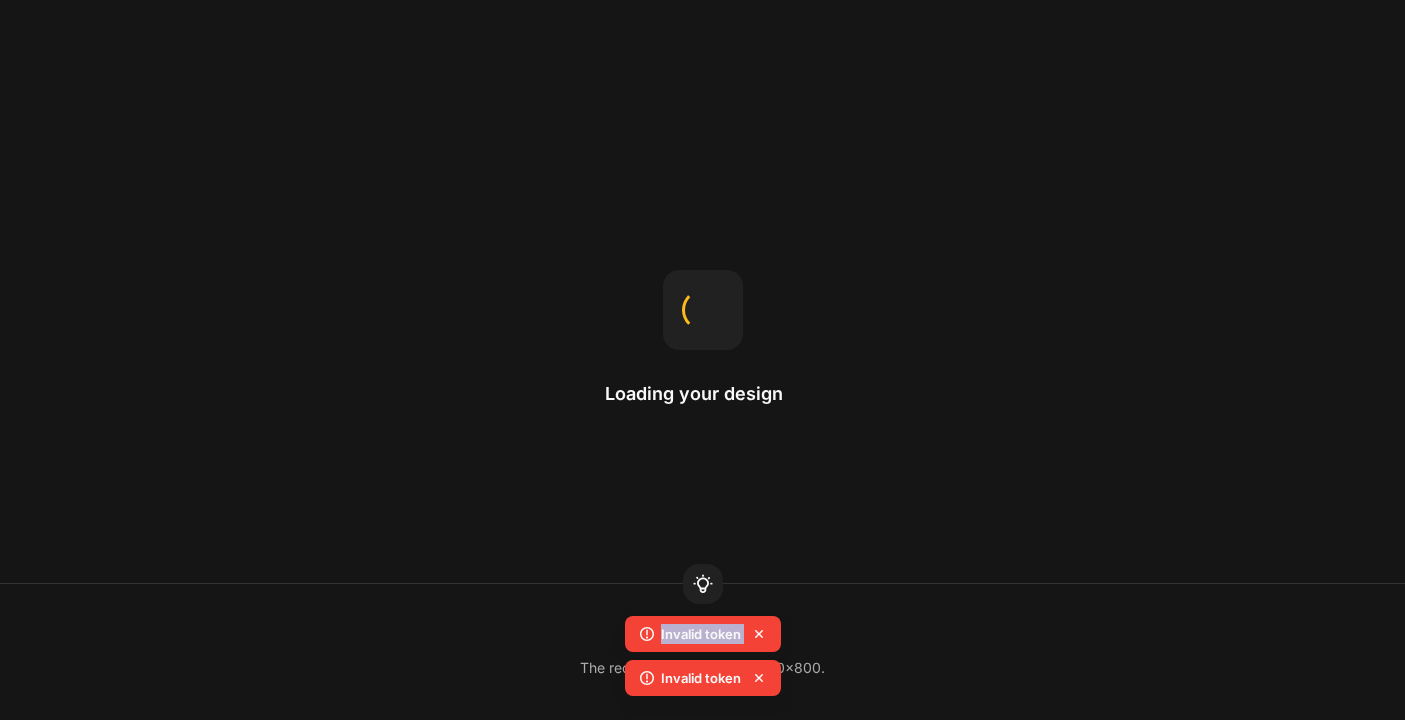click on "Hero Banner The recommended size is 1920x800." at bounding box center [702, 652] 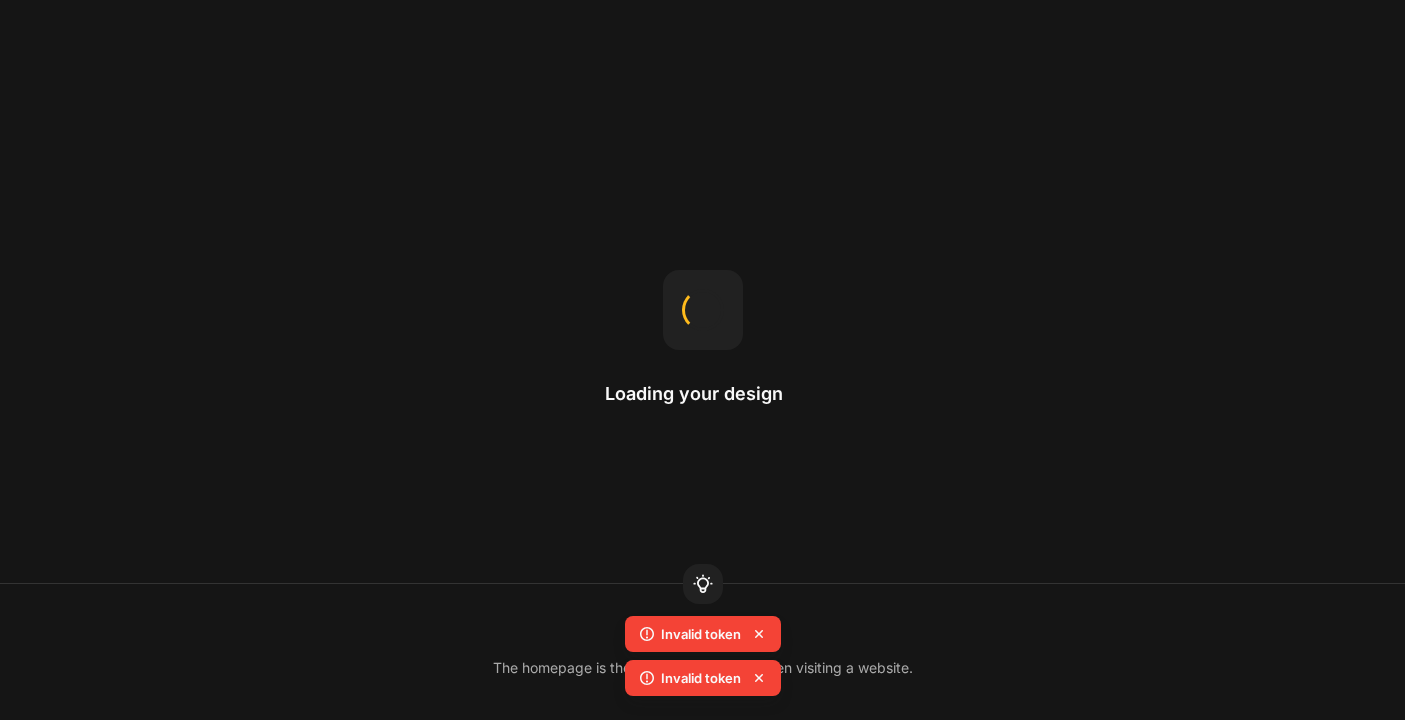 click on "Invalid token" 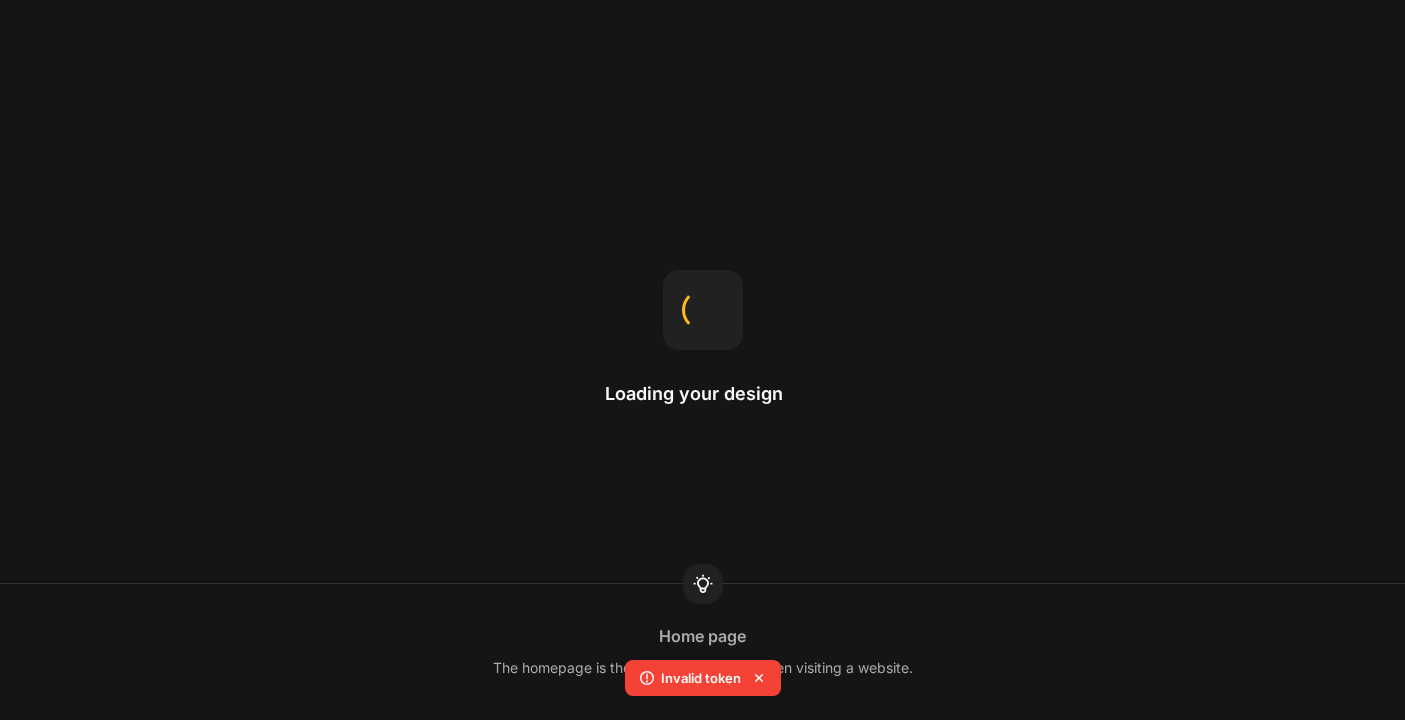 click 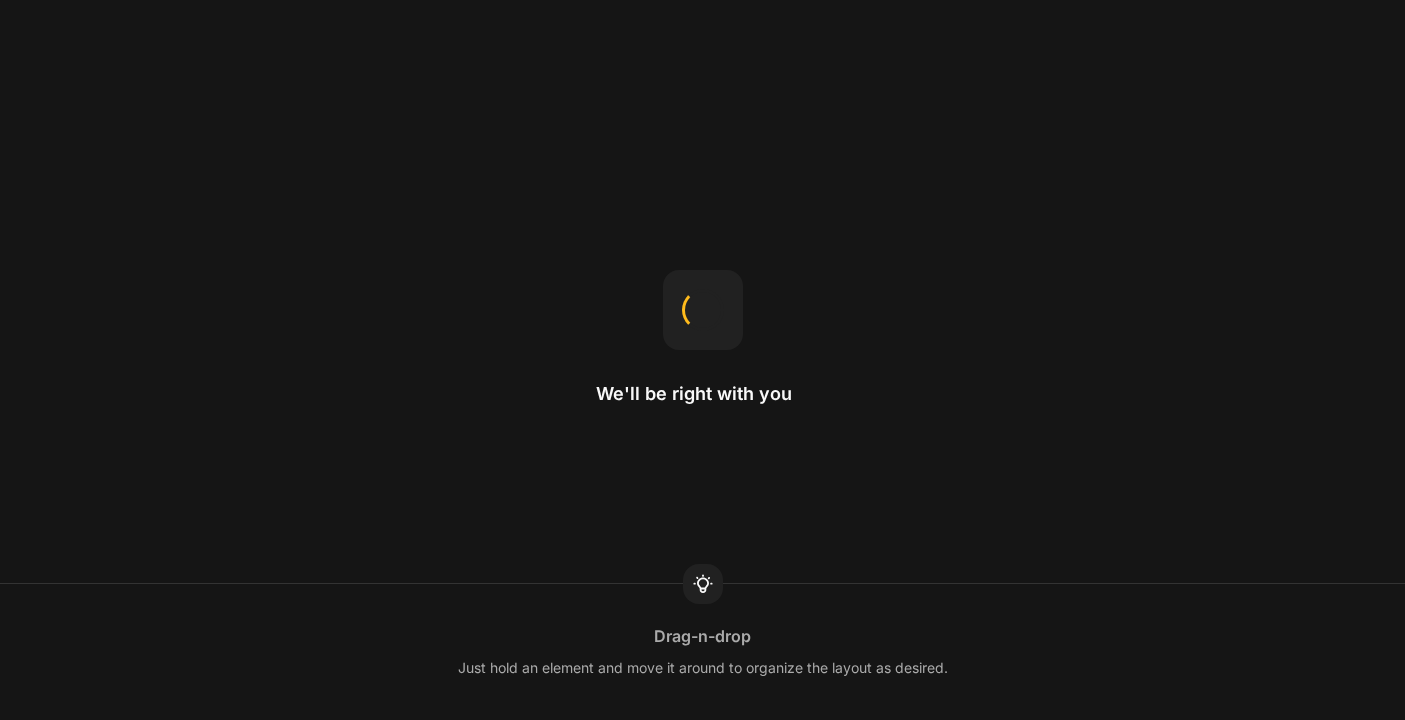 scroll, scrollTop: 0, scrollLeft: 0, axis: both 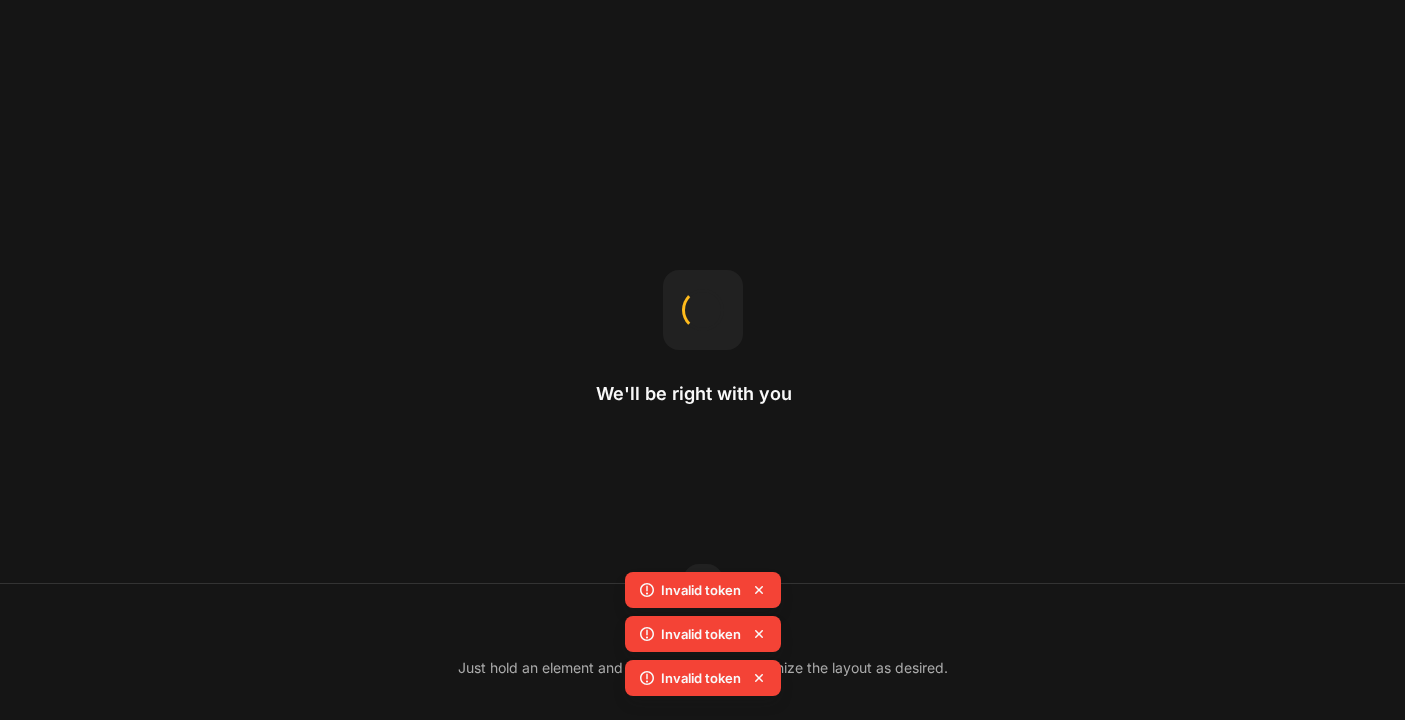 click 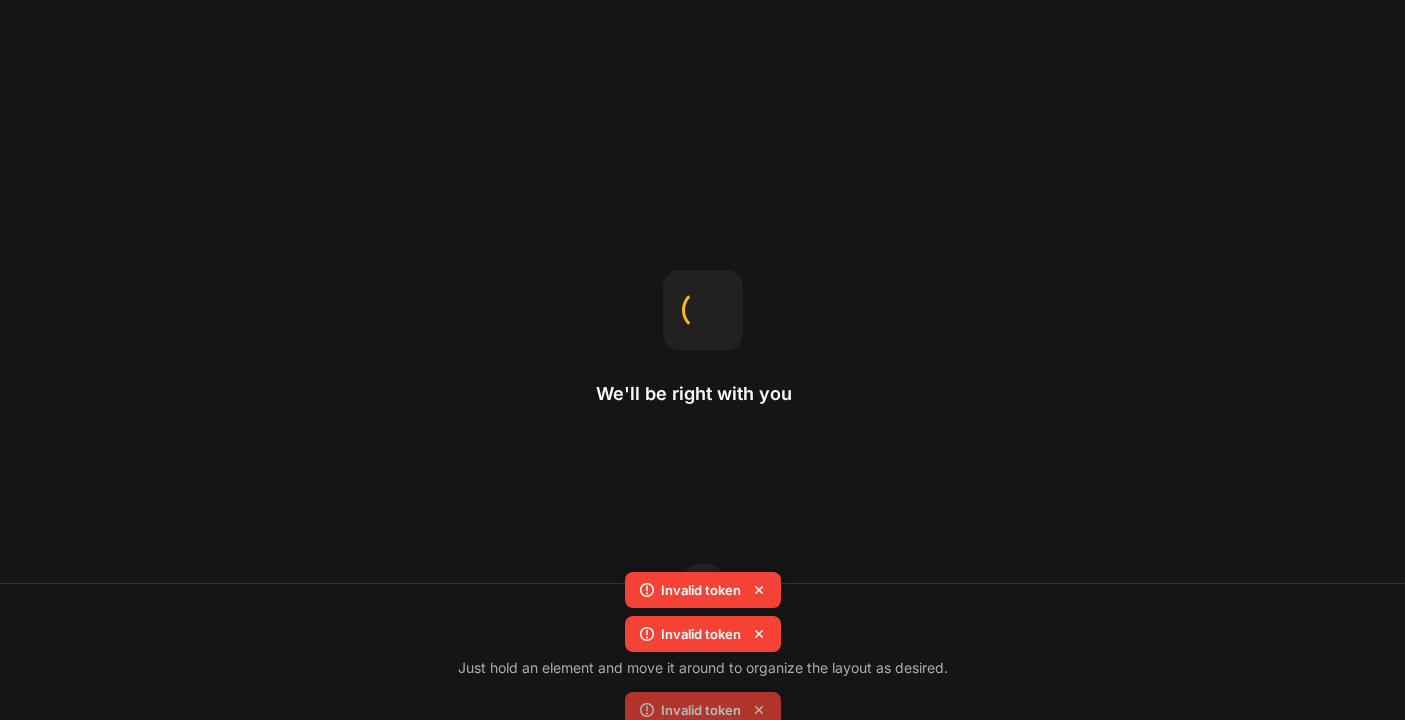 click 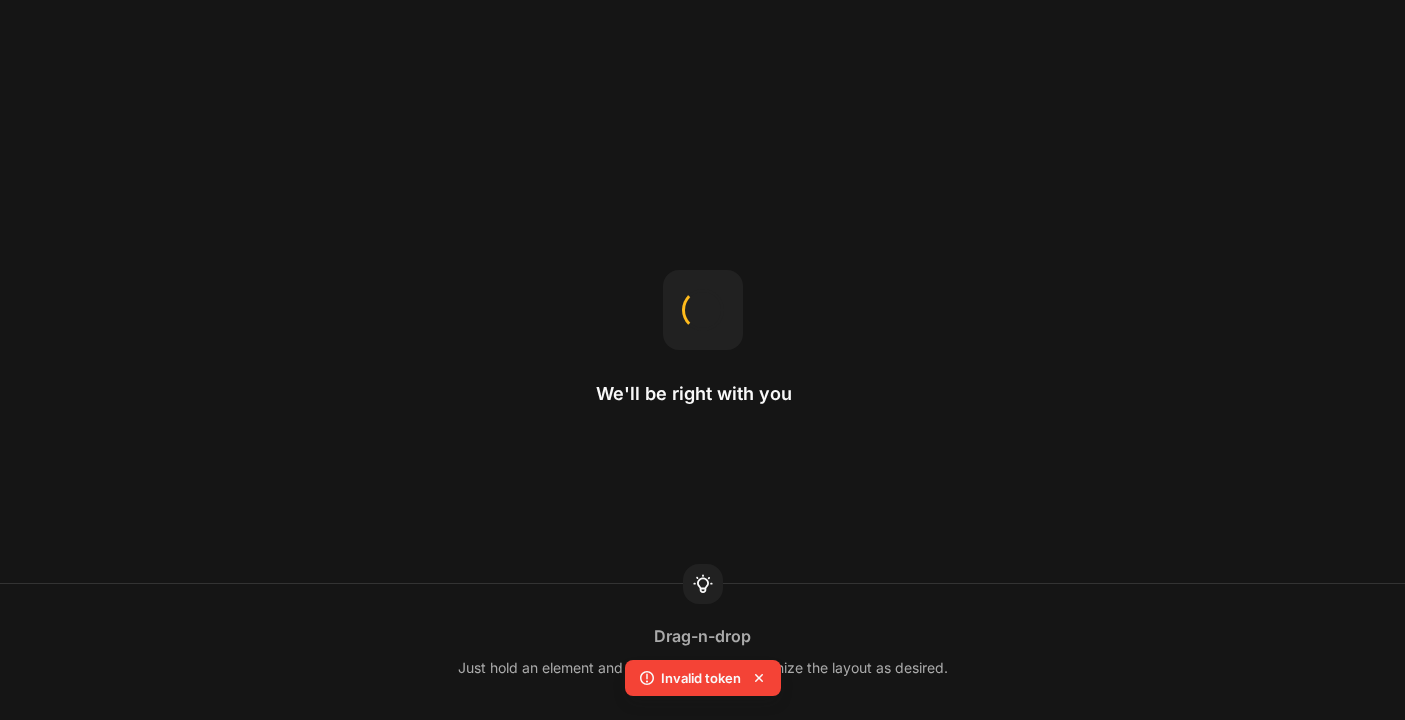 click 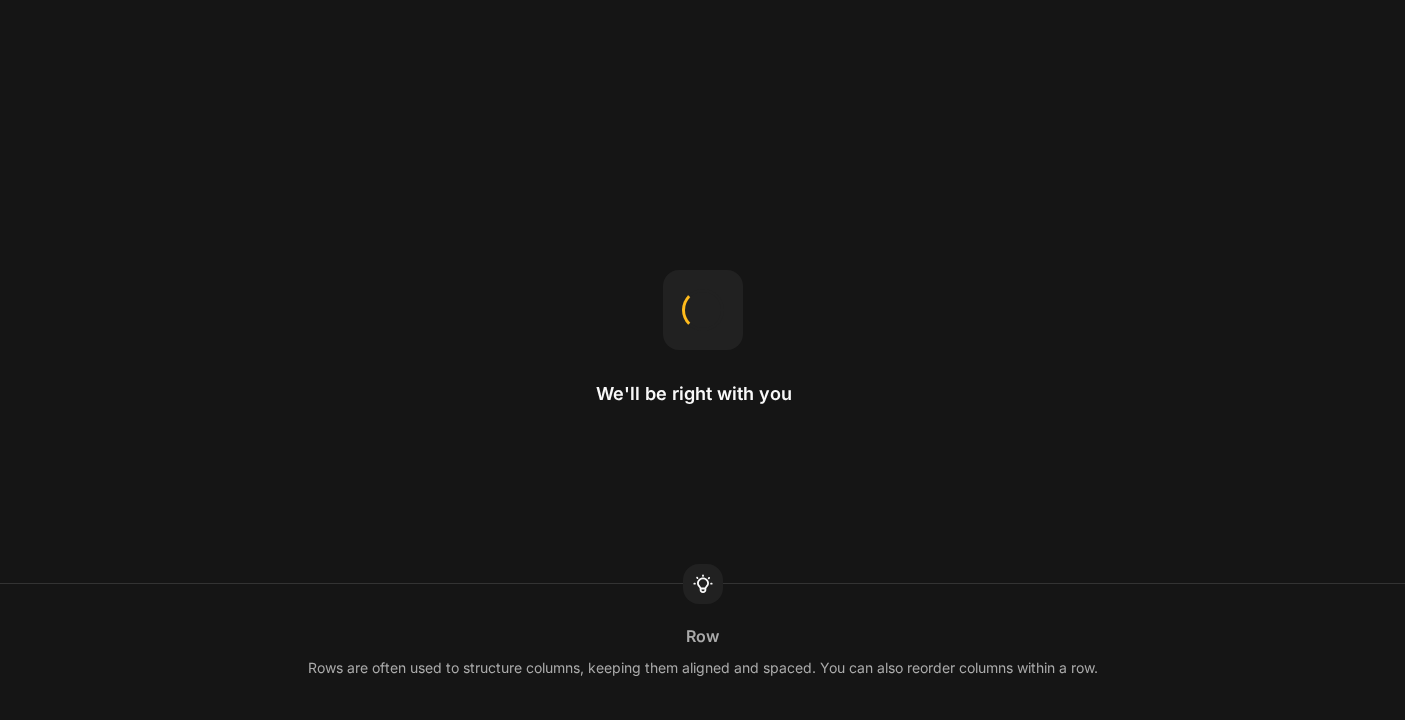 scroll, scrollTop: 0, scrollLeft: 0, axis: both 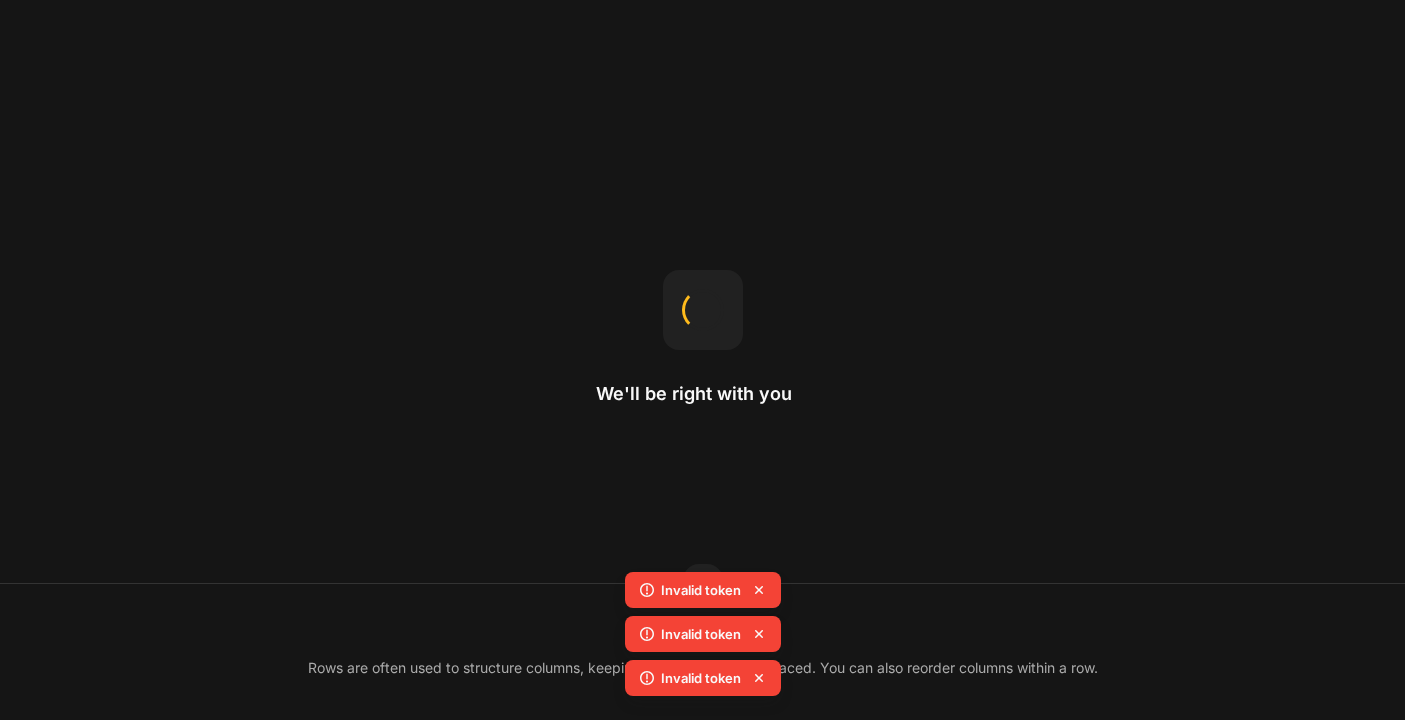 click 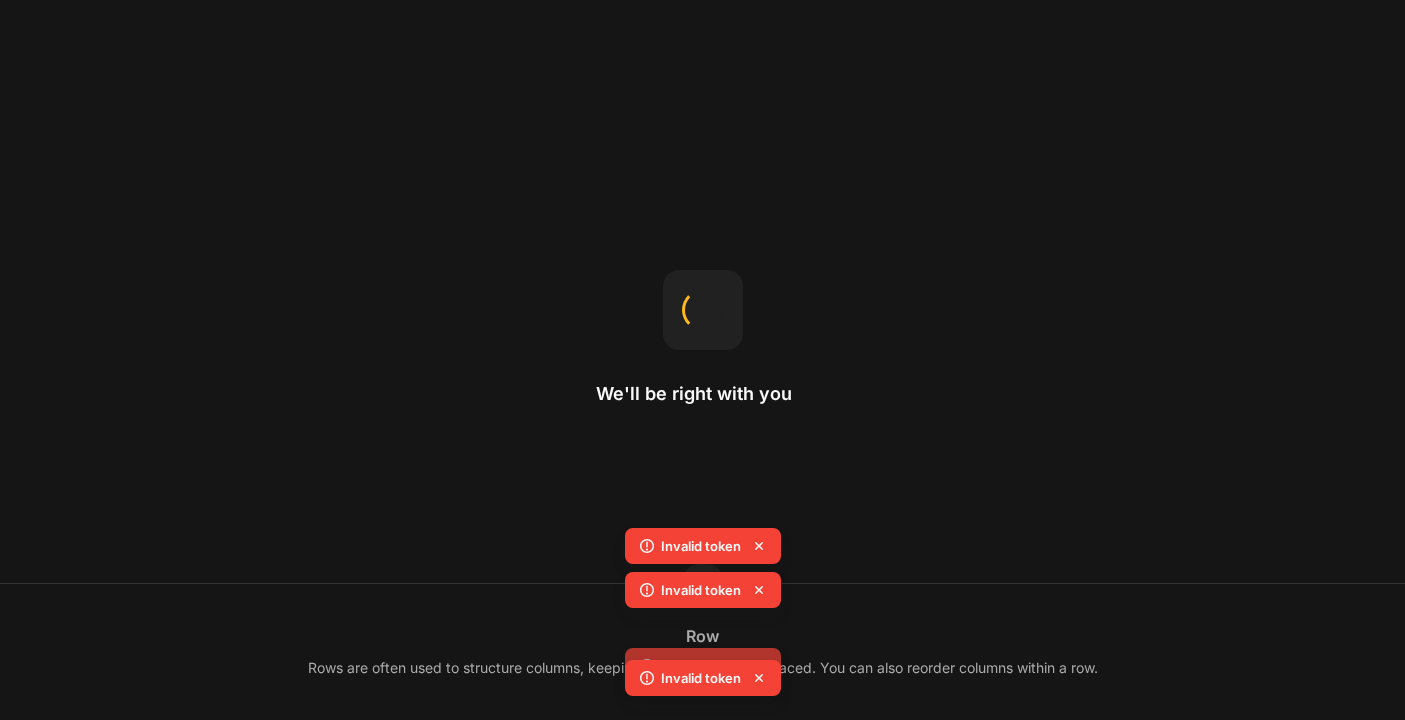 click 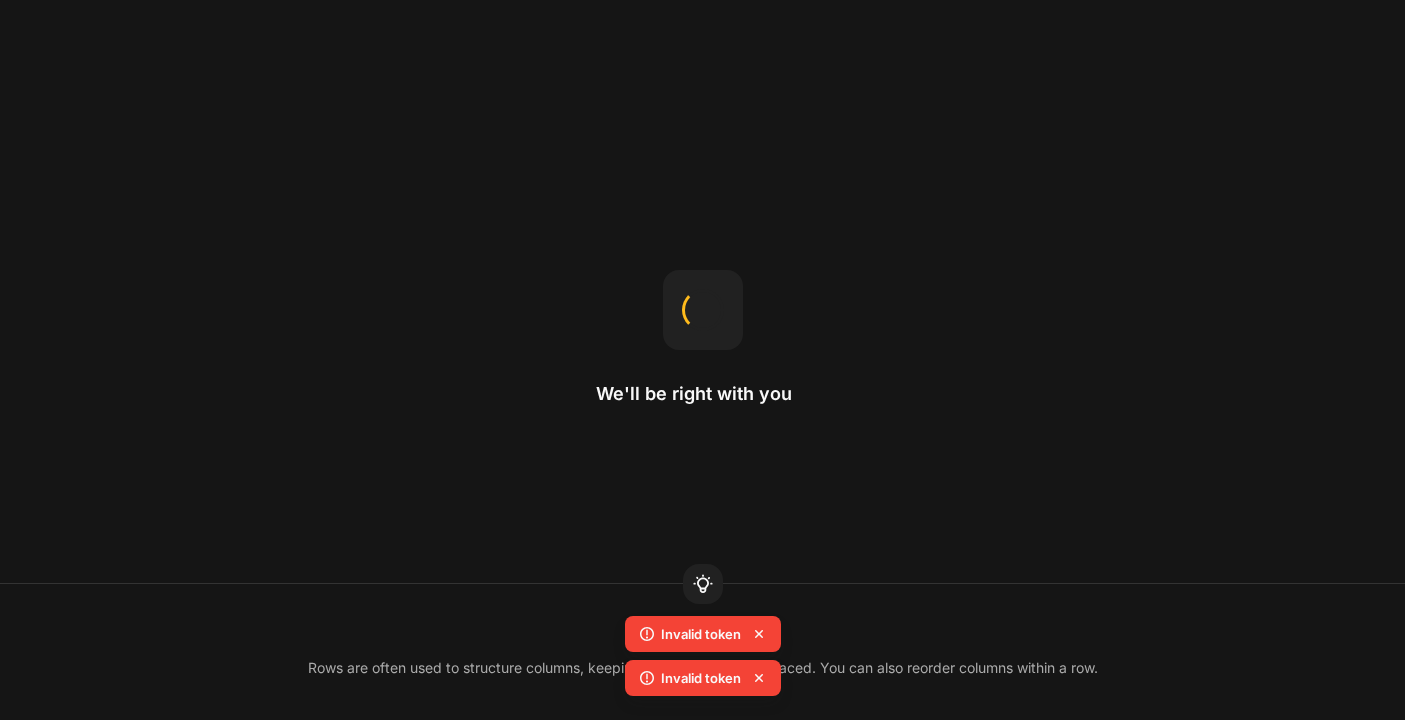 click 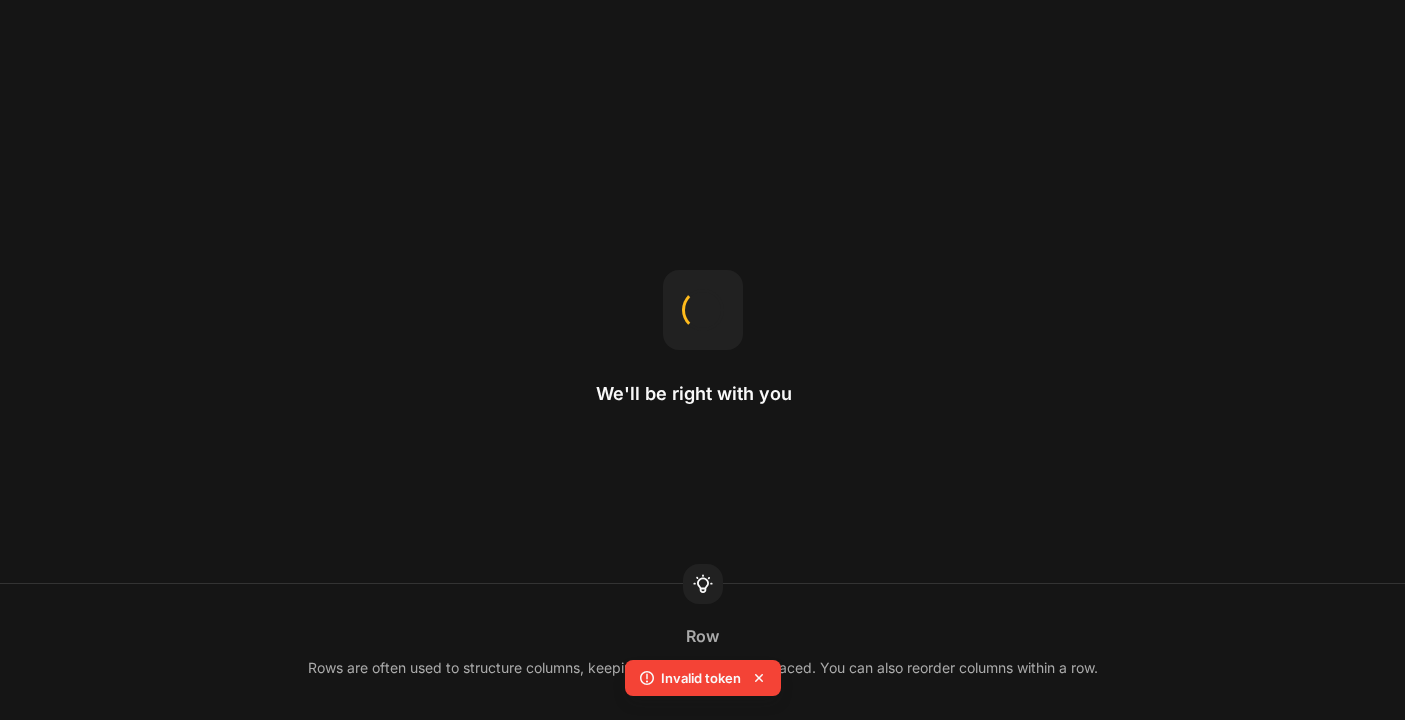 click 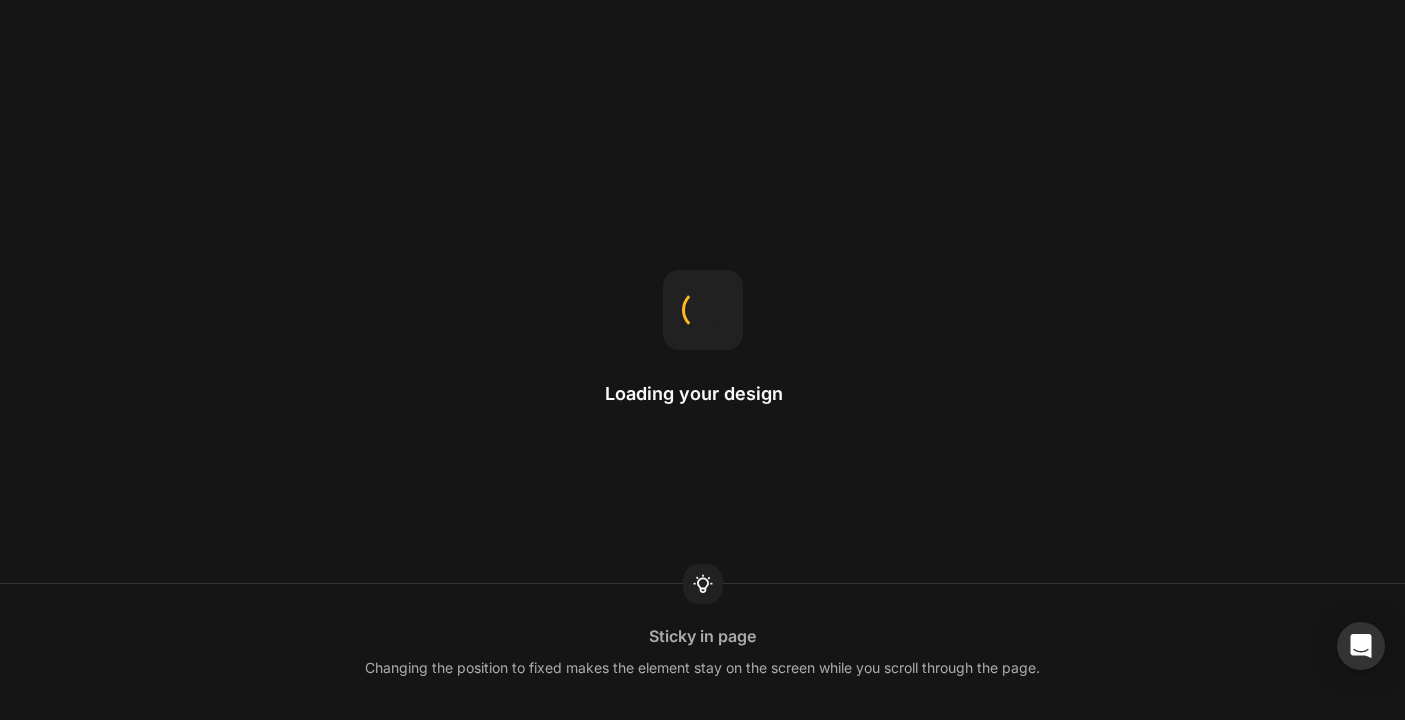 scroll, scrollTop: 0, scrollLeft: 0, axis: both 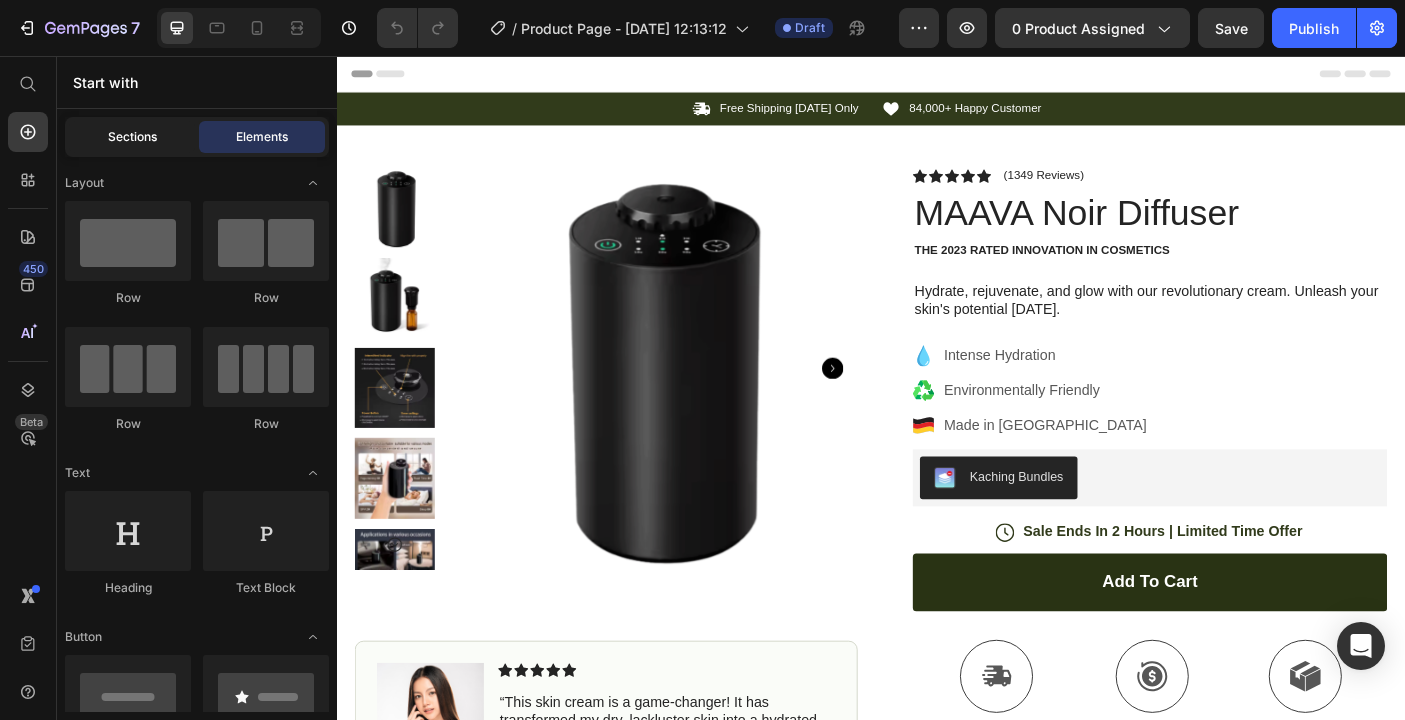 click on "Sections" 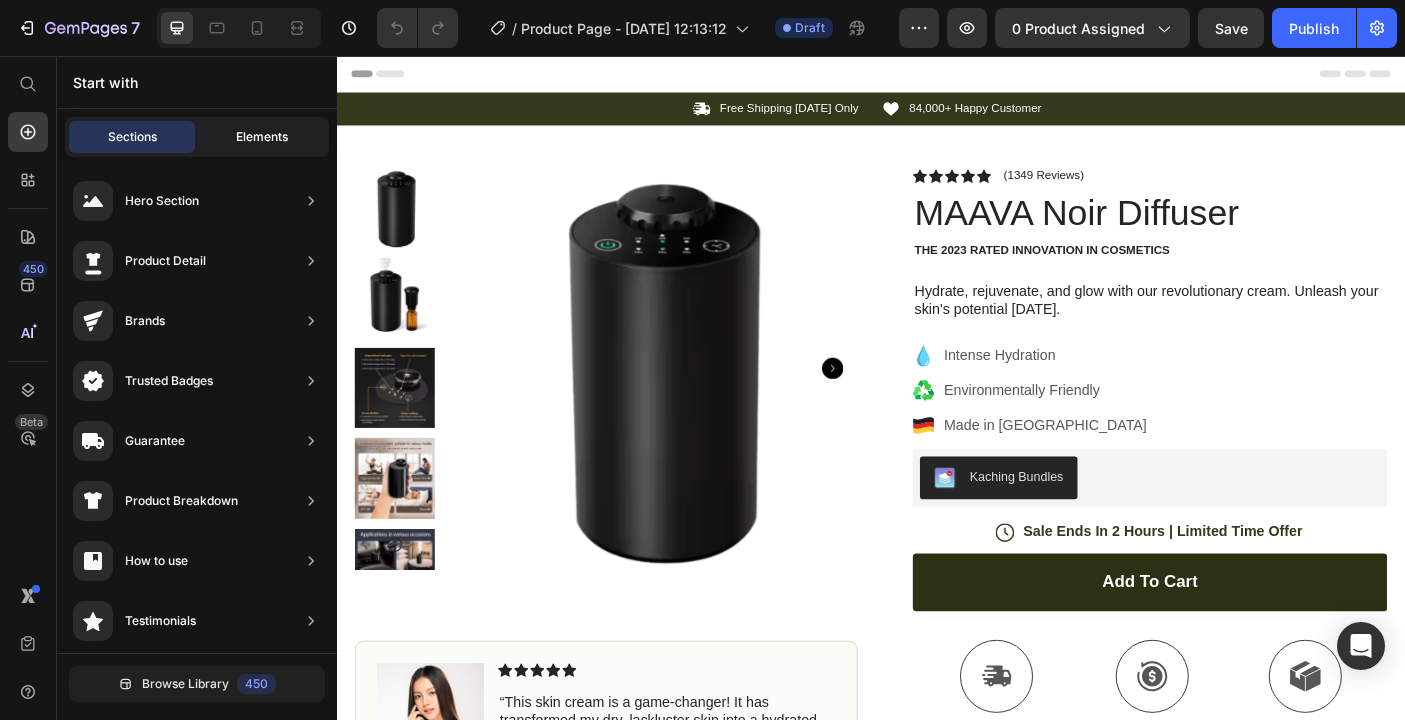 click on "Elements" at bounding box center [262, 137] 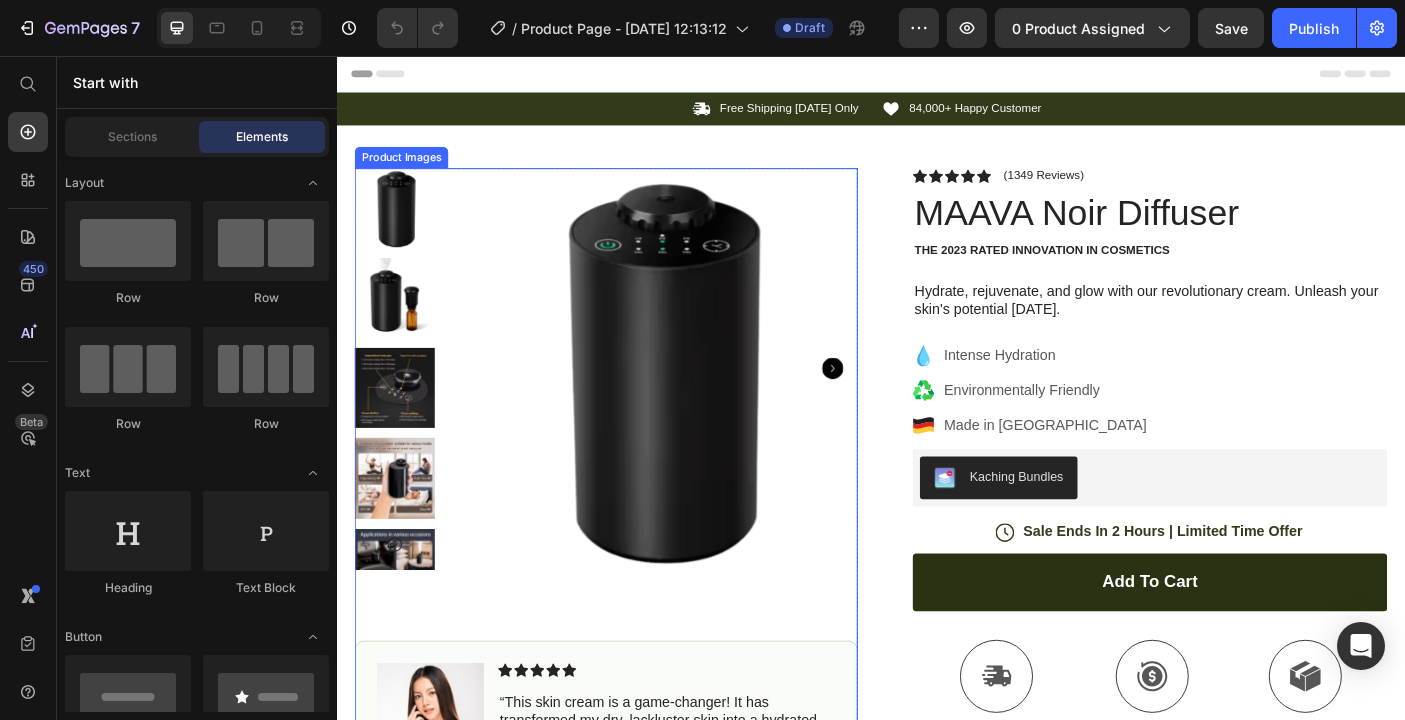 click at bounding box center (696, 407) 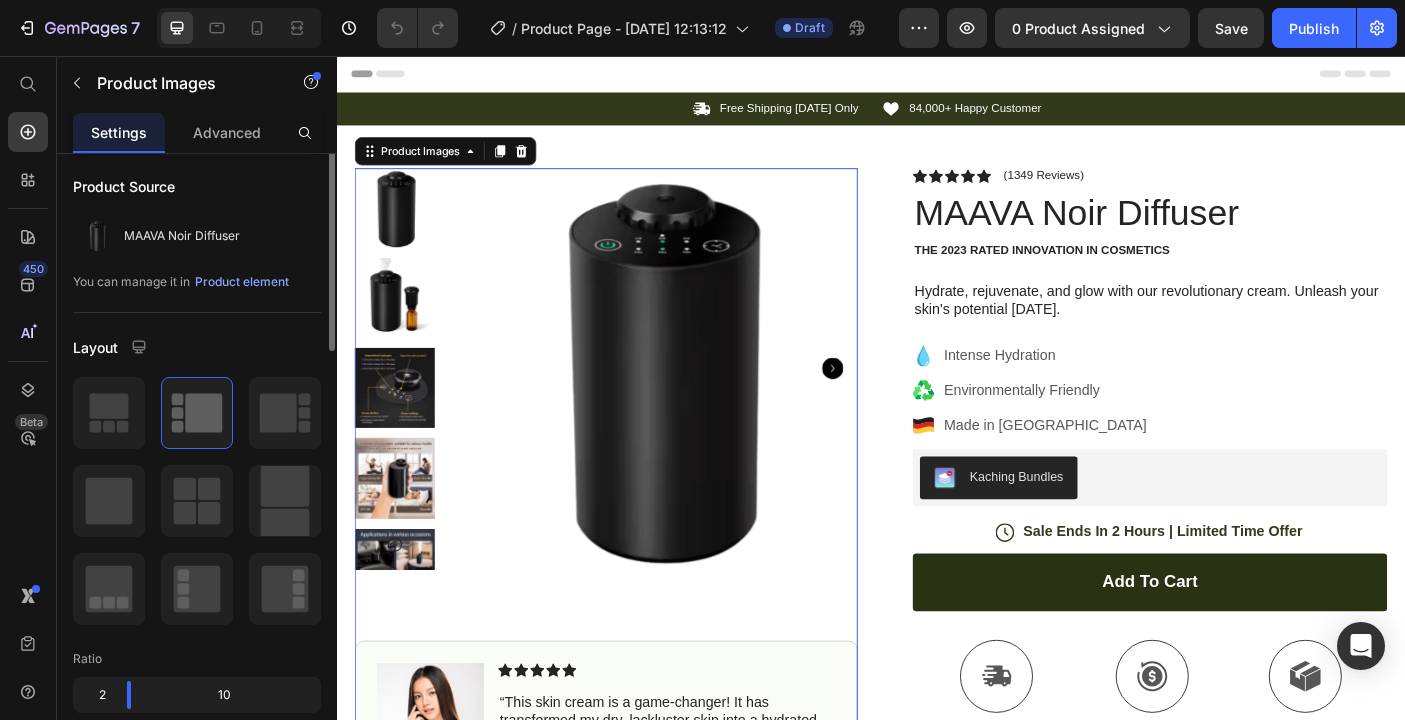 scroll, scrollTop: 0, scrollLeft: 0, axis: both 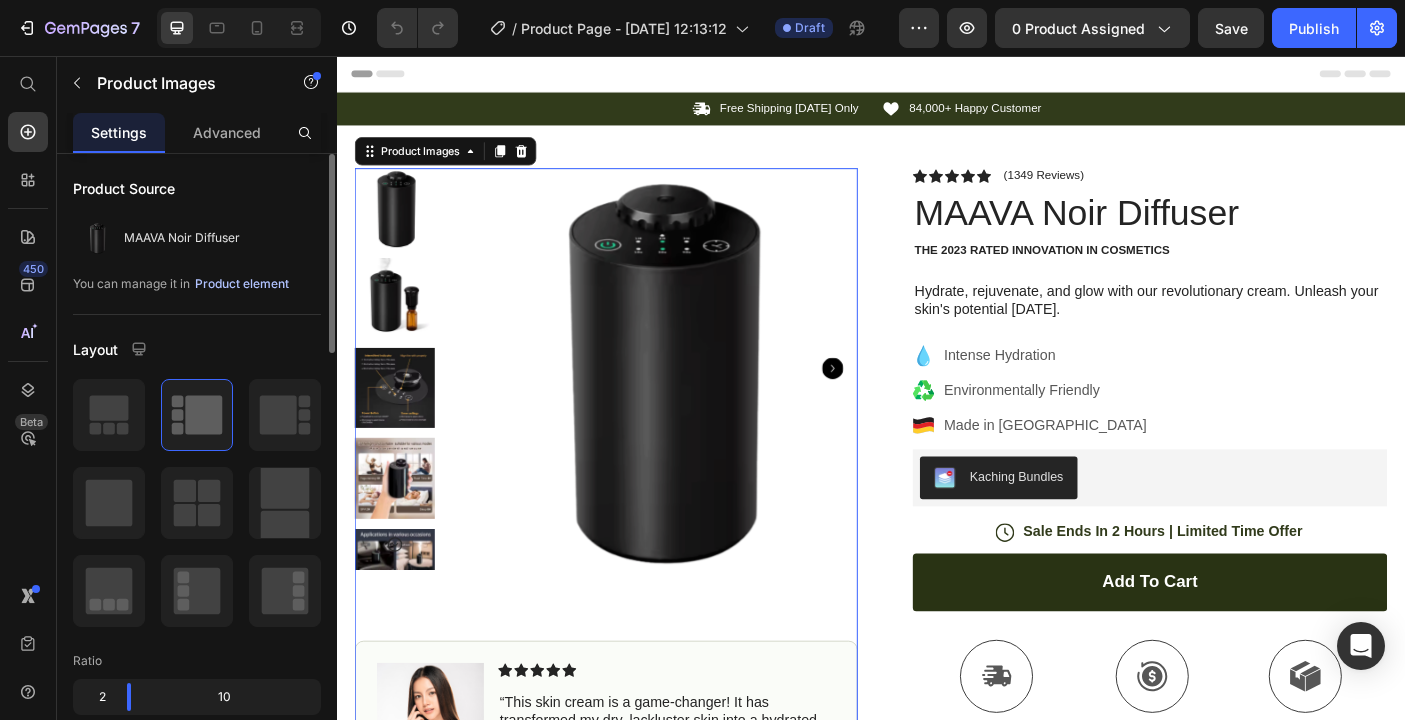 click on "Product element" at bounding box center (242, 284) 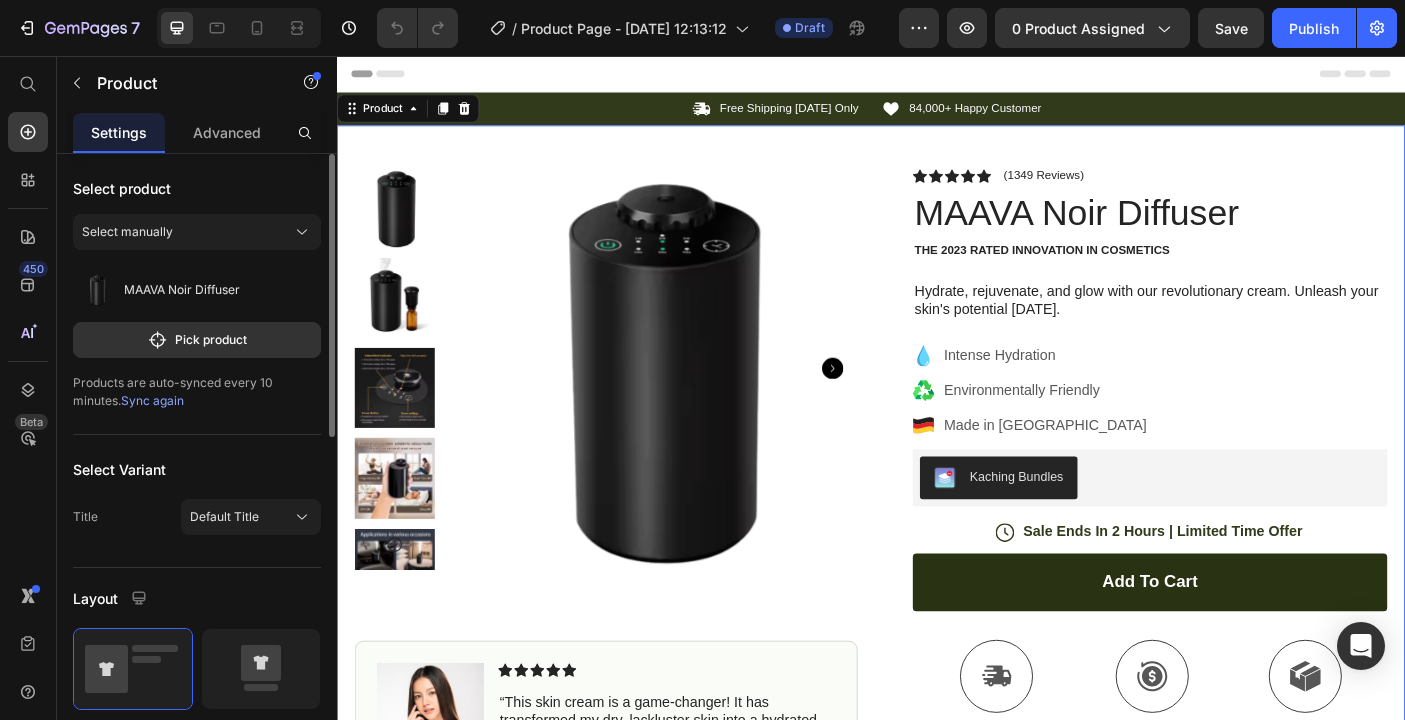 click on "Sync again" at bounding box center (152, 400) 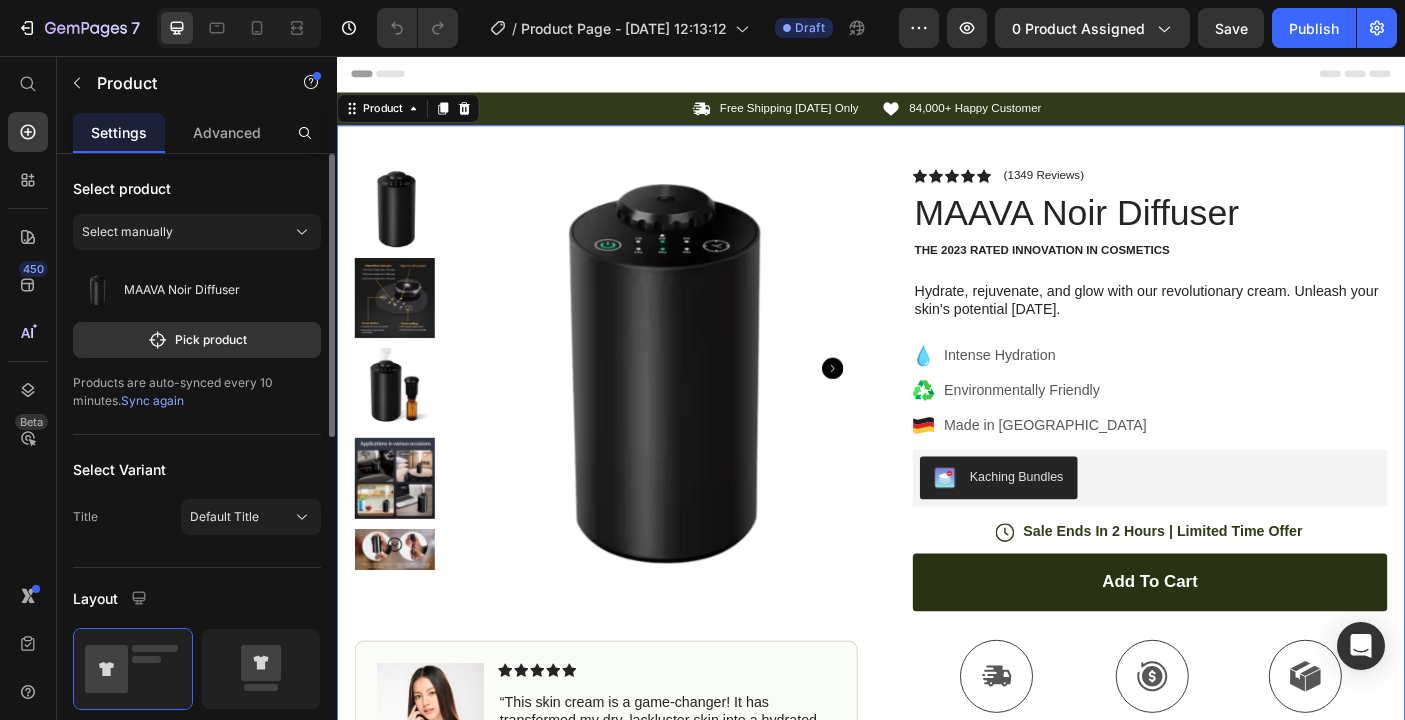 click on "Product Images Image Icon Icon Icon Icon Icon Icon List “This skin cream is a game-changer! It has transformed my dry, lackluster skin into a hydrated and radiant complexion. I love how it absorbs quickly and leaves no greasy residue. Highly recommend” Text Block
Icon Hannah N. (Houston, USA) Text Block Row Row Row Icon Icon Icon Icon Icon Icon List (1349 Reviews) Text Block Row MAAVA Noir Diffuser Product Title The 2023 Rated Innovation in Cosmetics Text Block Hydrate, rejuvenate, and glow with our revolutionary cream. Unleash your skin's potential today. Text Block
Intense Hydration
Environmentally Friendly
Made in Germany Item List Kaching Bundles Kaching Bundles
Icon Sale Ends In 2 Hours | Limited Time Offer Text Block Row add to cart Add to Cart
Icon Free Shipping Text Block
Icon Money-Back Text Block
Icon Easy Returns Row" at bounding box center [937, 624] 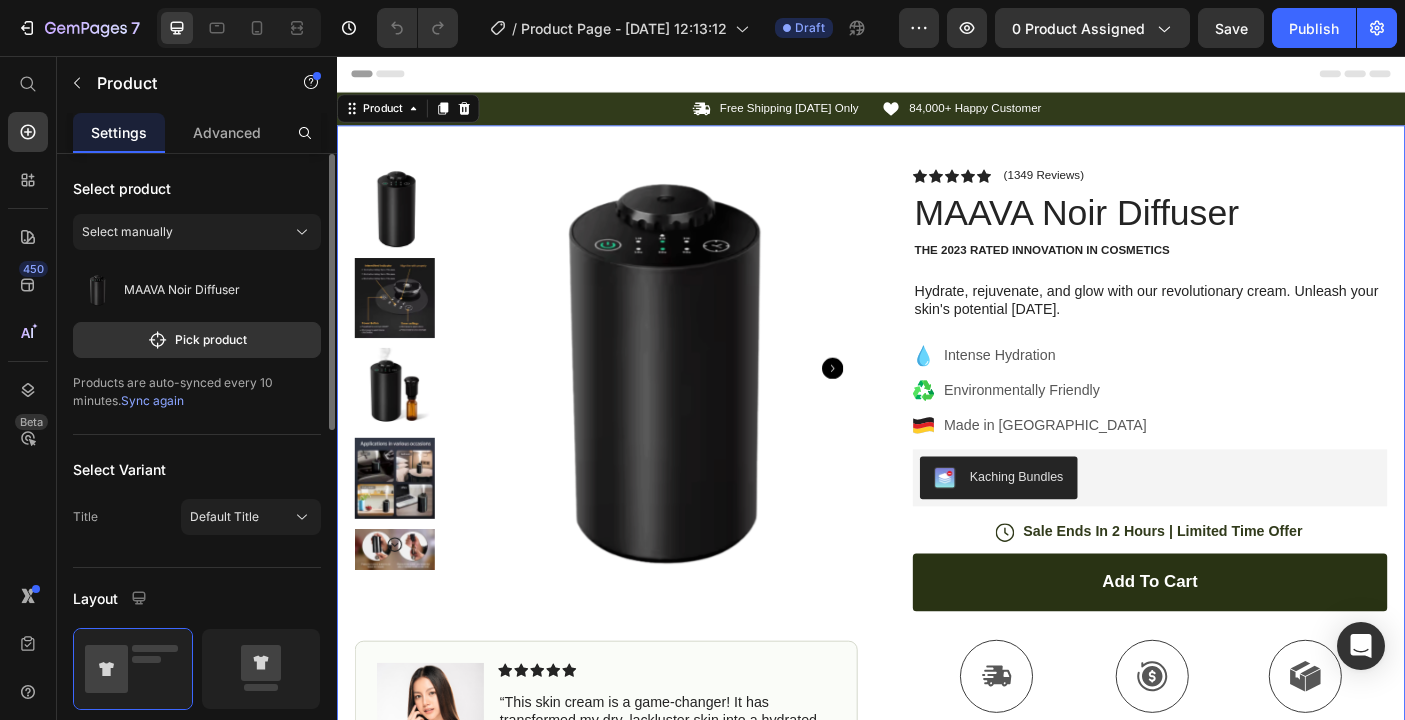 click on "Product Images Image Icon Icon Icon Icon Icon Icon List “This skin cream is a game-changer! It has transformed my dry, lackluster skin into a hydrated and radiant complexion. I love how it absorbs quickly and leaves no greasy residue. Highly recommend” Text Block
Icon Hannah N. (Houston, USA) Text Block Row Row Row Icon Icon Icon Icon Icon Icon List (1349 Reviews) Text Block Row MAAVA Noir Diffuser Product Title The 2023 Rated Innovation in Cosmetics Text Block Hydrate, rejuvenate, and glow with our revolutionary cream. Unleash your skin's potential today. Text Block
Intense Hydration
Environmentally Friendly
Made in Germany Item List Kaching Bundles Kaching Bundles
Icon Sale Ends In 2 Hours | Limited Time Offer Text Block Row add to cart Add to Cart
Icon Free Shipping Text Block
Icon Money-Back Text Block
Icon Easy Returns Row" at bounding box center (937, 624) 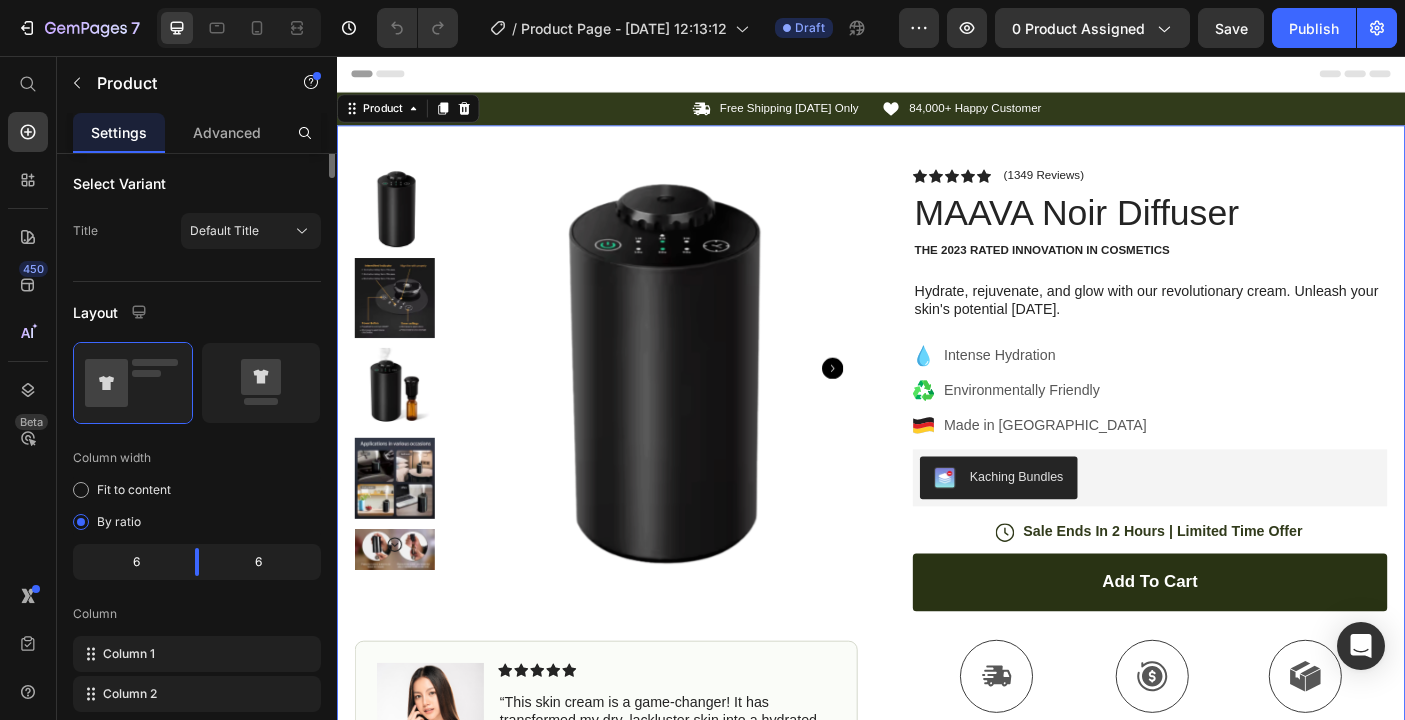 scroll, scrollTop: 0, scrollLeft: 0, axis: both 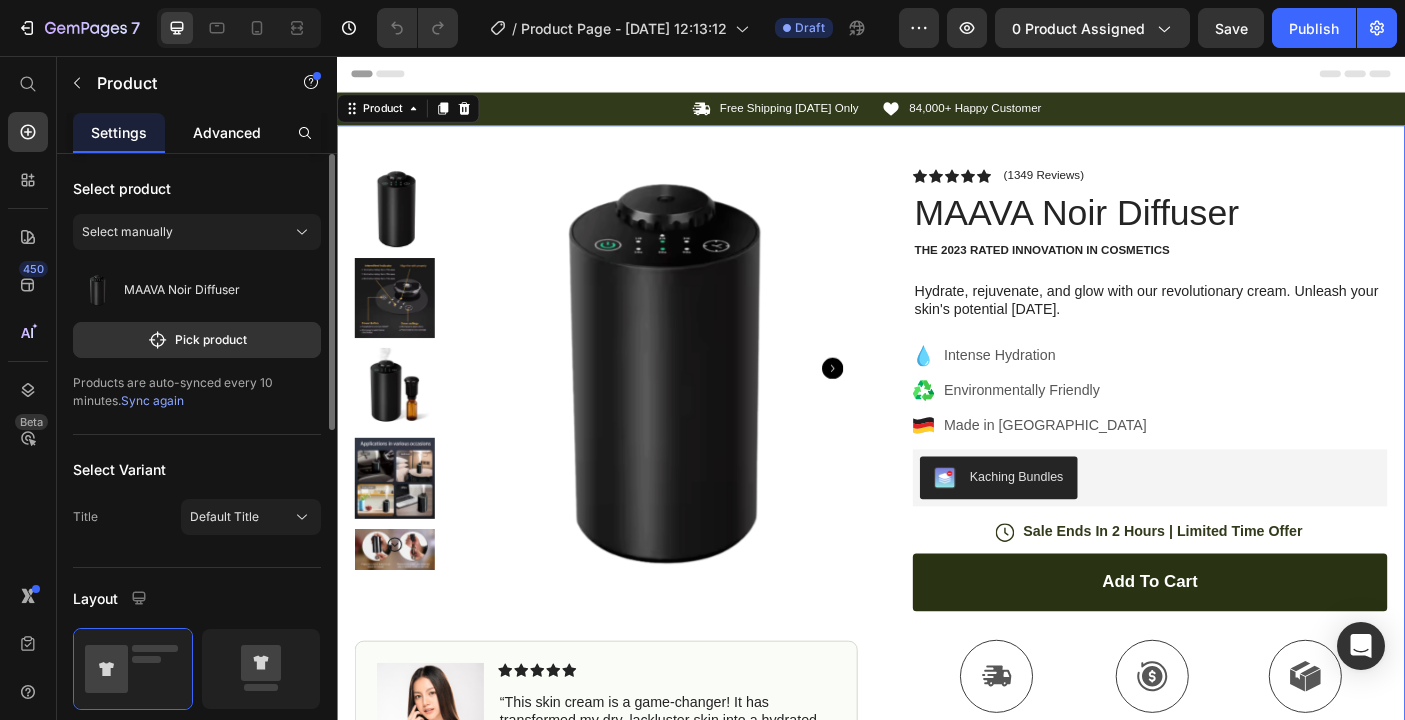 click on "Advanced" at bounding box center [227, 132] 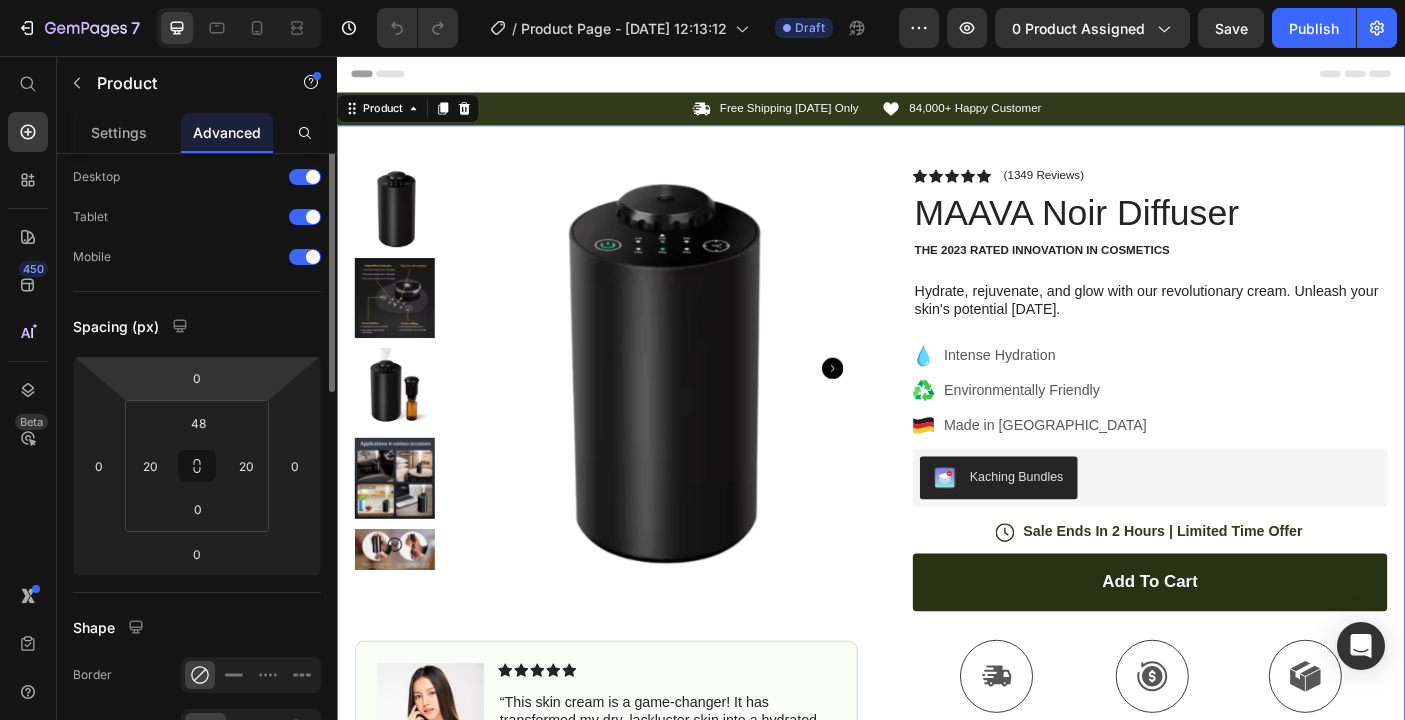 scroll, scrollTop: 0, scrollLeft: 0, axis: both 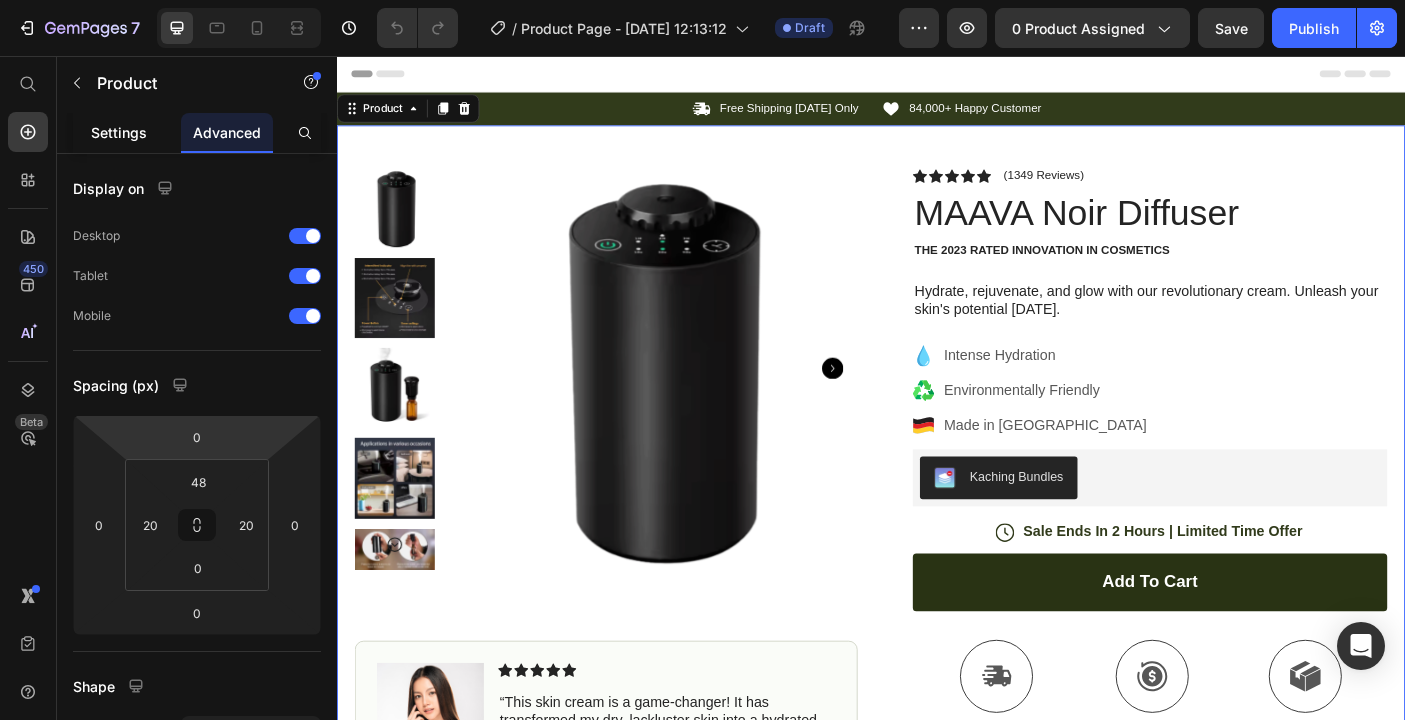 click on "Settings" at bounding box center (119, 132) 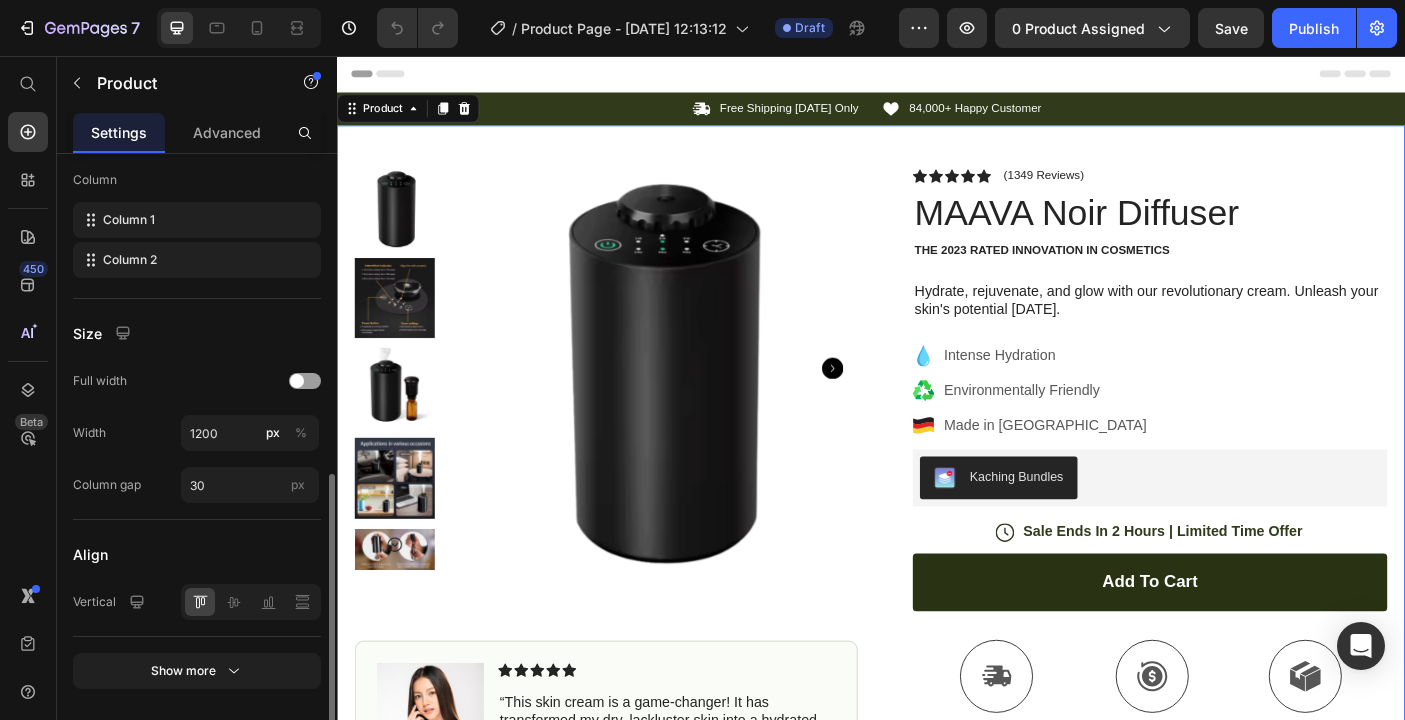 scroll, scrollTop: 780, scrollLeft: 0, axis: vertical 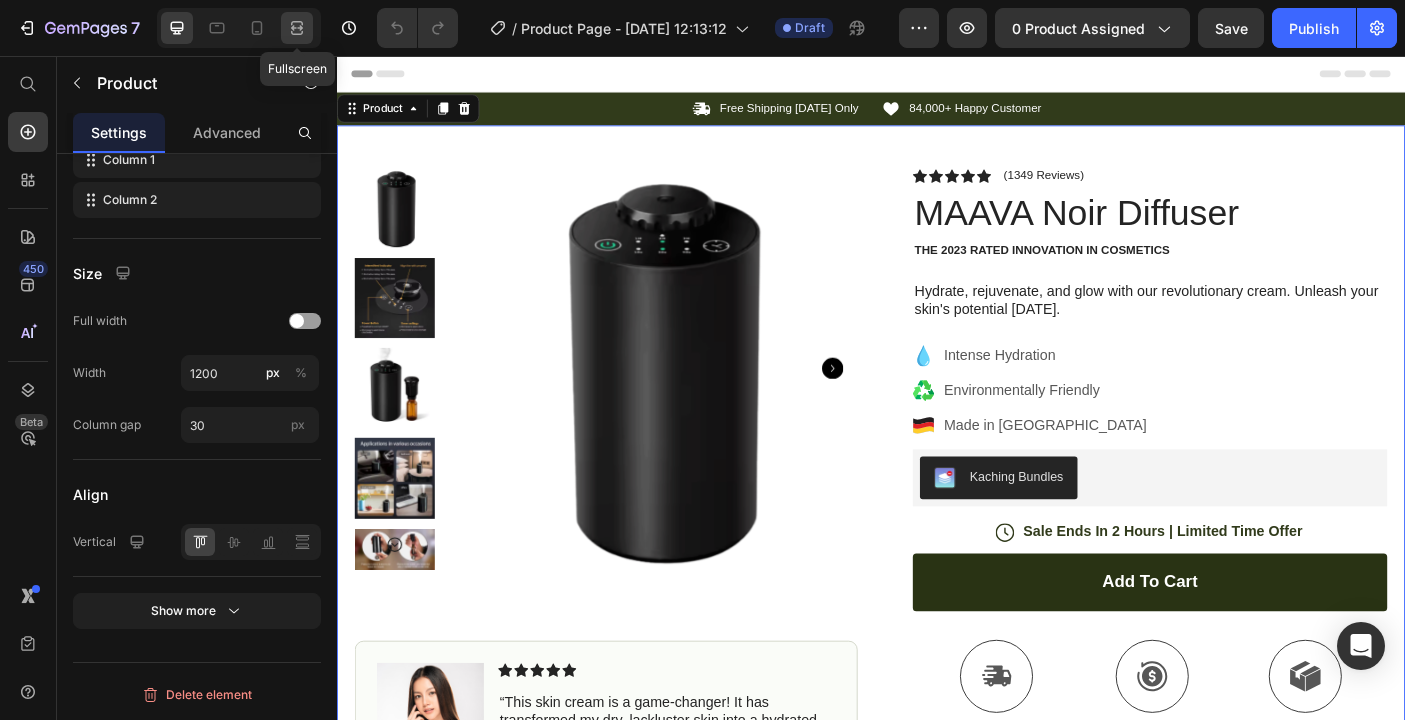 click 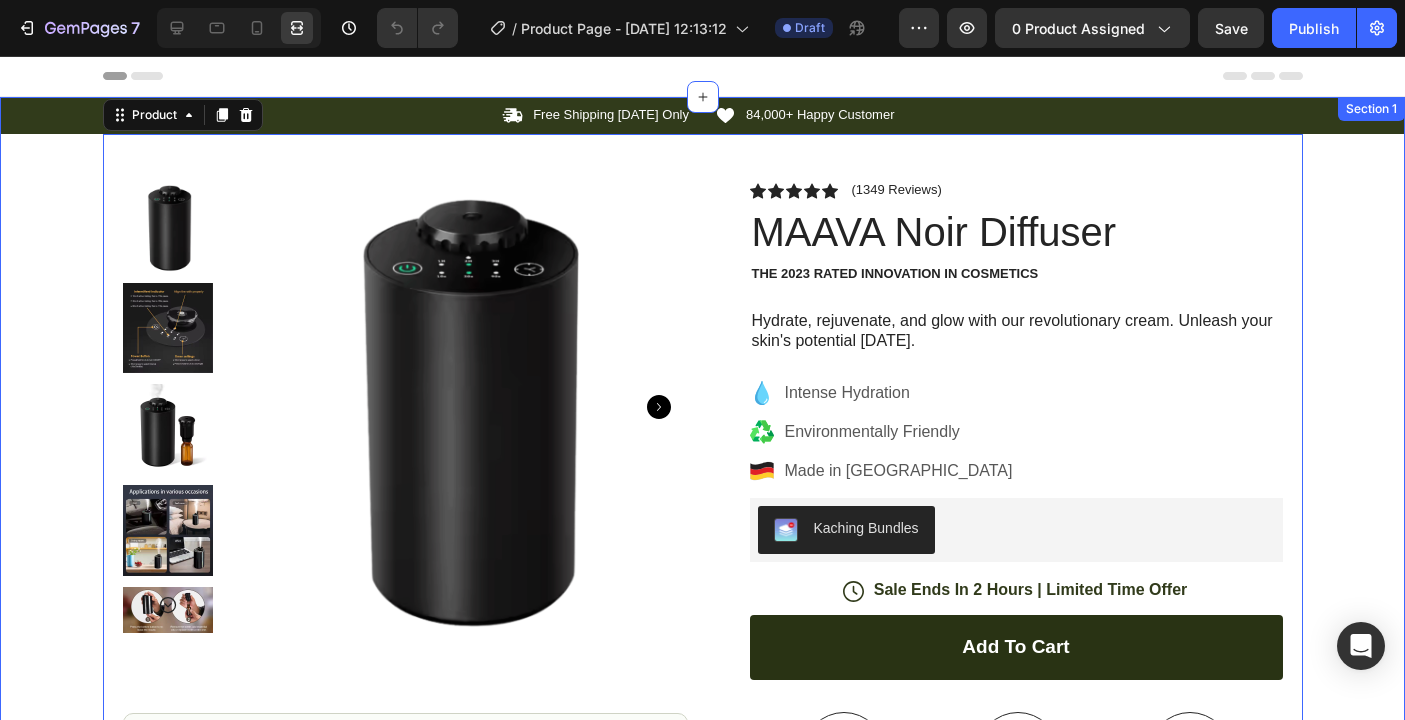 click on "Icon Free Shipping Today Only Text Block Row
Icon 84,000+ Happy Customer Text Block Row Carousel Row
Product Images Image Icon Icon Icon Icon Icon Icon List “This skin cream is a game-changer! It has transformed my dry, lackluster skin into a hydrated and radiant complexion. I love how it absorbs quickly and leaves no greasy residue. Highly recommend” Text Block
Icon Hannah N. (Houston, USA) Text Block Row Row Row Icon Icon Icon Icon Icon Icon List (1349 Reviews) Text Block Row MAAVA Noir Diffuser Product Title The 2023 Rated Innovation in Cosmetics Text Block Hydrate, rejuvenate, and glow with our revolutionary cream. Unleash your skin's potential today. Text Block
Intense Hydration
Environmentally Friendly
Made in Germany Item List Kaching Bundles Kaching Bundles
Icon Sale Ends In 2 Hours | Limited Time Offer Text Block Row add to cart Add to Cart
Icon" at bounding box center (702, 606) 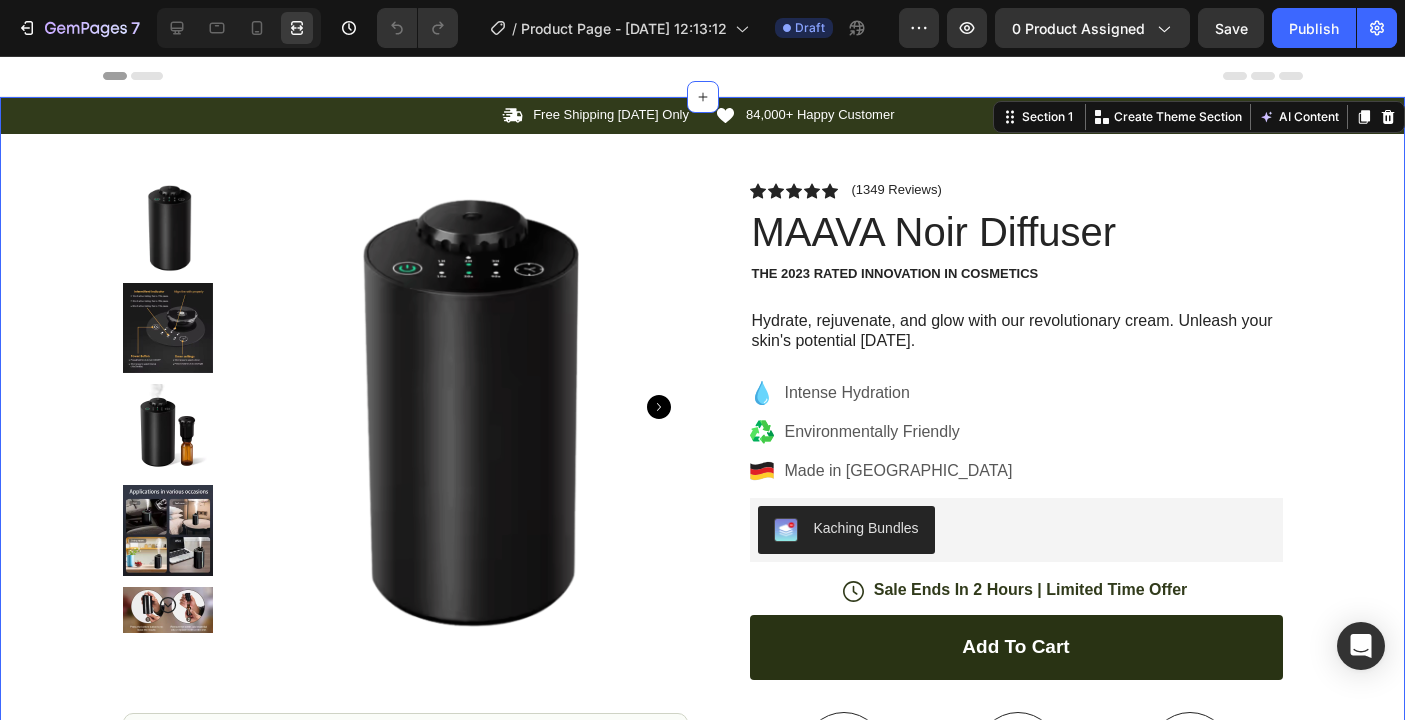 scroll, scrollTop: 0, scrollLeft: 0, axis: both 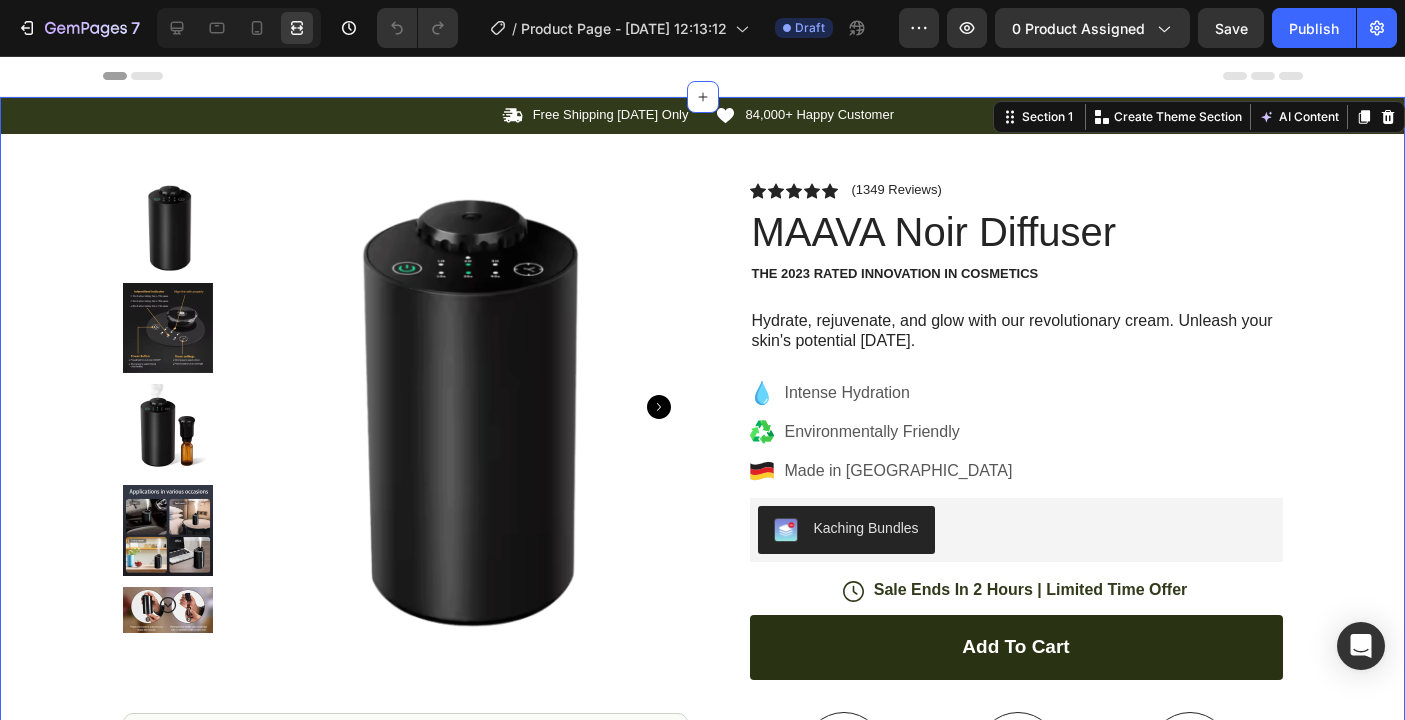 click on "Icon Free Shipping Today Only Text Block Row
Icon 84,000+ Happy Customer Text Block Row Carousel Row
Product Images Image Icon Icon Icon Icon Icon Icon List “This skin cream is a game-changer! It has transformed my dry, lackluster skin into a hydrated and radiant complexion. I love how it absorbs quickly and leaves no greasy residue. Highly recommend” Text Block
Icon Hannah N. (Houston, USA) Text Block Row Row Row Icon Icon Icon Icon Icon Icon List (1349 Reviews) Text Block Row MAAVA Noir Diffuser Product Title The 2023 Rated Innovation in Cosmetics Text Block Hydrate, rejuvenate, and glow with our revolutionary cream. Unleash your skin's potential today. Text Block
Intense Hydration
Environmentally Friendly
Made in Germany Item List Kaching Bundles Kaching Bundles
Icon Sale Ends In 2 Hours | Limited Time Offer Text Block Row add to cart Add to Cart
Icon" at bounding box center (702, 606) 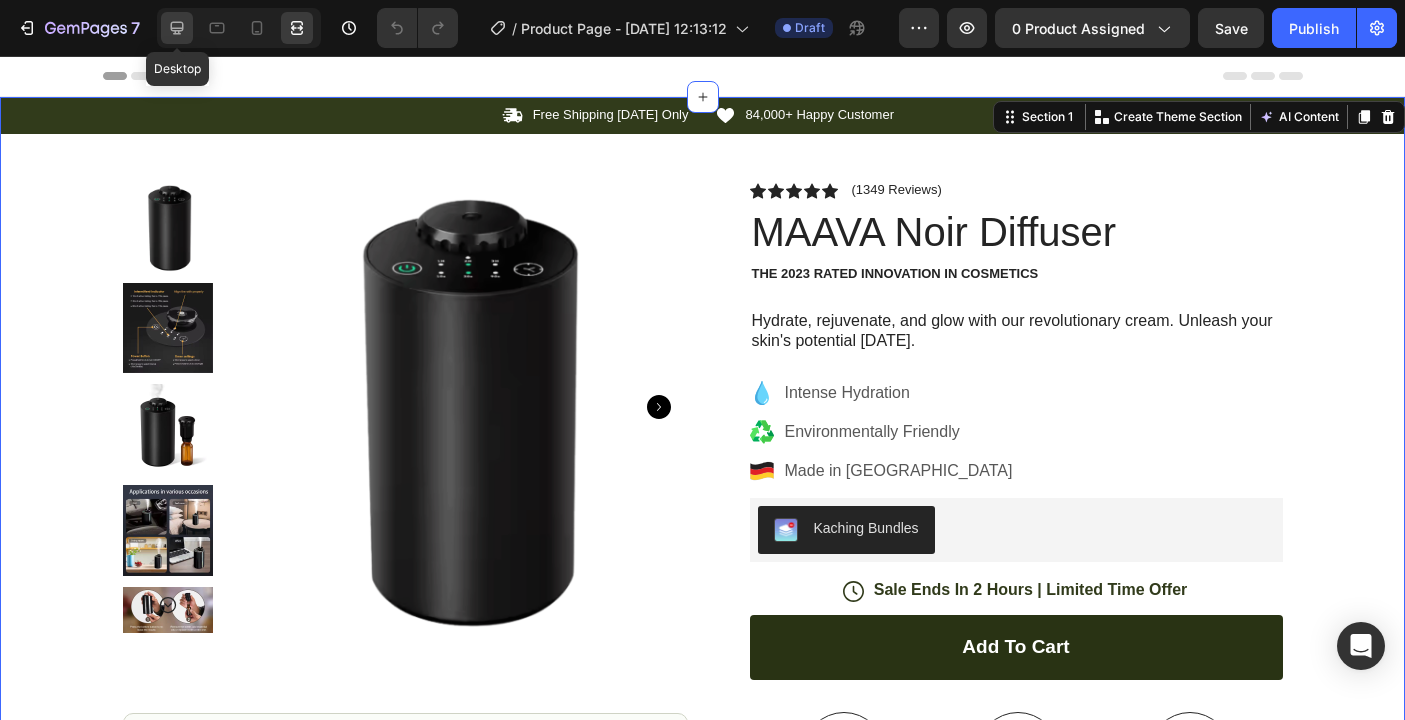 click 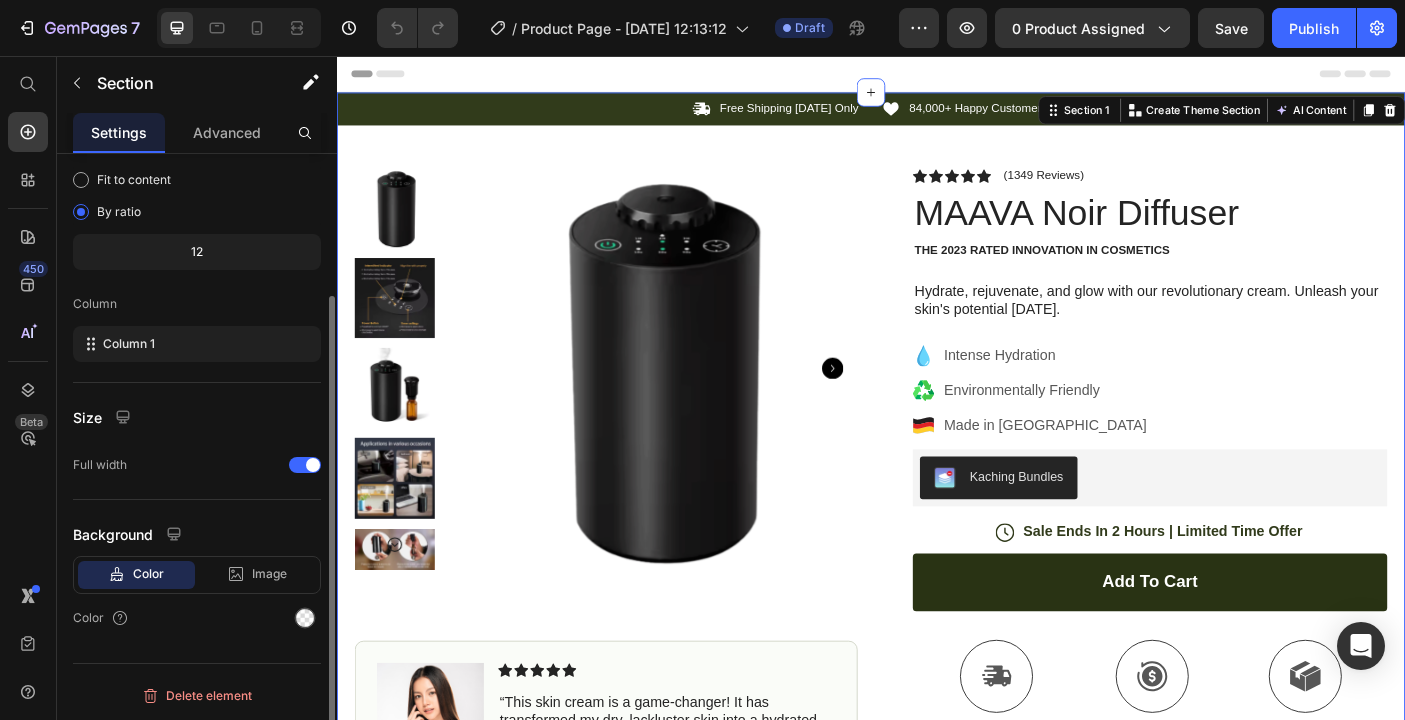 scroll, scrollTop: 185, scrollLeft: 0, axis: vertical 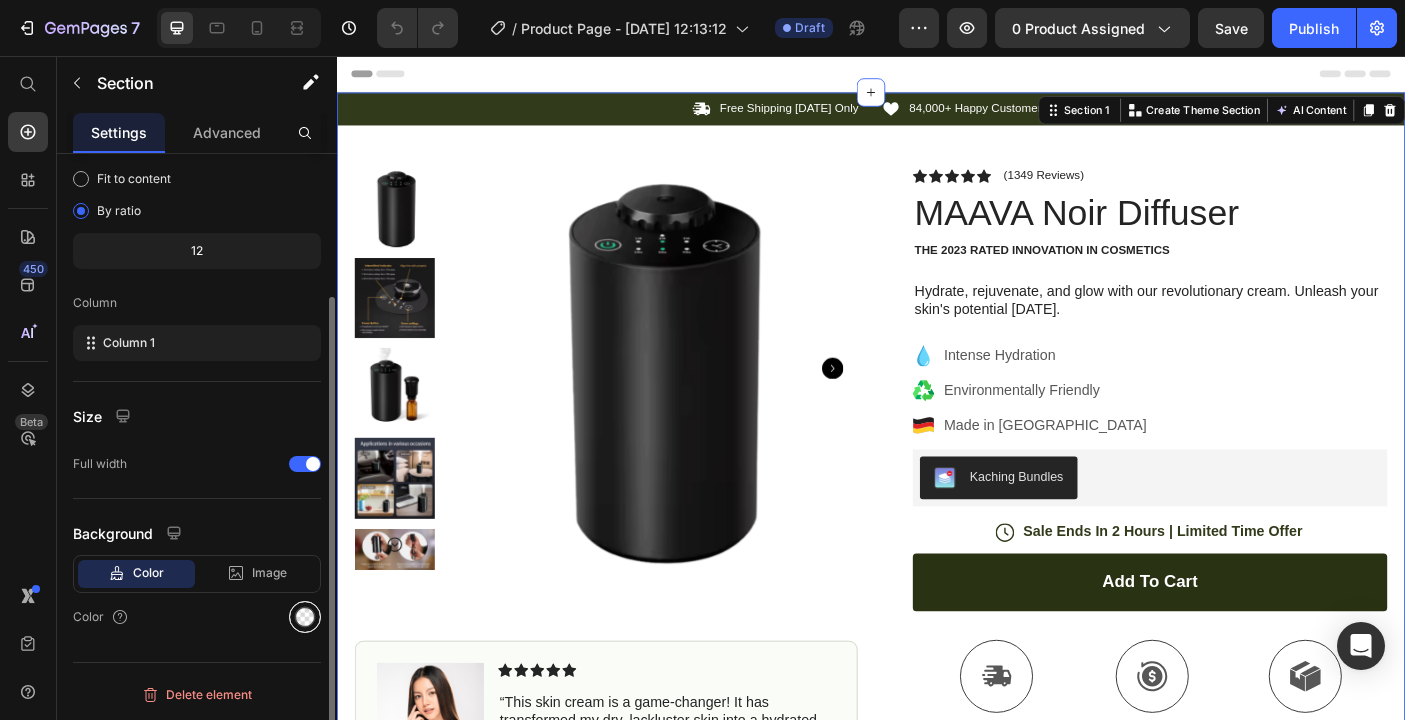 click at bounding box center (305, 617) 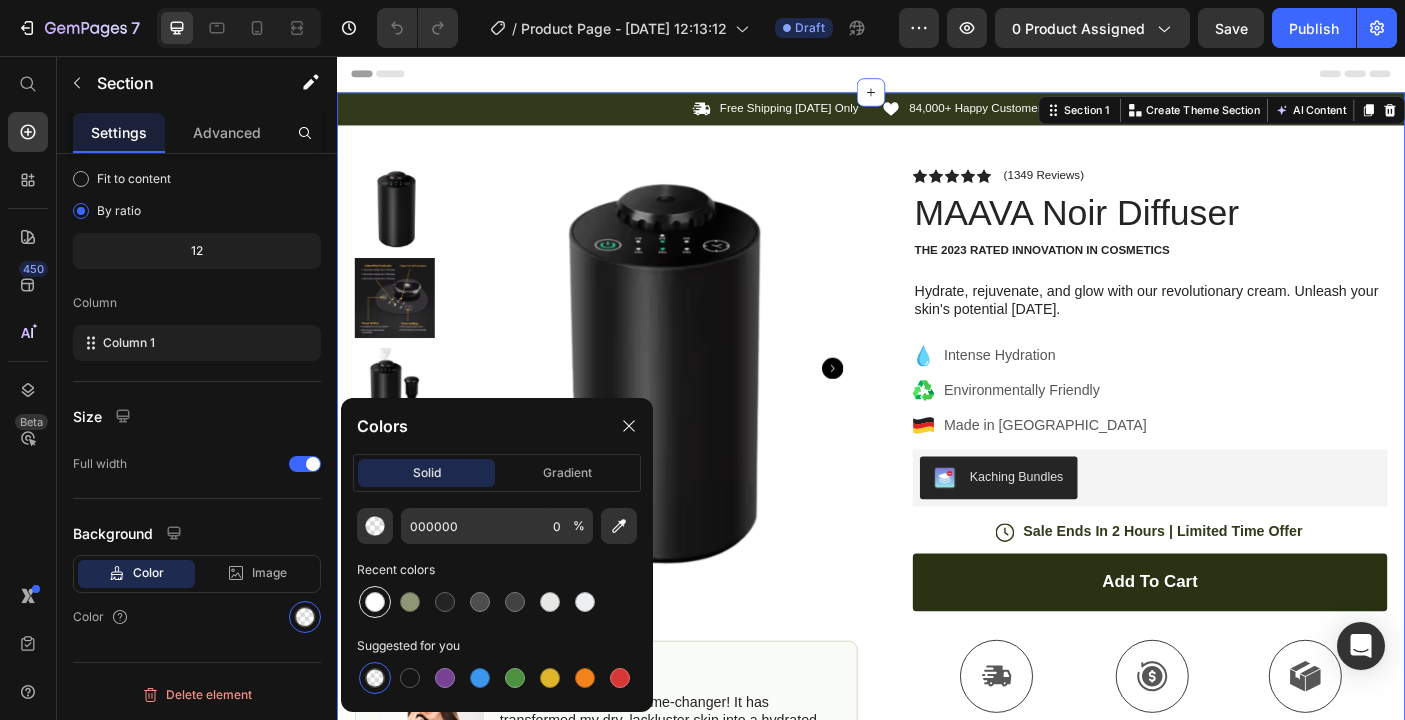 click at bounding box center (375, 602) 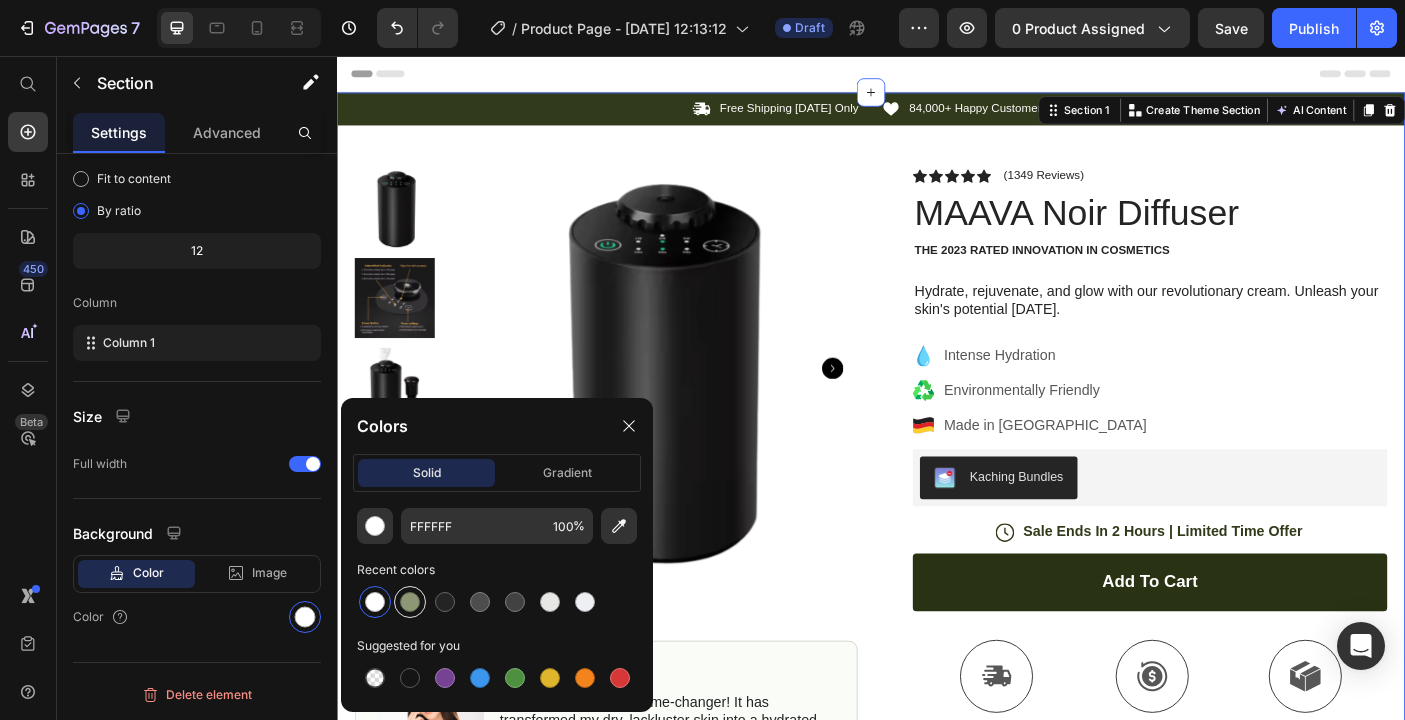 click at bounding box center [410, 602] 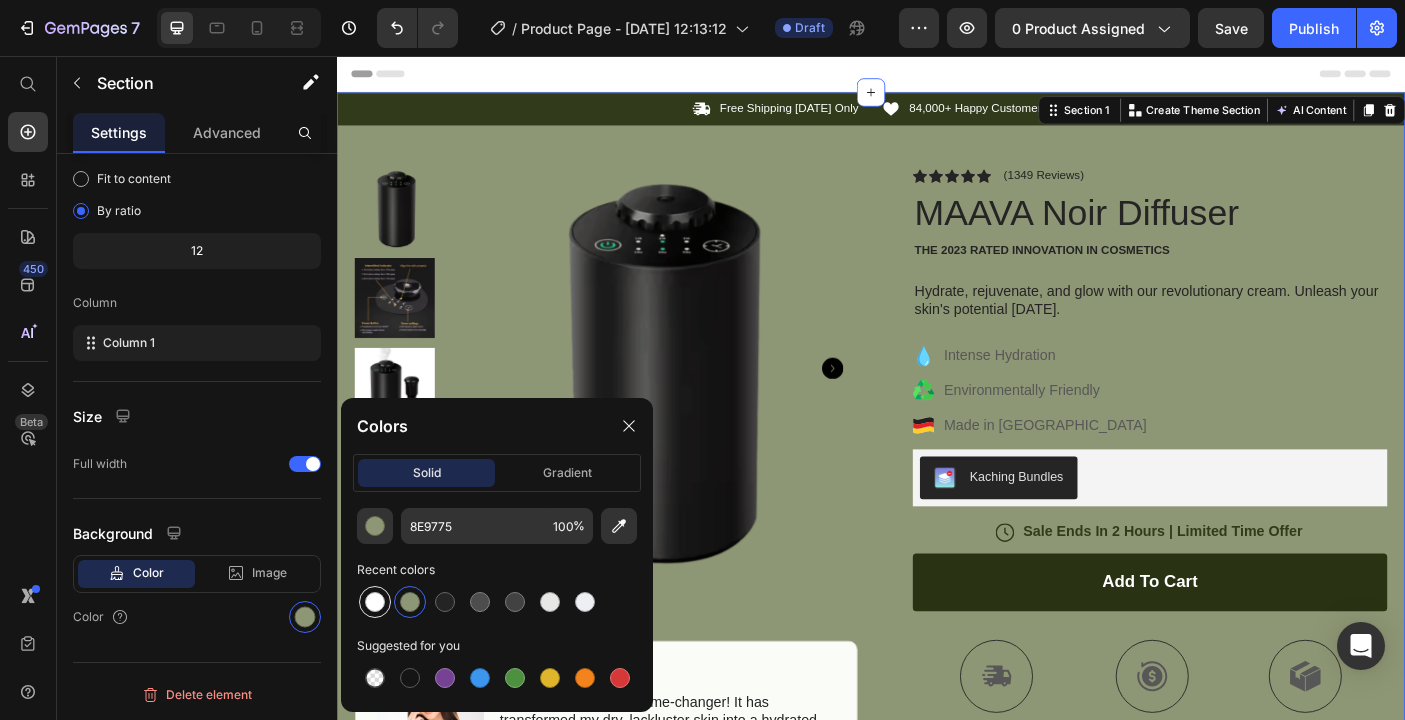 click at bounding box center [375, 602] 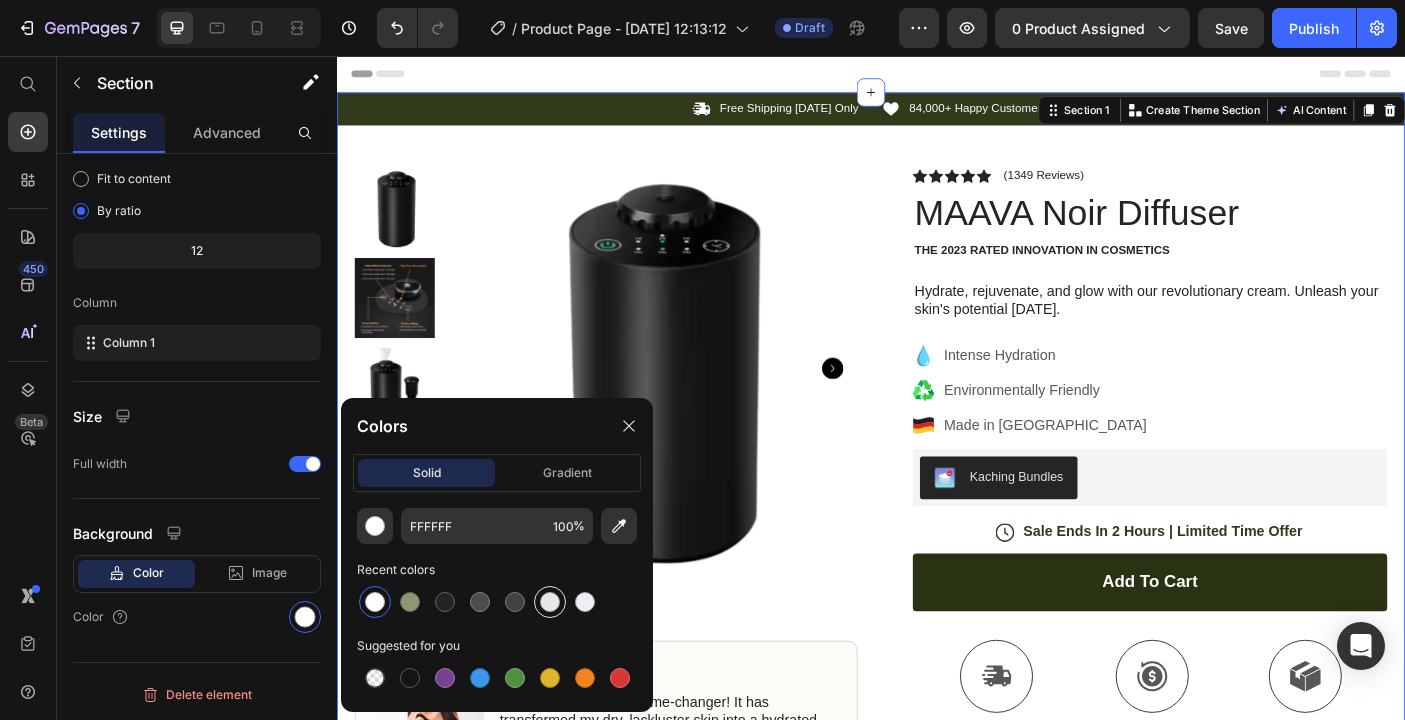click at bounding box center (550, 602) 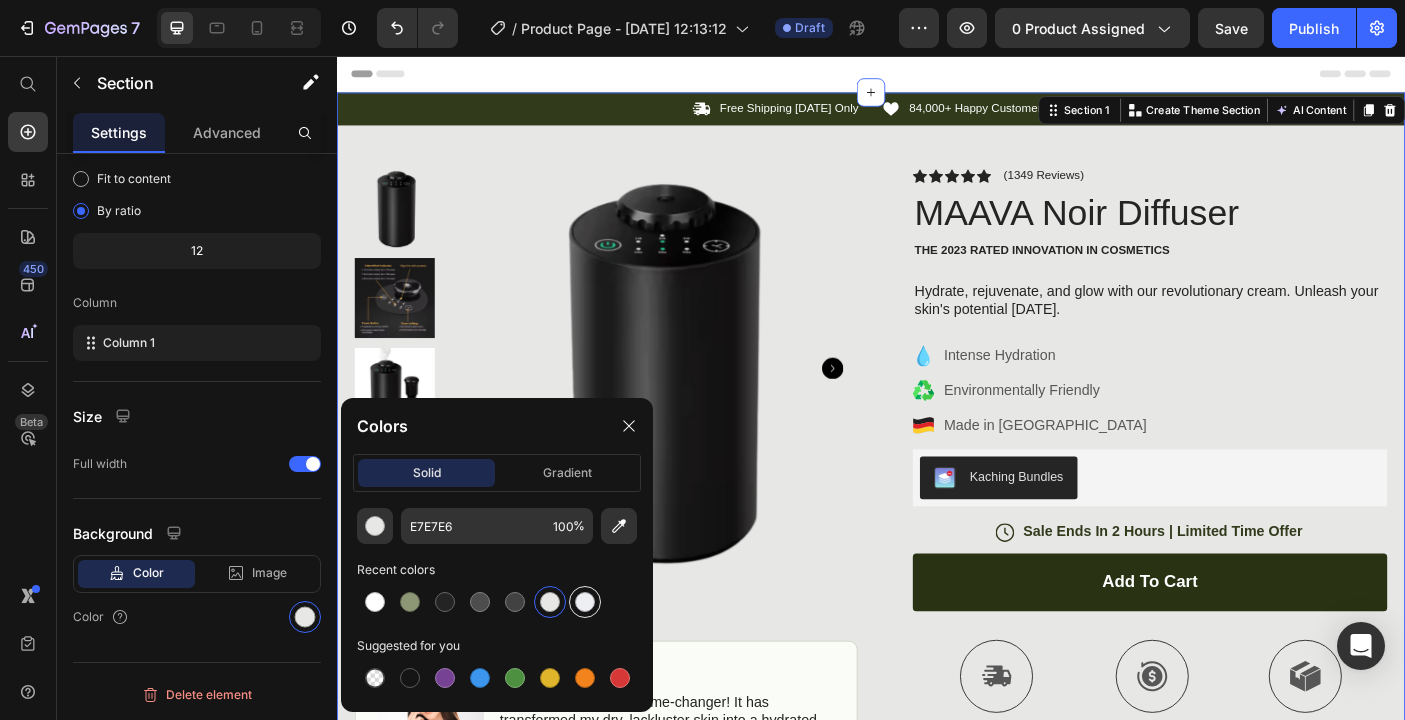 click at bounding box center (585, 602) 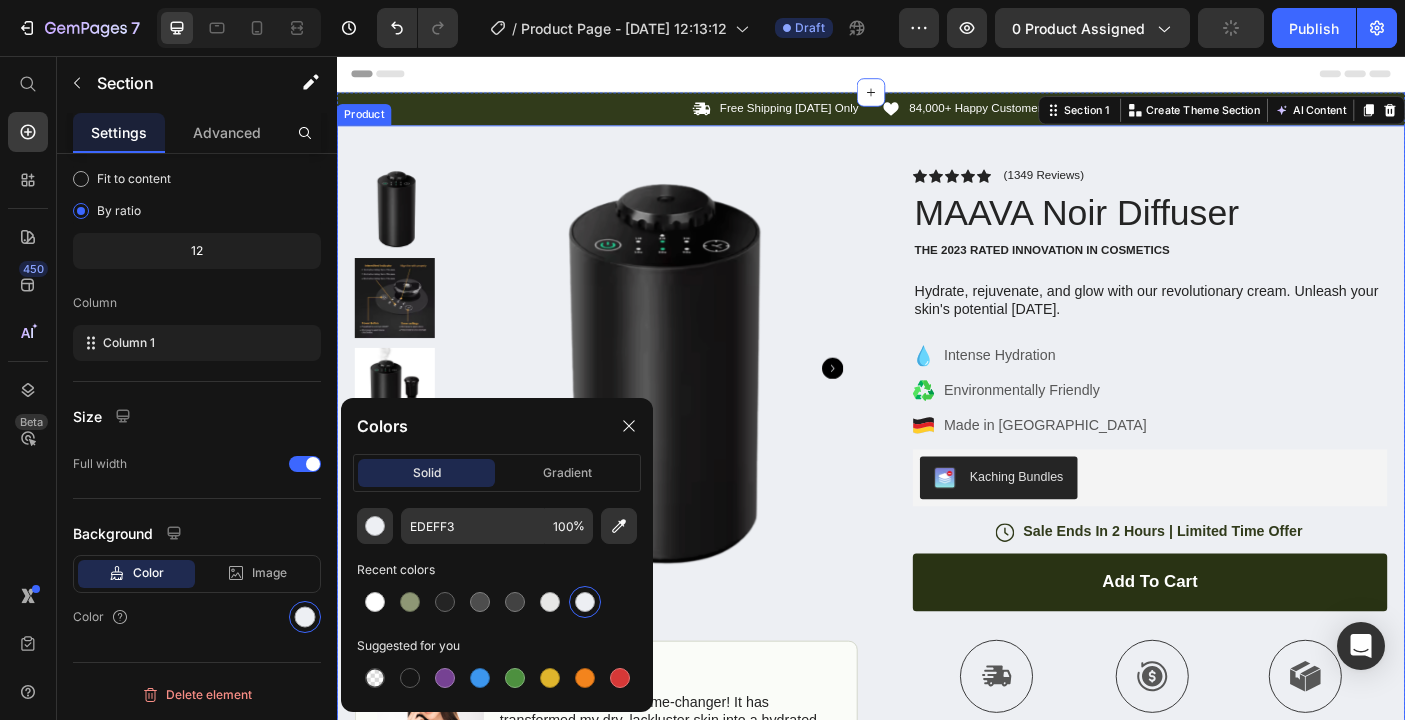 click on "Product Images Image Icon Icon Icon Icon Icon Icon List “This skin cream is a game-changer! It has transformed my dry, lackluster skin into a hydrated and radiant complexion. I love how it absorbs quickly and leaves no greasy residue. Highly recommend” Text Block
Icon Hannah N. (Houston, USA) Text Block Row Row Row Icon Icon Icon Icon Icon Icon List (1349 Reviews) Text Block Row MAAVA Noir Diffuser Product Title The 2023 Rated Innovation in Cosmetics Text Block Hydrate, rejuvenate, and glow with our revolutionary cream. Unleash your skin's potential today. Text Block
Intense Hydration
Environmentally Friendly
Made in Germany Item List Kaching Bundles Kaching Bundles
Icon Sale Ends In 2 Hours | Limited Time Offer Text Block Row add to cart Add to Cart
Icon Free Shipping Text Block
Icon Money-Back Text Block
Icon Easy Returns Row" at bounding box center [937, 624] 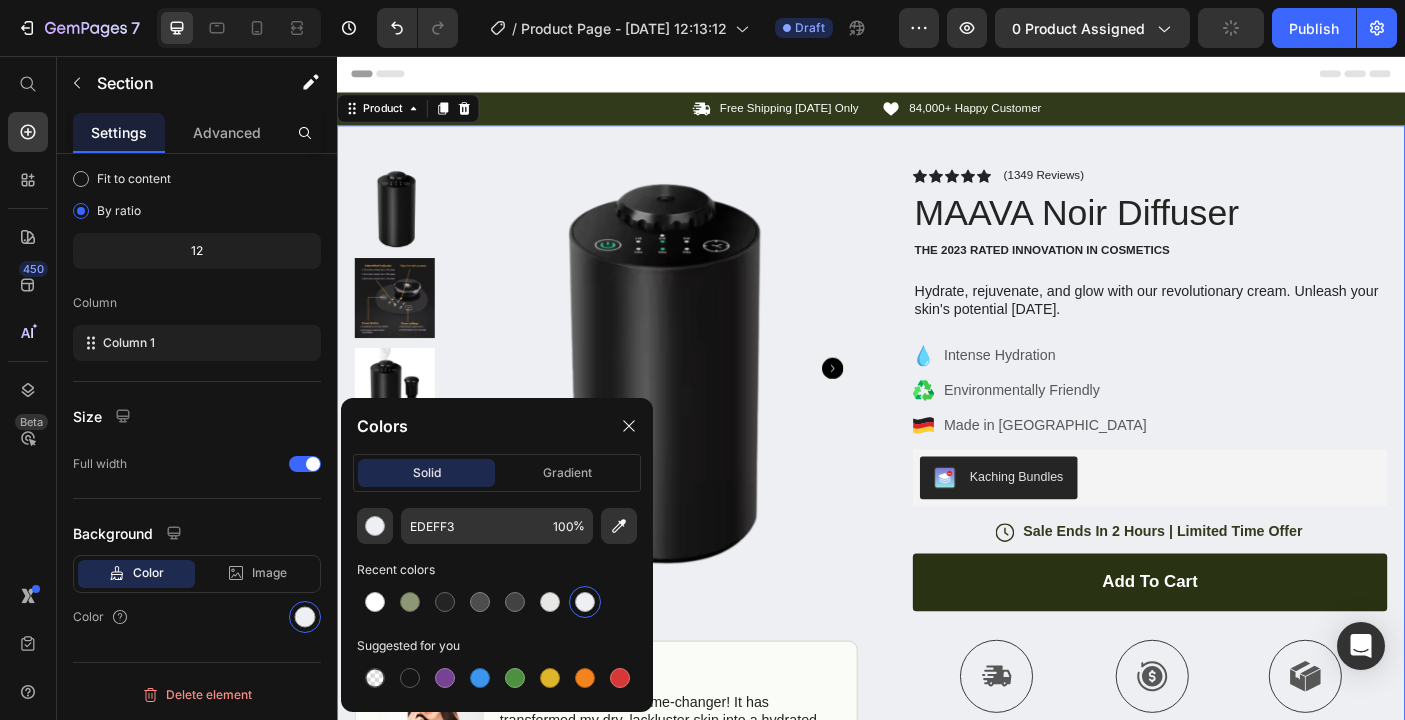 scroll, scrollTop: 0, scrollLeft: 0, axis: both 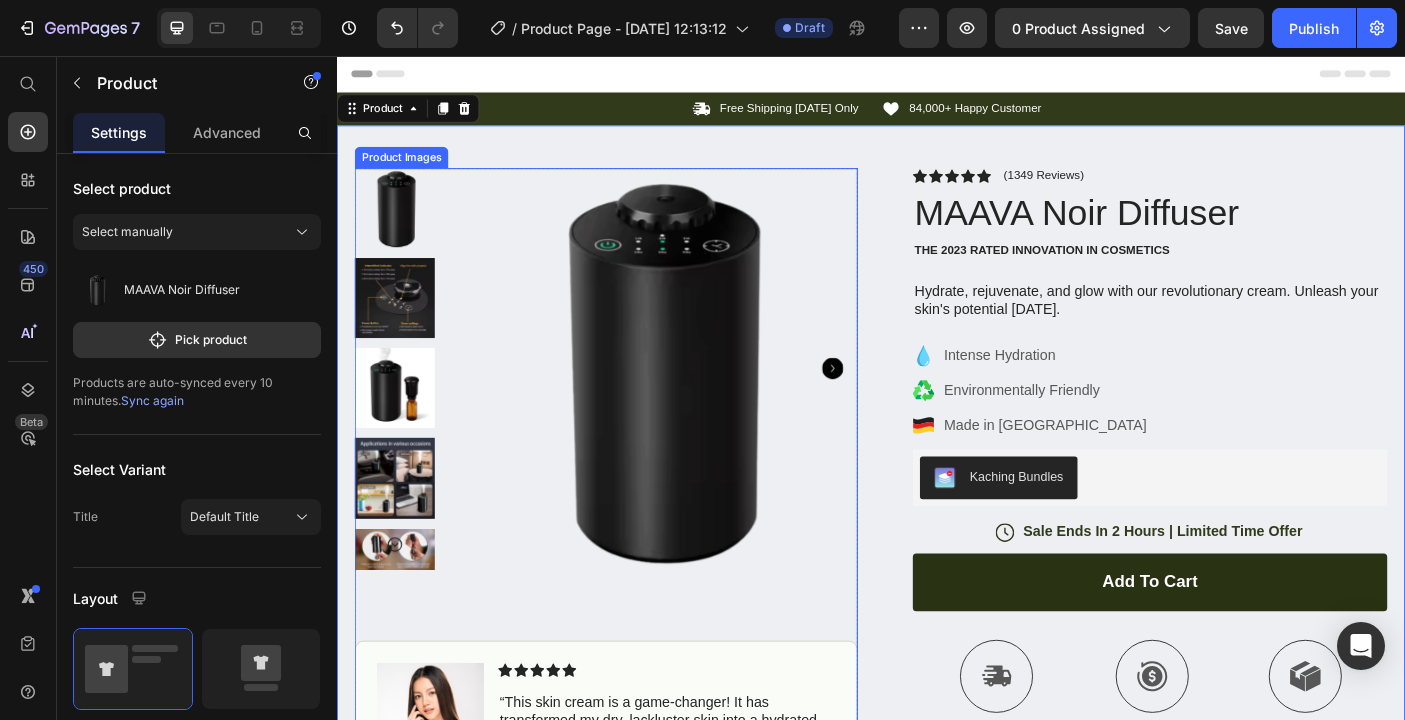 click at bounding box center [402, 328] 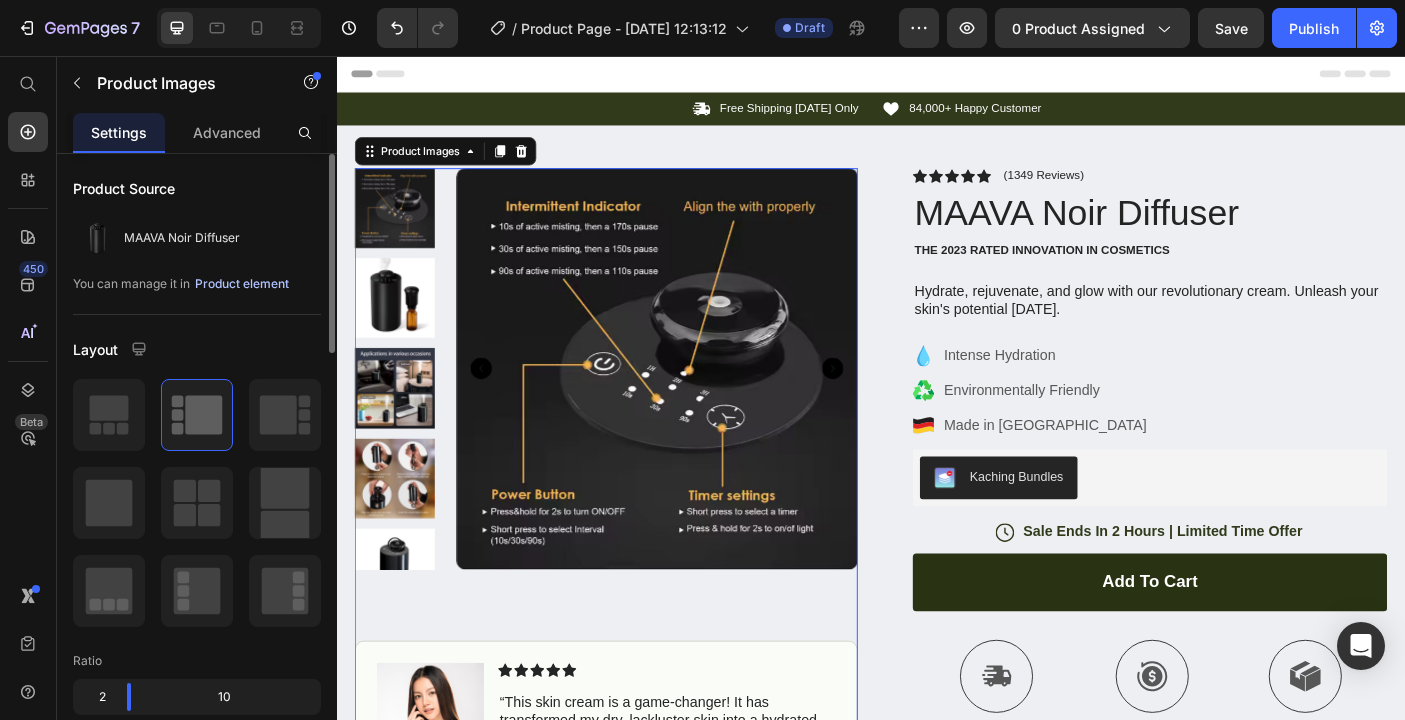 click on "Product element" at bounding box center (242, 284) 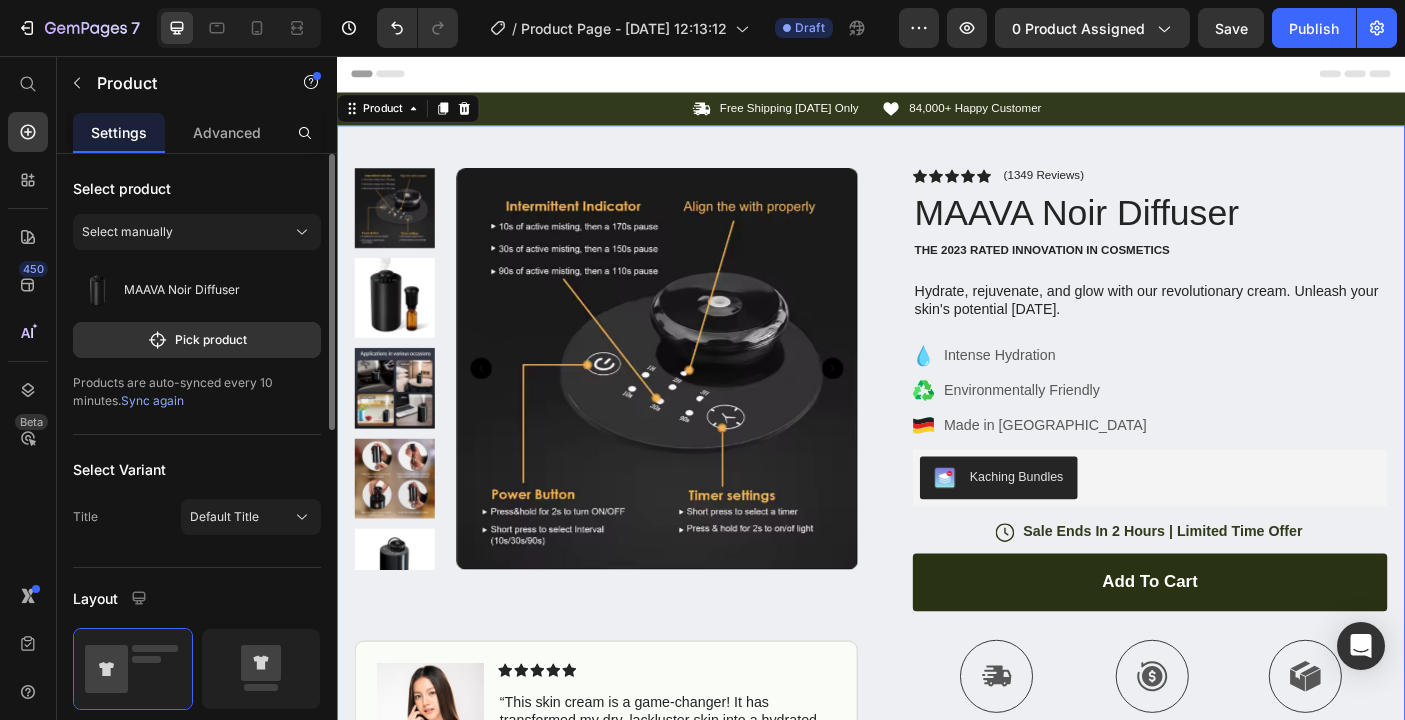 click on "Sync again" at bounding box center (152, 400) 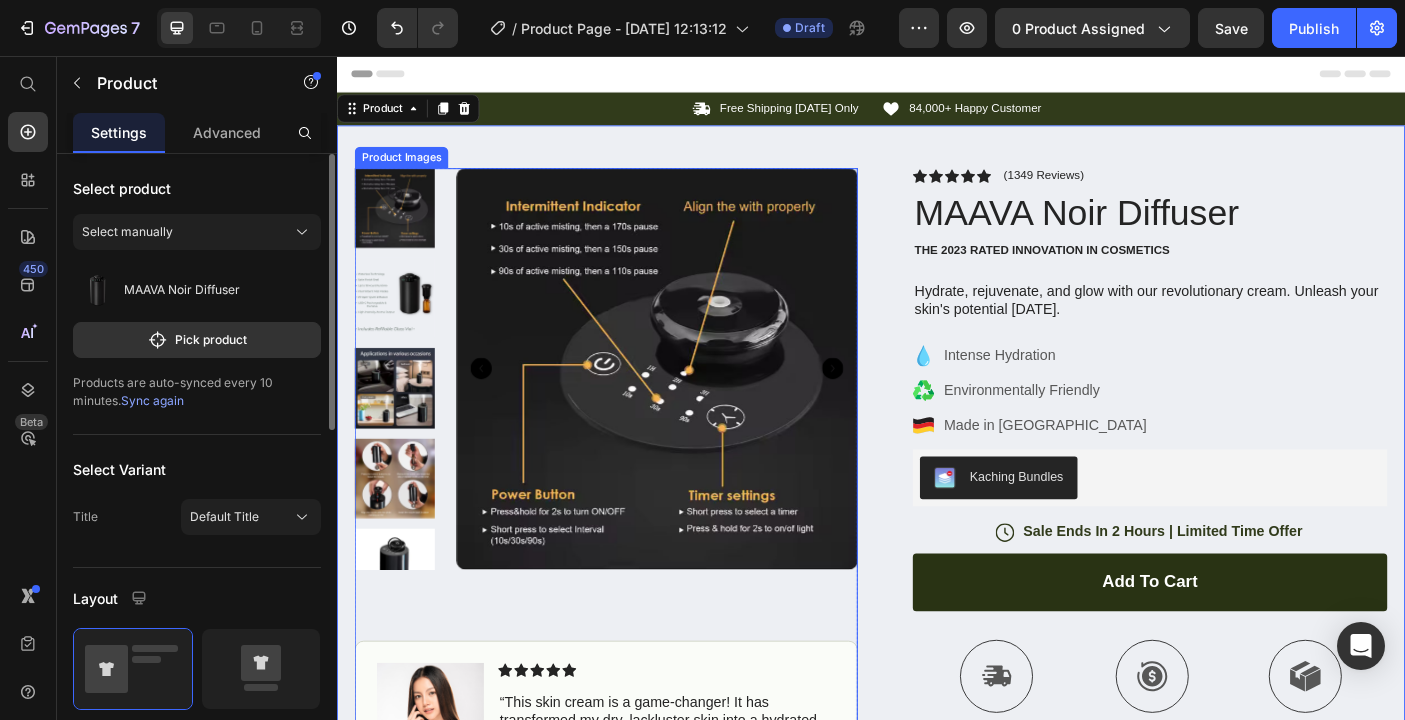 click 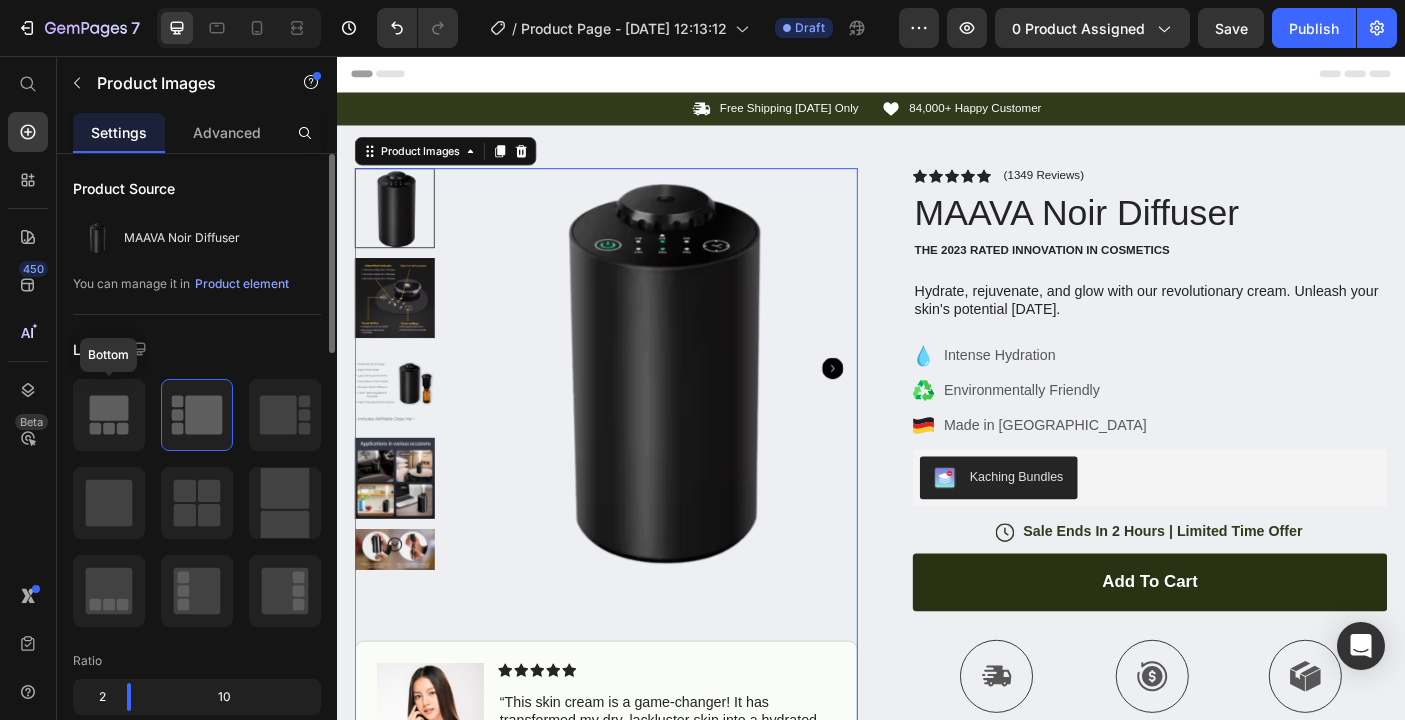 click 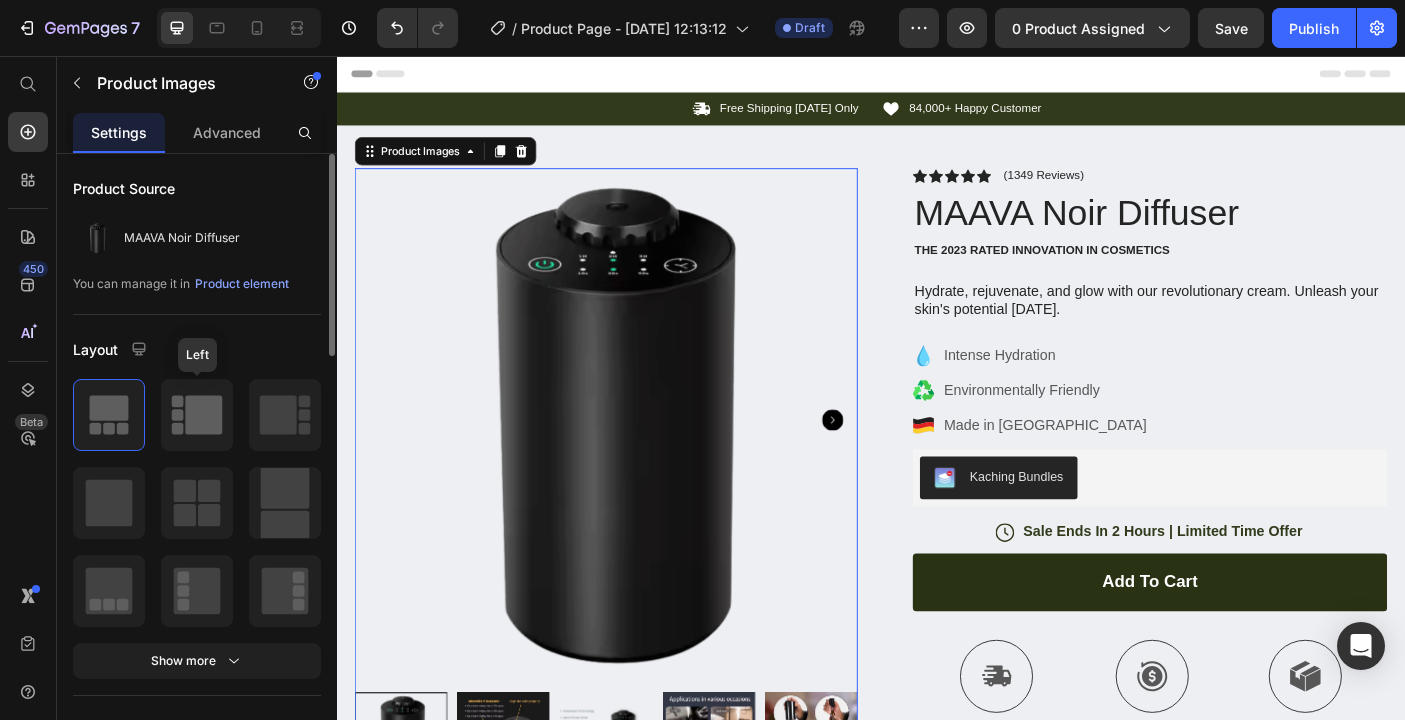 click 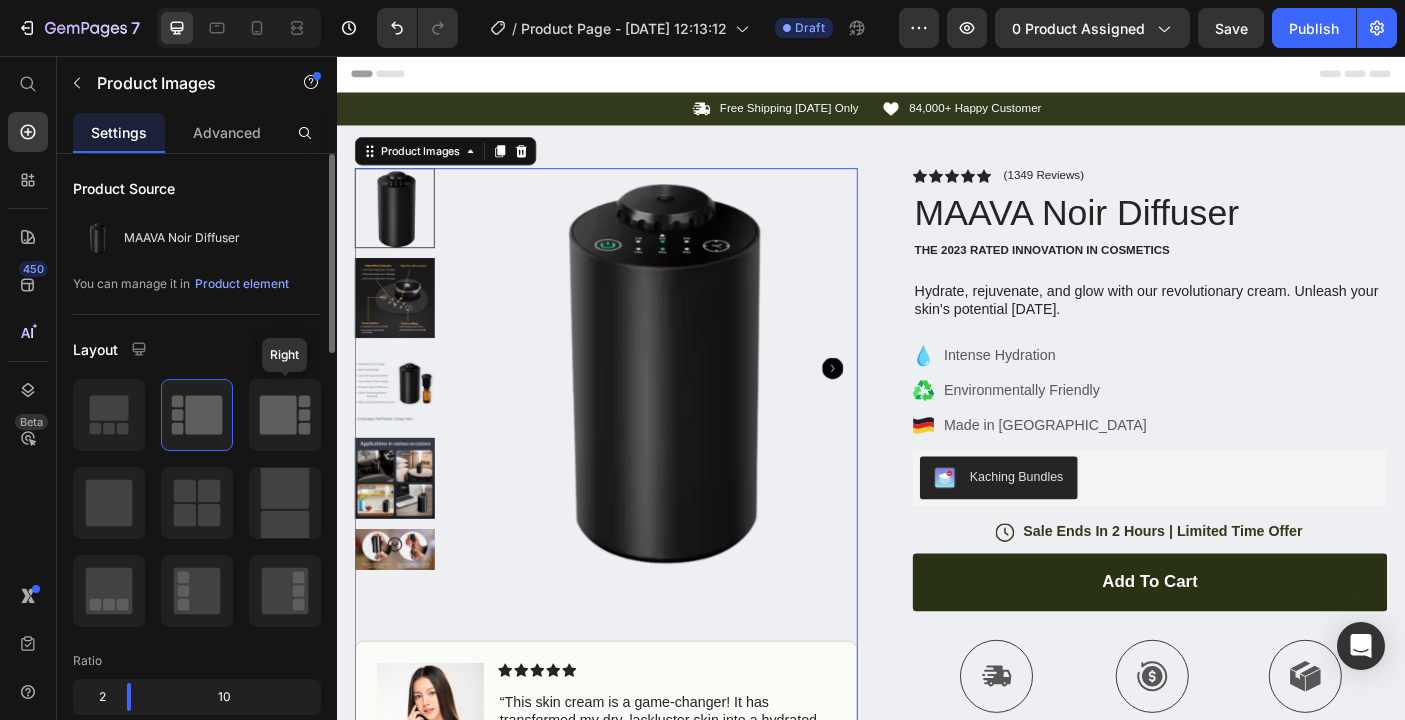 click 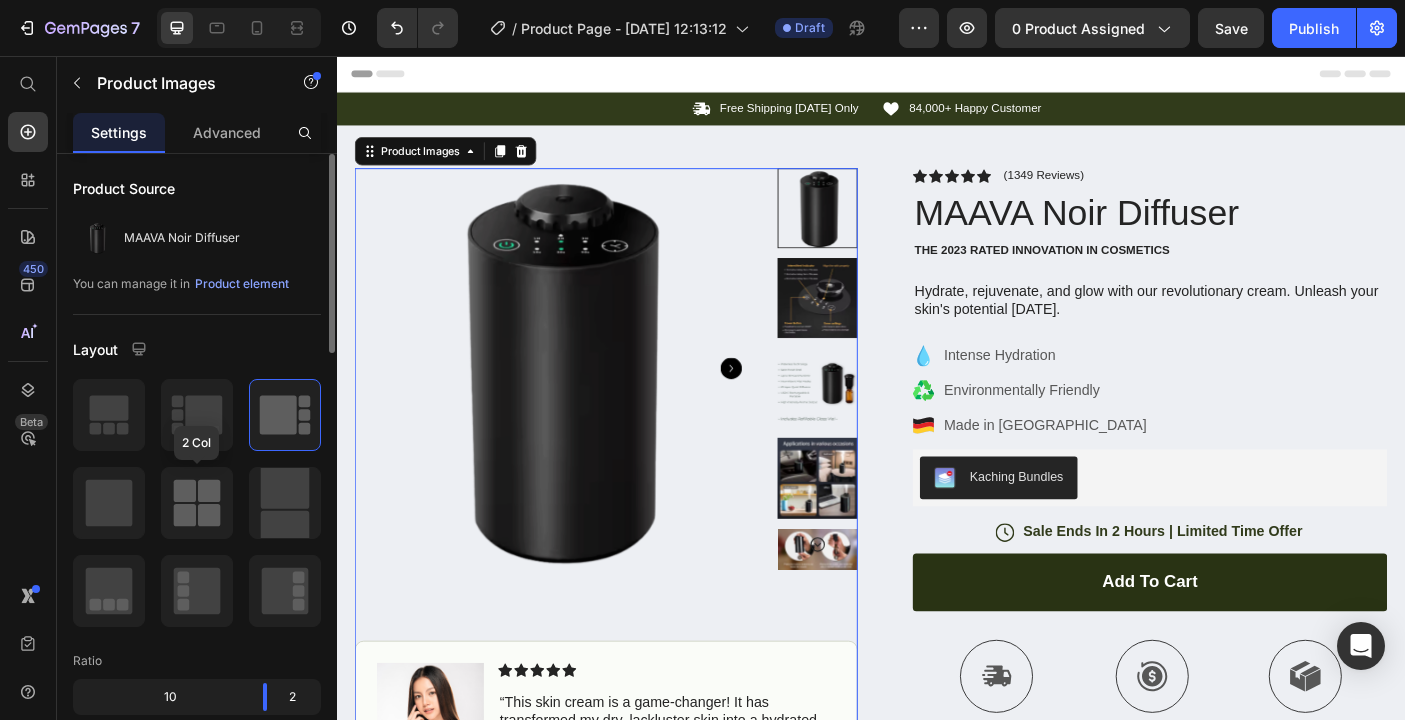 click 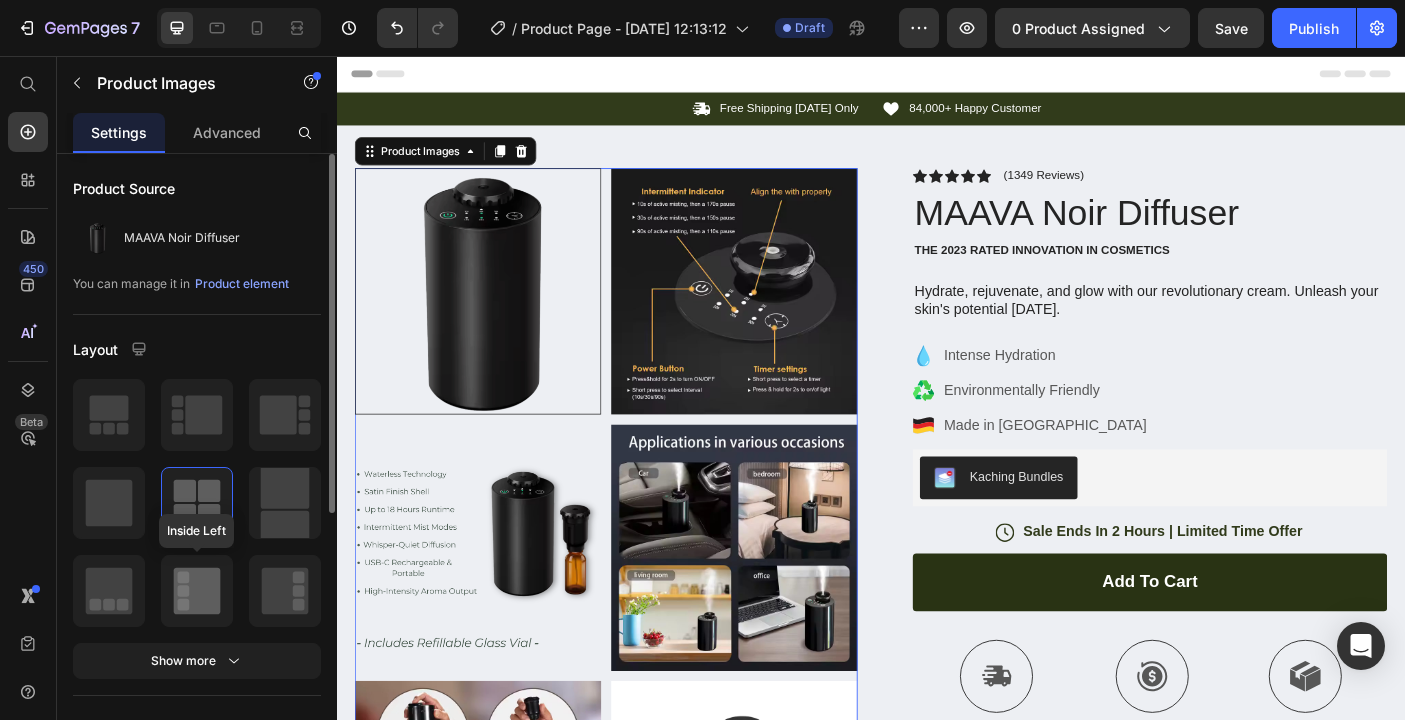click 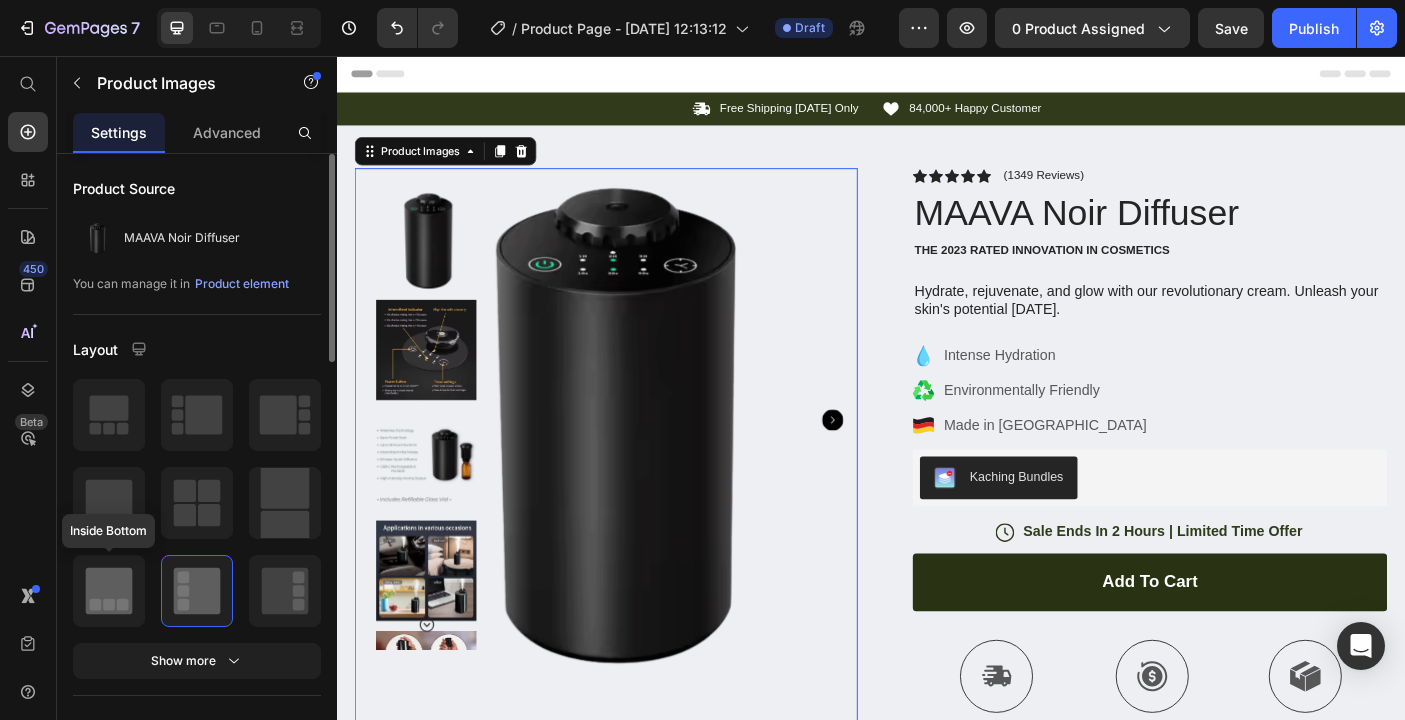 click 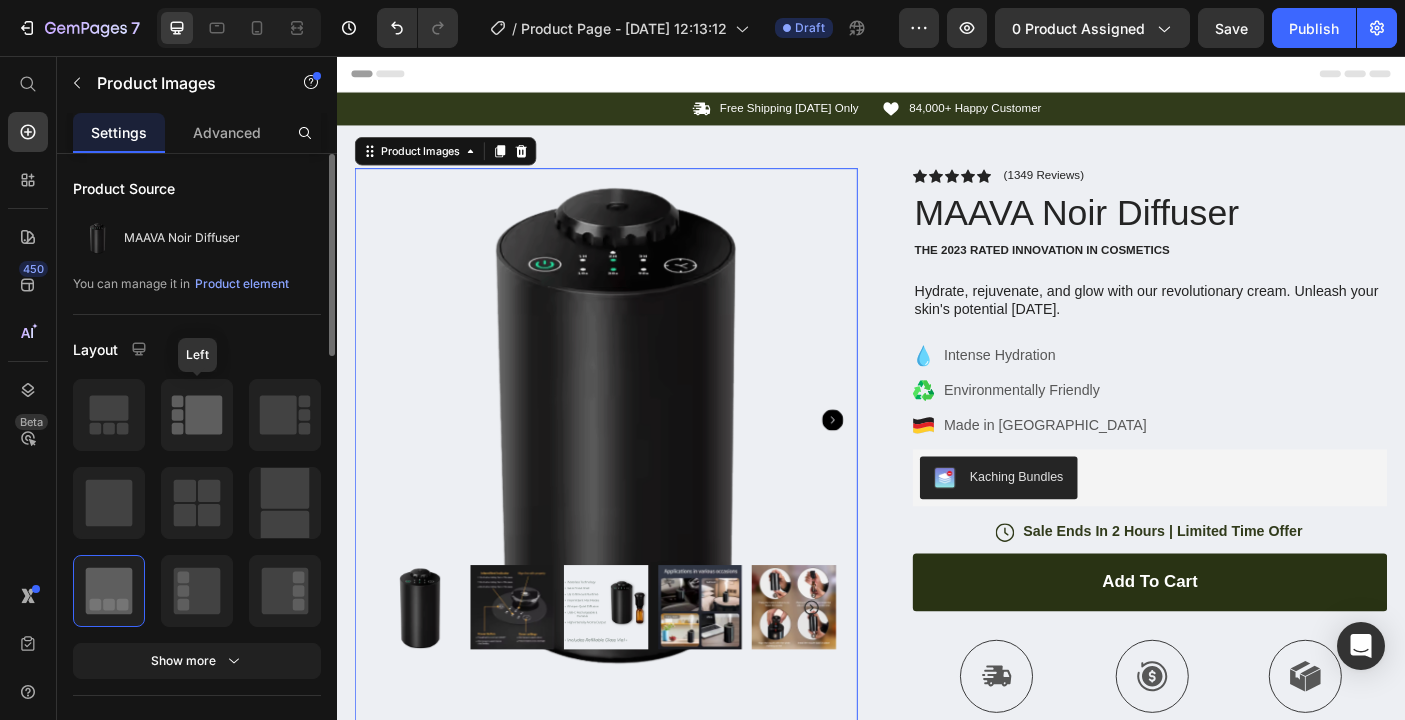 click 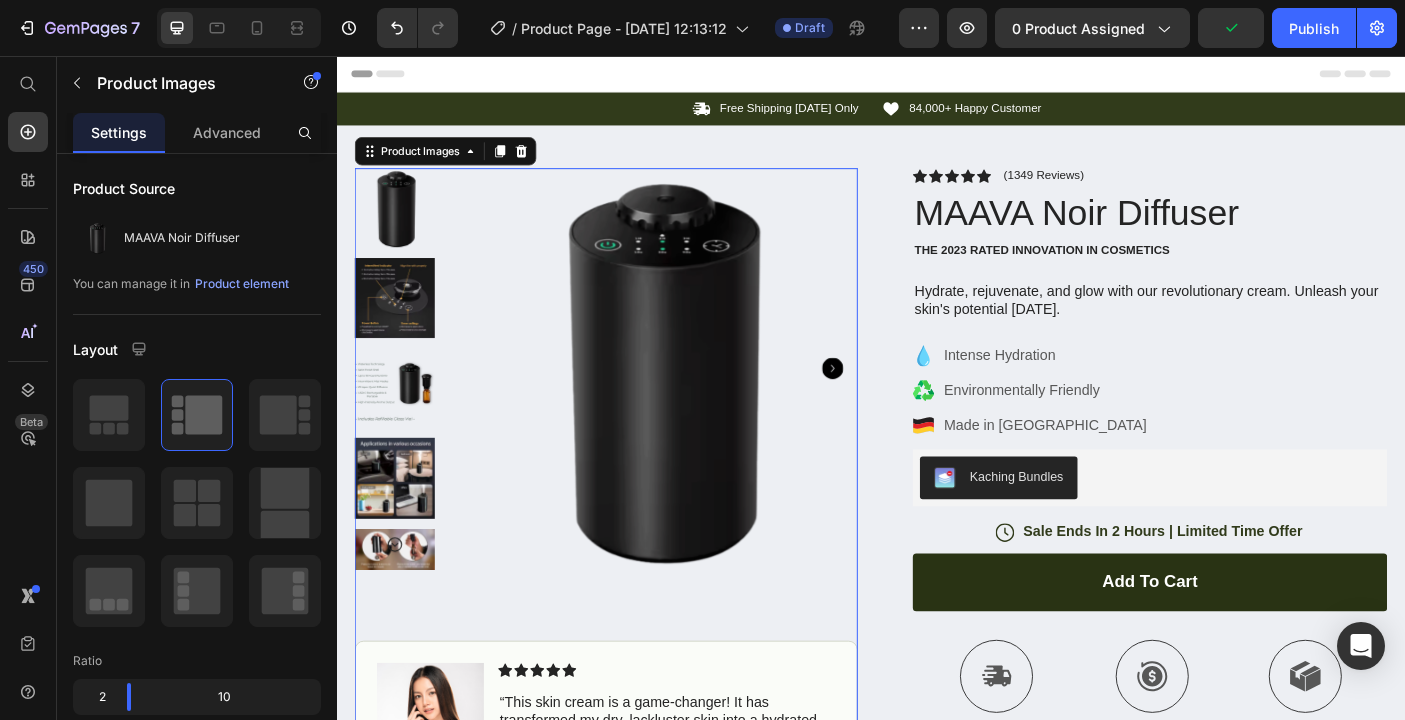 click 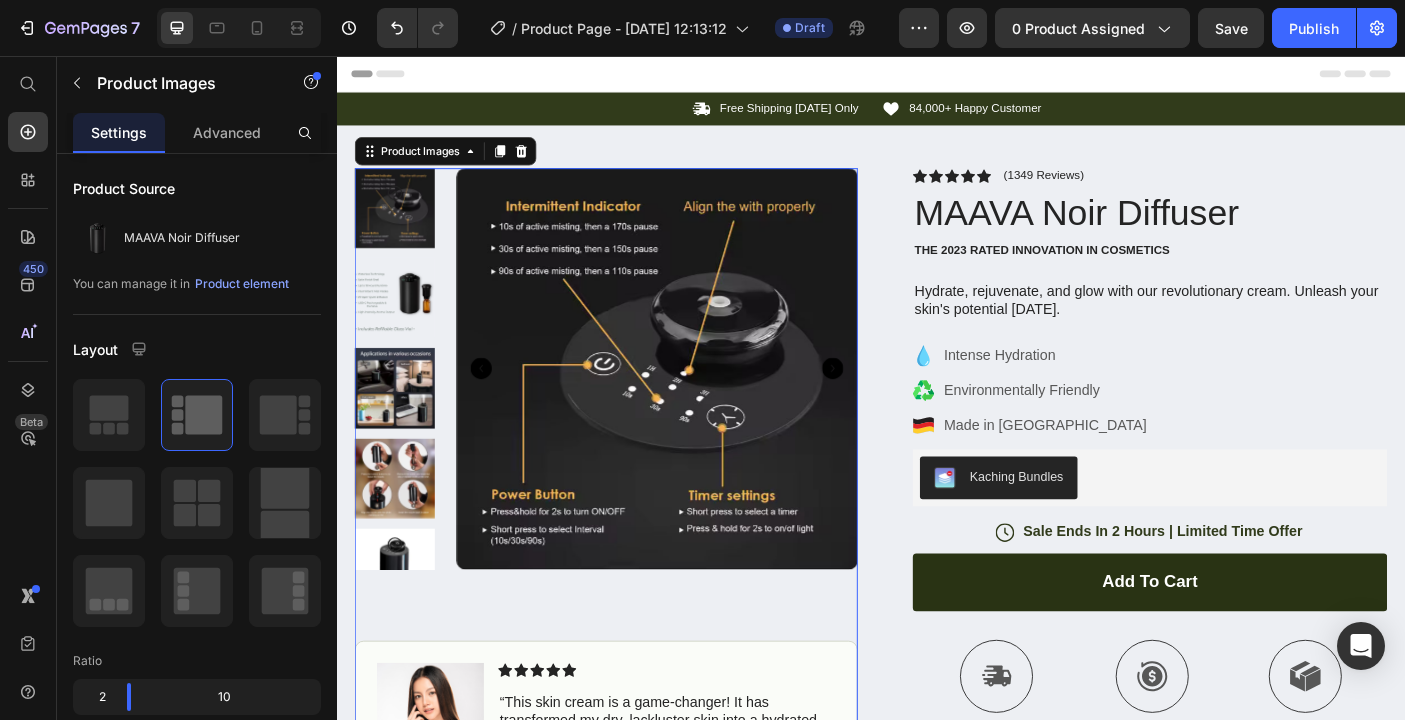 click 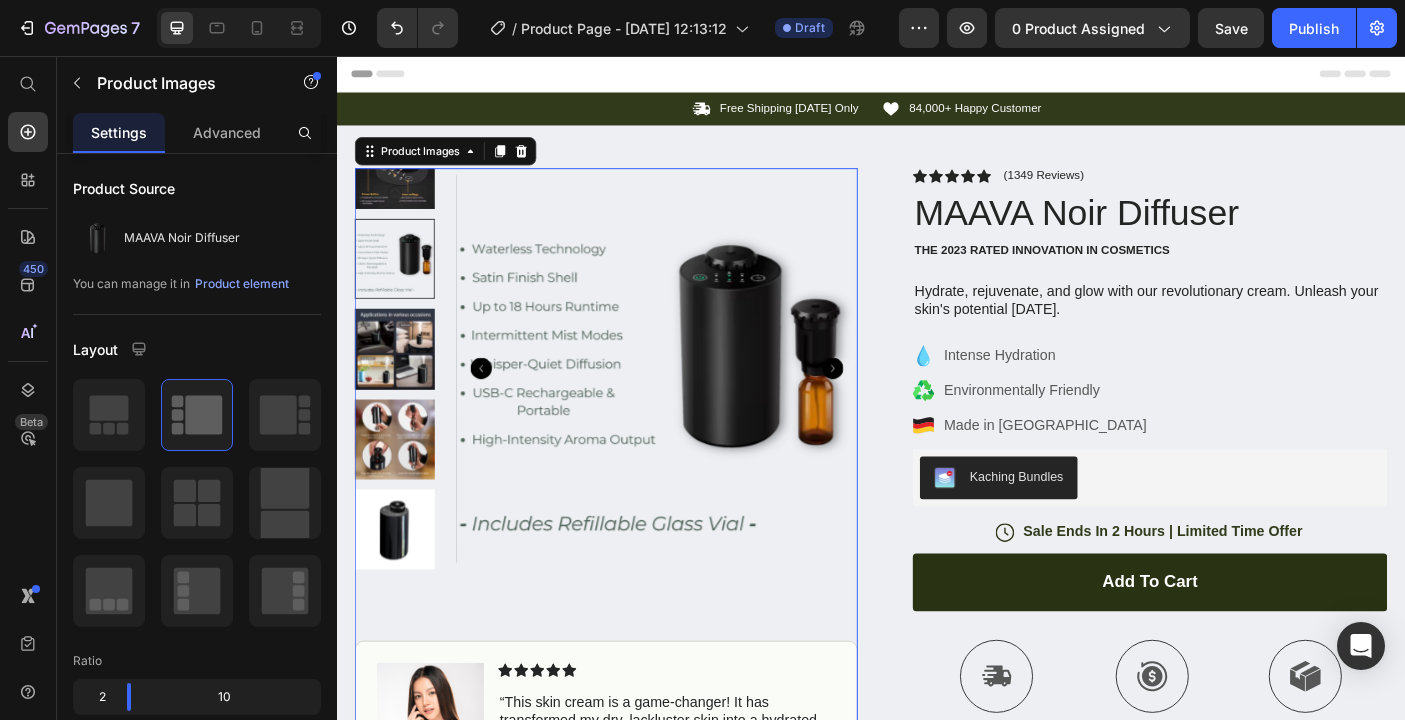 click at bounding box center [696, 407] 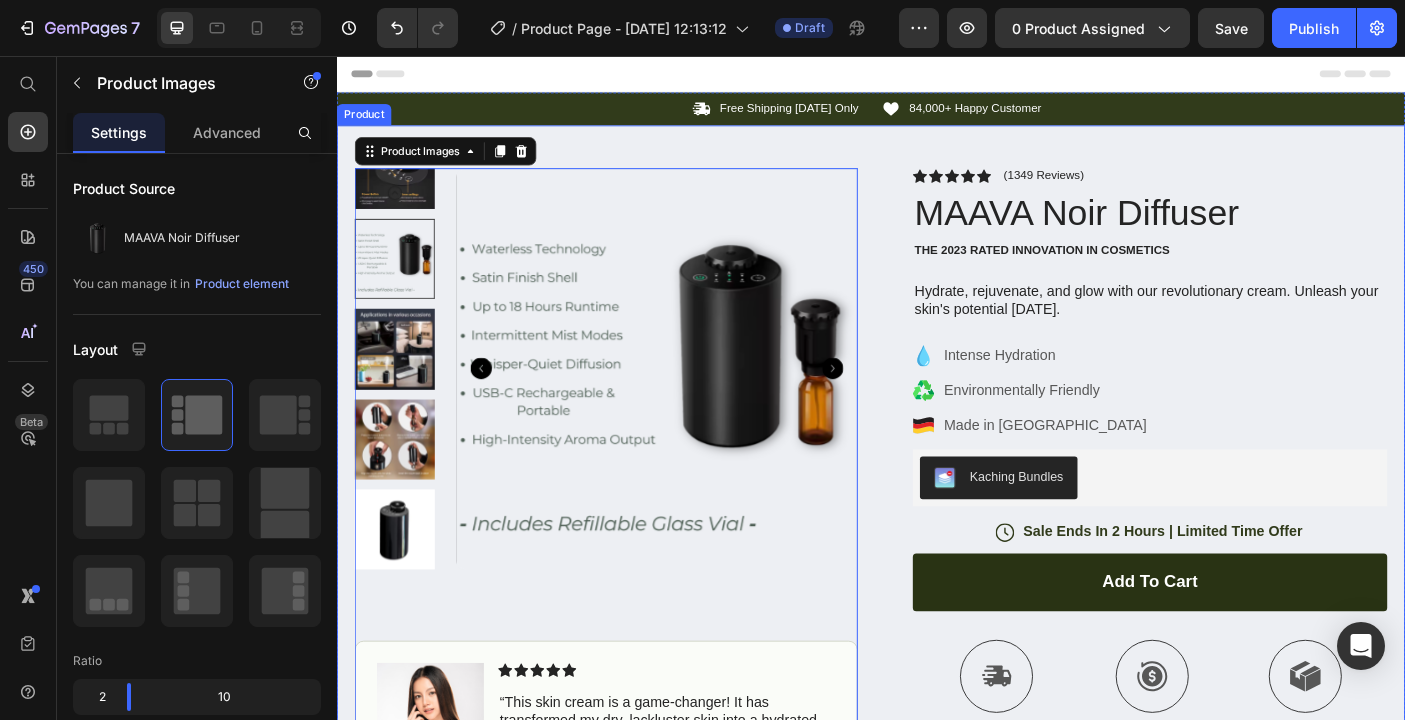 click on "Product Images   80 Image Icon Icon Icon Icon Icon Icon List “This skin cream is a game-changer! It has transformed my dry, lackluster skin into a hydrated and radiant complexion. I love how it absorbs quickly and leaves no greasy residue. Highly recommend” Text Block
Icon Hannah N. (Houston, USA) Text Block Row Row Row Icon Icon Icon Icon Icon Icon List (1349 Reviews) Text Block Row MAAVA Noir Diffuser Product Title The 2023 Rated Innovation in Cosmetics Text Block Hydrate, rejuvenate, and glow with our revolutionary cream. Unleash your skin's potential today. Text Block
Intense Hydration
Environmentally Friendly
Made in Germany Item List Kaching Bundles Kaching Bundles
Icon Sale Ends In 2 Hours | Limited Time Offer Text Block Row add to cart Add to Cart
Icon Free Shipping Text Block
Icon Money-Back Text Block
Icon Easy Returns" at bounding box center (937, 624) 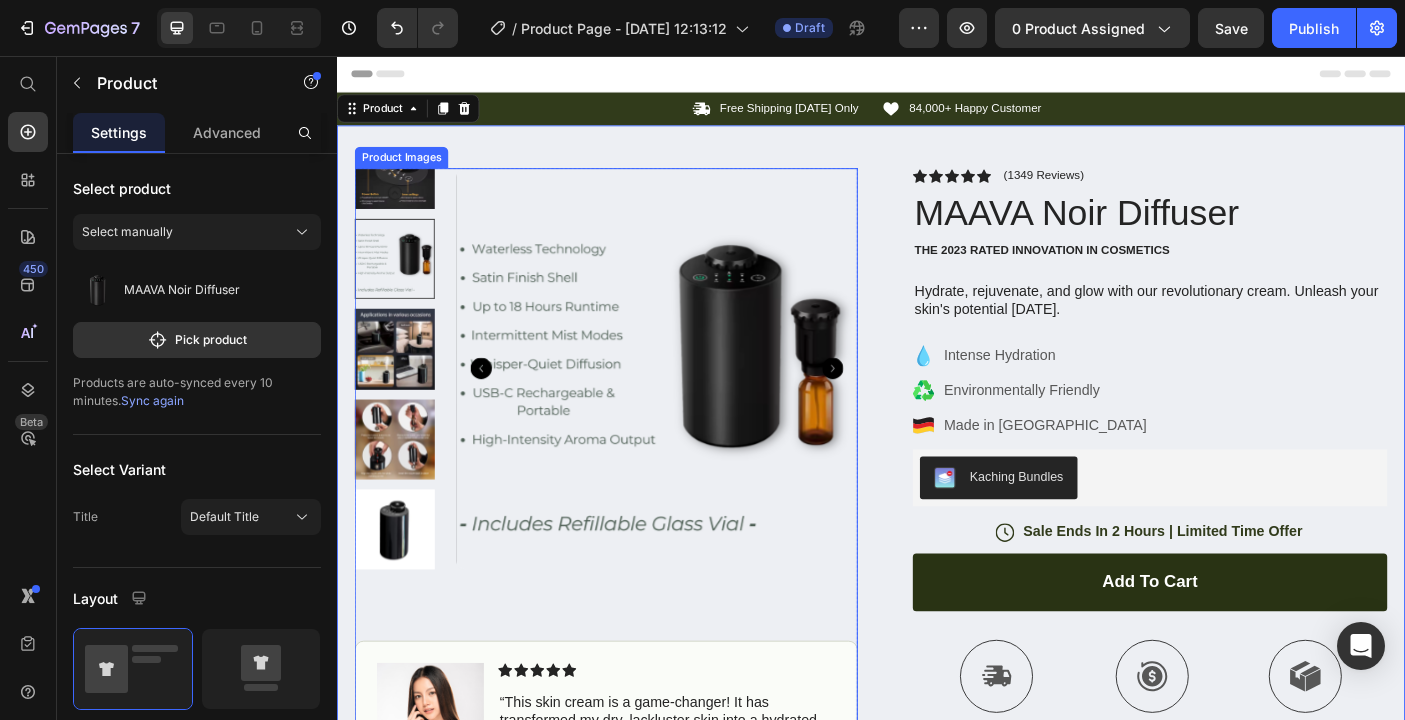 click 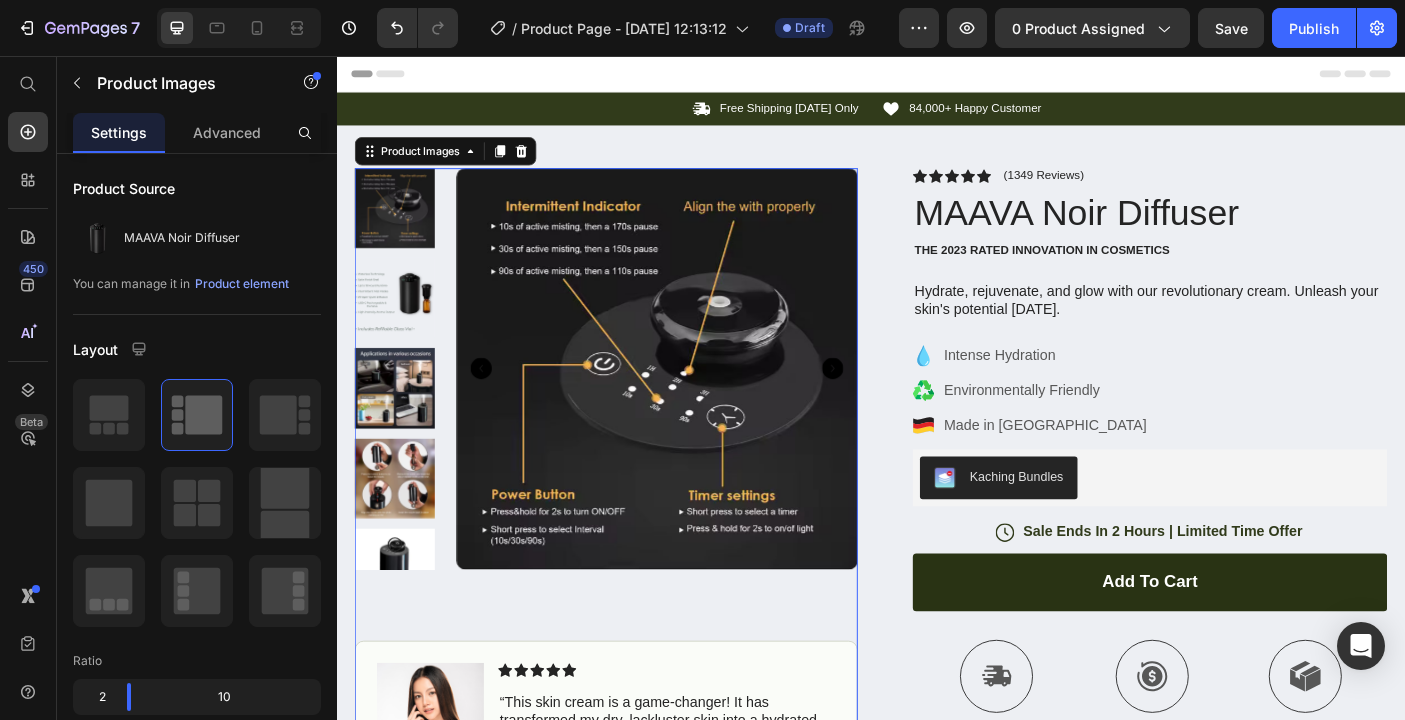 click 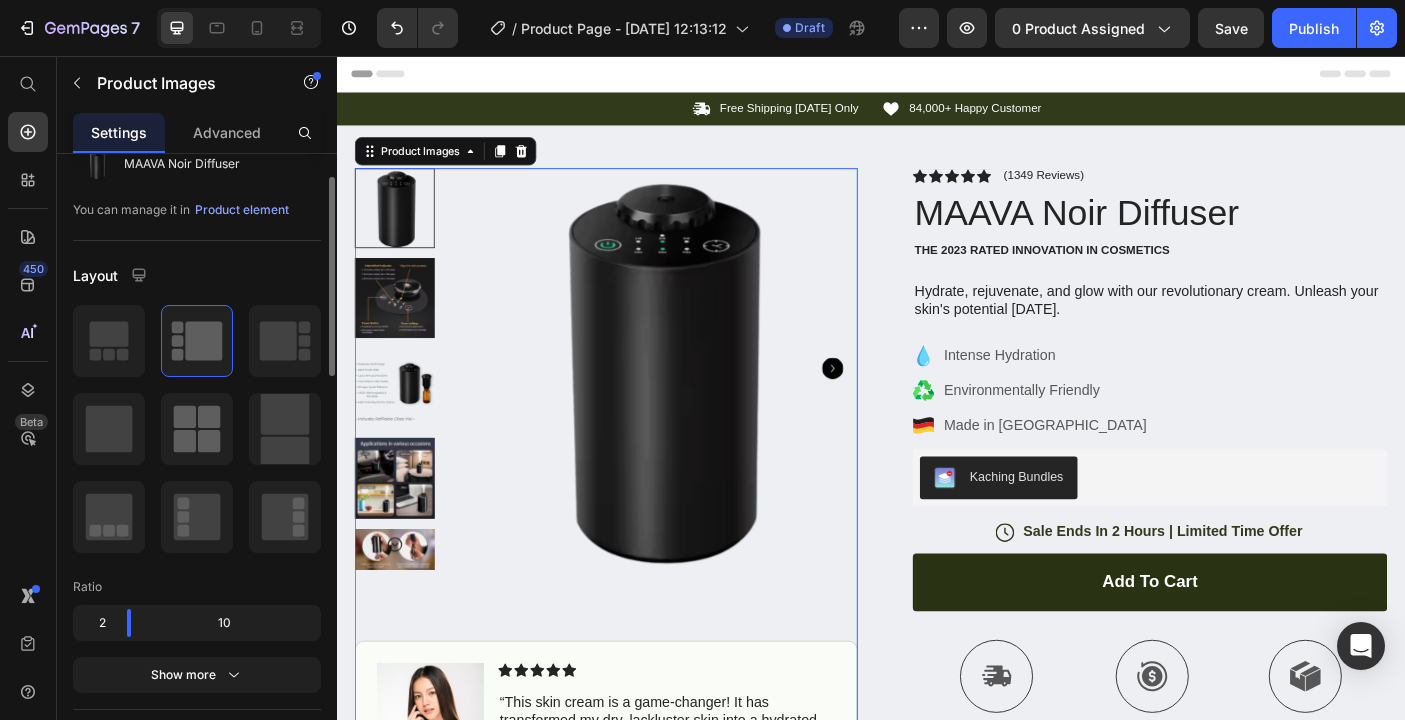 scroll, scrollTop: 75, scrollLeft: 0, axis: vertical 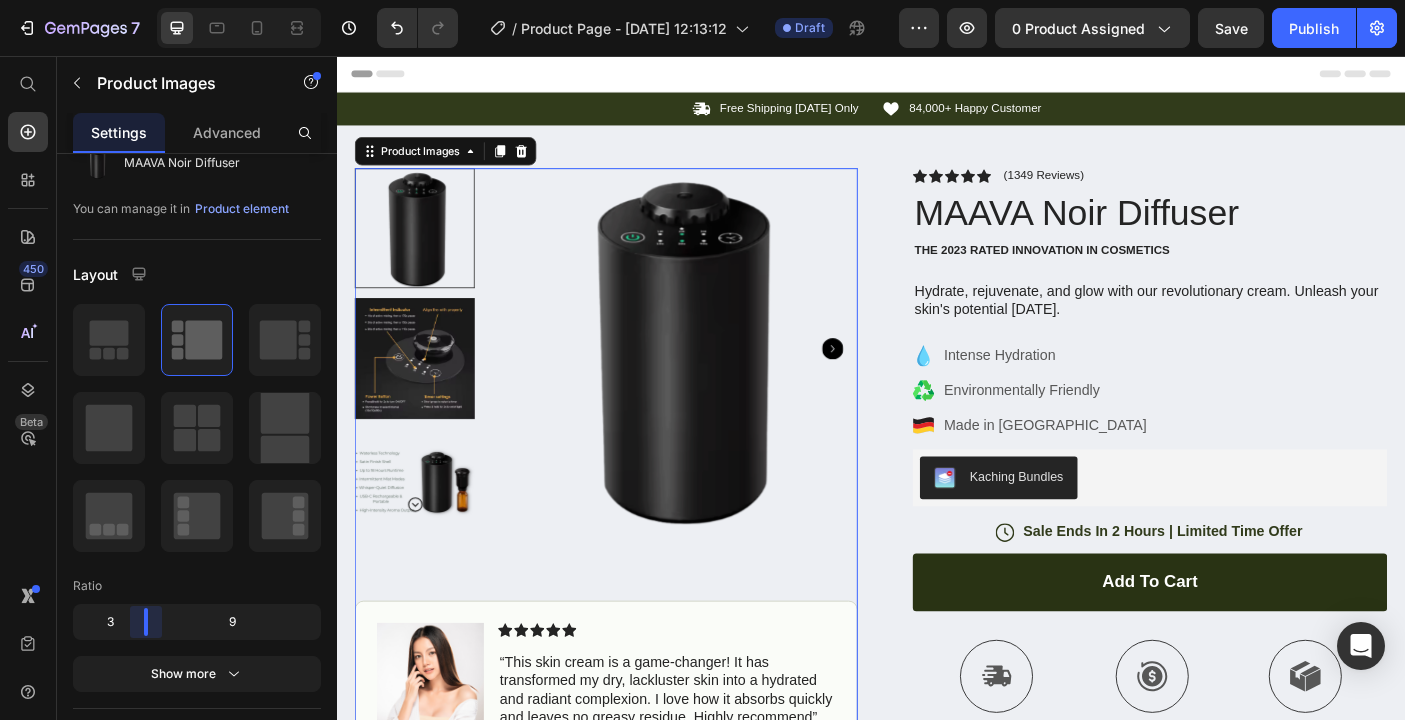 click on "7   /  Product Page - Jul 10, 12:13:12 Draft Preview 0 product assigned  Save   Publish  450 Beta Start with Sections Elements Hero Section Product Detail Brands Trusted Badges Guarantee Product Breakdown How to use Testimonials Compare Bundle FAQs Social Proof Brand Story Product List Collection Blog List Contact Sticky Add to Cart Custom Footer Browse Library 450 Layout
Row
Row
Row
Row Text
Heading
Text Block Button
Button
Button
Sticky Back to top Media
Image Image" at bounding box center (702, 0) 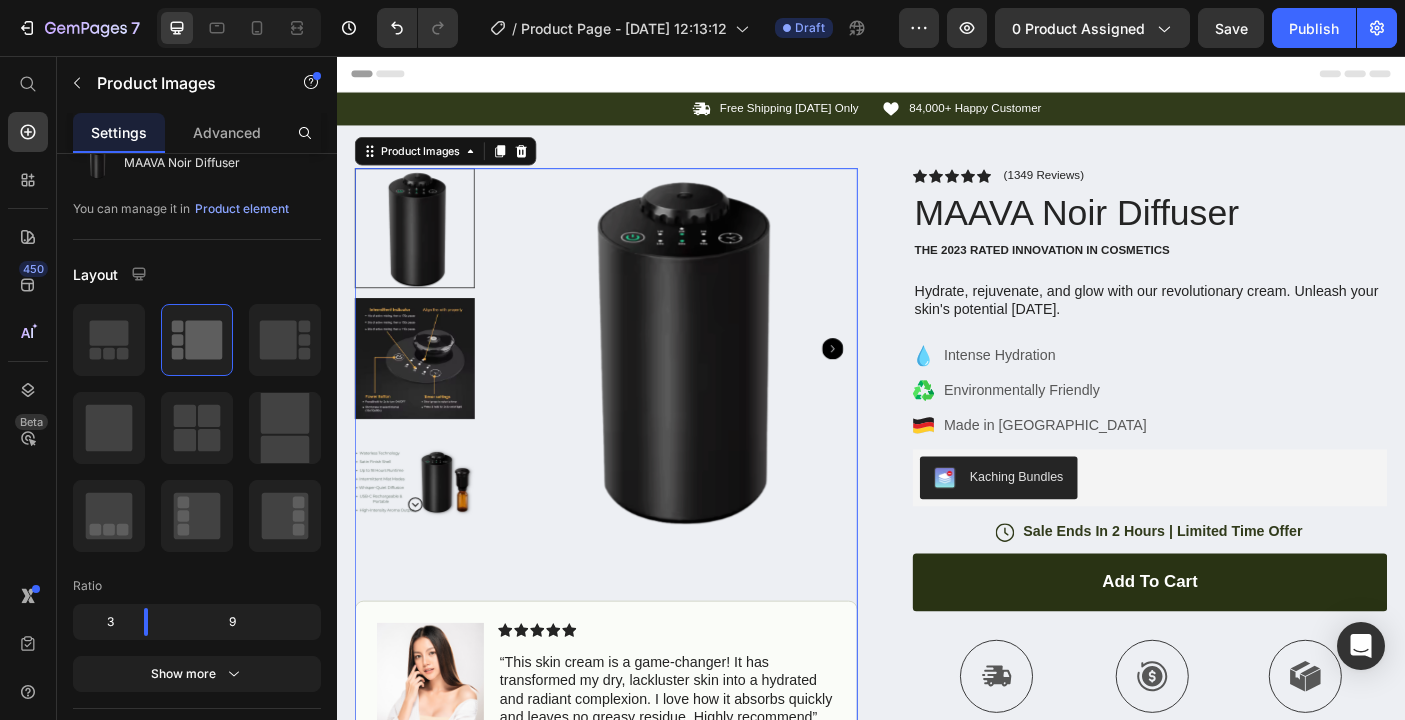 click 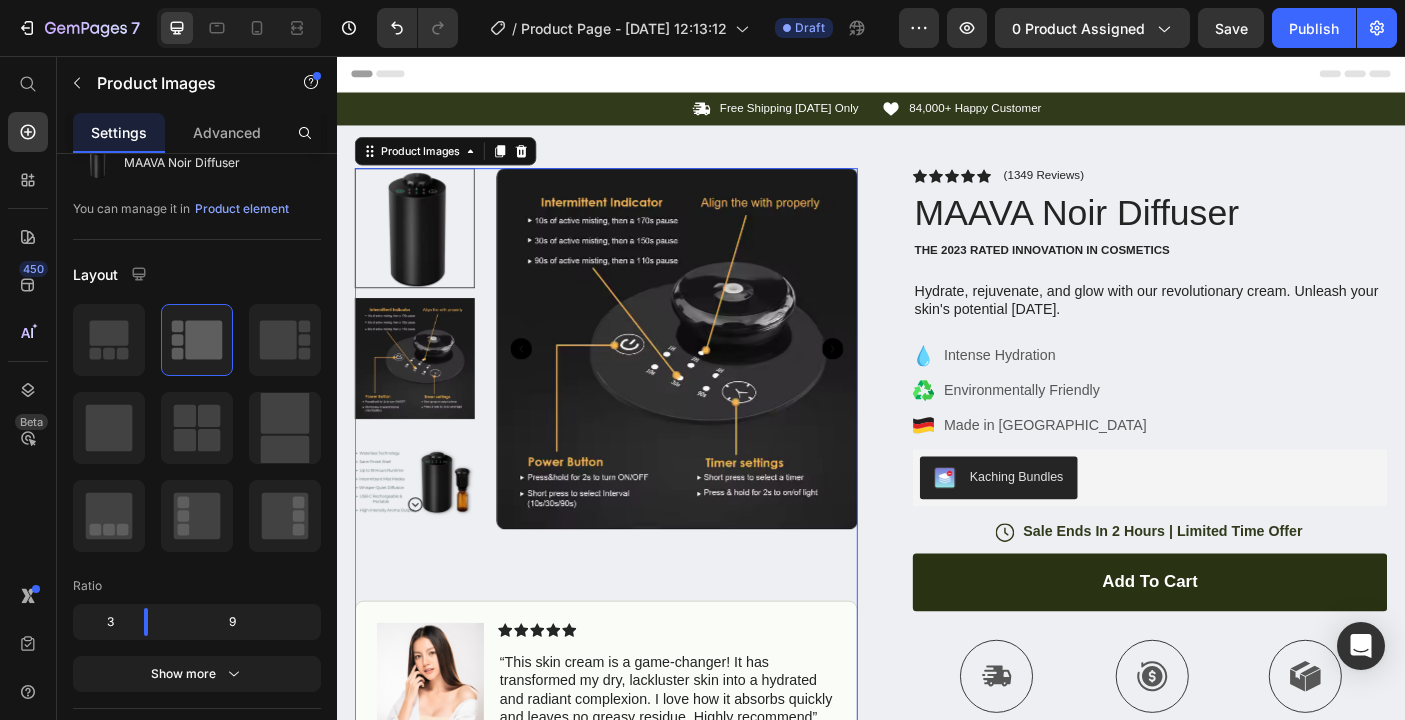 click 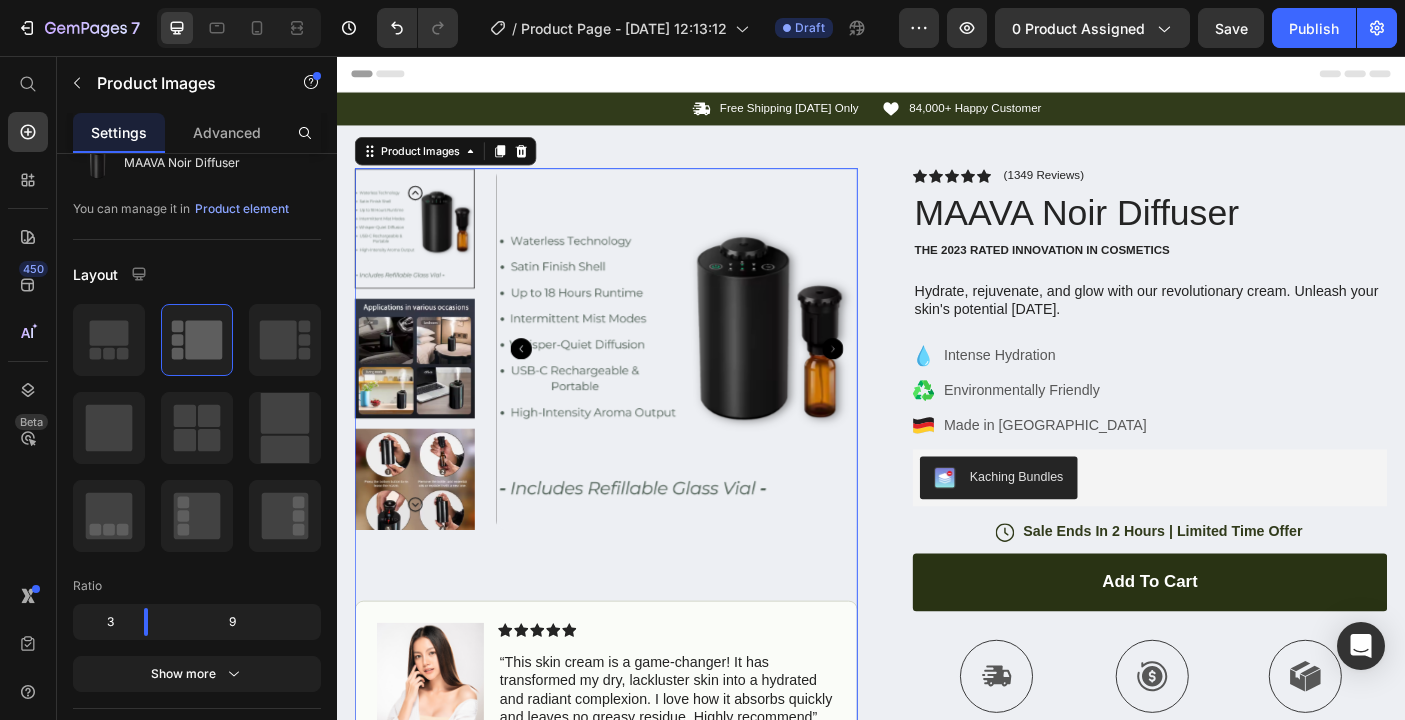 click 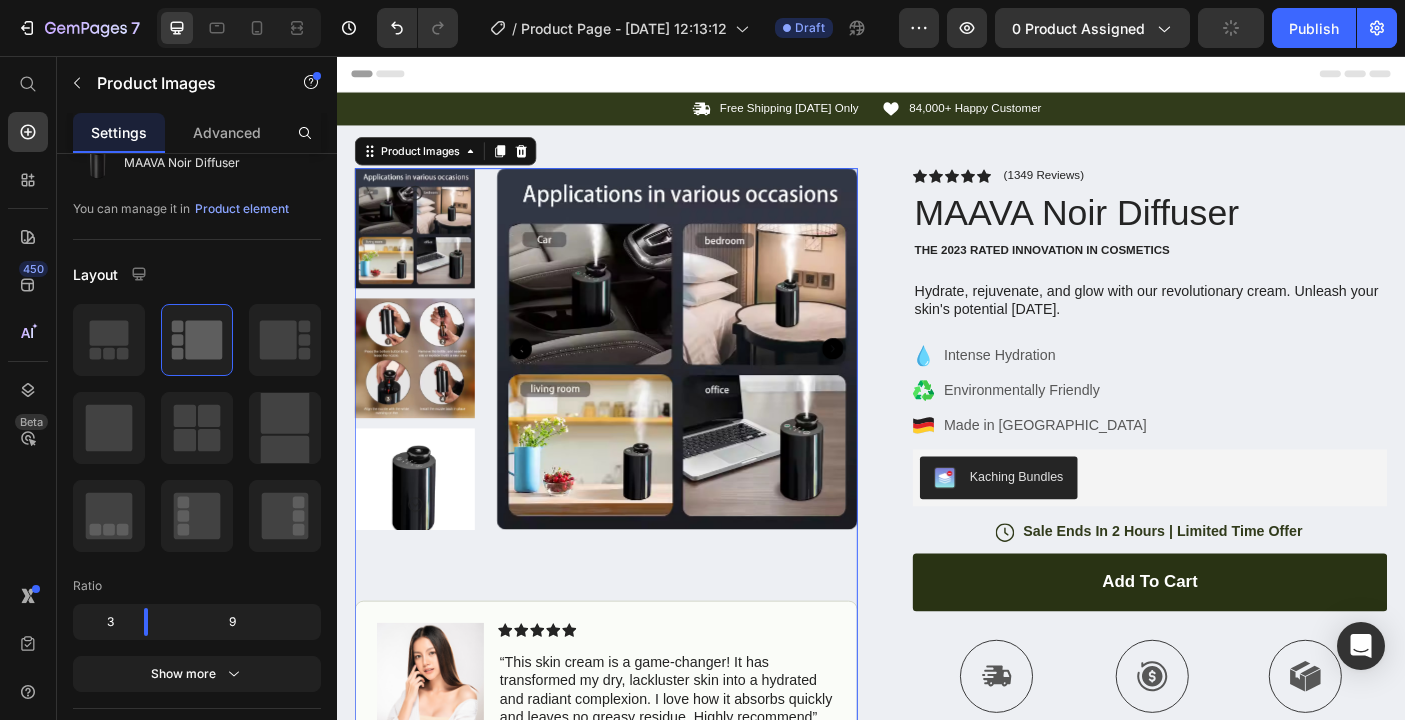 click 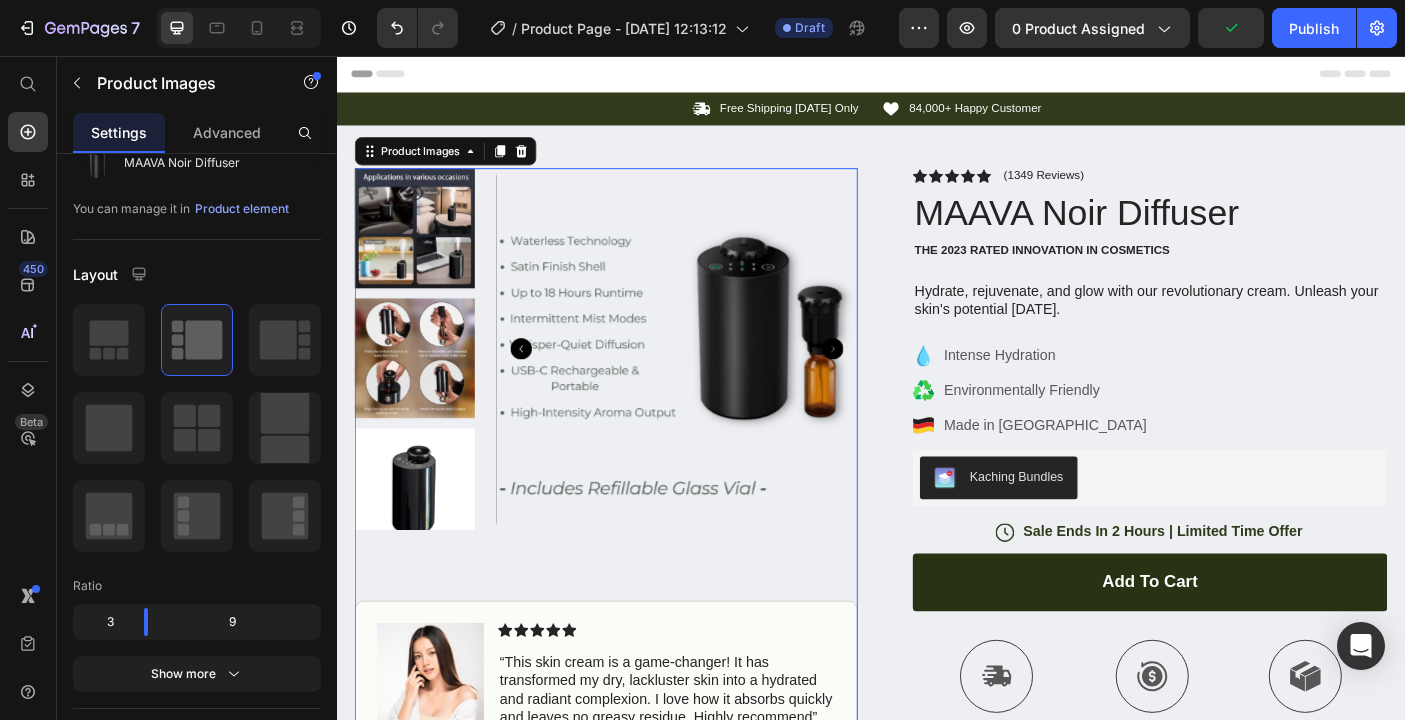 click 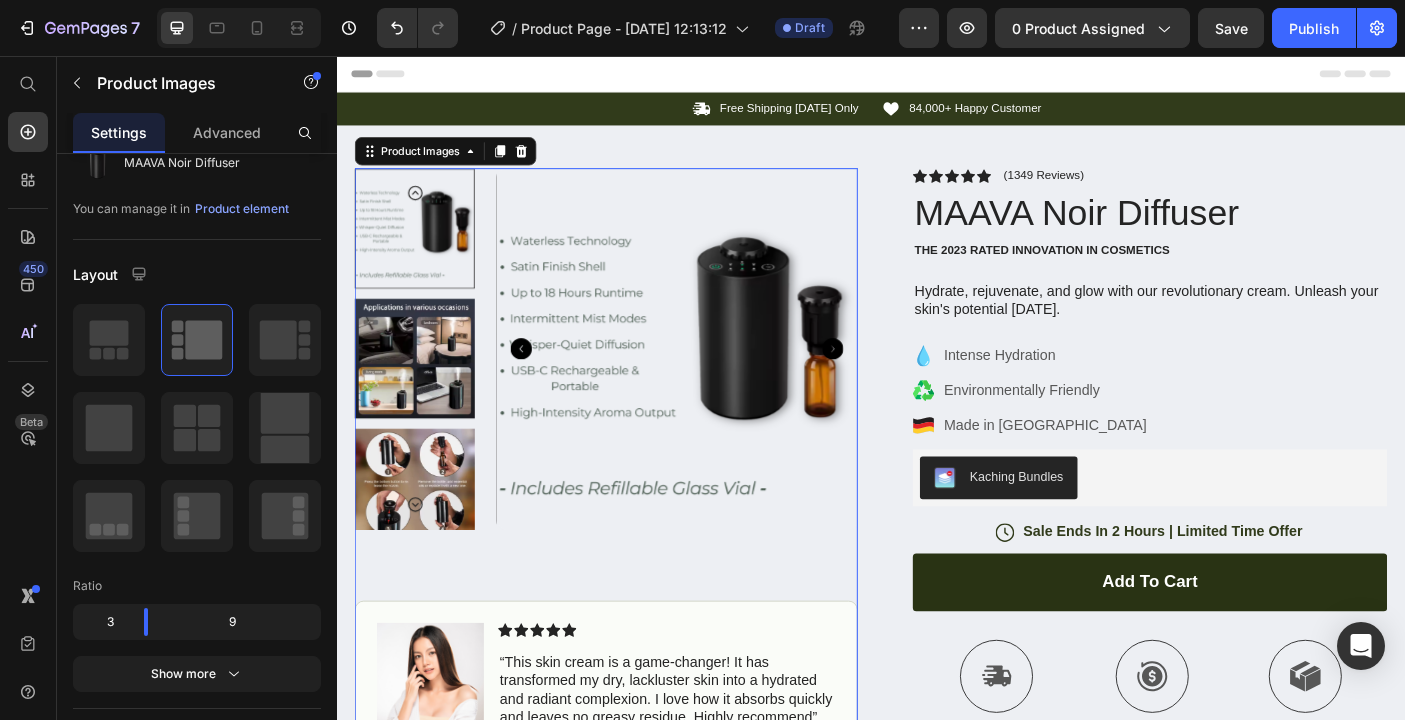 click 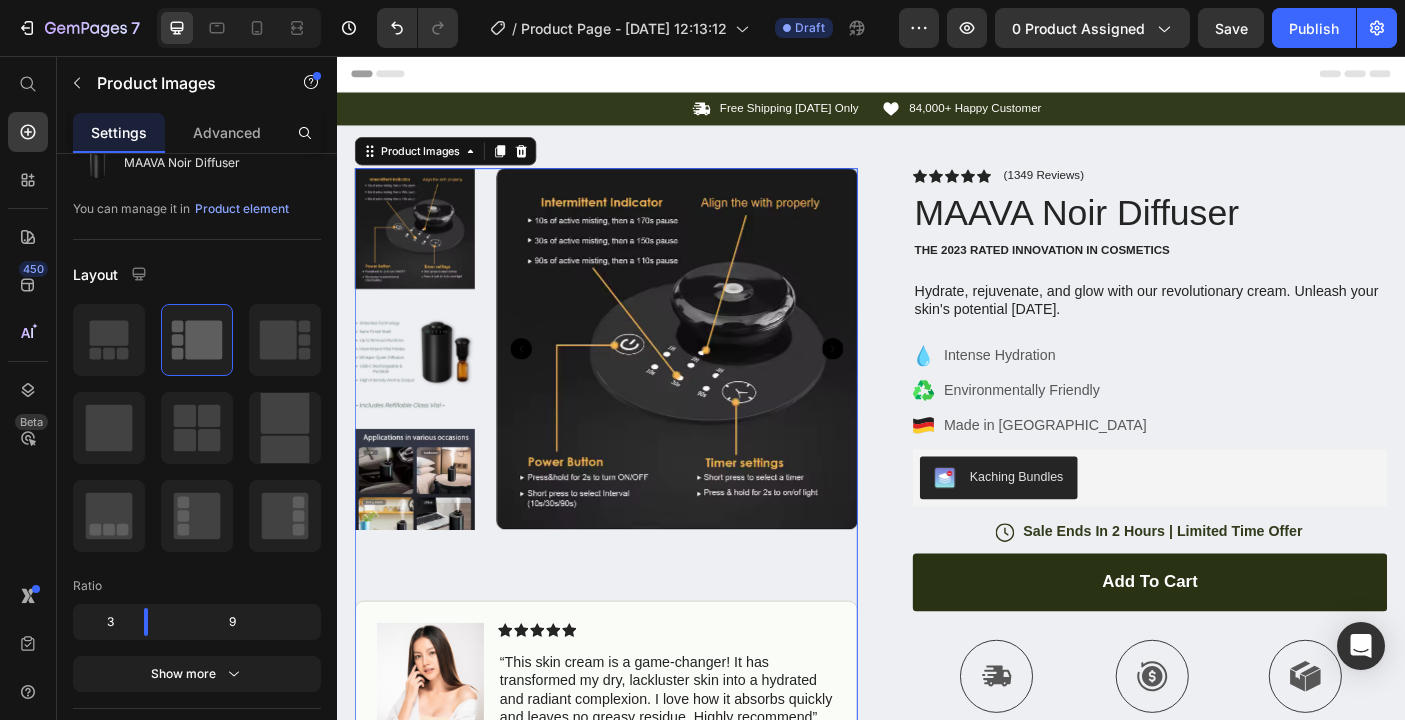 click 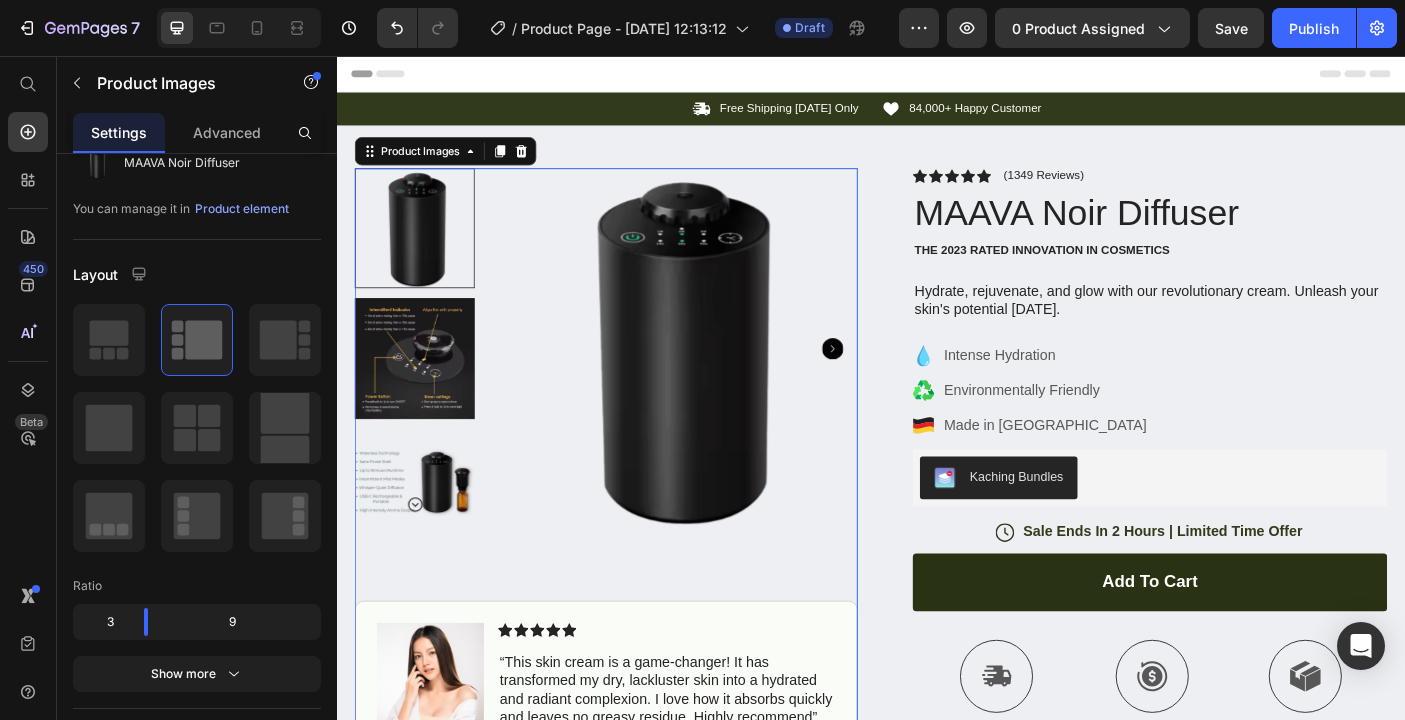 click 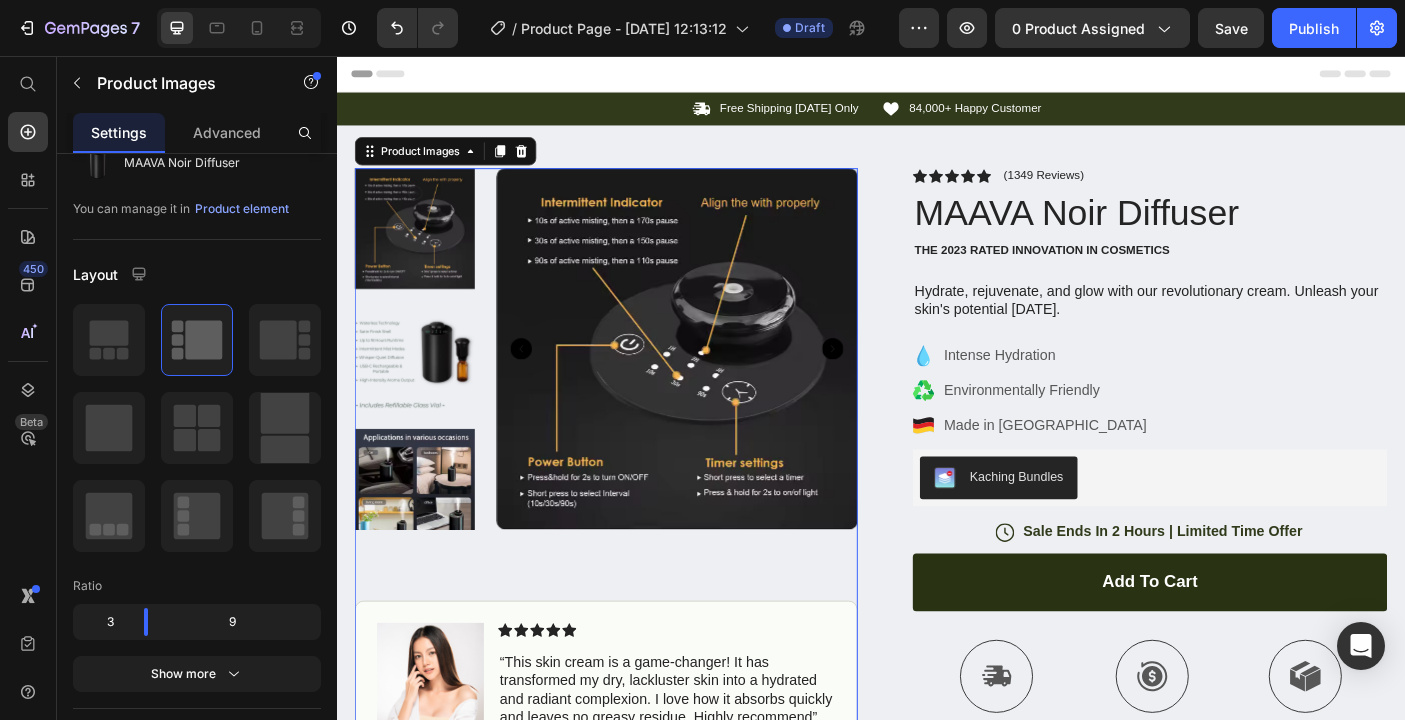 click 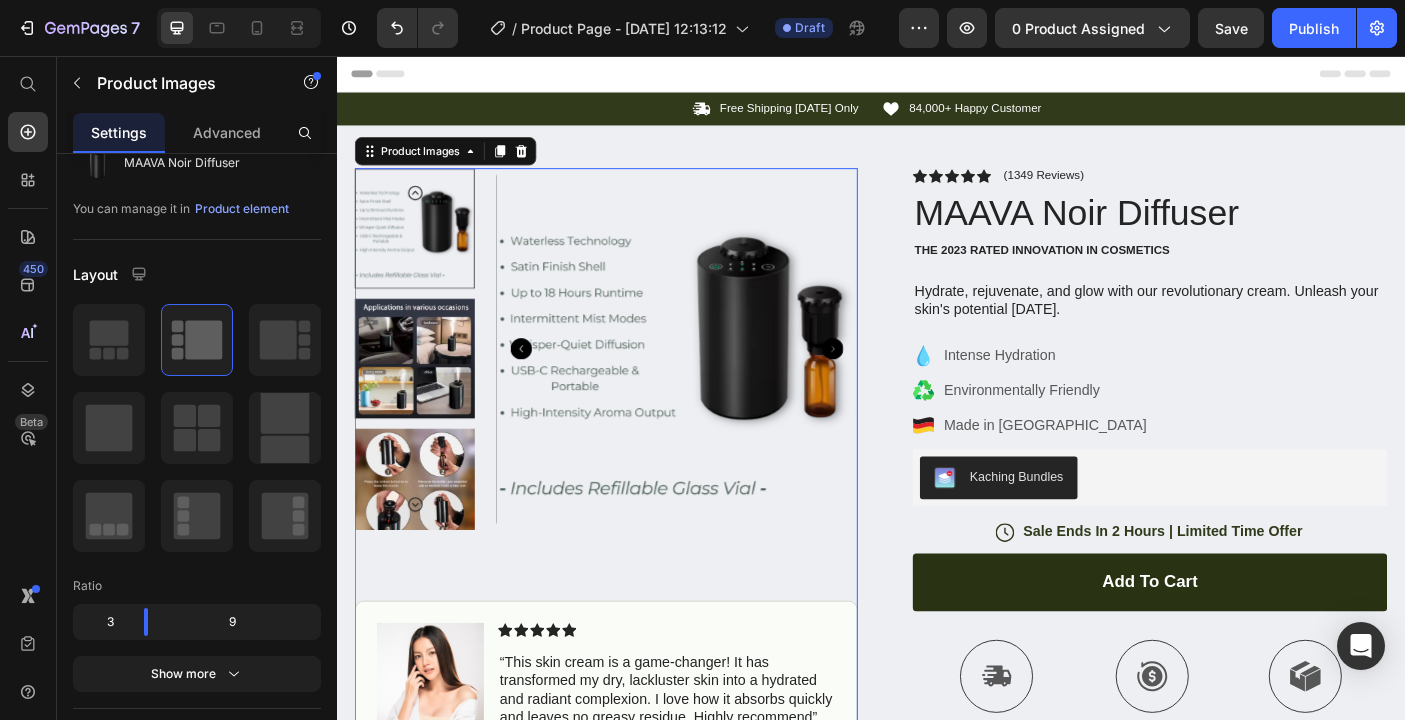 click 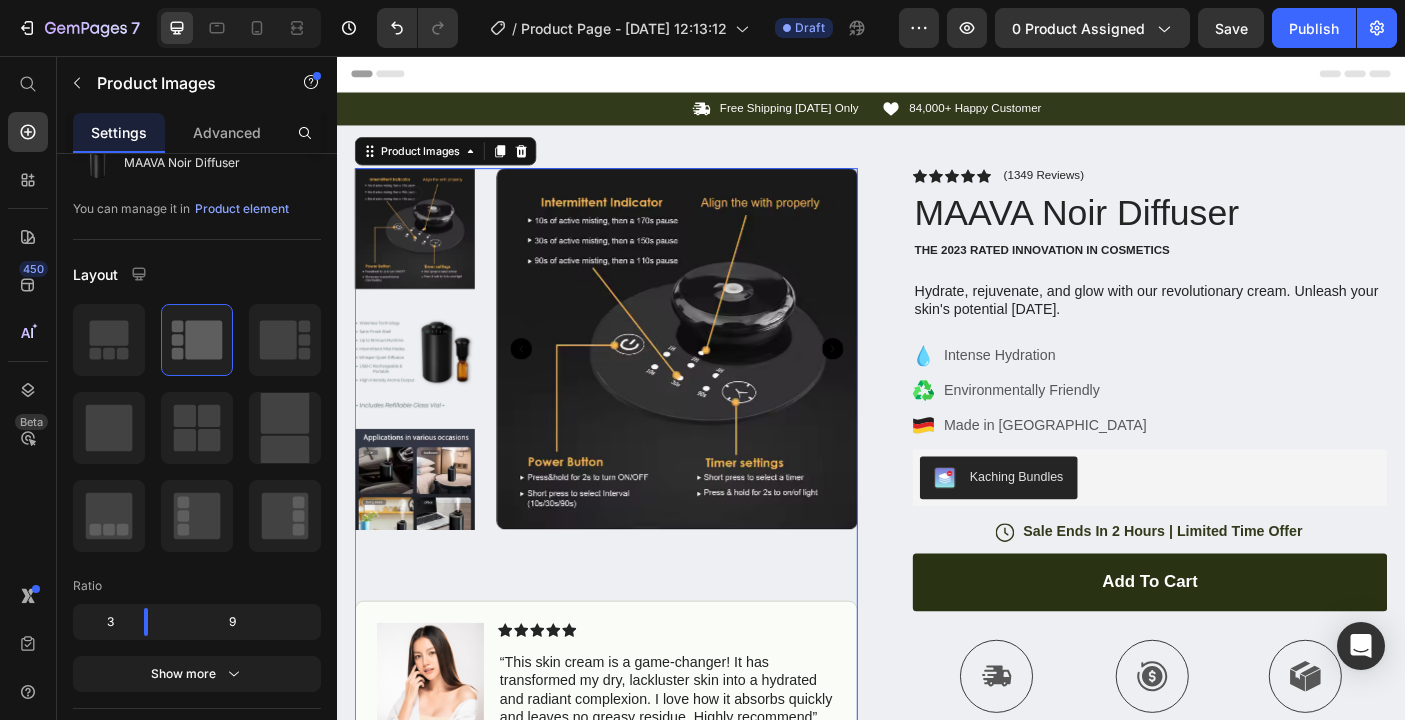click 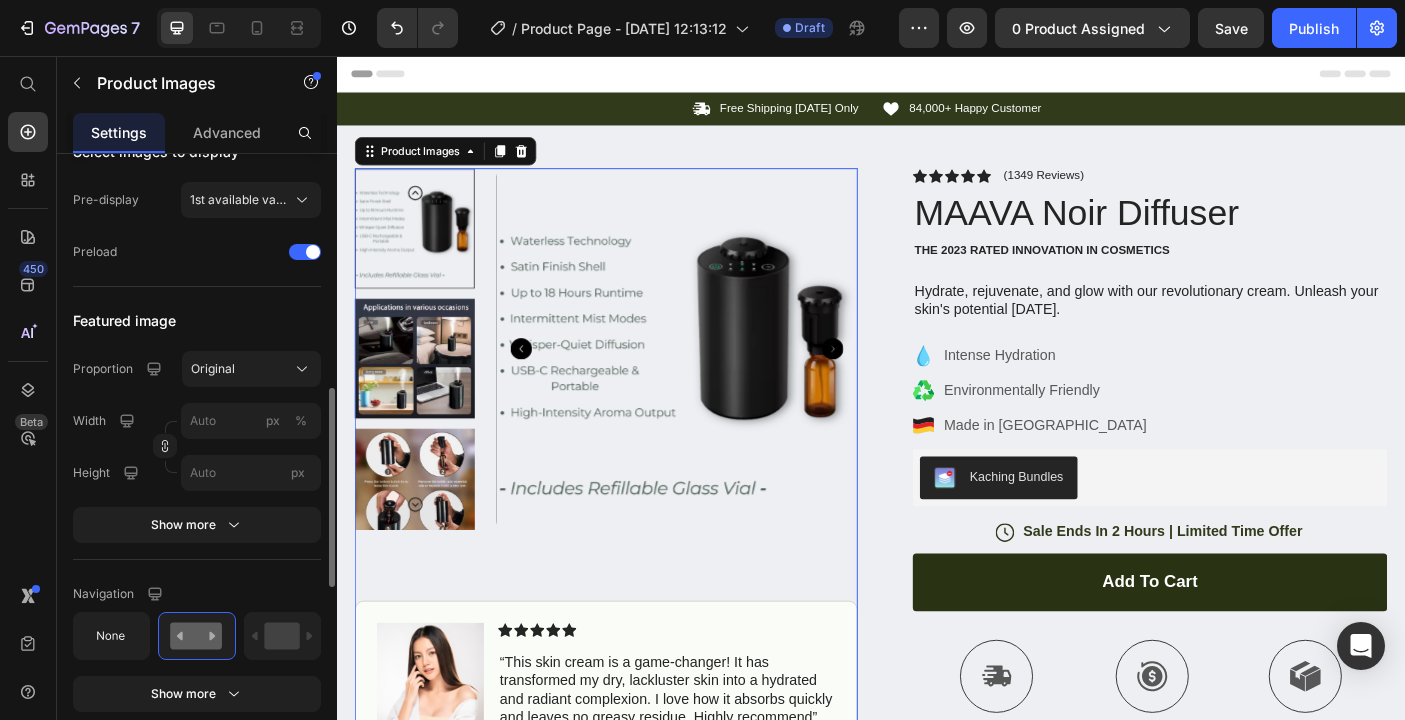 scroll, scrollTop: 683, scrollLeft: 0, axis: vertical 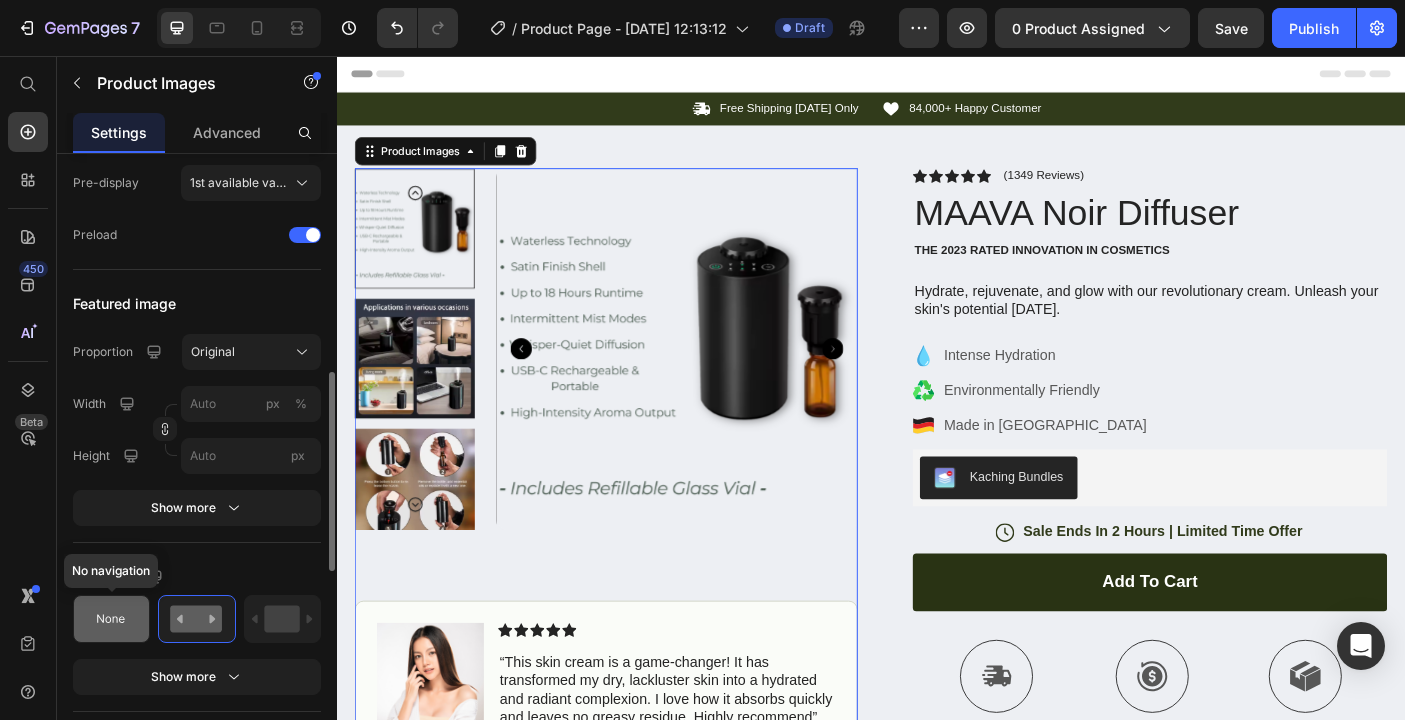 click 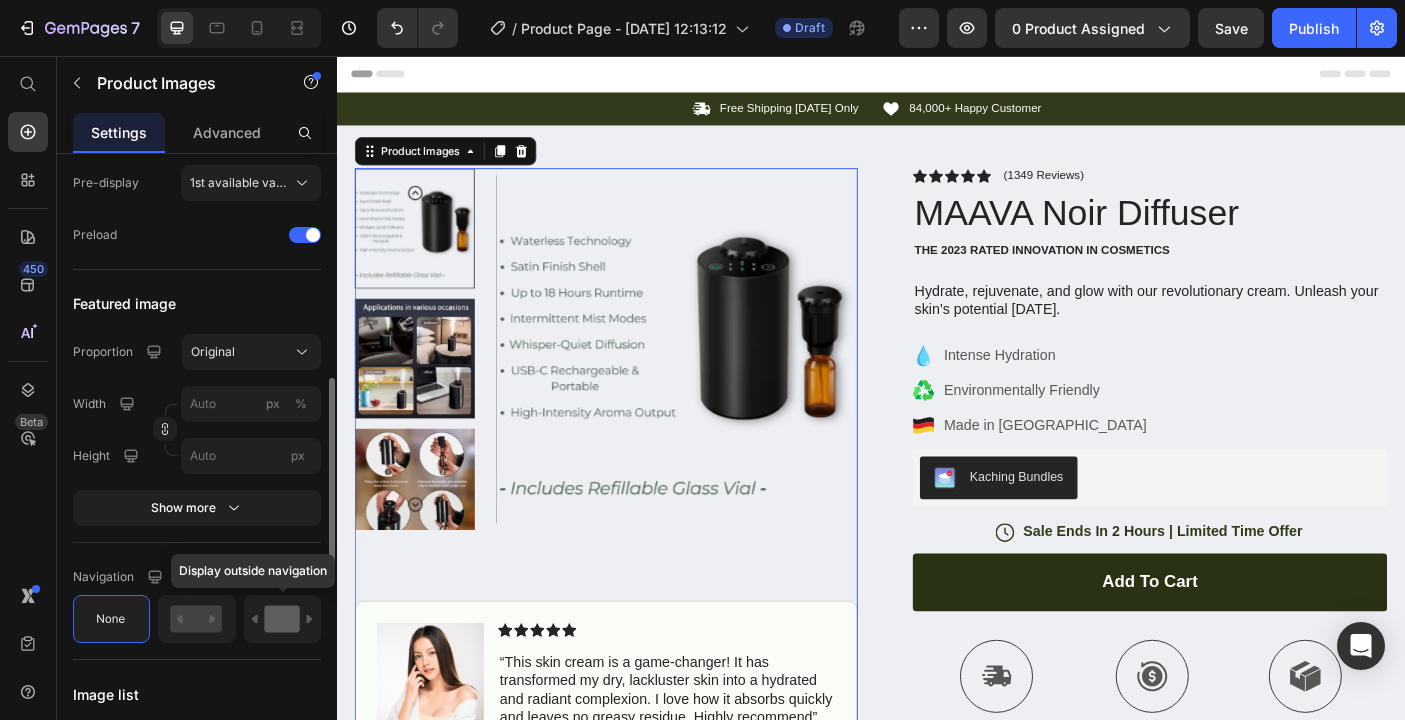click 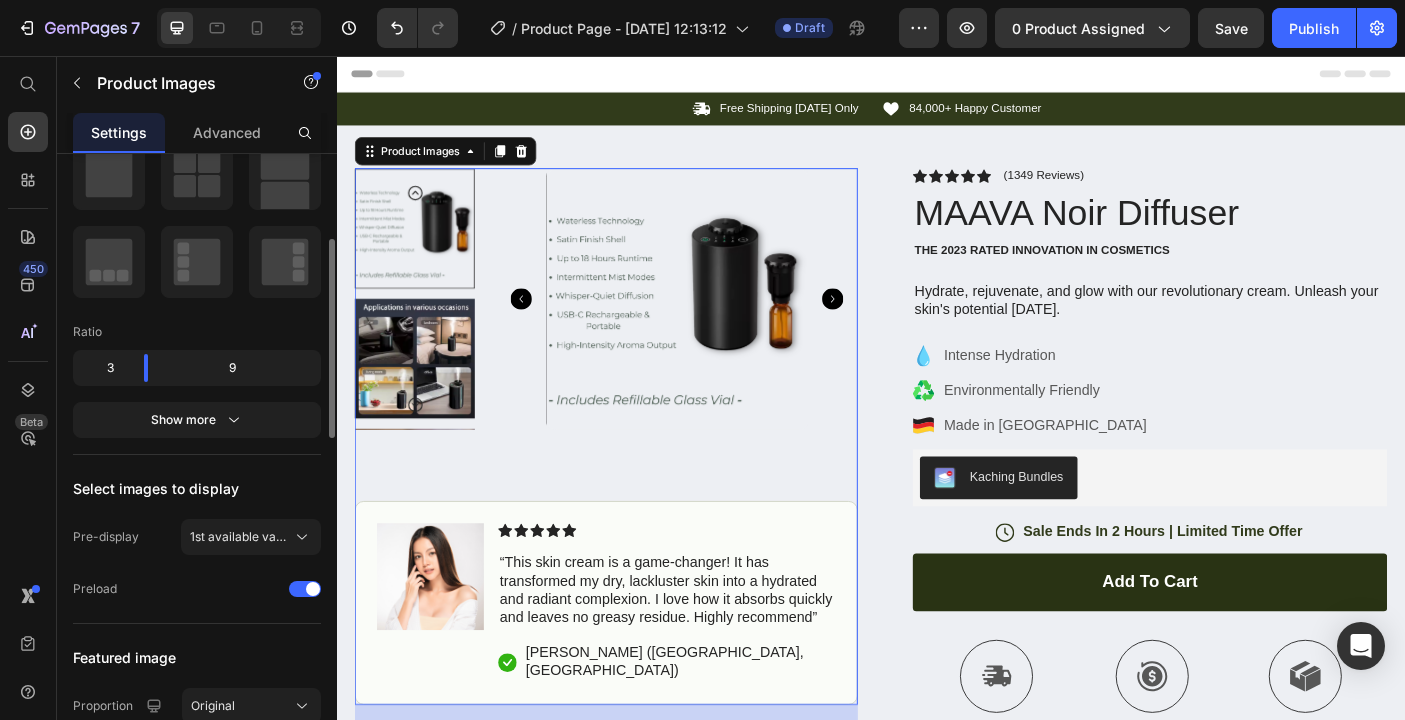 scroll, scrollTop: 314, scrollLeft: 0, axis: vertical 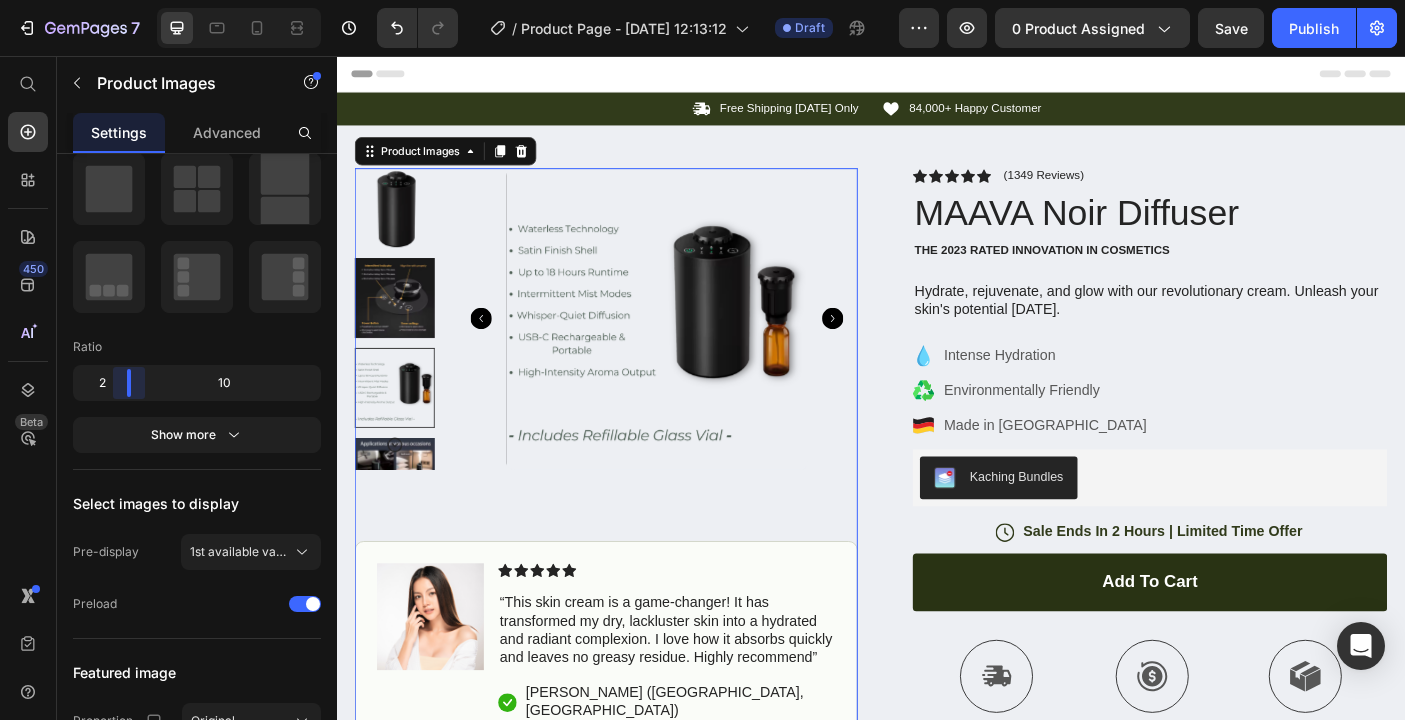 drag, startPoint x: 151, startPoint y: 372, endPoint x: 109, endPoint y: 393, distance: 46.957428 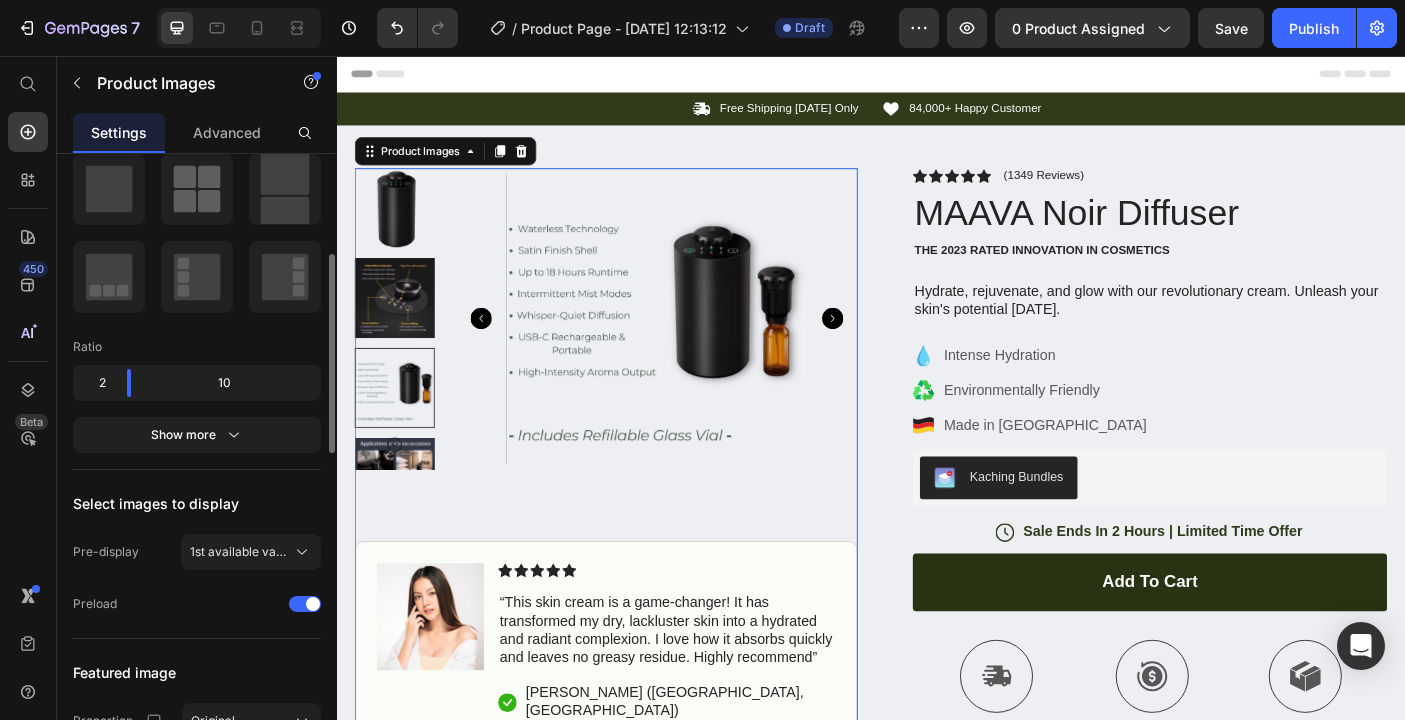 click 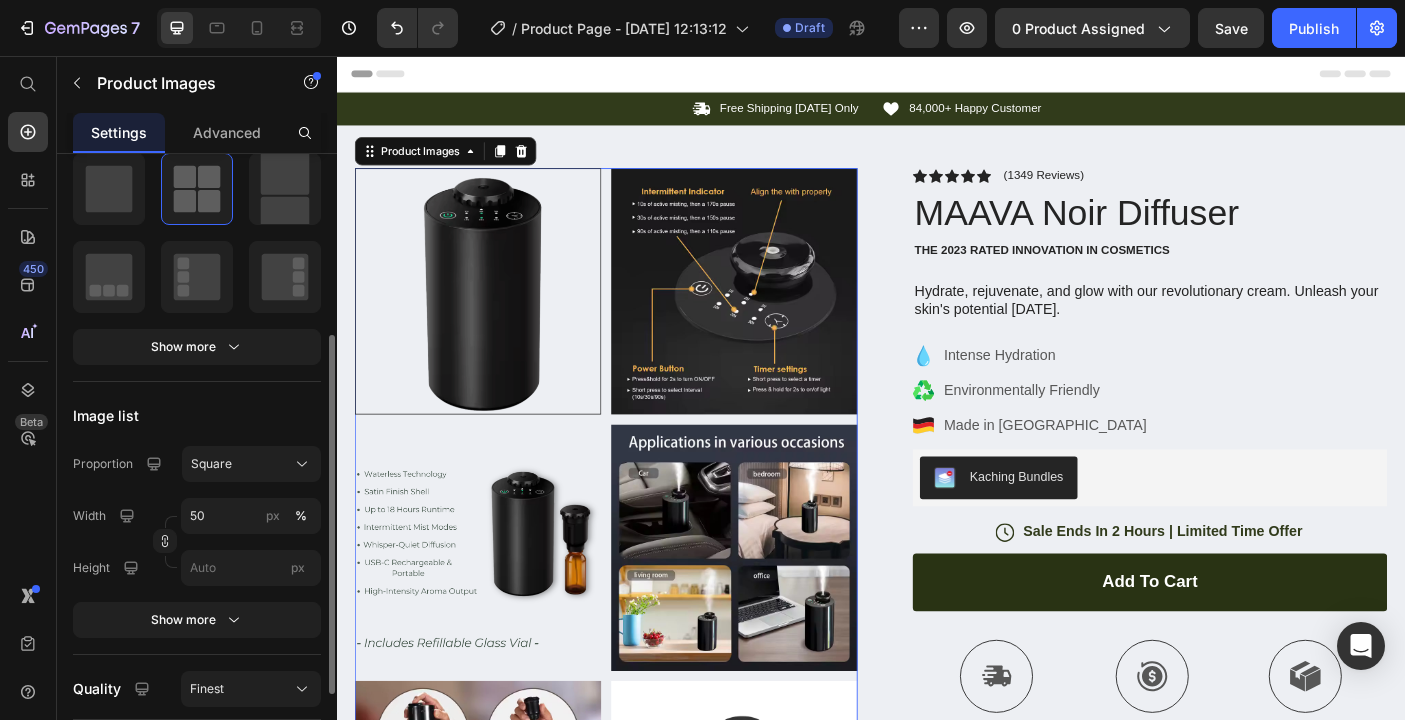click 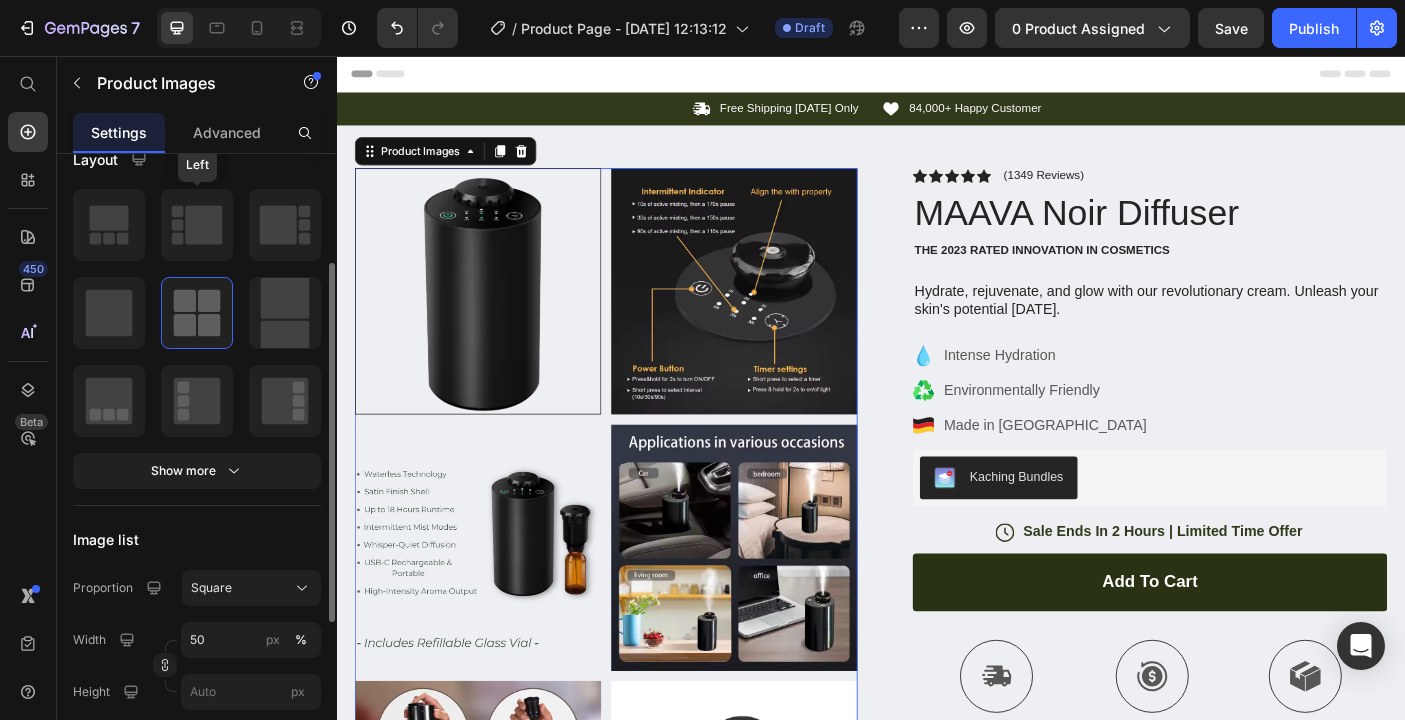 scroll, scrollTop: 171, scrollLeft: 0, axis: vertical 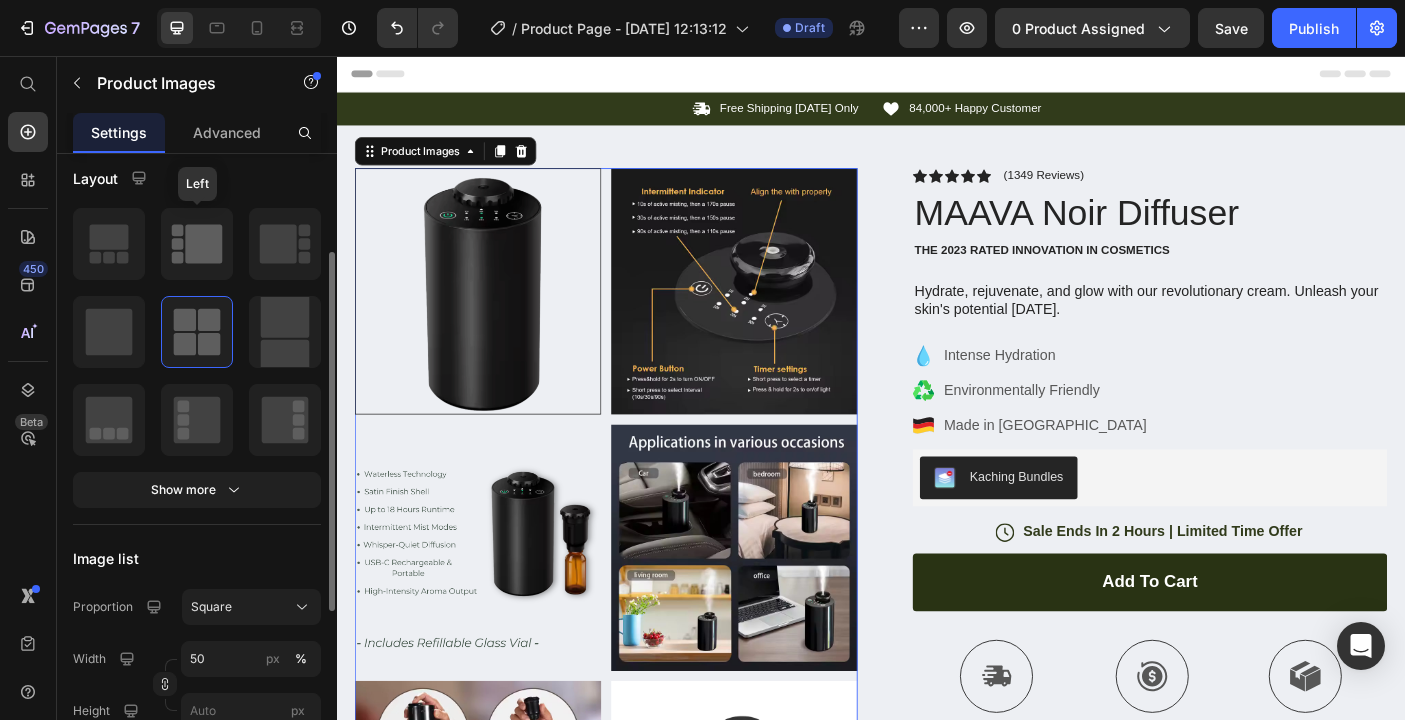click 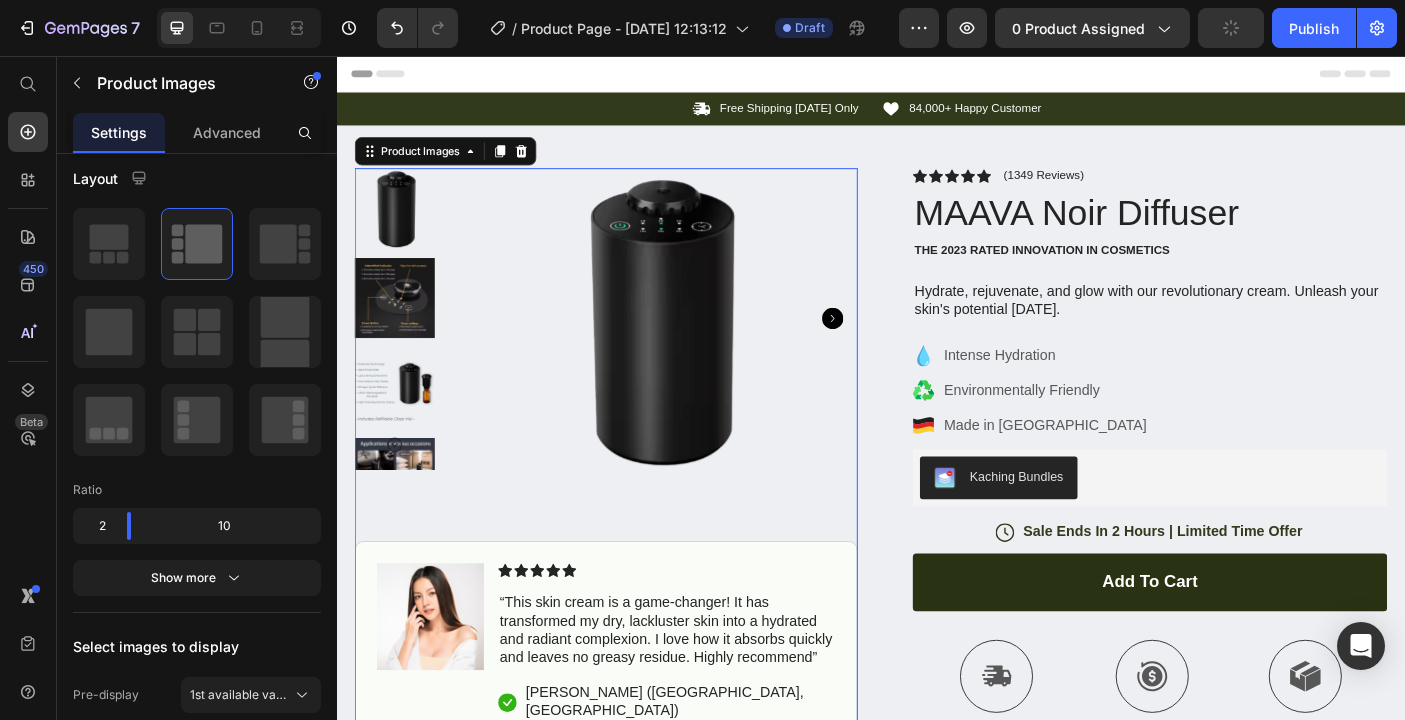 click at bounding box center (402, 328) 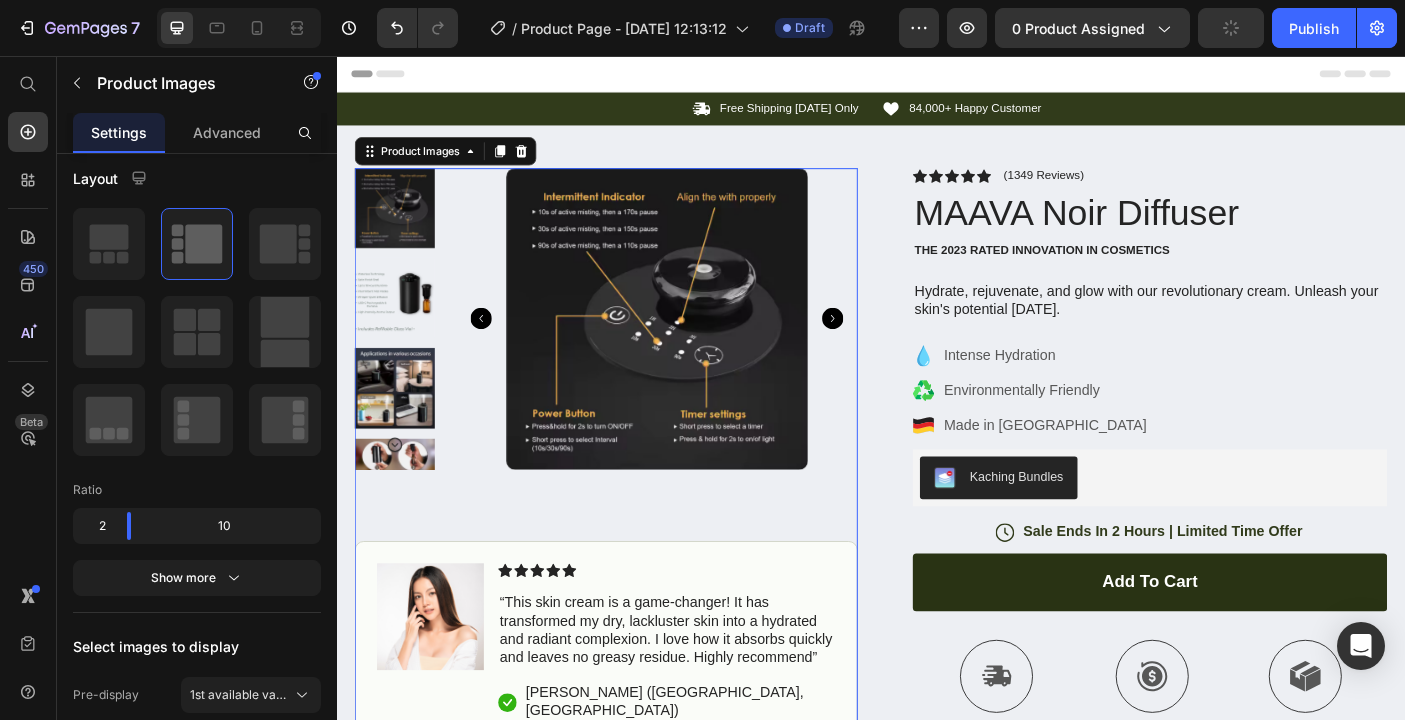 click at bounding box center (402, 328) 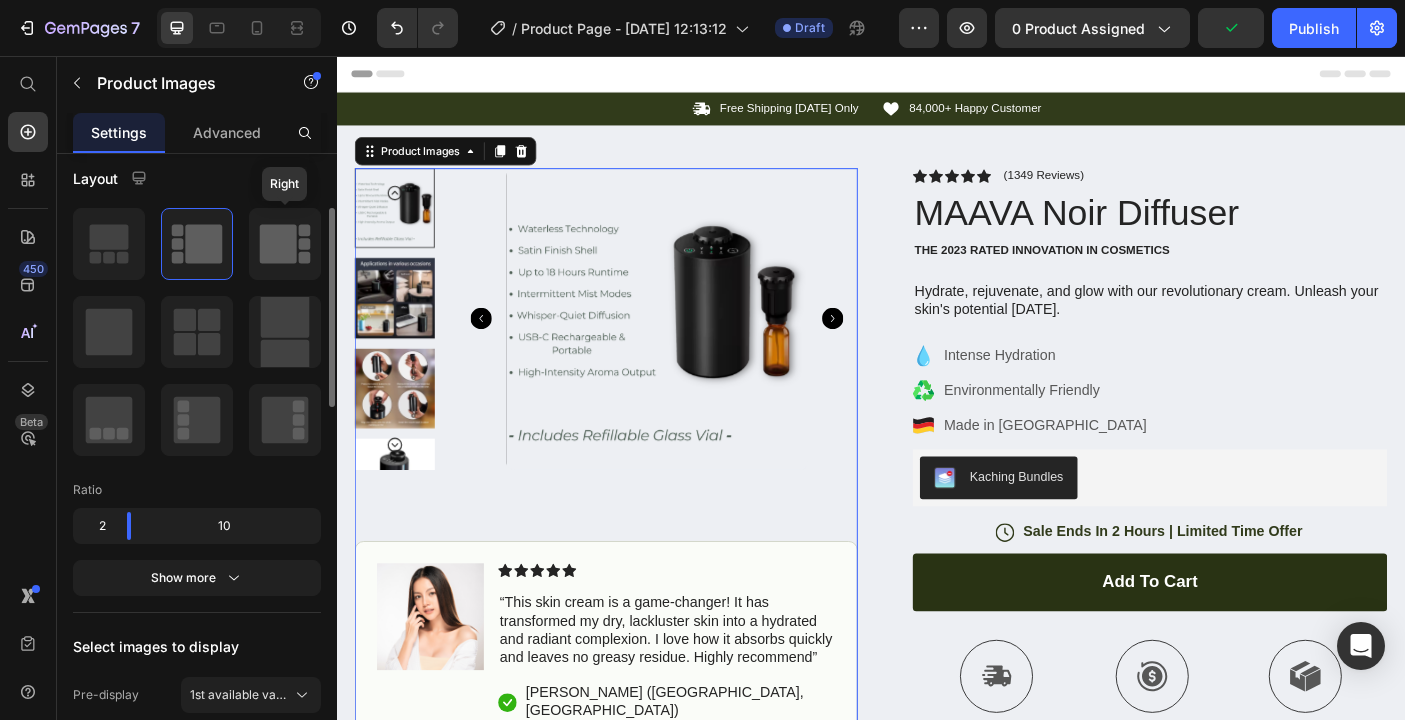 click 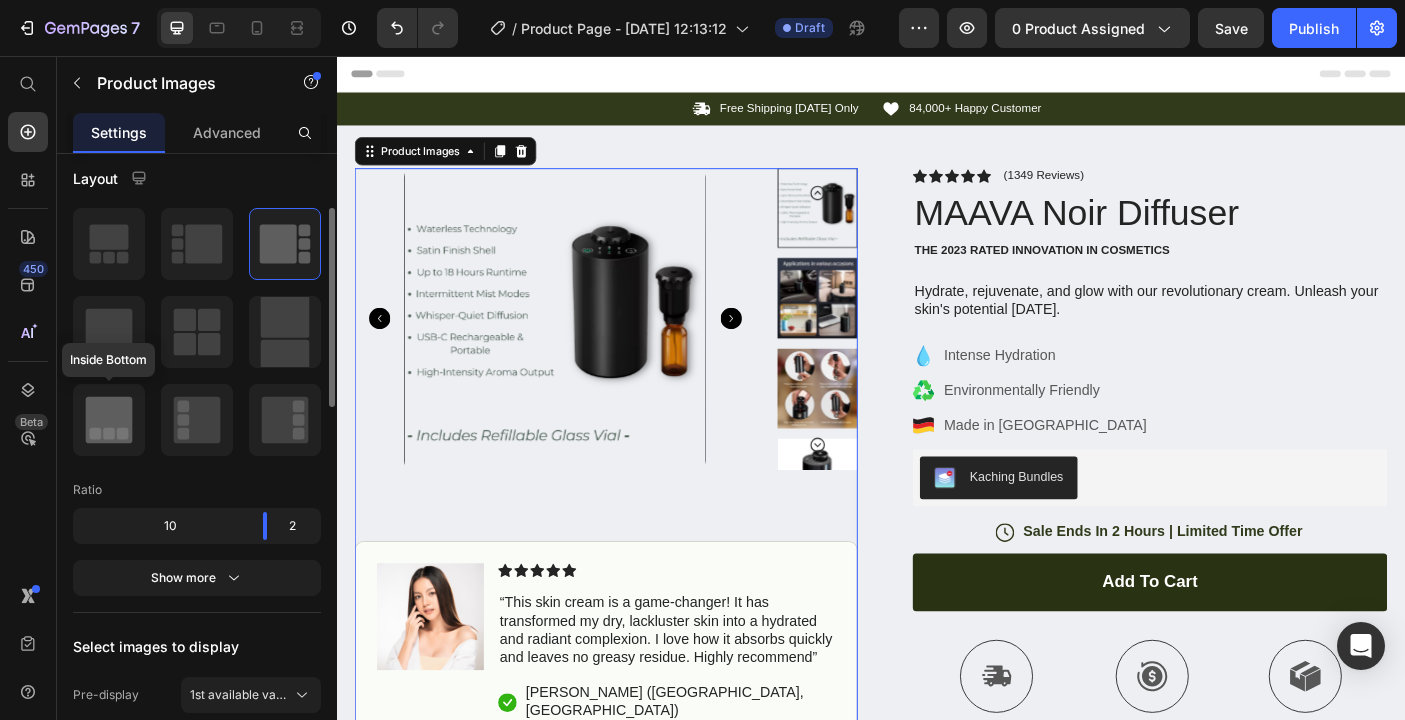 click 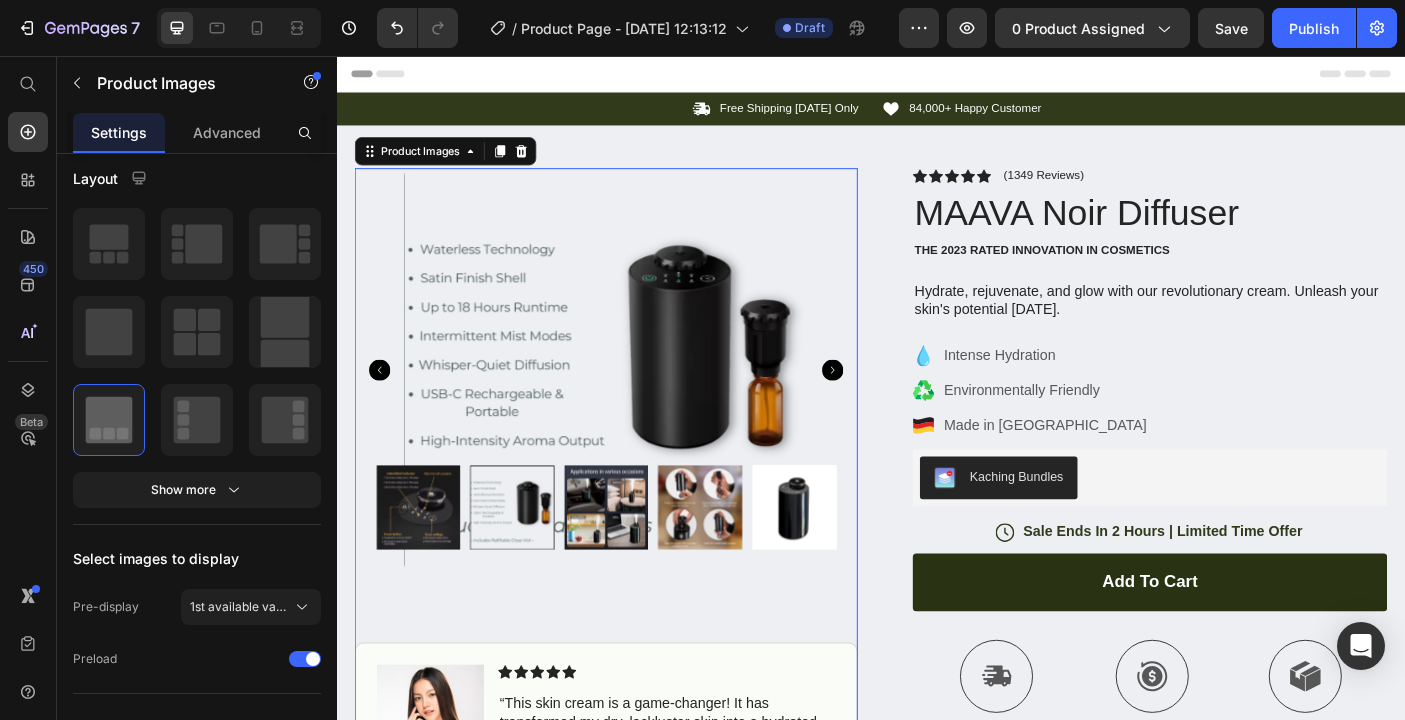 click 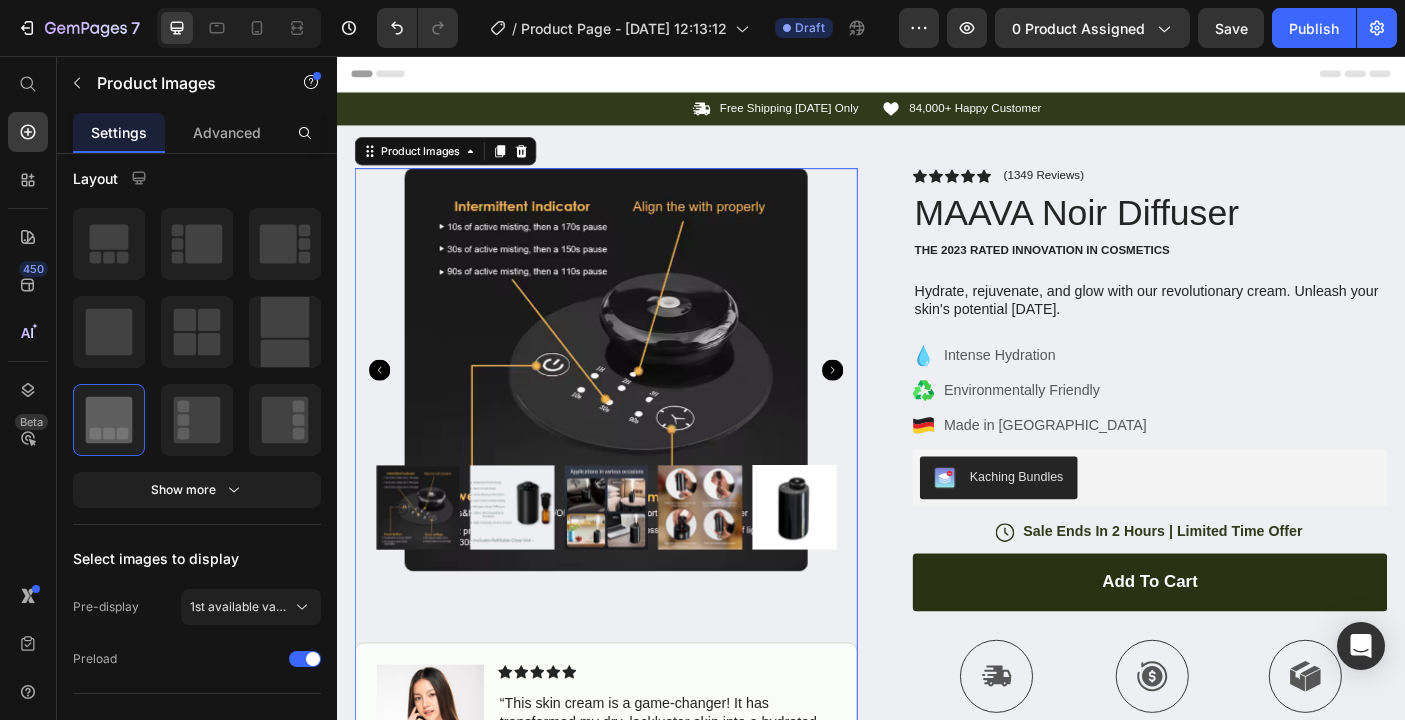 click 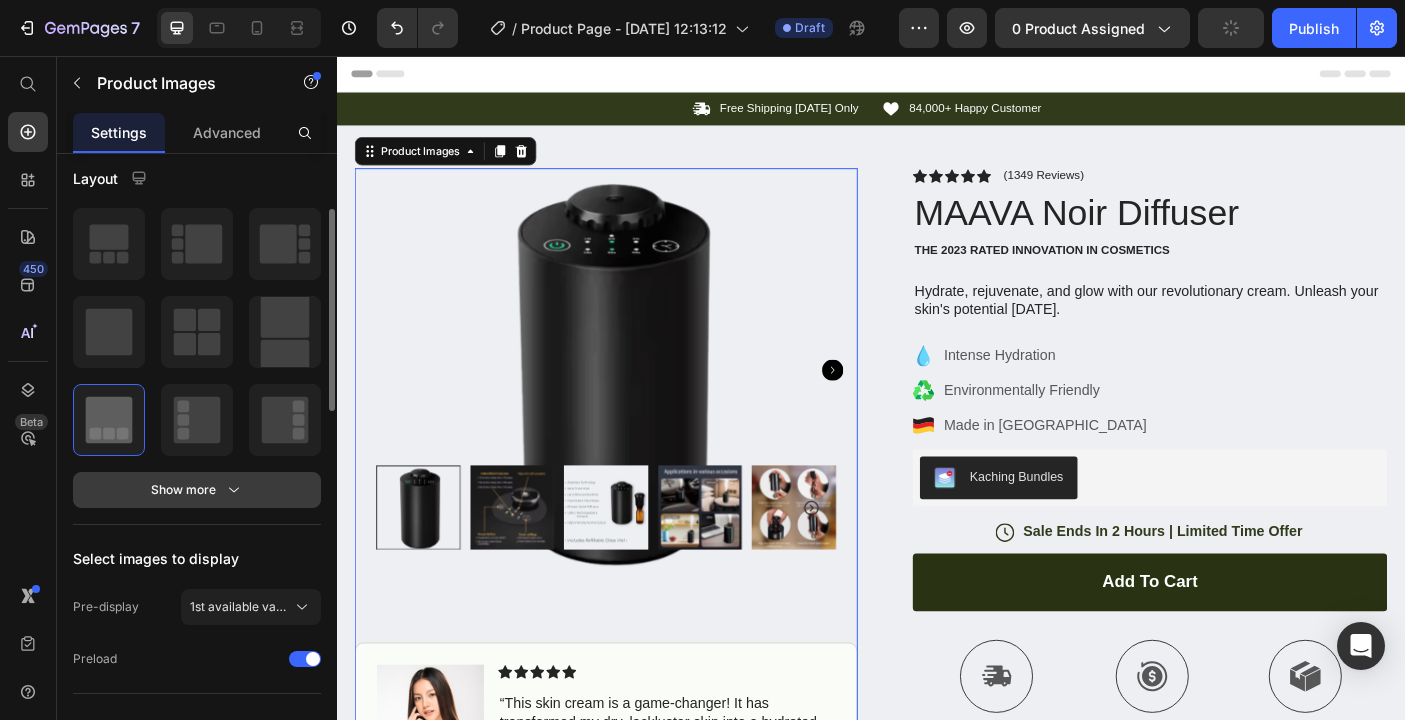click 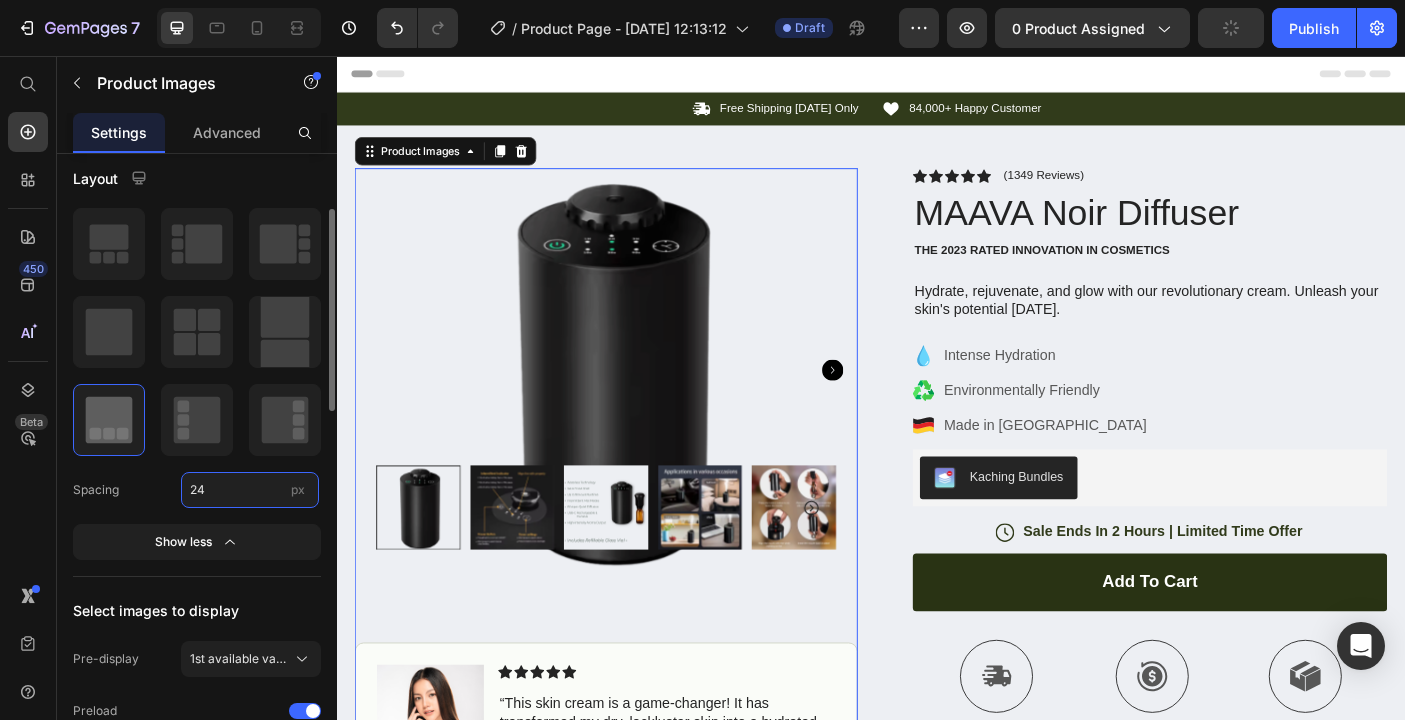 click on "24" at bounding box center [250, 490] 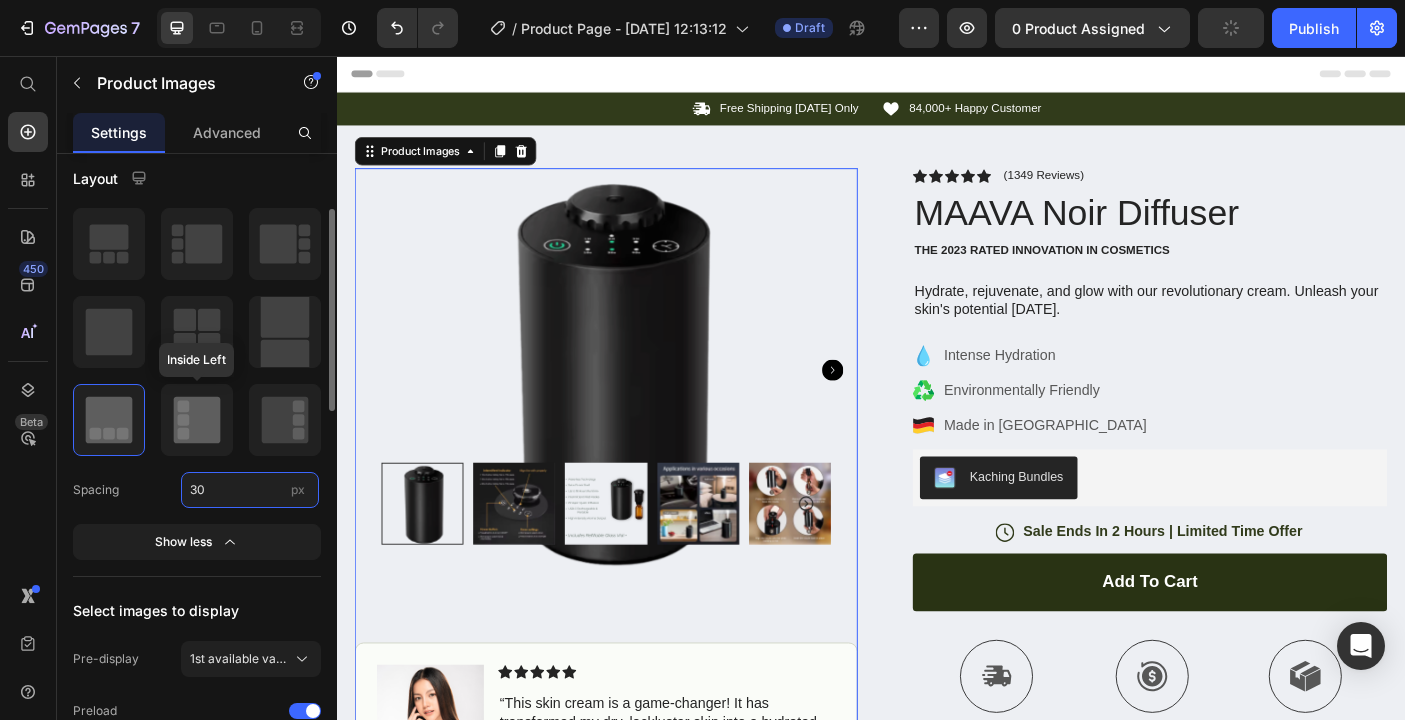 type on "3" 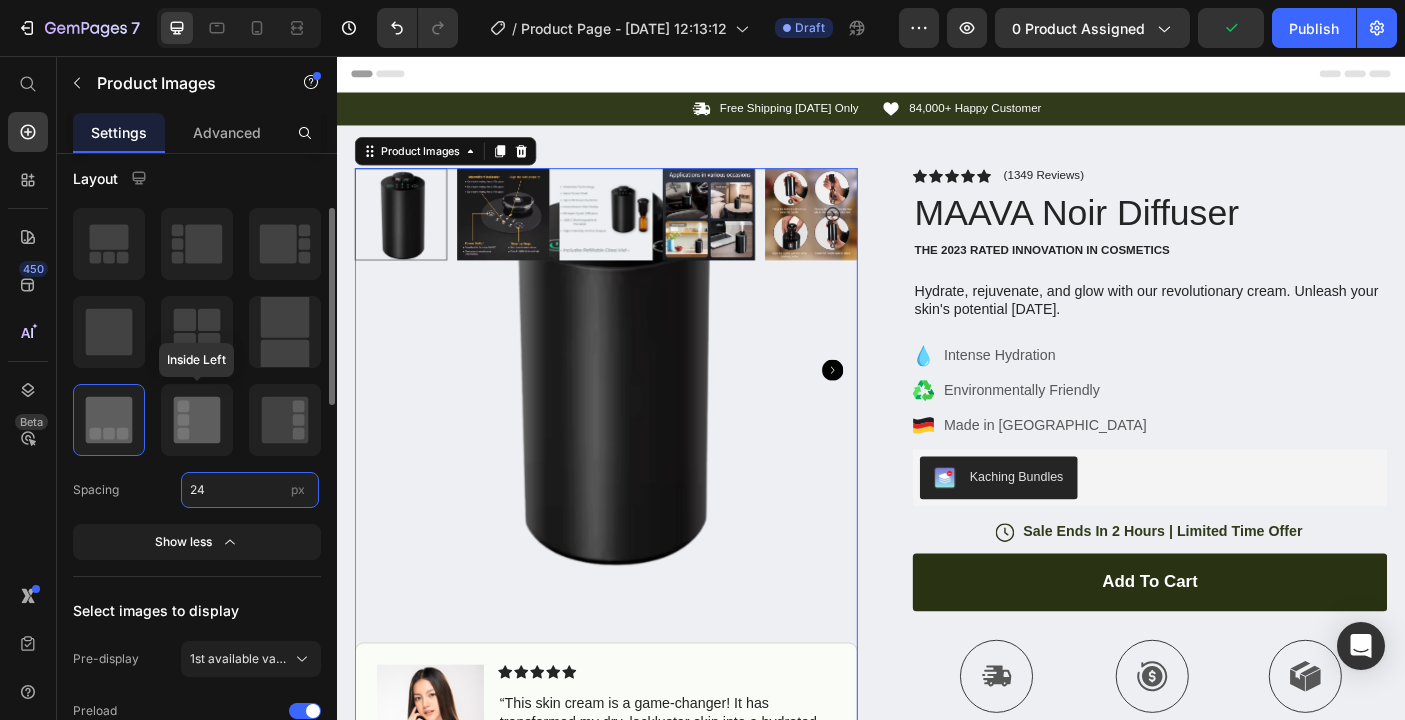 type on "2" 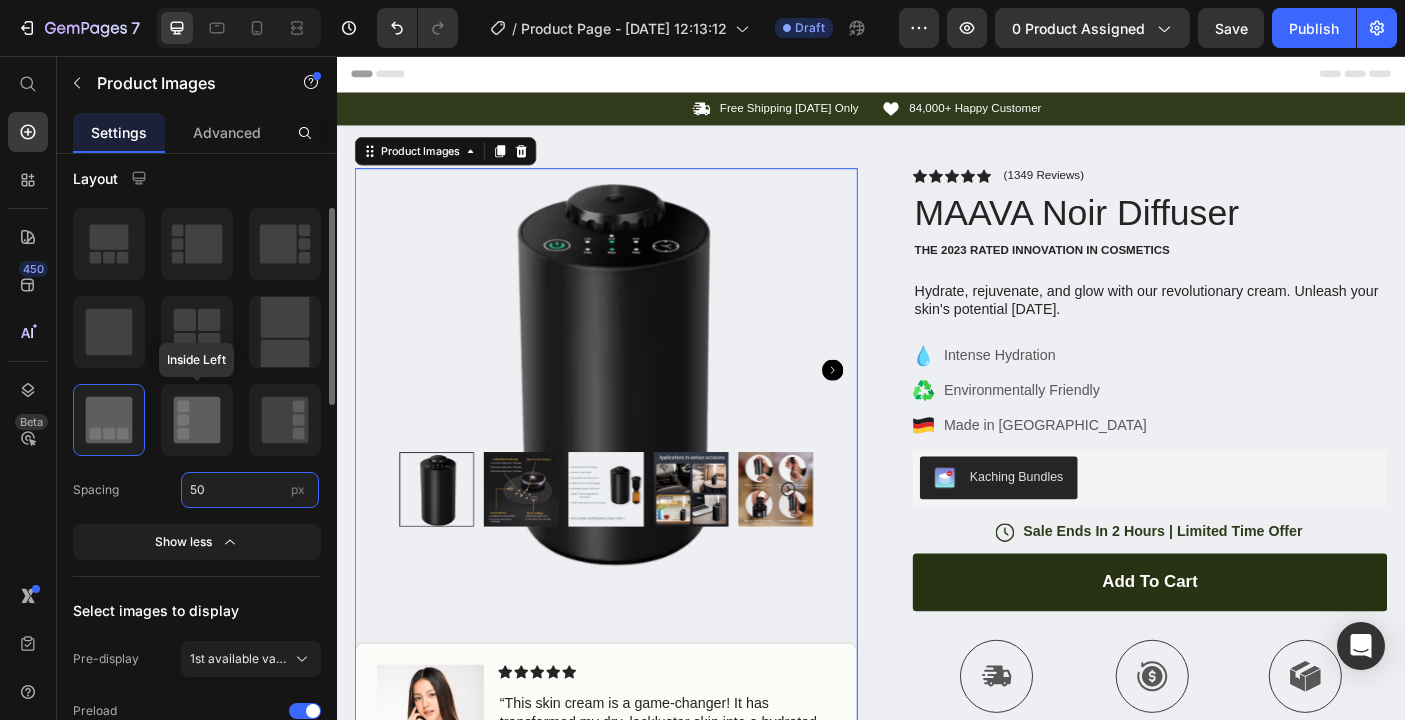 type on "5" 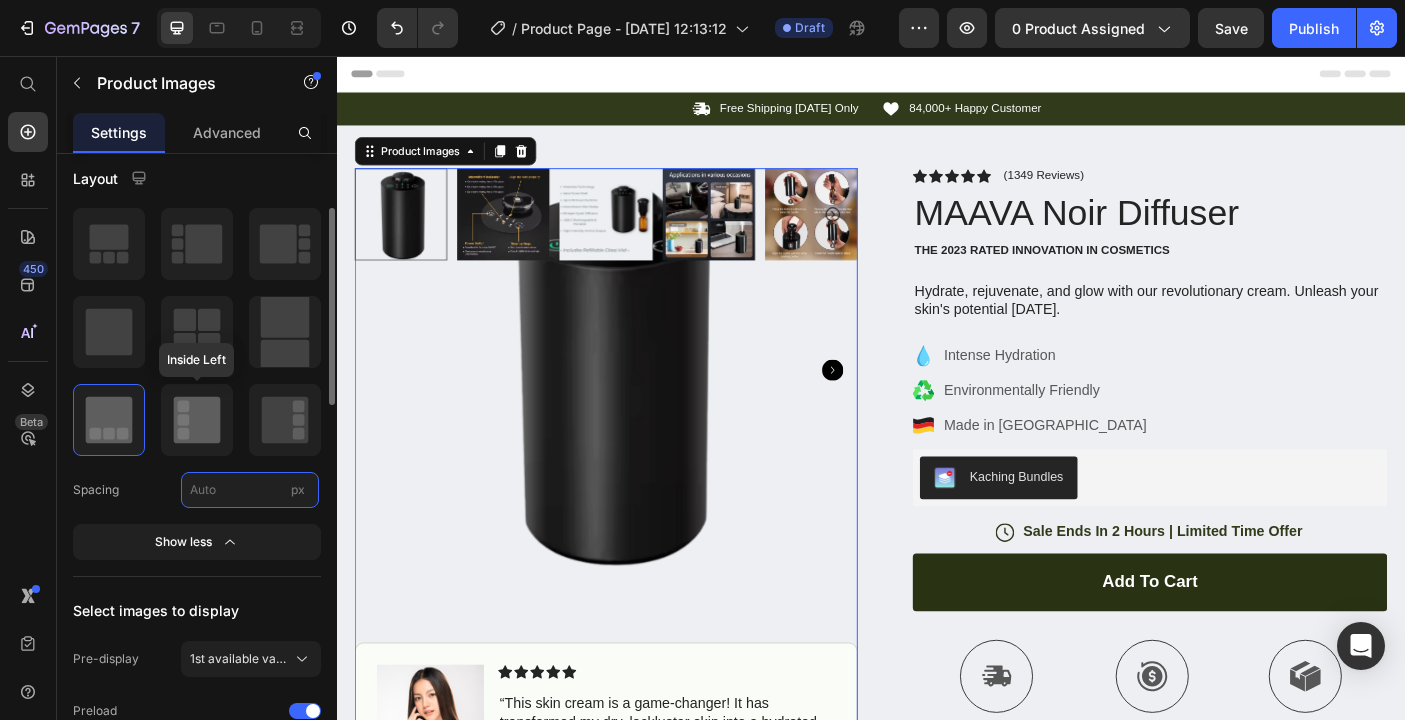 type on "1" 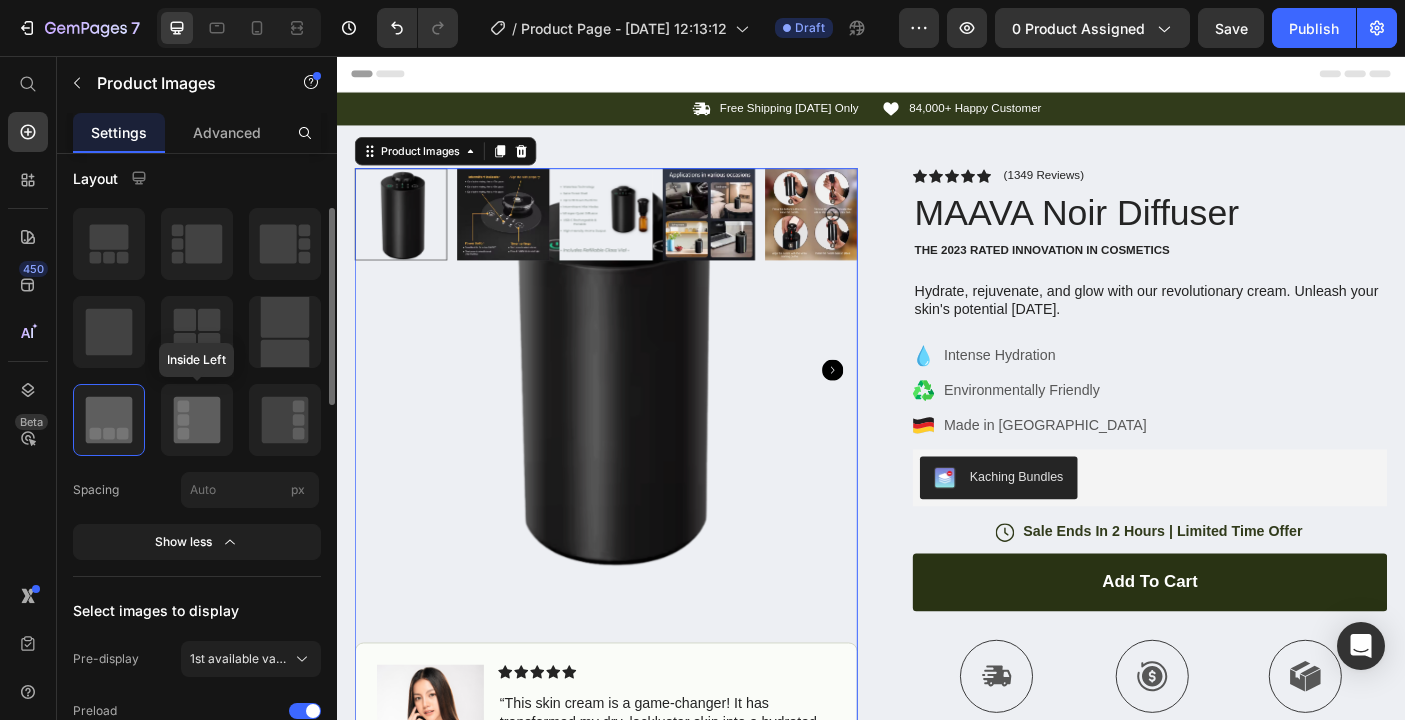 click 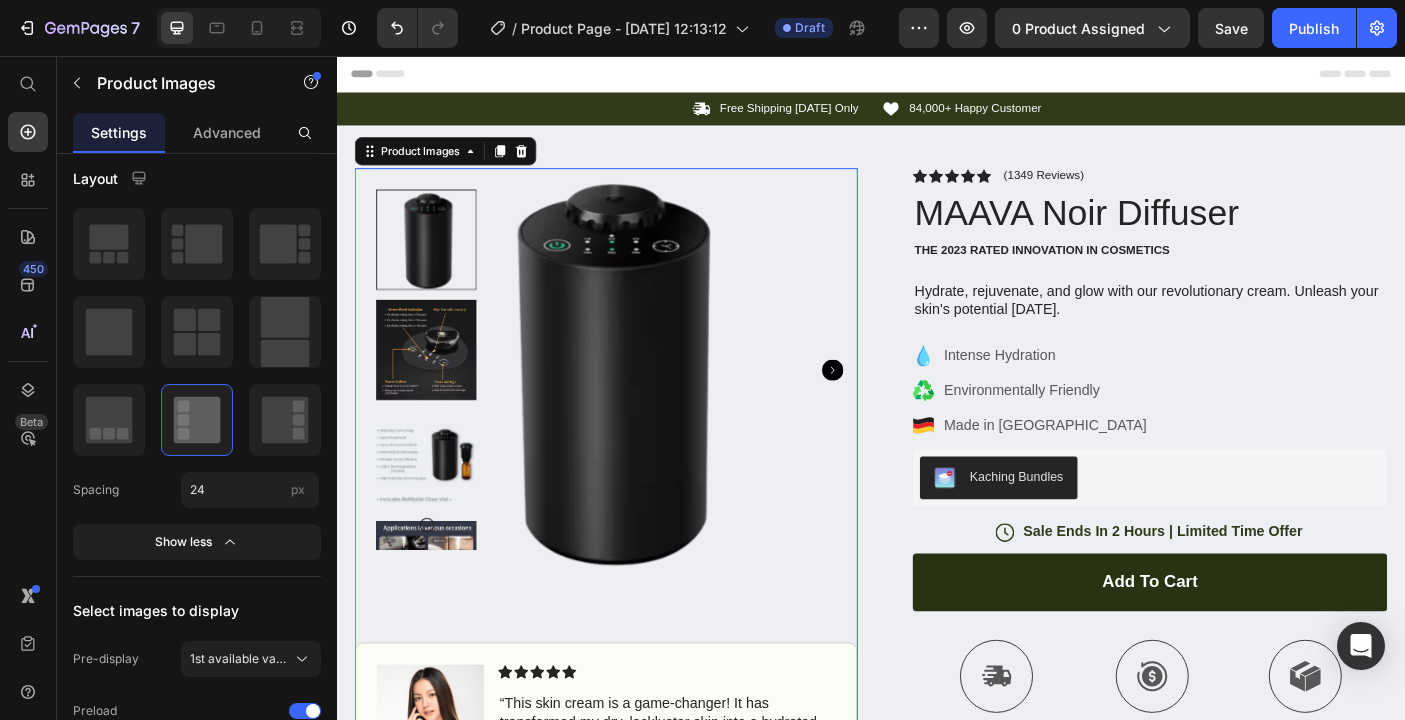 click 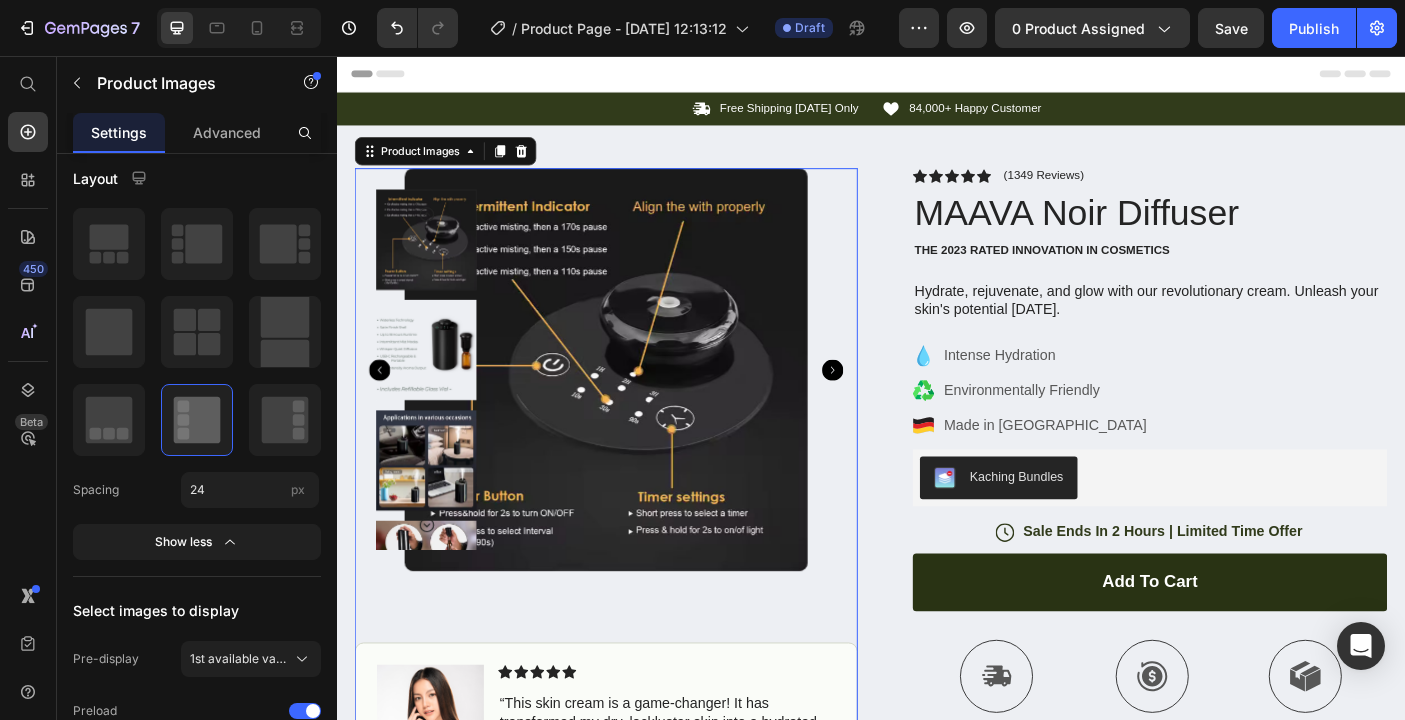 click 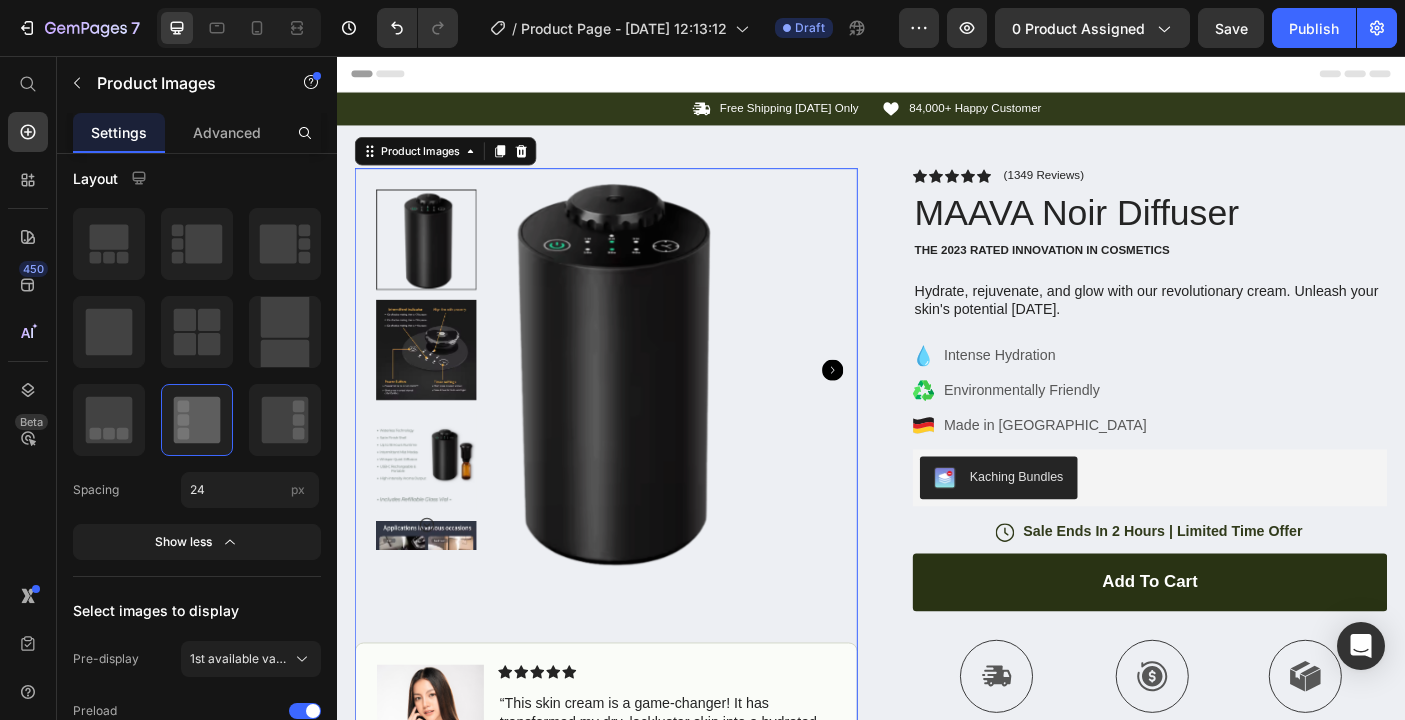 click 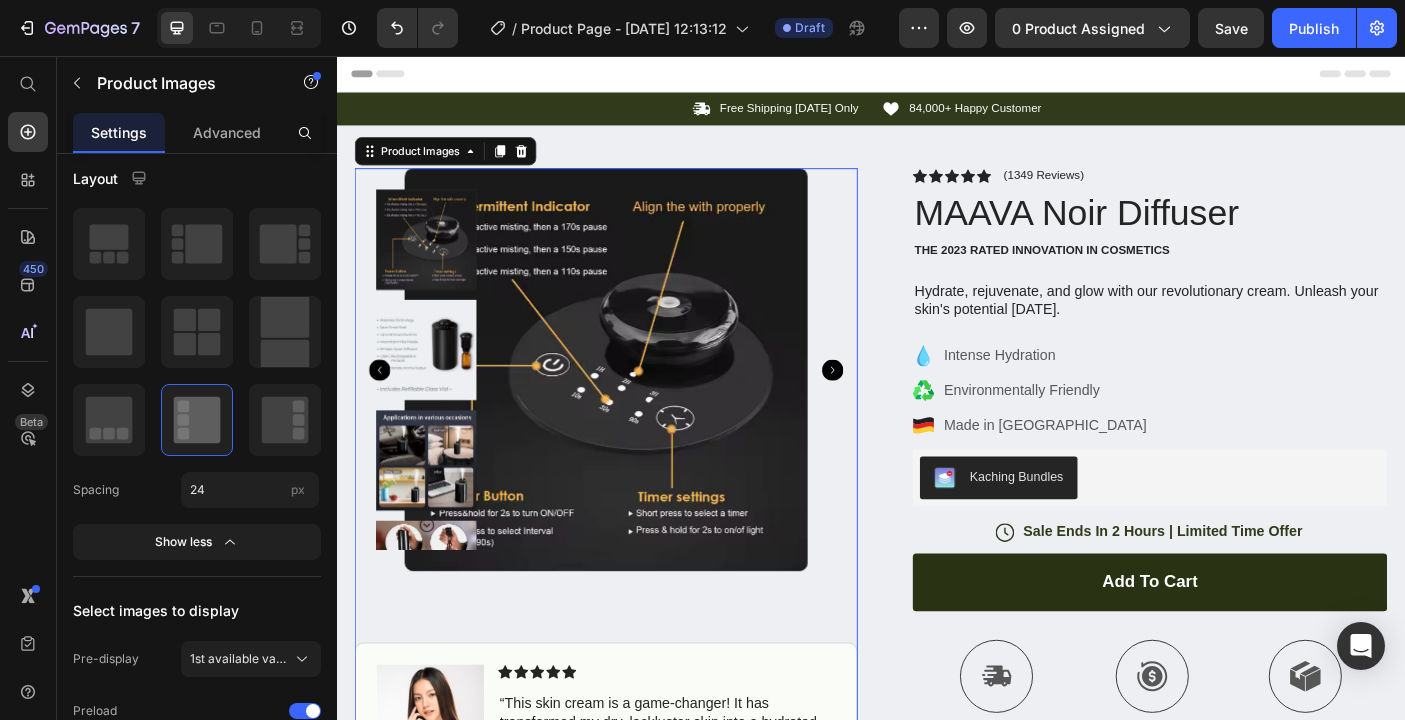 click 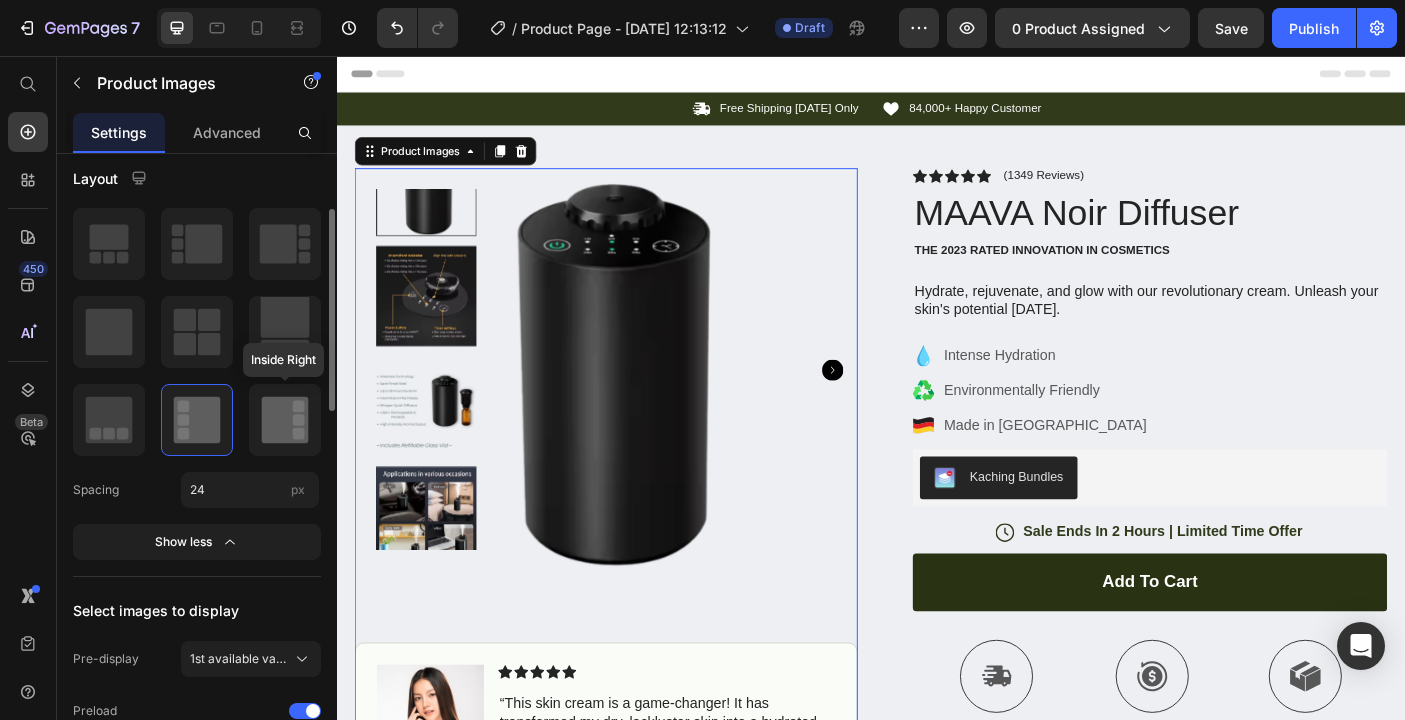 click 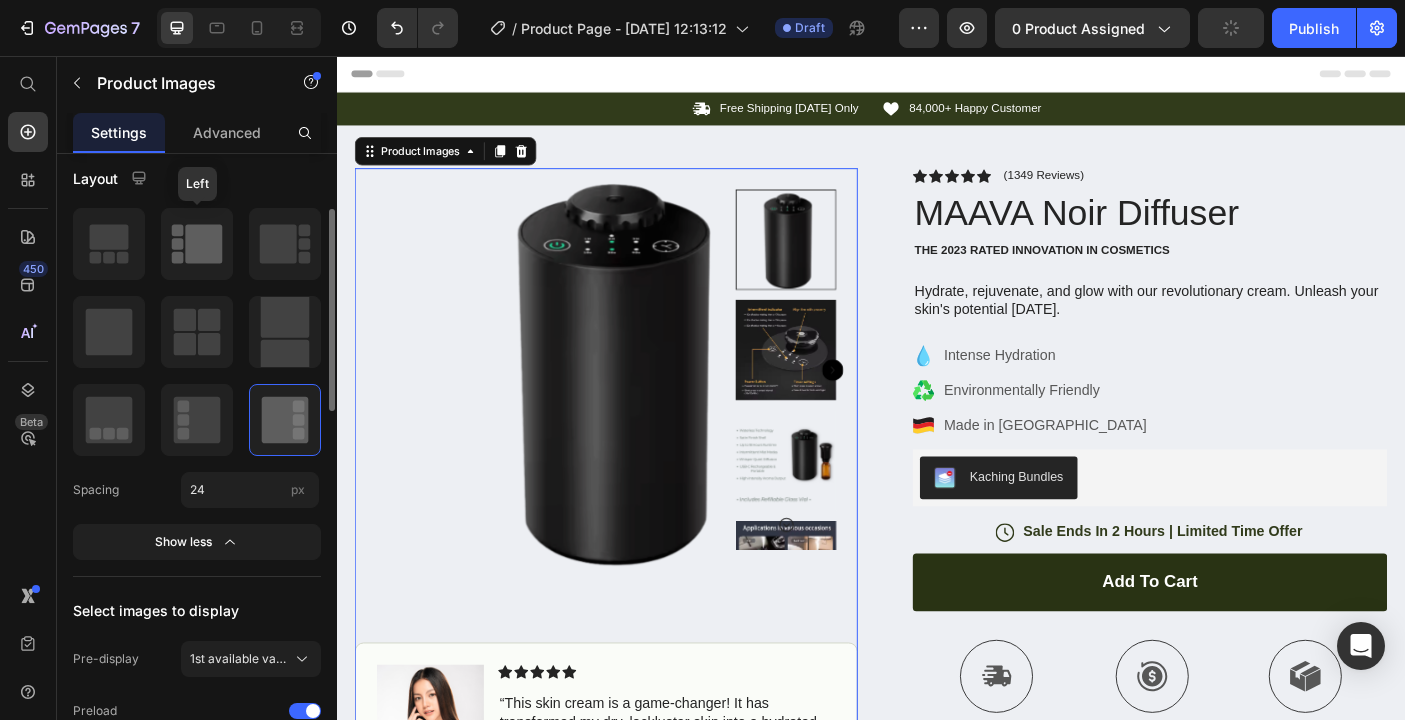 click 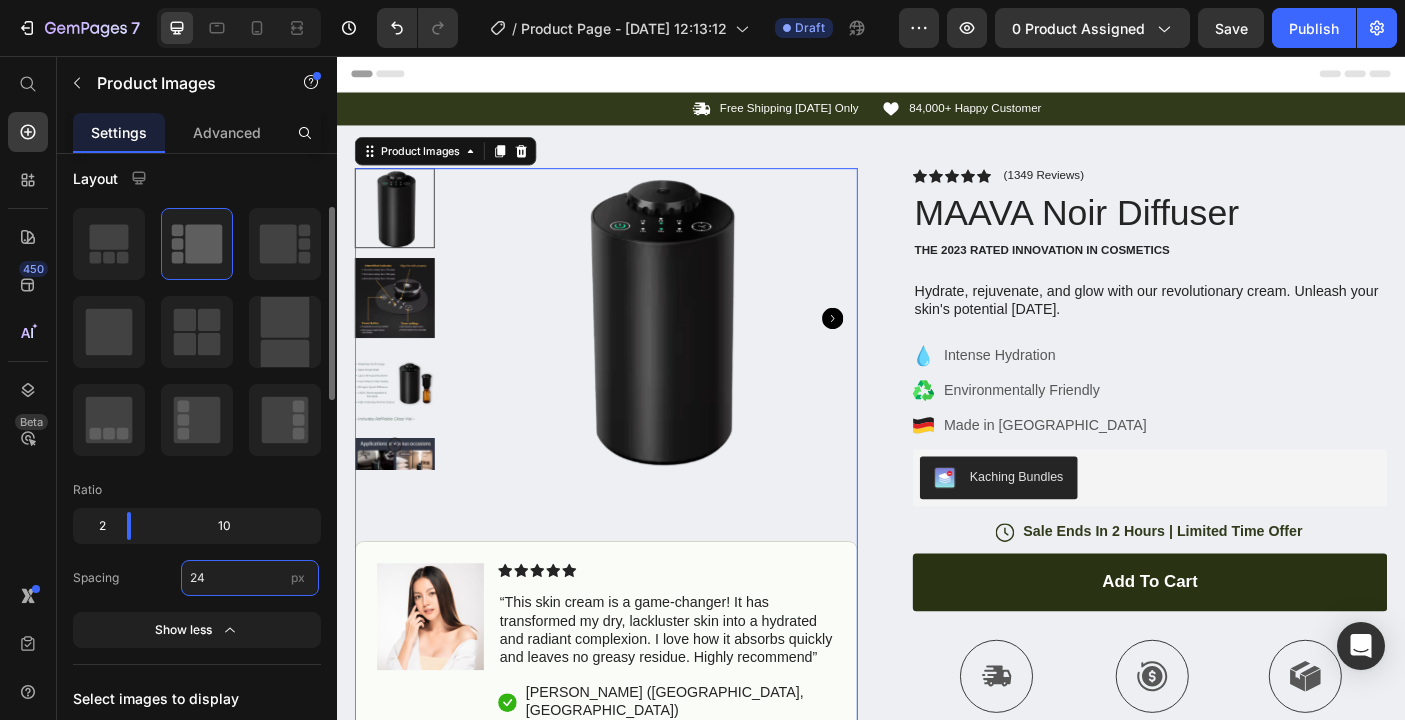 click on "24" at bounding box center (250, 578) 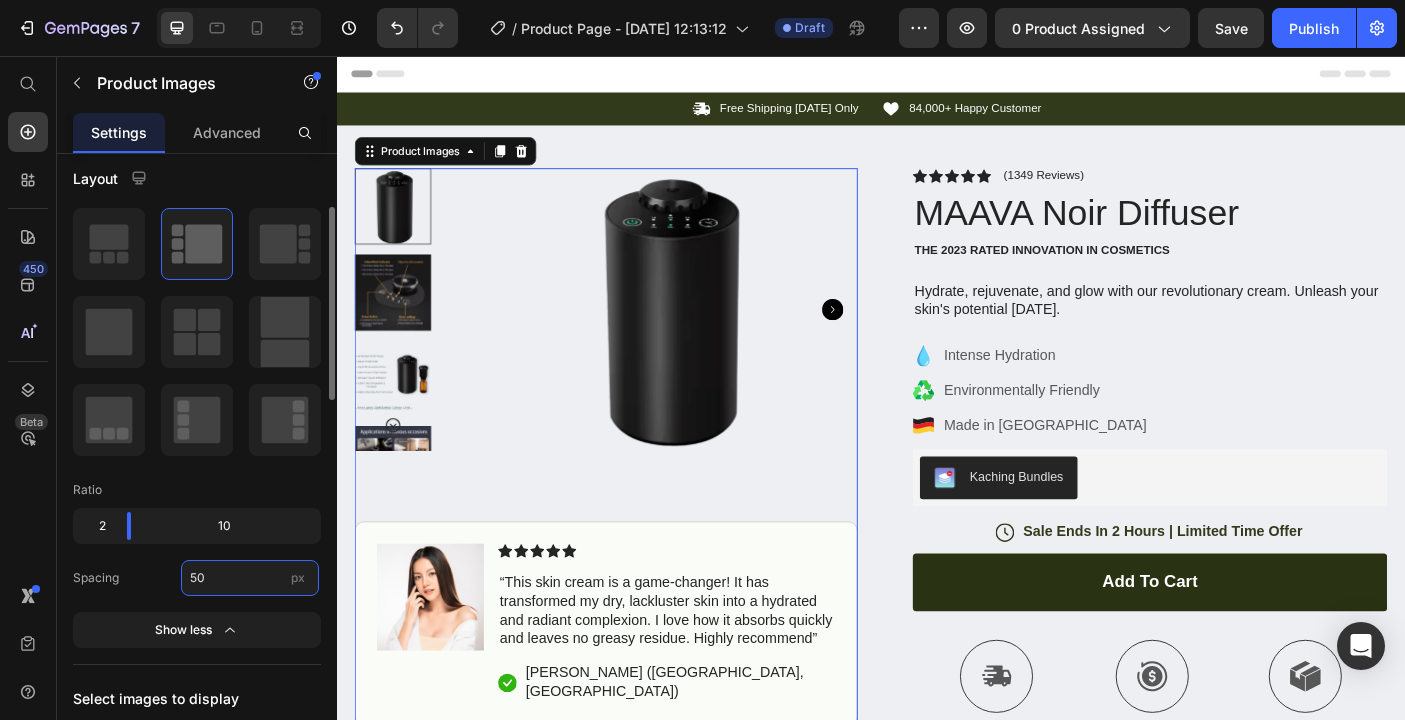 type on "5" 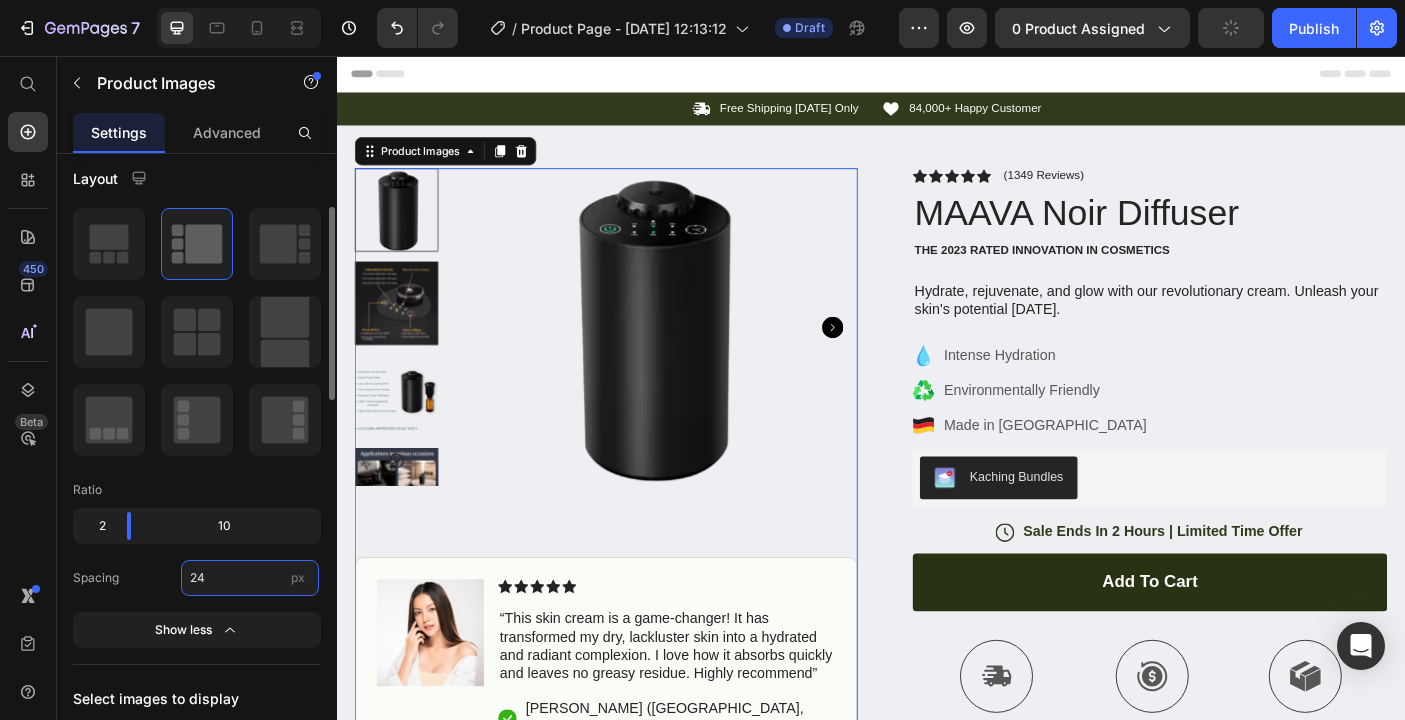 type on "2" 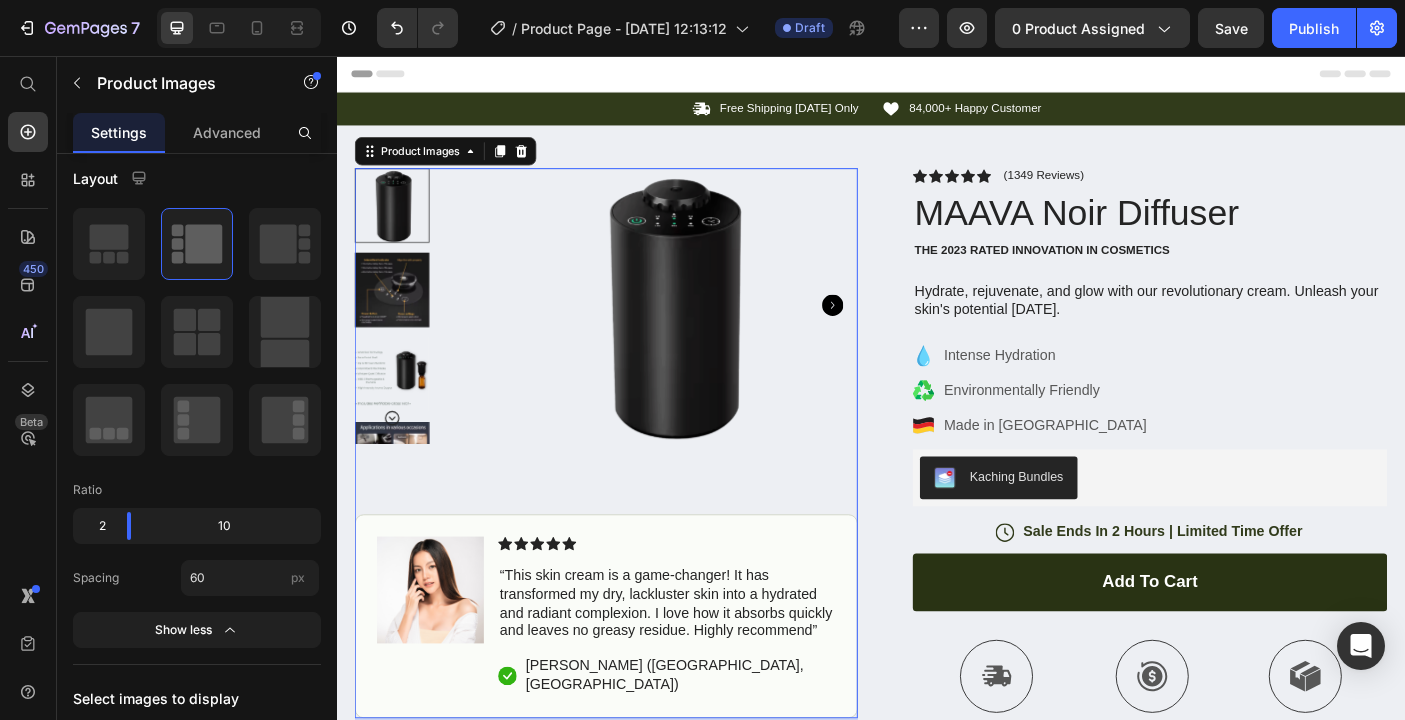 click 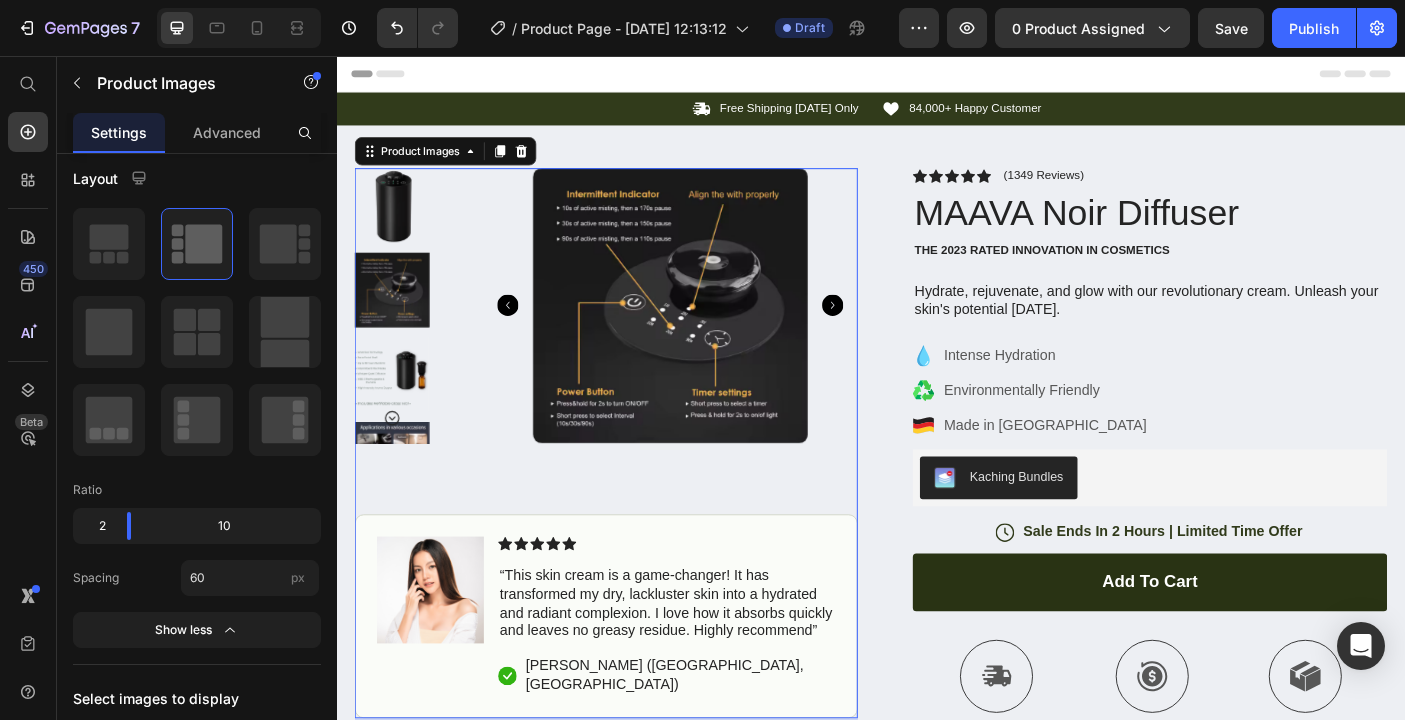 click 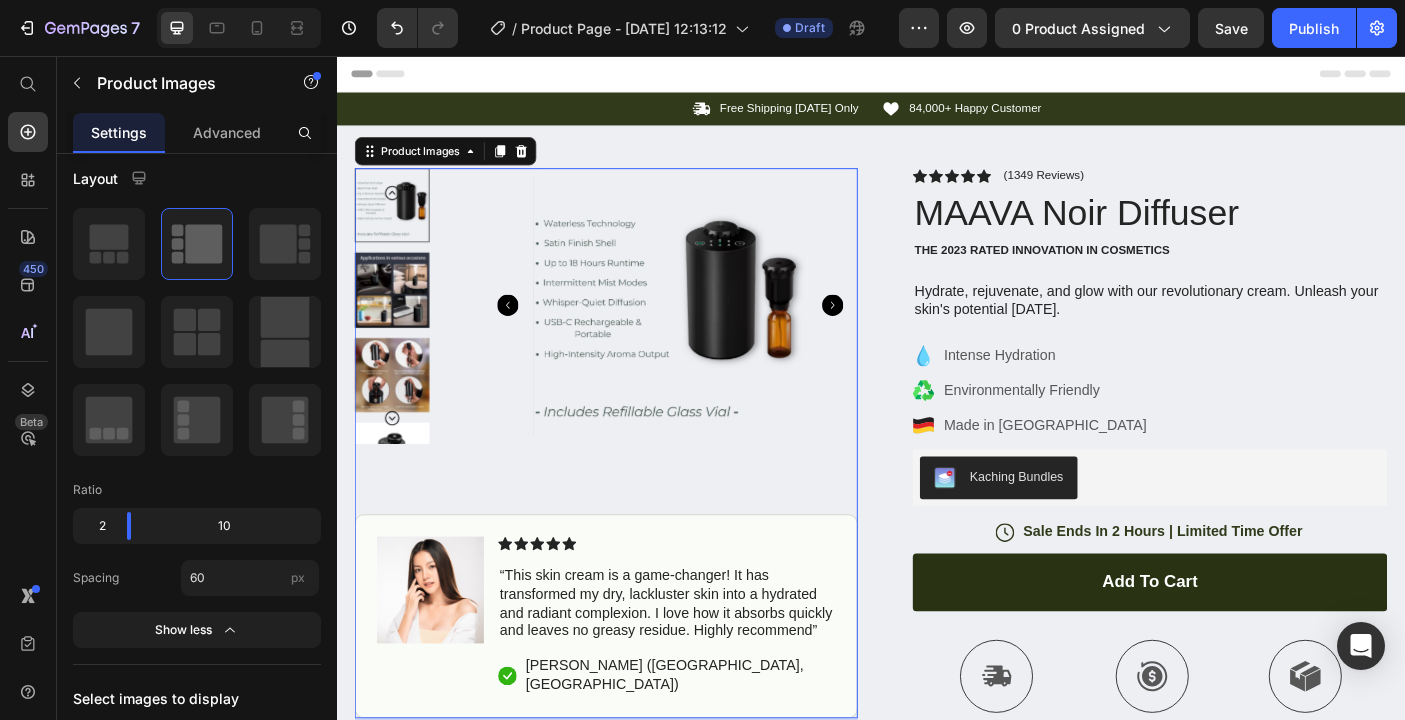 click 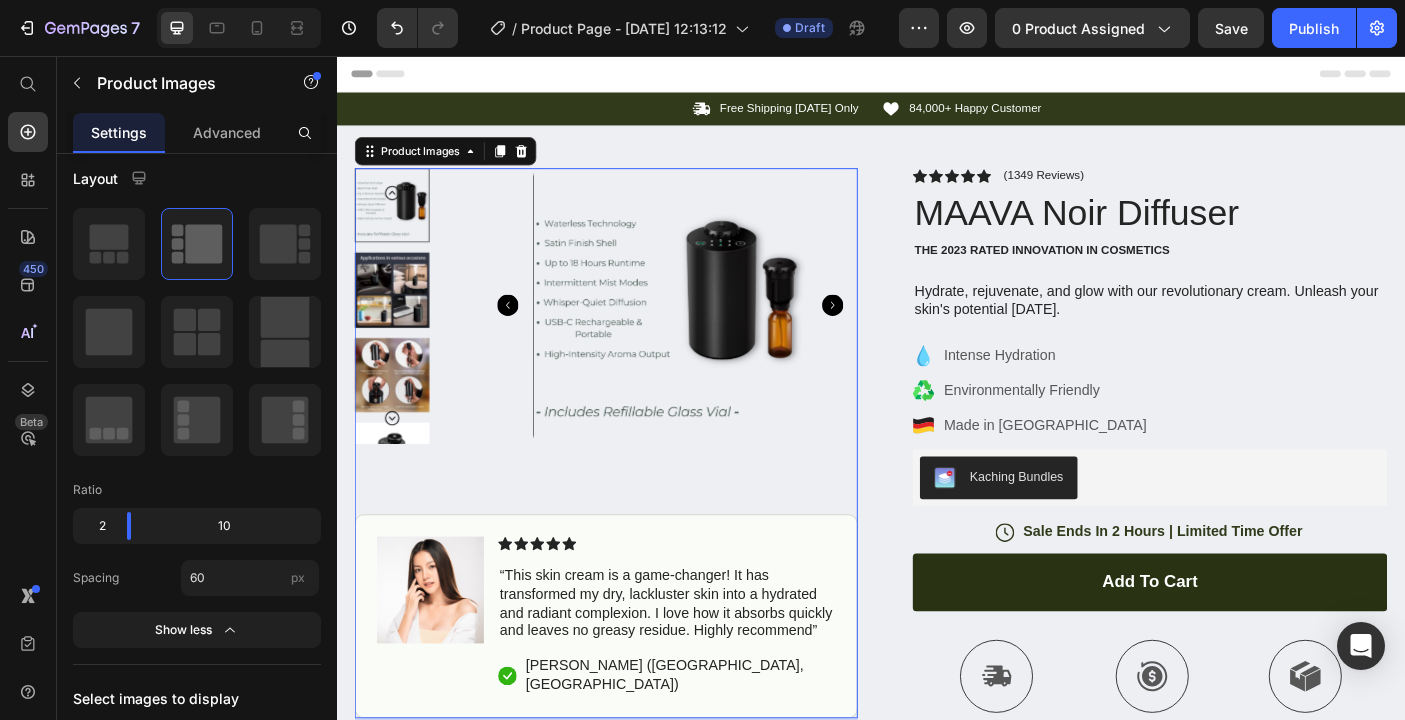click 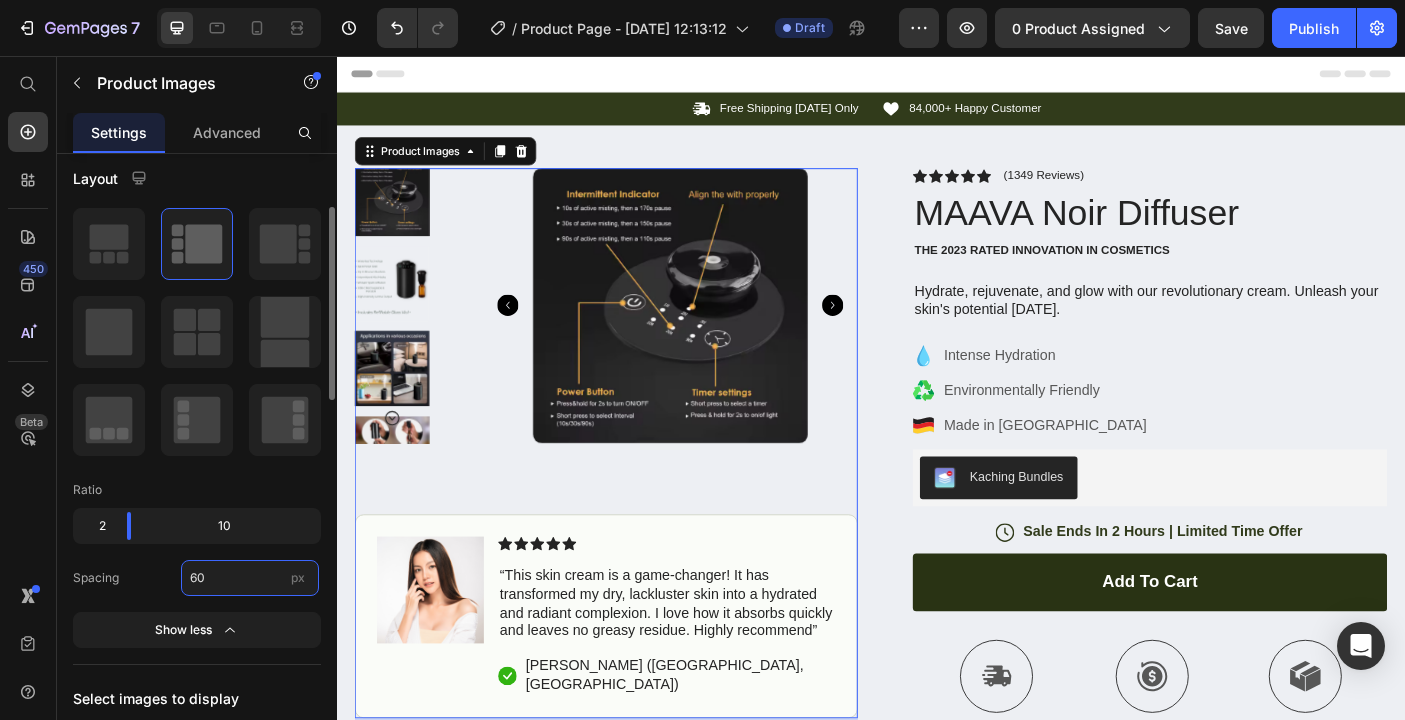 click on "60" at bounding box center (250, 578) 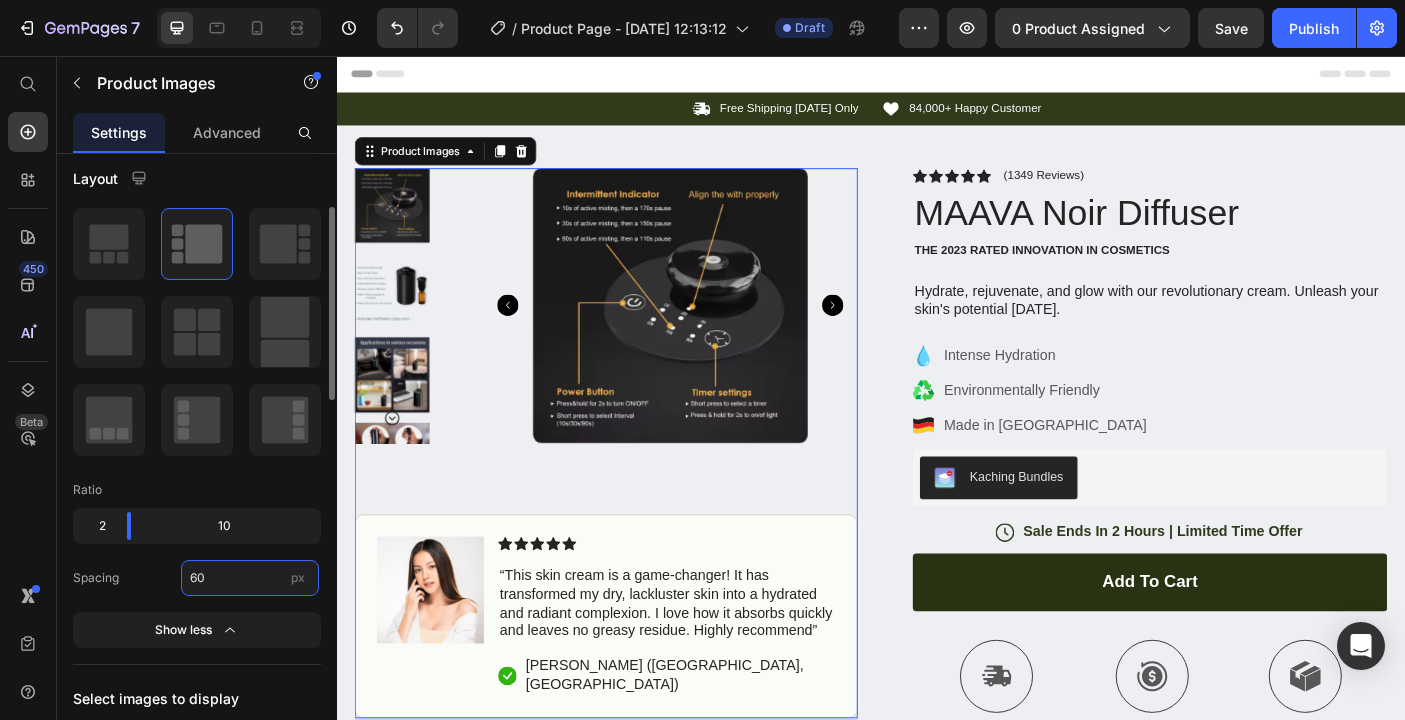 click on "60" at bounding box center [250, 578] 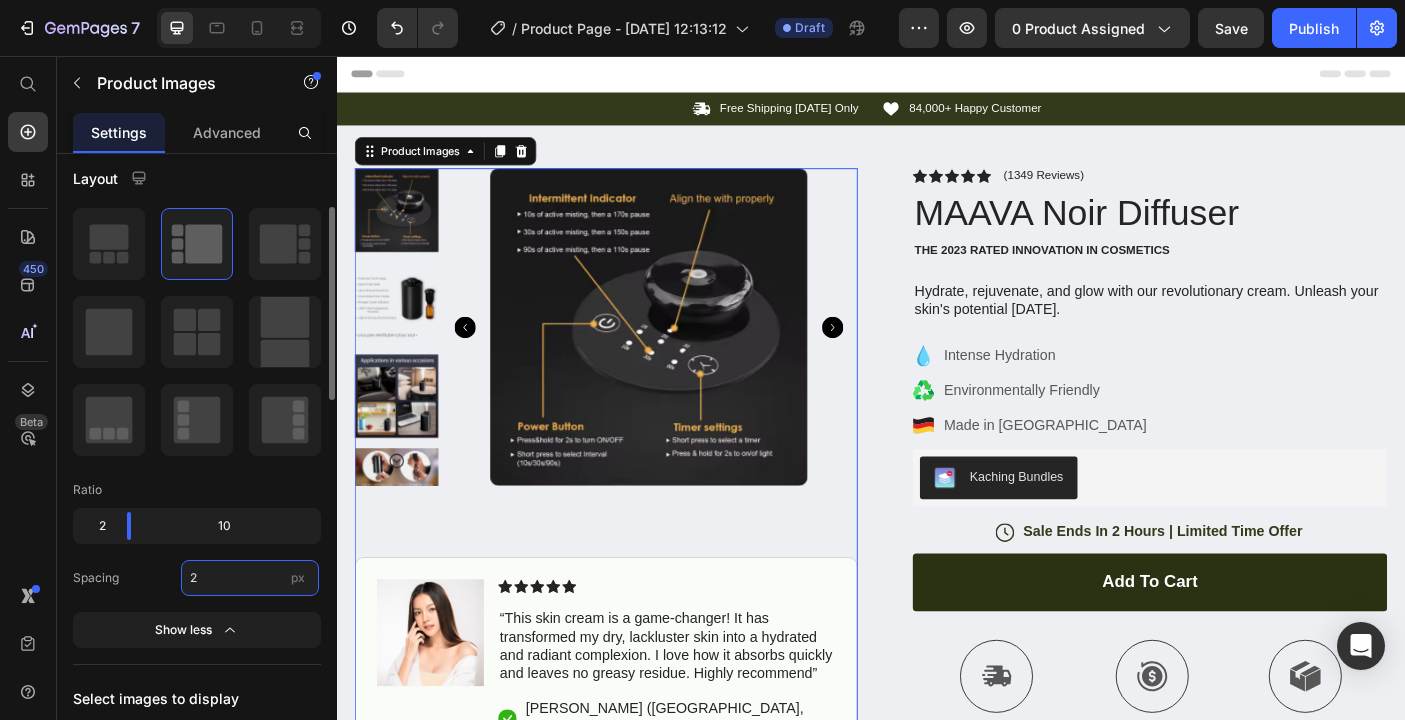 type on "24" 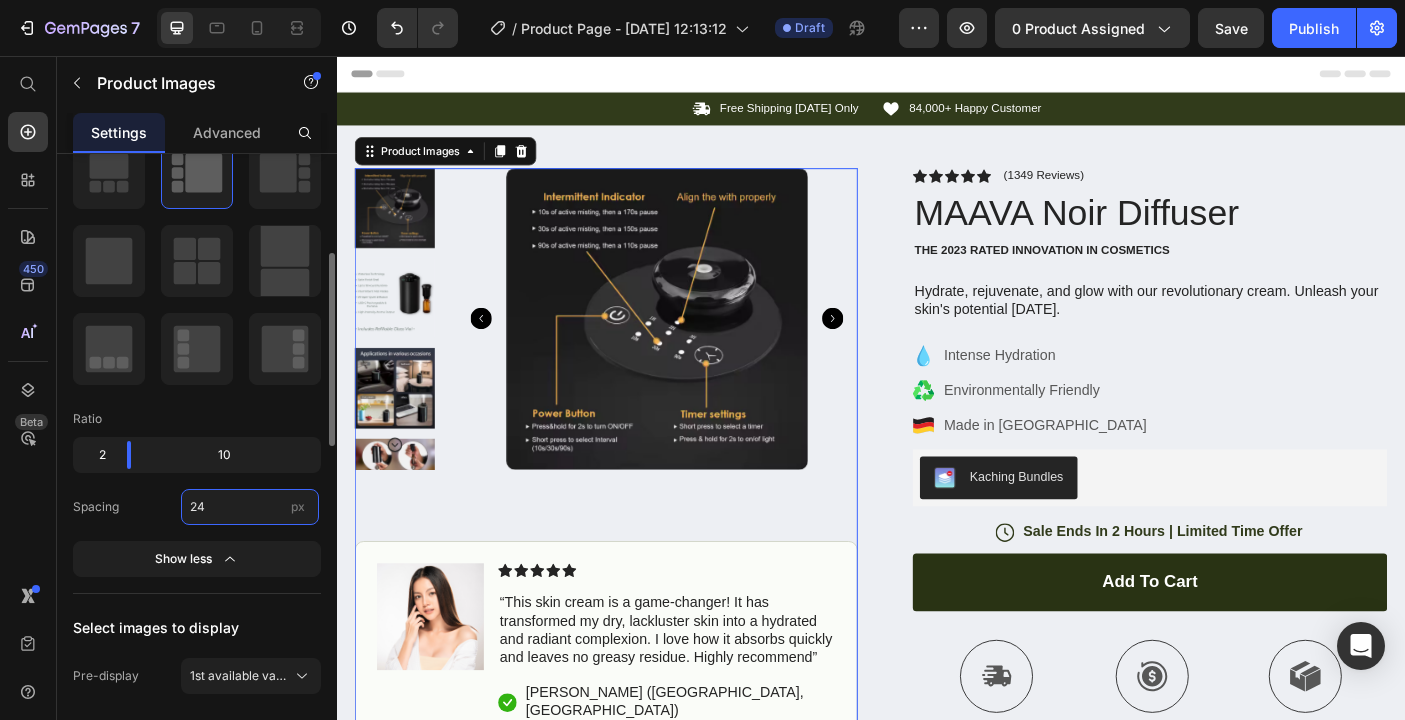 scroll, scrollTop: 264, scrollLeft: 0, axis: vertical 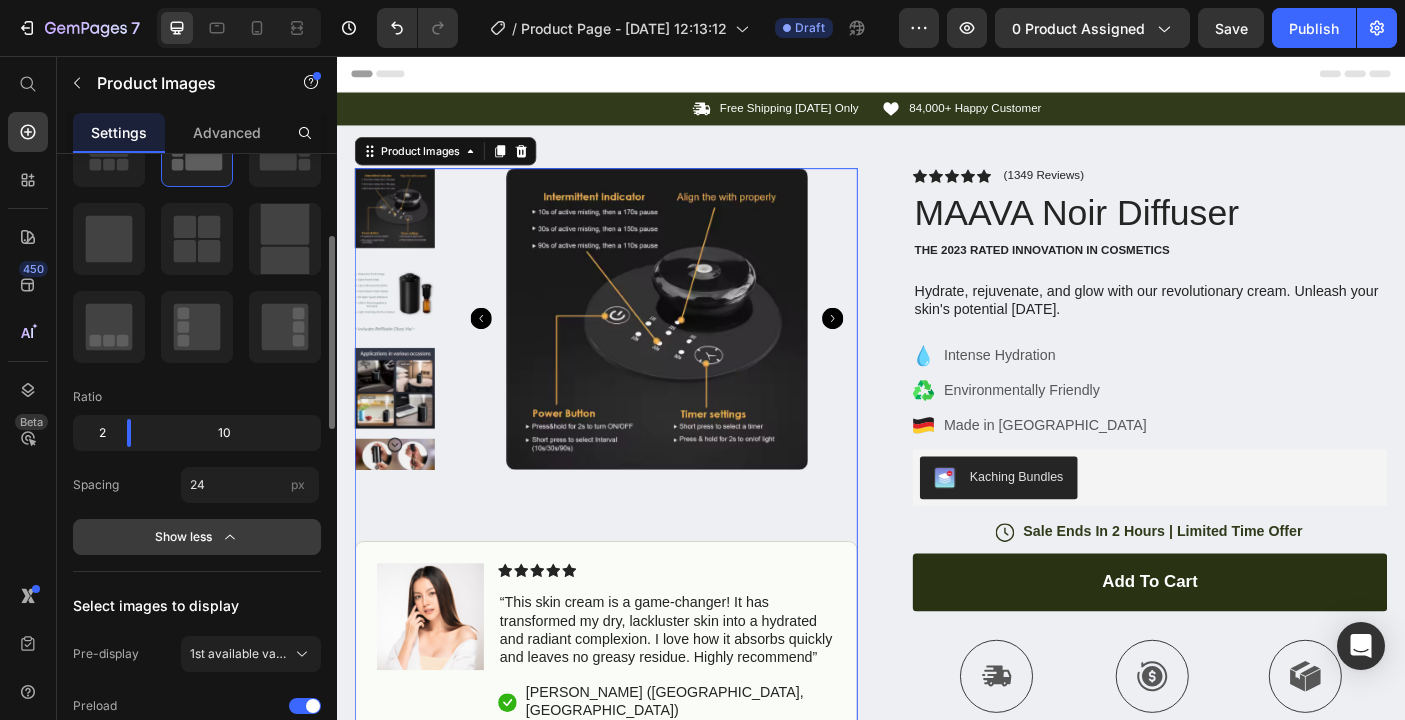 click on "Show less" at bounding box center [197, 537] 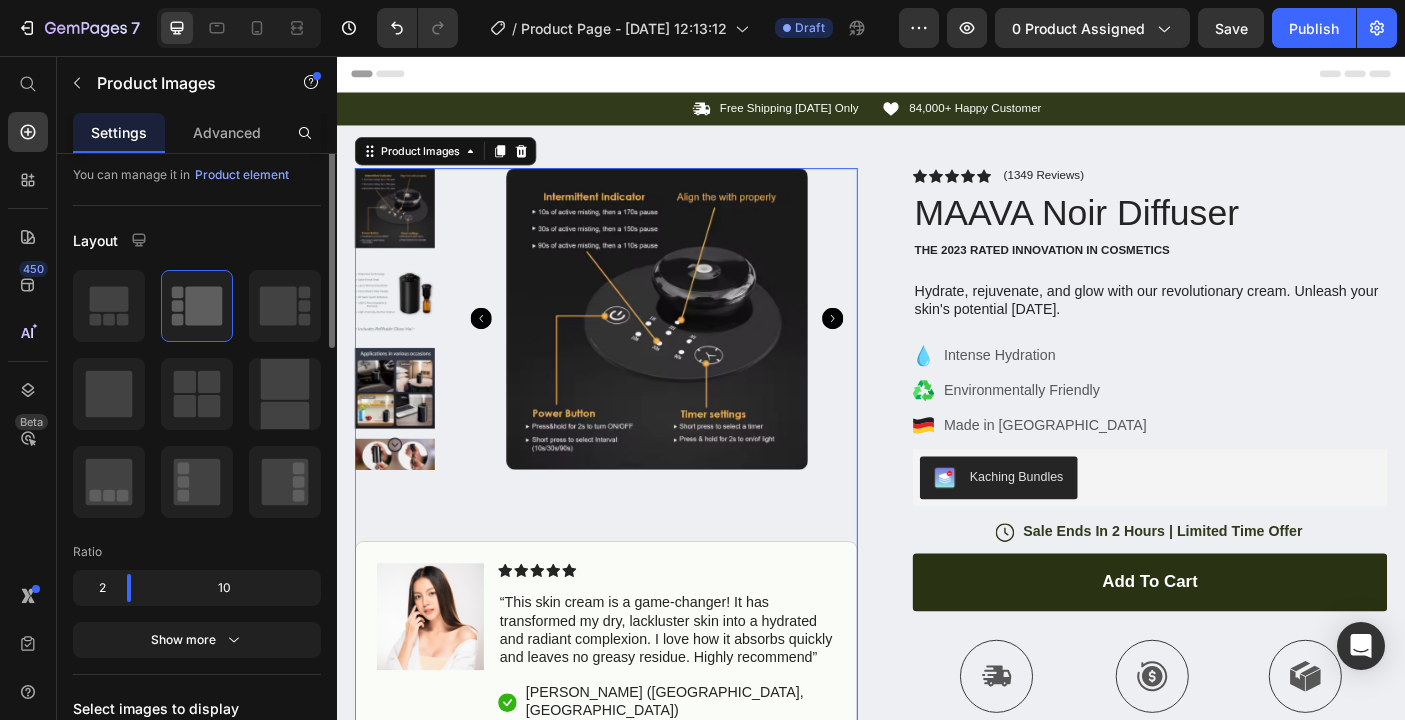 scroll, scrollTop: 23, scrollLeft: 0, axis: vertical 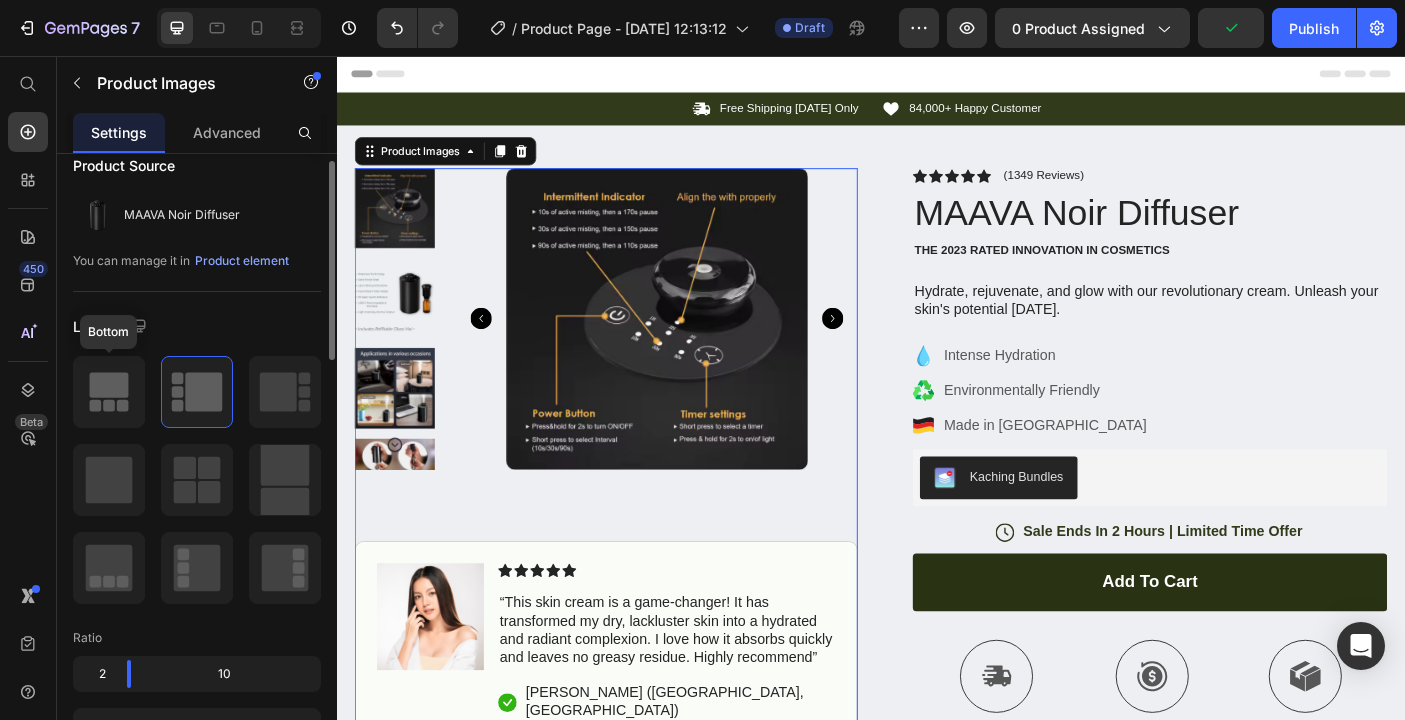 click 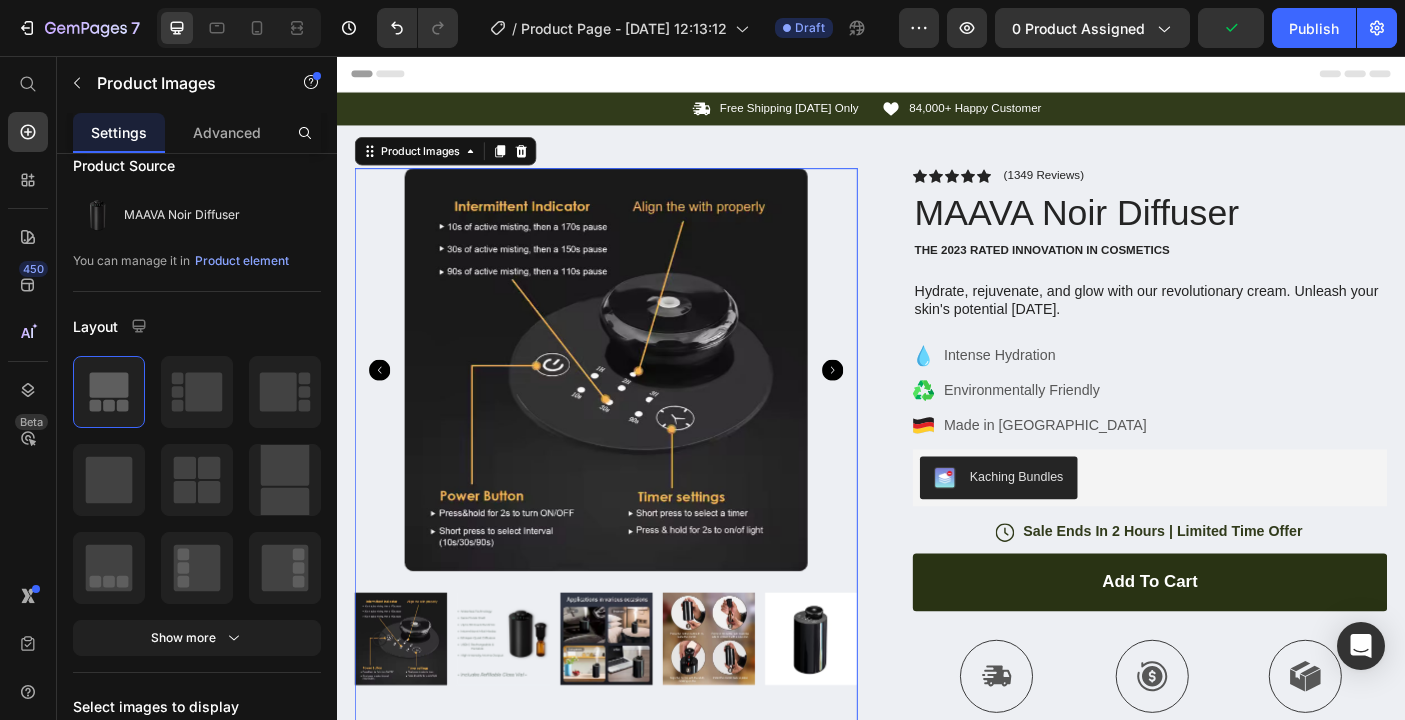 click 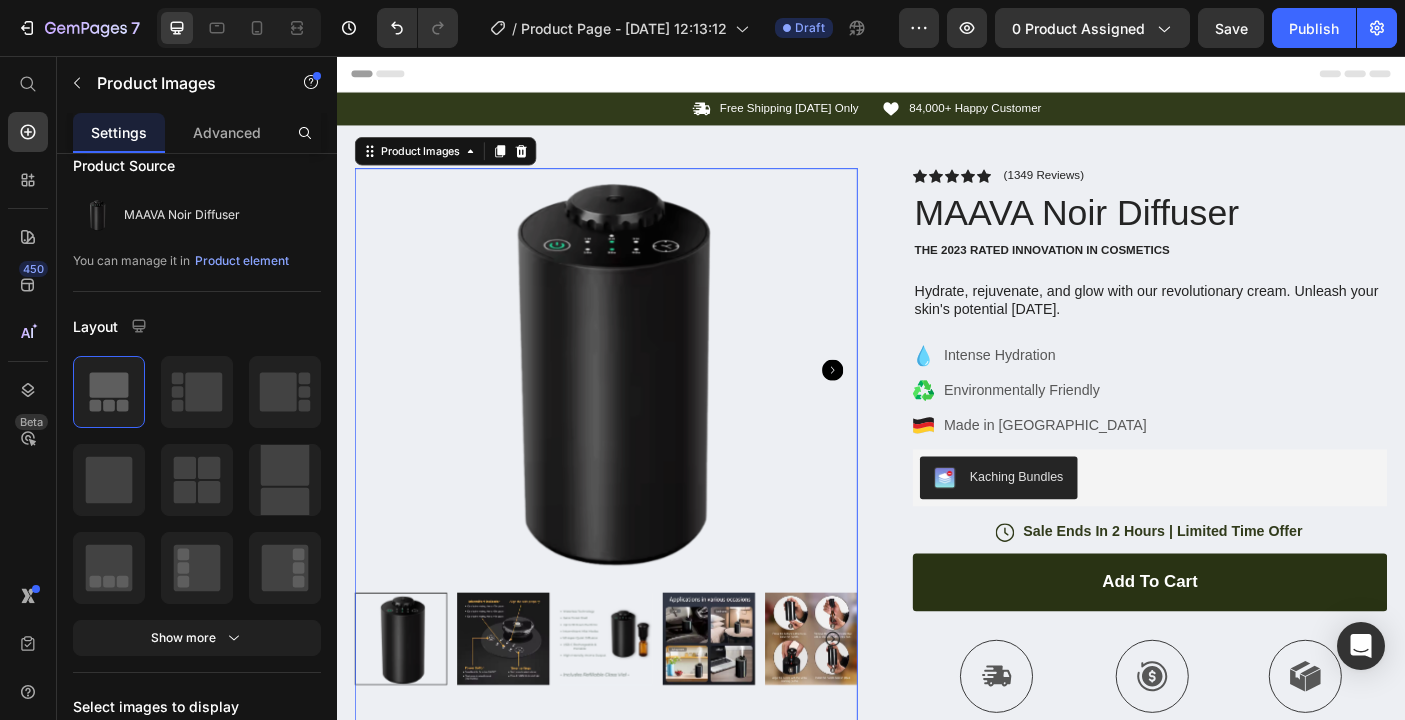 click 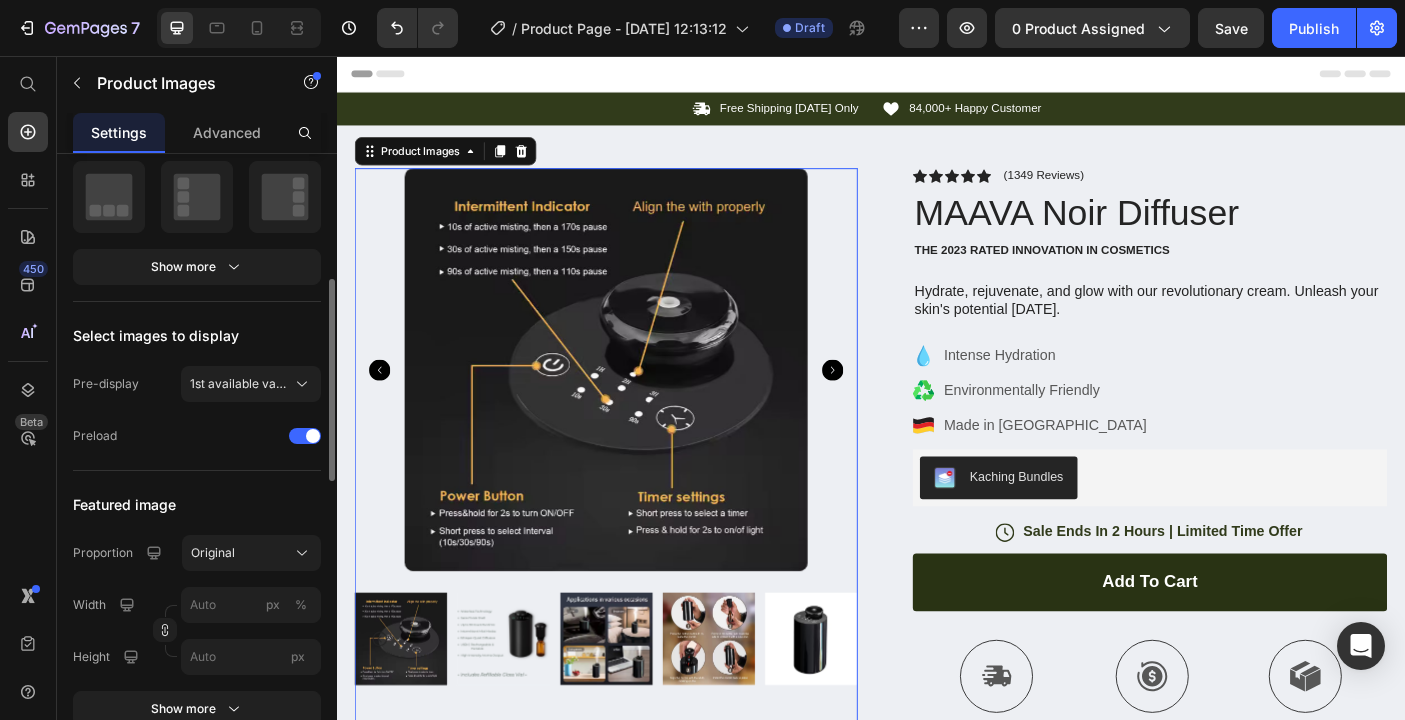 scroll, scrollTop: 395, scrollLeft: 0, axis: vertical 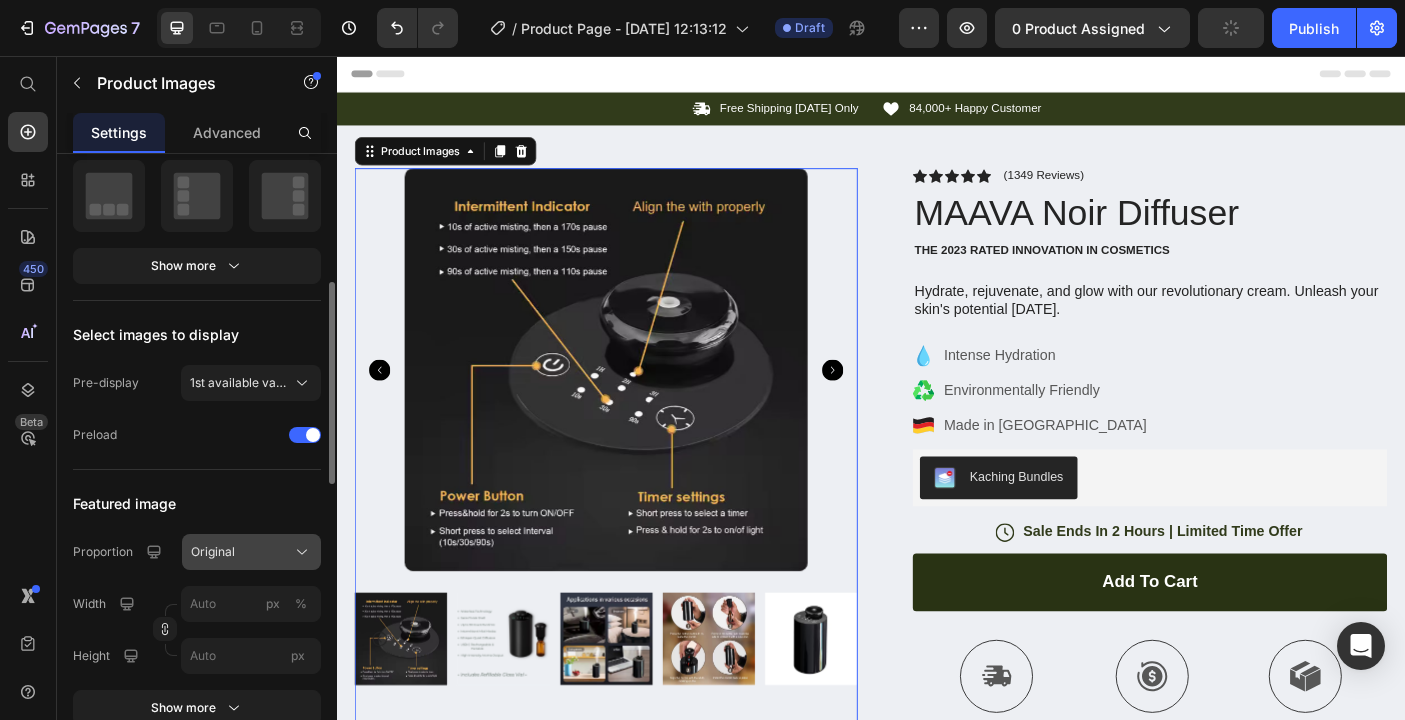 click 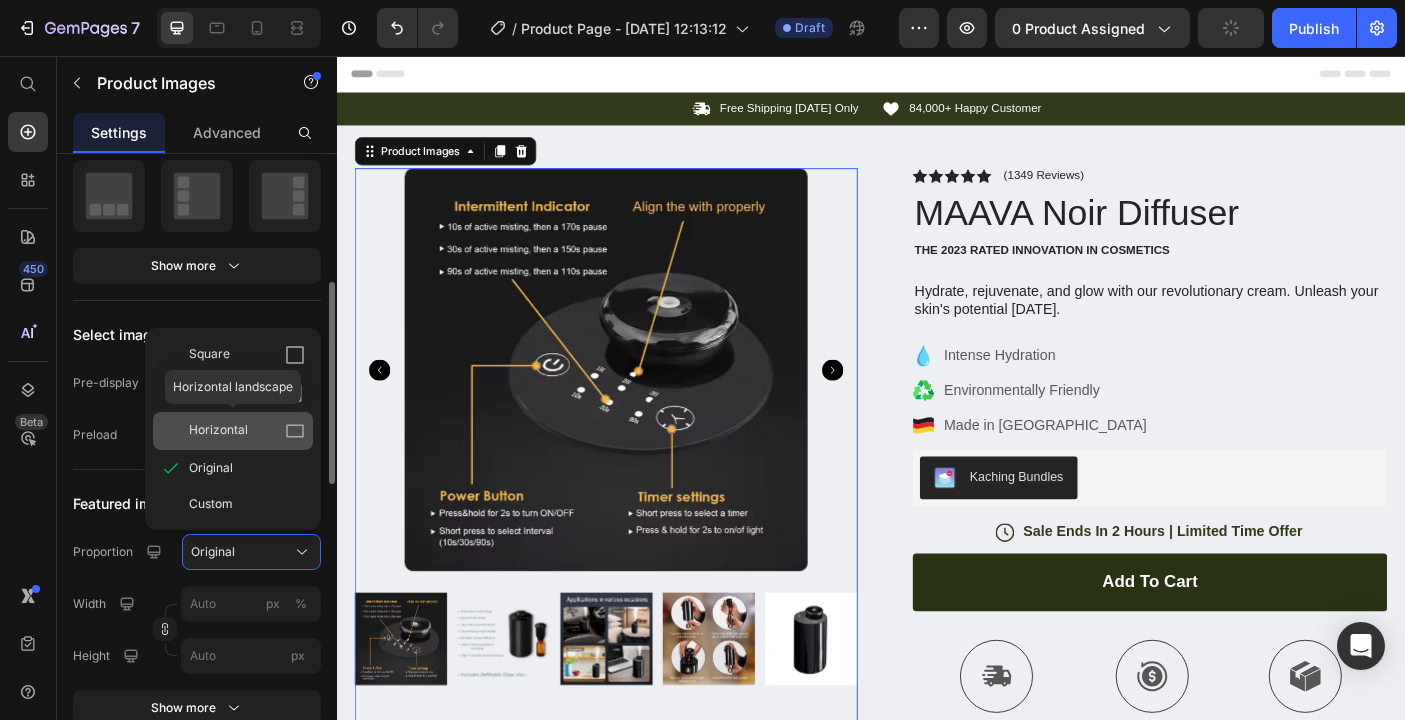 click on "Horizontal" 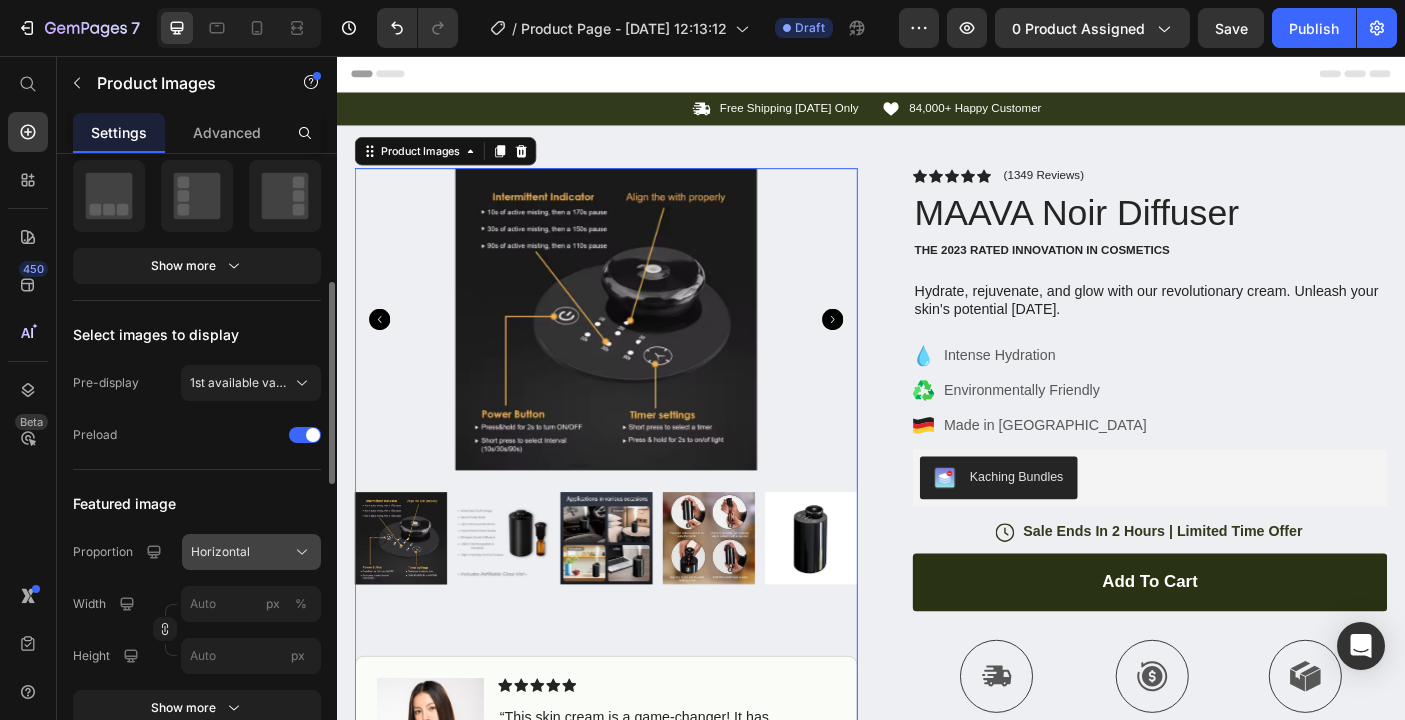 click on "Horizontal" at bounding box center [251, 552] 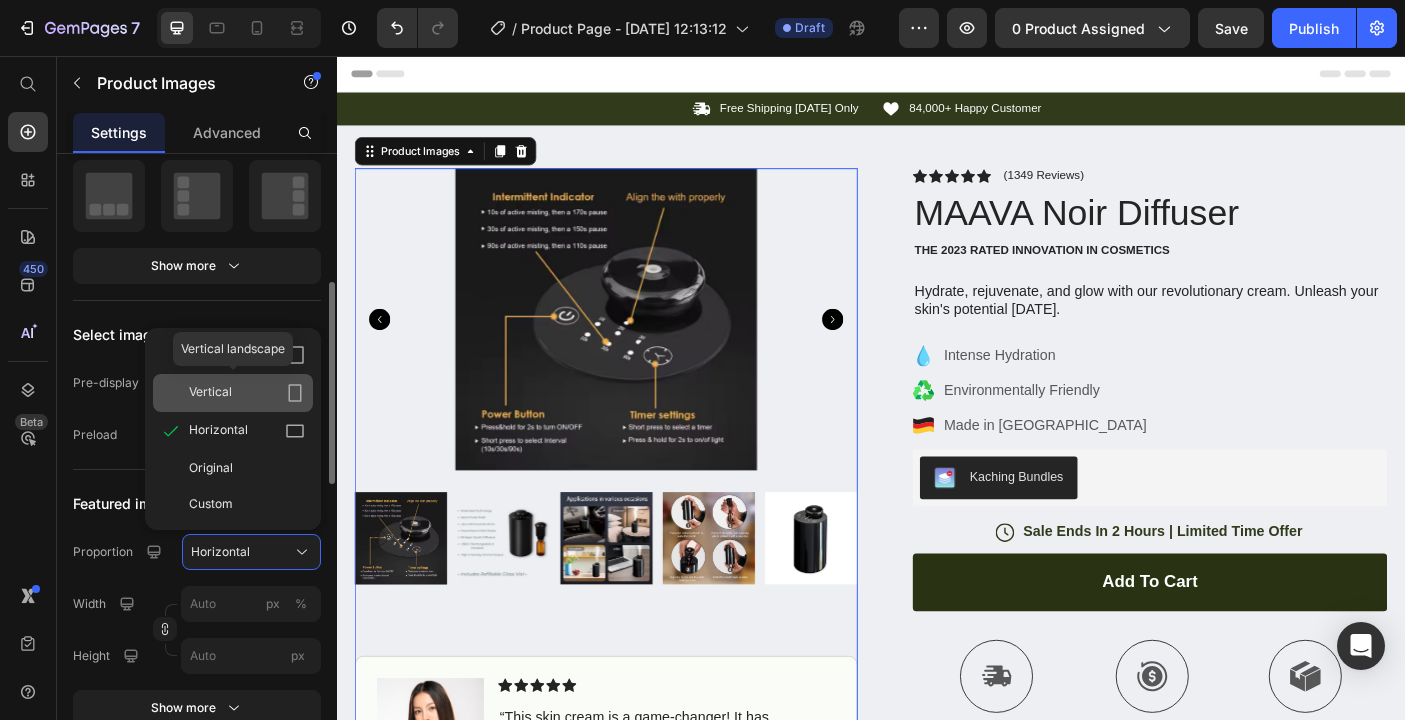 click on "Vertical" at bounding box center [247, 393] 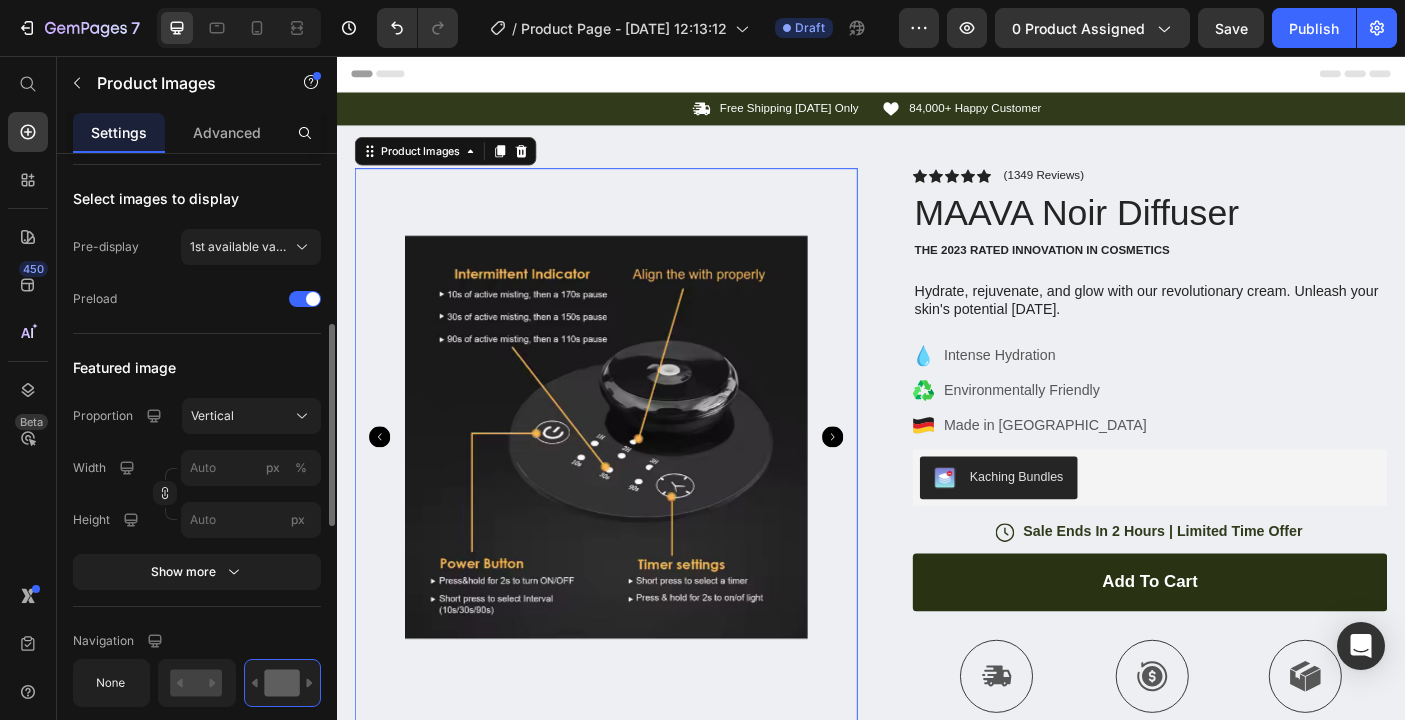 scroll, scrollTop: 536, scrollLeft: 0, axis: vertical 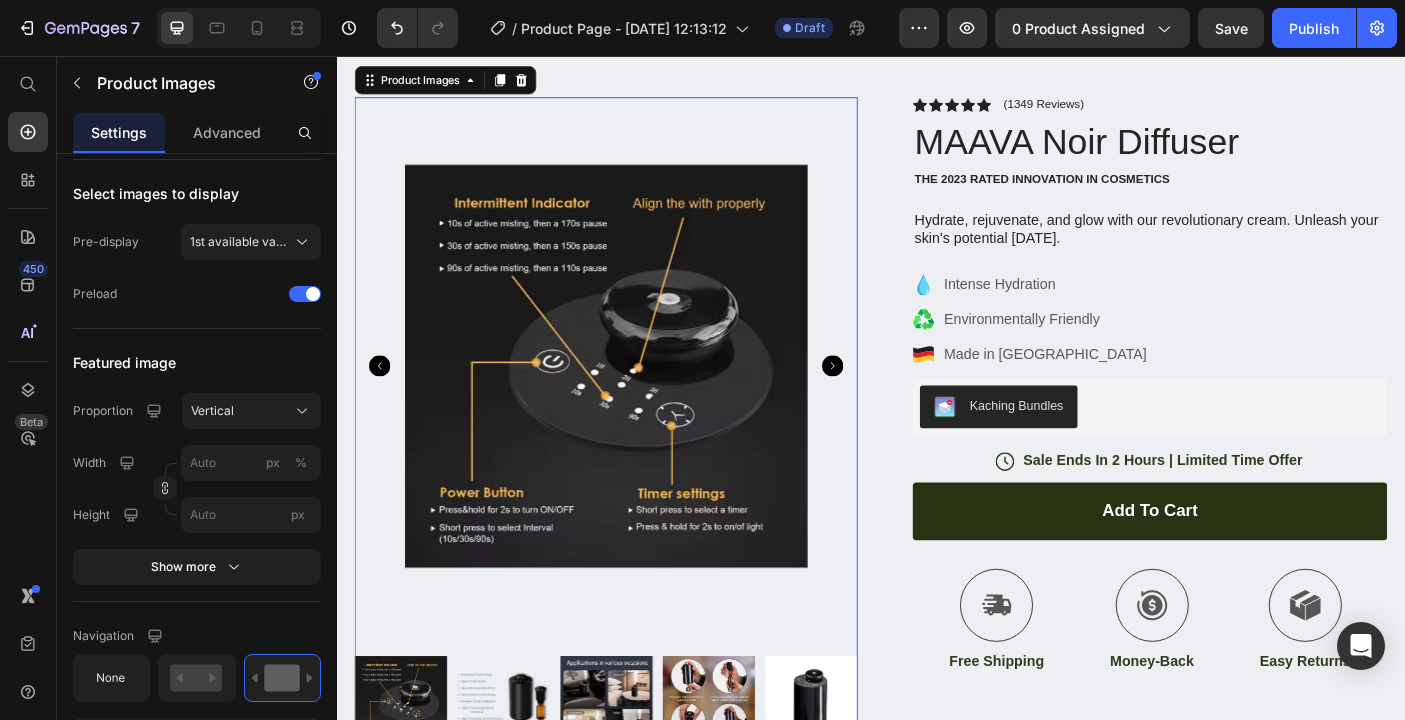 click 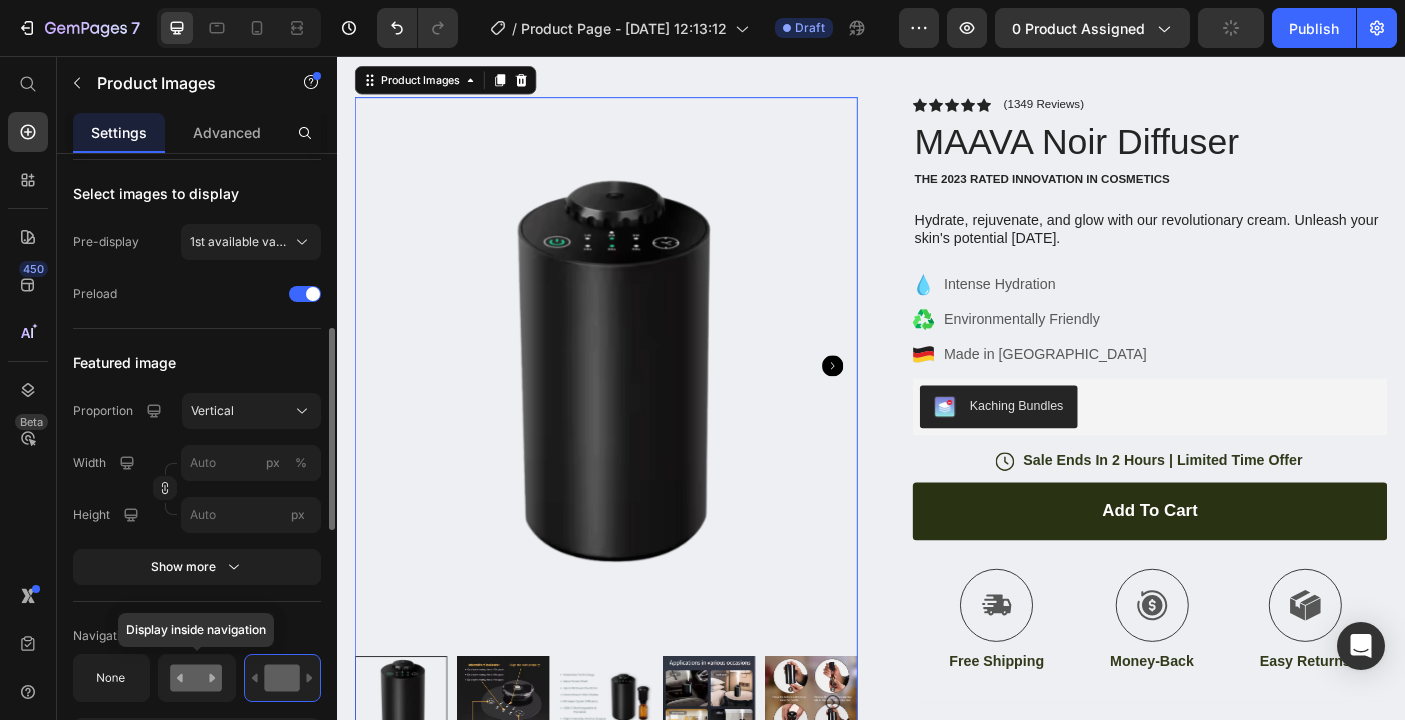 click 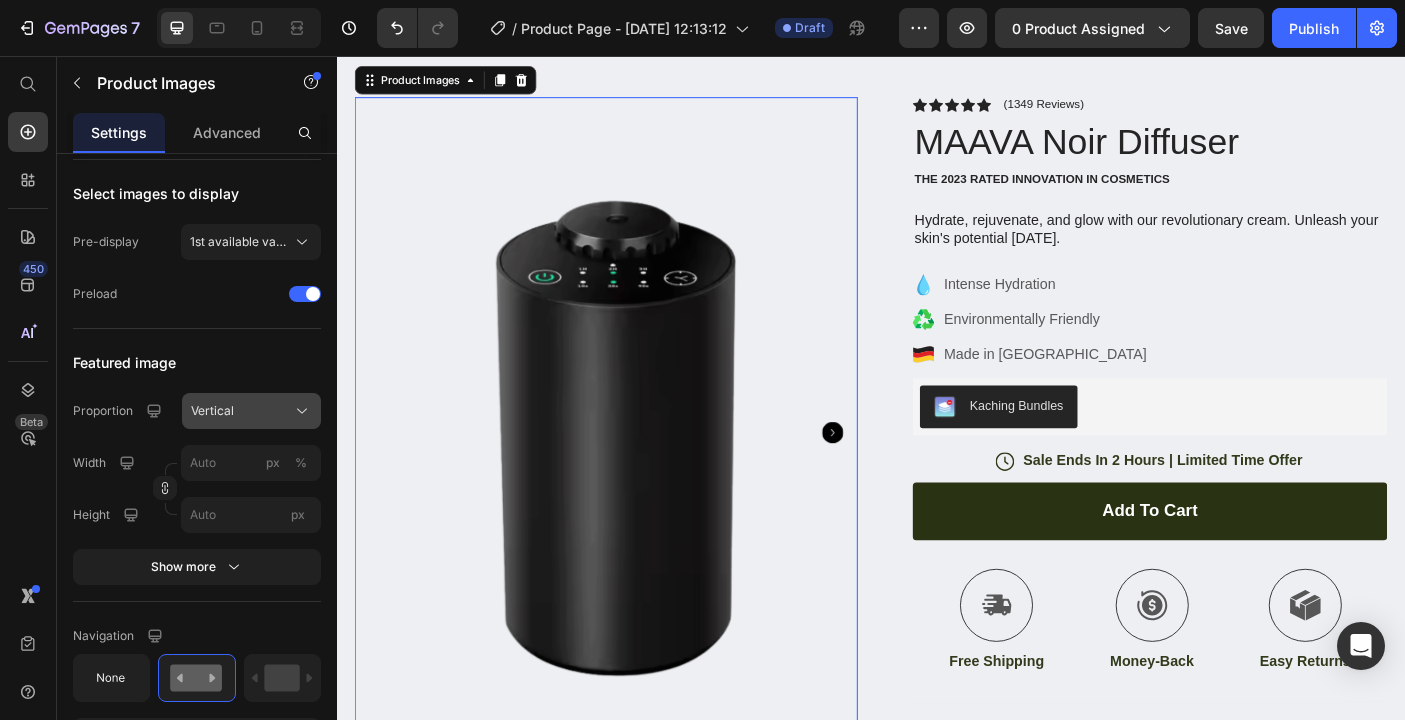 click on "Vertical" at bounding box center [251, 411] 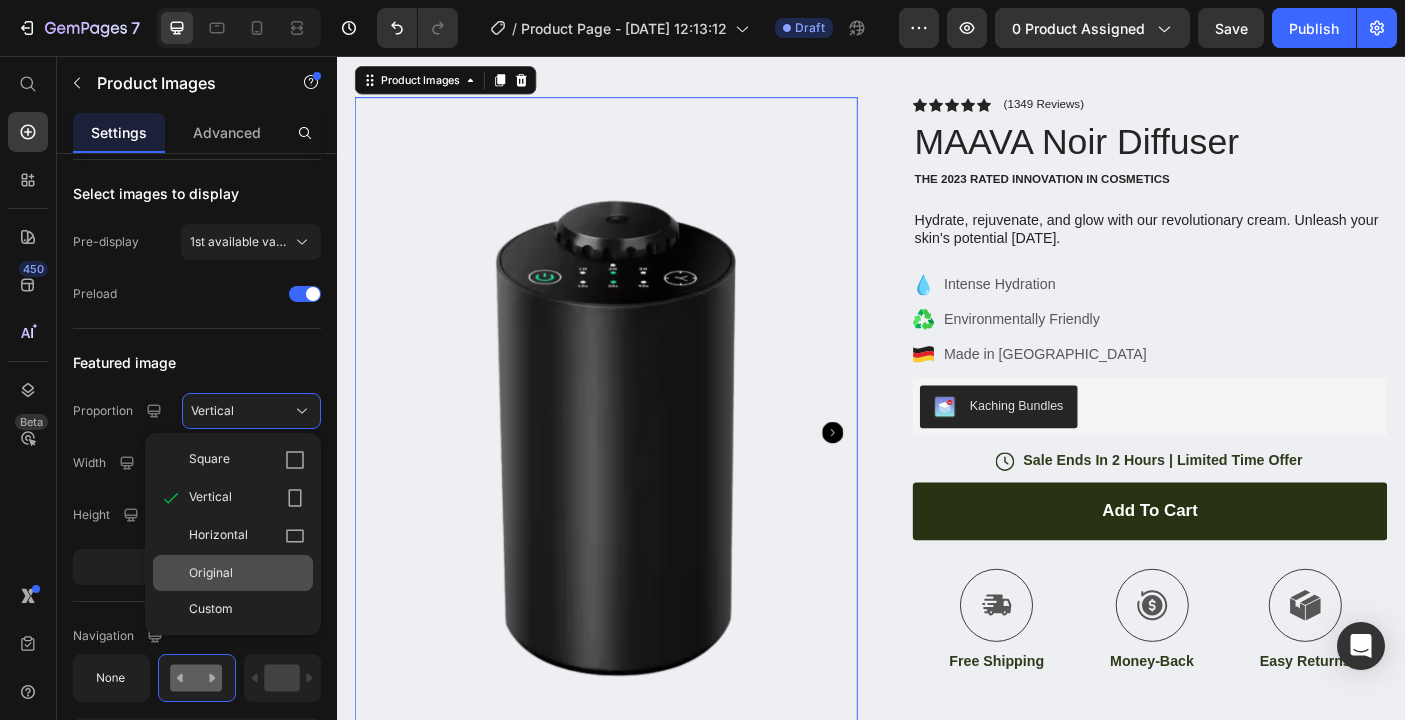 click on "Original" at bounding box center [211, 573] 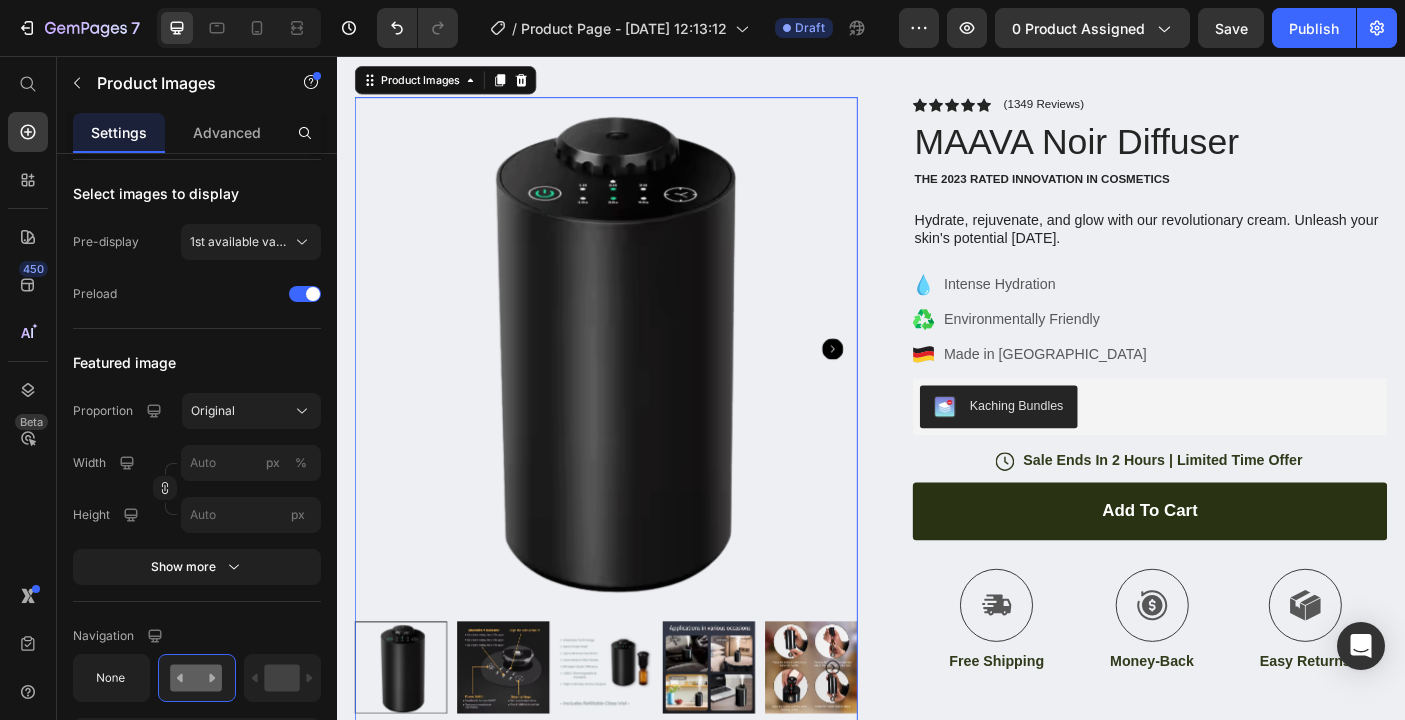 click 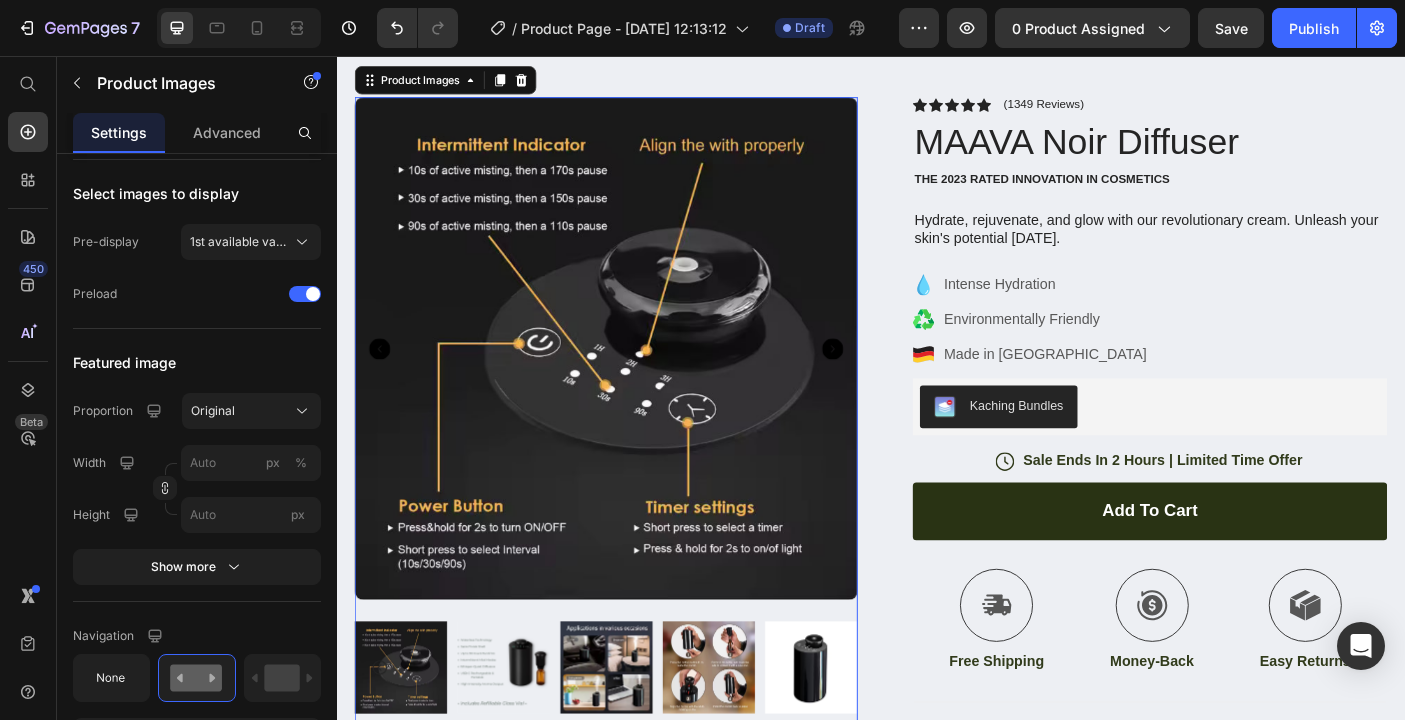 click 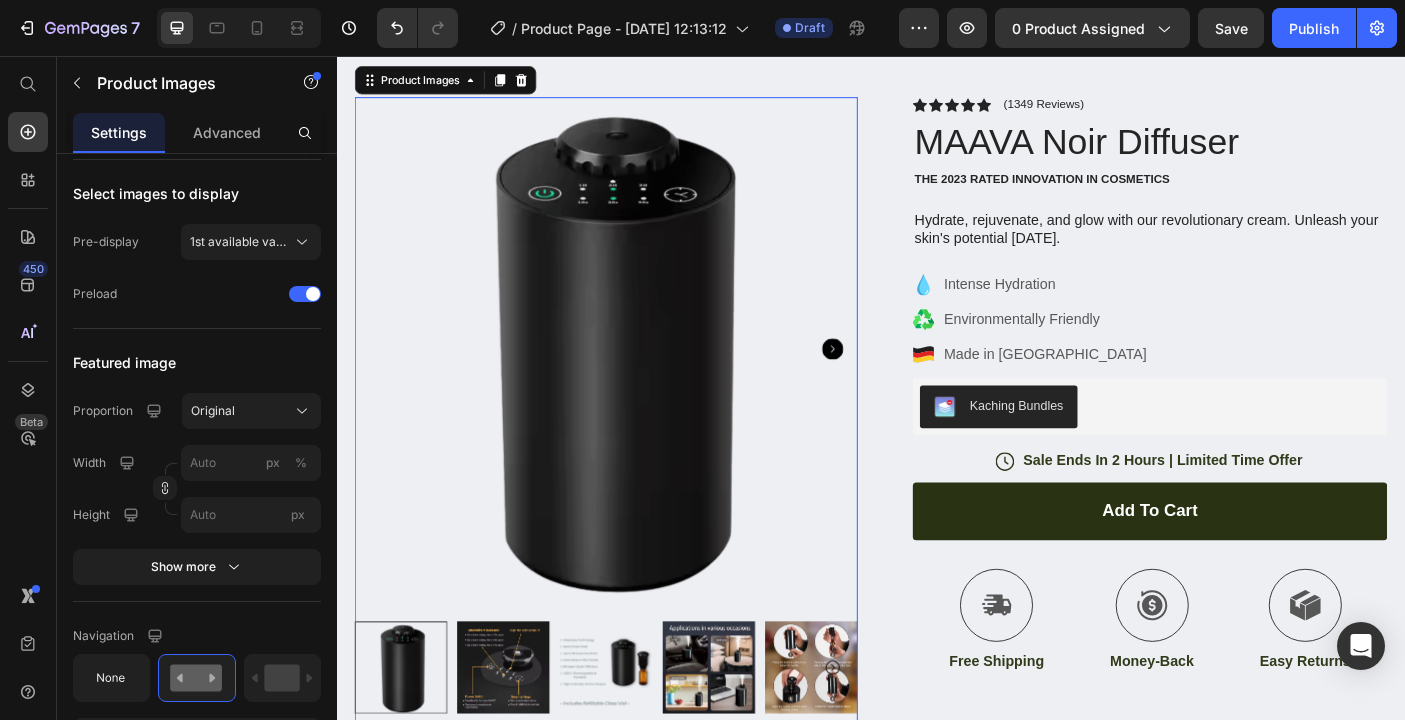 click at bounding box center (639, 743) 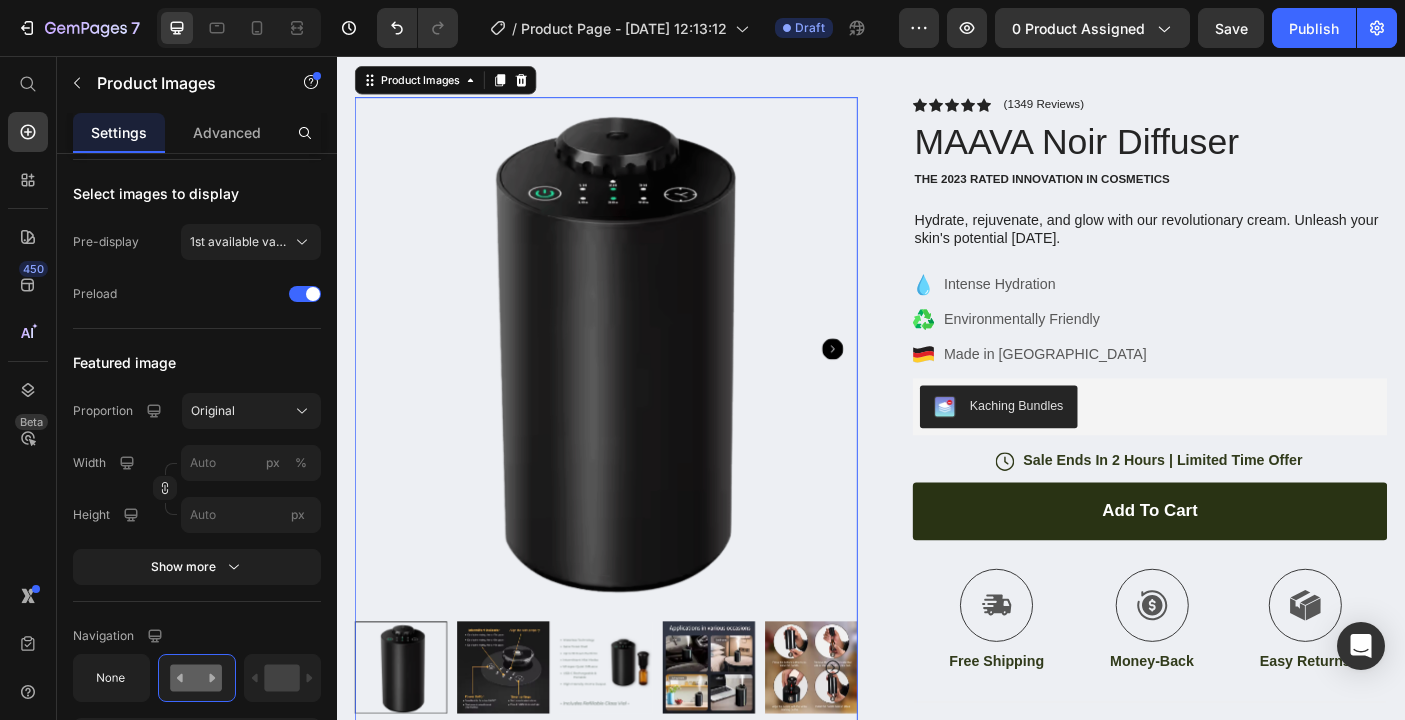 click 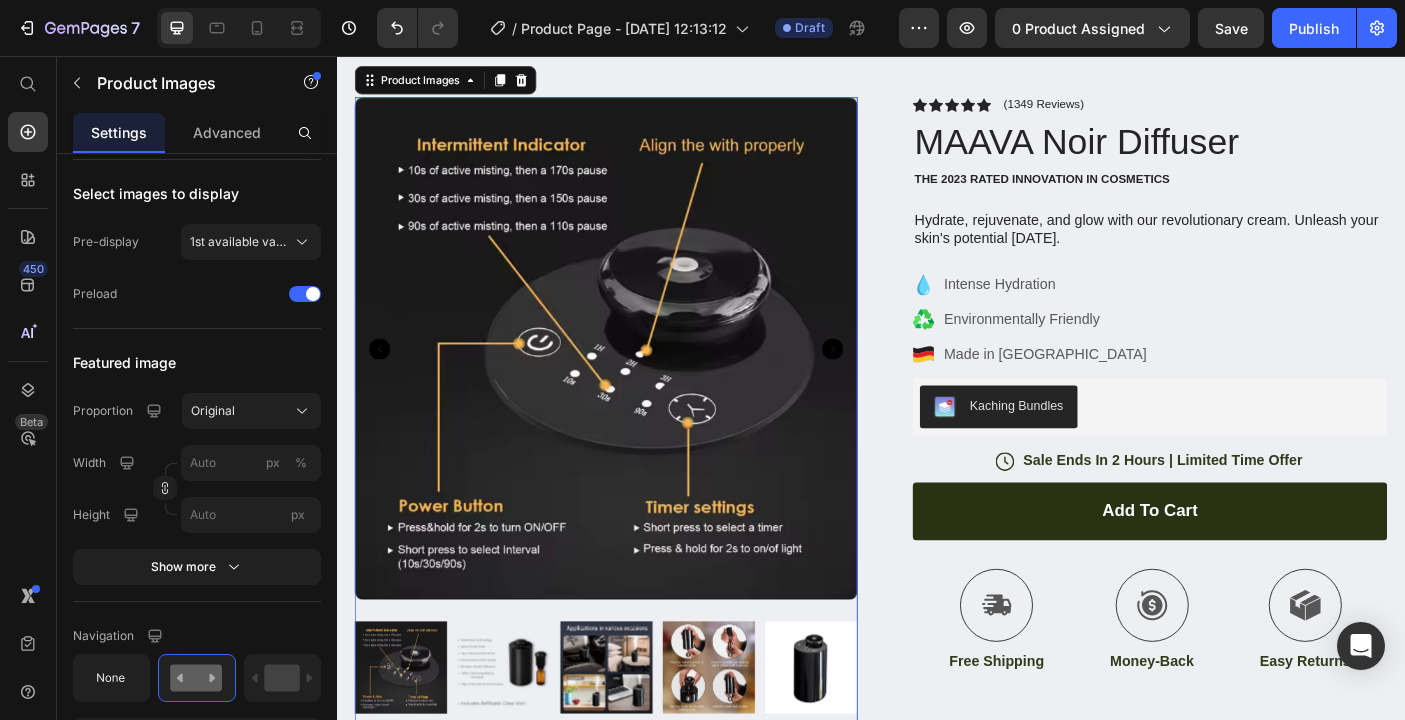 click 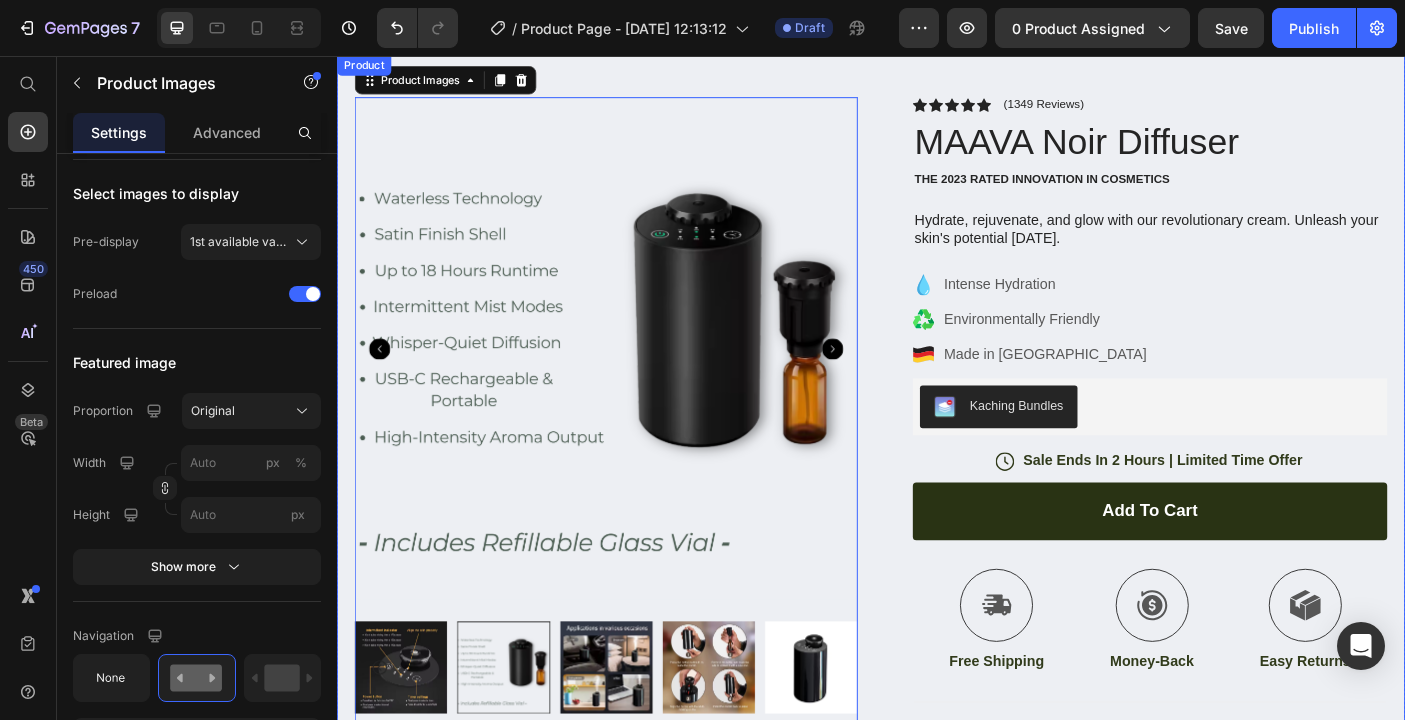click on "Product Images   80 Image Icon Icon Icon Icon Icon Icon List “This skin cream is a game-changer! It has transformed my dry, lackluster skin into a hydrated and radiant complexion. I love how it absorbs quickly and leaves no greasy residue. Highly recommend” Text Block
Icon Hannah N. (Houston, USA) Text Block Row Row Row Icon Icon Icon Icon Icon Icon List (1349 Reviews) Text Block Row MAAVA Noir Diffuser Product Title The 2023 Rated Innovation in Cosmetics Text Block Hydrate, rejuvenate, and glow with our revolutionary cream. Unleash your skin's potential today. Text Block
Intense Hydration
Environmentally Friendly
Made in Germany Item List Kaching Bundles Kaching Bundles
Icon Sale Ends In 2 Hours | Limited Time Offer Text Block Row add to cart Add to Cart
Icon Free Shipping Text Block
Icon Money-Back Text Block
Icon Easy Returns" at bounding box center (937, 579) 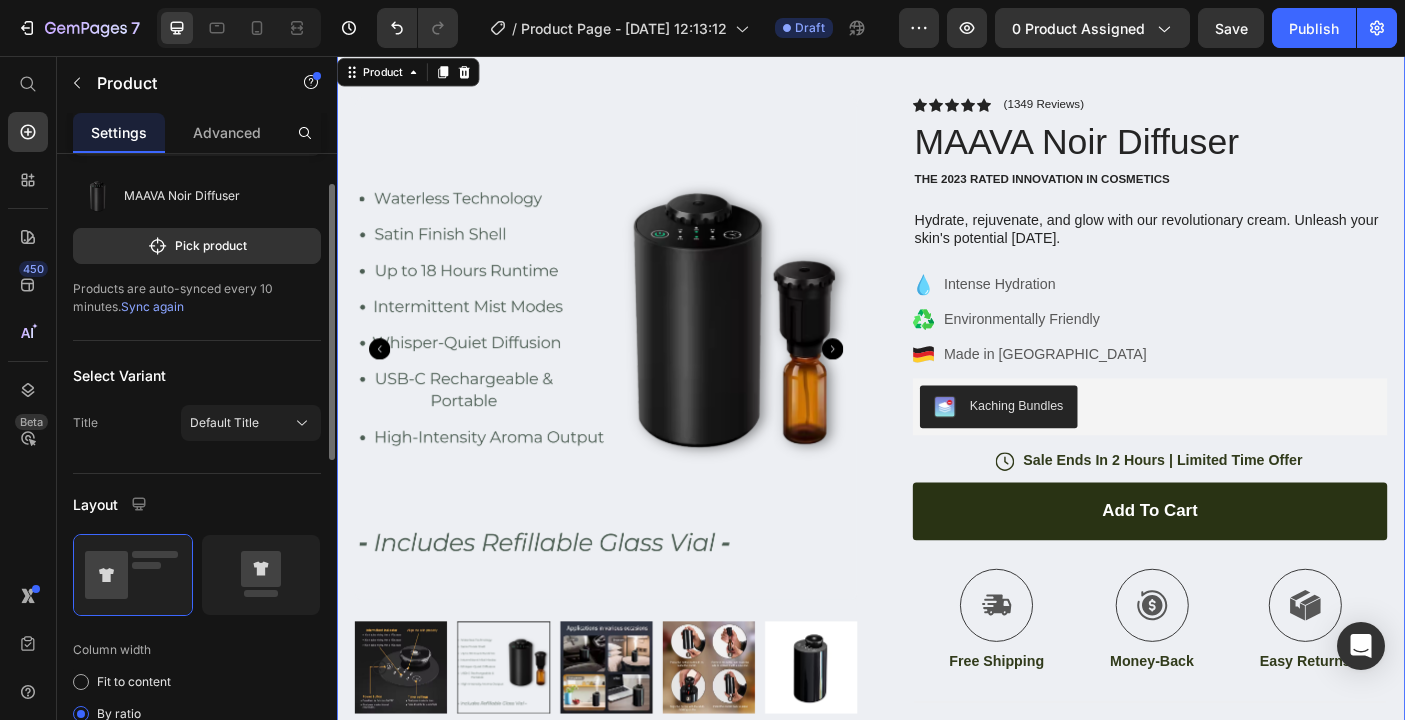 scroll, scrollTop: 112, scrollLeft: 0, axis: vertical 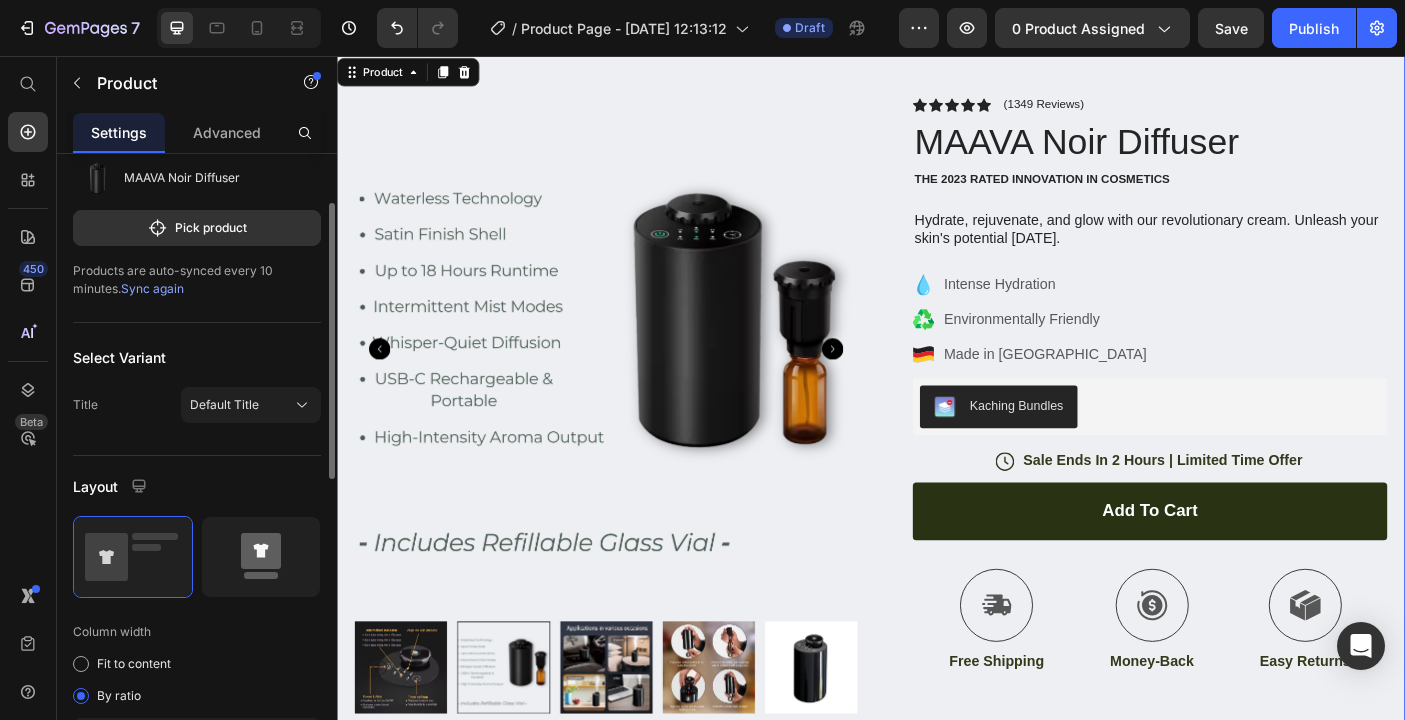 click 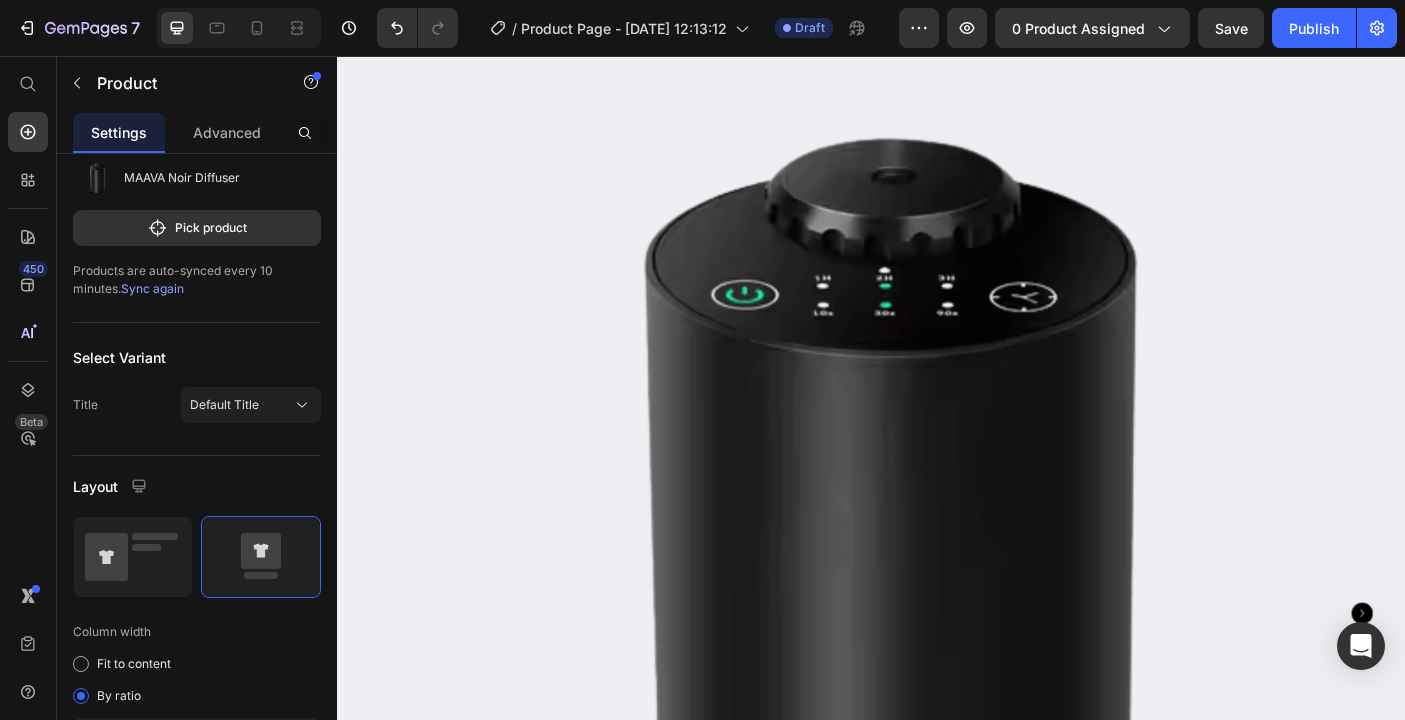 scroll, scrollTop: 293, scrollLeft: 0, axis: vertical 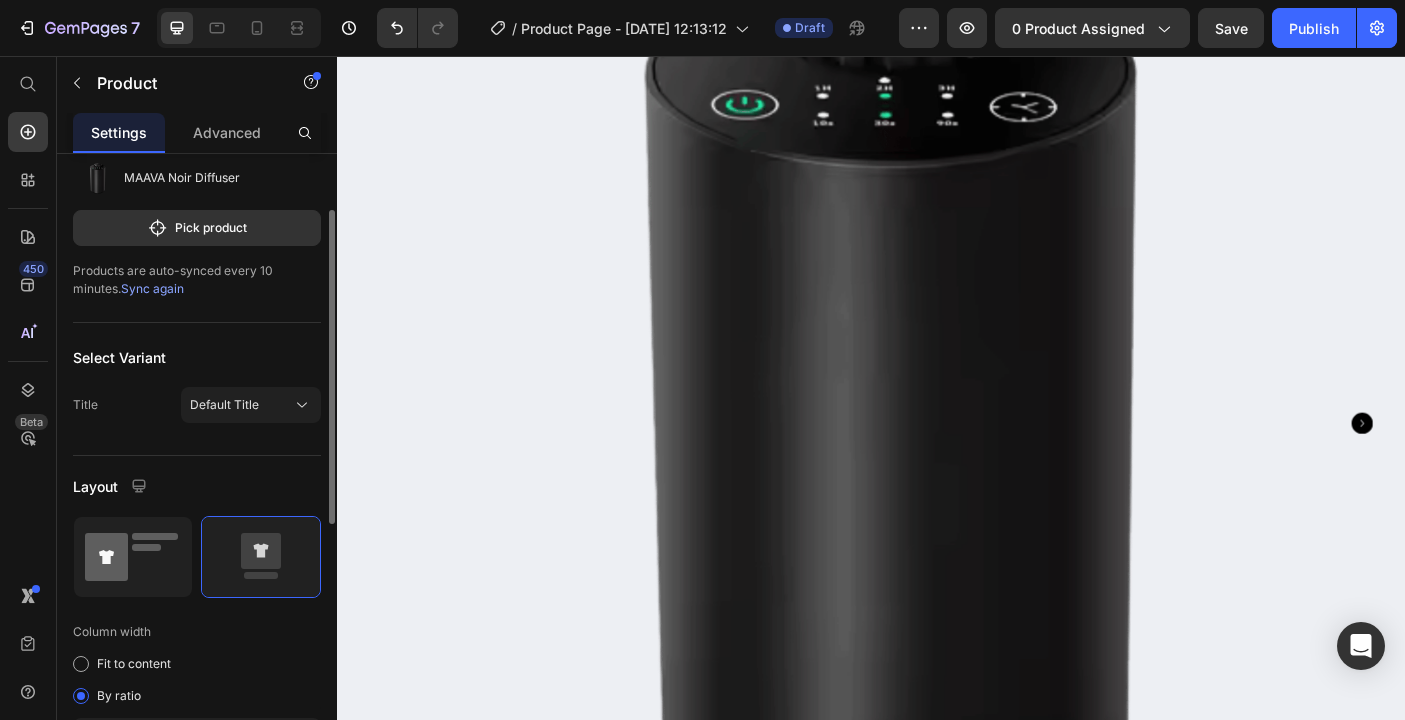 click 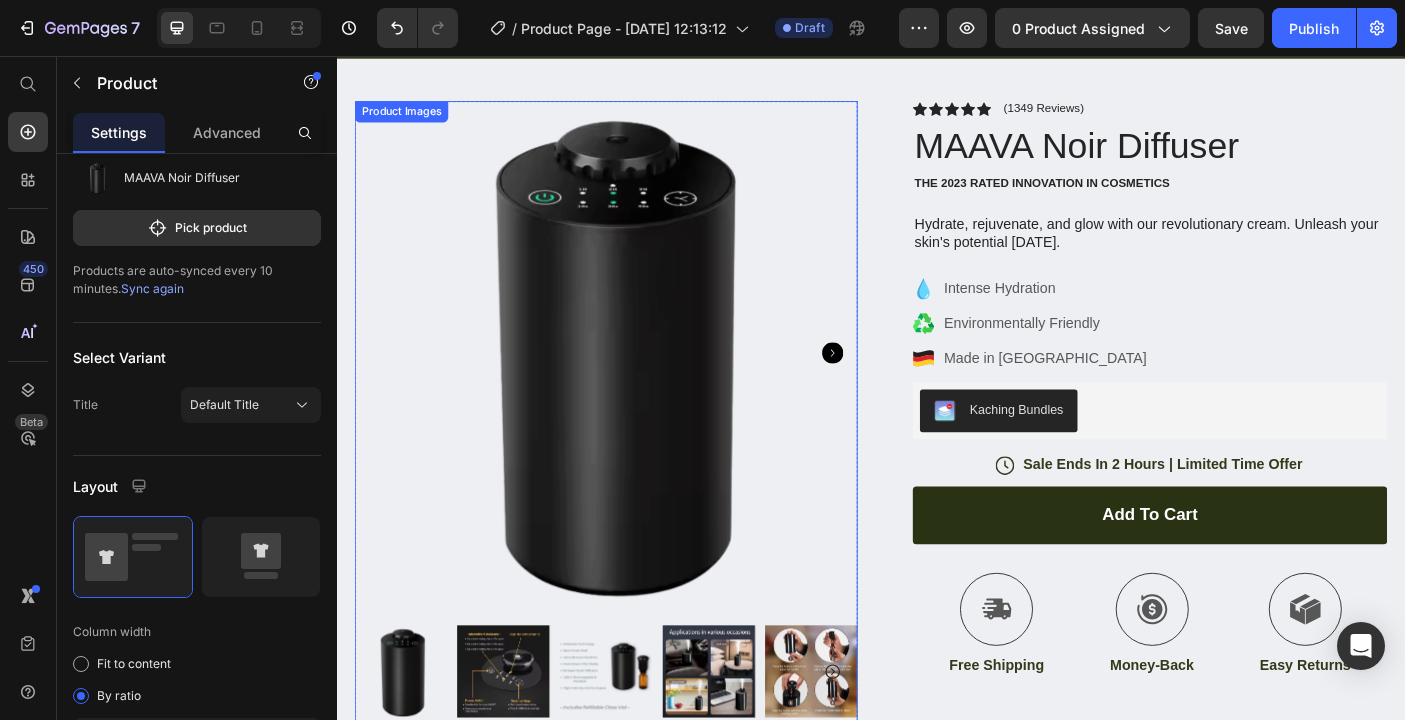 scroll, scrollTop: 87, scrollLeft: 0, axis: vertical 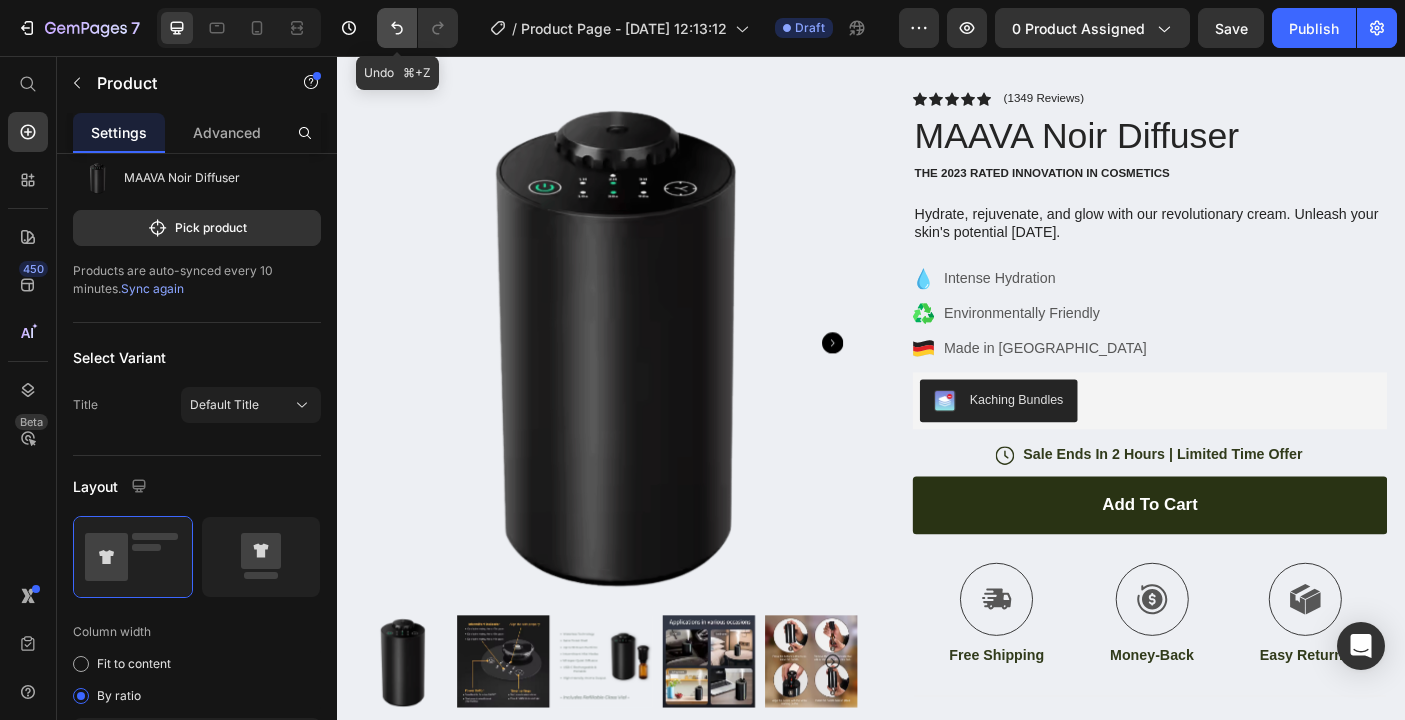 click 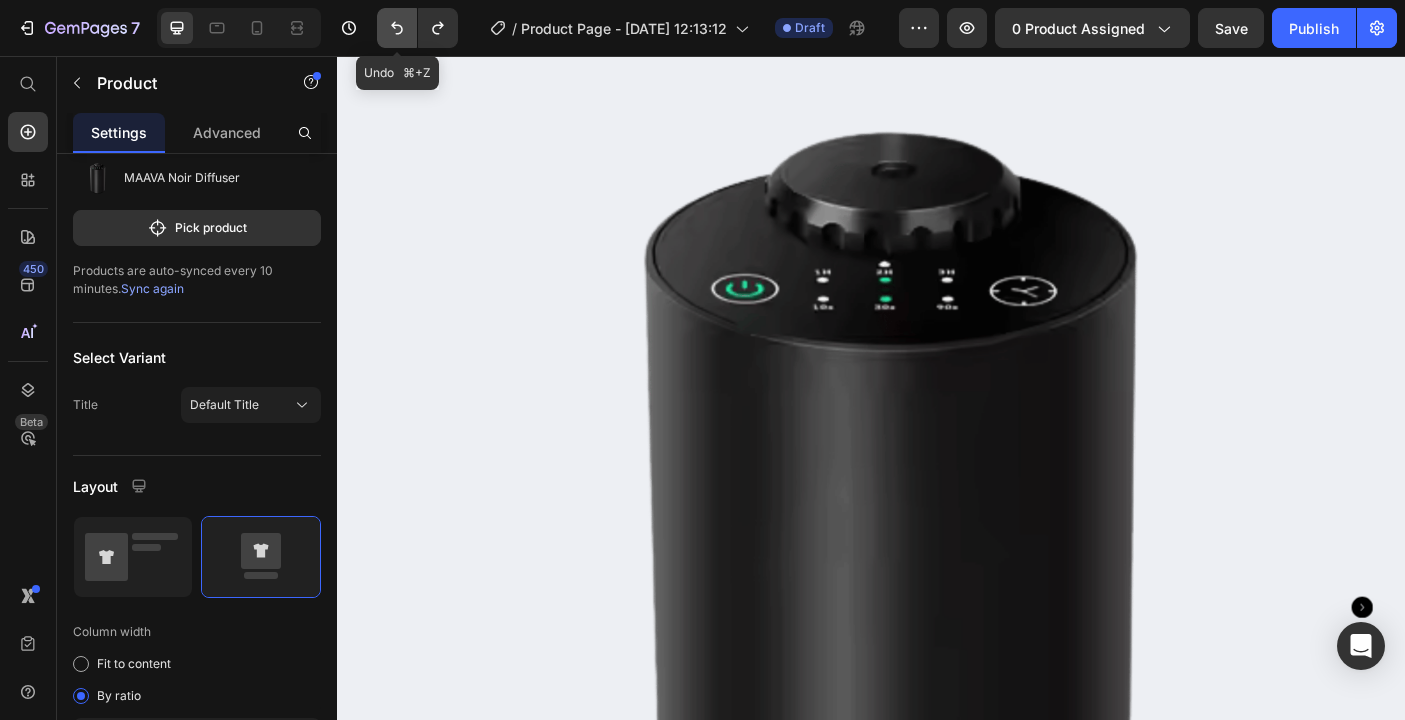 click 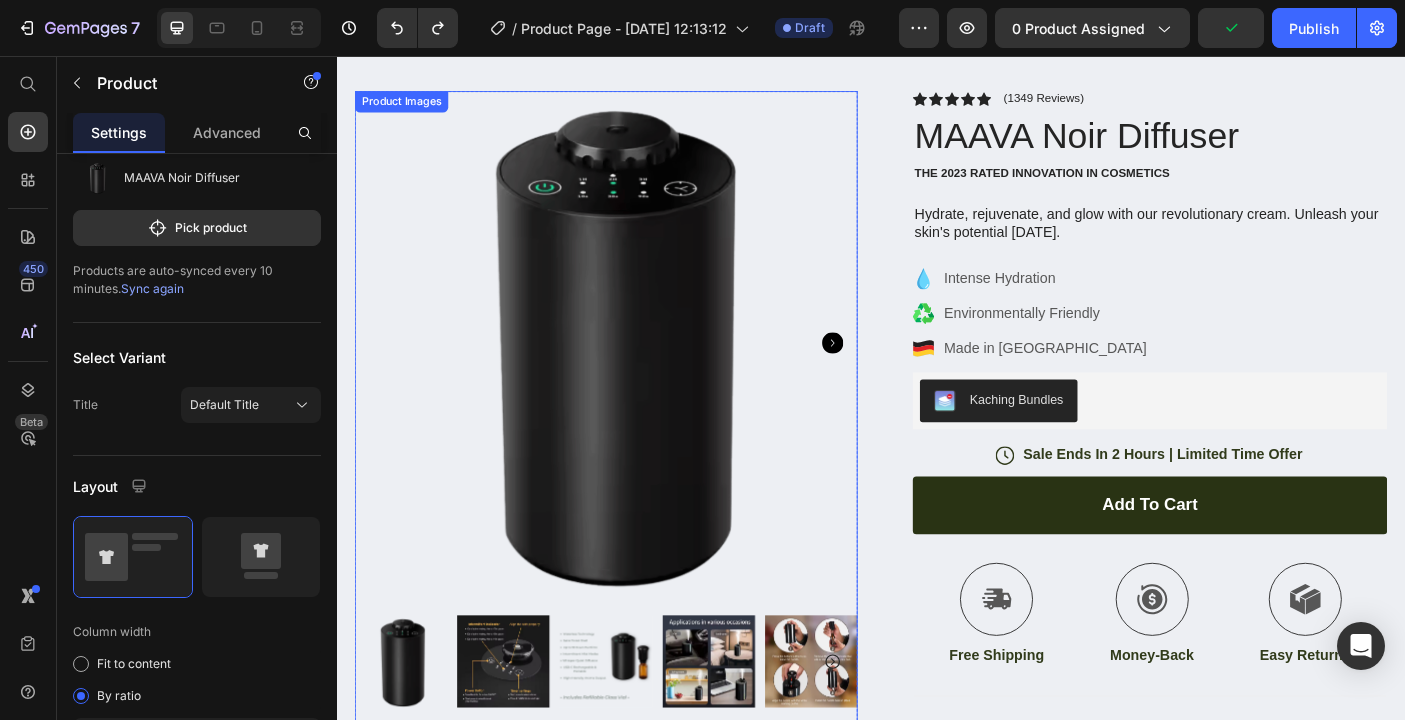 click at bounding box center (639, 736) 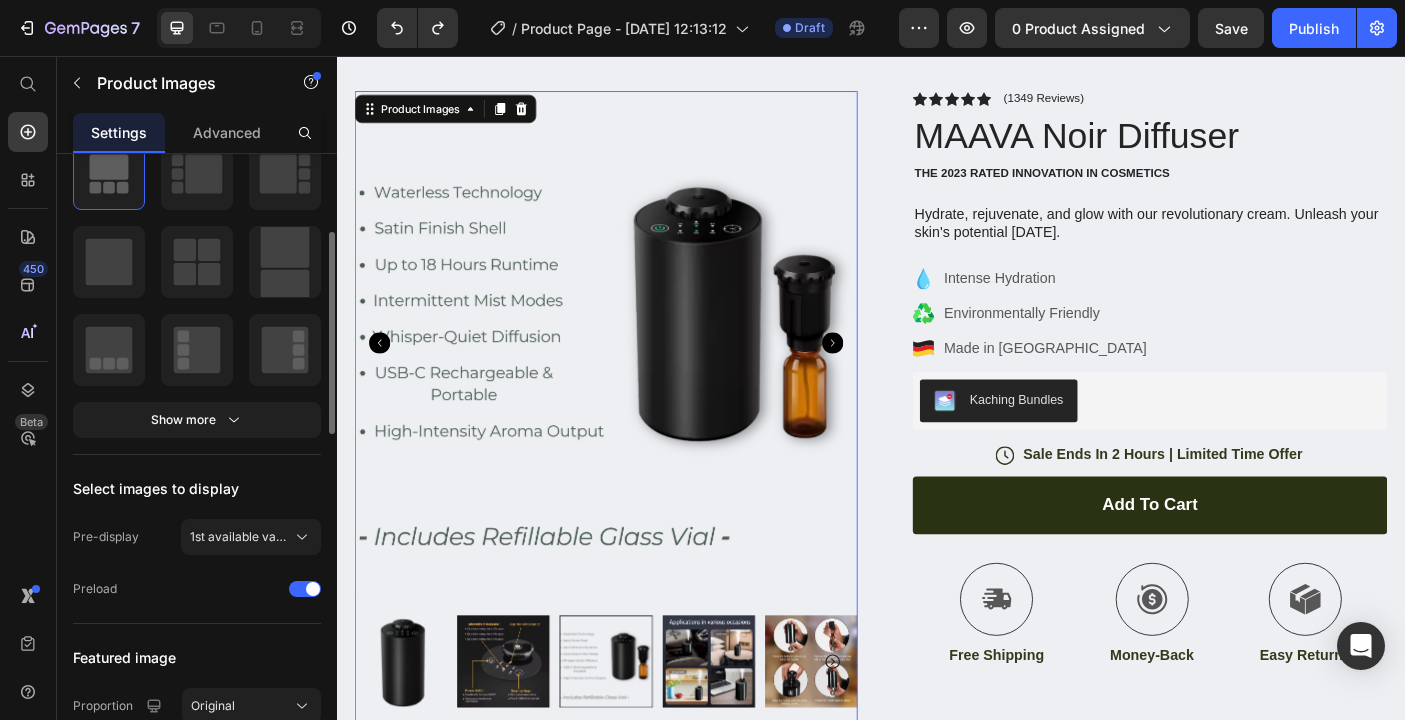 scroll, scrollTop: 264, scrollLeft: 0, axis: vertical 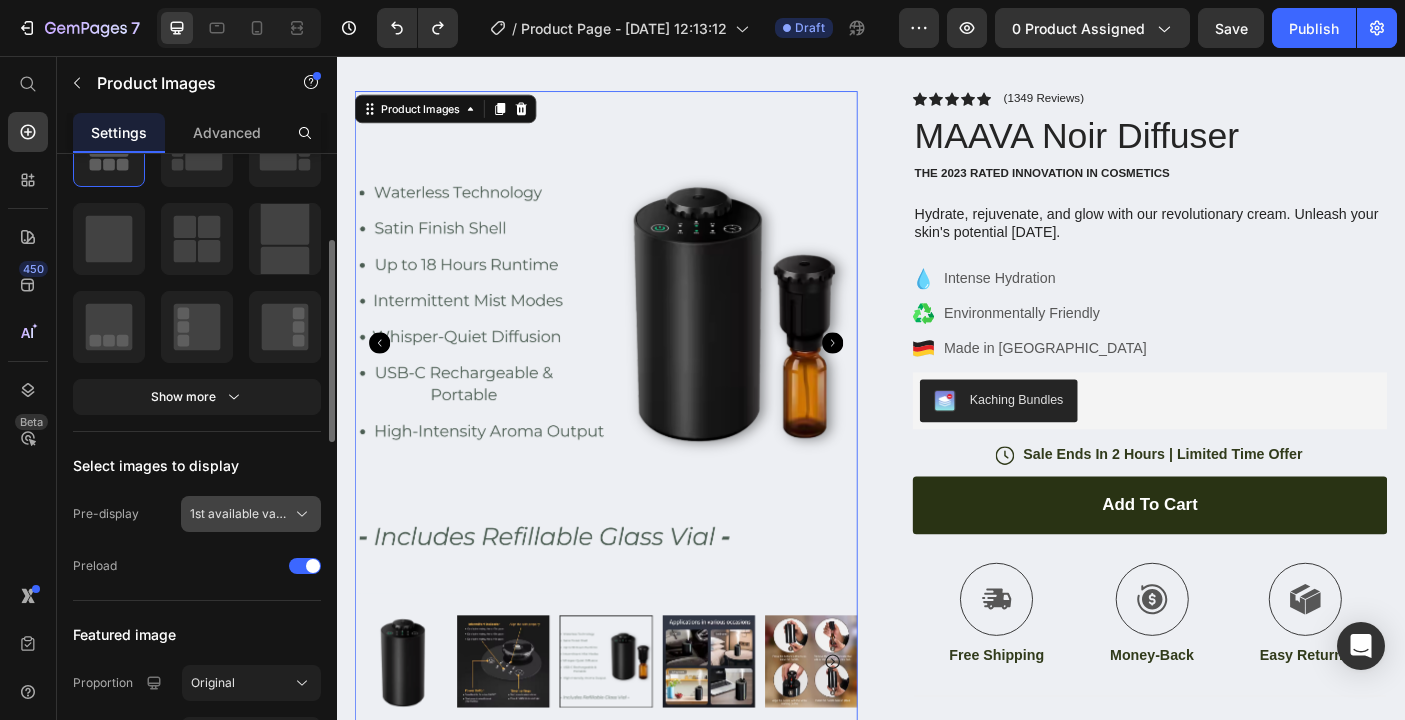 click 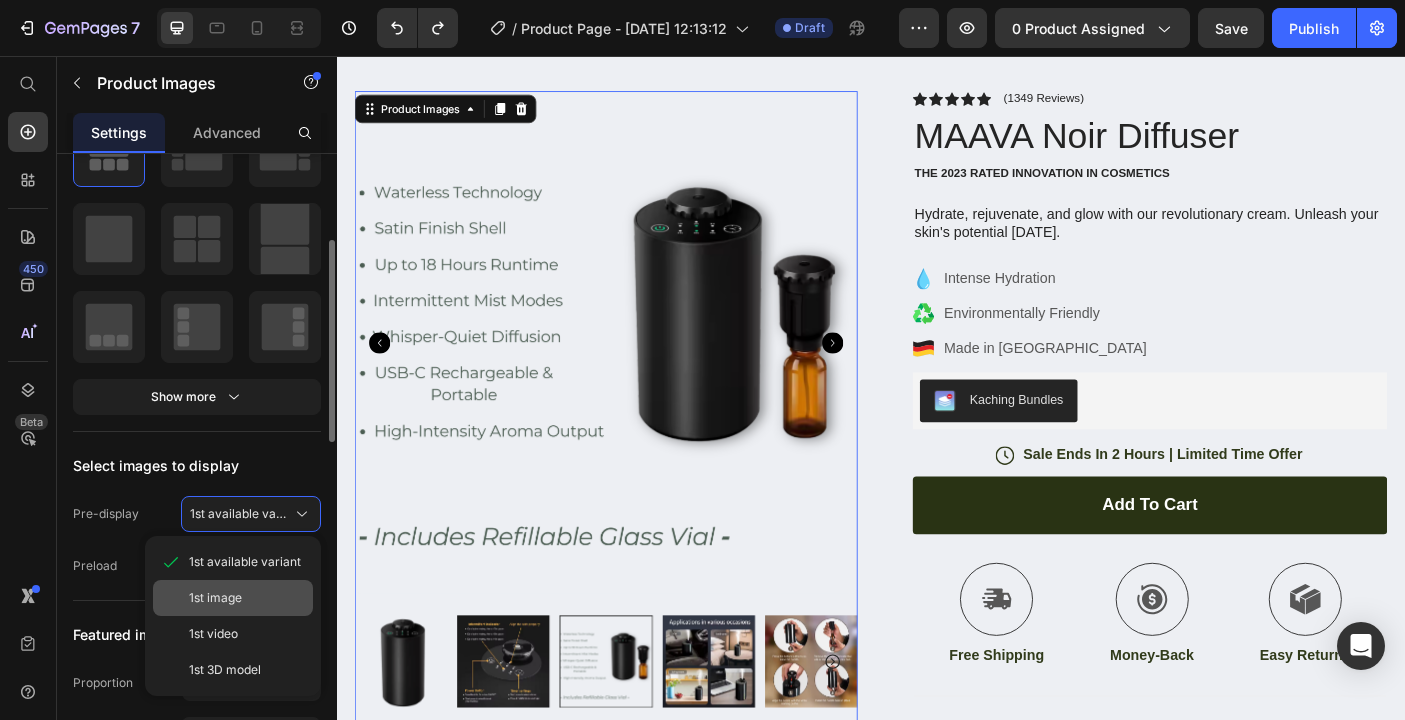 click on "1st image" at bounding box center [247, 598] 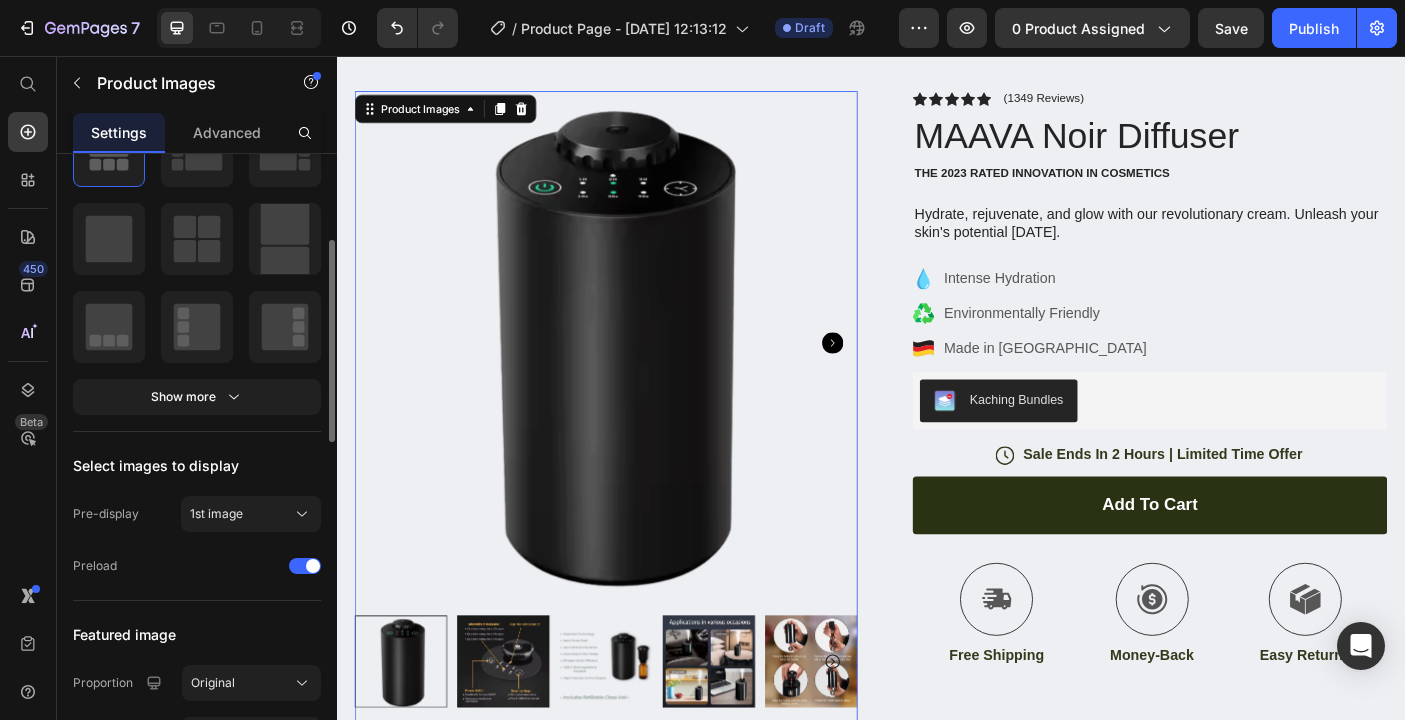 click at bounding box center (639, 736) 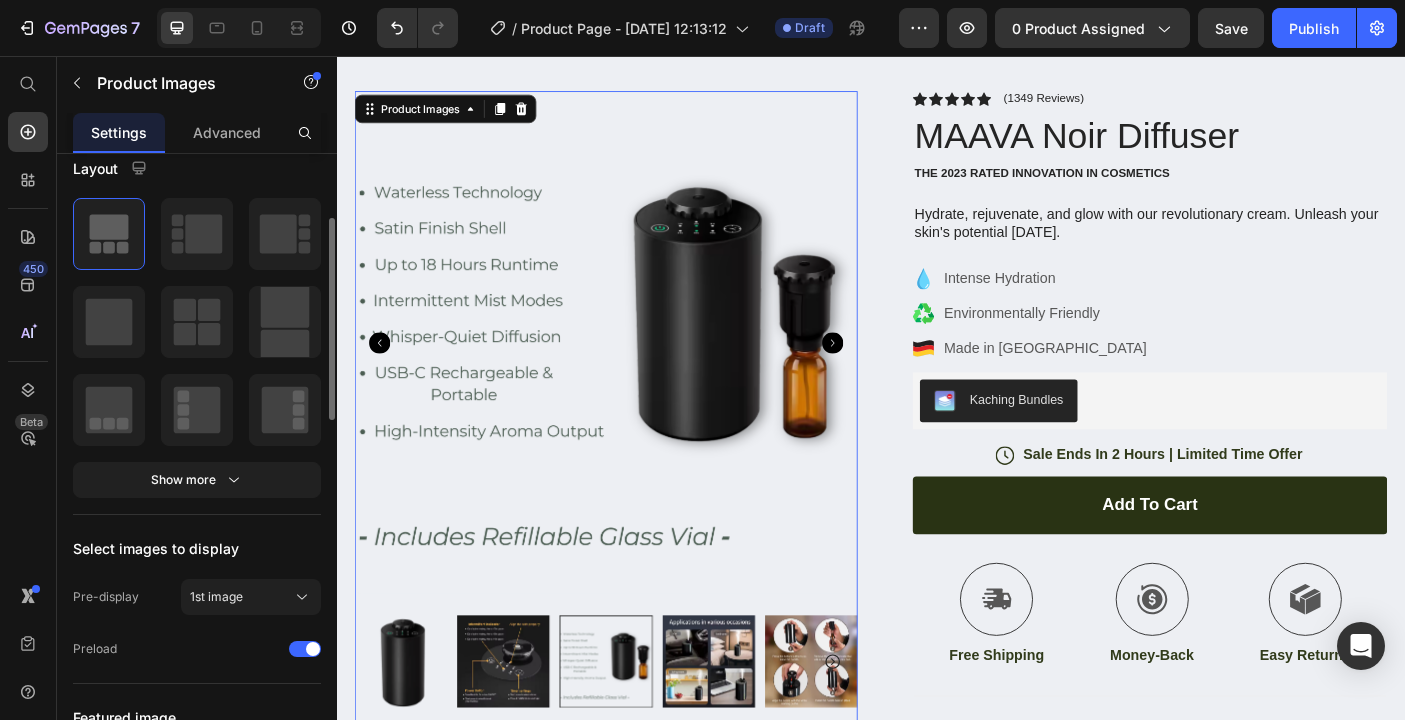 scroll, scrollTop: 185, scrollLeft: 0, axis: vertical 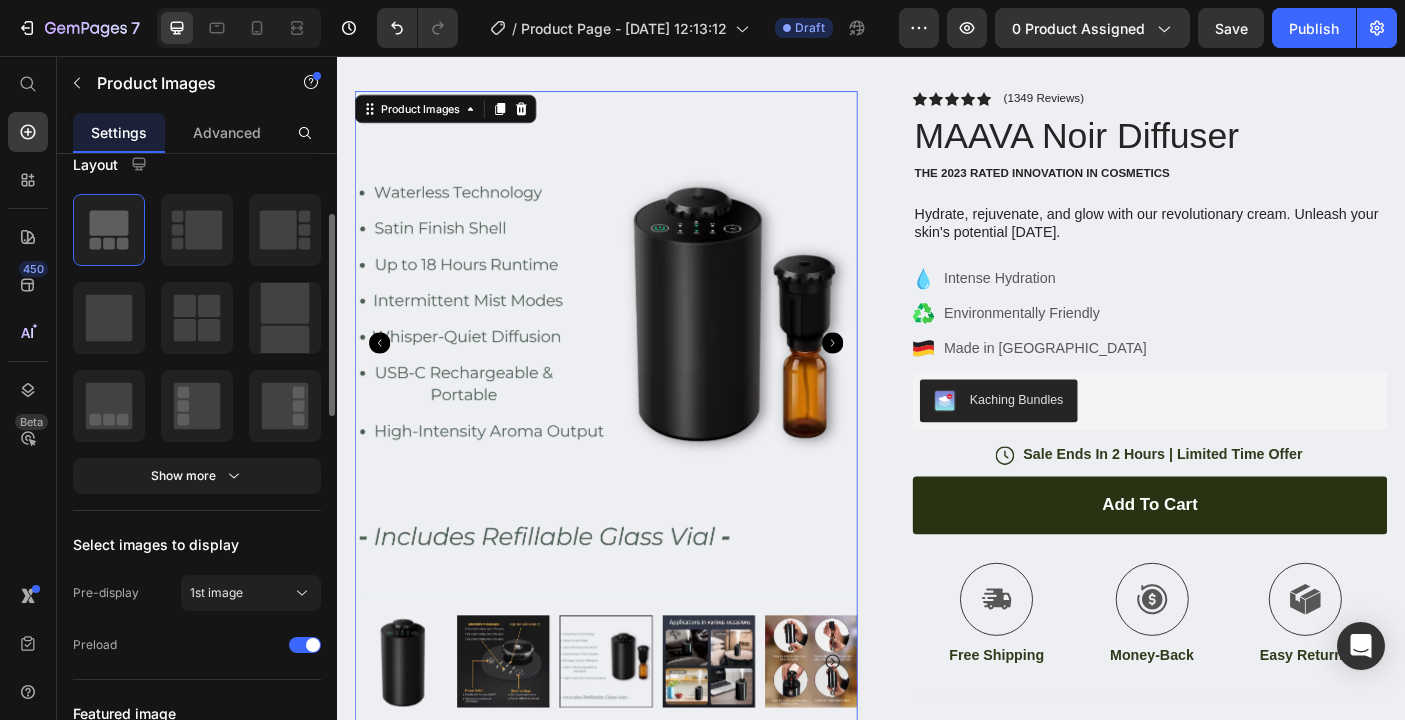 click on "Layout Show more" 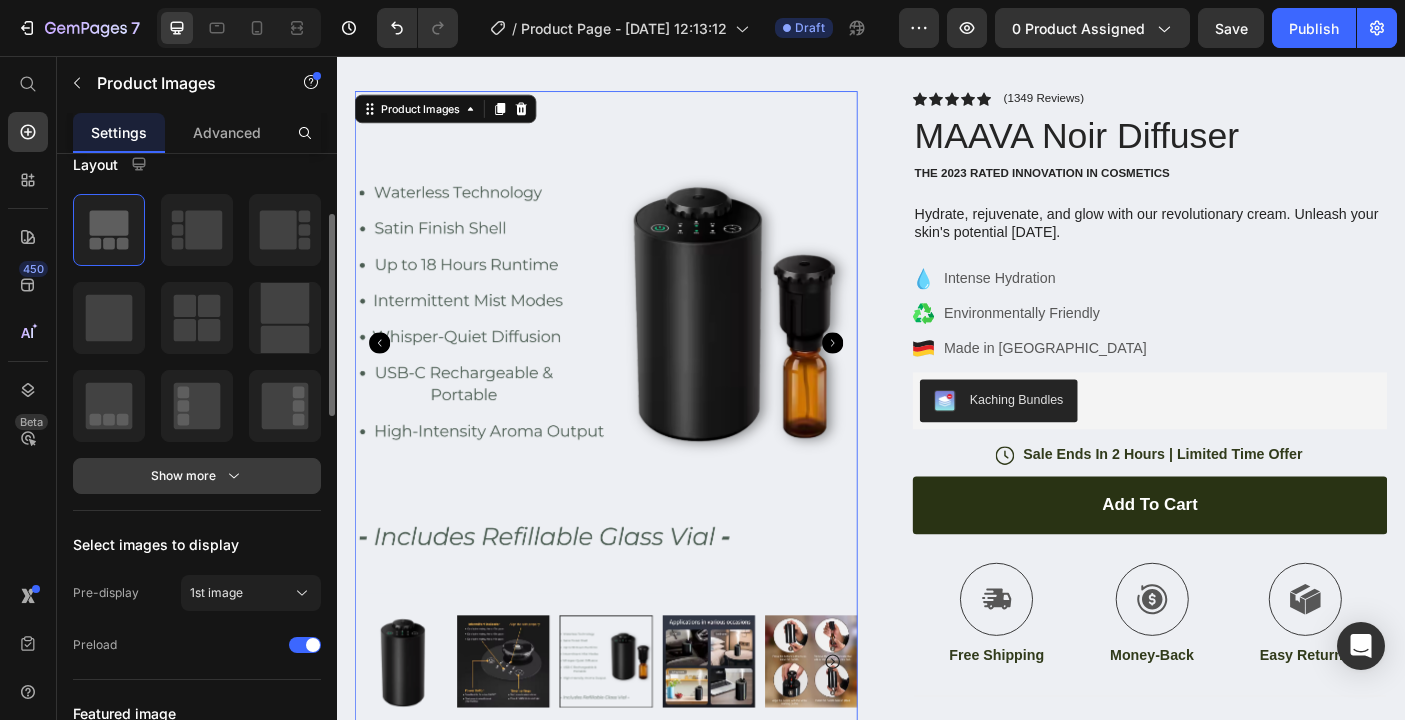click on "Show more" at bounding box center (197, 476) 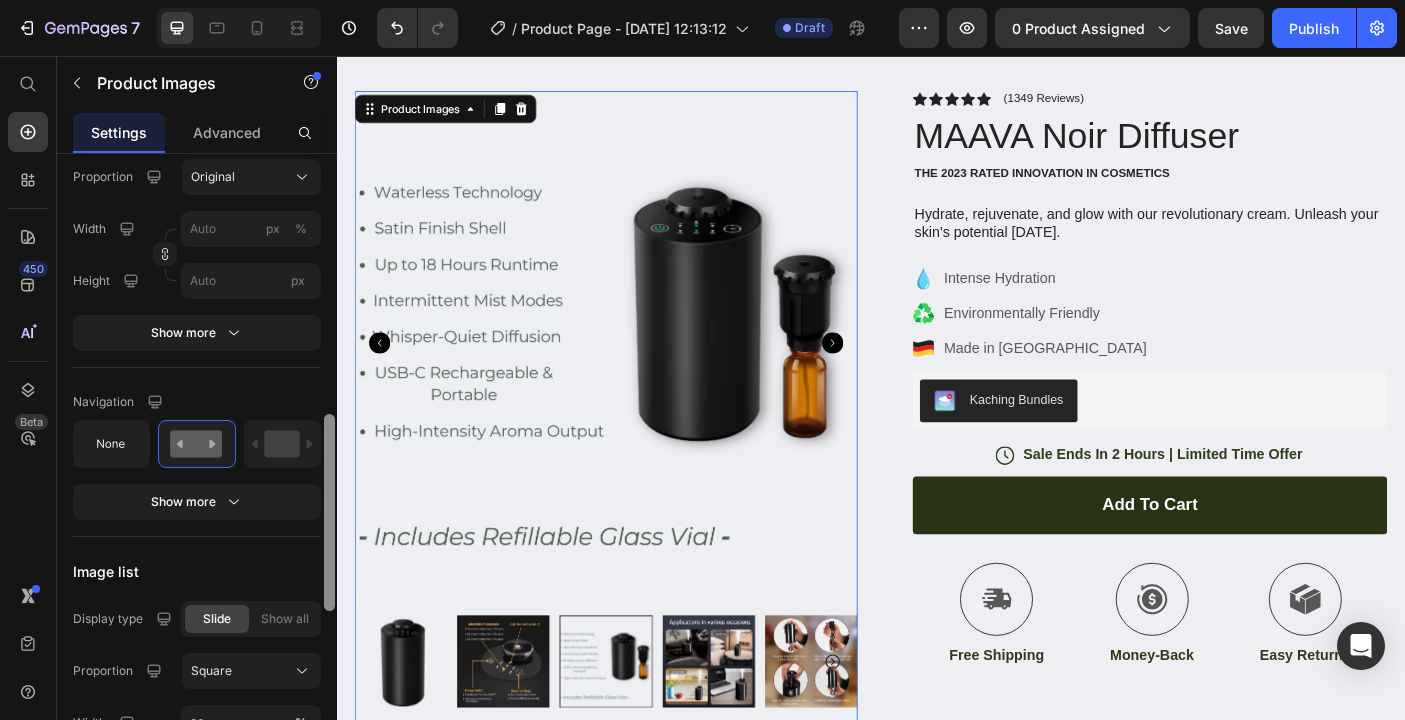 scroll, scrollTop: 843, scrollLeft: 0, axis: vertical 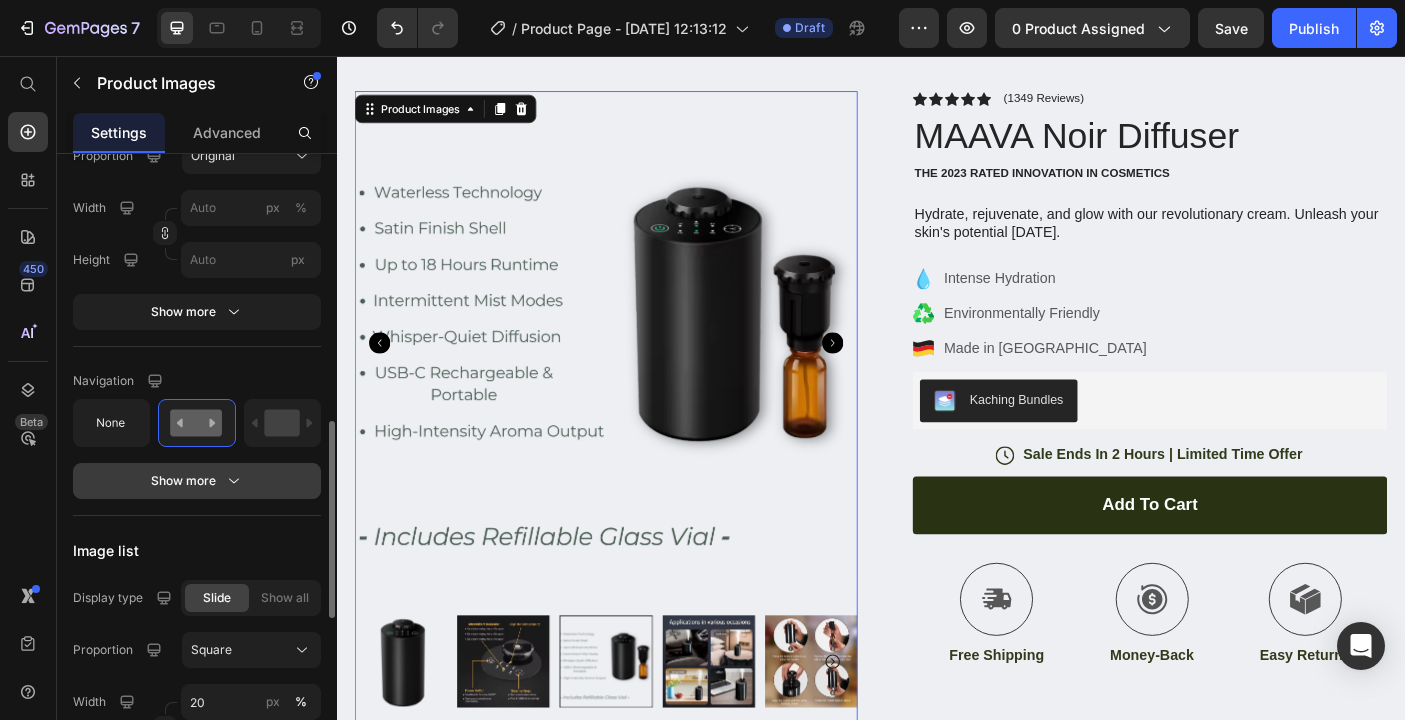 click 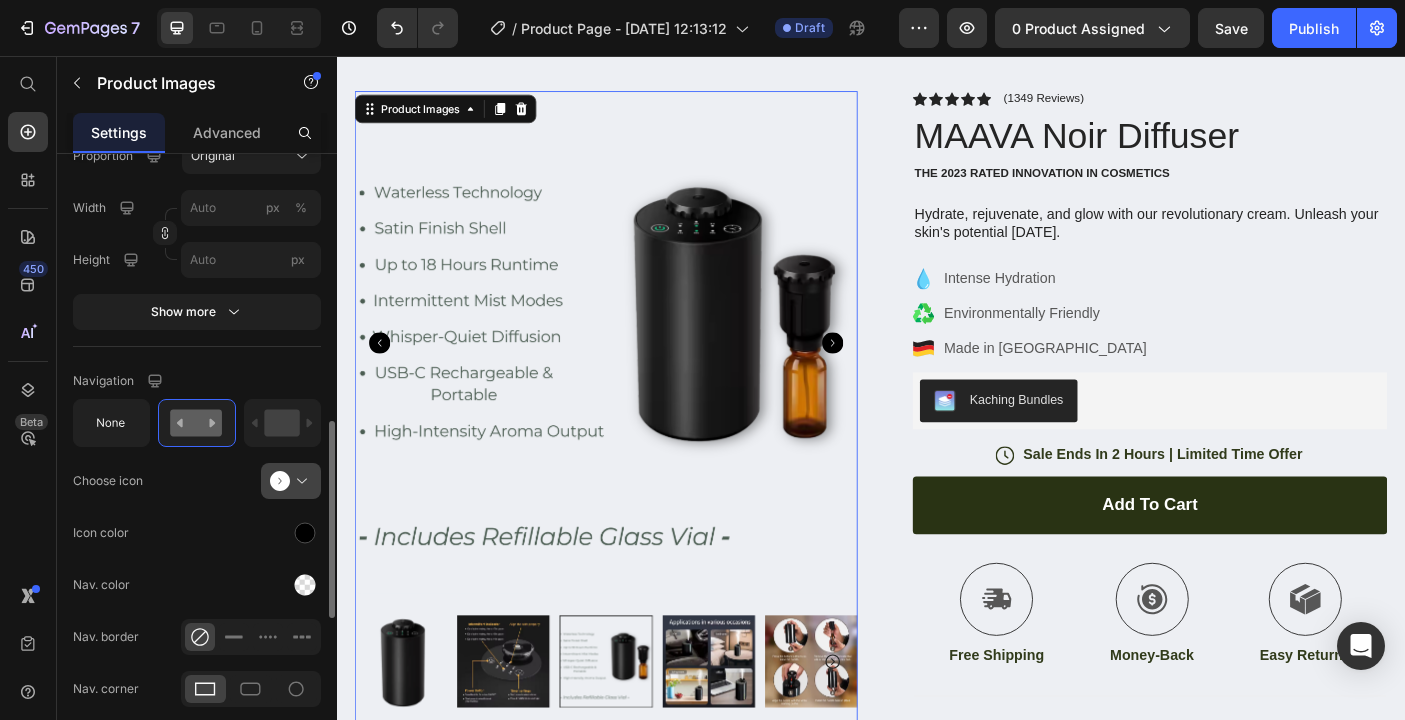 click at bounding box center (299, 481) 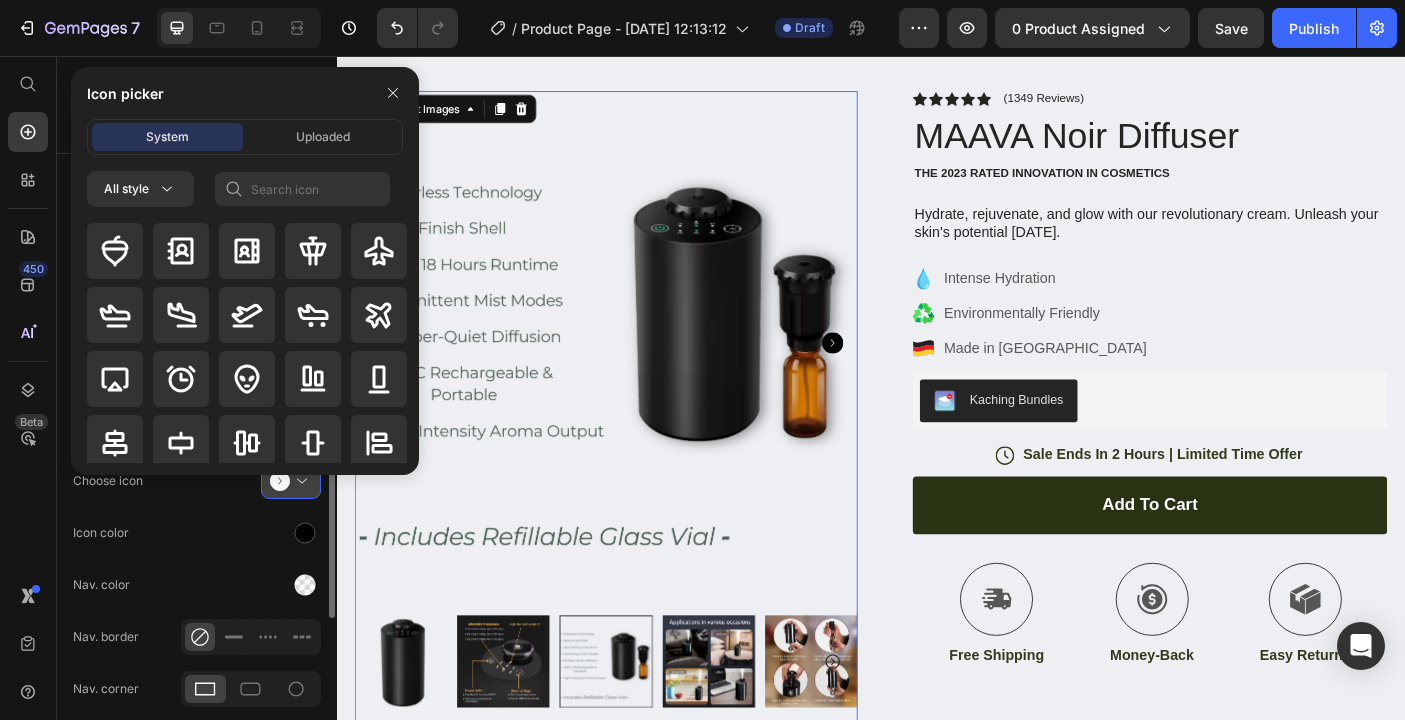click at bounding box center [299, 481] 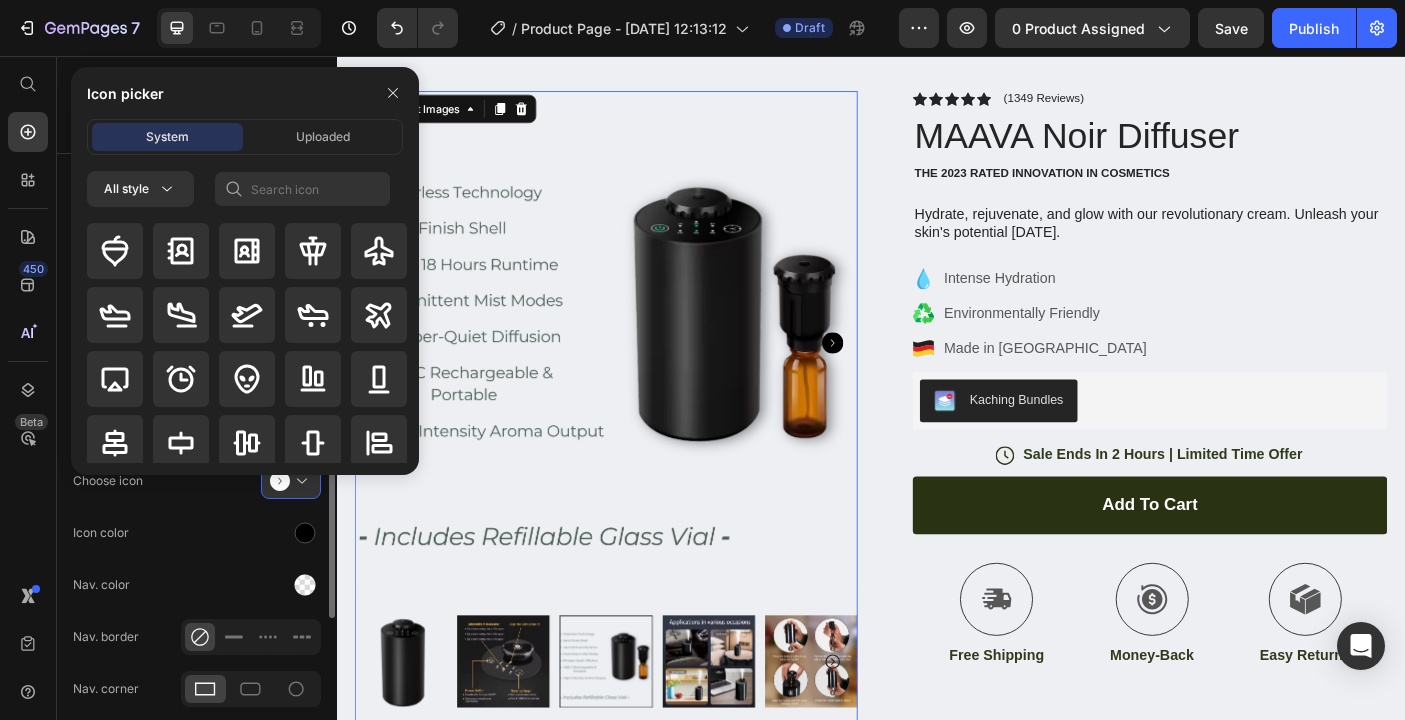 click on "Icon color" 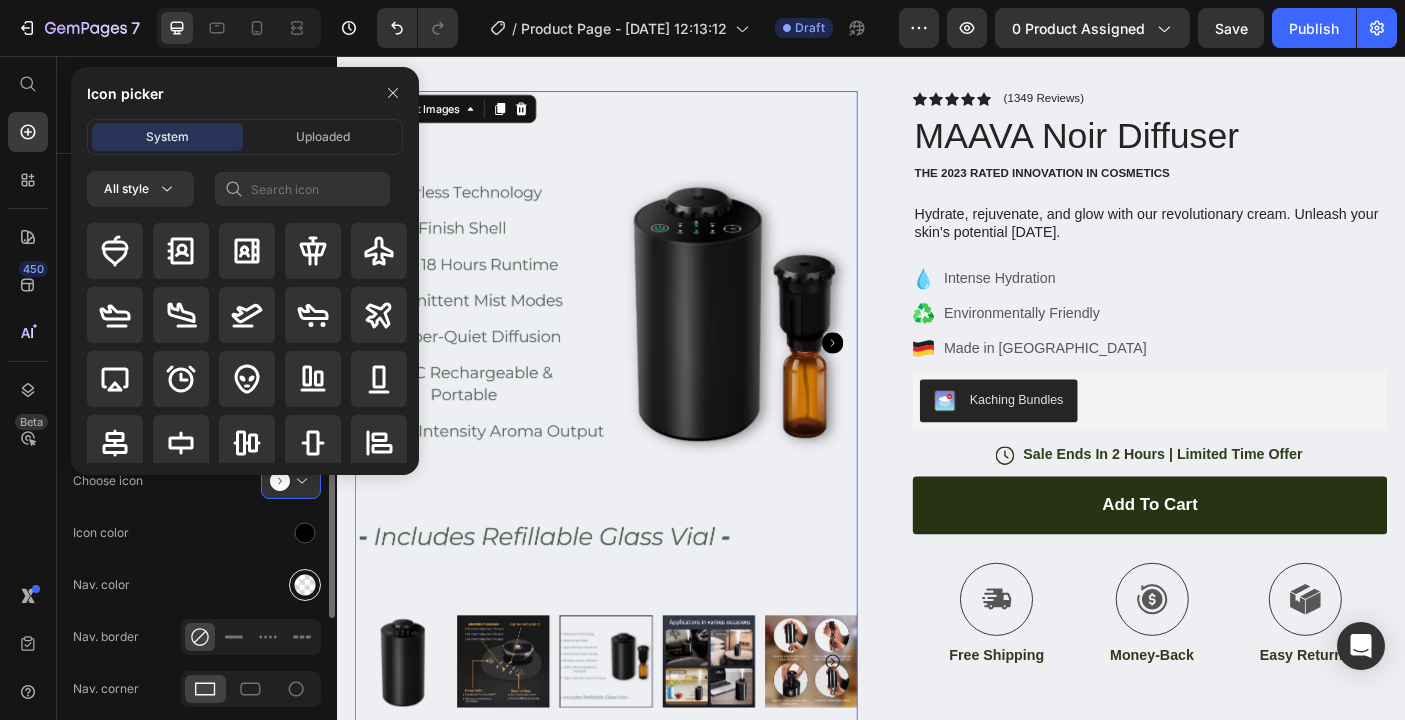 click at bounding box center (305, 585) 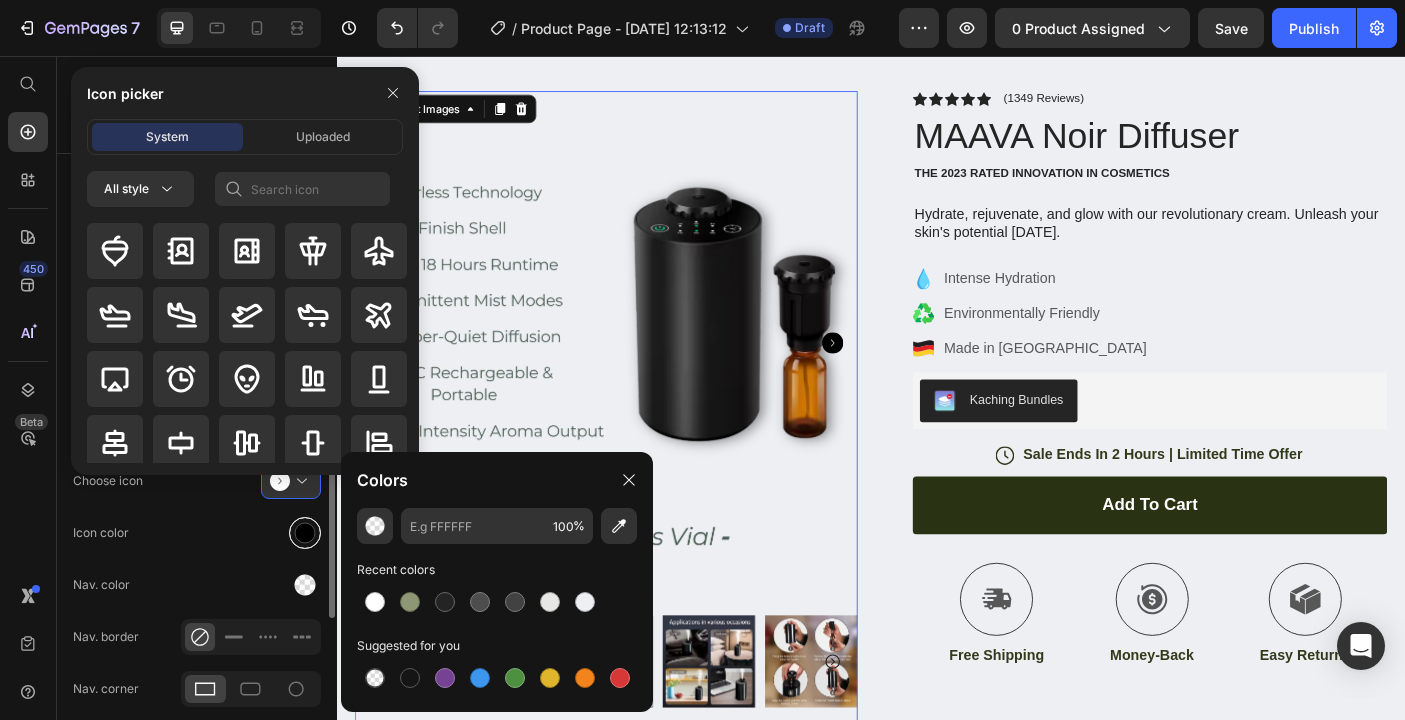 click at bounding box center [305, 533] 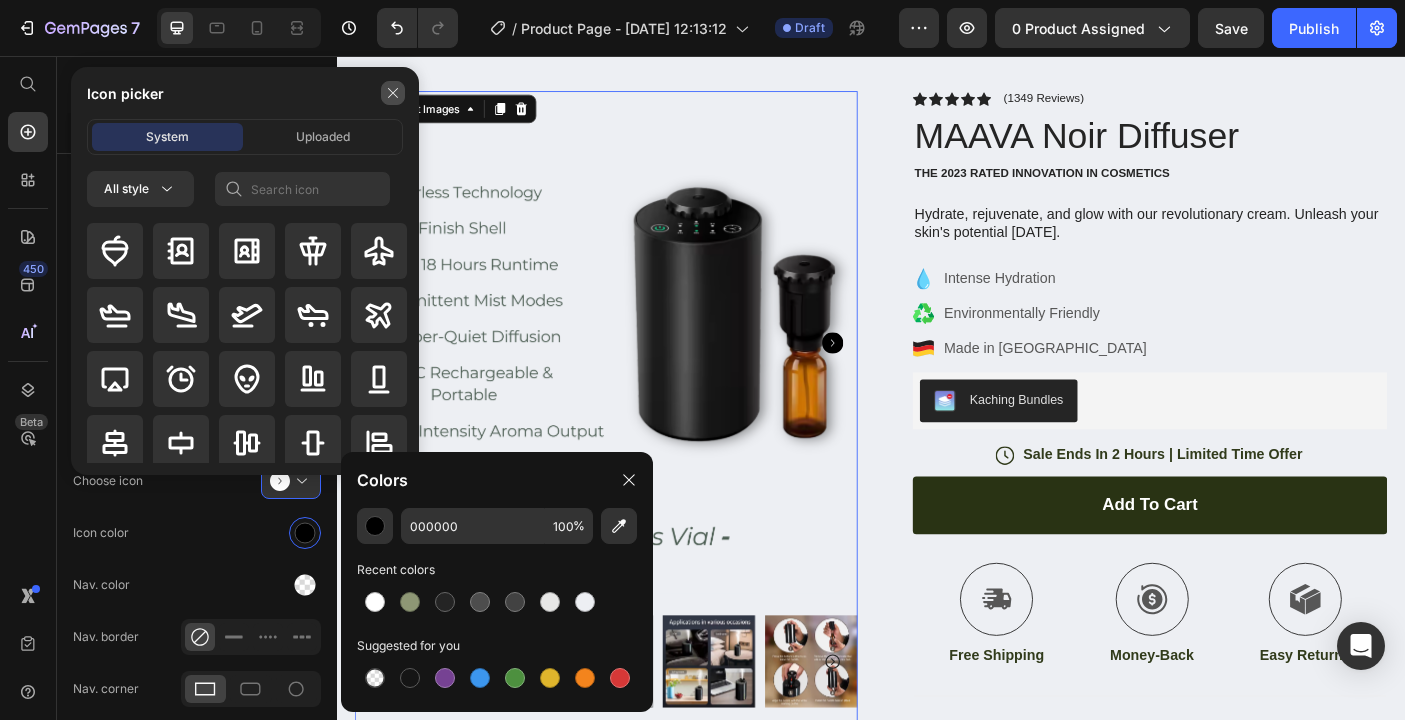 click 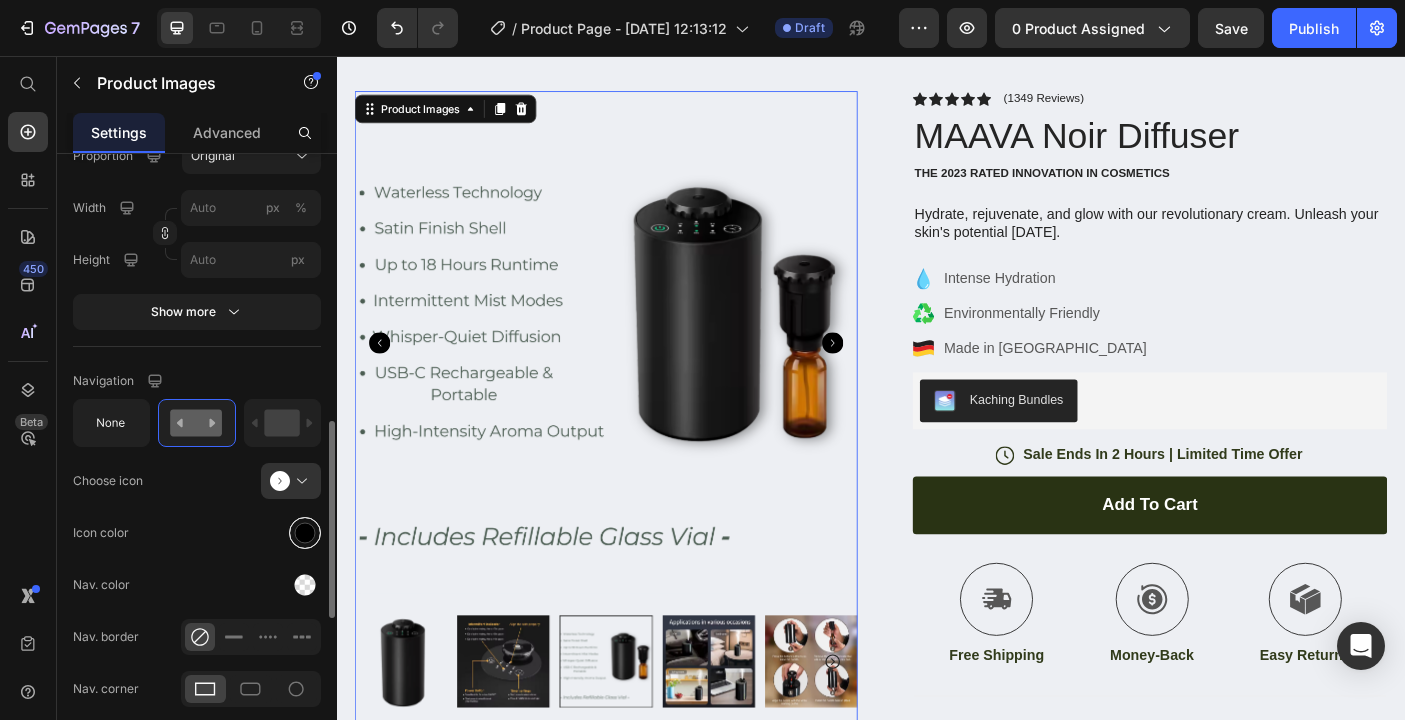 click at bounding box center (305, 533) 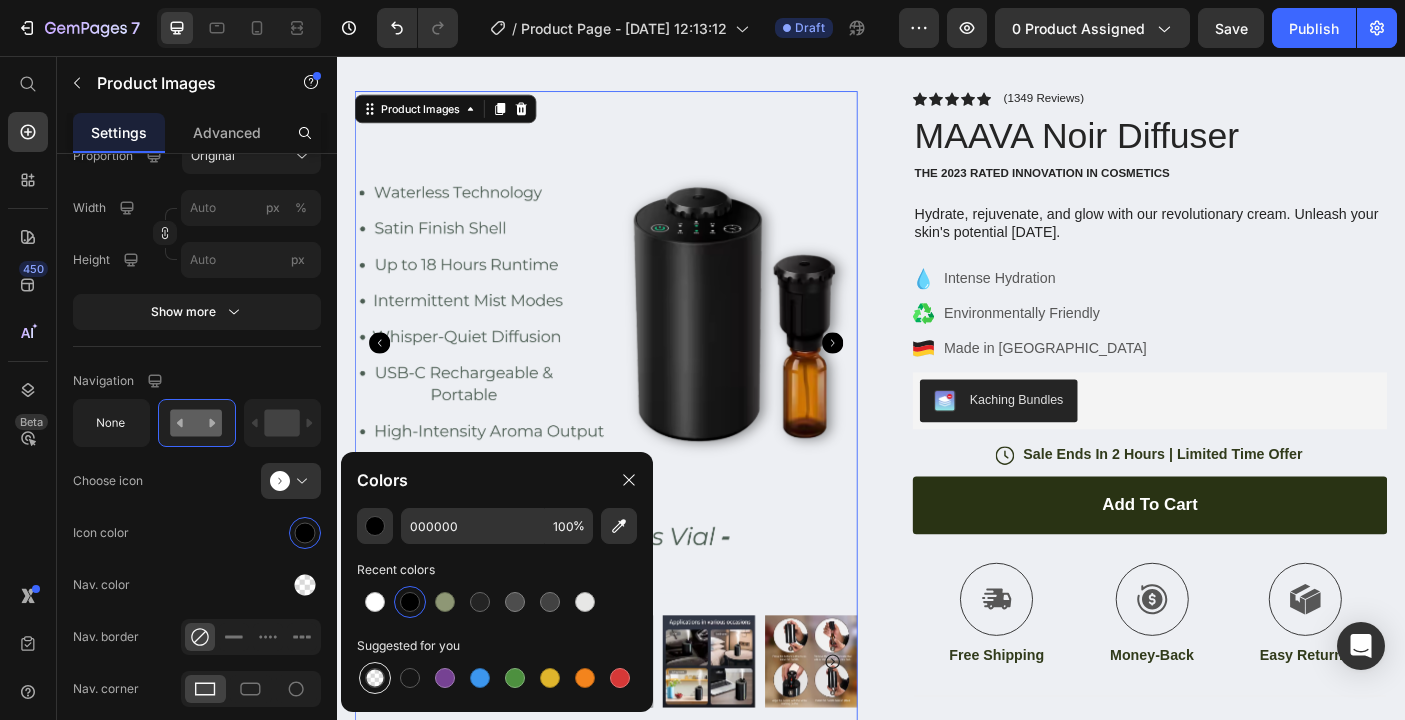 click at bounding box center (375, 678) 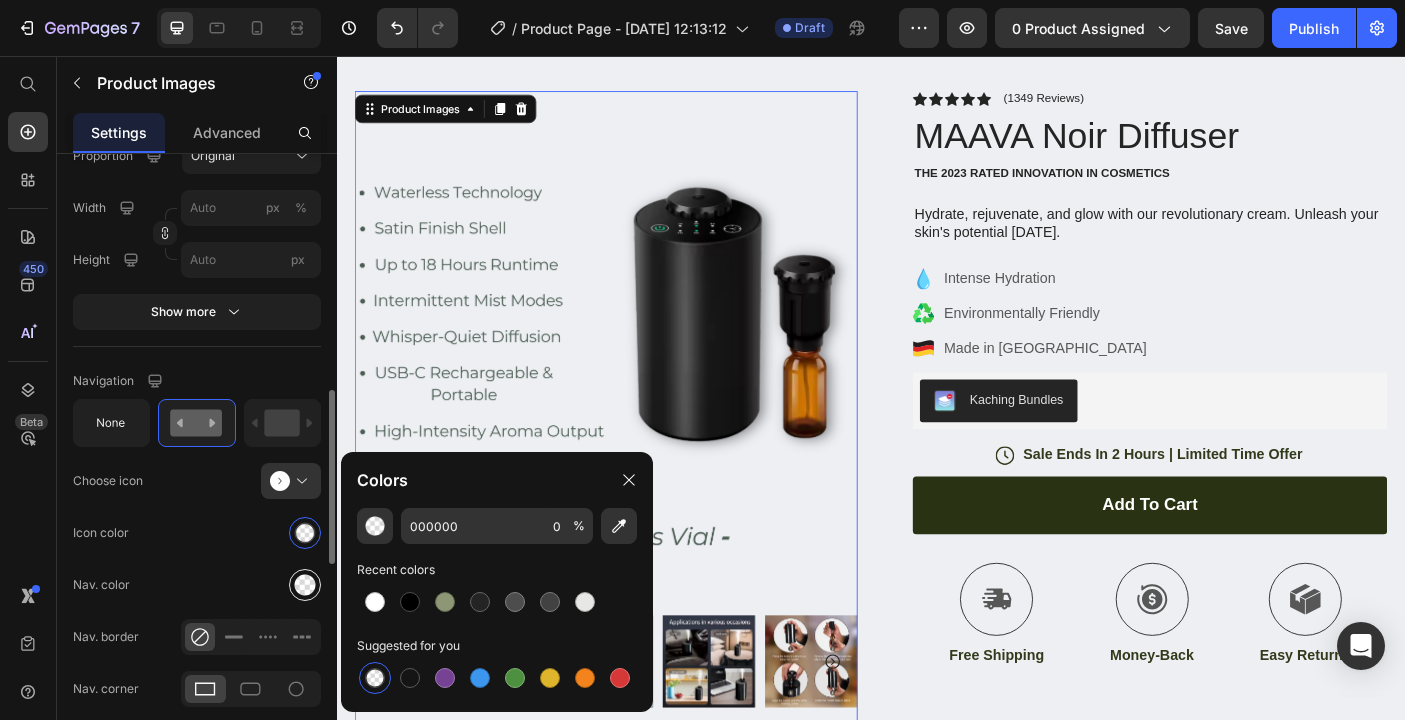 click at bounding box center (305, 585) 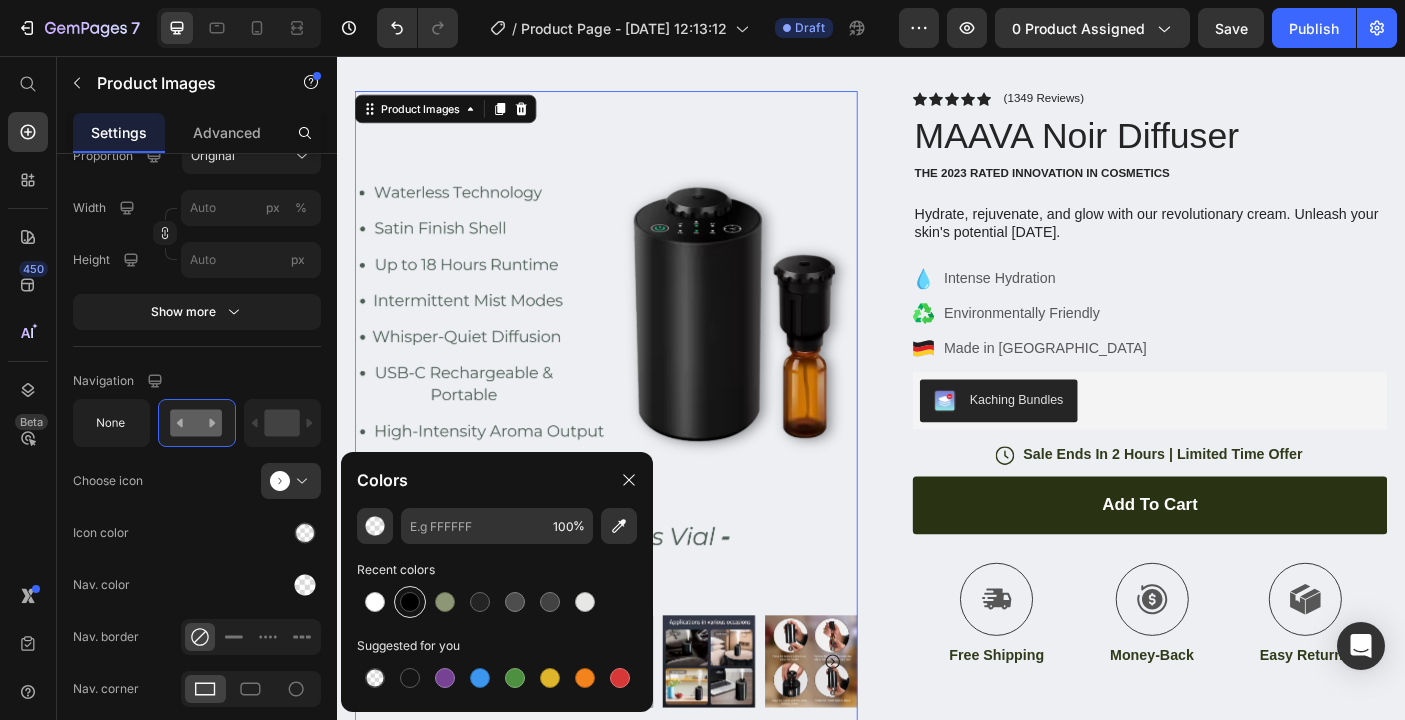 click at bounding box center [410, 602] 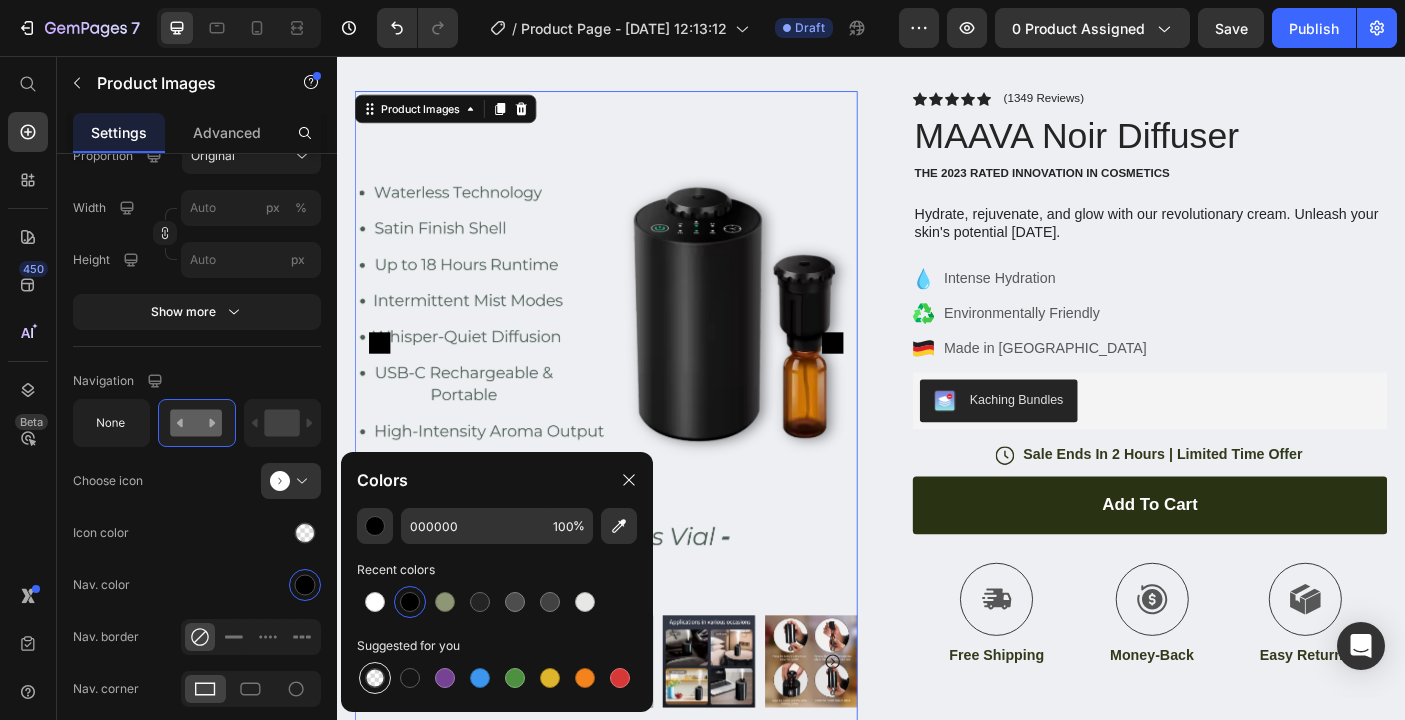 click at bounding box center [375, 678] 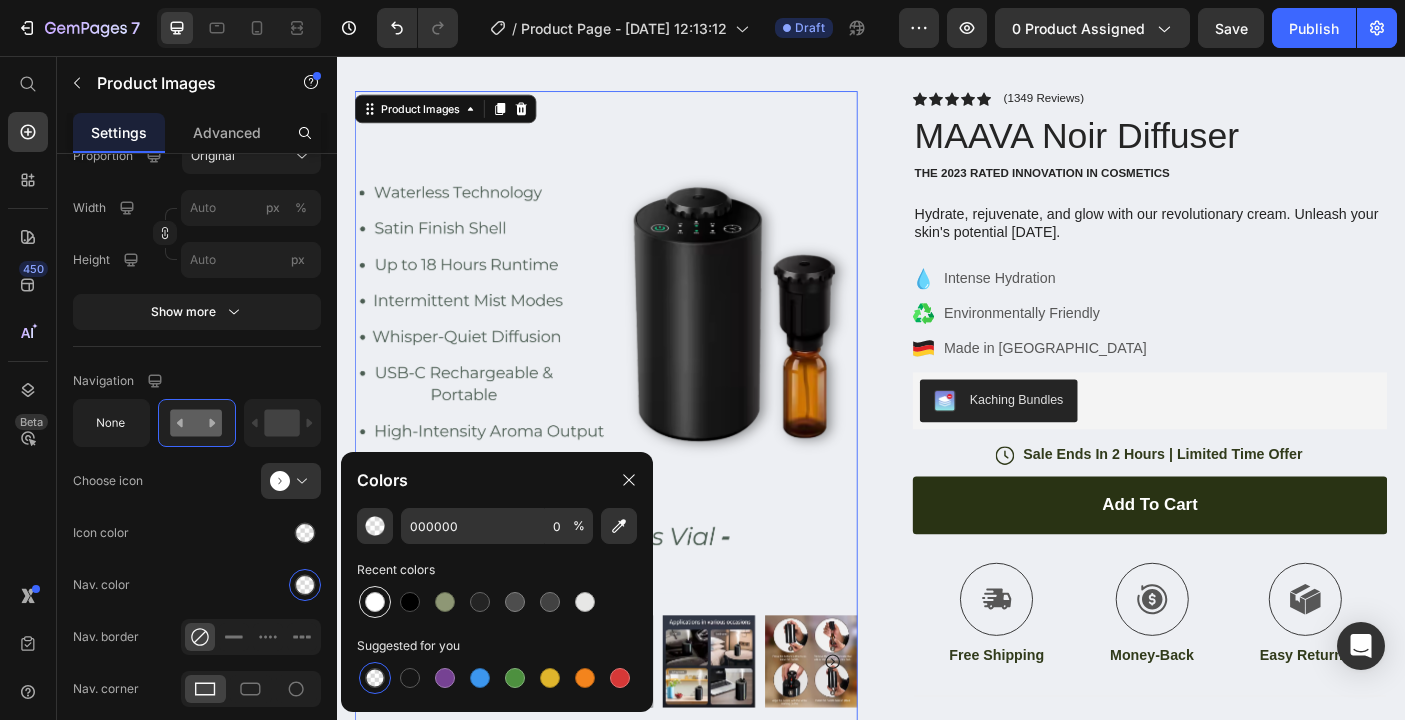 click at bounding box center (375, 602) 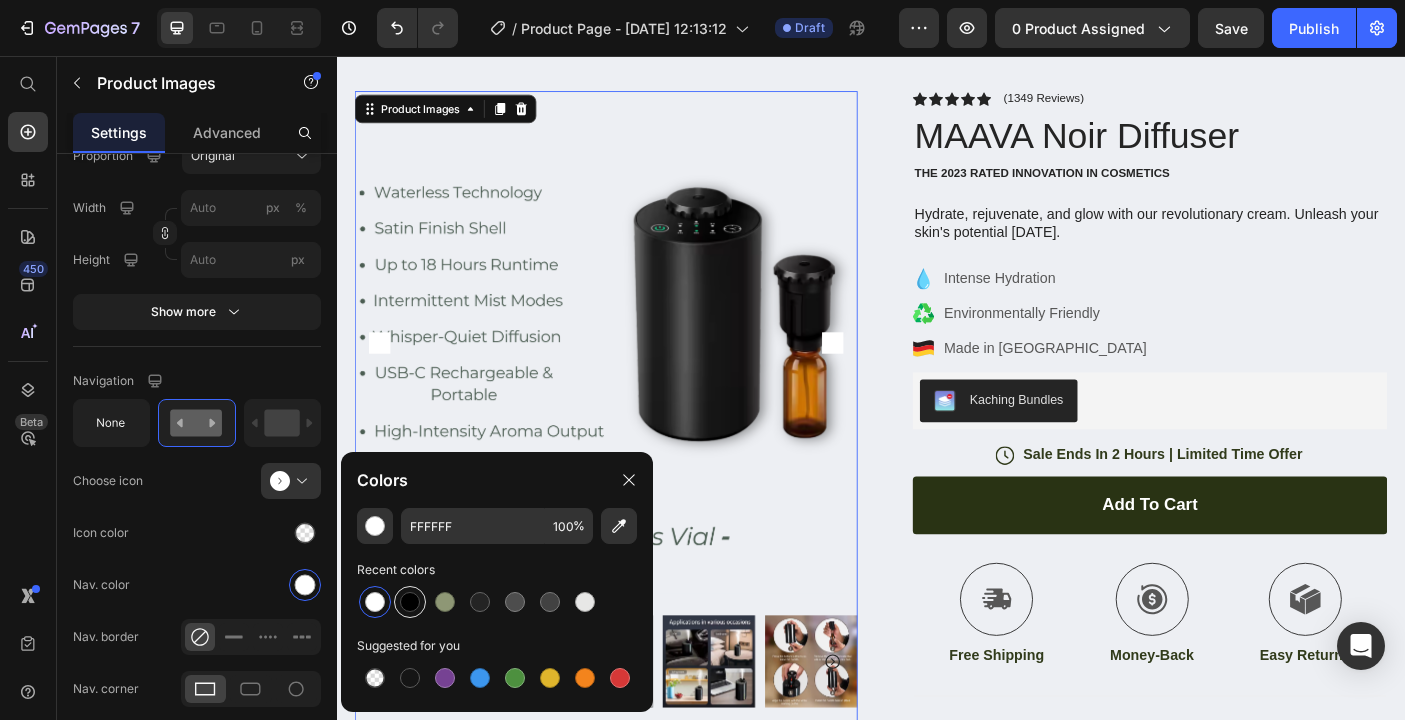 click at bounding box center [410, 602] 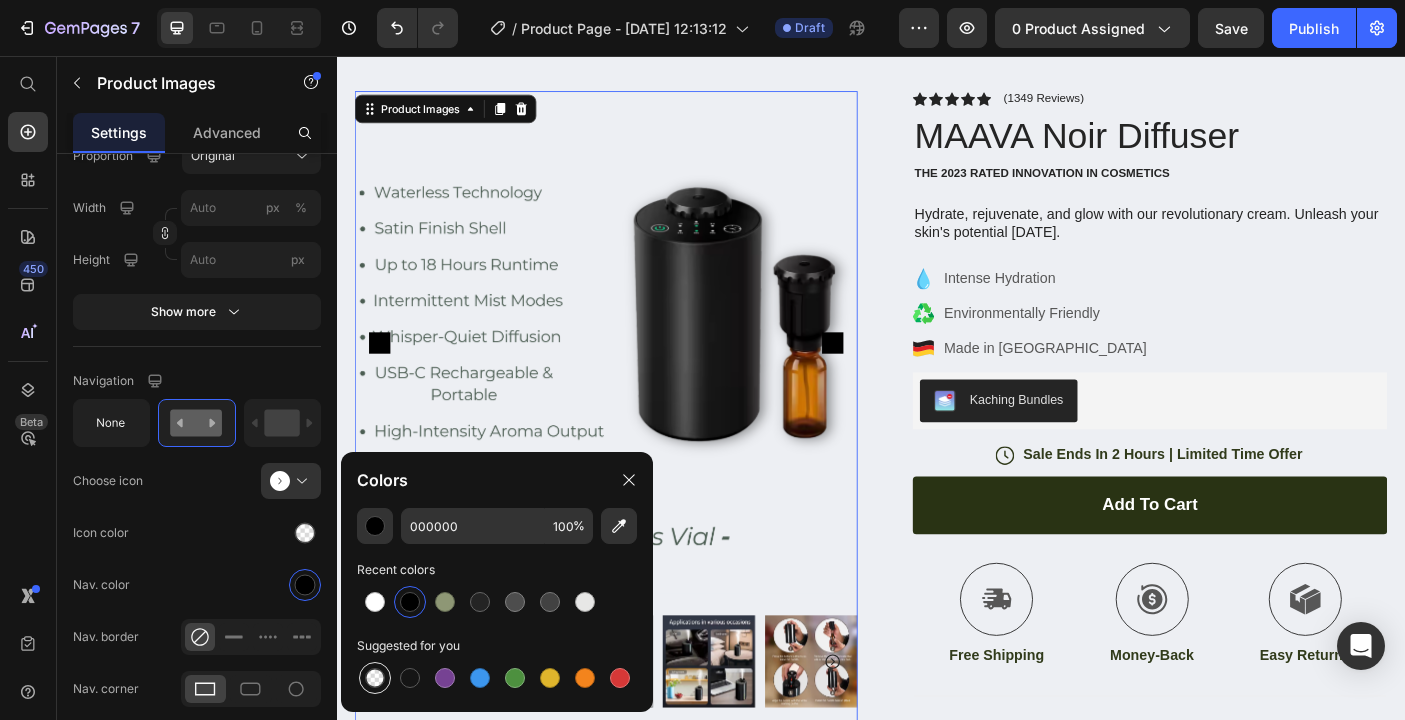 click at bounding box center [375, 678] 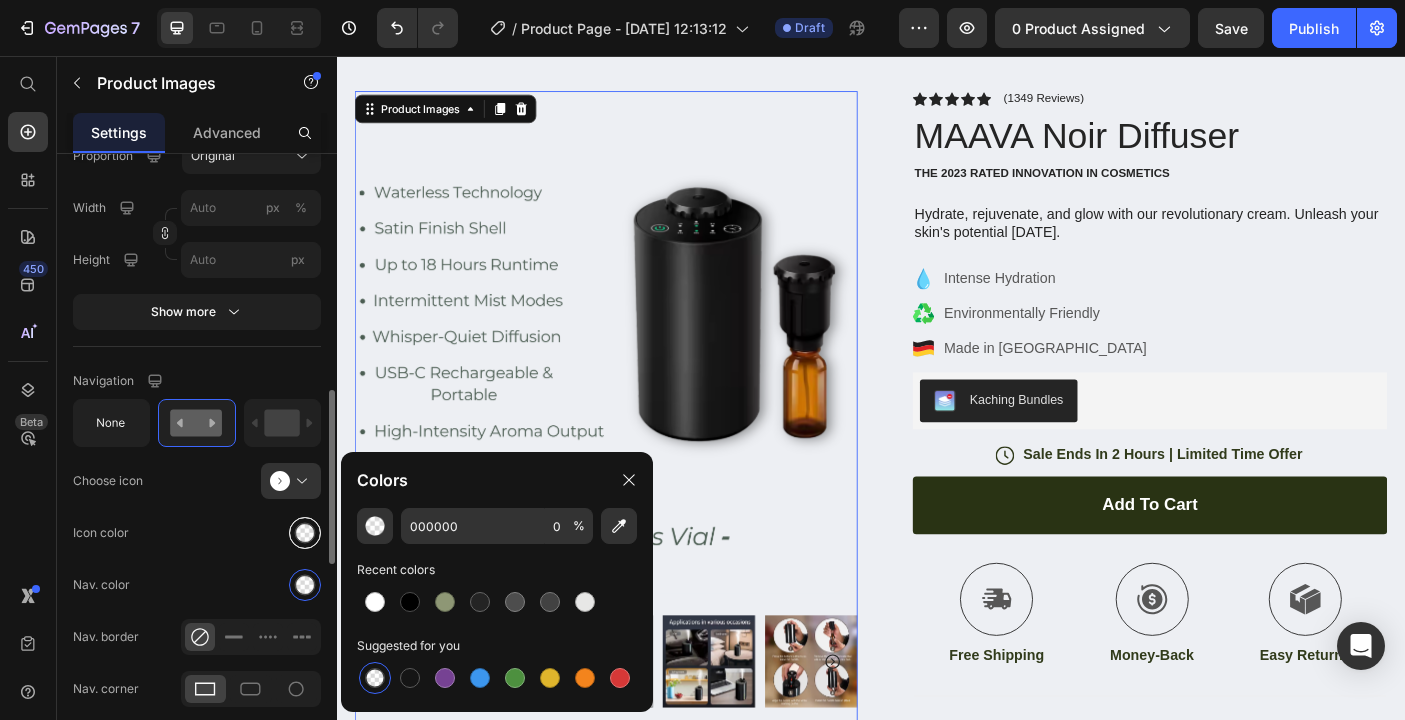 click at bounding box center [305, 533] 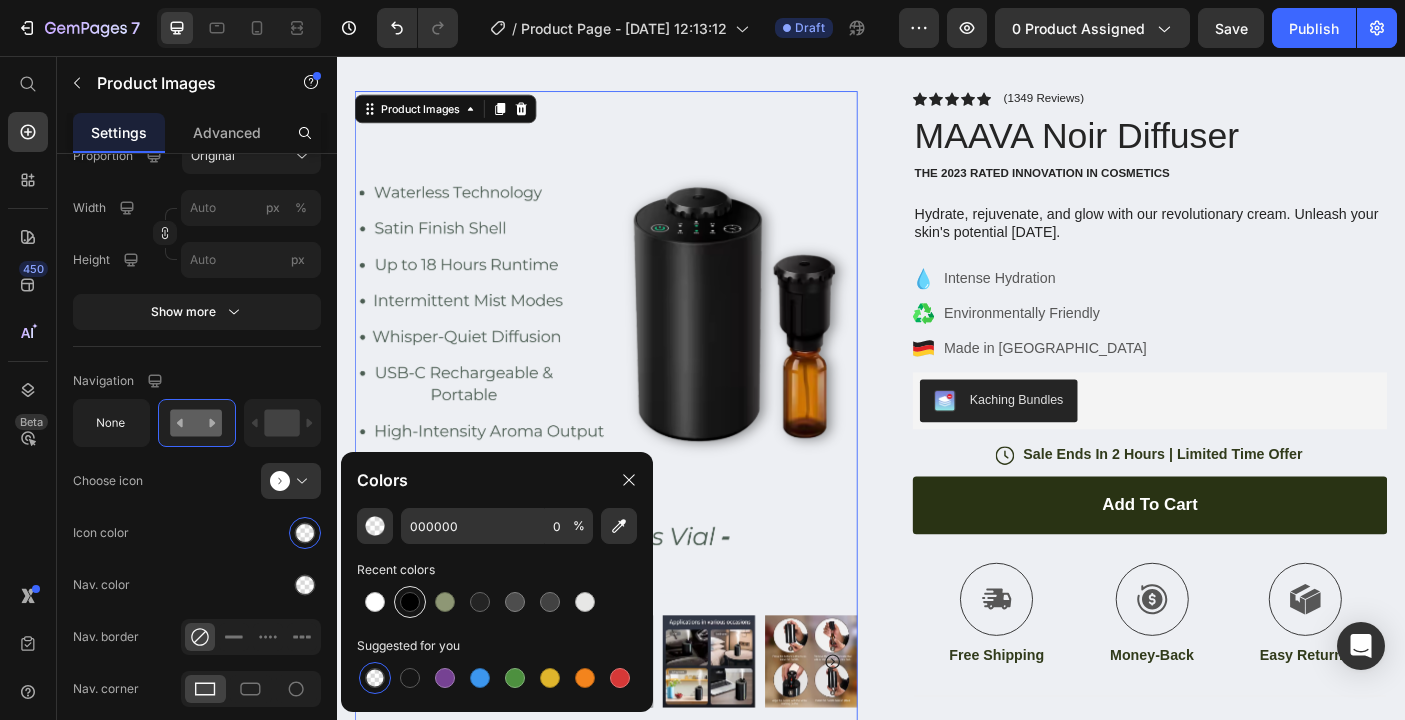 click at bounding box center [410, 602] 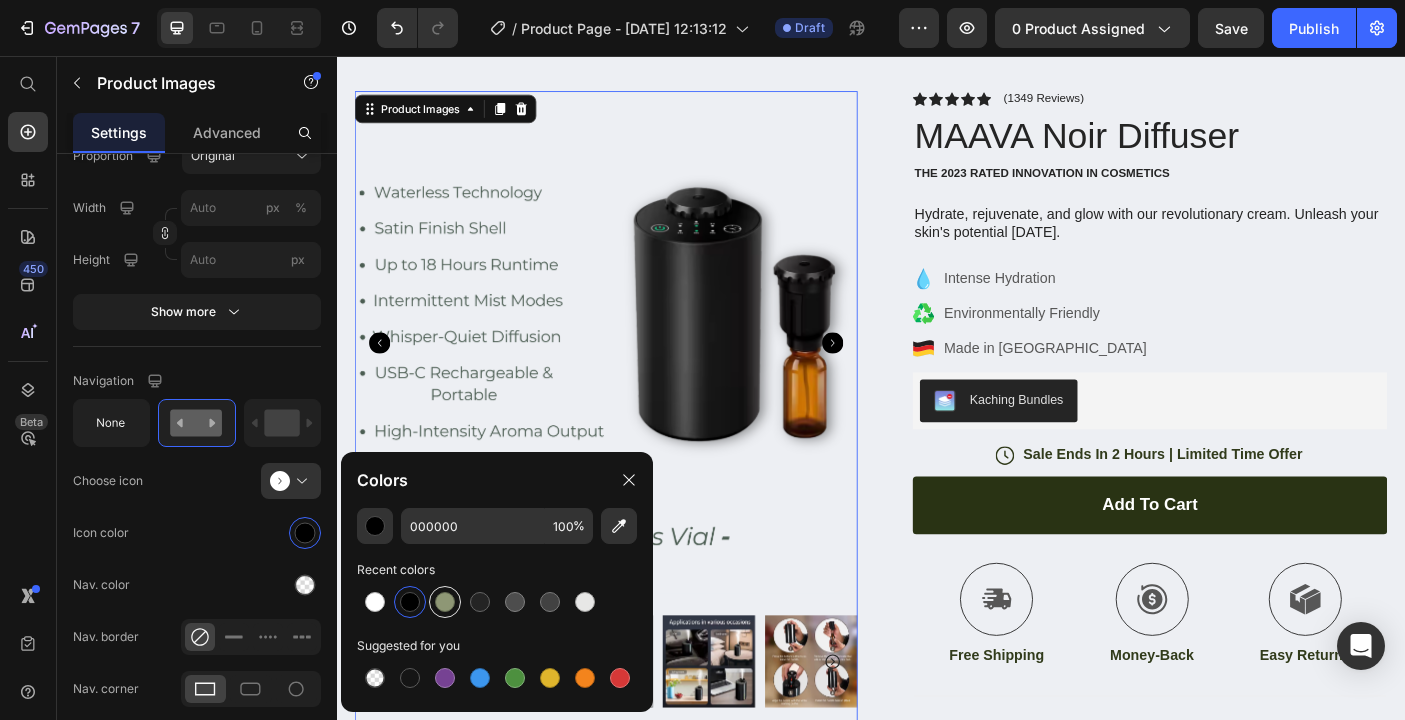 click at bounding box center [445, 602] 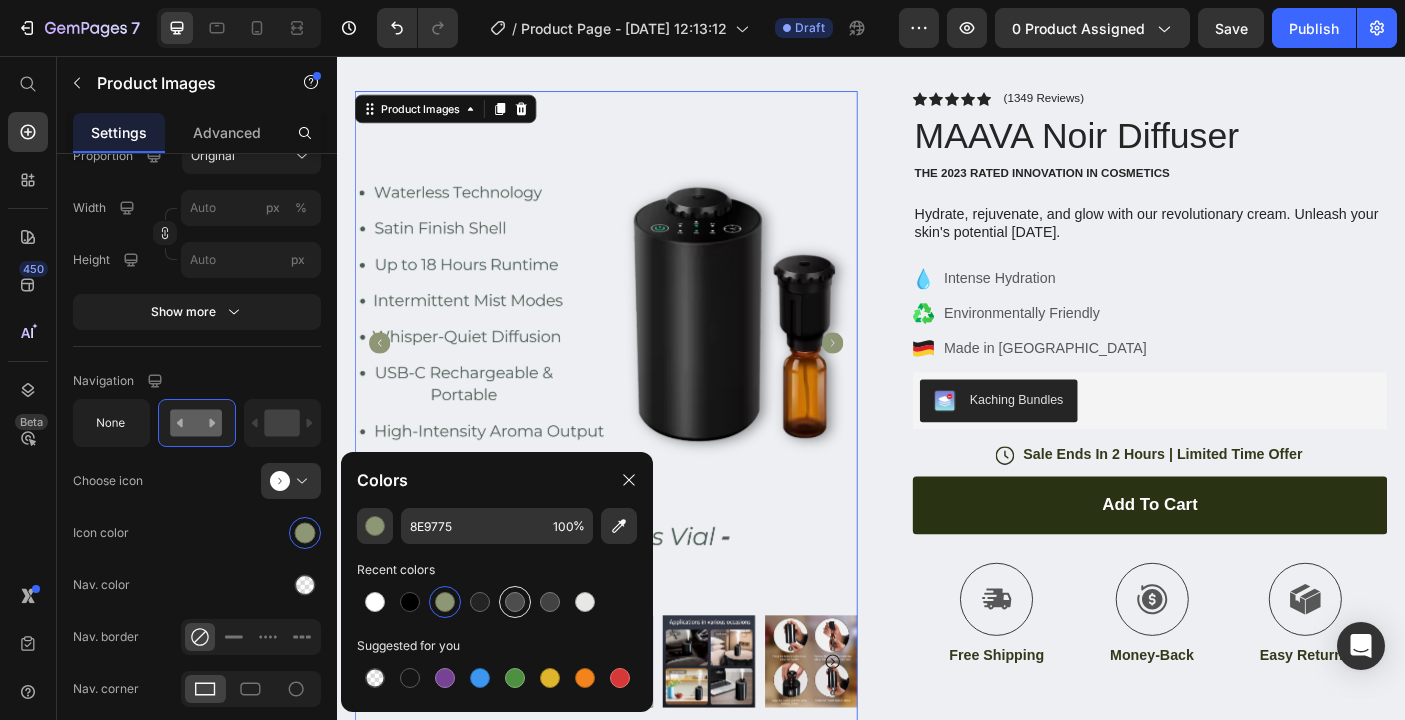 click at bounding box center [515, 602] 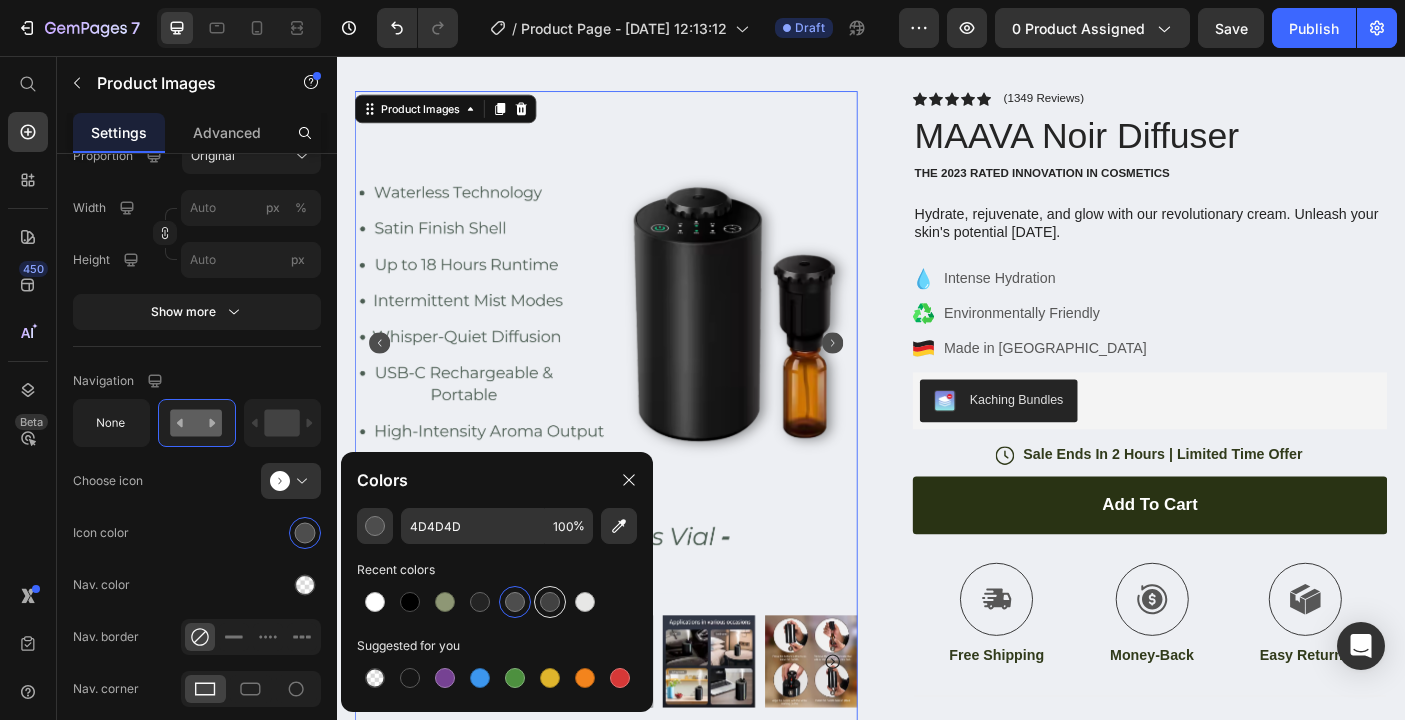 click at bounding box center (550, 602) 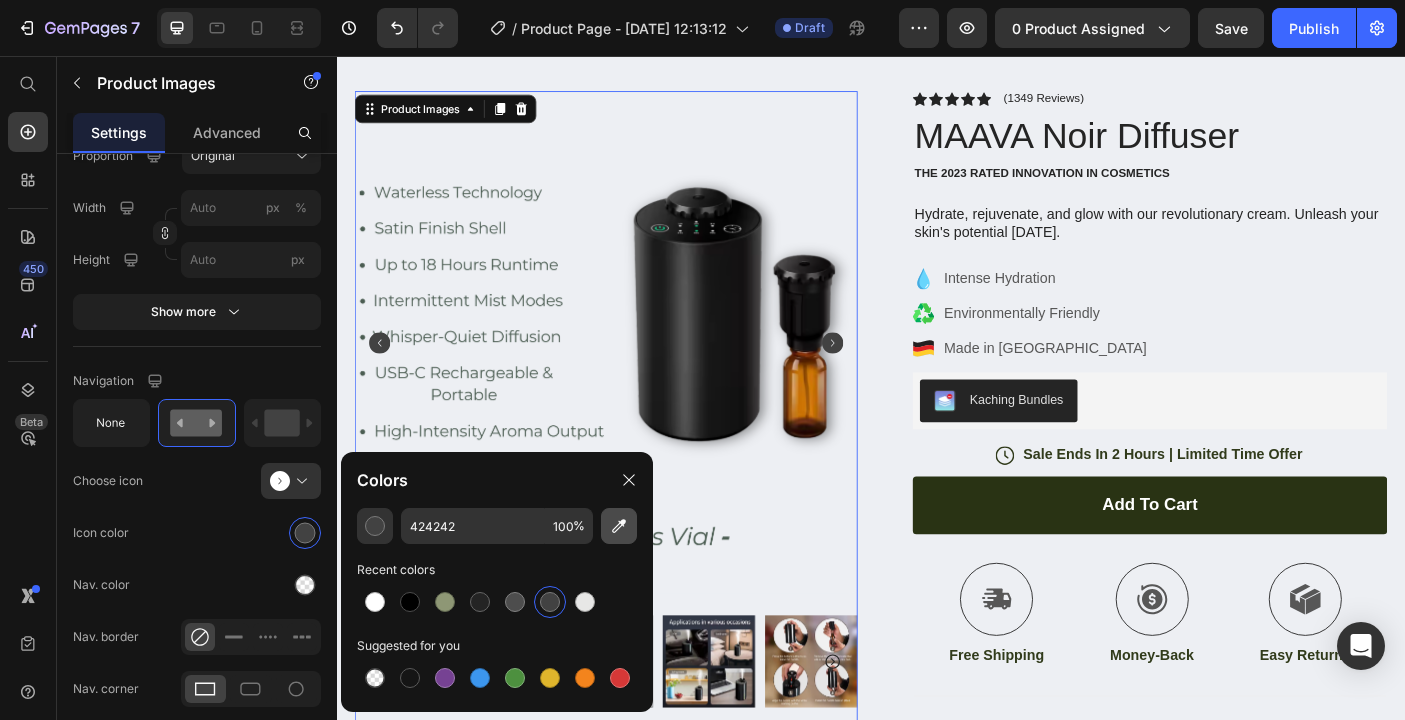 click 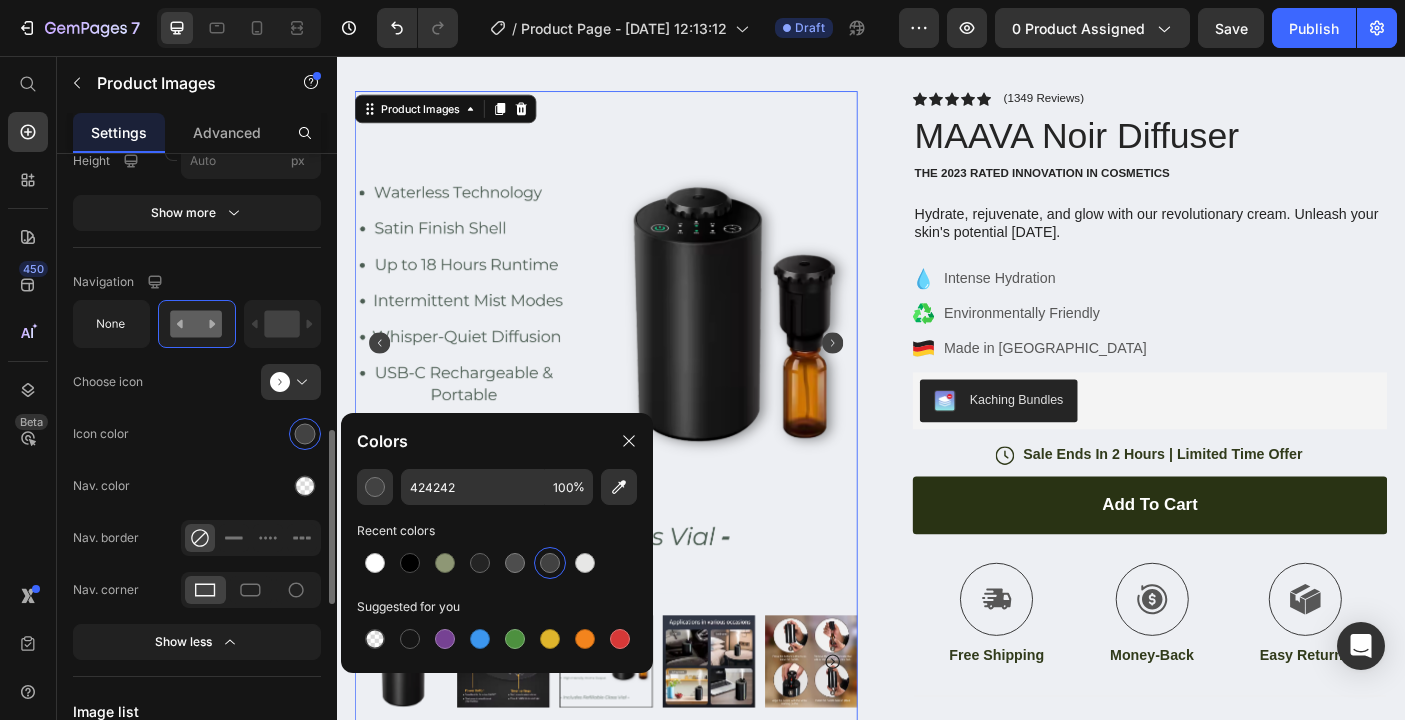 scroll, scrollTop: 956, scrollLeft: 0, axis: vertical 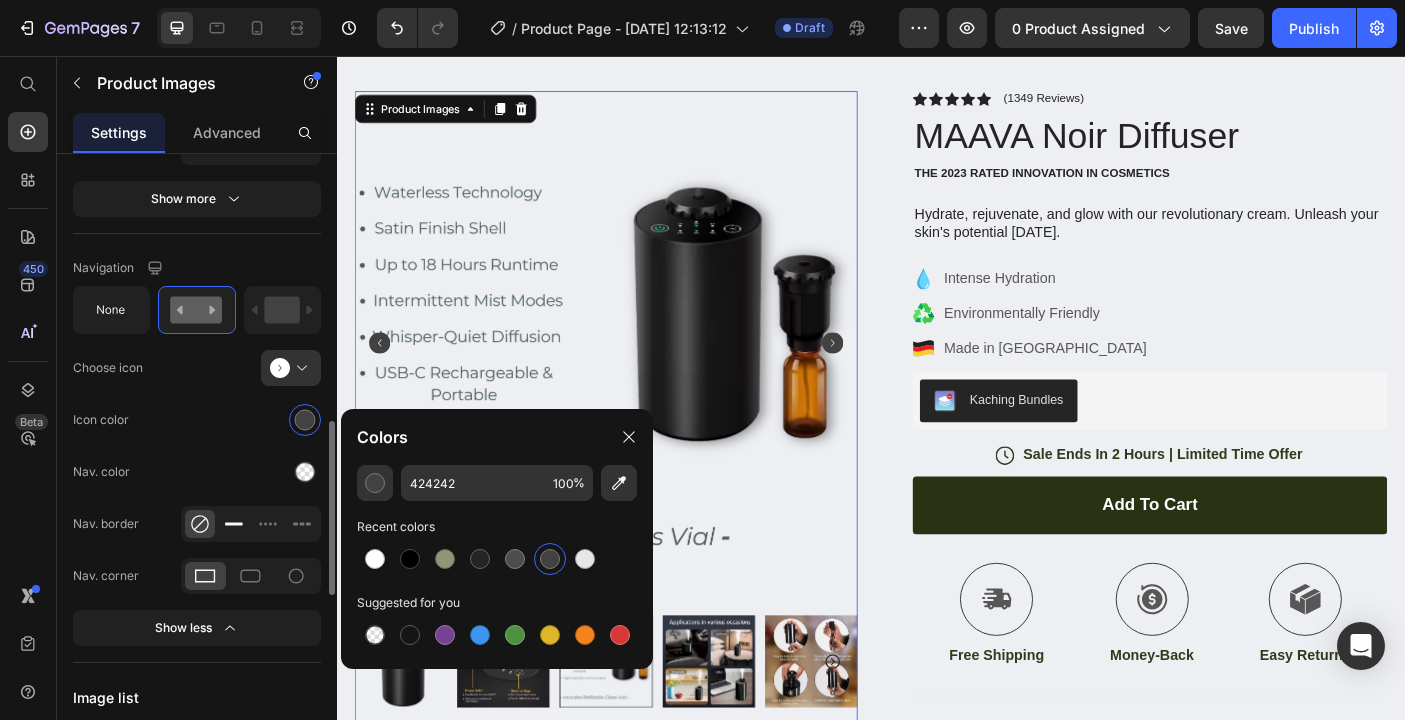 click 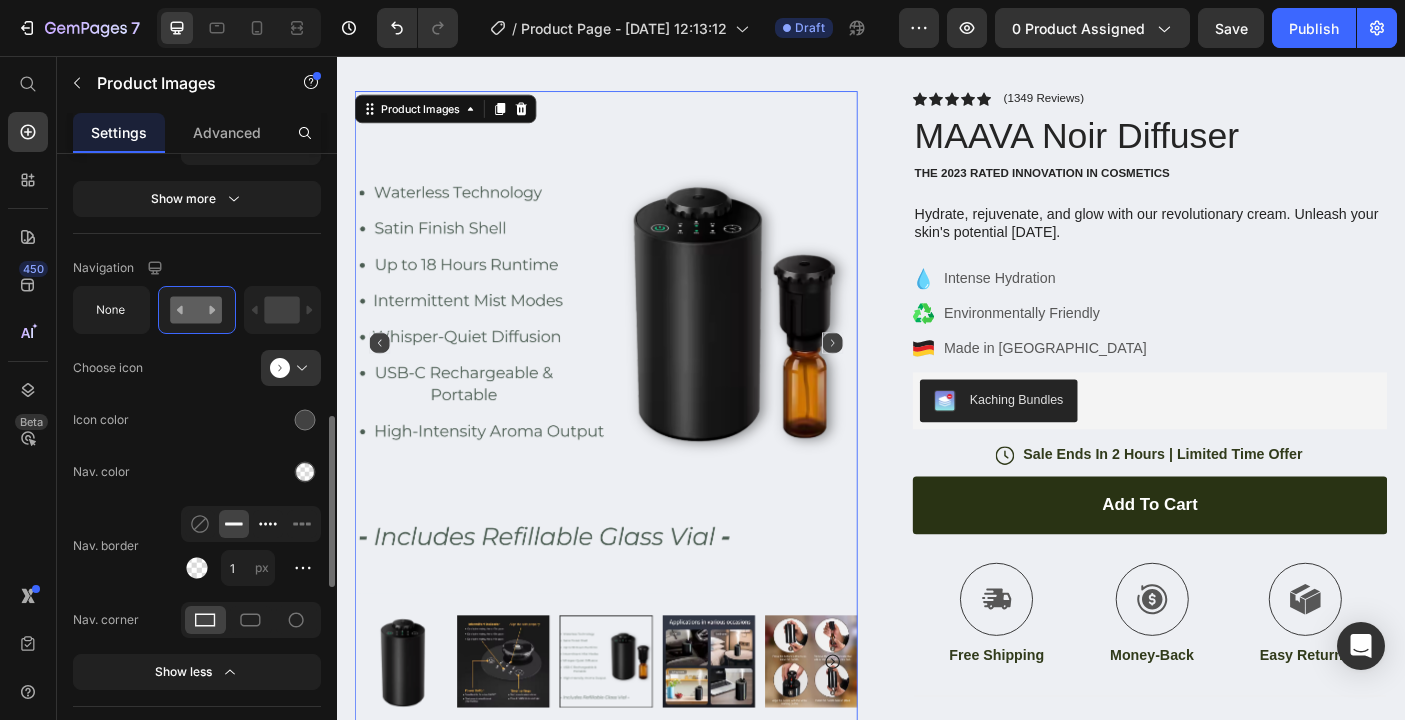 click 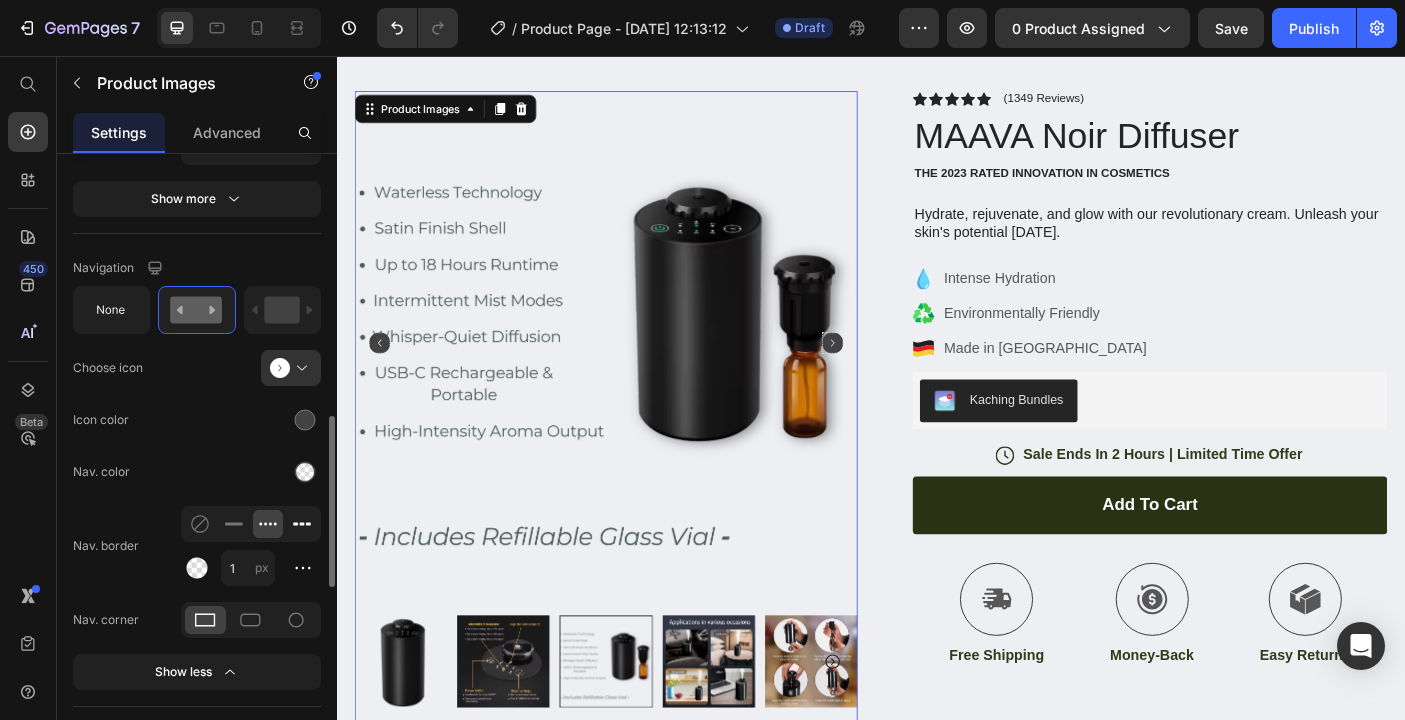 click 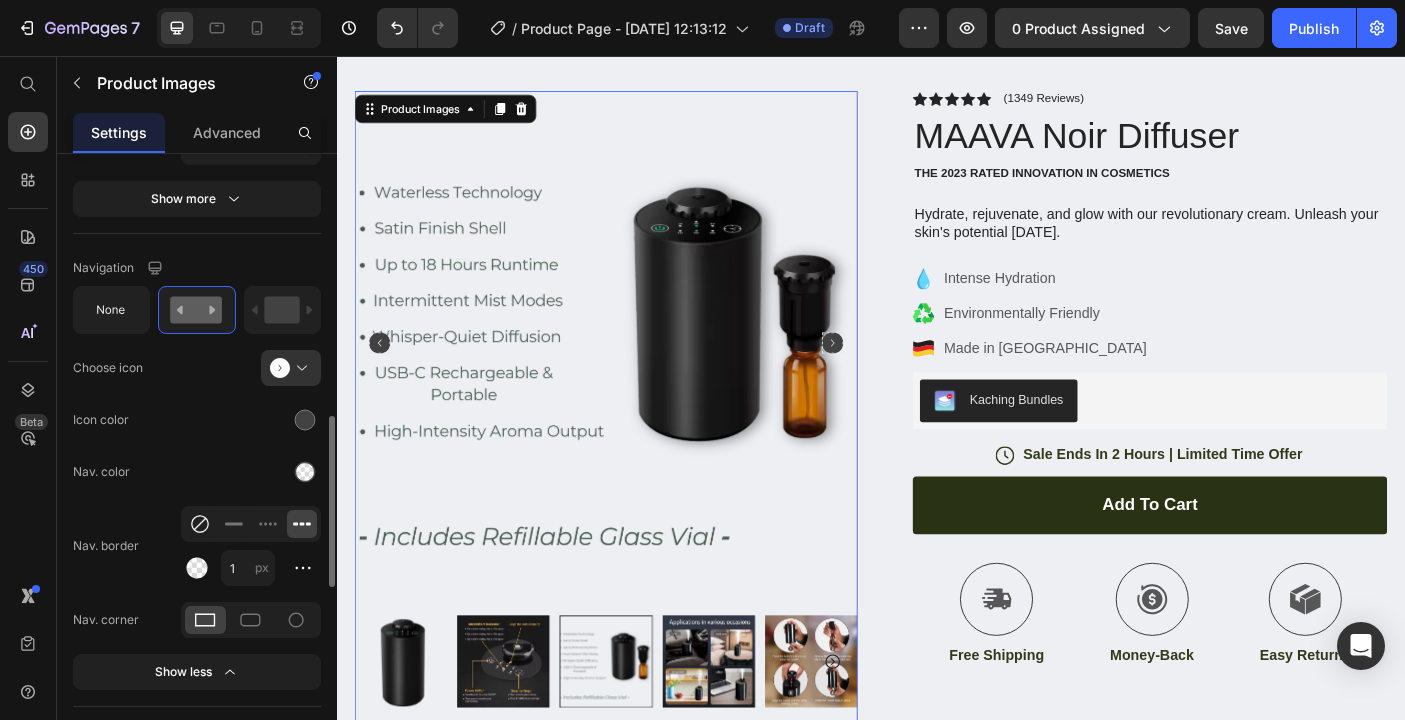 click 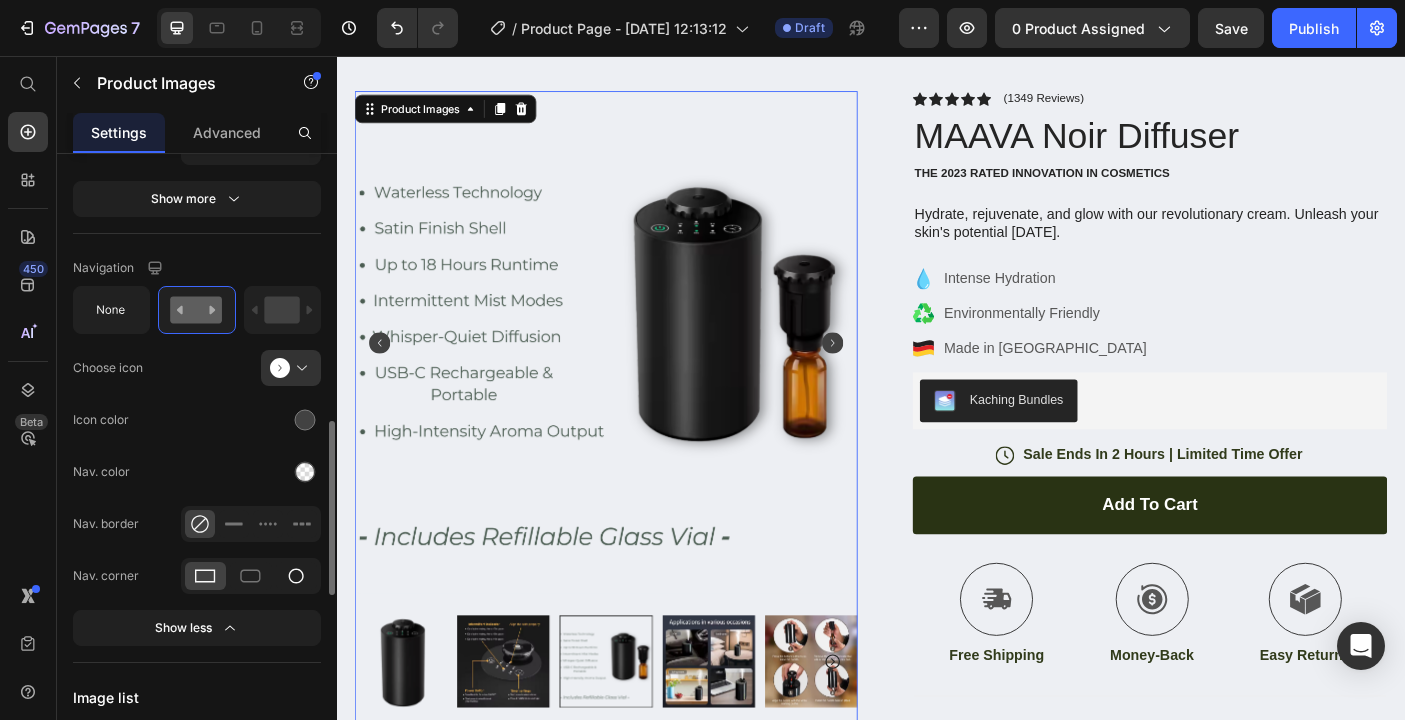 click 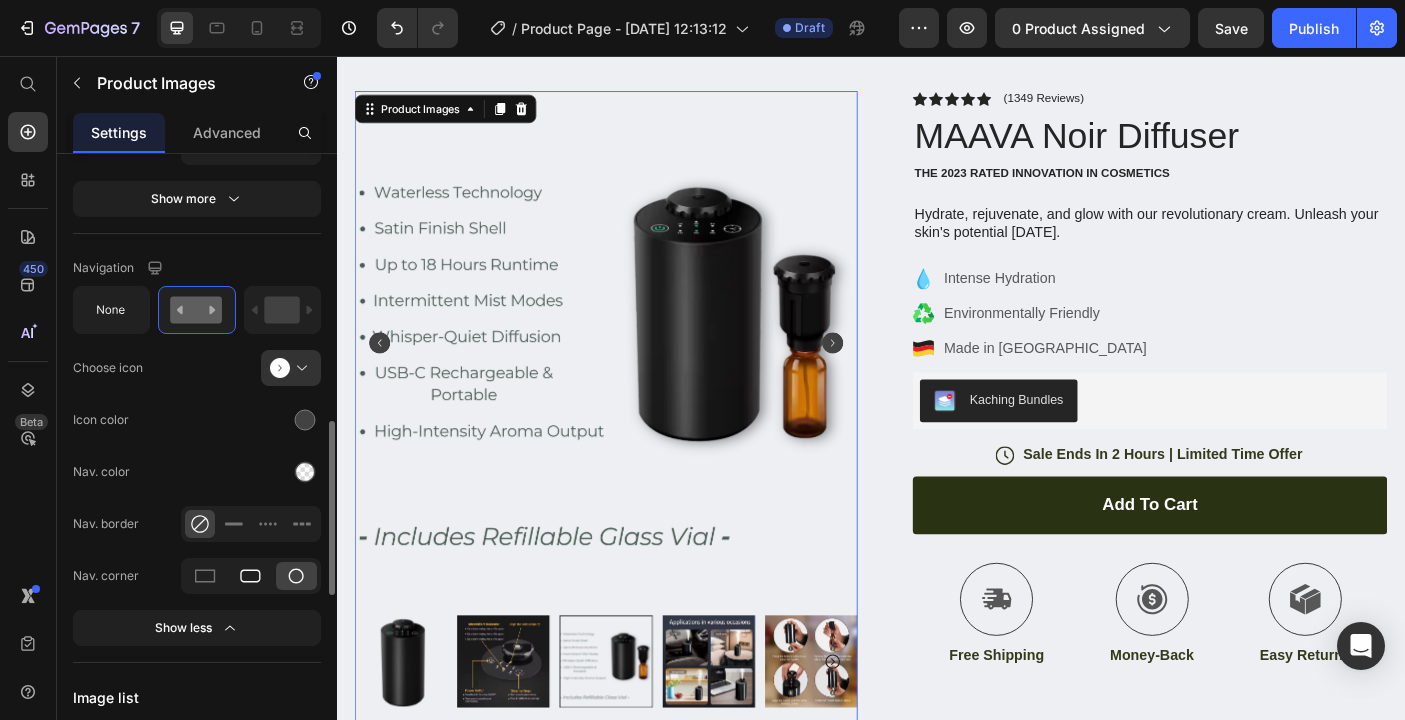 click 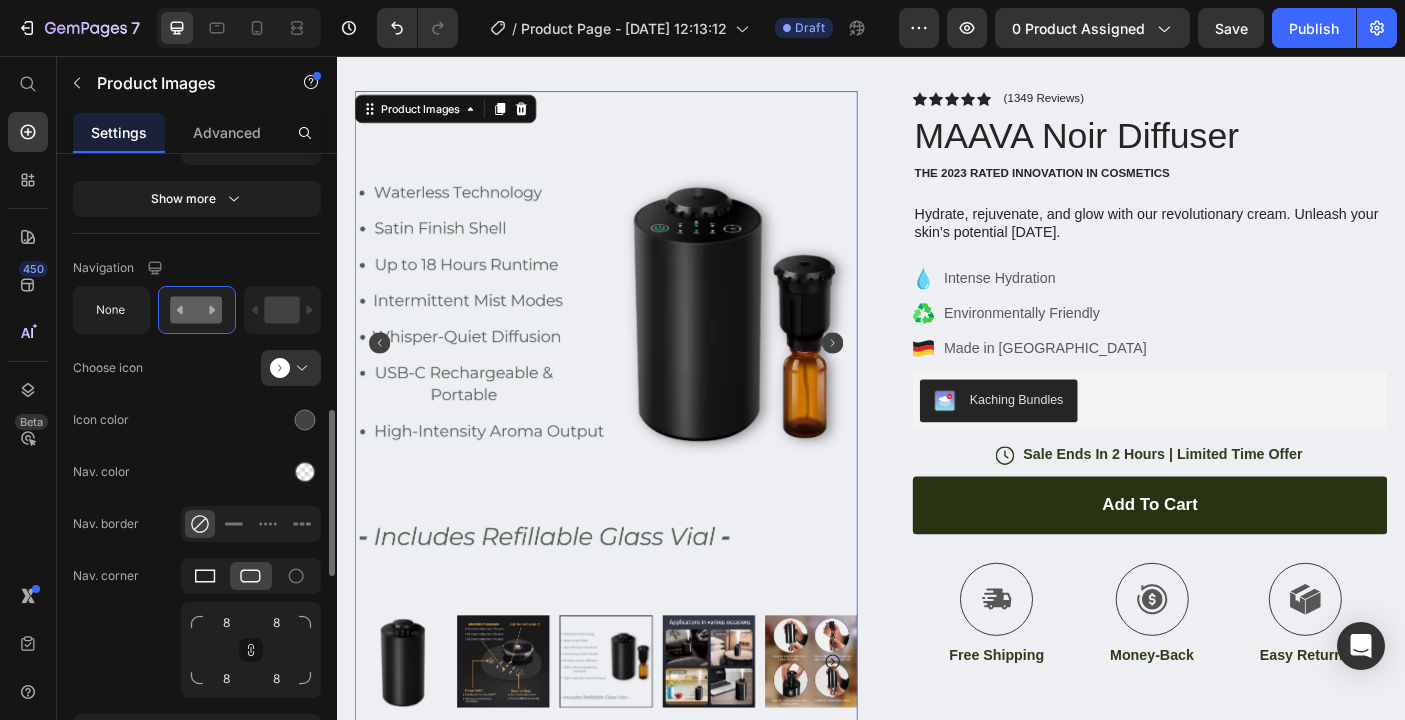 click 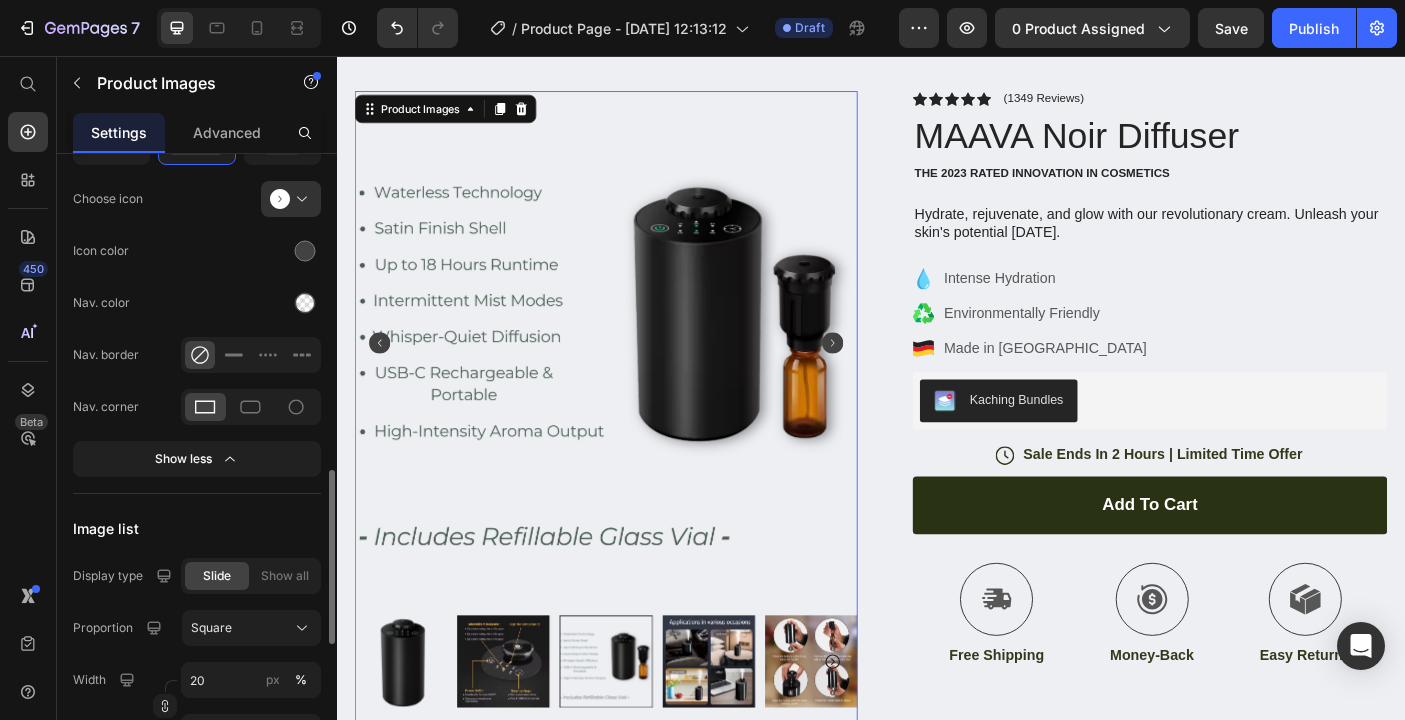scroll, scrollTop: 1124, scrollLeft: 0, axis: vertical 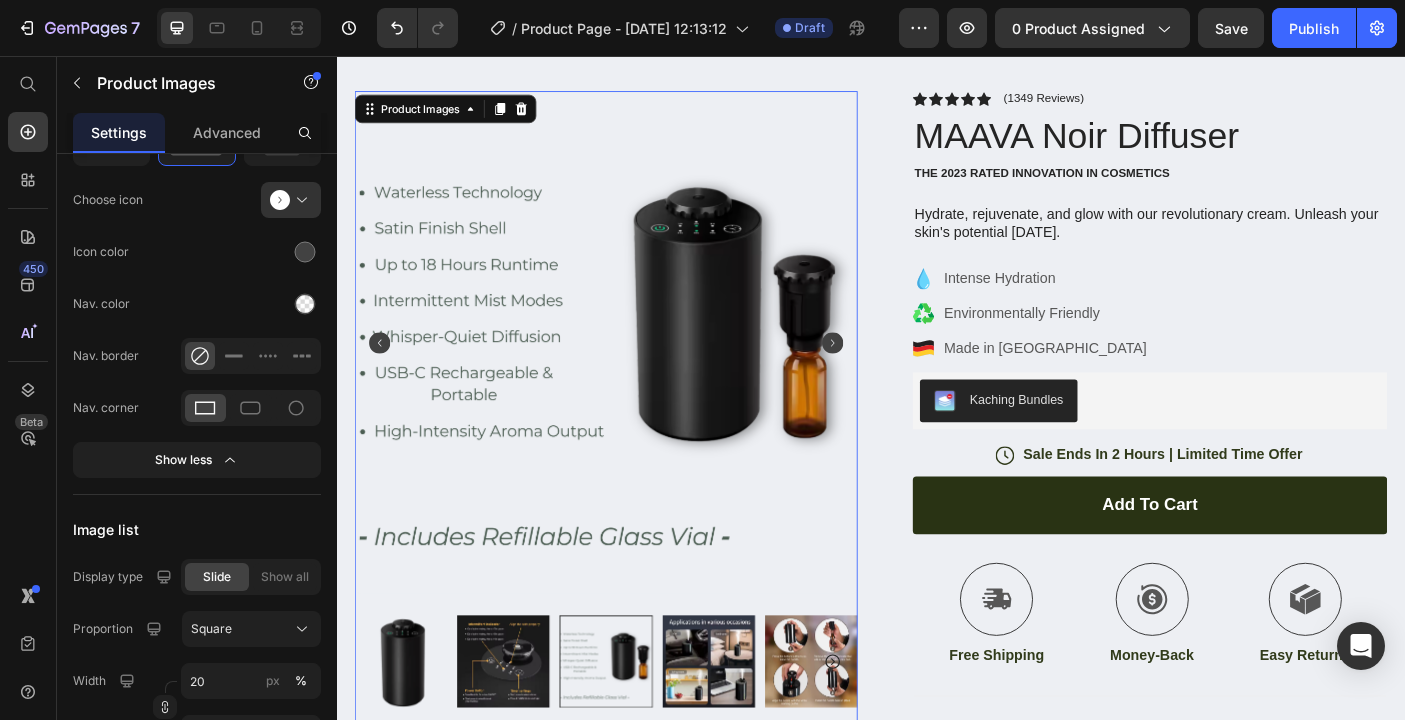 click 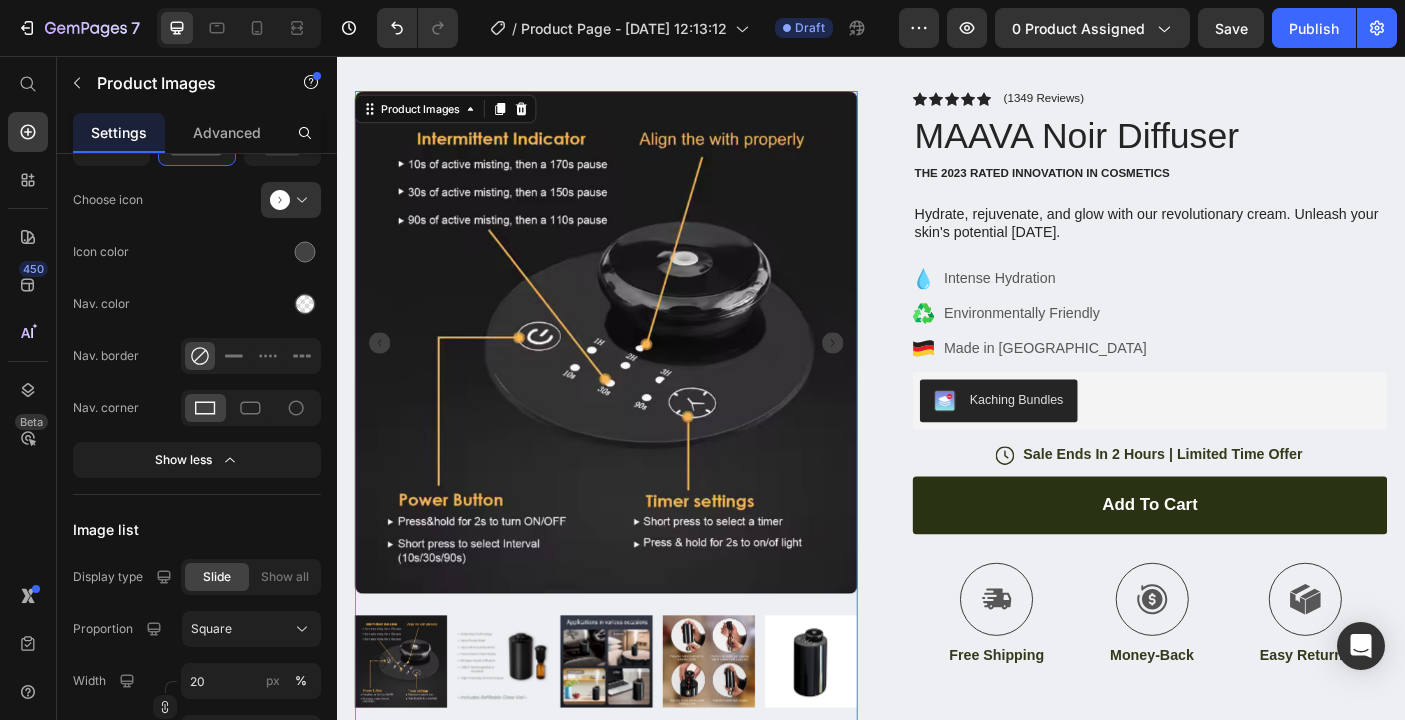 click 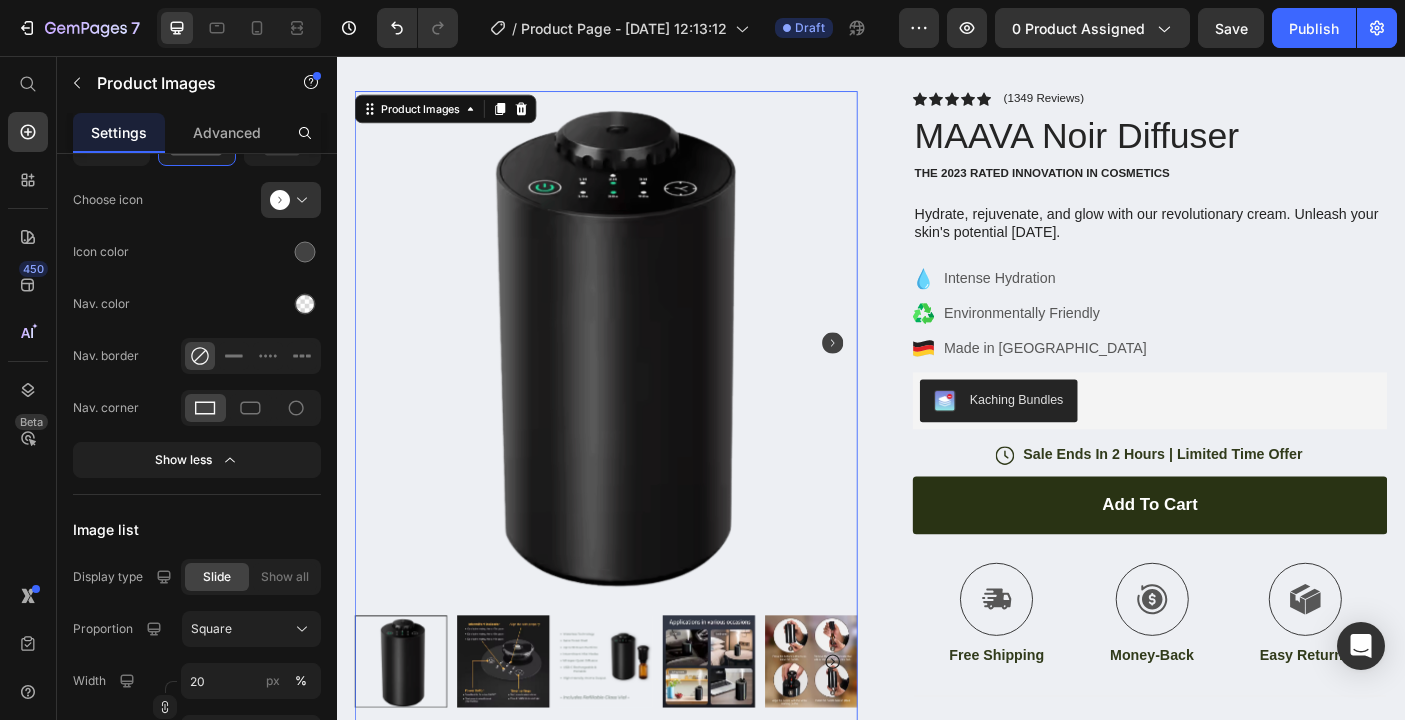 click 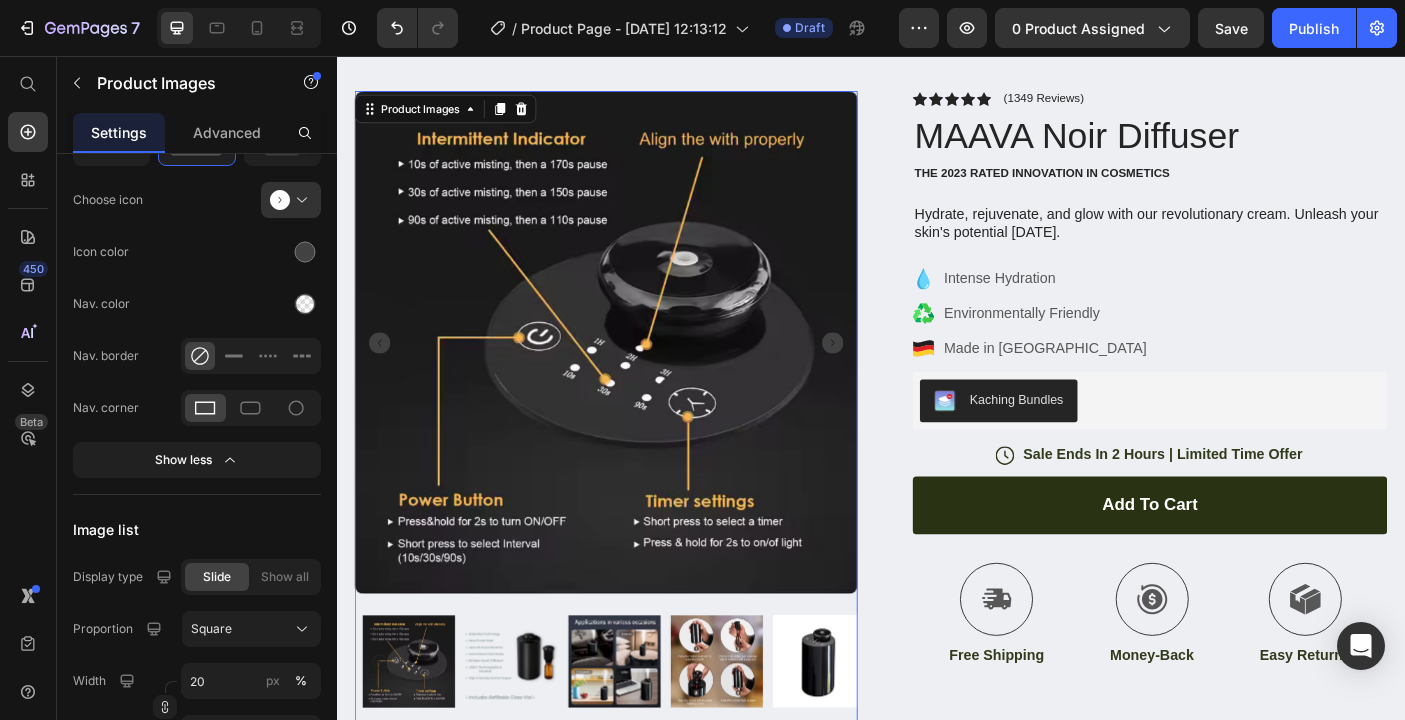 click 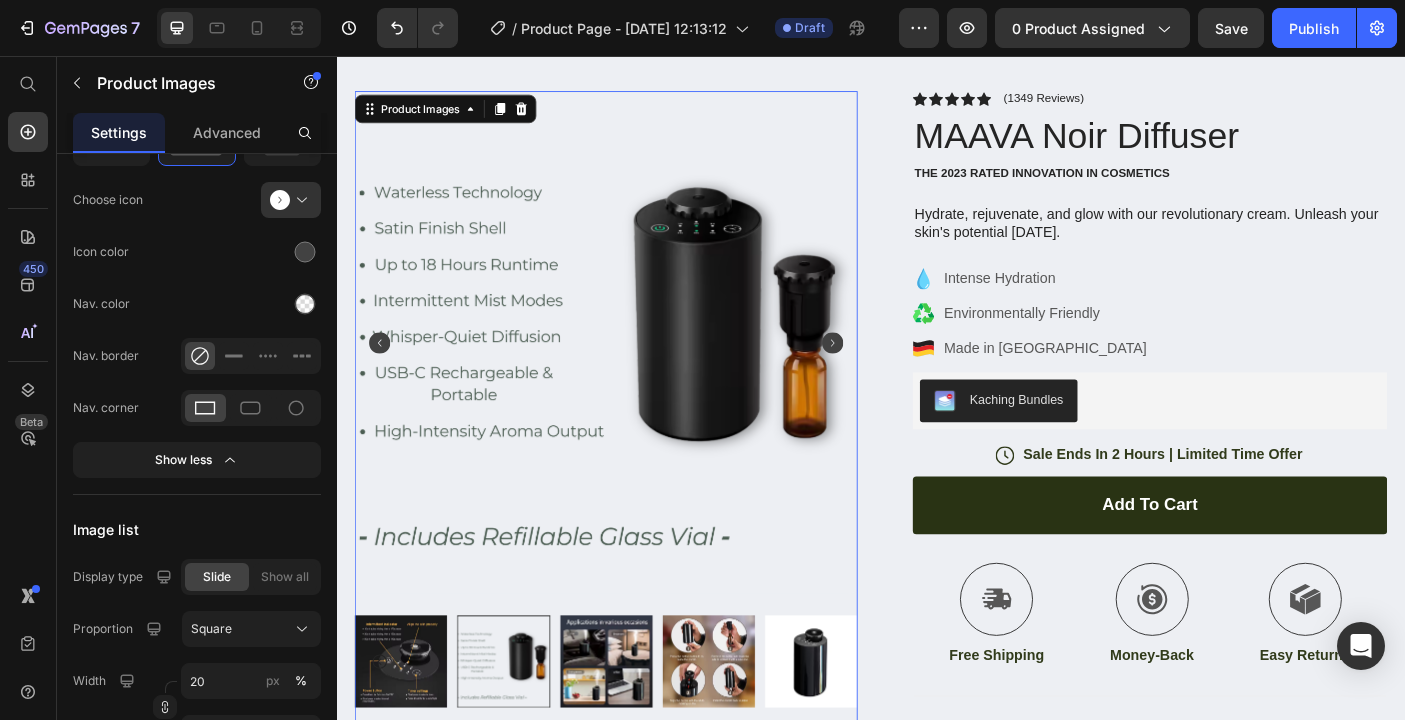 click 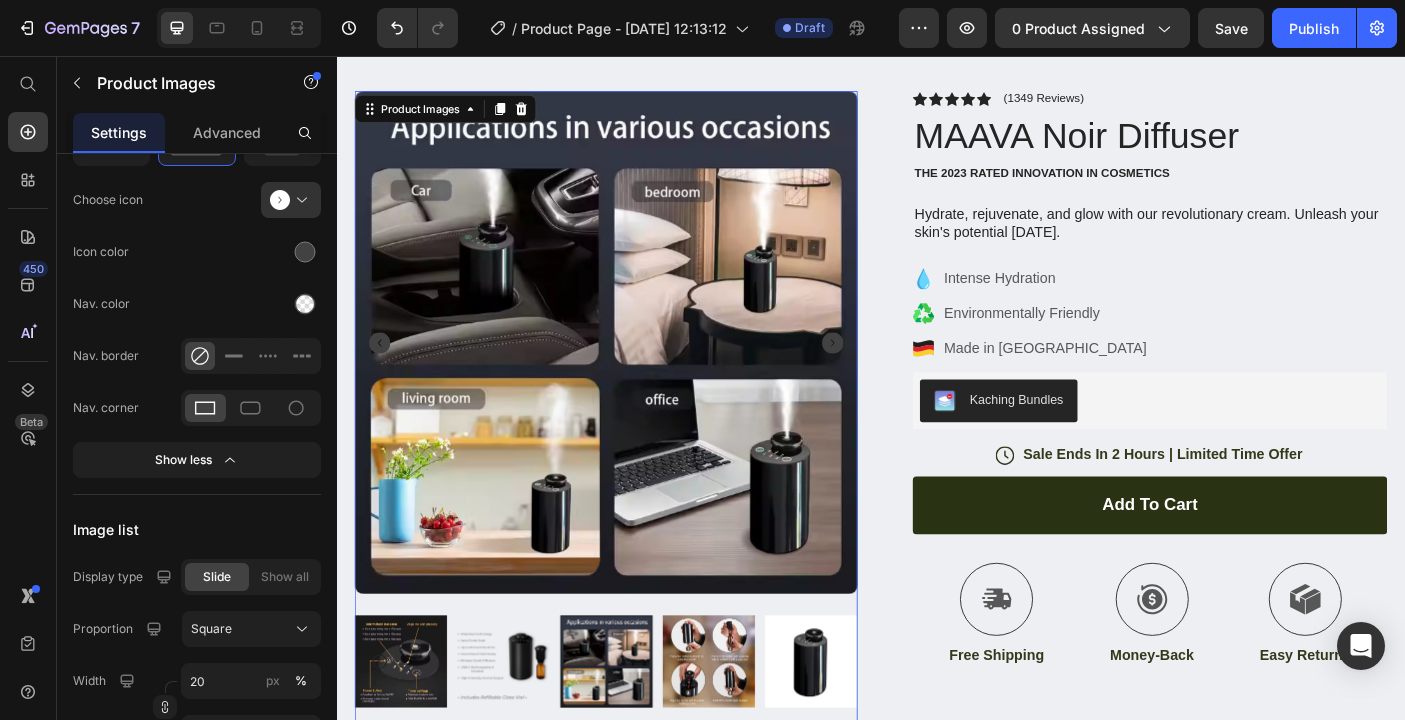 click 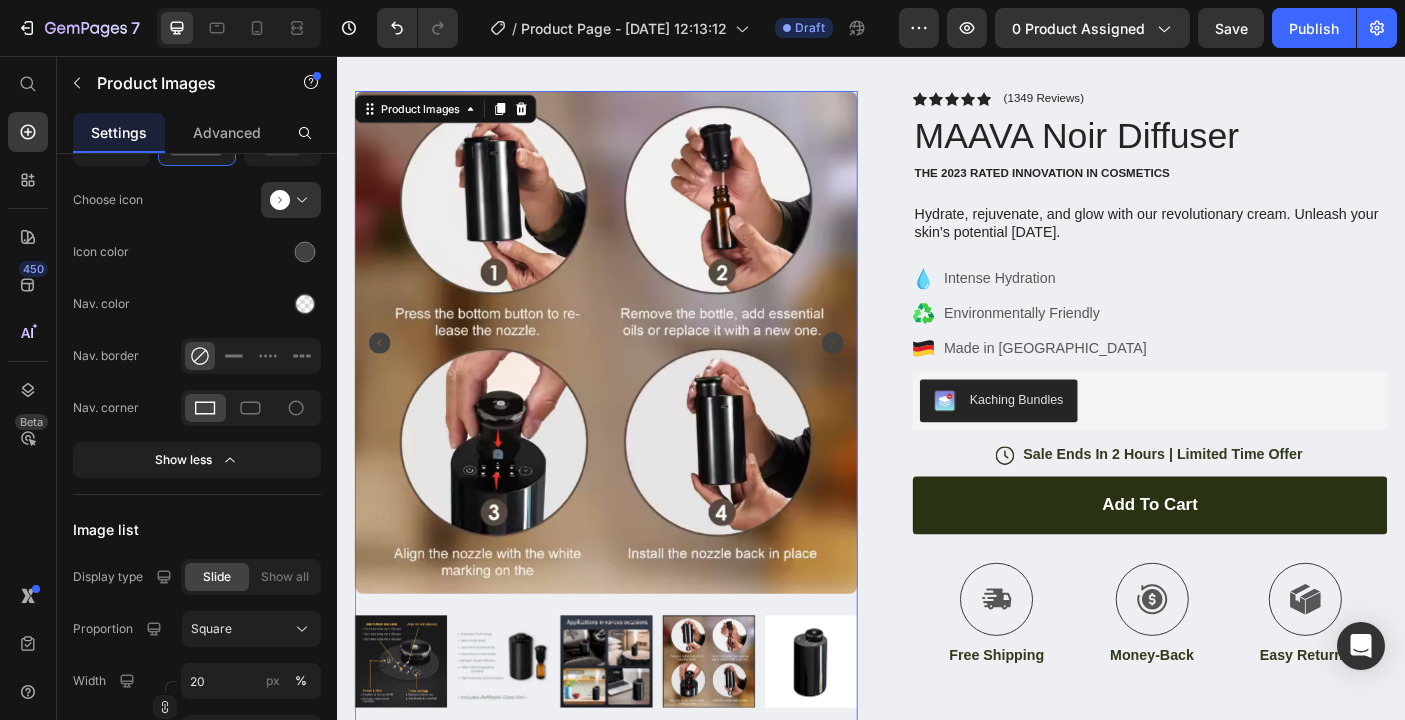 click 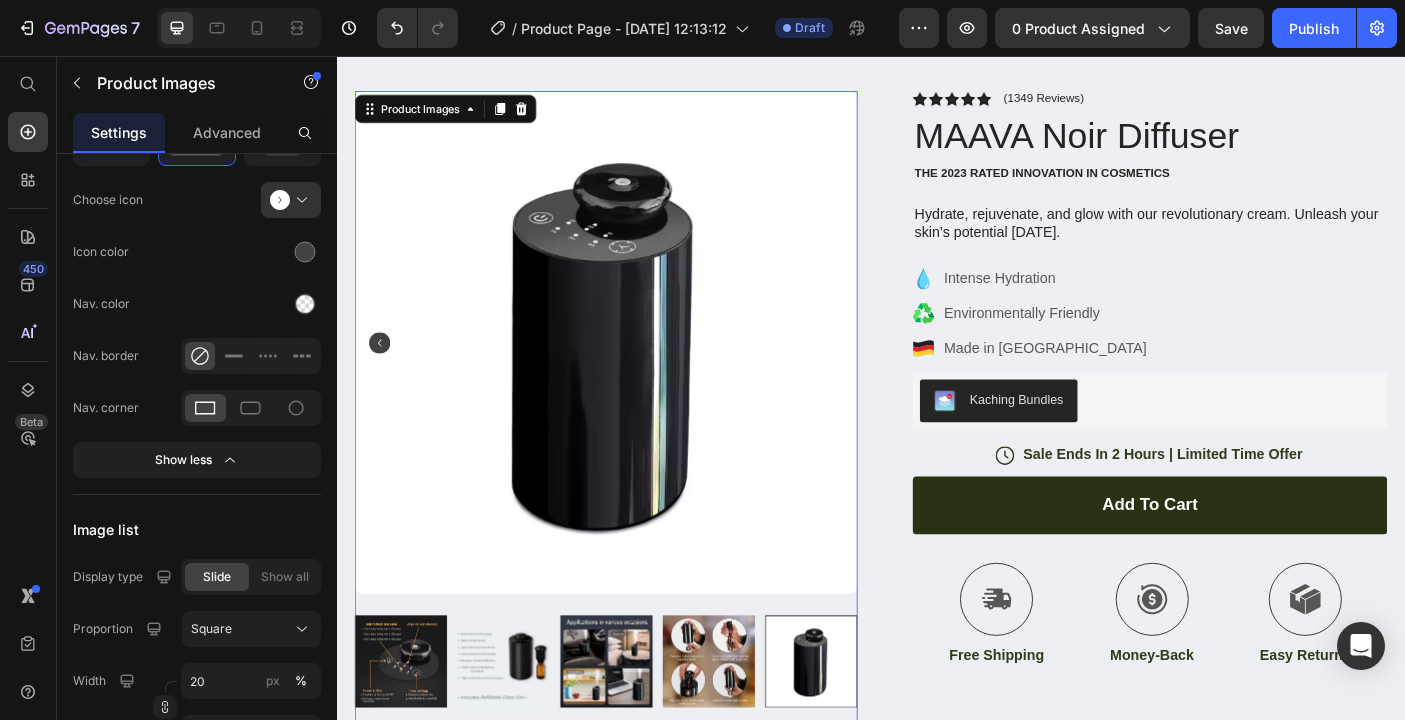 click 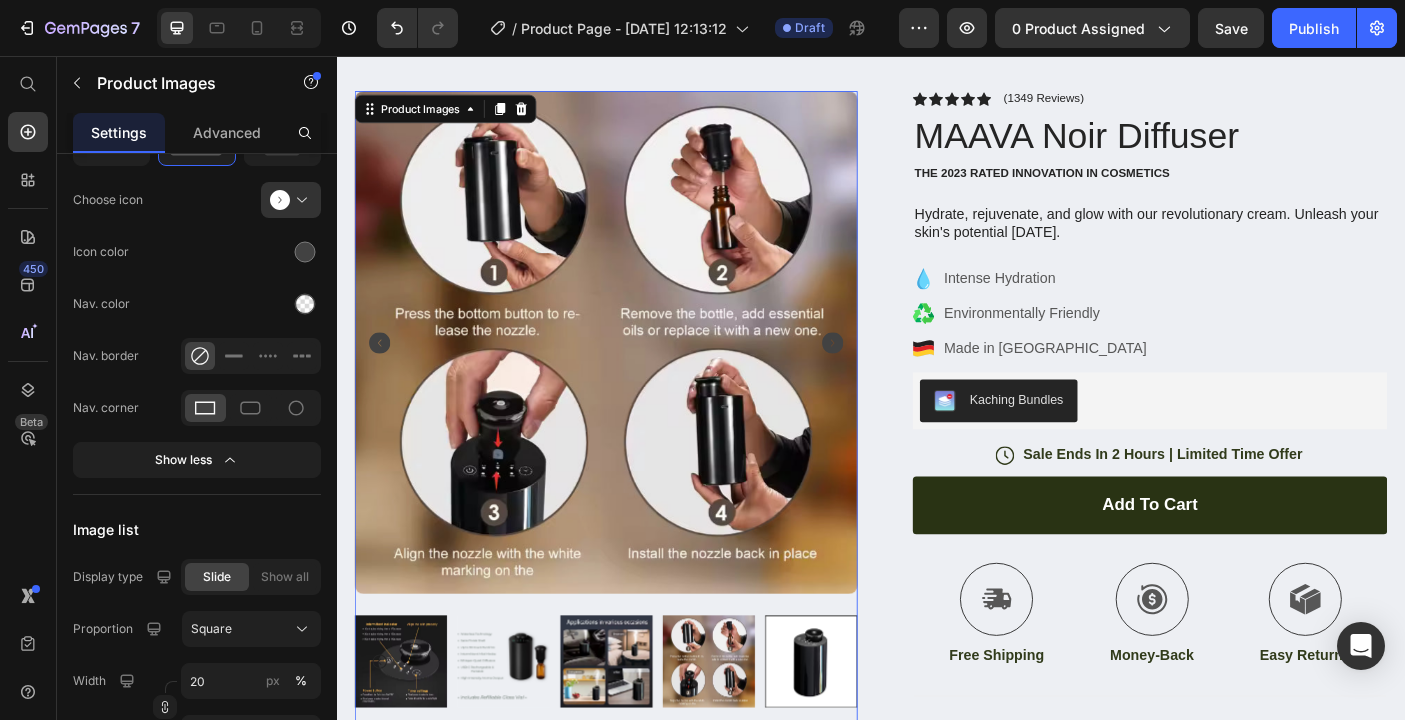click 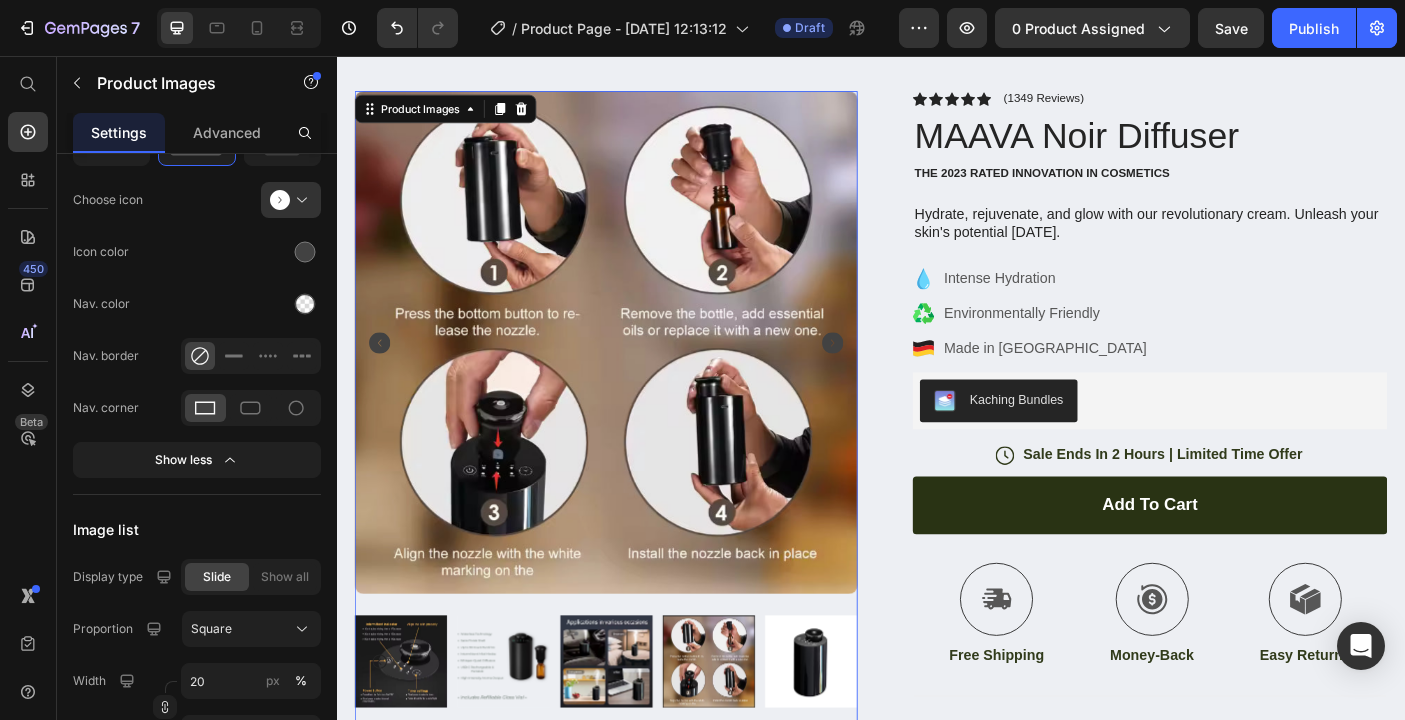 click 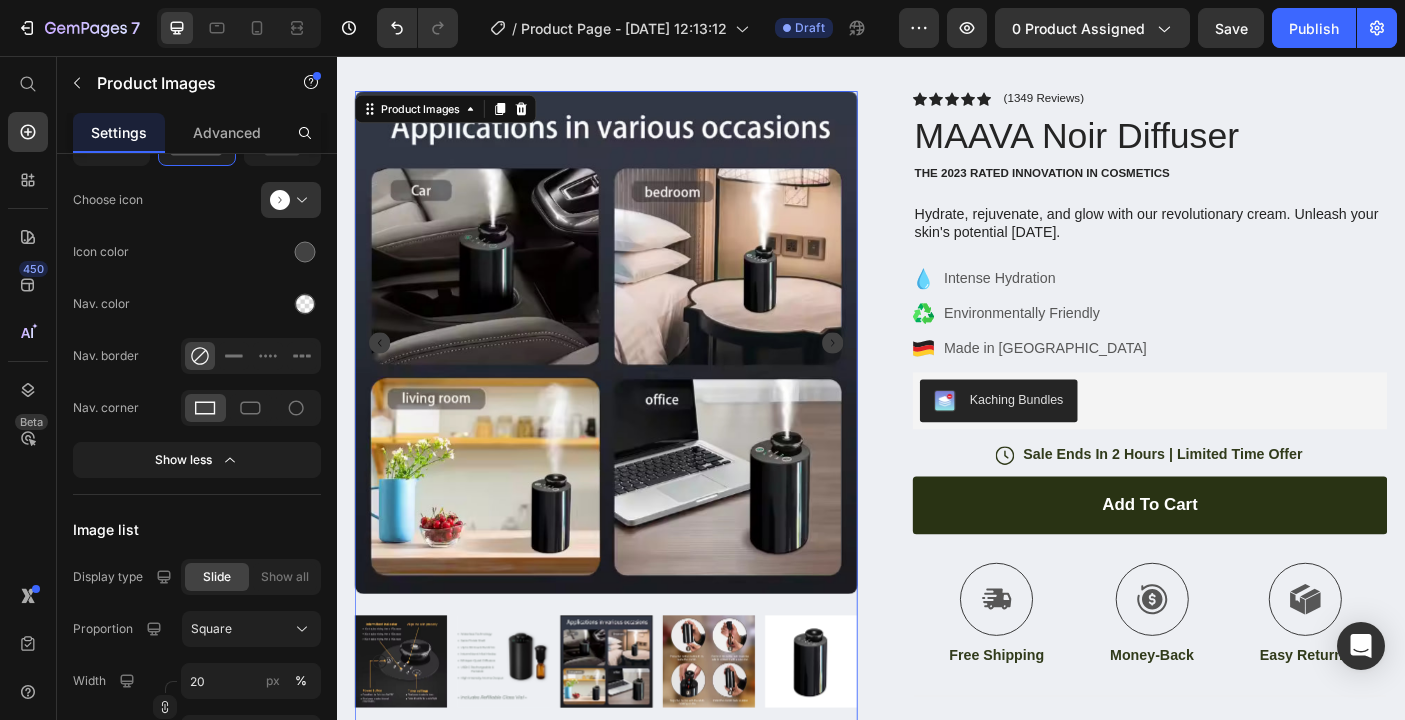 click 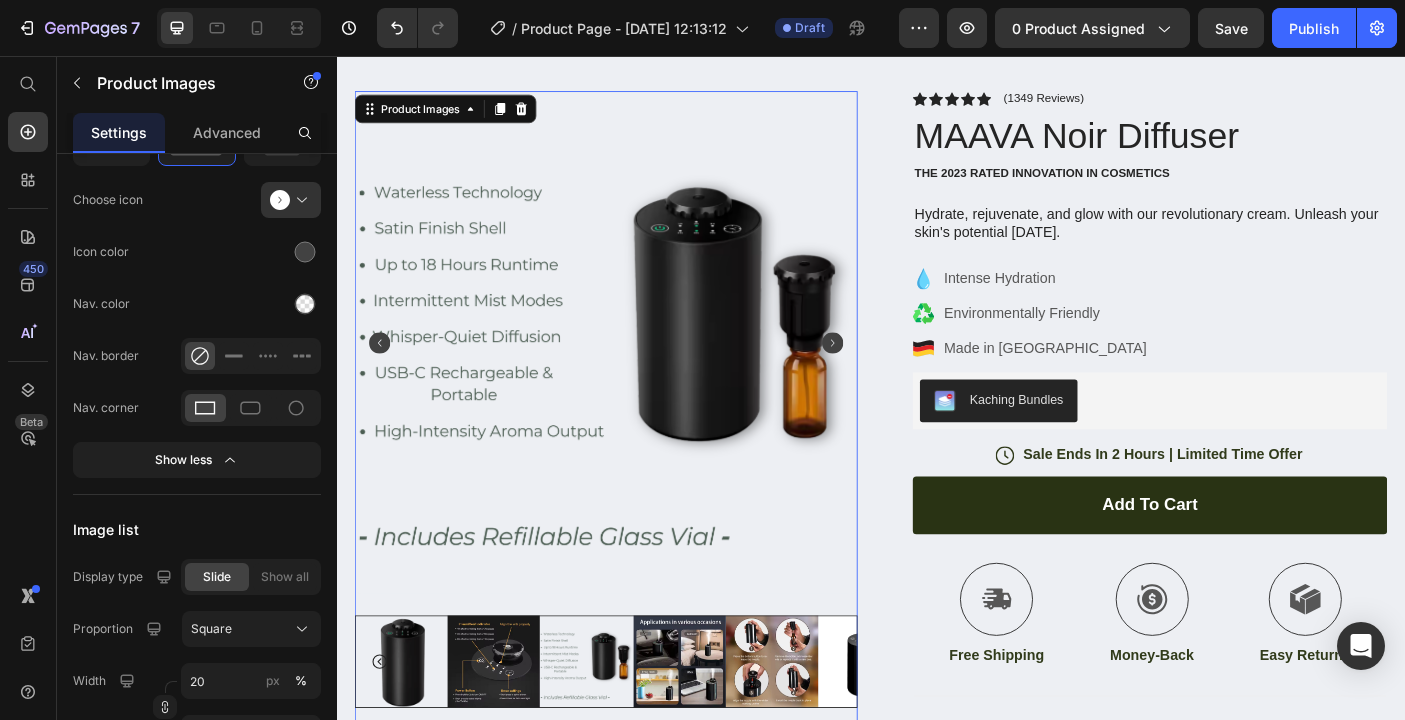 click 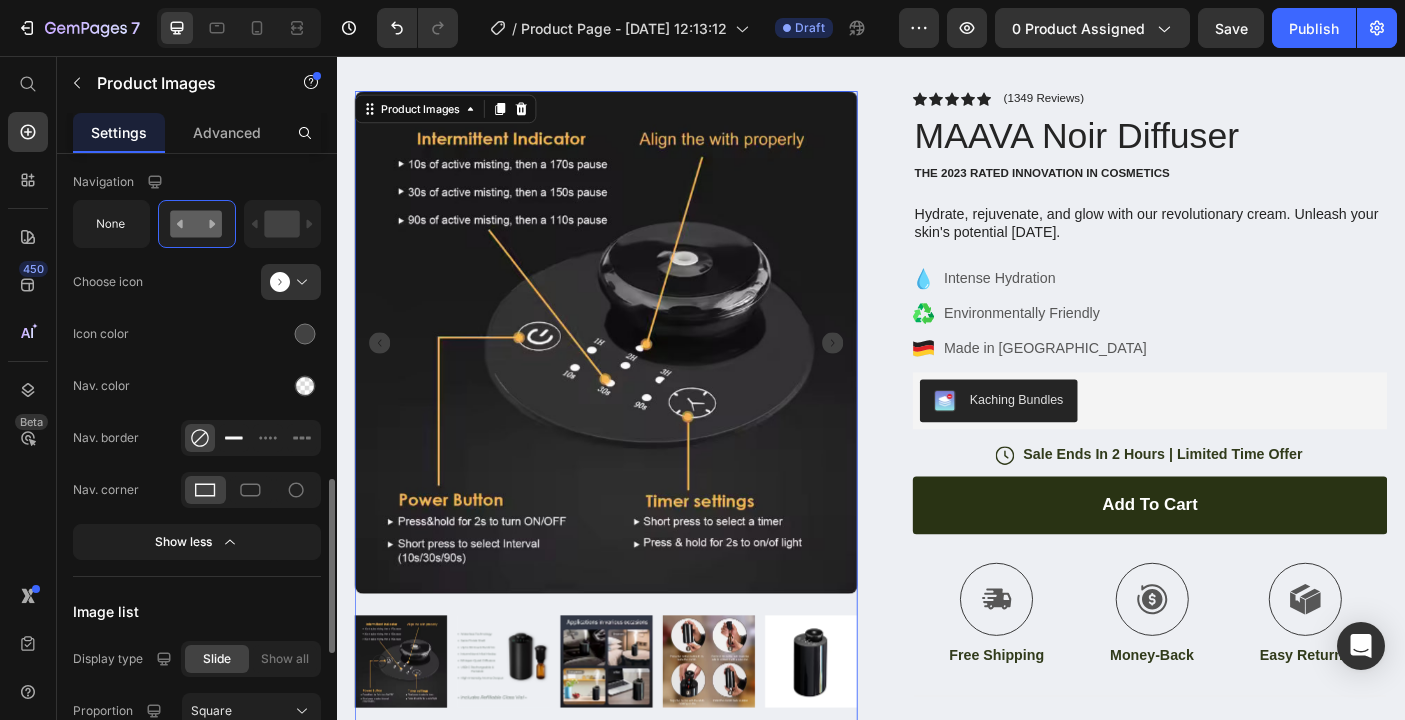 scroll, scrollTop: 1040, scrollLeft: 0, axis: vertical 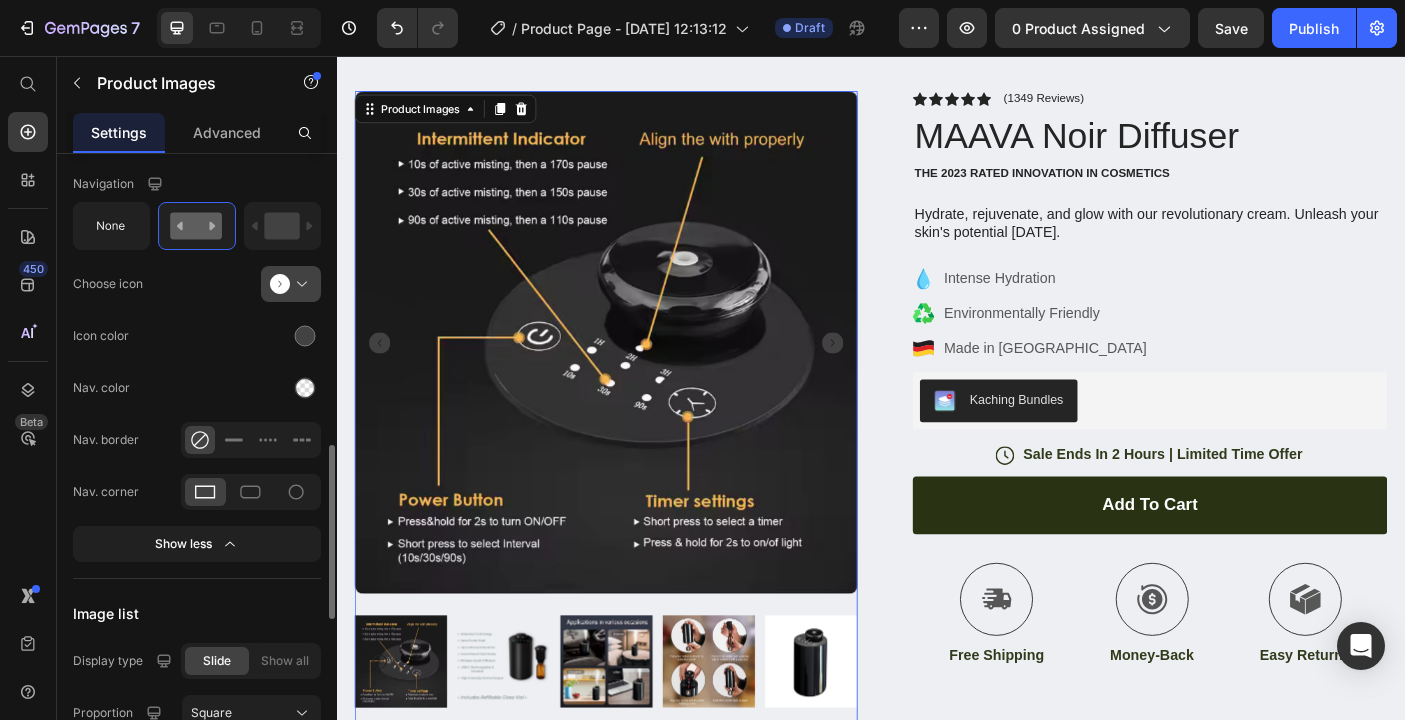 click at bounding box center (299, 284) 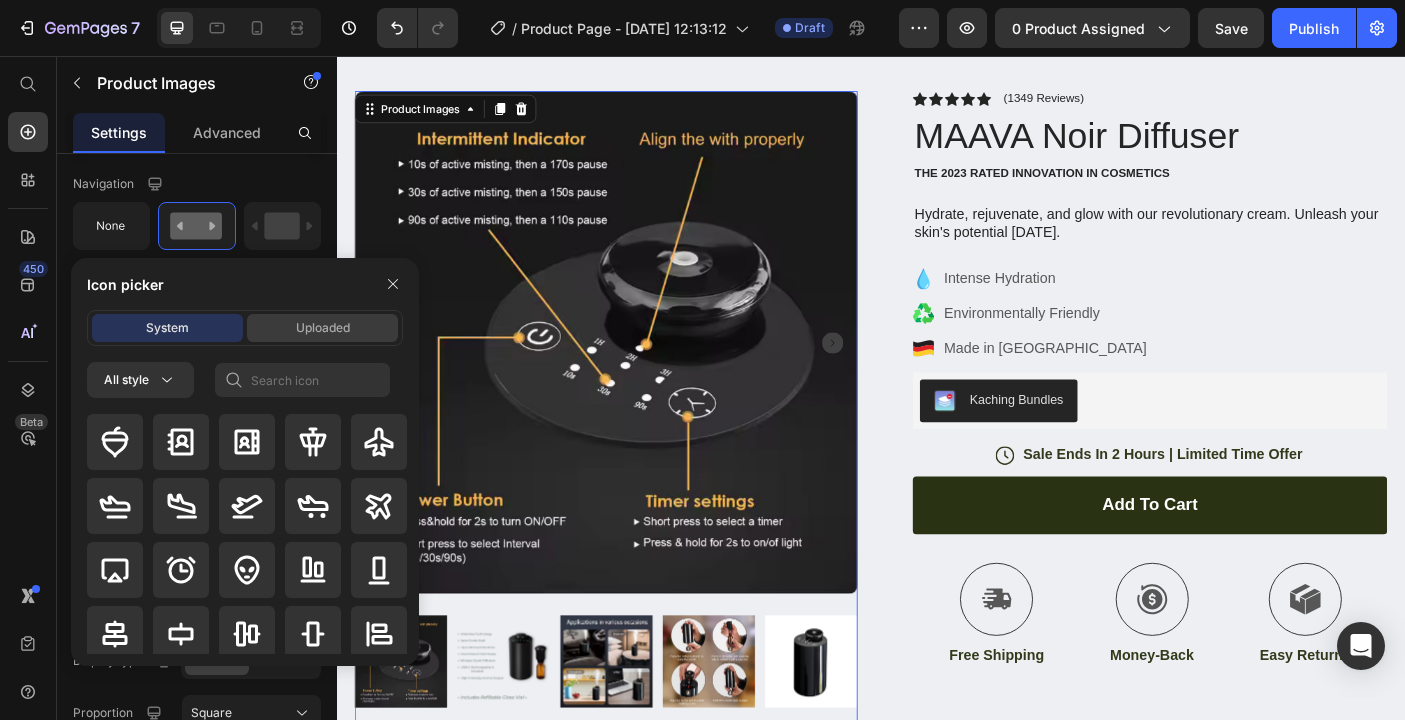 click on "Uploaded" at bounding box center (322, 328) 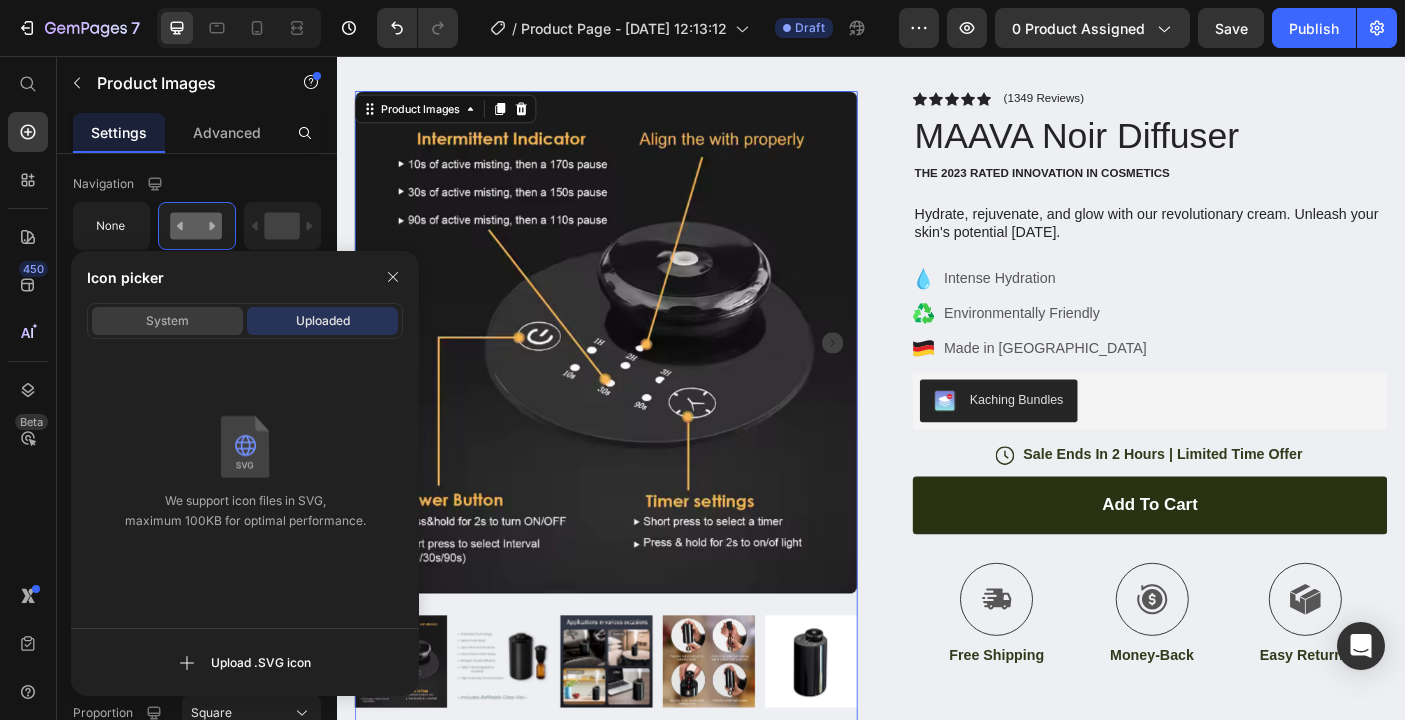 click on "System" at bounding box center (167, 321) 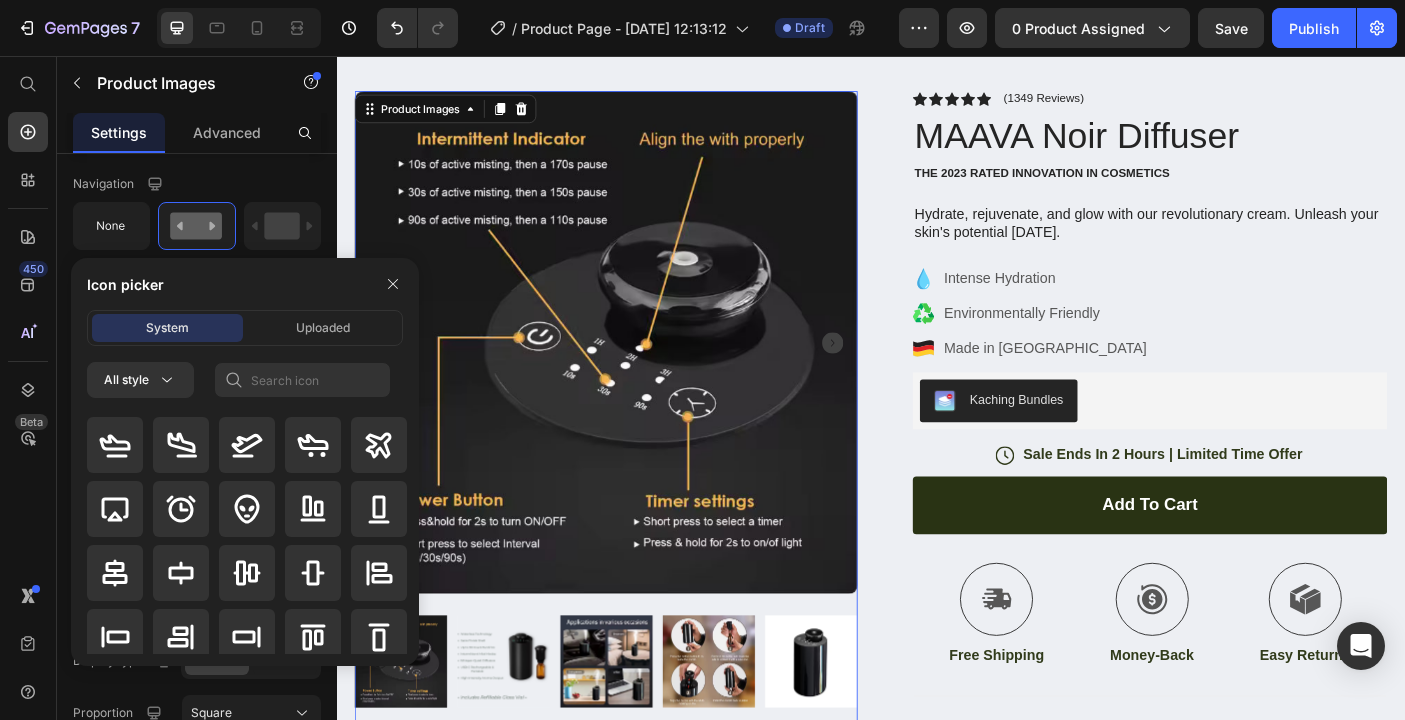 scroll, scrollTop: 0, scrollLeft: 0, axis: both 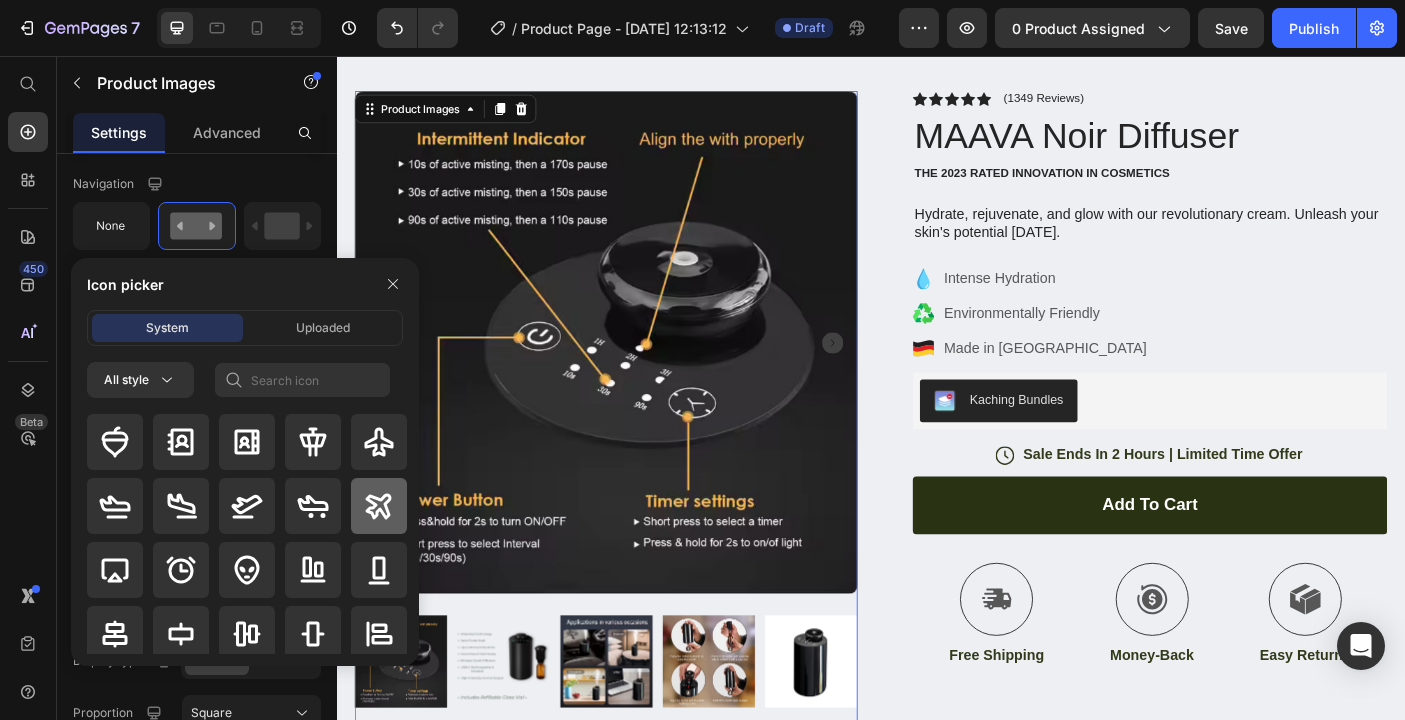 click 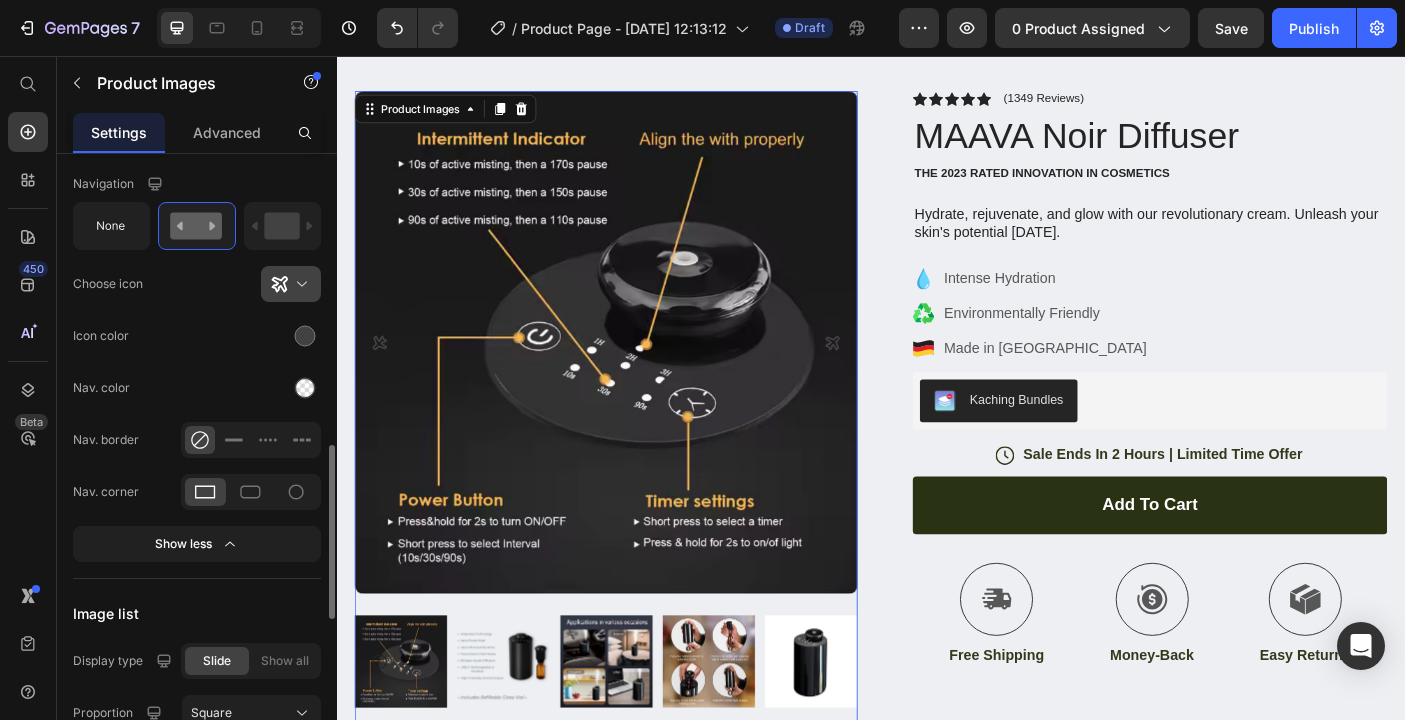 click at bounding box center [299, 284] 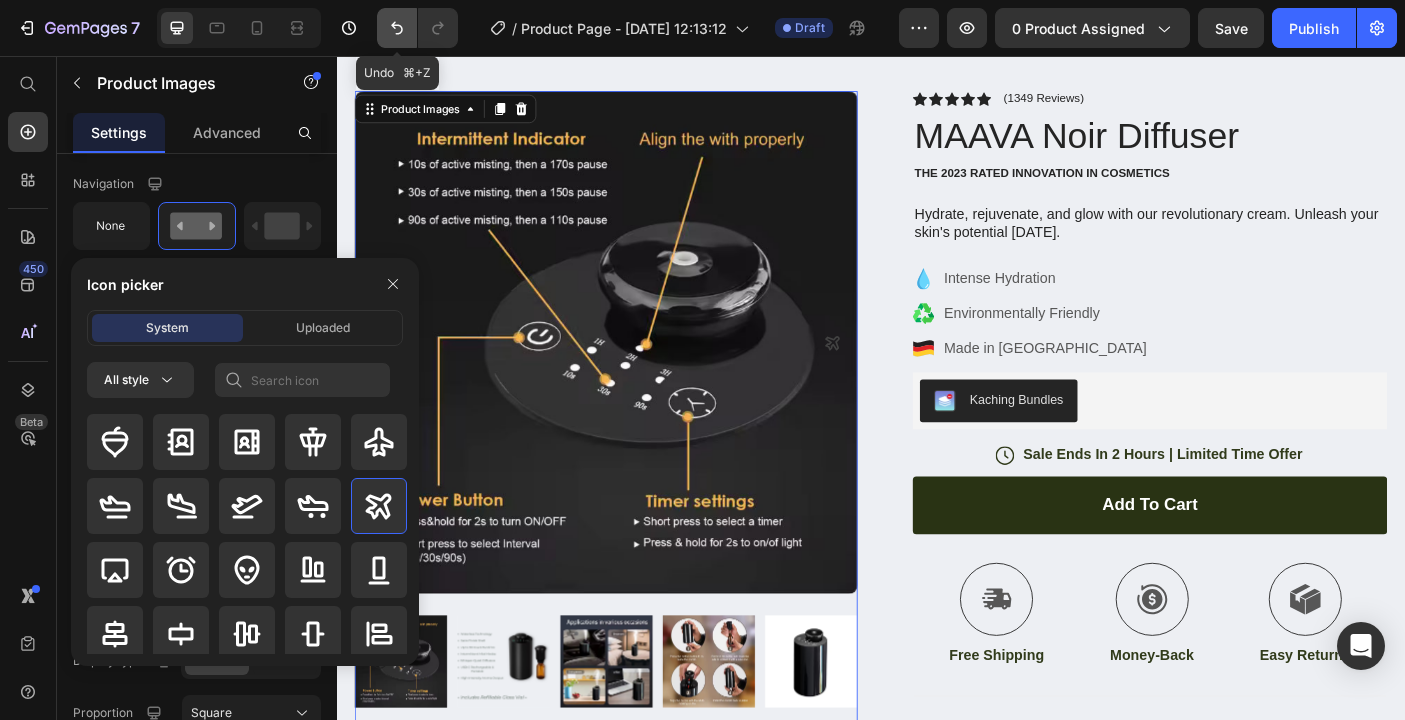 click 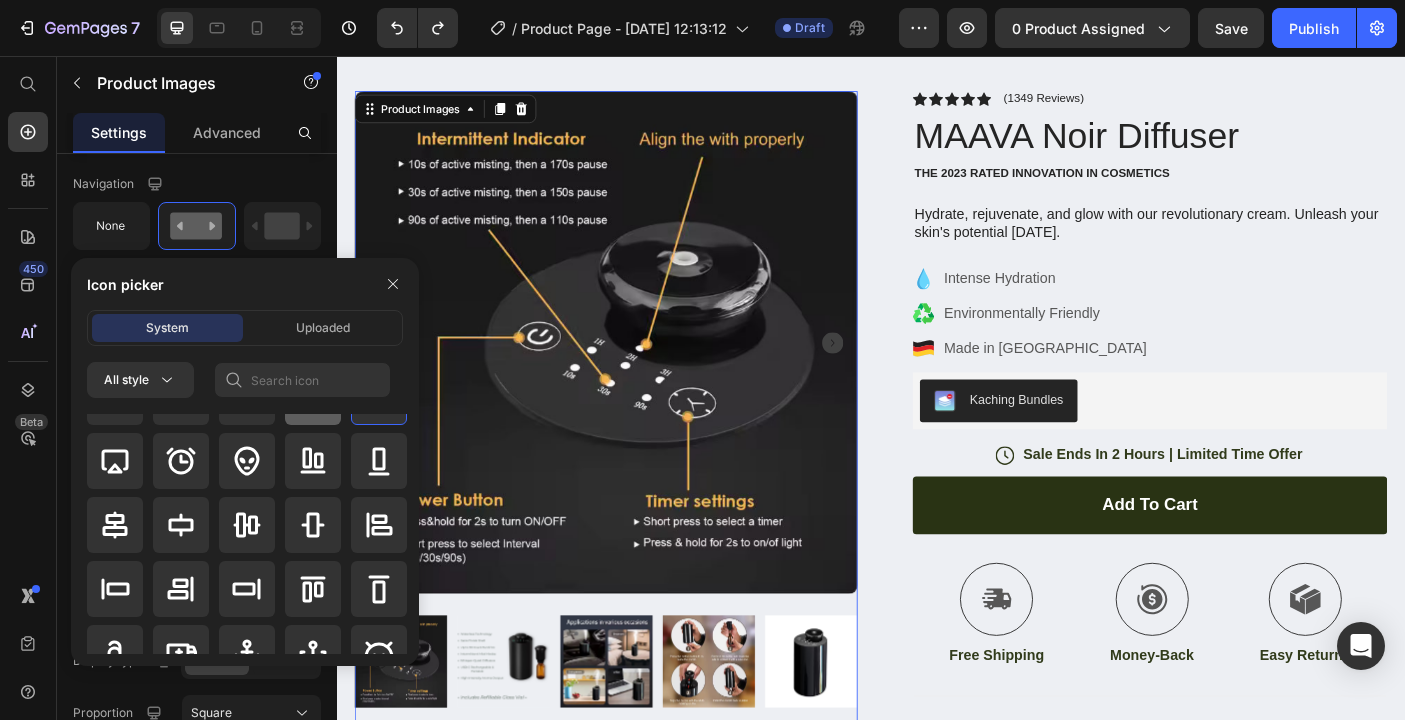 scroll, scrollTop: 113, scrollLeft: 0, axis: vertical 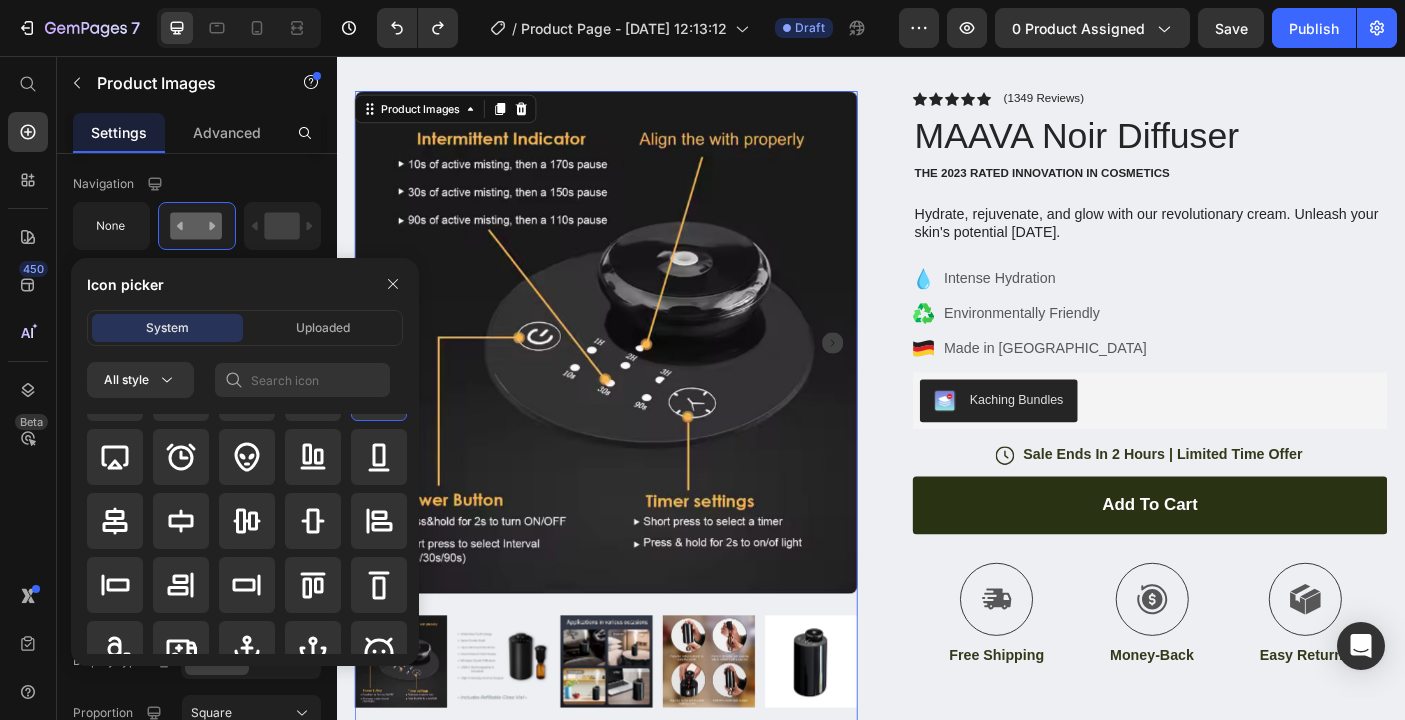 click 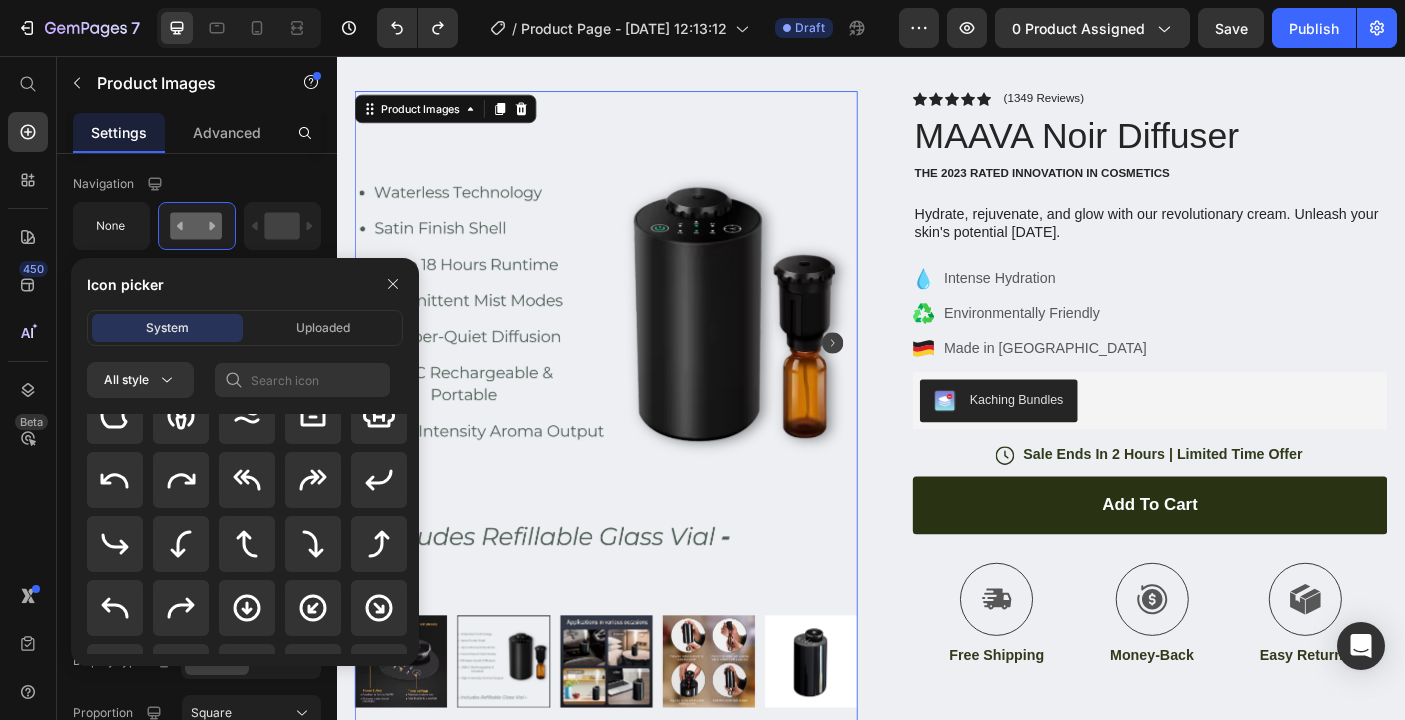 scroll, scrollTop: 445, scrollLeft: 0, axis: vertical 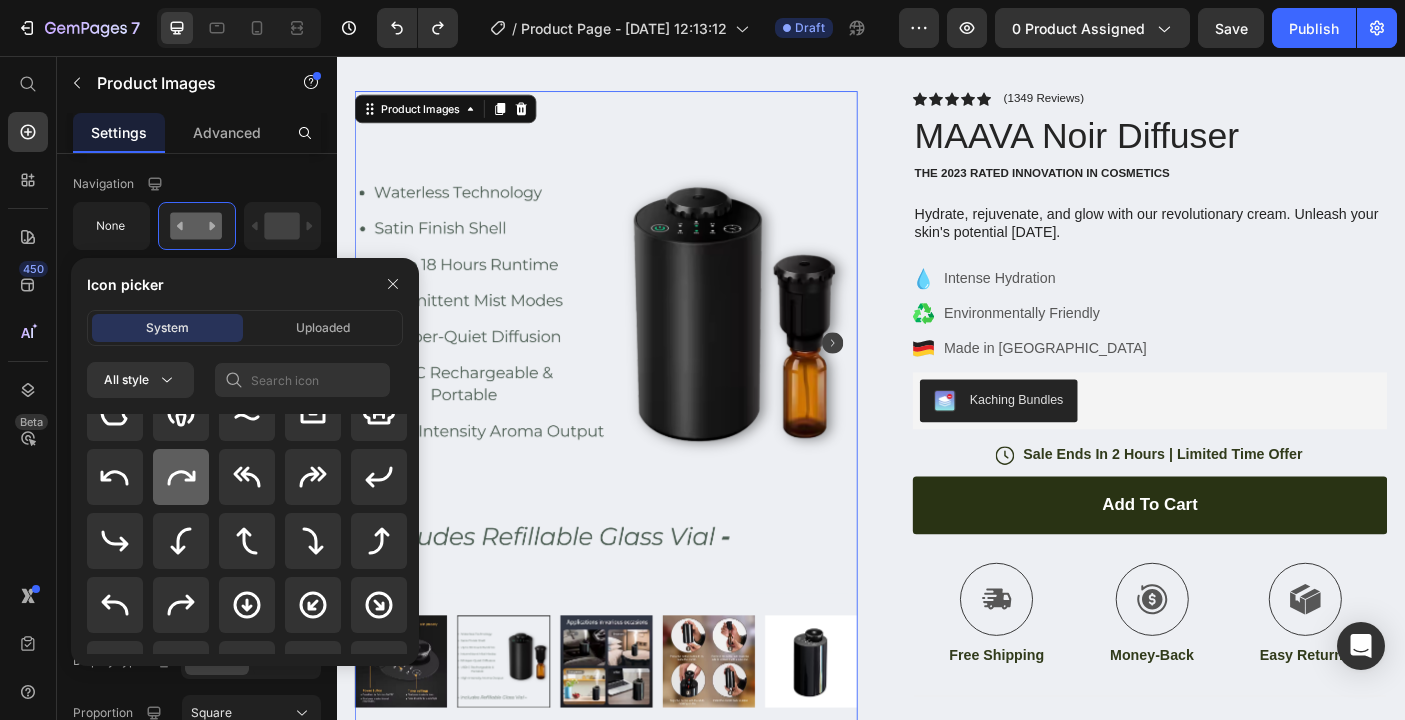 click 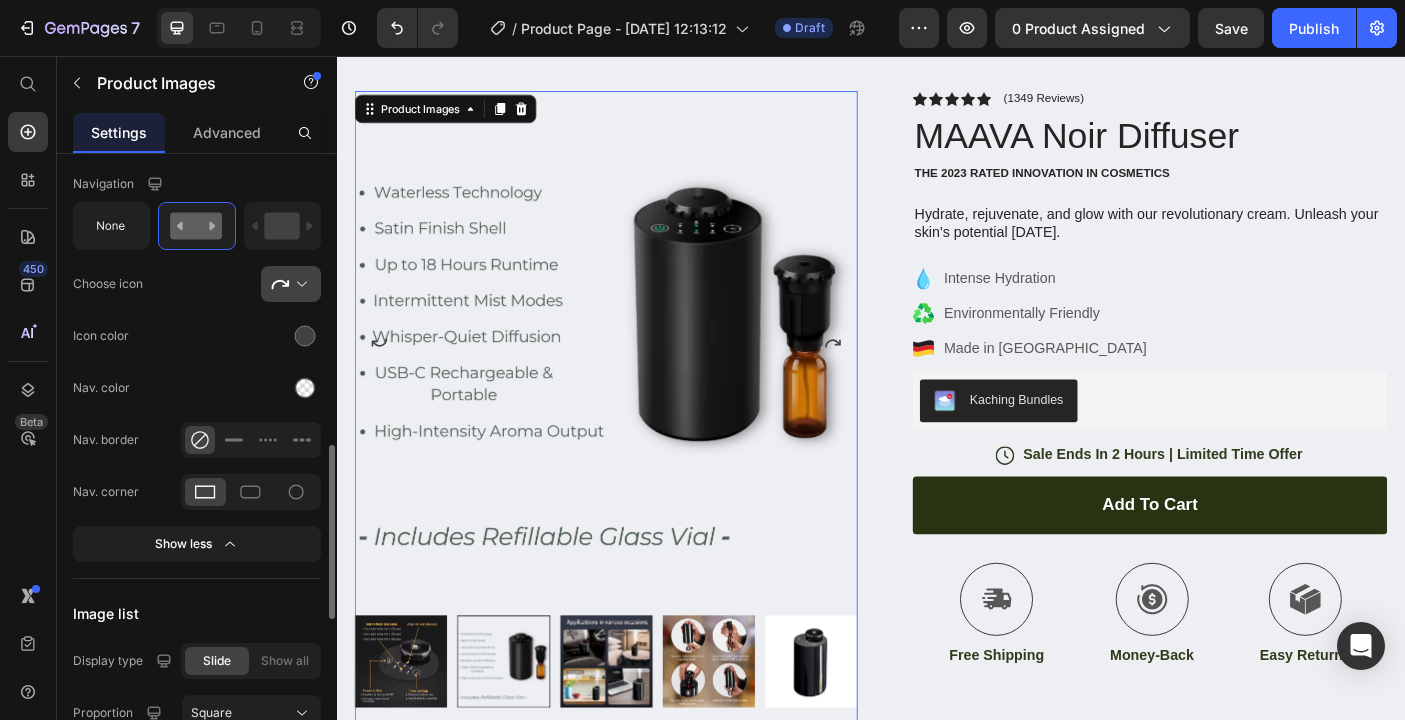click at bounding box center [299, 284] 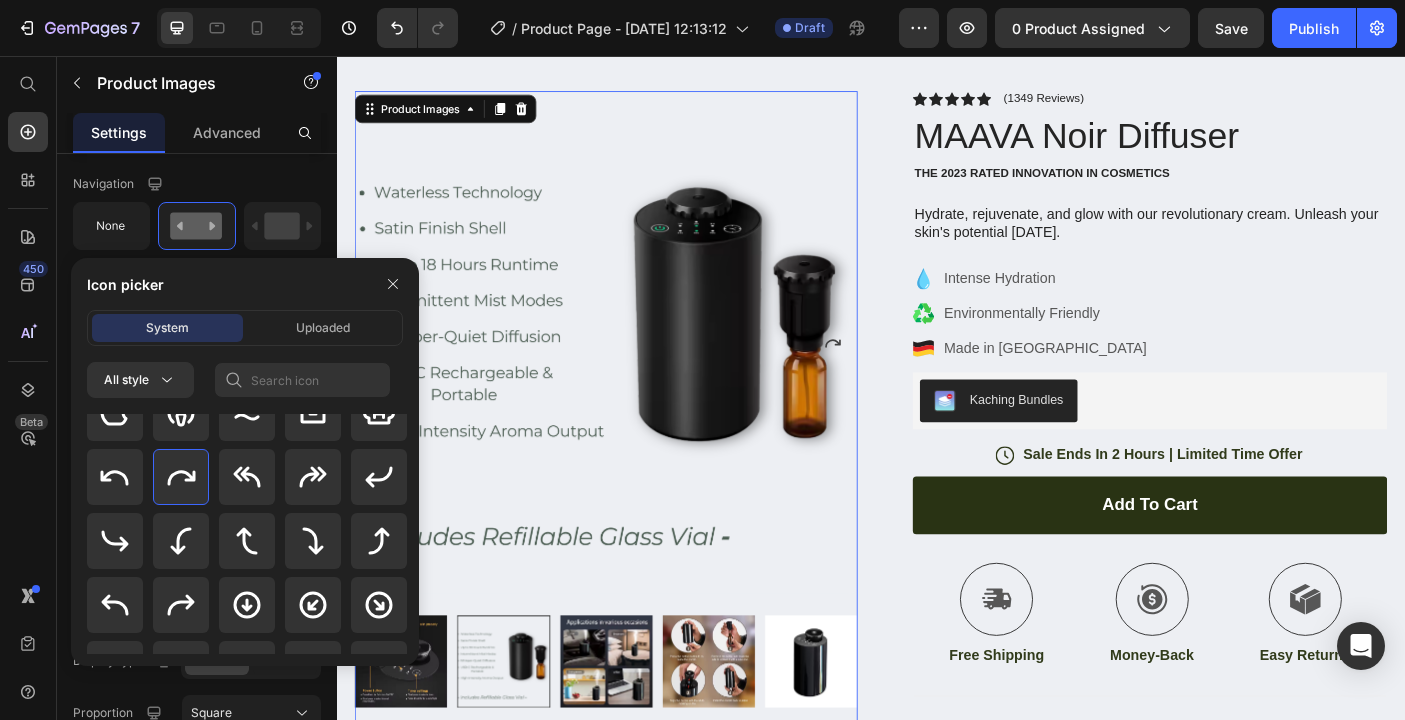 click 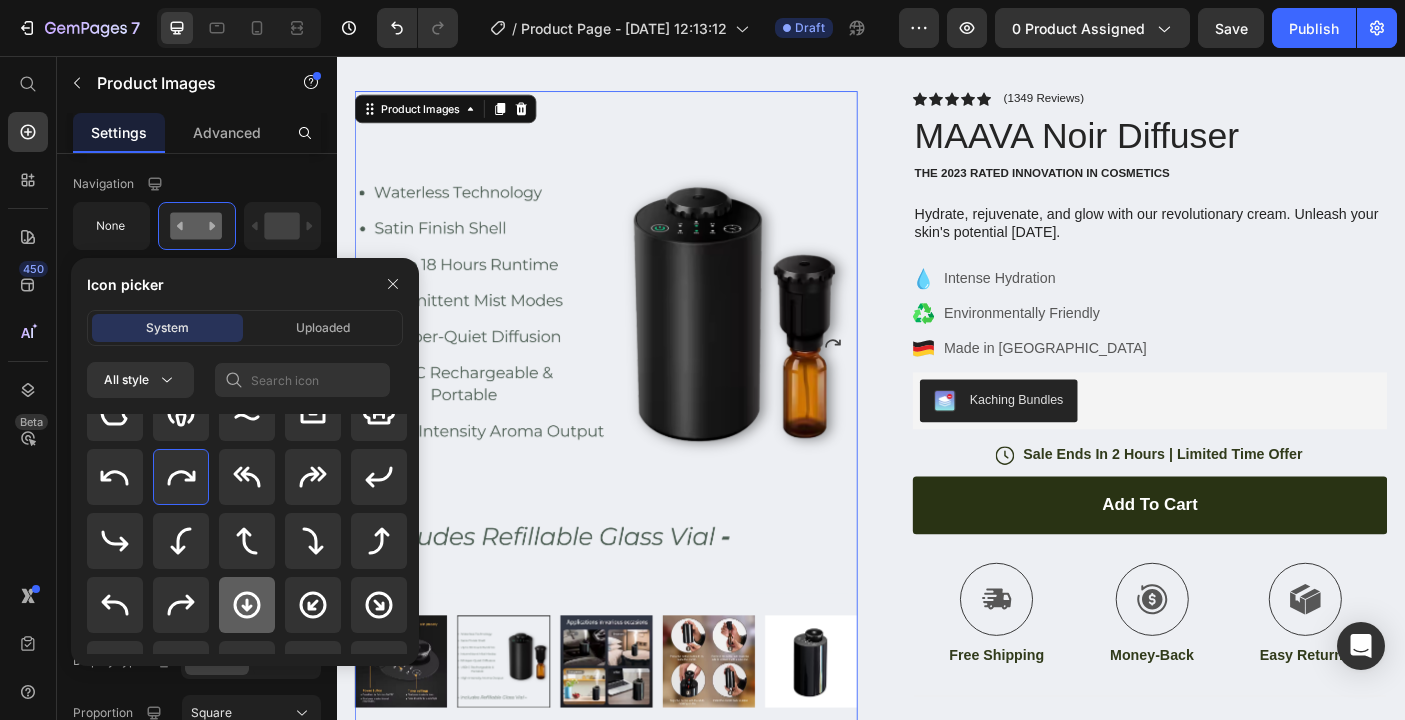 click 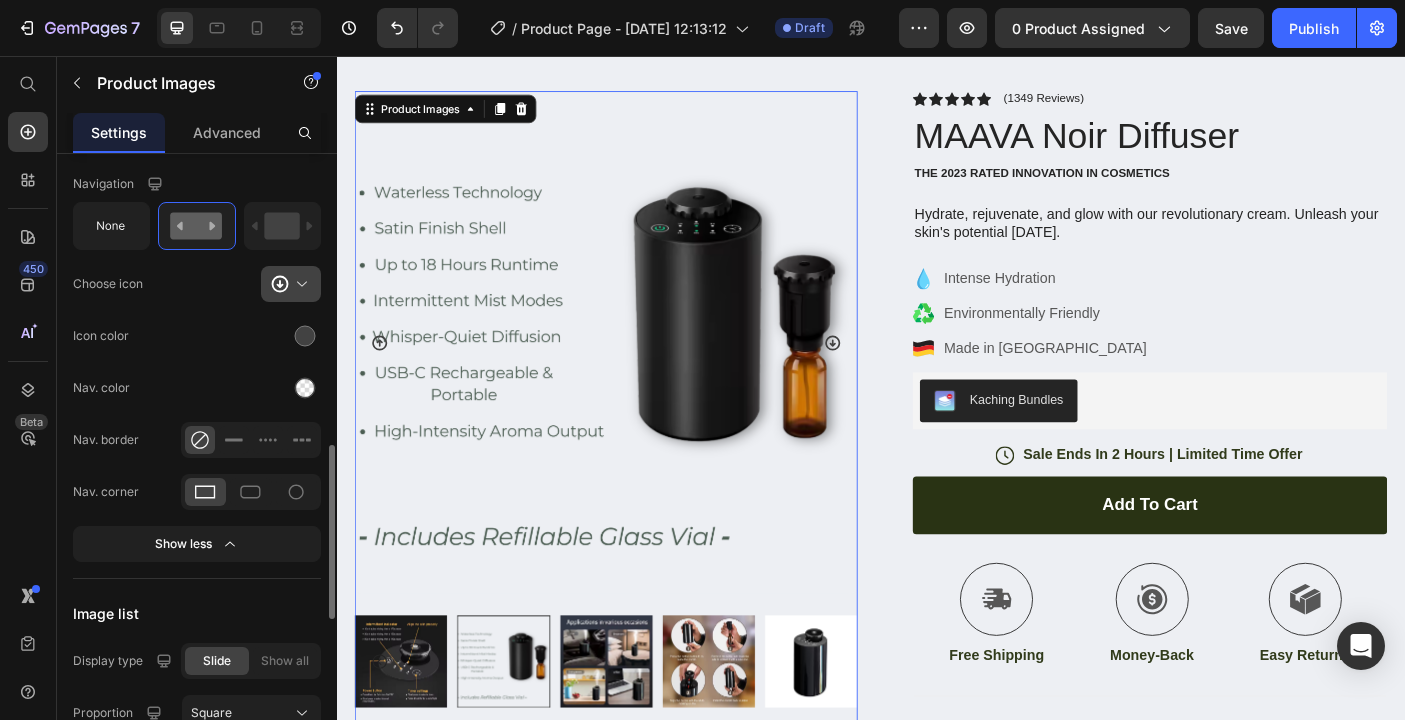 click at bounding box center (299, 284) 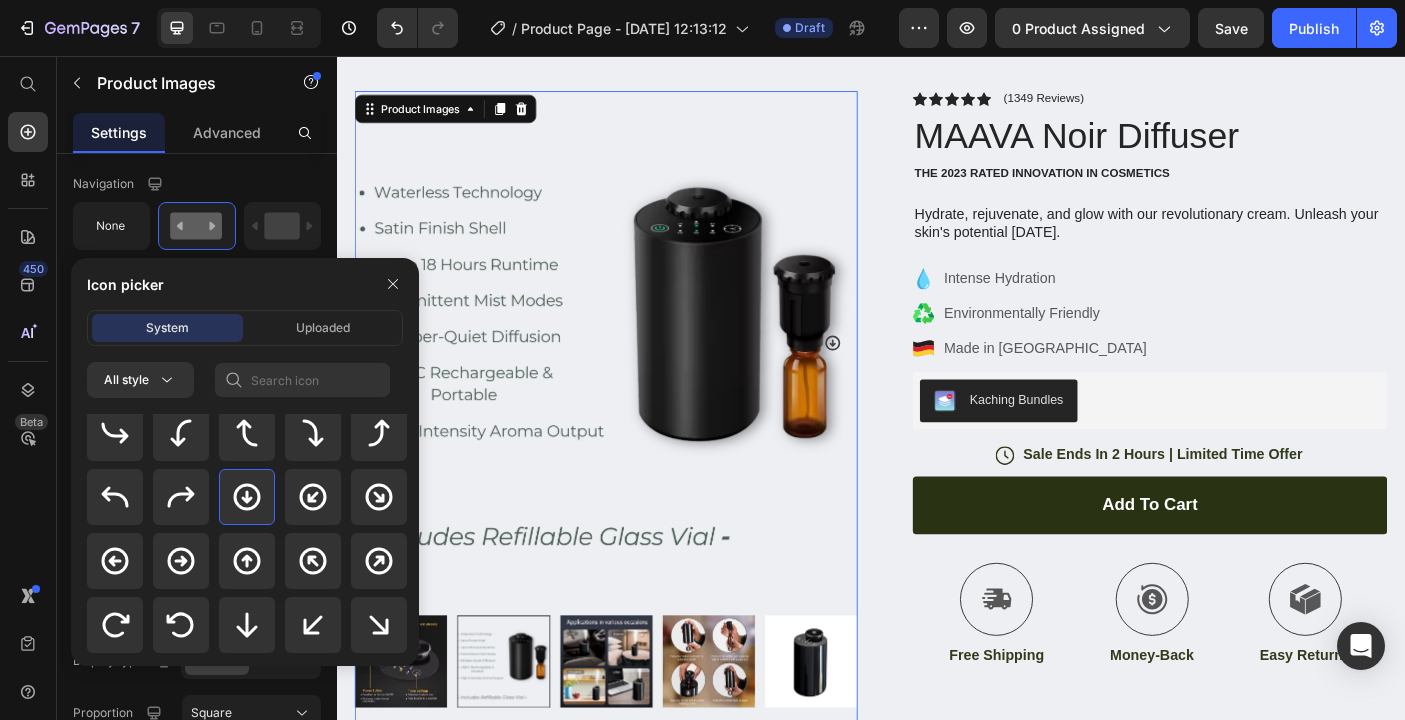 scroll, scrollTop: 542, scrollLeft: 0, axis: vertical 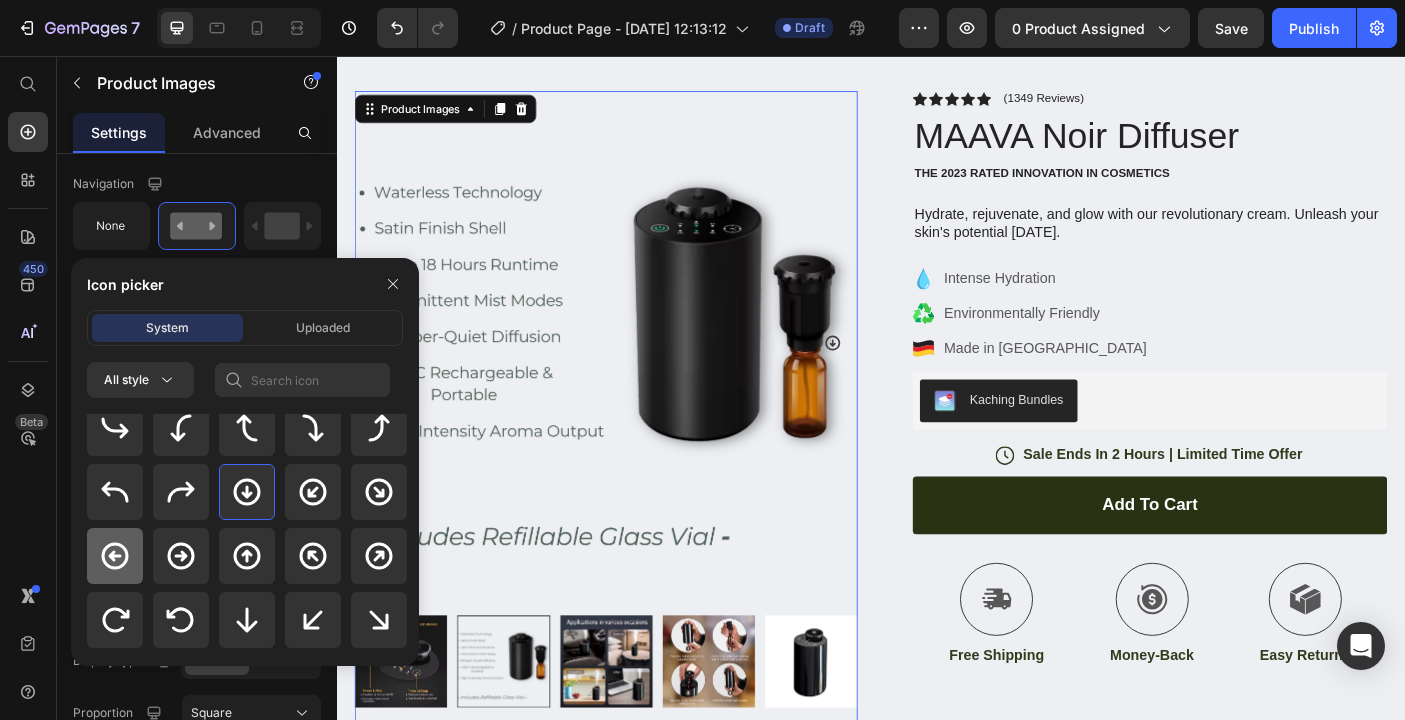 click 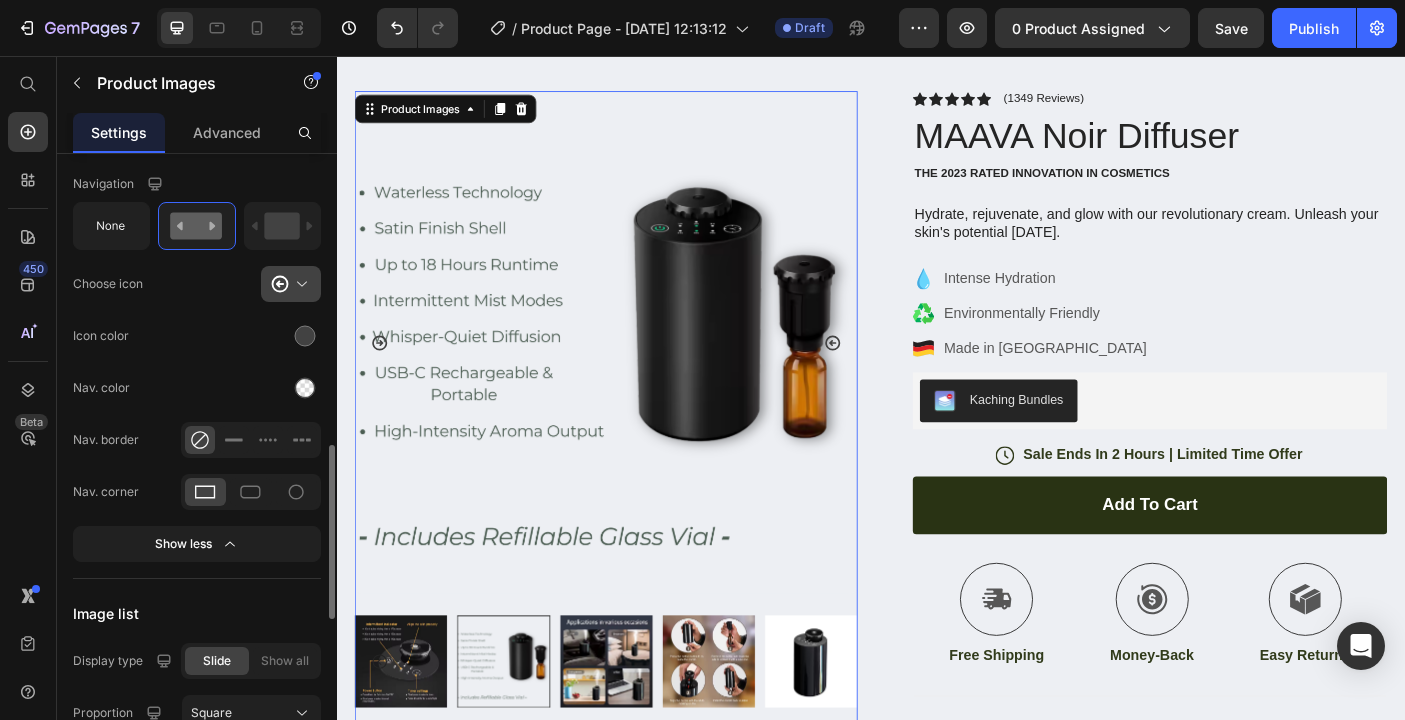 click at bounding box center (299, 284) 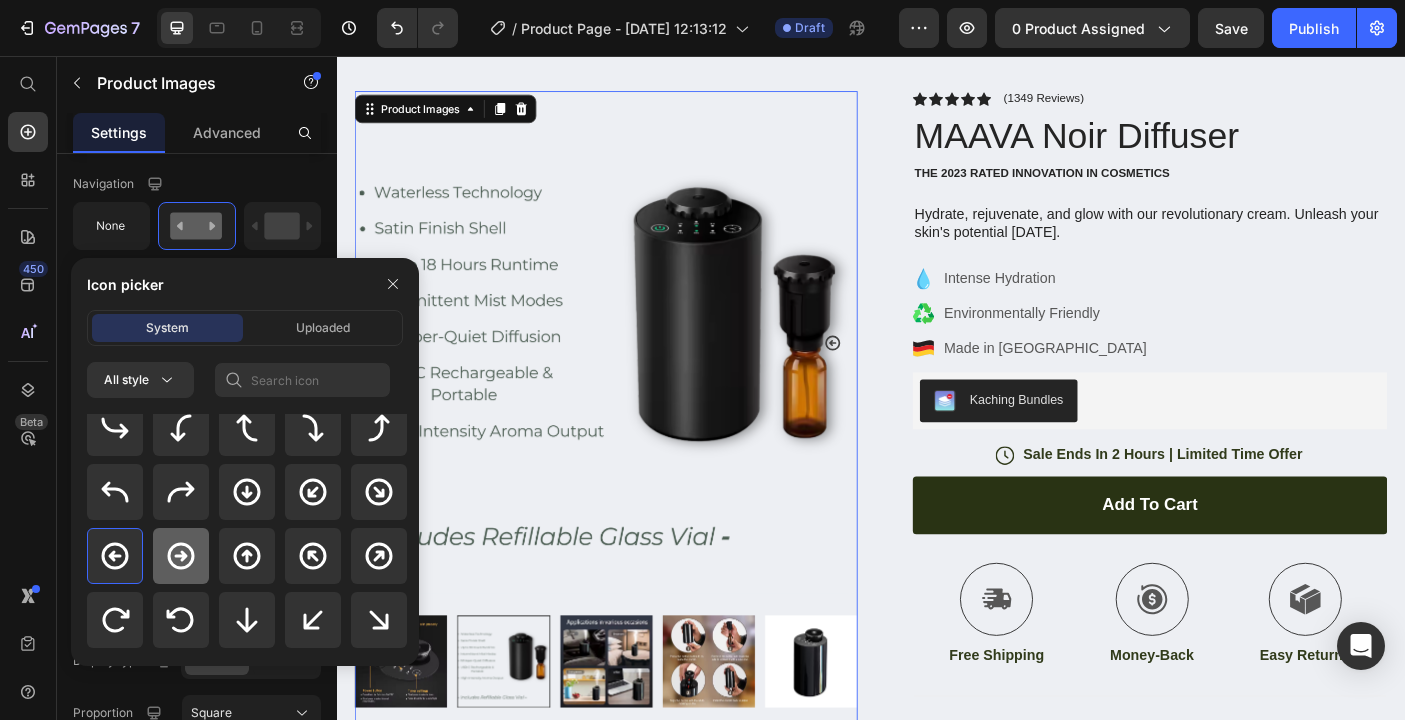 click 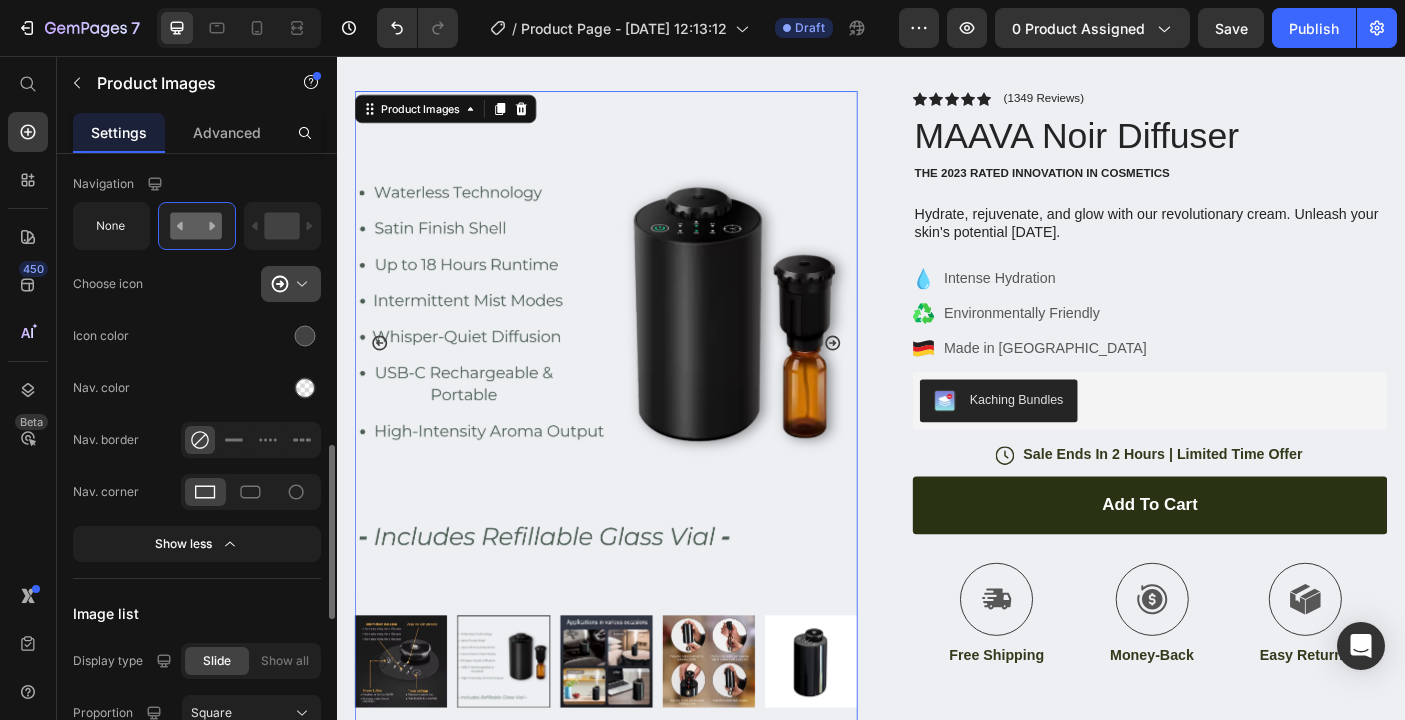 click at bounding box center (299, 284) 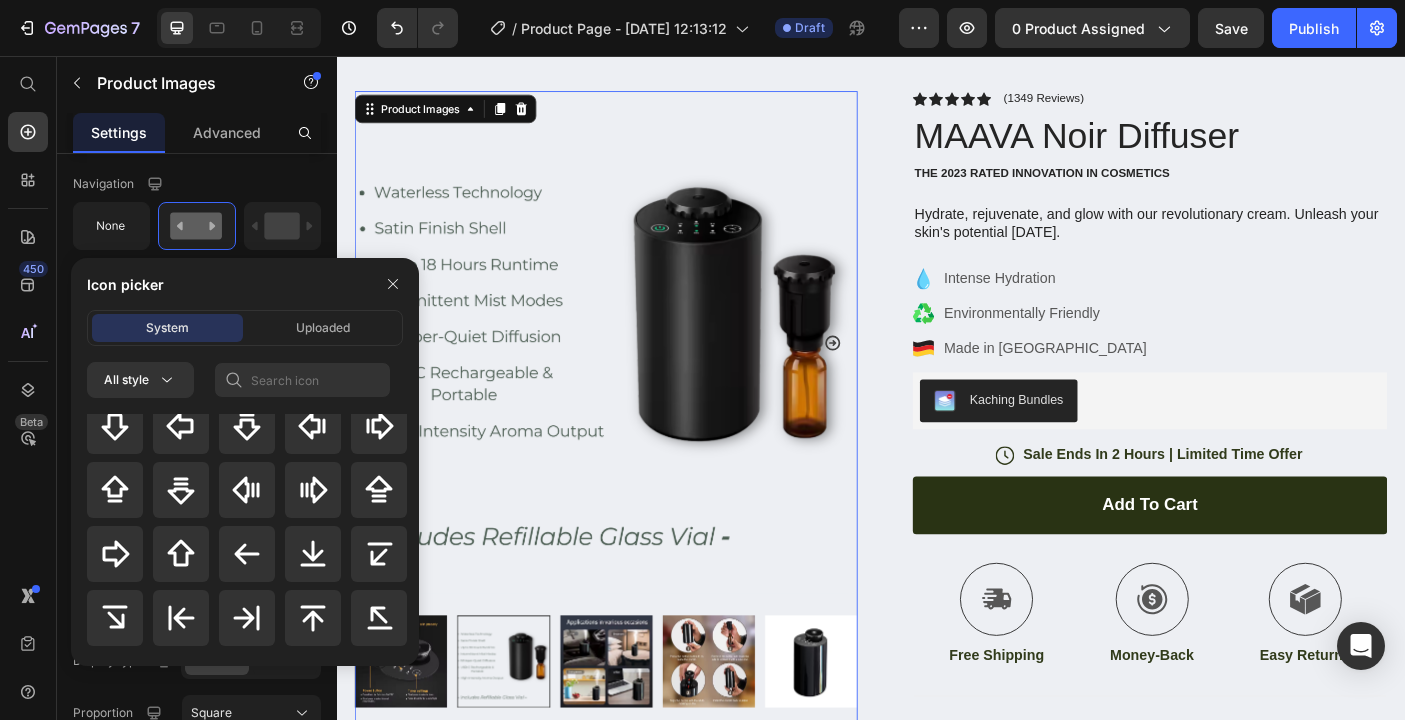 scroll, scrollTop: 832, scrollLeft: 0, axis: vertical 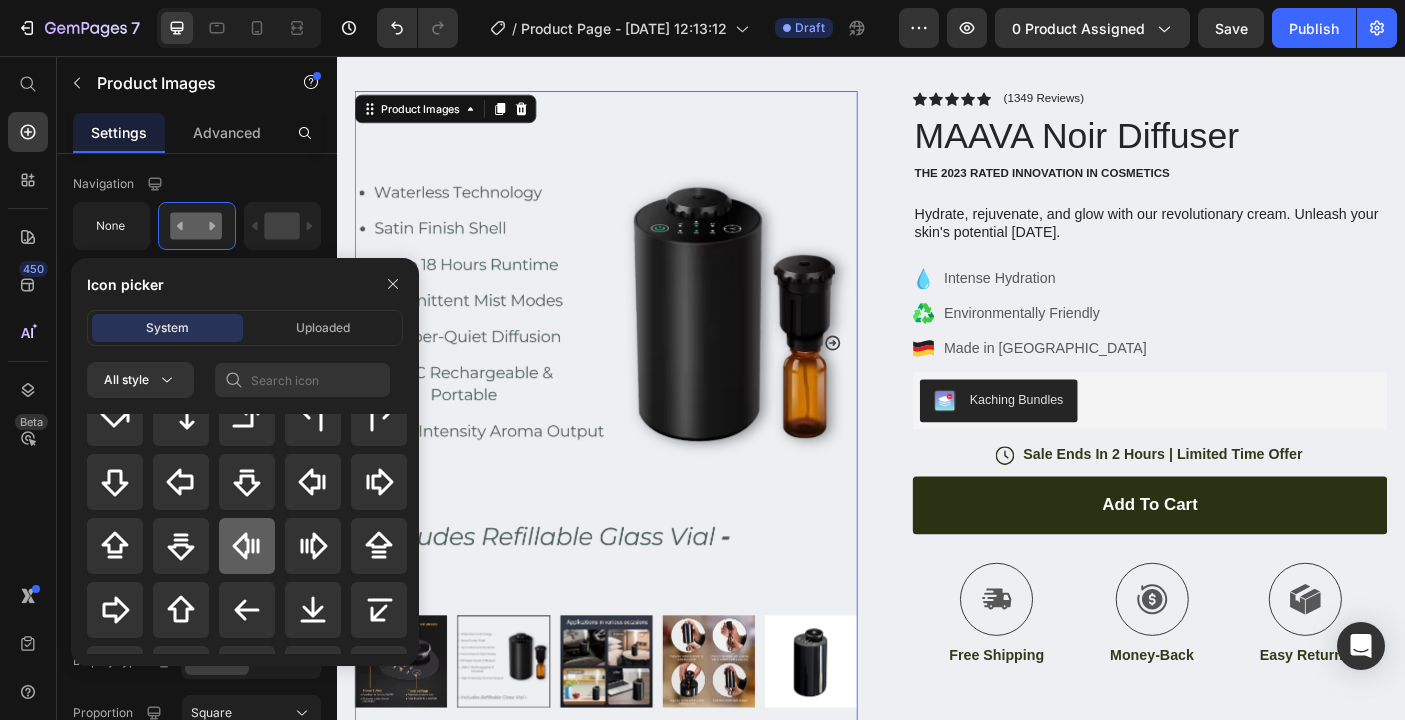 click 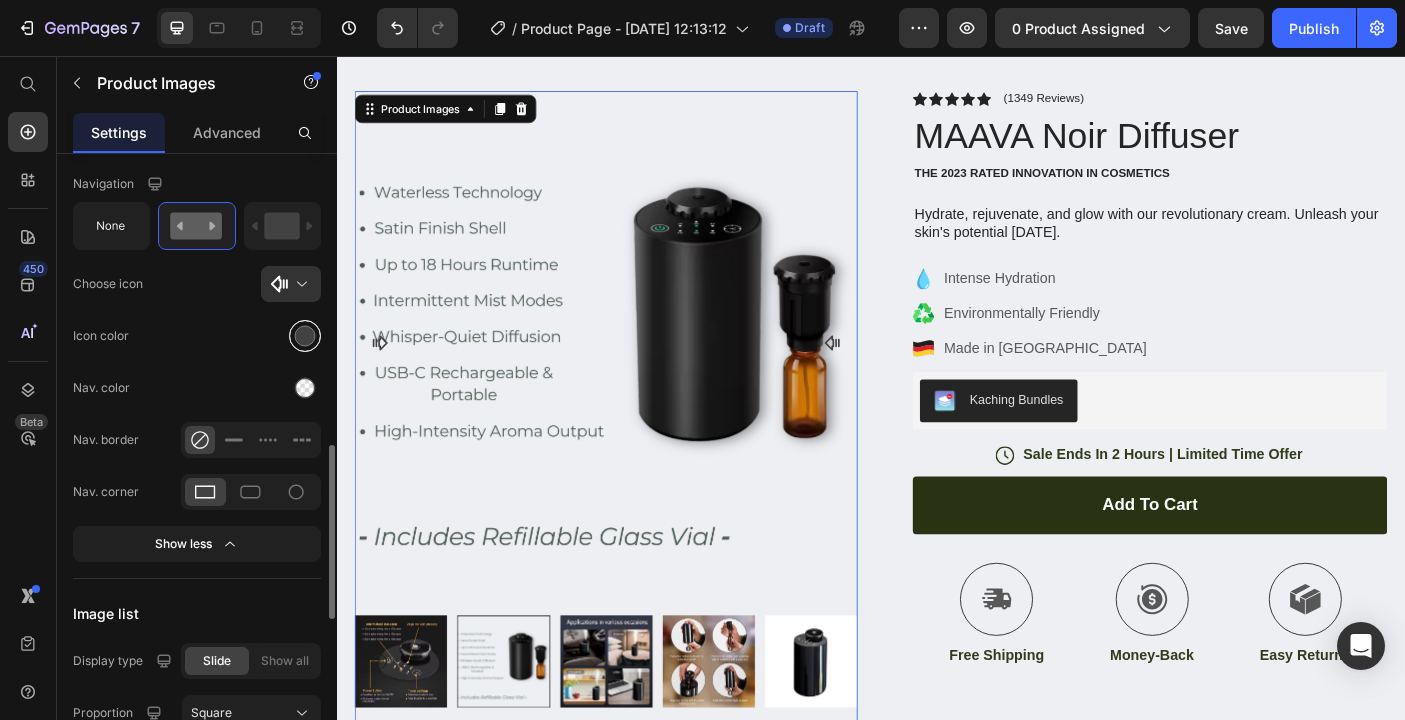 click at bounding box center [305, 336] 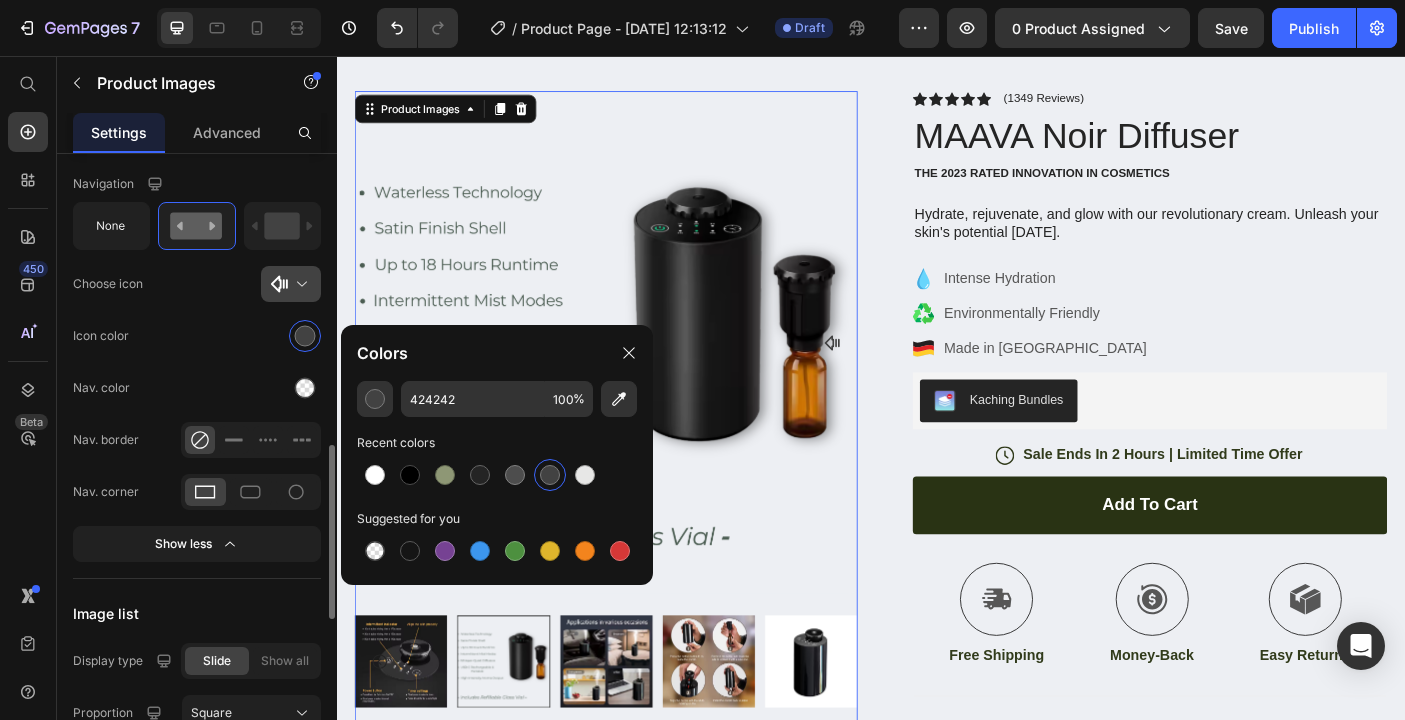 click at bounding box center [299, 284] 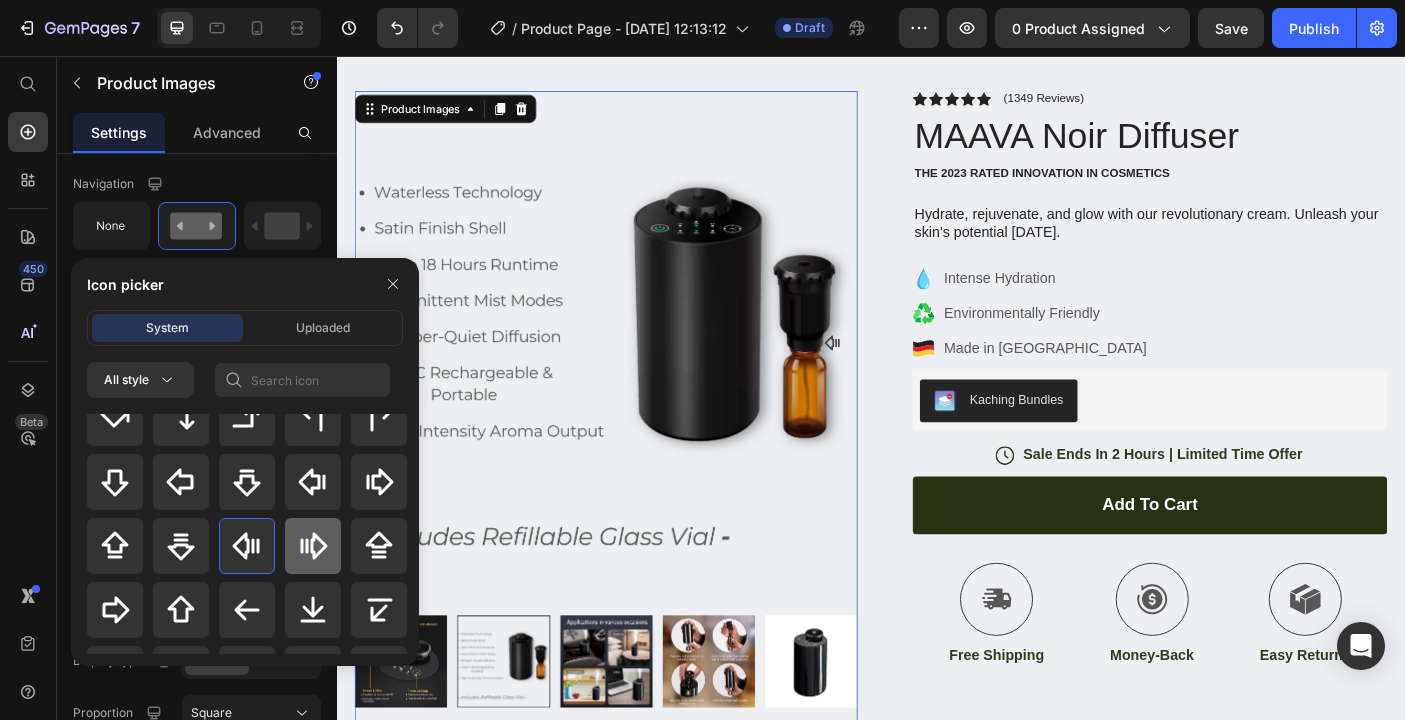 click 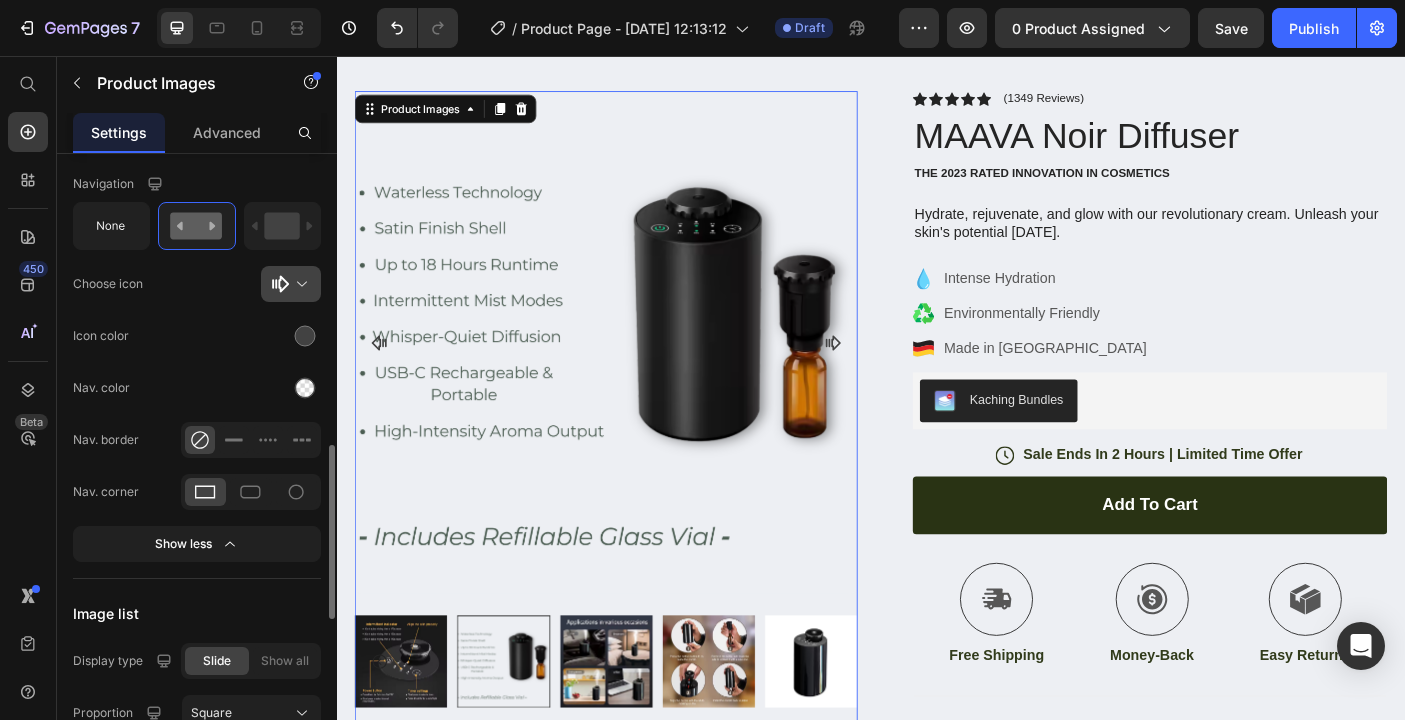 click at bounding box center [299, 284] 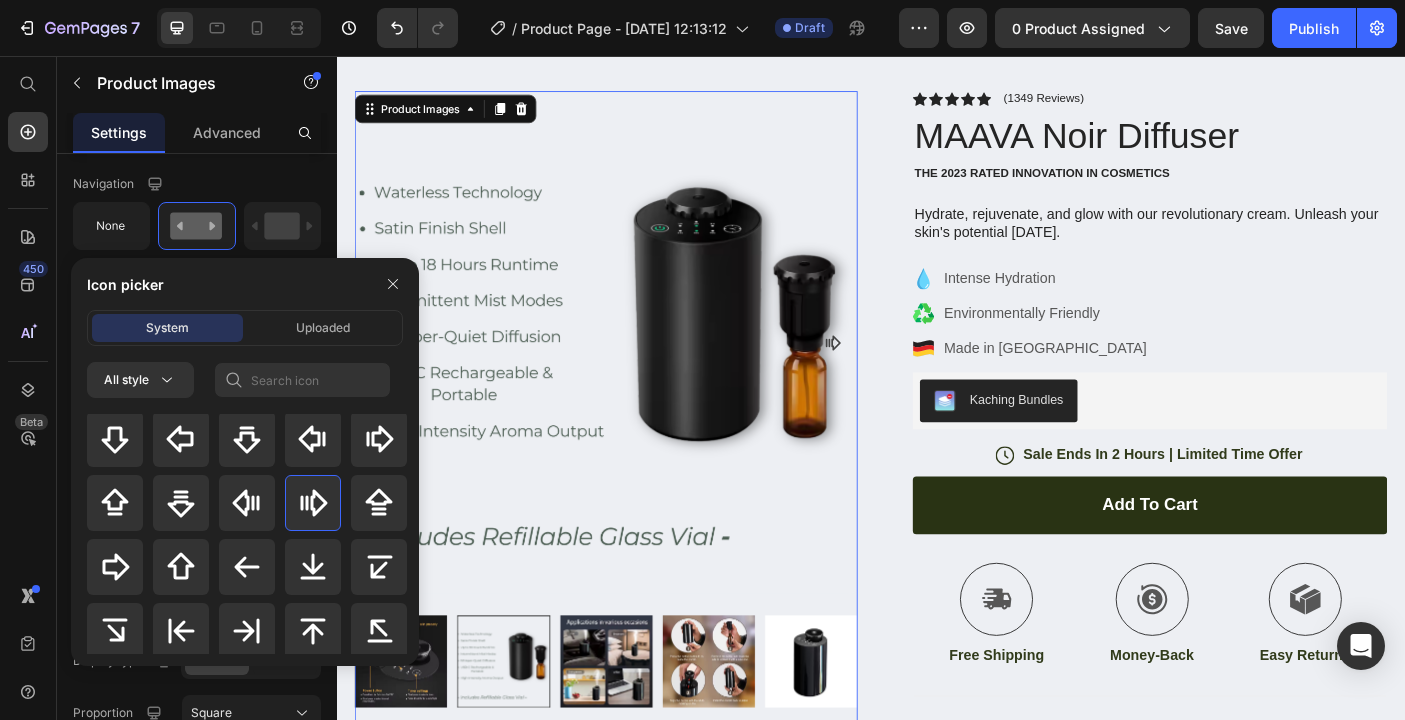 scroll, scrollTop: 875, scrollLeft: 0, axis: vertical 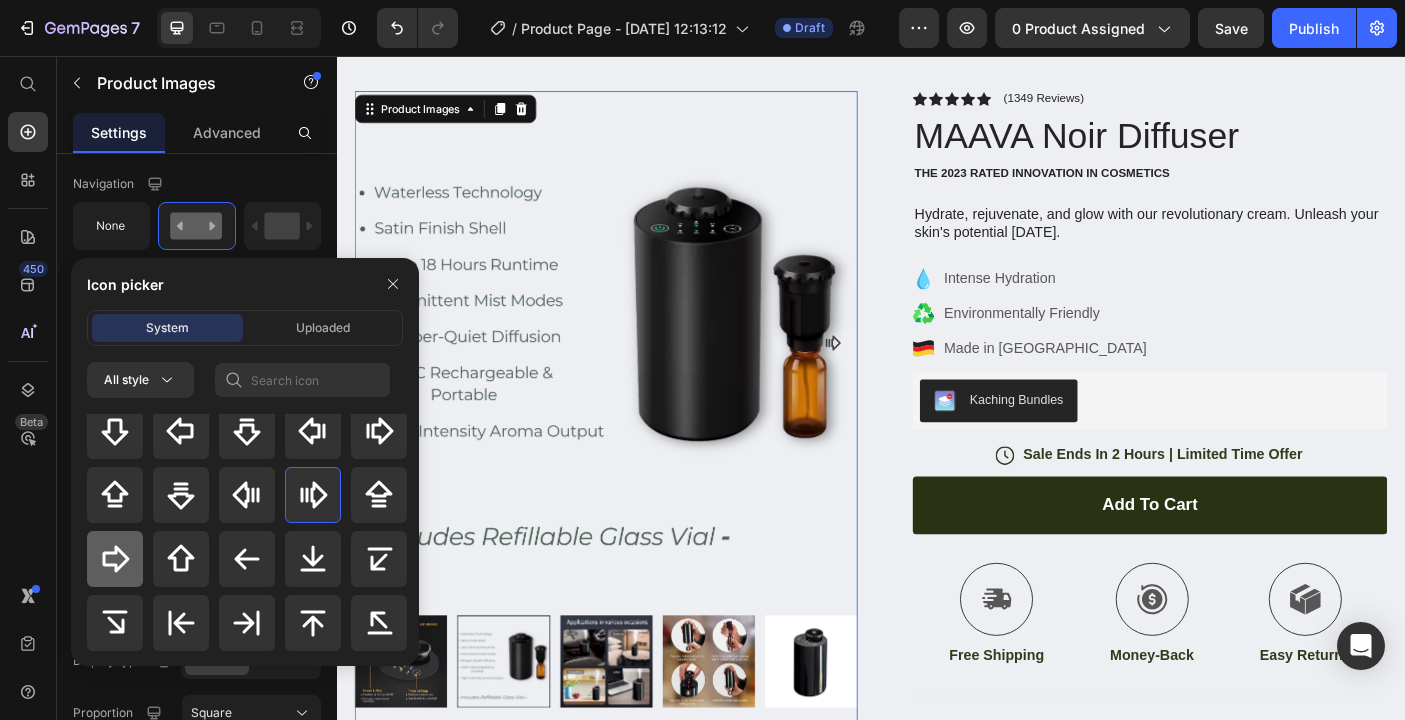 click 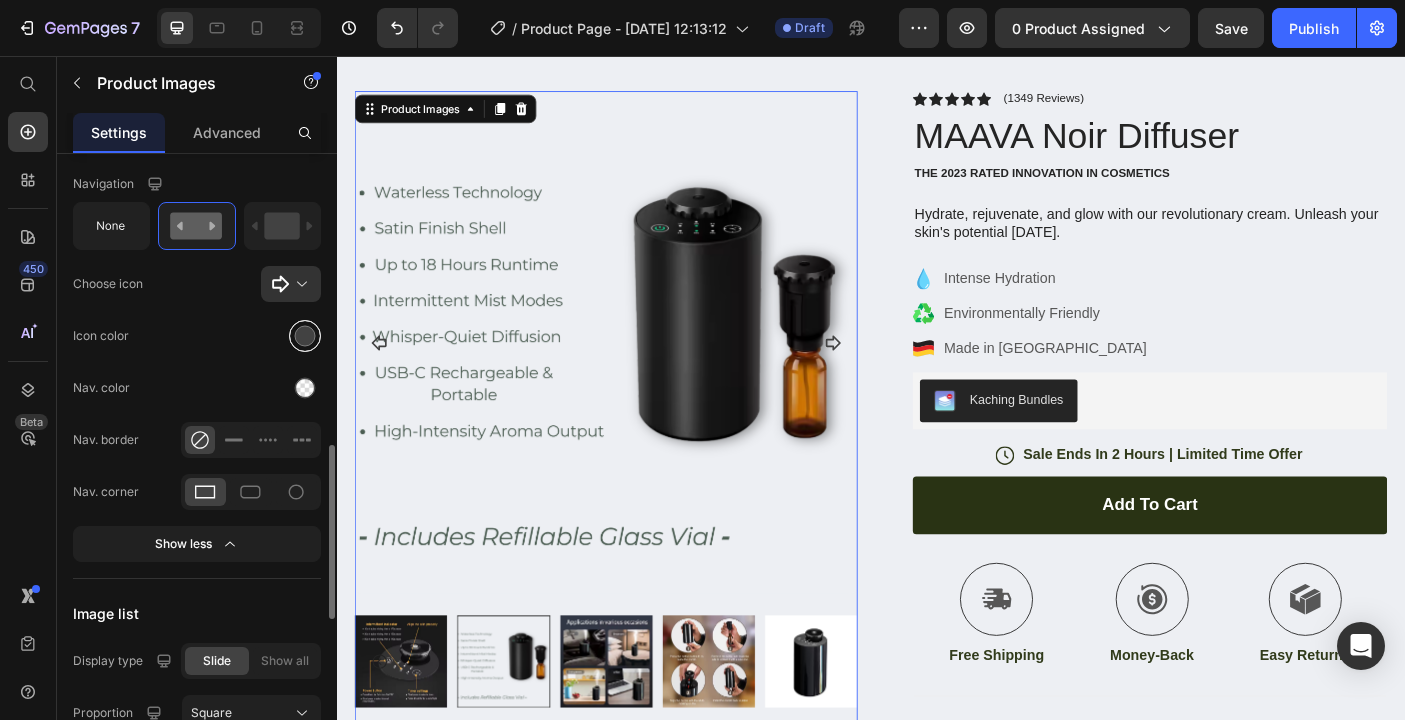 click at bounding box center (305, 336) 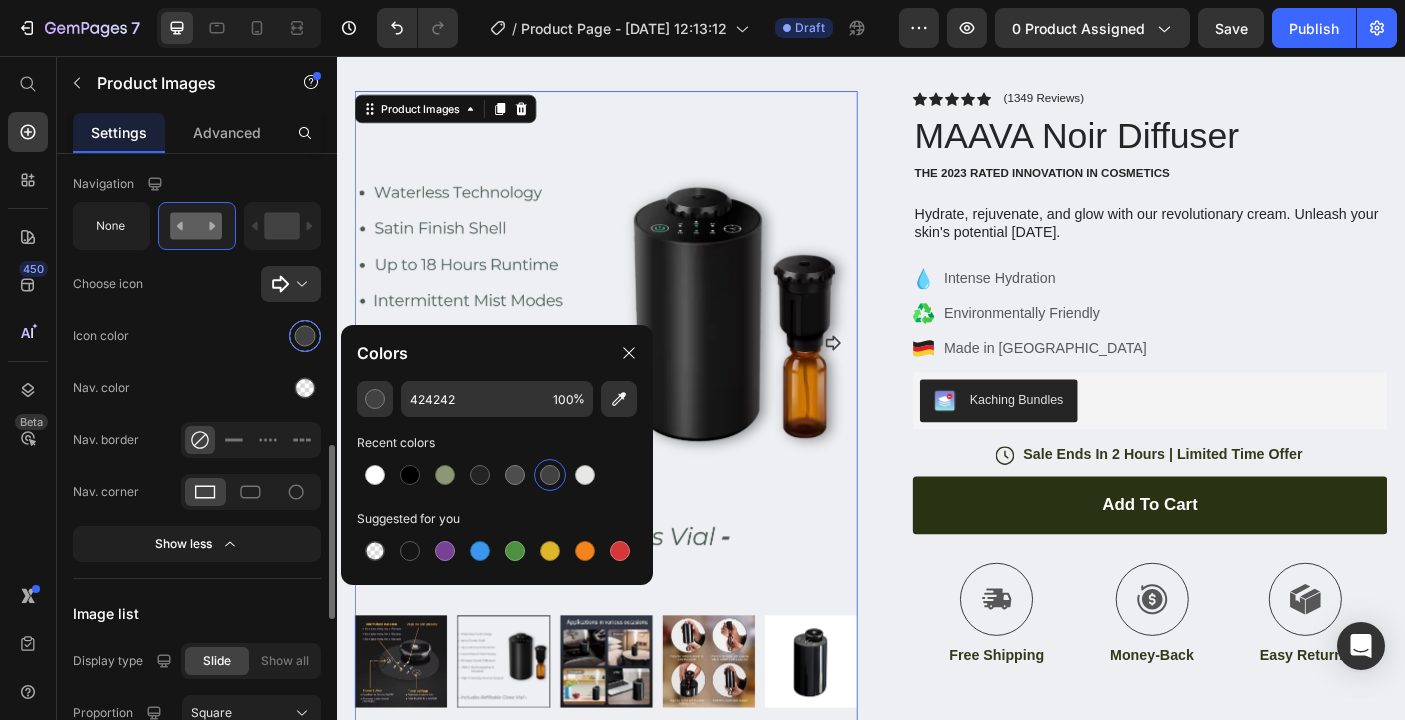 click at bounding box center (305, 336) 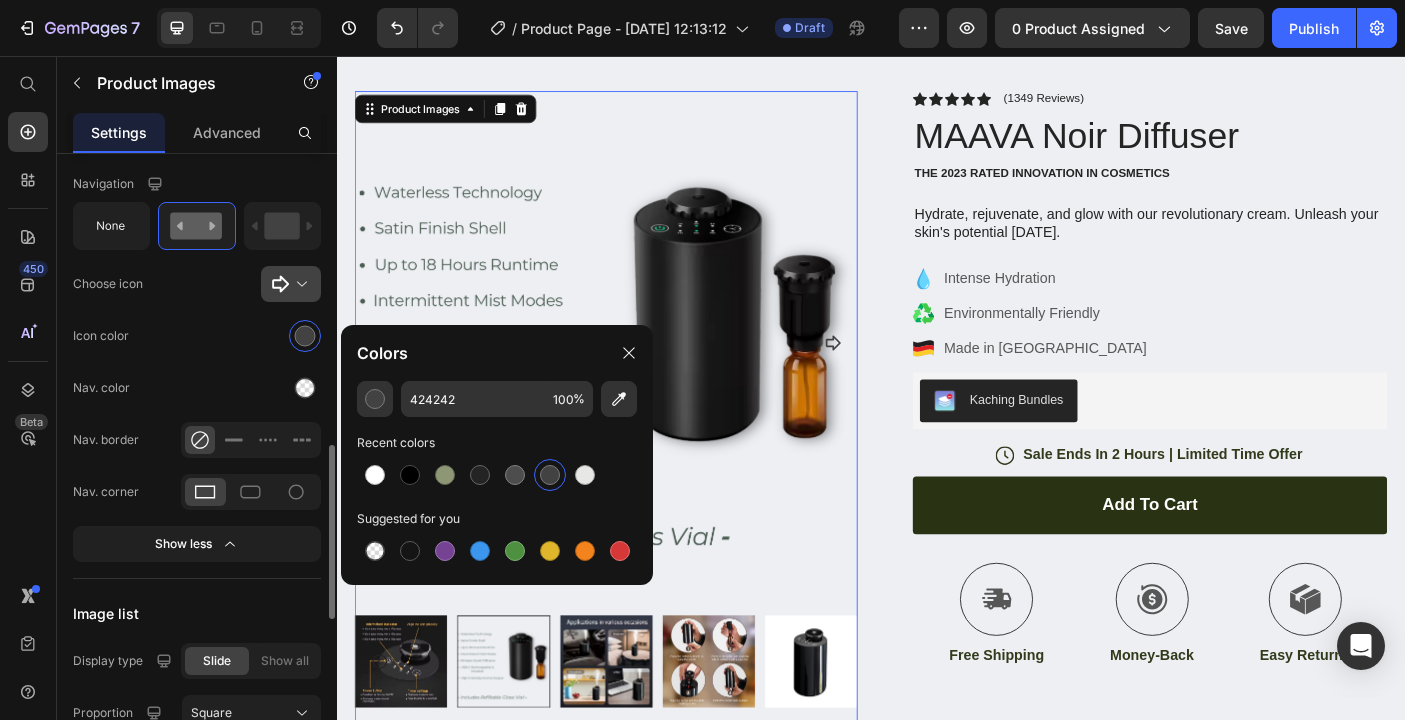 click at bounding box center (299, 284) 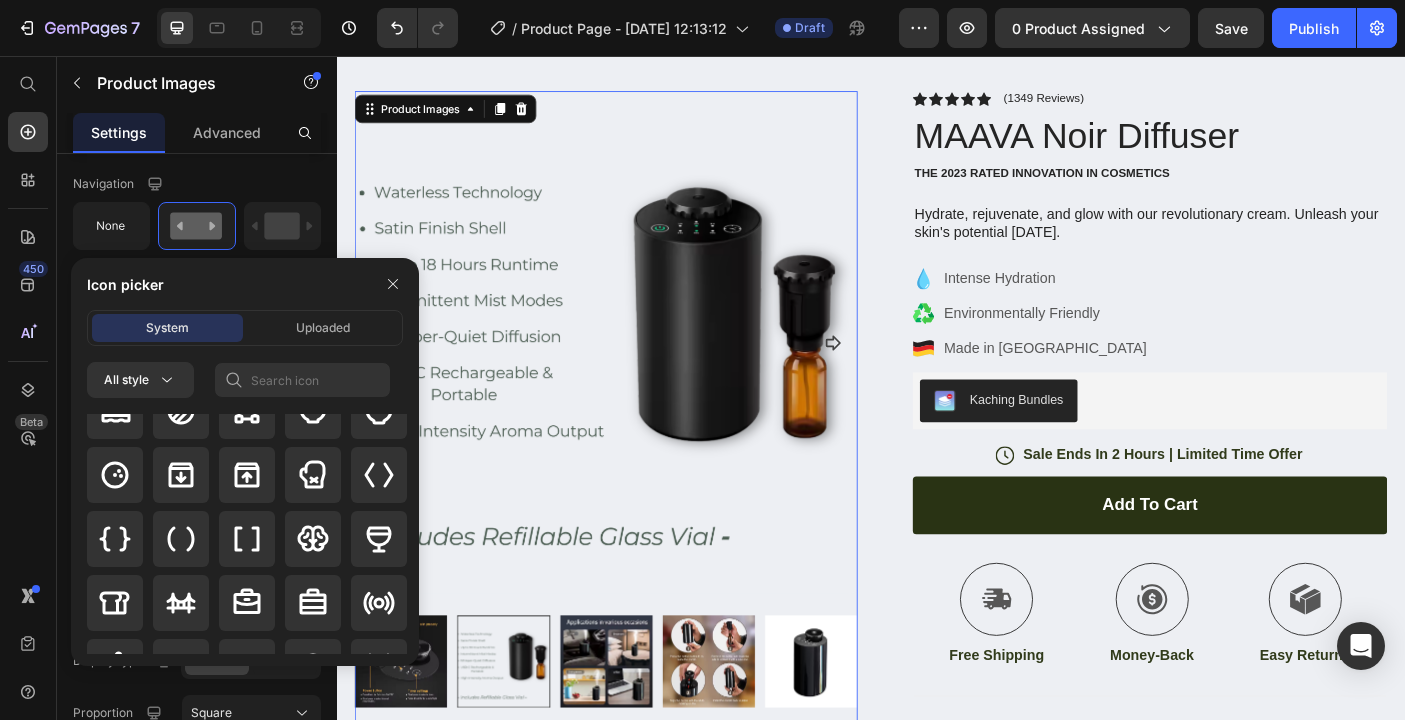 scroll, scrollTop: 2485, scrollLeft: 0, axis: vertical 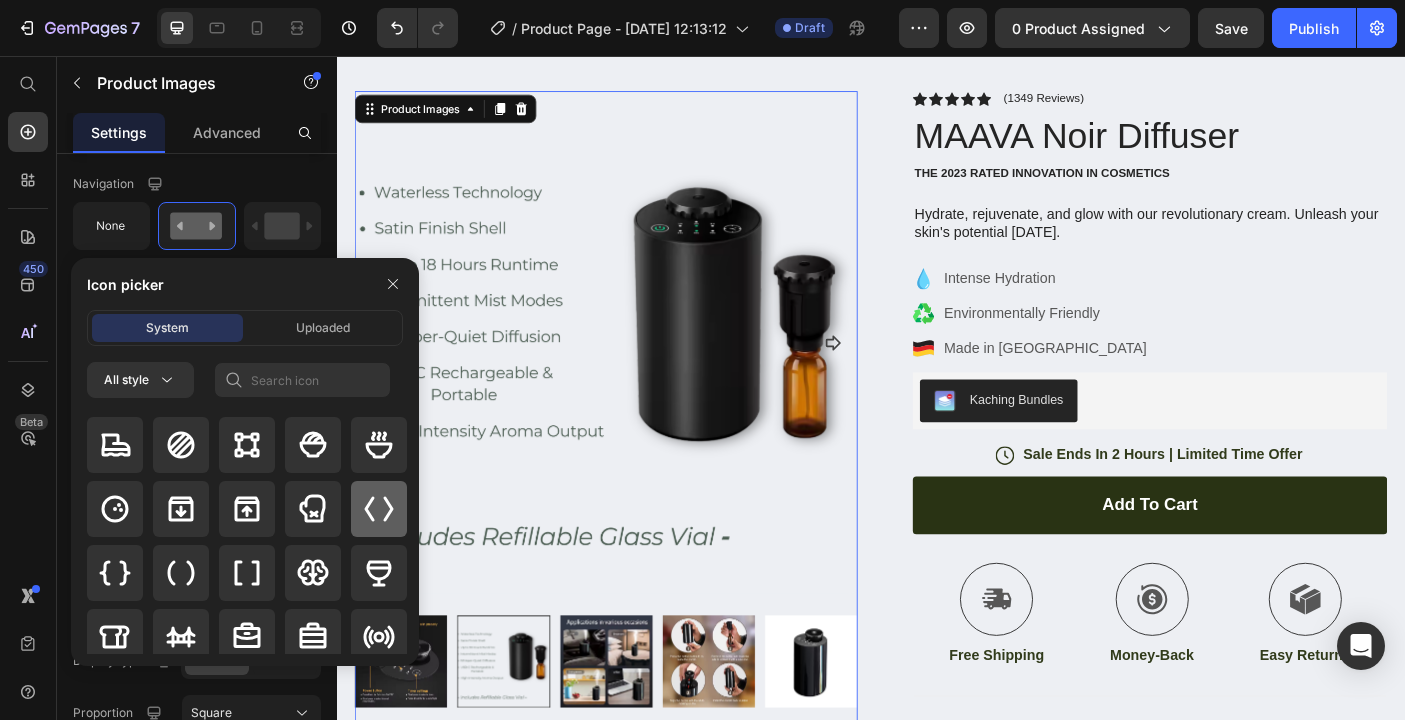 click 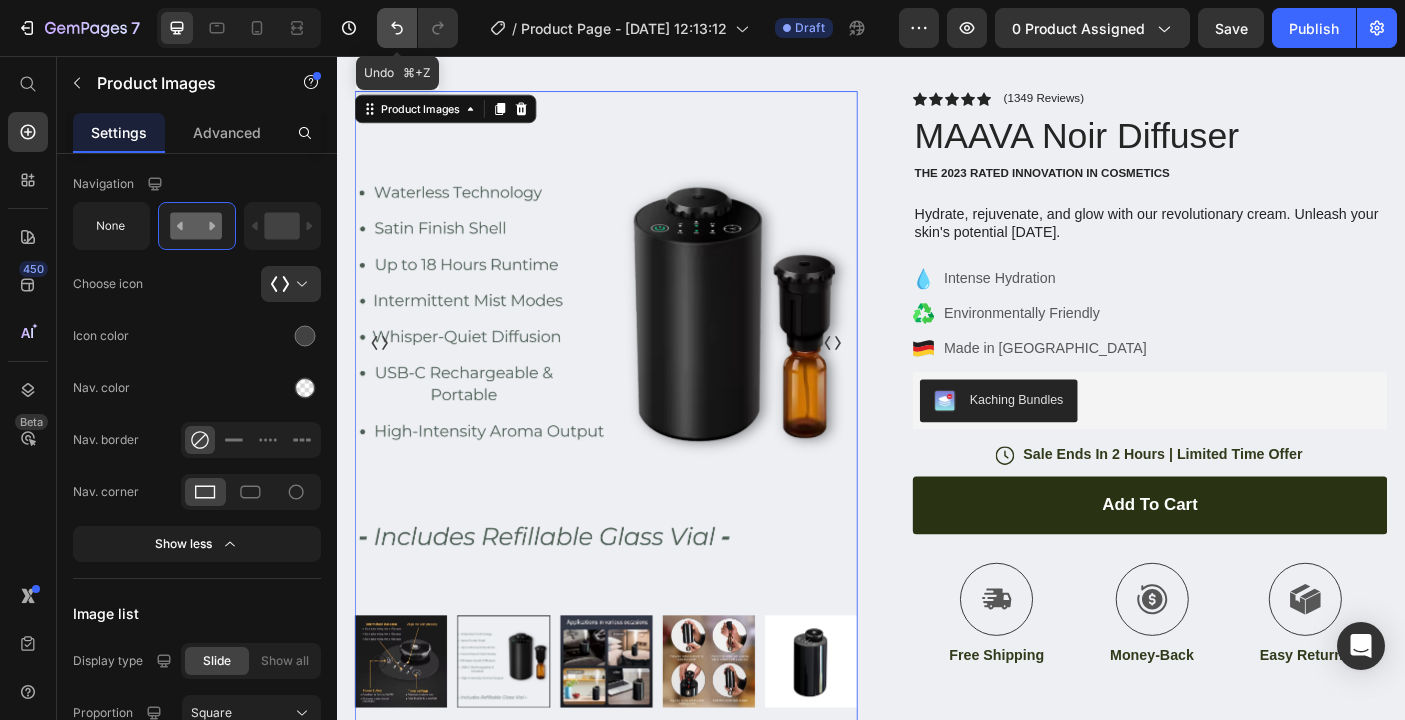 click 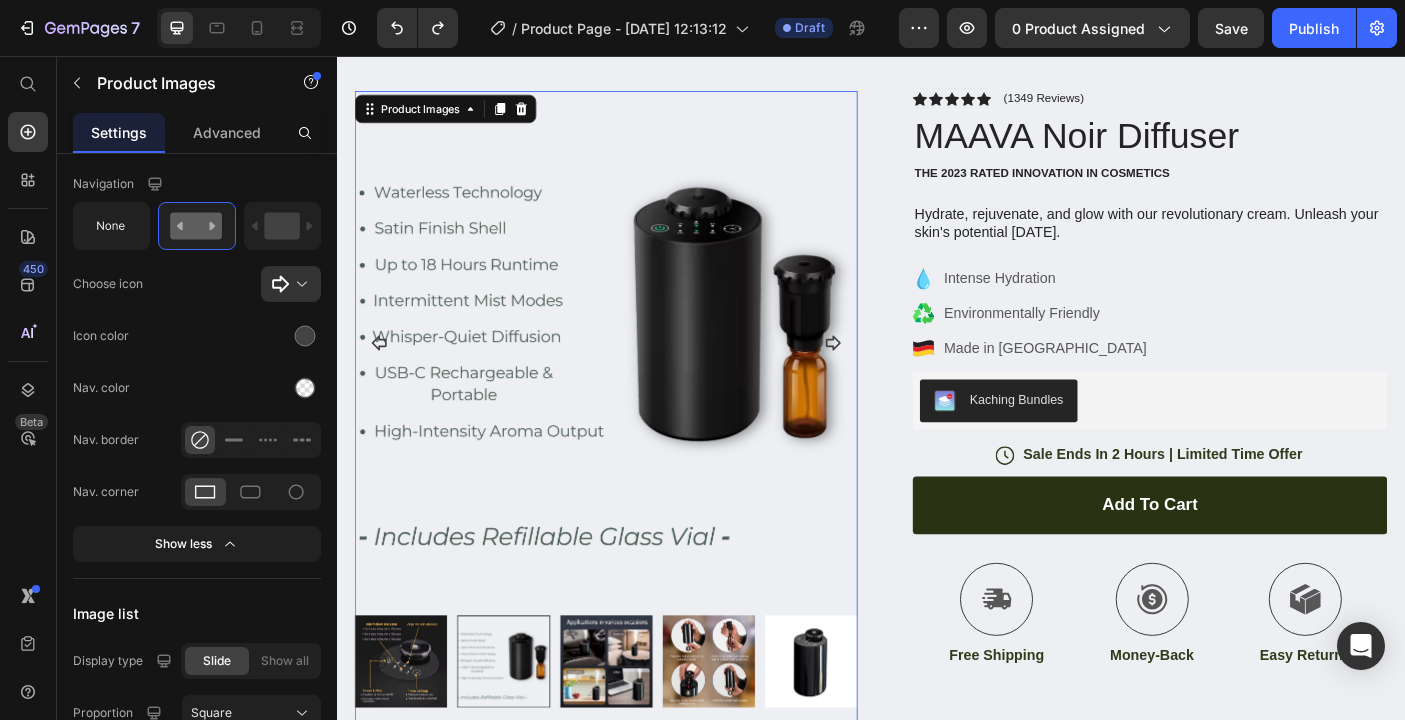 click 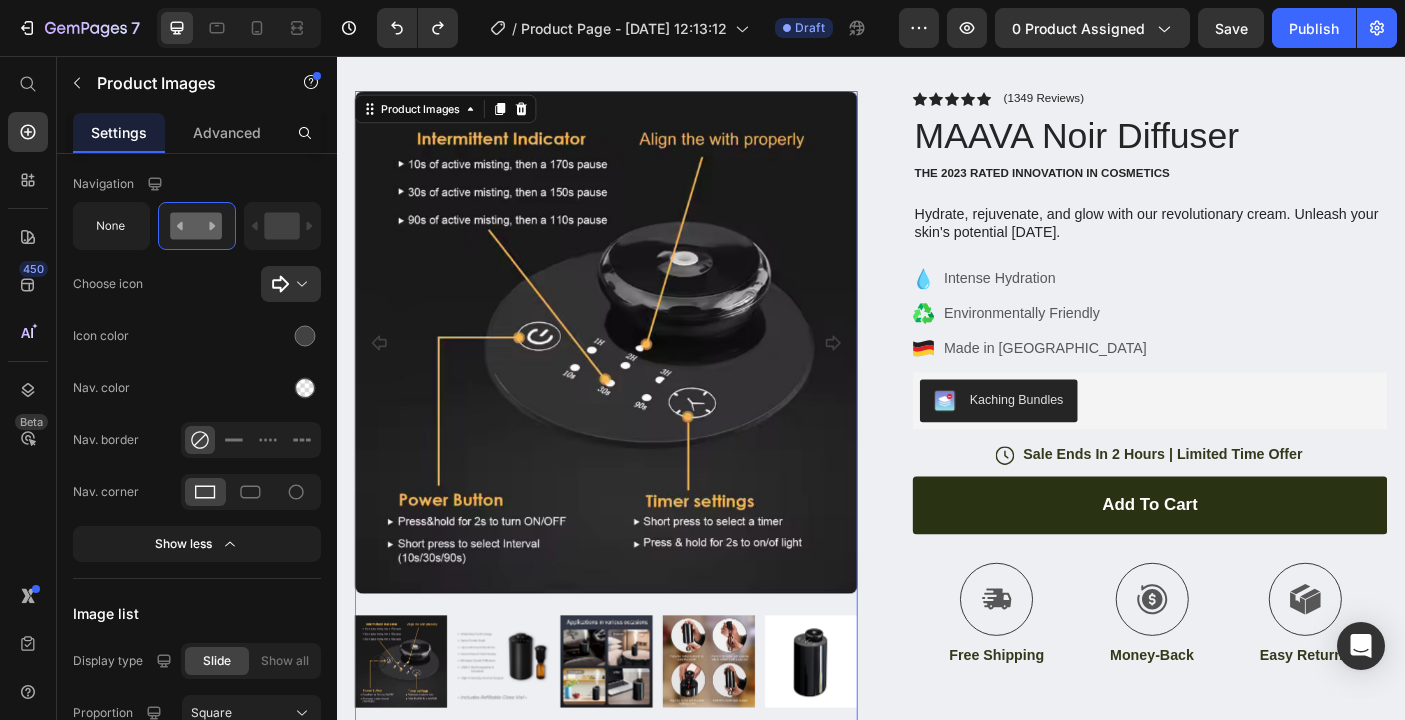 click 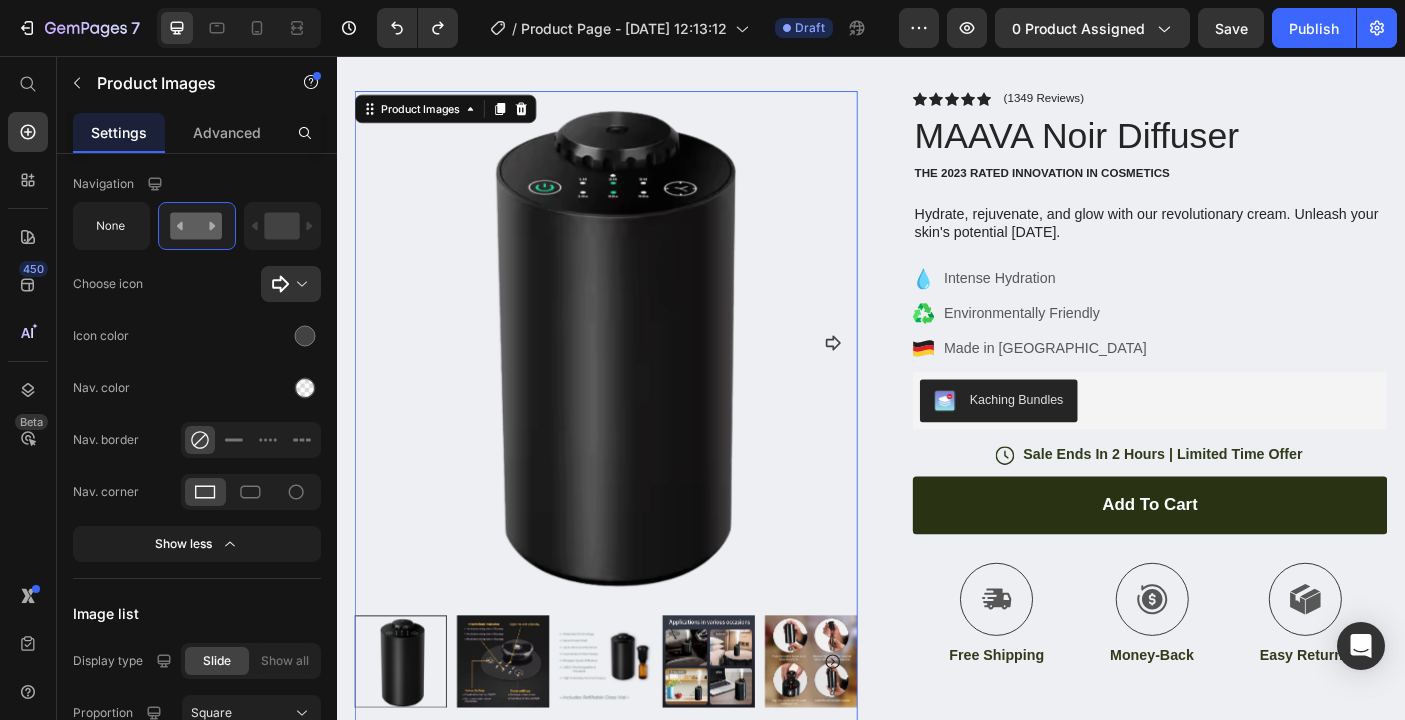 click 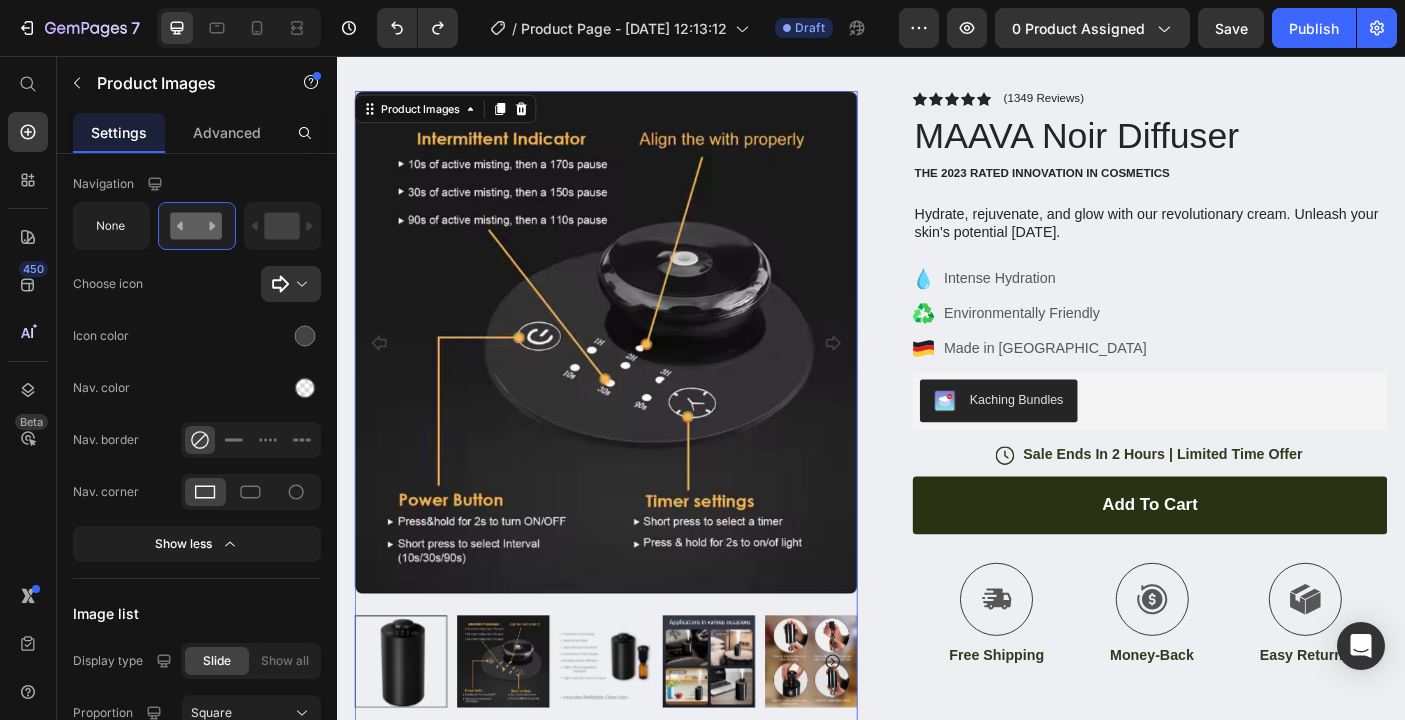 click 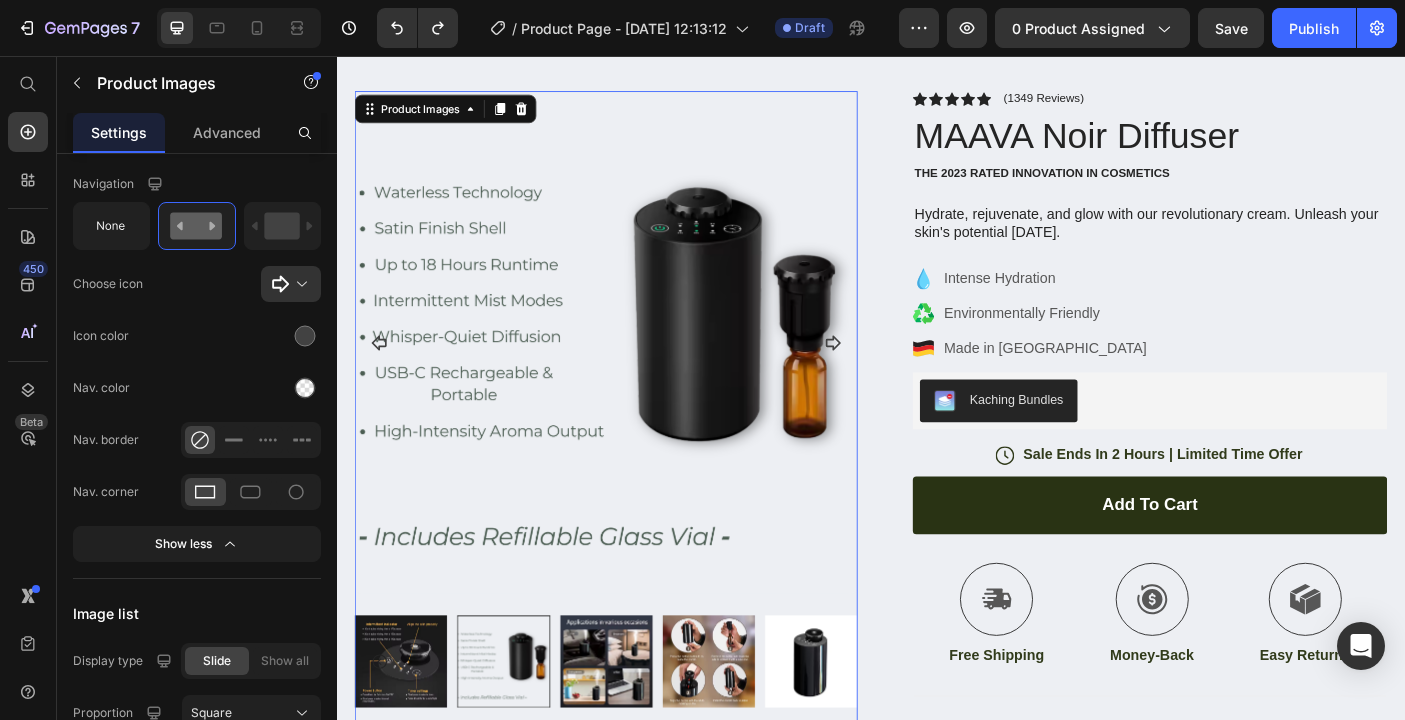 click 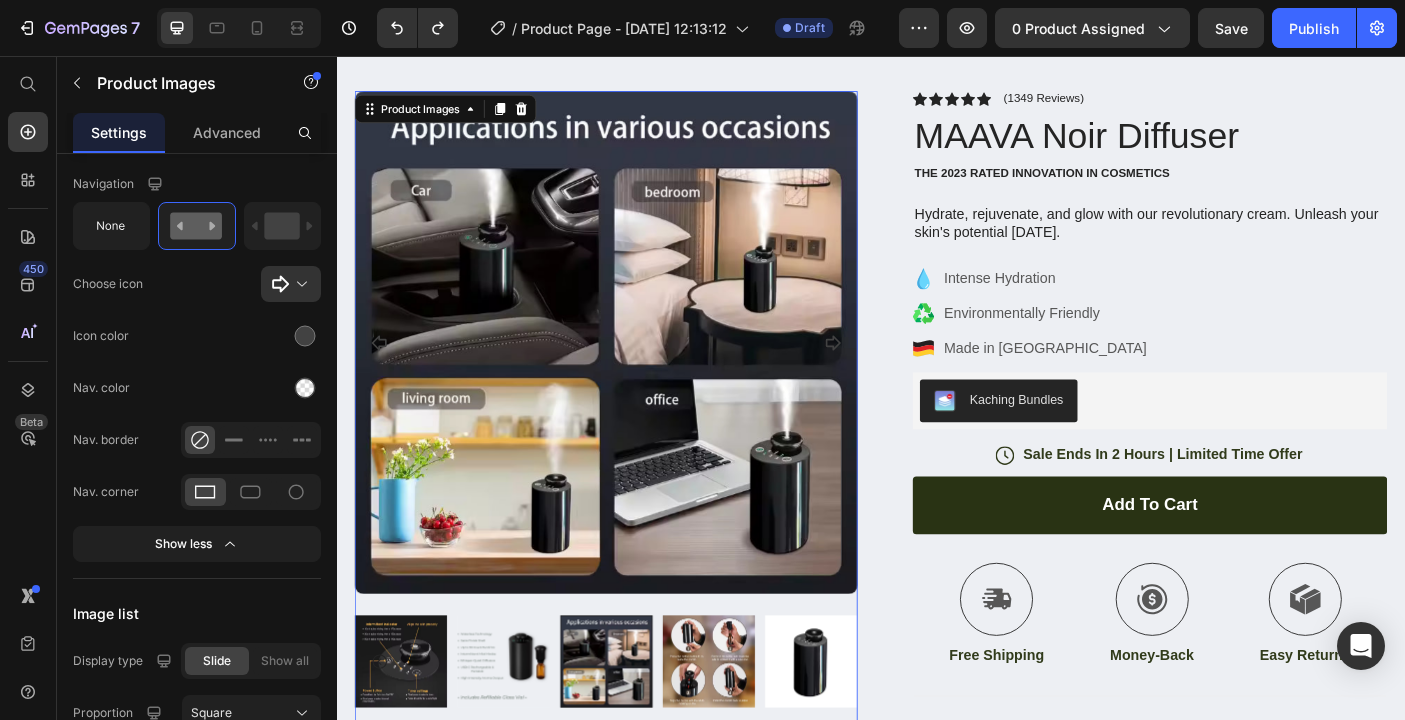 click 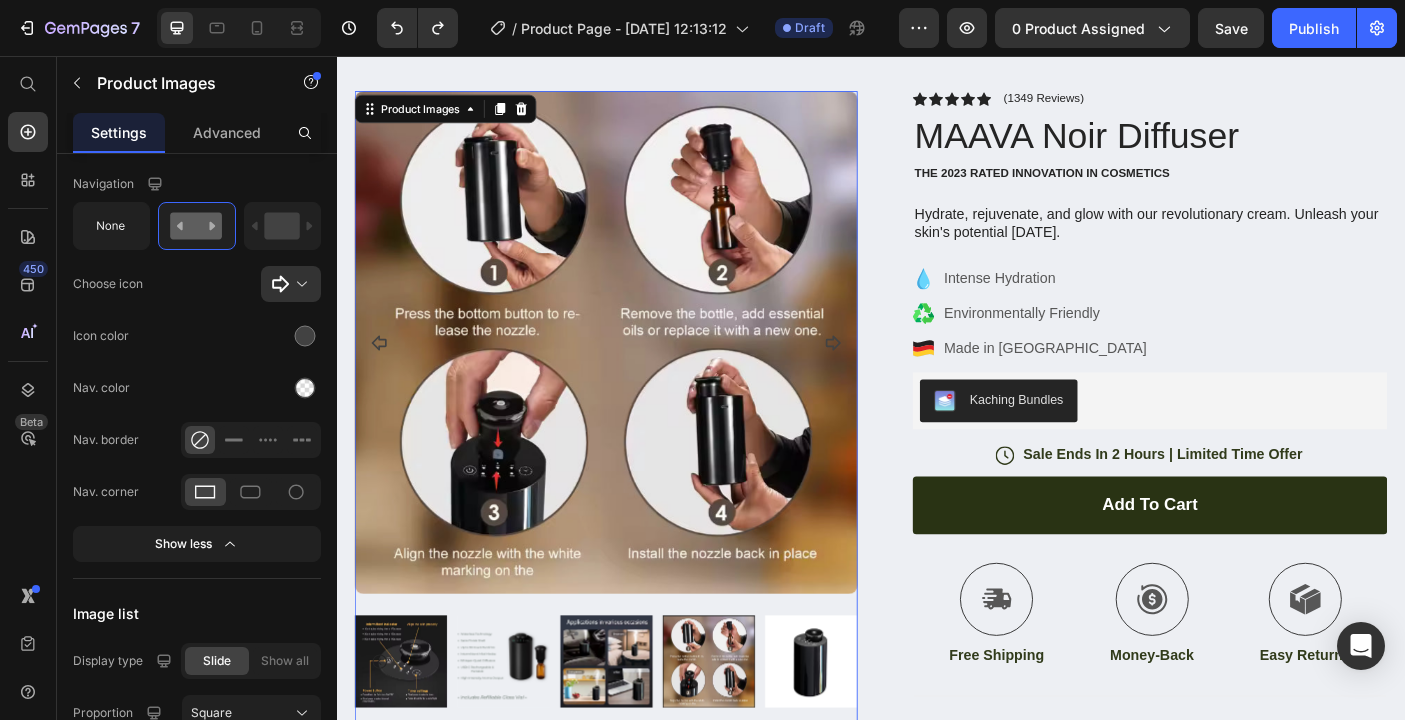 click 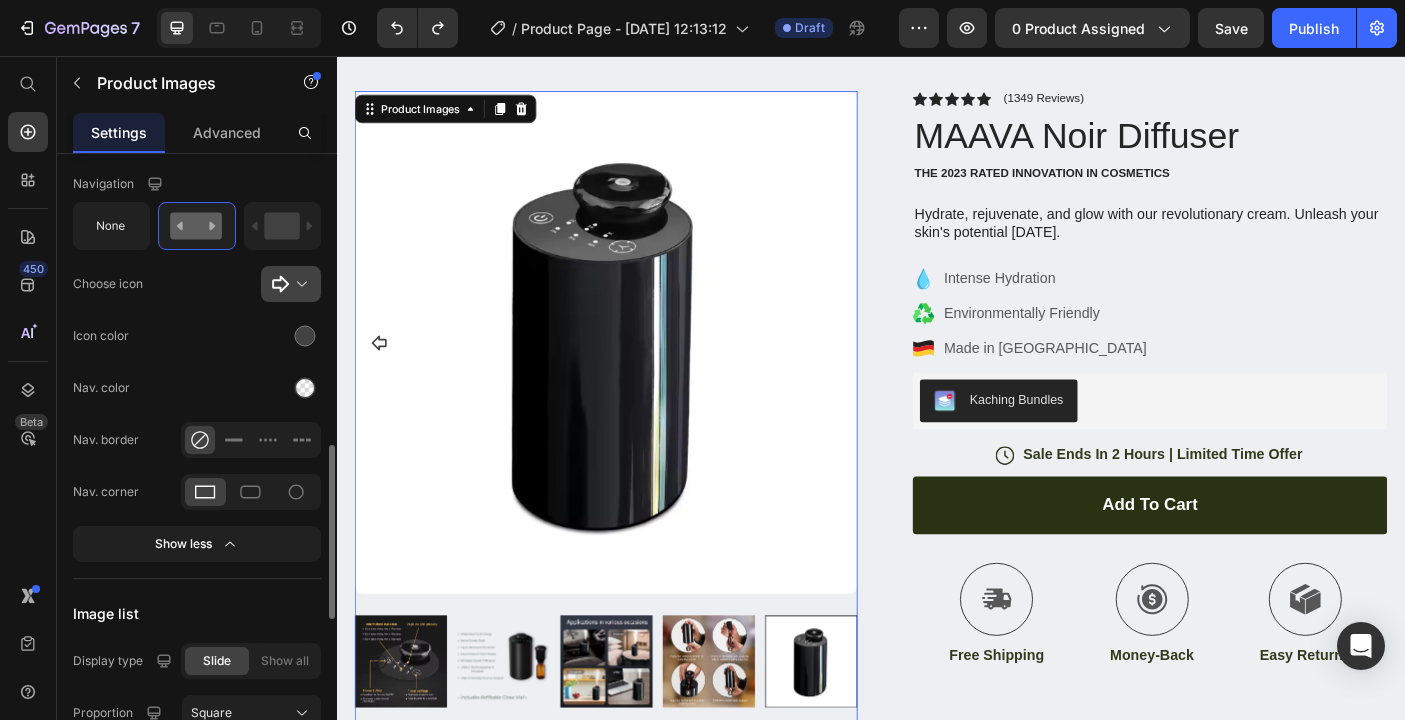 click at bounding box center [299, 284] 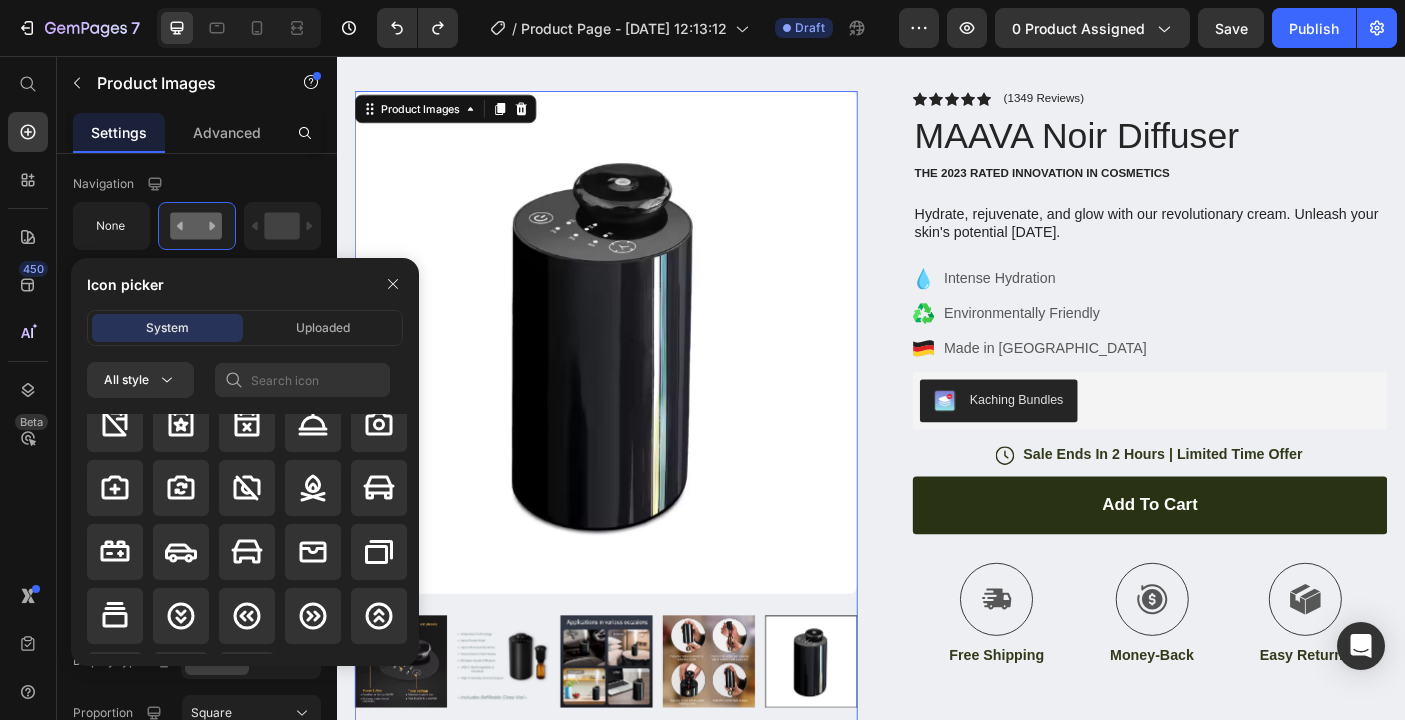 scroll, scrollTop: 3056, scrollLeft: 0, axis: vertical 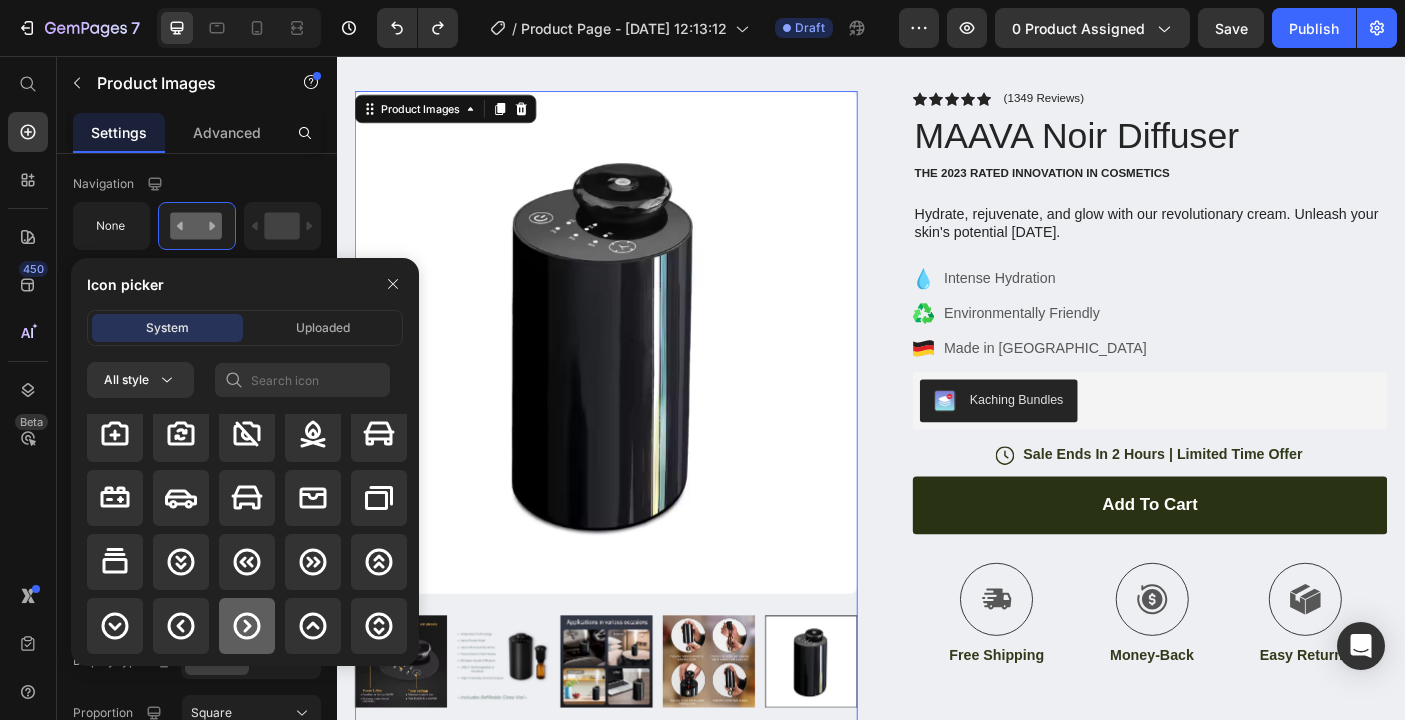 click 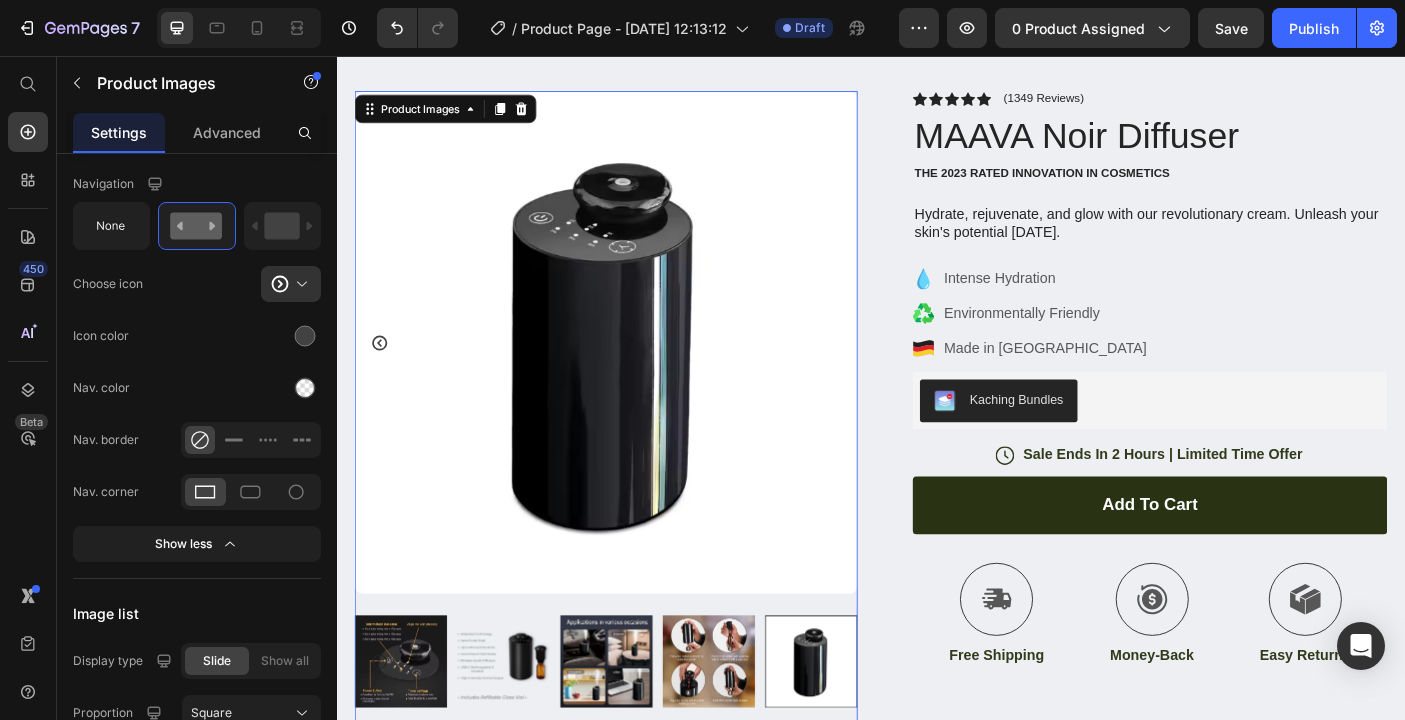 click 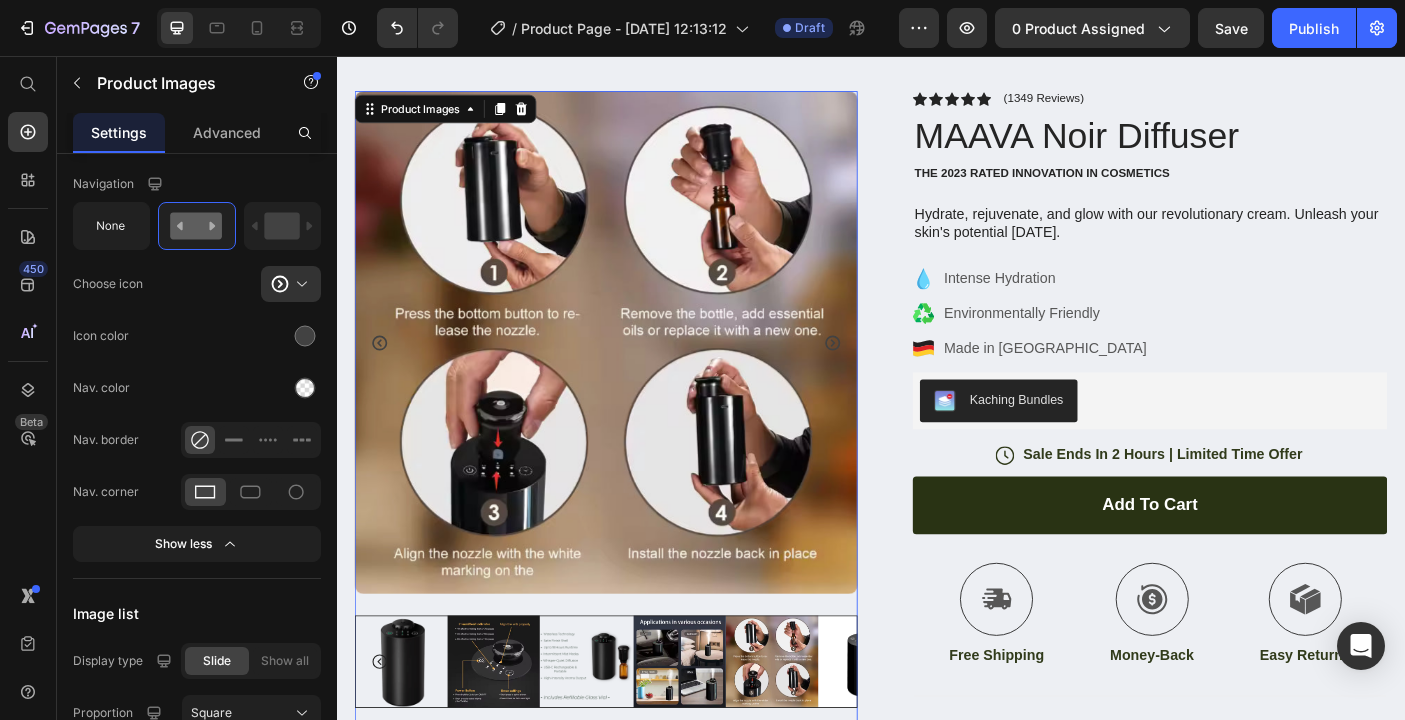 click 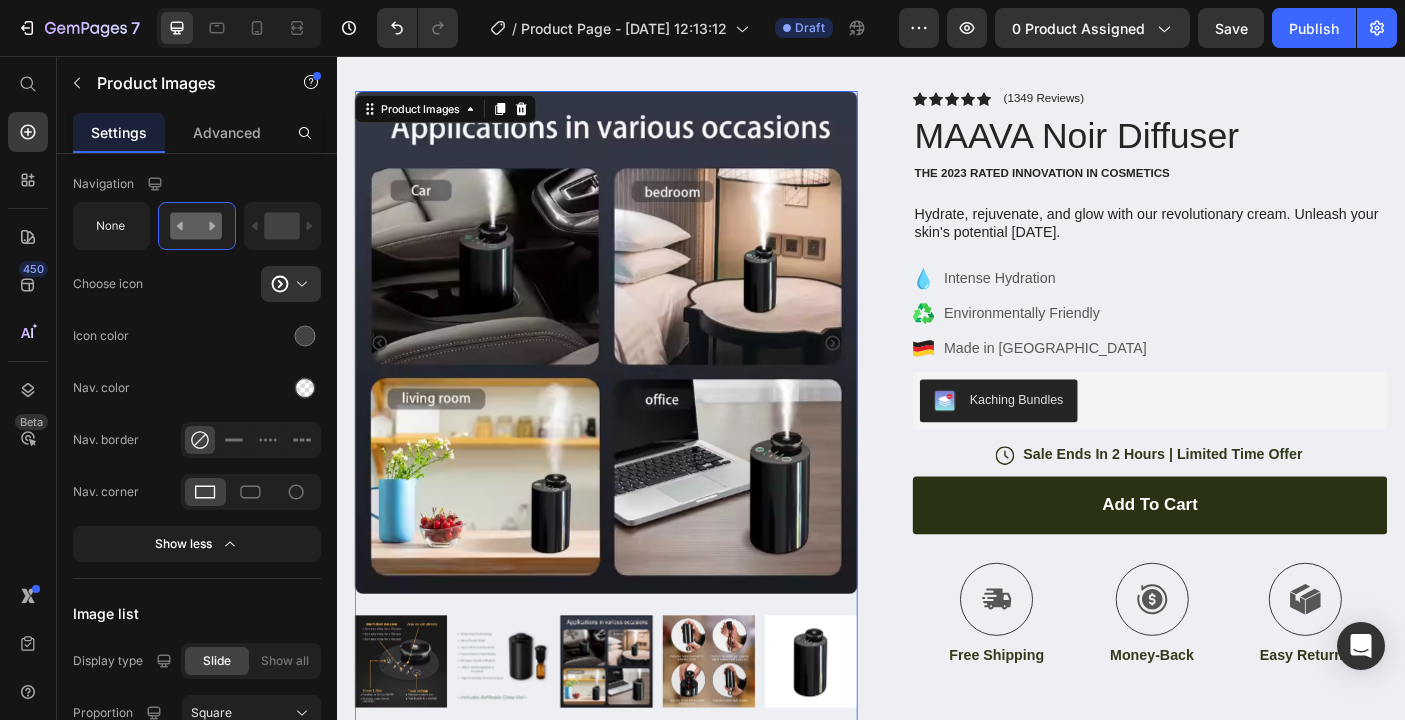 click 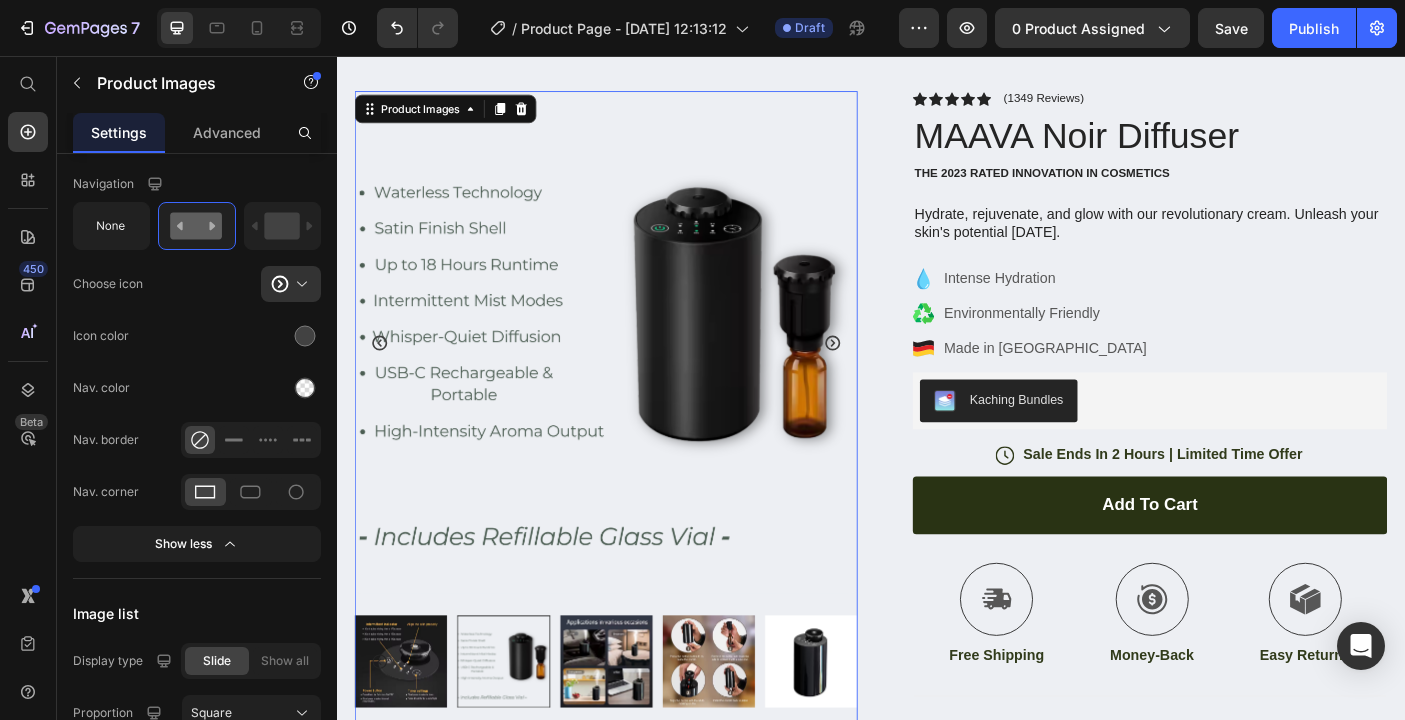 click at bounding box center (639, 377) 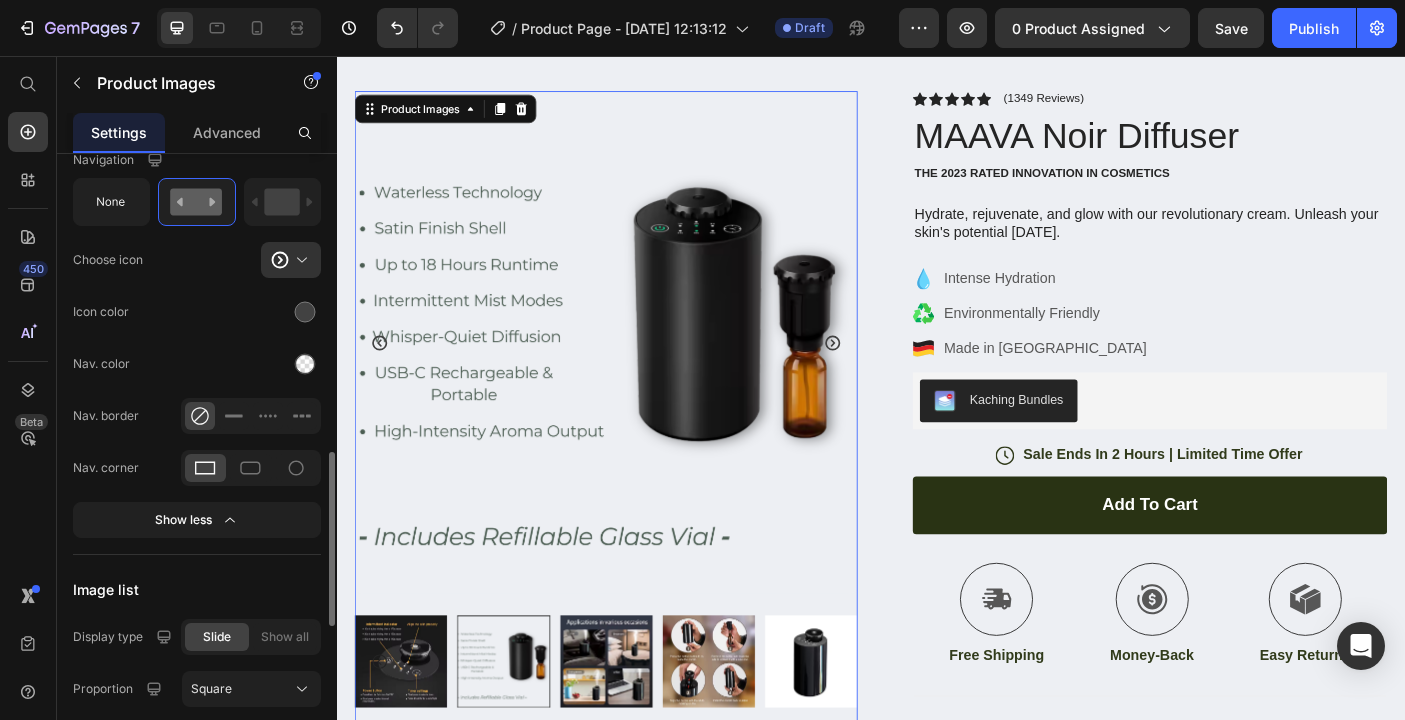 scroll, scrollTop: 1060, scrollLeft: 0, axis: vertical 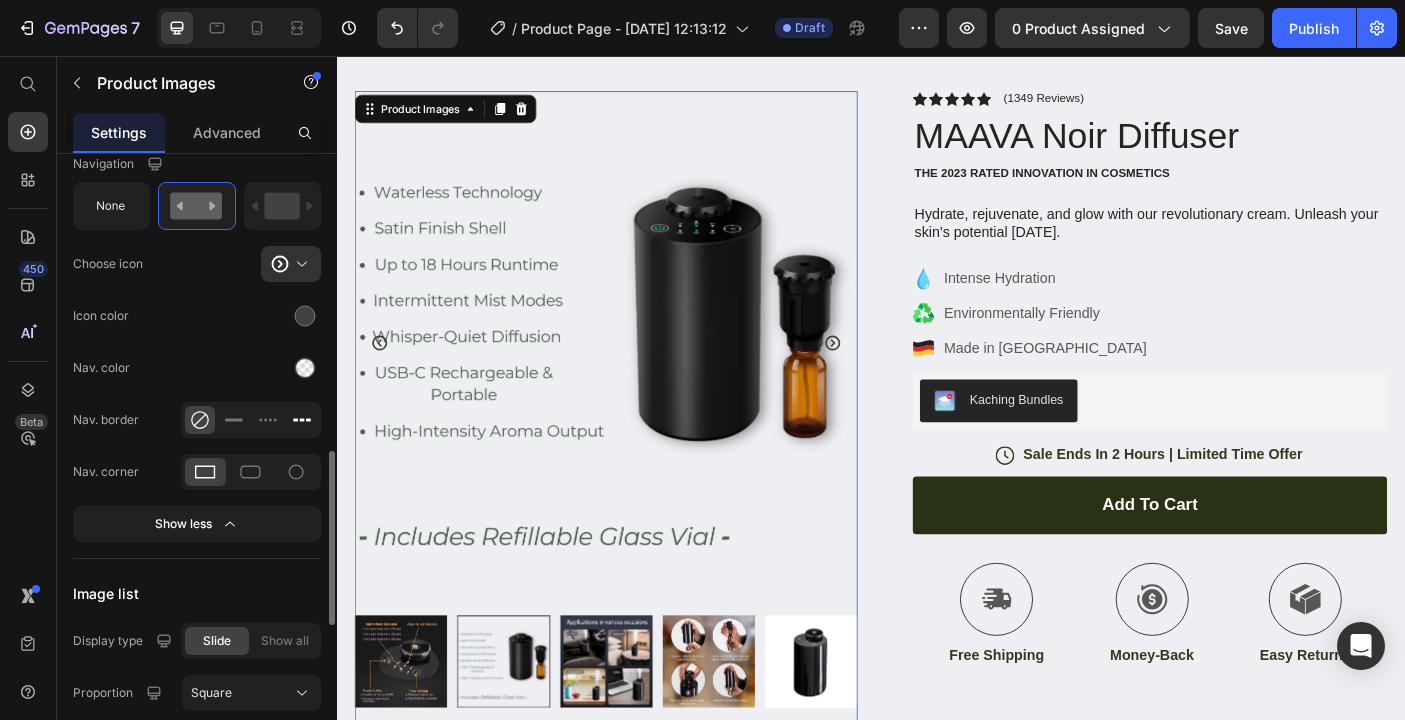 click 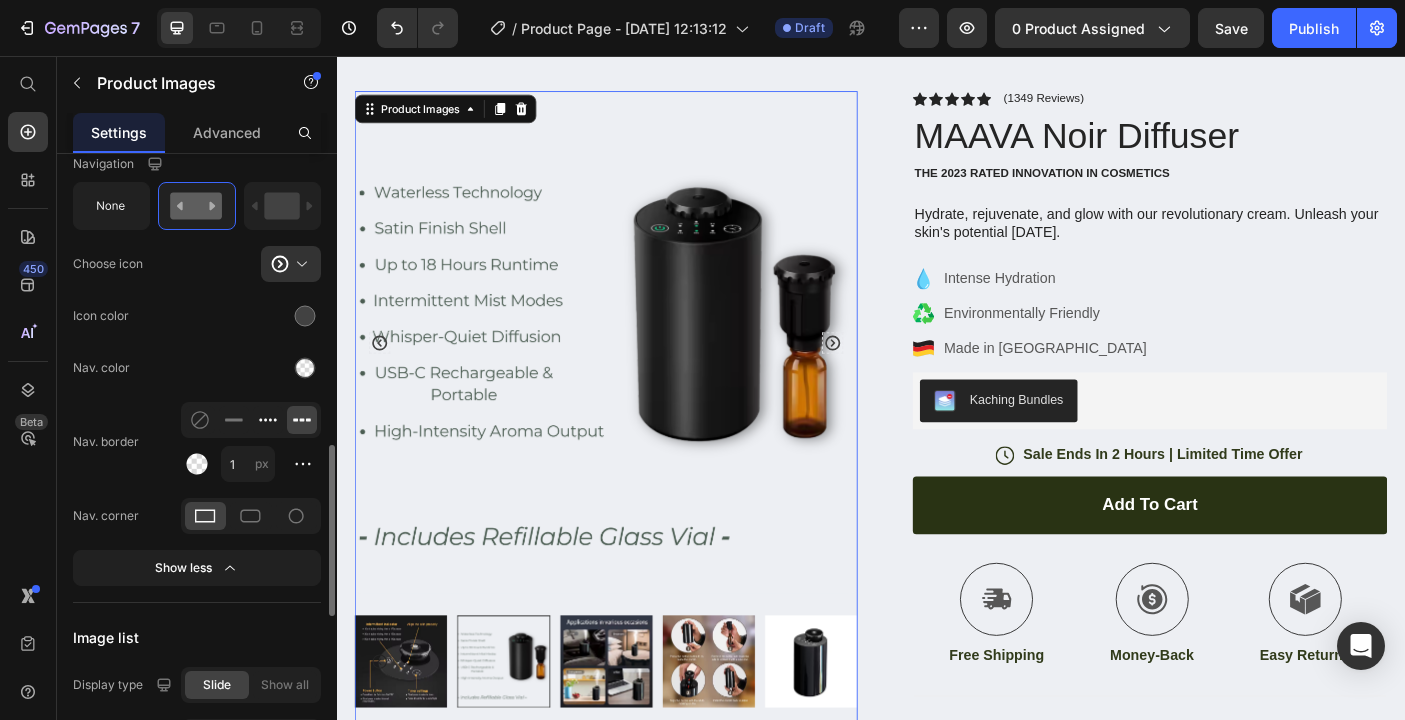 click 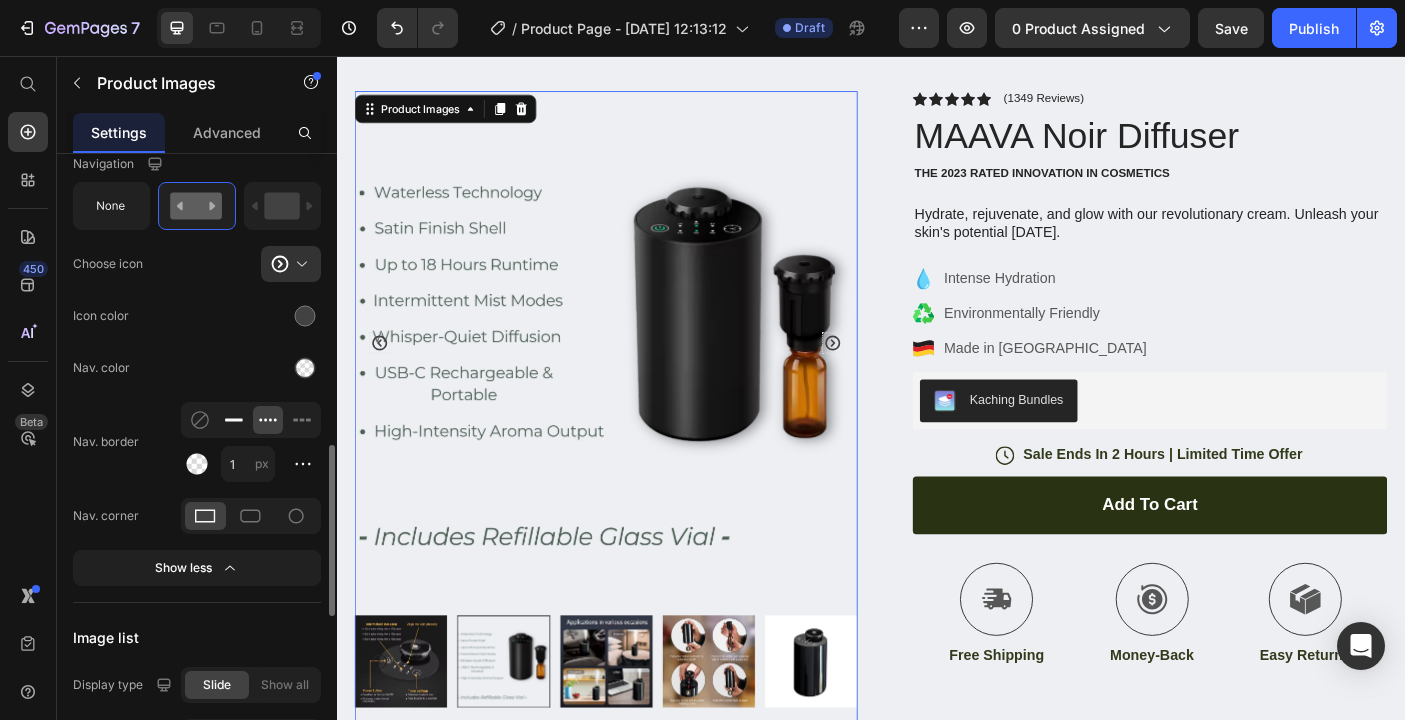 click 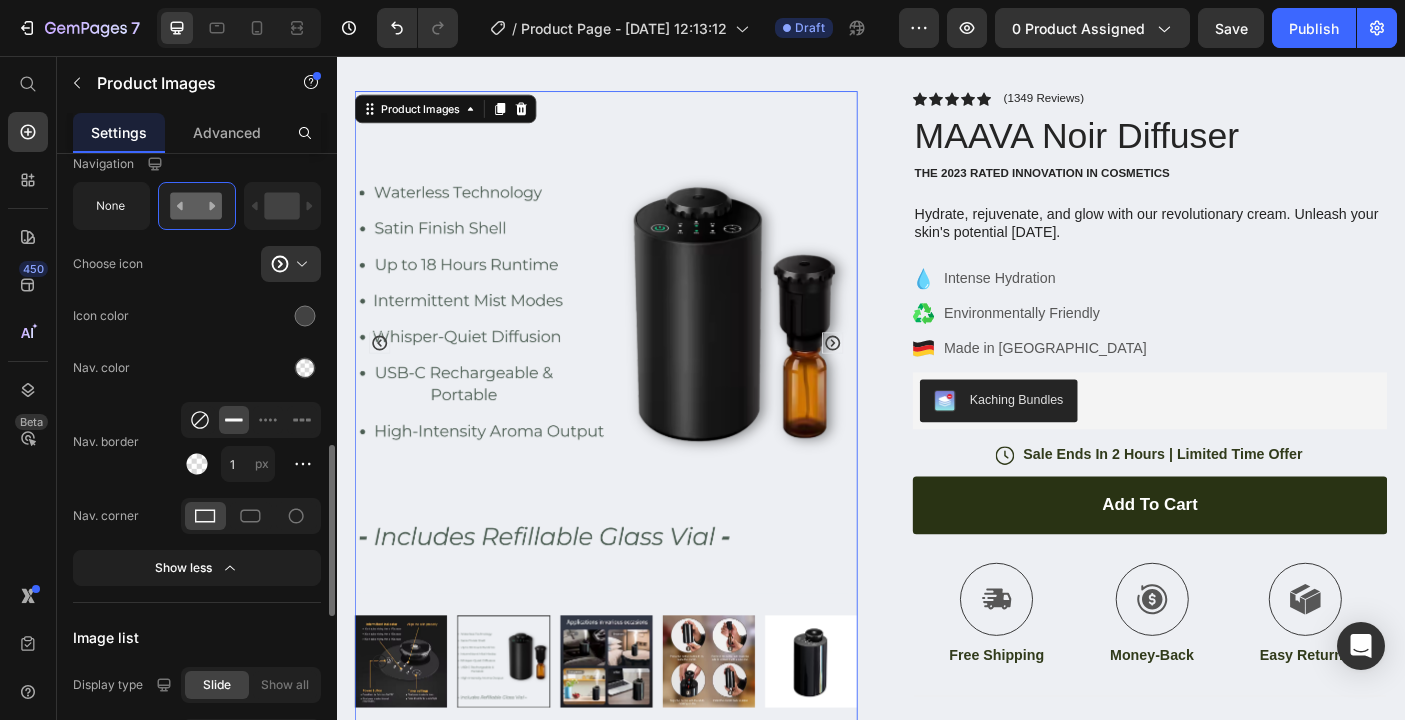 click 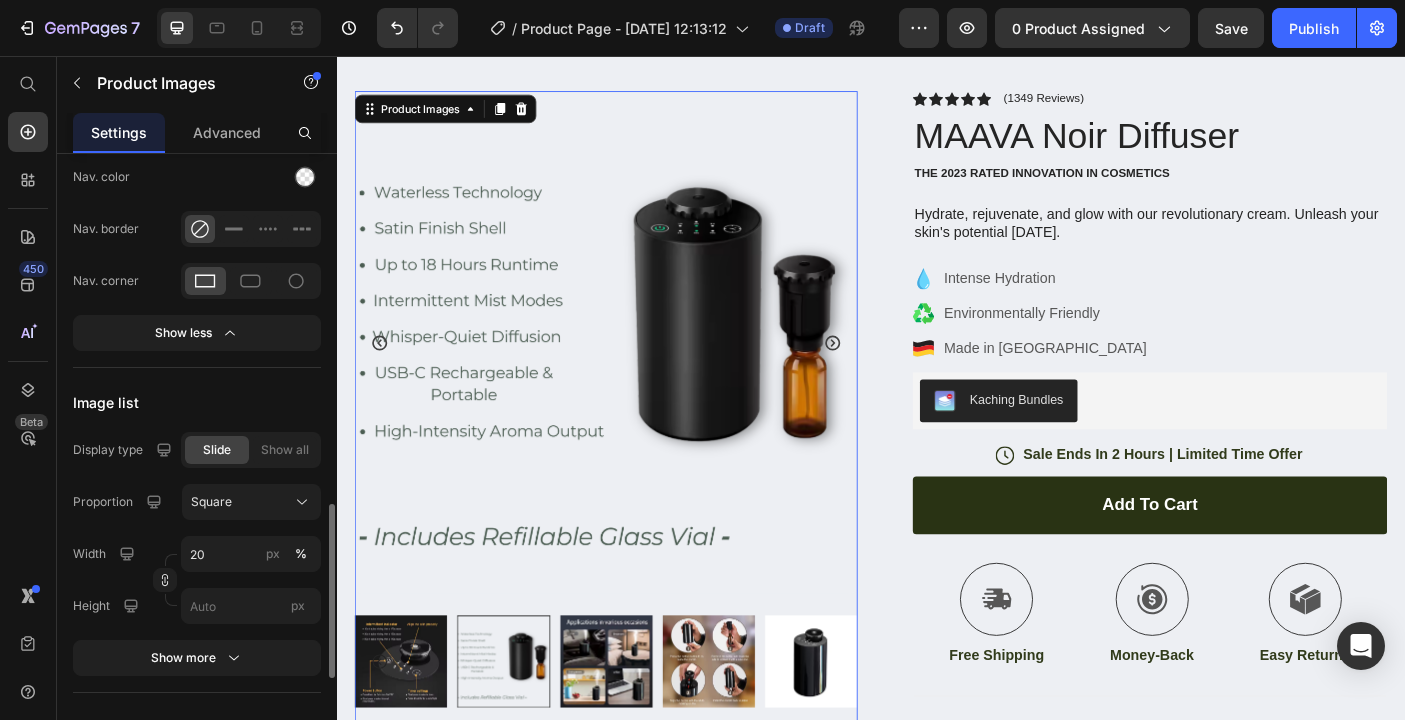 scroll, scrollTop: 1253, scrollLeft: 0, axis: vertical 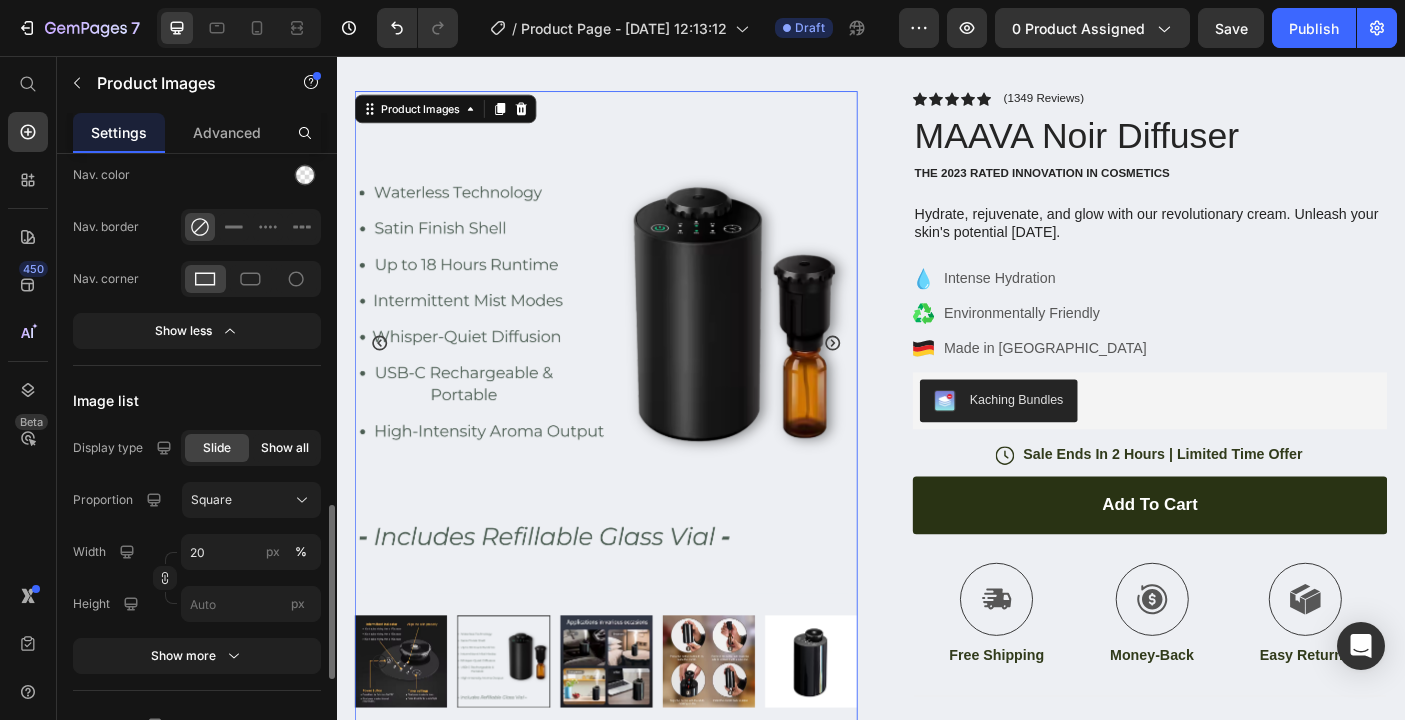 click on "Show all" 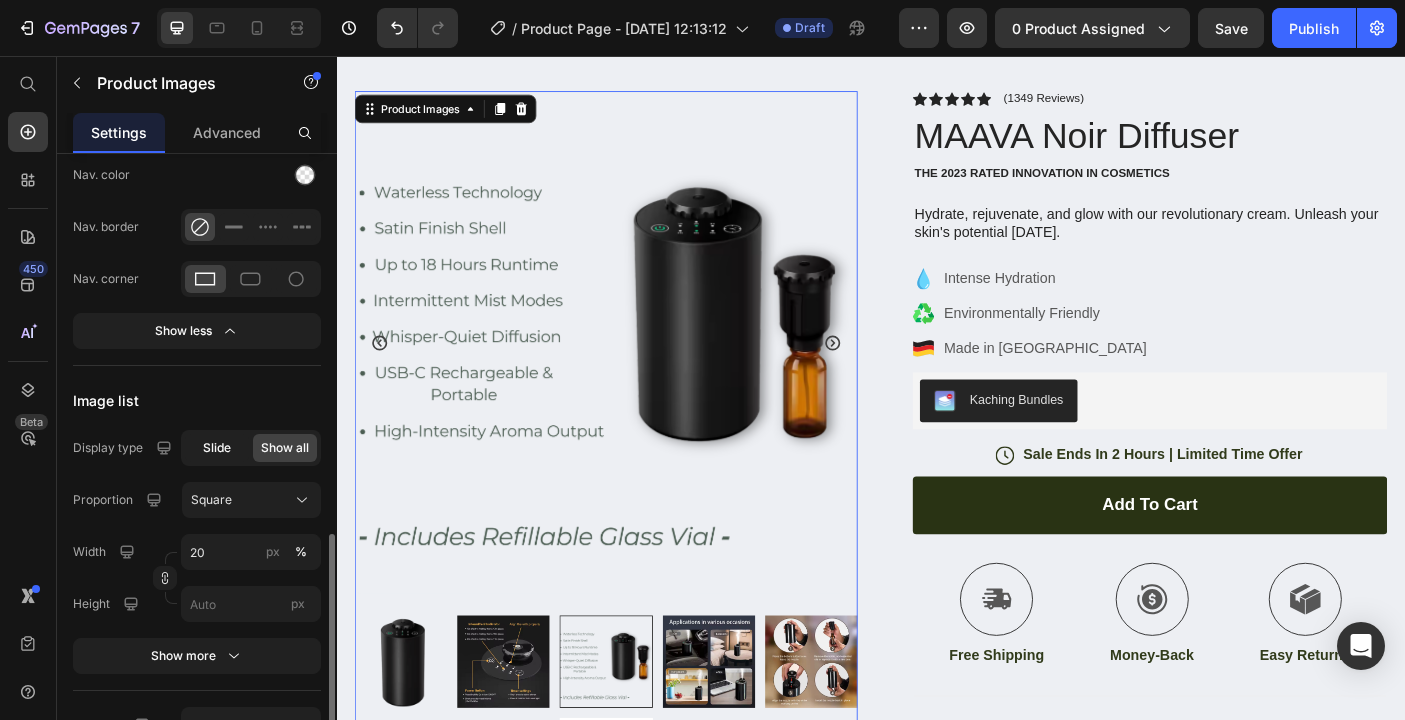 click on "Slide" 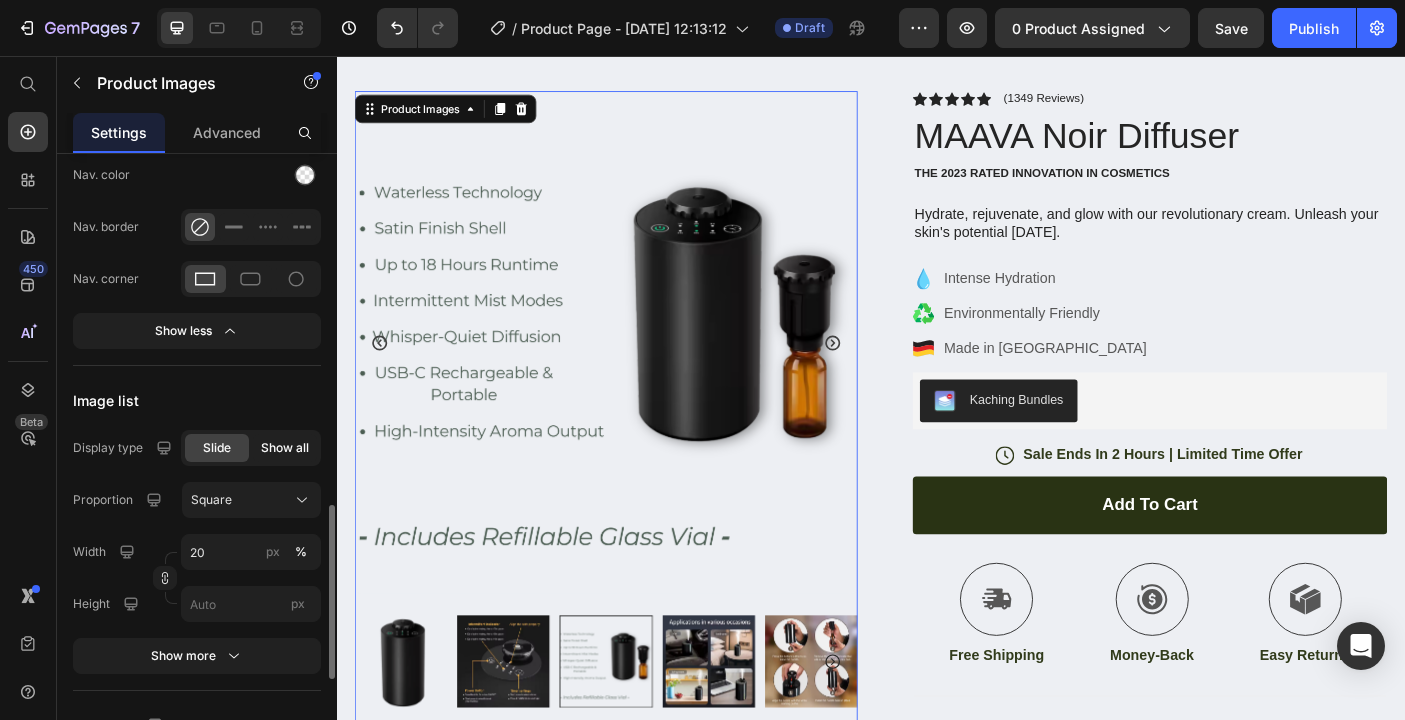 click on "Show all" 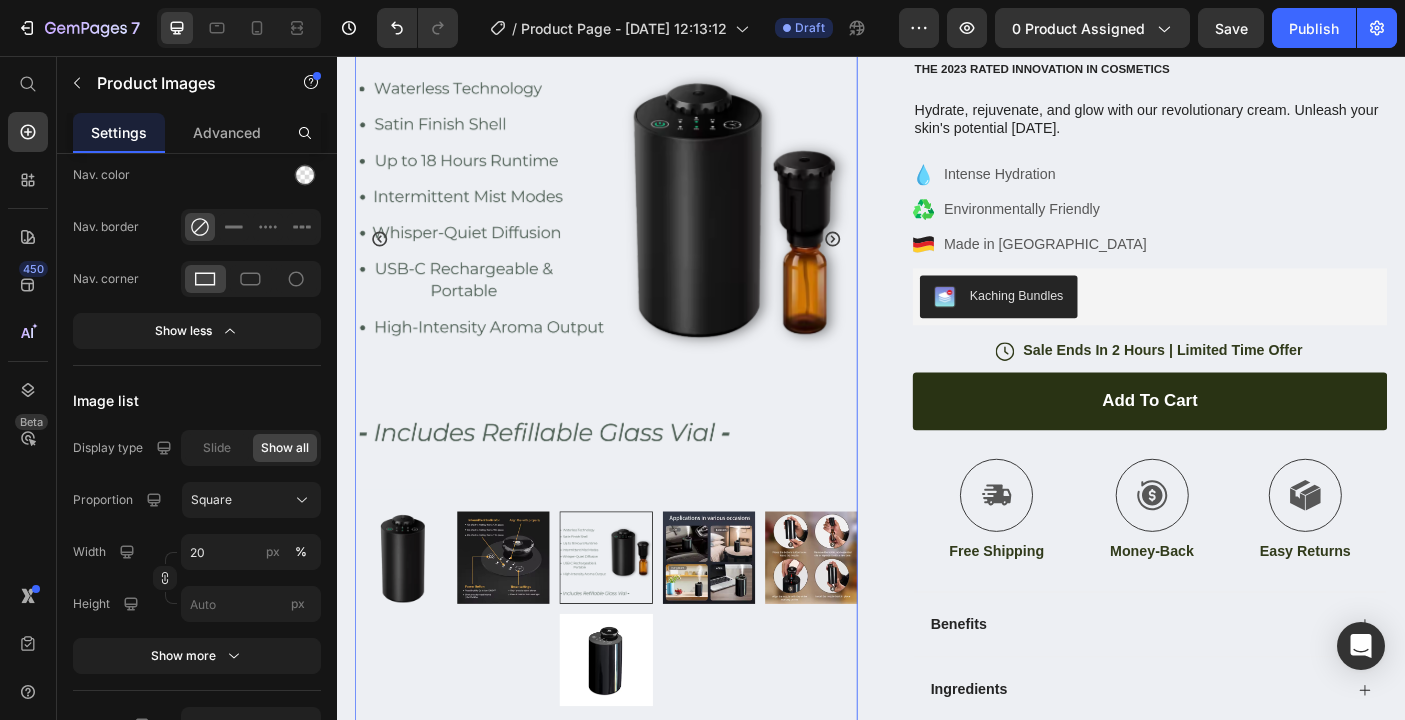 scroll, scrollTop: 222, scrollLeft: 0, axis: vertical 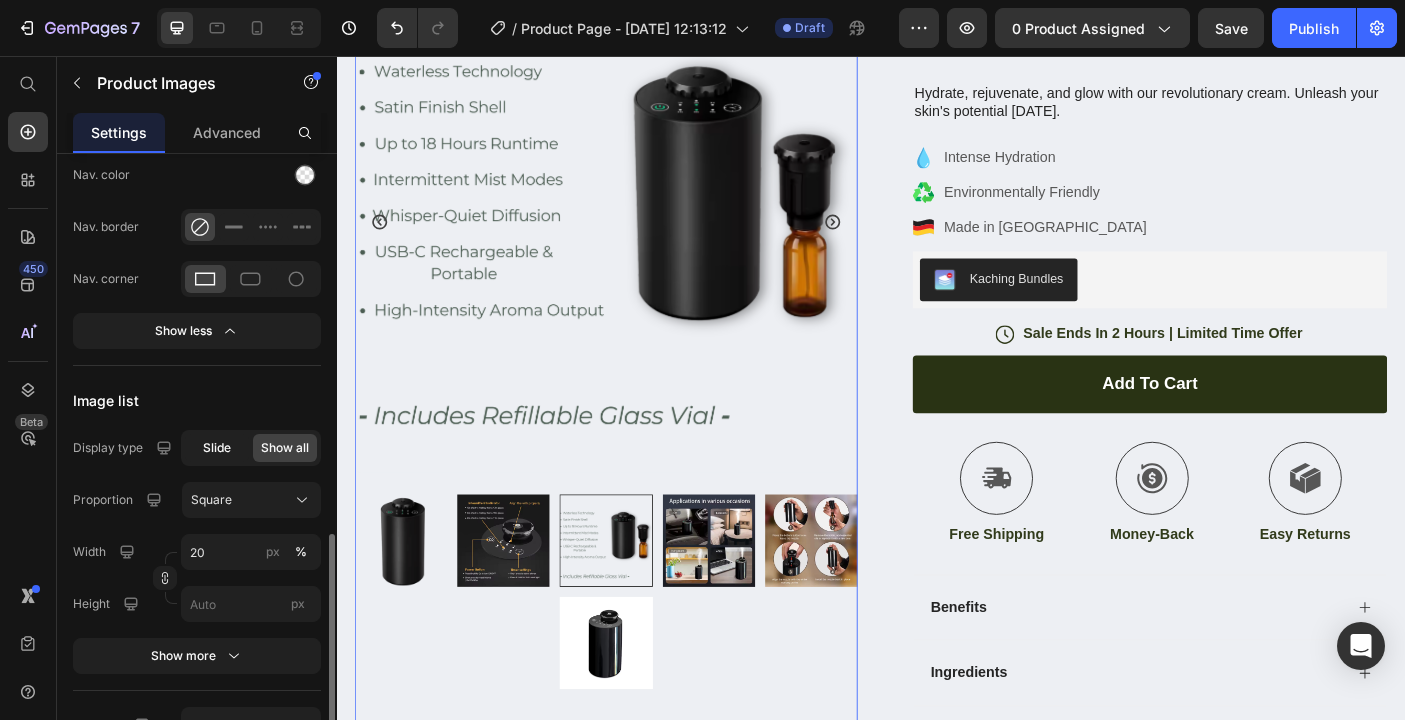 click on "Slide" 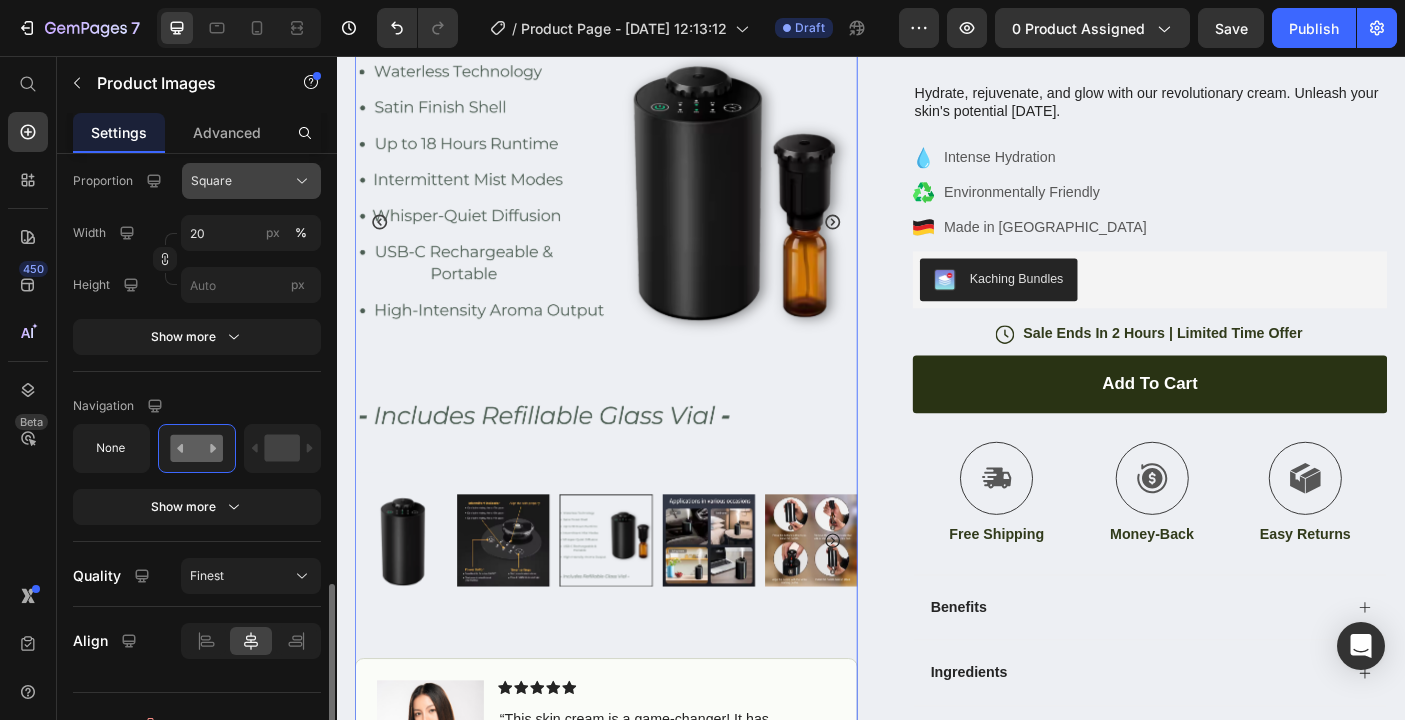 scroll, scrollTop: 1601, scrollLeft: 0, axis: vertical 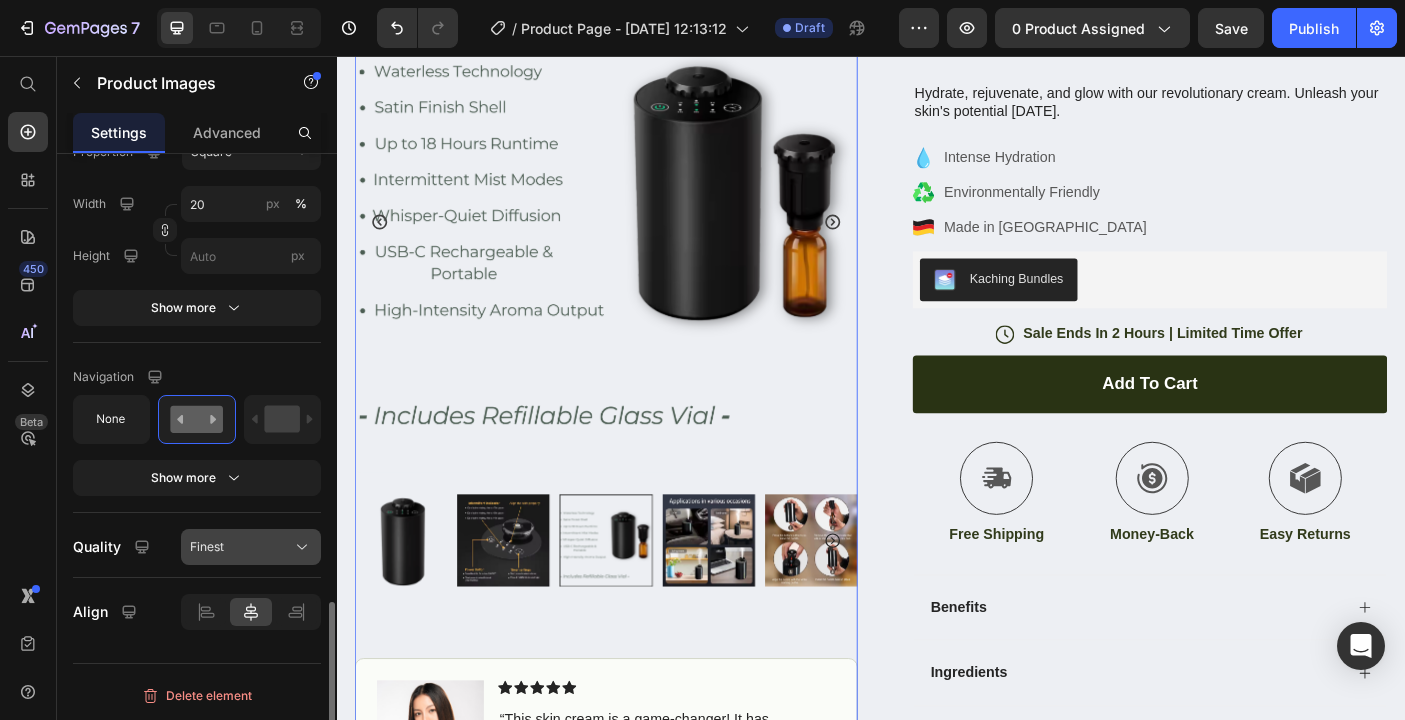 click 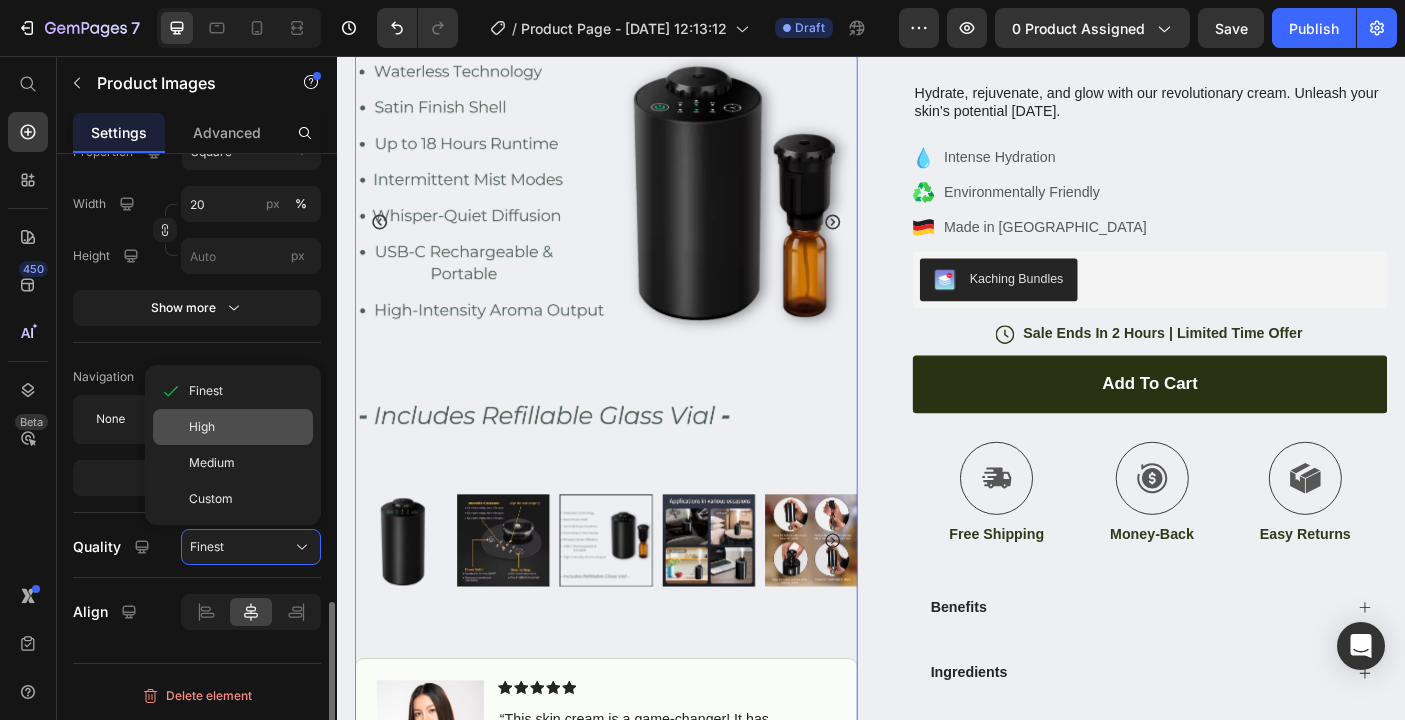 click on "High" 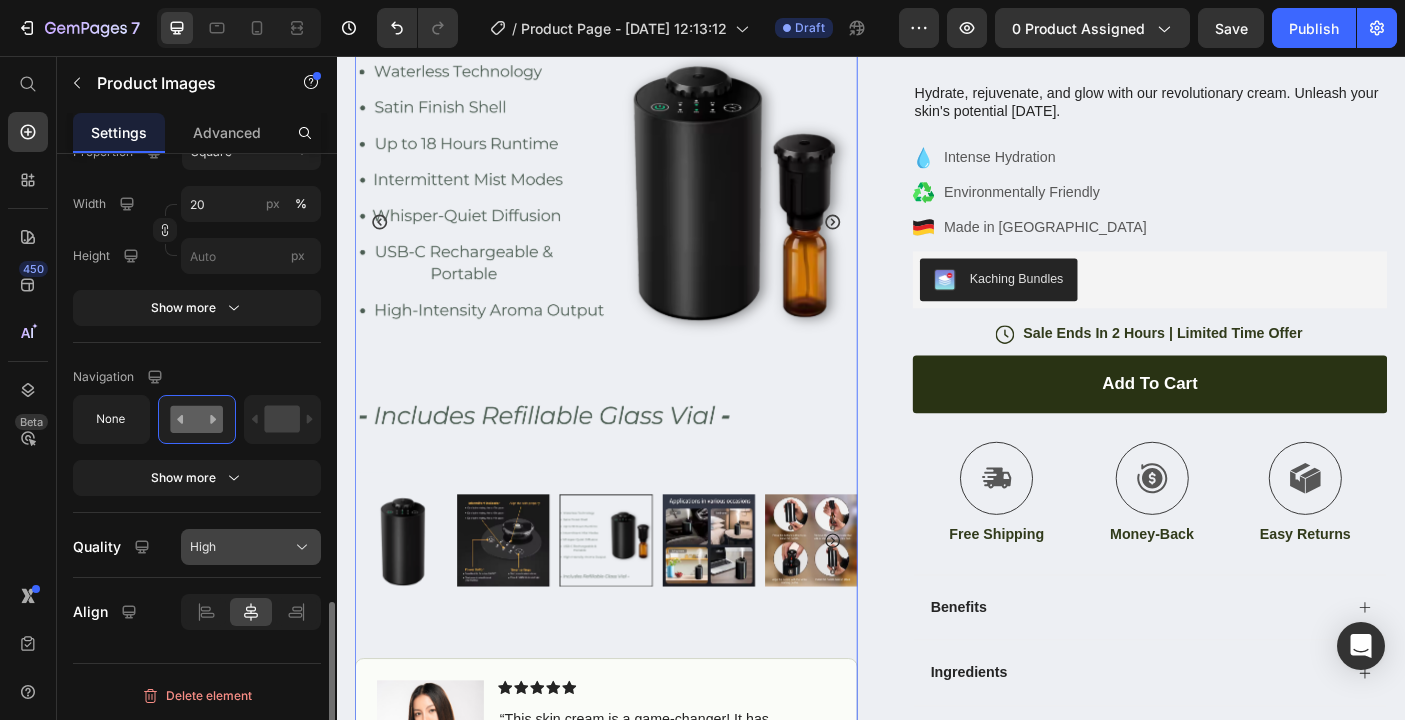 click on "High" at bounding box center (251, 547) 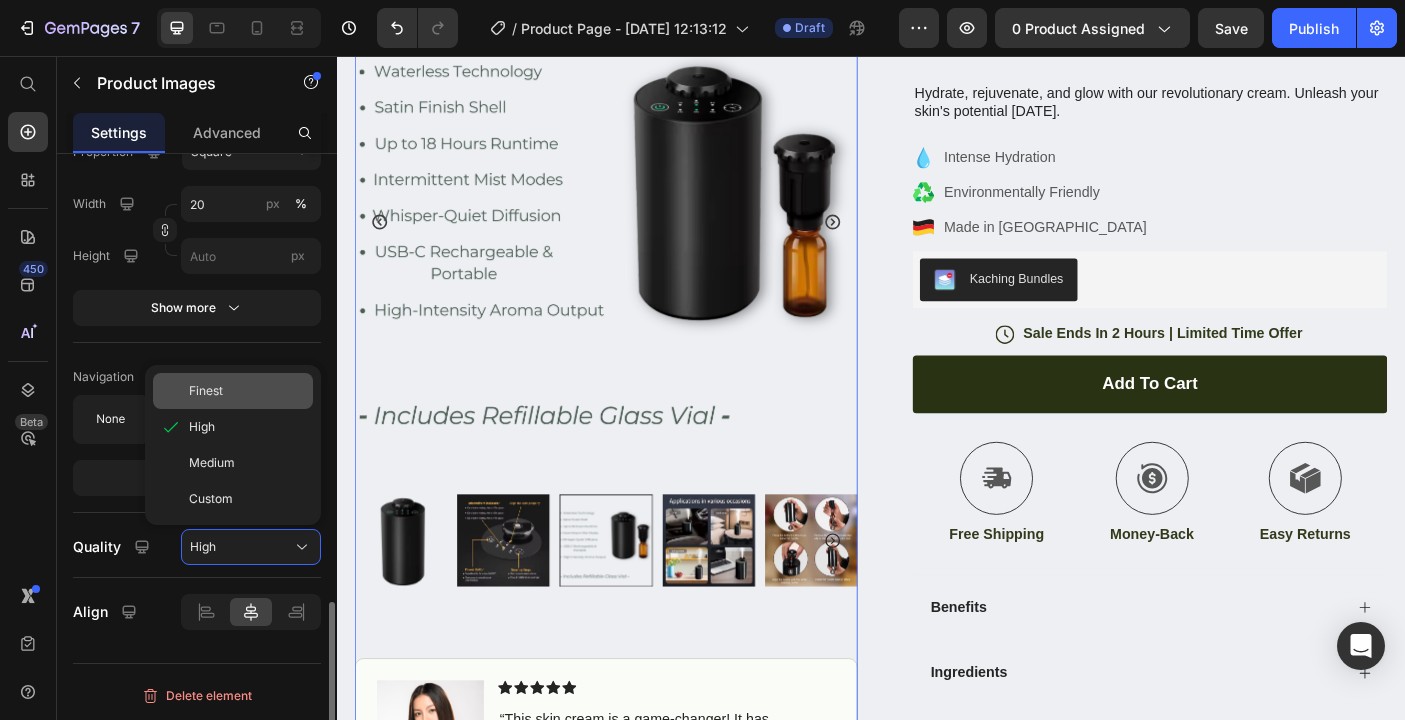 click on "Finest" at bounding box center (206, 391) 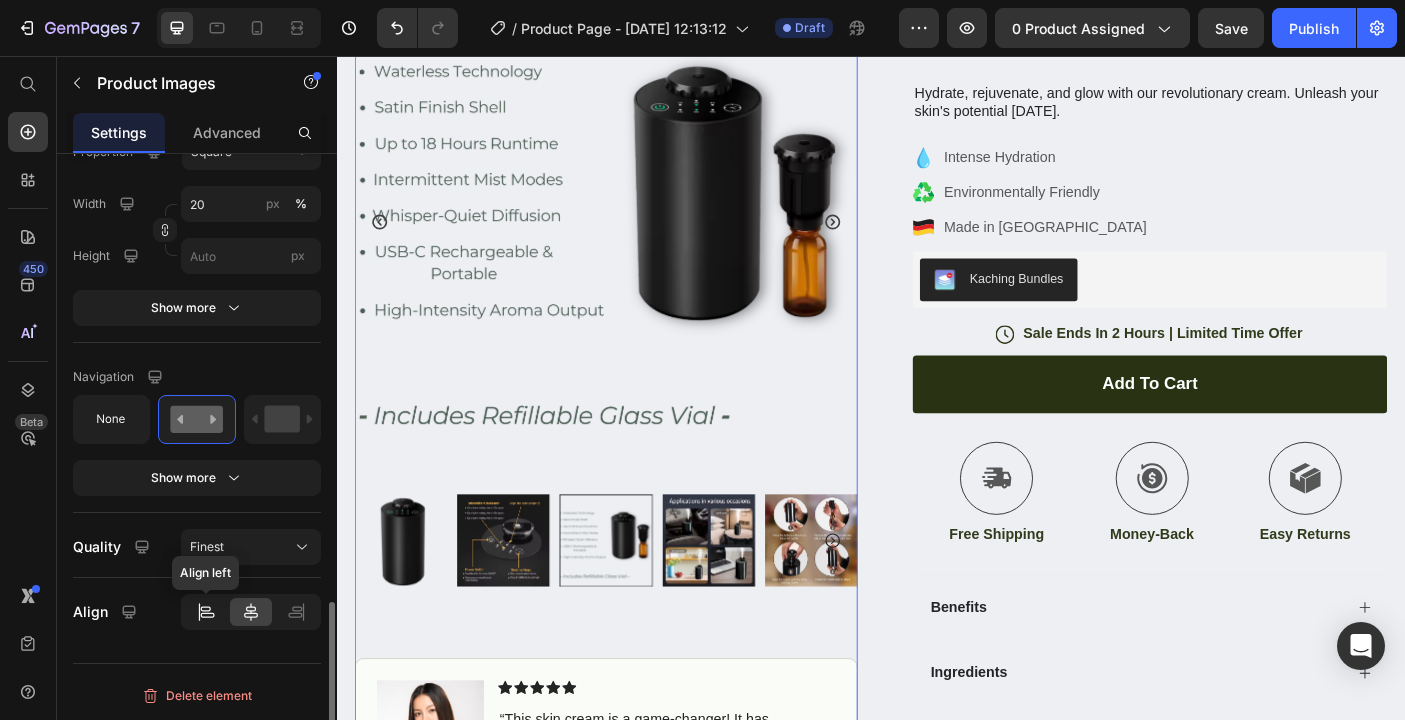 click 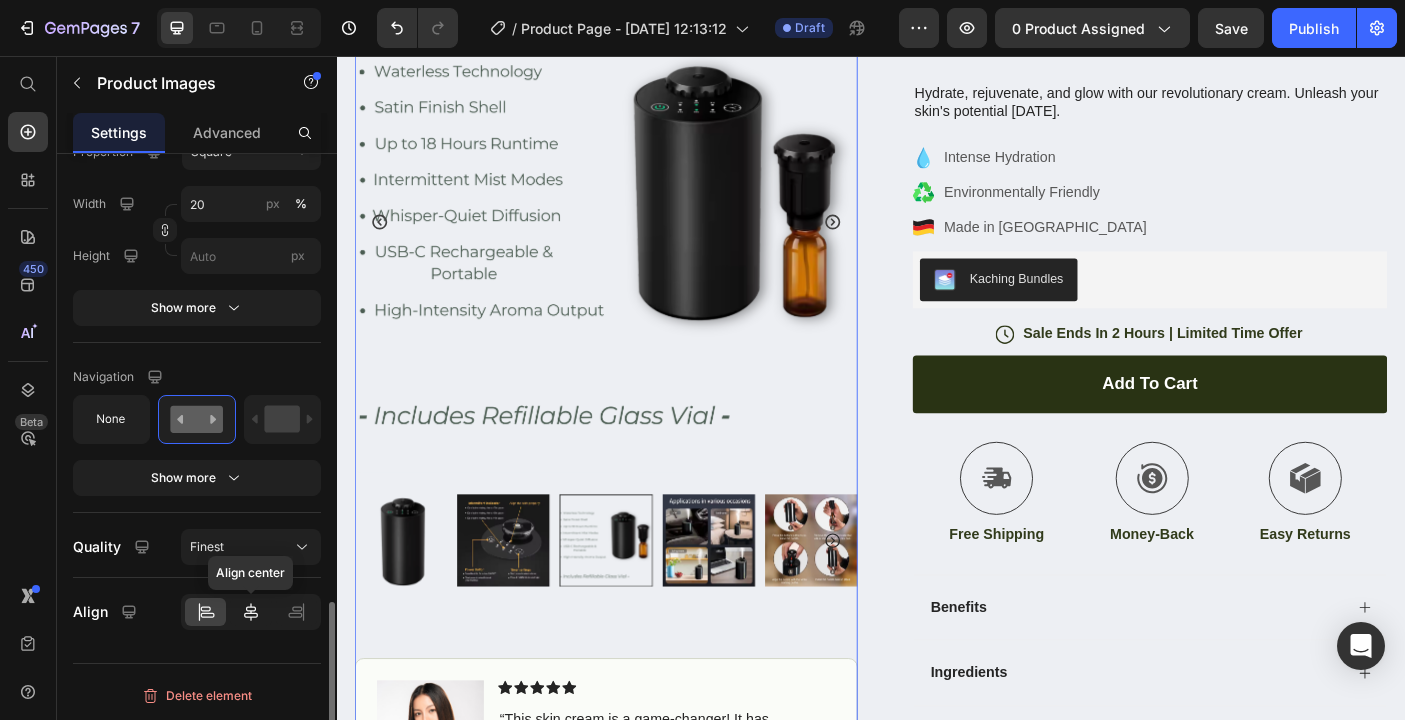 click 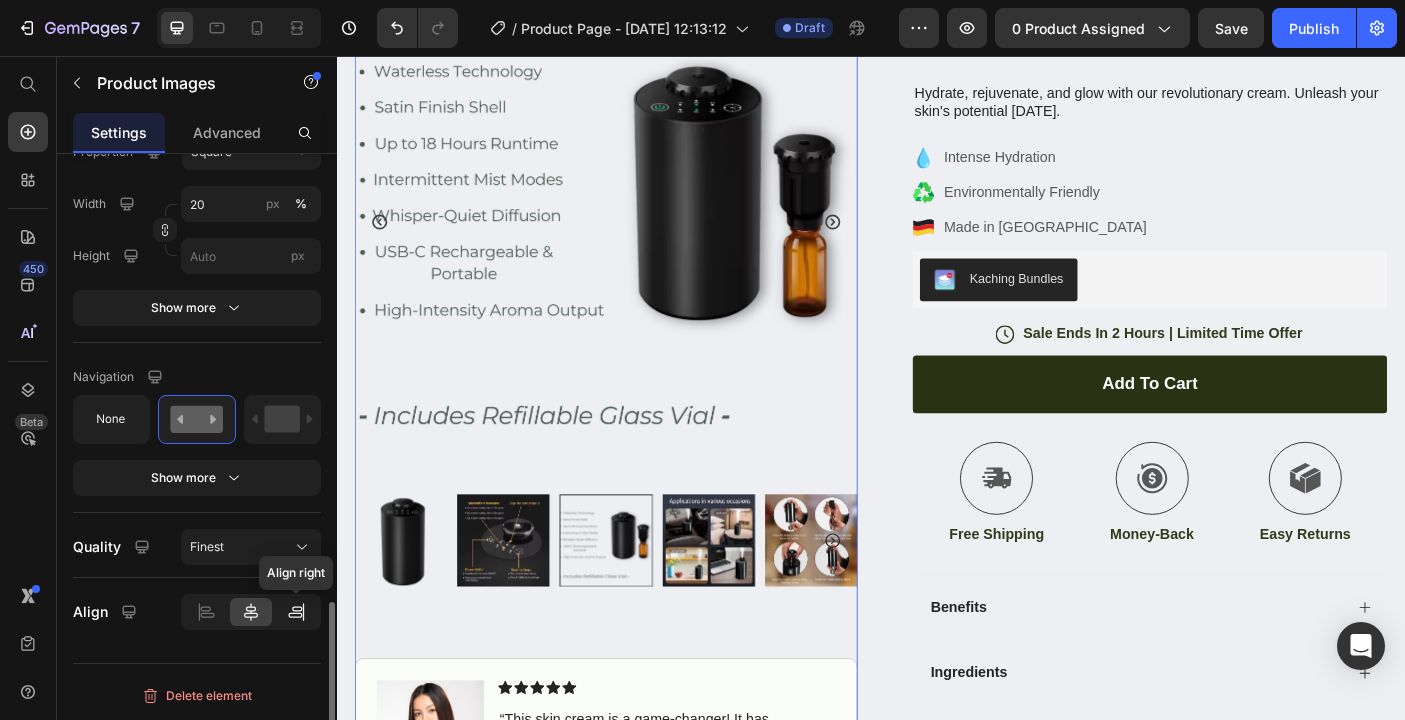 click 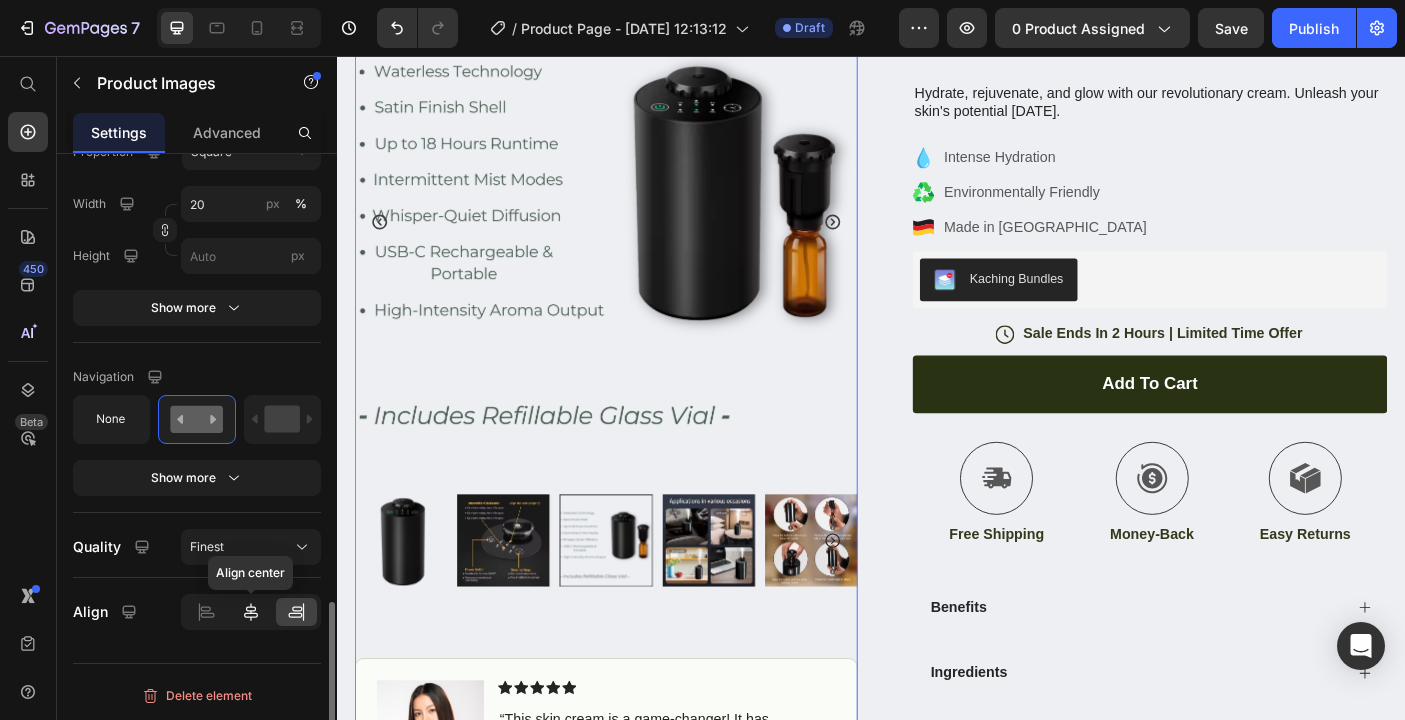 click 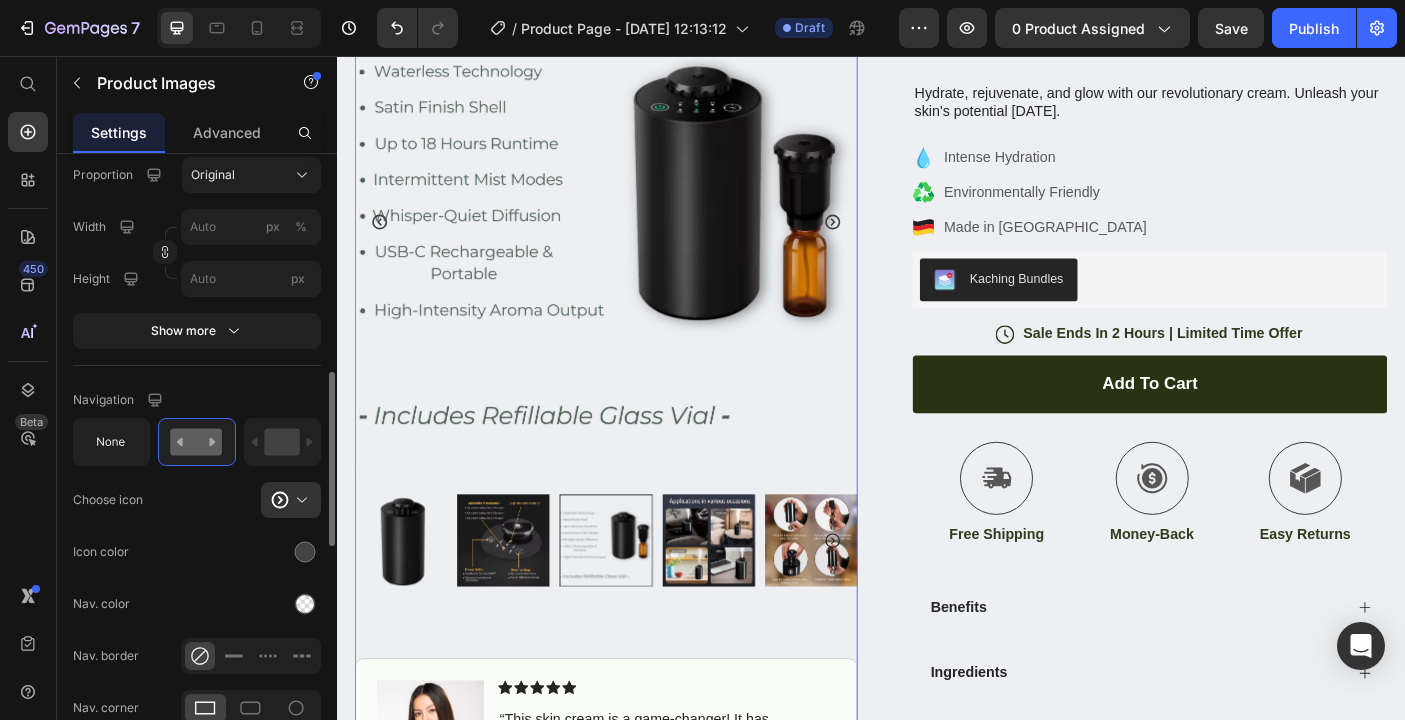 scroll, scrollTop: 760, scrollLeft: 0, axis: vertical 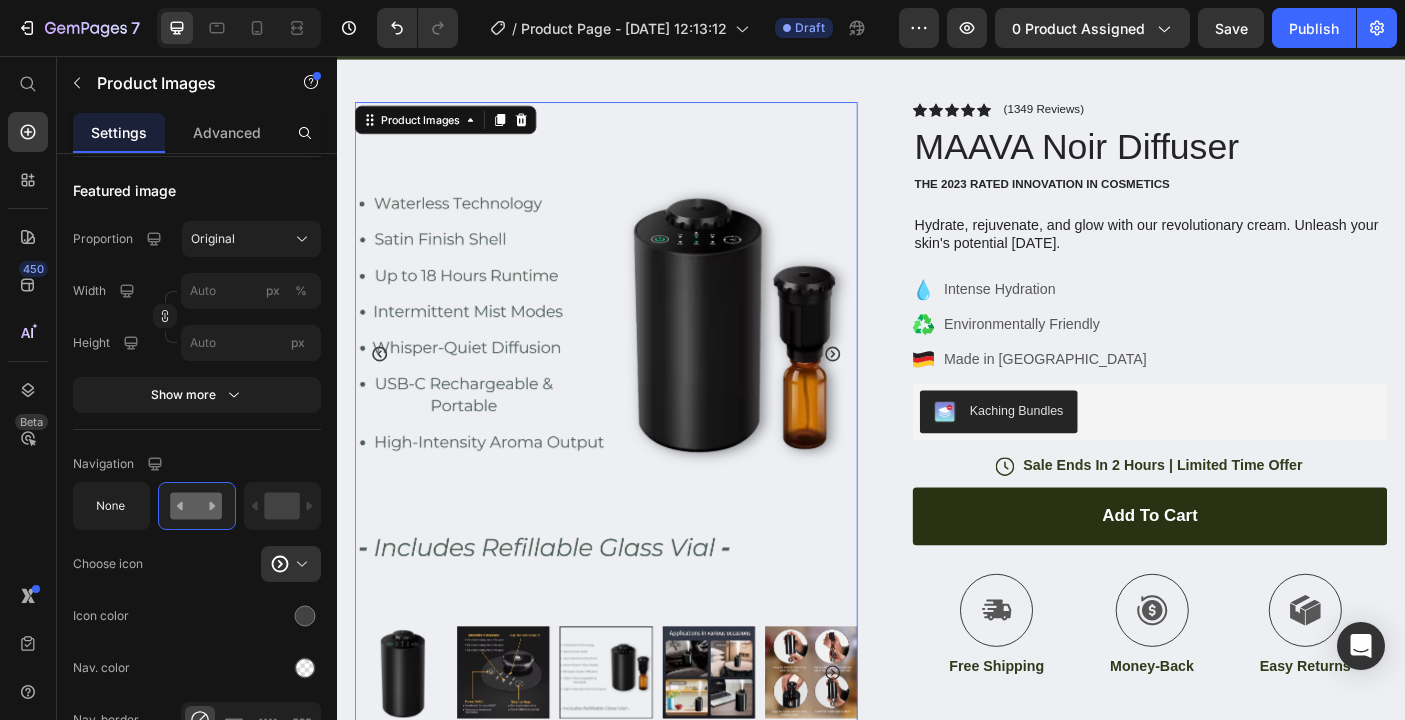 click at bounding box center (639, 390) 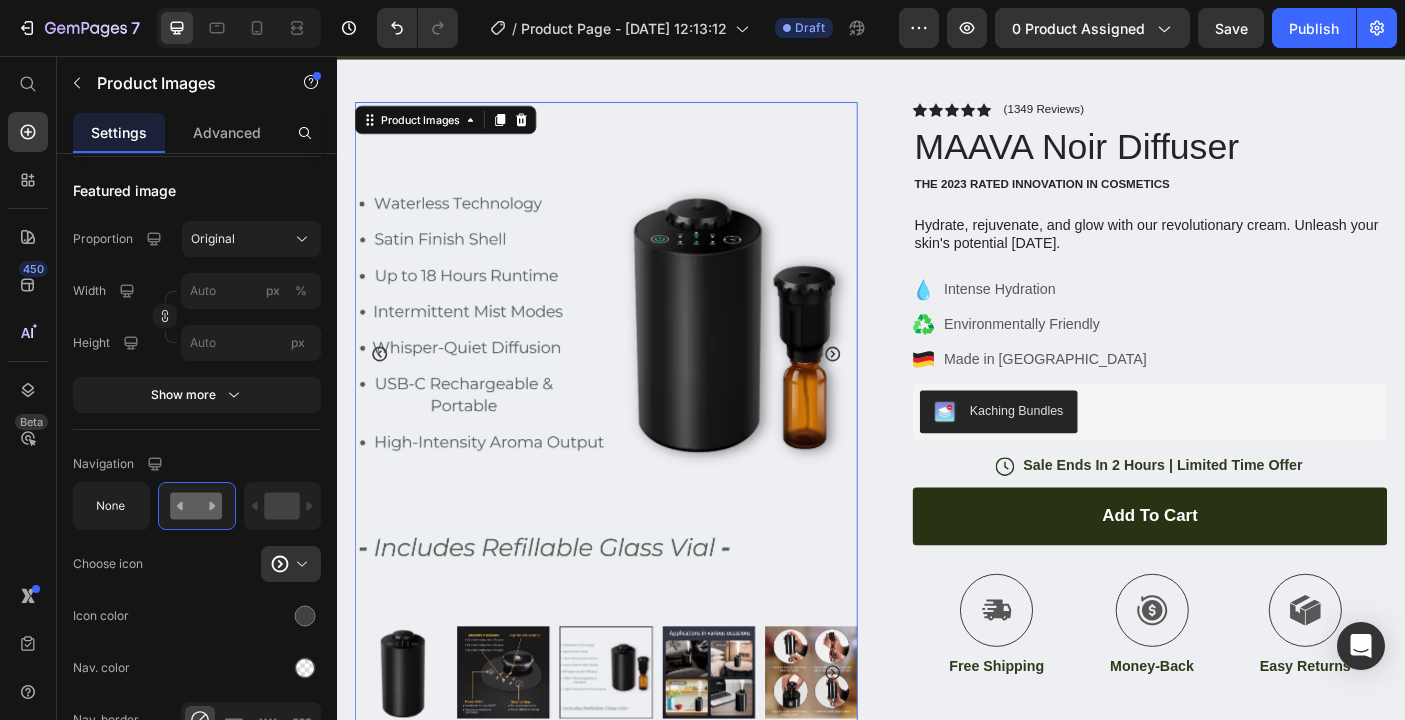 click at bounding box center (524, 749) 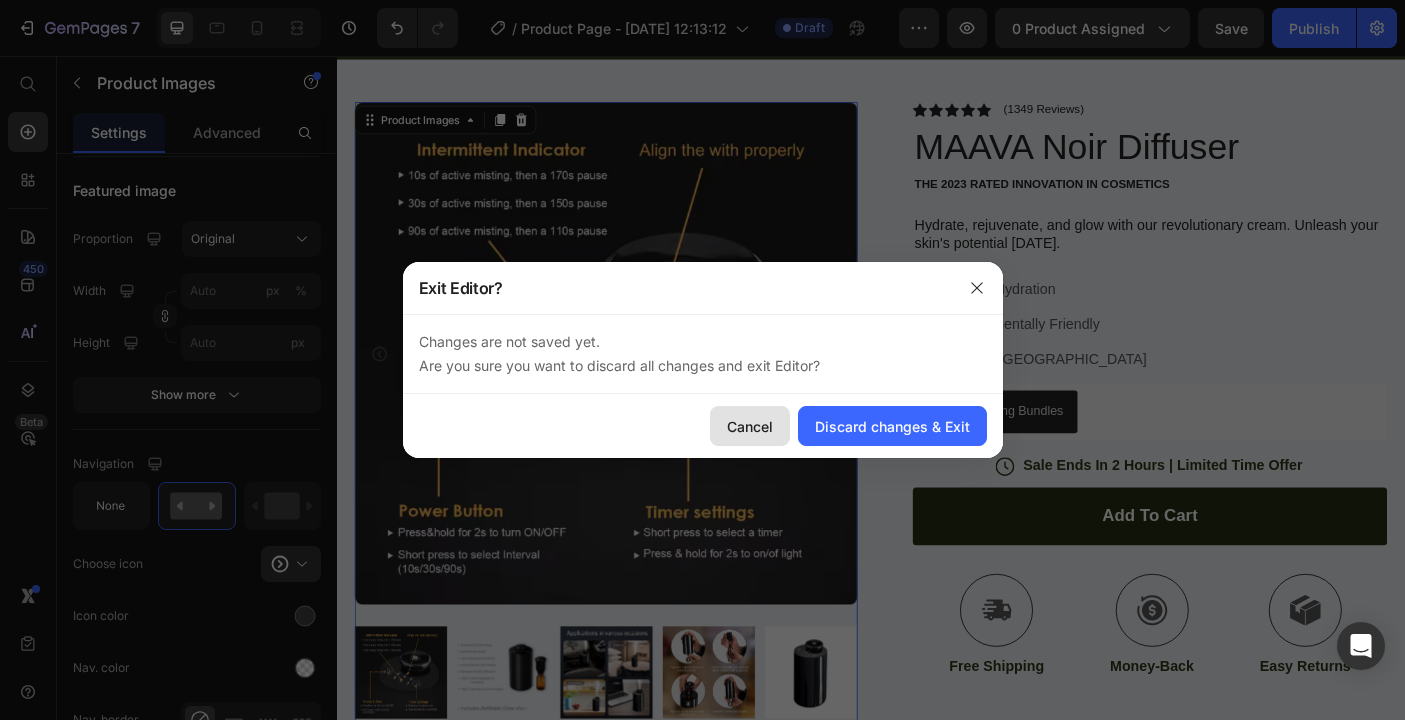 click on "Cancel" at bounding box center [750, 426] 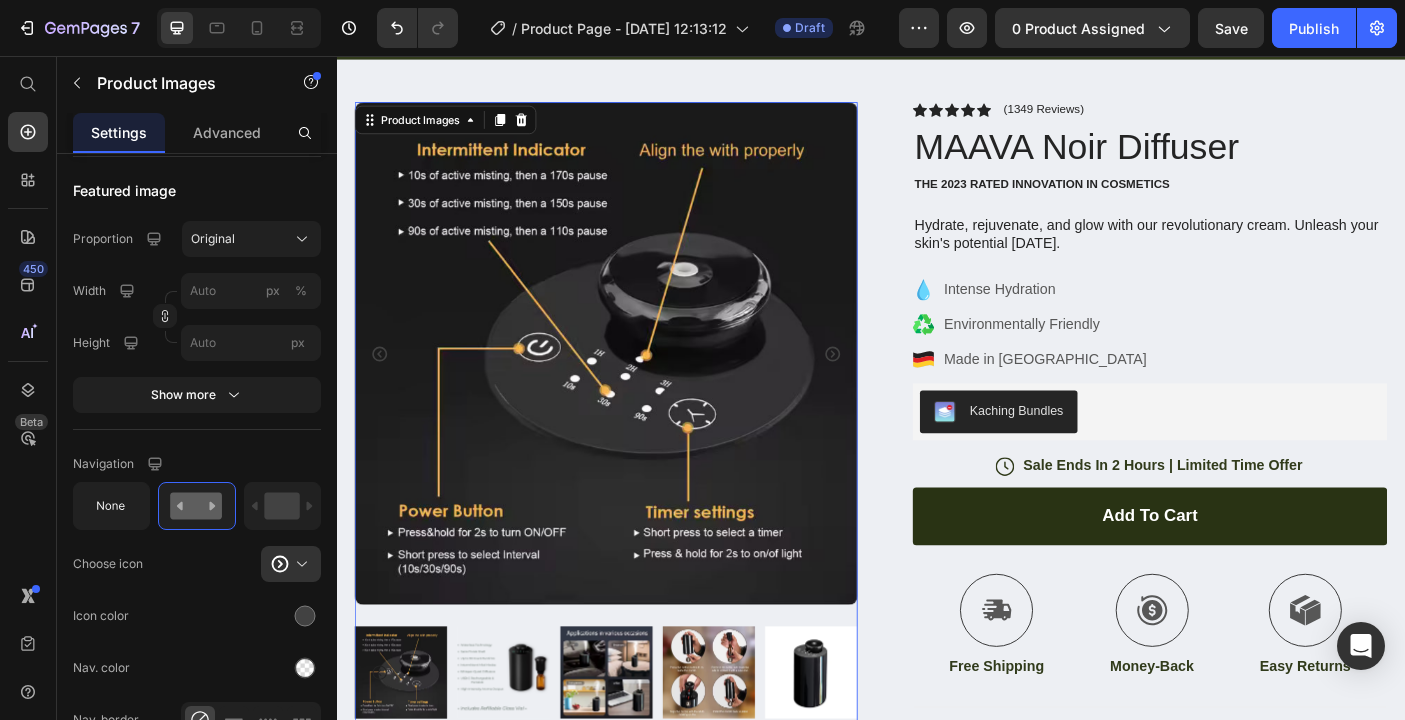 click at bounding box center [409, 749] 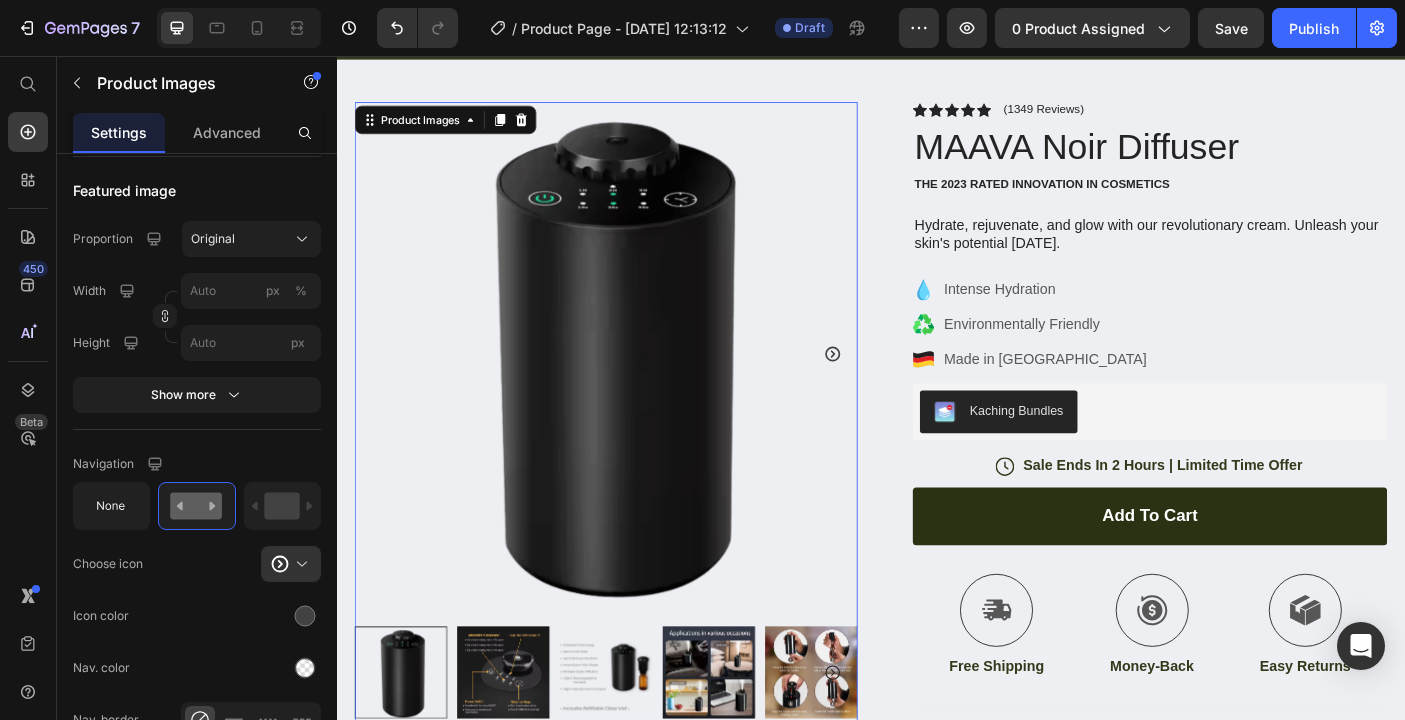 click 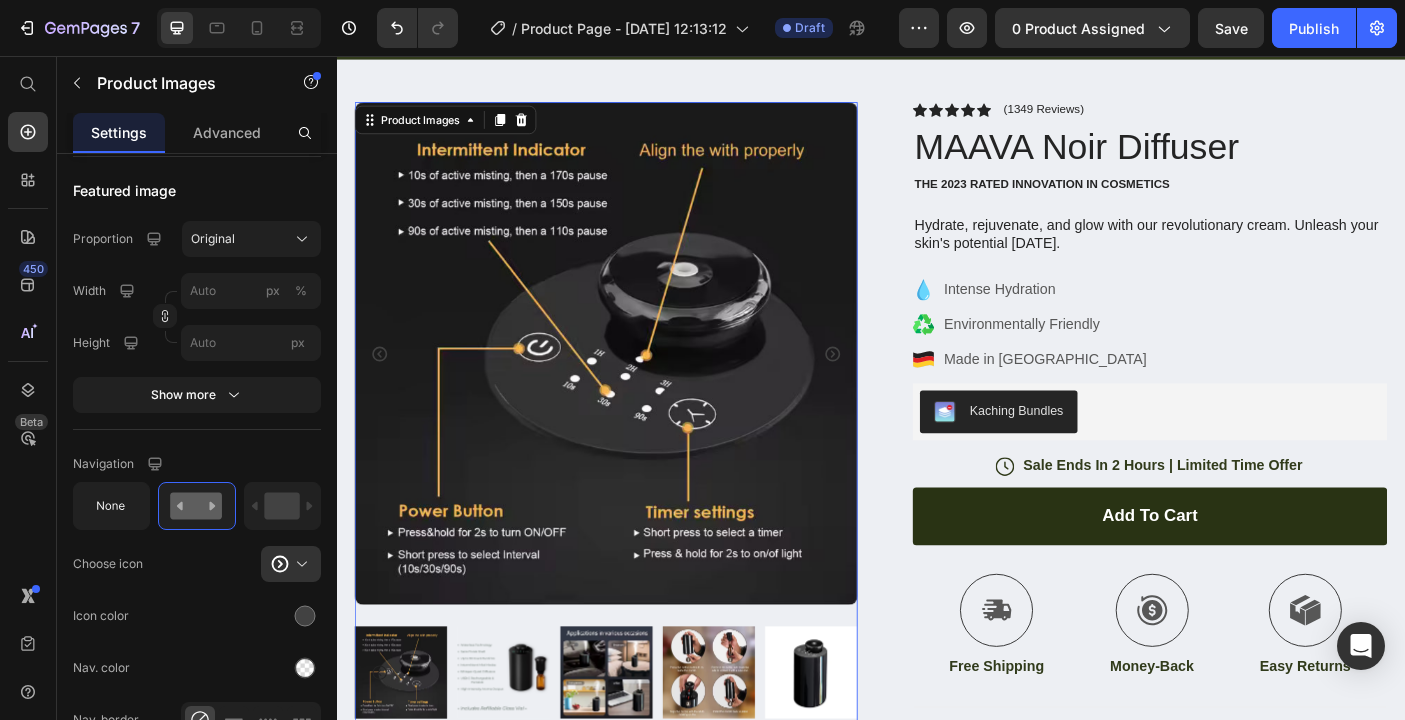 click 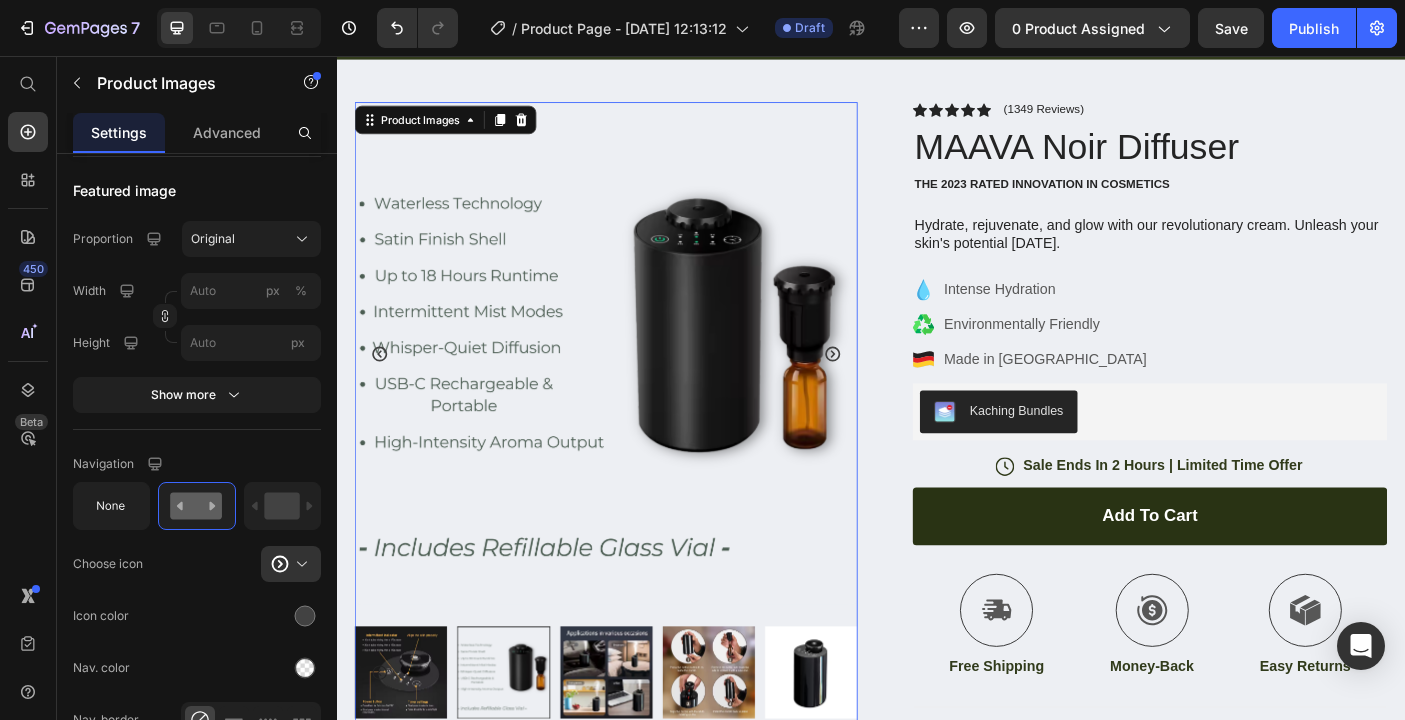 click 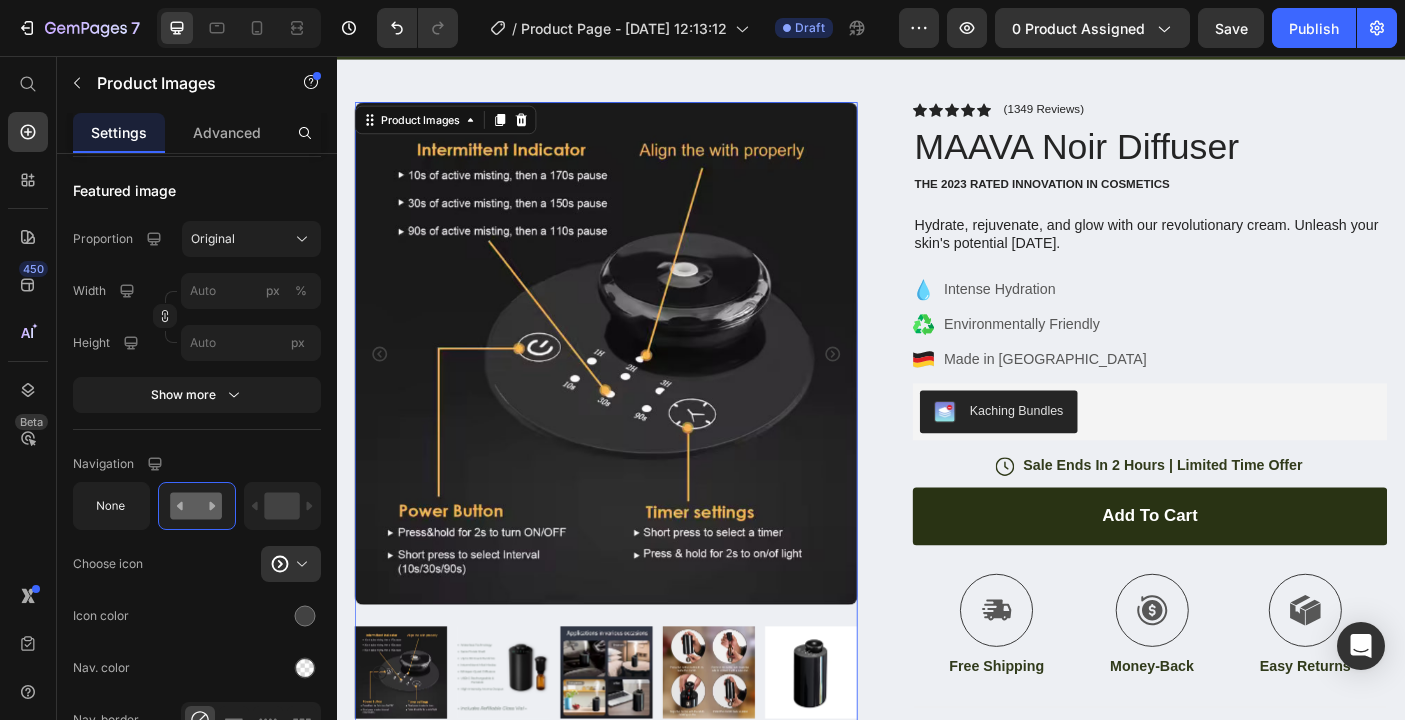 click 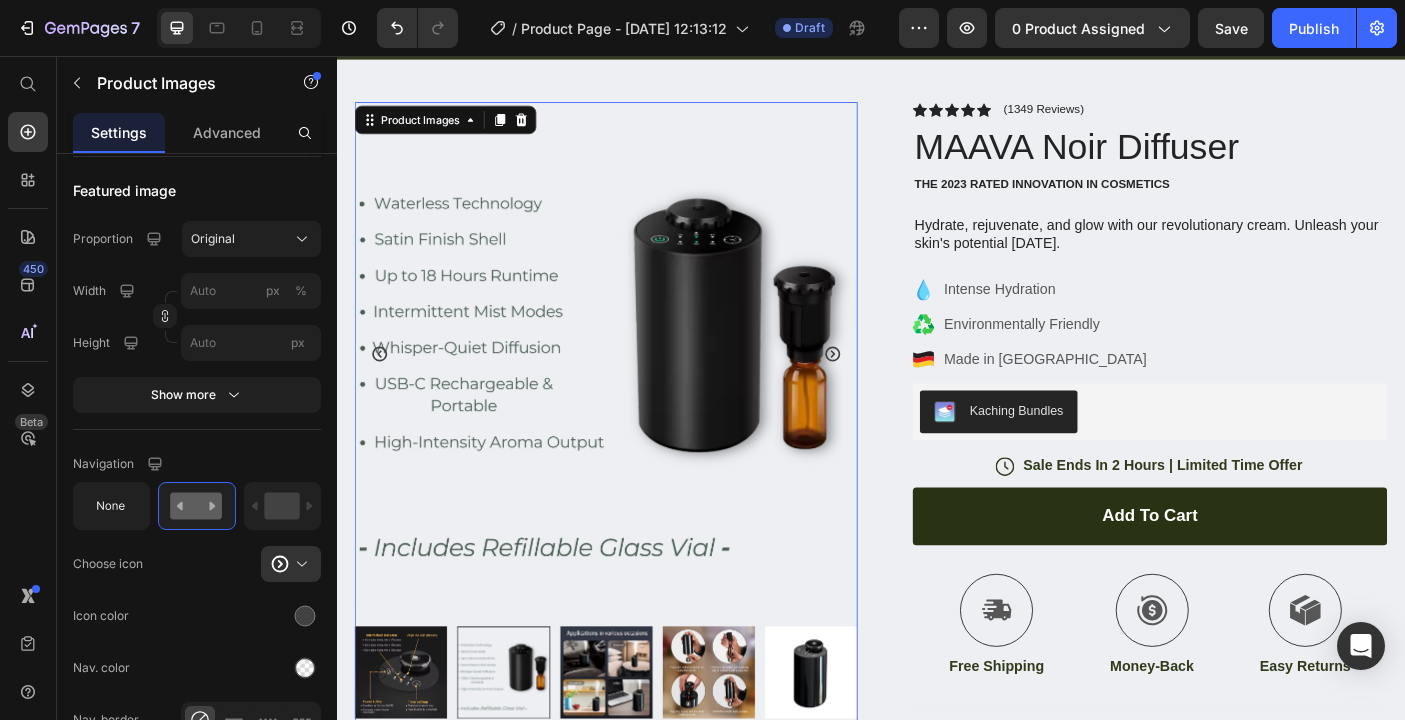 click 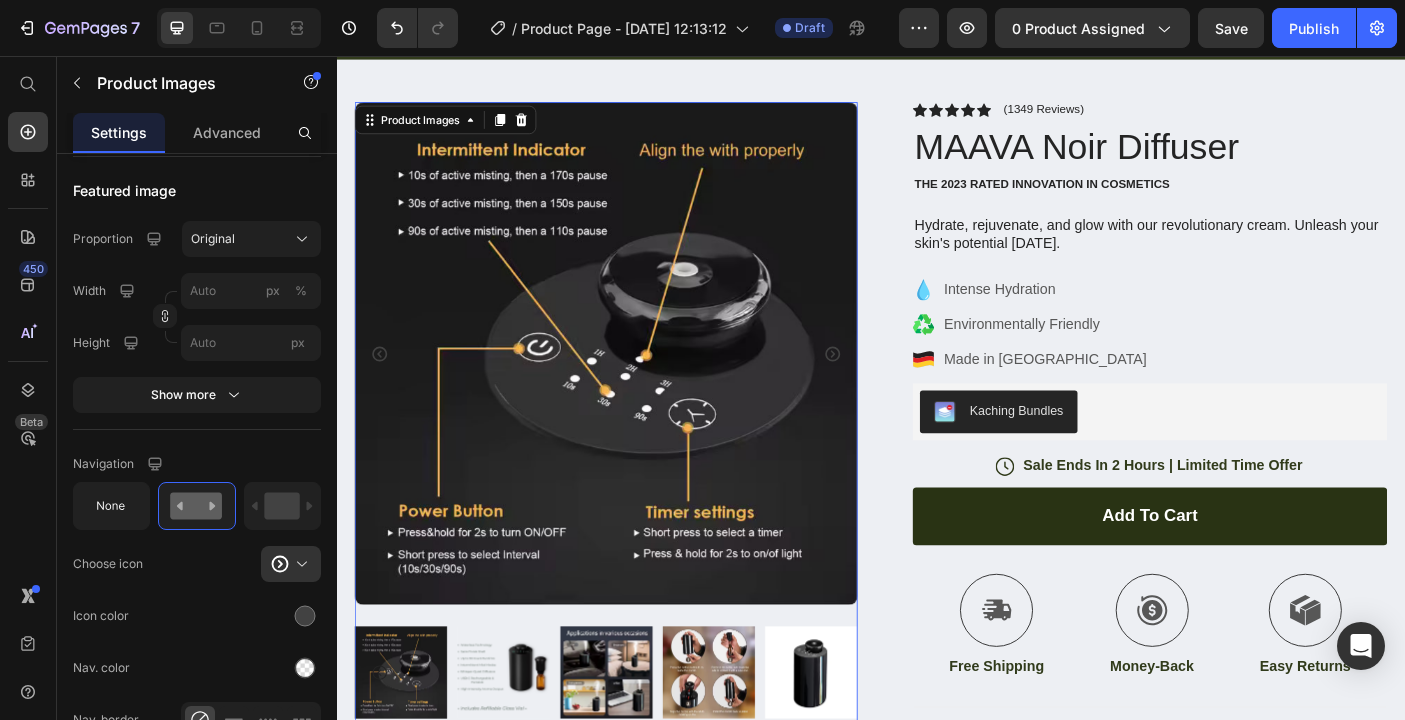click 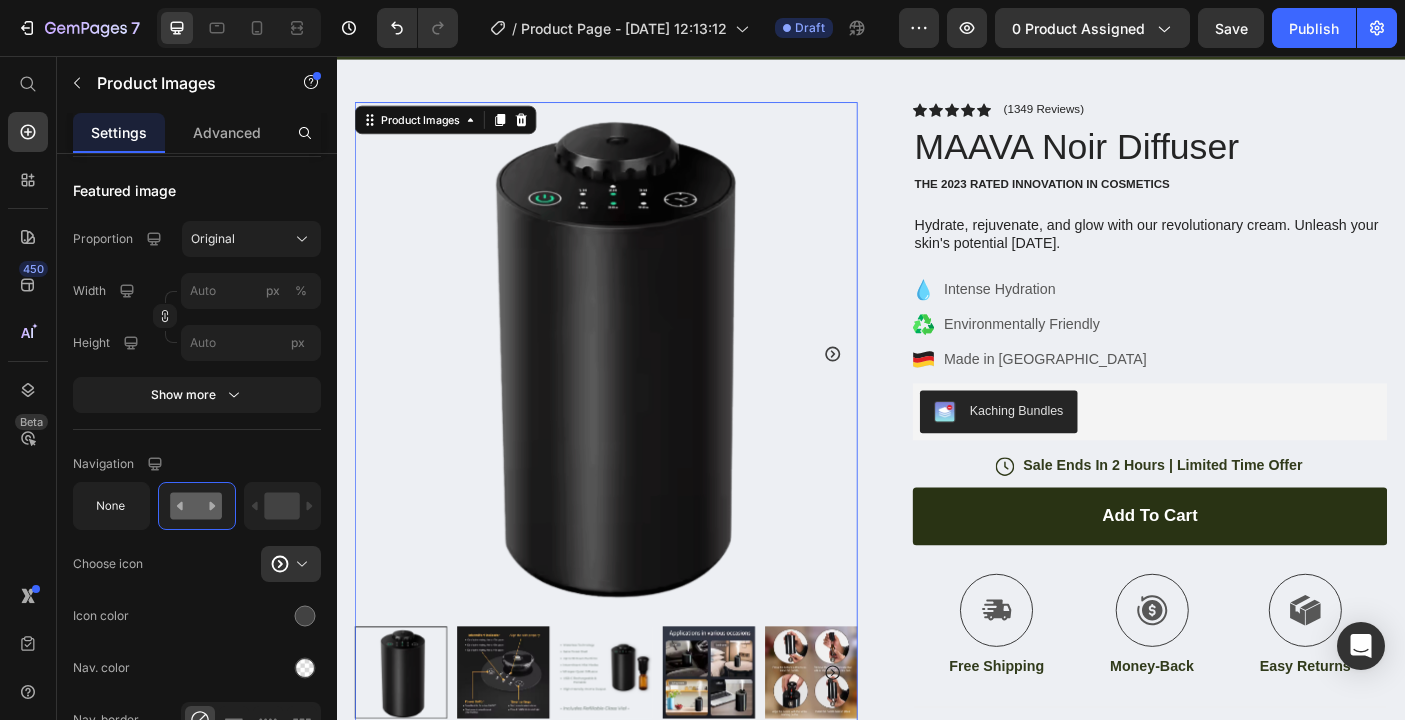 click 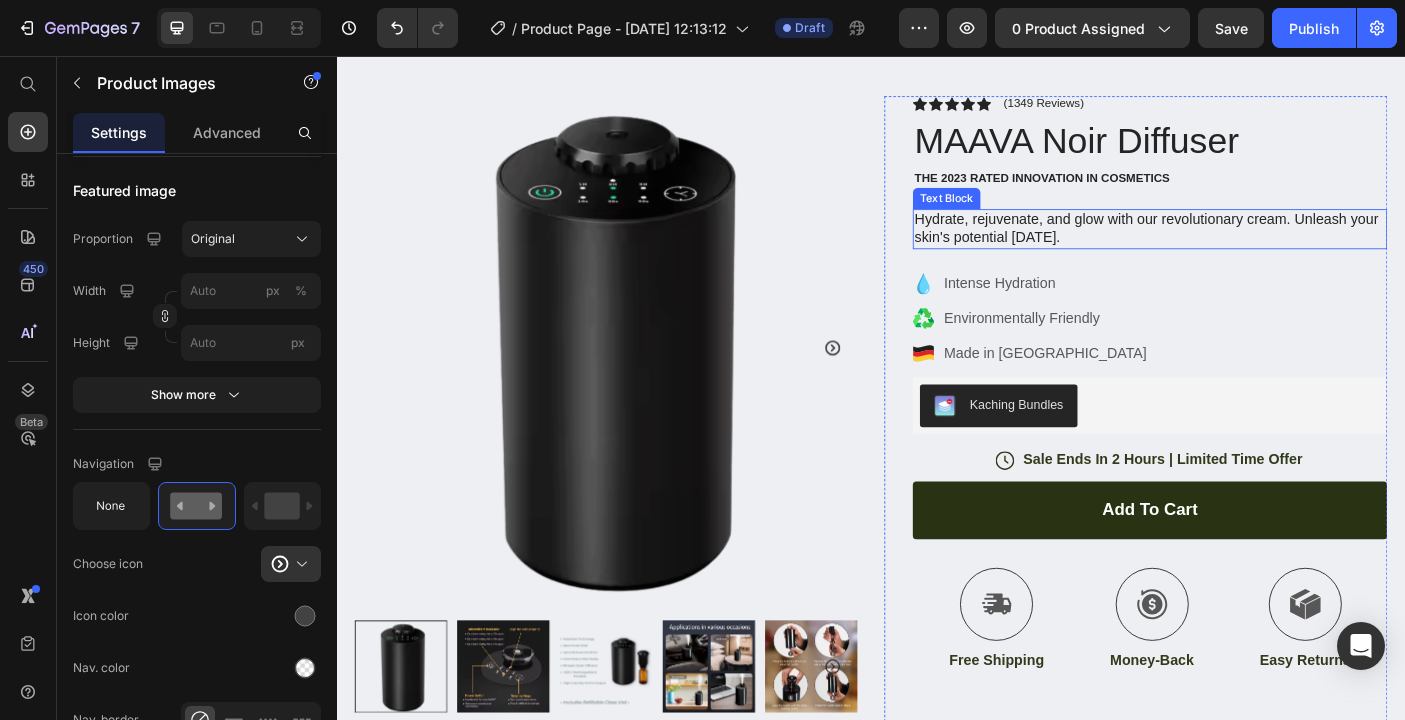 scroll, scrollTop: 100, scrollLeft: 0, axis: vertical 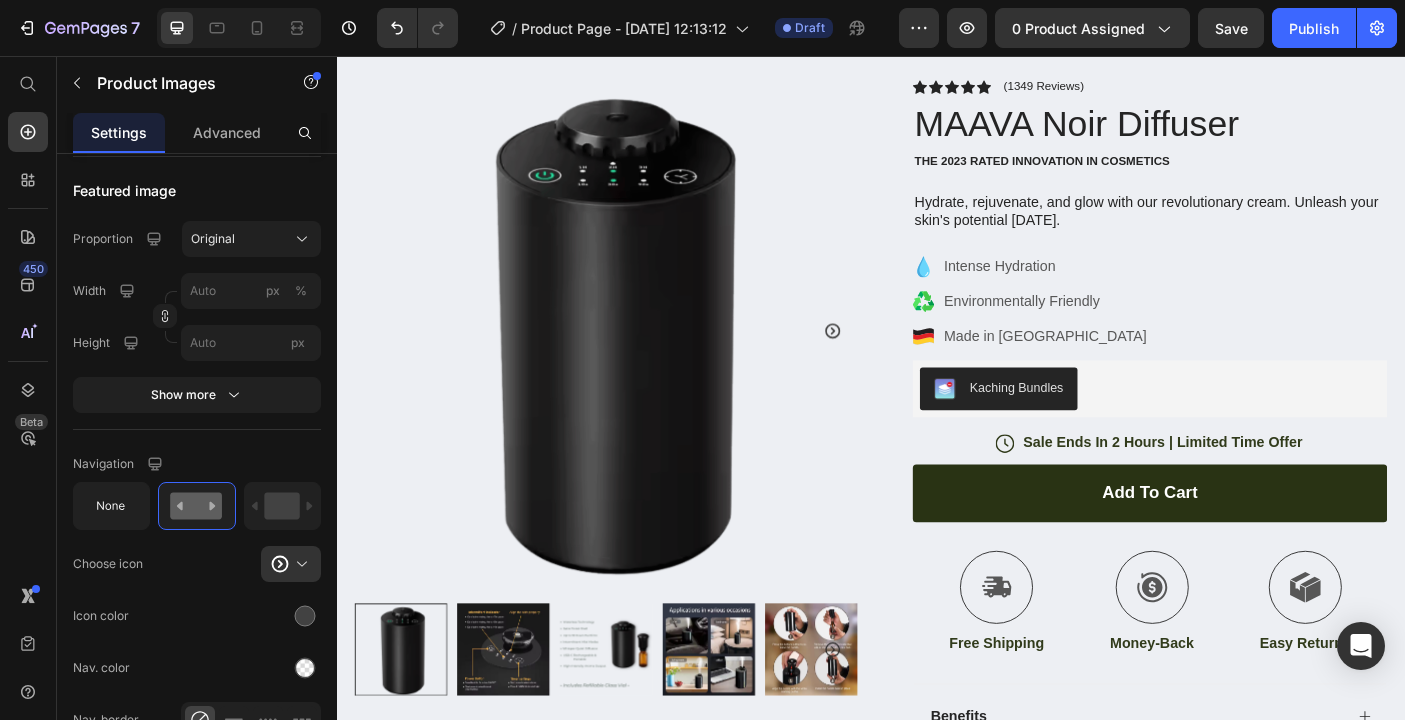 click at bounding box center [639, 723] 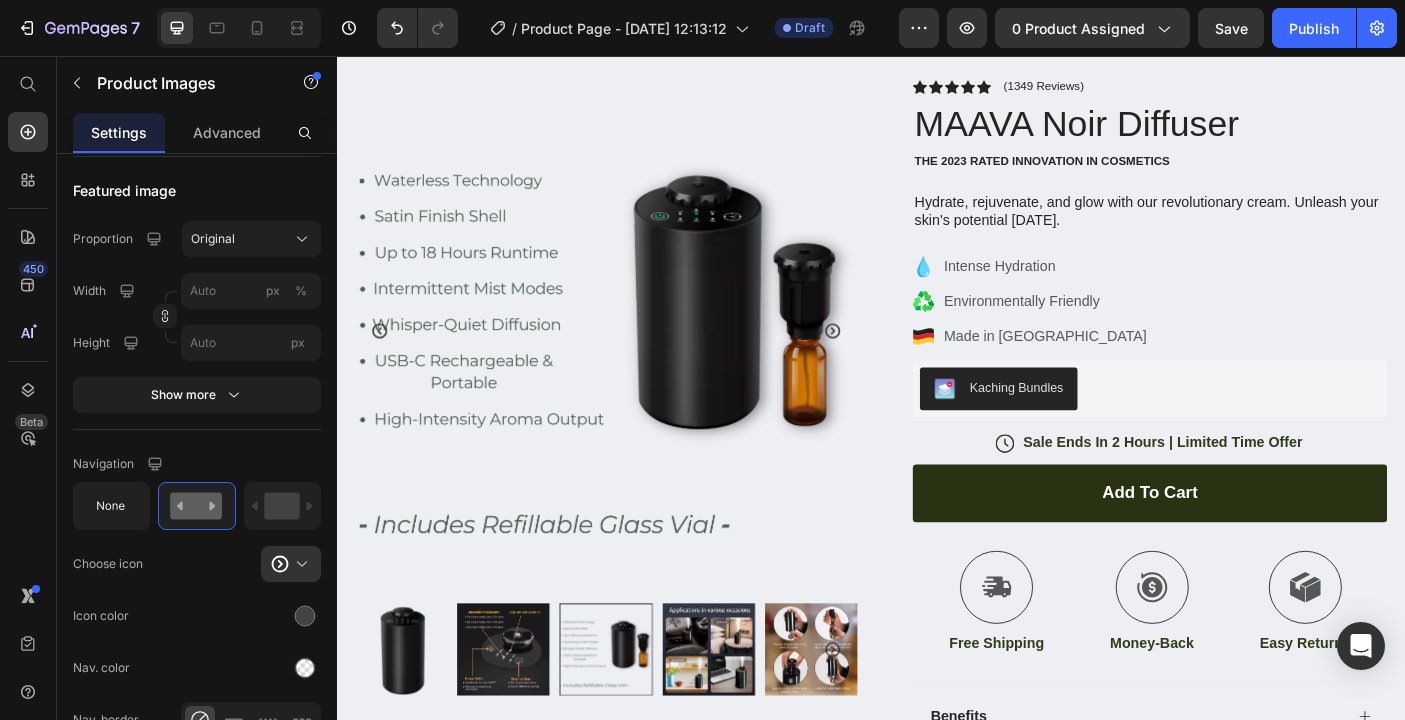 click at bounding box center [639, 364] 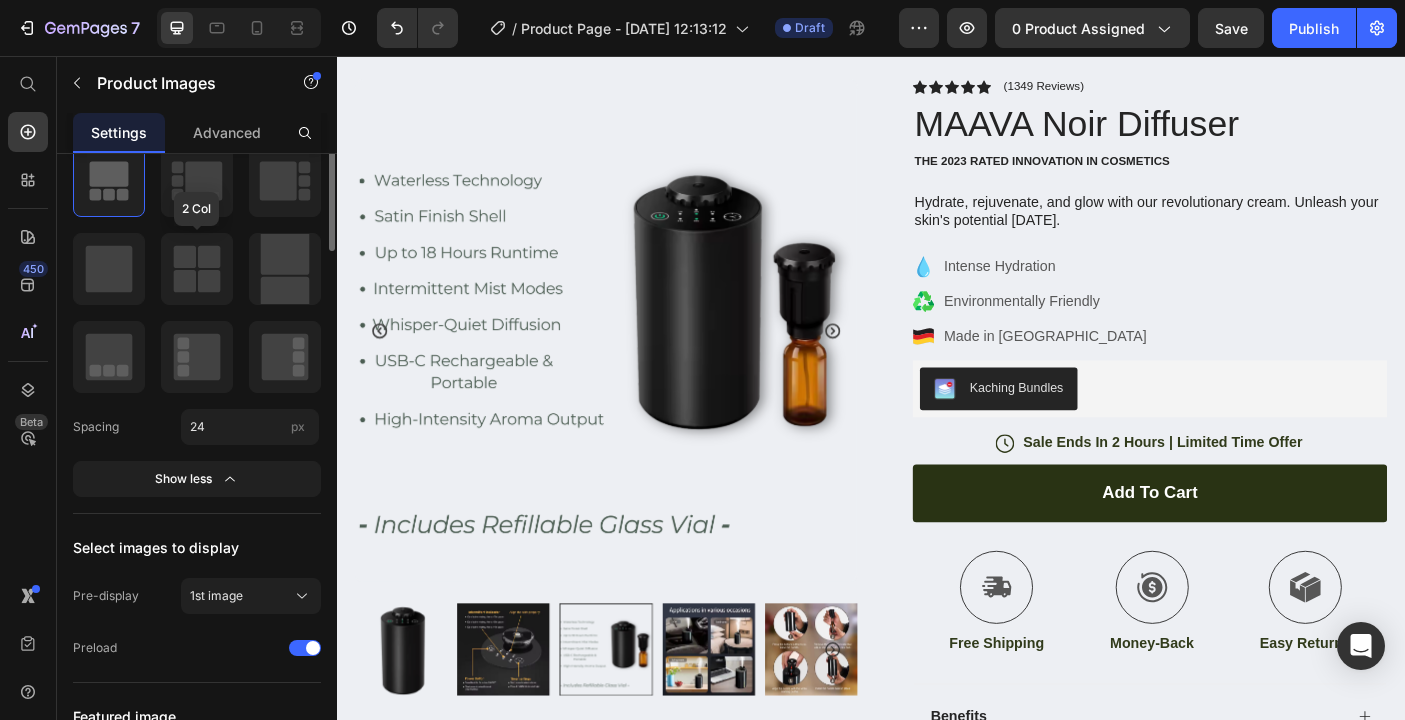 scroll, scrollTop: 0, scrollLeft: 0, axis: both 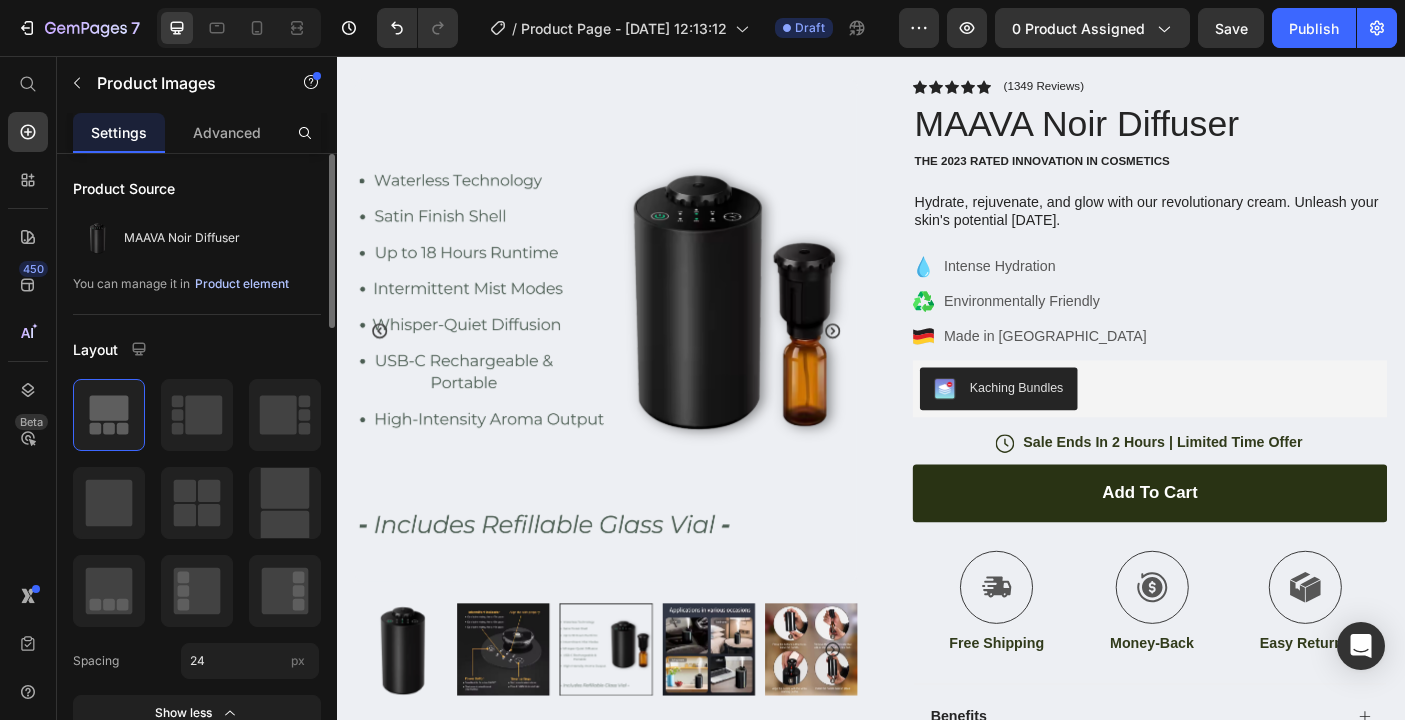 click on "Product element" at bounding box center (242, 284) 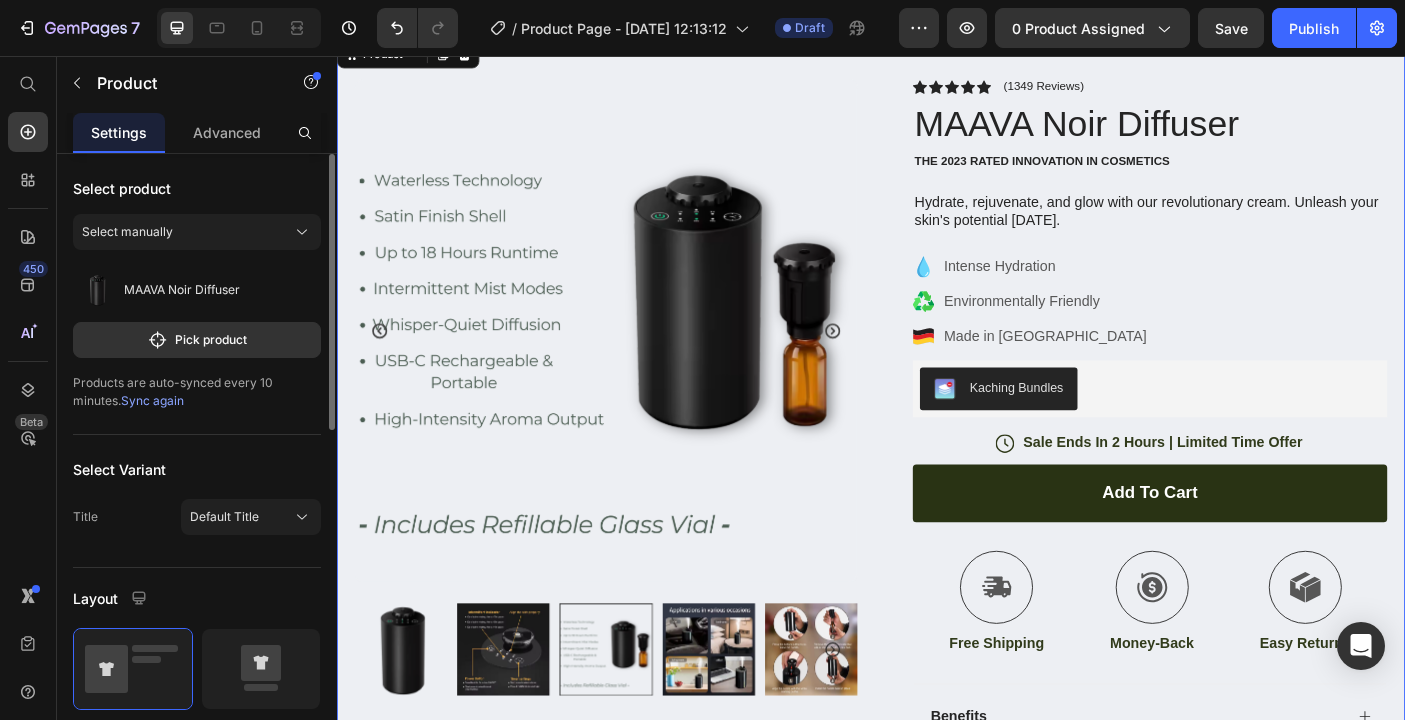 click on "Sync again" at bounding box center (152, 400) 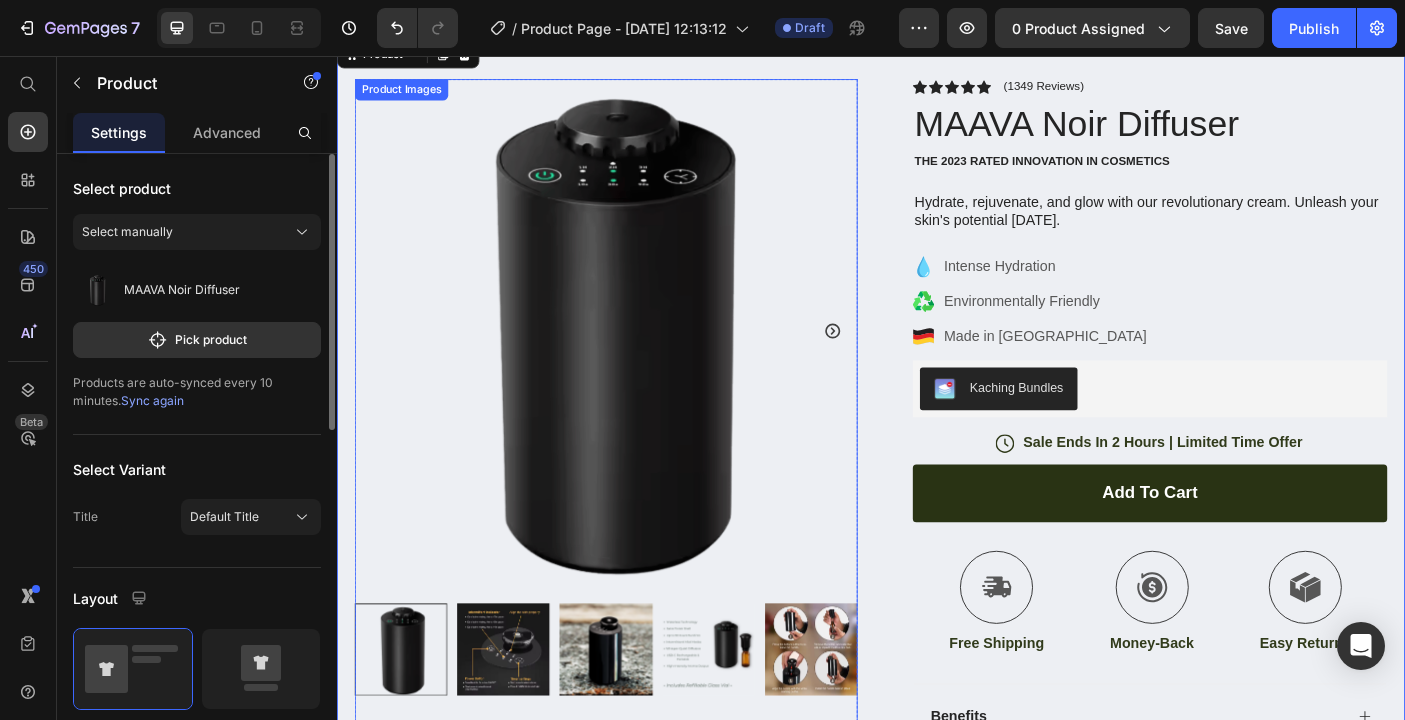 click 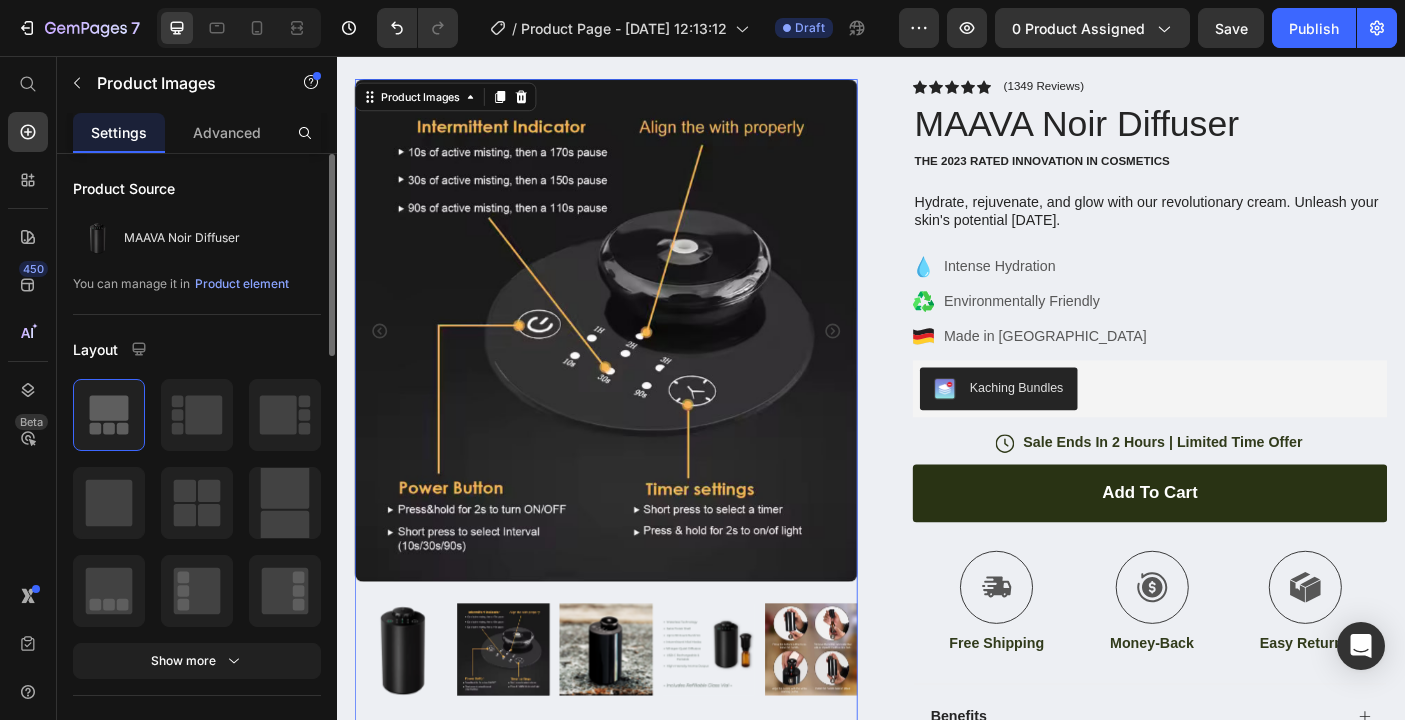 click 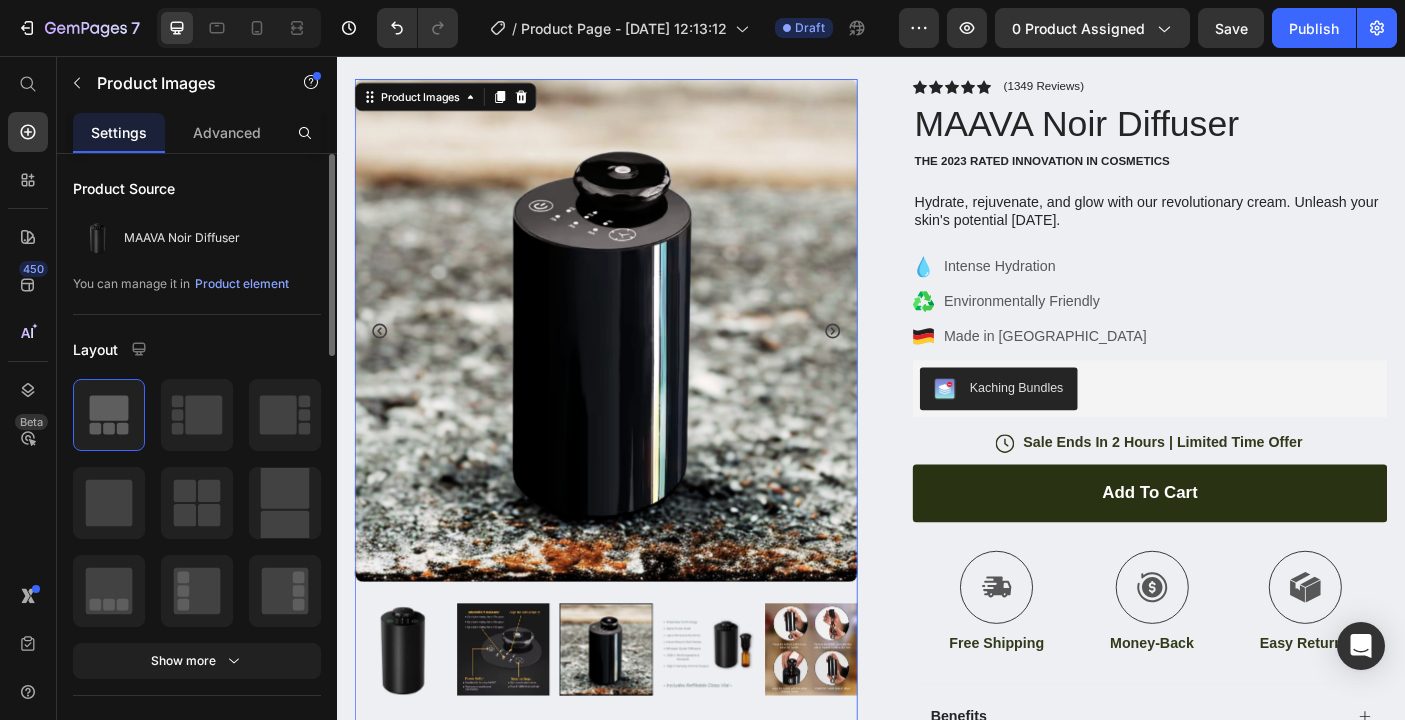 click 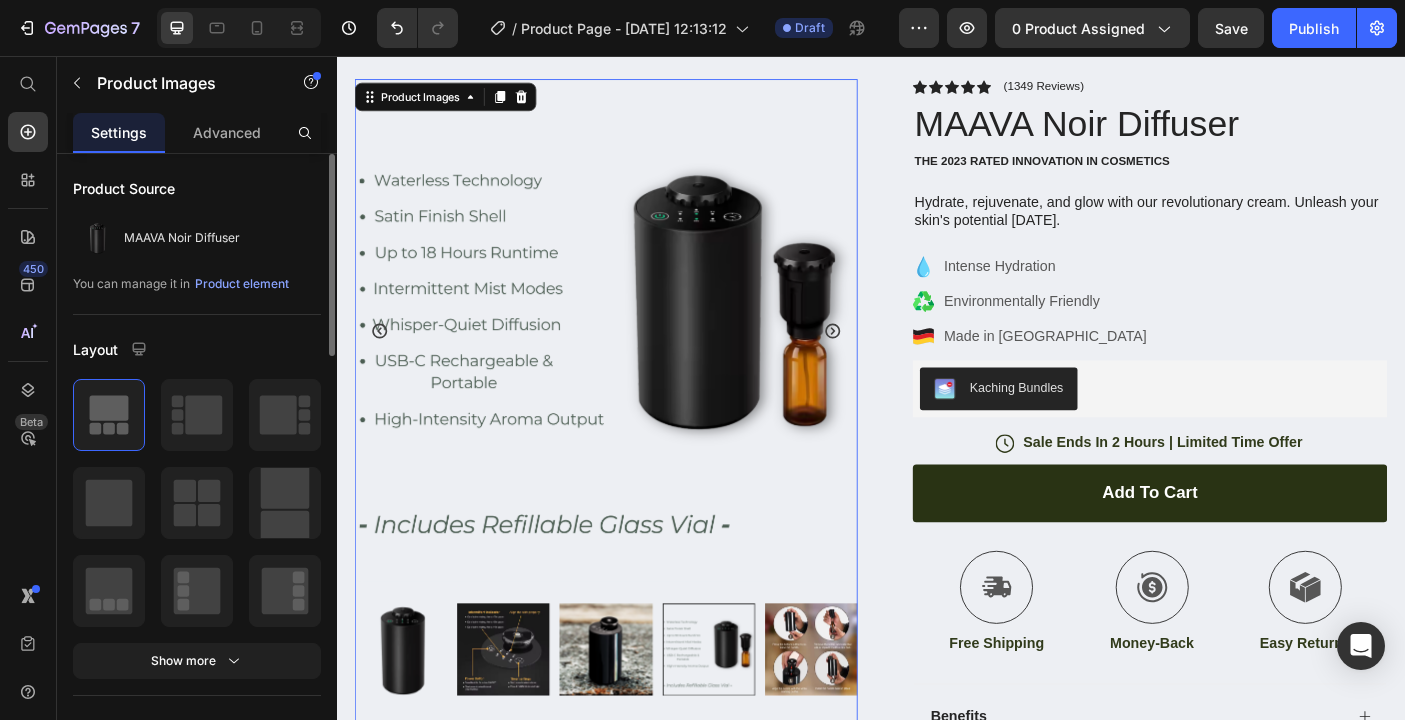 click 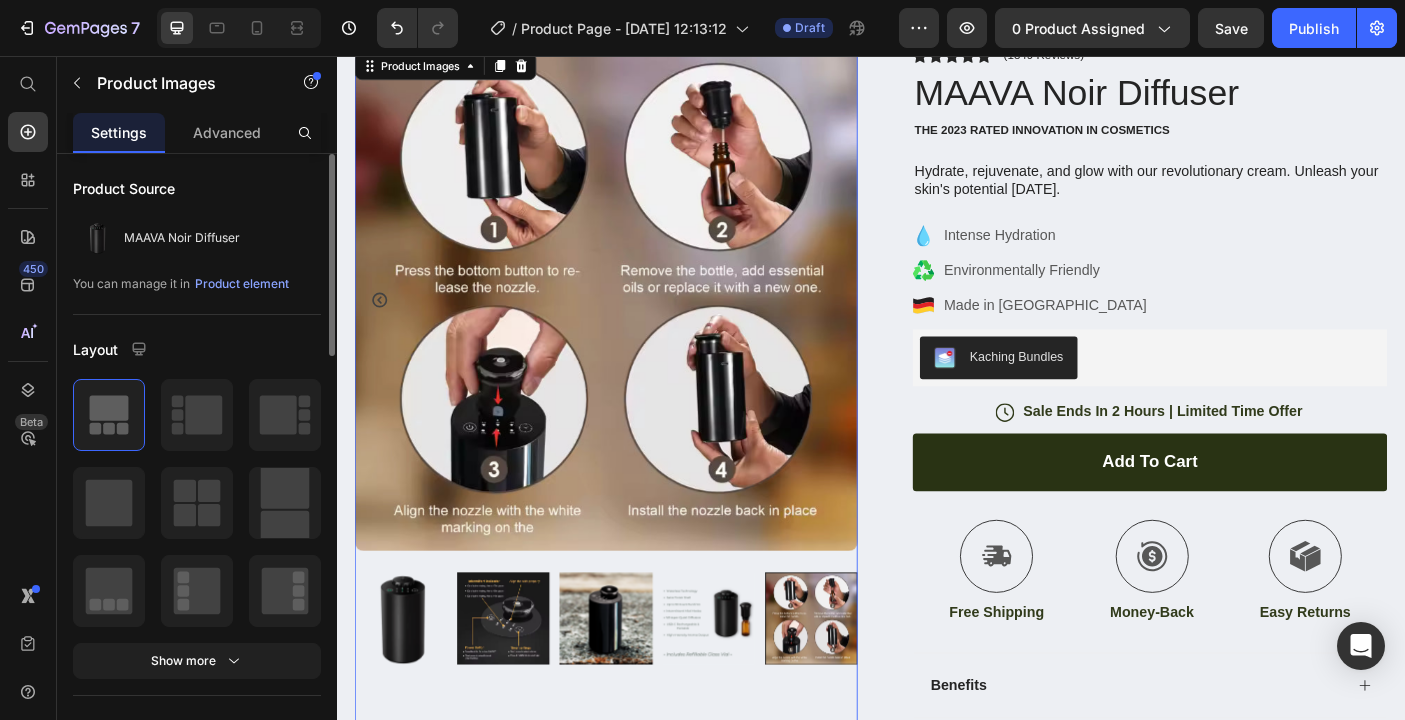 scroll, scrollTop: 132, scrollLeft: 0, axis: vertical 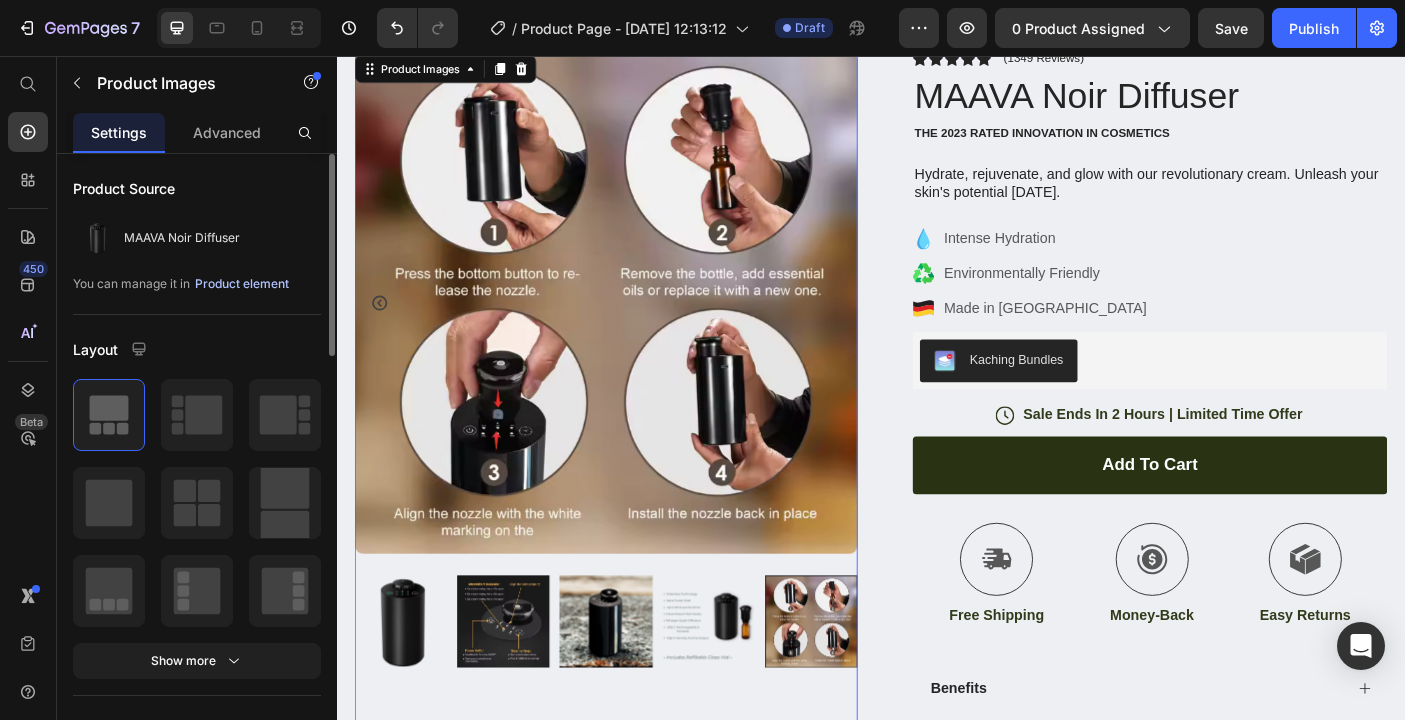 click on "Product element" at bounding box center [242, 284] 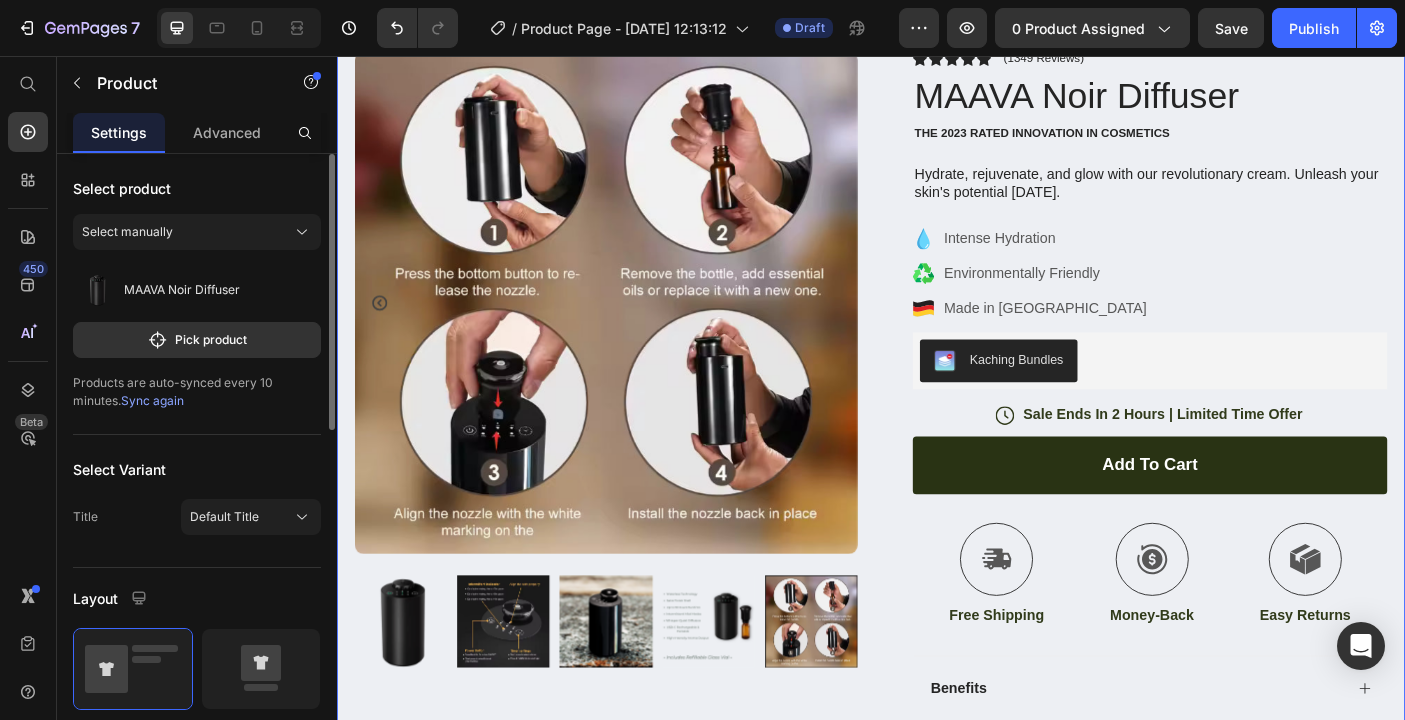click on "Sync again" at bounding box center [152, 400] 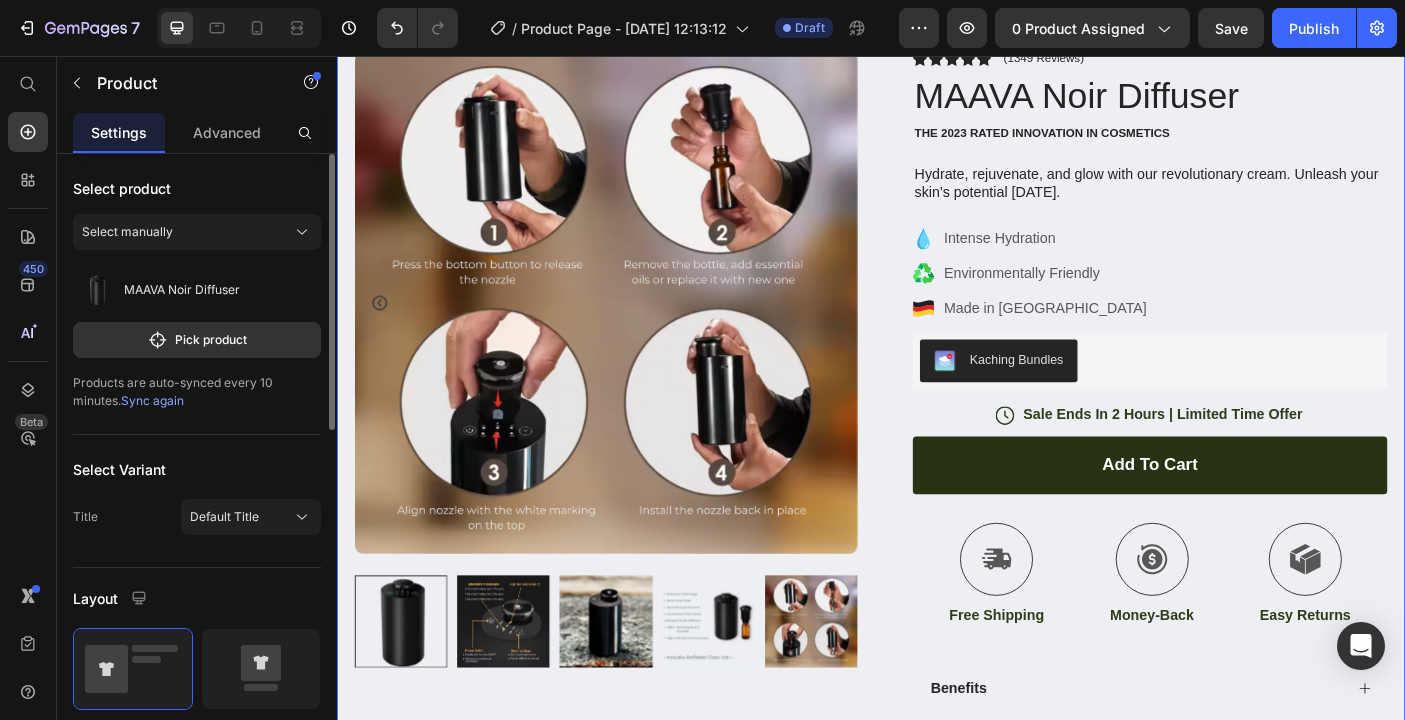 click on "Sync again" at bounding box center [152, 400] 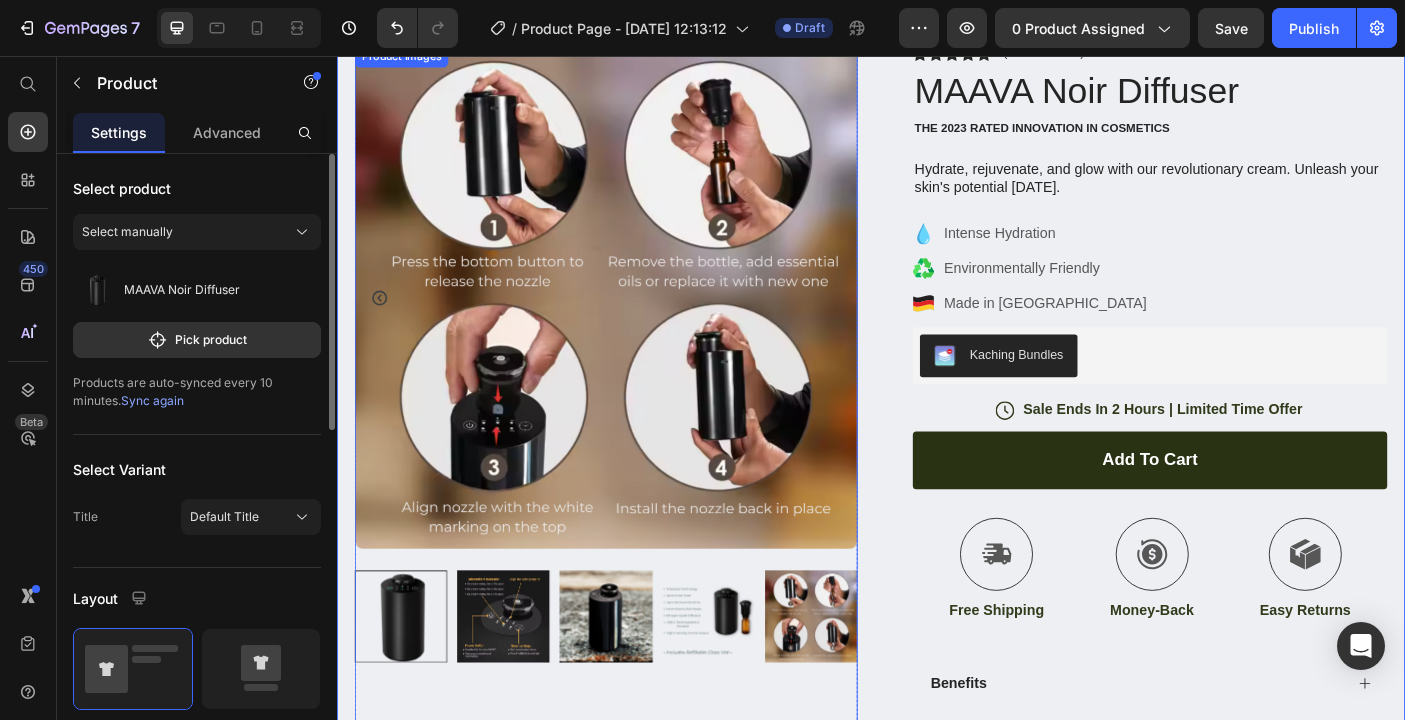scroll, scrollTop: 146, scrollLeft: 0, axis: vertical 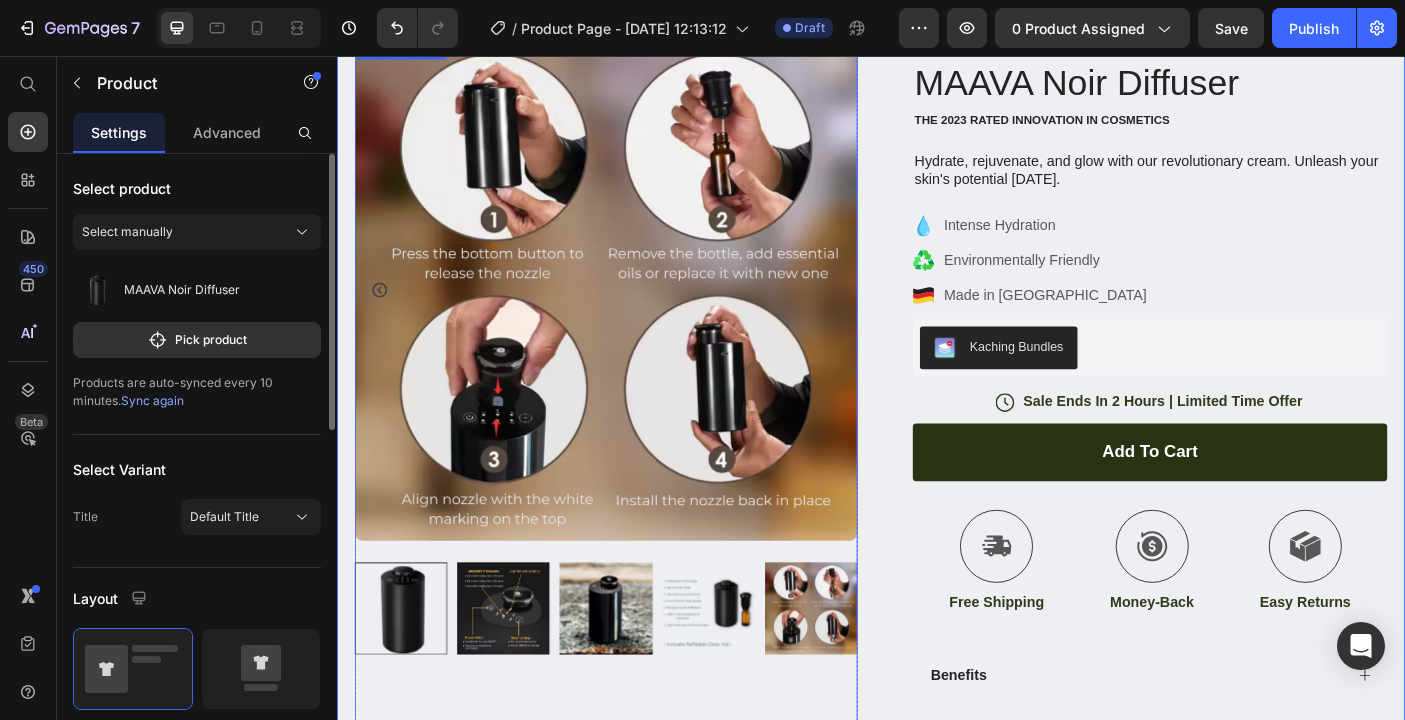 click at bounding box center [639, 677] 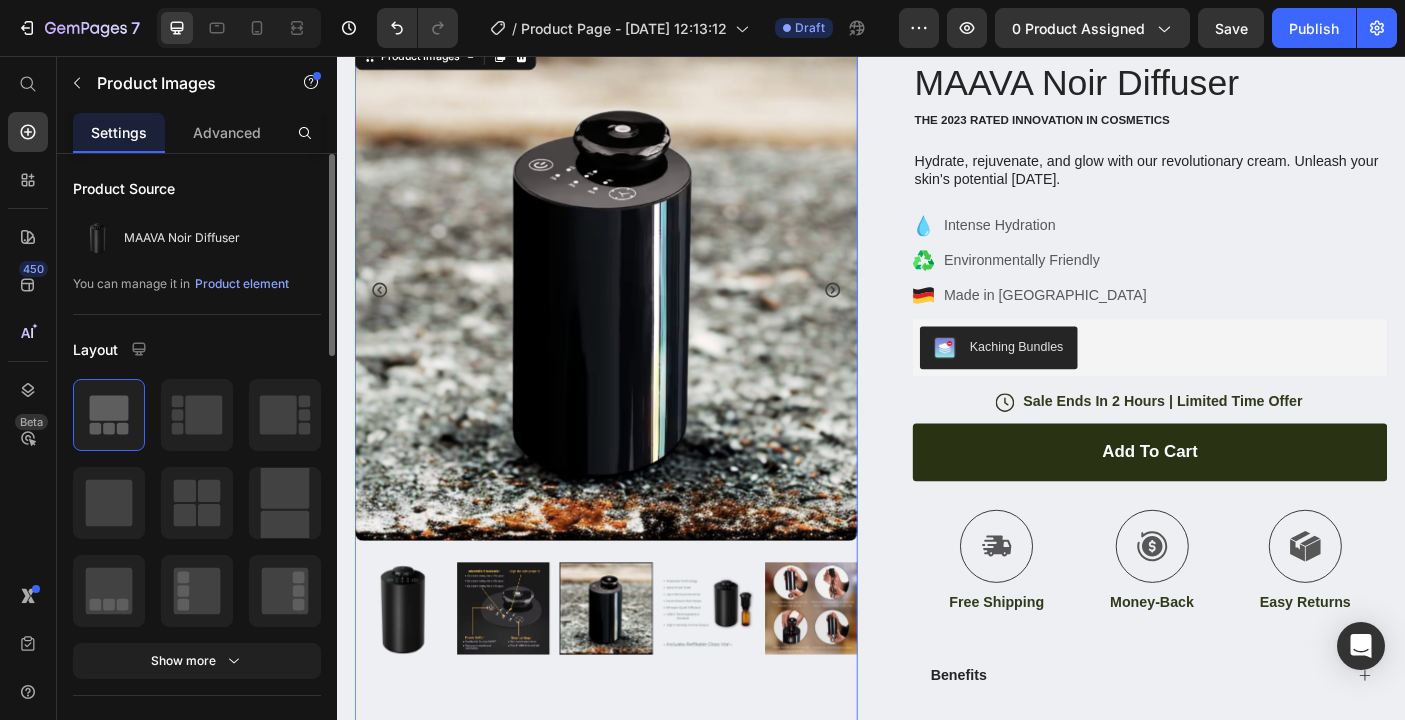 click at bounding box center [524, 677] 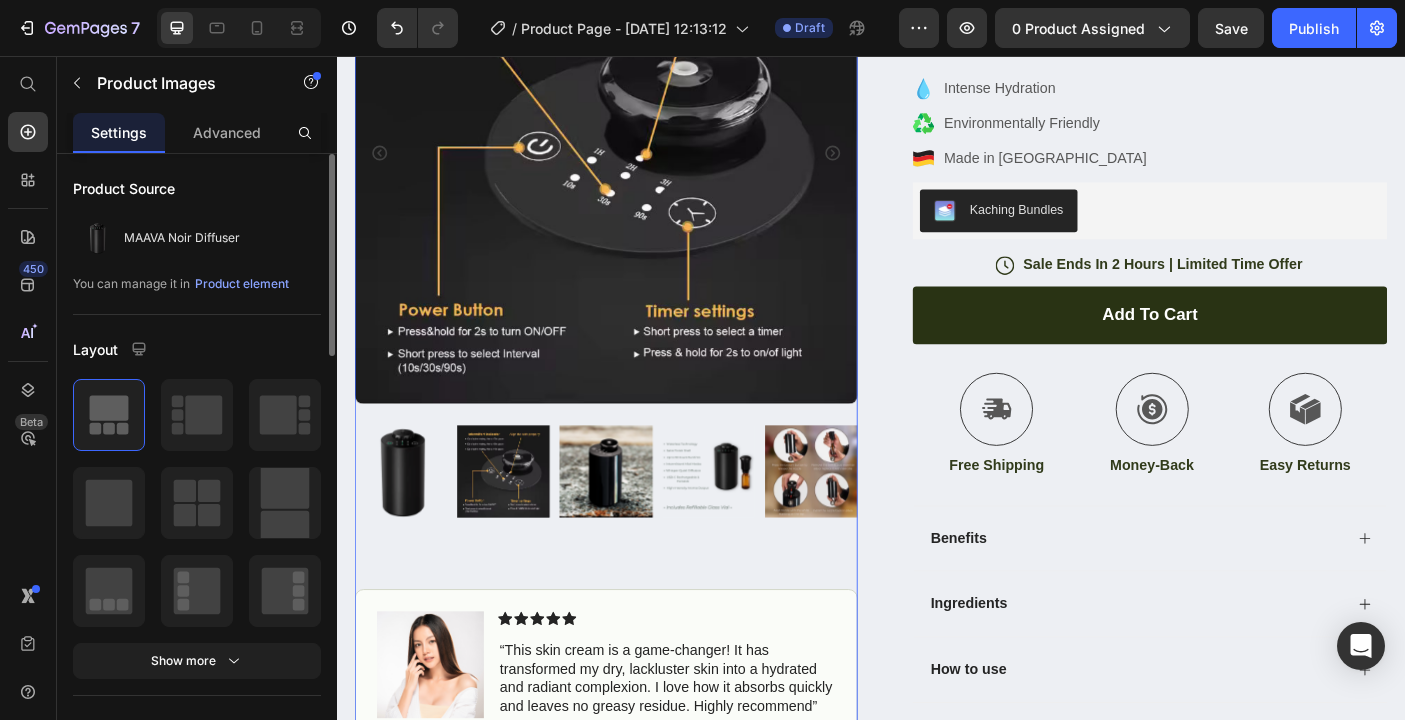 scroll, scrollTop: 301, scrollLeft: 0, axis: vertical 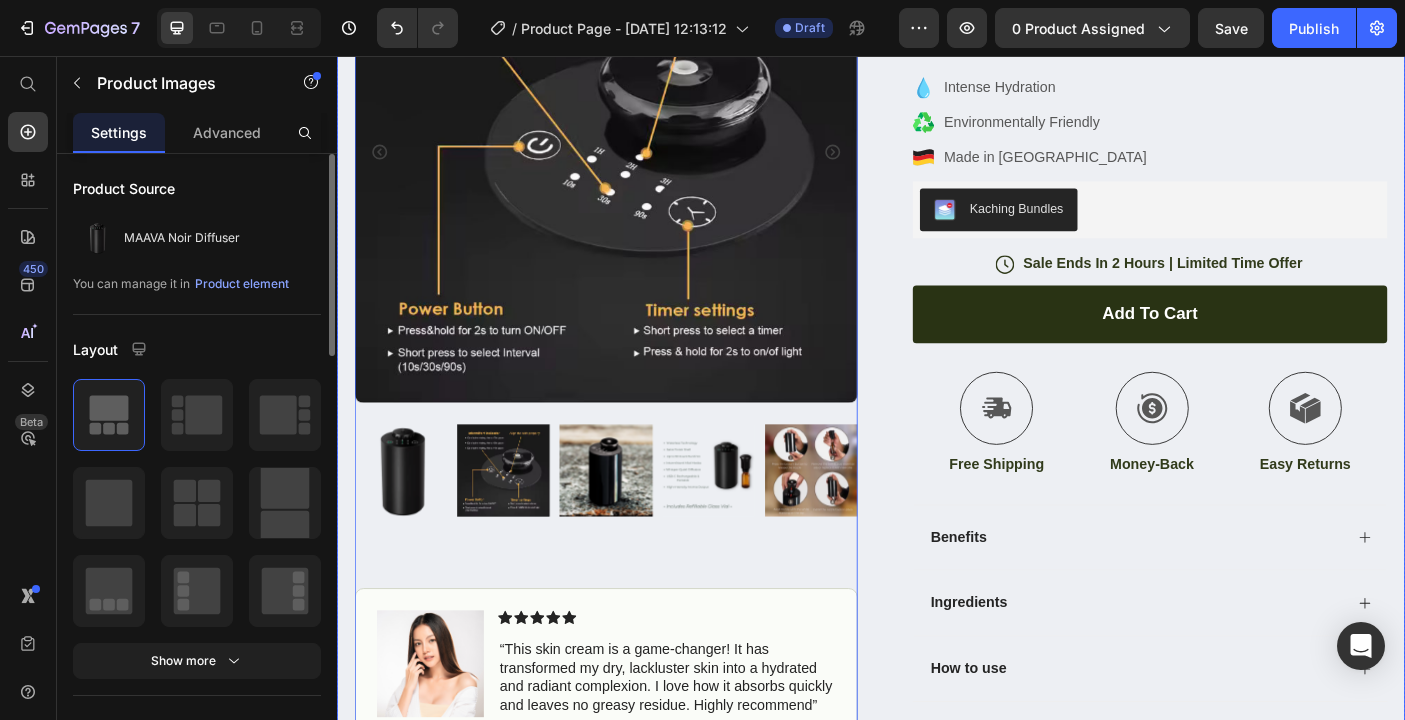 click on "Product Images   80 Image Icon Icon Icon Icon Icon Icon List “This skin cream is a game-changer! It has transformed my dry, lackluster skin into a hydrated and radiant complexion. I love how it absorbs quickly and leaves no greasy residue. Highly recommend” Text Block
Icon Hannah N. (Houston, USA) Text Block Row Row Row Icon Icon Icon Icon Icon Icon List (1349 Reviews) Text Block Row MAAVA Noir Diffuser Product Title The 2023 Rated Innovation in Cosmetics Text Block Hydrate, rejuvenate, and glow with our revolutionary cream. Unleash your skin's potential today. Text Block
Intense Hydration
Environmentally Friendly
Made in Germany Item List Kaching Bundles Kaching Bundles
Icon Sale Ends In 2 Hours | Limited Time Offer Text Block Row add to cart Add to Cart
Icon Free Shipping Text Block
Icon Money-Back Text Block
Icon Row" at bounding box center (937, 358) 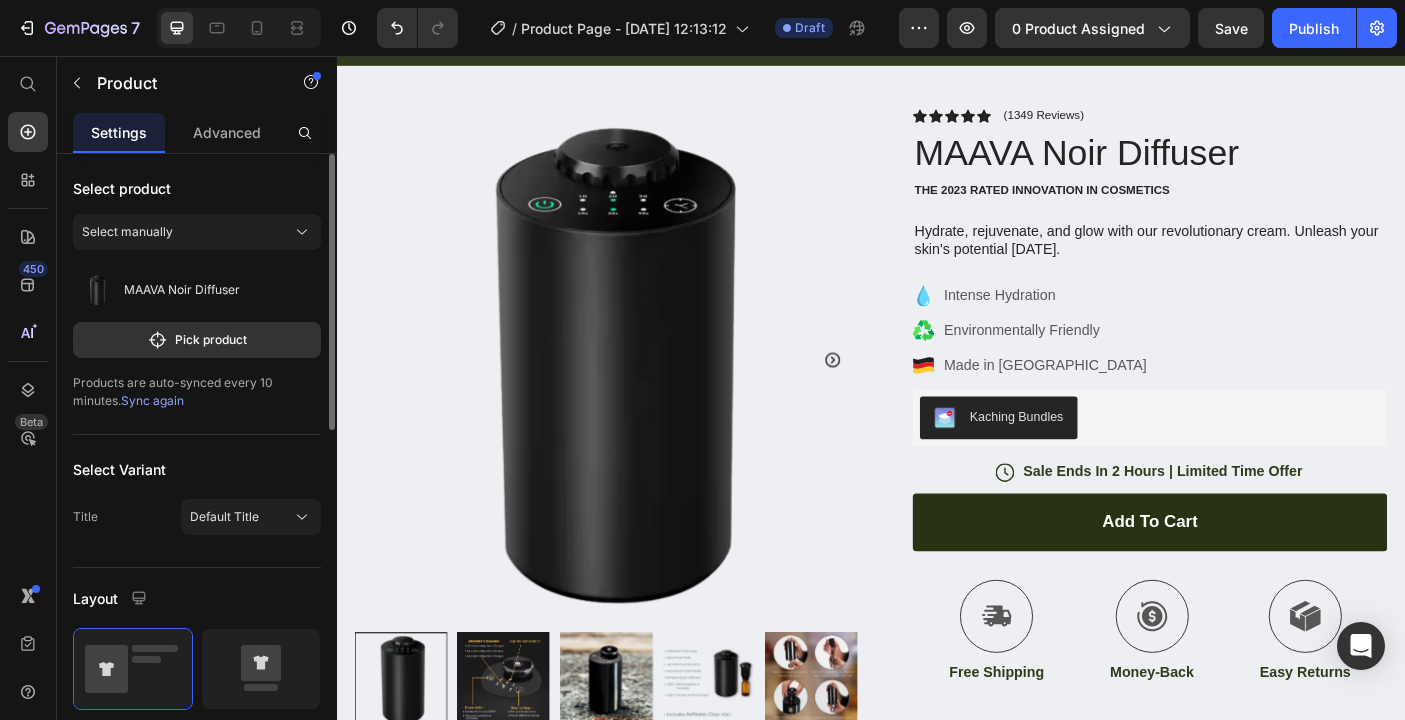 scroll, scrollTop: 68, scrollLeft: 0, axis: vertical 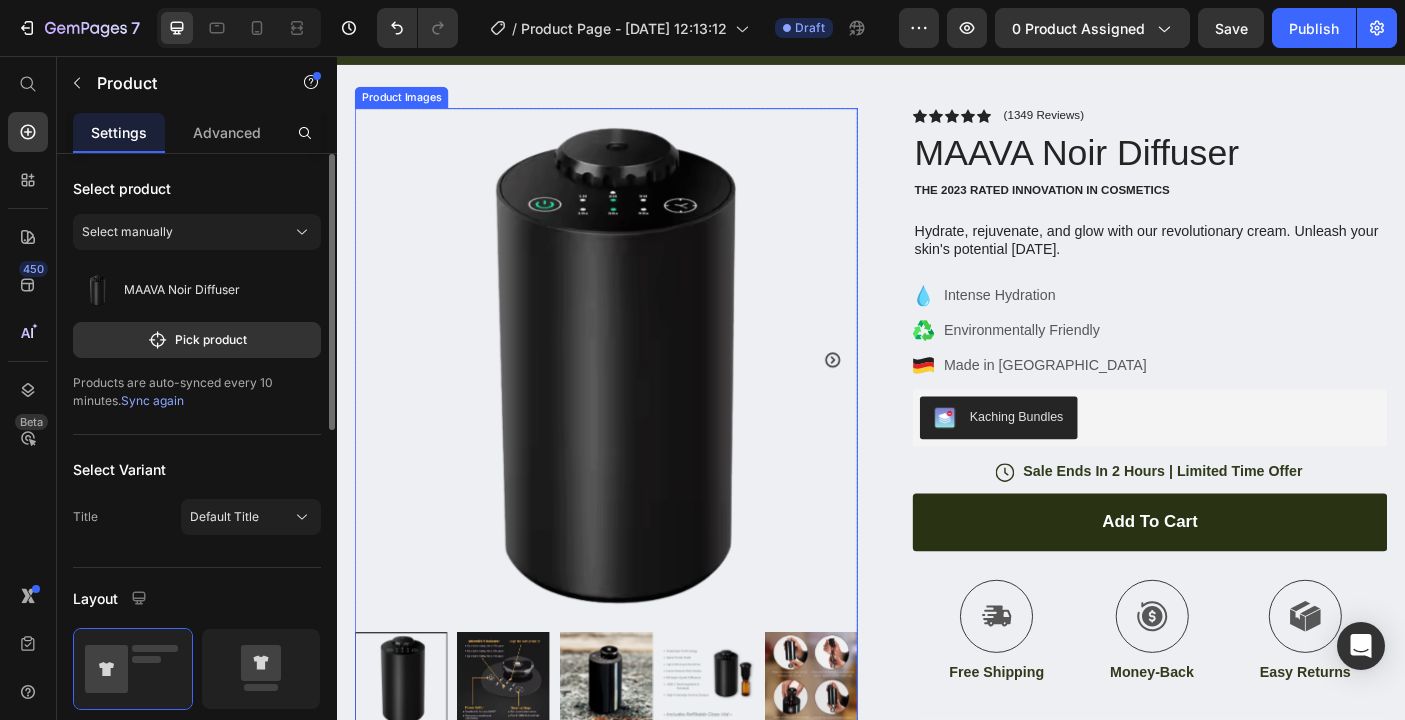 click 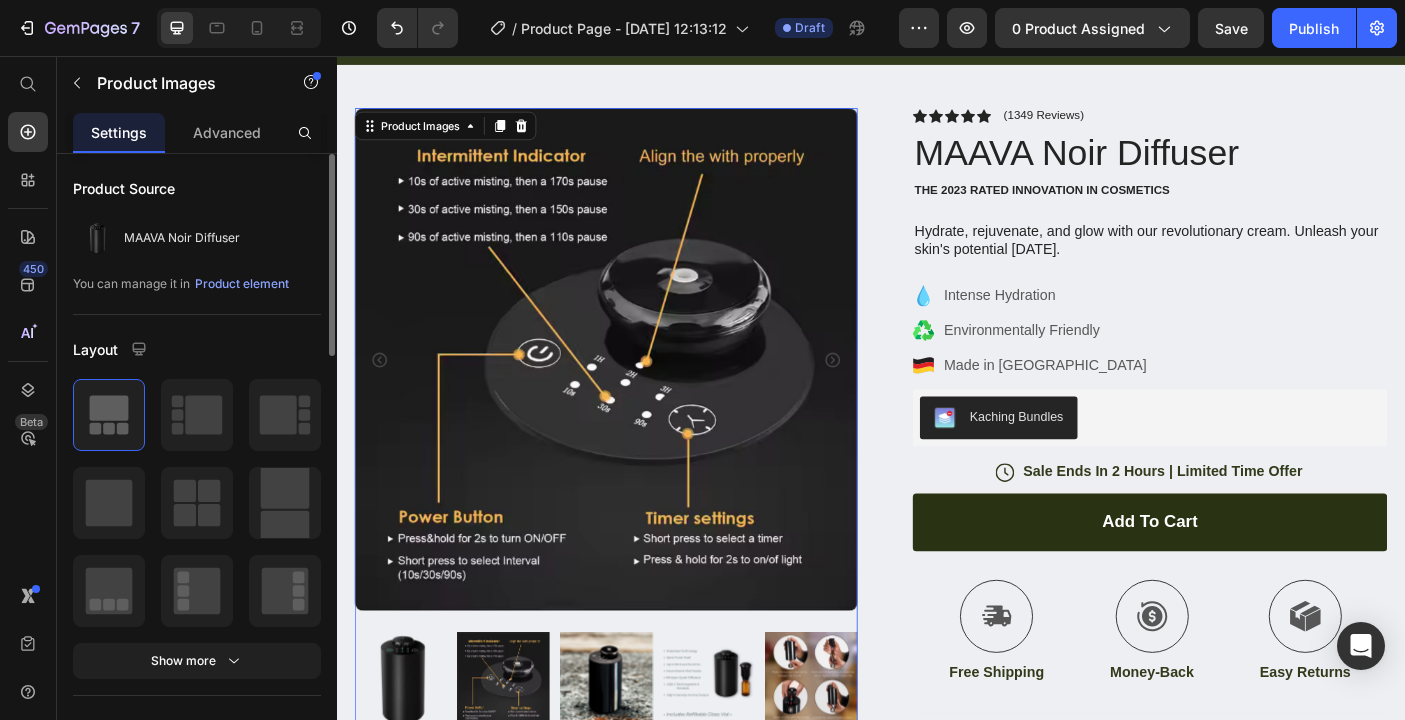 click 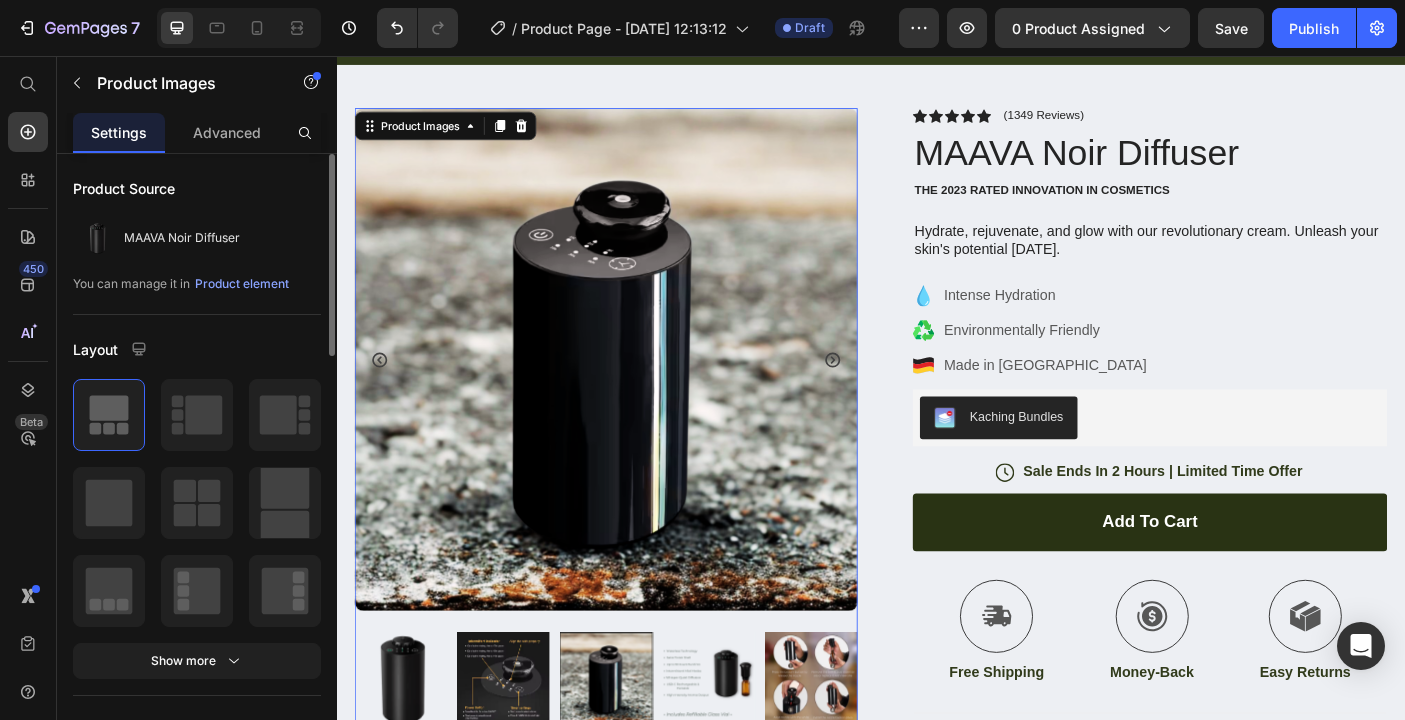 click 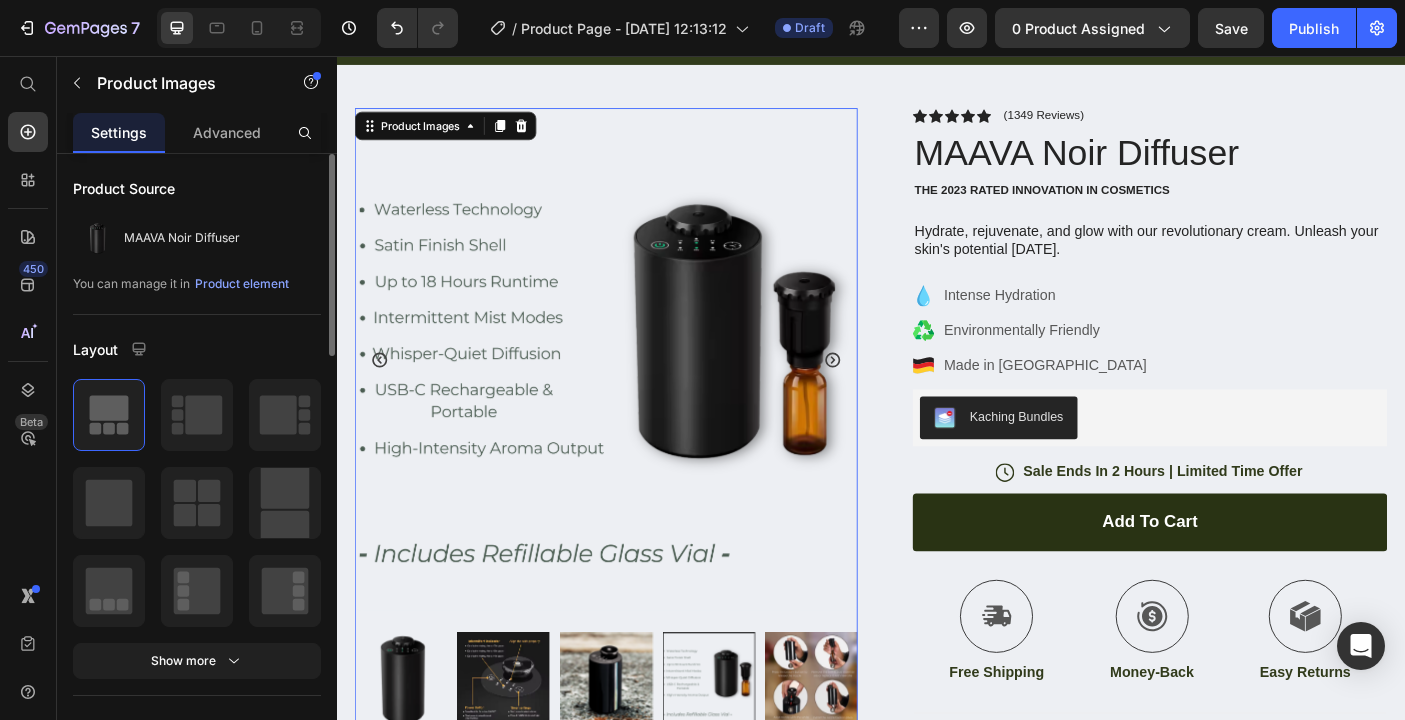 click 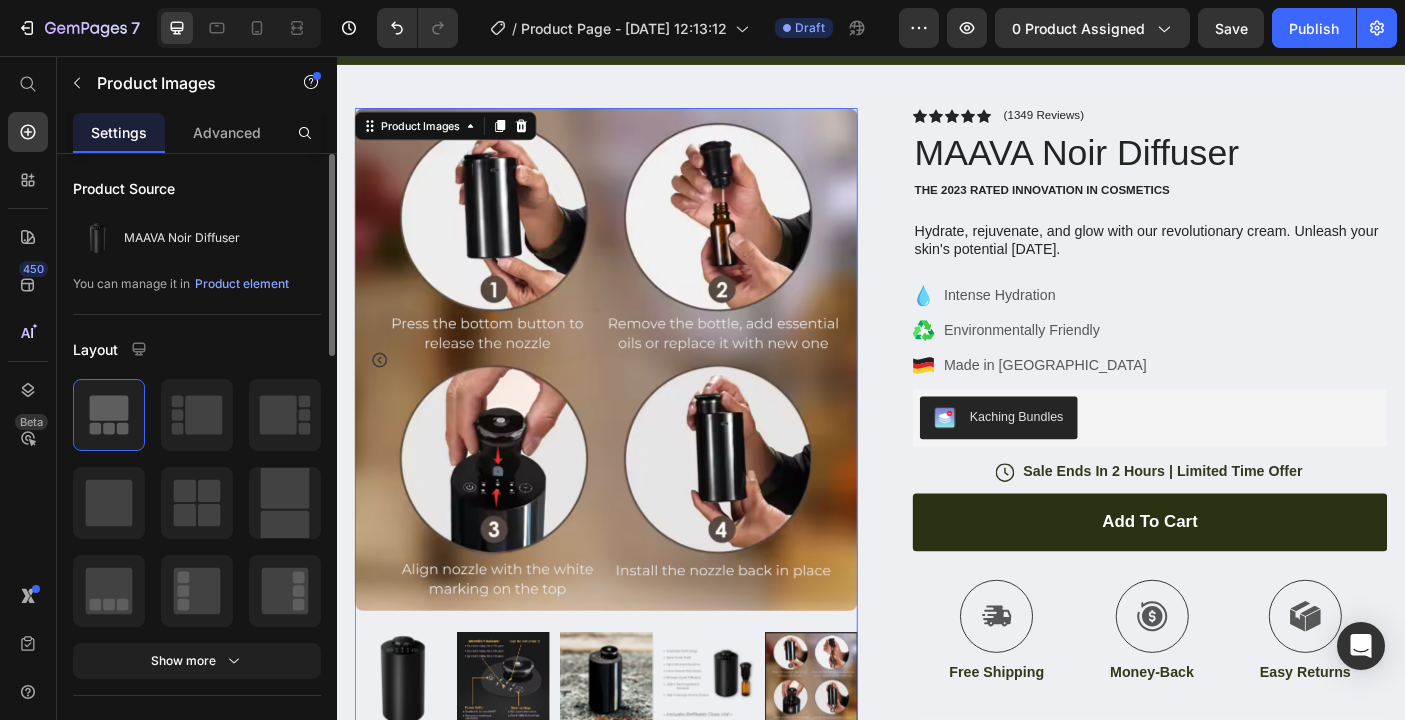 click 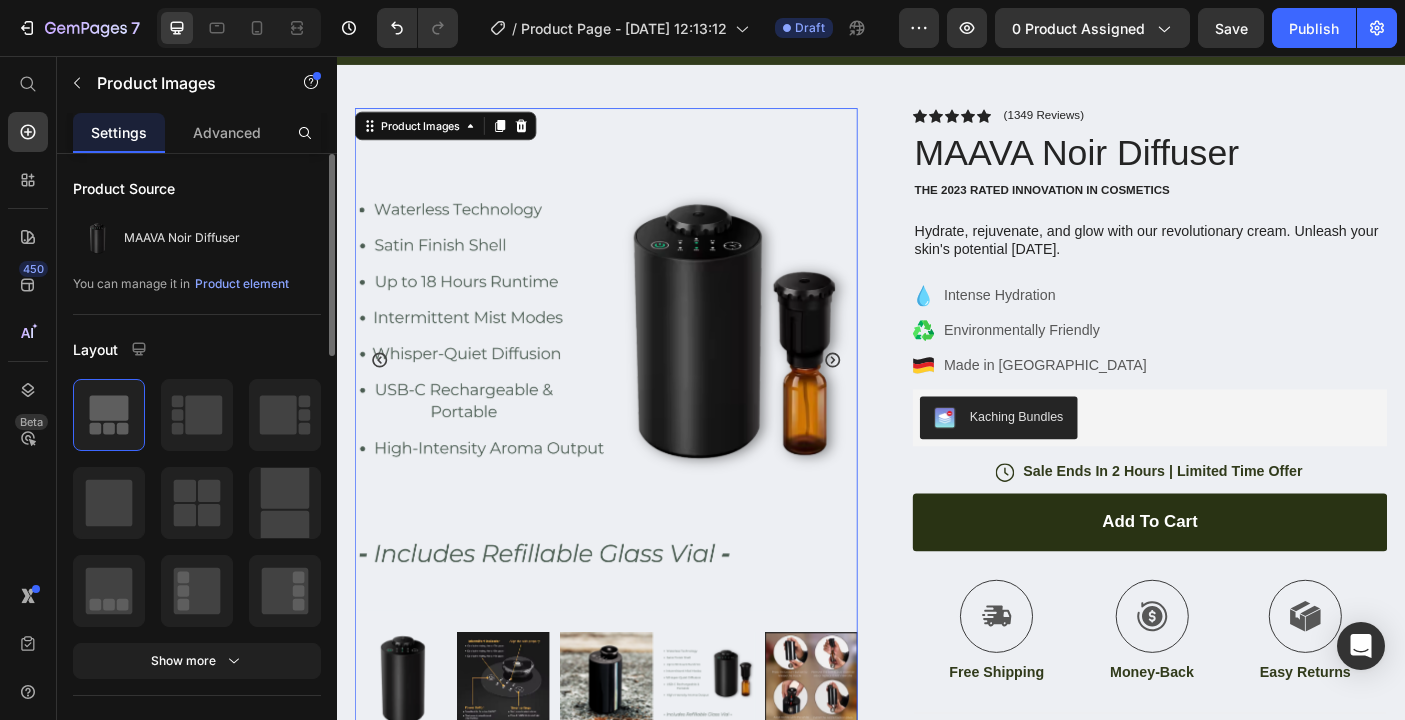 click 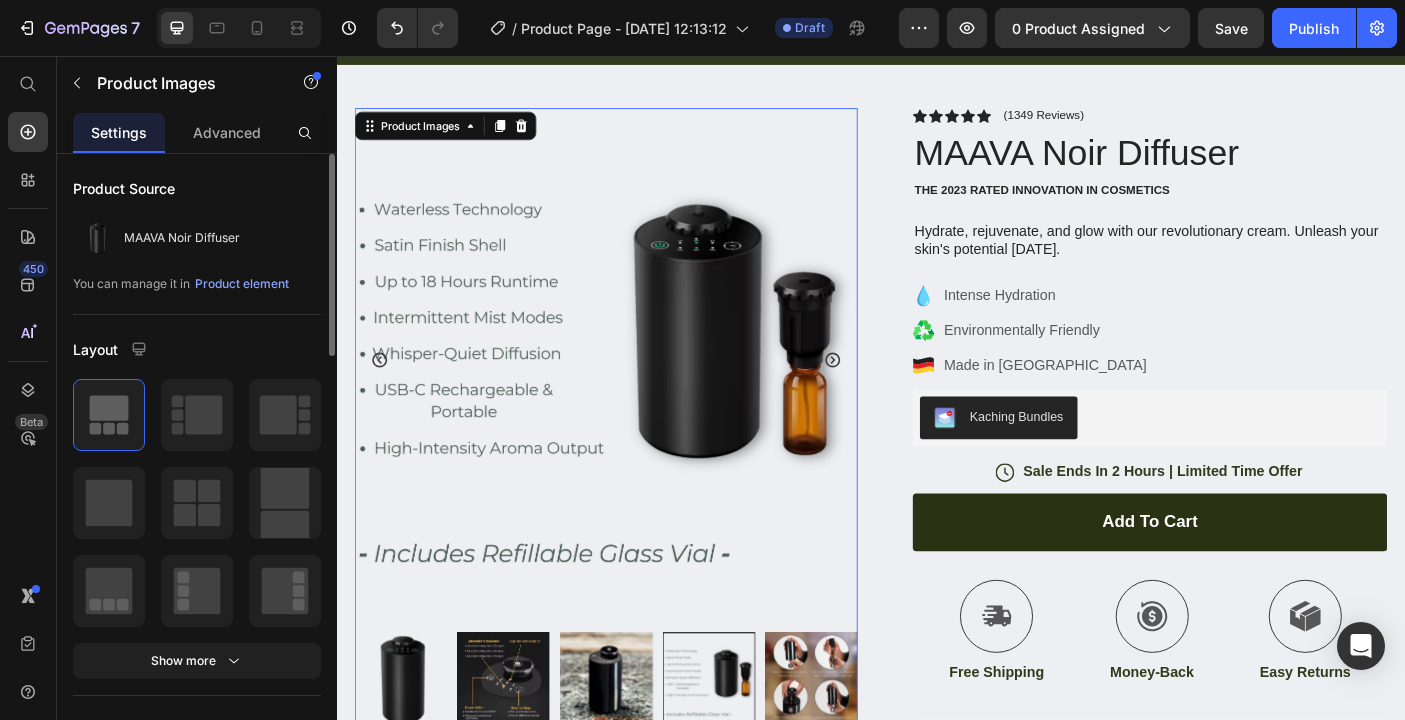 click 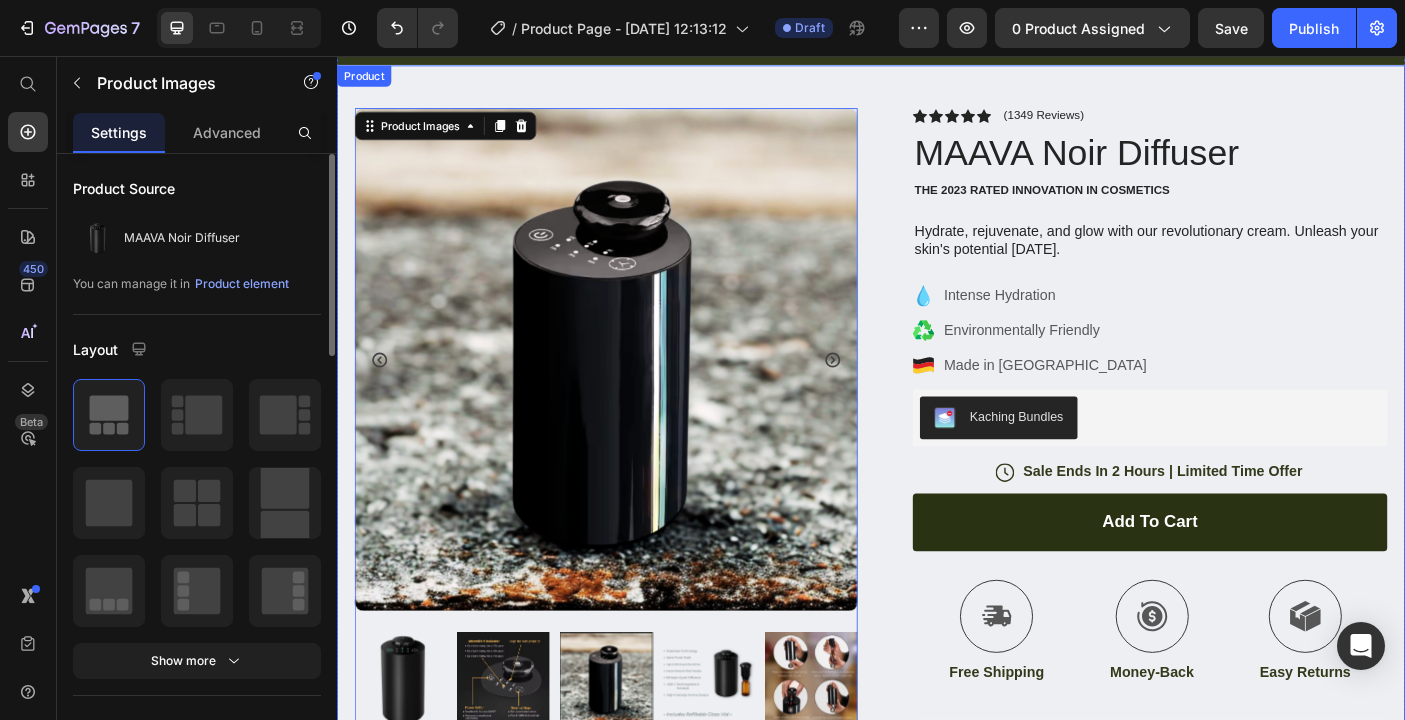 click on "Product Images   80 Image Icon Icon Icon Icon Icon Icon List “This skin cream is a game-changer! It has transformed my dry, lackluster skin into a hydrated and radiant complexion. I love how it absorbs quickly and leaves no greasy residue. Highly recommend” Text Block
Icon Hannah N. (Houston, USA) Text Block Row Row Row Icon Icon Icon Icon Icon Icon List (1349 Reviews) Text Block Row MAAVA Noir Diffuser Product Title The 2023 Rated Innovation in Cosmetics Text Block Hydrate, rejuvenate, and glow with our revolutionary cream. Unleash your skin's potential today. Text Block
Intense Hydration
Environmentally Friendly
Made in Germany Item List Kaching Bundles Kaching Bundles
Icon Sale Ends In 2 Hours | Limited Time Offer Text Block Row add to cart Add to Cart
Icon Free Shipping Text Block
Icon Money-Back Text Block
Icon Row" at bounding box center [937, 591] 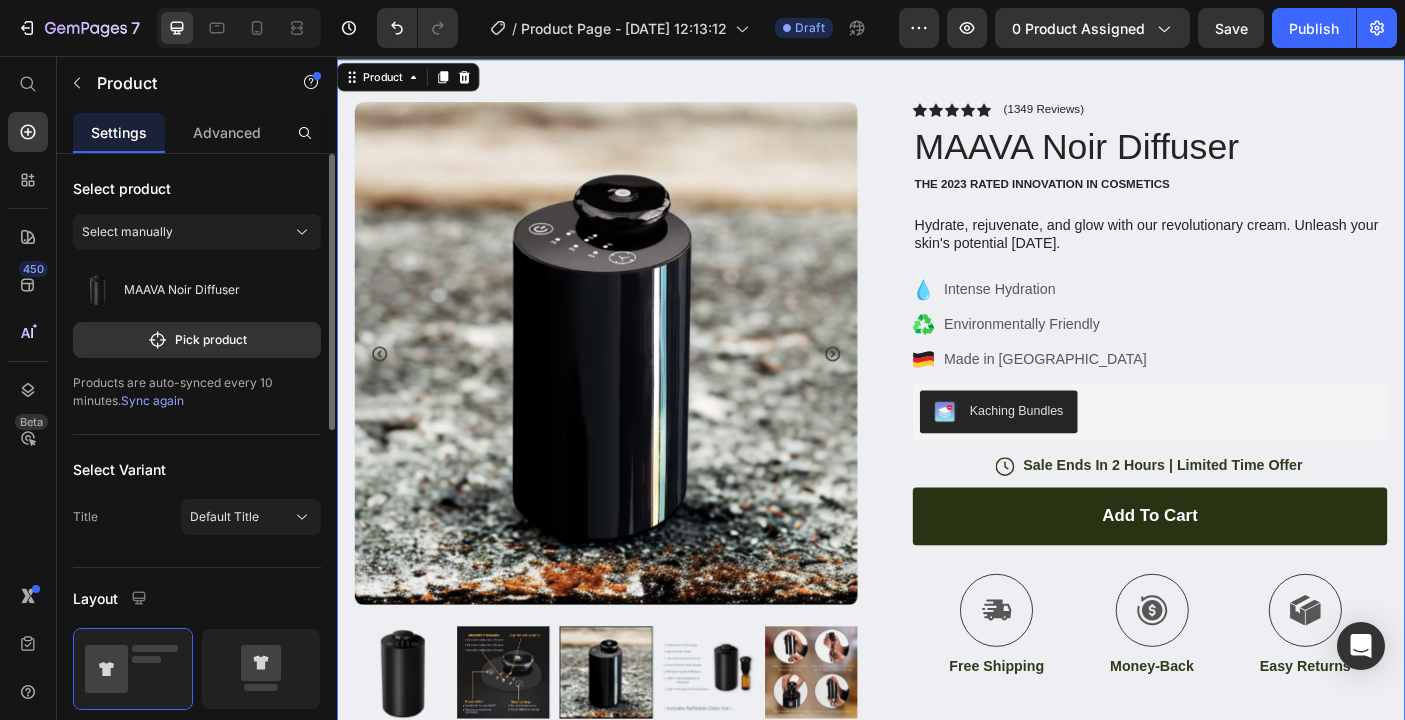 scroll, scrollTop: 81, scrollLeft: 0, axis: vertical 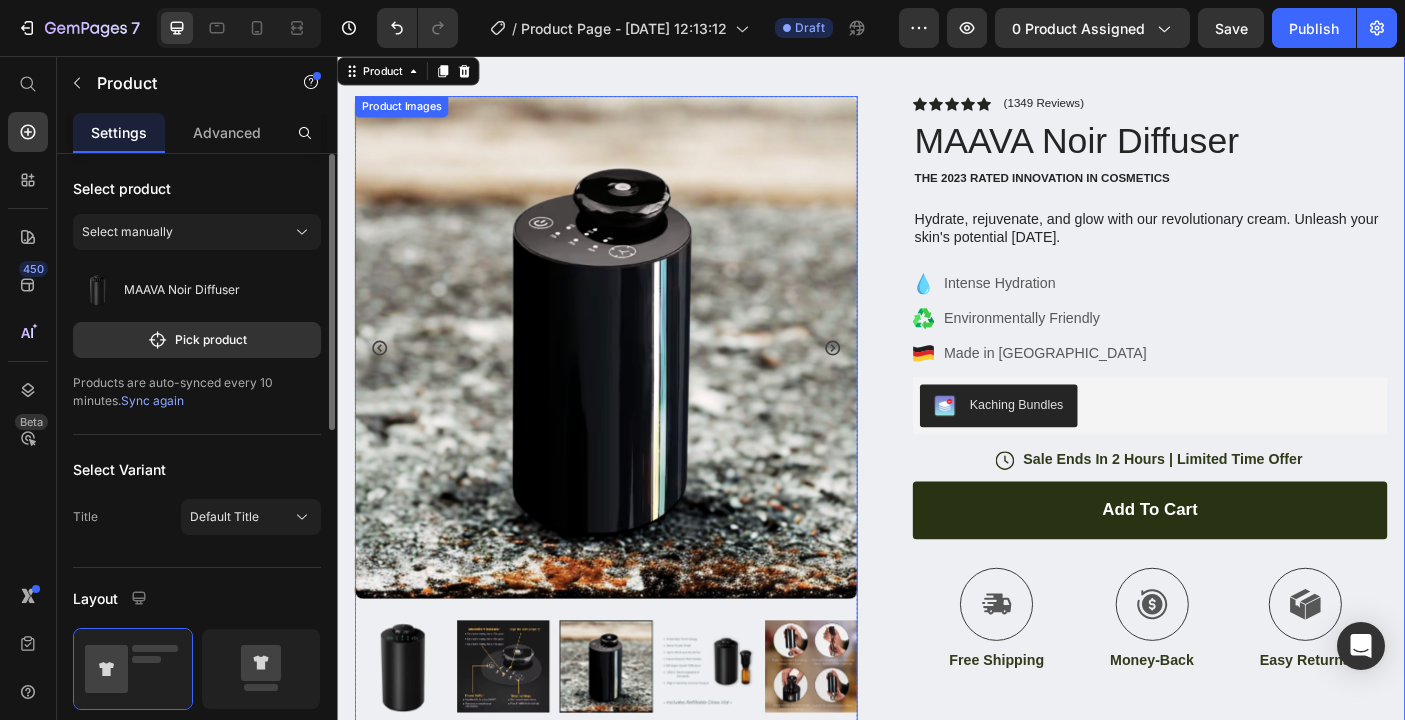 click at bounding box center [409, 742] 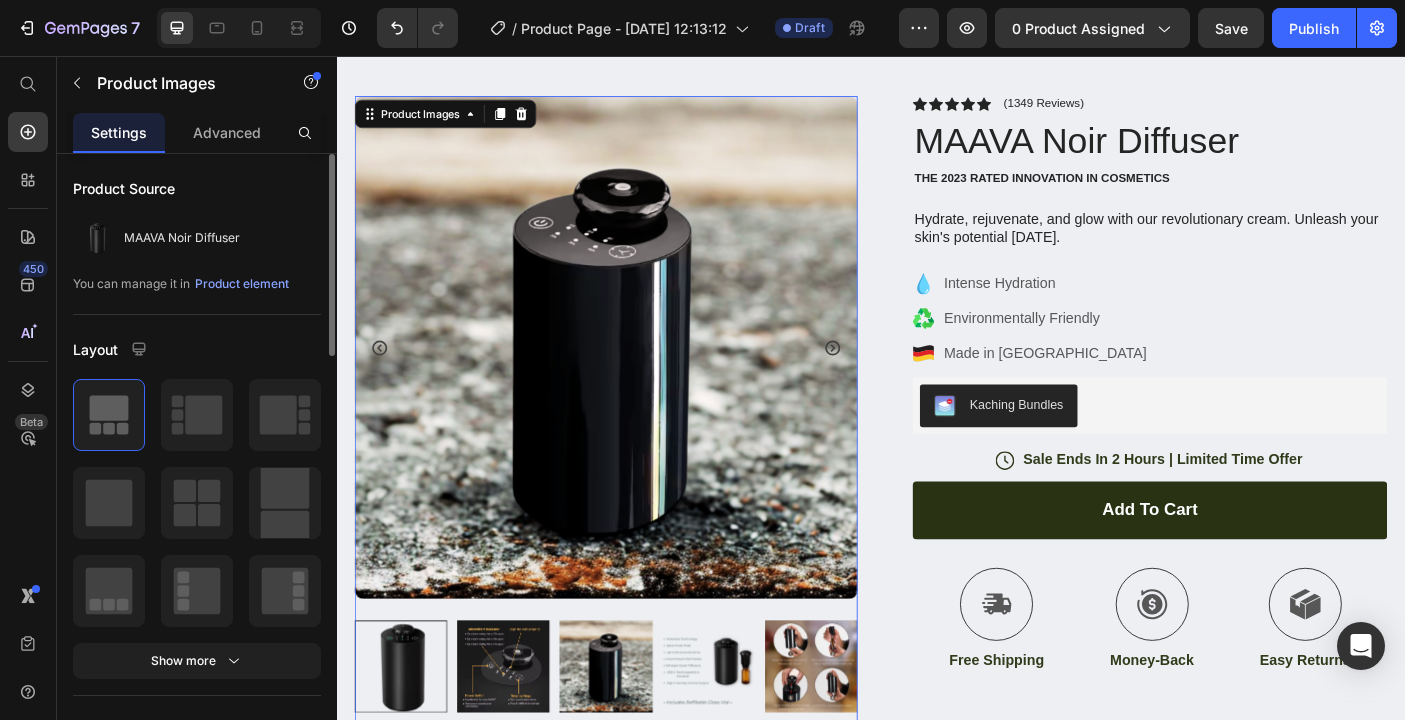 click at bounding box center [524, 742] 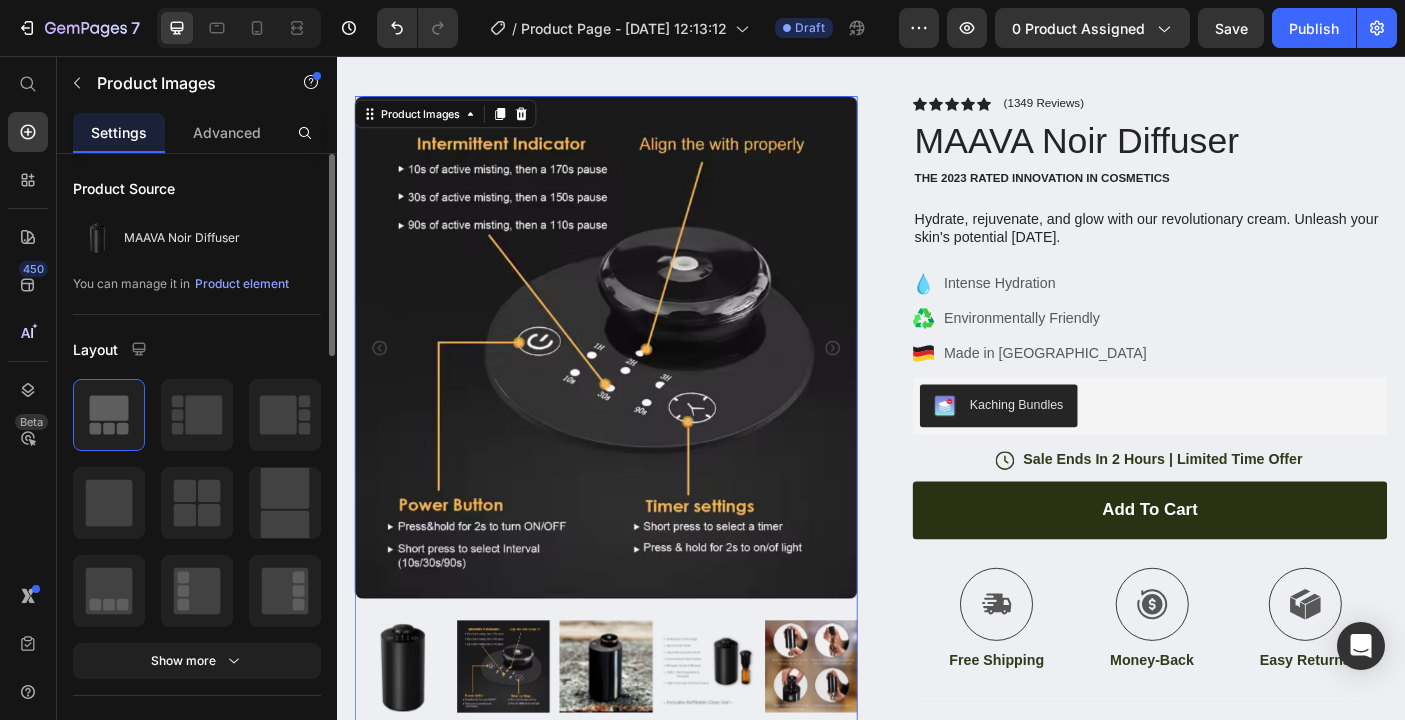 click at bounding box center [409, 742] 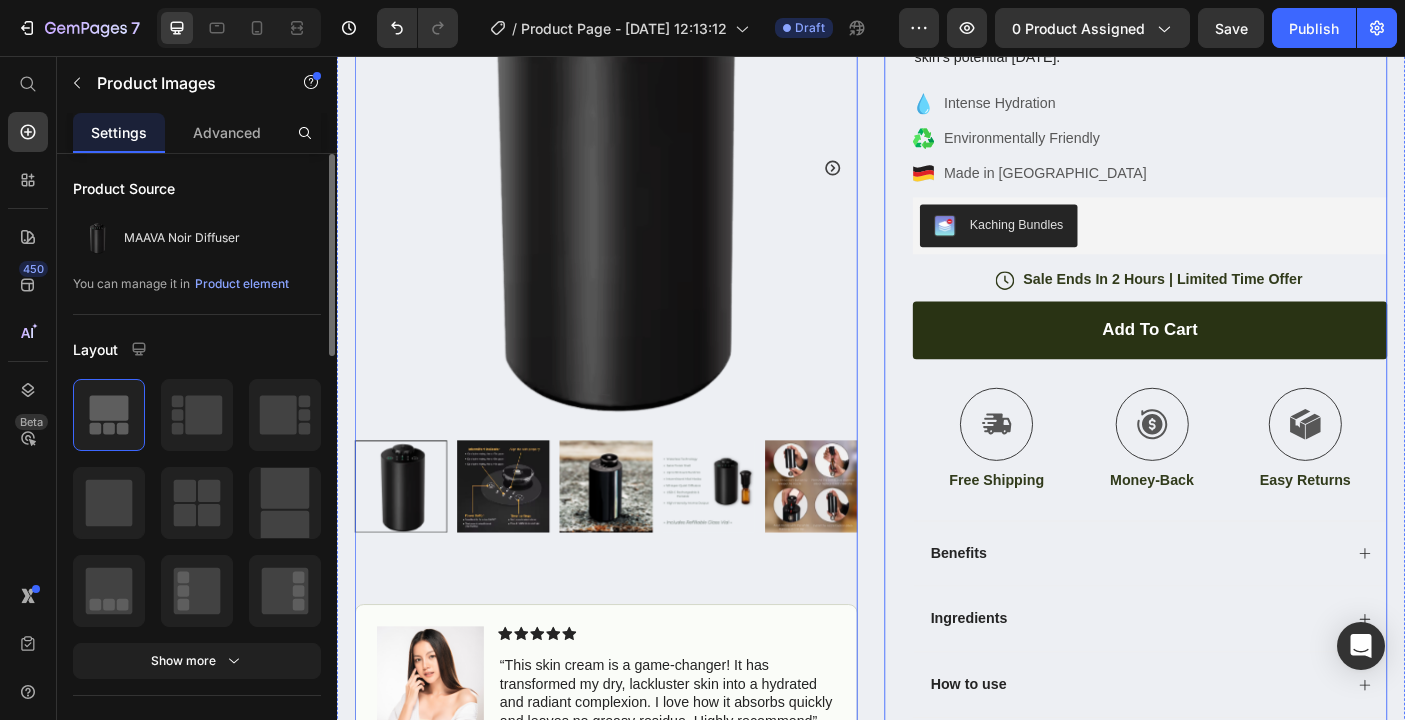 scroll, scrollTop: 299, scrollLeft: 0, axis: vertical 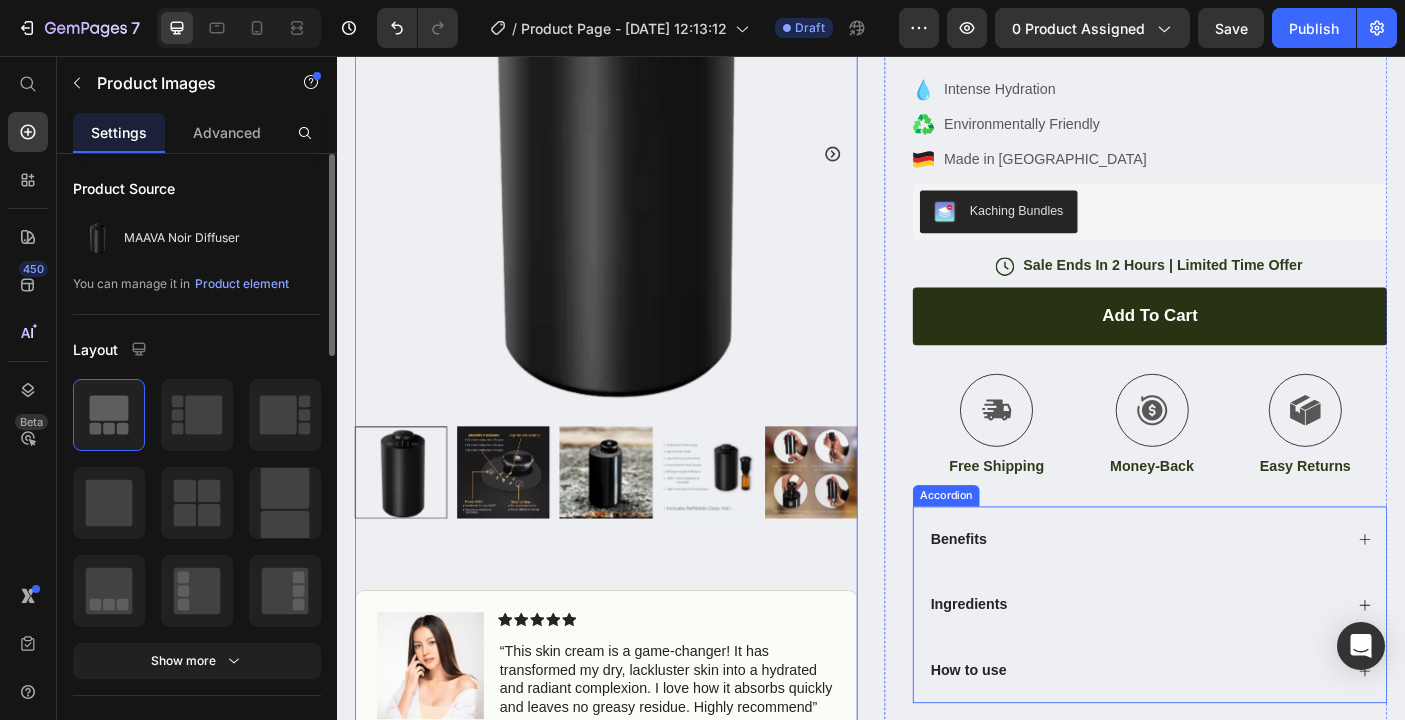 click 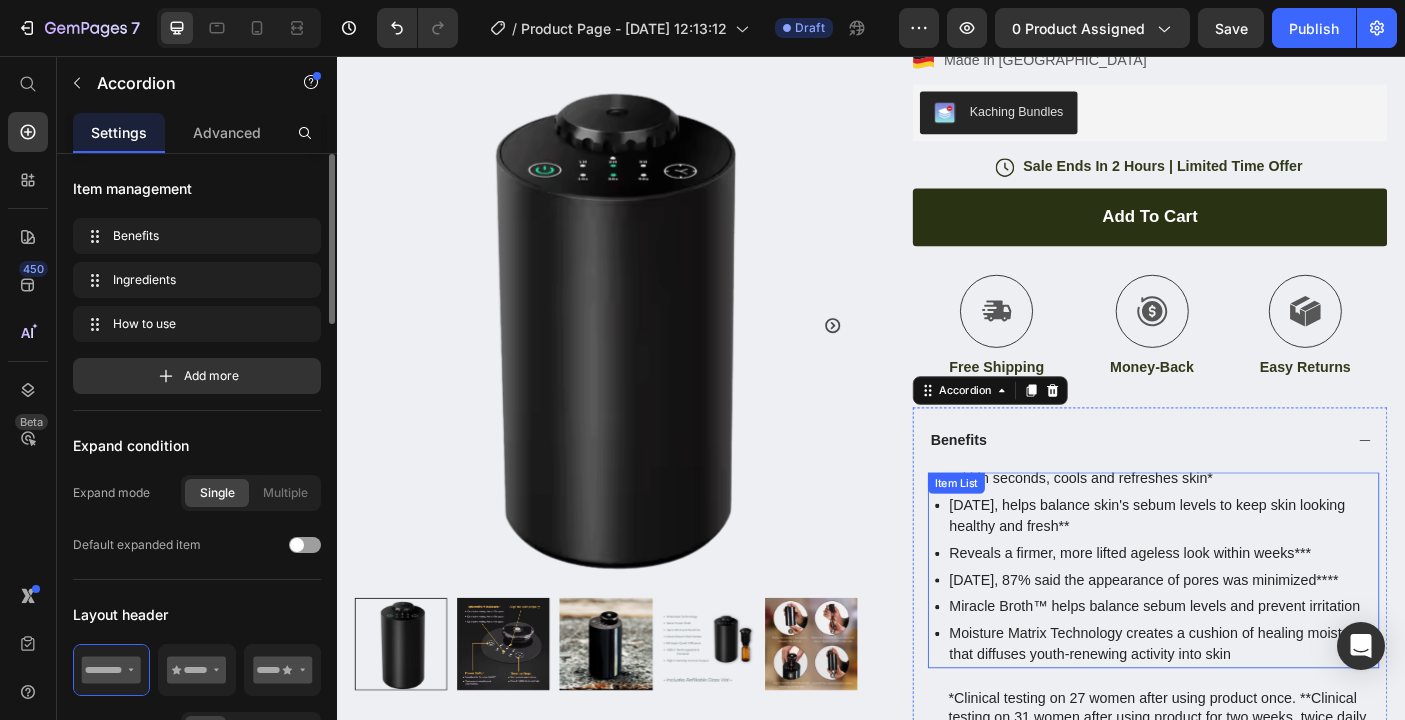 scroll, scrollTop: 491, scrollLeft: 0, axis: vertical 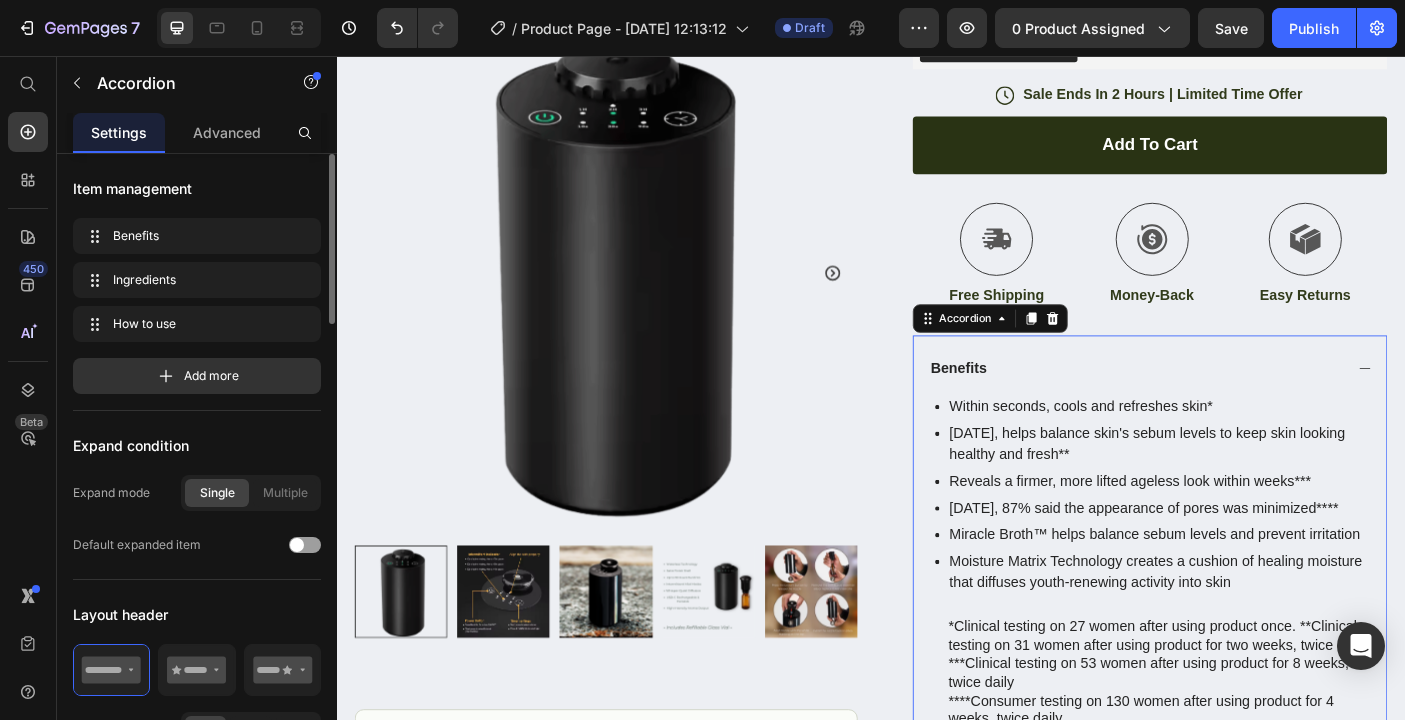 click 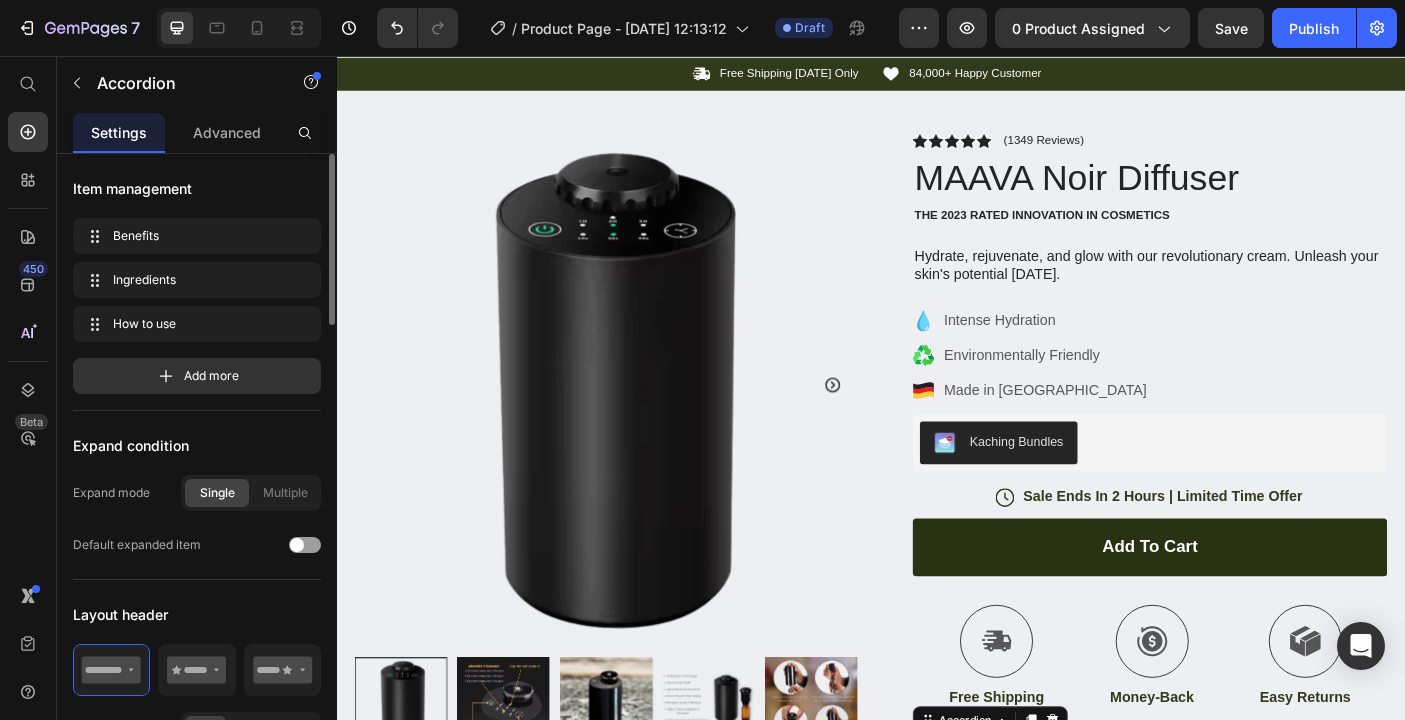 scroll, scrollTop: 0, scrollLeft: 0, axis: both 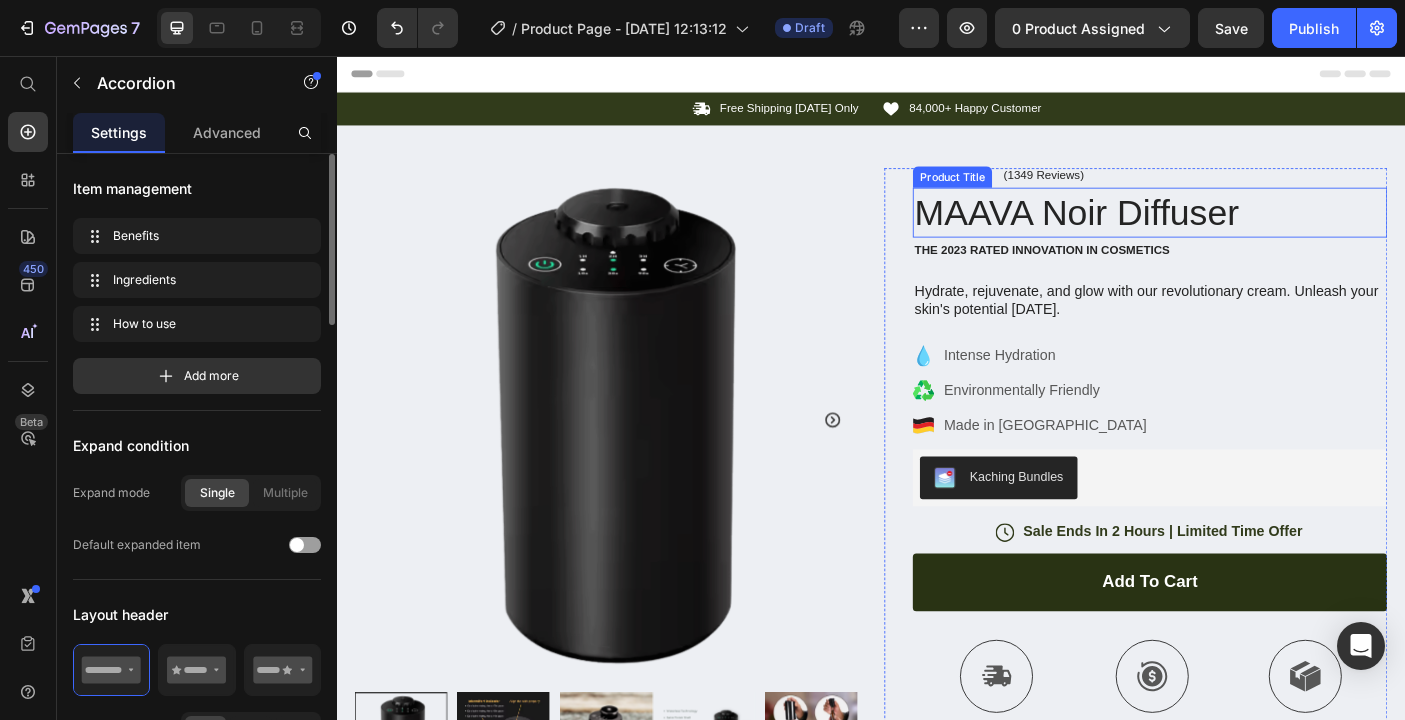 click on "MAAVA Noir Diffuser" at bounding box center [1250, 232] 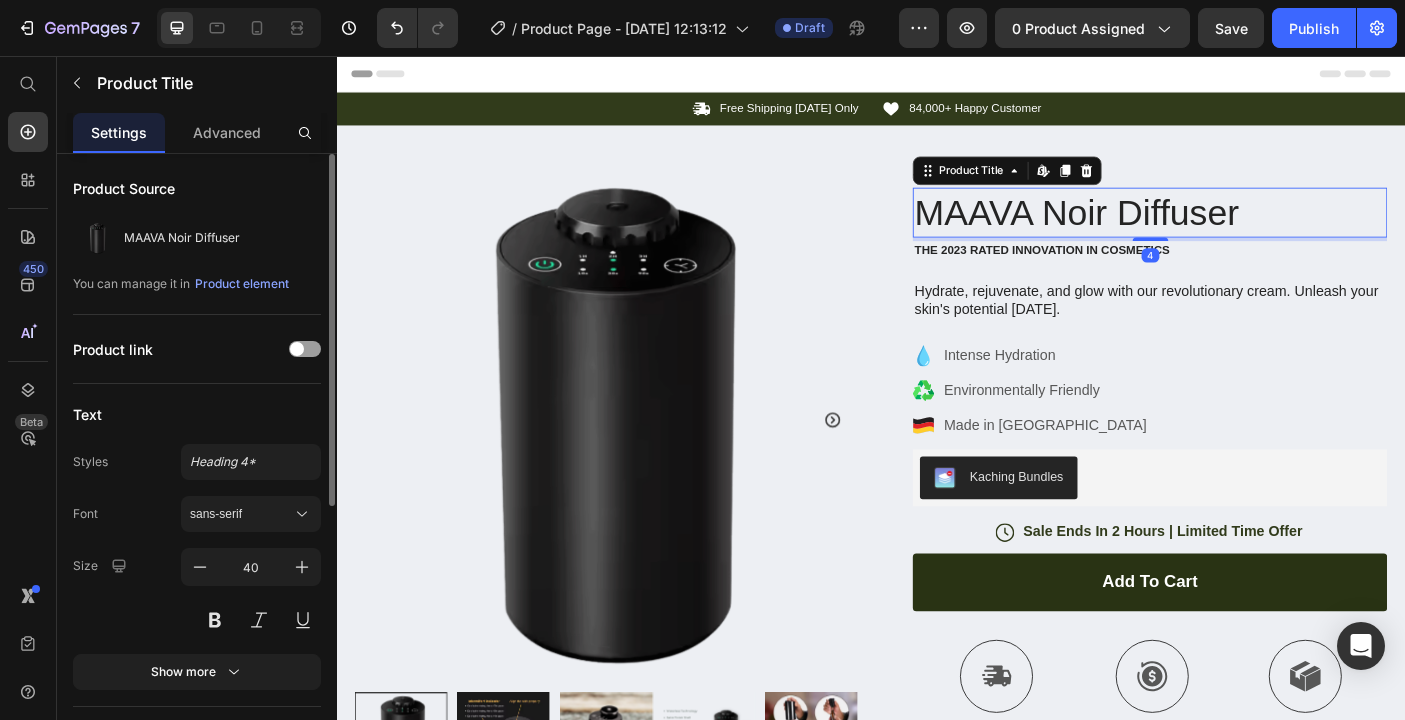 click on "MAAVA Noir Diffuser" at bounding box center [1250, 232] 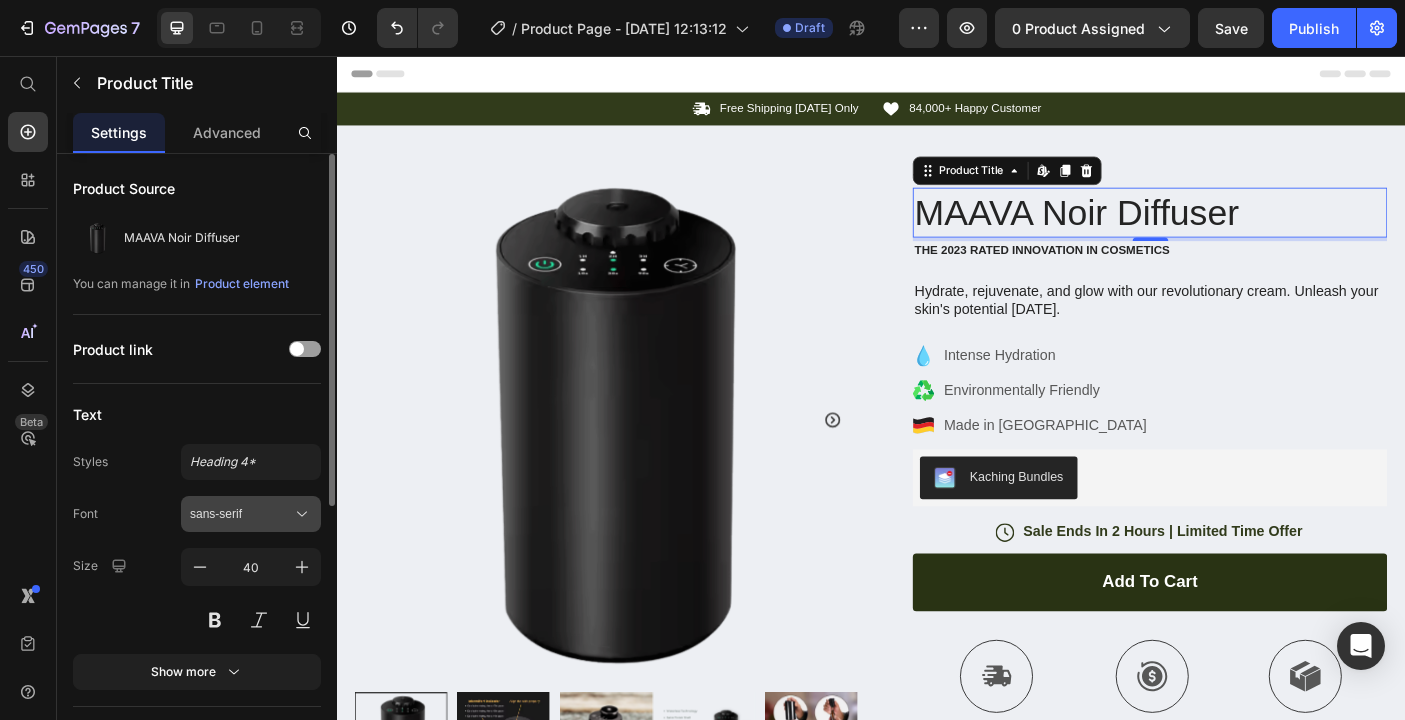 click 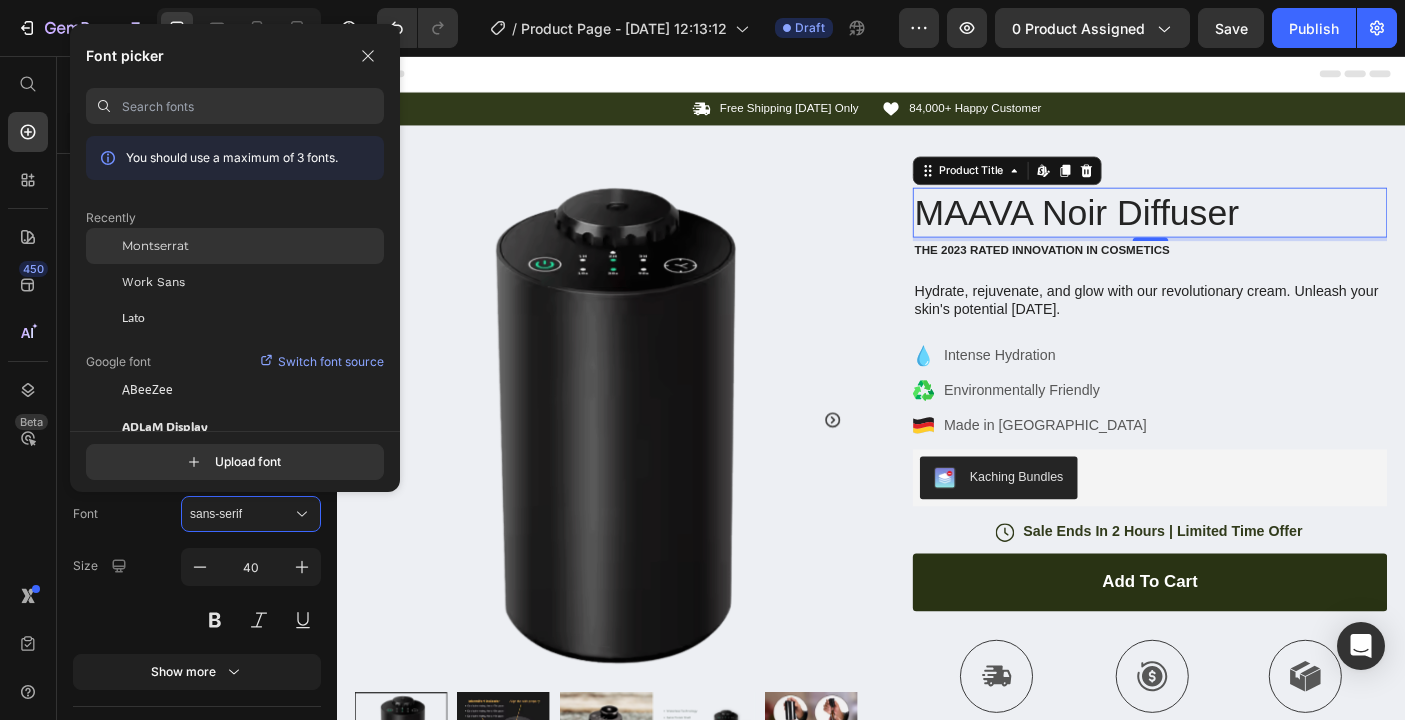 click on "Montserrat" at bounding box center [155, 246] 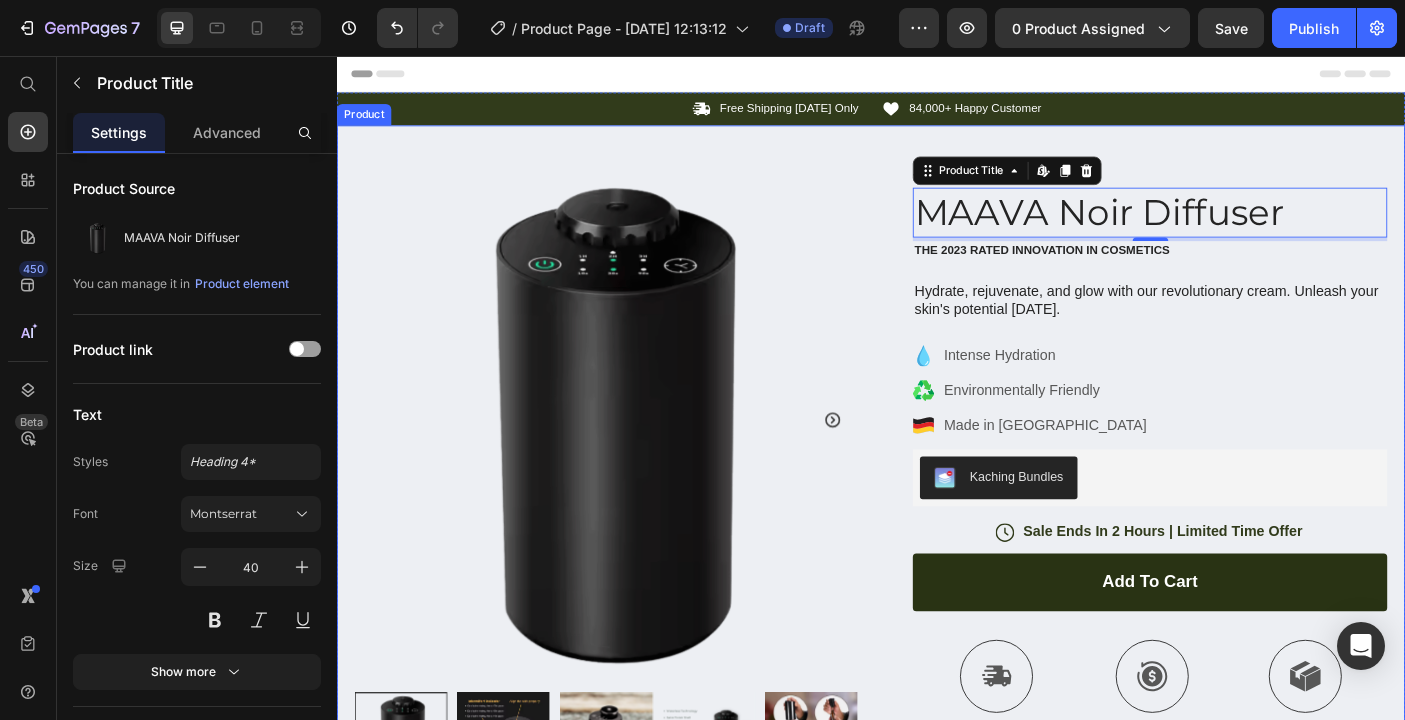 click on "Product Images Image Icon Icon Icon Icon Icon Icon List “This skin cream is a game-changer! It has transformed my dry, lackluster skin into a hydrated and radiant complexion. I love how it absorbs quickly and leaves no greasy residue. Highly recommend” Text Block
Icon Hannah N. (Houston, USA) Text Block Row Row Row Icon Icon Icon Icon Icon Icon List (1349 Reviews) Text Block Row MAAVA Noir Diffuser Product Title   Edit content in Shopify 4 The 2023 Rated Innovation in Cosmetics Text Block Hydrate, rejuvenate, and glow with our revolutionary cream. Unleash your skin's potential today. Text Block
Intense Hydration
Environmentally Friendly
Made in Germany Item List Kaching Bundles Kaching Bundles
Icon Sale Ends In 2 Hours | Limited Time Offer Text Block Row add to cart Add to Cart
Icon Free Shipping Text Block
Icon Money-Back Text Block" at bounding box center [937, 659] 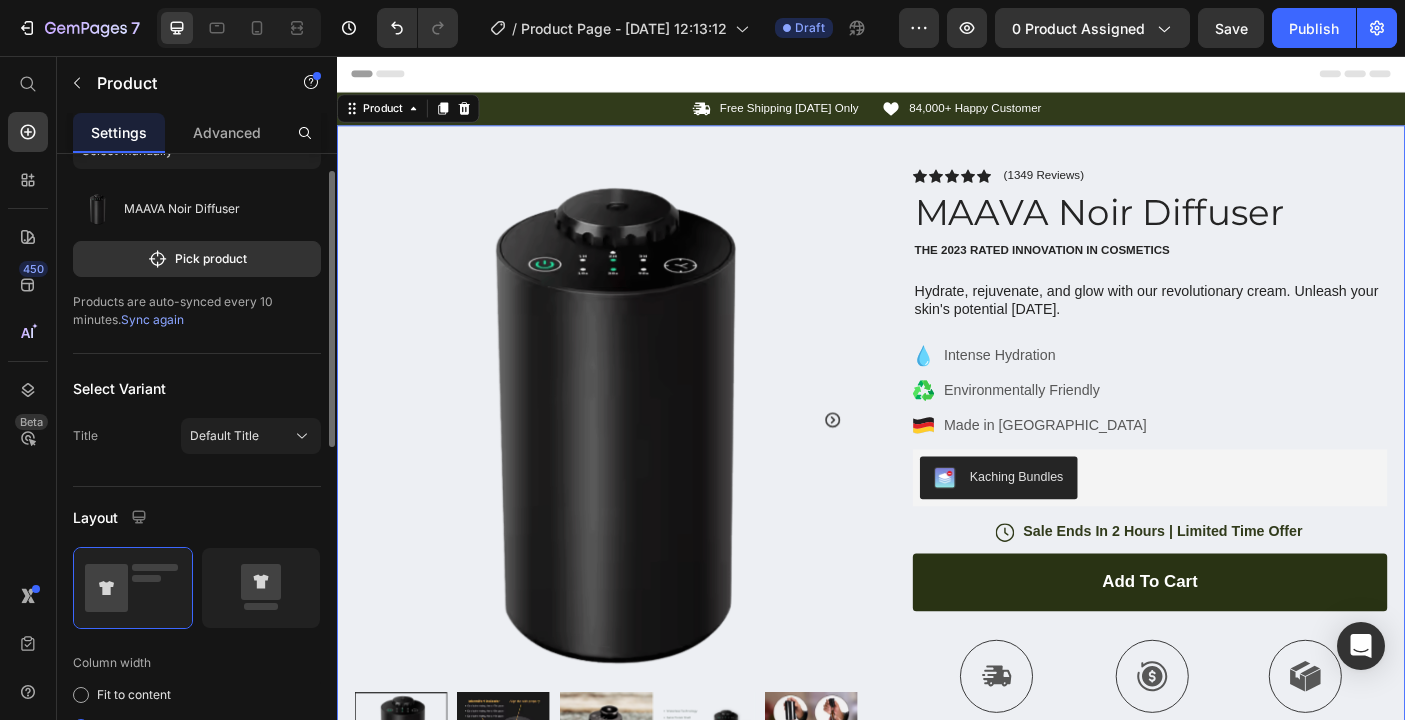 scroll, scrollTop: 0, scrollLeft: 0, axis: both 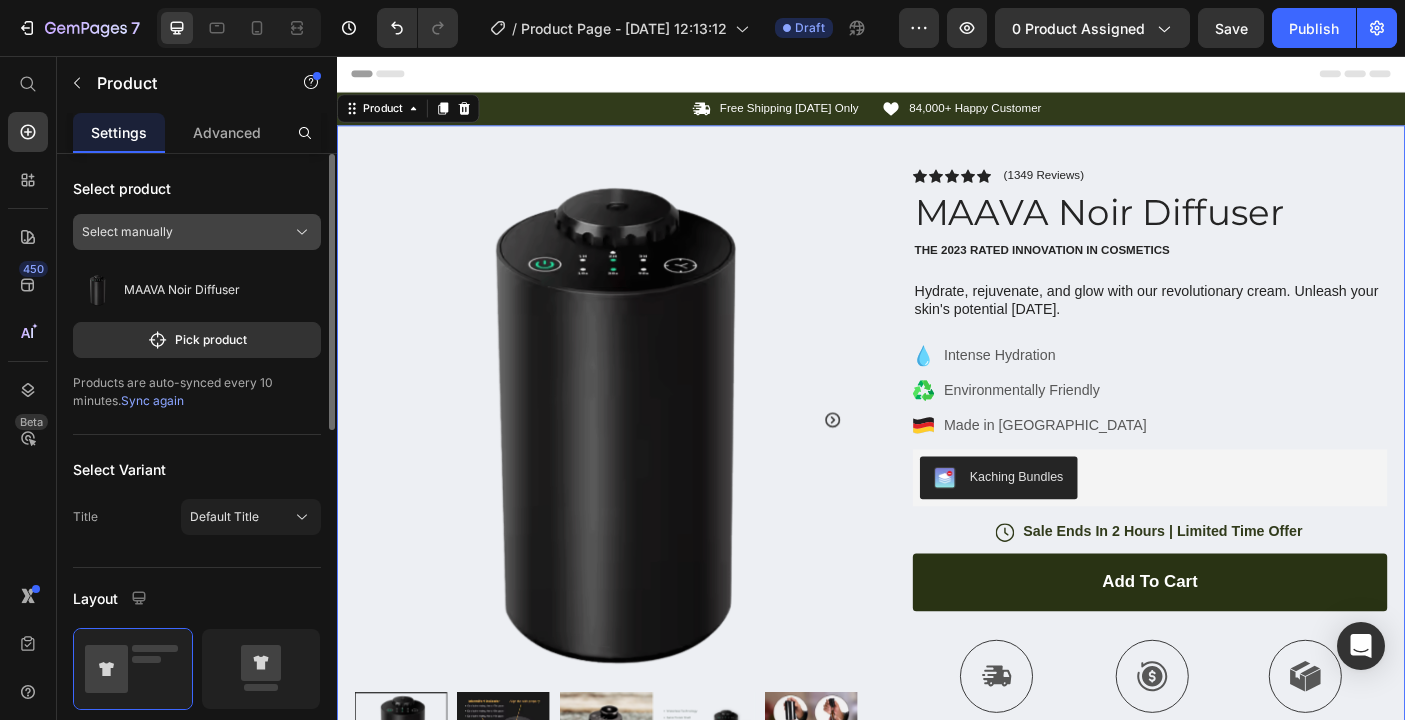 click on "Select manually" 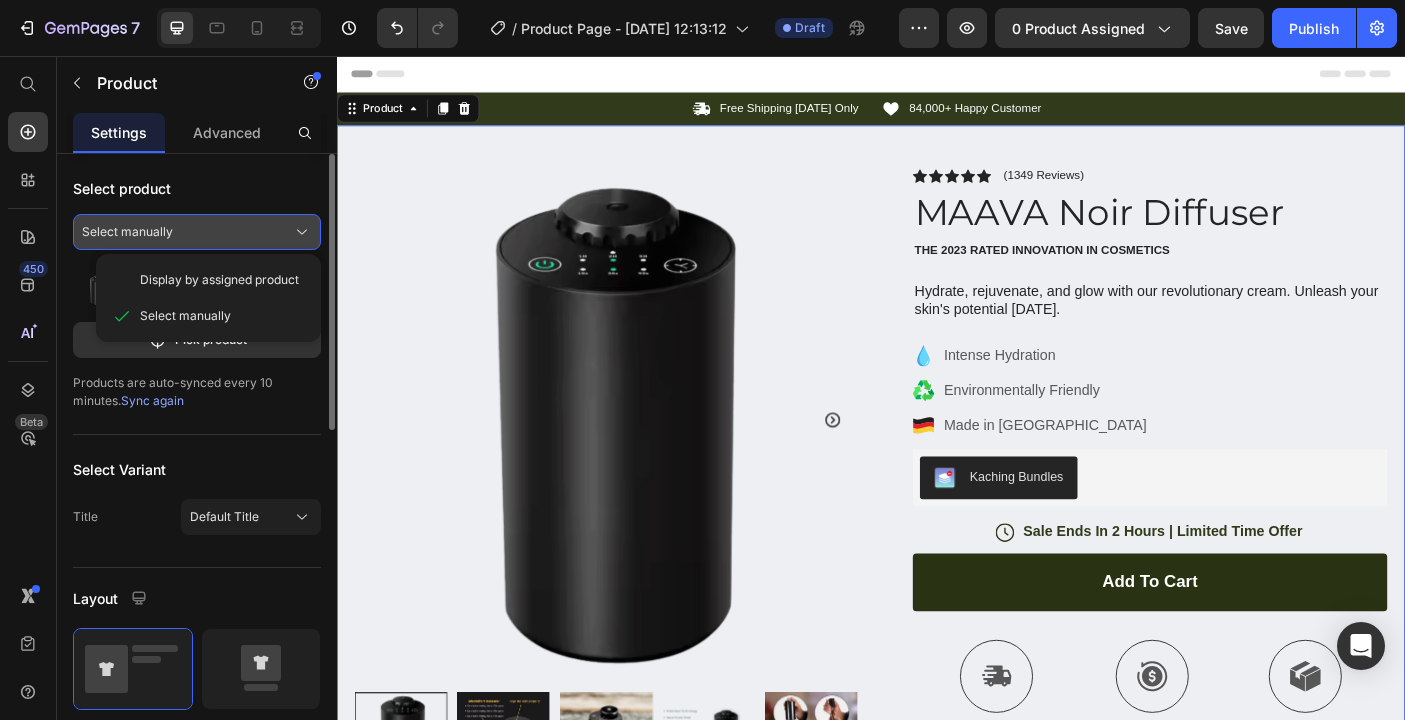 click on "Select manually" 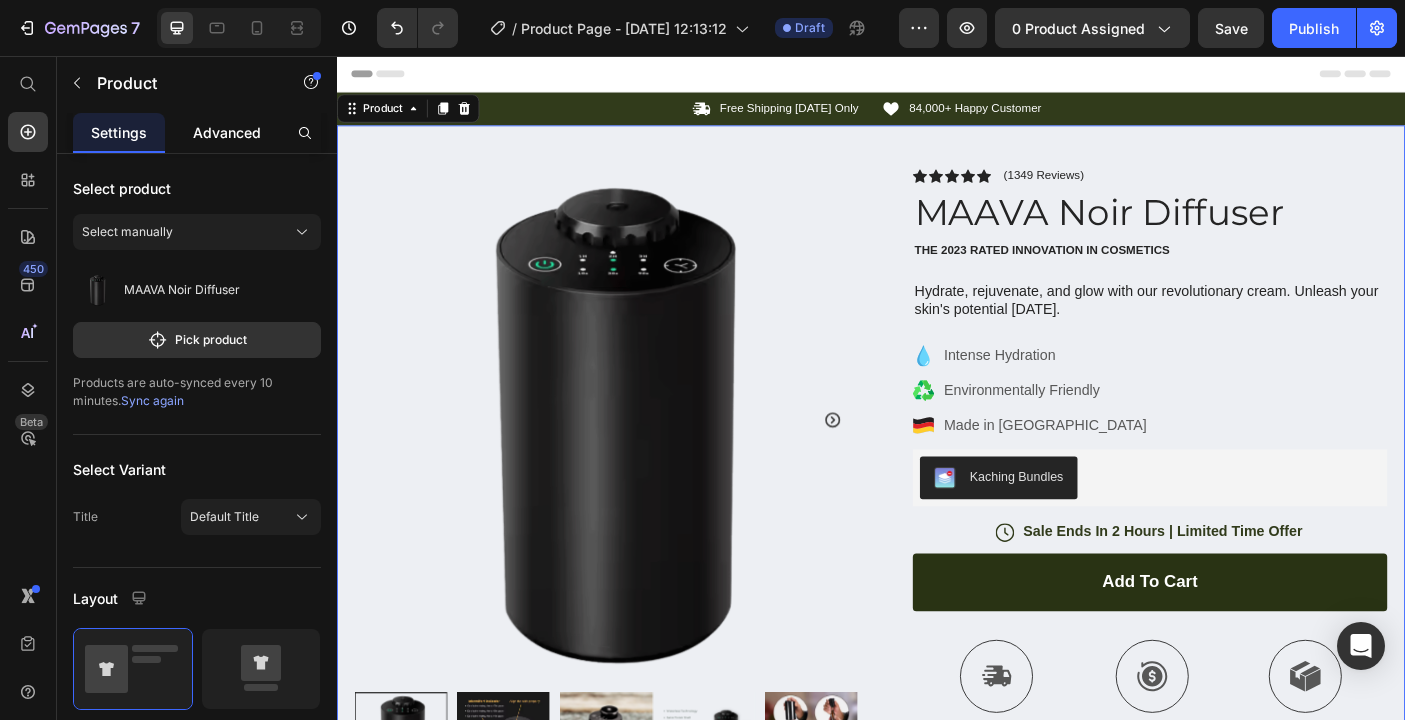 click on "Advanced" at bounding box center (227, 132) 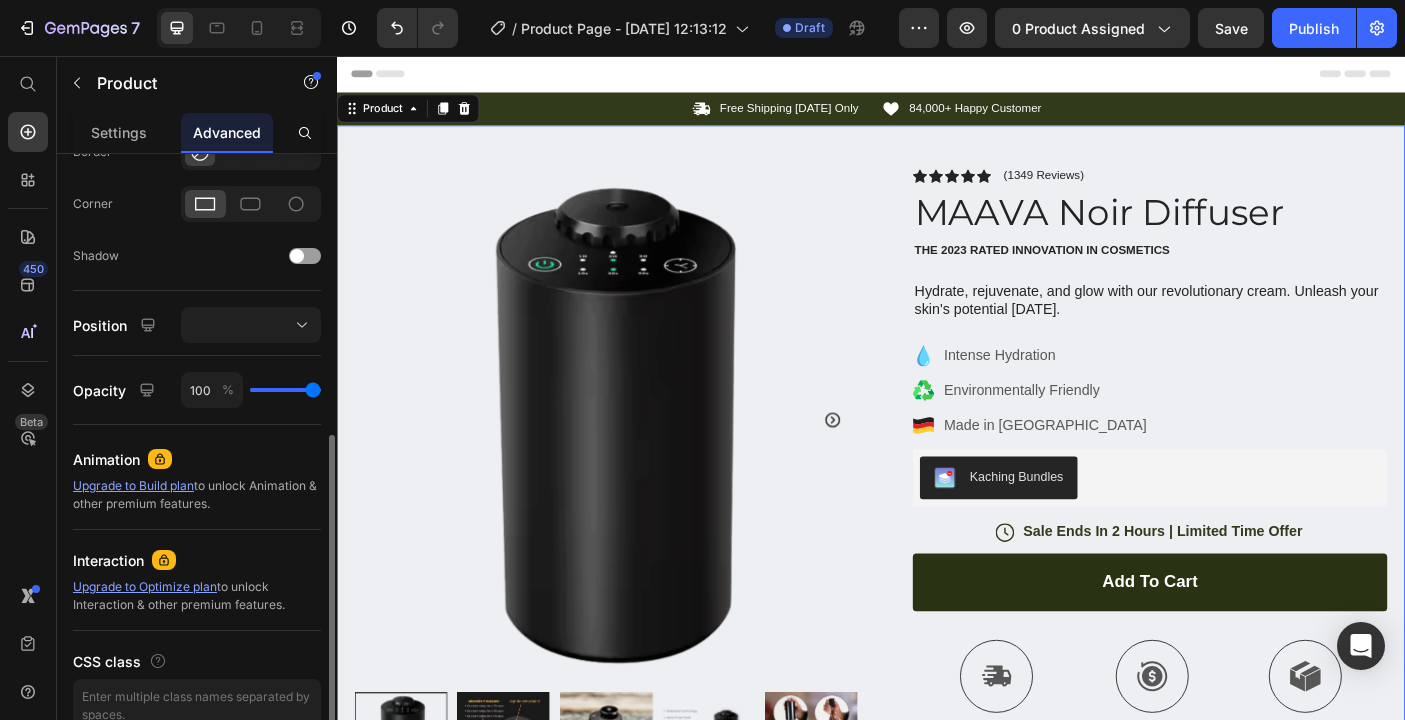 scroll, scrollTop: 615, scrollLeft: 0, axis: vertical 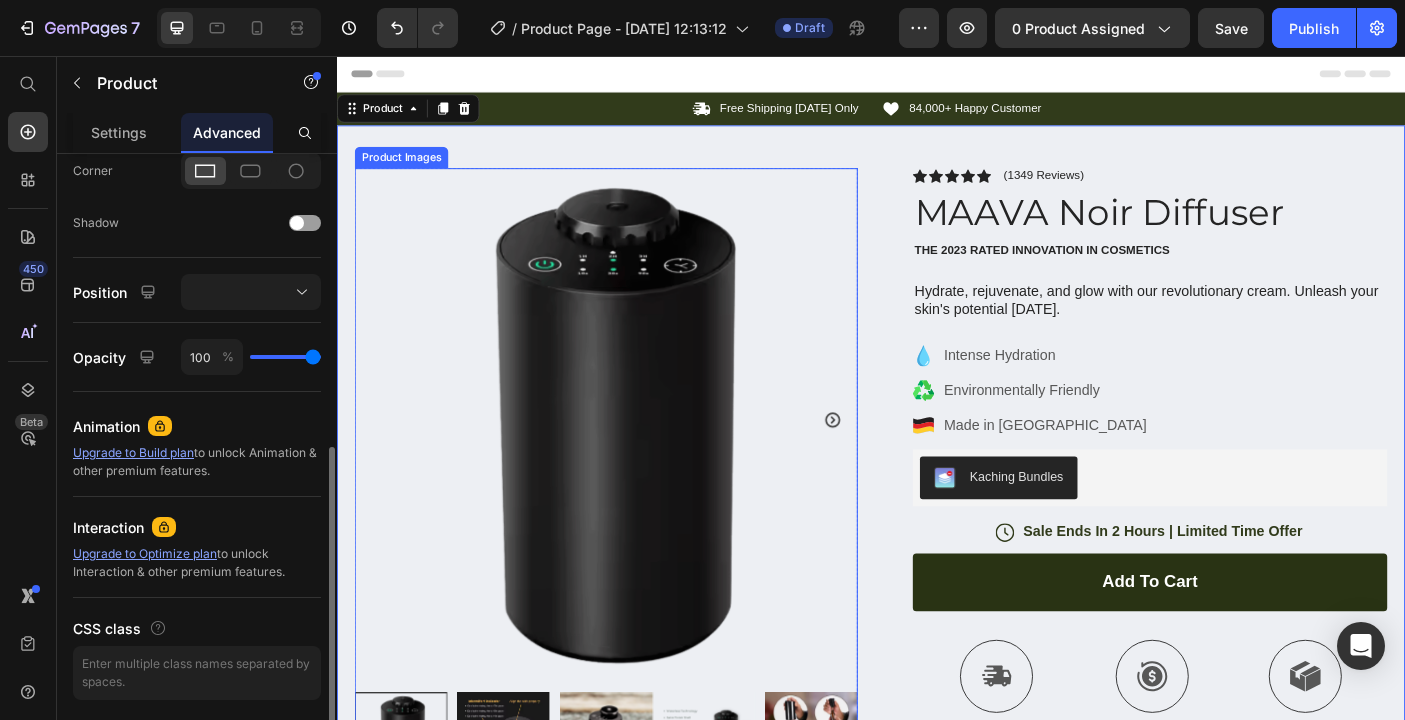 click at bounding box center [639, 464] 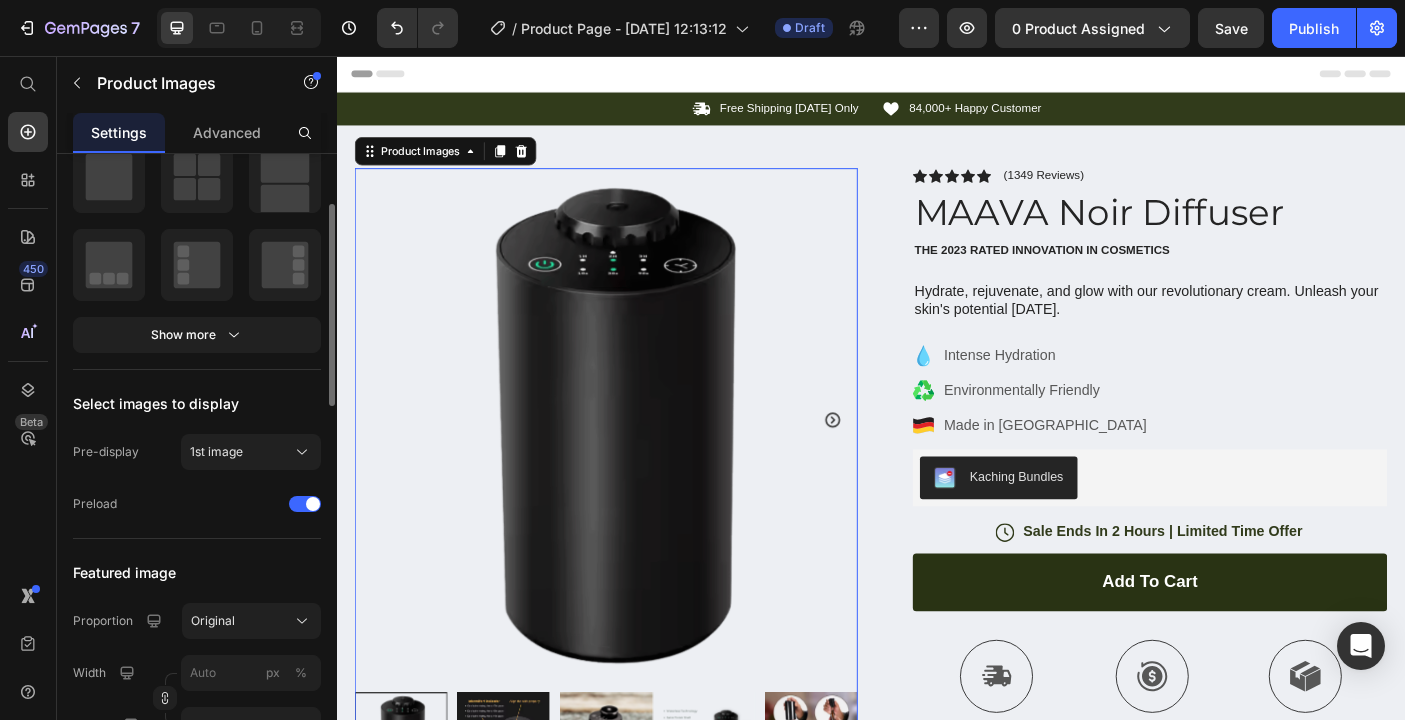 scroll, scrollTop: 326, scrollLeft: 0, axis: vertical 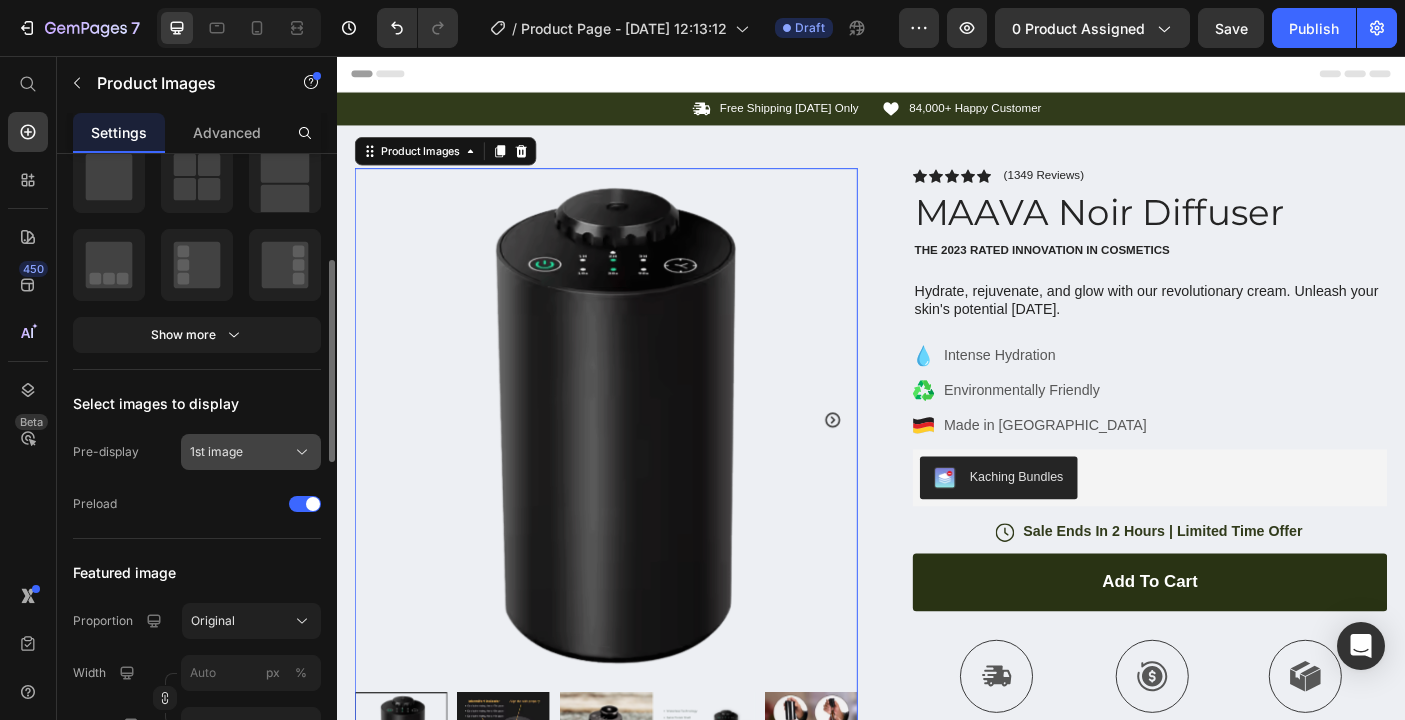 click 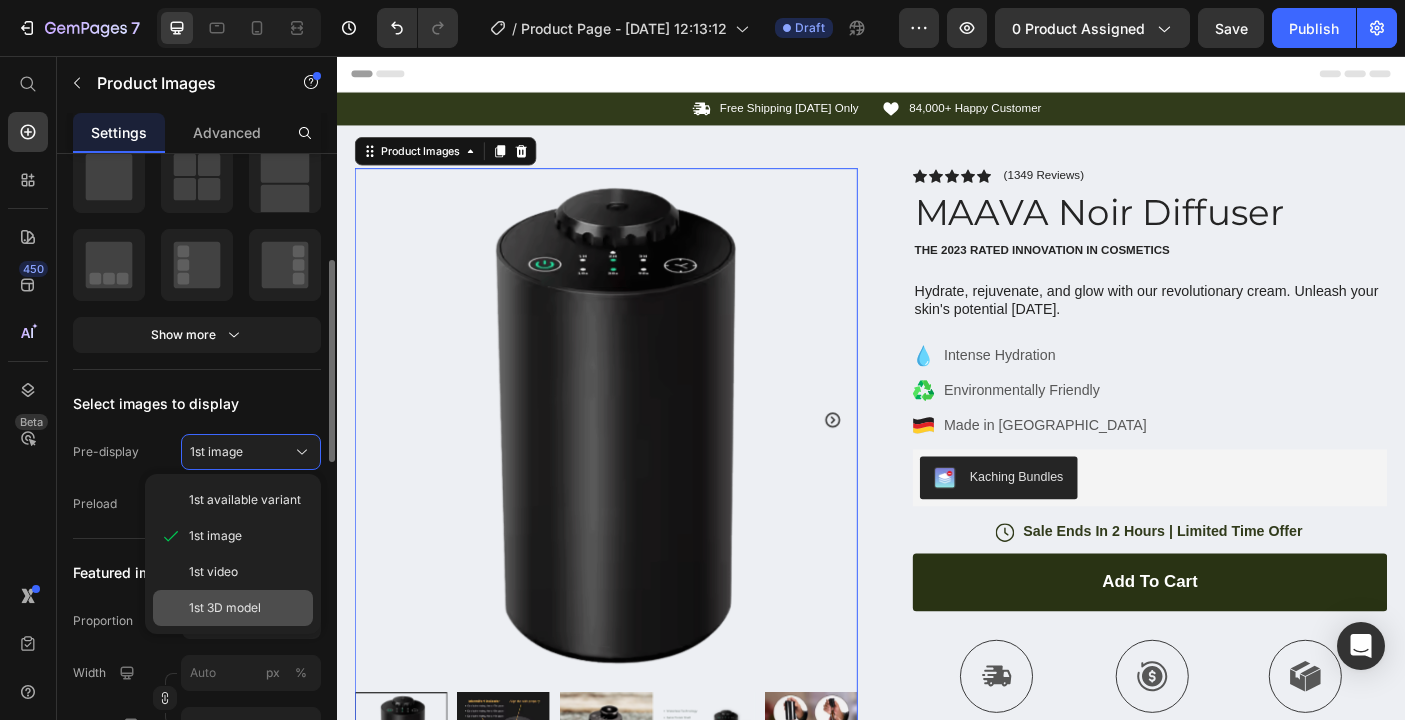 click on "1st 3D model" at bounding box center (225, 608) 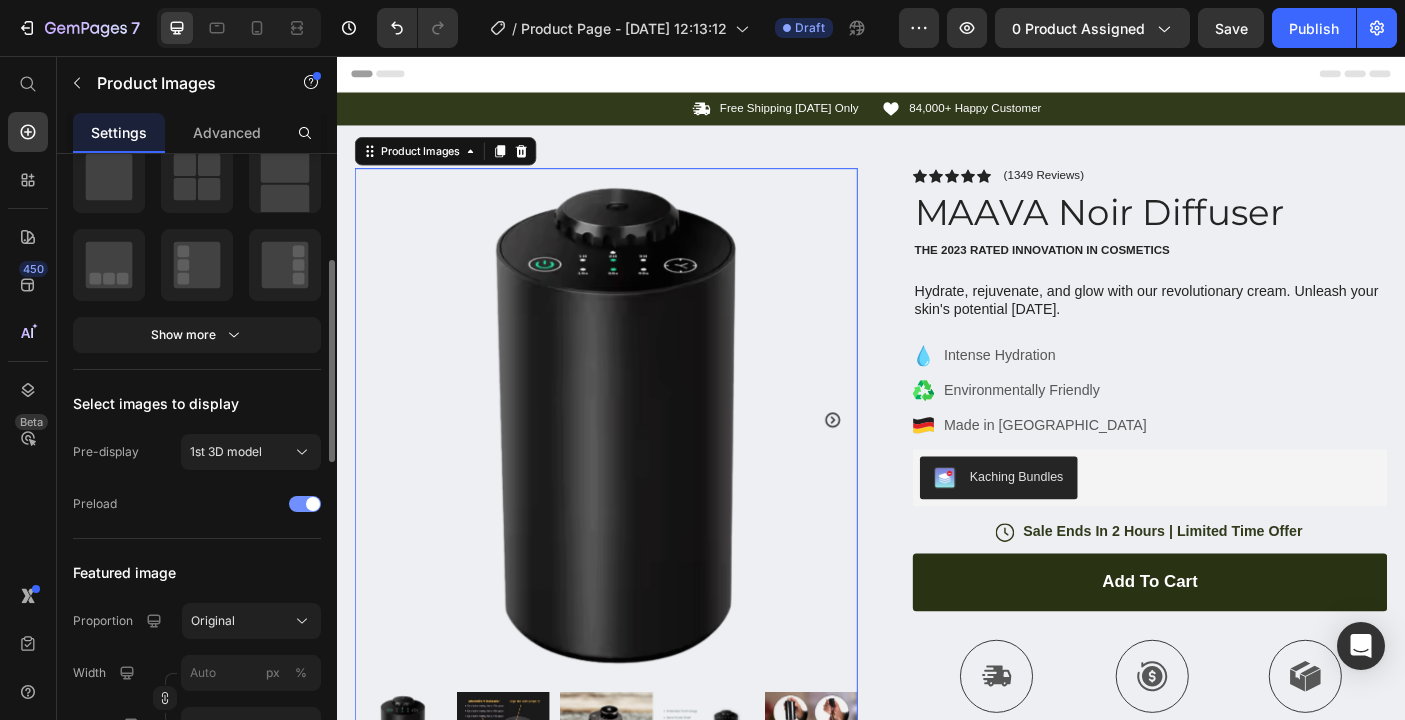 click at bounding box center (313, 504) 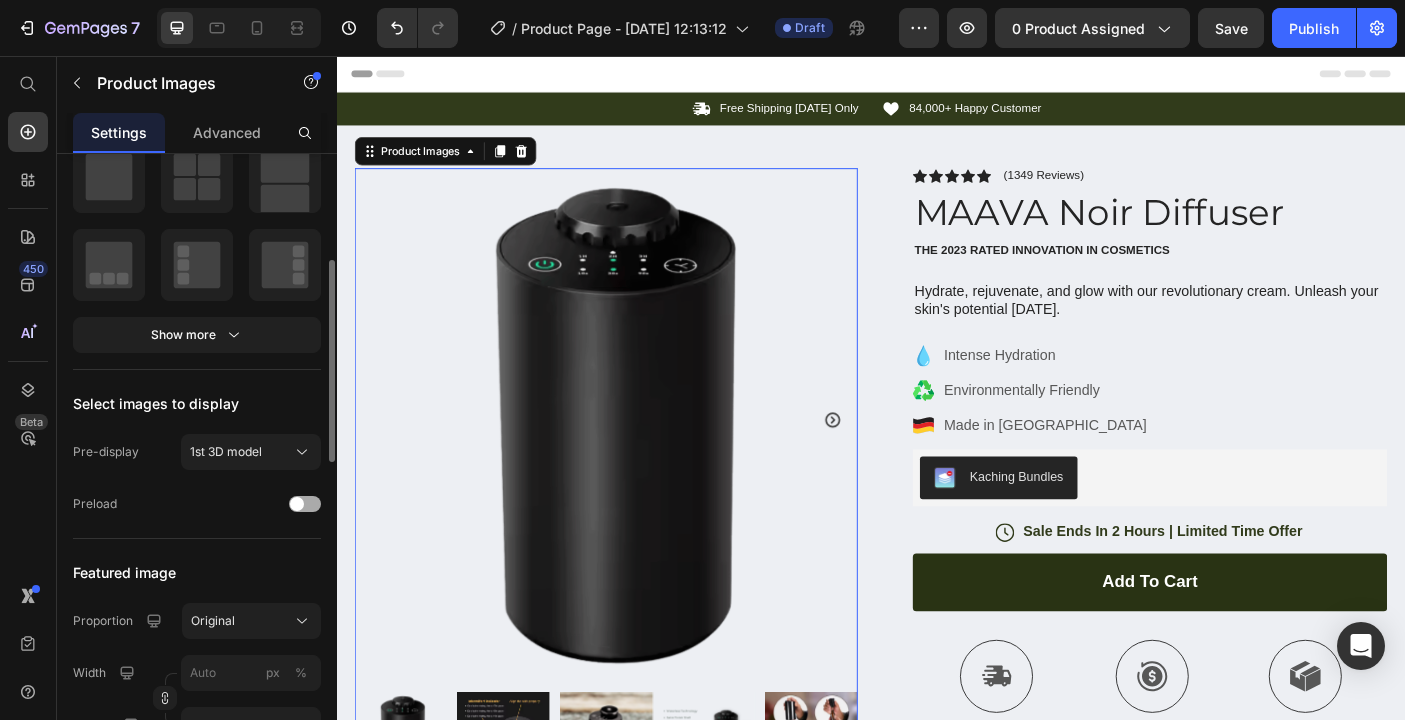click at bounding box center [297, 504] 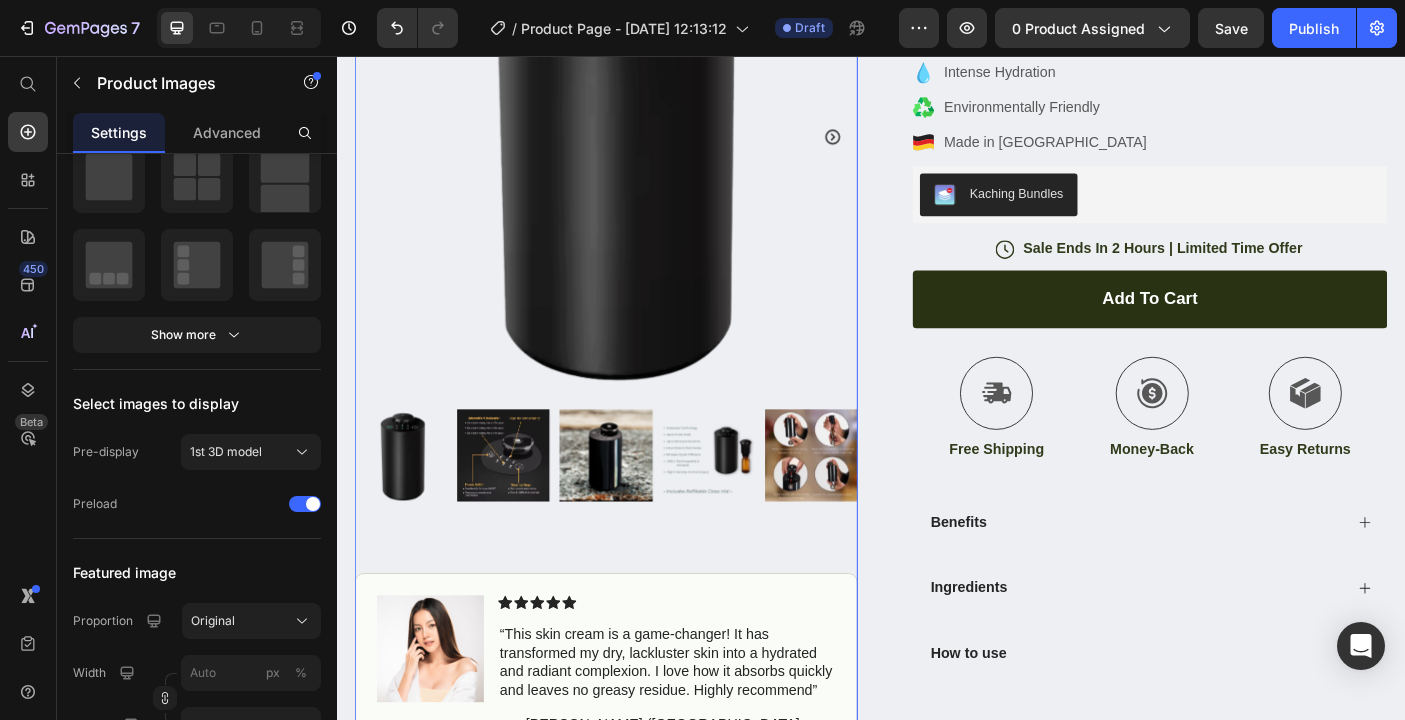 scroll, scrollTop: 297, scrollLeft: 0, axis: vertical 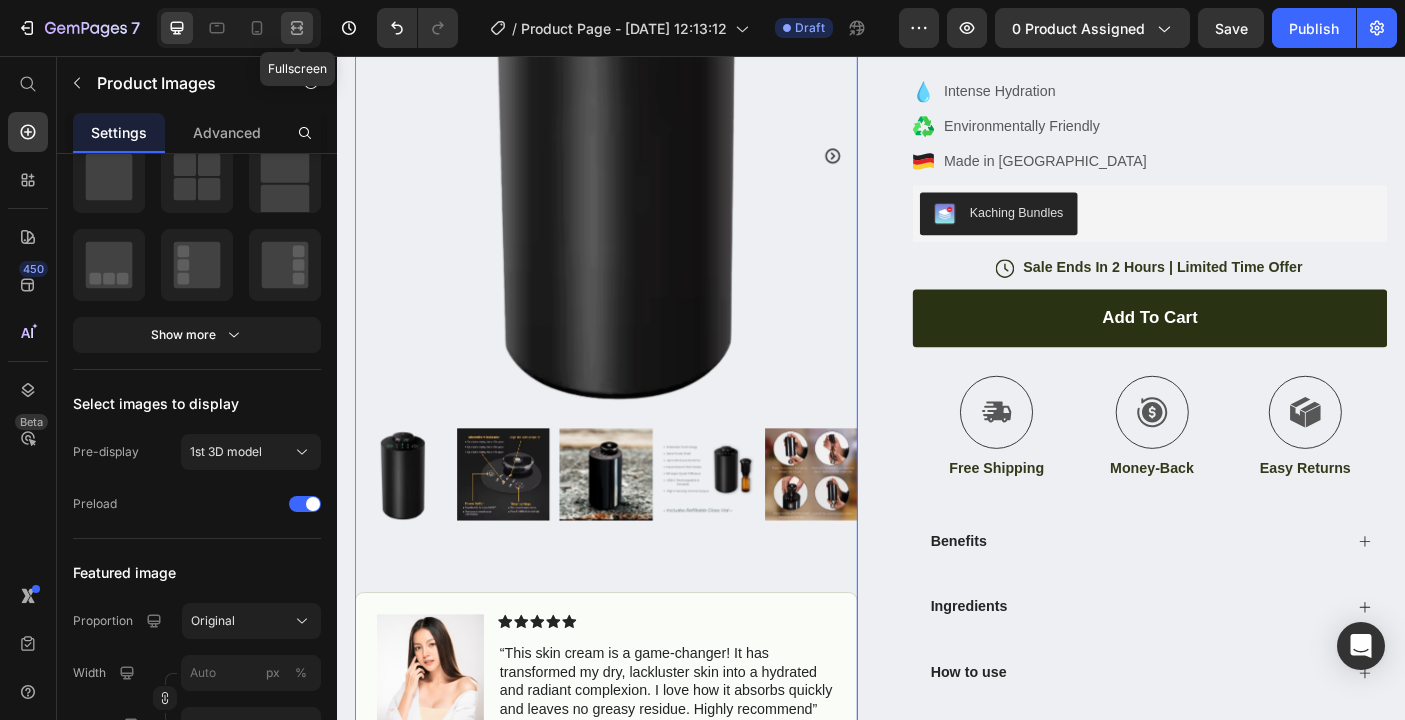 click 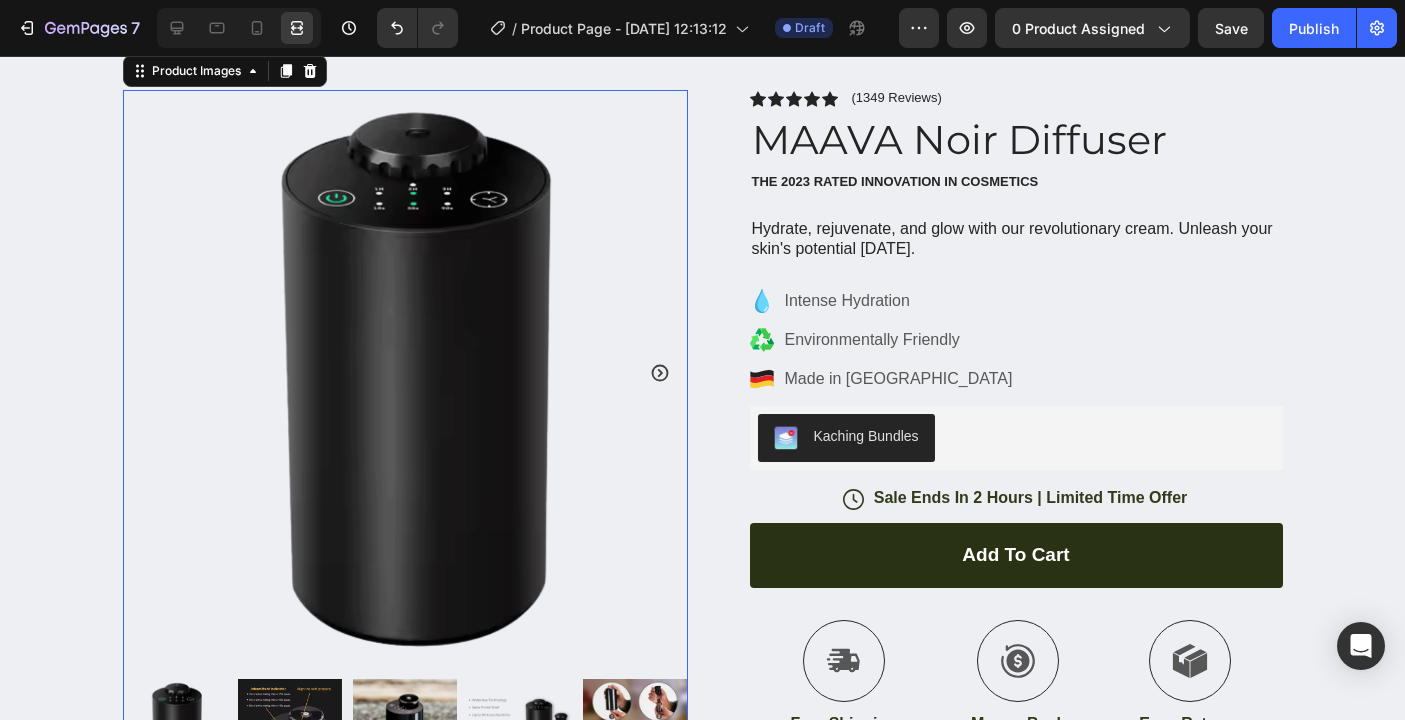 scroll, scrollTop: 89, scrollLeft: 0, axis: vertical 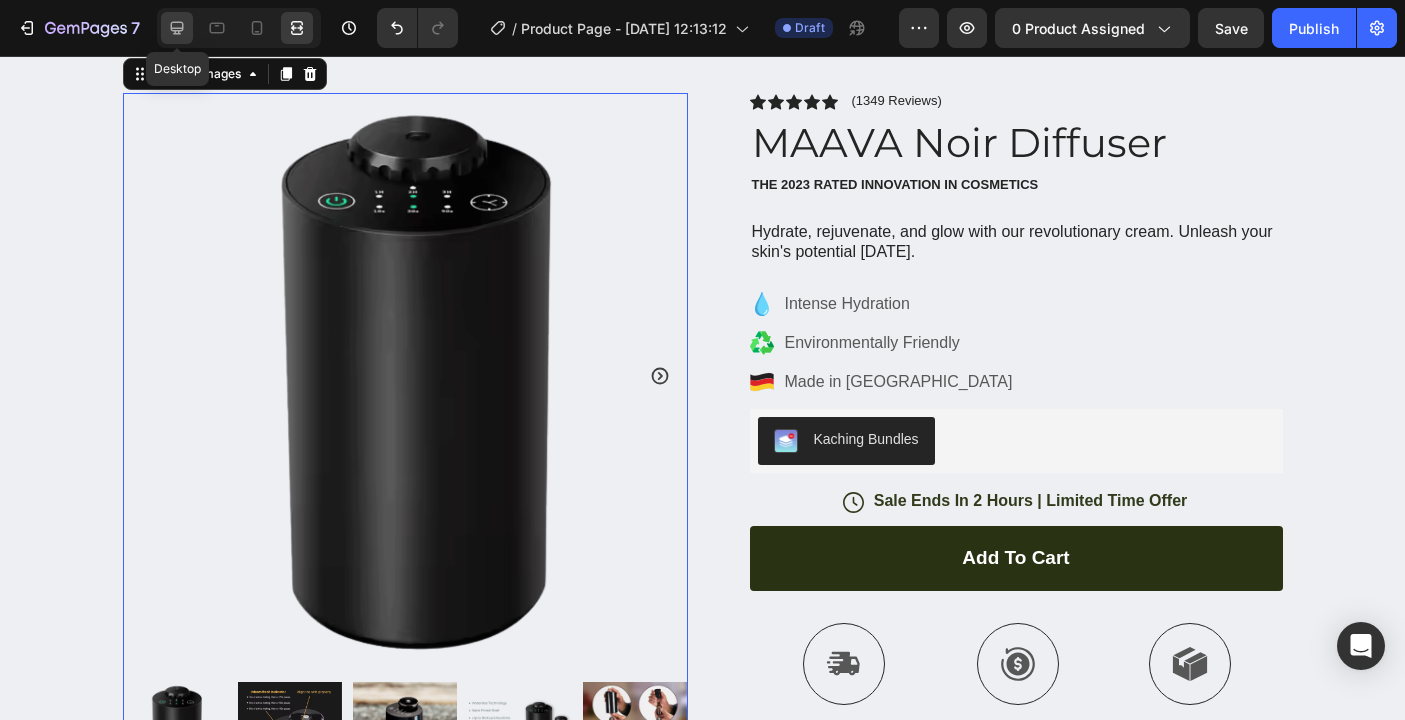 click 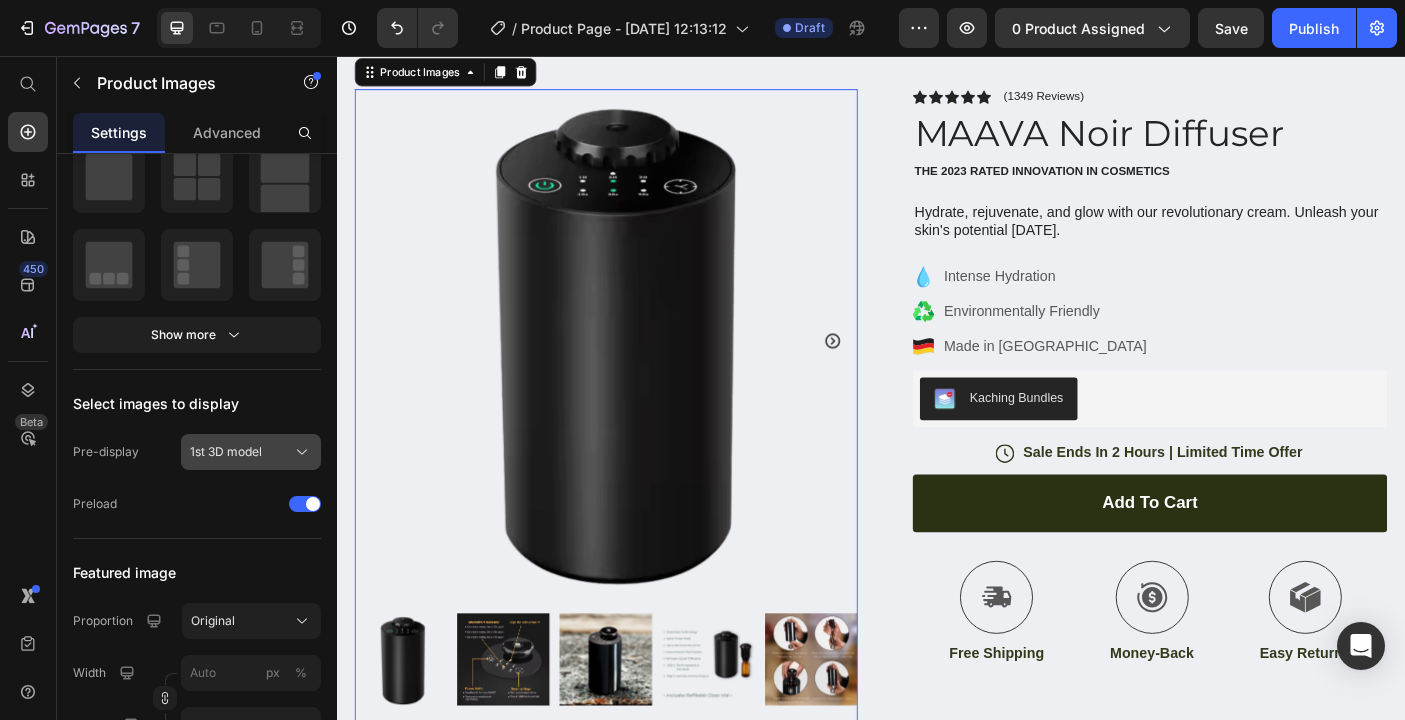 click 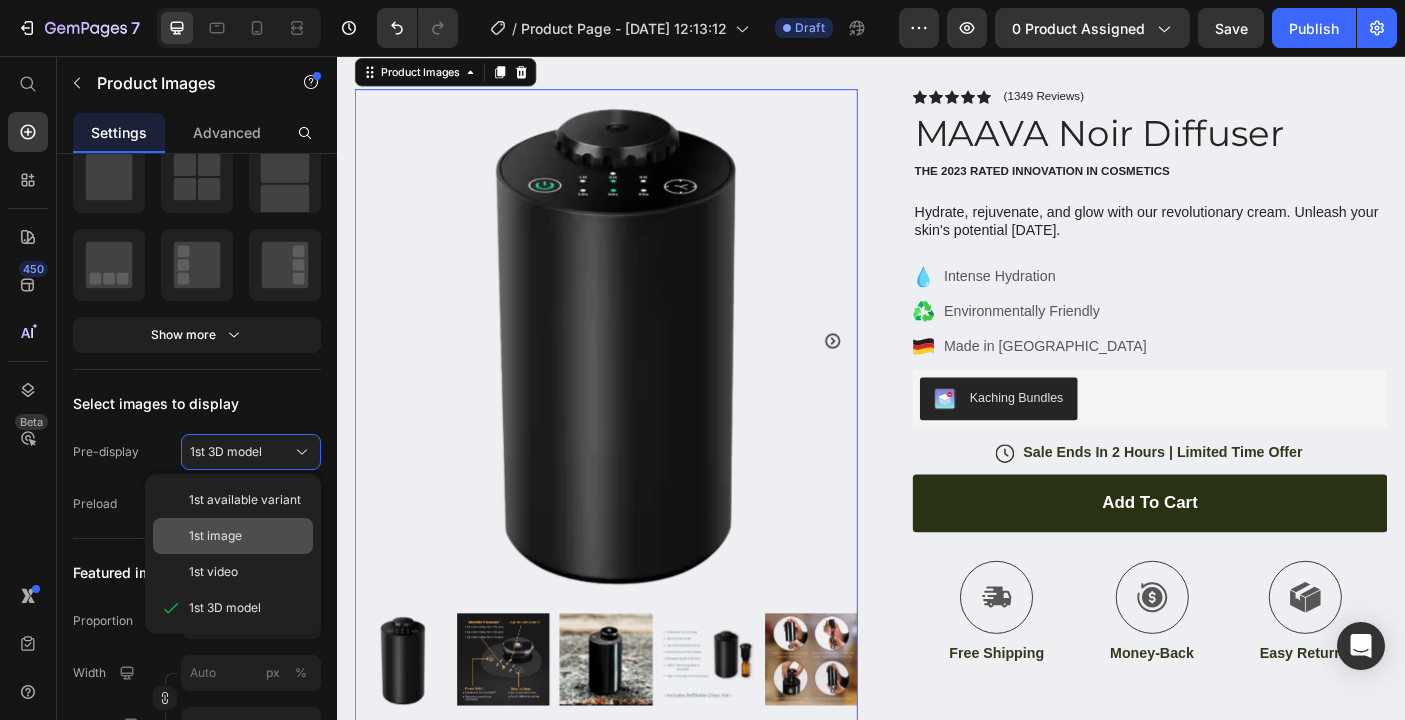 click on "1st image" at bounding box center [215, 536] 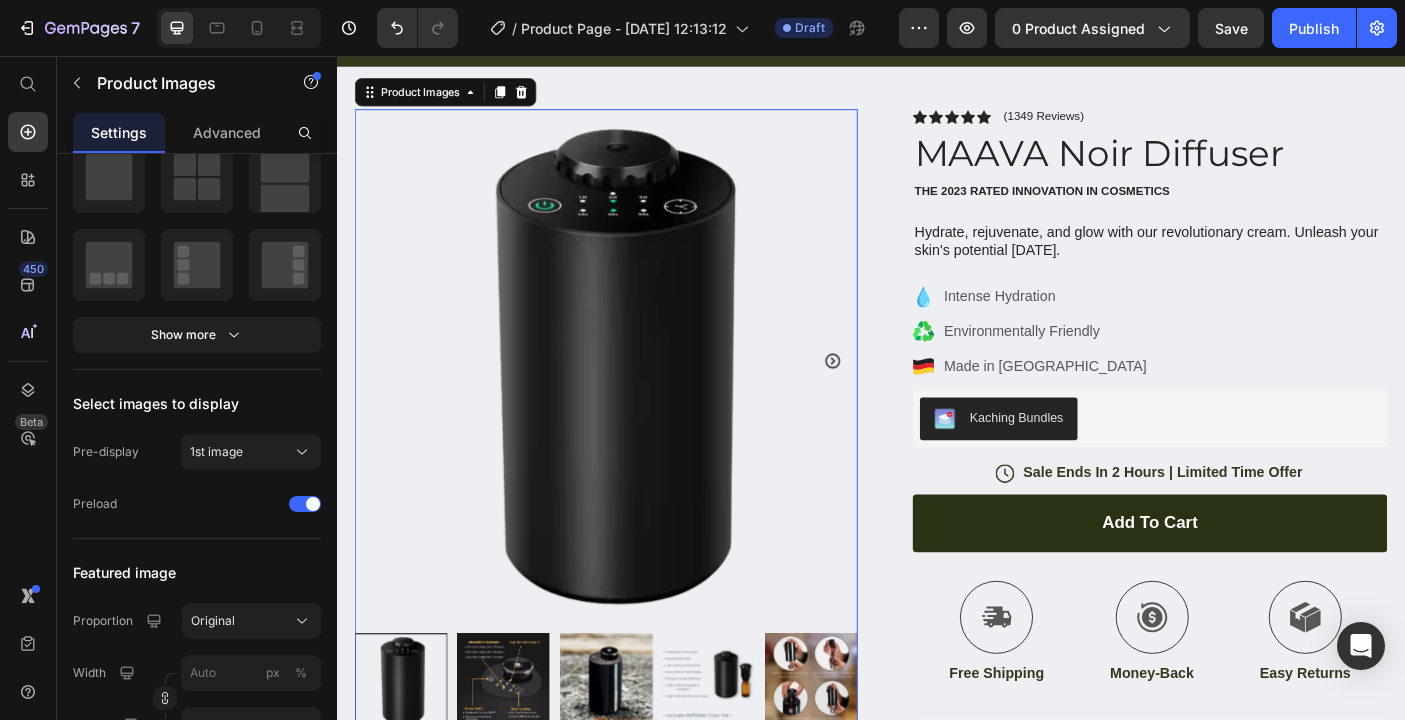 scroll, scrollTop: 63, scrollLeft: 0, axis: vertical 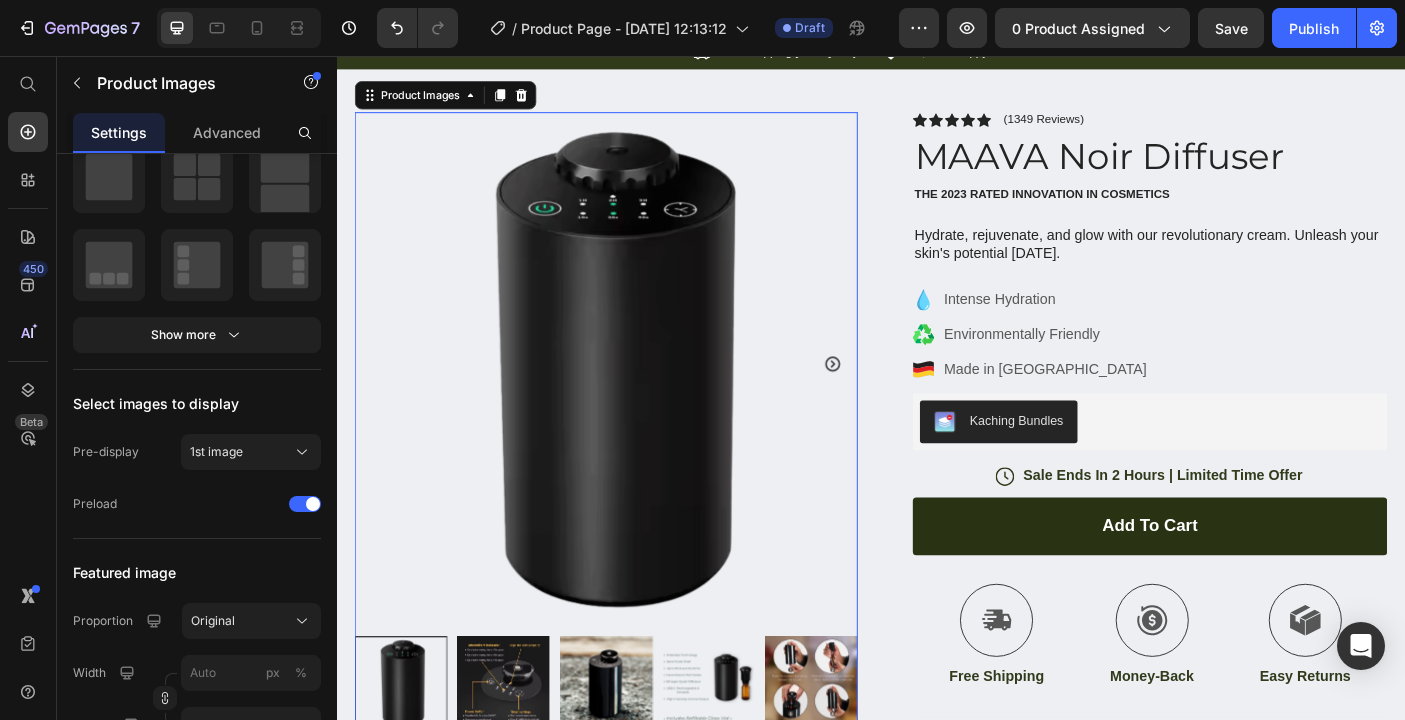 click at bounding box center (755, 760) 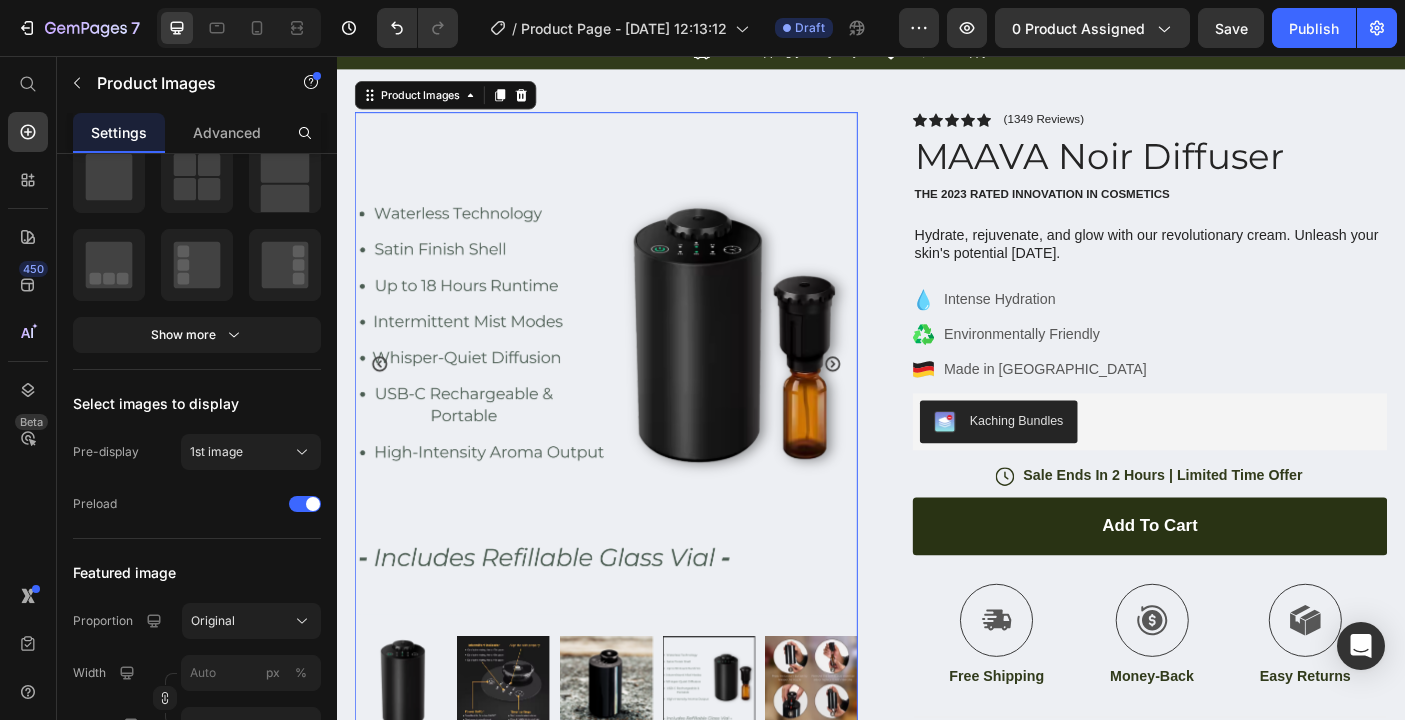 click at bounding box center (639, 760) 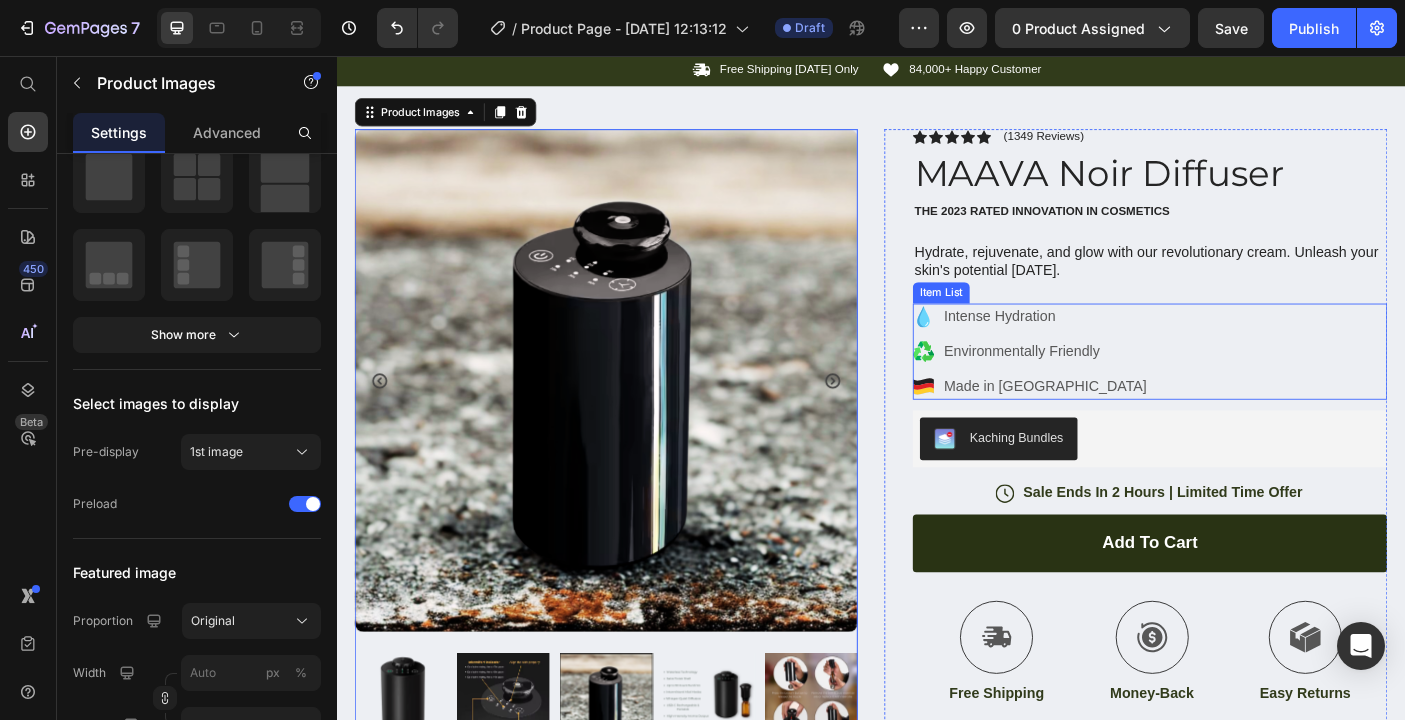 scroll, scrollTop: 41, scrollLeft: 0, axis: vertical 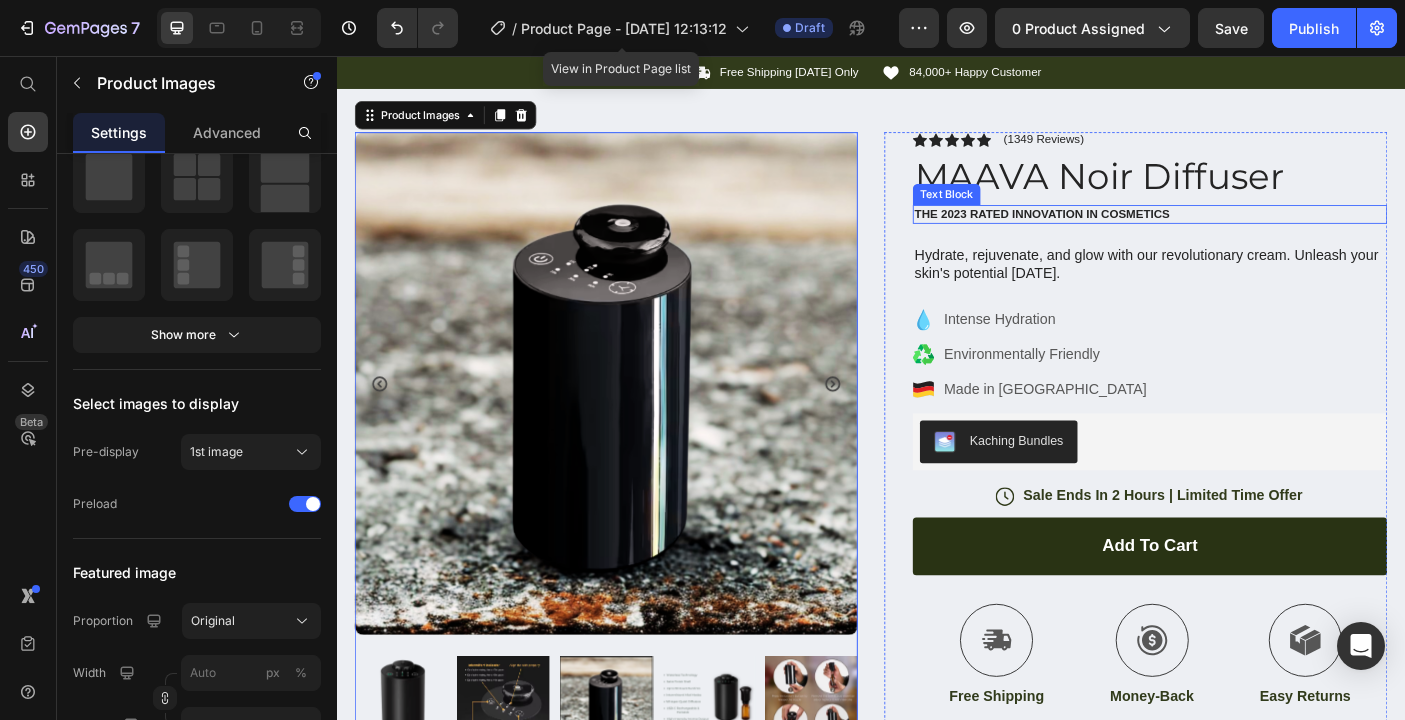 click on "The 2023 Rated Innovation in Cosmetics" at bounding box center (1250, 233) 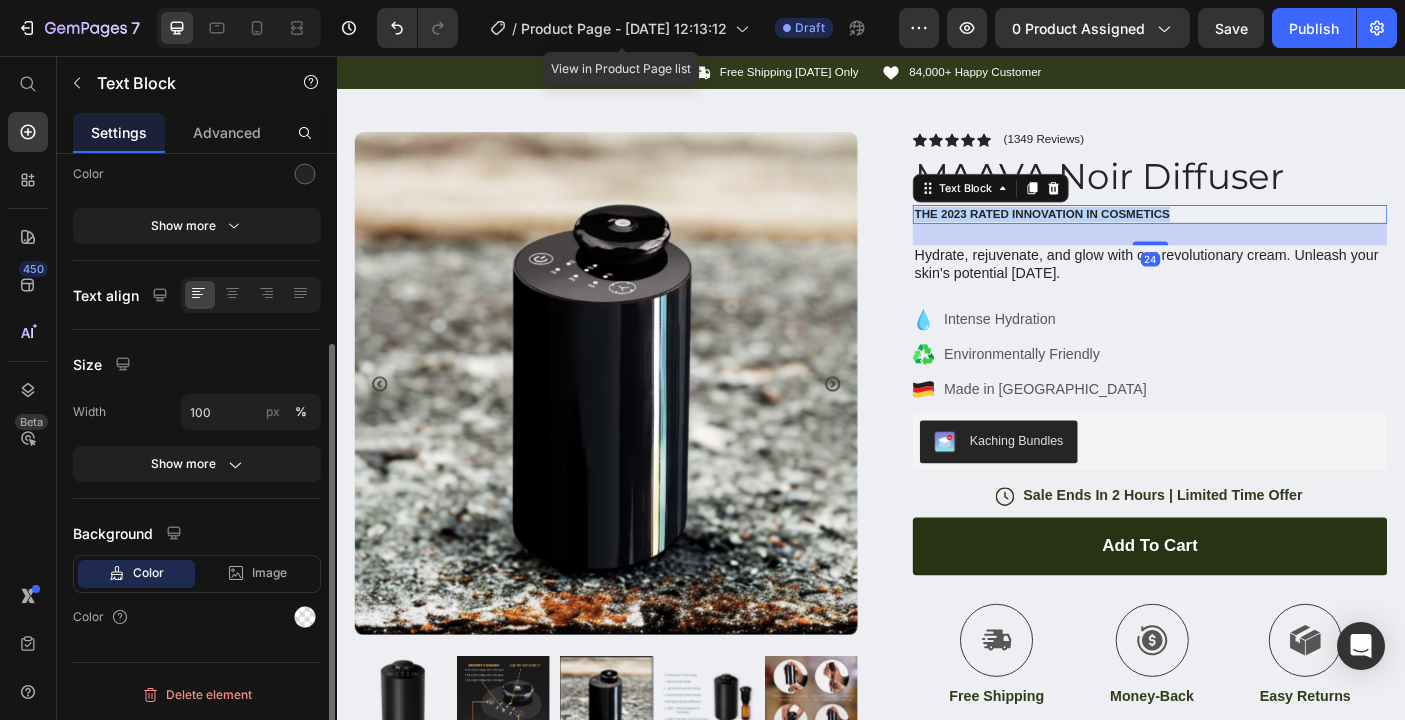 scroll, scrollTop: 0, scrollLeft: 0, axis: both 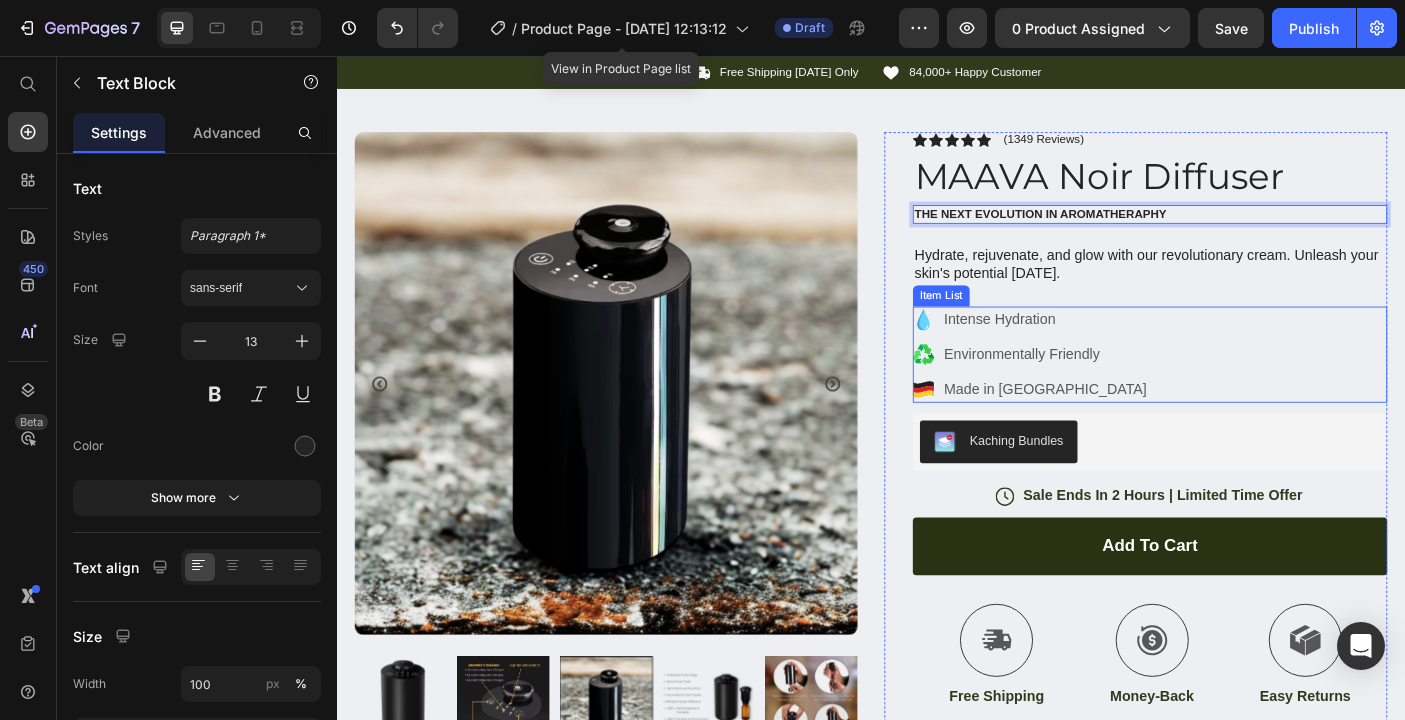 click on "Intense Hydration" at bounding box center [1133, 352] 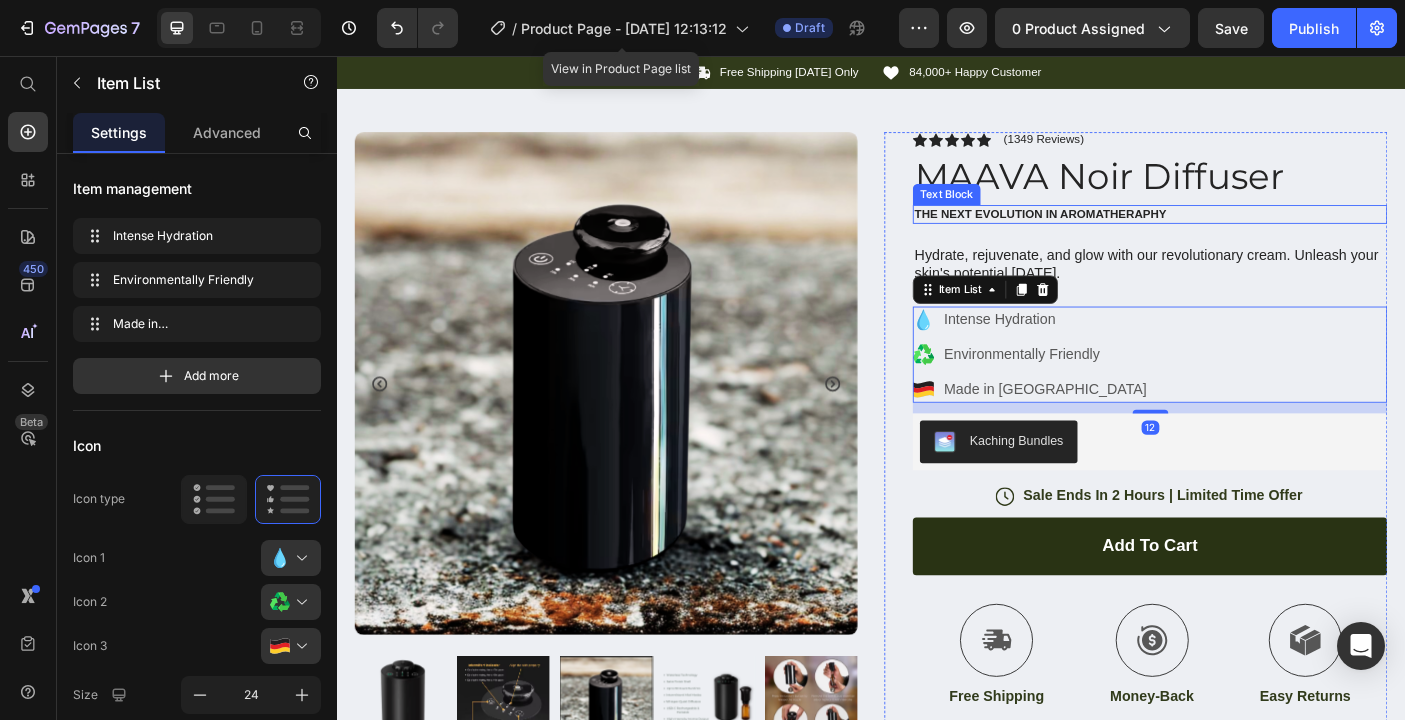 click on "THE NEXT EVOLUTION IN AROMATHERAPHY" at bounding box center [1250, 233] 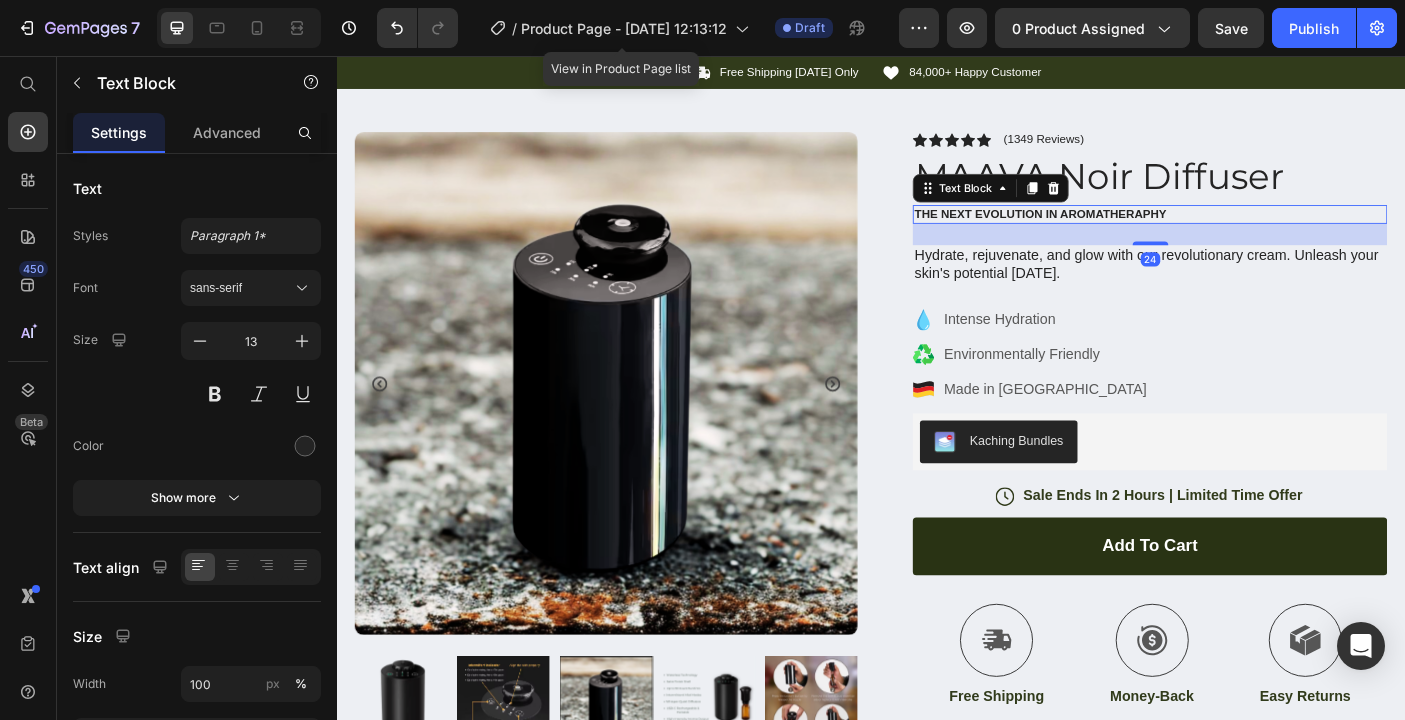 click on "THE NEXT EVOLUTION IN AROMATHERAPHY" at bounding box center [1250, 233] 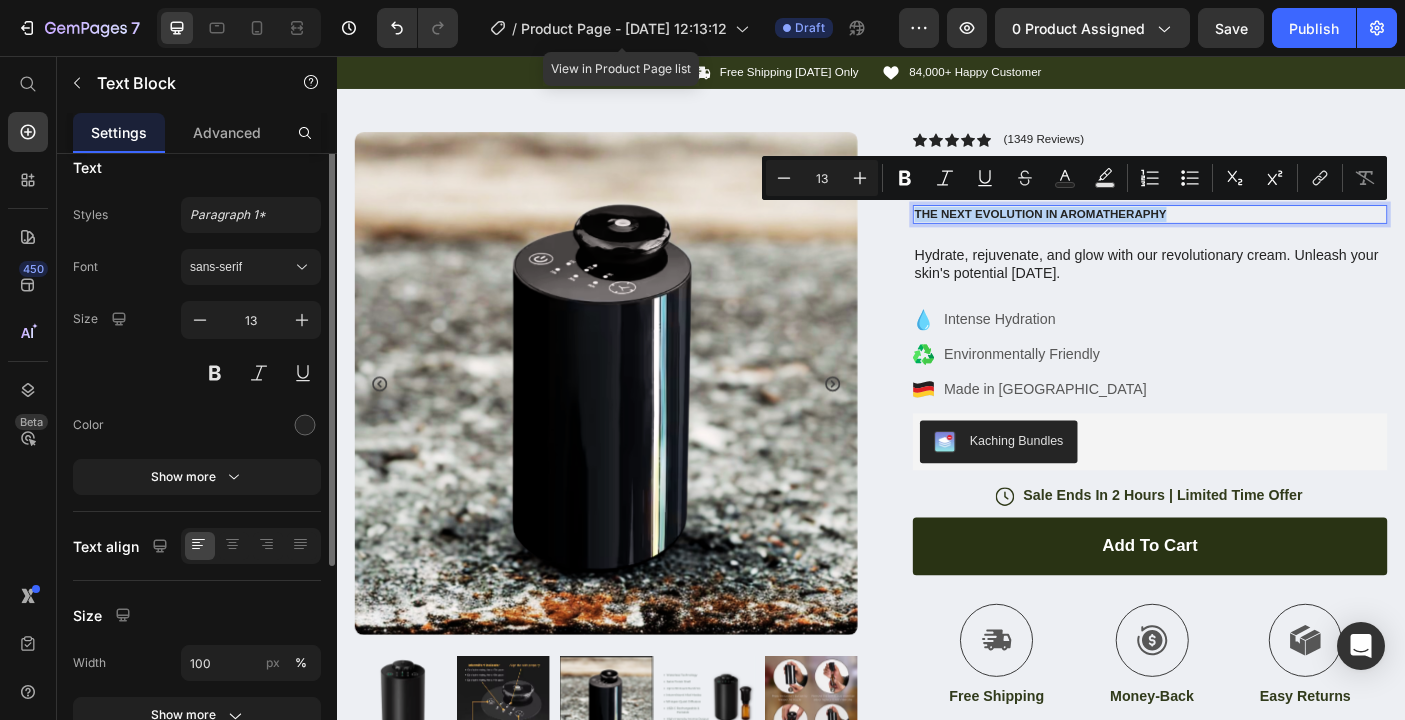scroll, scrollTop: 0, scrollLeft: 0, axis: both 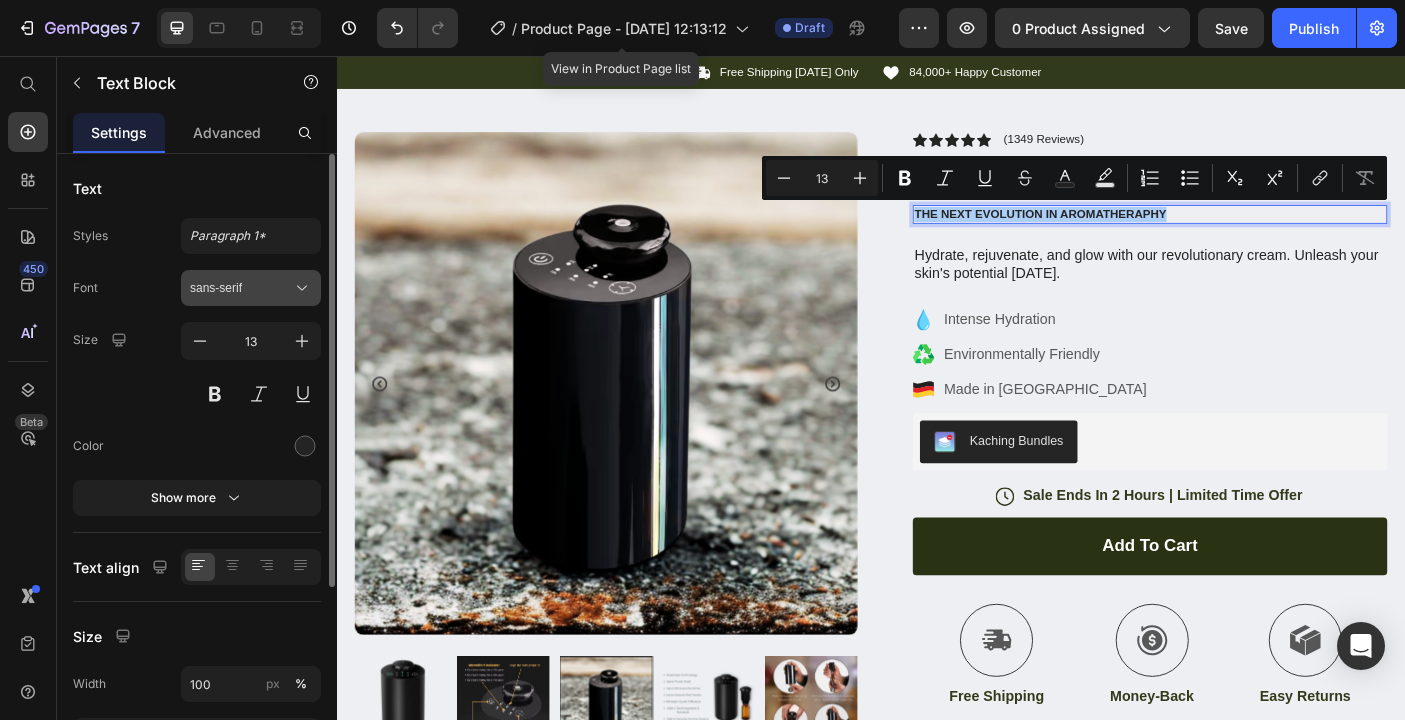 click on "sans-serif" at bounding box center (241, 288) 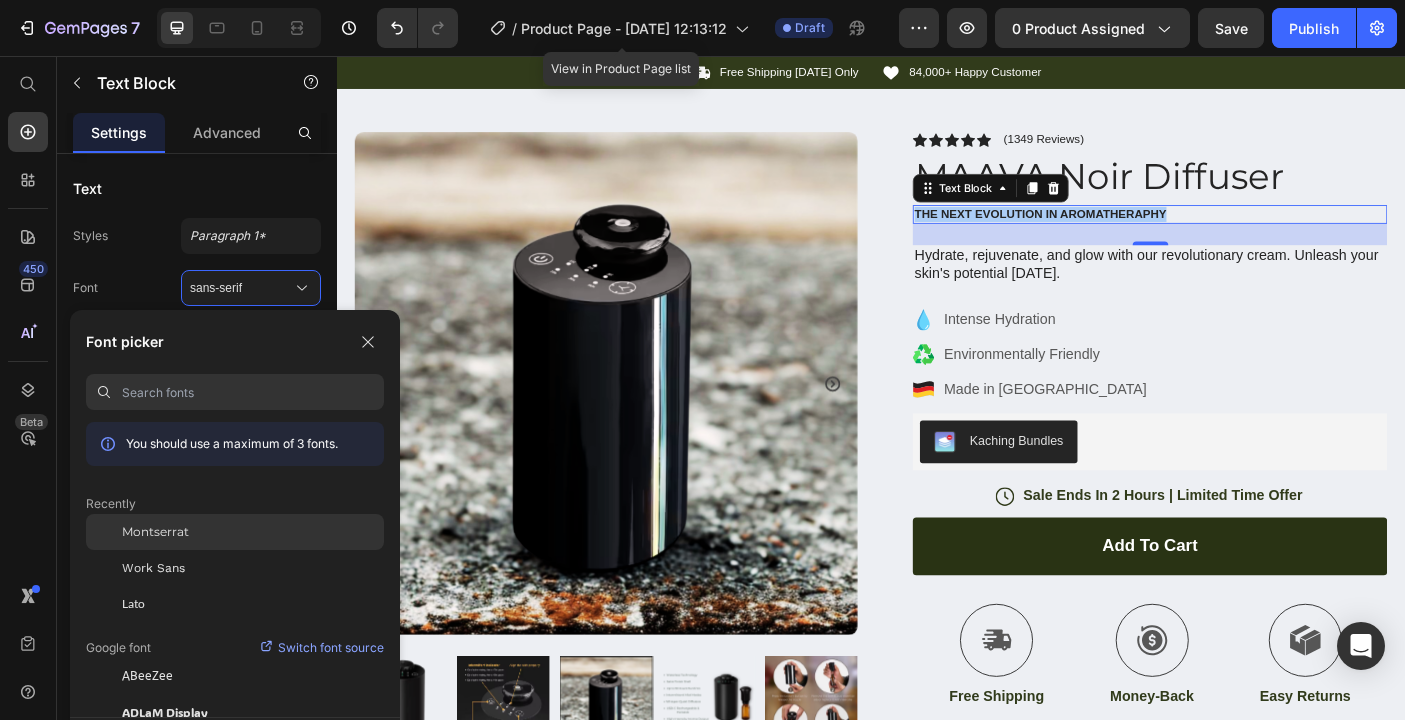 click on "Montserrat" 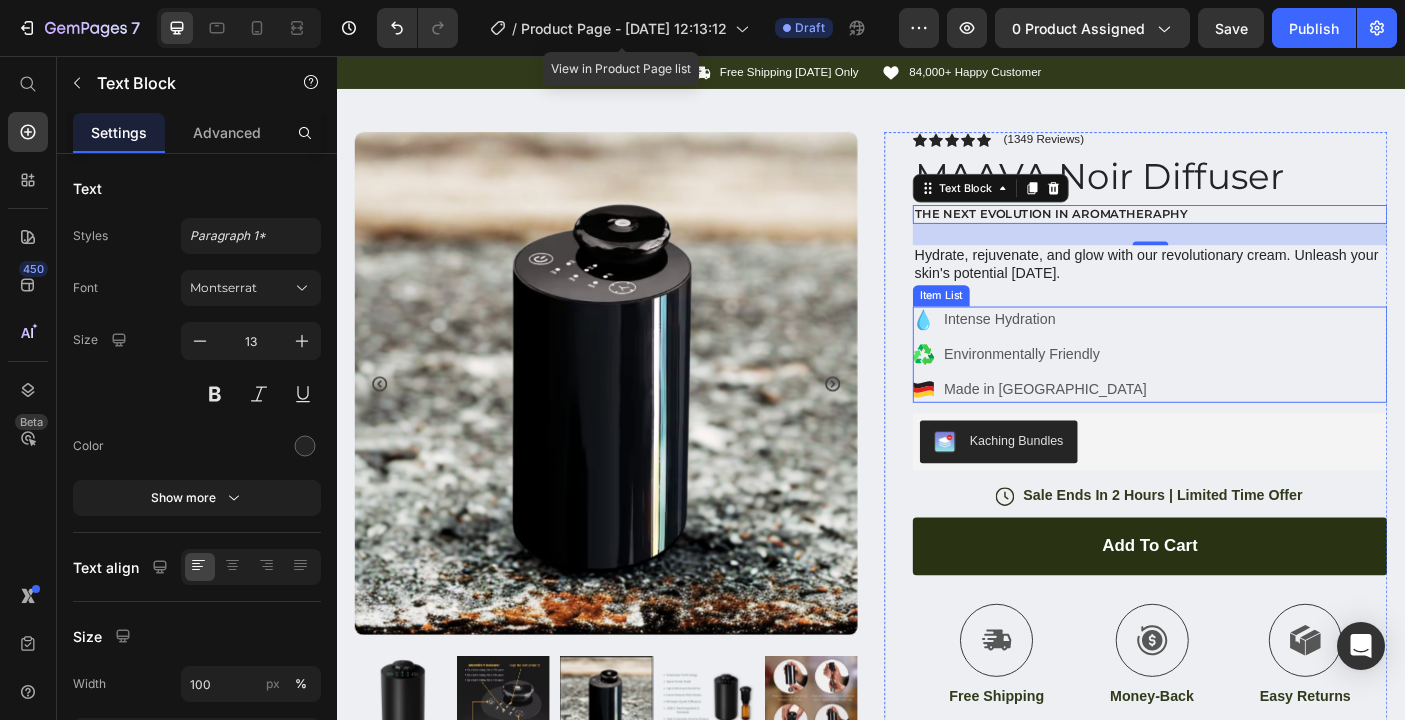 click on "Intense Hydration
Environmentally Friendly
Made in Germany" at bounding box center [1250, 391] 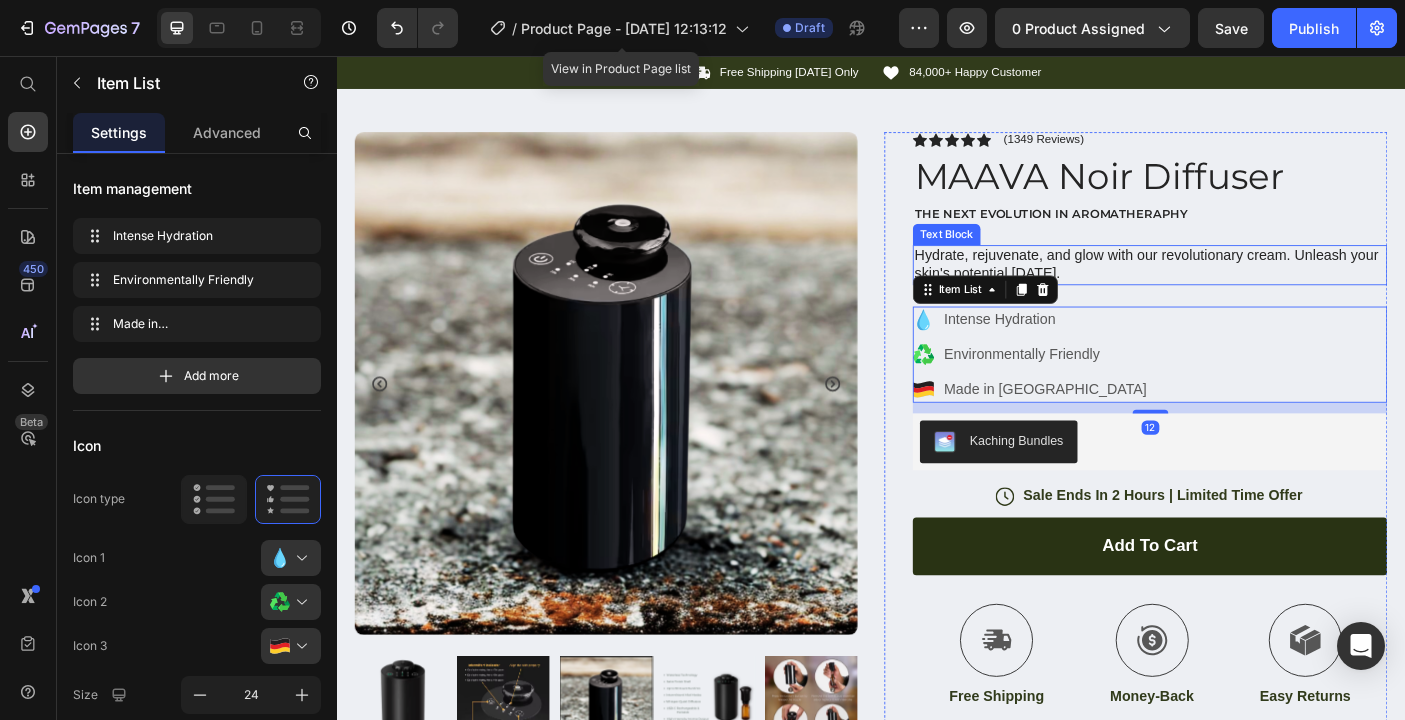 click on "Hydrate, rejuvenate, and glow with our revolutionary cream. Unleash your skin's potential today." at bounding box center (1250, 291) 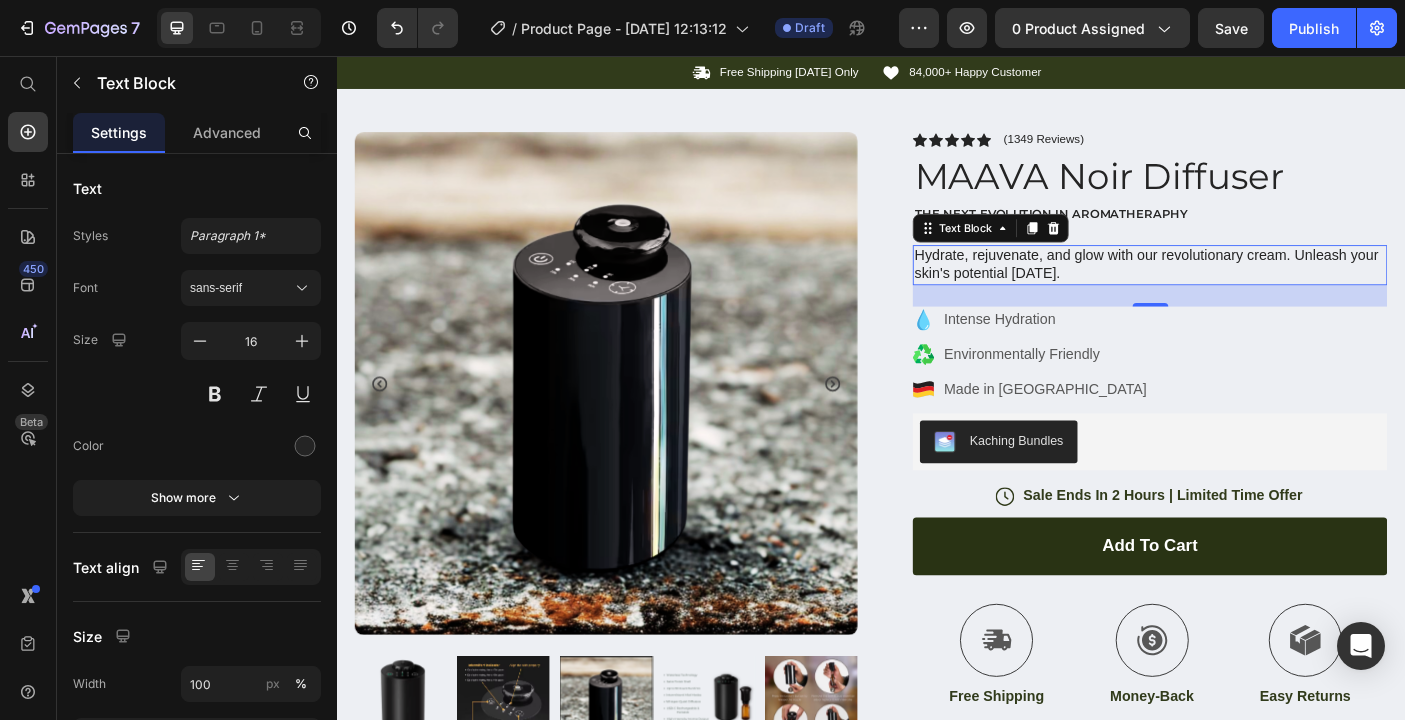click on "Hydrate, rejuvenate, and glow with our revolutionary cream. Unleash your skin's potential today." at bounding box center [1250, 291] 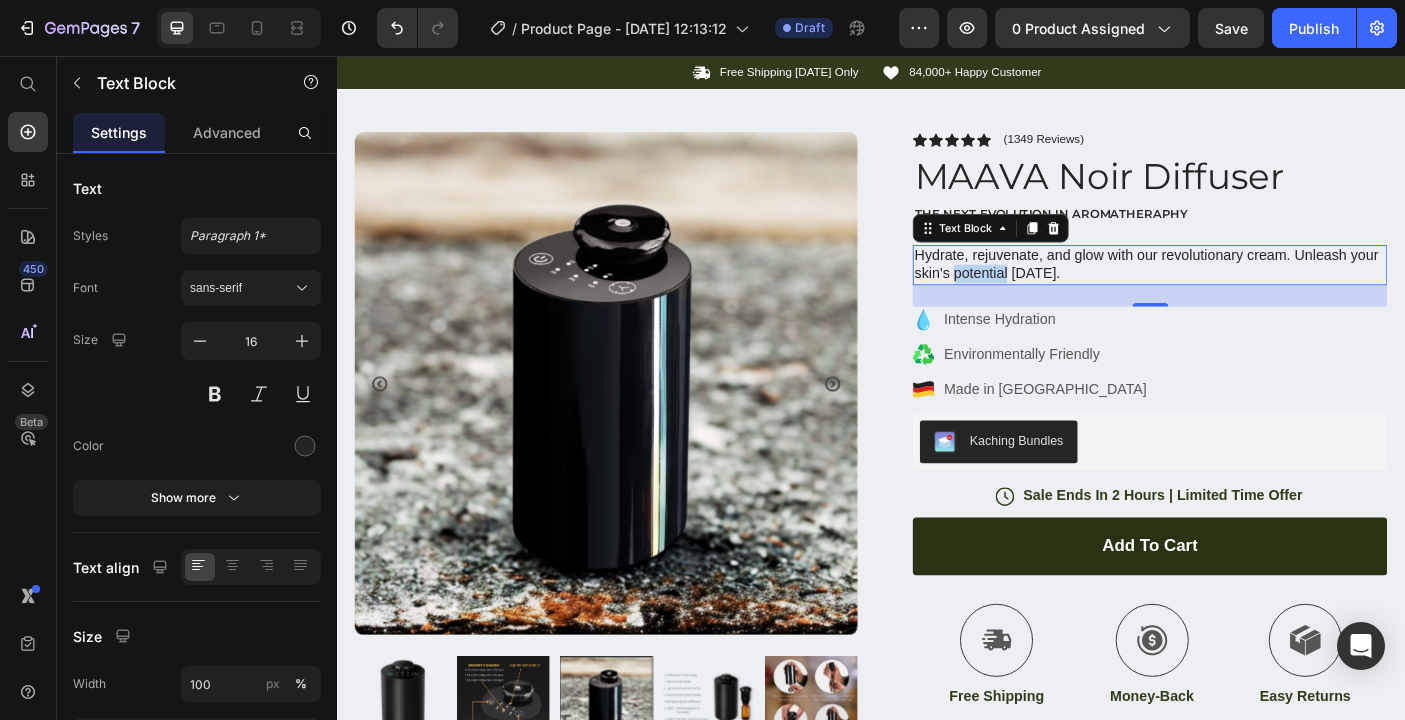 click on "Hydrate, rejuvenate, and glow with our revolutionary cream. Unleash your skin's potential today." at bounding box center (1250, 291) 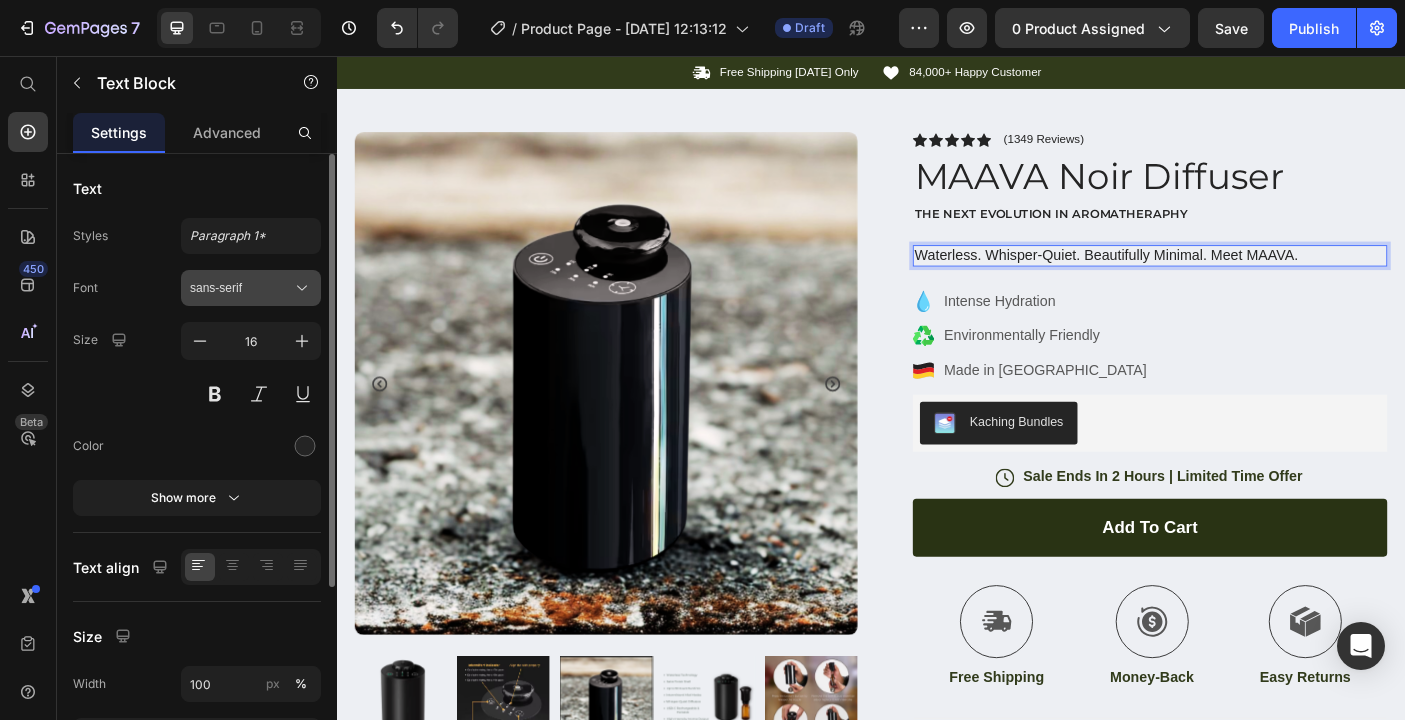 click on "sans-serif" at bounding box center (241, 288) 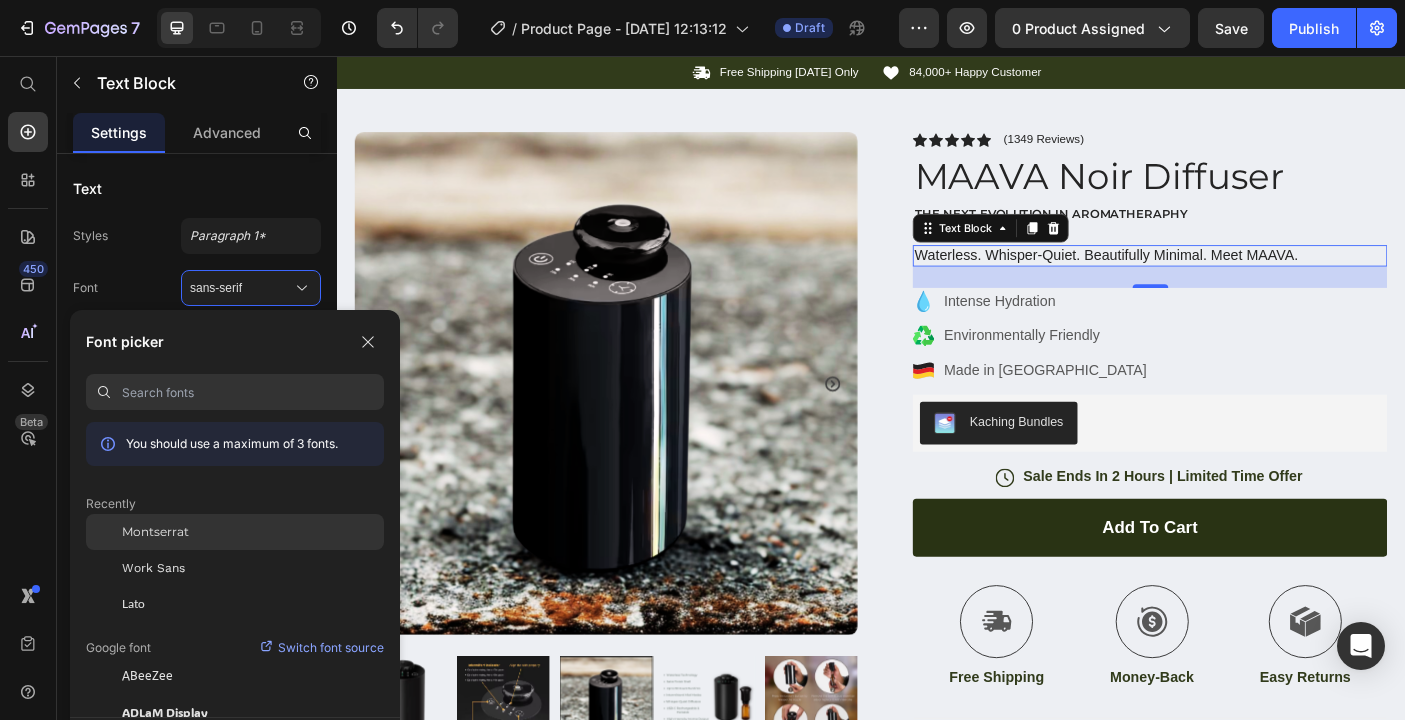 click on "Montserrat" 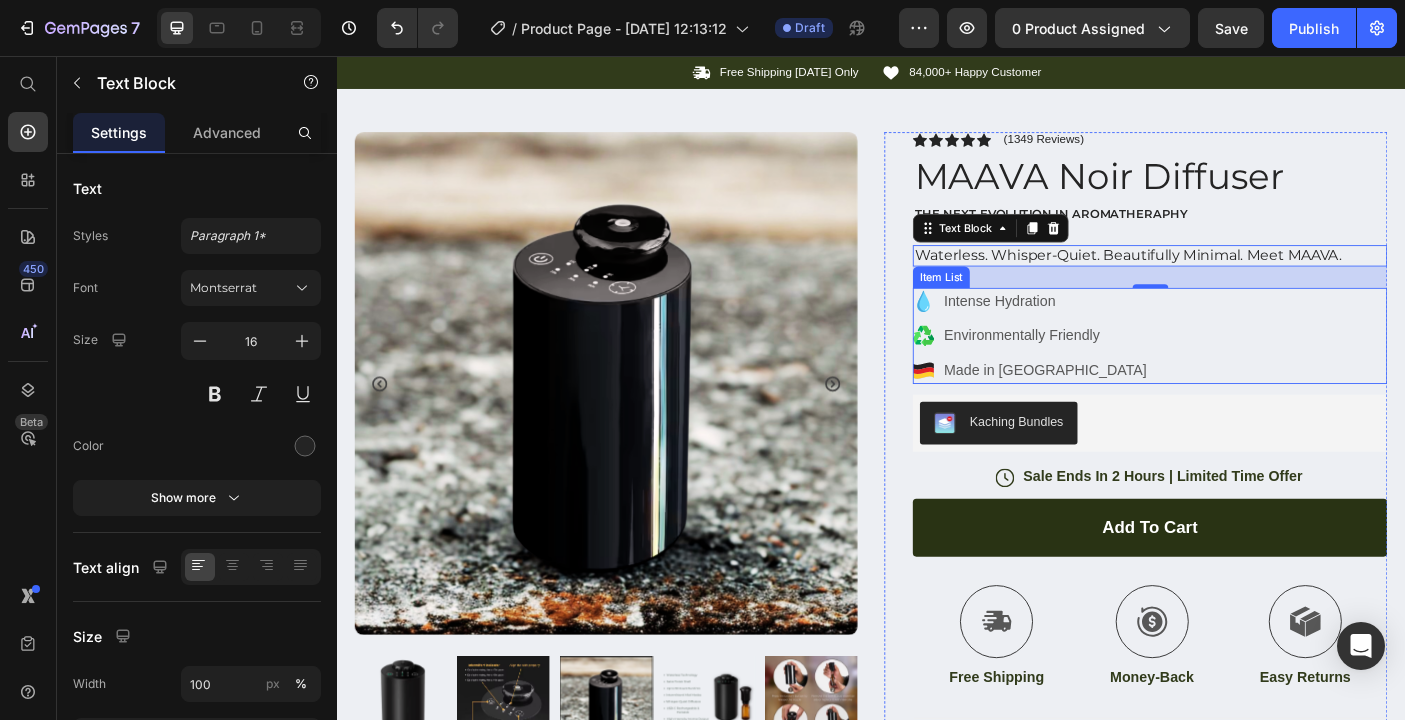 click on "Intense Hydration
Environmentally Friendly
Made in Germany" at bounding box center [1250, 370] 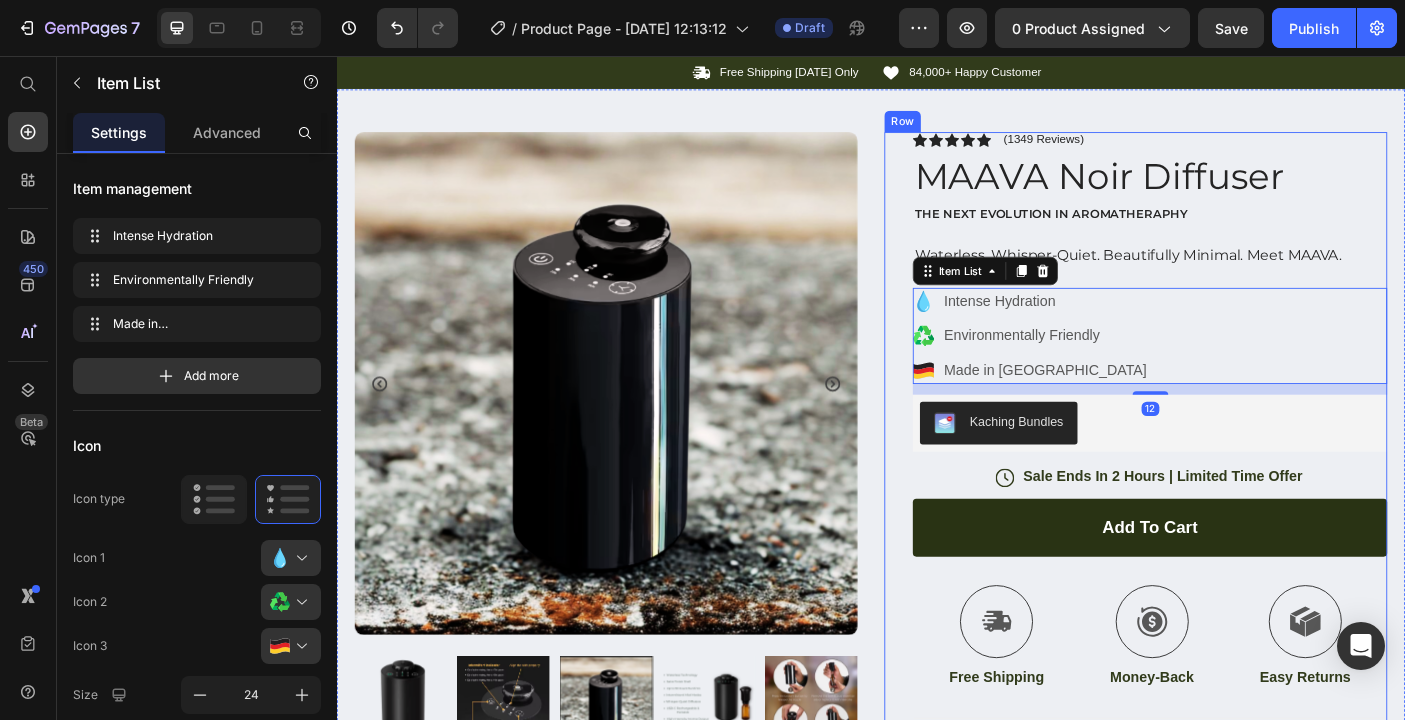 click on "Icon Icon Icon Icon Icon Icon List (1349 Reviews) Text Block Row MAAVA Noir Diffuser Product Title THE NEXT EVOLUTION IN AROMATHERAPHY Text Block Waterless. Whisper-Quiet. Beautifully Minimal. Meet MAAVA. Text Block
Intense Hydration
Environmentally Friendly
Made in Germany Item List   12 Kaching Bundles Kaching Bundles
Icon Sale Ends In 2 Hours | Limited Time Offer Text Block Row add to cart Add to Cart
Icon Free Shipping Text Block
Icon Money-Back Text Block
Icon Easy Returns Text Block Row Image Icon Icon Icon Icon Icon Icon List “This skin cream is a game-changer! It has transformed my dry, lackluster skin into a hydrated and radiant complexion. I love how it absorbs quickly and leaves no greasy residue. Highly recommend” Text Block
Icon Hannah N. (Houston, USA) Text Block Row Row
Benefits
Image" at bounding box center [1250, 597] 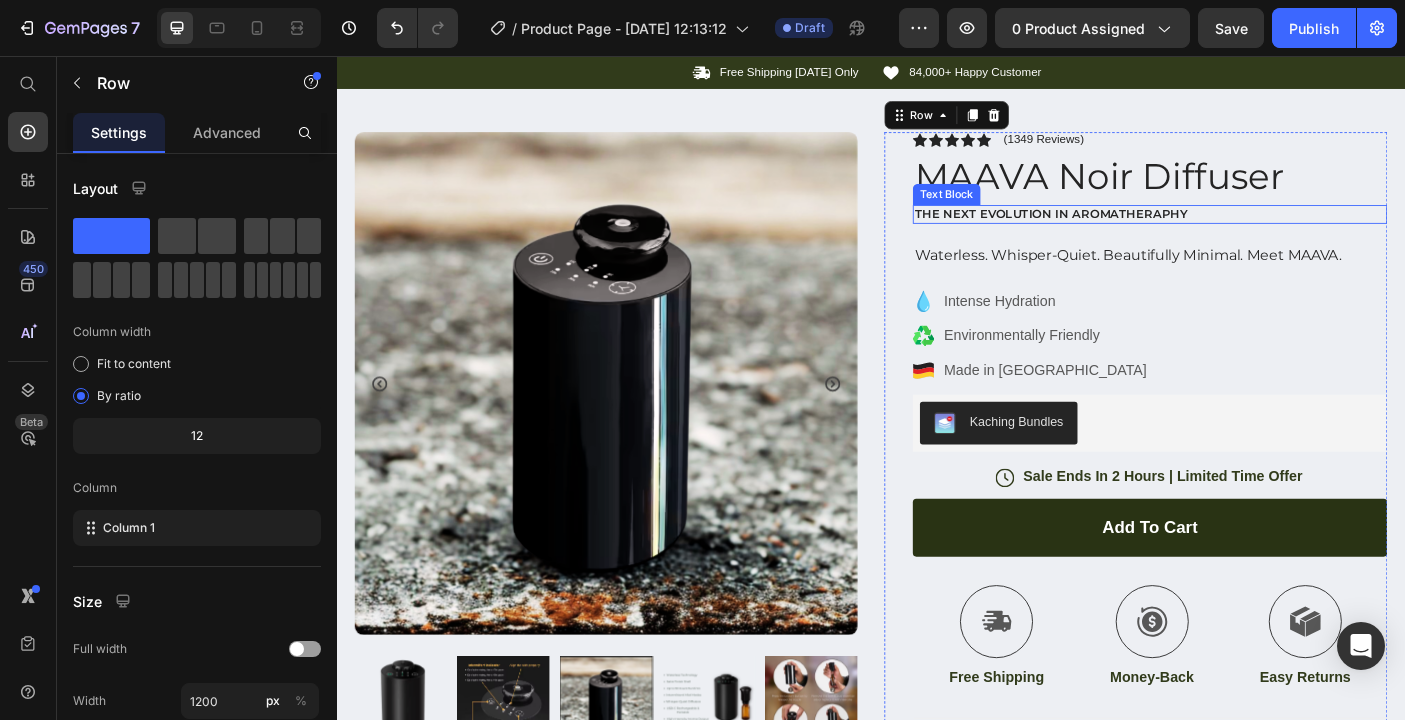 click on "THE NEXT EVOLUTION IN AROMATHERAPHY" at bounding box center [1250, 233] 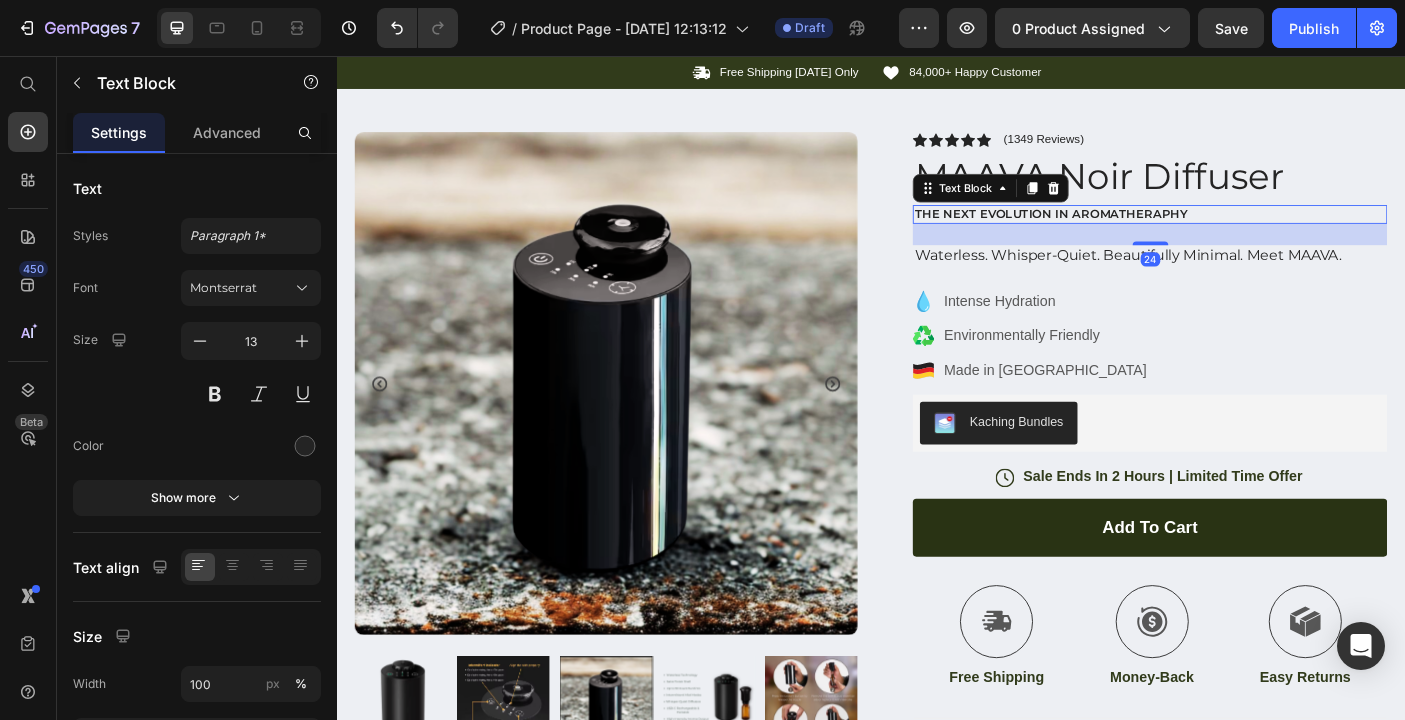 click on "THE NEXT EVOLUTION IN AROMATHERAPHY" at bounding box center [1250, 233] 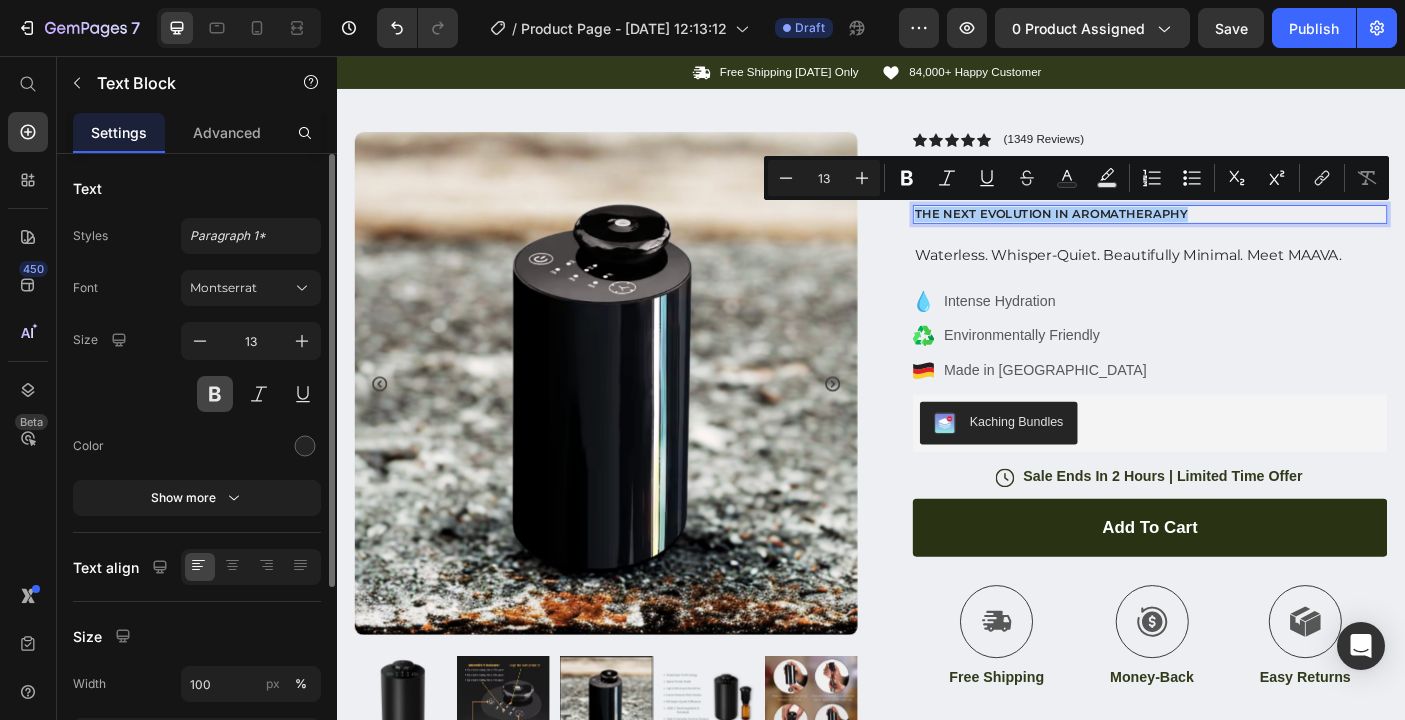 click at bounding box center (215, 394) 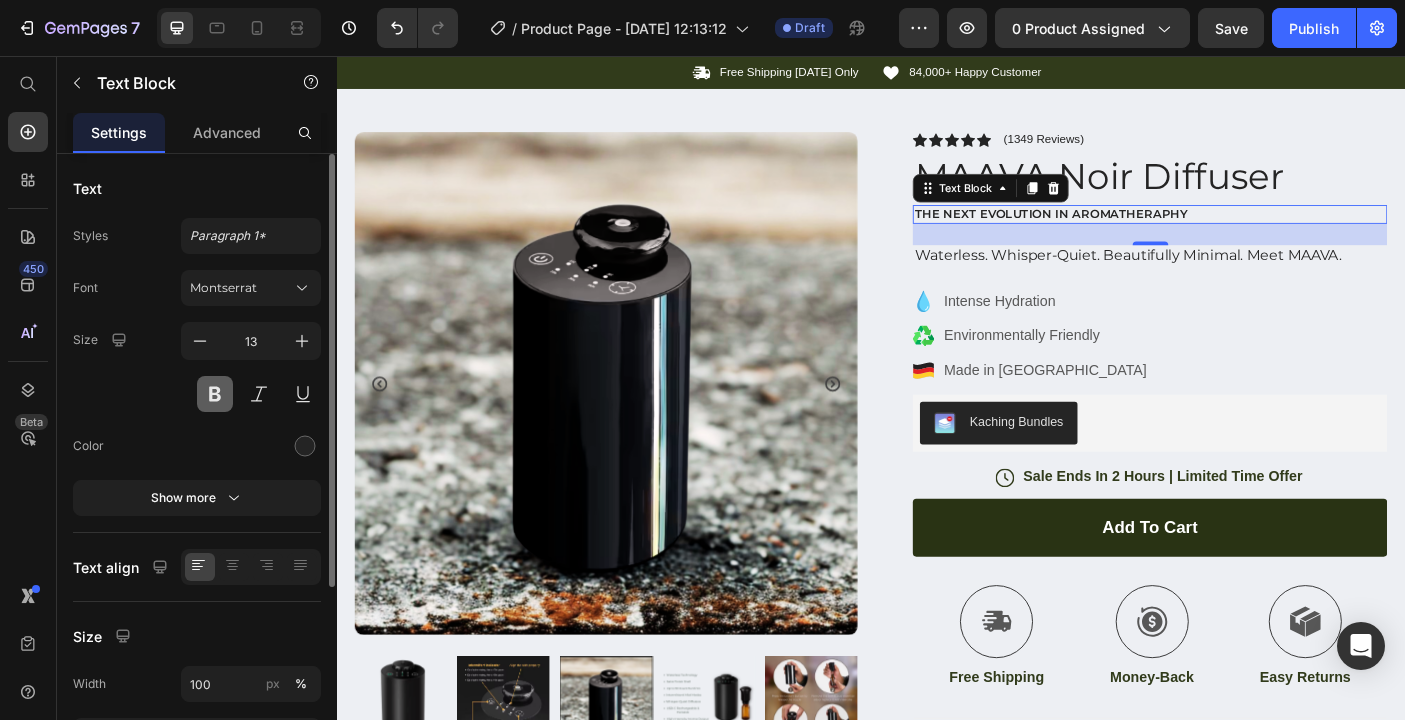 click at bounding box center [215, 394] 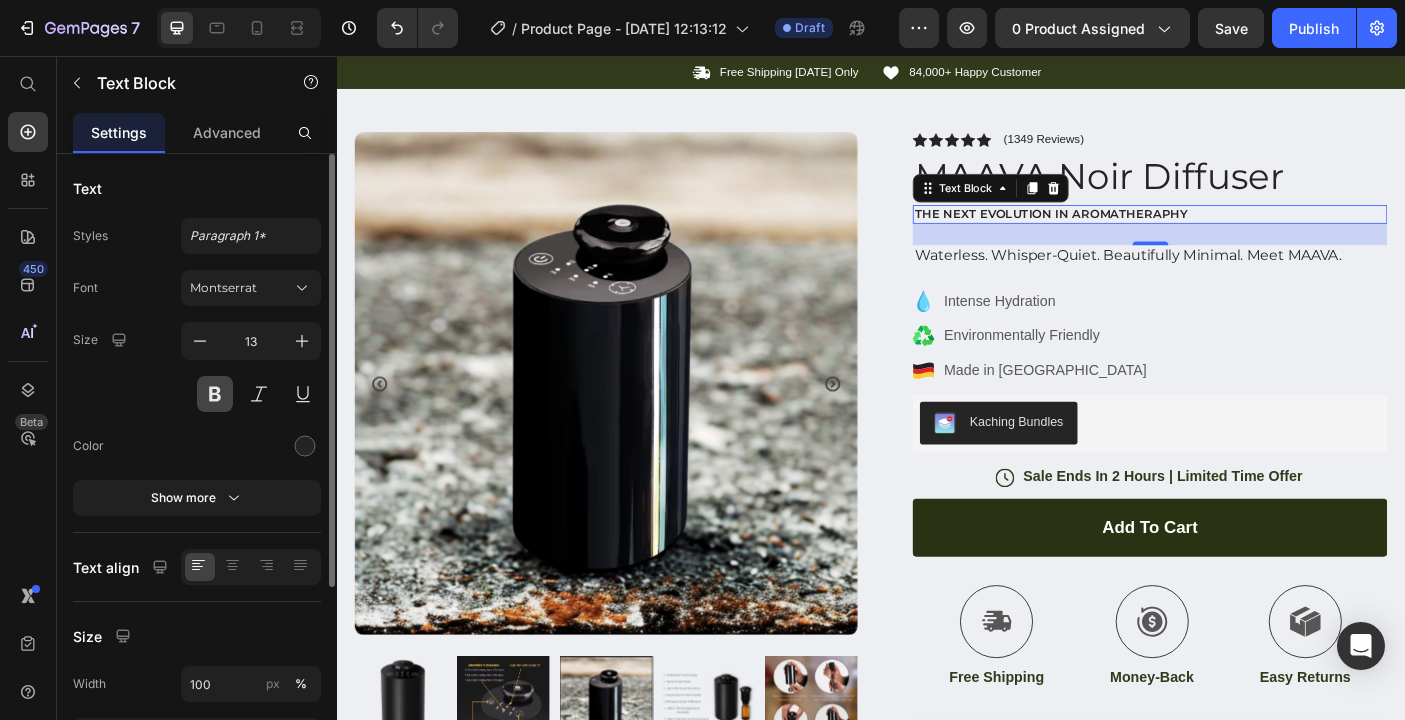 click at bounding box center (215, 394) 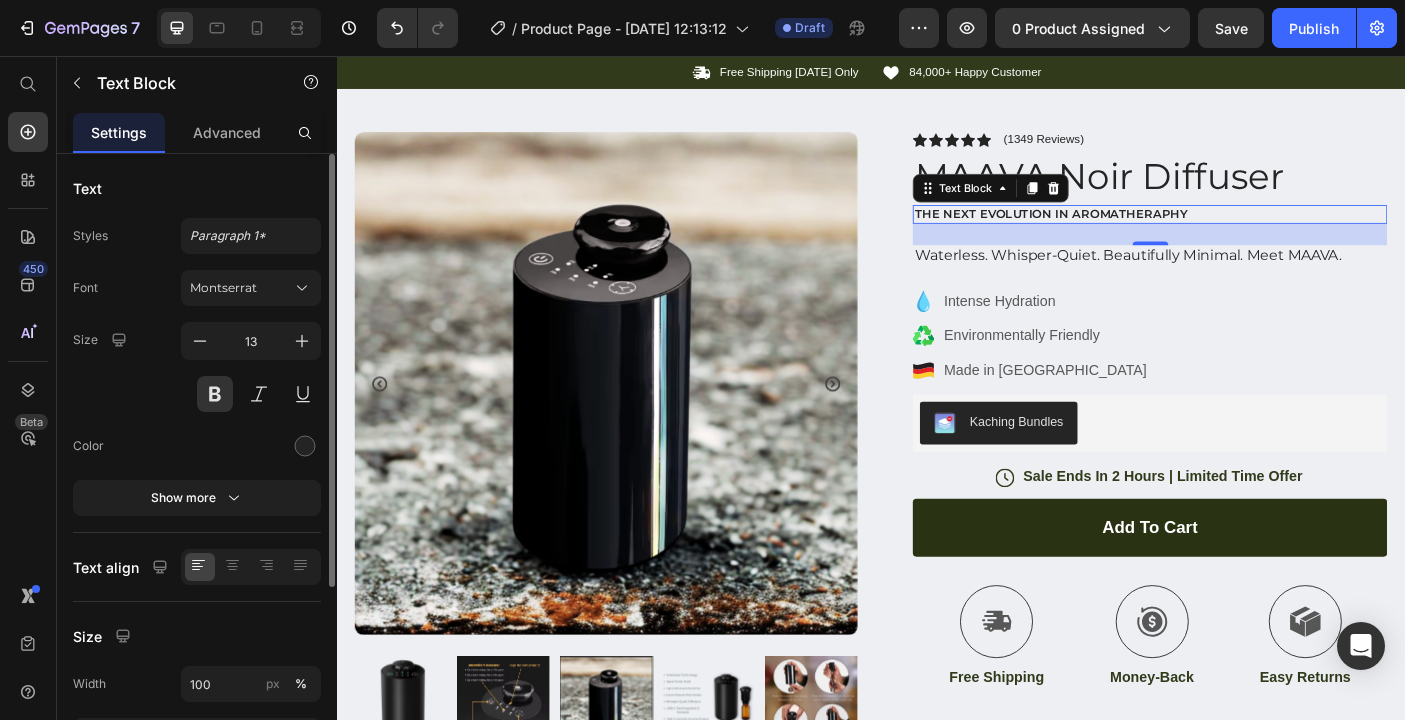 click at bounding box center (251, 446) 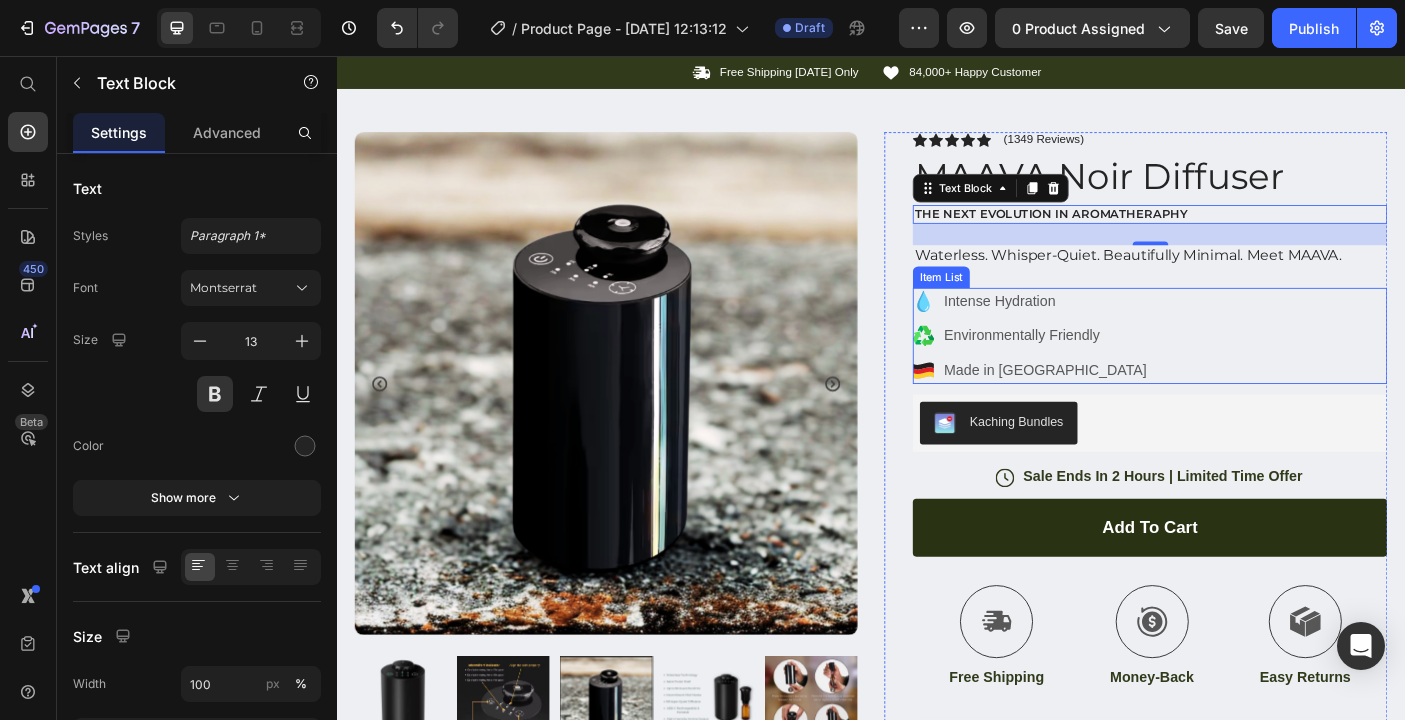click on "Intense Hydration
Environmentally Friendly
Made in Germany" at bounding box center [1250, 370] 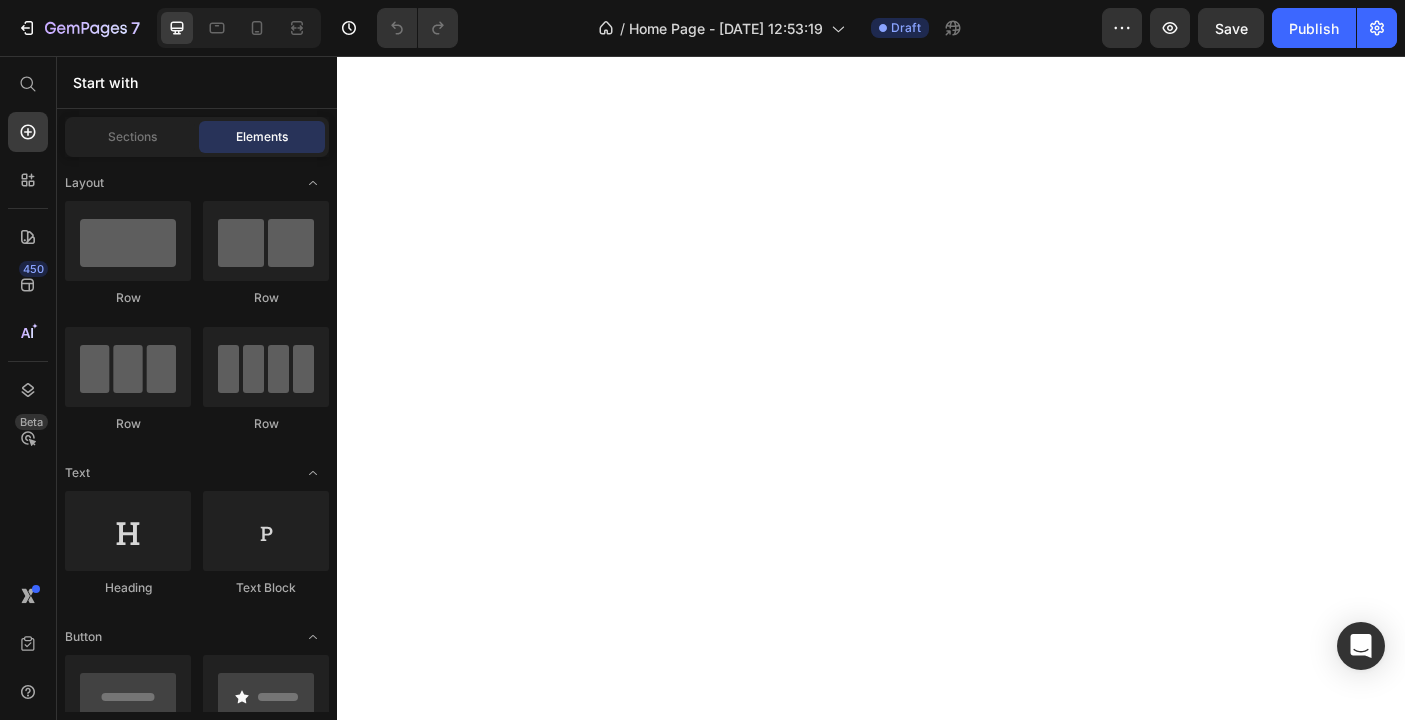 scroll, scrollTop: 0, scrollLeft: 0, axis: both 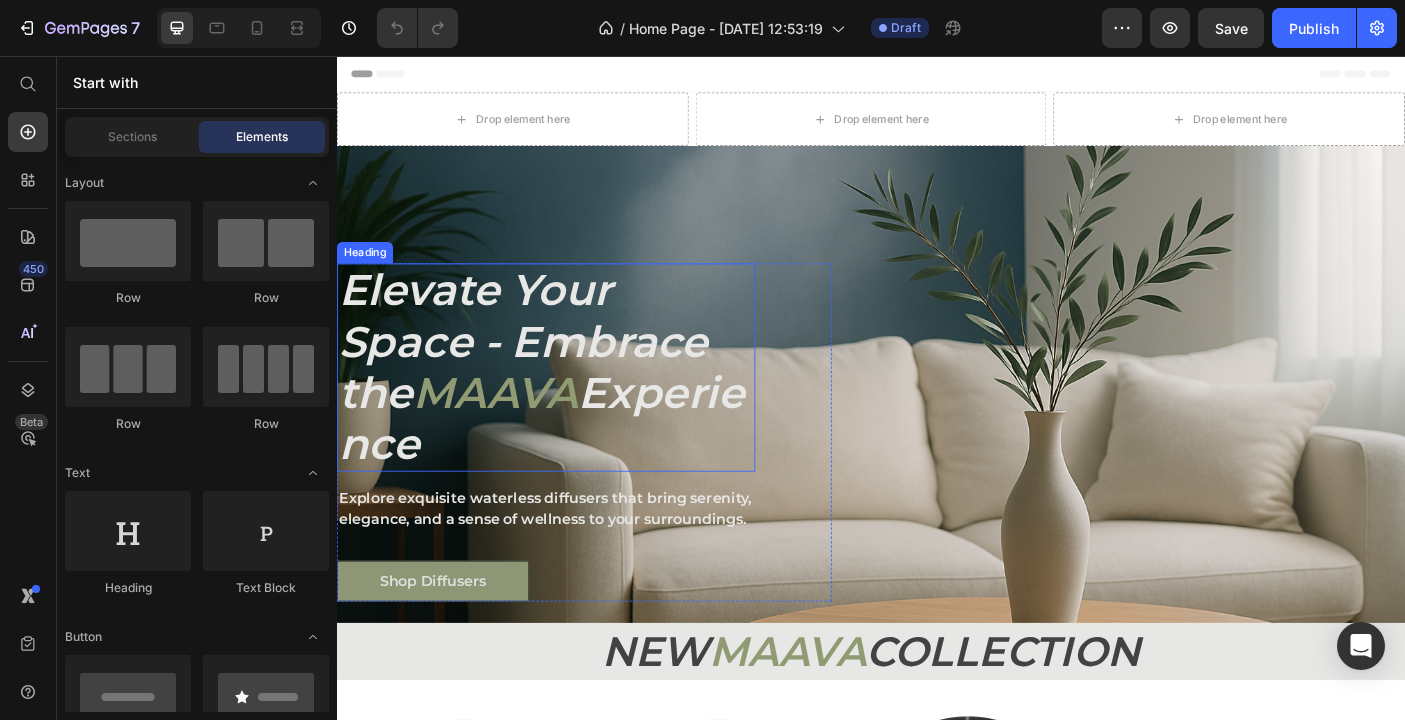 click on "MAAVA" at bounding box center (515, 434) 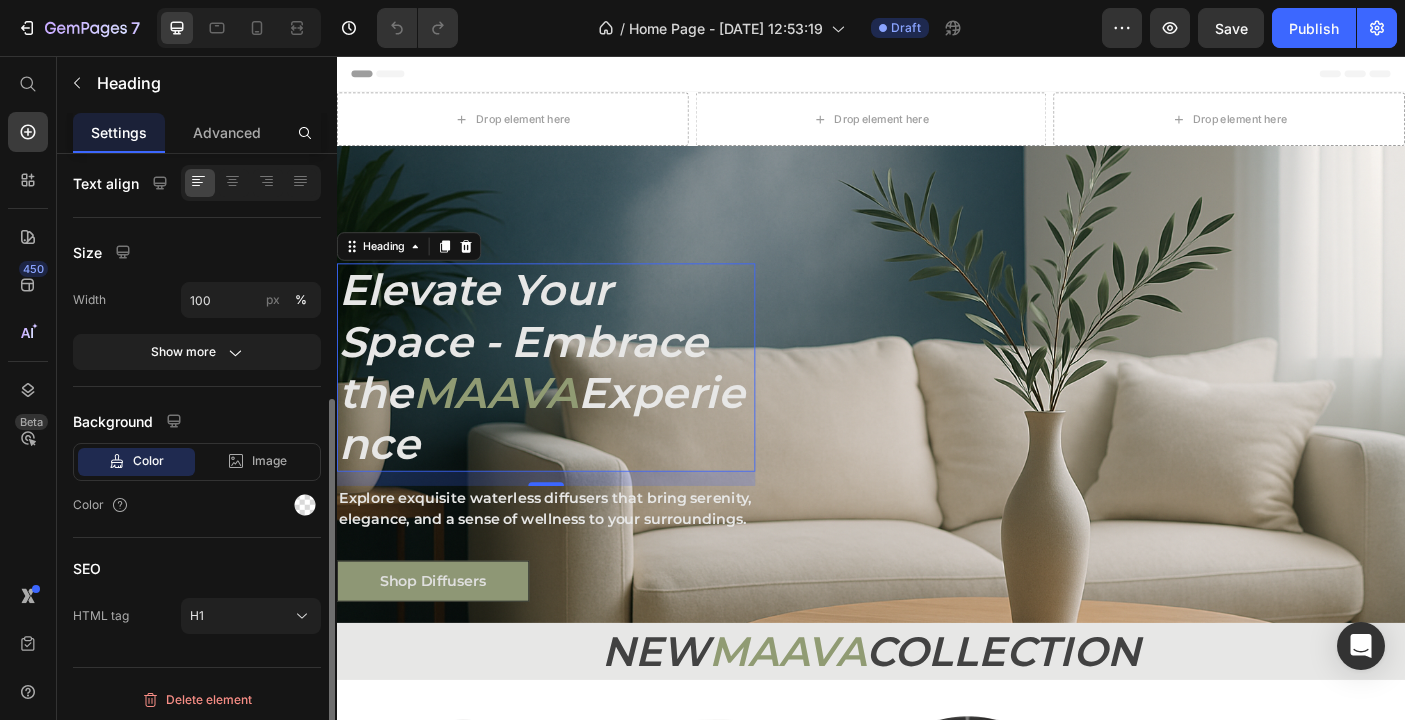 scroll, scrollTop: 389, scrollLeft: 0, axis: vertical 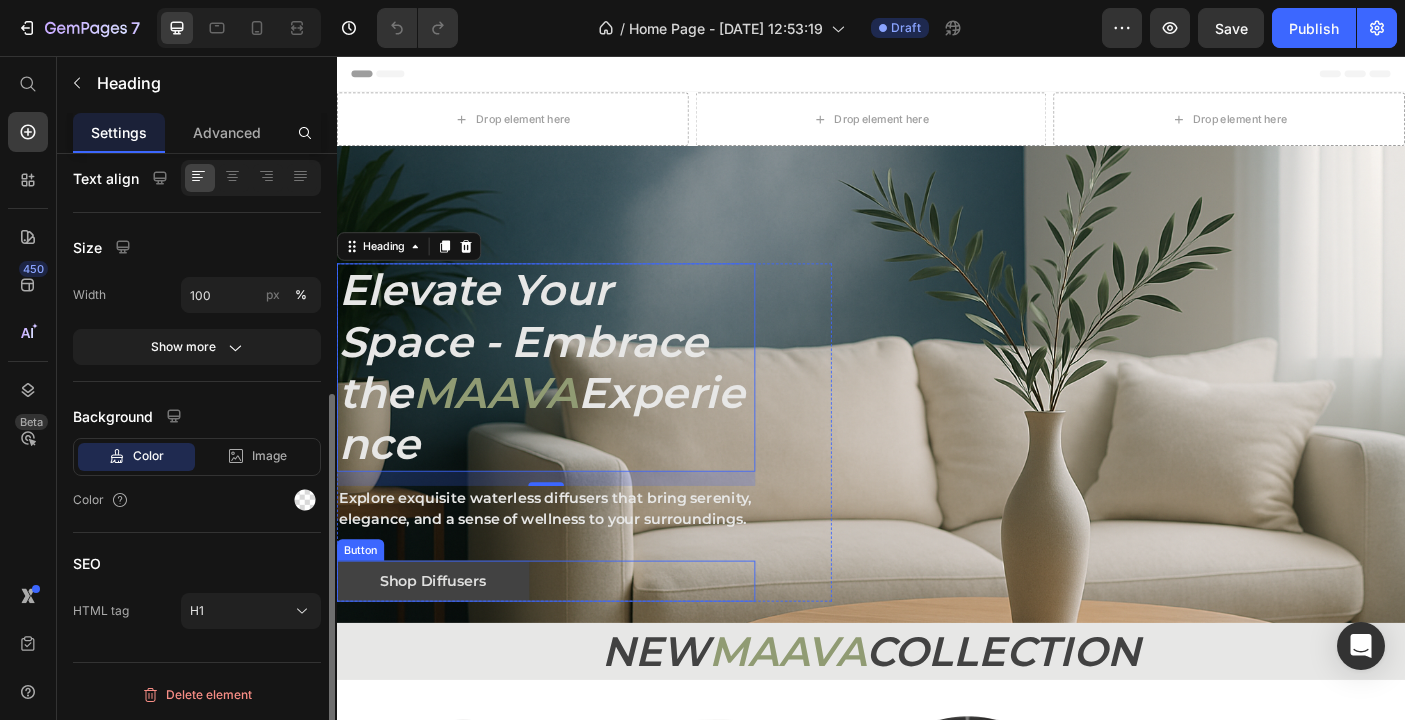 click on "Shop Diffusers" at bounding box center [445, 646] 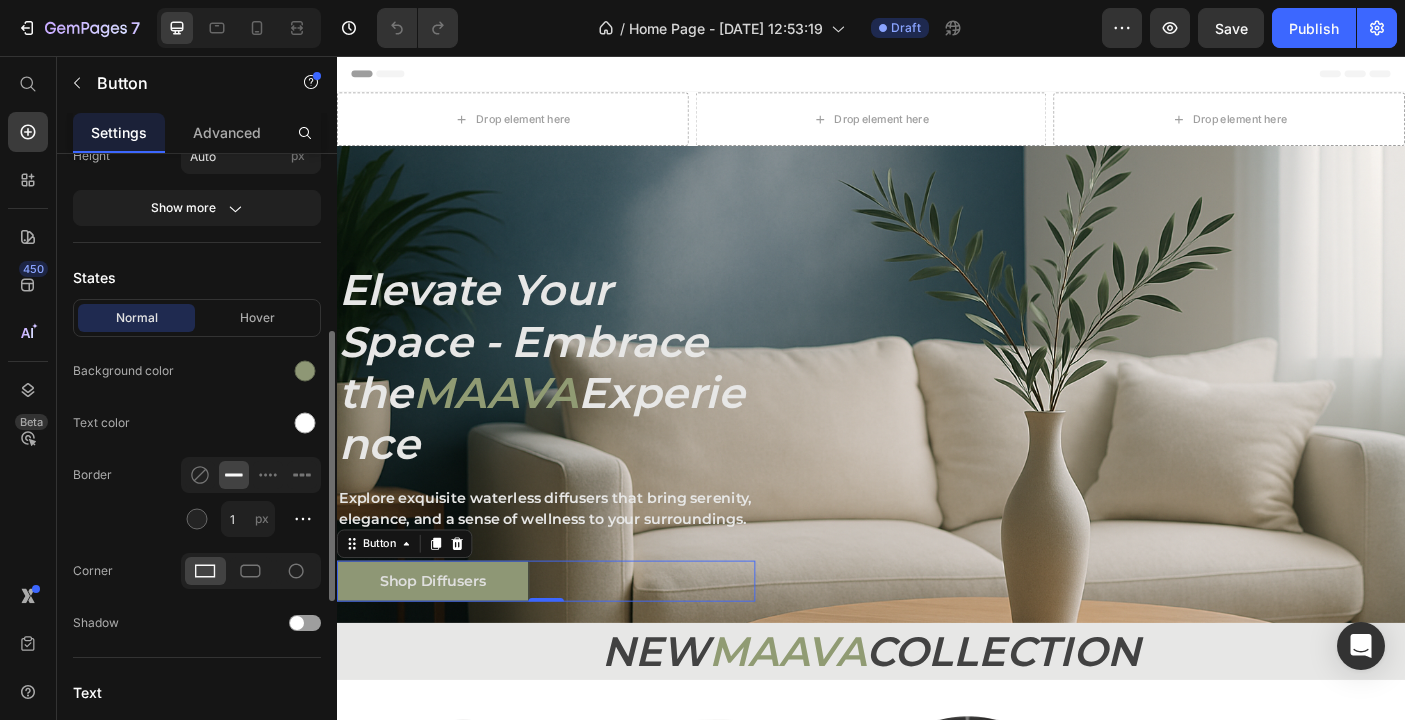 scroll, scrollTop: 415, scrollLeft: 0, axis: vertical 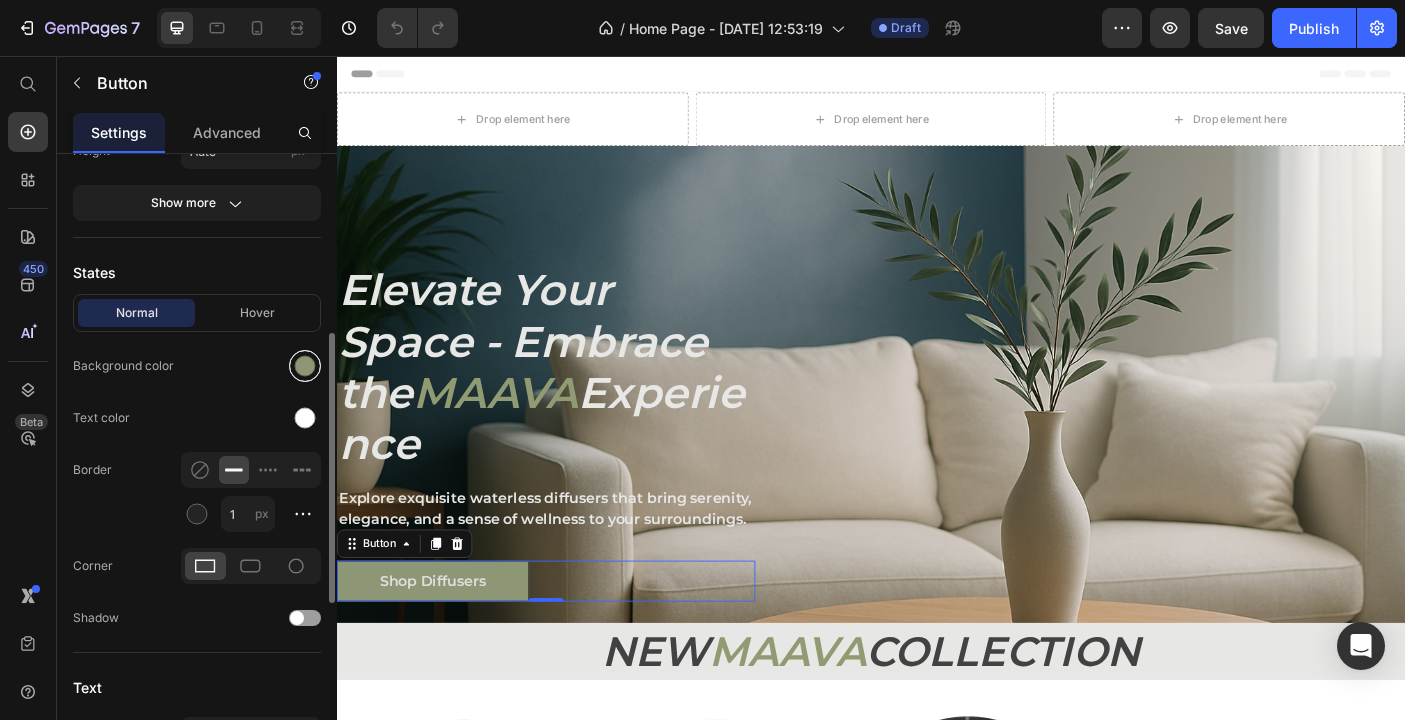 click at bounding box center (305, 366) 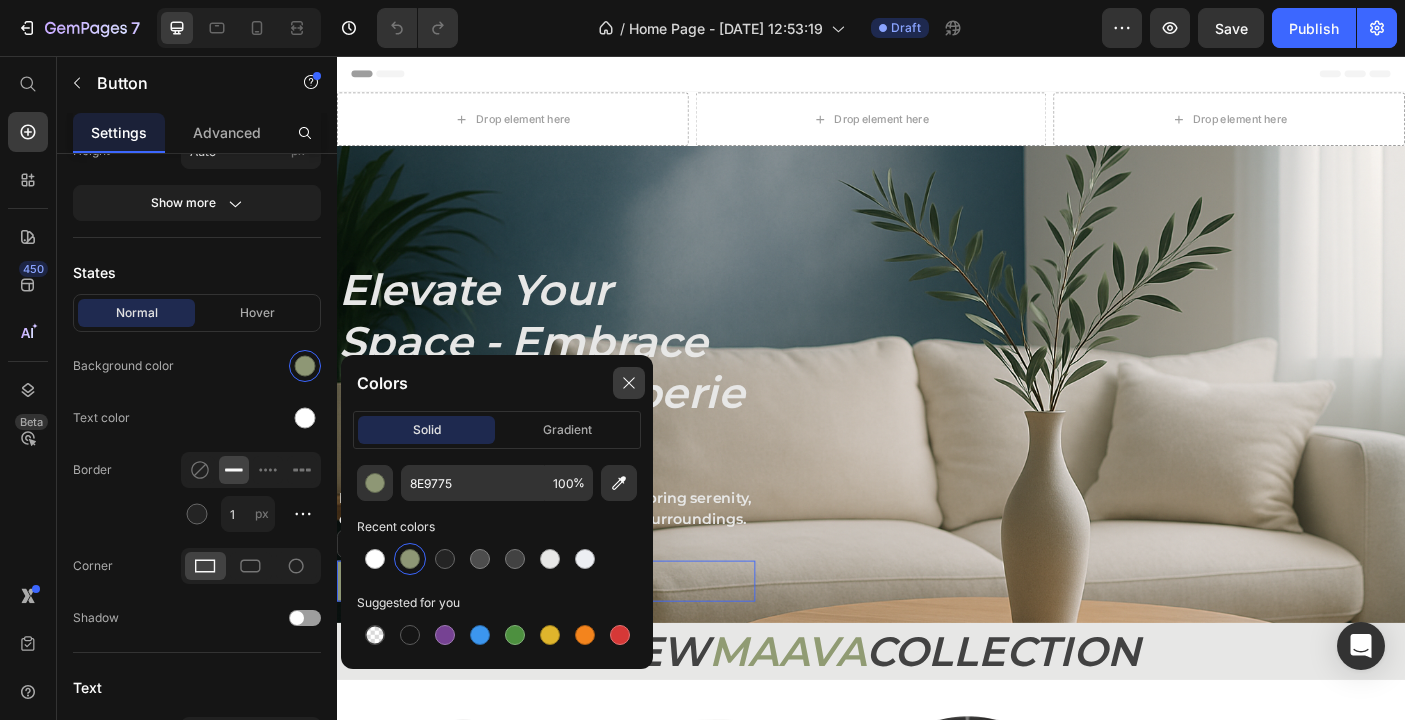 click 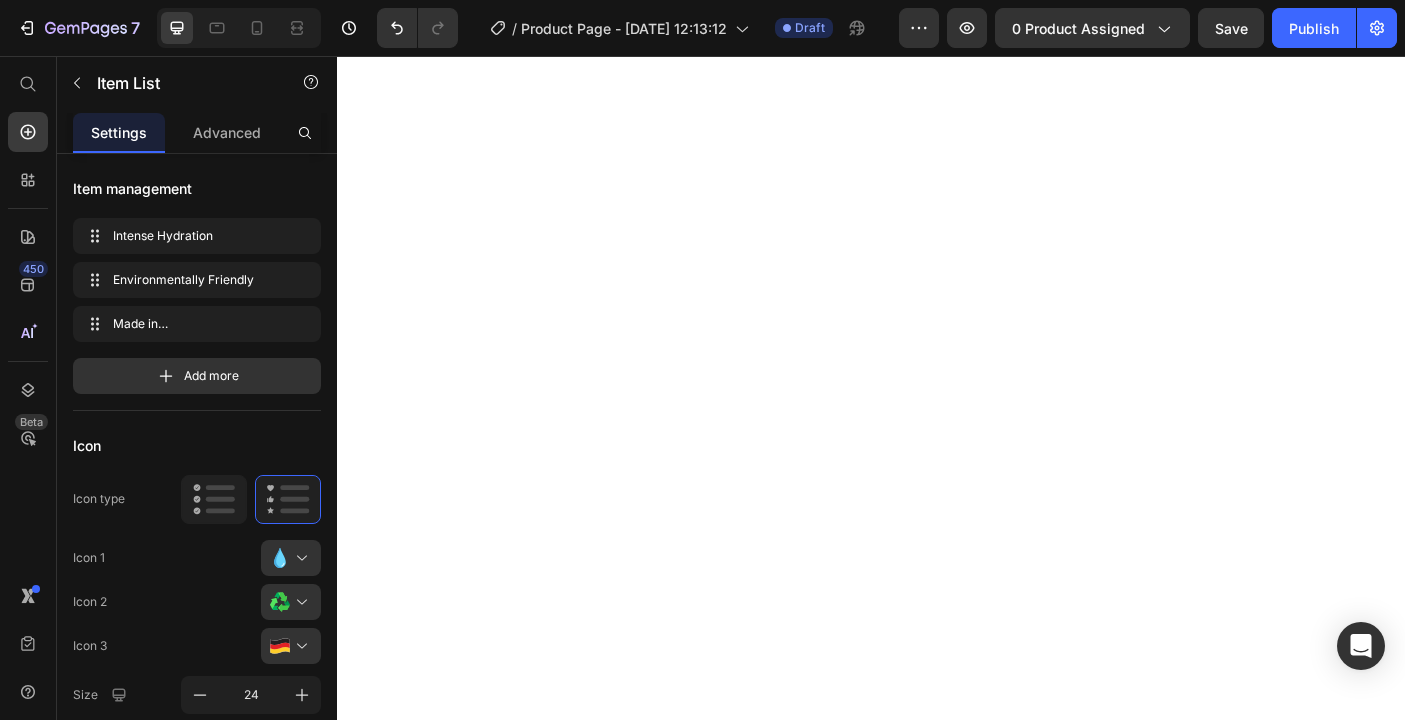 scroll, scrollTop: 0, scrollLeft: 0, axis: both 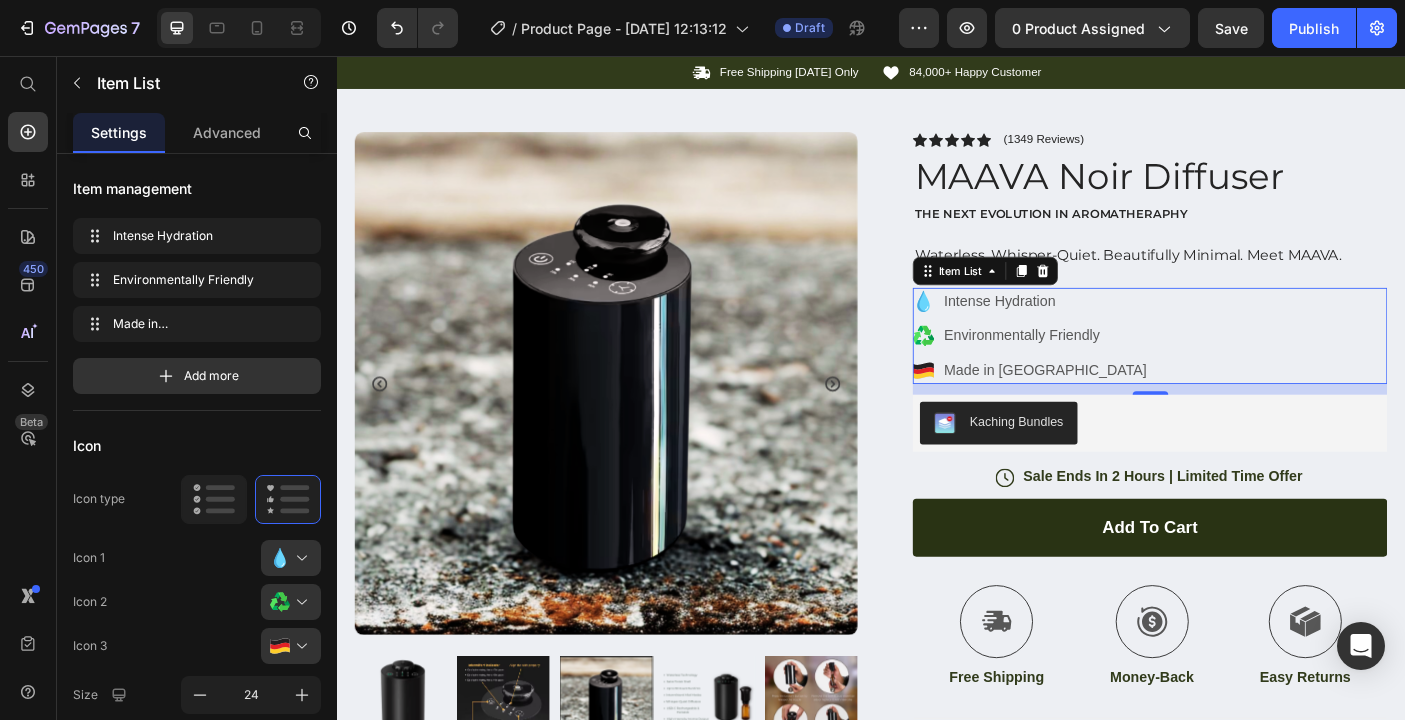 click on "Intense Hydration
Environmentally Friendly
Made in [GEOGRAPHIC_DATA]" at bounding box center (1250, 370) 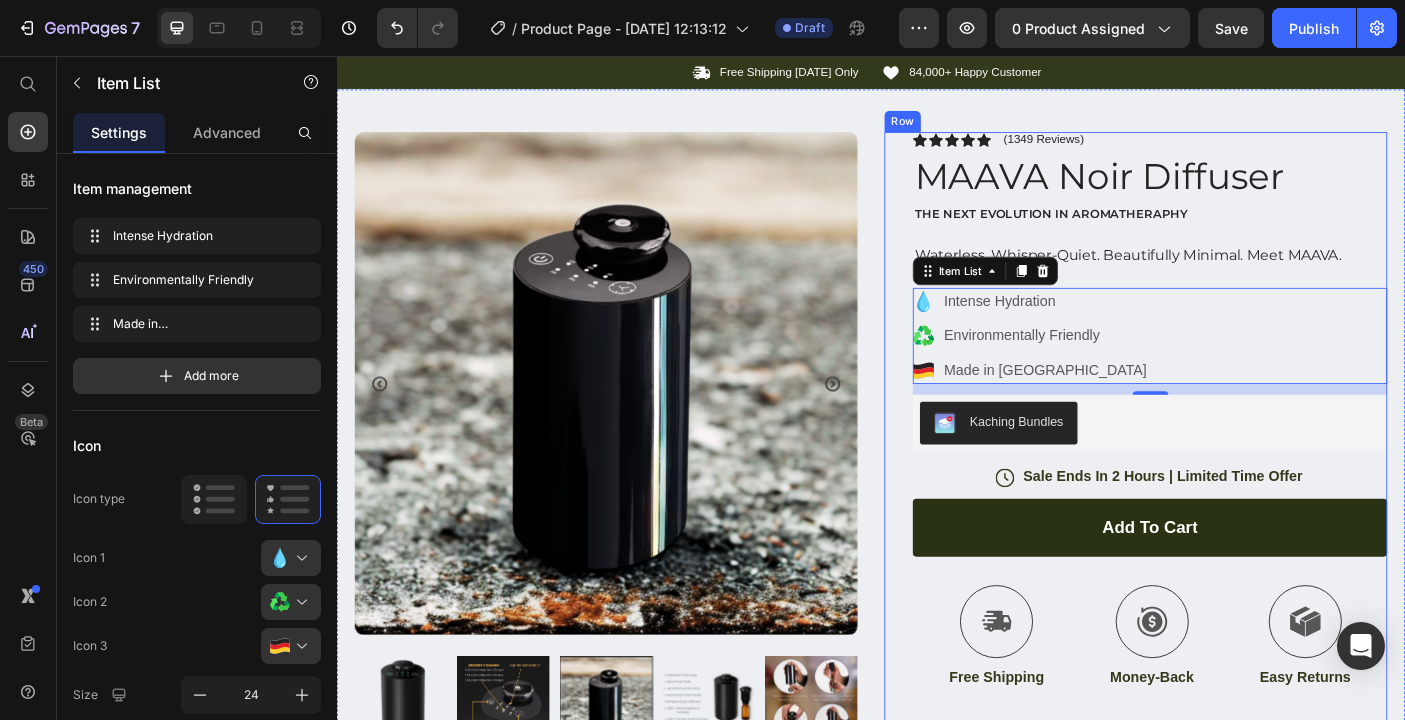 click on "Icon Icon Icon Icon Icon Icon List (1349 Reviews) Text Block Row MAAVA Noir Diffuser Product Title THE NEXT EVOLUTION IN AROMATHERAPHY Text Block Waterless. Whisper-Quiet. Beautifully Minimal. Meet MAAVA. Text Block
Intense Hydration
Environmentally Friendly
Made in [GEOGRAPHIC_DATA] Item List   12 Kaching Bundles Kaching Bundles
Icon Sale Ends In 2 Hours | Limited Time Offer Text Block Row add to cart Add to Cart
Icon Free Shipping Text Block
Icon Money-Back Text Block
Icon Easy Returns Text Block Row Image Icon Icon Icon Icon Icon Icon List “This skin cream is a game-changer! It has transformed my dry, lackluster skin into a hydrated and radiant complexion. I love how it absorbs quickly and leaves no greasy residue. Highly recommend” Text Block
Icon [PERSON_NAME] ([GEOGRAPHIC_DATA], [GEOGRAPHIC_DATA]) Text Block Row Row
Benefits
Image" at bounding box center [1250, 597] 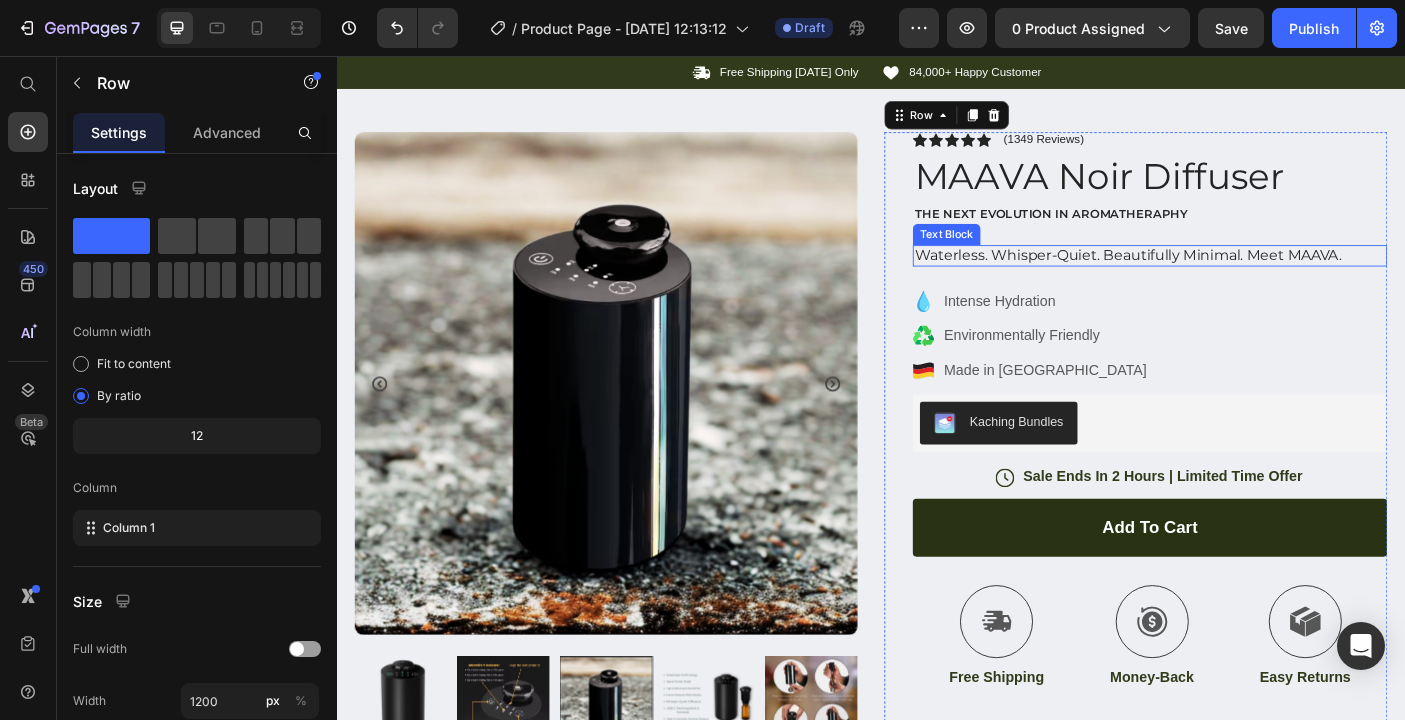 click on "Waterless. Whisper-Quiet. Beautifully Minimal. Meet MAAVA." at bounding box center [1250, 280] 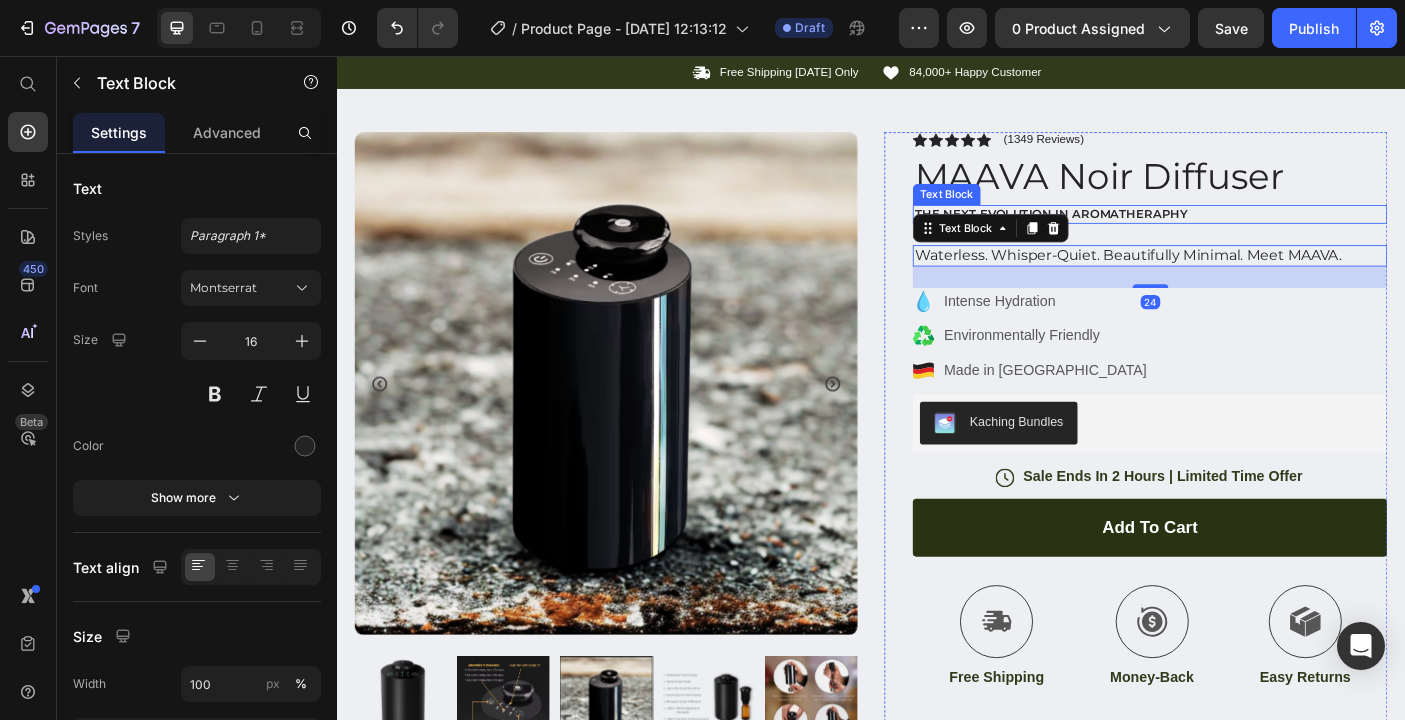 click on "THE NEXT EVOLUTION IN AROMATHERAPHY" at bounding box center (1250, 233) 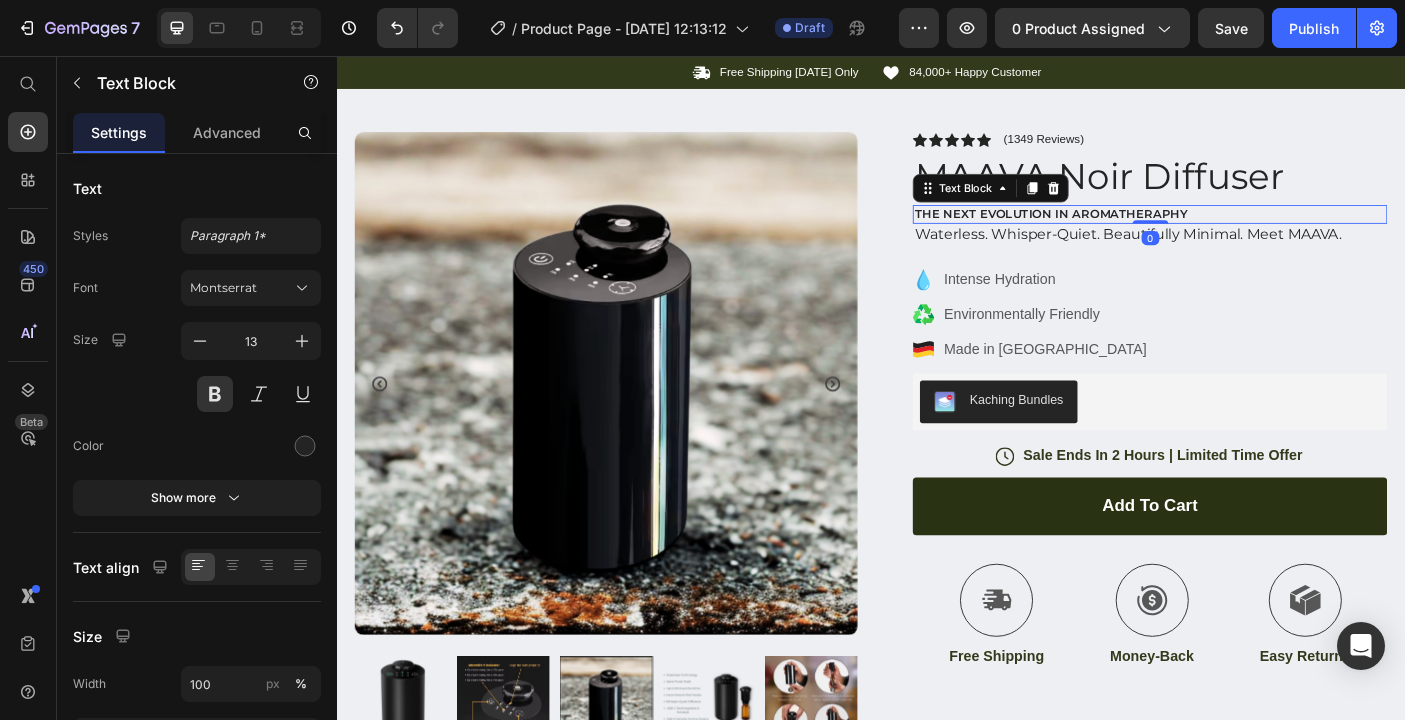 drag, startPoint x: 1249, startPoint y: 264, endPoint x: 1243, endPoint y: 213, distance: 51.351727 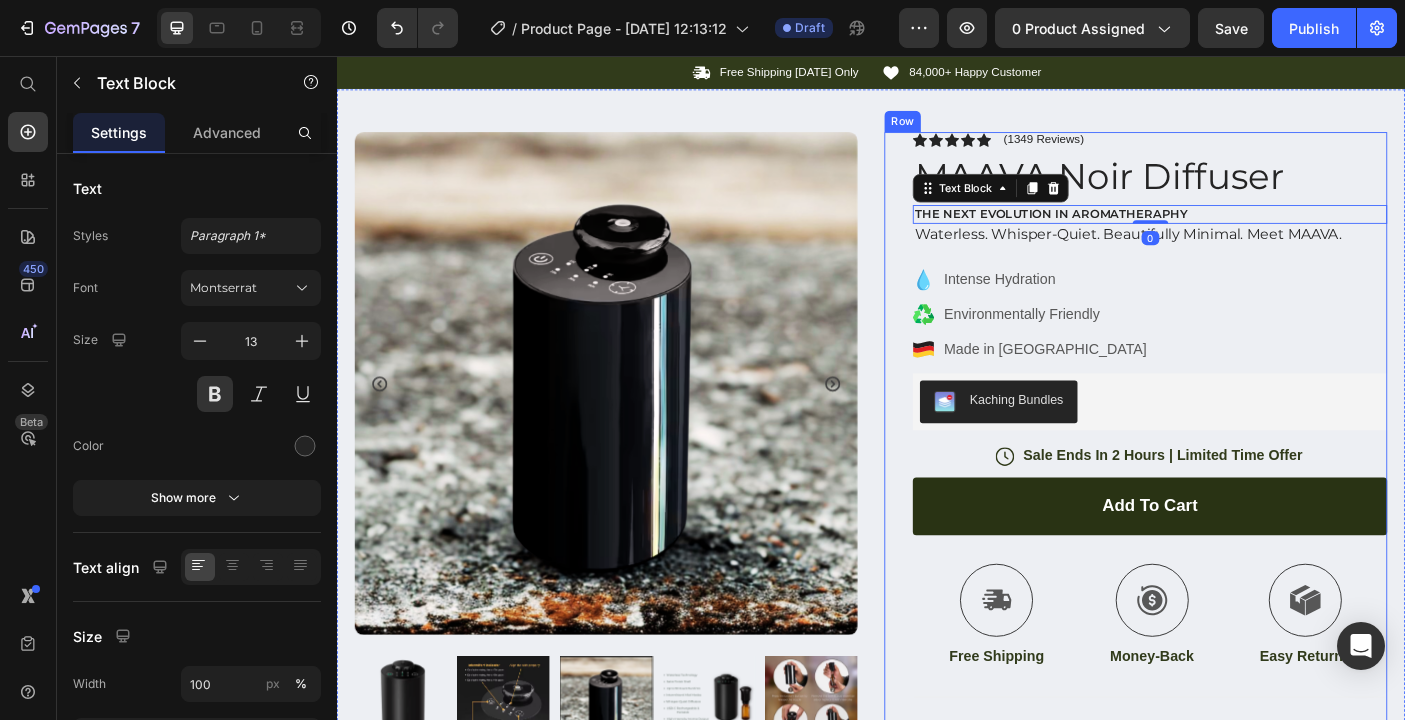 click on "Icon Icon Icon Icon Icon Icon List (1349 Reviews) Text Block Row MAAVA Noir Diffuser Product Title THE NEXT EVOLUTION IN AROMATHERAPHY Text Block   0 Waterless. Whisper-Quiet. Beautifully Minimal. Meet MAAVA. Text Block
Intense Hydration
Environmentally Friendly
Made in Germany Item List Kaching Bundles Kaching Bundles
Icon Sale Ends In 2 Hours | Limited Time Offer Text Block Row add to cart Add to Cart
Icon Free Shipping Text Block
Icon Money-Back Text Block
Icon Easy Returns Text Block Row Image Icon Icon Icon Icon Icon Icon List “This skin cream is a game-changer! It has transformed my dry, lackluster skin into a hydrated and radiant complexion. I love how it absorbs quickly and leaves no greasy residue. Highly recommend” Text Block
Icon Hannah N. (Houston, USA) Text Block Row Row
Benefits
Image" at bounding box center [1250, 585] 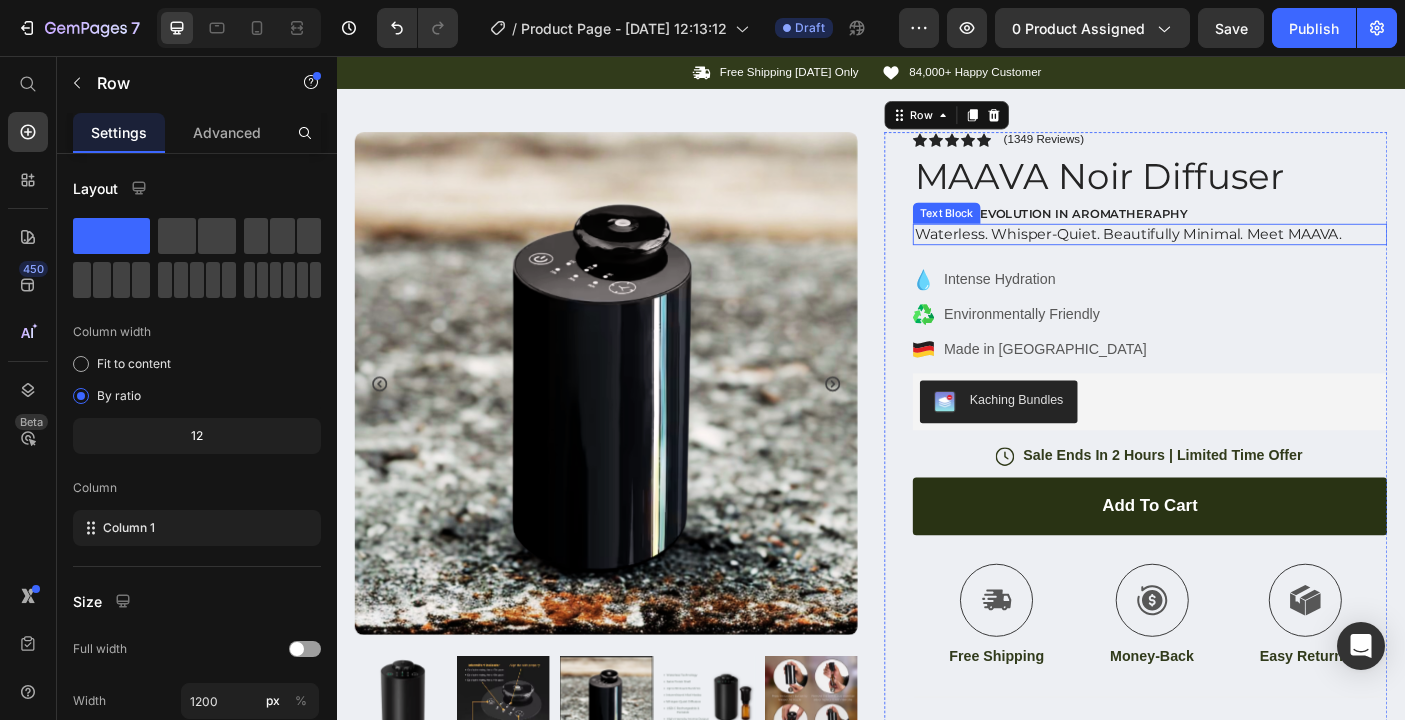 click on "Waterless. Whisper-Quiet. Beautifully Minimal. Meet MAAVA." at bounding box center (1250, 256) 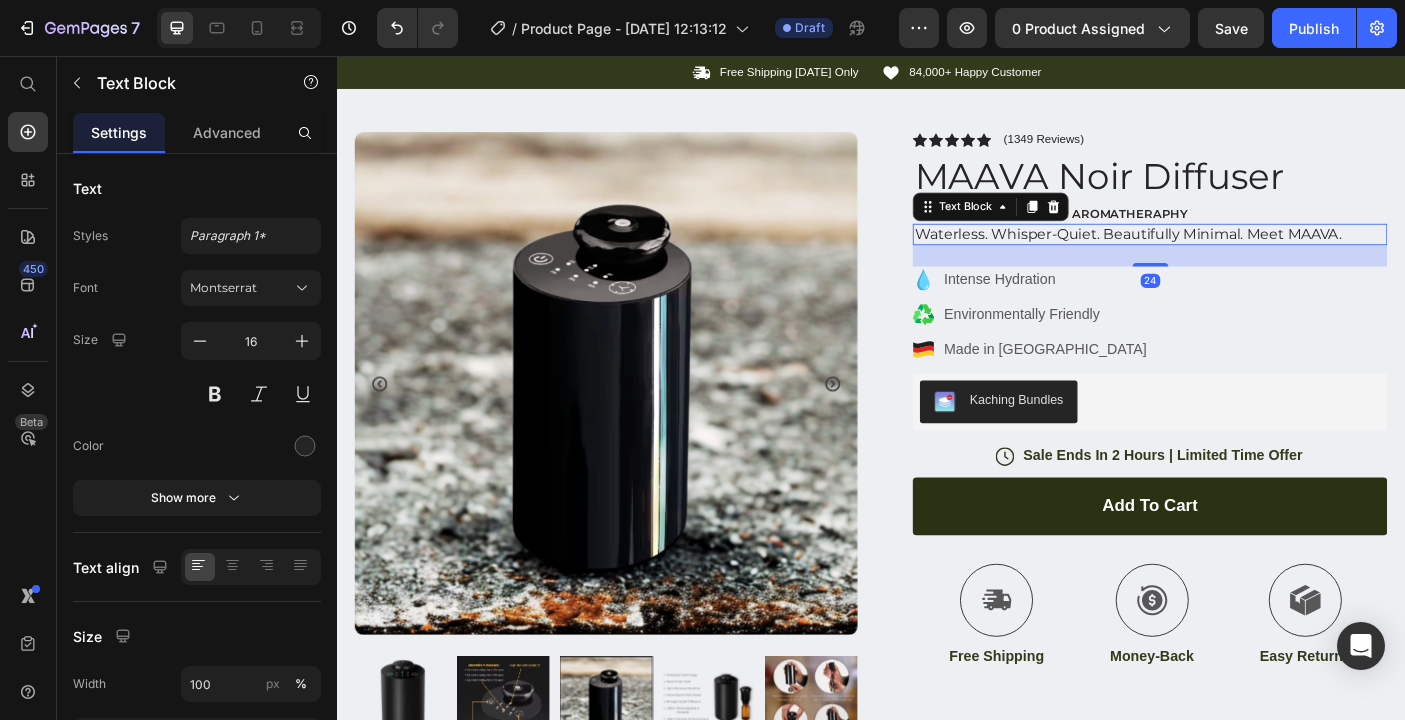click on "Waterless. Whisper-Quiet. Beautifully Minimal. Meet MAAVA." at bounding box center [1250, 256] 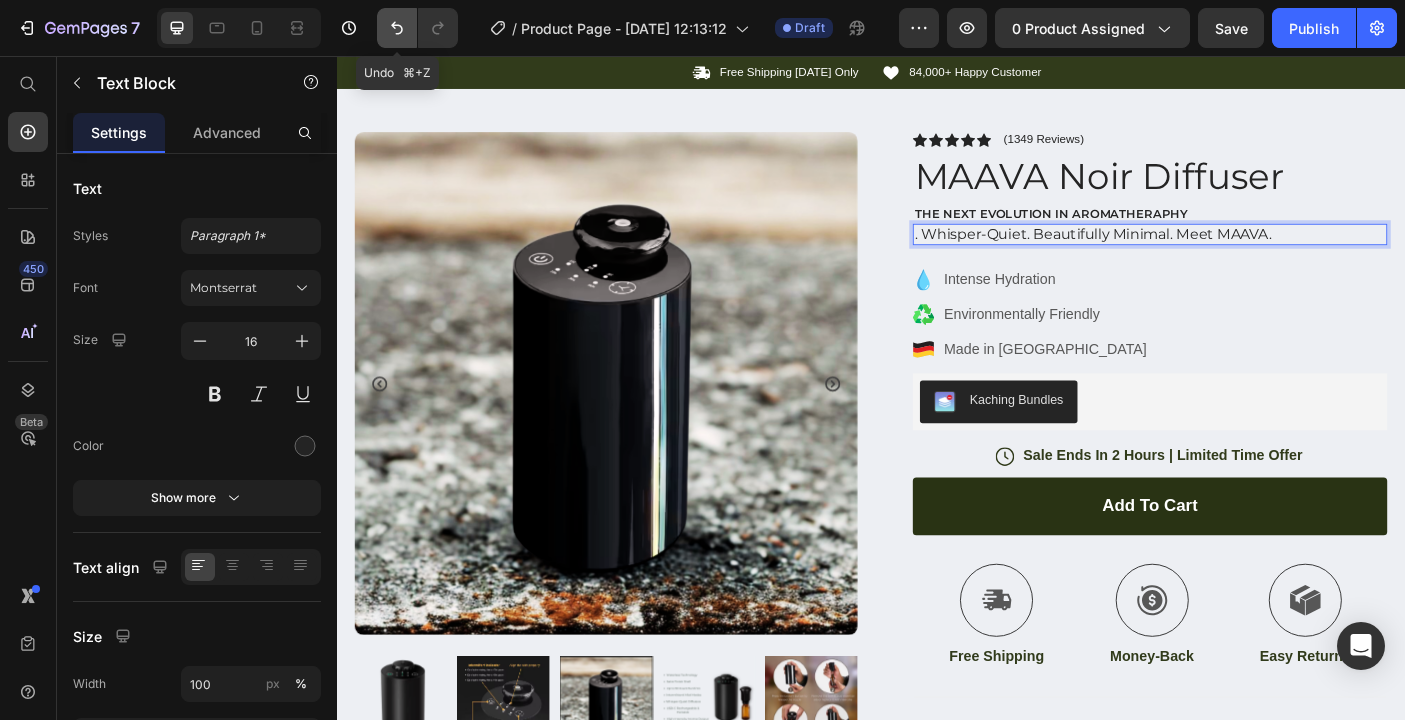 click 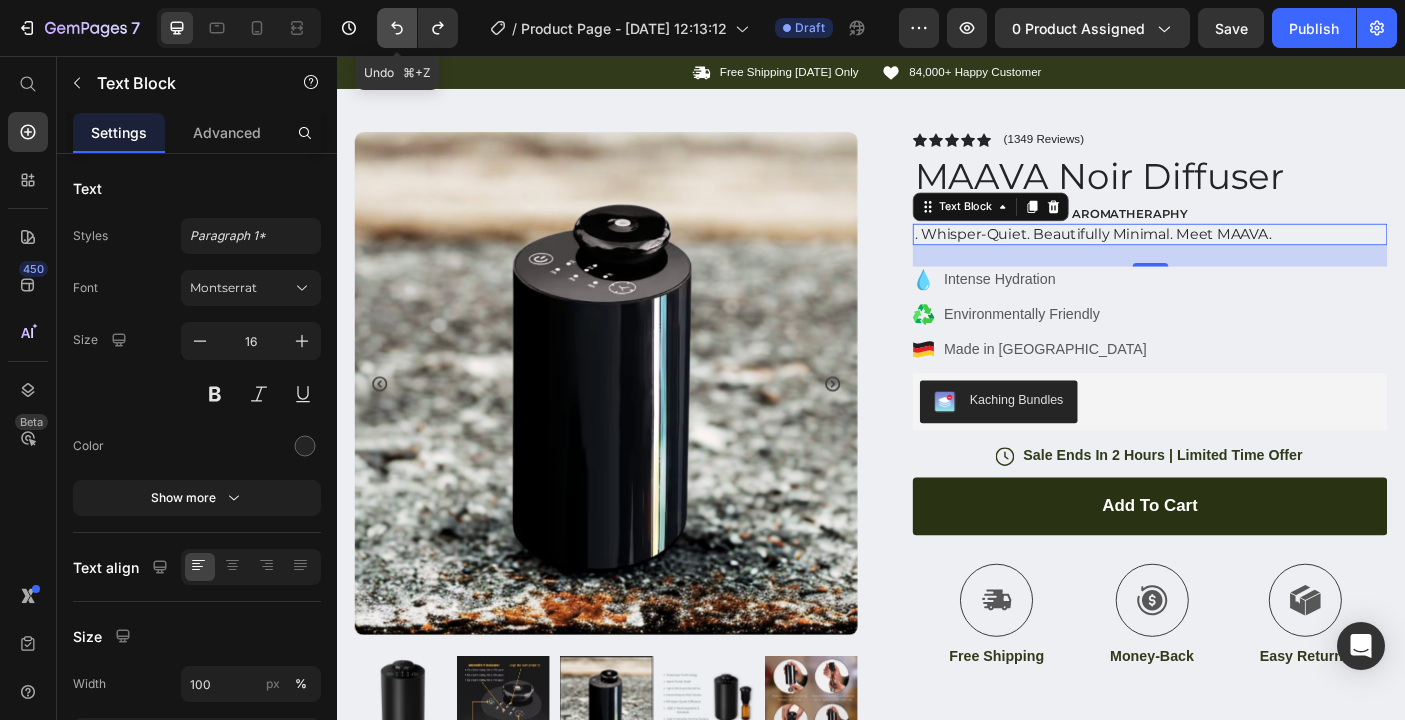 click 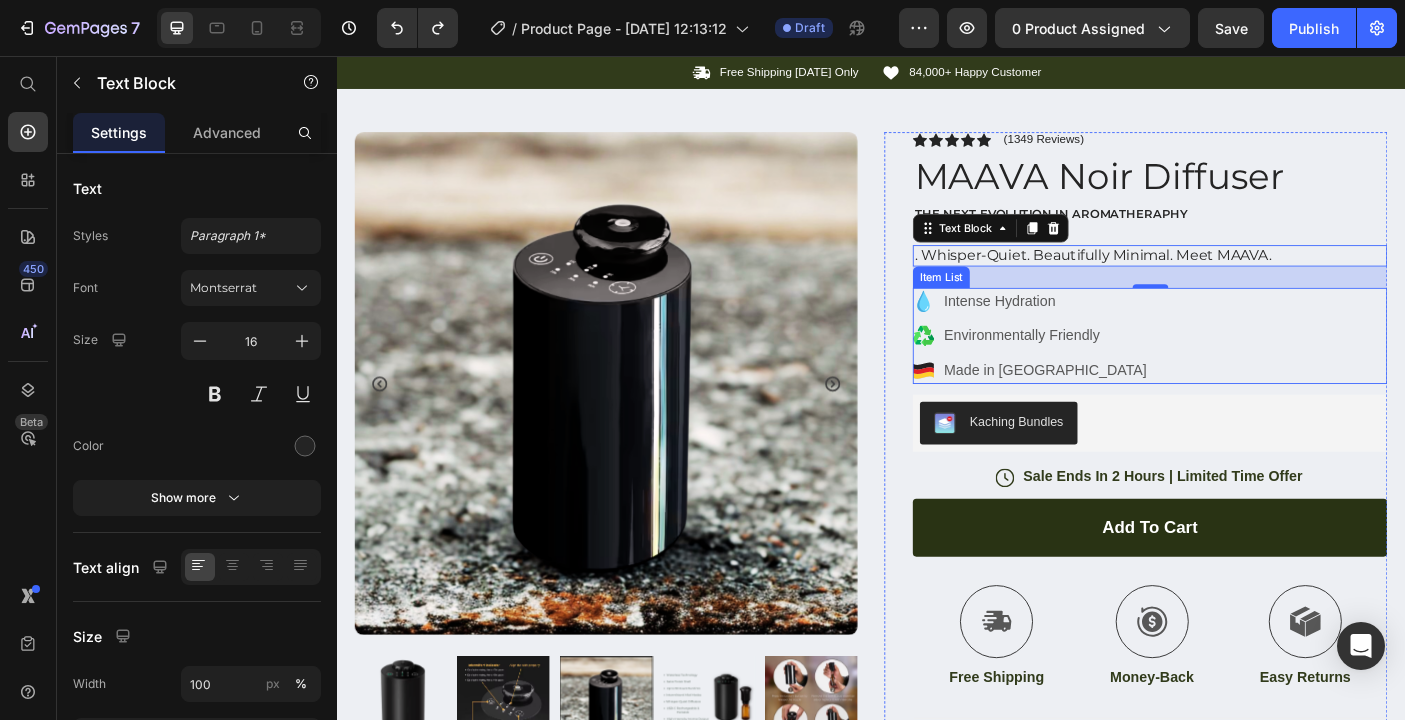 click on "Intense Hydration
Environmentally Friendly
Made in Germany" at bounding box center [1250, 370] 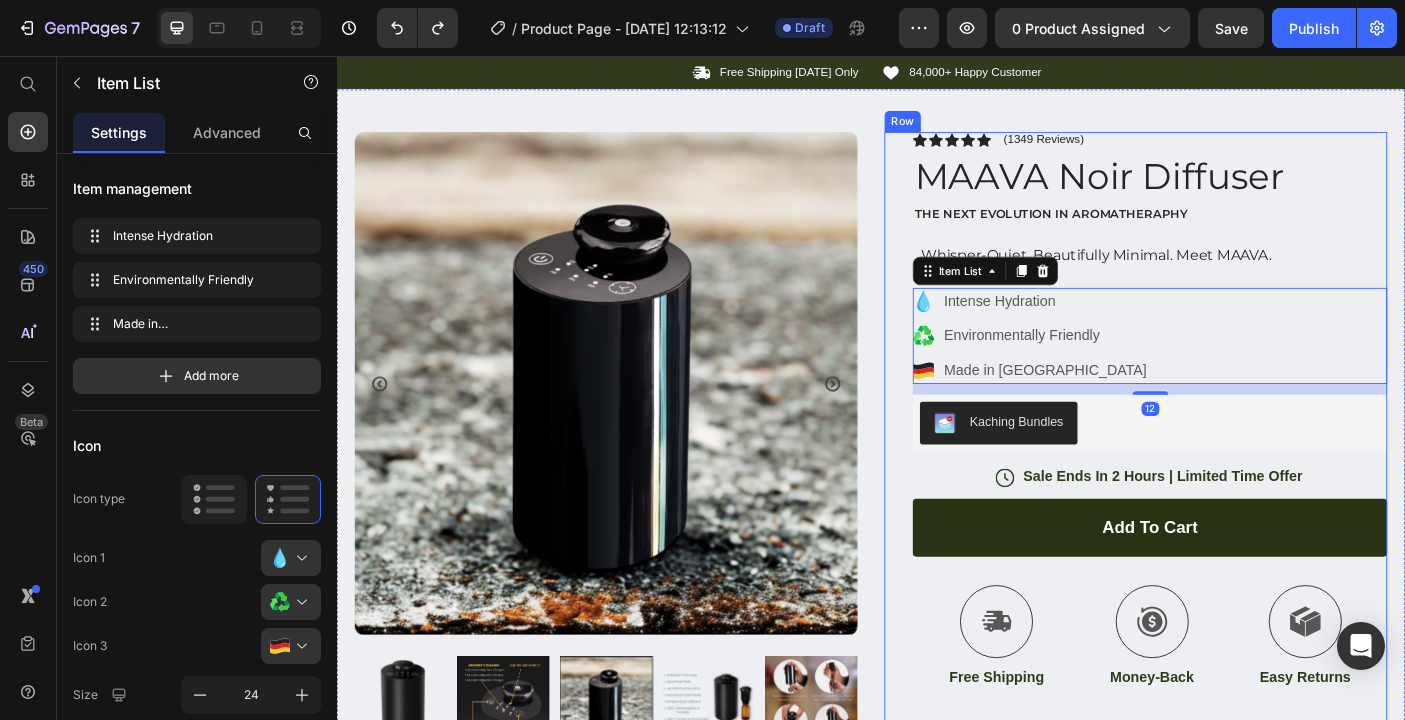 click on "Icon Icon Icon Icon Icon Icon List (1349 Reviews) Text Block Row MAAVA Noir Diffuser Product Title THE NEXT EVOLUTION IN AROMATHERAPHY Text Block . Whisper-Quiet. Beautifully Minimal. Meet MAAVA. Text Block
Intense Hydration
Environmentally Friendly
Made in Germany Item List   12 Kaching Bundles Kaching Bundles
Icon Sale Ends In 2 Hours | Limited Time Offer Text Block Row add to cart Add to Cart
Icon Free Shipping Text Block
Icon Money-Back Text Block
Icon Easy Returns Text Block Row Image Icon Icon Icon Icon Icon Icon List “This skin cream is a game-changer! It has transformed my dry, lackluster skin into a hydrated and radiant complexion. I love how it absorbs quickly and leaves no greasy residue. Highly recommend” Text Block
Icon Hannah N. (Houston, USA) Text Block Row Row
Benefits" at bounding box center (1250, 597) 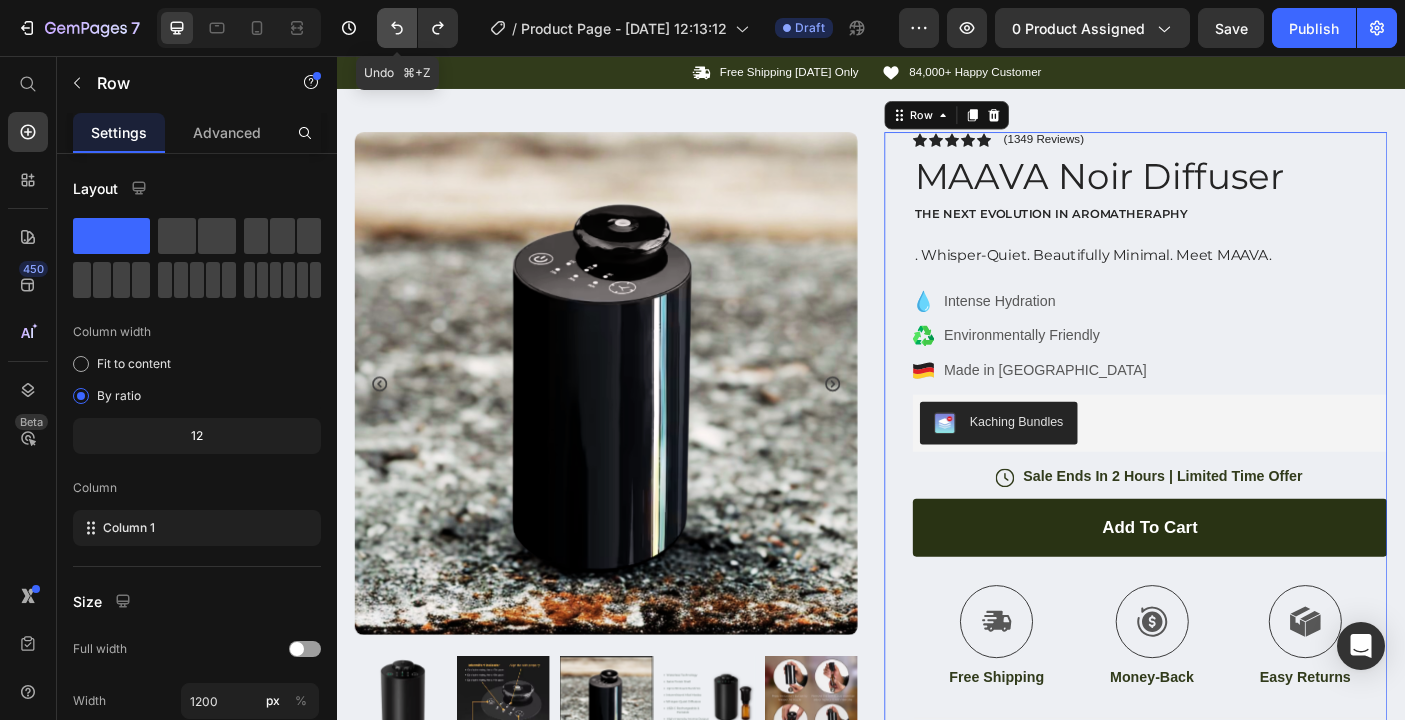 click 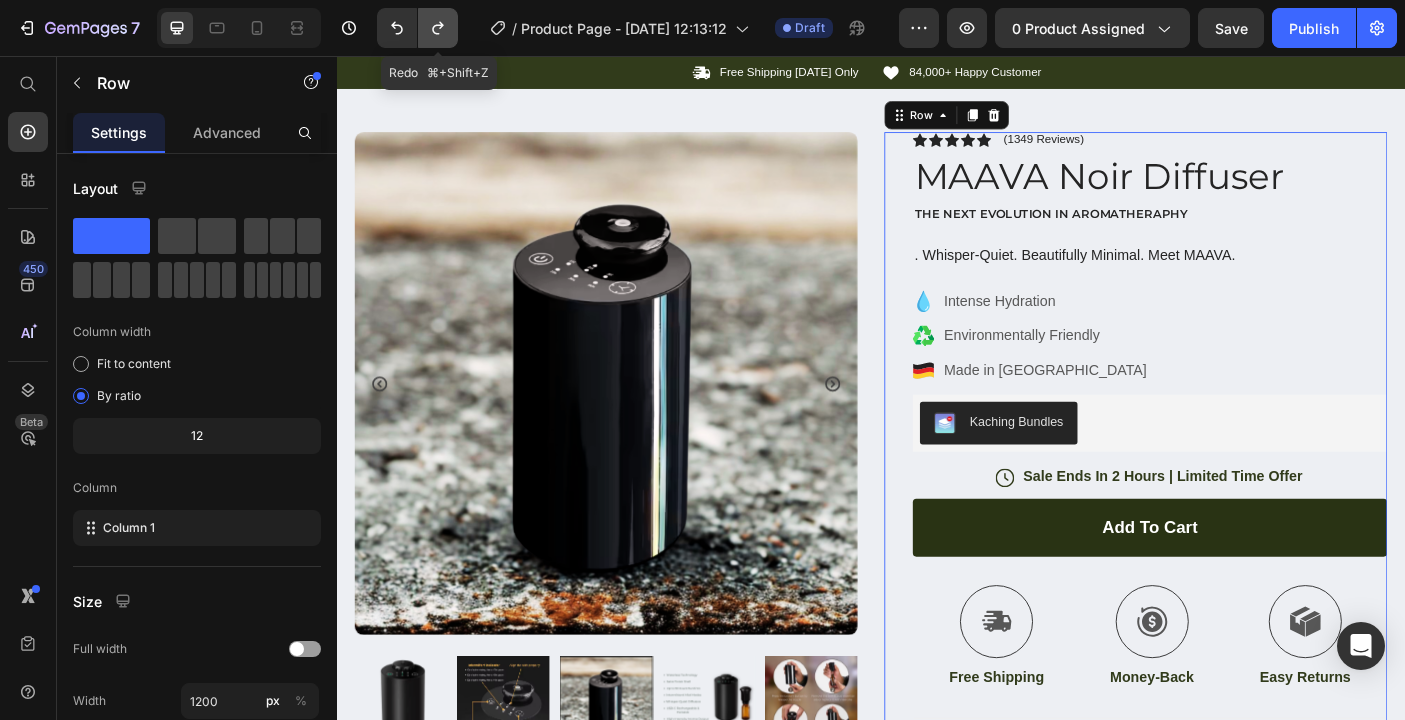 click 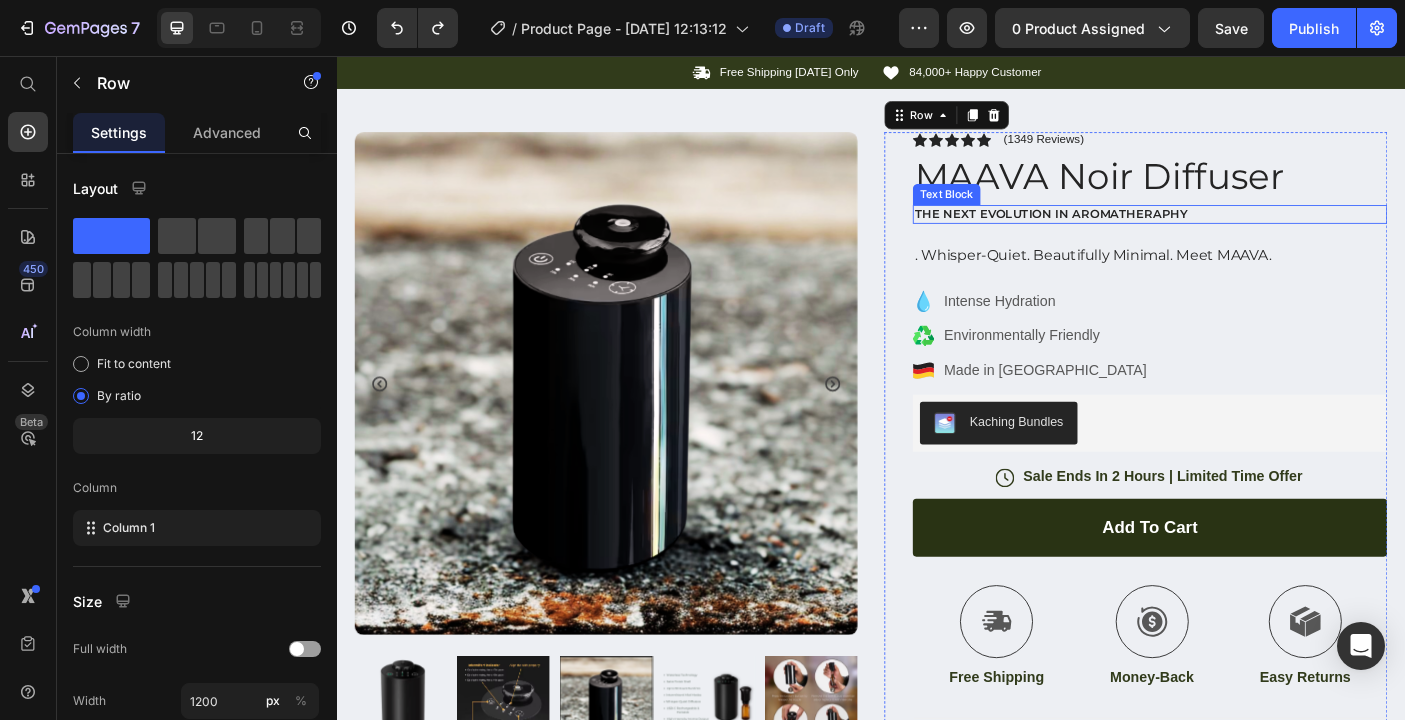 click on "THE NEXT EVOLUTION IN AROMATHERAPHY" at bounding box center (1250, 233) 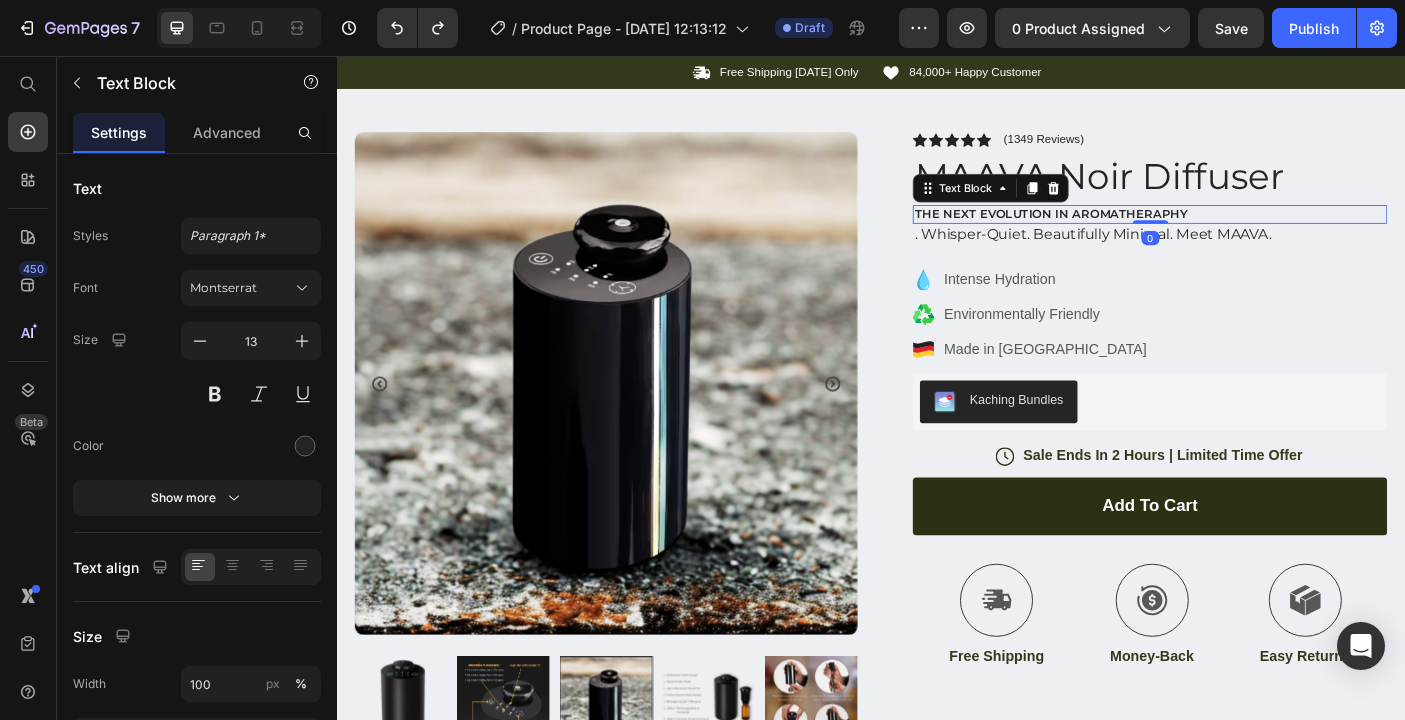 drag, startPoint x: 1235, startPoint y: 266, endPoint x: 1234, endPoint y: 205, distance: 61.008198 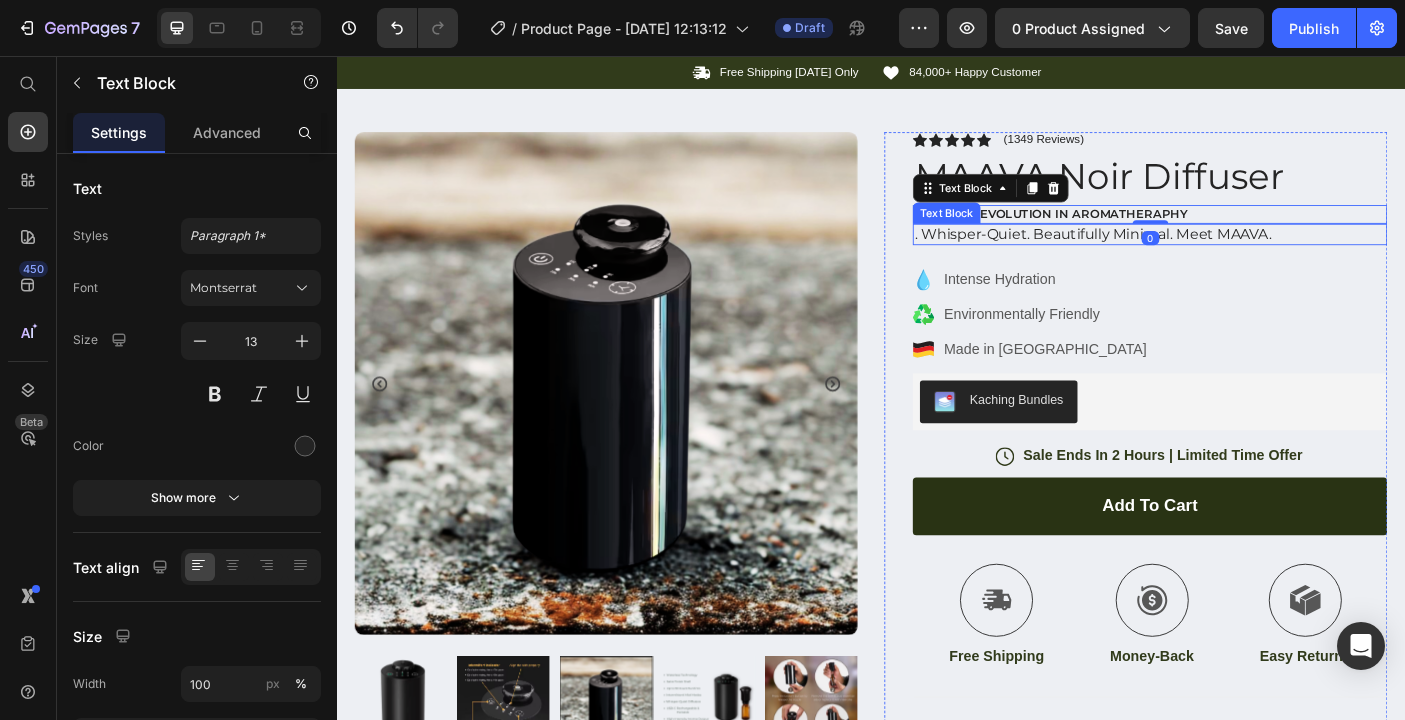 click on ". Whisper-Quiet. Beautifully Minimal. Meet MAAVA." at bounding box center [1250, 256] 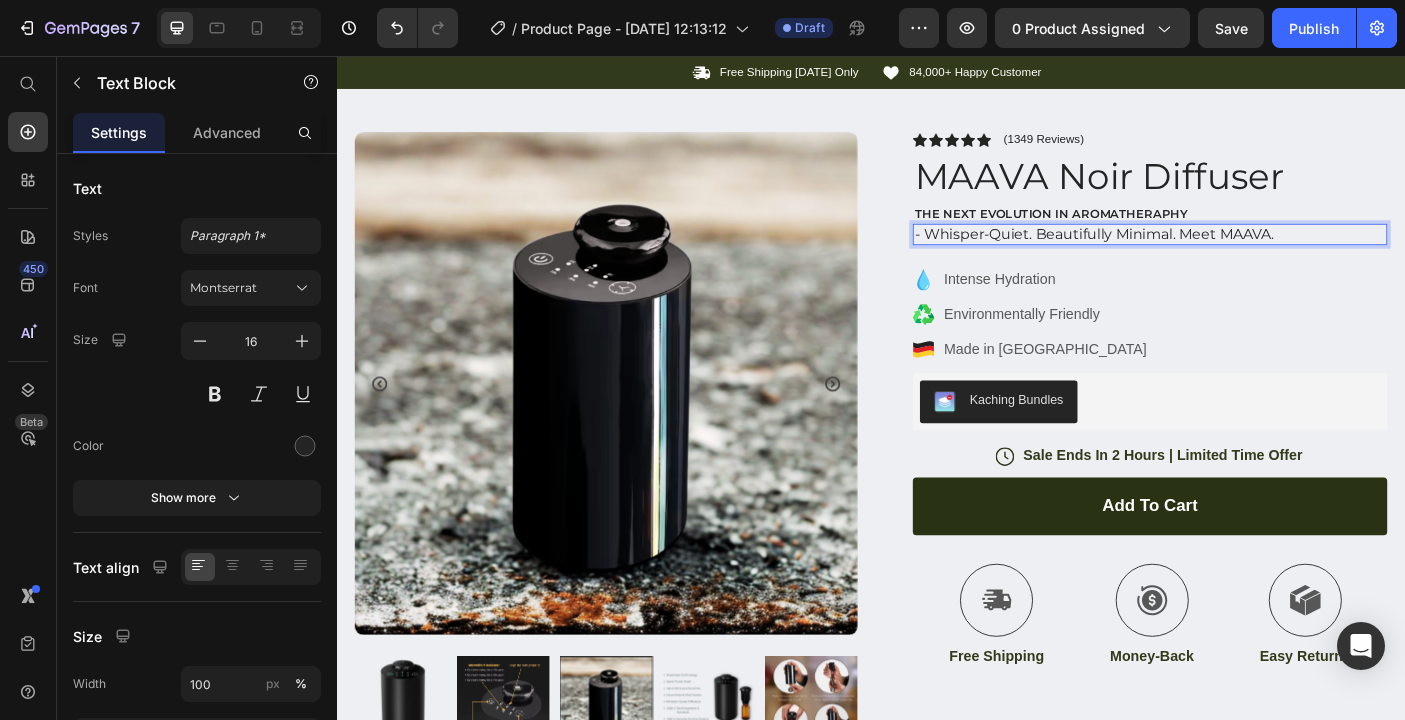 click on "- Whisper-Quiet. Beautifully Minimal. Meet MAAVA." at bounding box center (1250, 256) 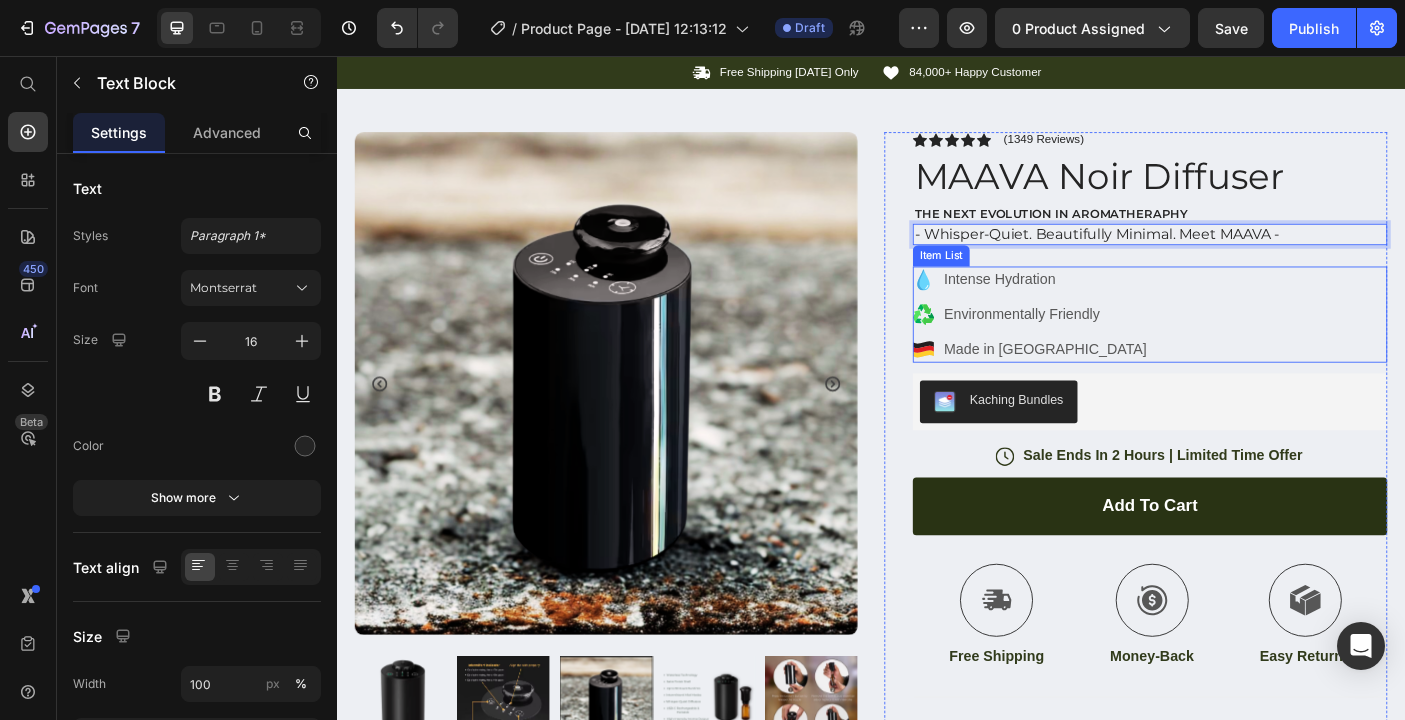 click on "Intense Hydration
Environmentally Friendly
Made in Germany" at bounding box center [1250, 346] 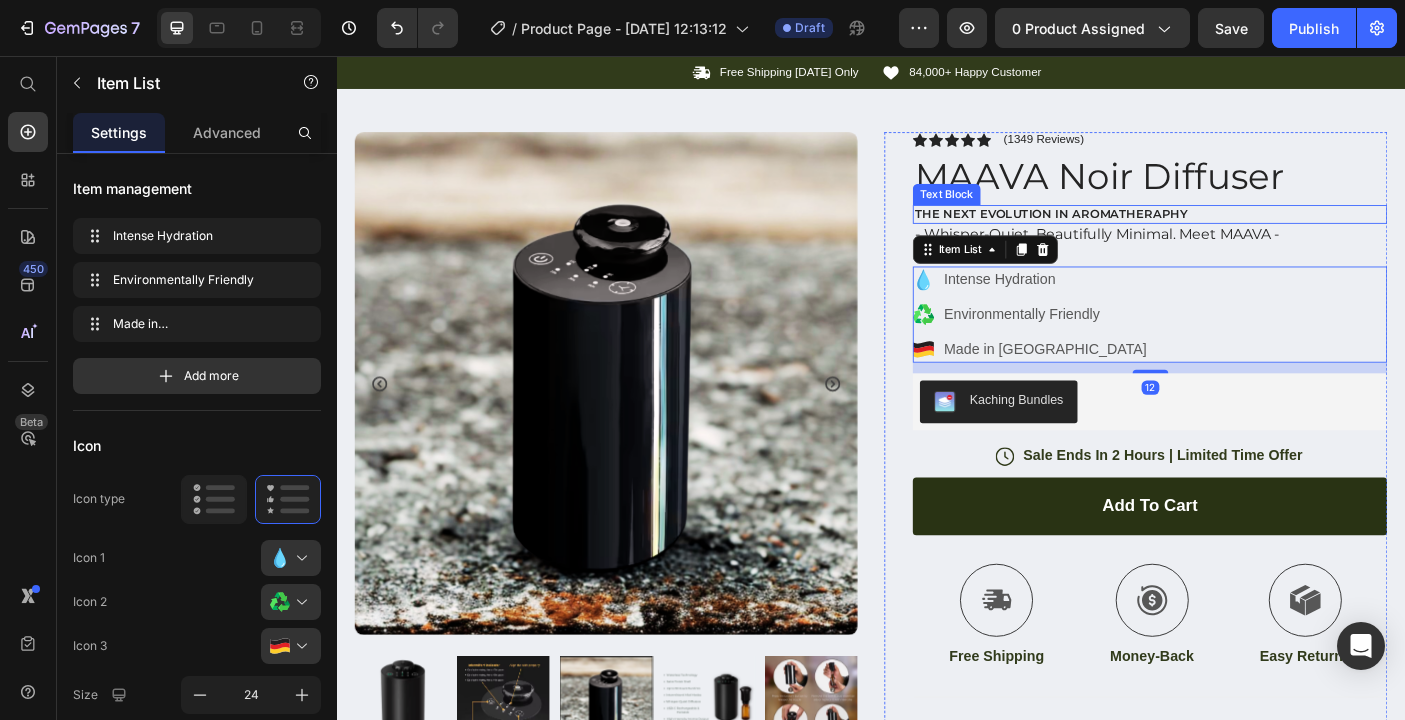 click on "THE NEXT EVOLUTION IN AROMATHERAPHY" at bounding box center [1250, 233] 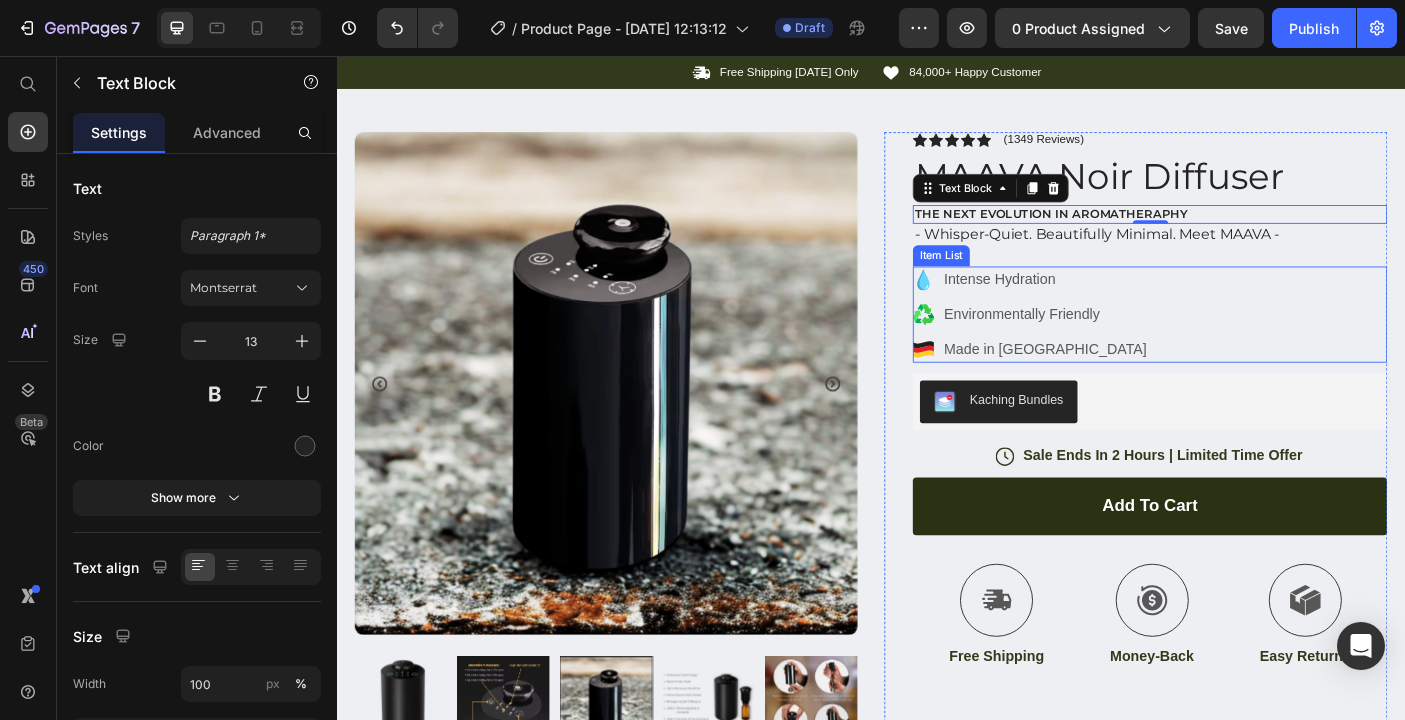 click on "Intense Hydration
Environmentally Friendly
Made in Germany" at bounding box center (1250, 346) 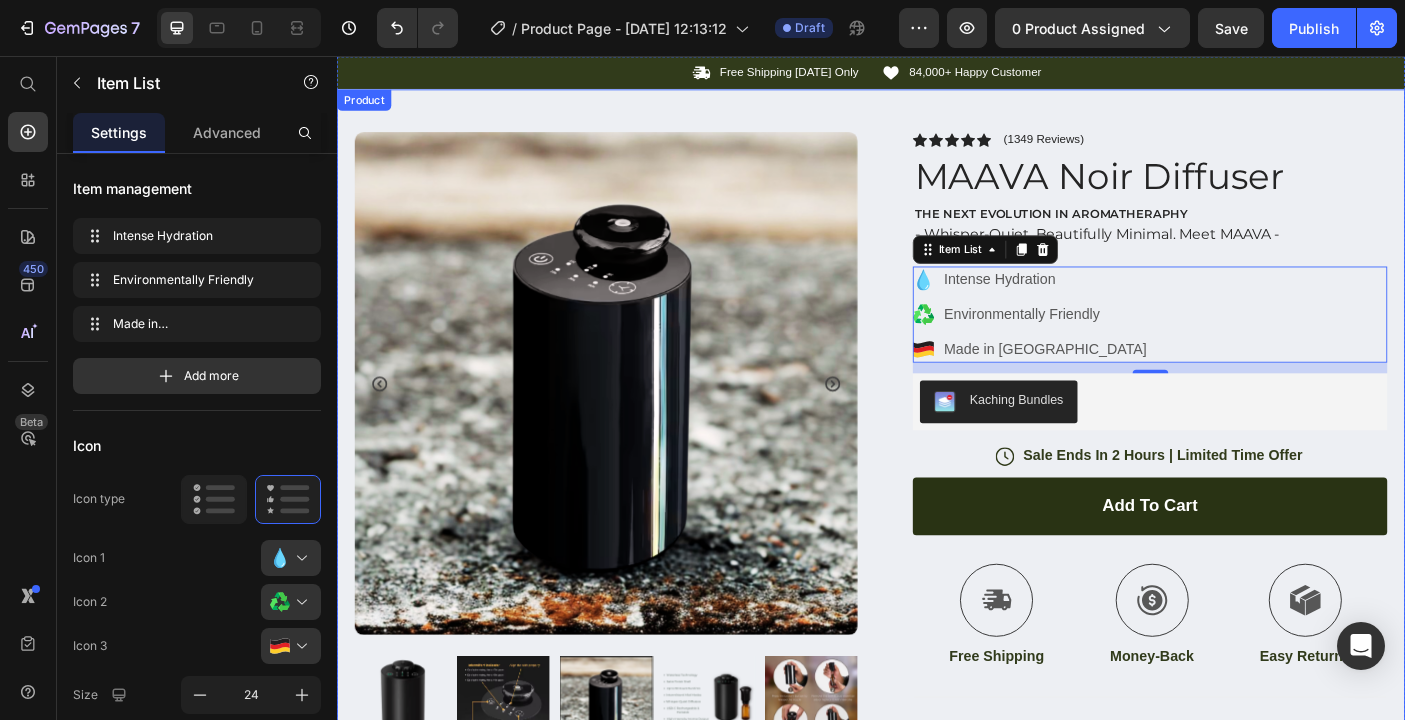 click on "Product Images Image Icon Icon Icon Icon Icon Icon List “This skin cream is a game-changer! It has transformed my dry, lackluster skin into a hydrated and radiant complexion. I love how it absorbs quickly and leaves no greasy residue. Highly recommend” Text Block
Icon Hannah N. (Houston, USA) Text Block Row Row Row Icon Icon Icon Icon Icon Icon List (1349 Reviews) Text Block Row MAAVA Noir Diffuser Product Title THE NEXT EVOLUTION IN AROMATHERAPHY Text Block  - Whisper-Quiet. Beautifully Minimal. Meet MAAVA - Text Block
Intense Hydration
Environmentally Friendly
Made in Germany Item List   12 Kaching Bundles Kaching Bundles
Icon Sale Ends In 2 Hours | Limited Time Offer Text Block Row add to cart Add to Cart
Icon Free Shipping Text Block
Icon Money-Back Text Block
Icon Easy Returns Text Block Row Image Icon Icon Icon" at bounding box center (937, 618) 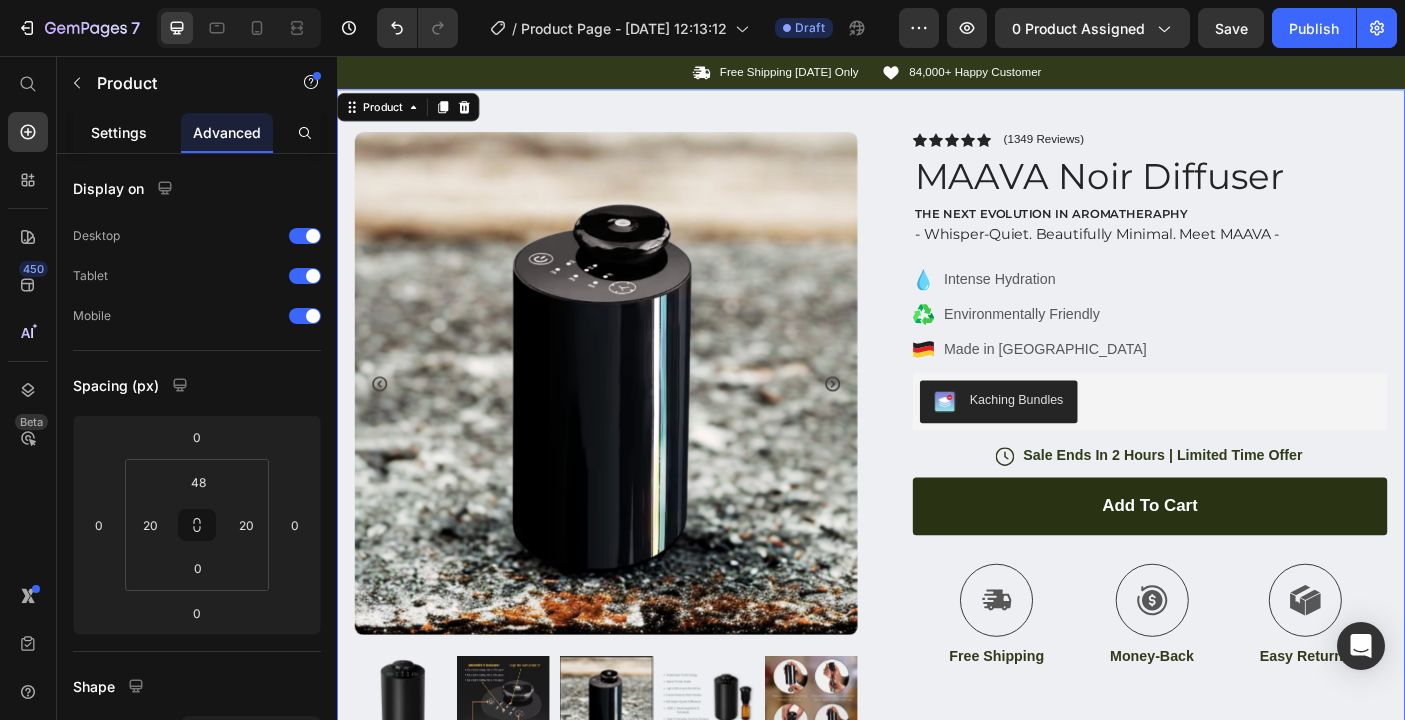 click on "Settings" at bounding box center (119, 132) 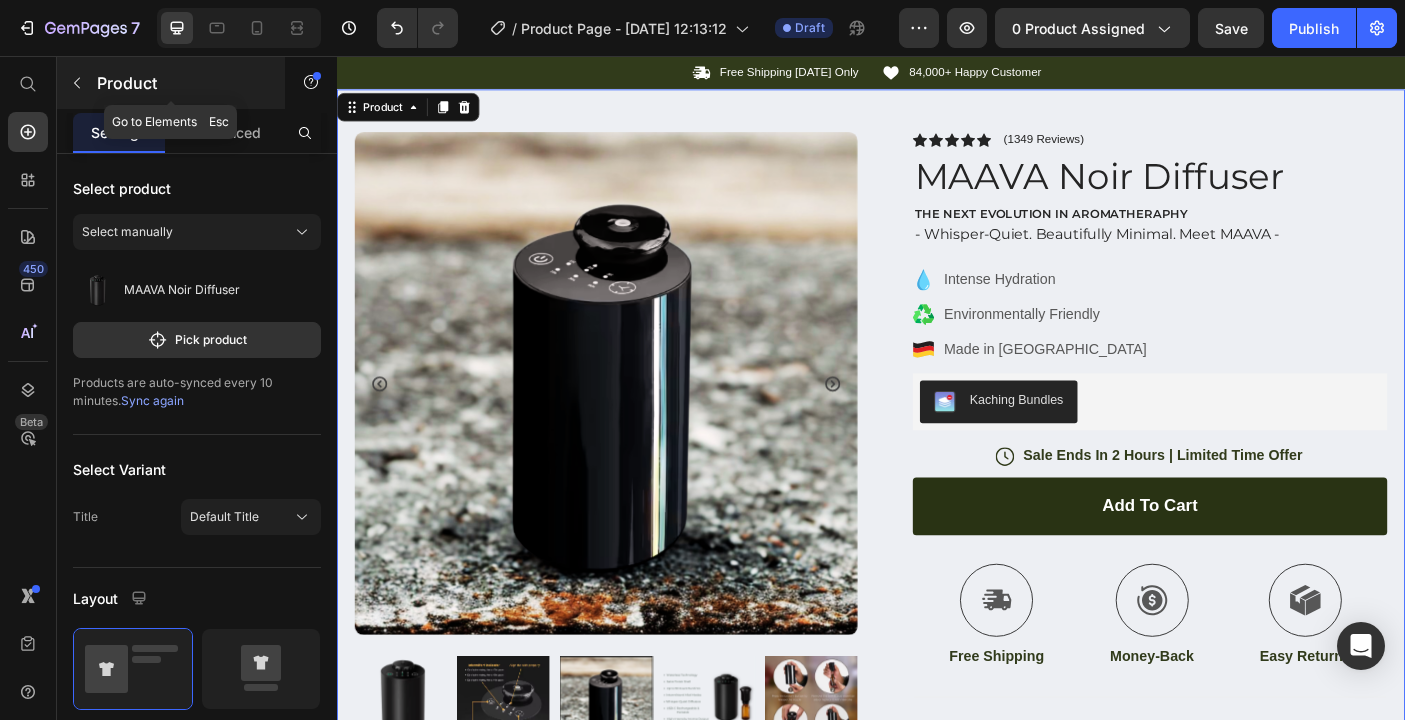 click on "Product" at bounding box center (171, 83) 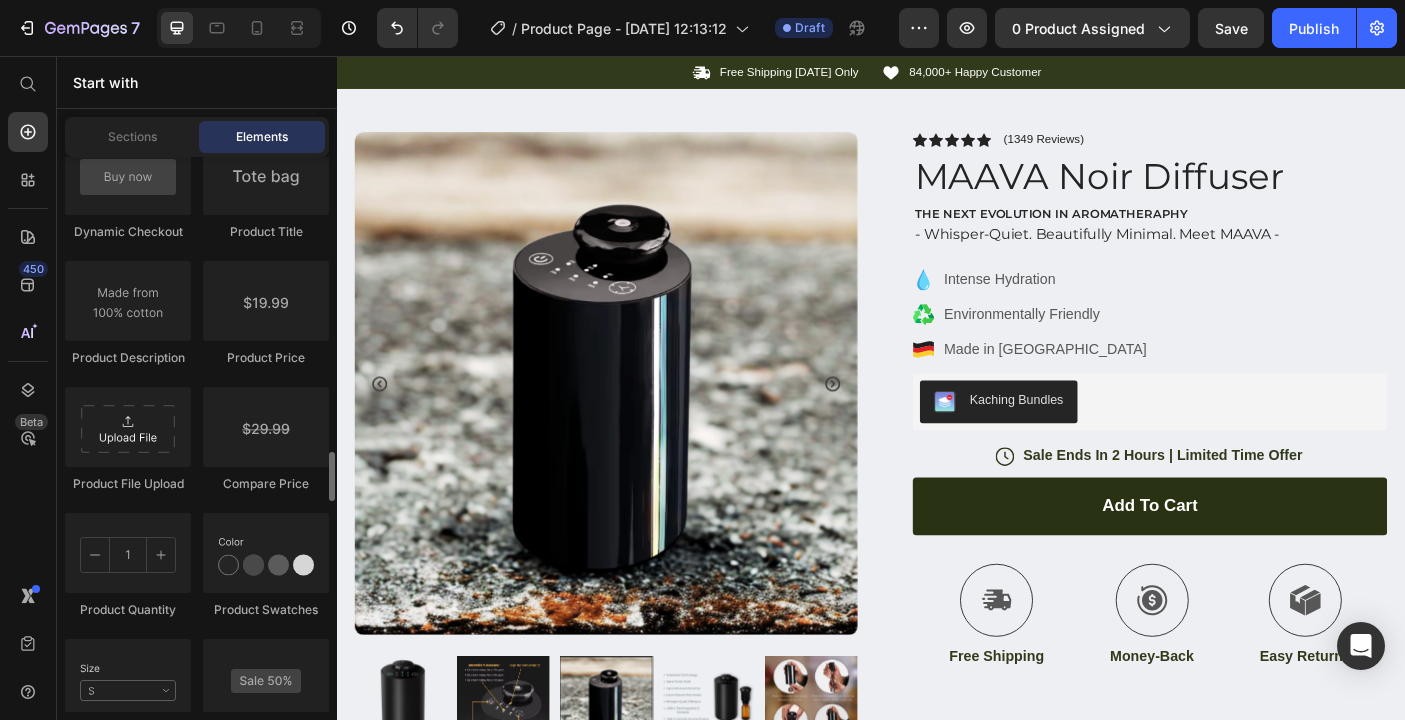 scroll, scrollTop: 3364, scrollLeft: 0, axis: vertical 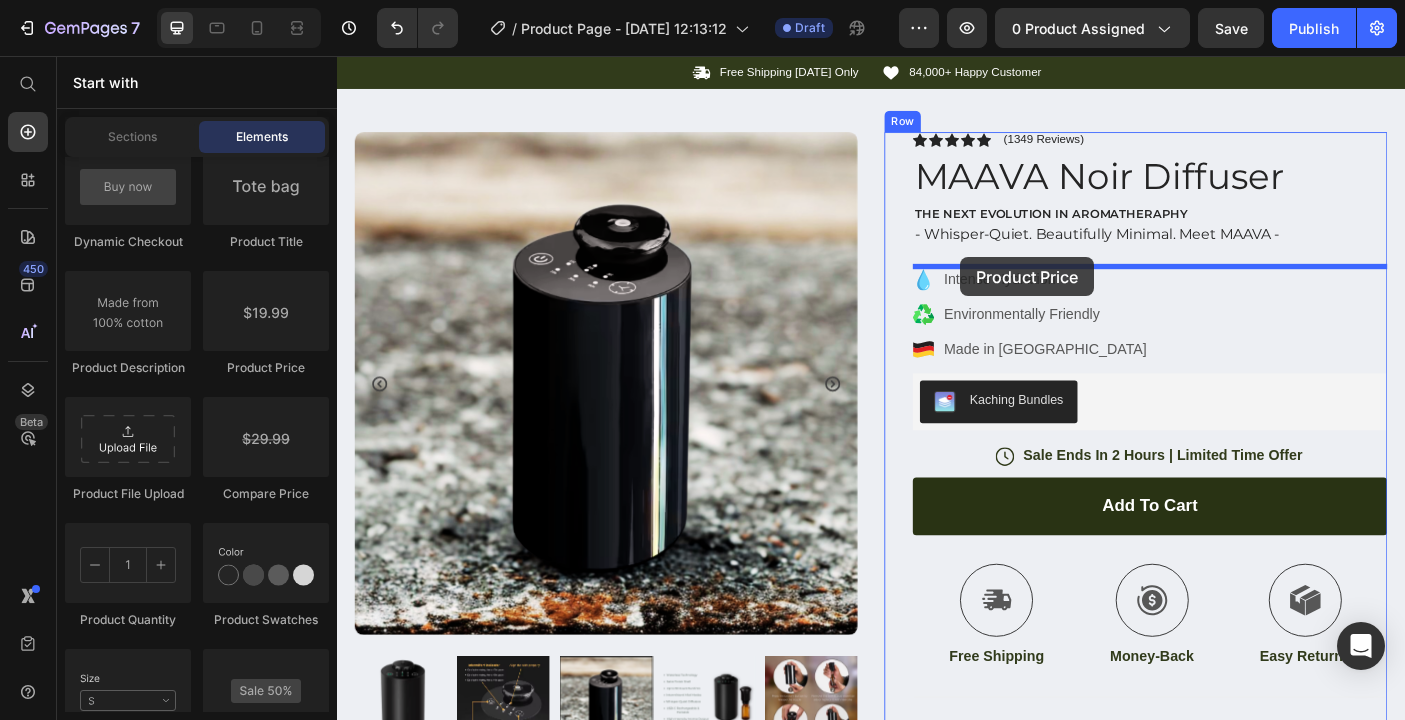 drag, startPoint x: 600, startPoint y: 390, endPoint x: 1037, endPoint y: 282, distance: 450.14777 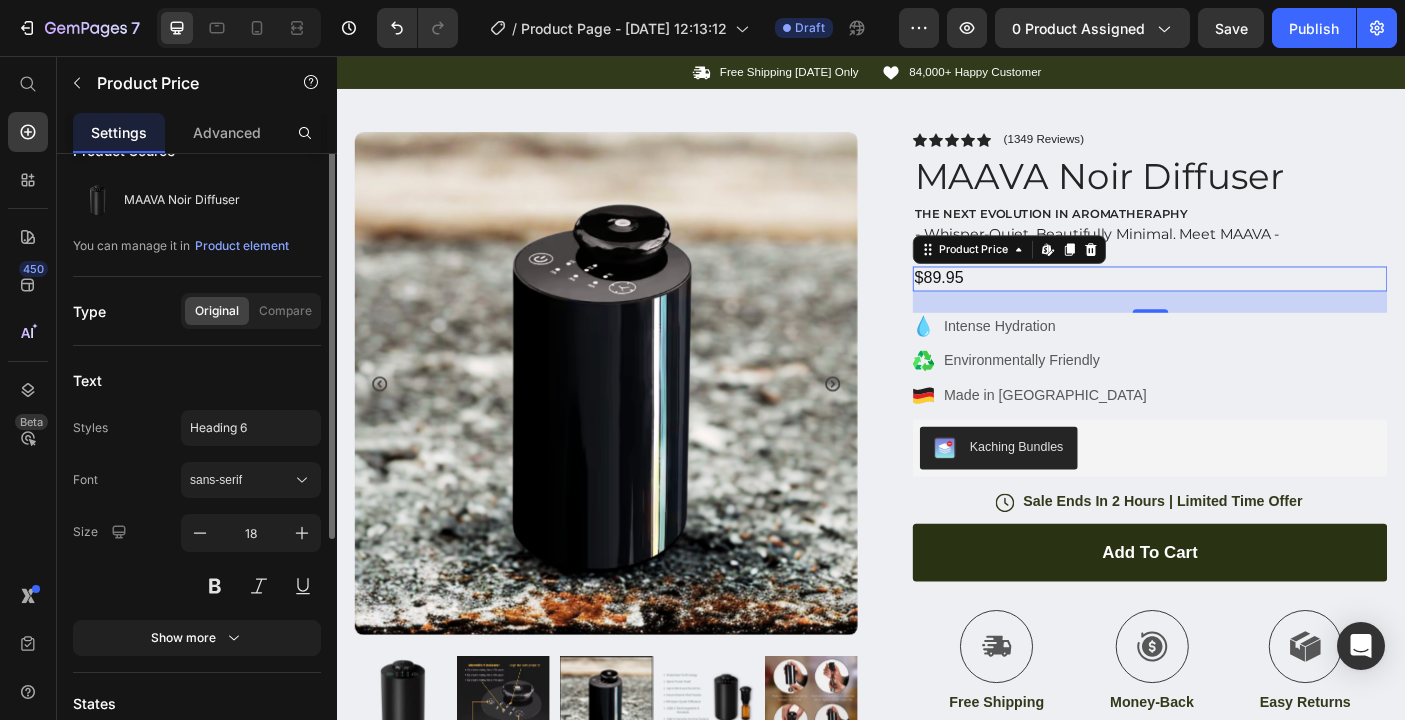 scroll, scrollTop: 0, scrollLeft: 0, axis: both 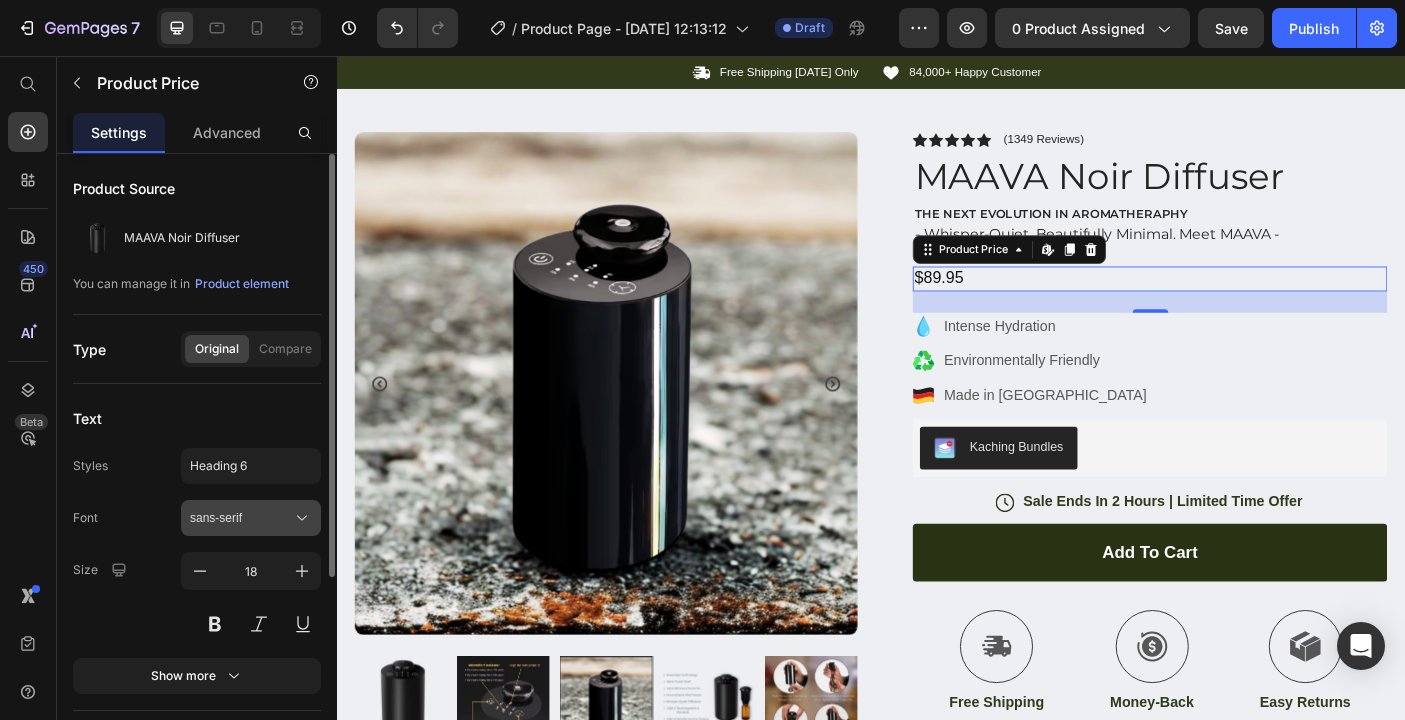 click 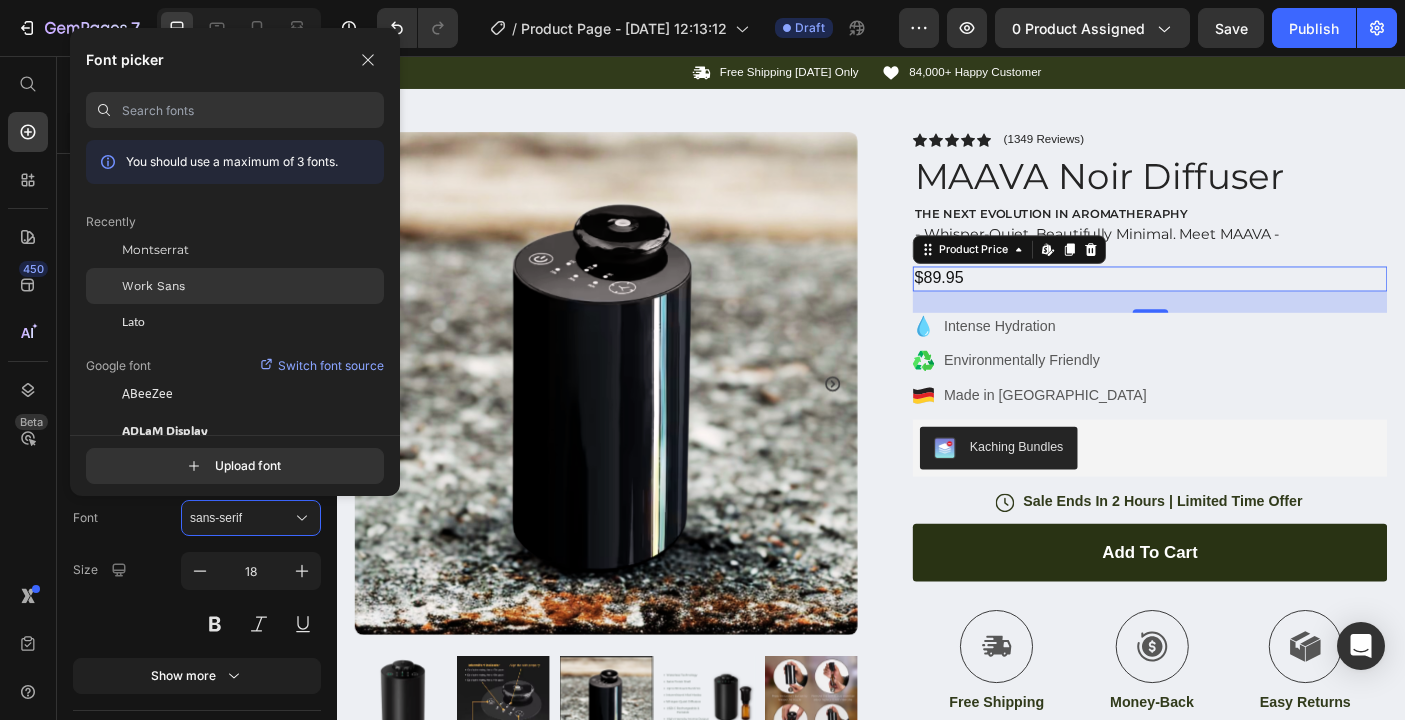 click on "Work Sans" at bounding box center [153, 286] 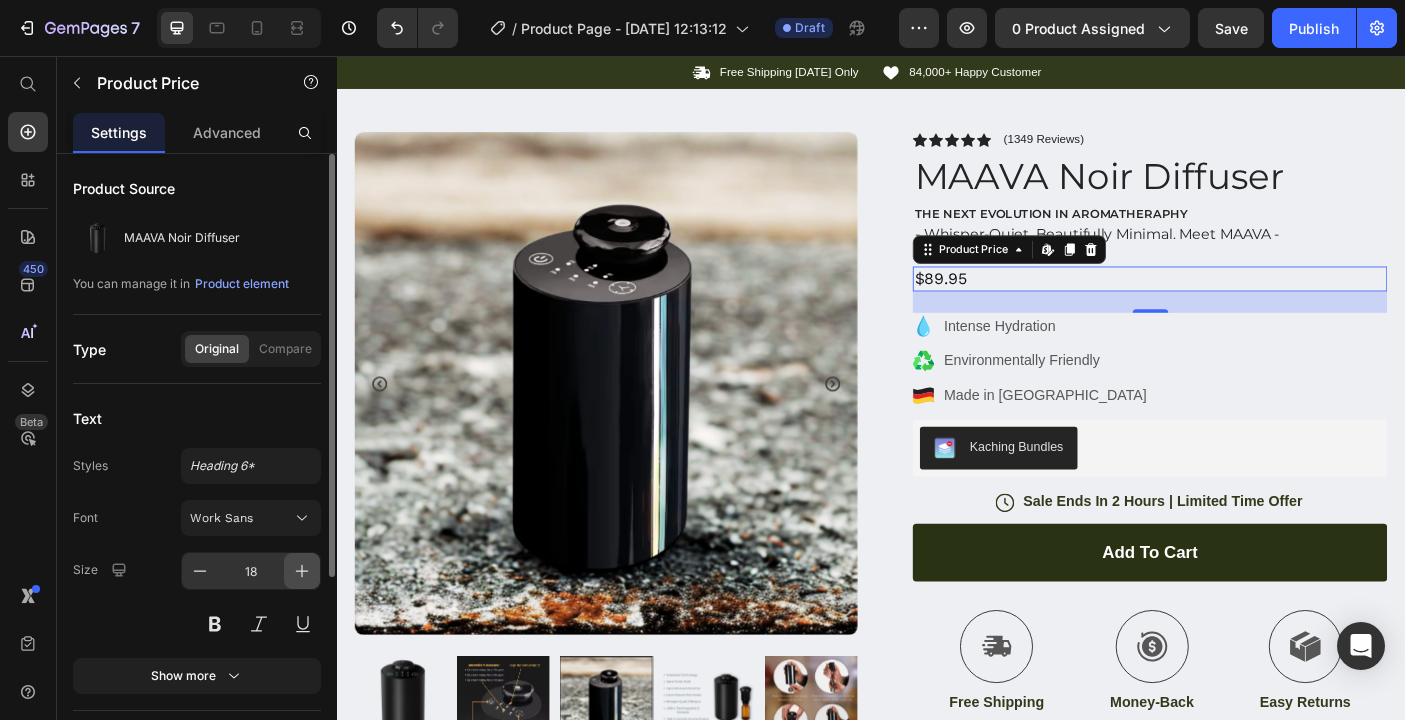 click 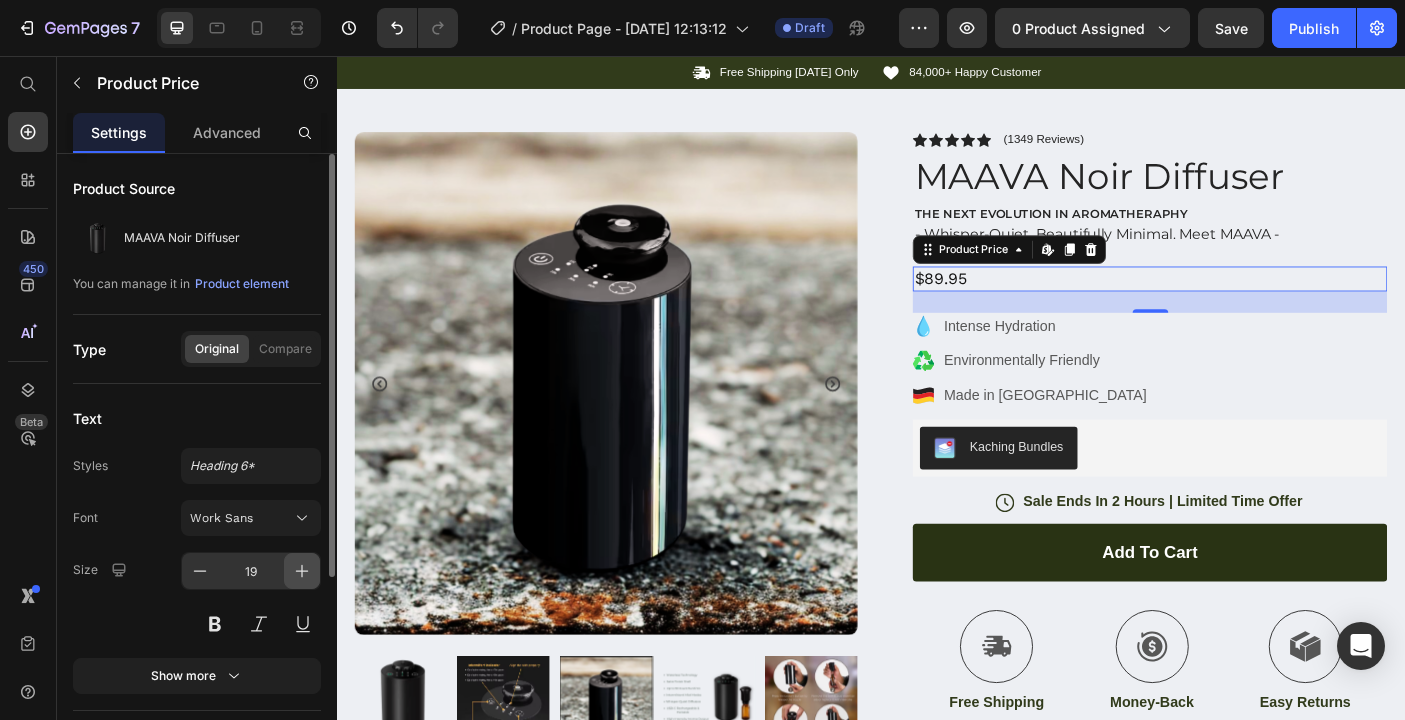 click 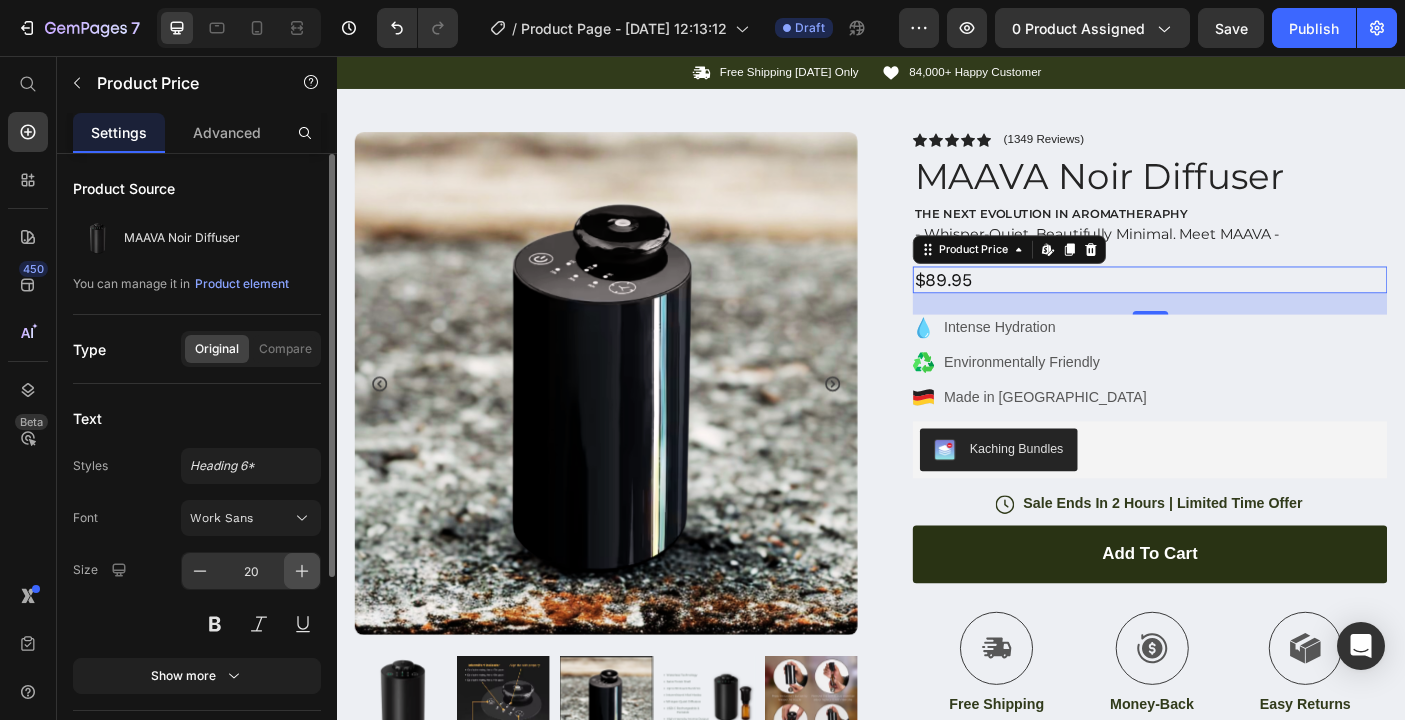 click 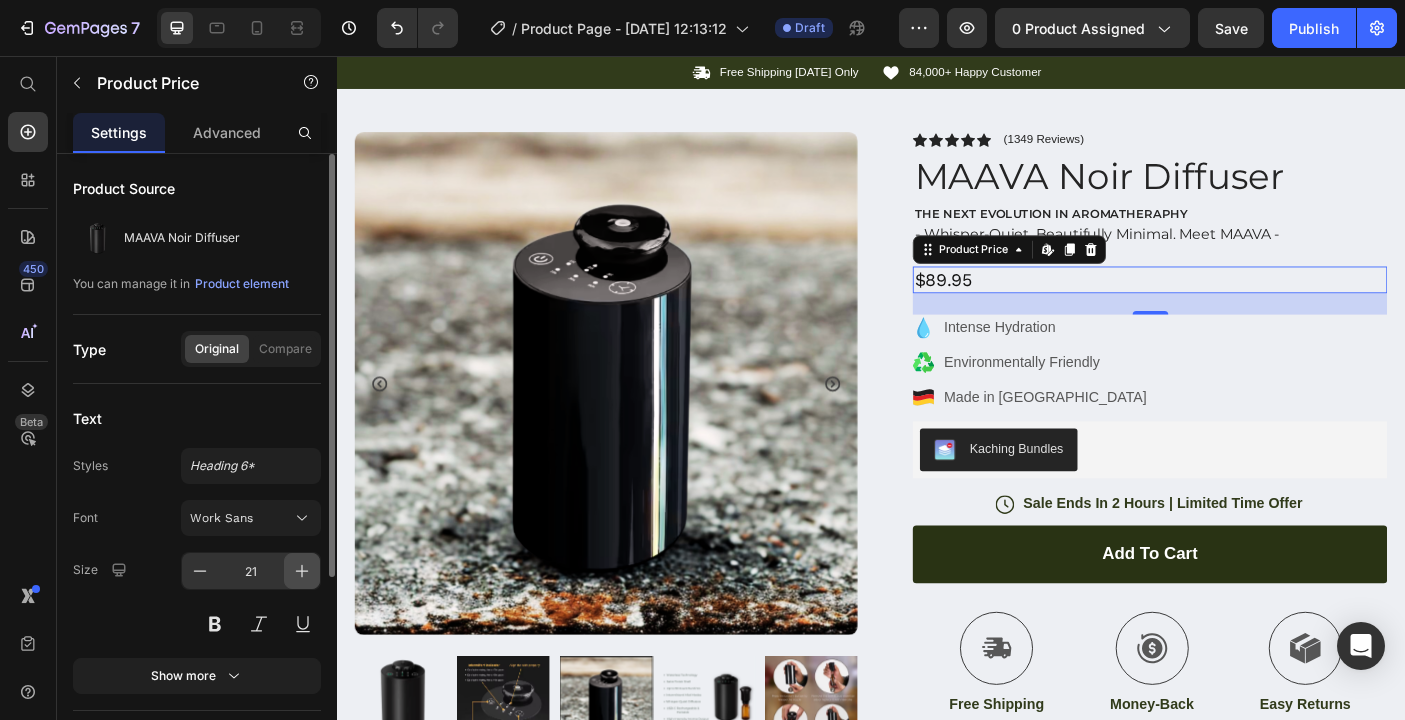 click 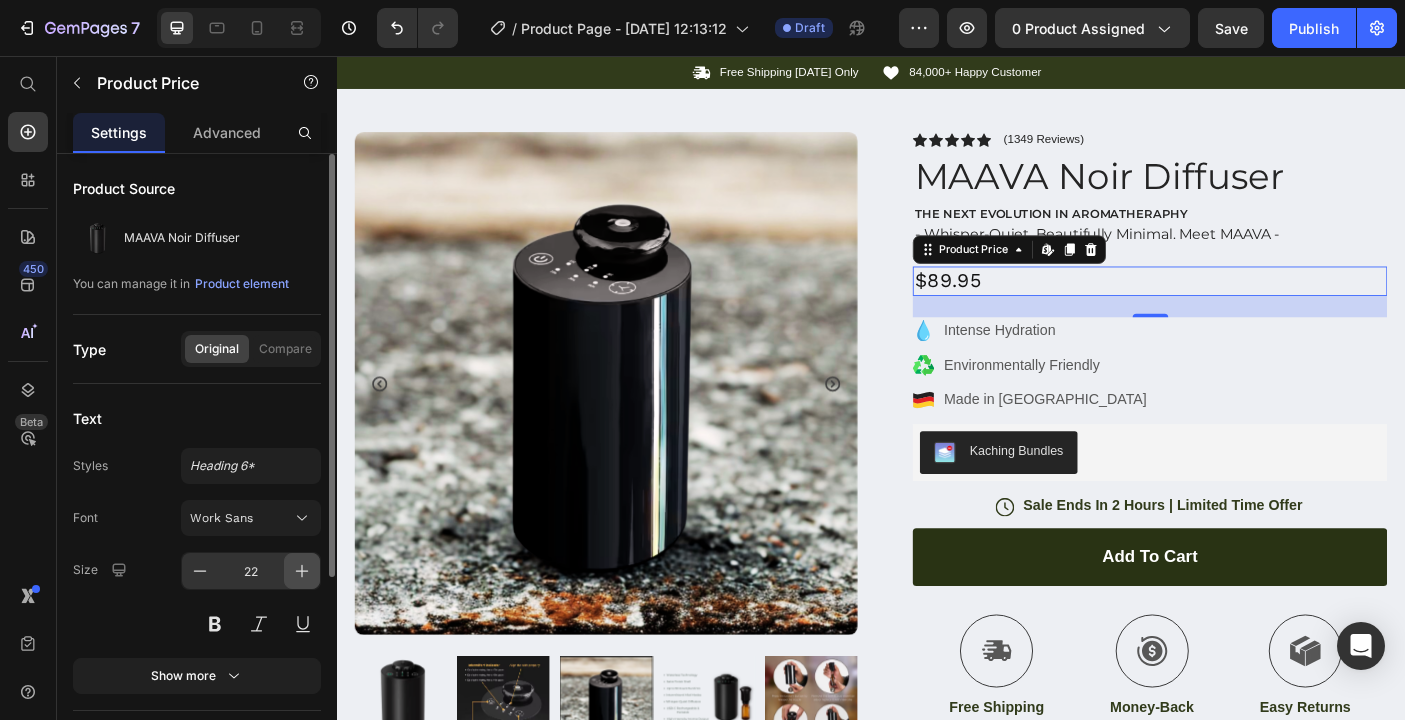 click 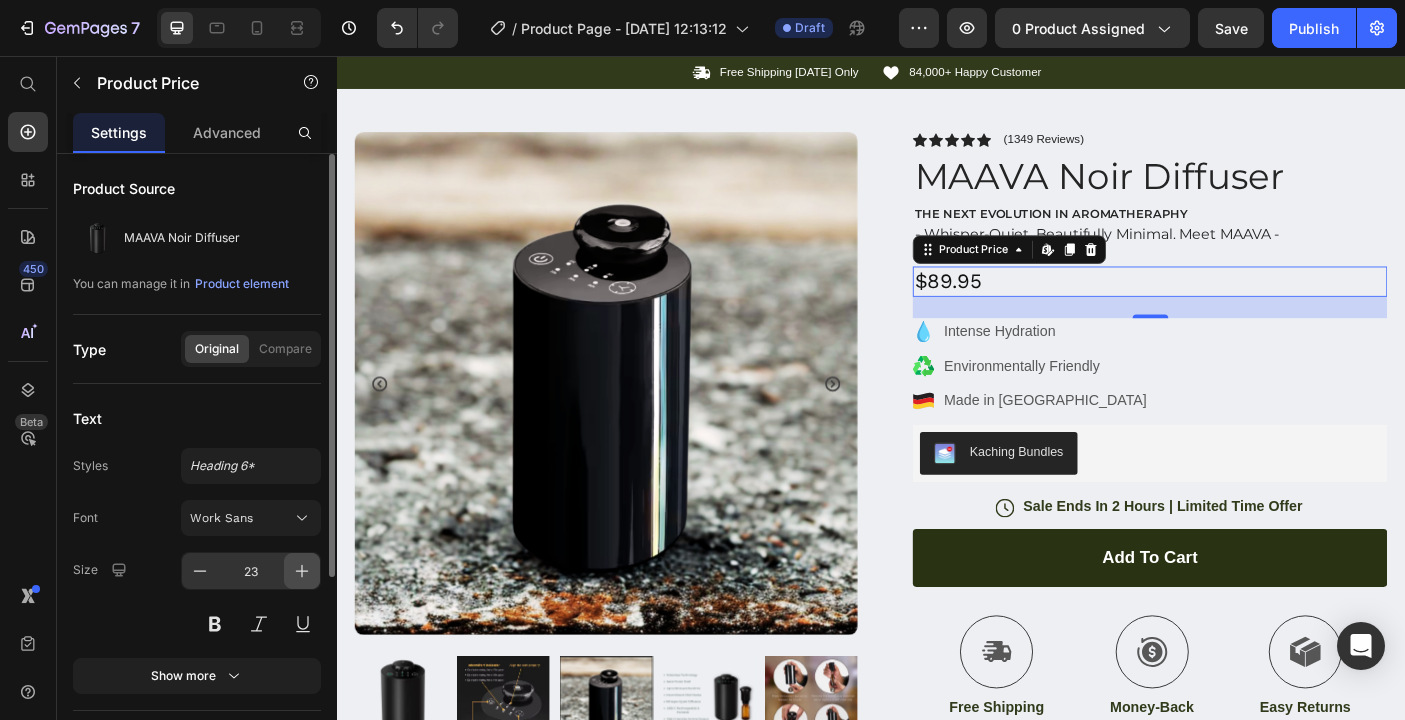 click 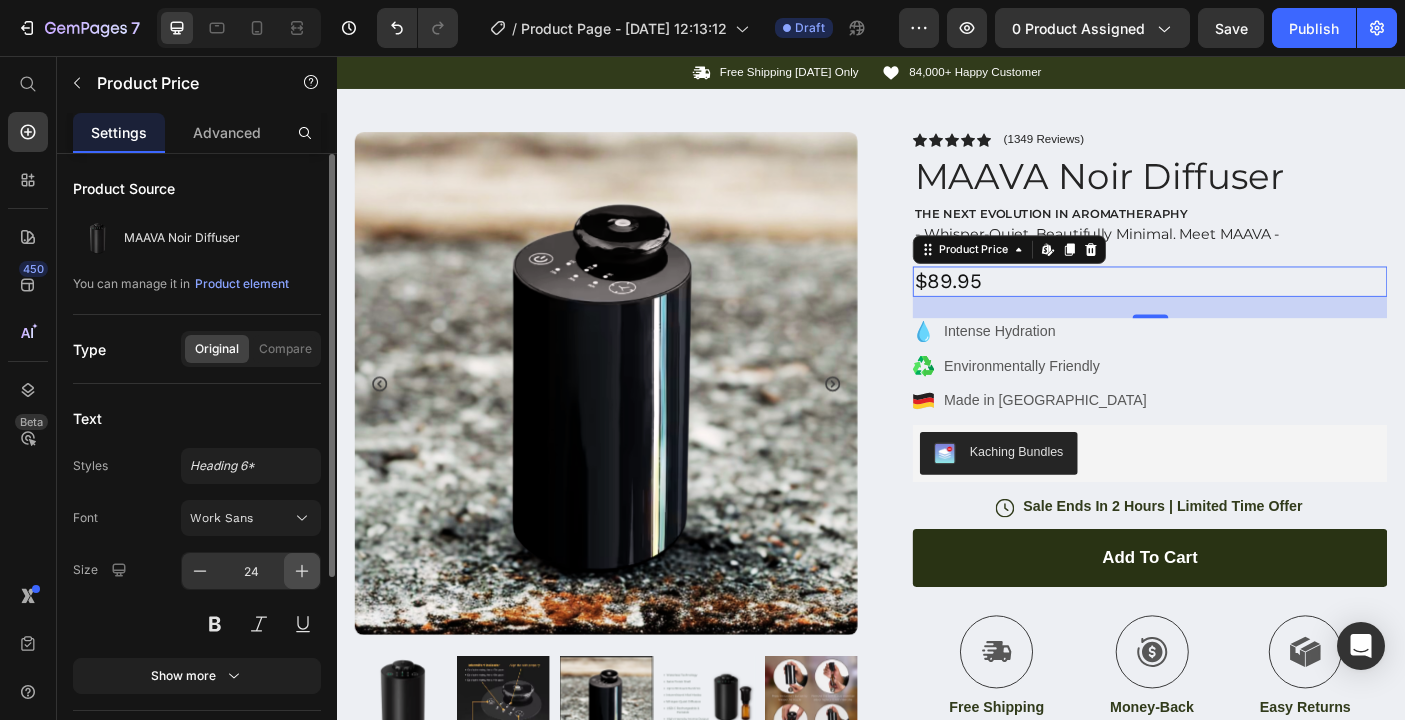 click 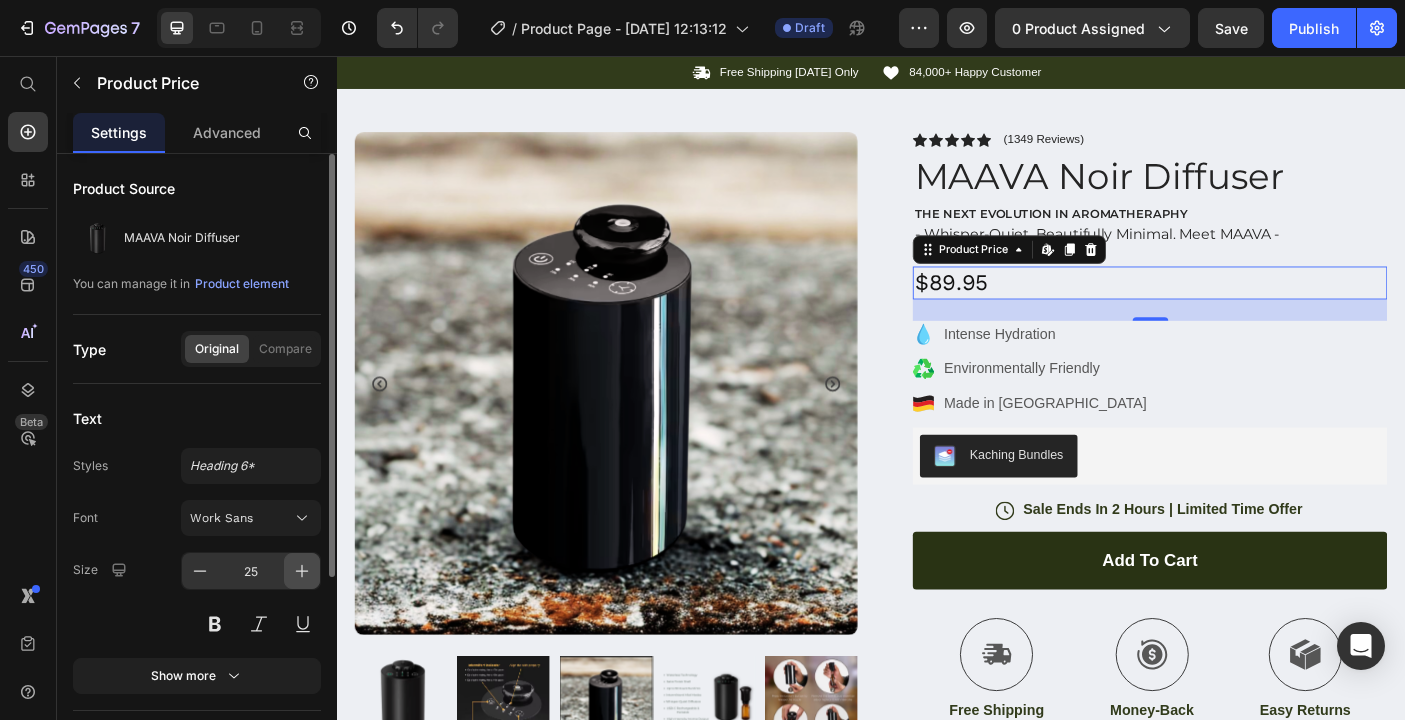 click 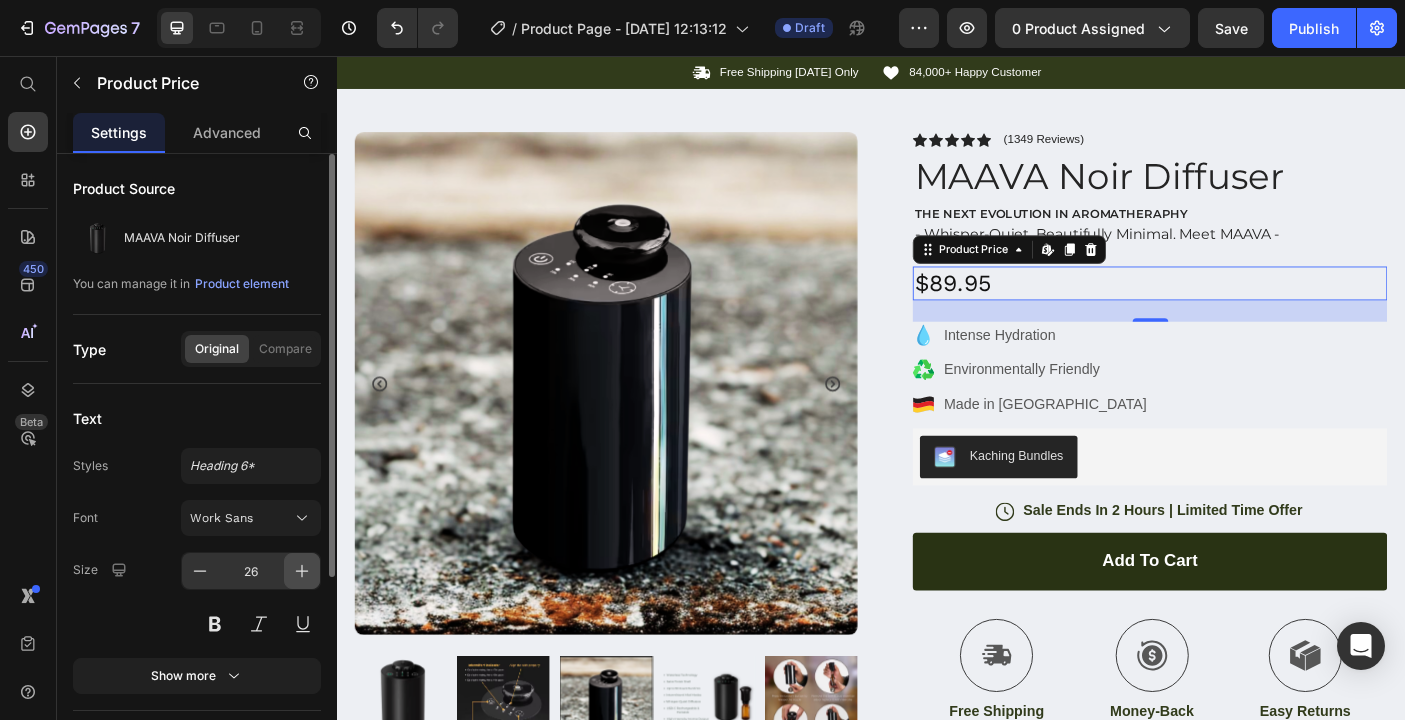 click 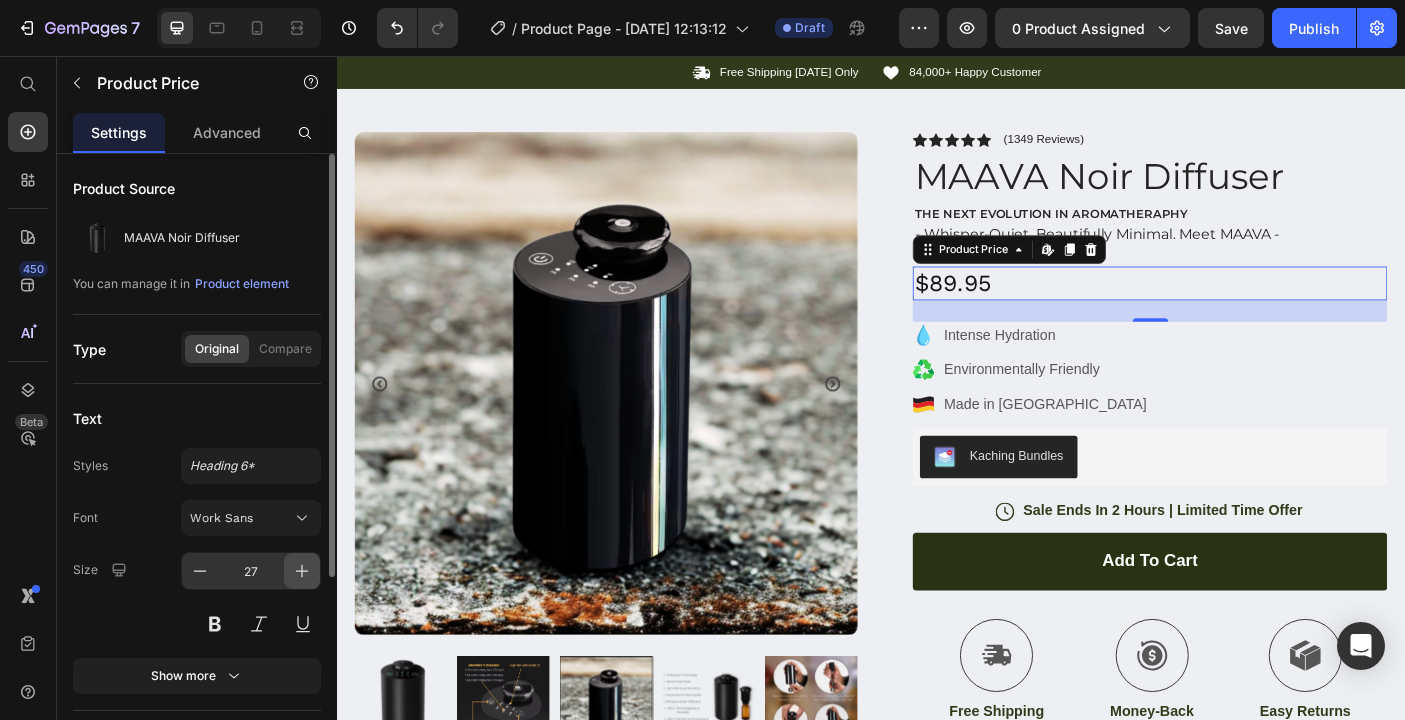 click 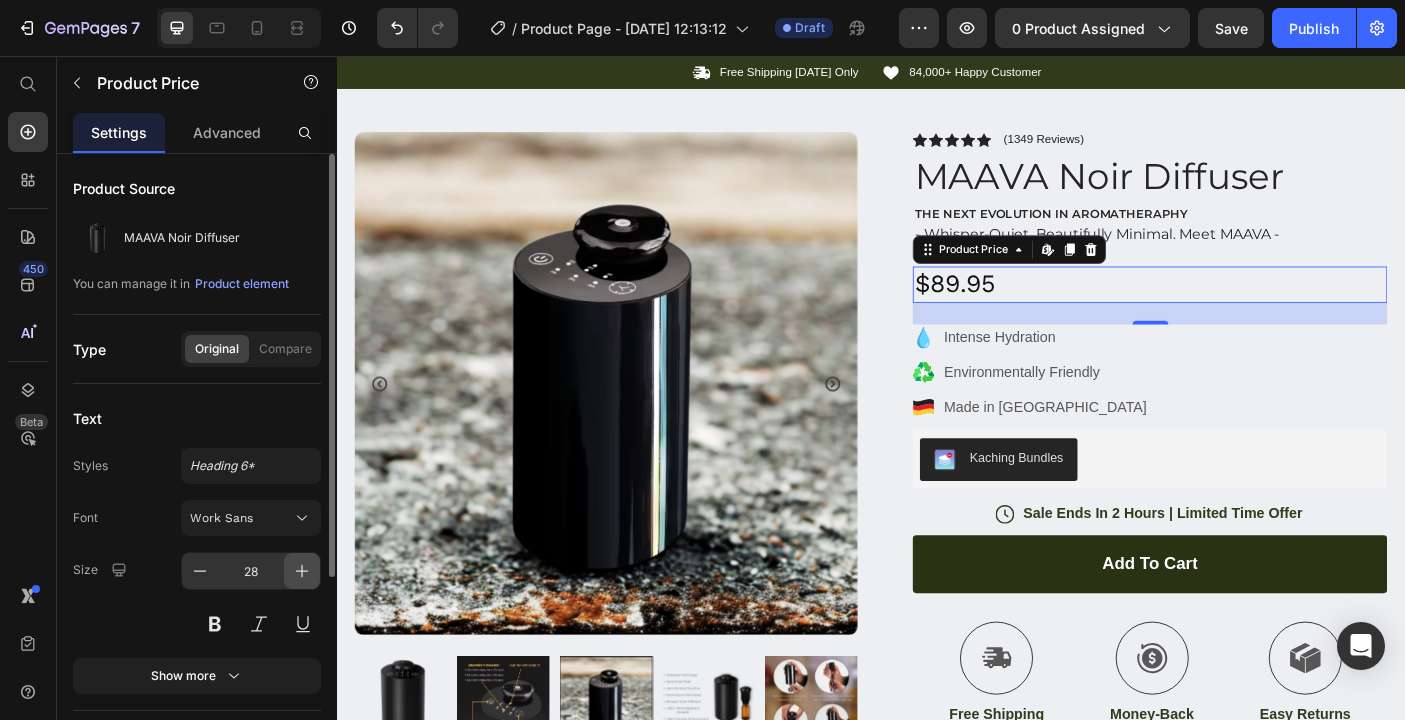click 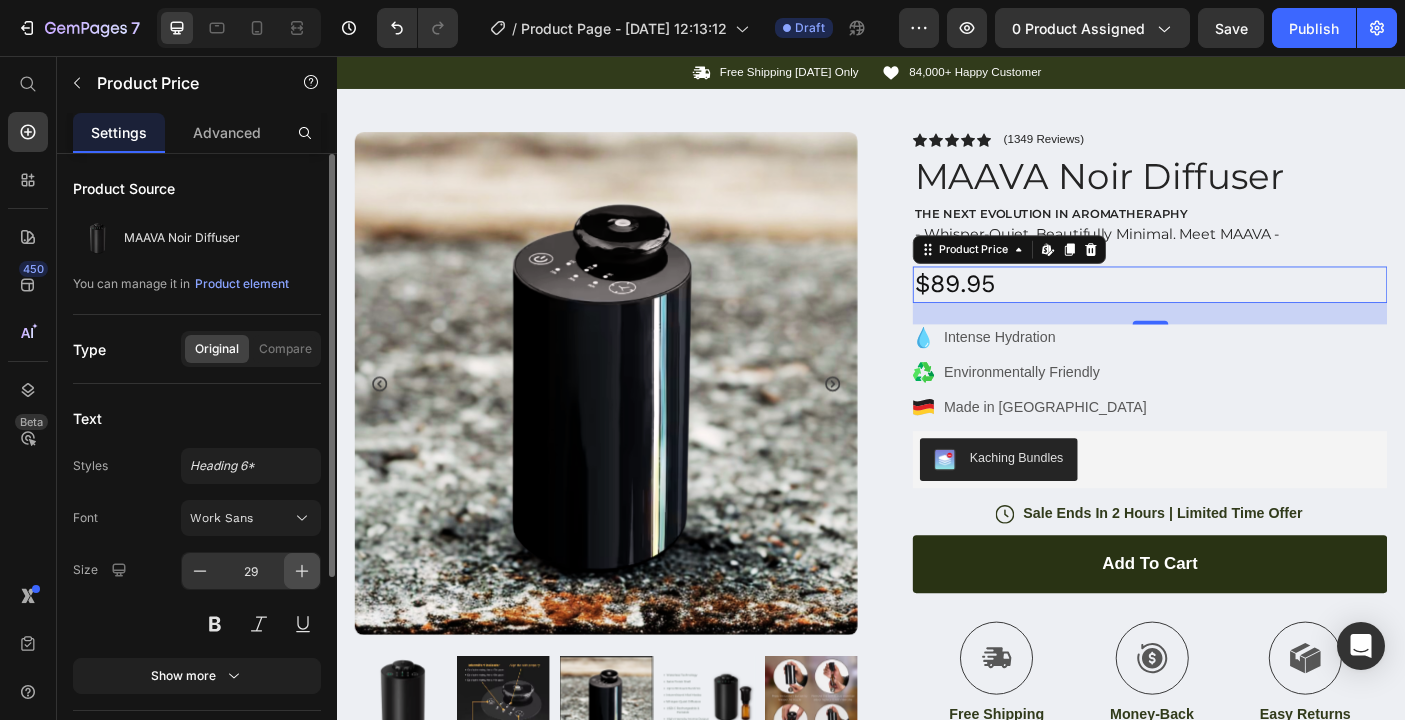 click 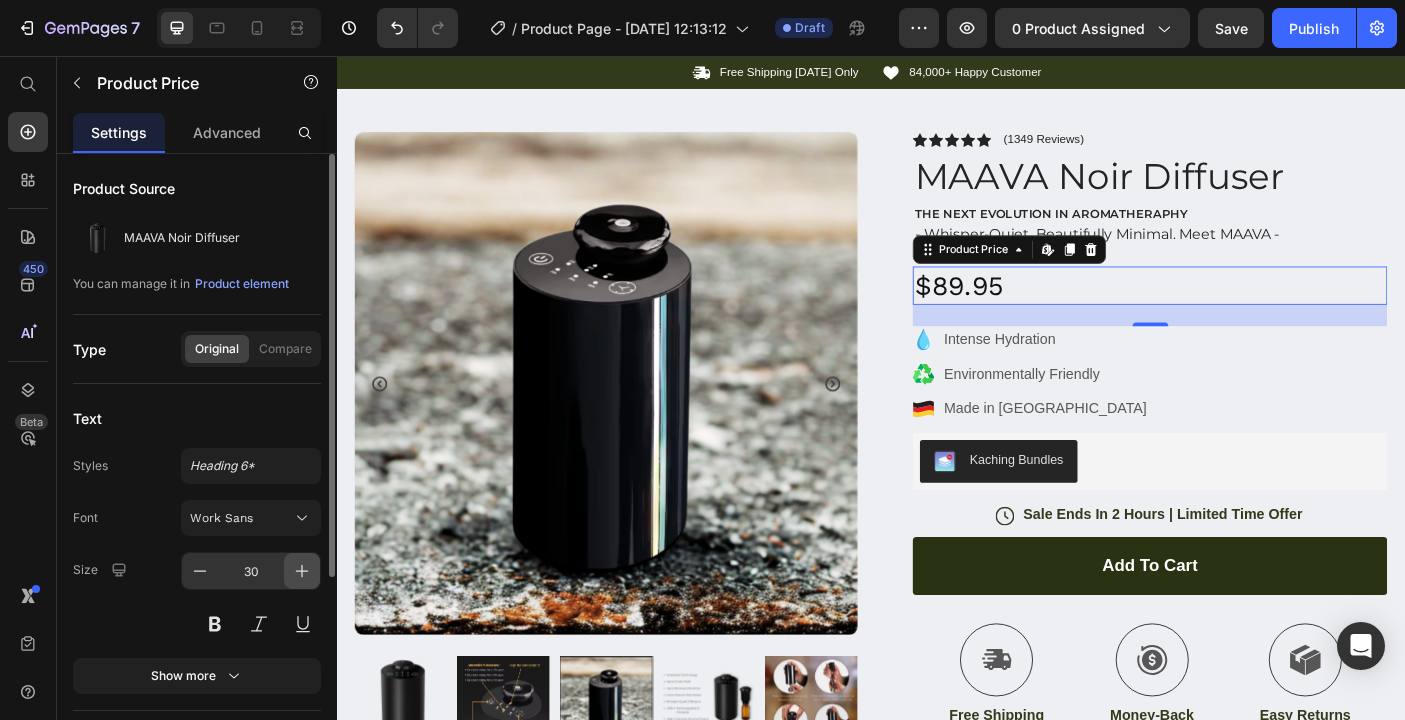 click 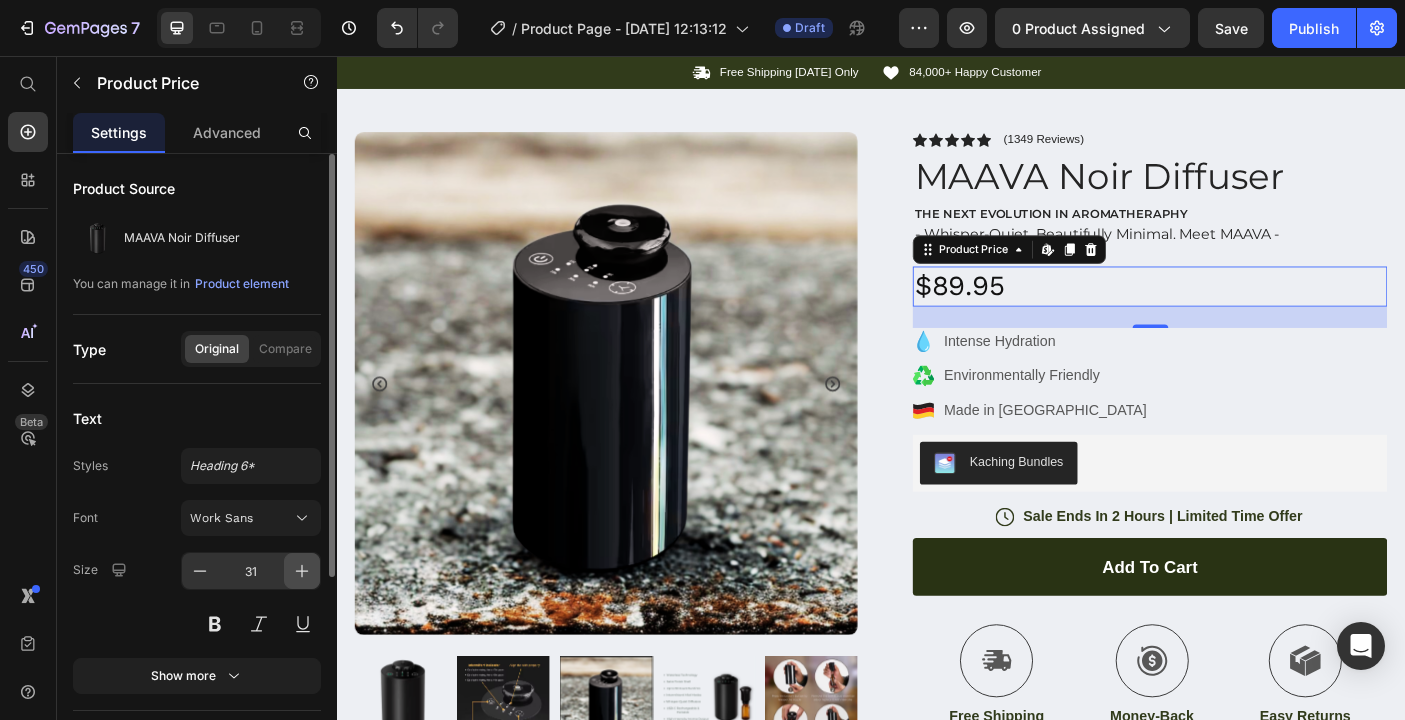 click 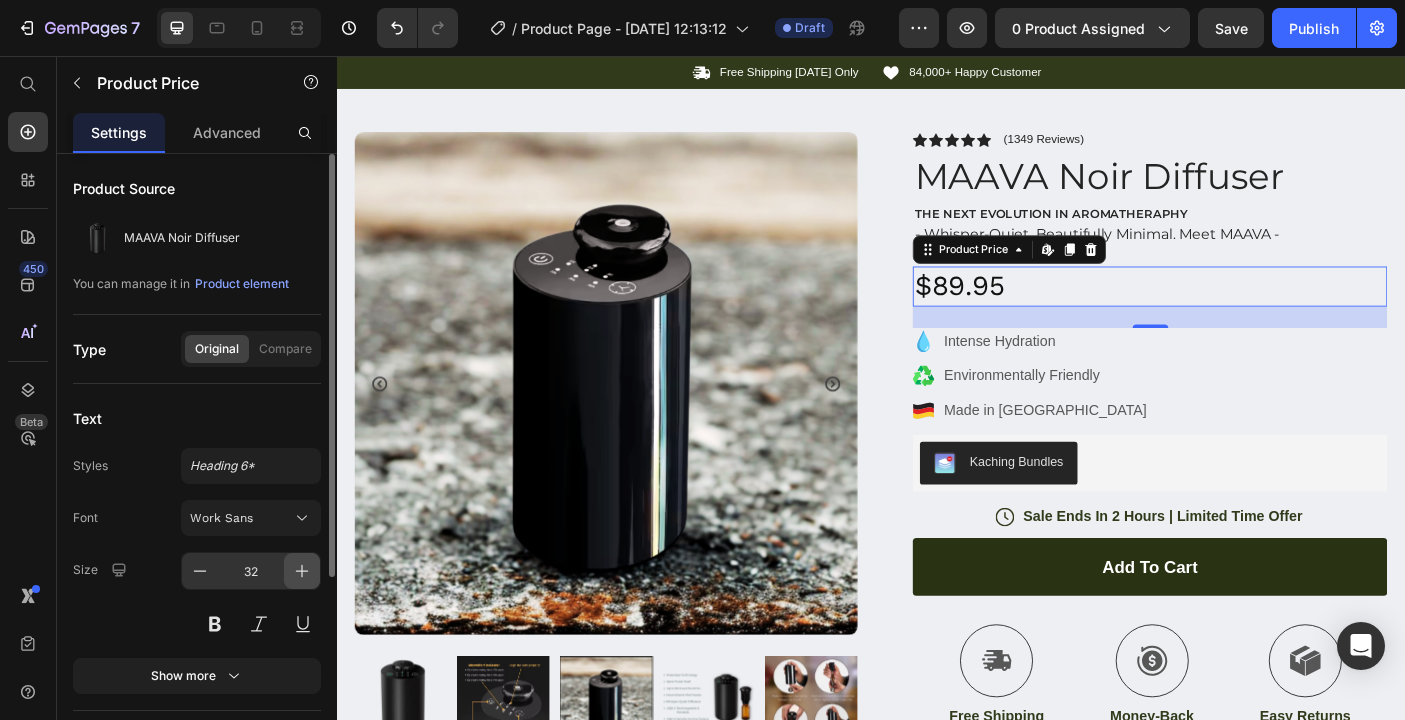 click 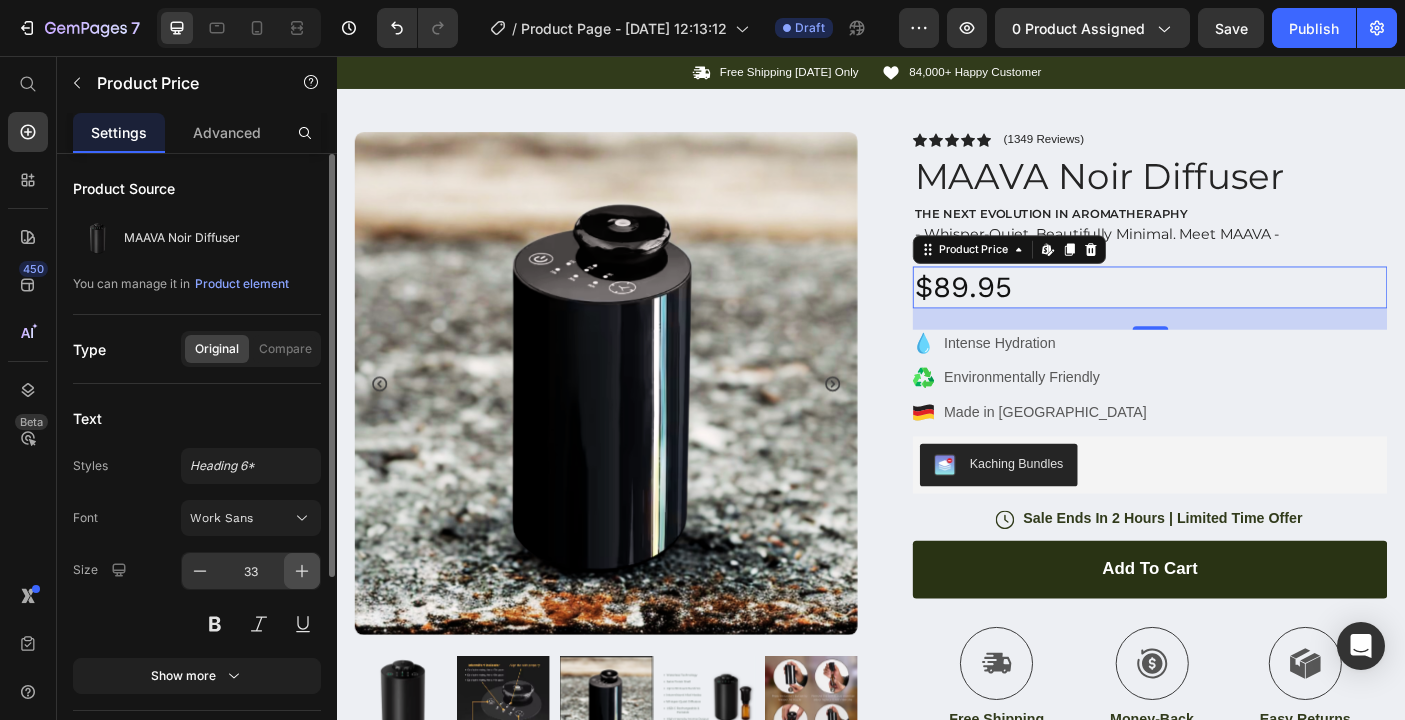click 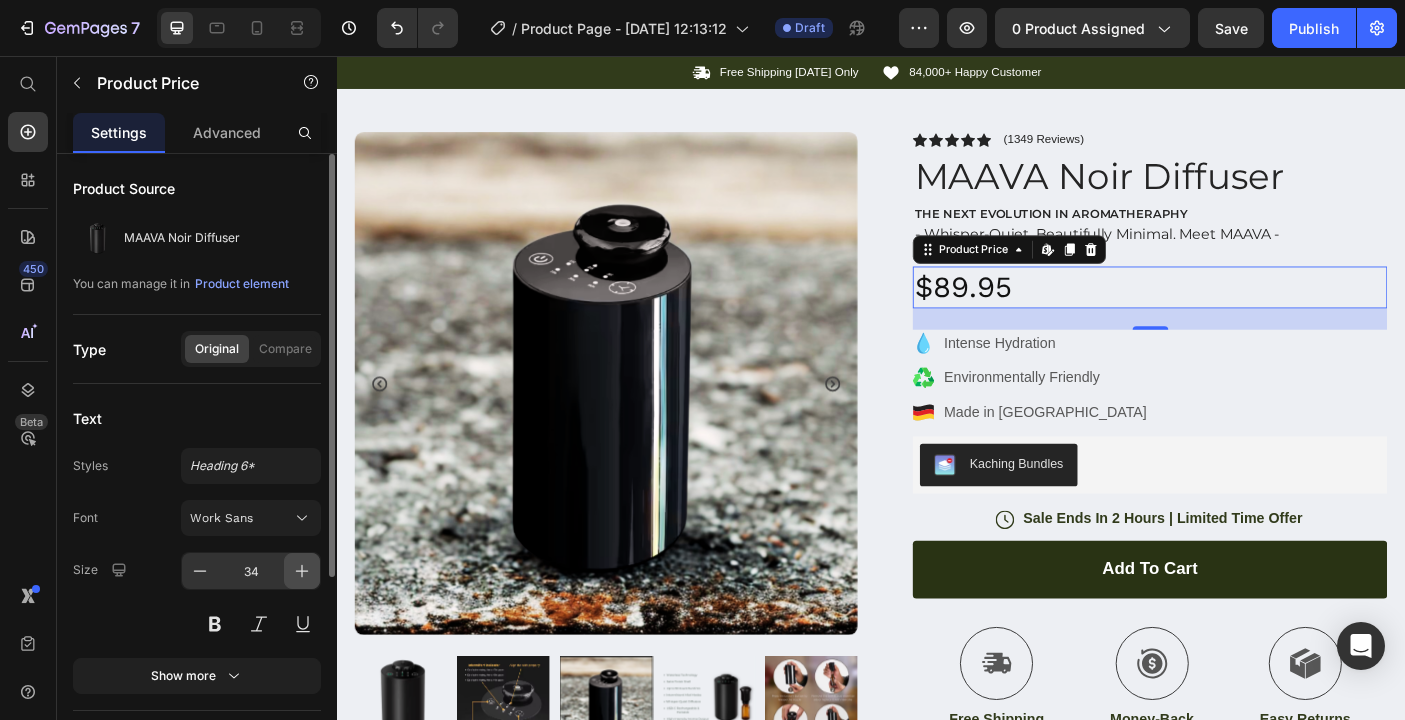 click 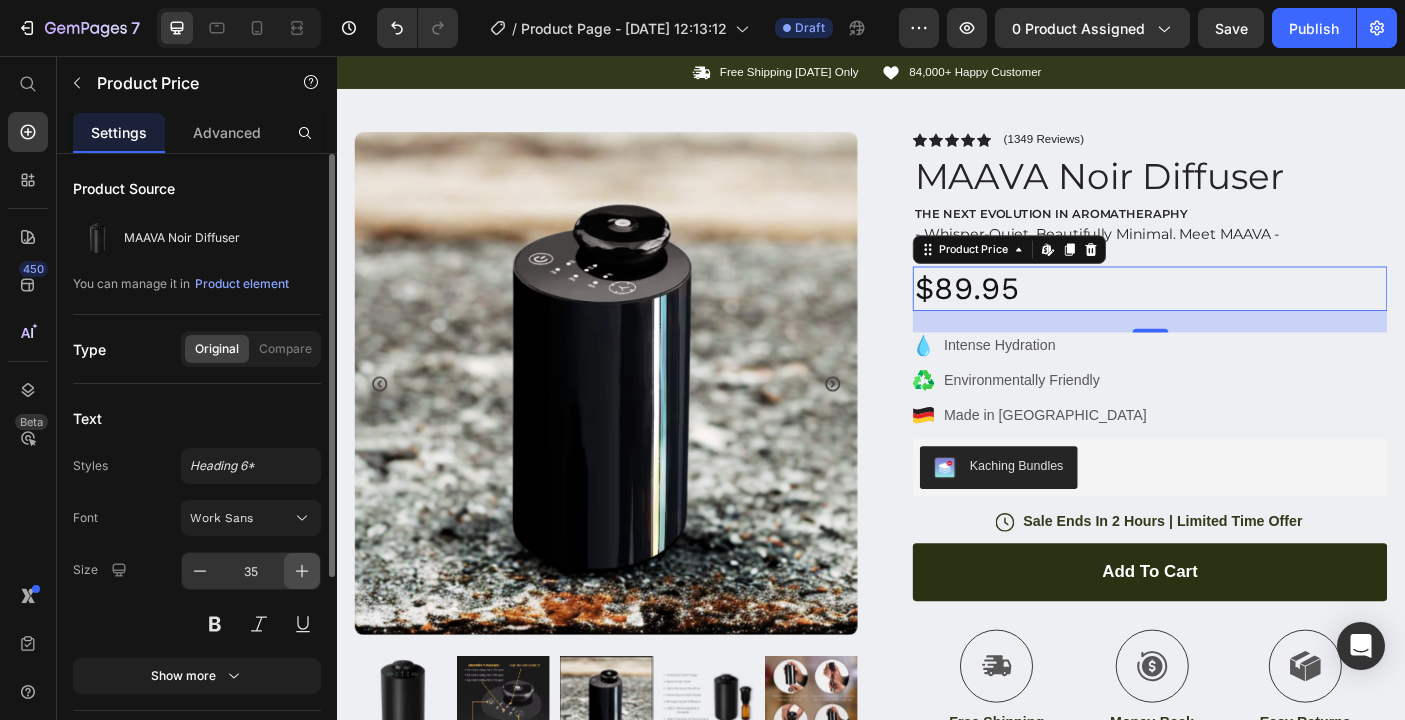 click 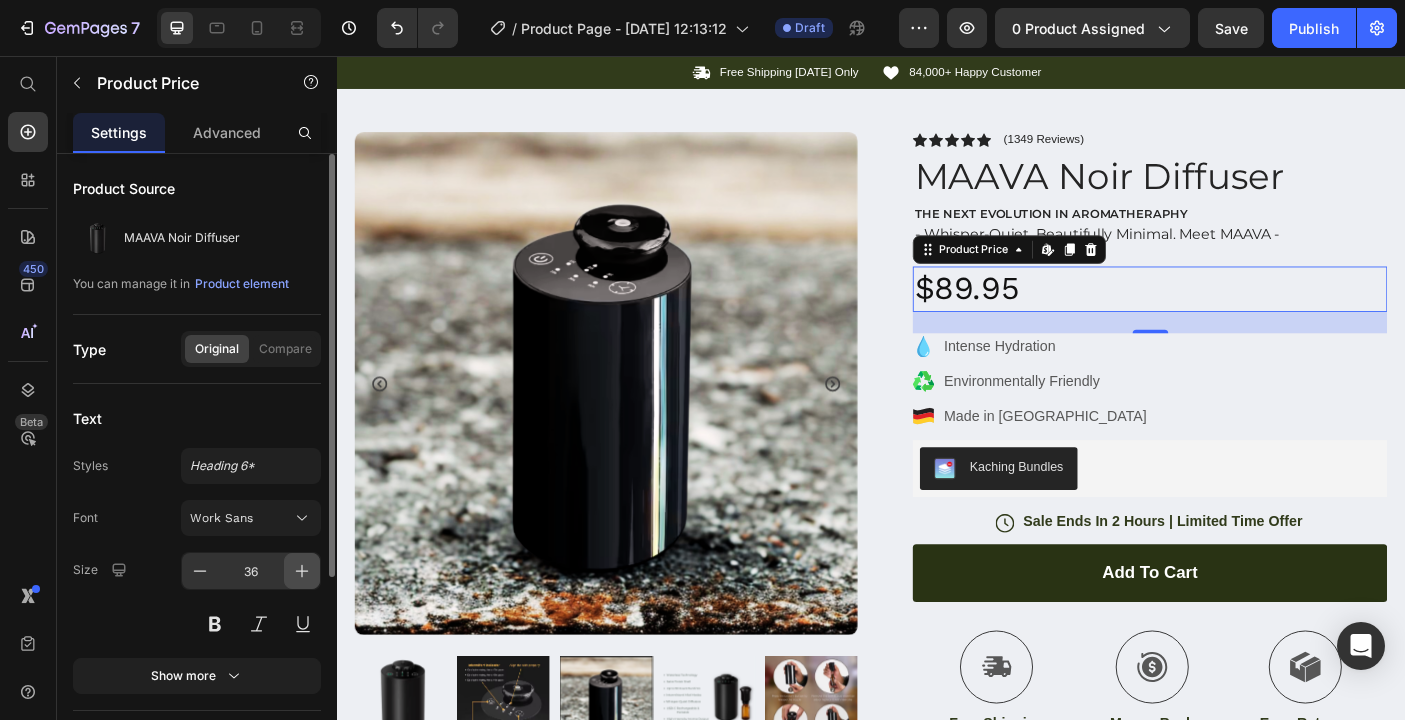 click 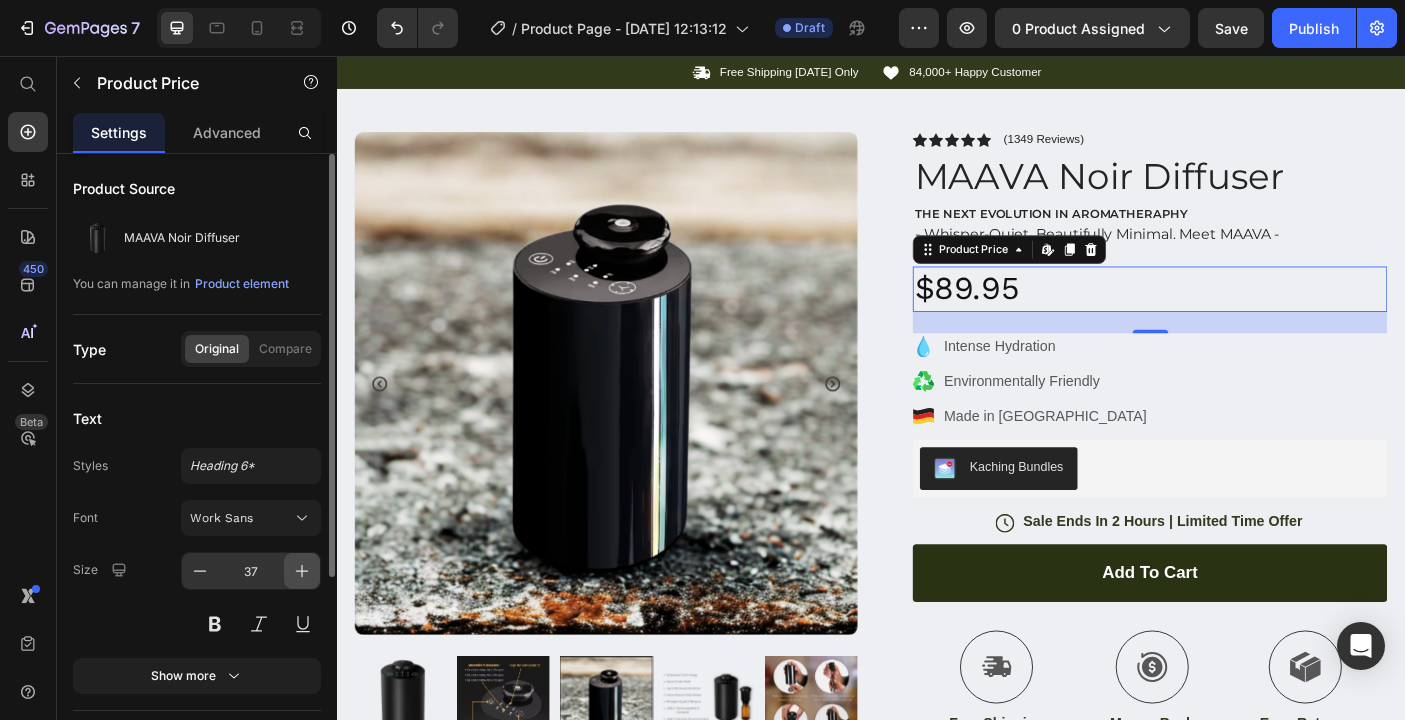 click 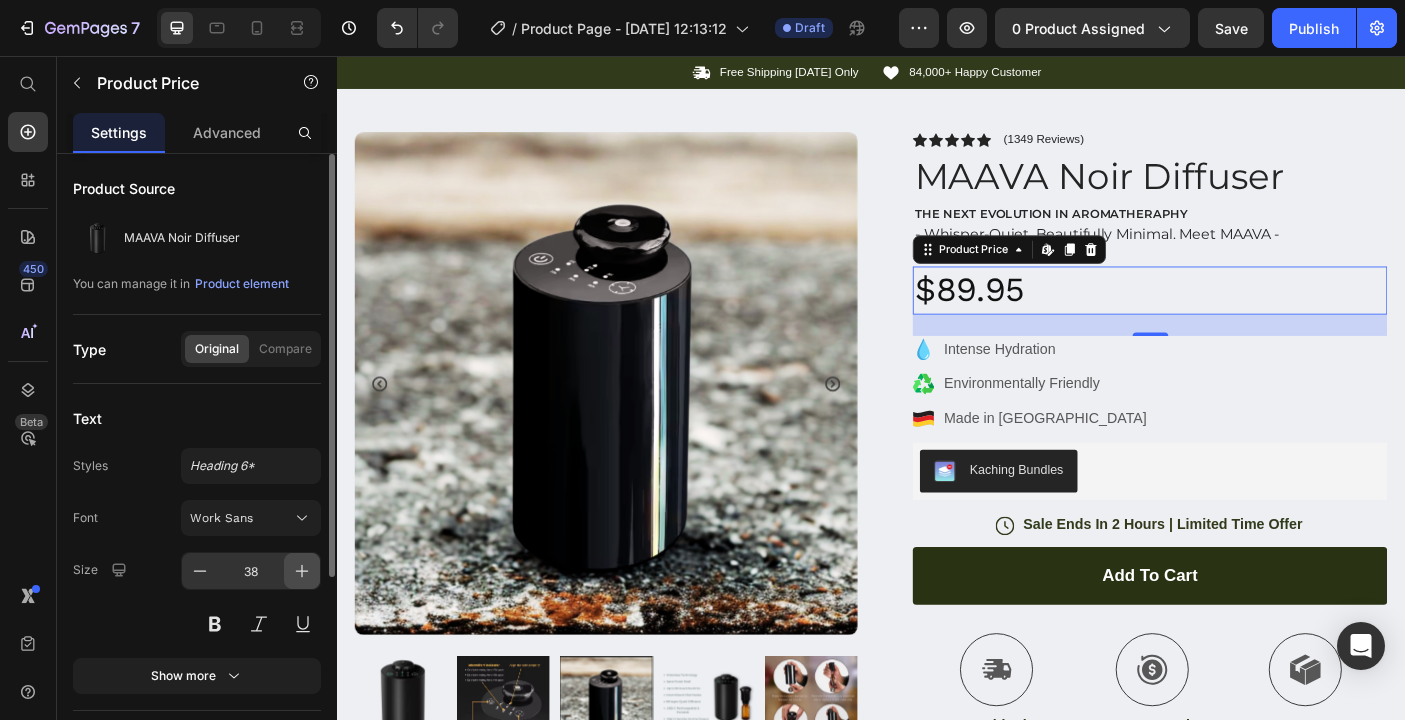 click 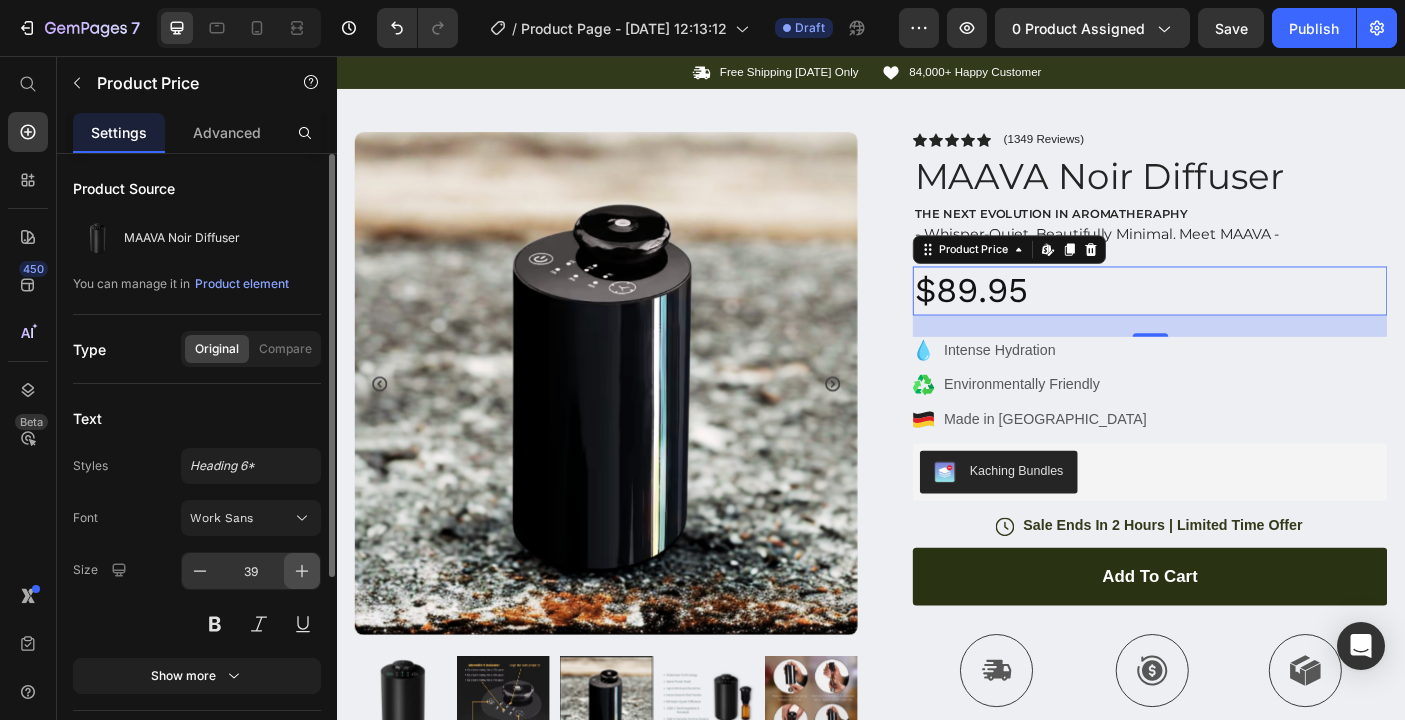 click 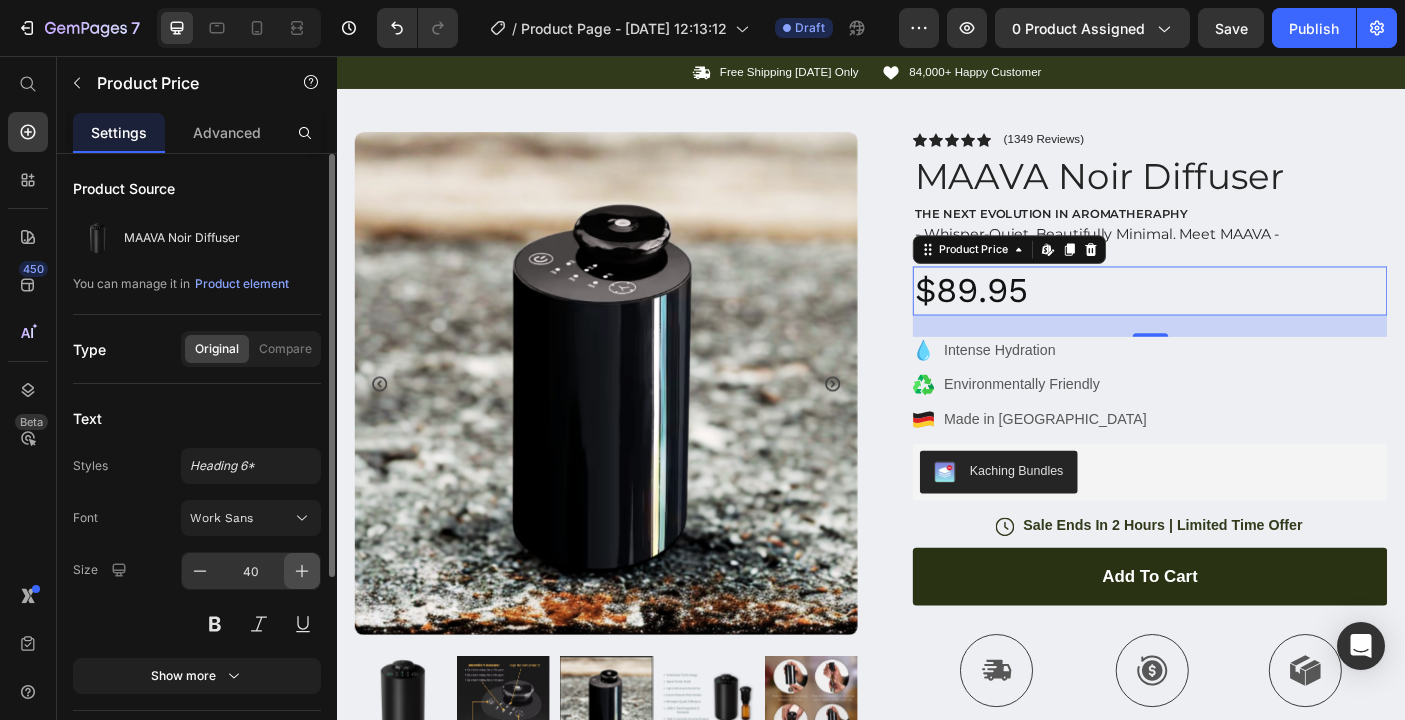 click 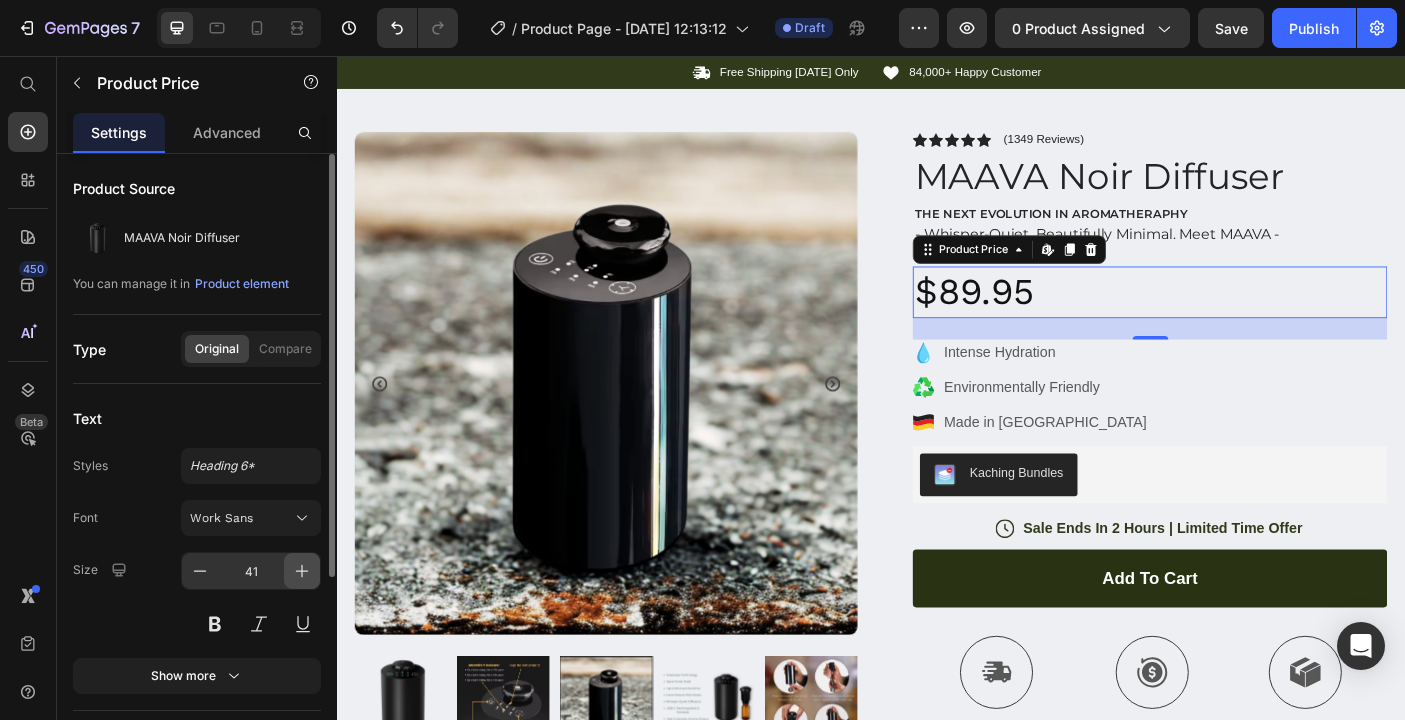 click 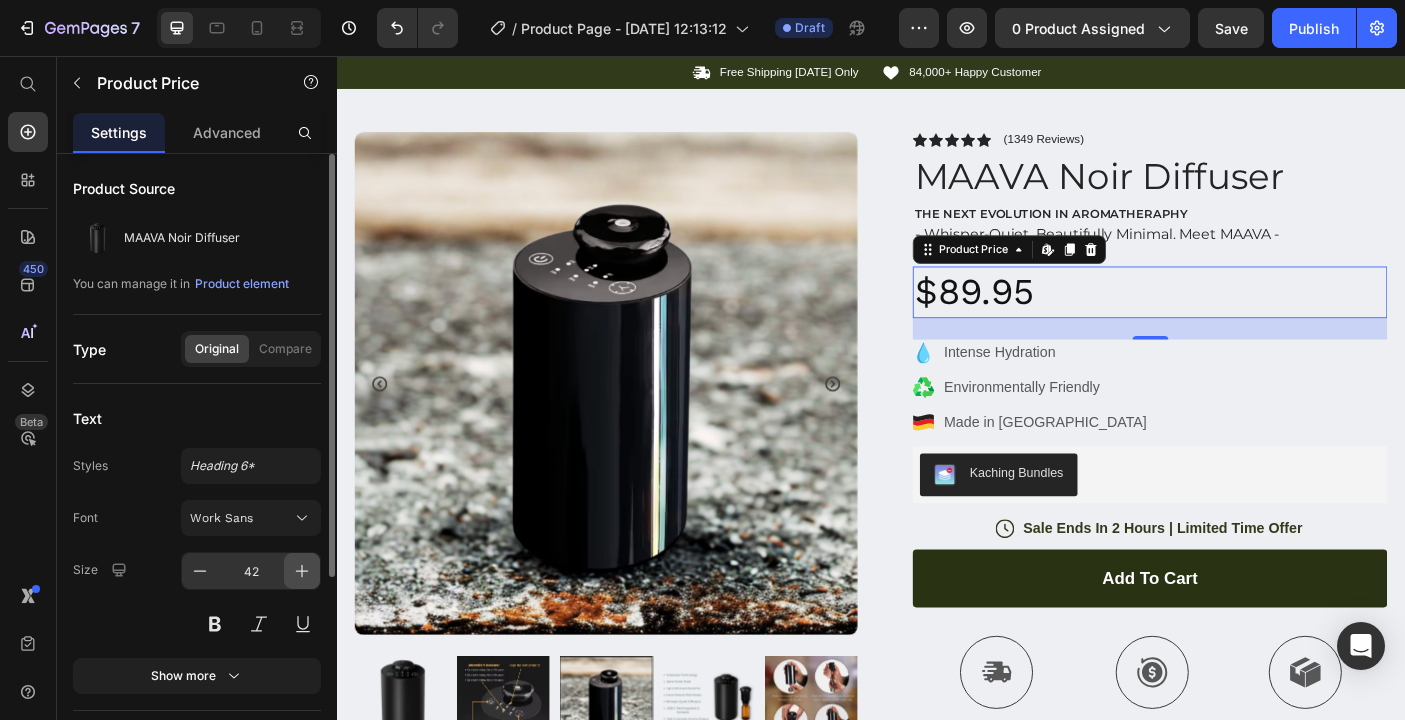 click 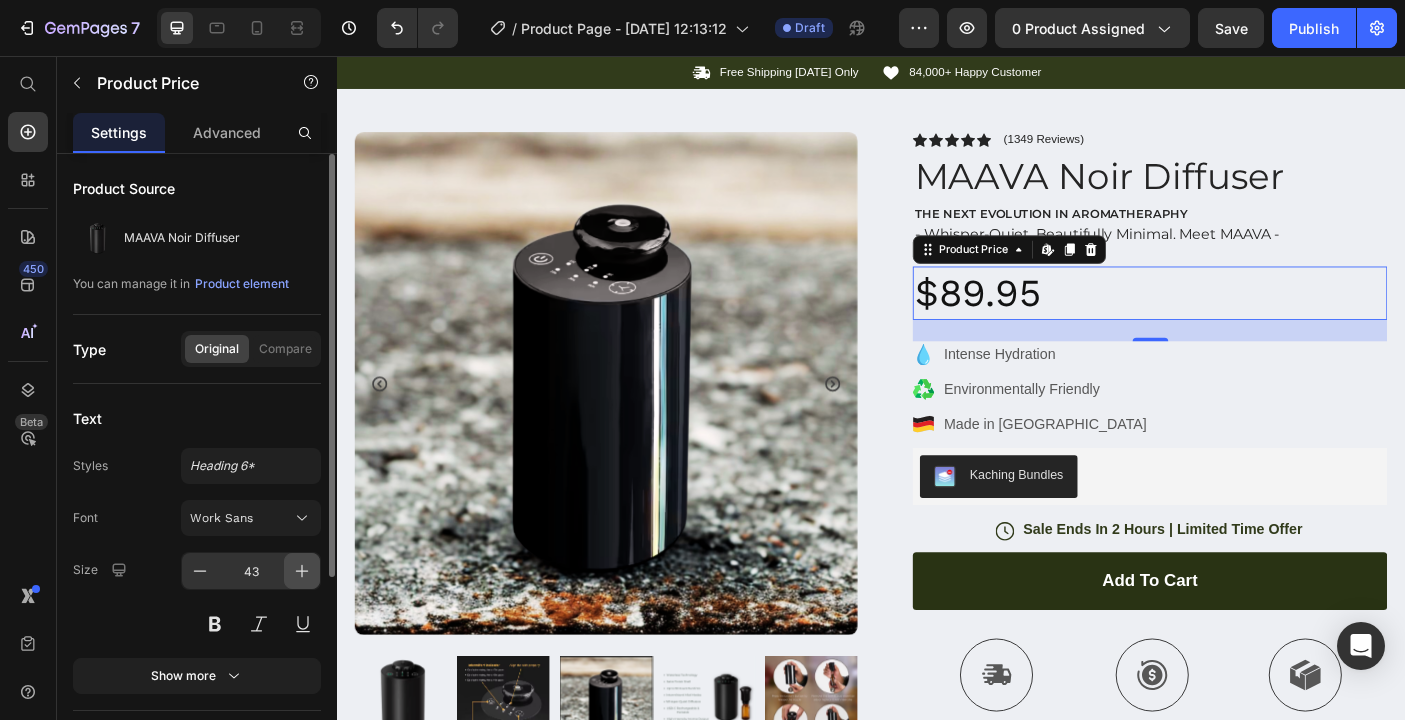 click 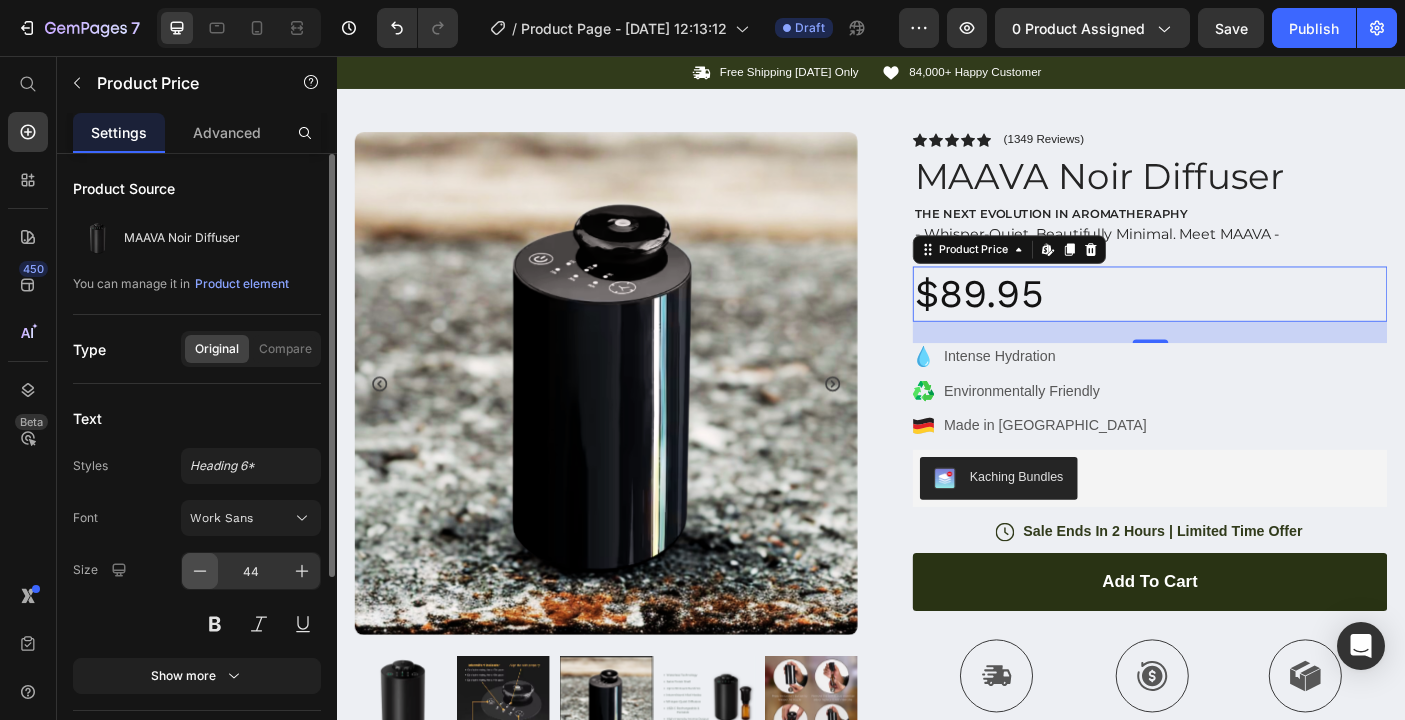 click 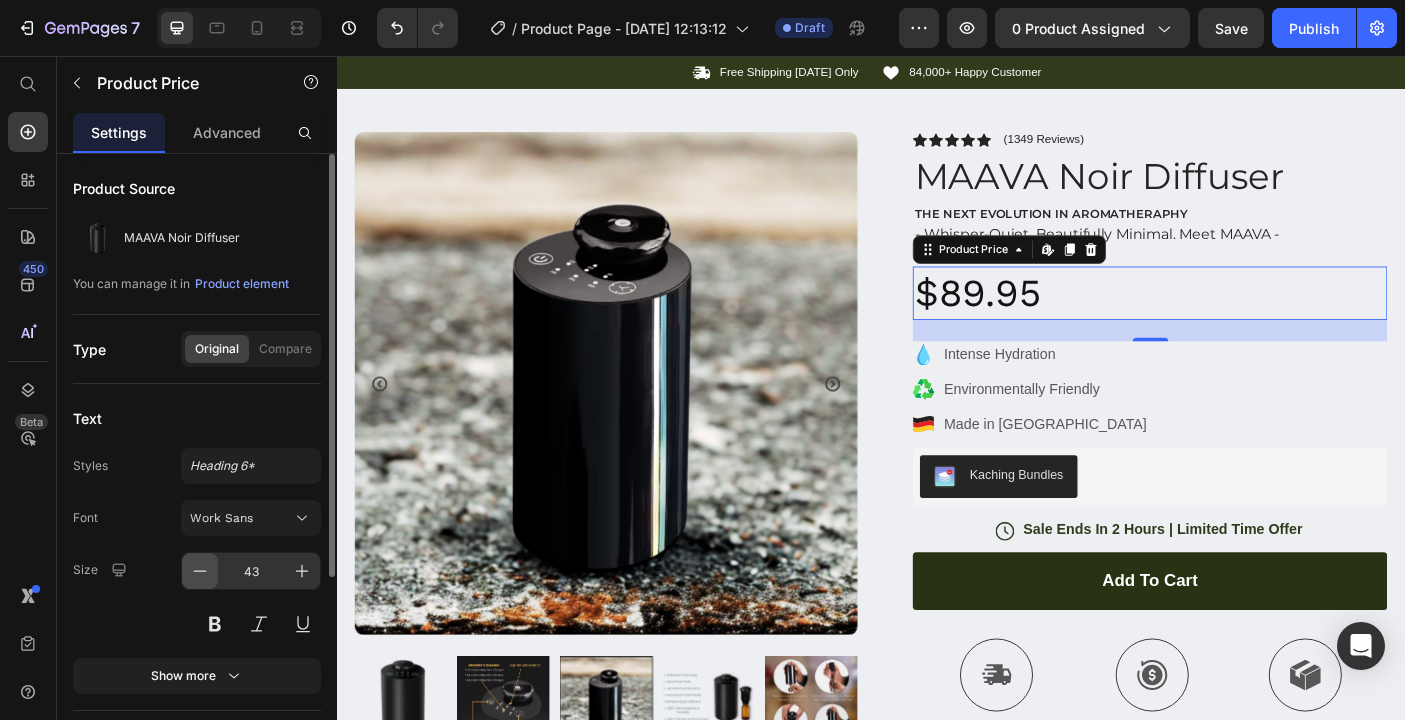 click 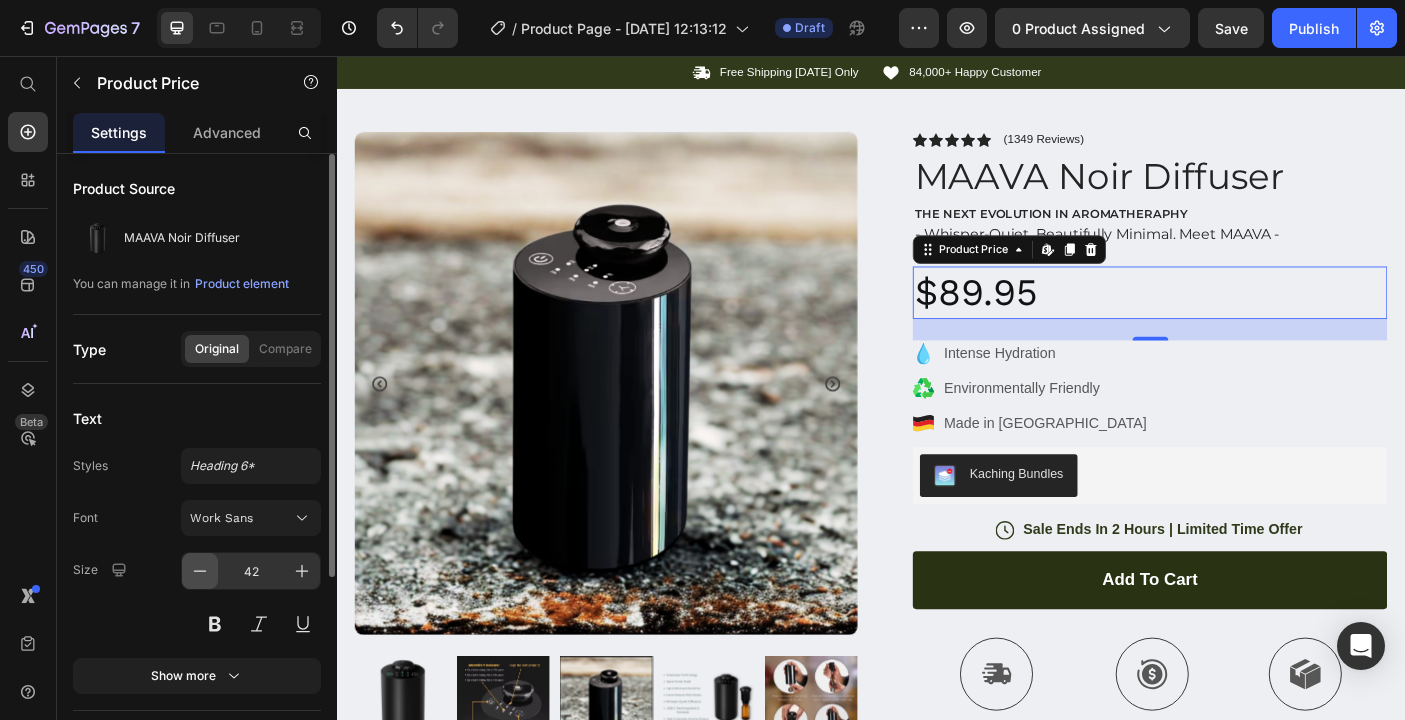 click 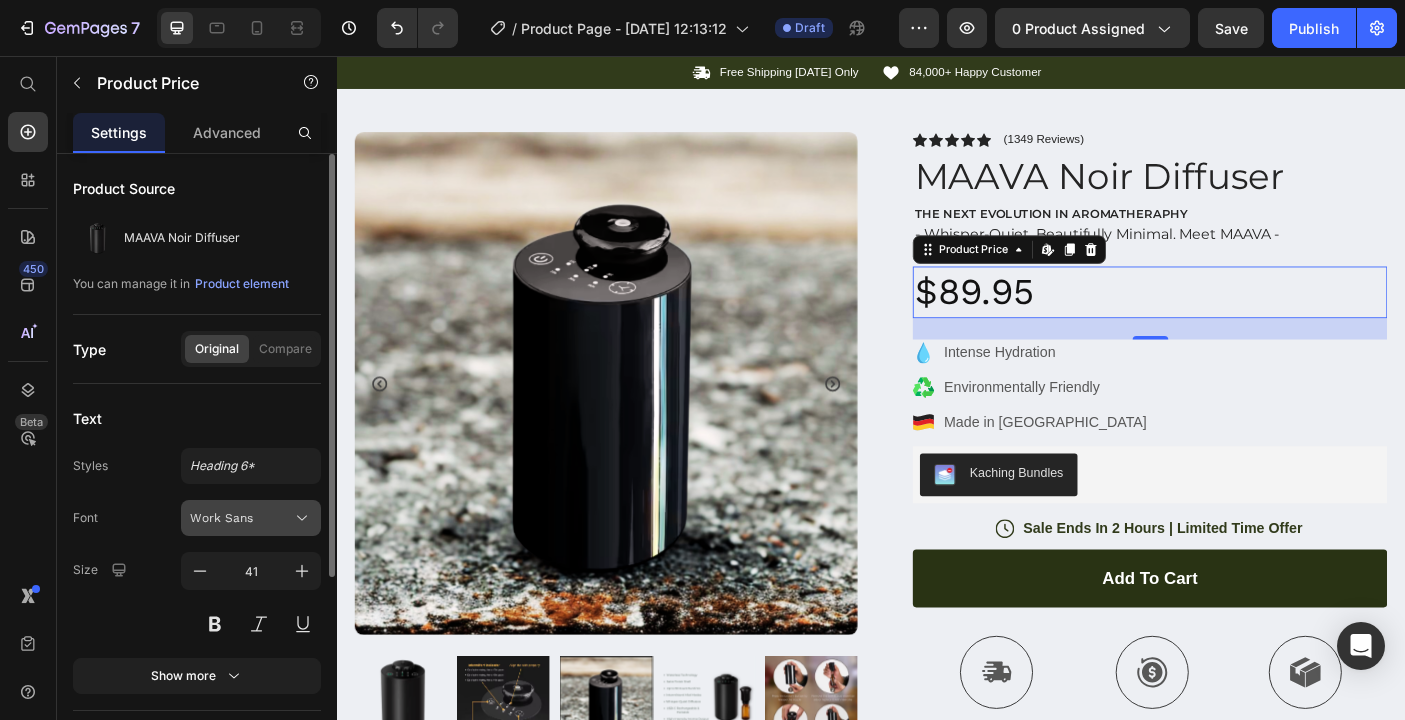click on "Work Sans" at bounding box center [241, 518] 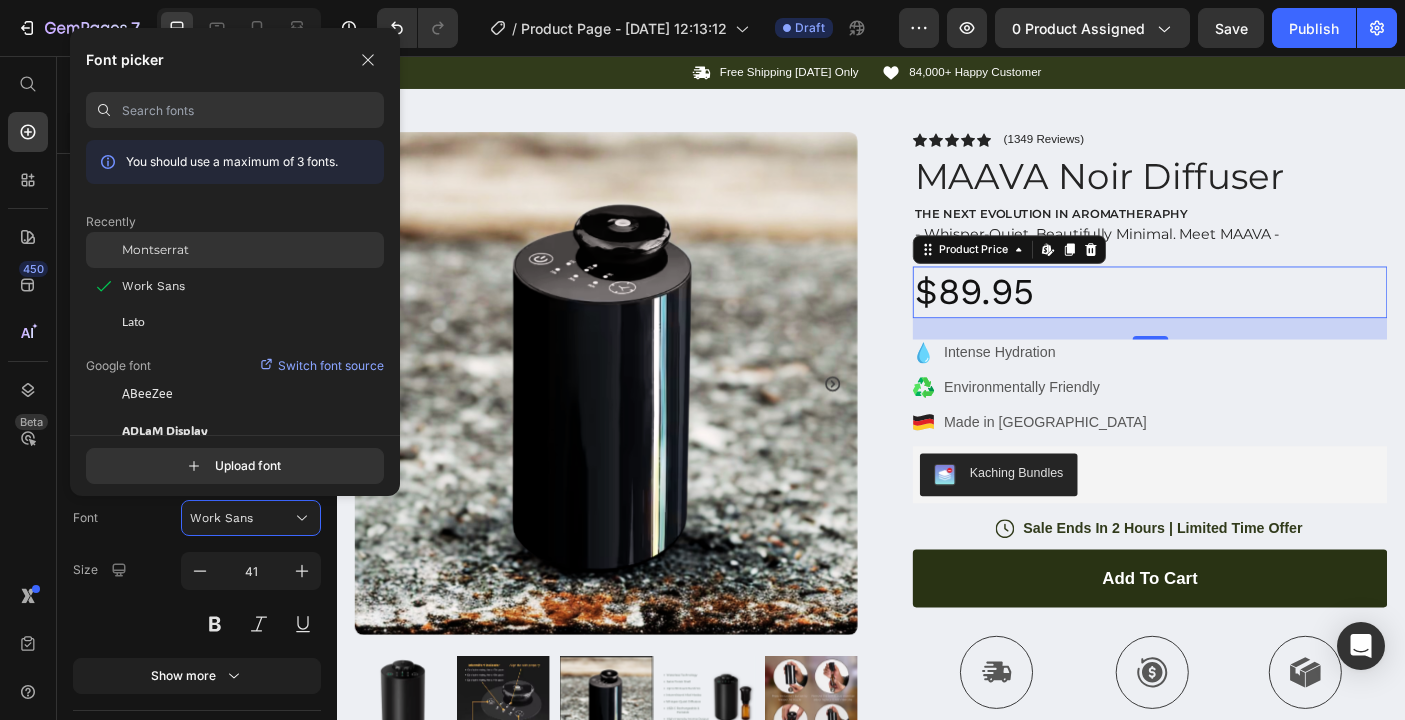click on "Montserrat" 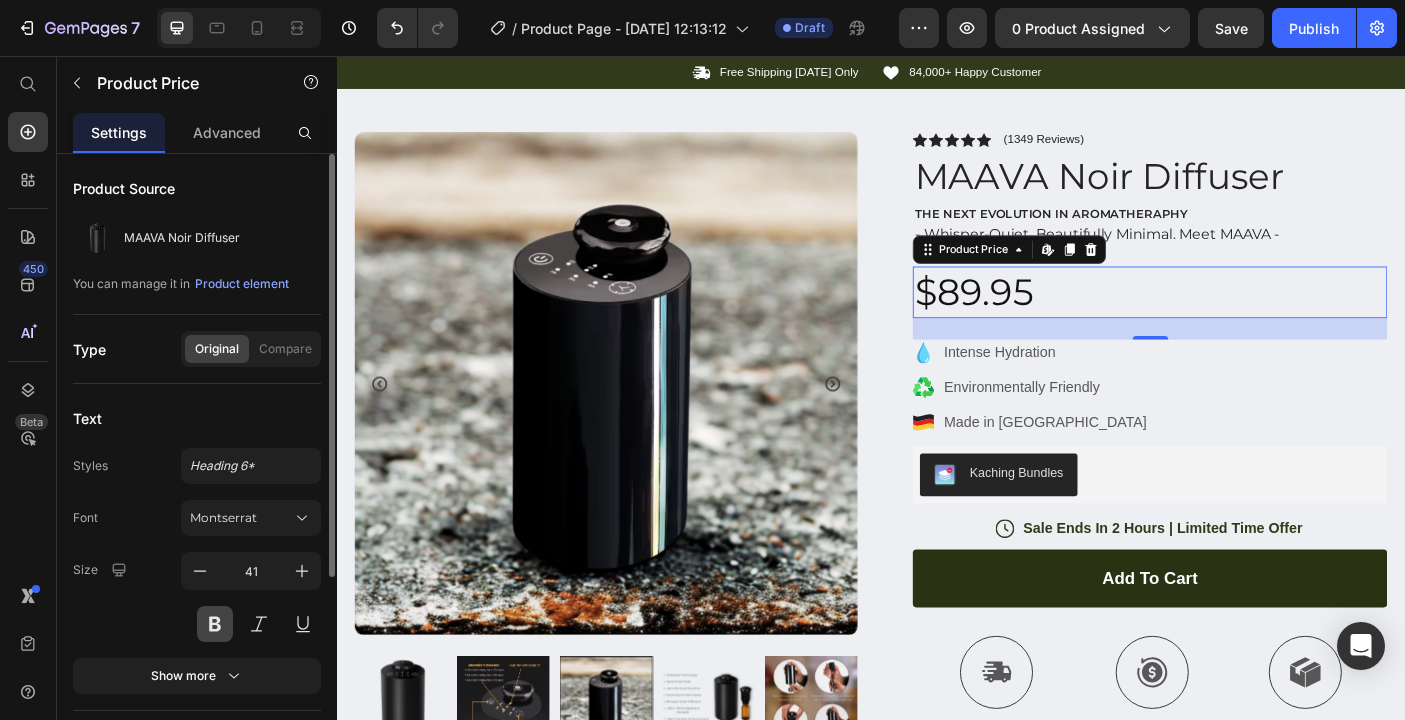 click at bounding box center [215, 624] 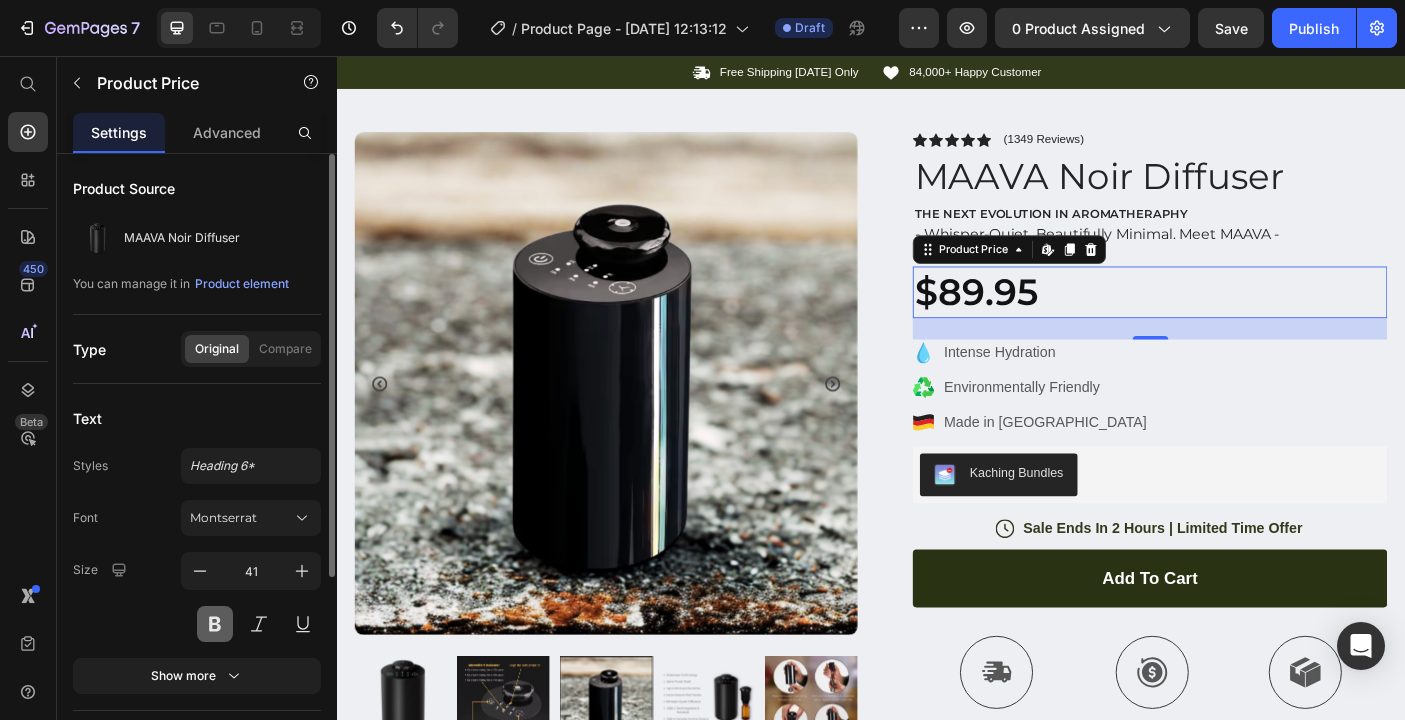 click at bounding box center (215, 624) 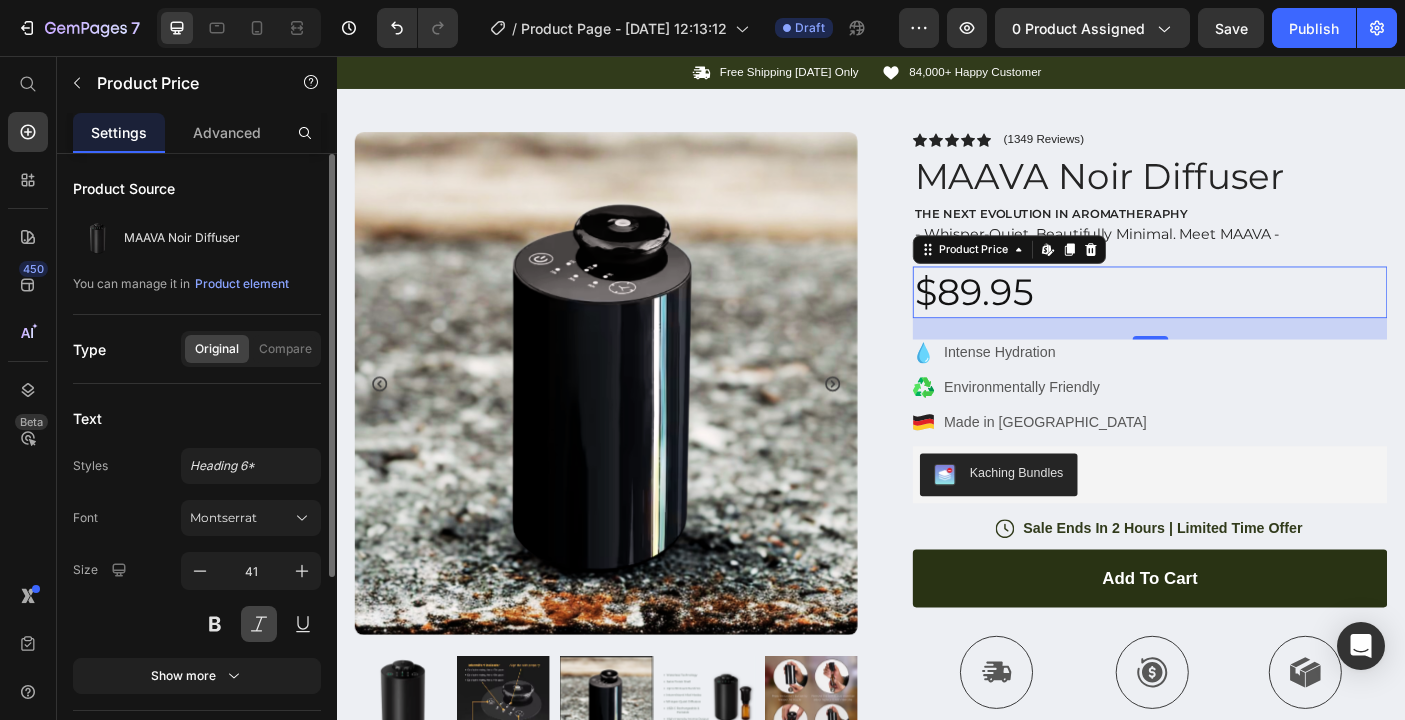 click at bounding box center (259, 624) 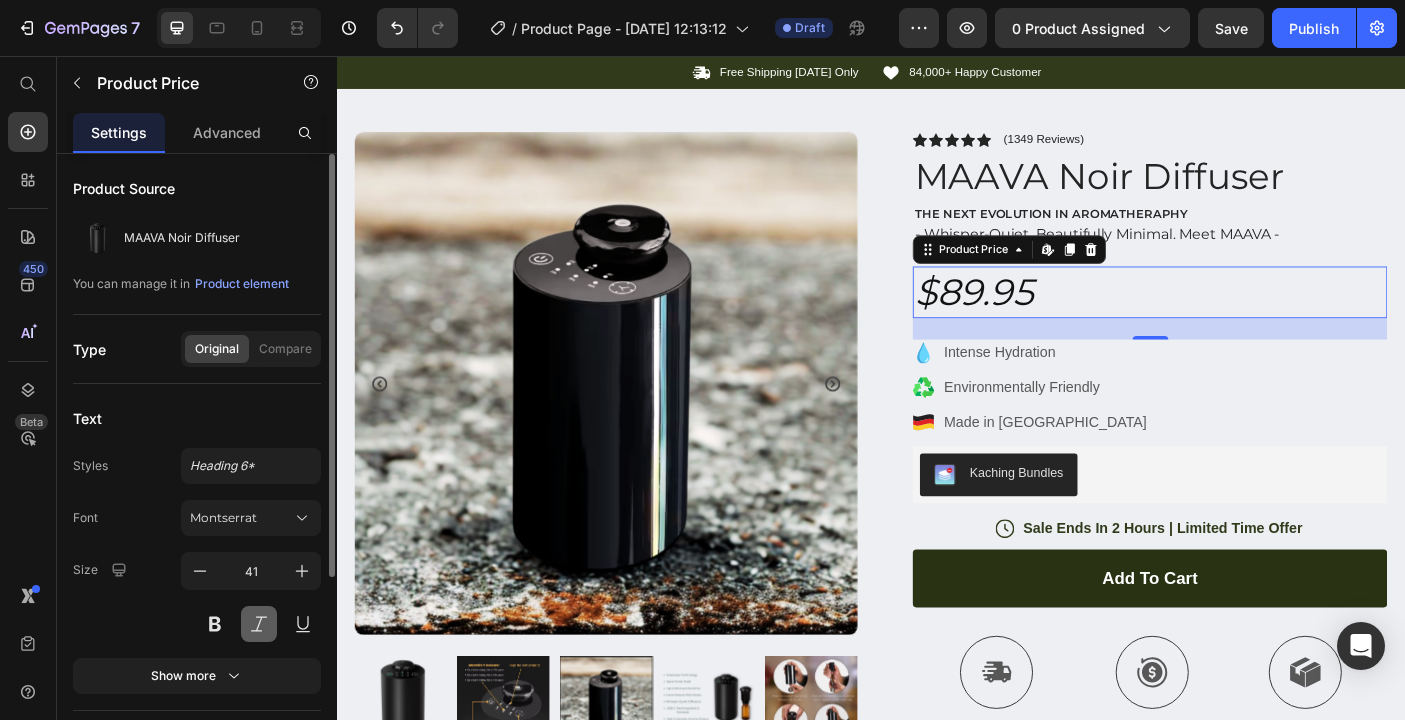 click at bounding box center (259, 624) 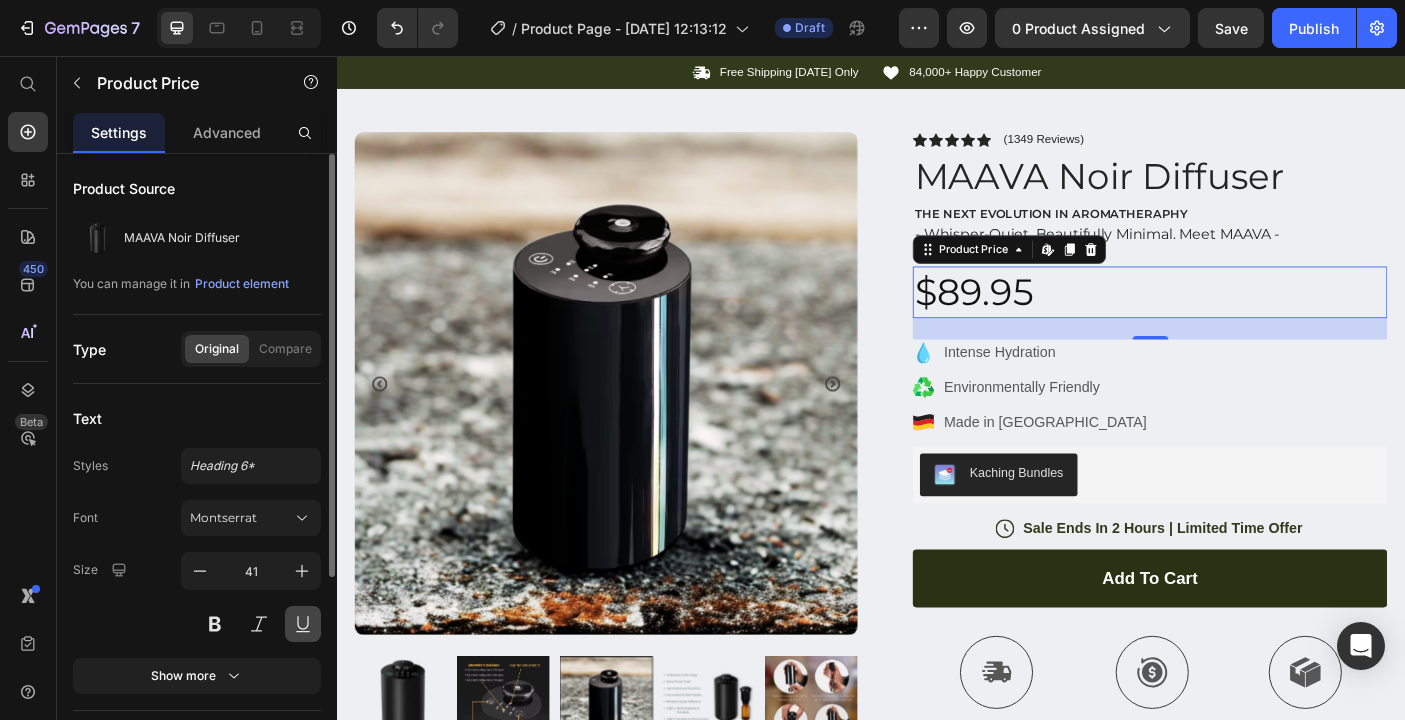 click at bounding box center [303, 624] 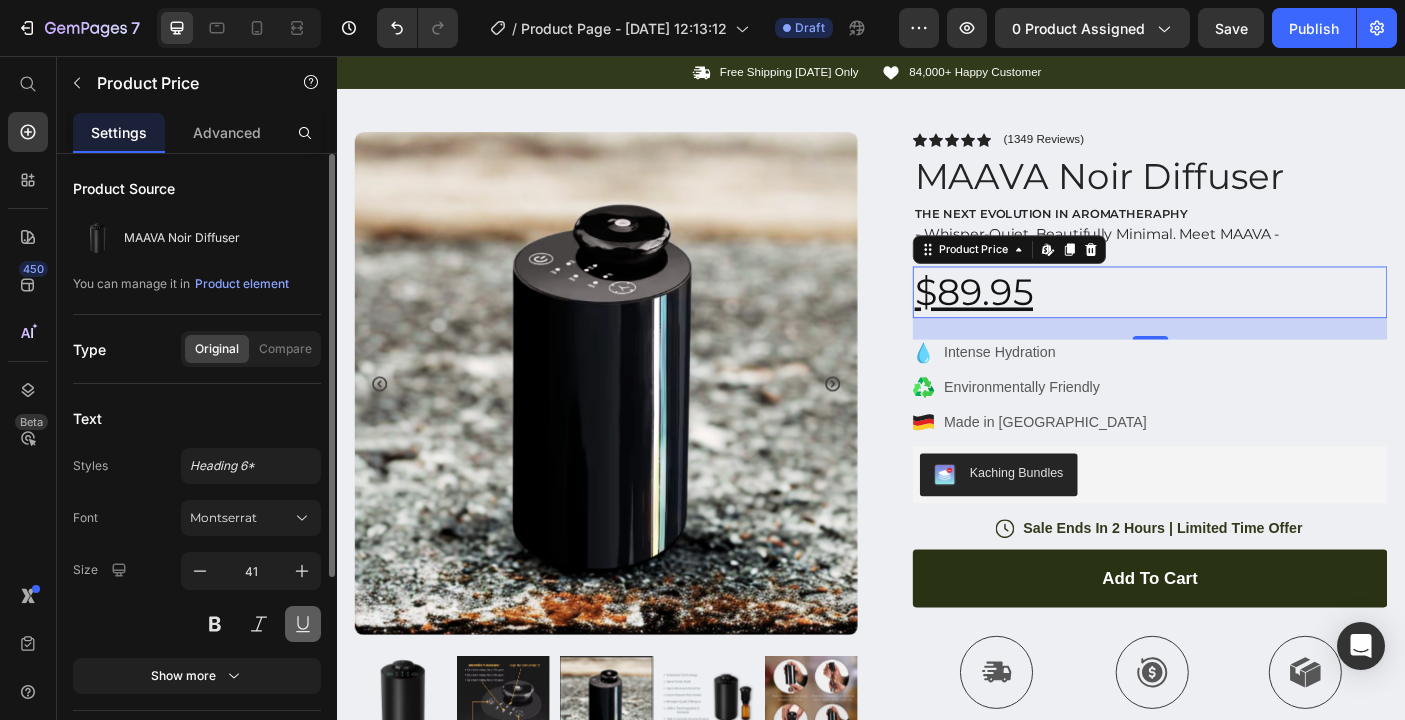 click at bounding box center [303, 624] 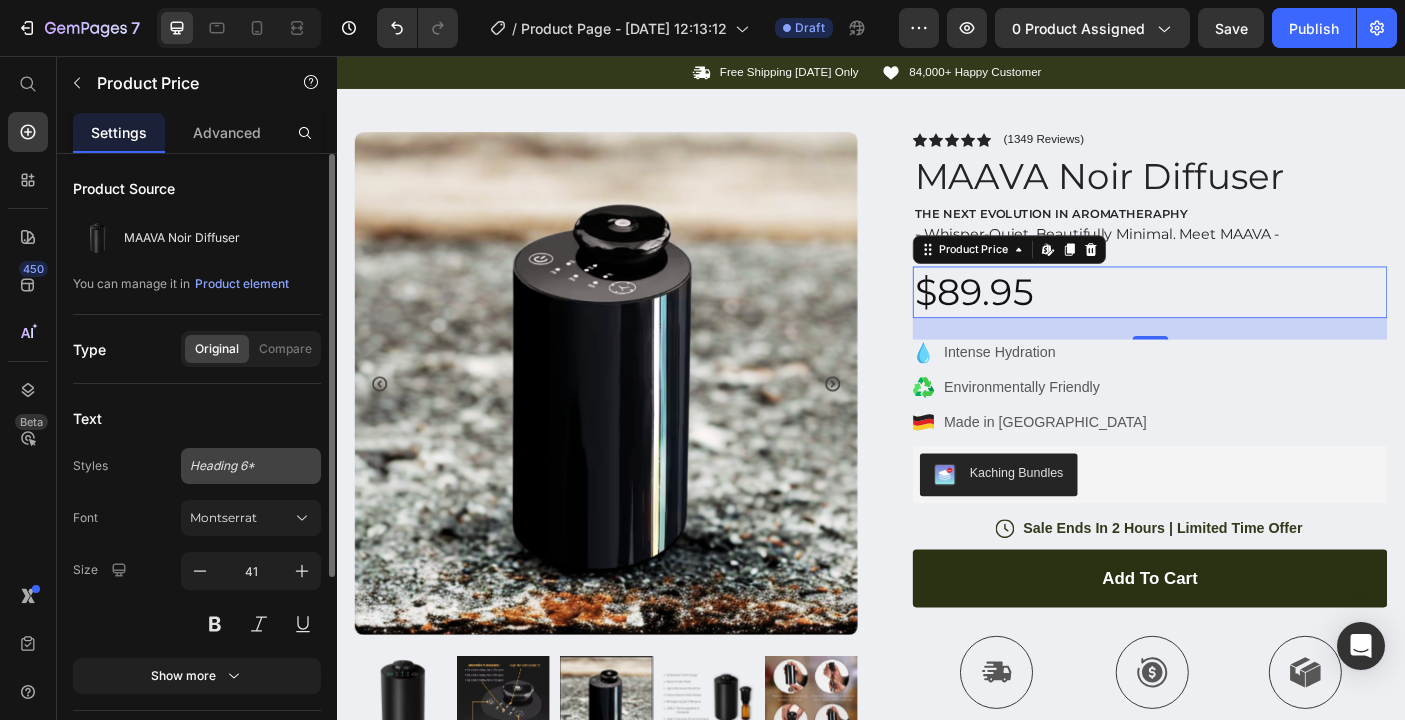 click on "Heading 6*" at bounding box center [251, 466] 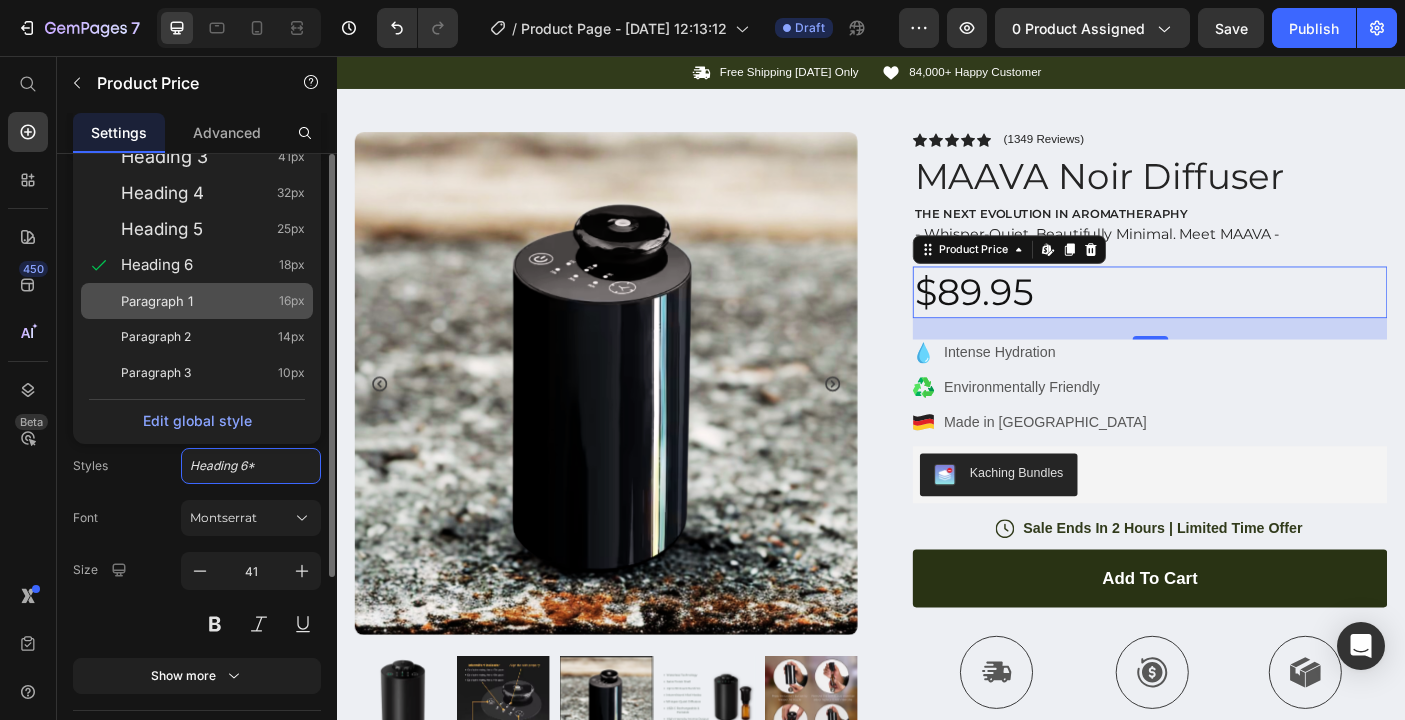 click on "Paragraph 1" at bounding box center [157, 301] 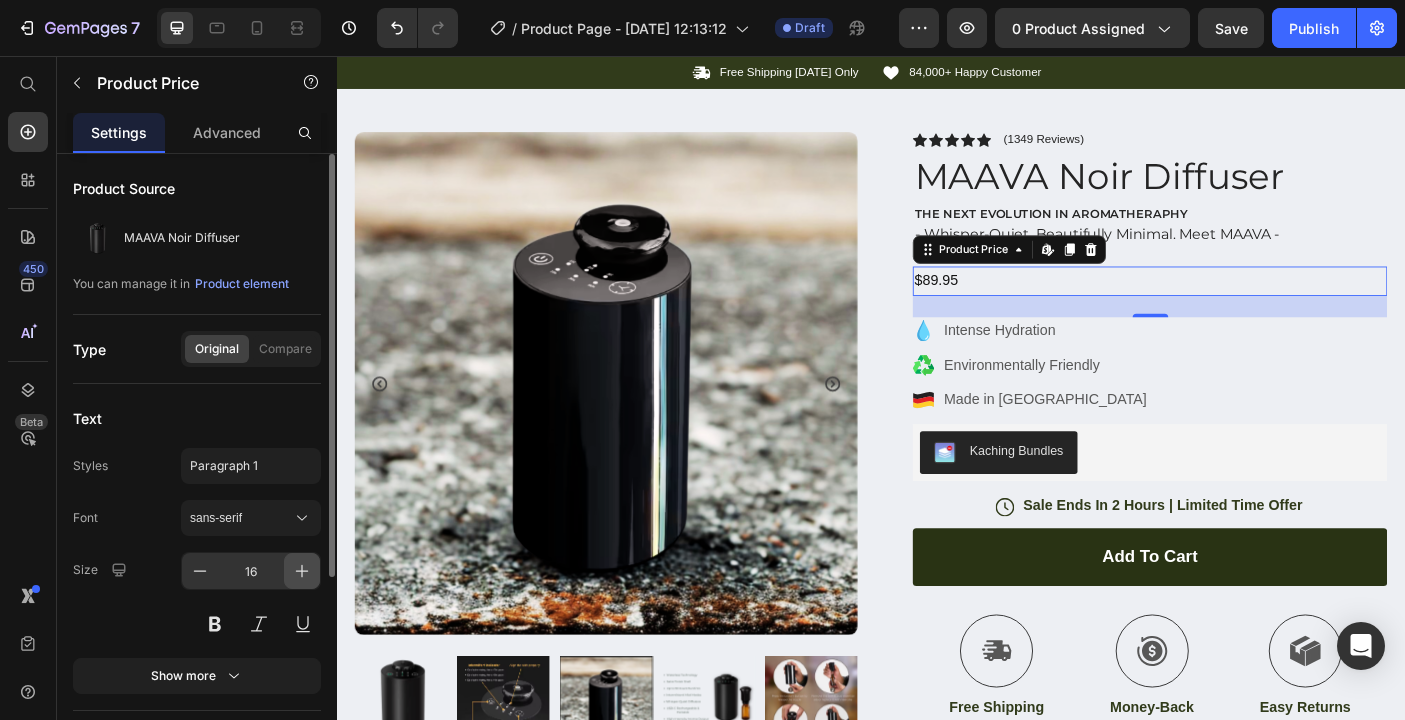click 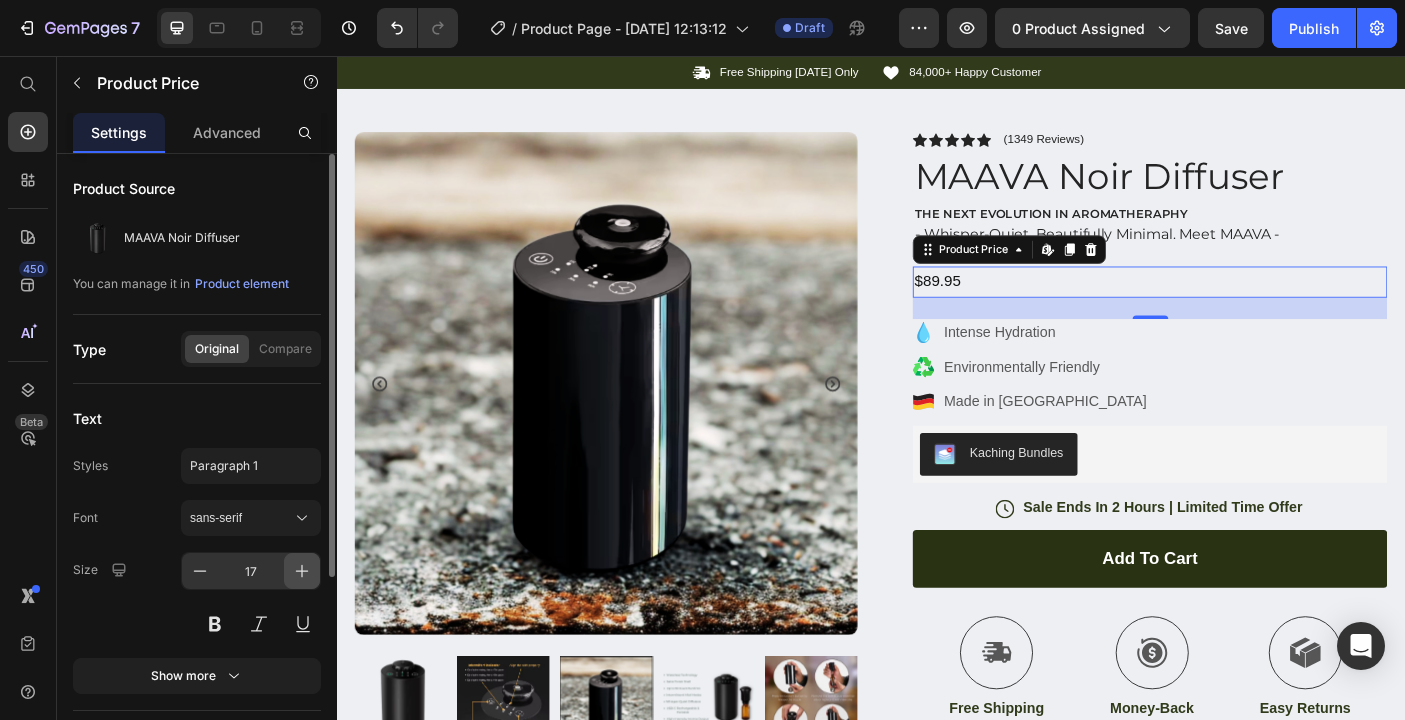 click 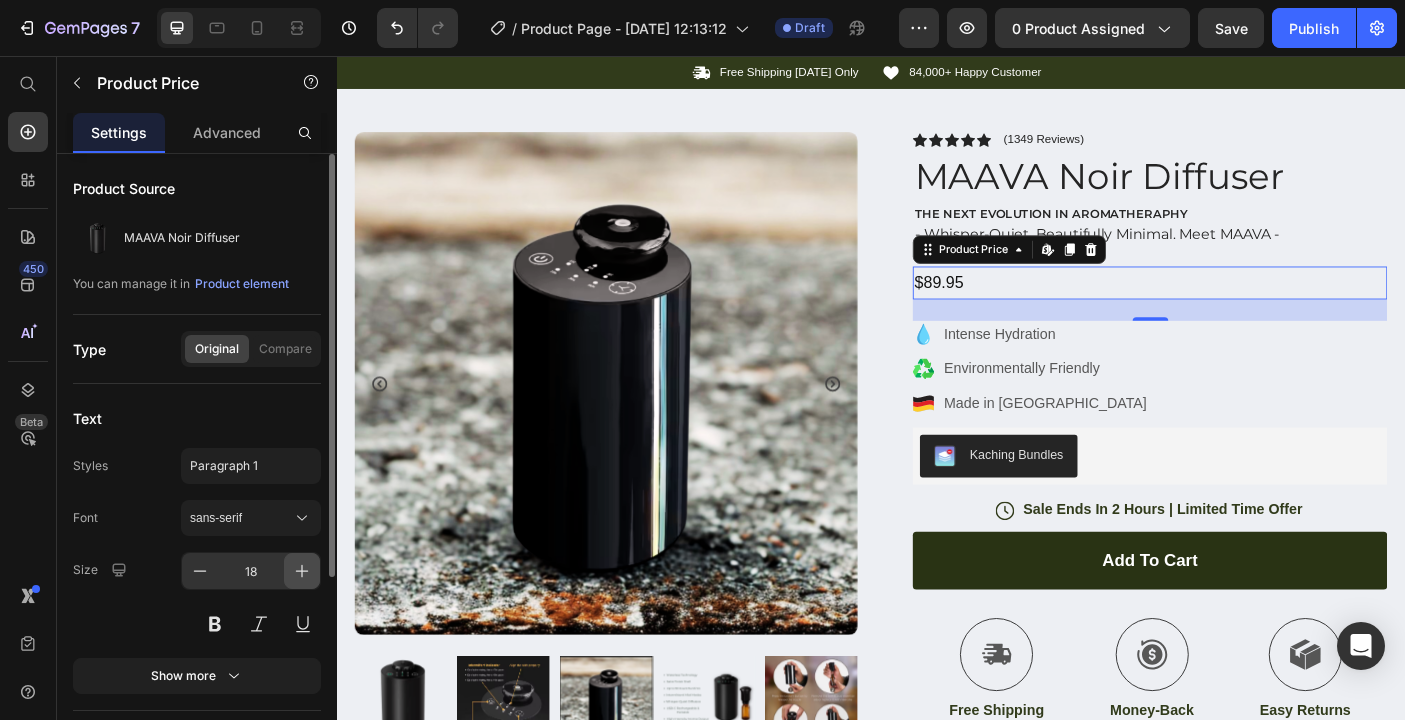 click 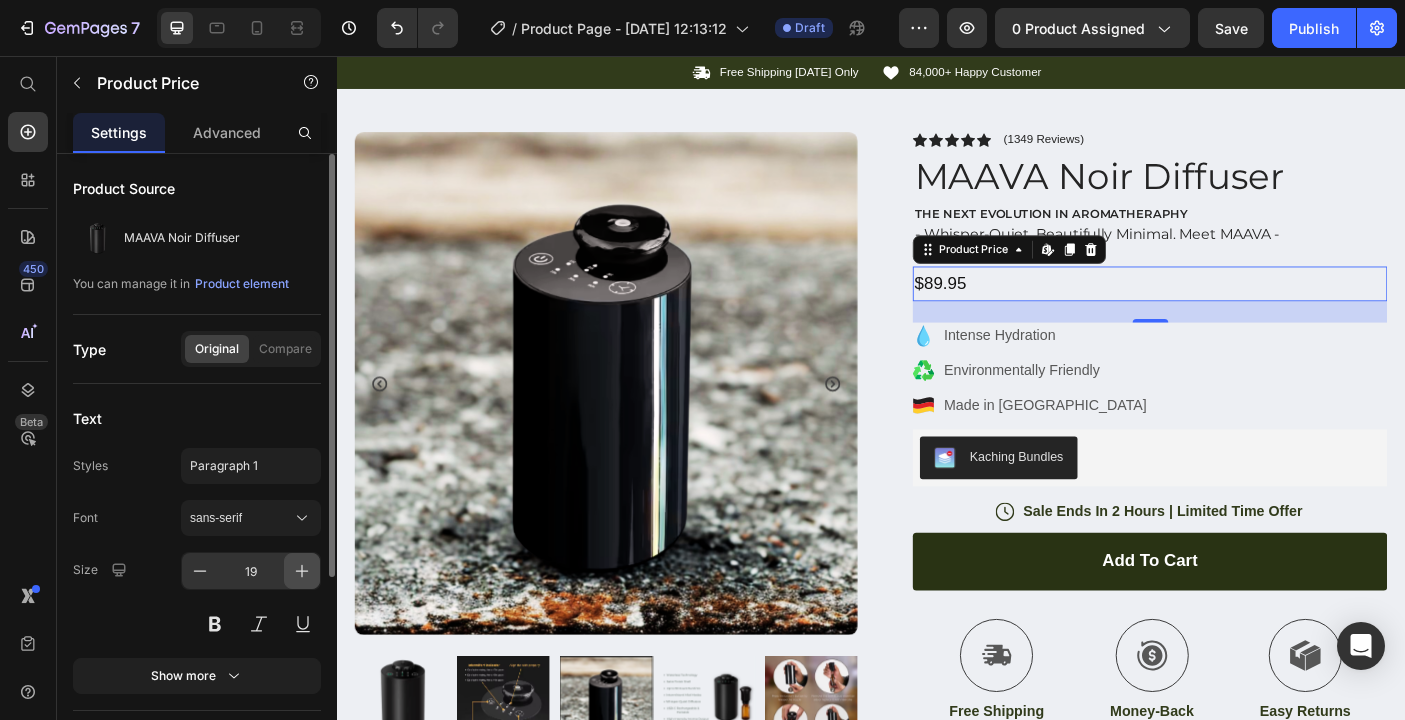 click 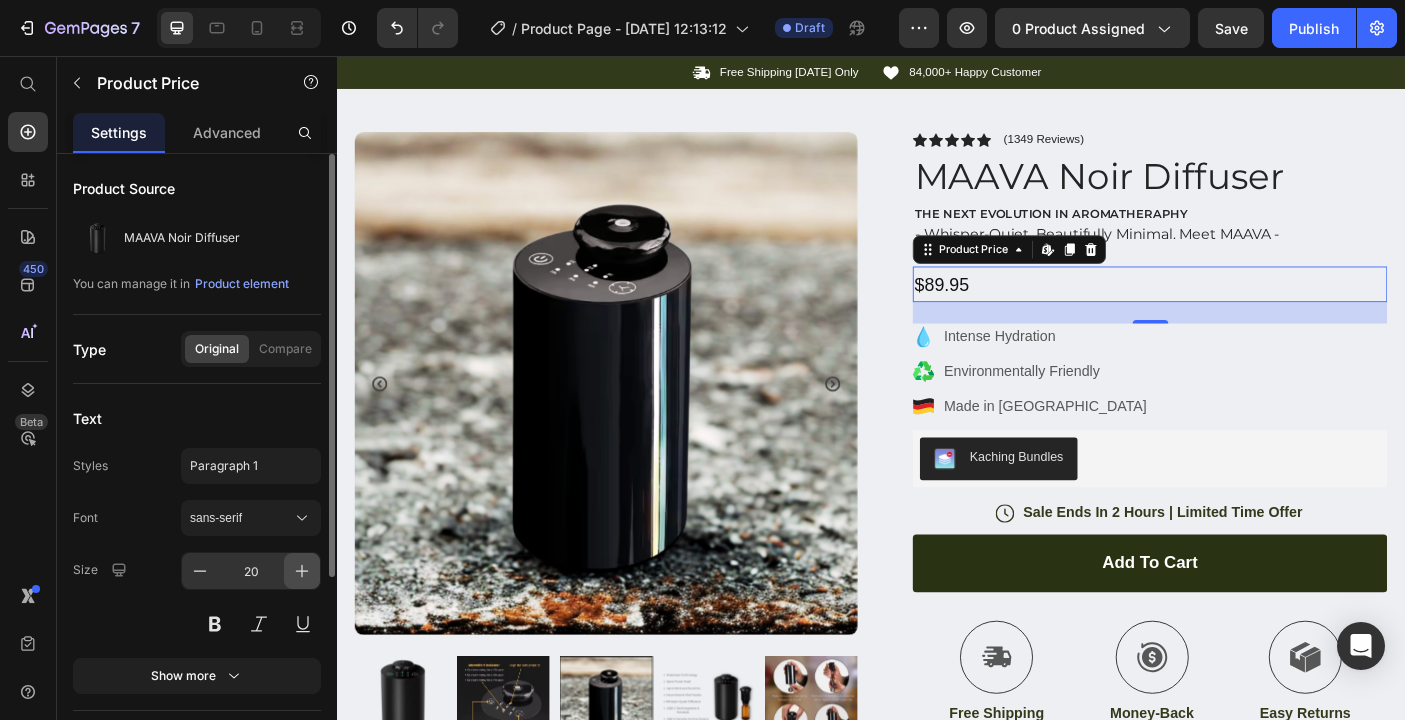 click 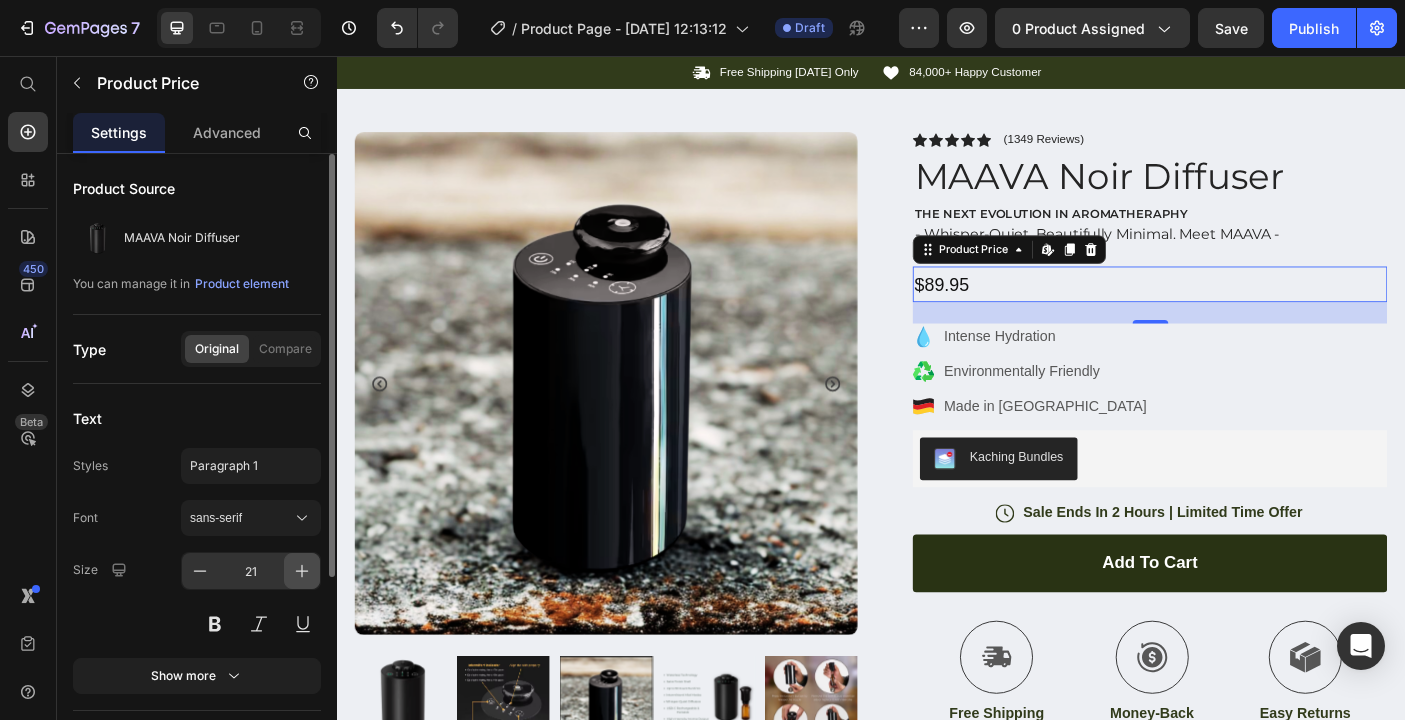 click 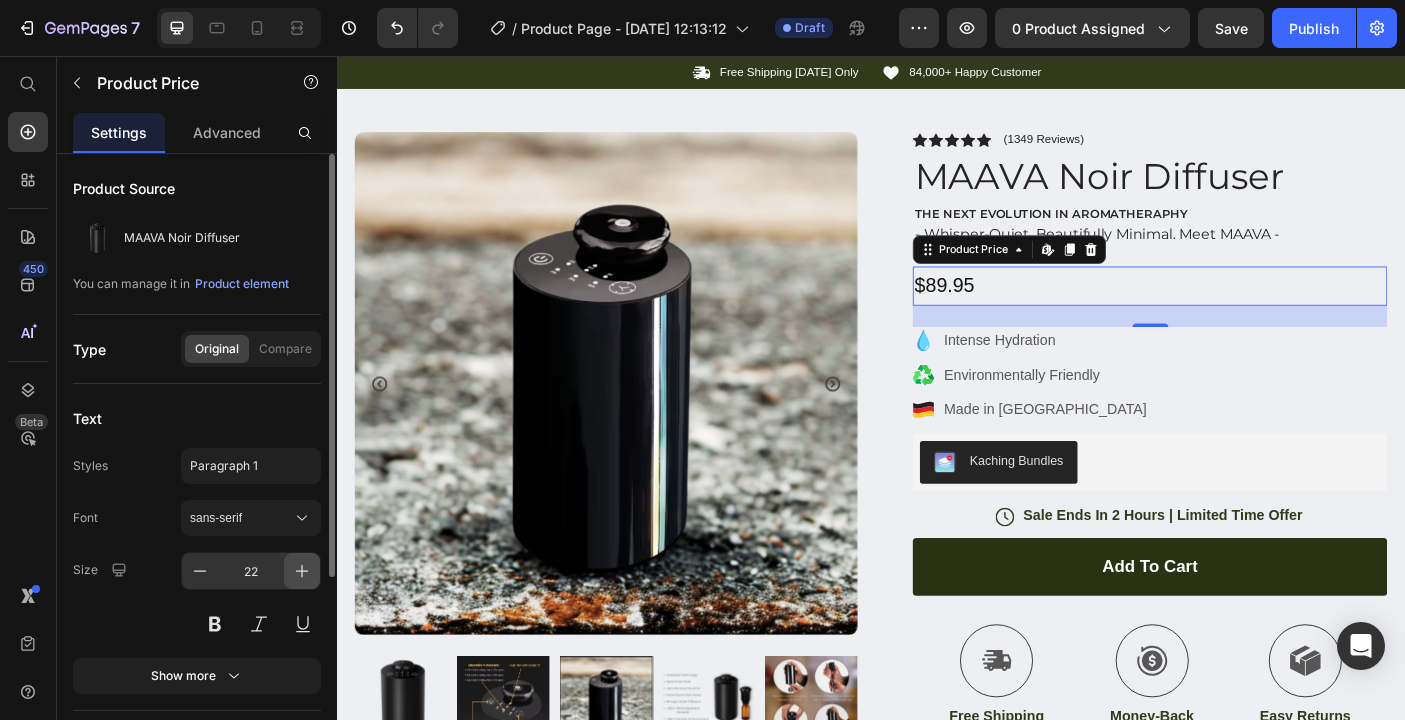 click 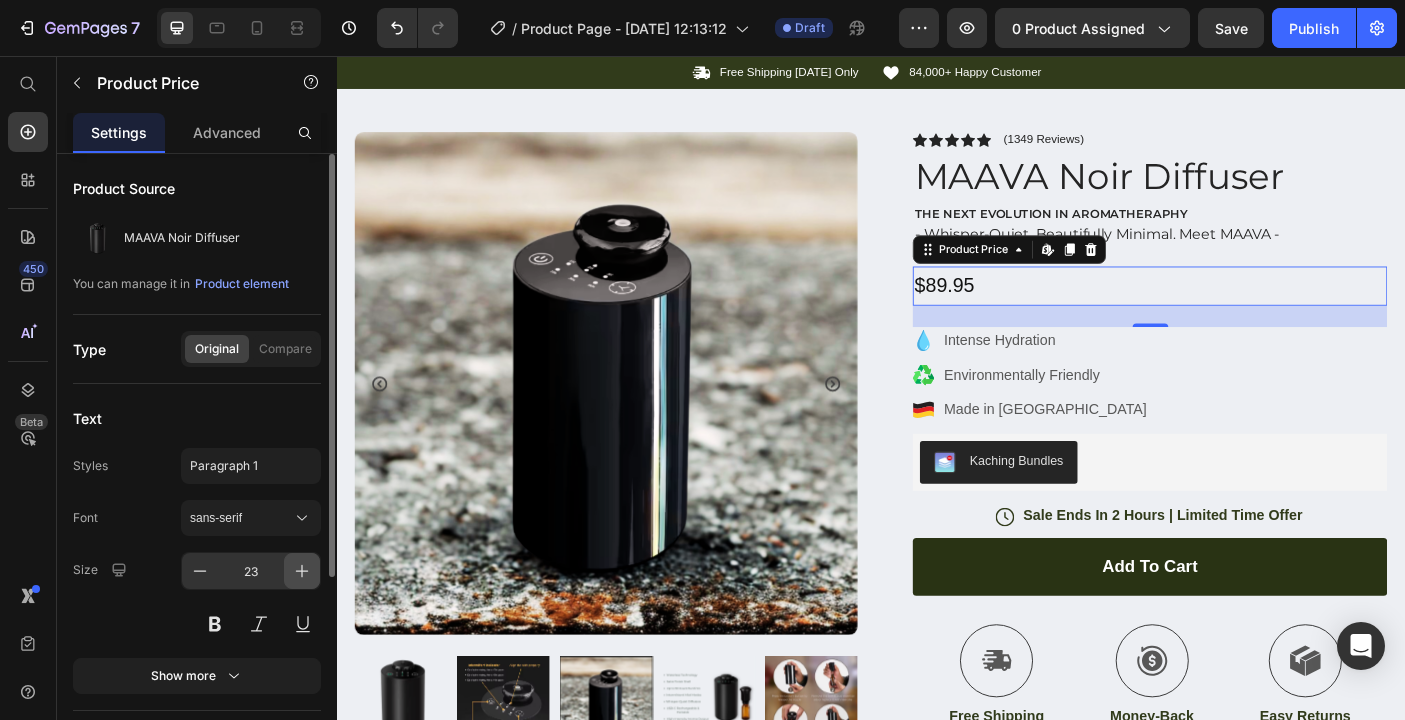 click 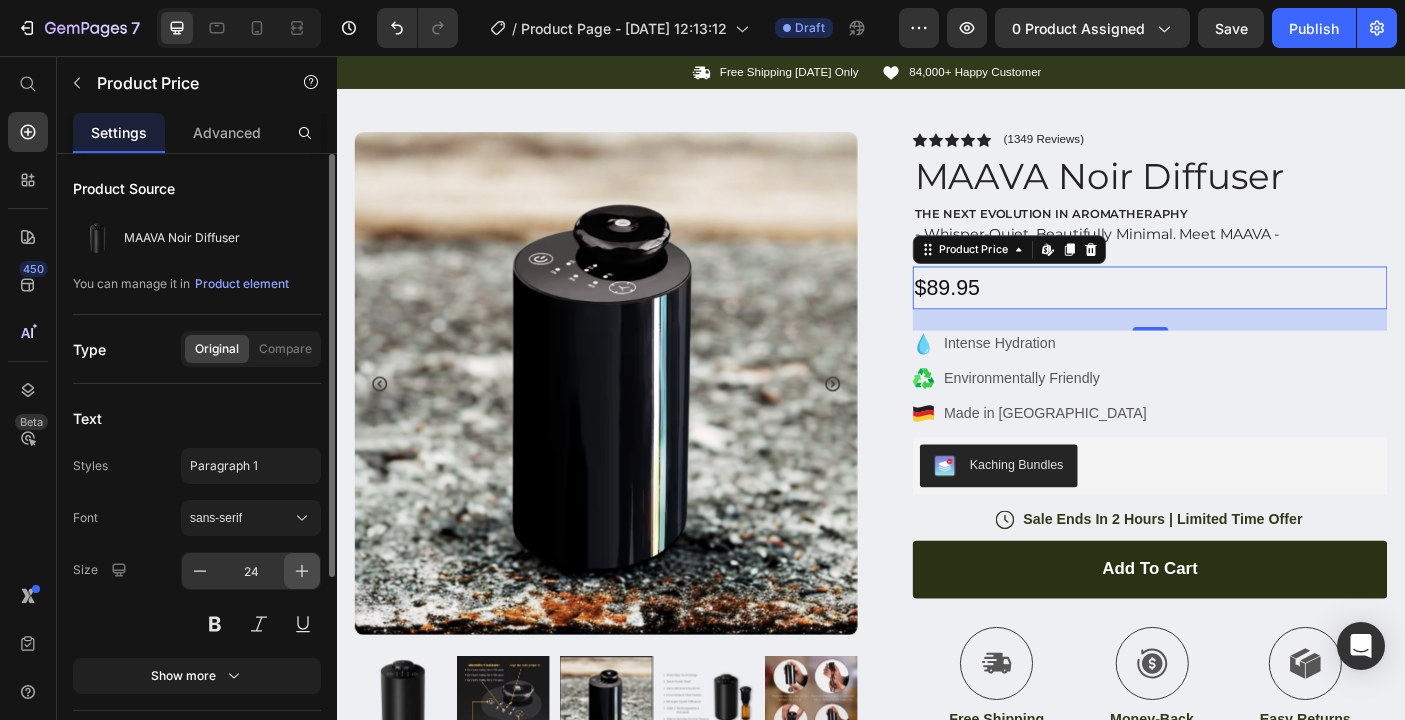 click 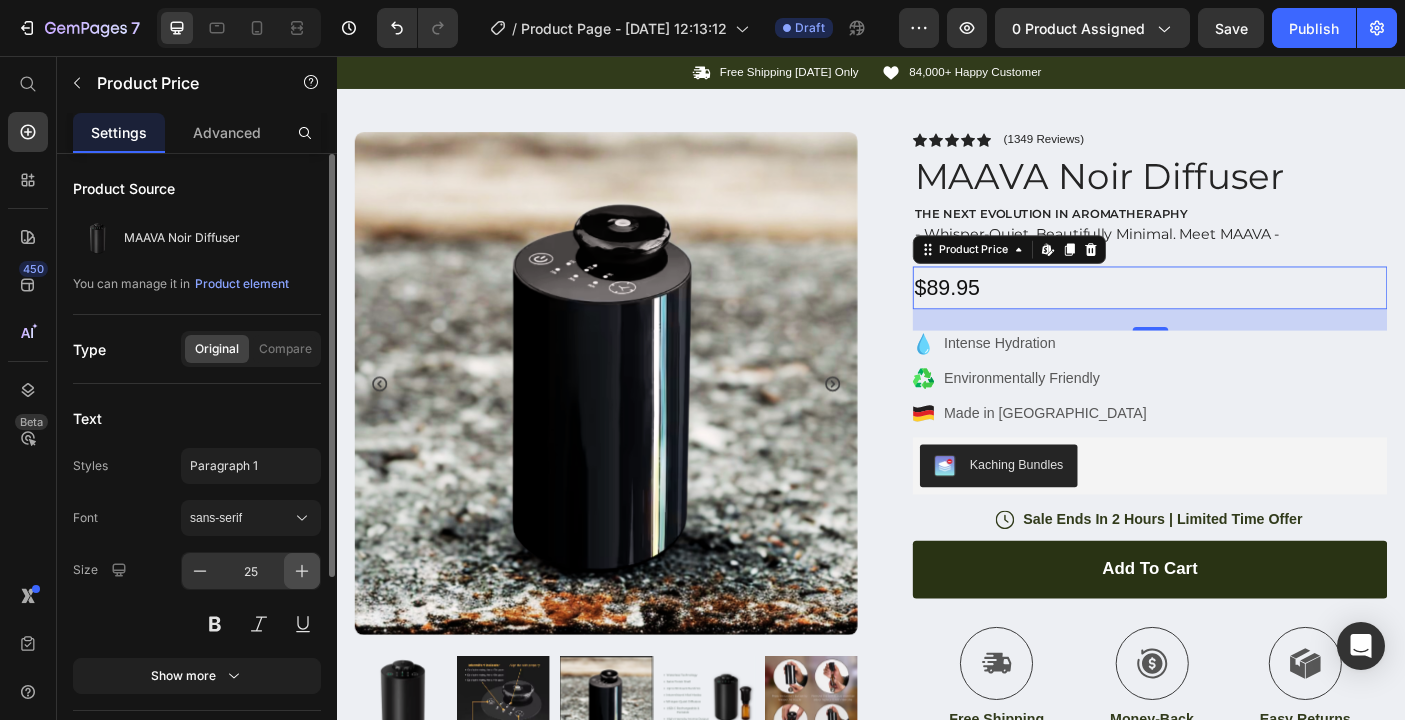 click 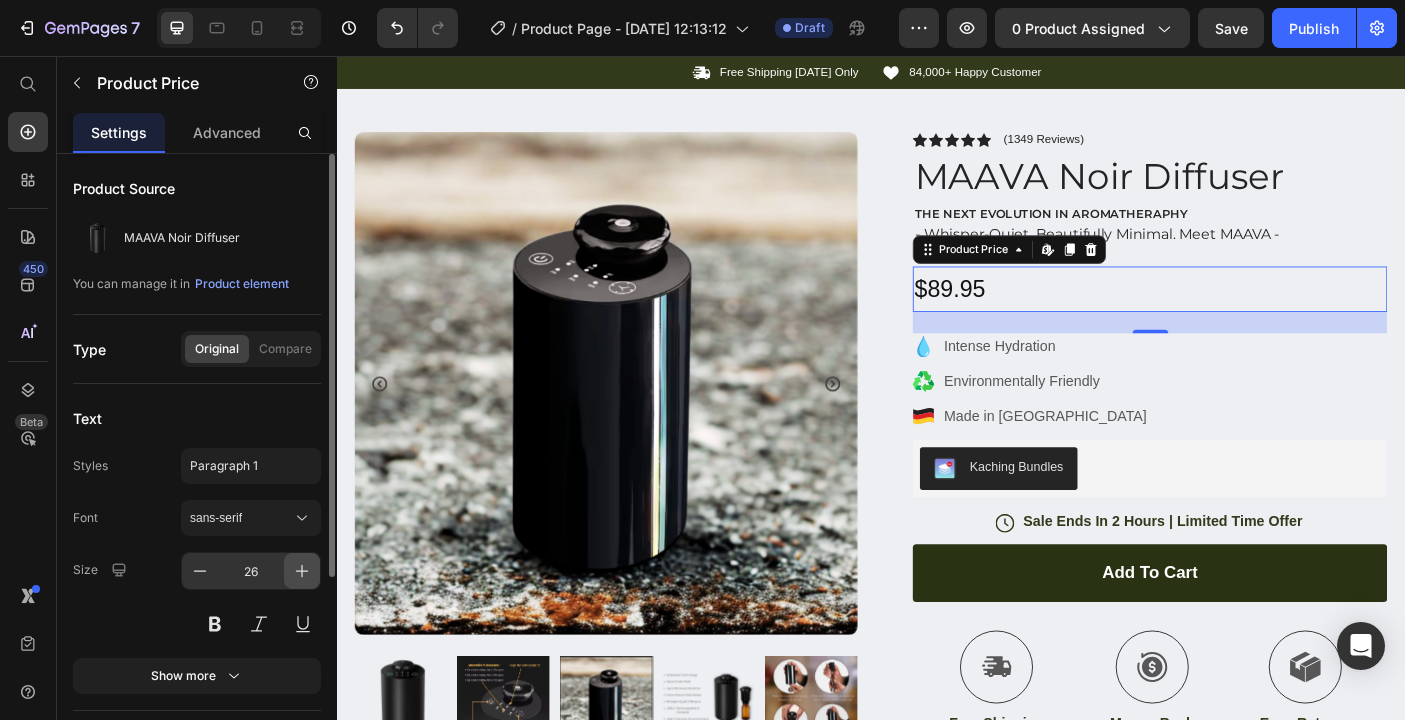 click 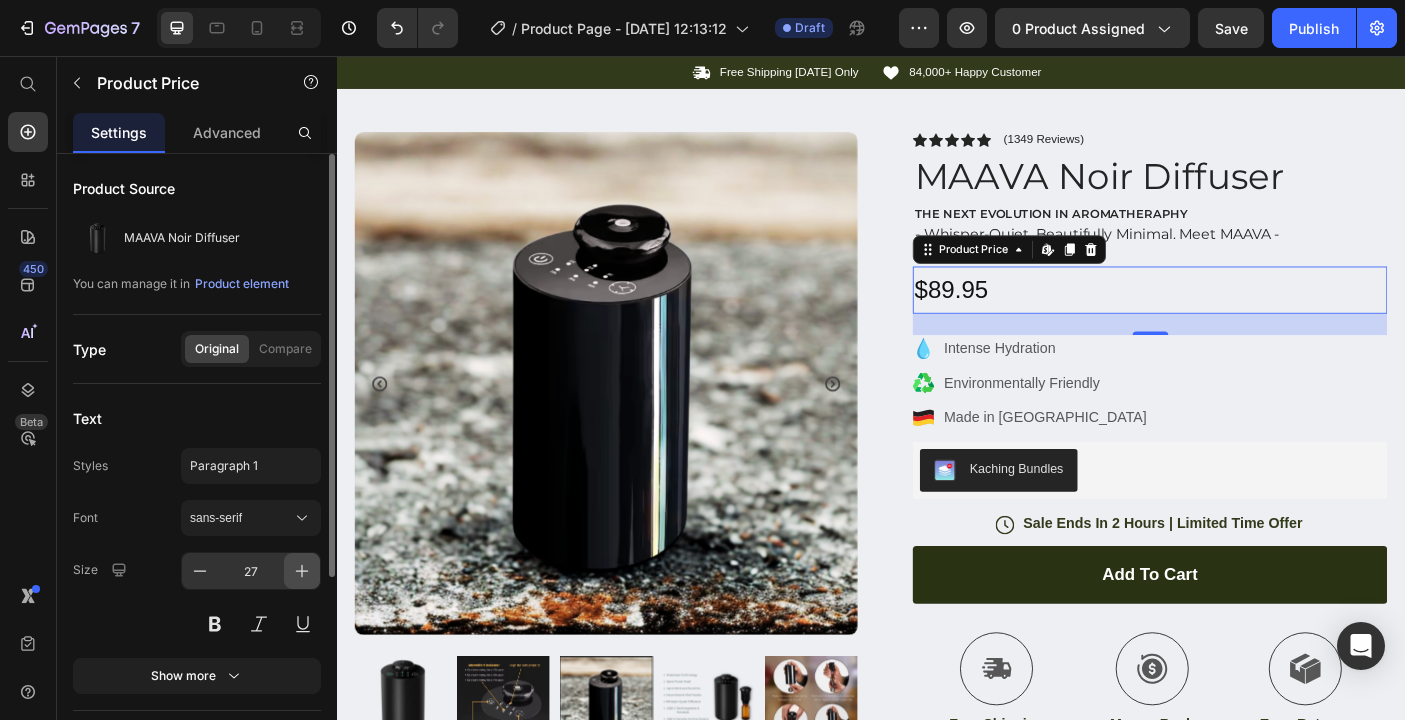 click 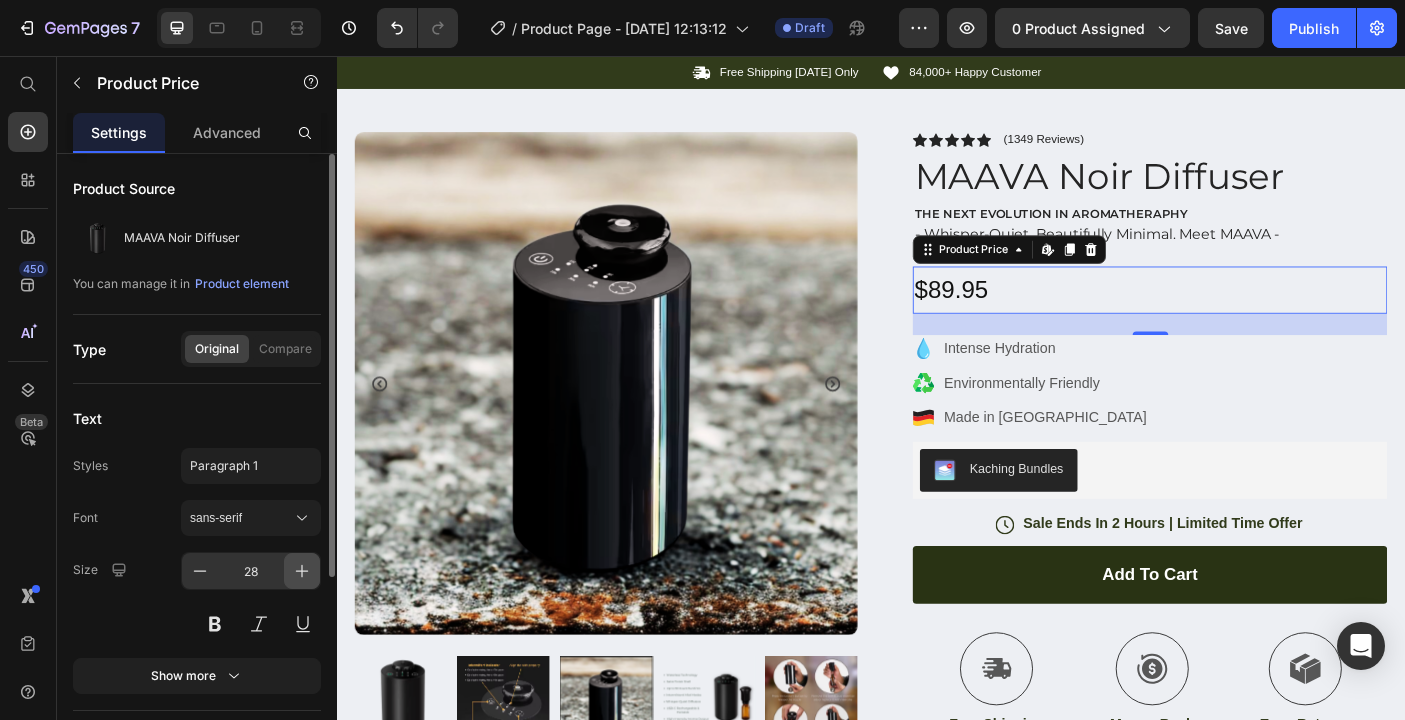 click 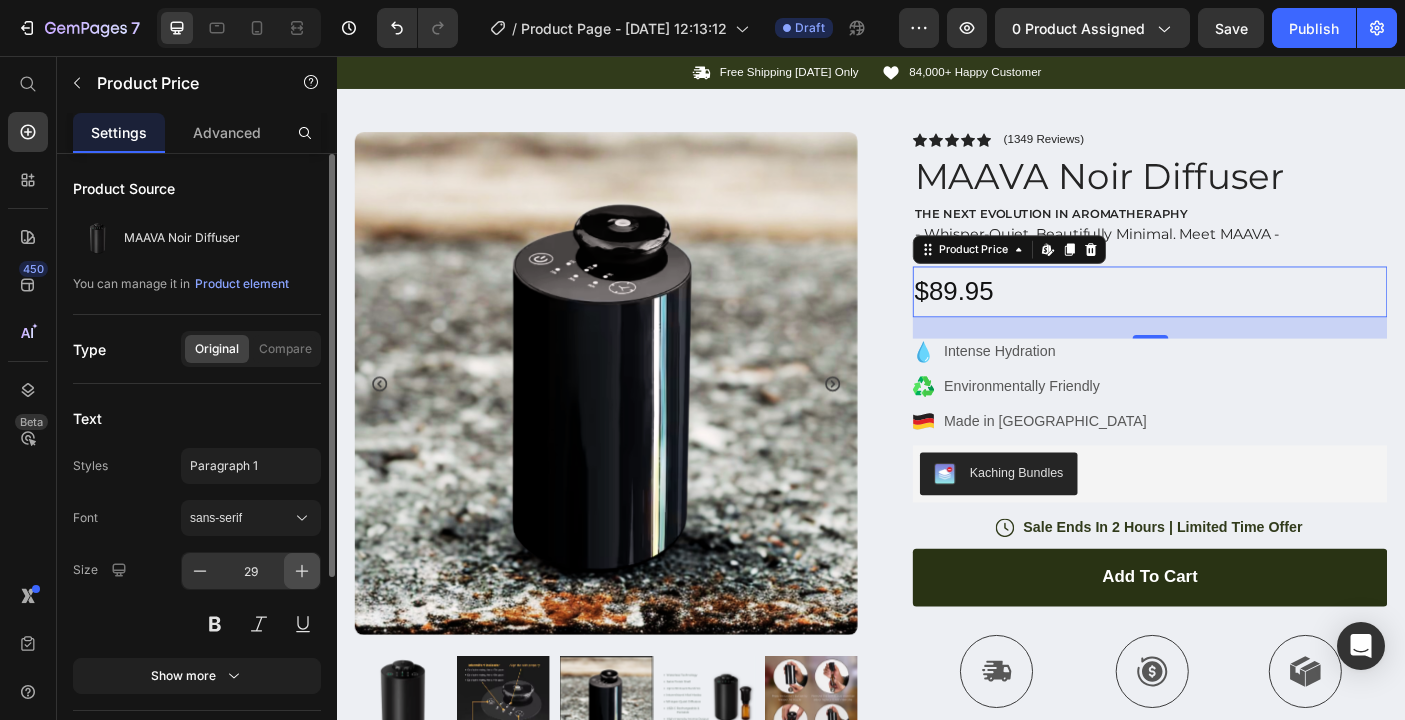 click 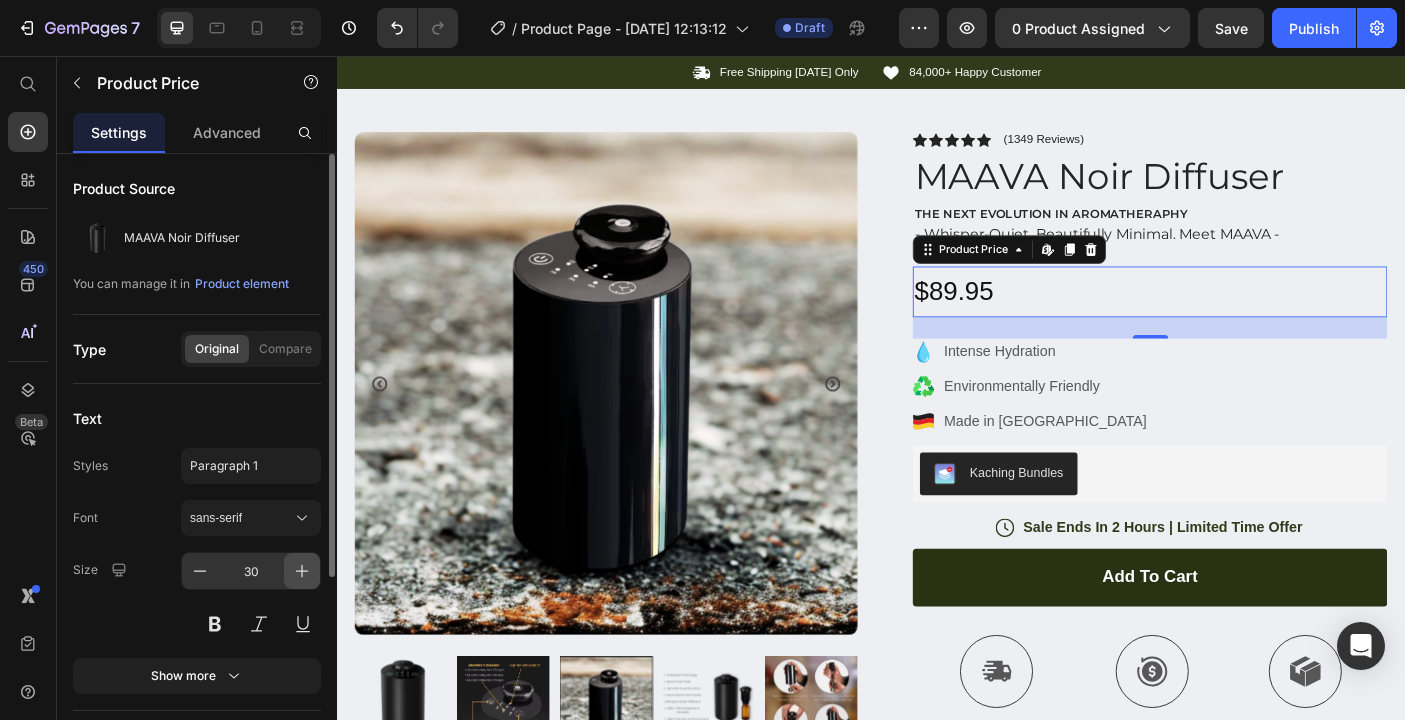 click 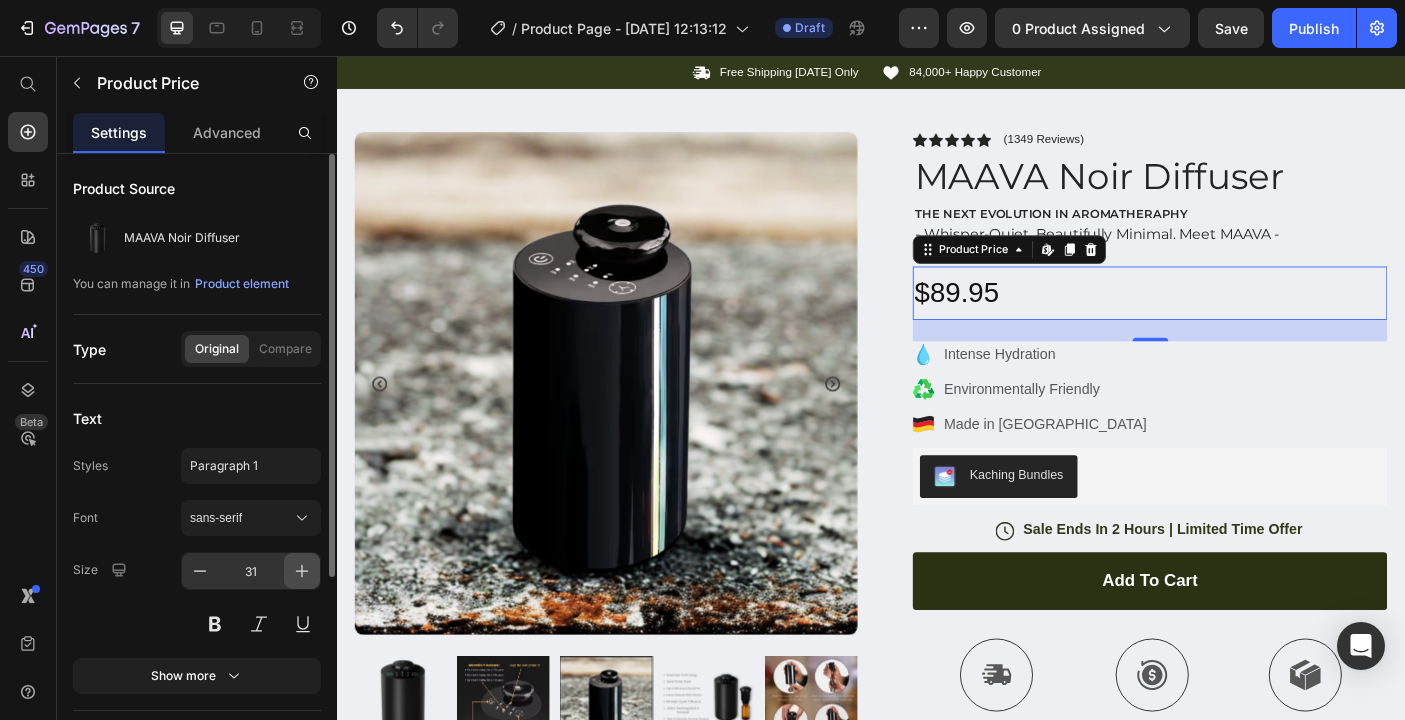 click 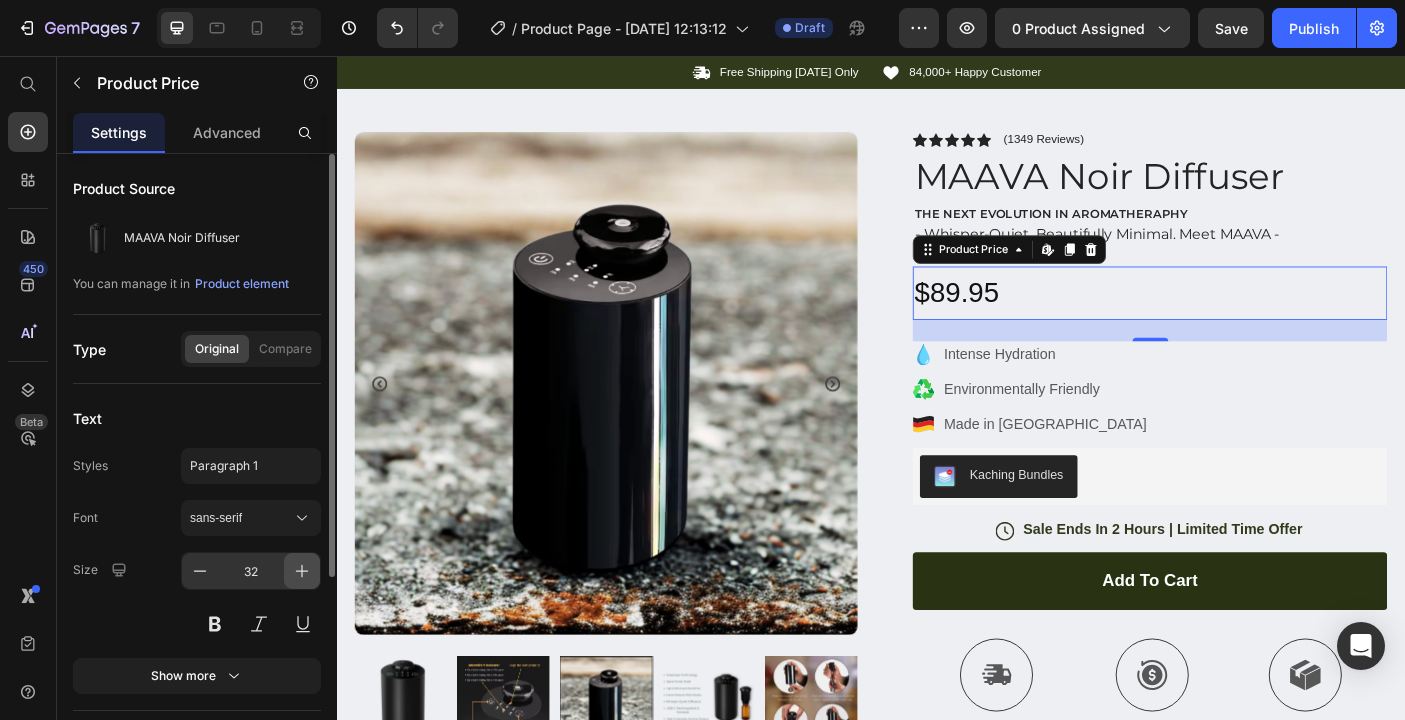 click 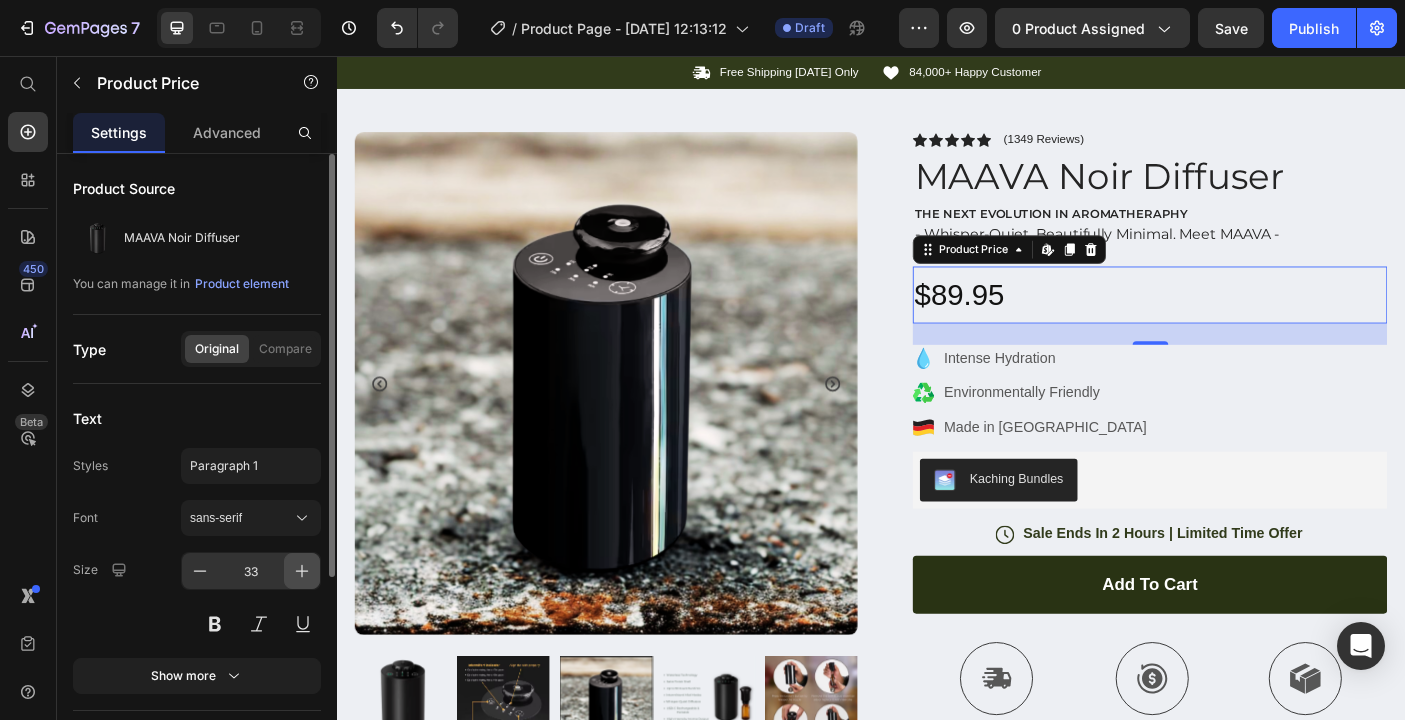 click 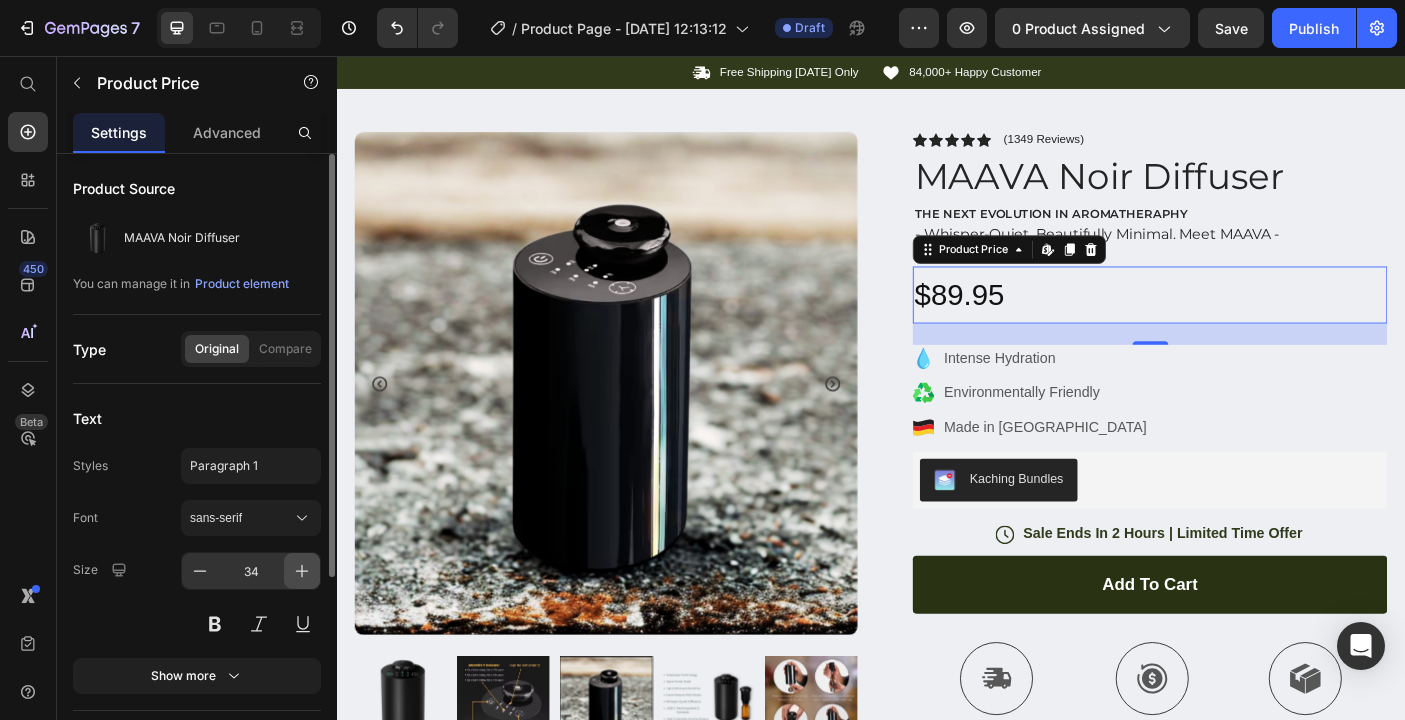 click 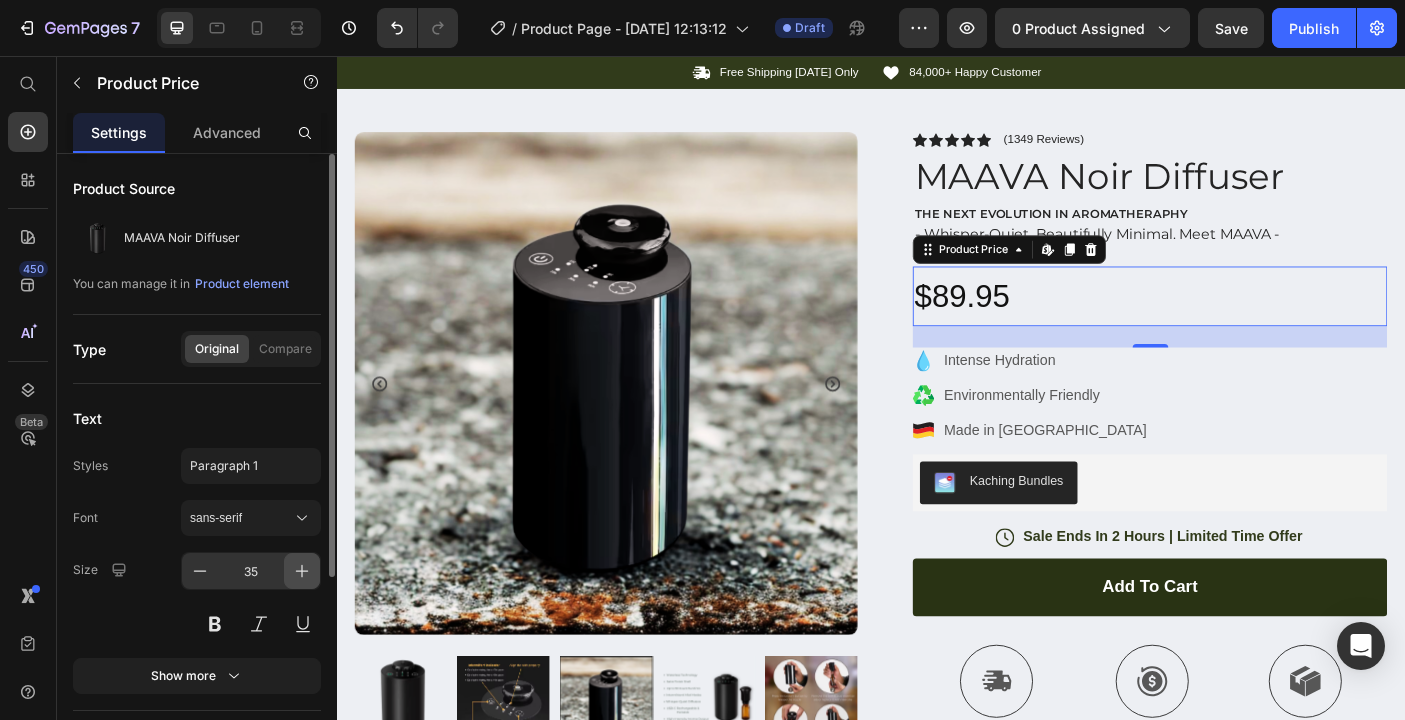 click 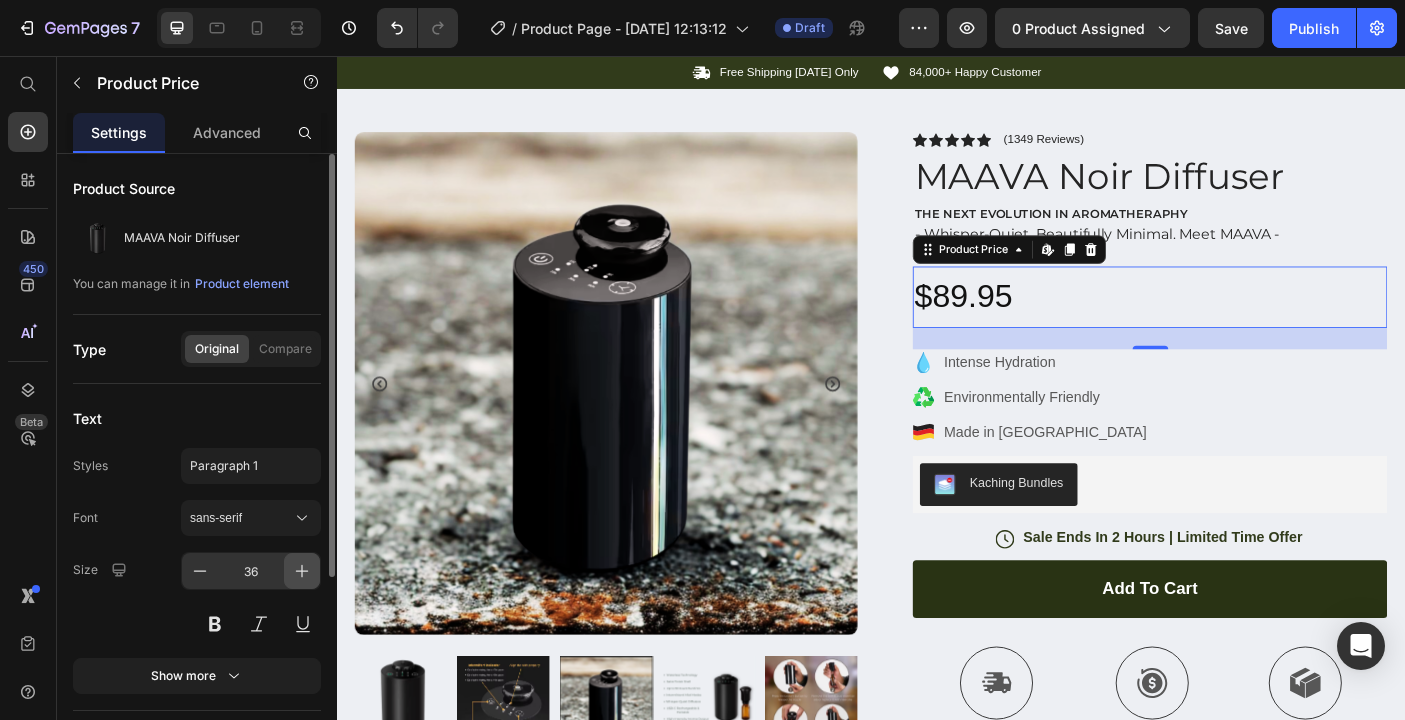 click 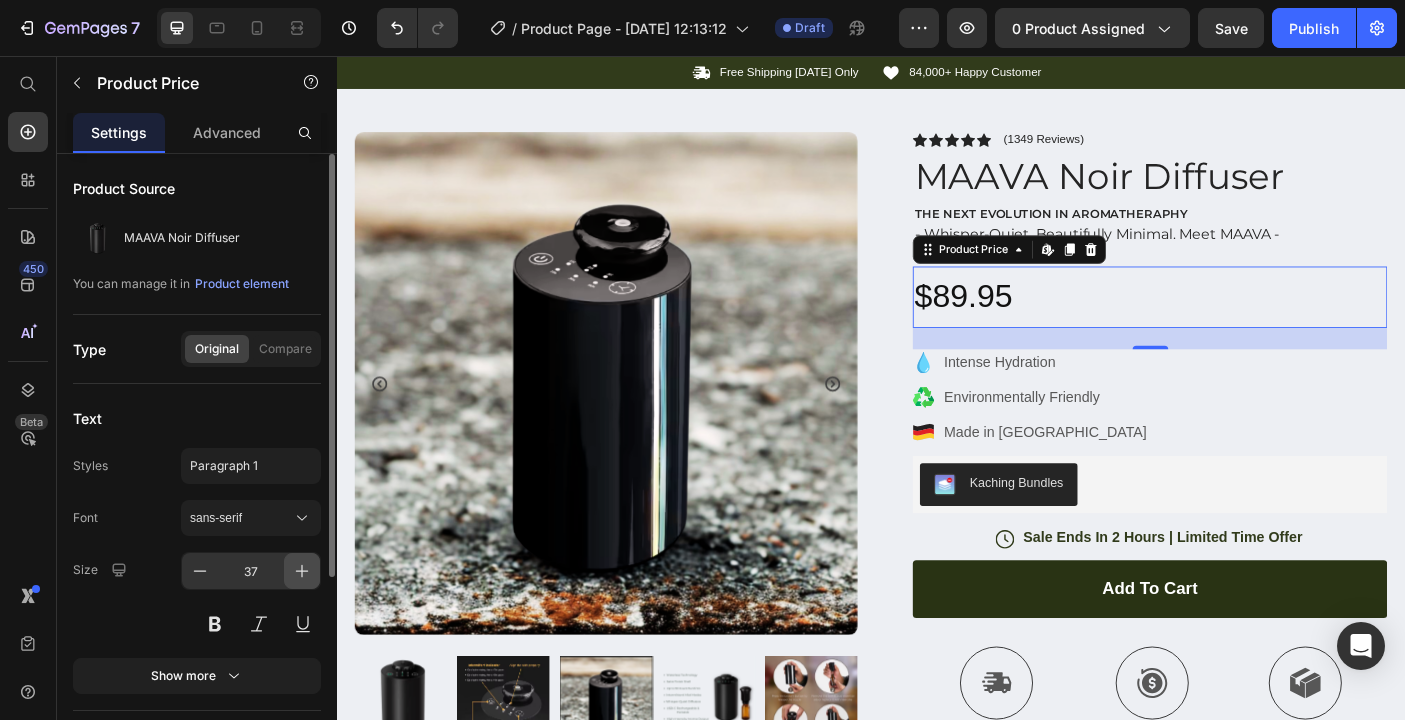 click 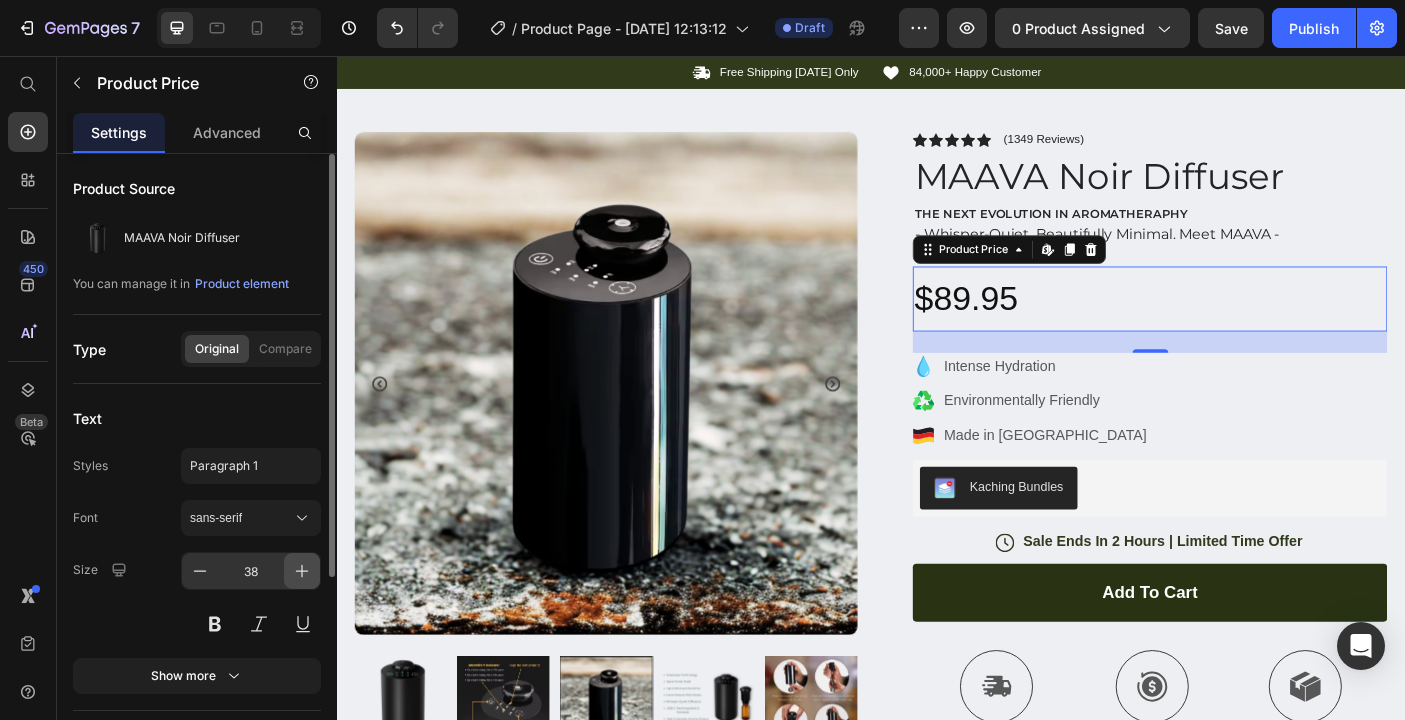 click 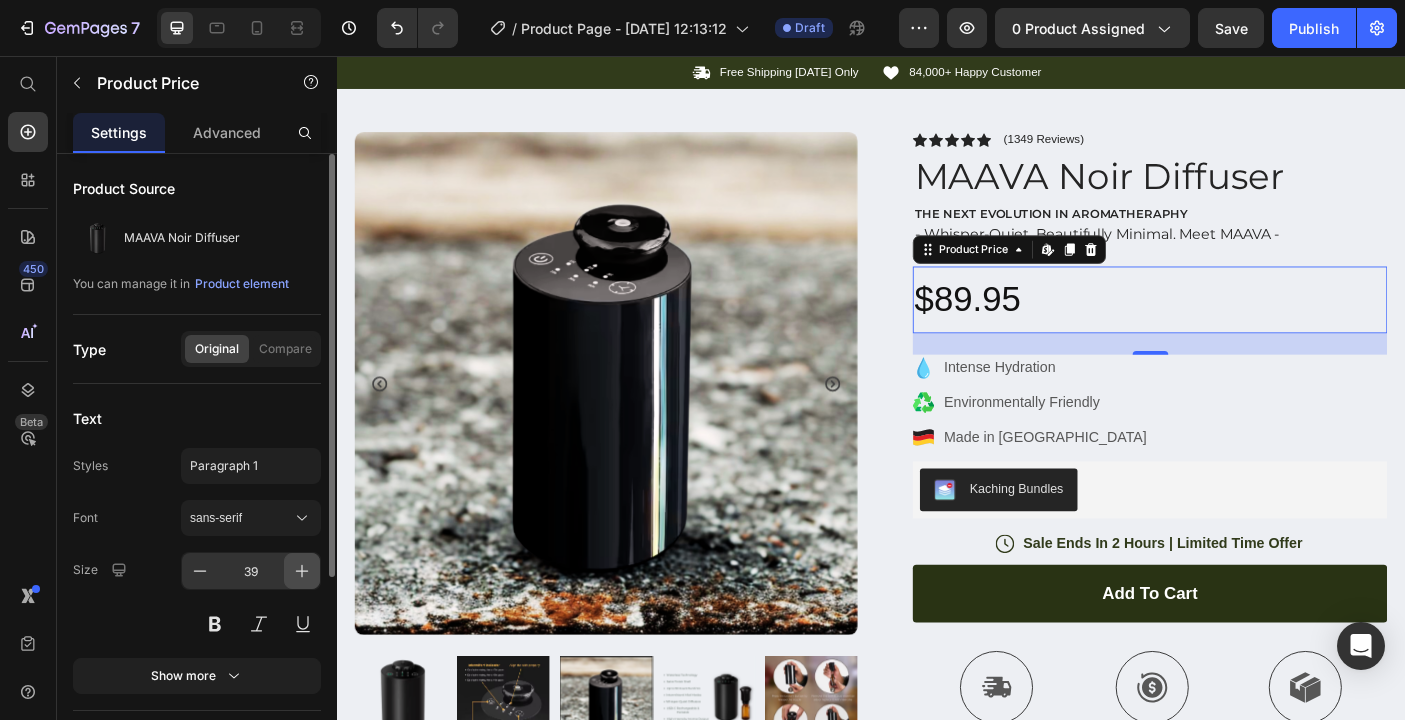 click 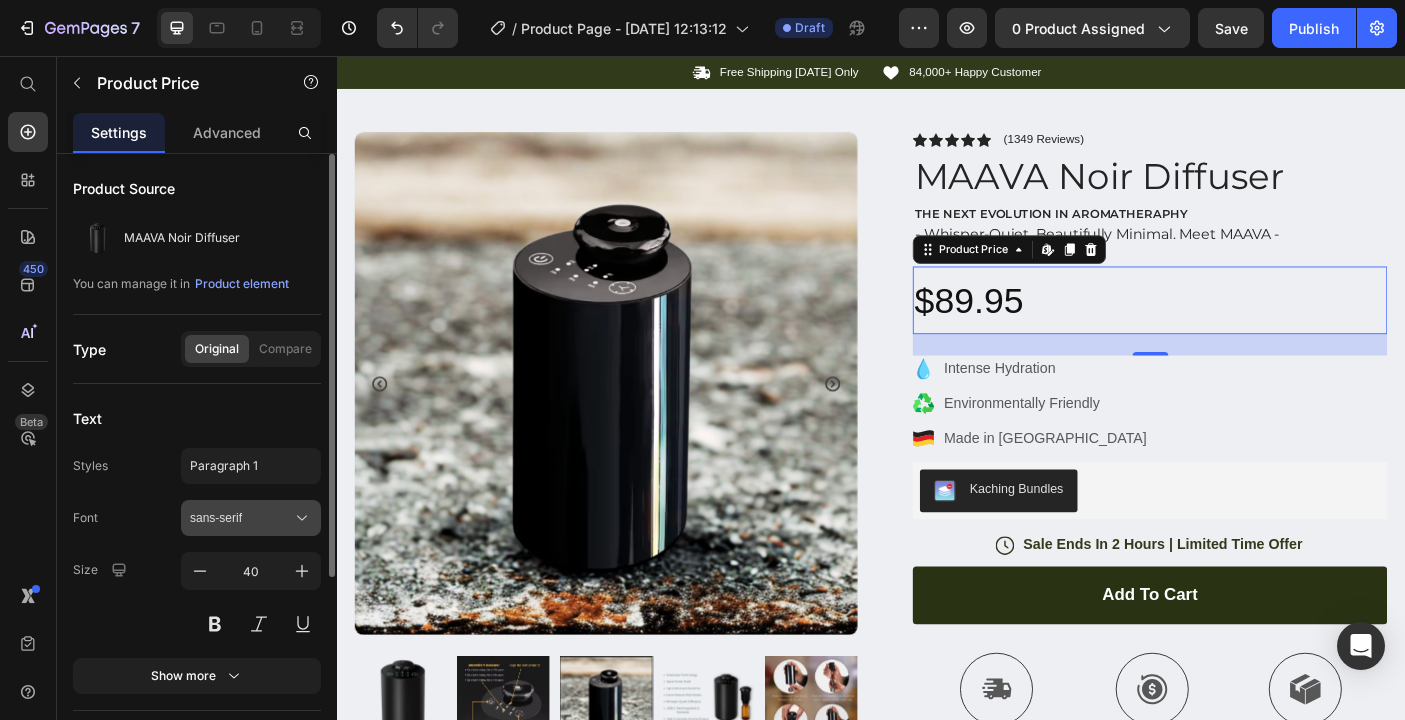 click on "sans-serif" at bounding box center [241, 518] 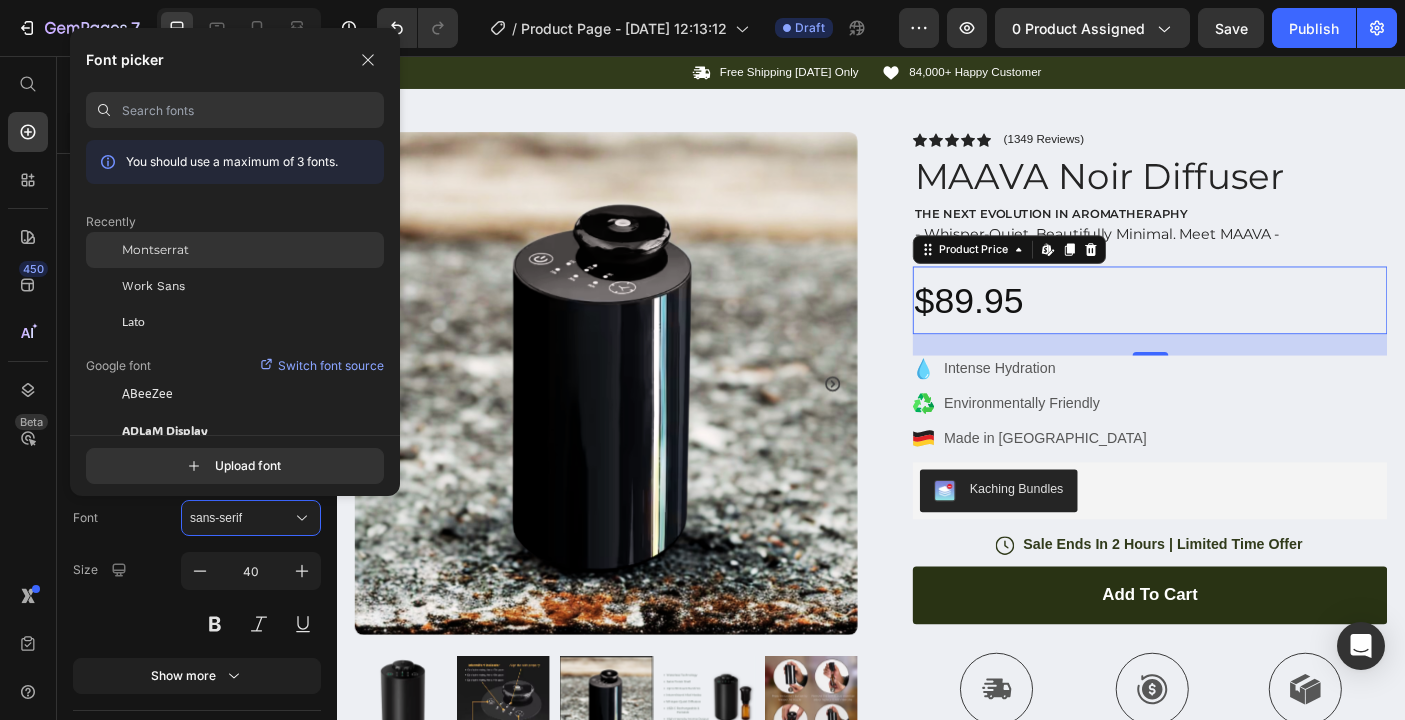 click on "Montserrat" at bounding box center [155, 250] 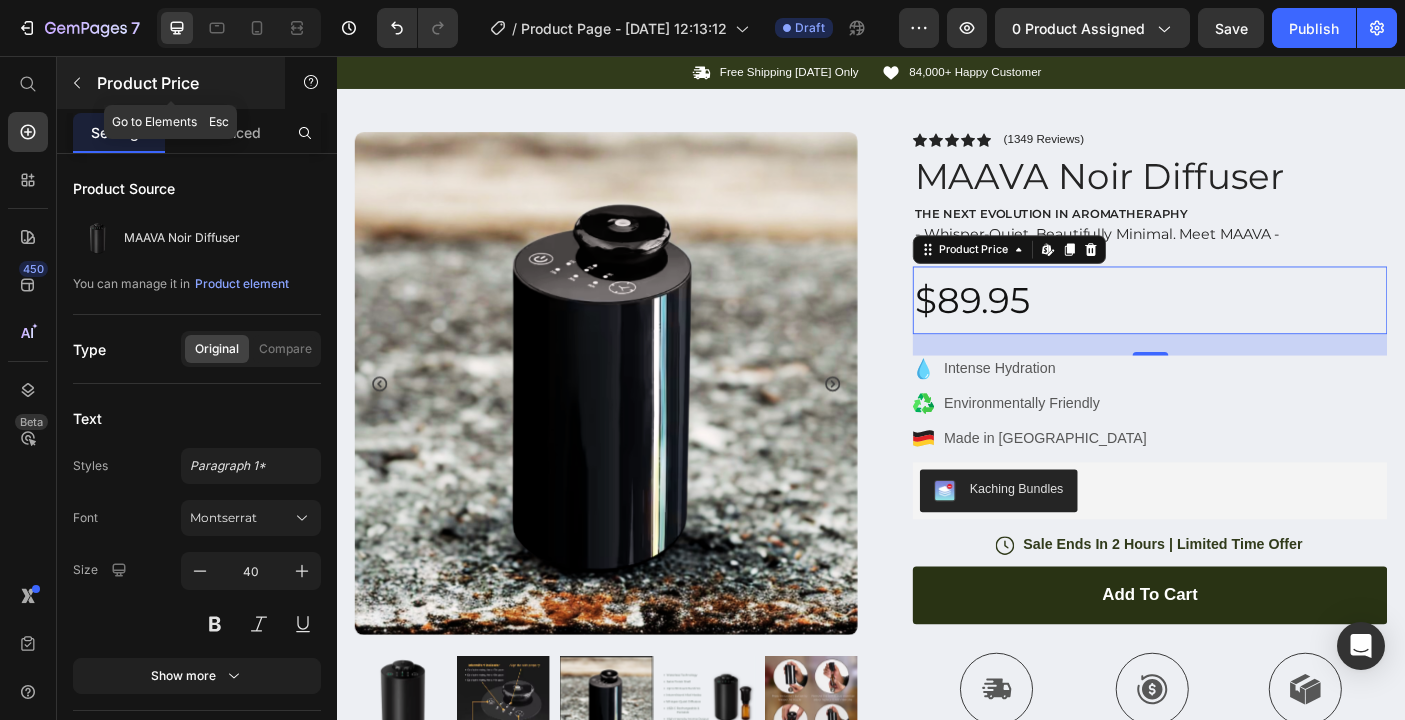 click on "Product Price" at bounding box center [171, 83] 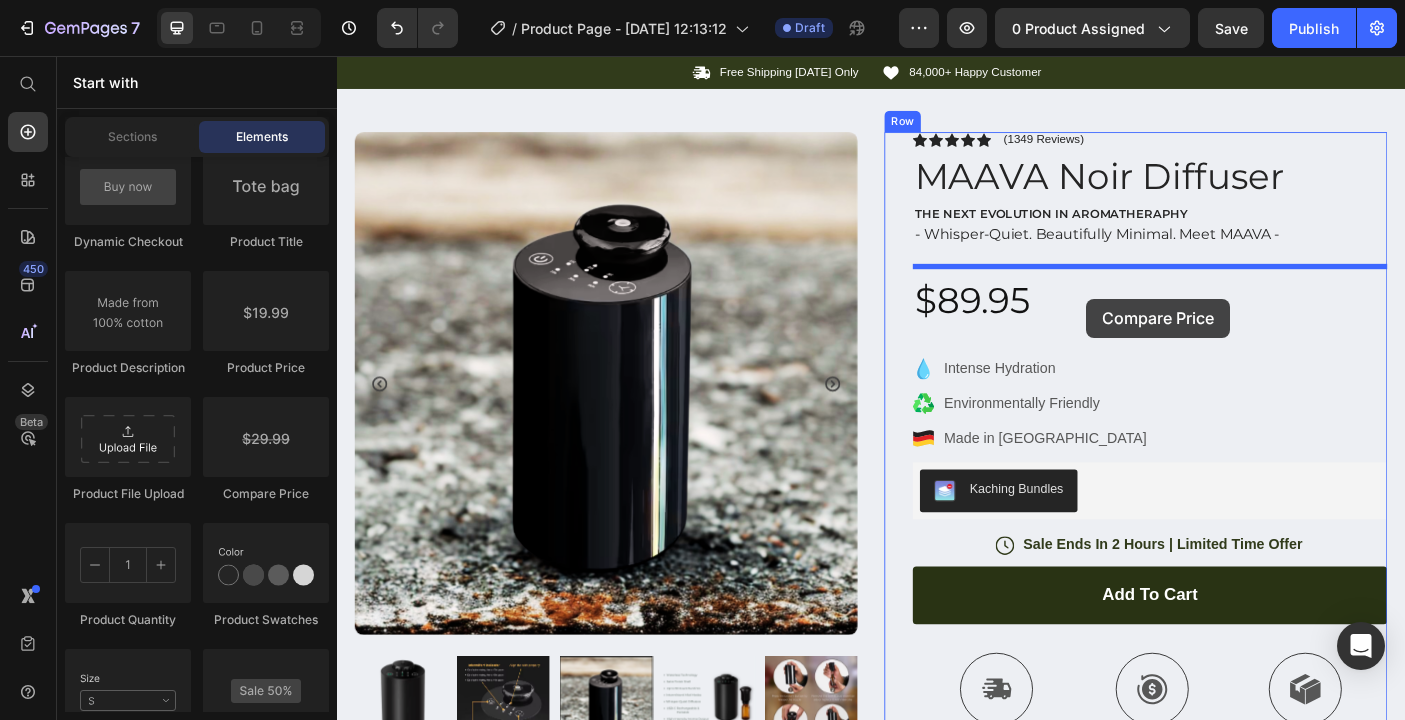 drag, startPoint x: 626, startPoint y: 511, endPoint x: 1177, endPoint y: 328, distance: 580.59454 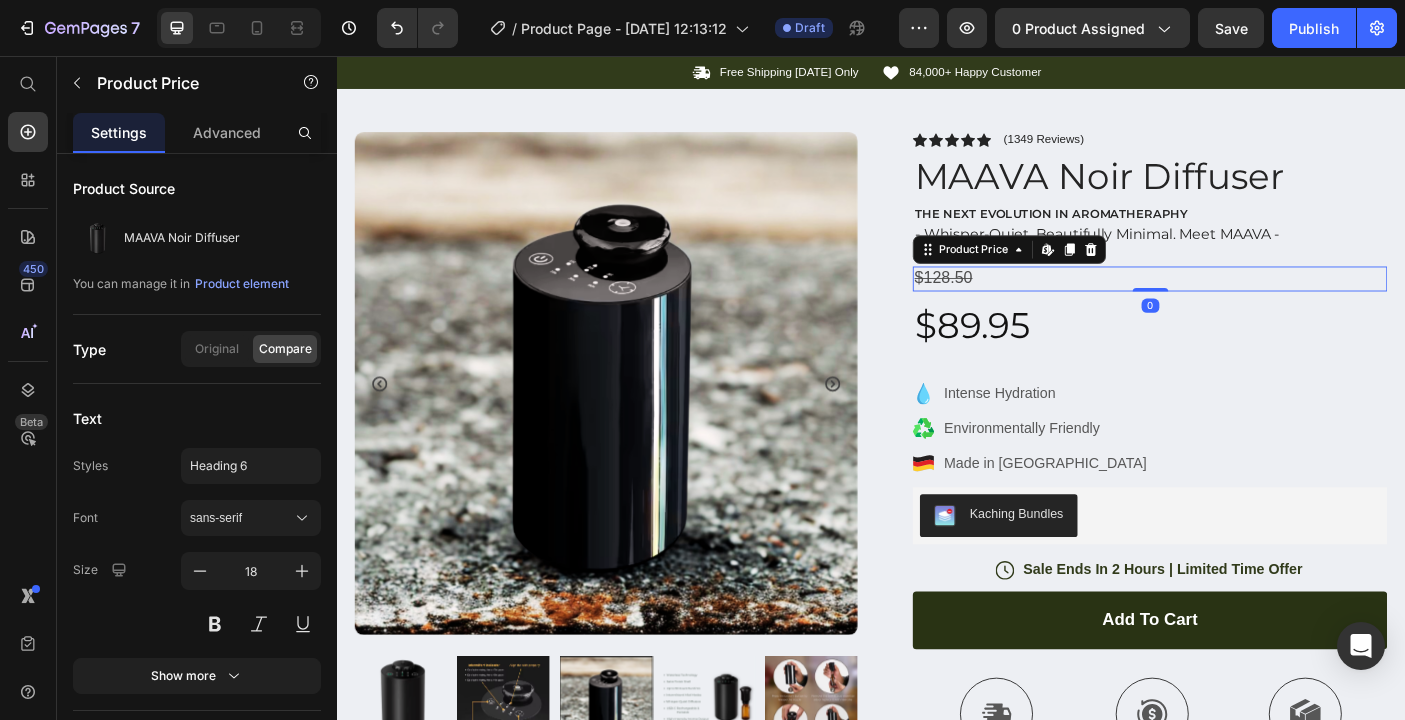 drag, startPoint x: 1240, startPoint y: 341, endPoint x: 1229, endPoint y: 303, distance: 39.56008 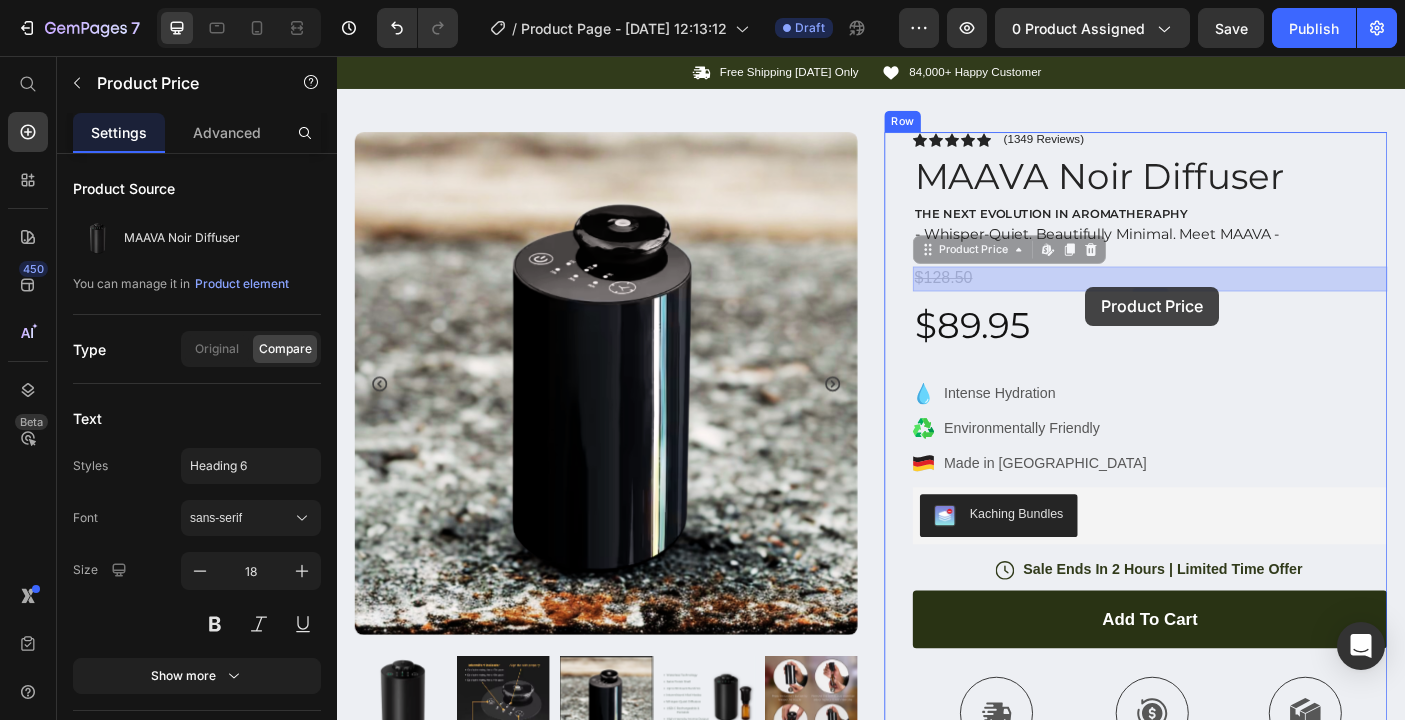 drag, startPoint x: 1242, startPoint y: 311, endPoint x: 1178, endPoint y: 316, distance: 64.195015 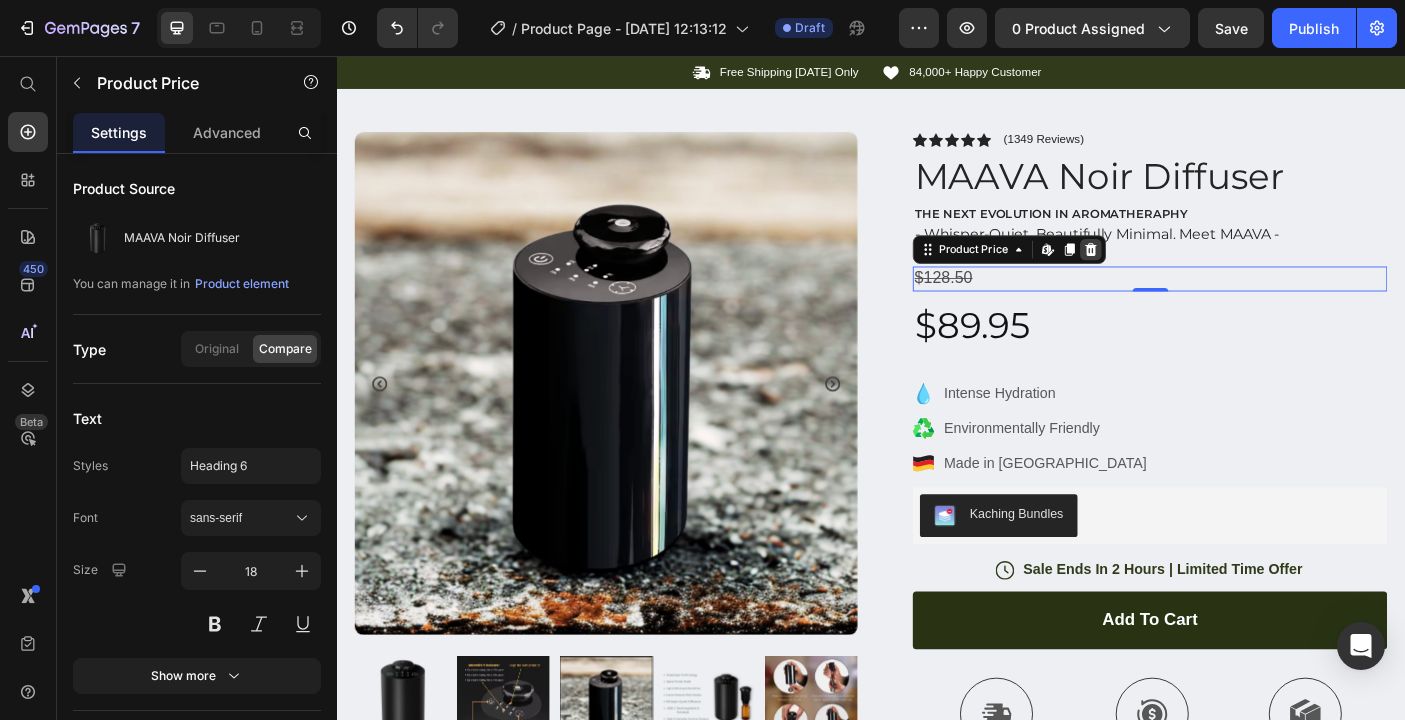 click 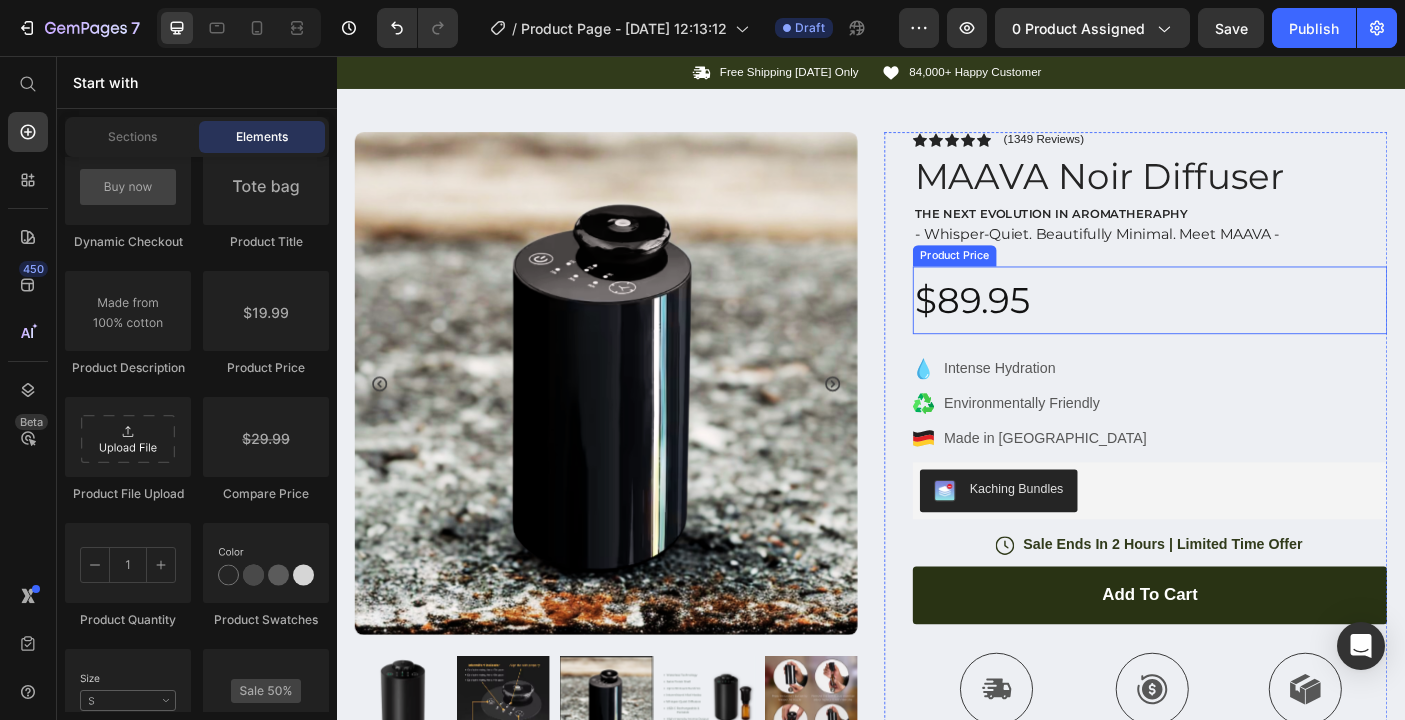 click on "$89.95" at bounding box center (1250, 330) 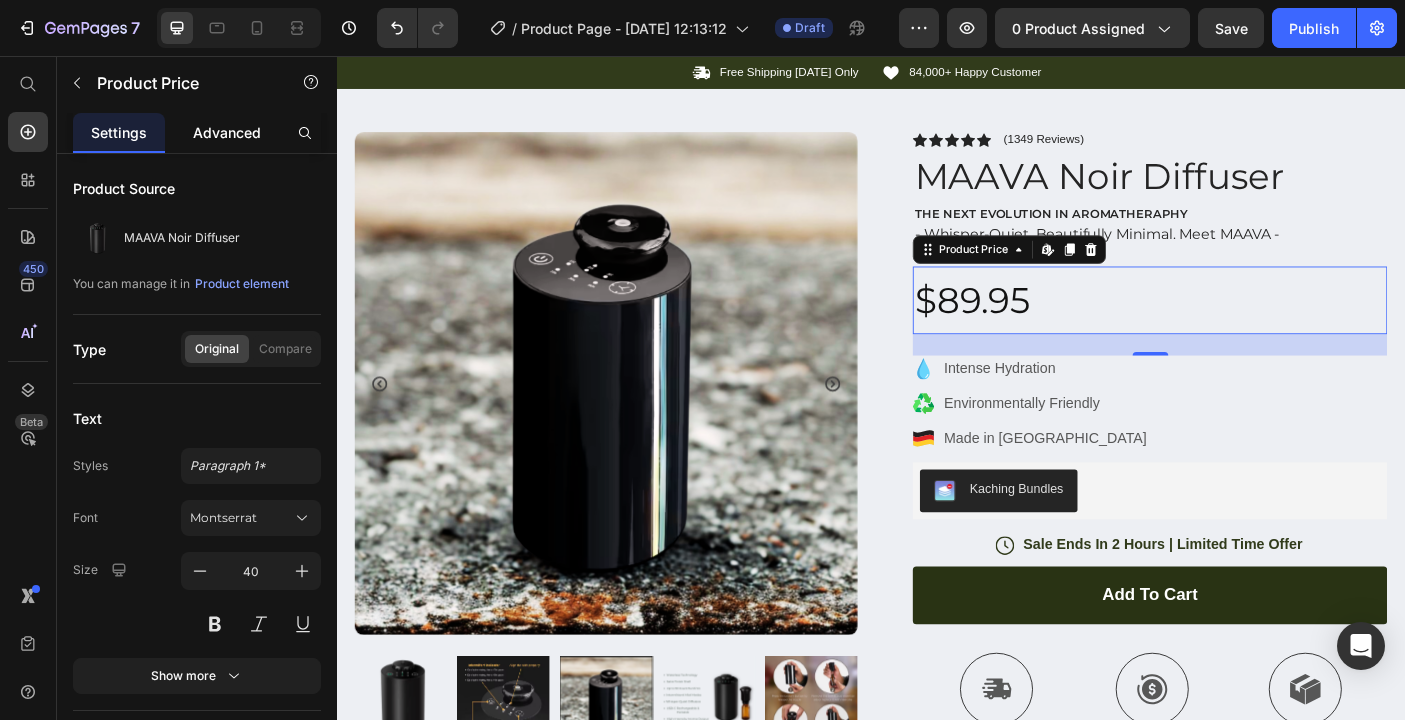 click on "Advanced" at bounding box center [227, 132] 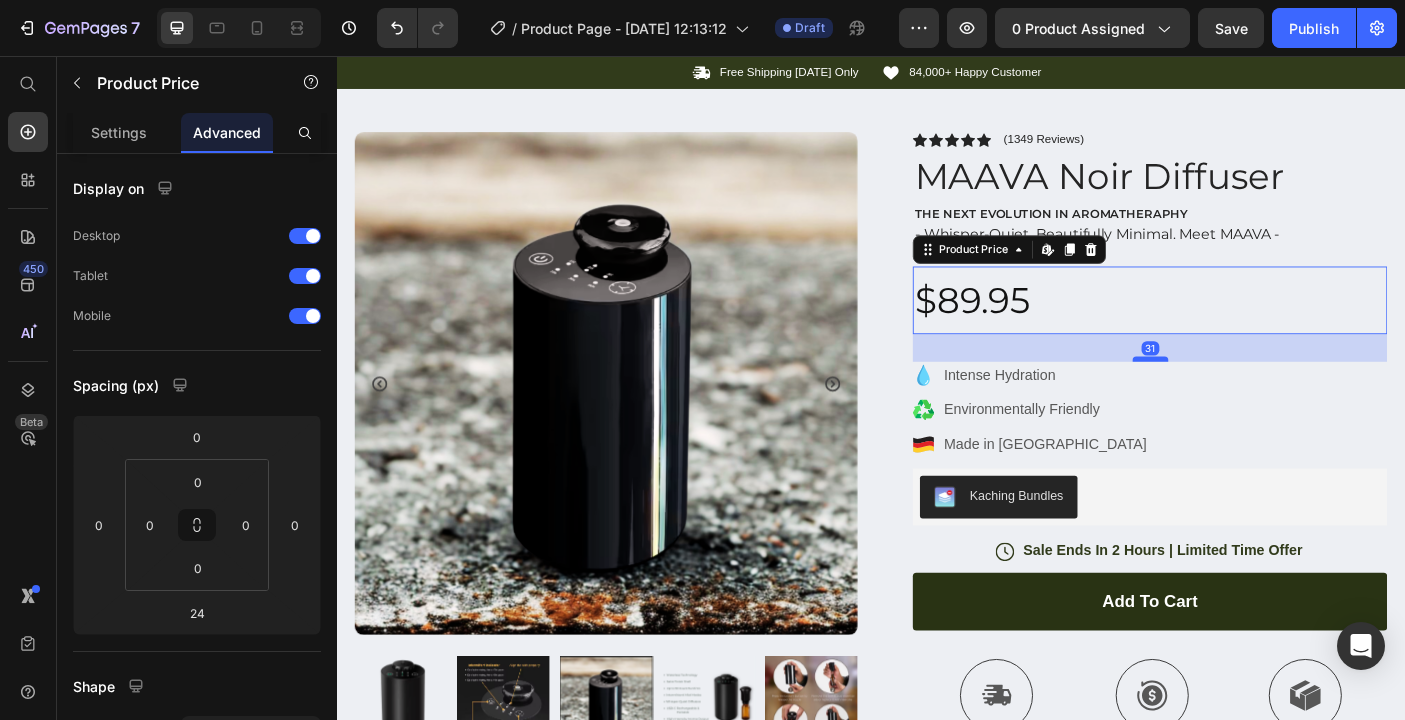 click at bounding box center (1251, 396) 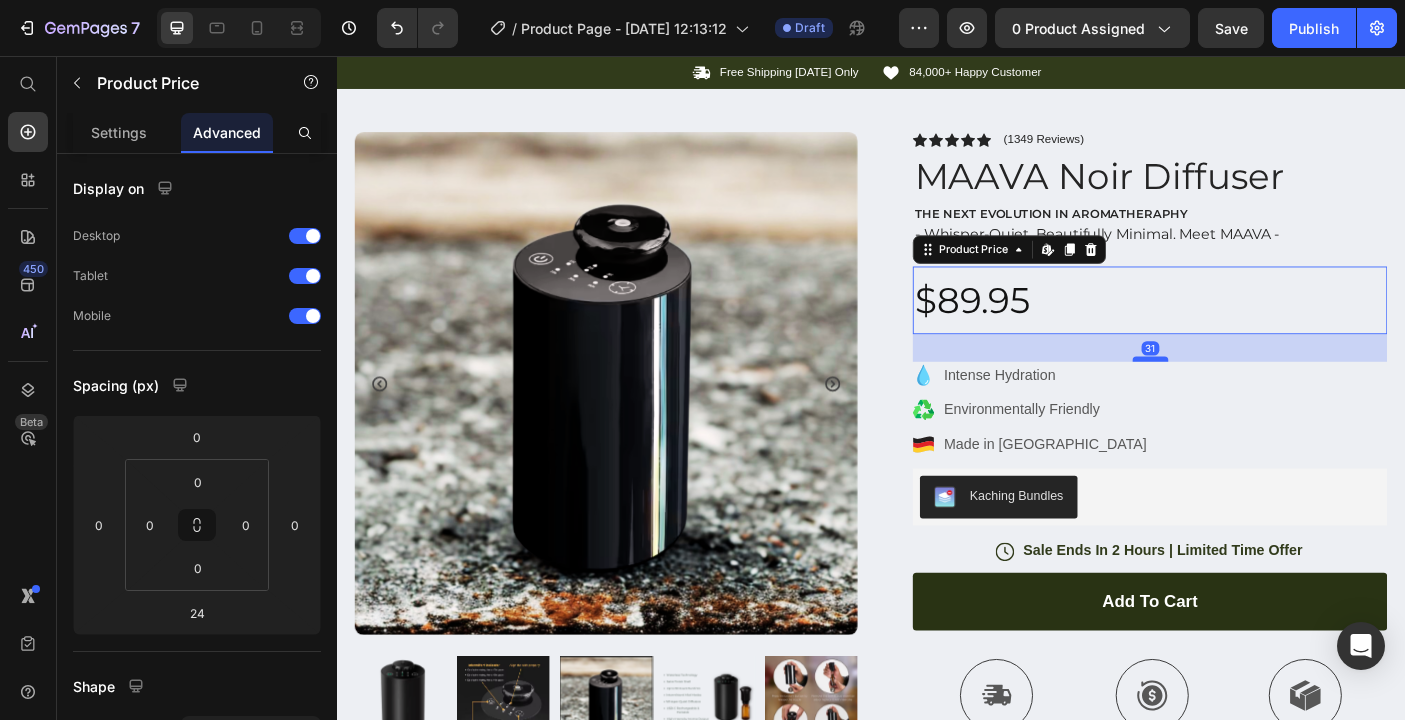 type on "30" 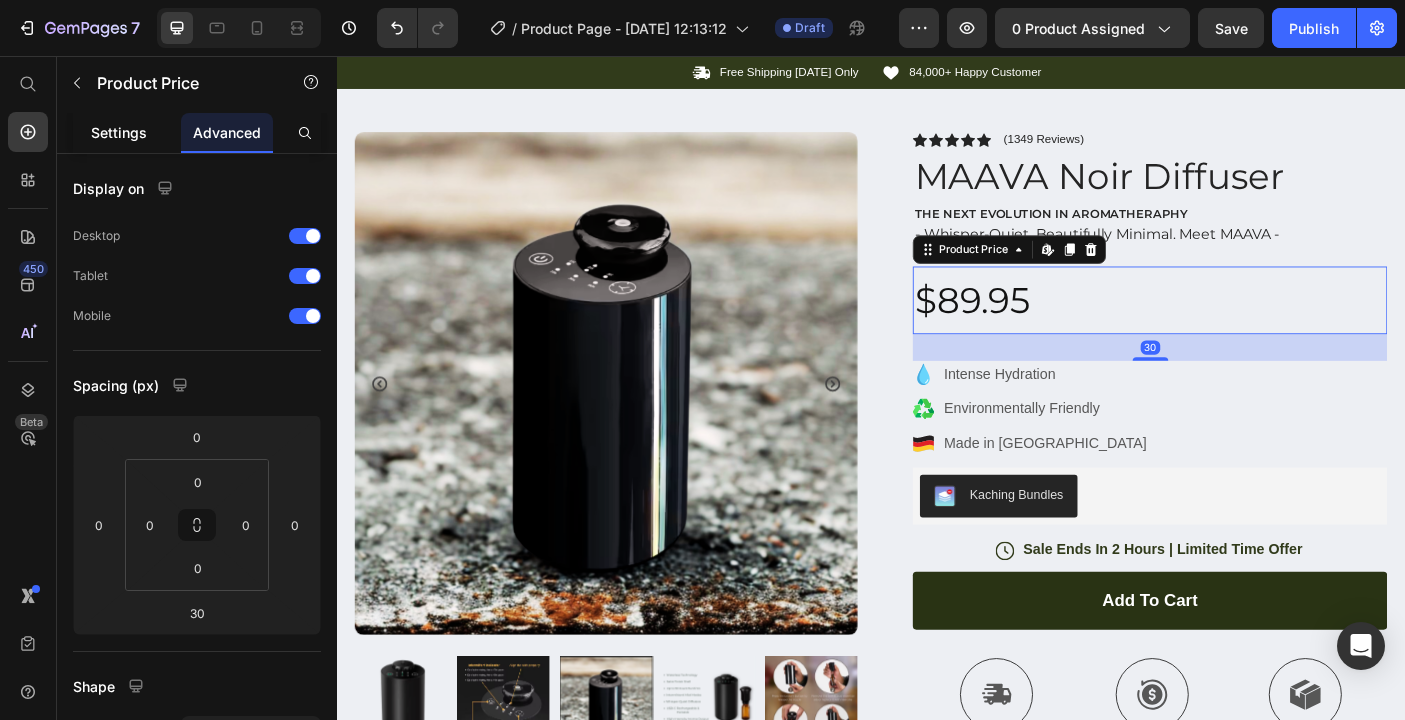 click on "Settings" at bounding box center [119, 132] 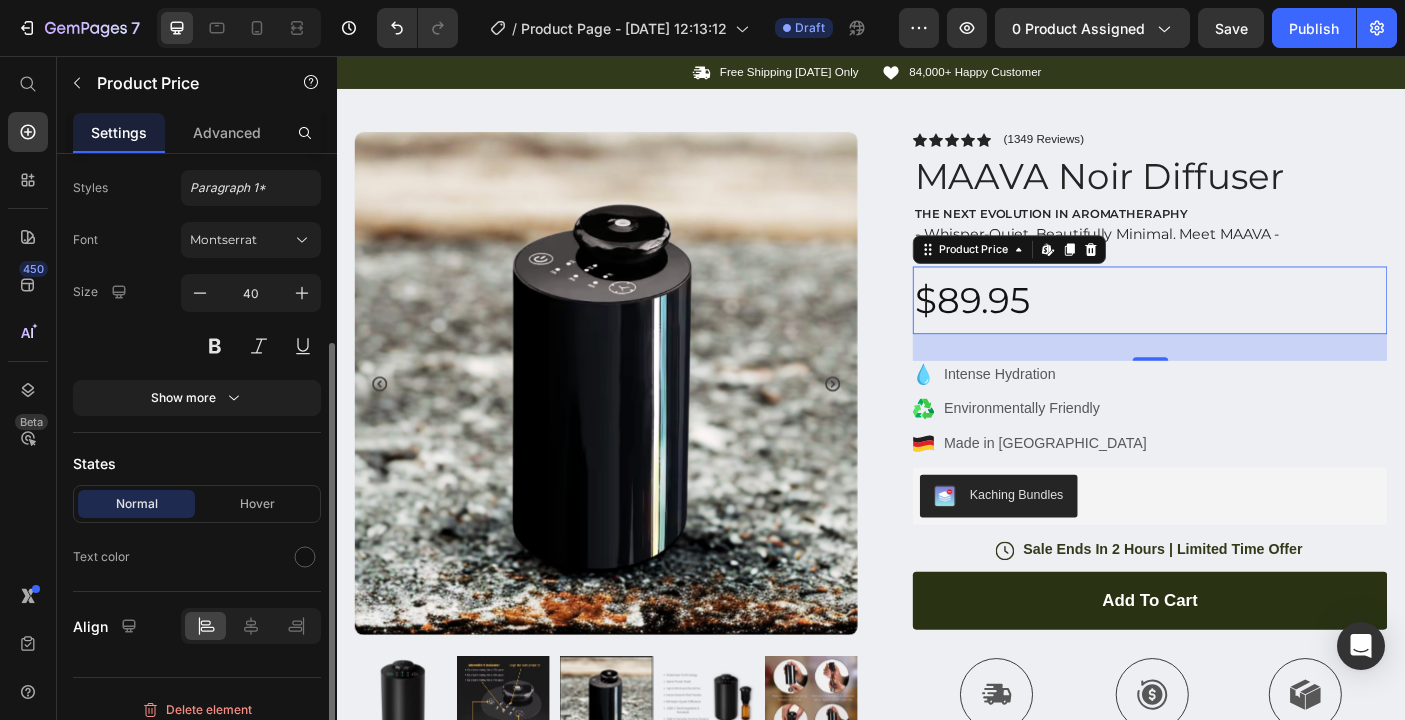 scroll, scrollTop: 293, scrollLeft: 0, axis: vertical 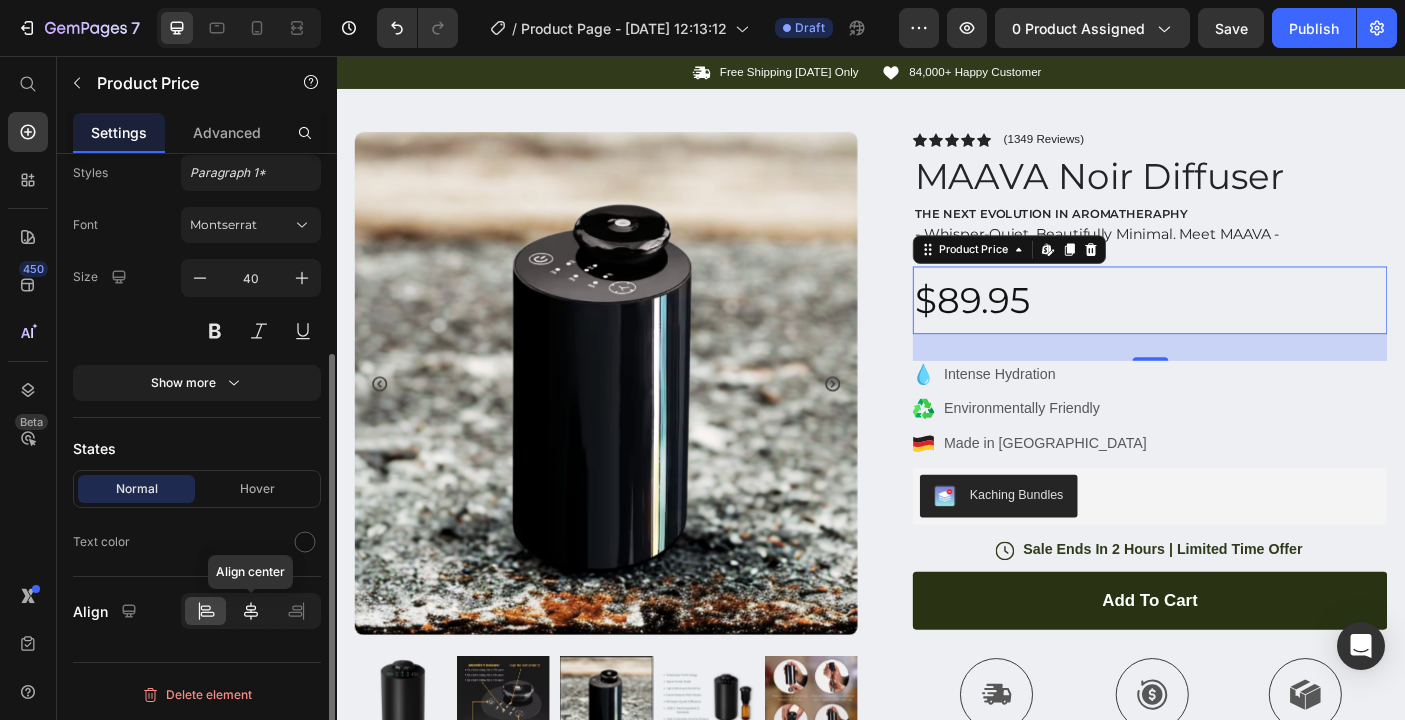 click 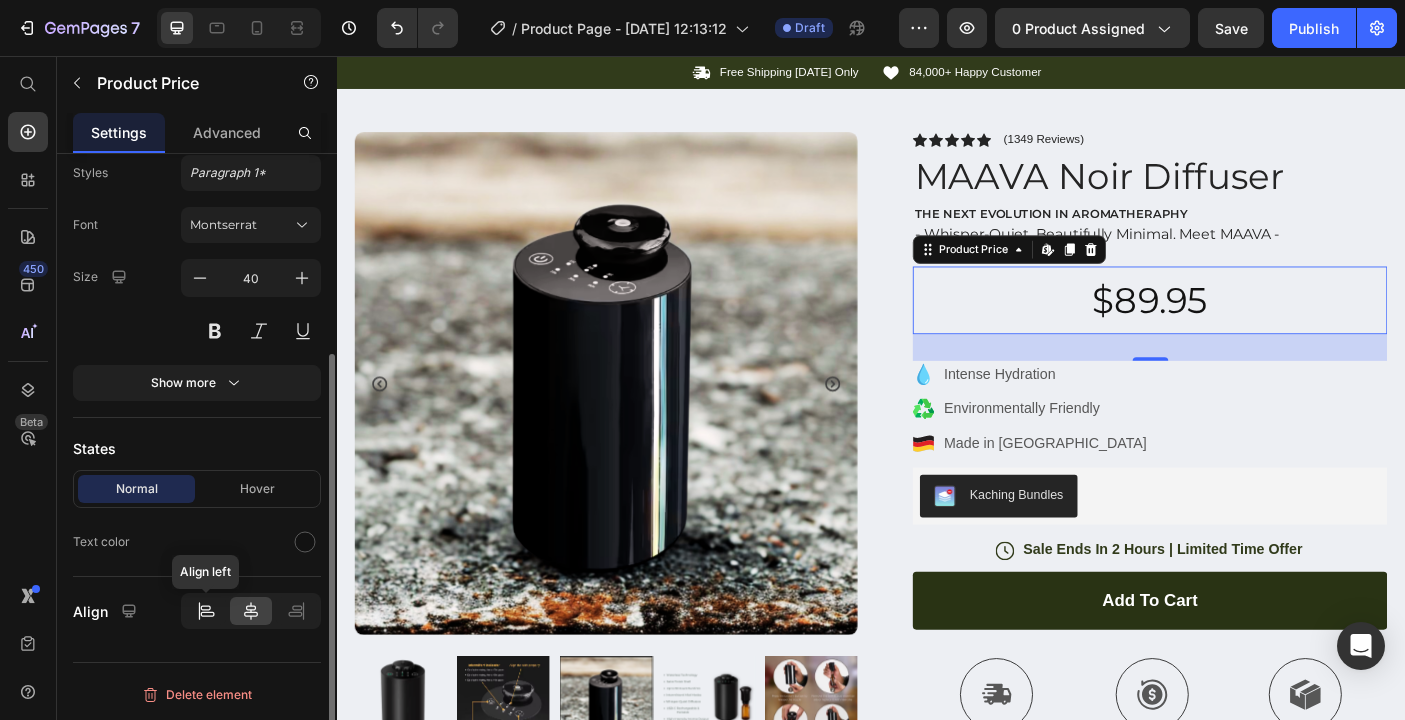 click 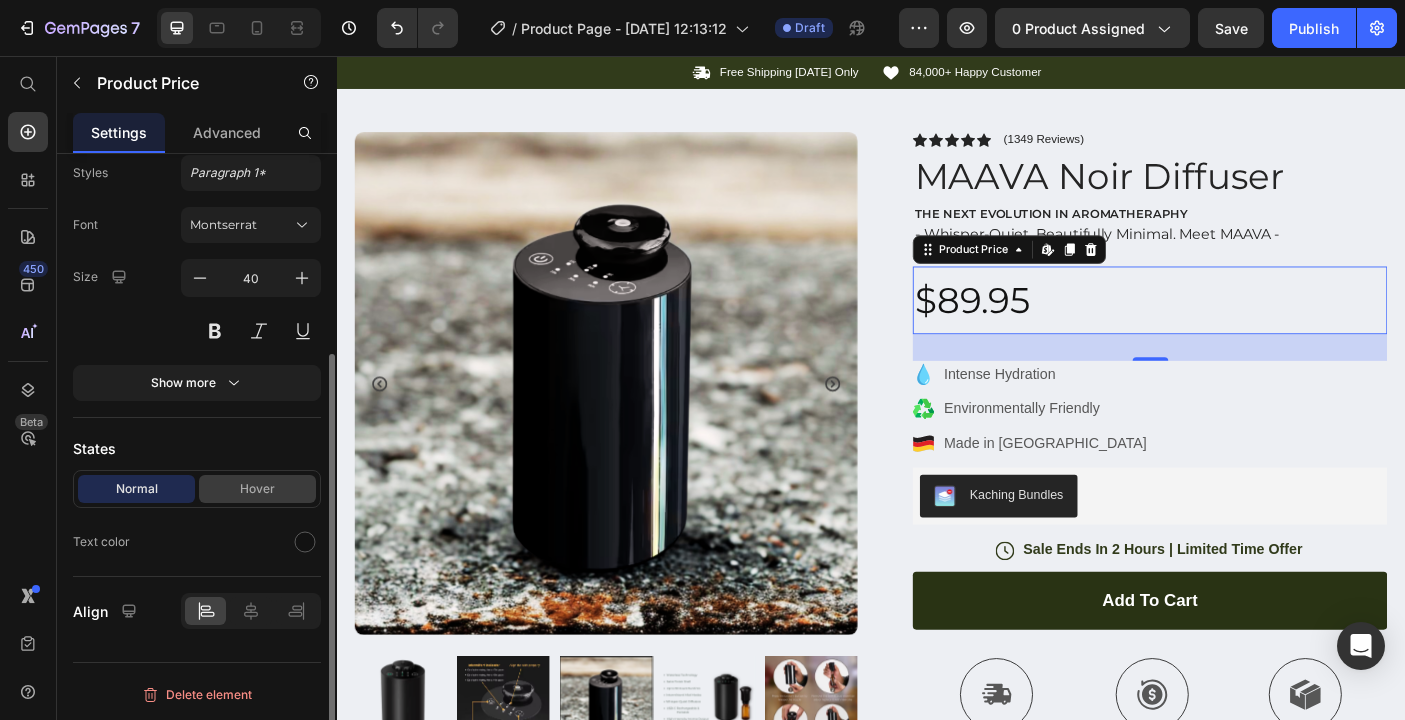 click on "Hover" at bounding box center (257, 489) 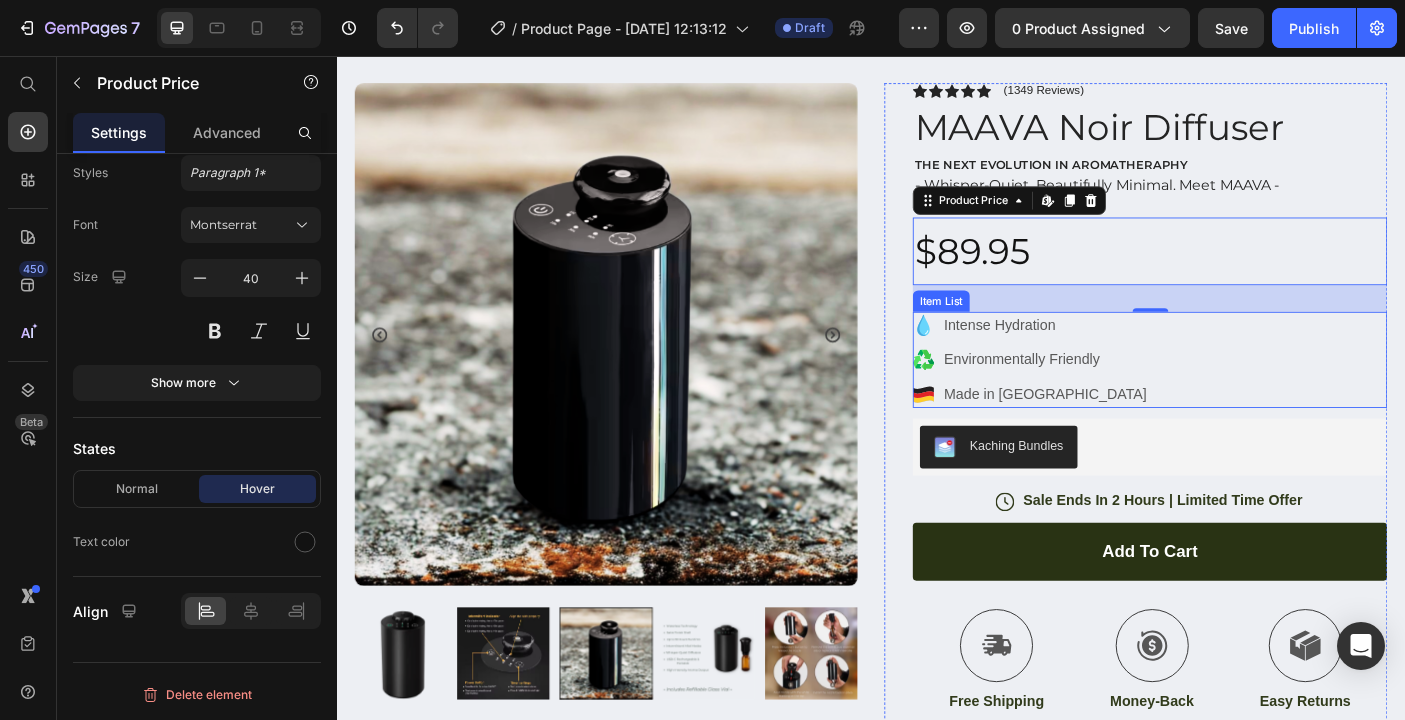 scroll, scrollTop: 0, scrollLeft: 0, axis: both 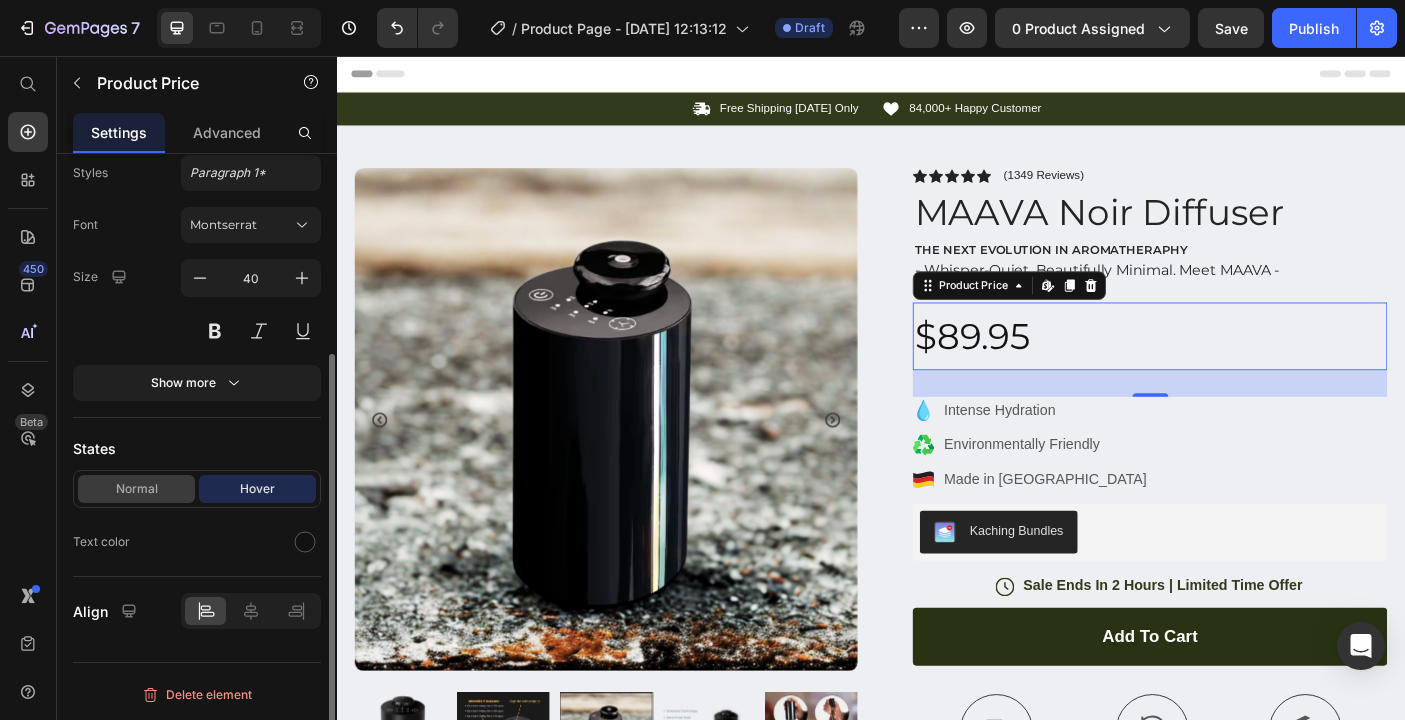 click on "Normal" at bounding box center (136, 489) 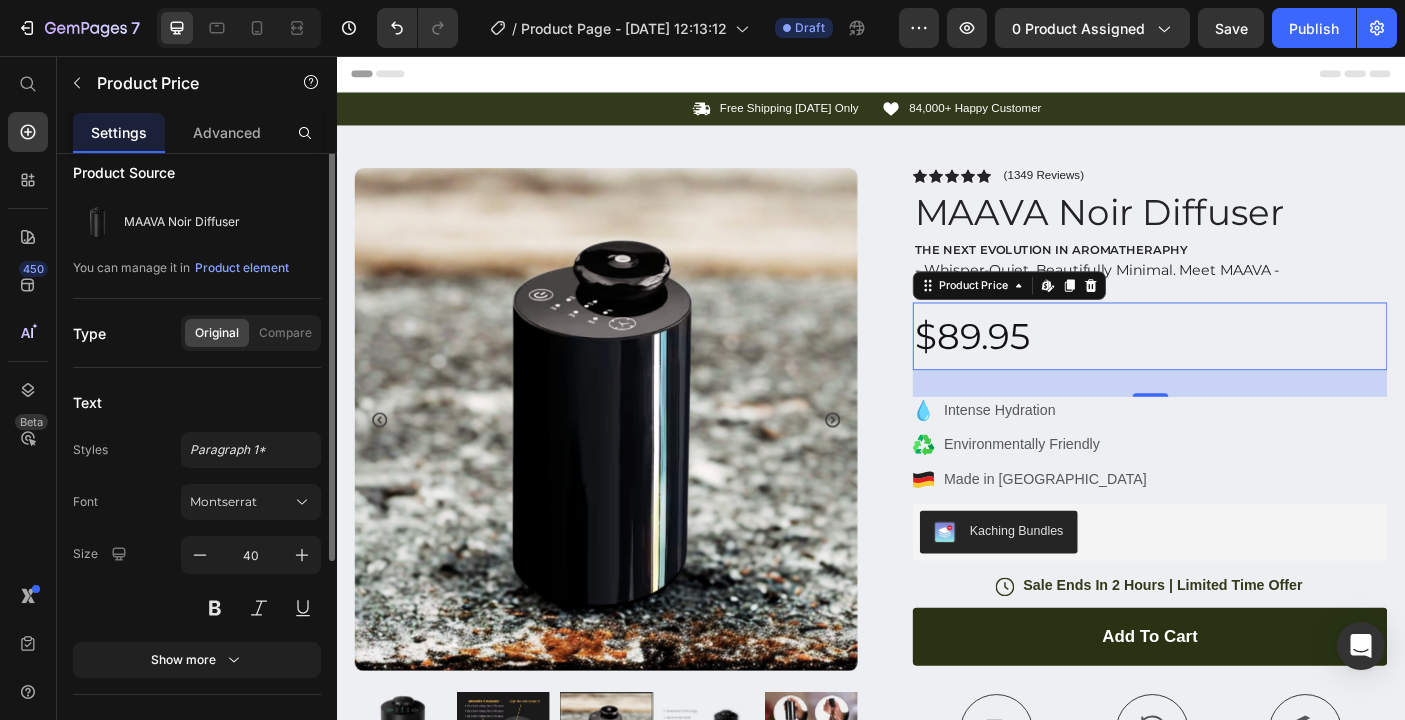 scroll, scrollTop: 0, scrollLeft: 0, axis: both 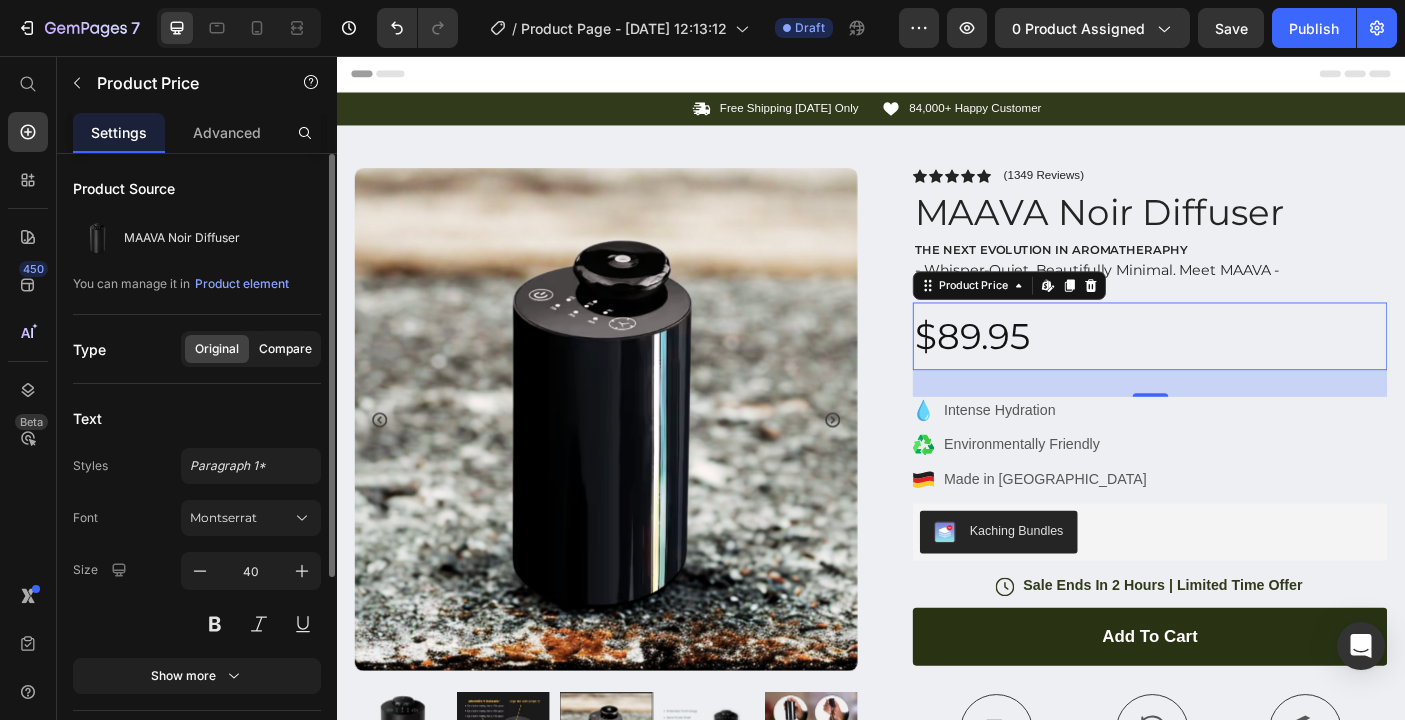 click on "Compare" 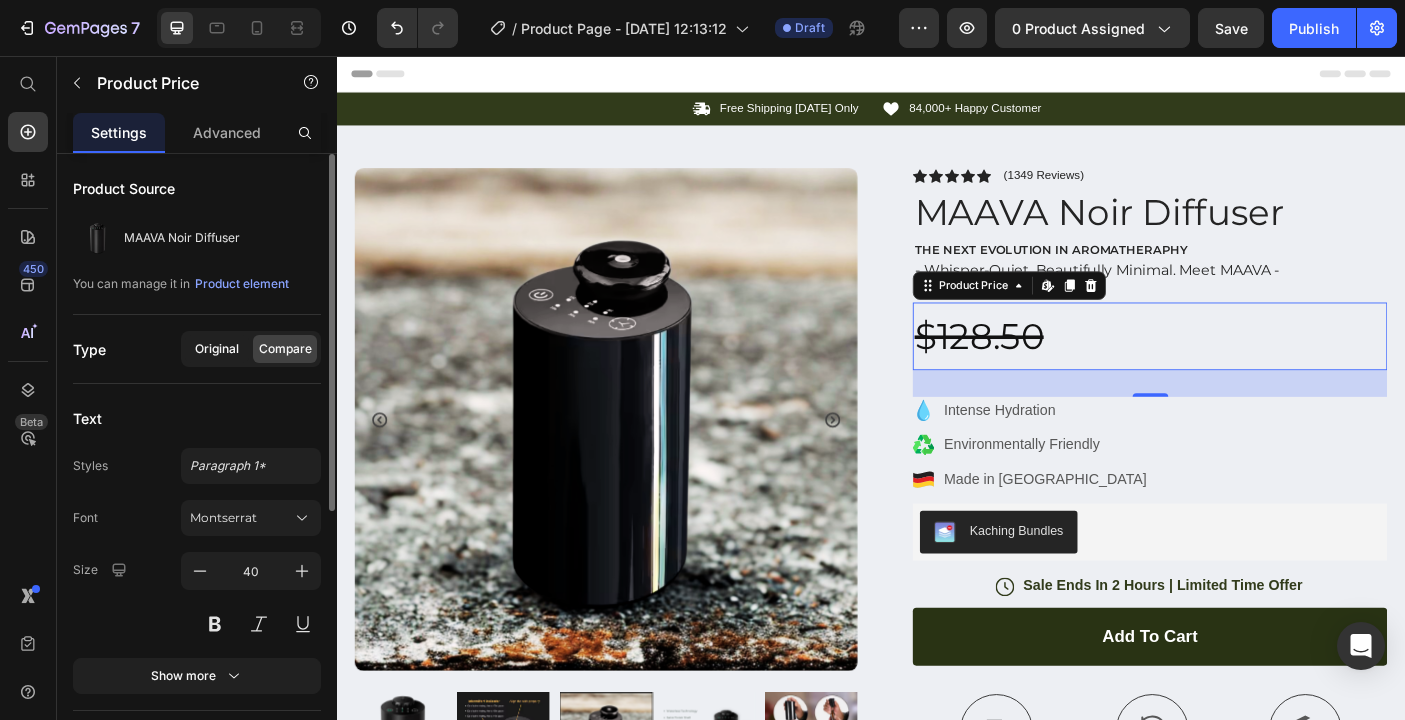 click on "Original" 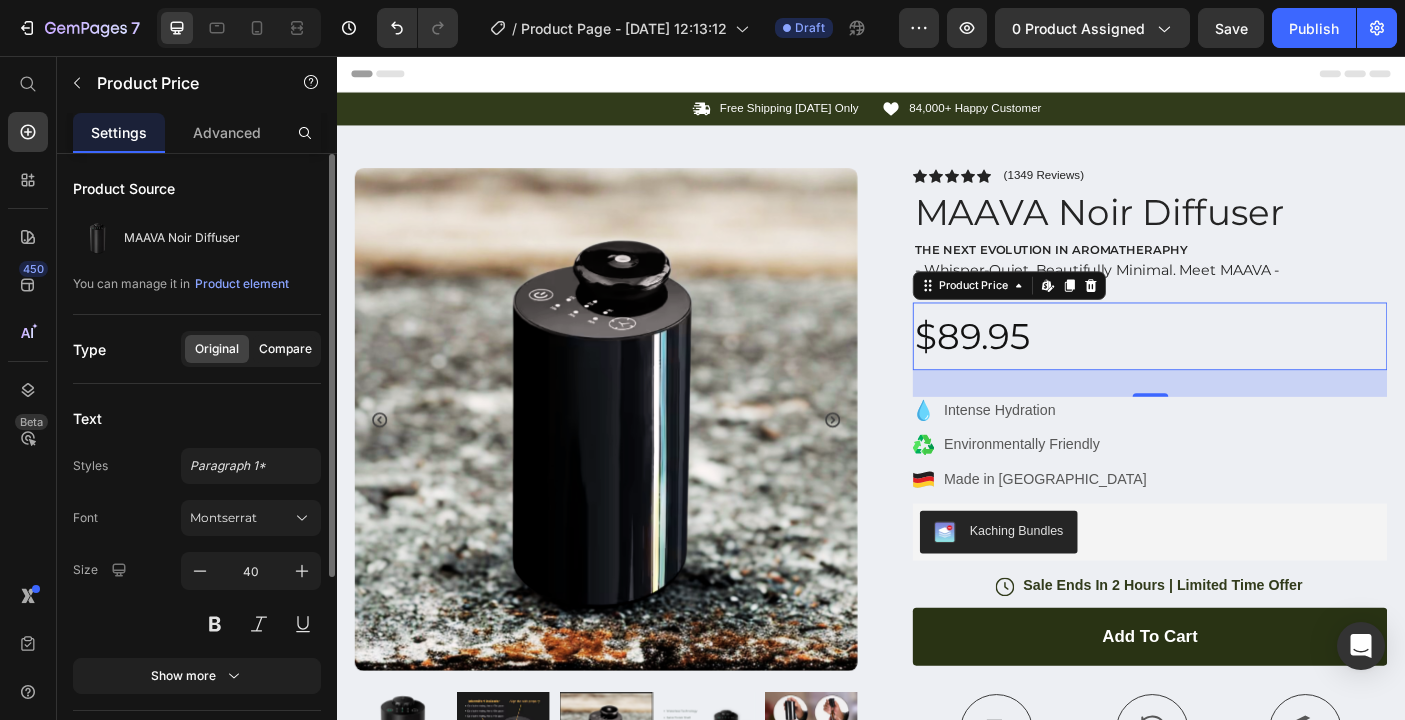 click on "Compare" 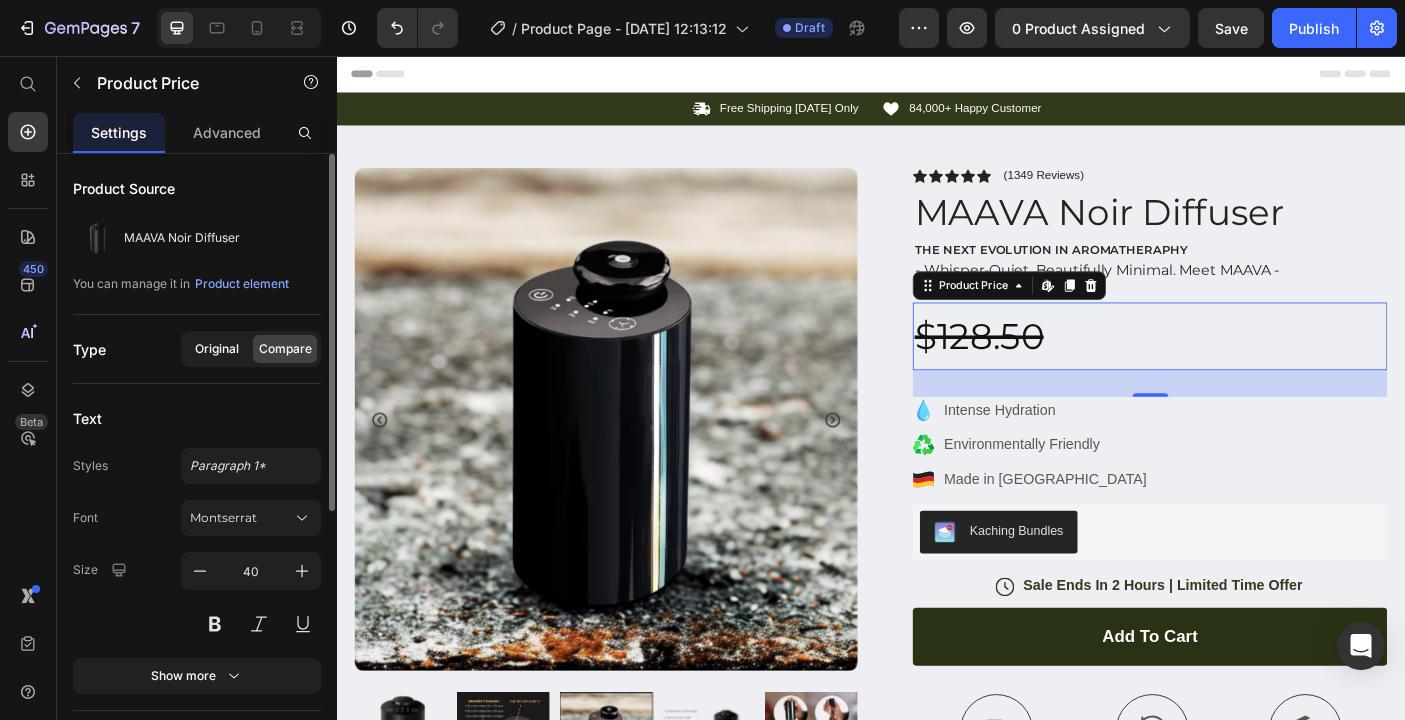 click on "Original" 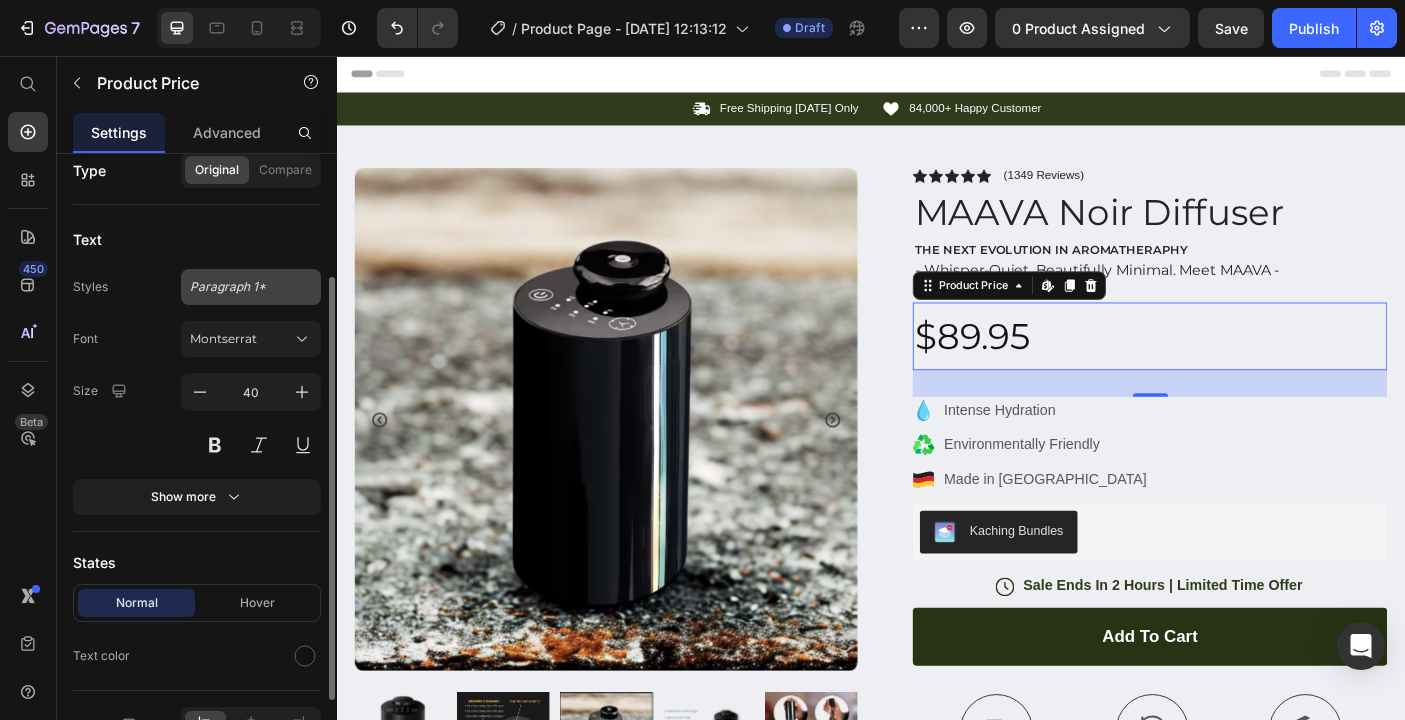 scroll, scrollTop: 180, scrollLeft: 0, axis: vertical 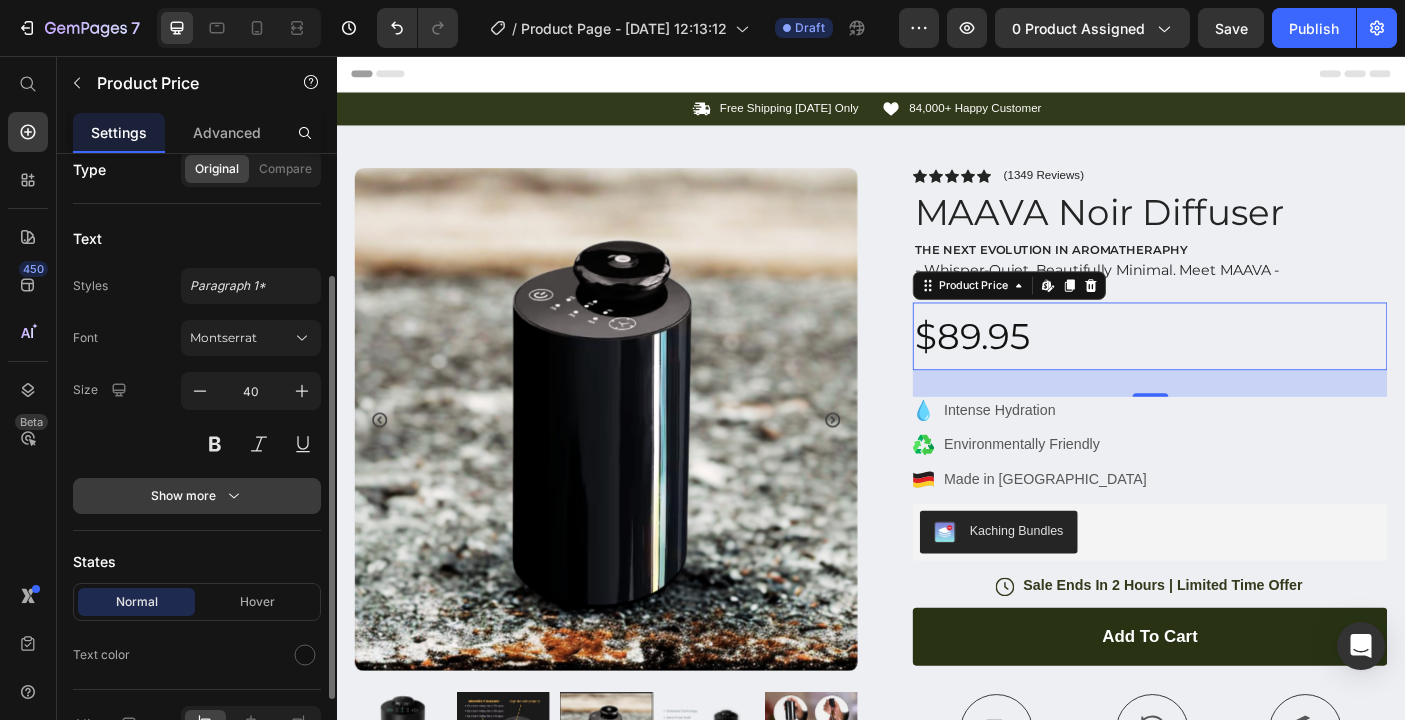 click 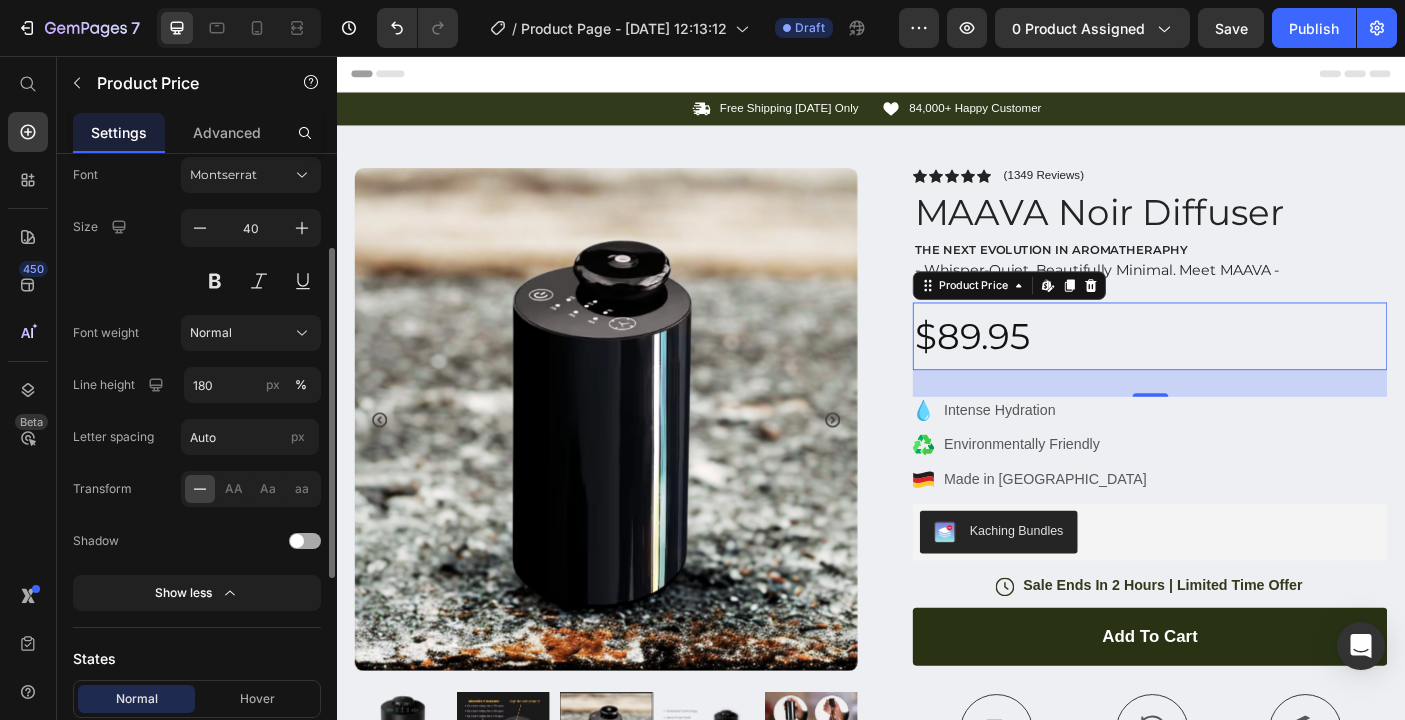 scroll, scrollTop: 344, scrollLeft: 0, axis: vertical 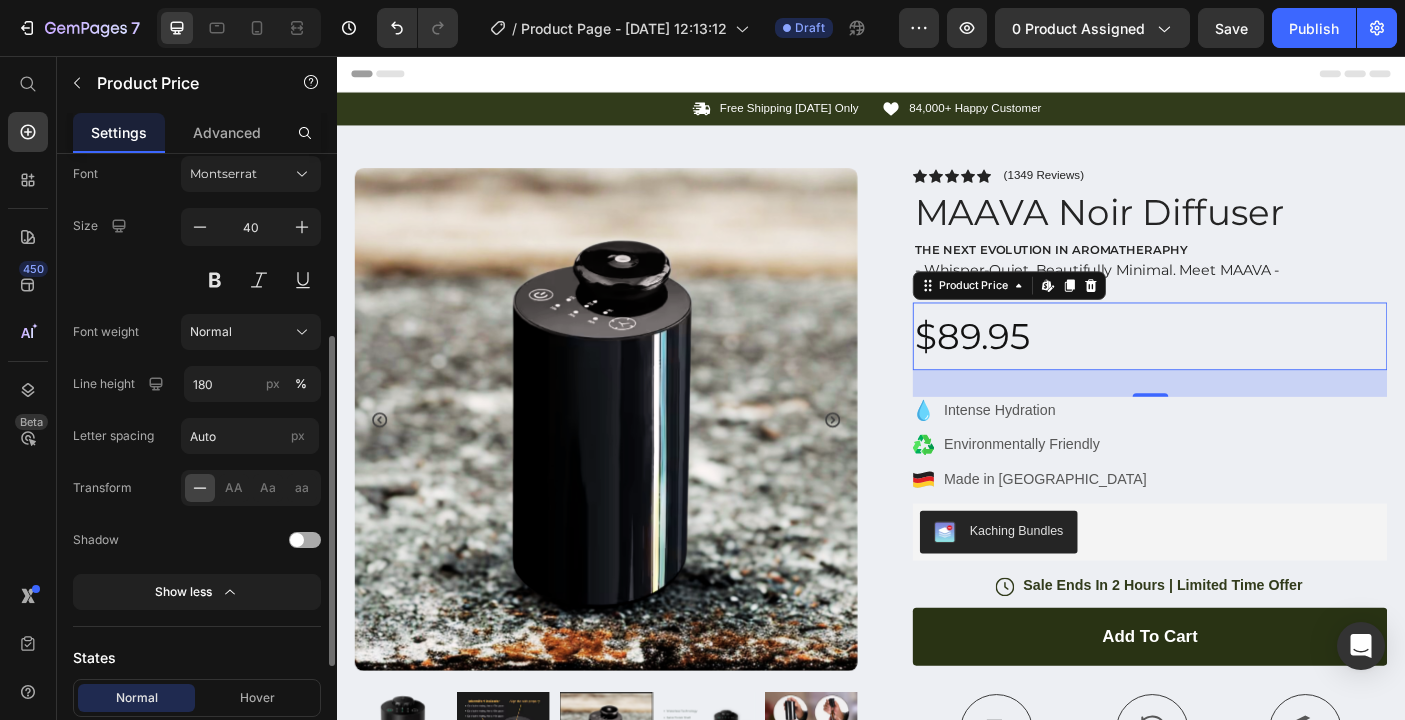 click at bounding box center [297, 540] 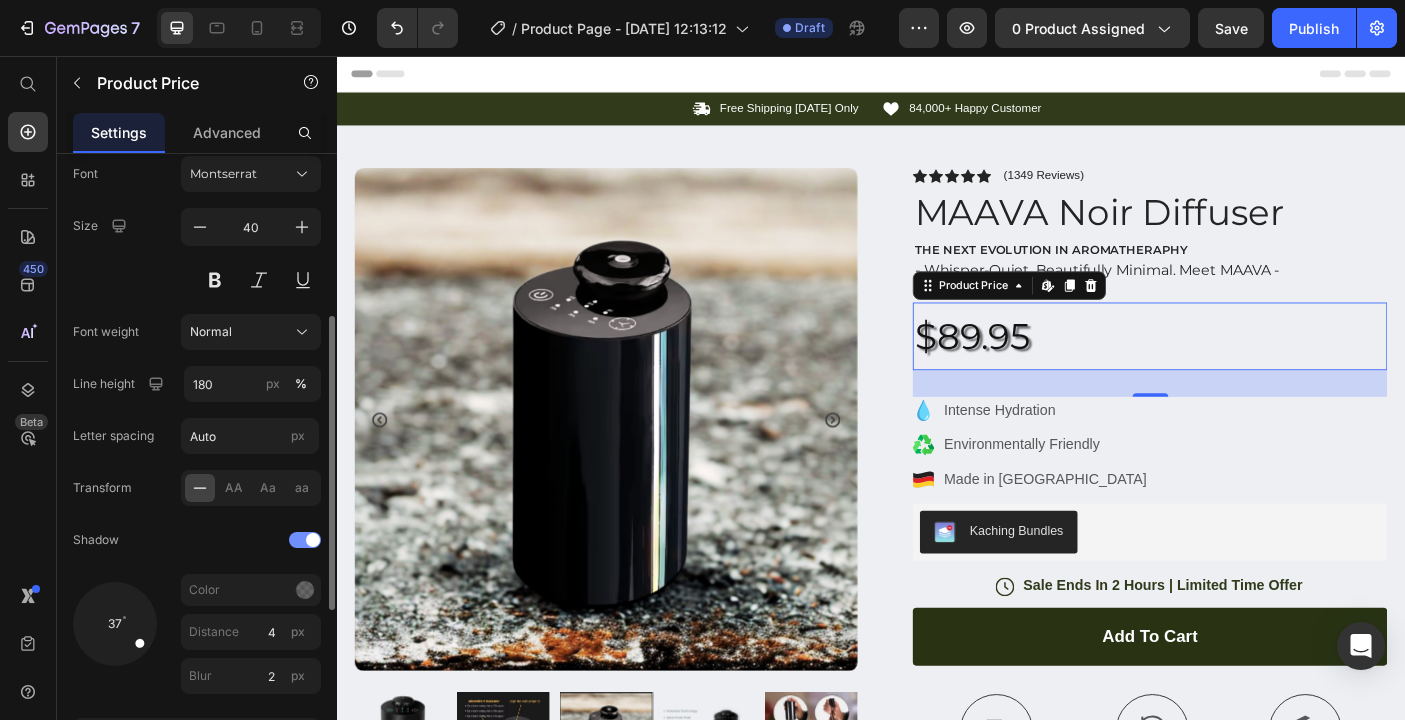 click at bounding box center (305, 540) 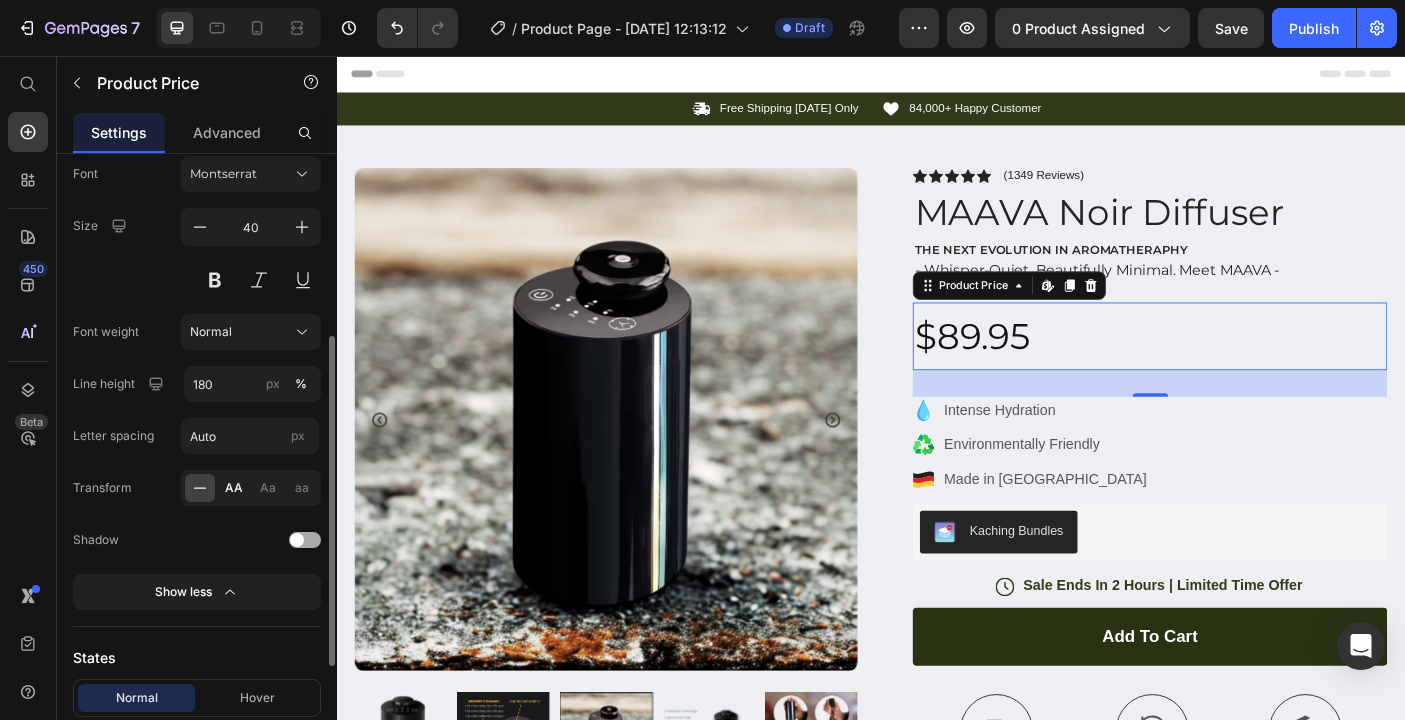 click on "AA" 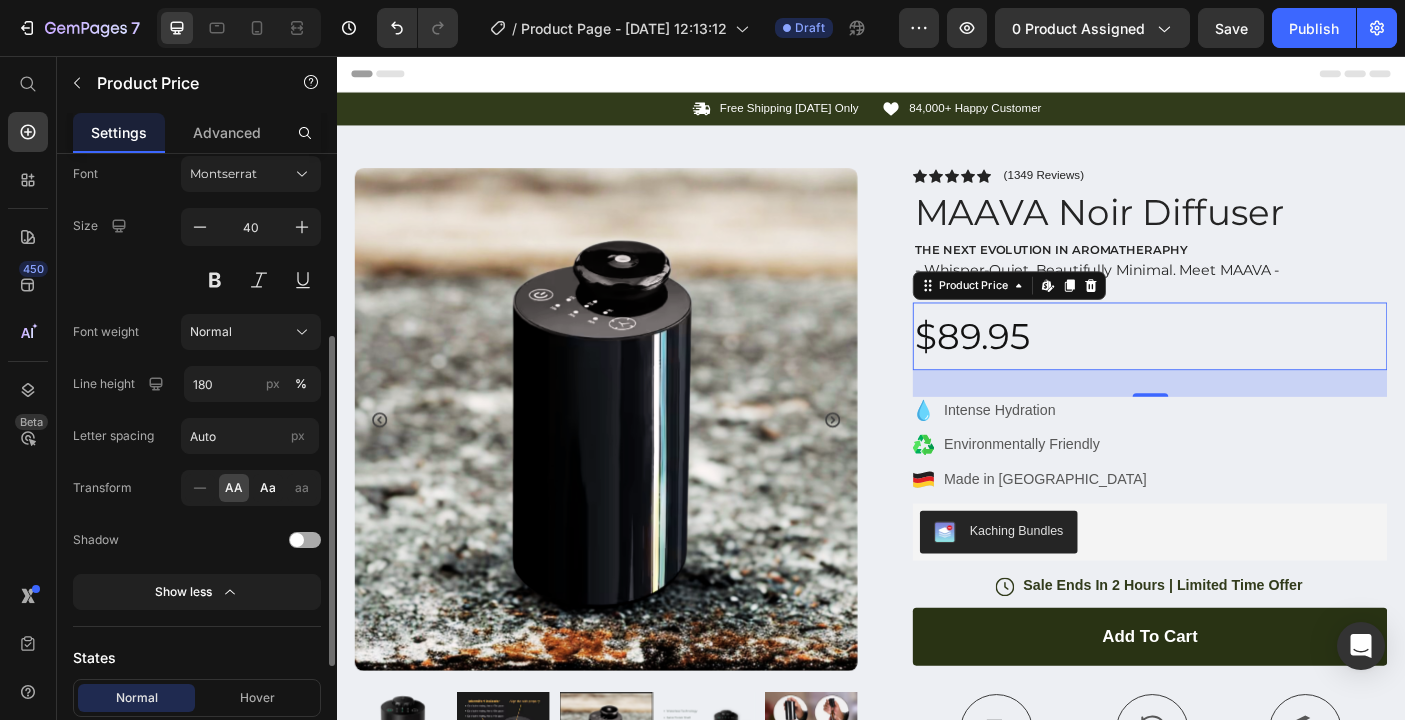 click on "Aa" 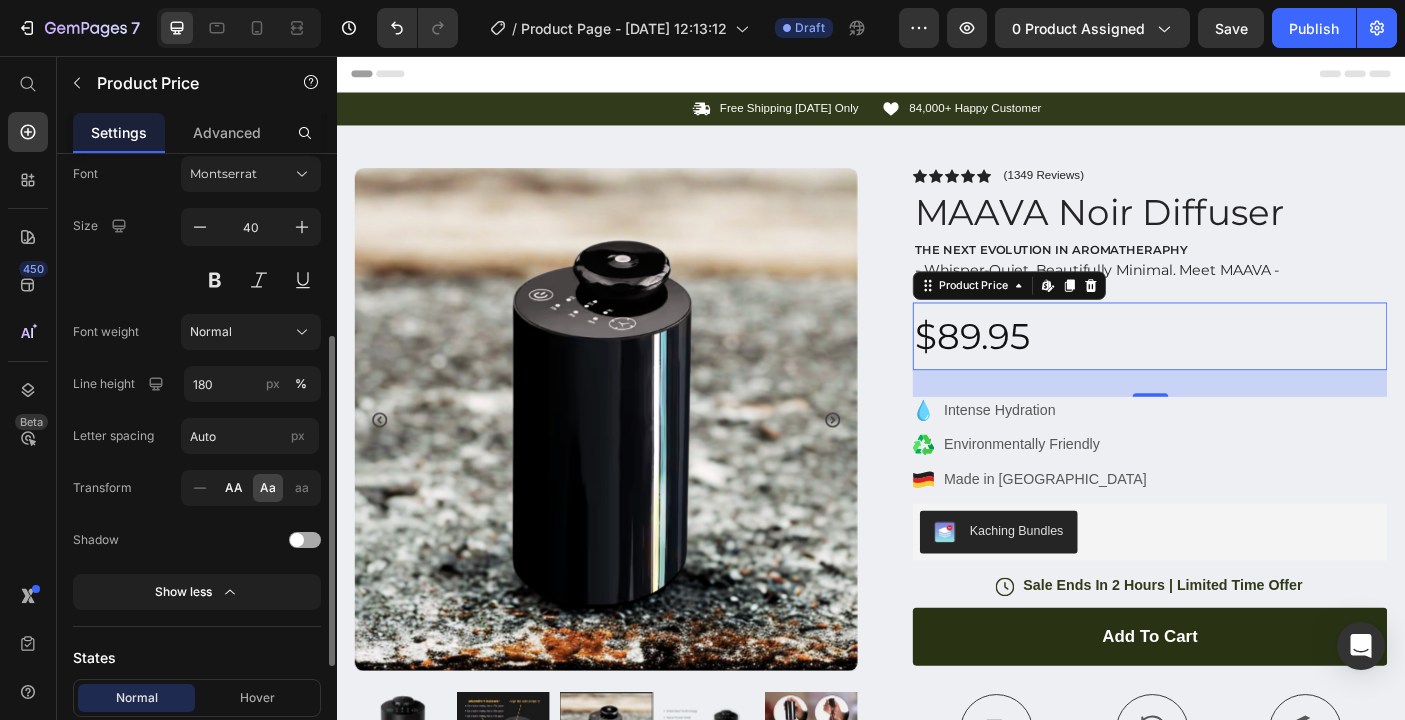 click on "AA" 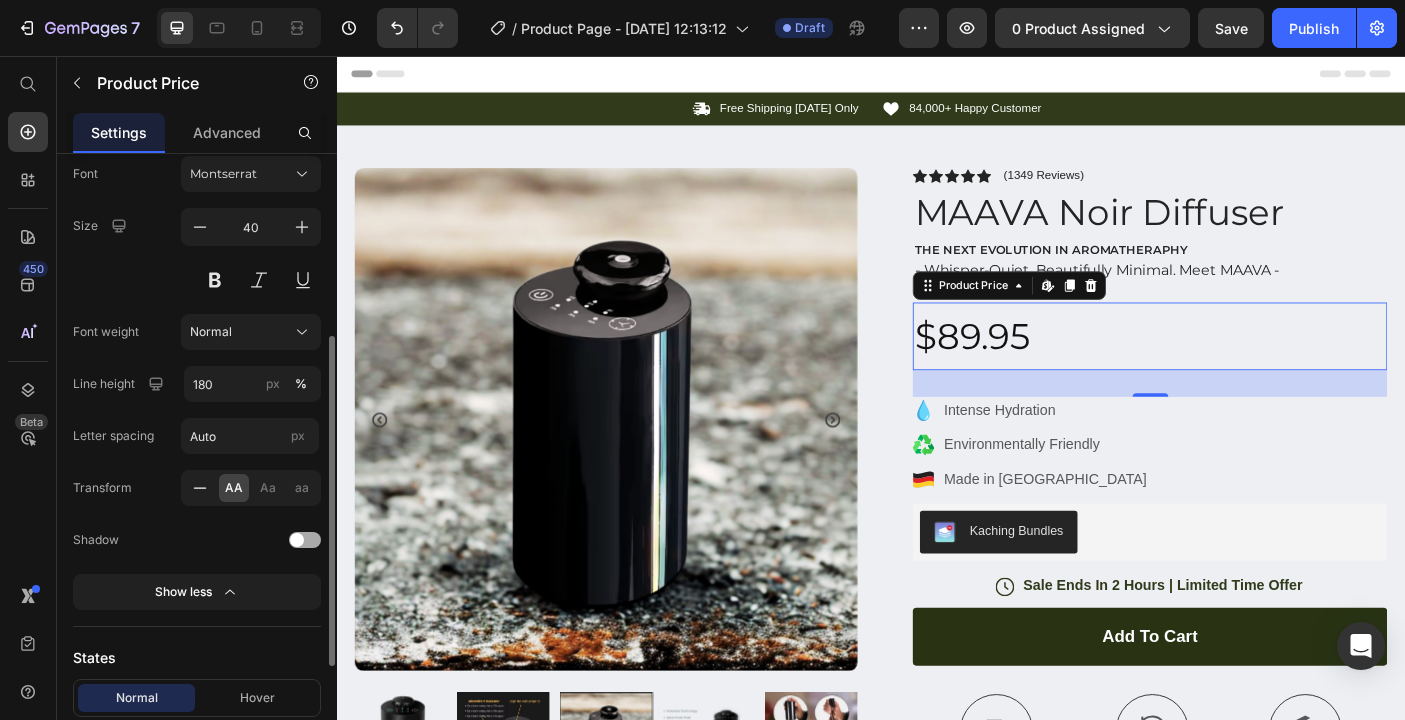 click 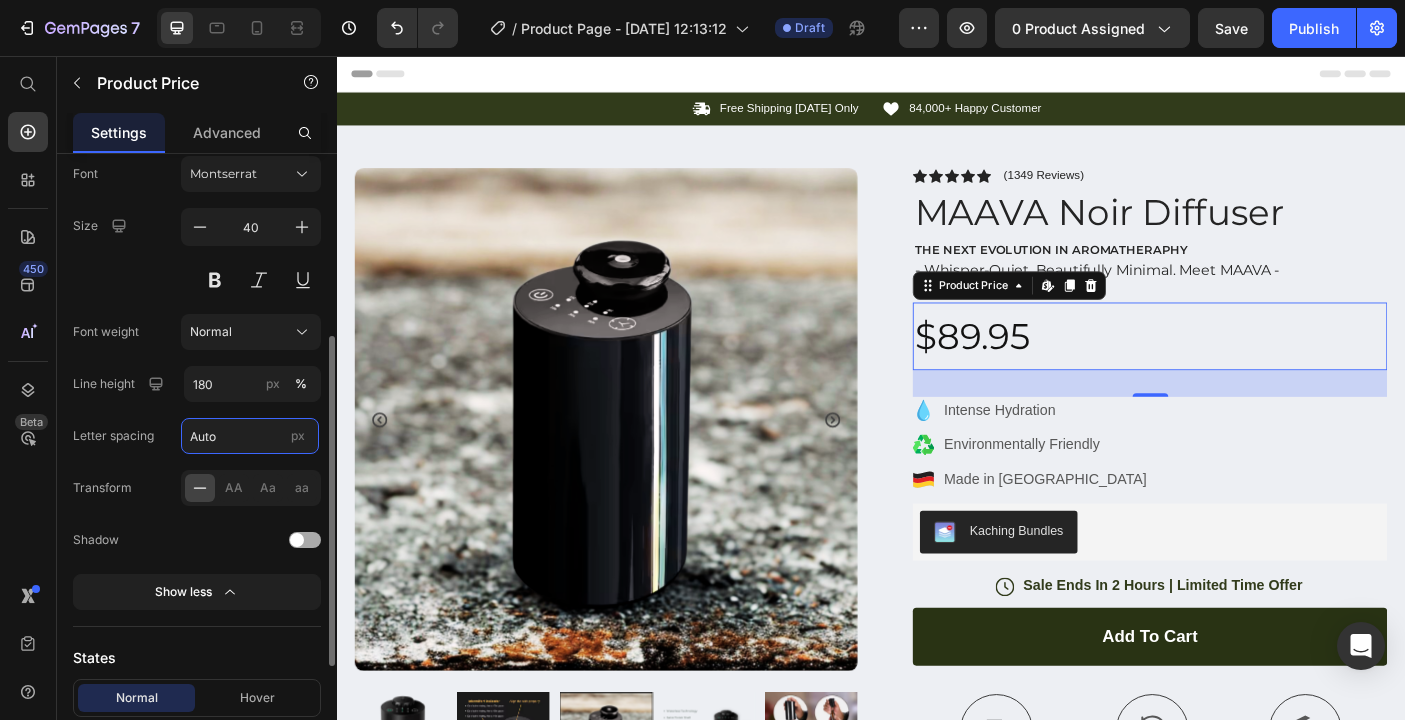 click on "Auto" at bounding box center (250, 436) 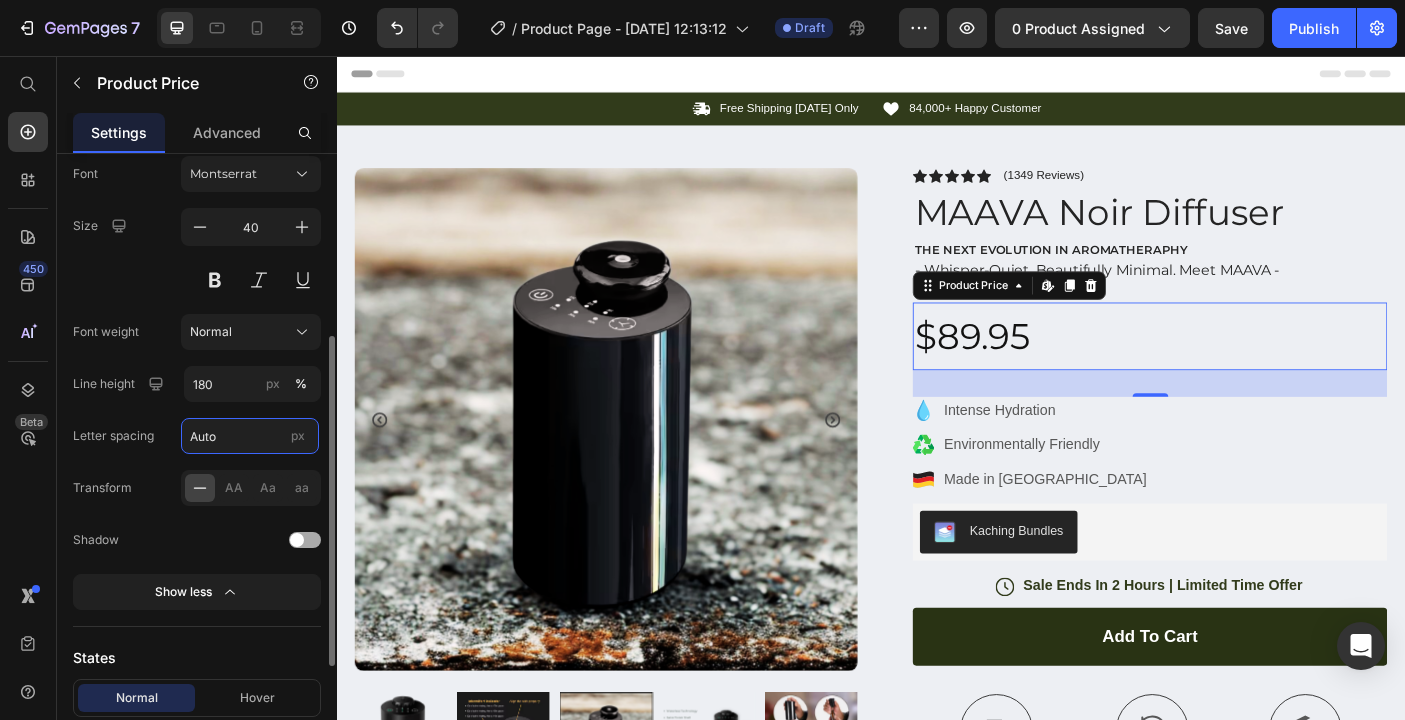 type on "8" 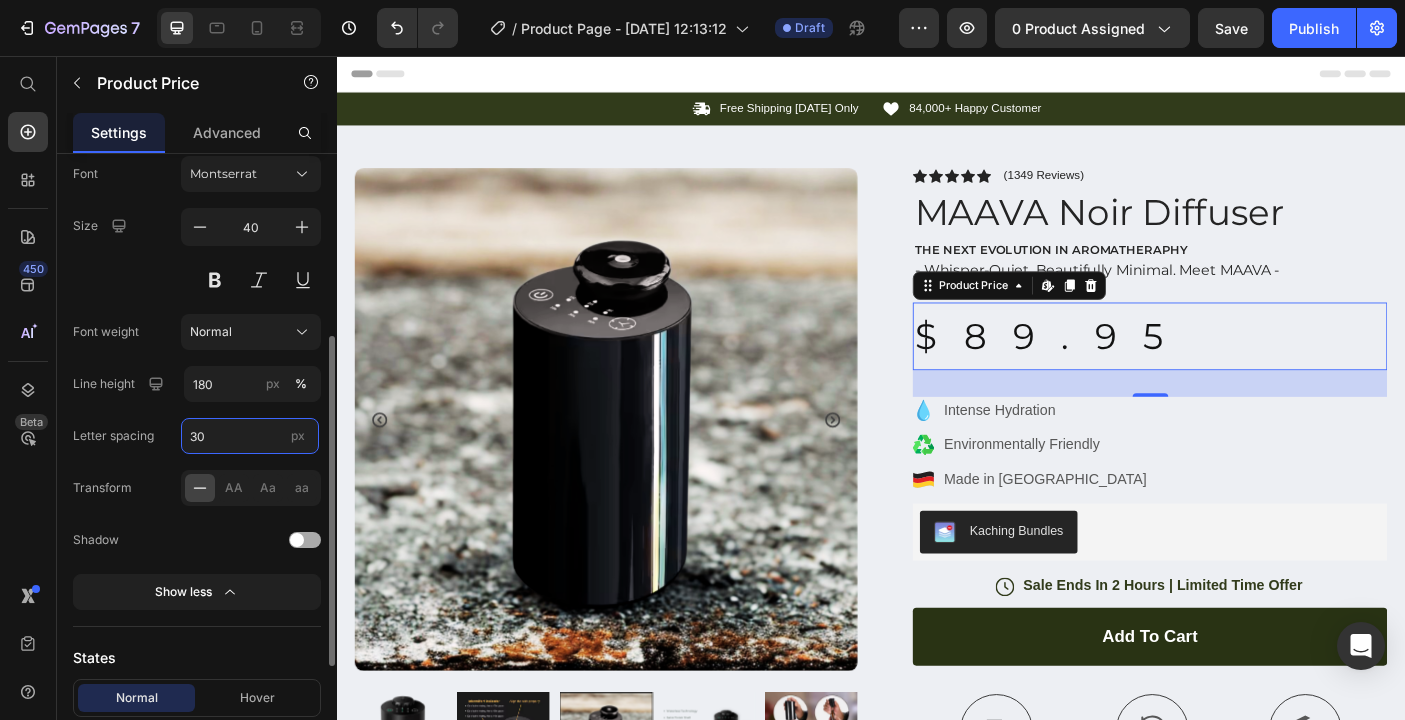 type on "3" 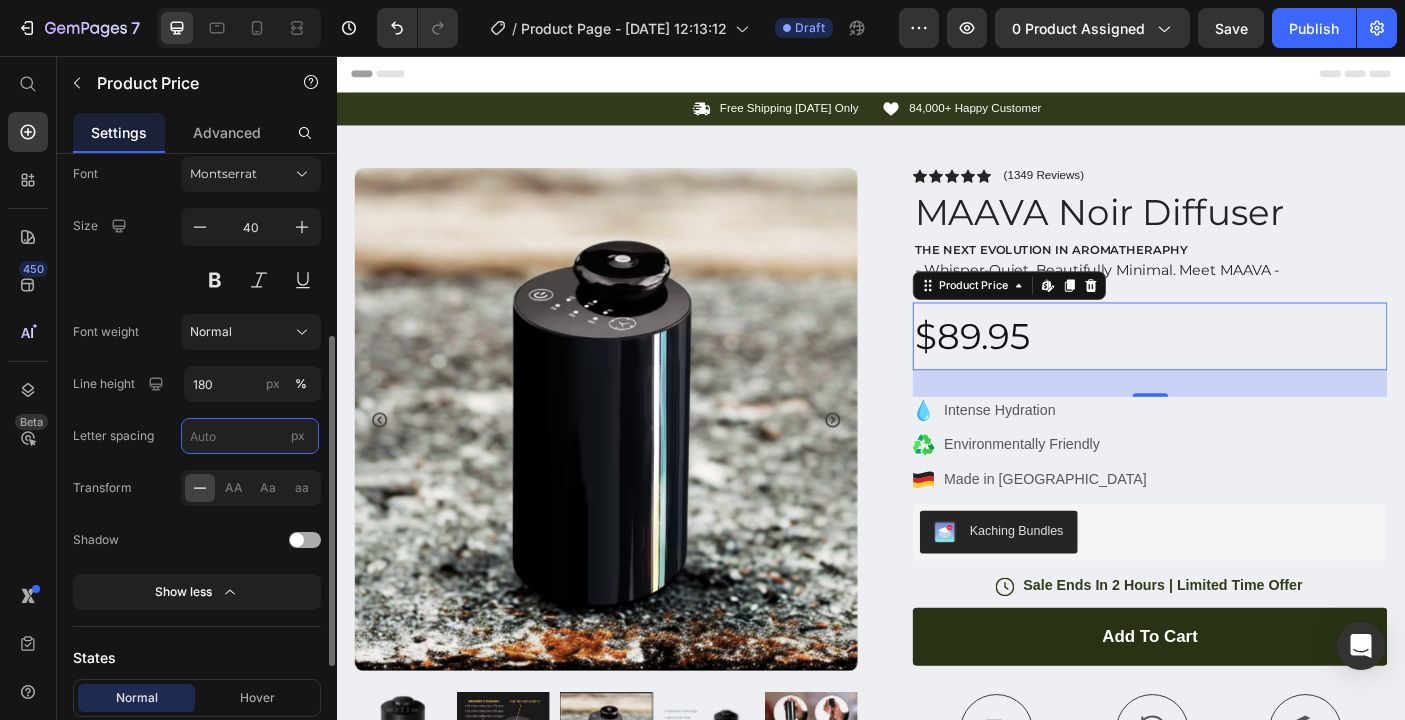 type on "2" 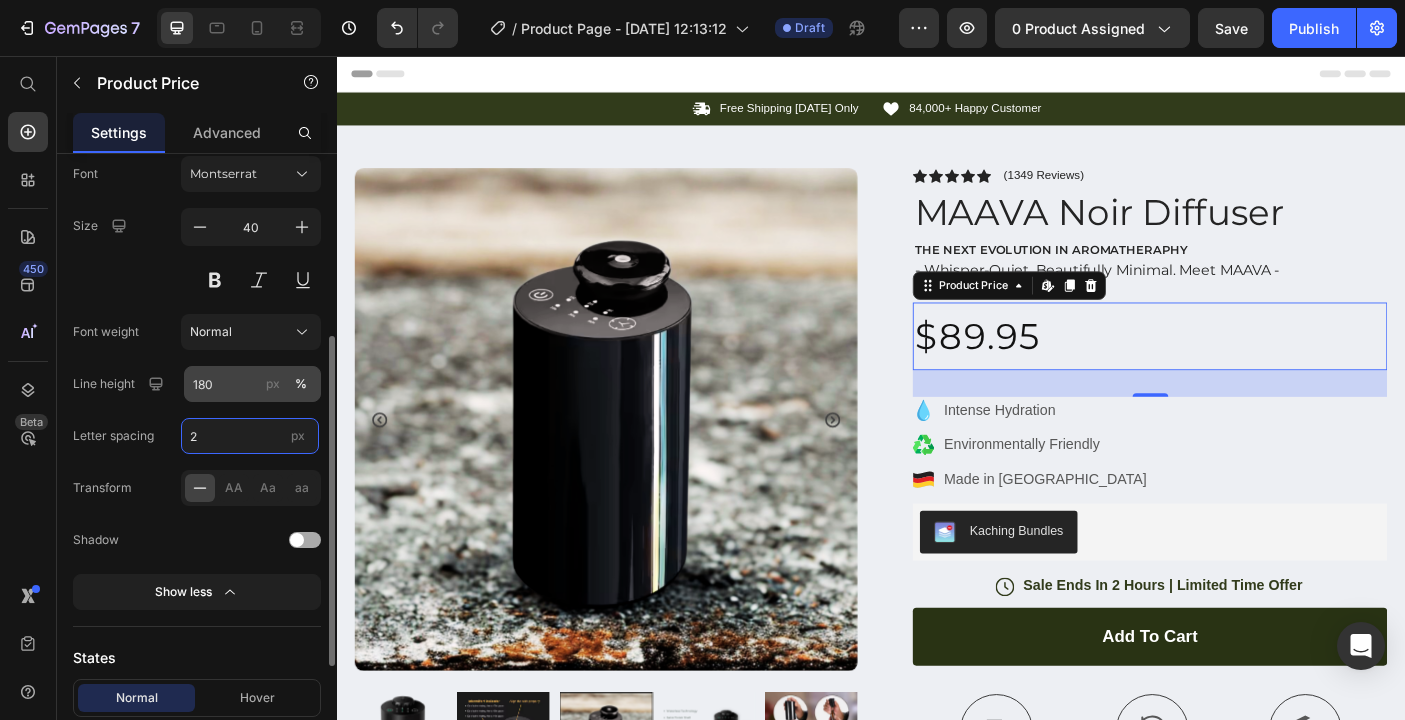 type on "2" 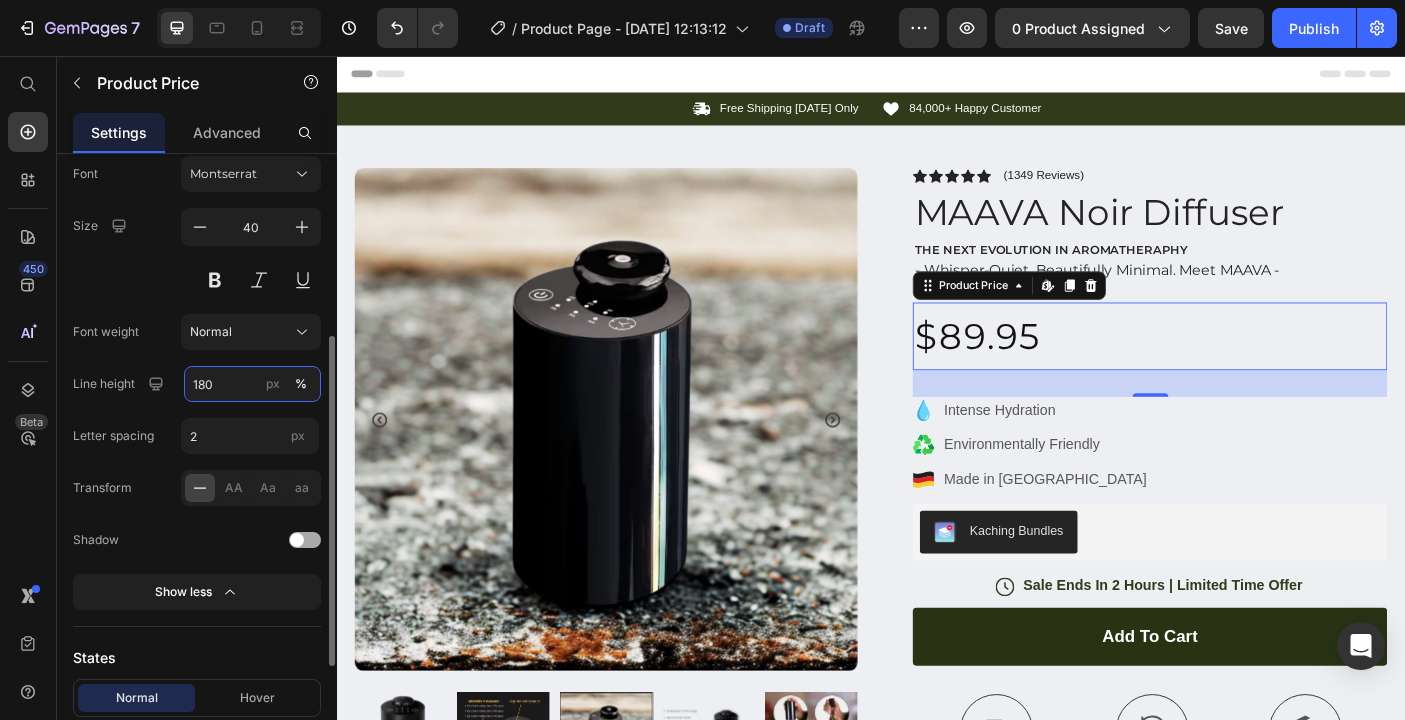 click on "180" at bounding box center (252, 384) 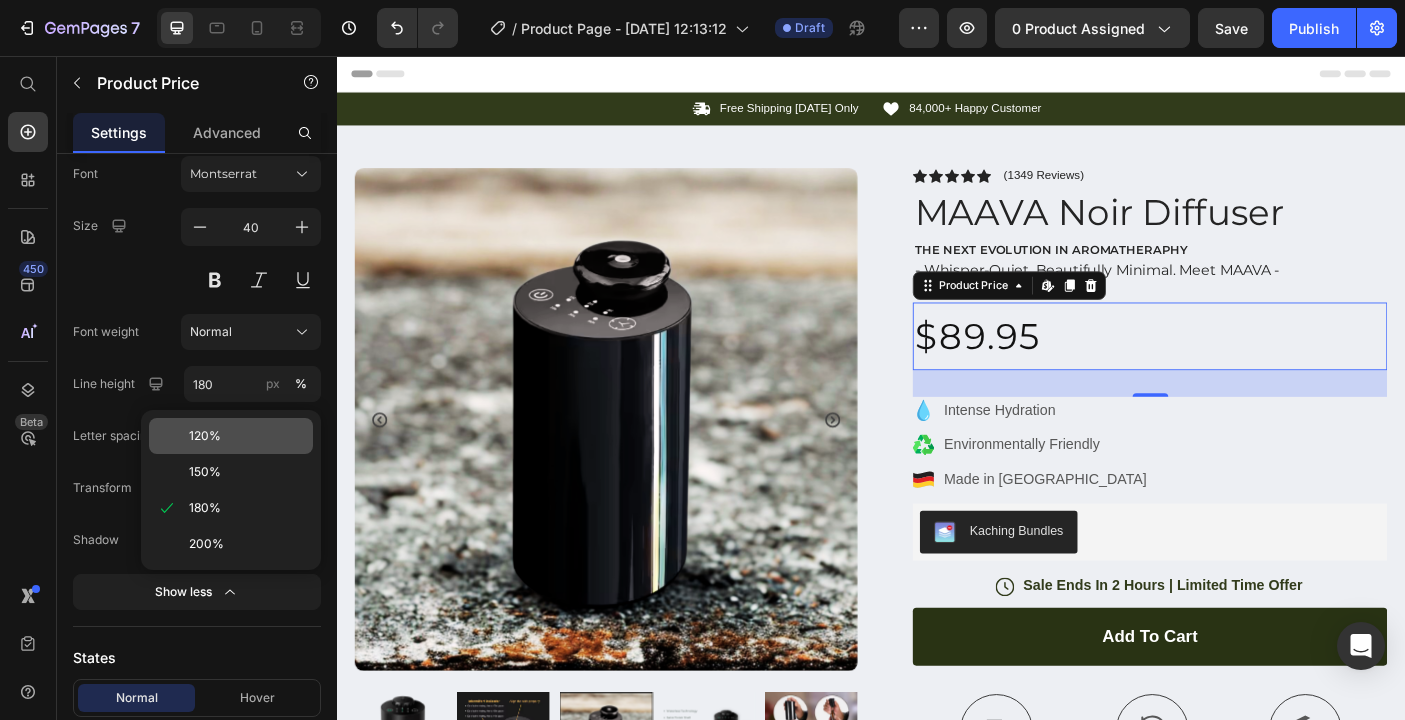 click on "120%" at bounding box center [205, 436] 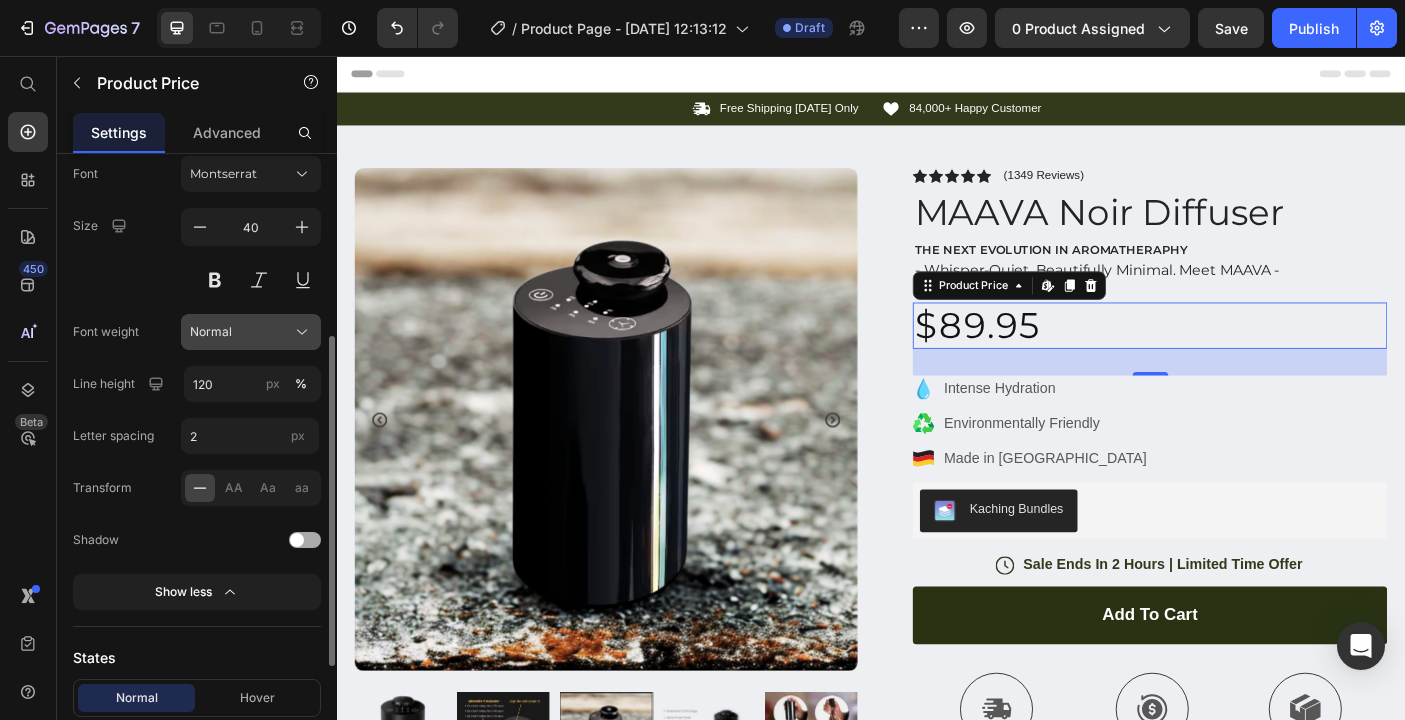 click 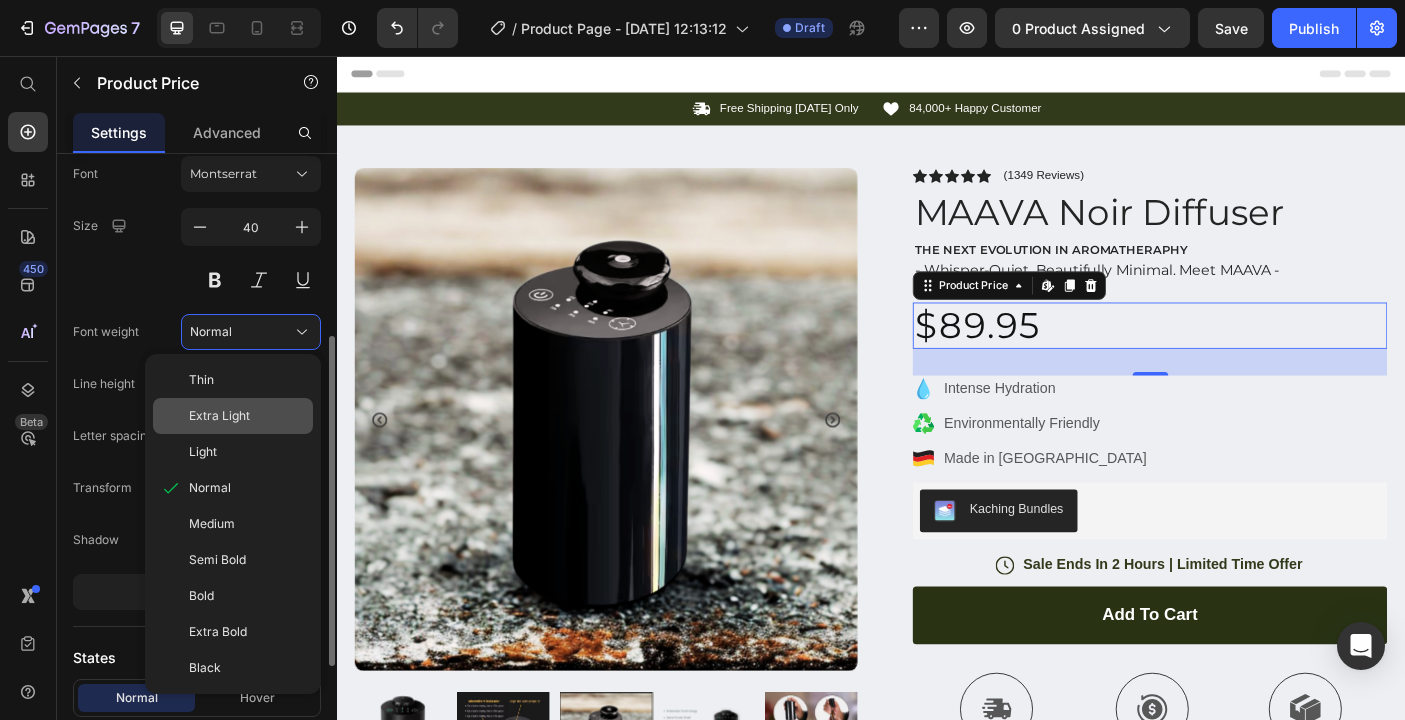 click on "Extra Light" at bounding box center [219, 416] 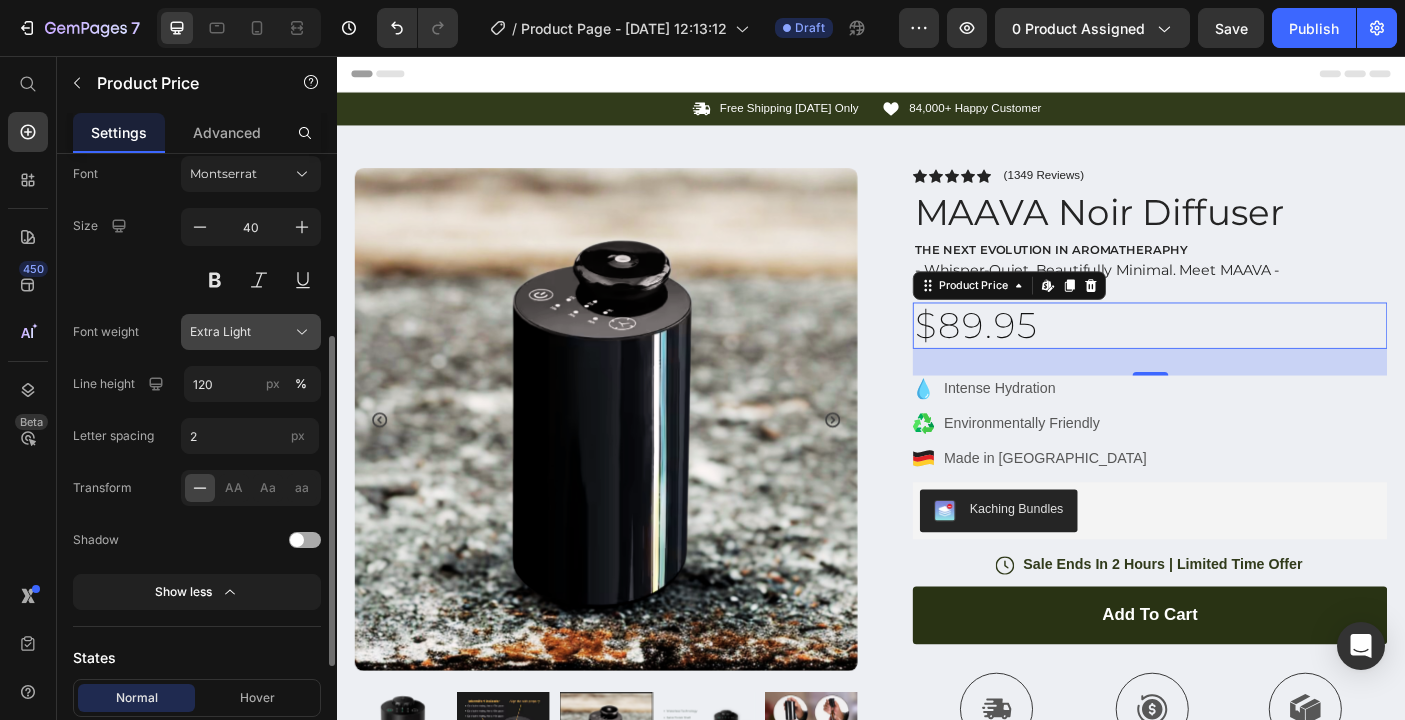 click 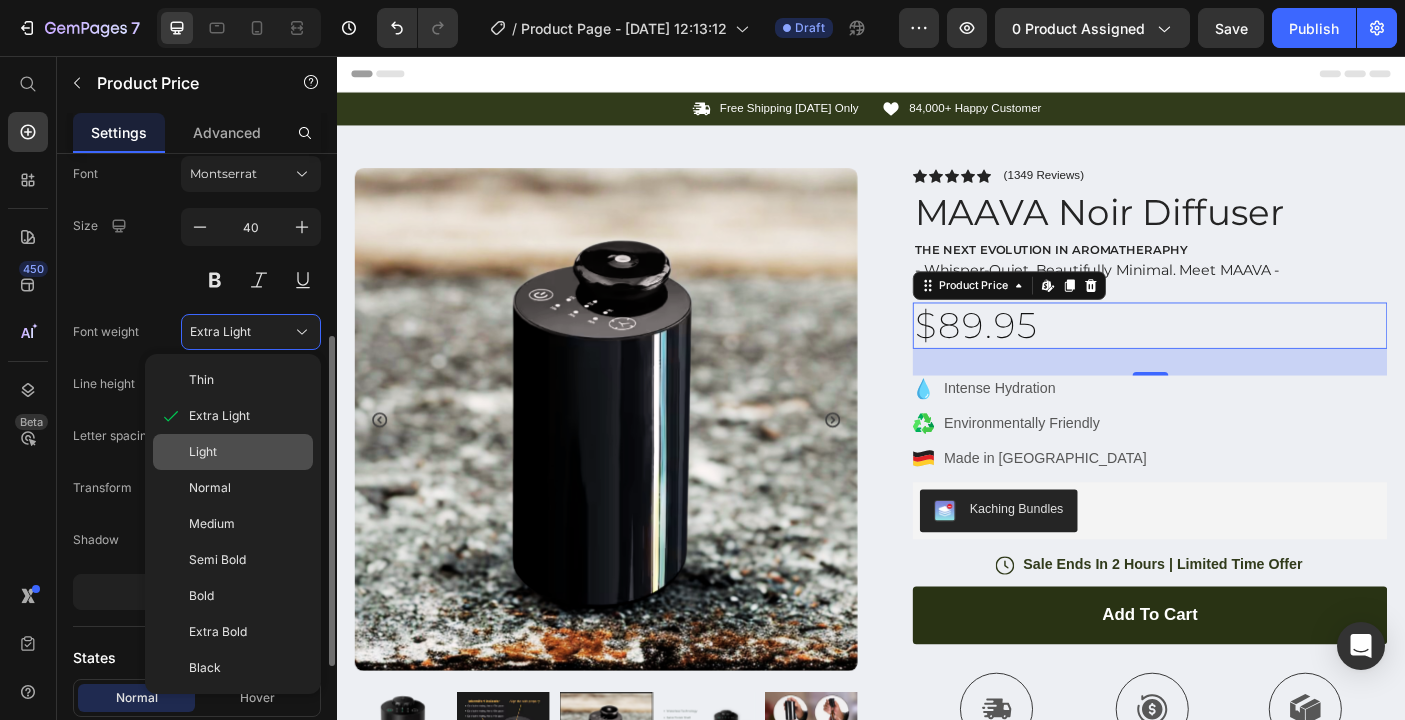 click on "Light" at bounding box center [247, 452] 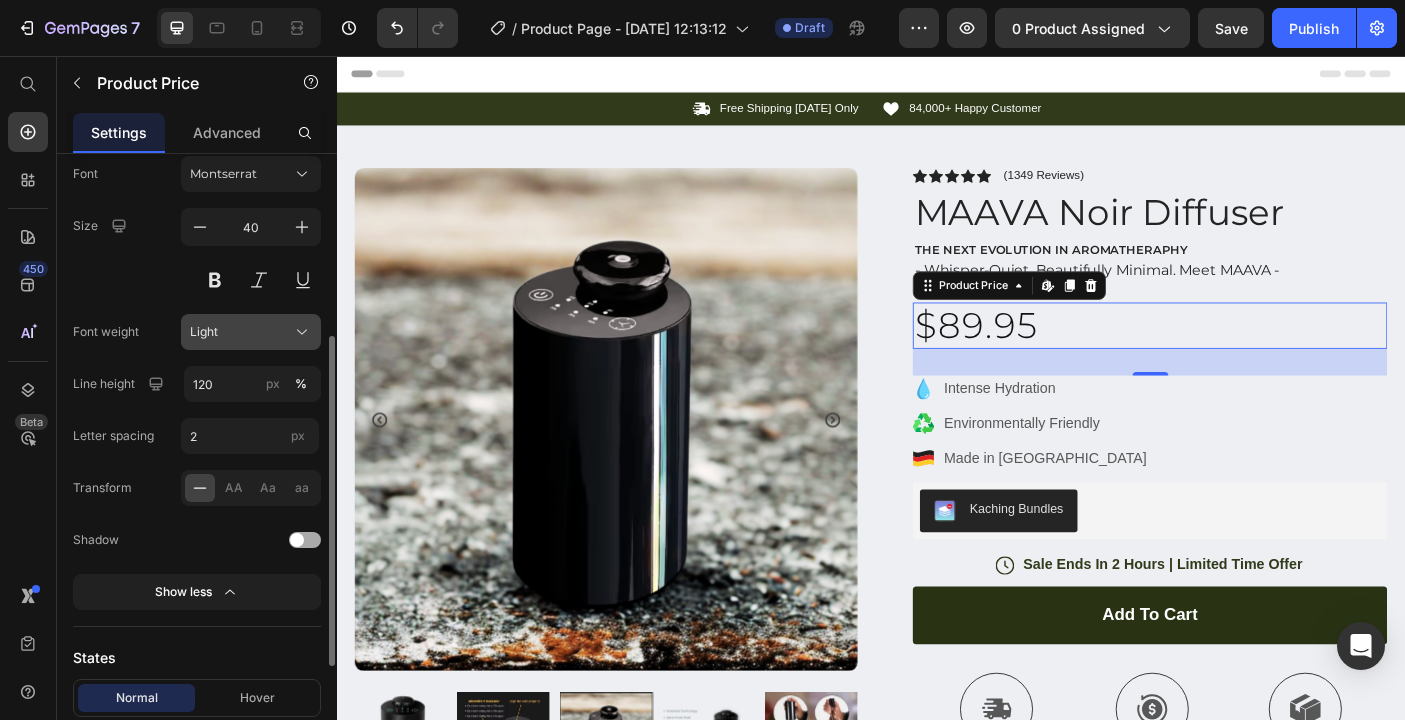 click 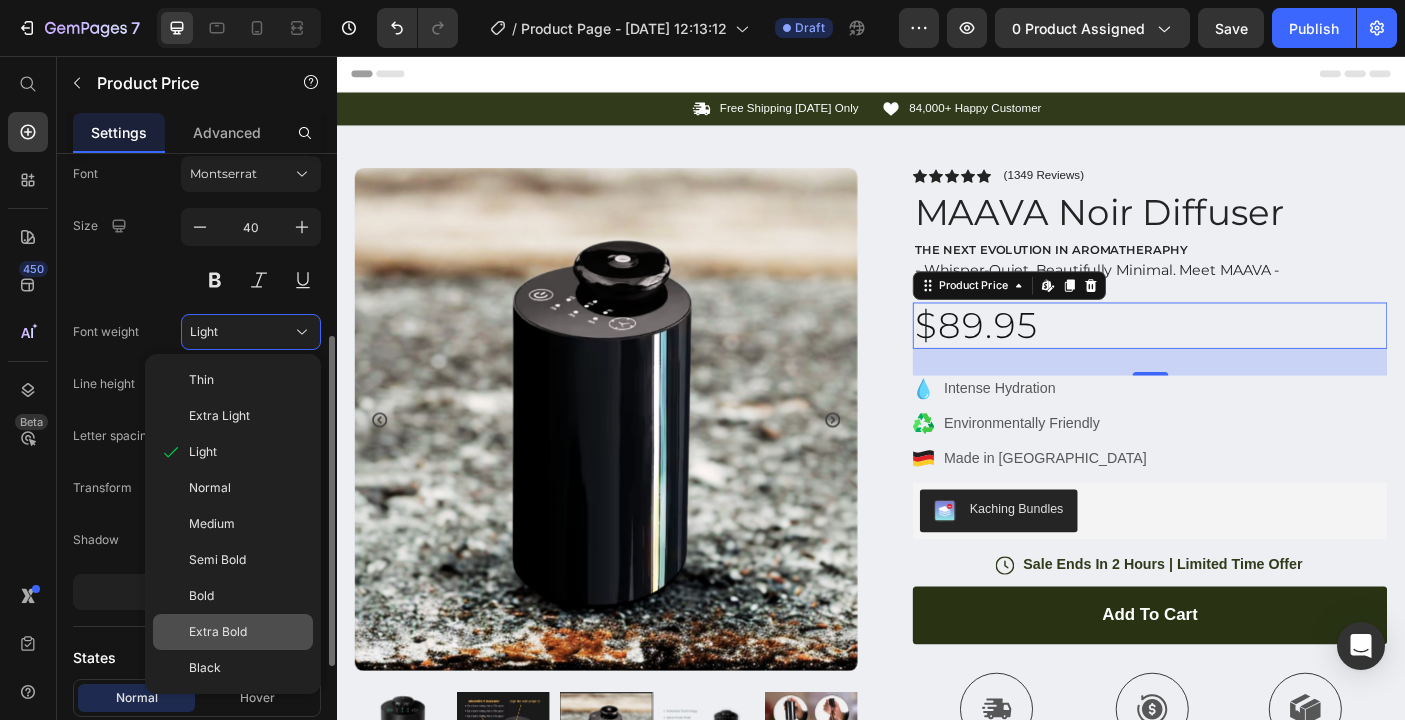 click on "Extra Bold" at bounding box center [218, 632] 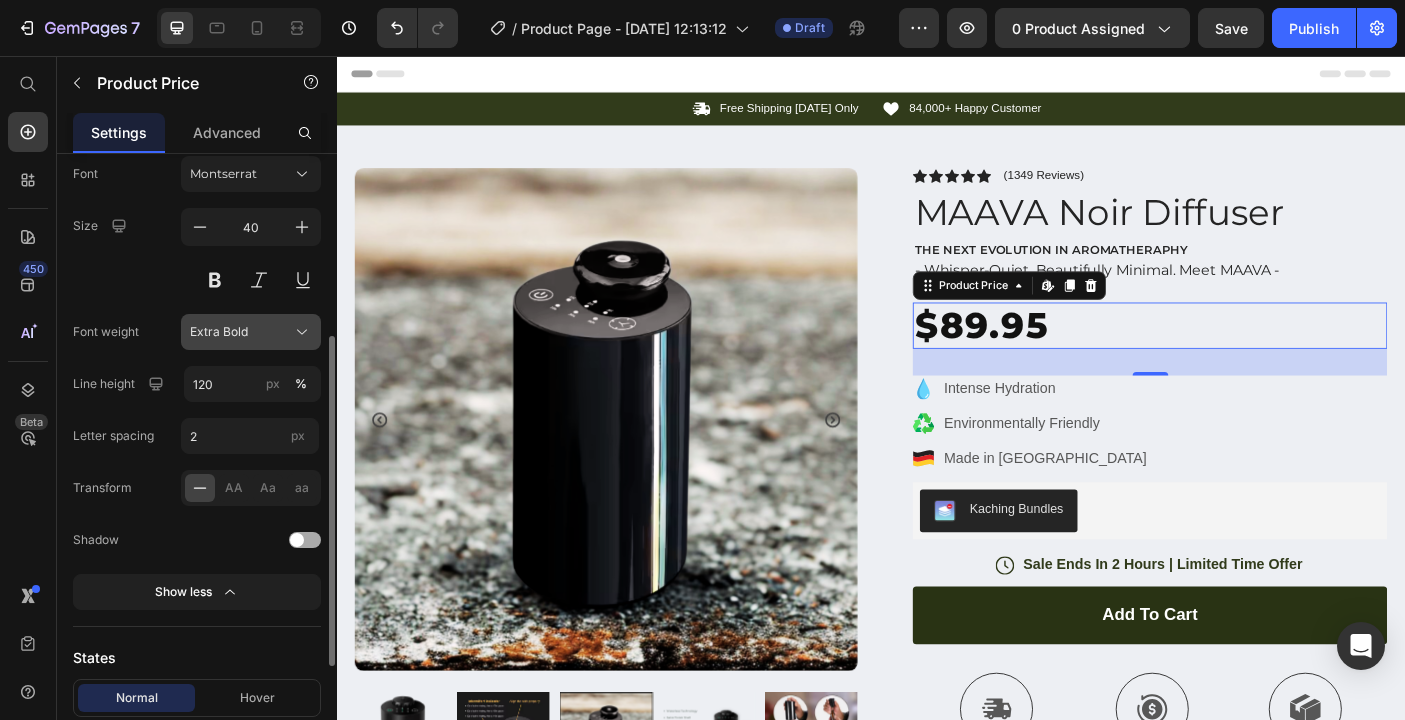 click 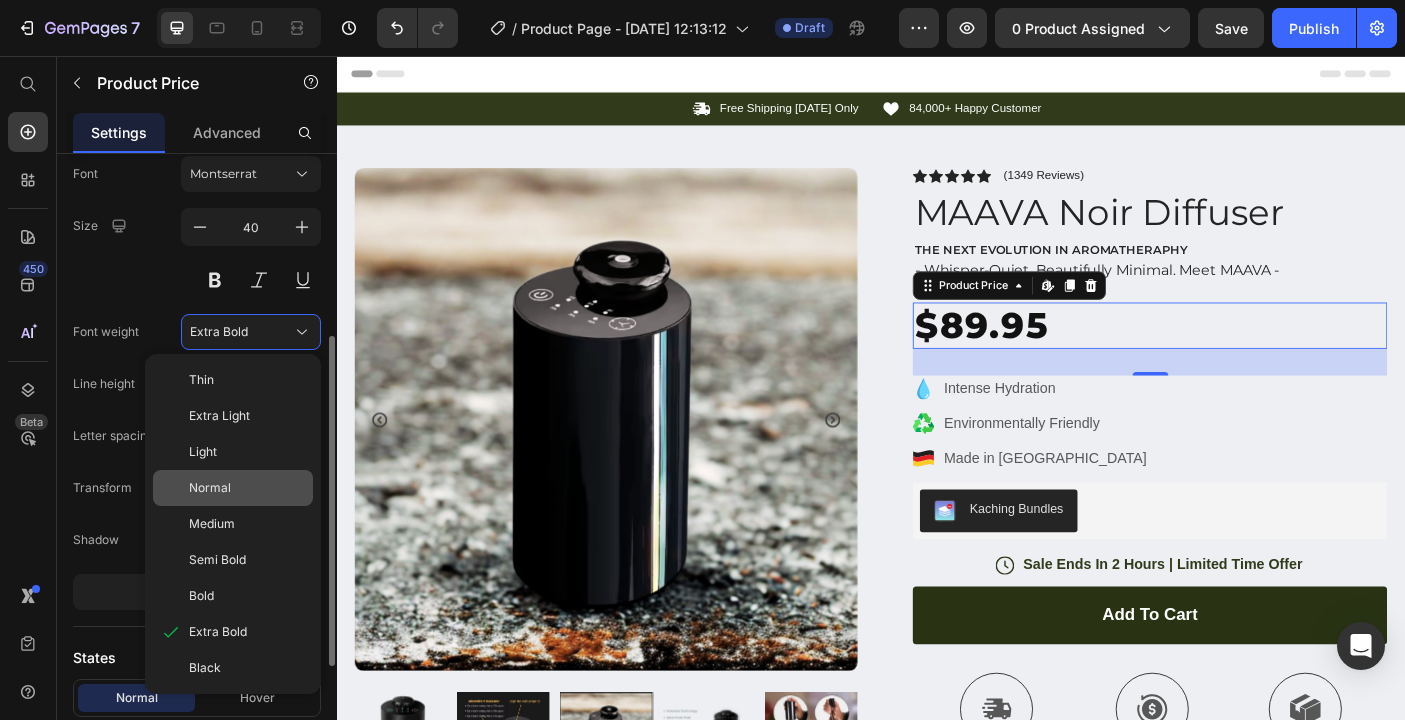 click on "Normal" at bounding box center (247, 488) 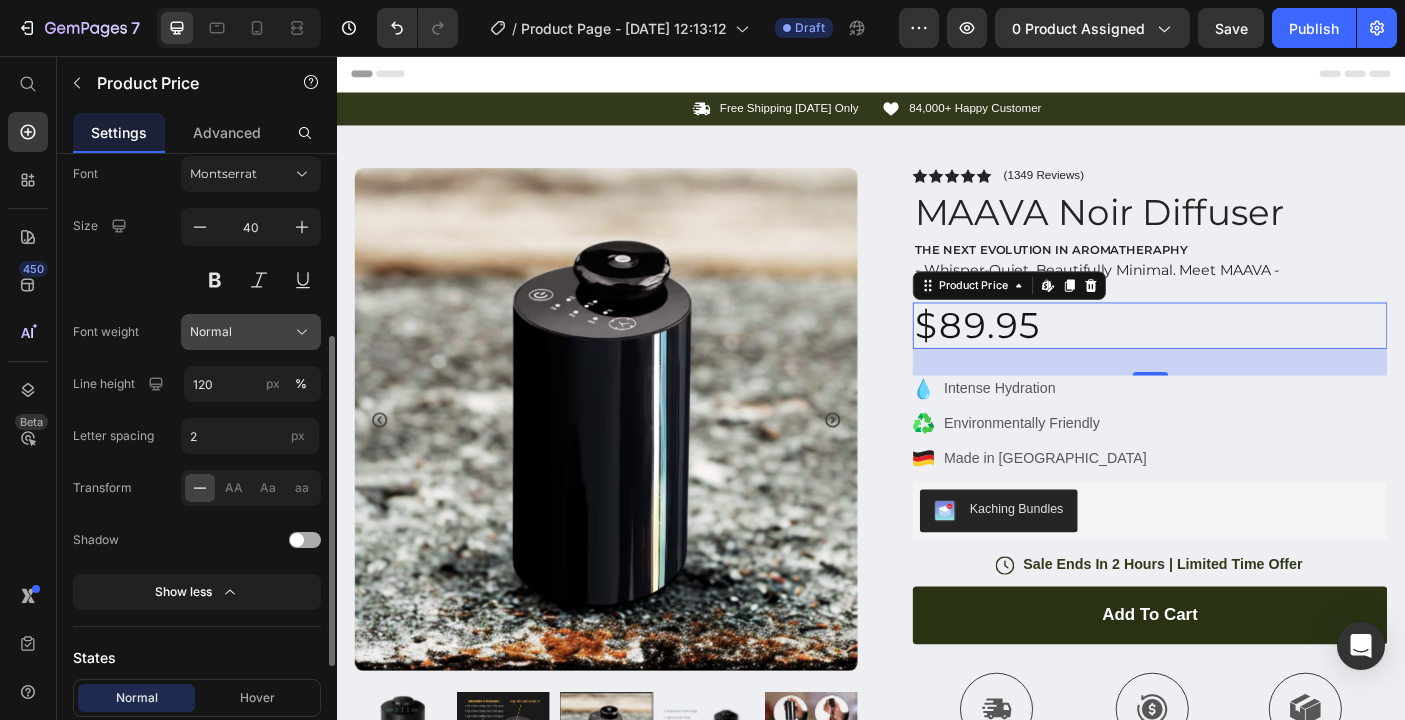 click 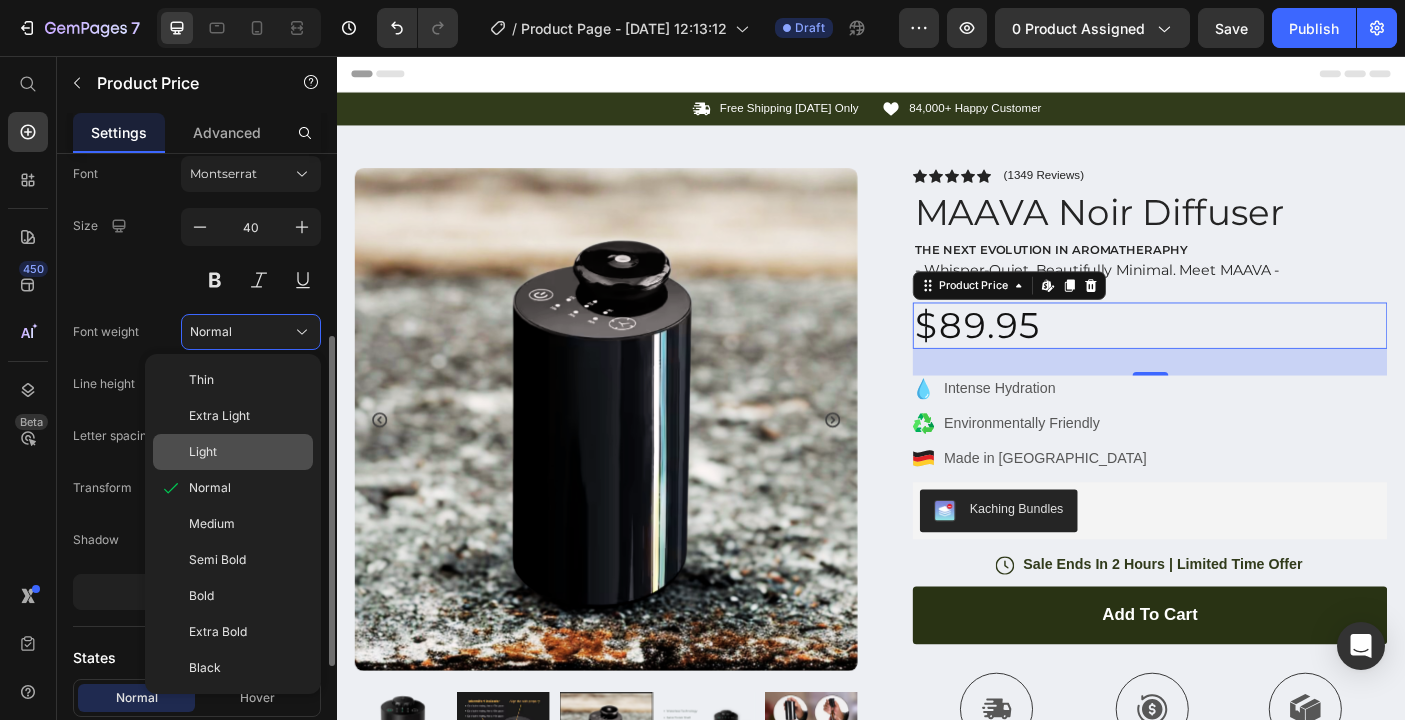 click on "Light" 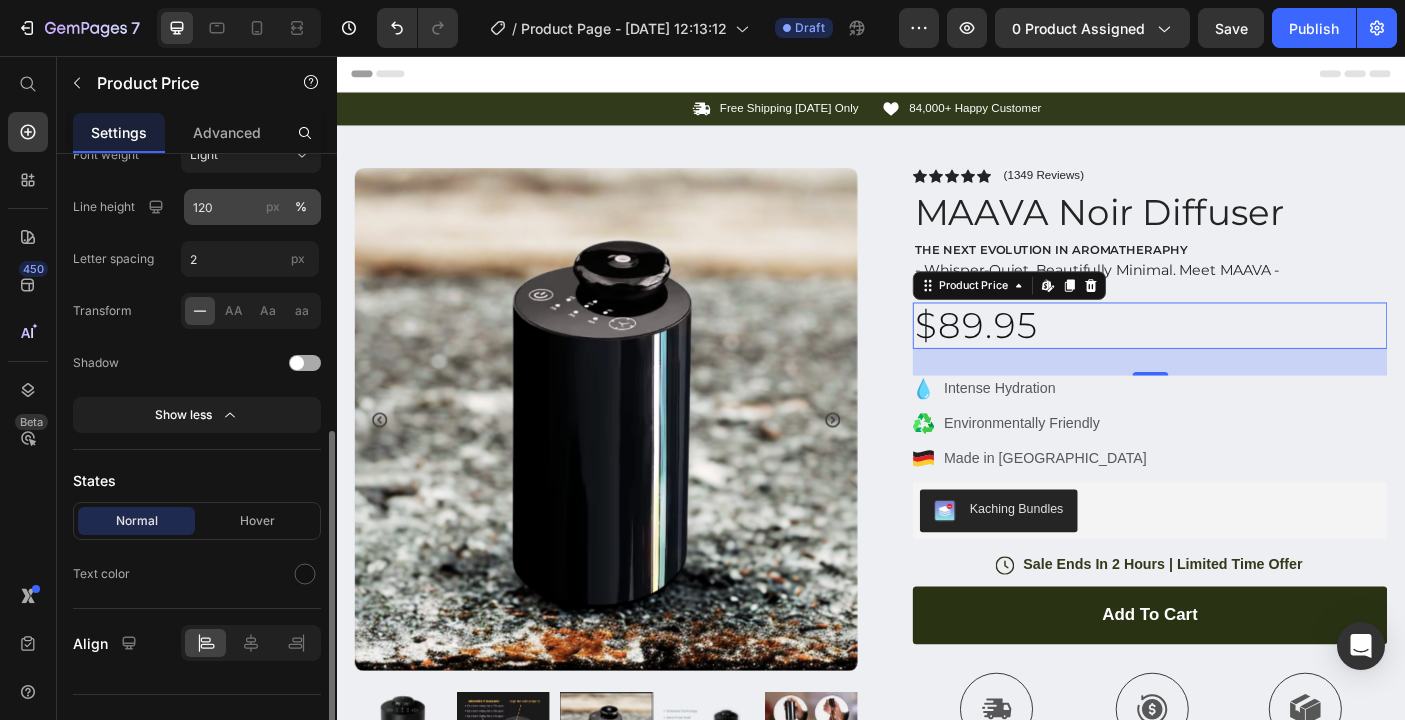 scroll, scrollTop: 553, scrollLeft: 0, axis: vertical 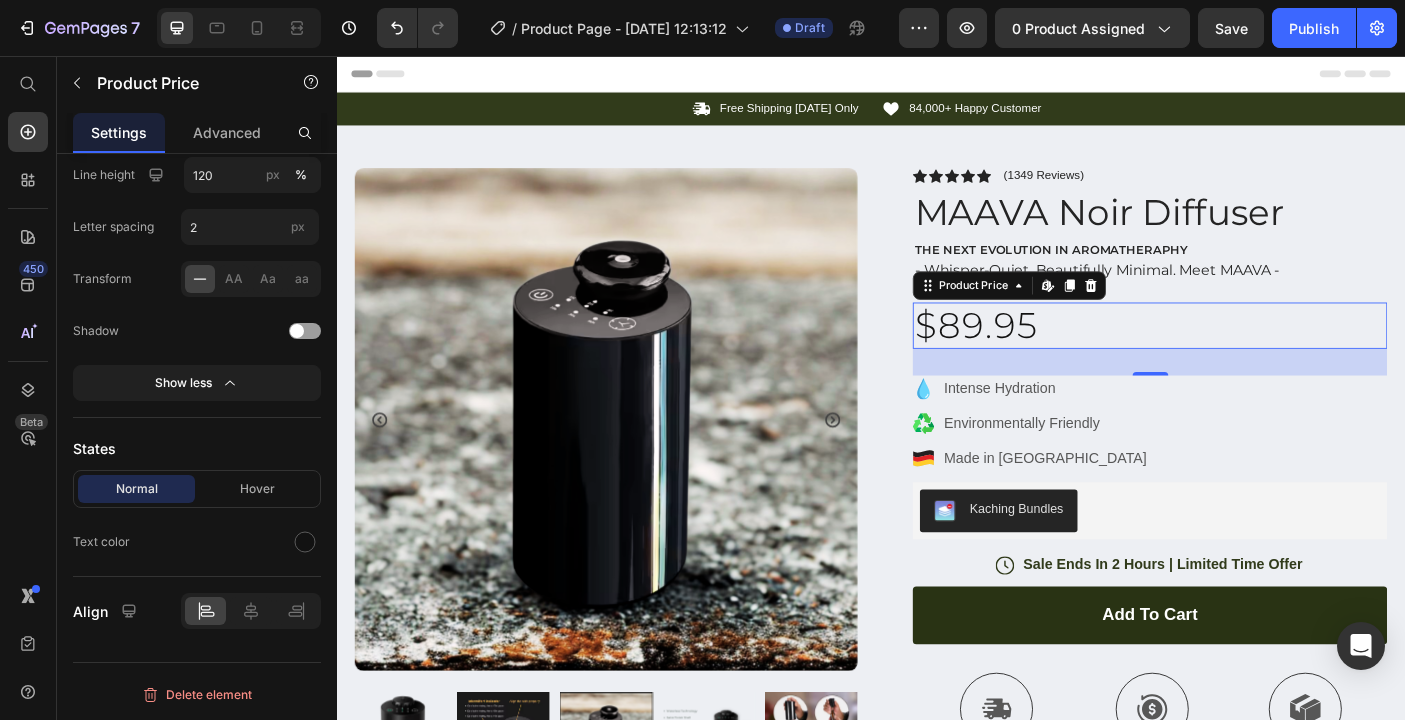 click on "$89.95" at bounding box center [1250, 359] 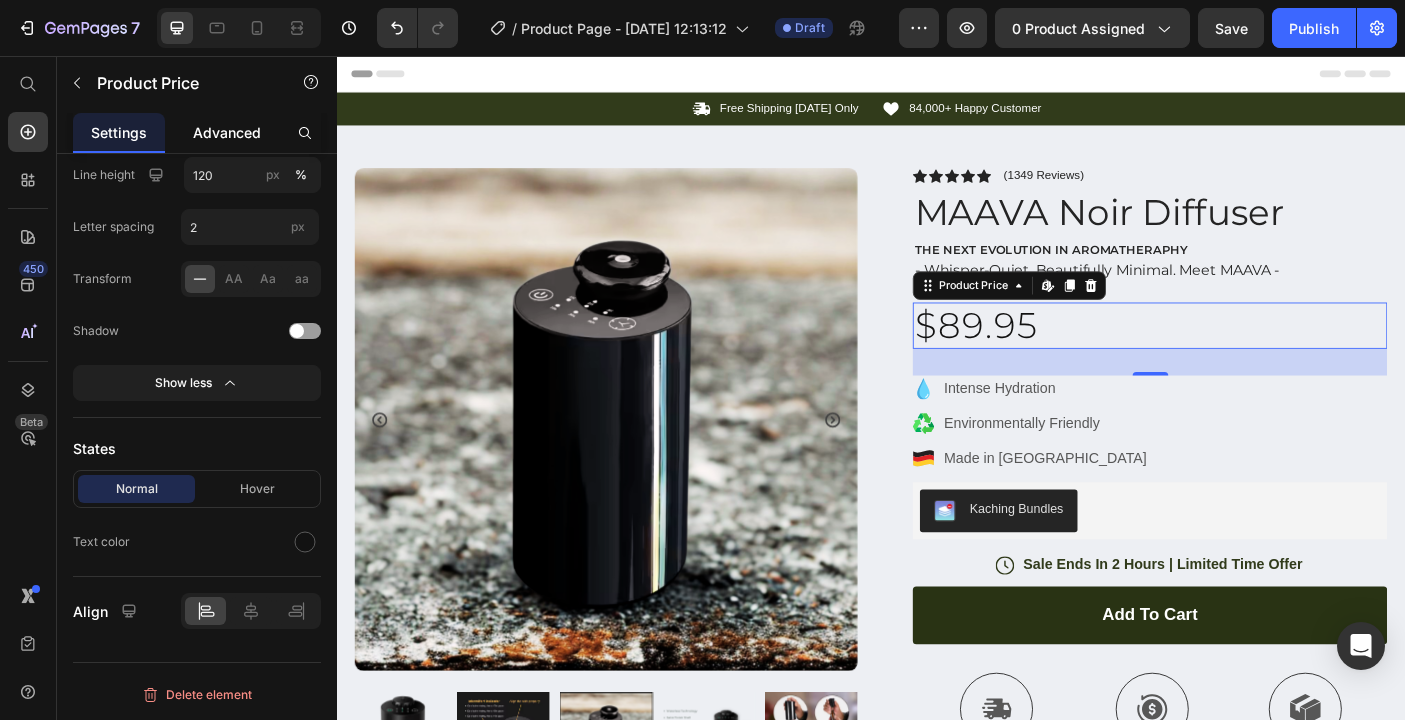 click on "Advanced" 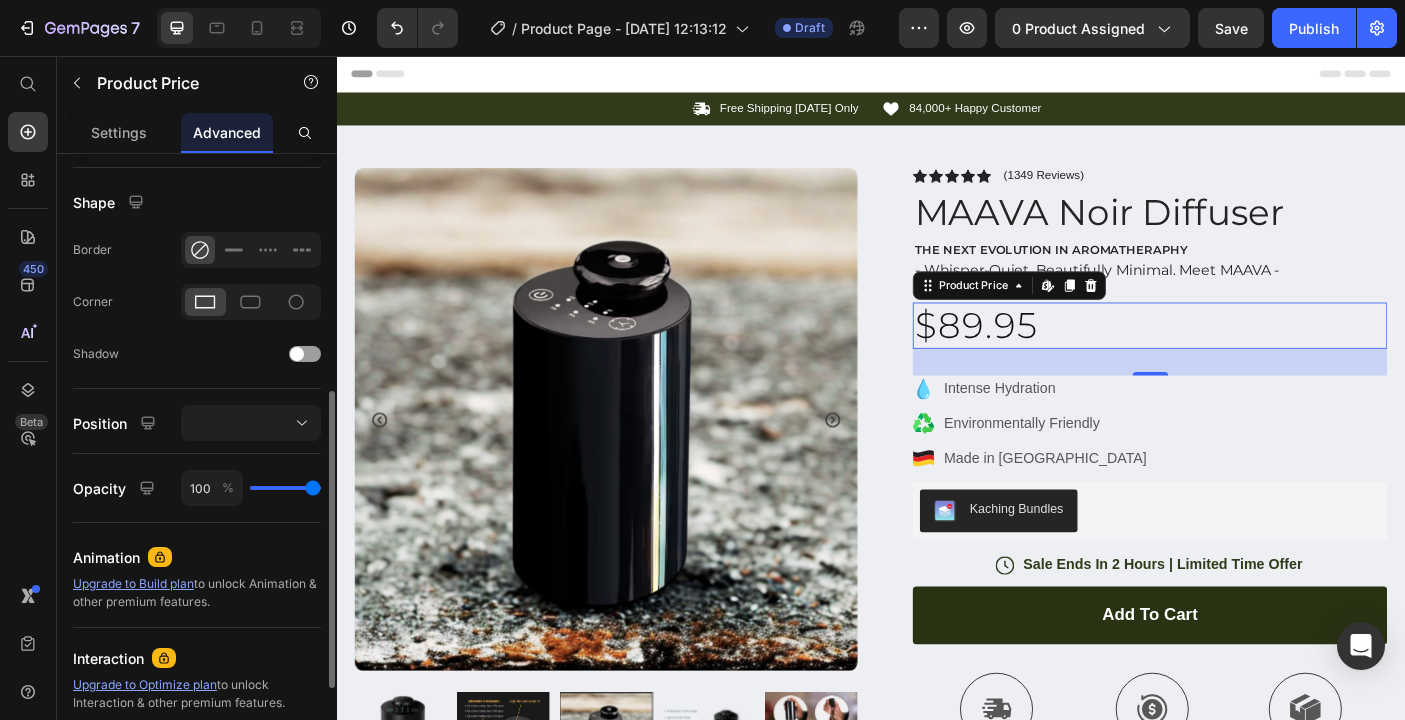 scroll, scrollTop: 488, scrollLeft: 0, axis: vertical 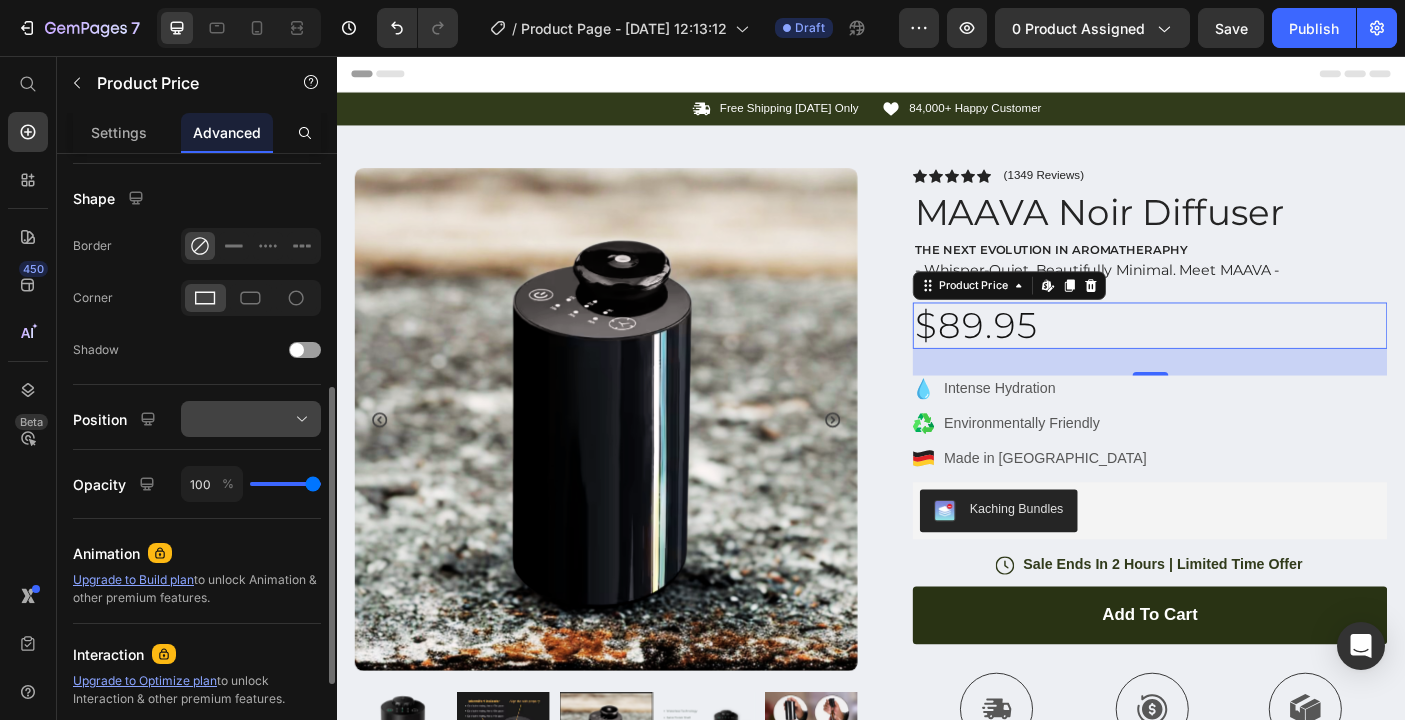 click 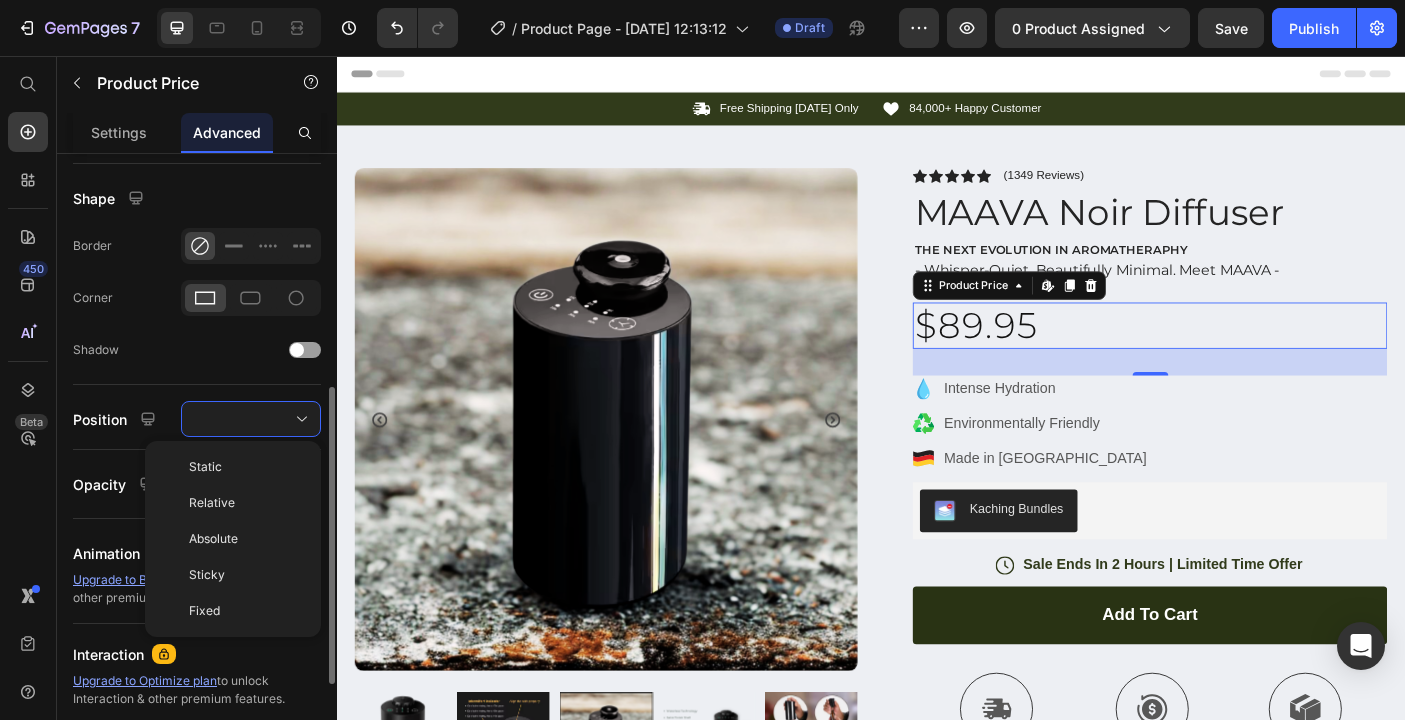 click on "Shape Border Corner Shadow" 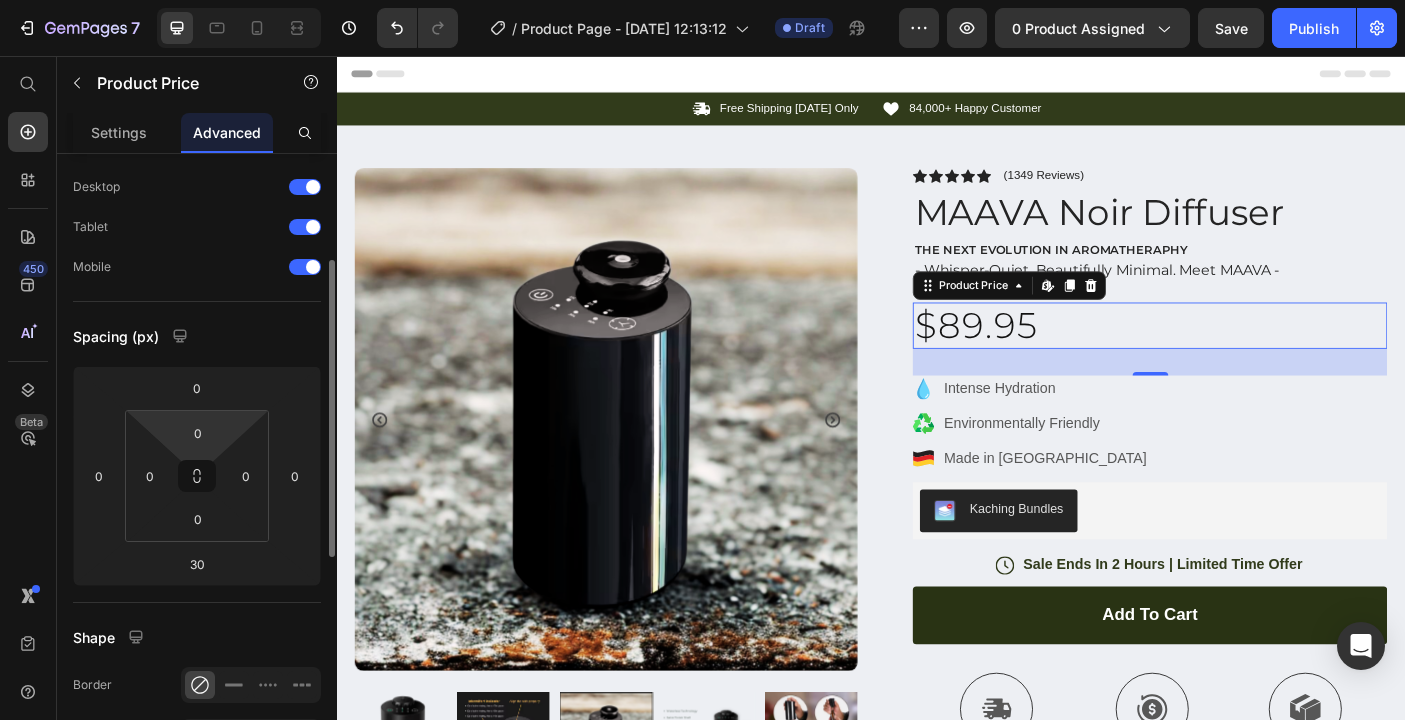 scroll, scrollTop: 0, scrollLeft: 0, axis: both 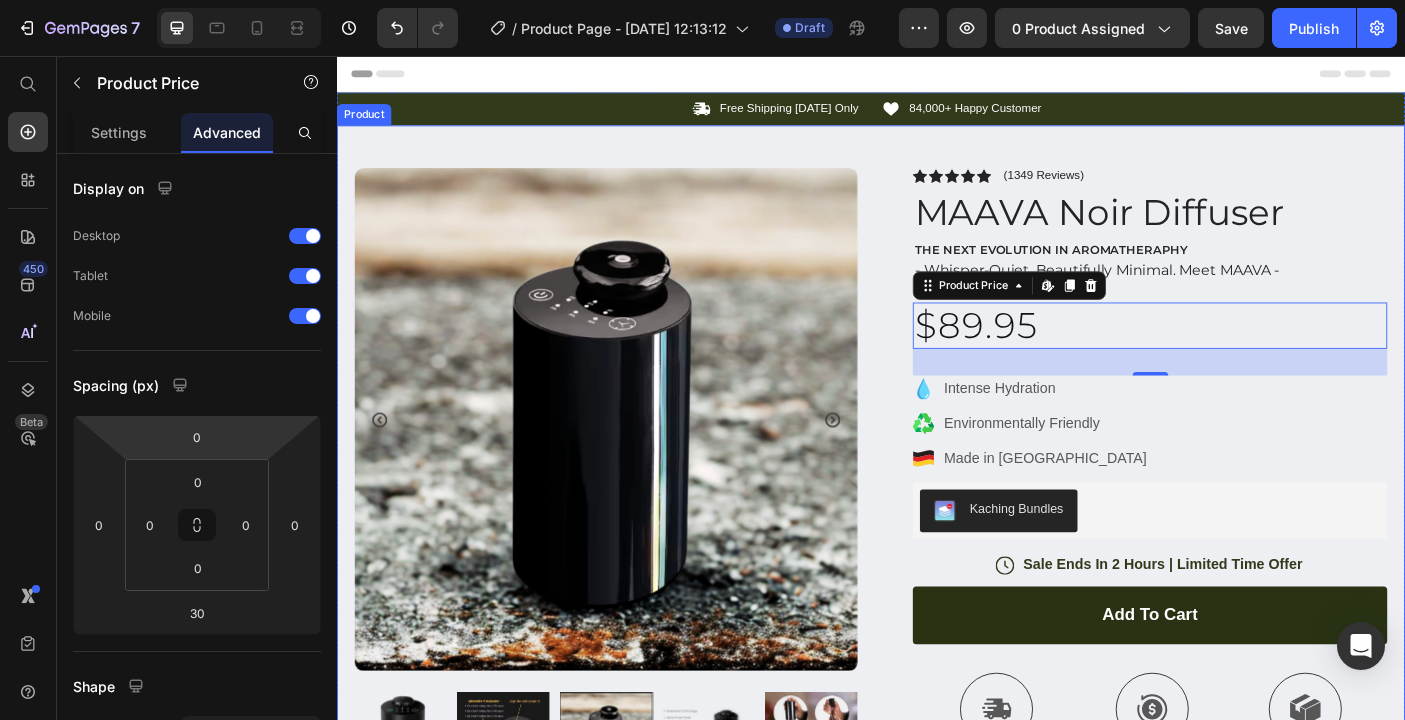 click on "Product Images Image Icon Icon Icon Icon Icon Icon List “This skin cream is a game-changer! It has transformed my dry, lackluster skin into a hydrated and radiant complexion. I love how it absorbs quickly and leaves no greasy residue. Highly recommend” Text Block
Icon Hannah N. (Houston, USA) Text Block Row Row Row Icon Icon Icon Icon Icon Icon List (1349 Reviews) Text Block Row MAAVA Noir Diffuser Product Title THE NEXT EVOLUTION IN AROMATHERAPHY Text Block  - Whisper-Quiet. Beautifully Minimal. Meet MAAVA - Text Block $89.95 Product Price   Edit content in Shopify 30
Intense Hydration
Environmentally Friendly
Made in Germany Item List Kaching Bundles Kaching Bundles
Icon Sale Ends In 2 Hours | Limited Time Offer Text Block Row add to cart Add to Cart
Icon Free Shipping Text Block
Icon Money-Back Text Block
Icon Row" at bounding box center [937, 659] 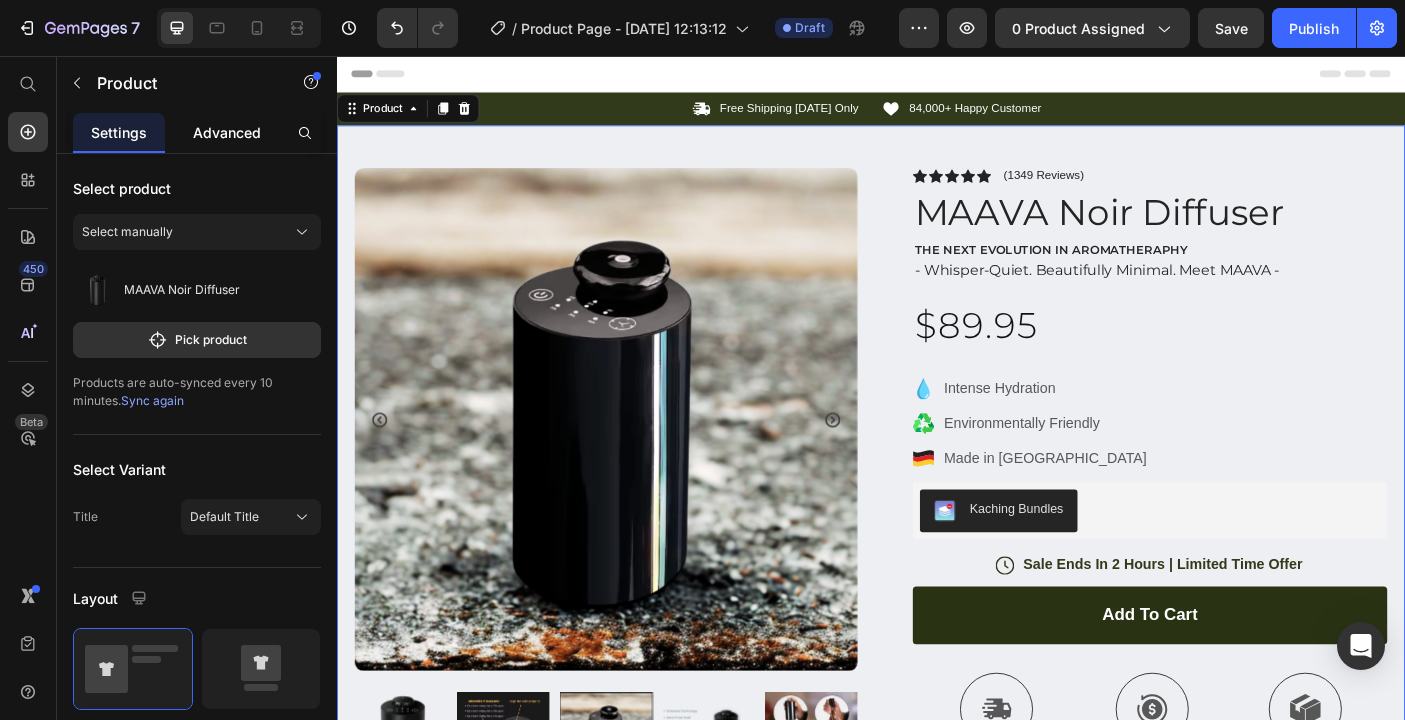 click on "Advanced" at bounding box center [227, 132] 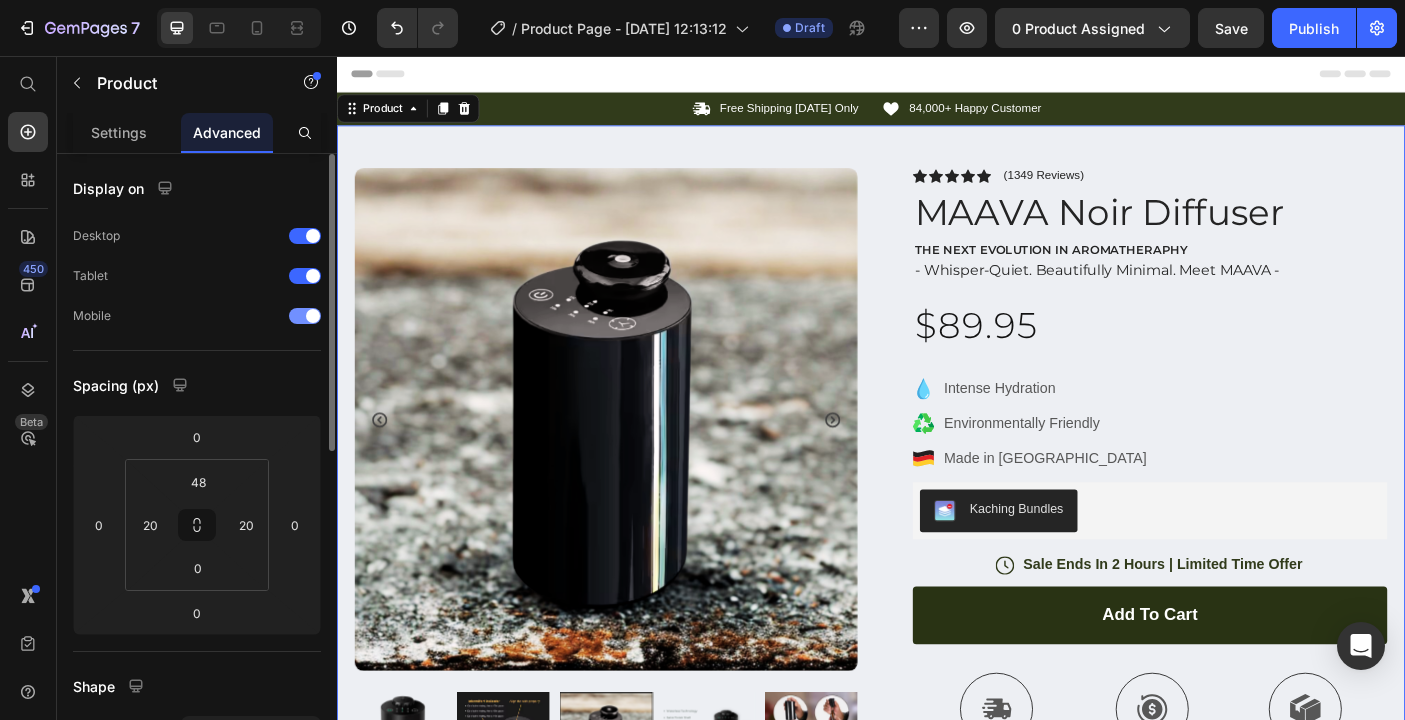 click at bounding box center (313, 316) 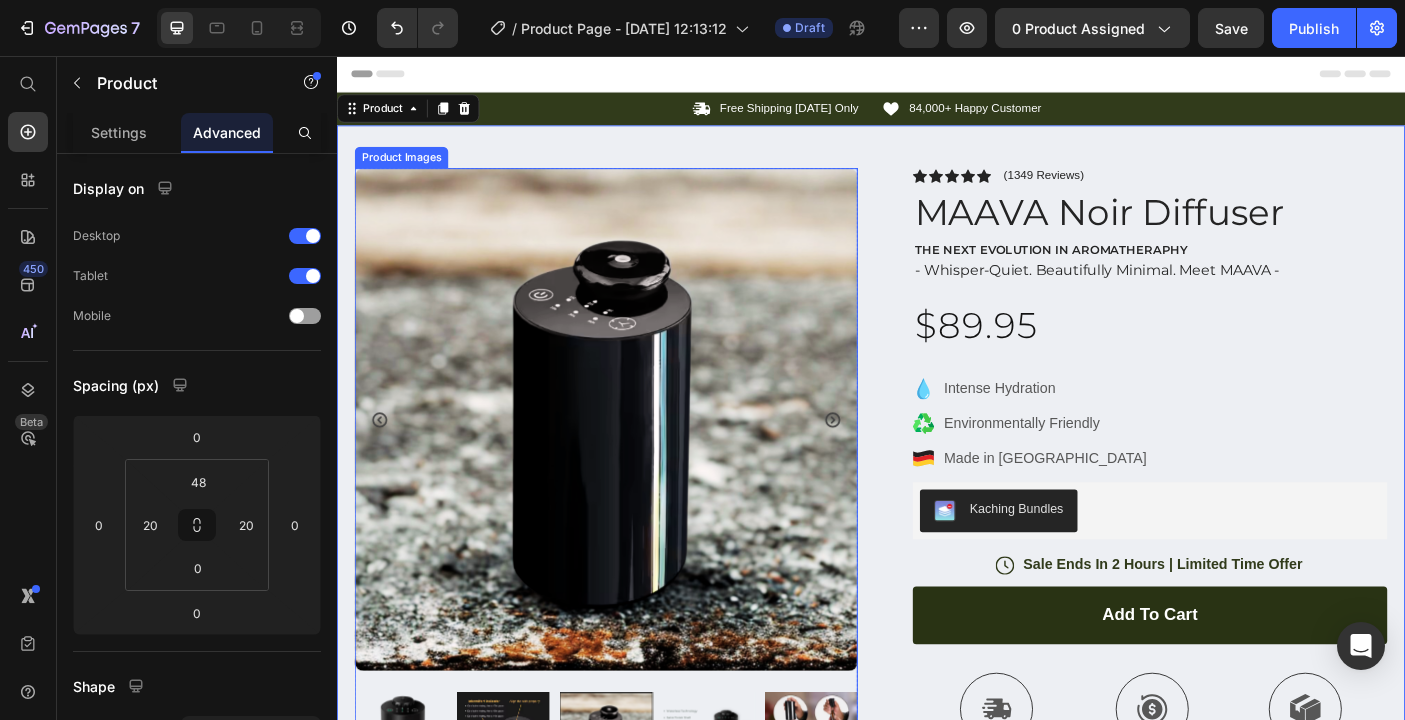click at bounding box center (639, 464) 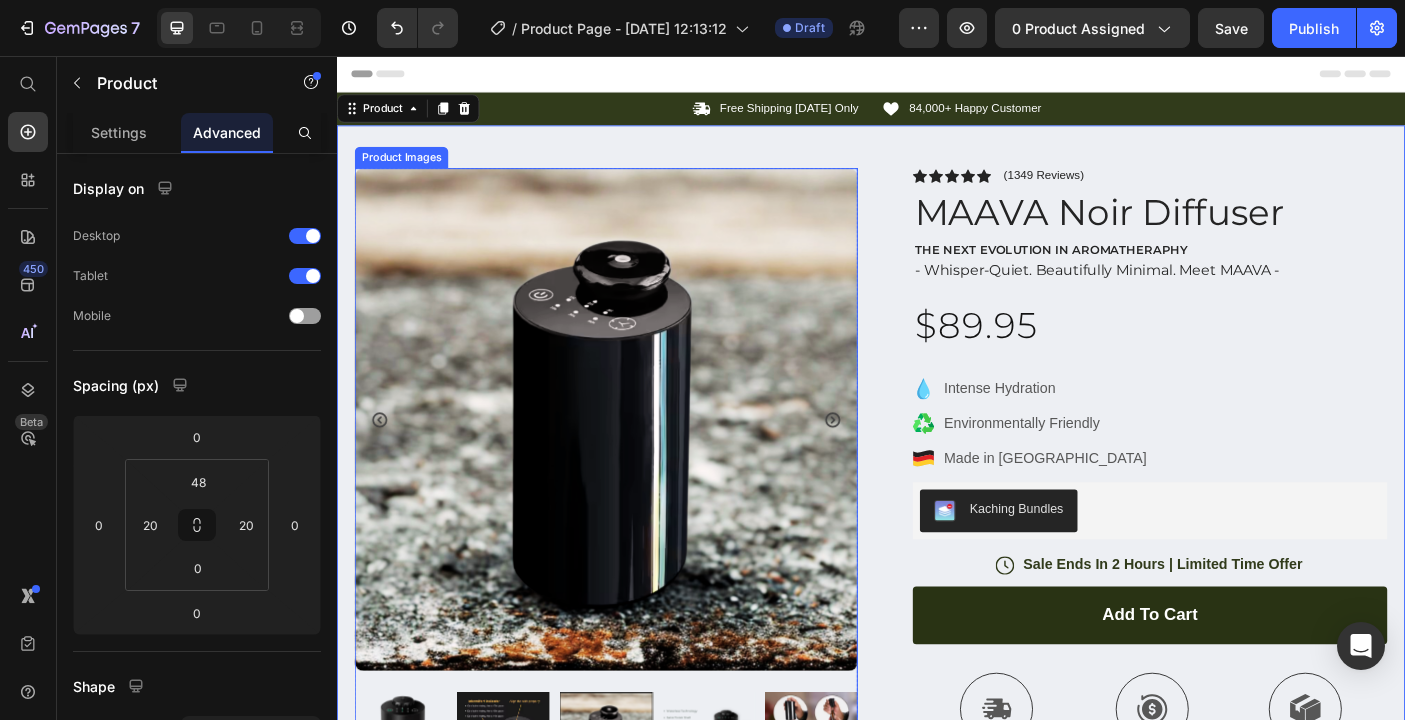 click at bounding box center (639, 464) 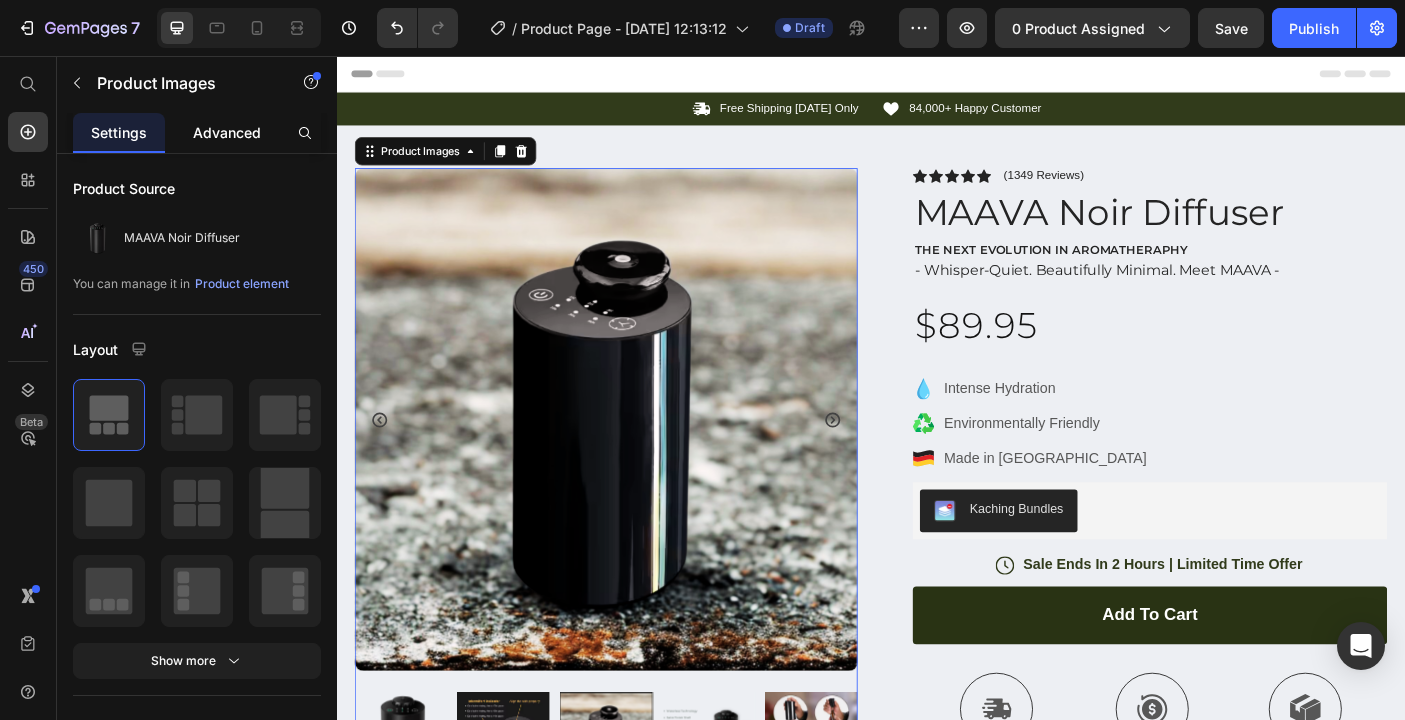 click on "Advanced" at bounding box center (227, 132) 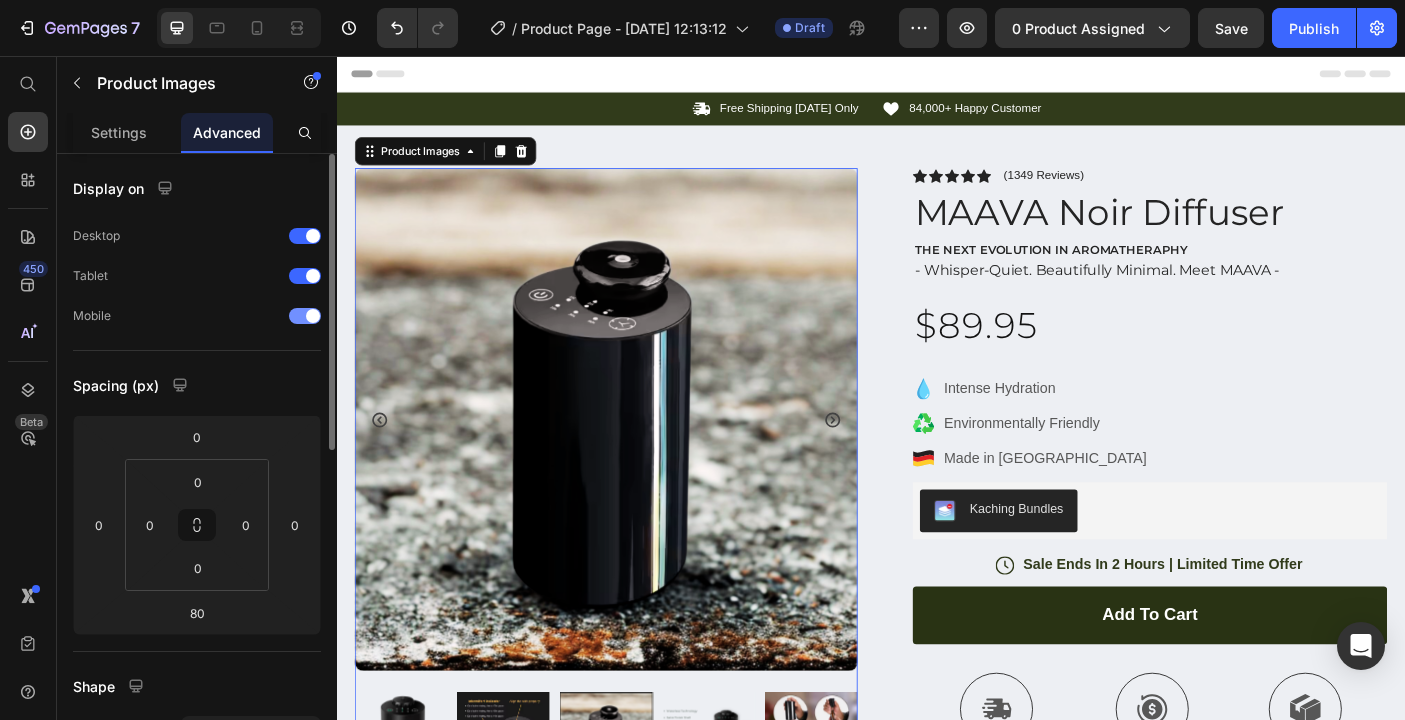 click at bounding box center (305, 316) 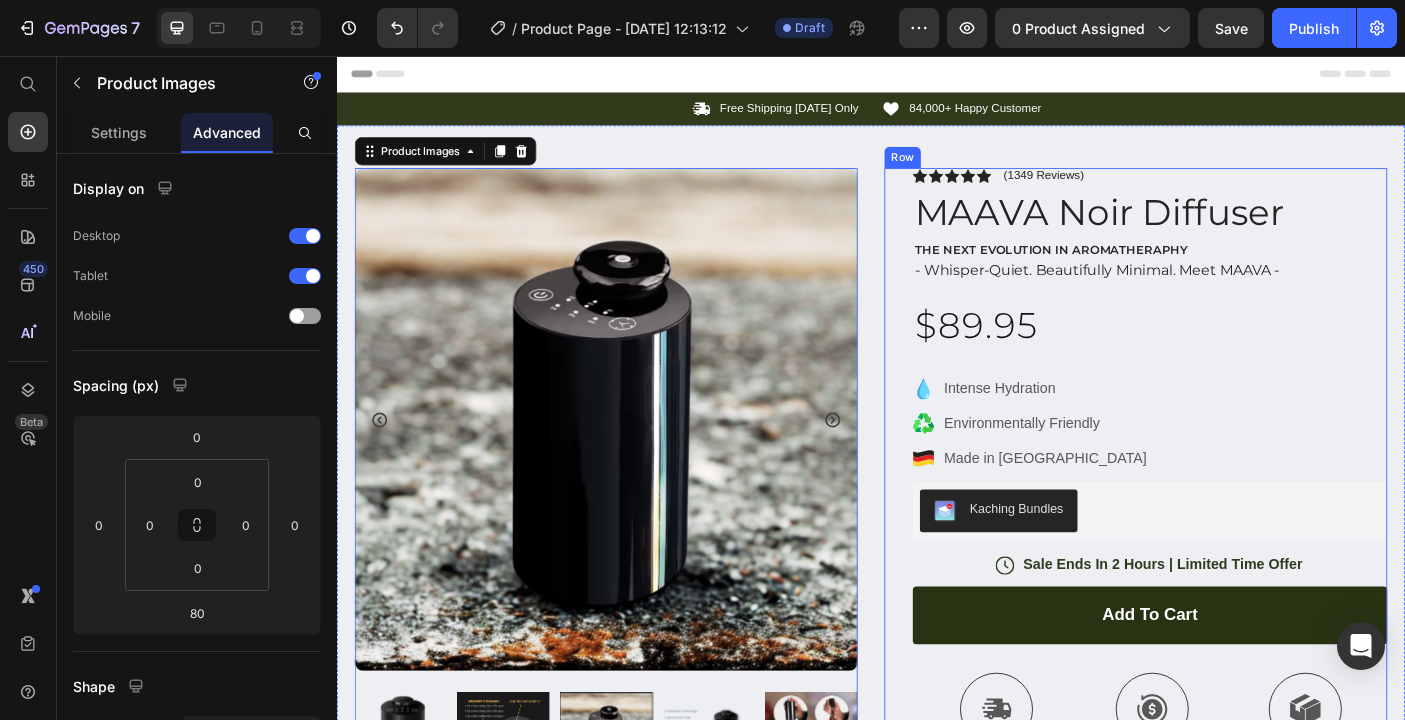 click on "Icon Icon Icon Icon Icon Icon List (1349 Reviews) Text Block Row MAAVA Noir Diffuser Product Title THE NEXT EVOLUTION IN AROMATHERAPHY Text Block  - Whisper-Quiet. Beautifully Minimal. Meet MAAVA - Text Block $89.95 Product Price
Intense Hydration
Environmentally Friendly
Made in Germany Item List Kaching Bundles Kaching Bundles
Icon Sale Ends In 2 Hours | Limited Time Offer Text Block Row add to cart Add to Cart
Icon Free Shipping Text Block
Icon Money-Back Text Block
Icon Easy Returns Text Block Row Image Icon Icon Icon Icon Icon Icon List “This skin cream is a game-changer! It has transformed my dry, lackluster skin into a hydrated and radiant complexion. I love how it absorbs quickly and leaves no greasy residue. Highly recommend” Text Block
Icon Hannah N. (Houston, USA) Text Block Row Row
Benefits" at bounding box center [1234, 667] 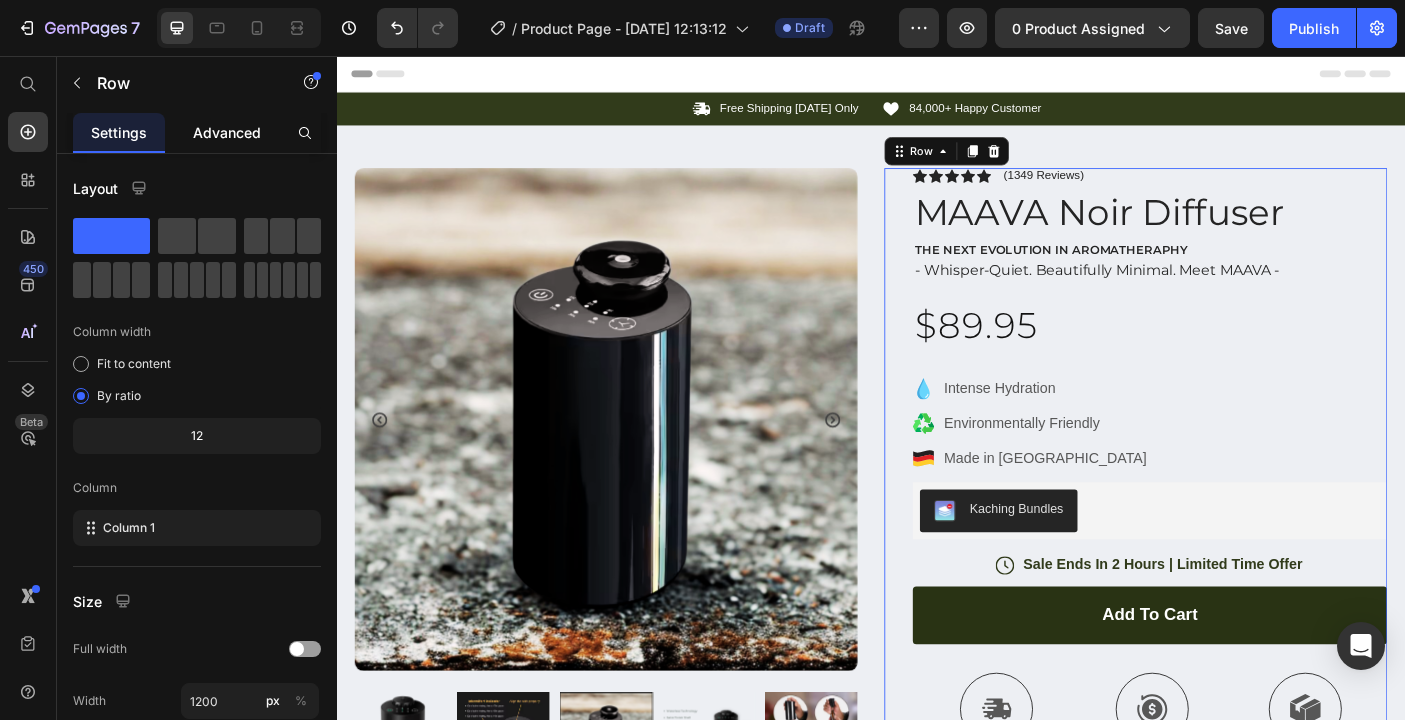 click on "Advanced" at bounding box center [227, 132] 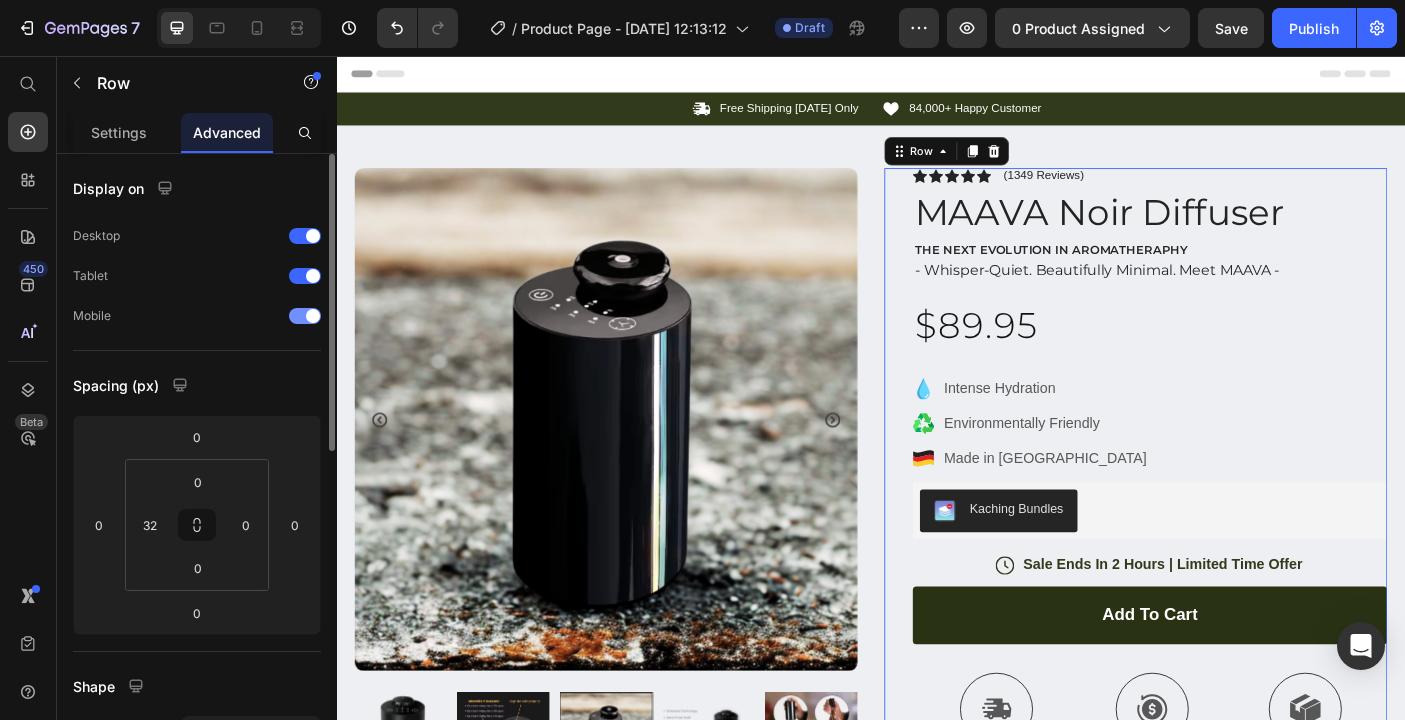 click at bounding box center [305, 316] 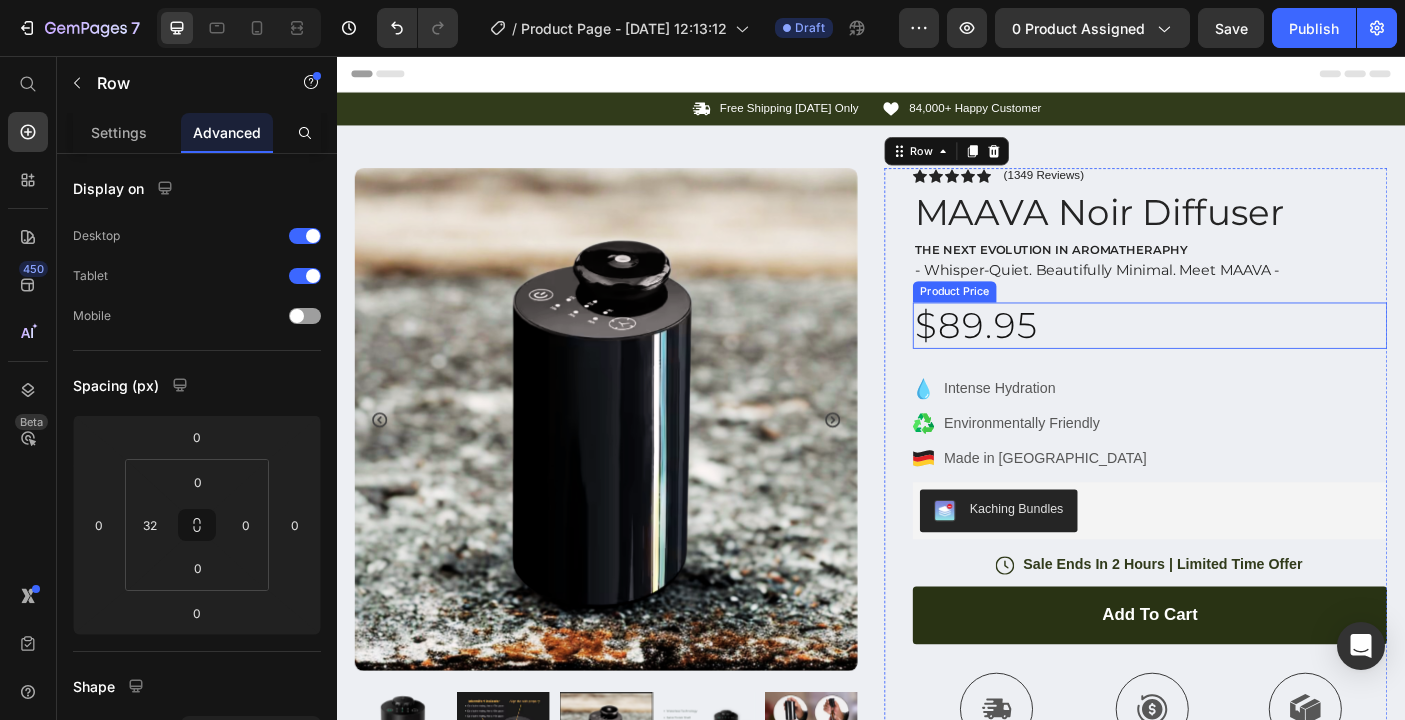 click on "$89.95" at bounding box center [1250, 359] 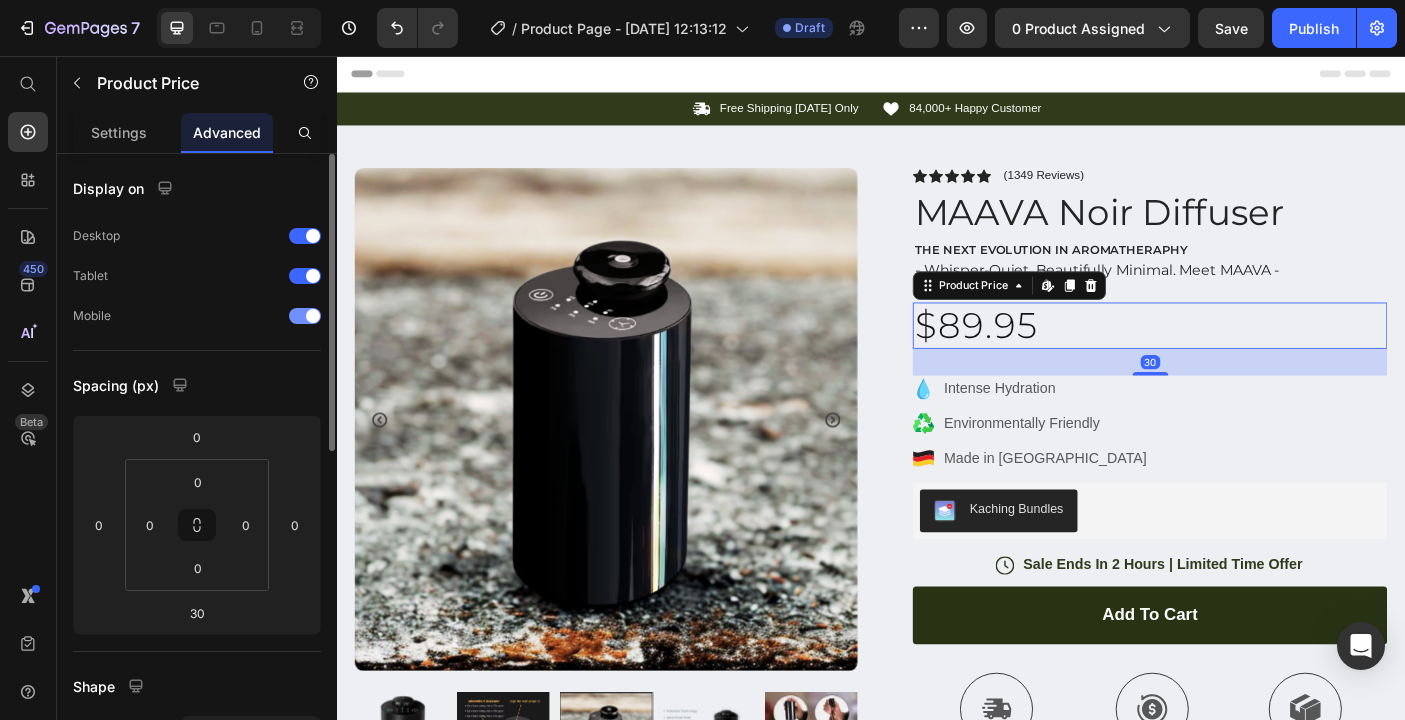 click at bounding box center (305, 316) 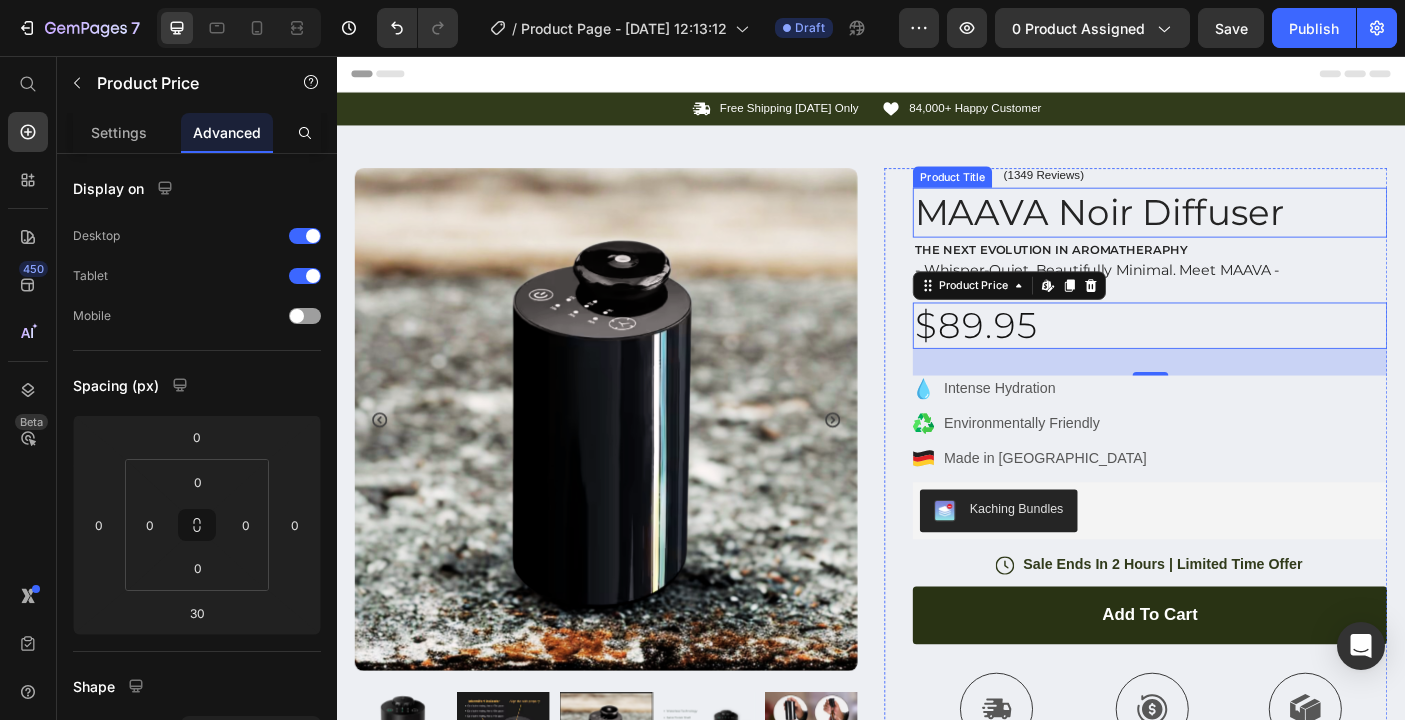click on "MAAVA Noir Diffuser" at bounding box center [1250, 232] 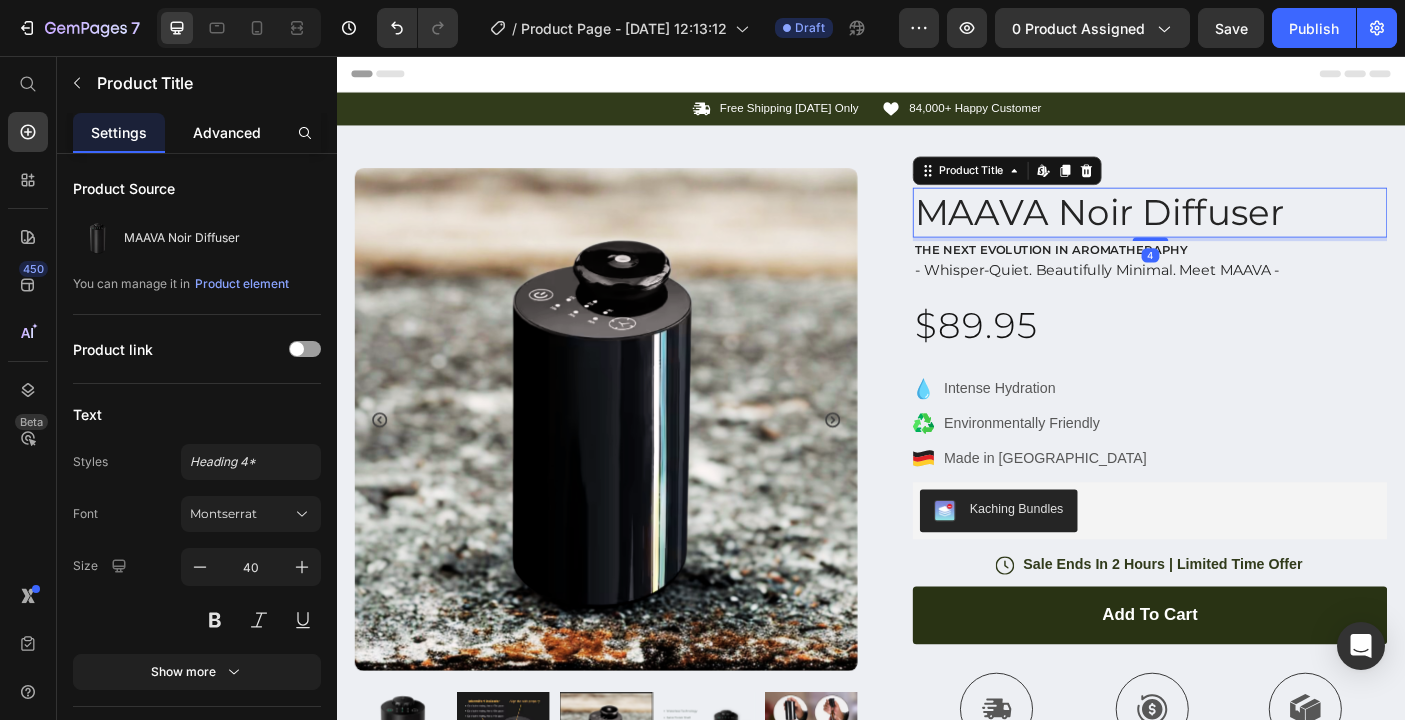 click on "Advanced" at bounding box center [227, 132] 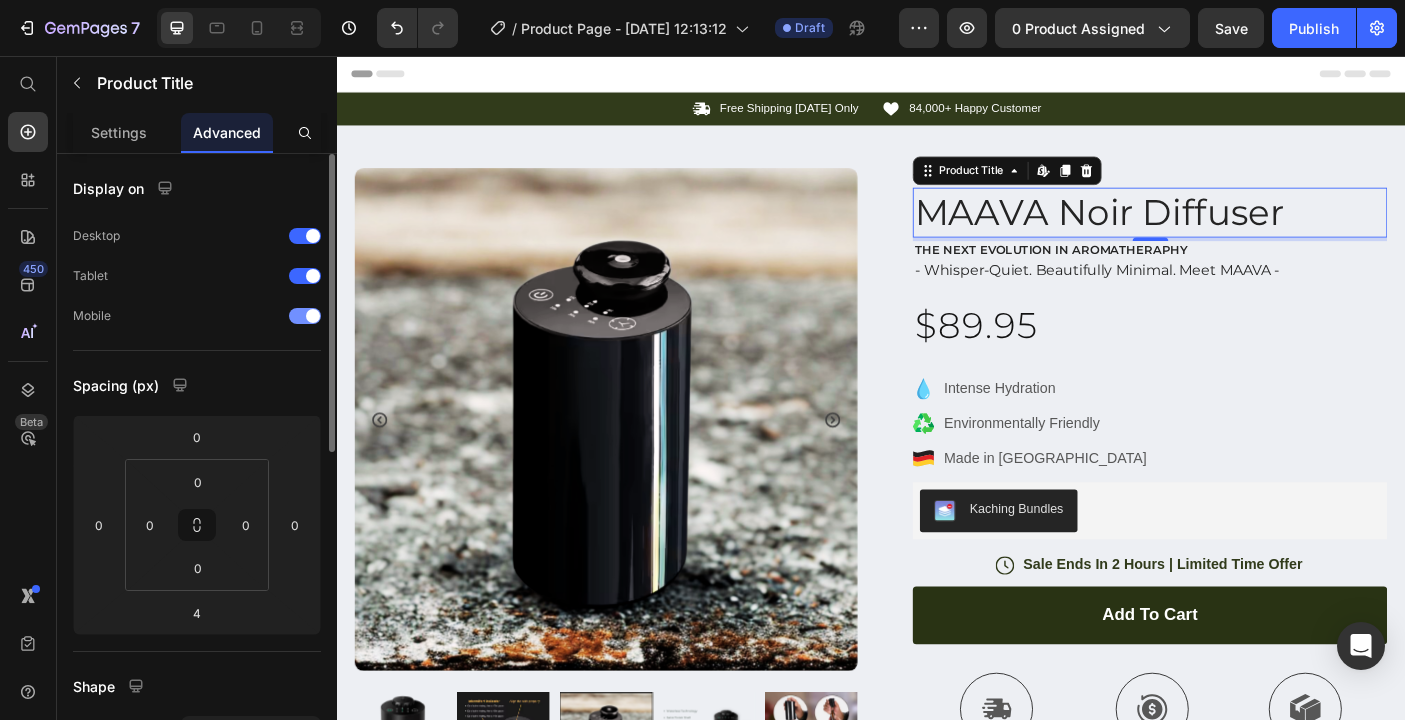 click at bounding box center (305, 316) 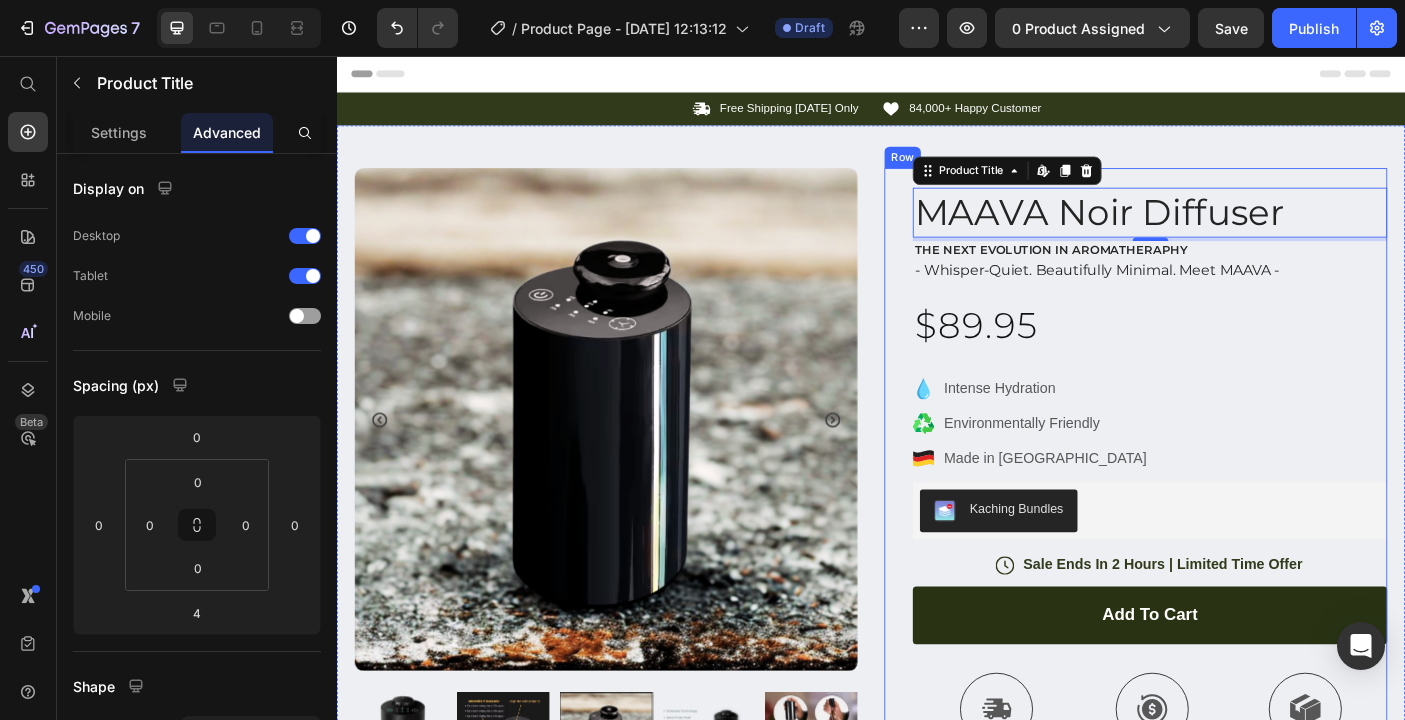 click on "Icon Icon Icon Icon Icon Icon List (1349 Reviews) Text Block Row MAAVA Noir Diffuser Product Title   Edit content in Shopify 4 THE NEXT EVOLUTION IN AROMATHERAPHY Text Block  - Whisper-Quiet. Beautifully Minimal. Meet MAAVA - Text Block $89.95 Product Price
Intense Hydration
Environmentally Friendly
Made in Germany Item List Kaching Bundles Kaching Bundles
Icon Sale Ends In 2 Hours | Limited Time Offer Text Block Row add to cart Add to Cart
Icon Free Shipping Text Block
Icon Money-Back Text Block
Icon Easy Returns Text Block Row Image Icon Icon Icon Icon Icon Icon List “This skin cream is a game-changer! It has transformed my dry, lackluster skin into a hydrated and radiant complexion. I love how it absorbs quickly and leaves no greasy residue. Highly recommend” Text Block
Icon Hannah N. (Houston, USA) Text Block Row Row
Benefits" at bounding box center [1234, 667] 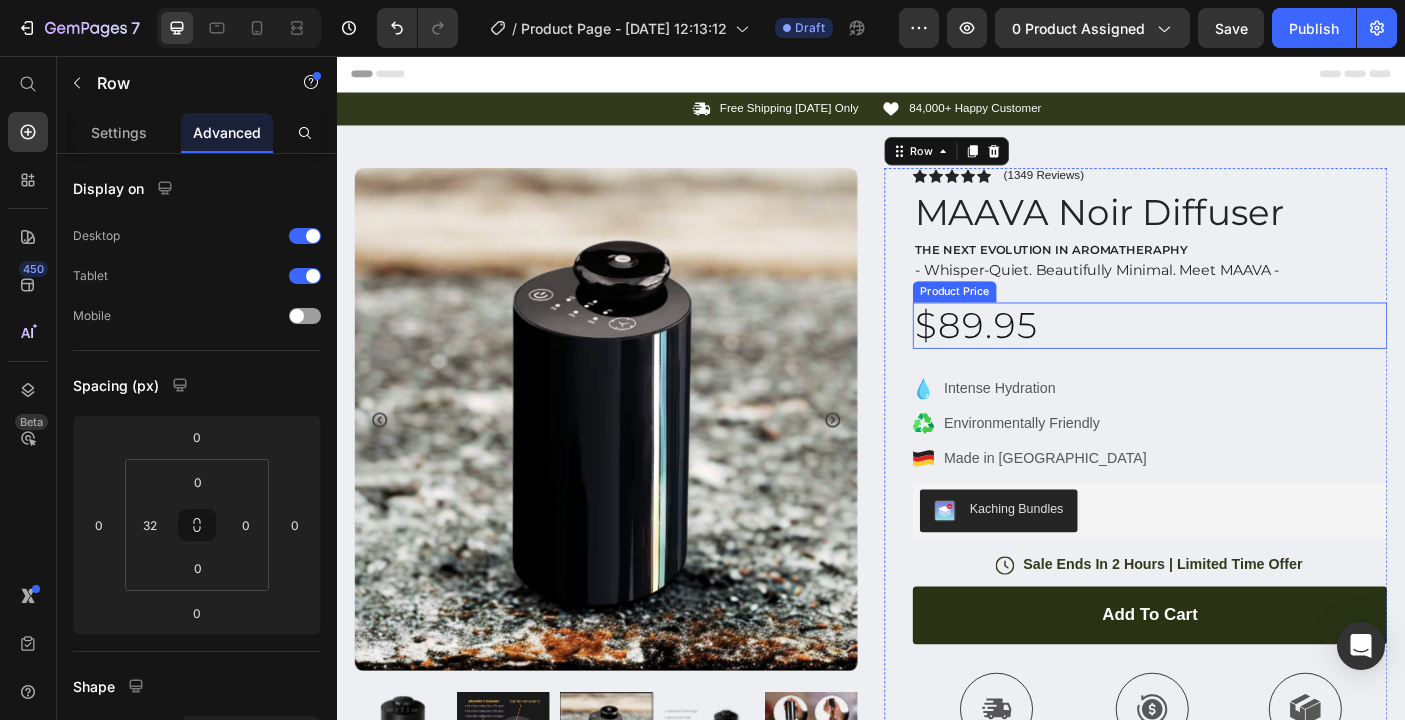 click on "$89.95" at bounding box center (1250, 359) 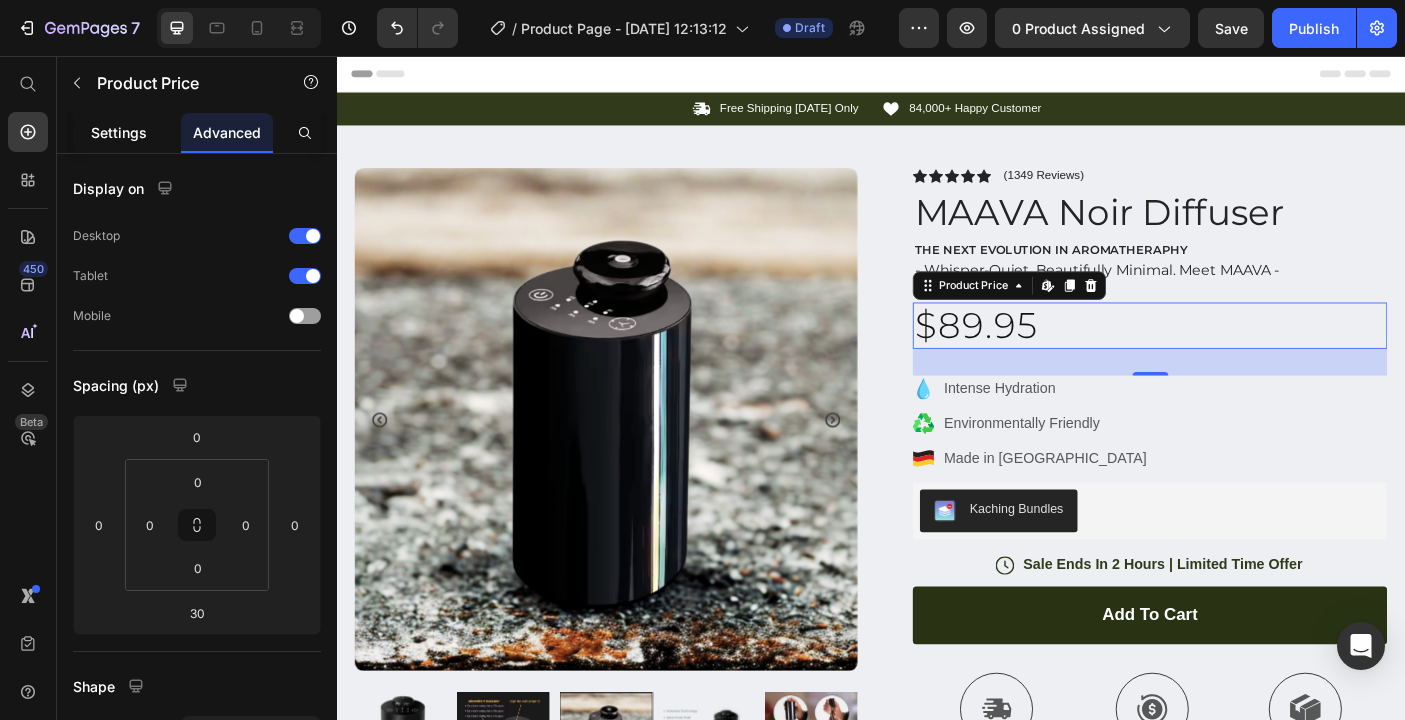 click on "Settings" at bounding box center [119, 132] 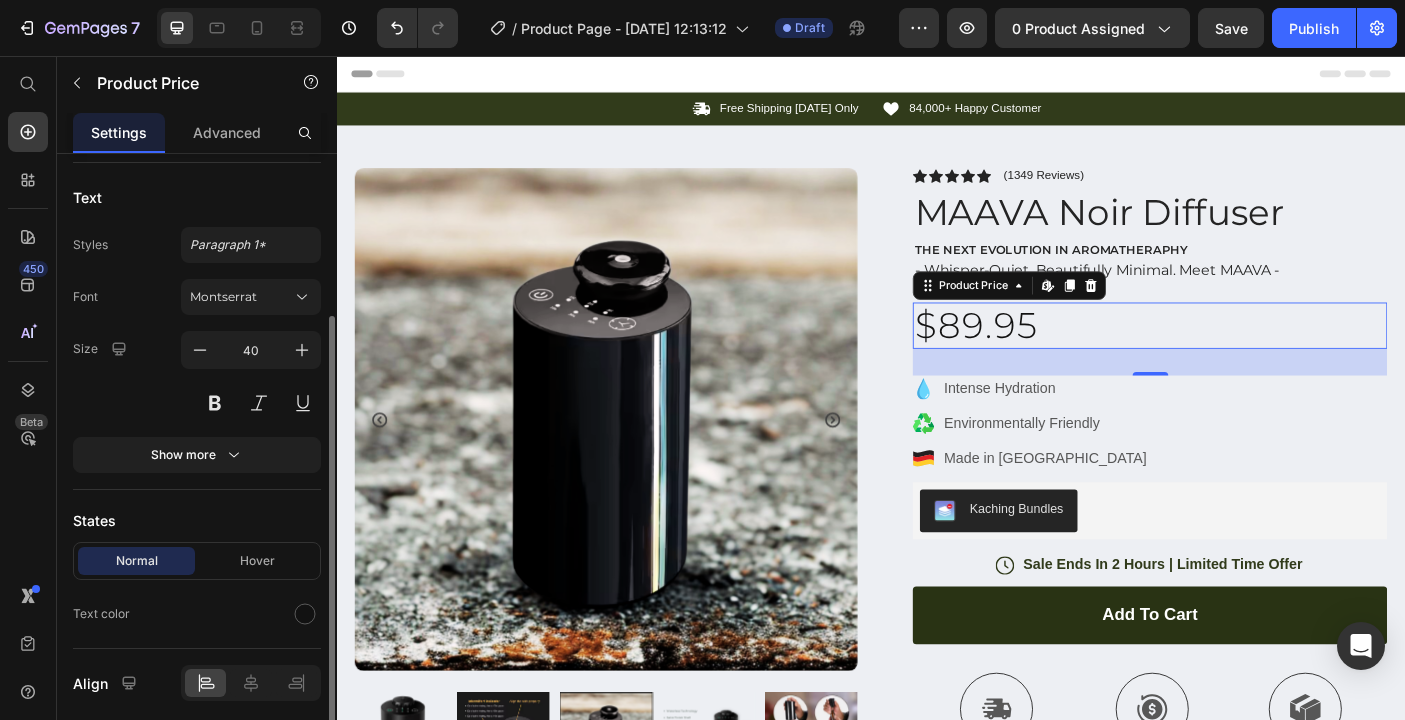 scroll, scrollTop: 229, scrollLeft: 0, axis: vertical 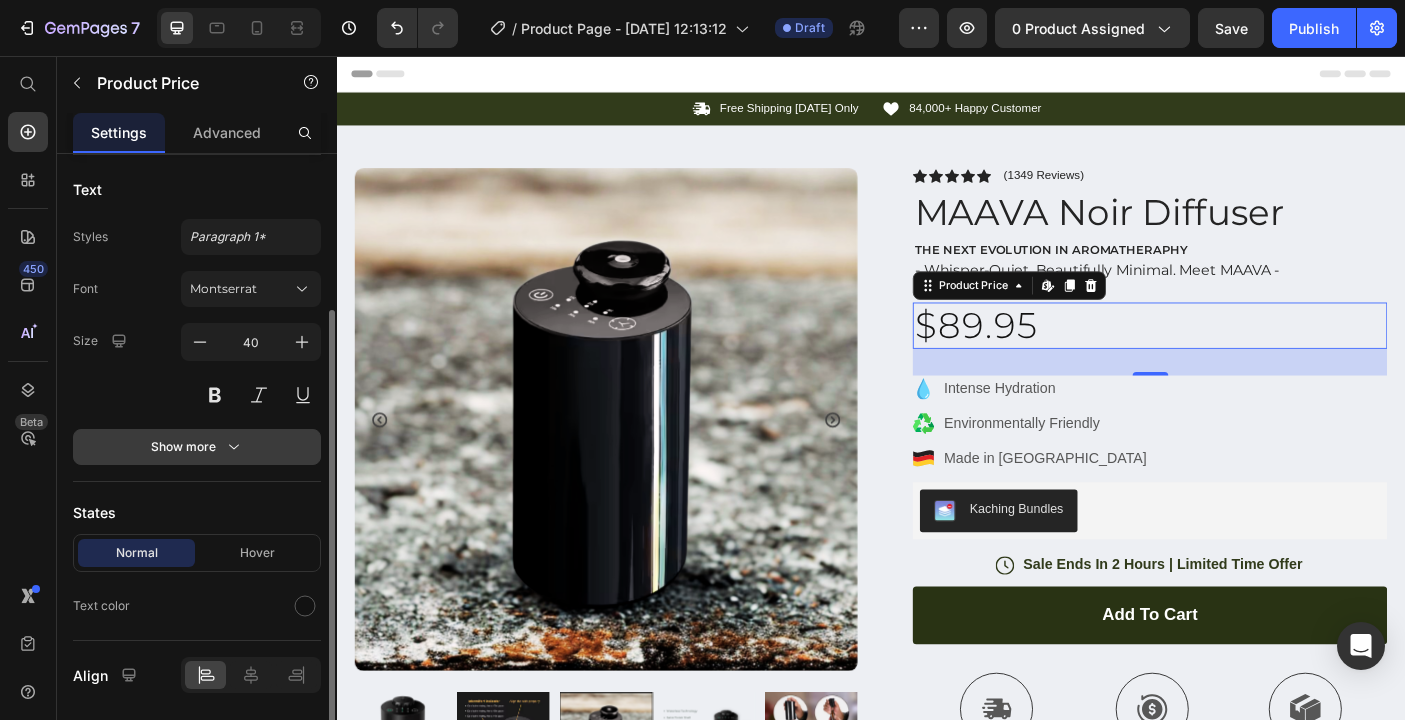 click 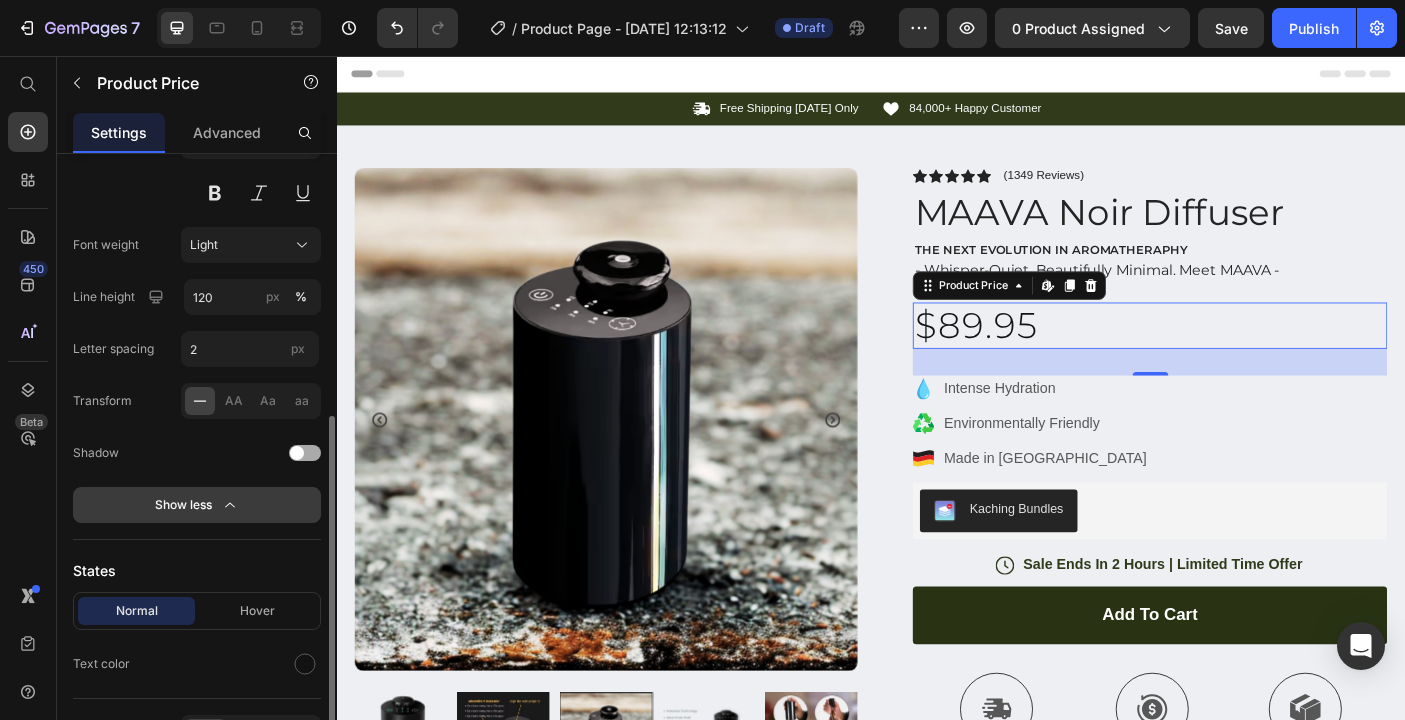 scroll, scrollTop: 427, scrollLeft: 0, axis: vertical 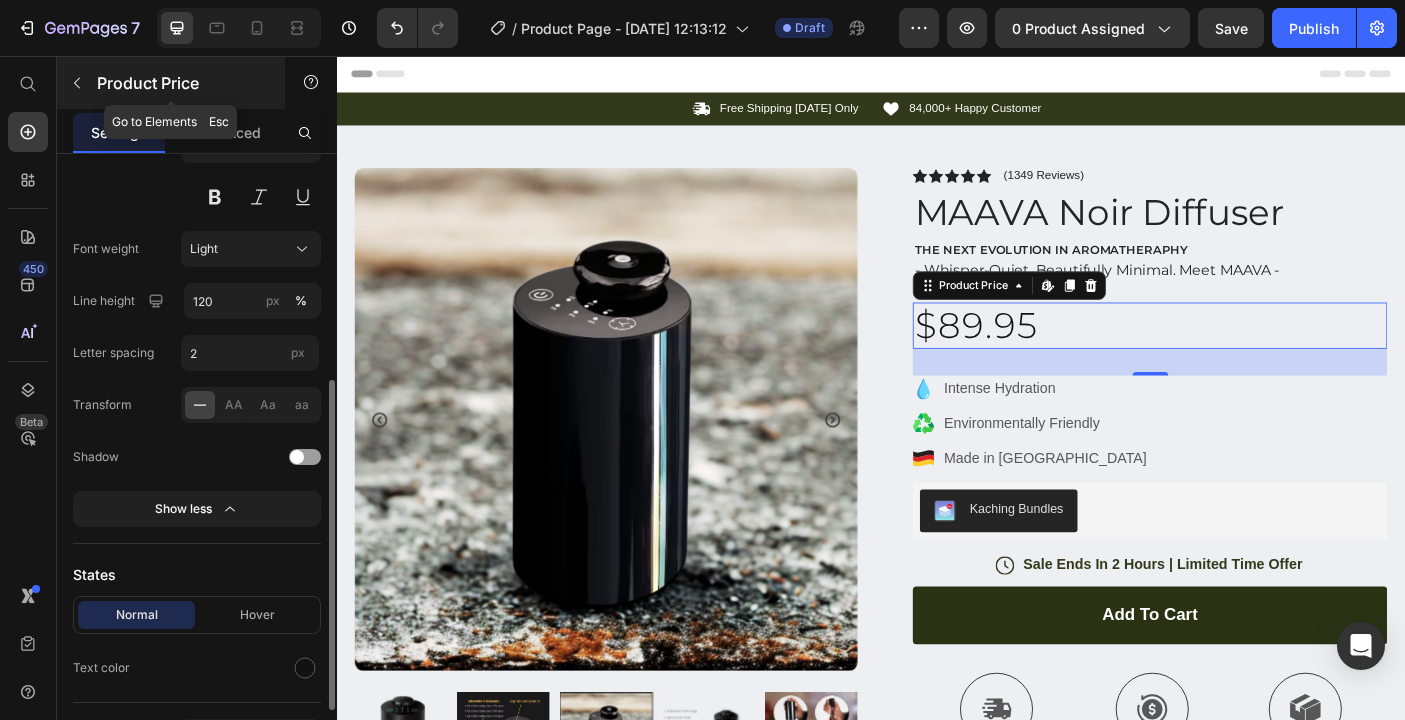 click 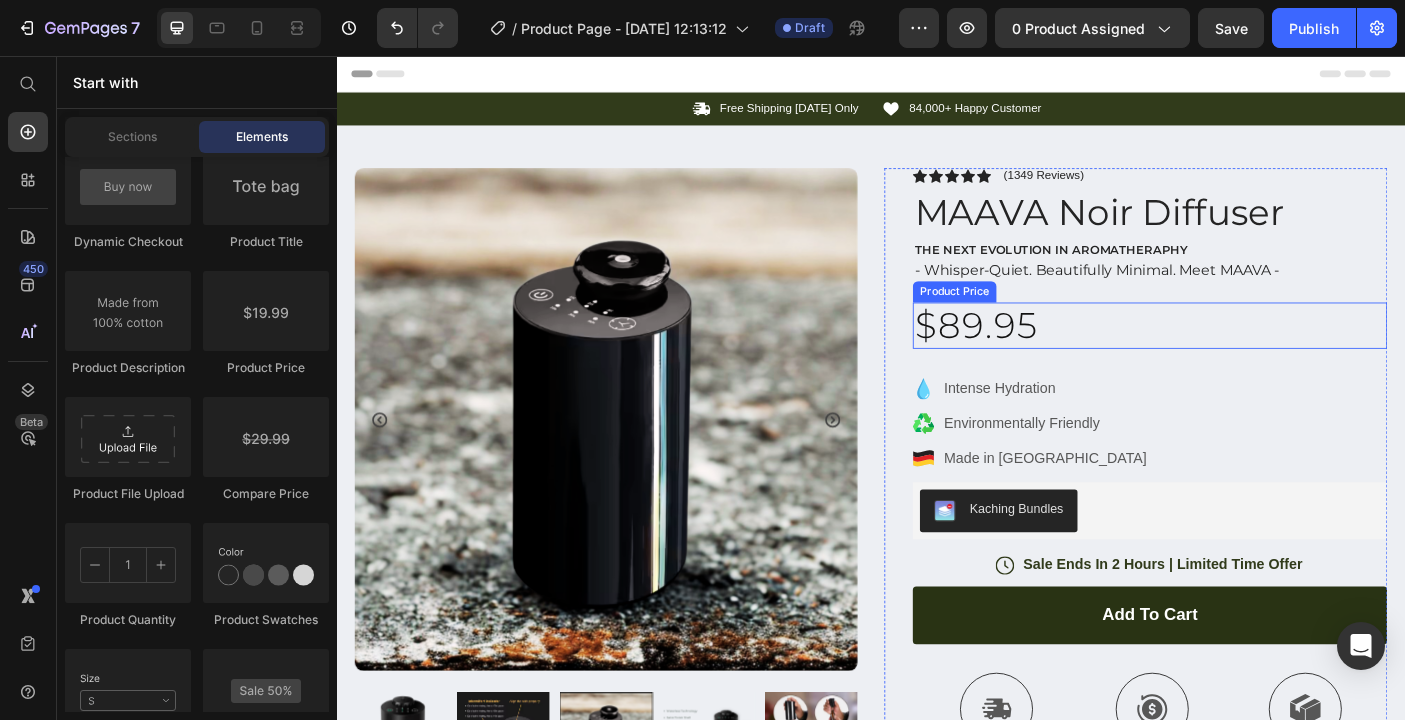 click on "$89.95" at bounding box center (1250, 359) 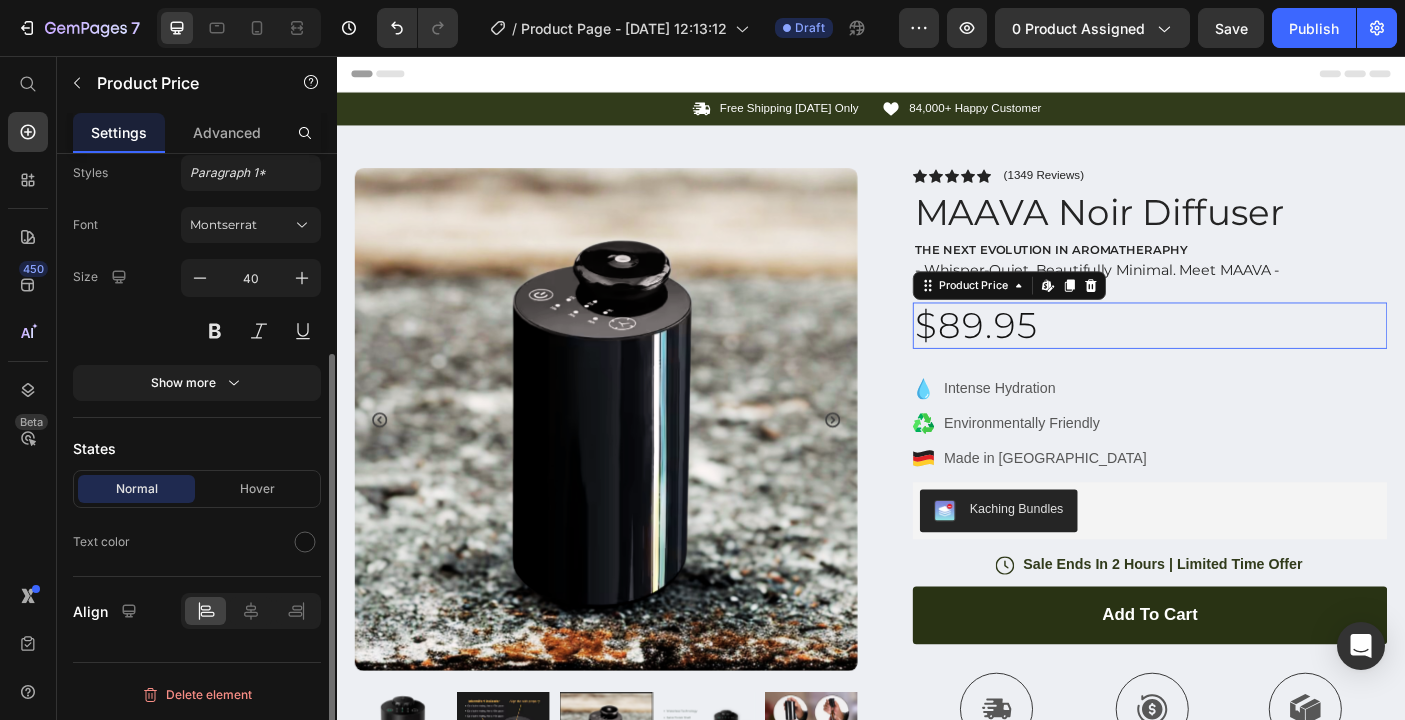 scroll, scrollTop: 293, scrollLeft: 0, axis: vertical 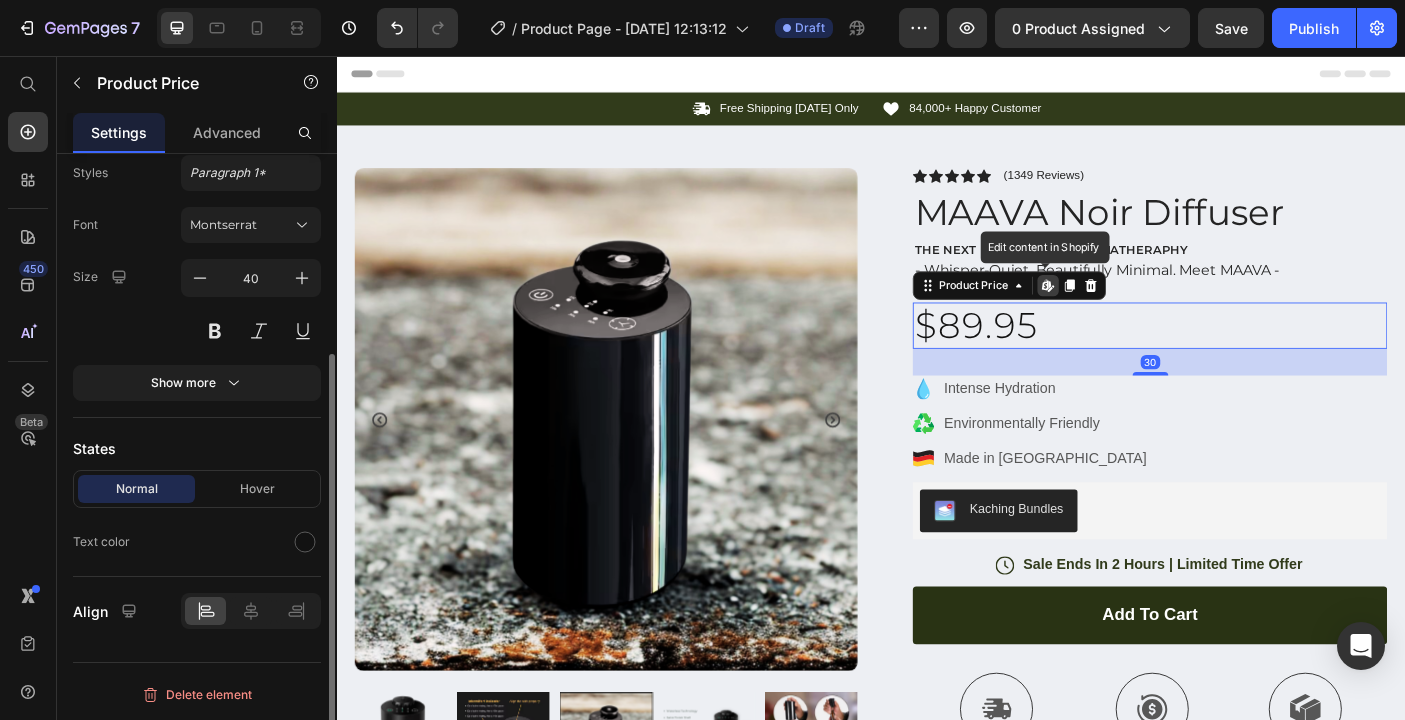 click on "$89.95" at bounding box center (1250, 359) 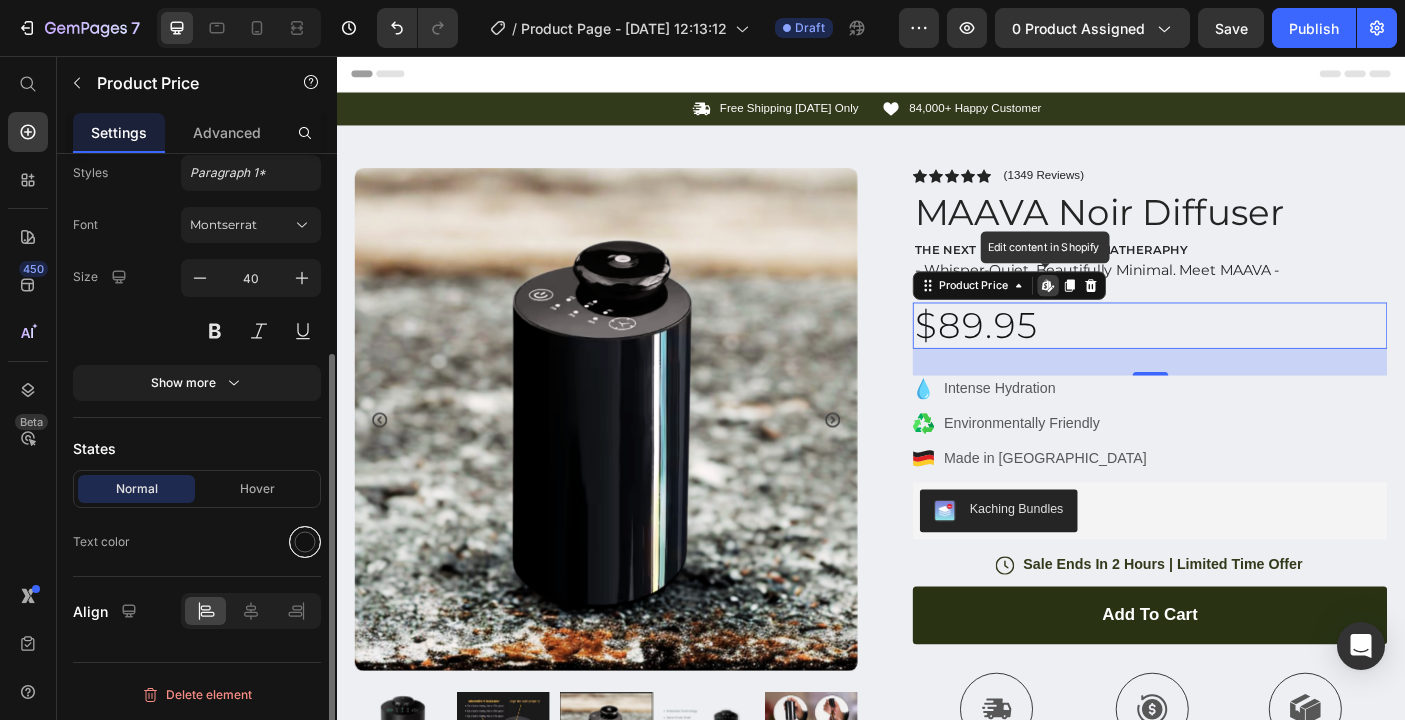 click at bounding box center [305, 542] 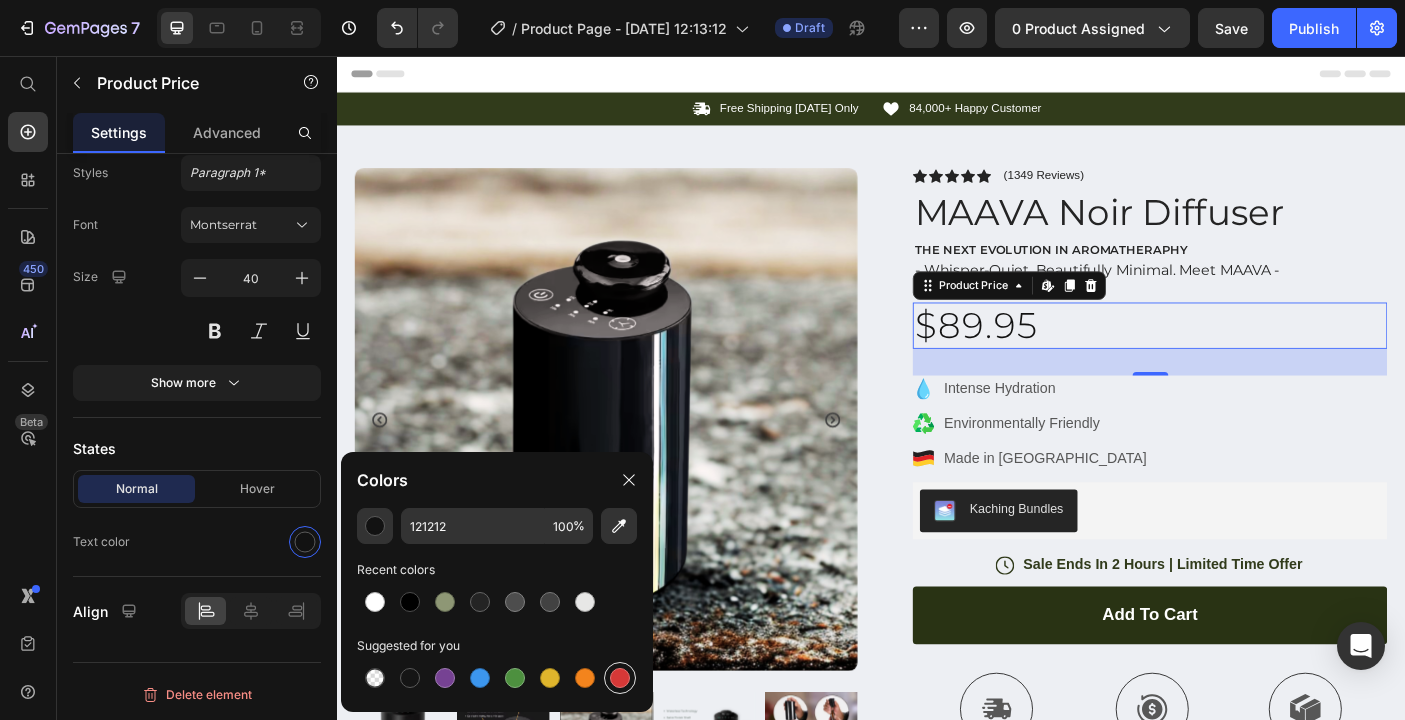 click at bounding box center [620, 678] 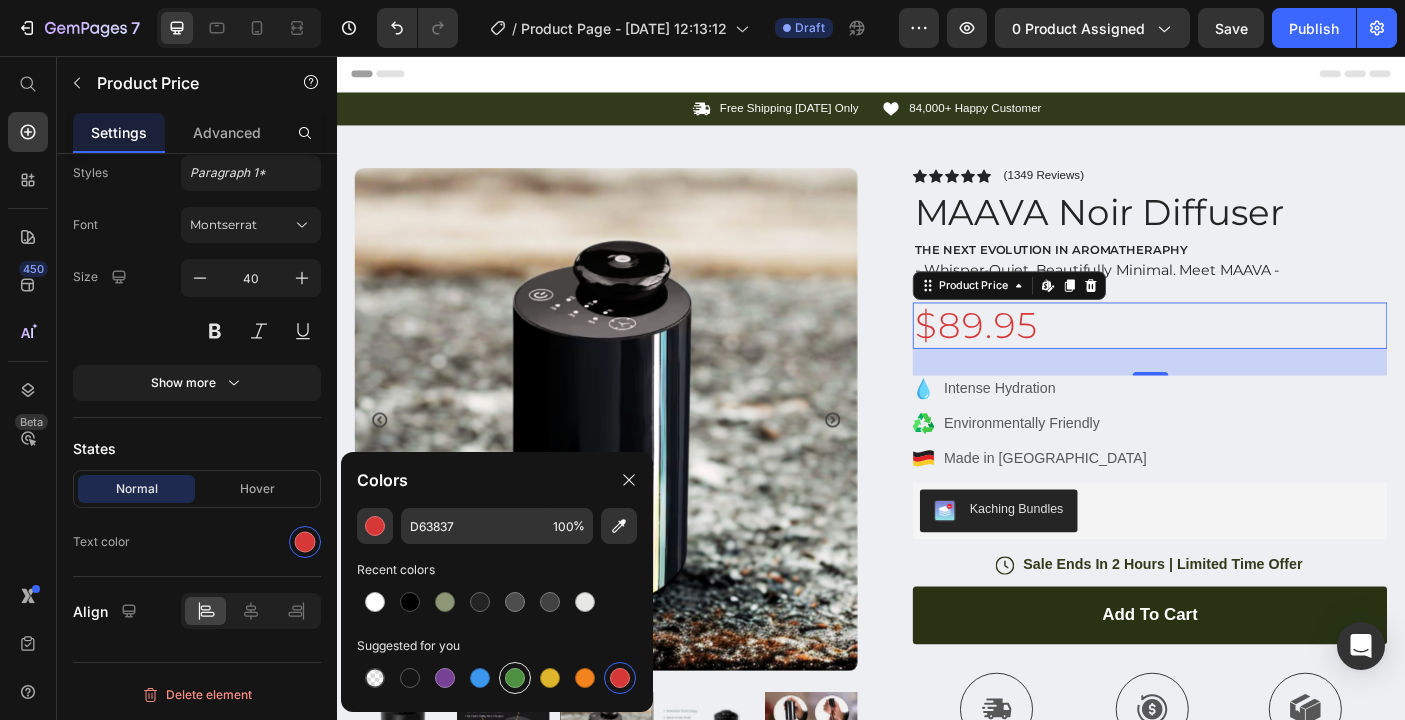 click at bounding box center (515, 678) 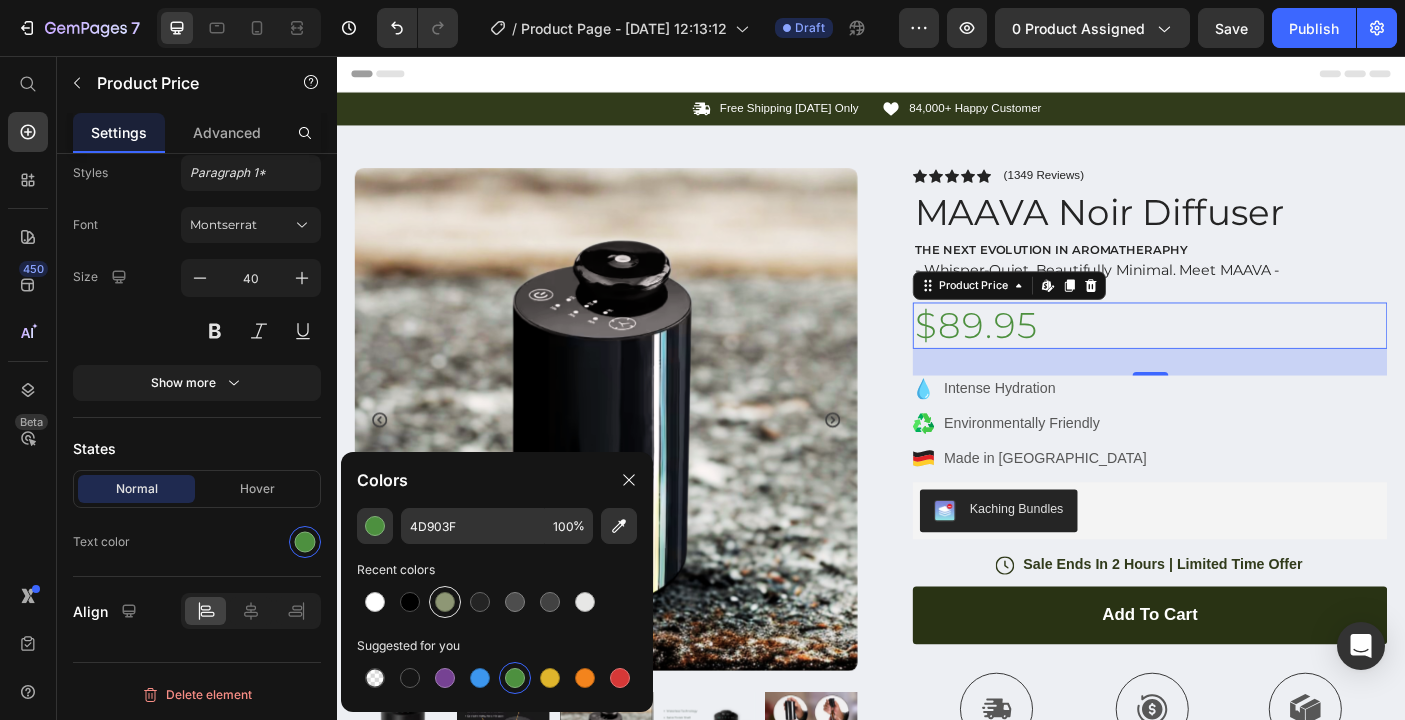 click at bounding box center [445, 602] 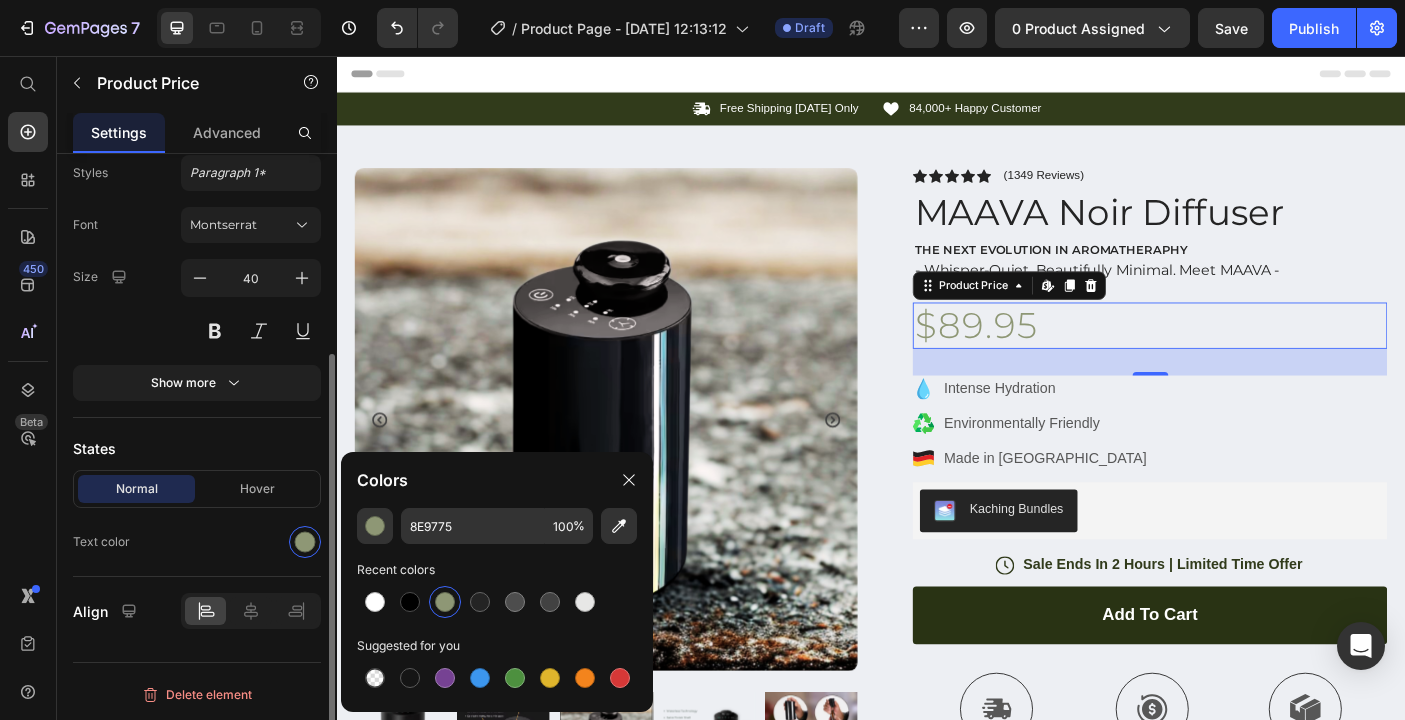 click on "States" at bounding box center [197, 448] 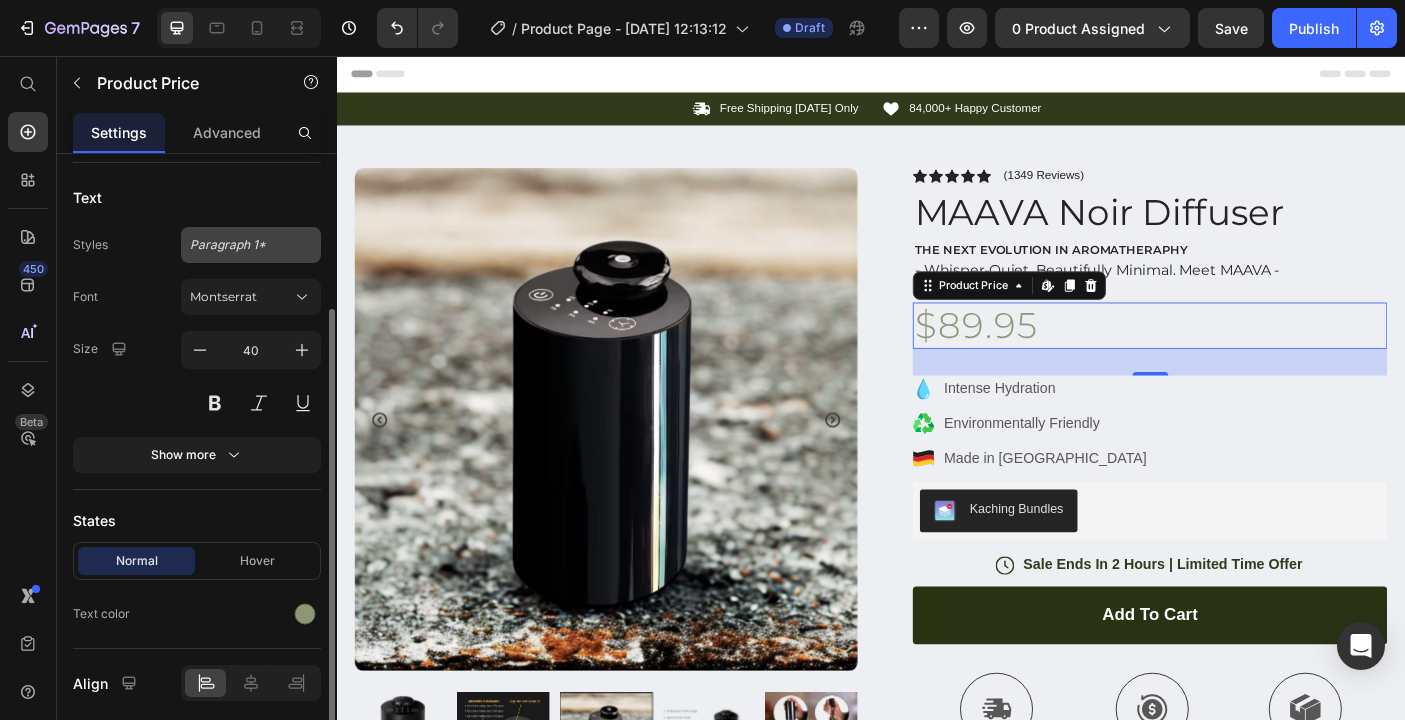 scroll, scrollTop: 235, scrollLeft: 0, axis: vertical 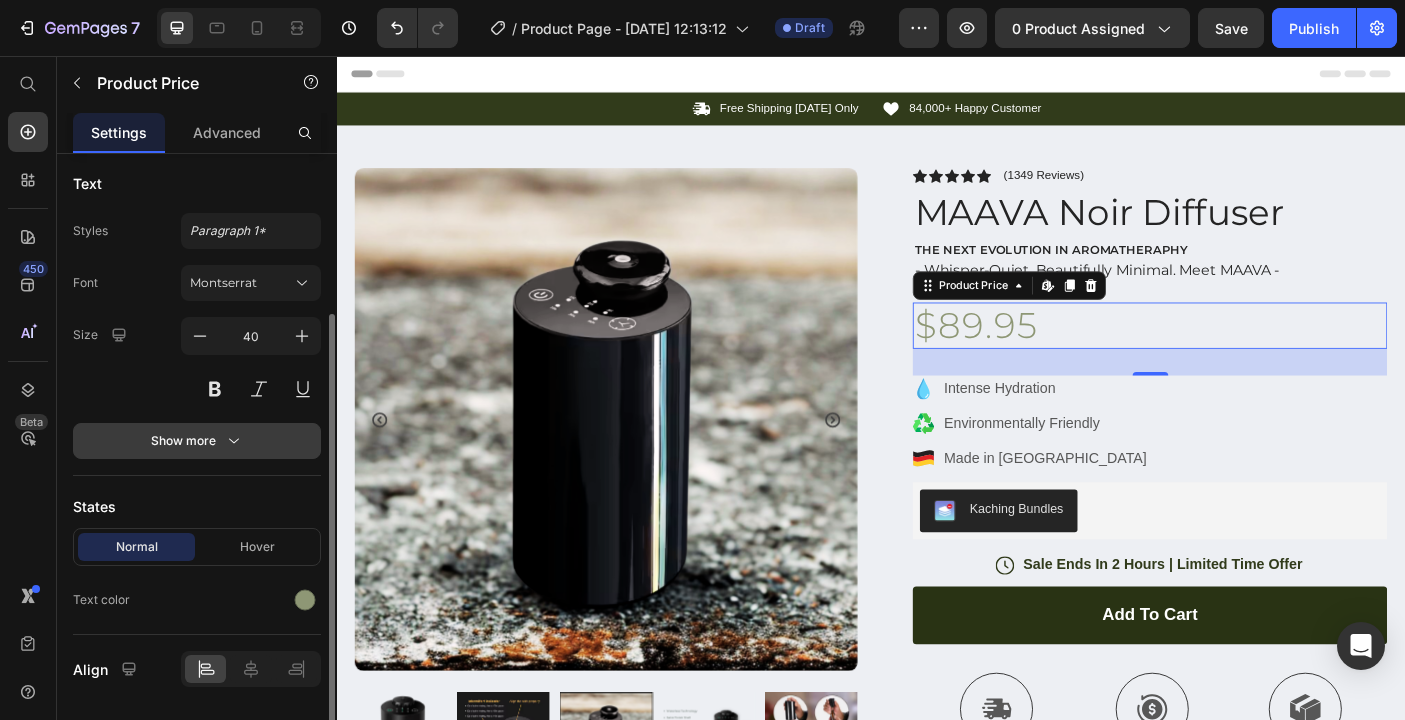 click on "Show more" at bounding box center (197, 441) 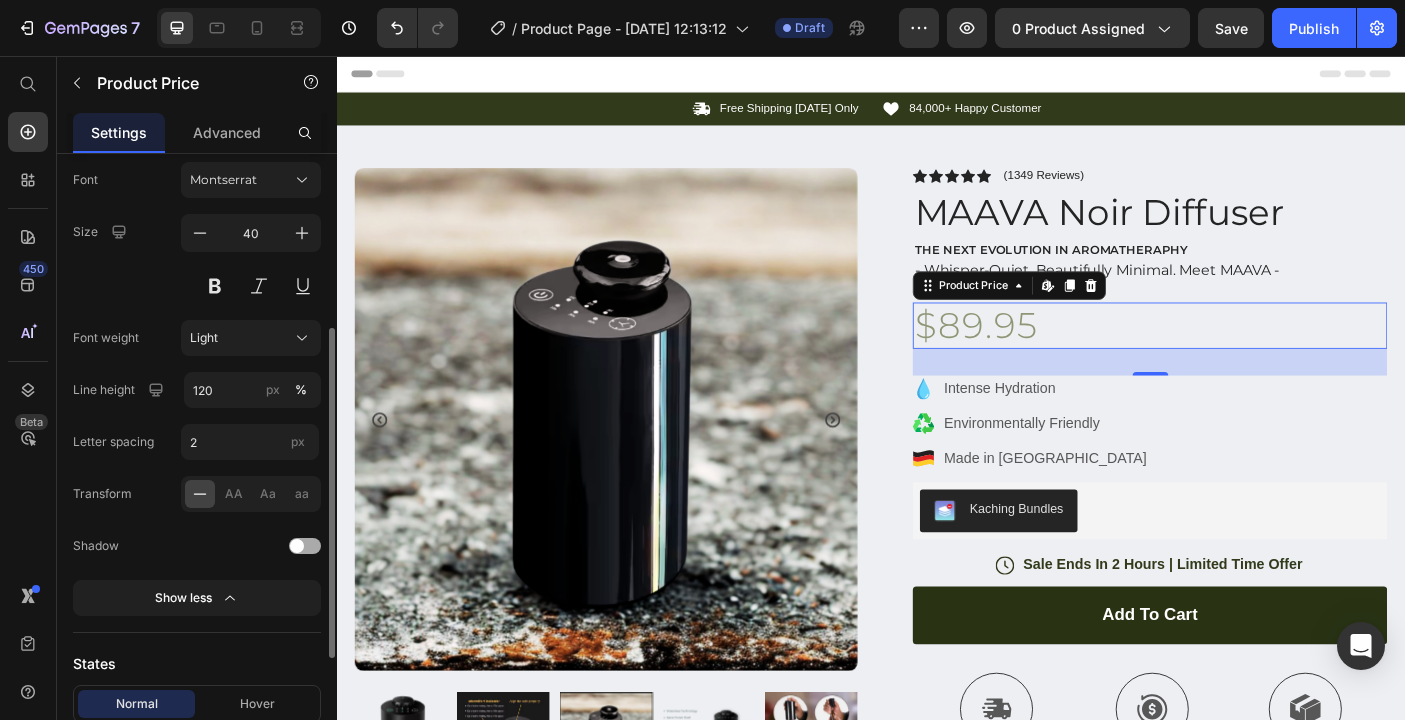 scroll, scrollTop: 335, scrollLeft: 0, axis: vertical 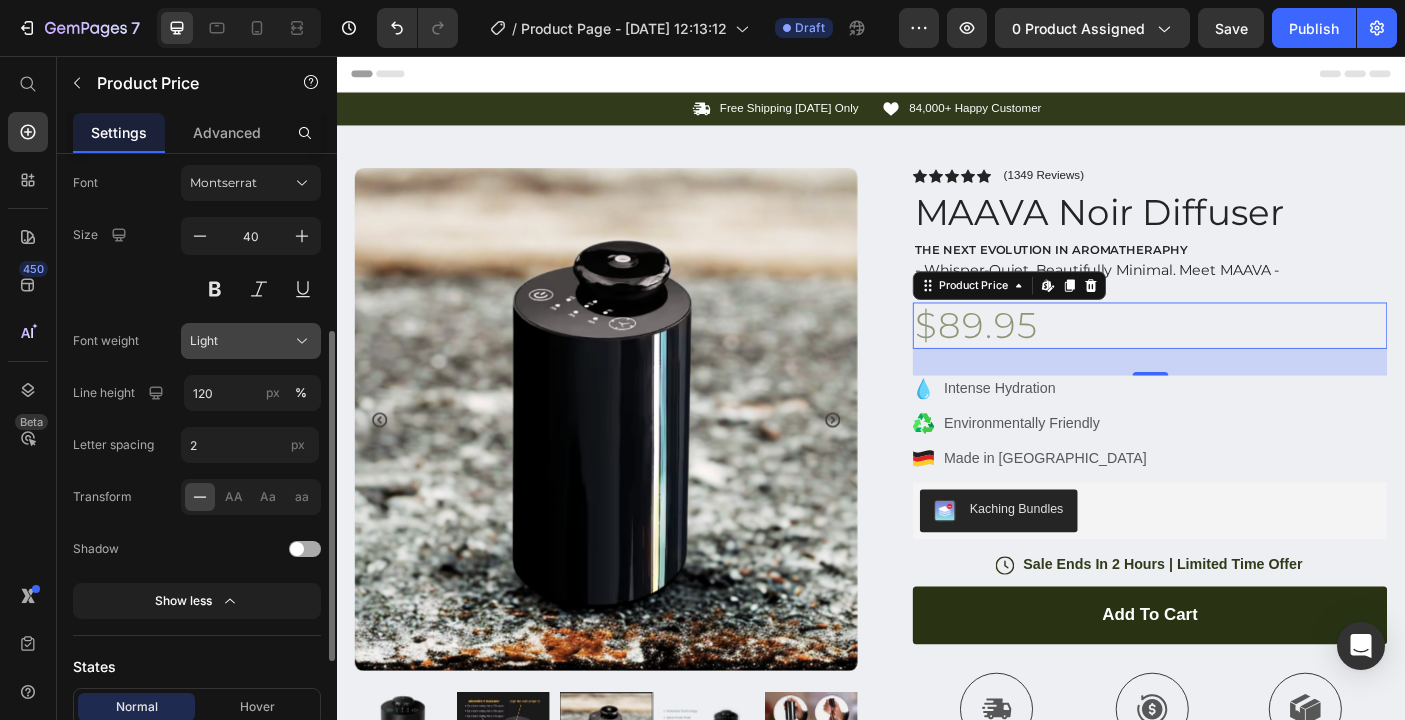 click 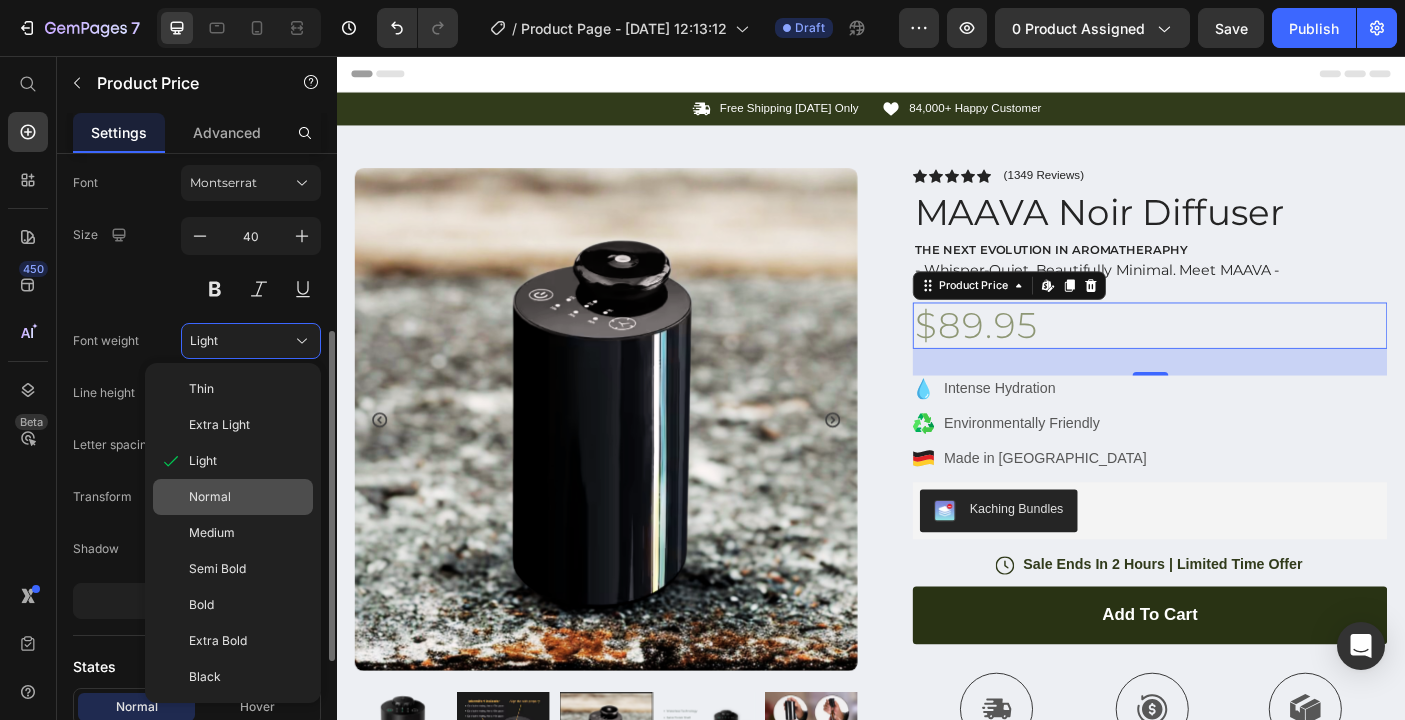 click on "Normal" at bounding box center (210, 497) 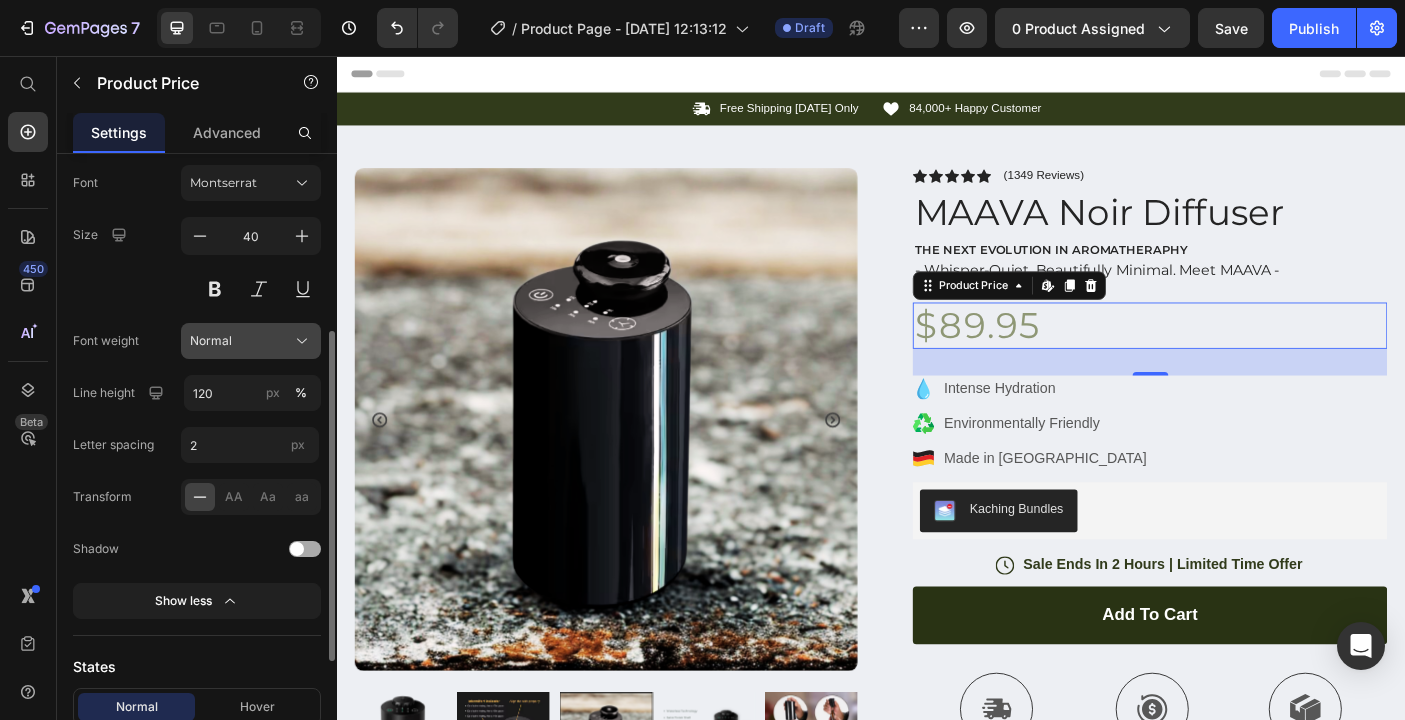click on "Normal" at bounding box center (251, 341) 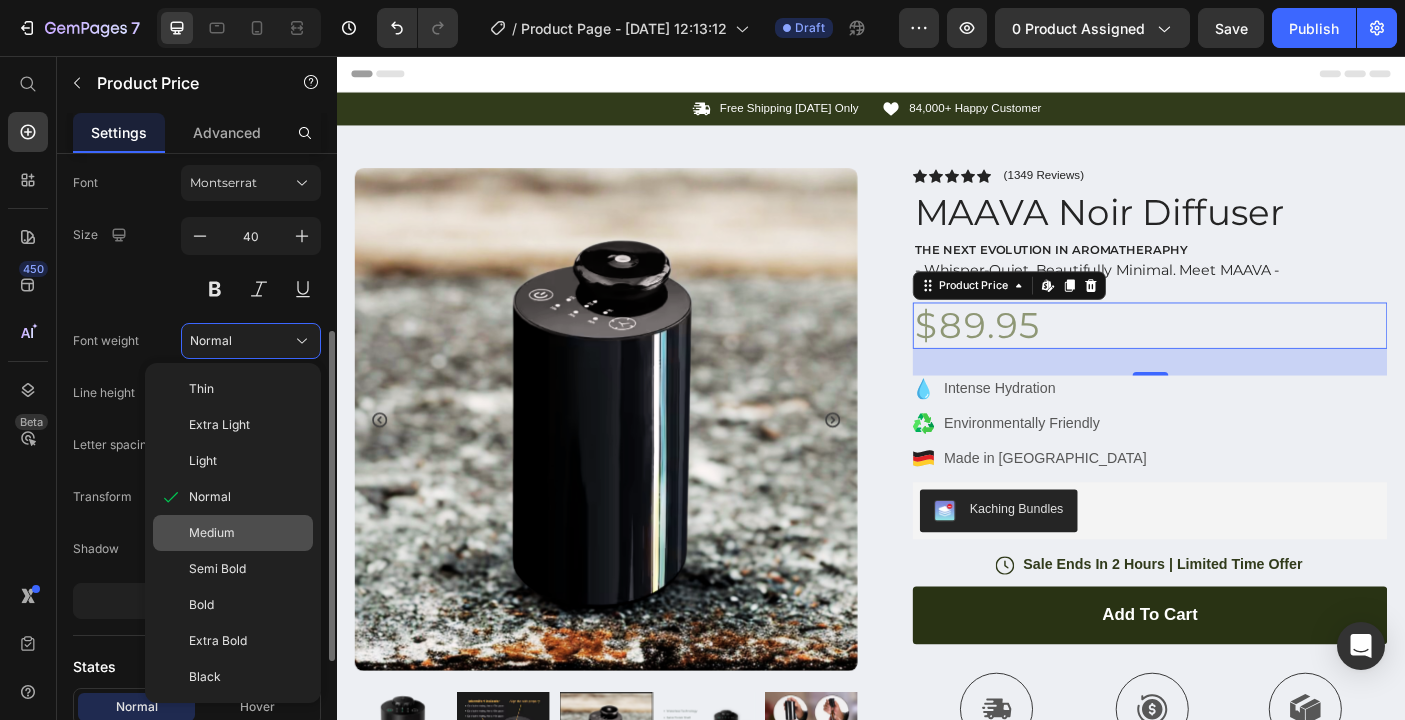 click on "Medium" at bounding box center [212, 533] 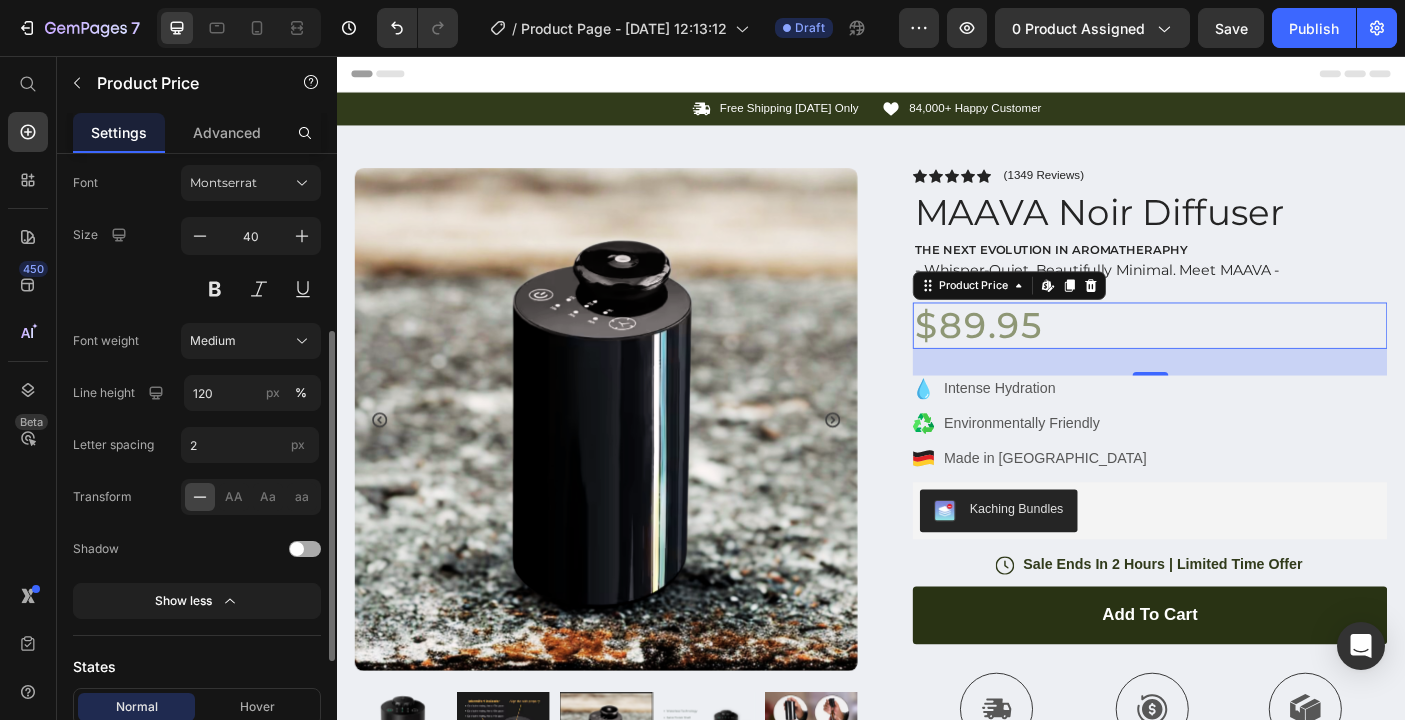 click on "$89.95" at bounding box center [1250, 359] 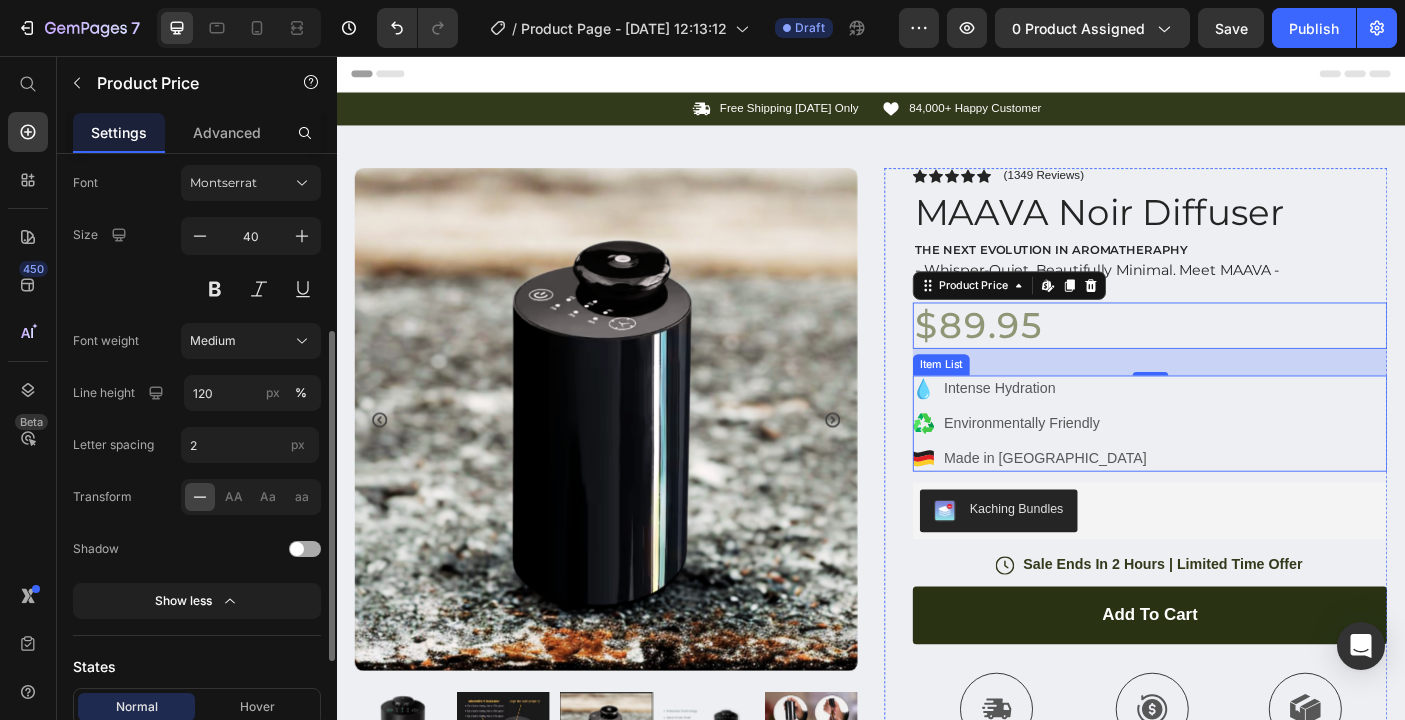 click on "Intense Hydration
Environmentally Friendly
Made in Germany" at bounding box center (1250, 469) 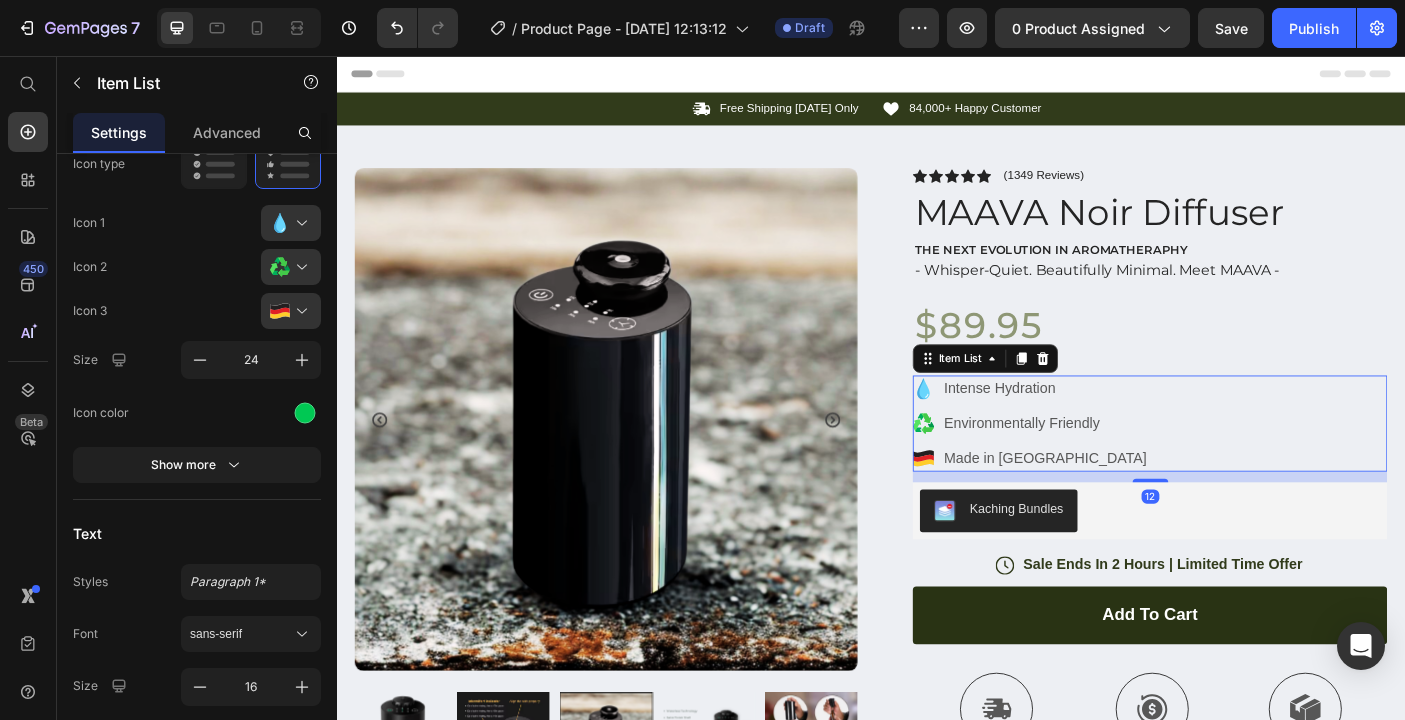scroll, scrollTop: 0, scrollLeft: 0, axis: both 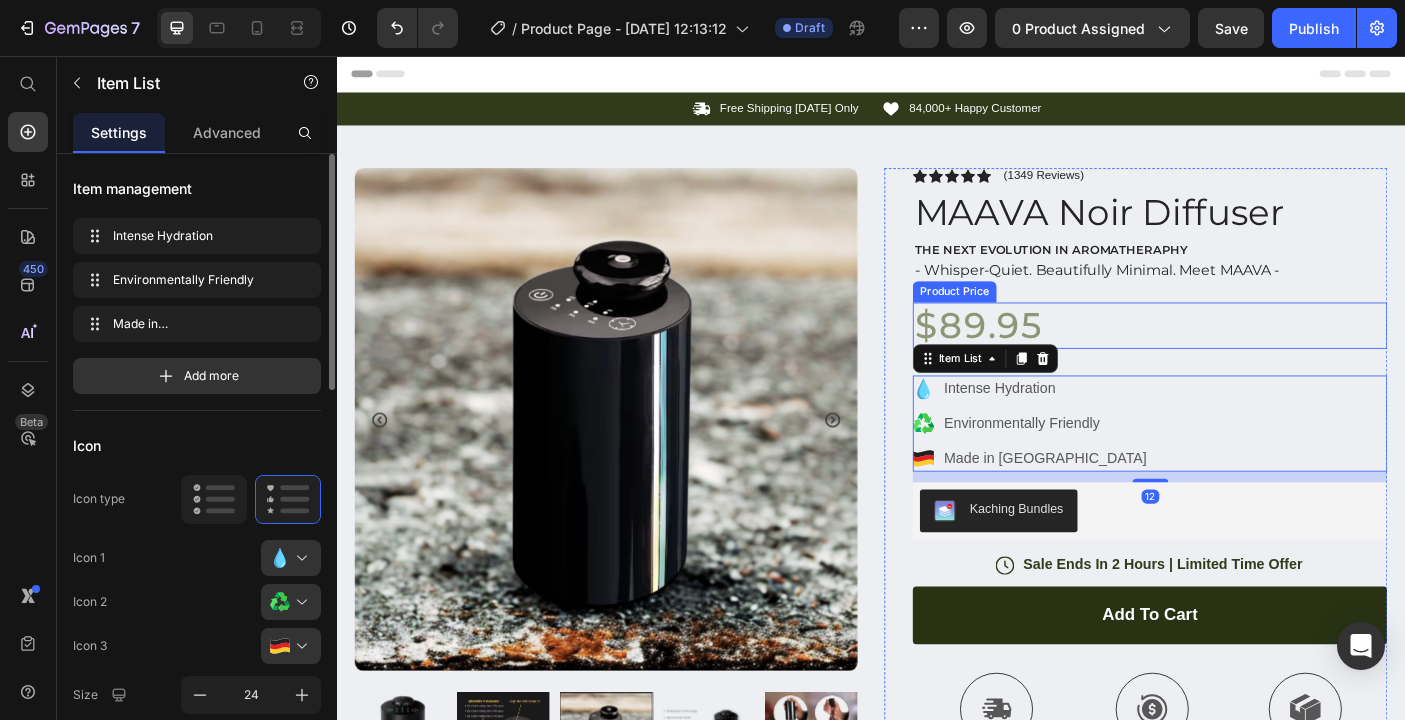 click on "$89.95" at bounding box center [1250, 359] 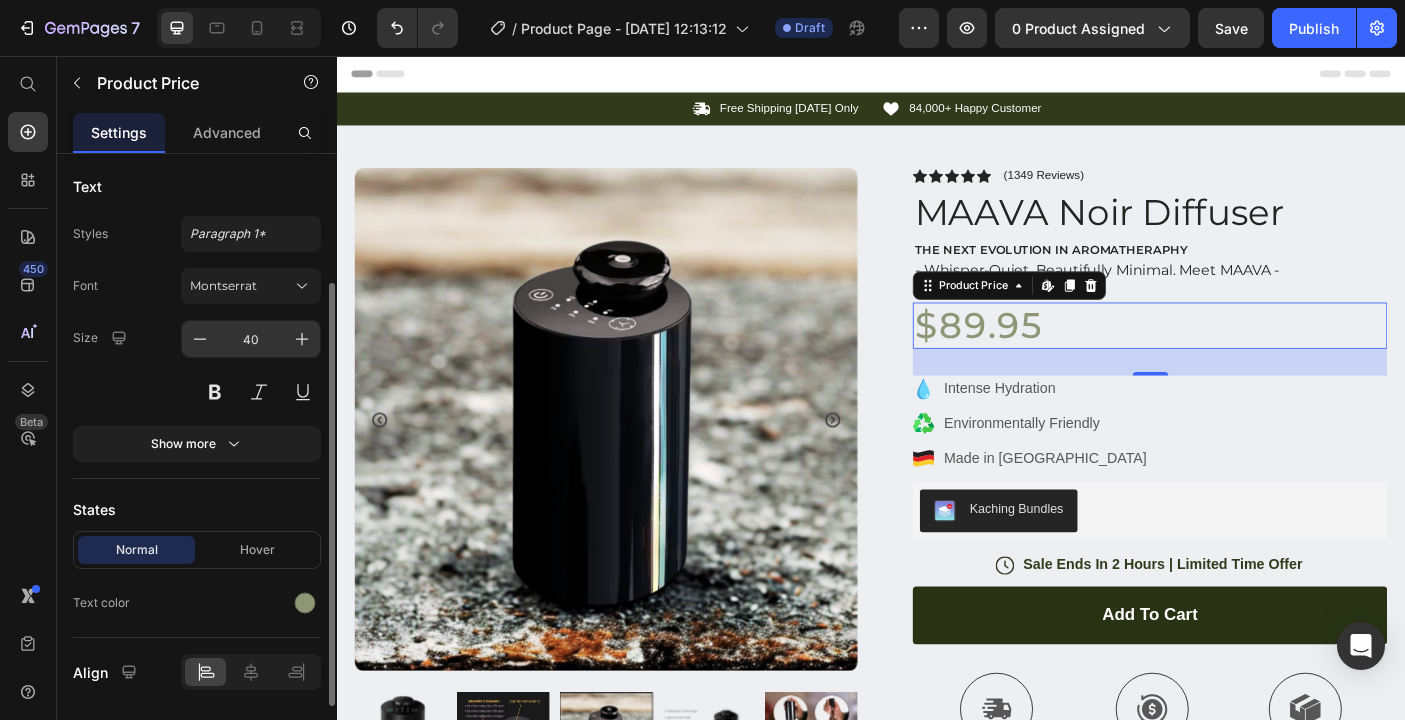 scroll, scrollTop: 265, scrollLeft: 0, axis: vertical 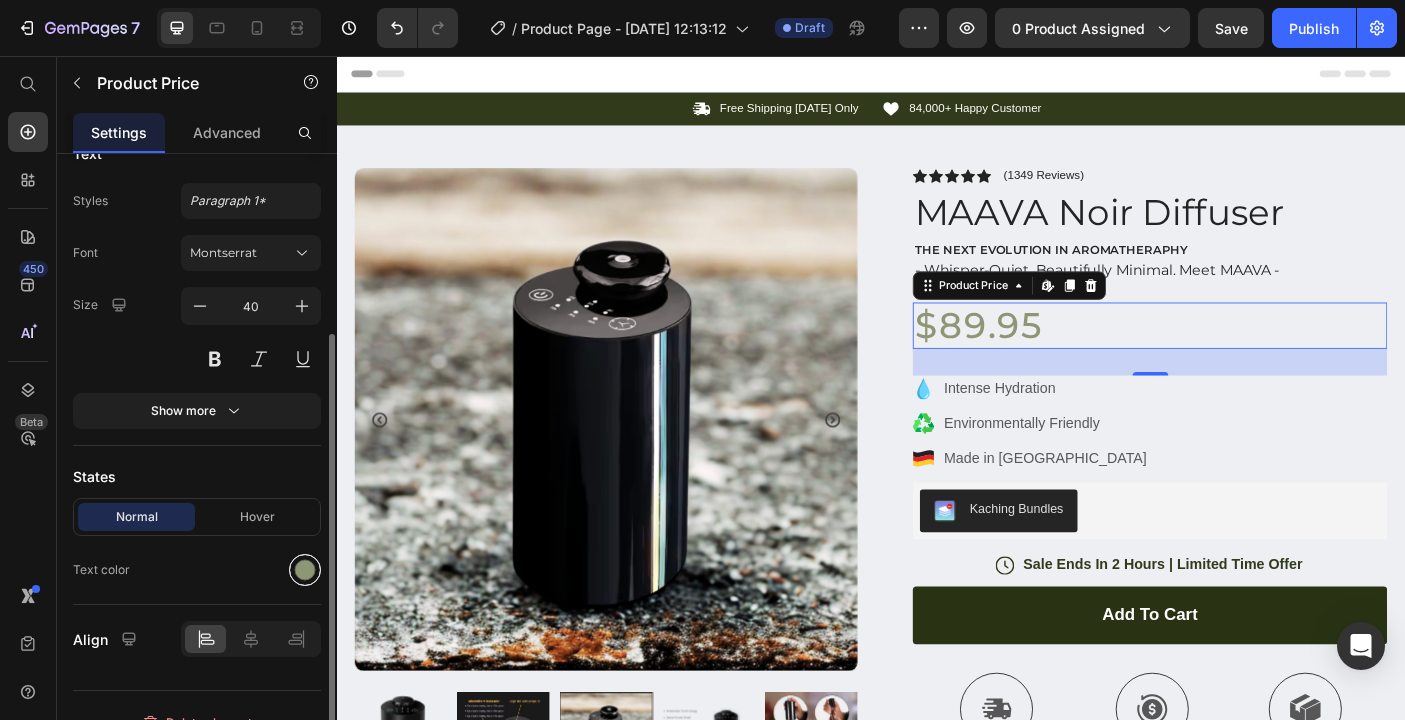 click at bounding box center [305, 570] 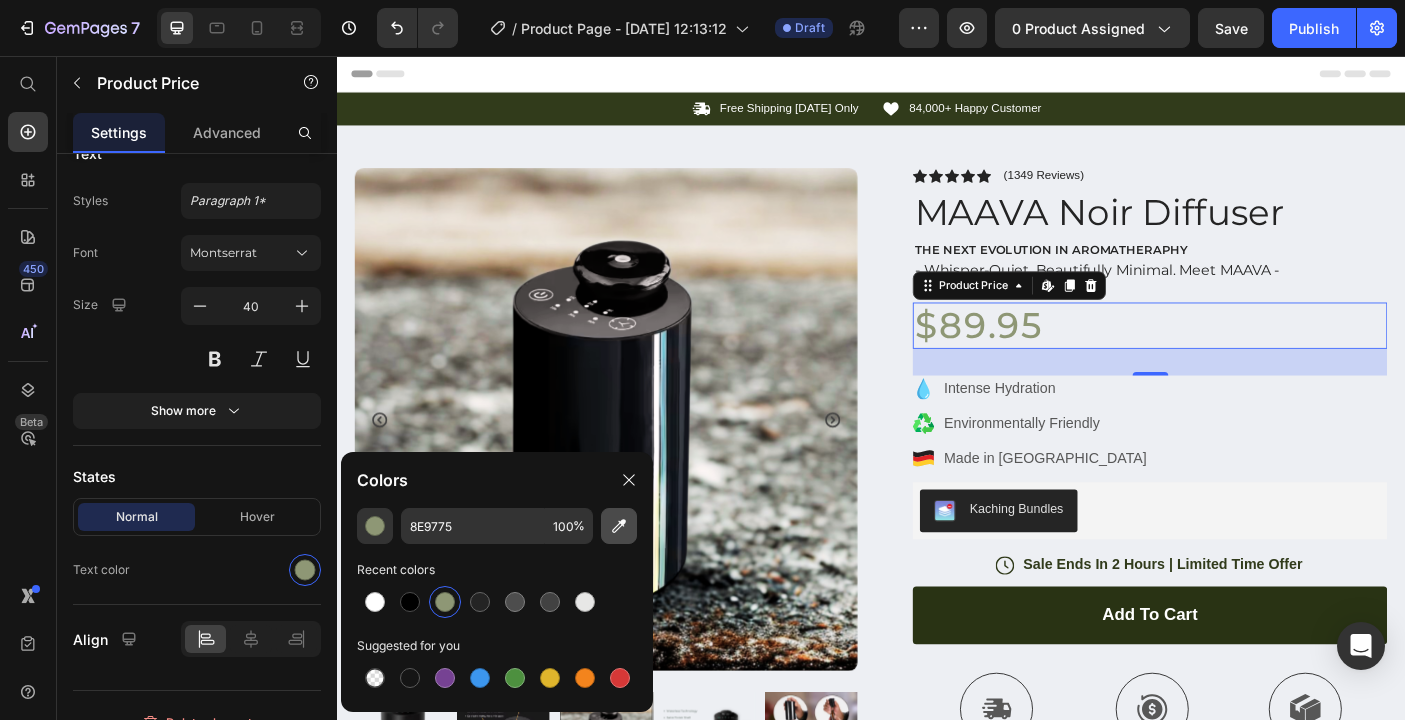click 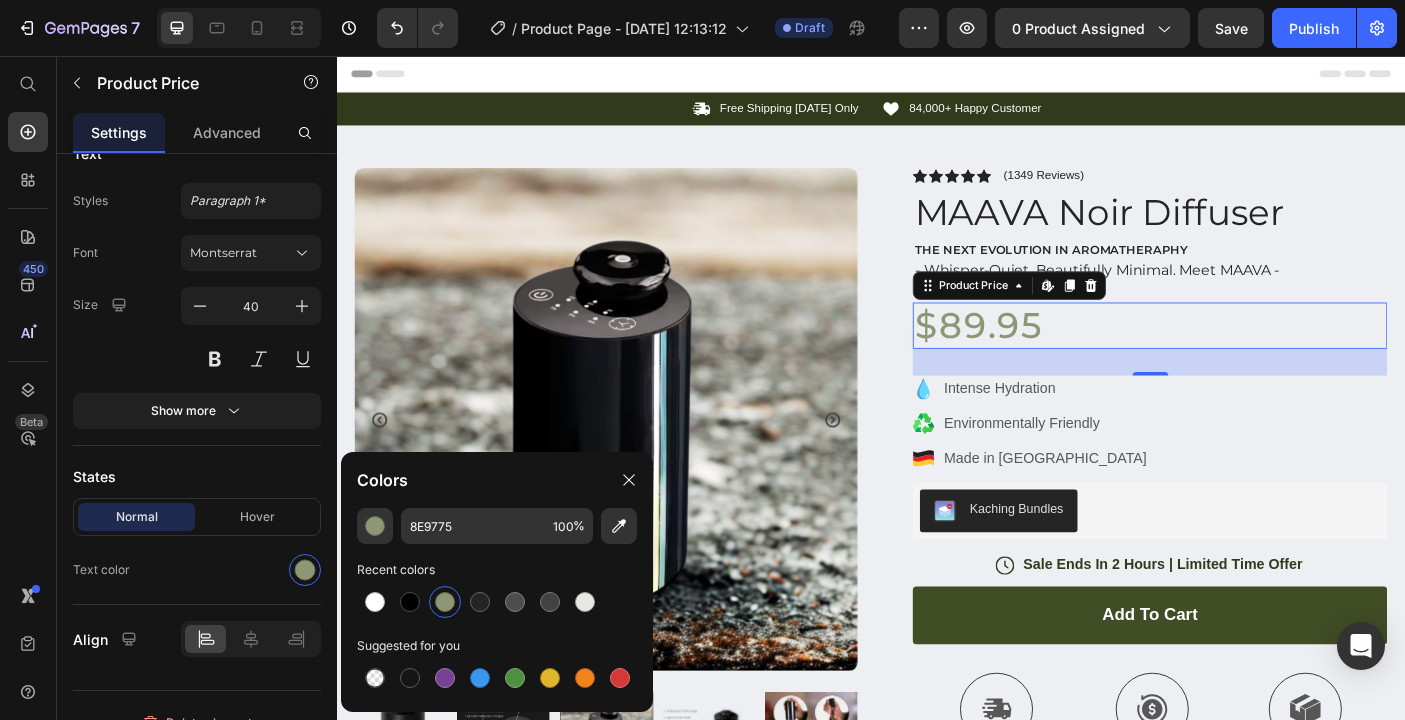 type on "293314" 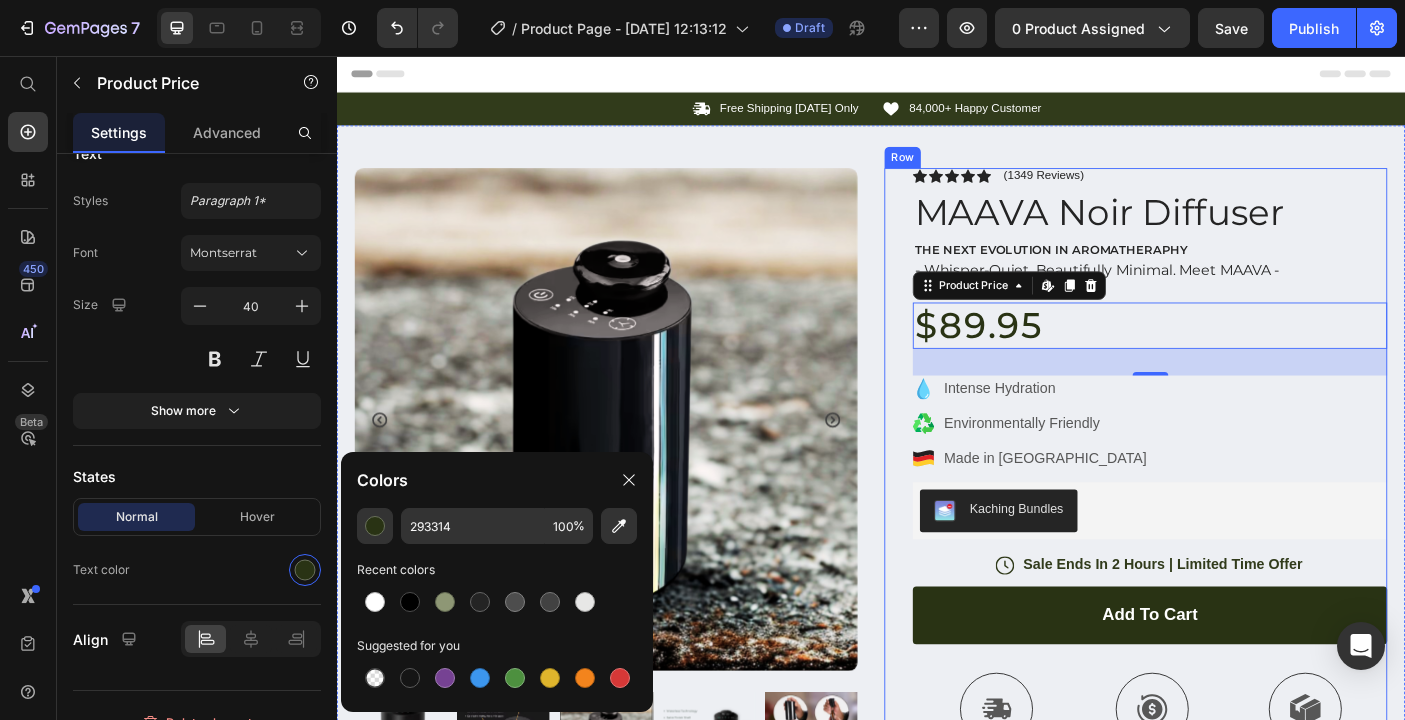 click on "Icon Icon Icon Icon Icon Icon List (1349 Reviews) Text Block Row MAAVA Noir Diffuser Product Title THE NEXT EVOLUTION IN AROMATHERAPHY Text Block  - Whisper-Quiet. Beautifully Minimal. Meet MAAVA - Text Block $89.95 Product Price   Edit content in Shopify 30
Intense Hydration
Environmentally Friendly
Made in Germany Item List Kaching Bundles Kaching Bundles
Icon Sale Ends In 2 Hours | Limited Time Offer Text Block Row add to cart Add to Cart
Icon Free Shipping Text Block
Icon Money-Back Text Block
Icon Easy Returns Text Block Row Image Icon Icon Icon Icon Icon Icon List “This skin cream is a game-changer! It has transformed my dry, lackluster skin into a hydrated and radiant complexion. I love how it absorbs quickly and leaves no greasy residue. Highly recommend” Text Block
Icon Hannah N. (Houston, USA) Text Block Row Row
Image" at bounding box center [1250, 667] 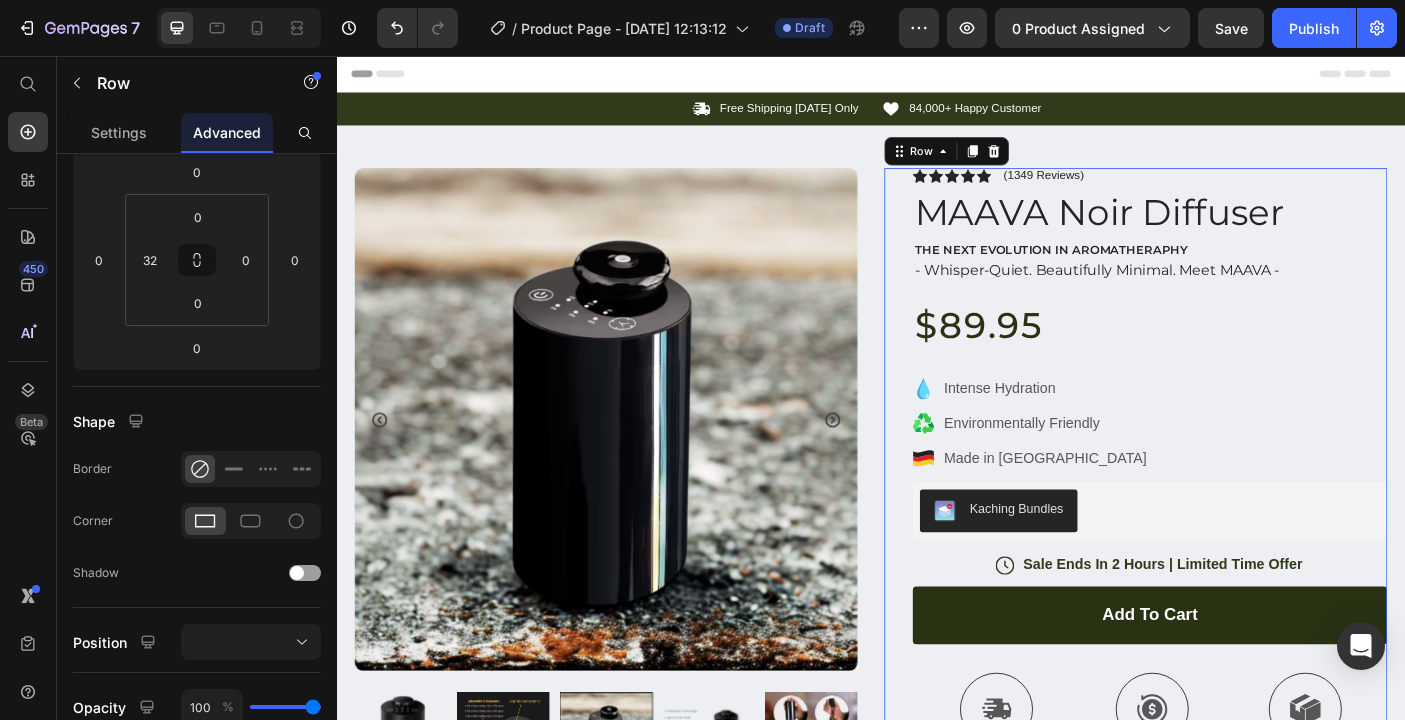 scroll, scrollTop: 0, scrollLeft: 0, axis: both 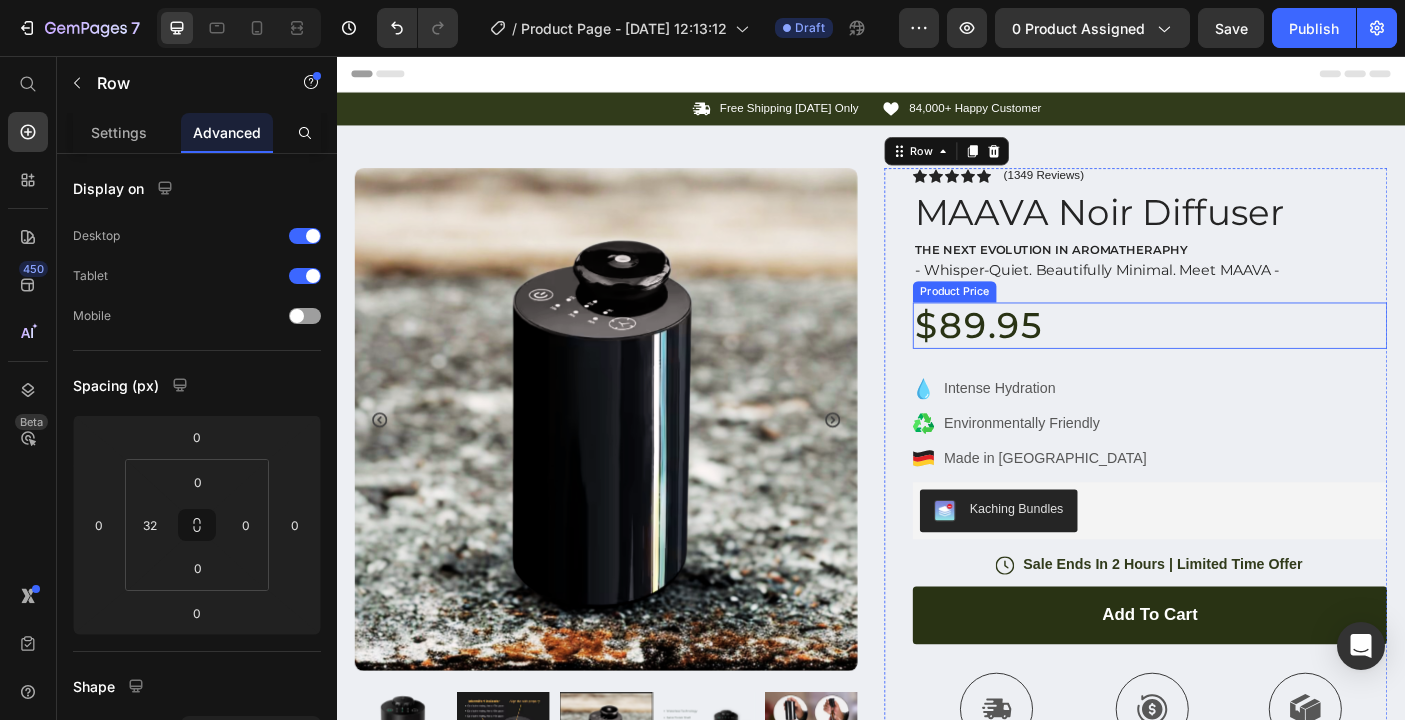 click on "$89.95" at bounding box center [1250, 359] 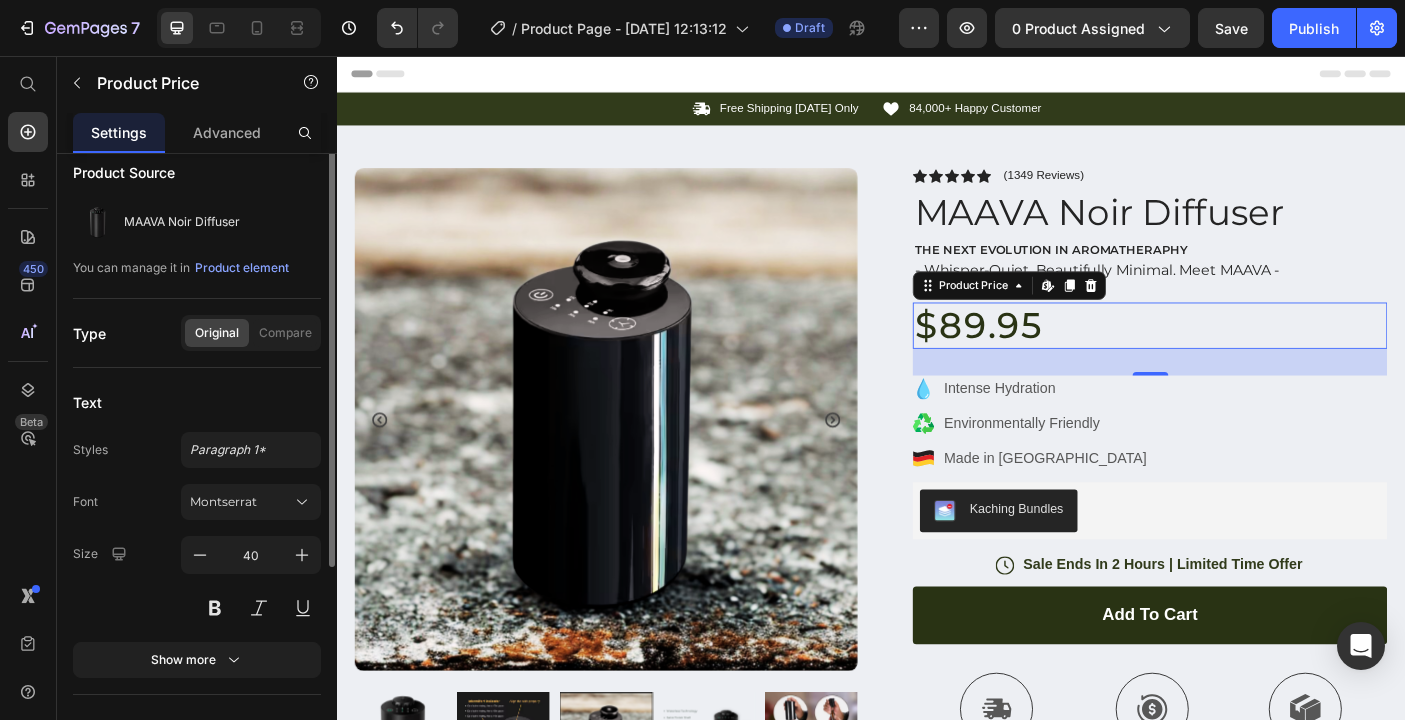 scroll, scrollTop: 0, scrollLeft: 0, axis: both 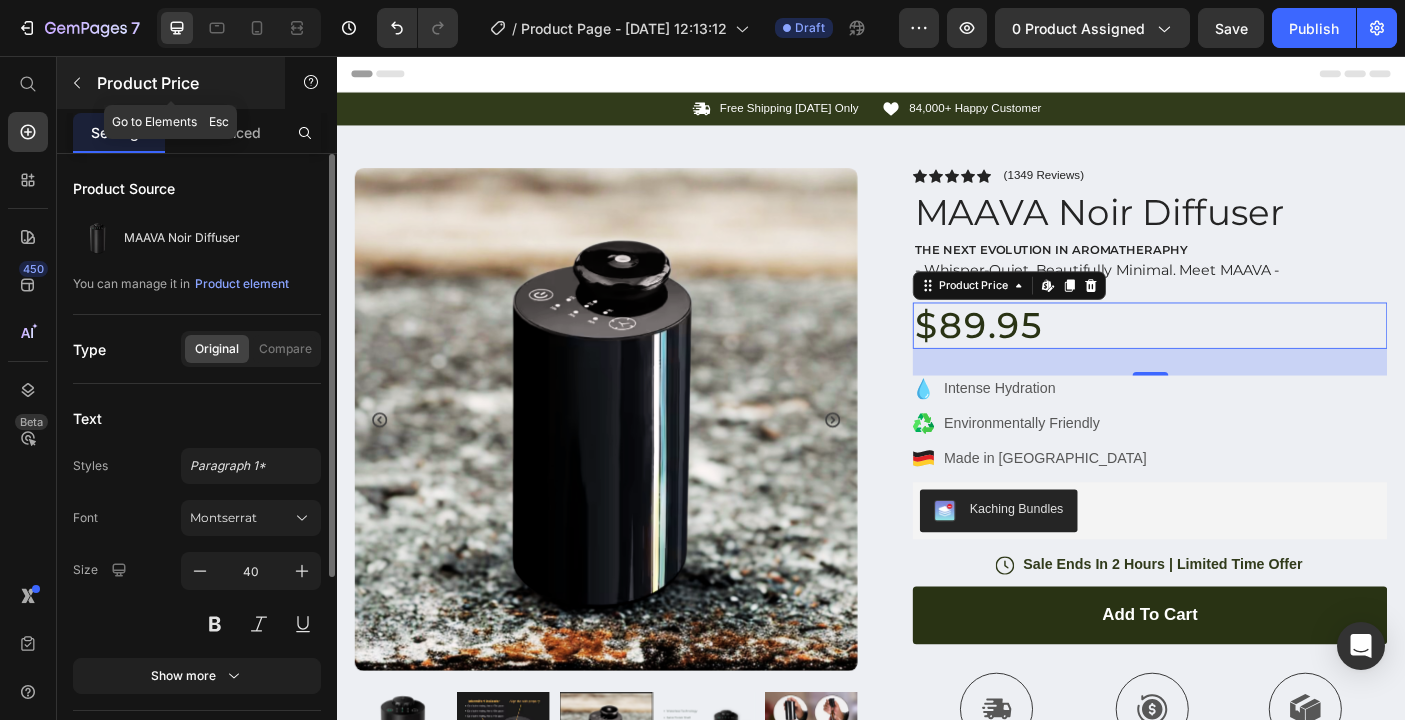 click 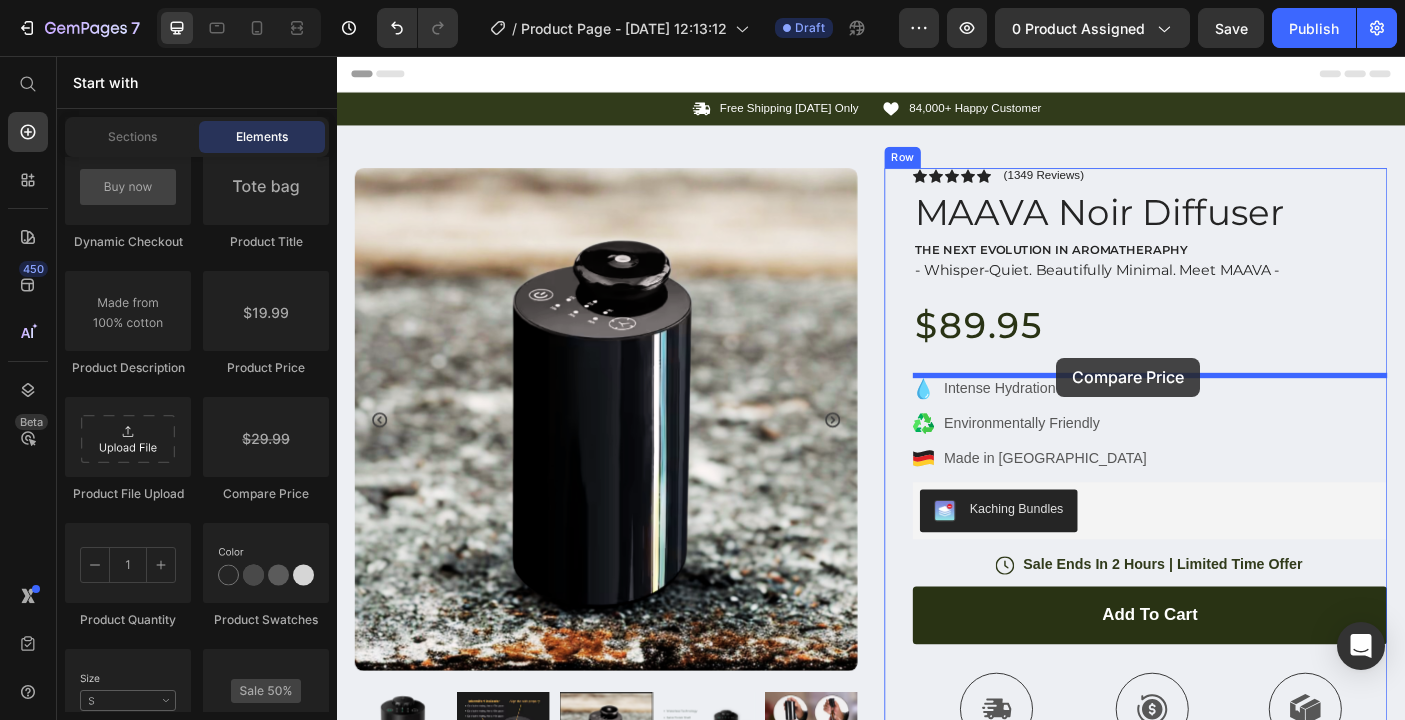 drag, startPoint x: 604, startPoint y: 509, endPoint x: 1145, endPoint y: 395, distance: 552.8806 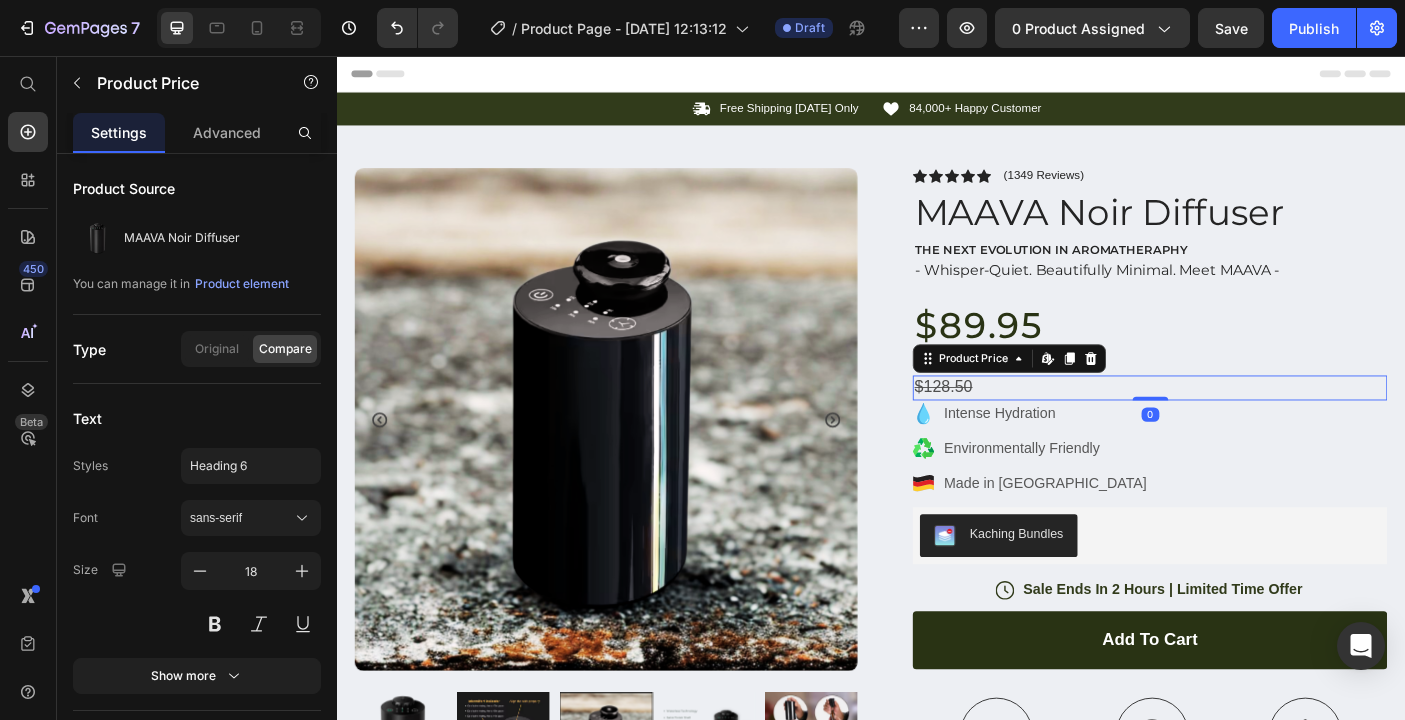 drag, startPoint x: 1249, startPoint y: 471, endPoint x: 1248, endPoint y: 428, distance: 43.011627 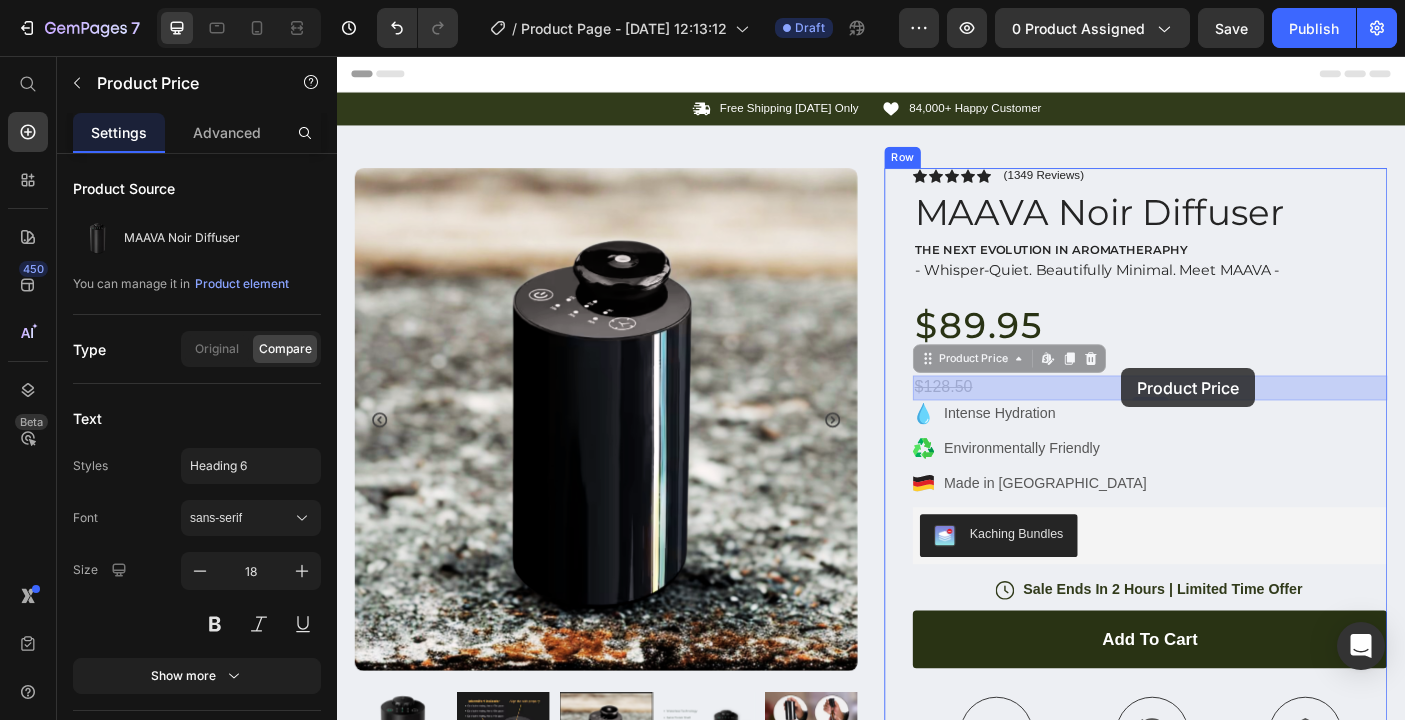 drag, startPoint x: 1161, startPoint y: 418, endPoint x: 1218, endPoint y: 405, distance: 58.463665 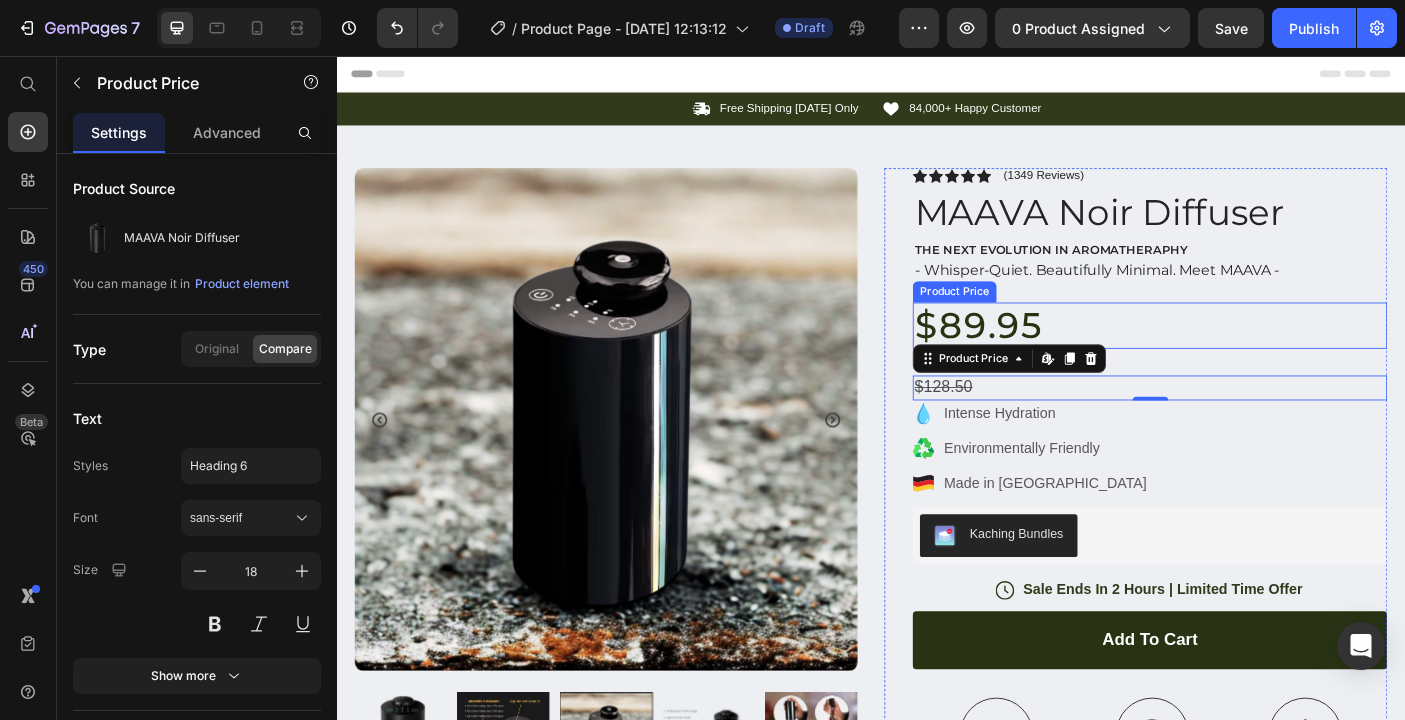 click on "$89.95" at bounding box center [1250, 359] 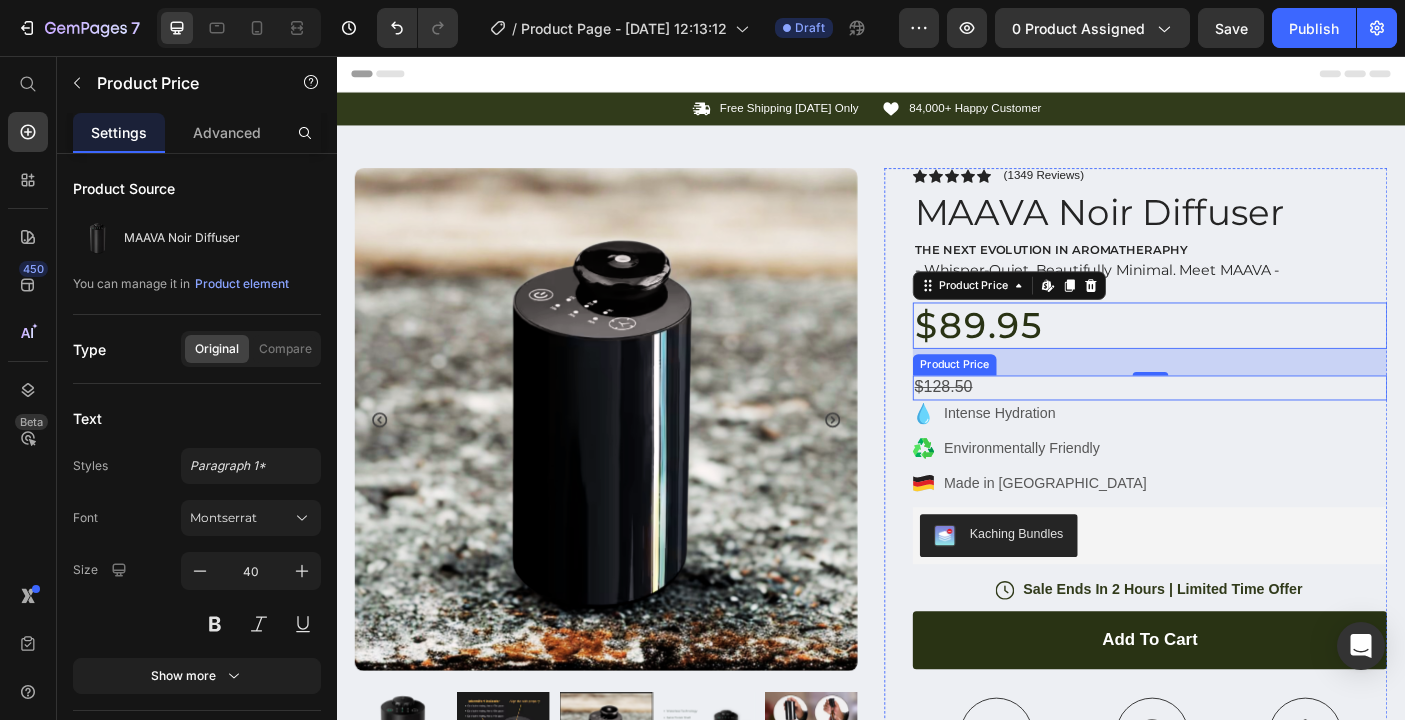click on "$128.50" at bounding box center [1250, 428] 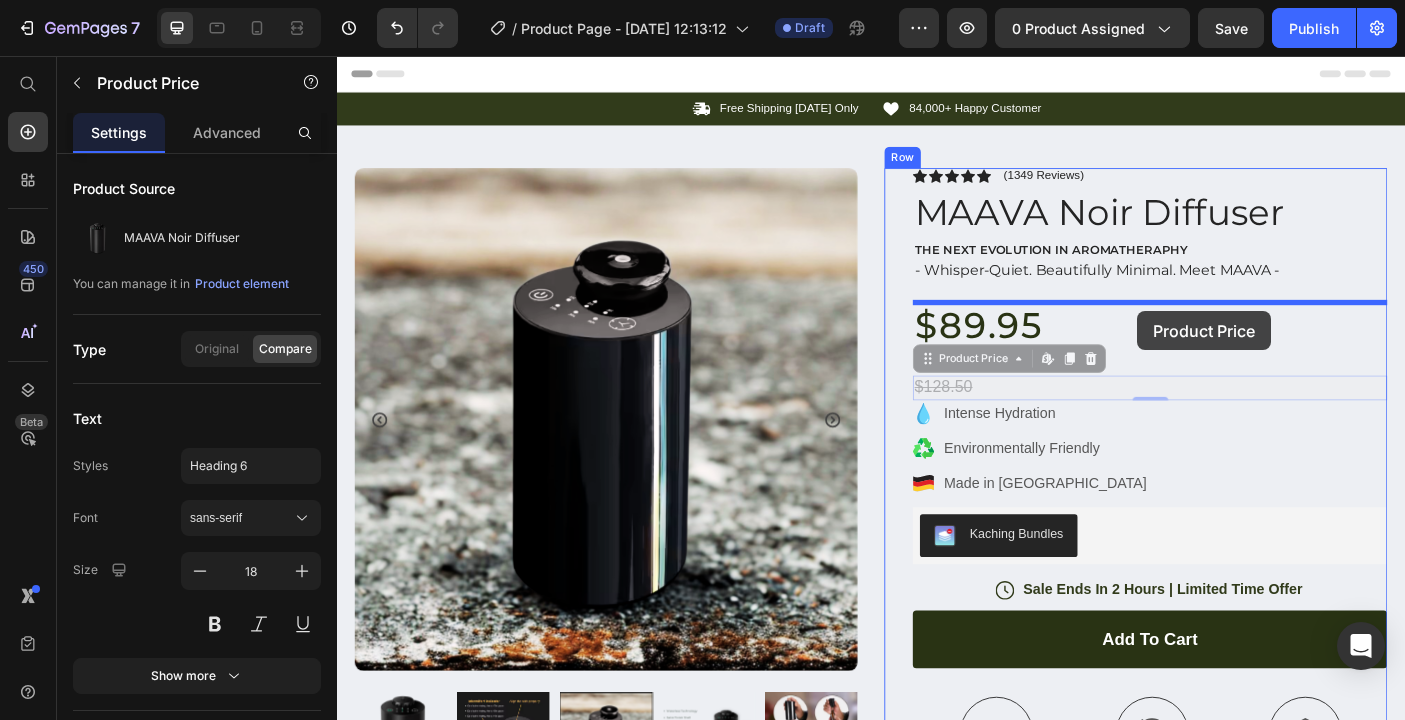 drag, startPoint x: 1127, startPoint y: 430, endPoint x: 1236, endPoint y: 346, distance: 137.61177 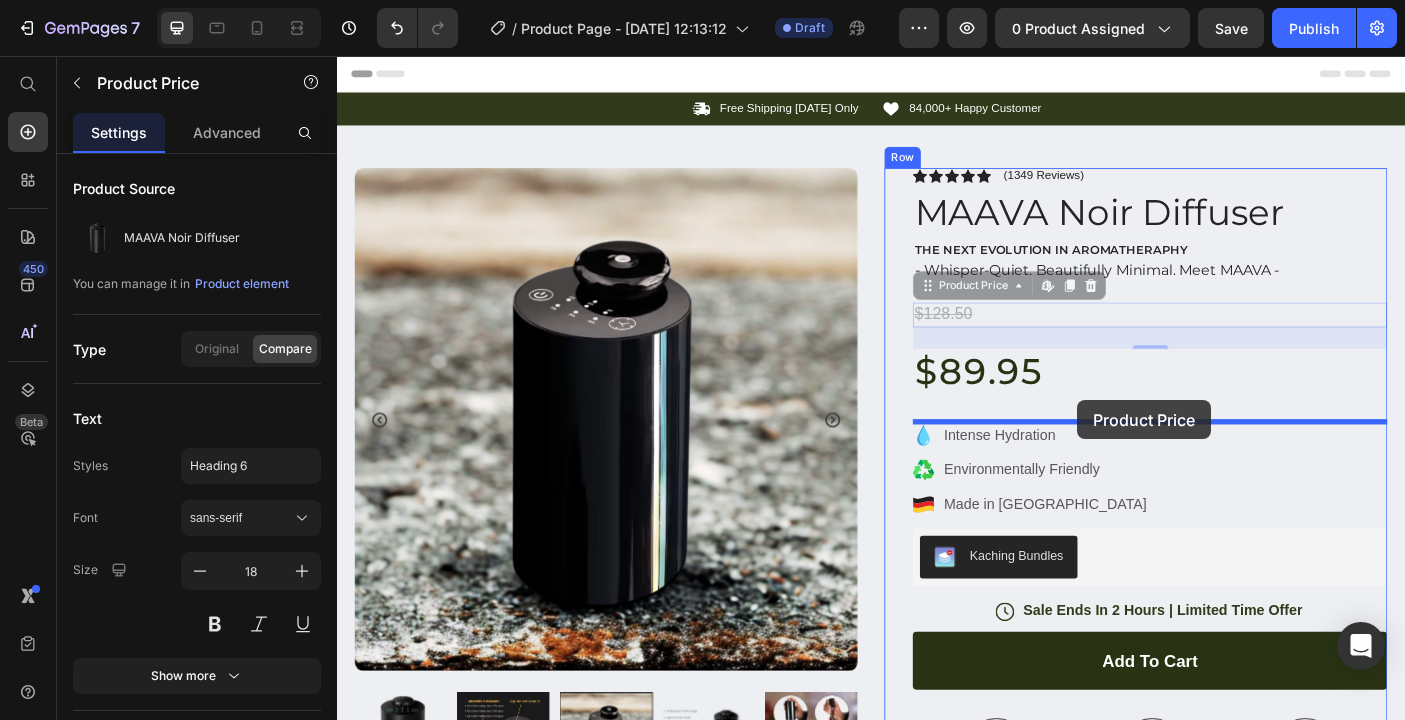 drag, startPoint x: 1153, startPoint y: 342, endPoint x: 1169, endPoint y: 441, distance: 100.28459 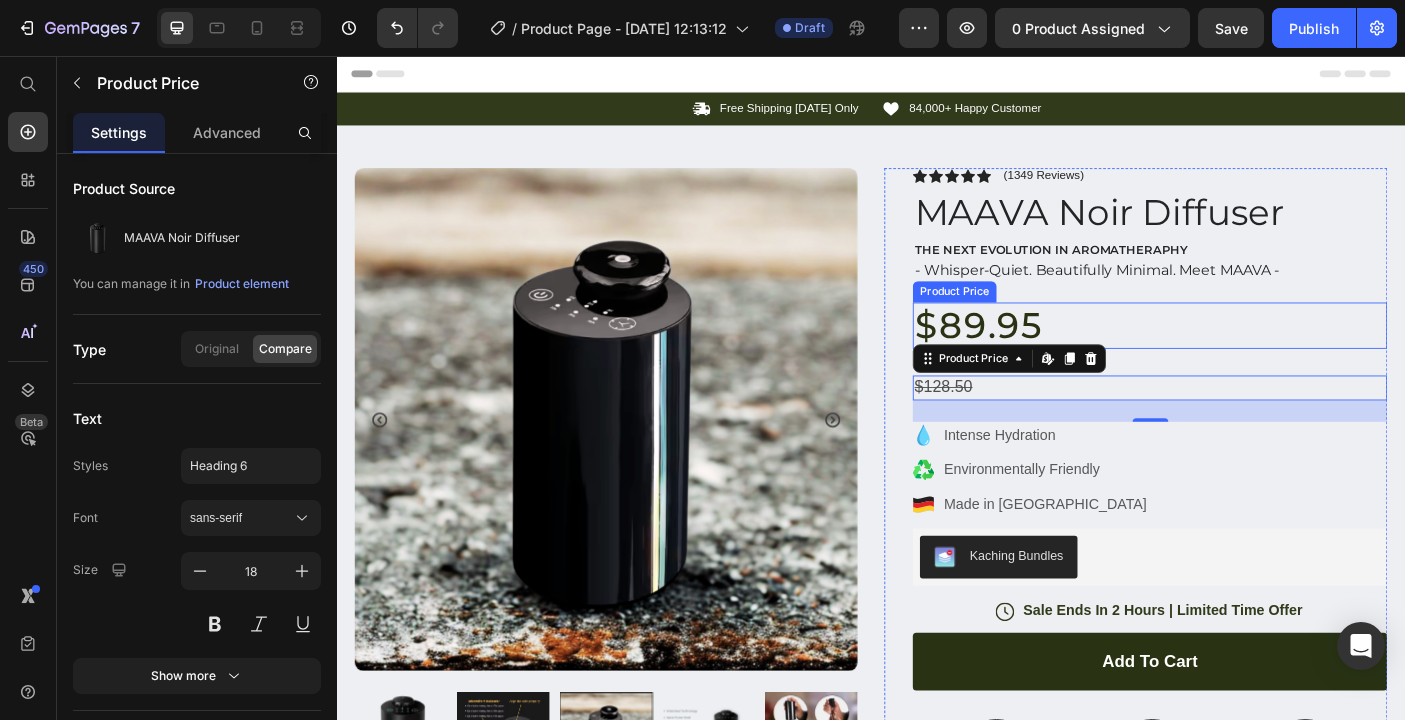 click on "$89.95" at bounding box center (1250, 359) 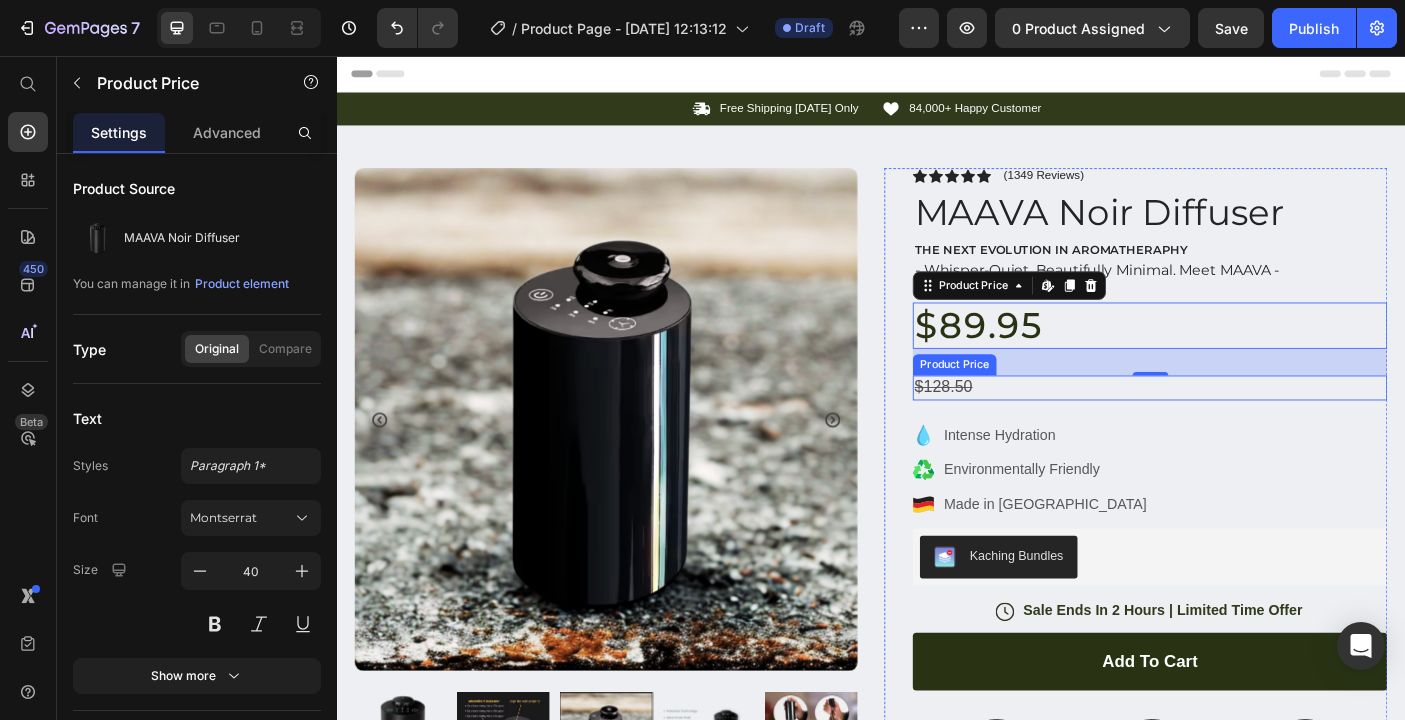 click on "$128.50" at bounding box center [1250, 428] 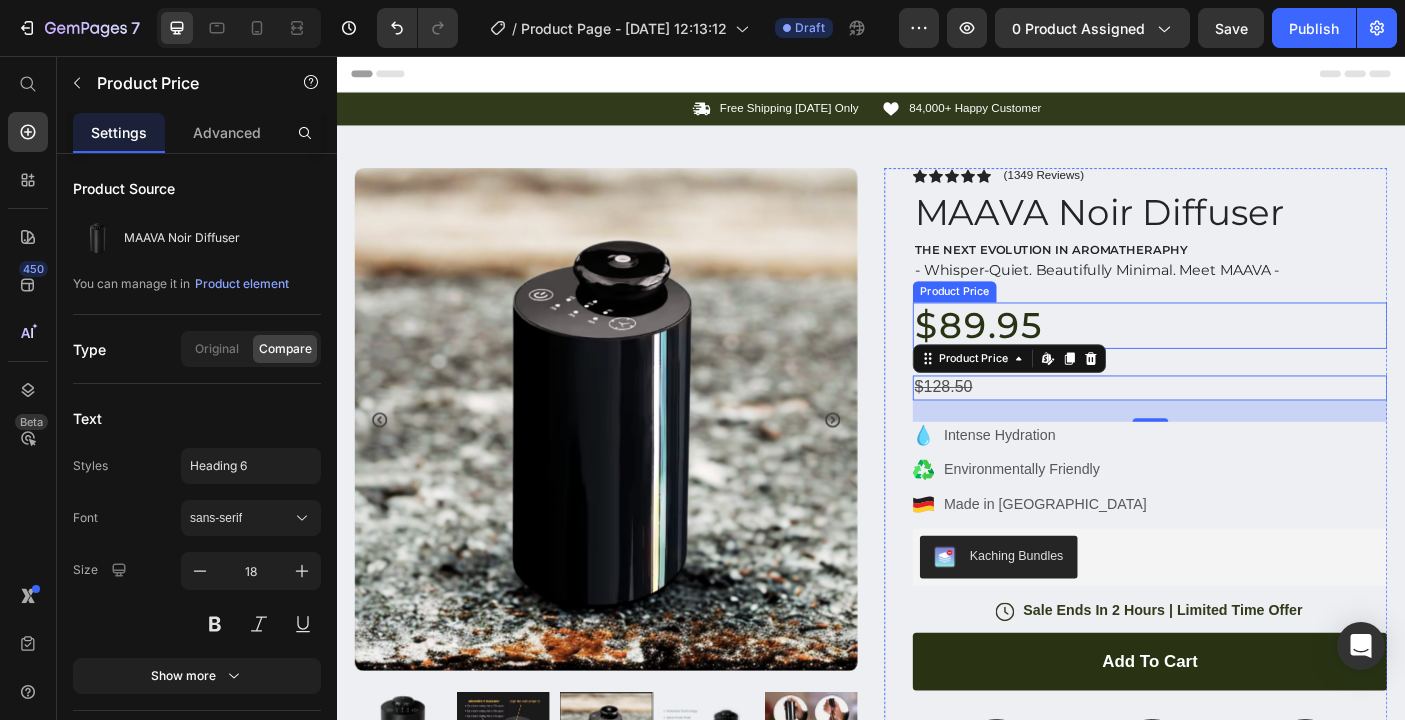 click on "$89.95" at bounding box center (1250, 359) 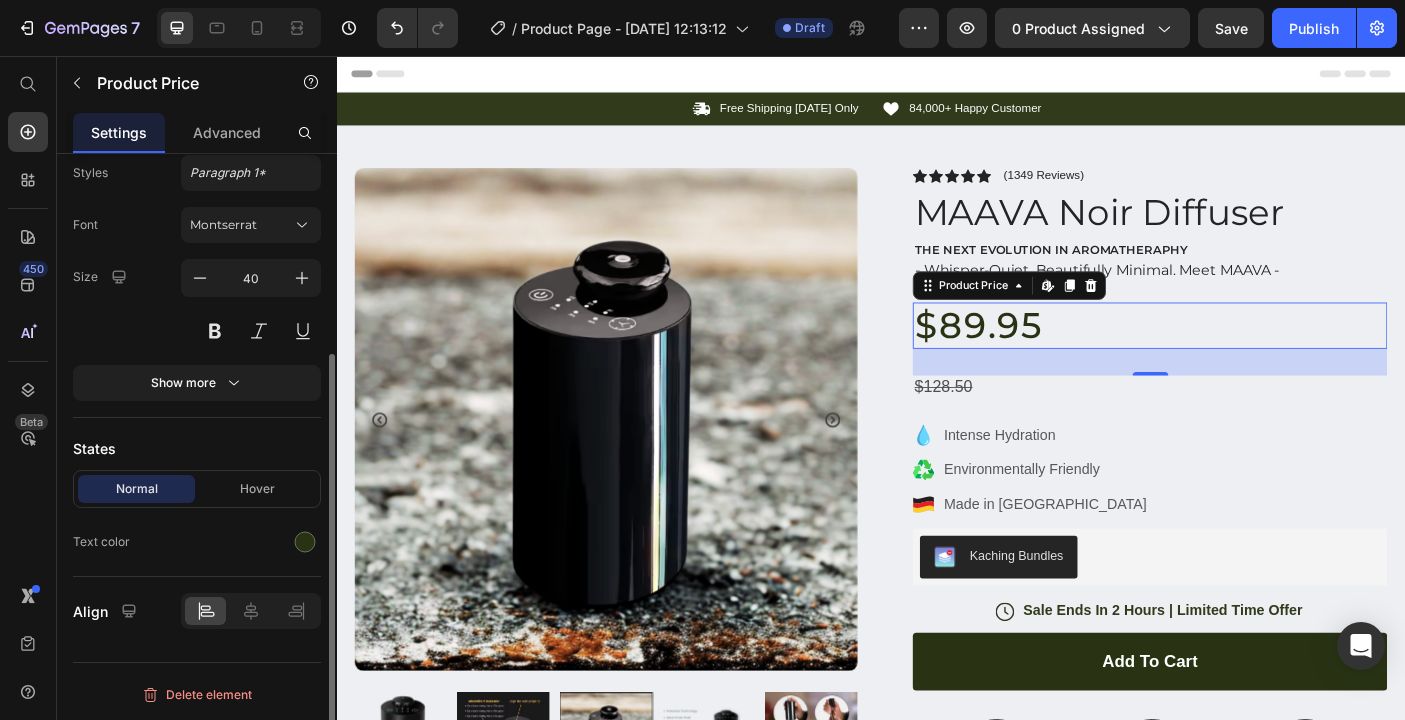 scroll, scrollTop: 289, scrollLeft: 0, axis: vertical 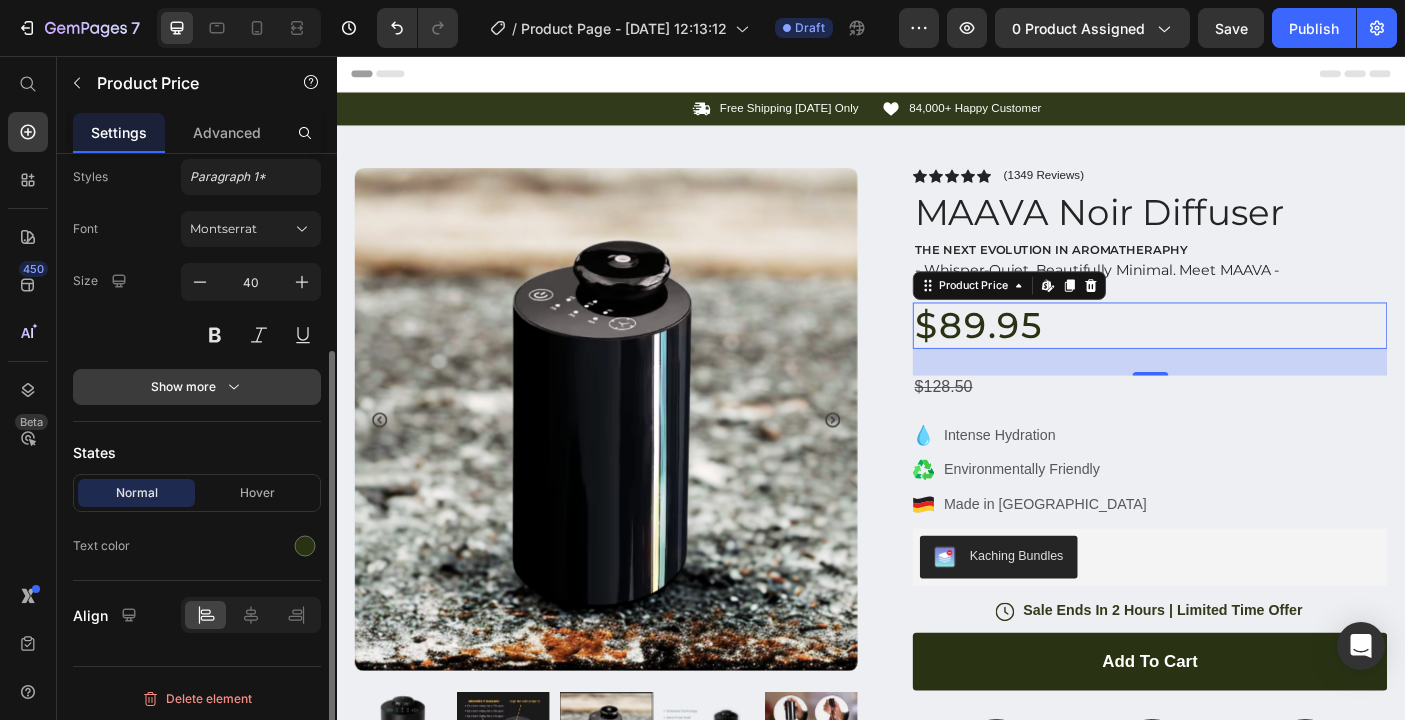 click on "Show more" at bounding box center [197, 387] 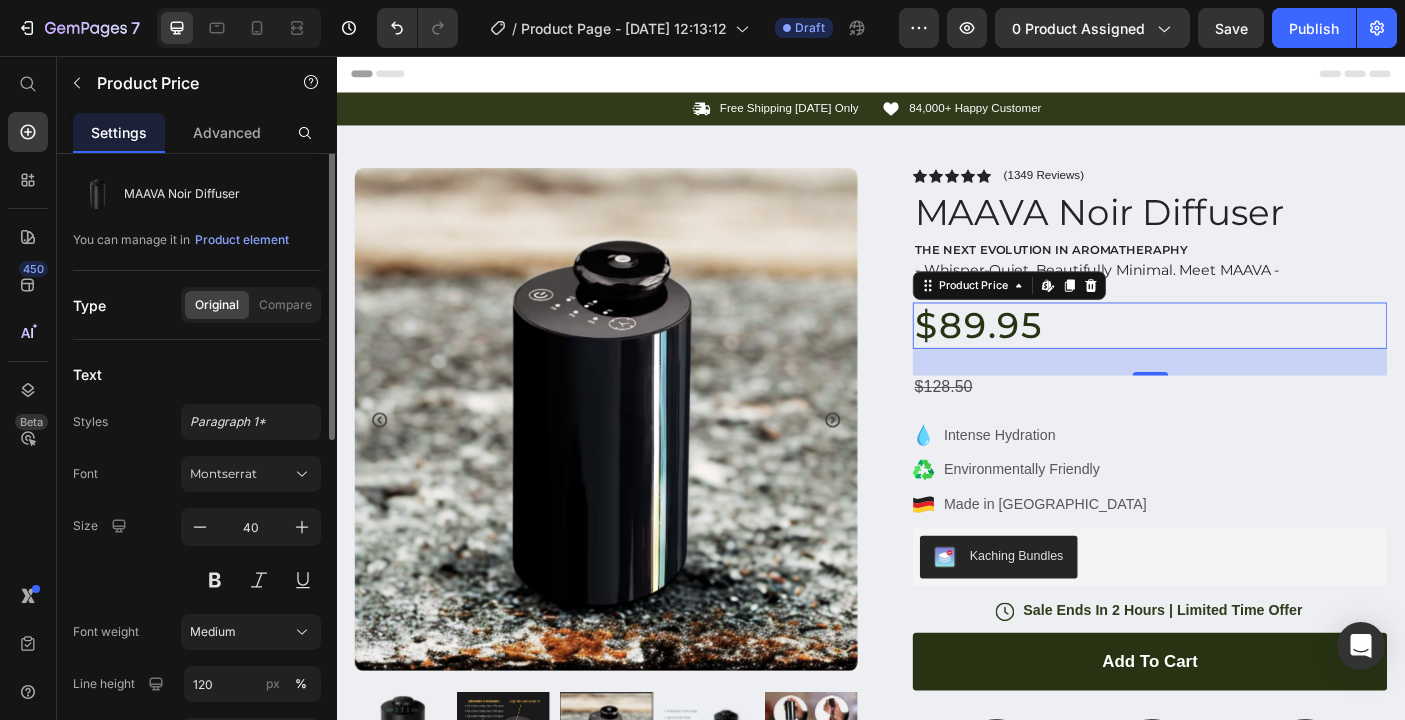 scroll, scrollTop: 0, scrollLeft: 0, axis: both 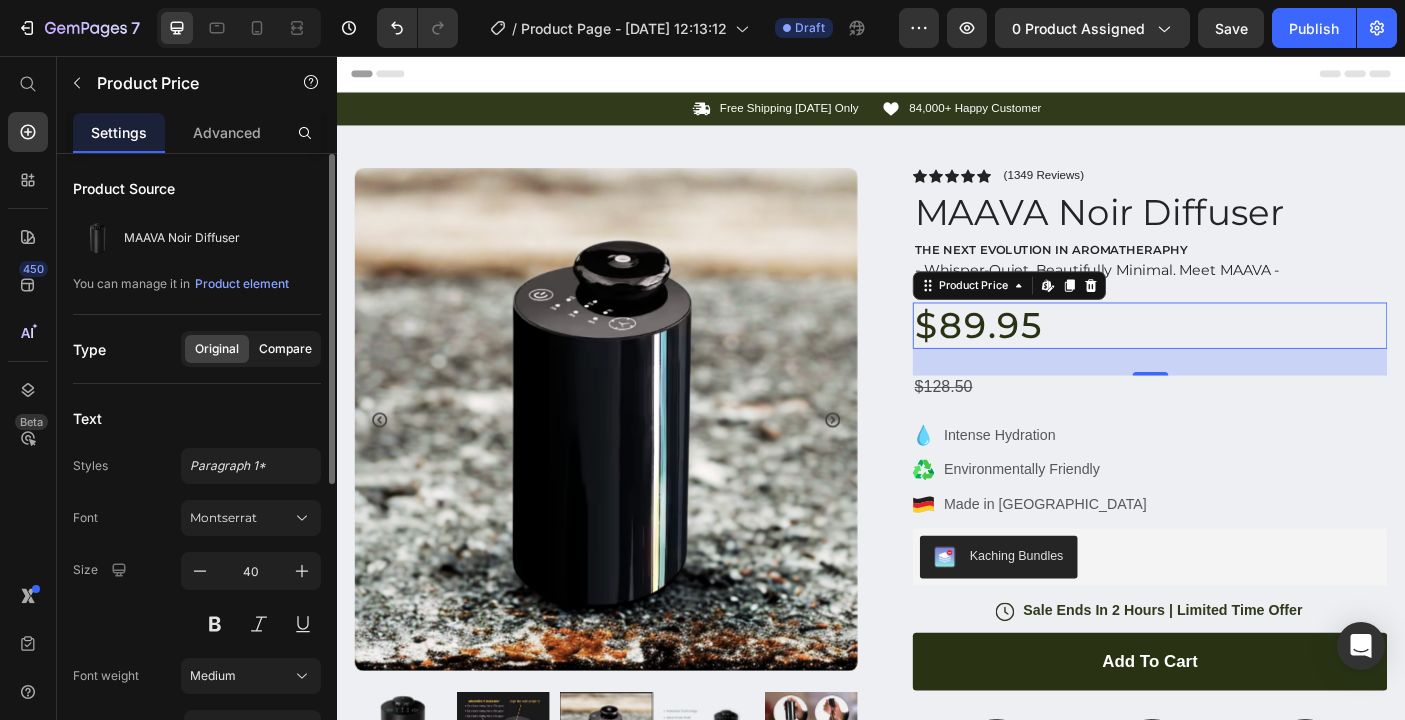 click on "Compare" 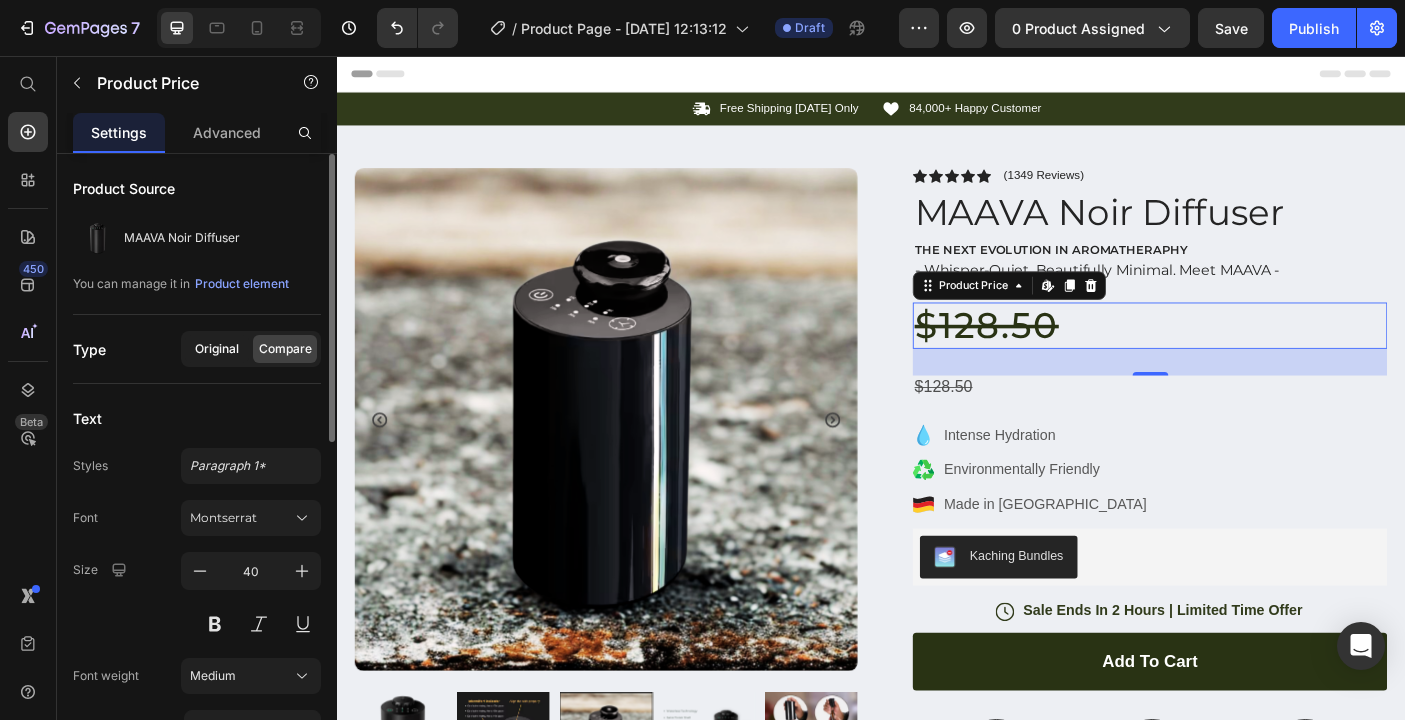 click on "Original" 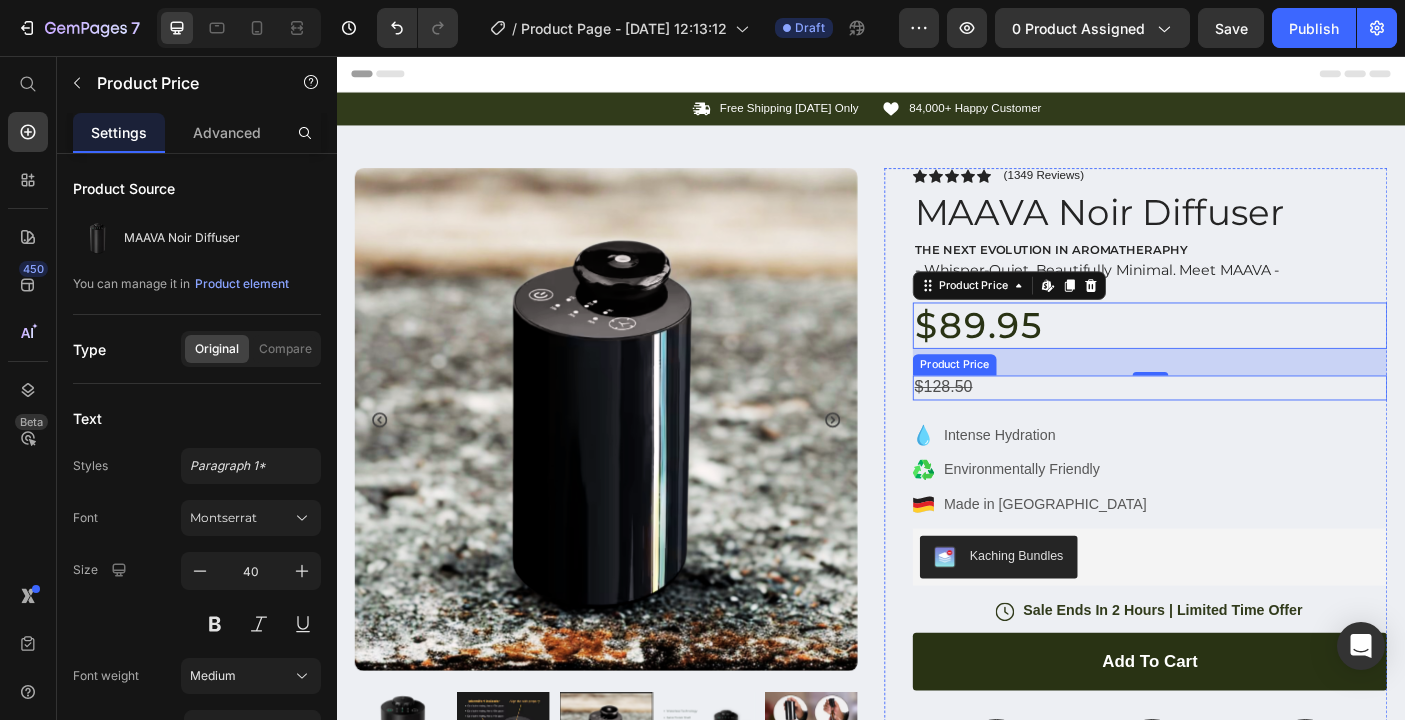 click on "$128.50" at bounding box center (1250, 428) 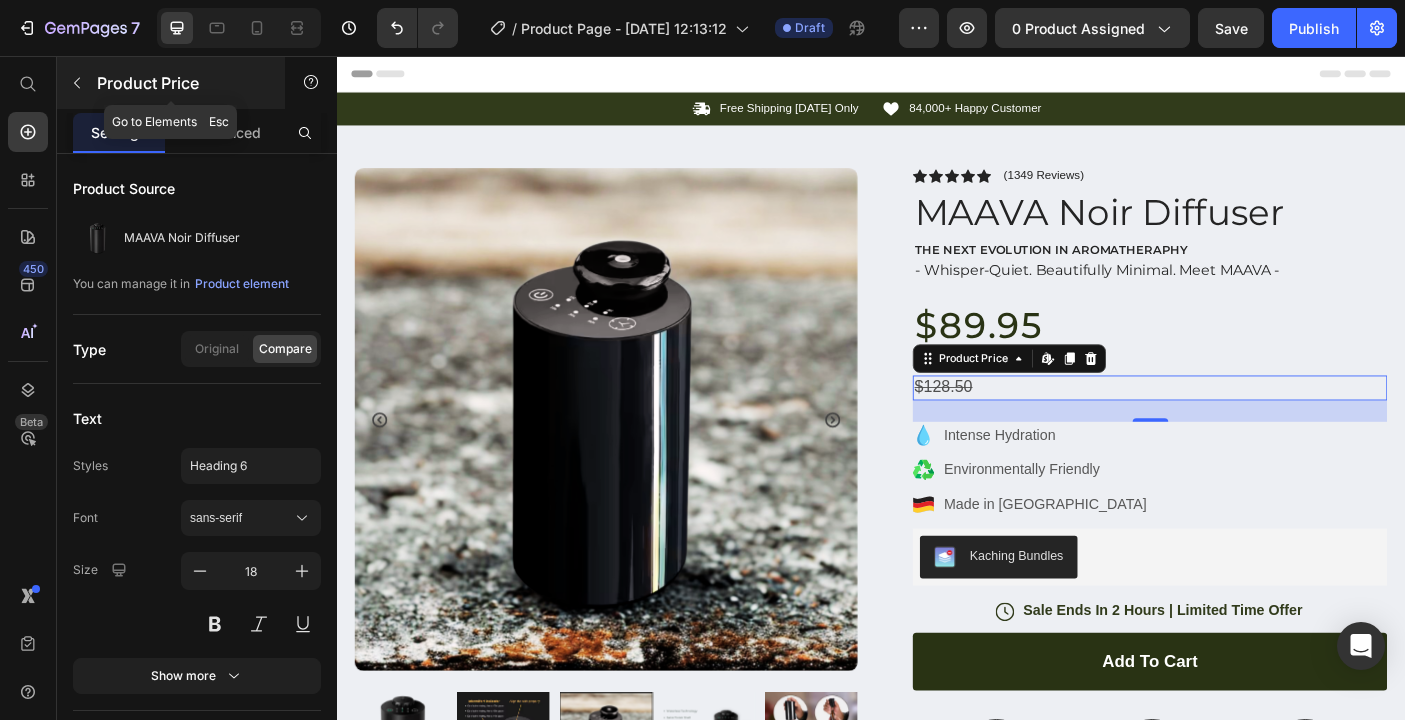 click 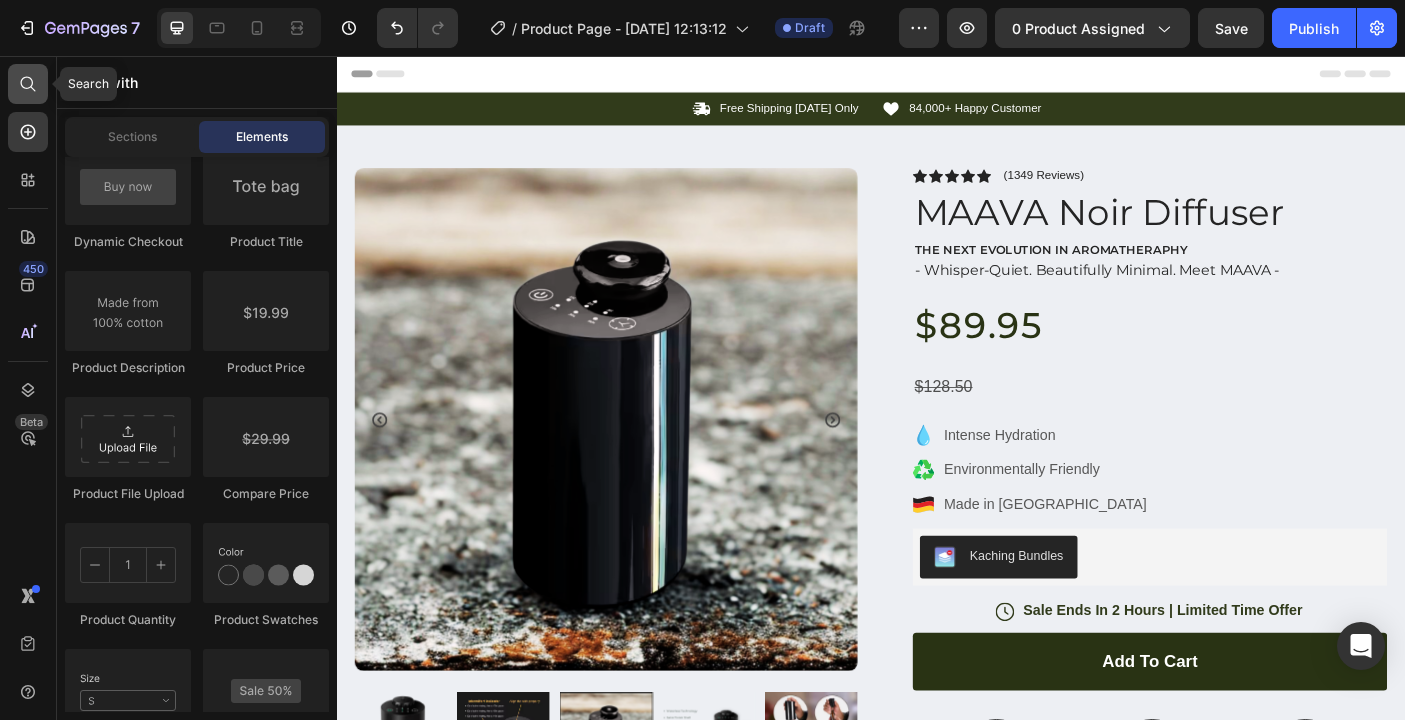 click 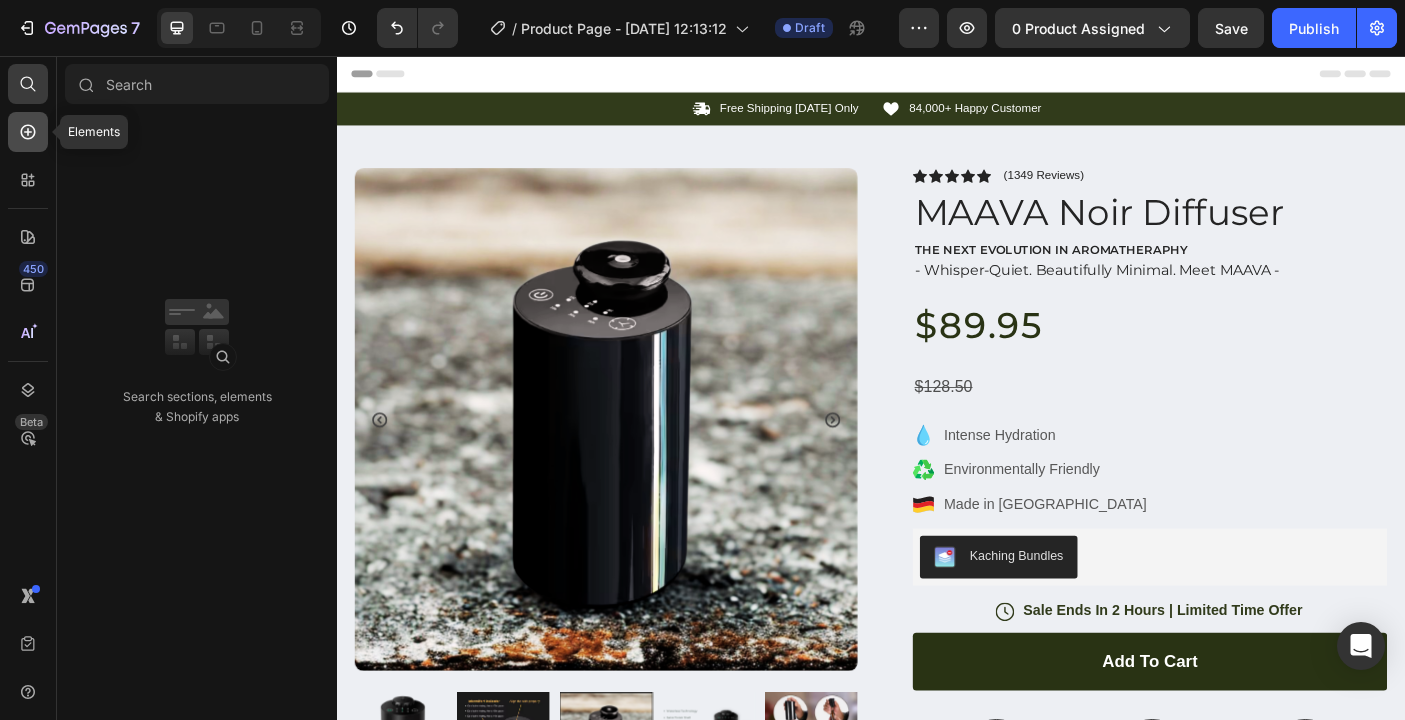 click 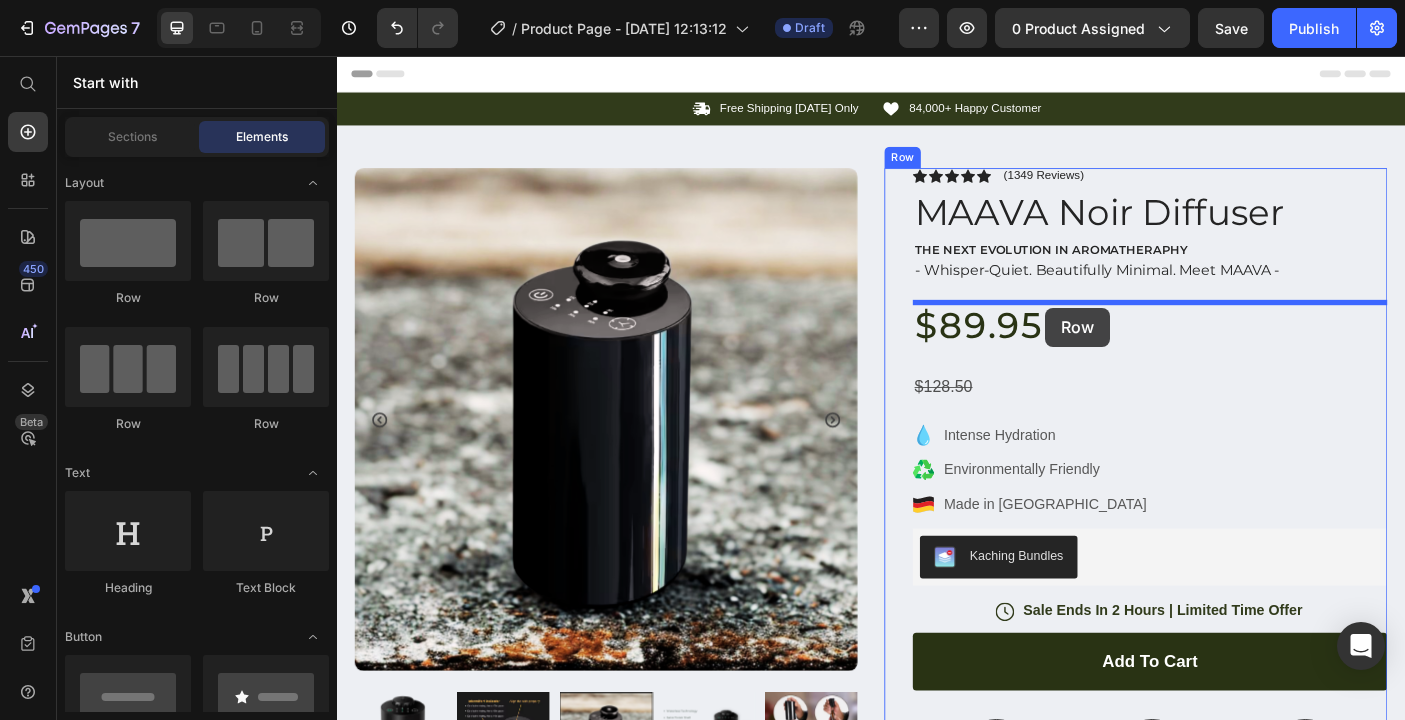 drag, startPoint x: 594, startPoint y: 315, endPoint x: 1133, endPoint y: 339, distance: 539.53406 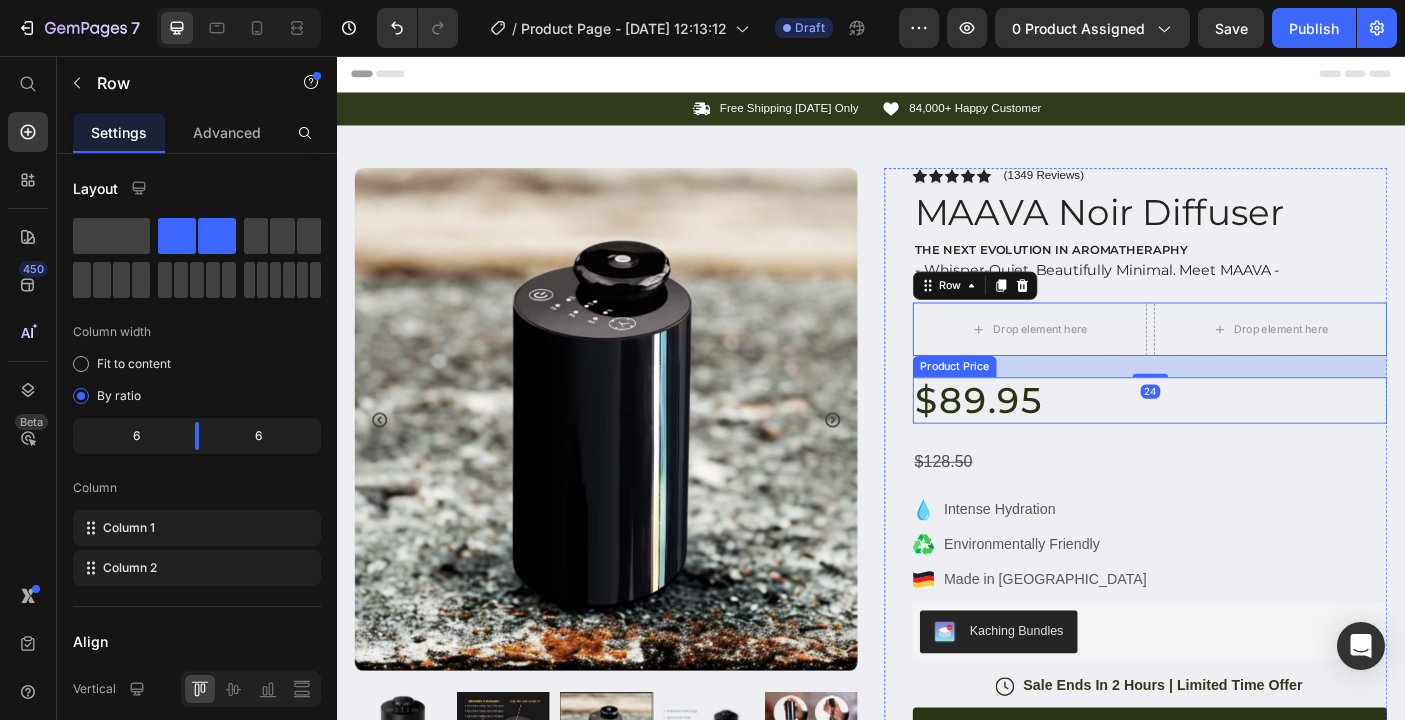 click on "$89.95" at bounding box center (1250, 443) 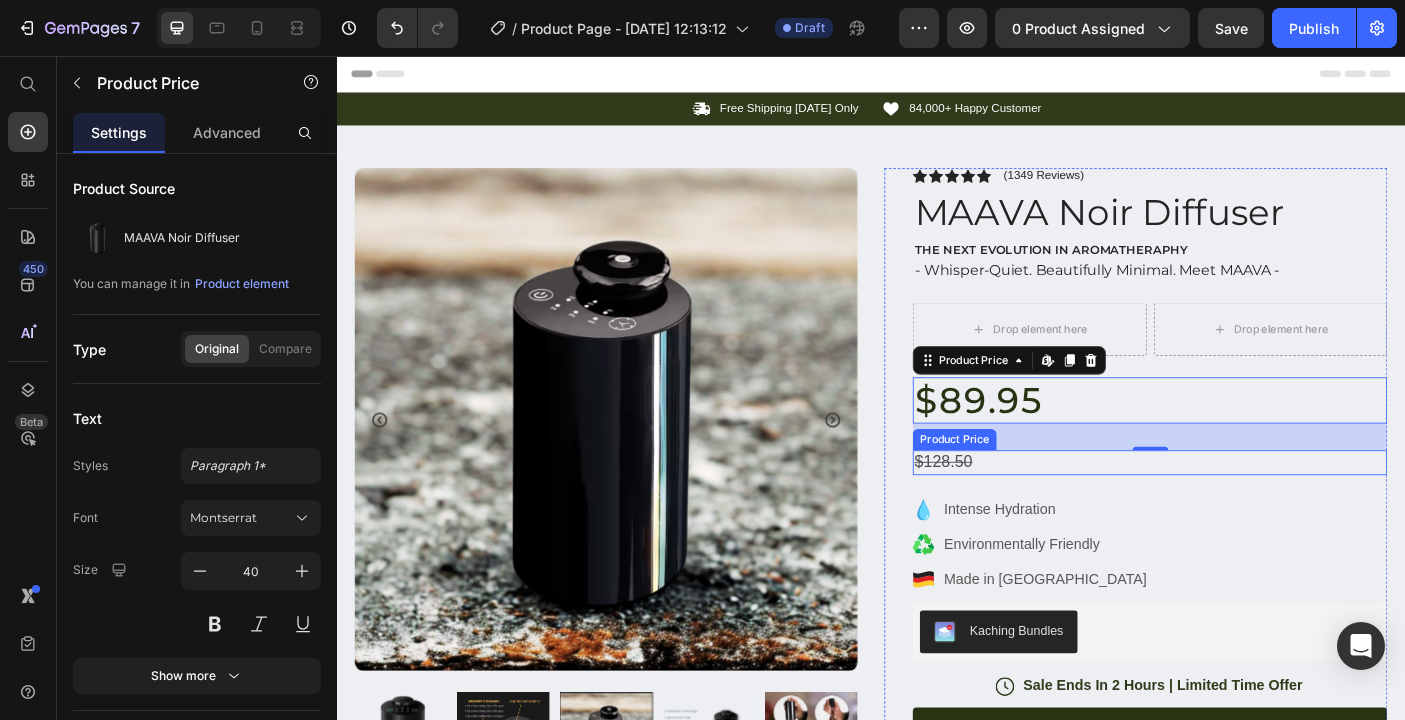 click on "$128.50" at bounding box center (1250, 512) 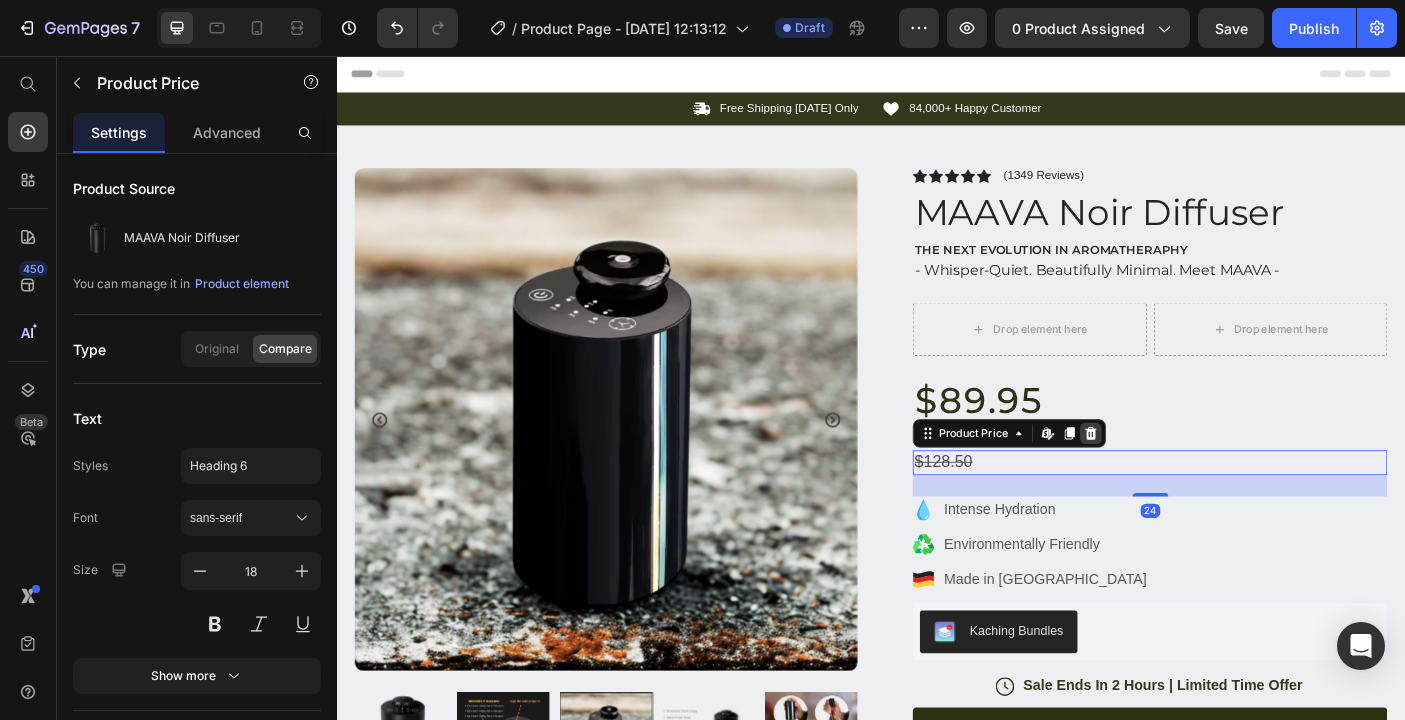 click 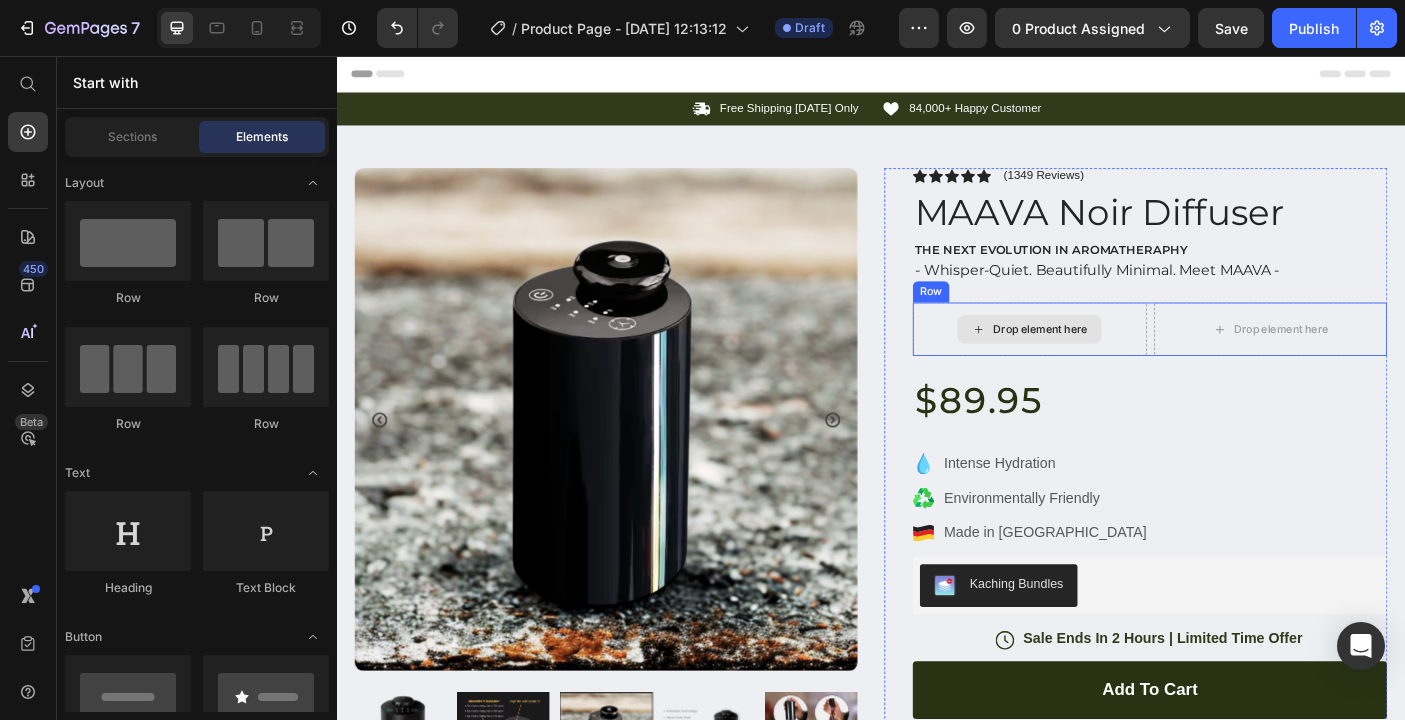 click on "Drop element here" at bounding box center (1127, 363) 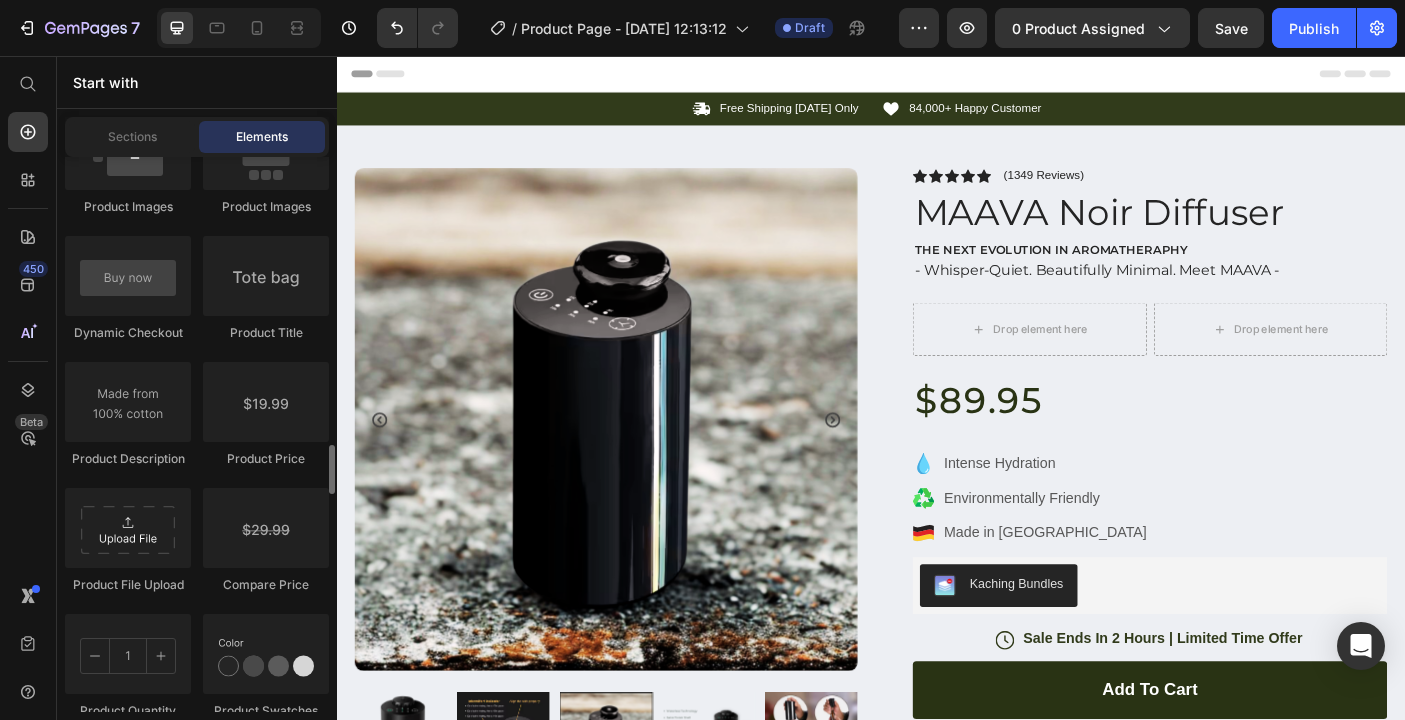 scroll, scrollTop: 3268, scrollLeft: 0, axis: vertical 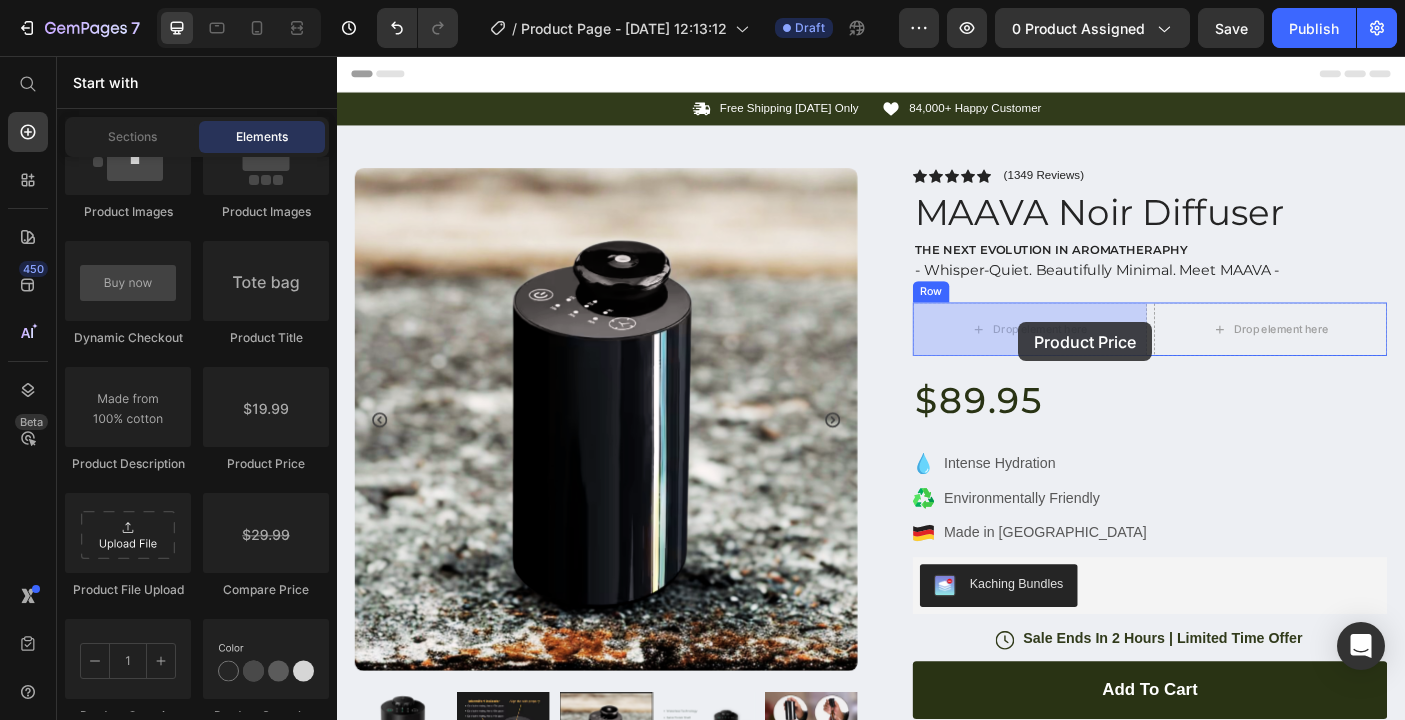 drag, startPoint x: 597, startPoint y: 488, endPoint x: 1101, endPoint y: 356, distance: 520.999 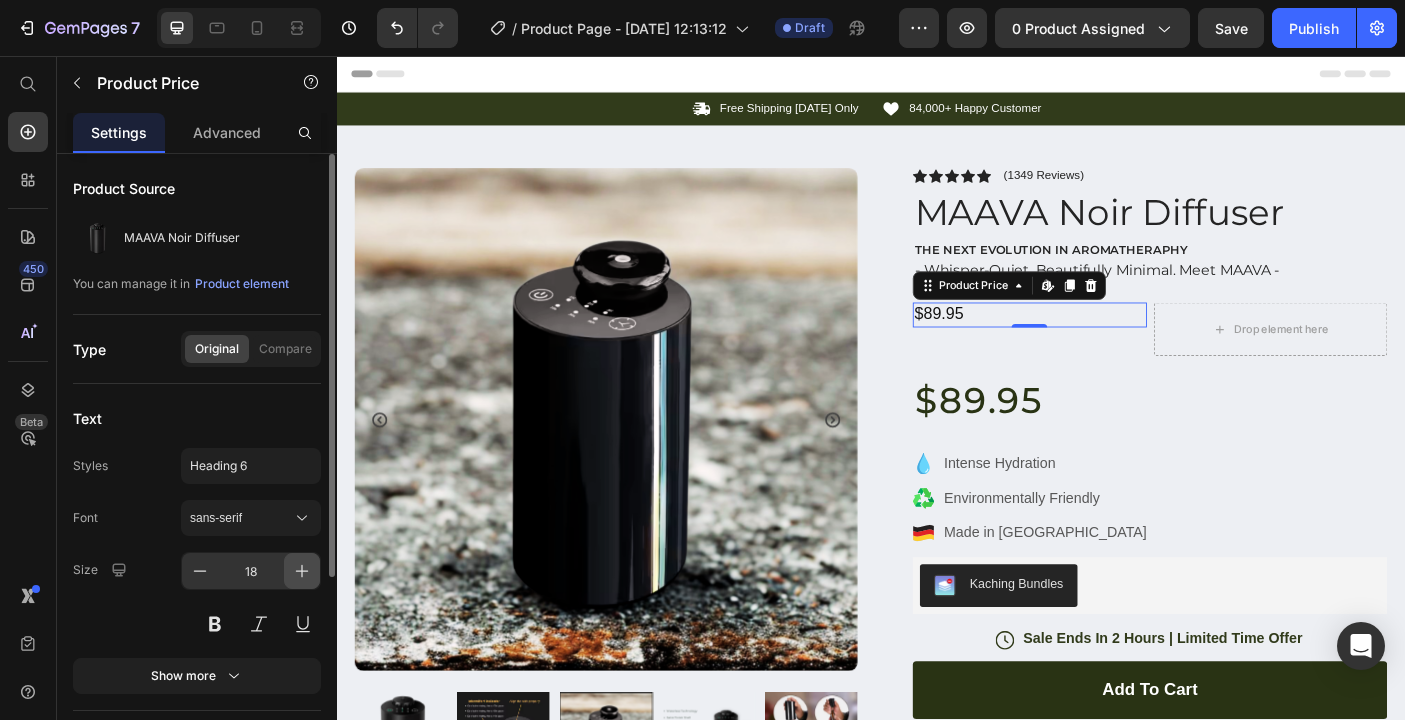 click 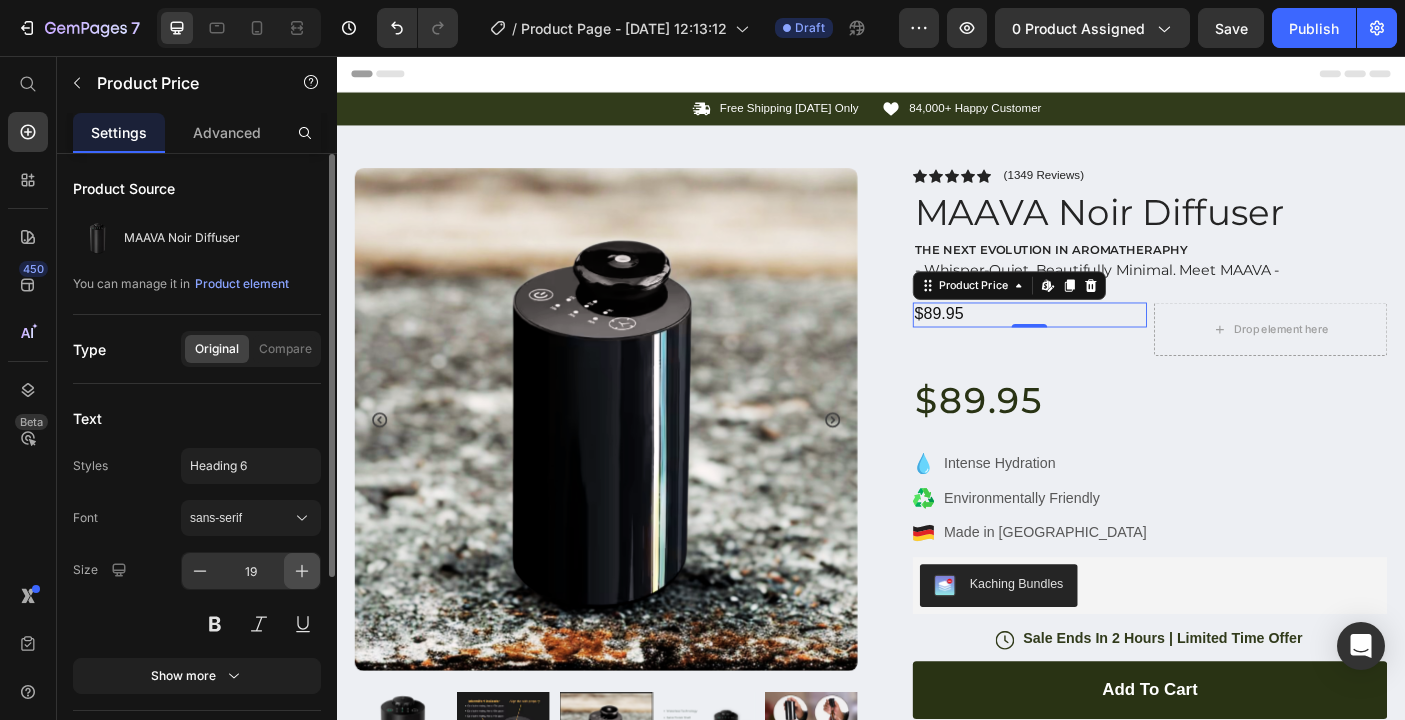 click 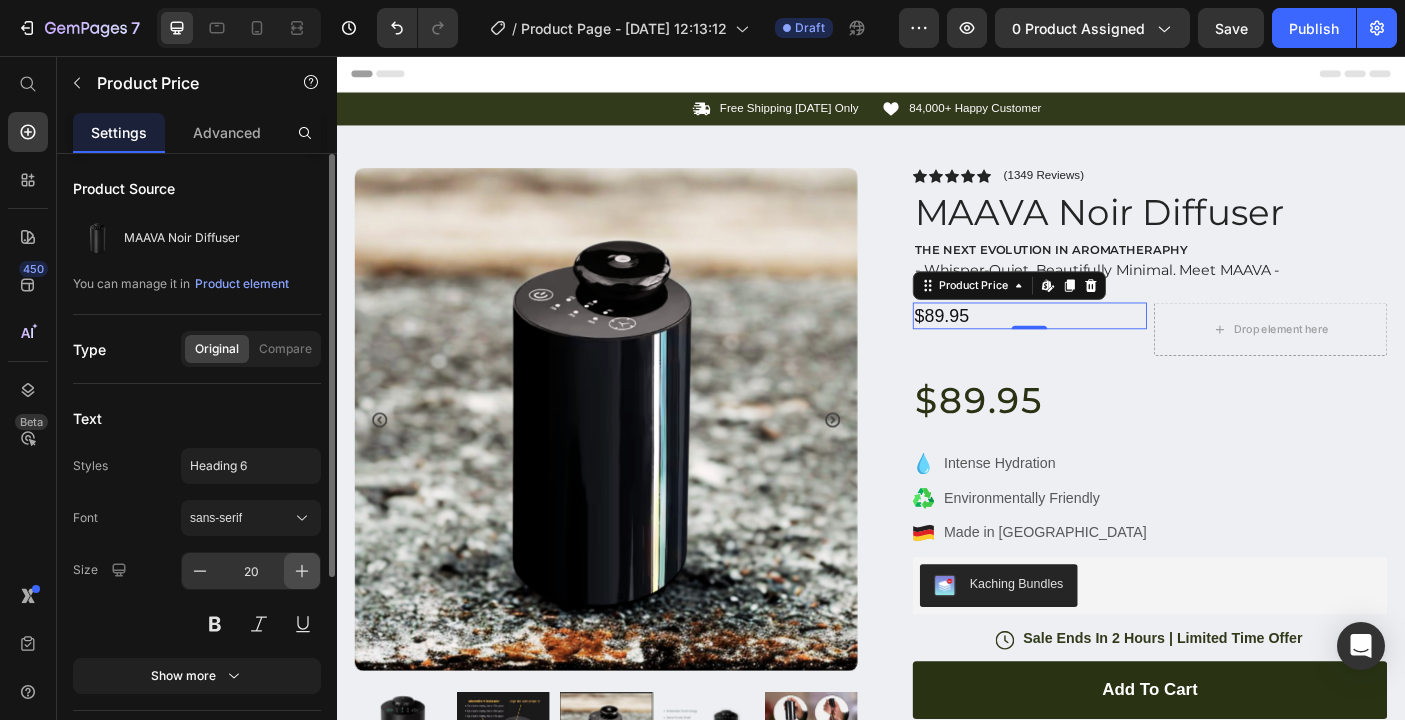 click 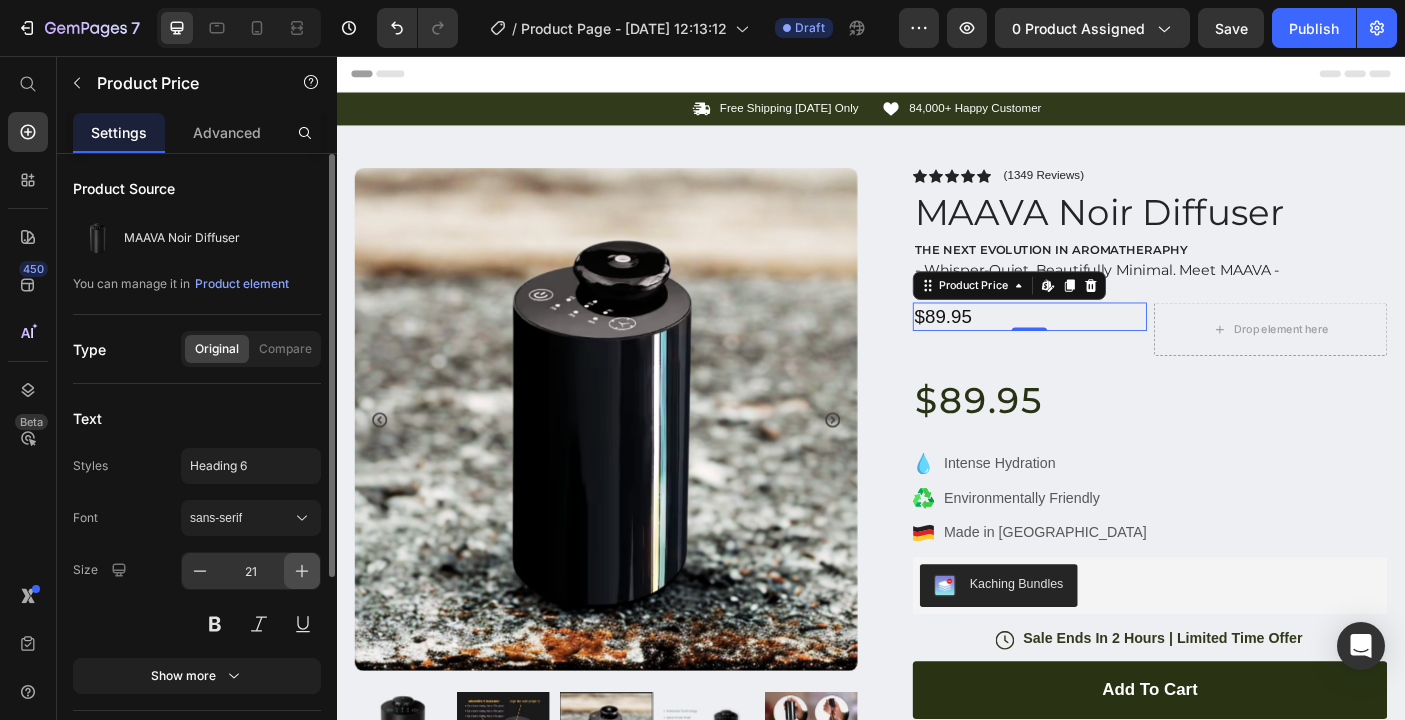 click 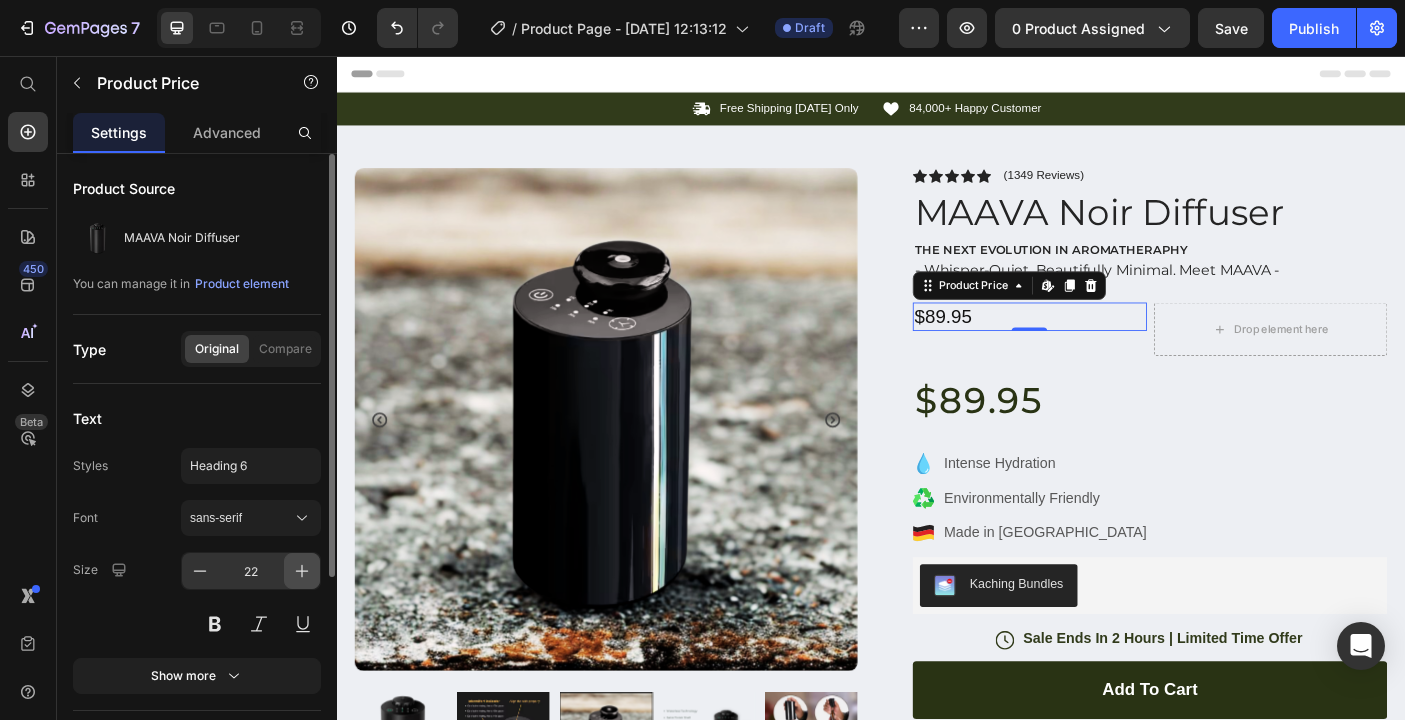 click 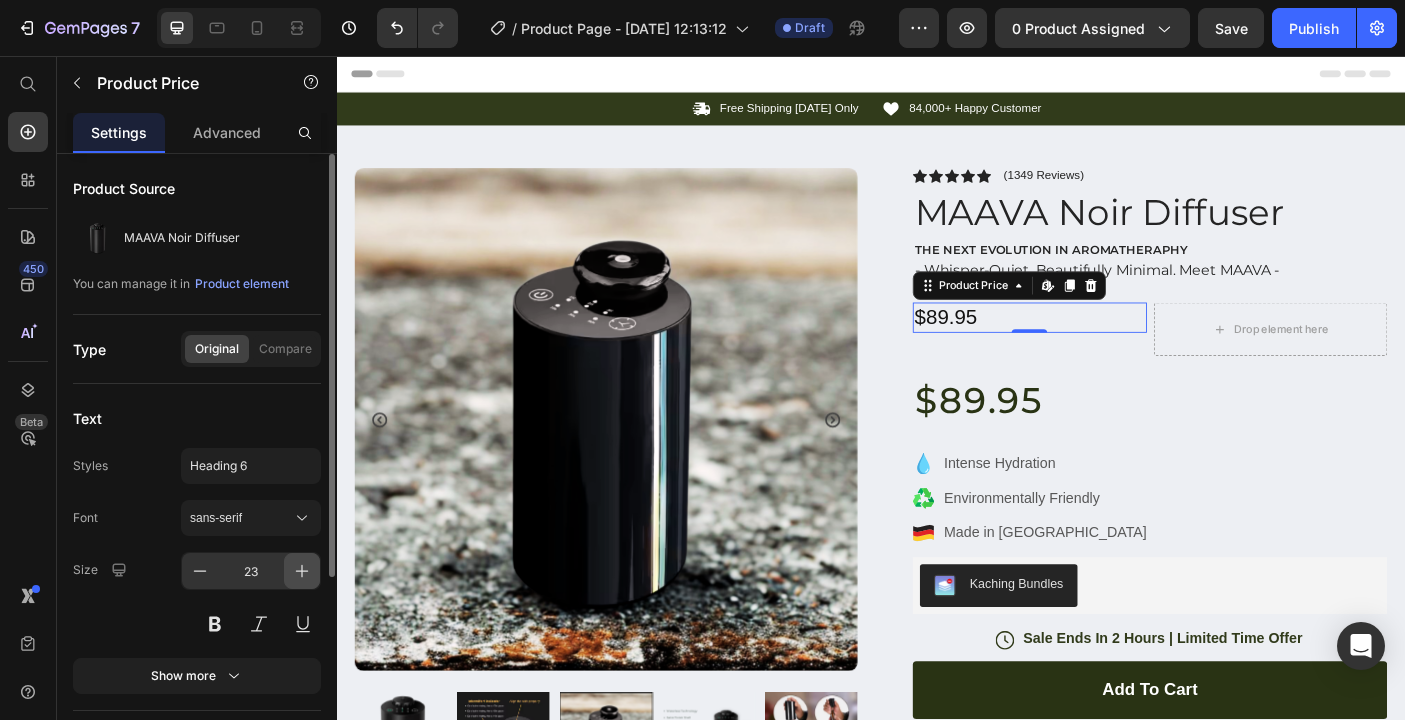 click 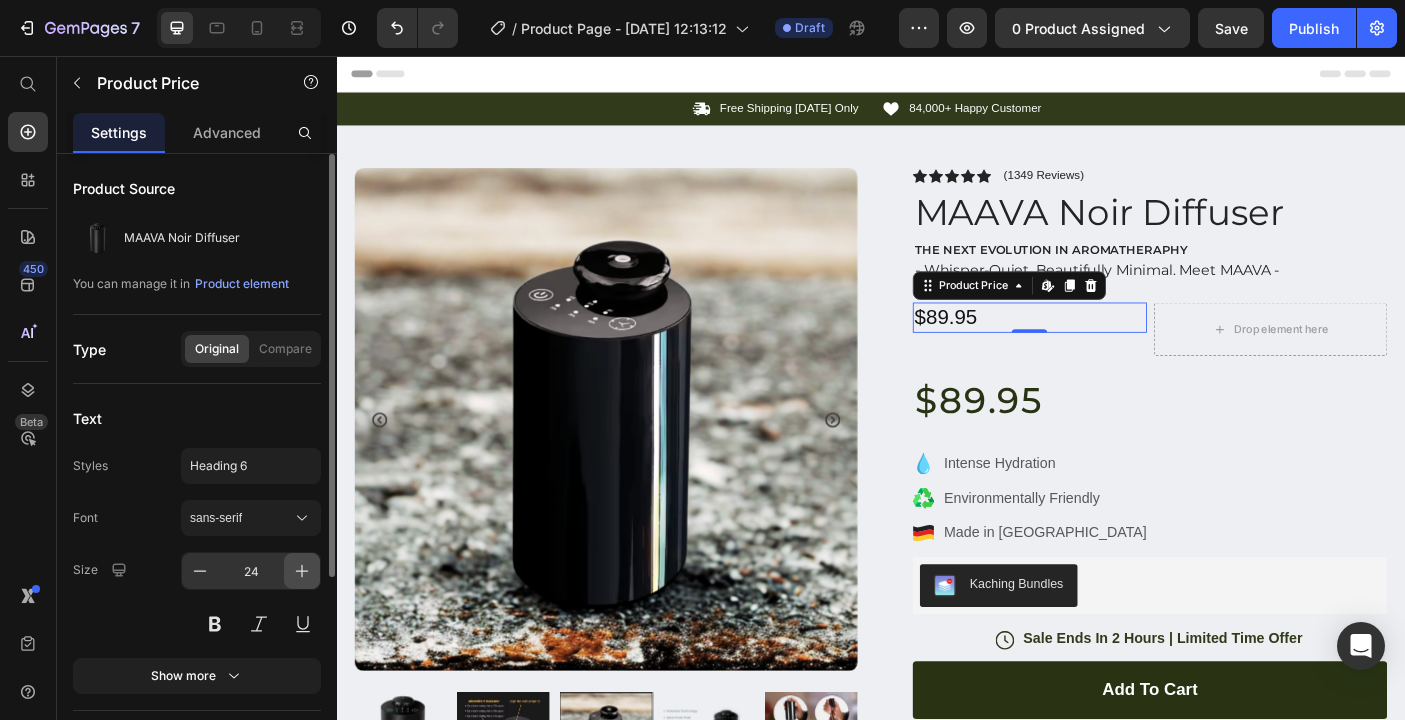 click 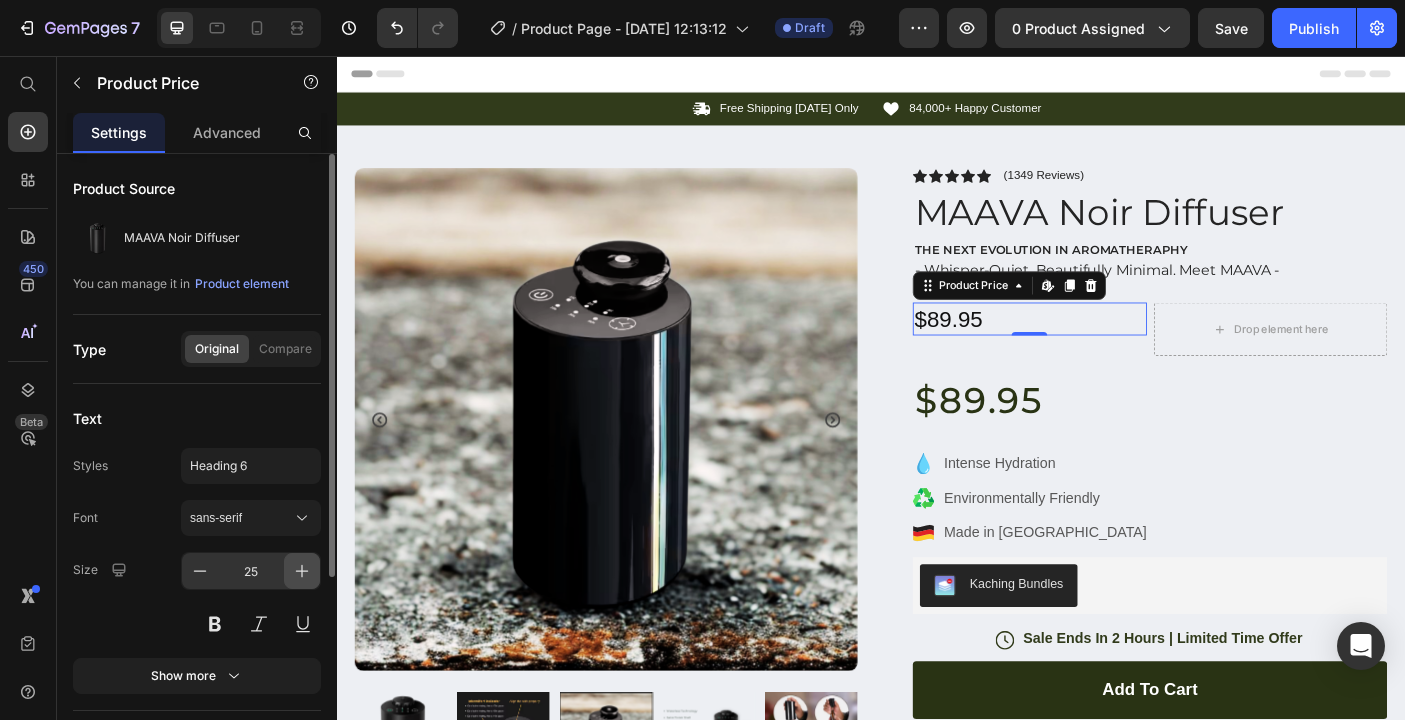 click 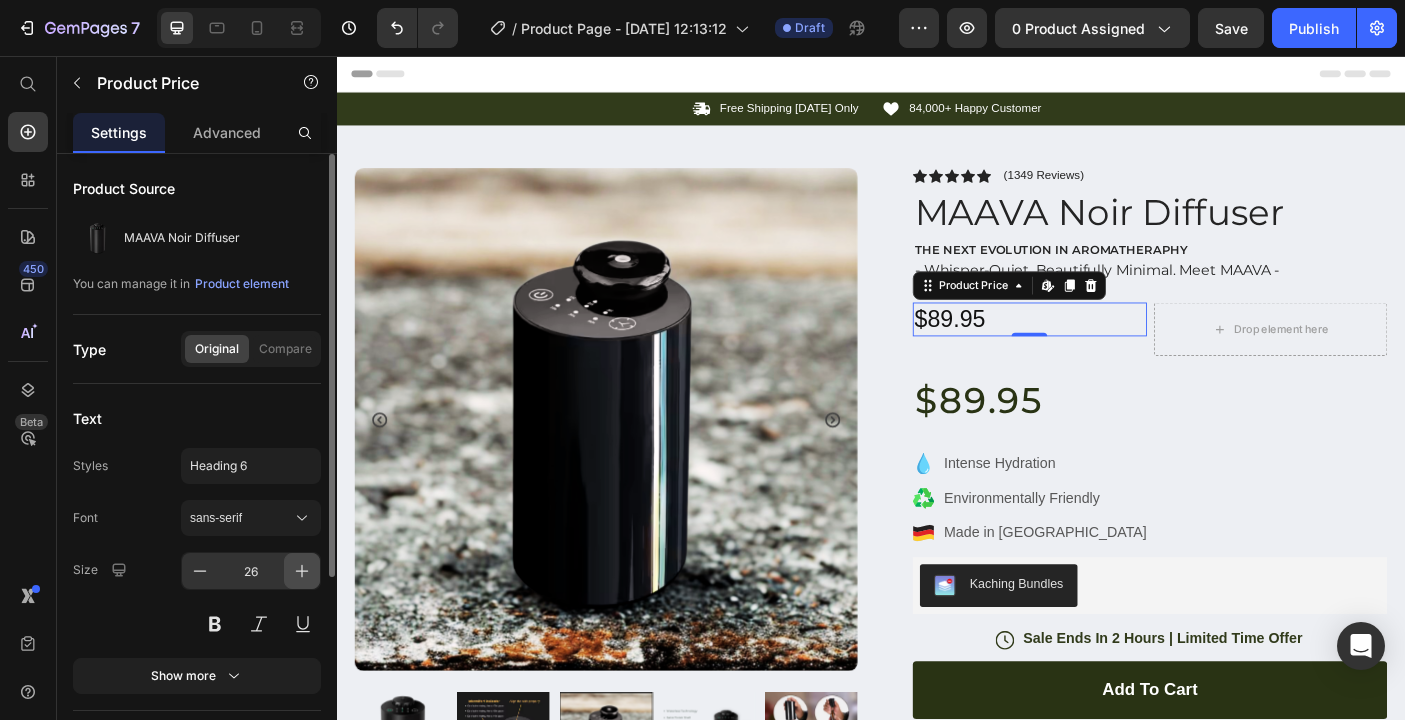 click 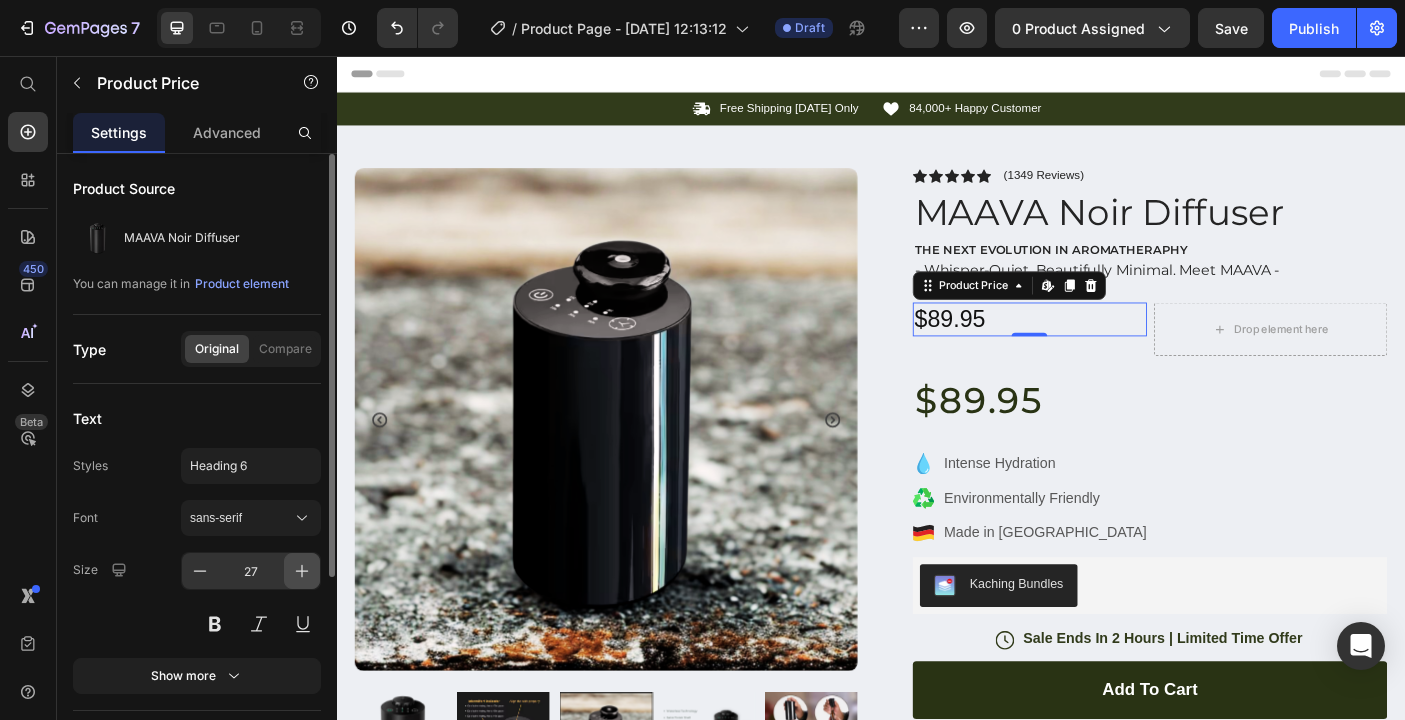 click 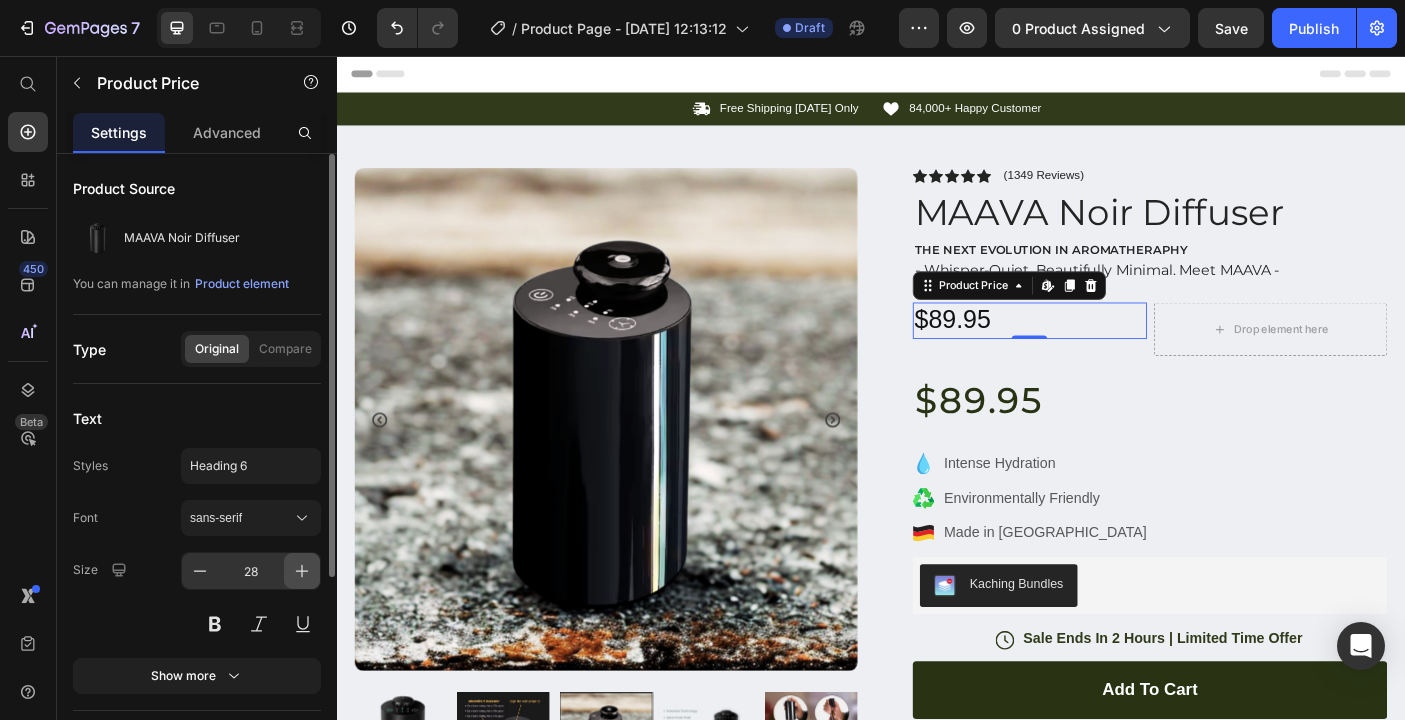 click 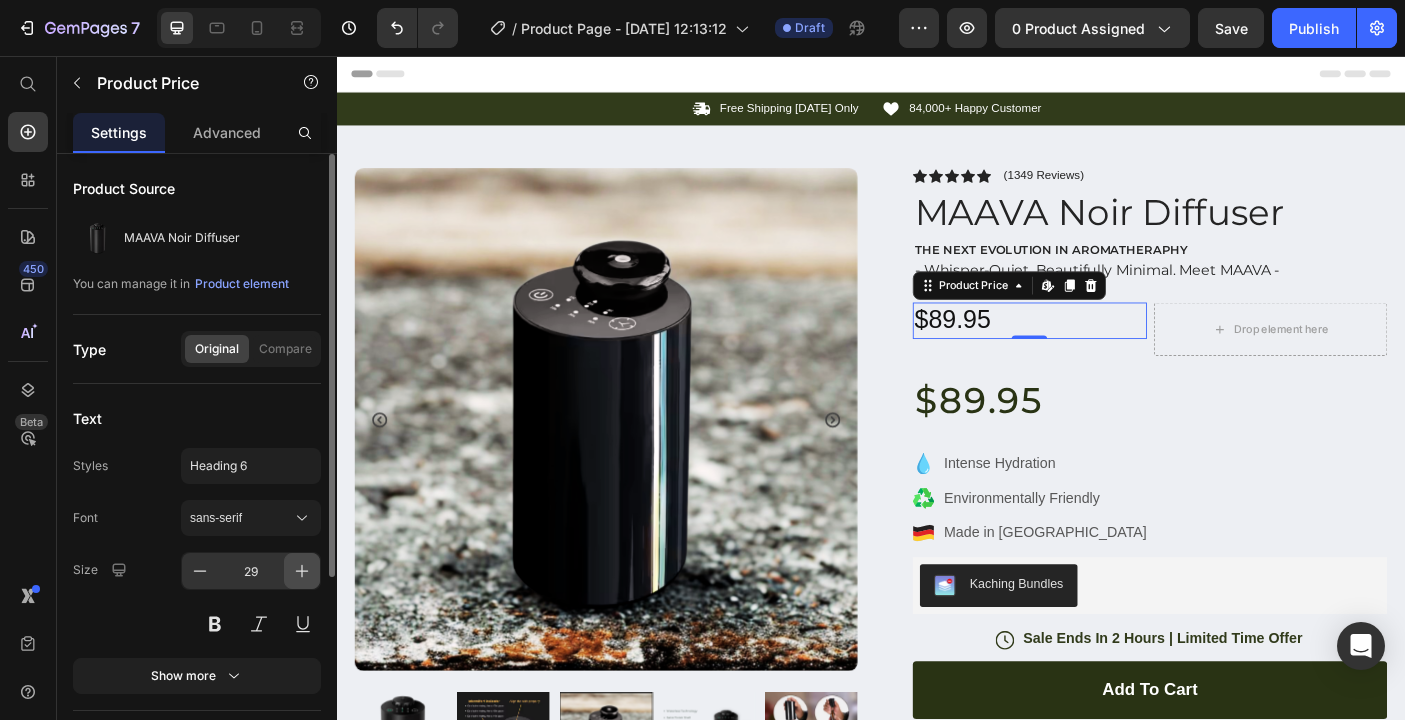 click 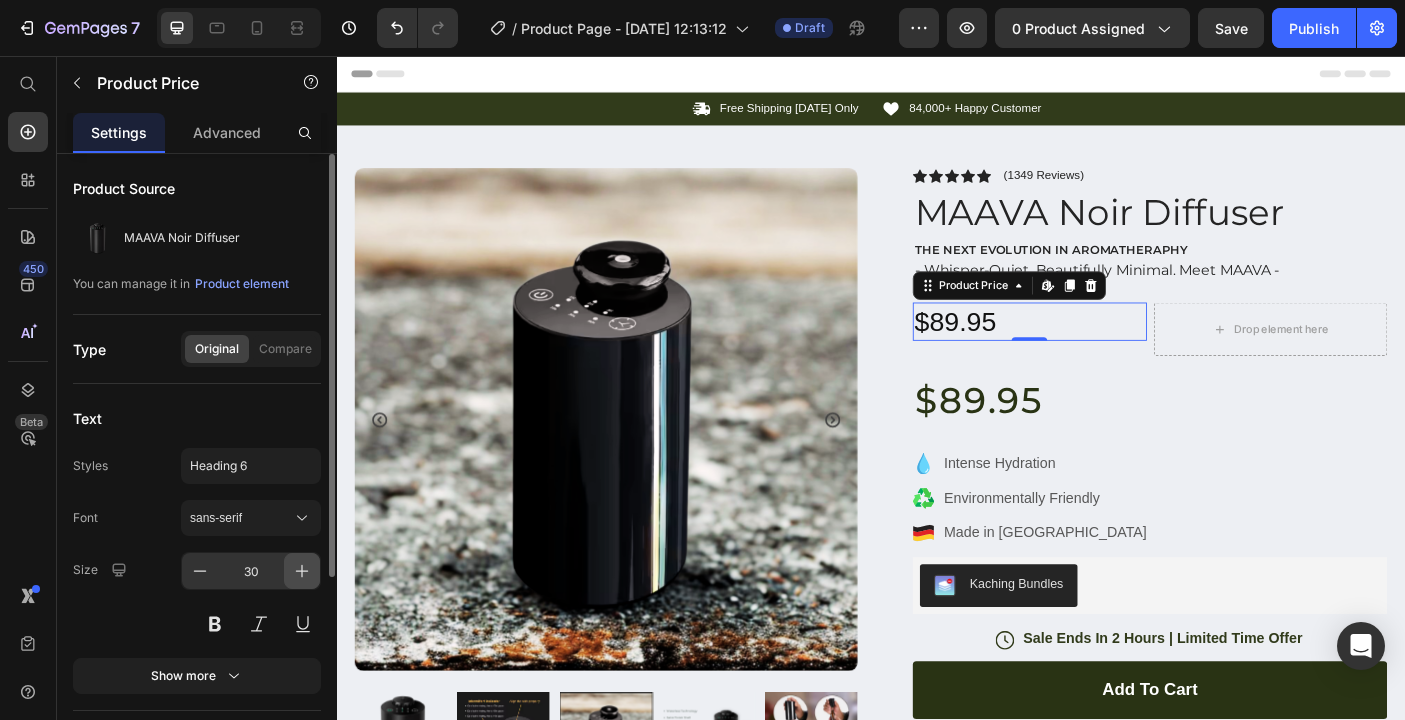 click 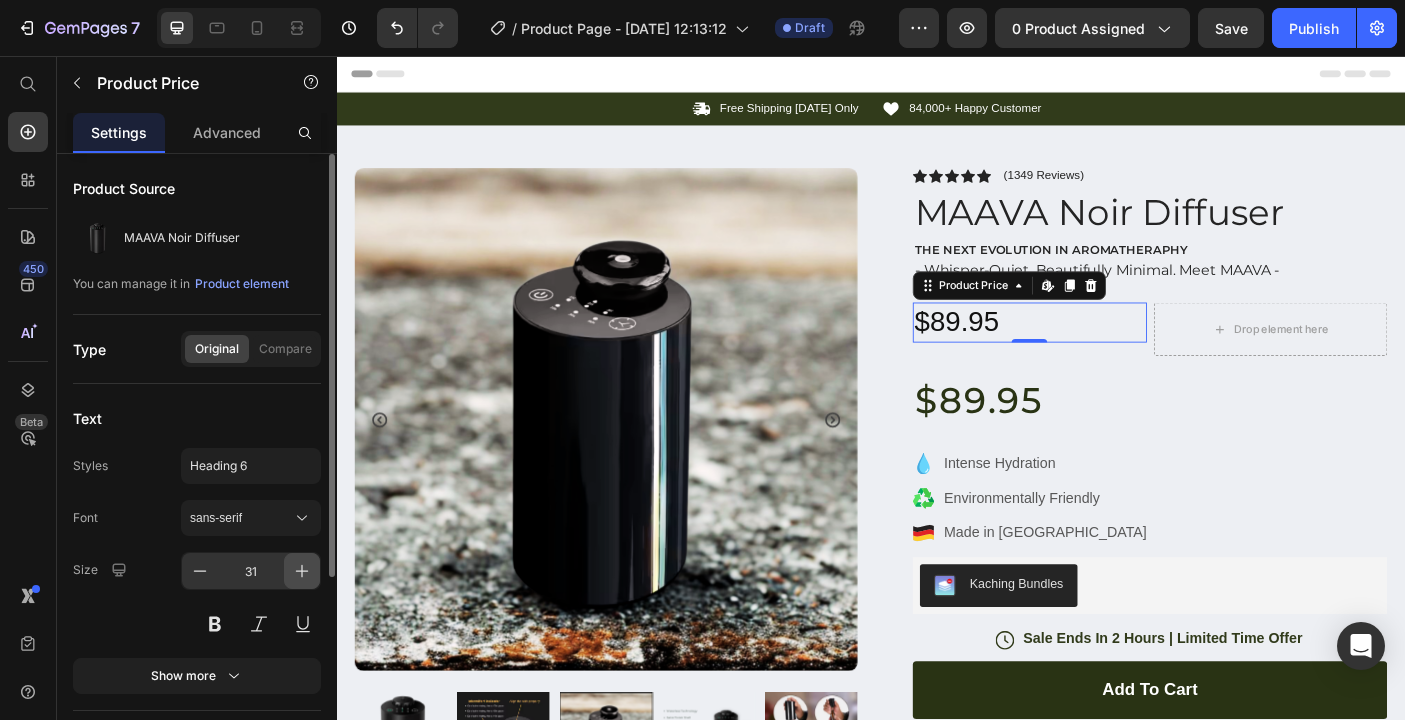 click 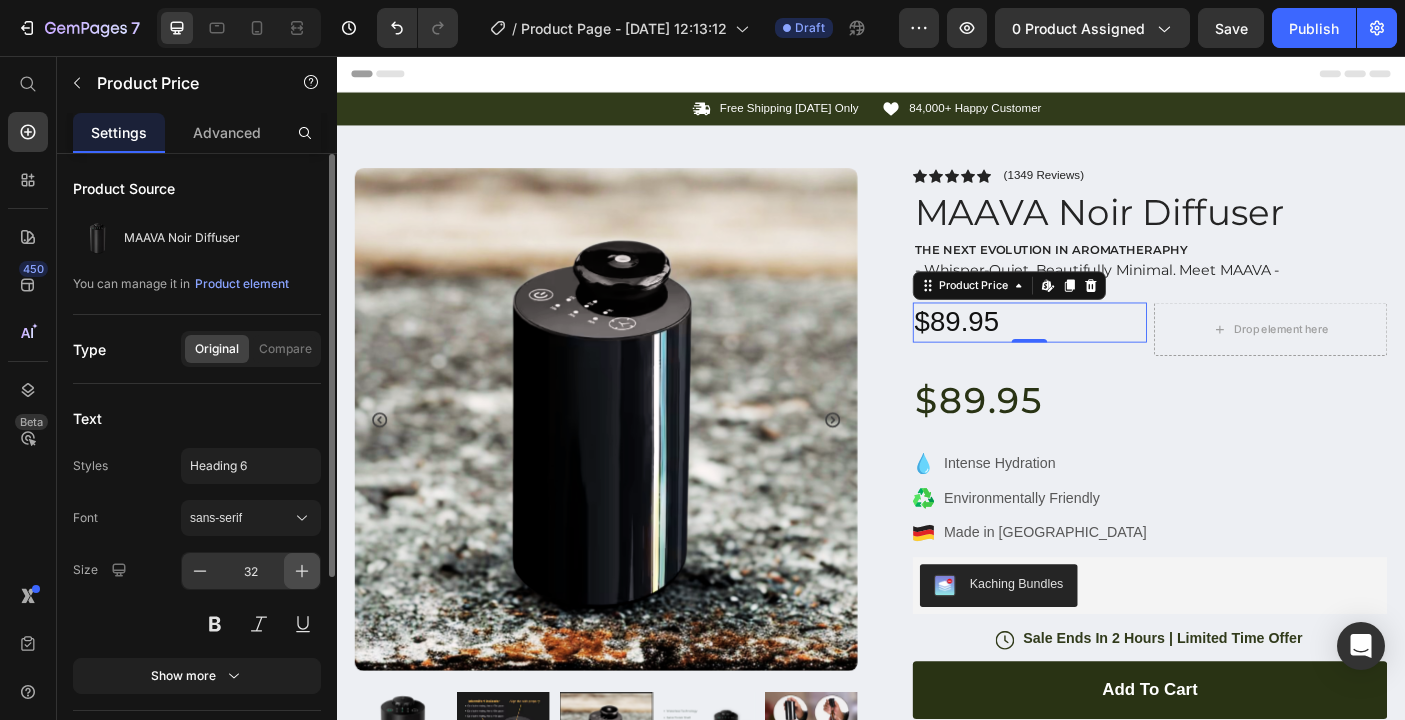 click 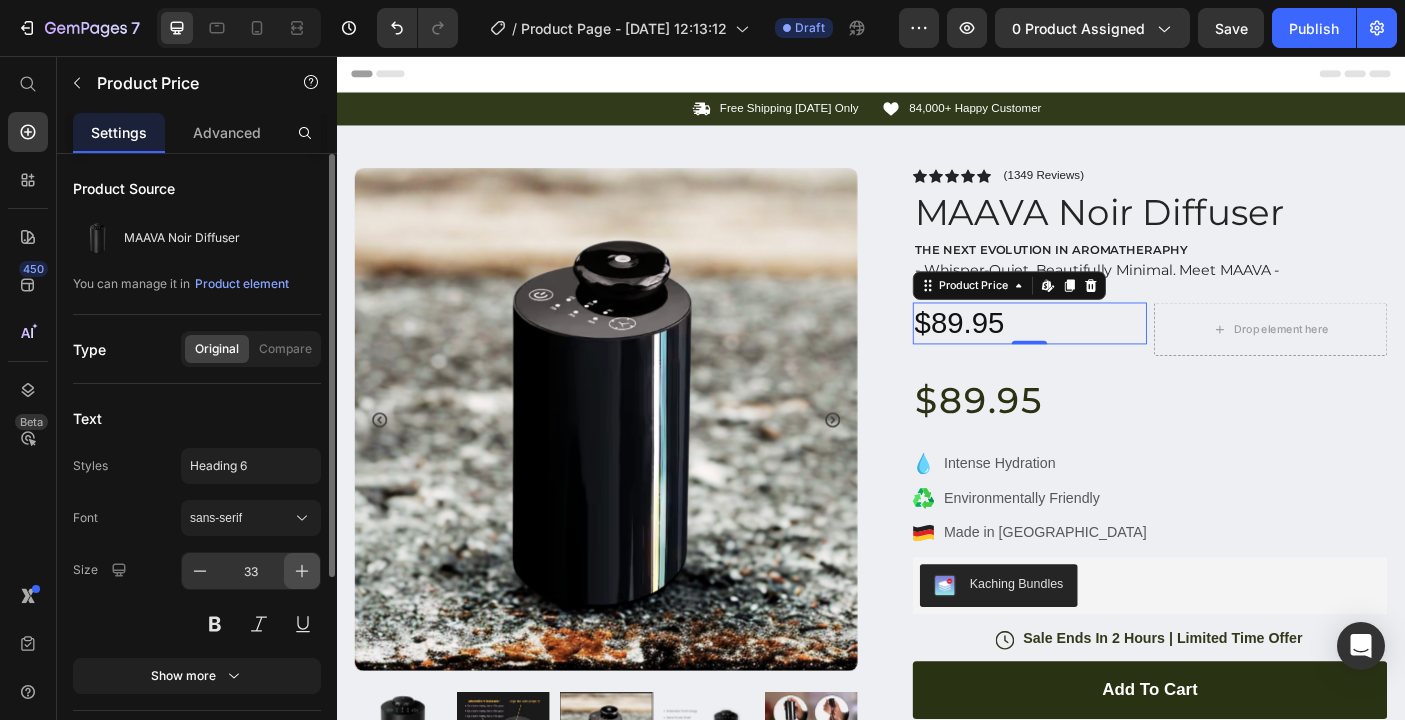click 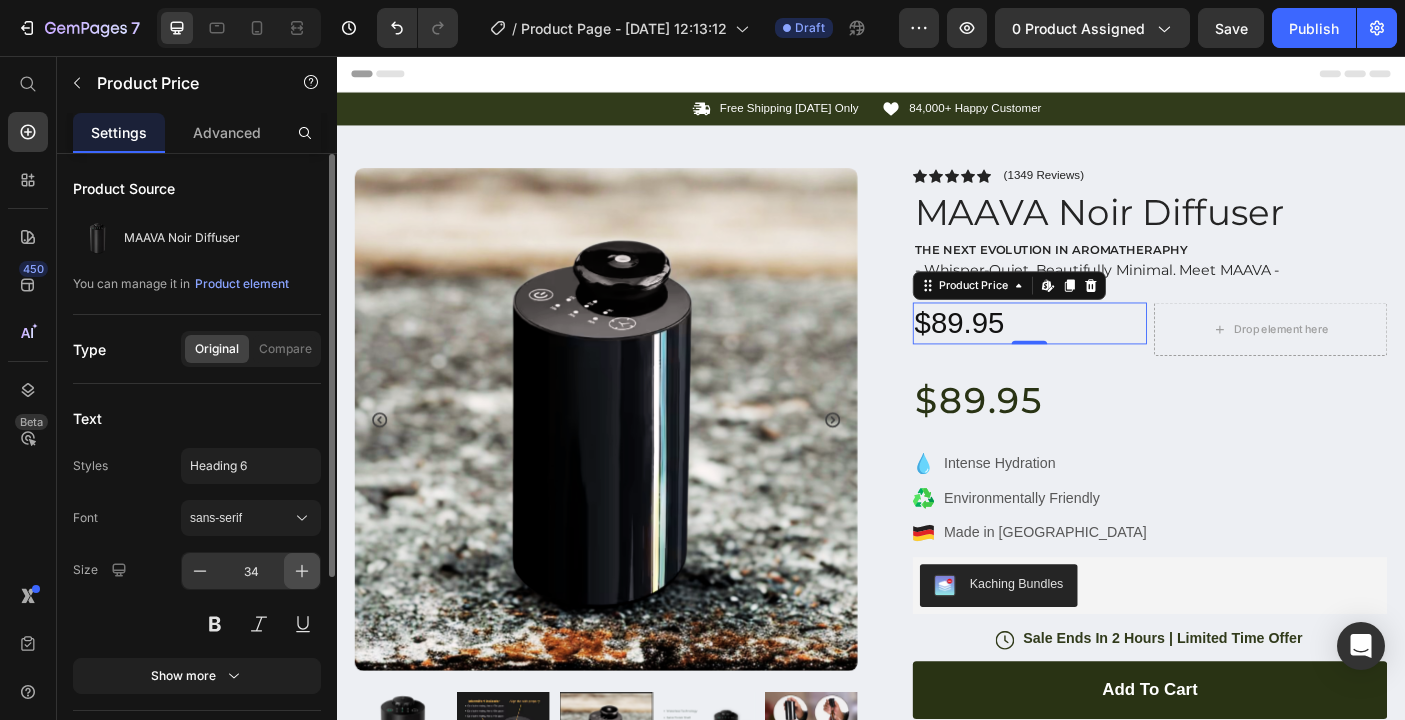 click 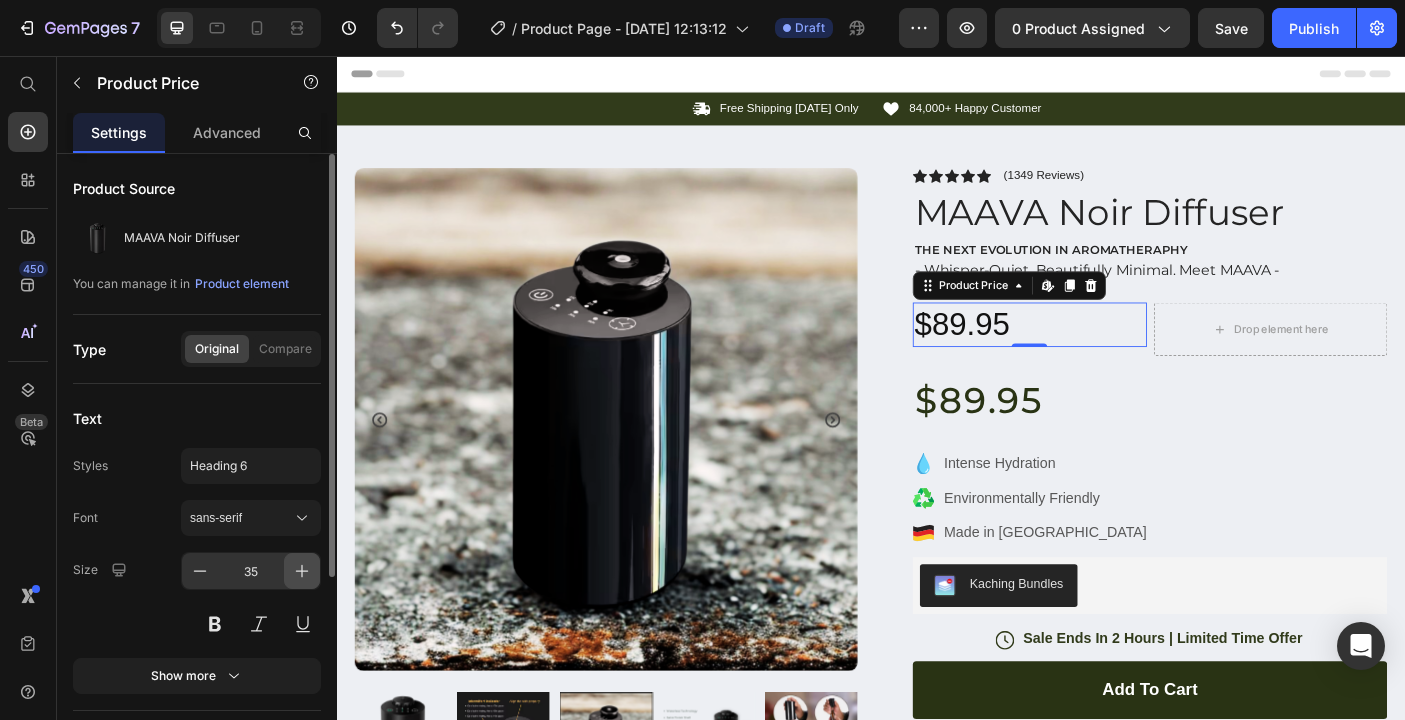 click 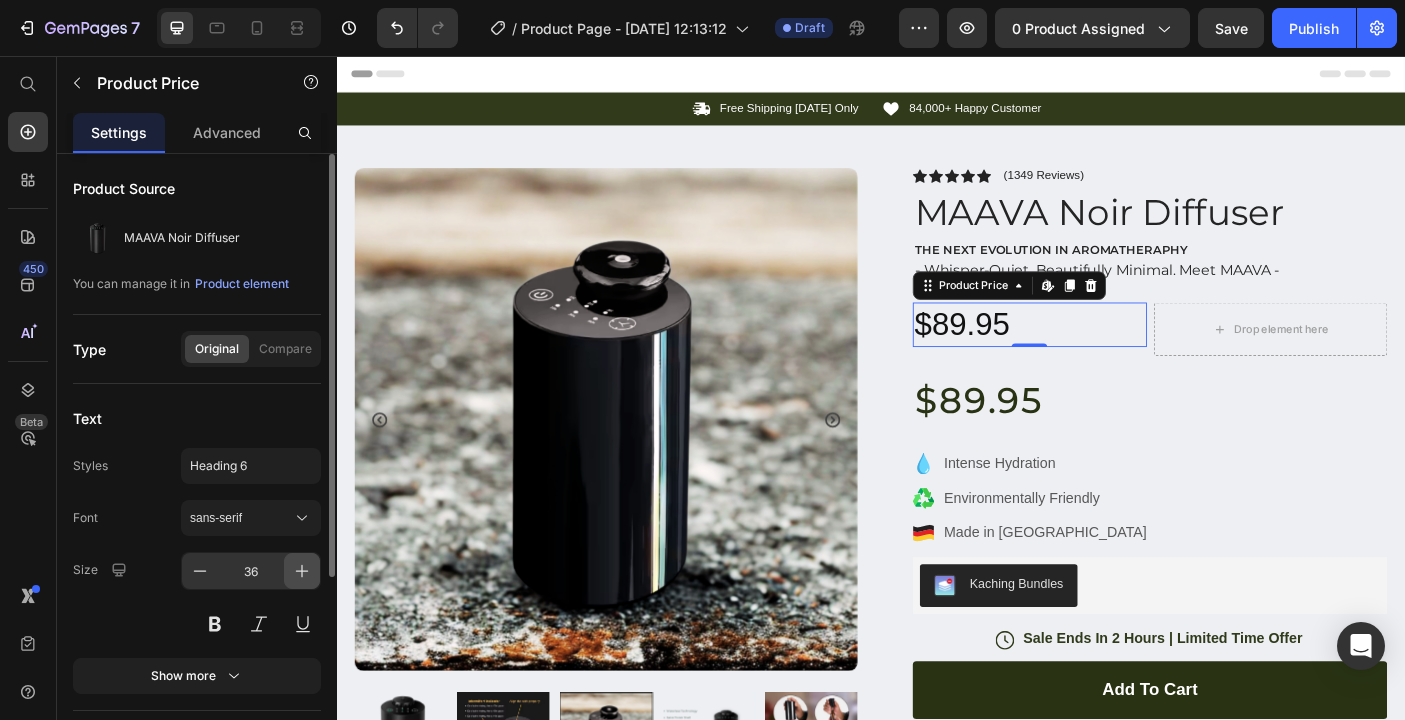 click 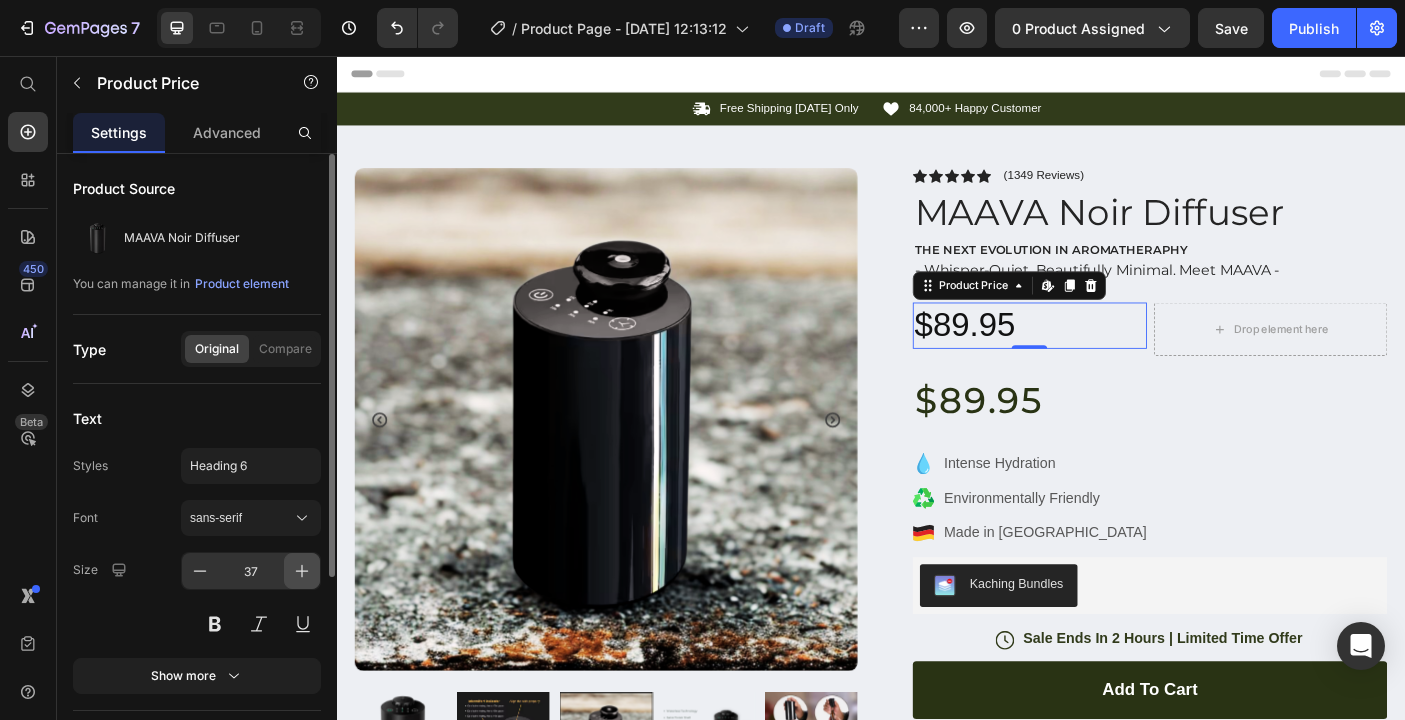 click 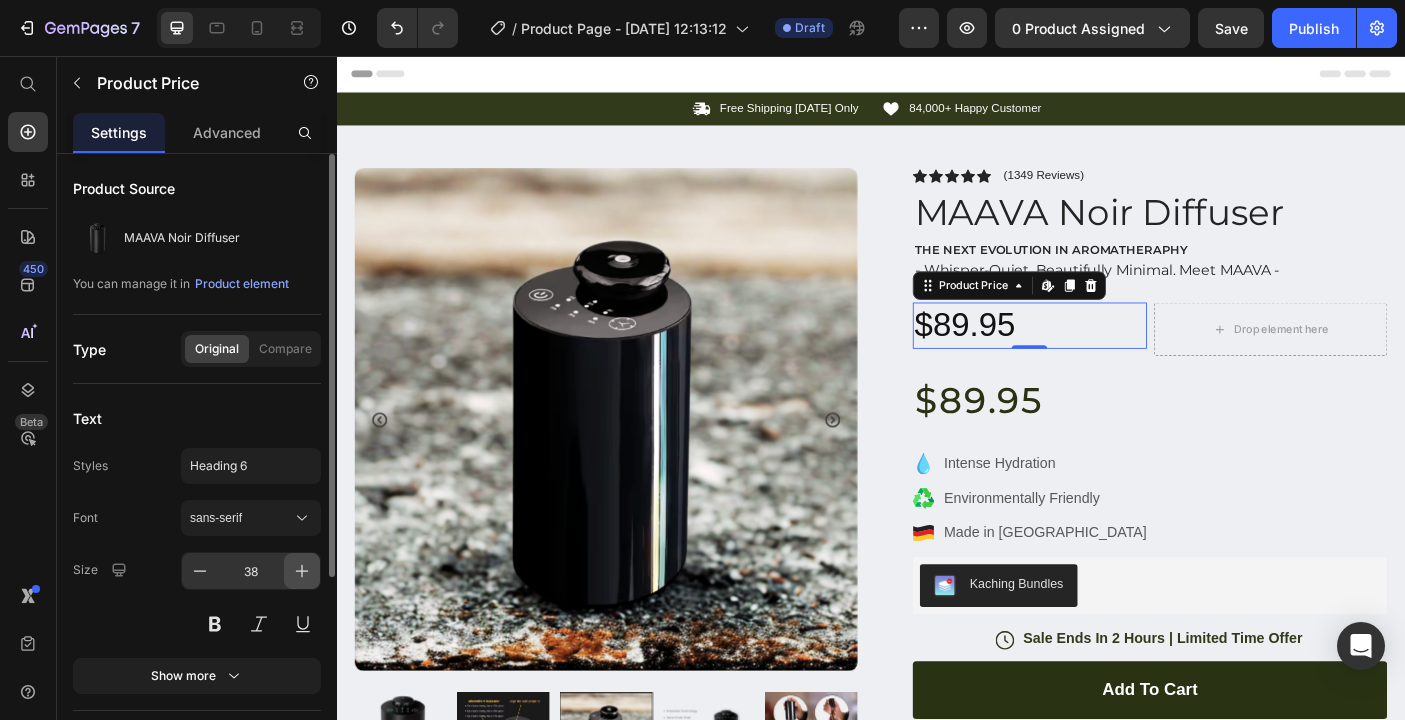 click 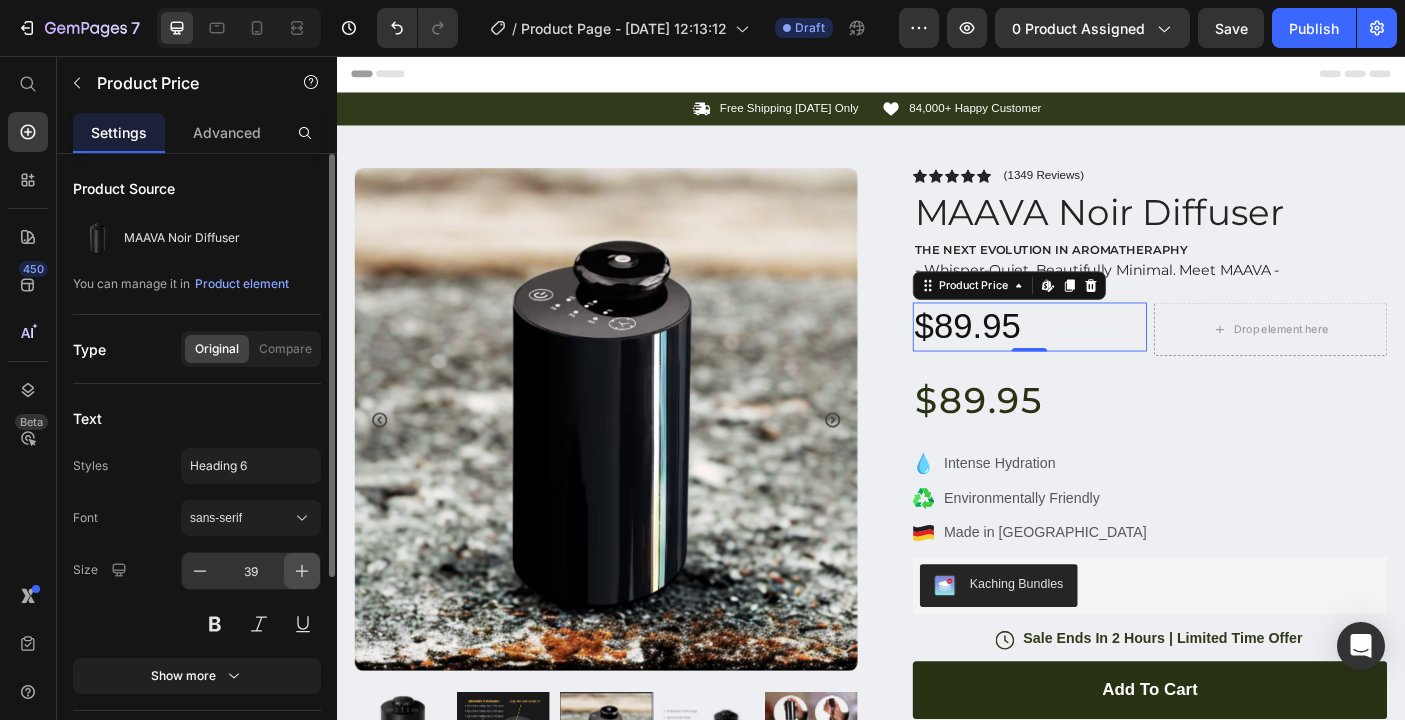 click 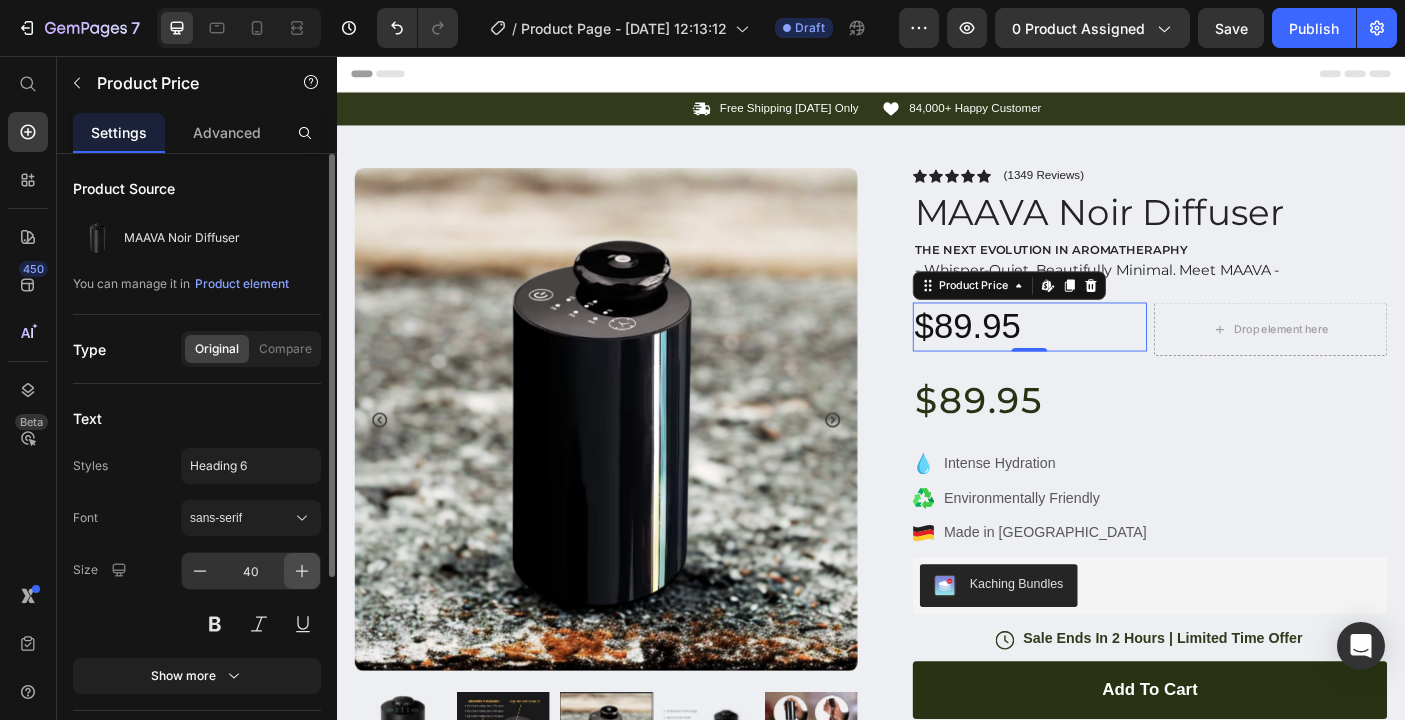 click 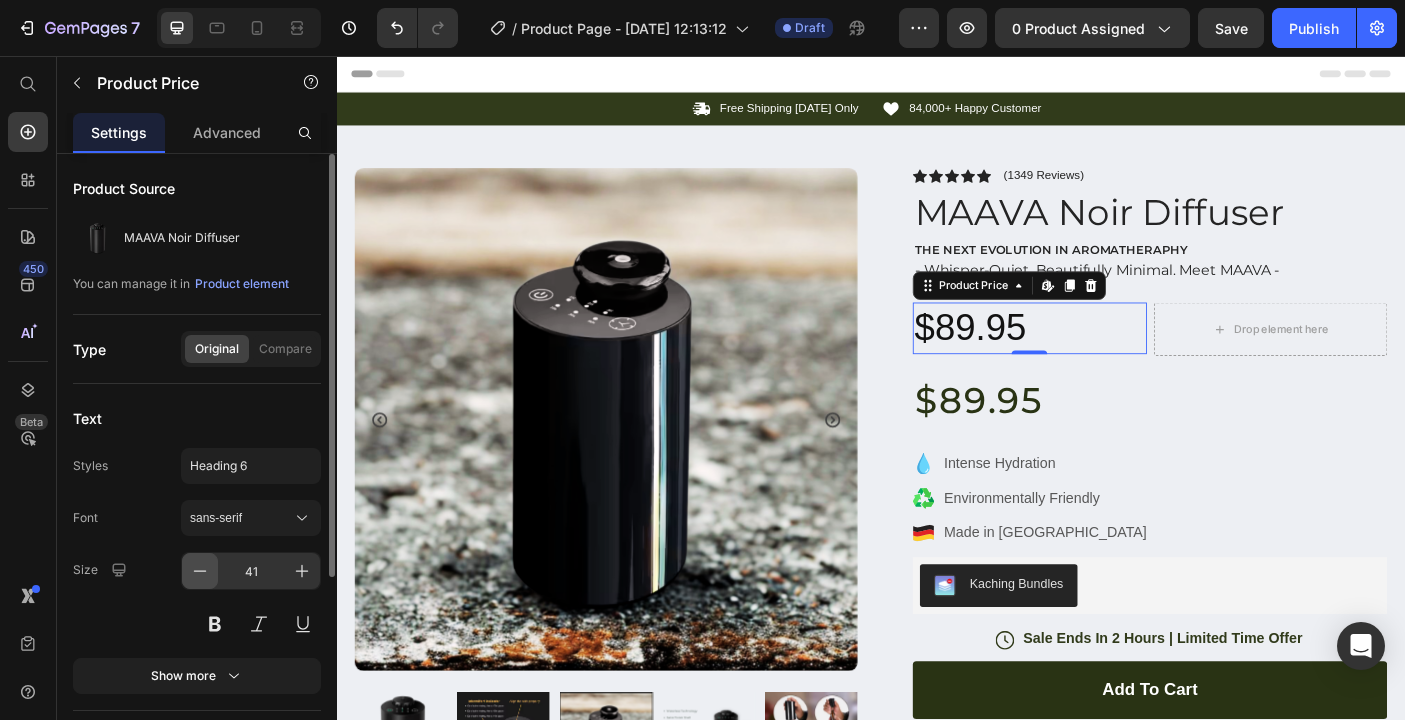 click 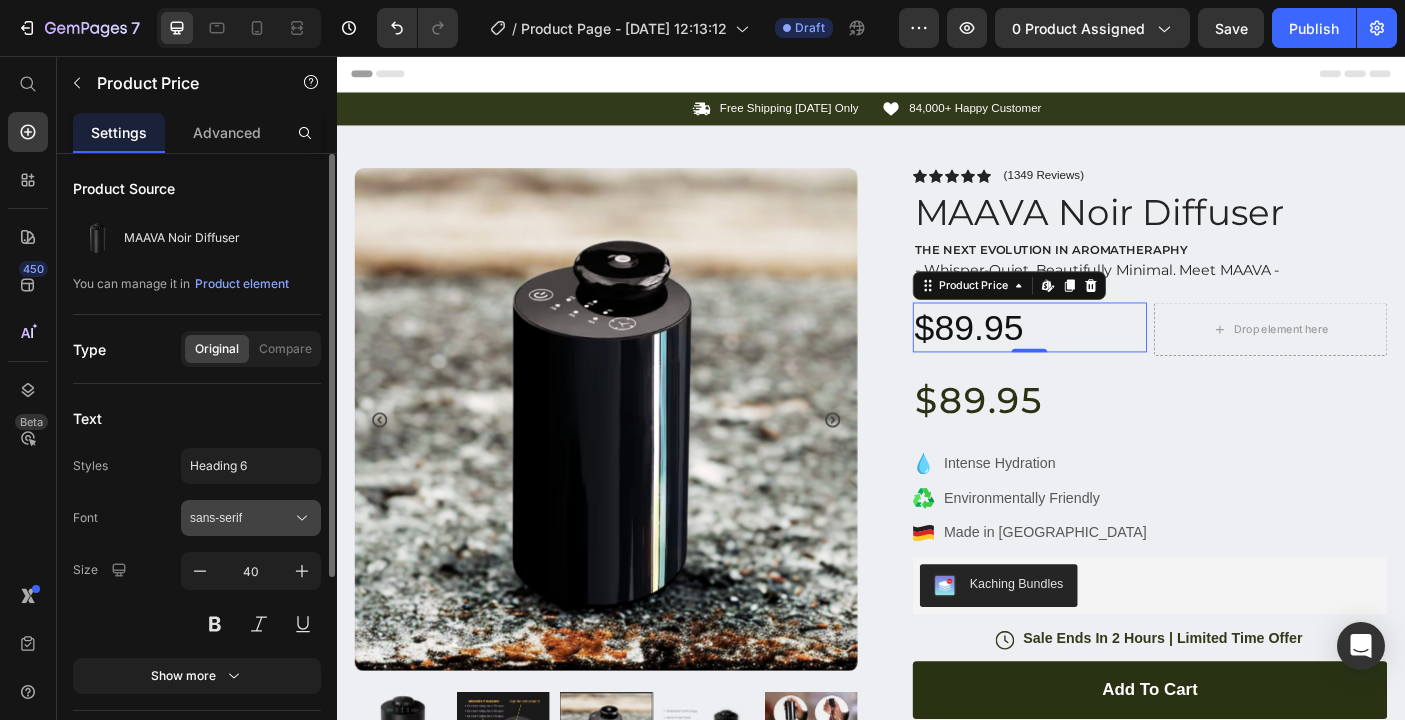 click on "sans-serif" at bounding box center (251, 518) 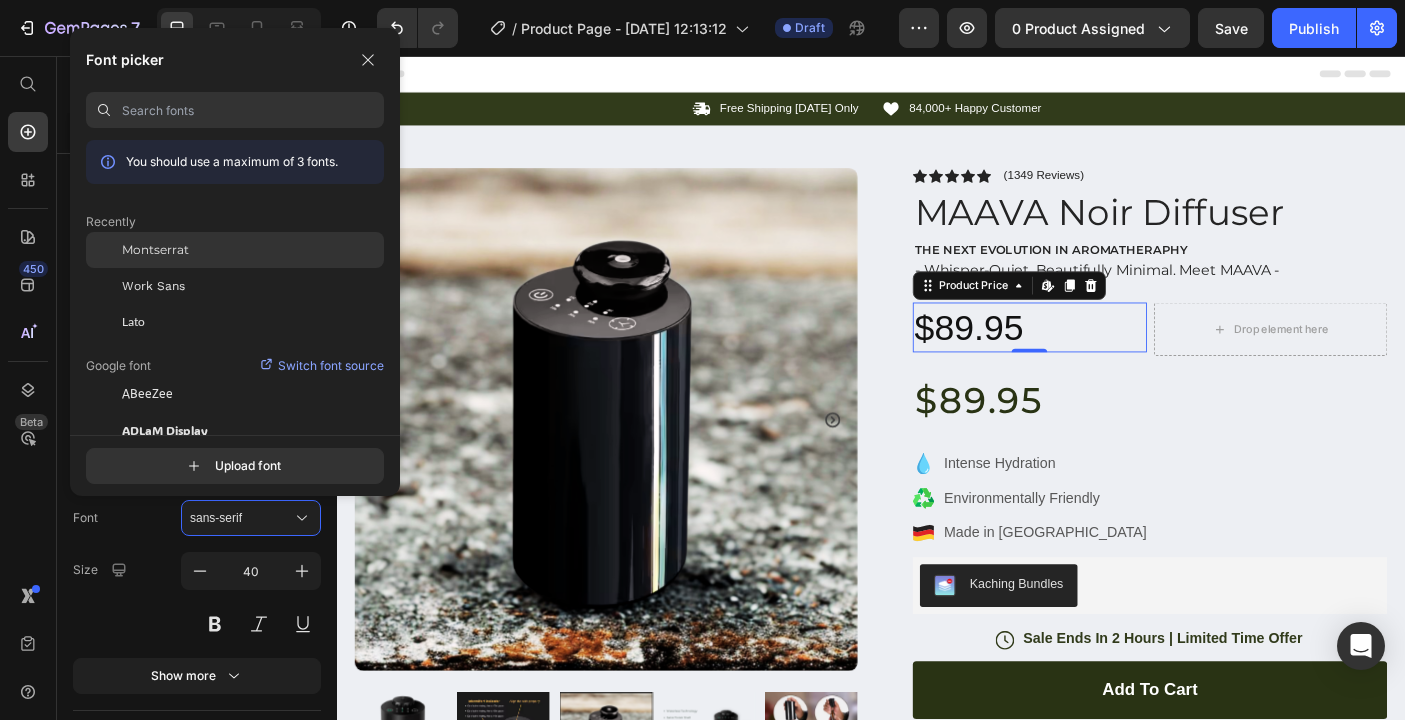 click on "Montserrat" 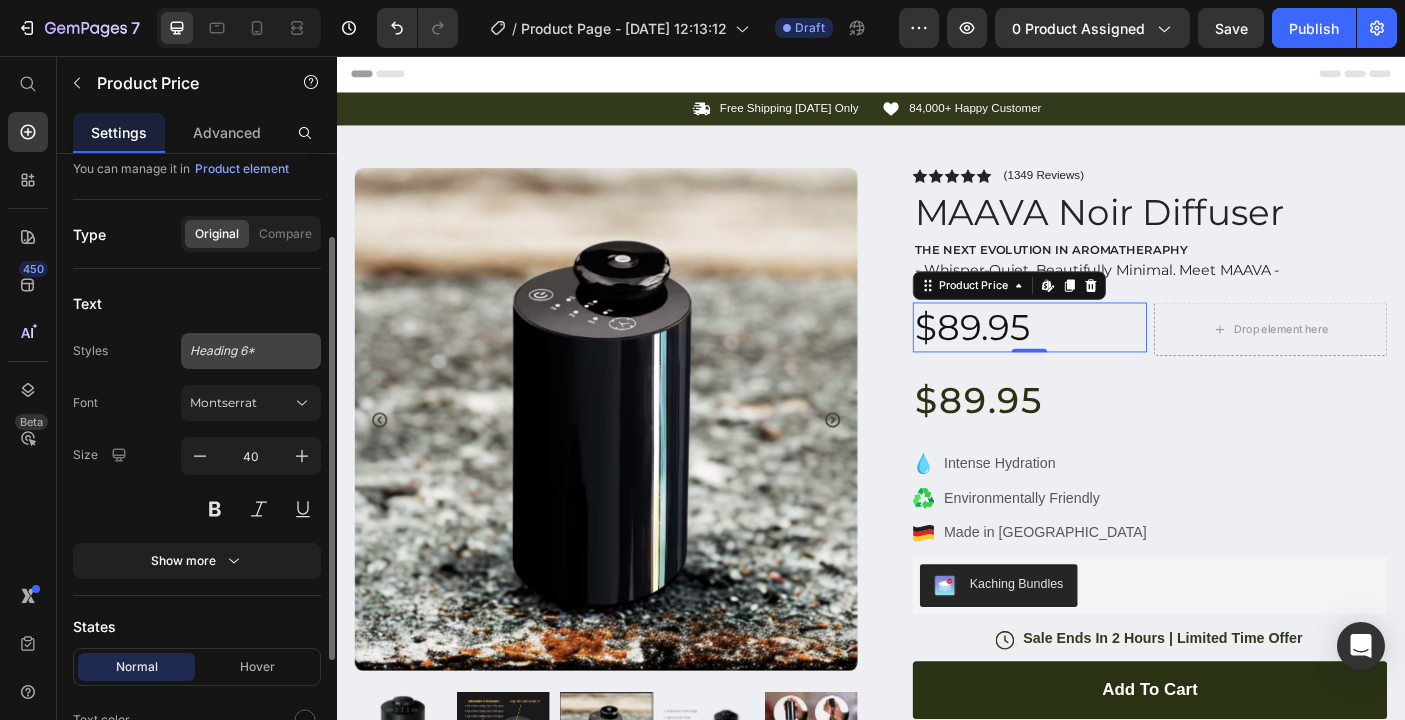 scroll, scrollTop: 118, scrollLeft: 0, axis: vertical 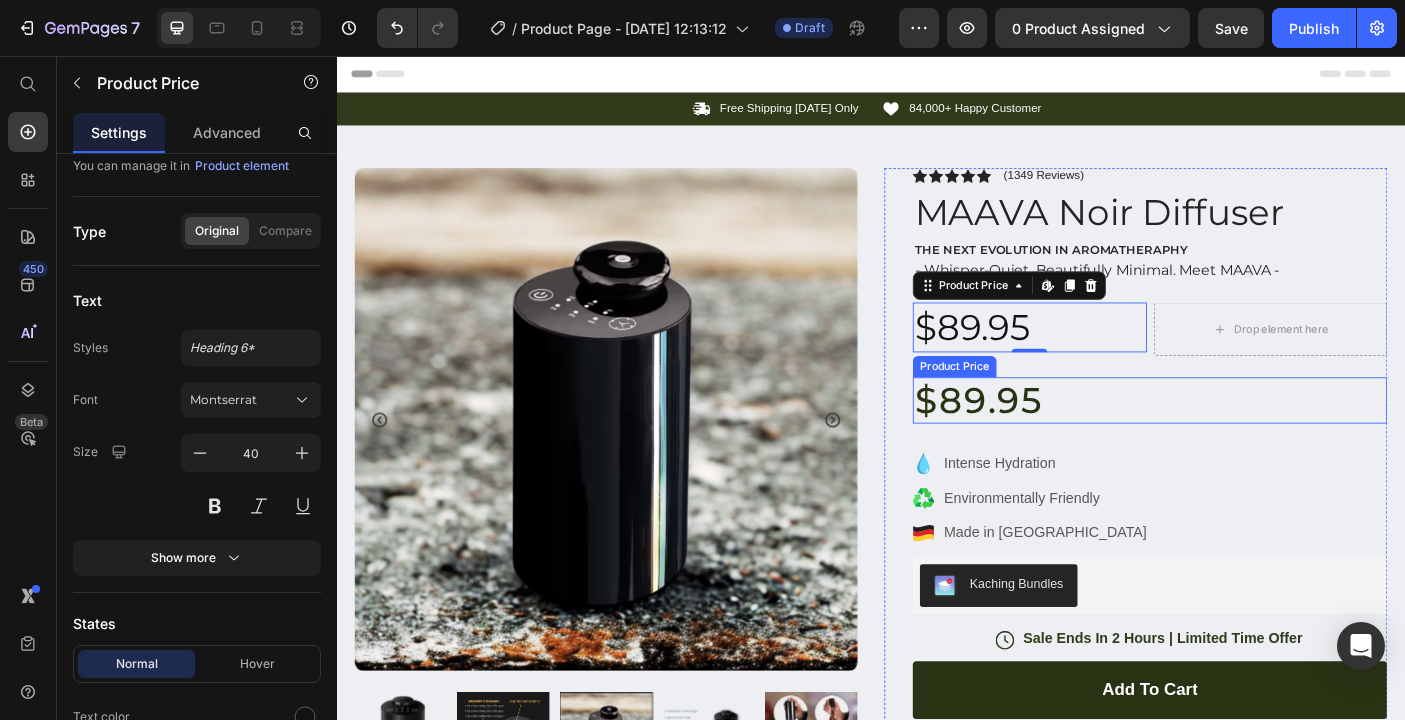 click on "$89.95" at bounding box center (1250, 443) 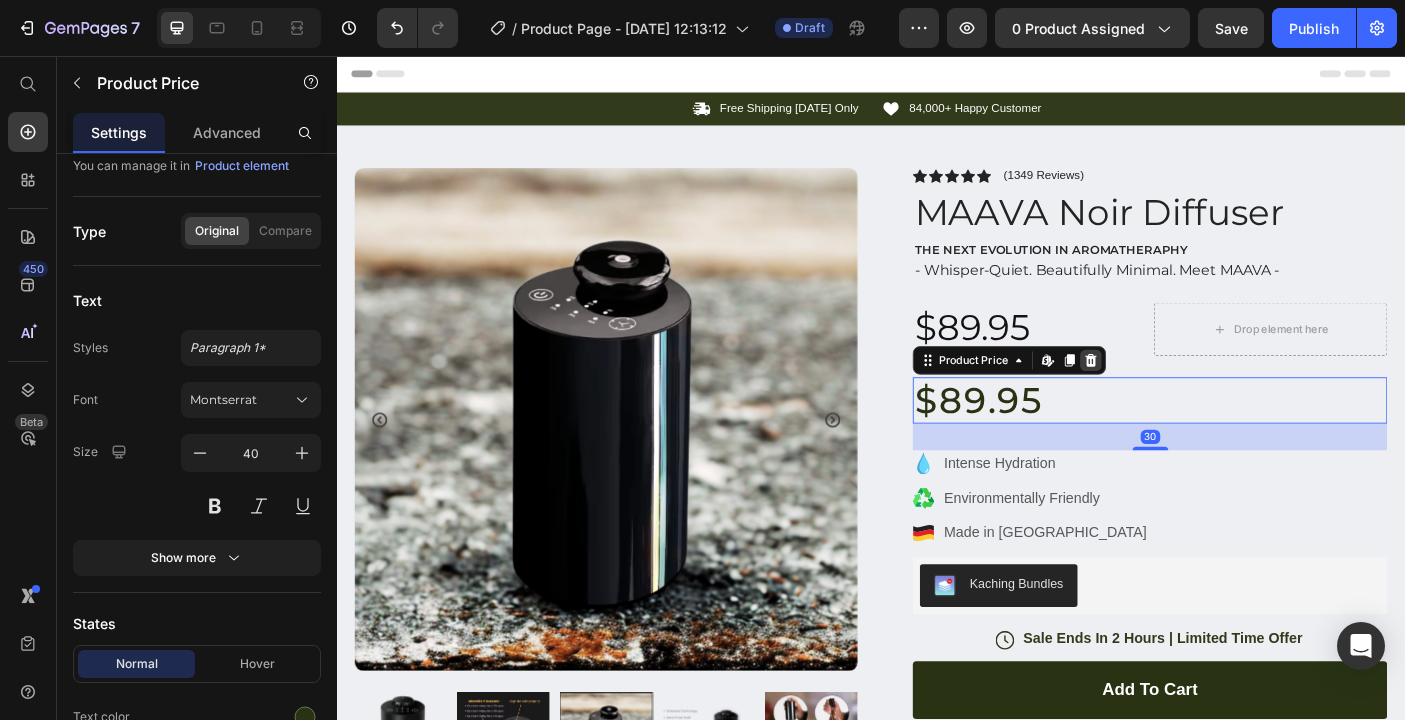 click 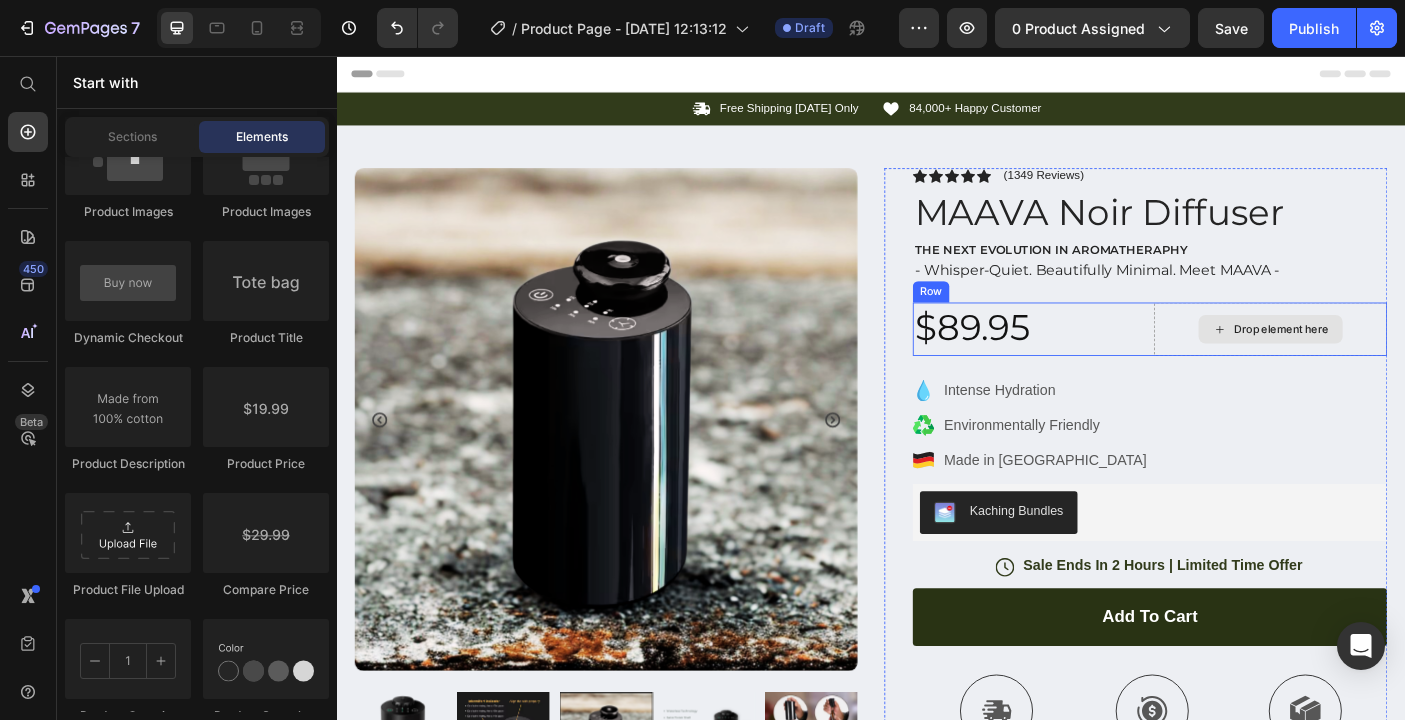 click on "Drop element here" at bounding box center [1386, 363] 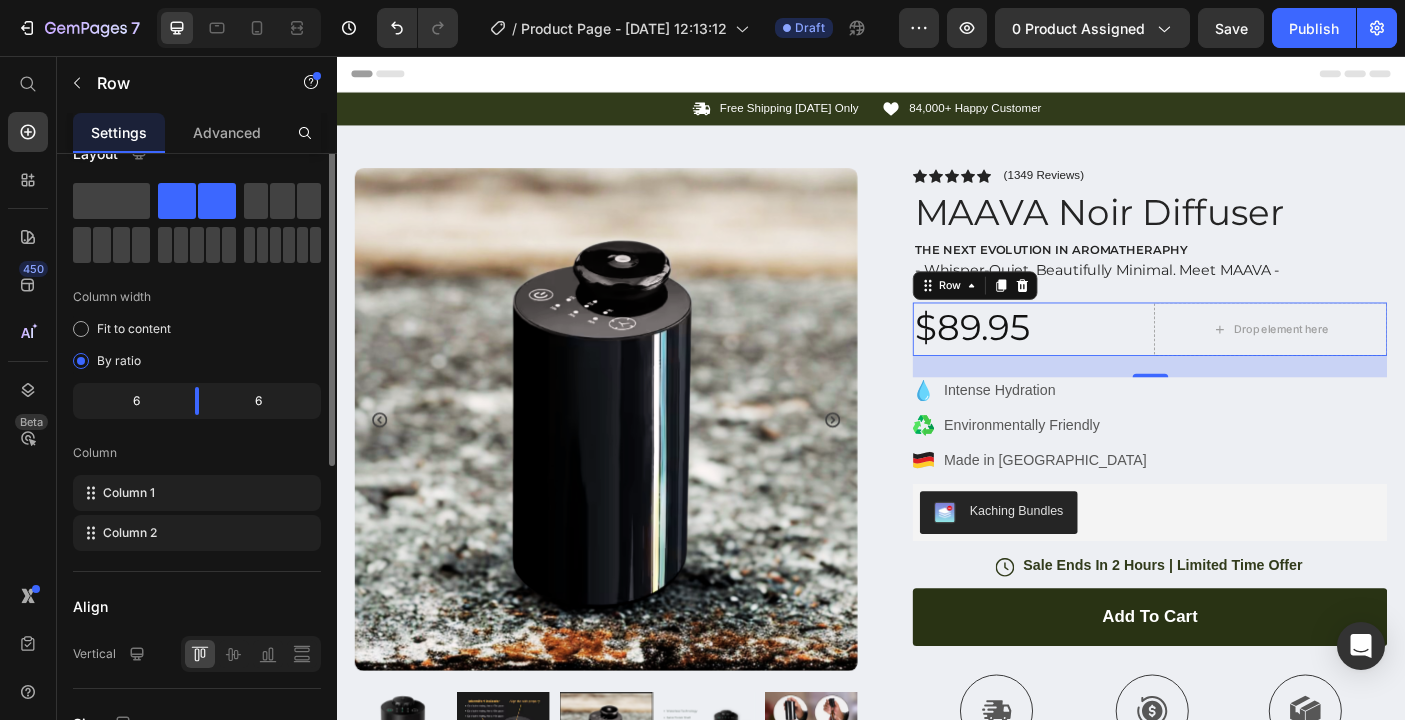 scroll, scrollTop: 0, scrollLeft: 0, axis: both 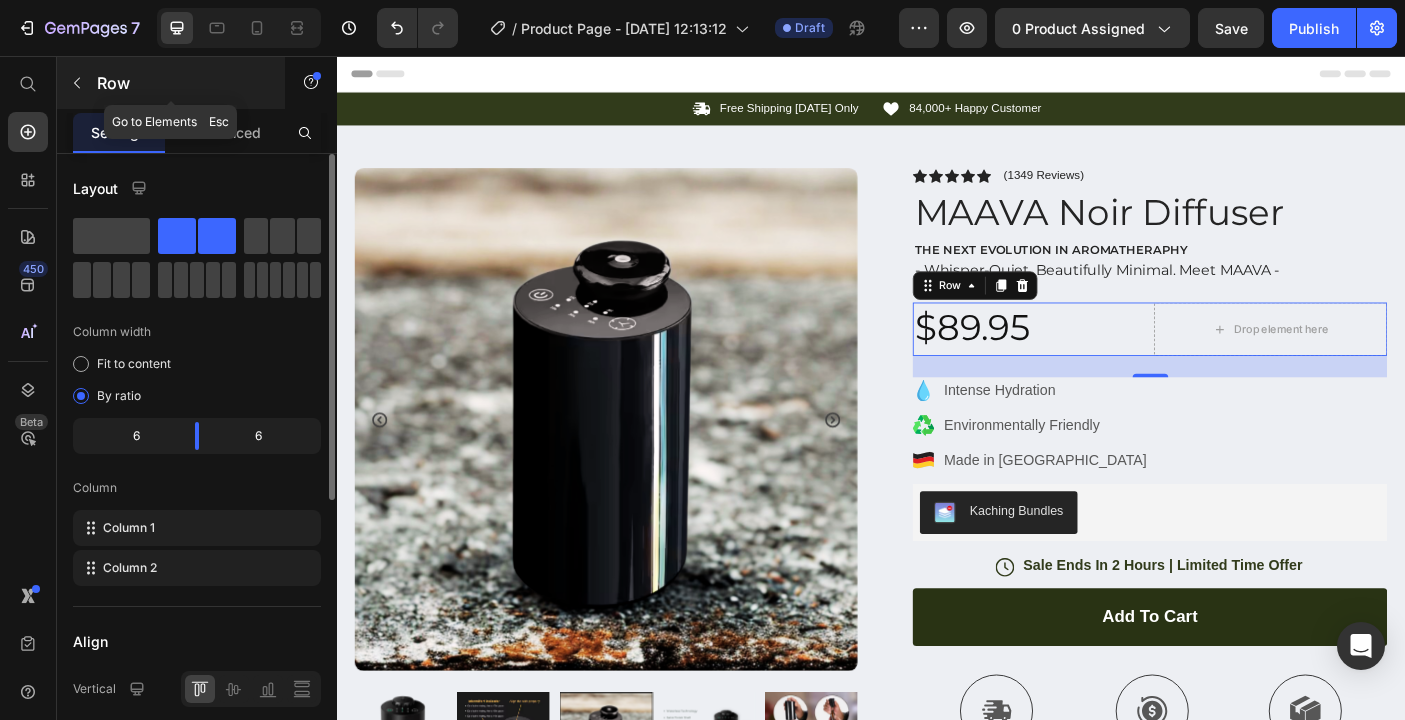 click on "Row" at bounding box center [182, 83] 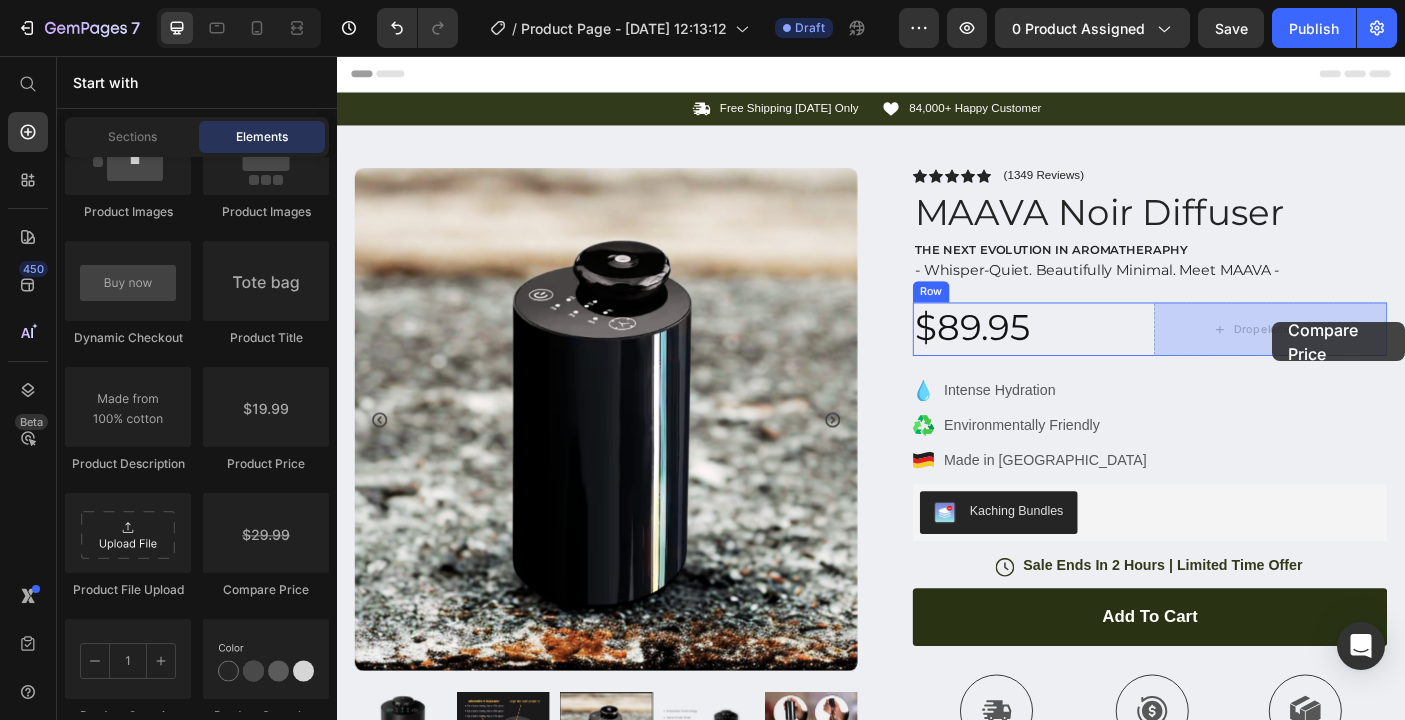 drag, startPoint x: 576, startPoint y: 613, endPoint x: 1383, endPoint y: 356, distance: 846.93445 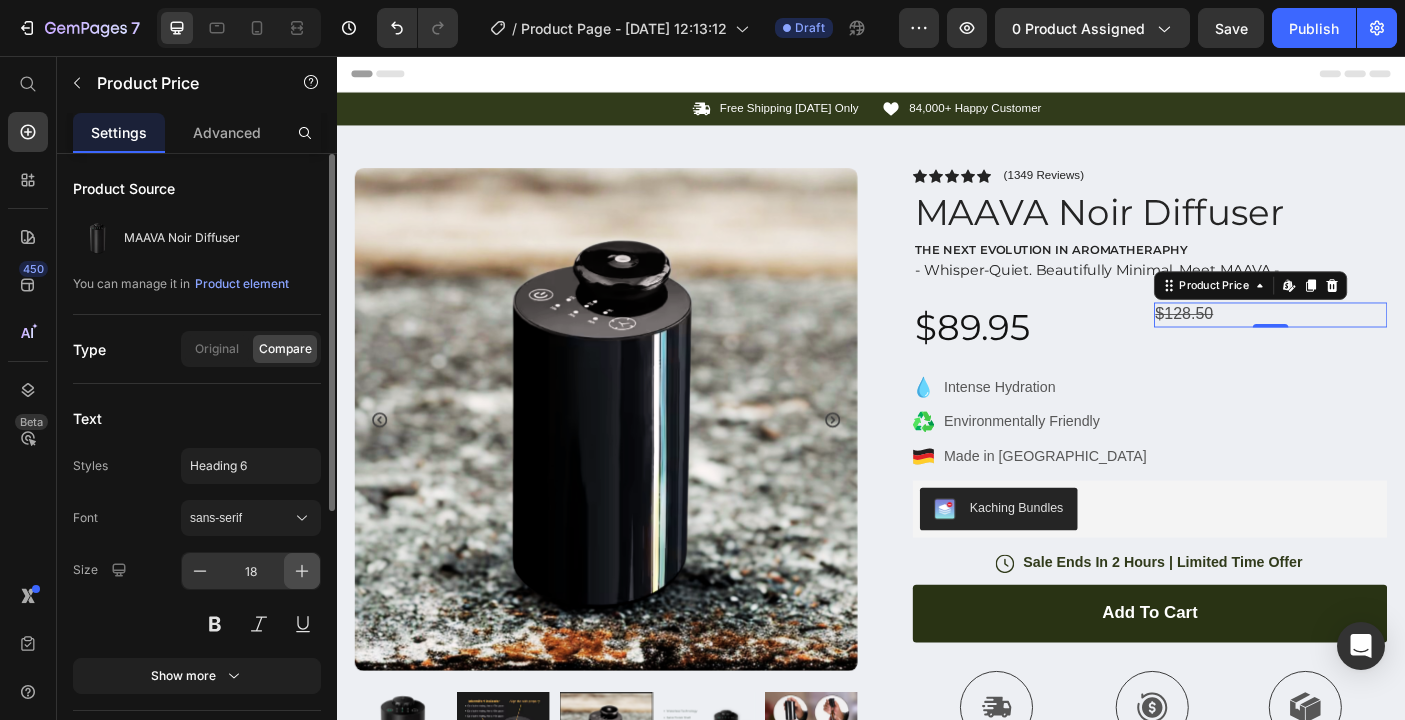 click 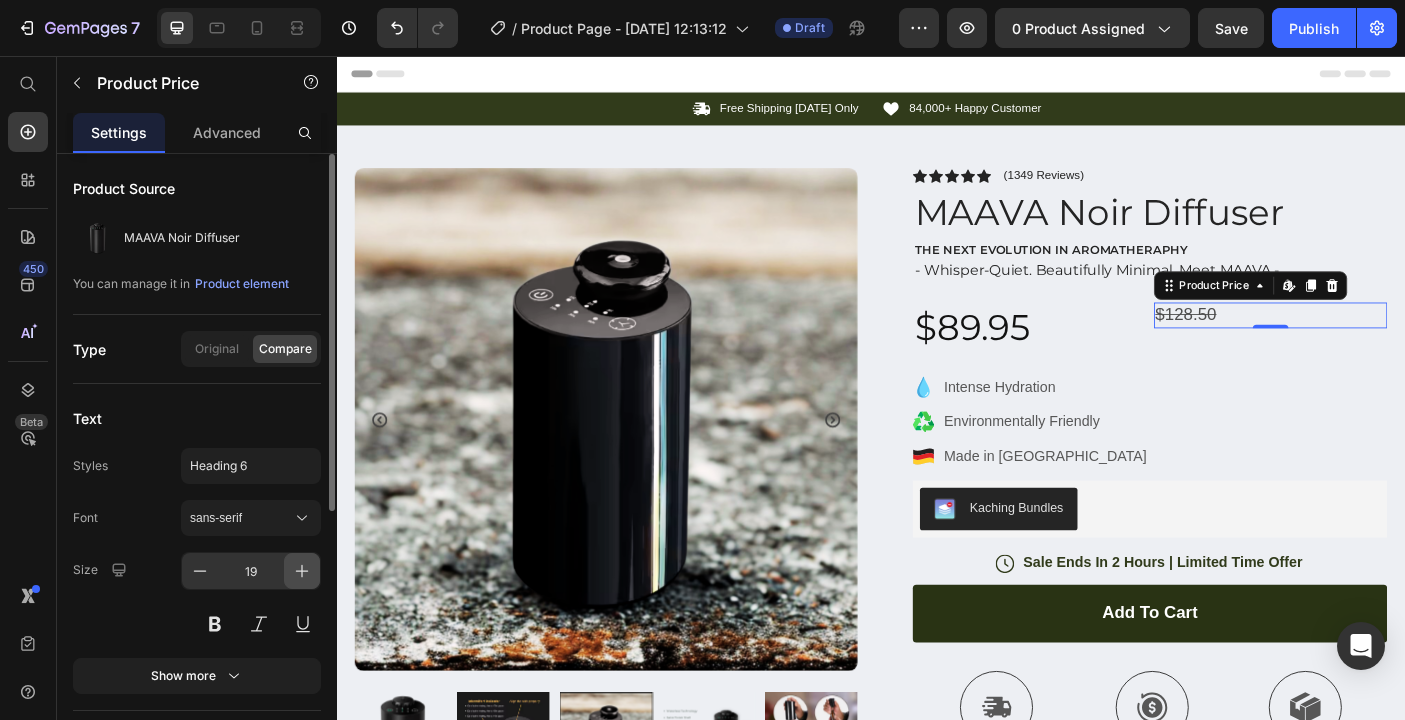 click 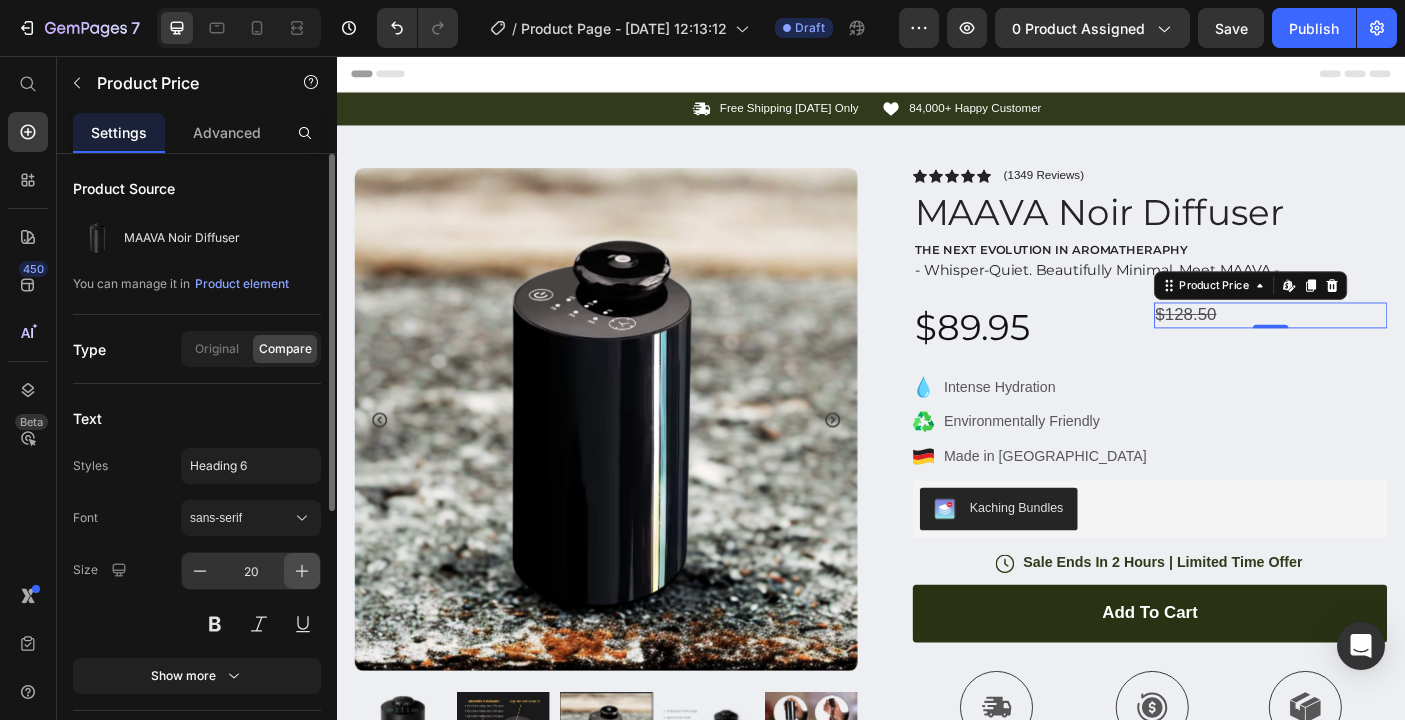 click 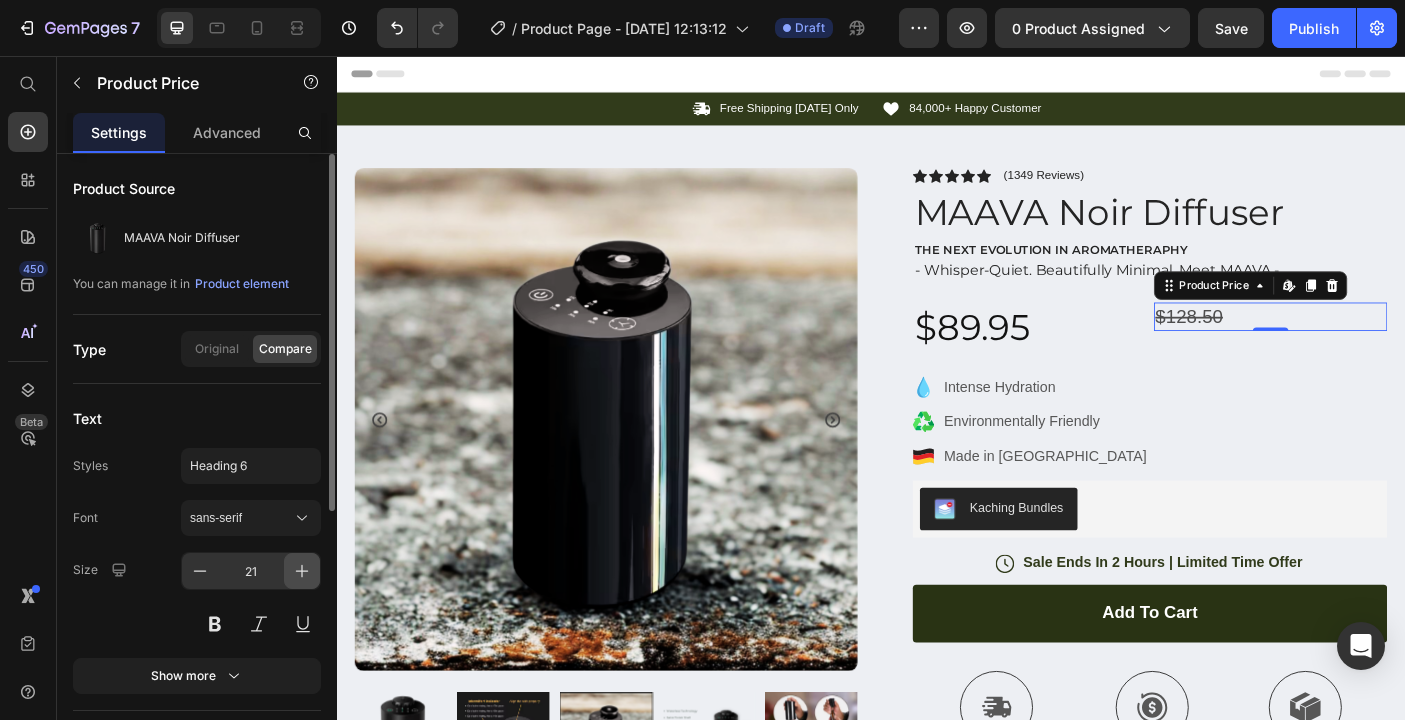 click 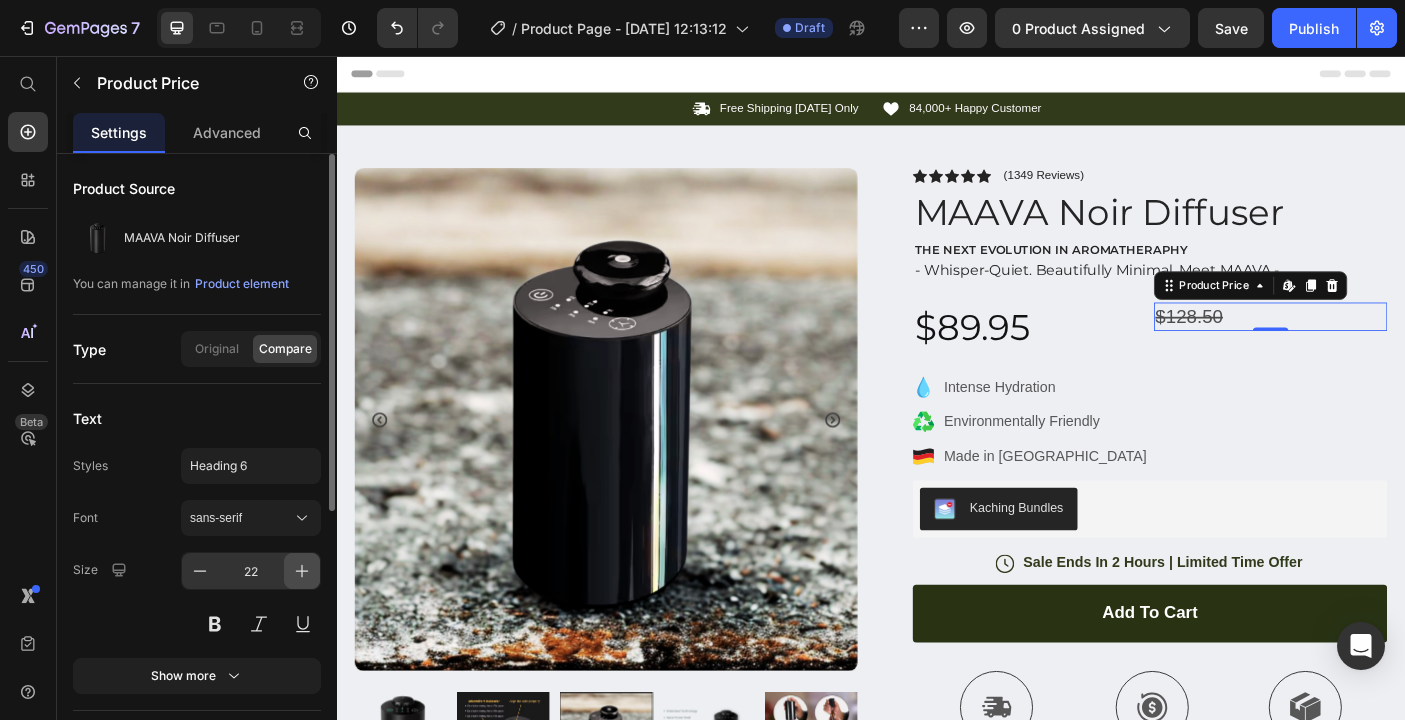 click 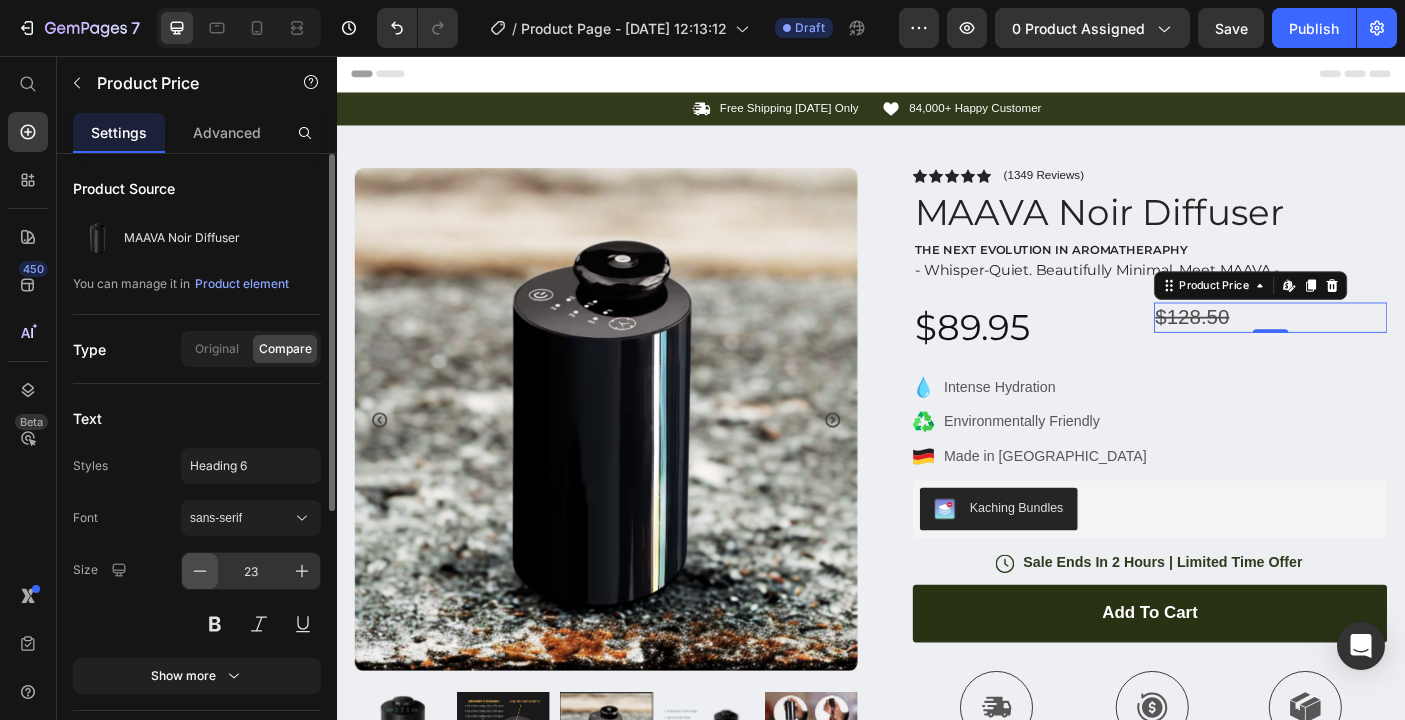 click 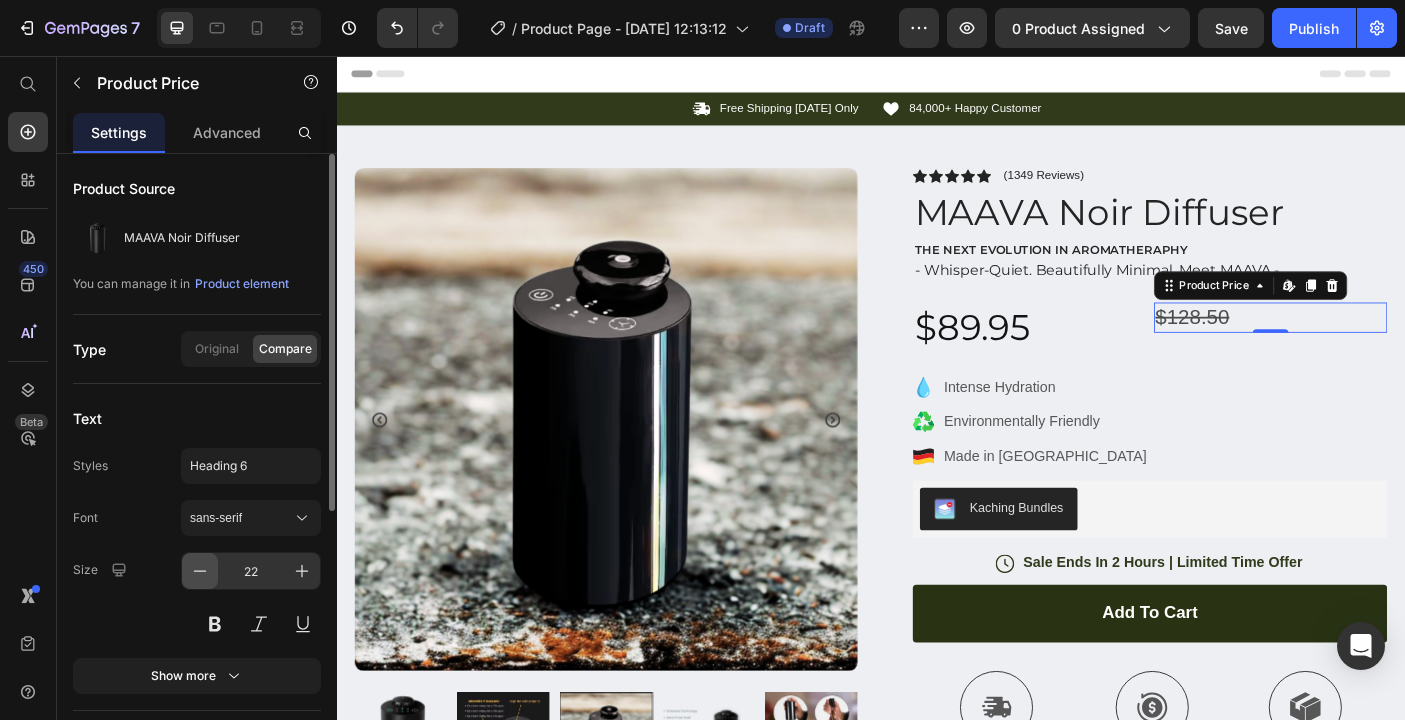 click 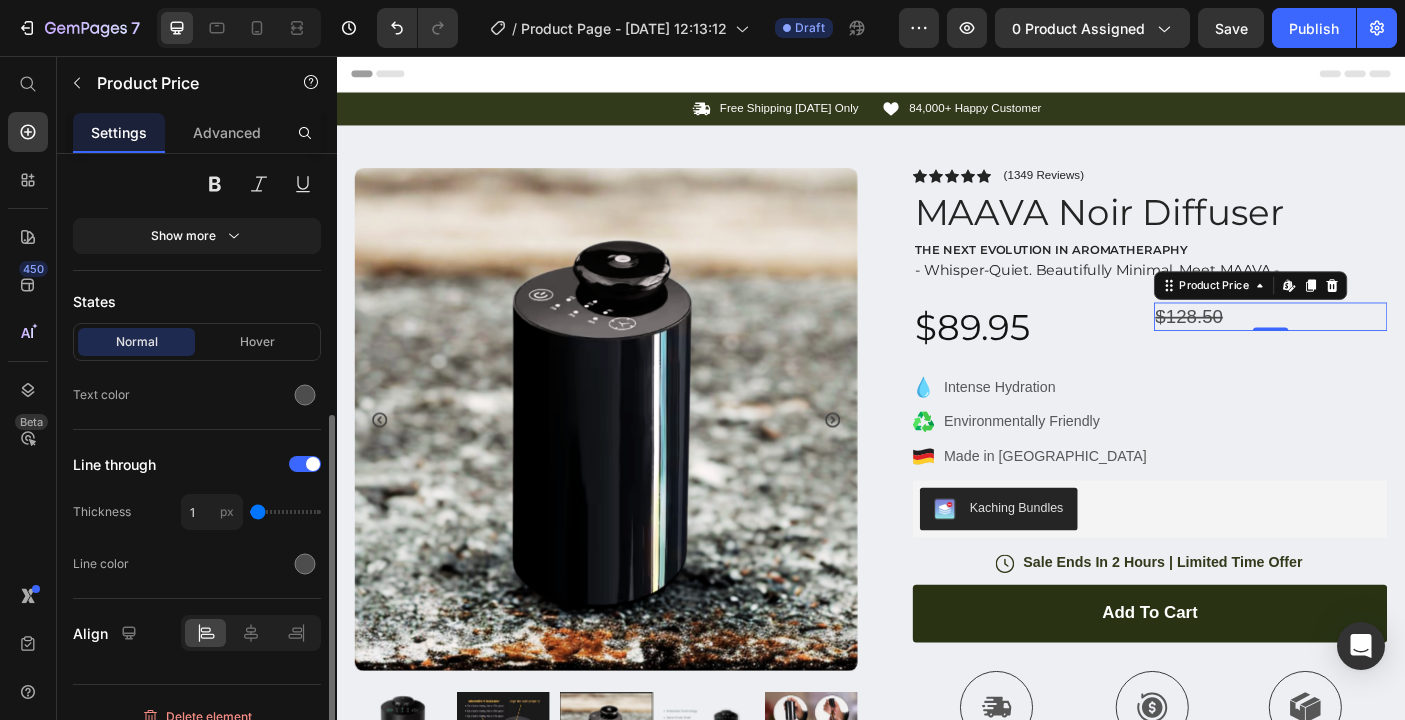 scroll, scrollTop: 446, scrollLeft: 0, axis: vertical 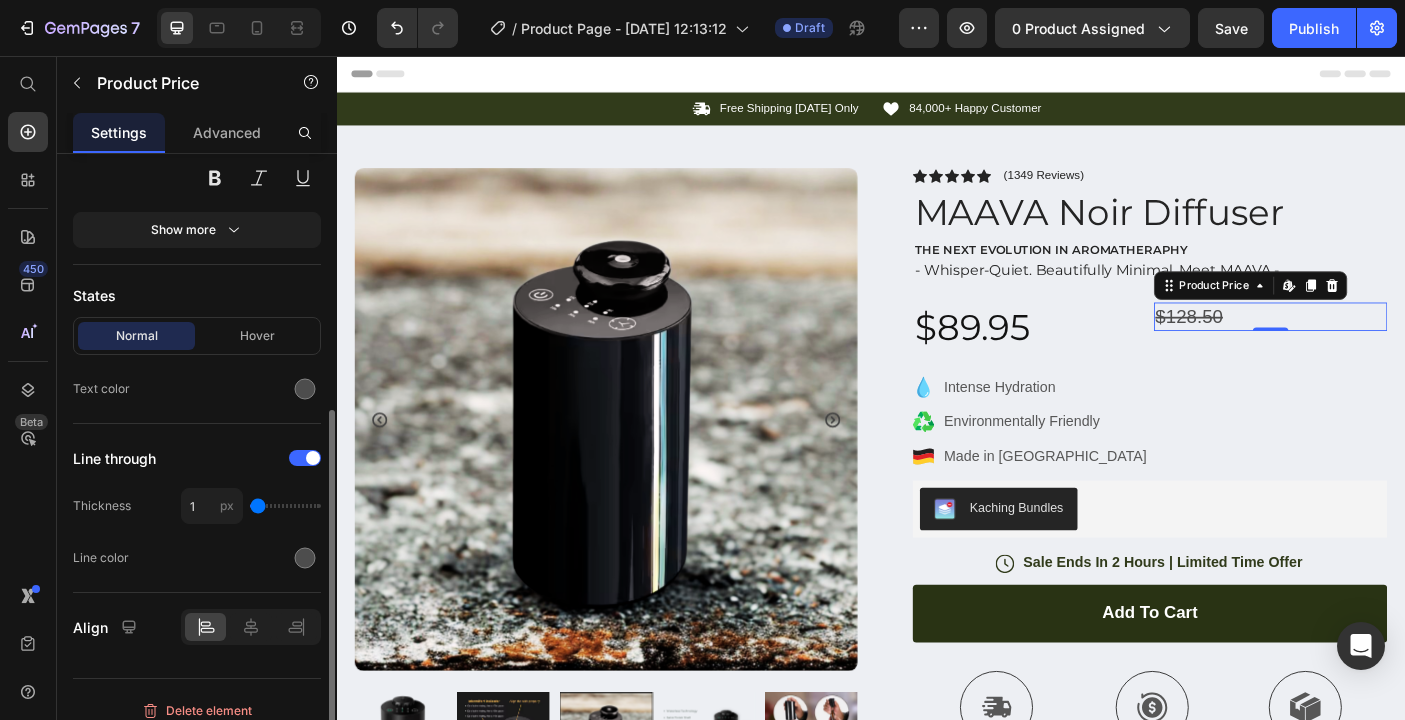 type on "2" 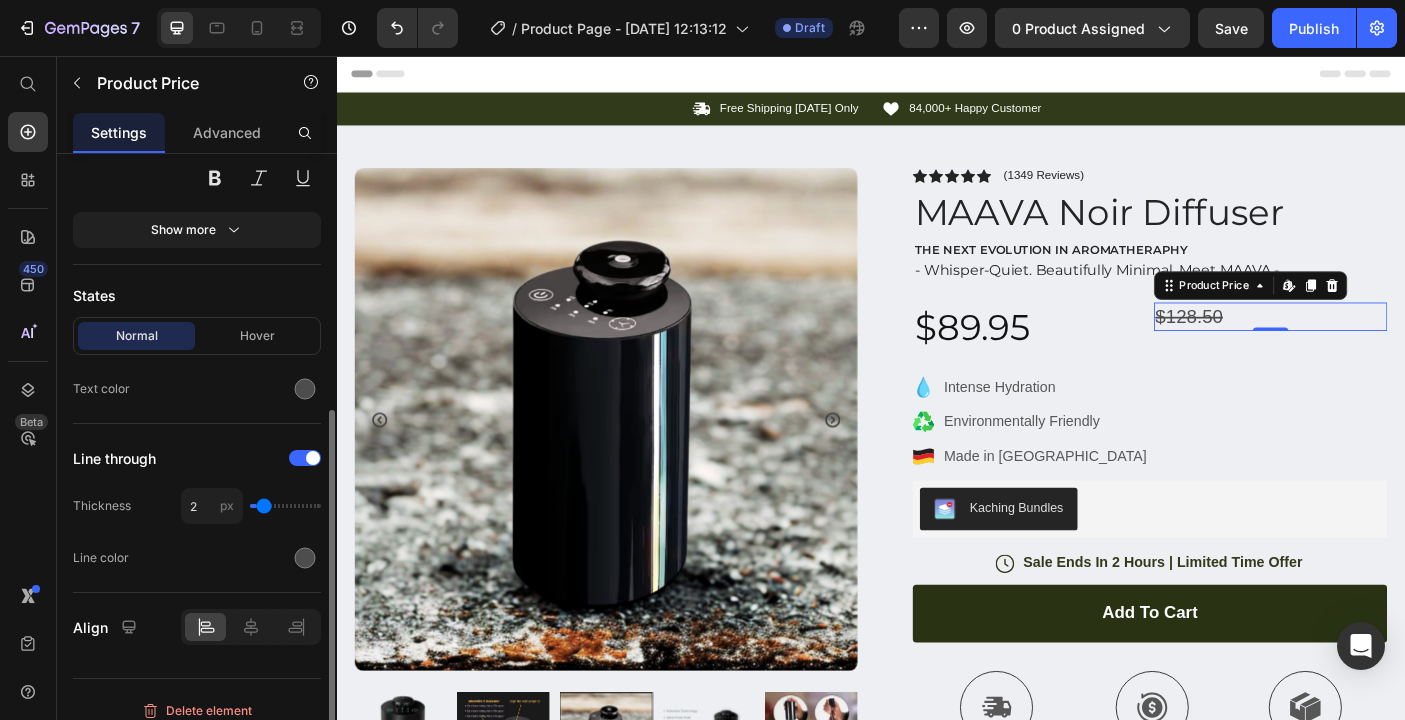 type on "3" 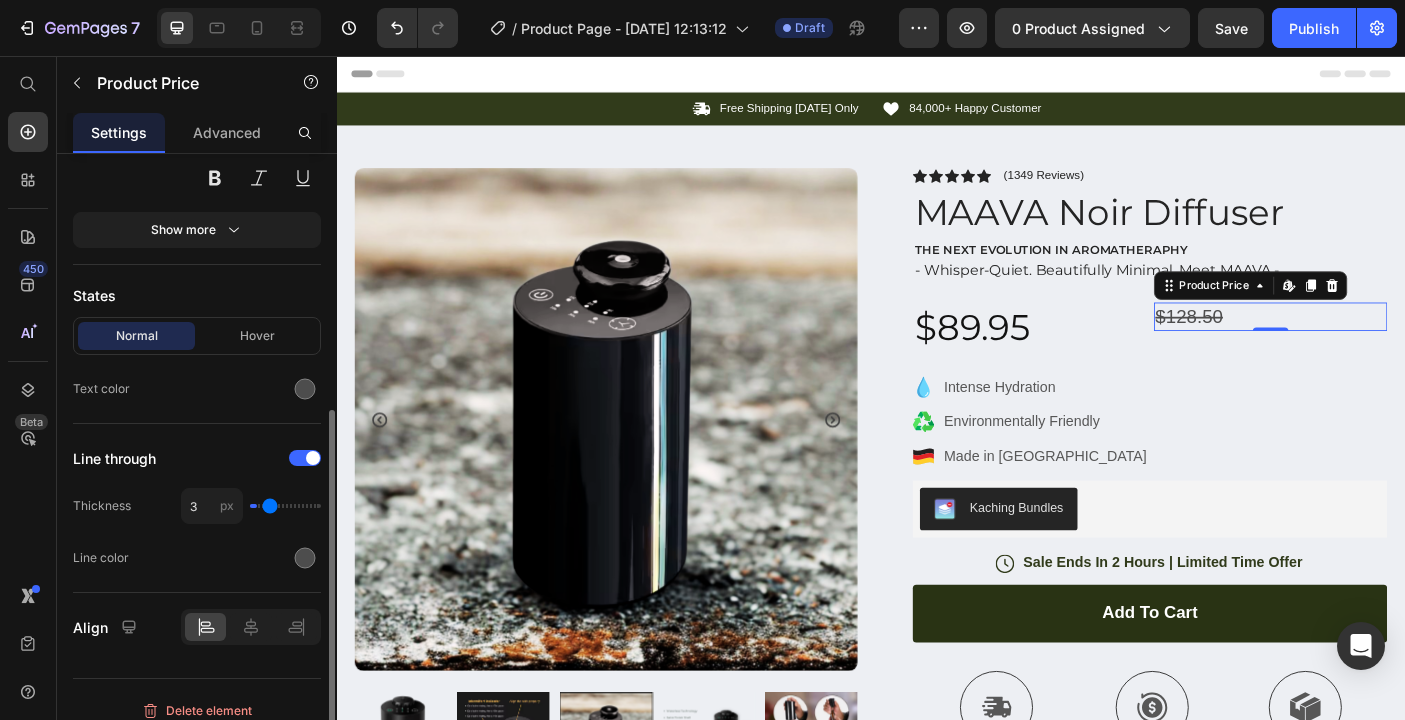 type on "4" 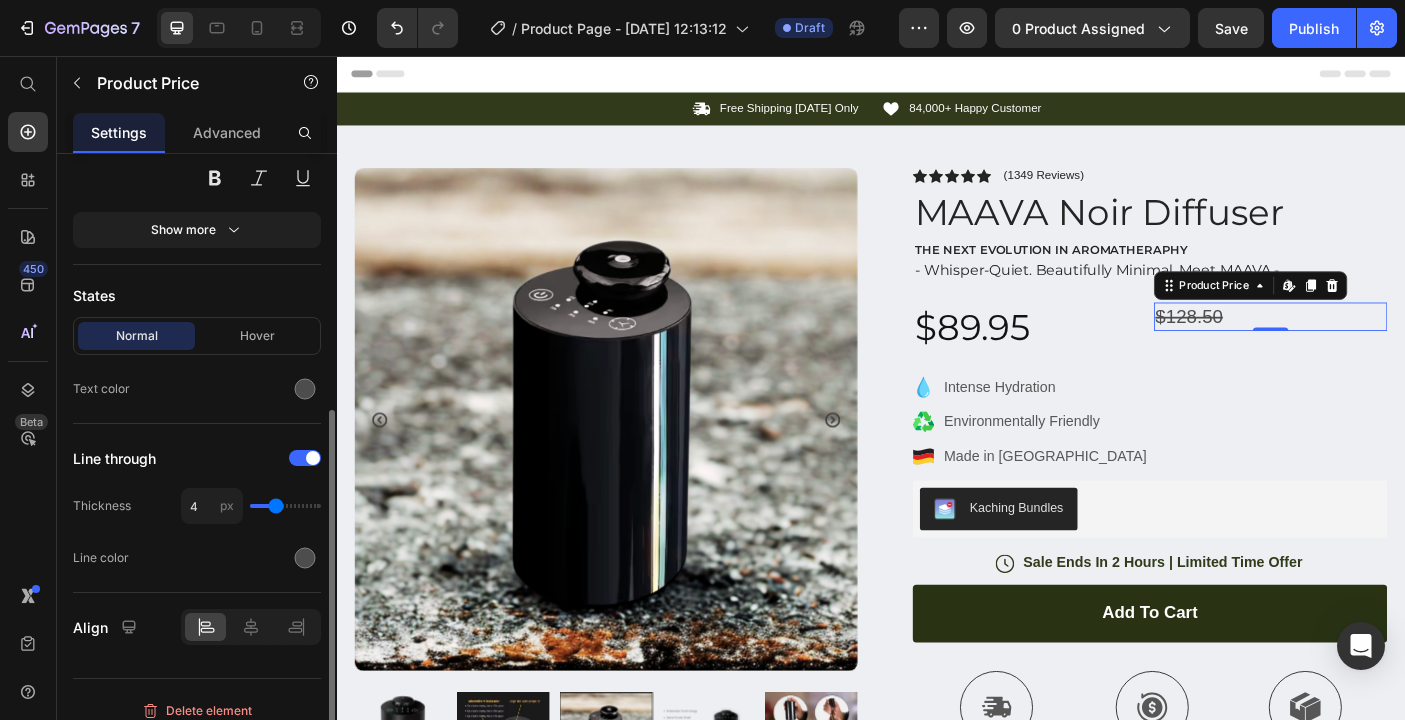 type on "5" 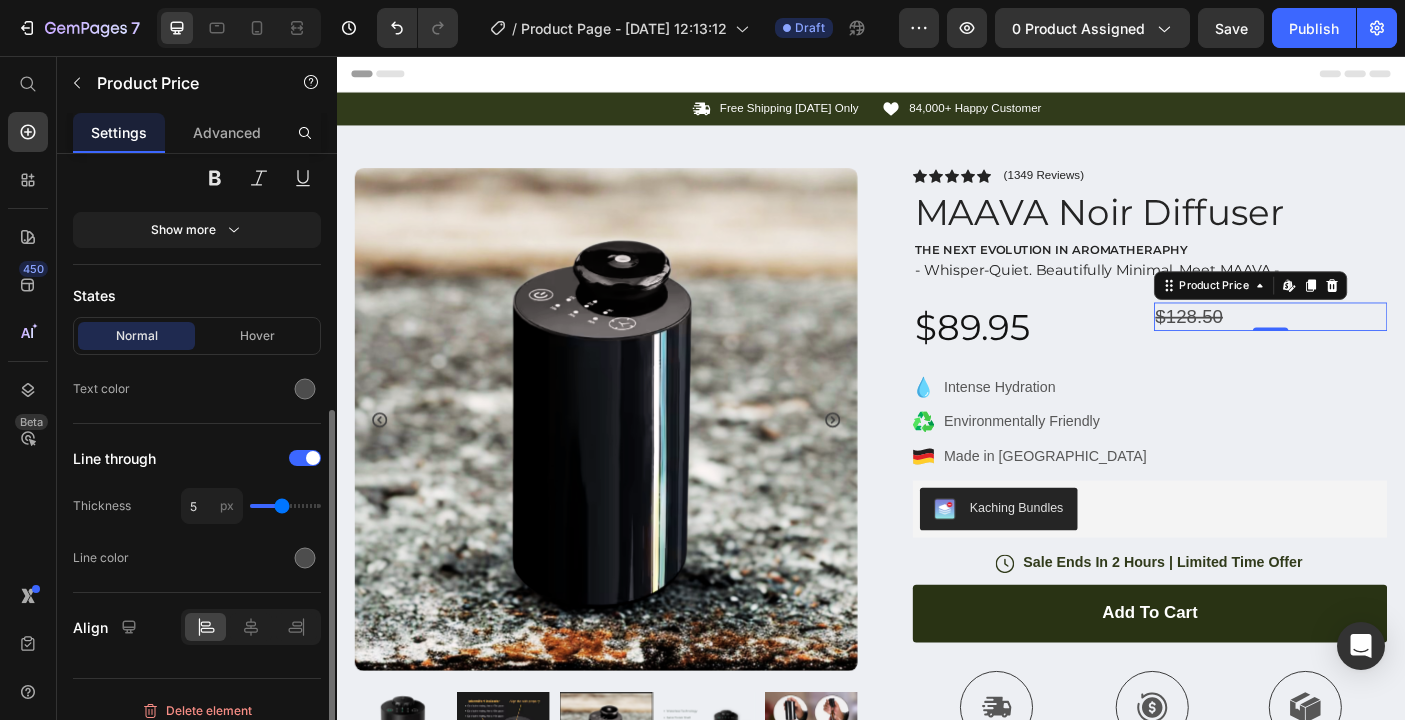 type on "6" 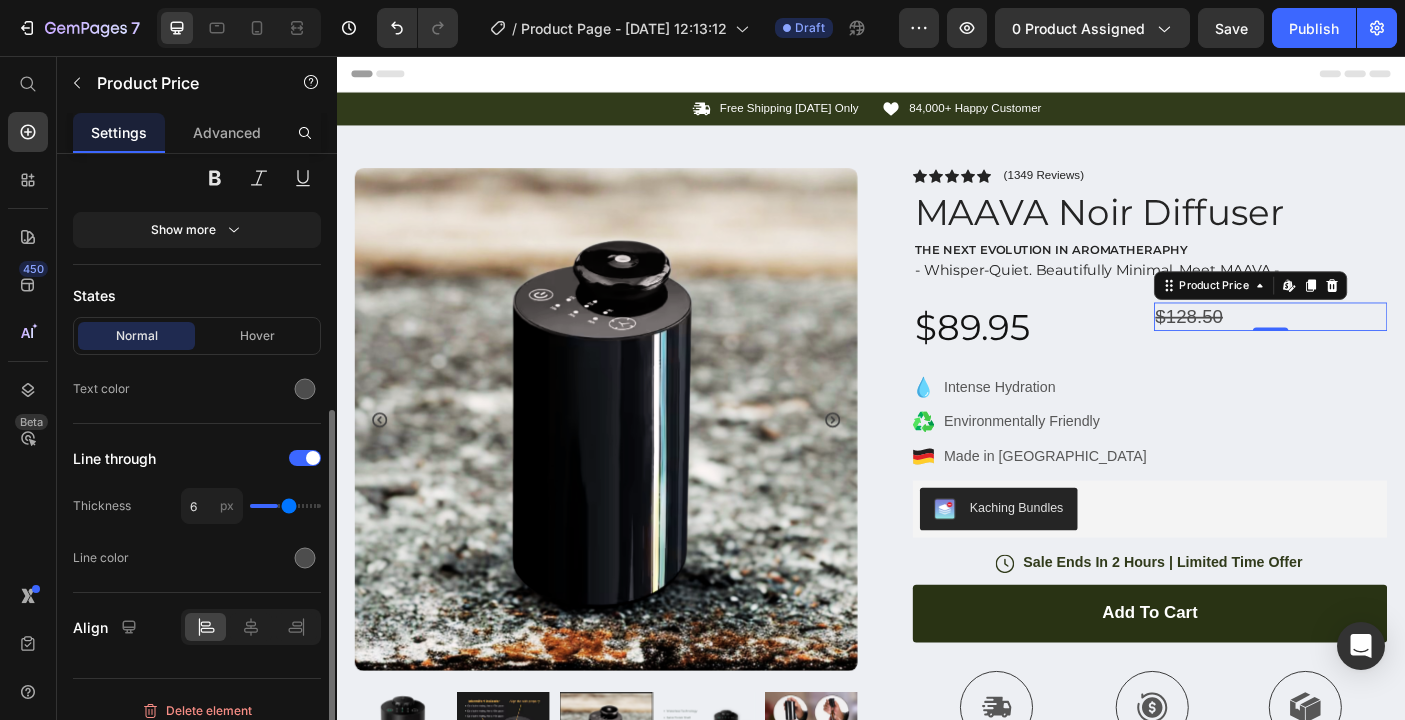 type on "7" 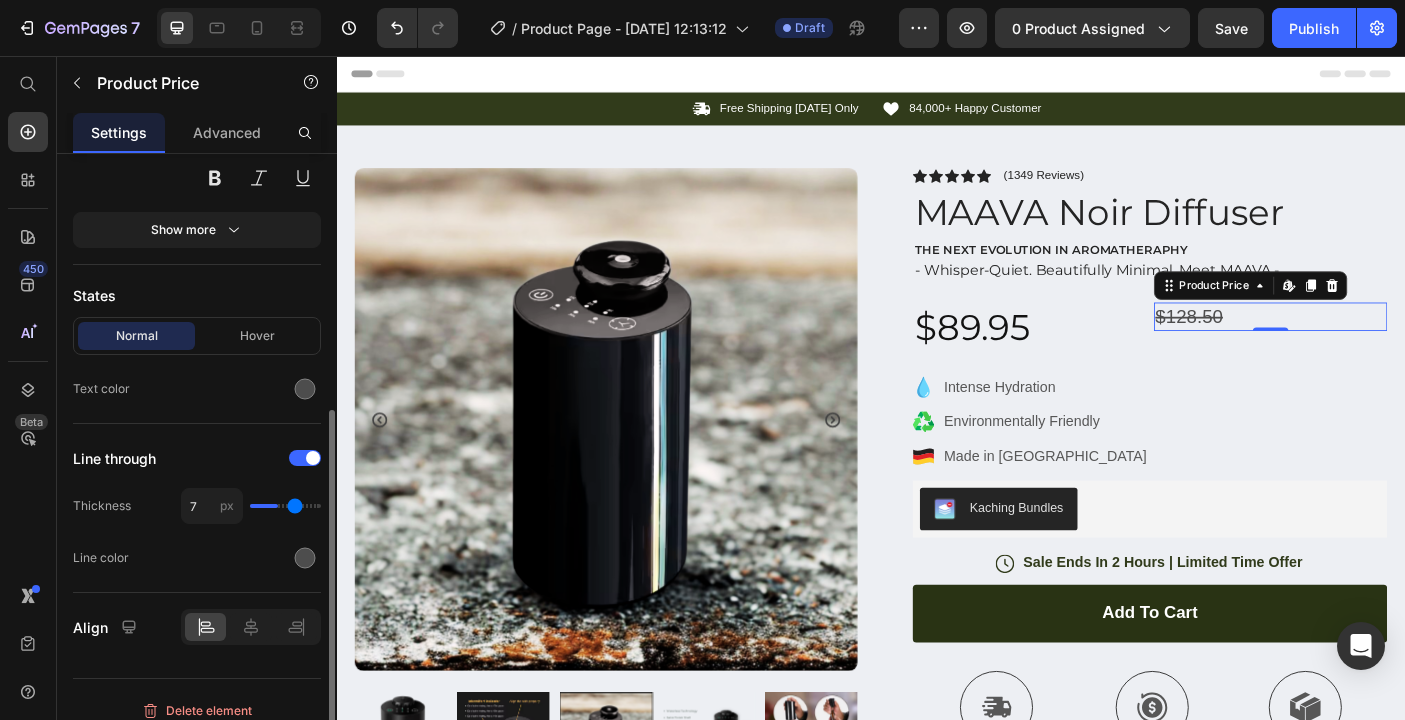 type on "8" 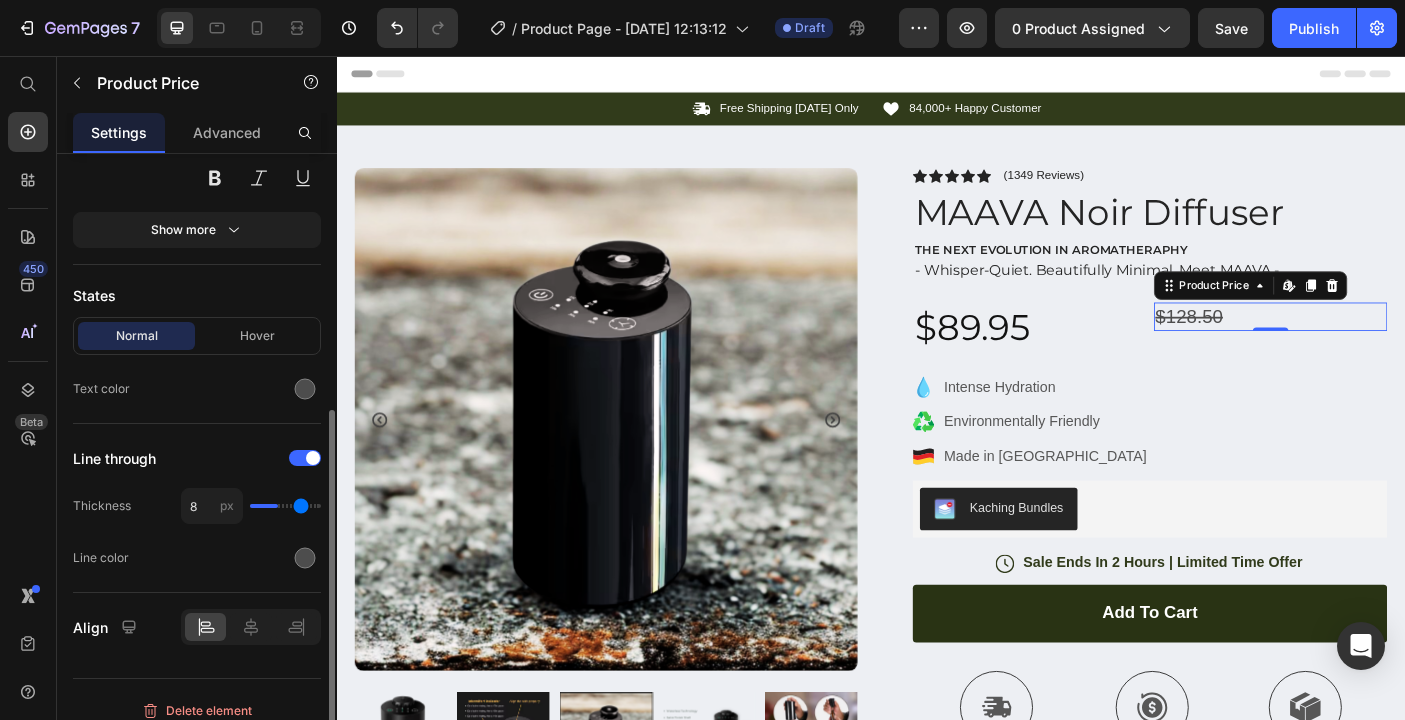 type on "9" 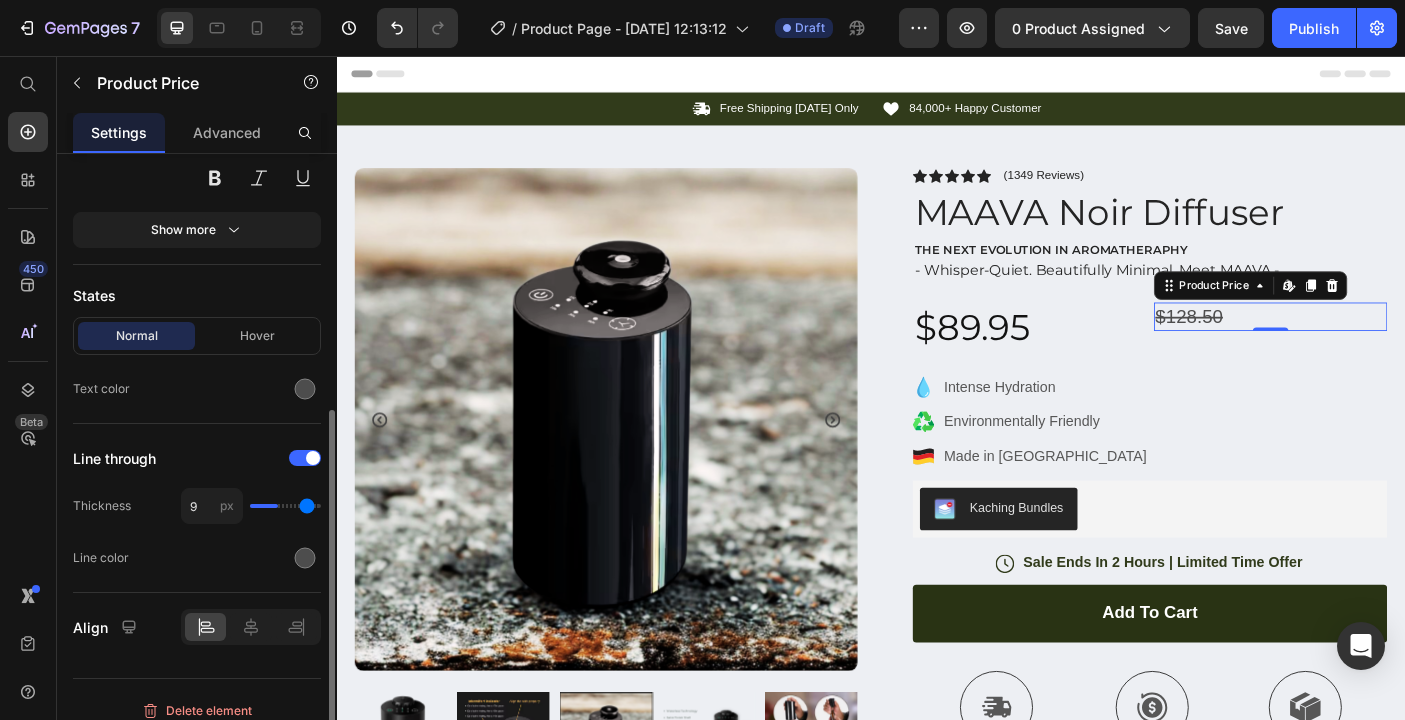 type on "10" 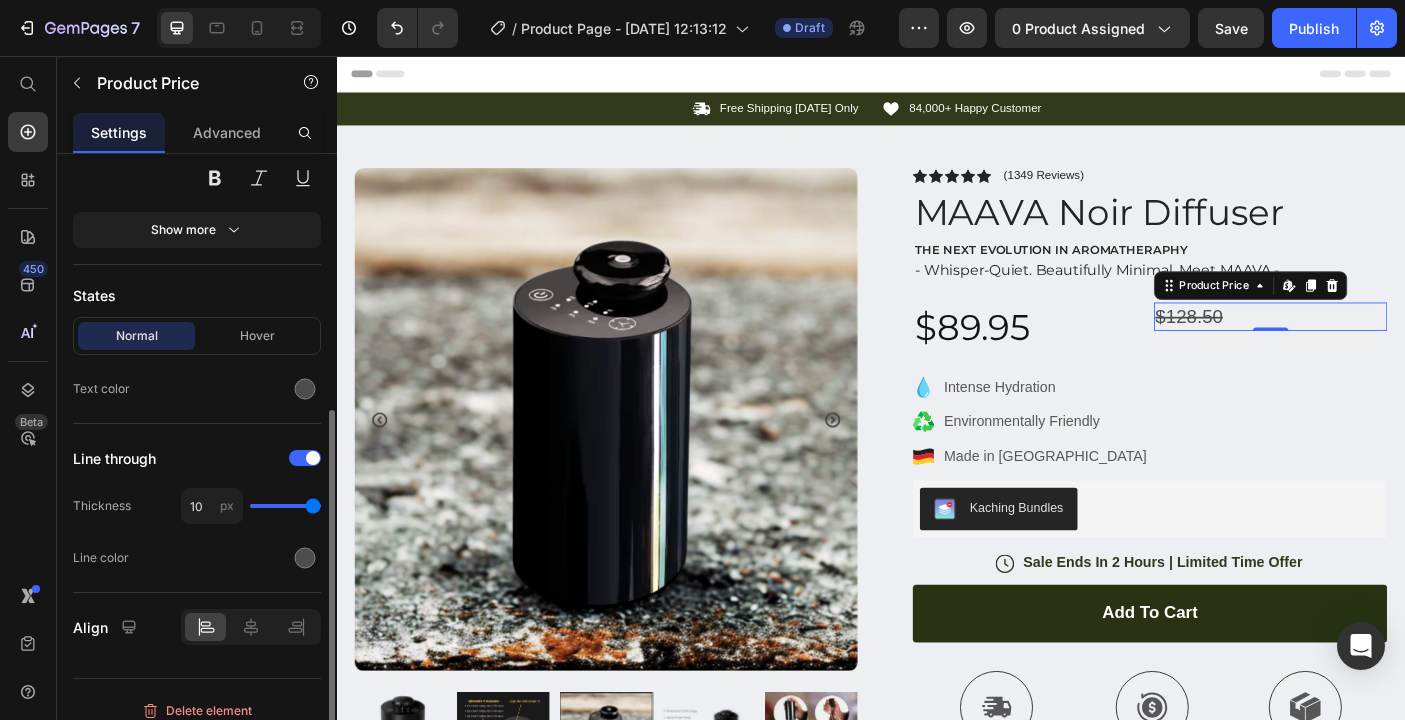 type on "10" 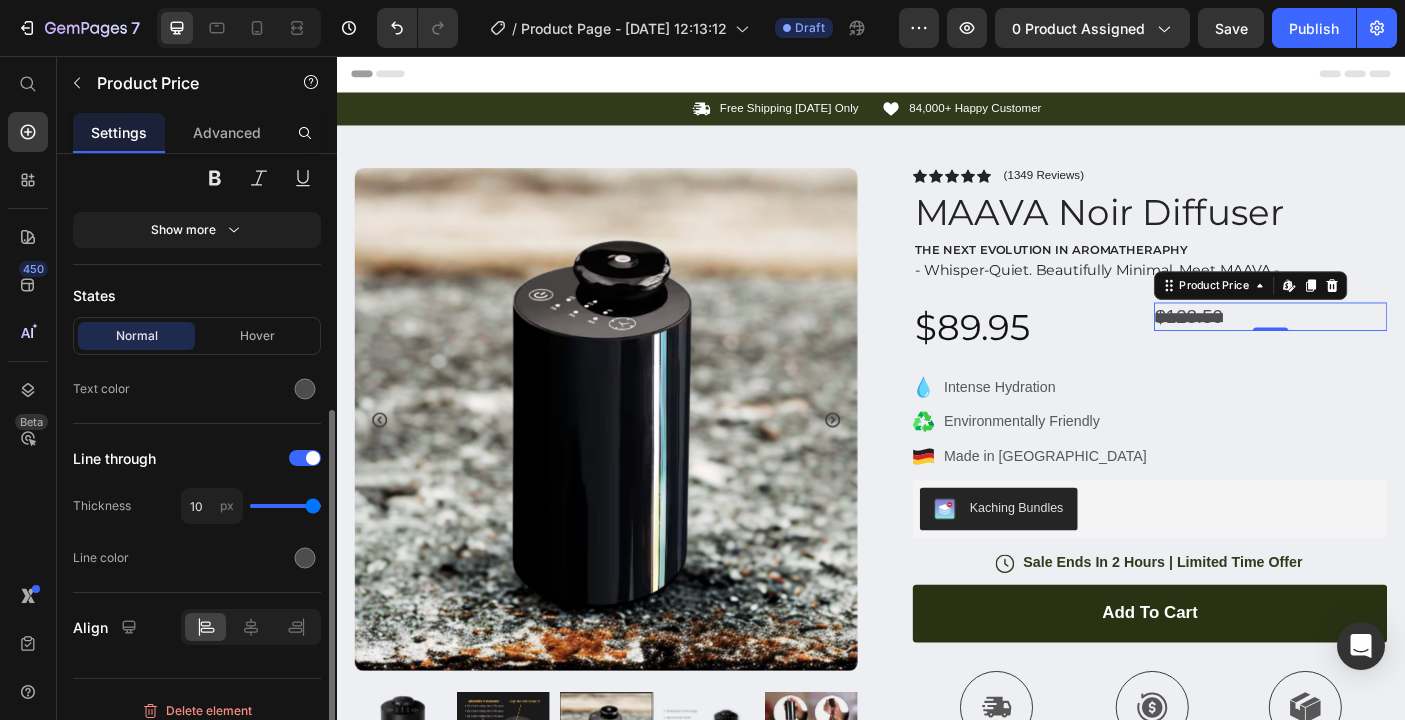 type on "9" 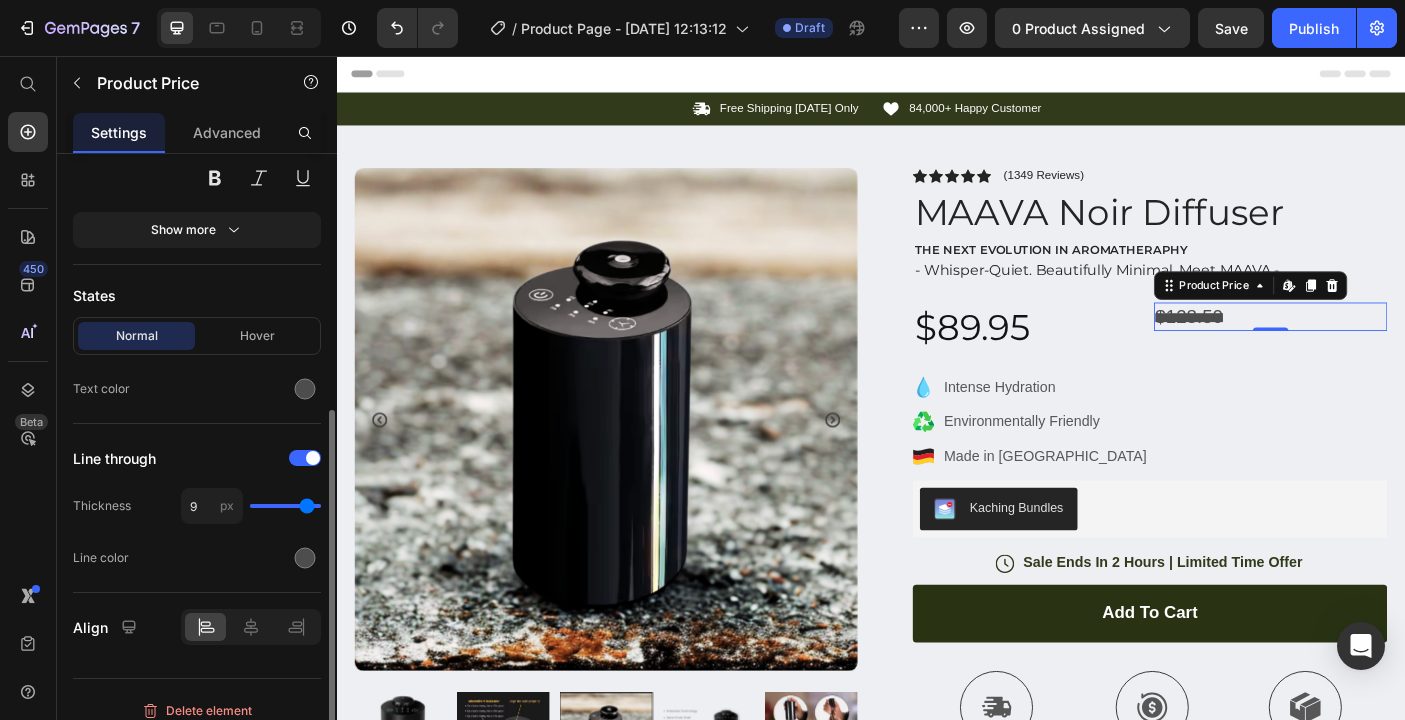type on "8" 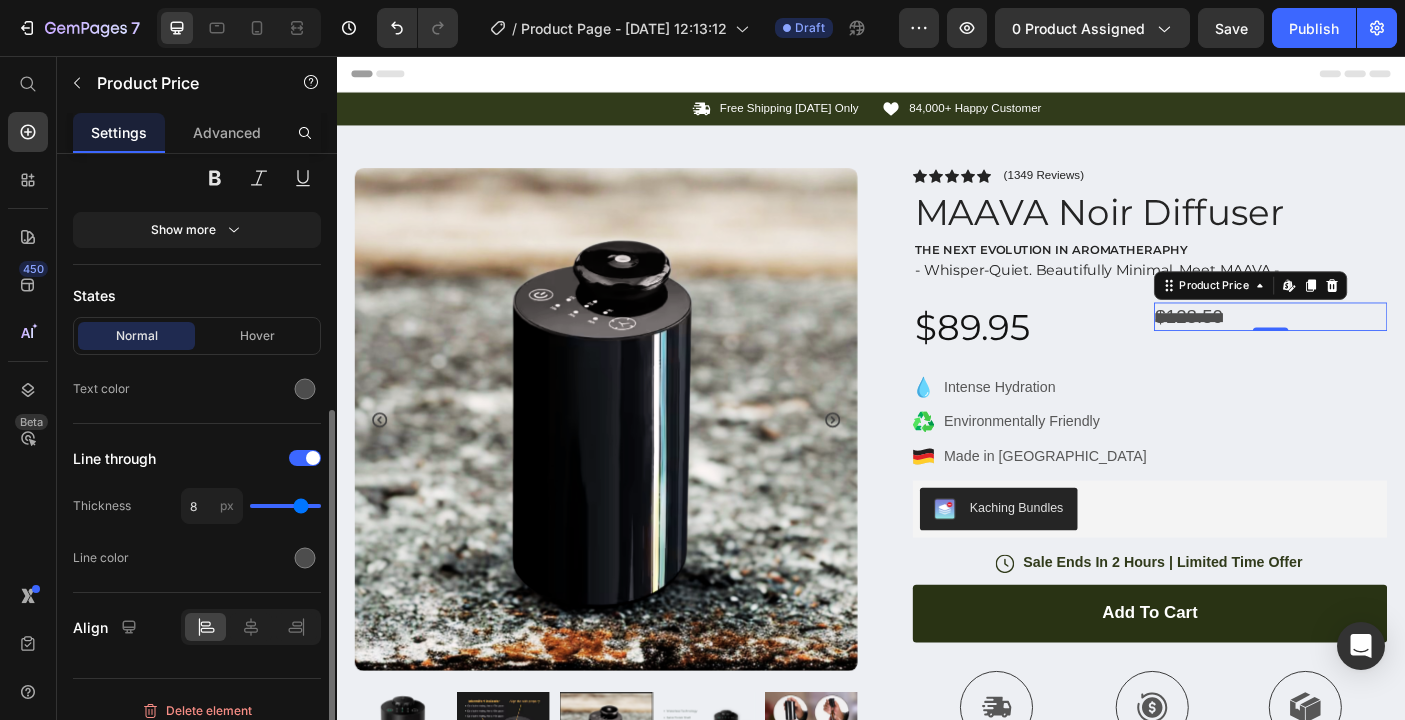 type on "7" 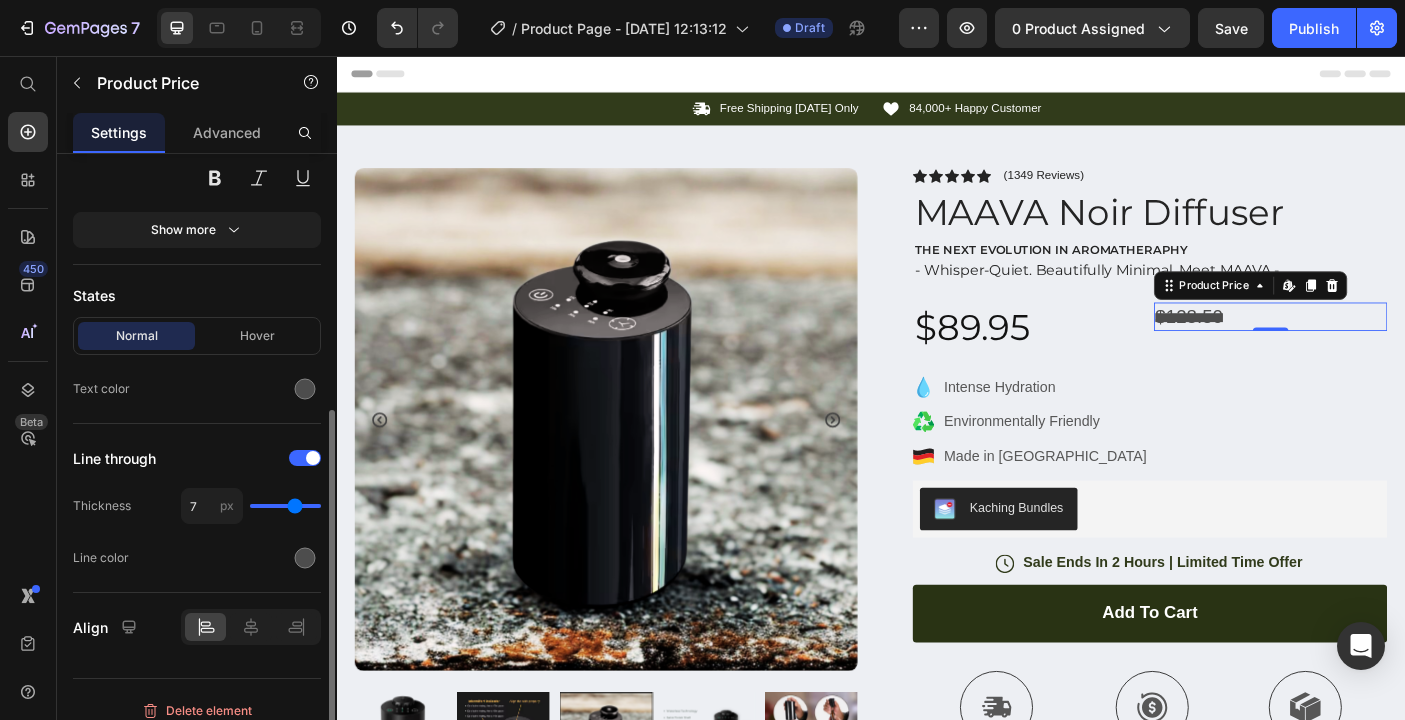 type on "6" 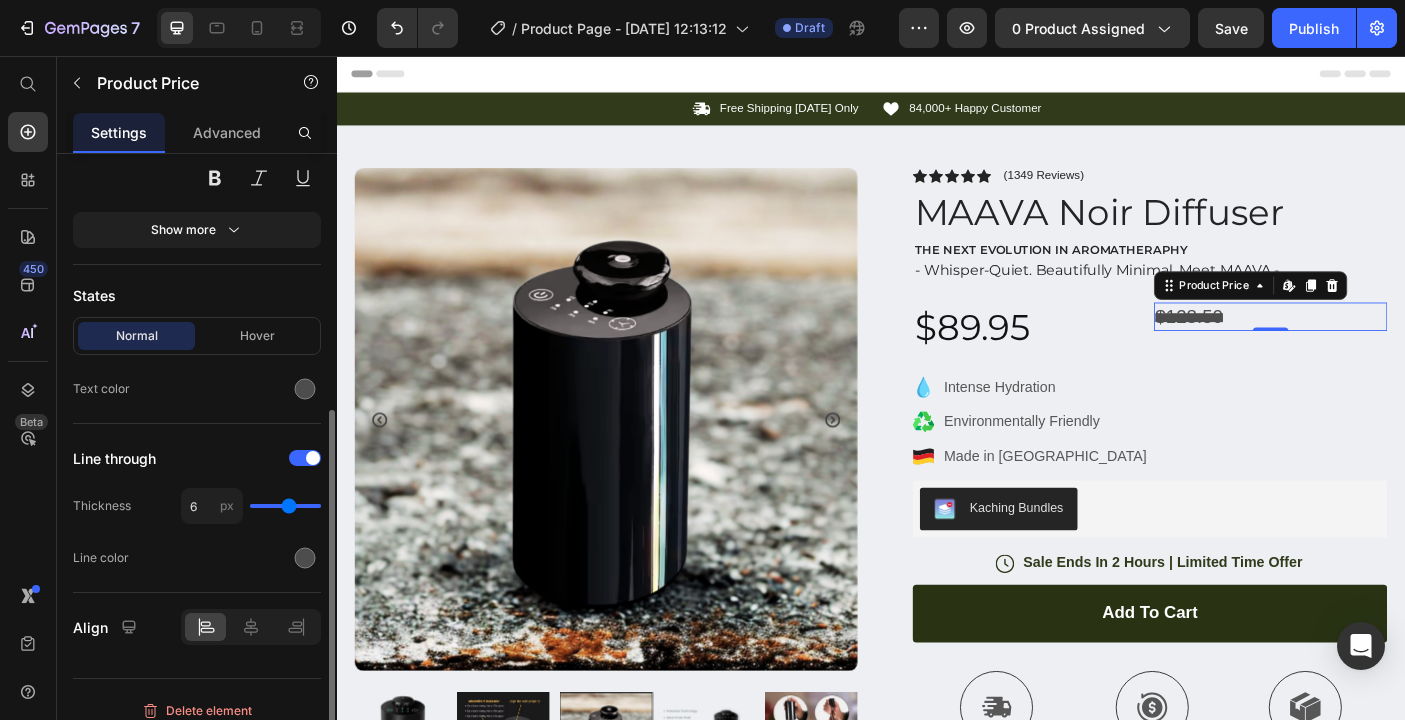 type on "5" 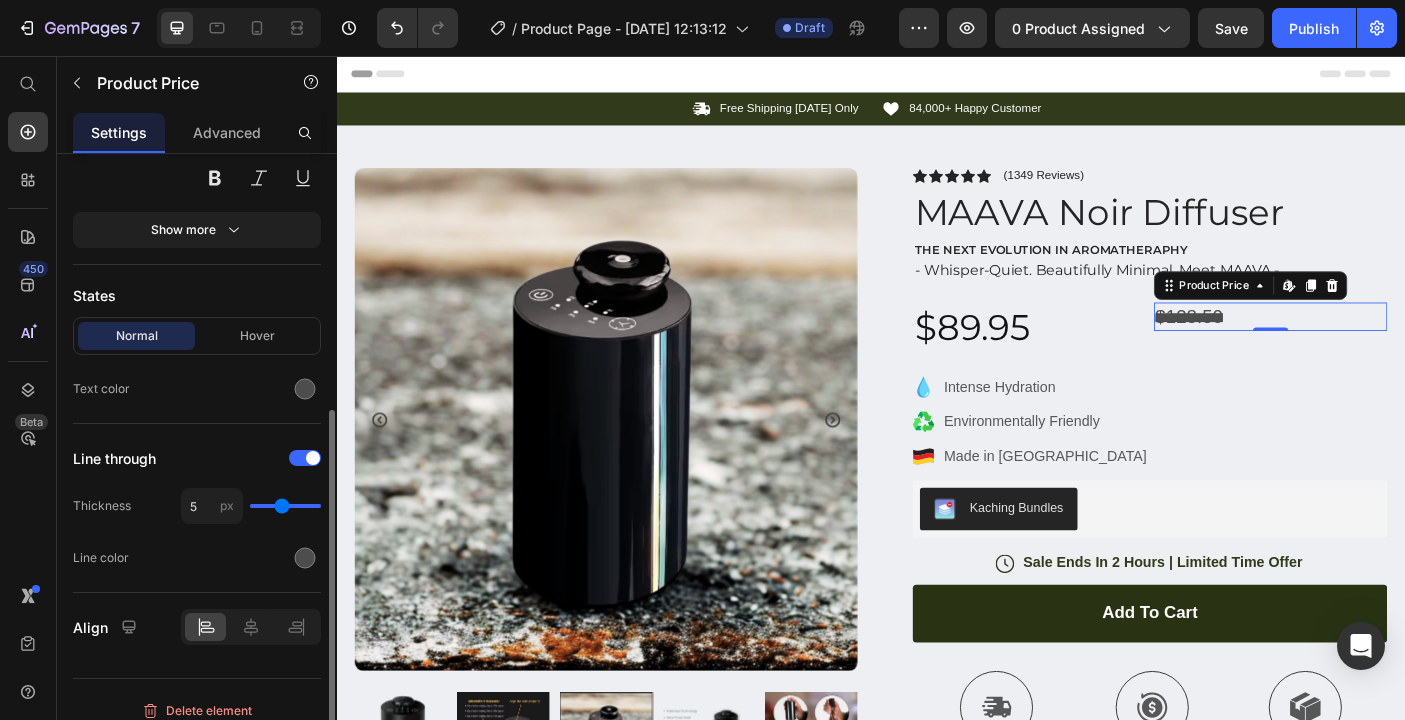 type on "3" 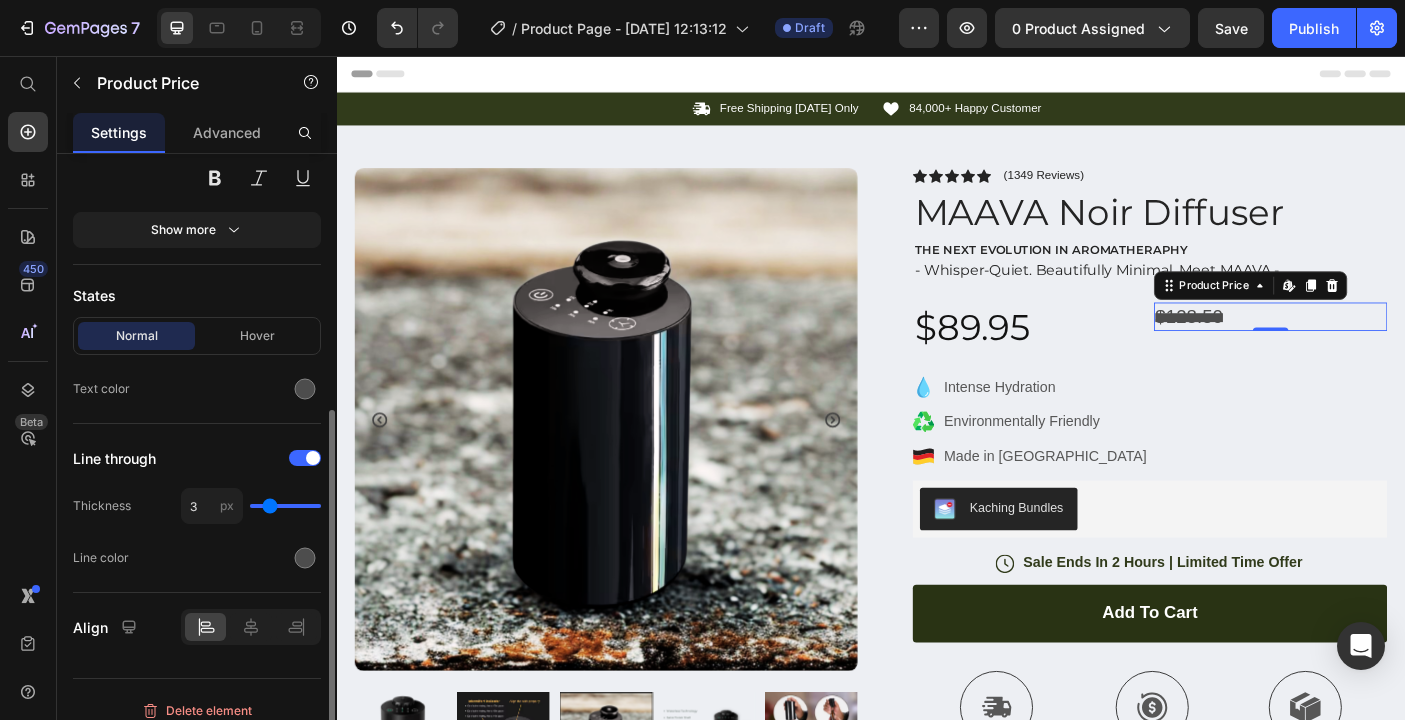 type on "2" 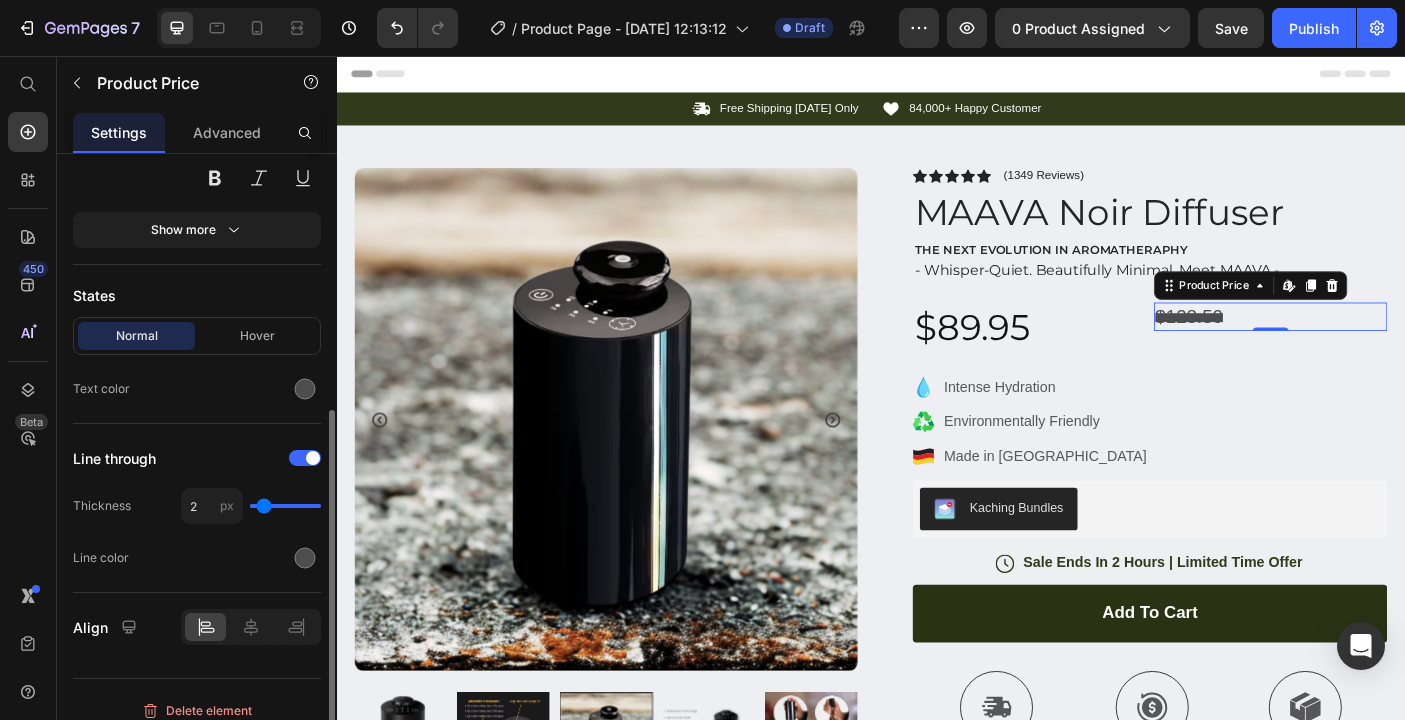 type on "1" 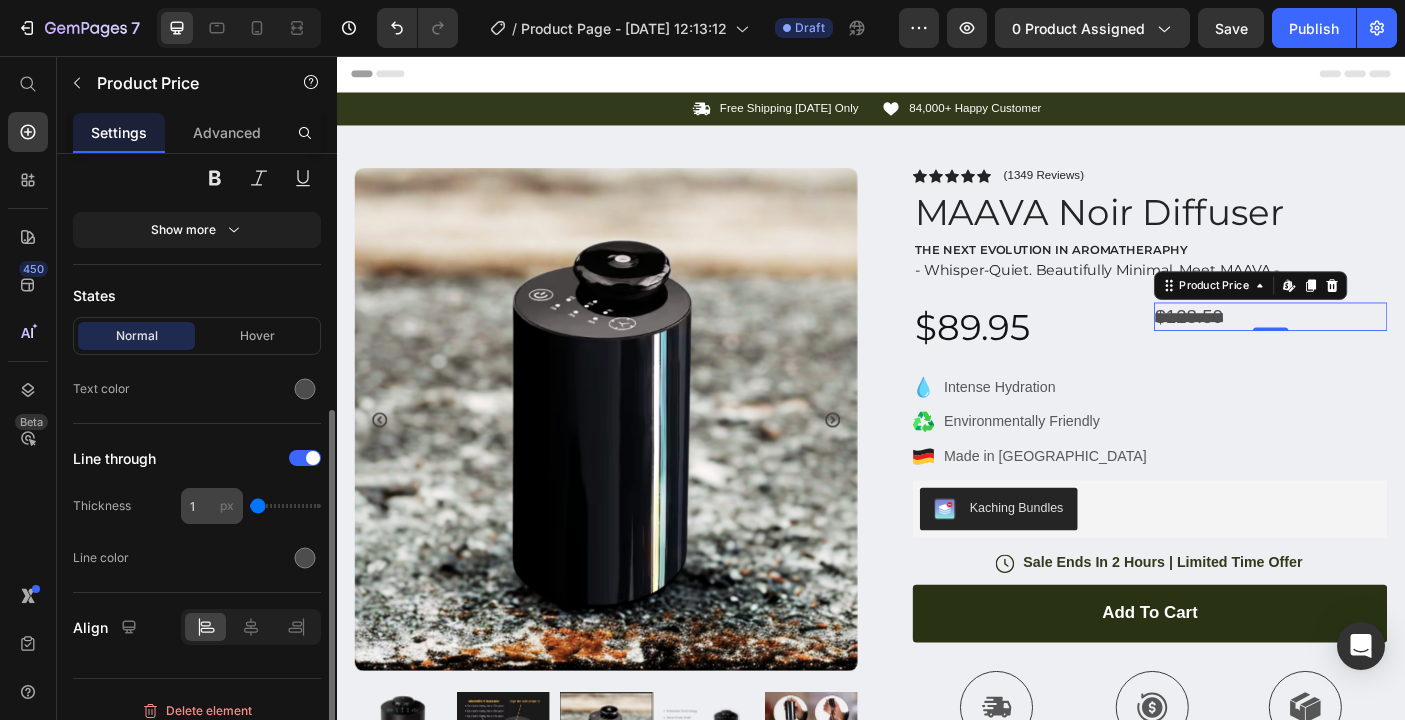 drag, startPoint x: 306, startPoint y: 508, endPoint x: 198, endPoint y: 512, distance: 108.07405 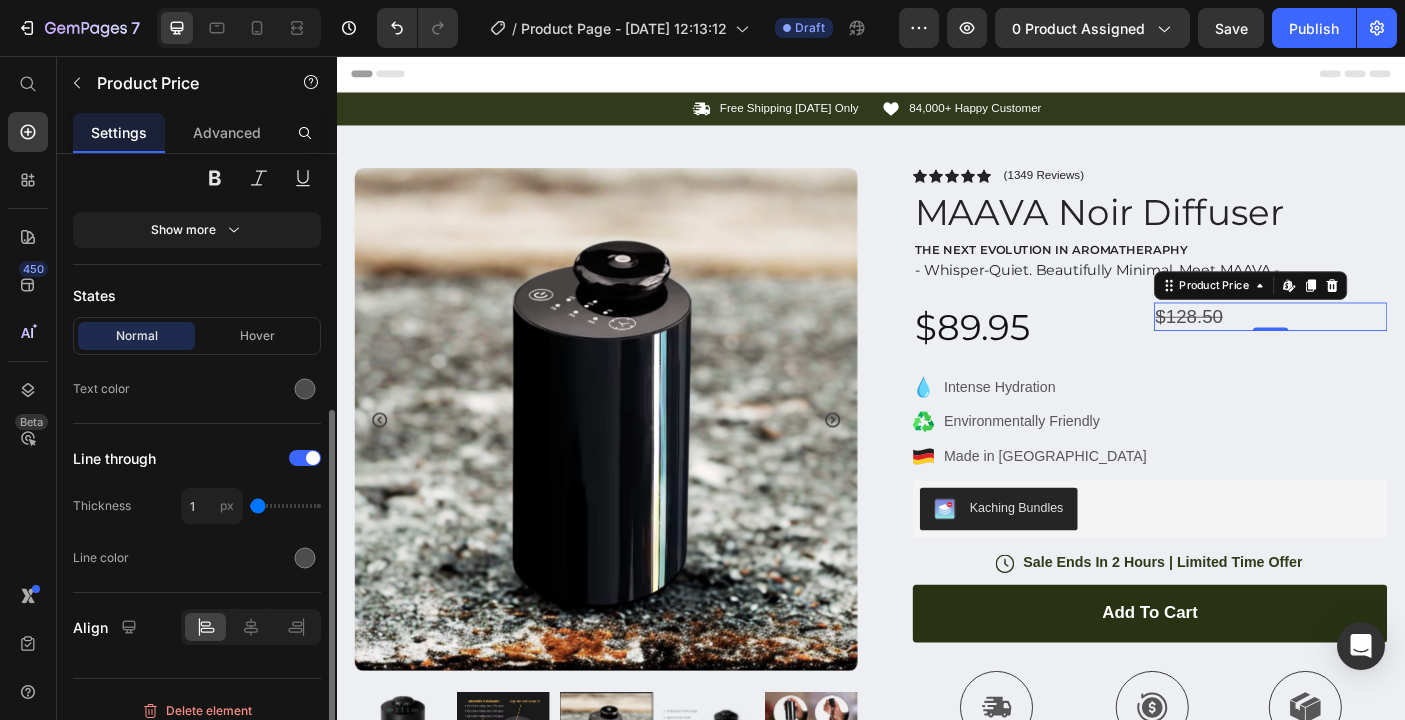 type on "2" 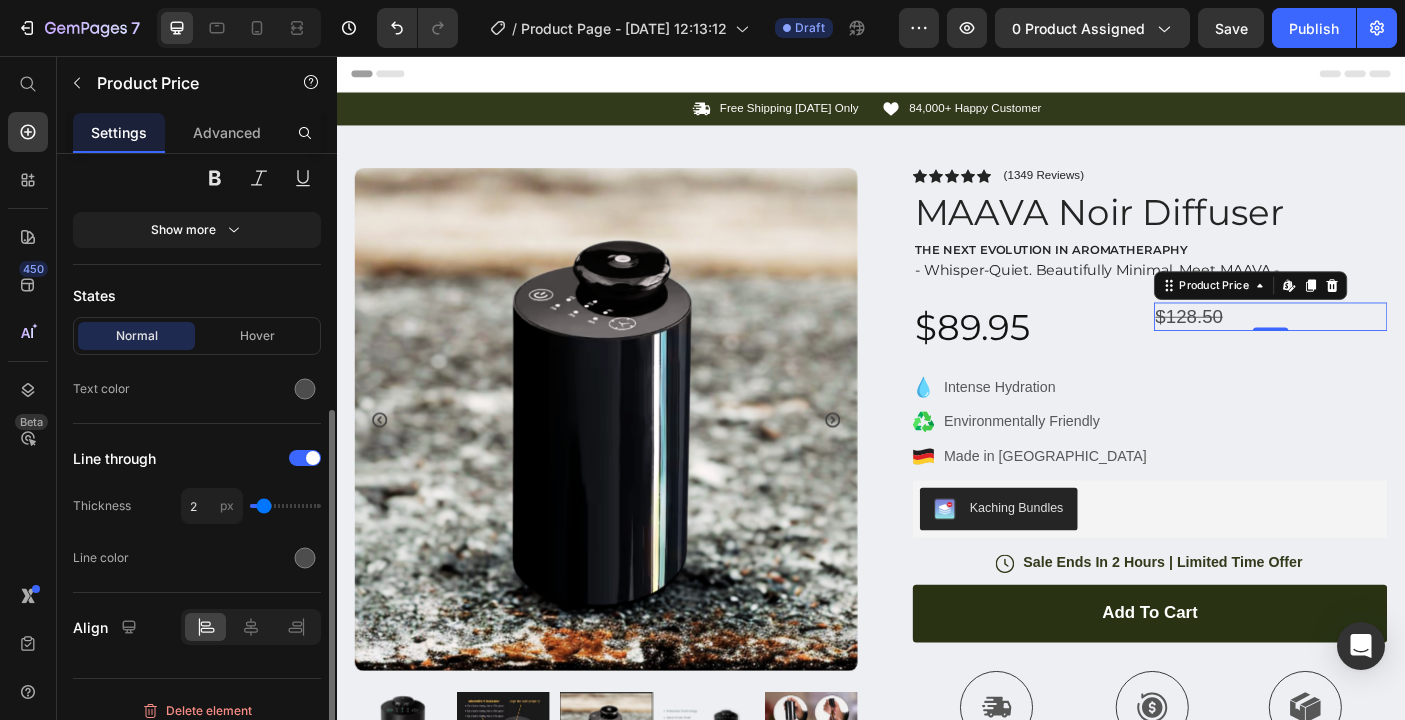 type on "2" 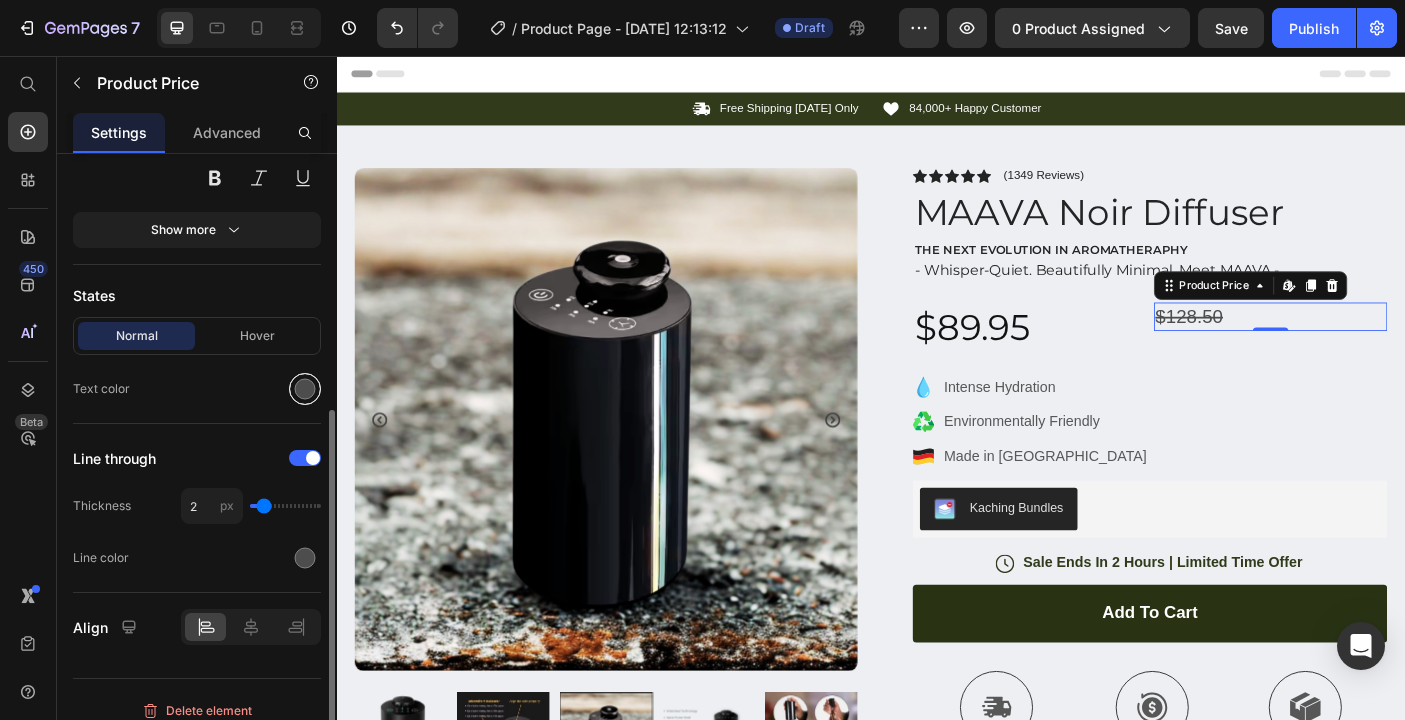 click at bounding box center (305, 389) 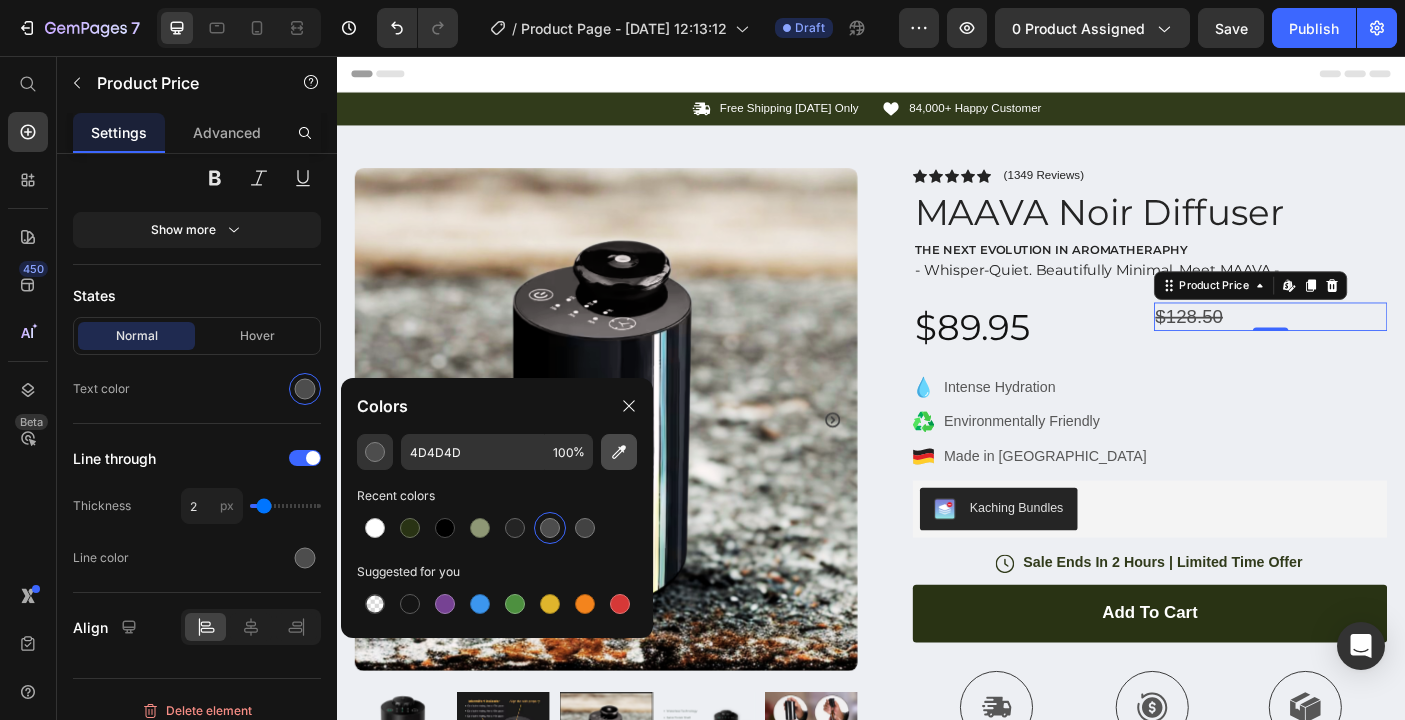 click 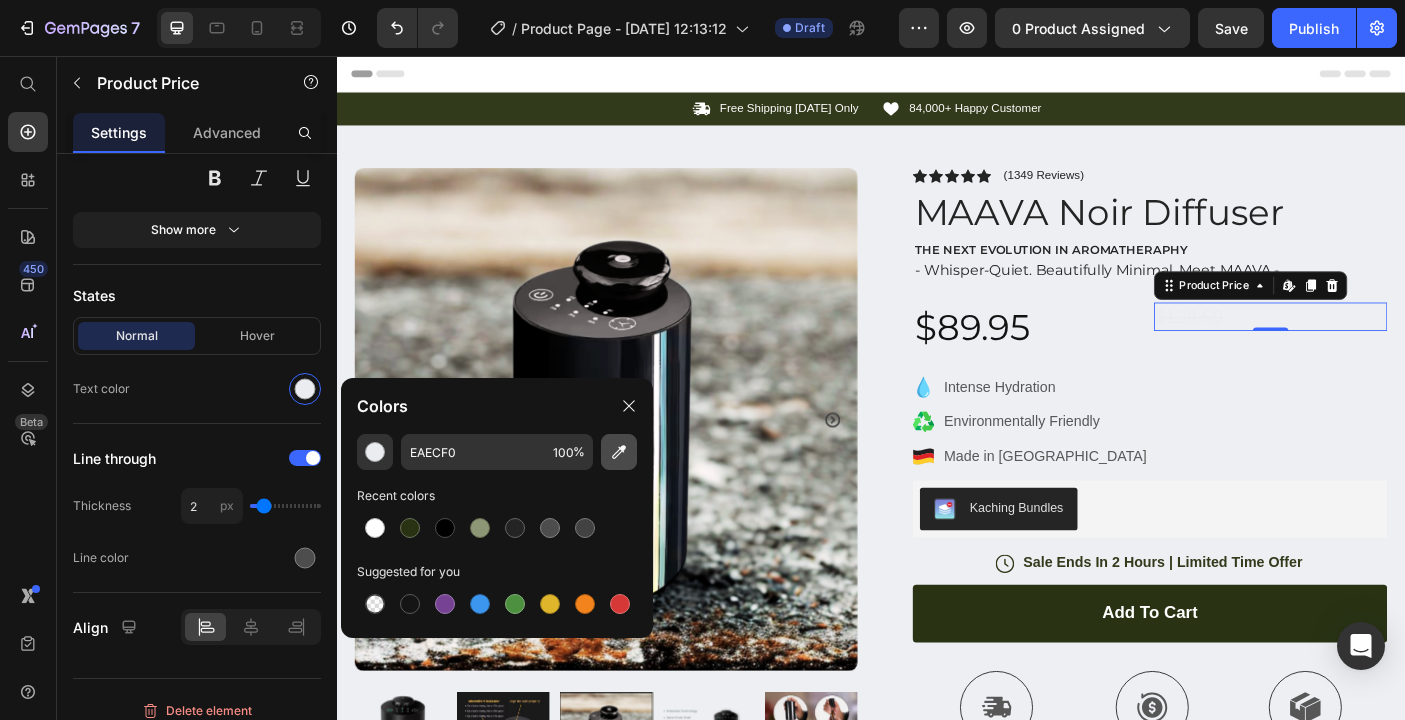 click 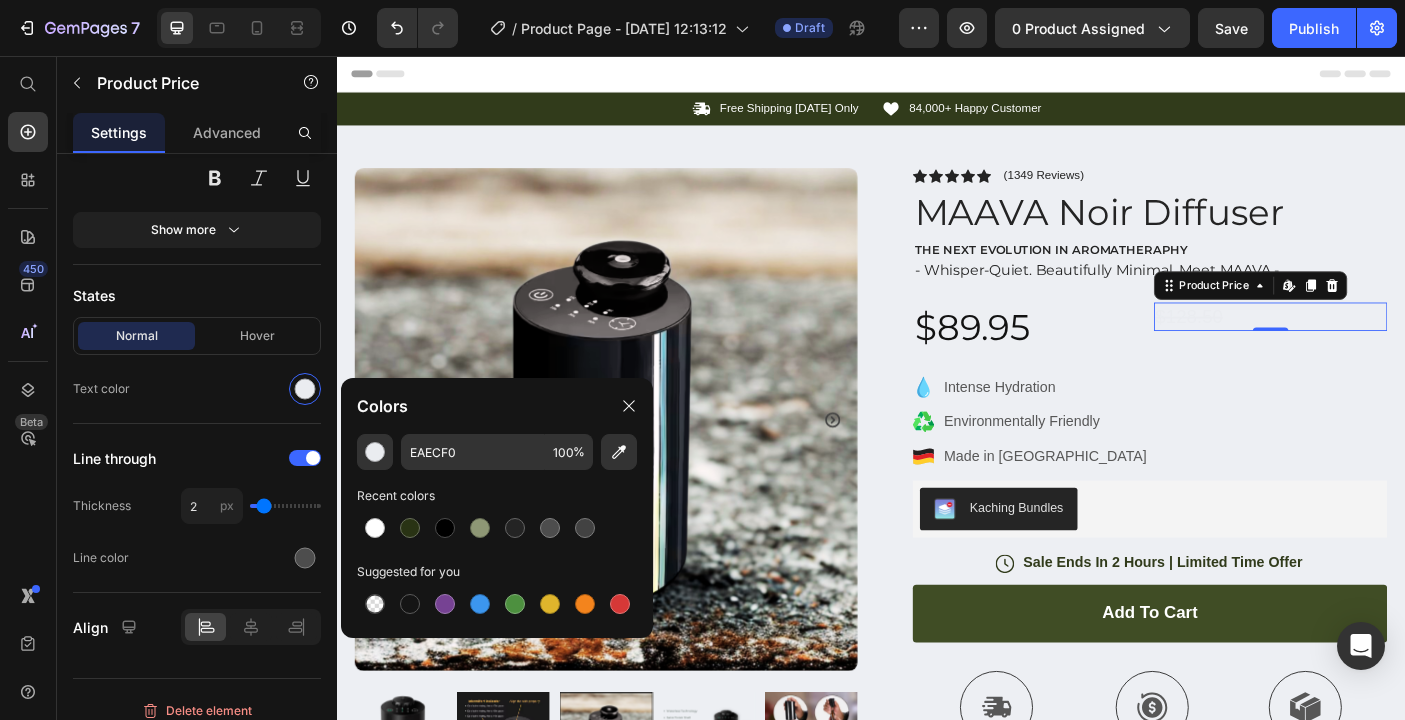 type on "293314" 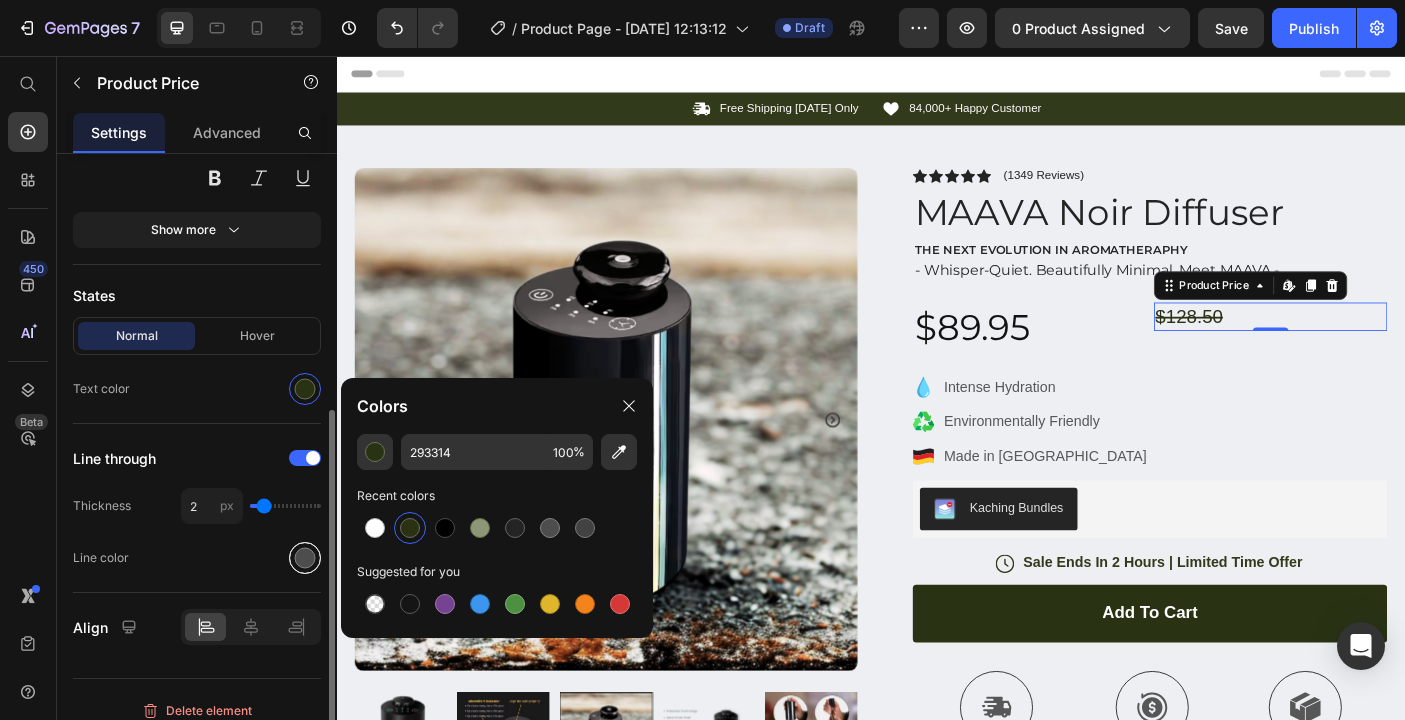 click at bounding box center [305, 558] 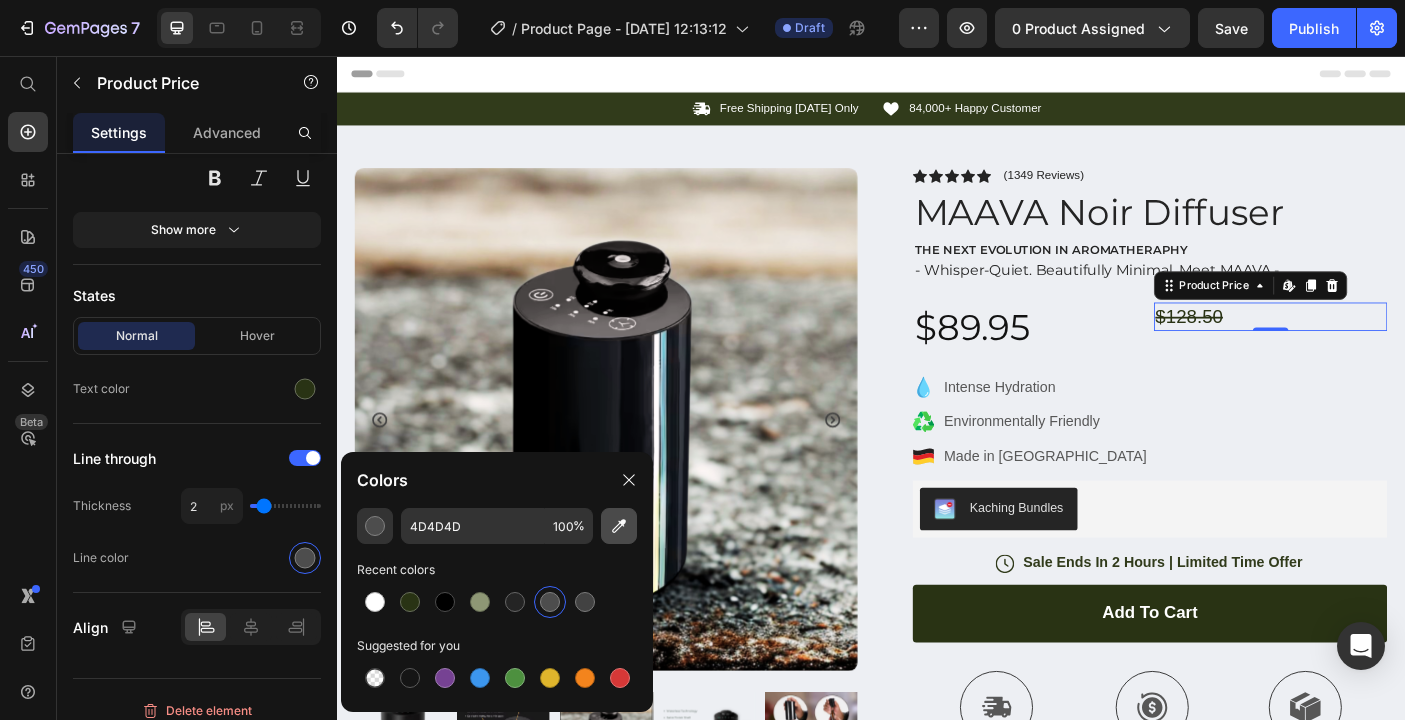 click 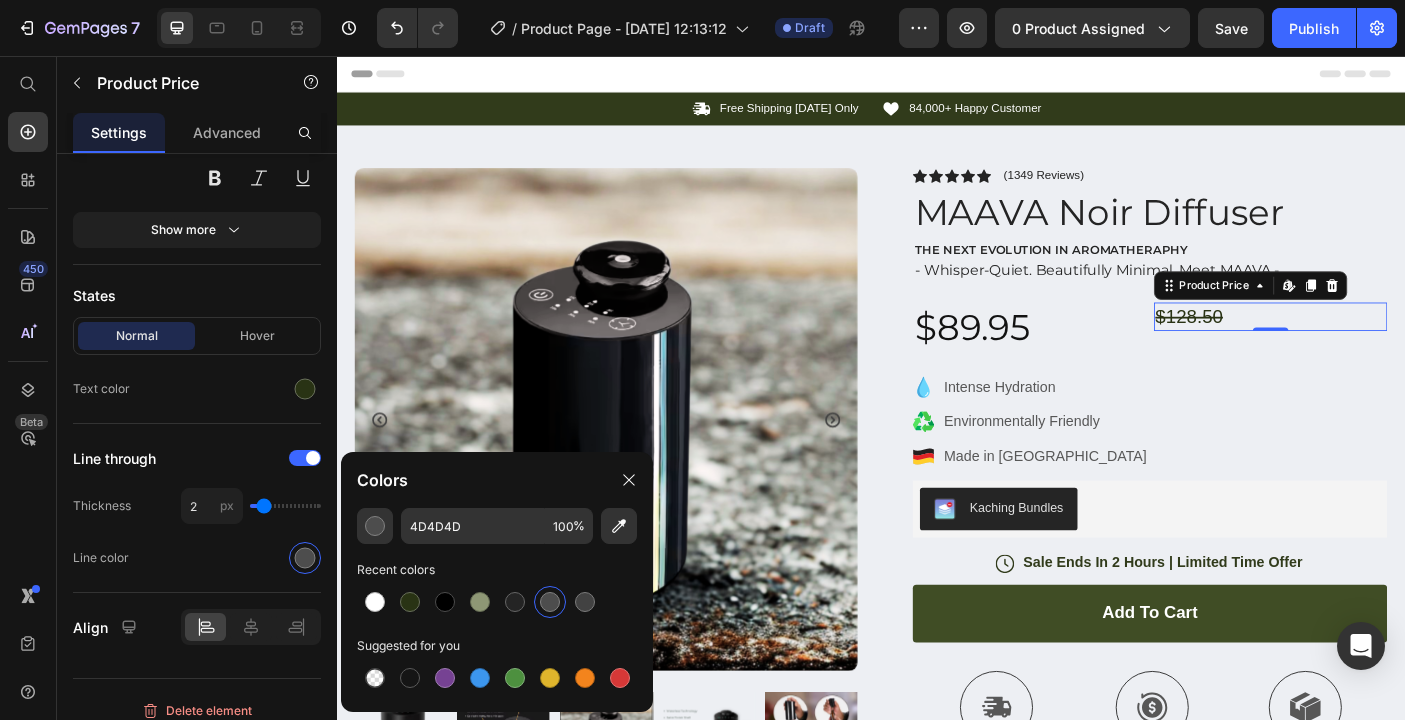 type on "293314" 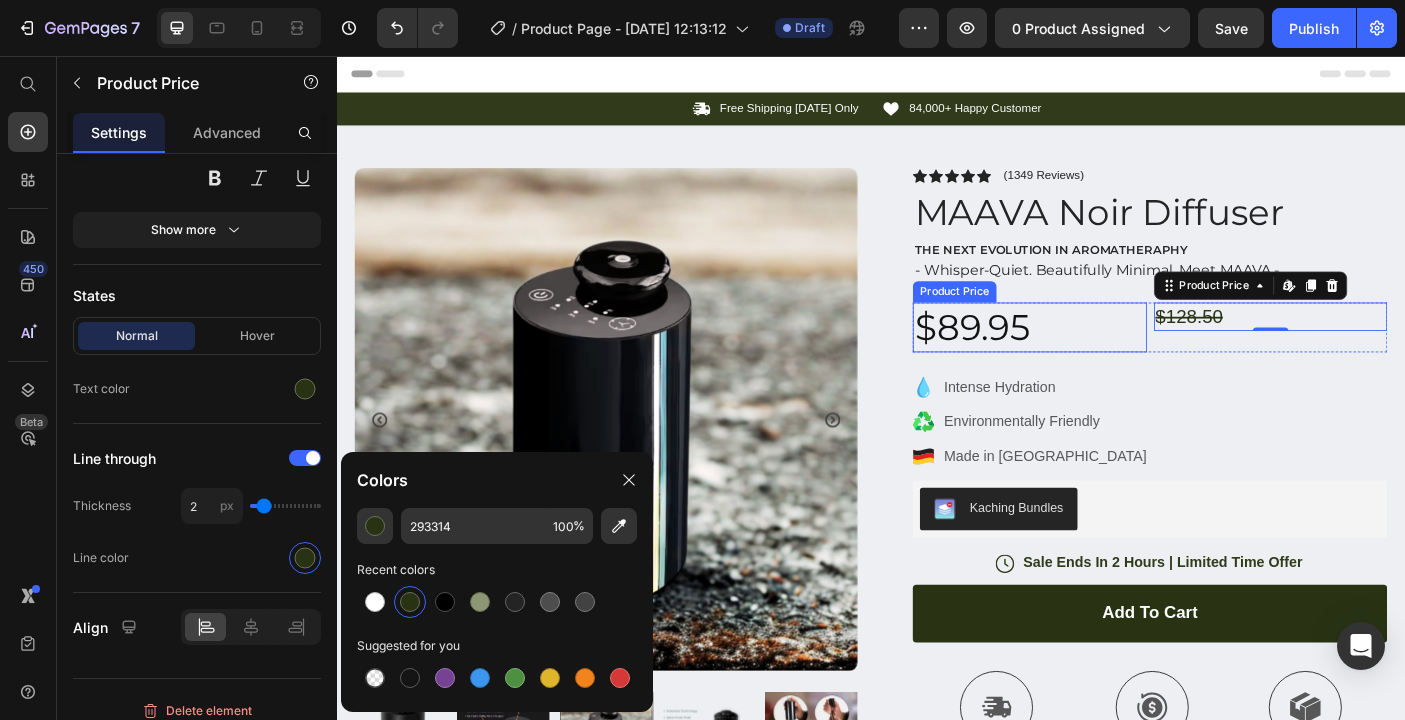 click on "$89.95" at bounding box center (1115, 361) 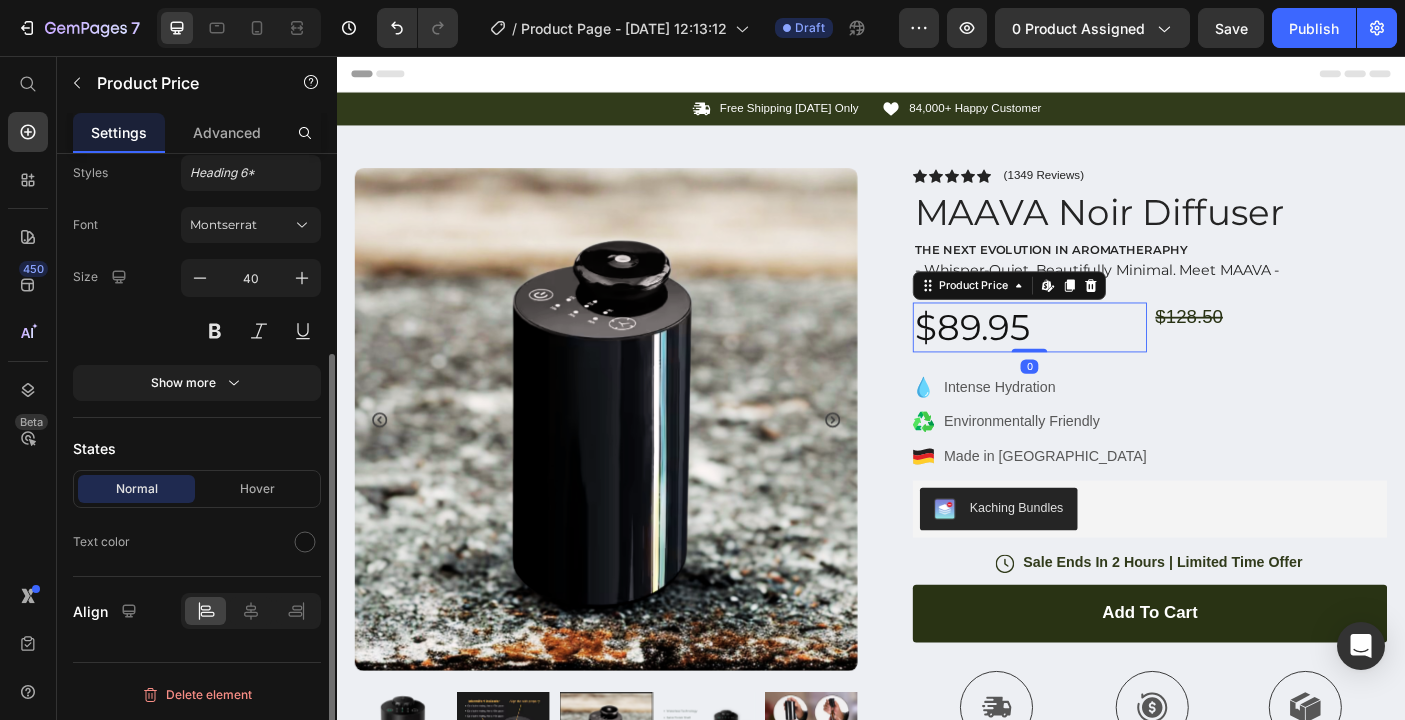 scroll, scrollTop: 293, scrollLeft: 0, axis: vertical 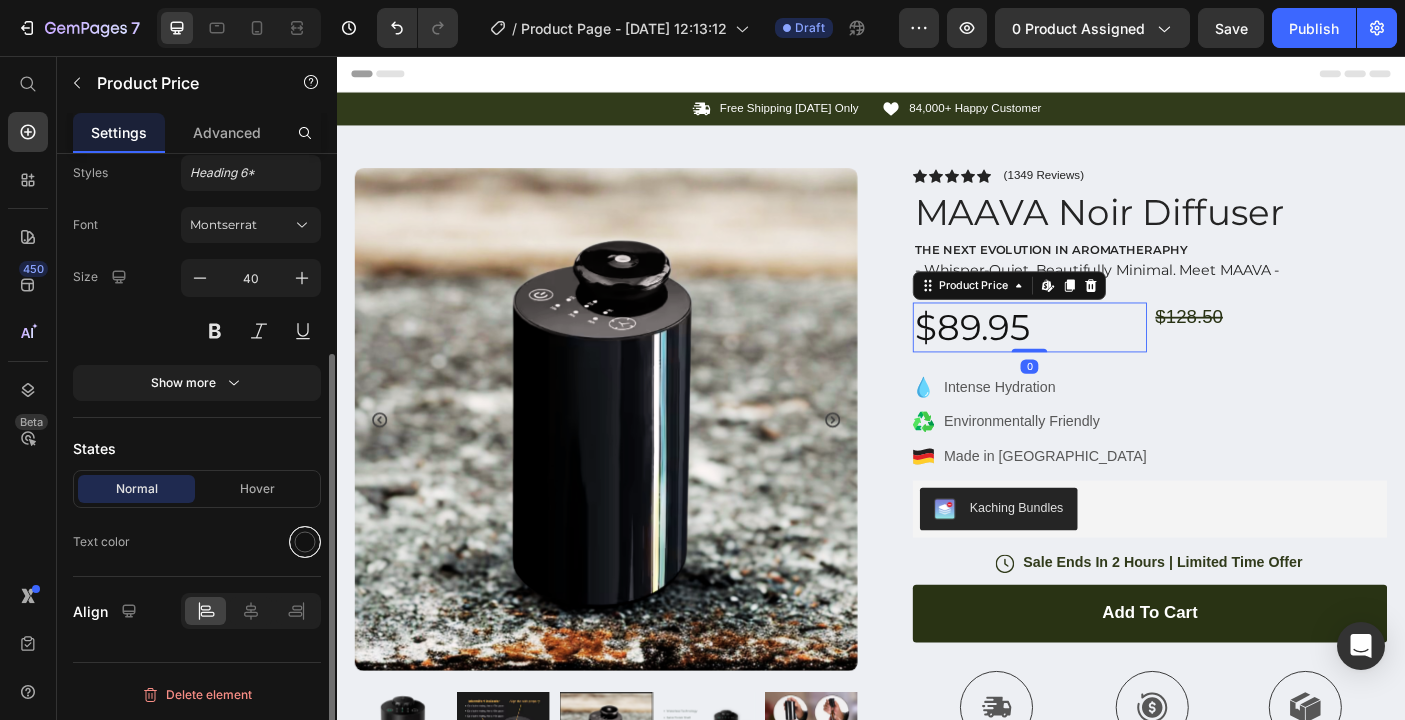 click at bounding box center [305, 542] 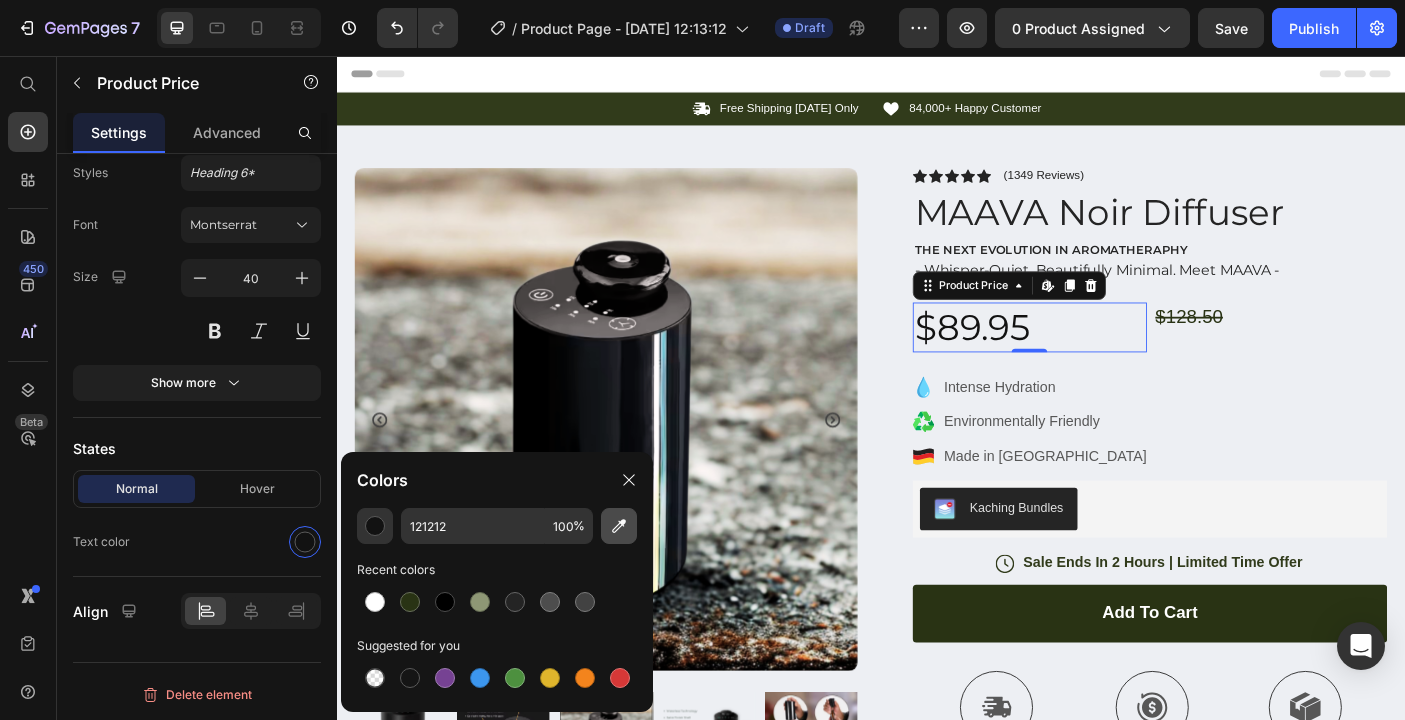 click 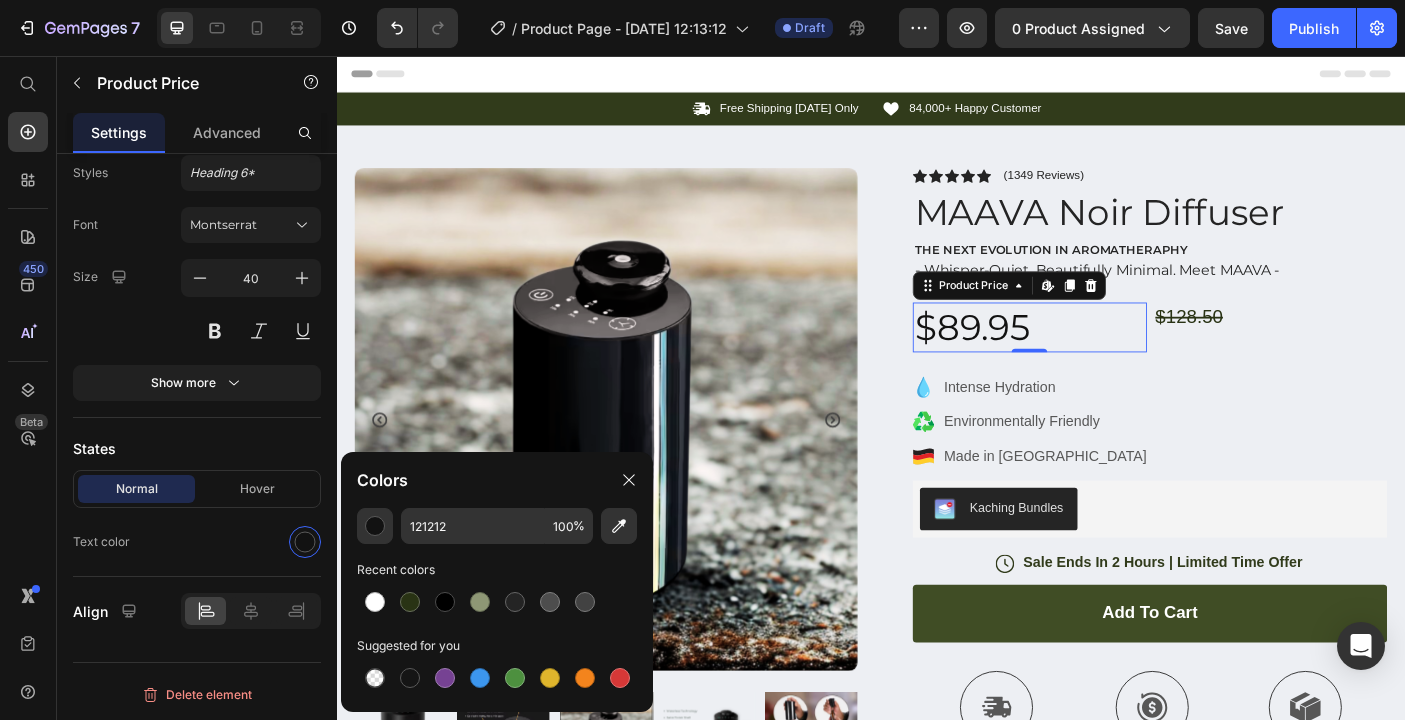 type on "293314" 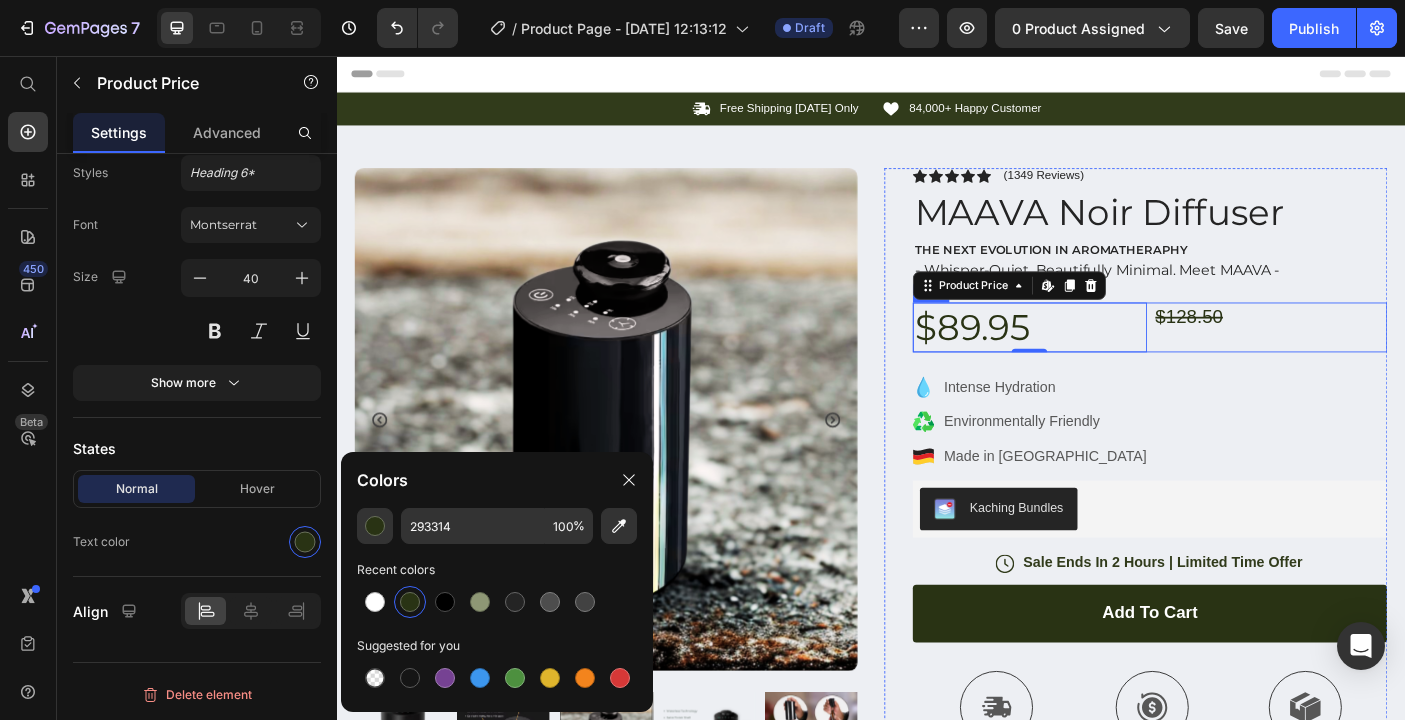 click on "$128.50 Product Price" at bounding box center [1386, 361] 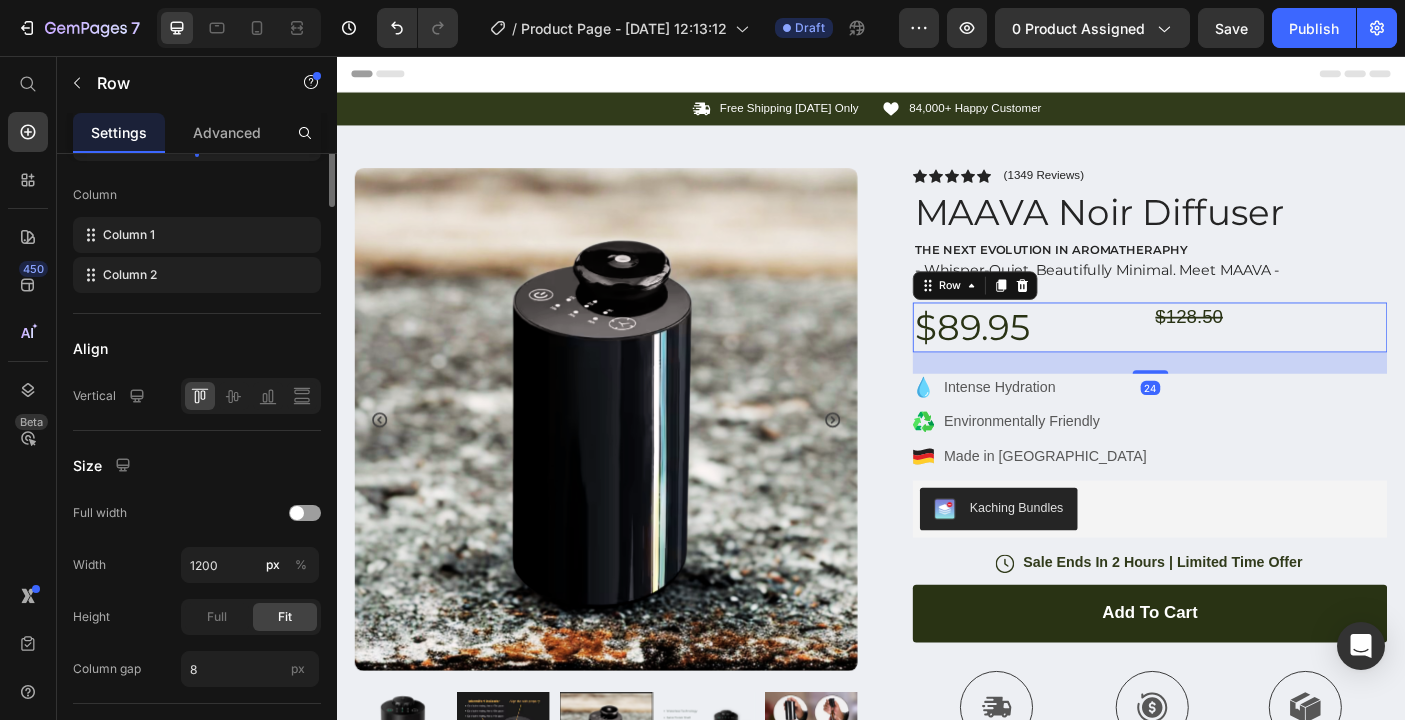 scroll, scrollTop: 0, scrollLeft: 0, axis: both 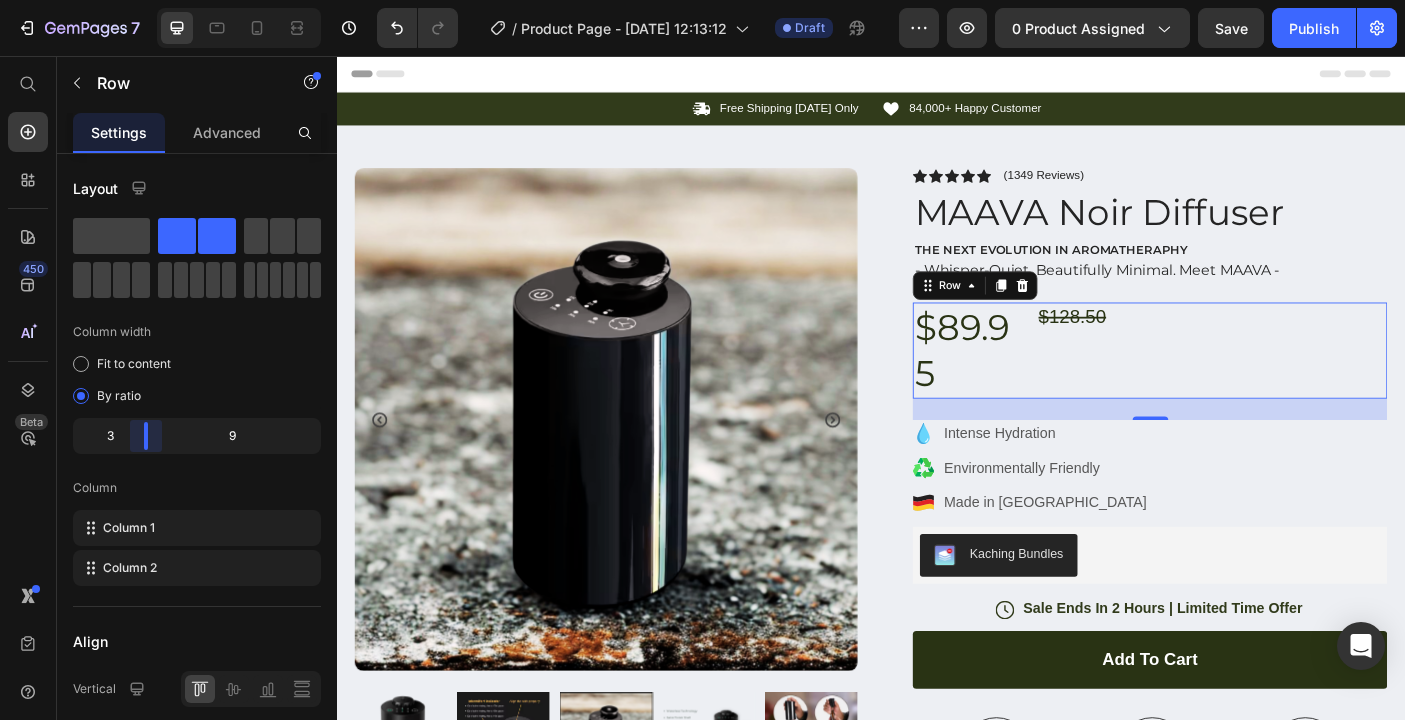 drag, startPoint x: 194, startPoint y: 438, endPoint x: 138, endPoint y: 437, distance: 56.008926 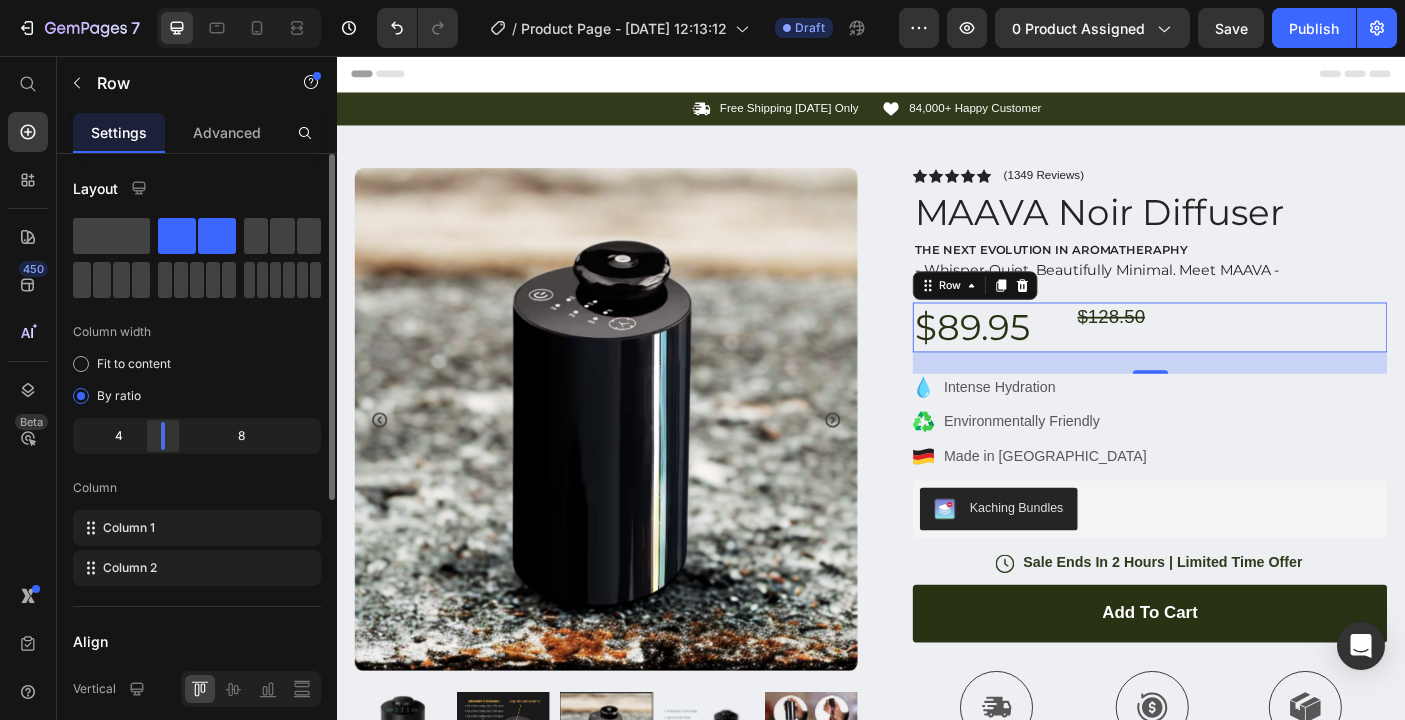 click on "7   /  Product Page - Jul 10, 12:13:12 Draft Preview 0 product assigned  Save   Publish  450 Beta Start with Sections Elements Hero Section Product Detail Brands Trusted Badges Guarantee Product Breakdown How to use Testimonials Compare Bundle FAQs Social Proof Brand Story Product List Collection Blog List Contact Sticky Add to Cart Custom Footer Browse Library 450 Layout
Row
Row
Row
Row Text
Heading
Text Block Button
Button
Button
Sticky Back to top Media
Image Image" at bounding box center (702, 0) 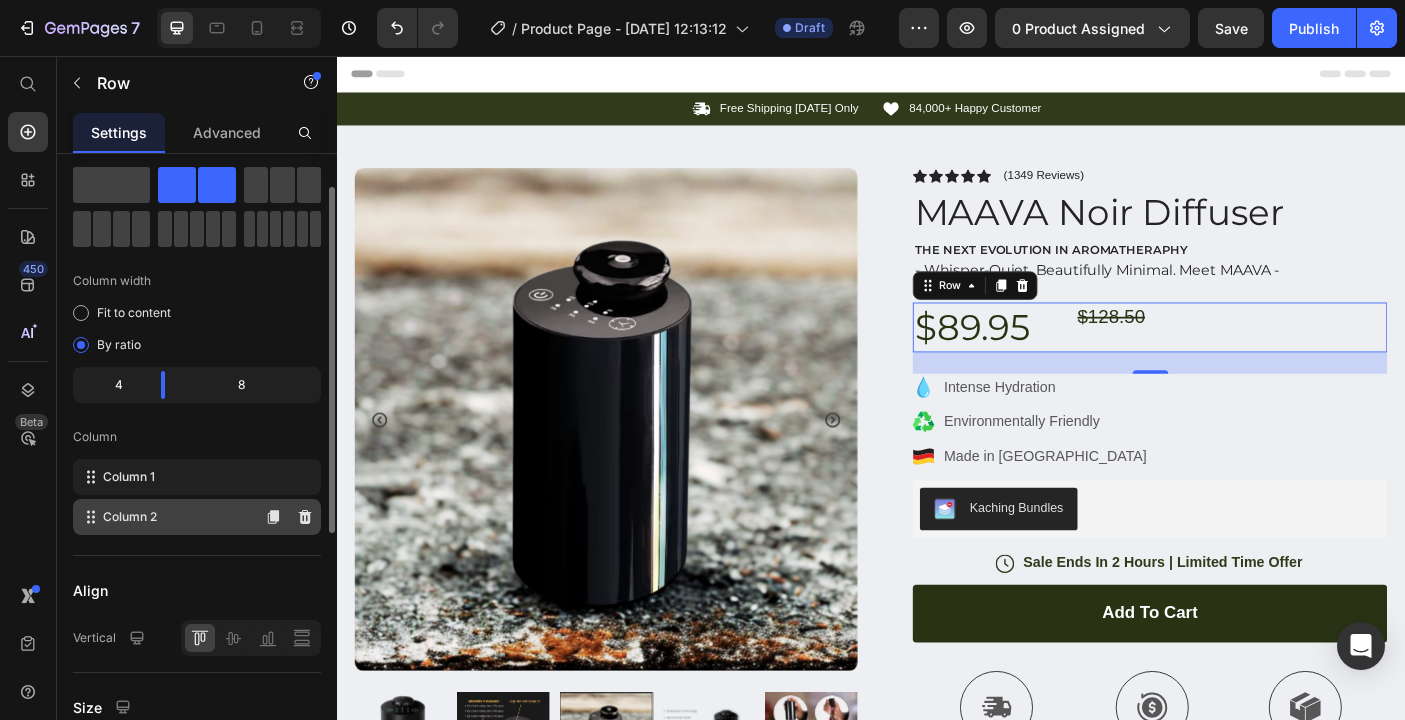 scroll, scrollTop: 54, scrollLeft: 0, axis: vertical 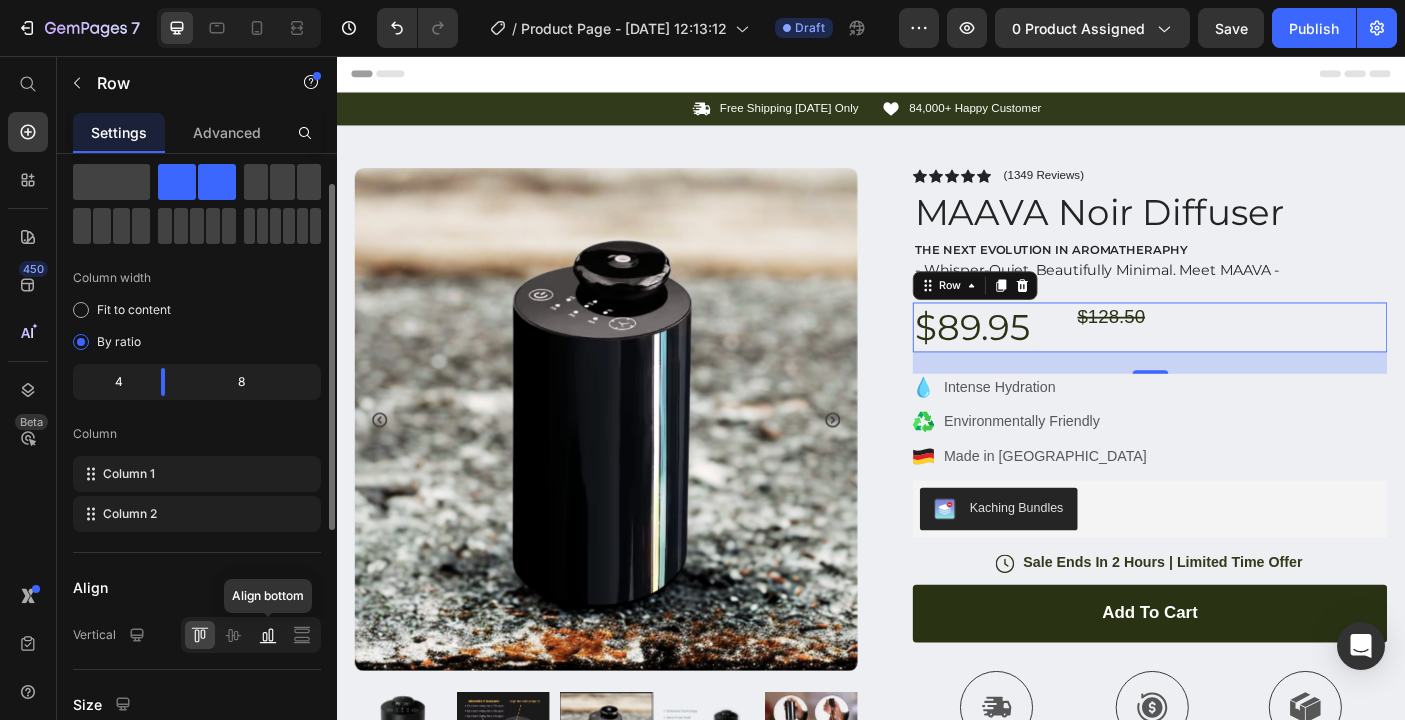 click 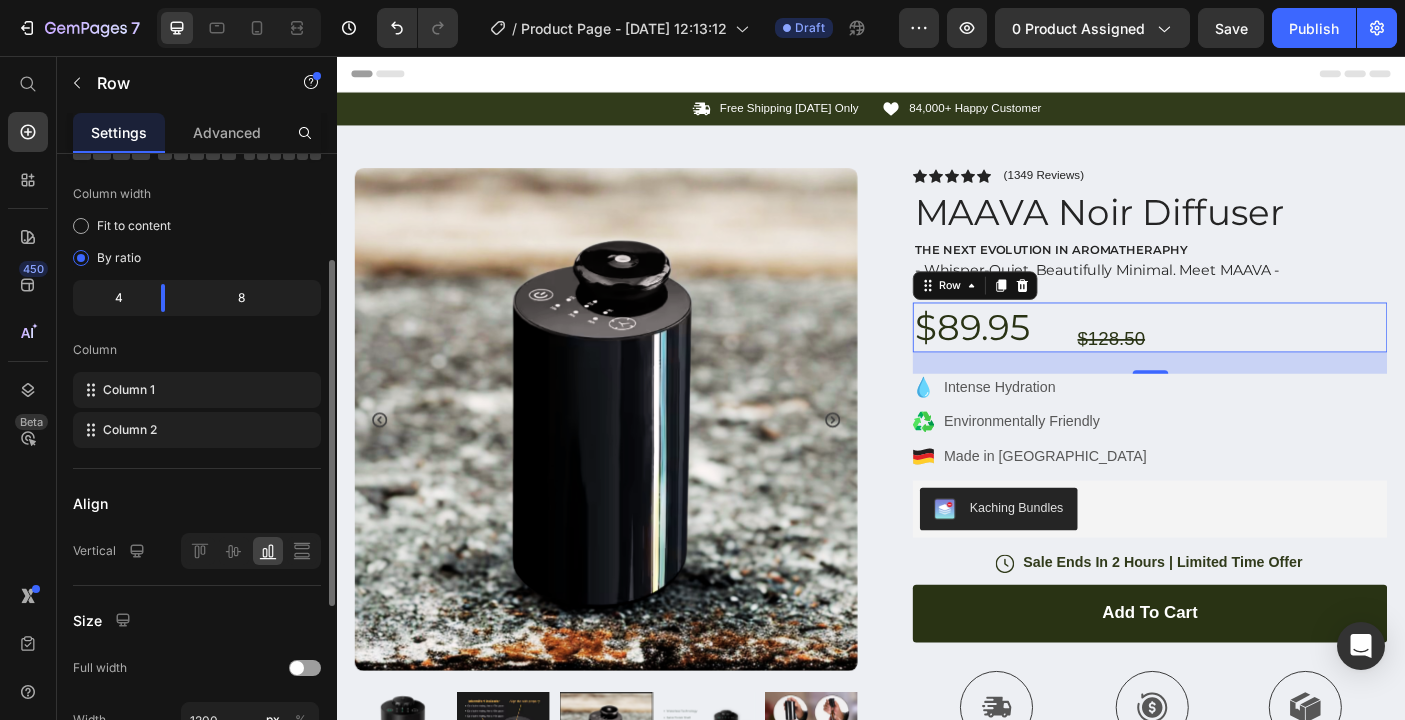 scroll, scrollTop: 195, scrollLeft: 0, axis: vertical 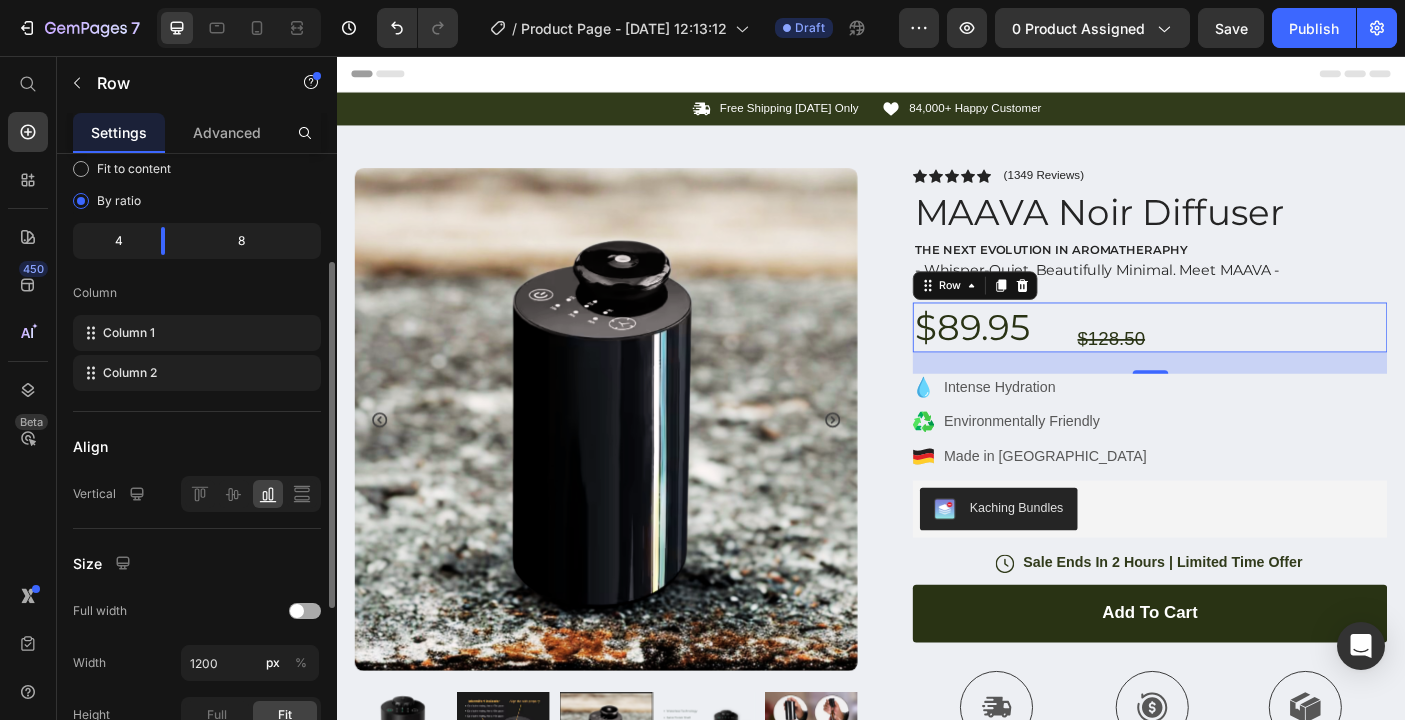 click at bounding box center [297, 611] 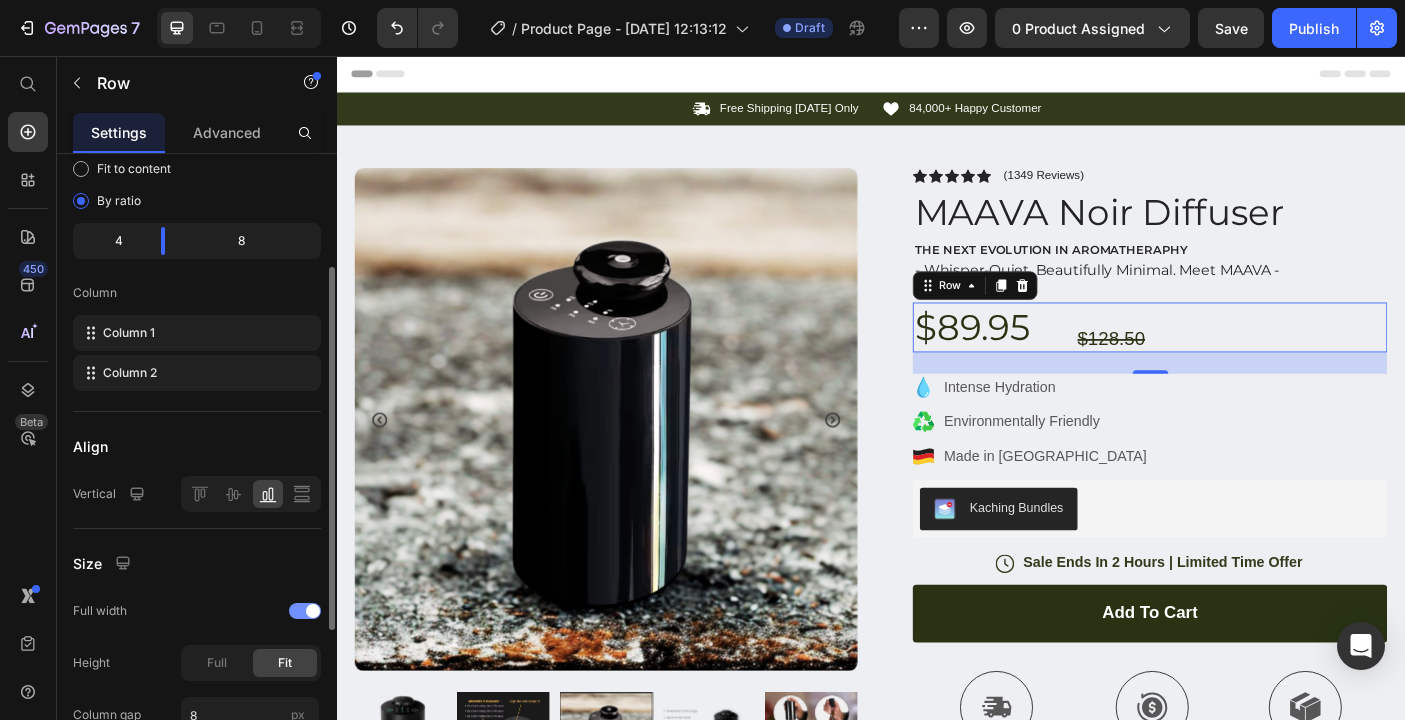 click at bounding box center [305, 611] 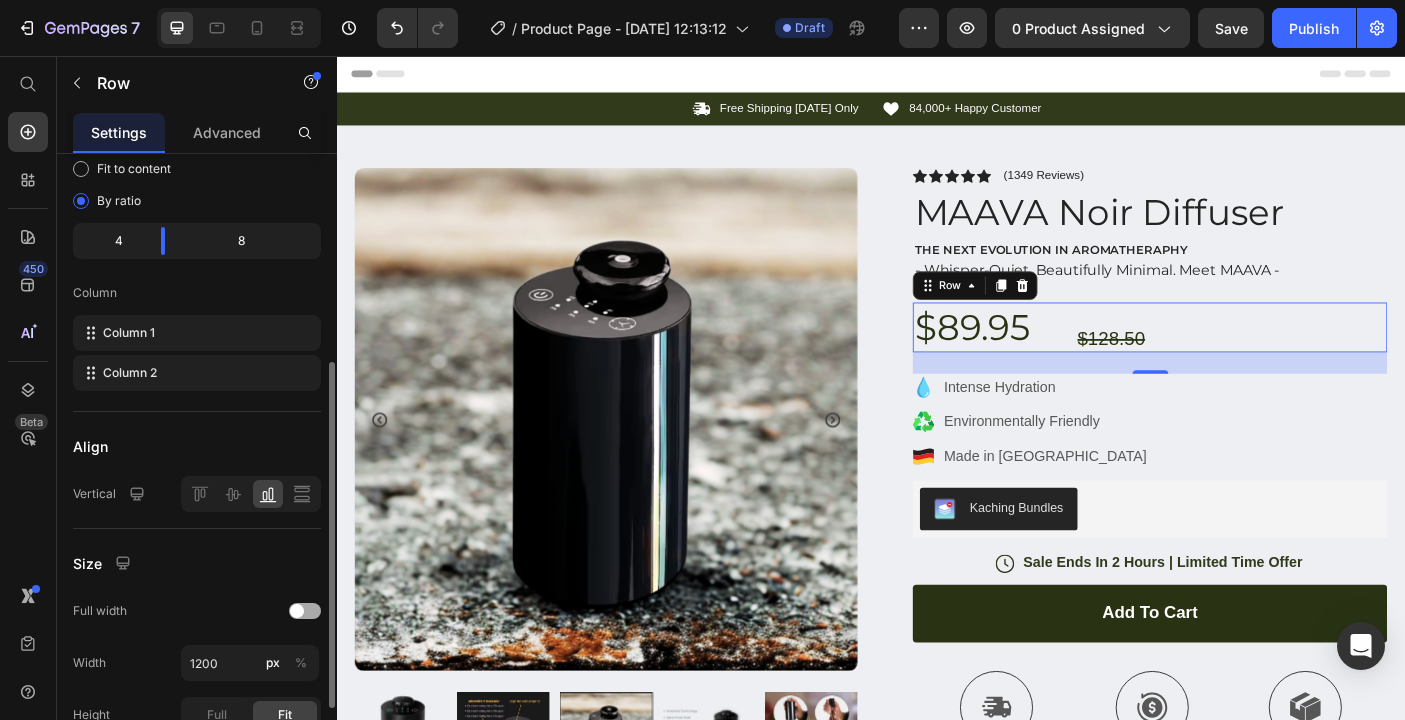 scroll, scrollTop: 288, scrollLeft: 0, axis: vertical 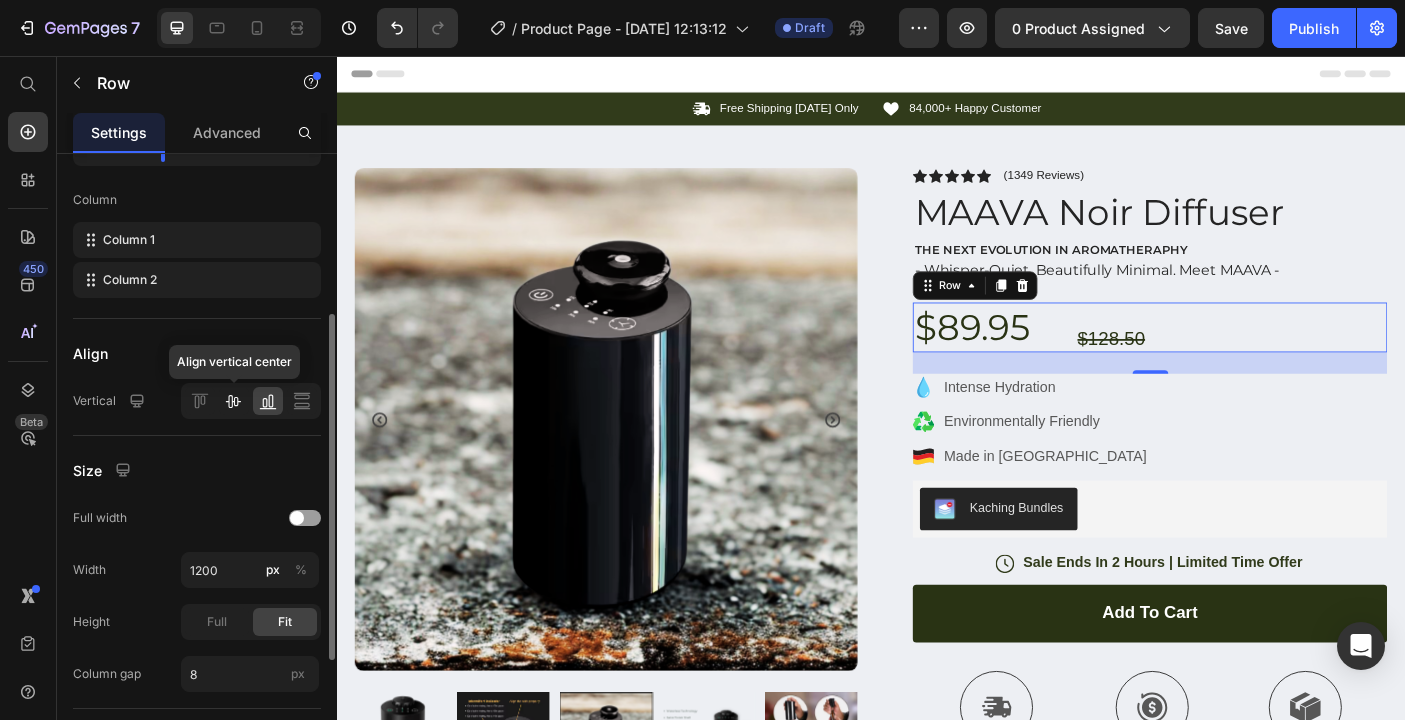 click 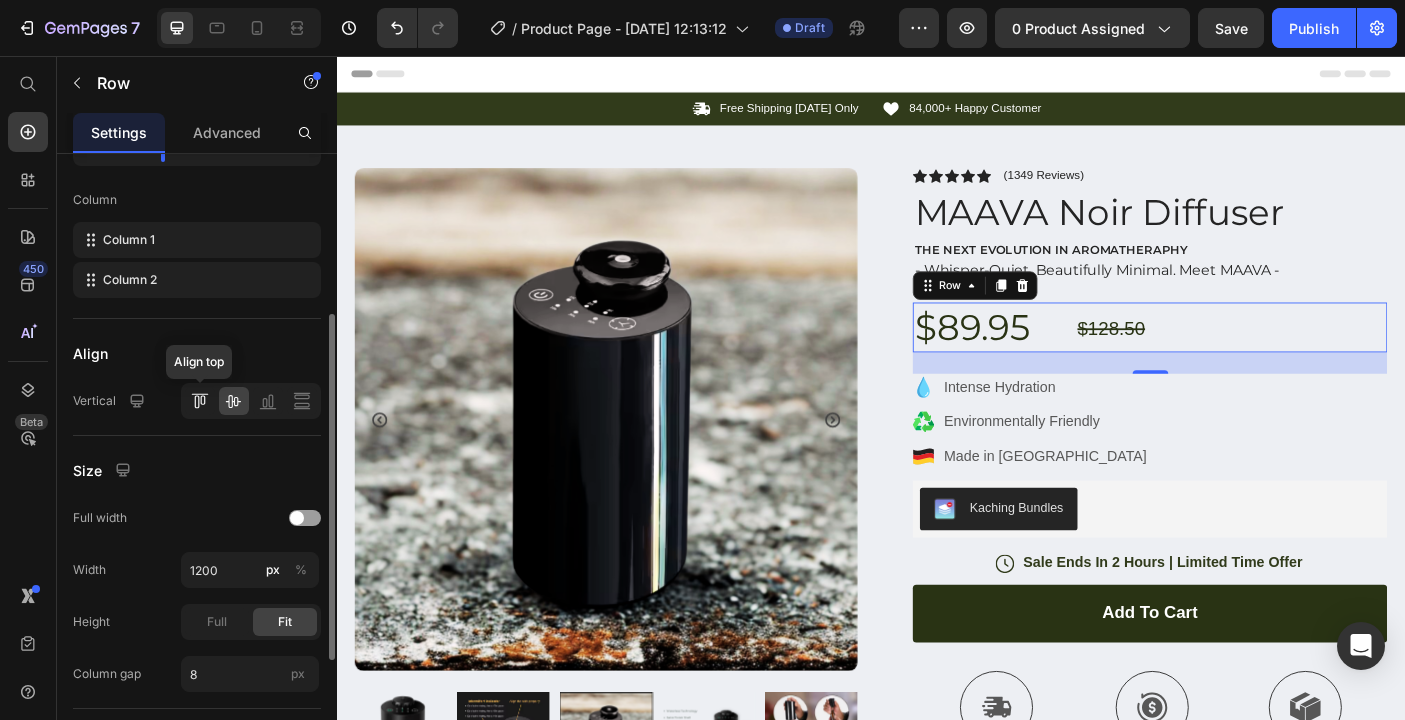 click 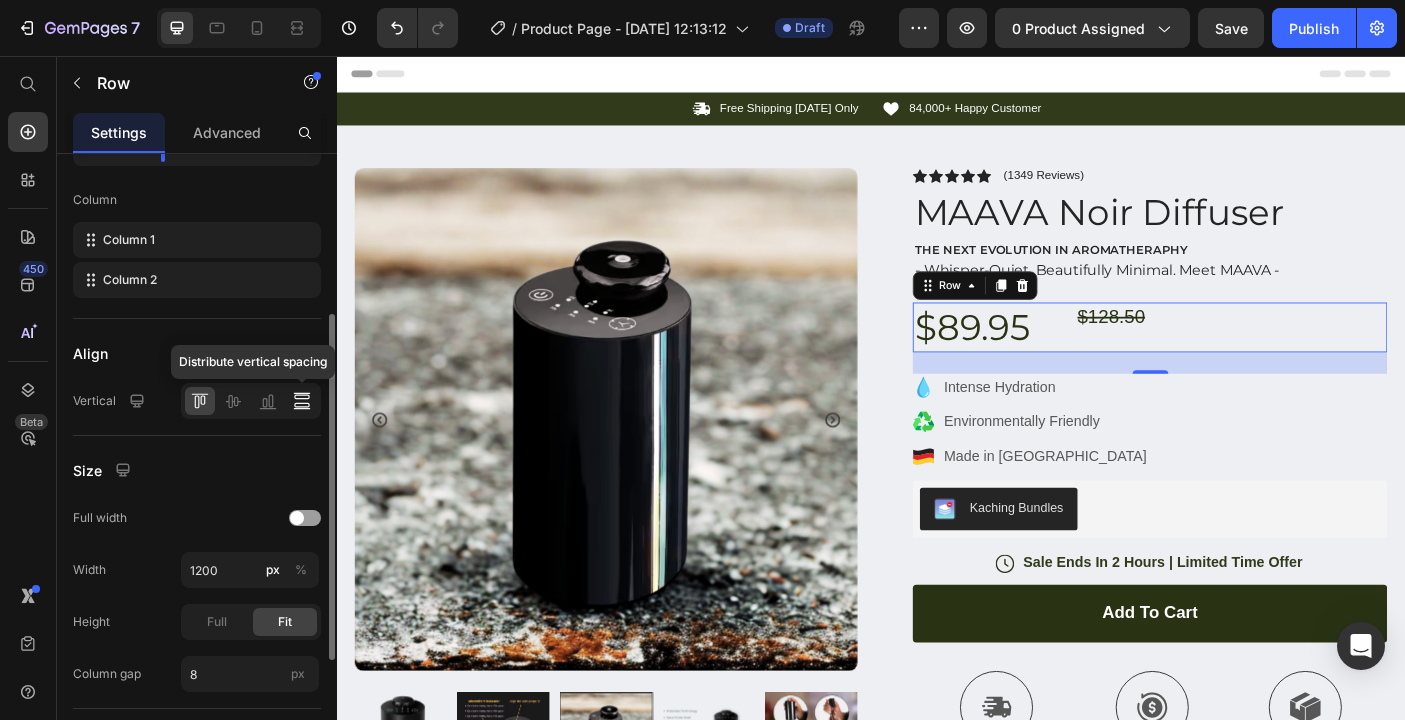 click 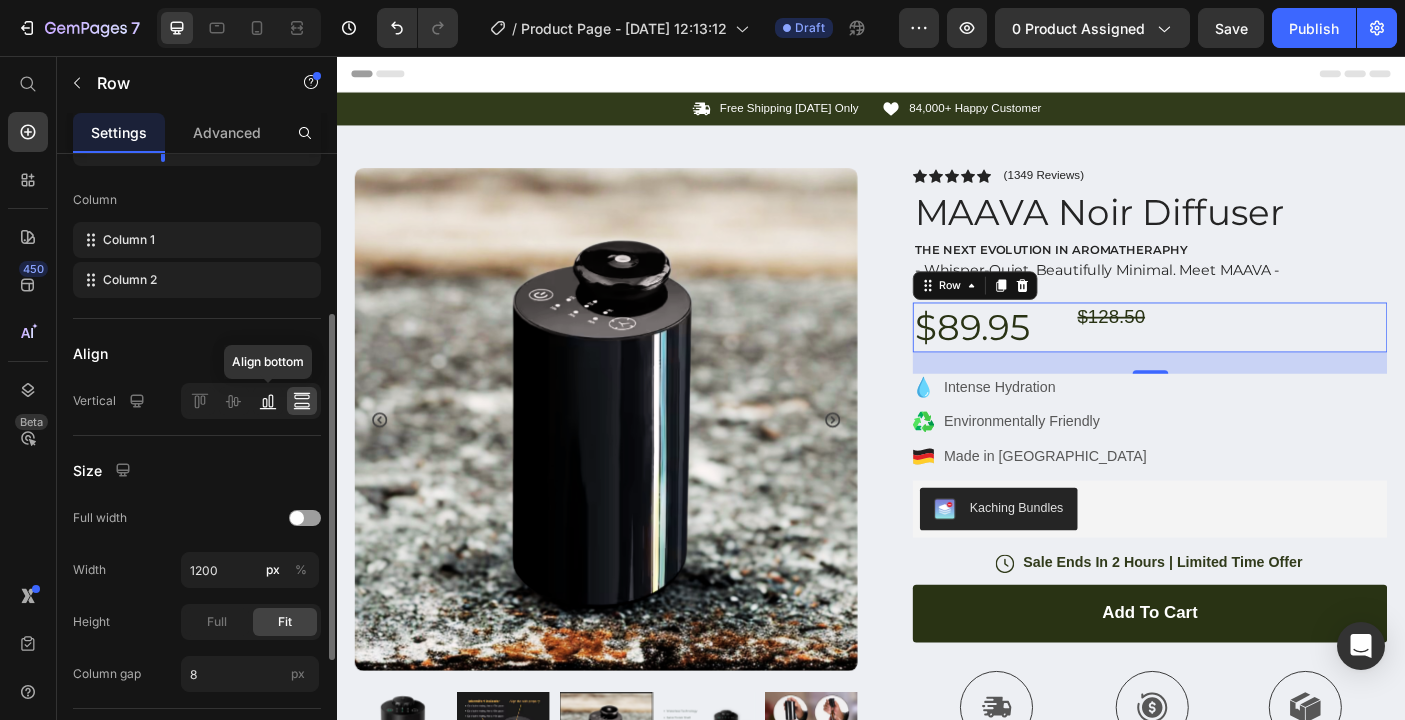 click 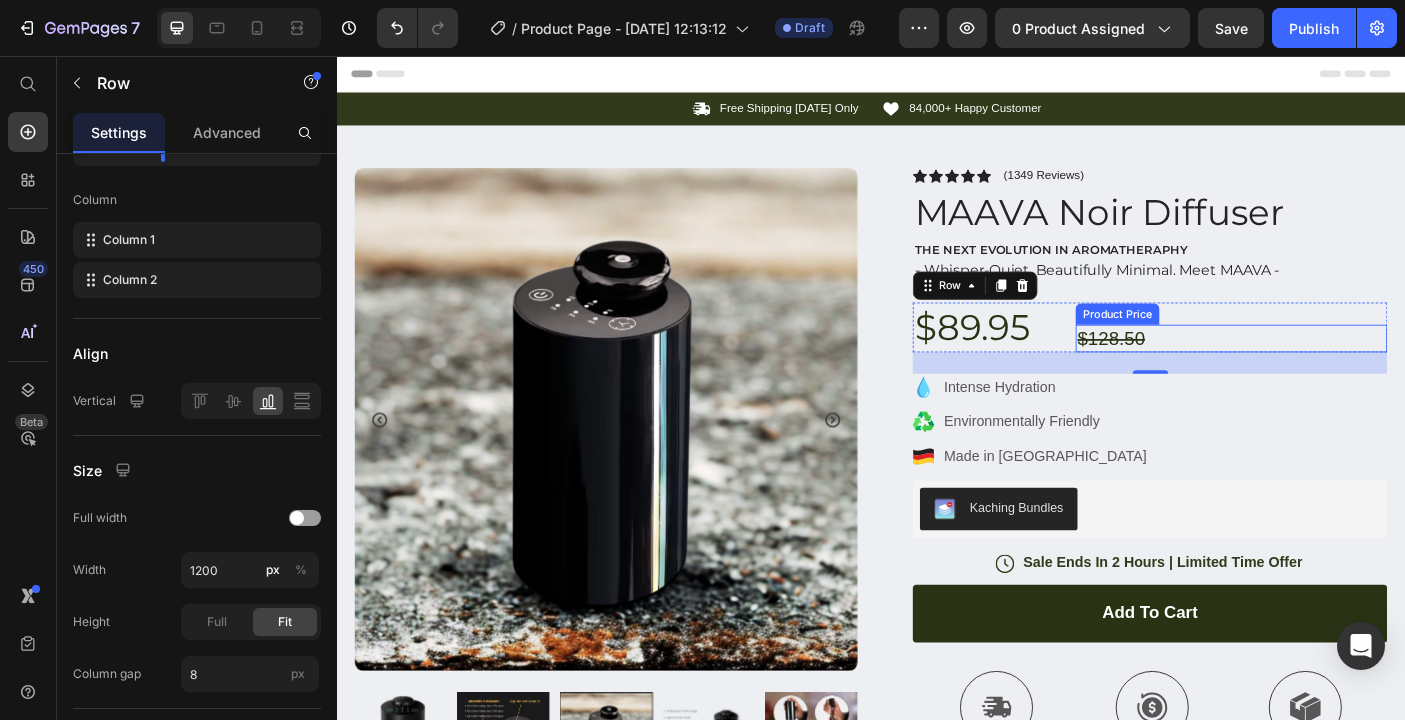 click on "$128.50" at bounding box center (1342, 373) 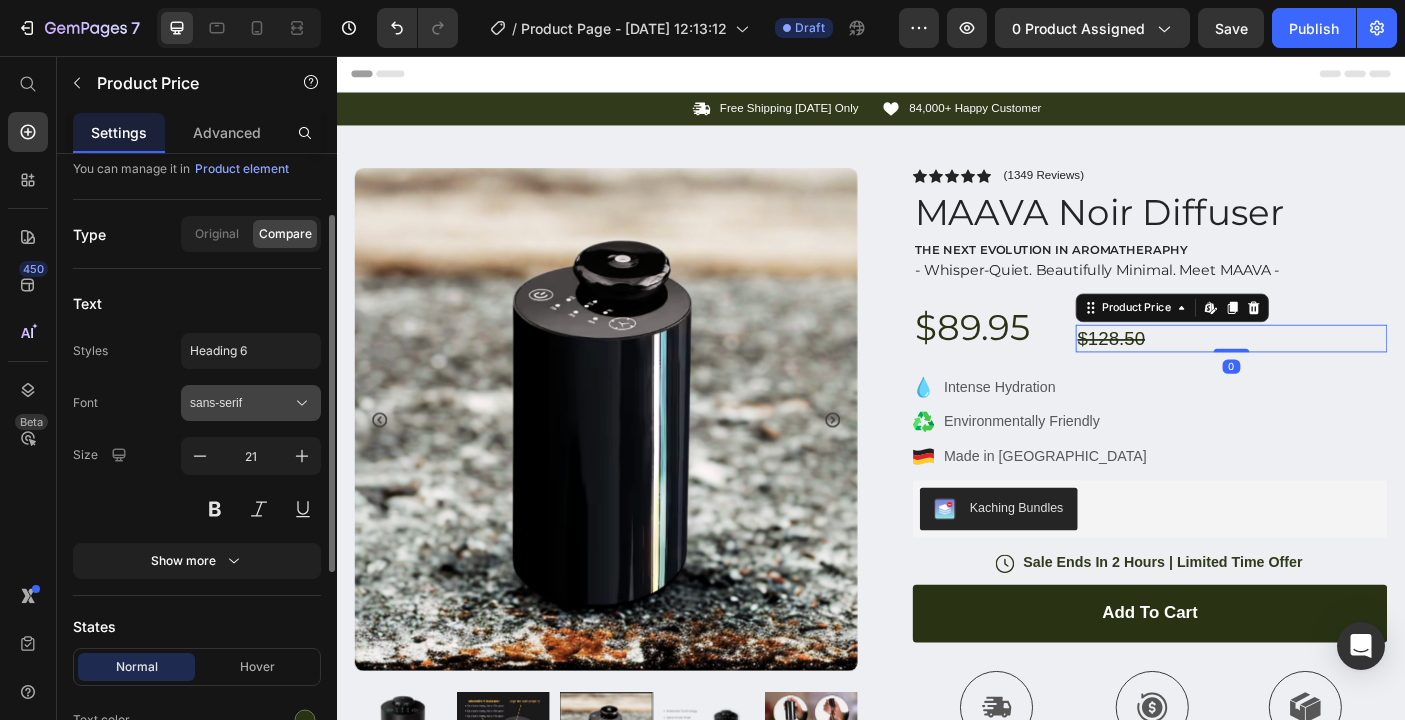 scroll, scrollTop: 114, scrollLeft: 0, axis: vertical 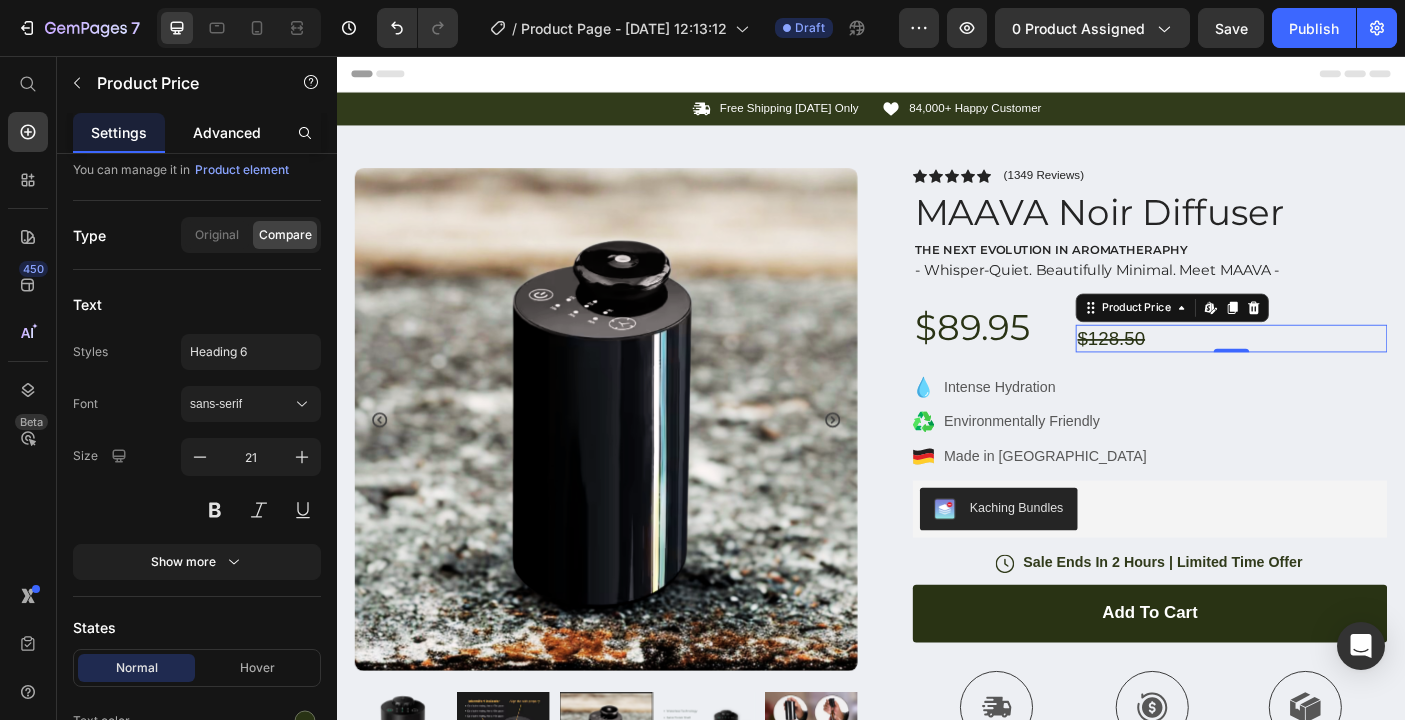 click on "Advanced" at bounding box center [227, 132] 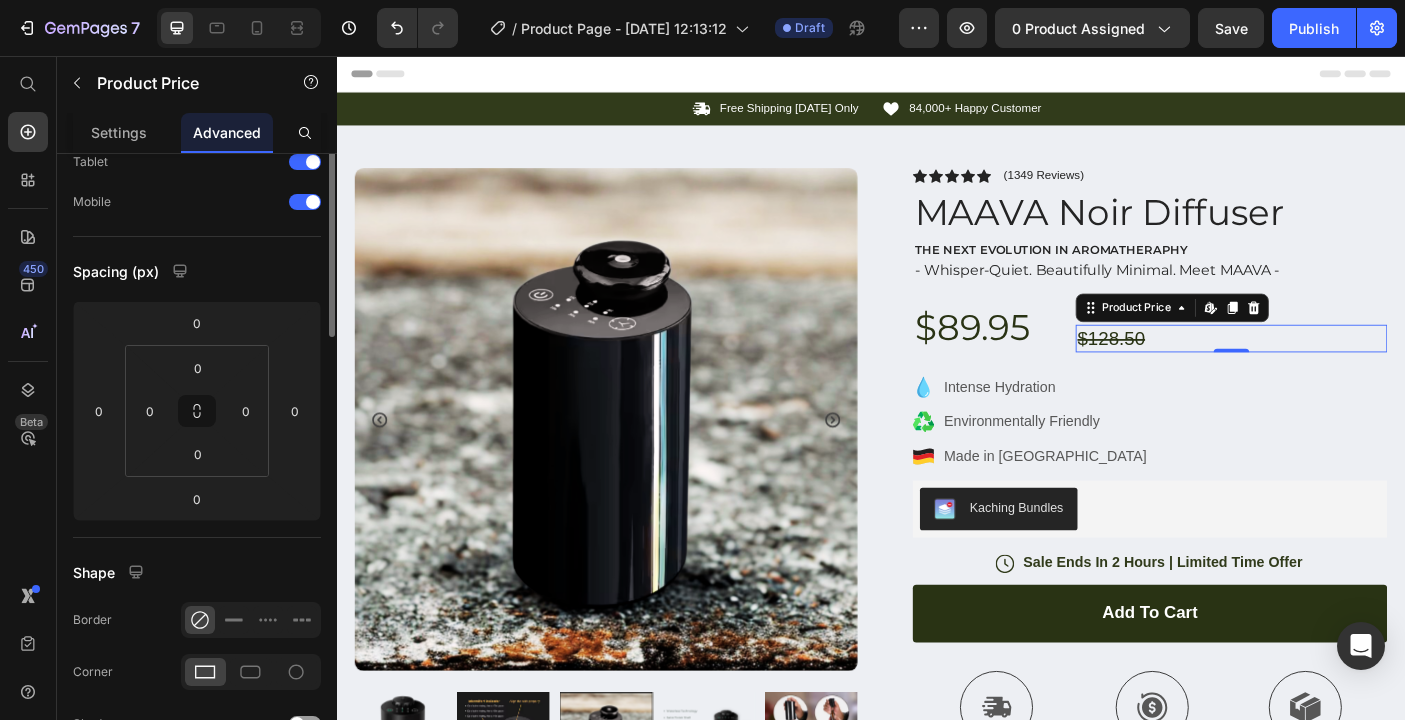 scroll, scrollTop: 0, scrollLeft: 0, axis: both 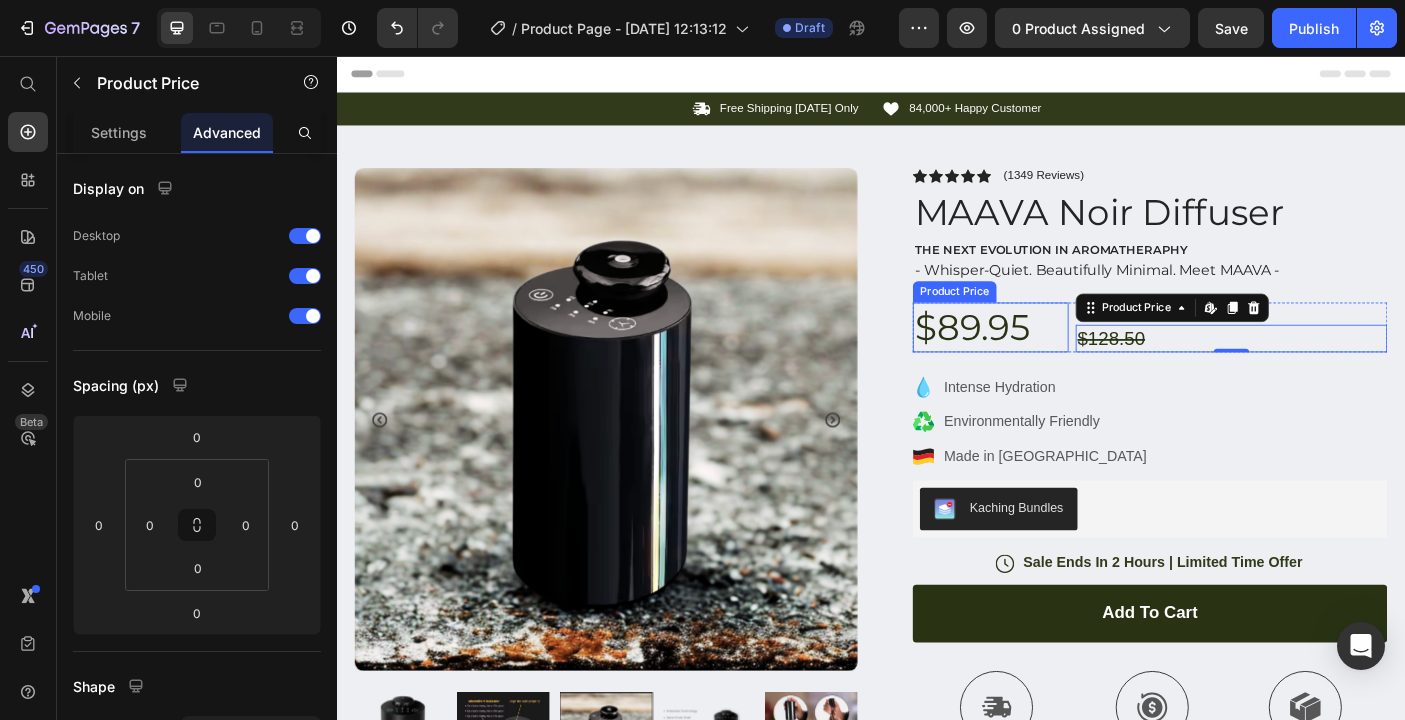 click on "$89.95" at bounding box center (1071, 361) 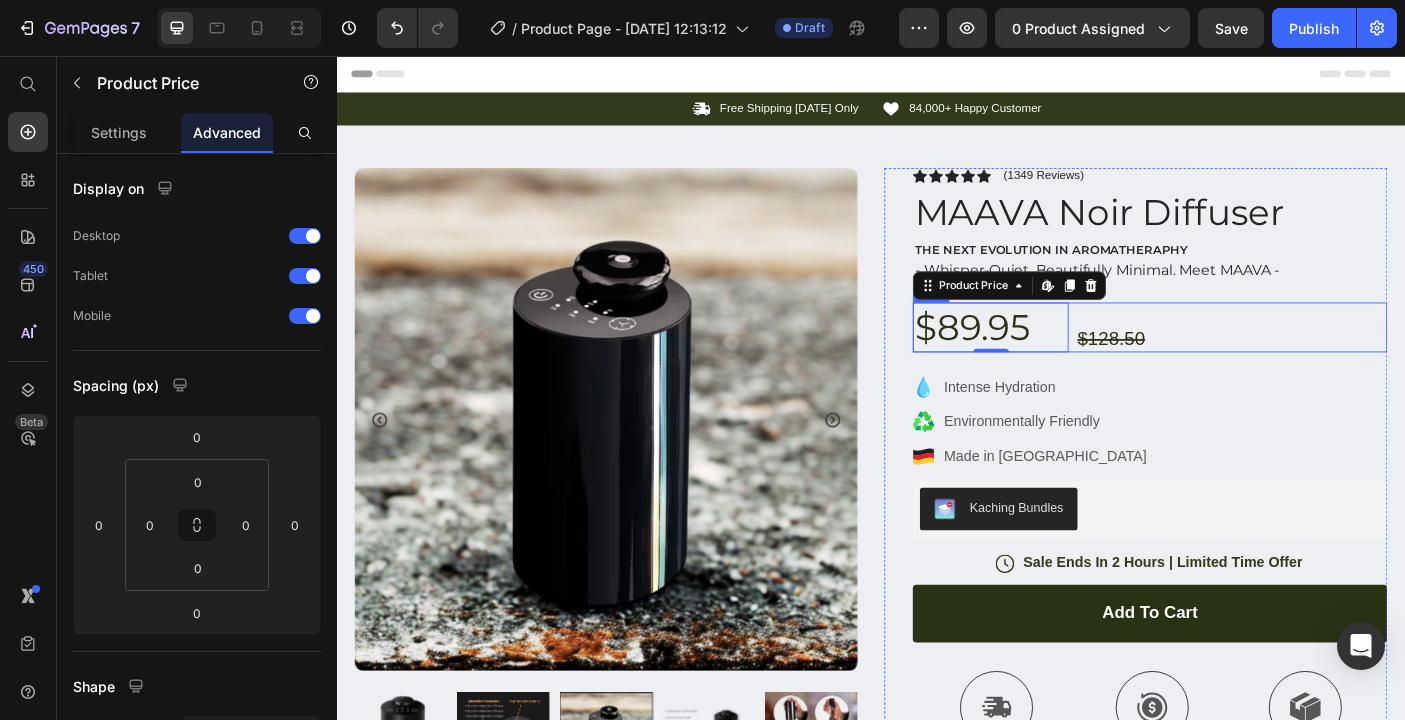 click on "$128.50 Product Price" at bounding box center [1342, 361] 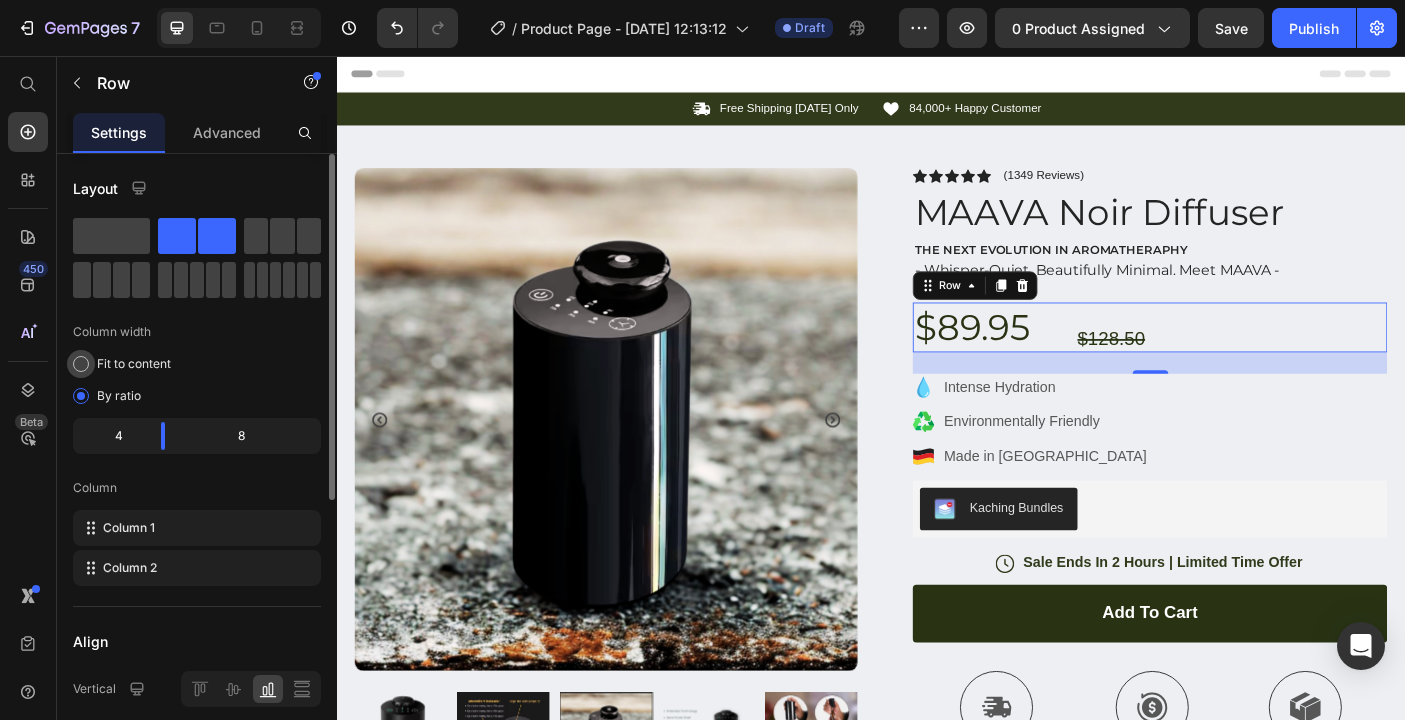 click at bounding box center [81, 364] 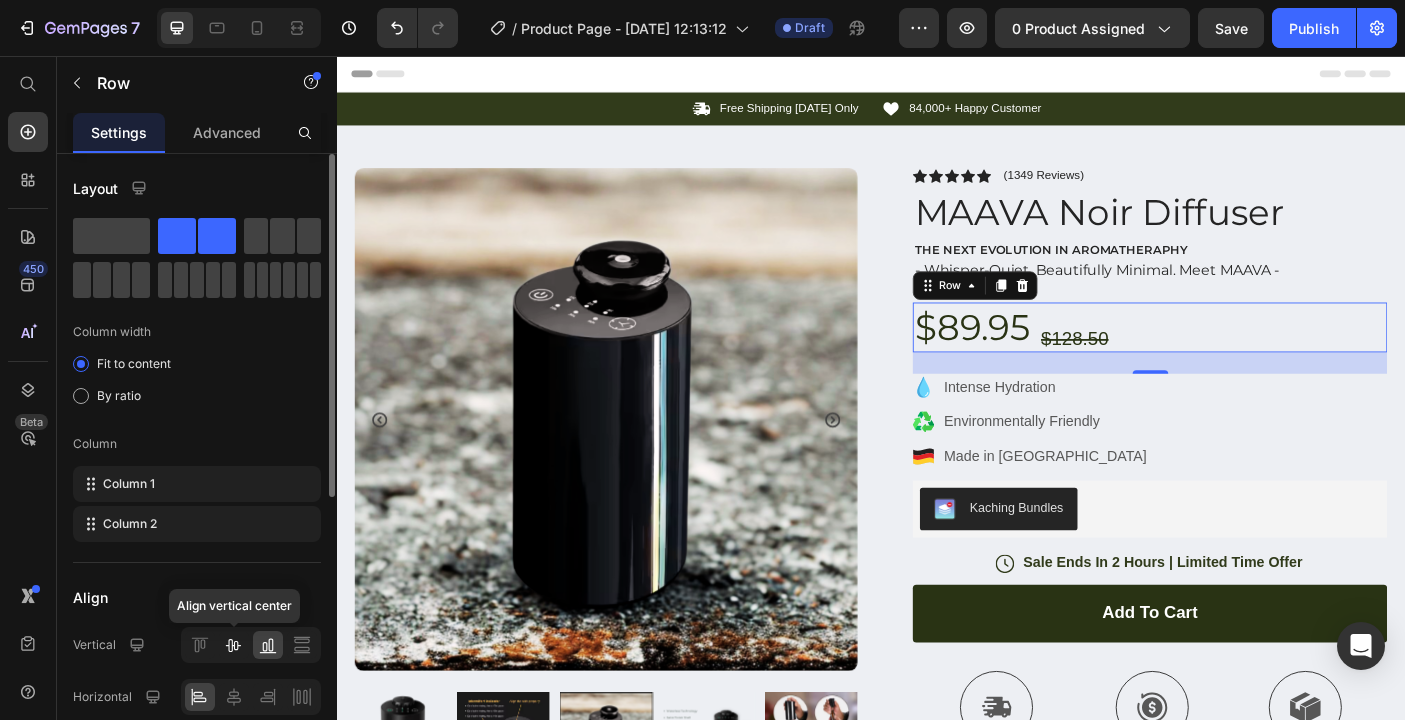 click 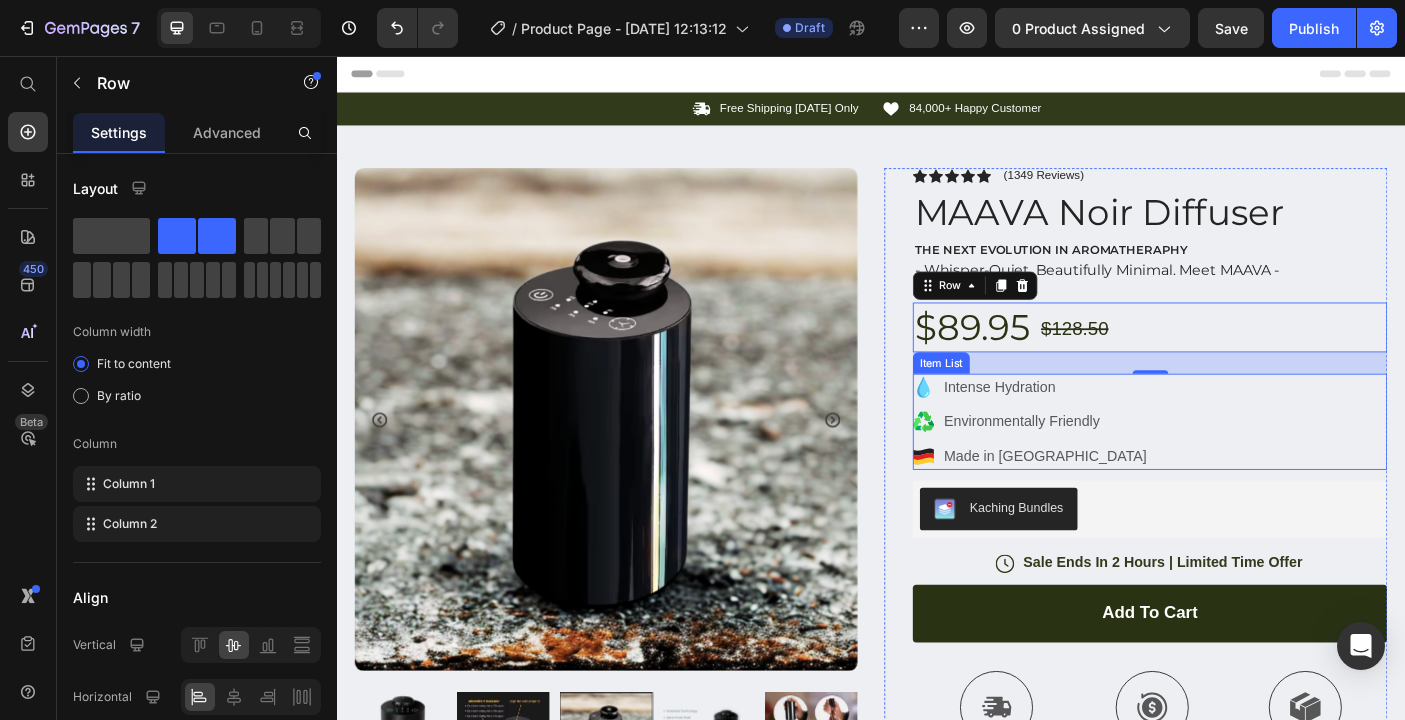 click on "Intense Hydration
Environmentally Friendly
Made in Germany" at bounding box center (1250, 467) 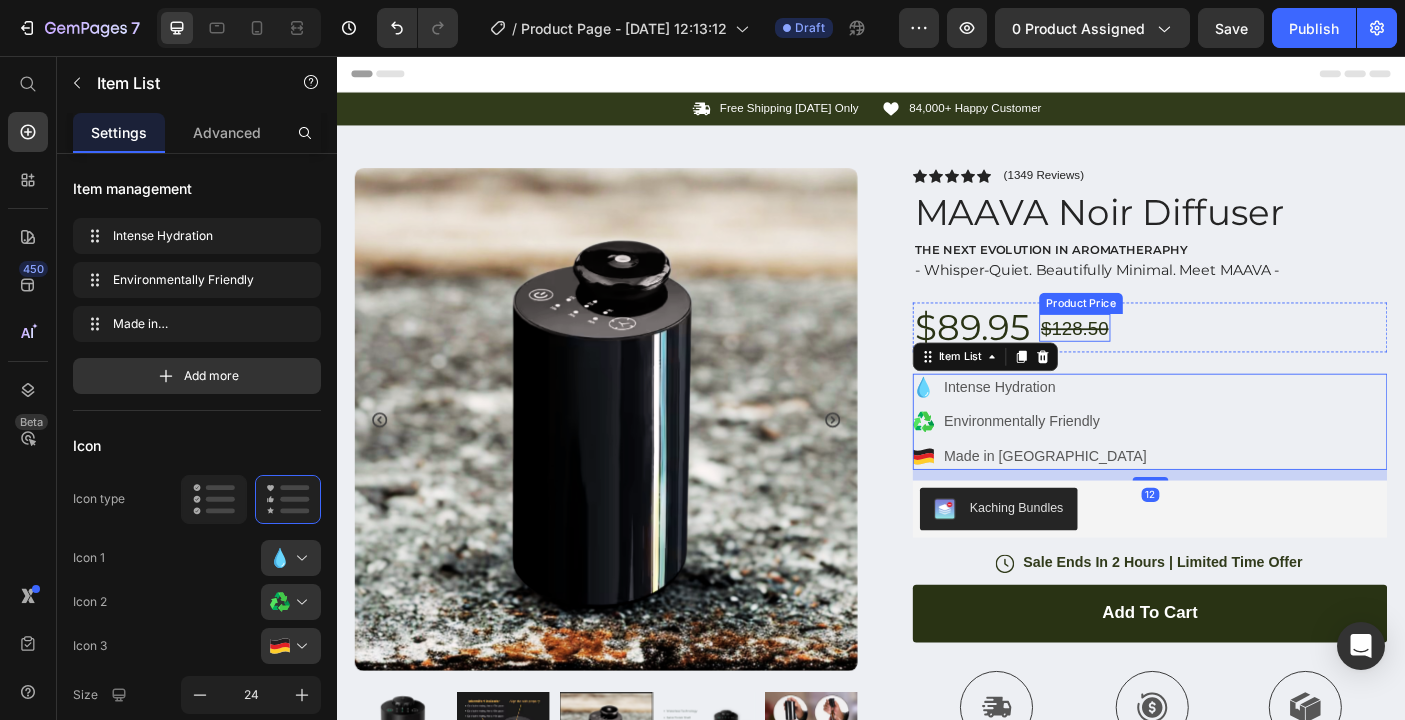 click on "$128.50" at bounding box center [1166, 361] 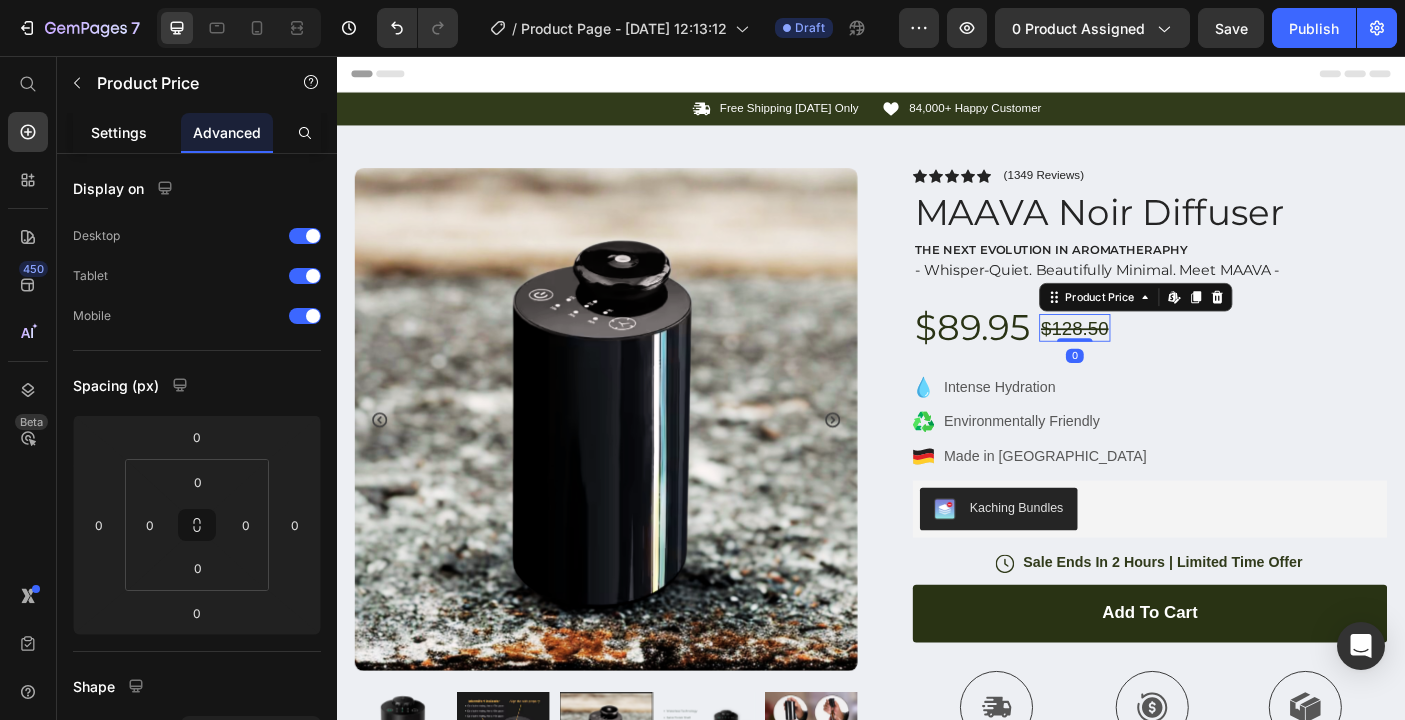 click on "Settings" at bounding box center [119, 132] 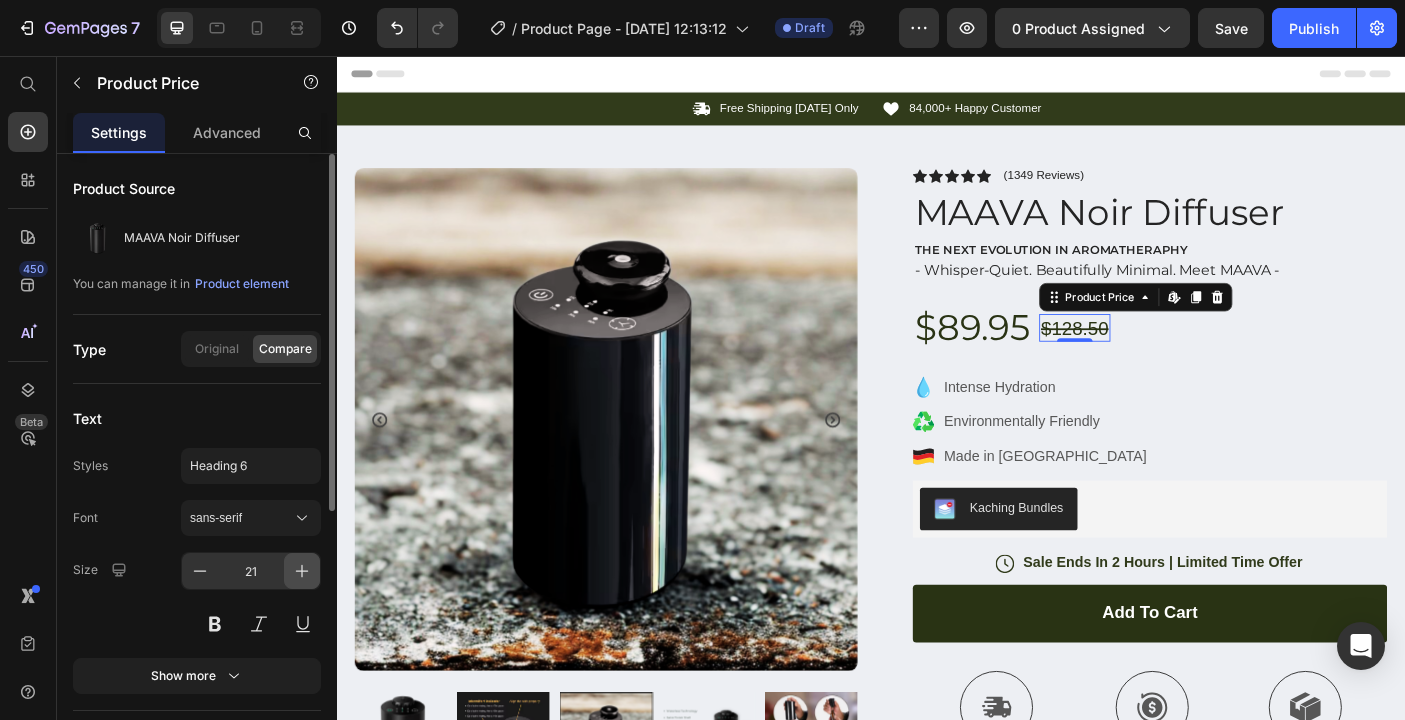 click 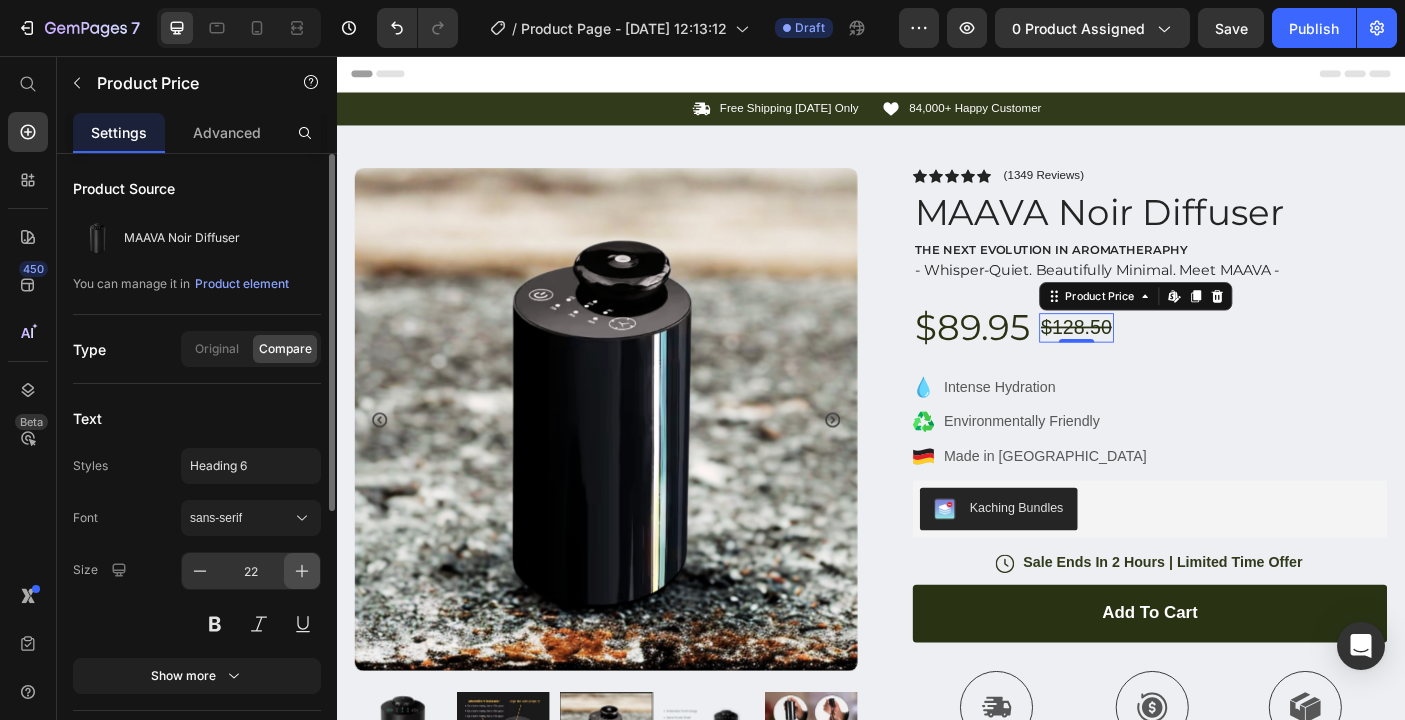 click 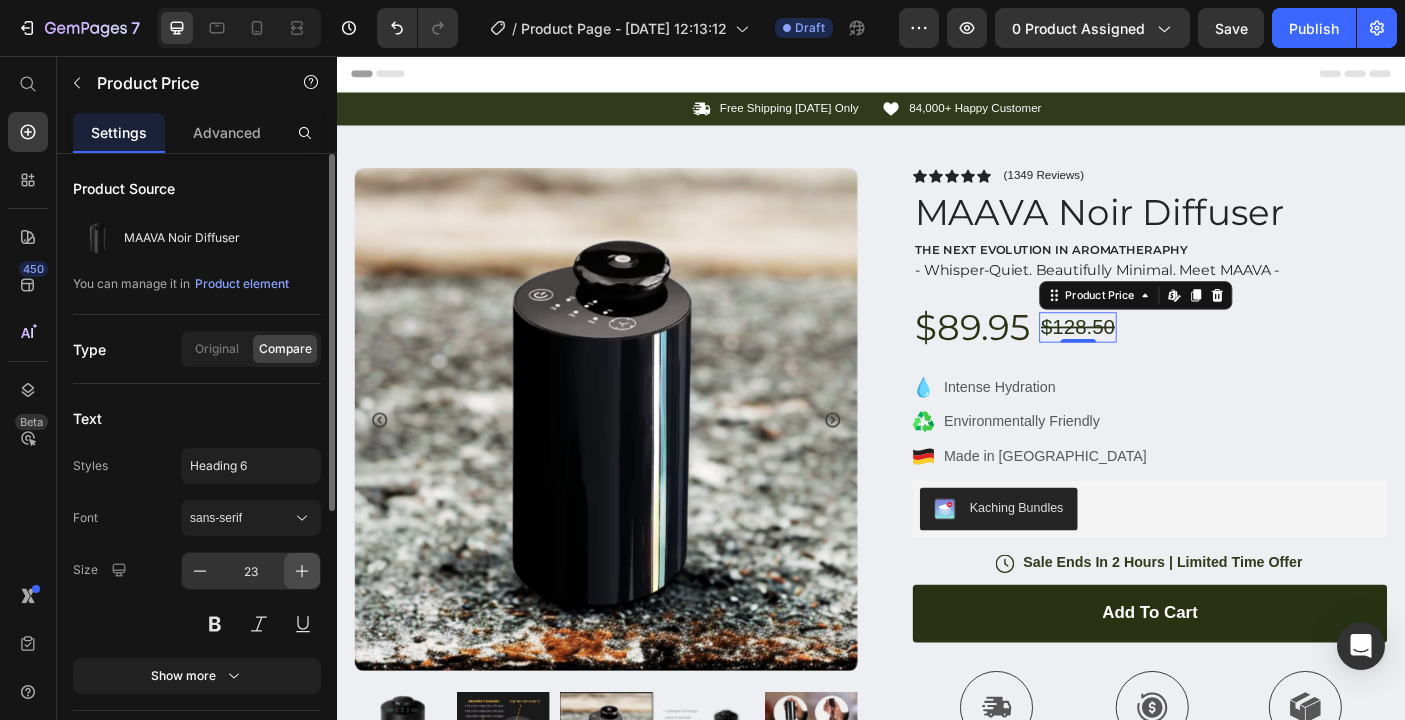 click 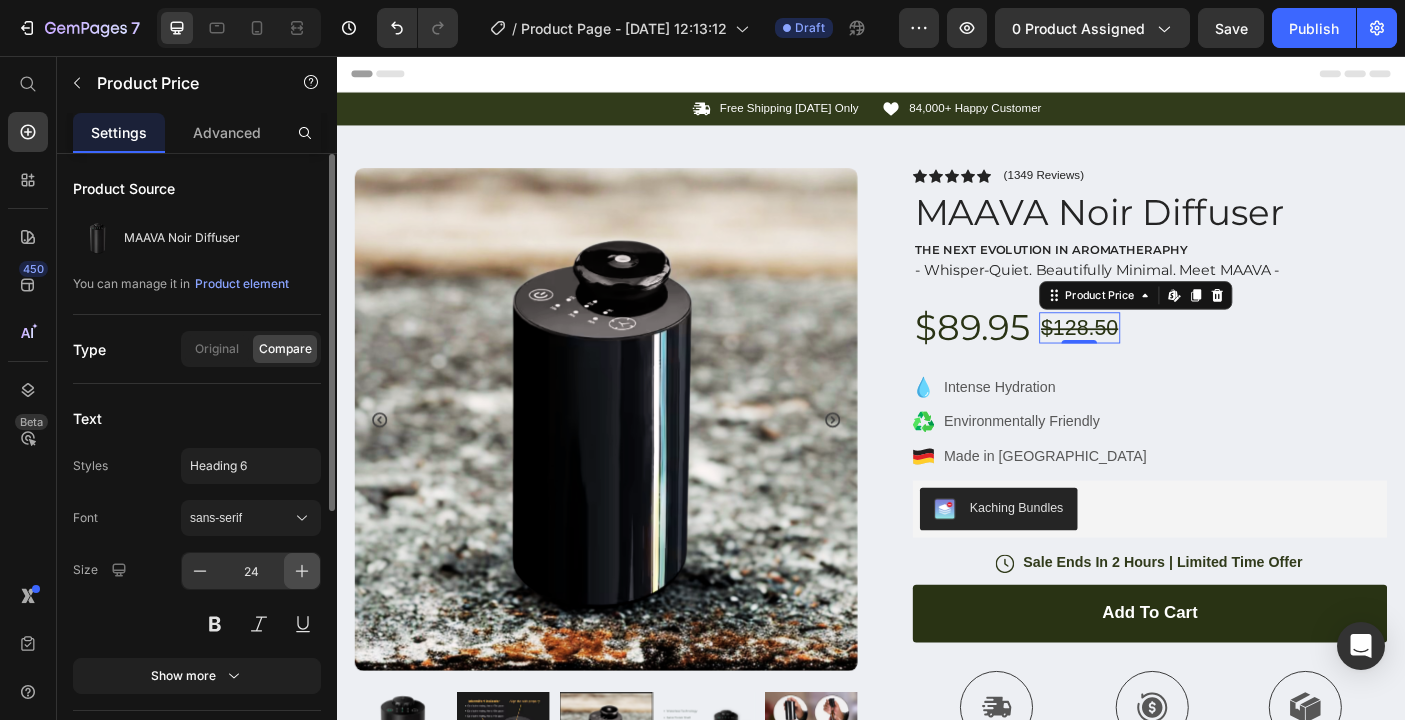 click 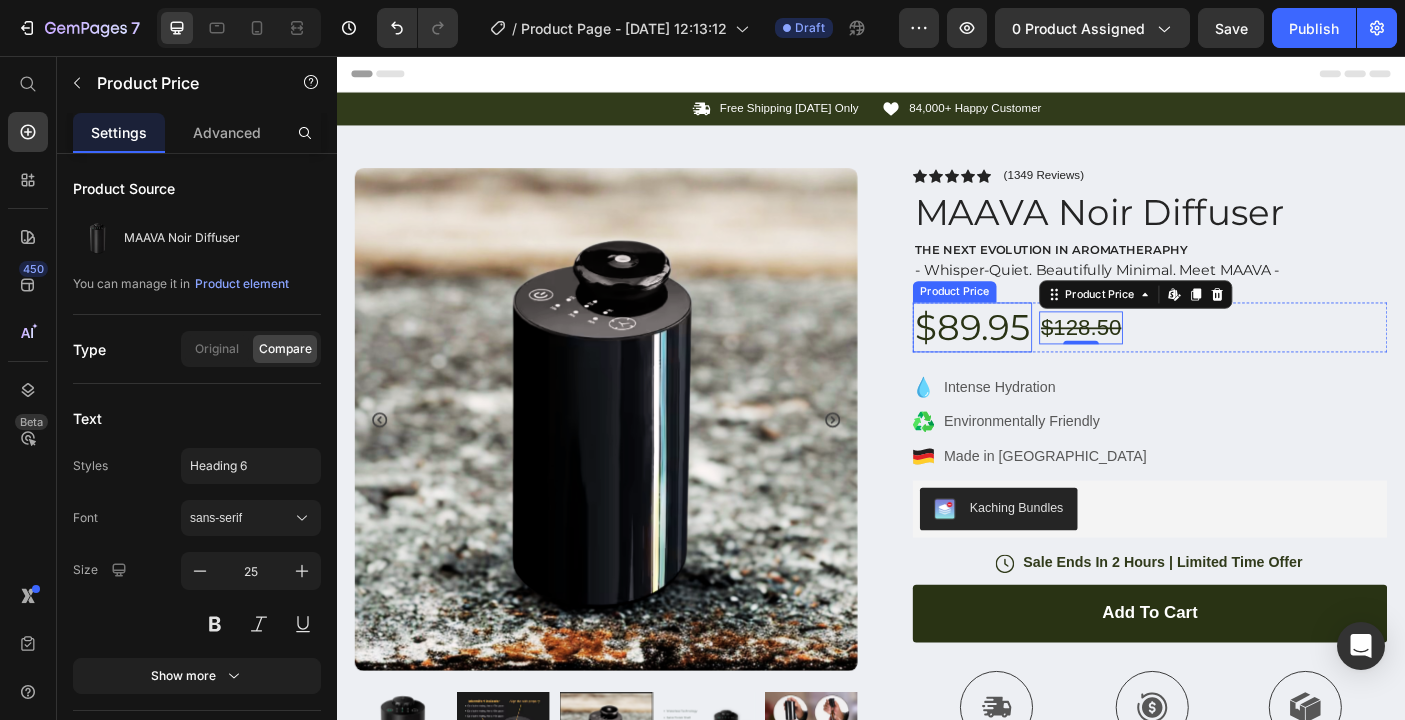click on "$89.95" at bounding box center (1051, 361) 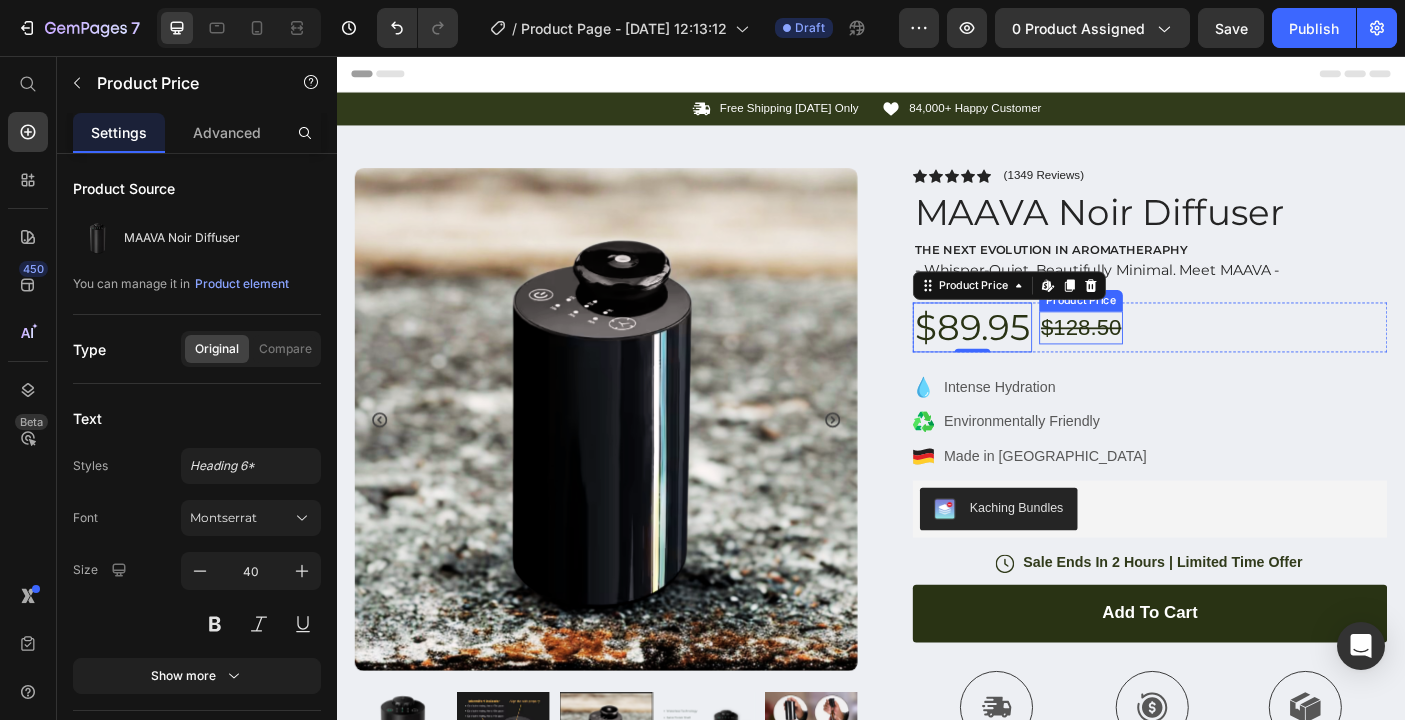 click on "$128.50" at bounding box center [1173, 361] 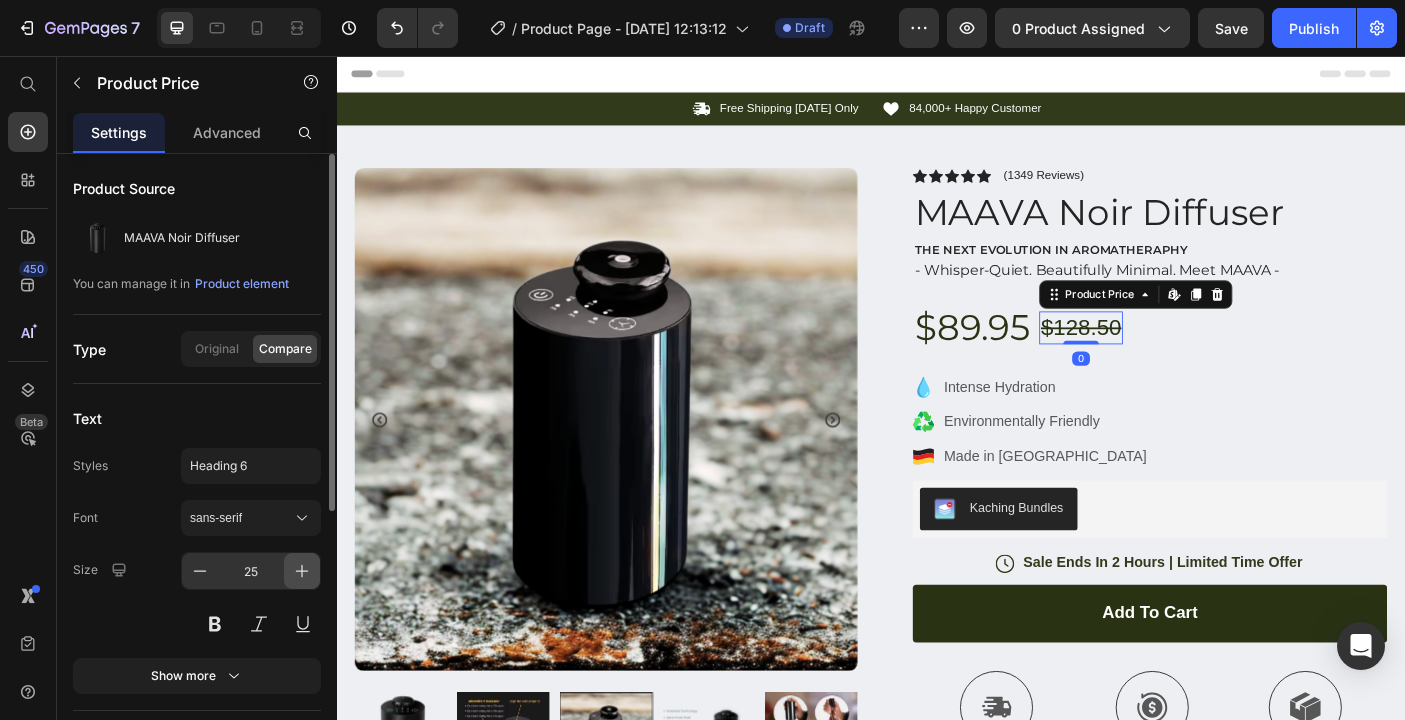 click 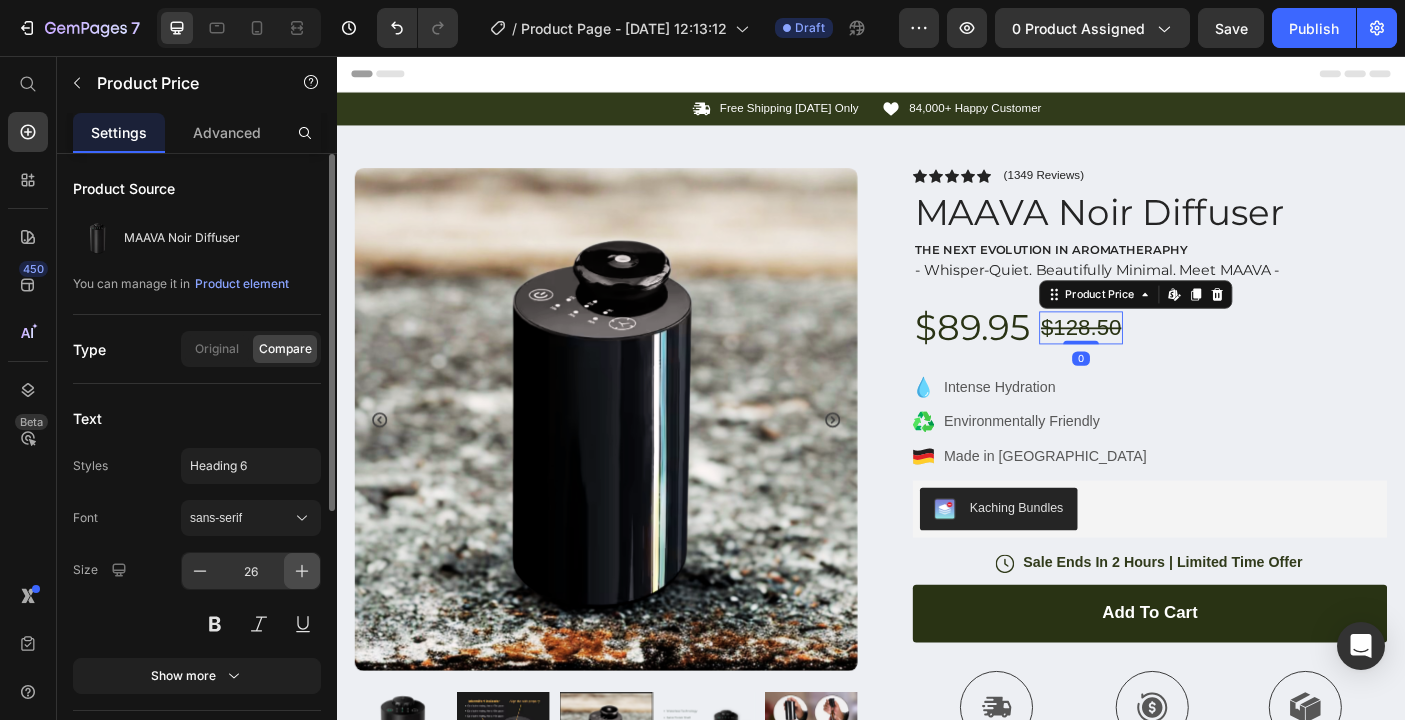 click 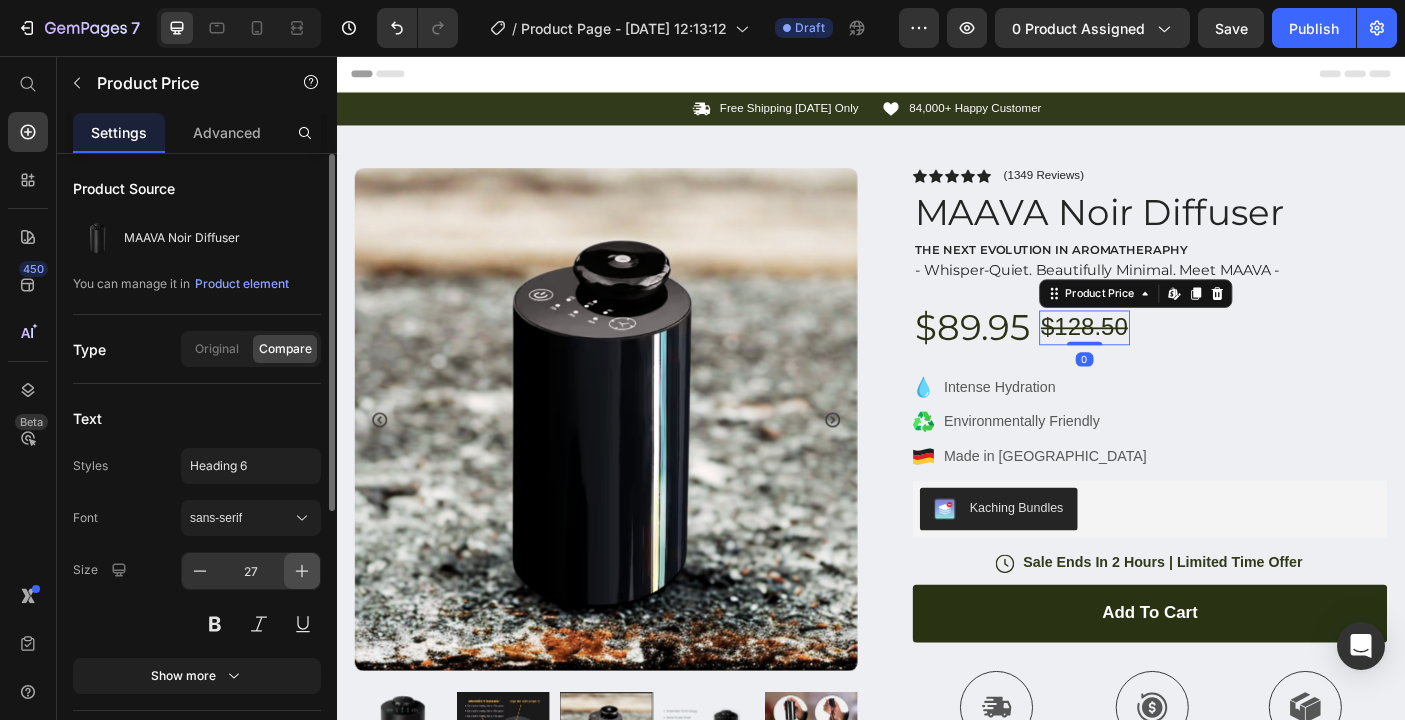 click 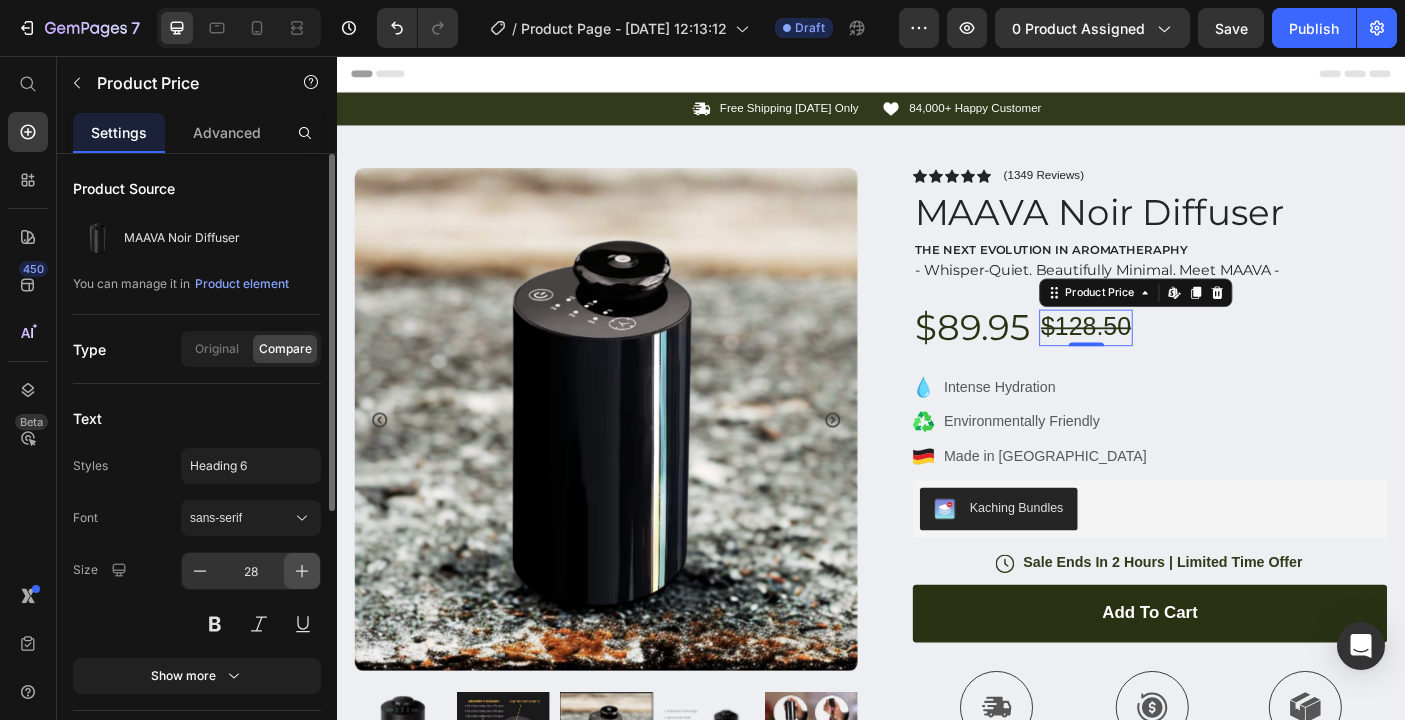 click 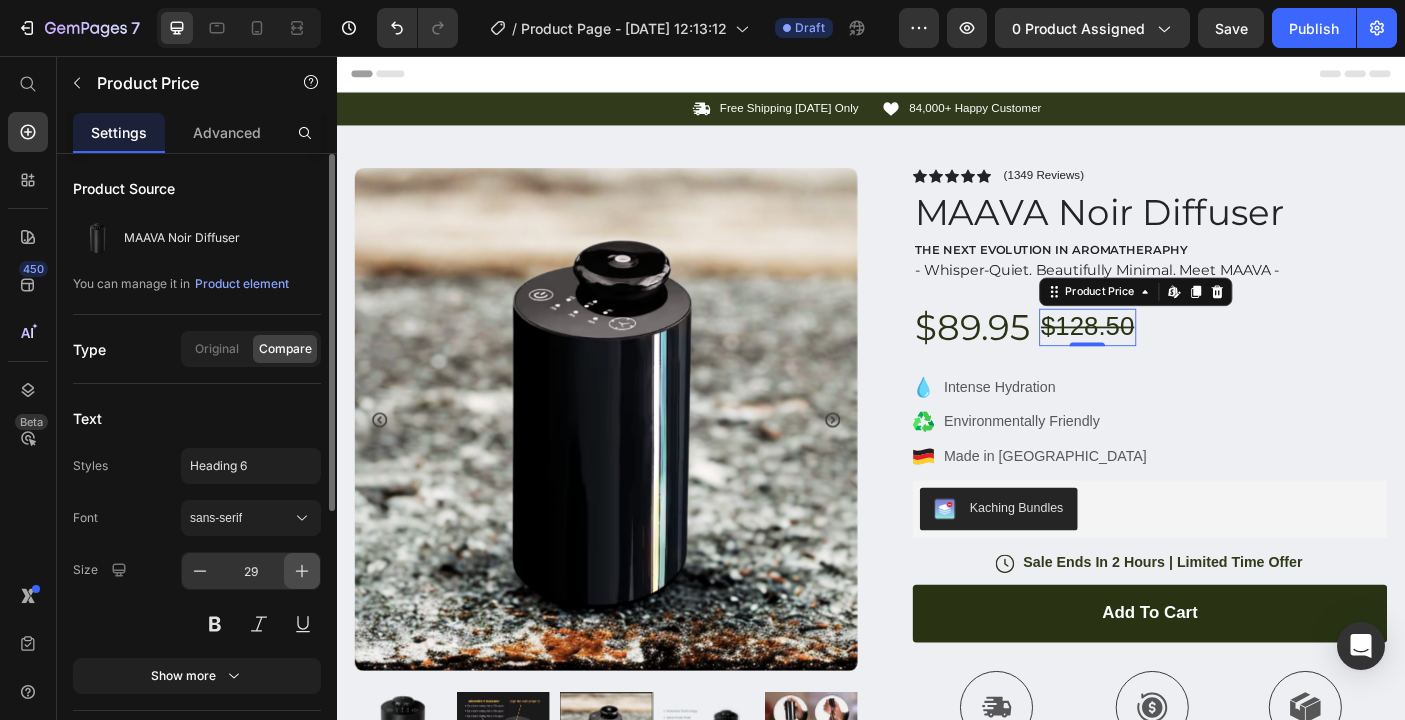click 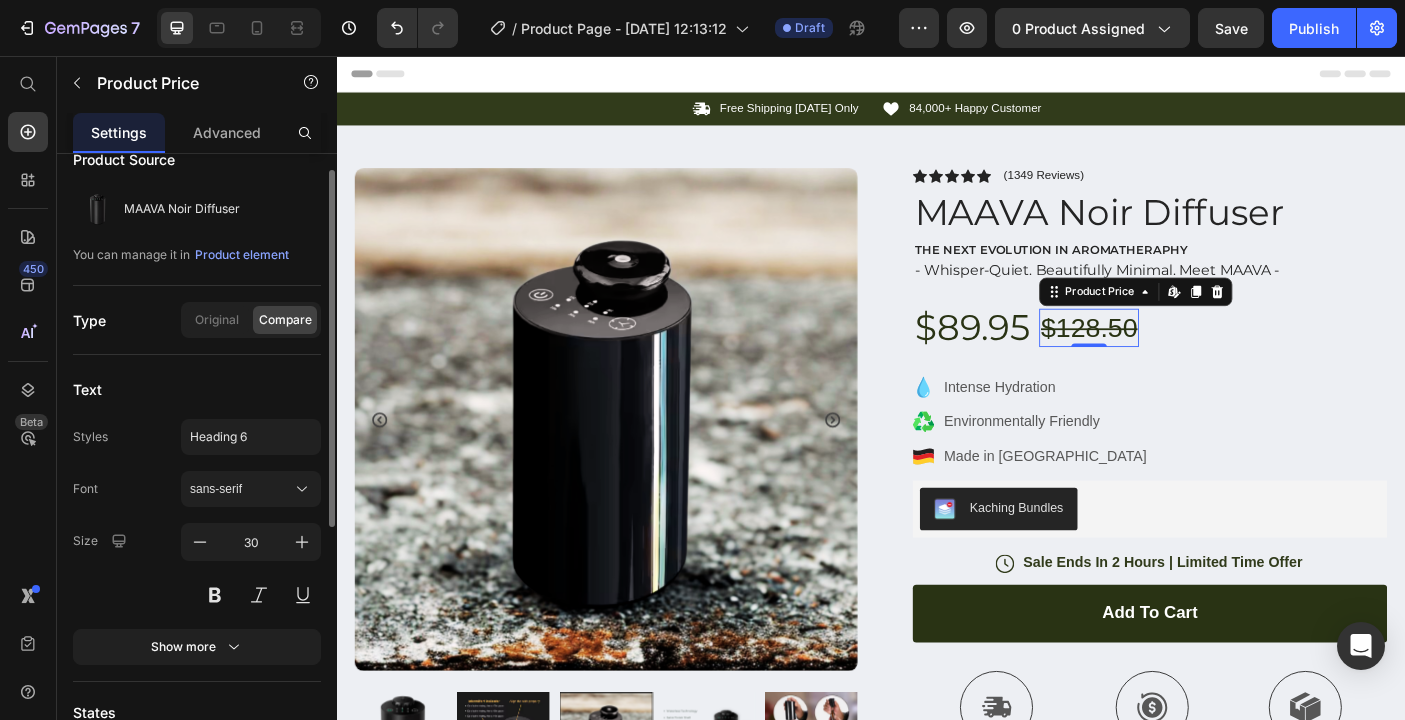 scroll, scrollTop: 0, scrollLeft: 0, axis: both 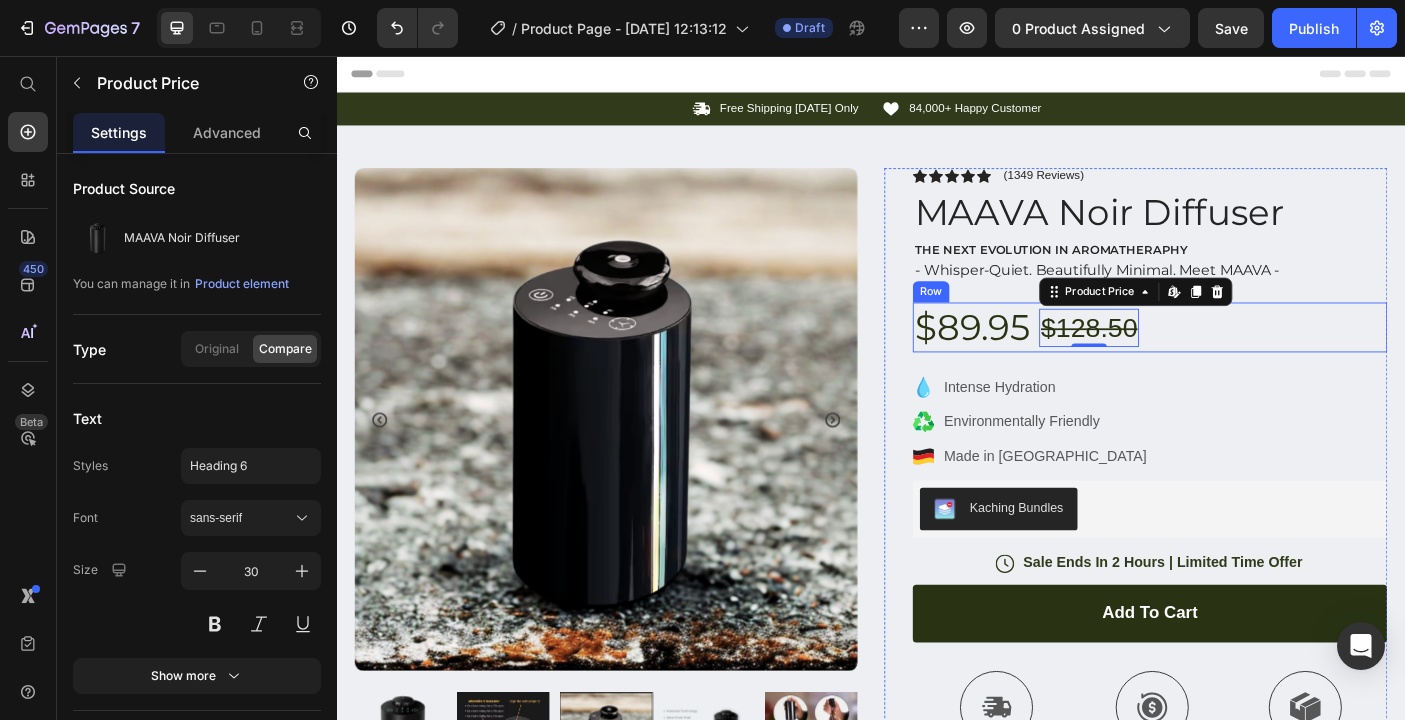 click on "$89.95 Product Price $128.50 Product Price   Edit content in Shopify 0 Row" at bounding box center (1250, 361) 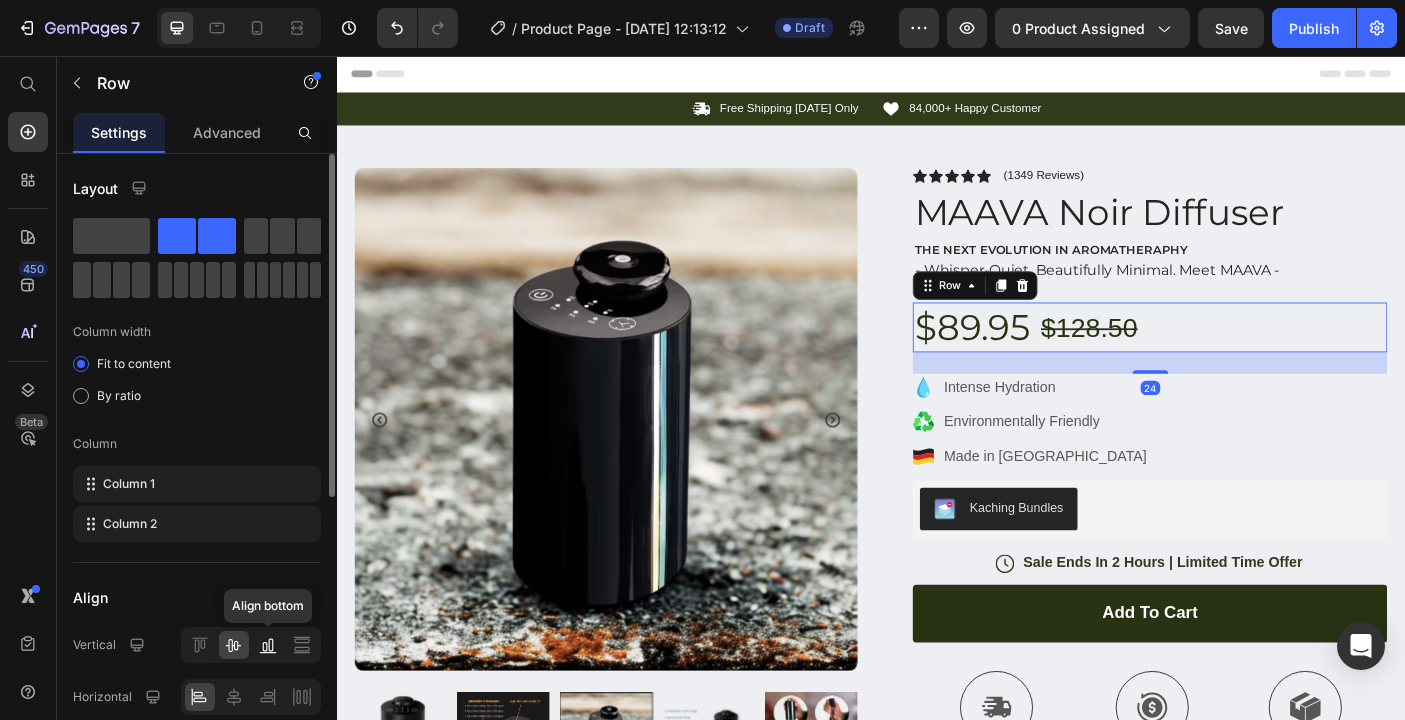 click 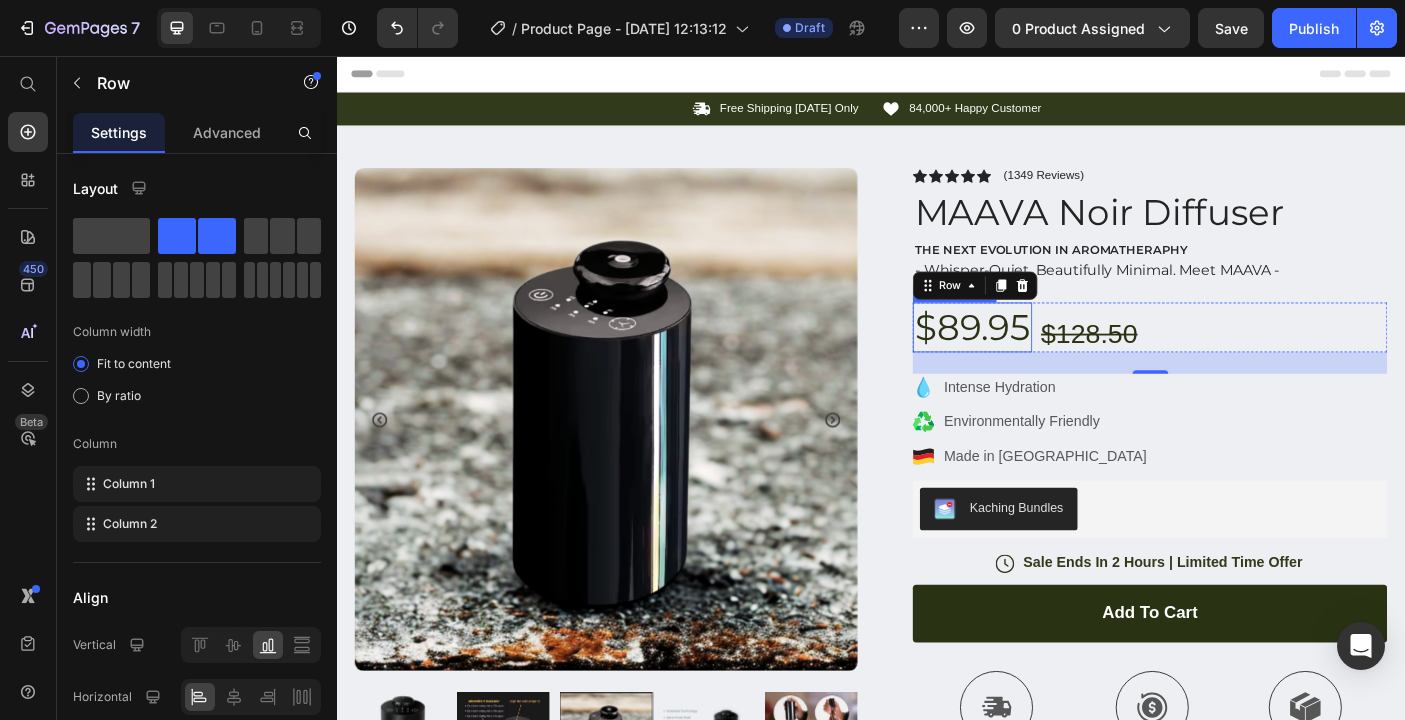click on "$89.95" at bounding box center (1051, 361) 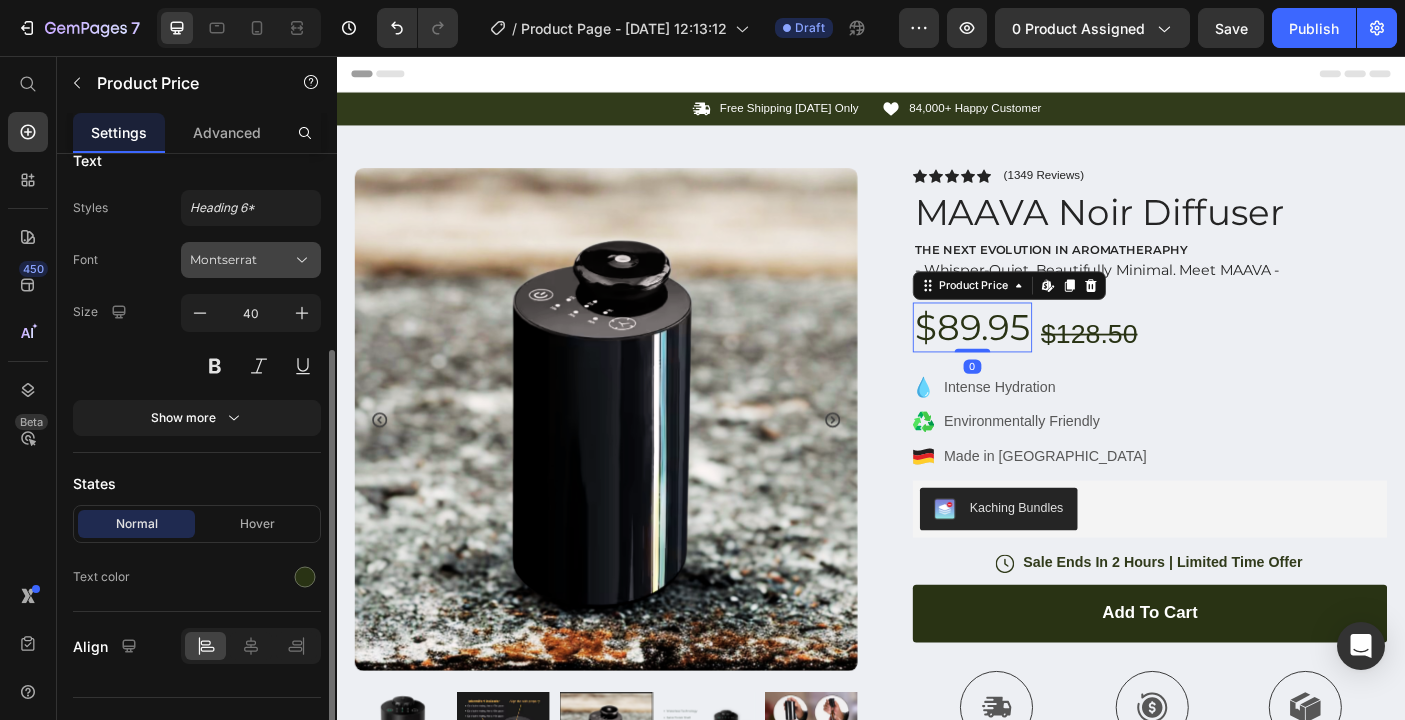 scroll, scrollTop: 270, scrollLeft: 0, axis: vertical 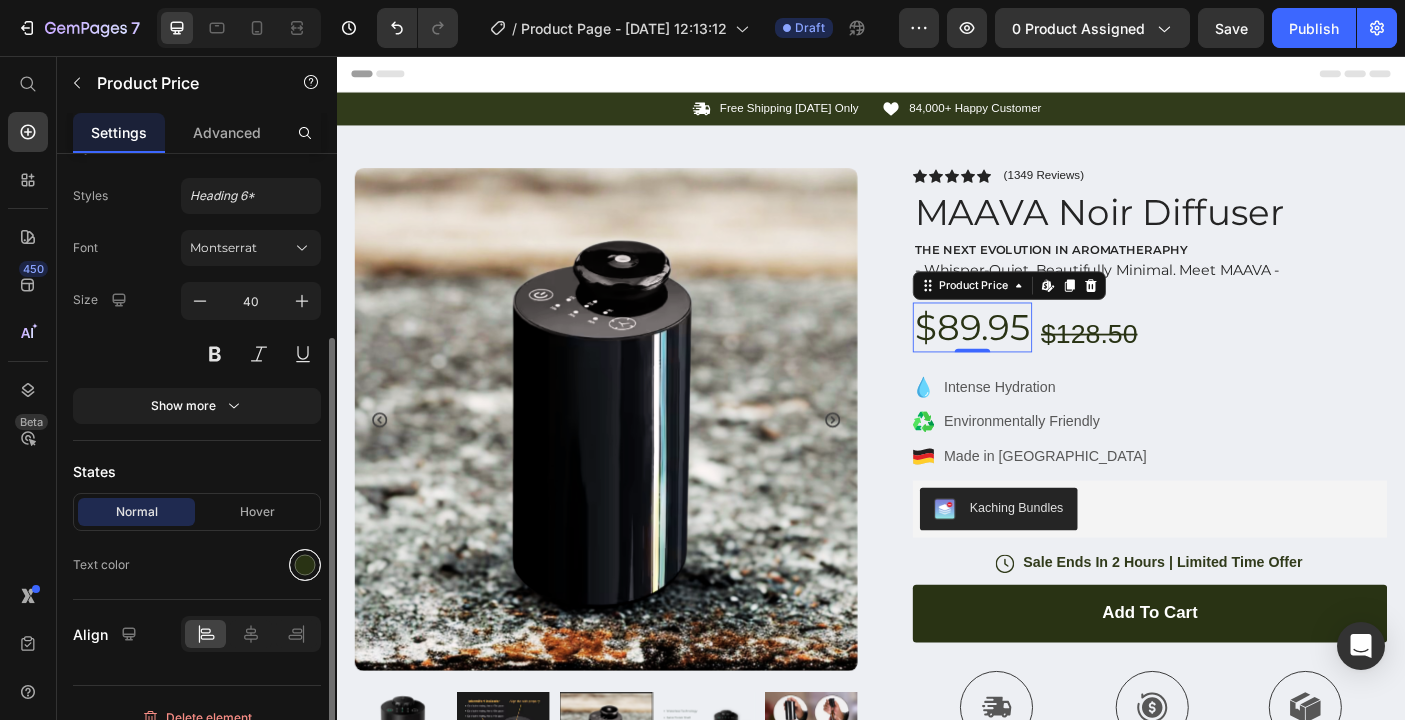 click at bounding box center [305, 565] 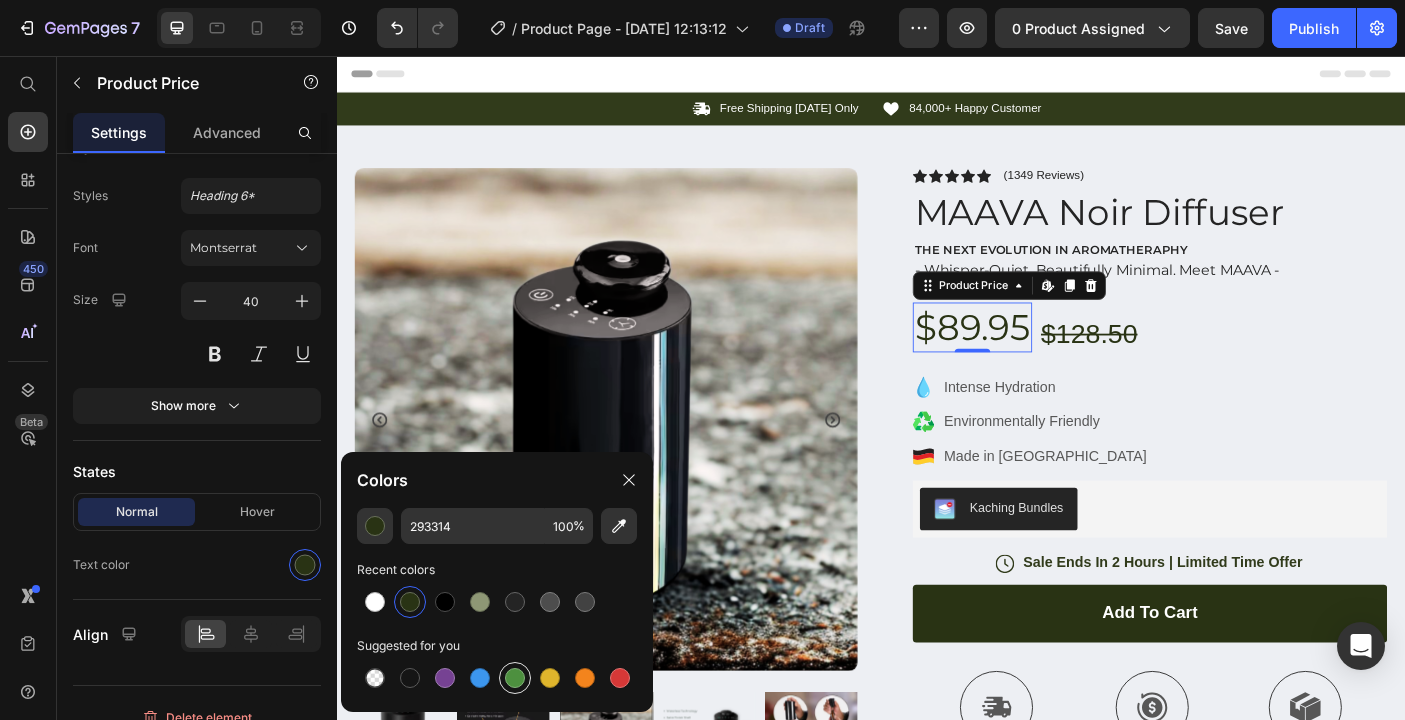 click at bounding box center [515, 678] 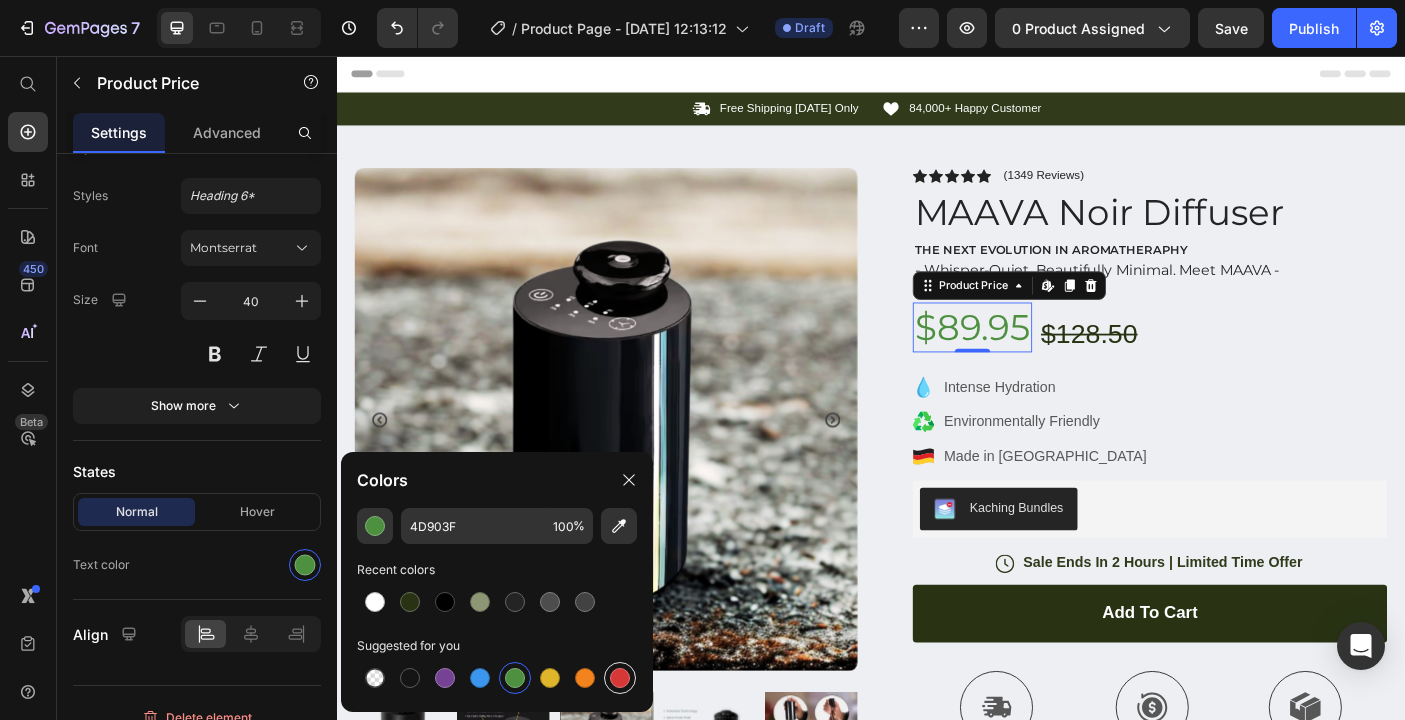 click at bounding box center [620, 678] 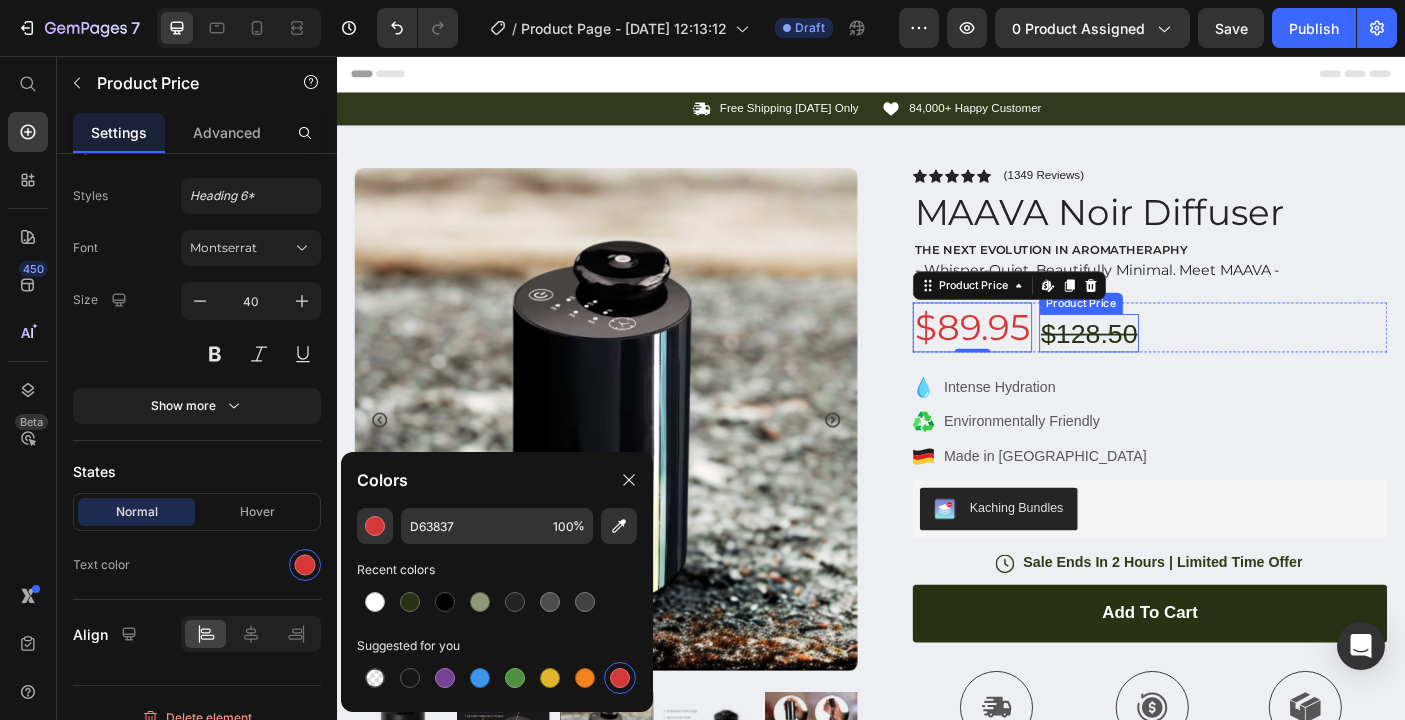 click on "$128.50" at bounding box center [1182, 367] 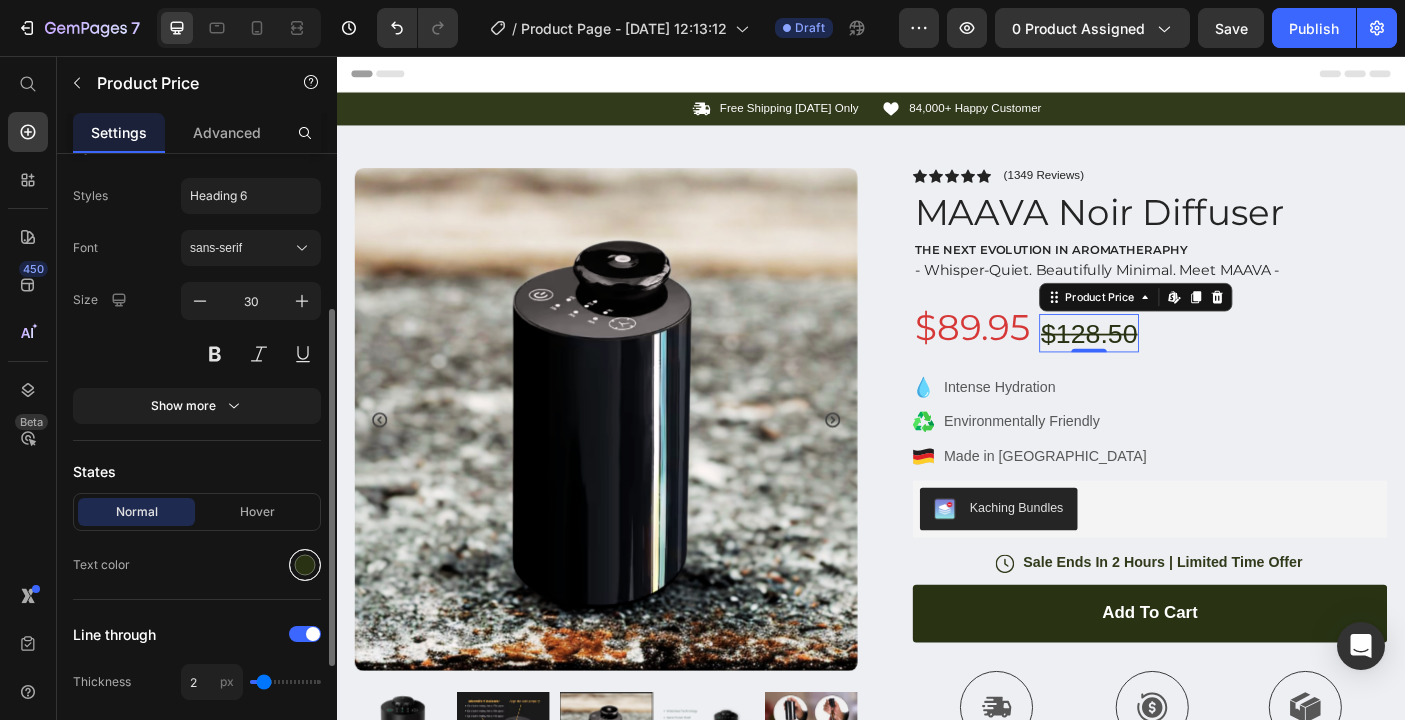 click at bounding box center (305, 565) 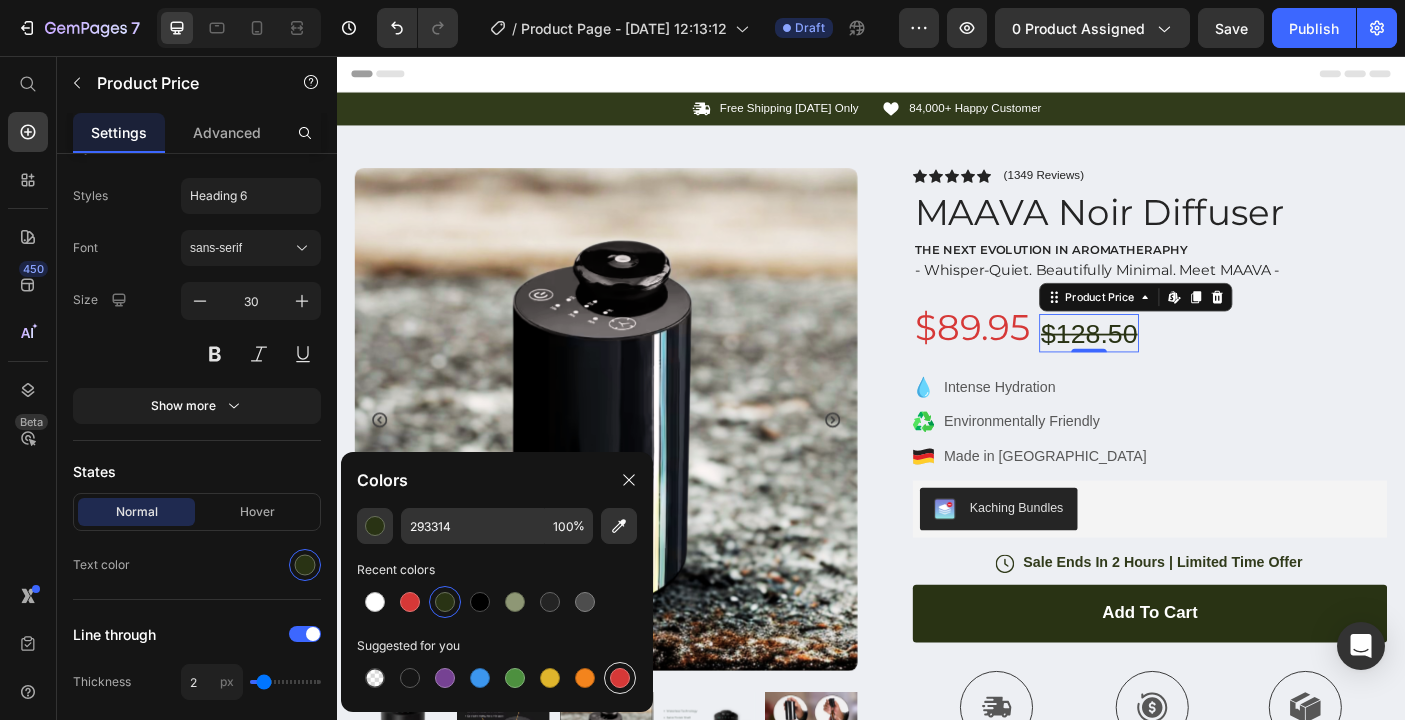 click at bounding box center [620, 678] 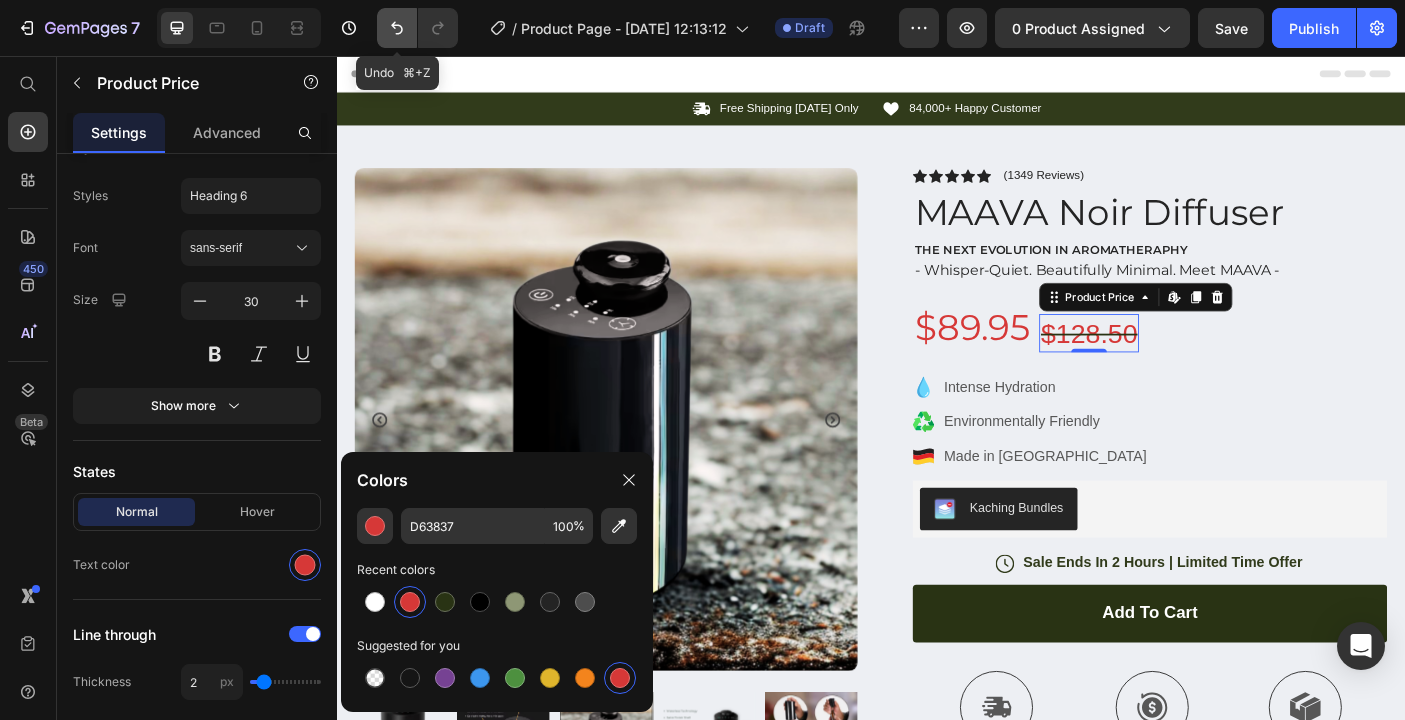 click 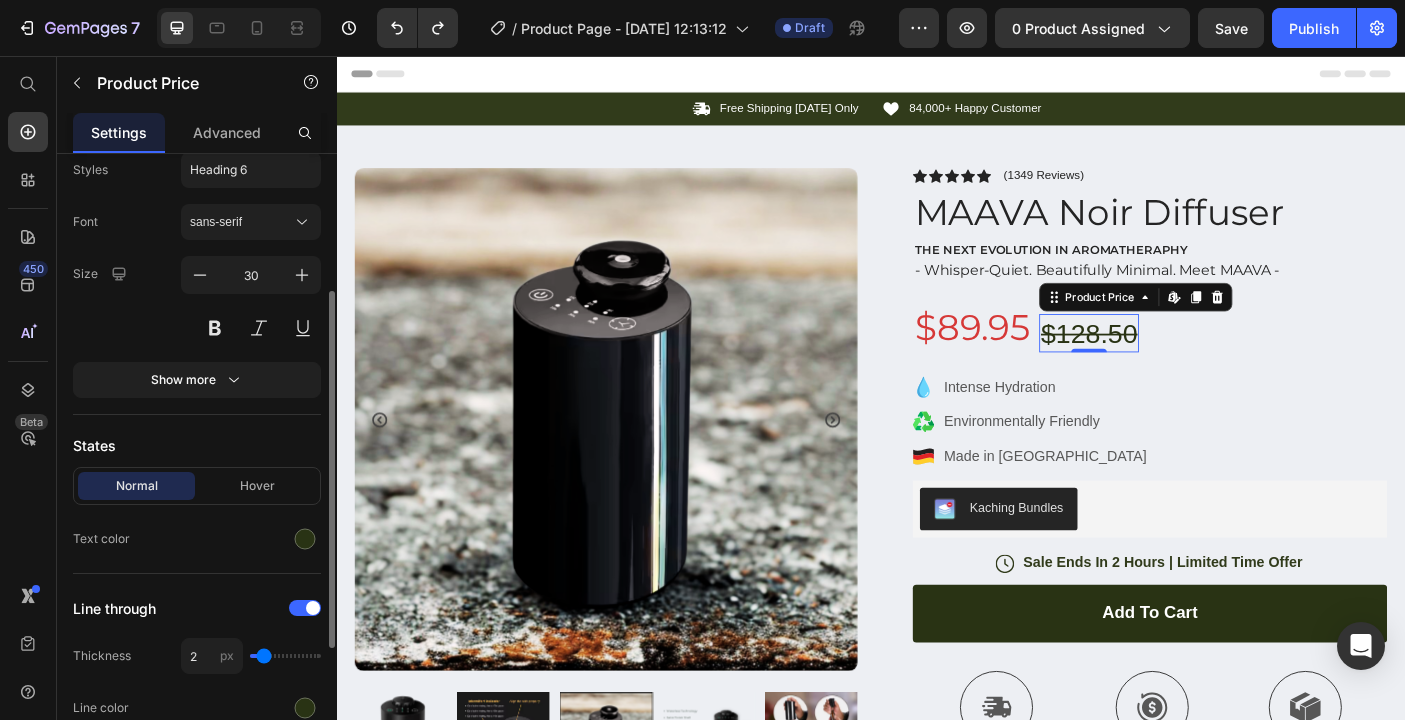 scroll, scrollTop: 230, scrollLeft: 0, axis: vertical 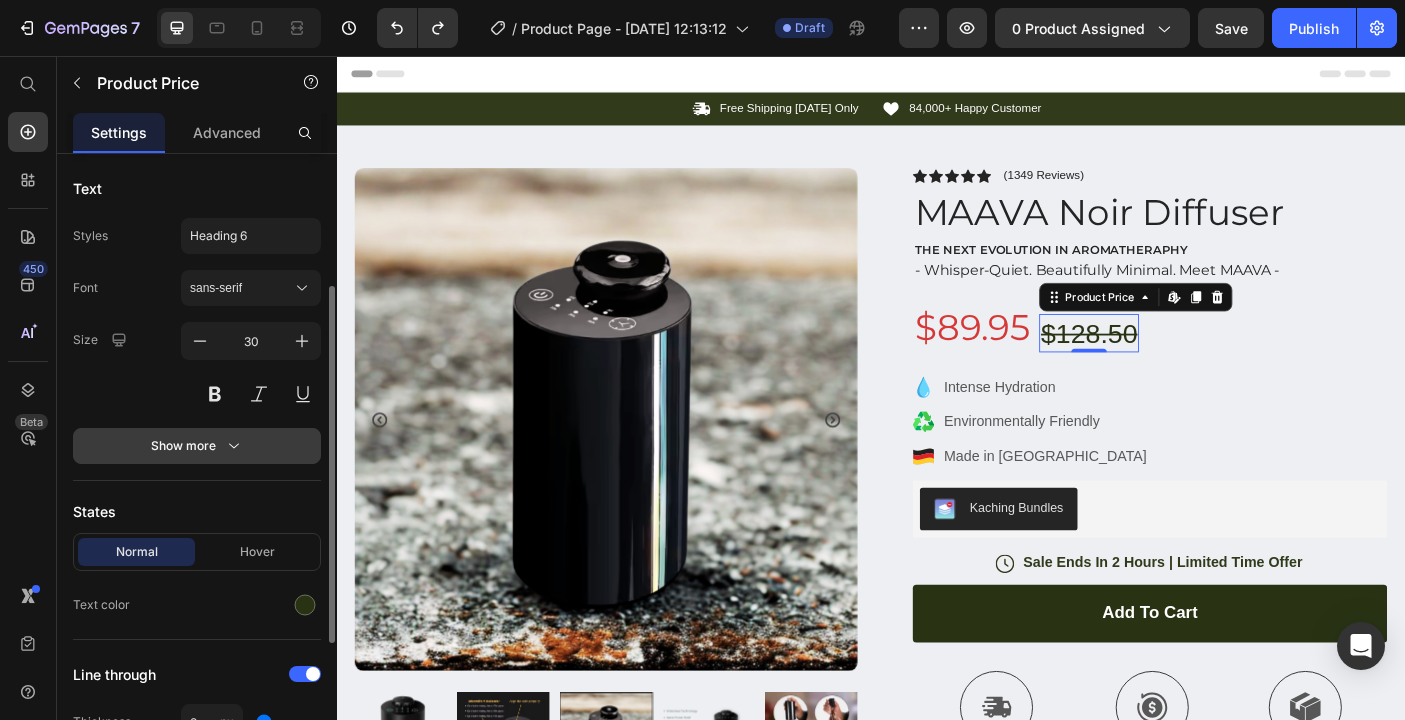 click on "Show more" at bounding box center (197, 446) 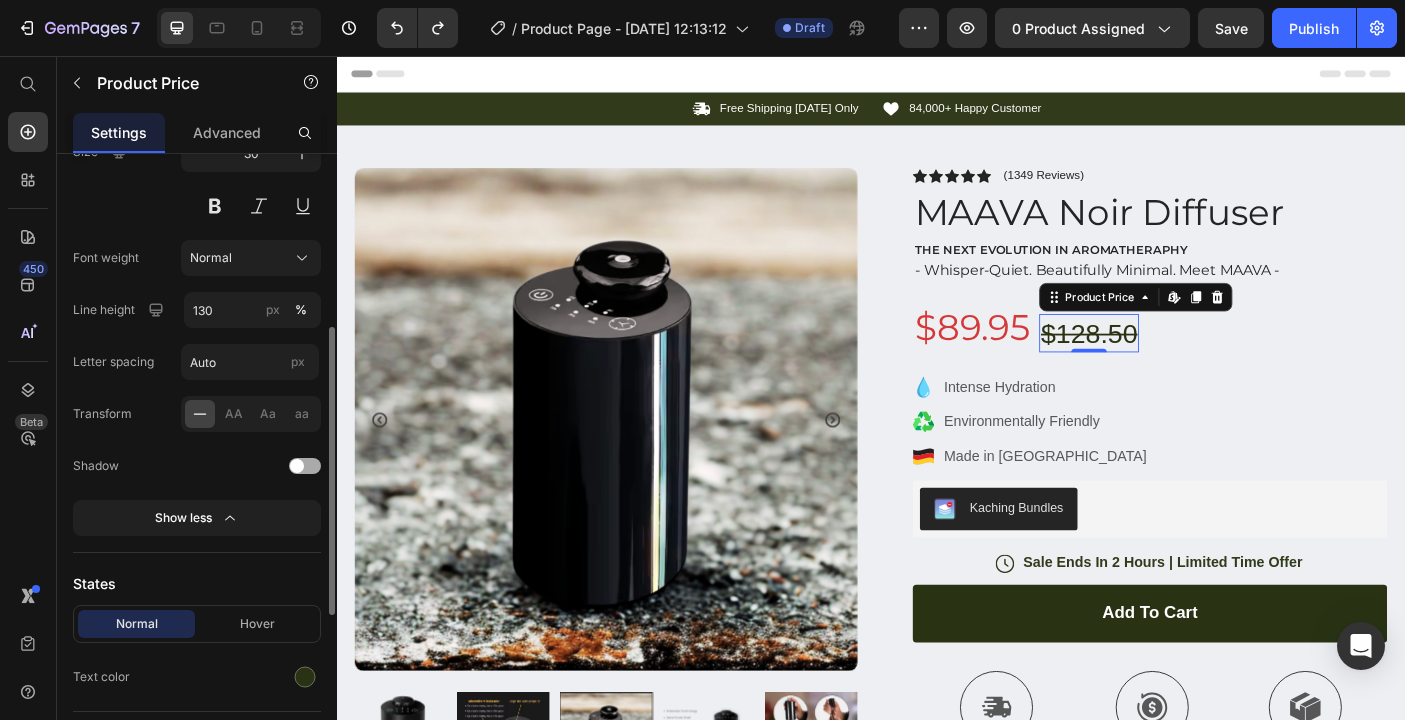 scroll, scrollTop: 450, scrollLeft: 0, axis: vertical 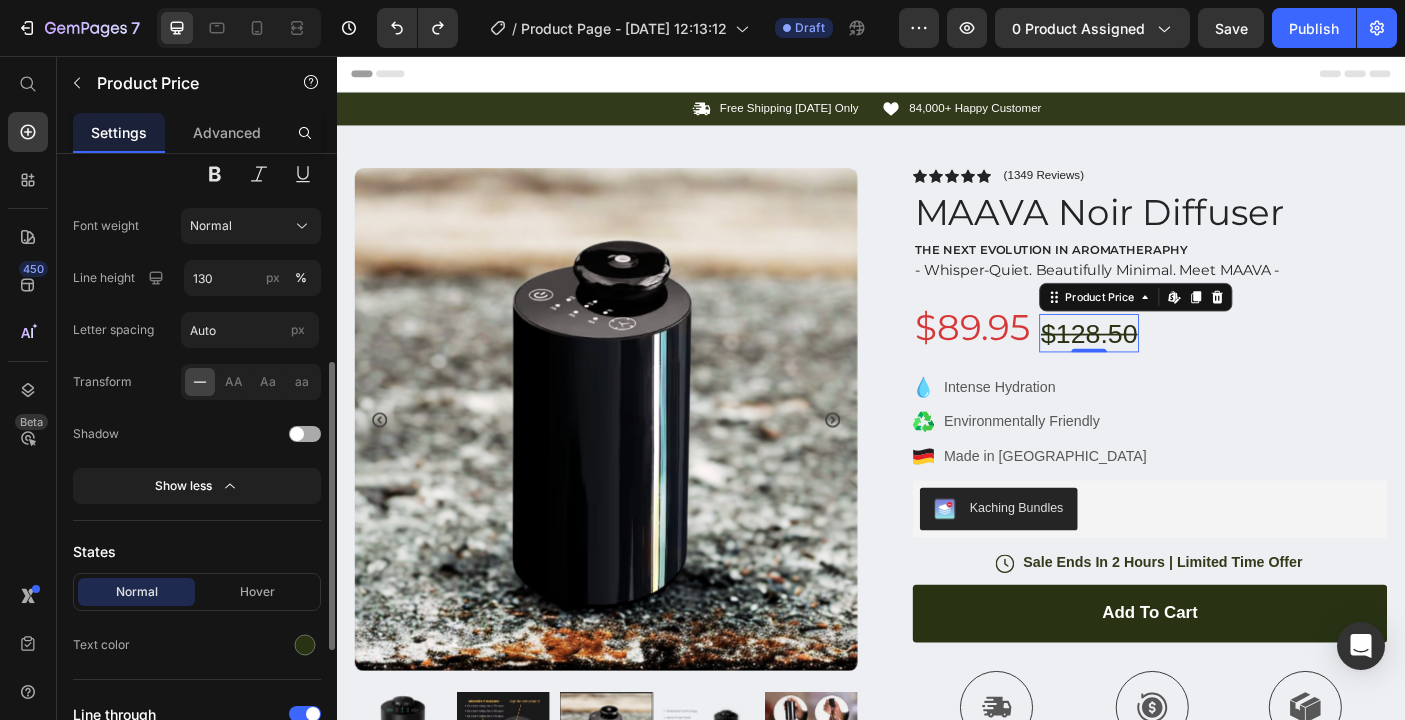 click at bounding box center [305, 434] 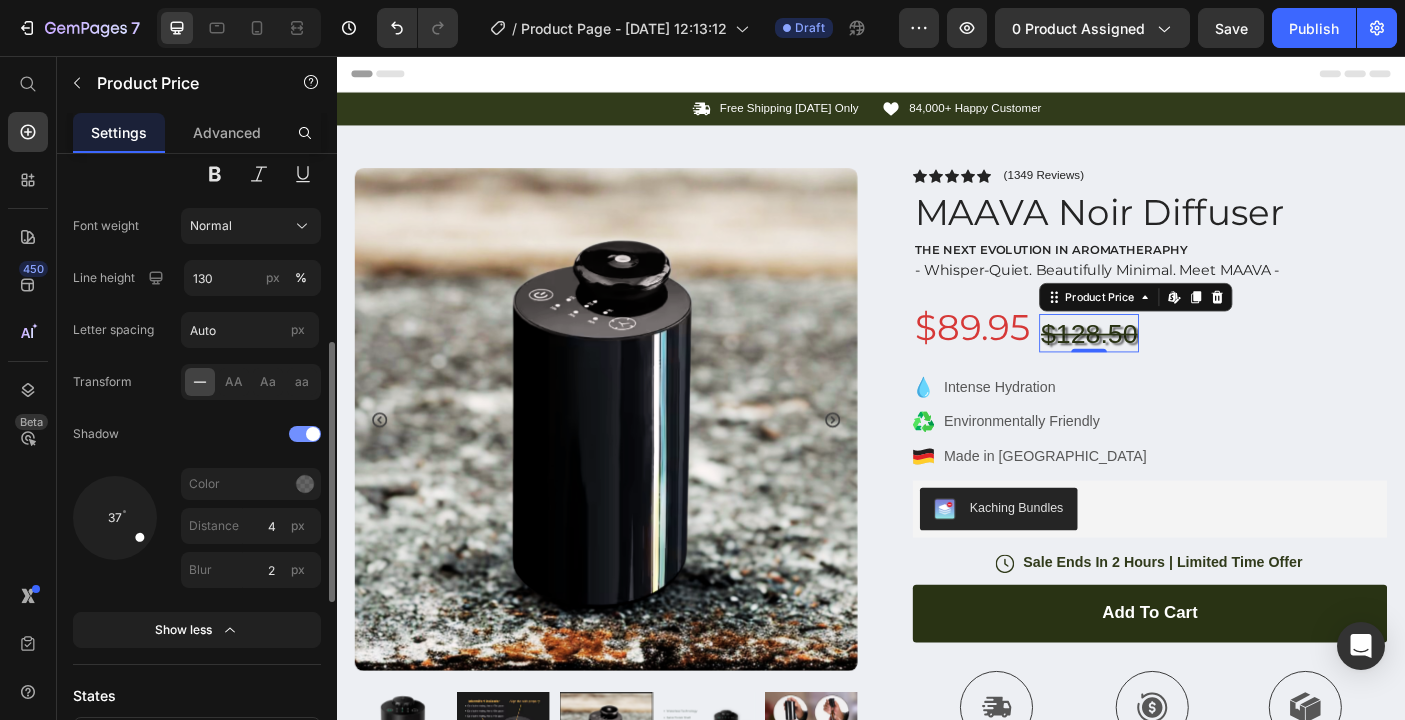 click at bounding box center [313, 434] 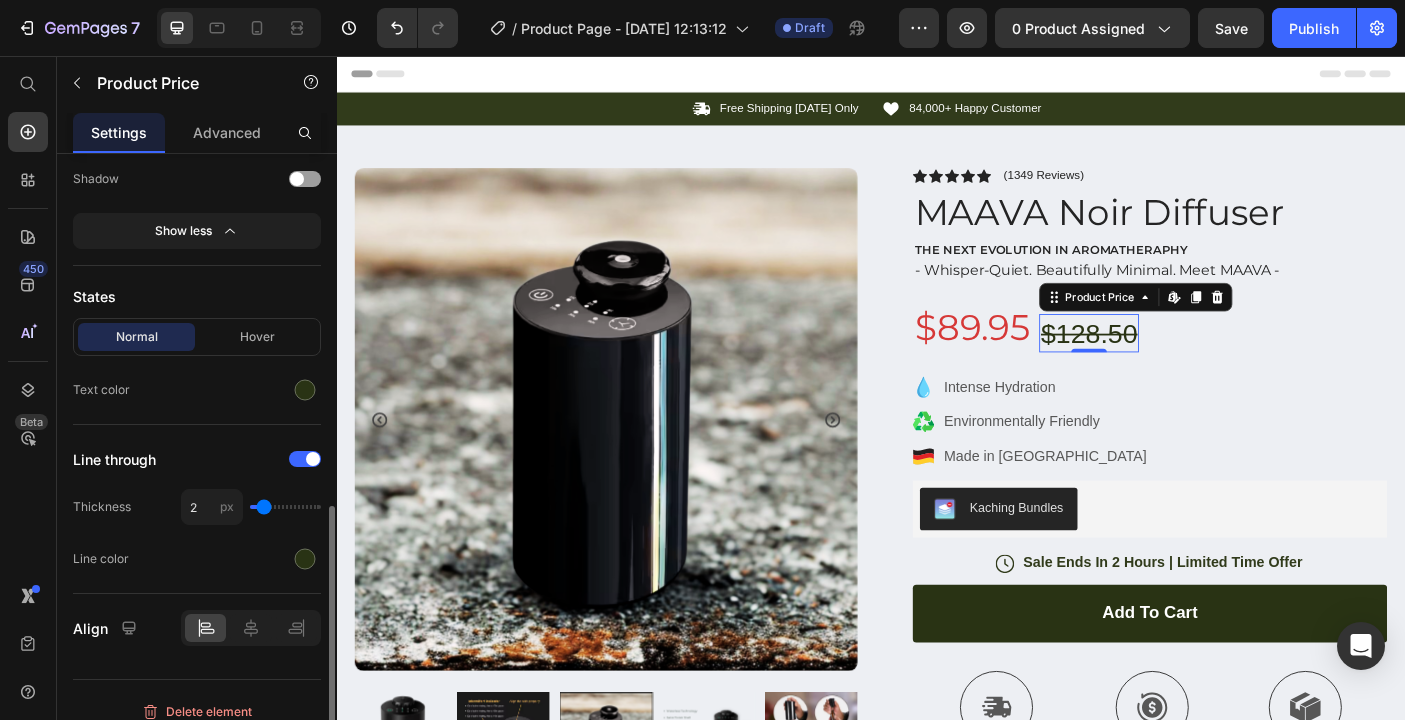 scroll, scrollTop: 722, scrollLeft: 0, axis: vertical 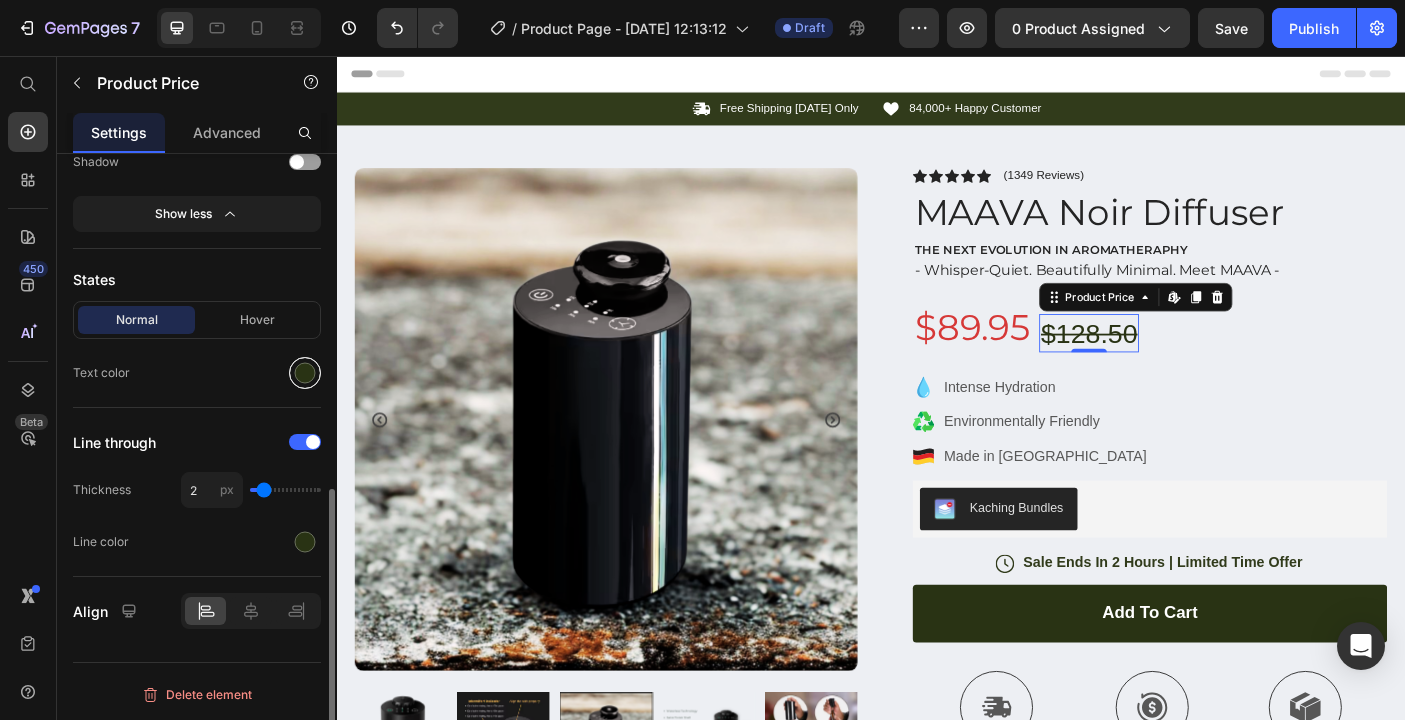 click at bounding box center (305, 373) 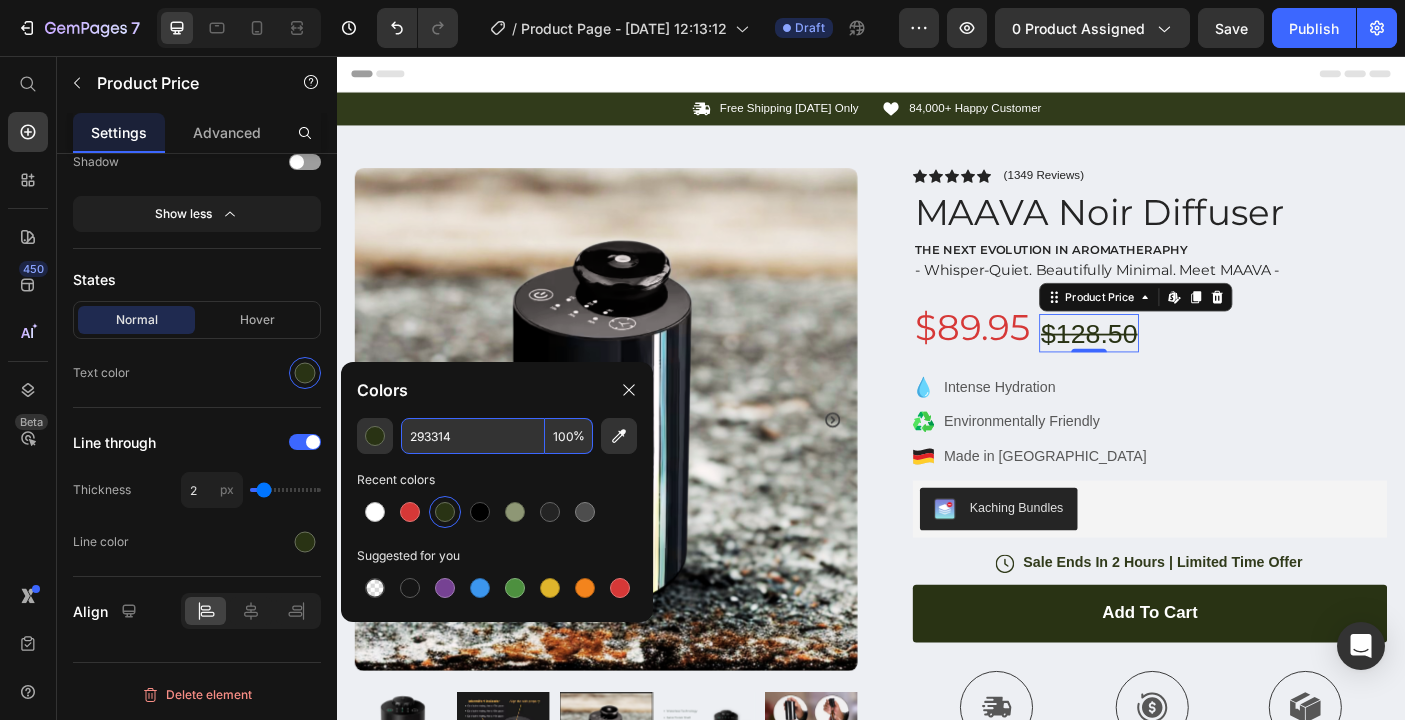 click on "100" at bounding box center (569, 436) 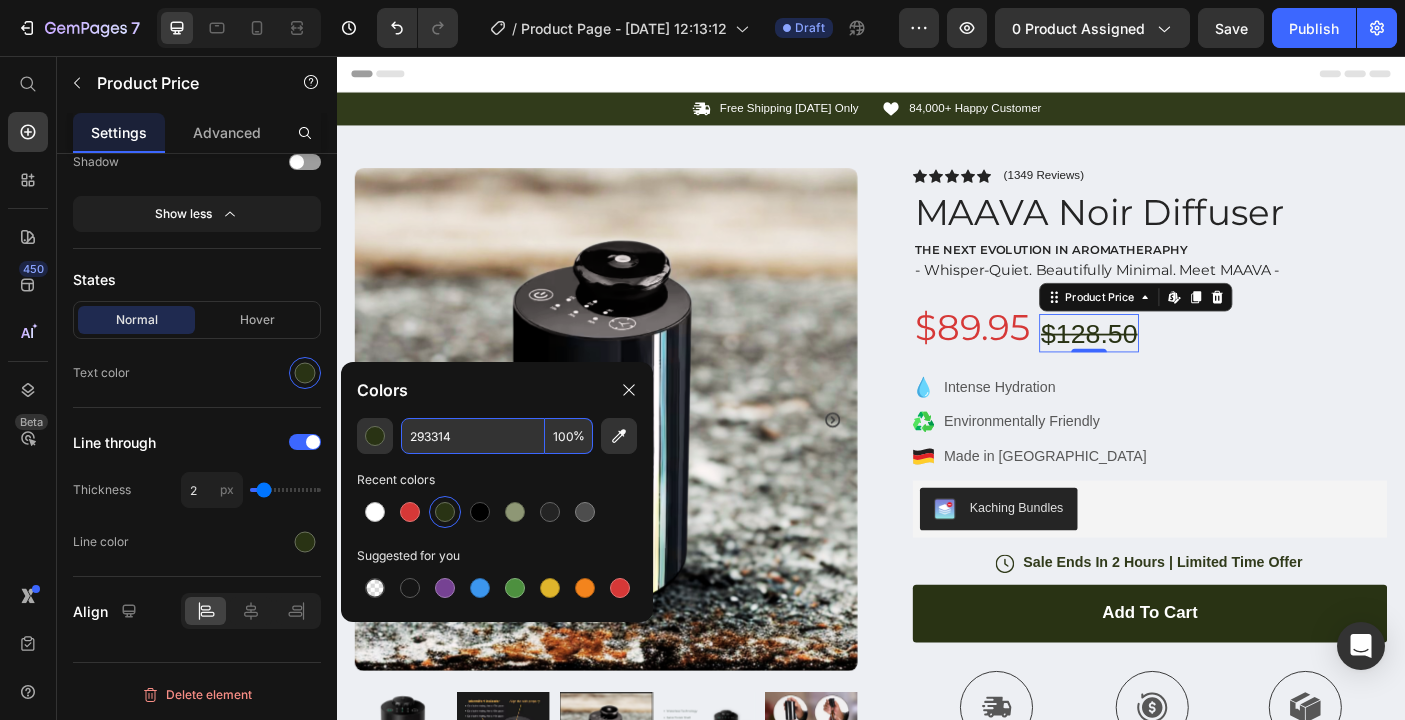 click on "100" at bounding box center [569, 436] 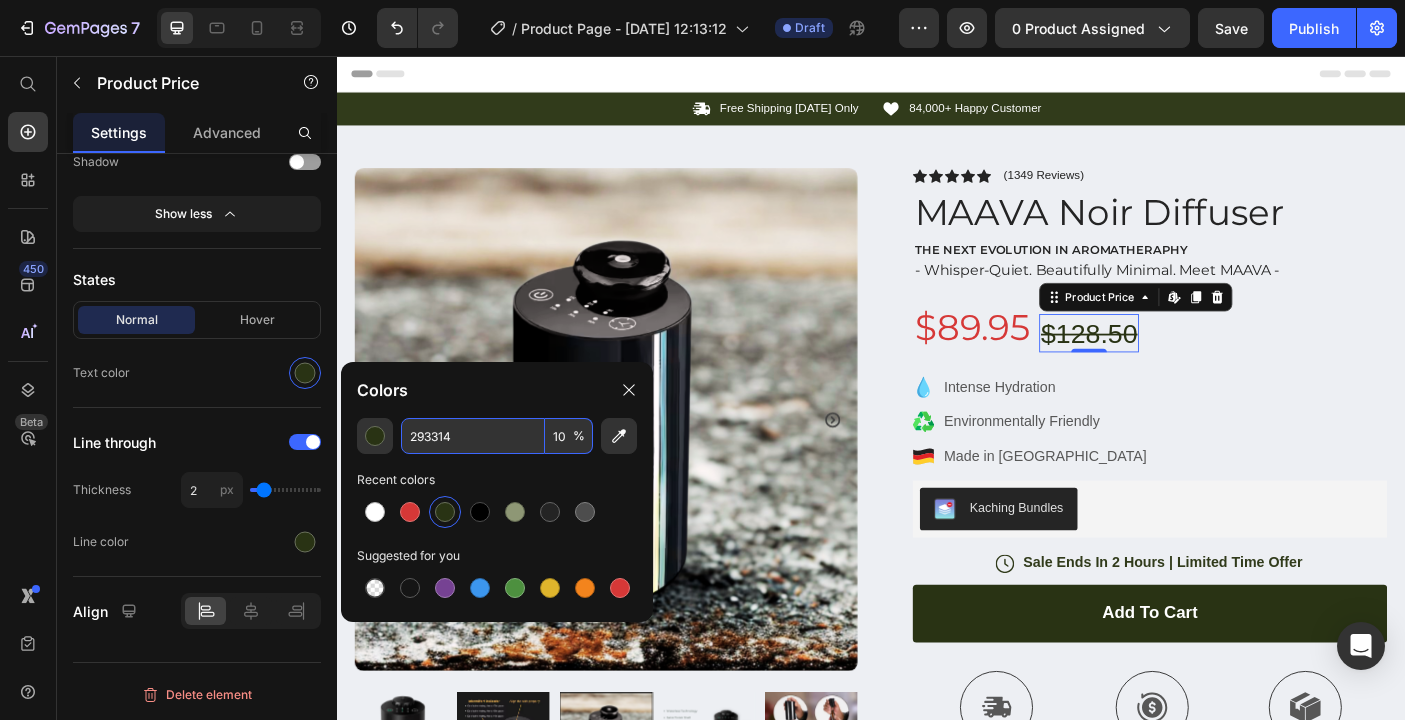 type on "1" 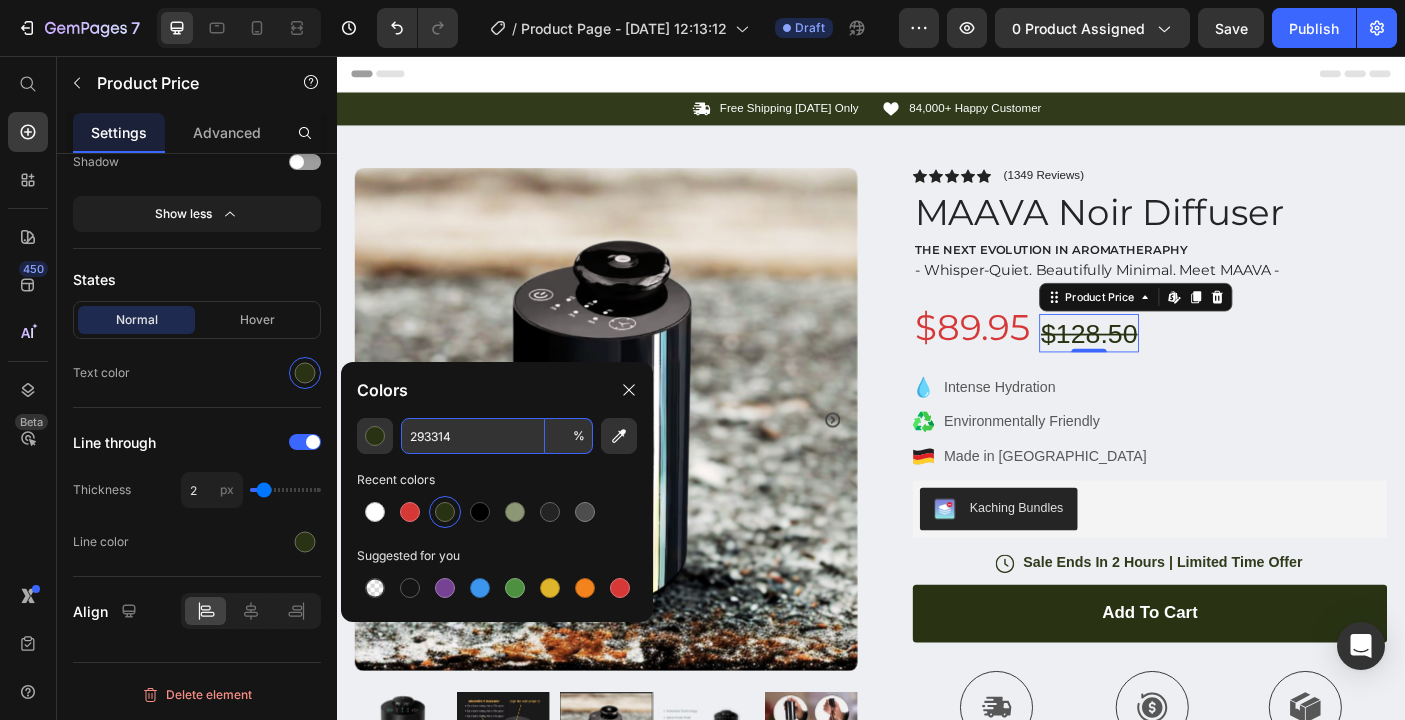 type on "0" 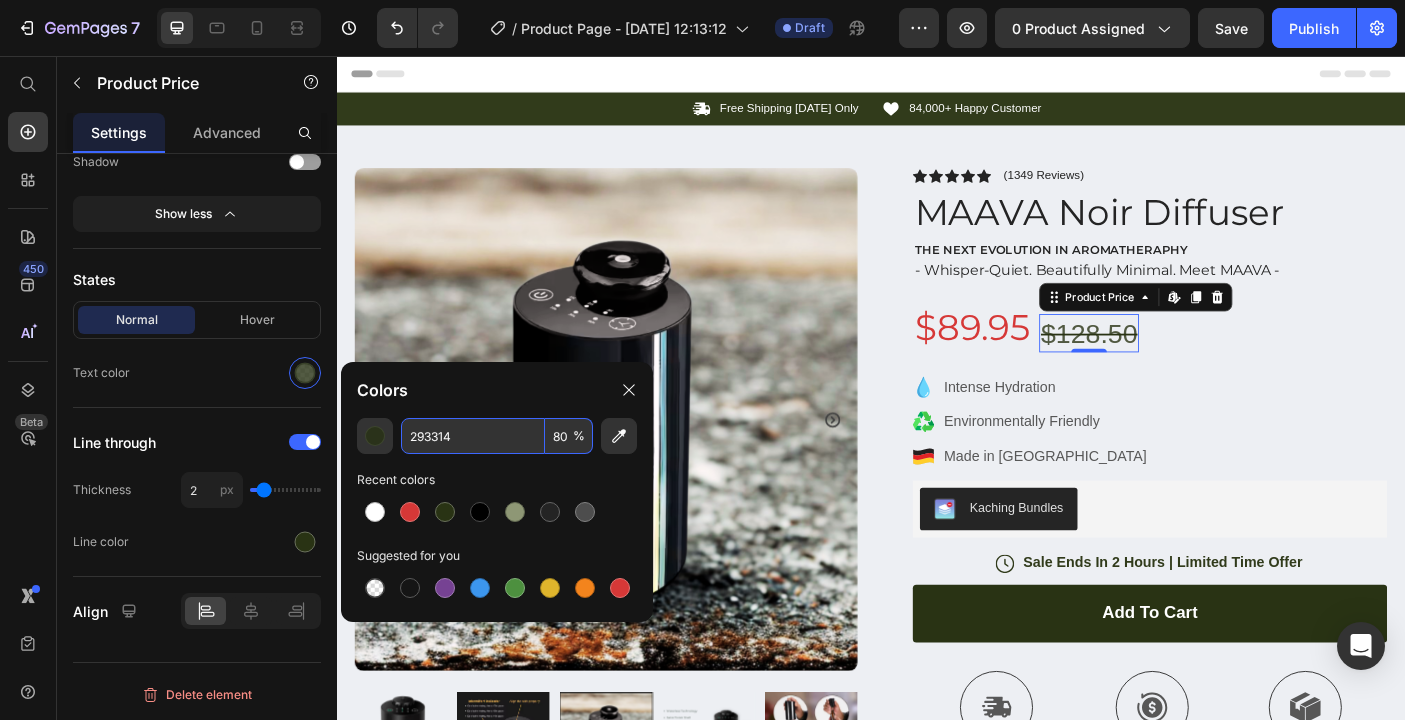 type on "8" 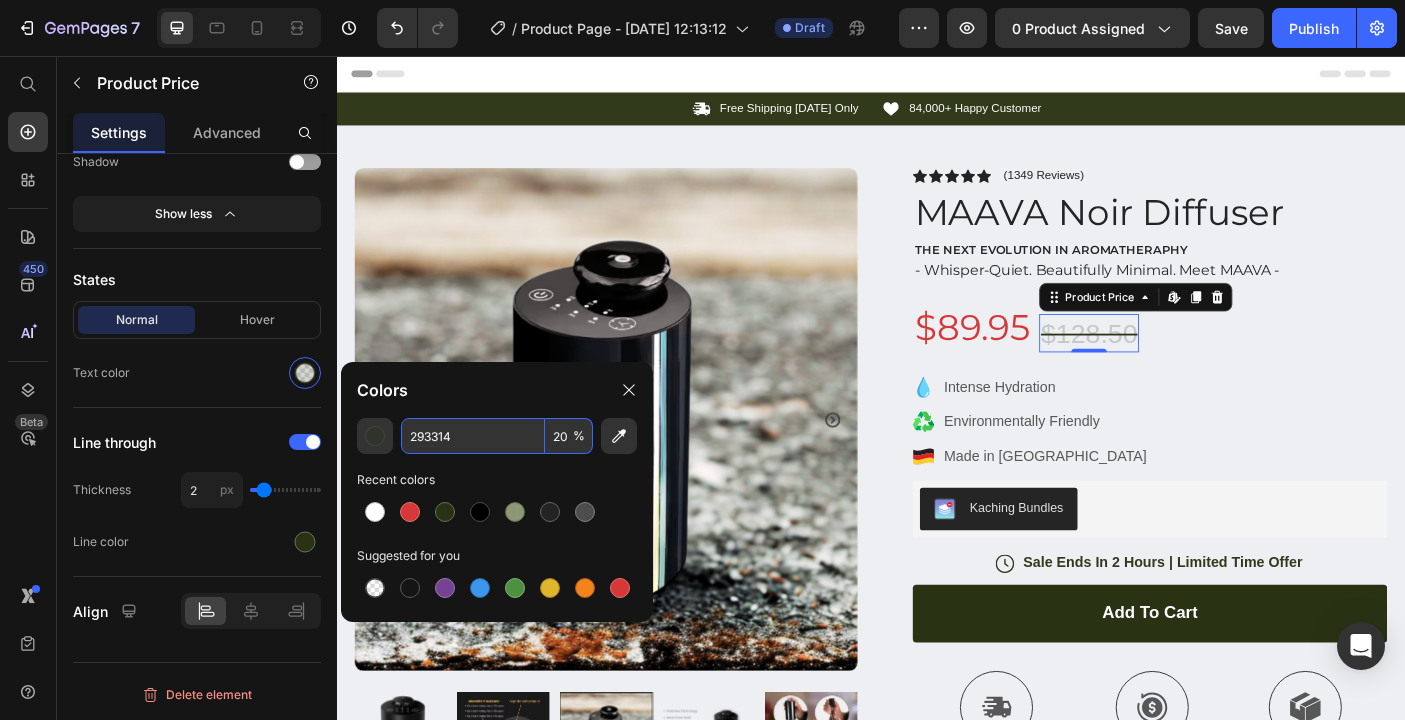 scroll, scrollTop: 0, scrollLeft: 0, axis: both 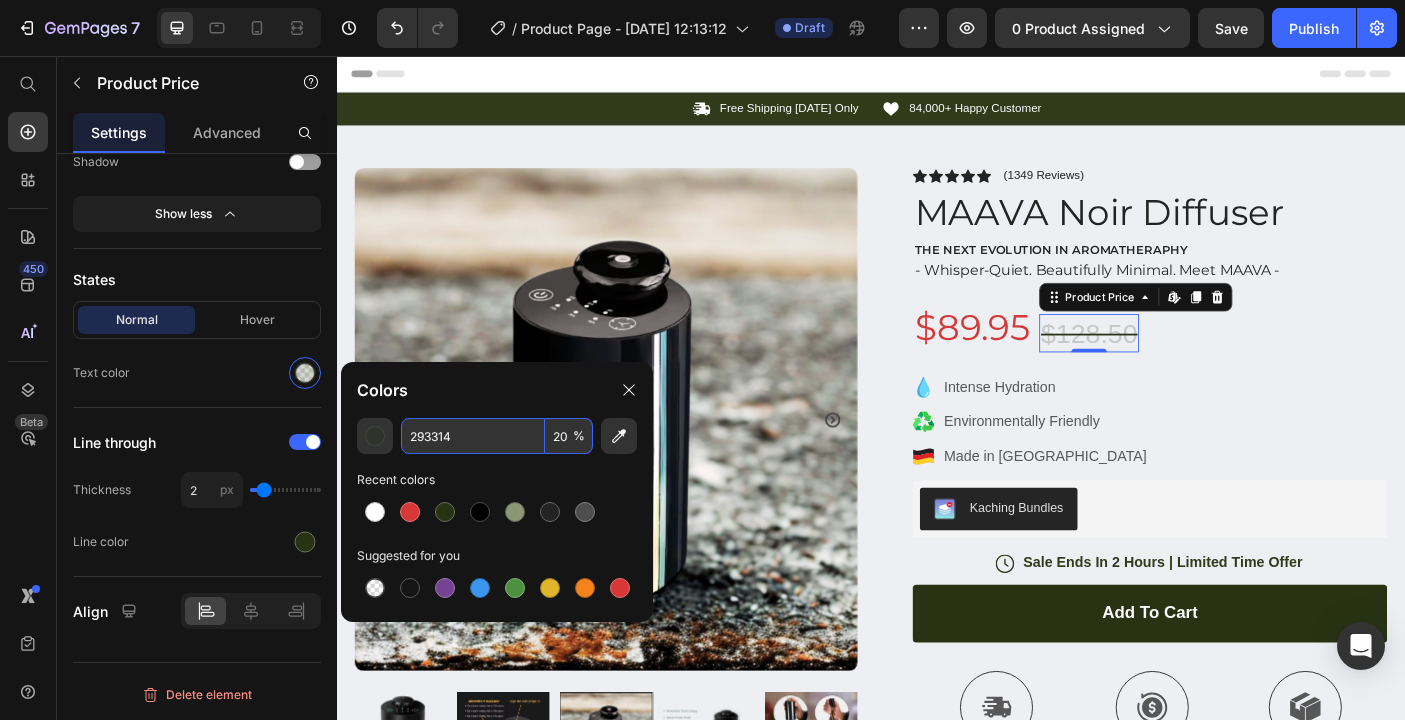 type on "2" 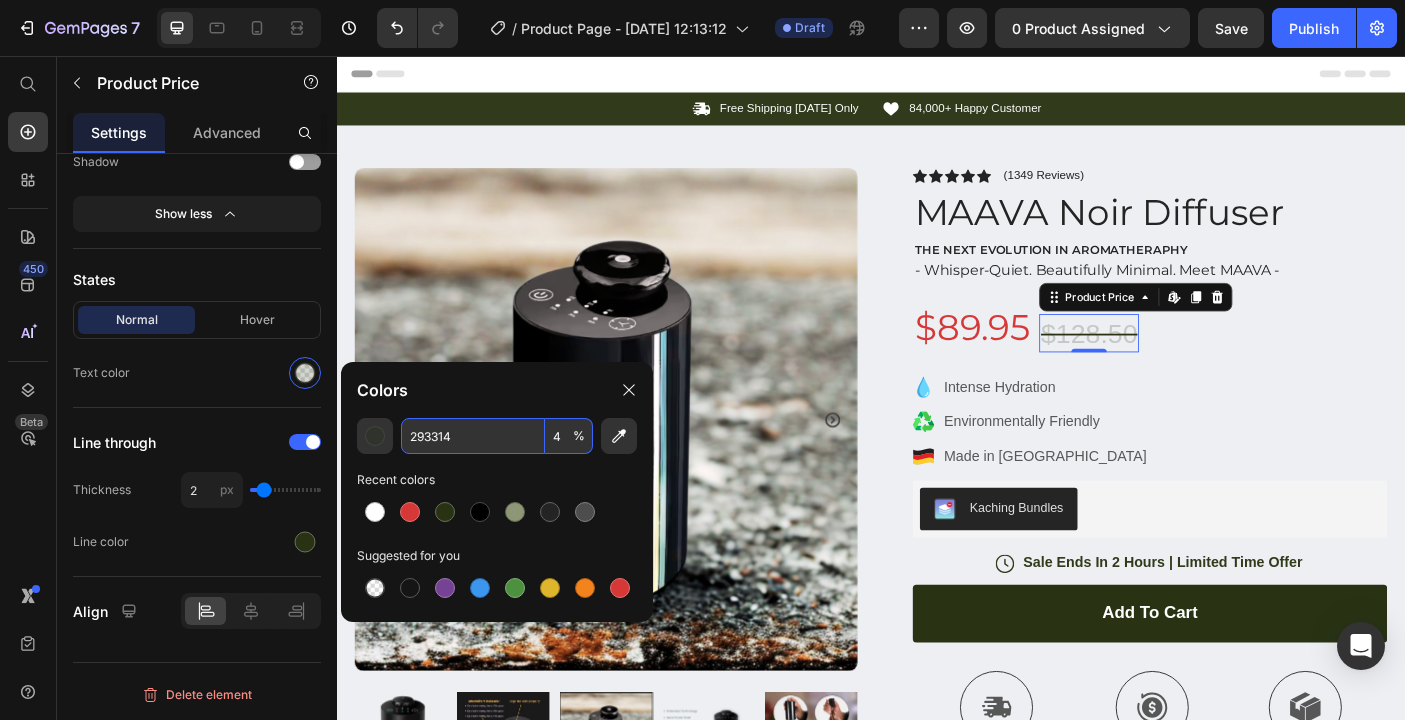 type on "40" 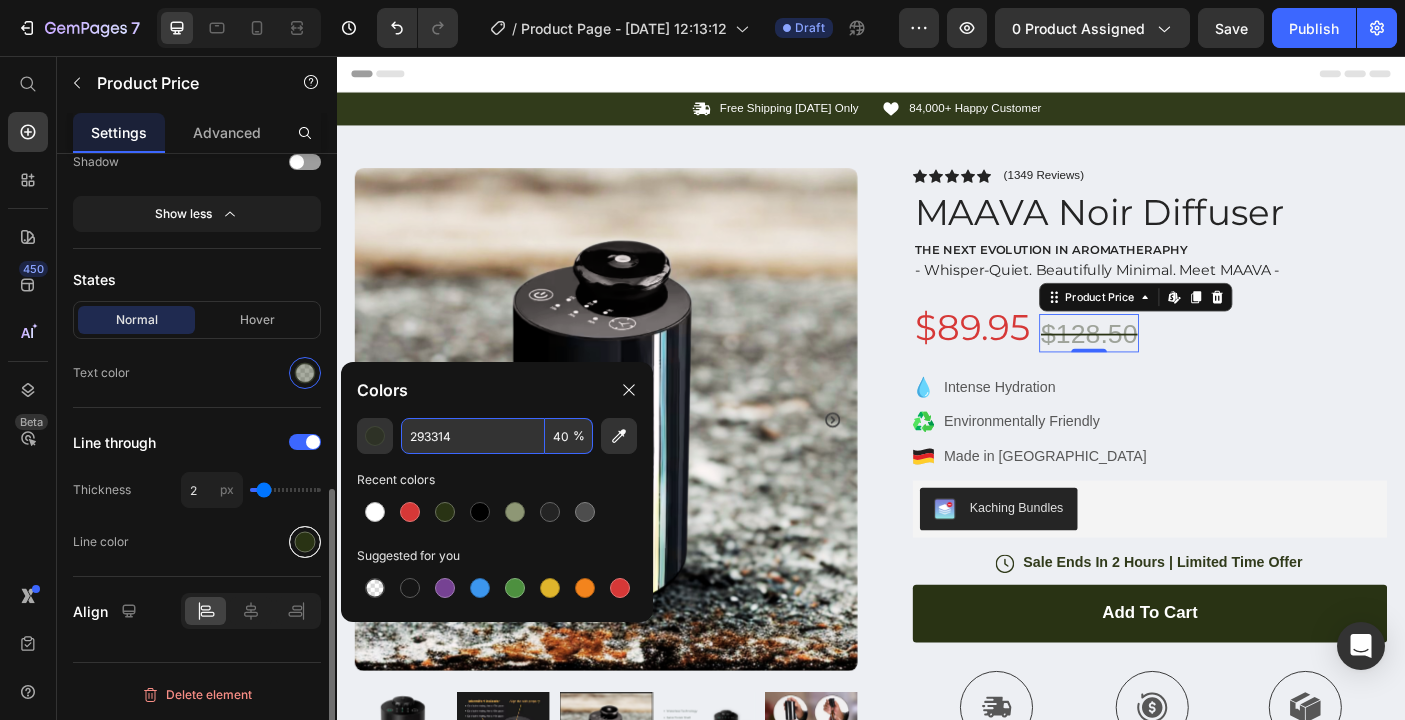 click at bounding box center (305, 542) 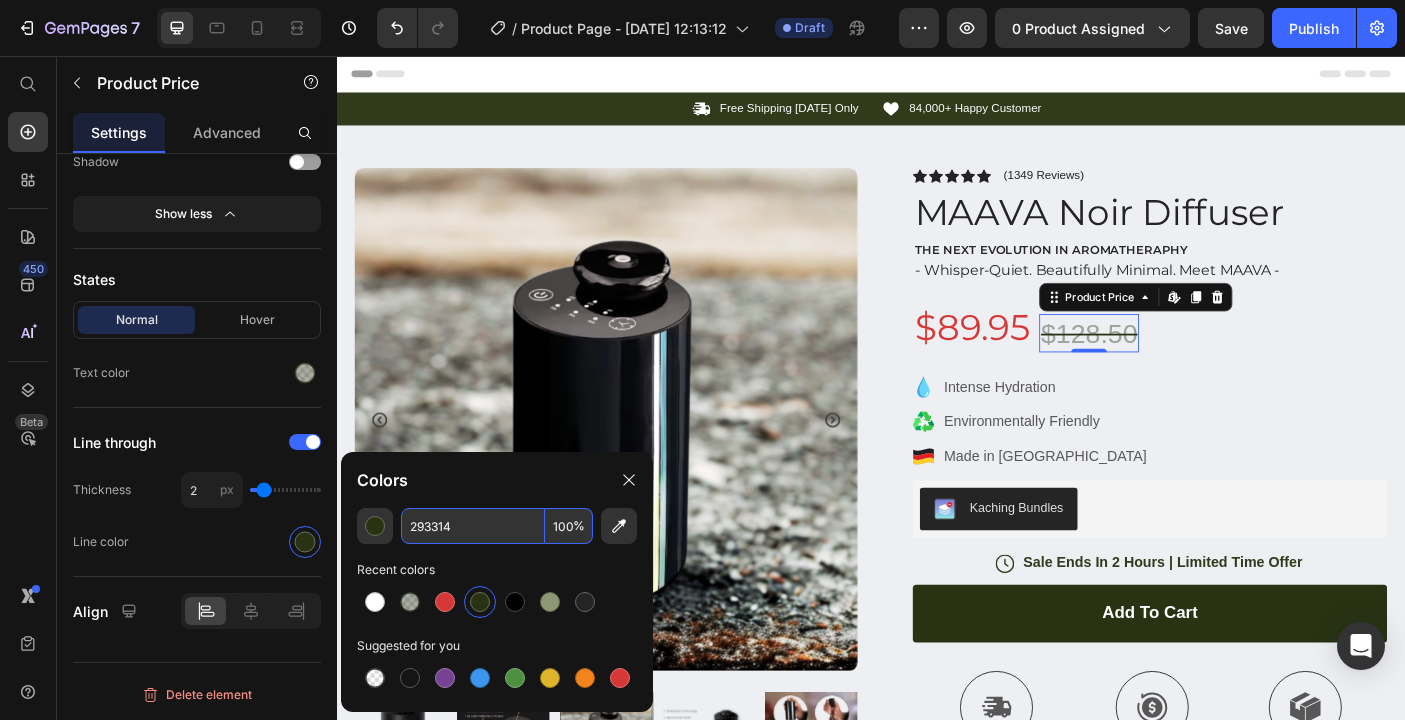 click on "100" at bounding box center [569, 526] 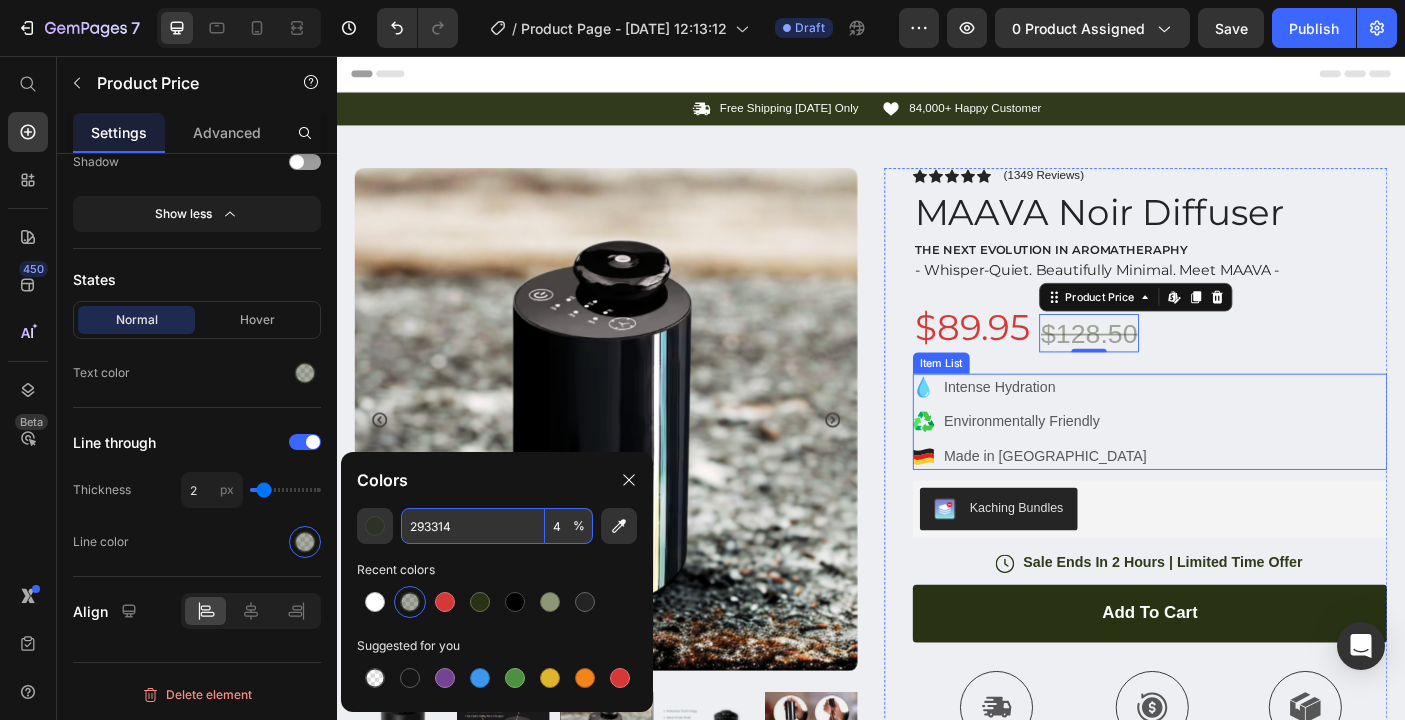 type on "45" 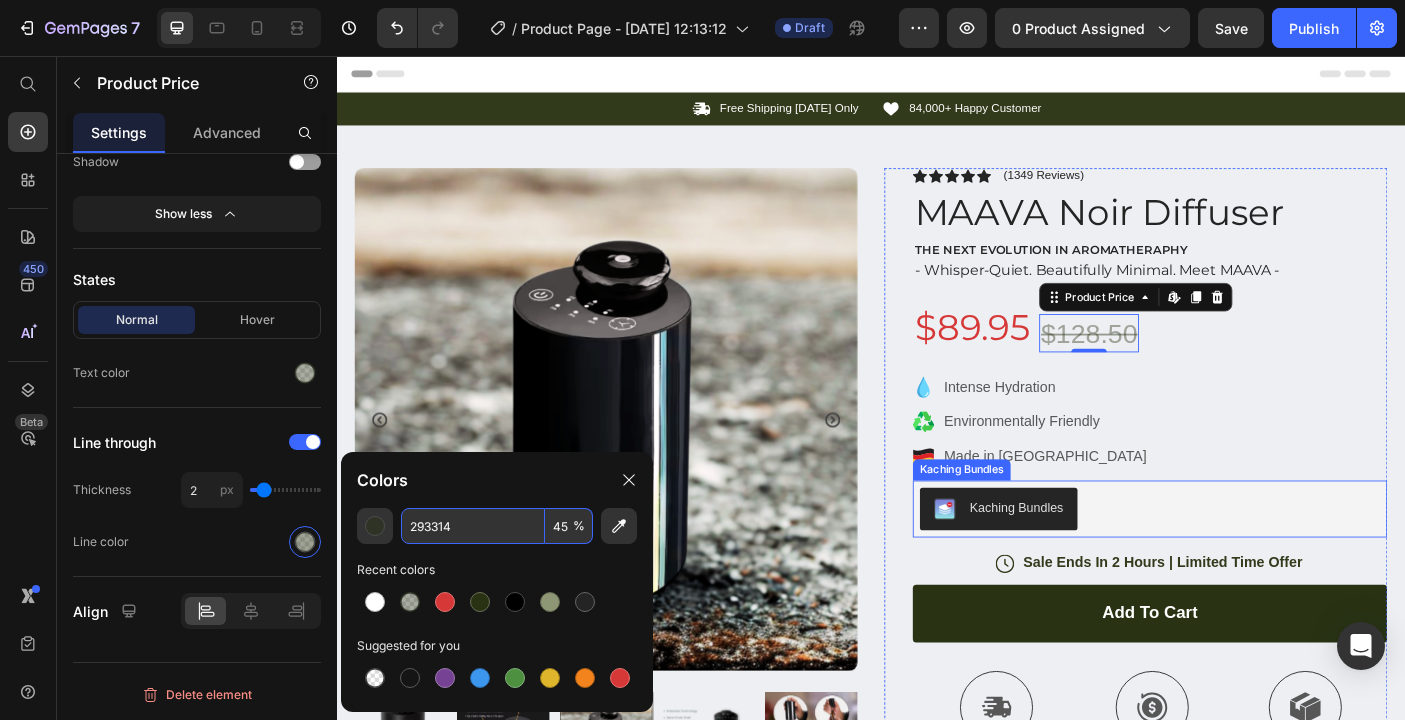 click on "Kaching Bundles" at bounding box center [1250, 565] 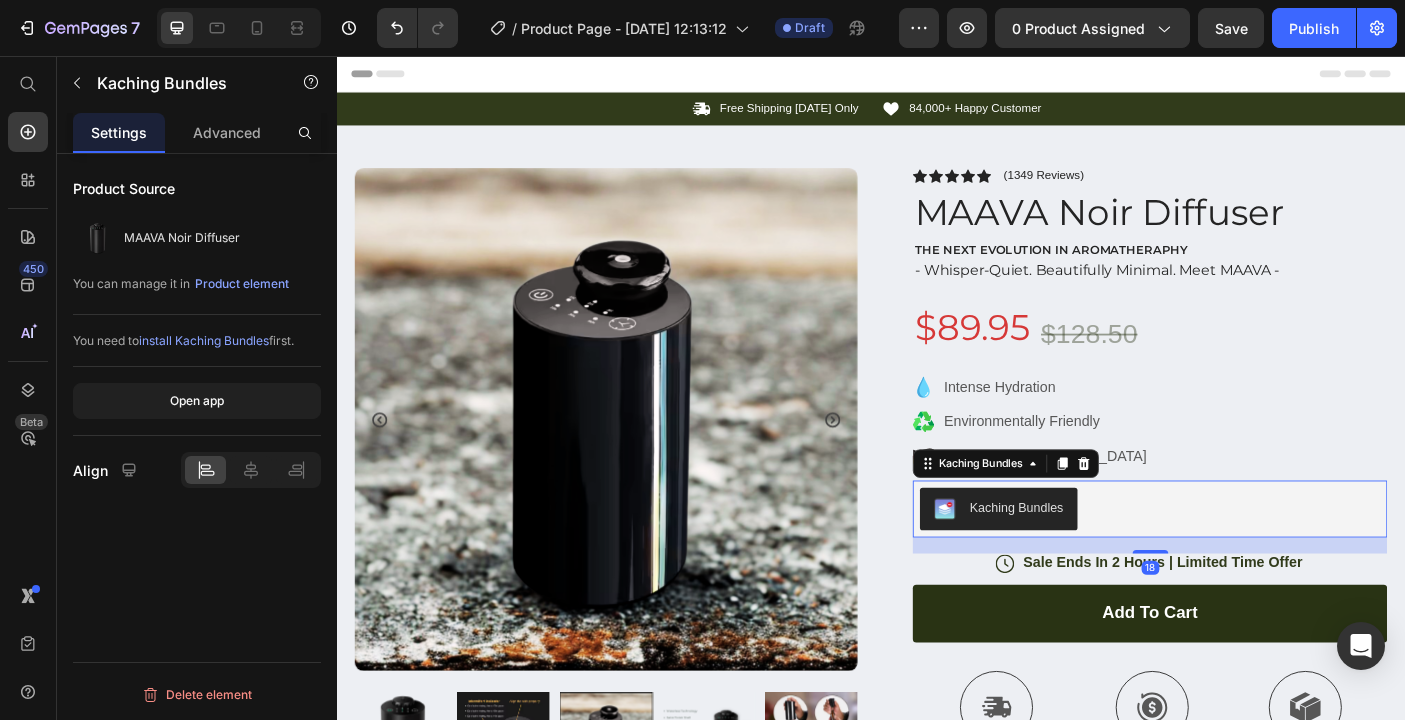 scroll, scrollTop: 0, scrollLeft: 0, axis: both 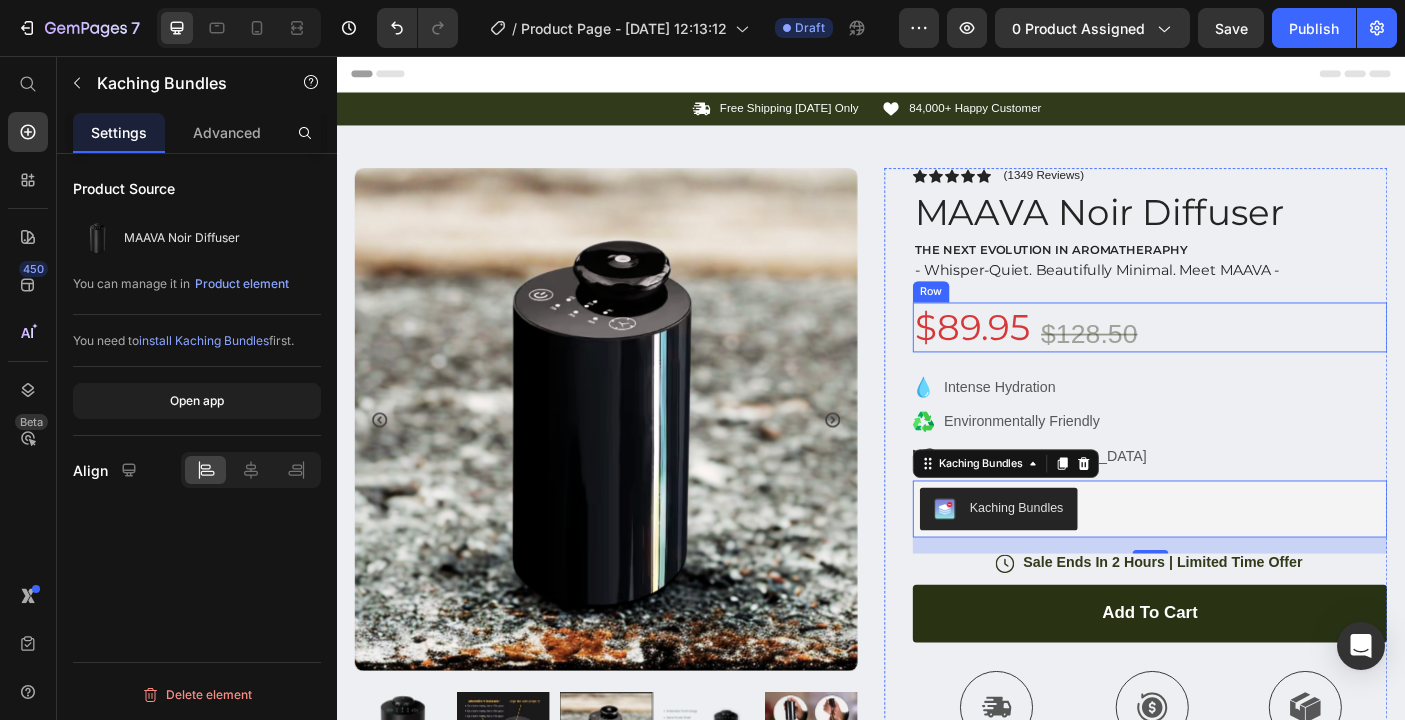 click on "$89.95 Product Price $128.50 Product Price Row" at bounding box center (1250, 361) 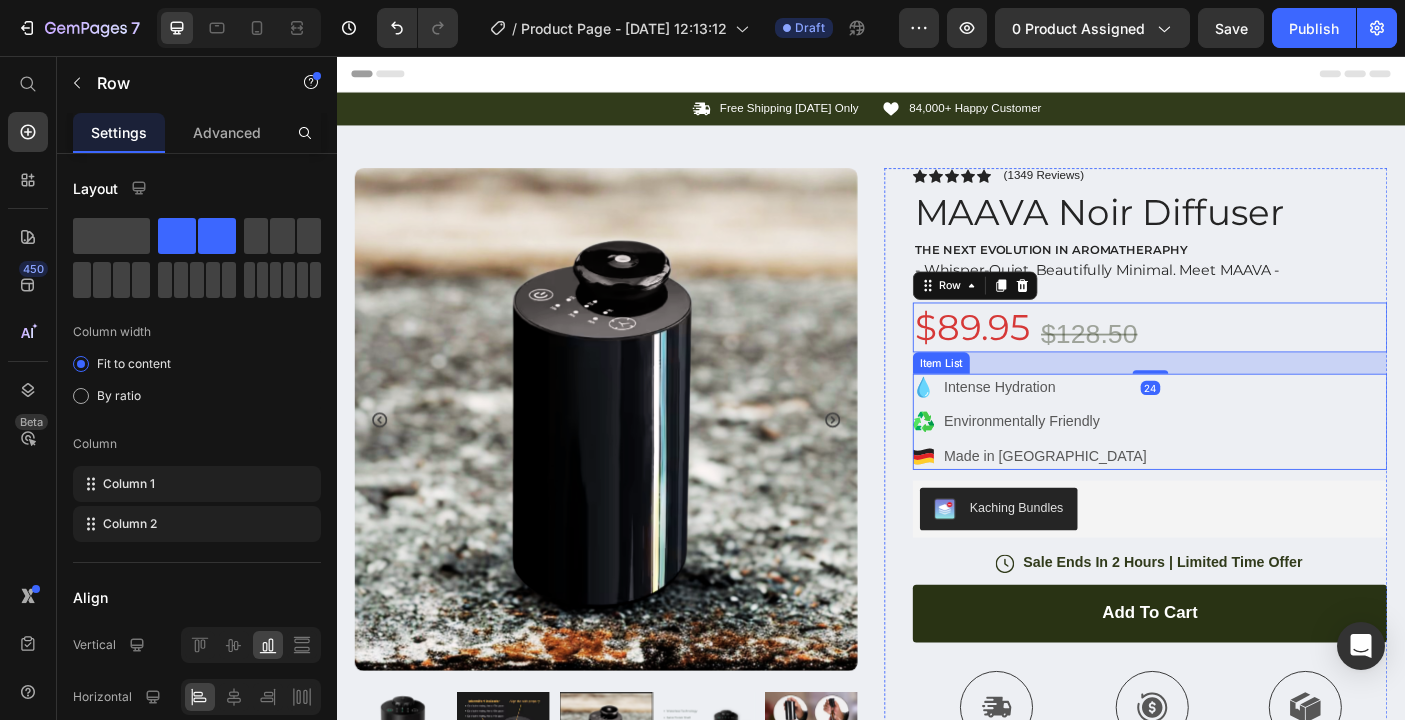 click on "Intense Hydration
Environmentally Friendly
Made in Germany" at bounding box center [1250, 467] 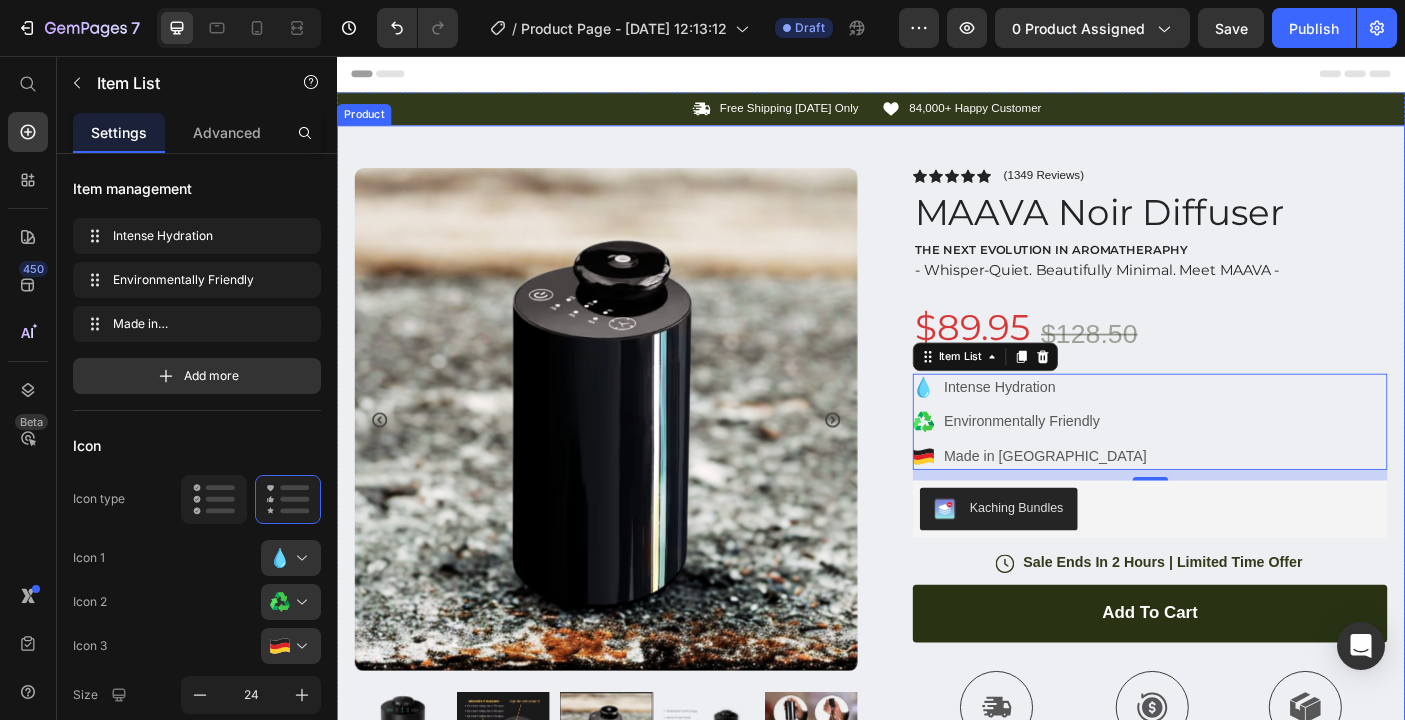 click on "Product Images Image Icon Icon Icon Icon Icon Icon List “This skin cream is a game-changer! It has transformed my dry, lackluster skin into a hydrated and radiant complexion. I love how it absorbs quickly and leaves no greasy residue. Highly recommend” Text Block
Icon Hannah N. (Houston, USA) Text Block Row Row Row Icon Icon Icon Icon Icon Icon List (1349 Reviews) Text Block Row MAAVA Noir Diffuser Product Title THE NEXT EVOLUTION IN AROMATHERAPHY Text Block  - Whisper-Quiet. Beautifully Minimal. Meet MAAVA - Text Block $89.95 Product Price $128.50 Product Price Row
Intense Hydration
Environmentally Friendly
Made in Germany Item List   12 Kaching Bundles Kaching Bundles
Icon Sale Ends In 2 Hours | Limited Time Offer Text Block Row add to cart Add to Cart
Icon Free Shipping Text Block
Icon Money-Back Text Block
Icon Row" at bounding box center (937, 659) 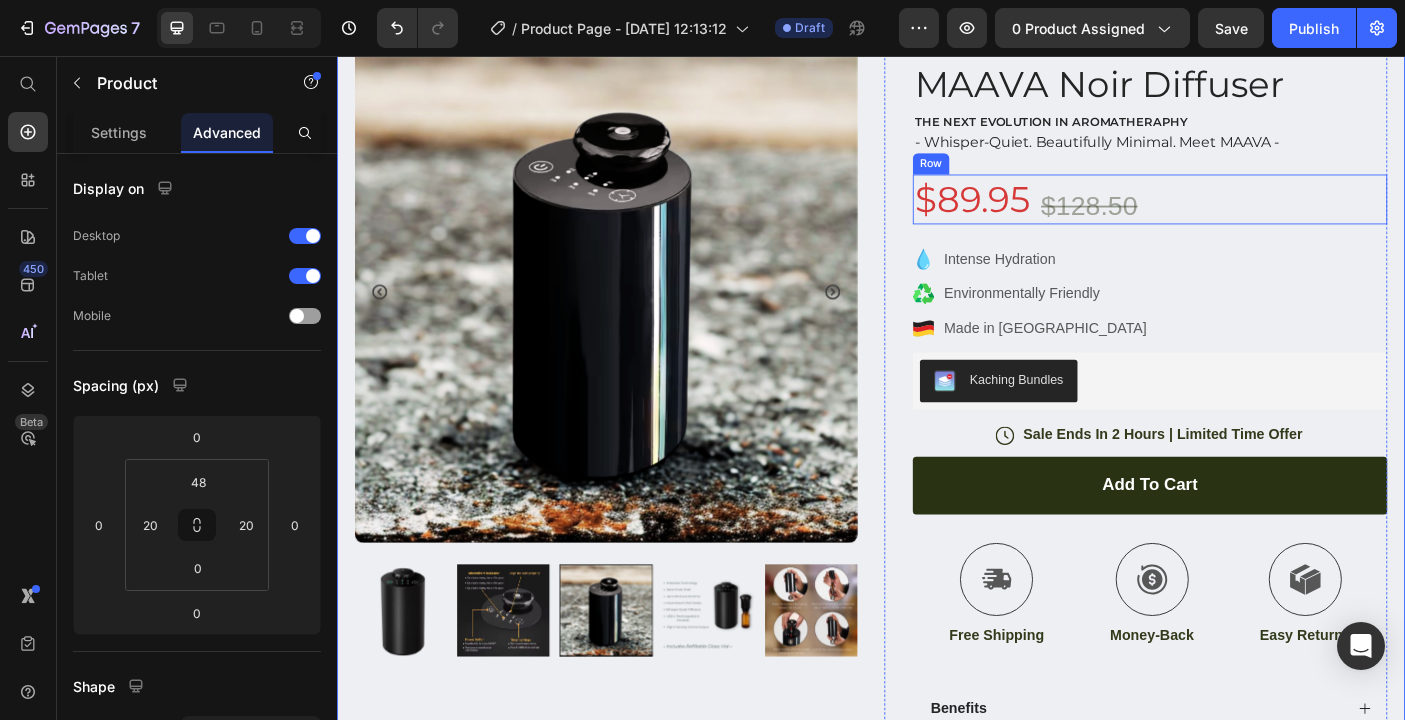 scroll, scrollTop: 190, scrollLeft: 0, axis: vertical 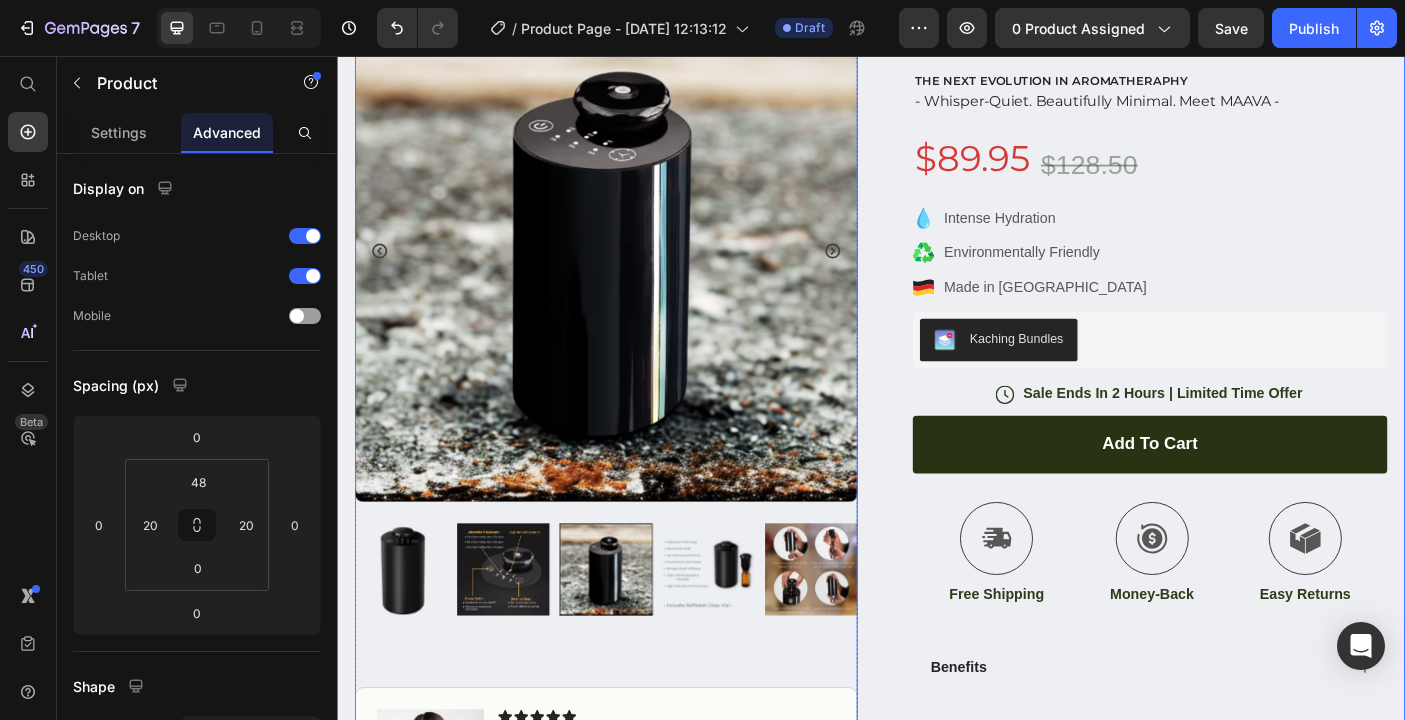 click at bounding box center (409, 633) 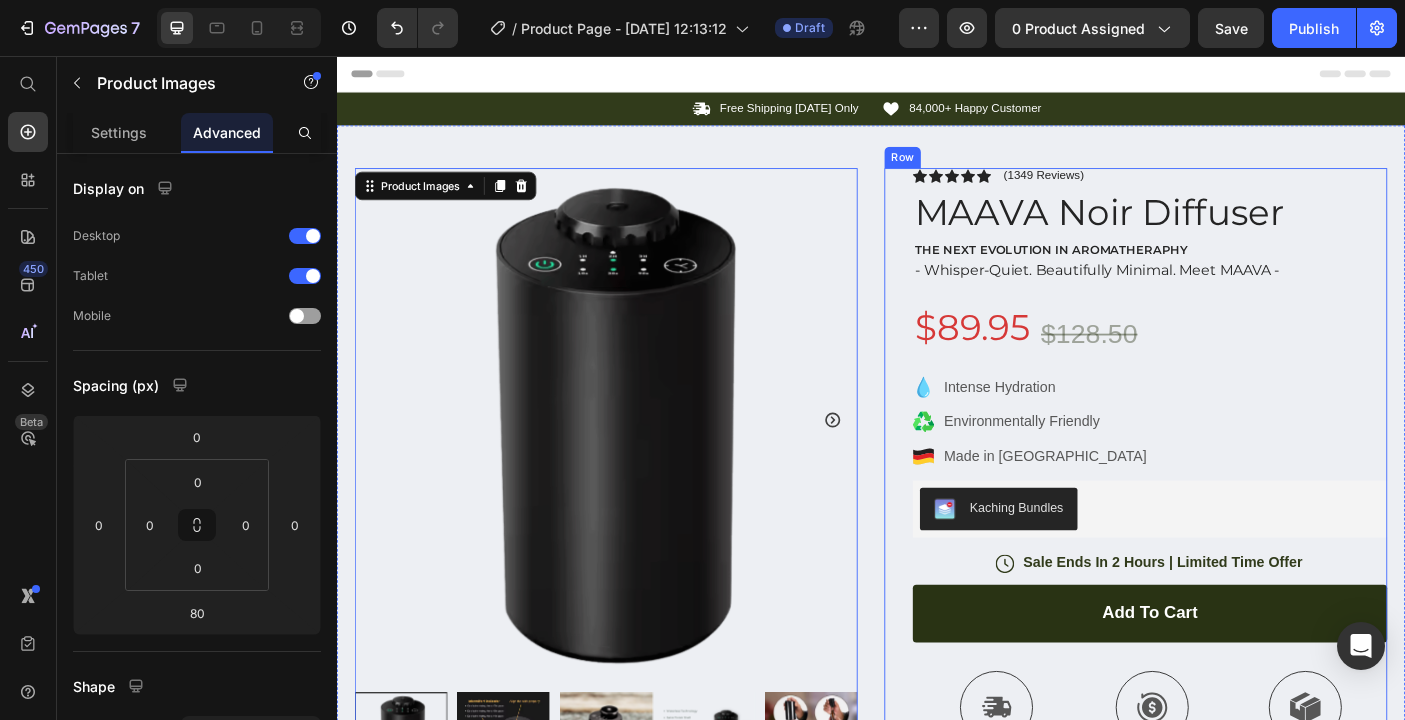 scroll, scrollTop: 89, scrollLeft: 0, axis: vertical 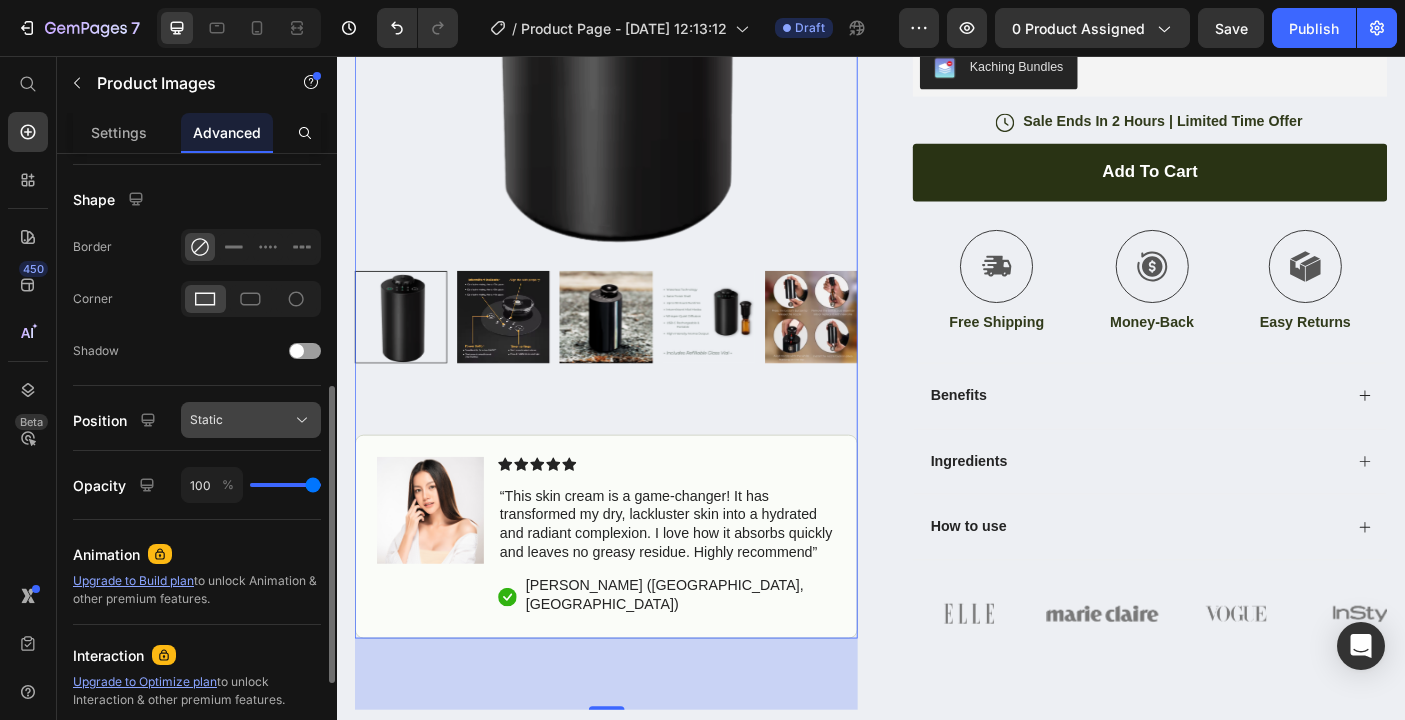 click 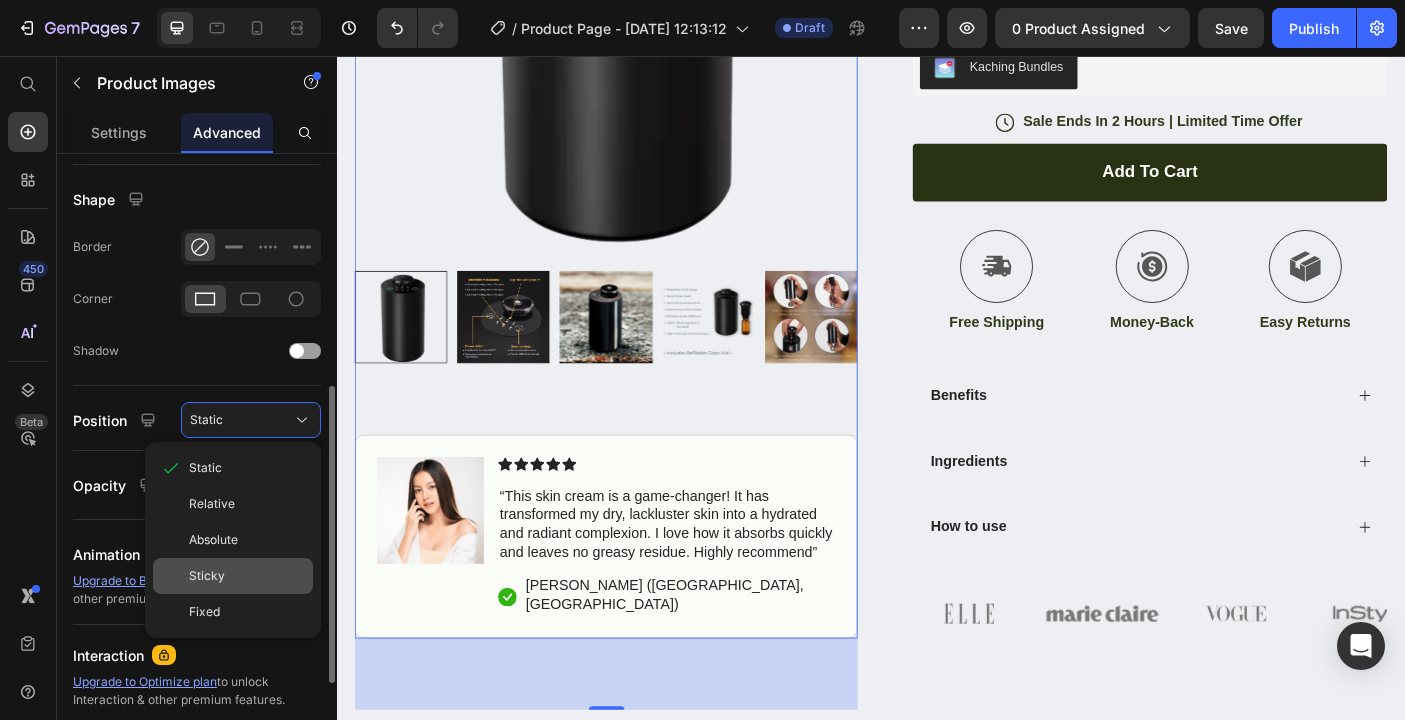 click on "Sticky" 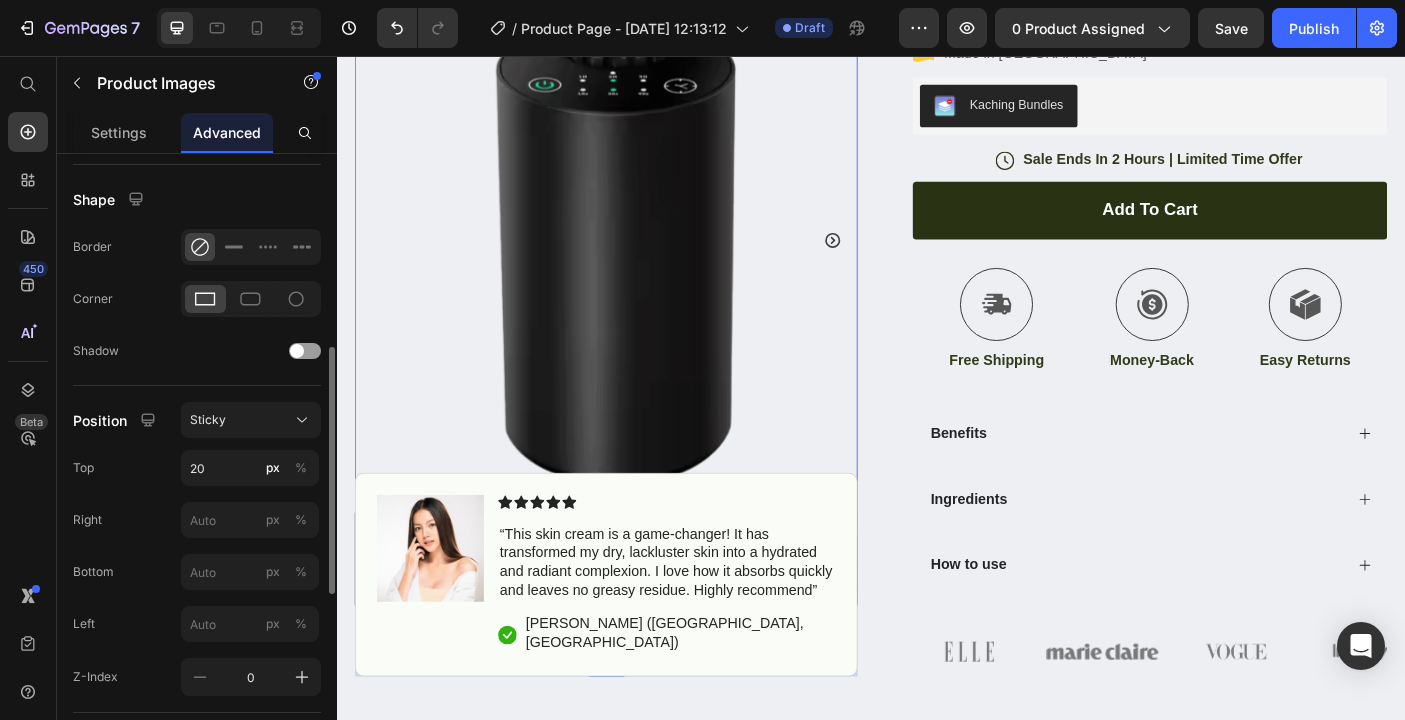scroll, scrollTop: 452, scrollLeft: 0, axis: vertical 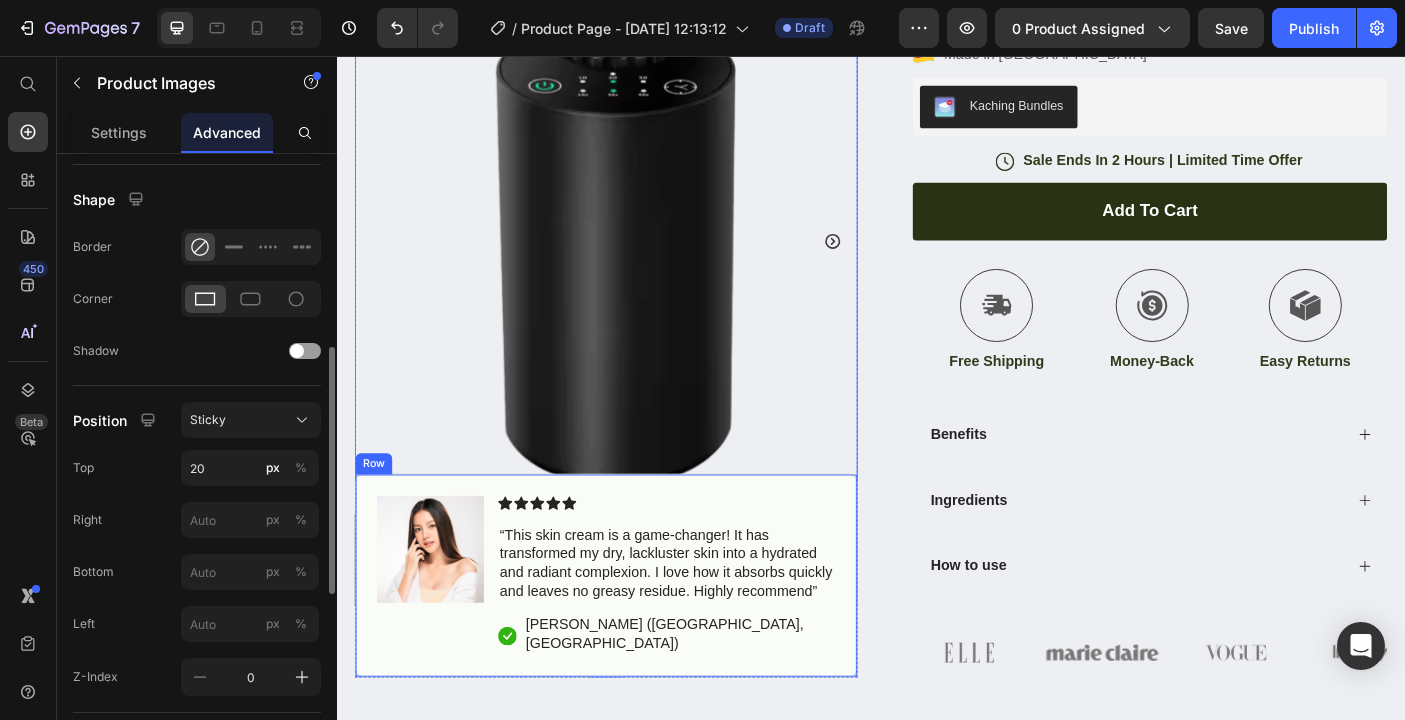 click on "Image Icon Icon Icon Icon Icon Icon List “This skin cream is a game-changer! It has transformed my dry, lackluster skin into a hydrated and radiant complexion. I love how it absorbs quickly and leaves no greasy residue. Highly recommend” Text Block
Icon Hannah N. (Houston, USA) Text Block Row Row" at bounding box center [639, 639] 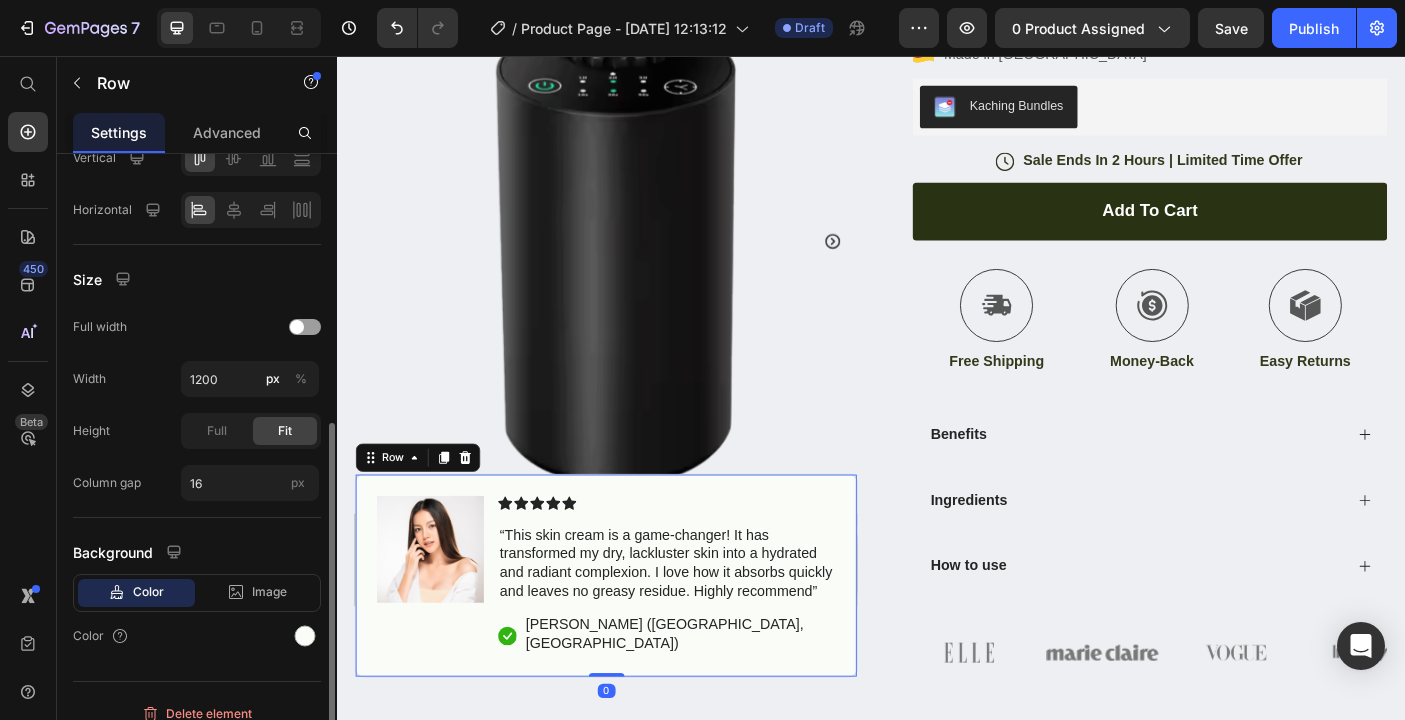 scroll, scrollTop: 0, scrollLeft: 0, axis: both 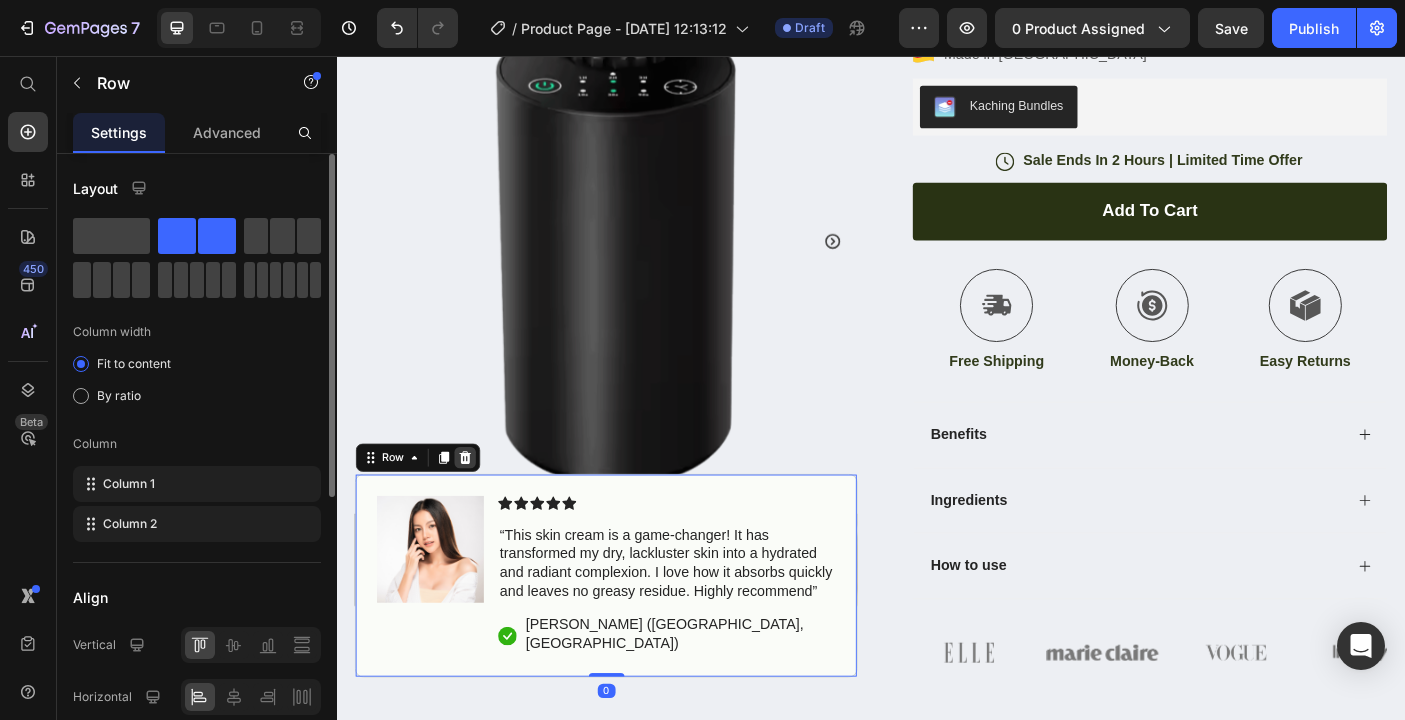 click 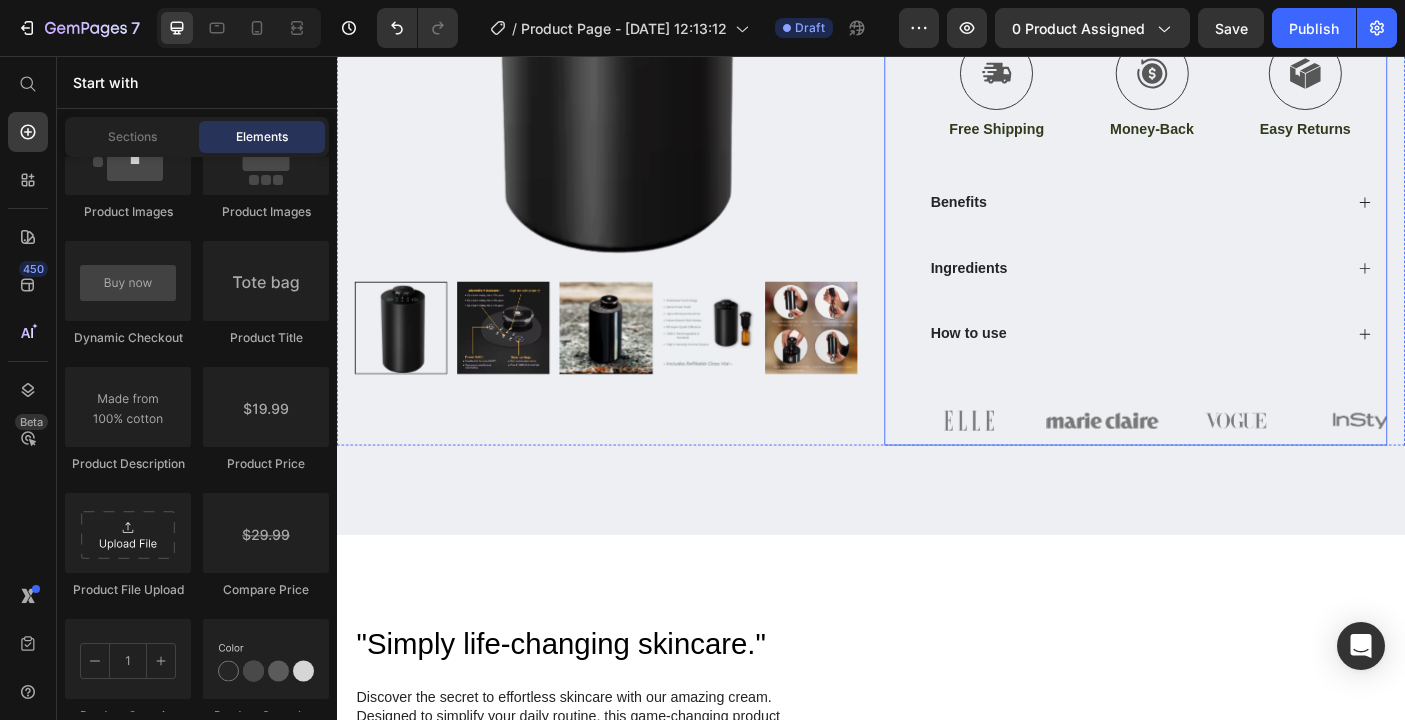 scroll, scrollTop: 707, scrollLeft: 0, axis: vertical 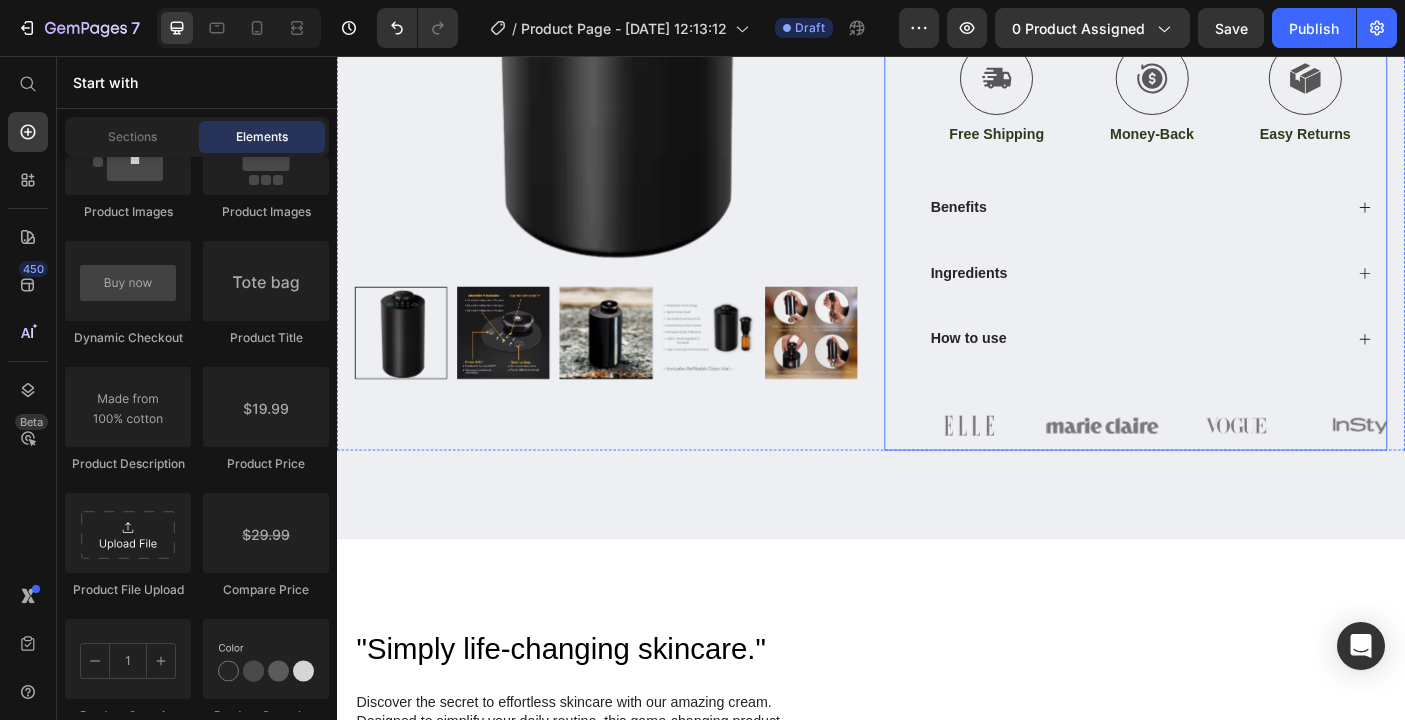 click on "Icon Free Shipping Today Only Text Block Row
Icon 84,000+ Happy Customer Text Block Row Carousel Row
Product Images Row Icon Icon Icon Icon Icon Icon List (1349 Reviews) Text Block Row MAAVA Noir Diffuser Product Title THE NEXT EVOLUTION IN AROMATHERAPHY Text Block  - Whisper-Quiet. Beautifully Minimal. Meet MAAVA - Text Block $89.95 Product Price $128.50 Product Price Row
Intense Hydration
Environmentally Friendly
Made in Germany Item List Kaching Bundles Kaching Bundles
Icon Sale Ends In 2 Hours | Limited Time Offer Text Block Row add to cart Add to Cart
Icon Free Shipping Text Block
Icon Money-Back Text Block
Icon Easy Returns Text Block Row Image Icon Icon Icon Icon Icon Icon List Text Block
Icon Hannah N. (Houston, USA) Text Block Row Row
Benefits Image" at bounding box center [937, -6] 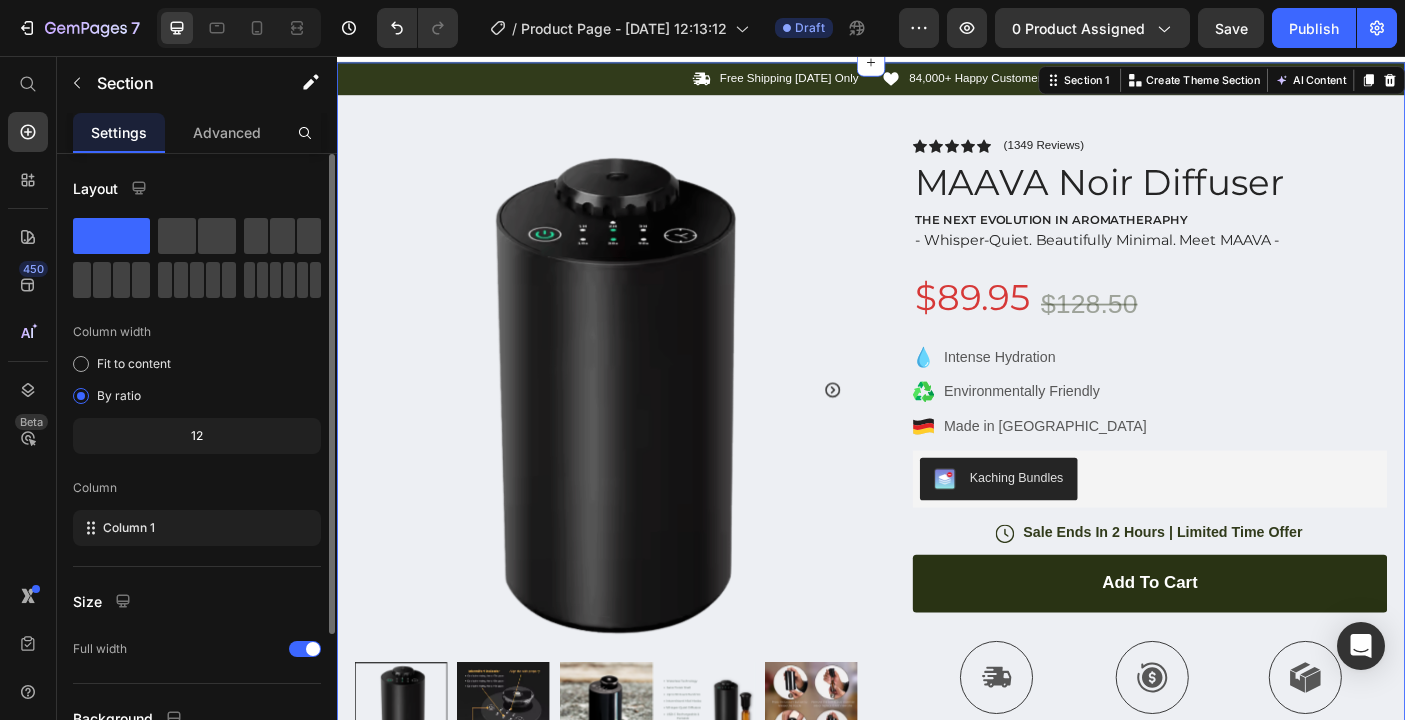 scroll, scrollTop: 31, scrollLeft: 0, axis: vertical 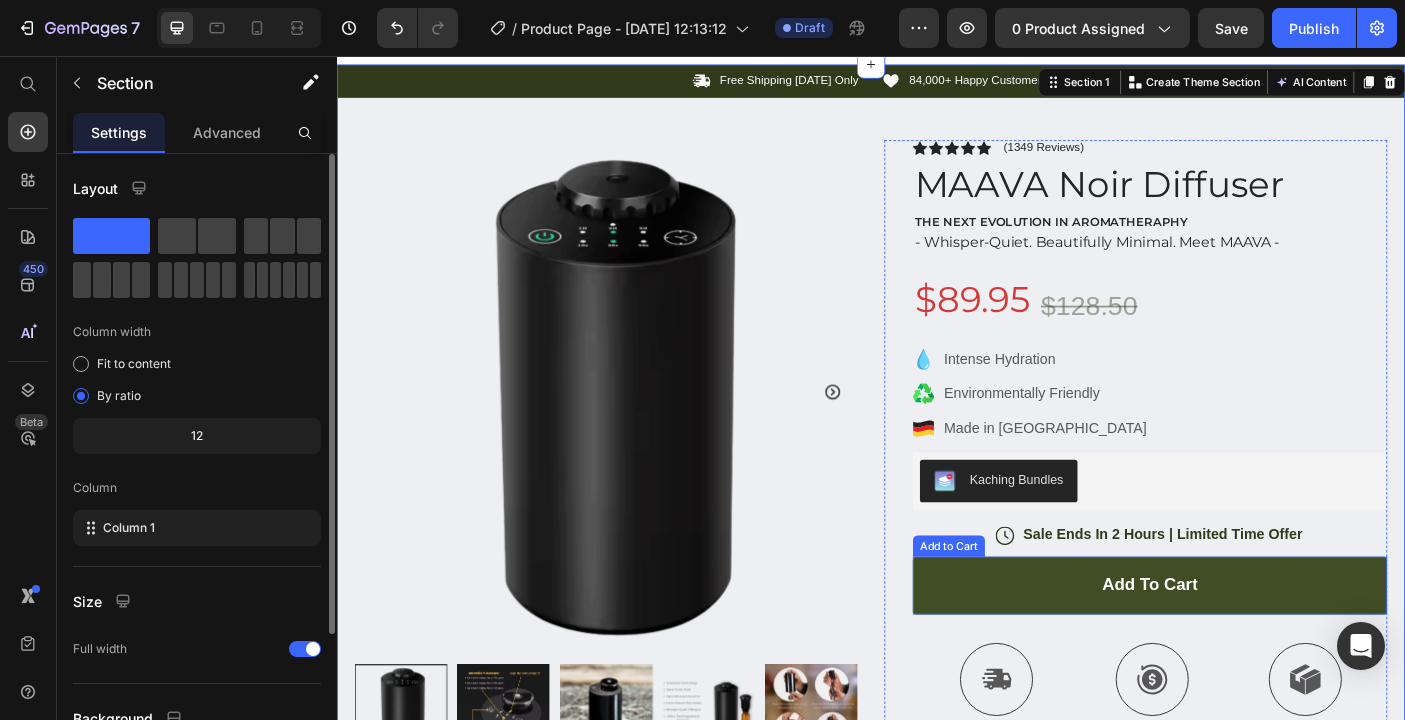 click on "add to cart" at bounding box center [1250, 651] 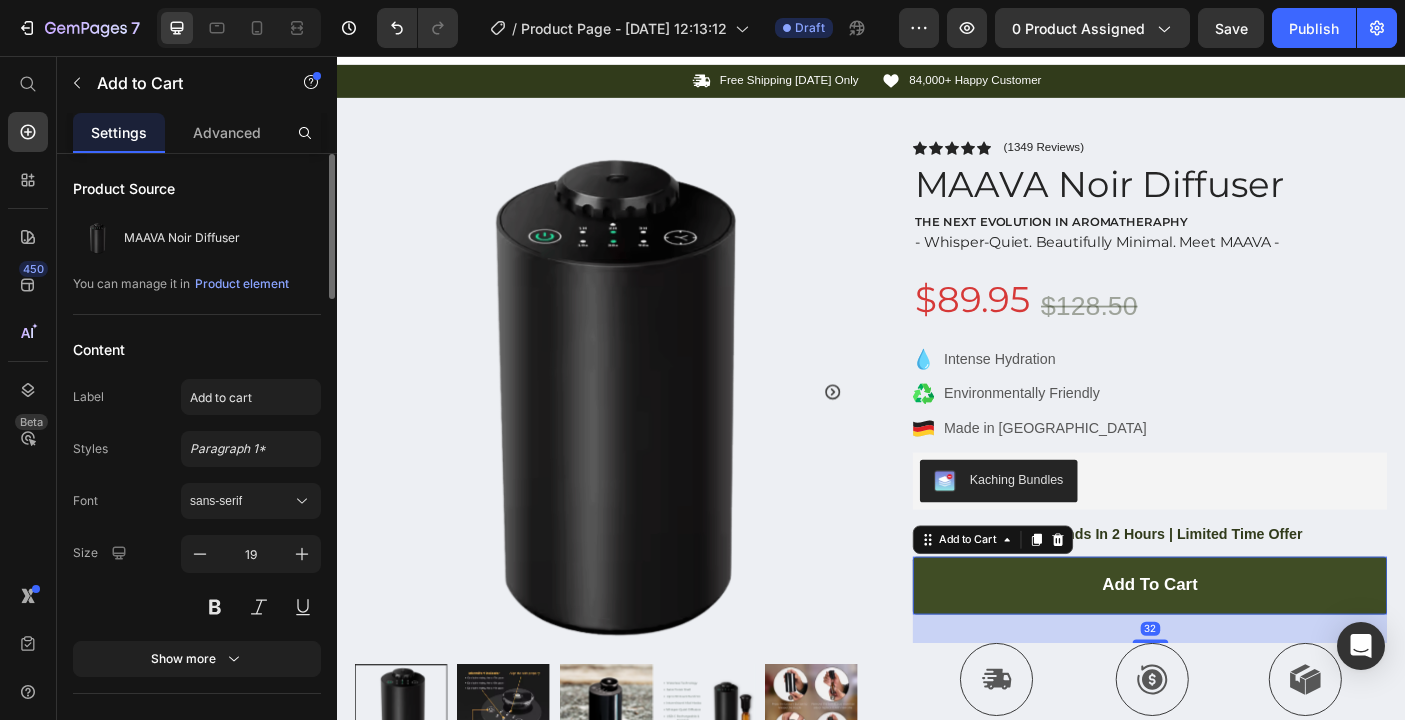click on "add to cart" at bounding box center [1250, 651] 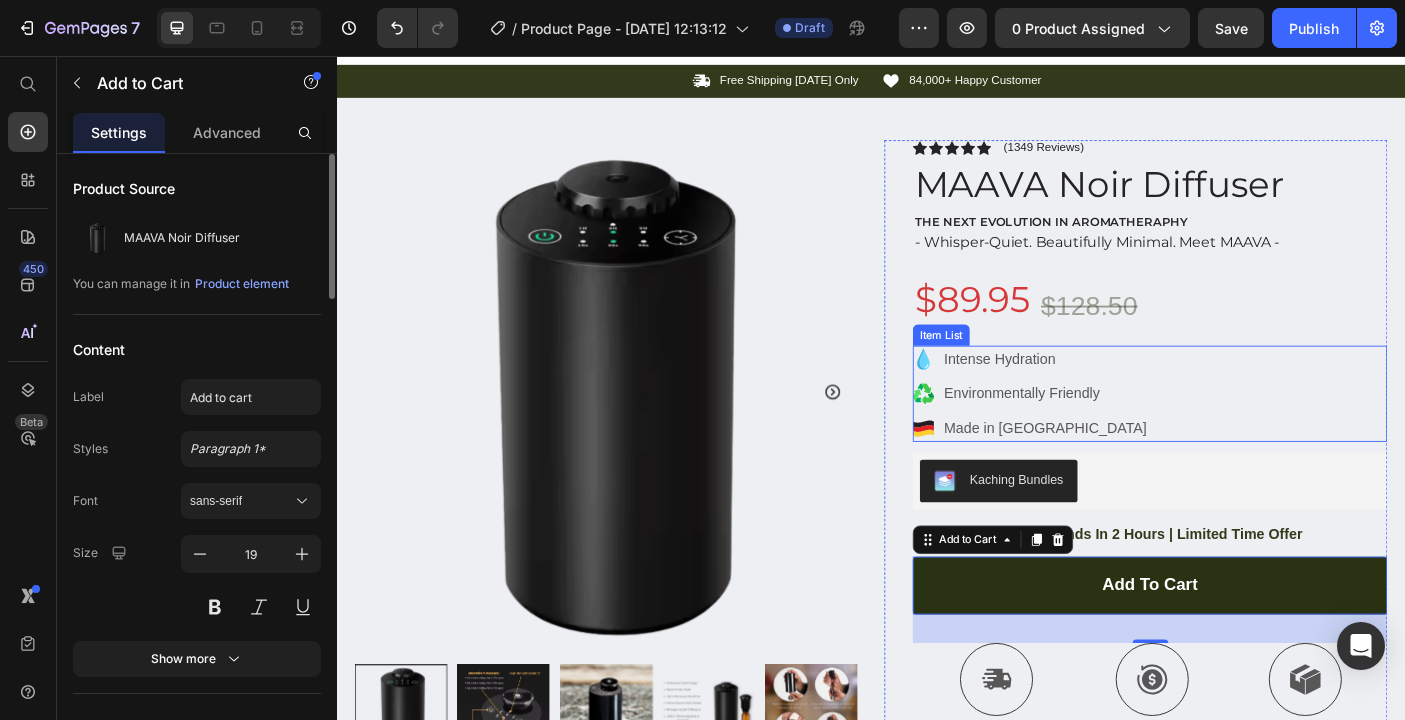 click on "Intense Hydration
Environmentally Friendly
Made in Germany" at bounding box center [1250, 436] 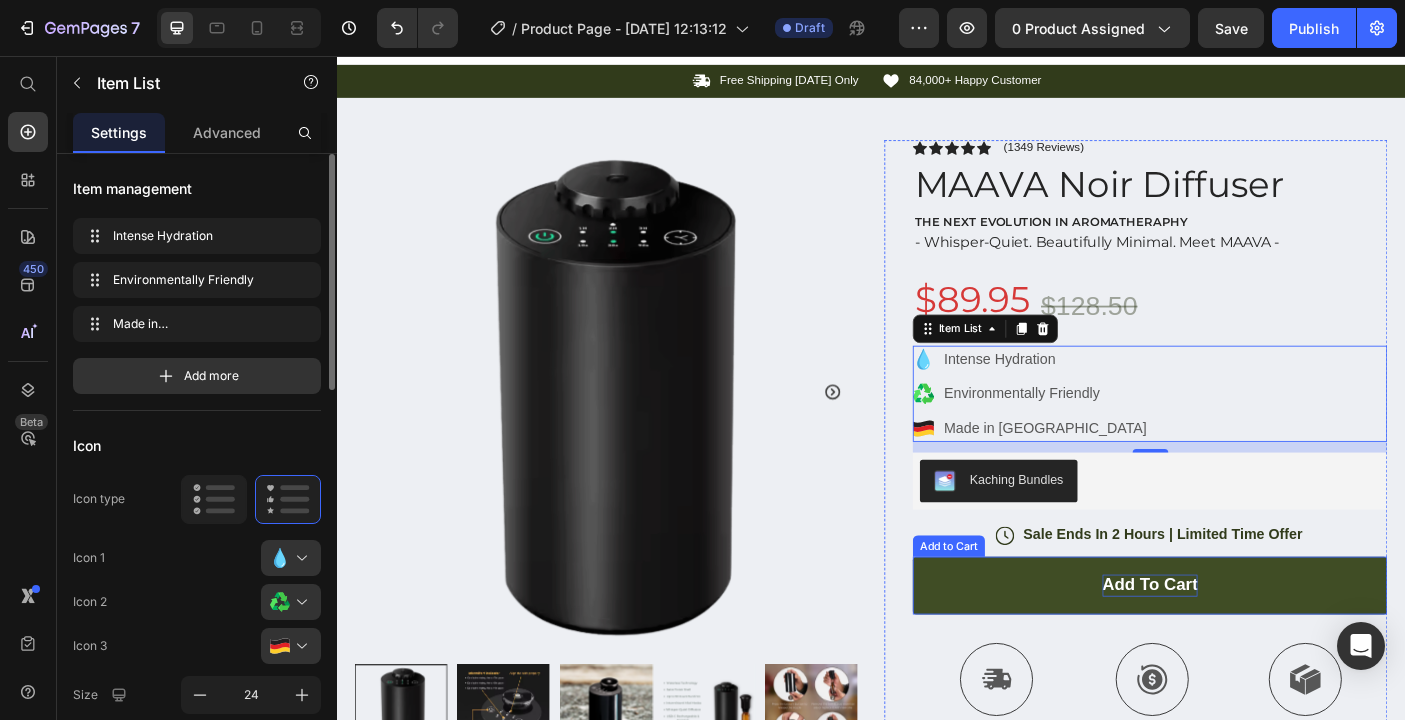 click on "add to cart" at bounding box center (1250, 651) 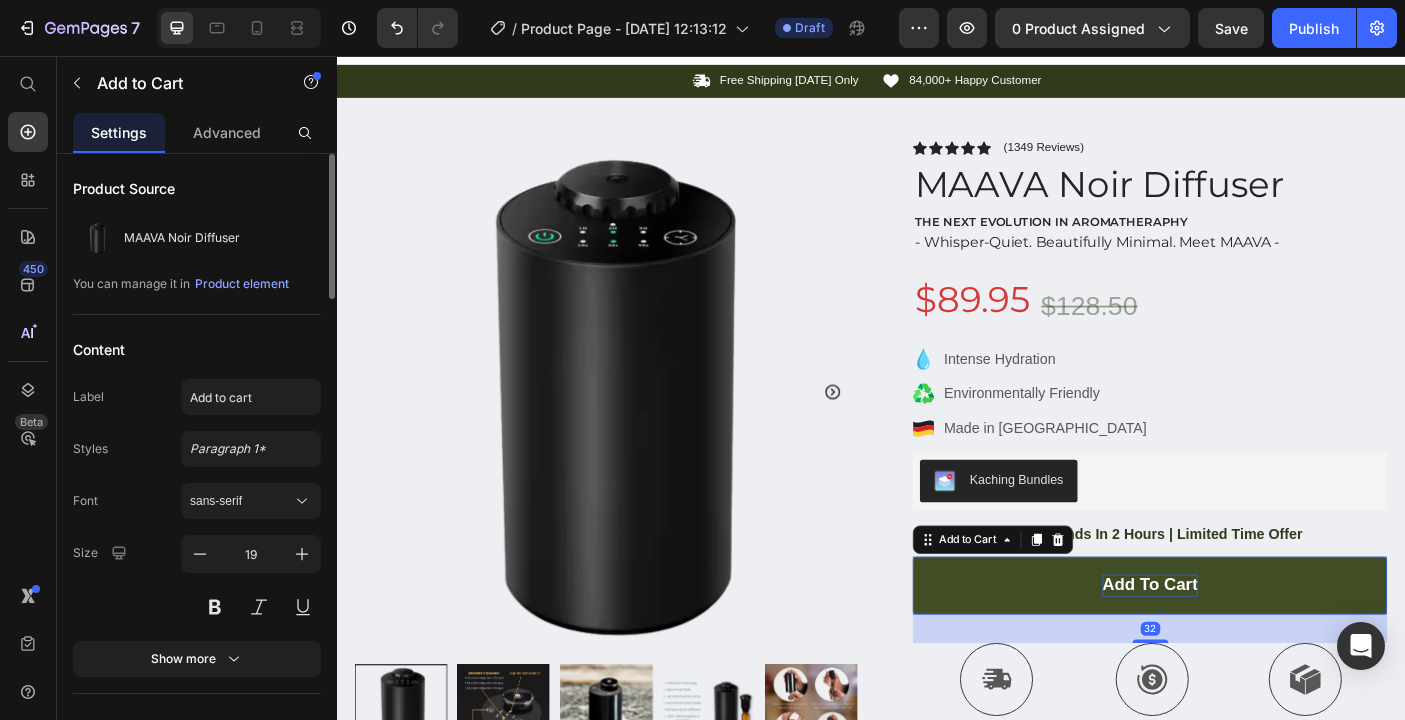 click on "add to cart" at bounding box center [1250, 651] 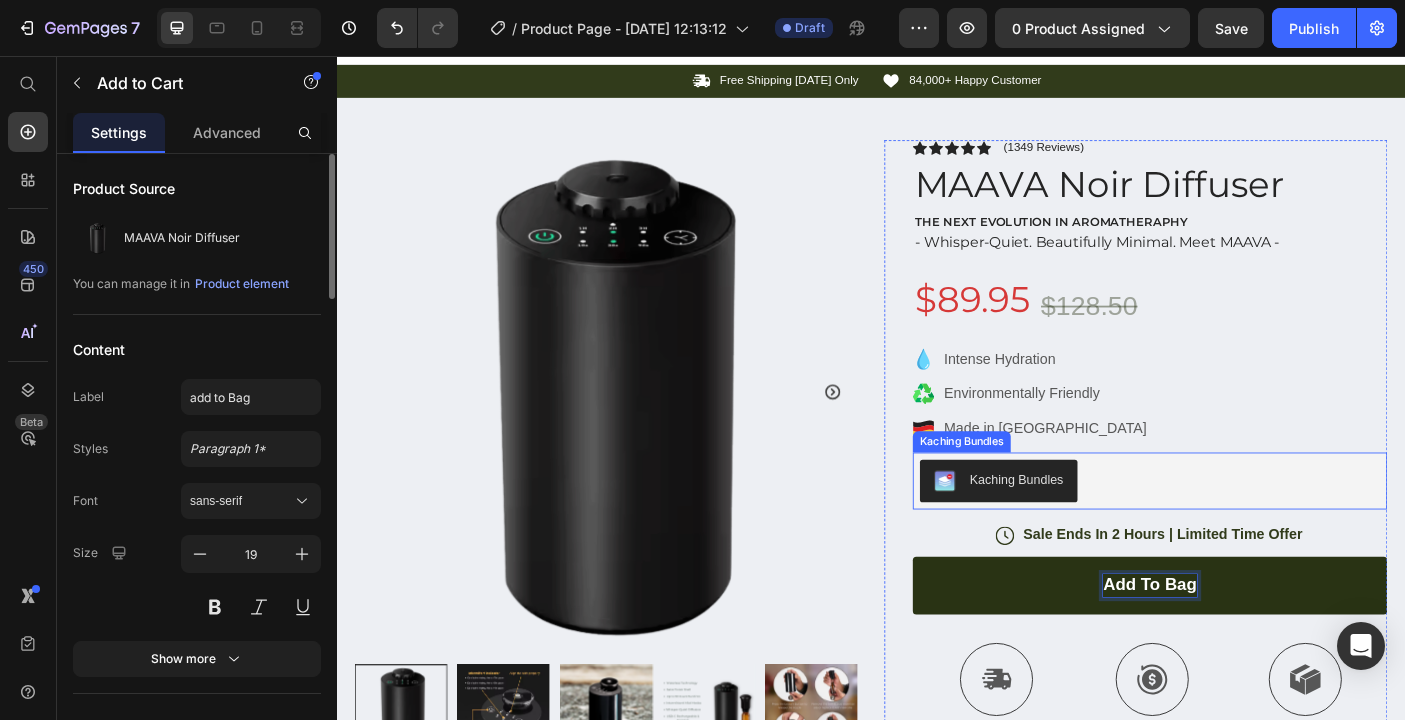 scroll, scrollTop: 0, scrollLeft: 0, axis: both 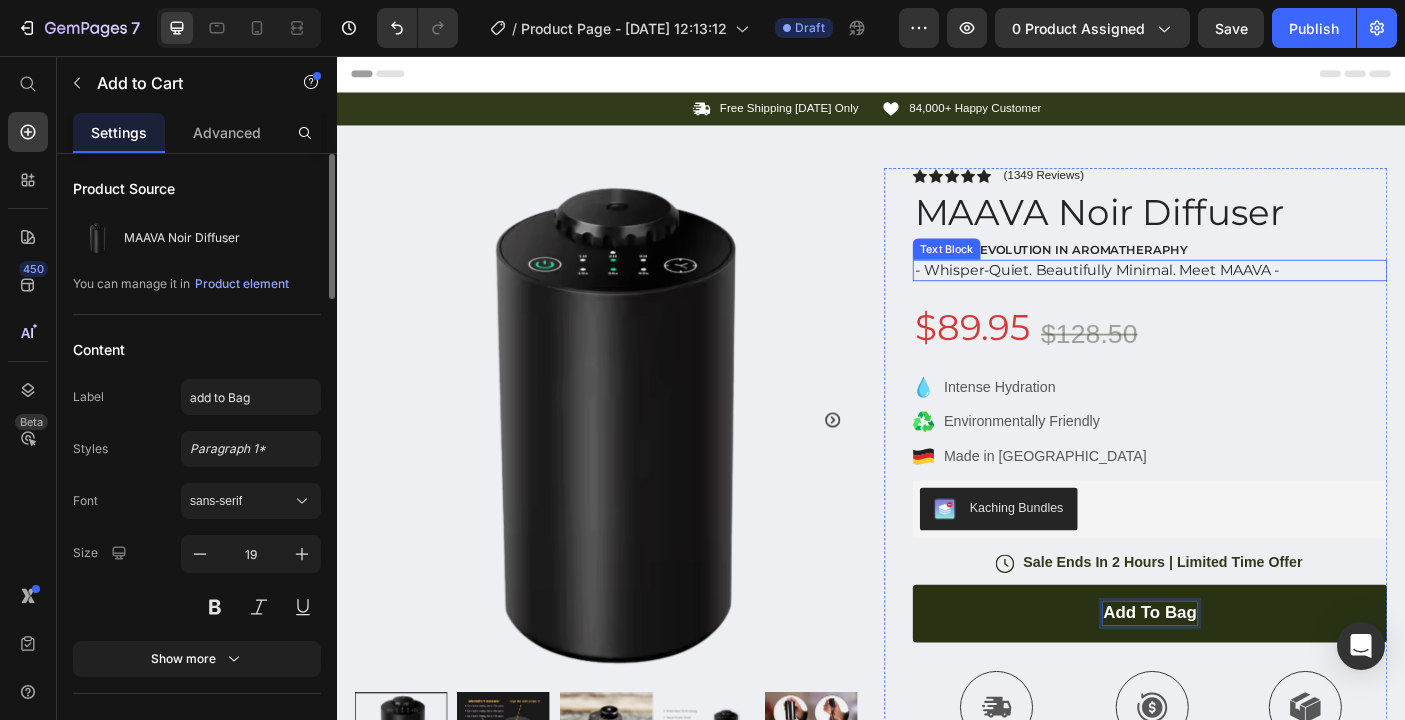 click on "- Whisper-Quiet. Beautifully Minimal. Meet MAAVA -" at bounding box center (1250, 297) 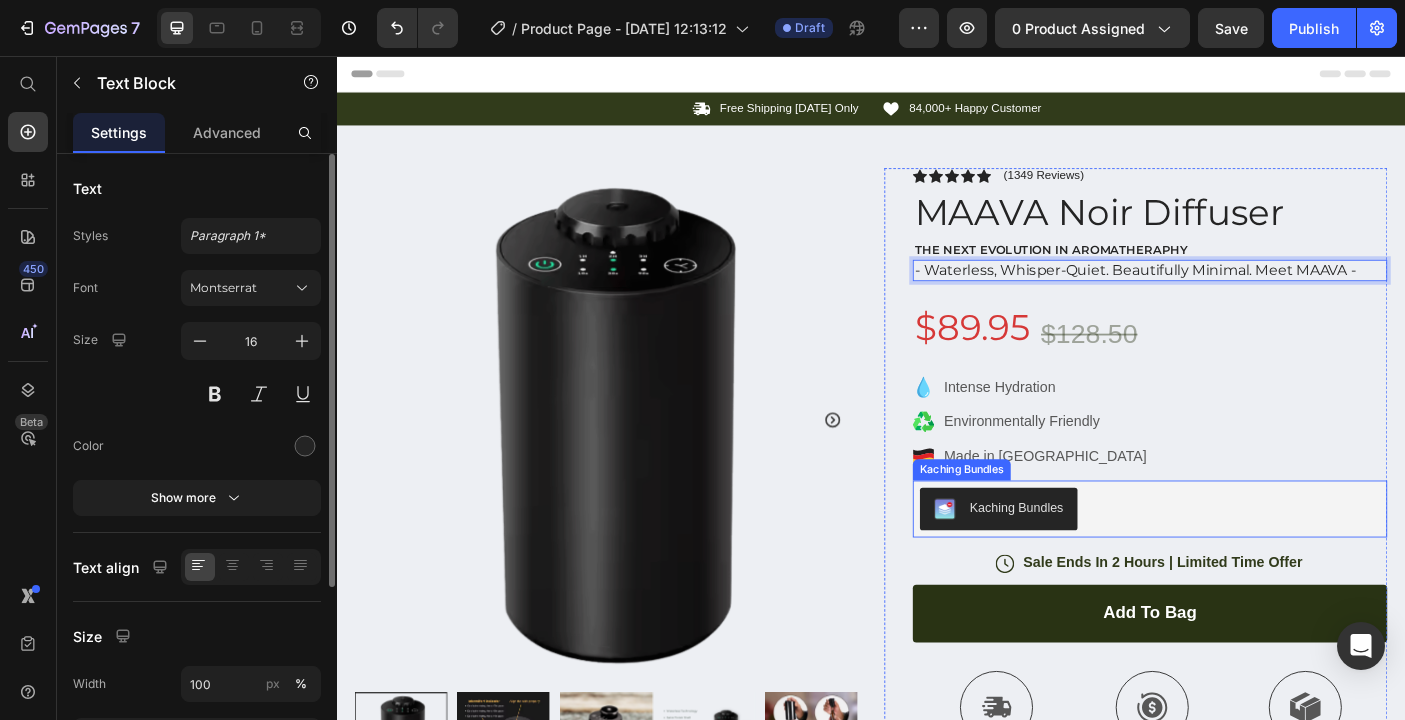 click on "Kaching Bundles" at bounding box center (1250, 565) 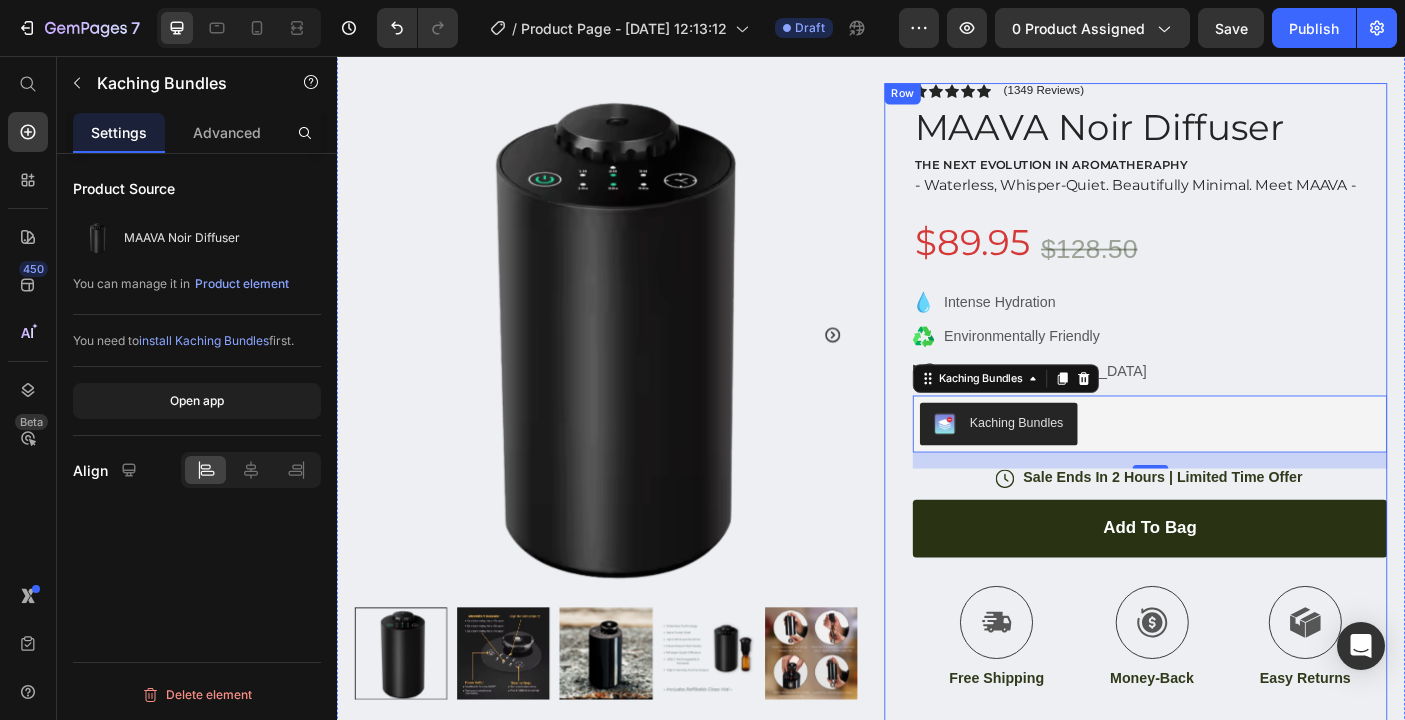 scroll, scrollTop: 72, scrollLeft: 0, axis: vertical 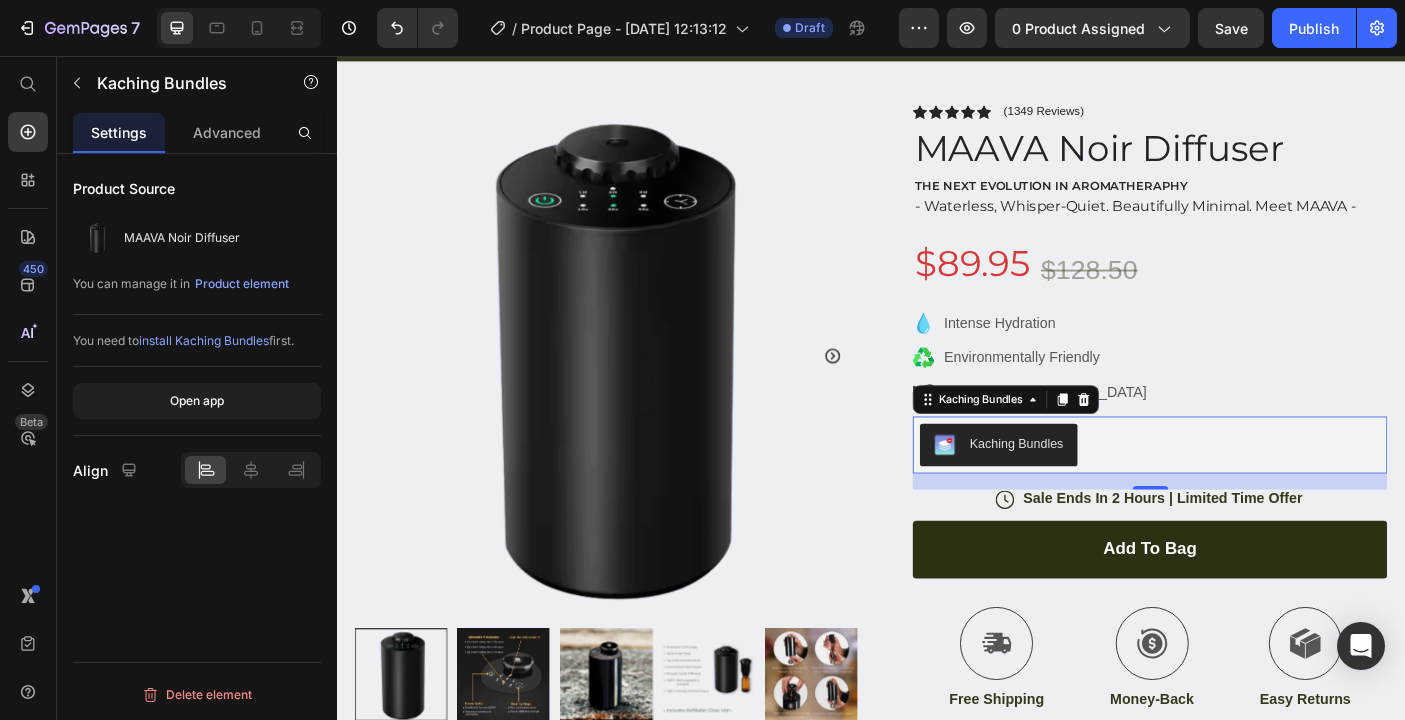 click on "Kaching Bundles" at bounding box center [1250, 493] 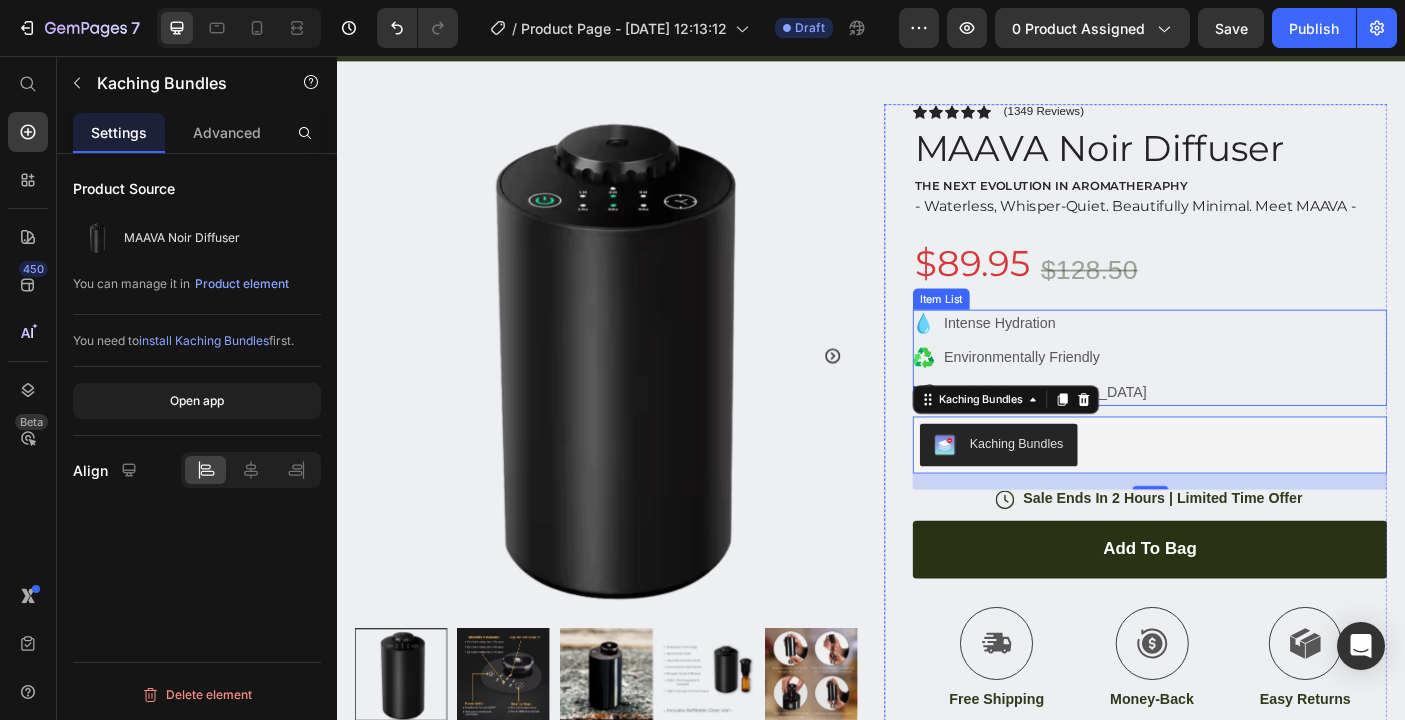 click on "Intense Hydration
Environmentally Friendly
Made in Germany" at bounding box center (1250, 395) 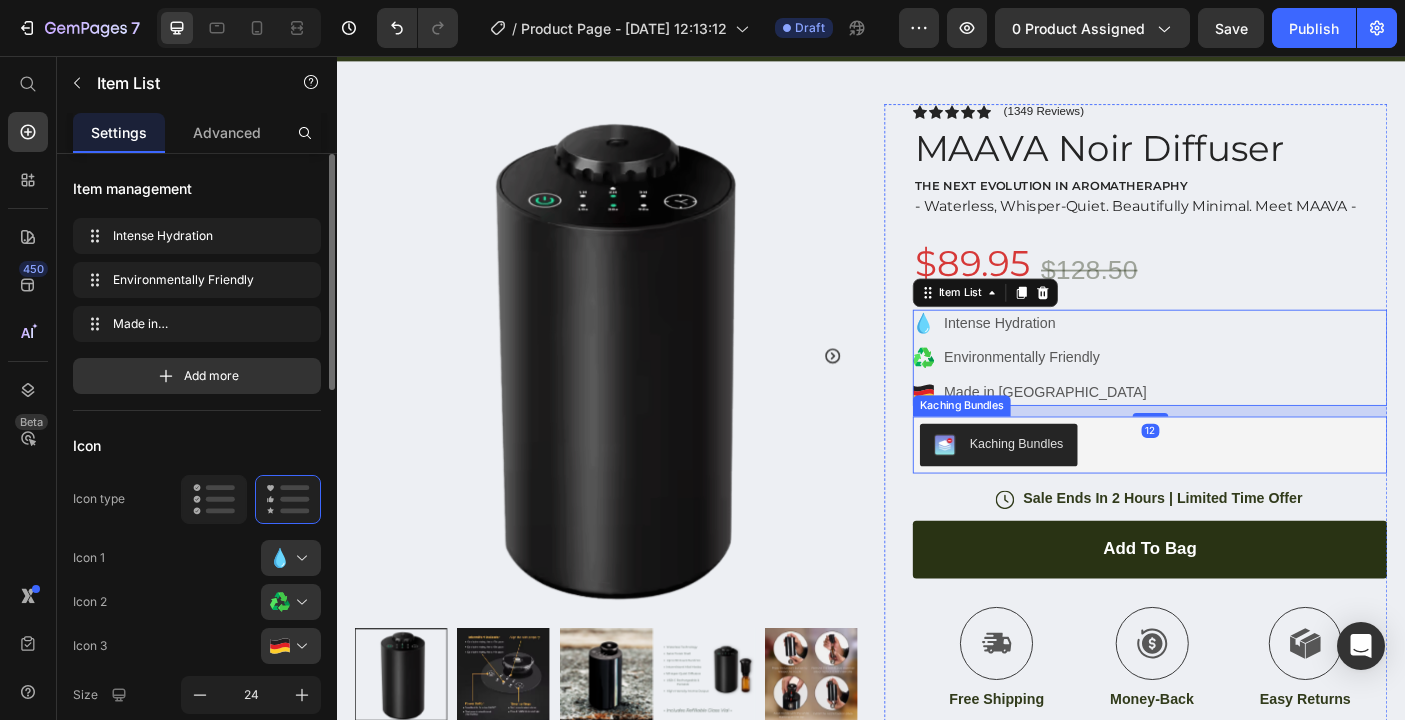click on "Kaching Bundles" at bounding box center [1250, 493] 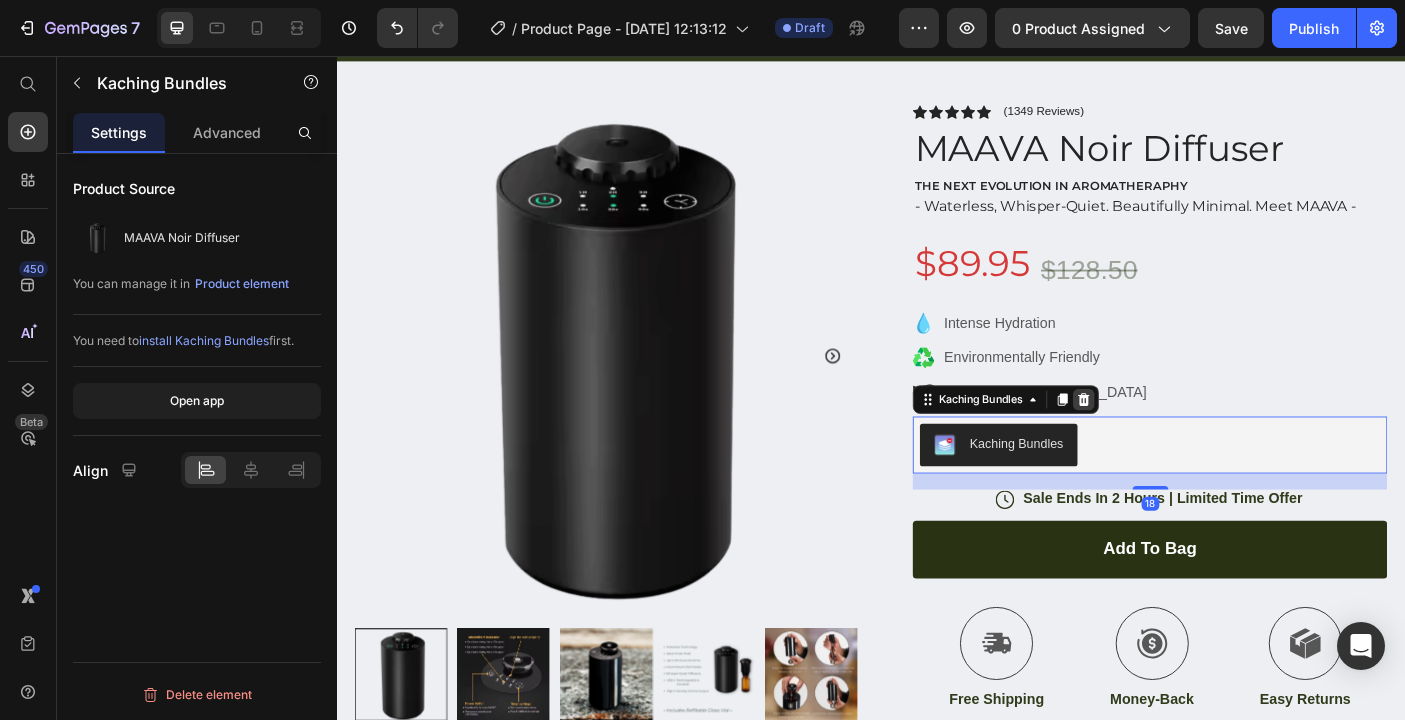 click 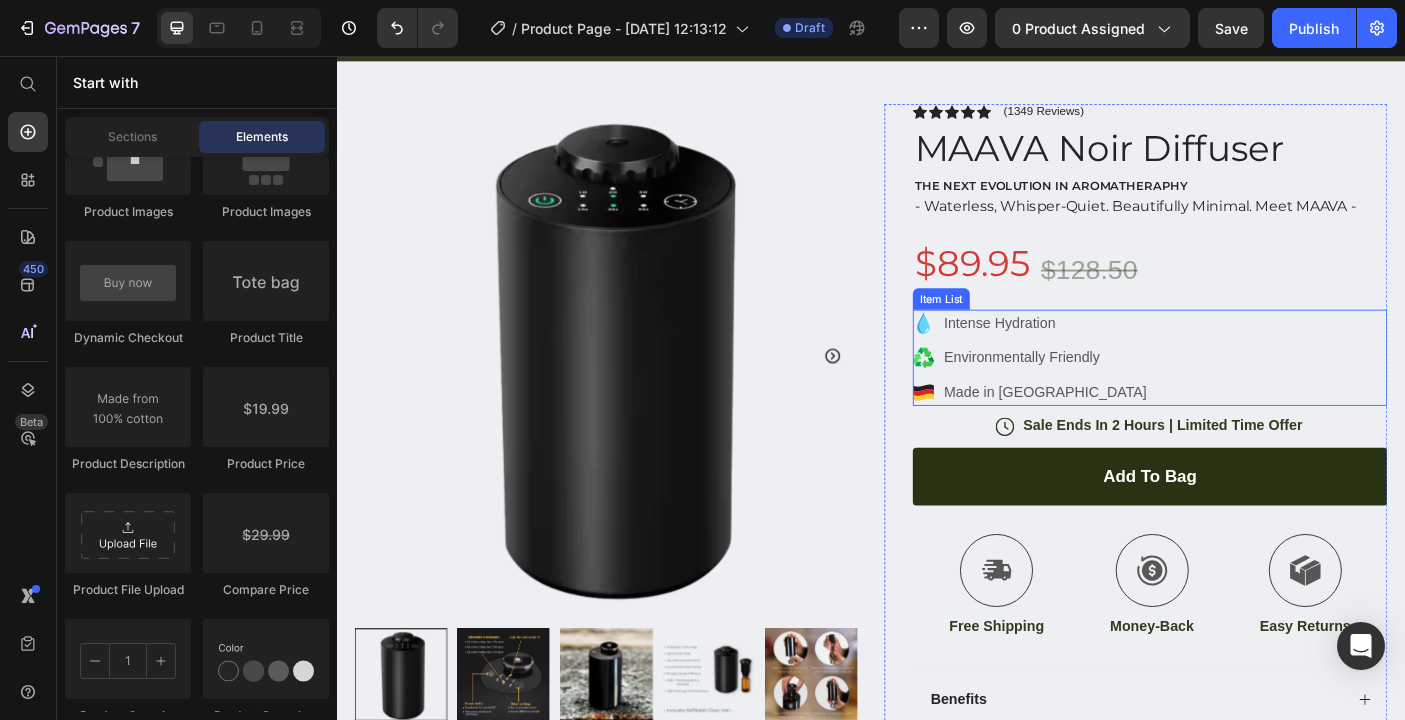 click on "Intense Hydration
Environmentally Friendly
Made in Germany" at bounding box center (1250, 395) 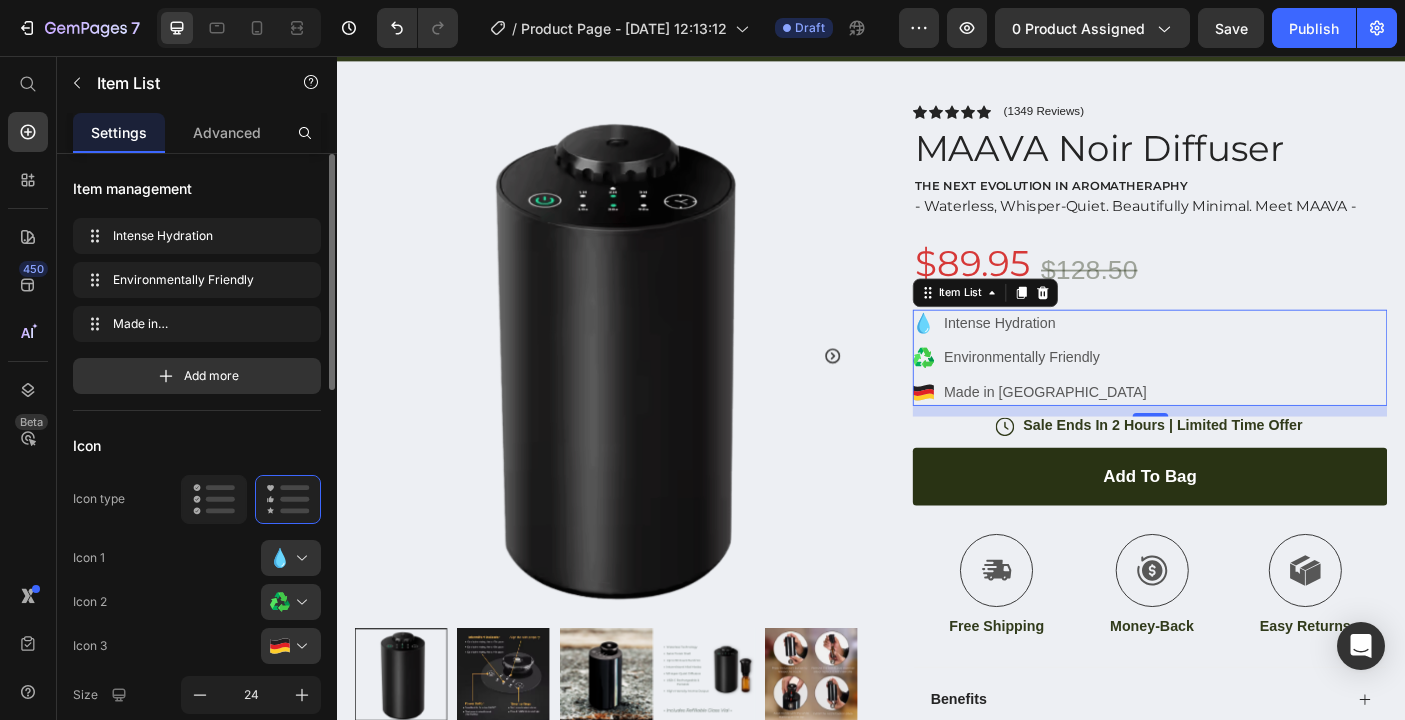 click 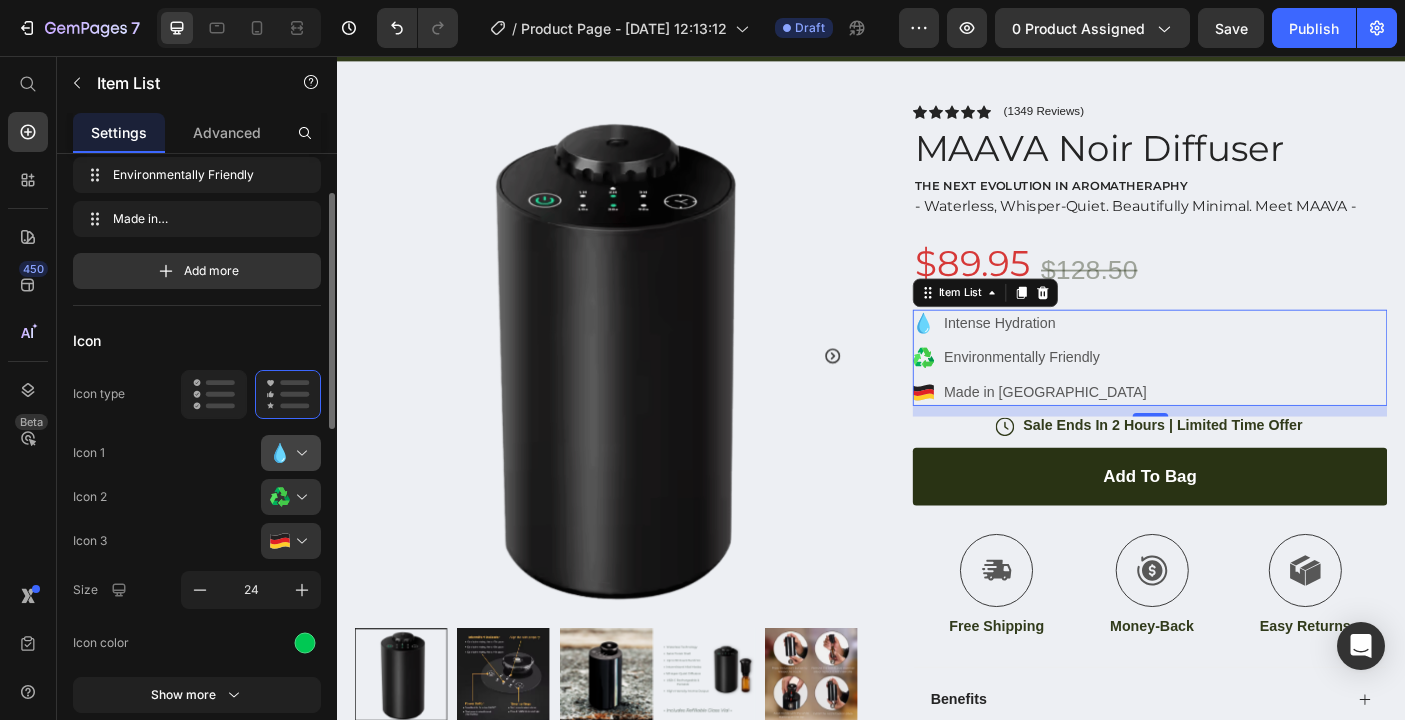 click at bounding box center (299, 453) 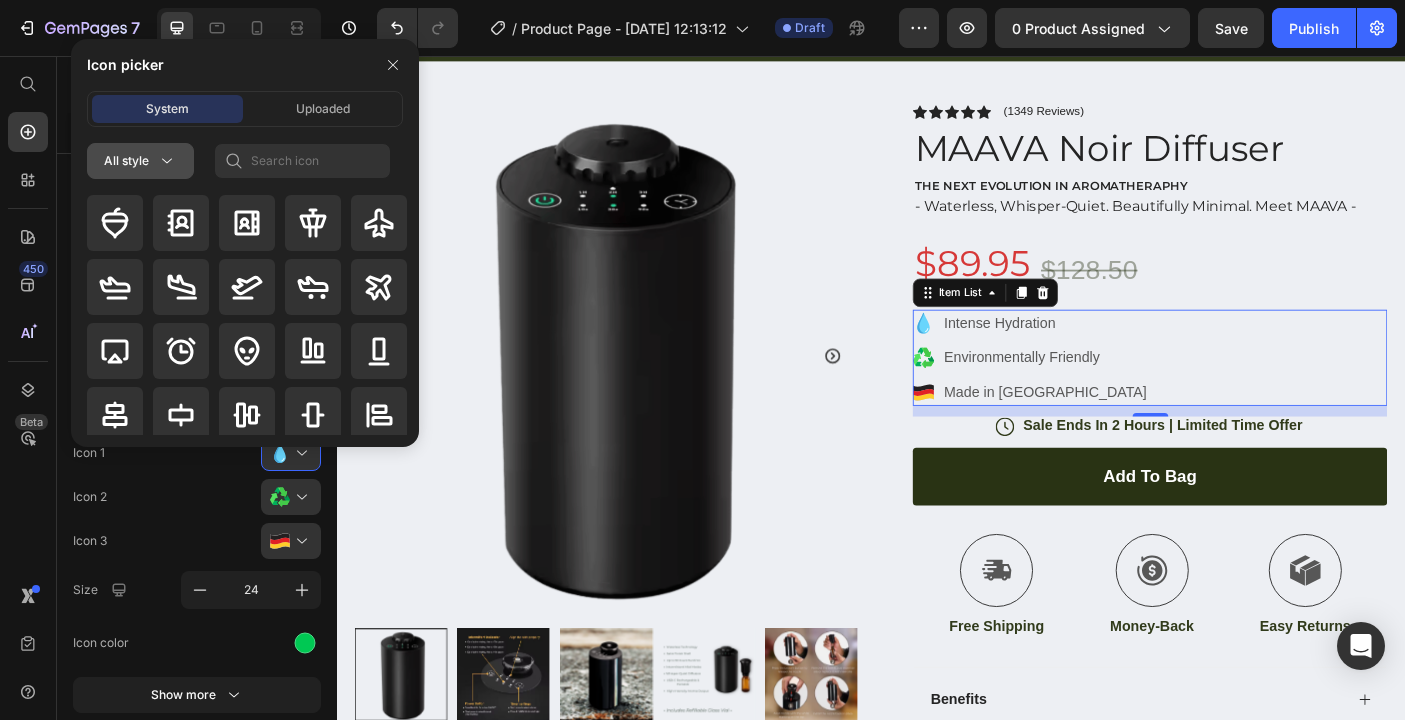 click 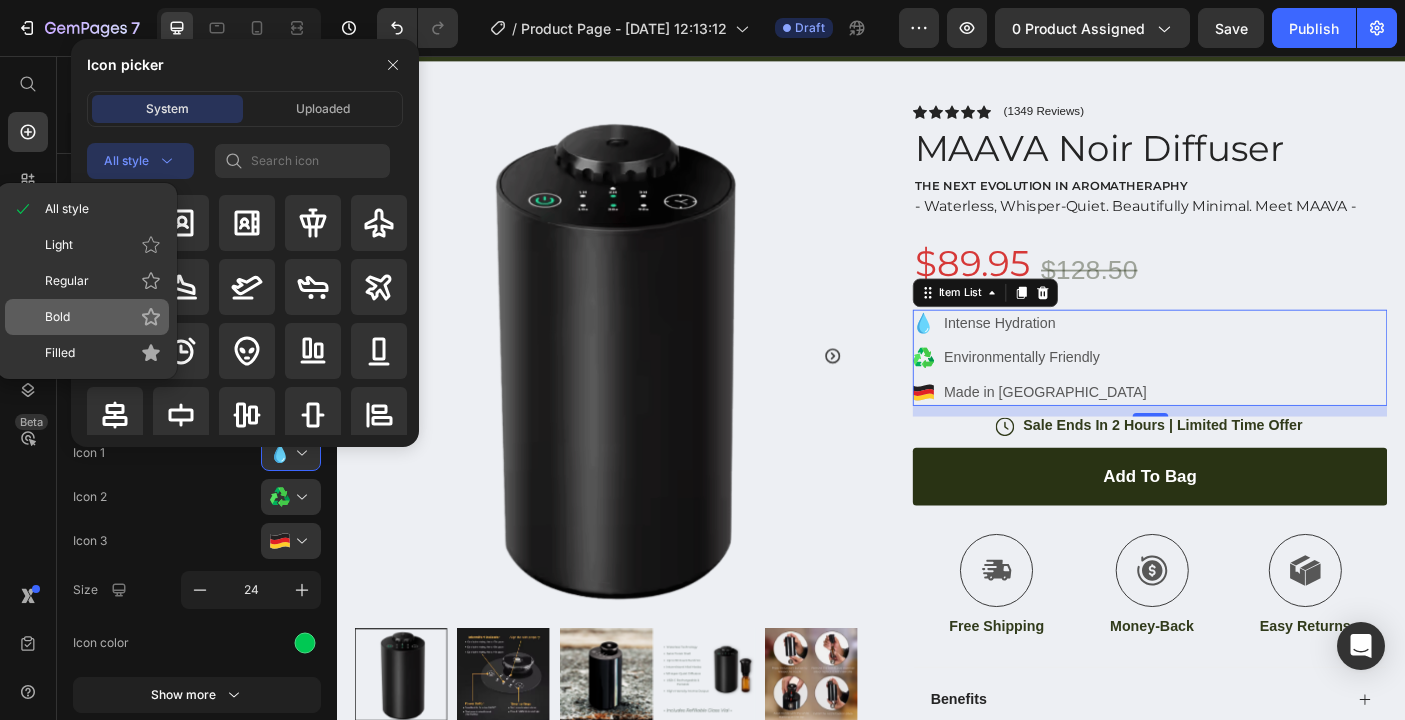 click on "Bold" at bounding box center (103, 317) 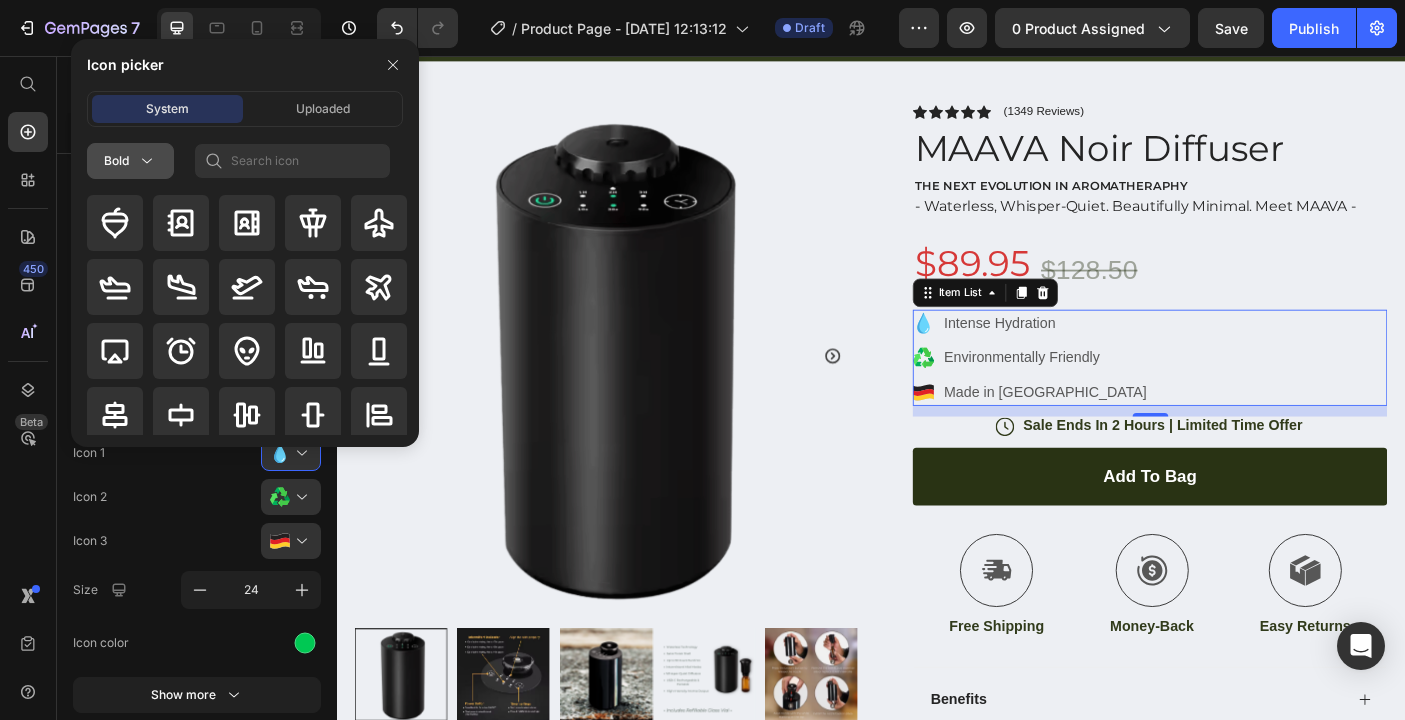 click 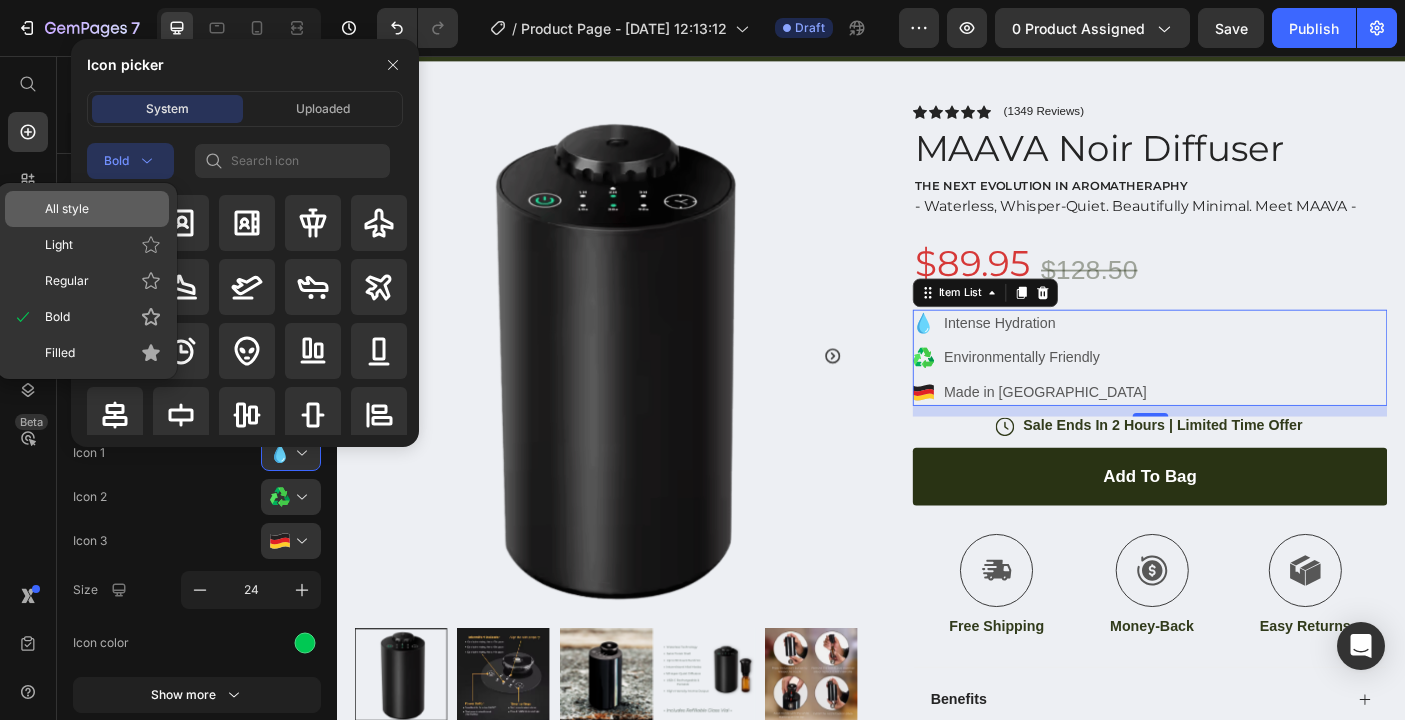 click on "All style" at bounding box center (103, 209) 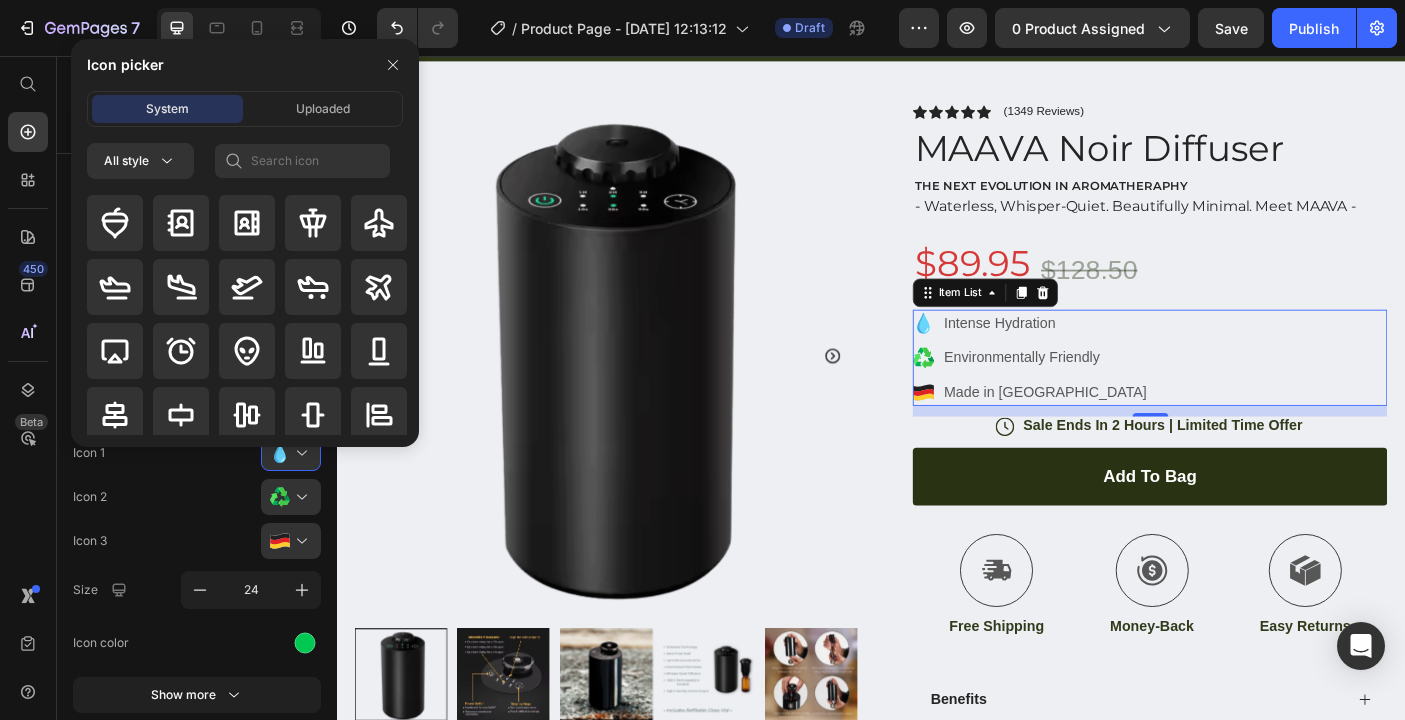 drag, startPoint x: 417, startPoint y: 206, endPoint x: 408, endPoint y: 430, distance: 224.18073 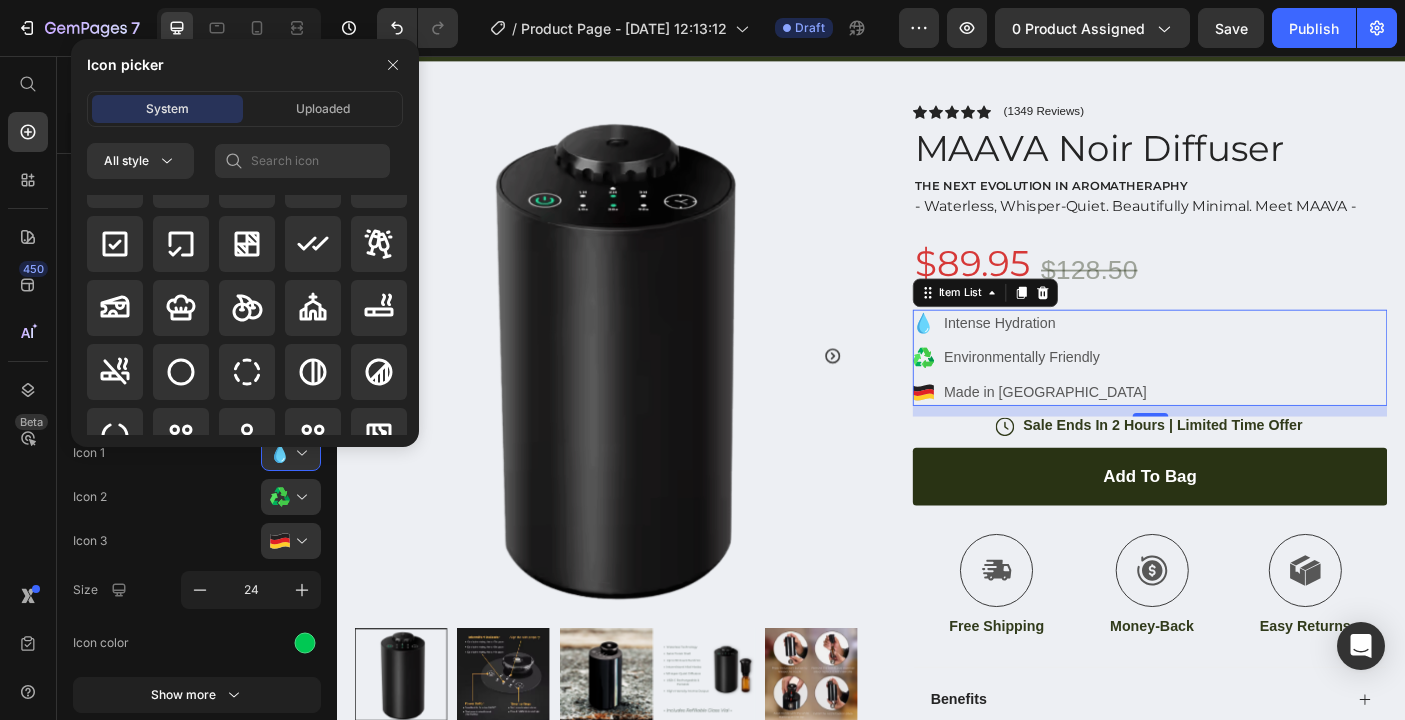 scroll, scrollTop: 4120, scrollLeft: 0, axis: vertical 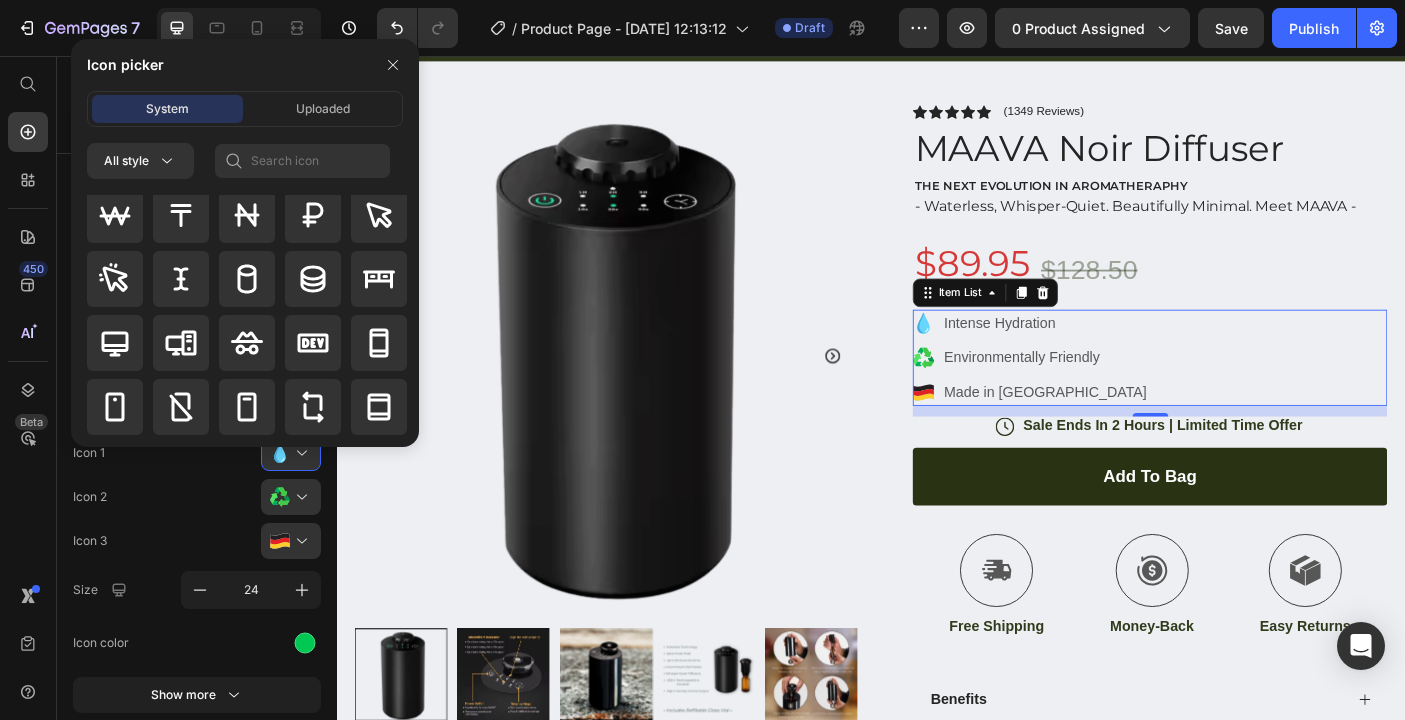 drag, startPoint x: 411, startPoint y: 383, endPoint x: 82, endPoint y: 460, distance: 337.8905 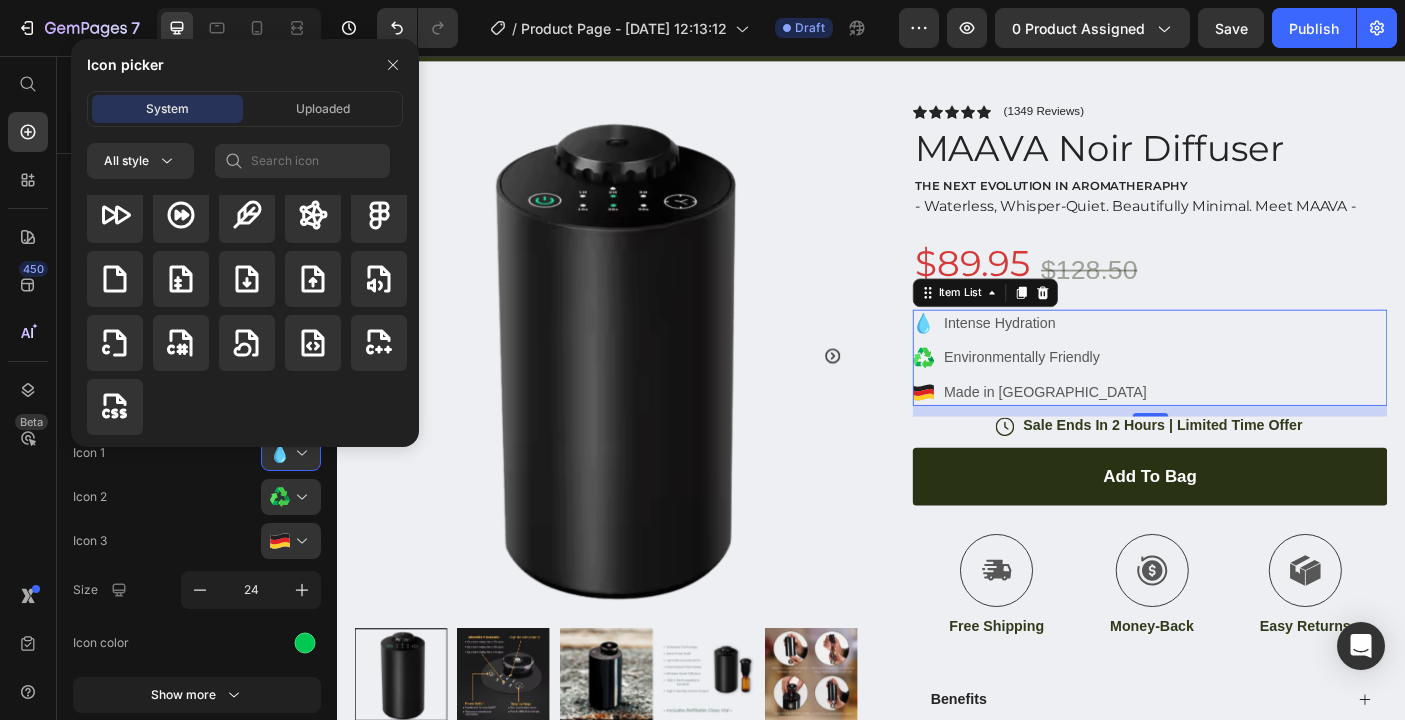 scroll, scrollTop: 6304, scrollLeft: 0, axis: vertical 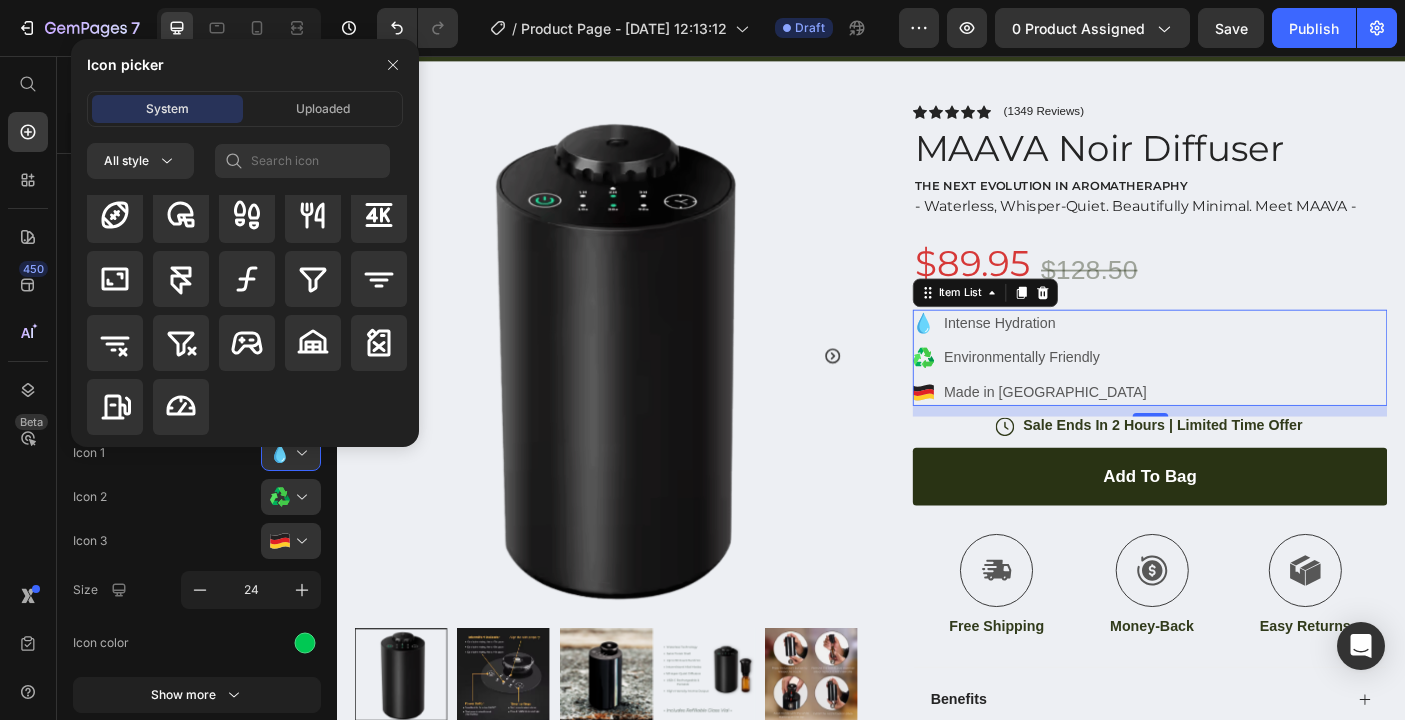 drag, startPoint x: 414, startPoint y: 397, endPoint x: 83, endPoint y: 452, distance: 335.53836 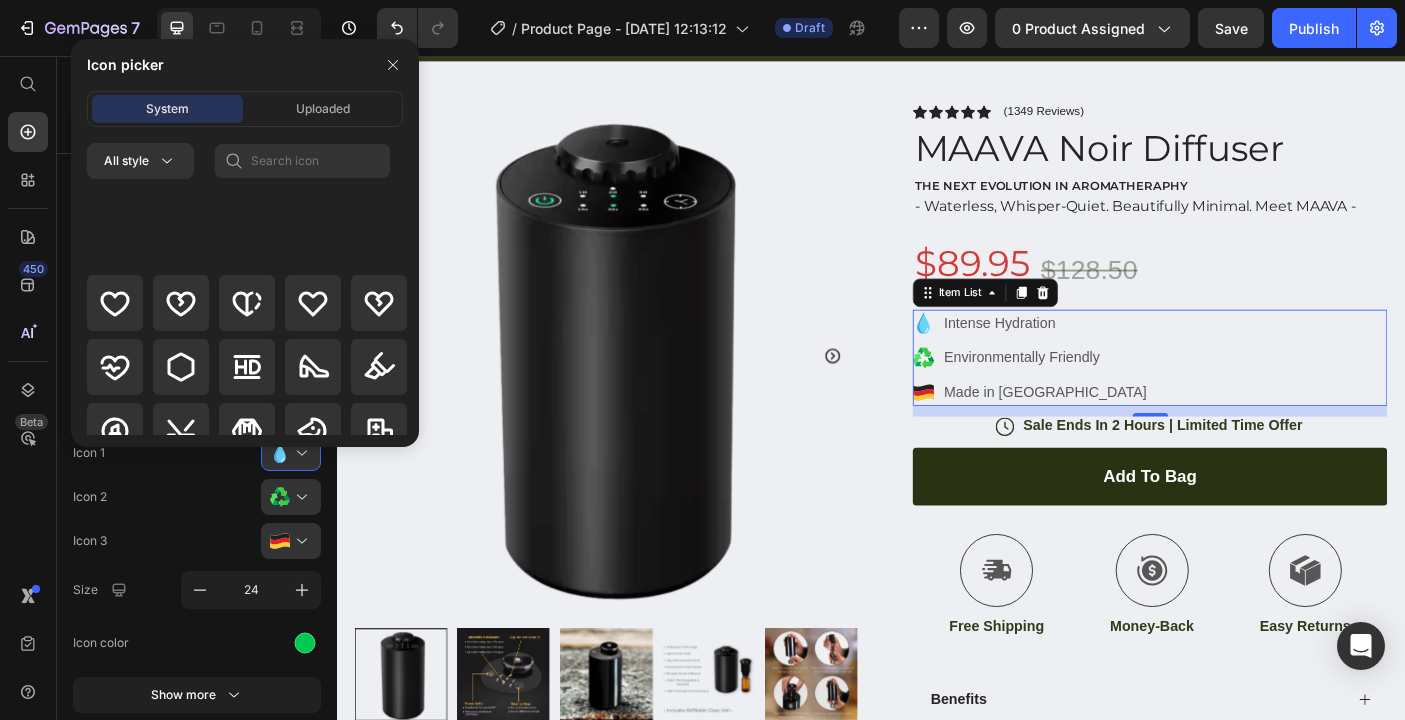 scroll, scrollTop: 9496, scrollLeft: 0, axis: vertical 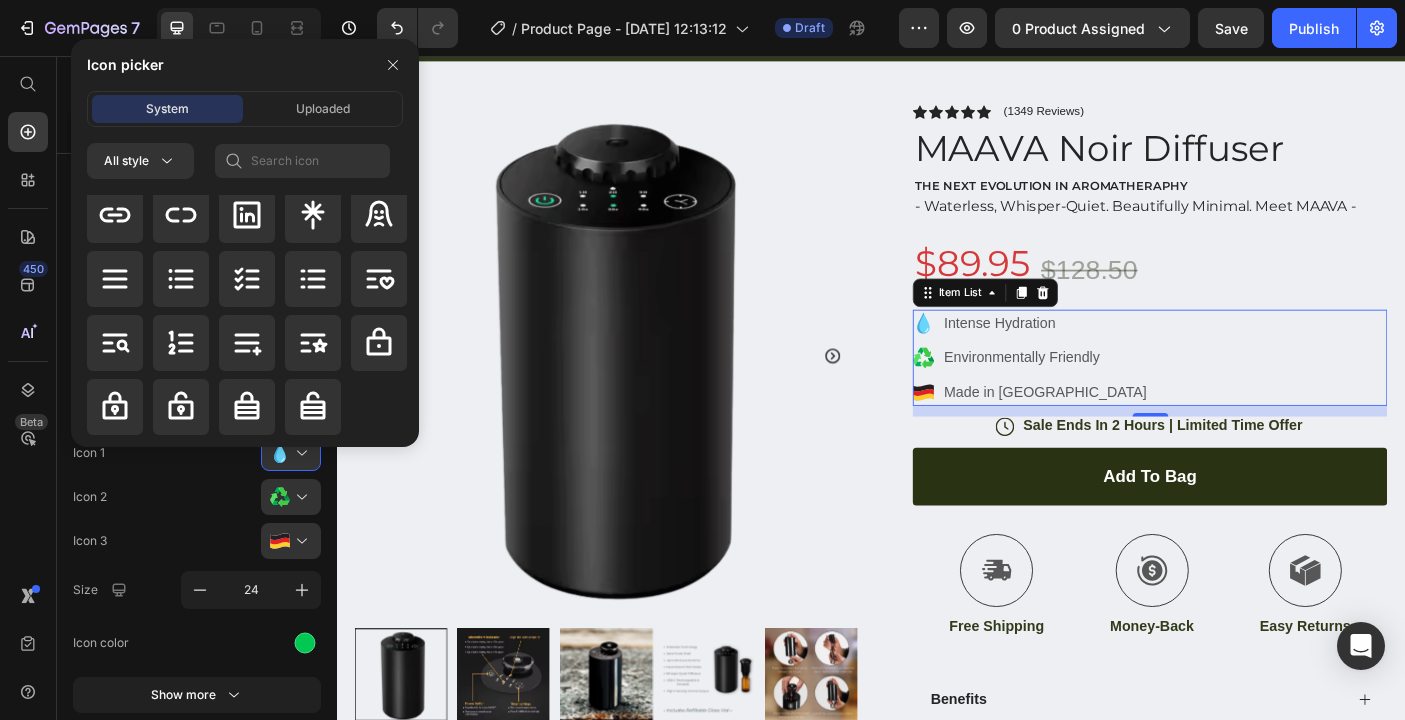 drag, startPoint x: 416, startPoint y: 398, endPoint x: 86, endPoint y: 462, distance: 336.14877 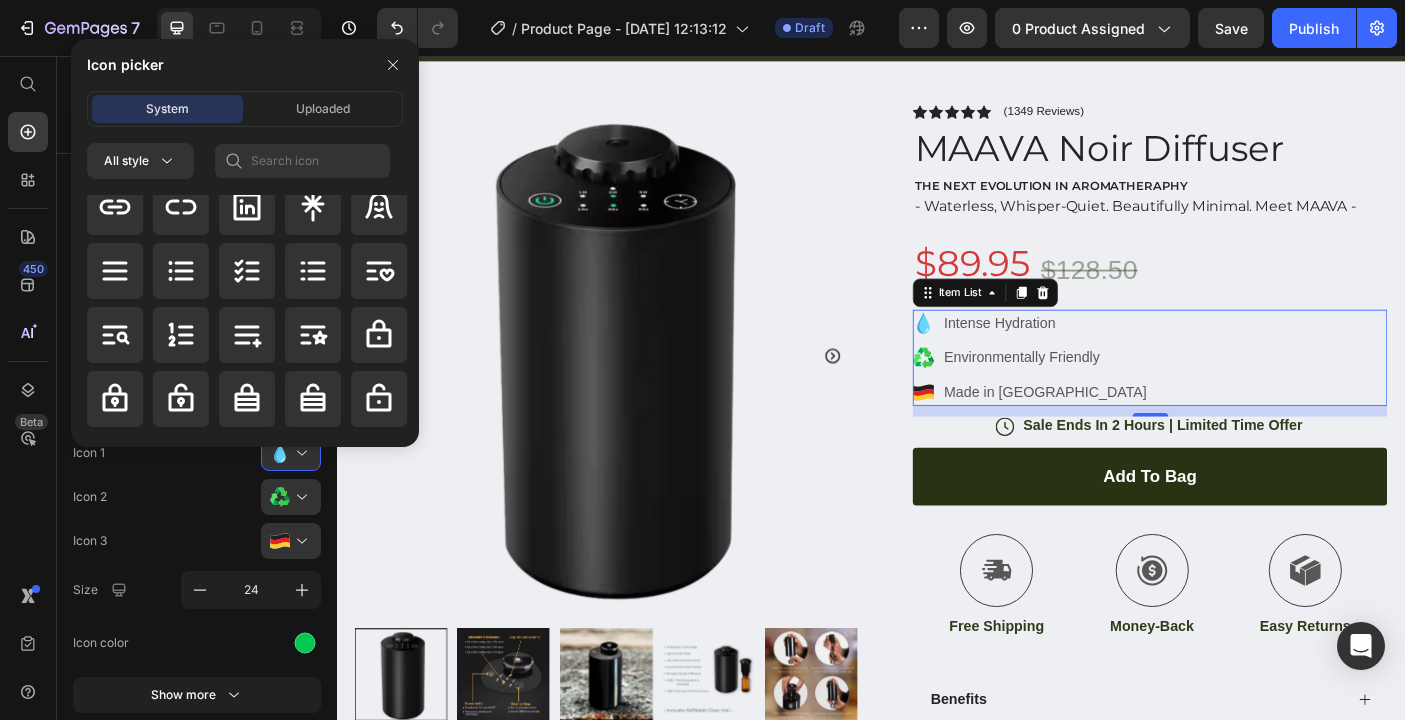 scroll, scrollTop: 10560, scrollLeft: 0, axis: vertical 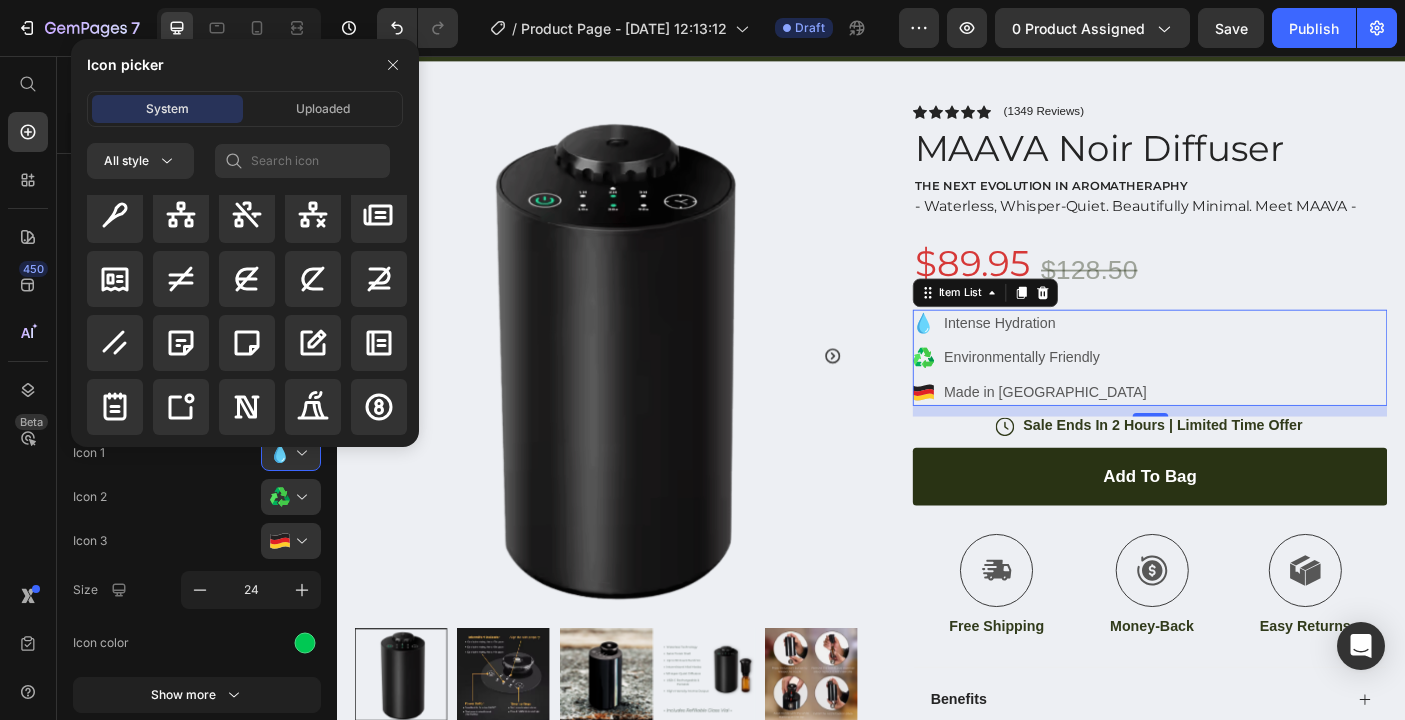 drag, startPoint x: 414, startPoint y: 401, endPoint x: 82, endPoint y: 466, distance: 338.30313 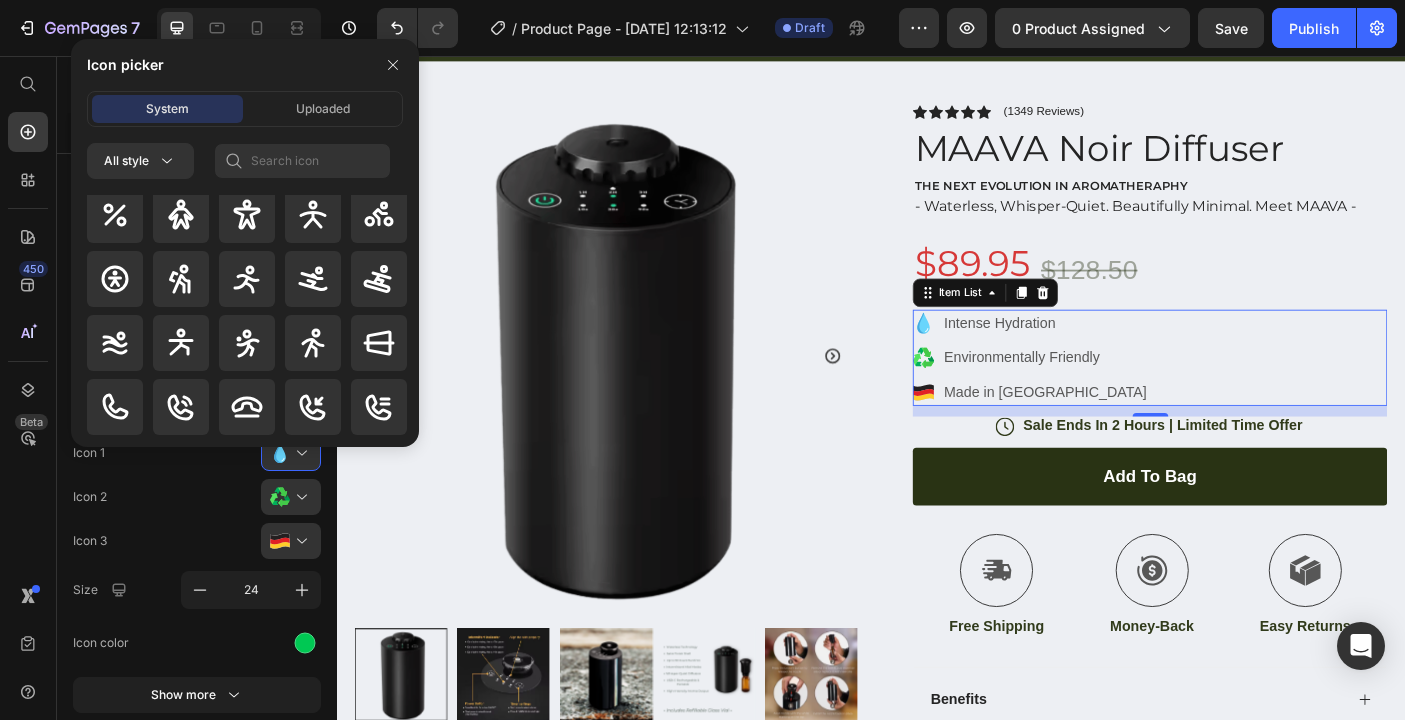 scroll, scrollTop: 12744, scrollLeft: 0, axis: vertical 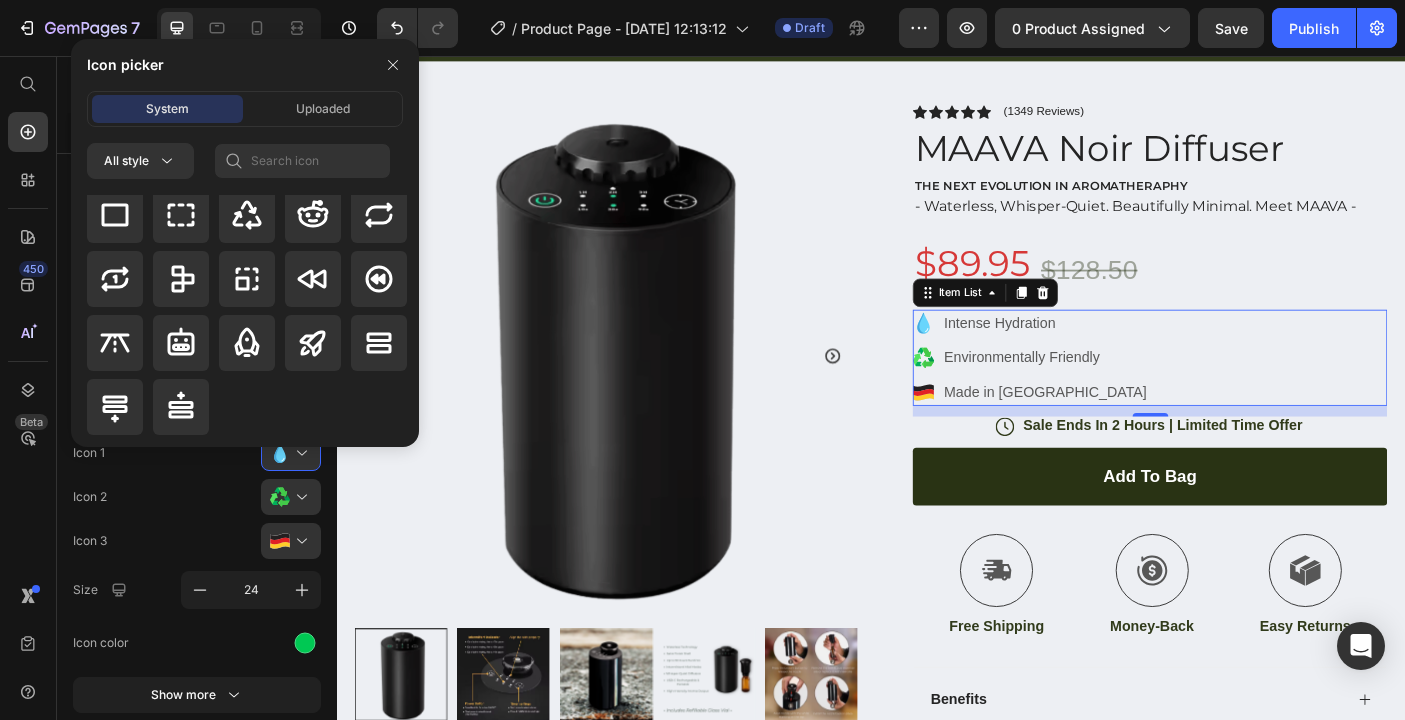drag, startPoint x: 414, startPoint y: 407, endPoint x: 73, endPoint y: 480, distance: 348.72626 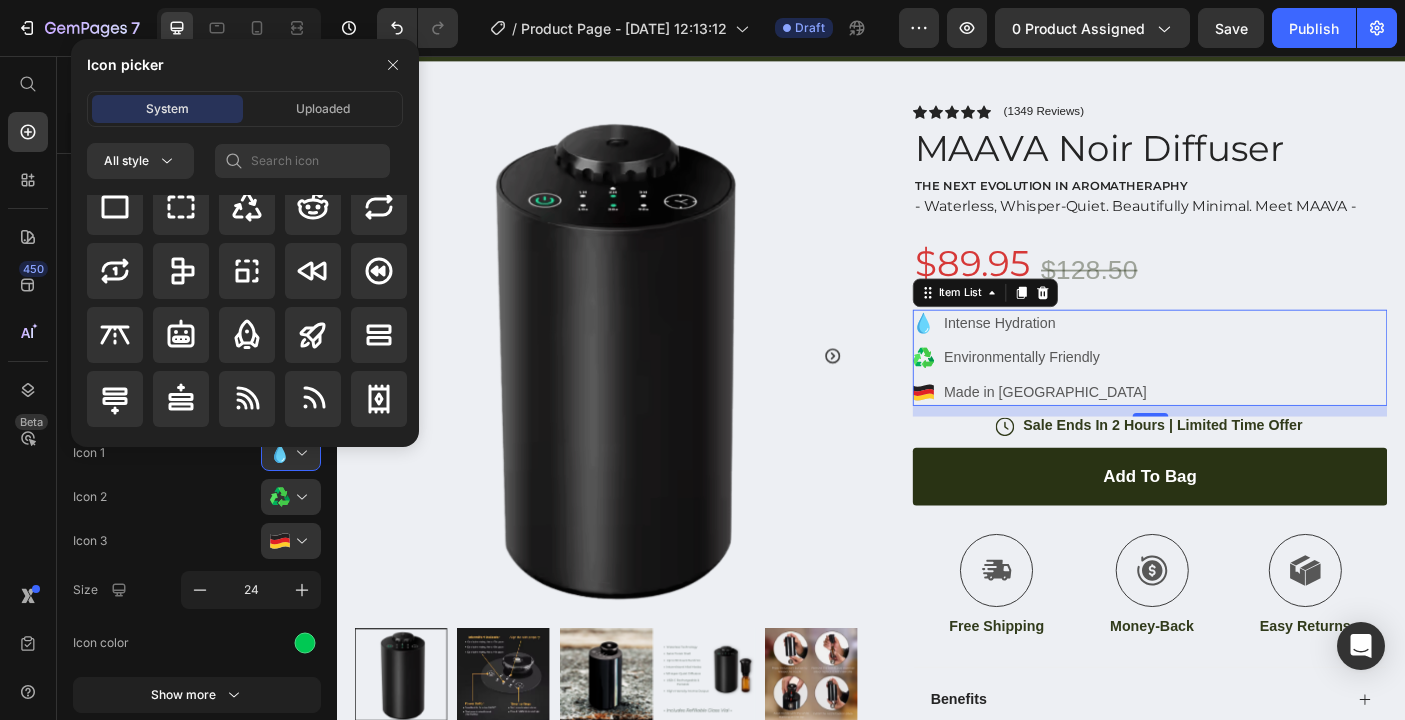 scroll, scrollTop: 13808, scrollLeft: 0, axis: vertical 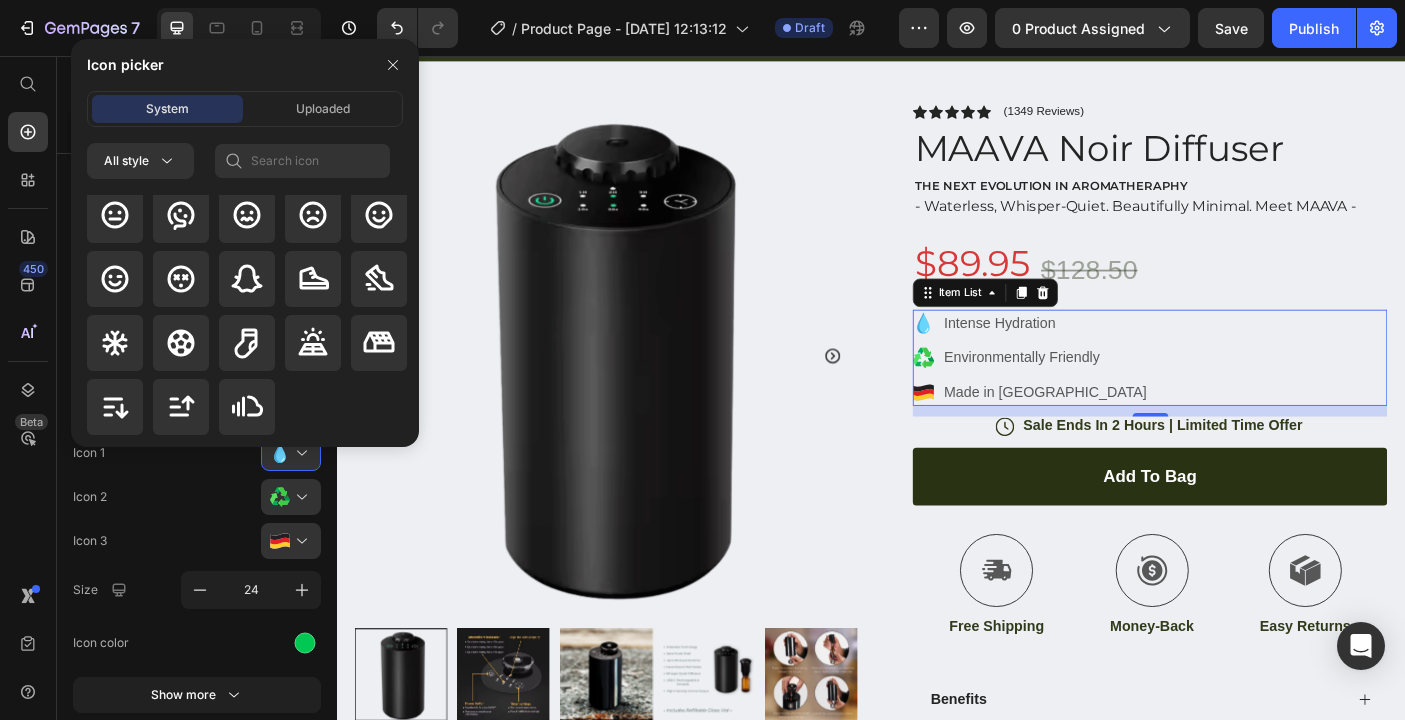 drag, startPoint x: 416, startPoint y: 409, endPoint x: 74, endPoint y: 509, distance: 356.32007 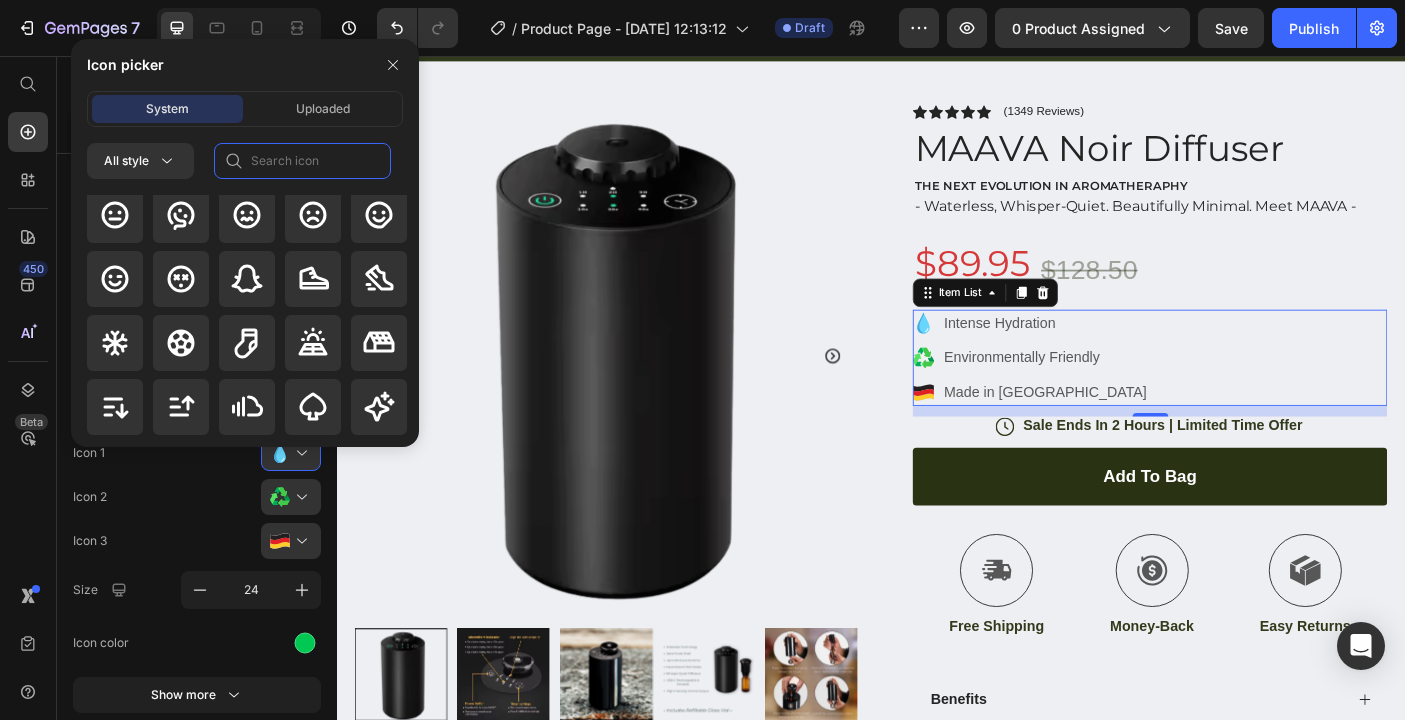 click 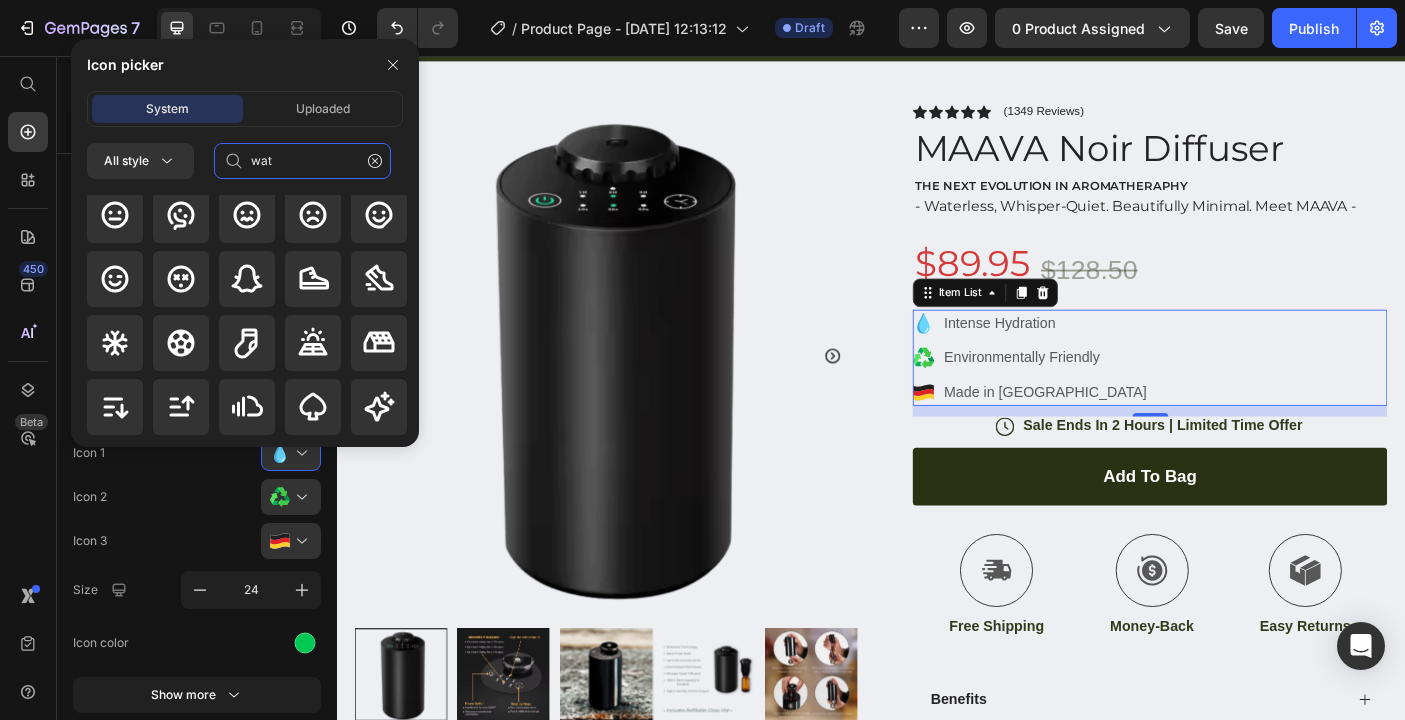 scroll, scrollTop: 0, scrollLeft: 0, axis: both 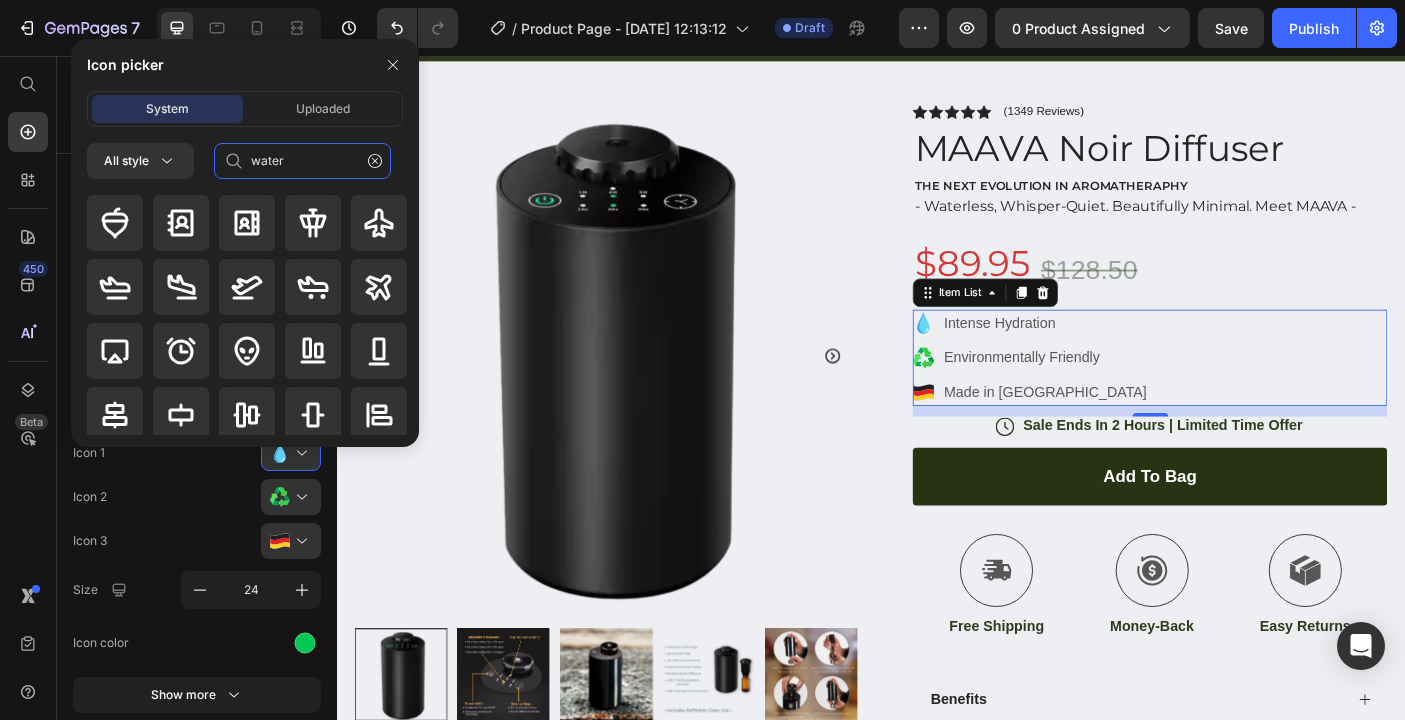 type on "watere" 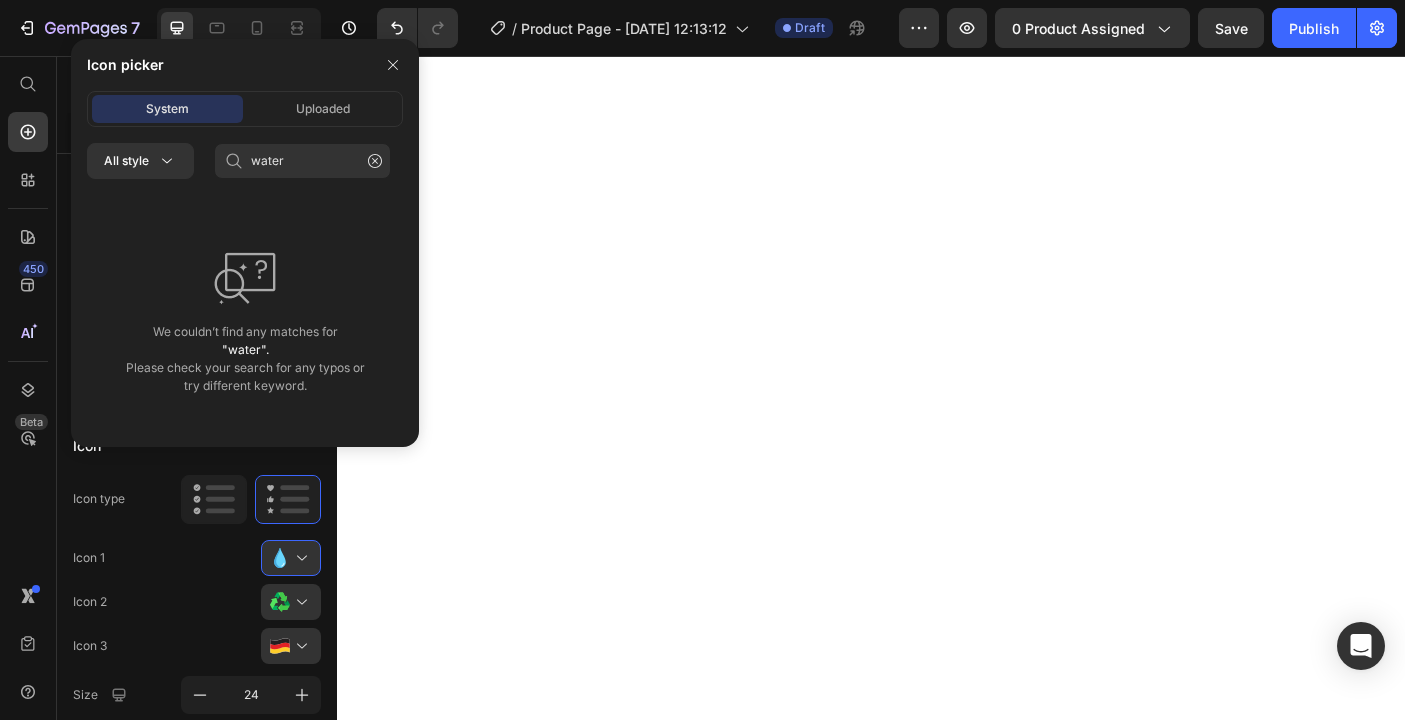 scroll, scrollTop: 0, scrollLeft: 0, axis: both 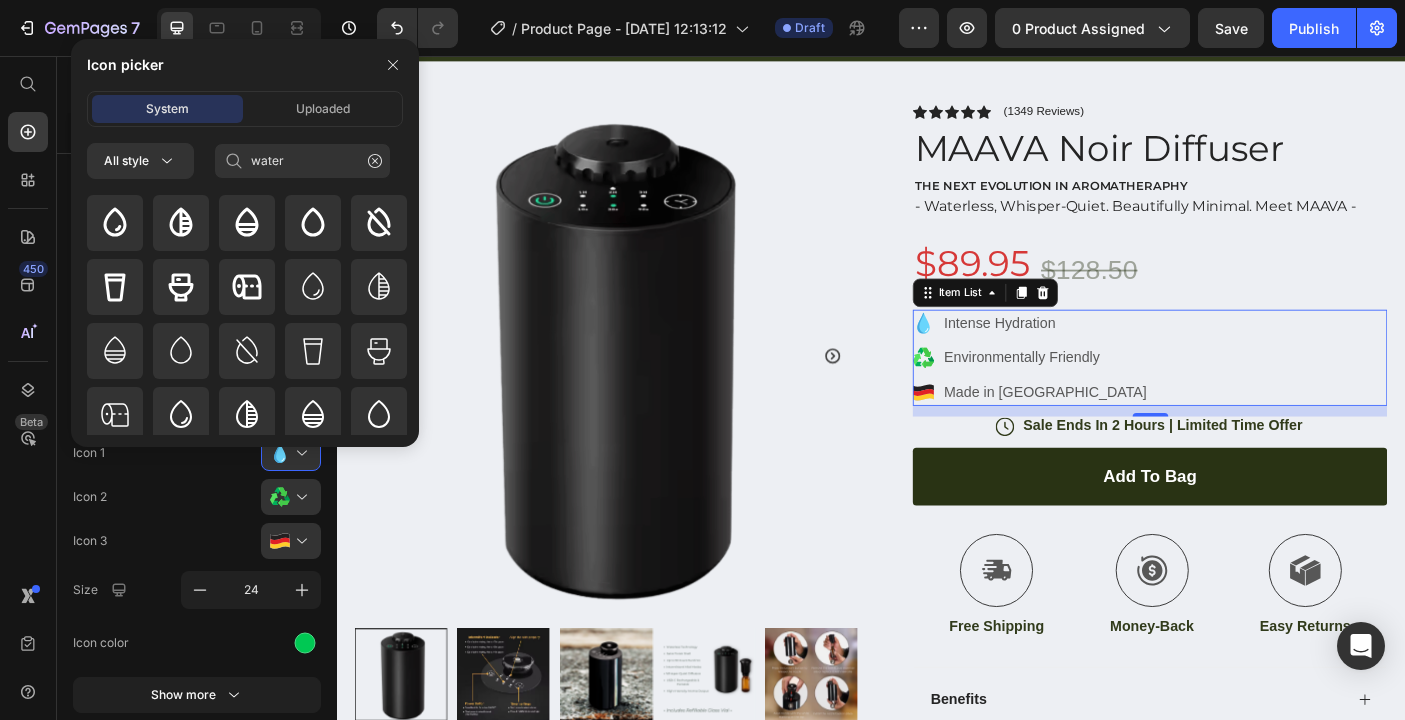 type on "water" 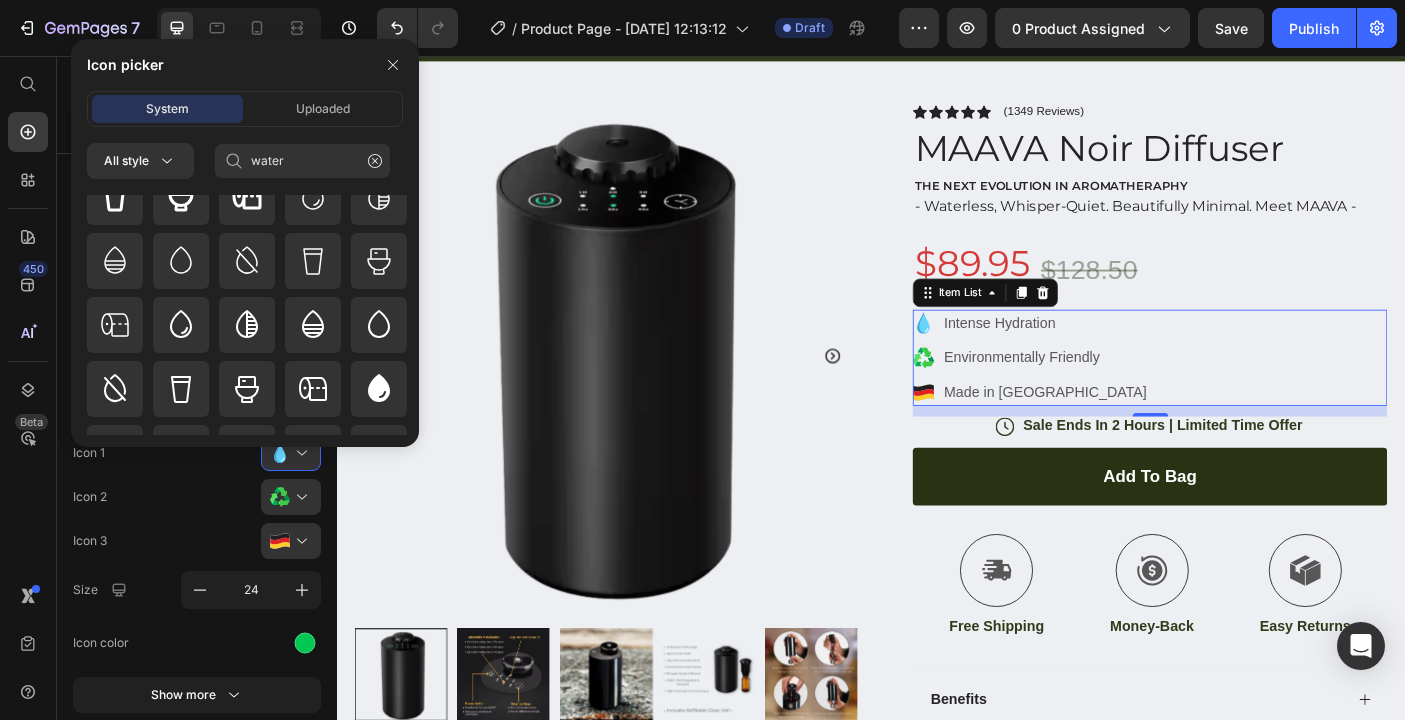 scroll, scrollTop: 200, scrollLeft: 0, axis: vertical 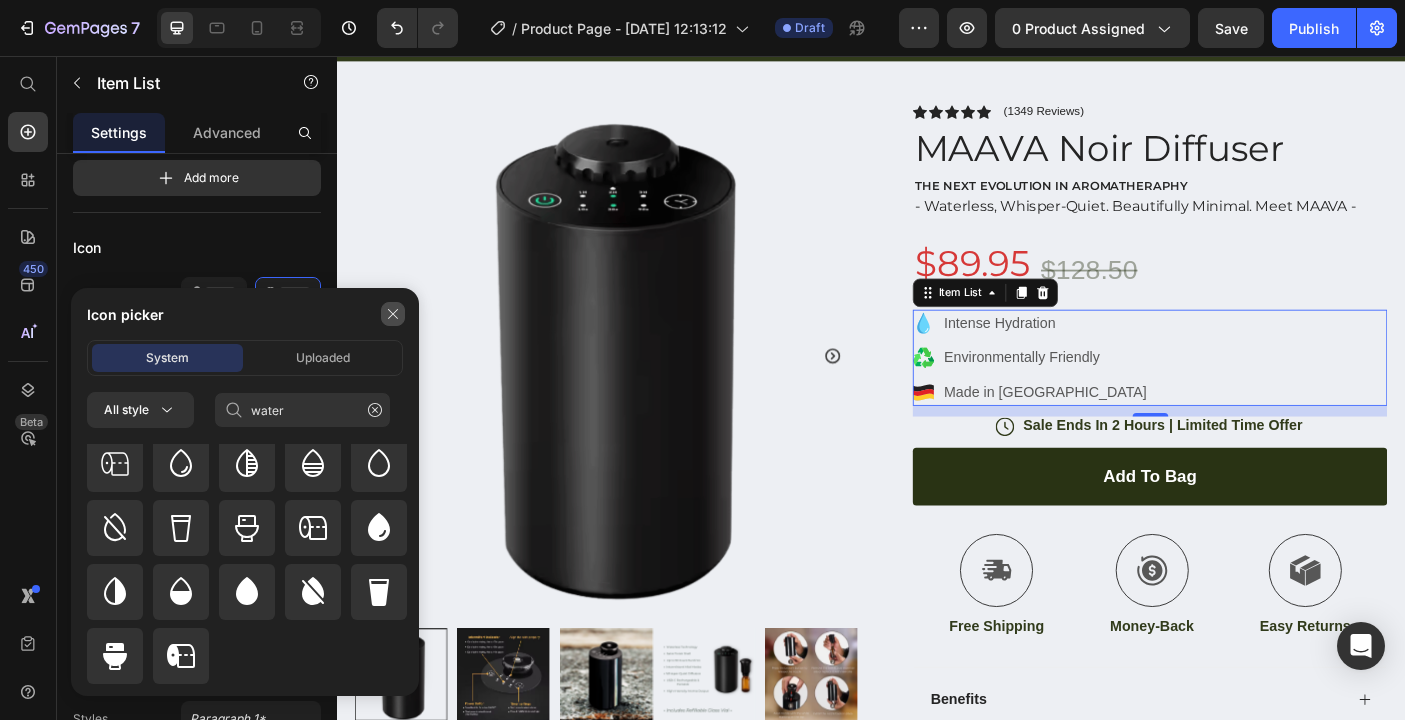 click 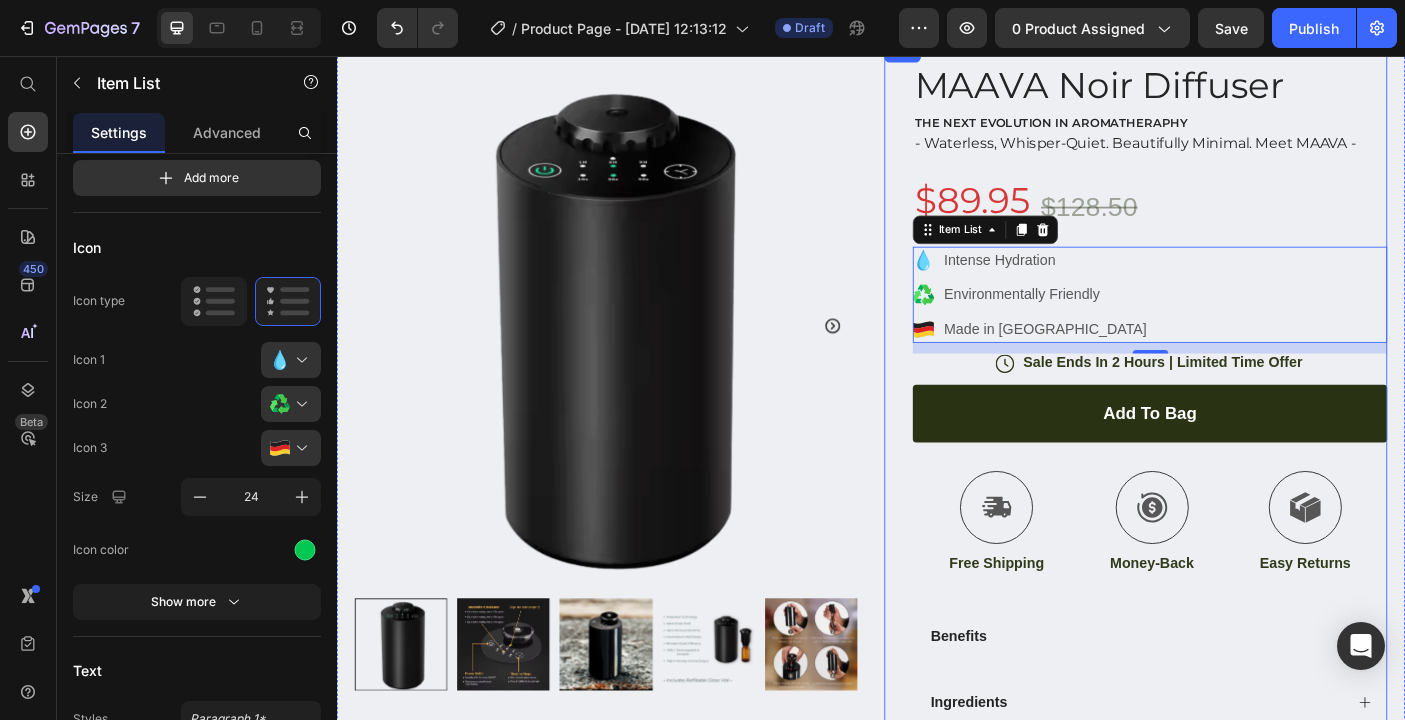 scroll, scrollTop: 145, scrollLeft: 0, axis: vertical 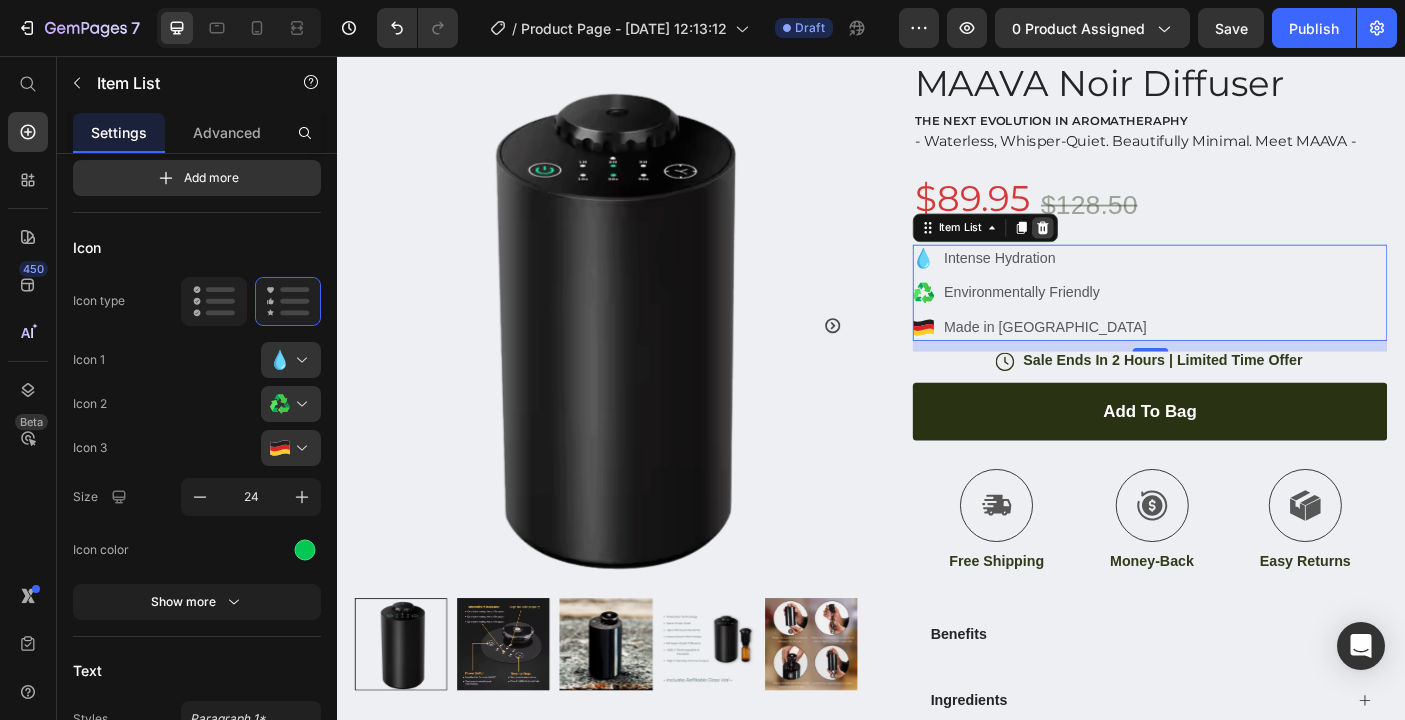 click 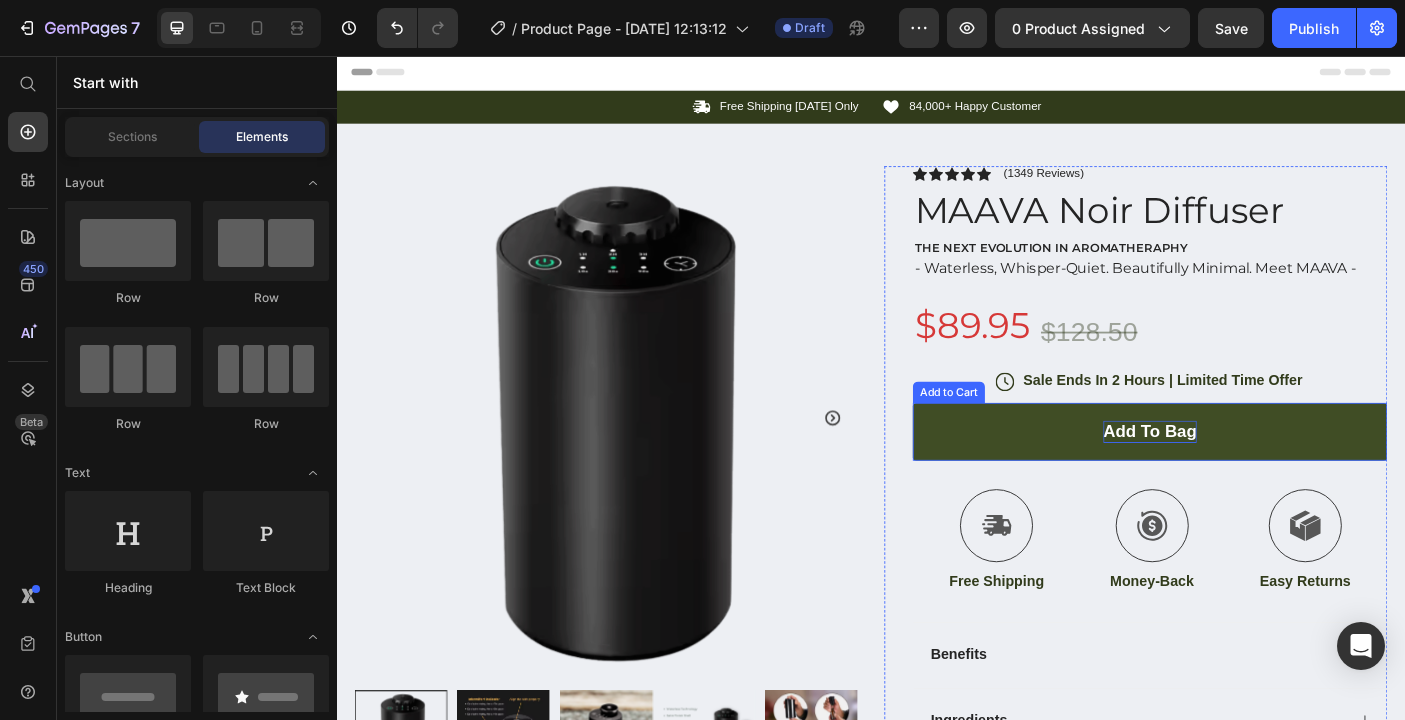 scroll, scrollTop: 0, scrollLeft: 0, axis: both 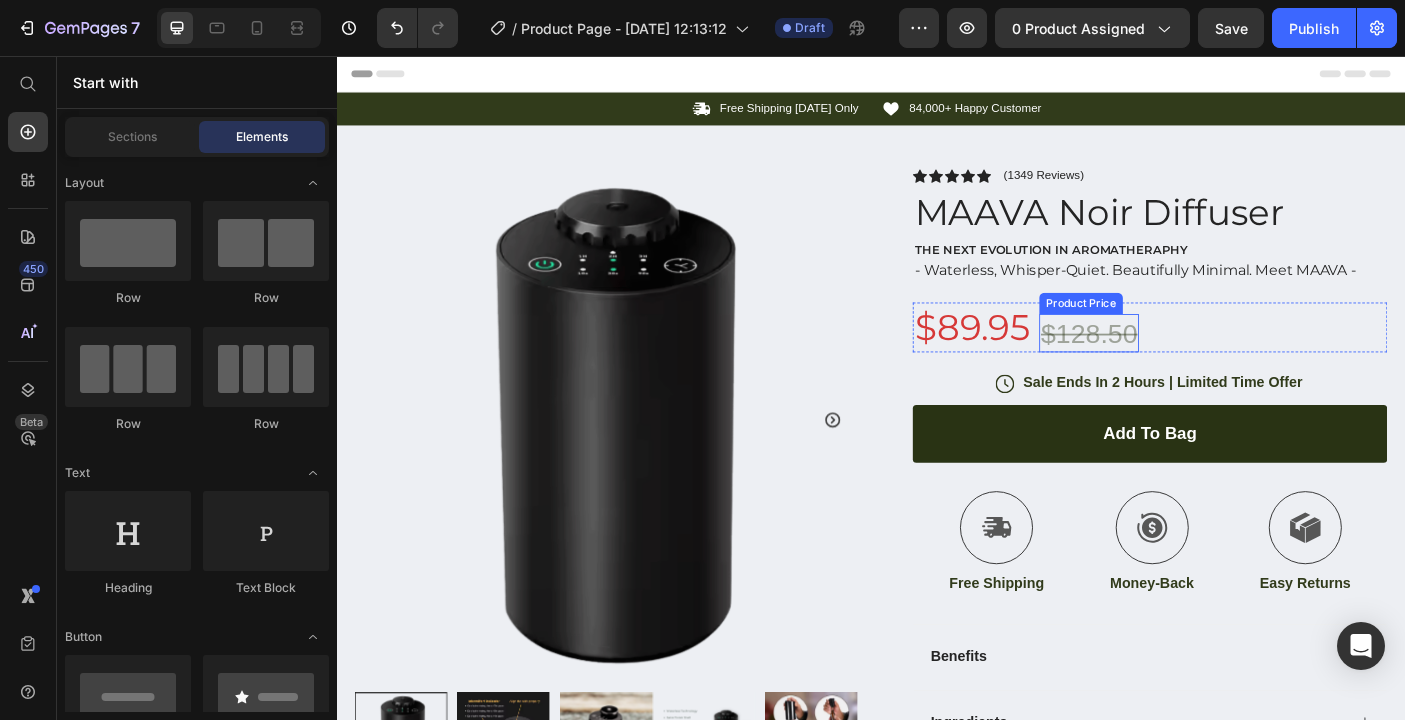 click on "$128.50" at bounding box center (1182, 367) 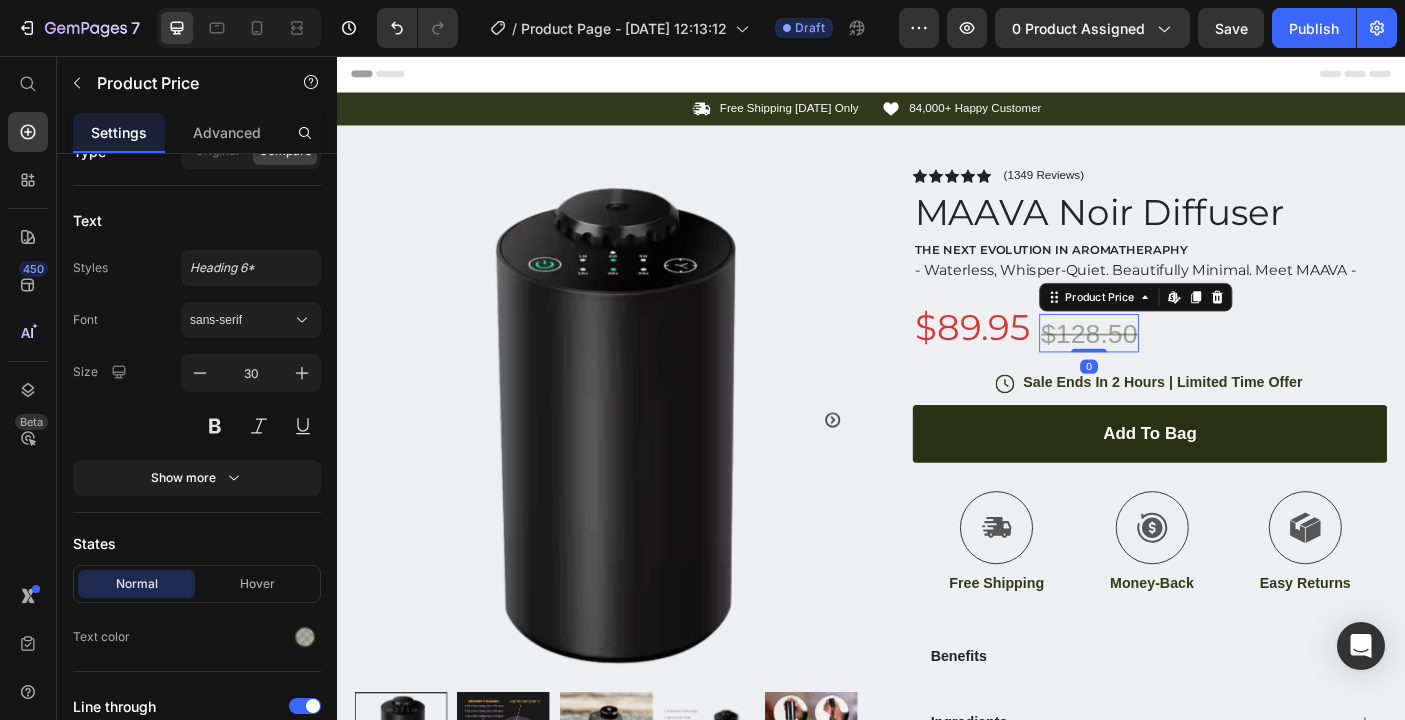 scroll, scrollTop: 0, scrollLeft: 0, axis: both 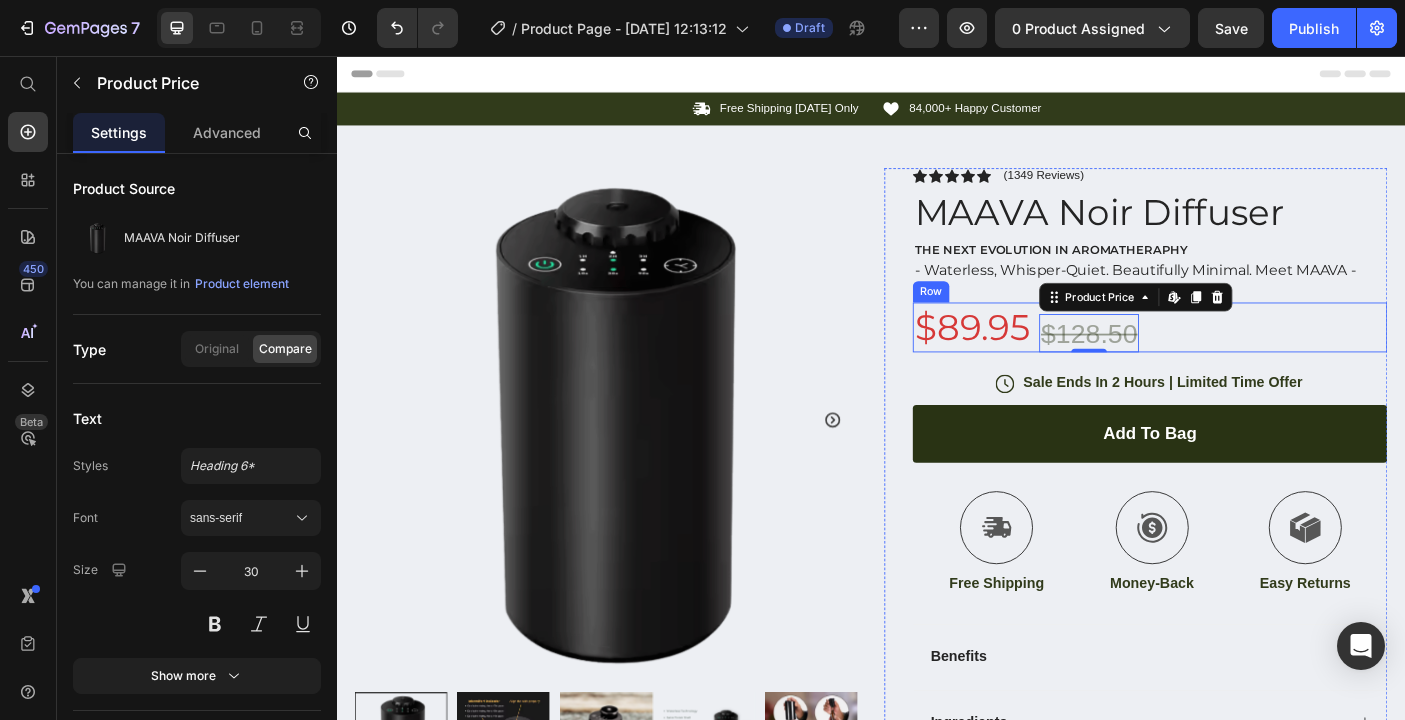 click on "$89.95 Product Price $128.50 Product Price   Edit content in Shopify 0 Row" at bounding box center (1250, 361) 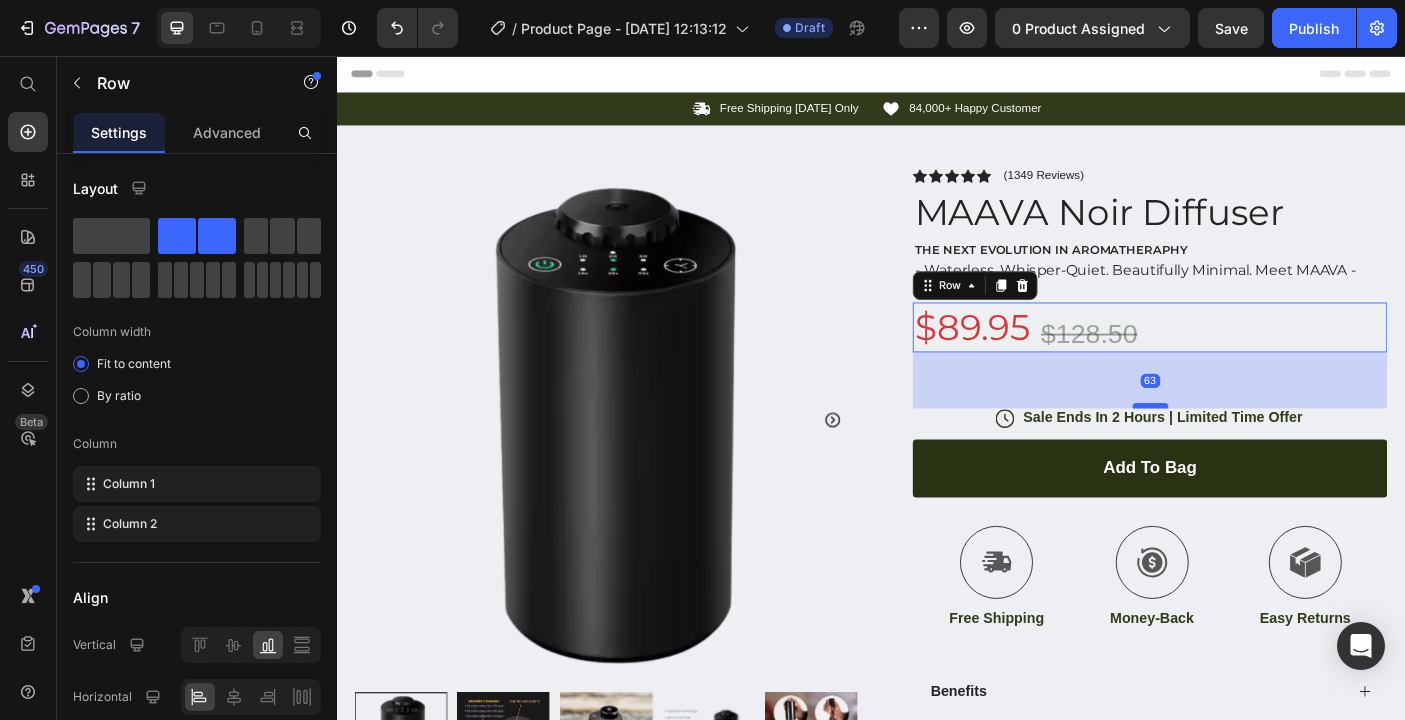 drag, startPoint x: 1258, startPoint y: 410, endPoint x: 1258, endPoint y: 449, distance: 39 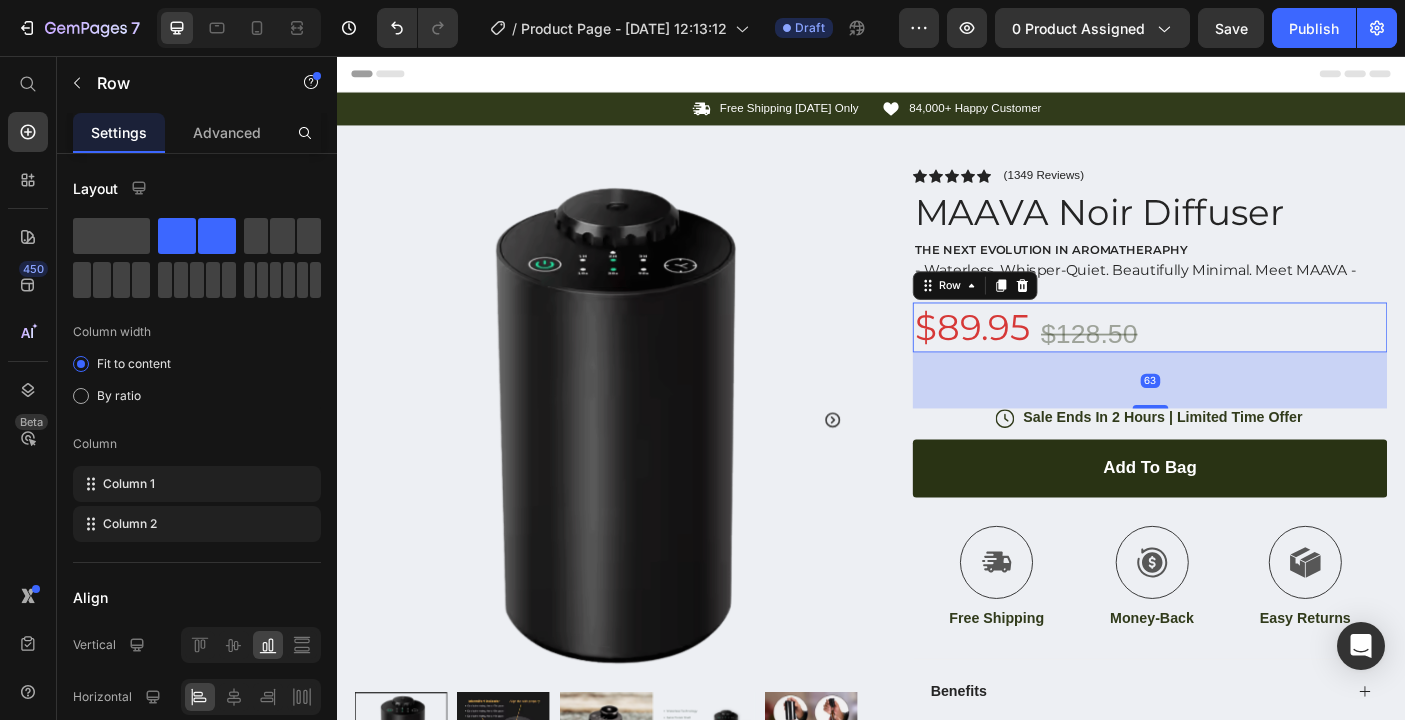 click on "$89.95 Product Price $128.50 Product Price Row   63" at bounding box center (1250, 361) 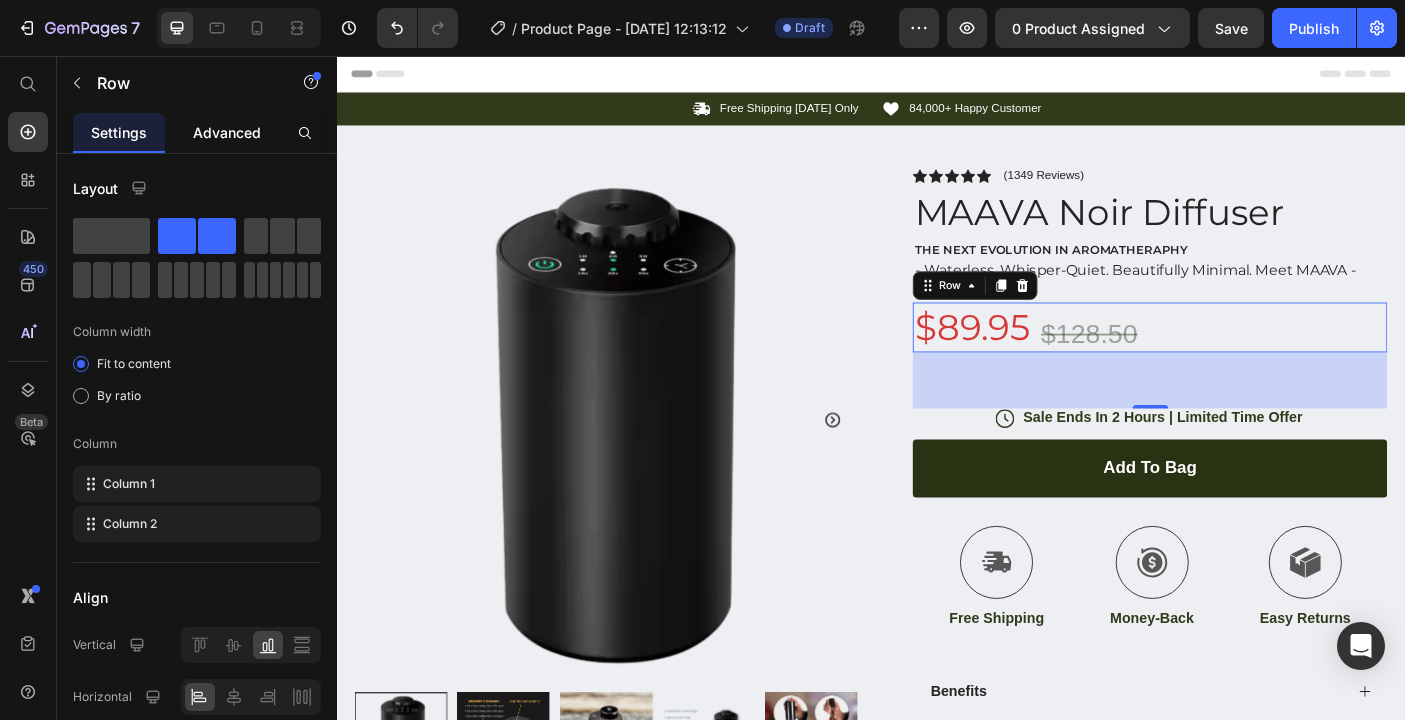 click on "Advanced" at bounding box center (227, 132) 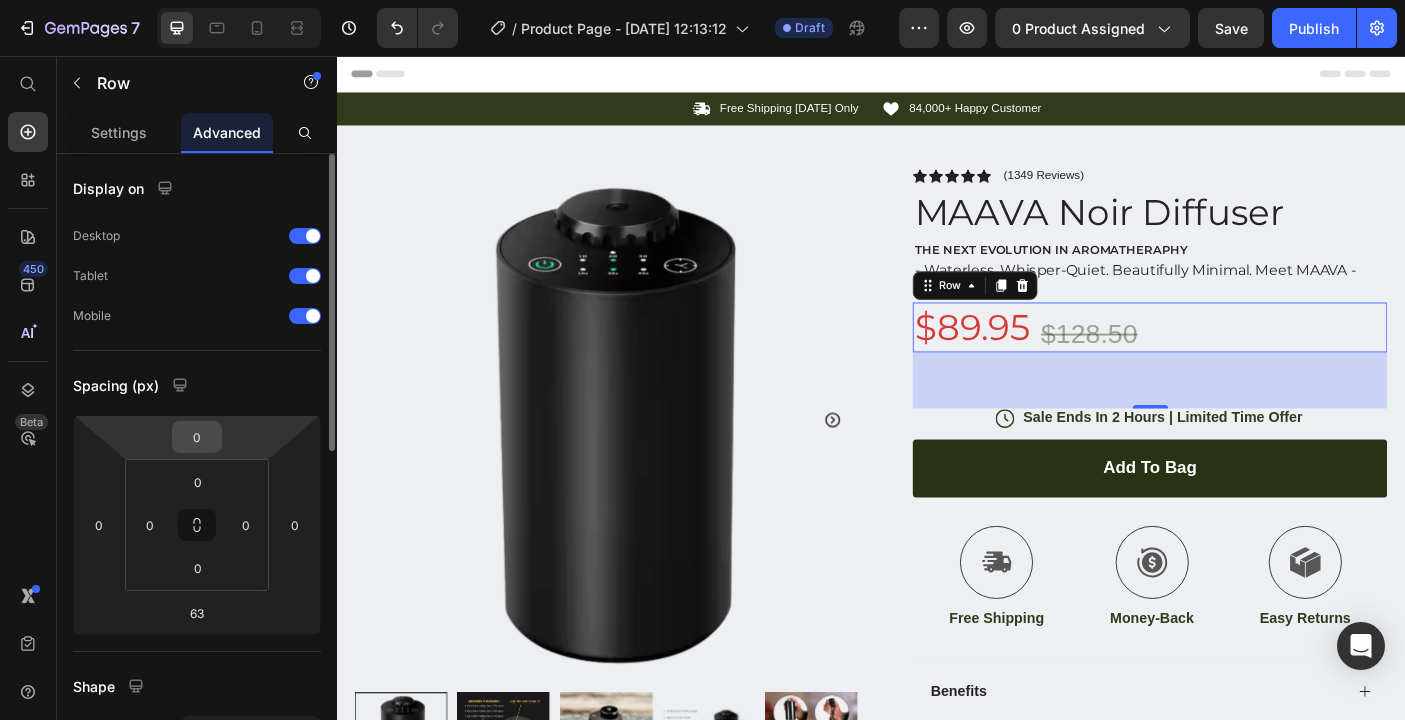click on "0" at bounding box center (197, 437) 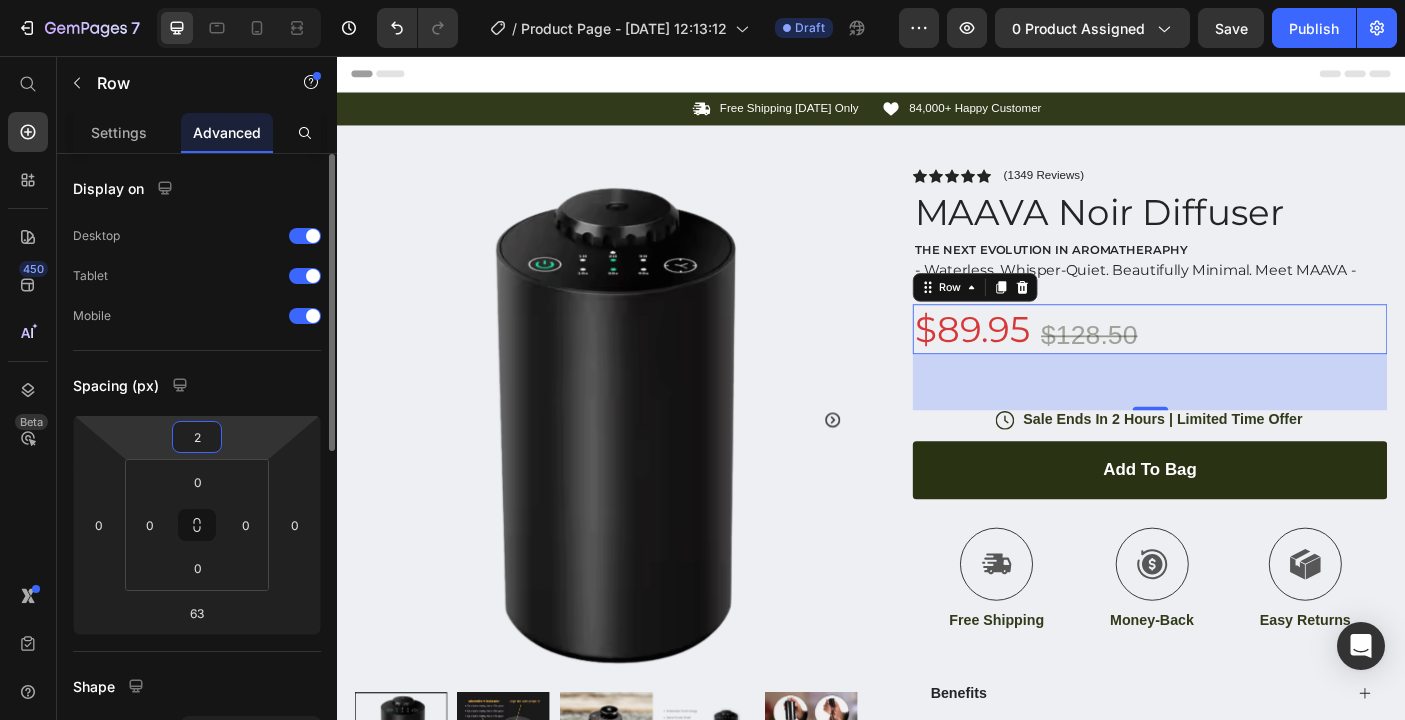 type on "20" 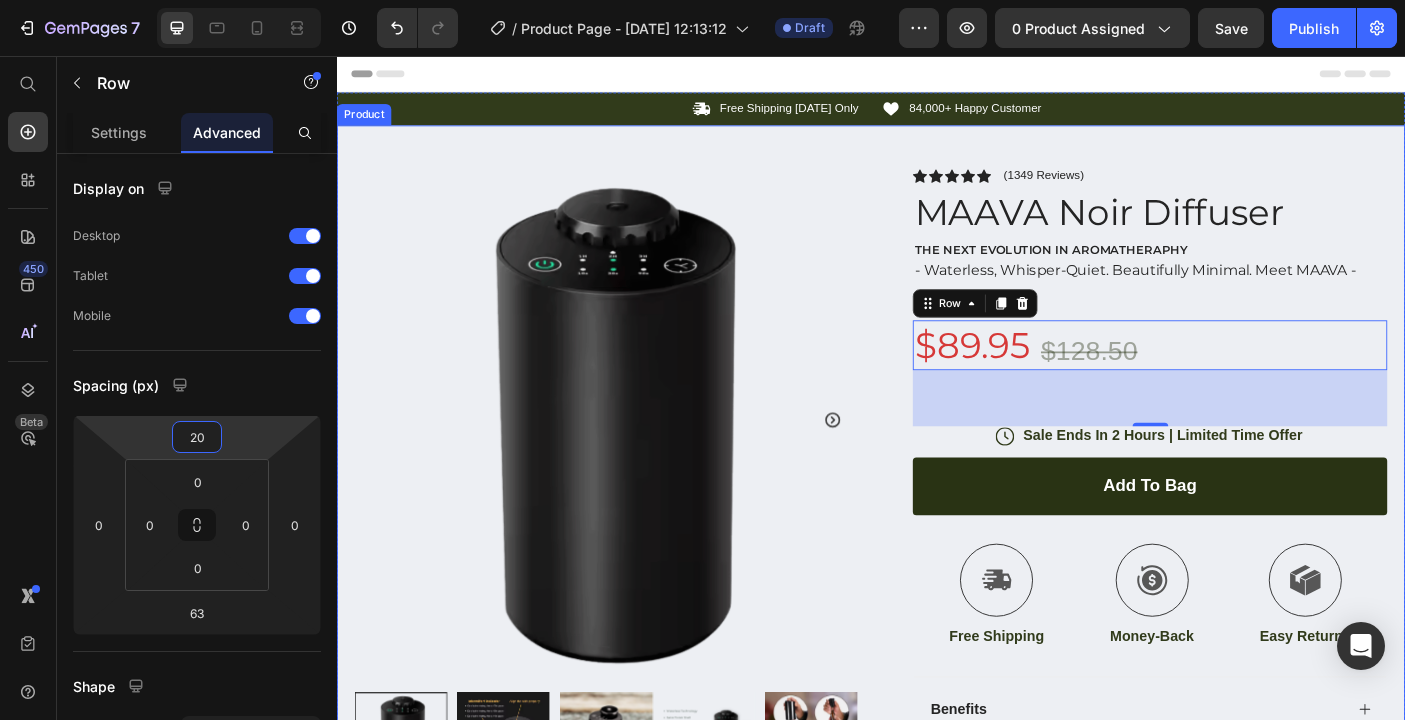 click on "Product Images Row Icon Icon Icon Icon Icon Icon List (1349 Reviews) Text Block Row MAAVA Noir Diffuser Product Title THE NEXT EVOLUTION IN AROMATHERAPHY Text Block  - Waterless, Whisper-Quiet. Beautifully Minimal. Meet MAAVA - Text Block $89.95 Product Price $128.50 Product Price Row   63
Icon Sale Ends In 2 Hours | Limited Time Offer Text Block Row add to Bag Add to Cart
Icon Free Shipping Text Block
Icon Money-Back Text Block
Icon Easy Returns Text Block Row Image Icon Icon Icon Icon Icon Icon List “This skin cream is a game-changer! It has transformed my dry, lackluster skin into a hydrated and radiant complexion. I love how it absorbs quickly and leaves no greasy residue. Highly recommend” Text Block
Icon [PERSON_NAME] ([GEOGRAPHIC_DATA], [GEOGRAPHIC_DATA]) Text Block Row Row
Benefits
How to use" at bounding box center [937, 570] 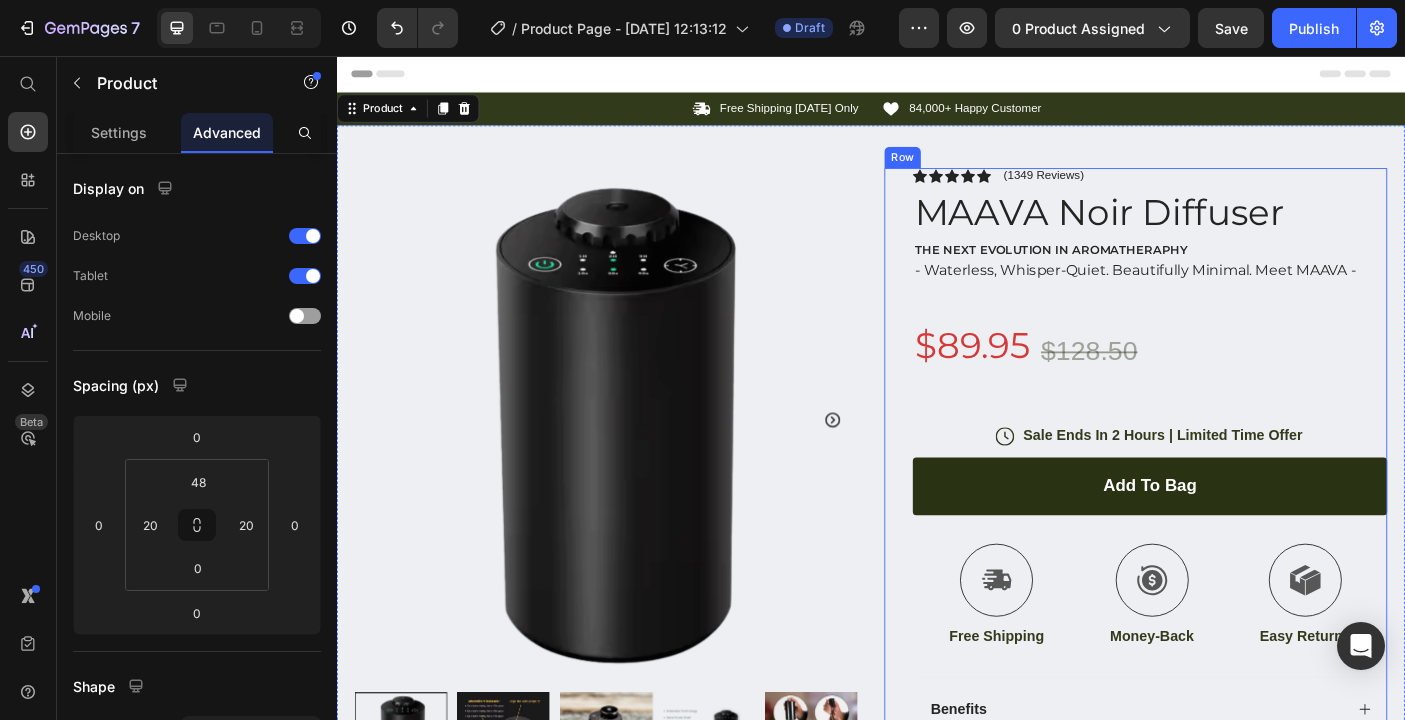 click on "Icon Icon Icon Icon Icon Icon List (1349 Reviews) Text Block Row MAAVA Noir Diffuser Product Title THE NEXT EVOLUTION IN AROMATHERAPHY Text Block  - Waterless, Whisper-Quiet. Beautifully Minimal. Meet MAAVA - Text Block $89.95 Product Price $128.50 Product Price Row
Icon Sale Ends In 2 Hours | Limited Time Offer Text Block Row add to Bag Add to Cart
Icon Free Shipping Text Block
Icon Money-Back Text Block
Icon Easy Returns Text Block Row Image Icon Icon Icon Icon Icon Icon List “This skin cream is a game-changer! It has transformed my dry, lackluster skin into a hydrated and radiant complexion. I love how it absorbs quickly and leaves no greasy residue. Highly recommend” Text Block
Icon [PERSON_NAME] ([GEOGRAPHIC_DATA], [GEOGRAPHIC_DATA]) Text Block Row Row
Benefits
Ingredients
How to use Accordion Image Image Image" at bounding box center (1250, 594) 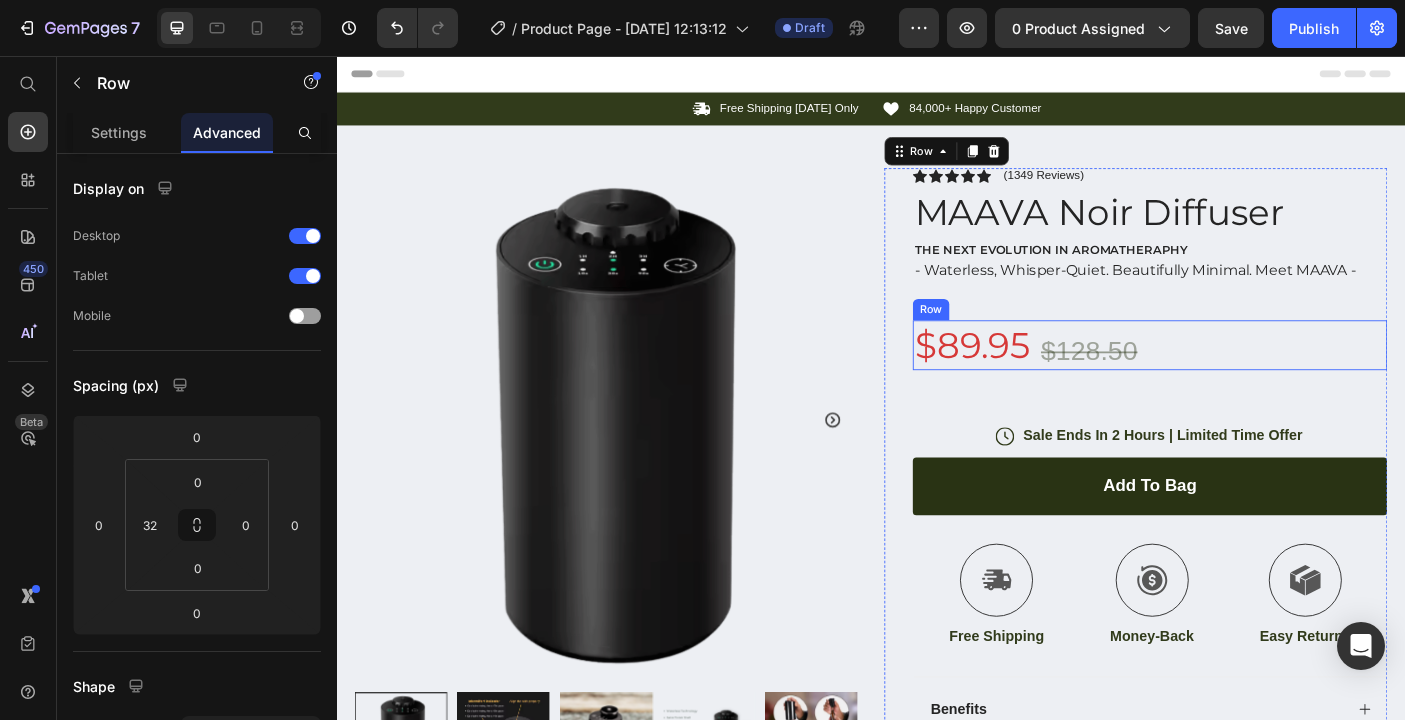 click on "$89.95 Product Price $128.50 Product Price Row" at bounding box center [1250, 381] 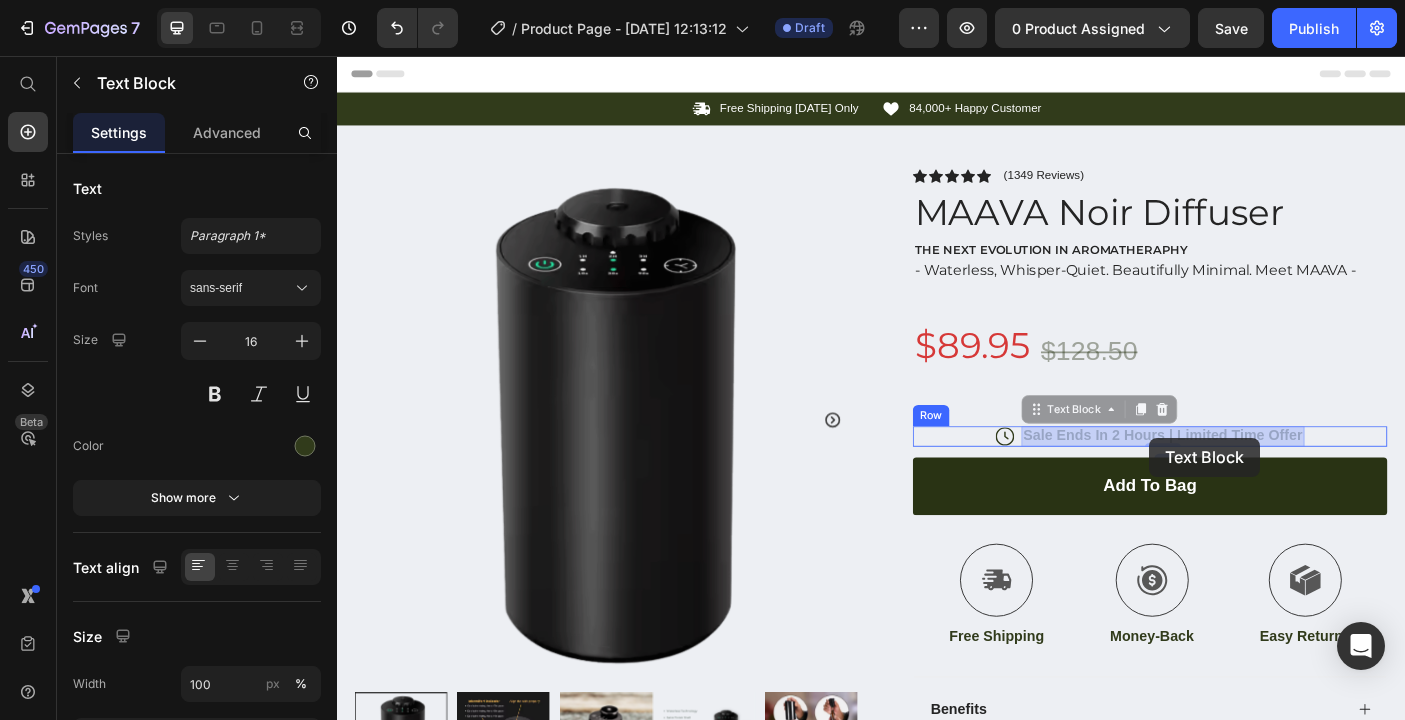 drag, startPoint x: 1247, startPoint y: 472, endPoint x: 1249, endPoint y: 484, distance: 12.165525 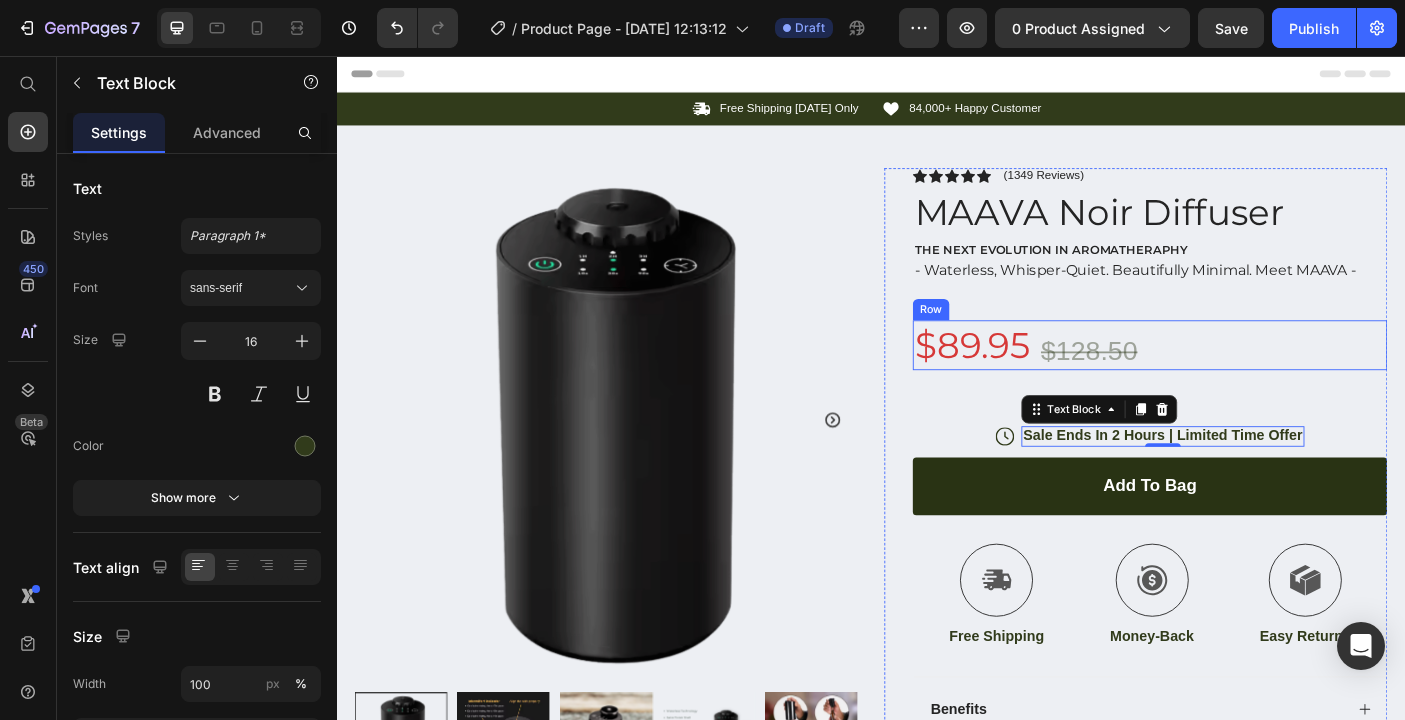 click on "$89.95 Product Price $128.50 Product Price Row" at bounding box center [1250, 381] 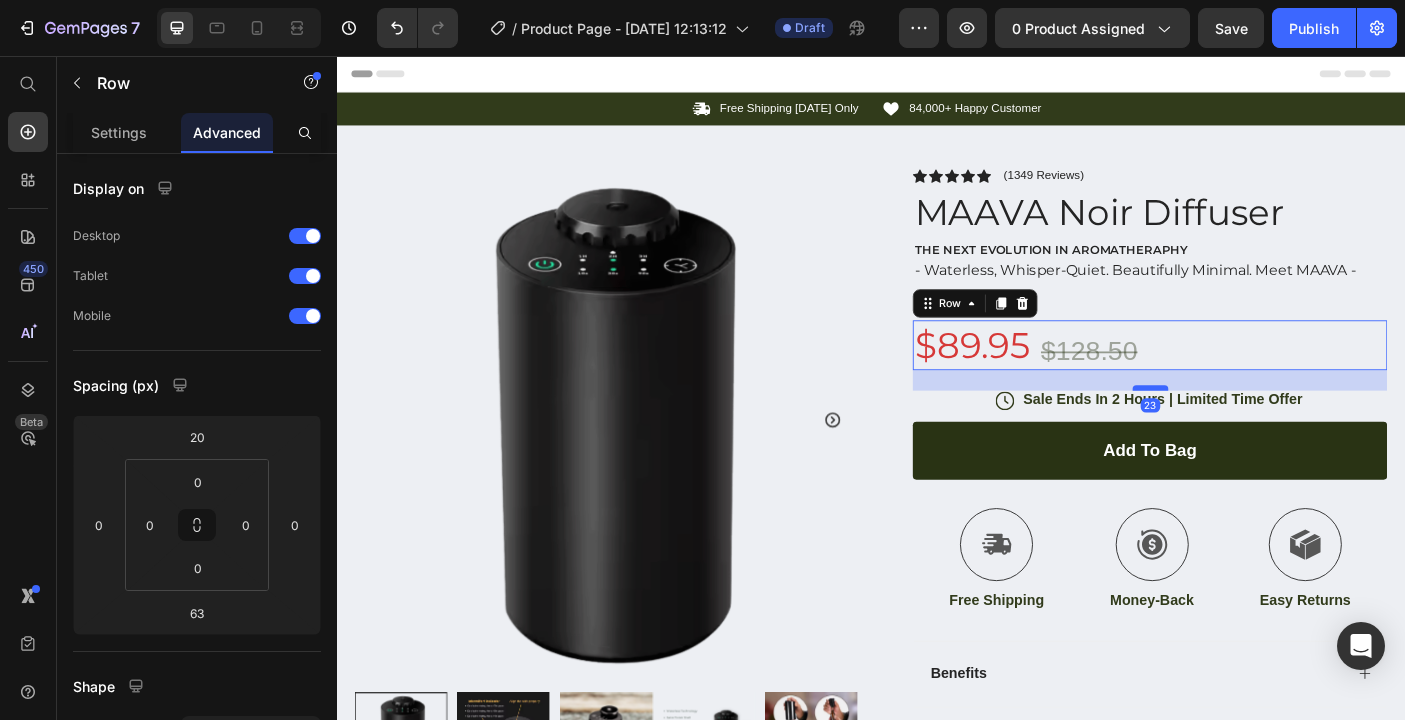 drag, startPoint x: 1244, startPoint y: 470, endPoint x: 1244, endPoint y: 430, distance: 40 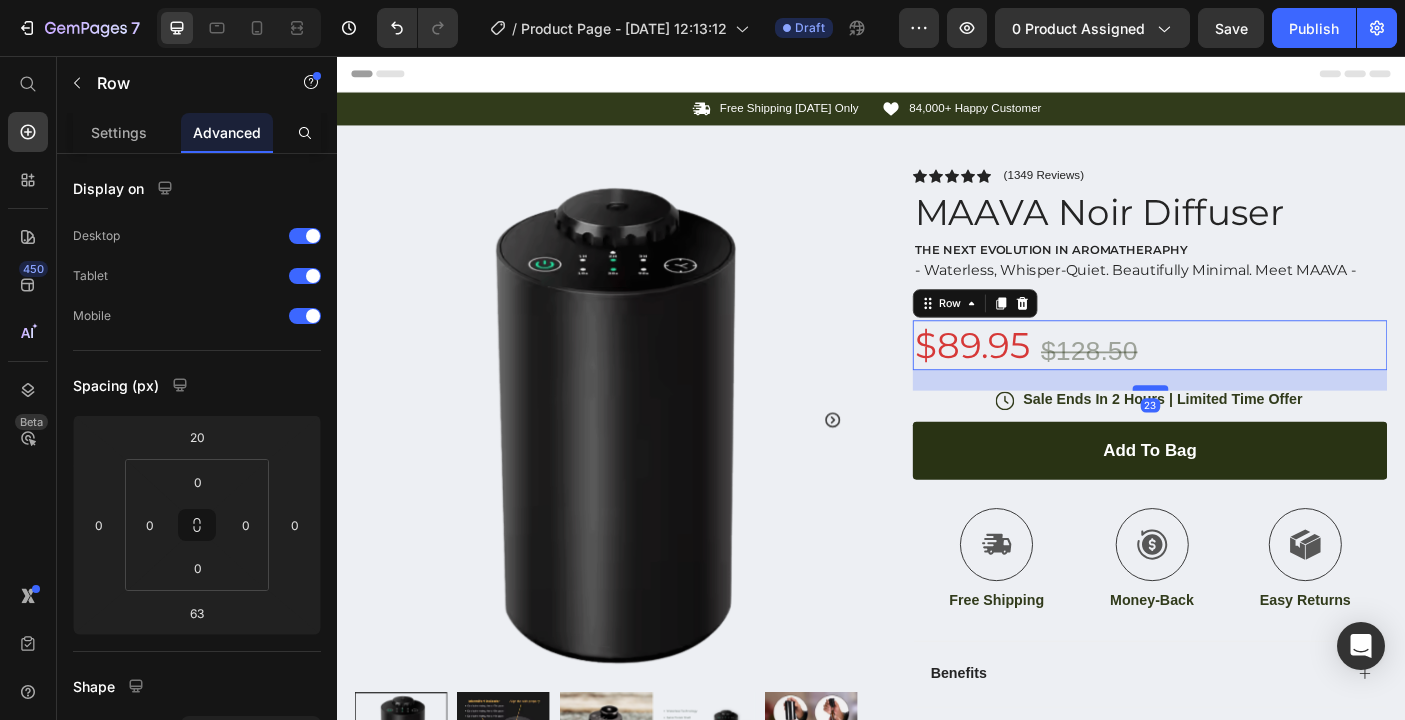 click at bounding box center (1251, 429) 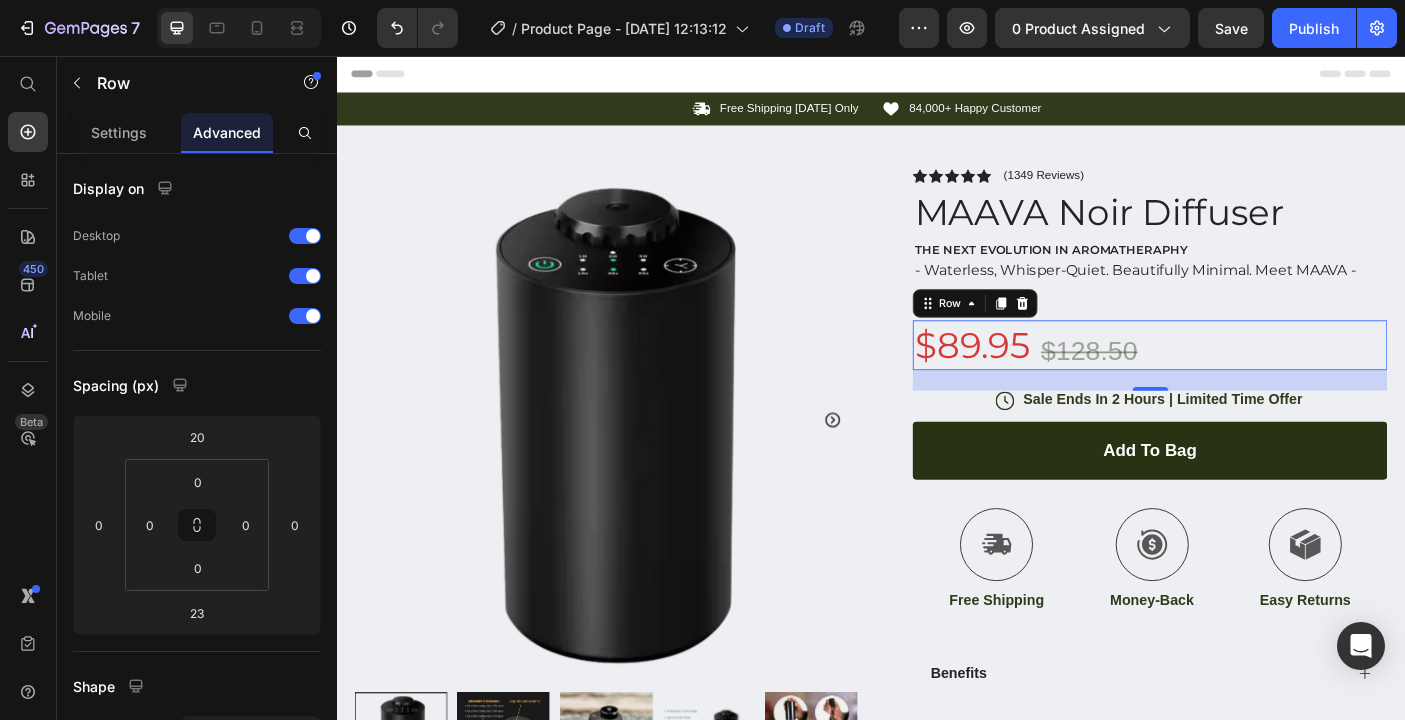 click on "$89.95 Product Price $128.50 Product Price Row   23" at bounding box center (1250, 381) 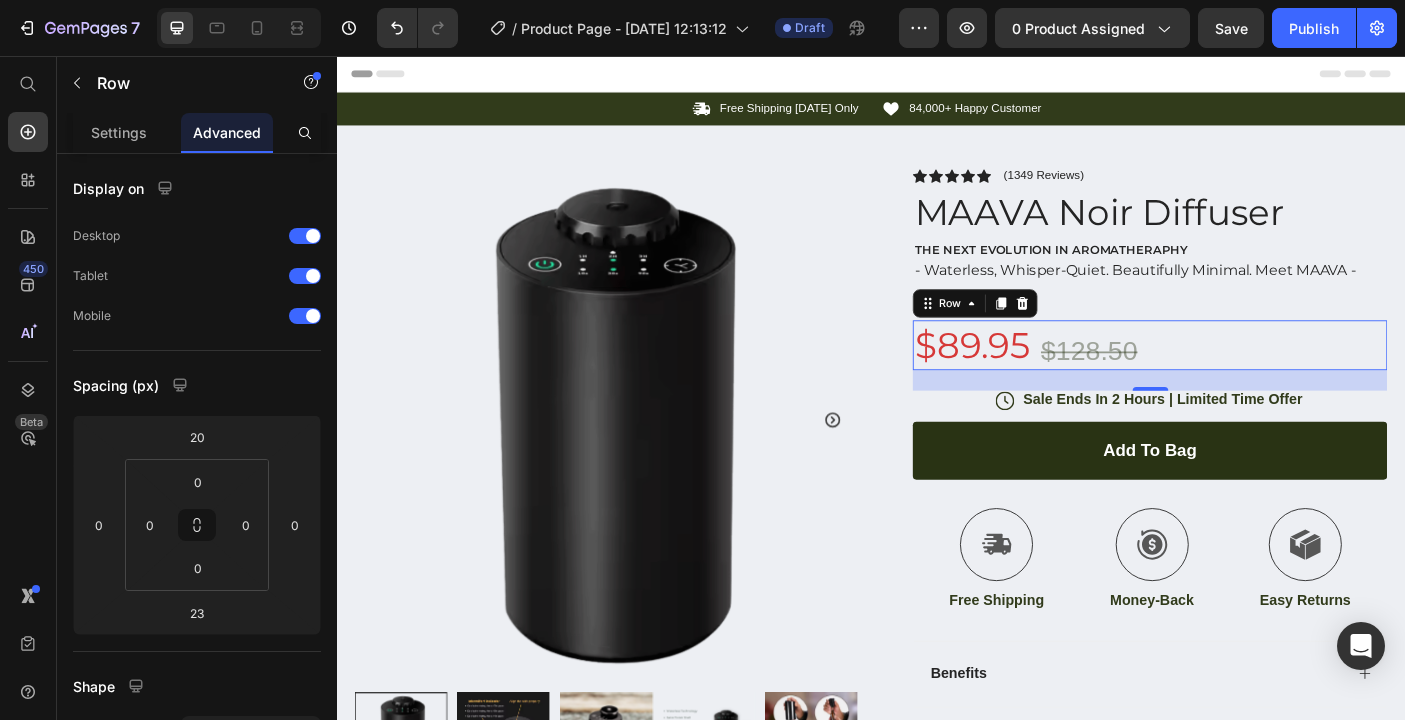 click on "$89.95 Product Price $128.50 Product Price Row   23" at bounding box center (1250, 381) 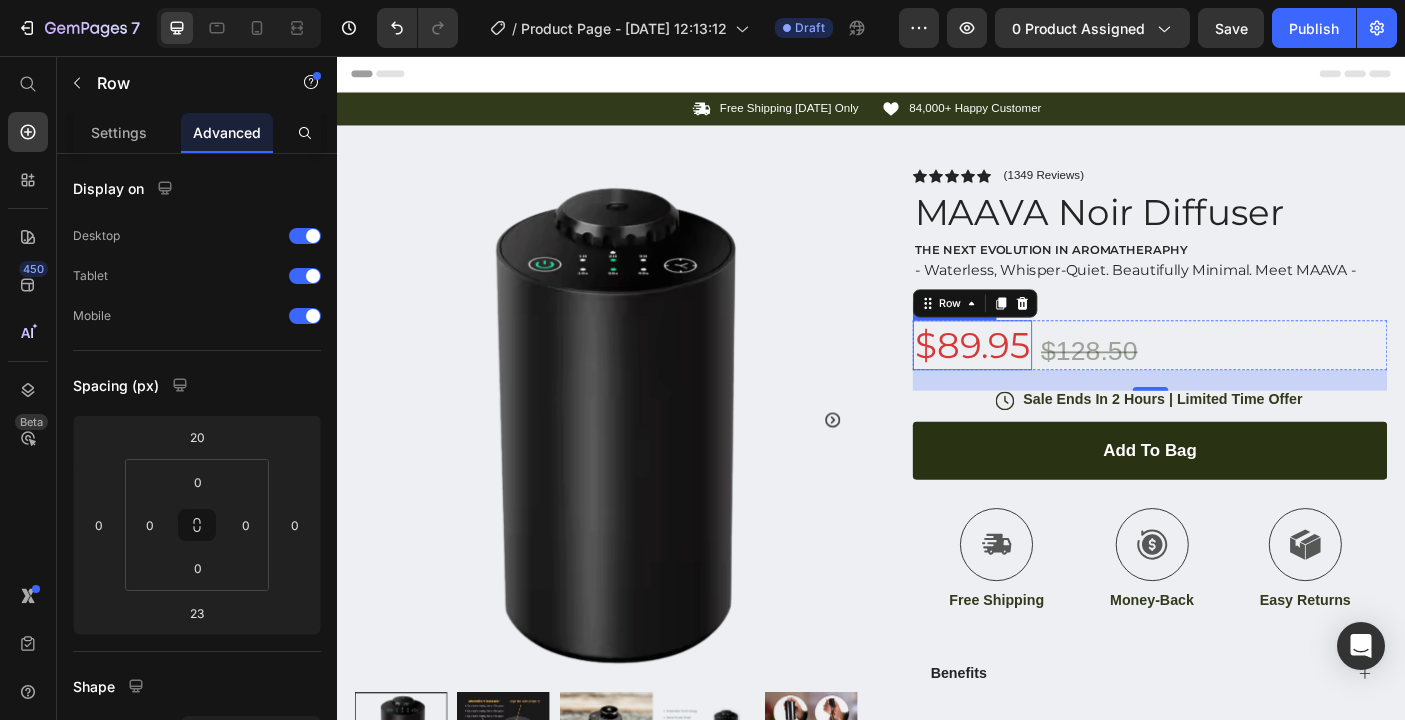 click on "$89.95" at bounding box center [1051, 381] 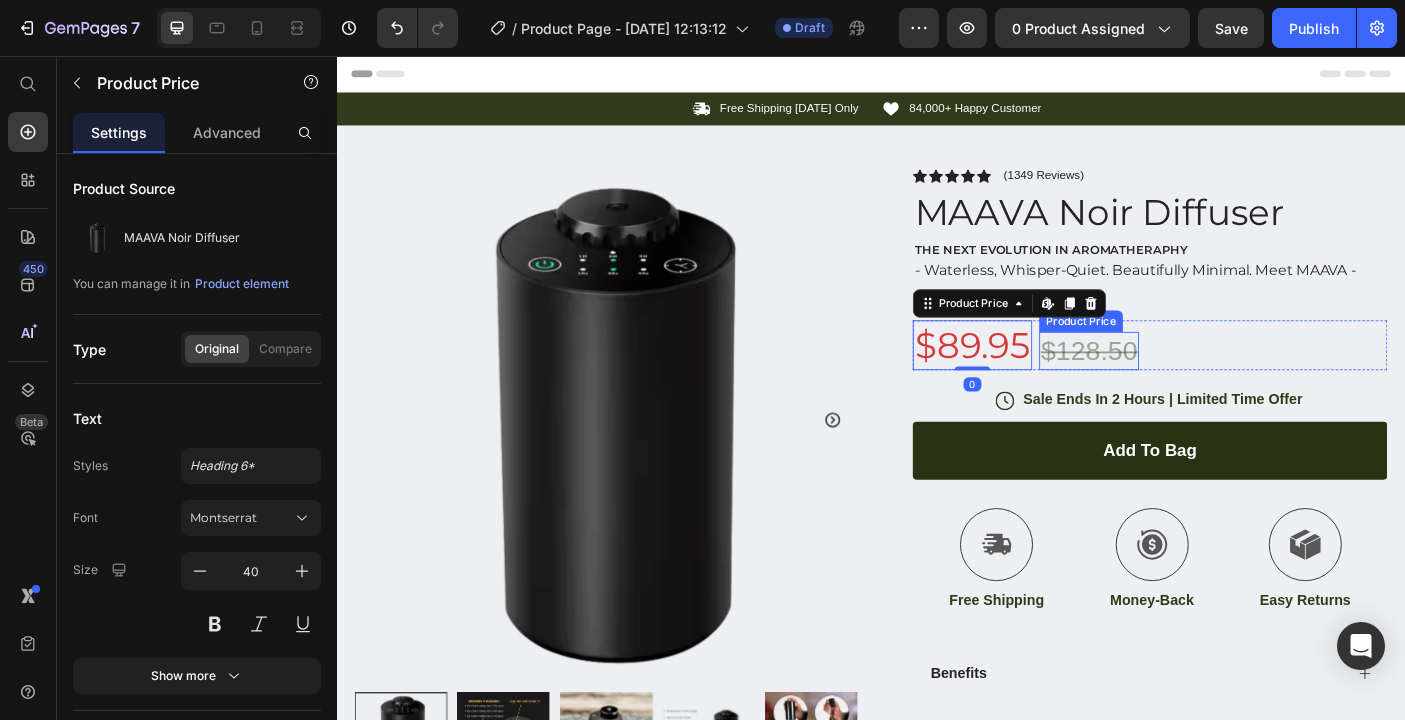 click on "$128.50" at bounding box center (1182, 387) 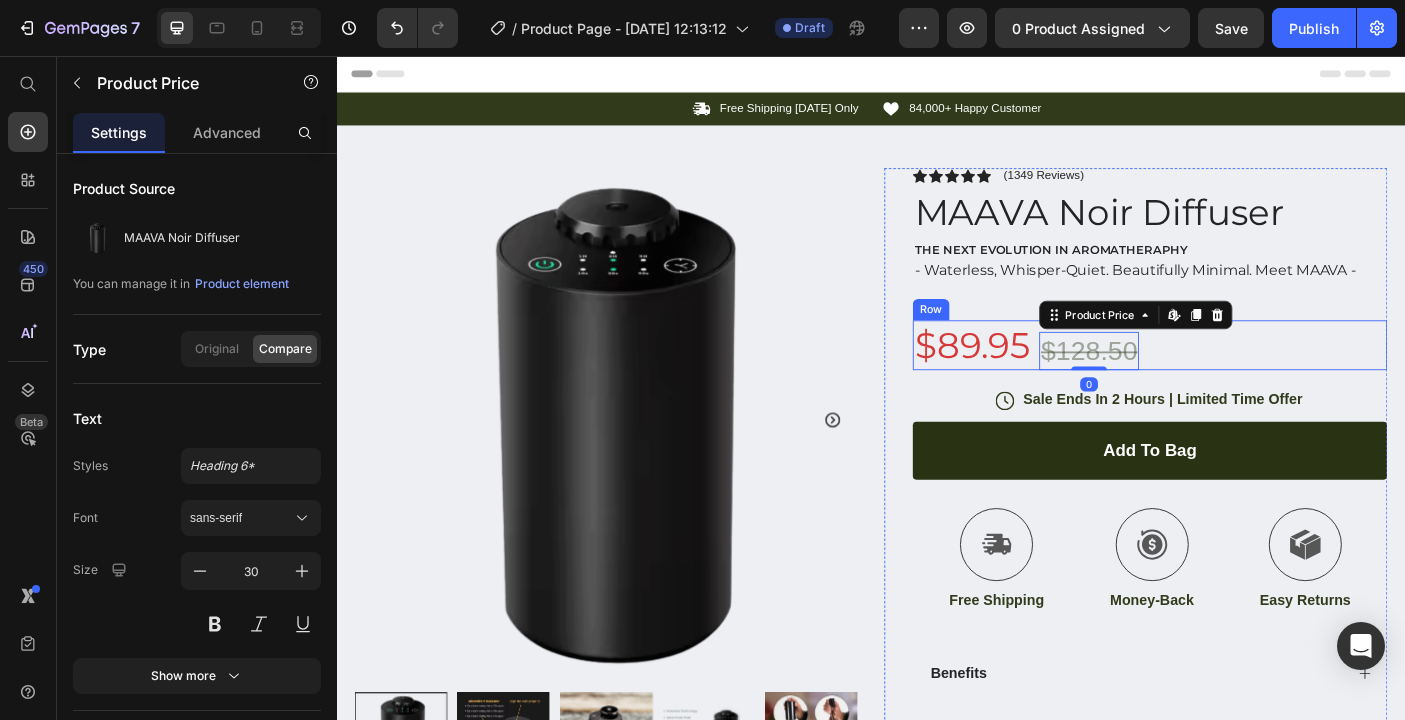 click on "$89.95 Product Price $128.50 Product Price   Edit content in Shopify 0 Row" at bounding box center [1250, 381] 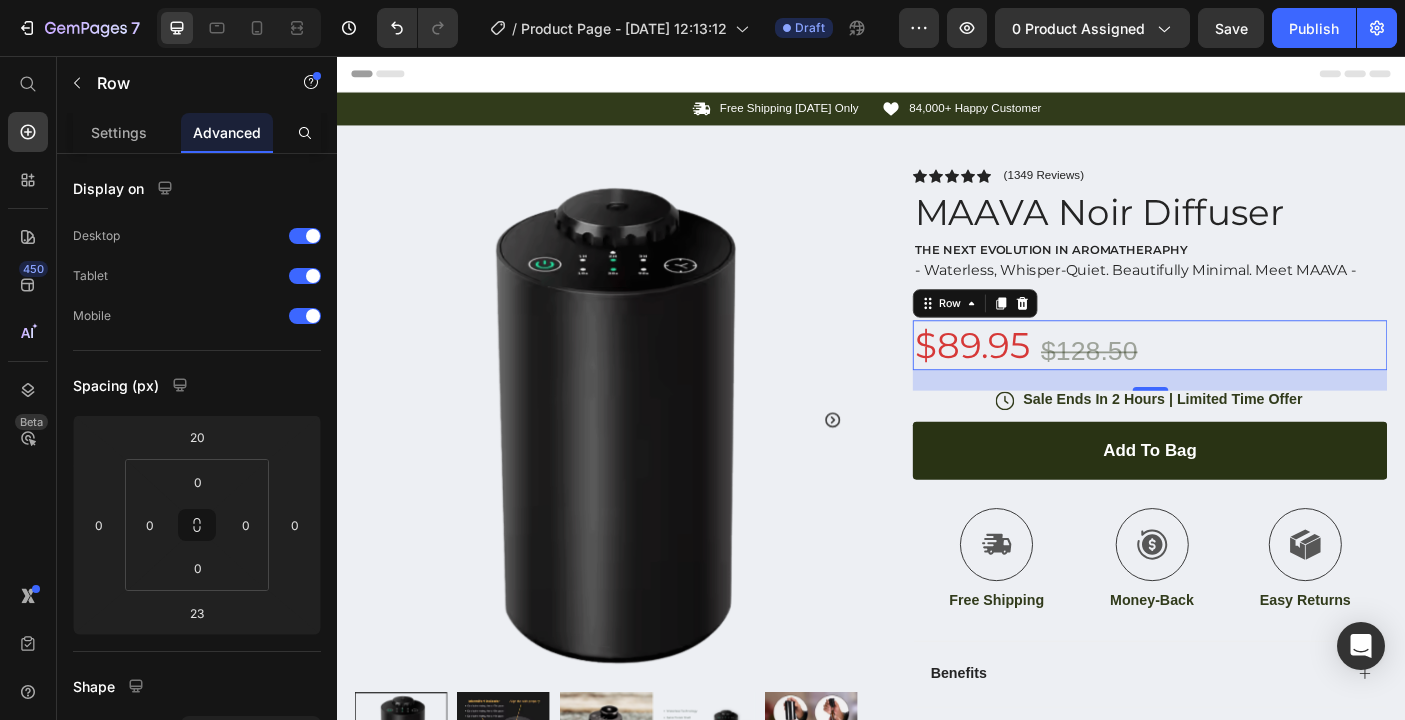 click on "$89.95 Product Price $128.50 Product Price Row   23" at bounding box center [1250, 381] 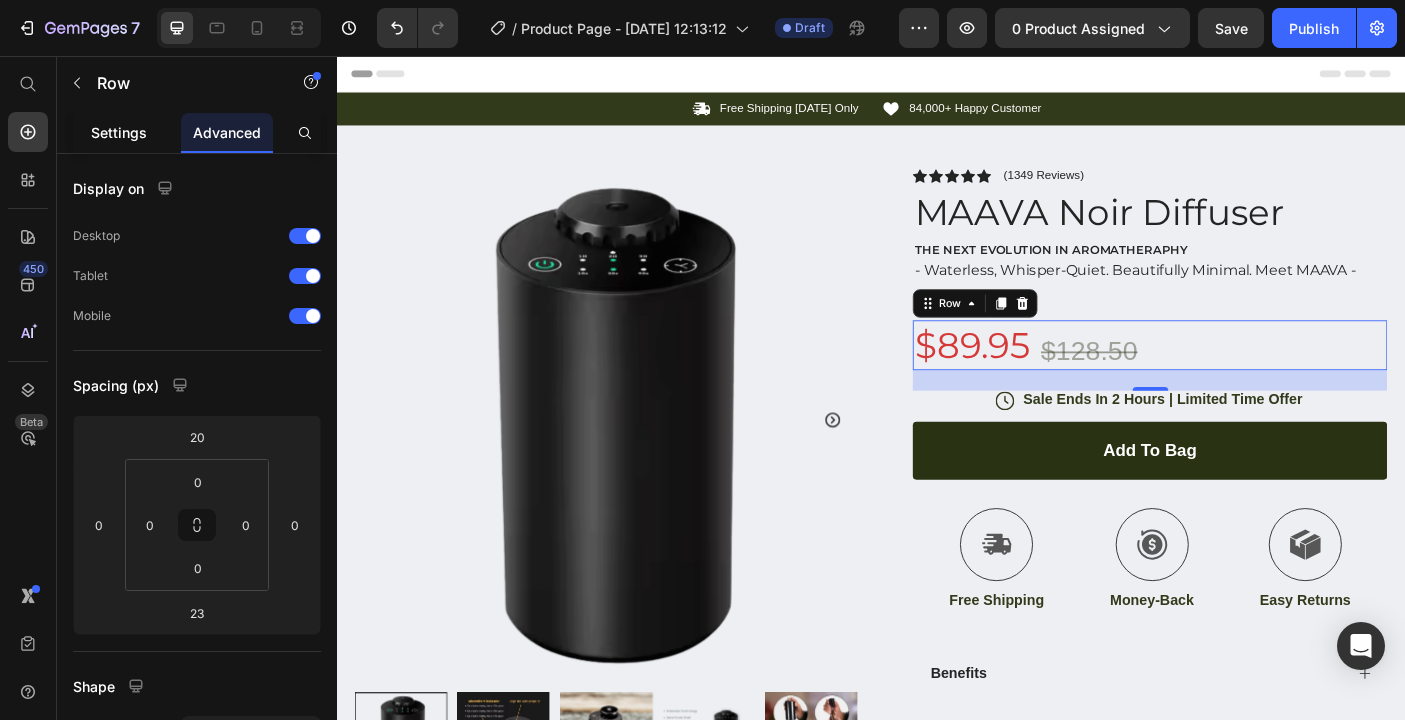 click on "Settings" at bounding box center (119, 132) 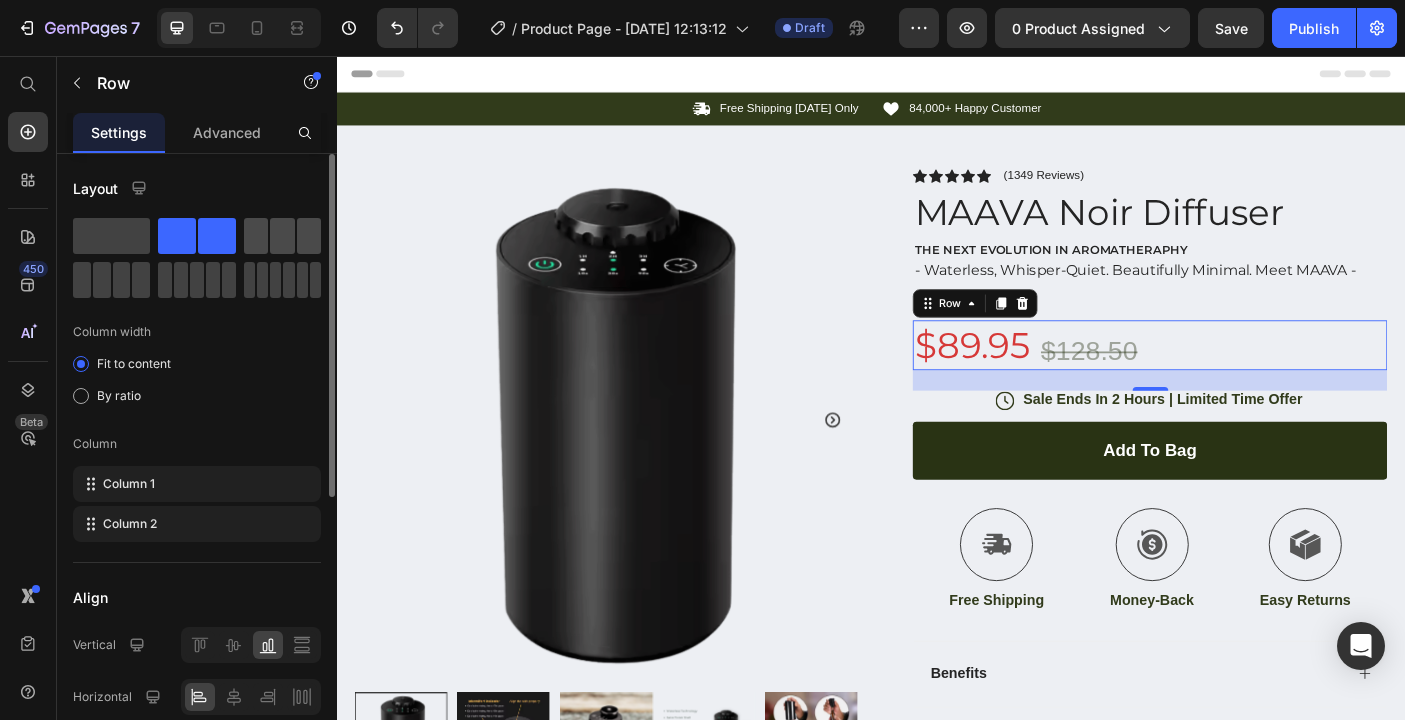 click 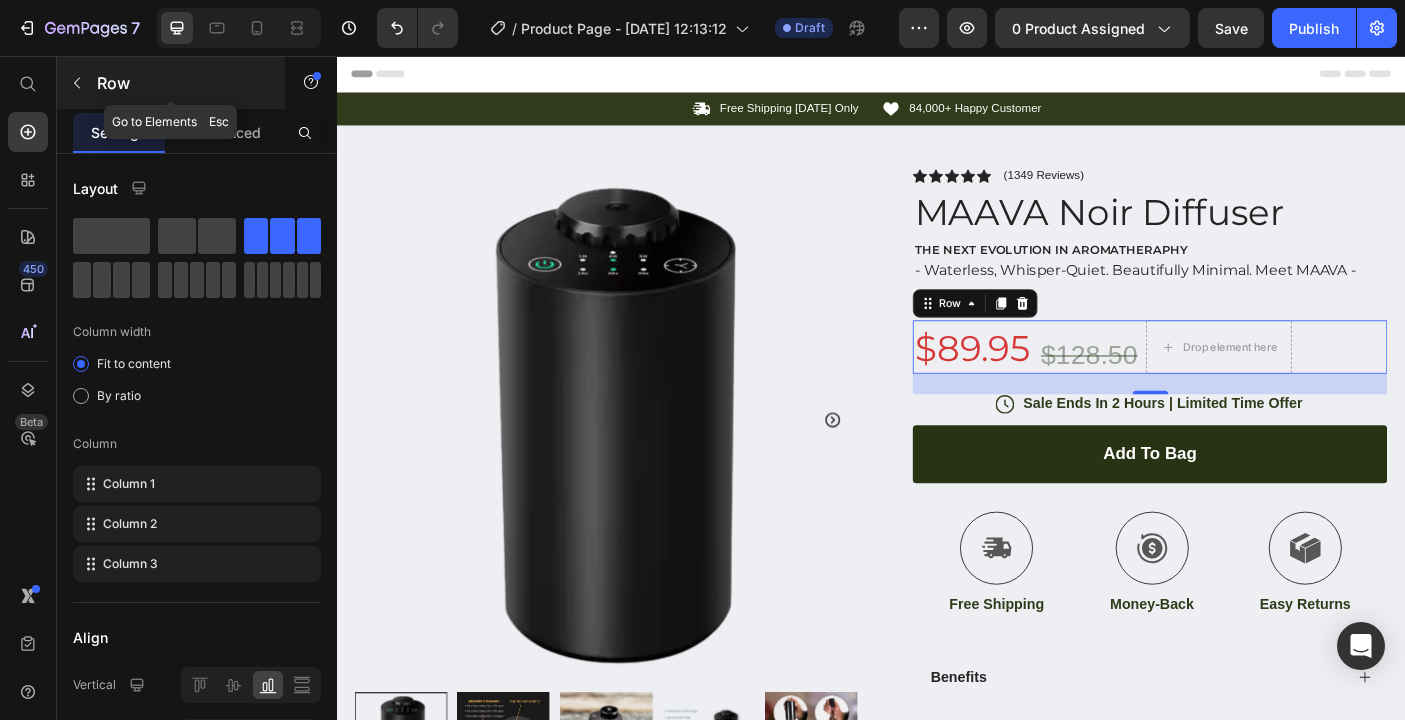 click on "Row" at bounding box center [182, 83] 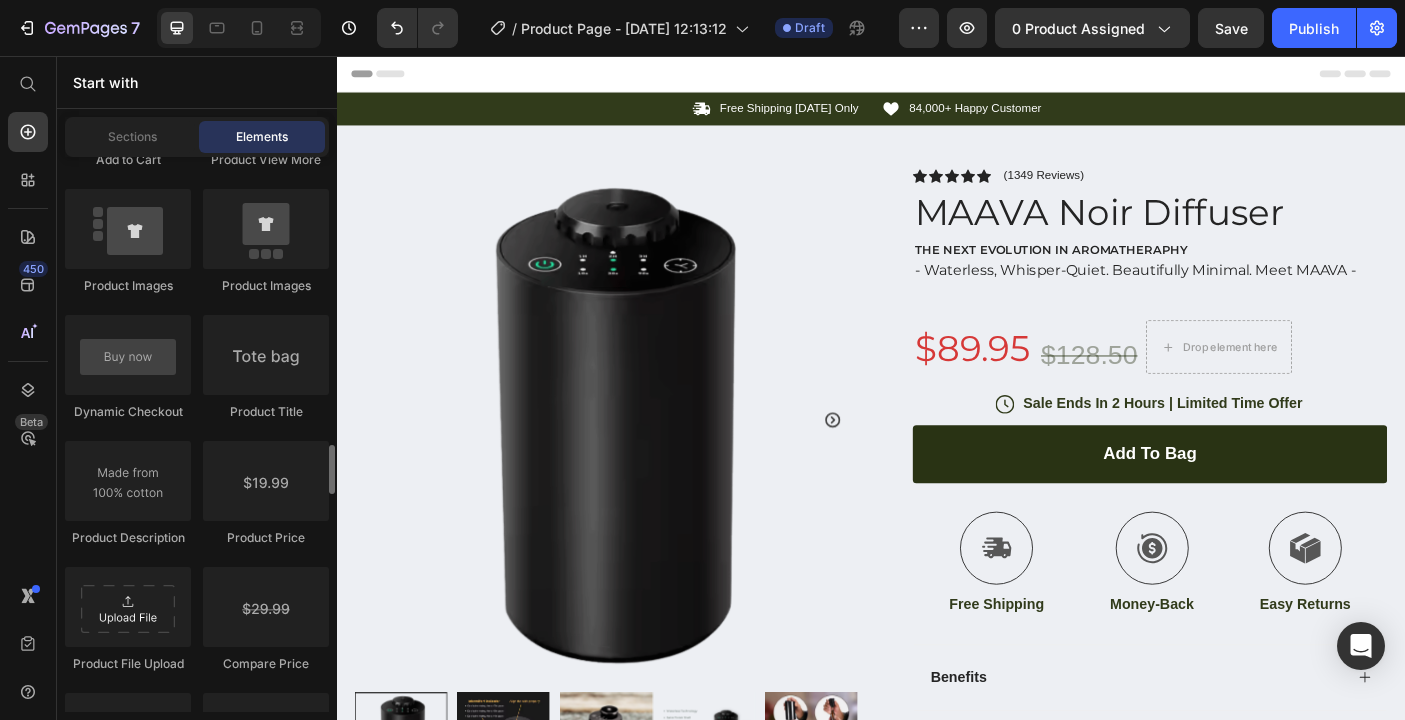 scroll, scrollTop: 3189, scrollLeft: 0, axis: vertical 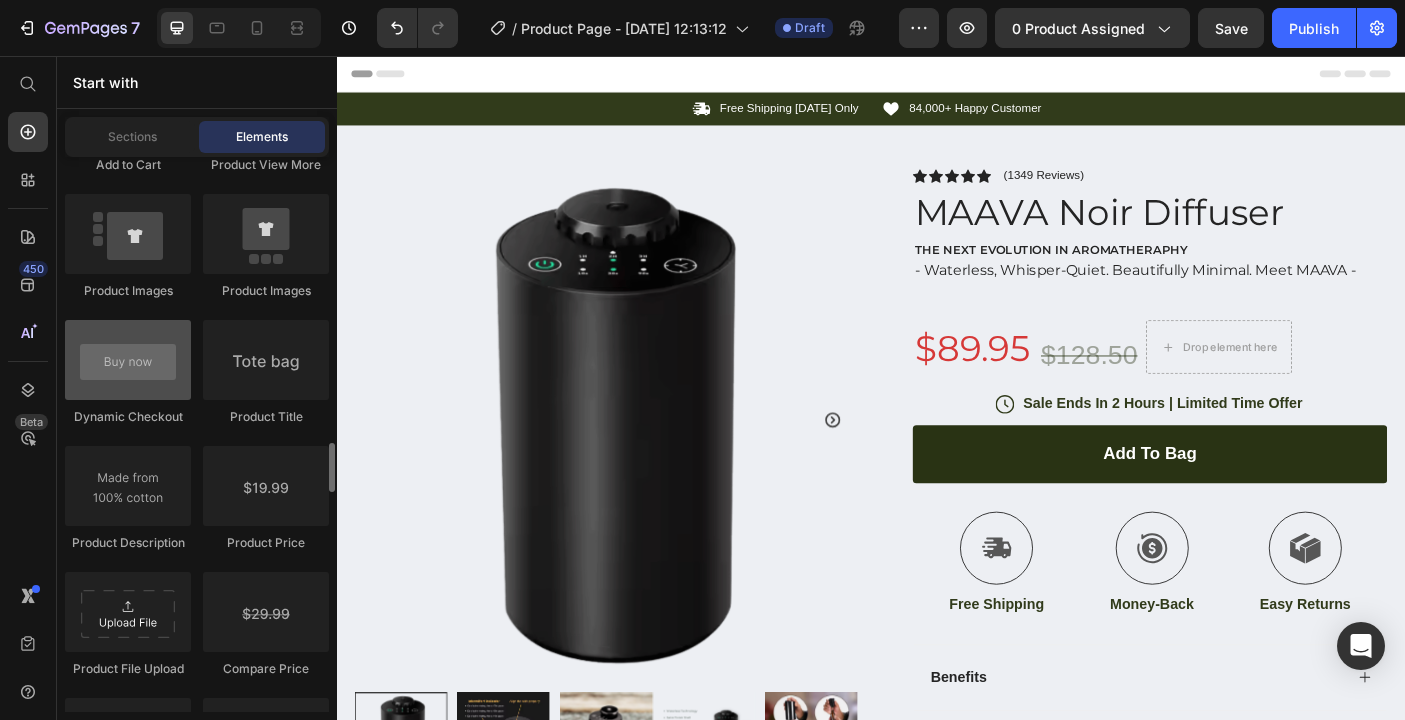 click at bounding box center (128, 360) 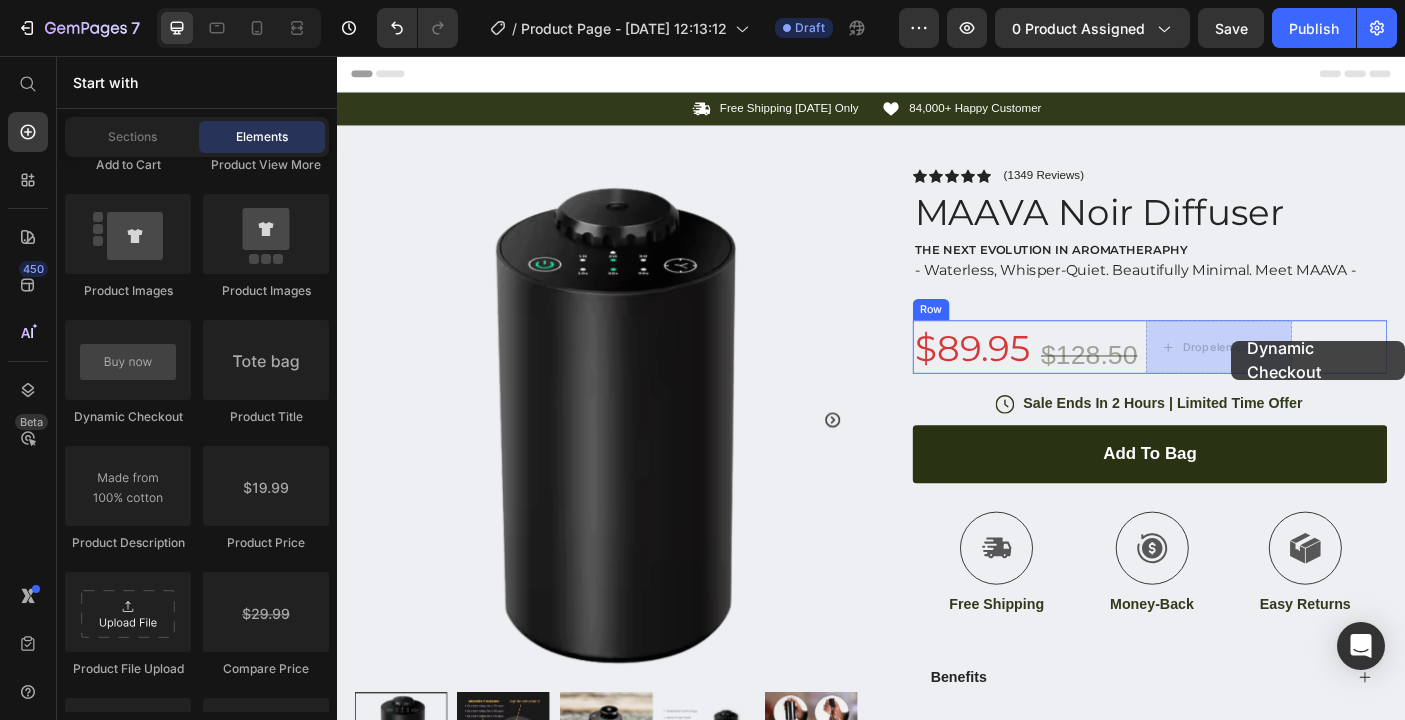drag, startPoint x: 473, startPoint y: 421, endPoint x: 1341, endPoint y: 376, distance: 869.1657 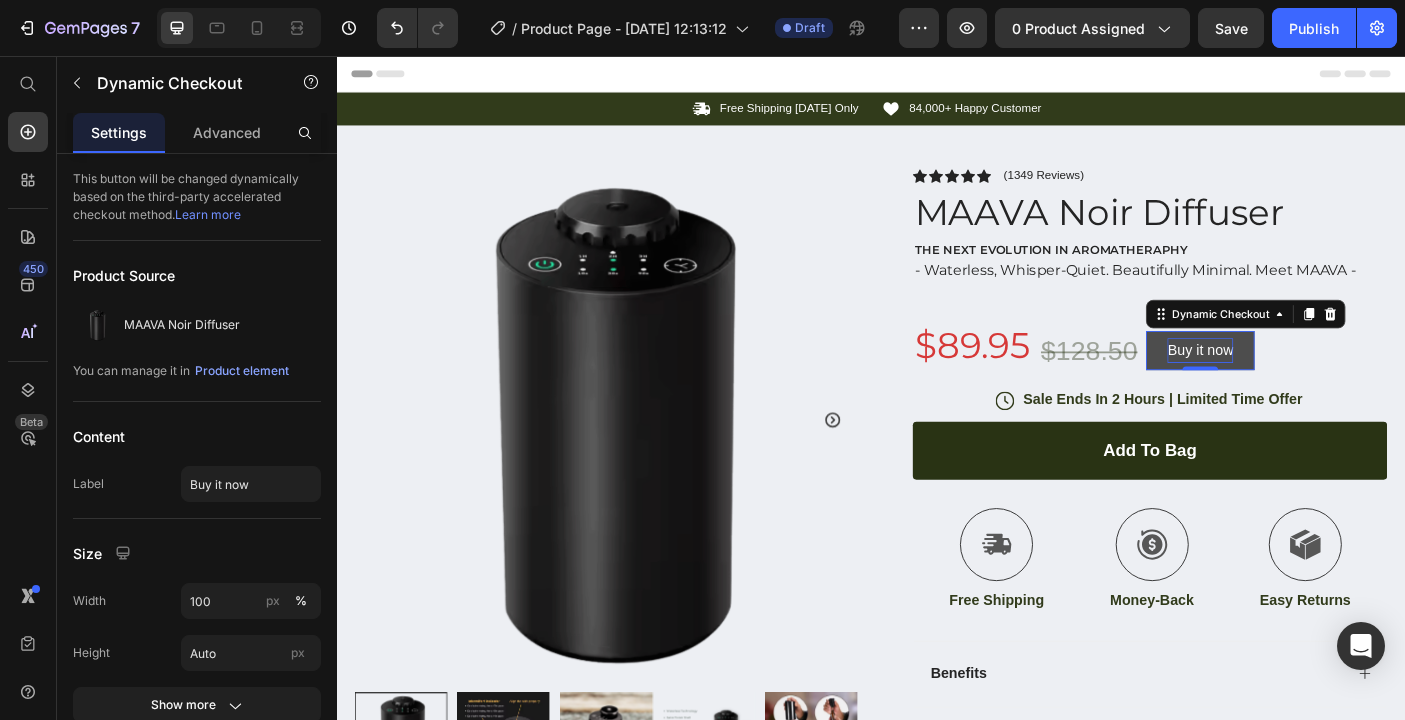 click on "Buy it now" at bounding box center [1307, 387] 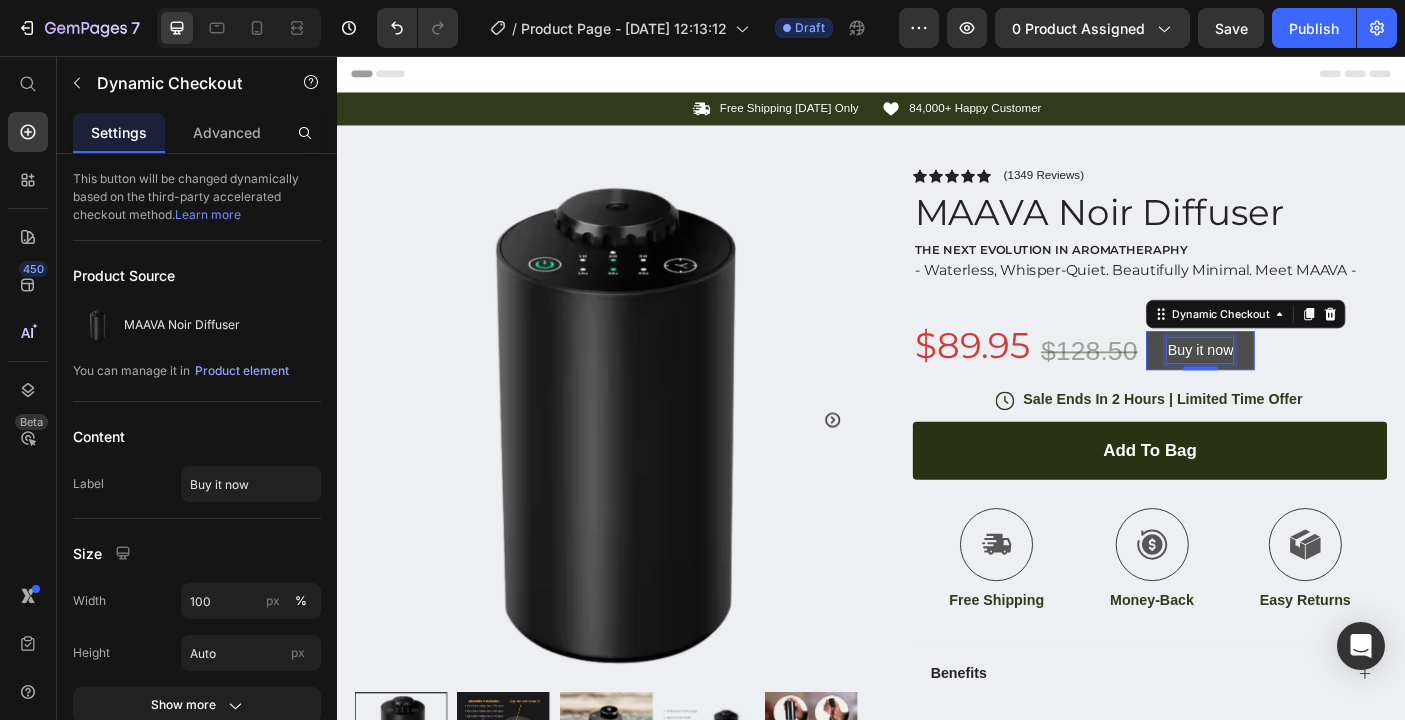 click on "Buy it now" at bounding box center (1307, 387) 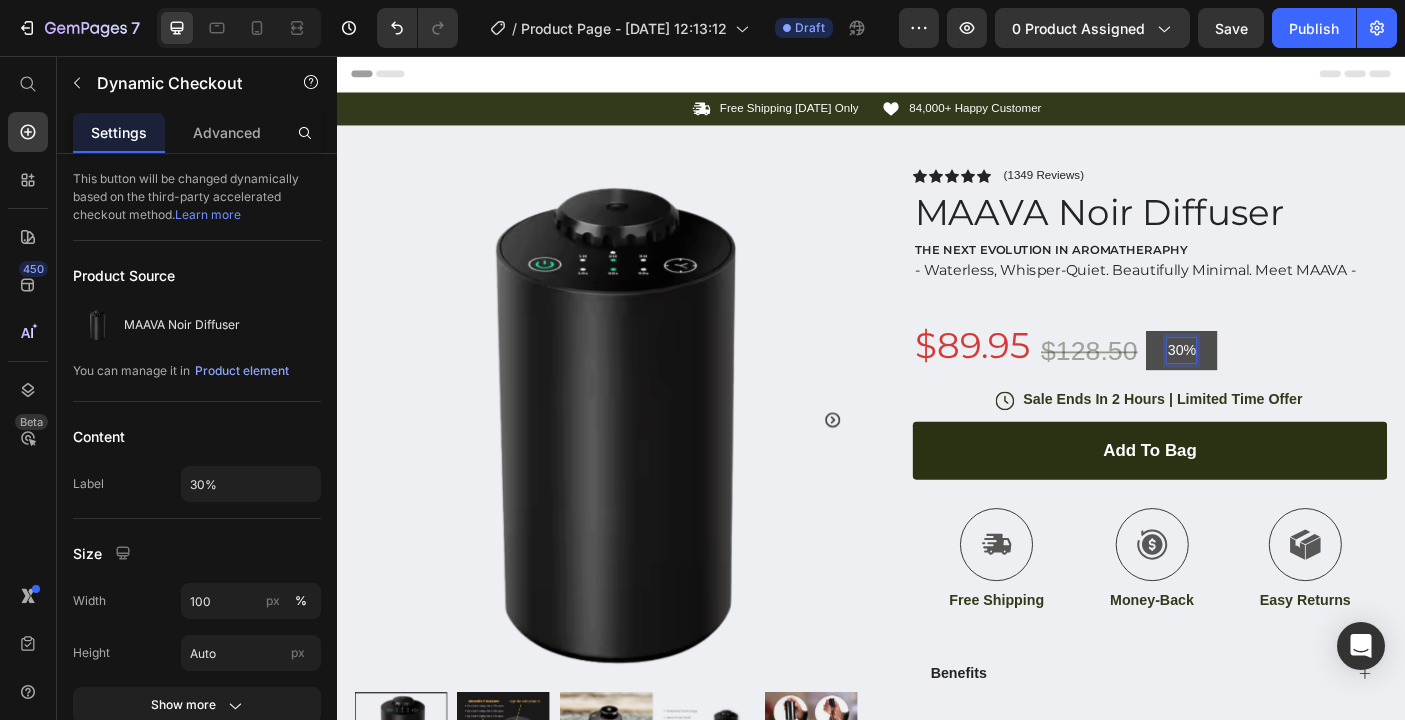 click on "30%" at bounding box center [1286, 387] 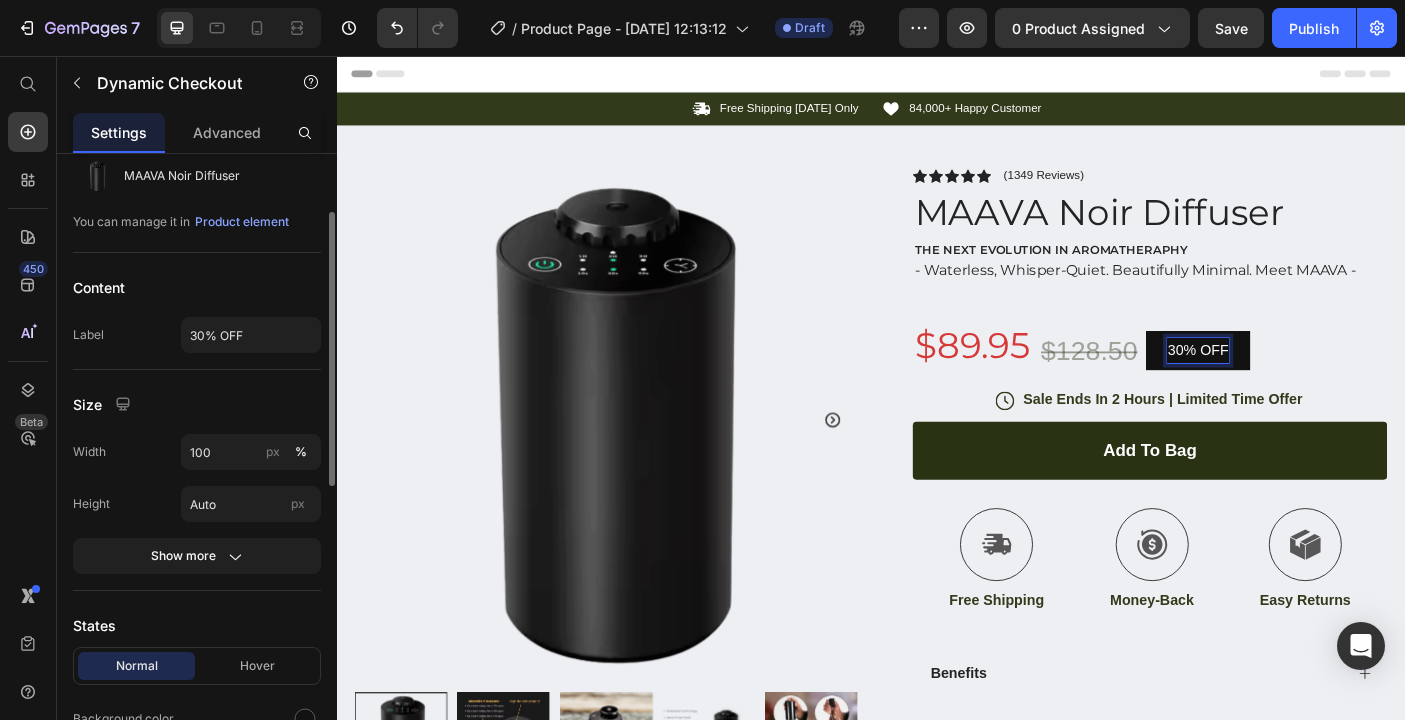 scroll, scrollTop: 154, scrollLeft: 0, axis: vertical 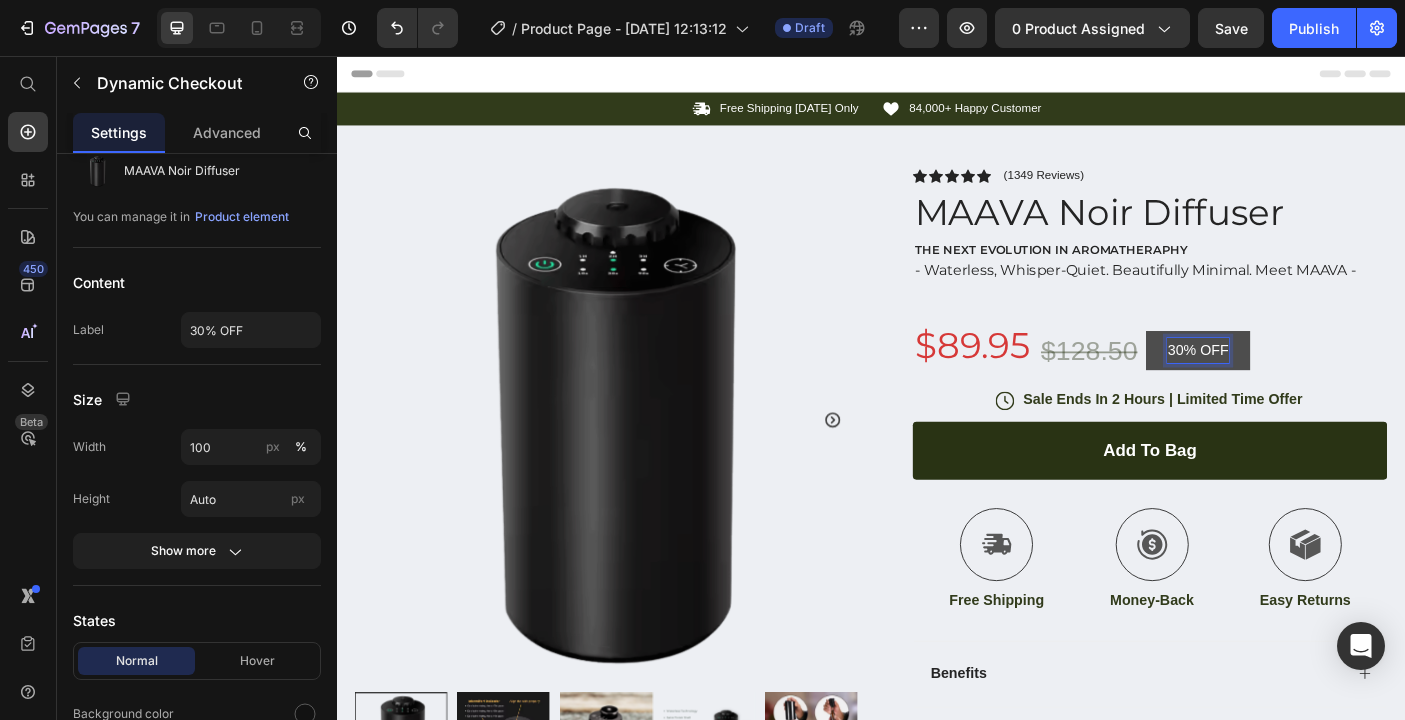click on "30% OFF" at bounding box center (1304, 387) 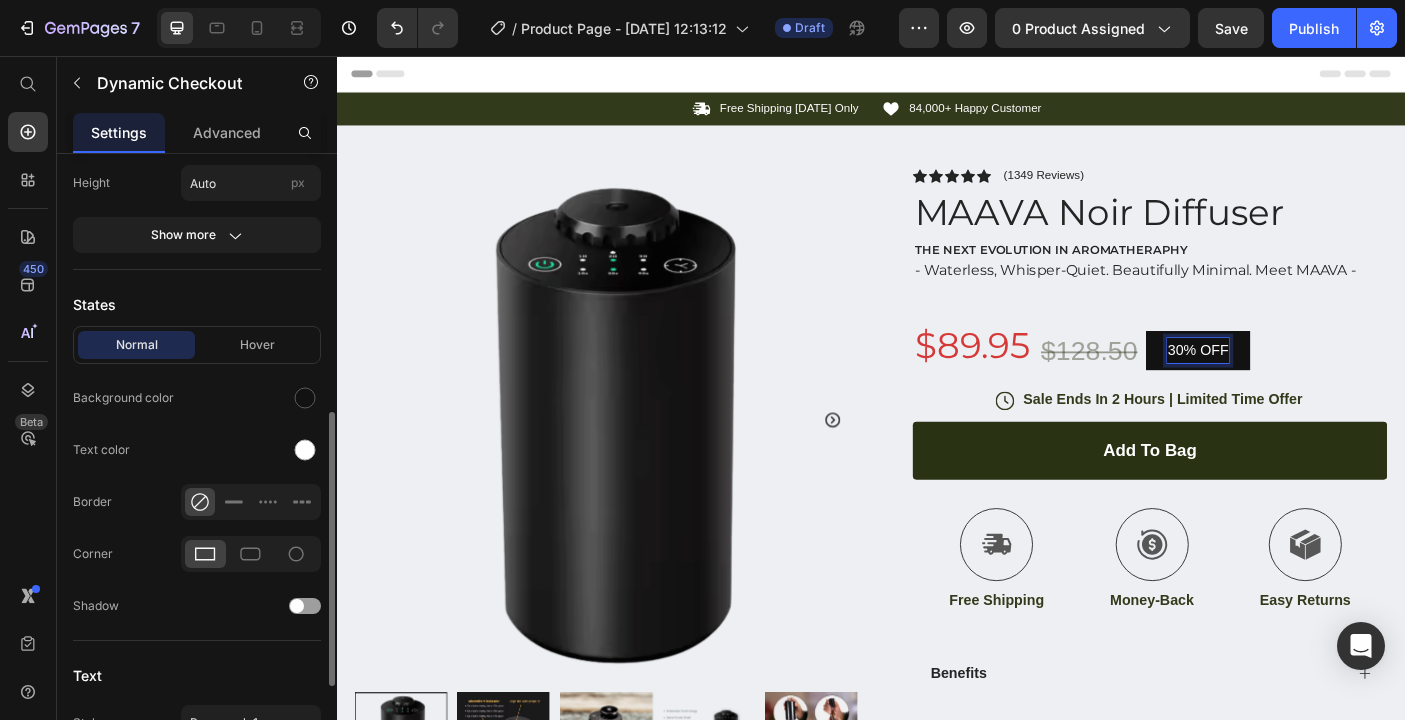 scroll, scrollTop: 506, scrollLeft: 0, axis: vertical 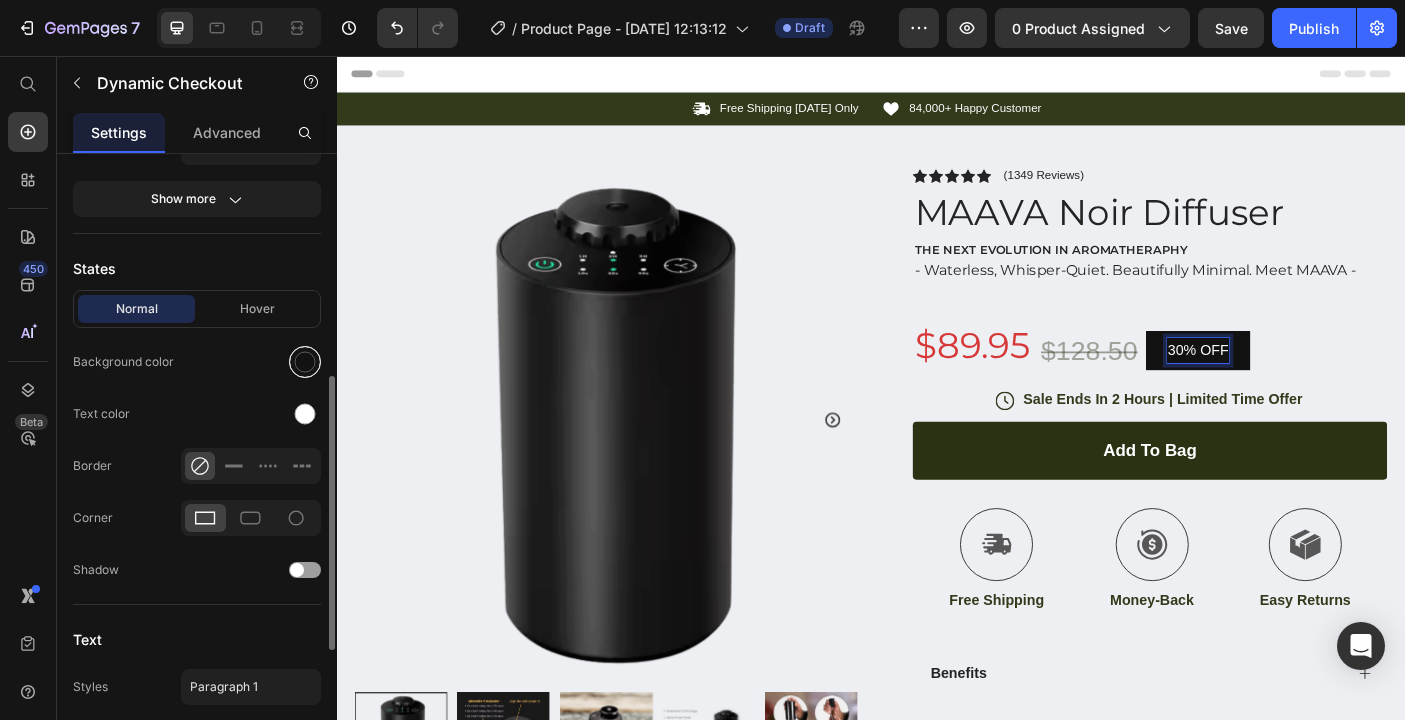 click at bounding box center [305, 362] 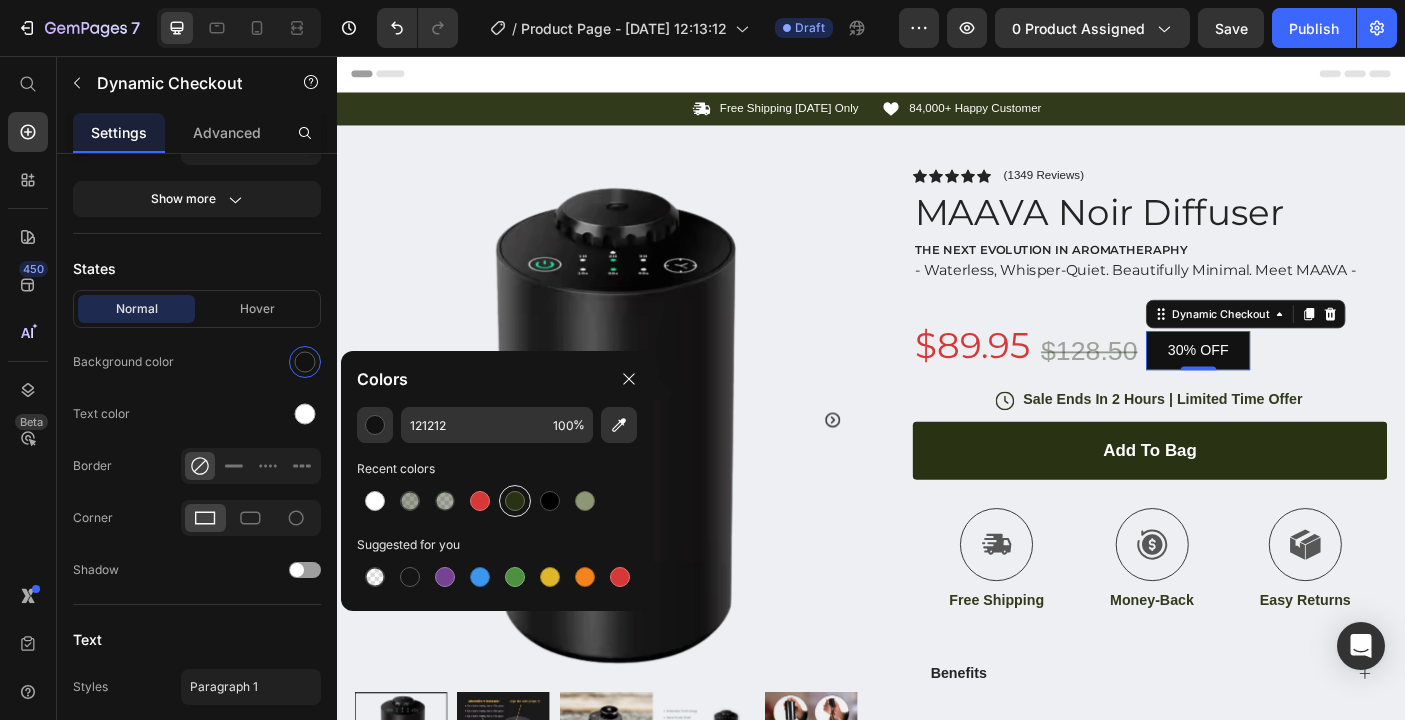 click at bounding box center [515, 501] 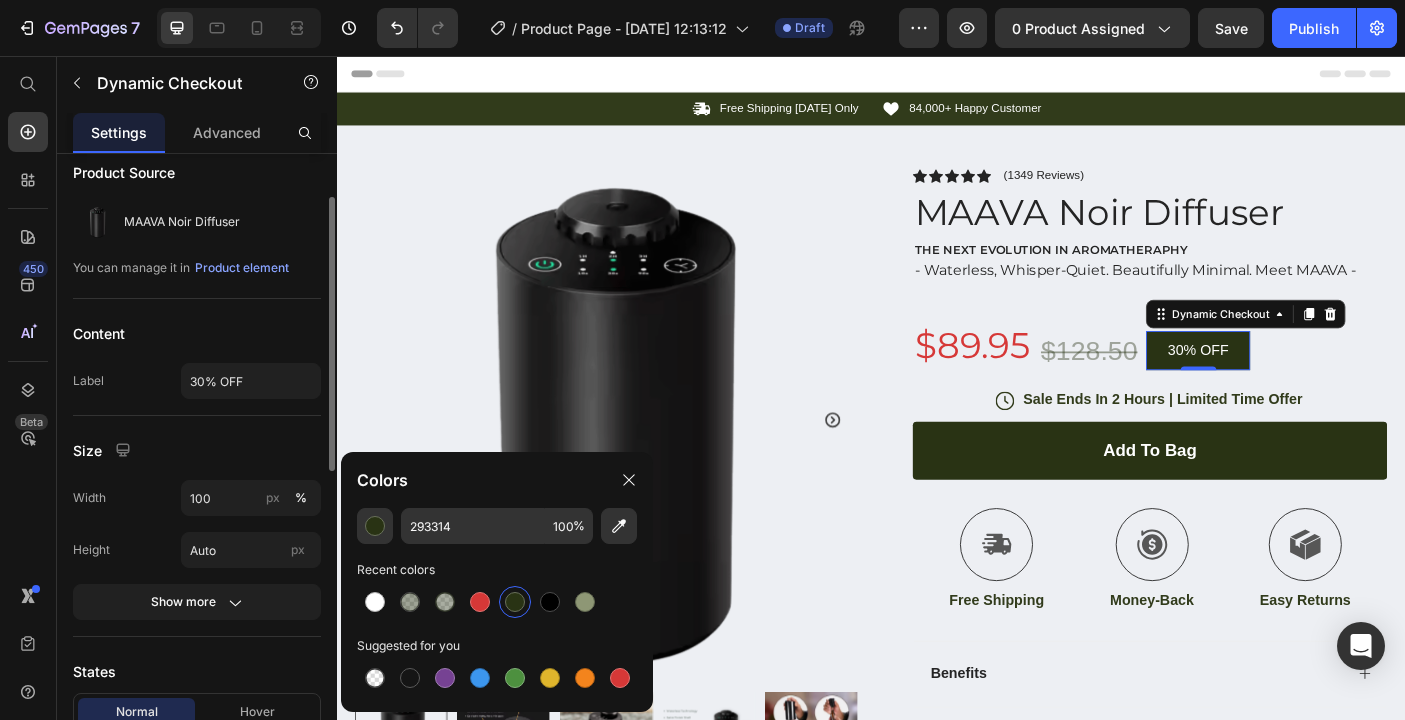 scroll, scrollTop: 100, scrollLeft: 0, axis: vertical 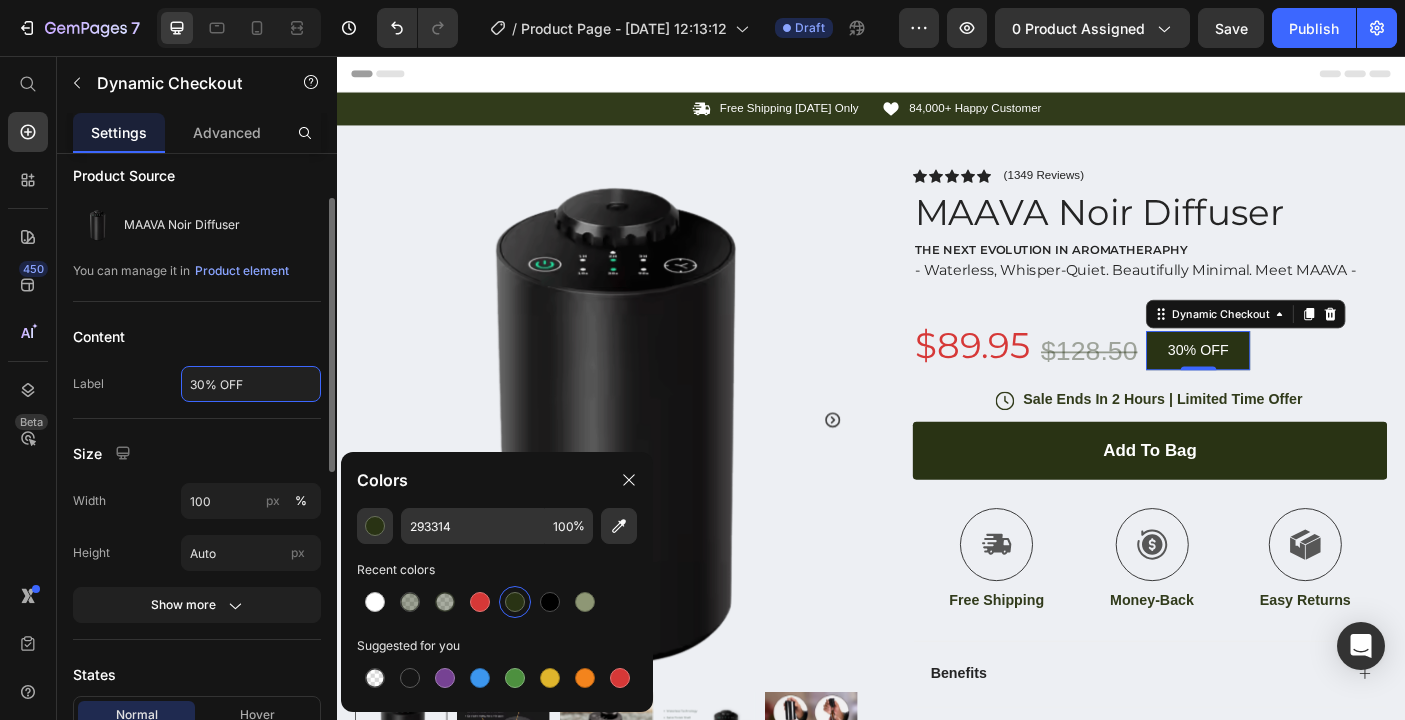 click on "30% OFF" 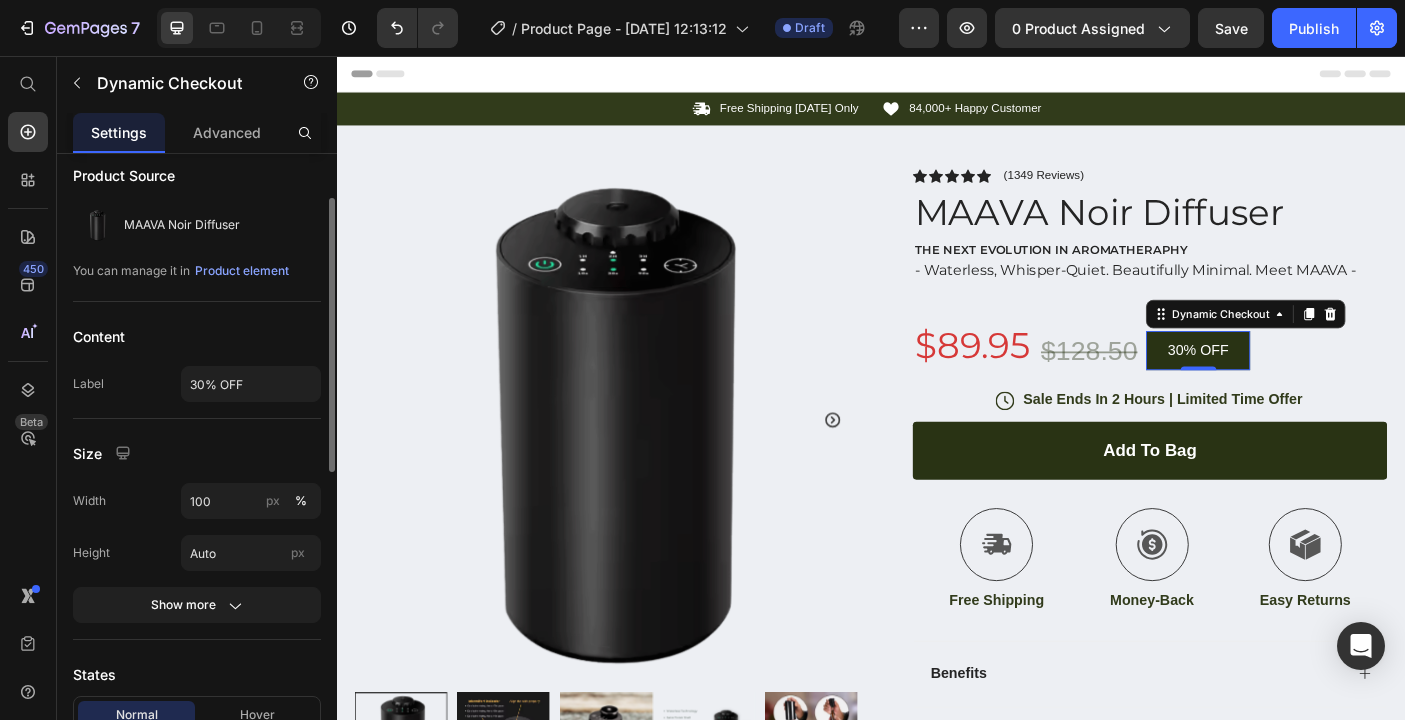 click on "Size" at bounding box center [197, 453] 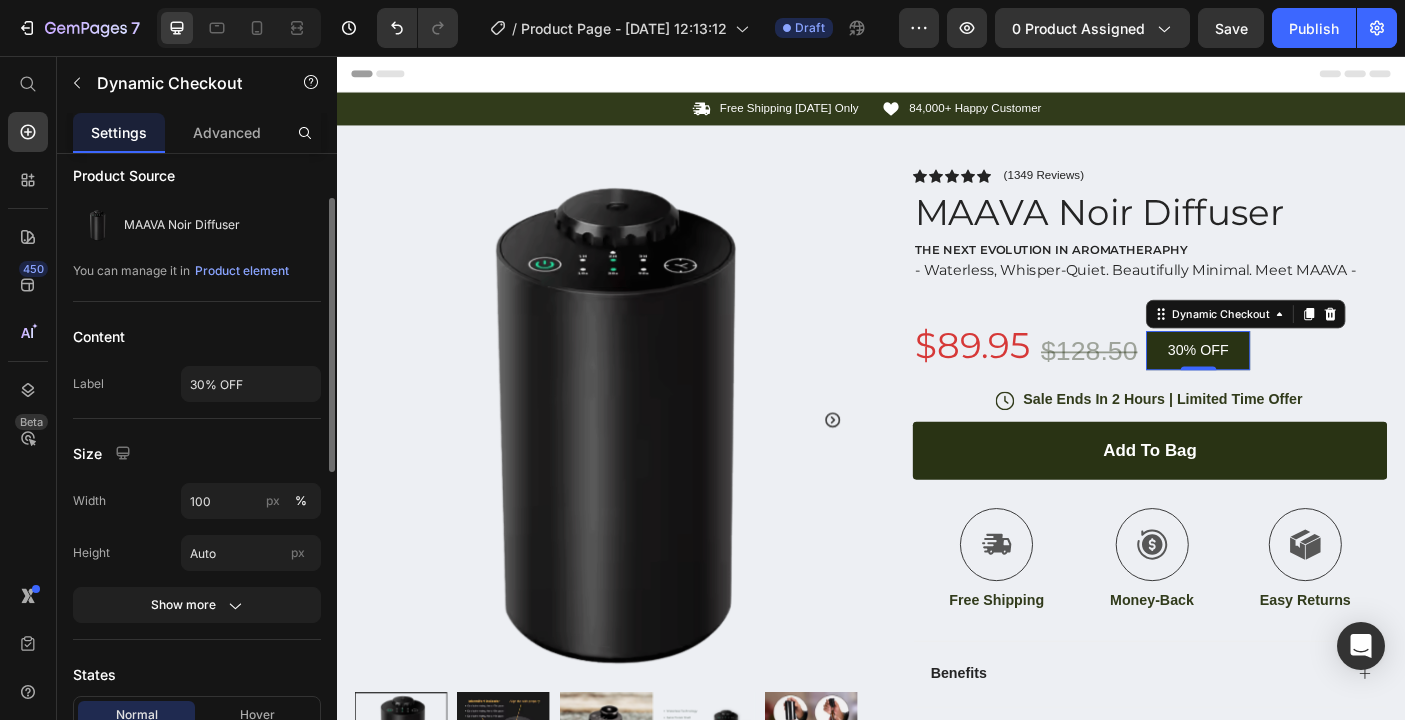 scroll, scrollTop: 0, scrollLeft: 0, axis: both 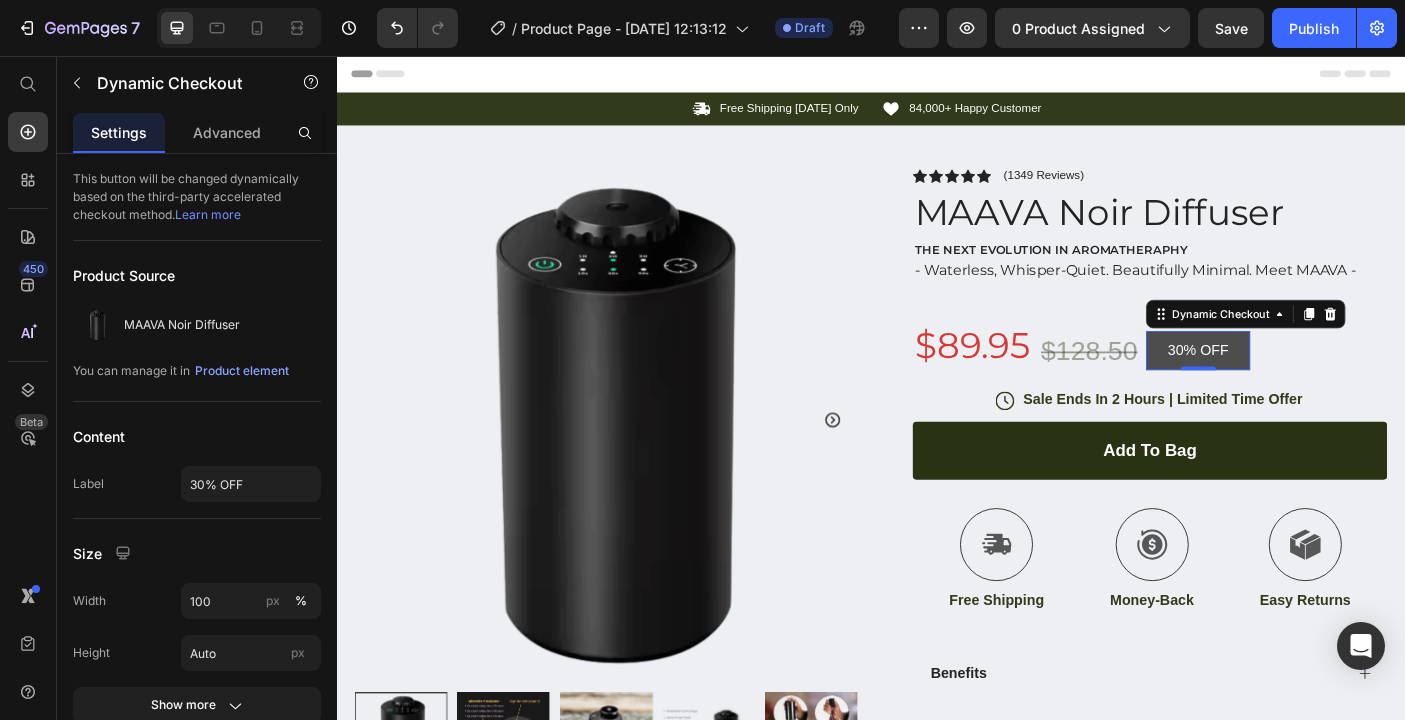 click on "30% OFF" at bounding box center (1304, 387) 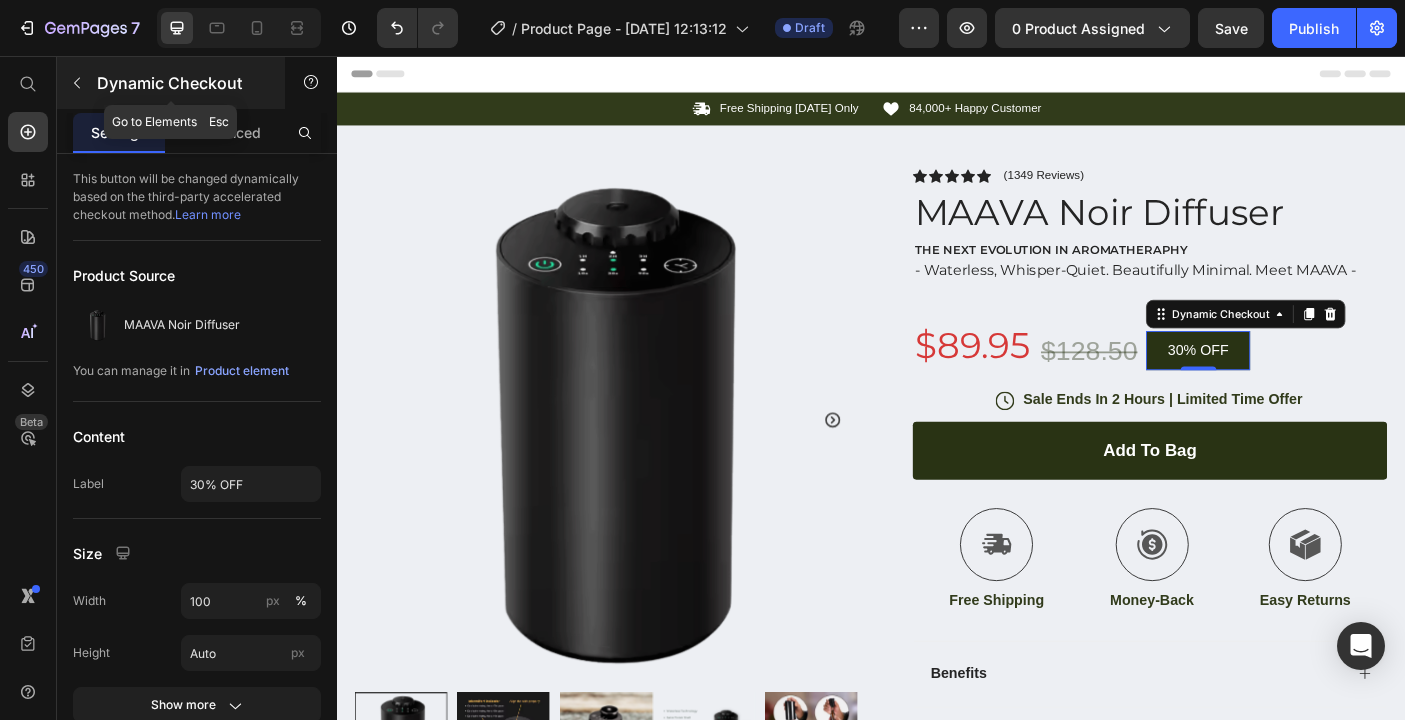 click 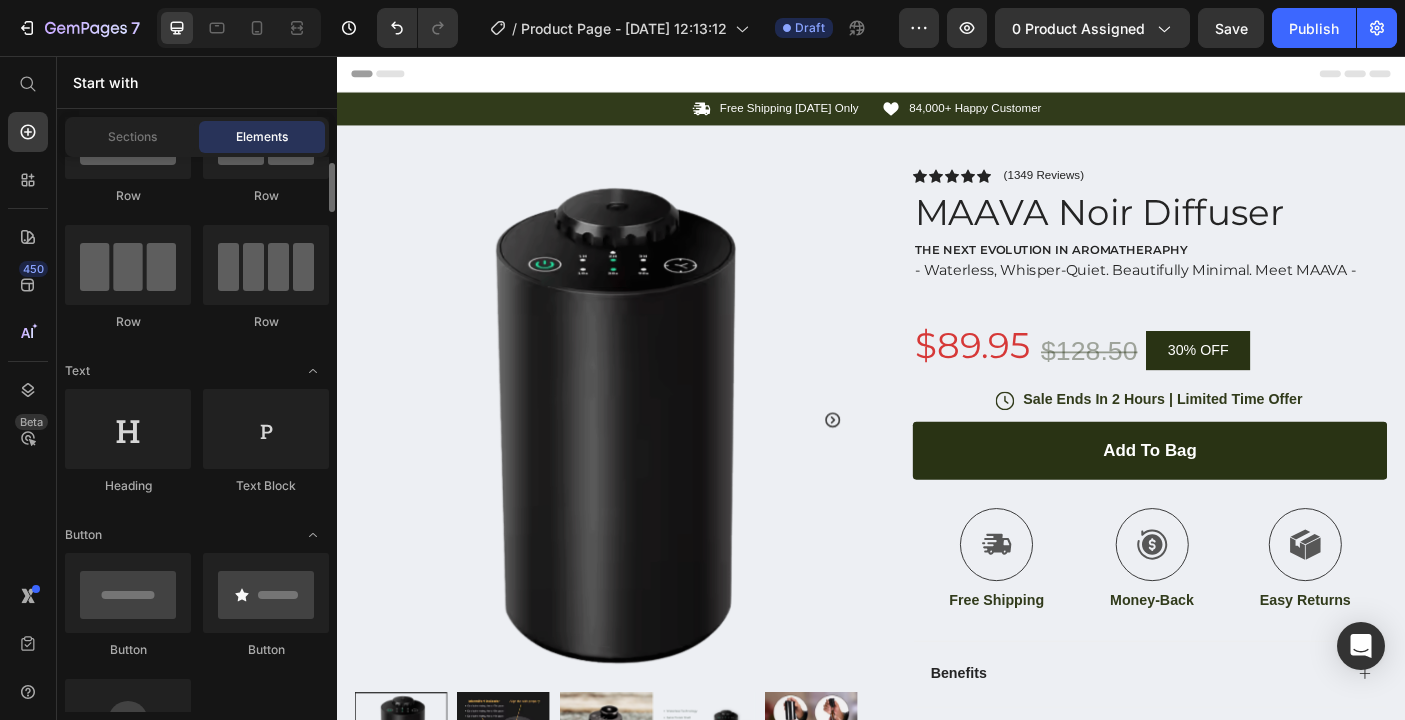 scroll, scrollTop: 100, scrollLeft: 0, axis: vertical 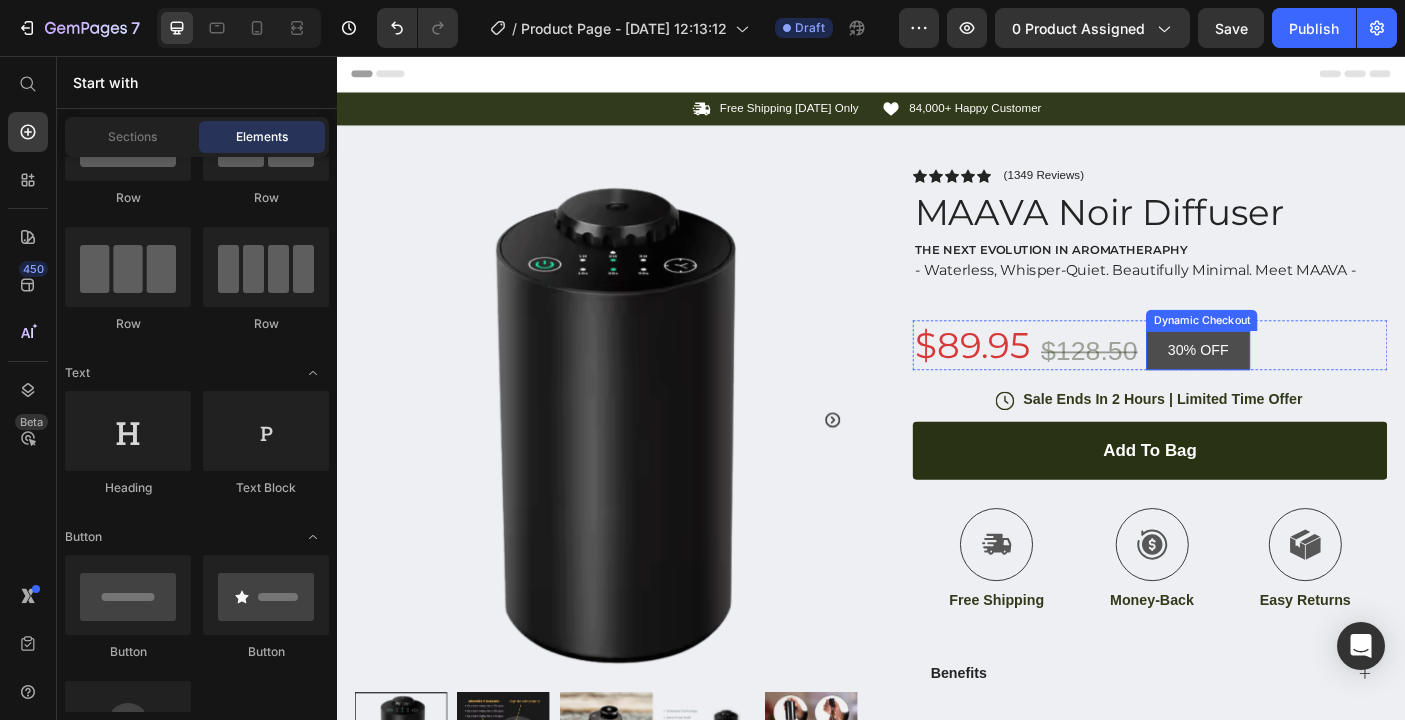 click on "30% OFF" at bounding box center [1304, 387] 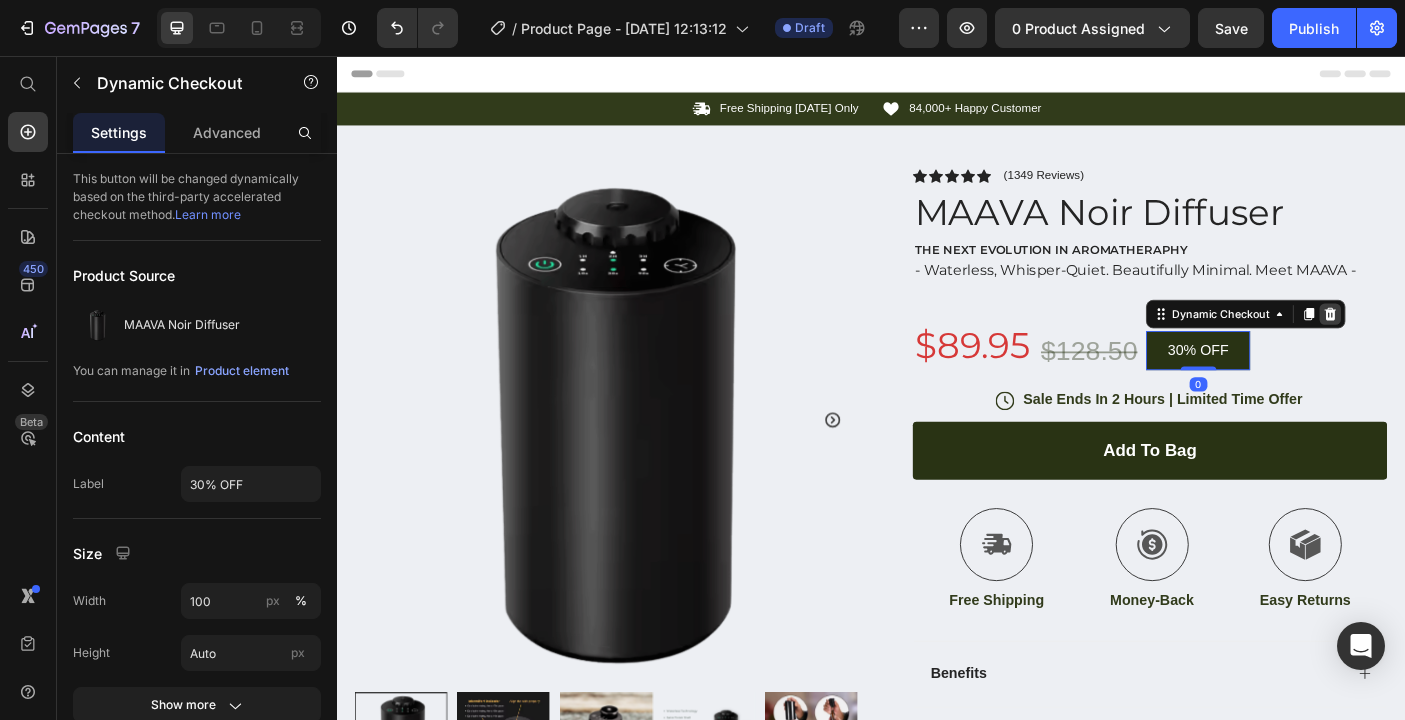 click 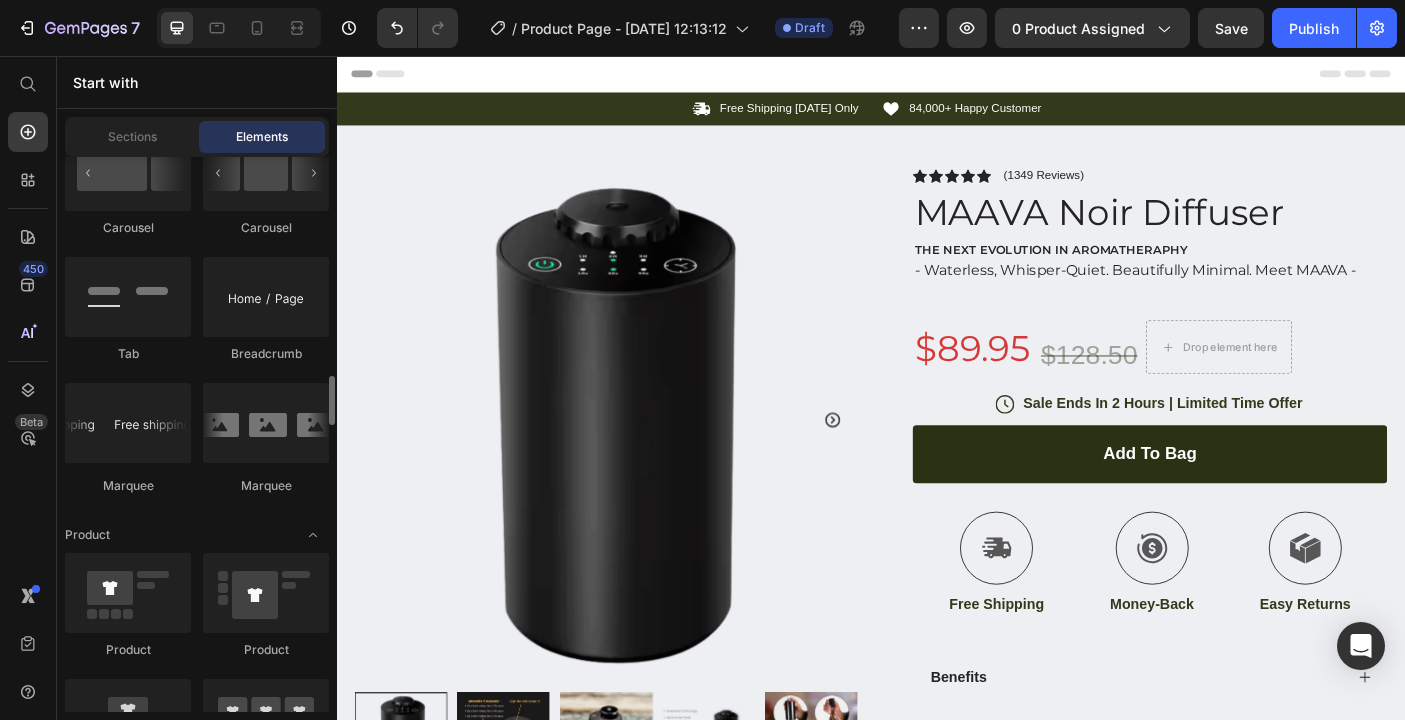scroll, scrollTop: 2350, scrollLeft: 0, axis: vertical 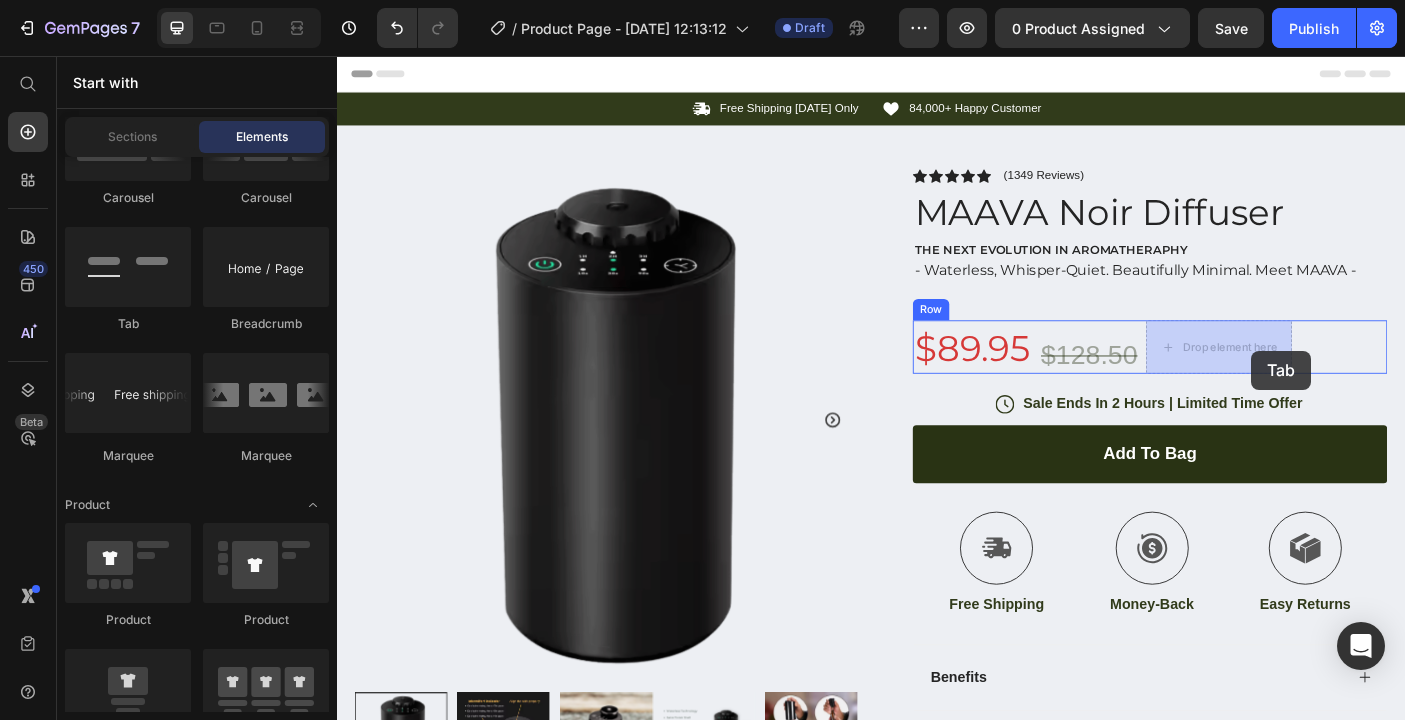 drag, startPoint x: 455, startPoint y: 330, endPoint x: 1357, endPoint y: 387, distance: 903.7992 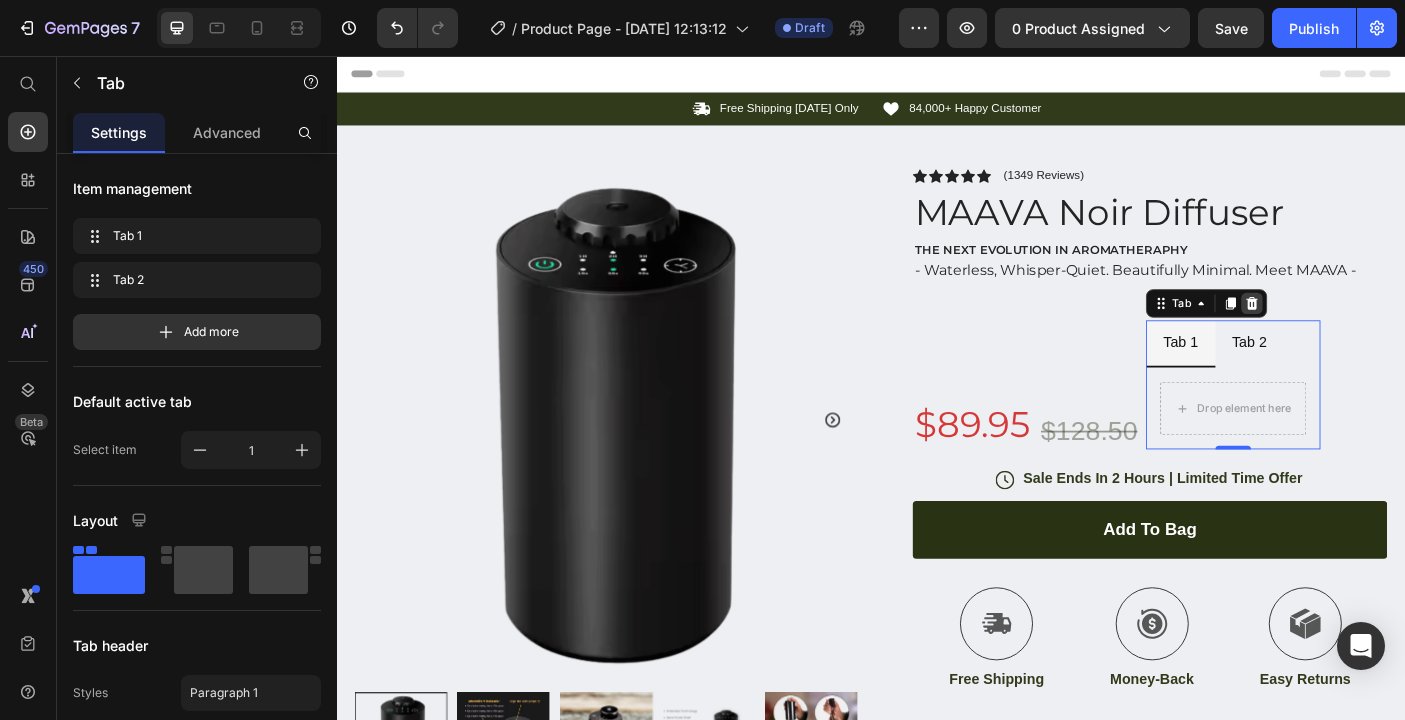click at bounding box center (1365, 334) 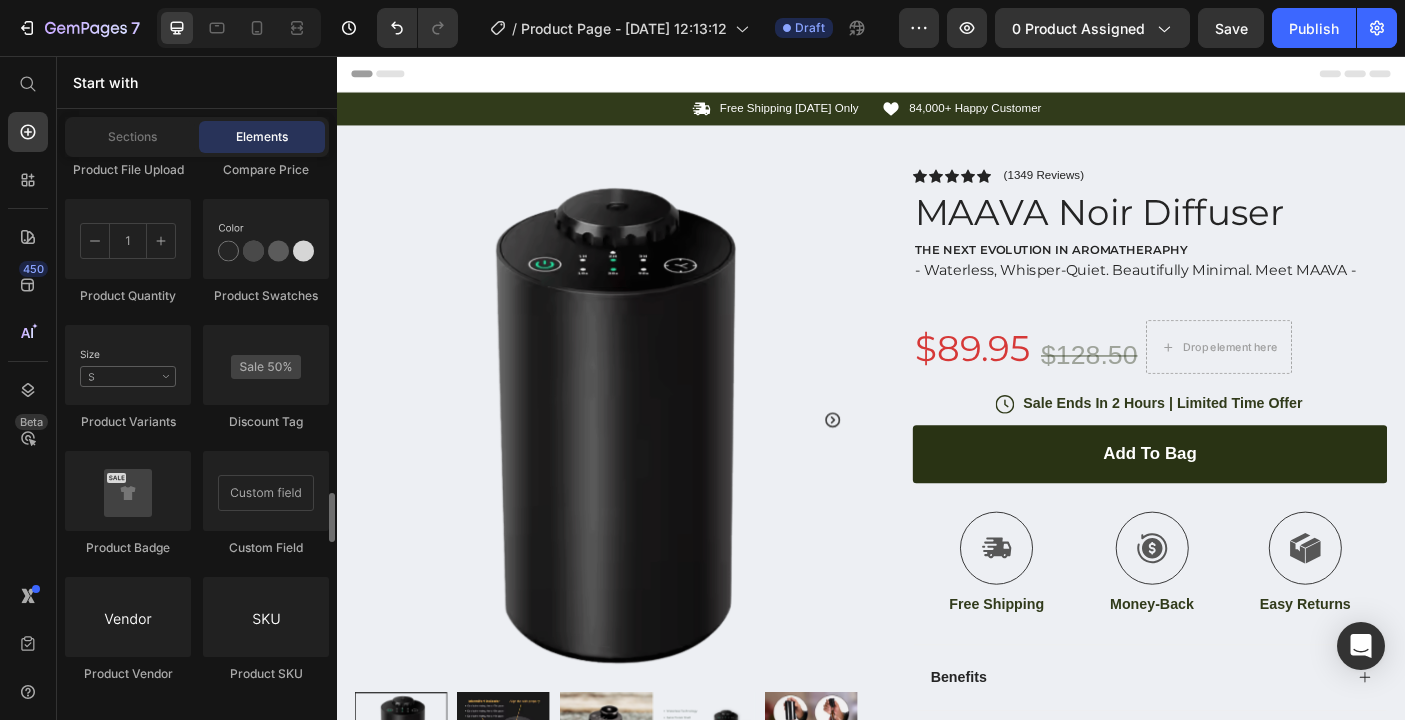 scroll, scrollTop: 3693, scrollLeft: 0, axis: vertical 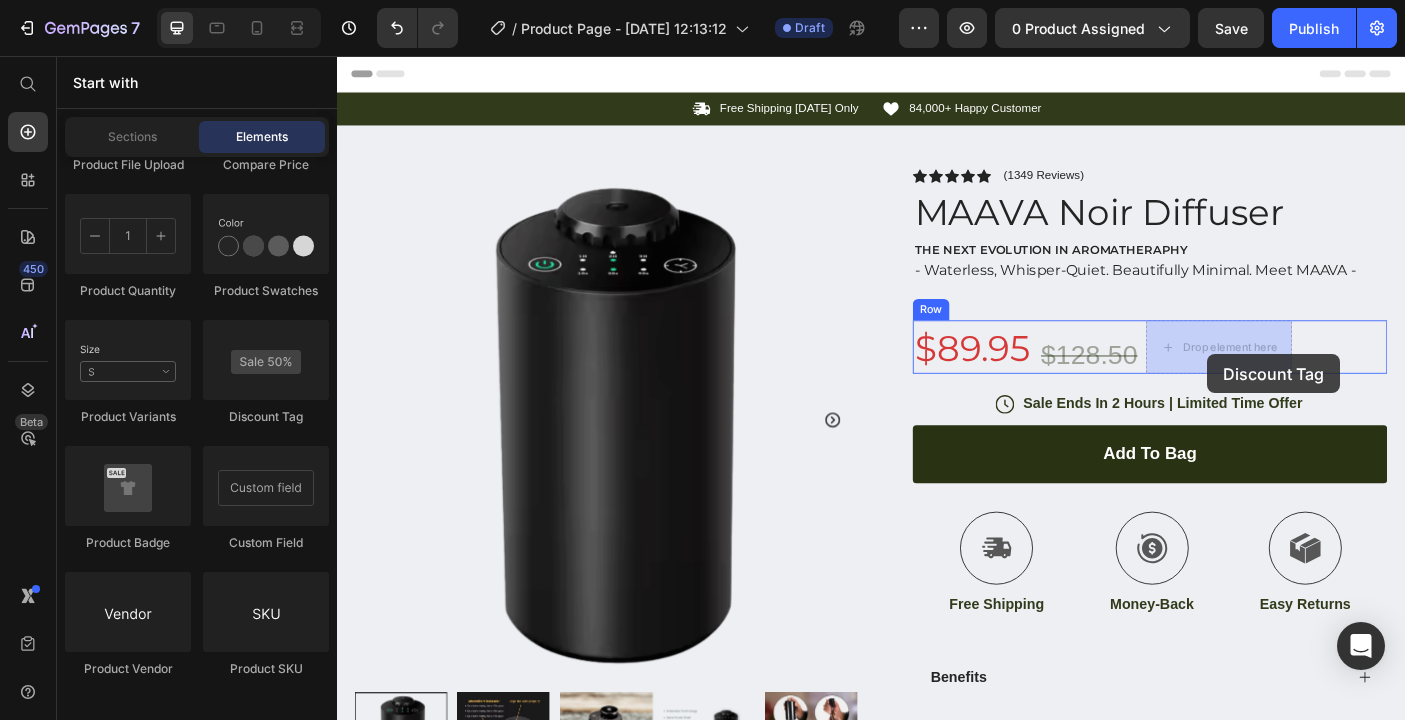 drag, startPoint x: 587, startPoint y: 421, endPoint x: 1314, endPoint y: 388, distance: 727.7486 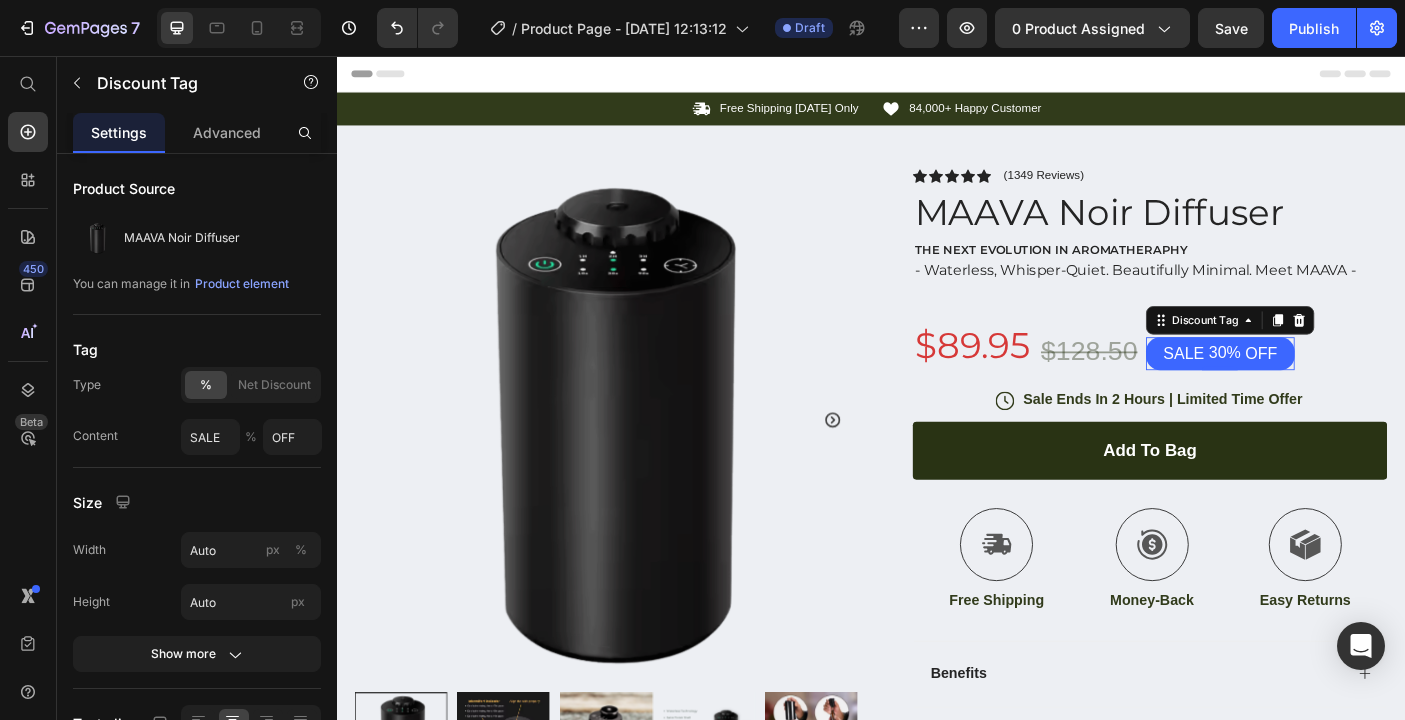 click on "SALE" at bounding box center [1288, 390] 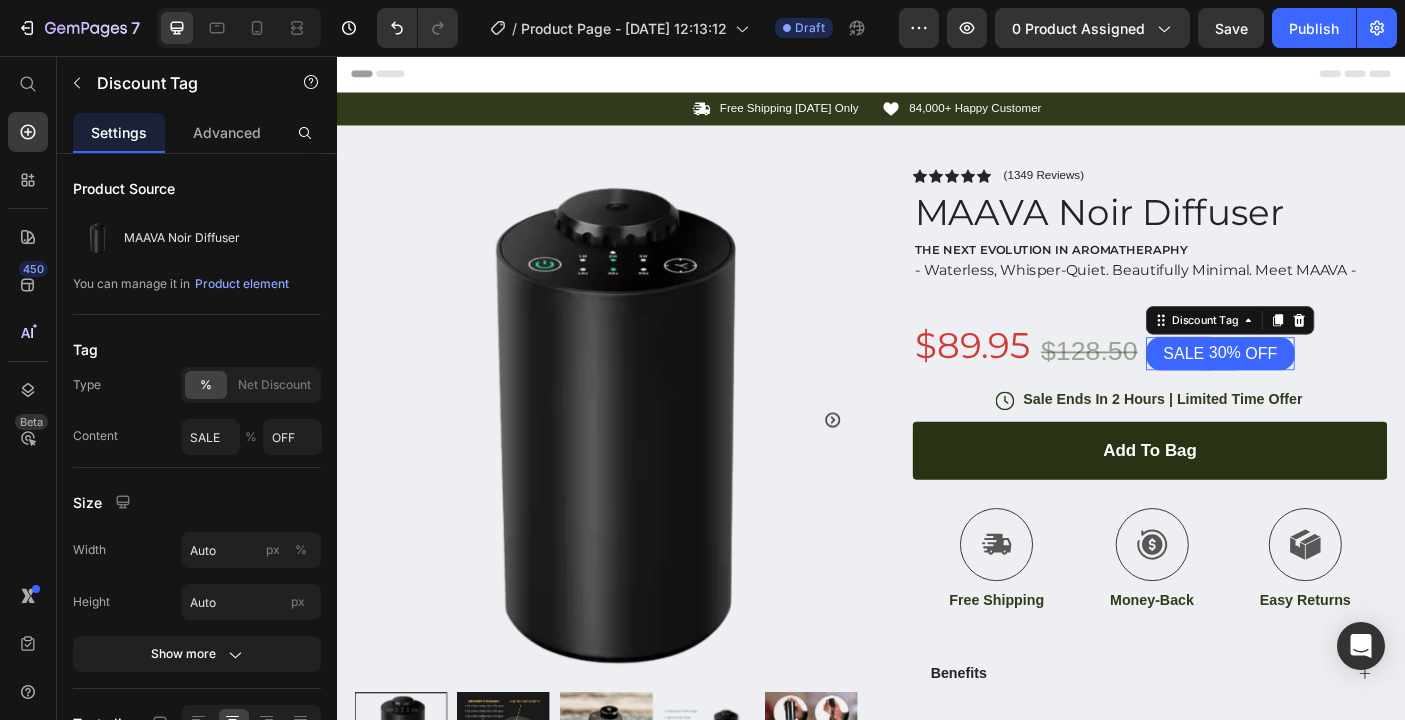 click on "SALE" at bounding box center (1288, 390) 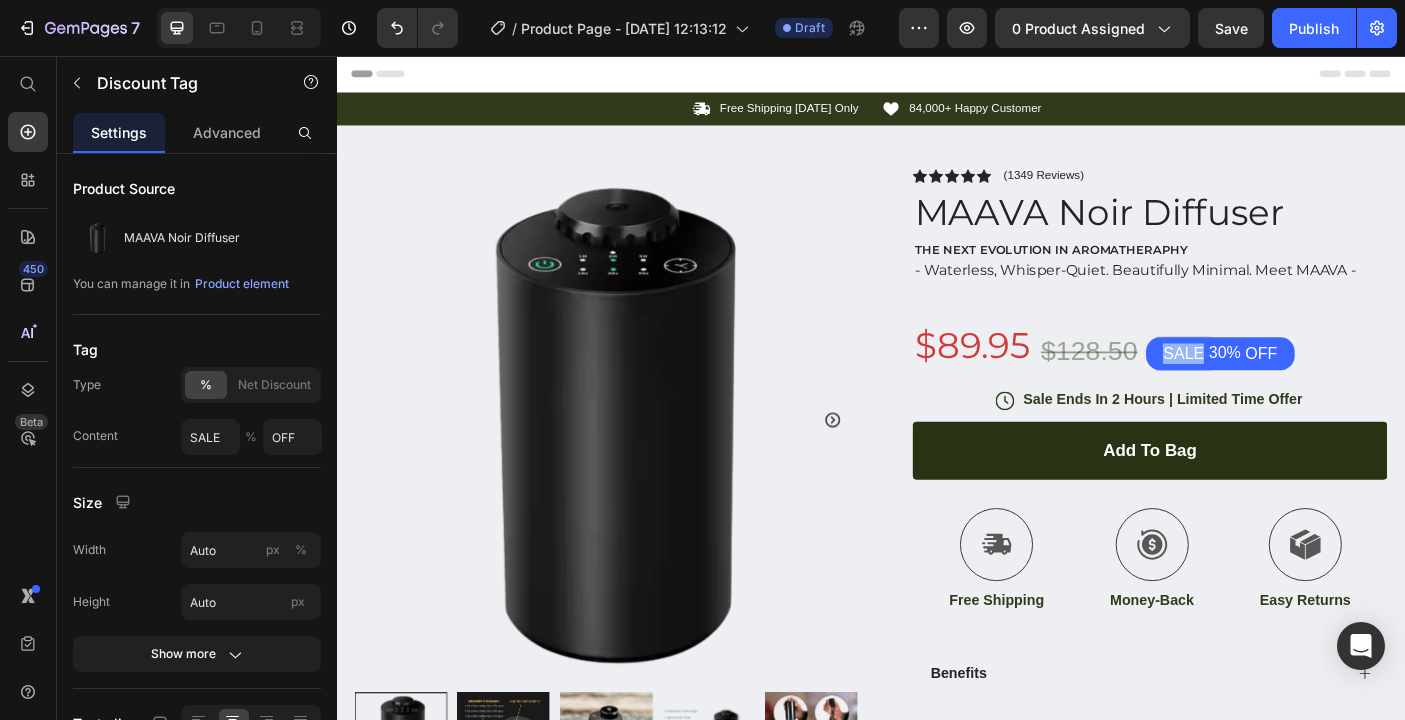 click on "30%" at bounding box center (1334, 389) 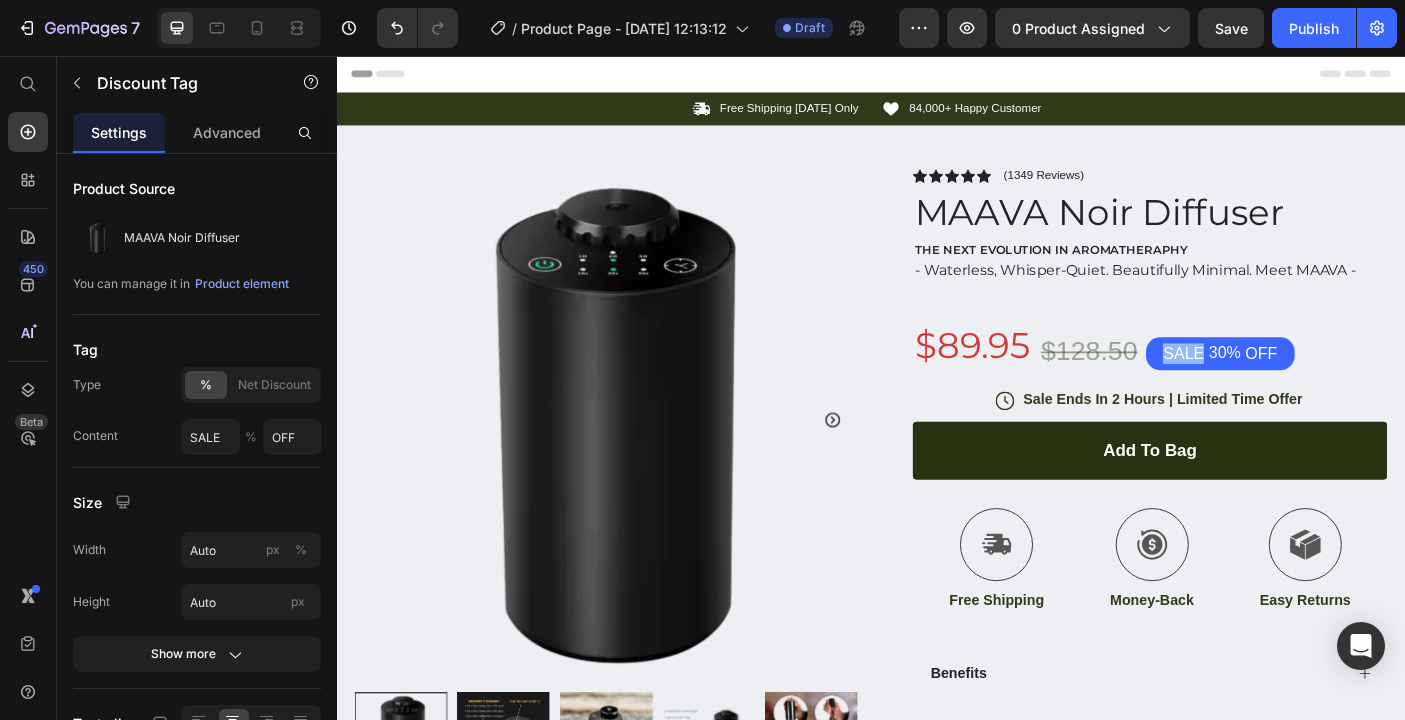 click on "30%" at bounding box center [1334, 389] 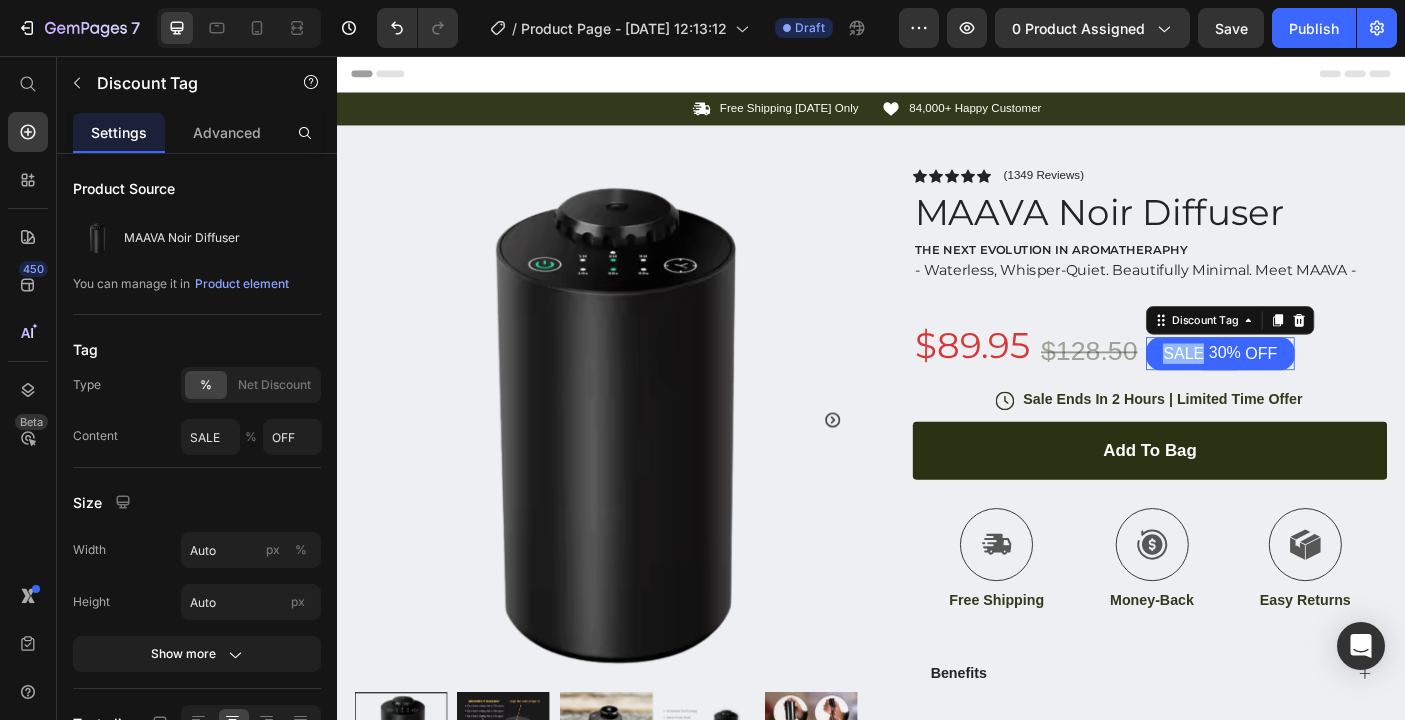 click on "30%" at bounding box center (1334, 389) 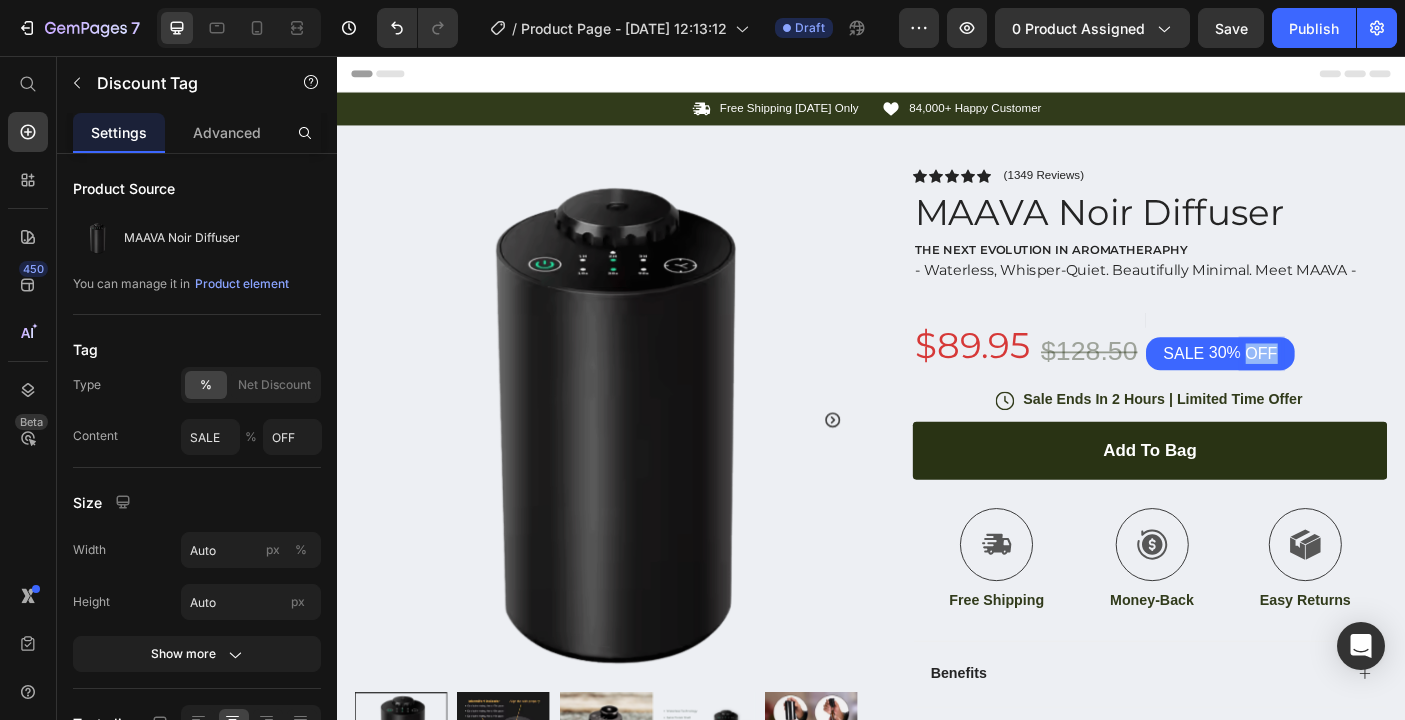 click on "30%" at bounding box center (1334, 389) 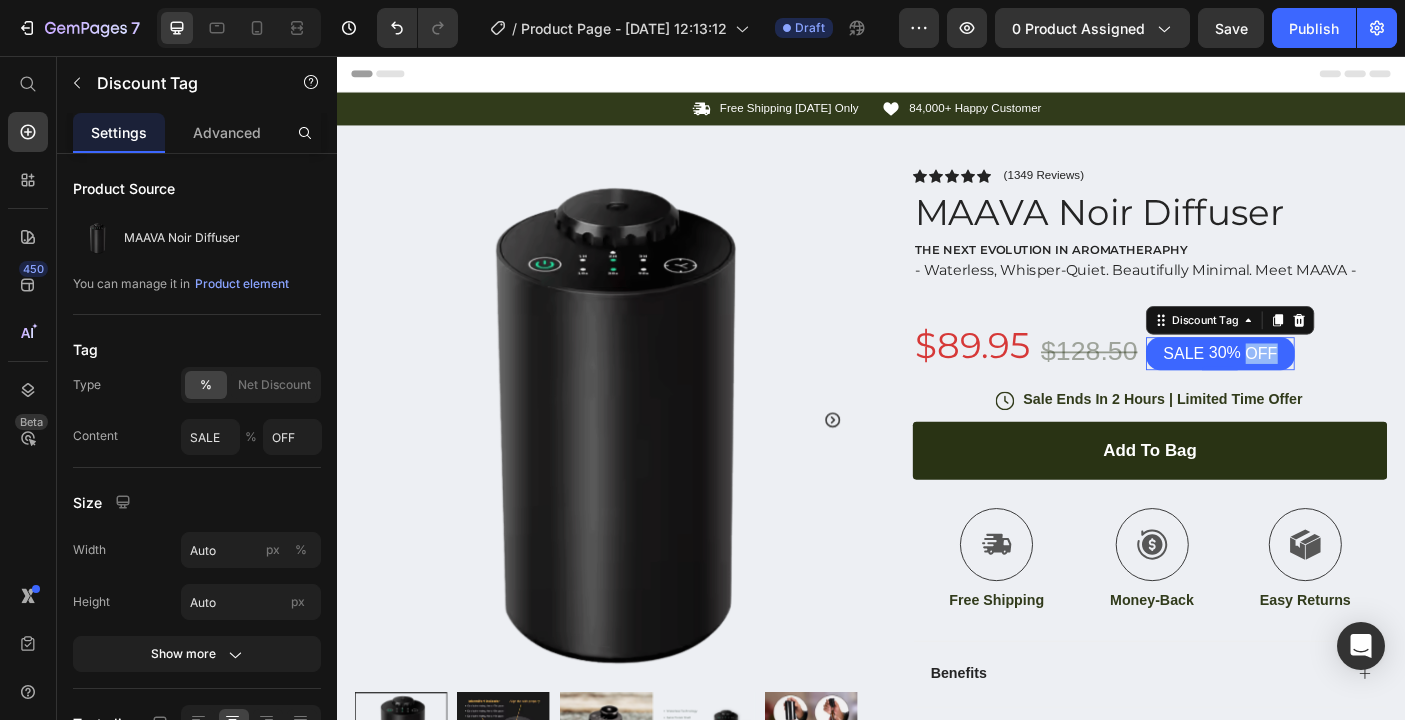 click on "30%" at bounding box center (1334, 389) 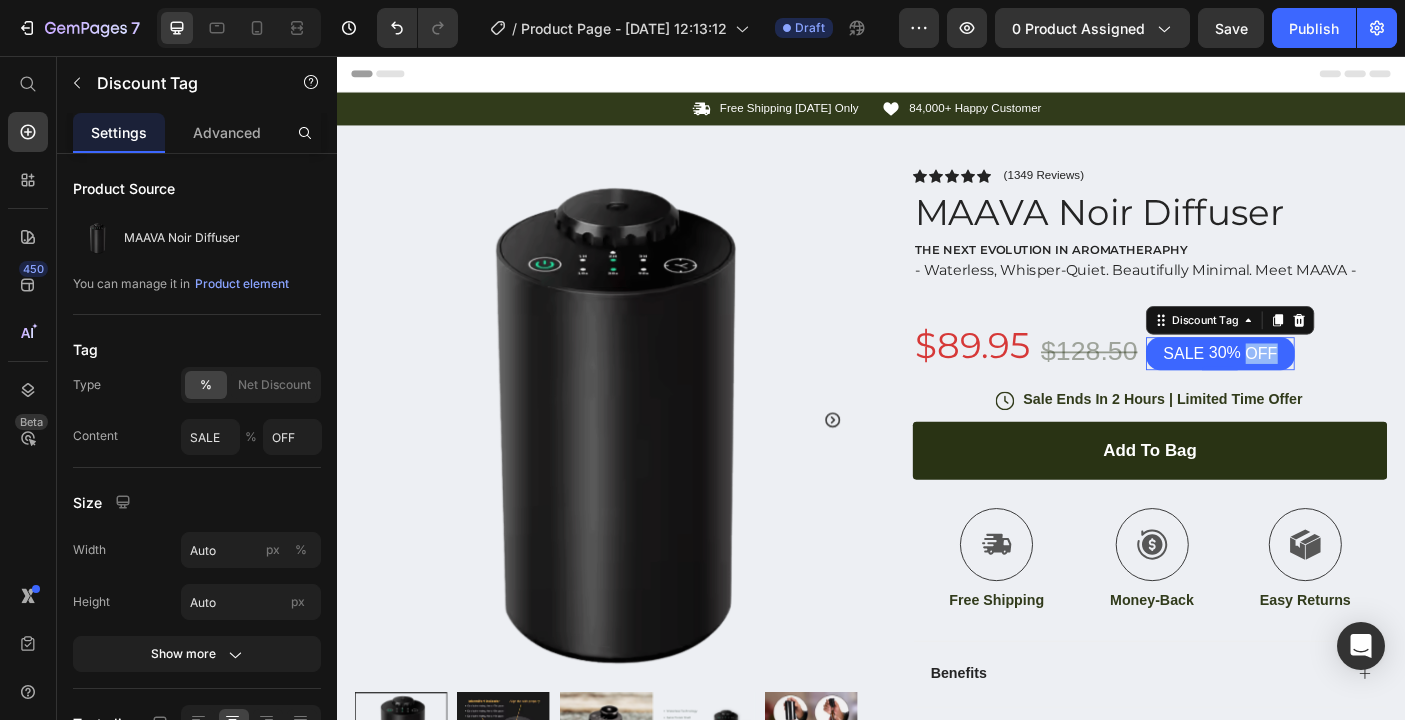 click on "SALE" at bounding box center (1288, 390) 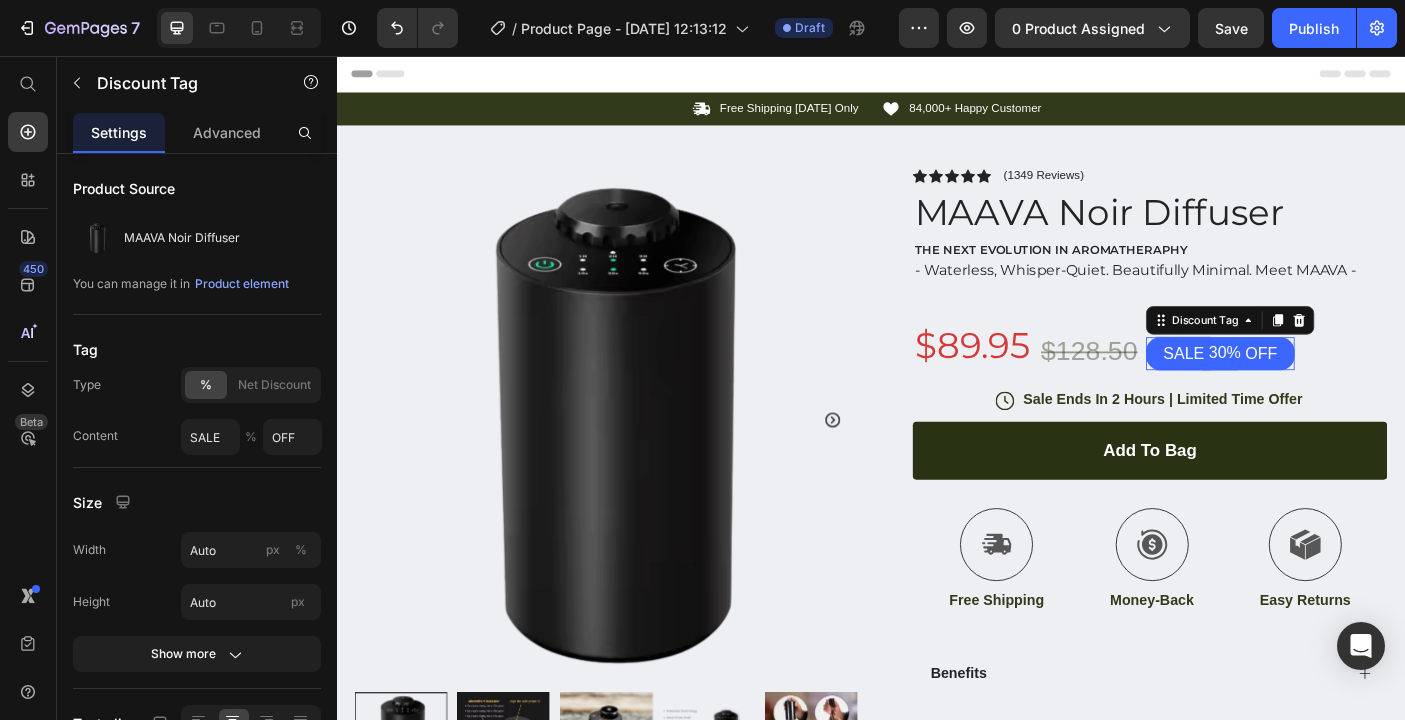 click on "SALE" at bounding box center [1288, 390] 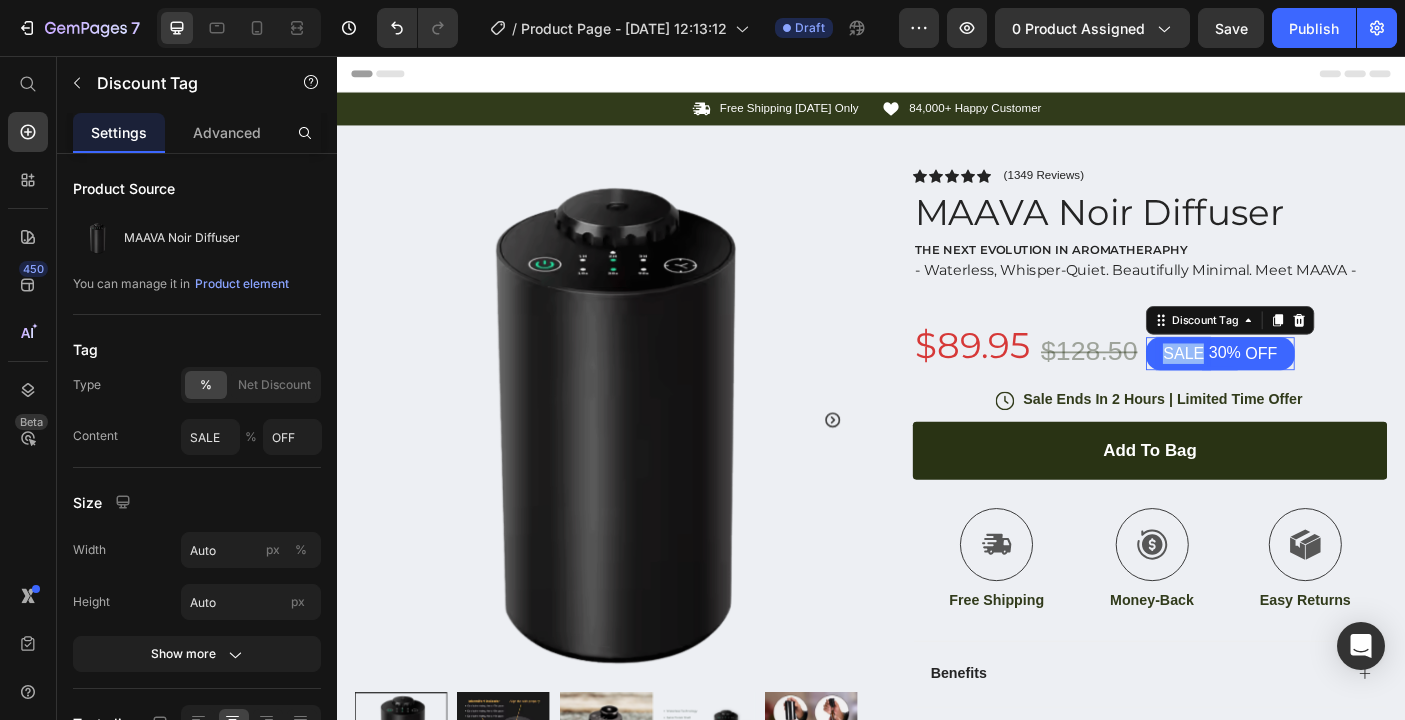 click on "SALE" at bounding box center [1288, 390] 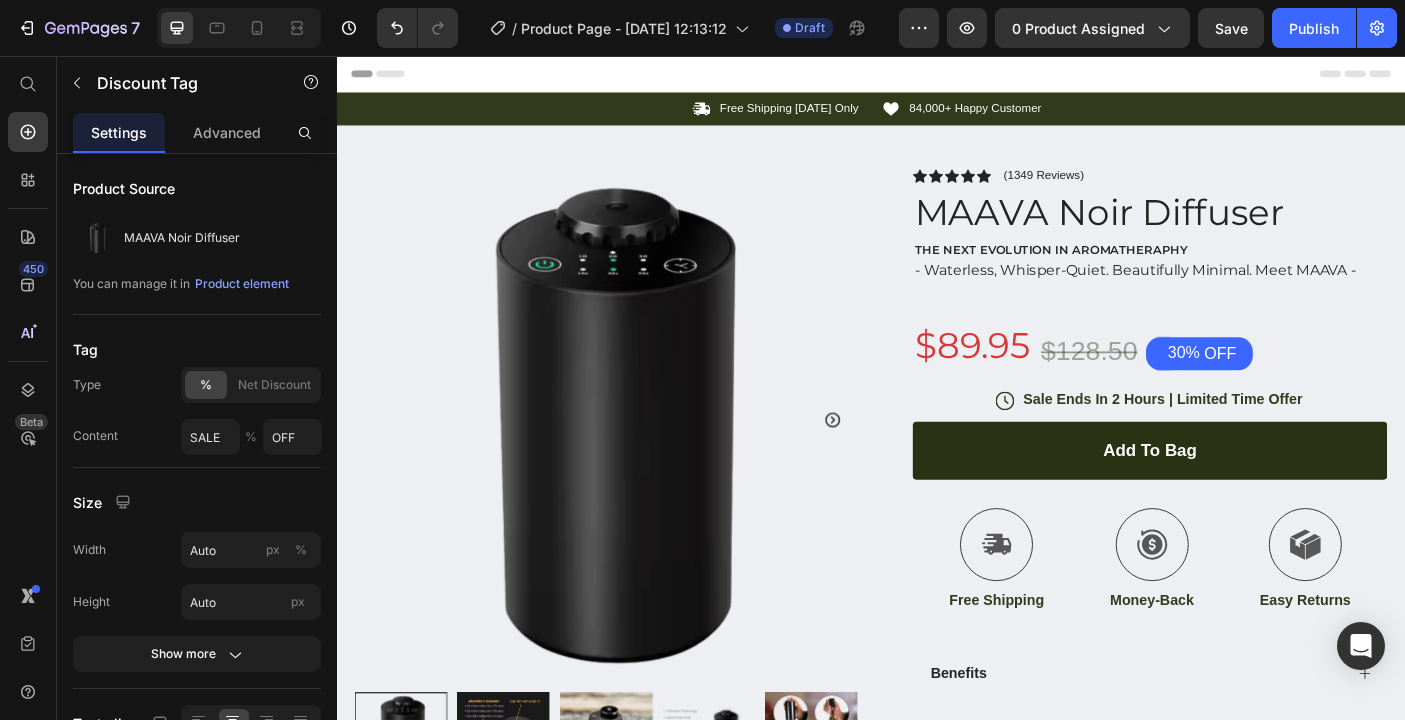 type 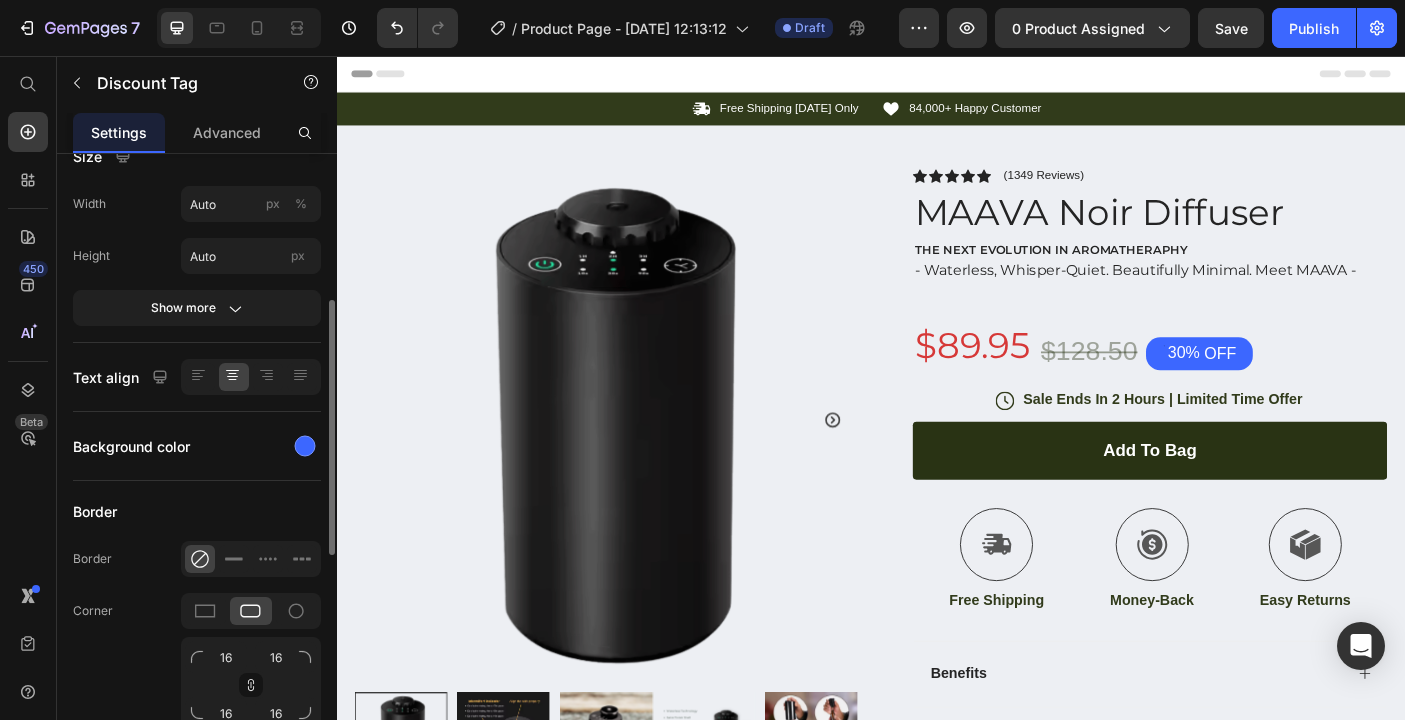 scroll, scrollTop: 349, scrollLeft: 0, axis: vertical 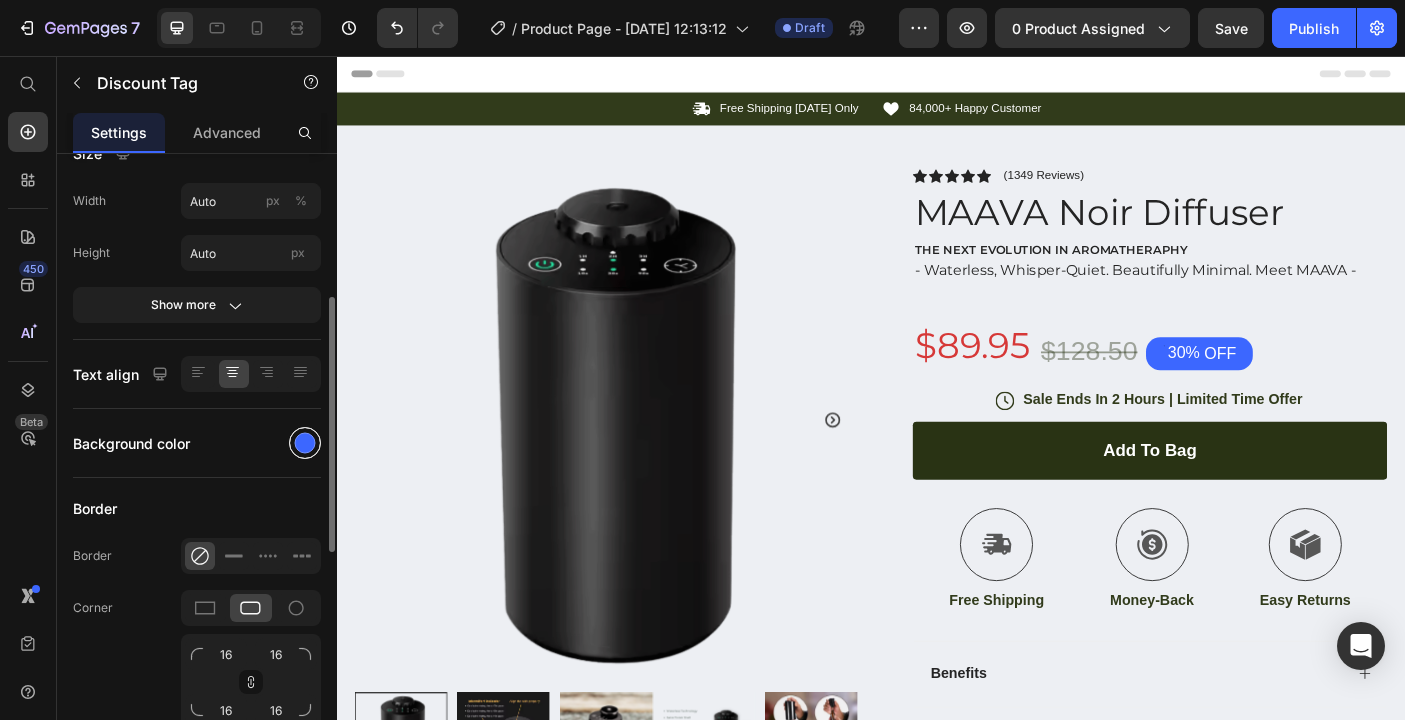 click at bounding box center (305, 443) 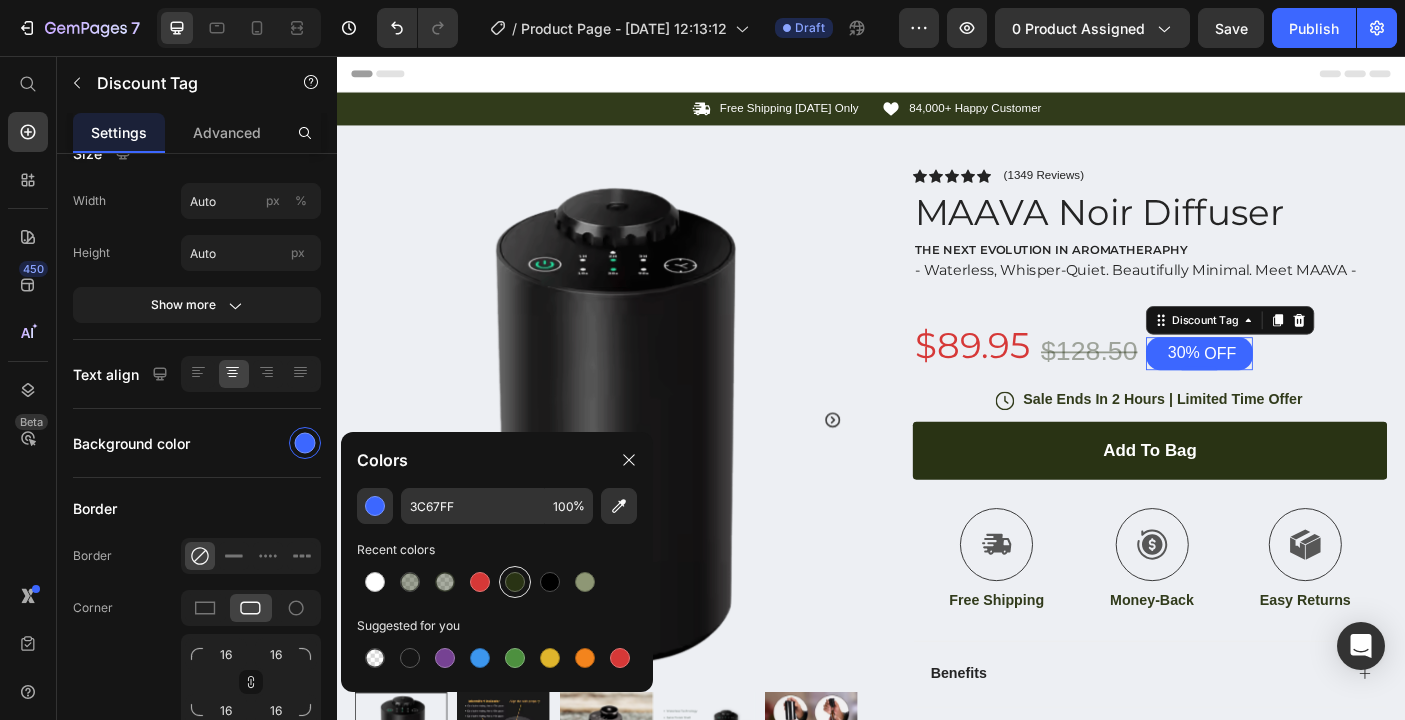 click at bounding box center (515, 582) 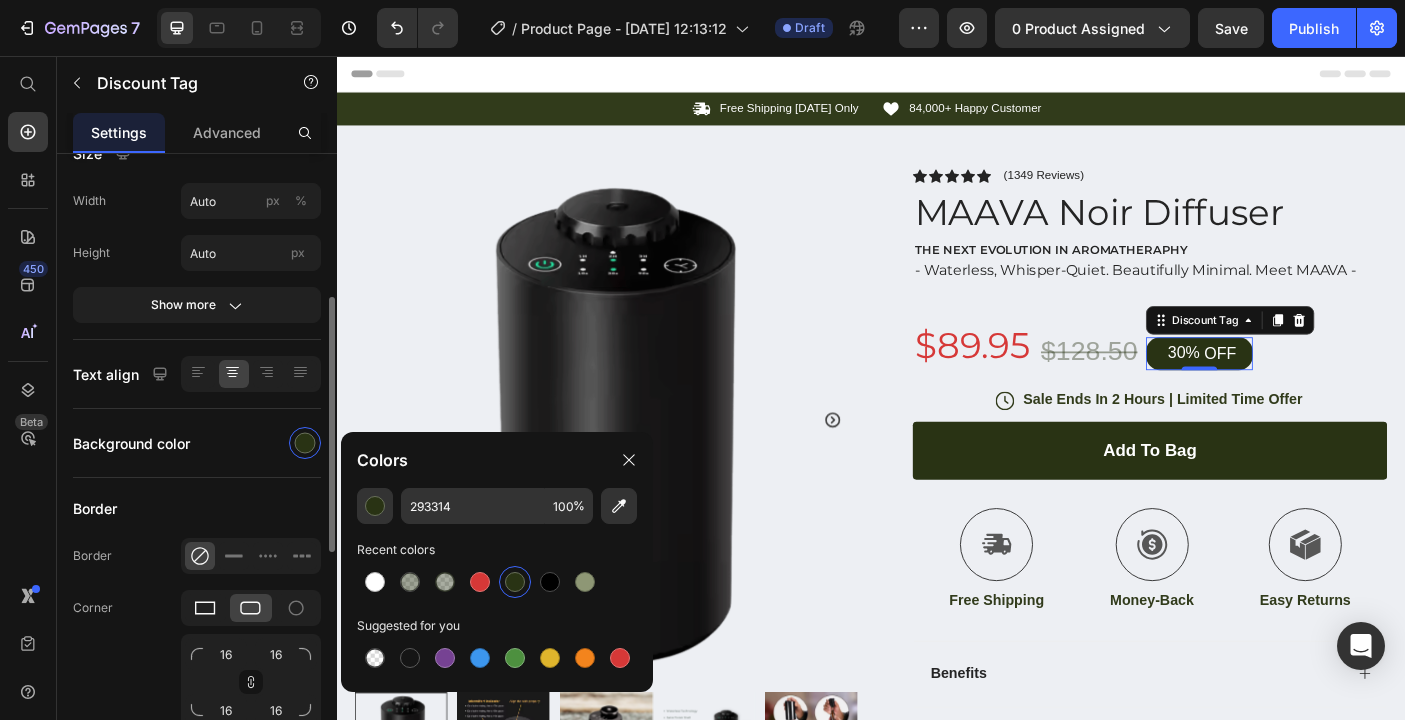 click 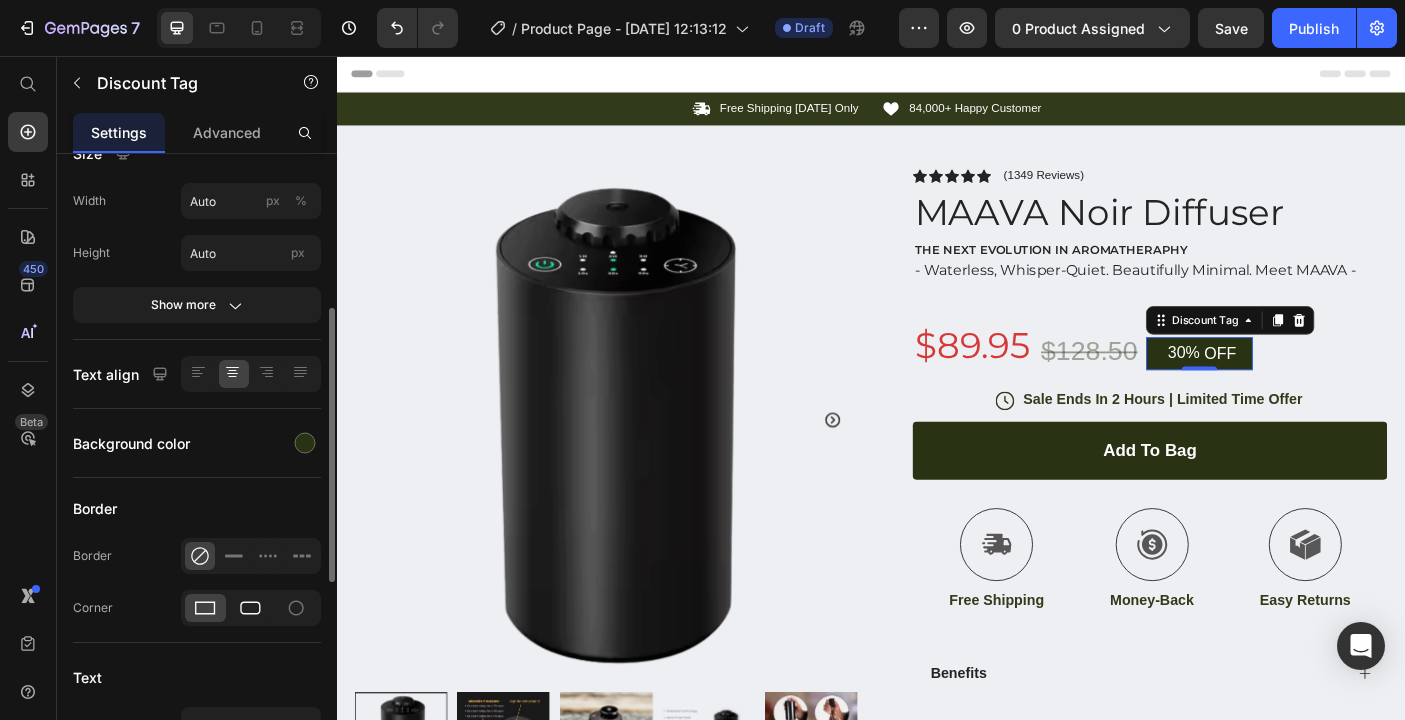 click 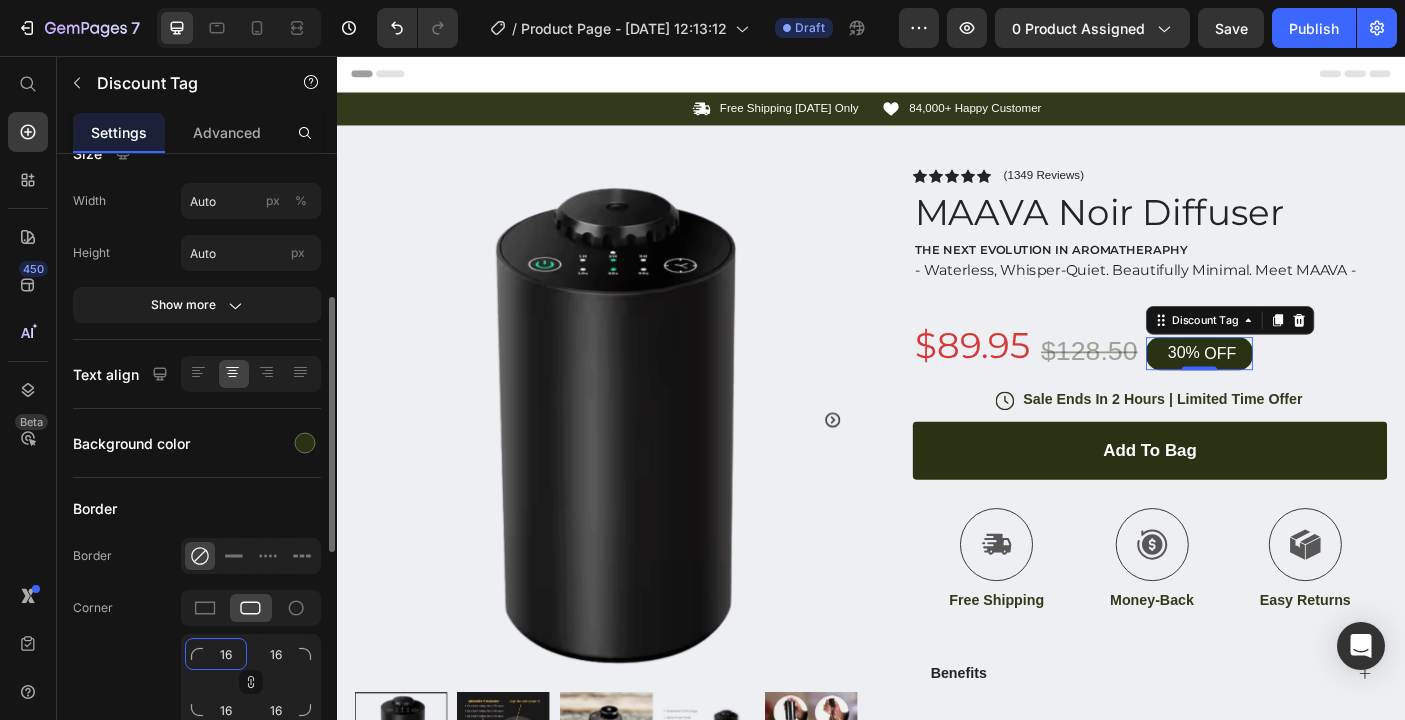 click on "16" 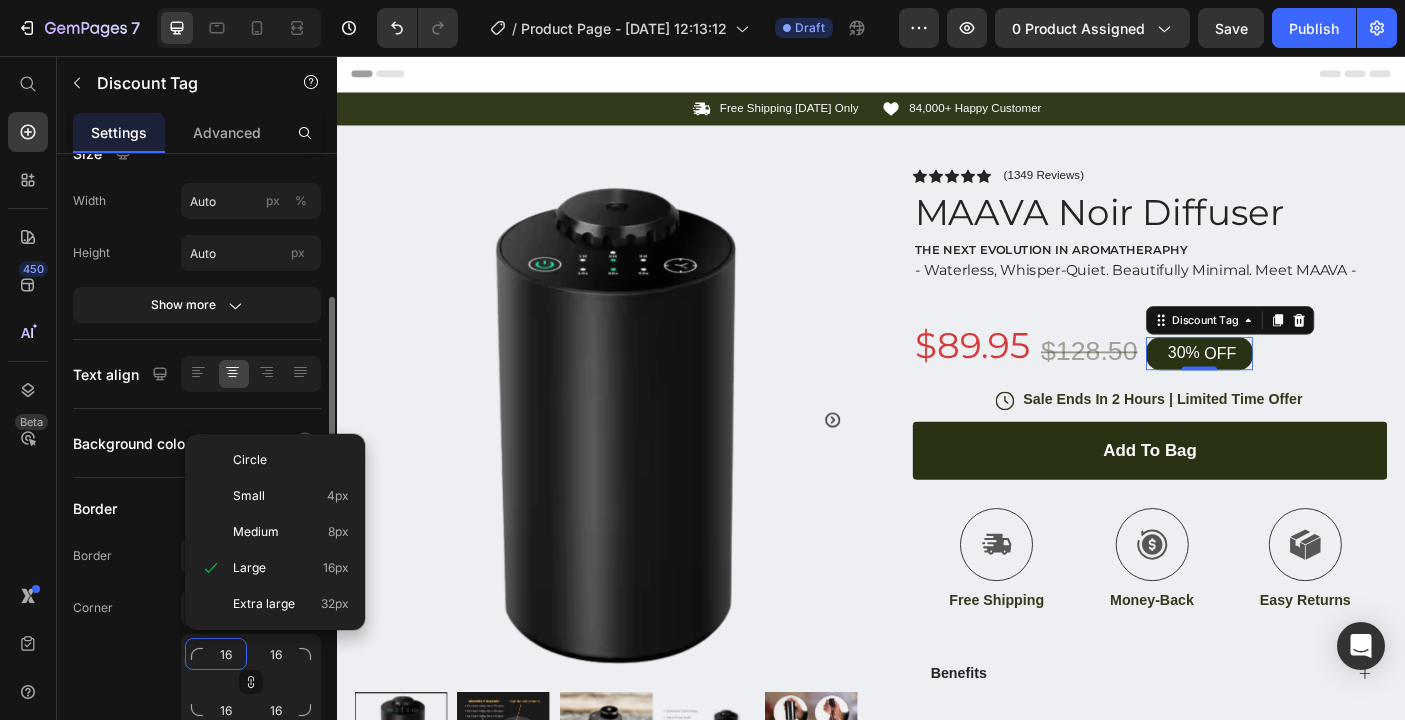 type on "8" 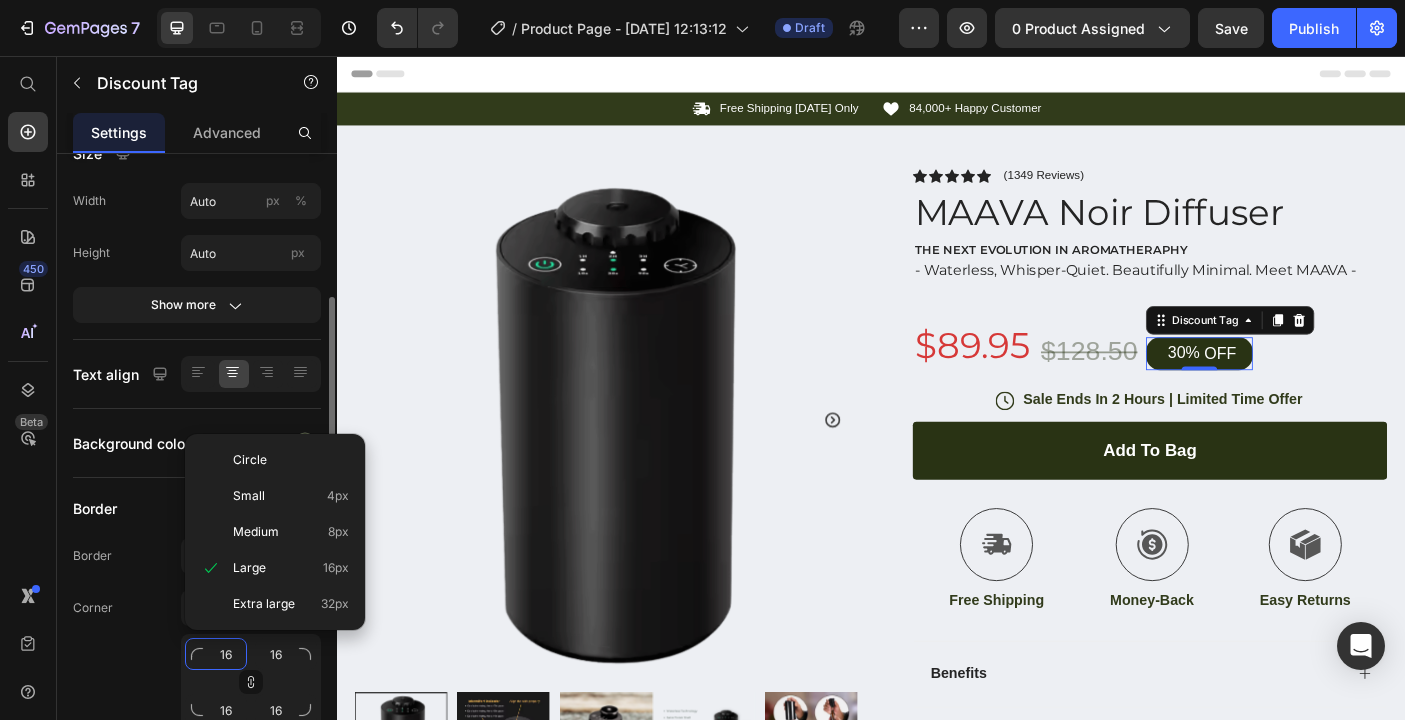 type on "8" 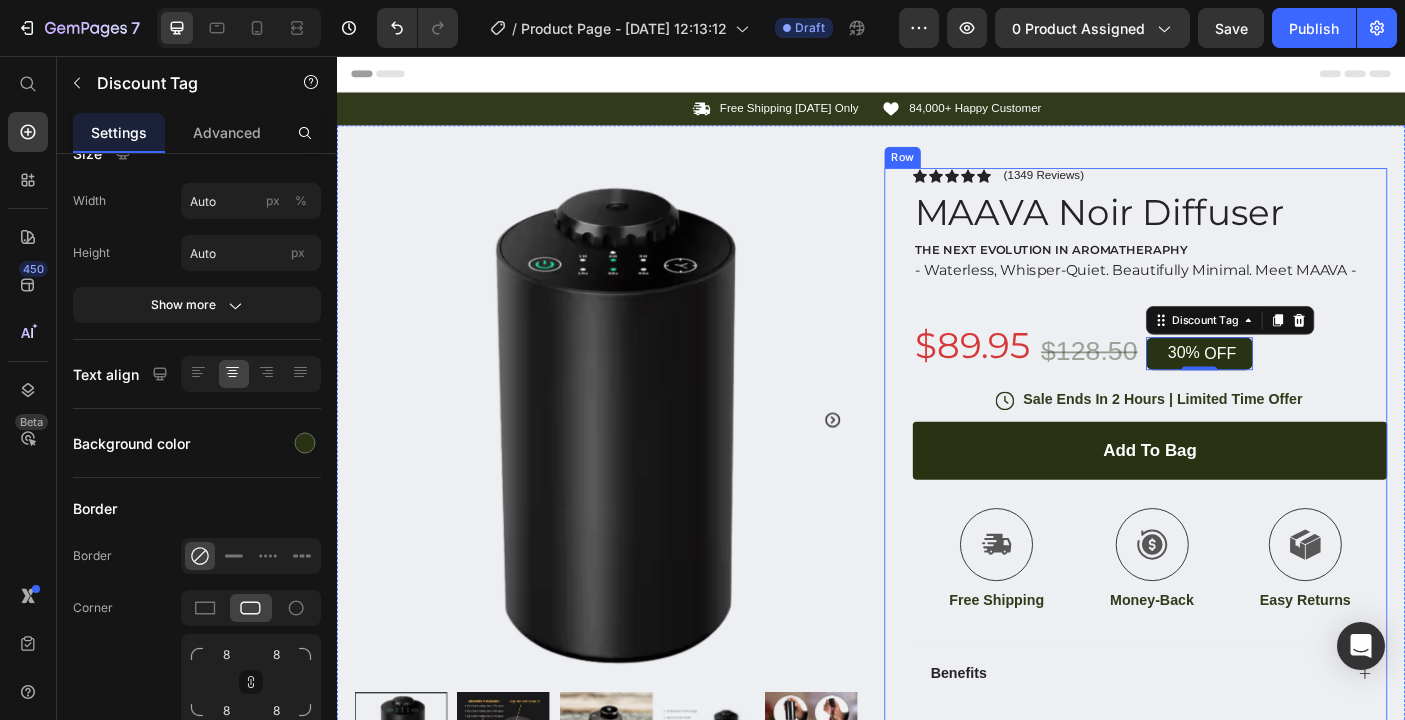 click on "Icon Icon Icon Icon Icon Icon List (1349 Reviews) Text Block Row MAAVA Noir Diffuser Product Title THE NEXT EVOLUTION IN AROMATHERAPHY Text Block  - Waterless, Whisper-Quiet. Beautifully Minimal. Meet MAAVA - Text Block $89.95 Product Price $128.50 Product Price 30% OFF Discount Tag   0 Row
Icon Sale Ends In 2 Hours | Limited Time Offer Text Block Row add to Bag Add to Cart
Icon Free Shipping Text Block
Icon Money-Back Text Block
Icon Easy Returns Text Block Row Image Icon Icon Icon Icon Icon Icon List “This skin cream is a game-changer! It has transformed my dry, lackluster skin into a hydrated and radiant complexion. I love how it absorbs quickly and leaves no greasy residue. Highly recommend” Text Block
Icon [PERSON_NAME] ([GEOGRAPHIC_DATA], [GEOGRAPHIC_DATA]) Text Block Row Row
Benefits
Ingredients
How to use Image" at bounding box center [1234, 574] 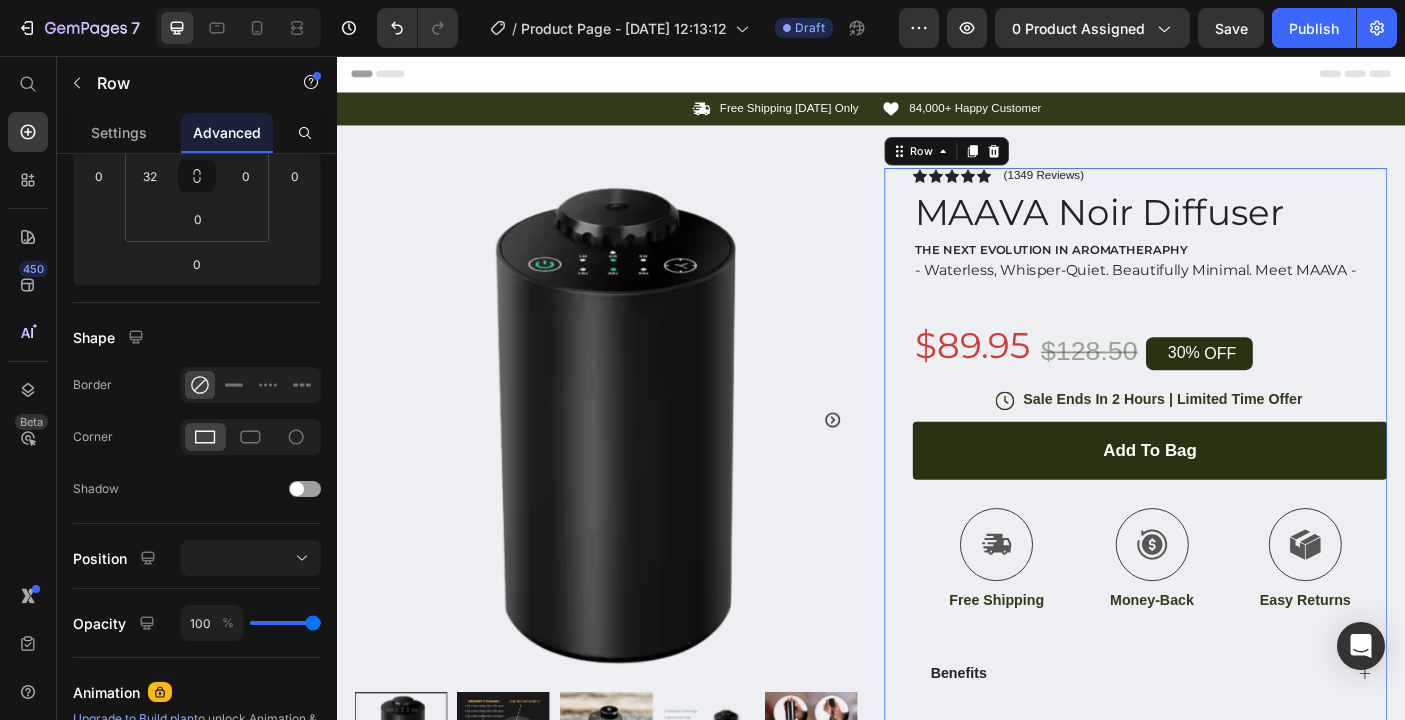 scroll, scrollTop: 0, scrollLeft: 0, axis: both 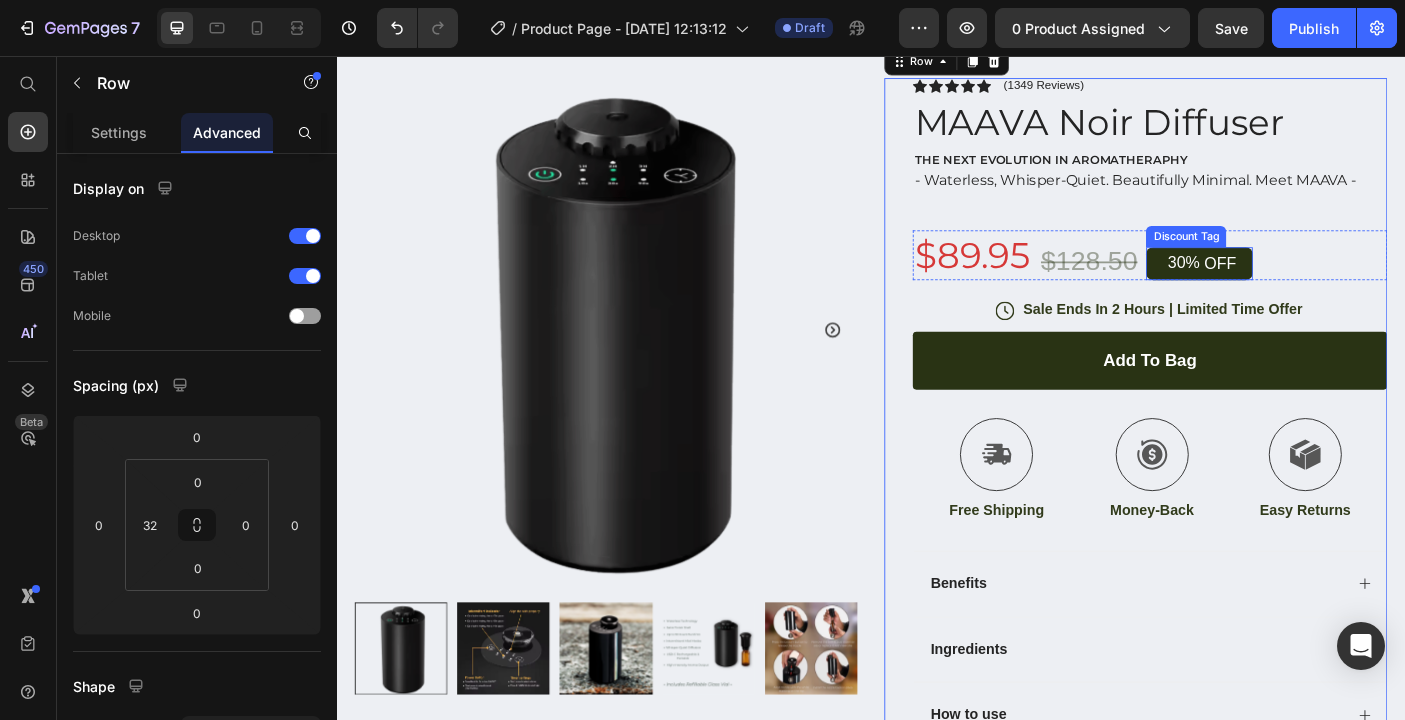 click on "30% OFF" at bounding box center (1306, 289) 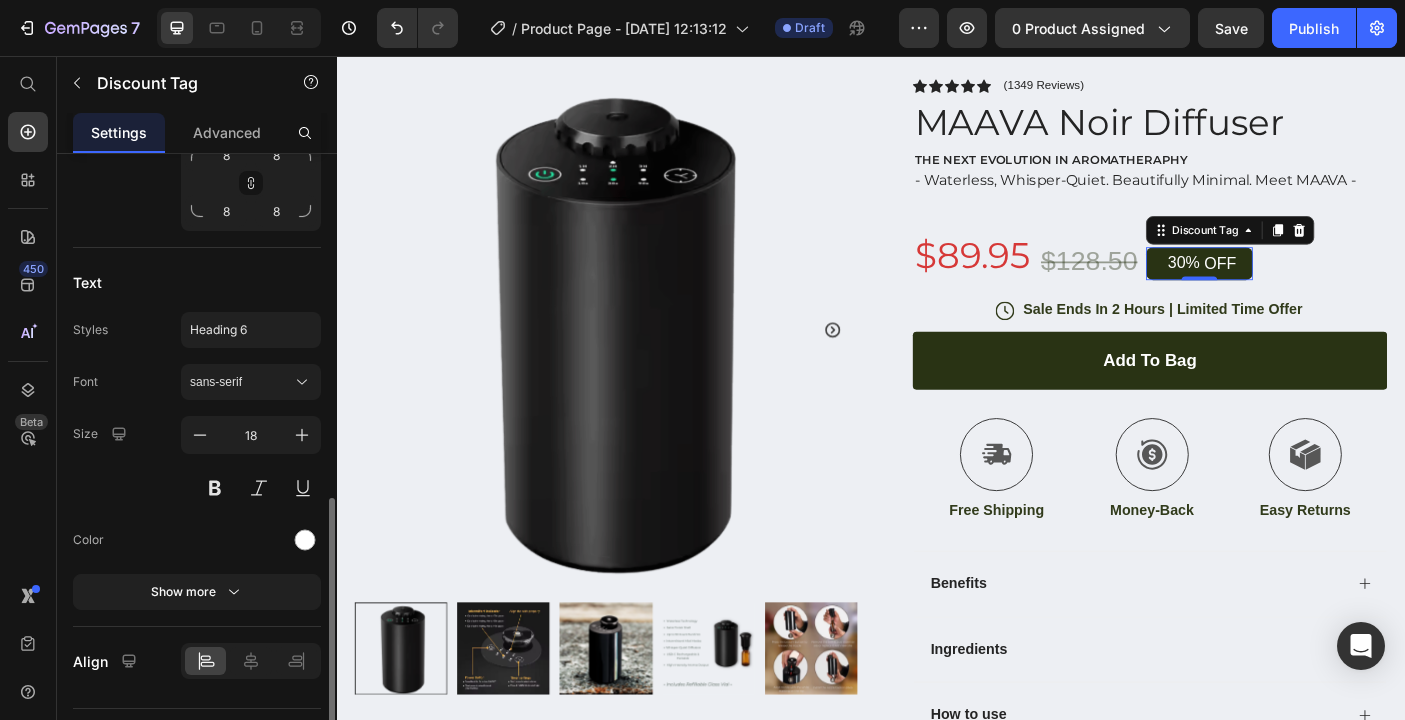 scroll, scrollTop: 845, scrollLeft: 0, axis: vertical 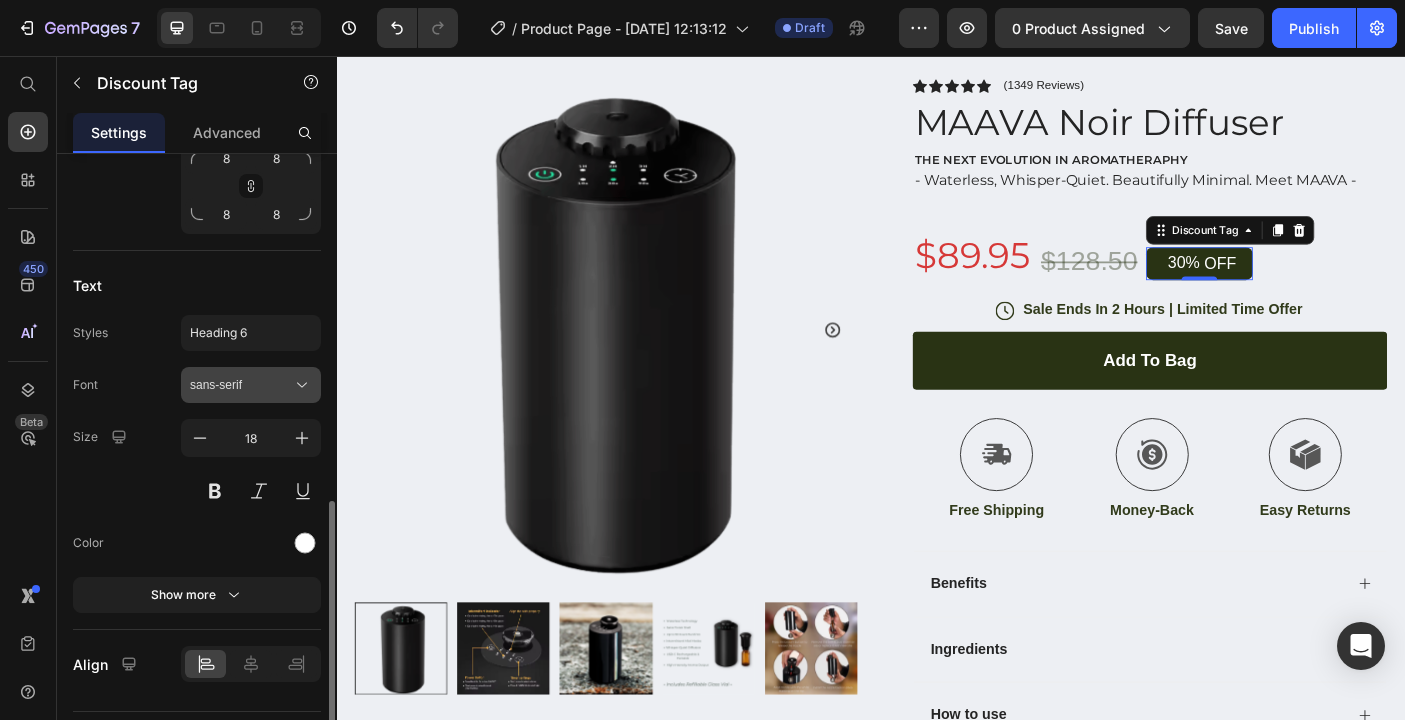 click on "sans-serif" at bounding box center (251, 385) 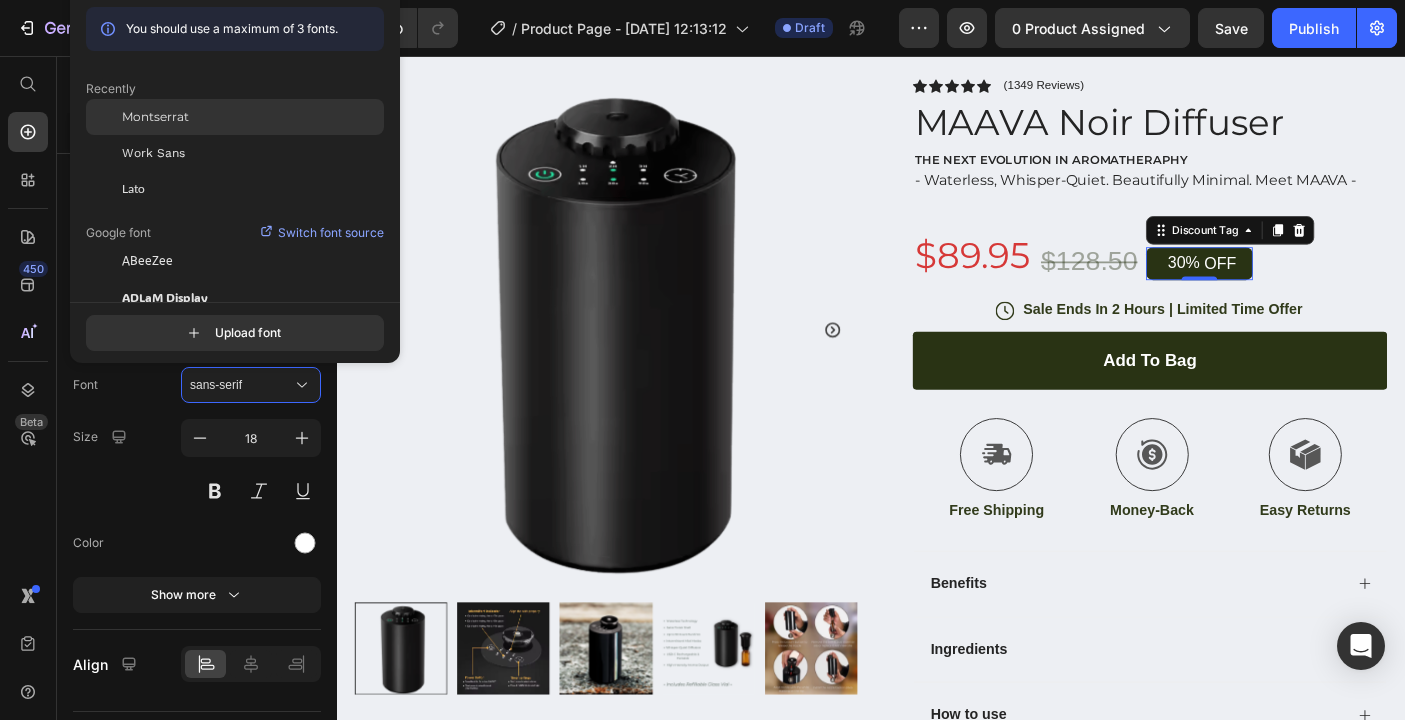 click on "Montserrat" at bounding box center (155, 117) 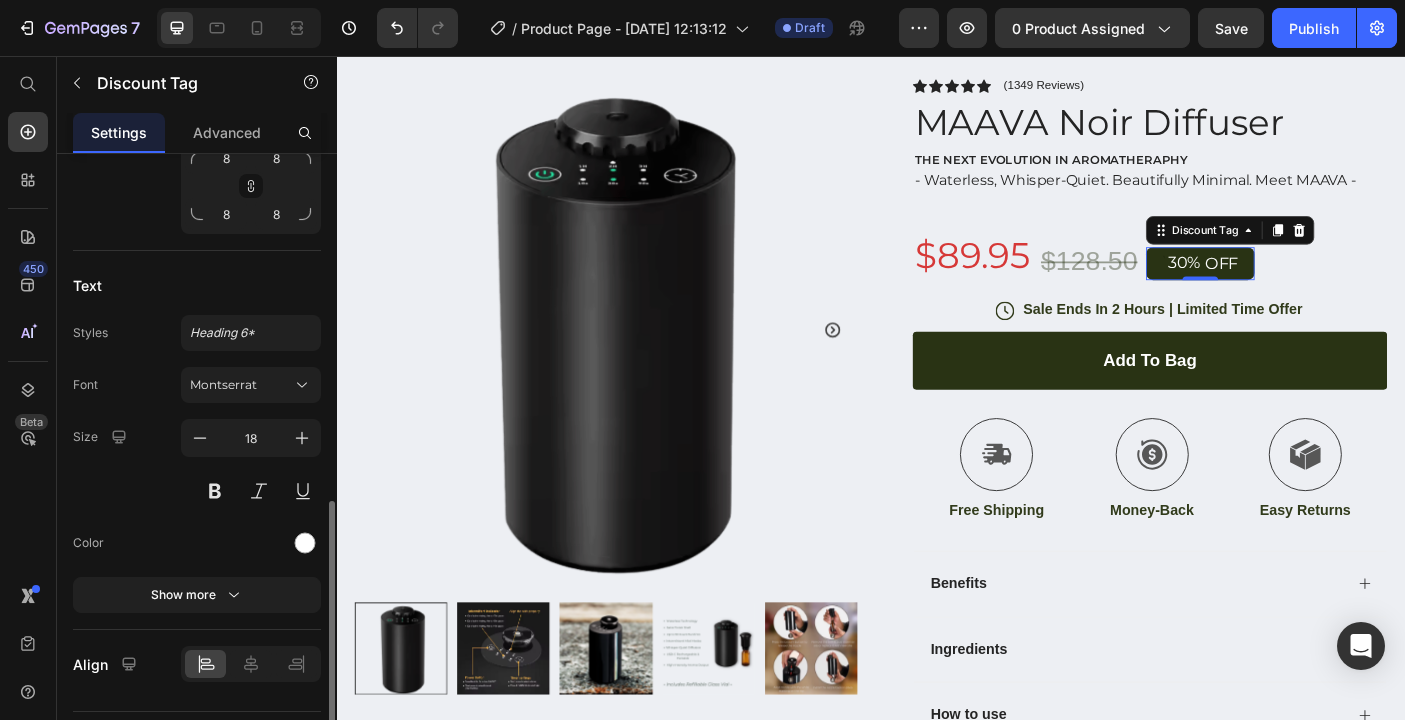 scroll, scrollTop: 894, scrollLeft: 0, axis: vertical 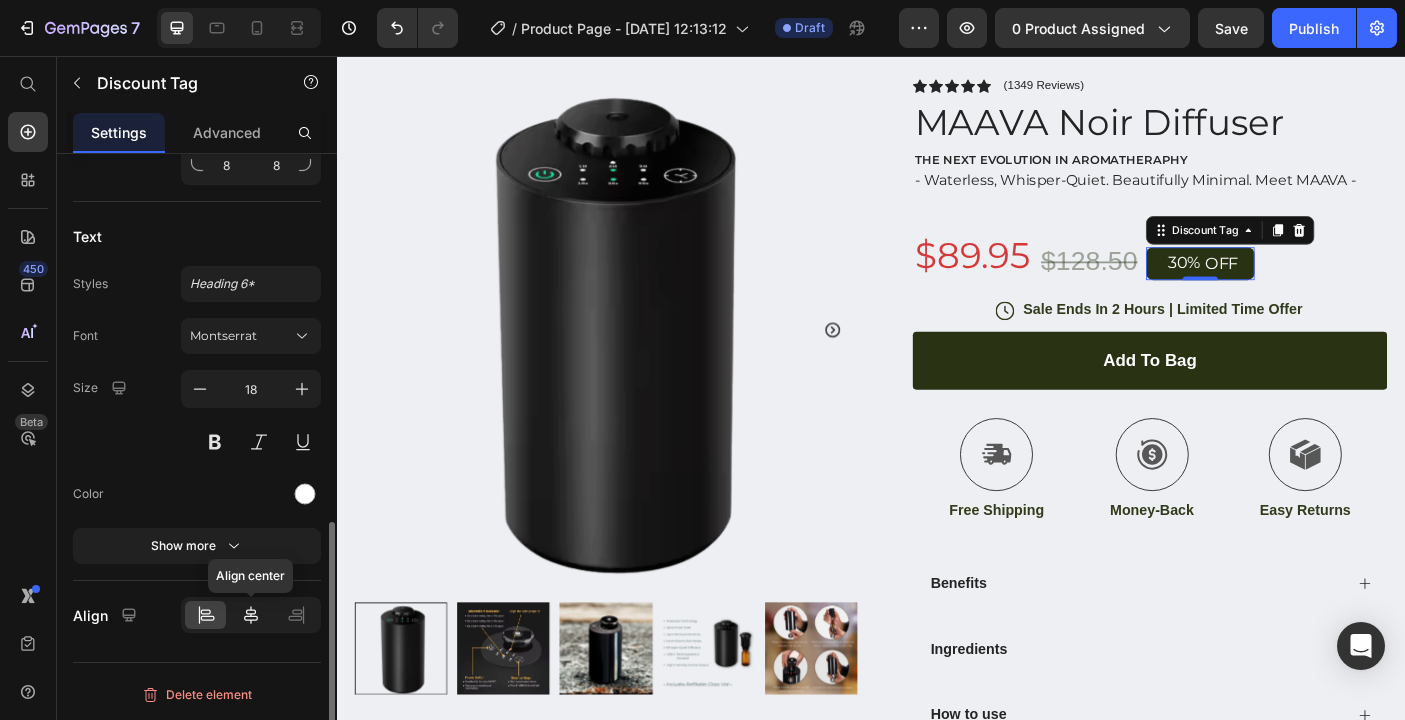 click 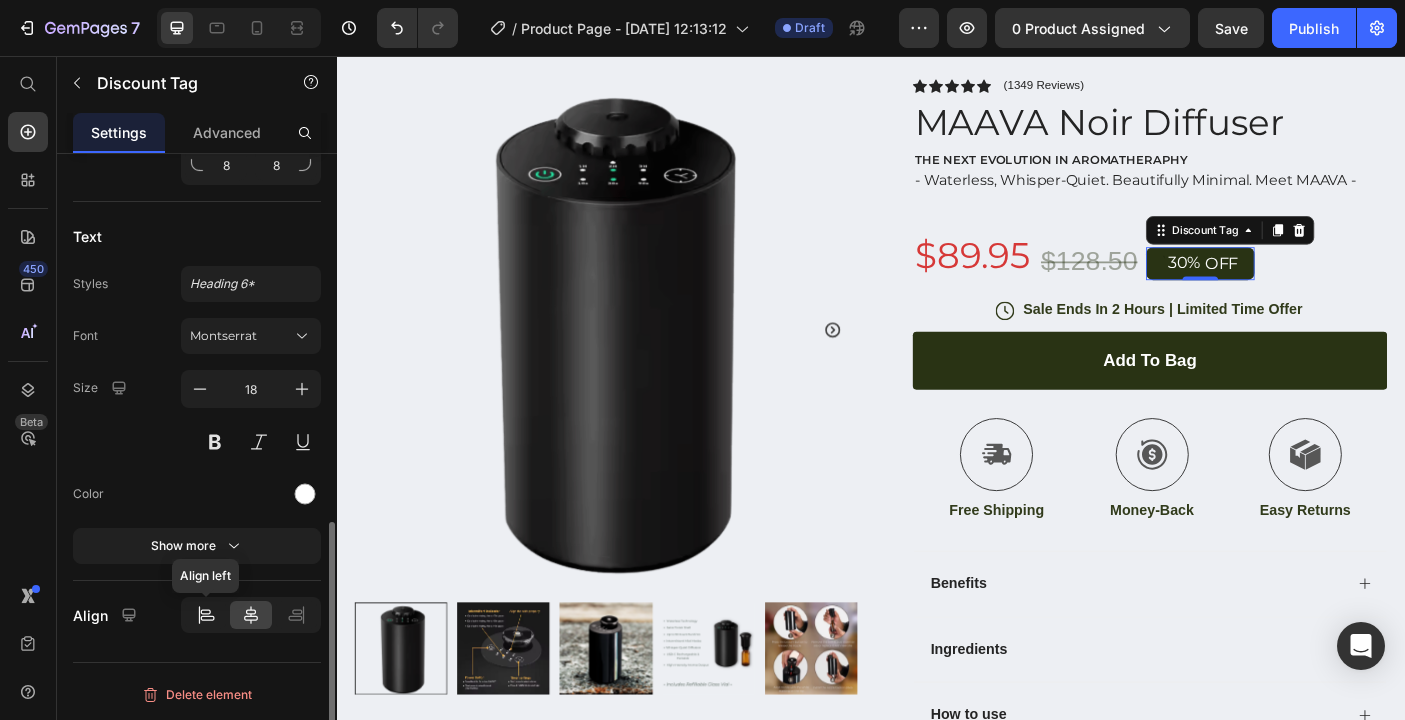 click 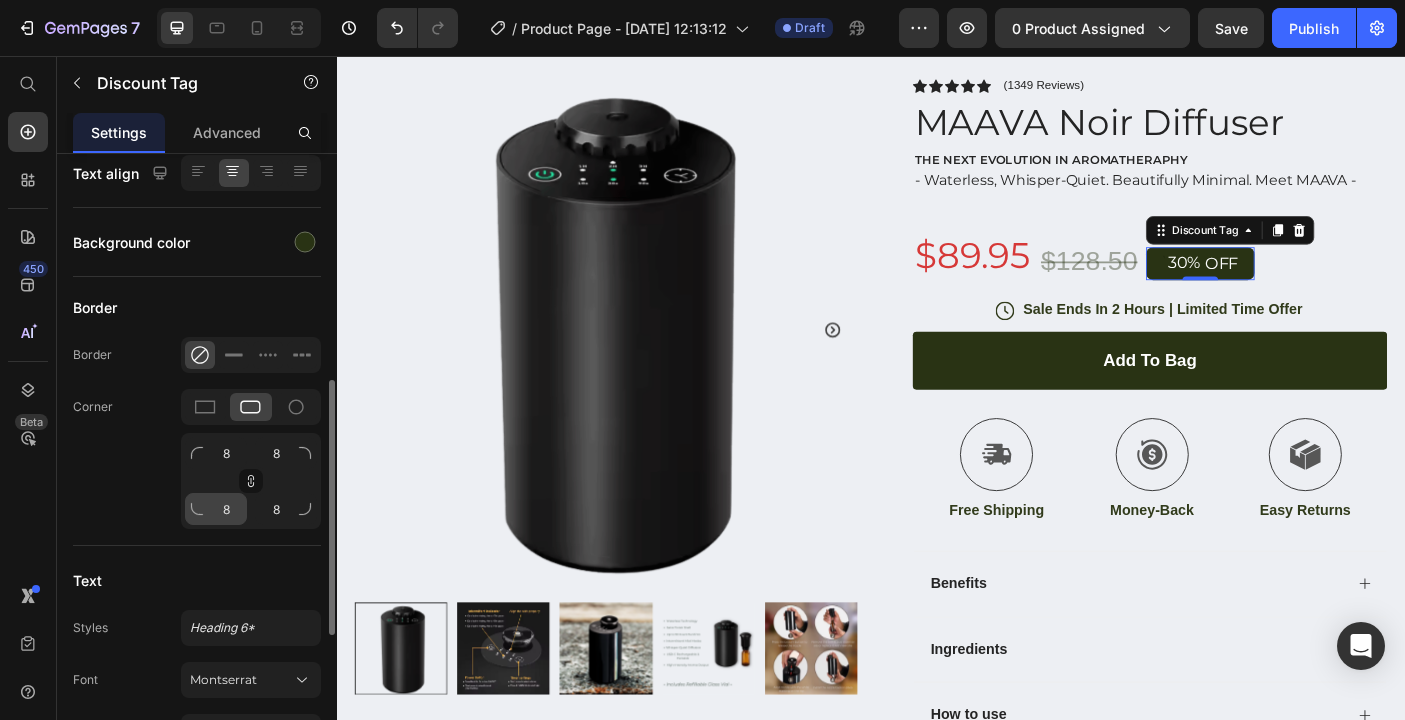 scroll, scrollTop: 549, scrollLeft: 0, axis: vertical 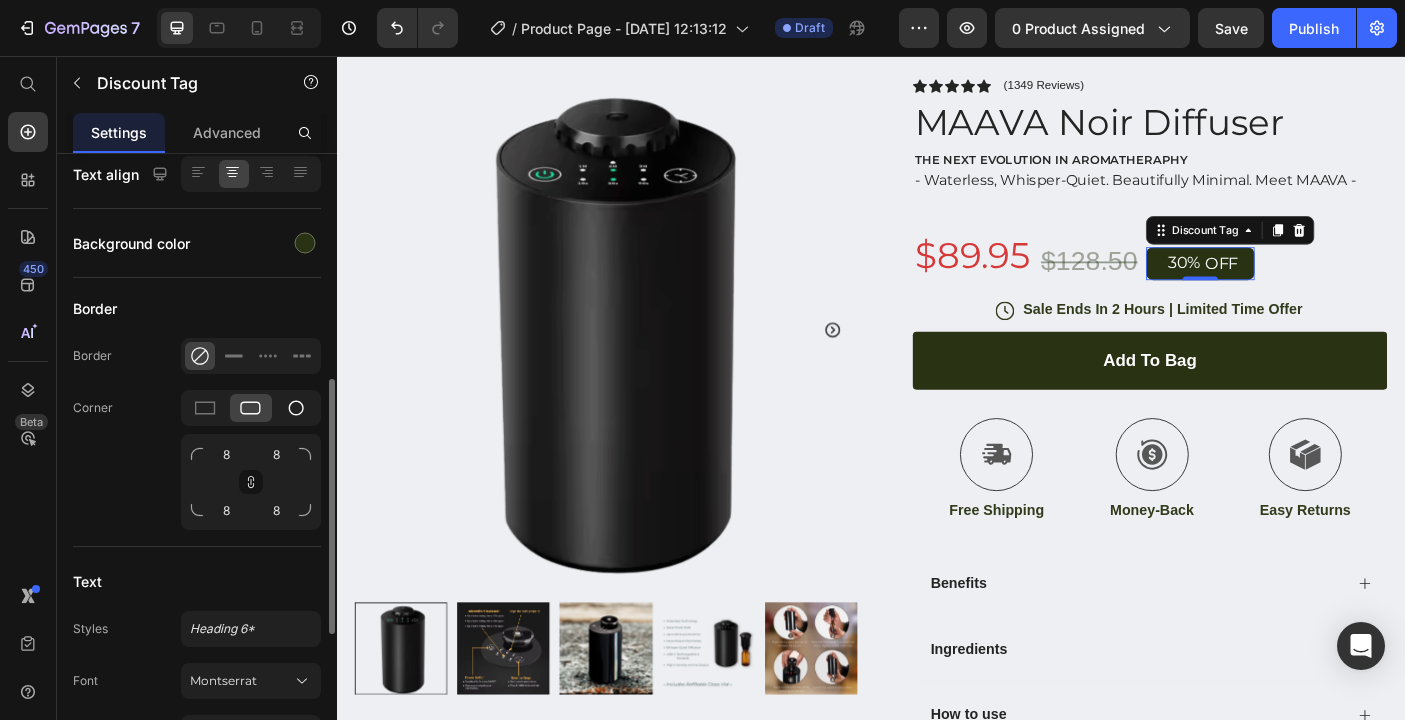 click 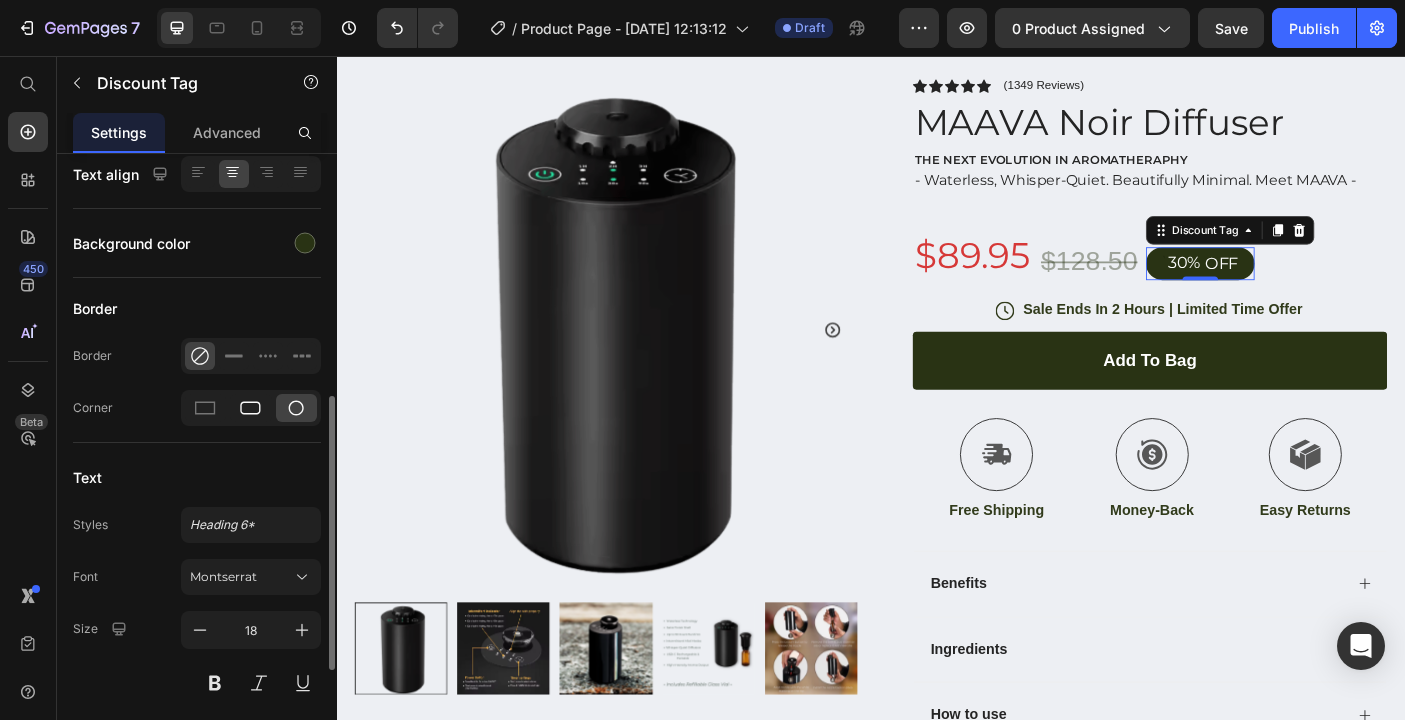 click 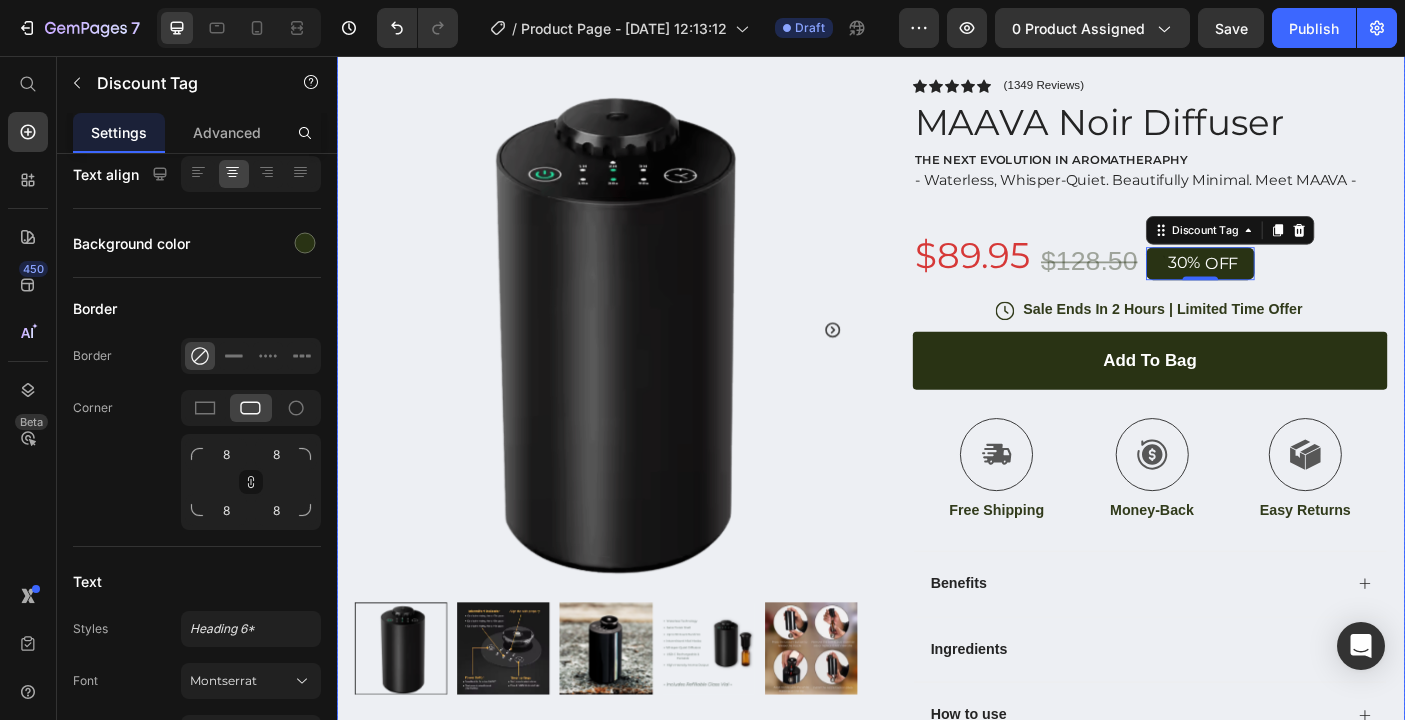 click on "Product Images Row Icon Icon Icon Icon Icon Icon List (1349 Reviews) Text Block Row MAAVA Noir Diffuser Product Title THE NEXT EVOLUTION IN AROMATHERAPHY Text Block  - Waterless, Whisper-Quiet. Beautifully Minimal. Meet MAAVA - Text Block $89.95 Product Price $128.50 Product Price 30% OFF Discount Tag   0 Row
Icon Sale Ends In 2 Hours | Limited Time Offer Text Block Row add to Bag Add to Cart
Icon Free Shipping Text Block
Icon Money-Back Text Block
Icon Easy Returns Text Block Row Image Icon Icon Icon Icon Icon Icon List “This skin cream is a game-changer! It has transformed my dry, lackluster skin into a hydrated and radiant complexion. I love how it absorbs quickly and leaves no greasy residue. Highly recommend” Text Block
Icon [PERSON_NAME] ([GEOGRAPHIC_DATA], [GEOGRAPHIC_DATA]) Text Block Row Row
Benefits
Row" at bounding box center [937, 449] 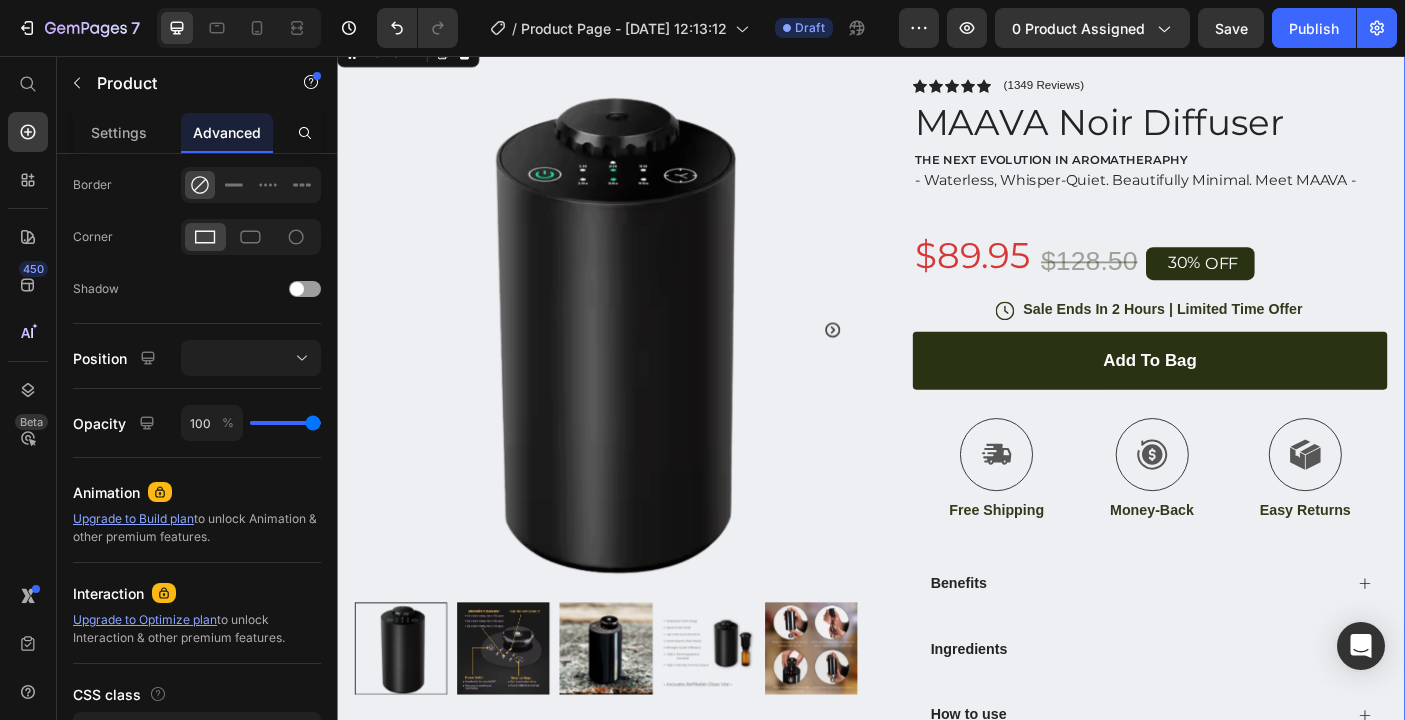 scroll, scrollTop: 0, scrollLeft: 0, axis: both 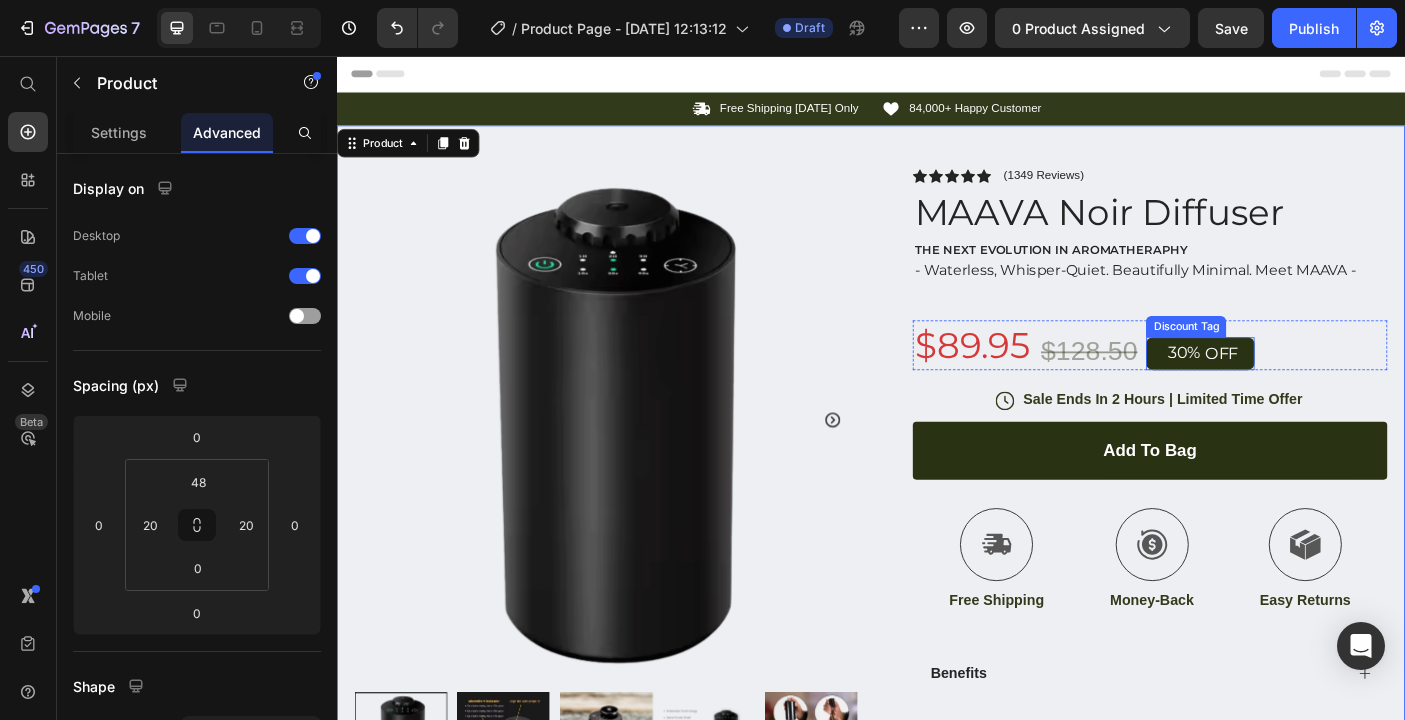 click on "30% OFF" at bounding box center (1307, 390) 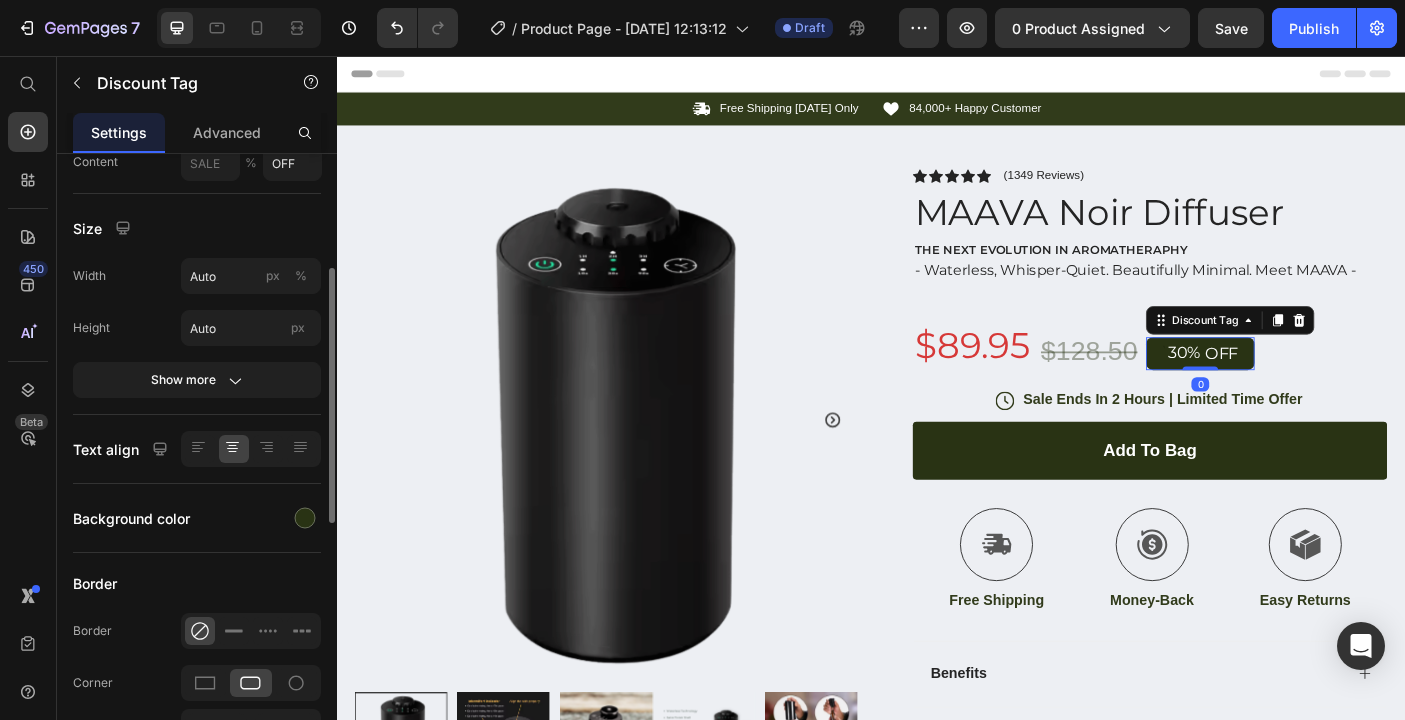 scroll, scrollTop: 276, scrollLeft: 0, axis: vertical 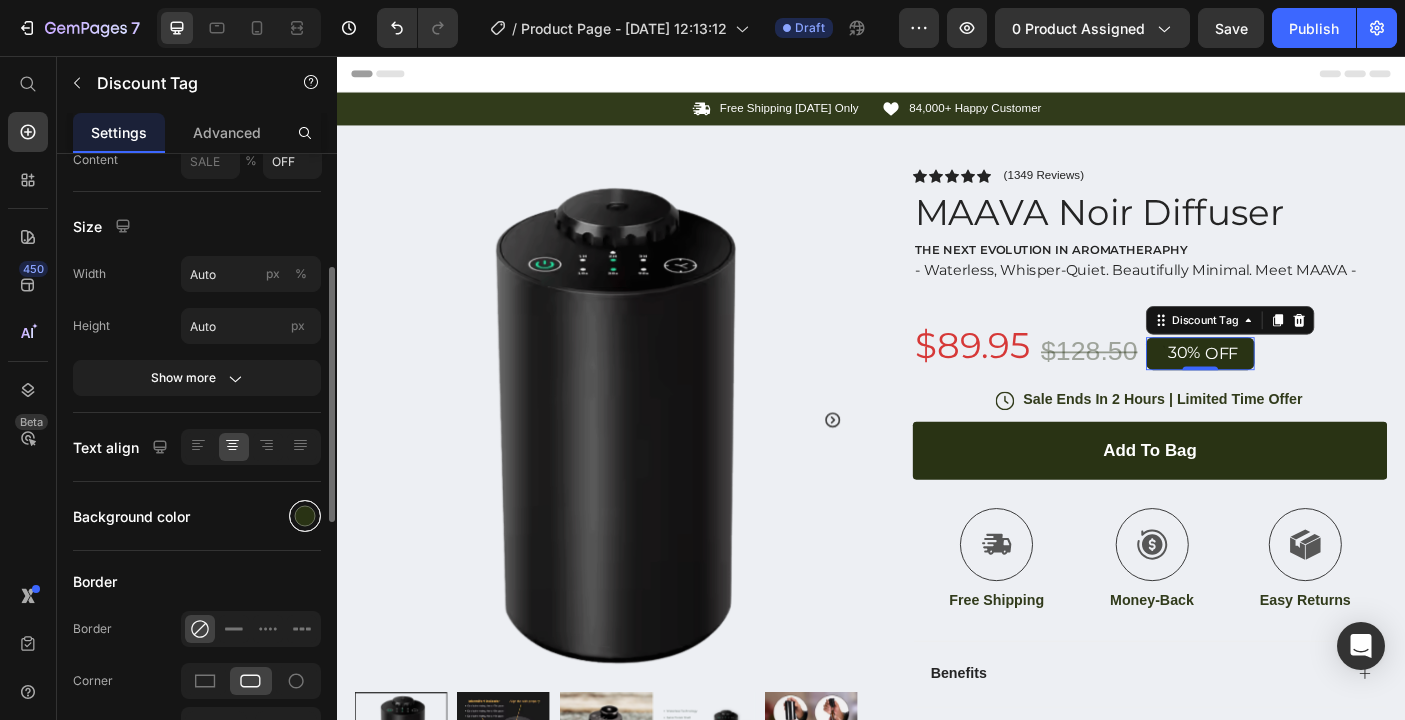 click at bounding box center [305, 516] 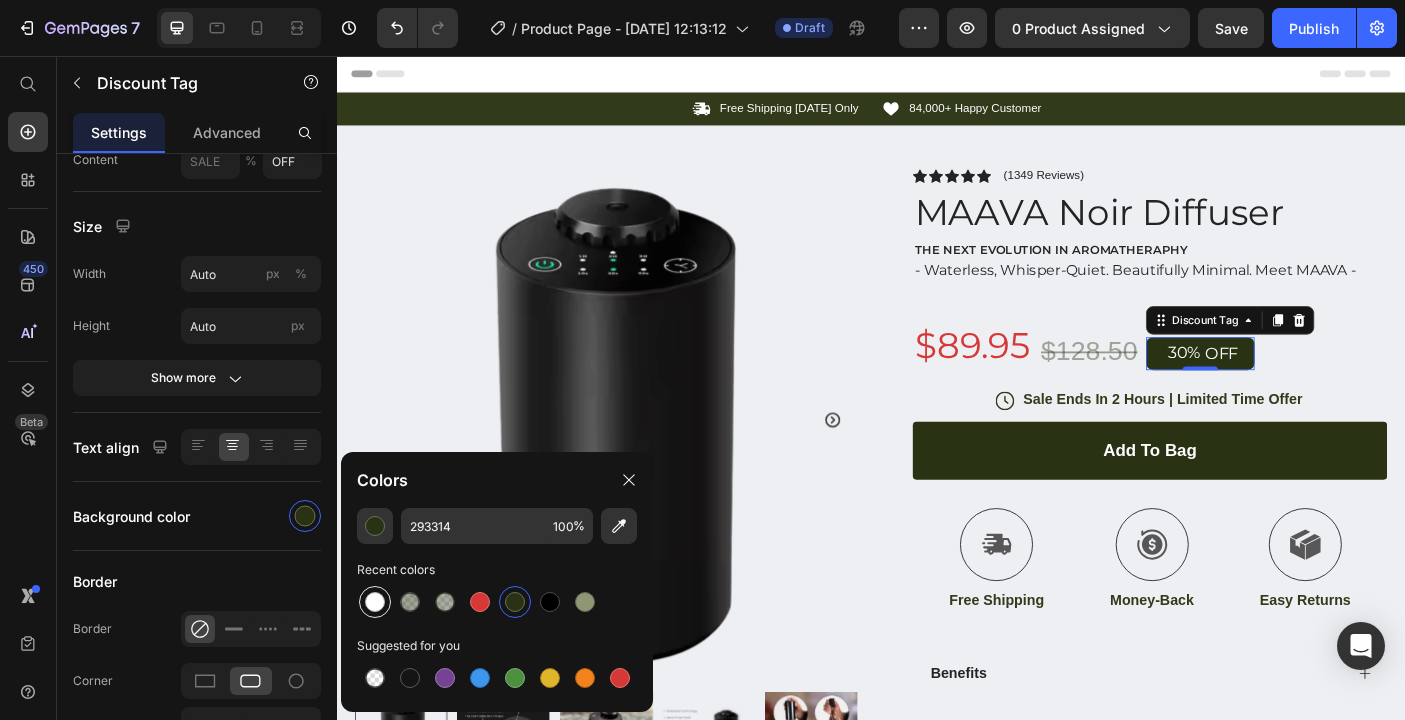 click at bounding box center (375, 602) 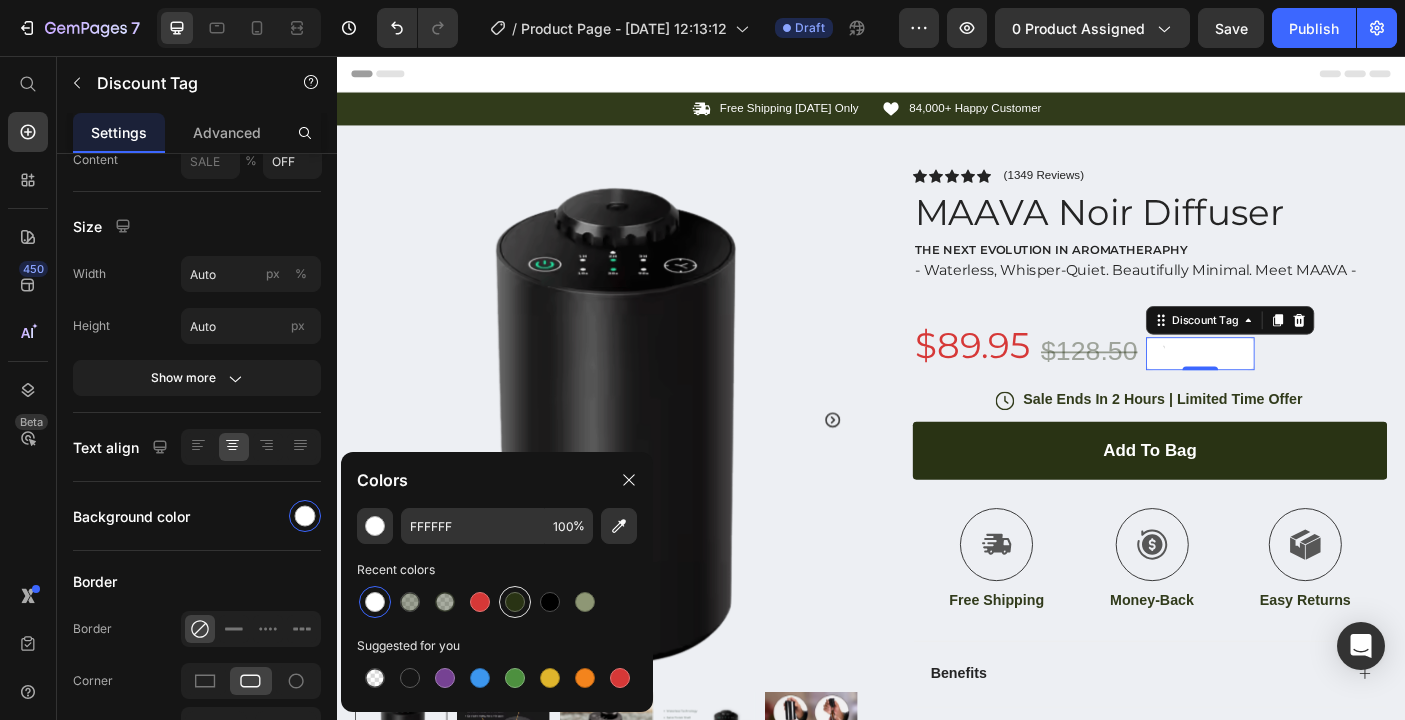 click at bounding box center [515, 602] 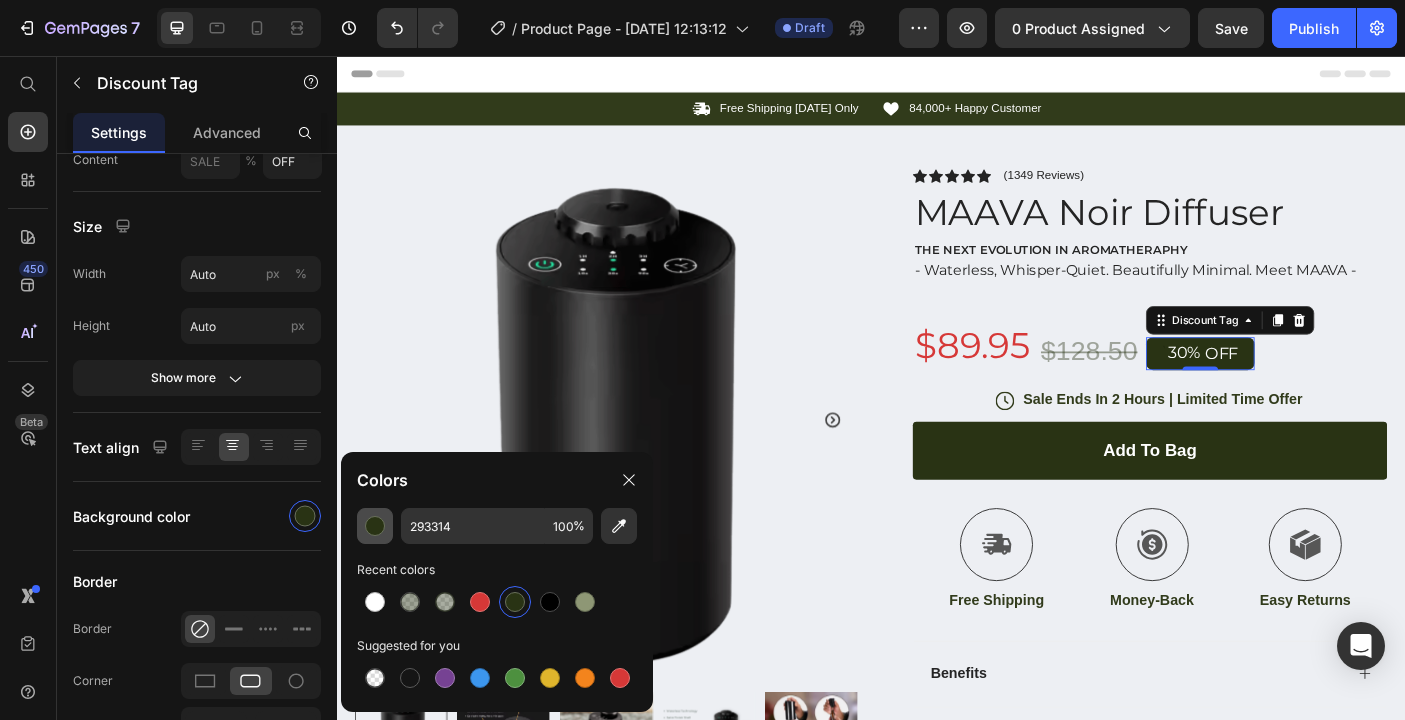 click at bounding box center (375, 526) 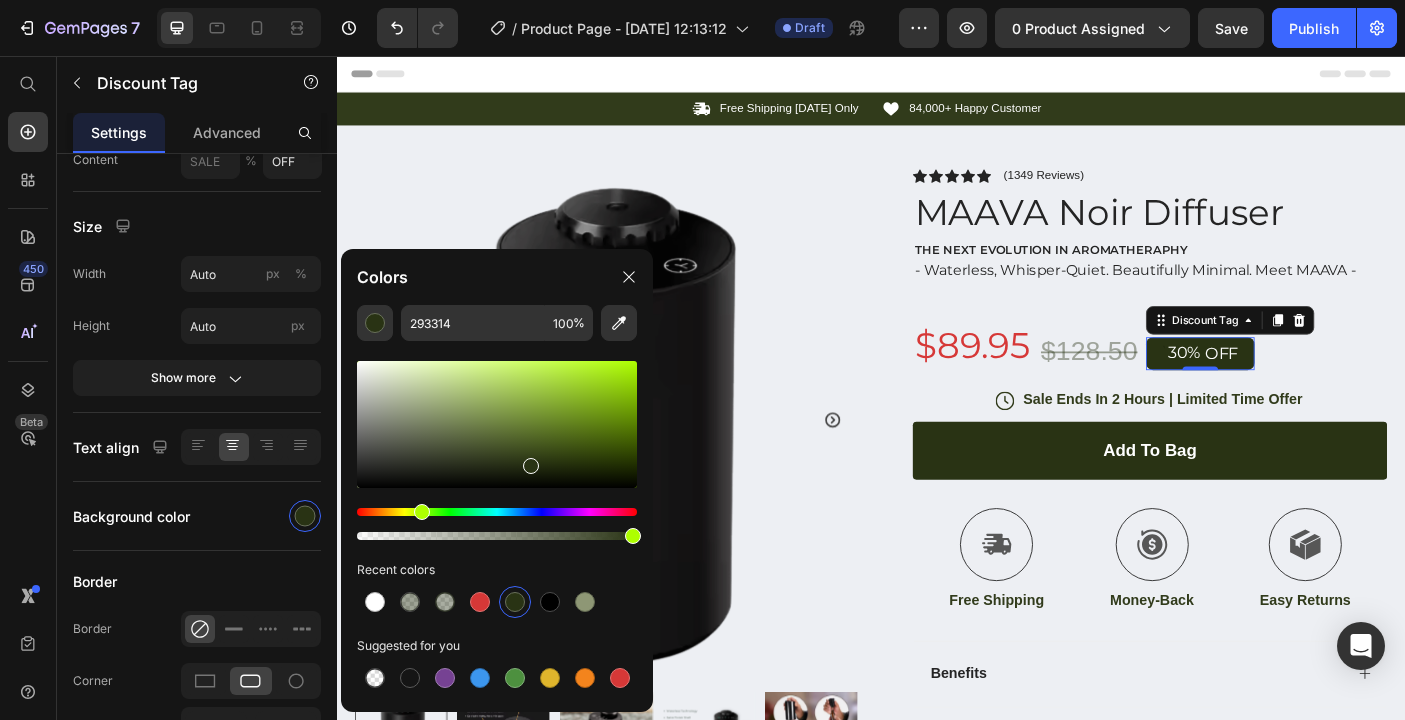 click at bounding box center (497, 524) 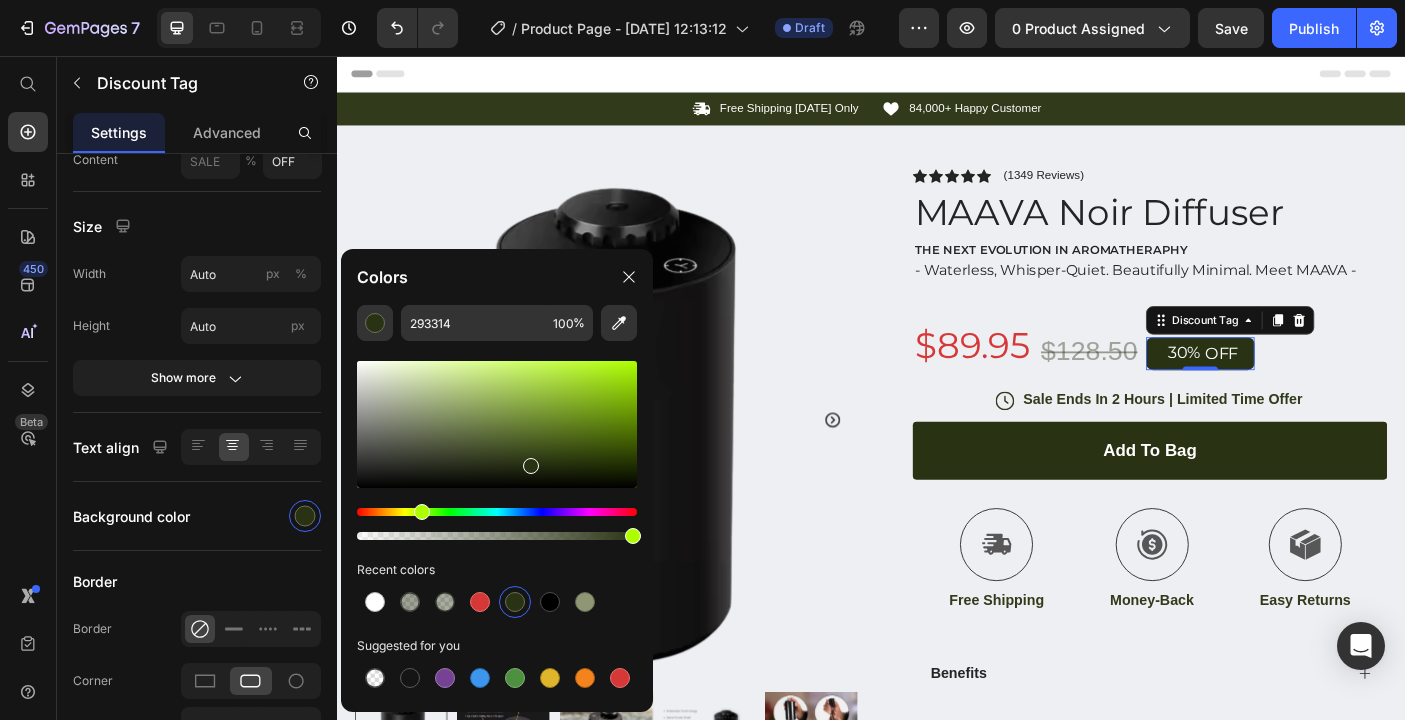 click at bounding box center [497, 524] 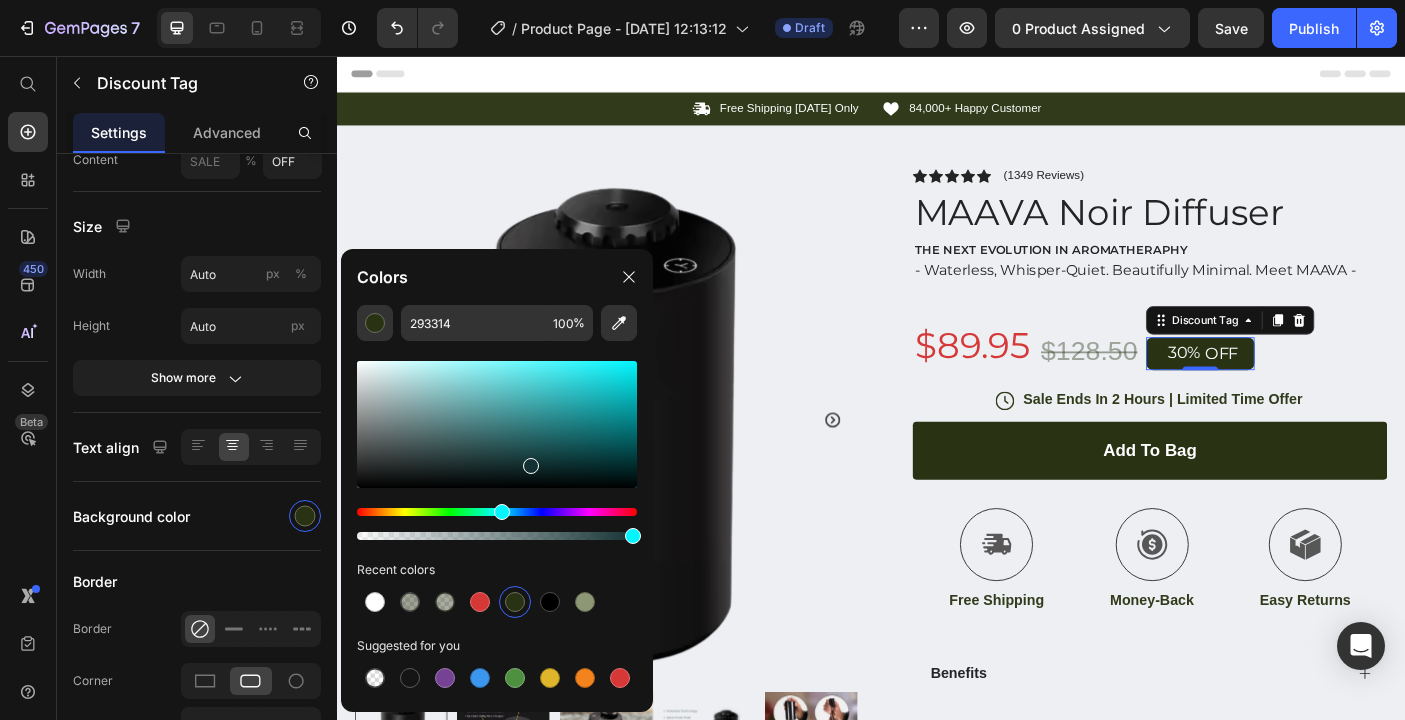 click at bounding box center [497, 512] 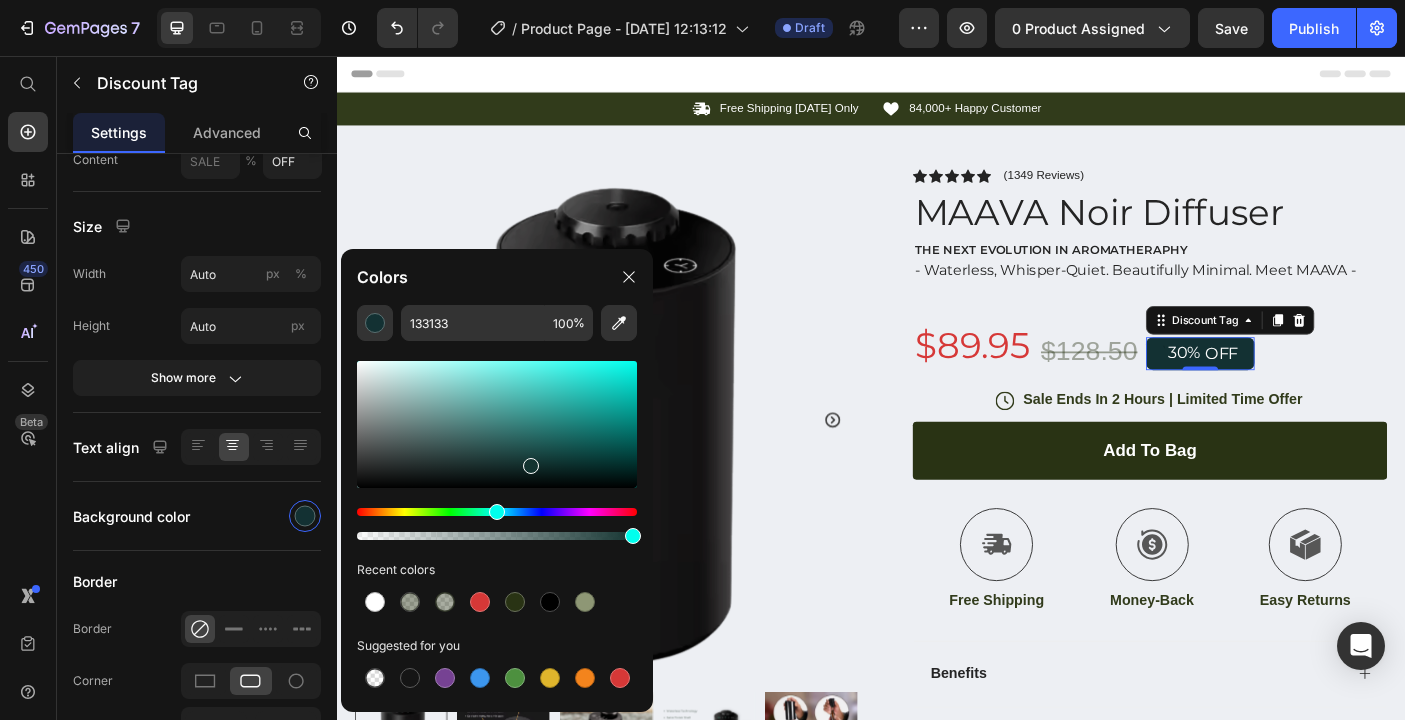 click at bounding box center (497, 512) 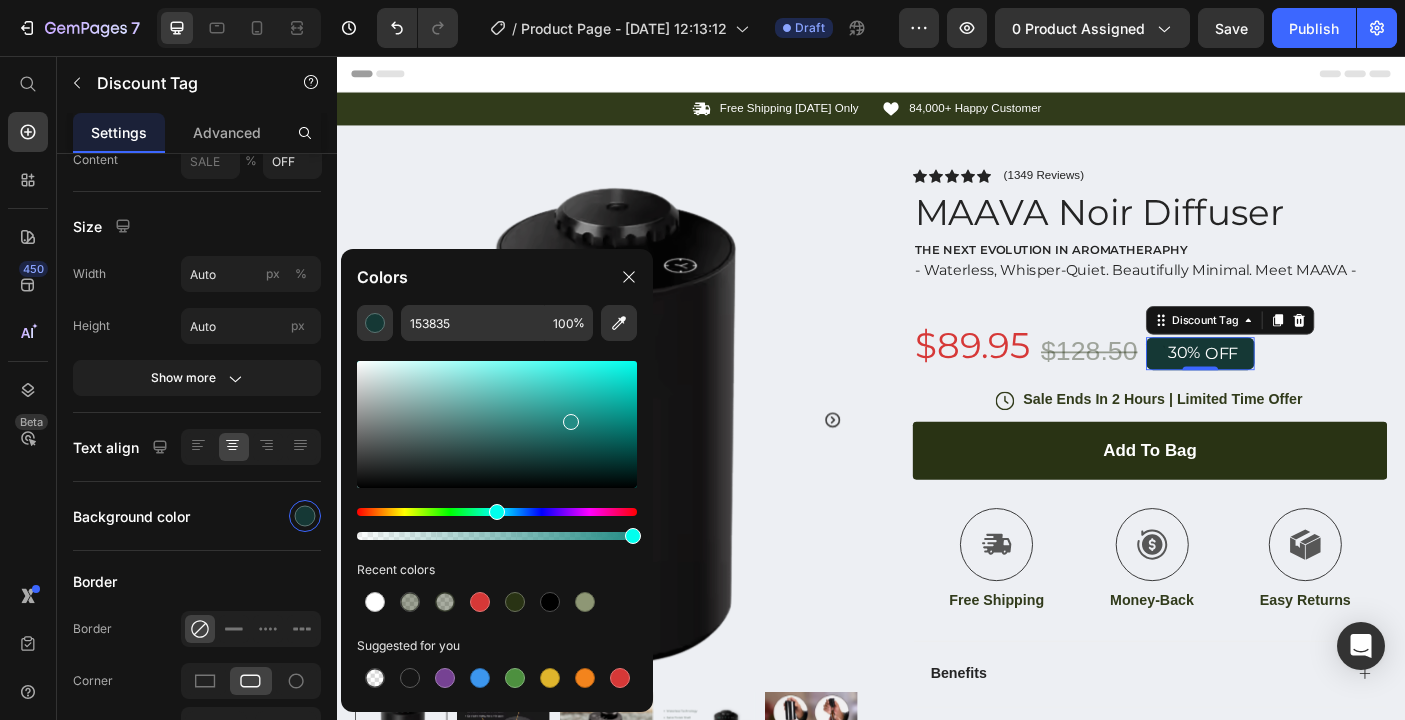 drag, startPoint x: 532, startPoint y: 460, endPoint x: 577, endPoint y: 397, distance: 77.42093 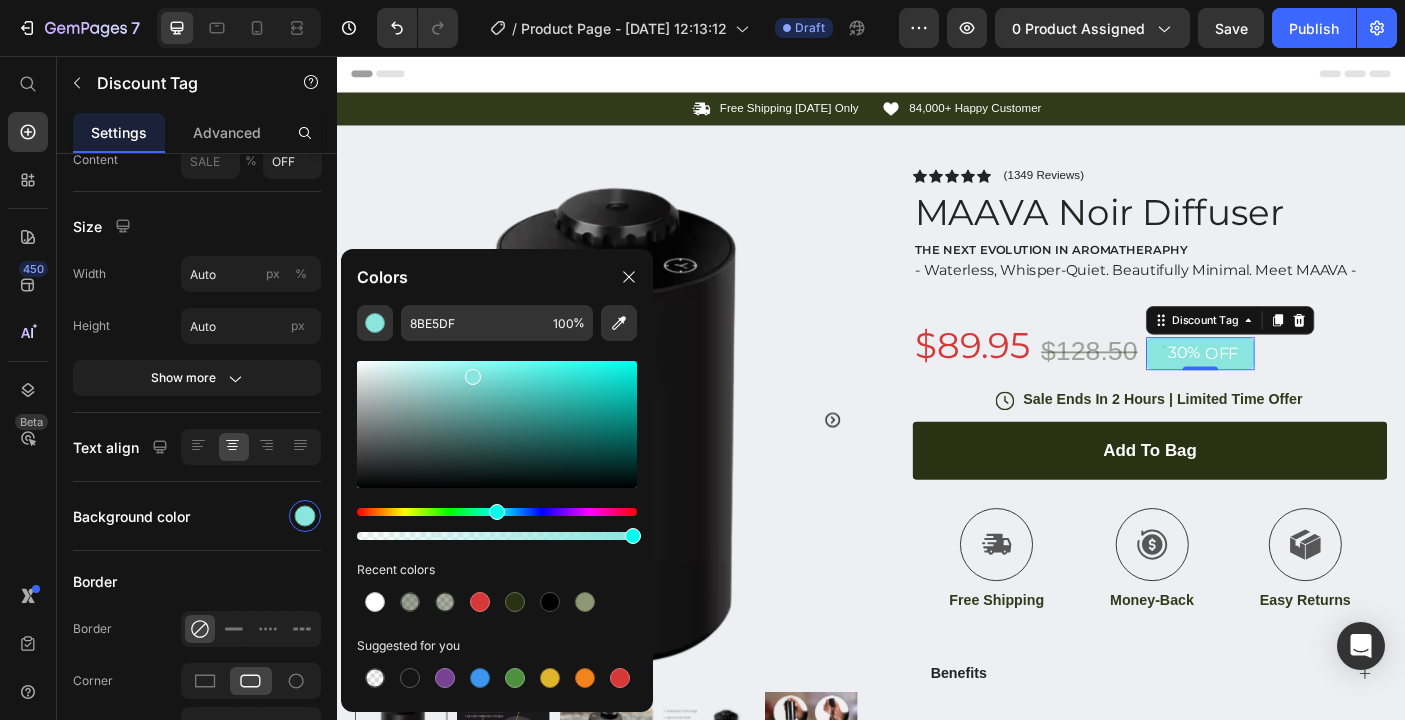drag, startPoint x: 579, startPoint y: 403, endPoint x: 471, endPoint y: 373, distance: 112.08925 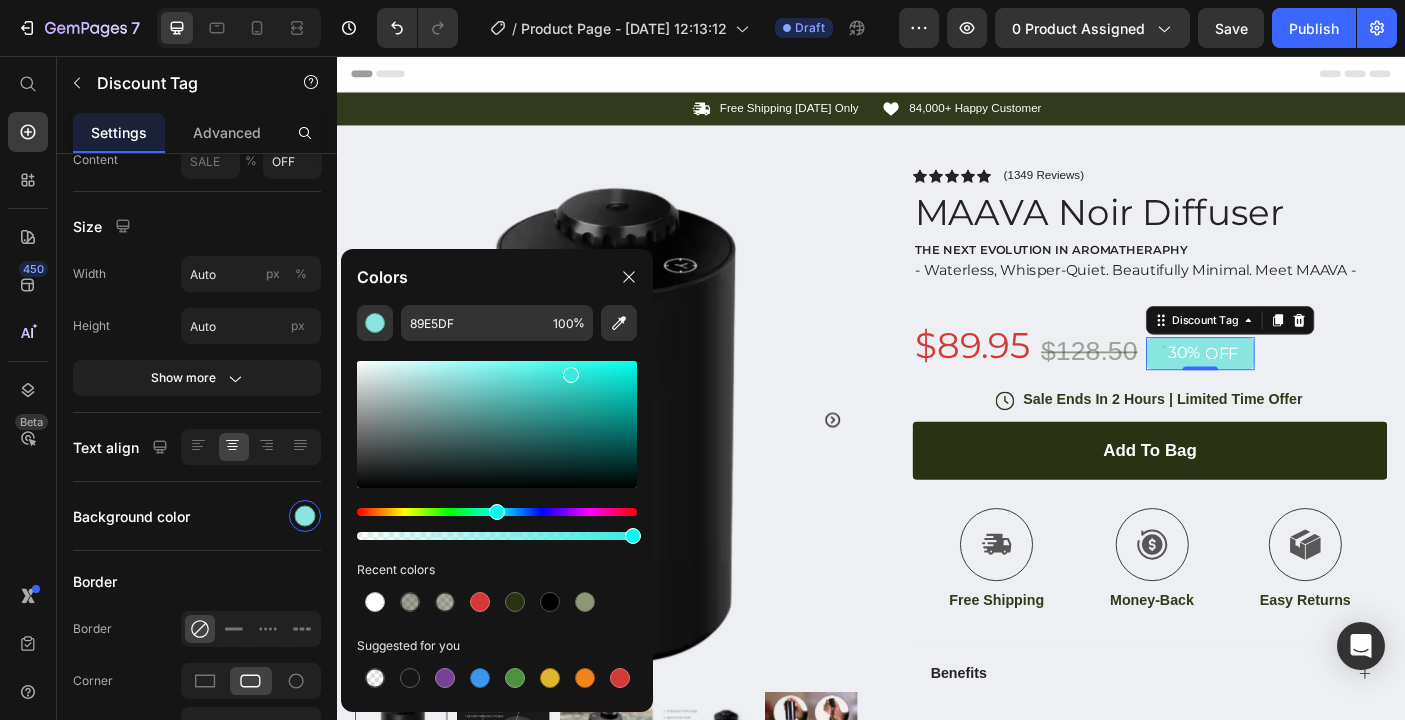 drag, startPoint x: 473, startPoint y: 372, endPoint x: 564, endPoint y: 370, distance: 91.02197 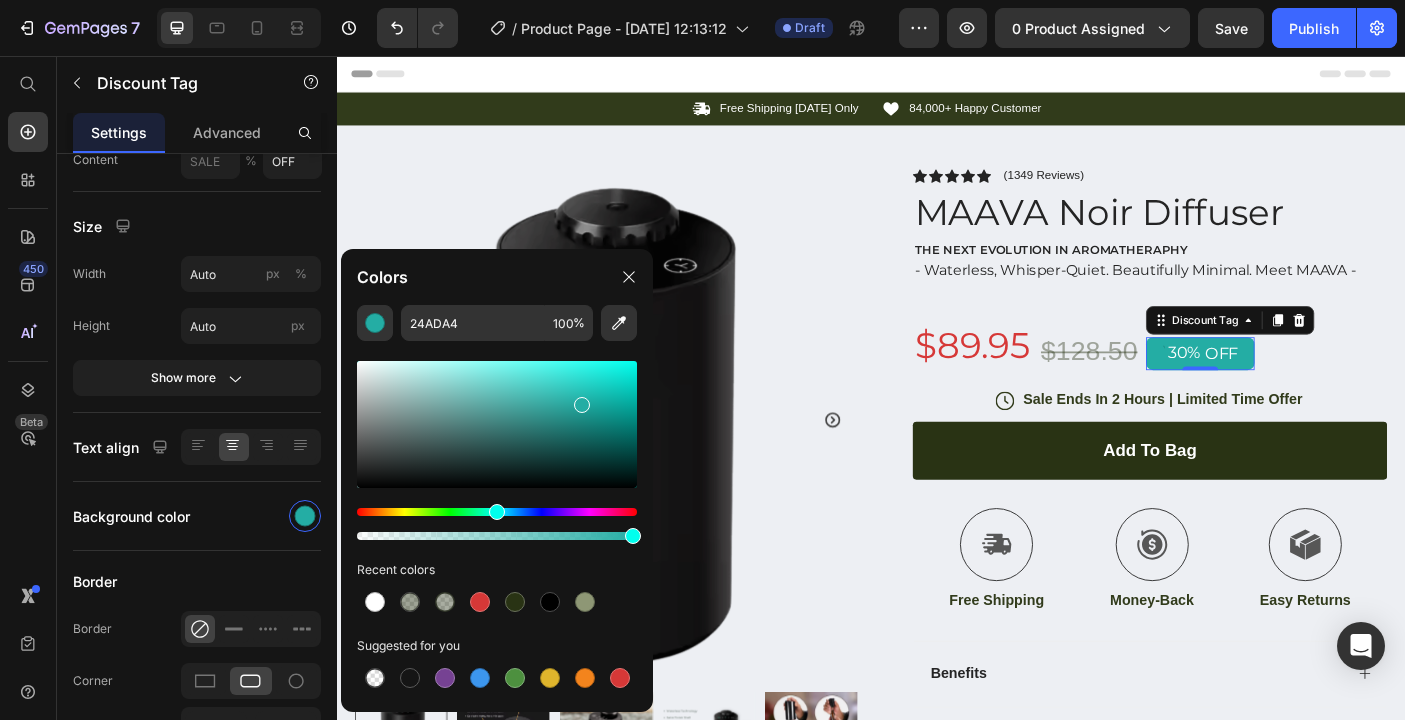 drag, startPoint x: 570, startPoint y: 382, endPoint x: 579, endPoint y: 400, distance: 20.12461 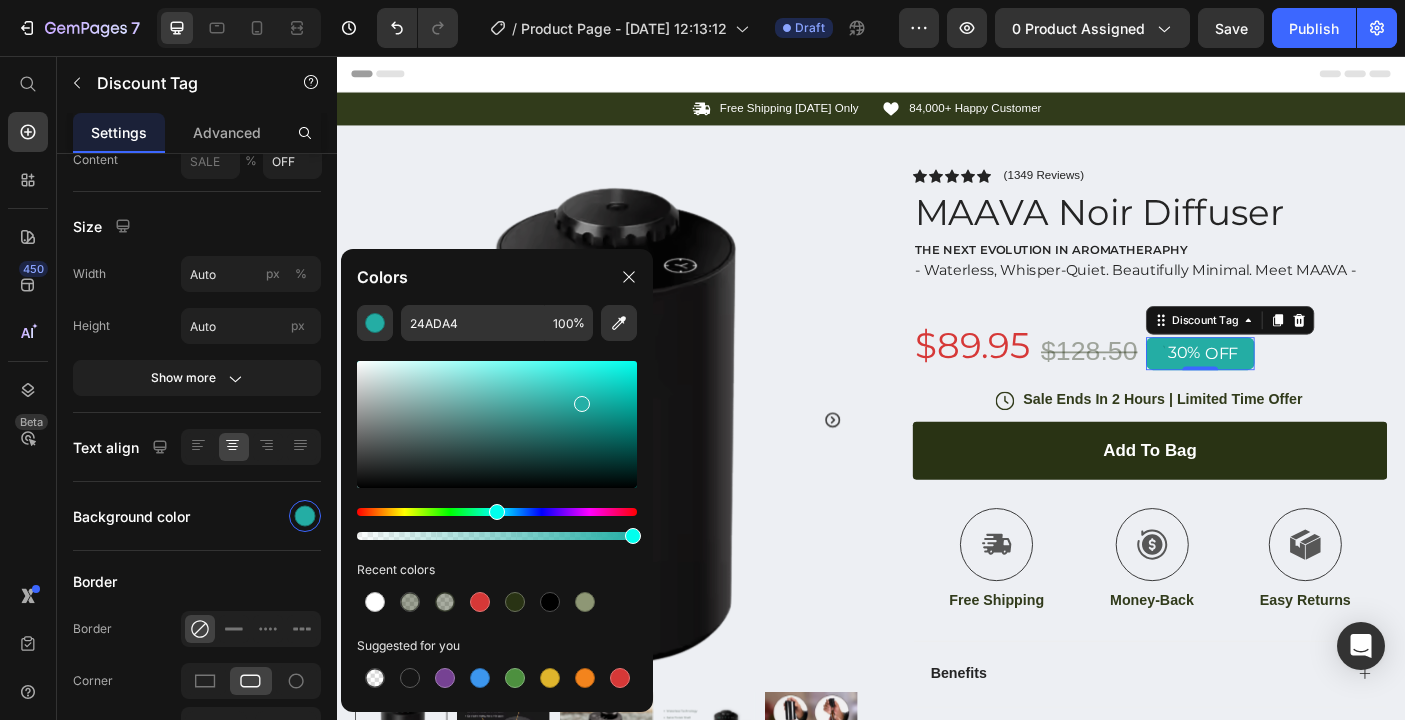 type on "24AFA6" 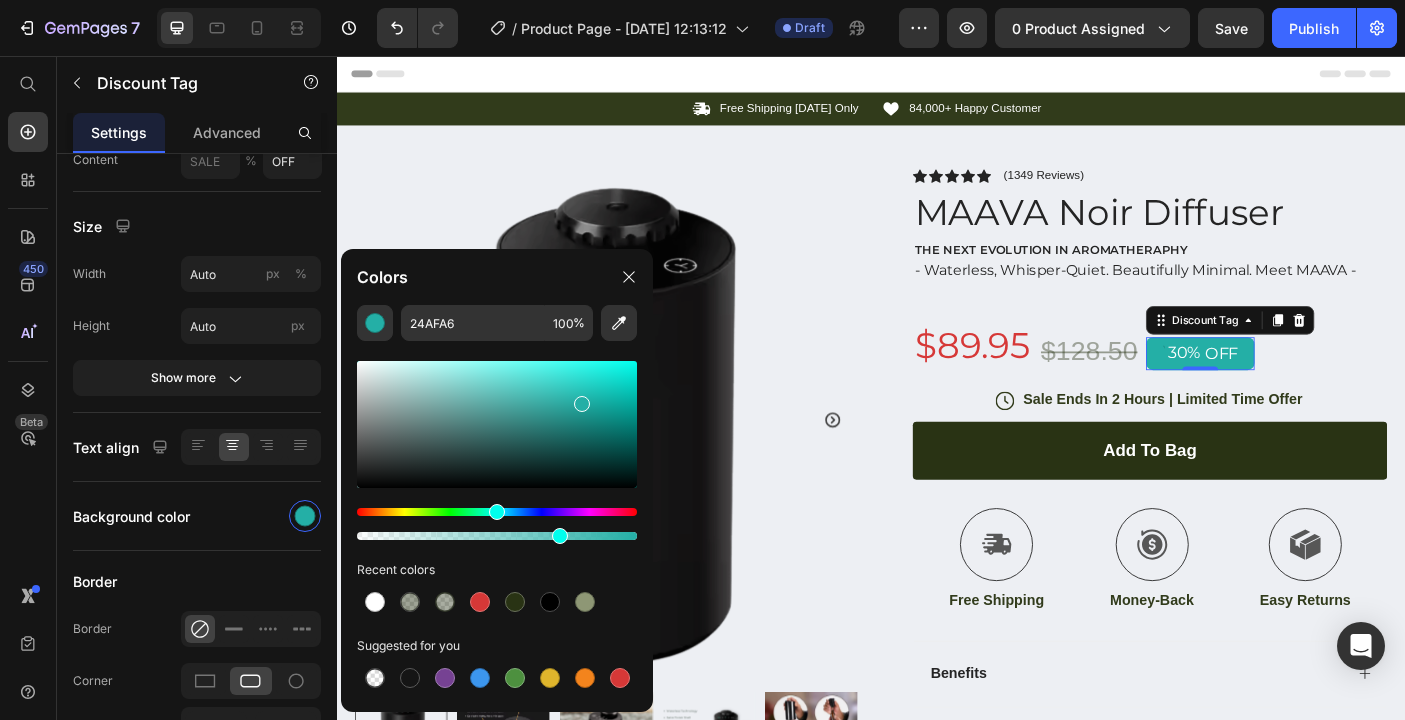 drag, startPoint x: 632, startPoint y: 534, endPoint x: 540, endPoint y: 558, distance: 95.07891 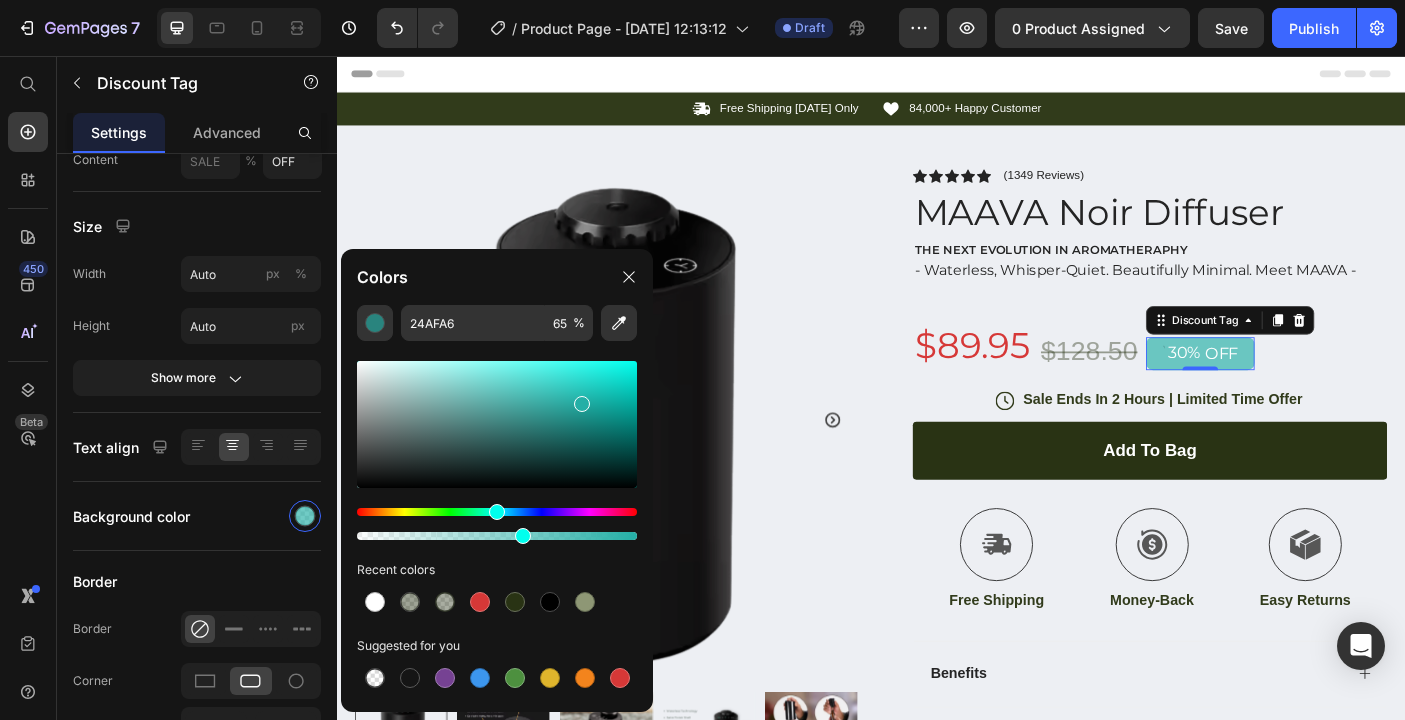drag, startPoint x: 542, startPoint y: 533, endPoint x: 520, endPoint y: 533, distance: 22 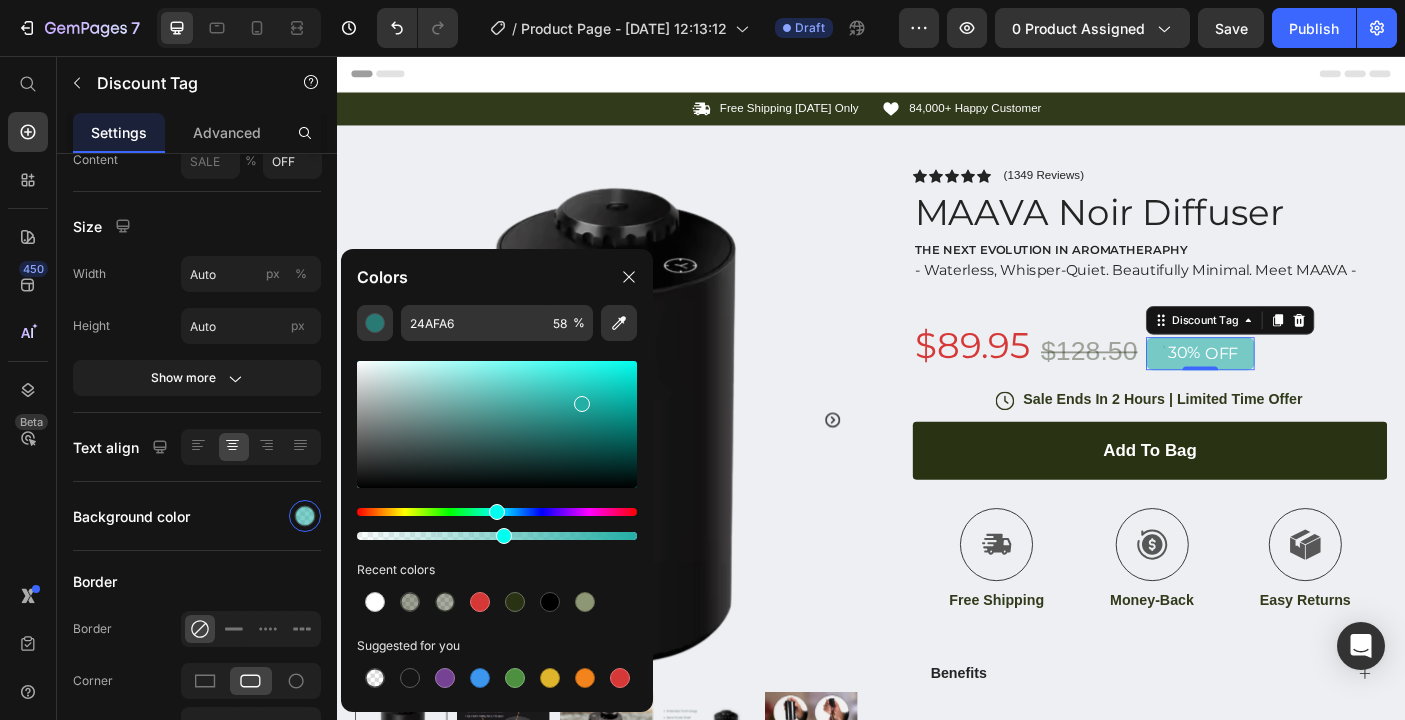 type on "51" 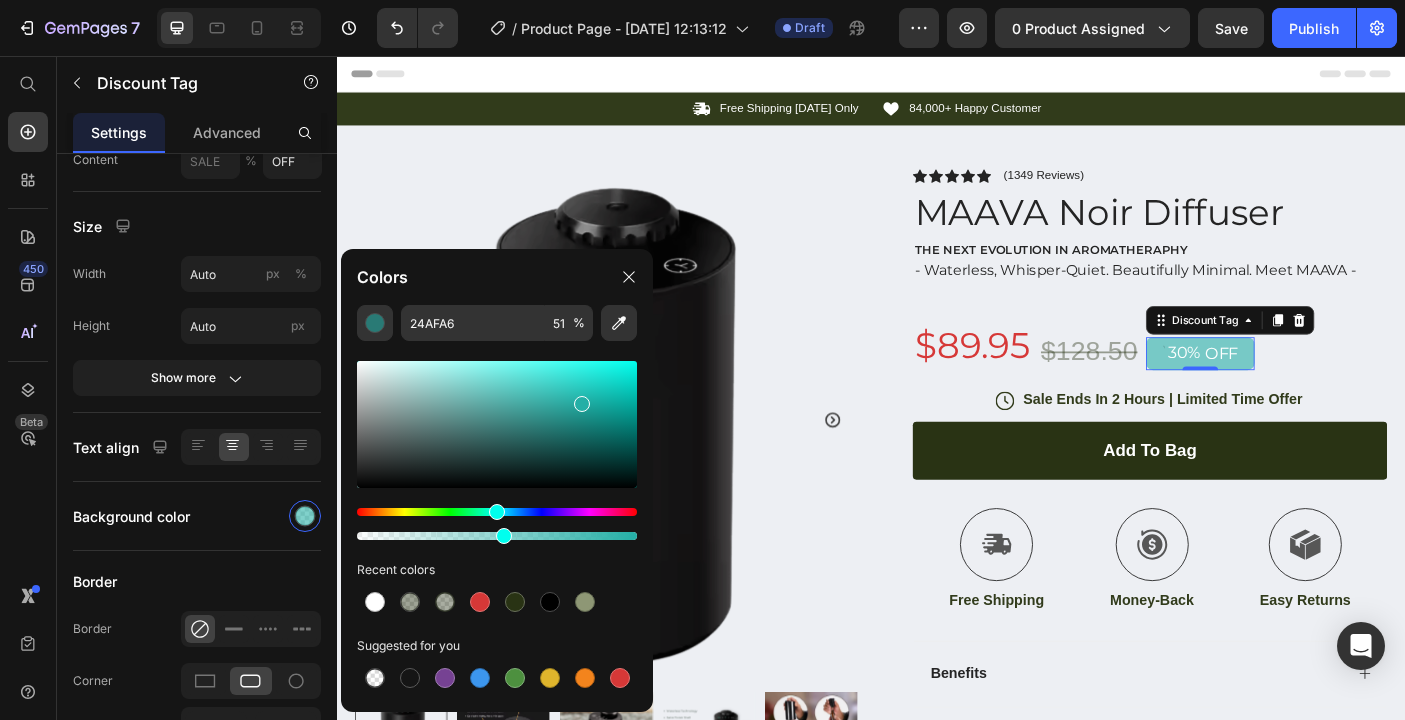 drag, startPoint x: 519, startPoint y: 538, endPoint x: 499, endPoint y: 538, distance: 20 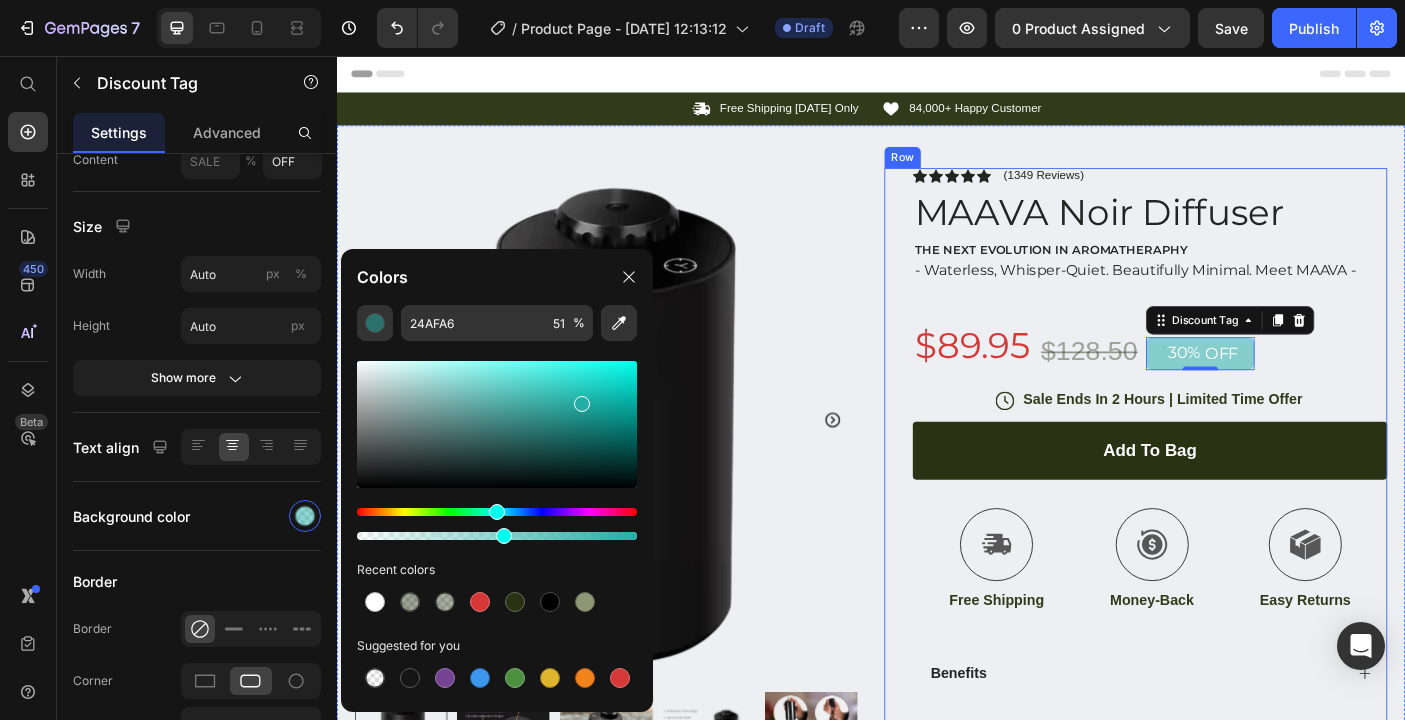 click on "Icon Icon Icon Icon Icon Icon List (1349 Reviews) Text Block Row MAAVA Noir Diffuser Product Title THE NEXT EVOLUTION IN AROMATHERAPHY Text Block  - Waterless, Whisper-Quiet. Beautifully Minimal. Meet MAAVA - Text Block $89.95 Product Price $128.50 Product Price 30% OFF Discount Tag   0 Row
Icon Sale Ends In 2 Hours | Limited Time Offer Text Block Row add to Bag Add to Cart
Icon Free Shipping Text Block
Icon Money-Back Text Block
Icon Easy Returns Text Block Row Image Icon Icon Icon Icon Icon Icon List “This skin cream is a game-changer! It has transformed my dry, lackluster skin into a hydrated and radiant complexion. I love how it absorbs quickly and leaves no greasy residue. Highly recommend” Text Block
Icon Hannah N. (Houston, USA) Text Block Row Row
Benefits
Ingredients
How to use Image" at bounding box center [1234, 574] 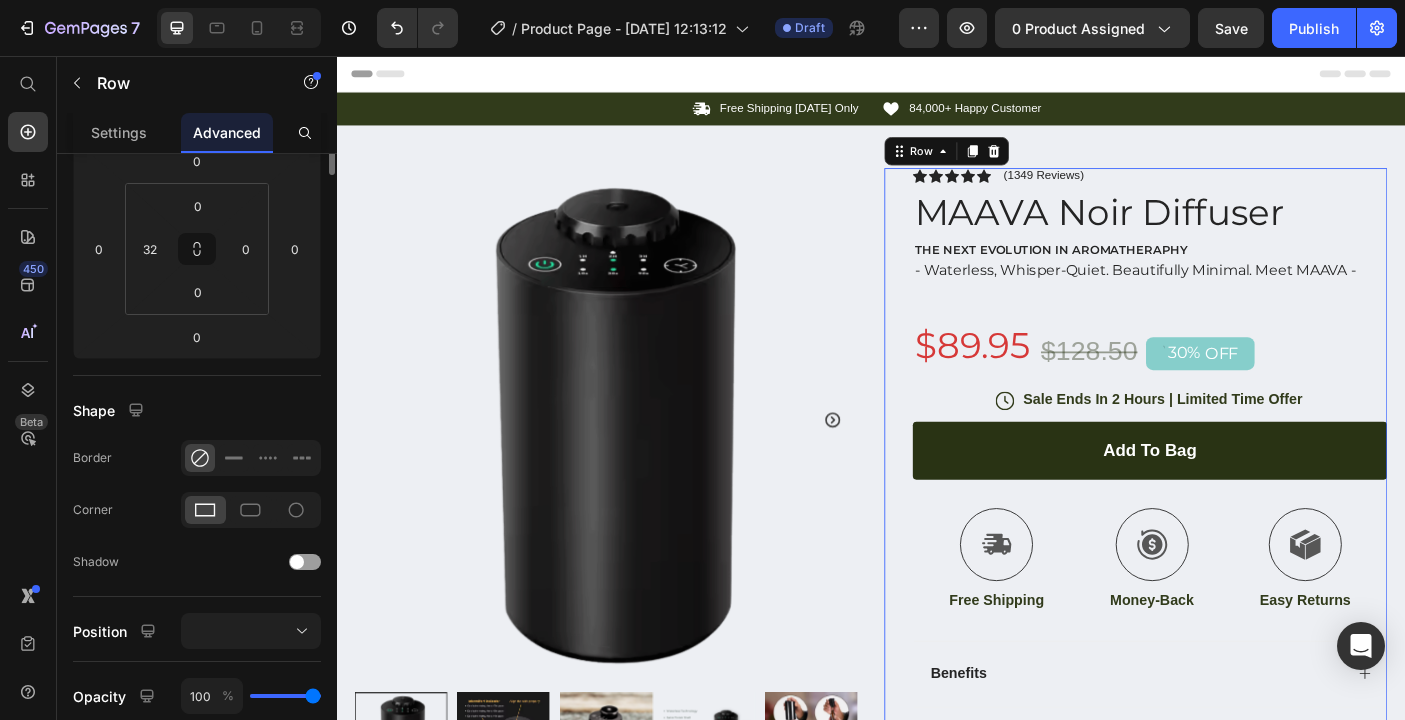 scroll, scrollTop: 0, scrollLeft: 0, axis: both 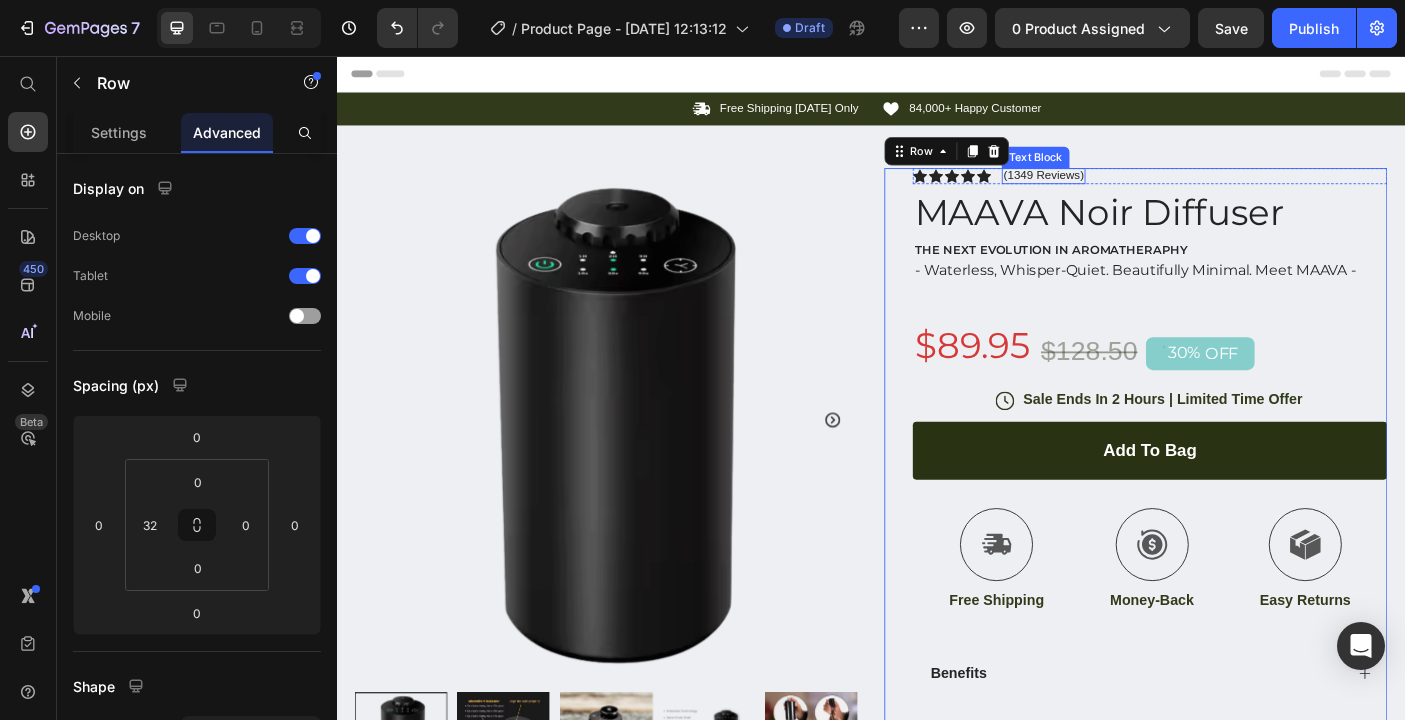 click on "(1349 Reviews)" at bounding box center (1131, 190) 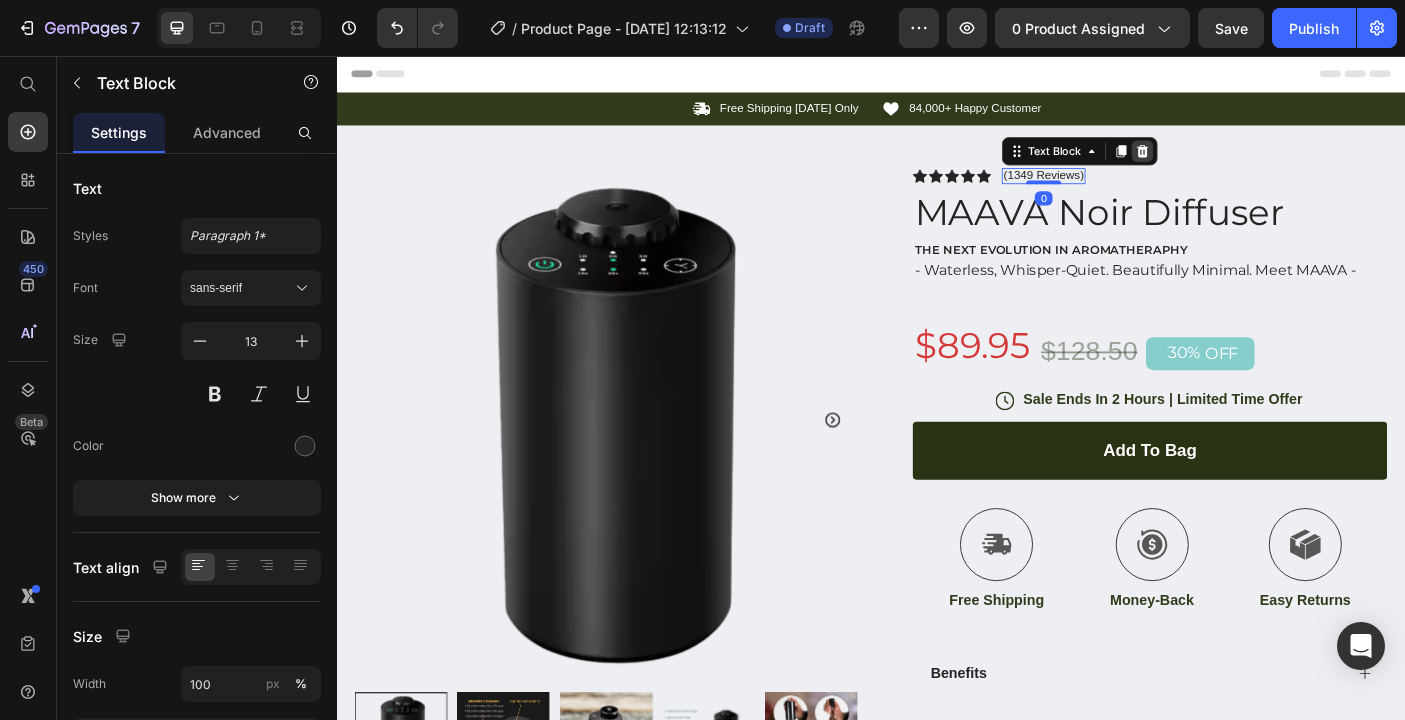 click 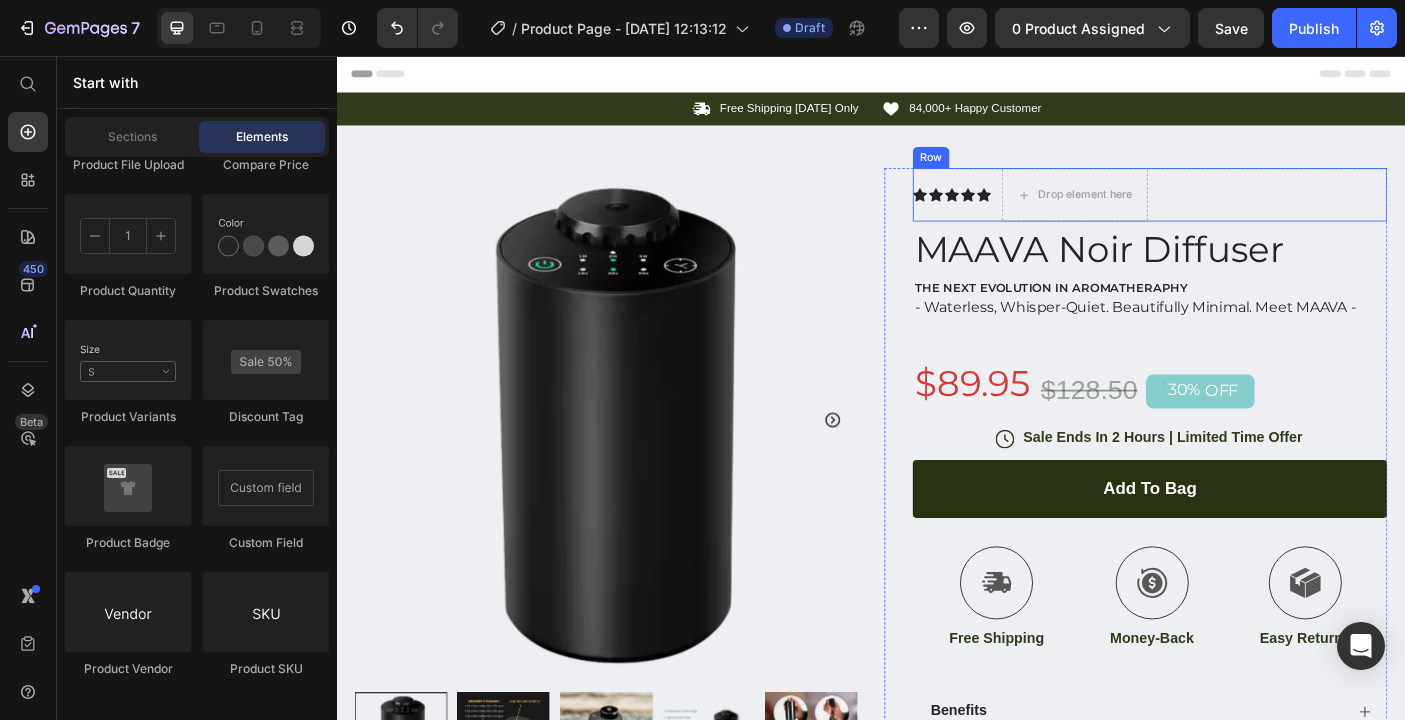 click on "Icon Icon Icon Icon Icon Icon List" at bounding box center (1028, 212) 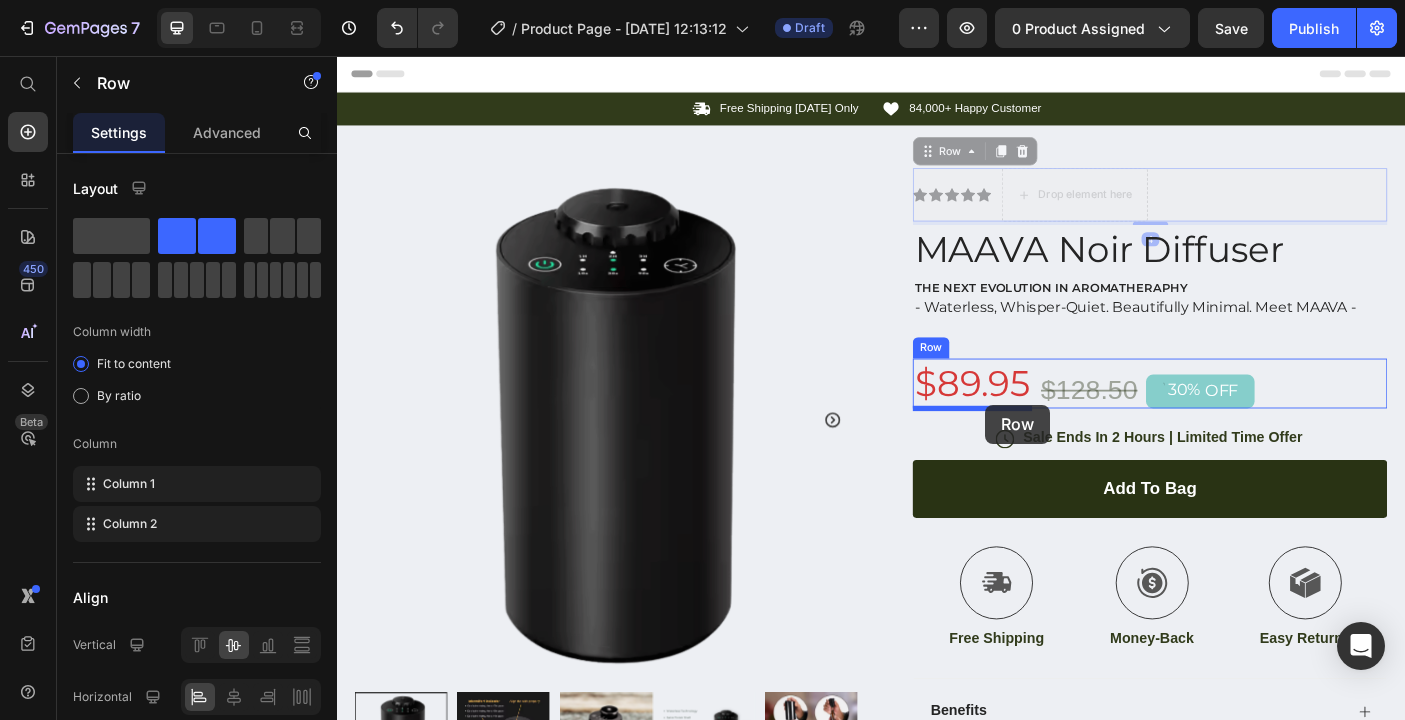 drag, startPoint x: 1046, startPoint y: 195, endPoint x: 1065, endPoint y: 448, distance: 253.71243 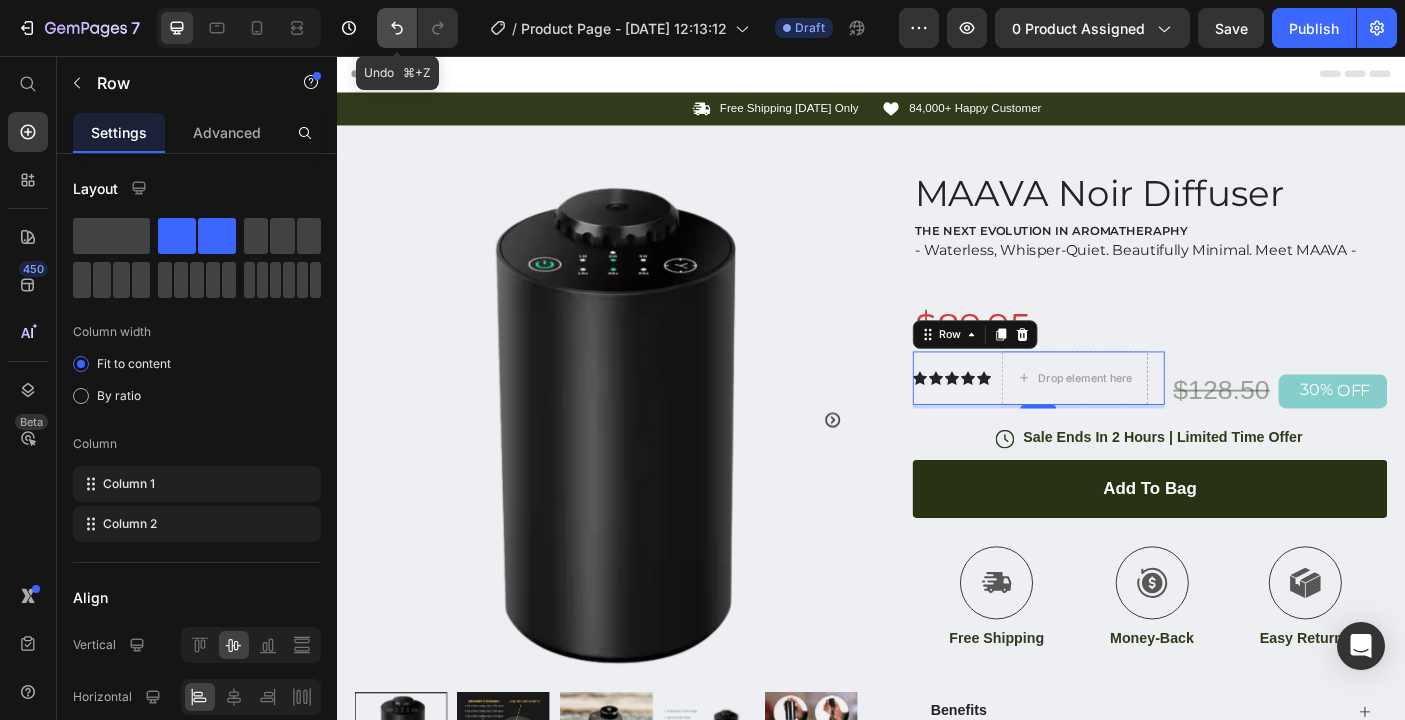 click 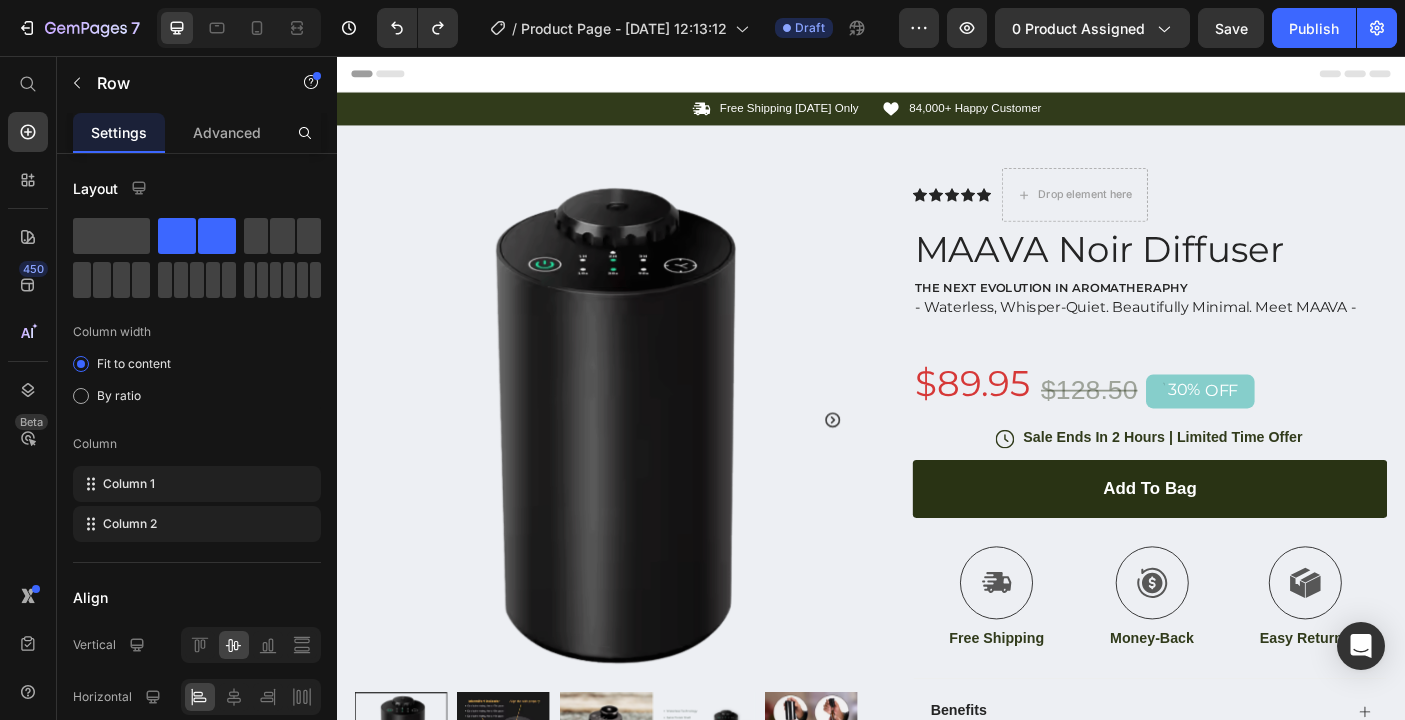 click on "Icon Icon Icon Icon Icon Icon List" at bounding box center [1028, 212] 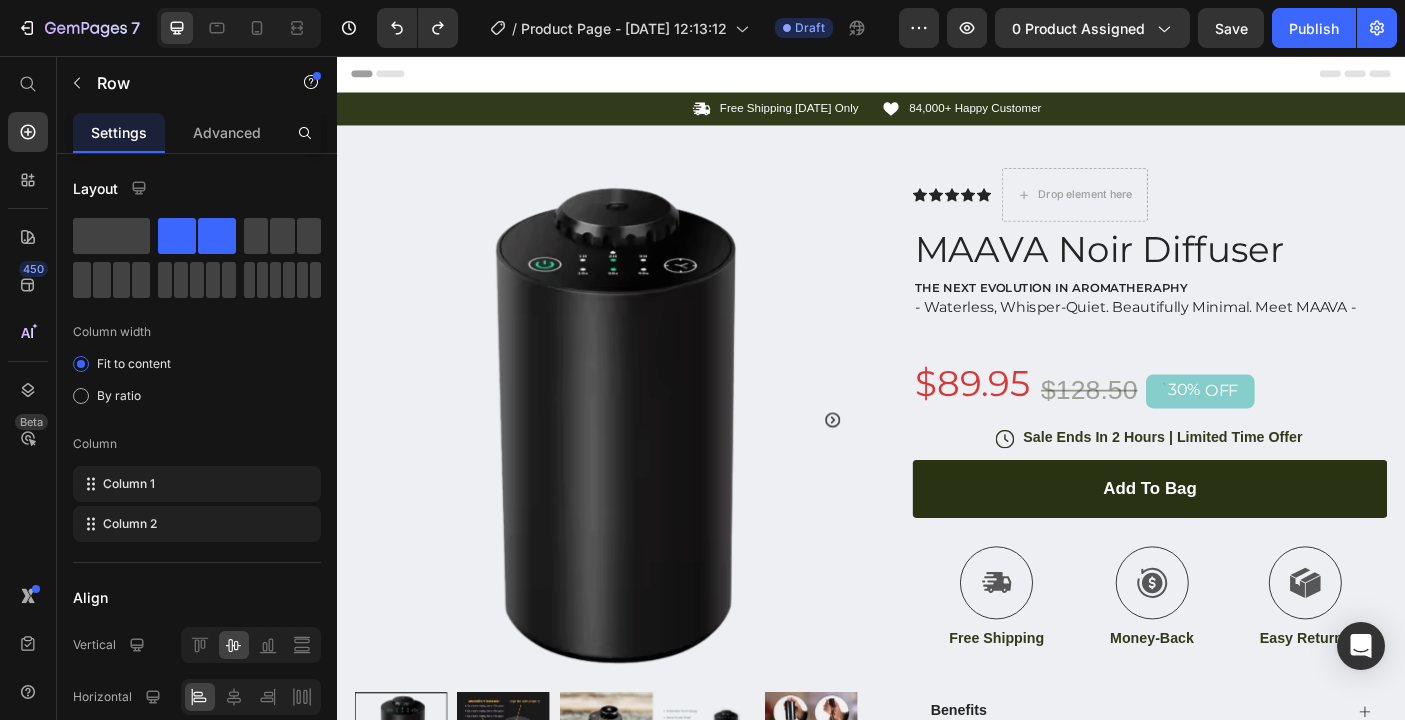 click on "Icon Icon Icon Icon Icon Icon List" at bounding box center (1028, 212) 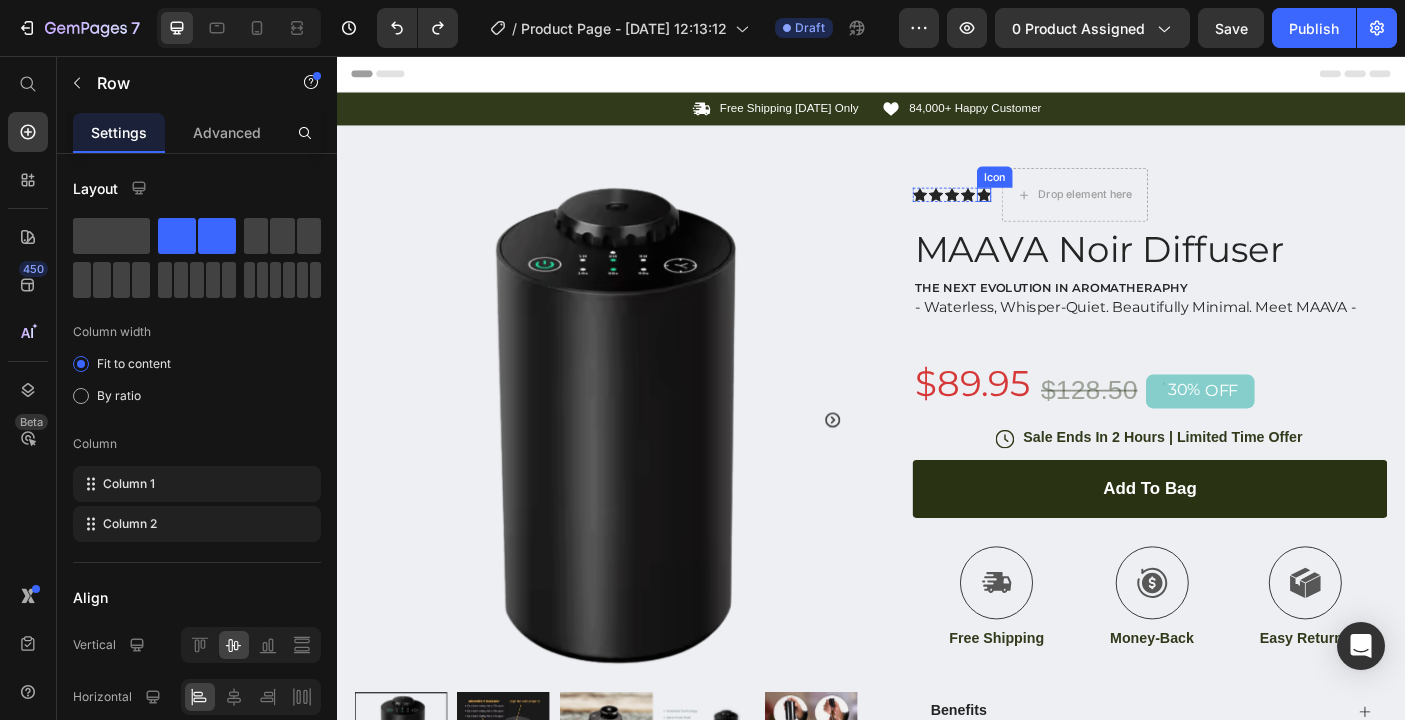 click 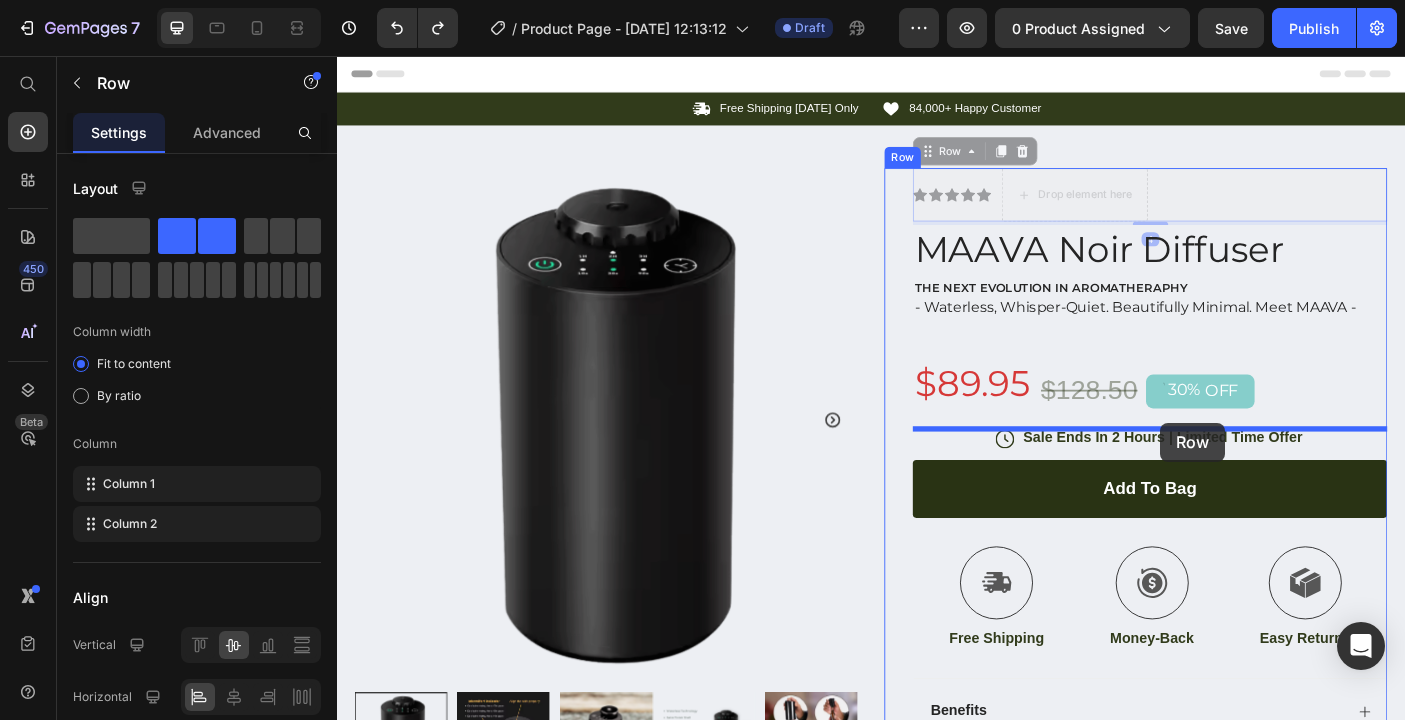 drag, startPoint x: 1274, startPoint y: 212, endPoint x: 1262, endPoint y: 472, distance: 260.27676 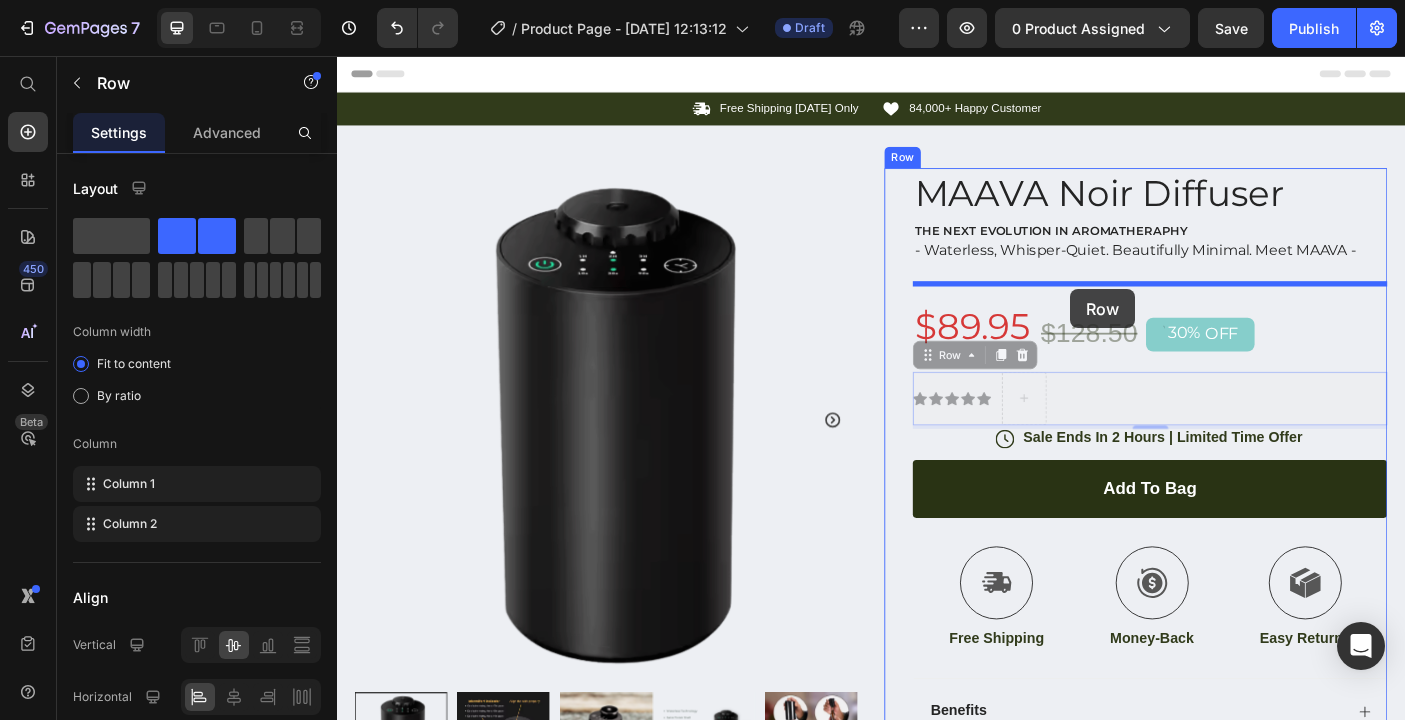 drag, startPoint x: 1200, startPoint y: 445, endPoint x: 1162, endPoint y: 323, distance: 127.78106 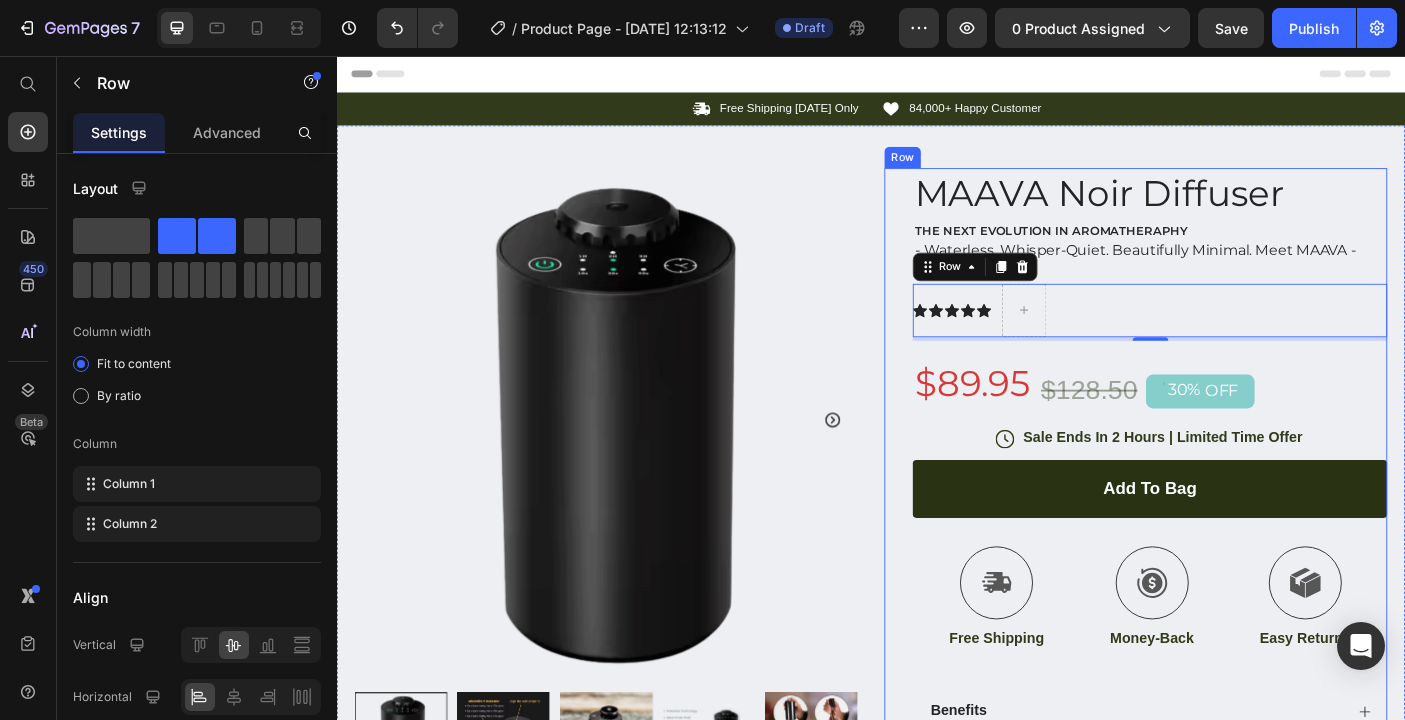 click on "MAAVA Noir Diffuser Product Title THE NEXT EVOLUTION IN AROMATHERAPHY Text Block  - Waterless, Whisper-Quiet. Beautifully Minimal. Meet MAAVA - Text Block Icon Icon Icon Icon Icon Icon List
Row   4 $89.95 Product Price $128.50 Product Price 30% OFF Discount Tag Row
Icon Sale Ends In 2 Hours | Limited Time Offer Text Block Row add to Bag Add to Cart
Icon Free Shipping Text Block
Icon Money-Back Text Block
Icon Easy Returns Text Block Row Image Icon Icon Icon Icon Icon Icon List “This skin cream is a game-changer! It has transformed my dry, lackluster skin into a hydrated and radiant complexion. I love how it absorbs quickly and leaves no greasy residue. Highly recommend” Text Block
Icon Hannah N. (Houston, USA) Text Block Row Row
Benefits
Ingredients
How to use Accordion Row" at bounding box center (1234, 596) 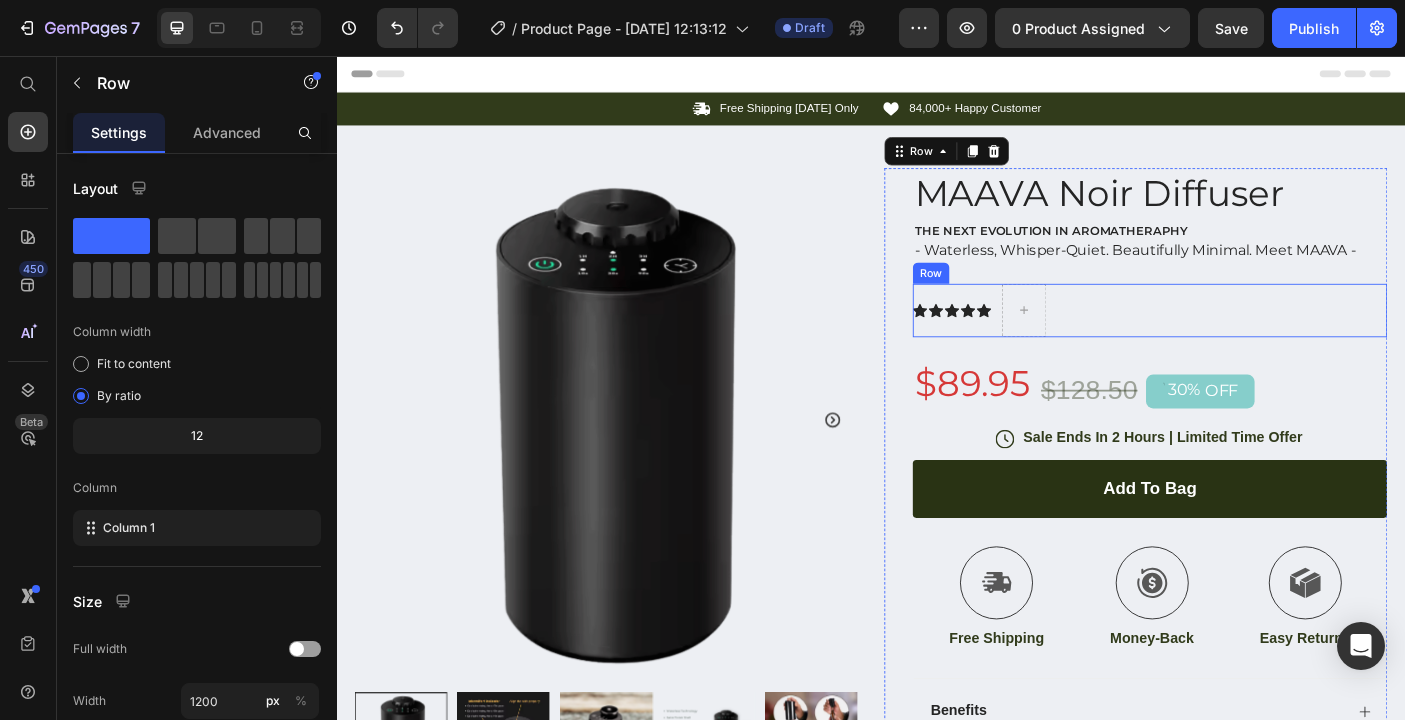 click on "Icon Icon Icon Icon Icon Icon List
Row" at bounding box center (1250, 342) 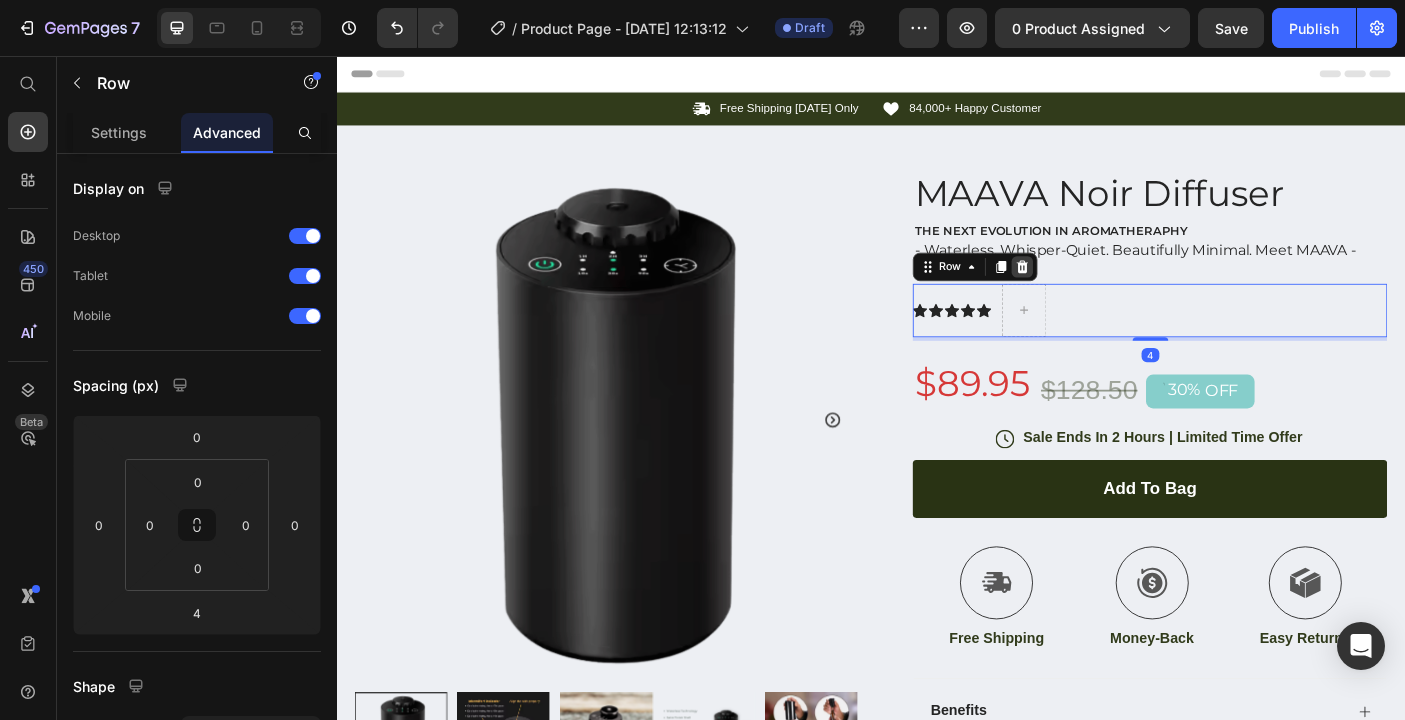 click at bounding box center [1107, 293] 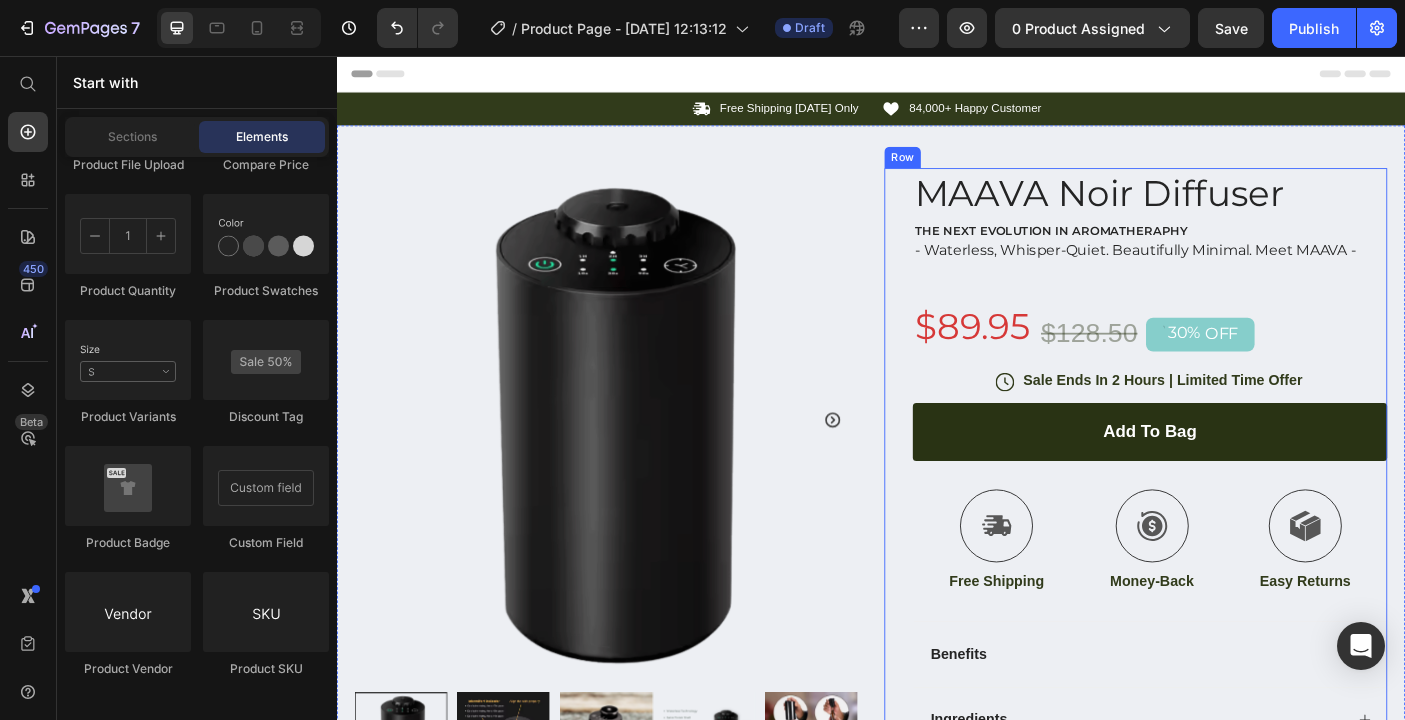 click on "MAAVA Noir Diffuser Product Title THE NEXT EVOLUTION IN AROMATHERAPHY Text Block  - Waterless, Whisper-Quiet. Beautifully Minimal. Meet MAAVA - Text Block $89.95 Product Price $128.50 Product Price 30% OFF Discount Tag Row
Icon Sale Ends In 2 Hours | Limited Time Offer Text Block Row add to Bag Add to Cart
Icon Free Shipping Text Block
Icon Money-Back Text Block
Icon Easy Returns Text Block Row Image Icon Icon Icon Icon Icon Icon List “This skin cream is a game-changer! It has transformed my dry, lackluster skin into a hydrated and radiant complexion. I love how it absorbs quickly and leaves no greasy residue. Highly recommend” Text Block
Icon Hannah N. (Houston, USA) Text Block Row Row
Benefits
Ingredients
How to use Accordion Image Image Image Image Image Carousel" at bounding box center [1250, 564] 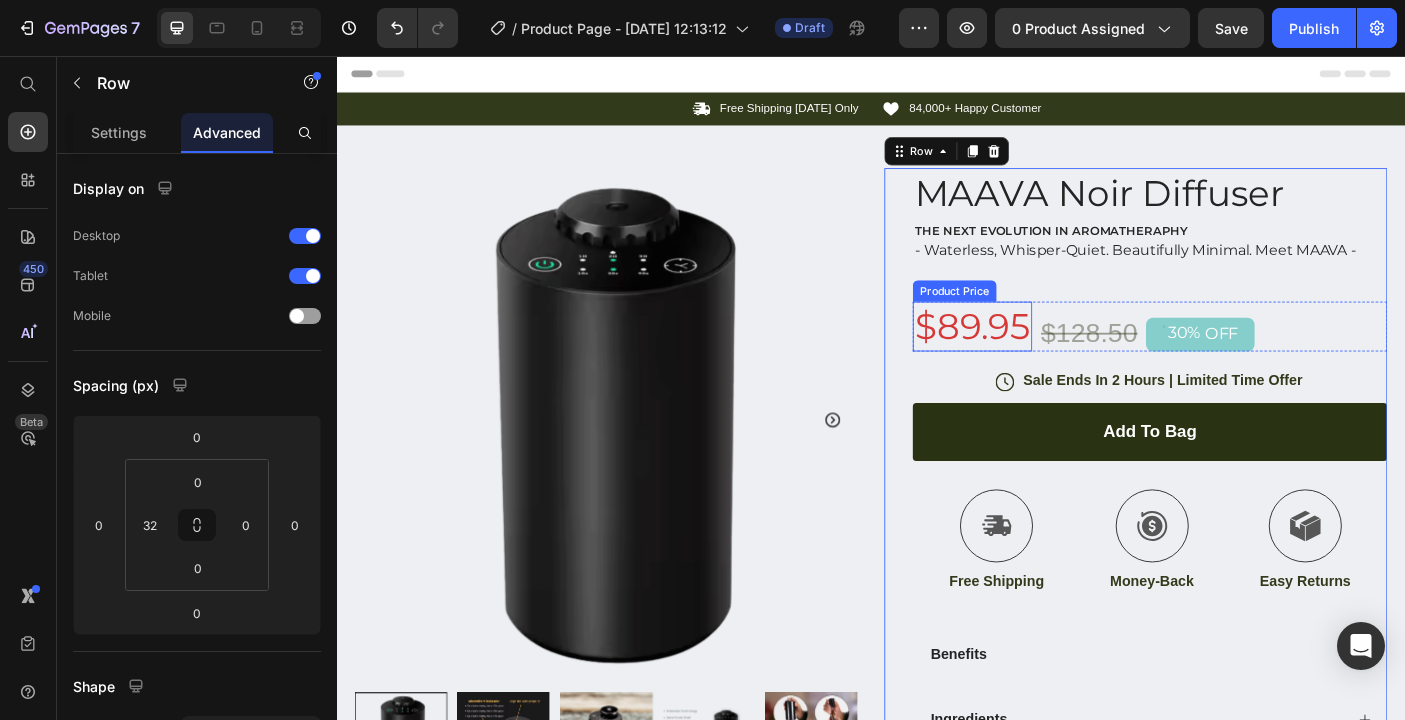 click on "$89.95" at bounding box center [1051, 360] 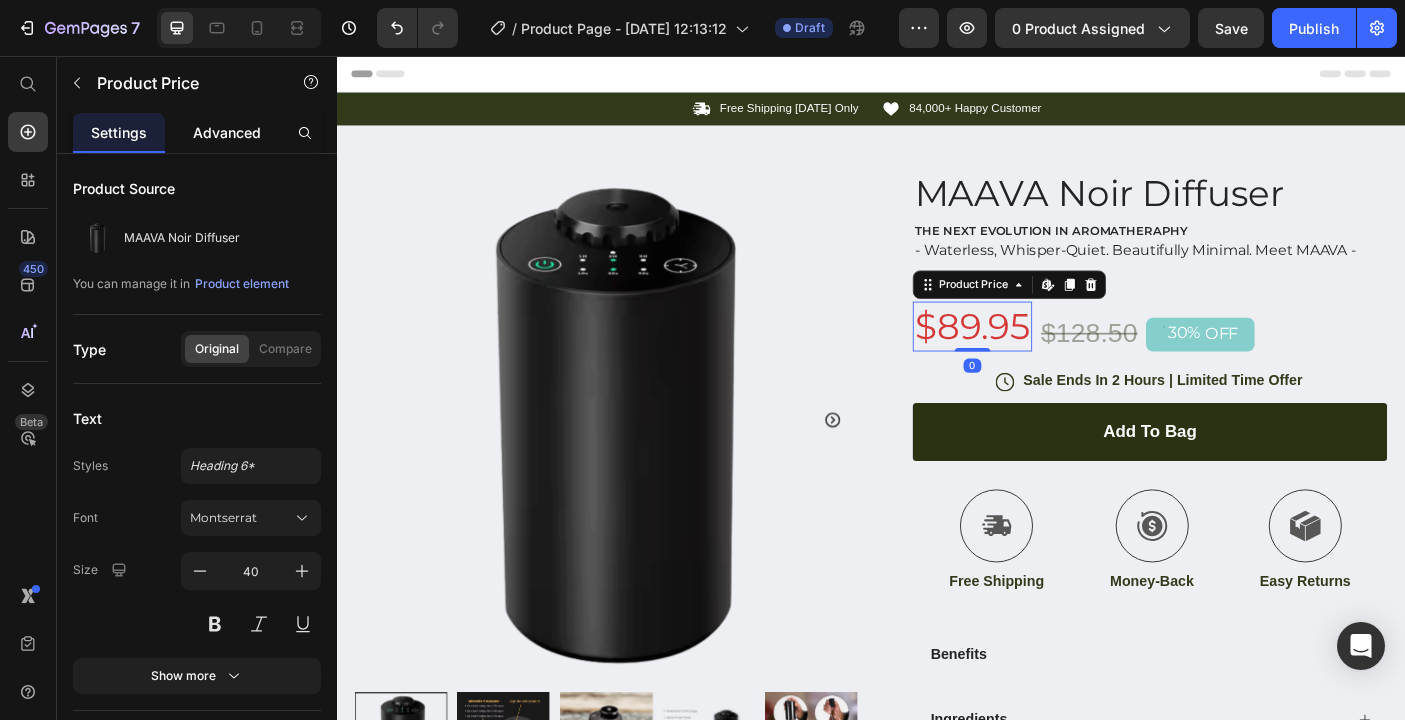 click on "Advanced" at bounding box center [227, 132] 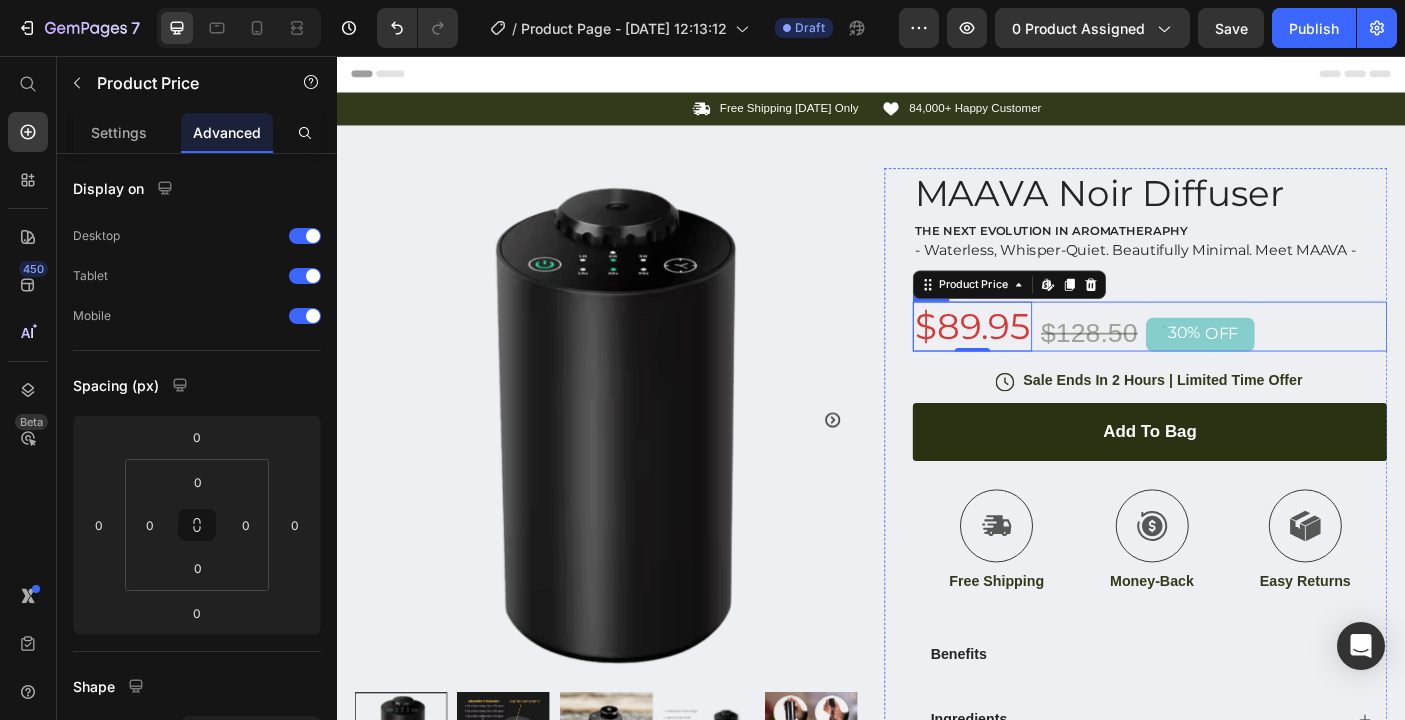 click on "$128.50 Product Price" at bounding box center [1182, 360] 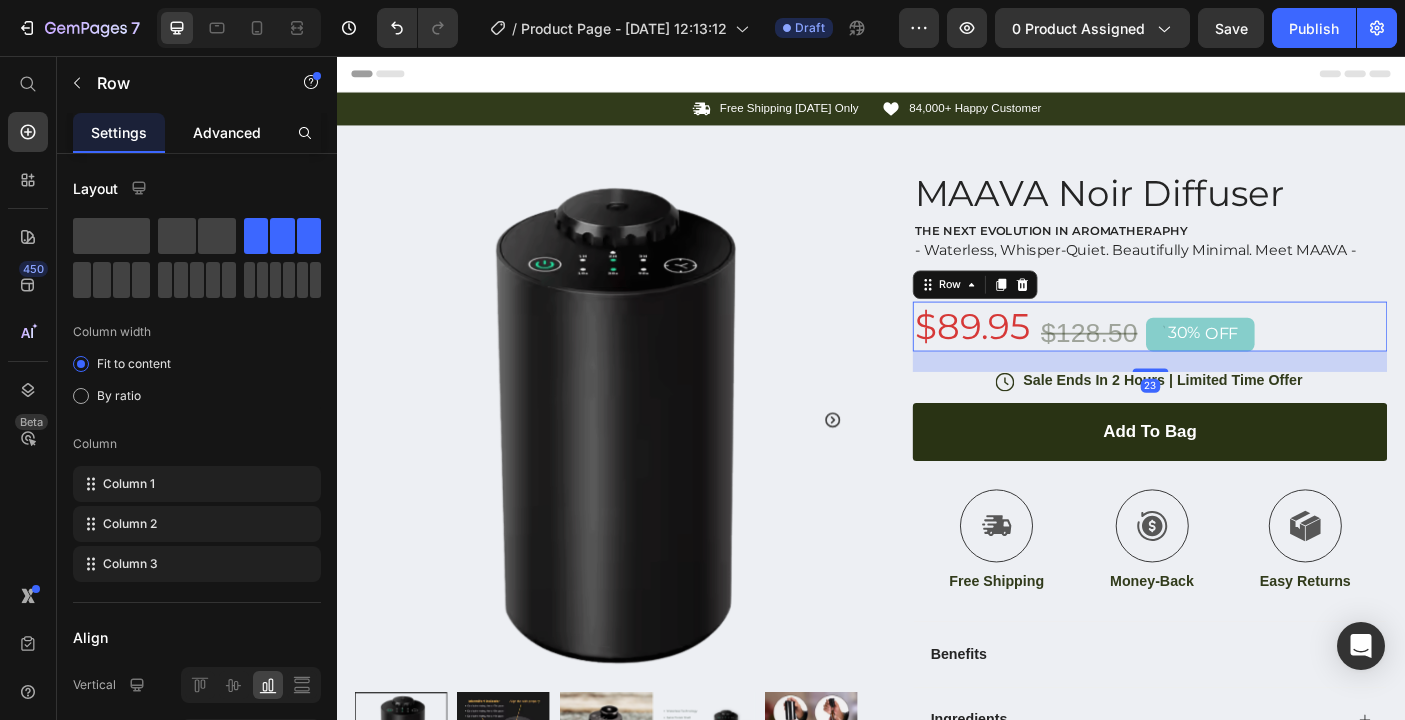 click on "Advanced" at bounding box center [227, 132] 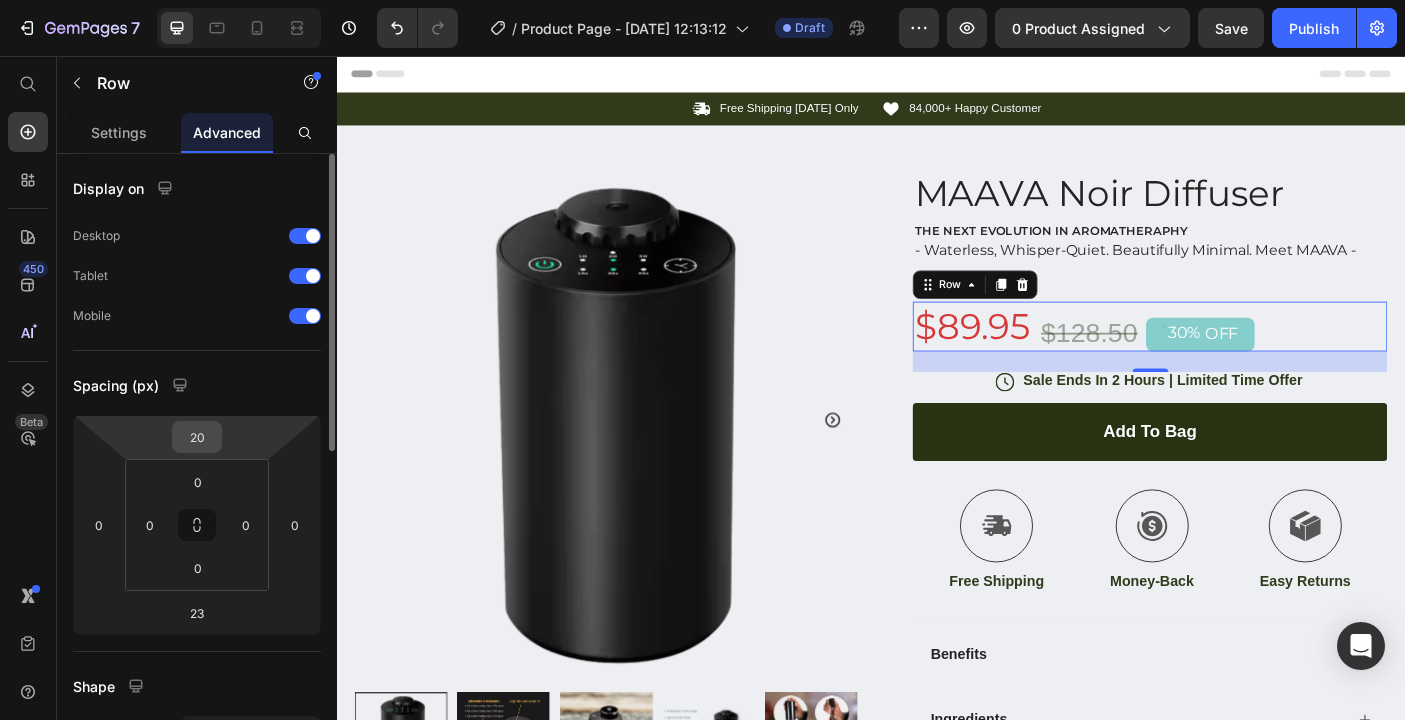 click on "20" at bounding box center [197, 437] 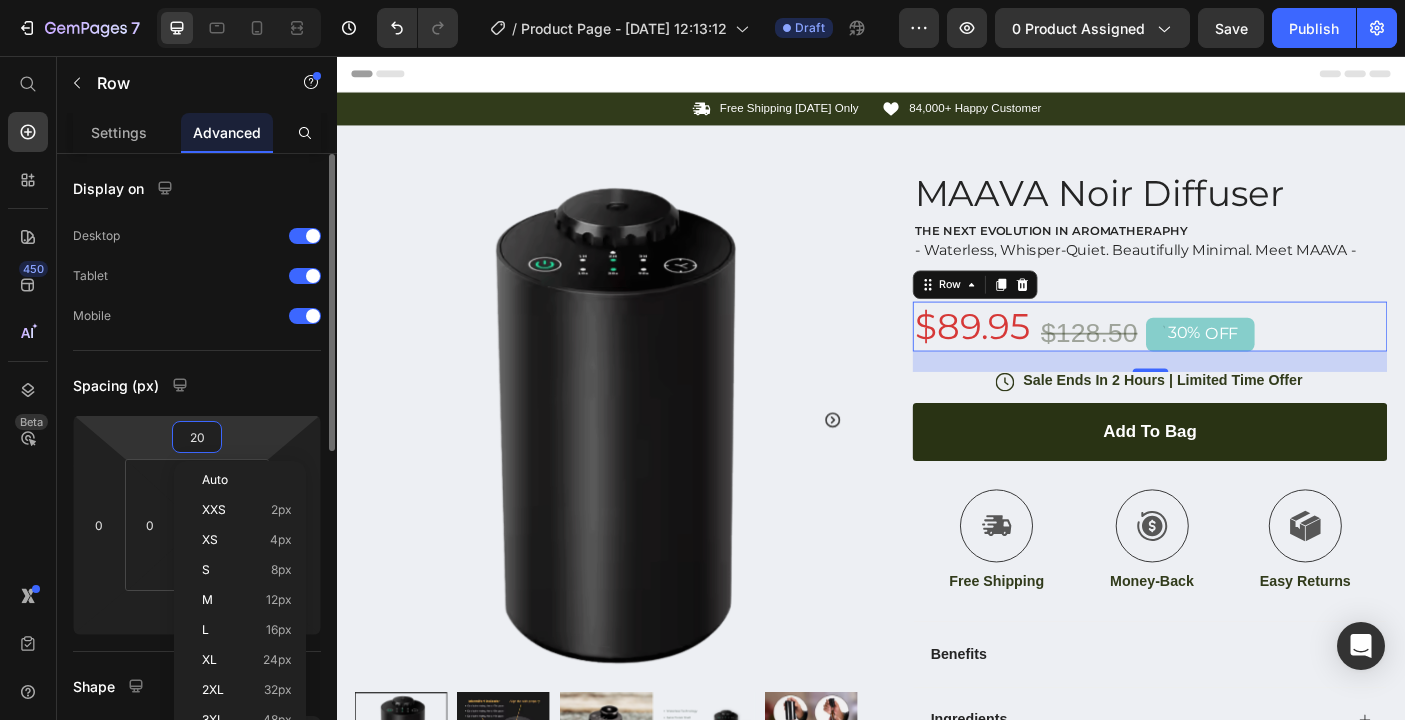 type on "0" 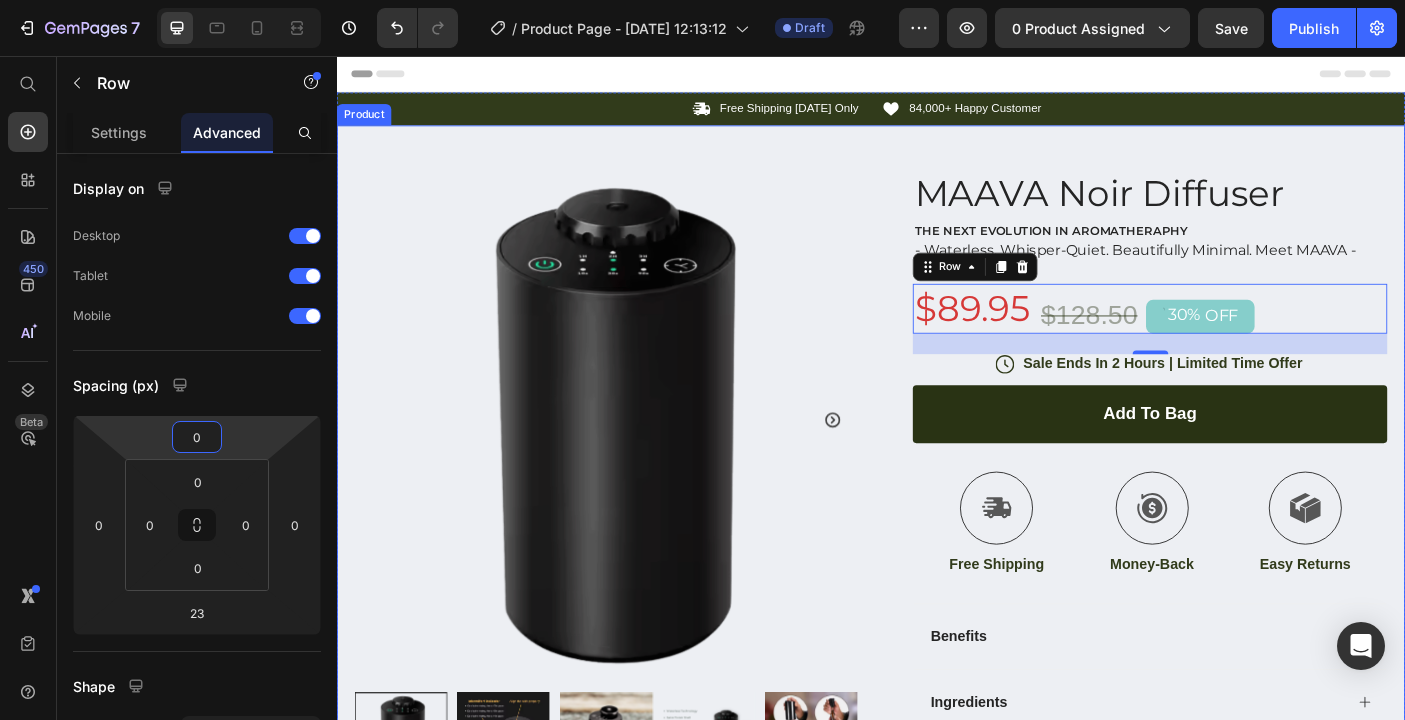 click on "Product Images Row MAAVA Noir Diffuser Product Title THE NEXT EVOLUTION IN AROMATHERAPHY Text Block  - Waterless, Whisper-Quiet. Beautifully Minimal. Meet MAAVA - Text Block $89.95 Product Price $128.50 Product Price 30% OFF Discount Tag Row   23
Icon Sale Ends In 2 Hours | Limited Time Offer Text Block Row add to Bag Add to Cart
Icon Free Shipping Text Block
Icon Money-Back Text Block
Icon Easy Returns Text Block Row Image Icon Icon Icon Icon Icon Icon List “This skin cream is a game-changer! It has transformed my dry, lackluster skin into a hydrated and radiant complexion. I love how it absorbs quickly and leaves no greasy residue. Highly recommend” Text Block
Icon Hannah N. (Houston, USA) Text Block Row Row
Benefits
Ingredients
How to use" at bounding box center [937, 544] 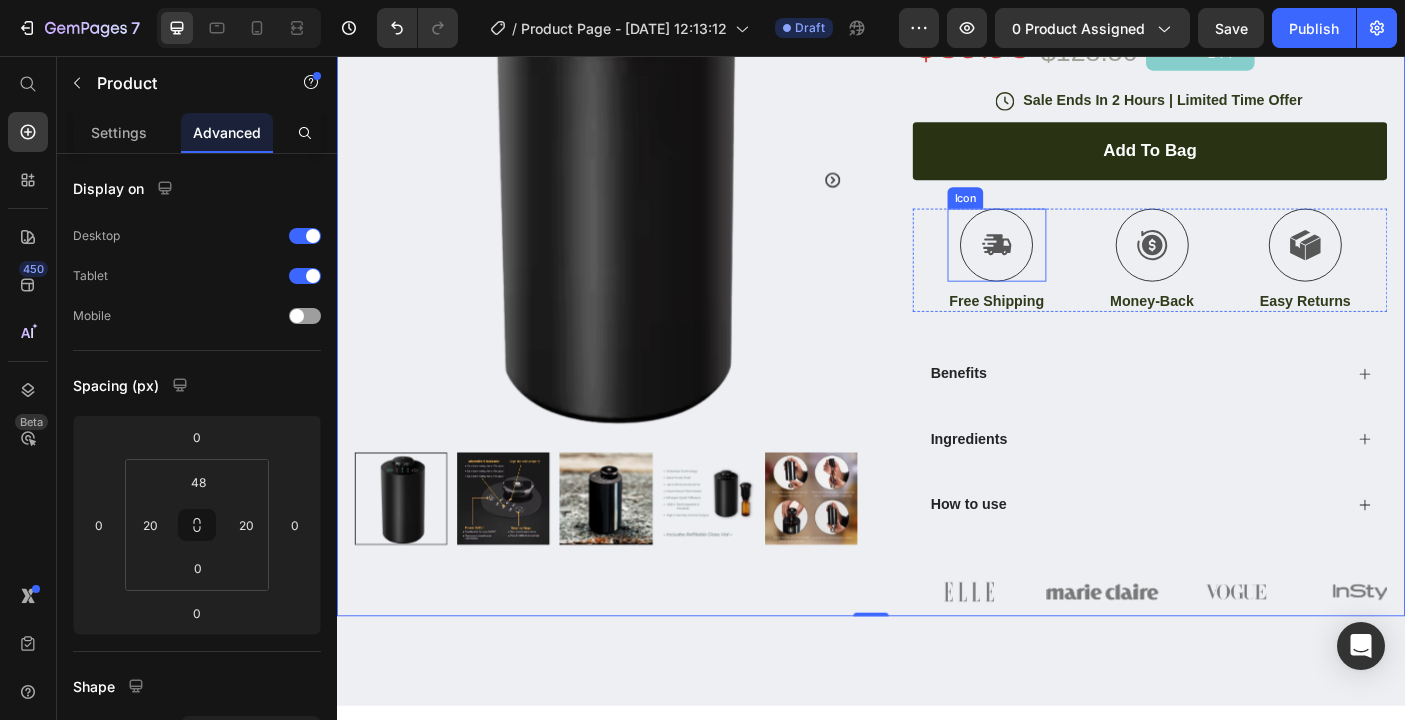 scroll, scrollTop: 316, scrollLeft: 0, axis: vertical 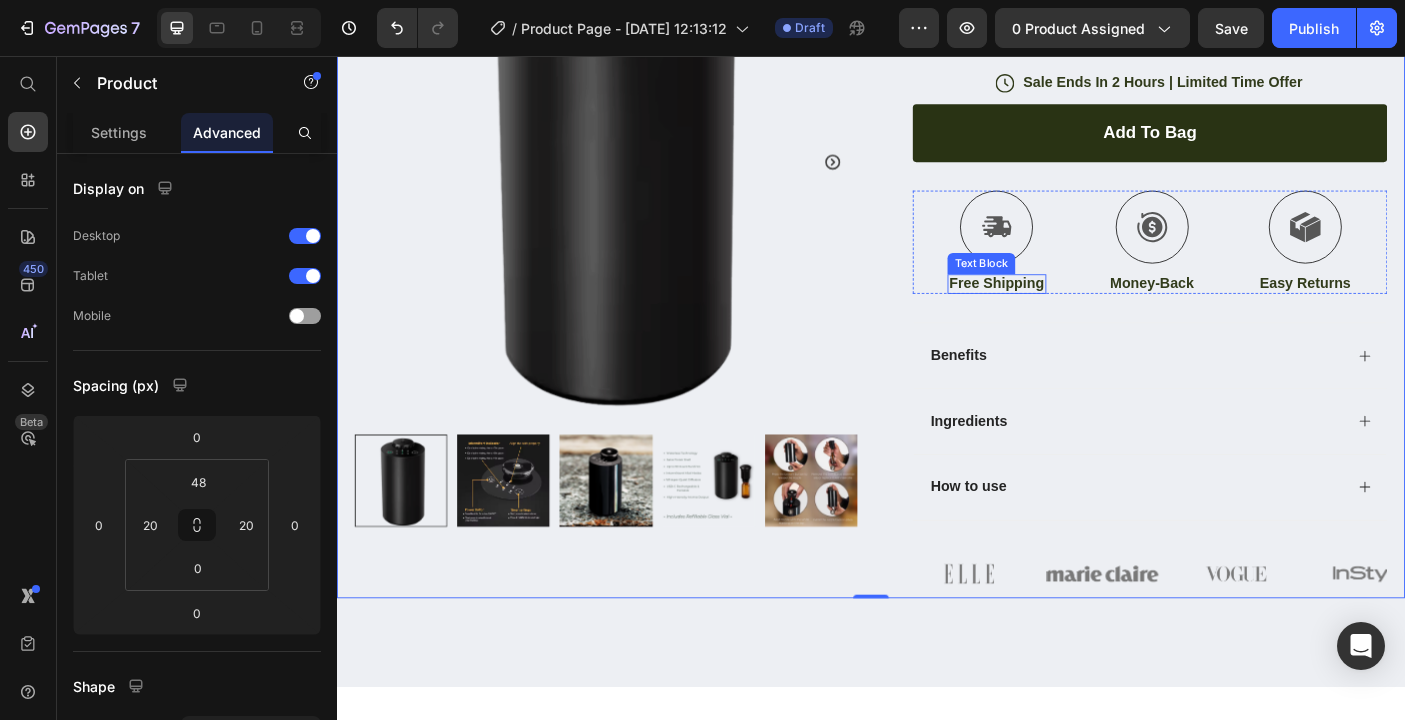 click on "Free Shipping" at bounding box center (1078, 311) 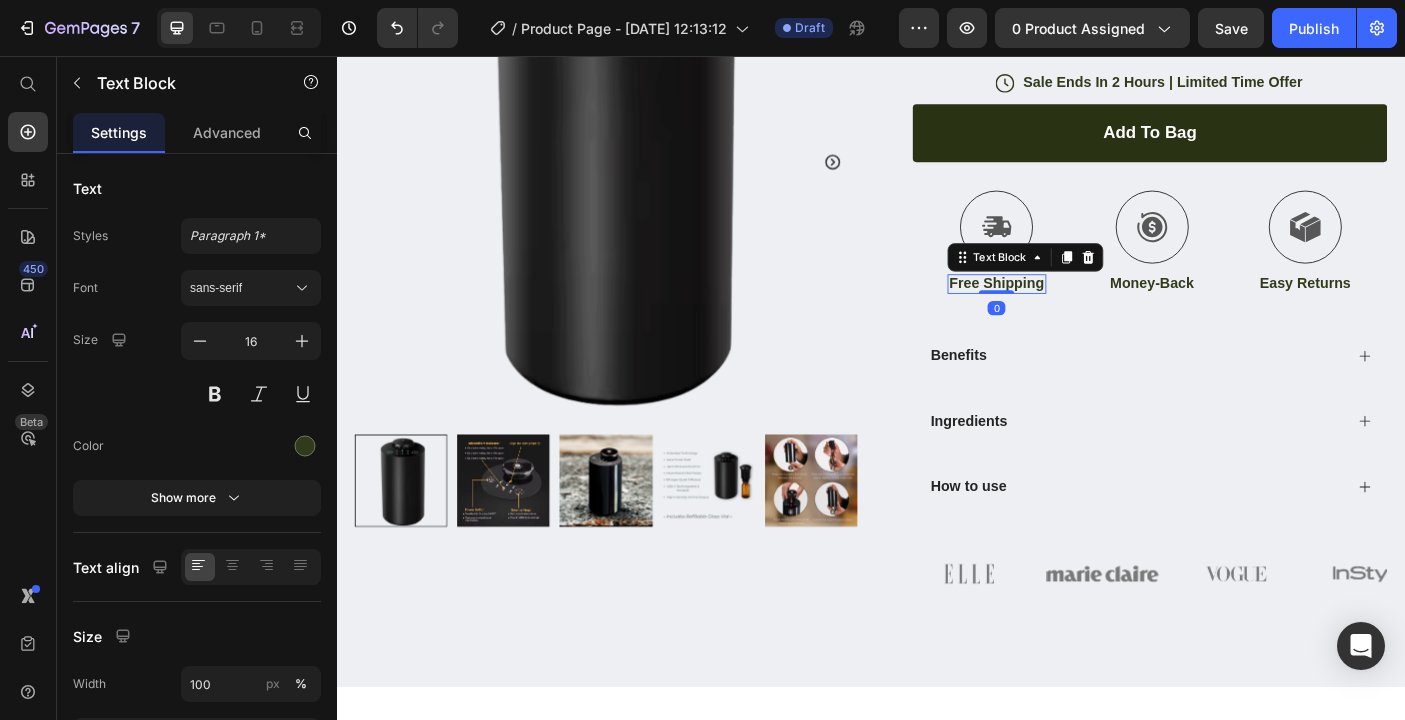 click on "Free Shipping" at bounding box center [1078, 311] 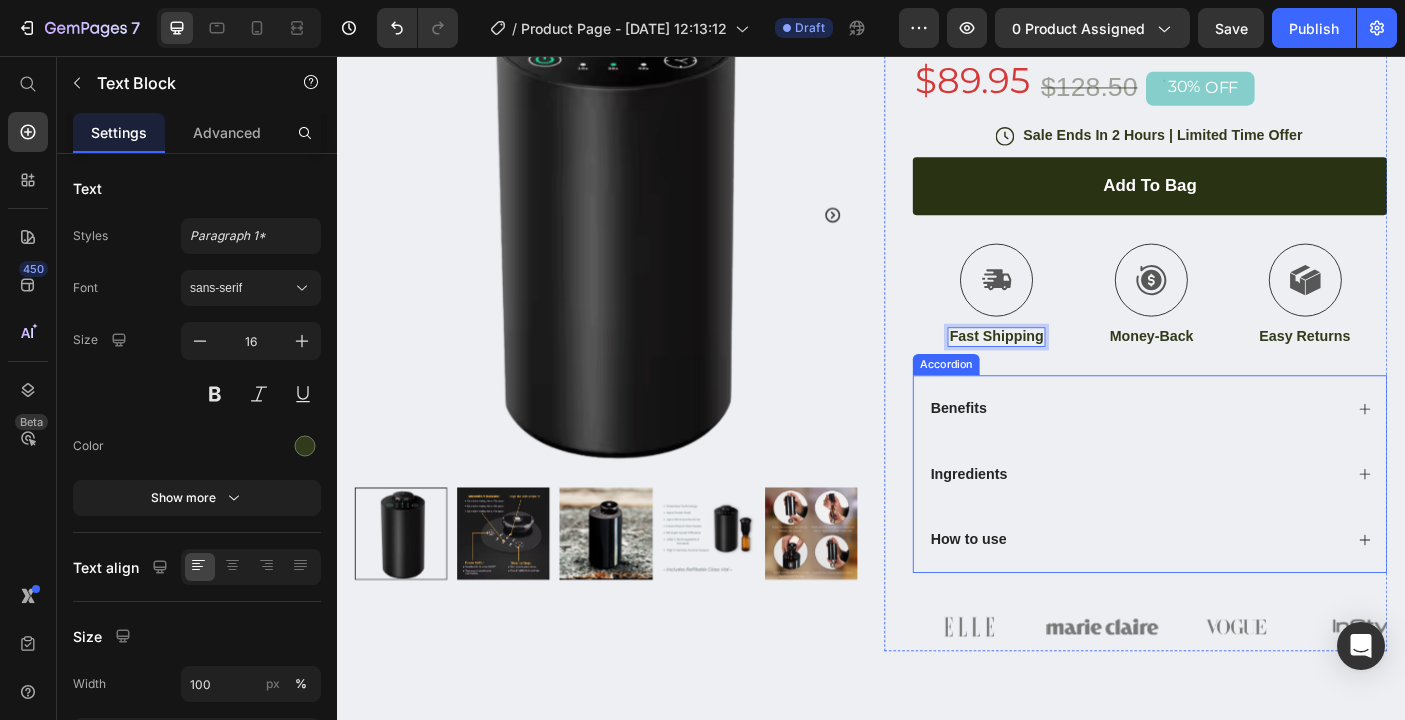 scroll, scrollTop: 273, scrollLeft: 0, axis: vertical 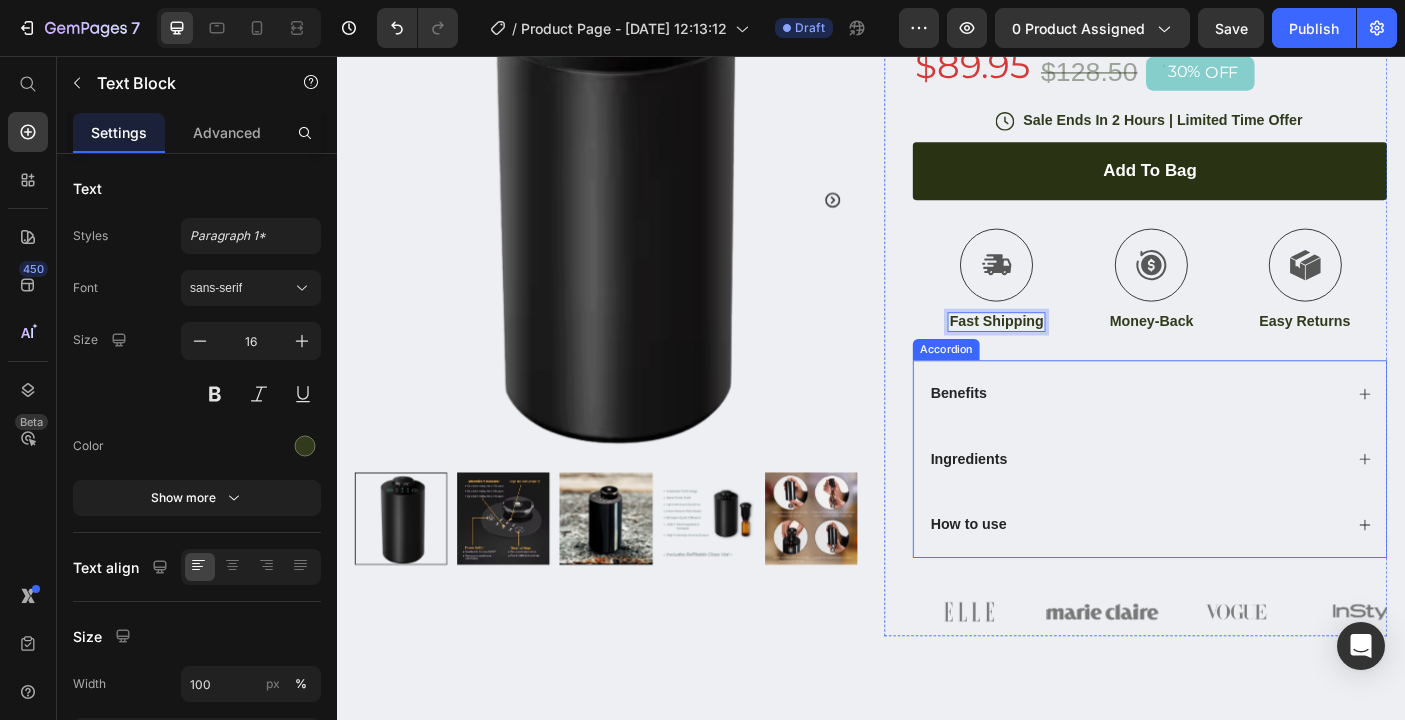 click on "Ingredients" at bounding box center (1234, 509) 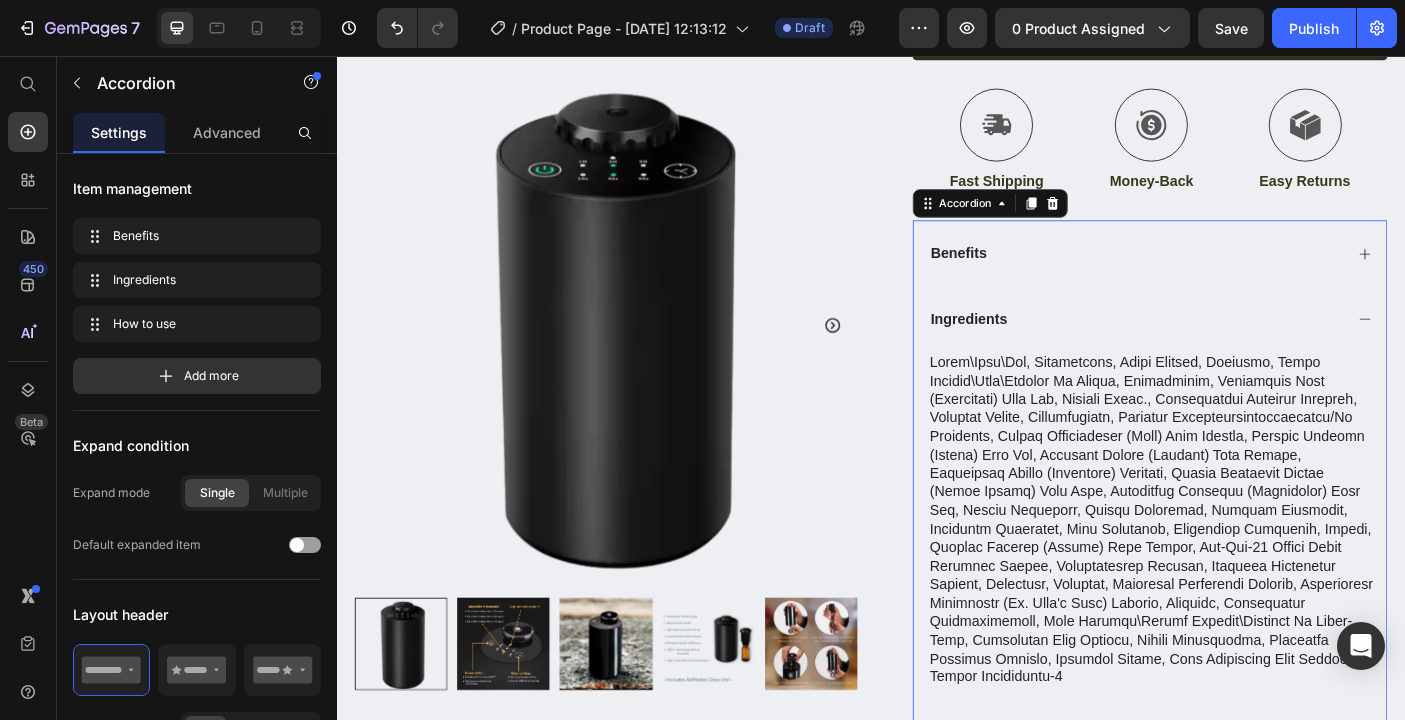 scroll, scrollTop: 388, scrollLeft: 0, axis: vertical 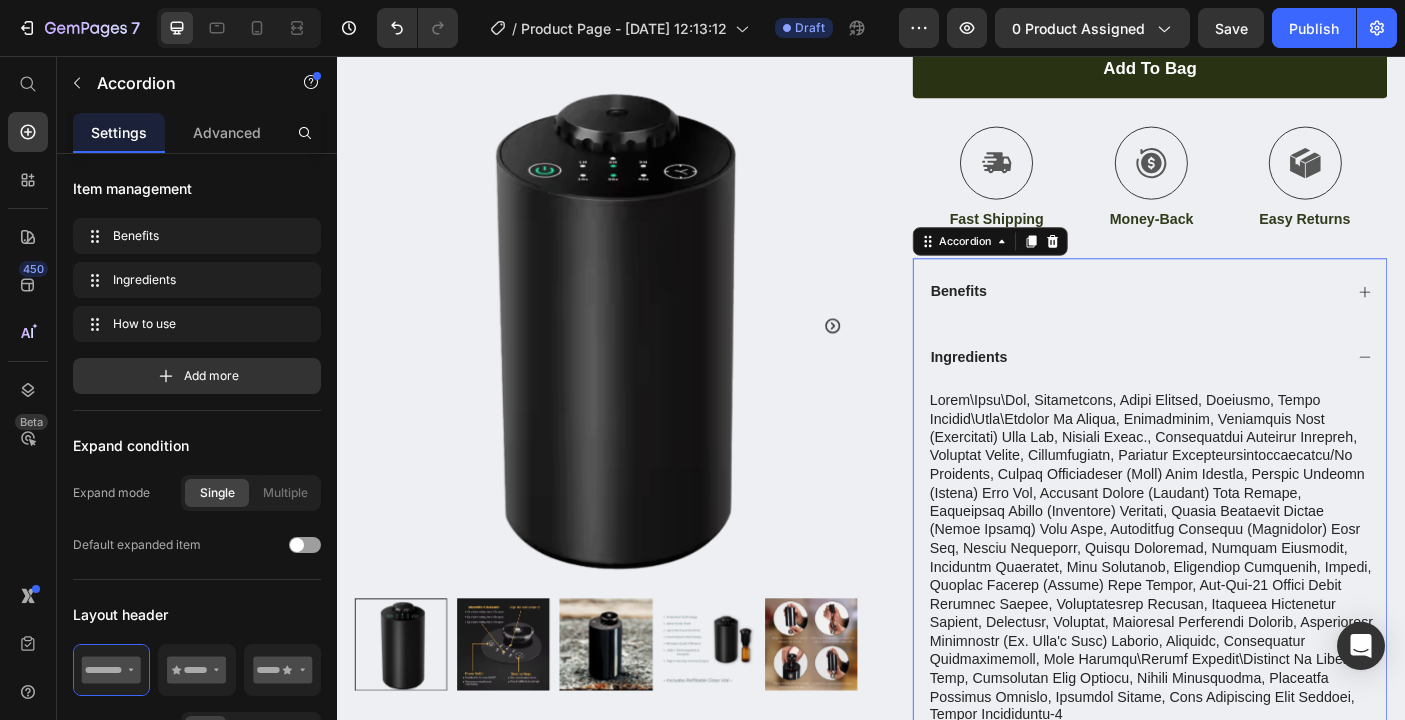 click 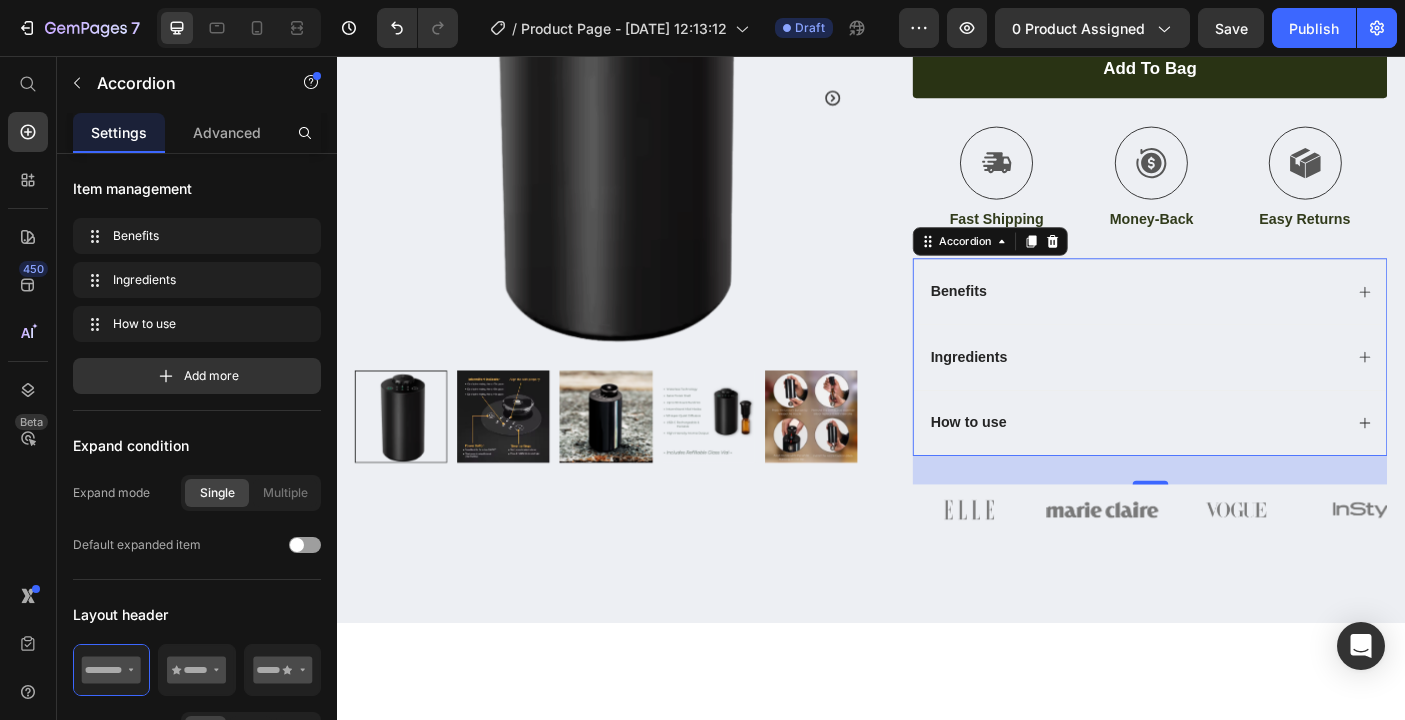 scroll, scrollTop: 354, scrollLeft: 0, axis: vertical 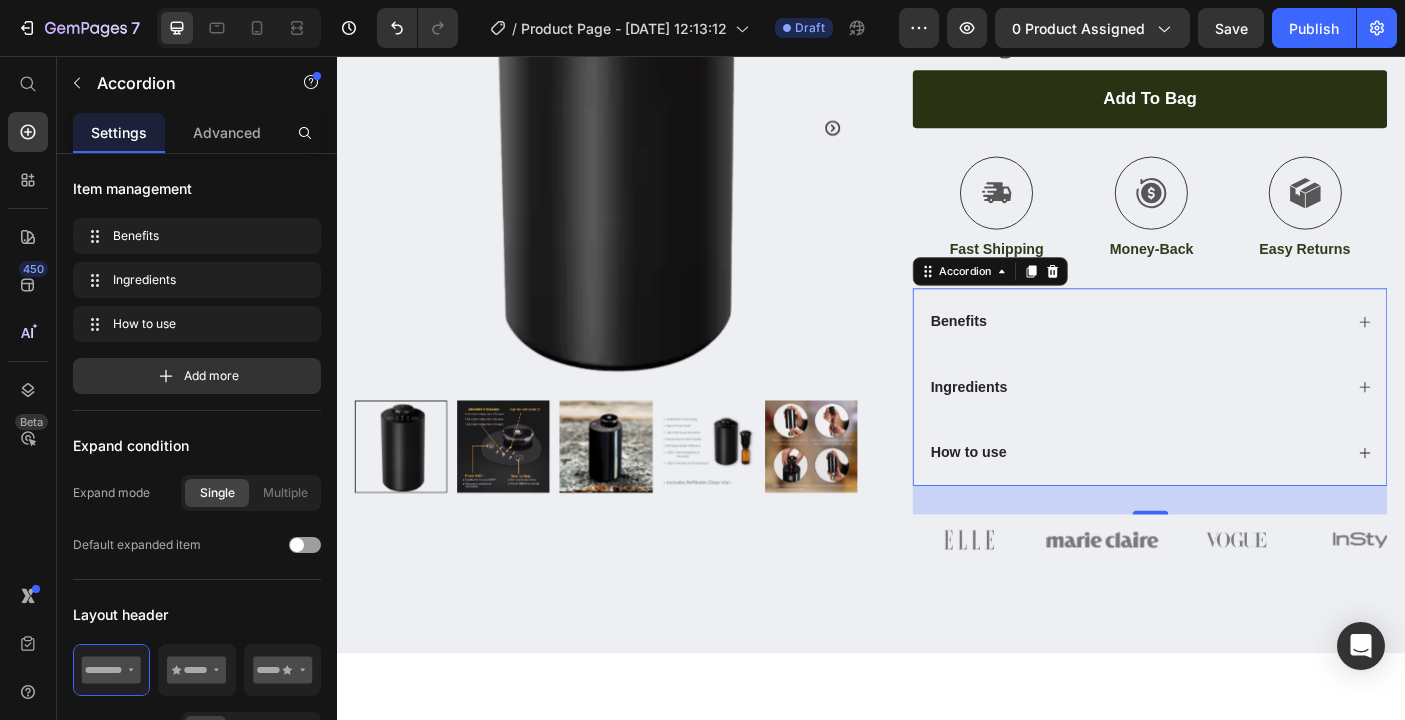 click 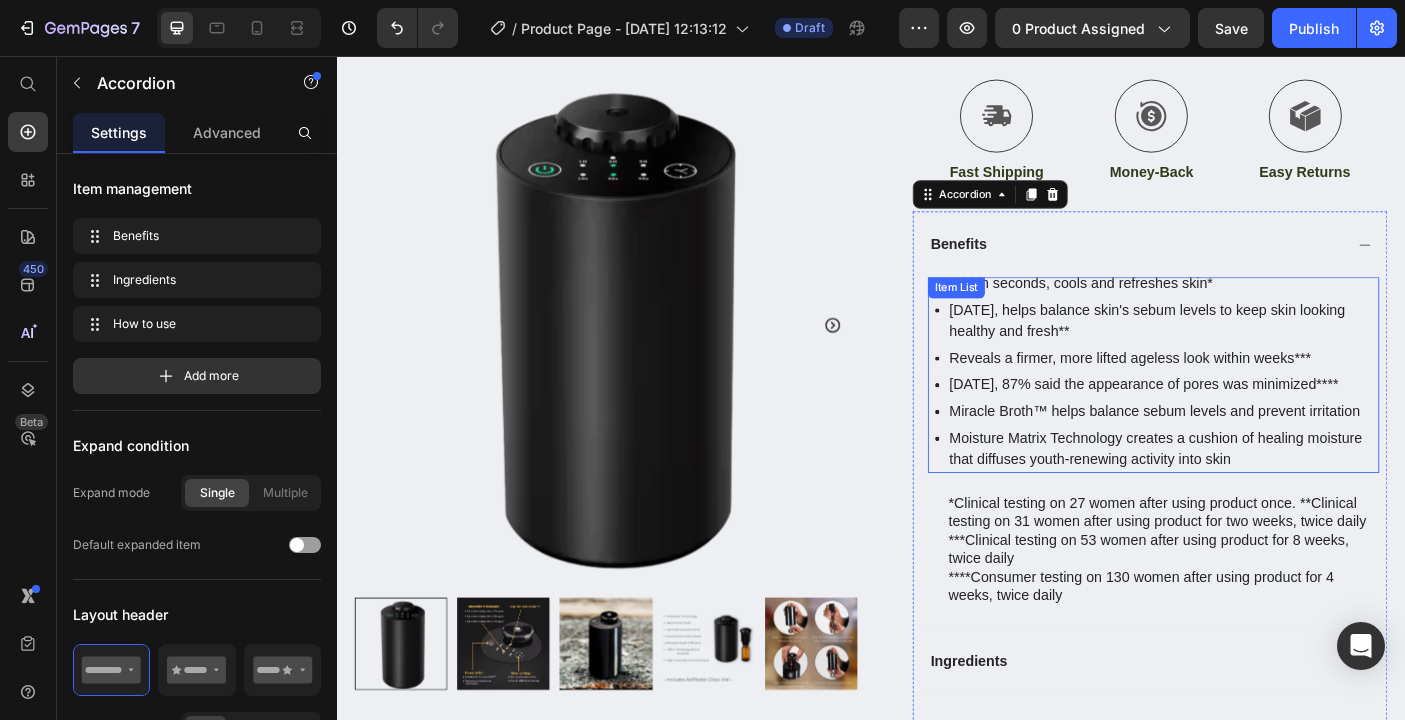 scroll, scrollTop: 449, scrollLeft: 0, axis: vertical 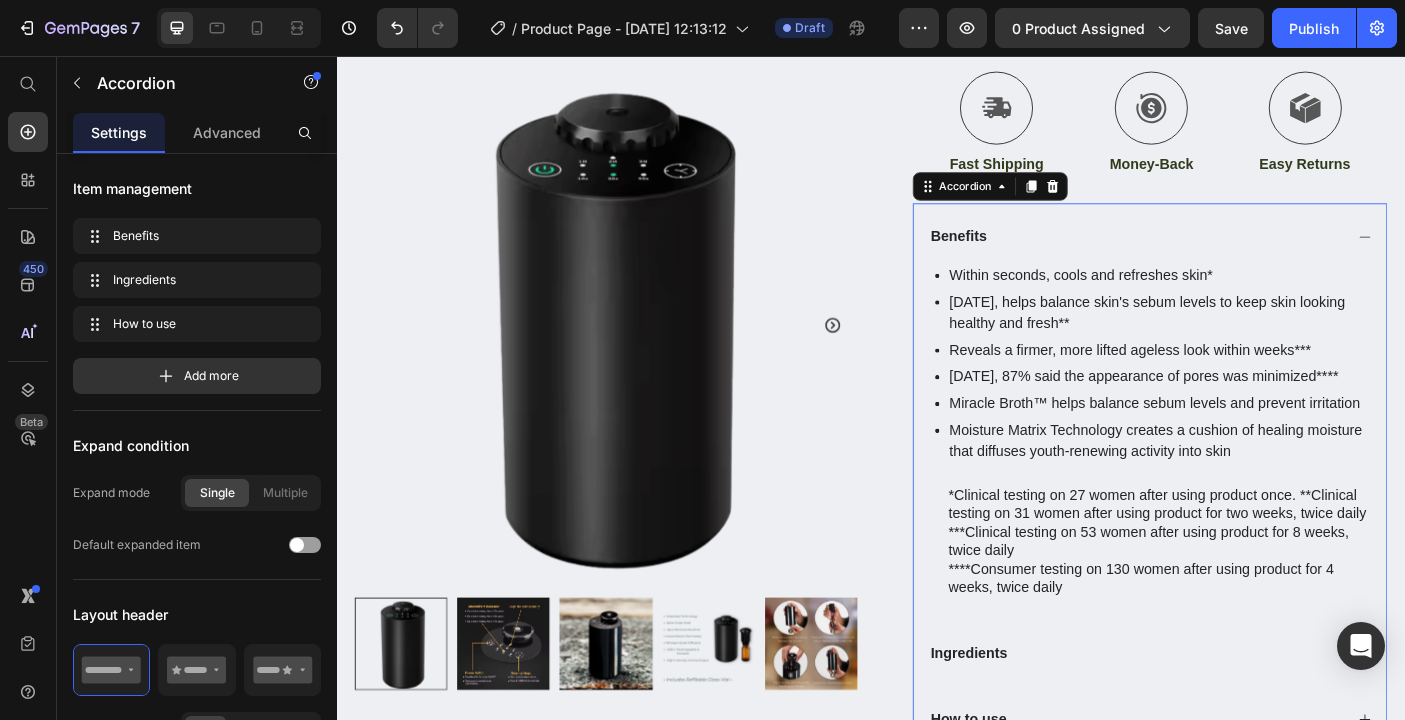 click 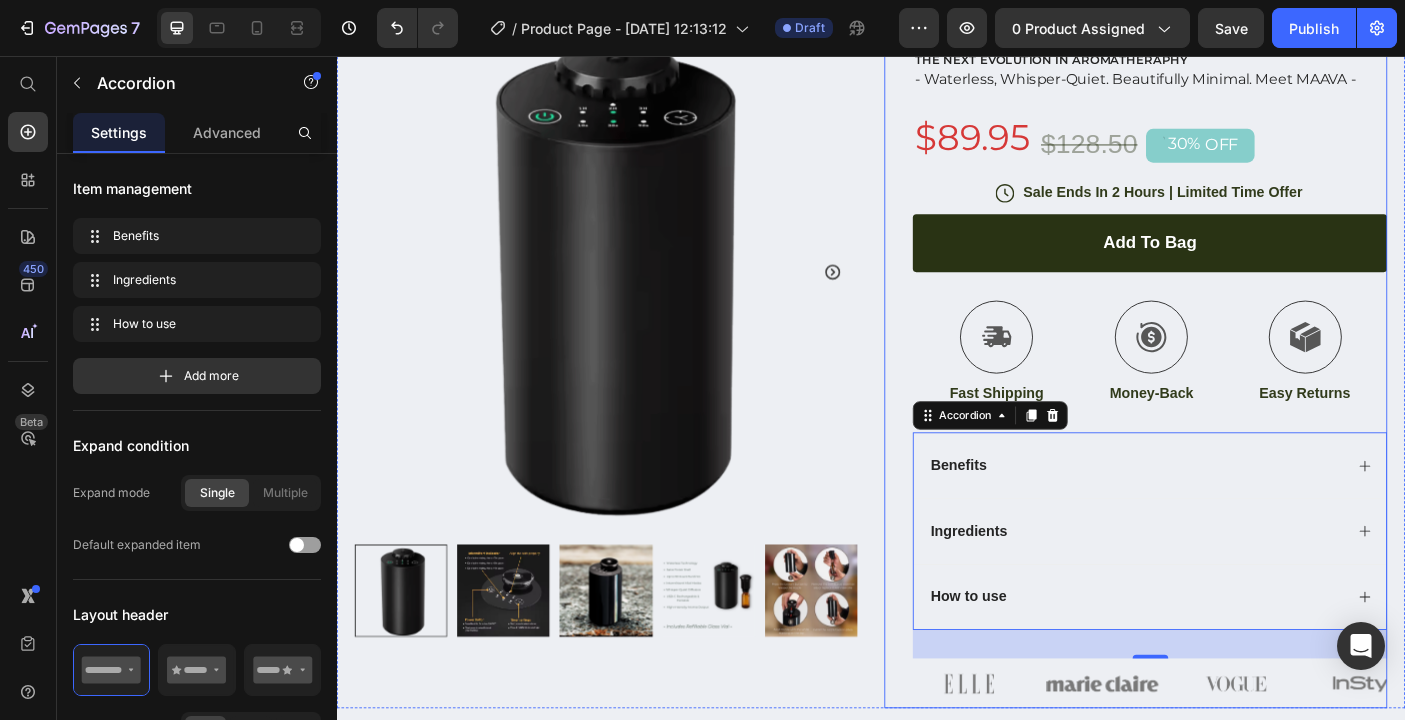 scroll, scrollTop: 200, scrollLeft: 0, axis: vertical 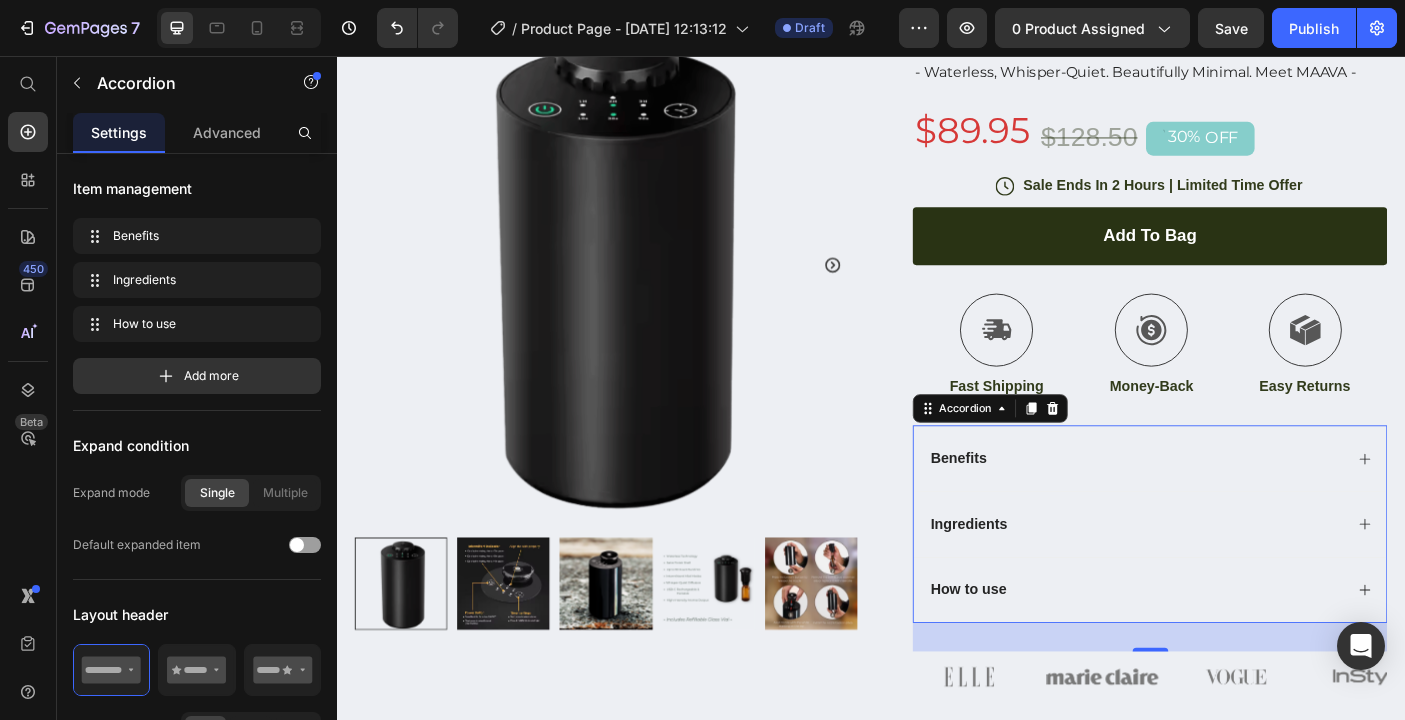 click on "Benefits" at bounding box center [1234, 508] 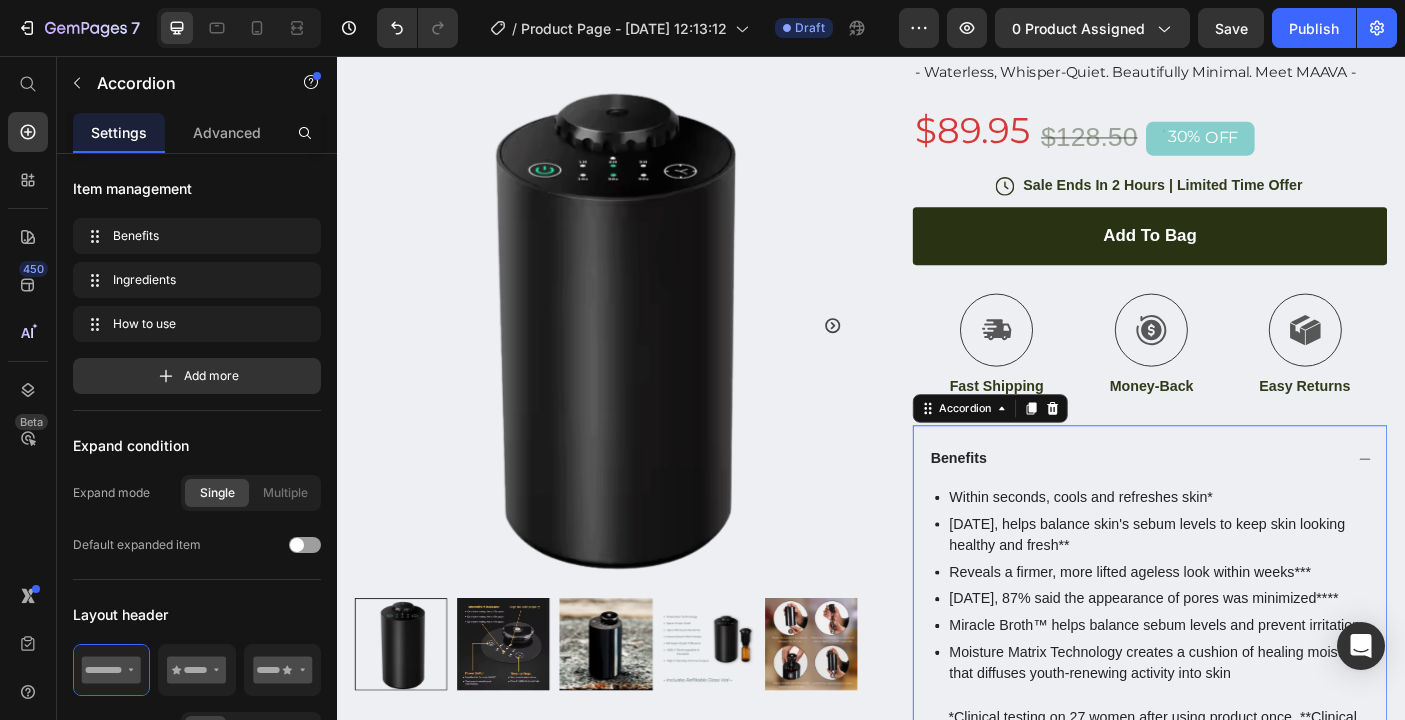 click on "Benefits" at bounding box center (1250, 508) 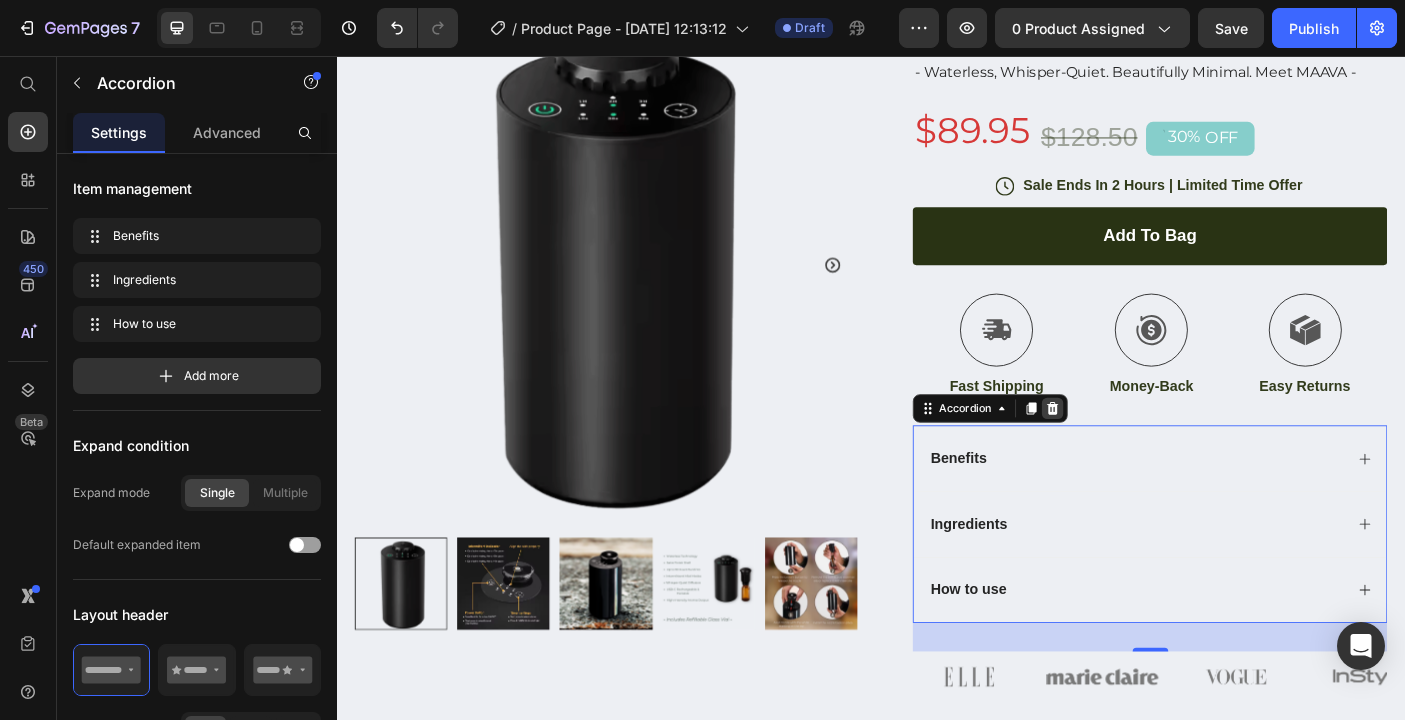 click 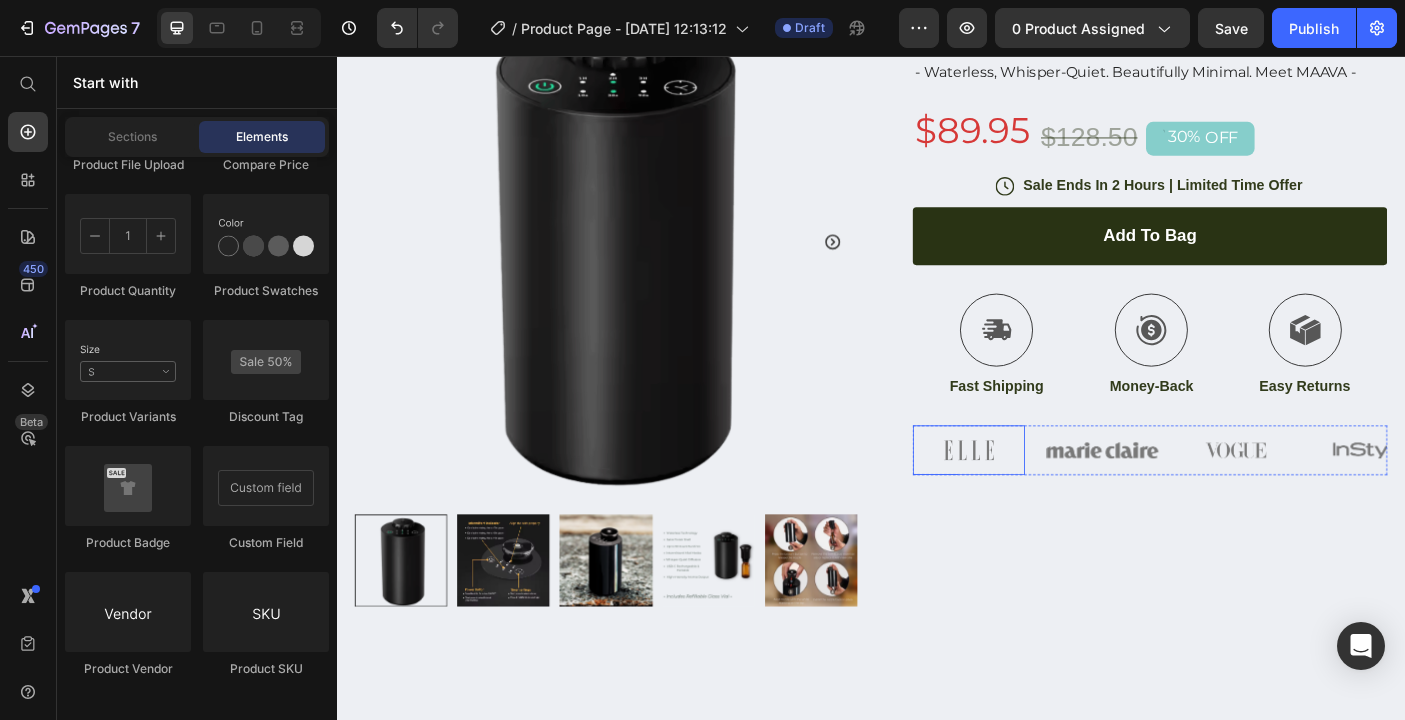 click at bounding box center (1047, 499) 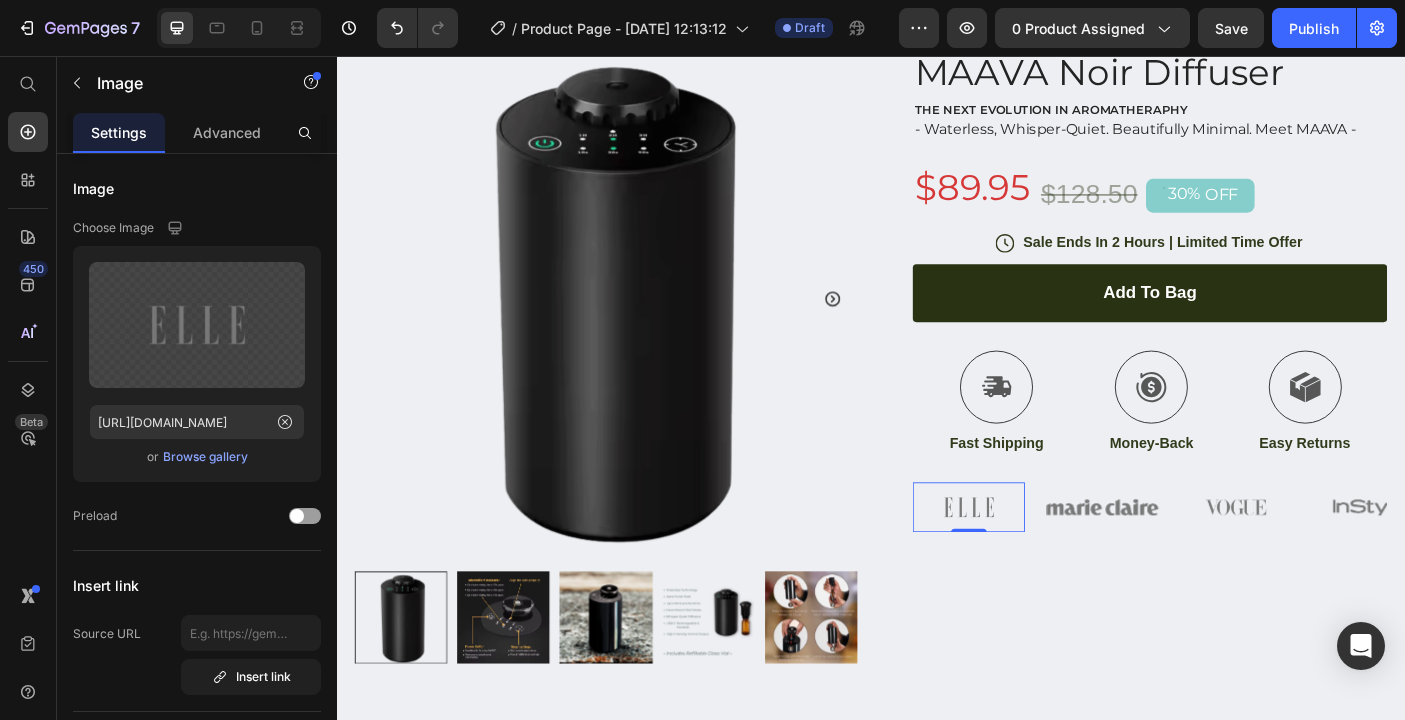 scroll, scrollTop: 157, scrollLeft: 0, axis: vertical 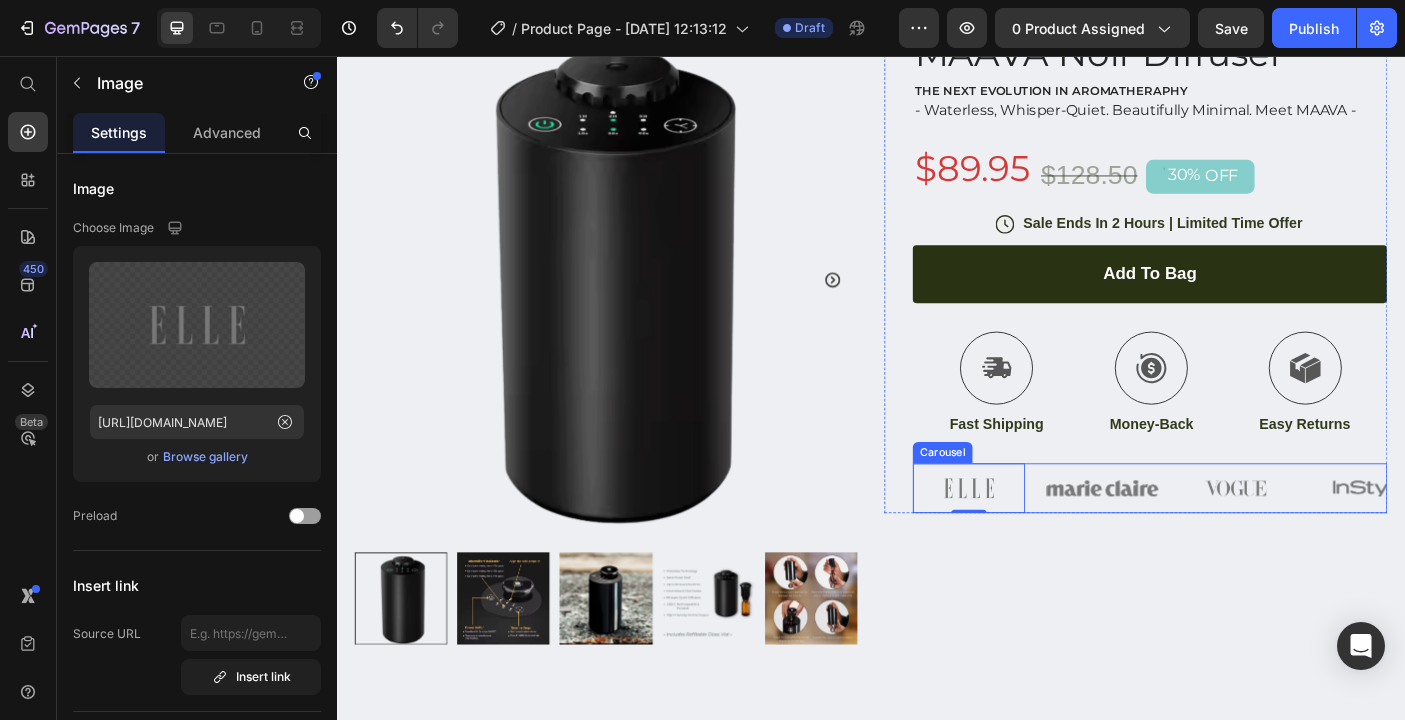 click on "Image   0 Image Image Image Image" at bounding box center [1250, 542] 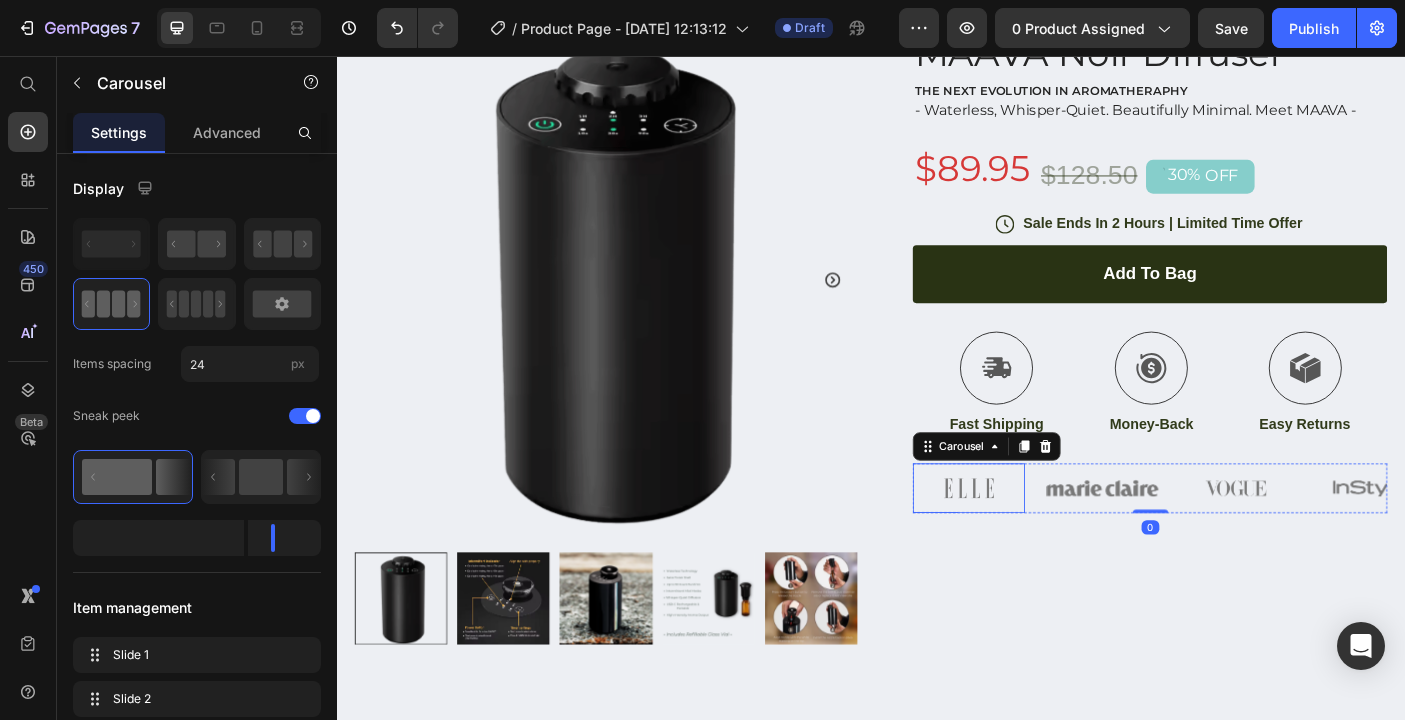 click at bounding box center (1047, 542) 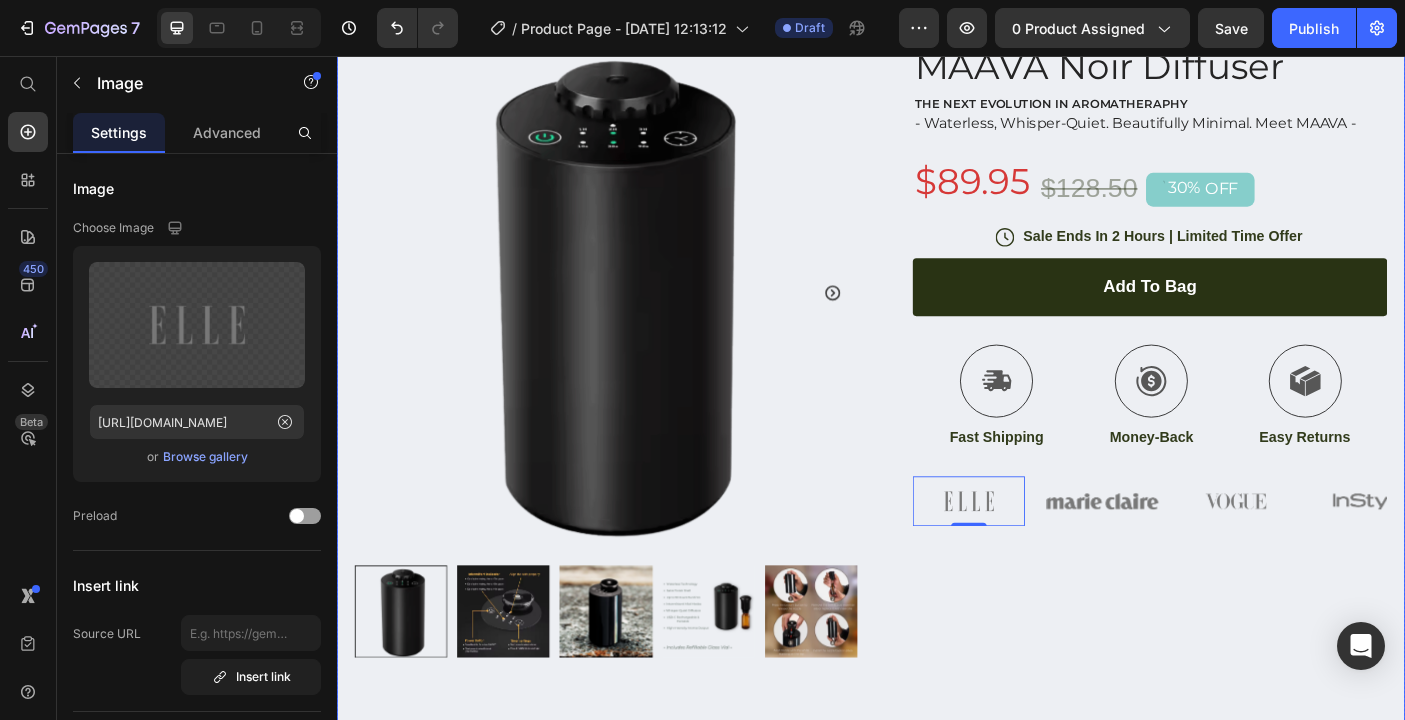 scroll, scrollTop: 39, scrollLeft: 0, axis: vertical 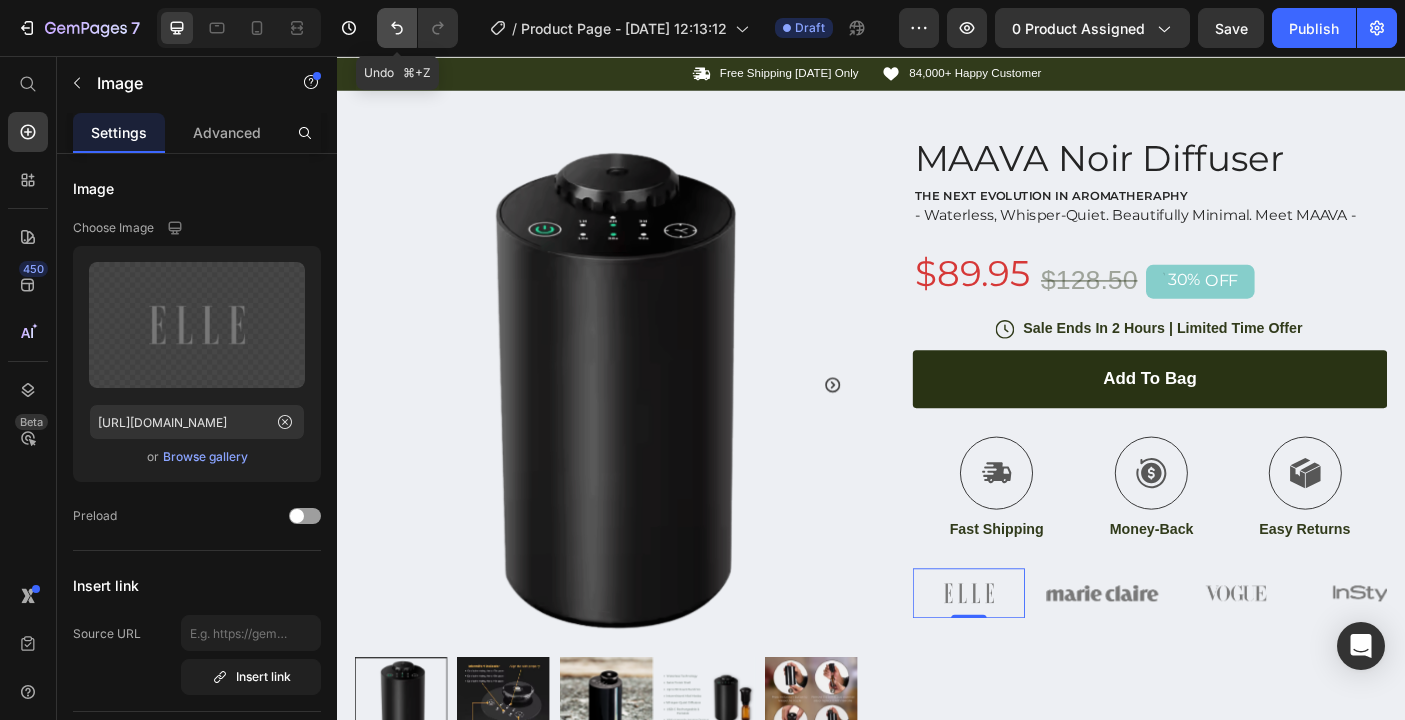 click 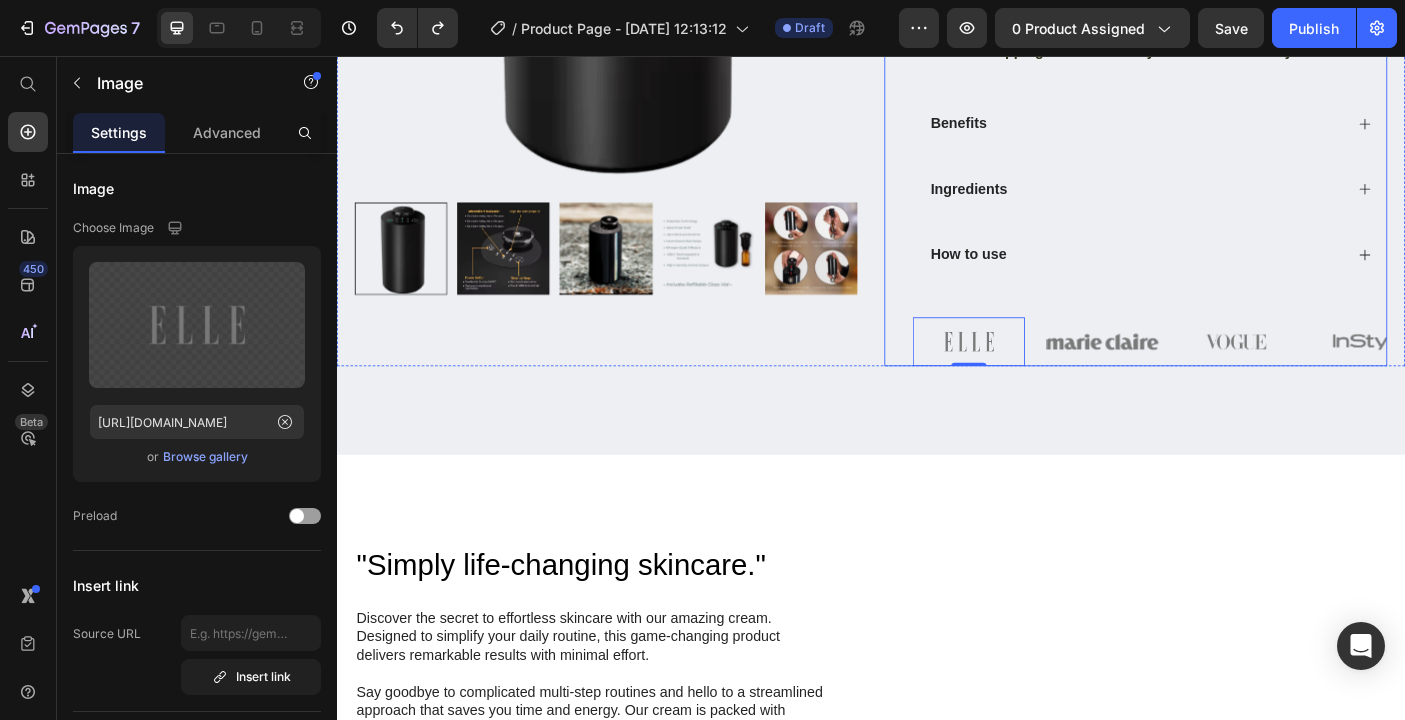 scroll, scrollTop: 583, scrollLeft: 0, axis: vertical 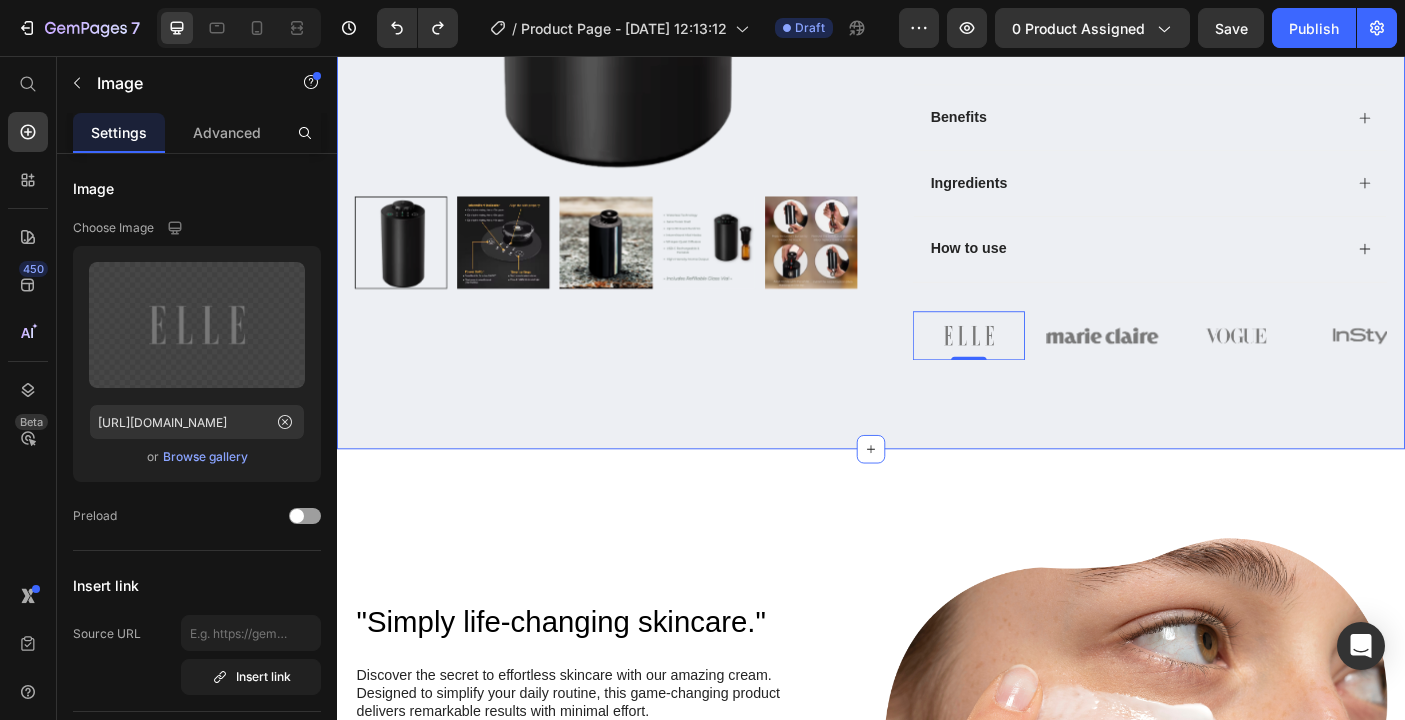 click on "Icon Free Shipping Today Only Text Block Row
Icon 84,000+ Happy Customer Text Block Row Carousel Row
Product Images Row MAAVA Noir Diffuser Product Title THE NEXT EVOLUTION IN AROMATHERAPHY Text Block  - Waterless, Whisper-Quiet. Beautifully Minimal. Meet MAAVA - Text Block $89.95 Product Price $128.50 Product Price 30% OFF Discount Tag Row
Icon Sale Ends In 2 Hours | Limited Time Offer Text Block Row add to Bag Add to Cart
Icon Fast Shipping Text Block
Icon Money-Back Text Block
Icon Easy Returns Text Block Row Image Icon Icon Icon Icon Icon Icon List “This skin cream is a game-changer! It has transformed my dry, lackluster skin into a hydrated and radiant complexion. I love how it absorbs quickly and leaves no greasy residue. Highly recommend” Text Block
Icon Hannah N. (Houston, USA) Text Block Row Row" at bounding box center (937, 6) 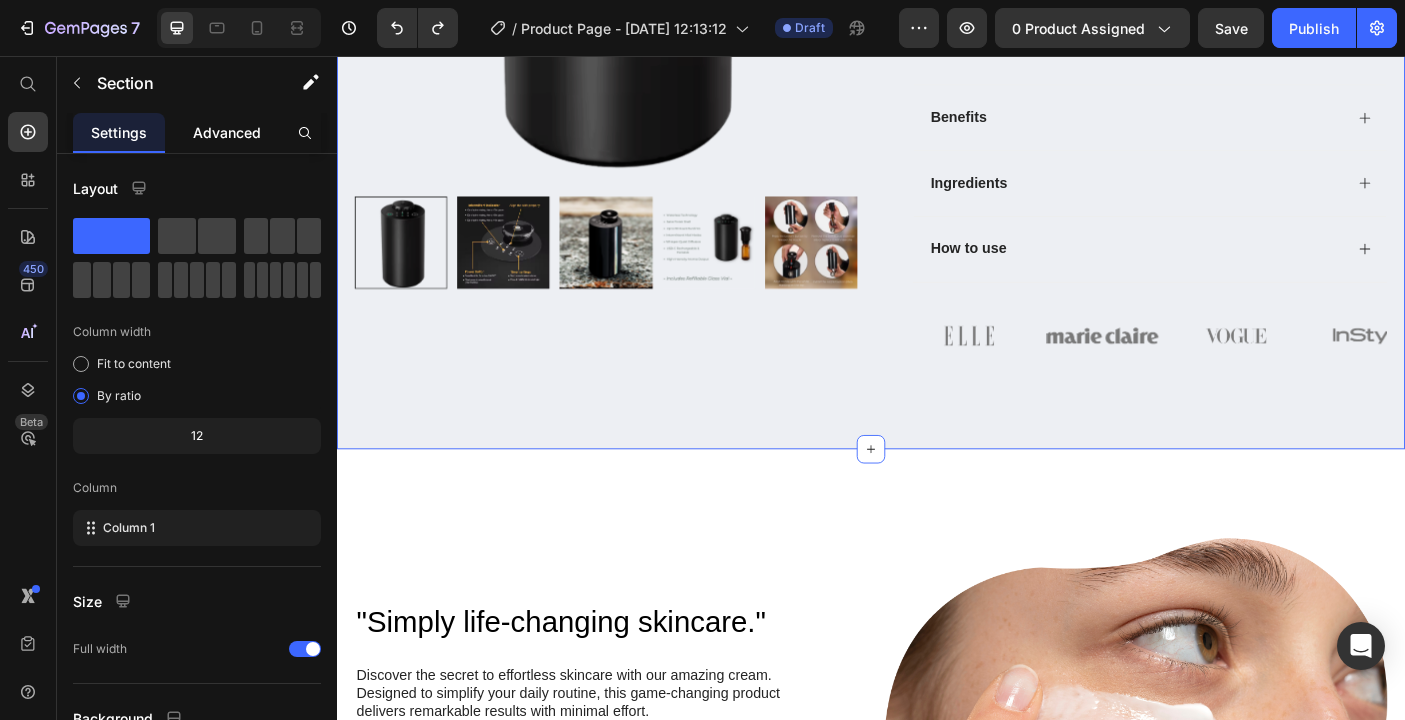 click on "Advanced" at bounding box center [227, 132] 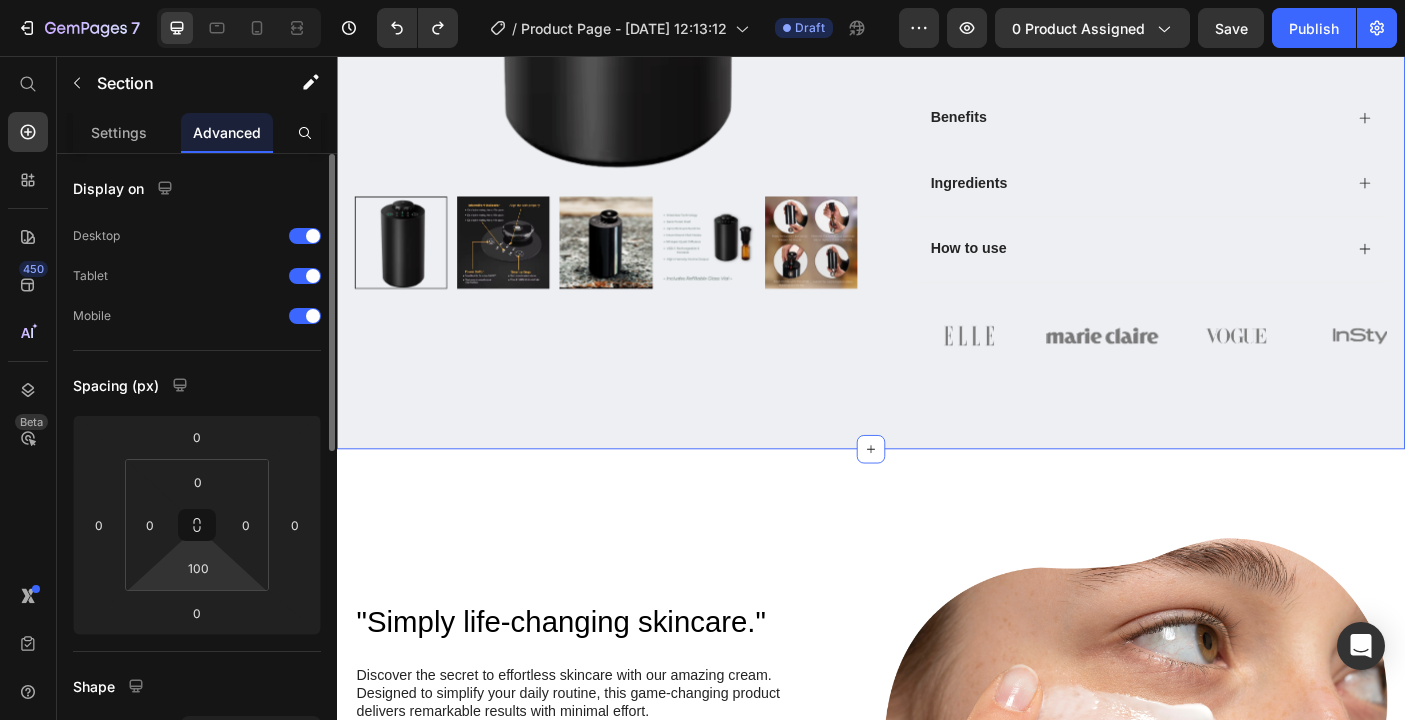click on "7   /  Product Page - Jul 10, 12:13:12 Draft Preview 0 product assigned  Save   Publish  450 Beta Start with Sections Elements Hero Section Product Detail Brands Trusted Badges Guarantee Product Breakdown How to use Testimonials Compare Bundle FAQs Social Proof Brand Story Product List Collection Blog List Contact Sticky Add to Cart Custom Footer Browse Library 450 Layout
Row
Row
Row
Row Text
Heading
Text Block Button
Button
Button
Sticky Back to top Media
Image" at bounding box center (702, 0) 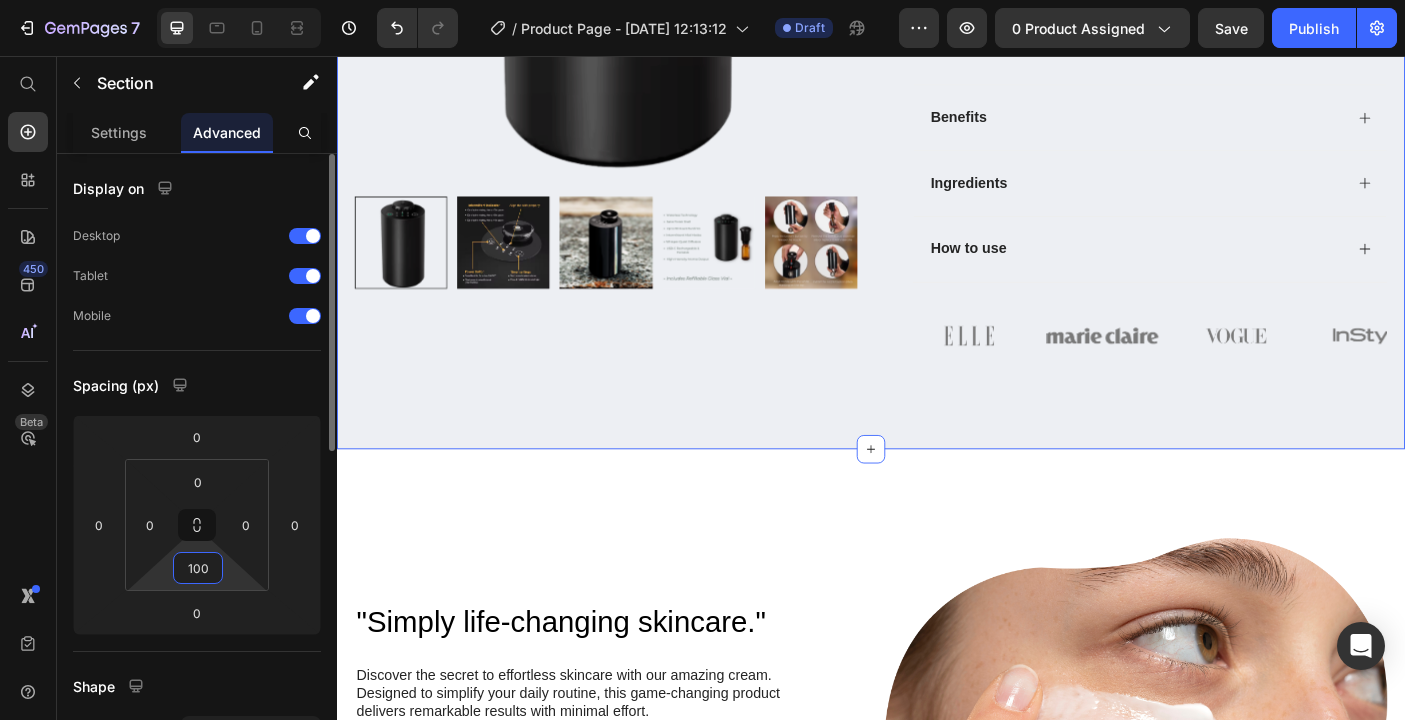 click on "100" at bounding box center [198, 568] 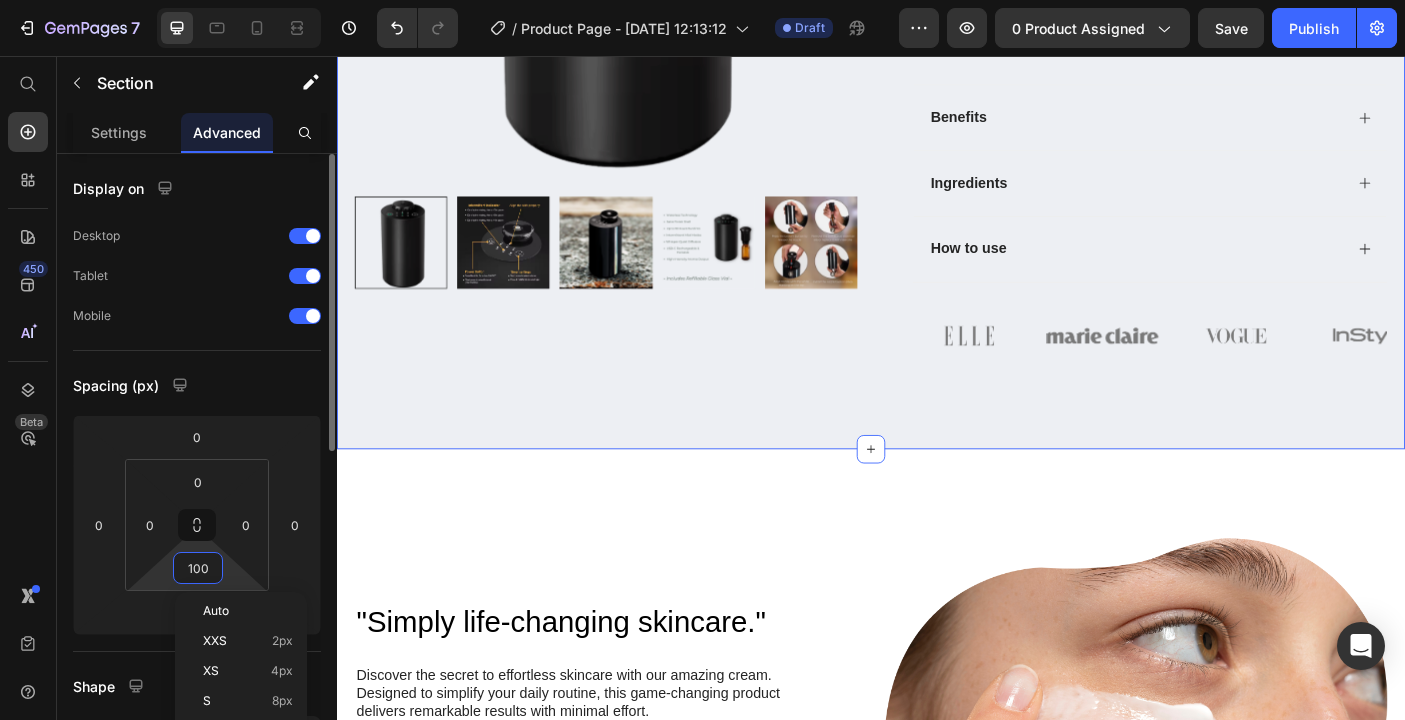 click on "100" at bounding box center [198, 568] 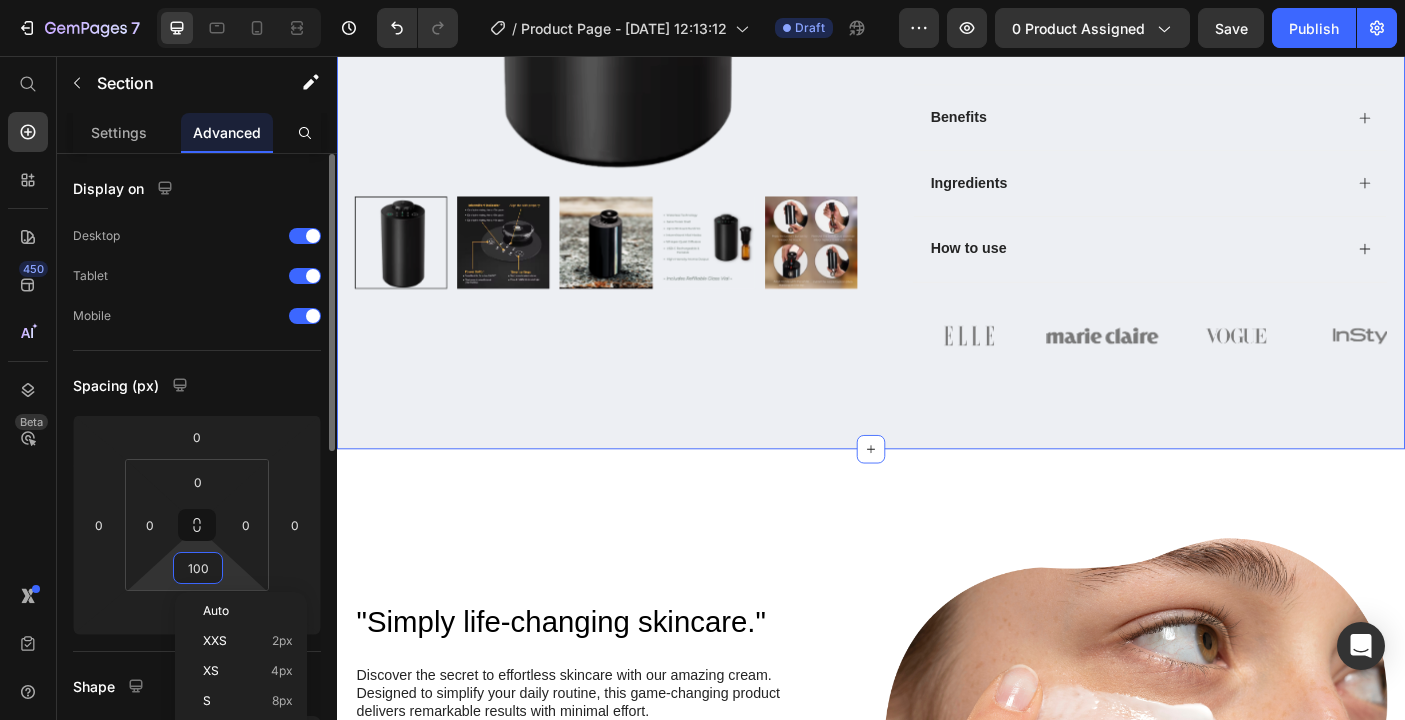 type on "8" 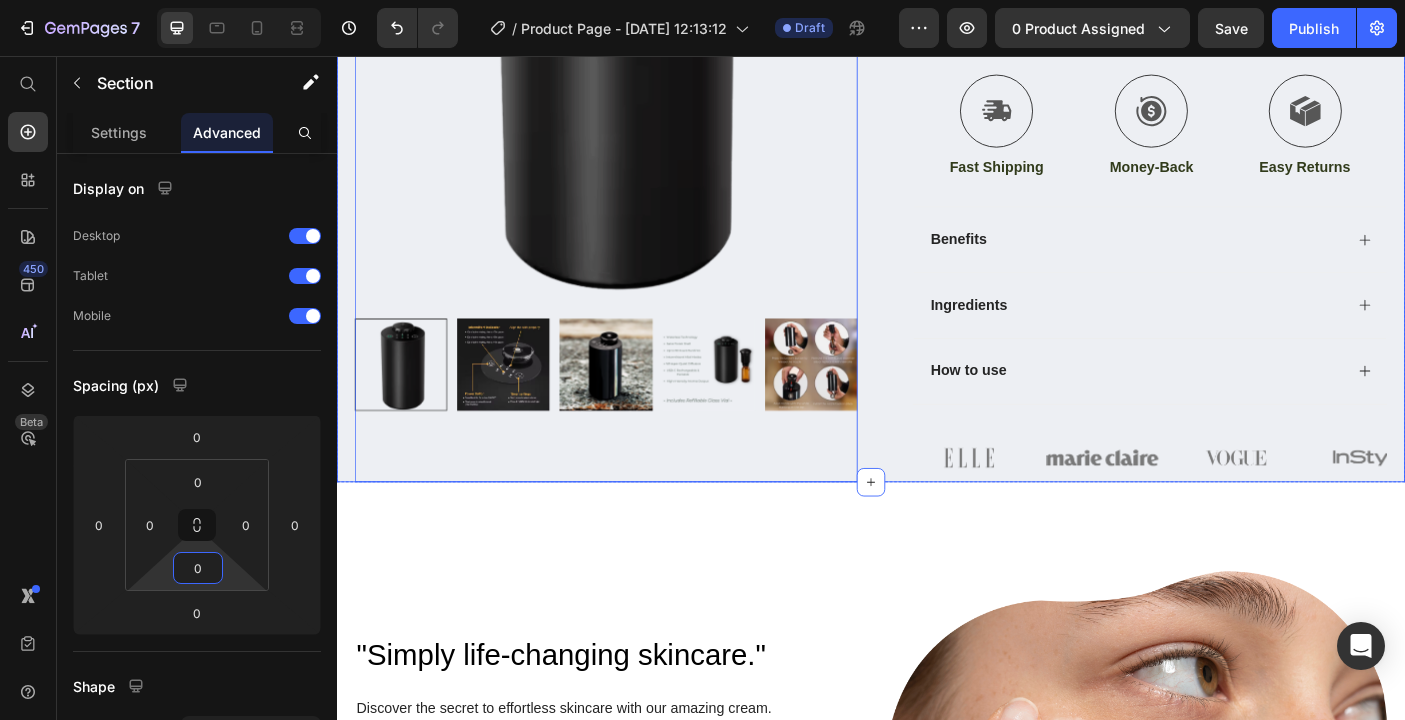 scroll, scrollTop: 443, scrollLeft: 0, axis: vertical 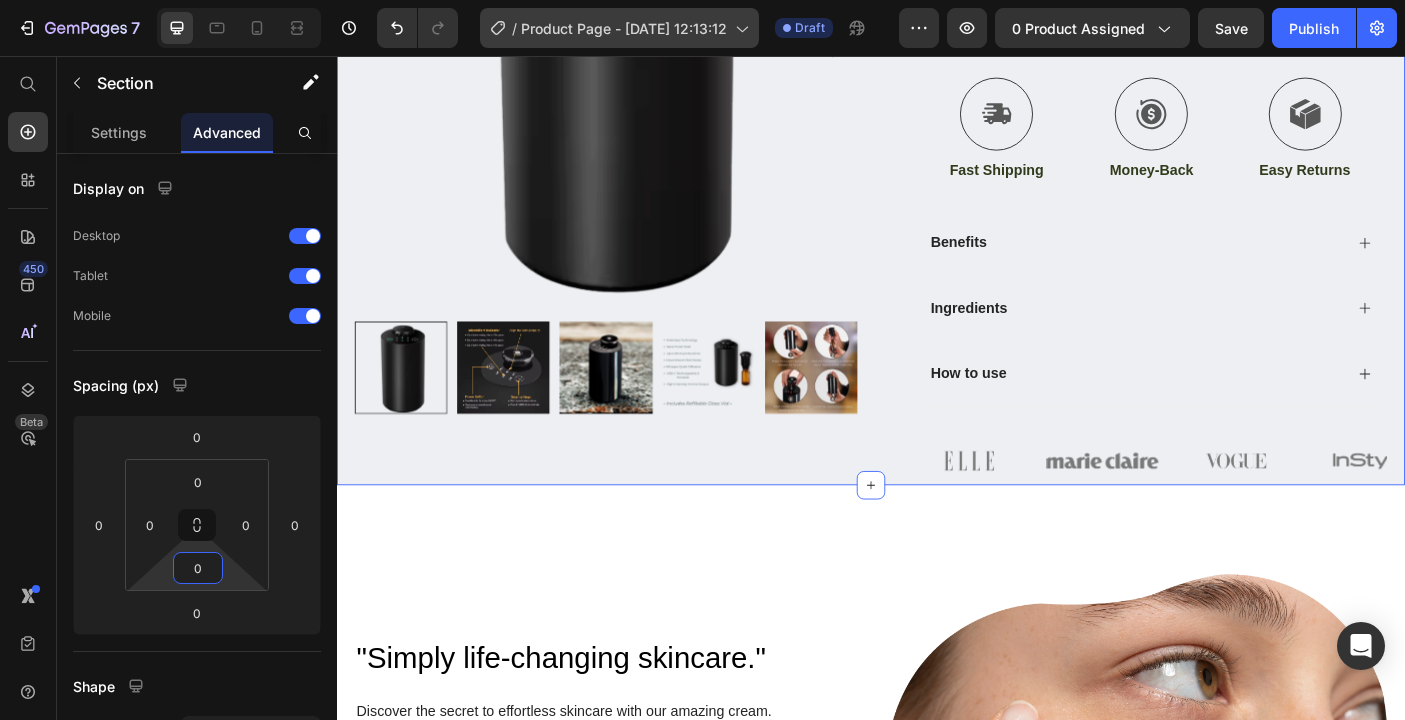 type on "0" 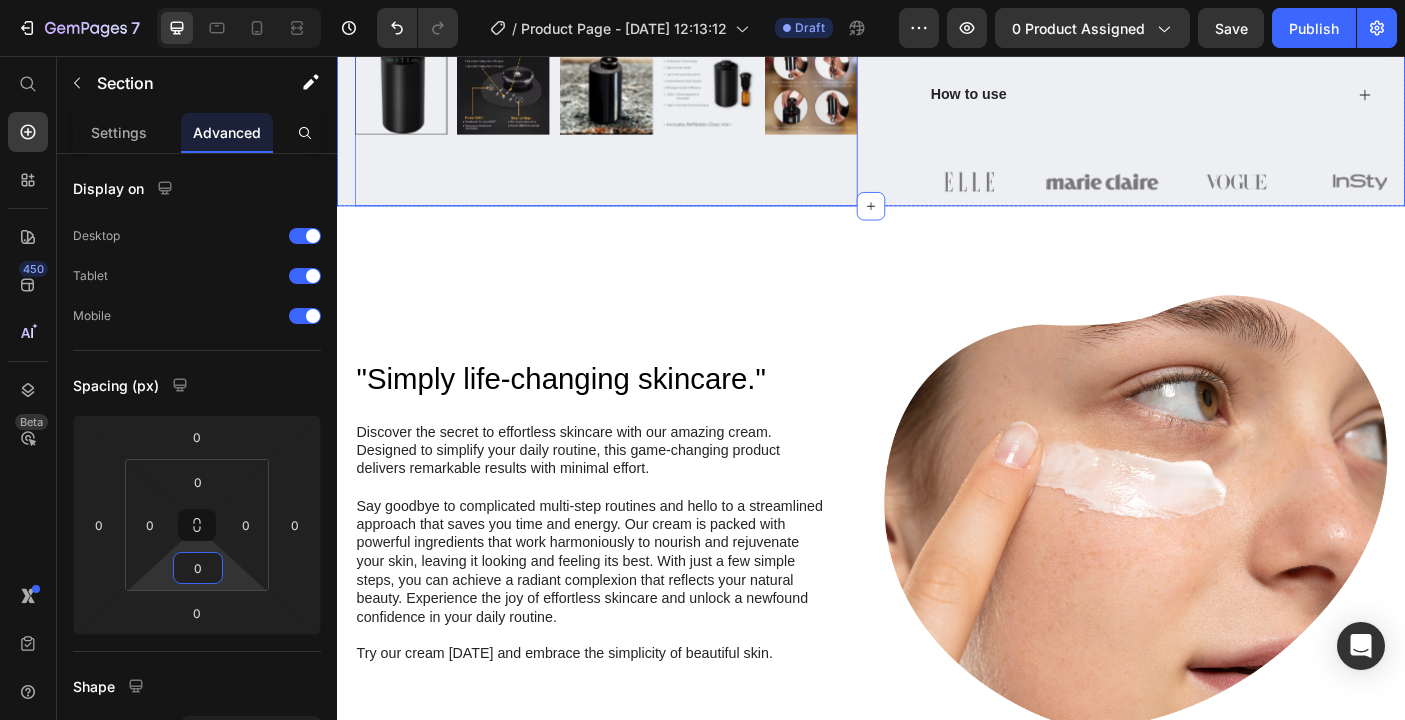 scroll, scrollTop: 762, scrollLeft: 0, axis: vertical 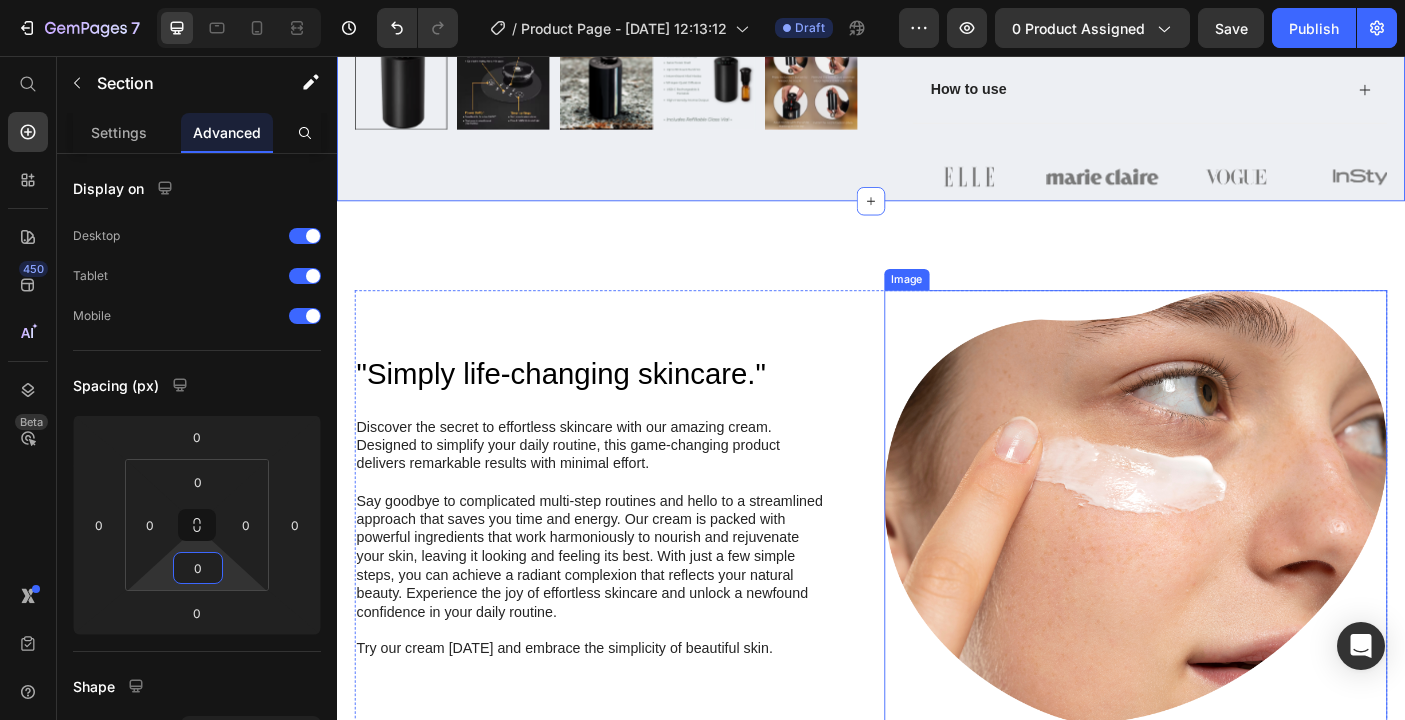 click at bounding box center [1234, 562] 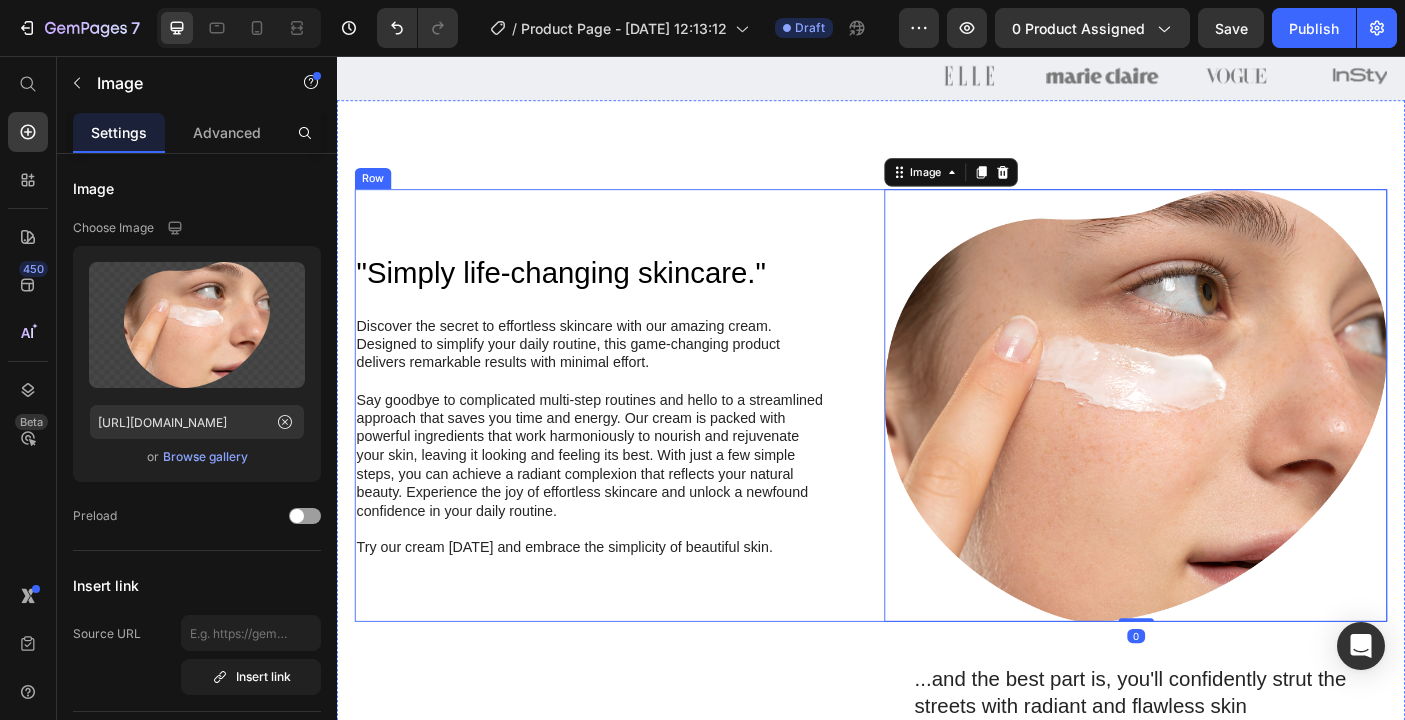 scroll, scrollTop: 878, scrollLeft: 0, axis: vertical 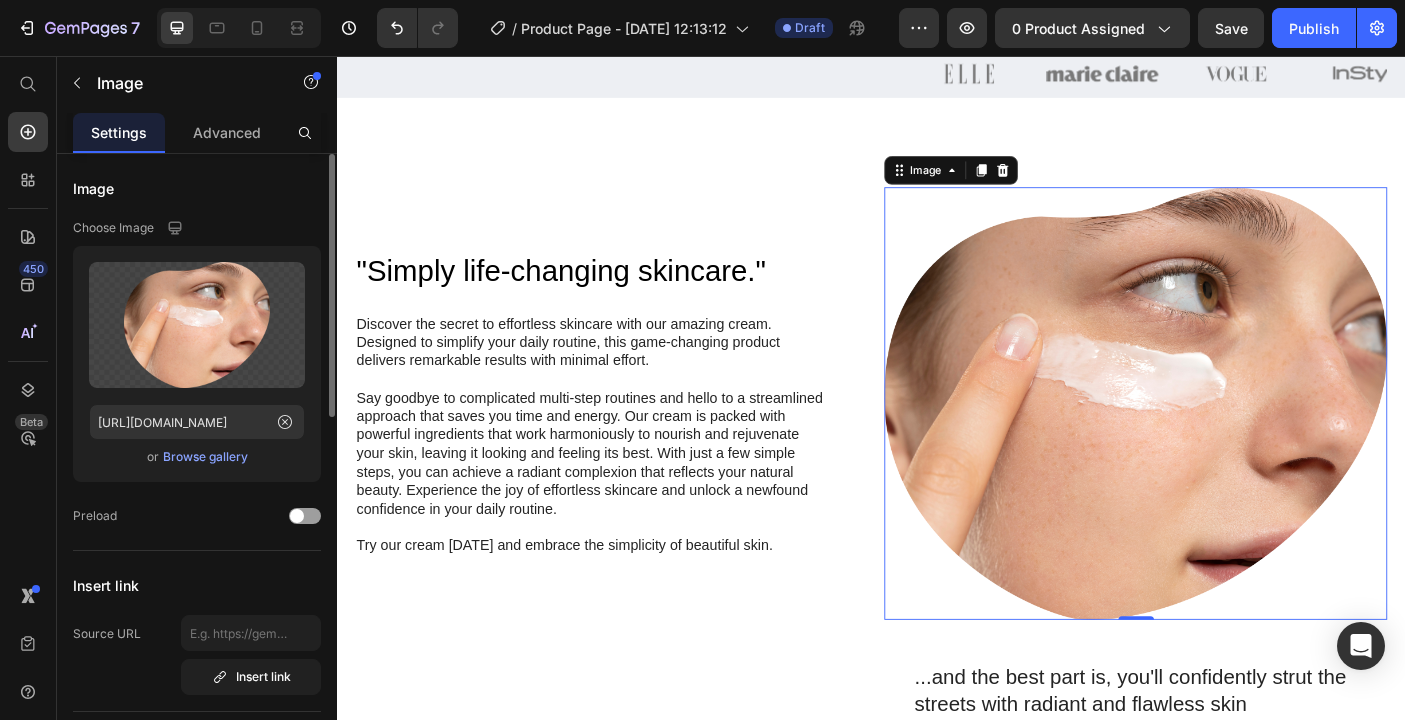 click on "Browse gallery" at bounding box center (205, 457) 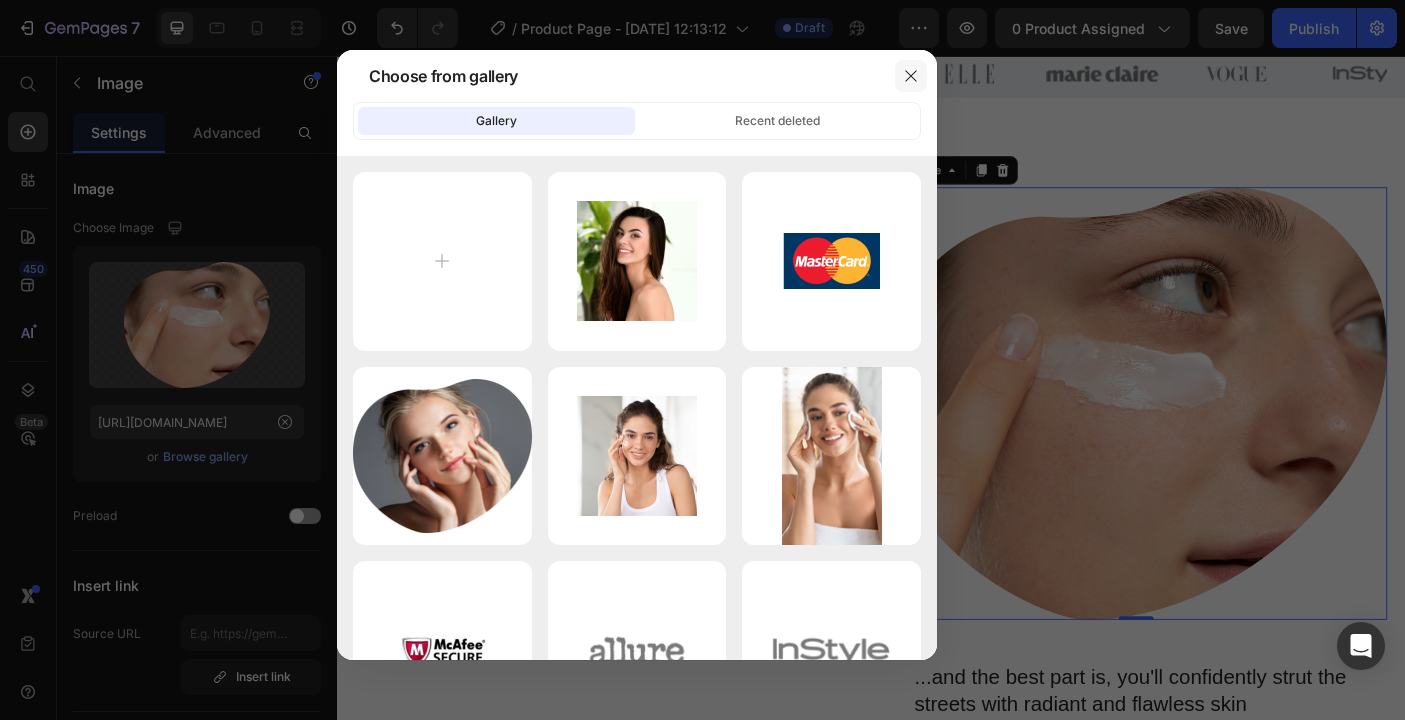 click 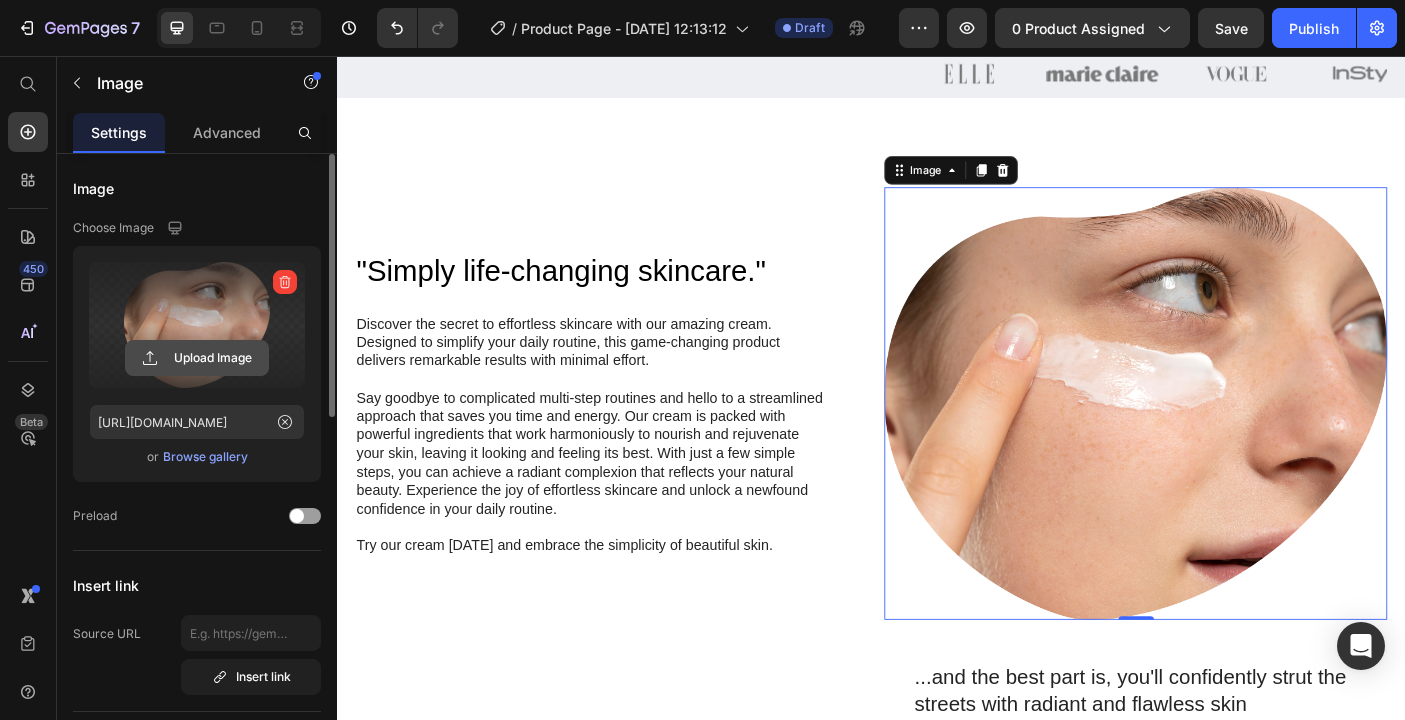 click 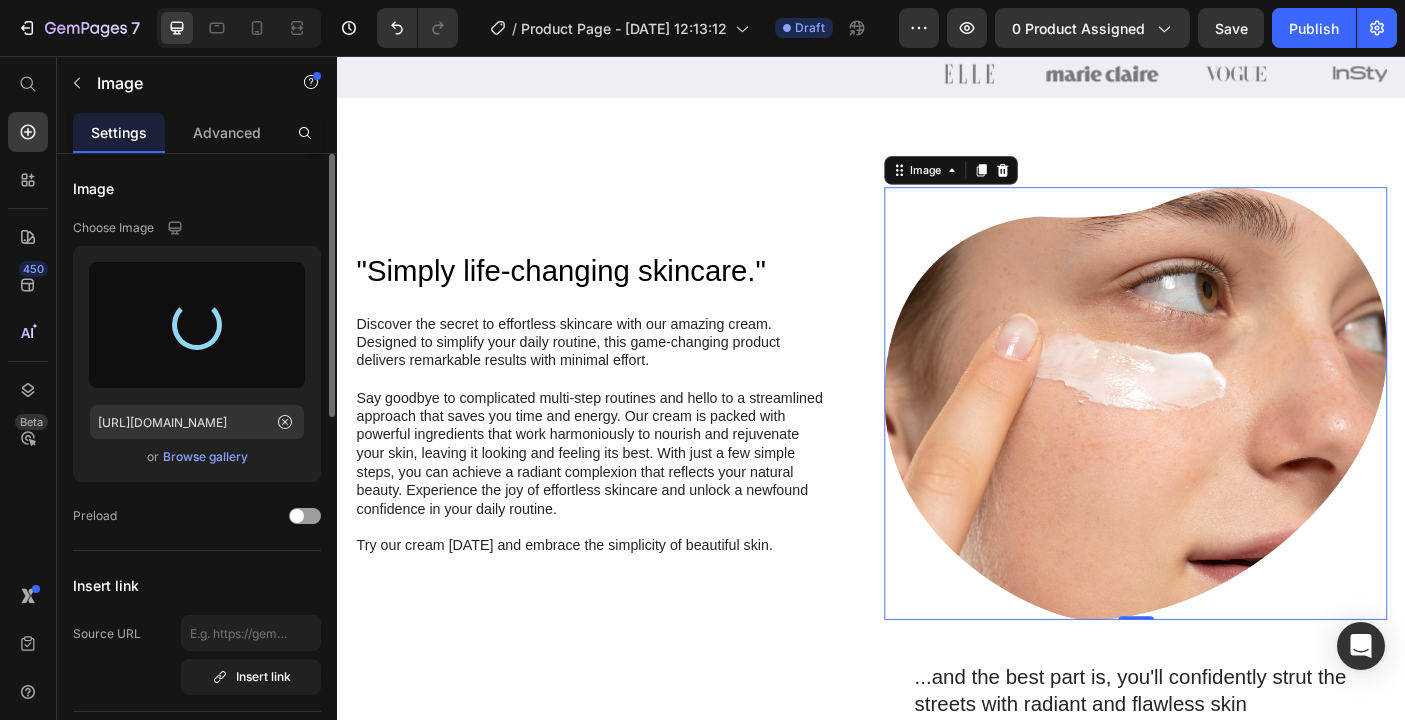 type on "https://cdn.shopify.com/s/files/1/0758/9285/0903/files/gempages_571862543337784472-ef7e3541-7632-436e-9659-8c29fdf9cfa5.jpg" 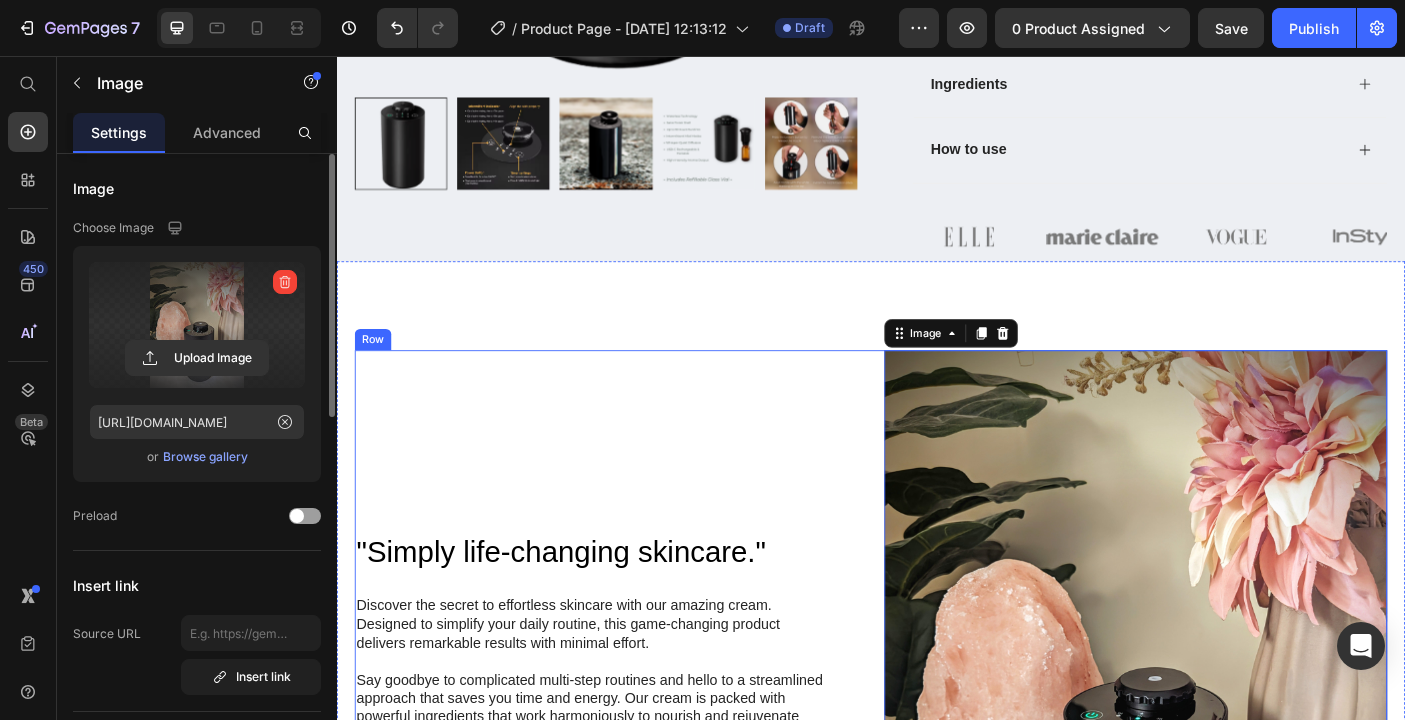 scroll, scrollTop: 693, scrollLeft: 0, axis: vertical 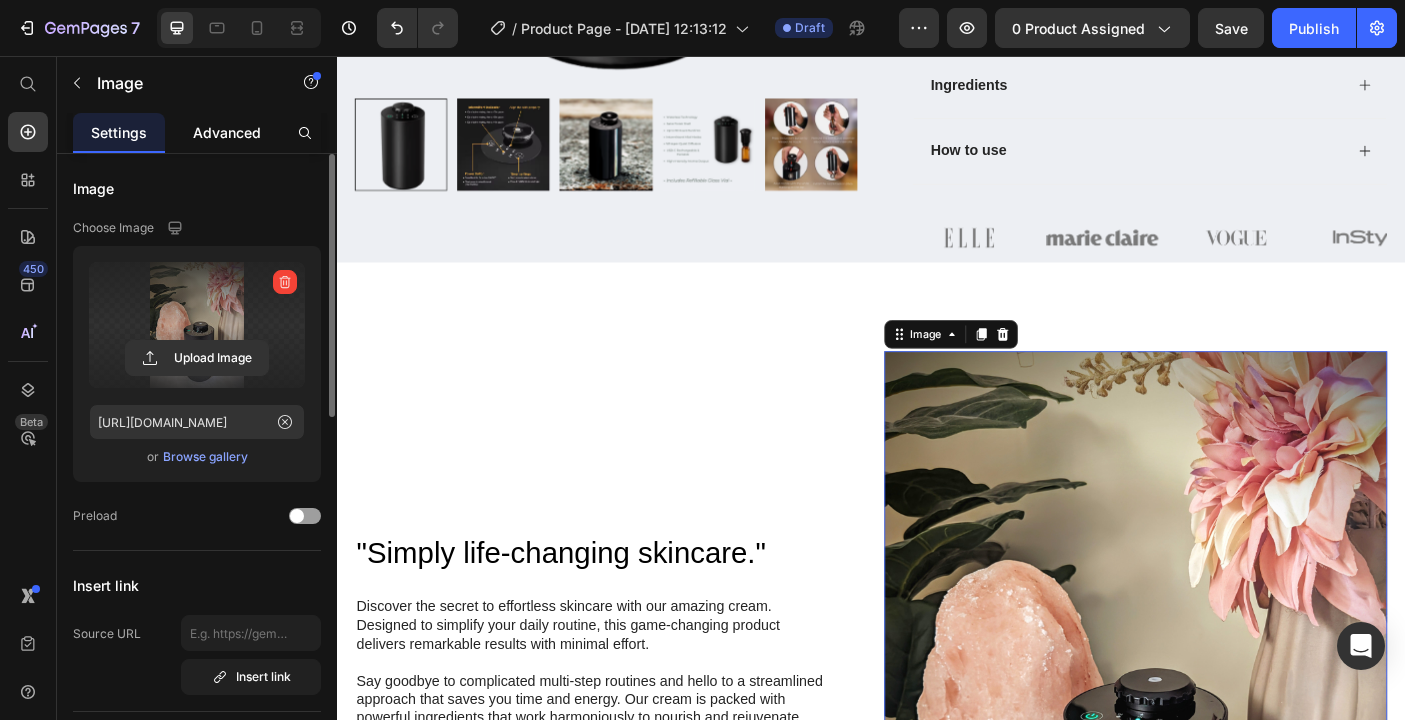 click on "Advanced" 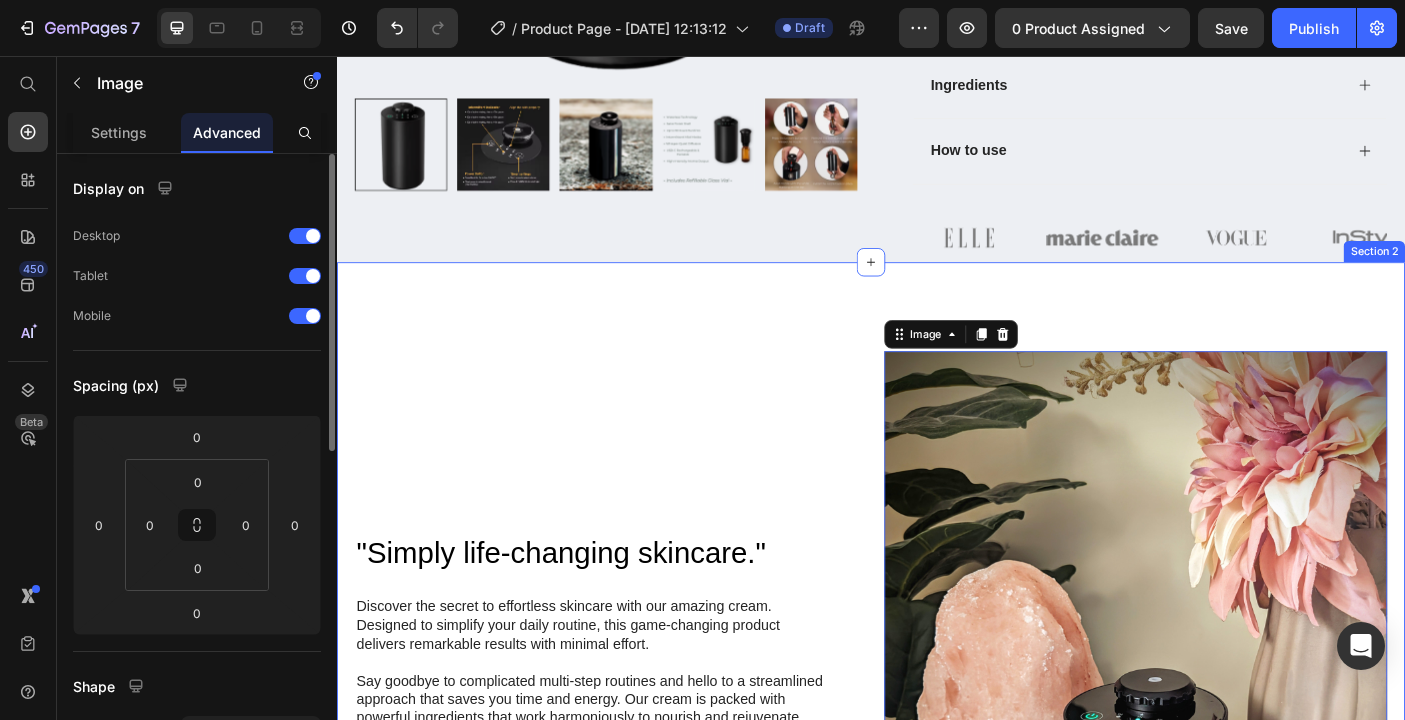 click on ""Simply life-changing skincare." Heading Discover the secret to effortless skincare with our amazing cream. Designed to simplify your daily routine, this game-changing product delivers remarkable results with minimal effort.   Say goodbye to complicated multi-step routines and hello to a streamlined approach that saves you time and energy. Our cream is packed with powerful ingredients that work harmoniously to nourish and rejuvenate your skin, leaving it looking and feeling its best. With just a few simple steps, you can achieve a radiant complexion that reflects your natural beauty. Experience the joy of effortless skincare and unlock a newfound confidence in your daily routine.   Try our cream today and embrace the simplicity of beautiful skin. Text Block Row Image   0 Row ...and the best part is, you'll confidently strut the streets with radiant and flawless skin Heading     Text Block Row Image Row Section 2" at bounding box center [937, 970] 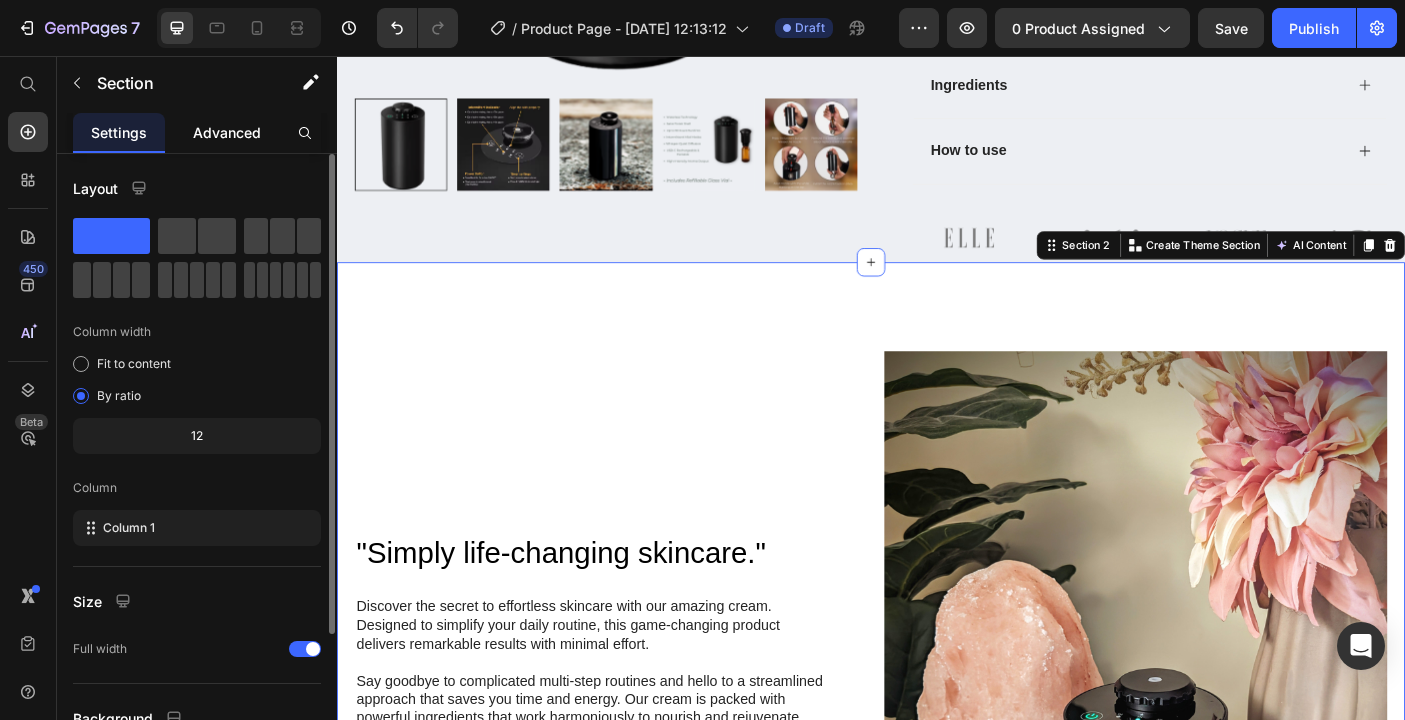 click on "Advanced" at bounding box center (227, 132) 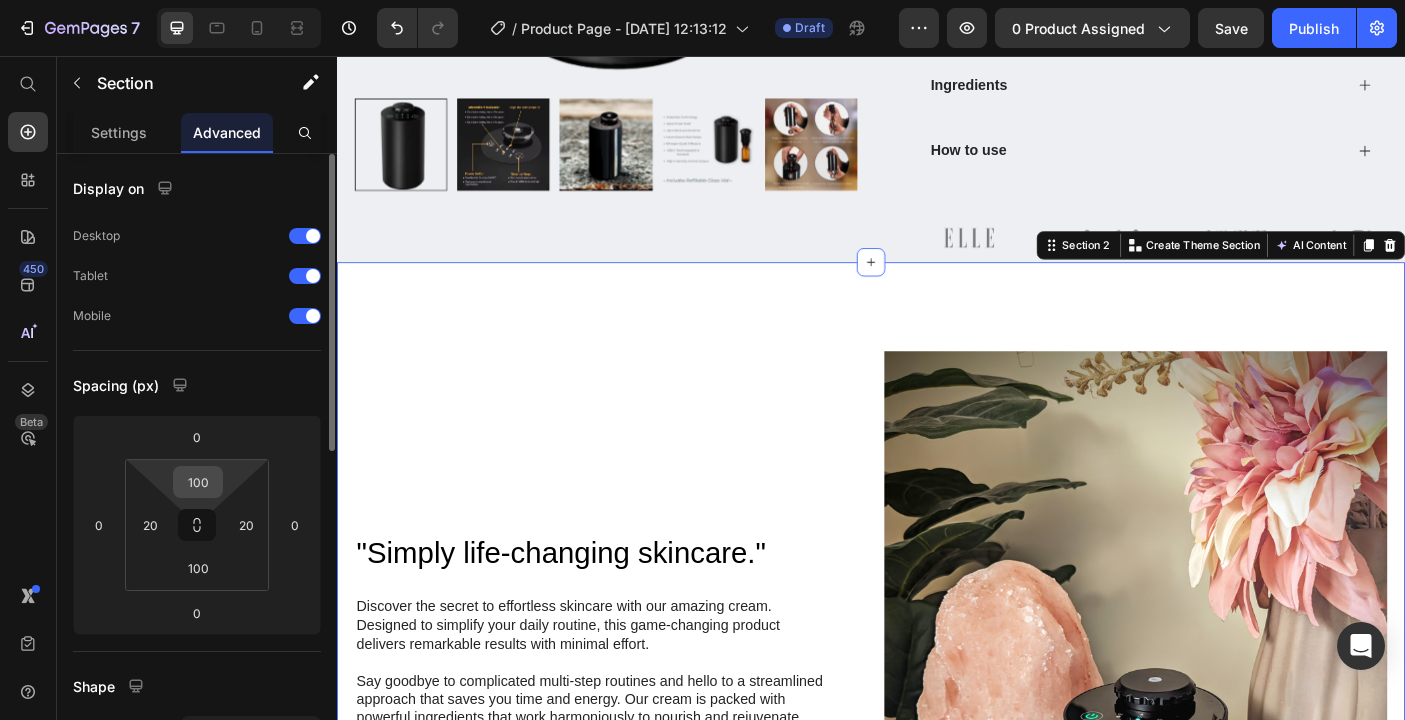 click on "100" at bounding box center [198, 482] 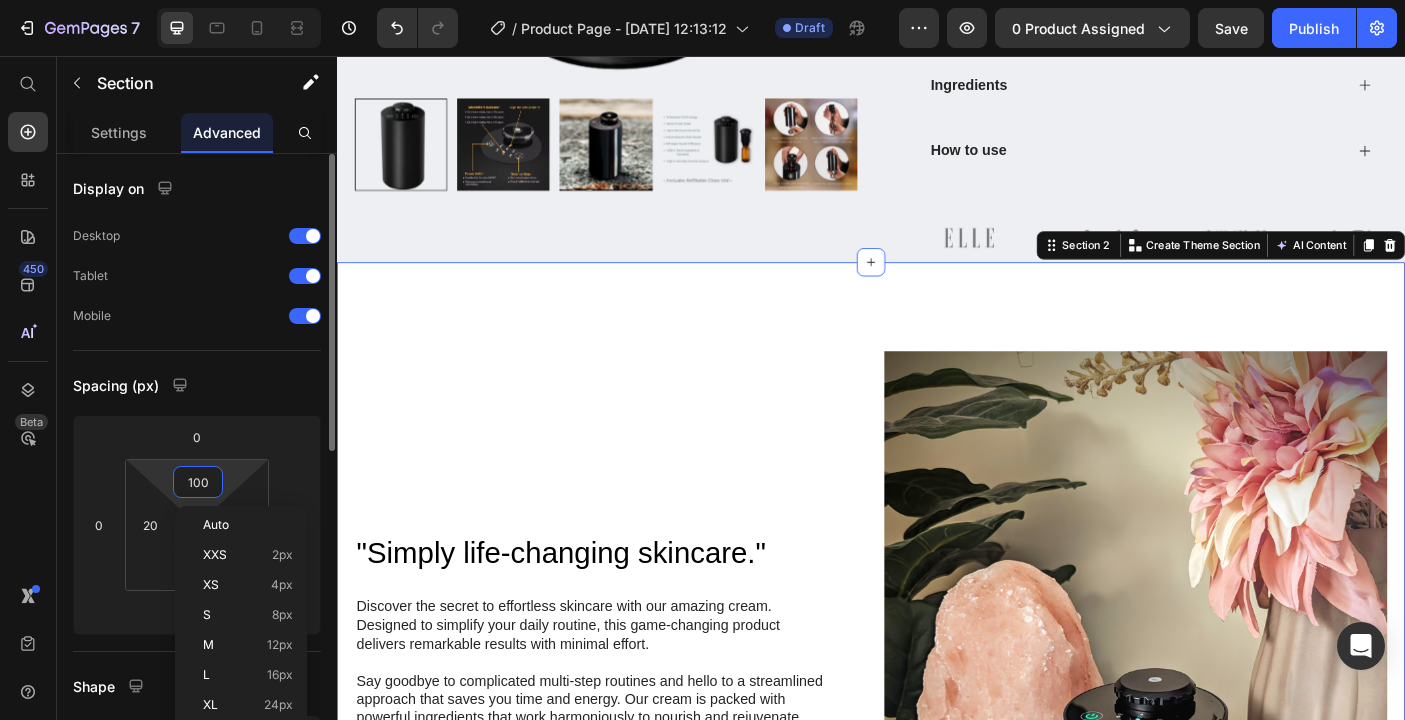 type on "0" 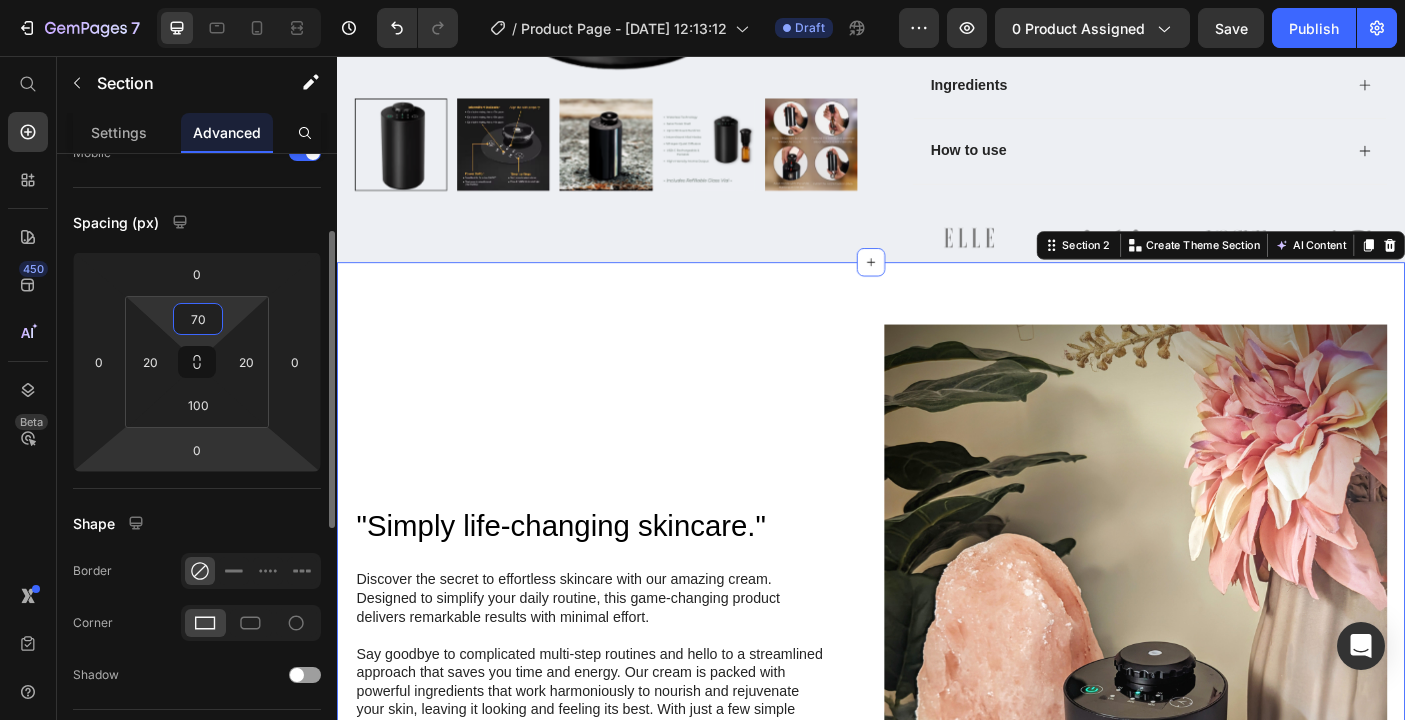 scroll, scrollTop: 172, scrollLeft: 0, axis: vertical 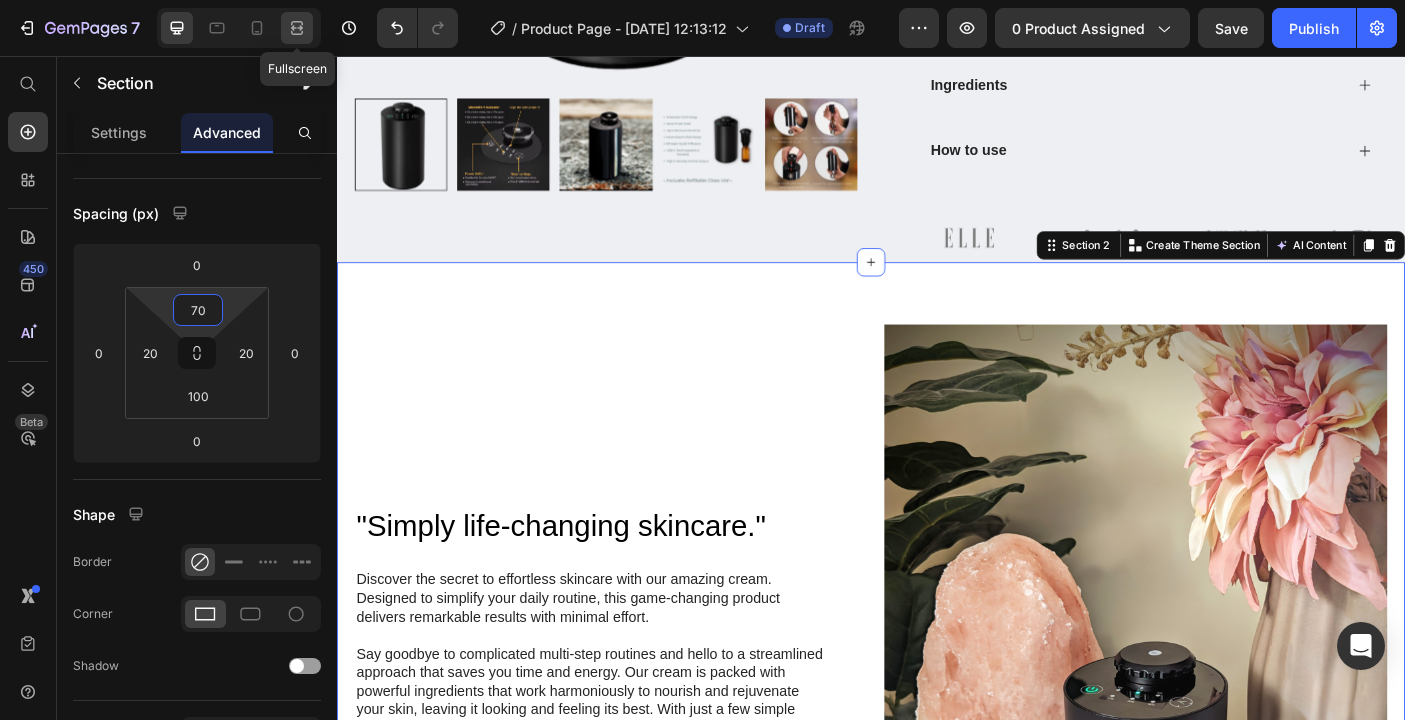 type on "70" 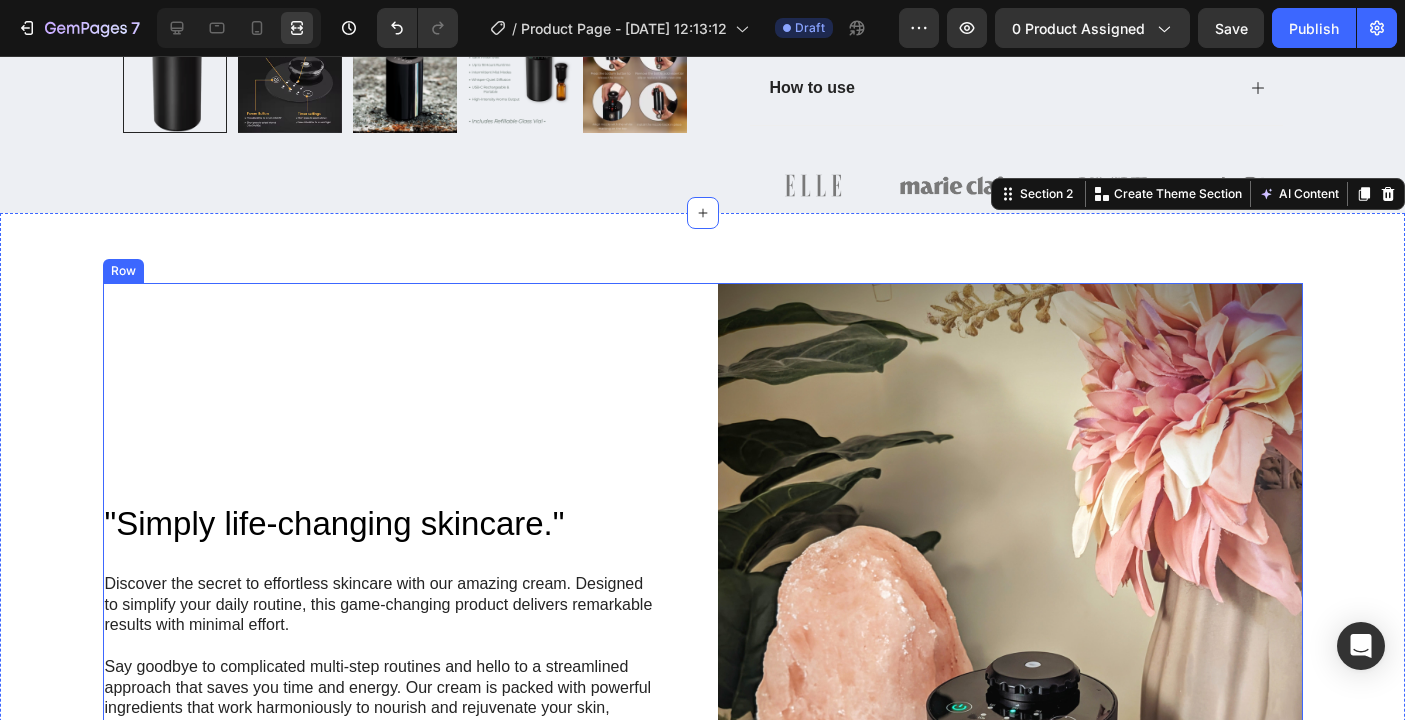 scroll, scrollTop: 757, scrollLeft: 0, axis: vertical 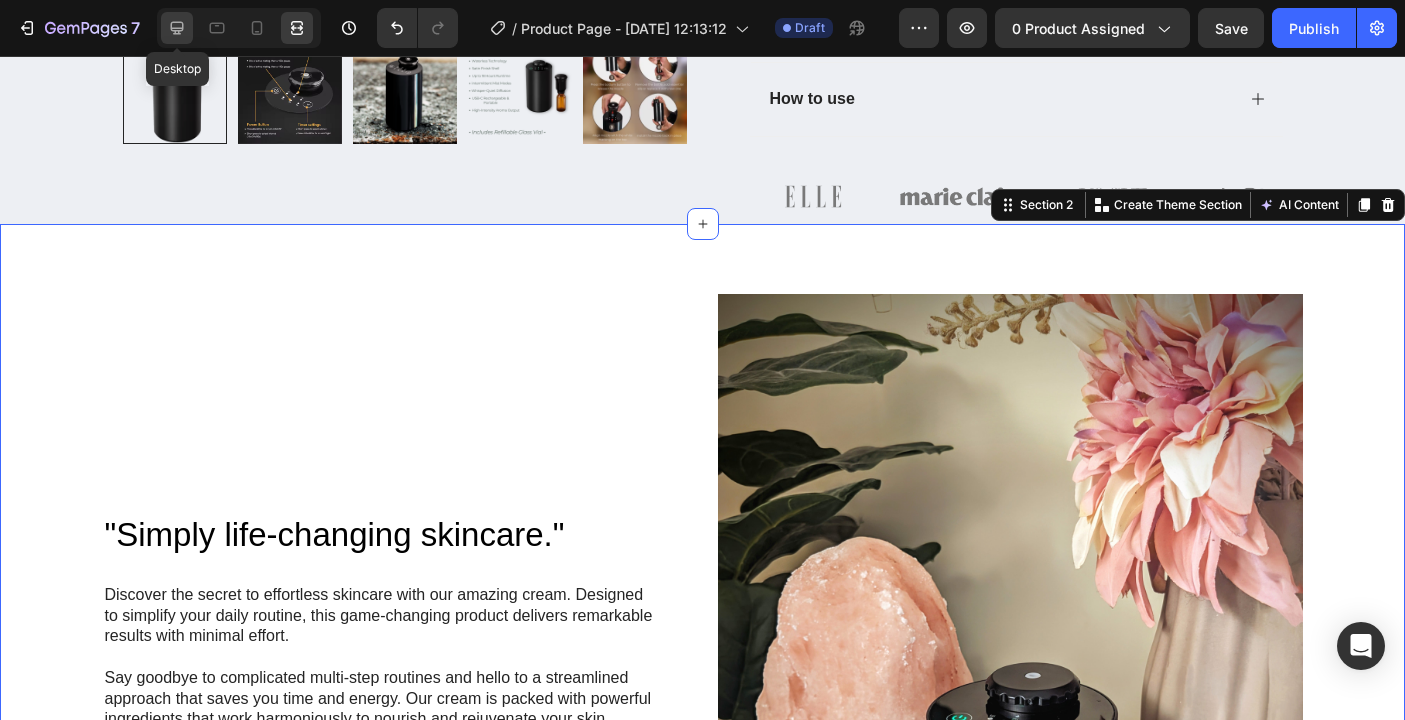 click 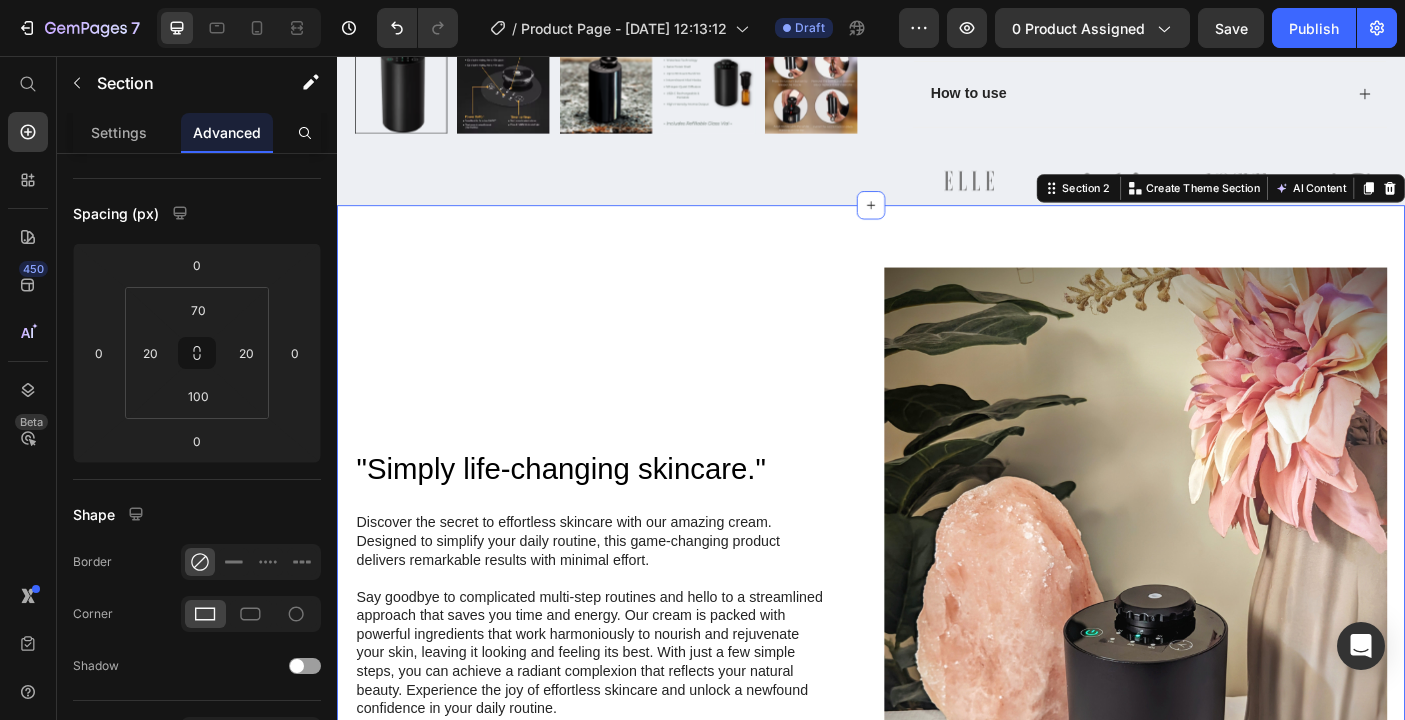 click on ""Simply life-changing skincare." Heading Discover the secret to effortless skincare with our amazing cream. Designed to simplify your daily routine, this game-changing product delivers remarkable results with minimal effort.   Say goodbye to complicated multi-step routines and hello to a streamlined approach that saves you time and energy. Our cream is packed with powerful ingredients that work harmoniously to nourish and rejuvenate your skin, leaving it looking and feeling its best. With just a few simple steps, you can achieve a radiant complexion that reflects your natural beauty. Experience the joy of effortless skincare and unlock a newfound confidence in your daily routine.   Try our cream today and embrace the simplicity of beautiful skin. Text Block Row Image Row ...and the best part is, you'll confidently strut the streets with radiant and flawless skin Heading     Text Block Row Image Row Section 2   You can create reusable sections Create Theme Section AI Content Write with GemAI Tone and Voice" at bounding box center (937, 891) 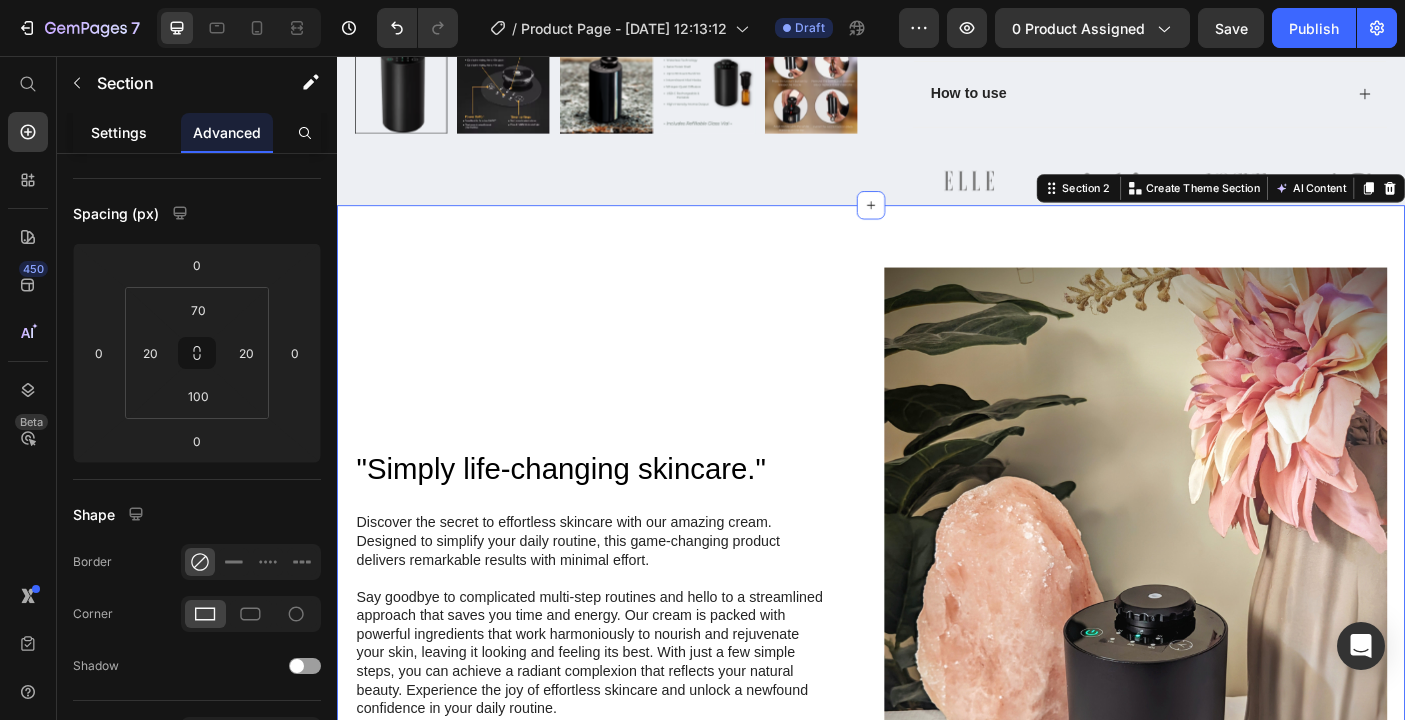 click on "Settings" 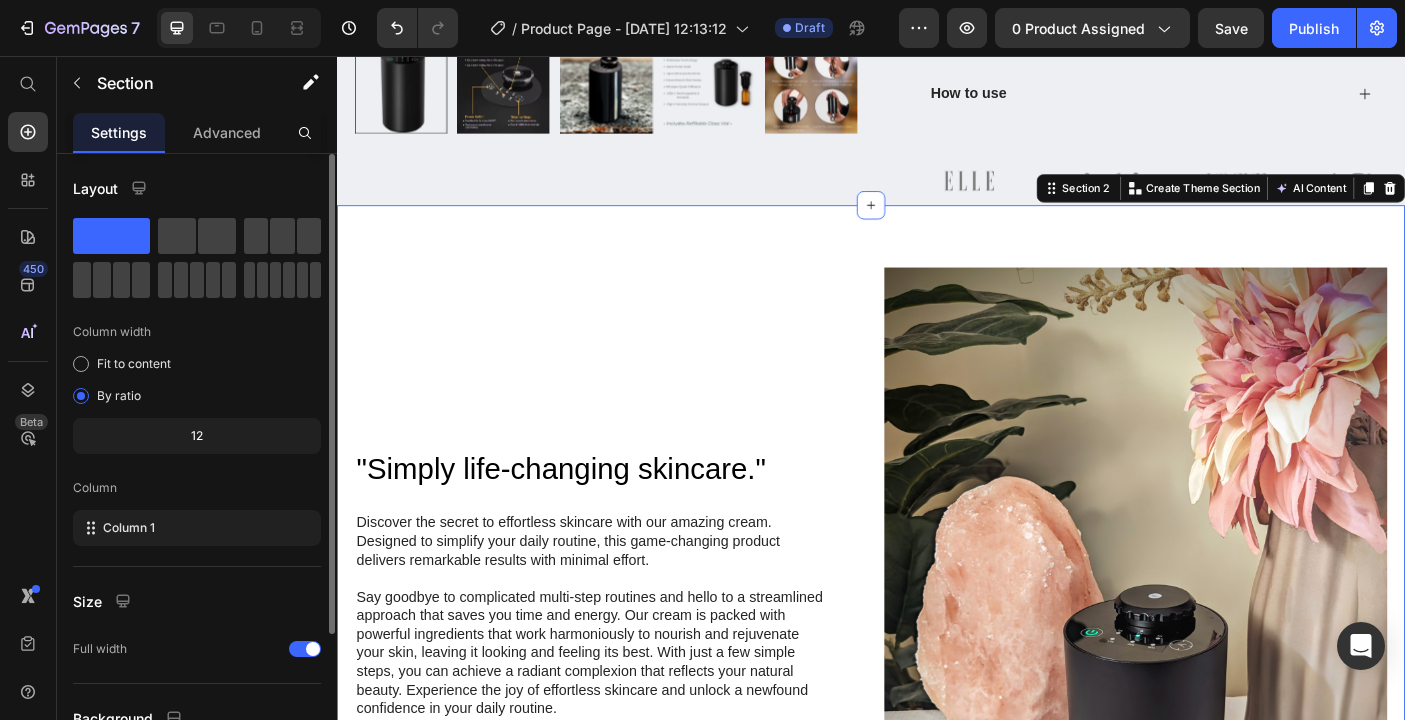 scroll, scrollTop: 185, scrollLeft: 0, axis: vertical 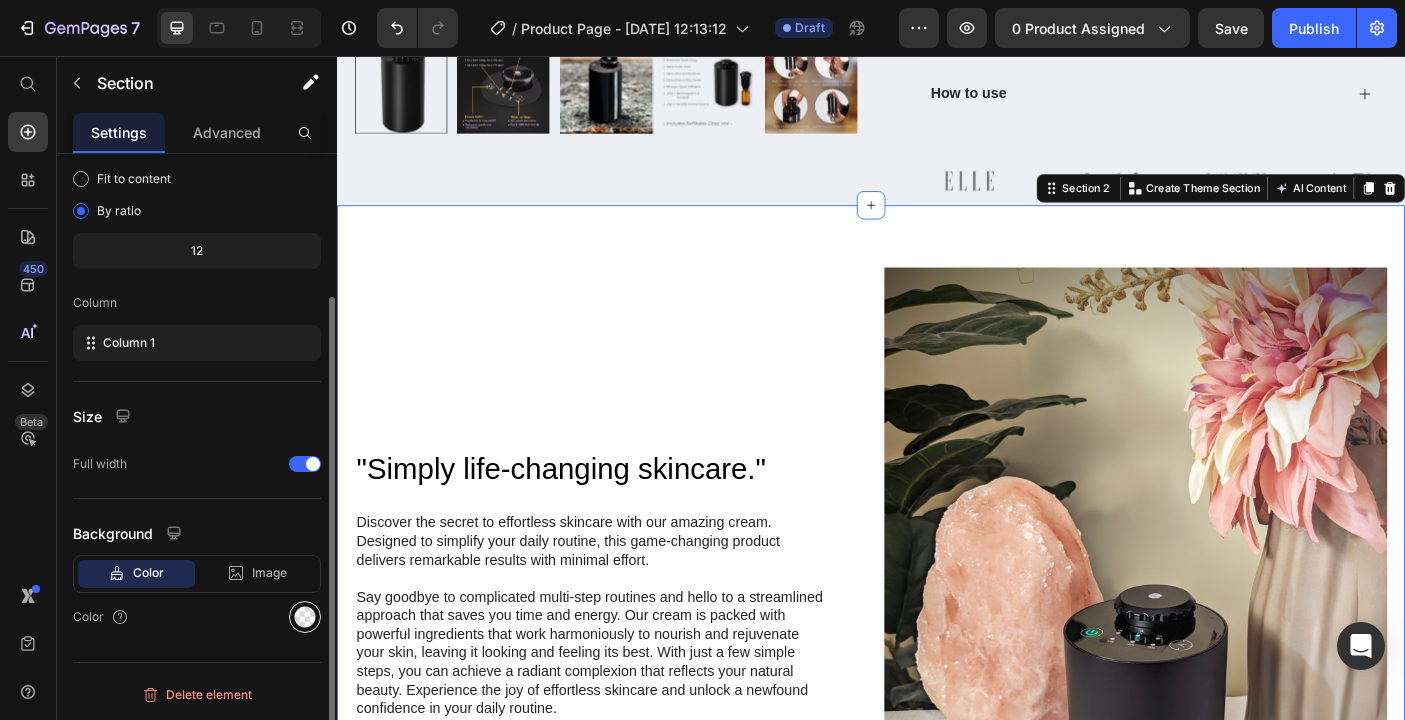 click at bounding box center (305, 617) 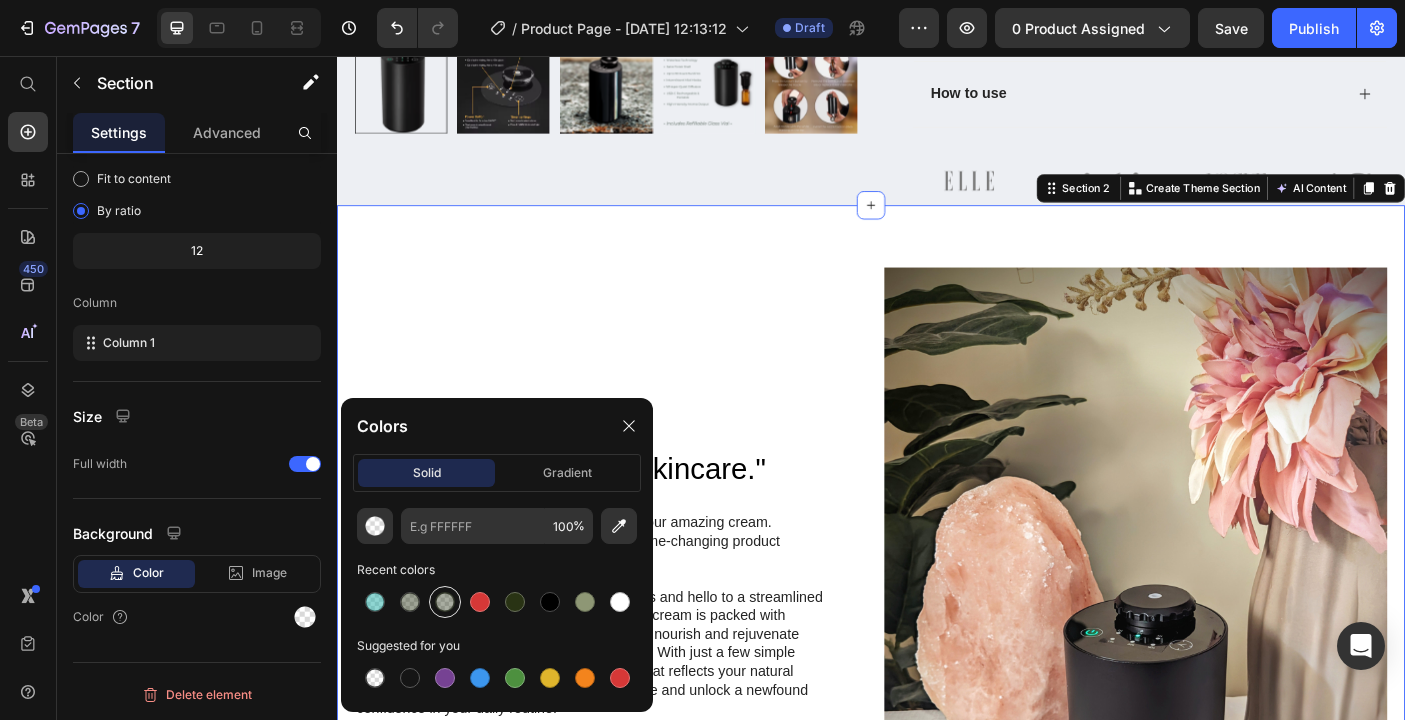 click at bounding box center [445, 602] 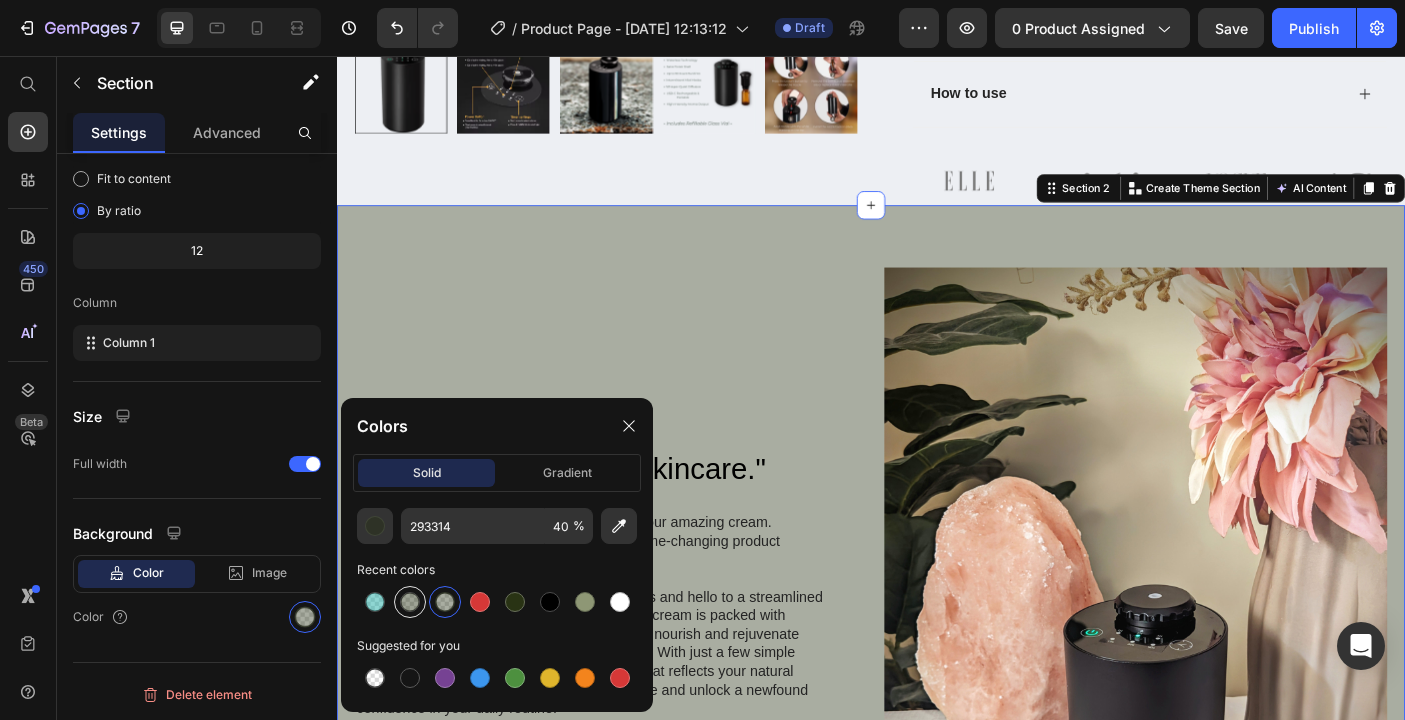 click at bounding box center (410, 602) 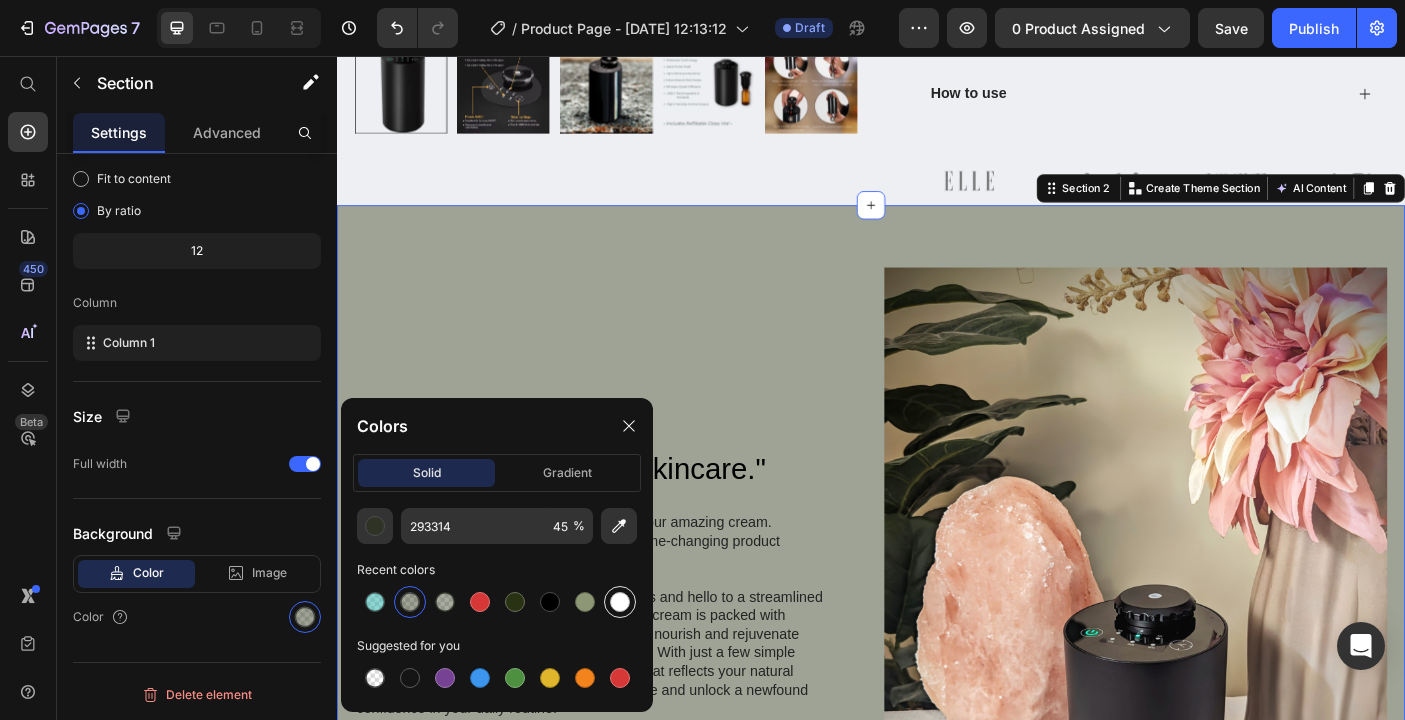 click at bounding box center [620, 602] 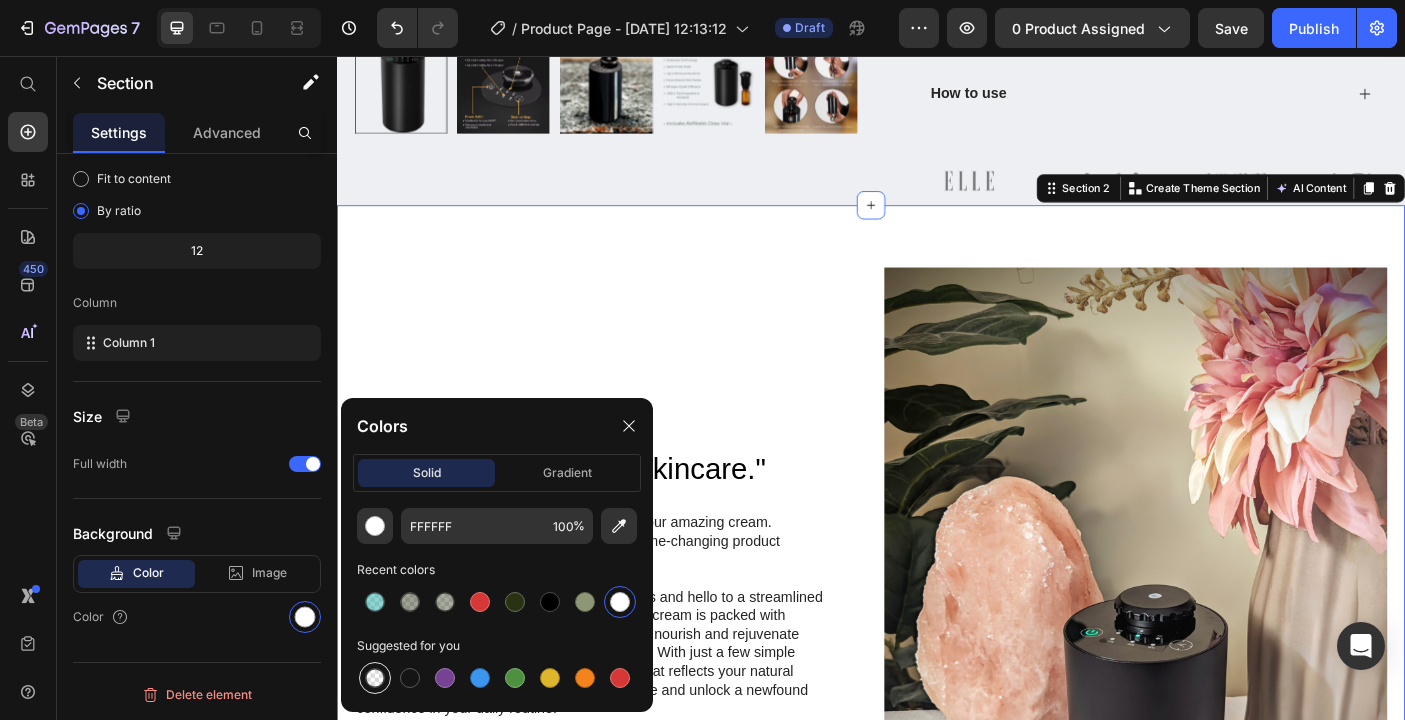 click at bounding box center [375, 678] 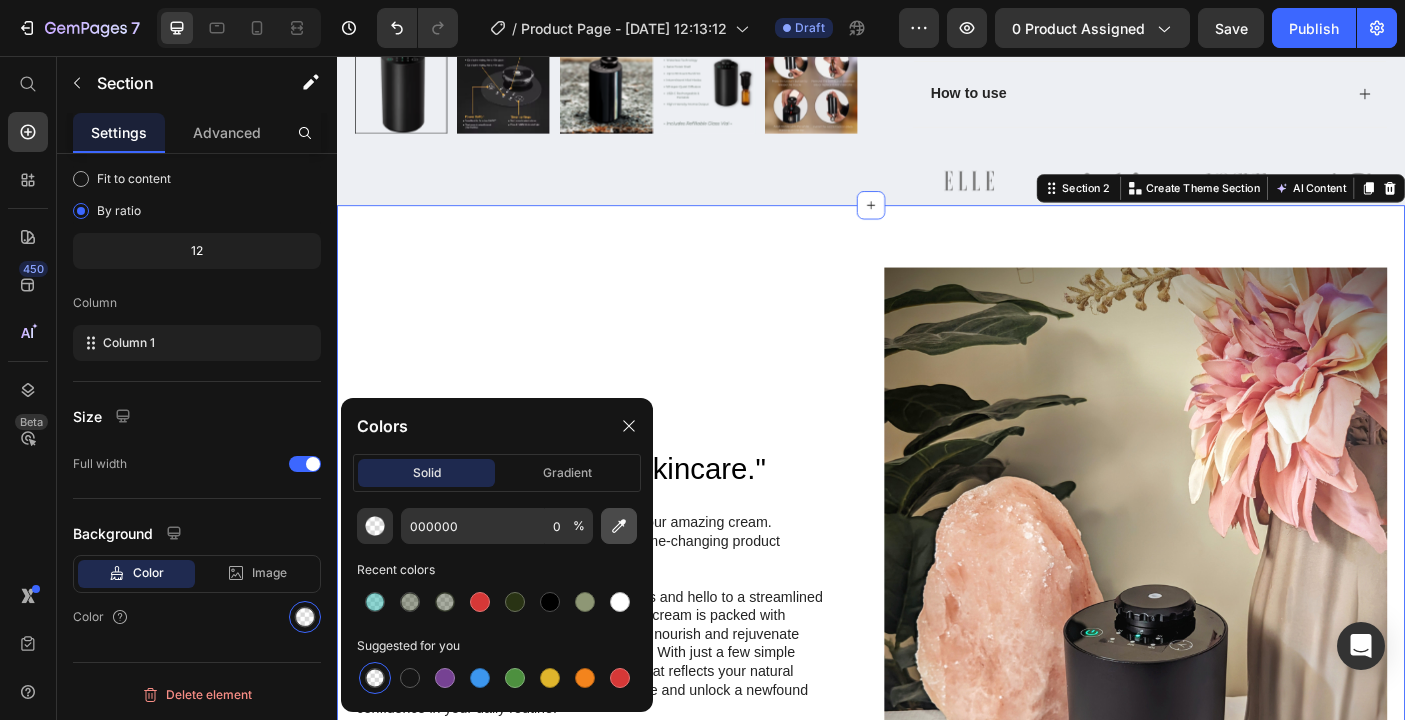 click 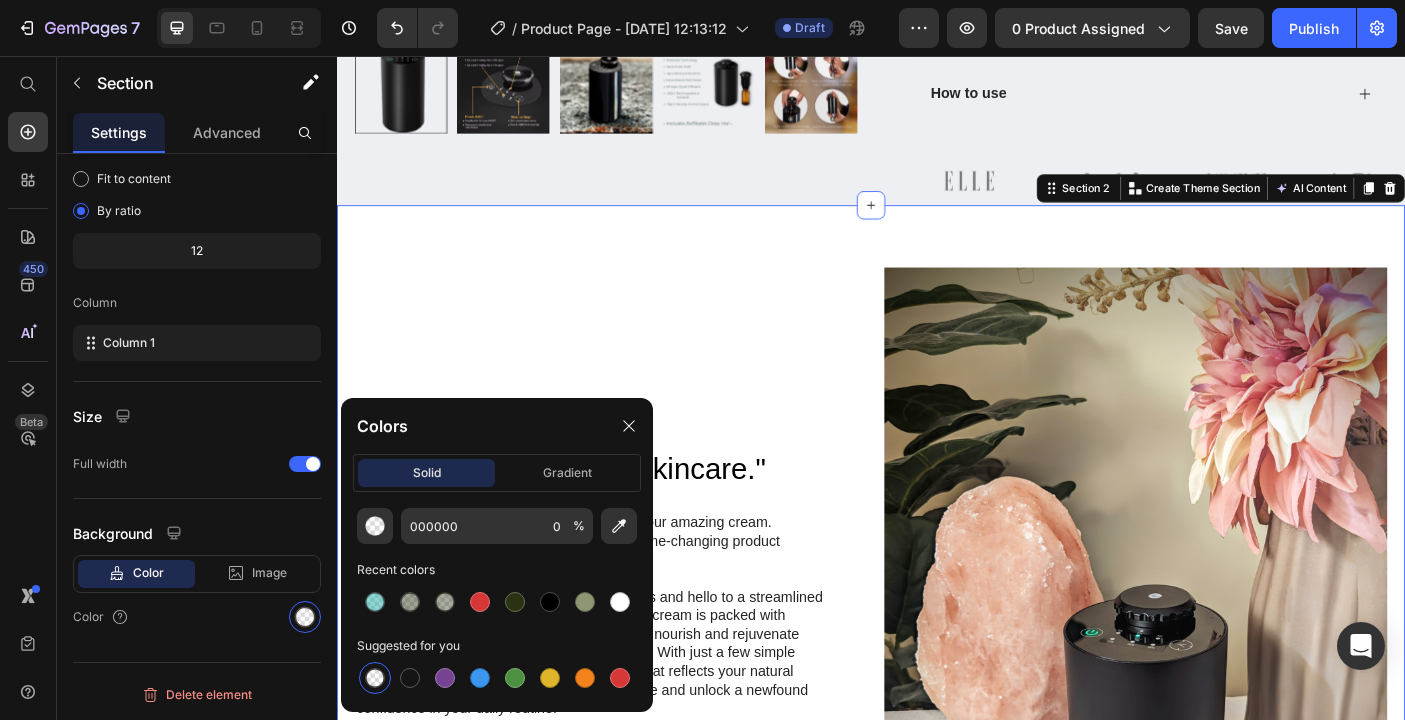 type on "EDEFF3" 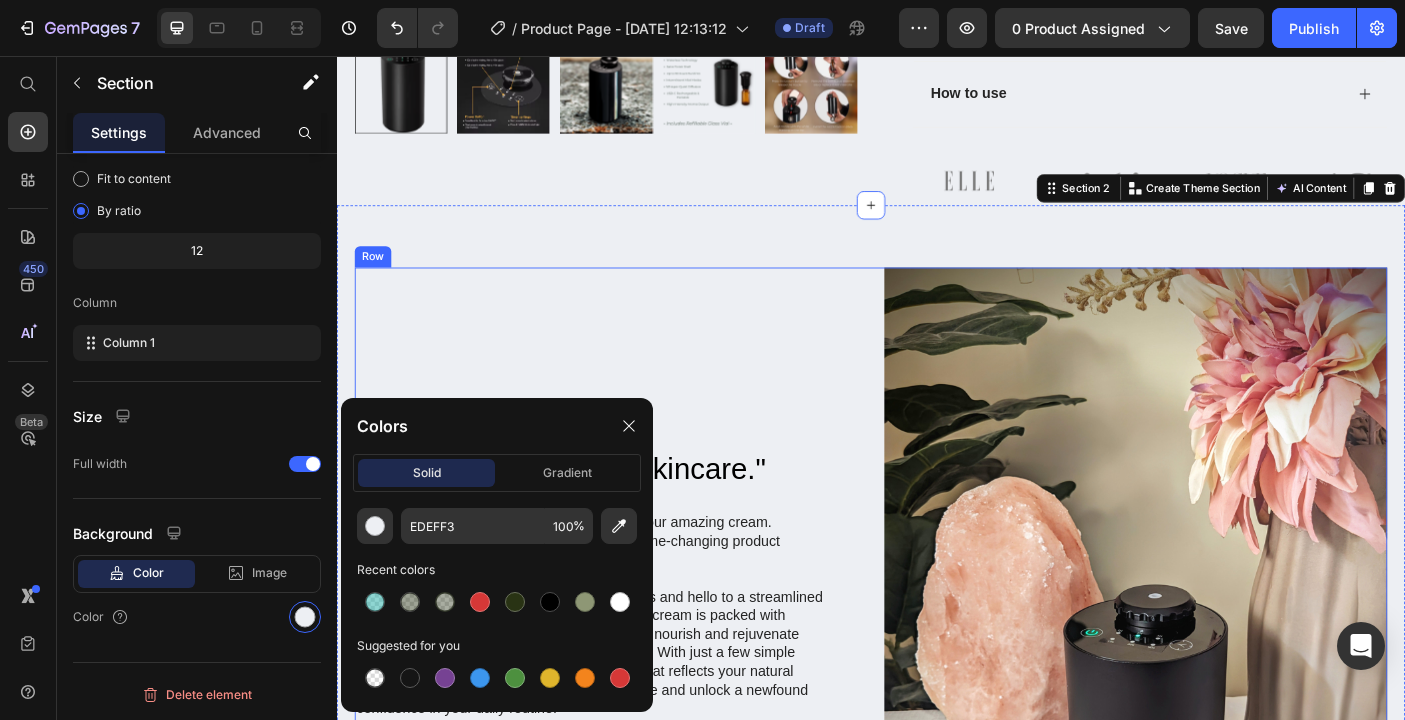 click on ""Simply life-changing skincare." Heading Discover the secret to effortless skincare with our amazing cream. Designed to simplify your daily routine, this game-changing product delivers remarkable results with minimal effort.   Say goodbye to complicated multi-step routines and hello to a streamlined approach that saves you time and energy. Our cream is packed with powerful ingredients that work harmoniously to nourish and rejuvenate your skin, leaving it looking and feeling its best. With just a few simple steps, you can achieve a radiant complexion that reflects your natural beauty. Experience the joy of effortless skincare and unlock a newfound confidence in your daily routine.   Try our cream today and embrace the simplicity of beautiful skin. Text Block Row" at bounding box center [639, 670] 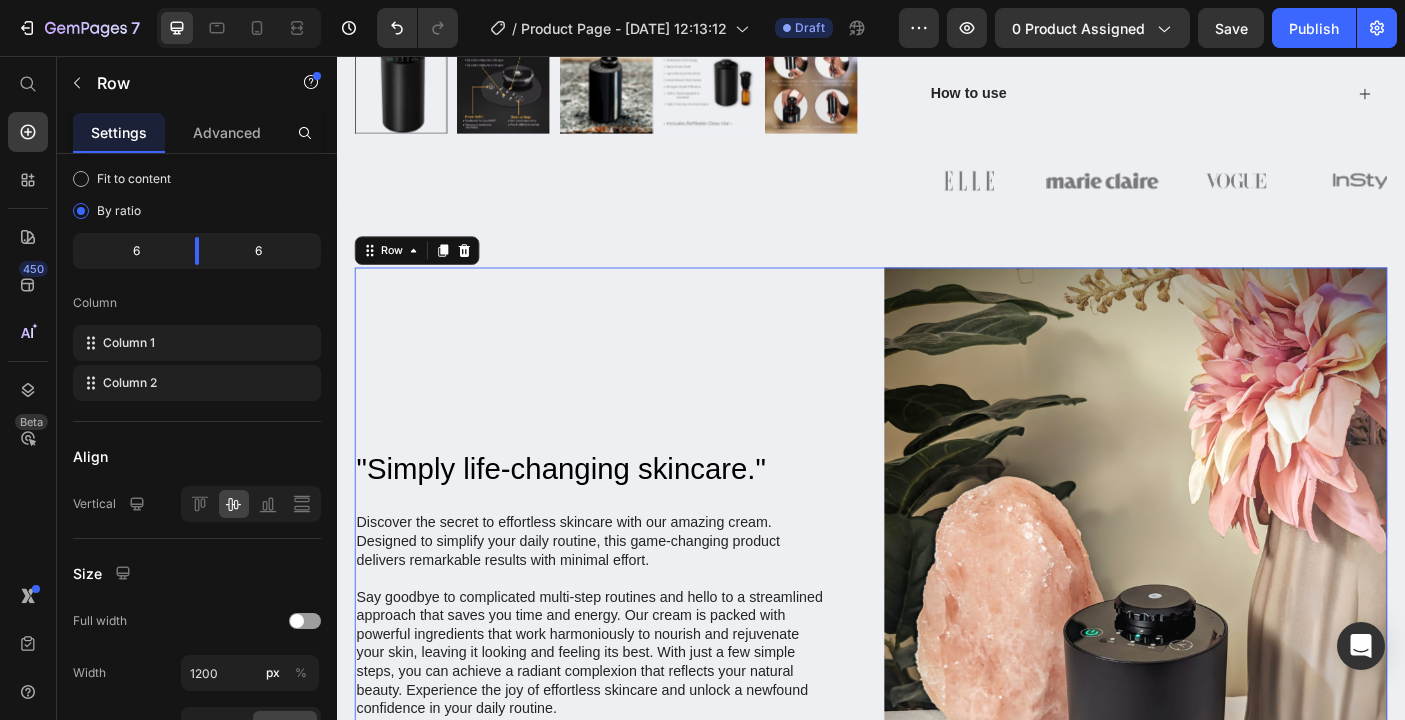 scroll, scrollTop: 0, scrollLeft: 0, axis: both 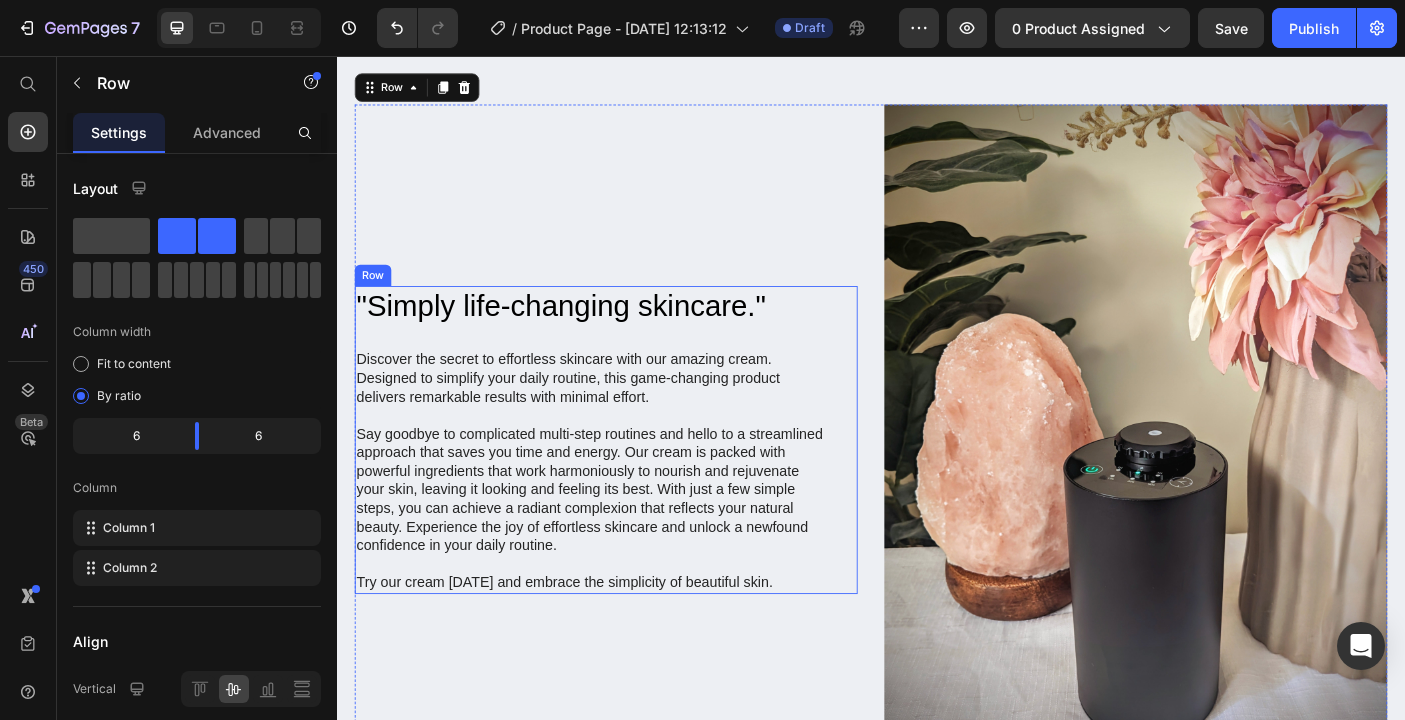 click on ""Simply life-changing skincare." Heading Discover the secret to effortless skincare with our amazing cream. Designed to simplify your daily routine, this game-changing product delivers remarkable results with minimal effort.   Say goodbye to complicated multi-step routines and hello to a streamlined approach that saves you time and energy. Our cream is packed with powerful ingredients that work harmoniously to nourish and rejuvenate your skin, leaving it looking and feeling its best. With just a few simple steps, you can achieve a radiant complexion that reflects your natural beauty. Experience the joy of effortless skincare and unlock a newfound confidence in your daily routine.   Try our cream today and embrace the simplicity of beautiful skin. Text Block Row" at bounding box center [639, 487] 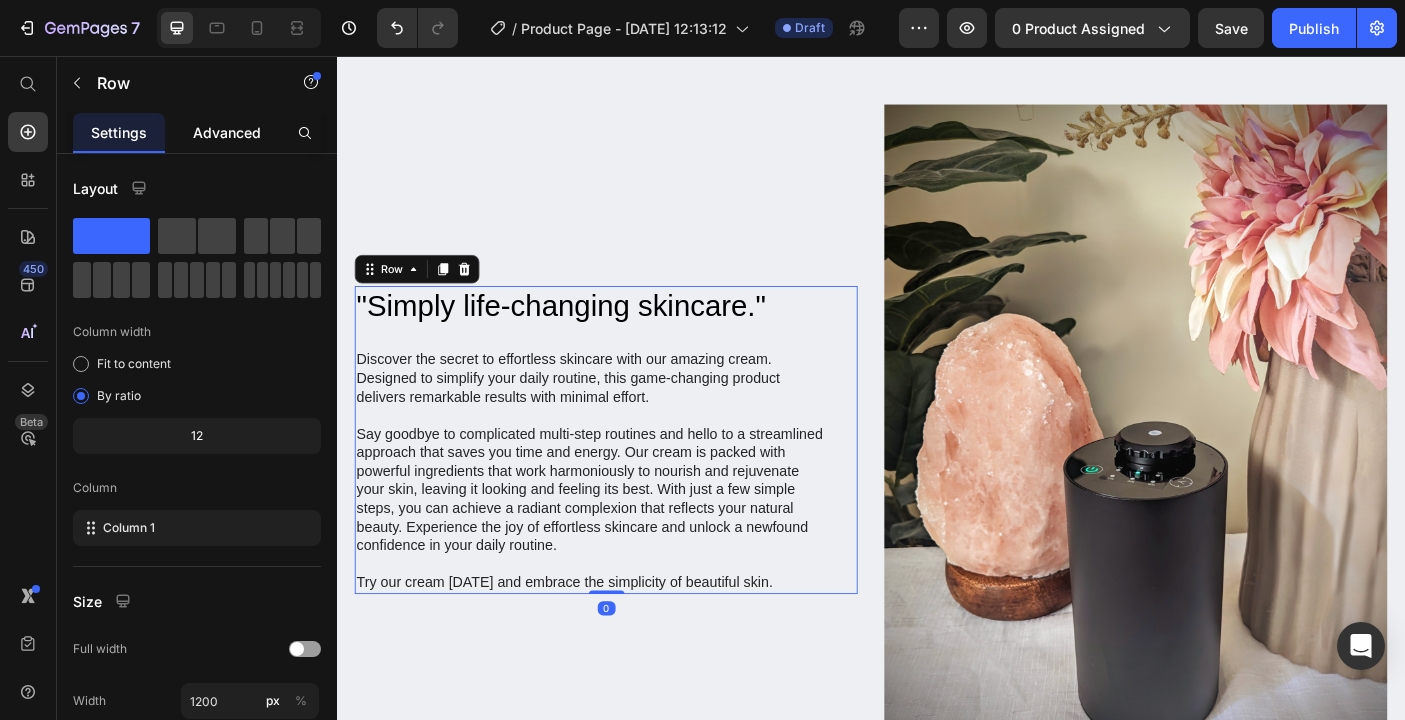 click on "Advanced" at bounding box center (227, 132) 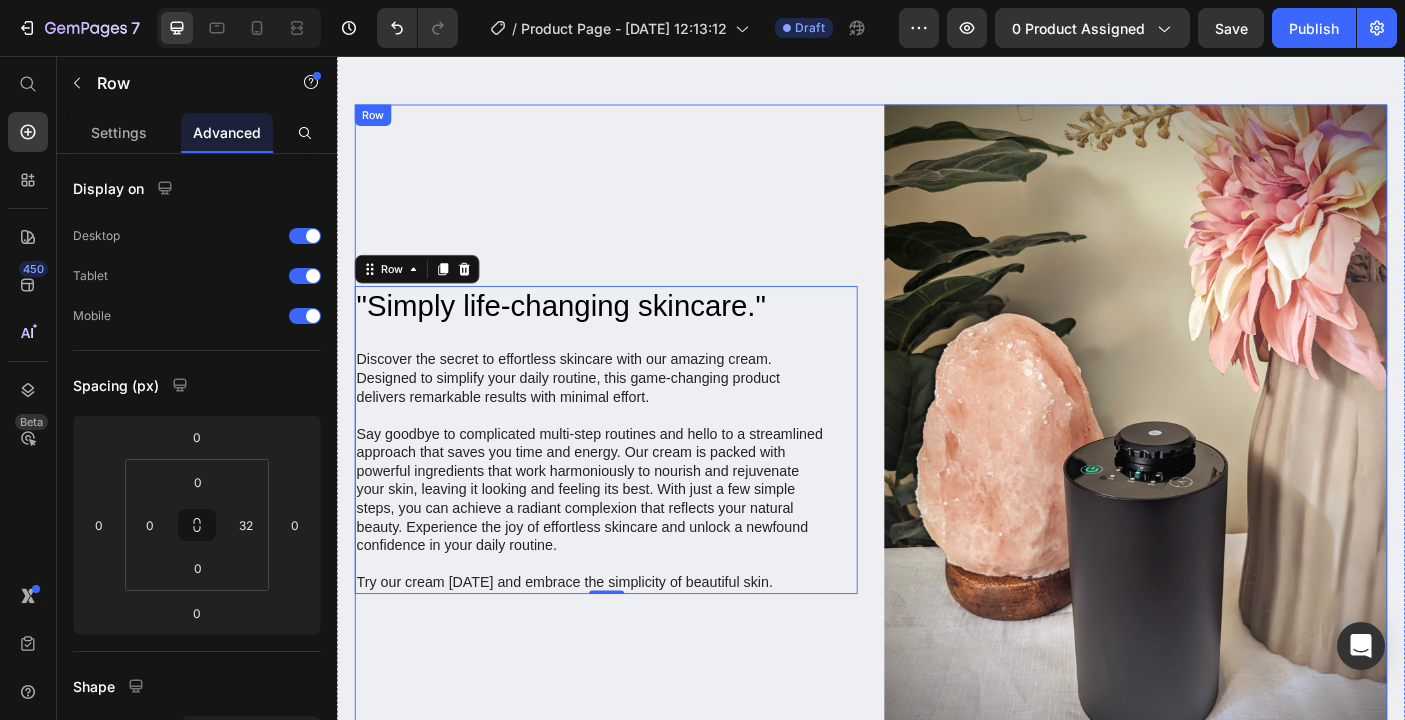 click on ""Simply life-changing skincare." Heading Discover the secret to effortless skincare with our amazing cream. Designed to simplify your daily routine, this game-changing product delivers remarkable results with minimal effort.   Say goodbye to complicated multi-step routines and hello to a streamlined approach that saves you time and energy. Our cream is packed with powerful ingredients that work harmoniously to nourish and rejuvenate your skin, leaving it looking and feeling its best. With just a few simple steps, you can achieve a radiant complexion that reflects your natural beauty. Experience the joy of effortless skincare and unlock a newfound confidence in your daily routine.   Try our cream today and embrace the simplicity of beautiful skin. Text Block Row   0" at bounding box center (639, 487) 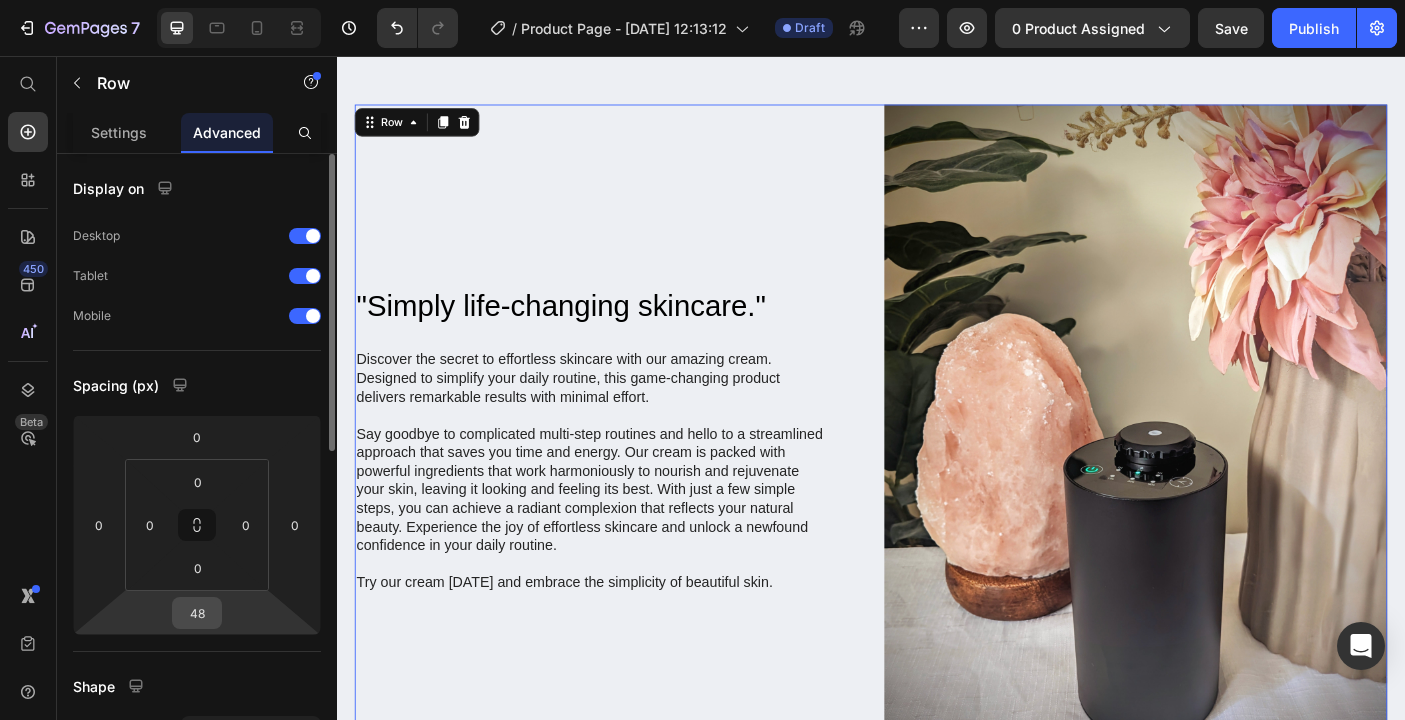 click on "48" at bounding box center (197, 613) 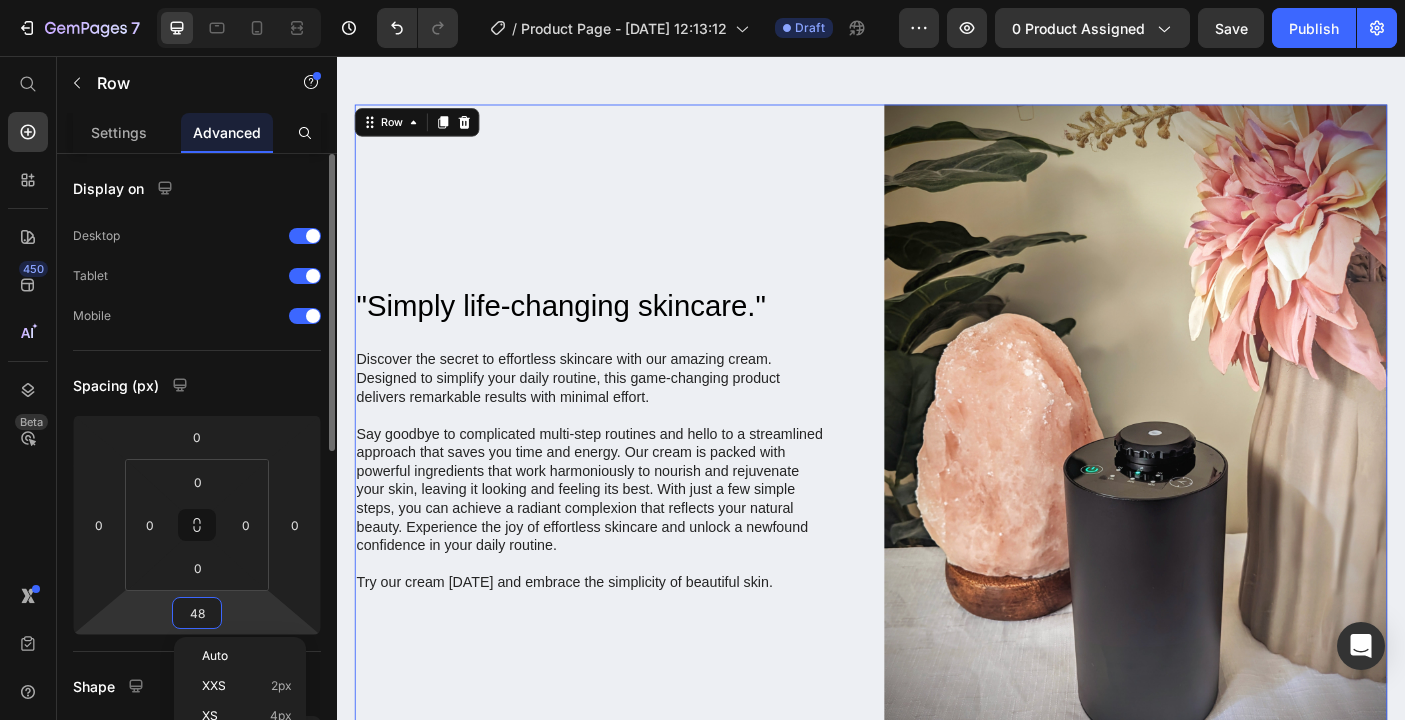 type on "0" 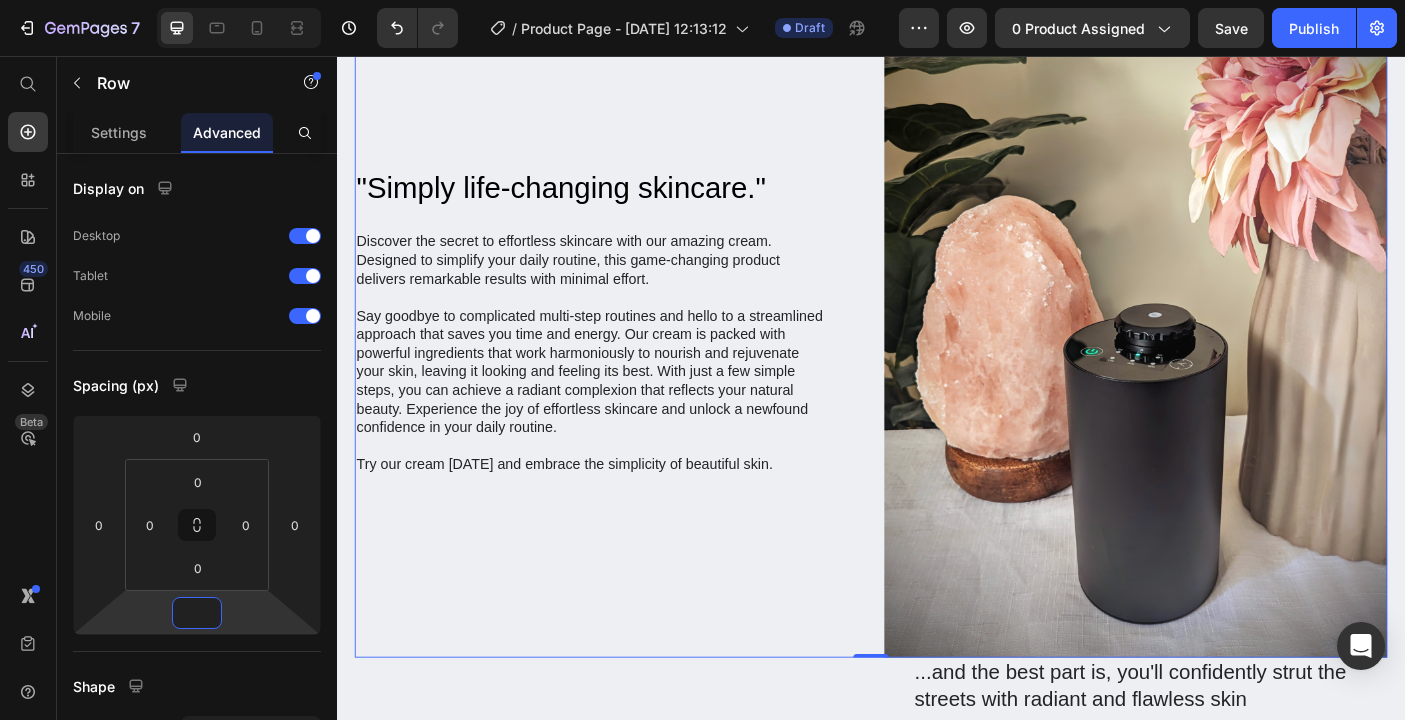 scroll, scrollTop: 1276, scrollLeft: 0, axis: vertical 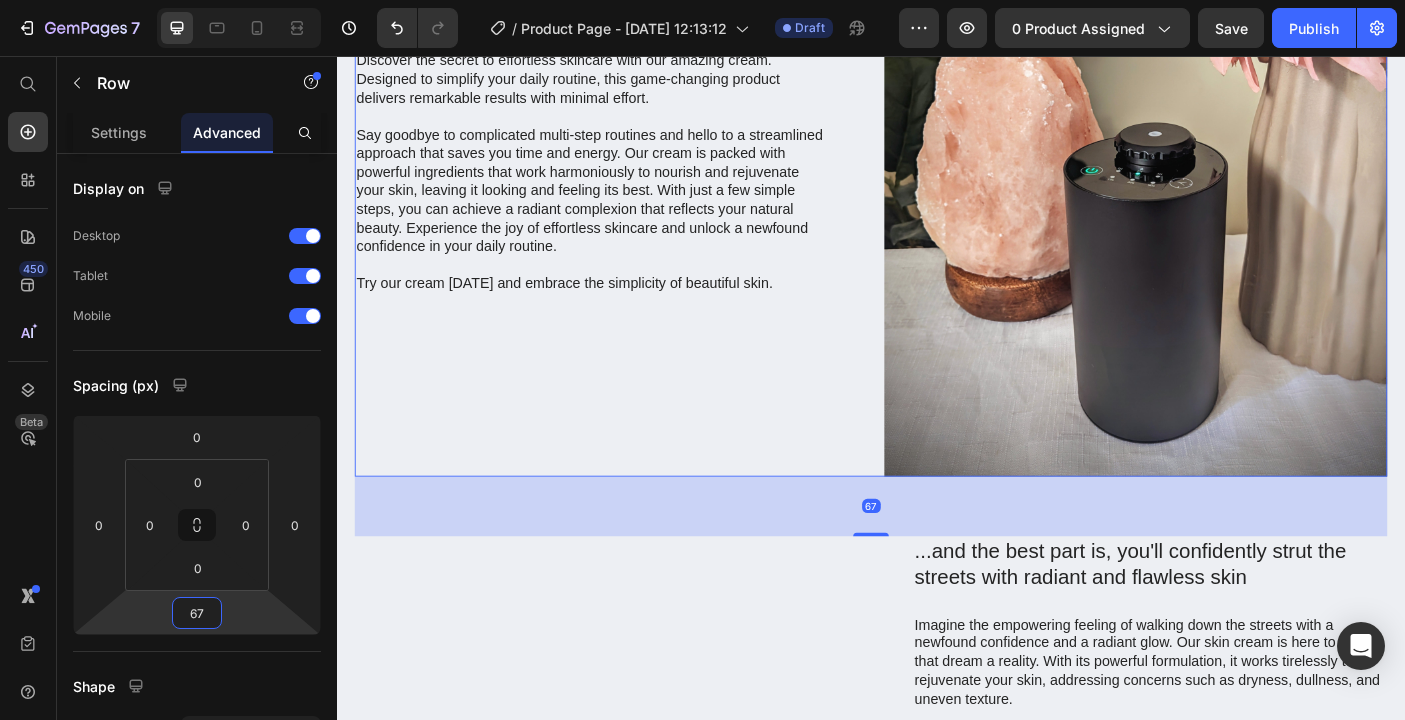 type on "67" 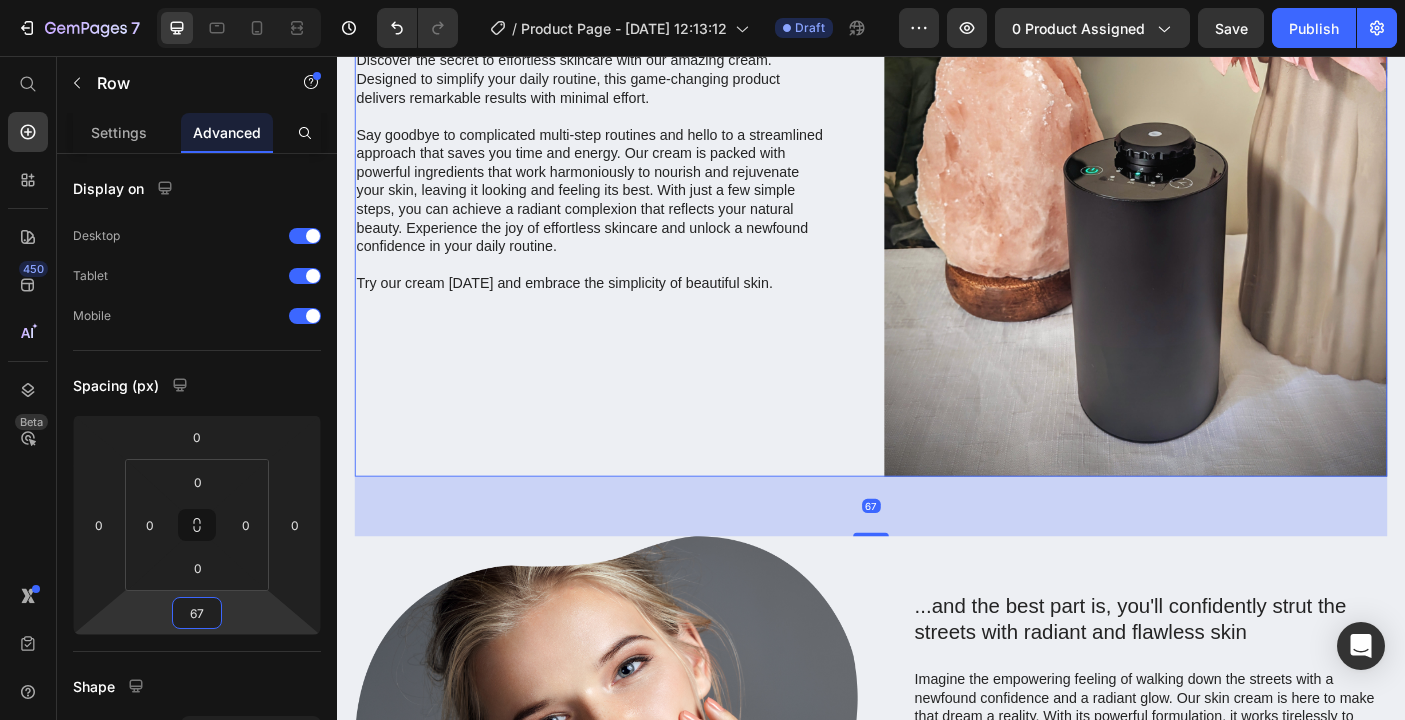 click on ""Simply life-changing skincare." Heading Discover the secret to effortless skincare with our amazing cream. Designed to simplify your daily routine, this game-changing product delivers remarkable results with minimal effort.   Say goodbye to complicated multi-step routines and hello to a streamlined approach that saves you time and energy. Our cream is packed with powerful ingredients that work harmoniously to nourish and rejuvenate your skin, leaving it looking and feeling its best. With just a few simple steps, you can achieve a radiant complexion that reflects your natural beauty. Experience the joy of effortless skincare and unlock a newfound confidence in your daily routine.   Try our cream today and embrace the simplicity of beautiful skin. Text Block Row" at bounding box center [639, 151] 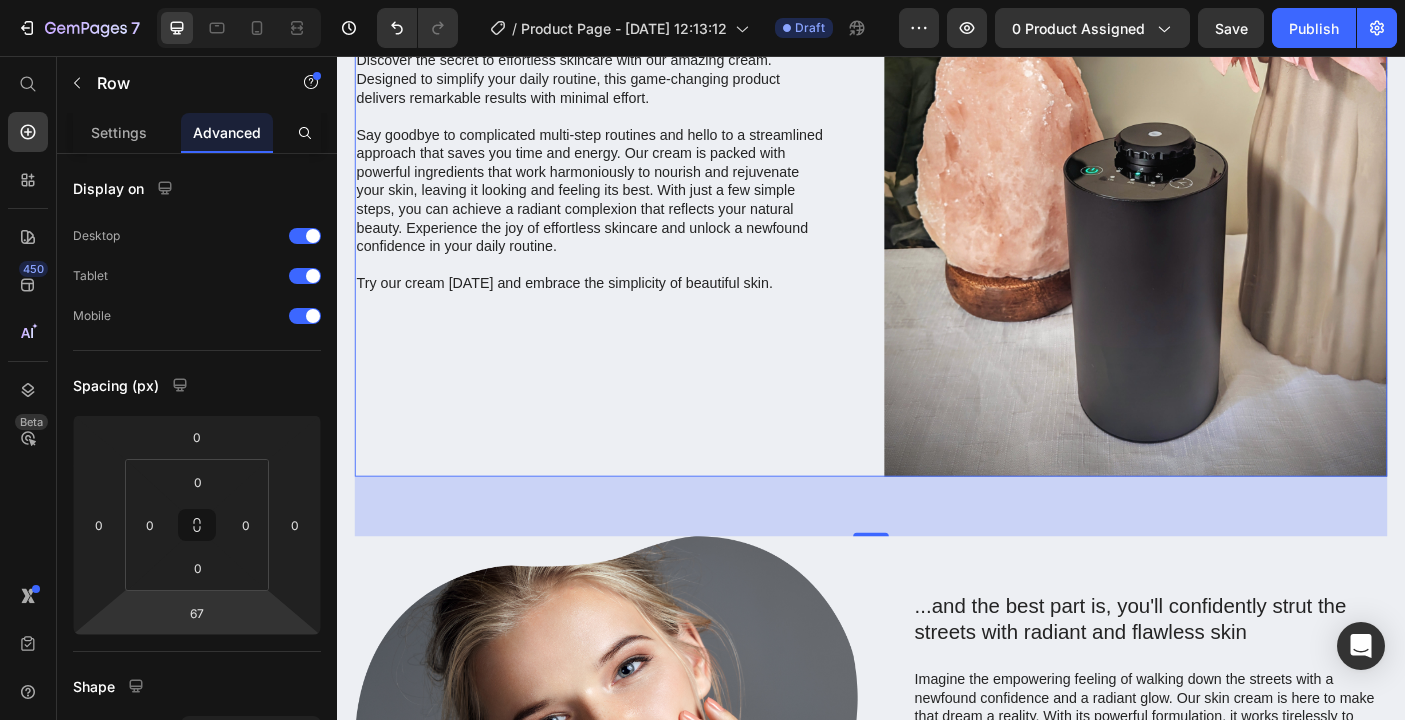 click on ""Simply life-changing skincare." Heading Discover the secret to effortless skincare with our amazing cream. Designed to simplify your daily routine, this game-changing product delivers remarkable results with minimal effort.   Say goodbye to complicated multi-step routines and hello to a streamlined approach that saves you time and energy. Our cream is packed with powerful ingredients that work harmoniously to nourish and rejuvenate your skin, leaving it looking and feeling its best. With just a few simple steps, you can achieve a radiant complexion that reflects your natural beauty. Experience the joy of effortless skincare and unlock a newfound confidence in your daily routine.   Try our cream today and embrace the simplicity of beautiful skin. Text Block Row" at bounding box center (639, 151) 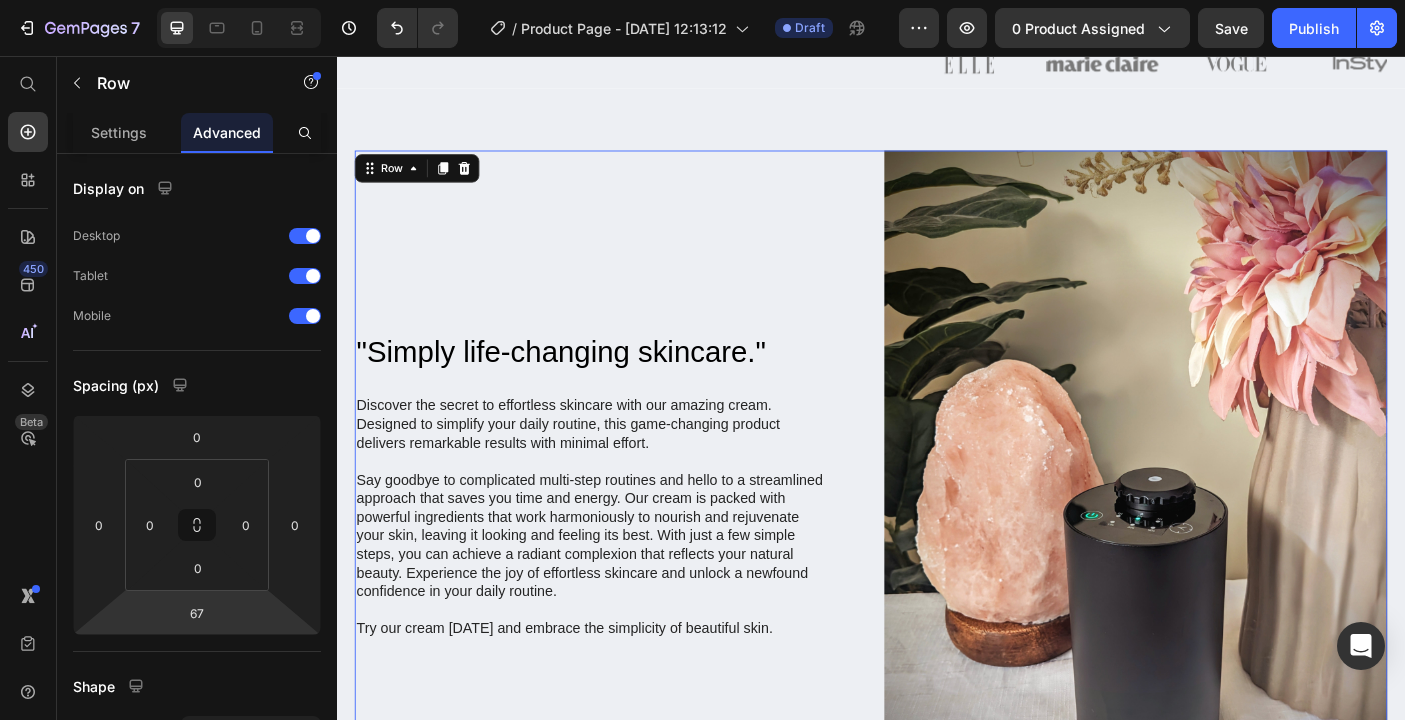 scroll, scrollTop: 861, scrollLeft: 0, axis: vertical 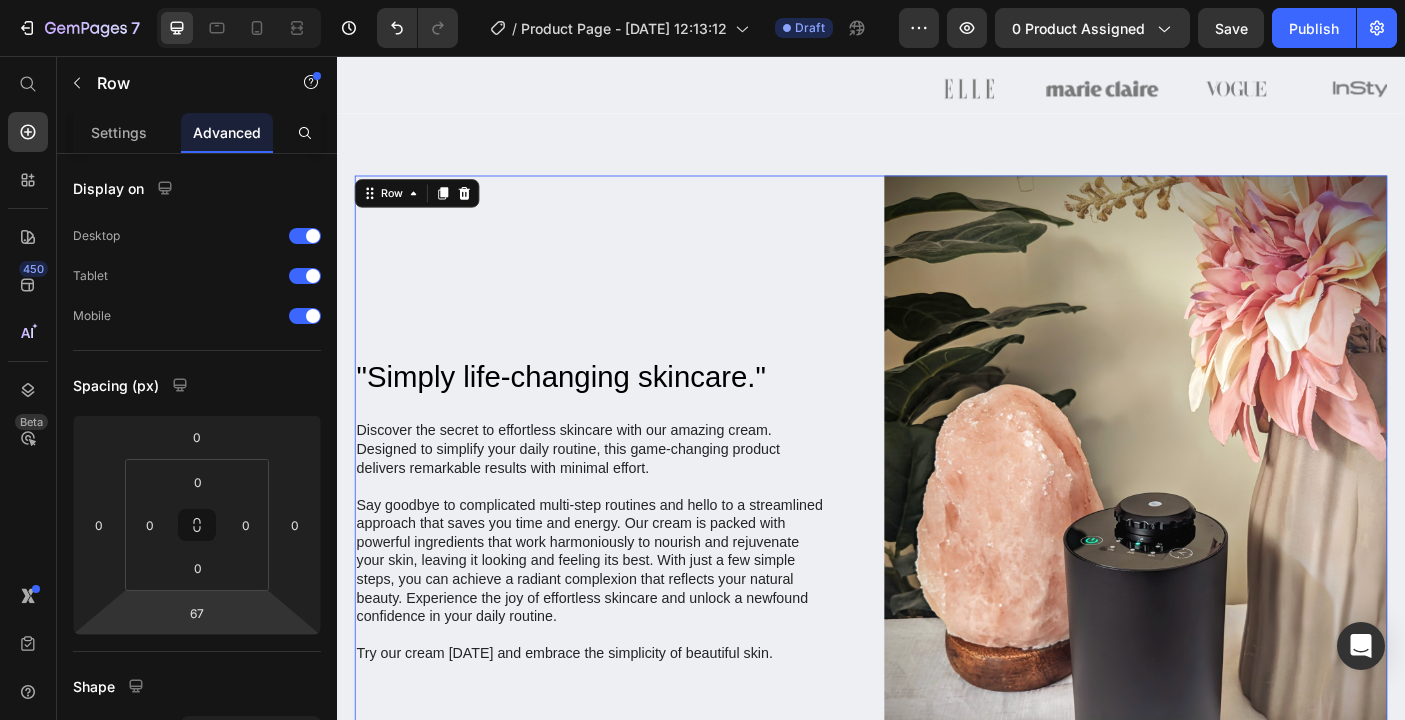 click on ""Simply life-changing skincare." Heading Discover the secret to effortless skincare with our amazing cream. Designed to simplify your daily routine, this game-changing product delivers remarkable results with minimal effort.   Say goodbye to complicated multi-step routines and hello to a streamlined approach that saves you time and energy. Our cream is packed with powerful ingredients that work harmoniously to nourish and rejuvenate your skin, leaving it looking and feeling its best. With just a few simple steps, you can achieve a radiant complexion that reflects your natural beauty. Experience the joy of effortless skincare and unlock a newfound confidence in your daily routine.   Try our cream today and embrace the simplicity of beautiful skin. Text Block Row" at bounding box center (639, 566) 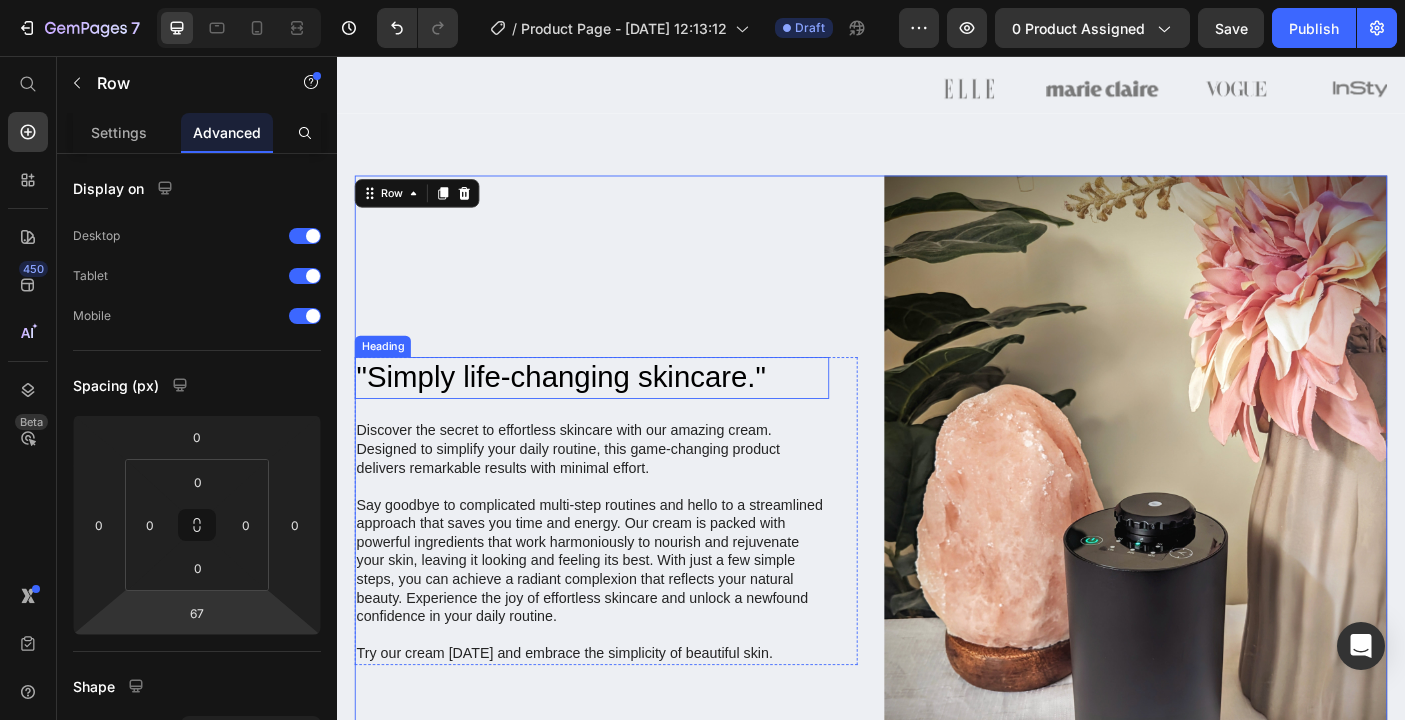 click on ""Simply life-changing skincare."" at bounding box center (623, 417) 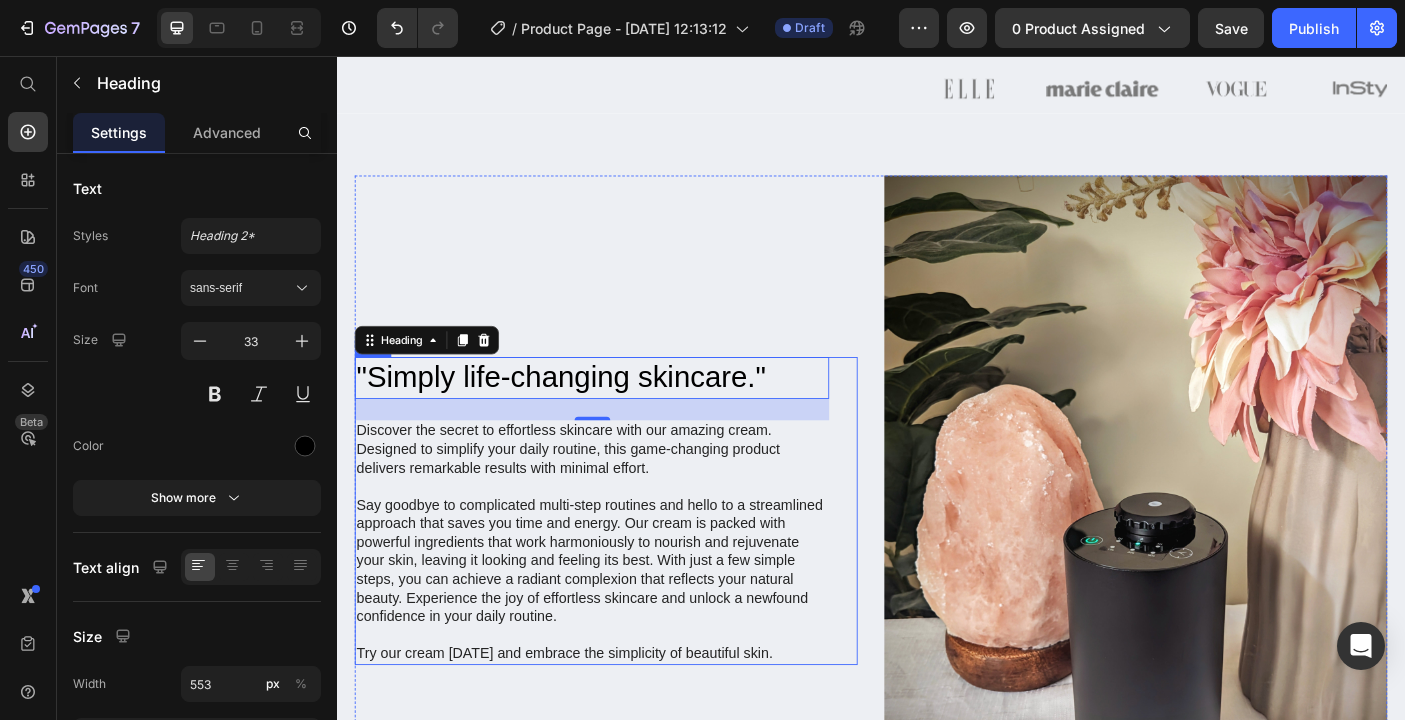 click on ""Simply life-changing skincare." Heading   24 Discover the secret to effortless skincare with our amazing cream. Designed to simplify your daily routine, this game-changing product delivers remarkable results with minimal effort.   Say goodbye to complicated multi-step routines and hello to a streamlined approach that saves you time and energy. Our cream is packed with powerful ingredients that work harmoniously to nourish and rejuvenate your skin, leaving it looking and feeling its best. With just a few simple steps, you can achieve a radiant complexion that reflects your natural beauty. Experience the joy of effortless skincare and unlock a newfound confidence in your daily routine.   Try our cream today and embrace the simplicity of beautiful skin. Text Block Row" at bounding box center [639, 566] 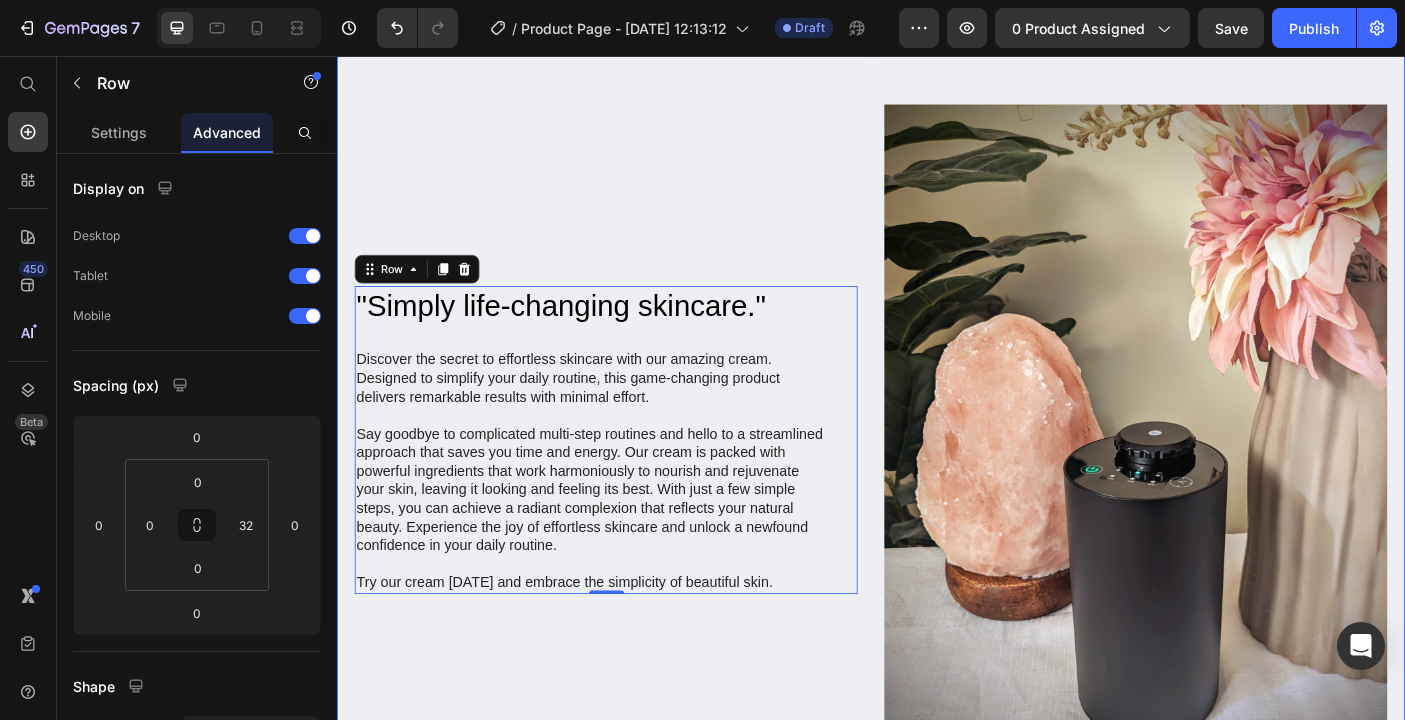 scroll, scrollTop: 945, scrollLeft: 0, axis: vertical 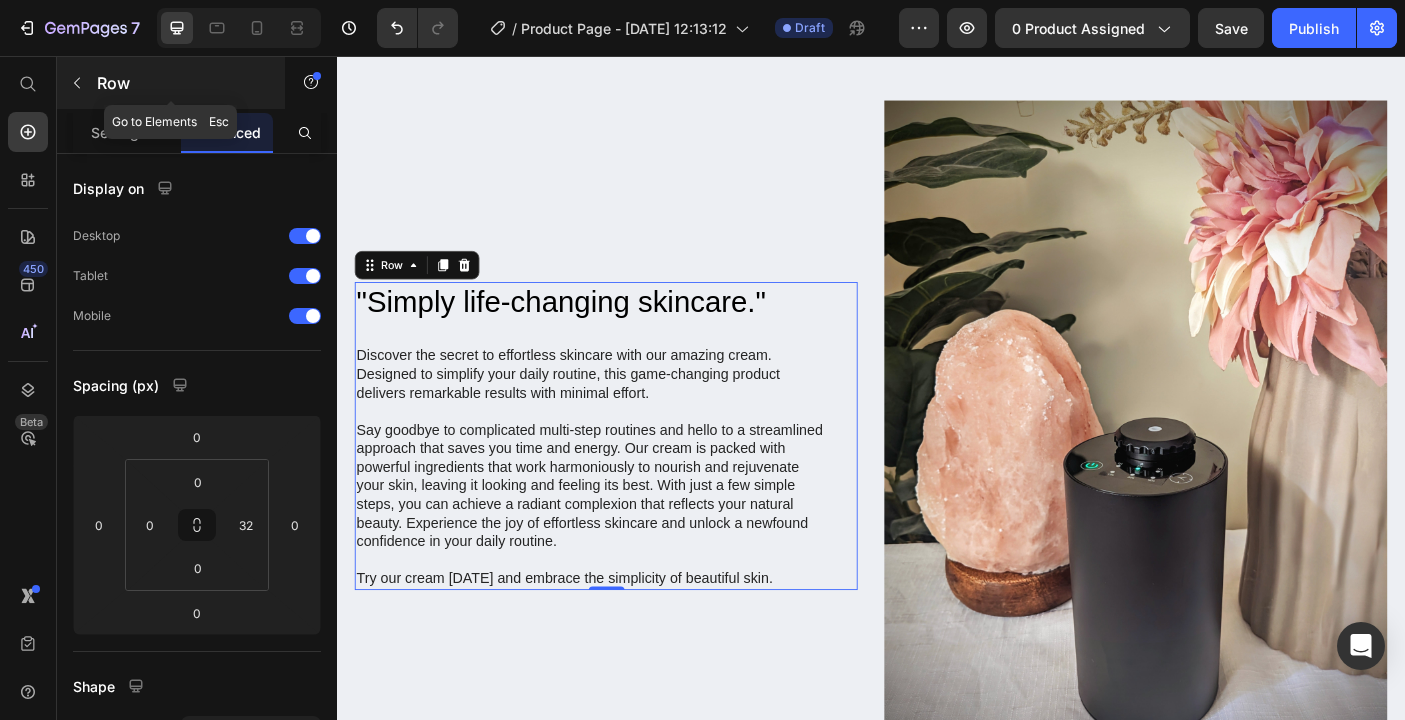 click on "Row" at bounding box center [182, 83] 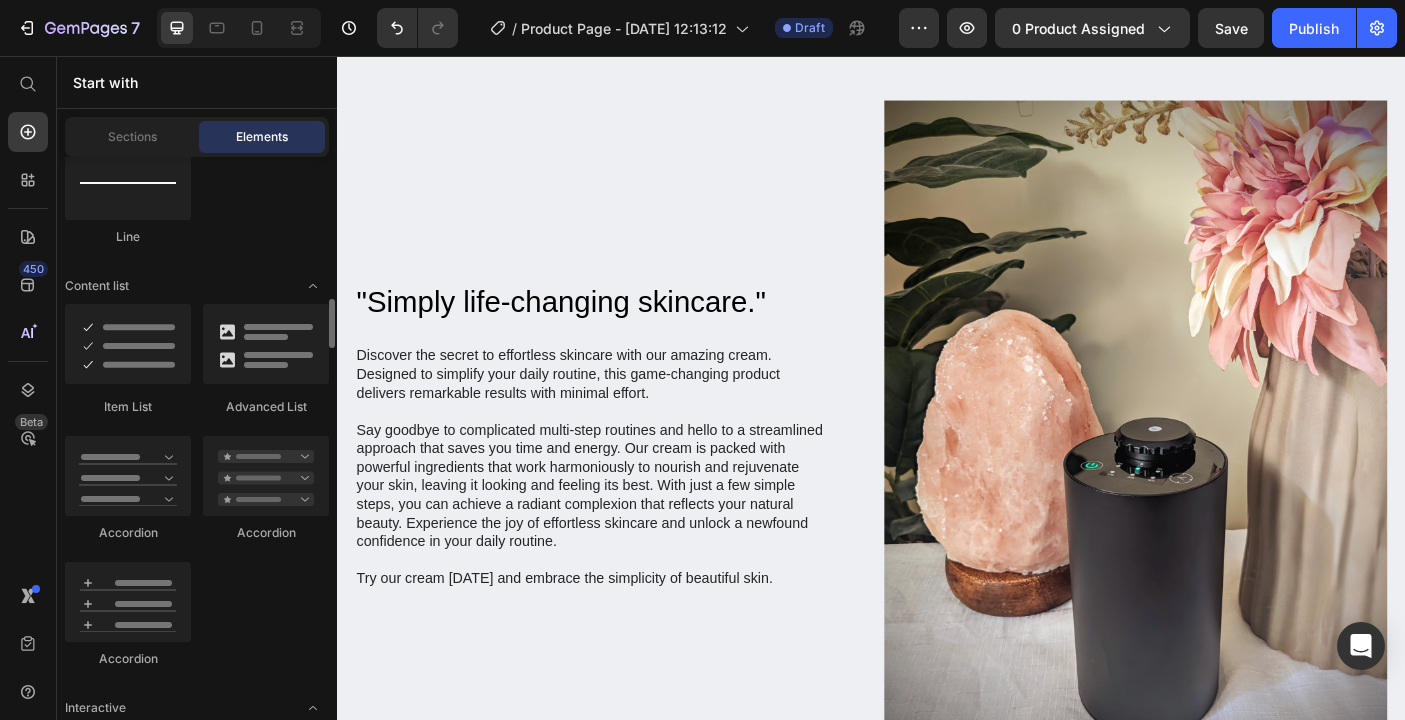 scroll, scrollTop: 1598, scrollLeft: 0, axis: vertical 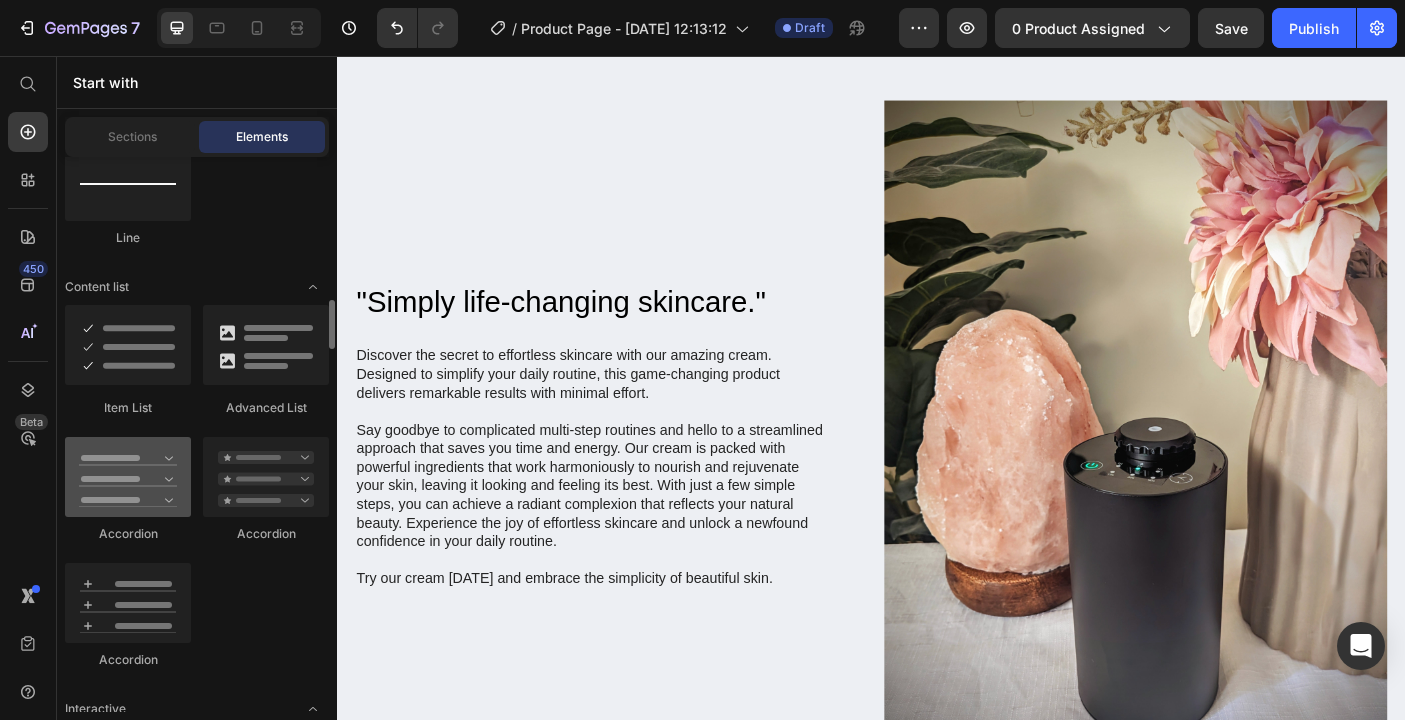 click at bounding box center (128, 477) 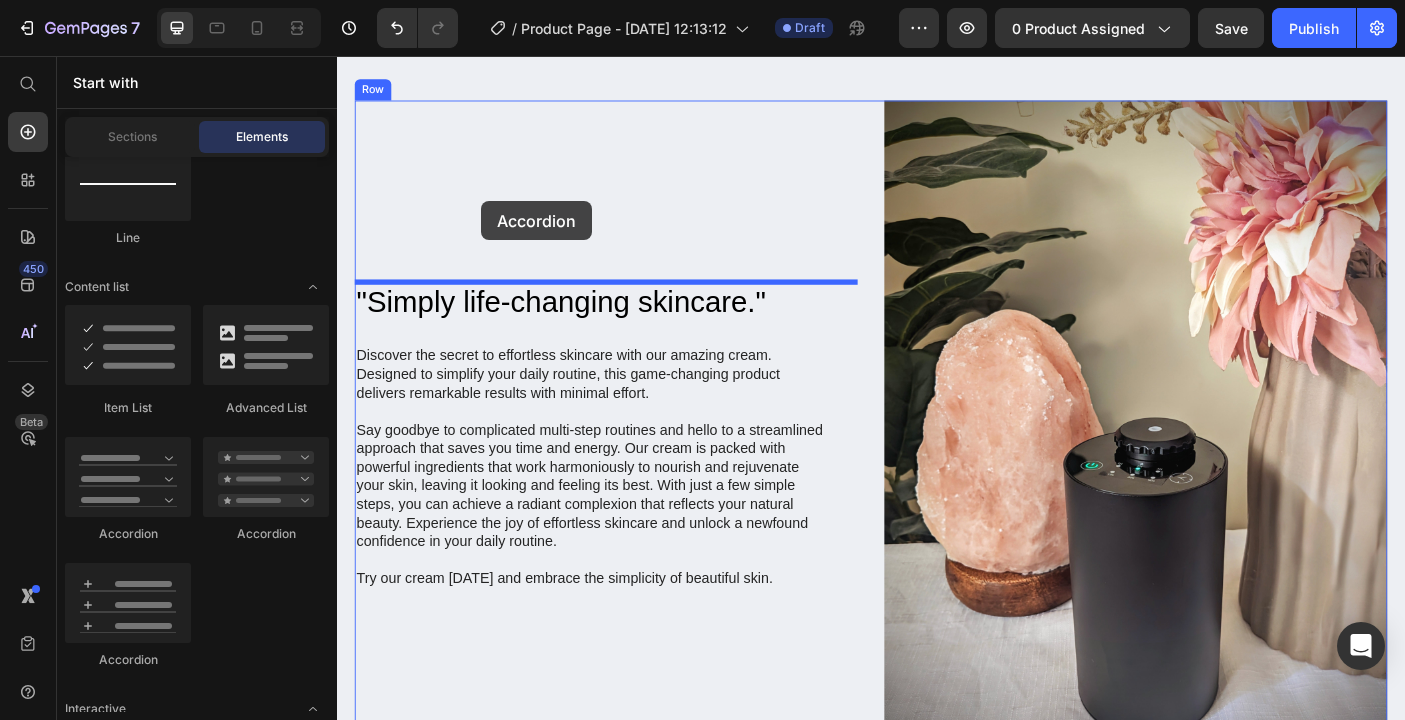 drag, startPoint x: 476, startPoint y: 537, endPoint x: 499, endPoint y: 219, distance: 318.8307 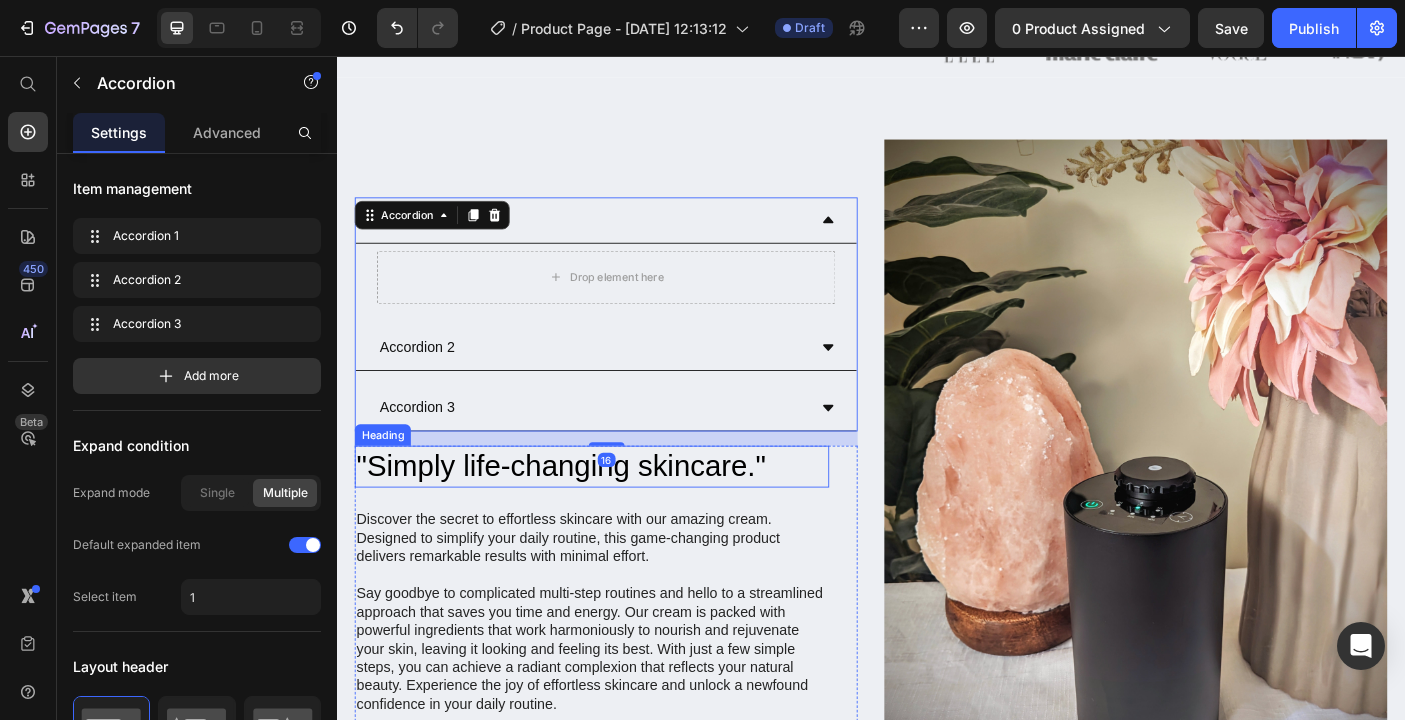 scroll, scrollTop: 896, scrollLeft: 0, axis: vertical 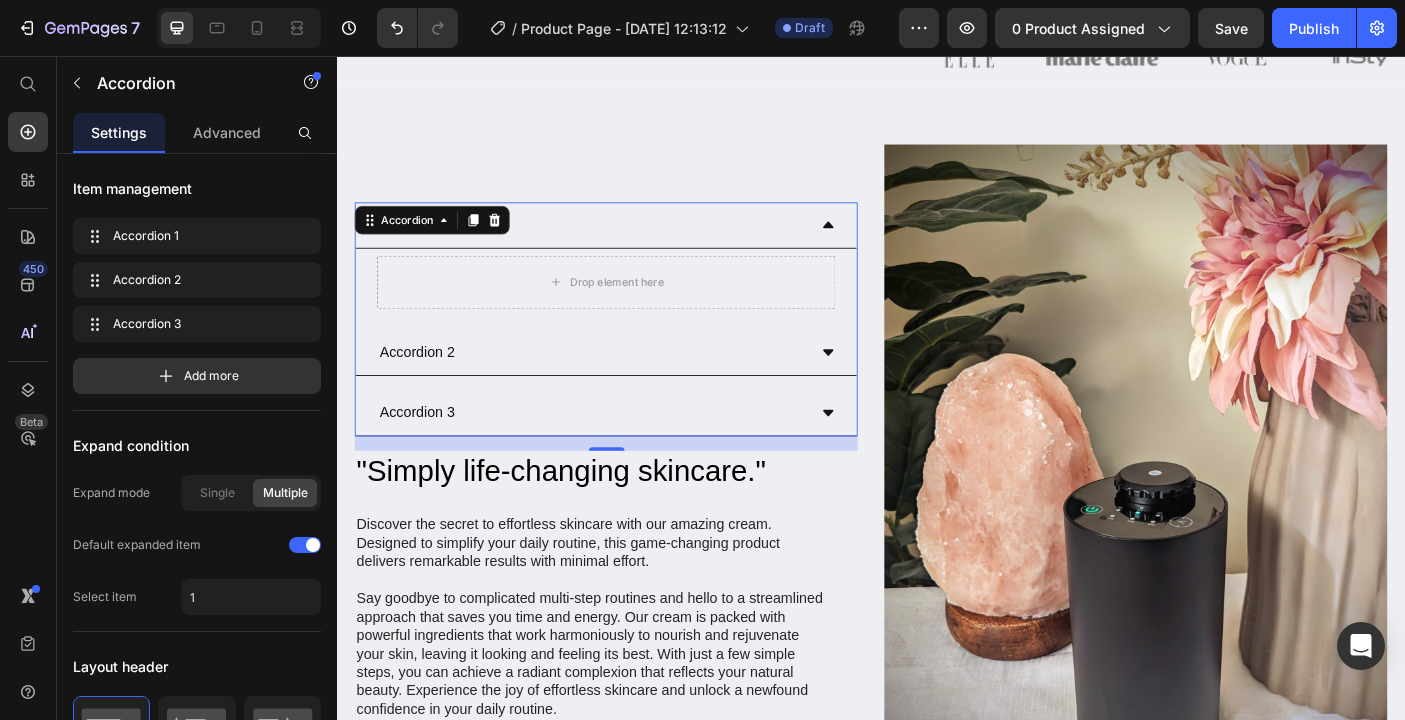 click 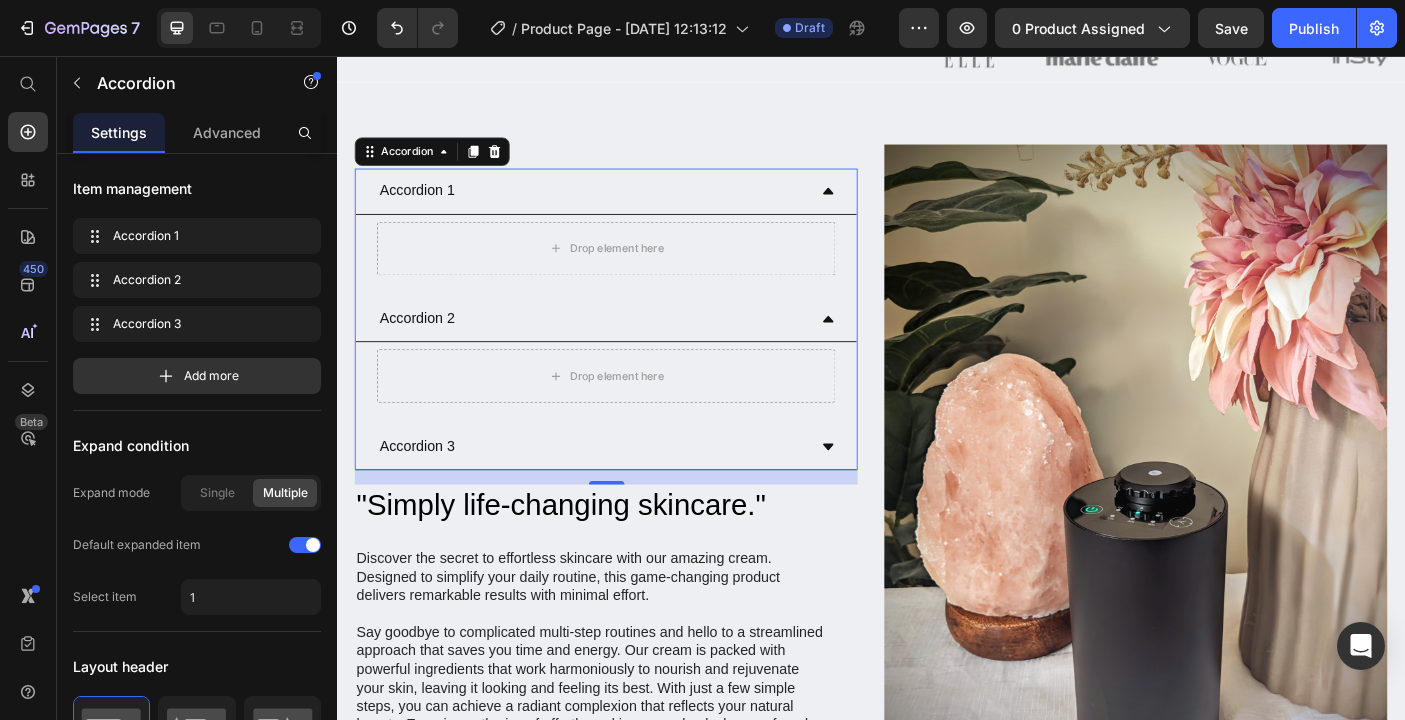 click on "Accordion 3" at bounding box center [639, 495] 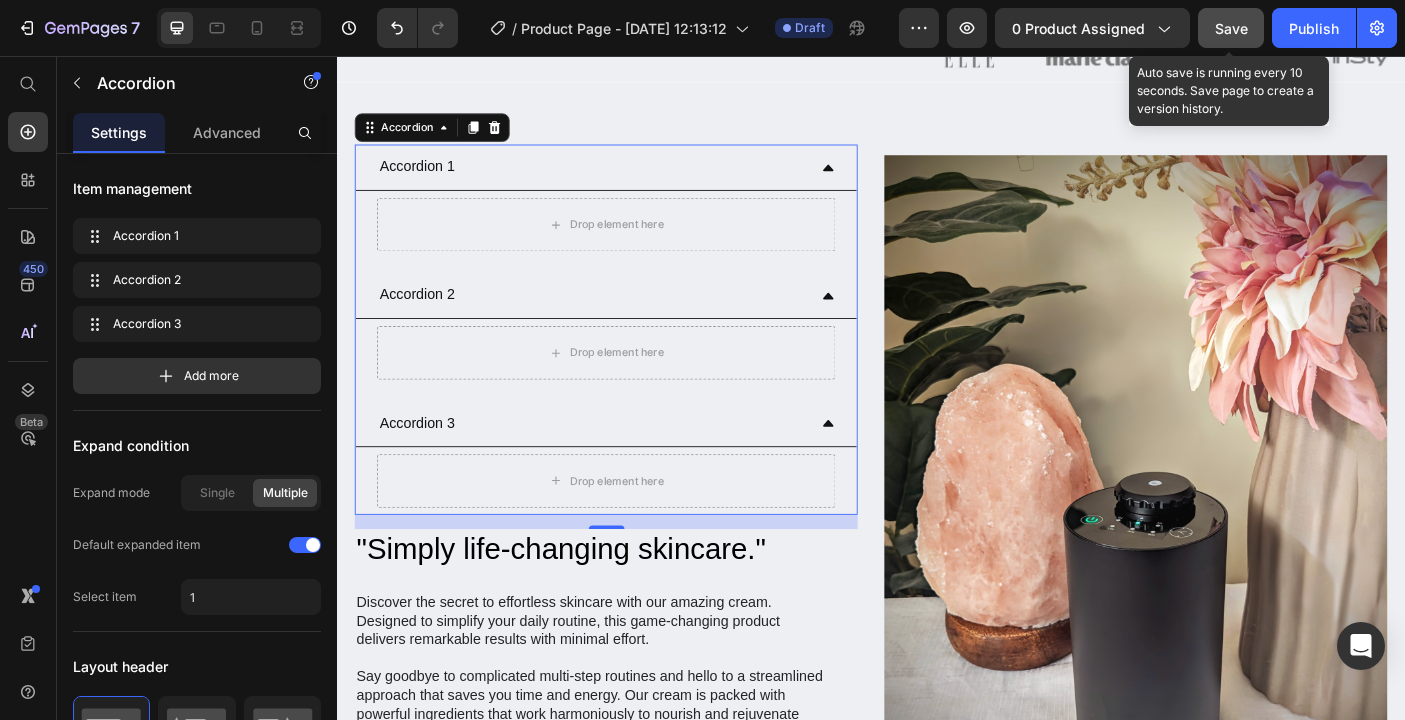 click on "Save" at bounding box center (1231, 28) 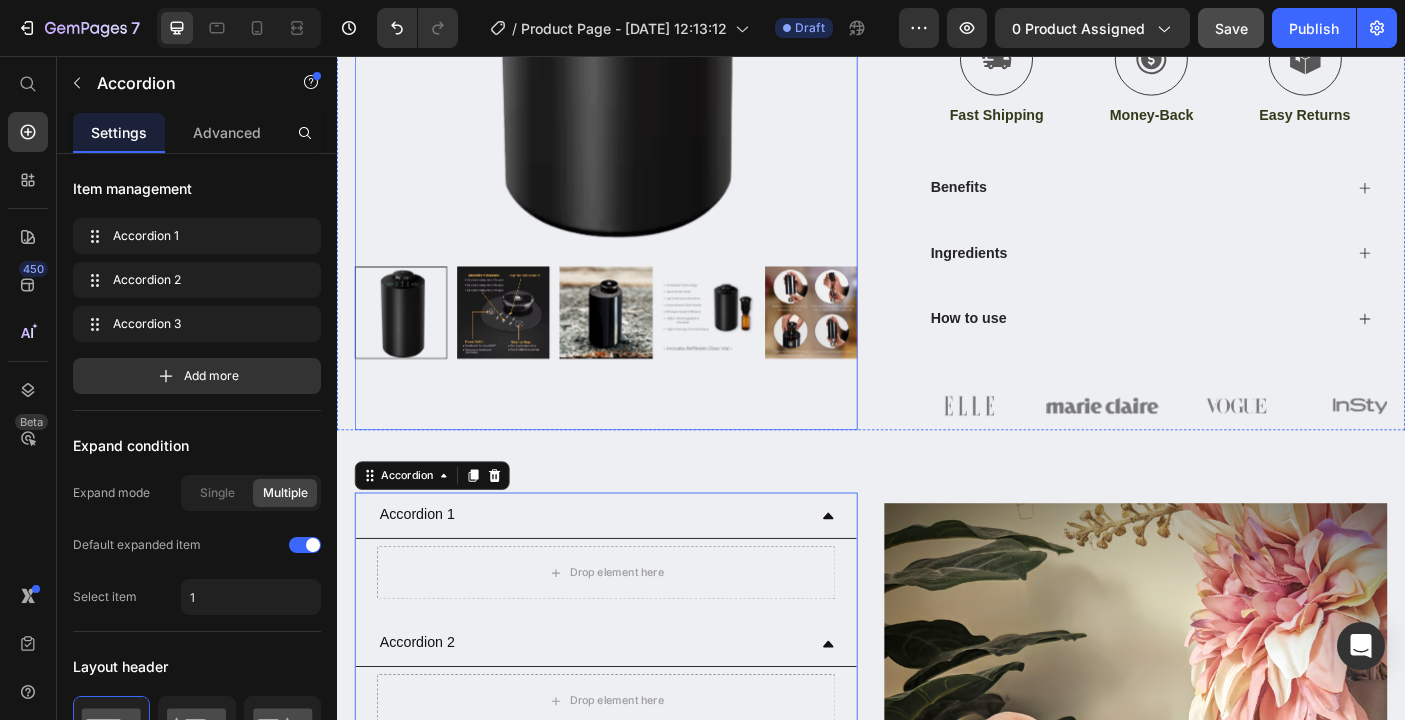 scroll, scrollTop: 524, scrollLeft: 0, axis: vertical 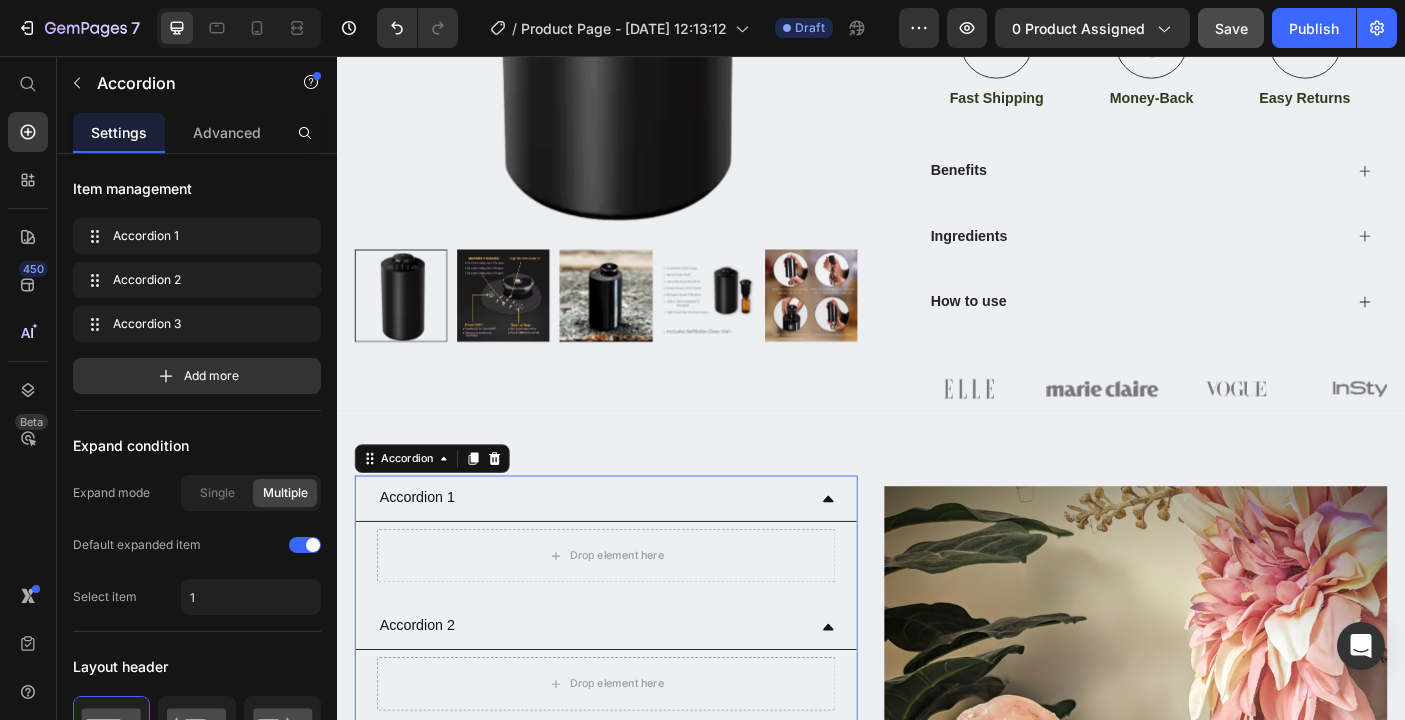 click on "Accordion 1" at bounding box center (623, 552) 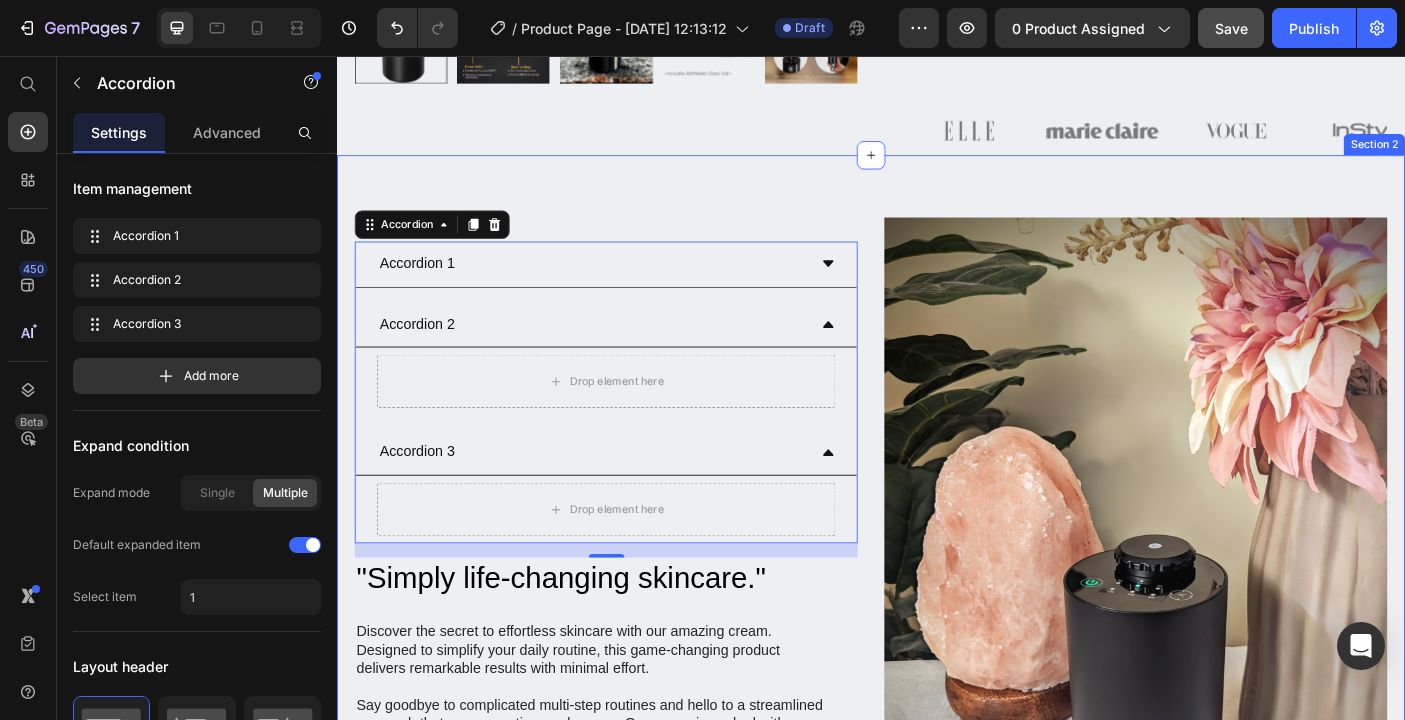 scroll, scrollTop: 840, scrollLeft: 0, axis: vertical 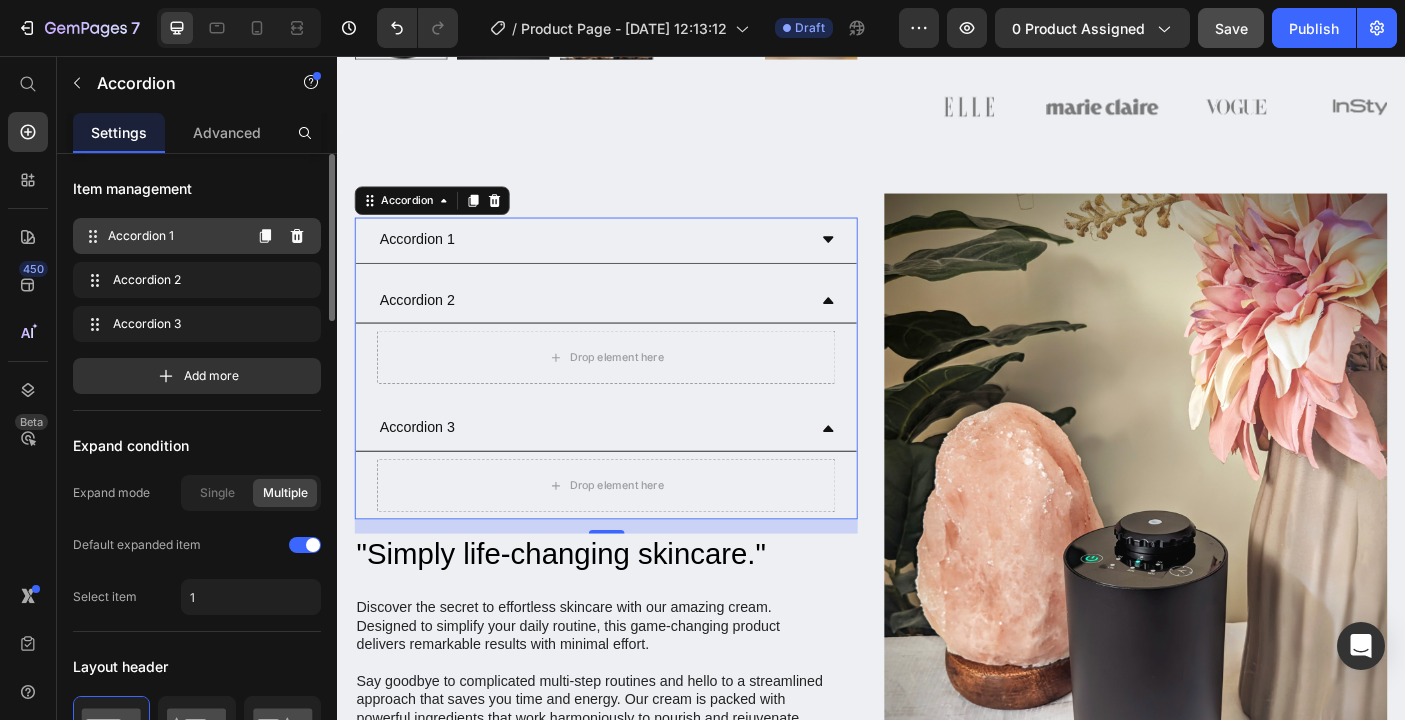 click on "Accordion 1" at bounding box center [174, 236] 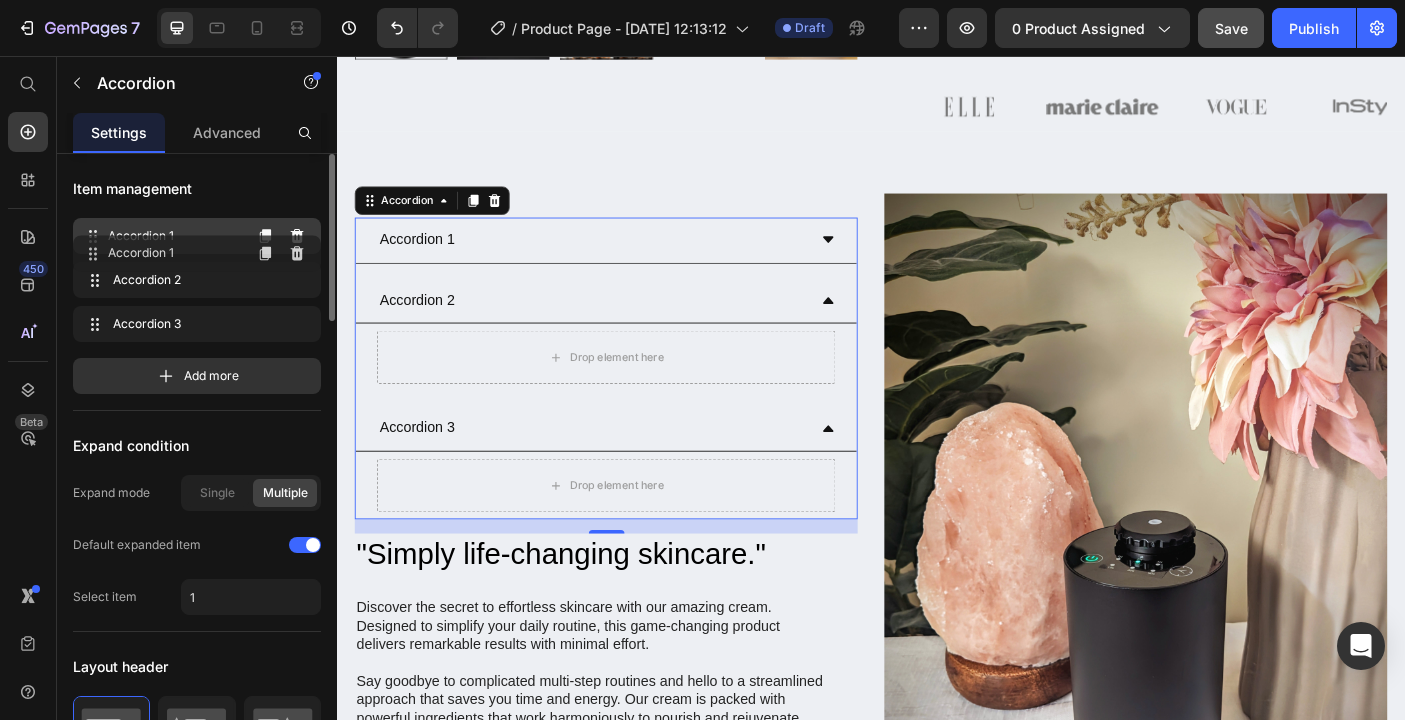 type 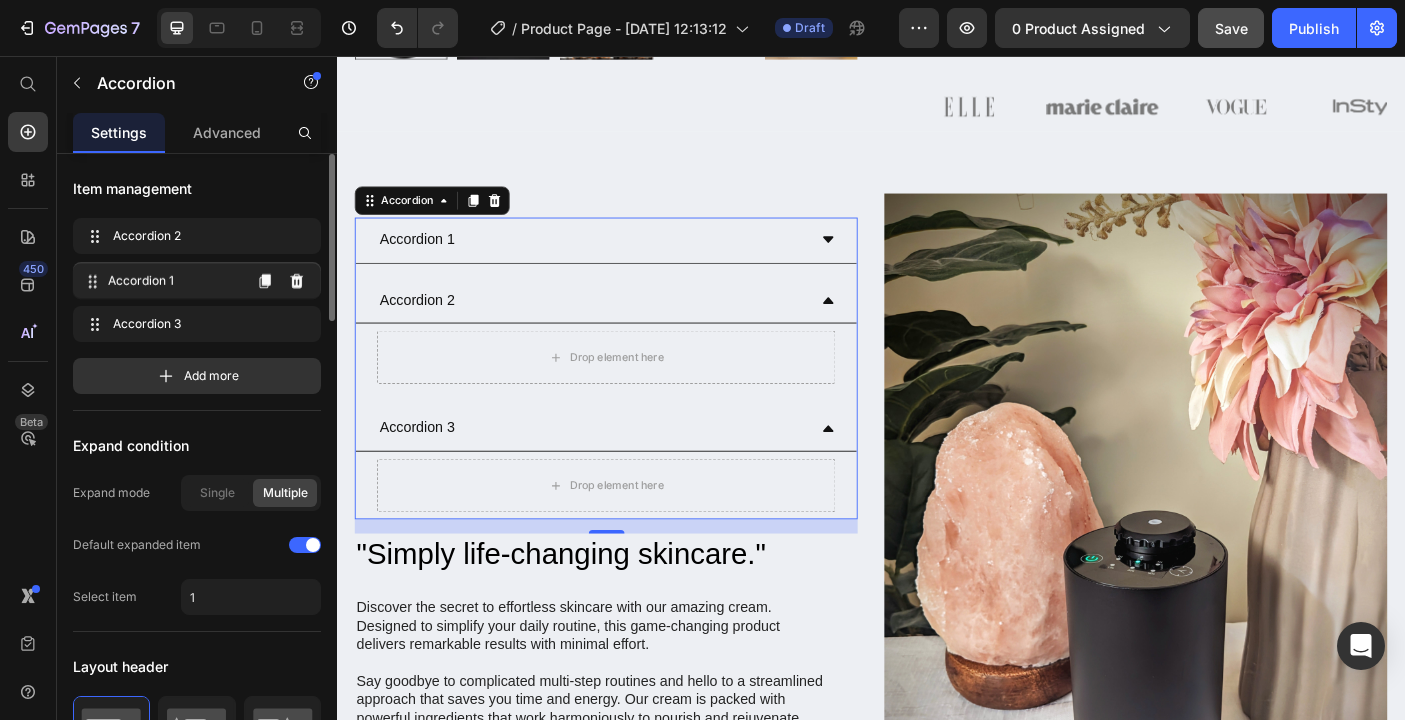 drag, startPoint x: 202, startPoint y: 232, endPoint x: 202, endPoint y: 278, distance: 46 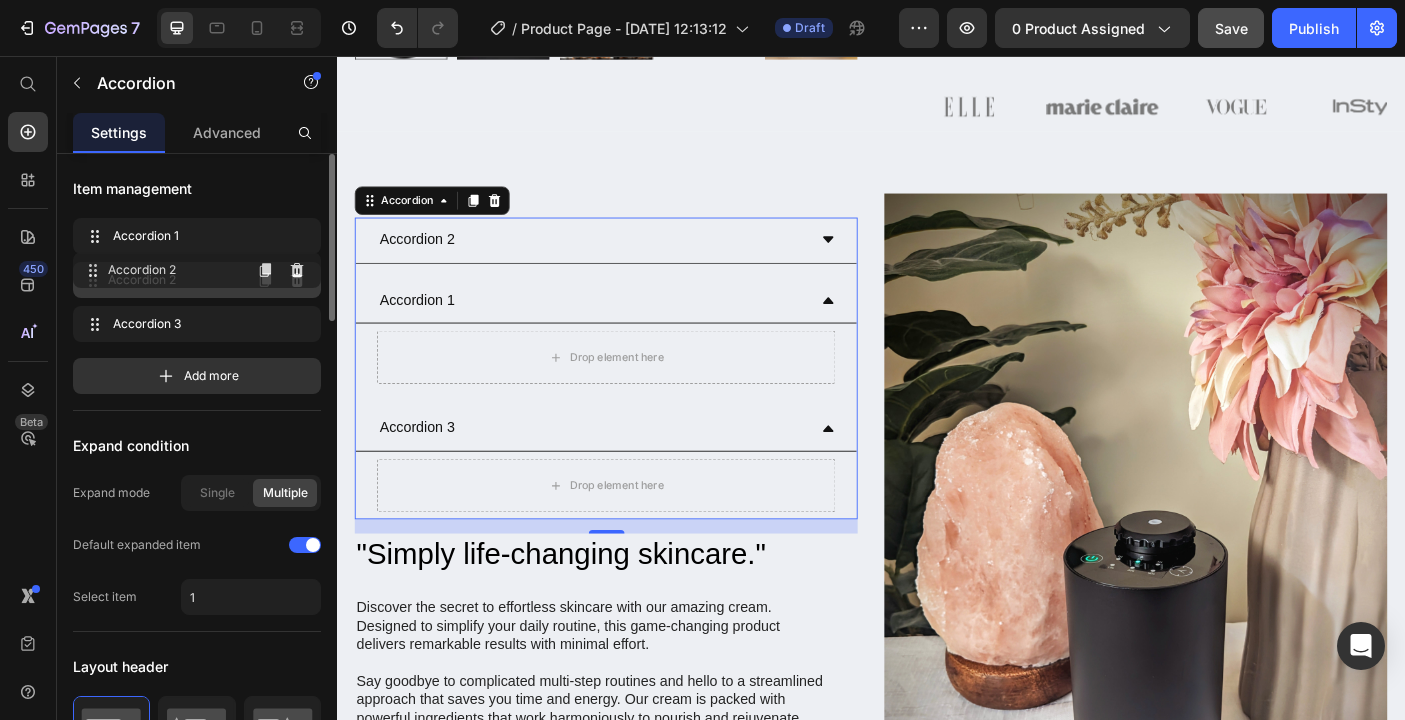 drag, startPoint x: 193, startPoint y: 241, endPoint x: 193, endPoint y: 275, distance: 34 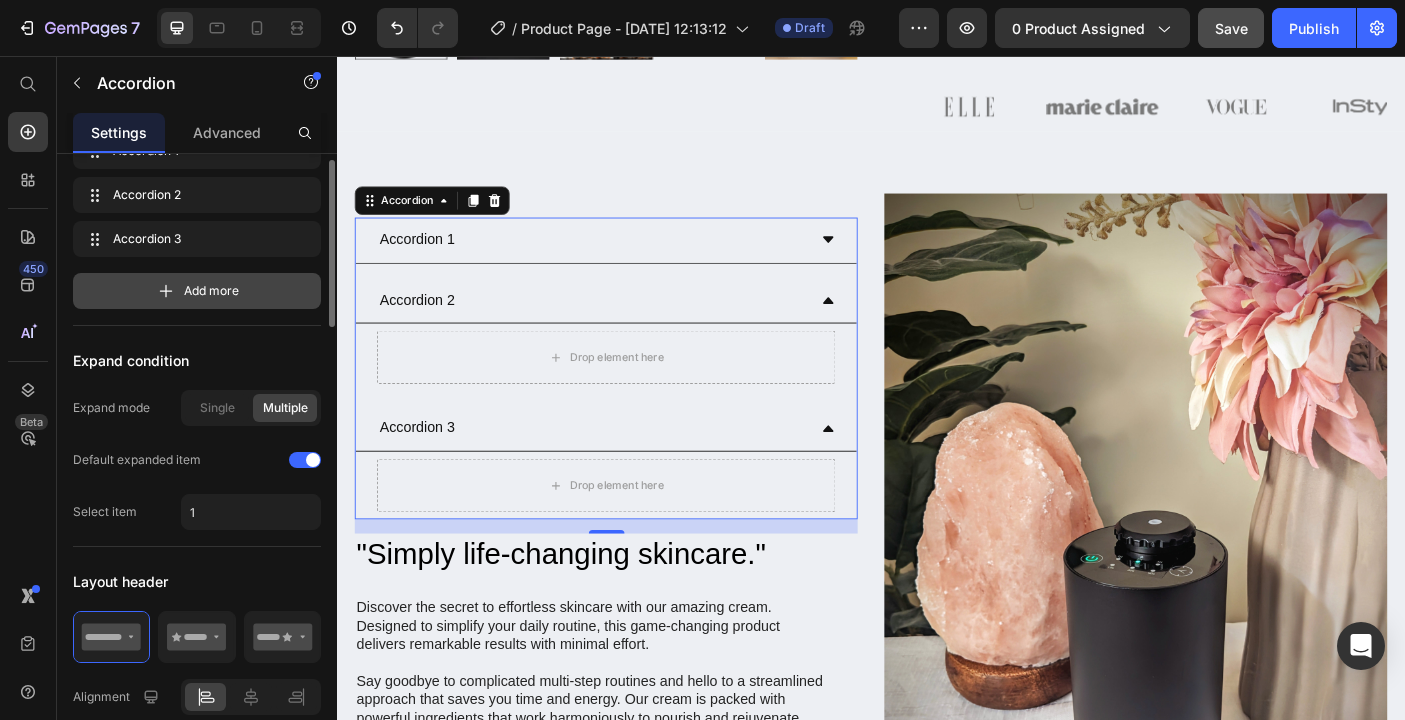scroll, scrollTop: 89, scrollLeft: 0, axis: vertical 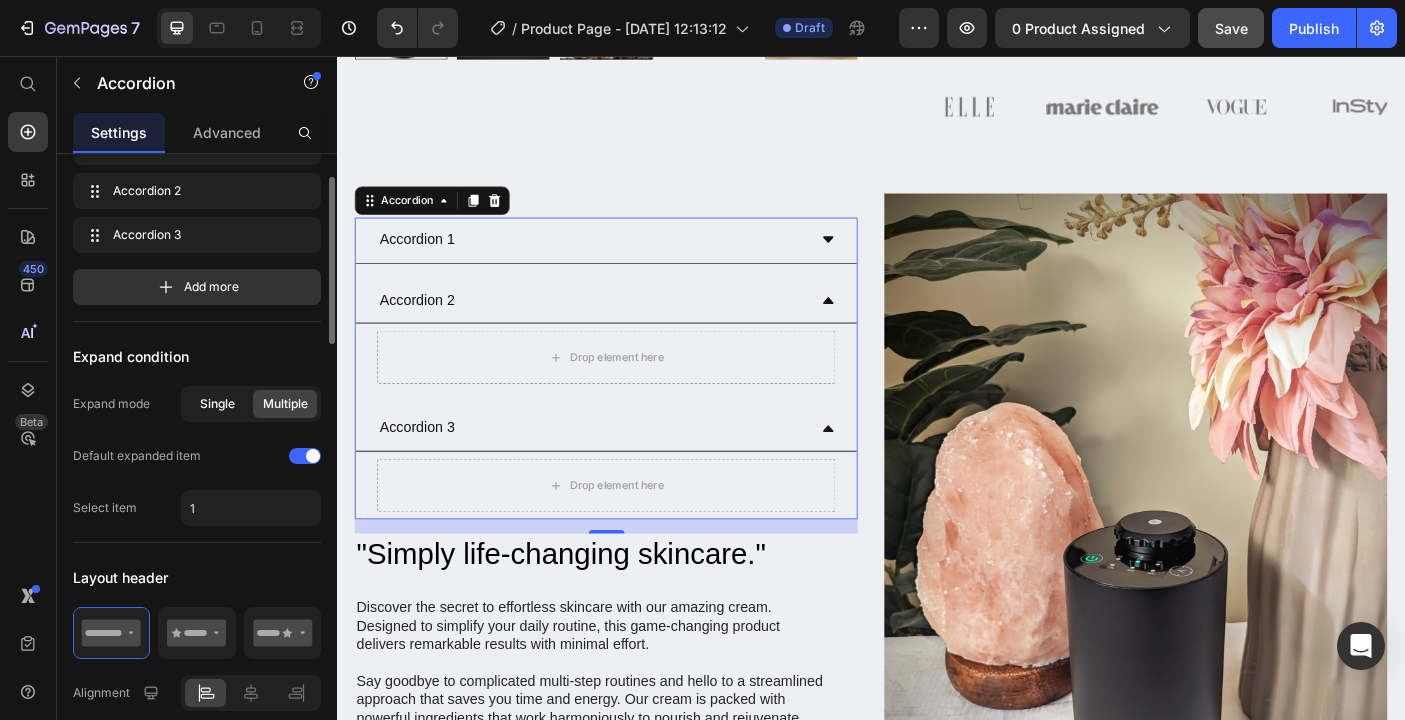 click on "Single" 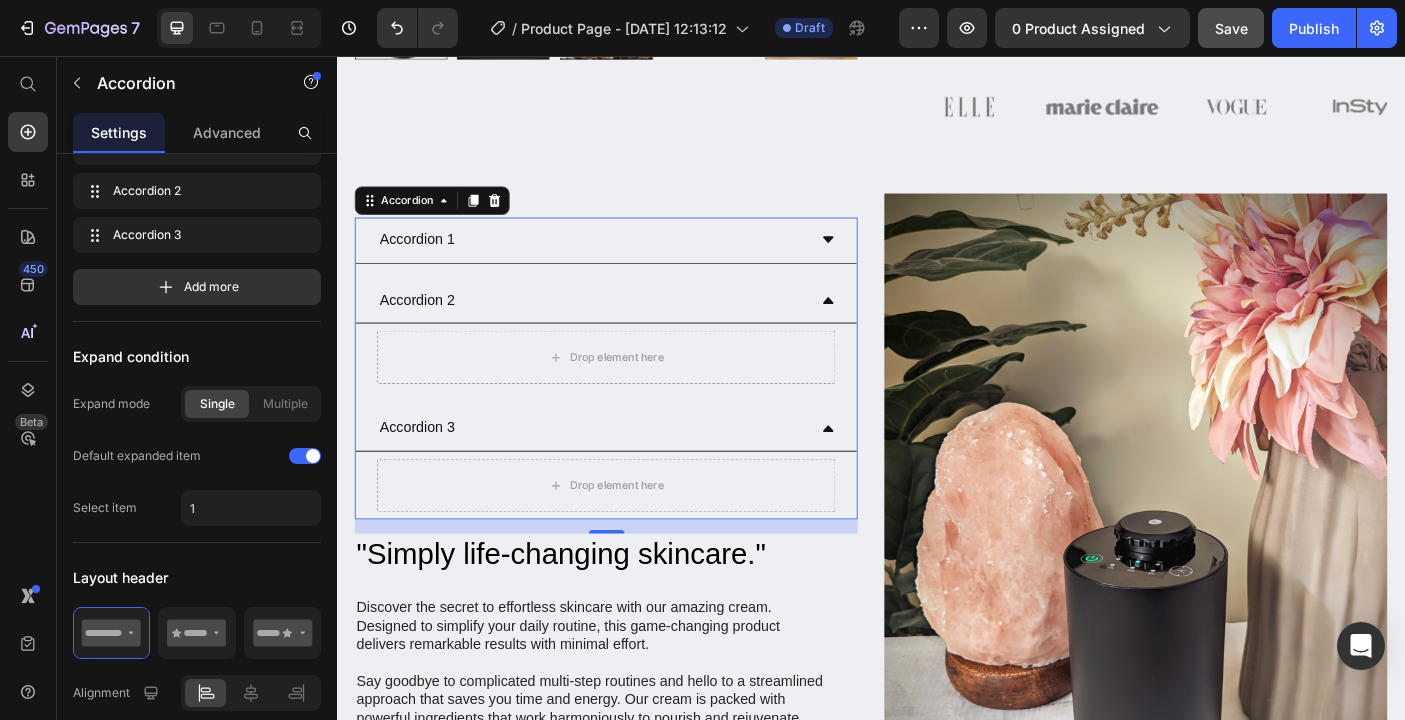 click 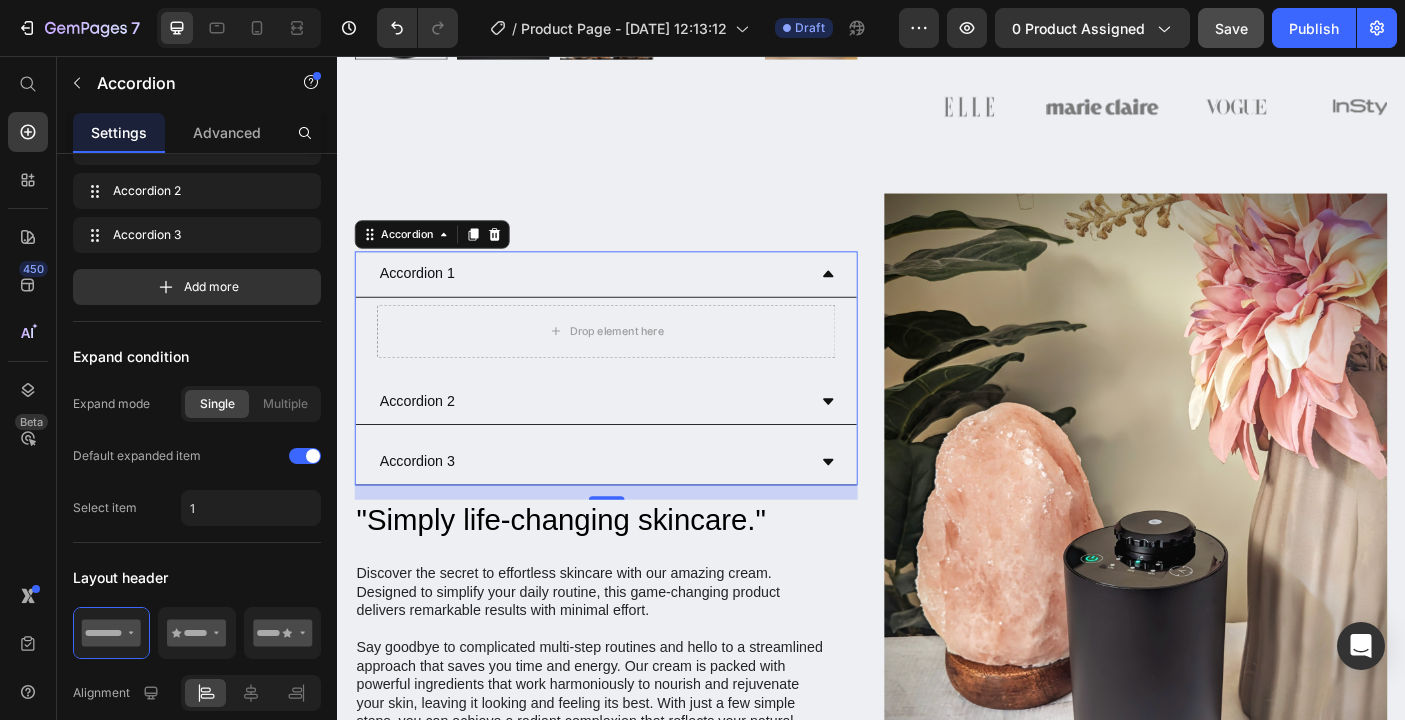 click 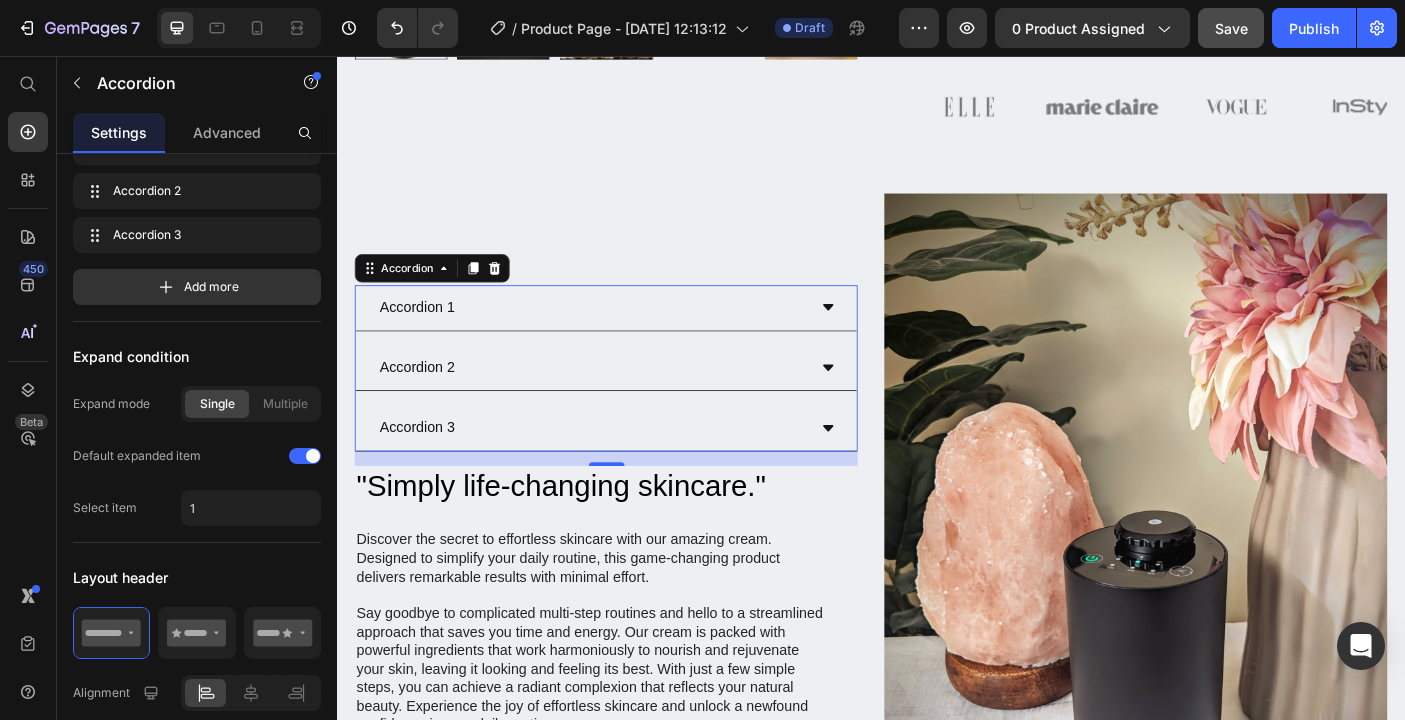 click 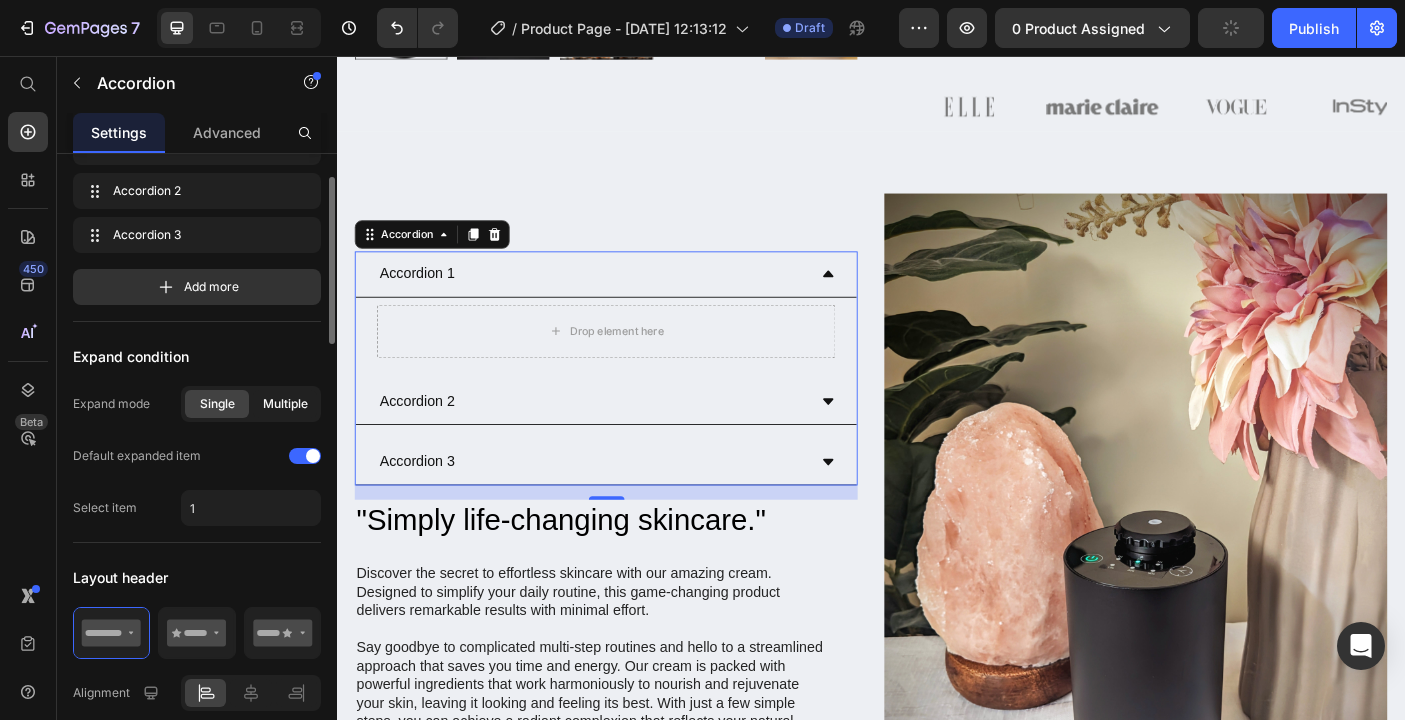 click on "Multiple" 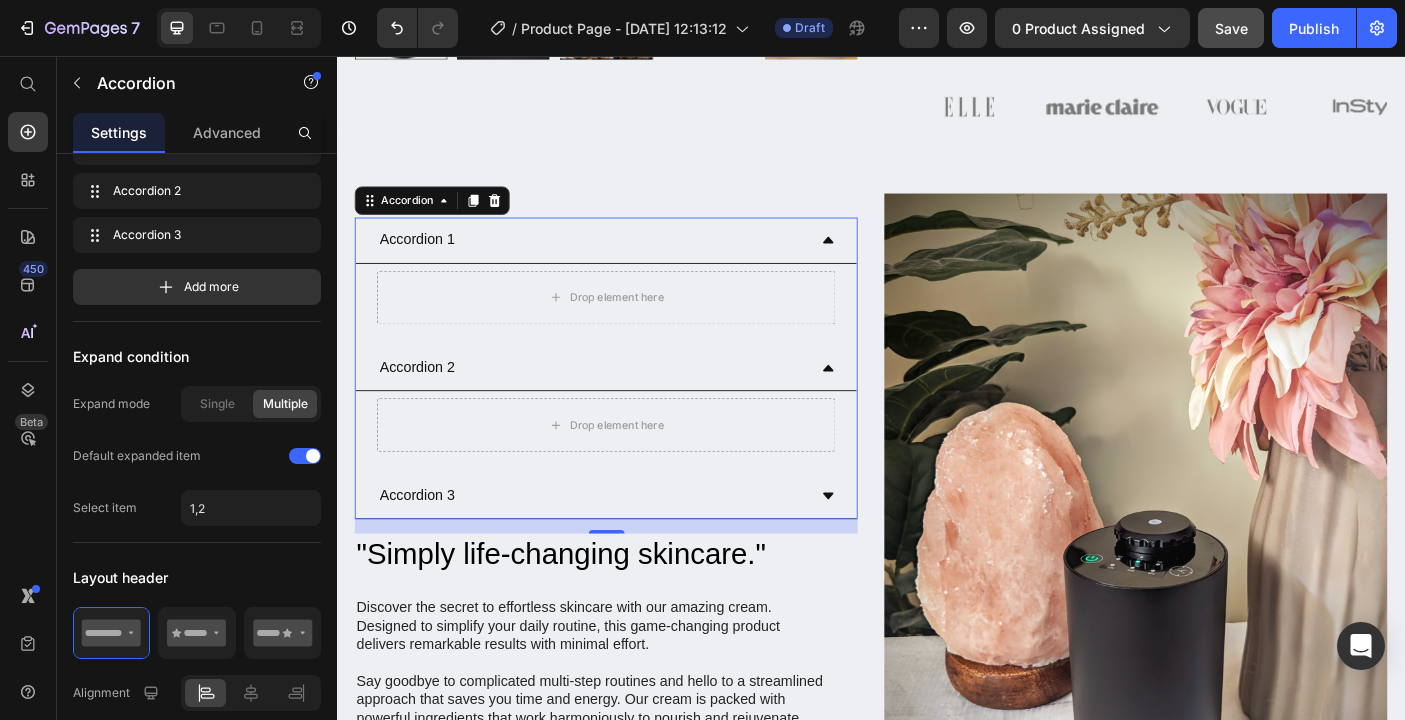 click 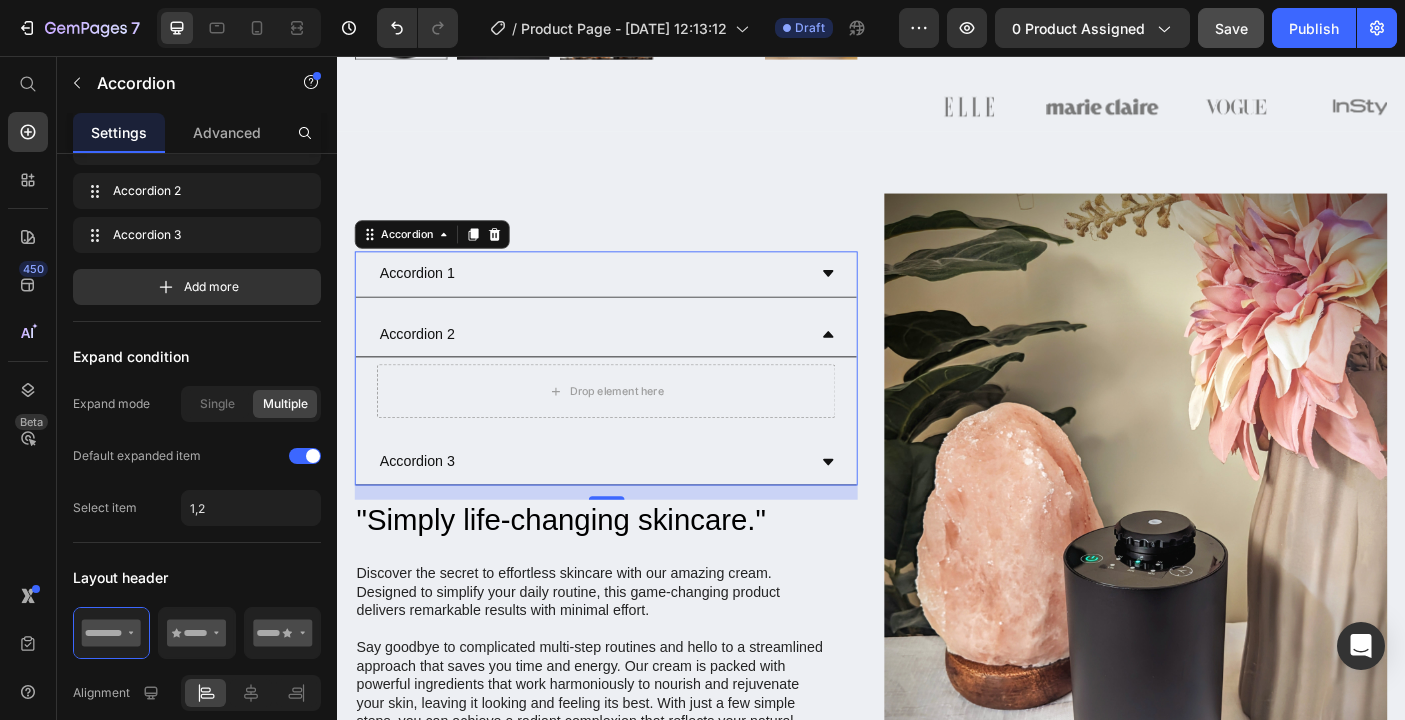 click 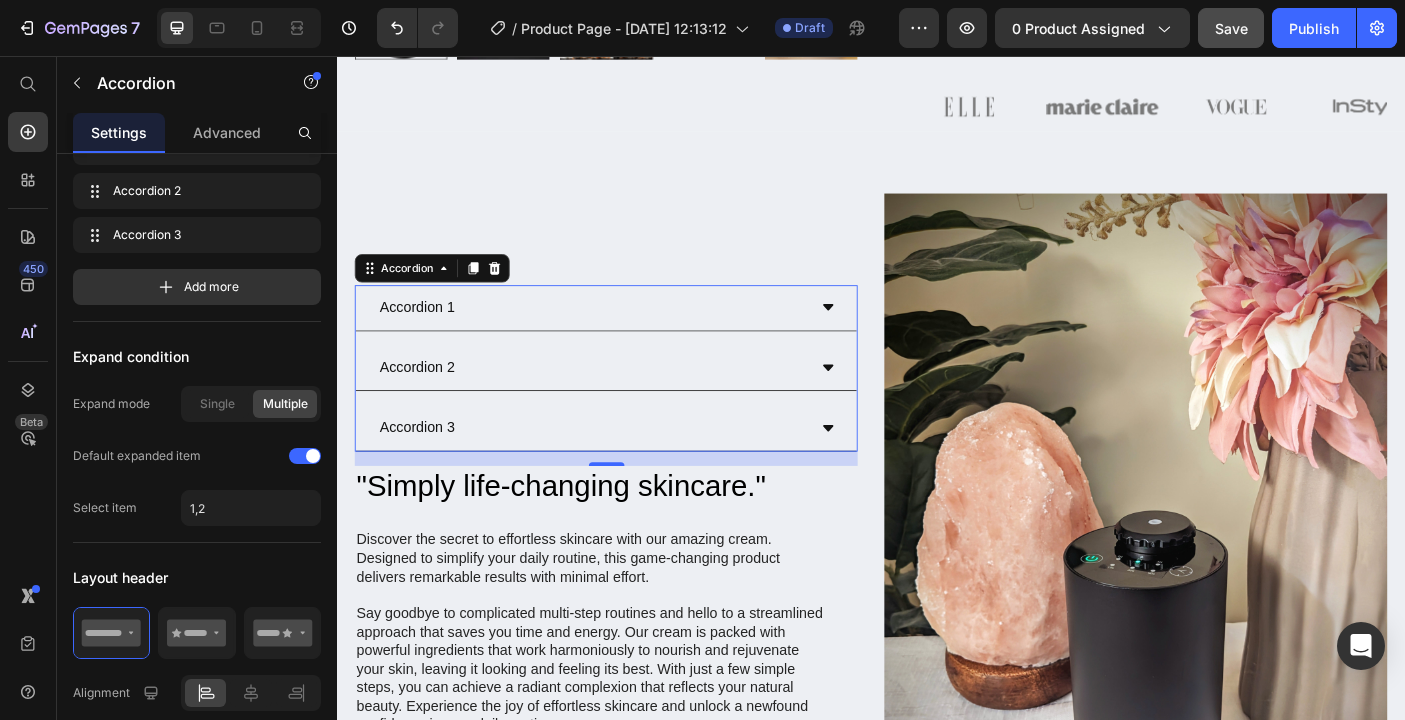 click 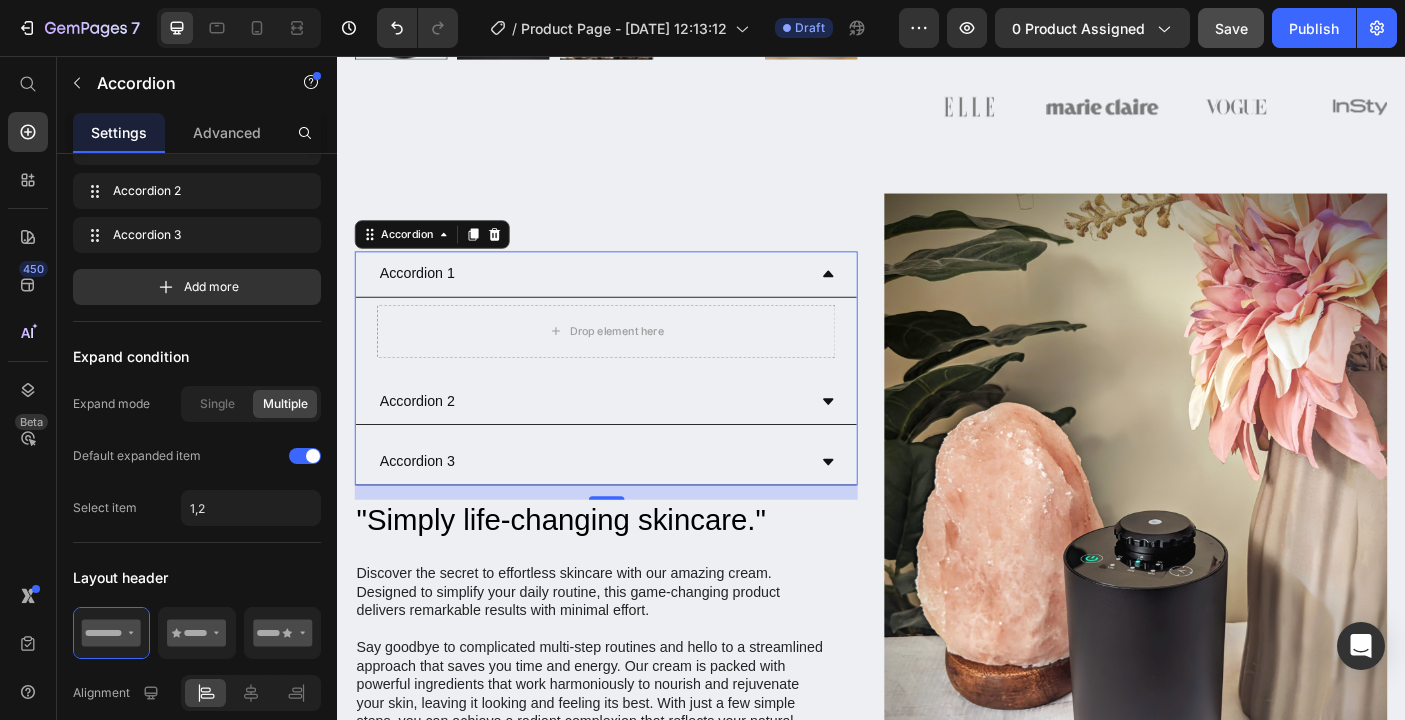 click 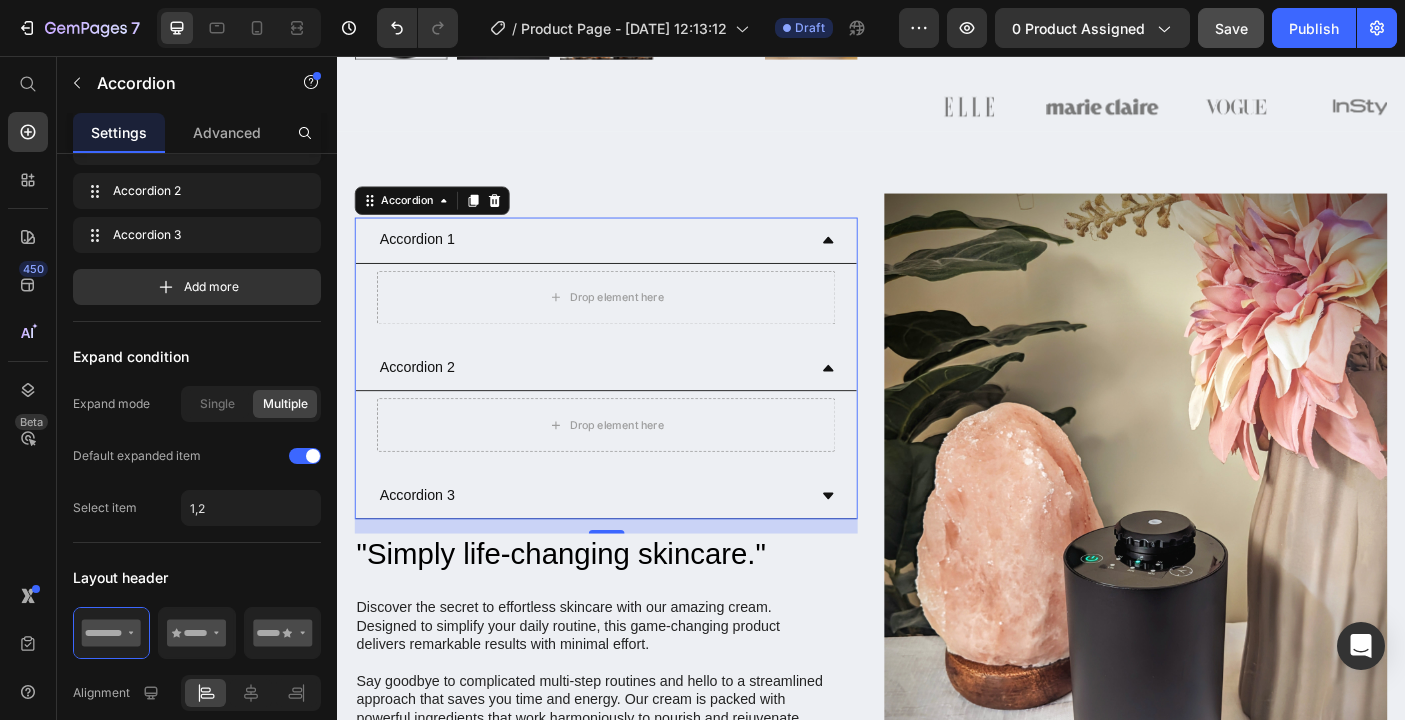 click 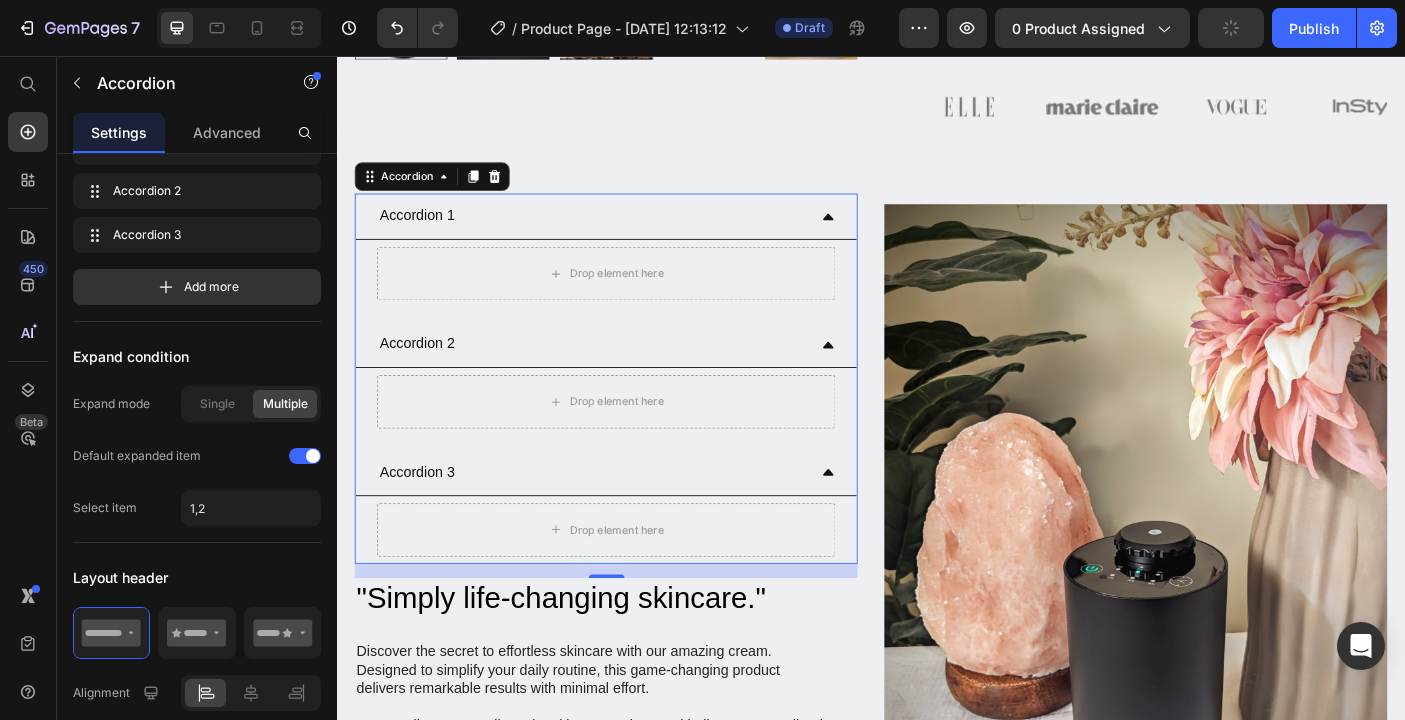 click 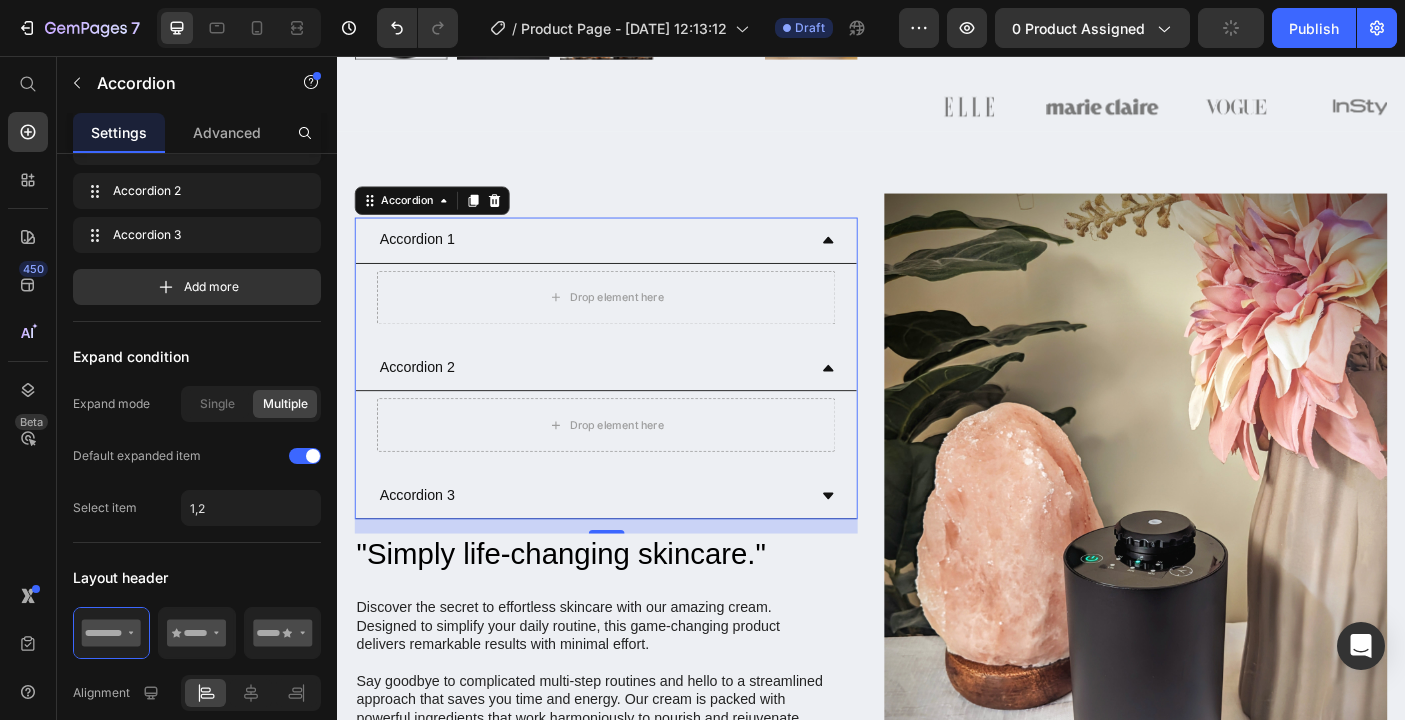 click 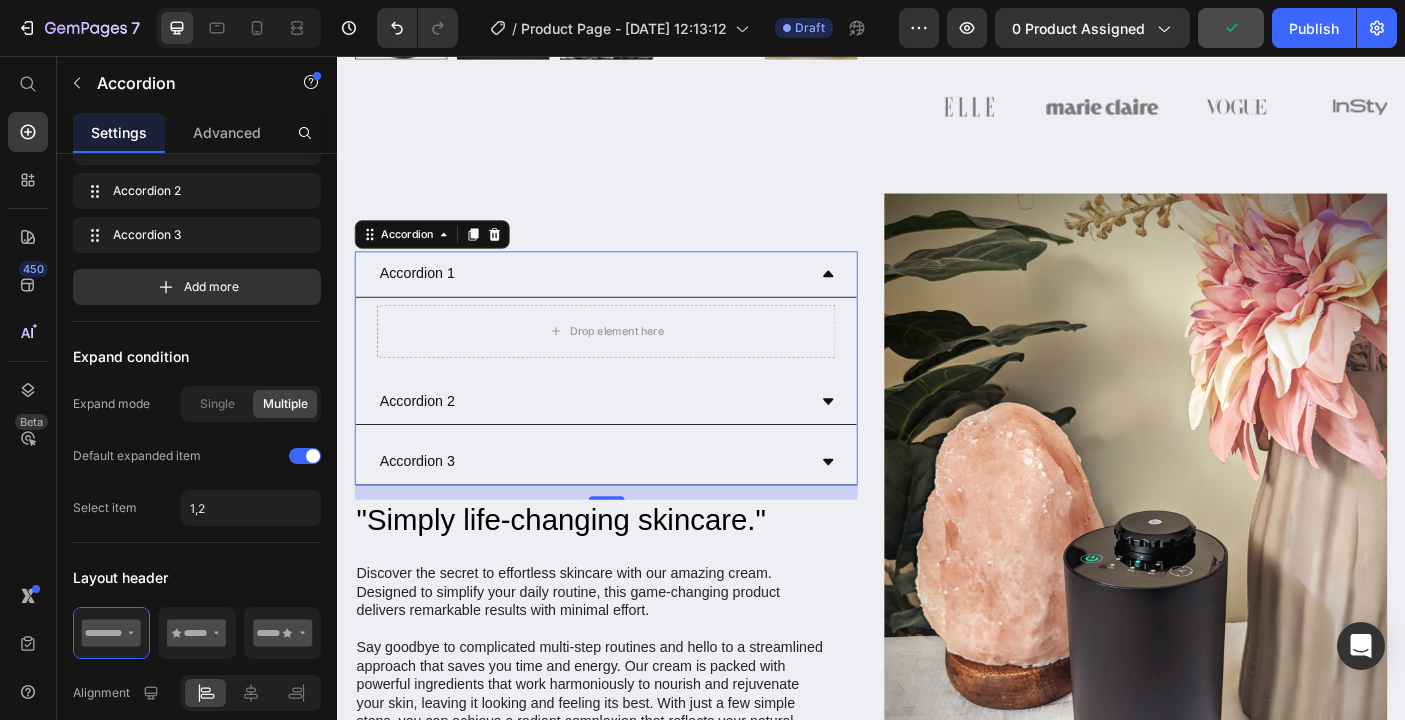 click 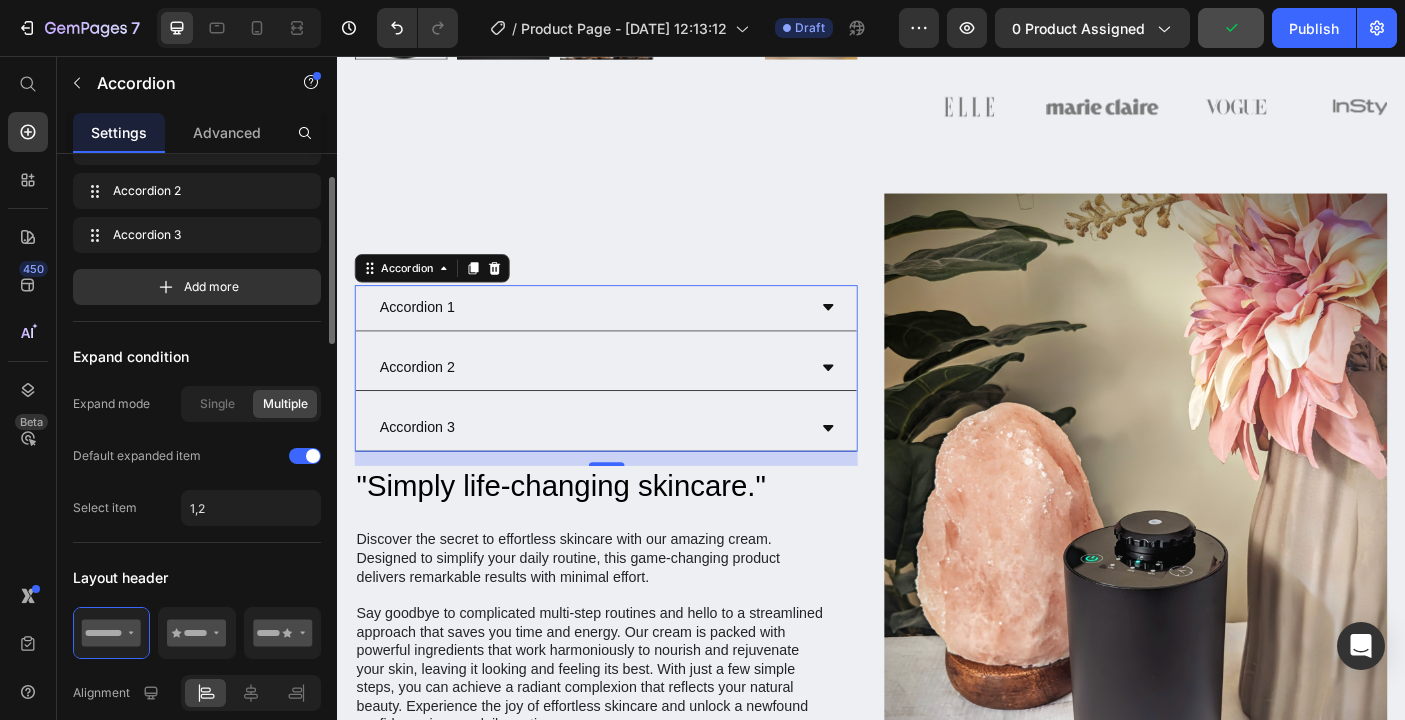 click on "Single Multiple" 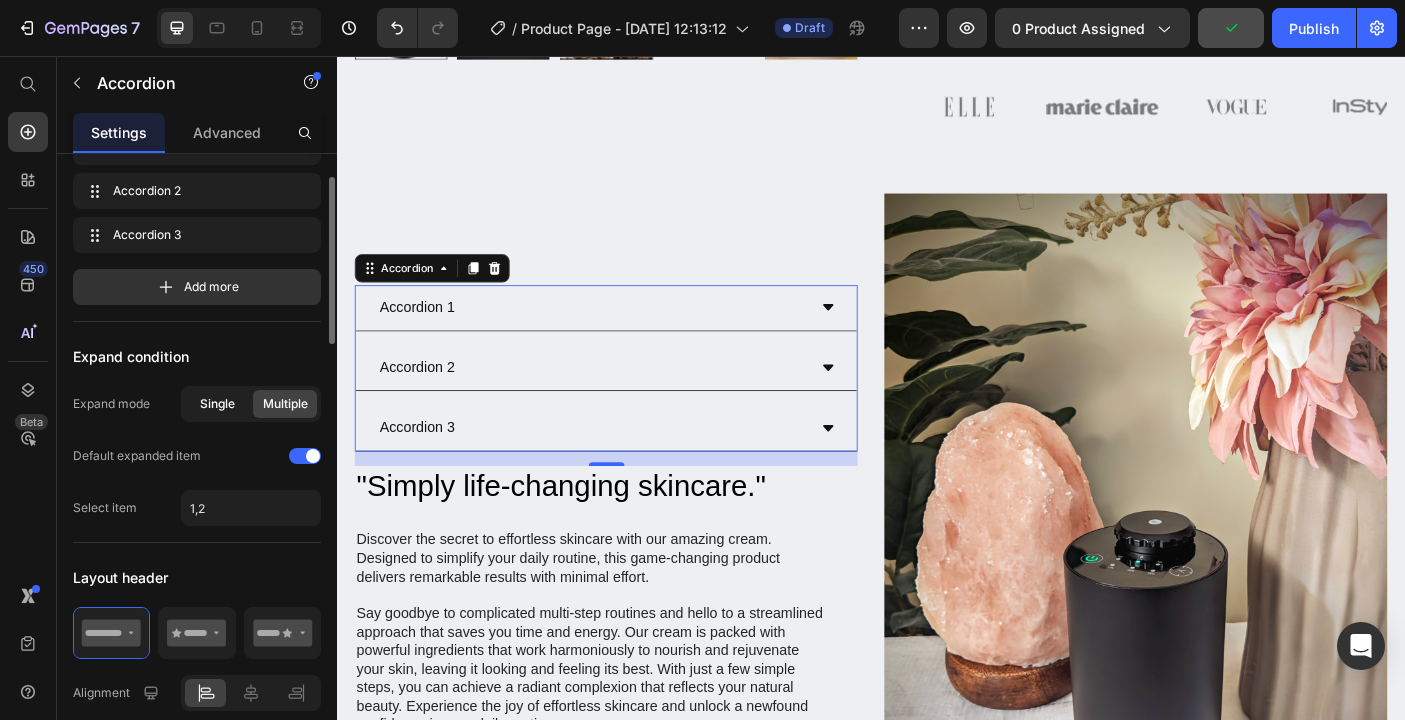 click on "Single" 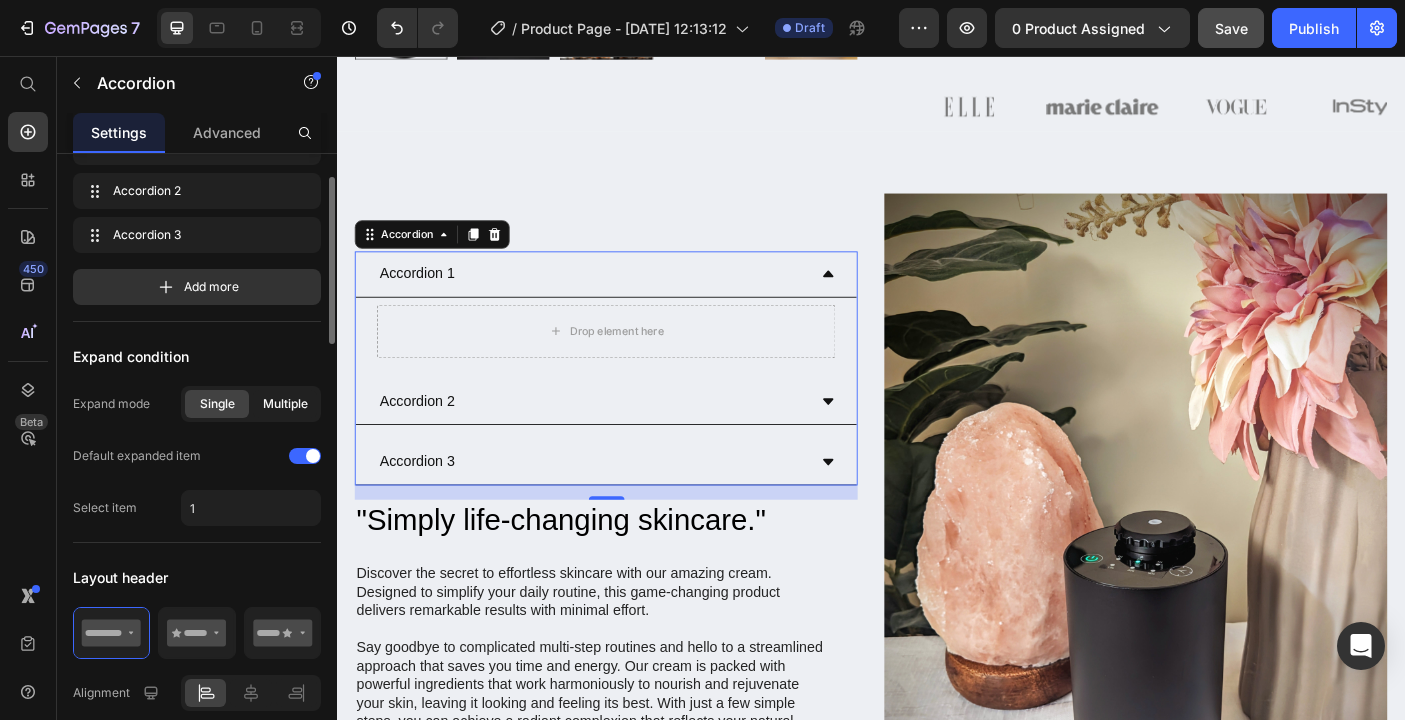 click on "Multiple" 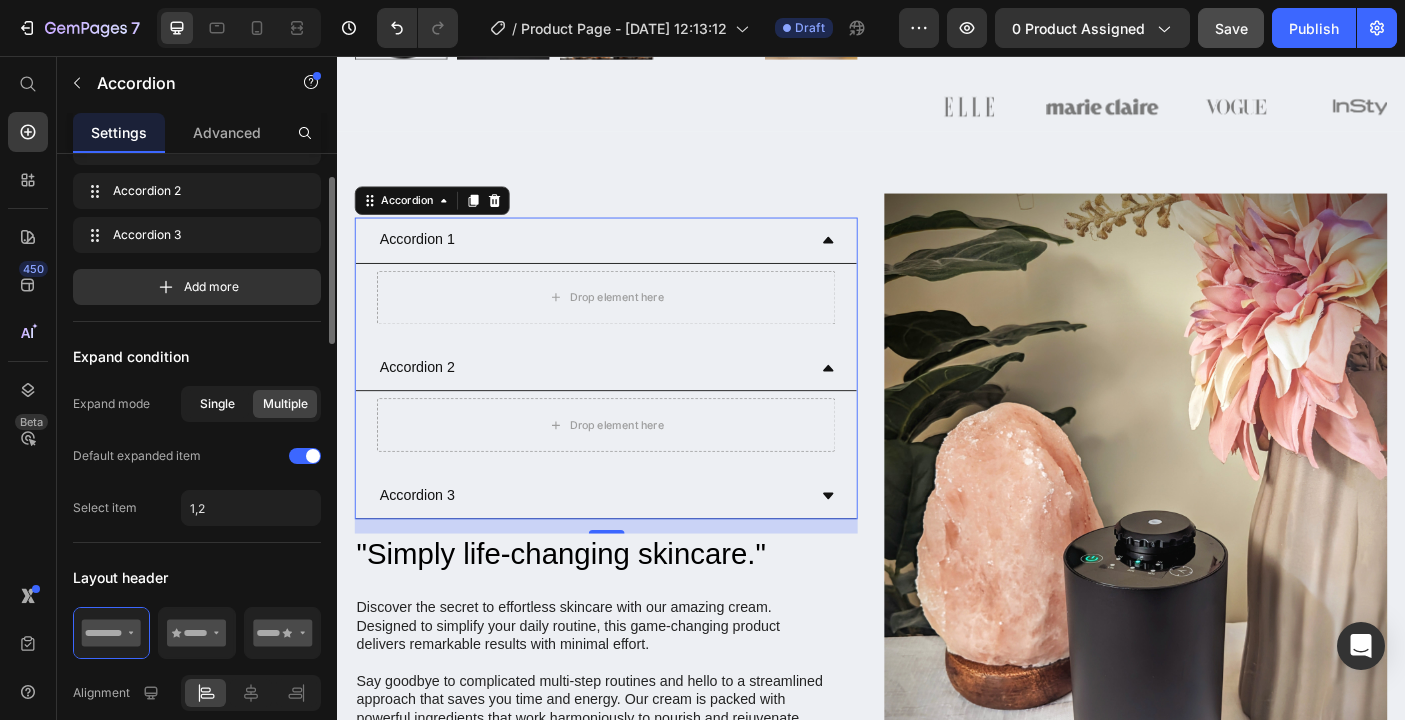 click on "Single" 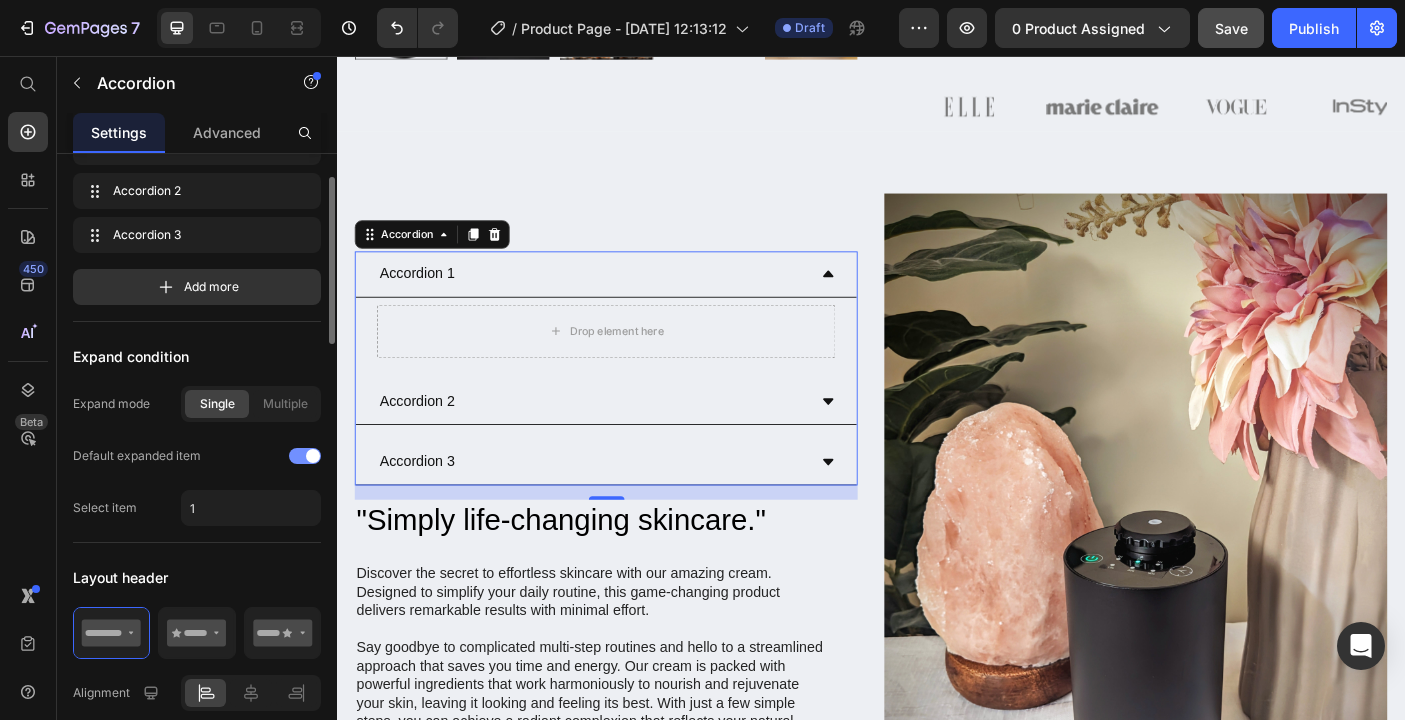 click at bounding box center (305, 456) 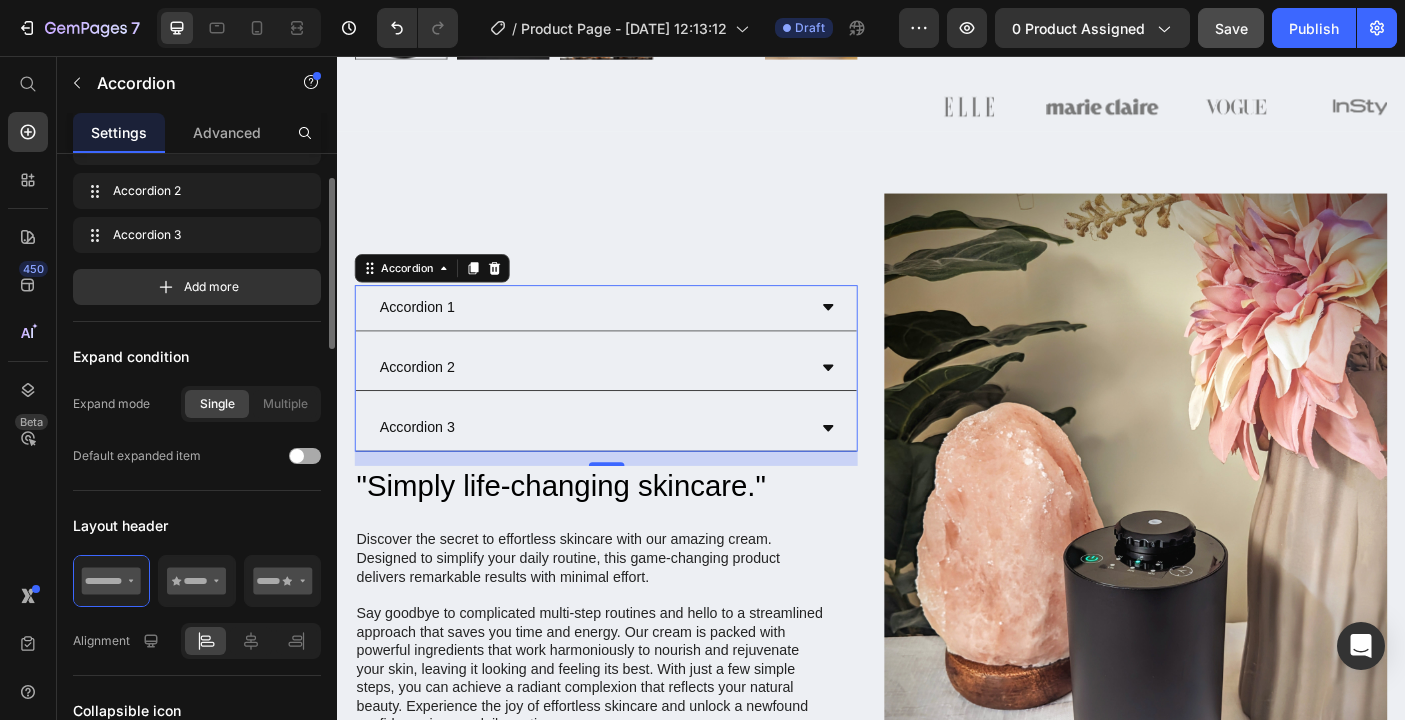 click at bounding box center [297, 456] 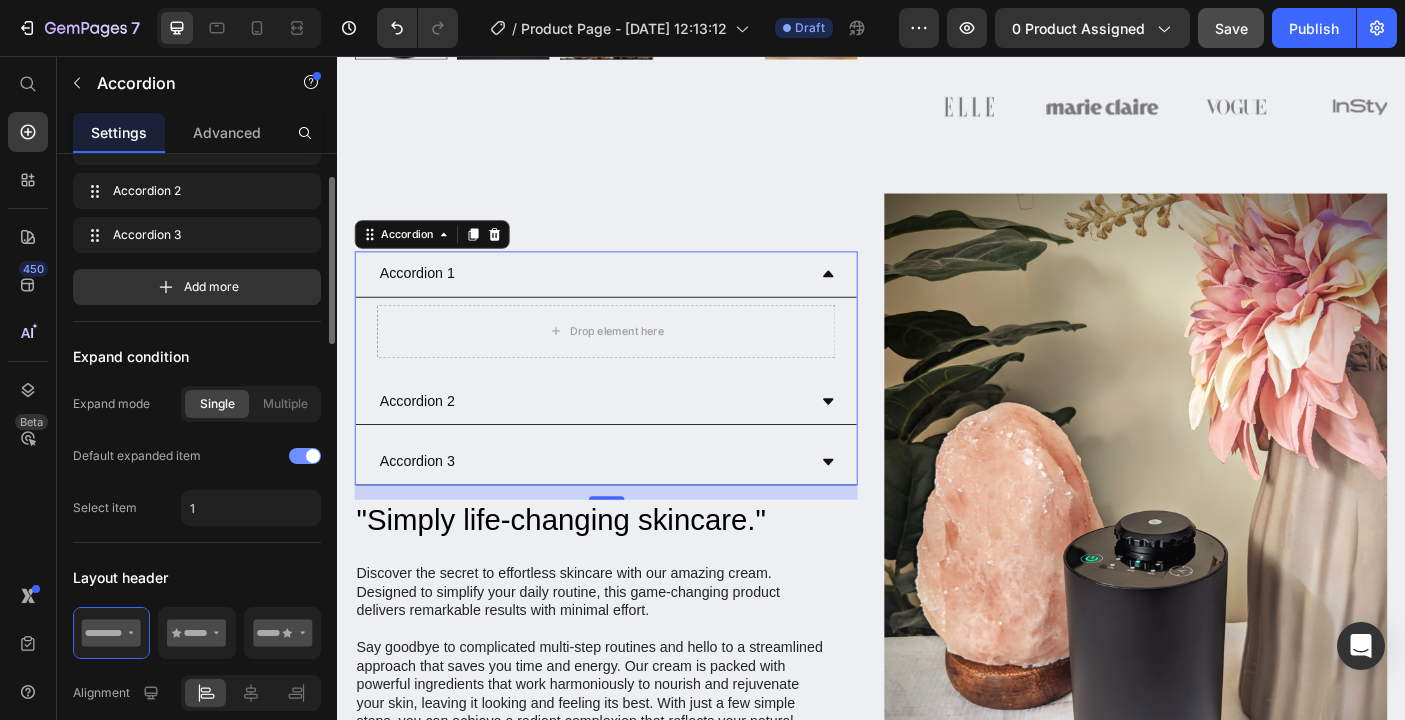 click at bounding box center (305, 456) 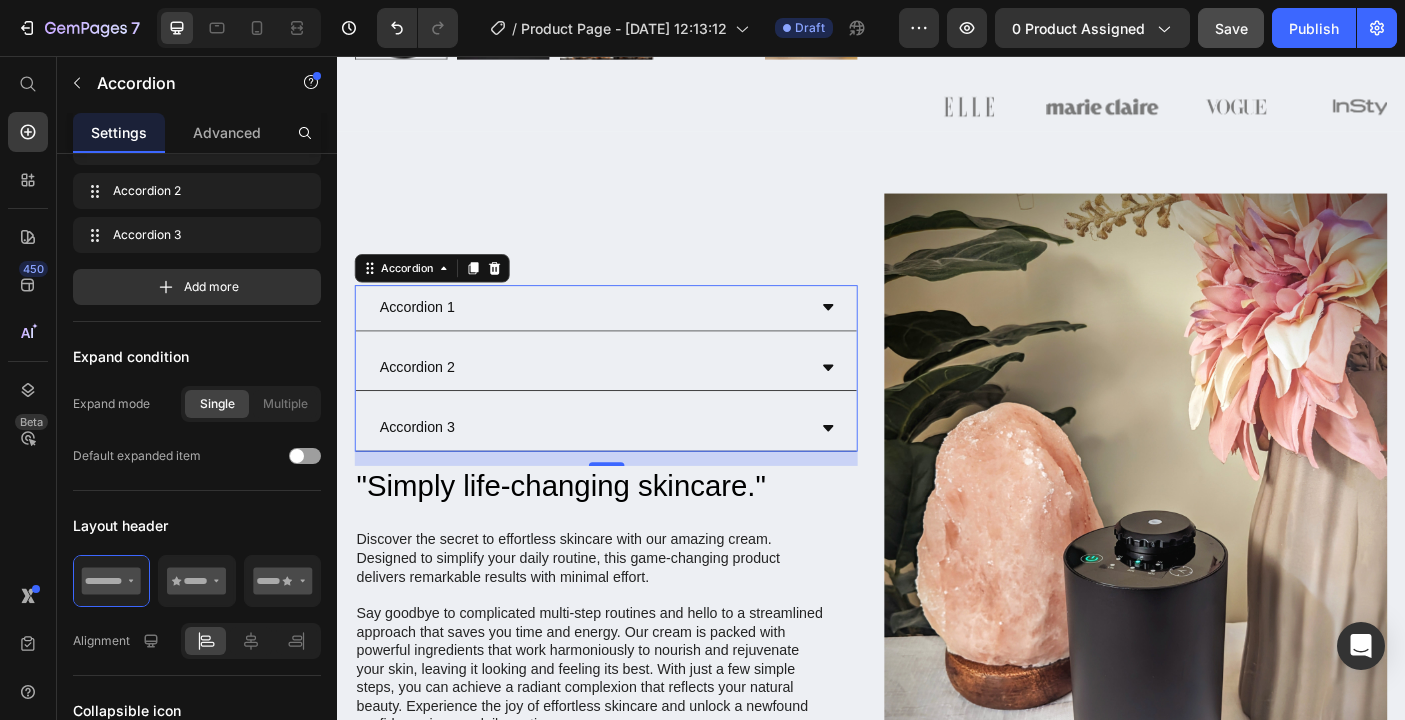 click 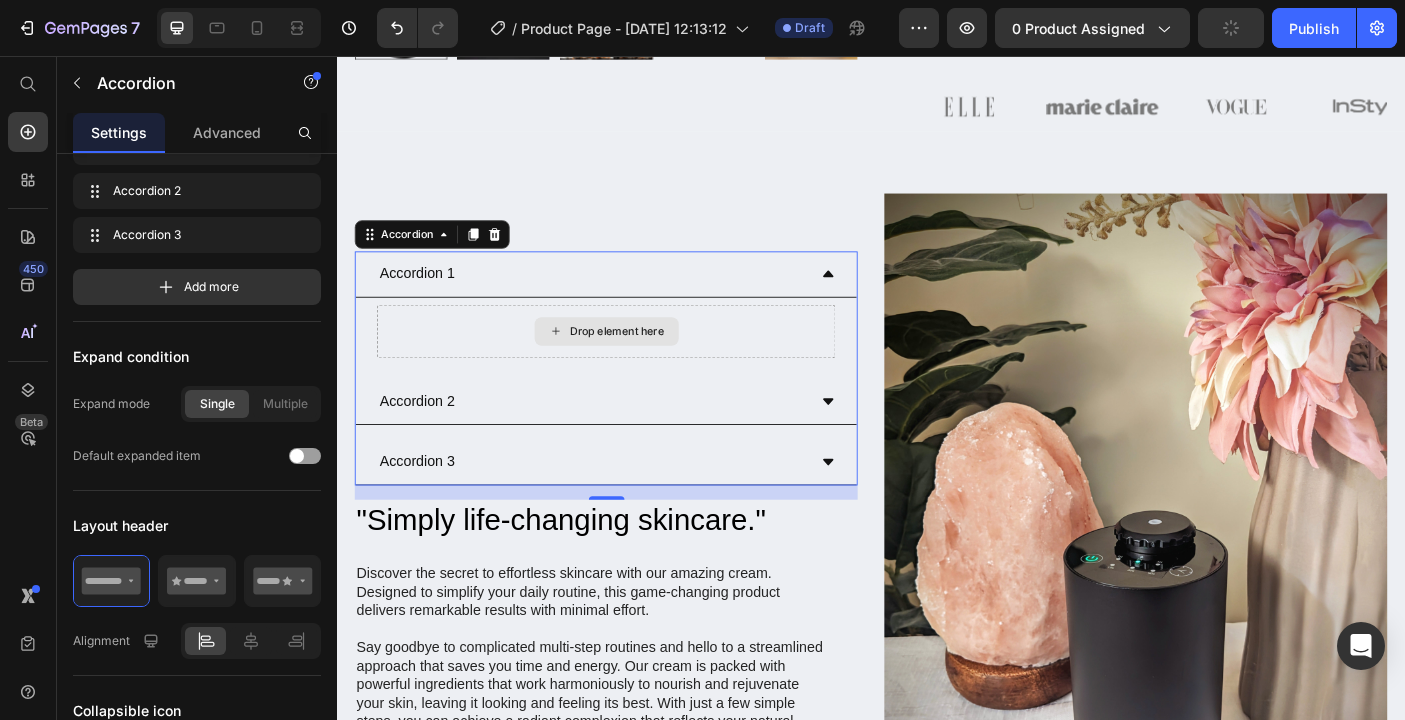 click on "Accordion 1" at bounding box center [639, 302] 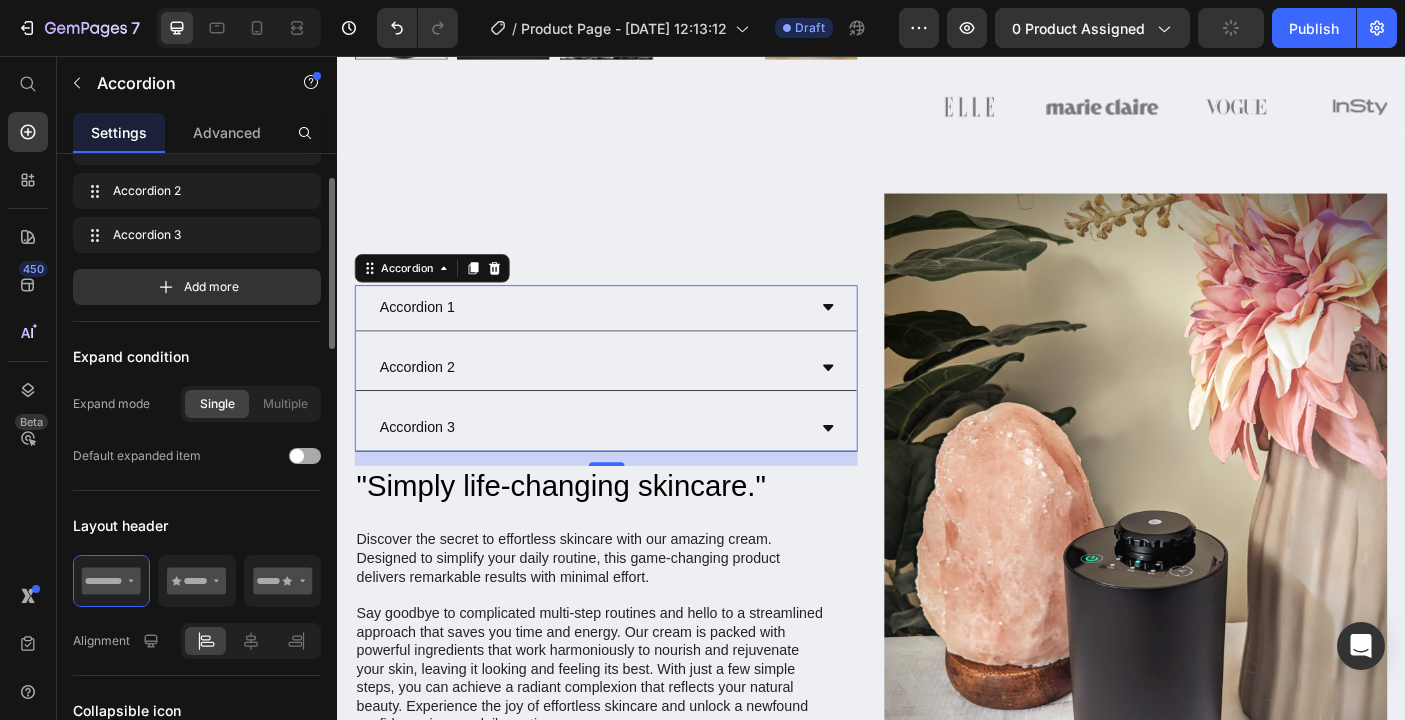 click at bounding box center (297, 456) 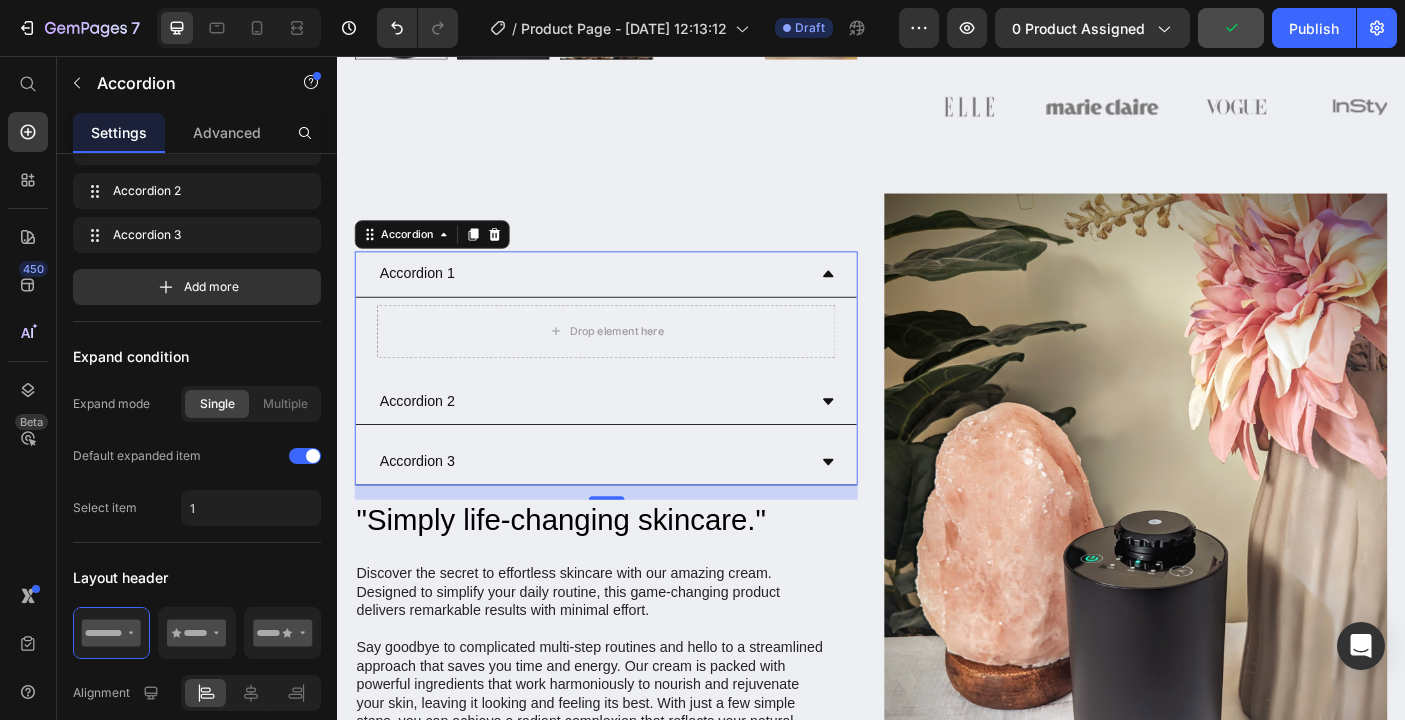 click 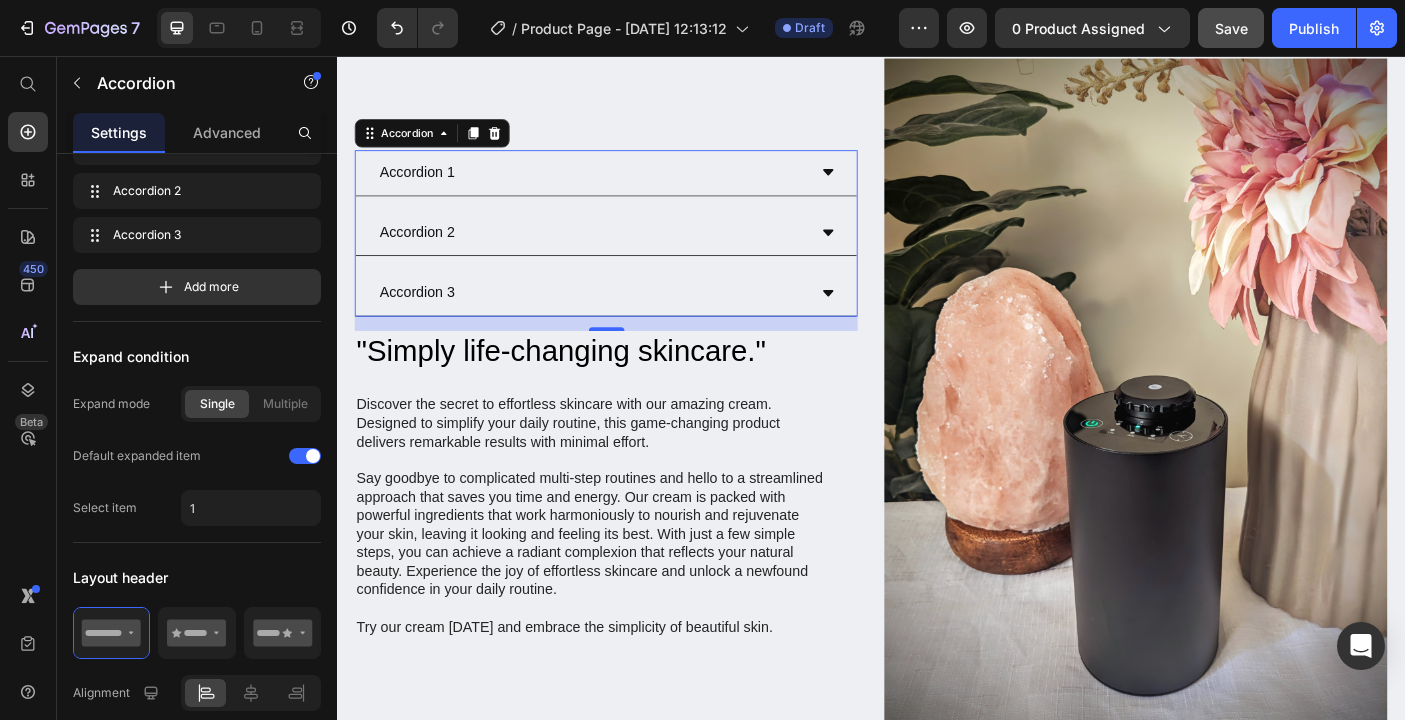 scroll, scrollTop: 998, scrollLeft: 0, axis: vertical 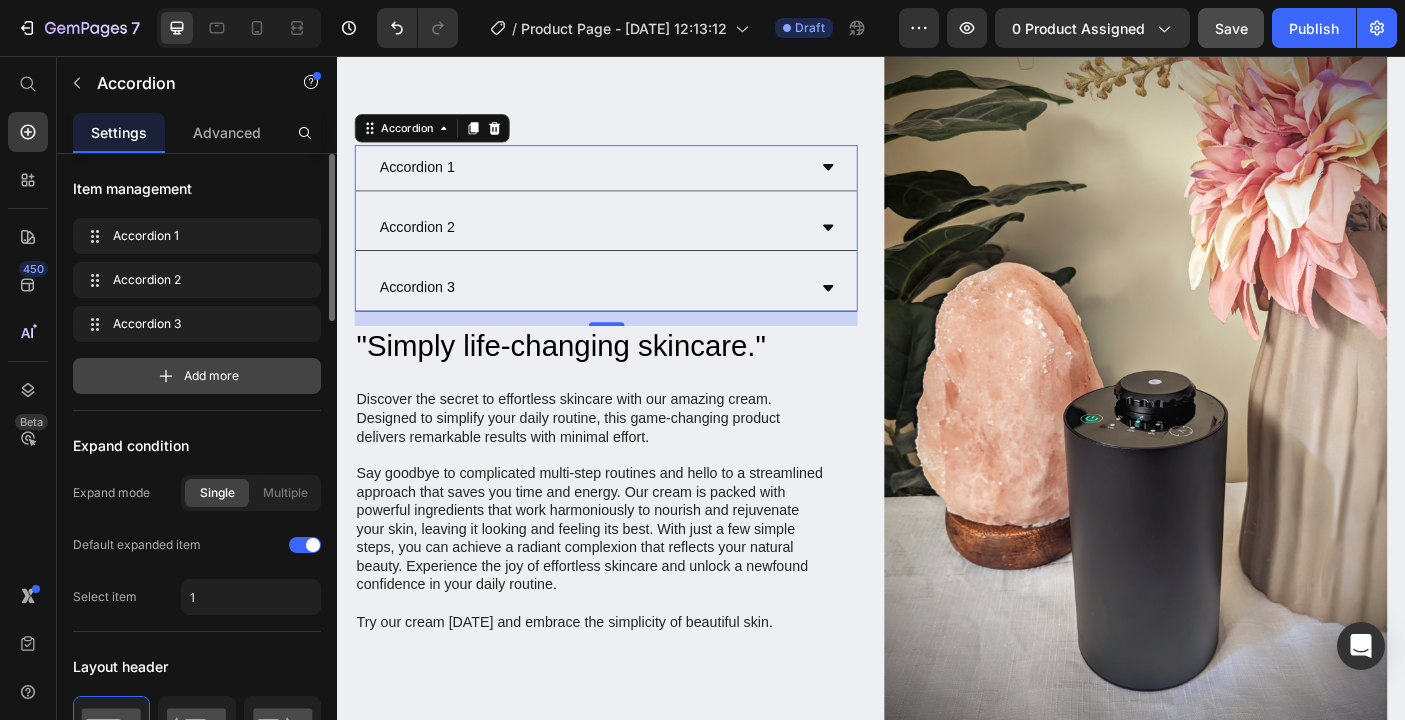 click on "Add more" at bounding box center (197, 376) 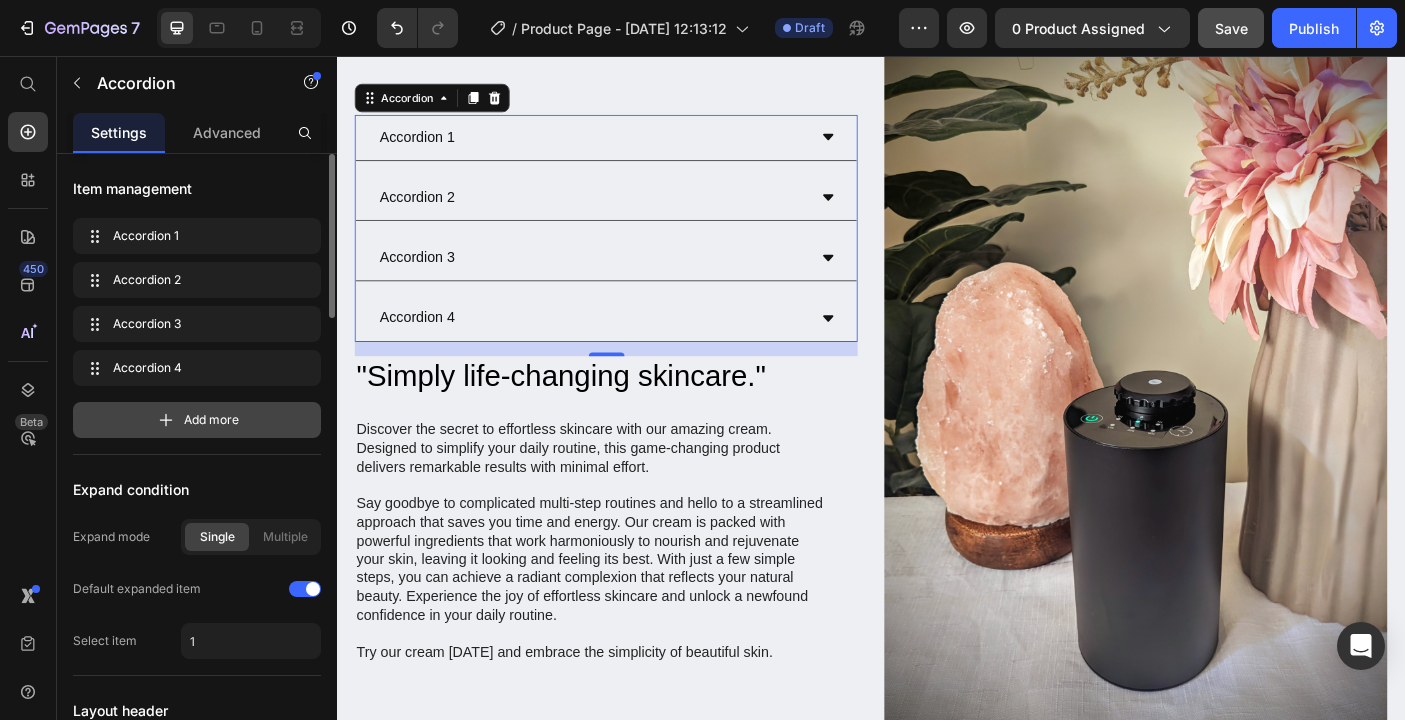 scroll, scrollTop: 964, scrollLeft: 0, axis: vertical 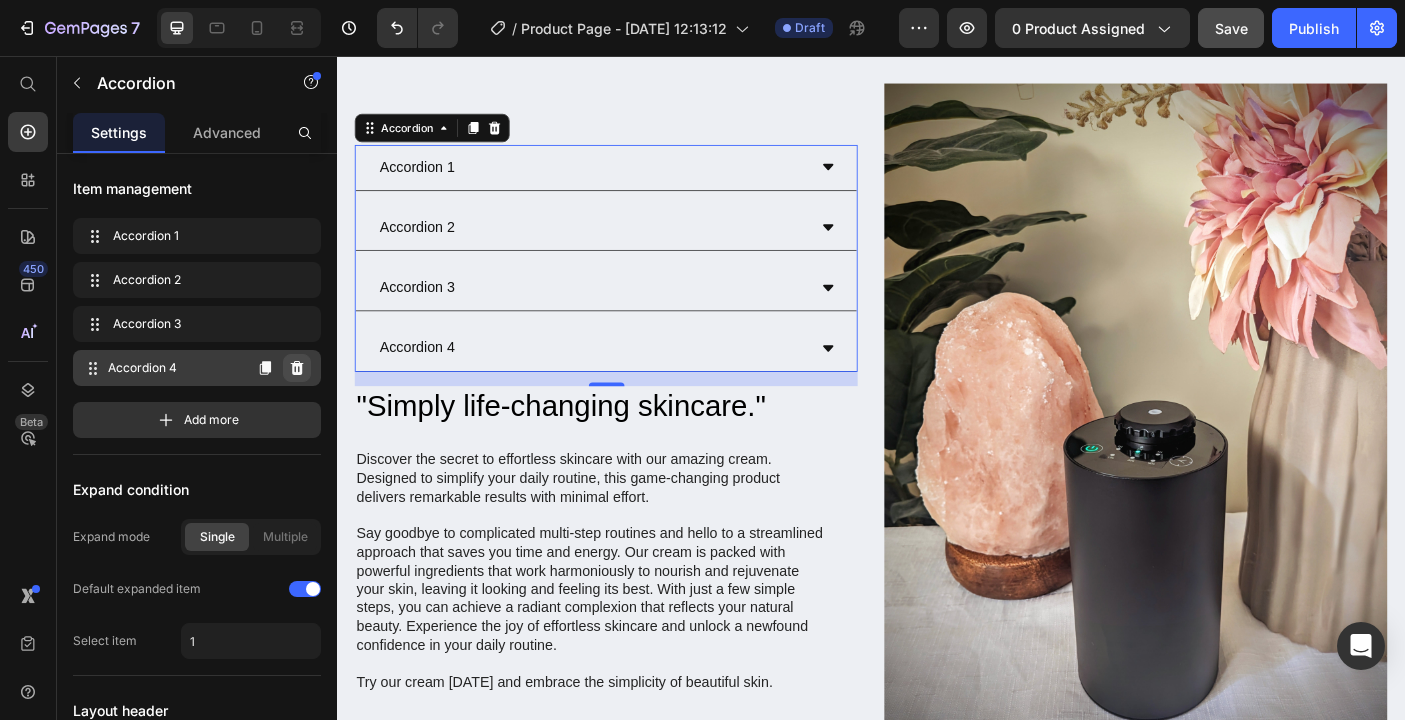 click 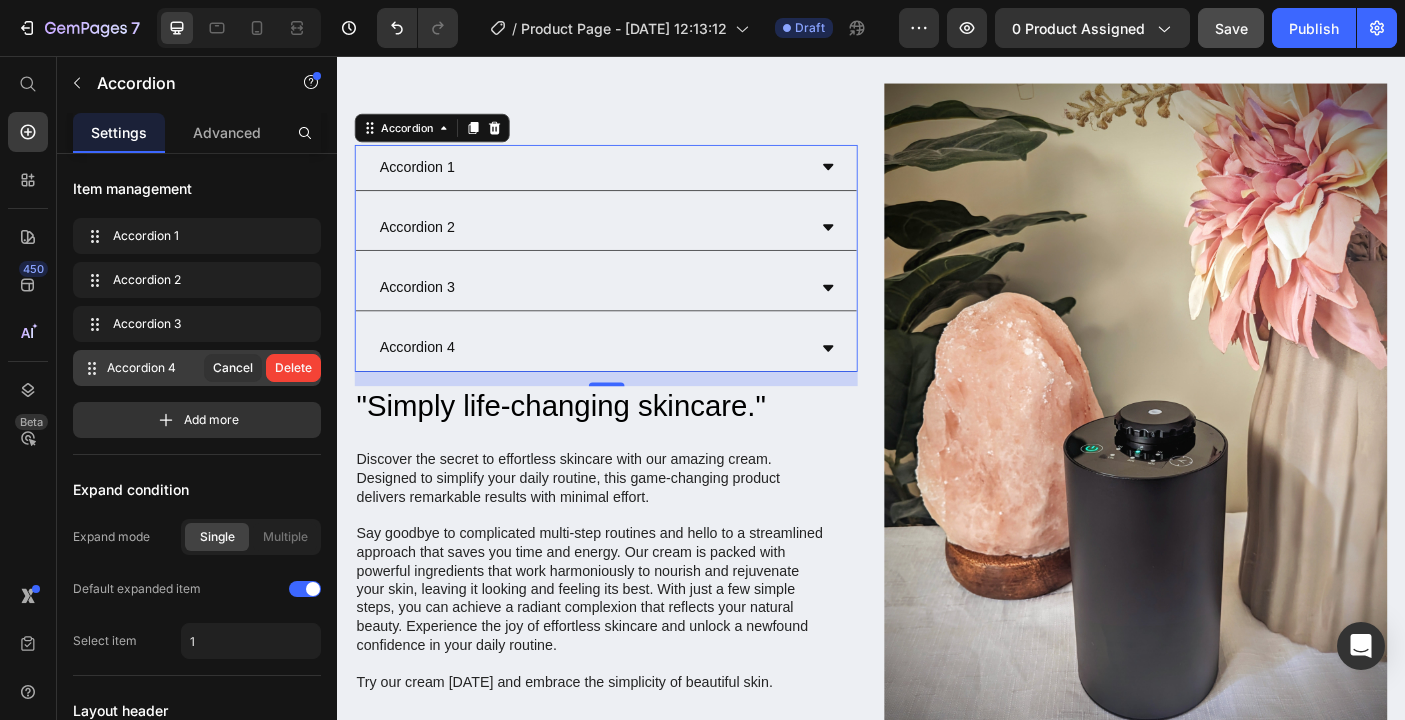 click on "Delete" at bounding box center (293, 368) 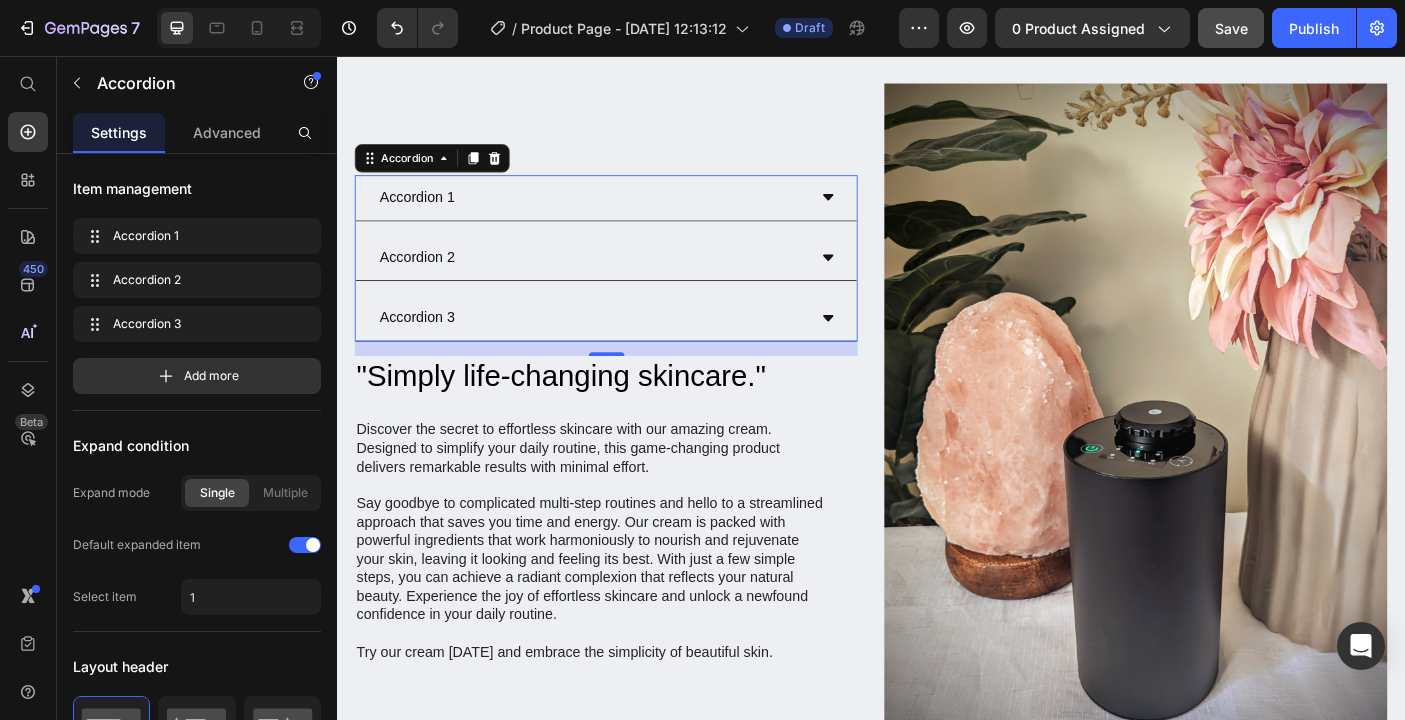 scroll, scrollTop: 998, scrollLeft: 0, axis: vertical 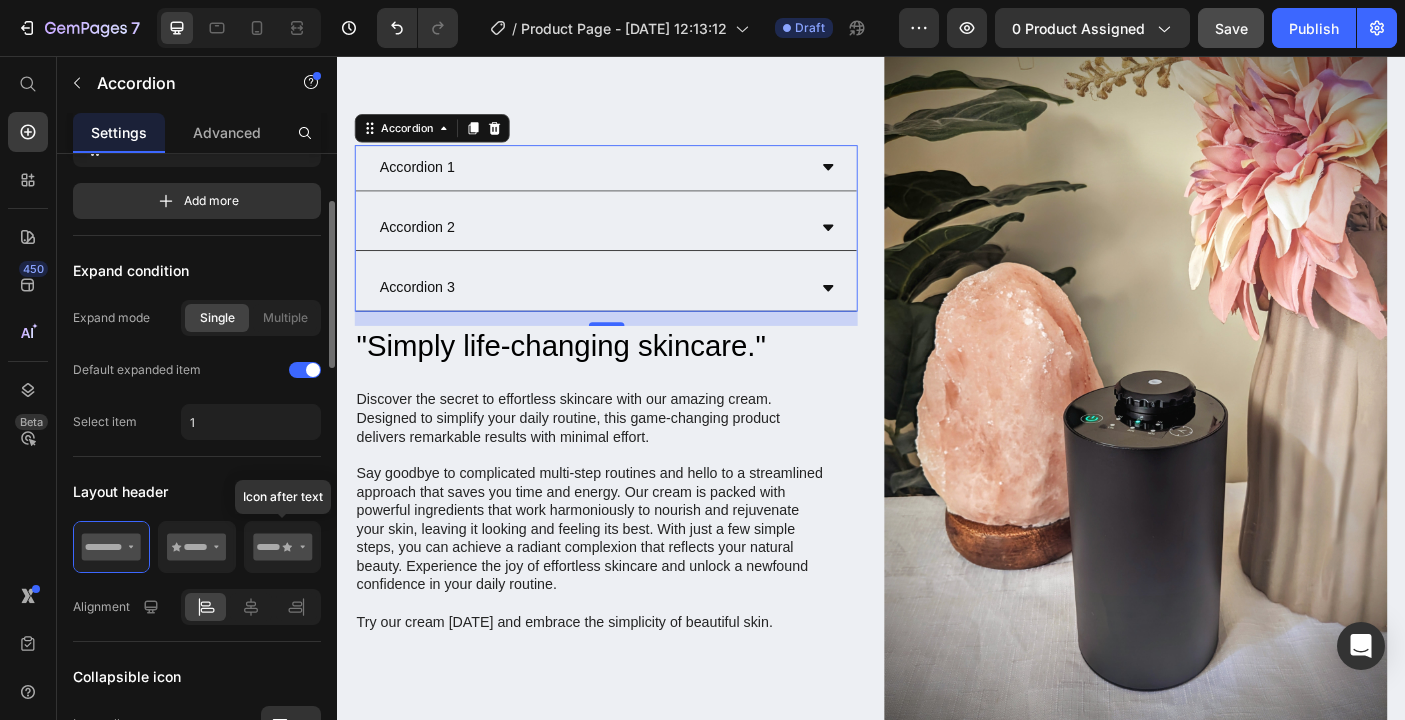 click 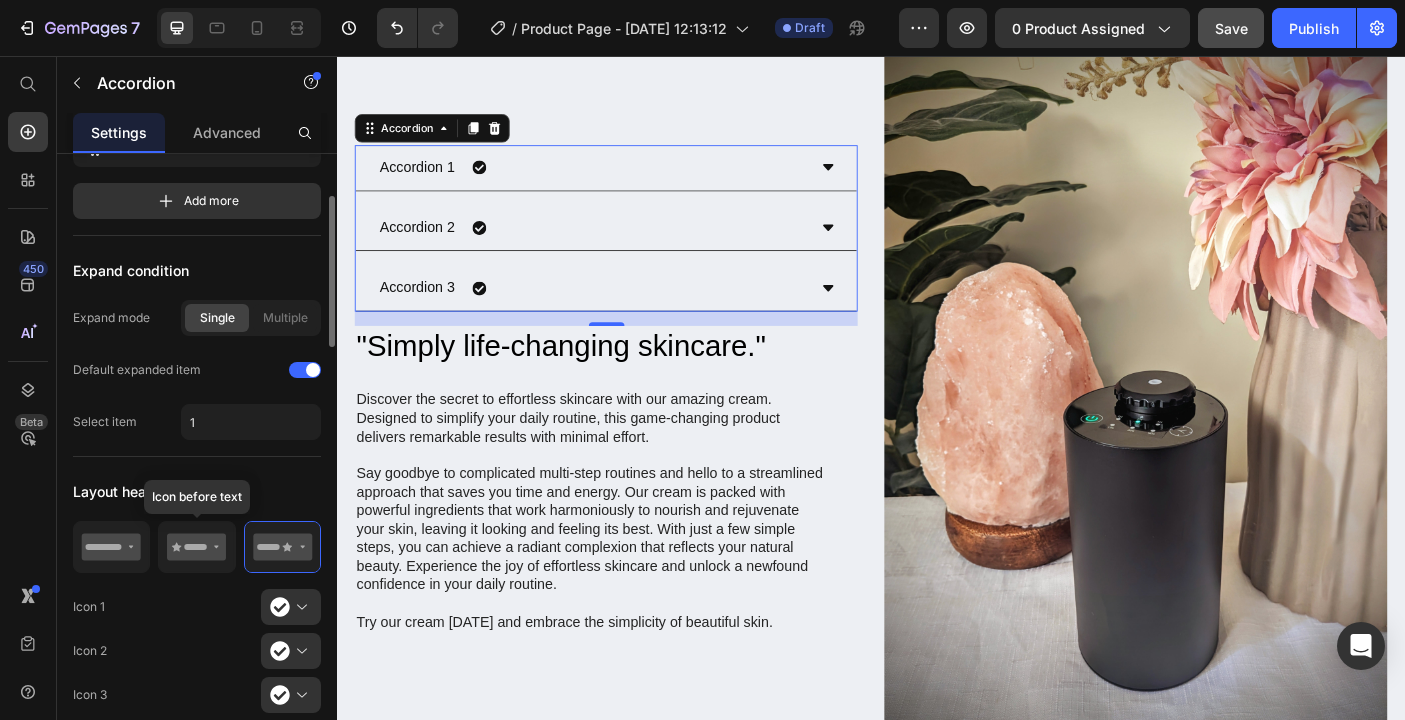 click 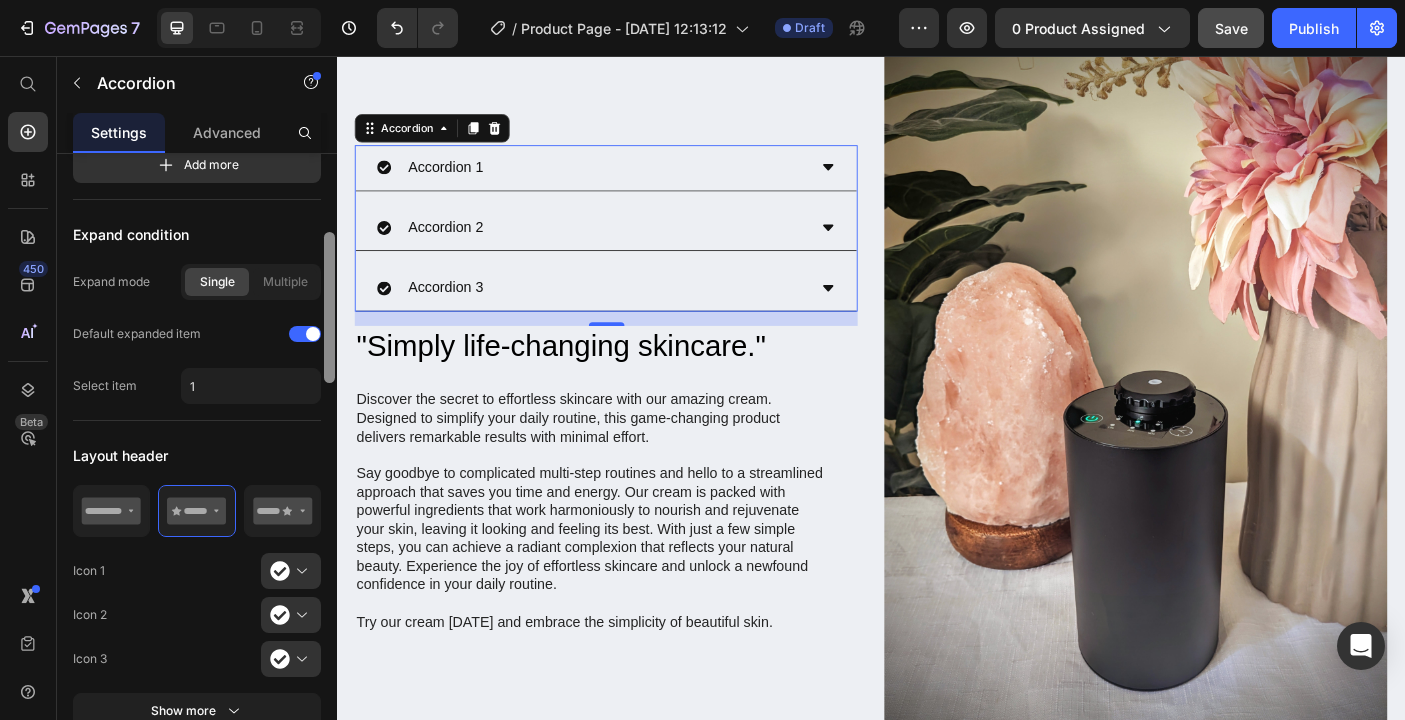 scroll, scrollTop: 266, scrollLeft: 0, axis: vertical 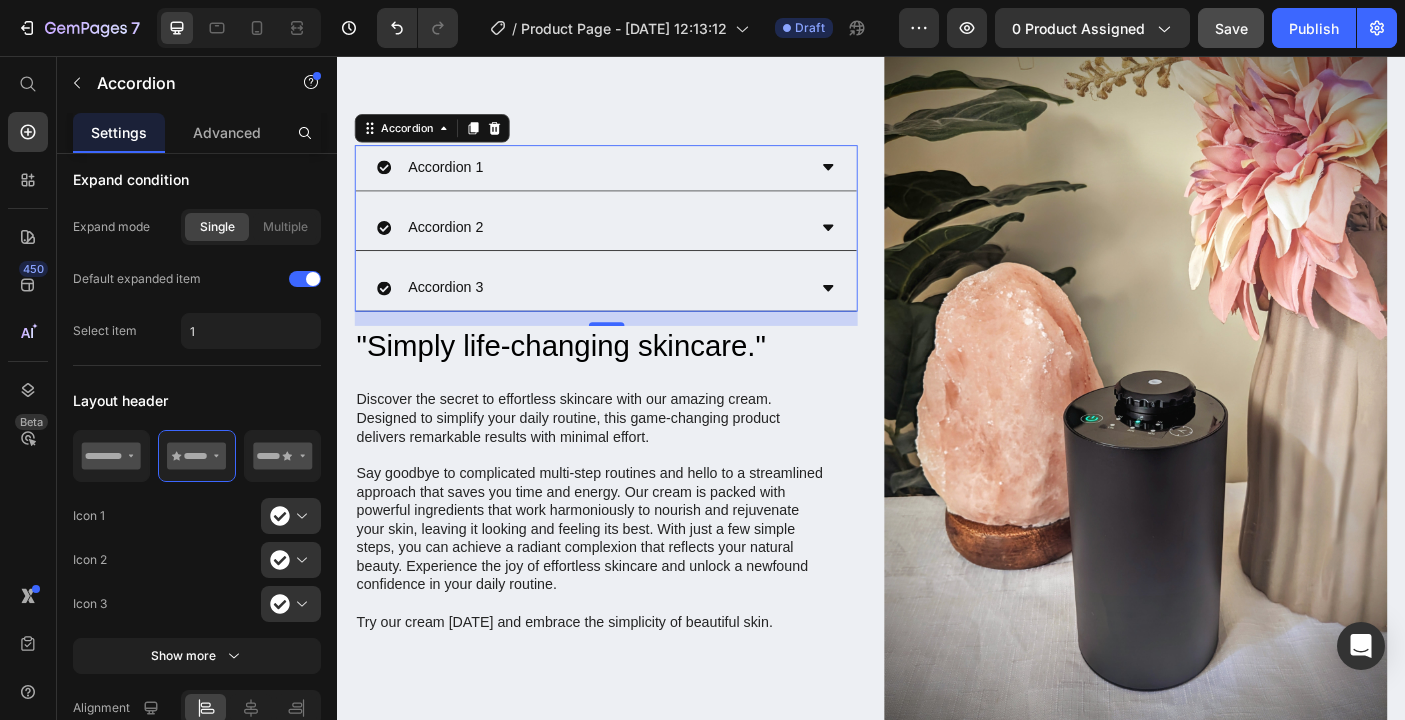 click on "Accordion 1" at bounding box center [639, 182] 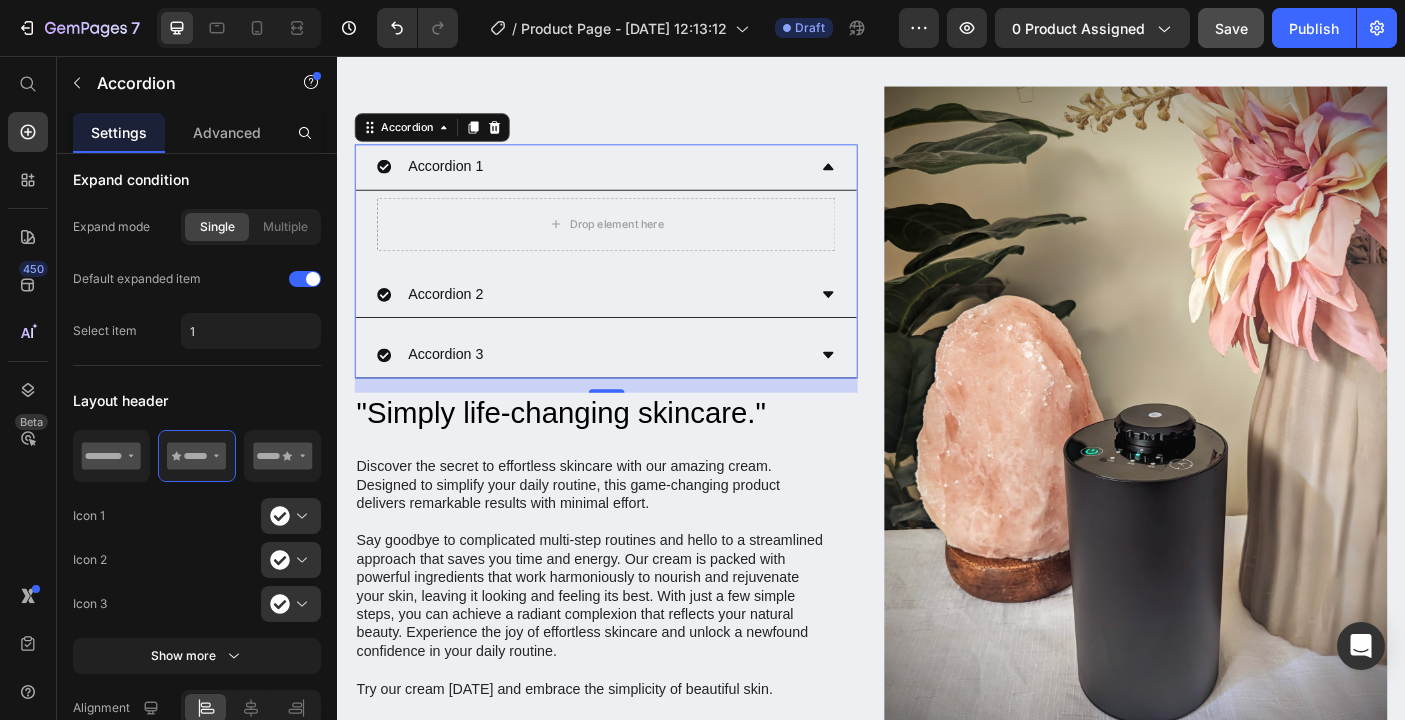scroll, scrollTop: 960, scrollLeft: 0, axis: vertical 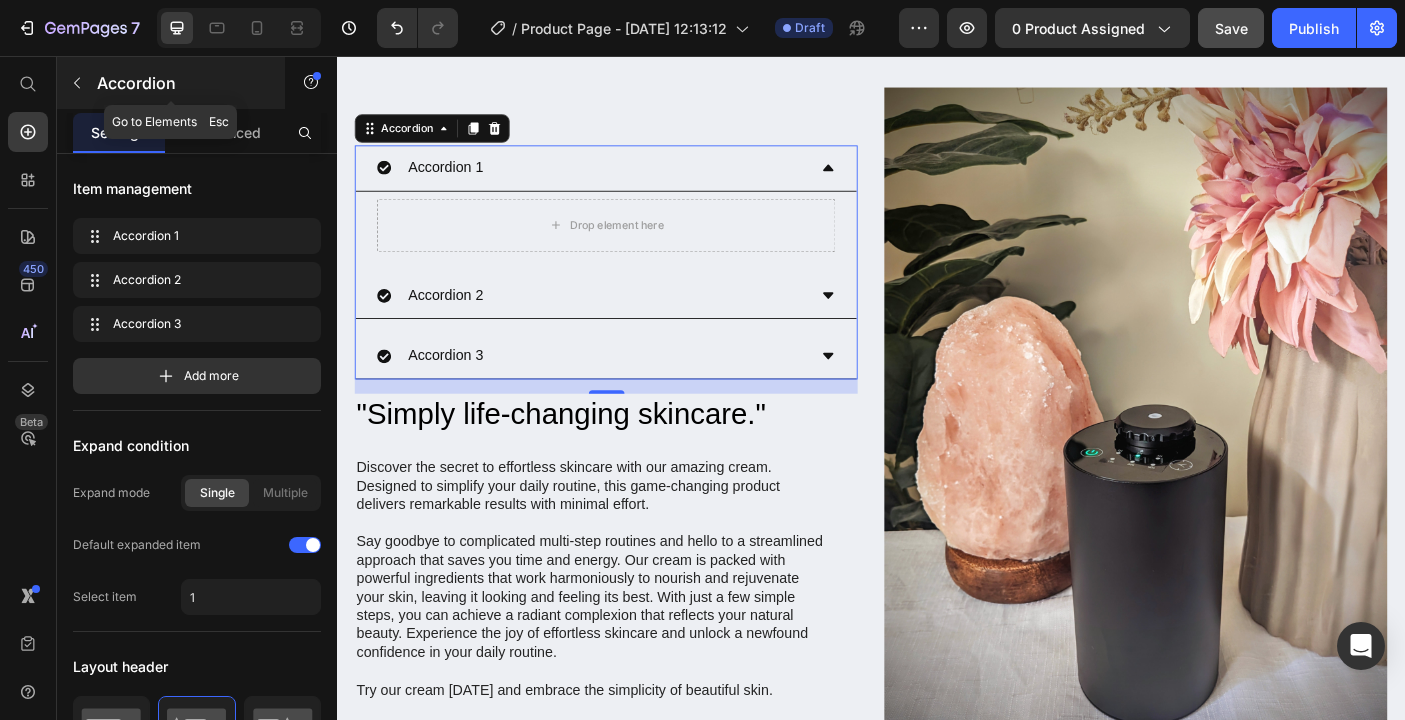 click on "Accordion" at bounding box center (182, 83) 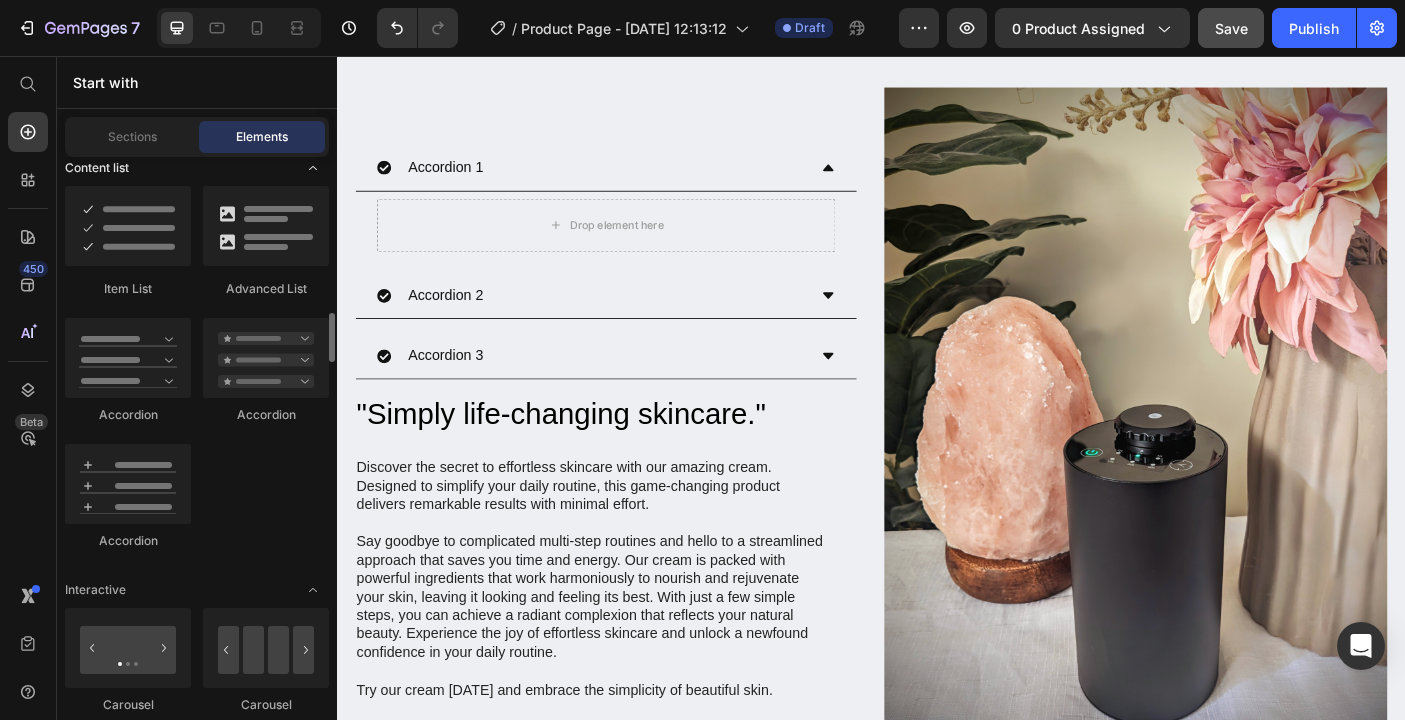 scroll, scrollTop: 1719, scrollLeft: 0, axis: vertical 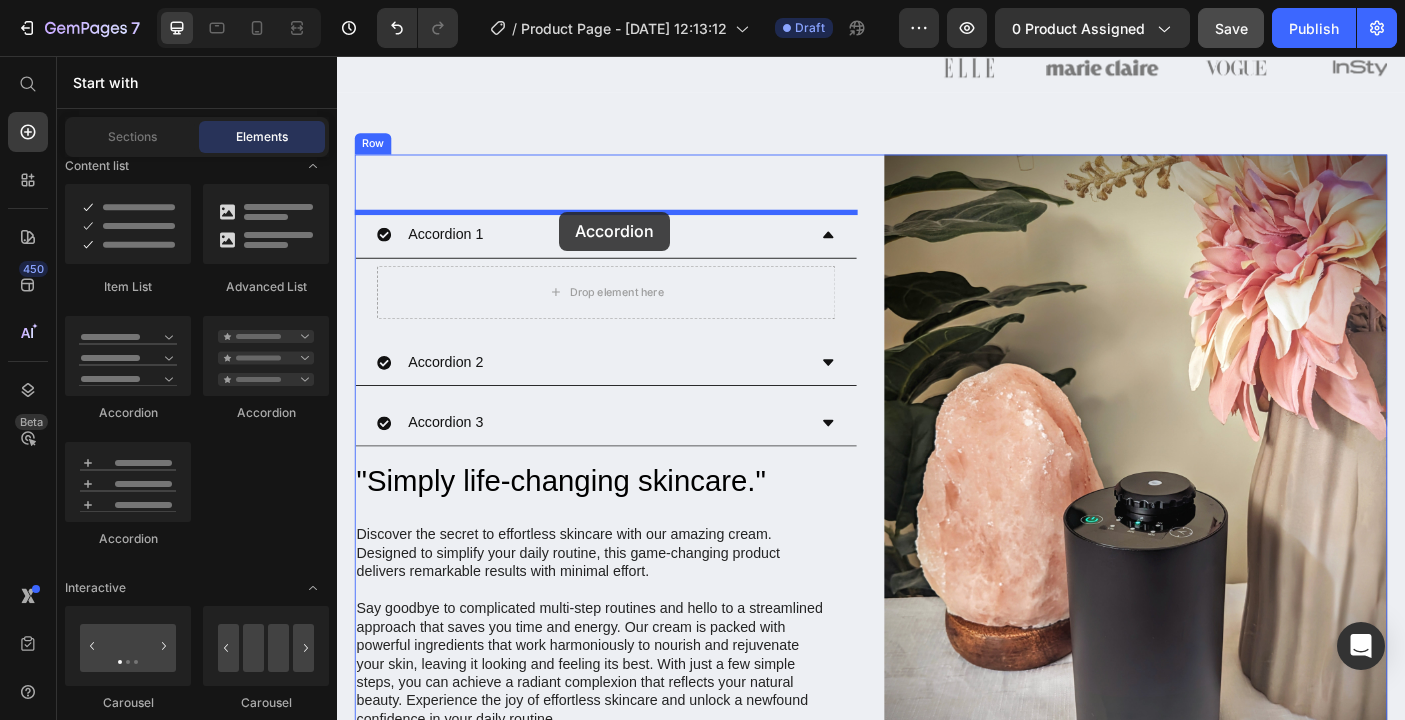 drag, startPoint x: 461, startPoint y: 547, endPoint x: 586, endPoint y: 231, distance: 339.82495 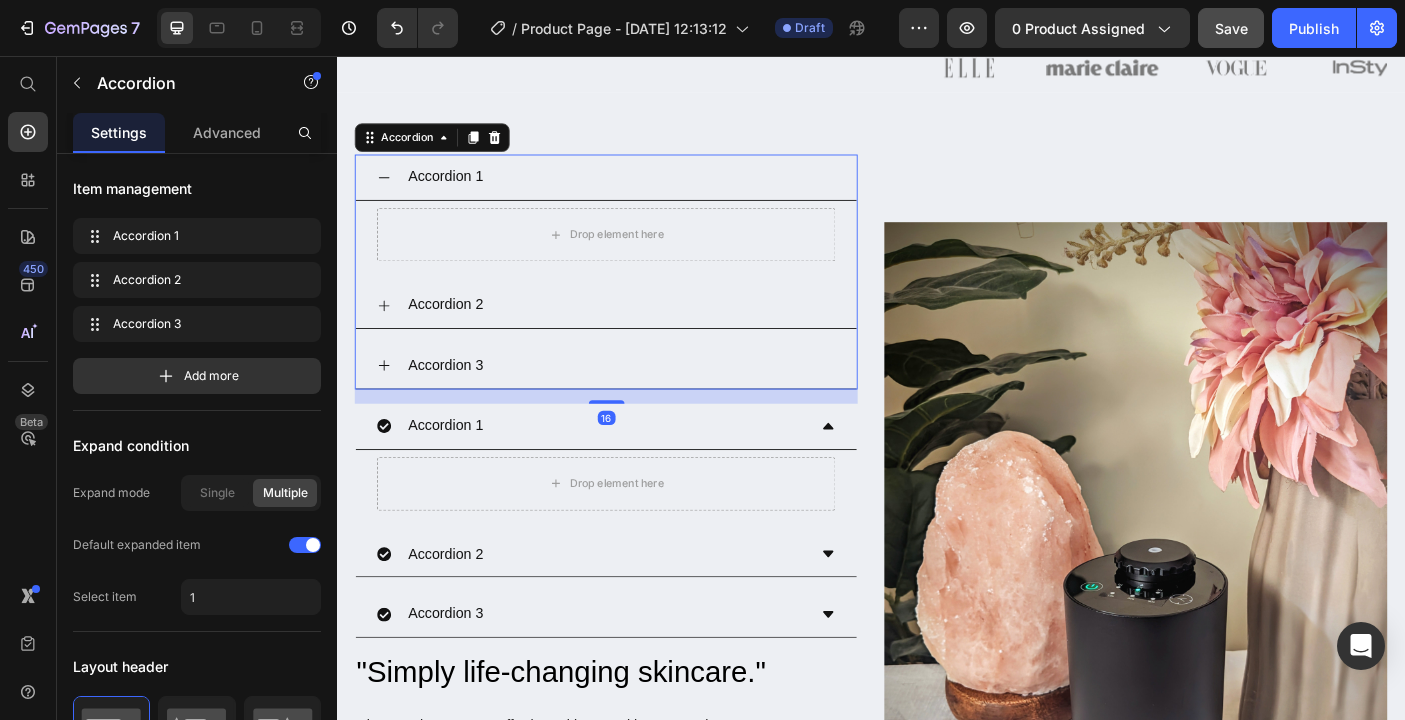 click 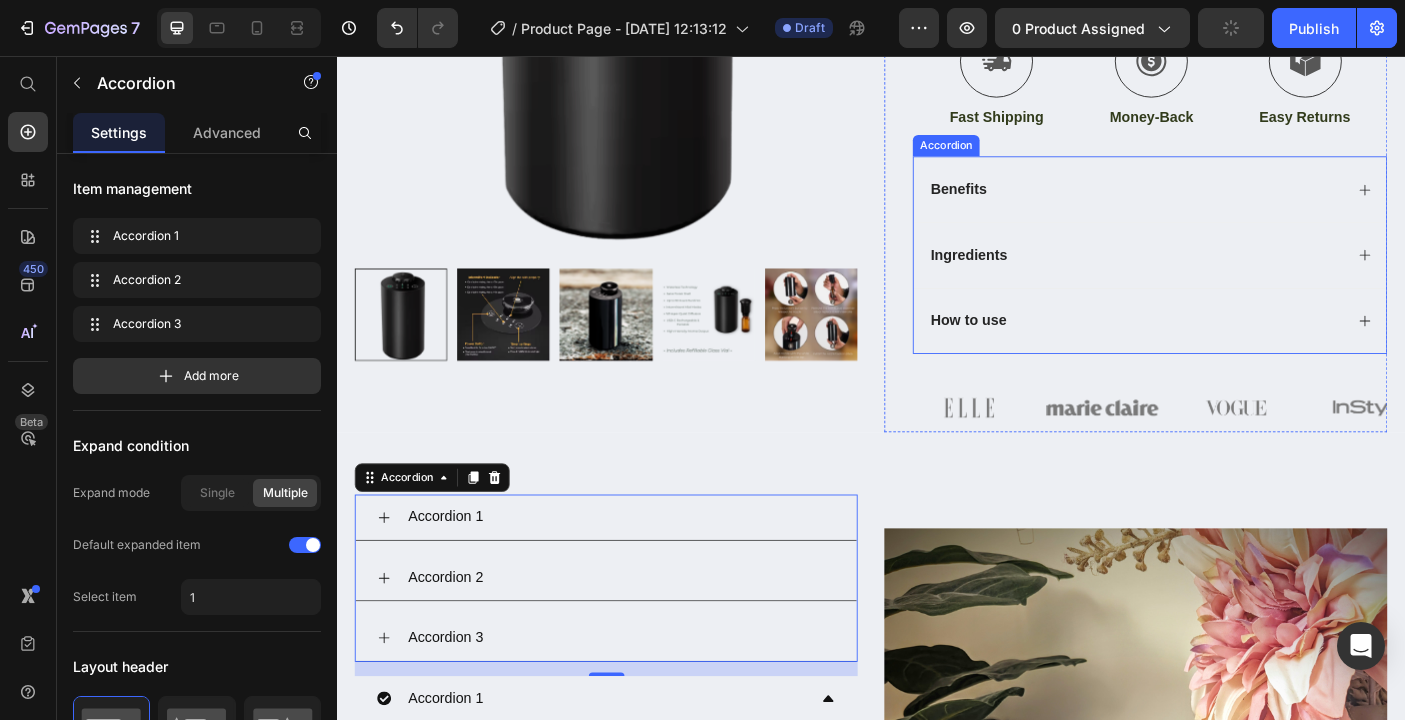 scroll, scrollTop: 503, scrollLeft: 0, axis: vertical 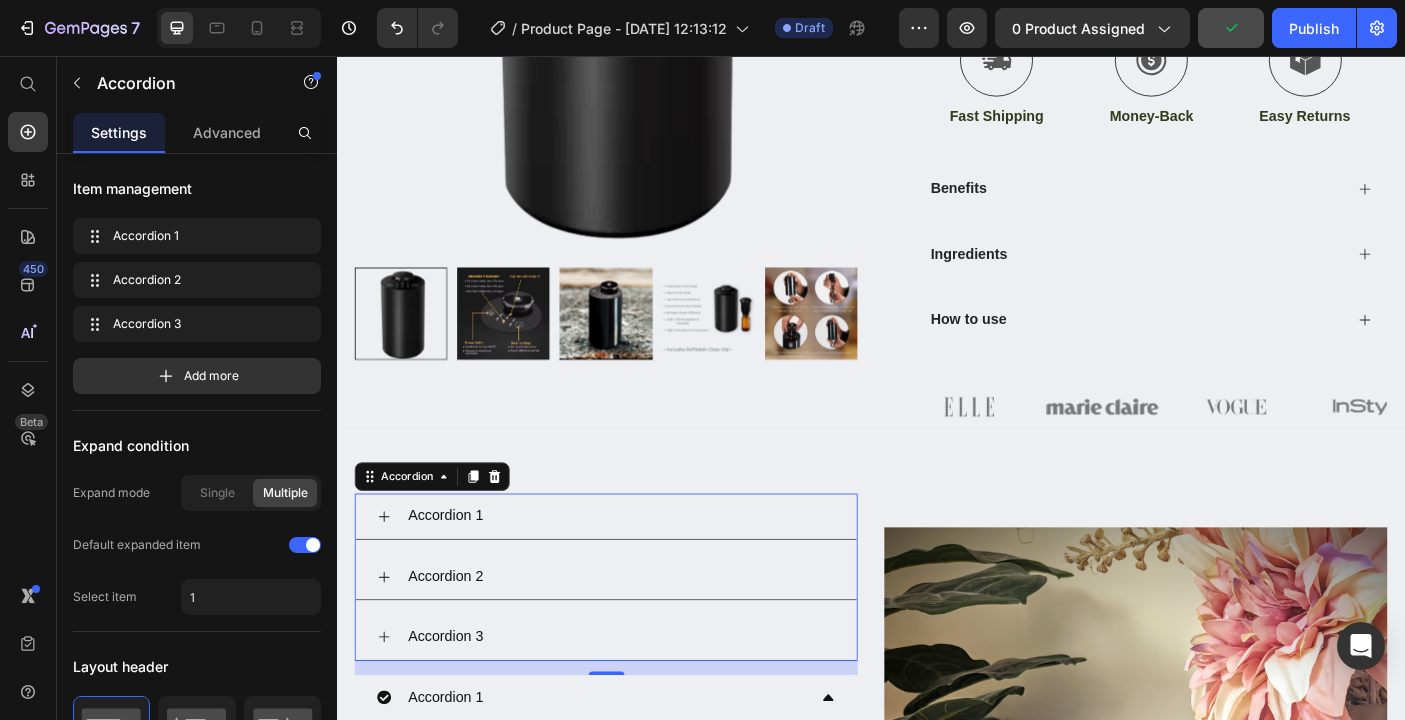 click 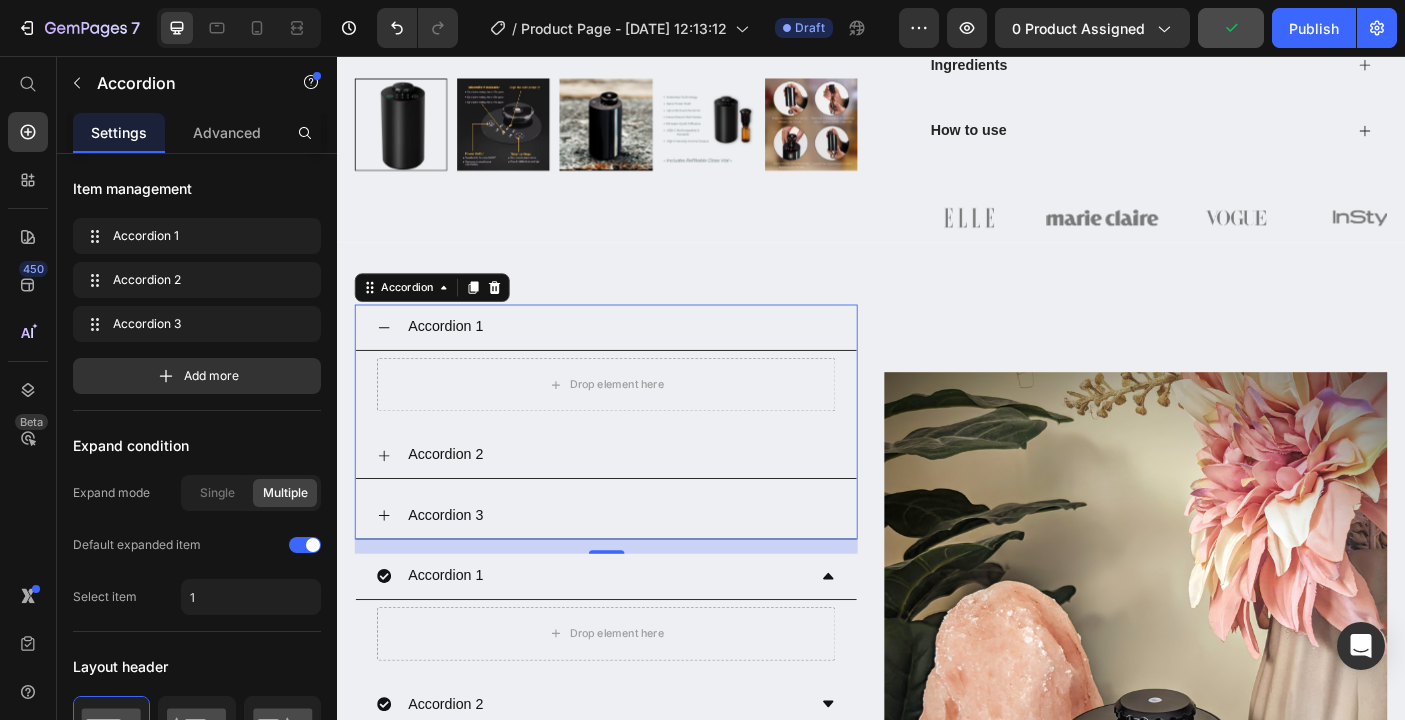 scroll, scrollTop: 731, scrollLeft: 0, axis: vertical 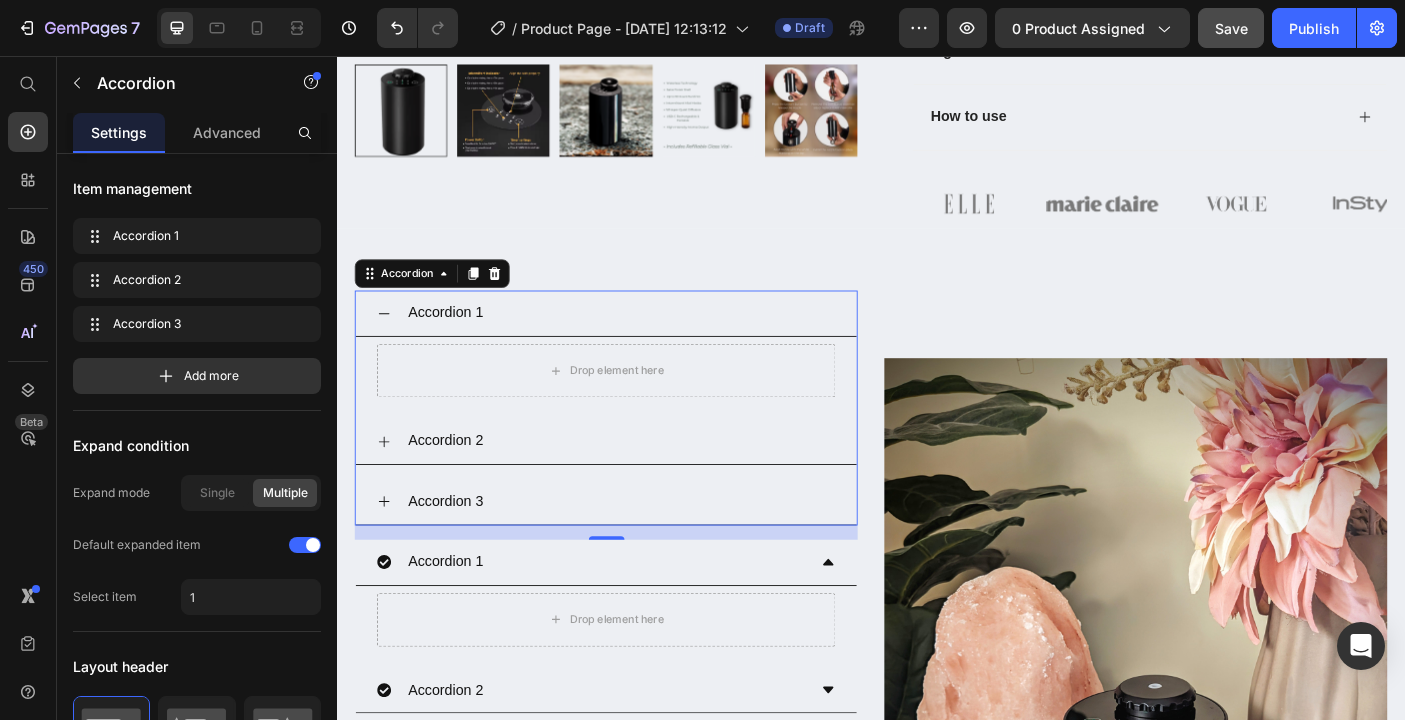 click on "Accordion 1" at bounding box center (639, 346) 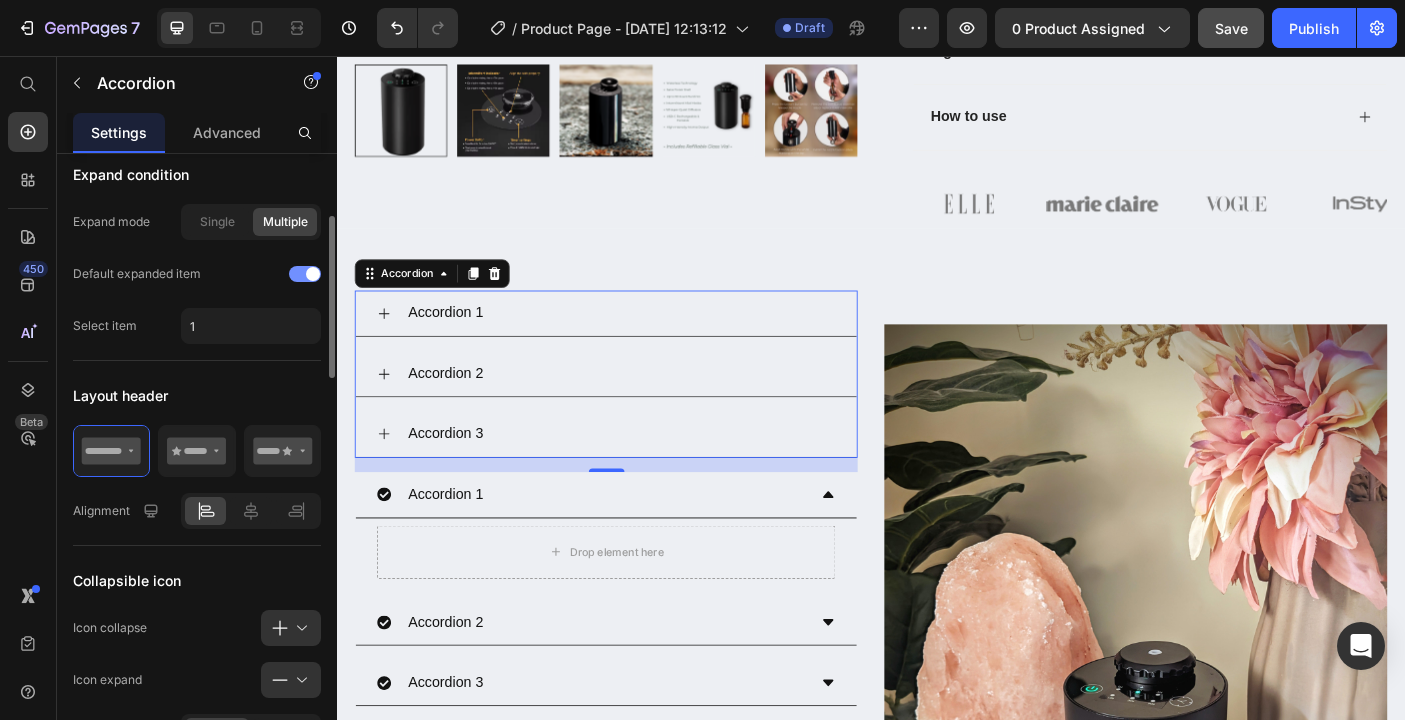 scroll, scrollTop: 272, scrollLeft: 0, axis: vertical 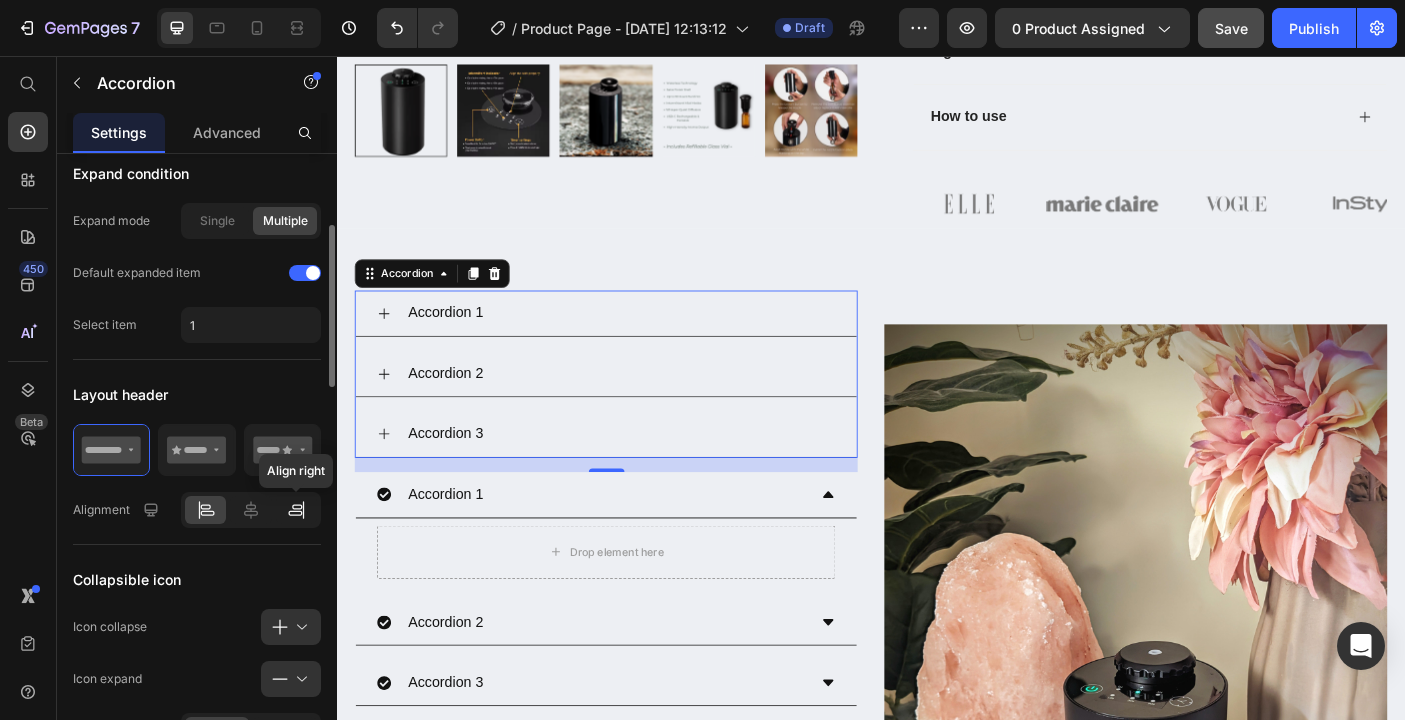 click 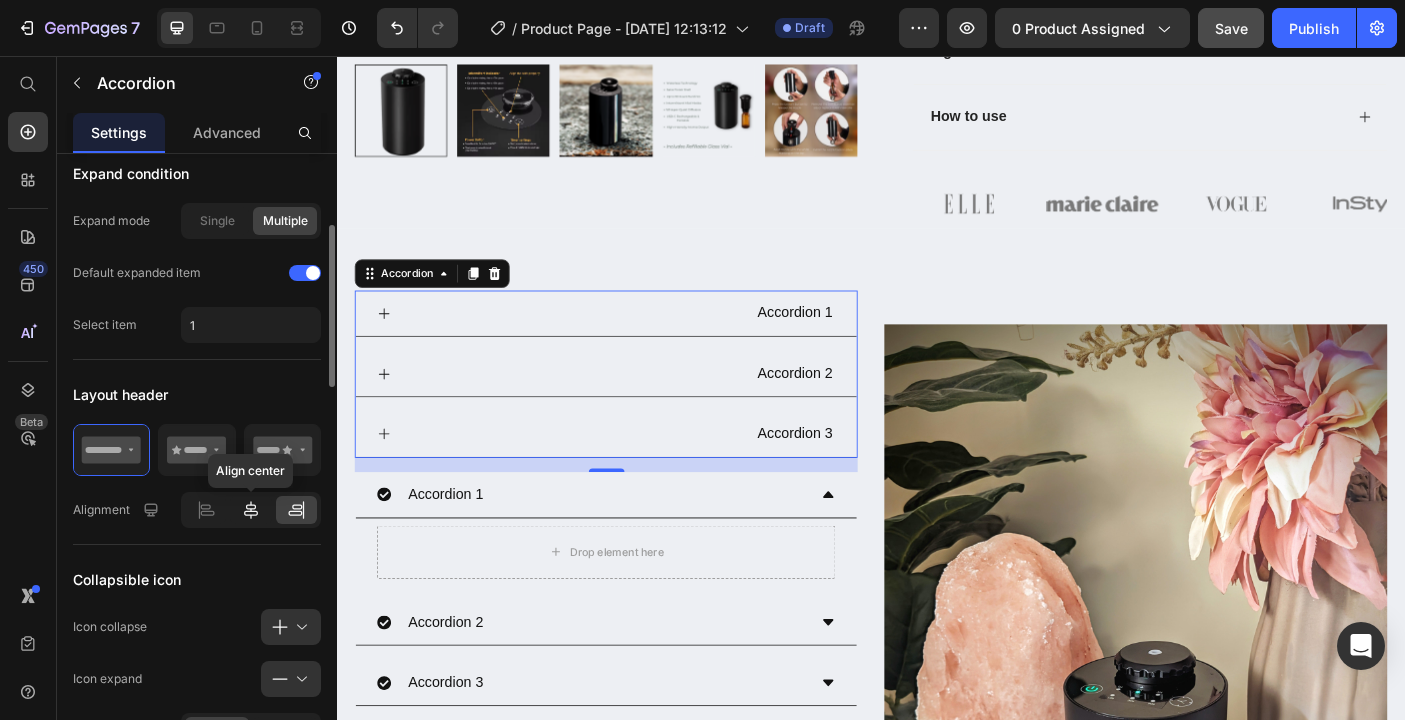 click 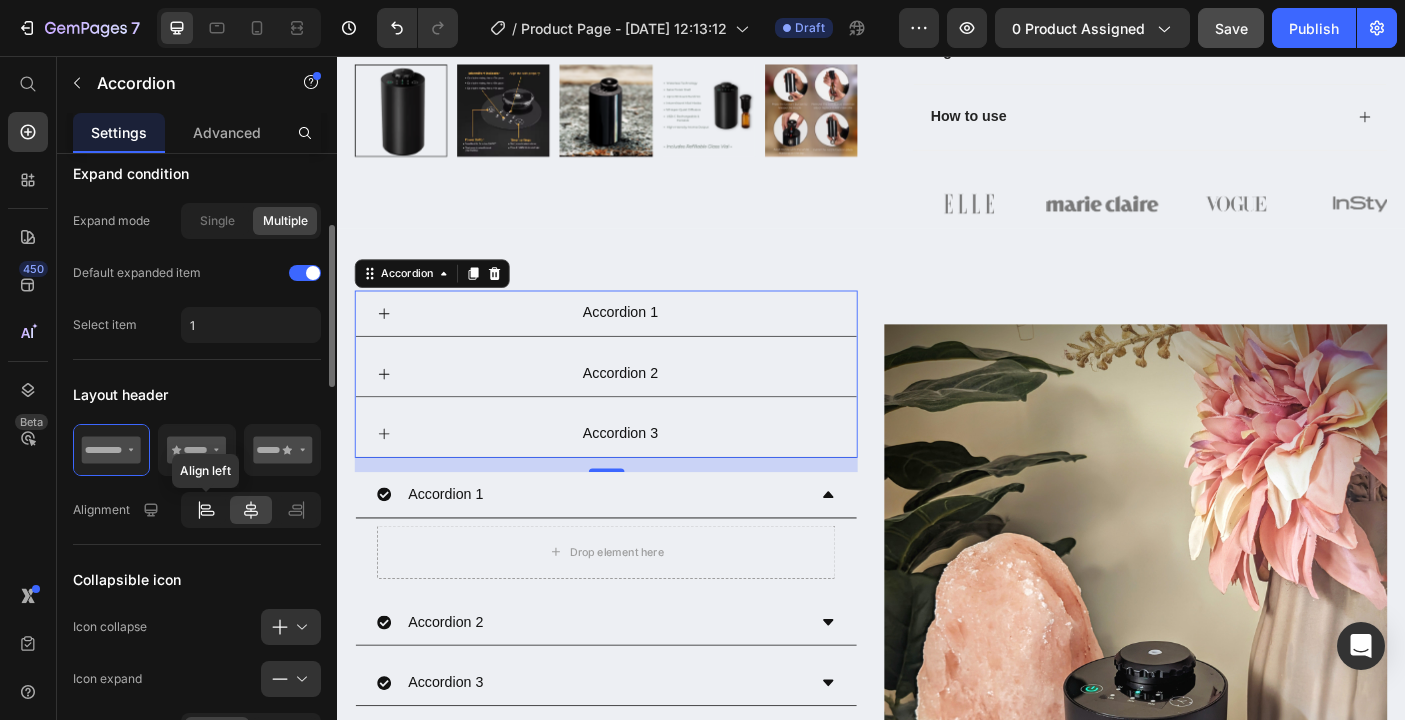 click 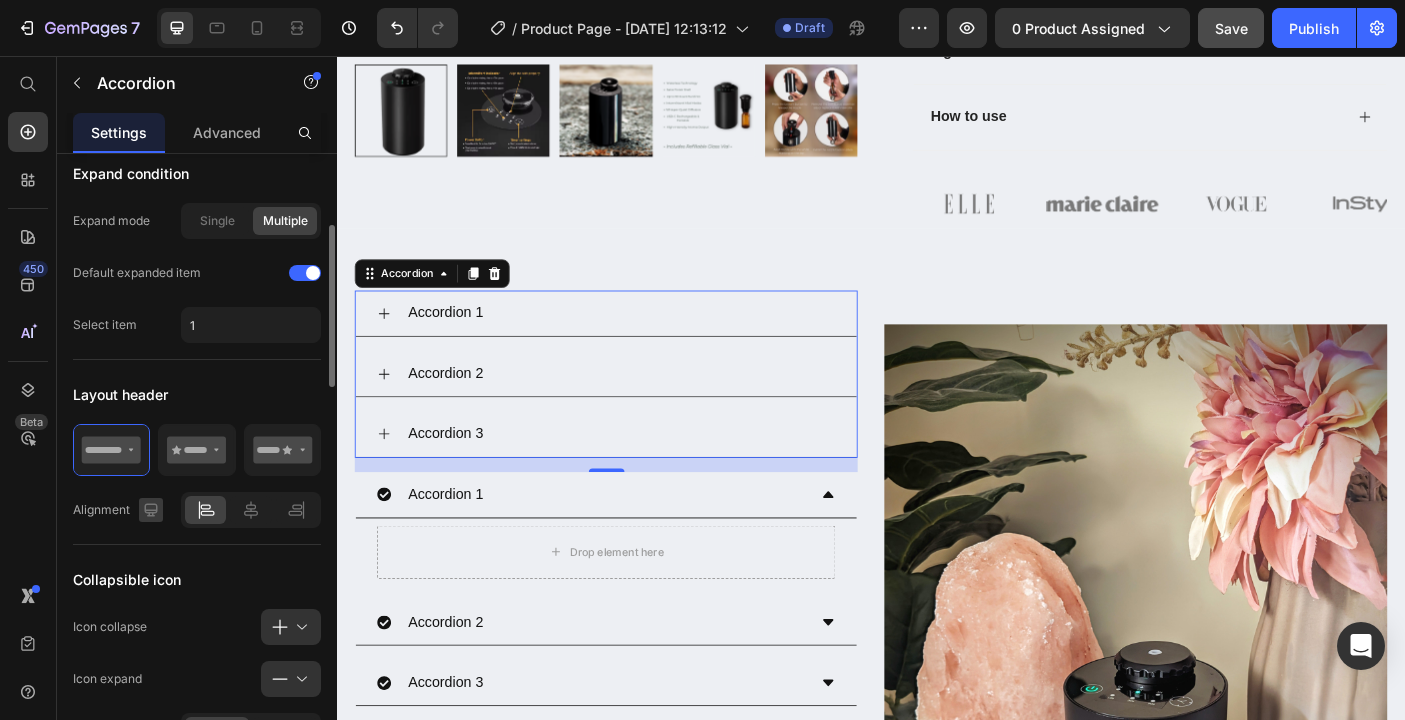 click at bounding box center [151, 510] 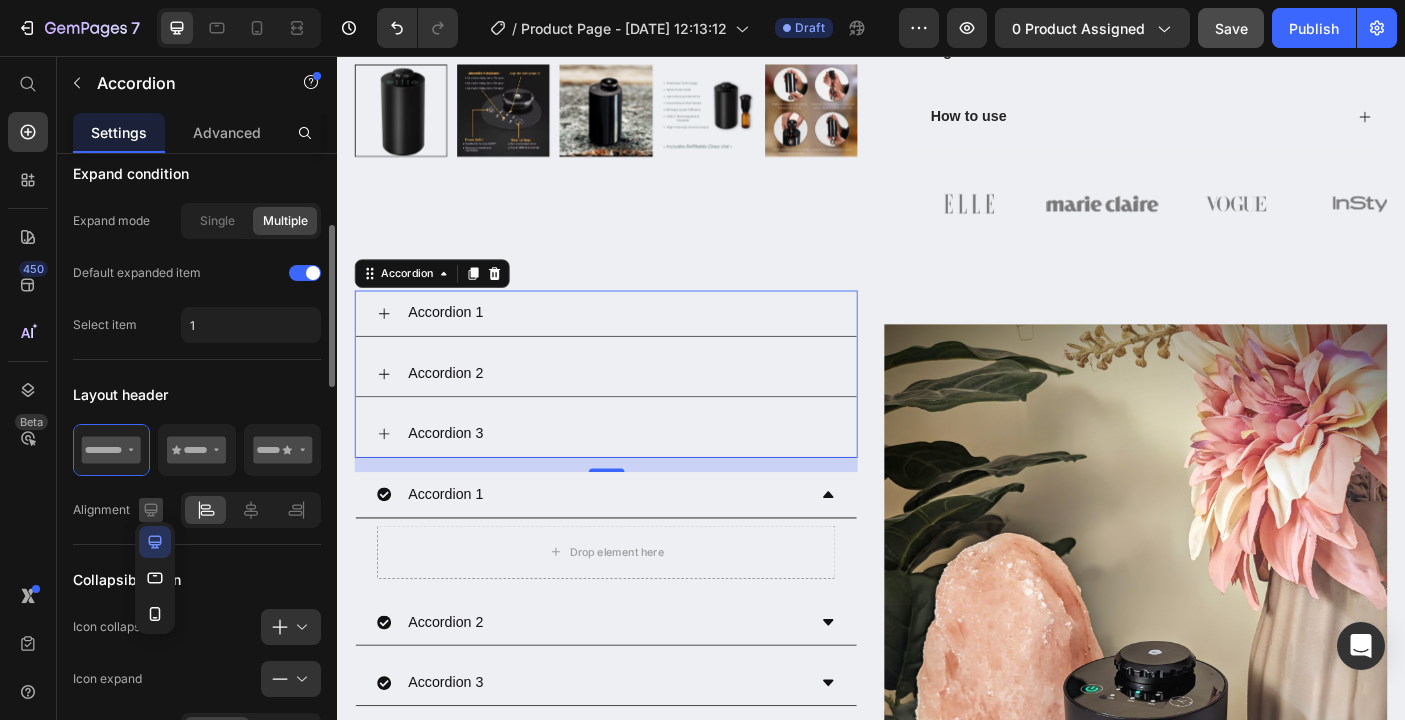 click 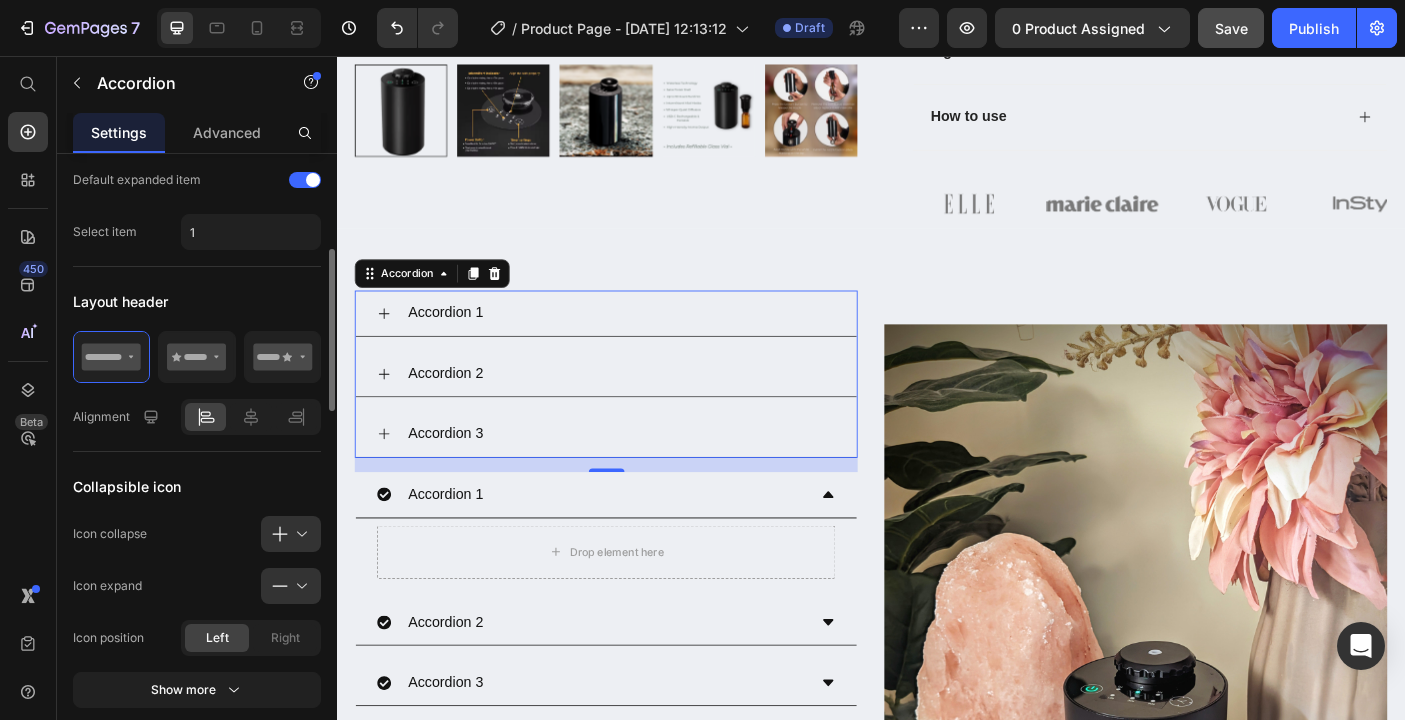 scroll, scrollTop: 402, scrollLeft: 0, axis: vertical 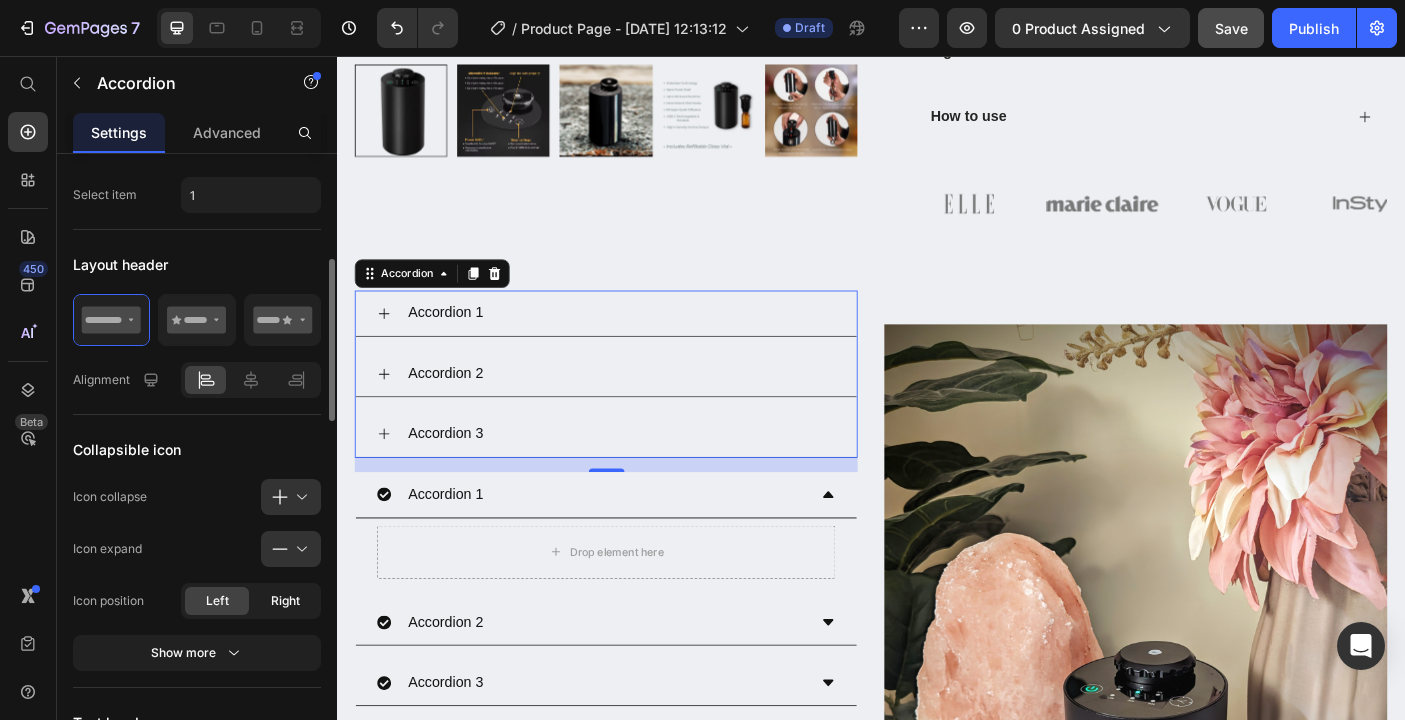 click on "Right" 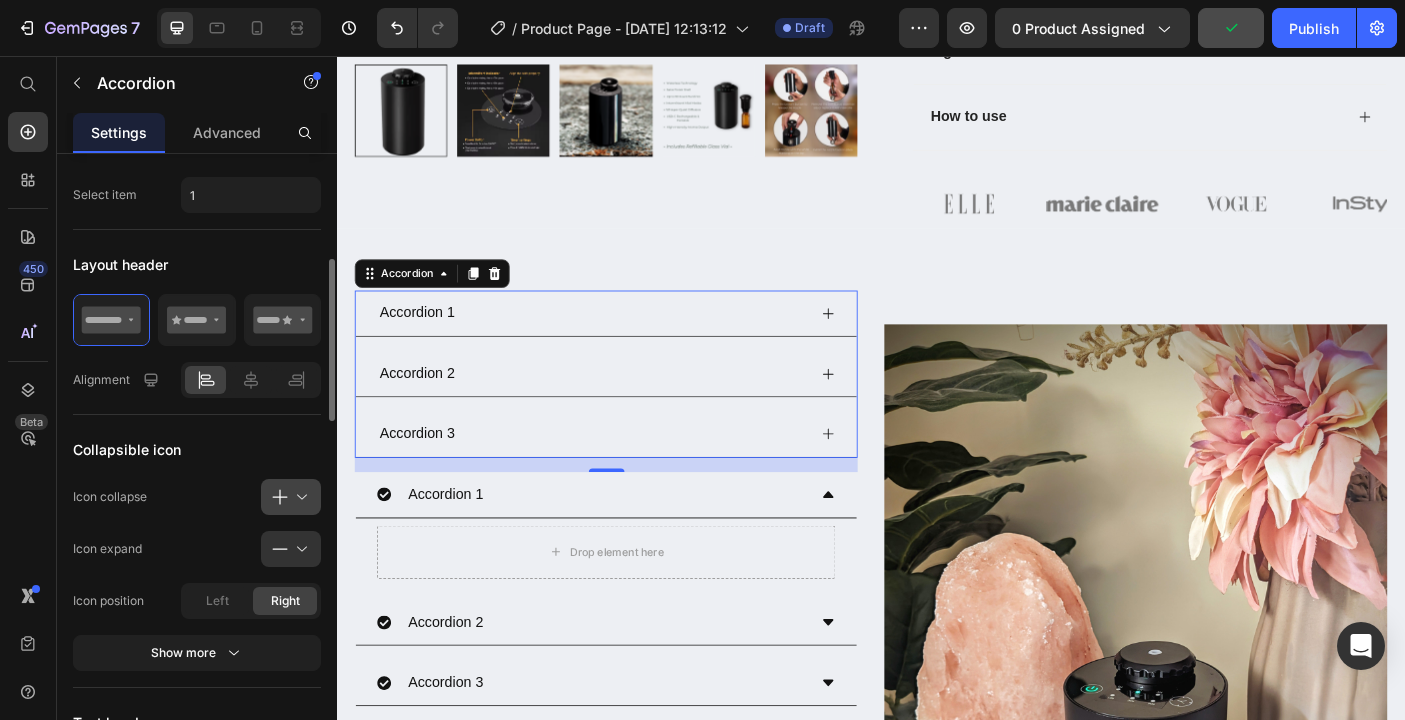 click at bounding box center [299, 497] 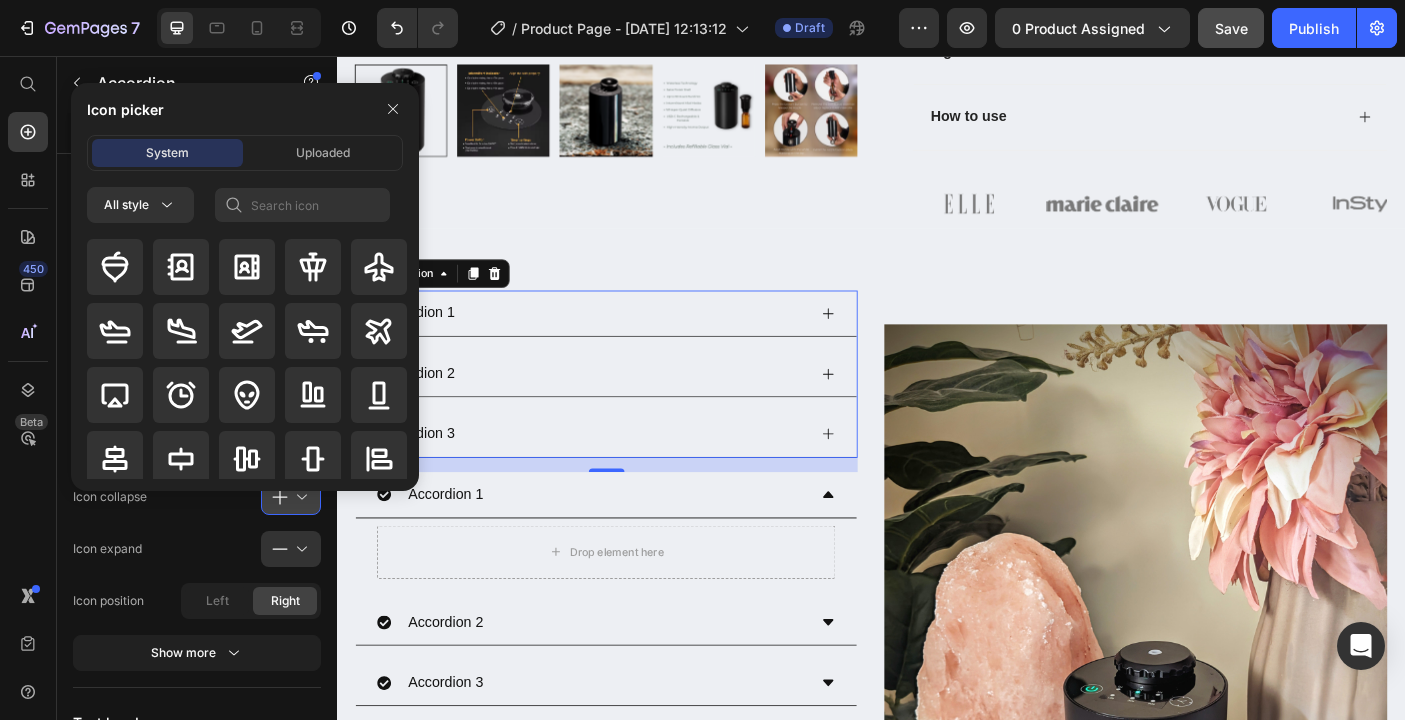 click at bounding box center (299, 497) 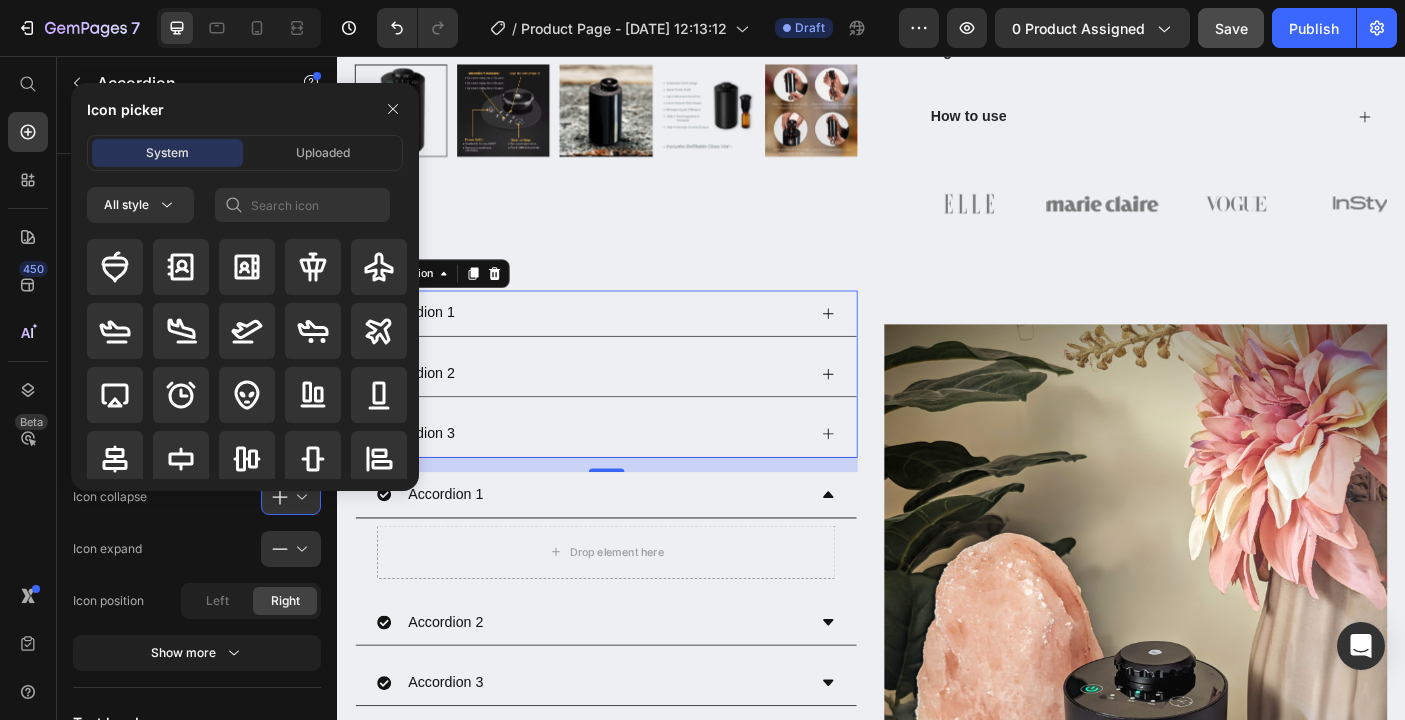 click on "Collapsible icon Icon collapse
Icon expand
Icon position Left Right Show more" 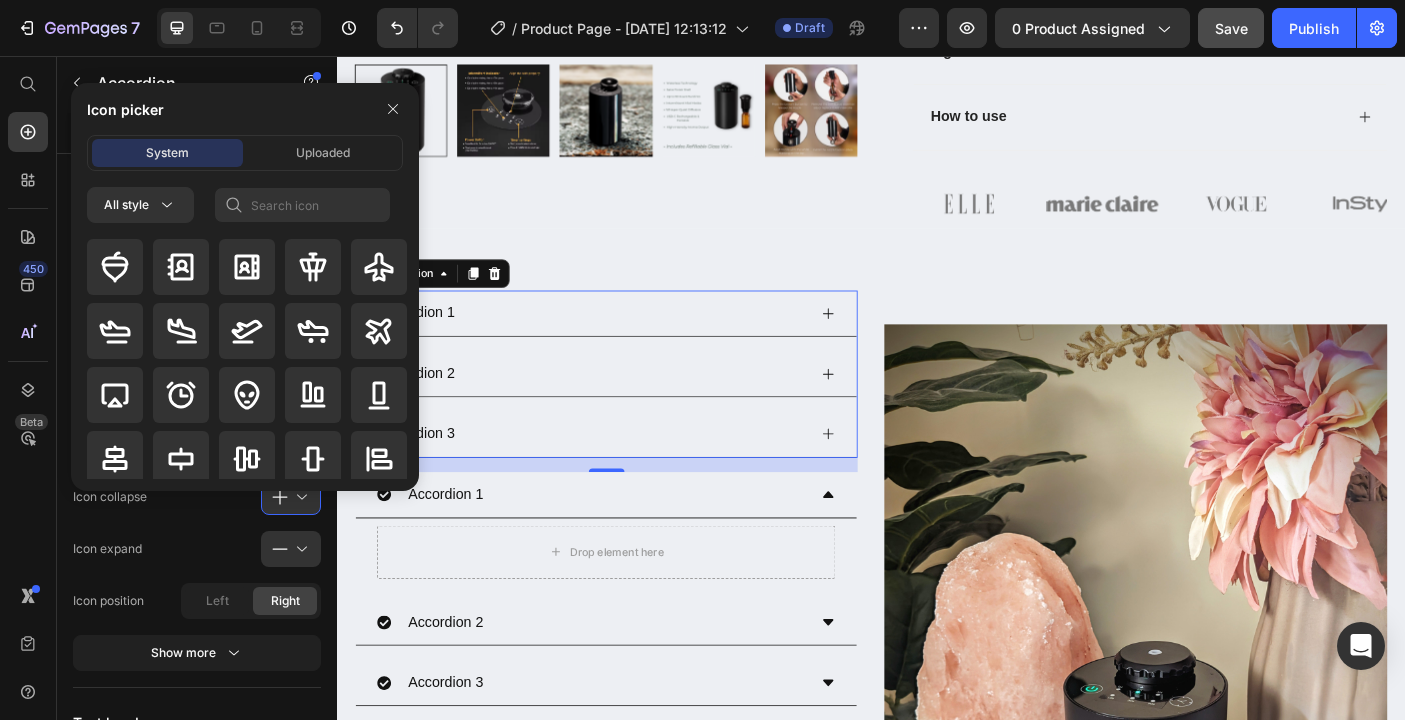 click on "Icon picker System Uploaded All style" at bounding box center [237, 287] 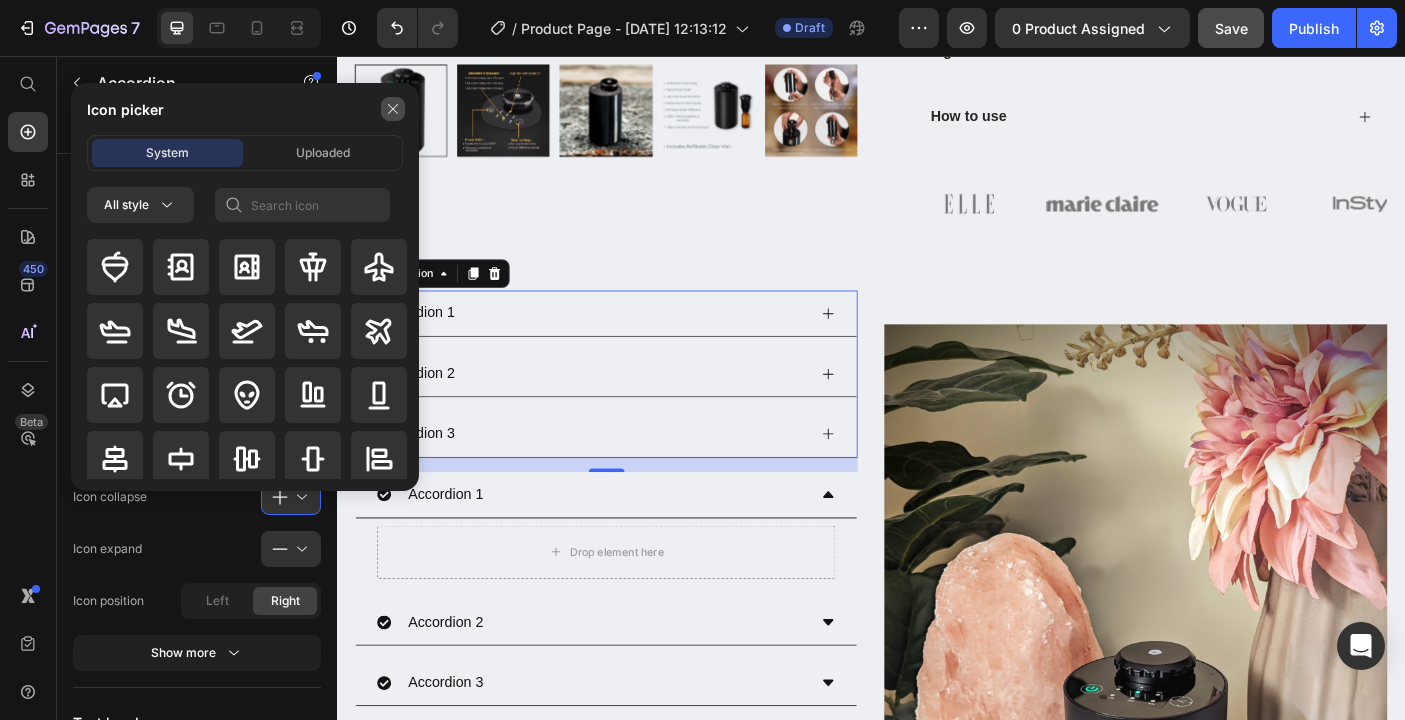 click at bounding box center [393, 109] 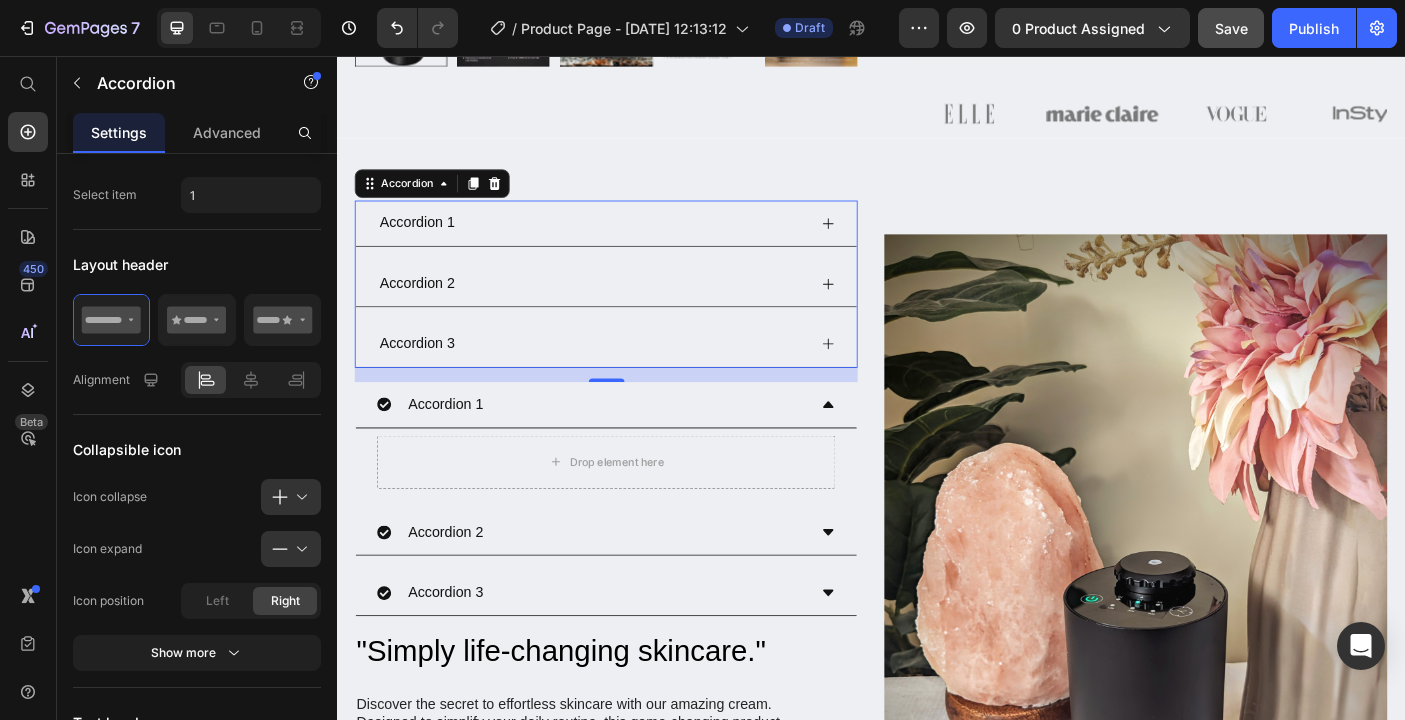 scroll, scrollTop: 835, scrollLeft: 0, axis: vertical 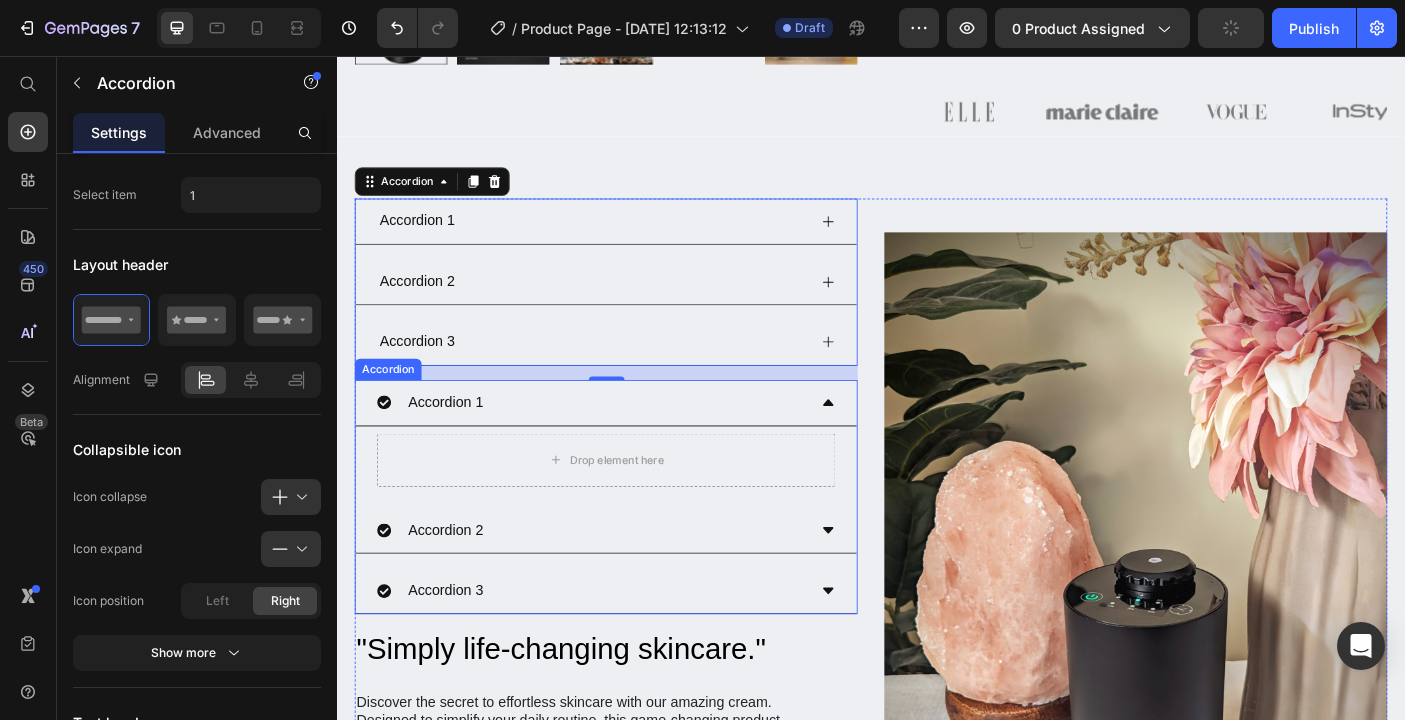 click on "Accordion 1" at bounding box center [639, 446] 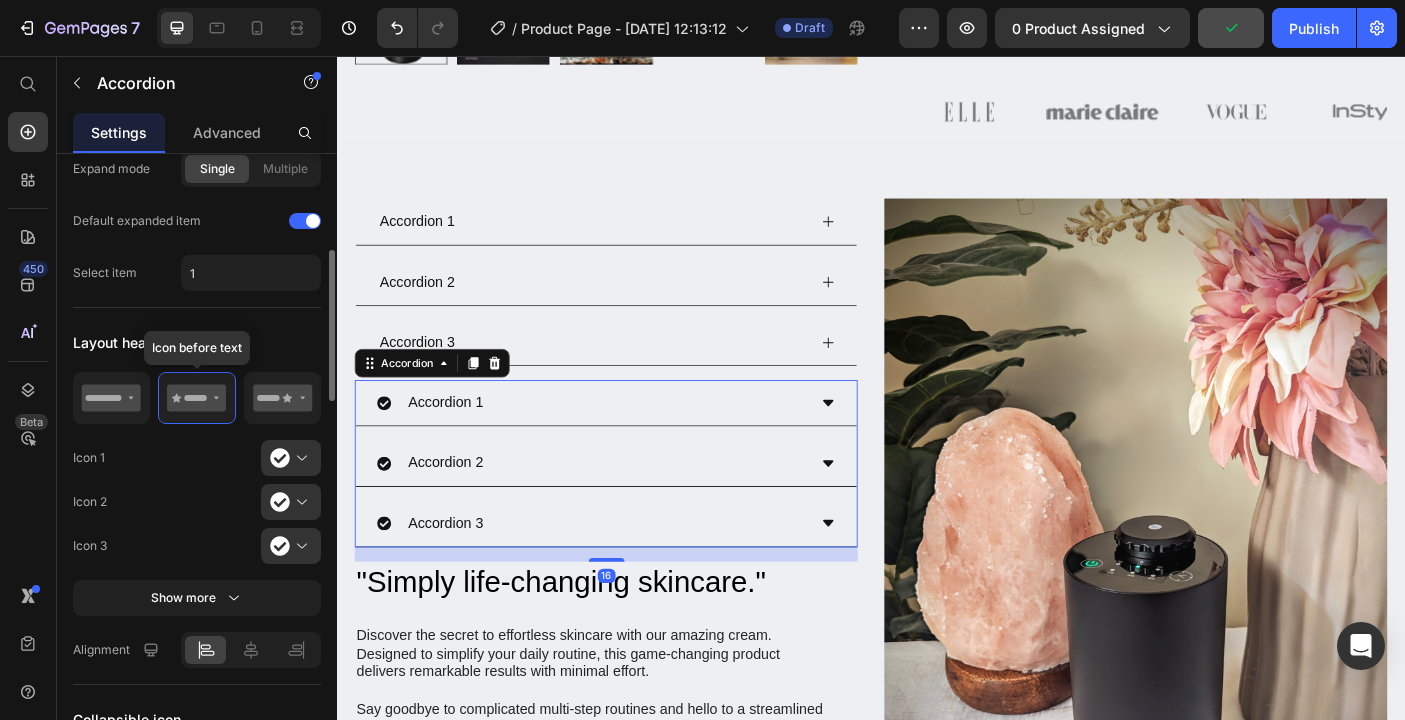 scroll, scrollTop: 319, scrollLeft: 0, axis: vertical 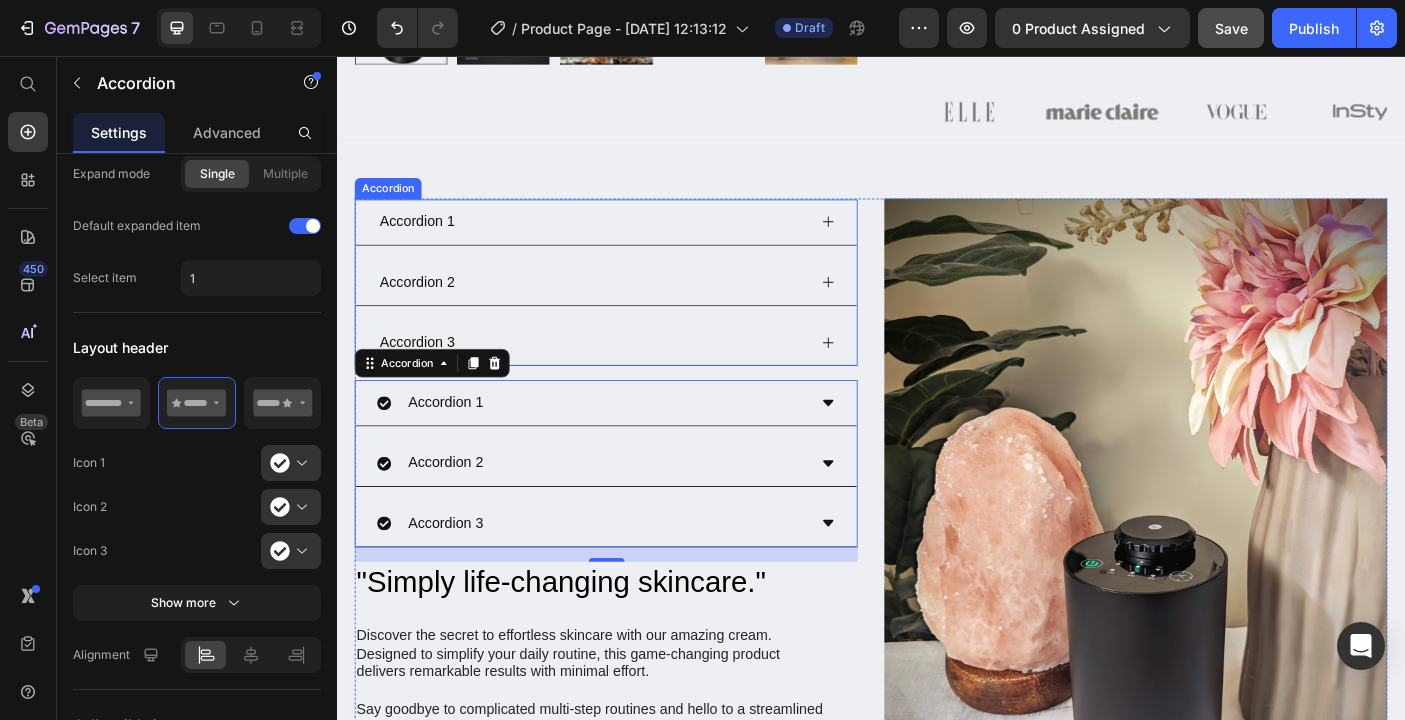 click on "Accordion 1" at bounding box center [623, 242] 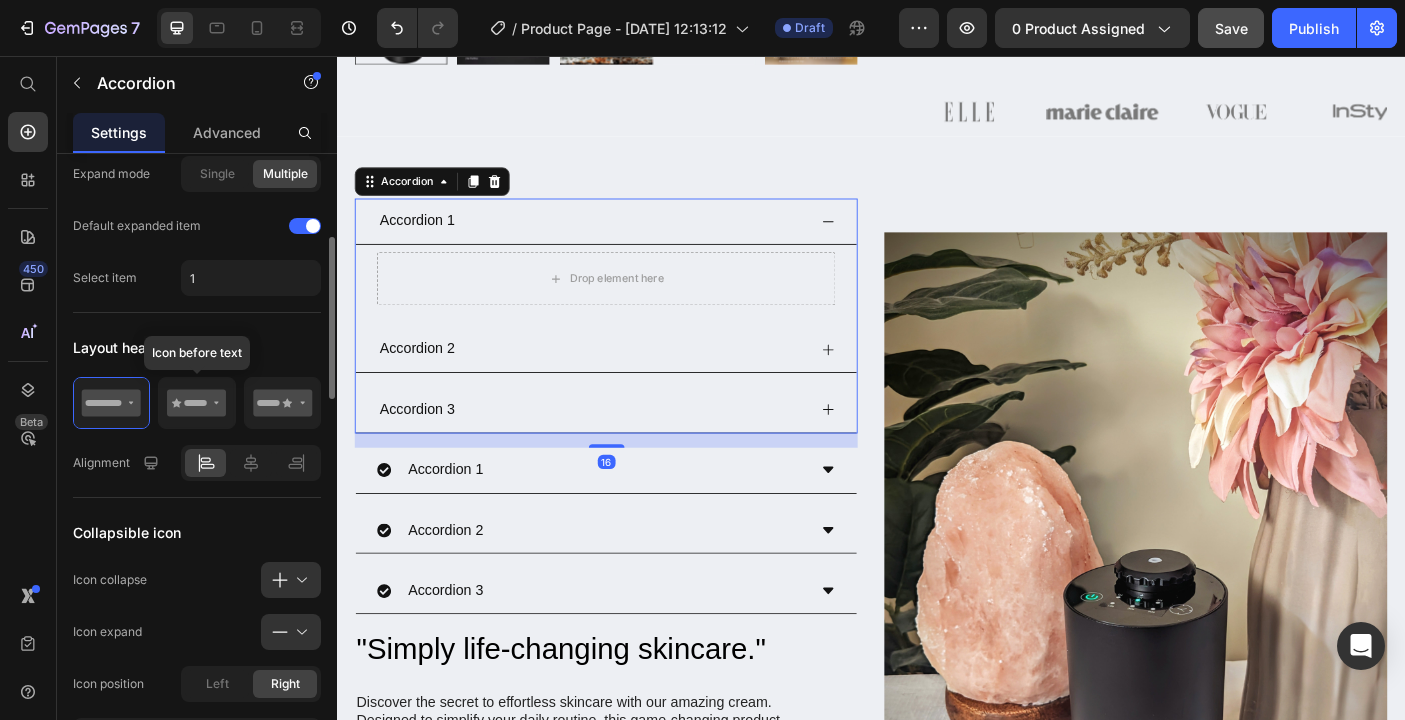 click 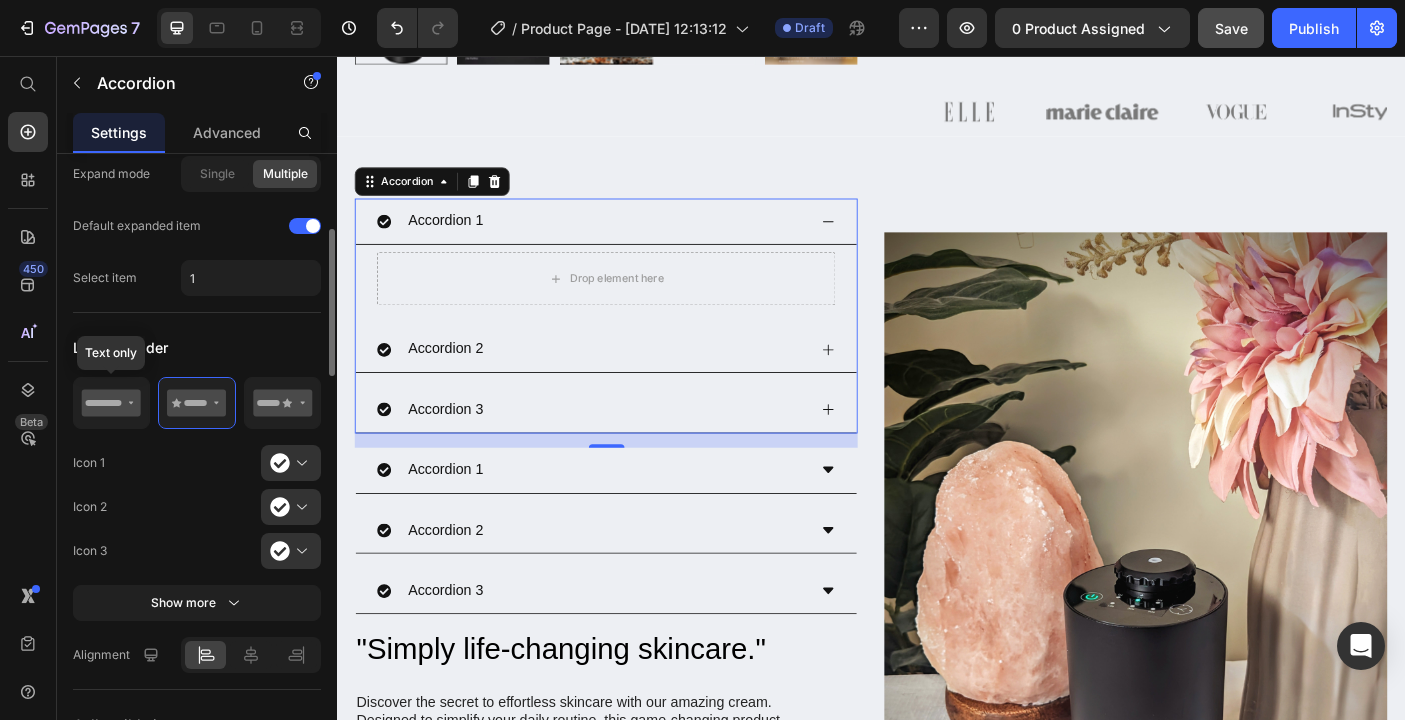 click 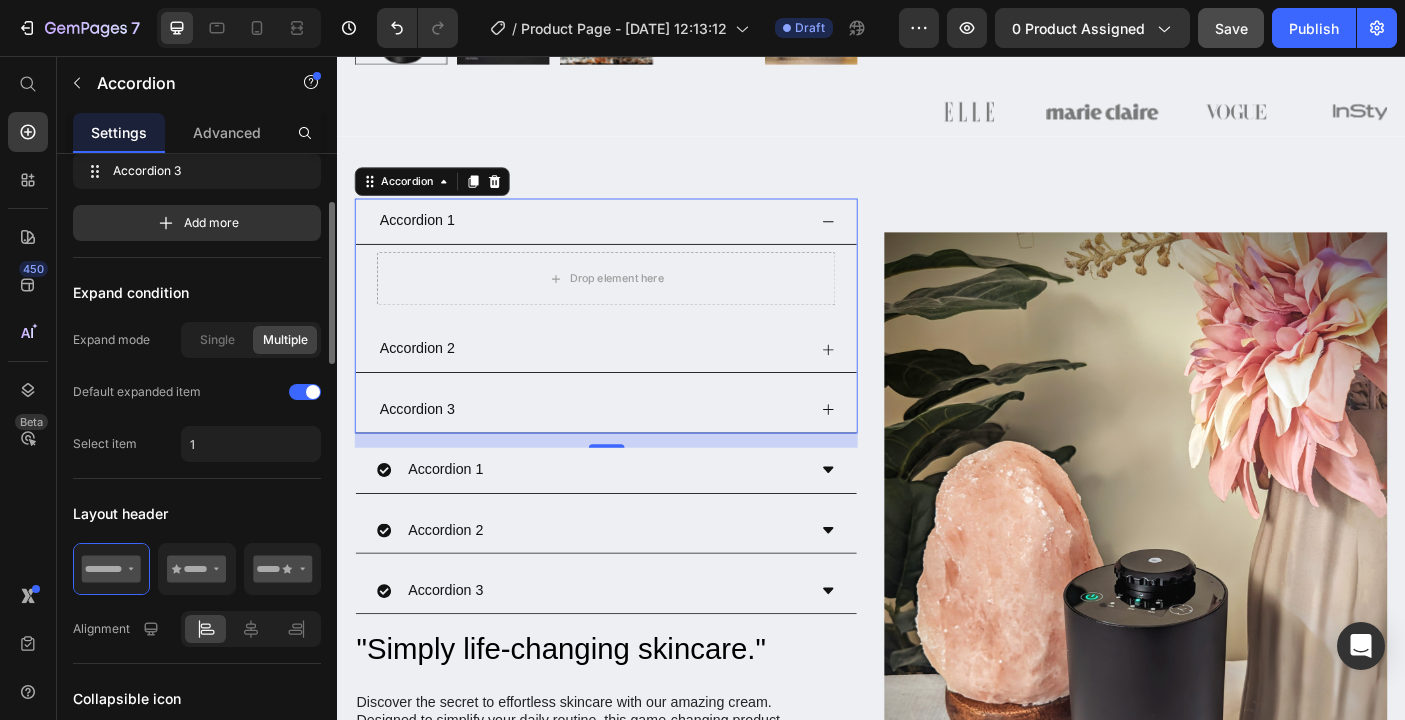 scroll, scrollTop: 139, scrollLeft: 0, axis: vertical 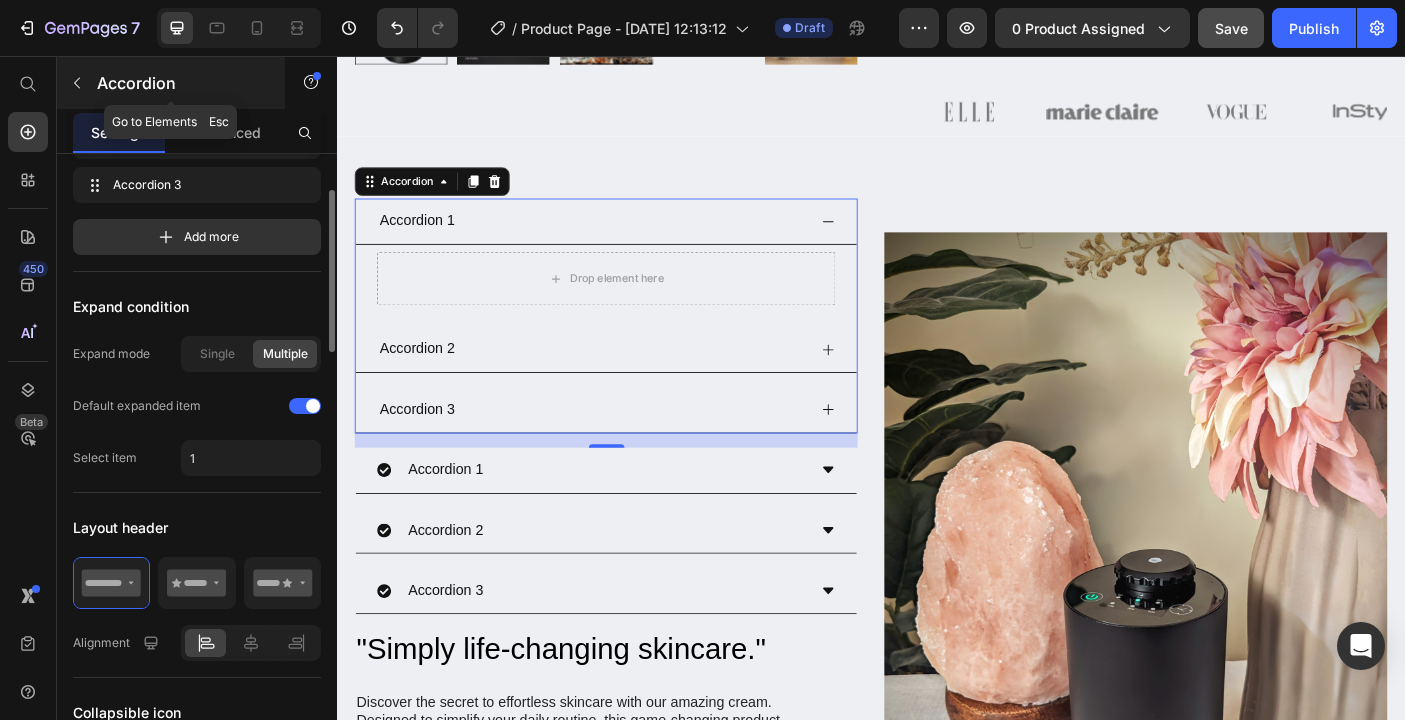 click at bounding box center (77, 83) 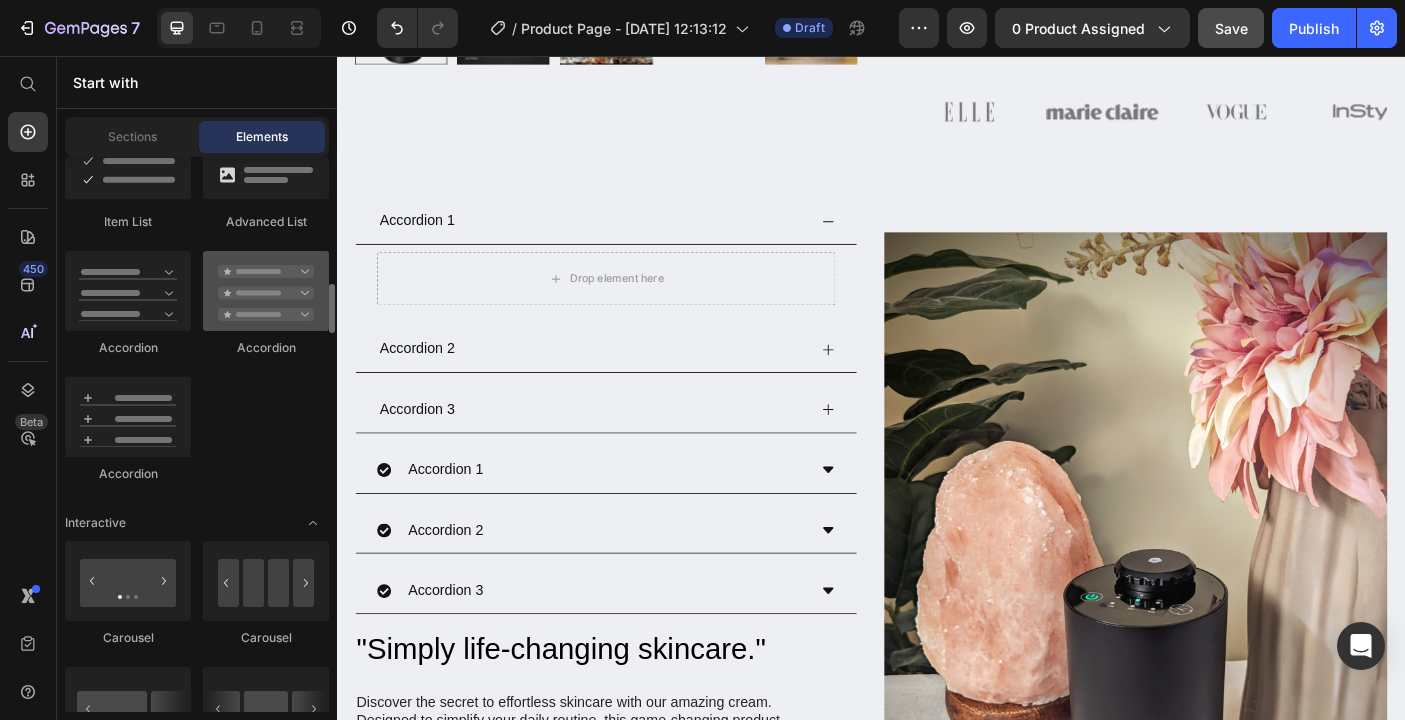 scroll, scrollTop: 1796, scrollLeft: 0, axis: vertical 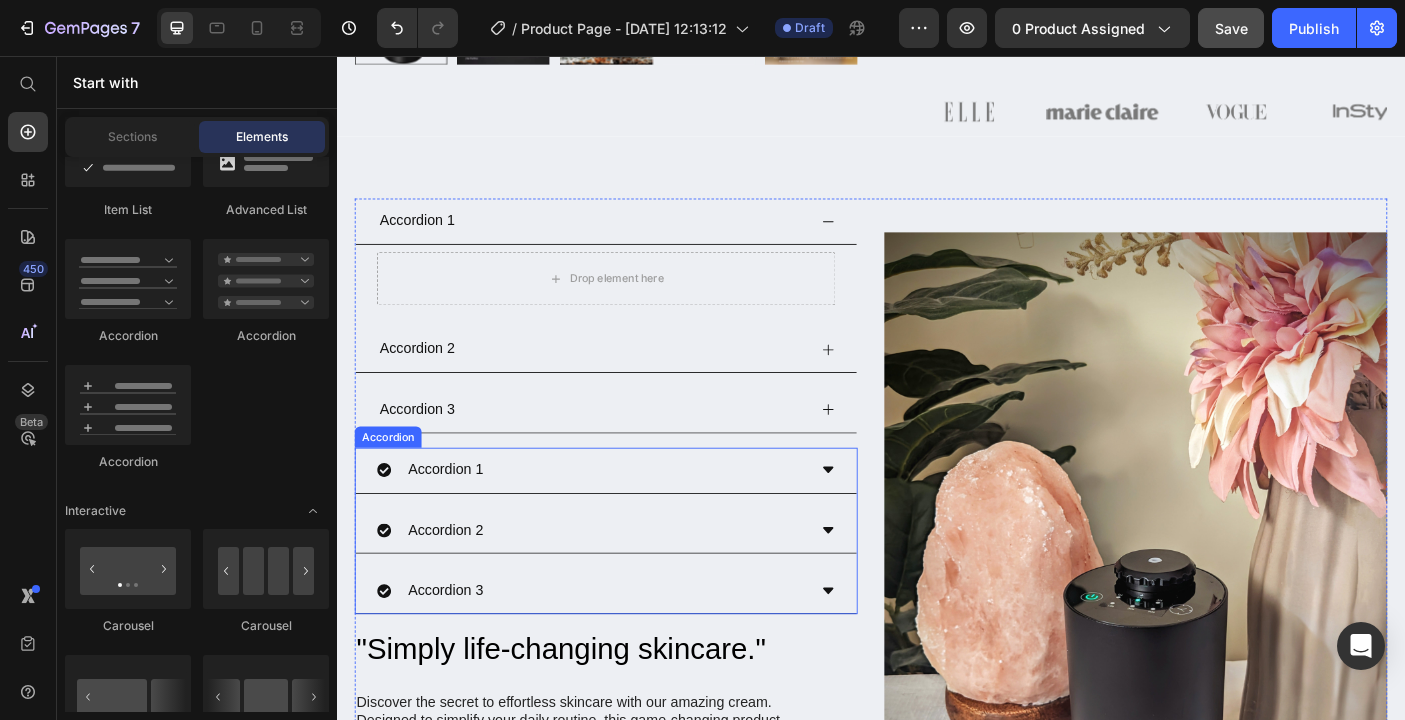 click on "Accordion 1" at bounding box center [623, 521] 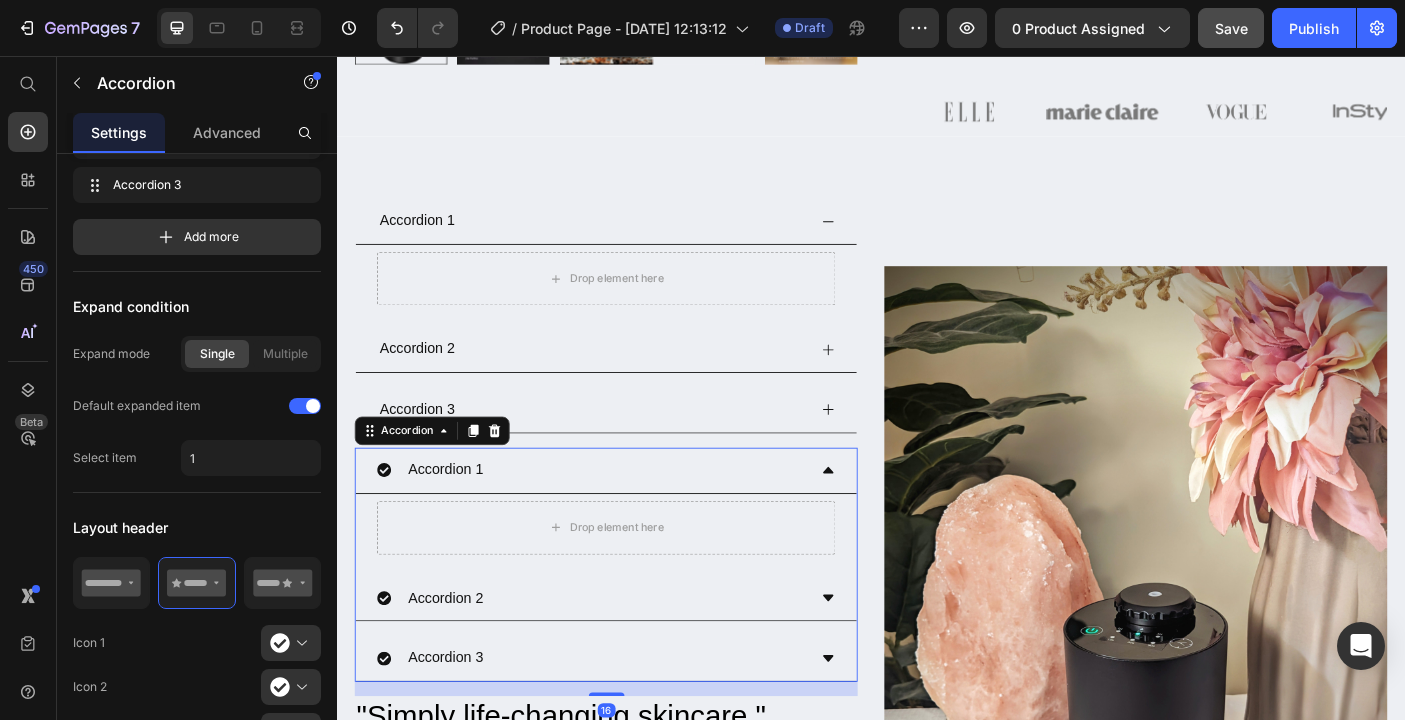 click on "Accordion 1
Drop element here
Accordion 2
Accordion 3 Accordion
Accordion 1
Drop element here
Accordion 2
Accordion 3 Accordion   16 "Simply life-changing skincare." Heading Discover the secret to effortless skincare with our amazing cream. Designed to simplify your daily routine, this game-changing product delivers remarkable results with minimal effort.     Try our cream today and embrace the simplicity of beautiful skin. Text Block Row" at bounding box center [639, 668] 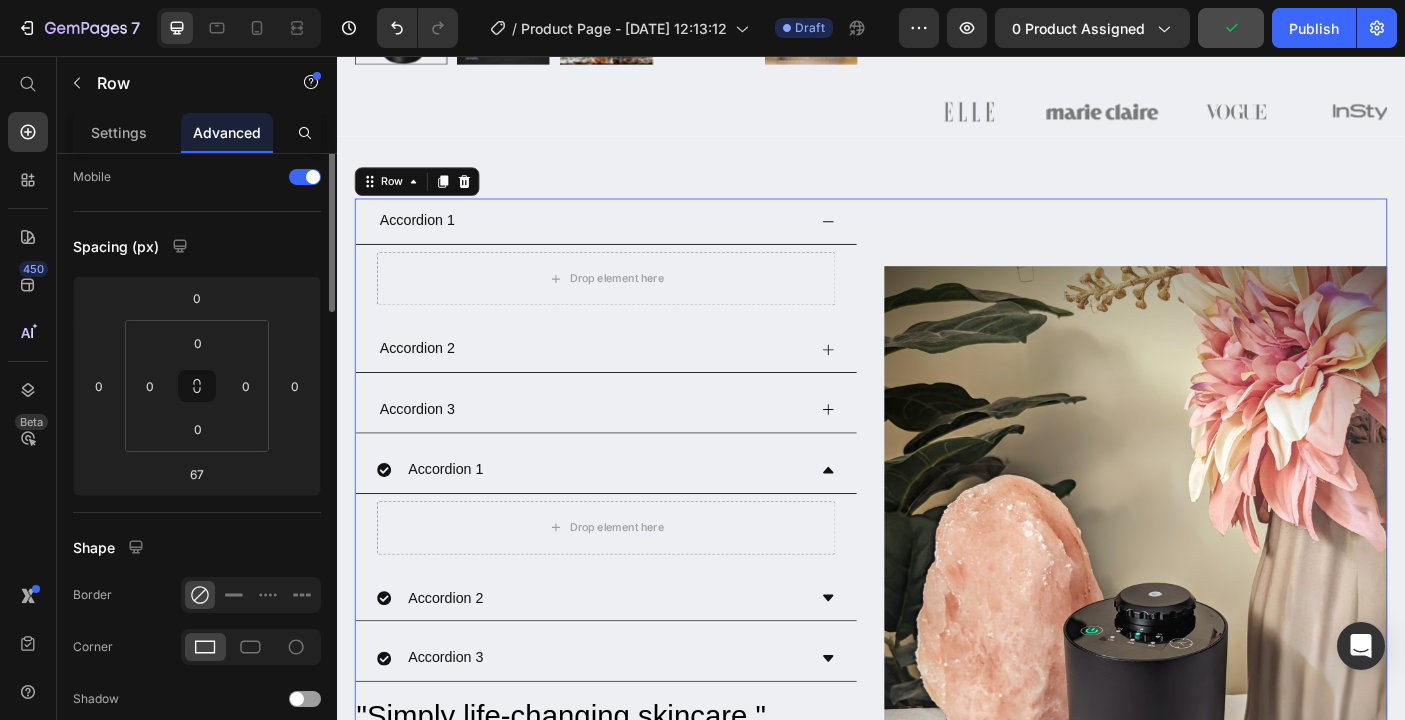 scroll, scrollTop: 0, scrollLeft: 0, axis: both 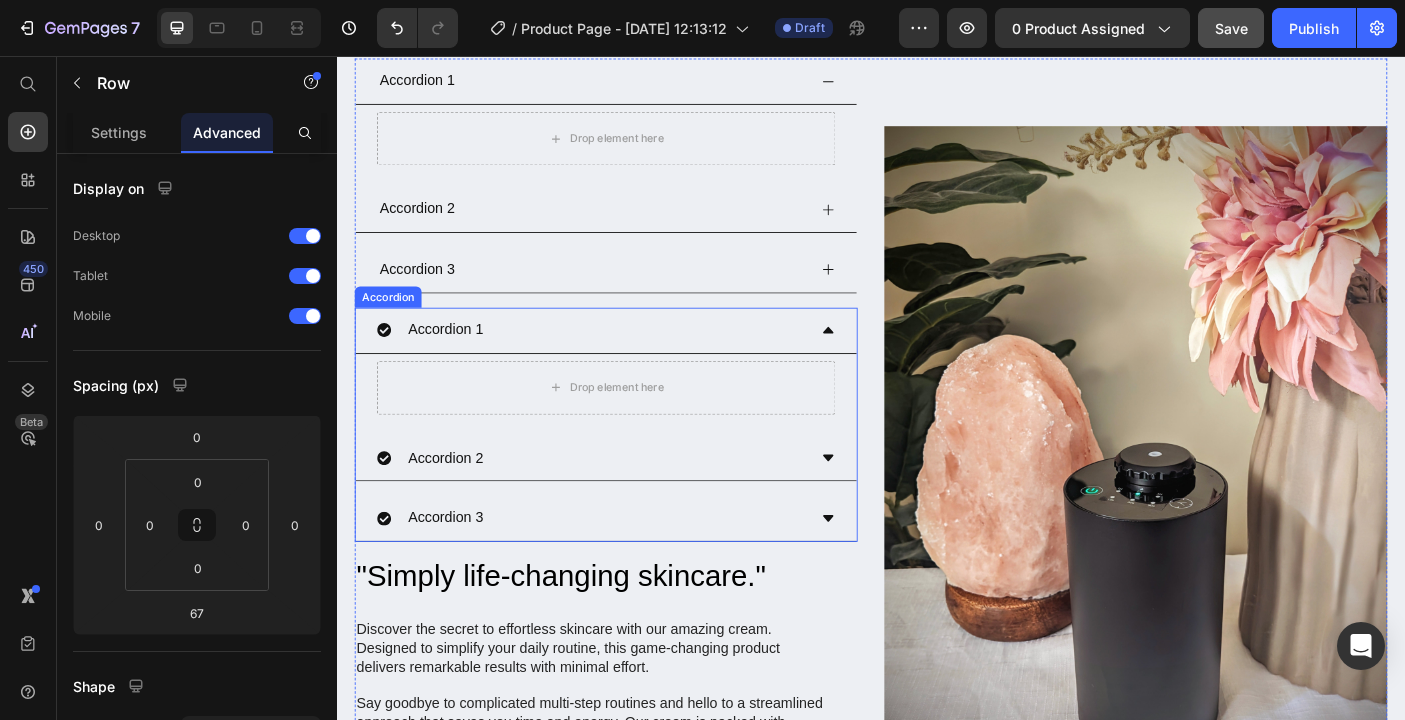 click on "Accordion 3" at bounding box center [639, 576] 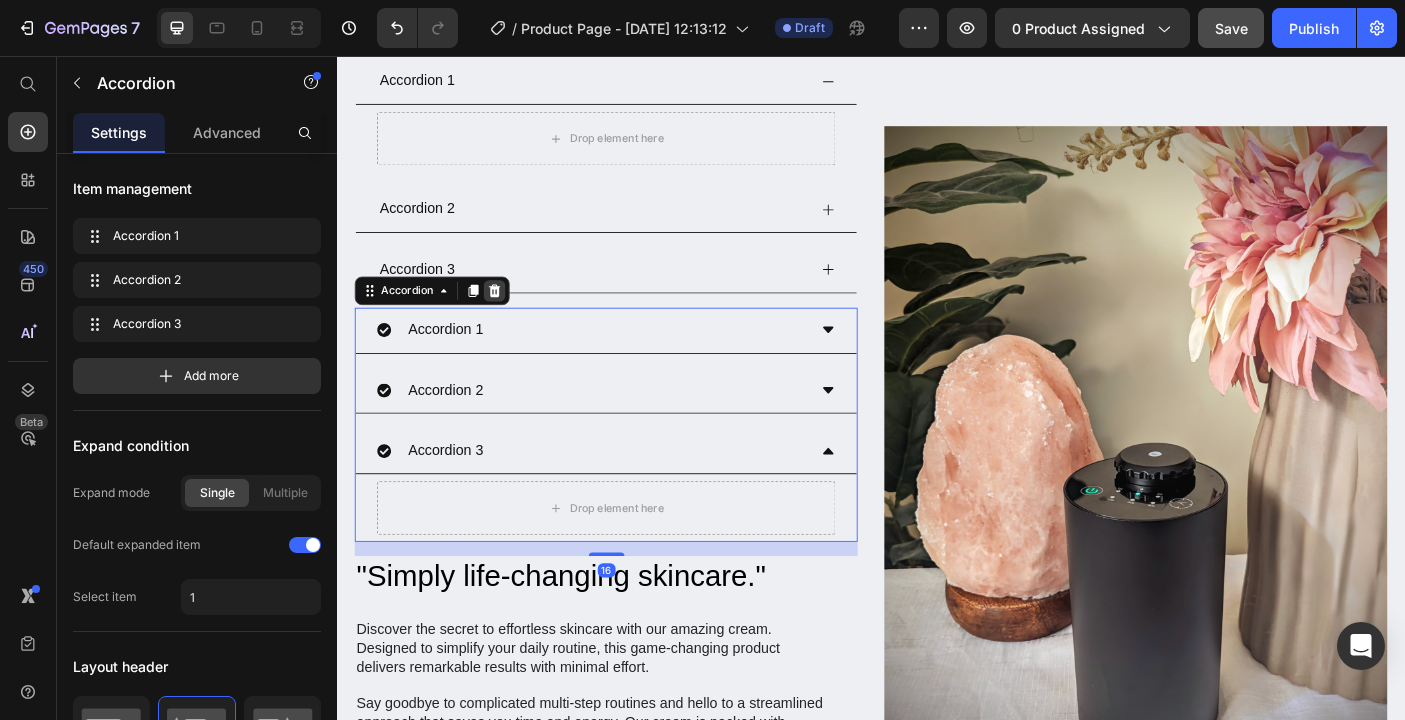 click 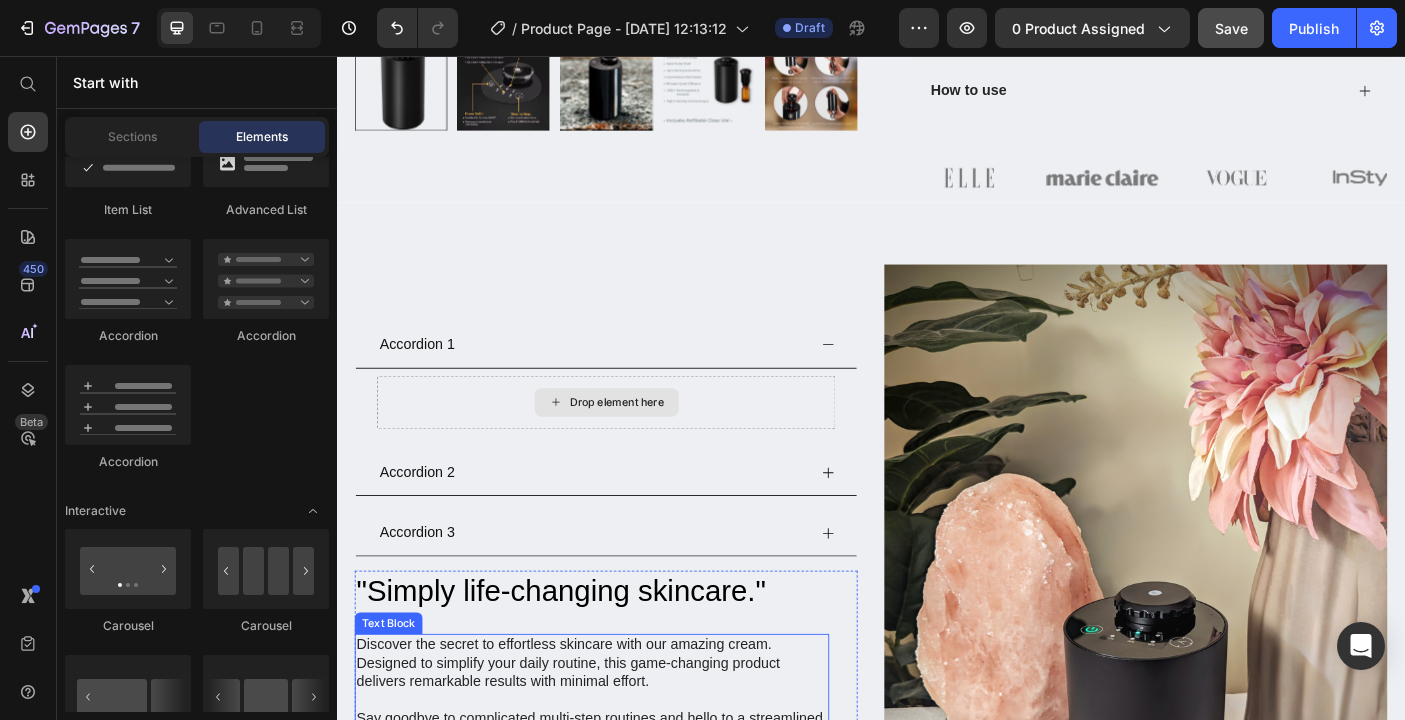 scroll, scrollTop: 752, scrollLeft: 0, axis: vertical 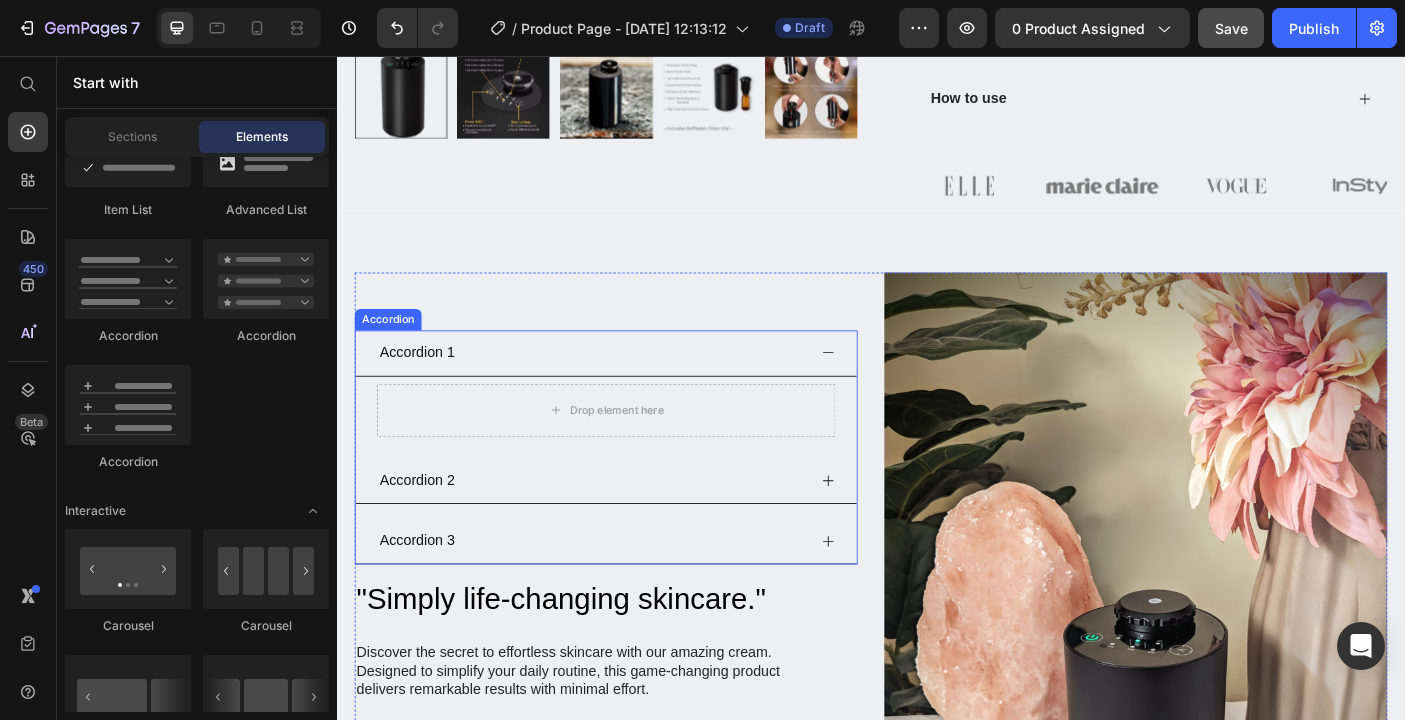 click 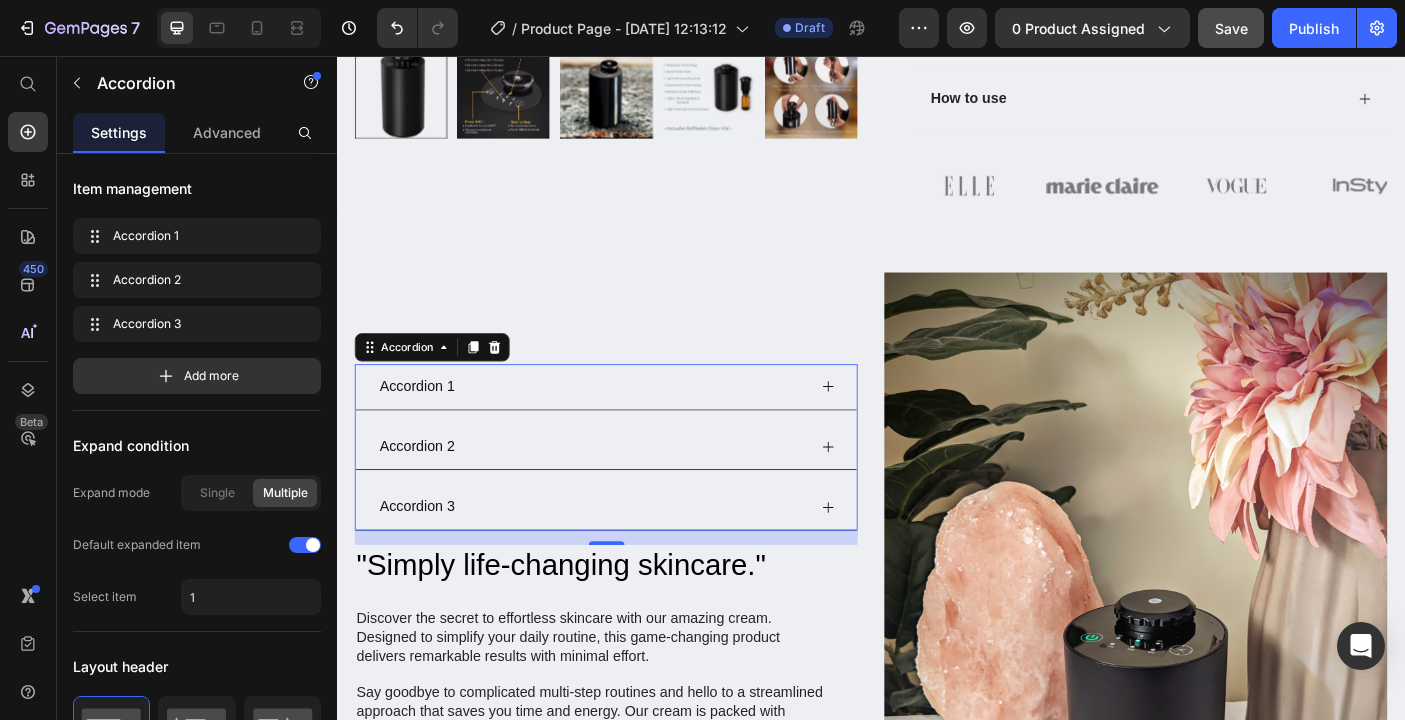 click on "Accordion 1" at bounding box center [427, 427] 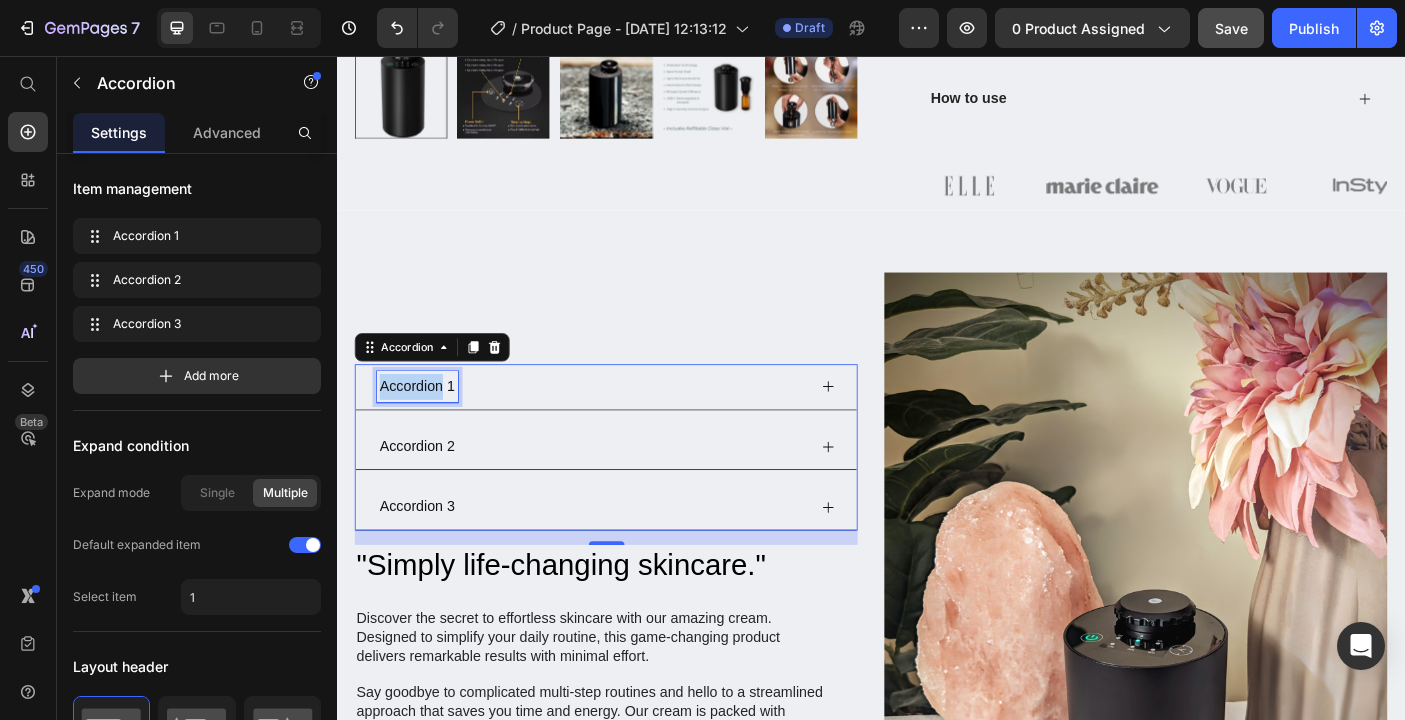 click on "Accordion 1" at bounding box center [427, 427] 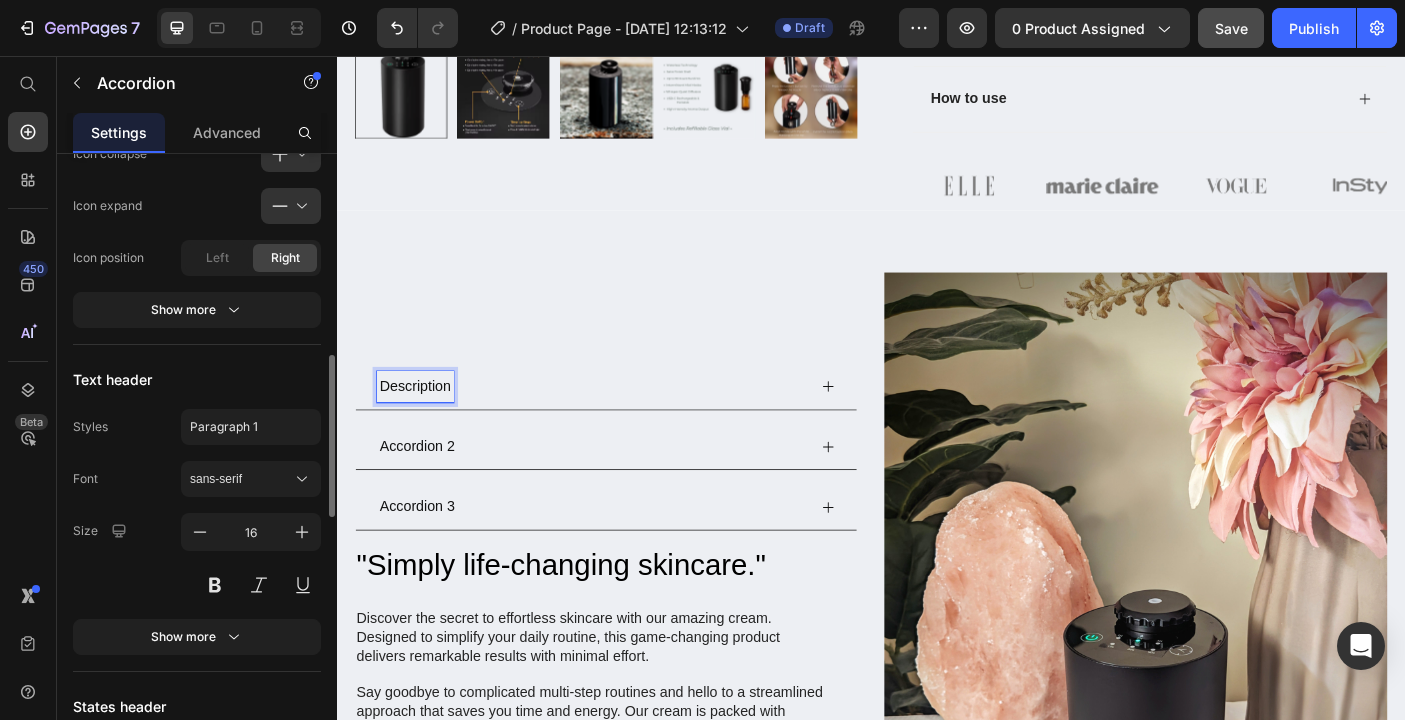 scroll, scrollTop: 750, scrollLeft: 0, axis: vertical 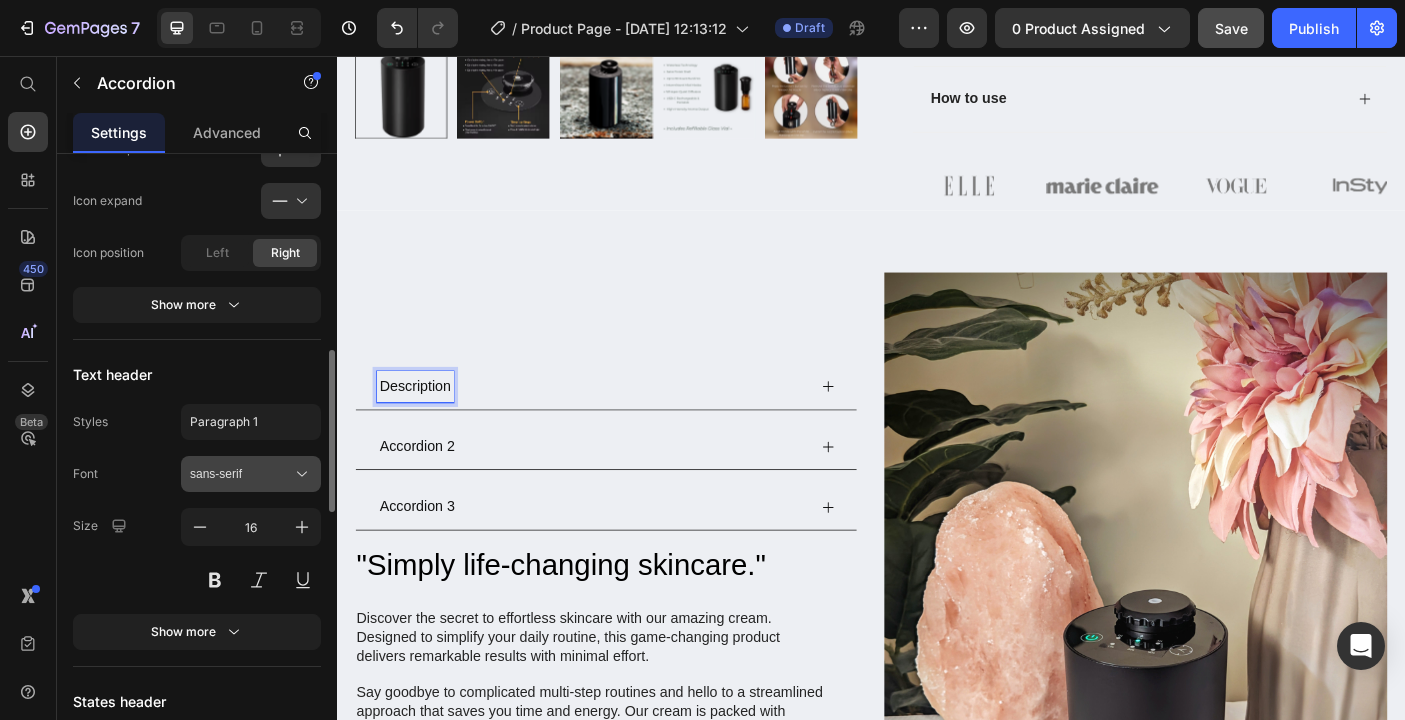 click on "sans-serif" at bounding box center [251, 474] 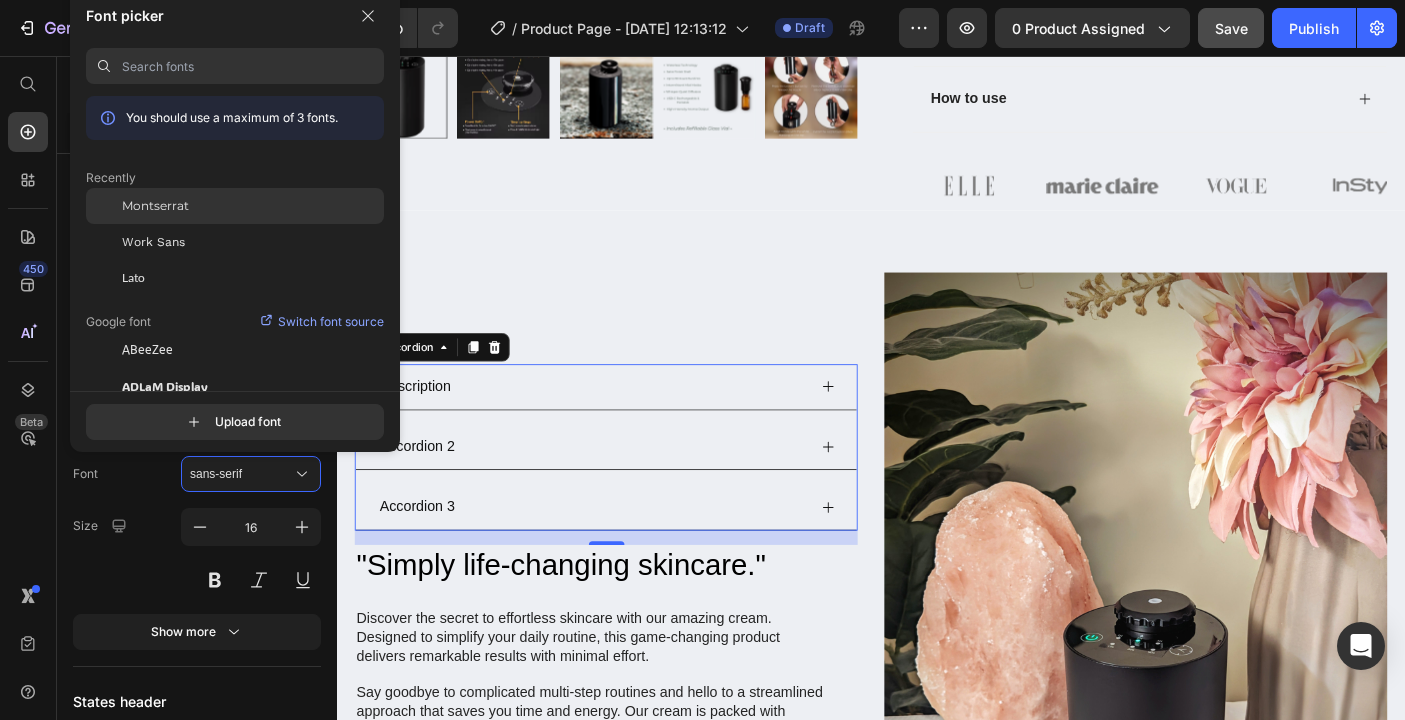click on "Montserrat" at bounding box center (155, 206) 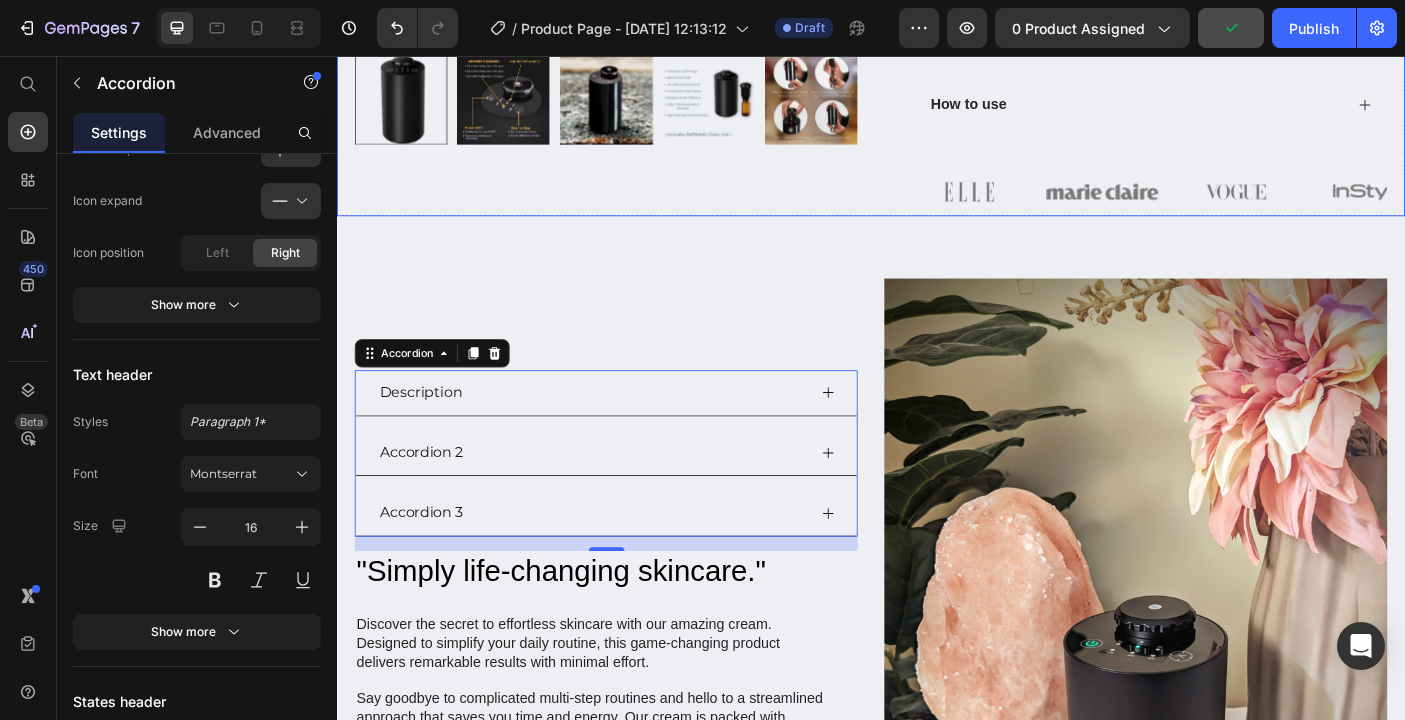 scroll, scrollTop: 743, scrollLeft: 0, axis: vertical 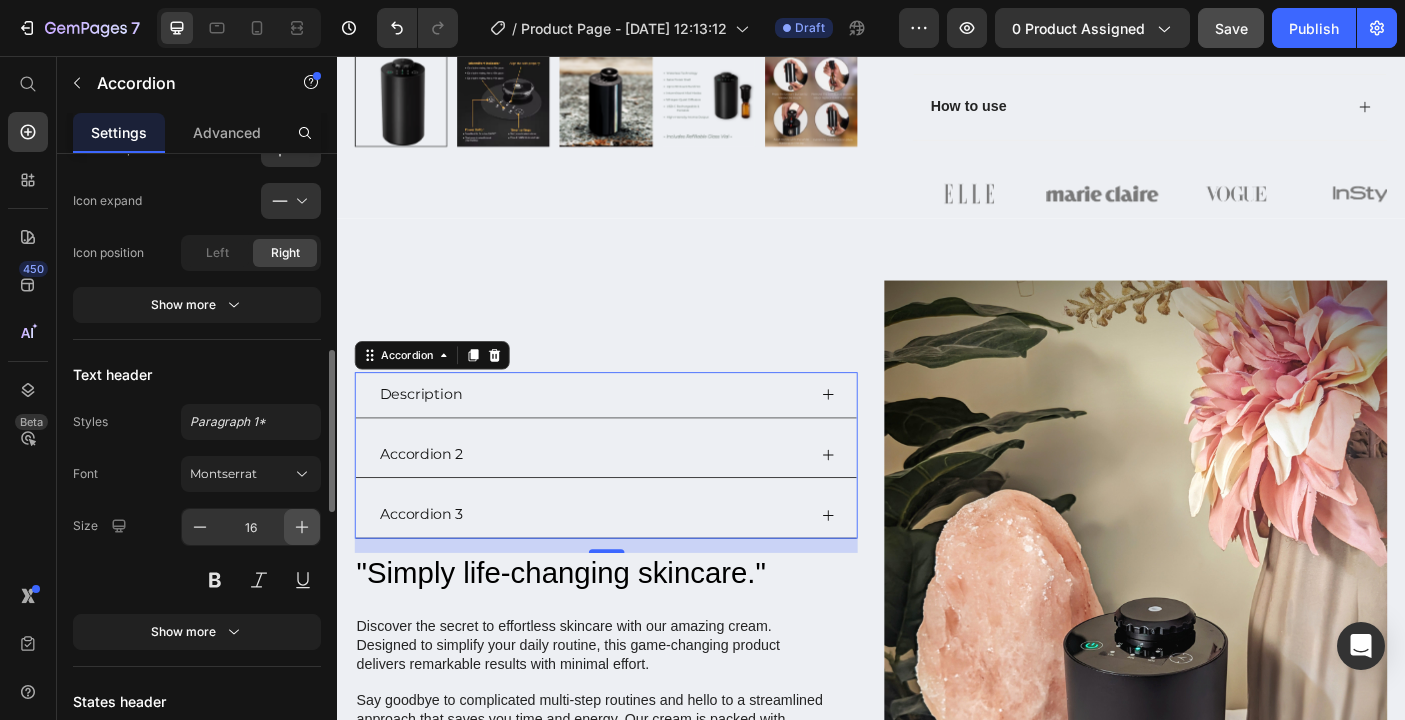 click 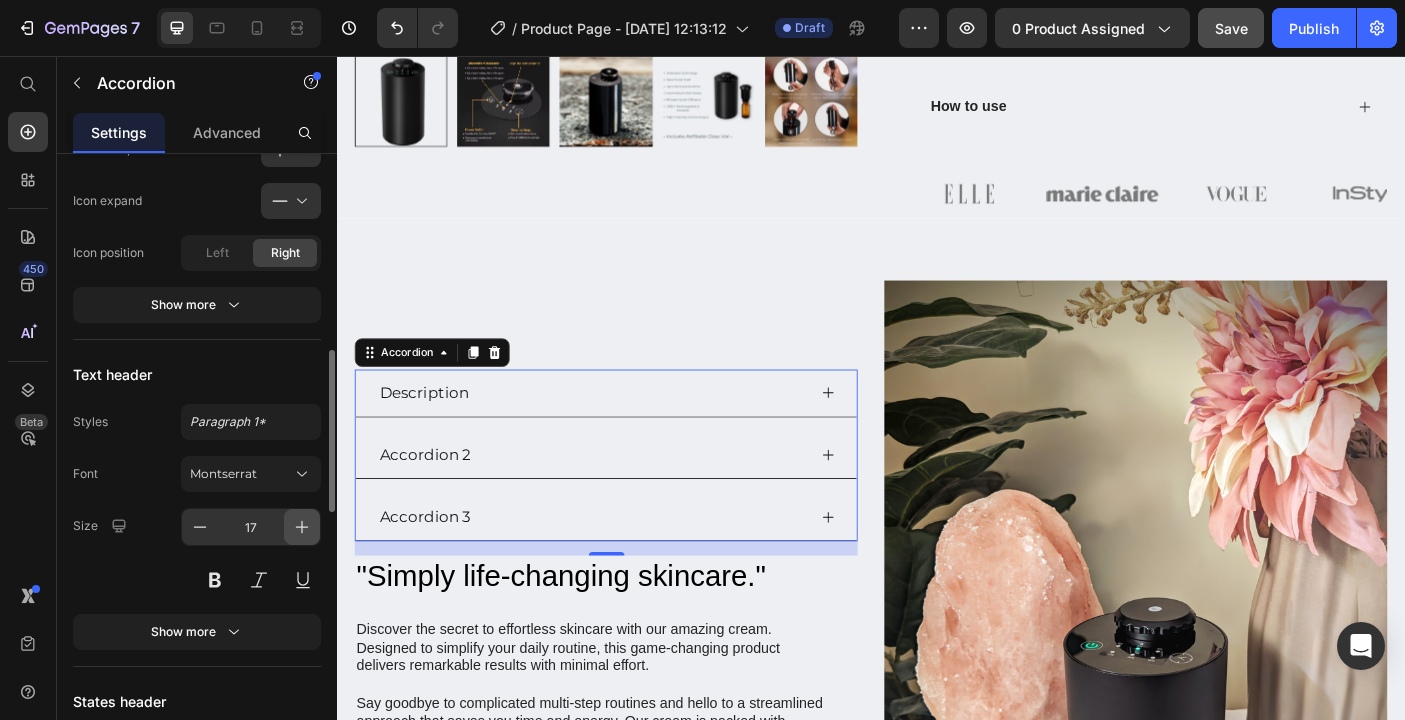 click 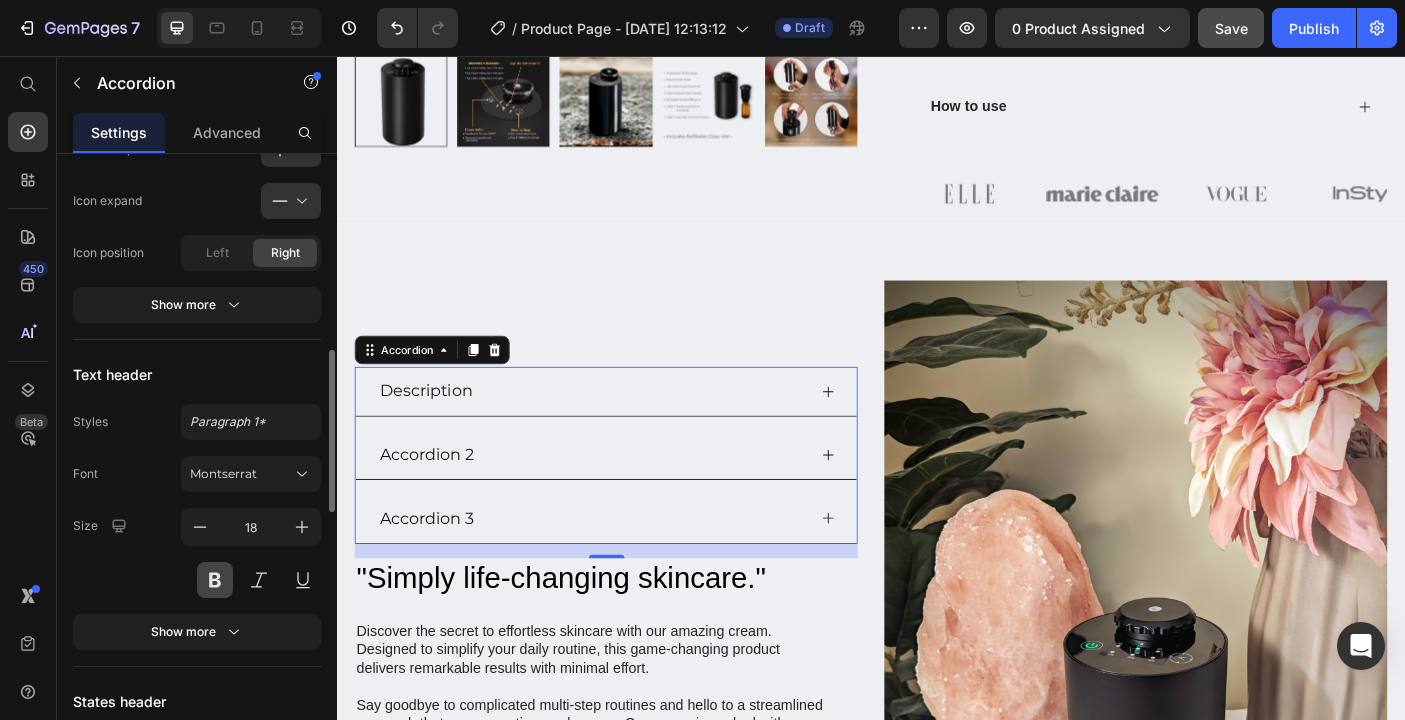 click at bounding box center (215, 580) 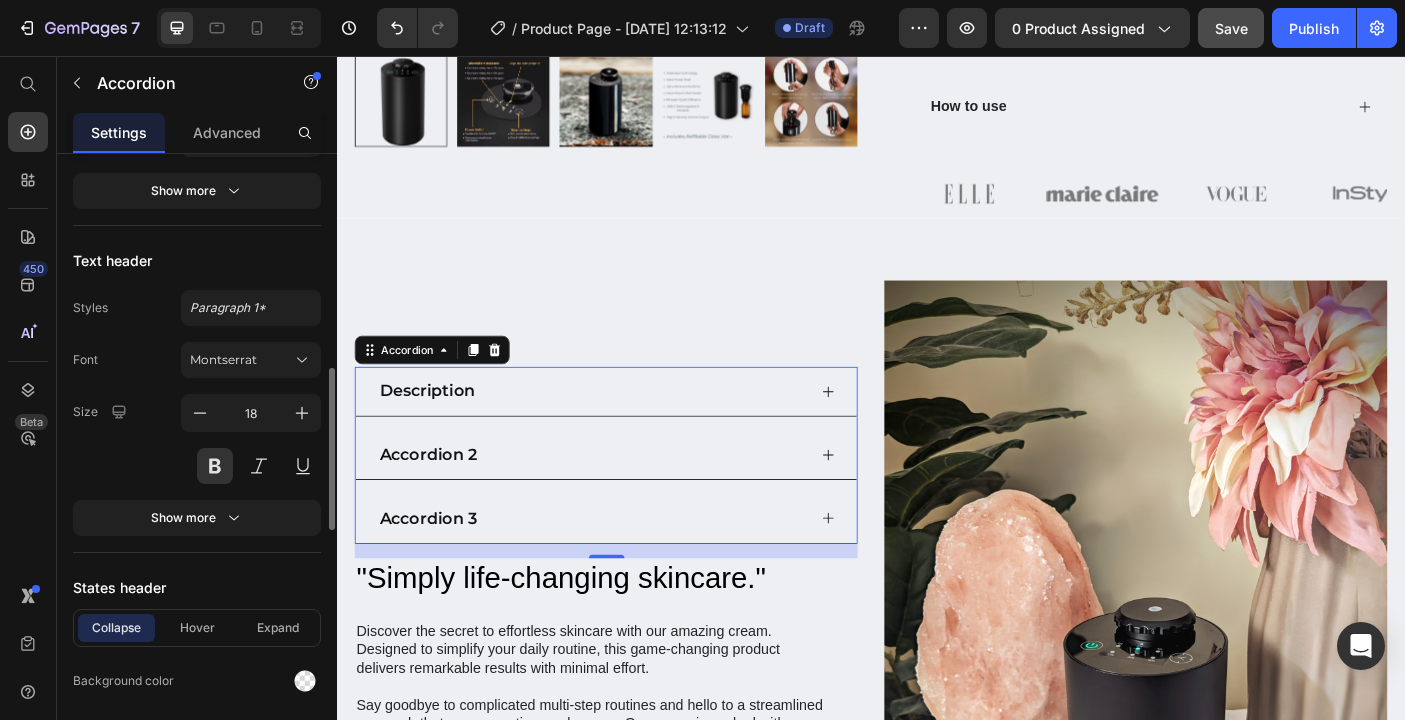 scroll, scrollTop: 868, scrollLeft: 0, axis: vertical 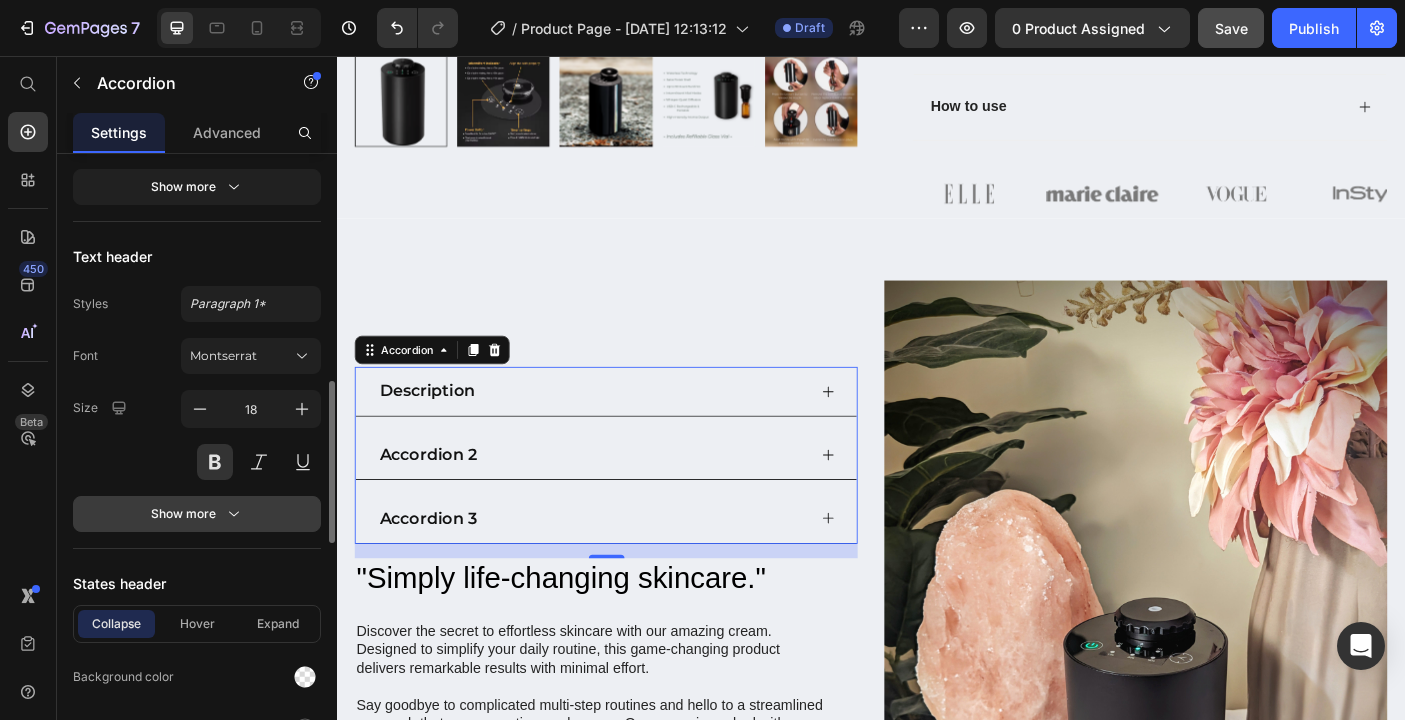 click on "Show more" at bounding box center (197, 514) 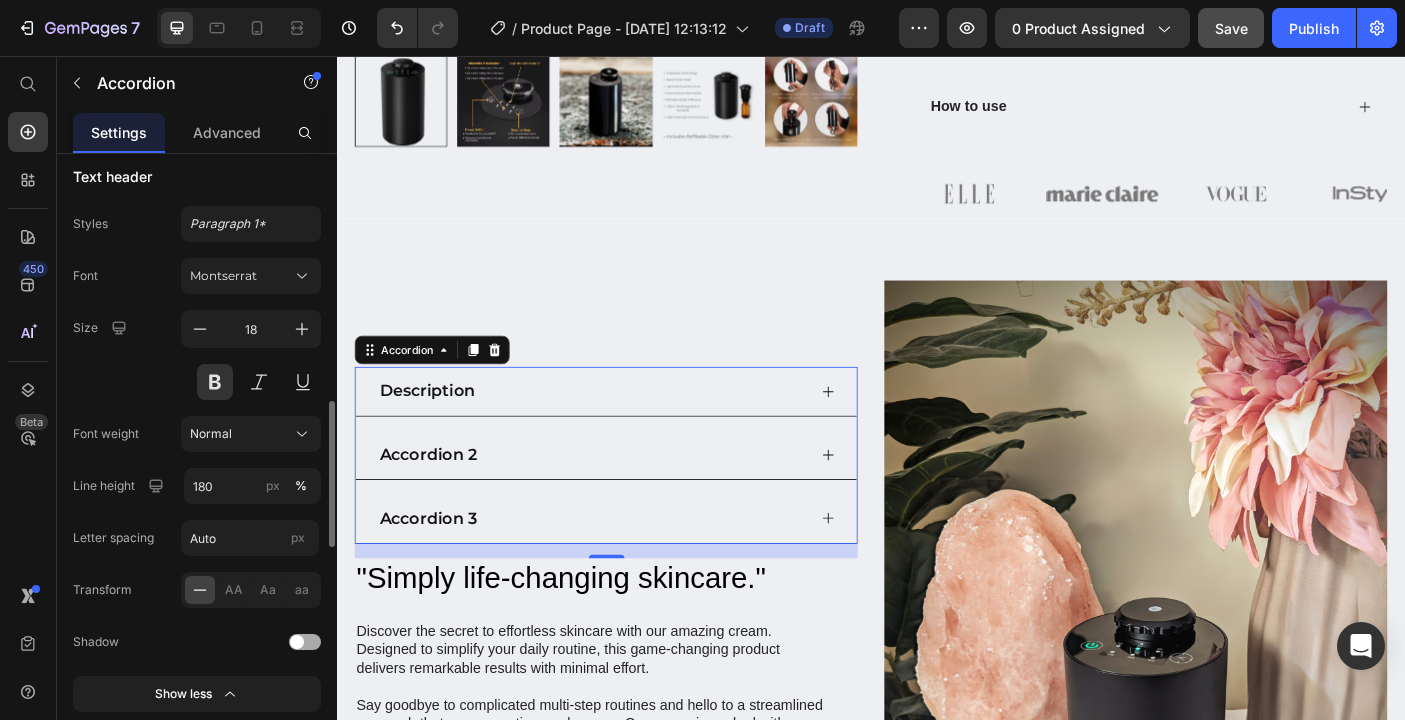 scroll, scrollTop: 985, scrollLeft: 0, axis: vertical 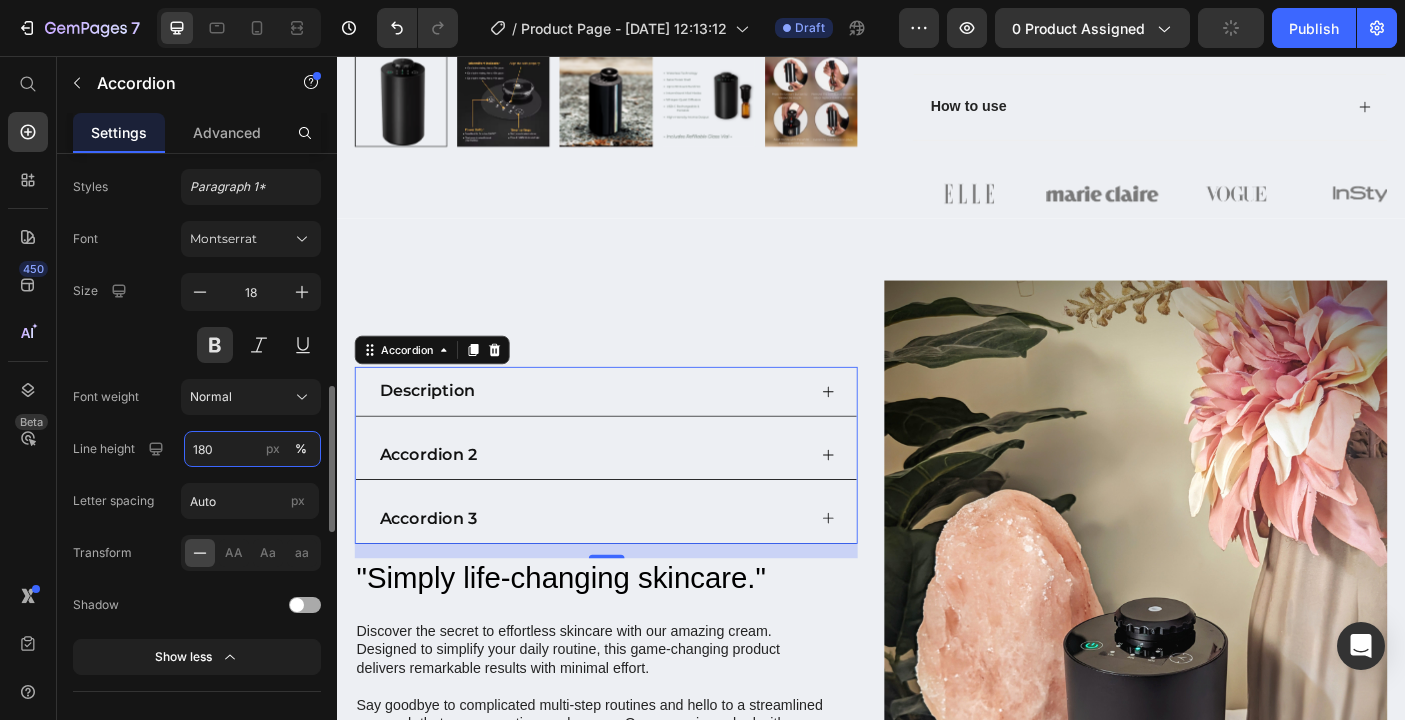 click on "180" at bounding box center [252, 449] 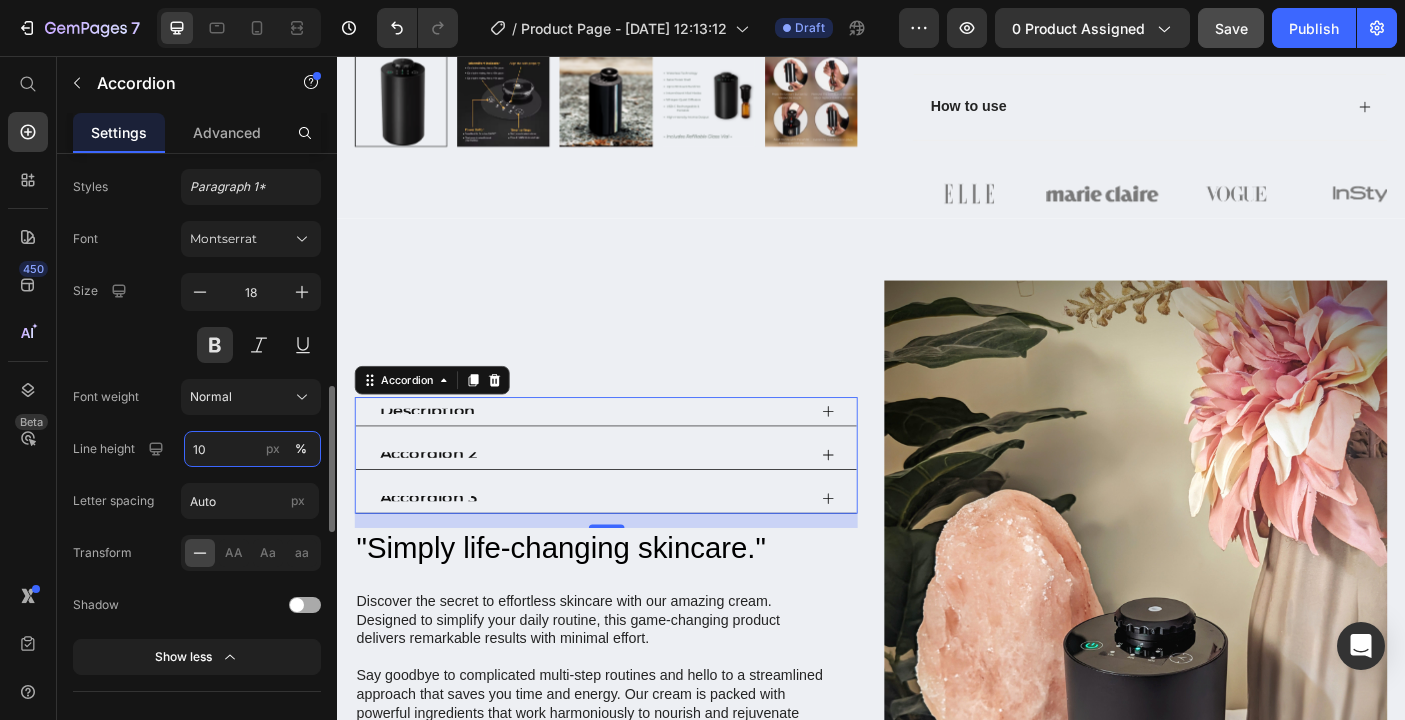 type on "1" 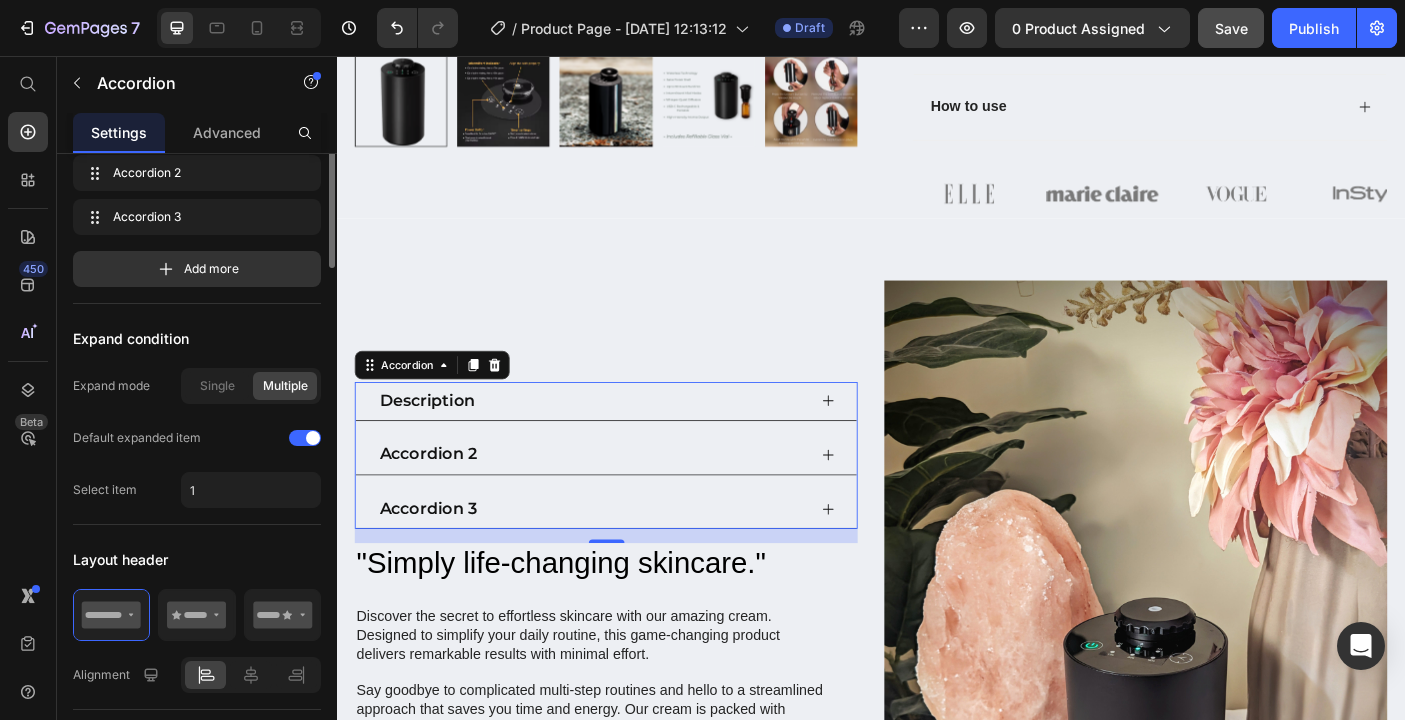 scroll, scrollTop: 121, scrollLeft: 0, axis: vertical 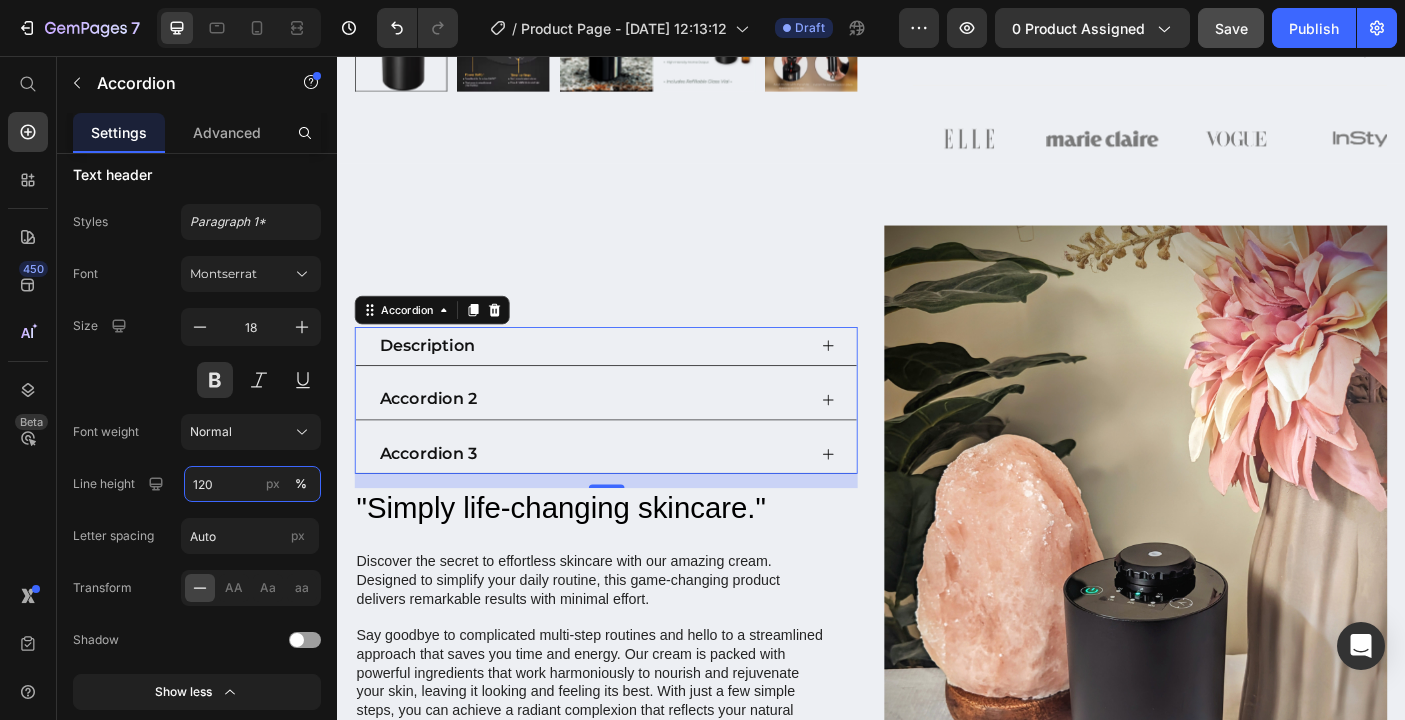 type on "120" 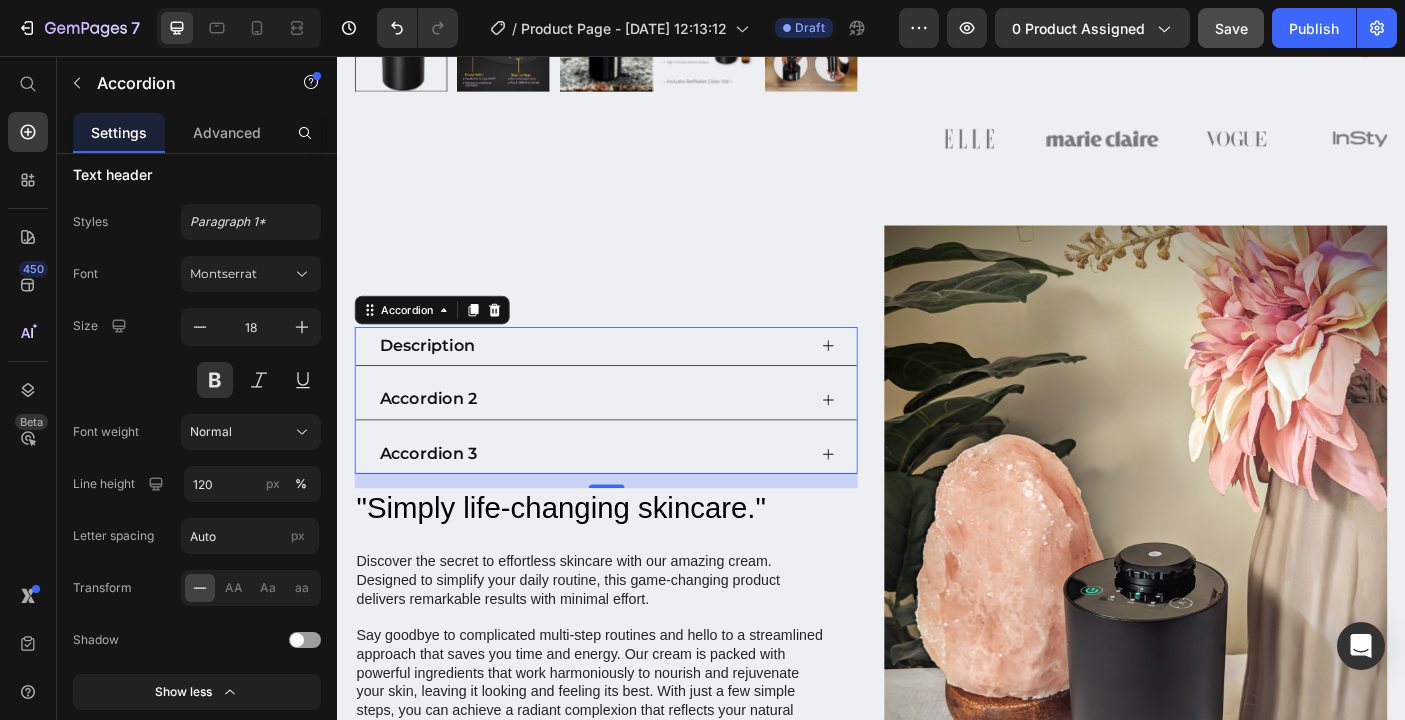 click on "Accordion 2" at bounding box center (623, 443) 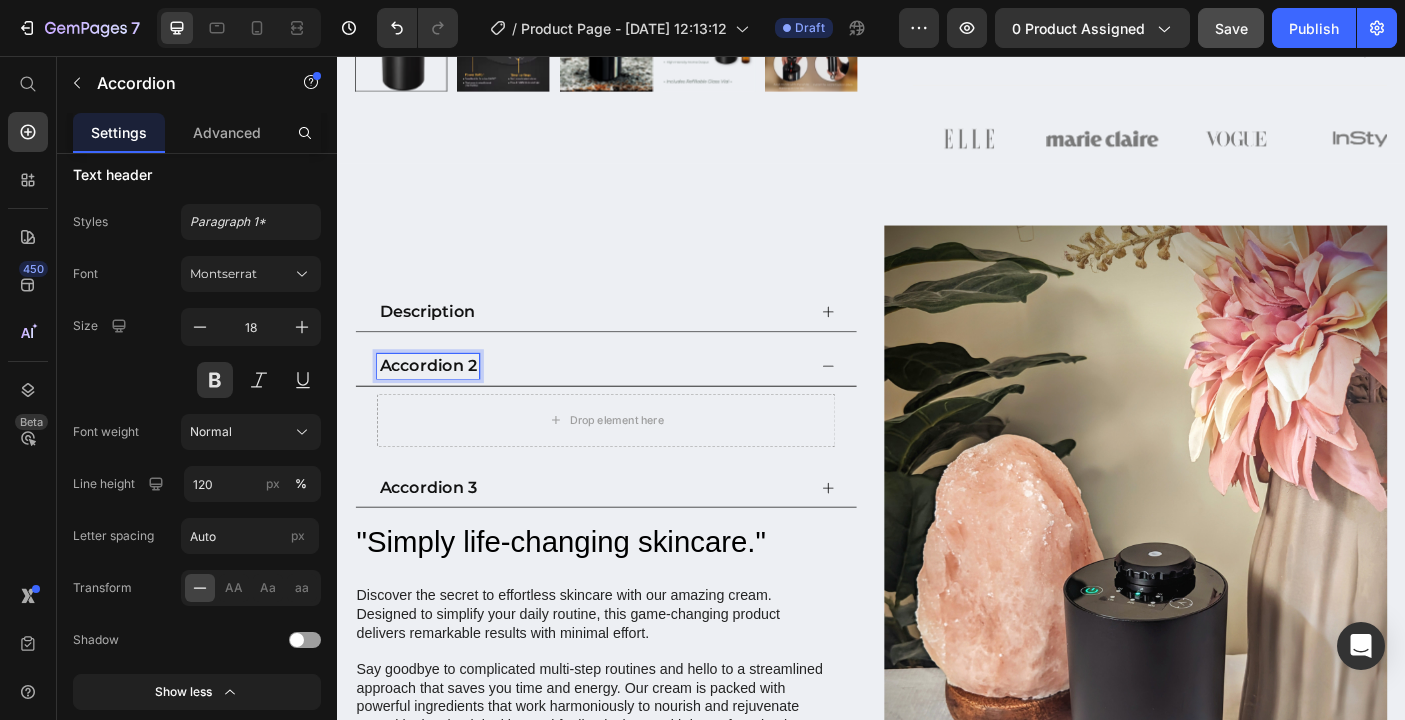 click on "Description" at bounding box center (438, 345) 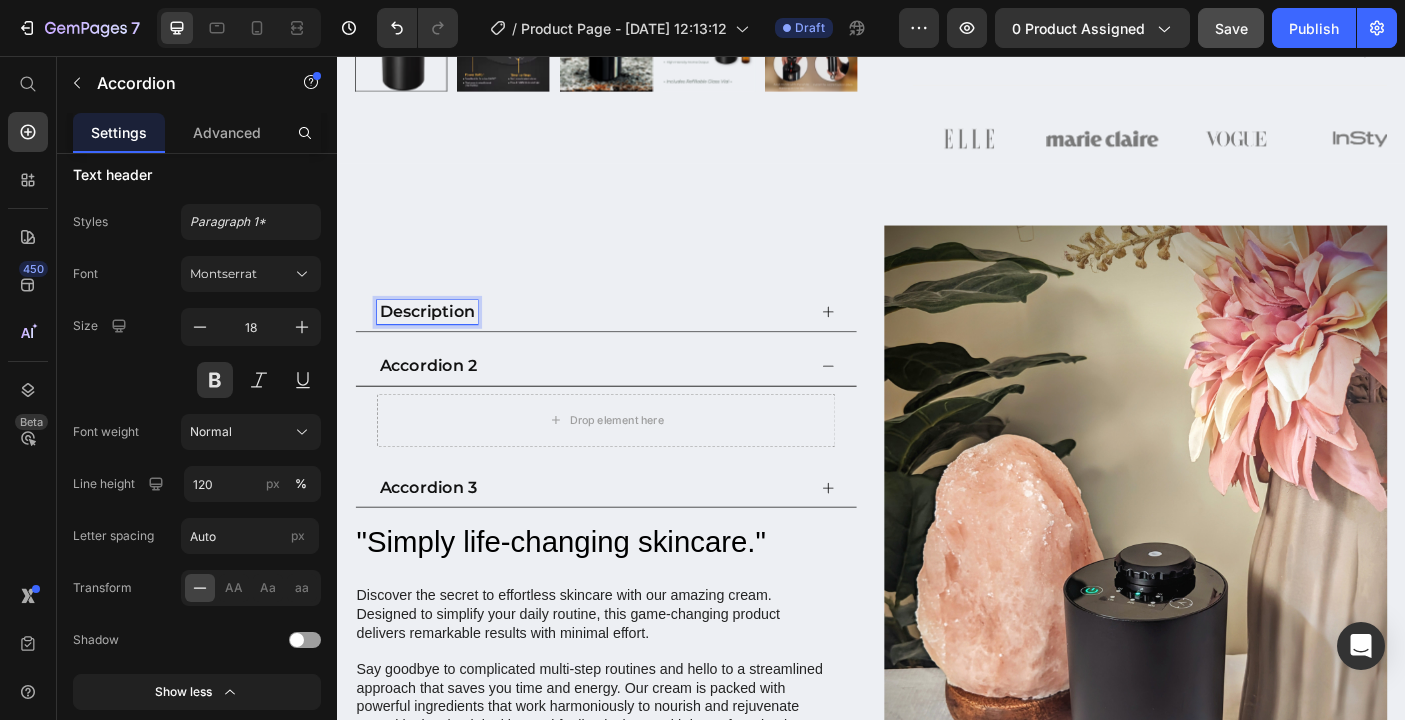 click on "Description" at bounding box center [623, 345] 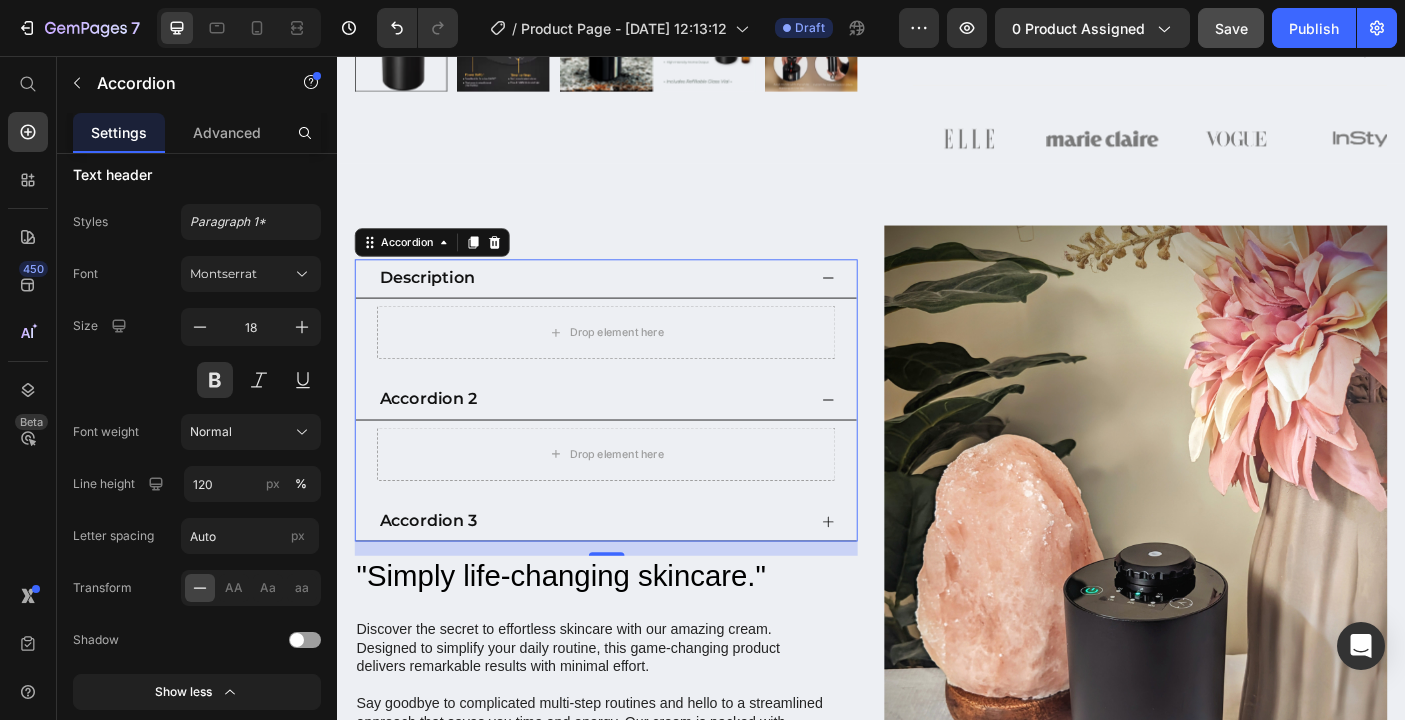click on "Accordion 2" at bounding box center [439, 443] 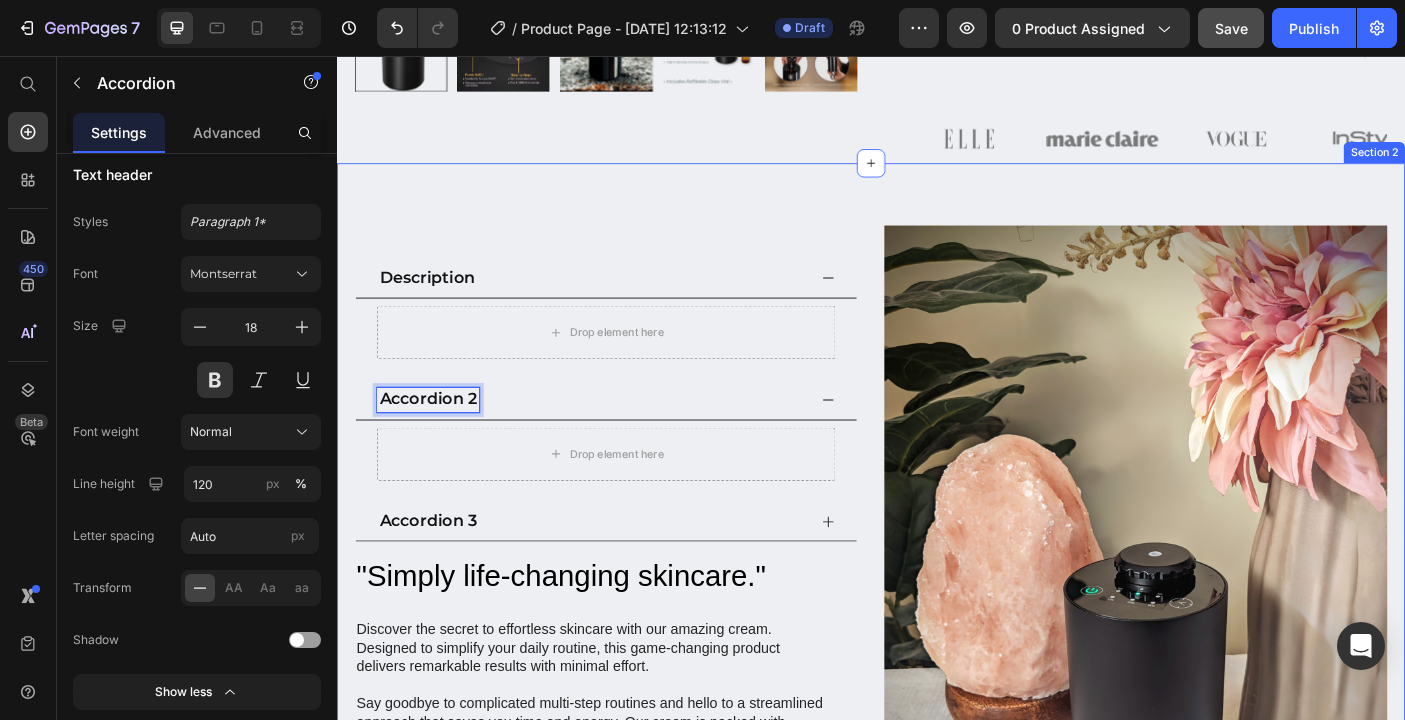 click on "Description
Drop element here
Accordion 2
Drop element here
Accordion 3 Accordion   16 "Simply life-changing skincare." Heading Discover the secret to effortless skincare with our amazing cream. Designed to simplify your daily routine, this game-changing product delivers remarkable results with minimal effort.   Say goodbye to complicated multi-step routines and hello to a streamlined approach that saves you time and energy. Our cream is packed with powerful ingredients that work harmoniously to nourish and rejuvenate your skin, leaving it looking and feeling its best. With just a few simple steps, you can achieve a radiant complexion that reflects your natural beauty. Experience the joy of effortless skincare and unlock a newfound confidence in your daily routine.   Try our cream today and embrace the simplicity of beautiful skin. Text Block" at bounding box center [937, 915] 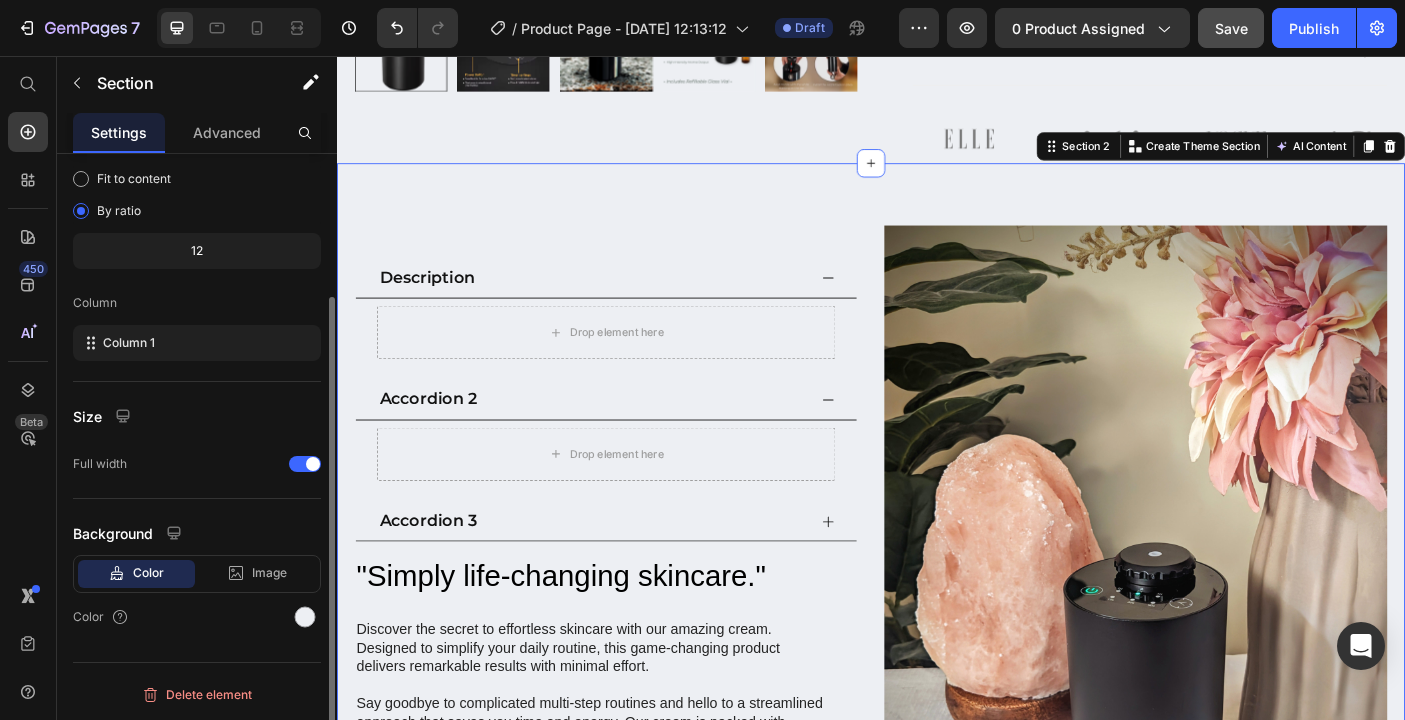 scroll, scrollTop: 0, scrollLeft: 0, axis: both 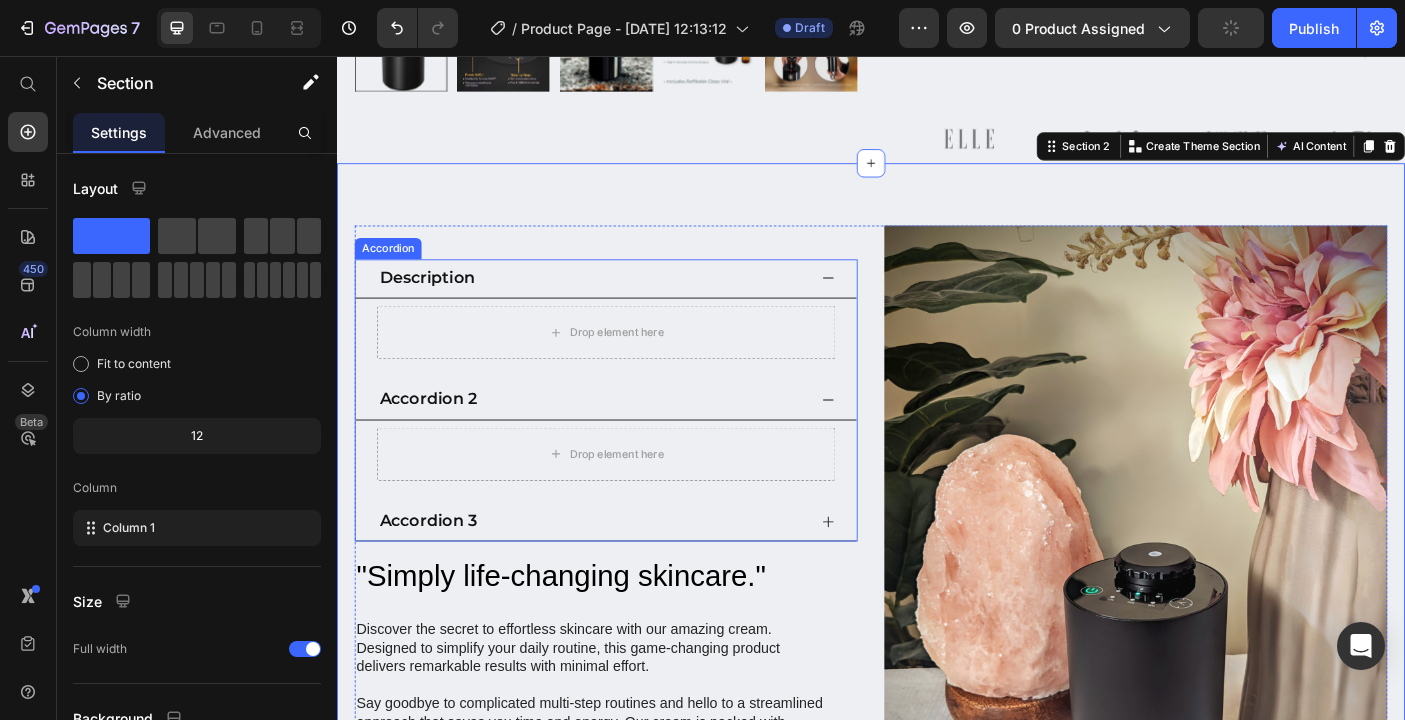 click 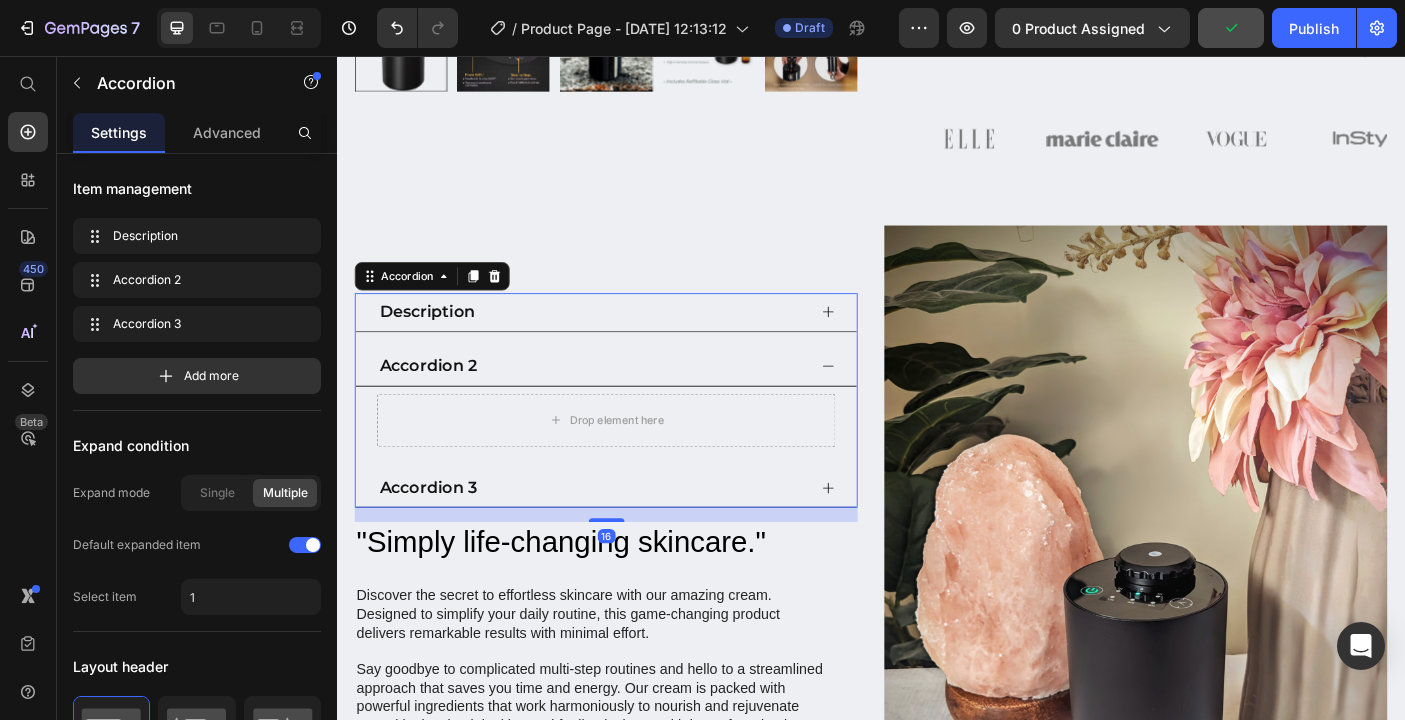 click 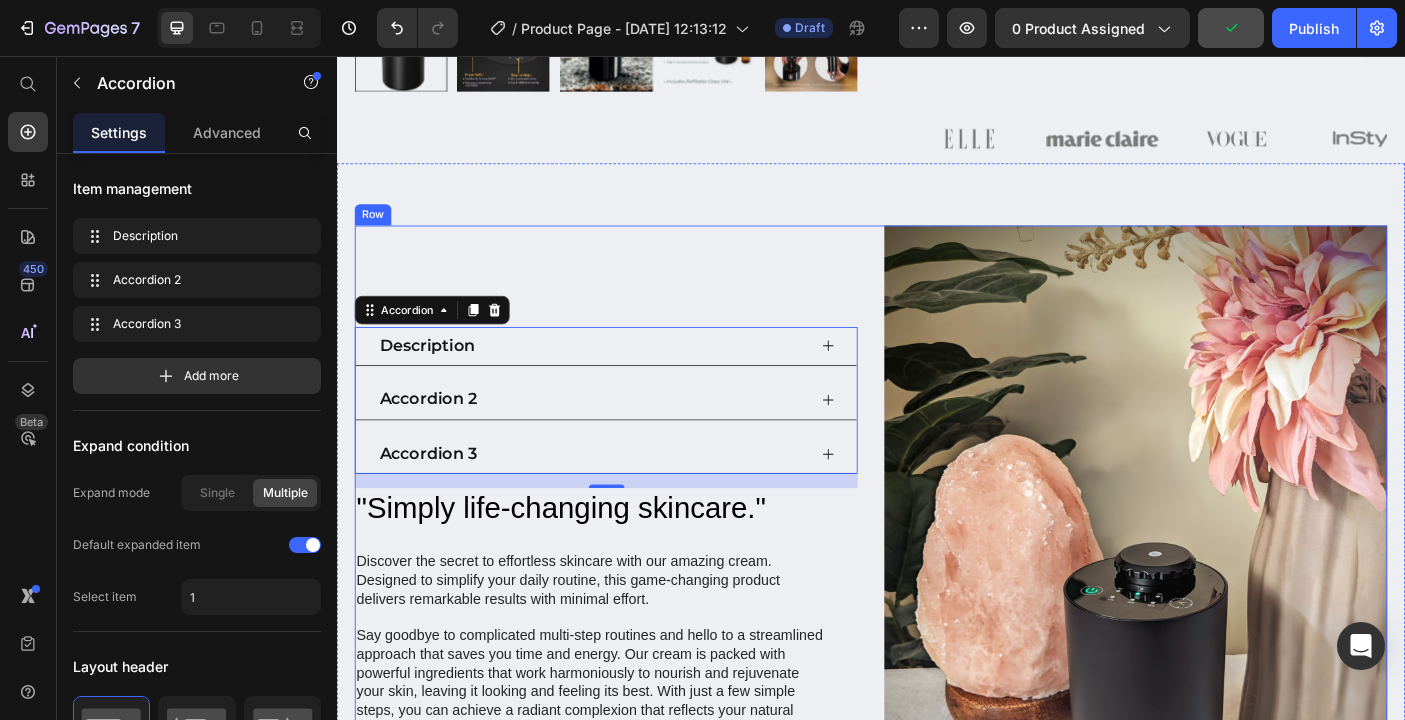 click on "Description
Accordion 2
Accordion 3 Accordion   16 "Simply life-changing skincare." Heading Discover the secret to effortless skincare with our amazing cream. Designed to simplify your daily routine, this game-changing product delivers remarkable results with minimal effort.   Say goodbye to complicated multi-step routines and hello to a streamlined approach that saves you time and energy. Our cream is packed with powerful ingredients that work harmoniously to nourish and rejuvenate your skin, leaving it looking and feeling its best. With just a few simple steps, you can achieve a radiant complexion that reflects your natural beauty. Experience the joy of effortless skincare and unlock a newfound confidence in your daily routine.   Try our cream today and embrace the simplicity of beautiful skin. Text Block Row" at bounding box center (639, 623) 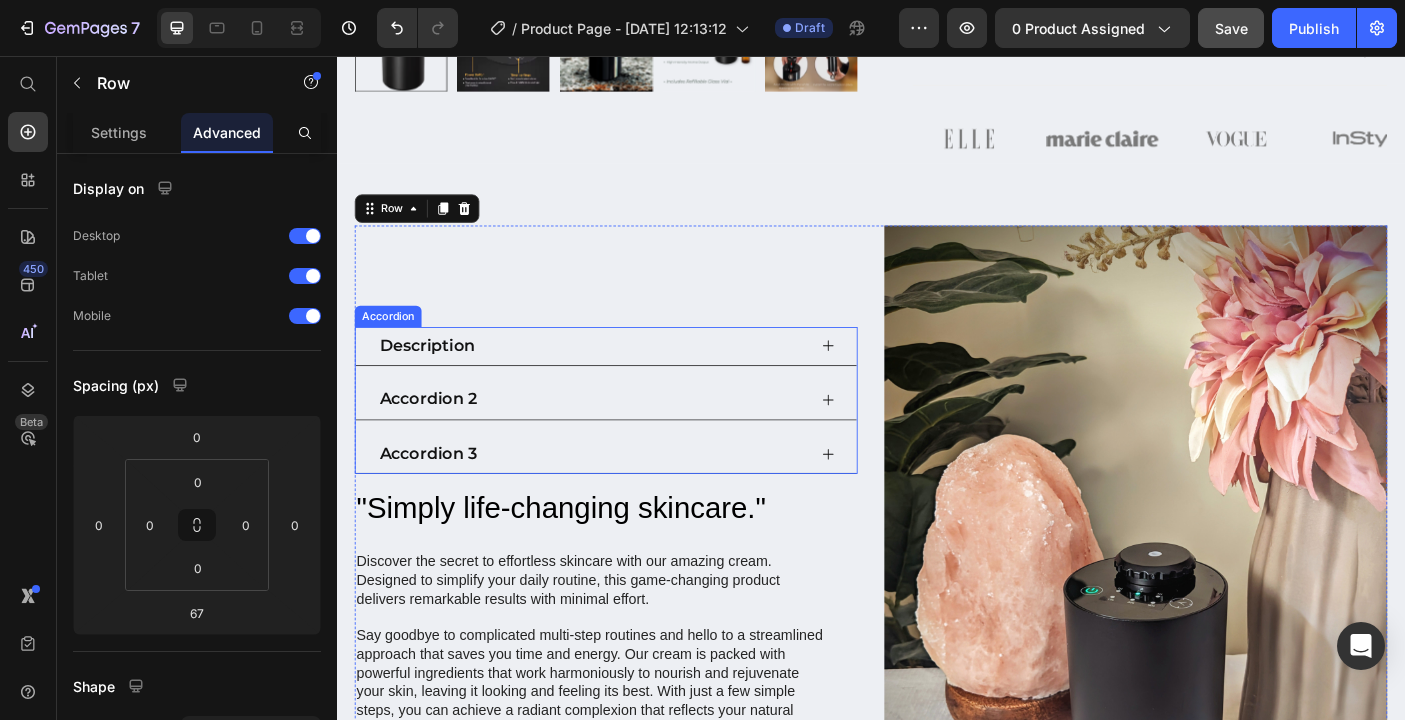 click on "Description" at bounding box center (623, 383) 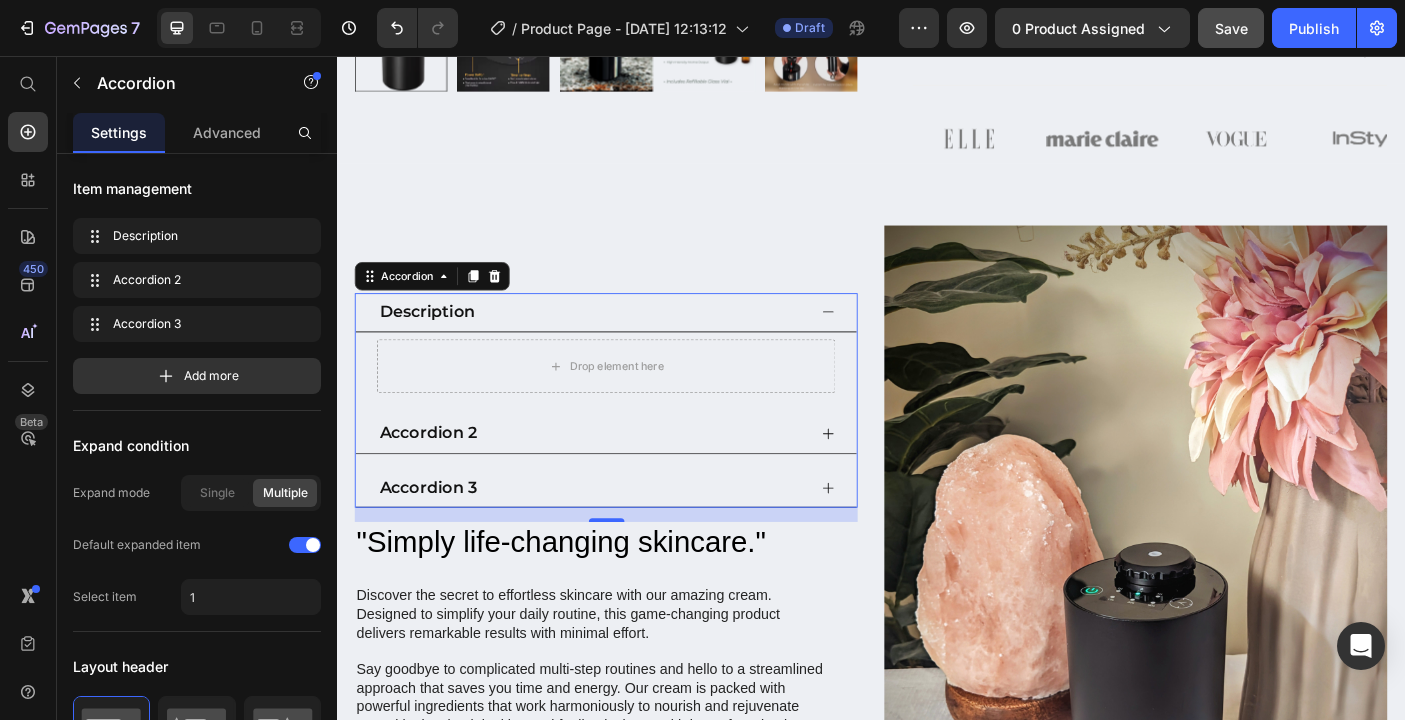 click 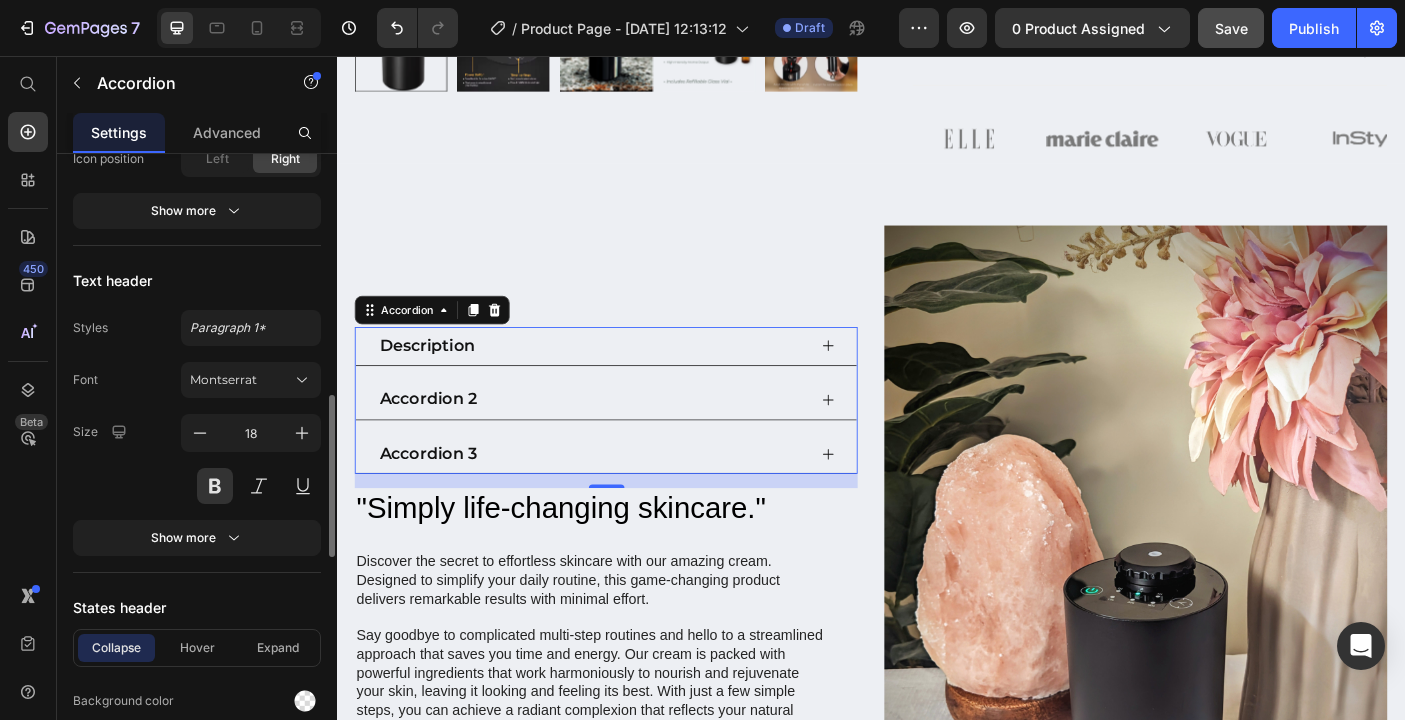 scroll, scrollTop: 860, scrollLeft: 0, axis: vertical 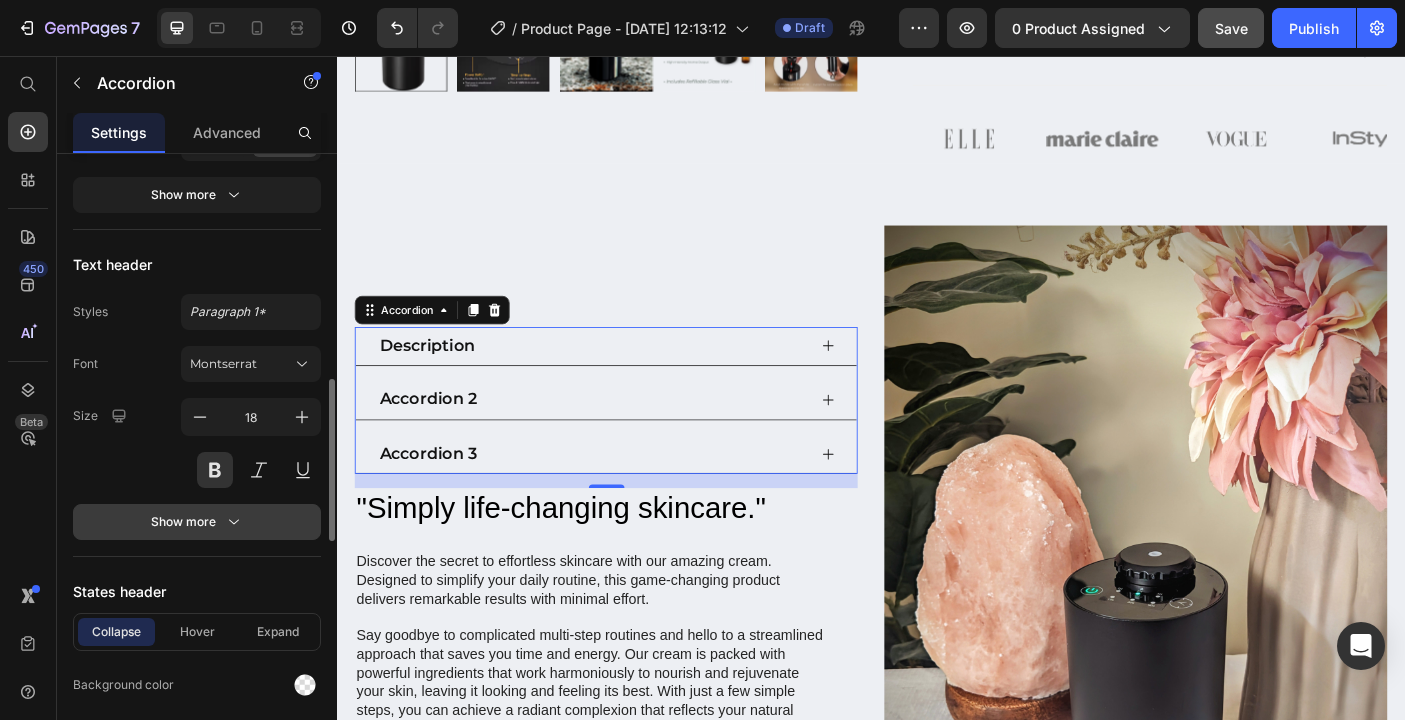 click 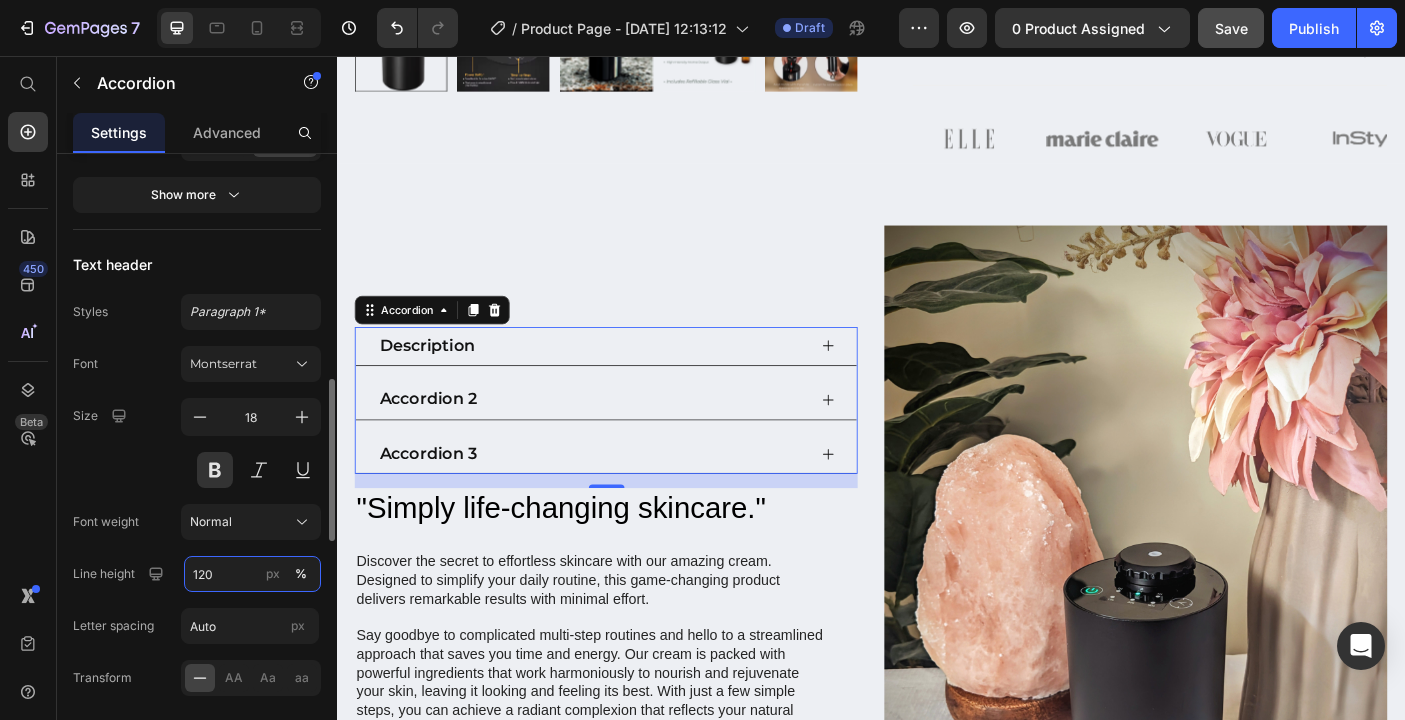 click on "120" at bounding box center [252, 574] 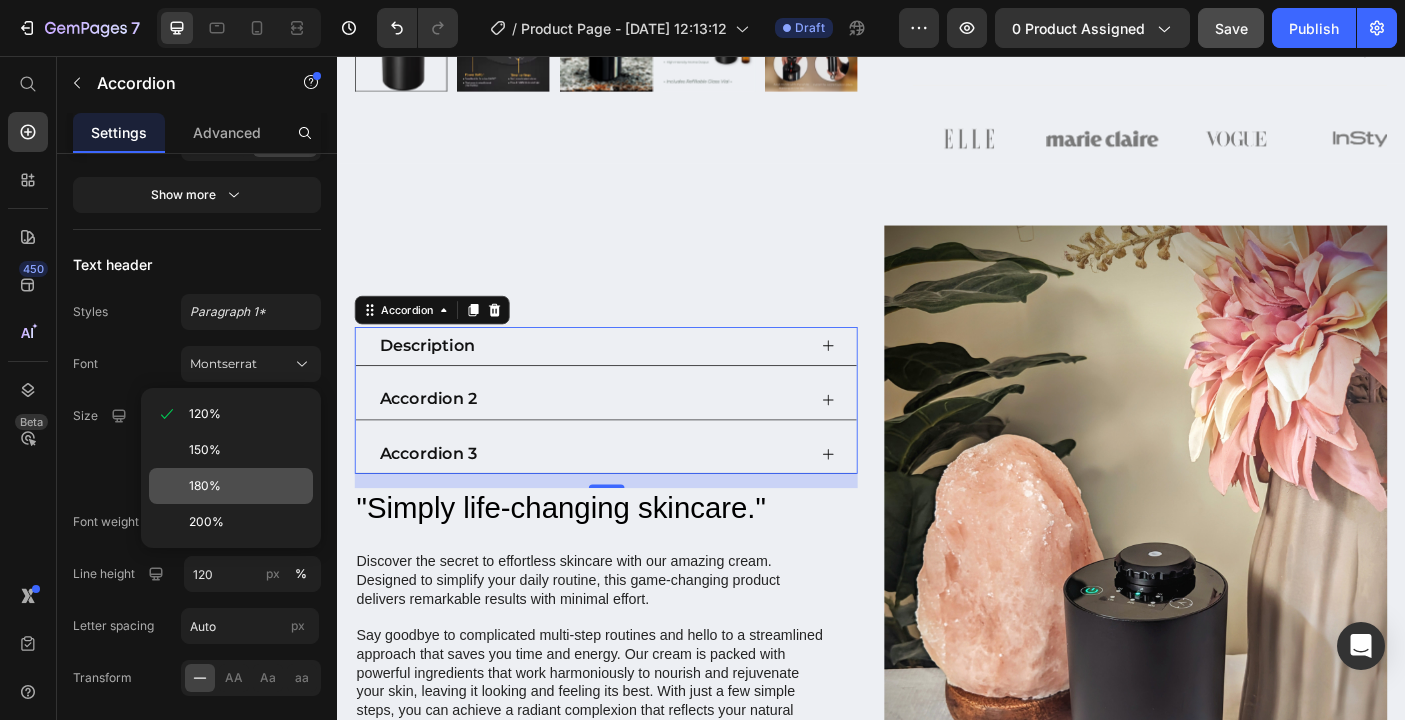 click on "180%" at bounding box center (205, 486) 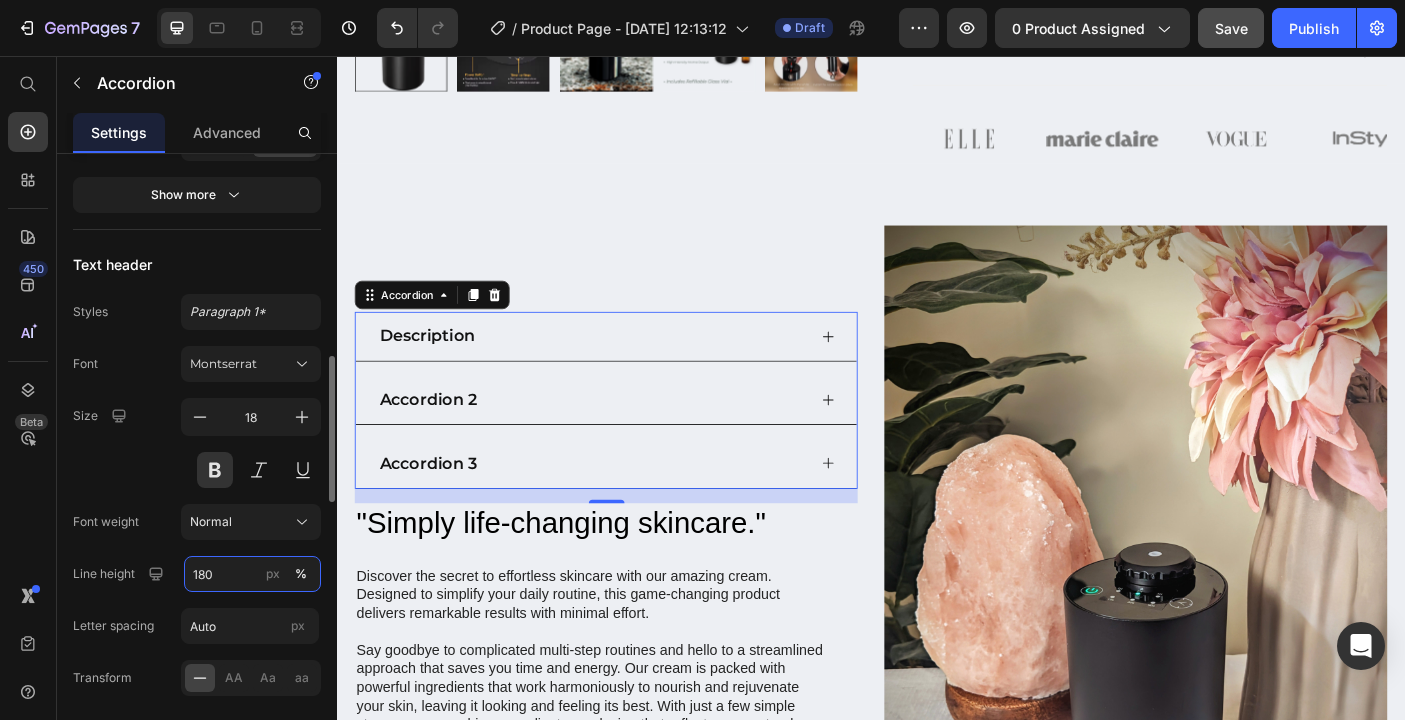click on "180" at bounding box center (252, 574) 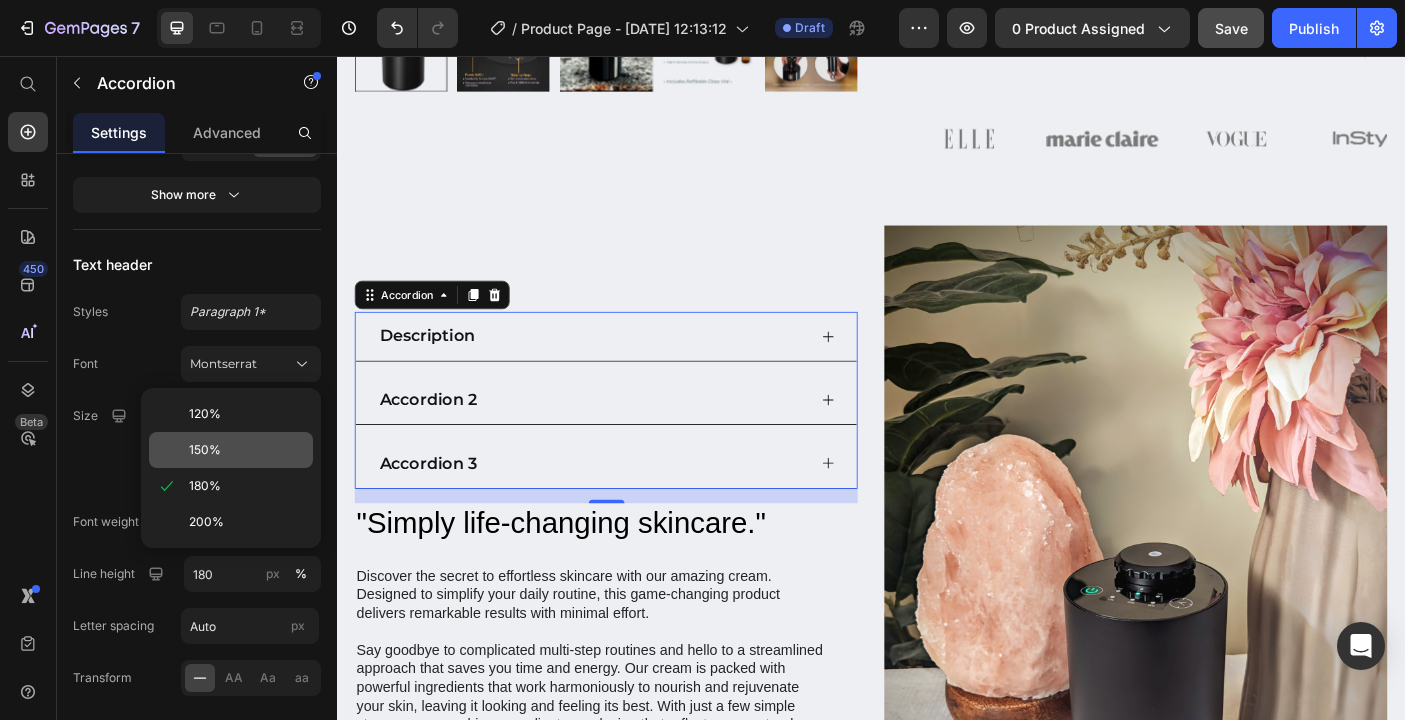 click on "150%" at bounding box center (205, 450) 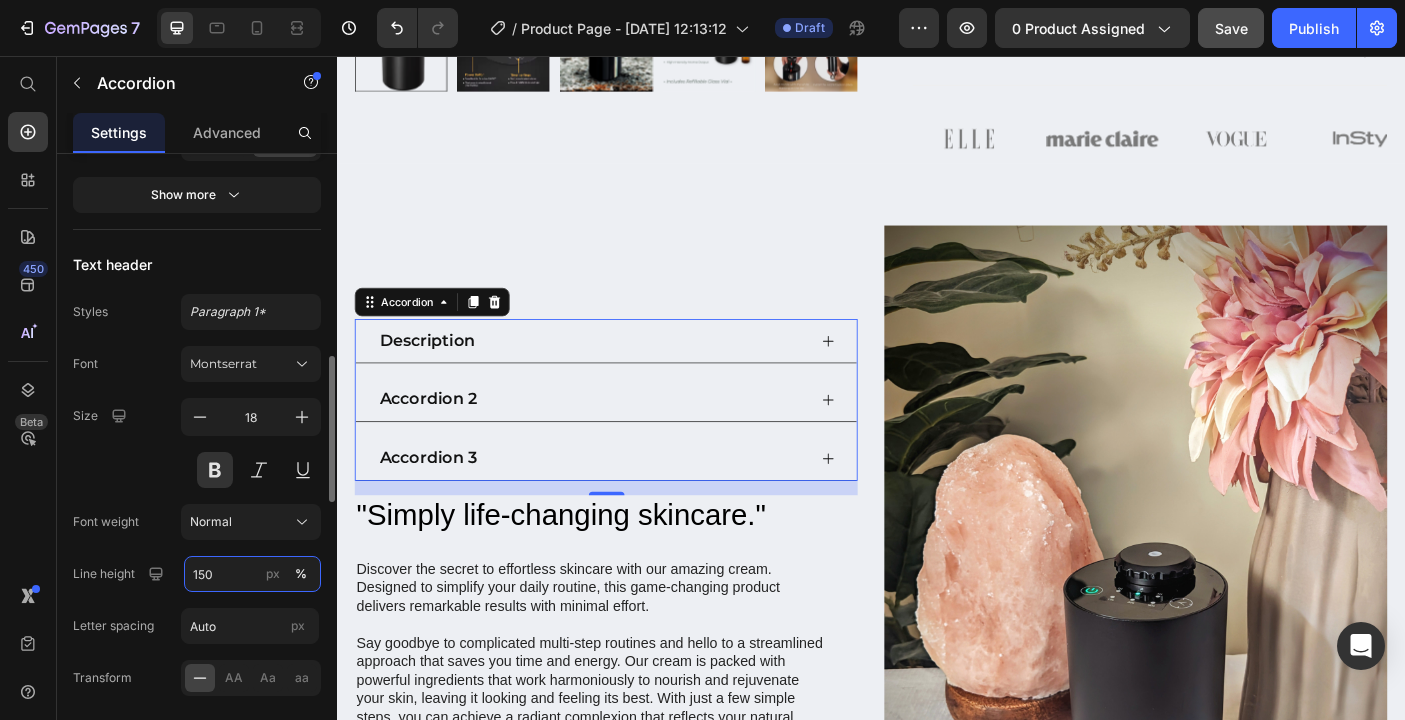 click on "150" at bounding box center [252, 574] 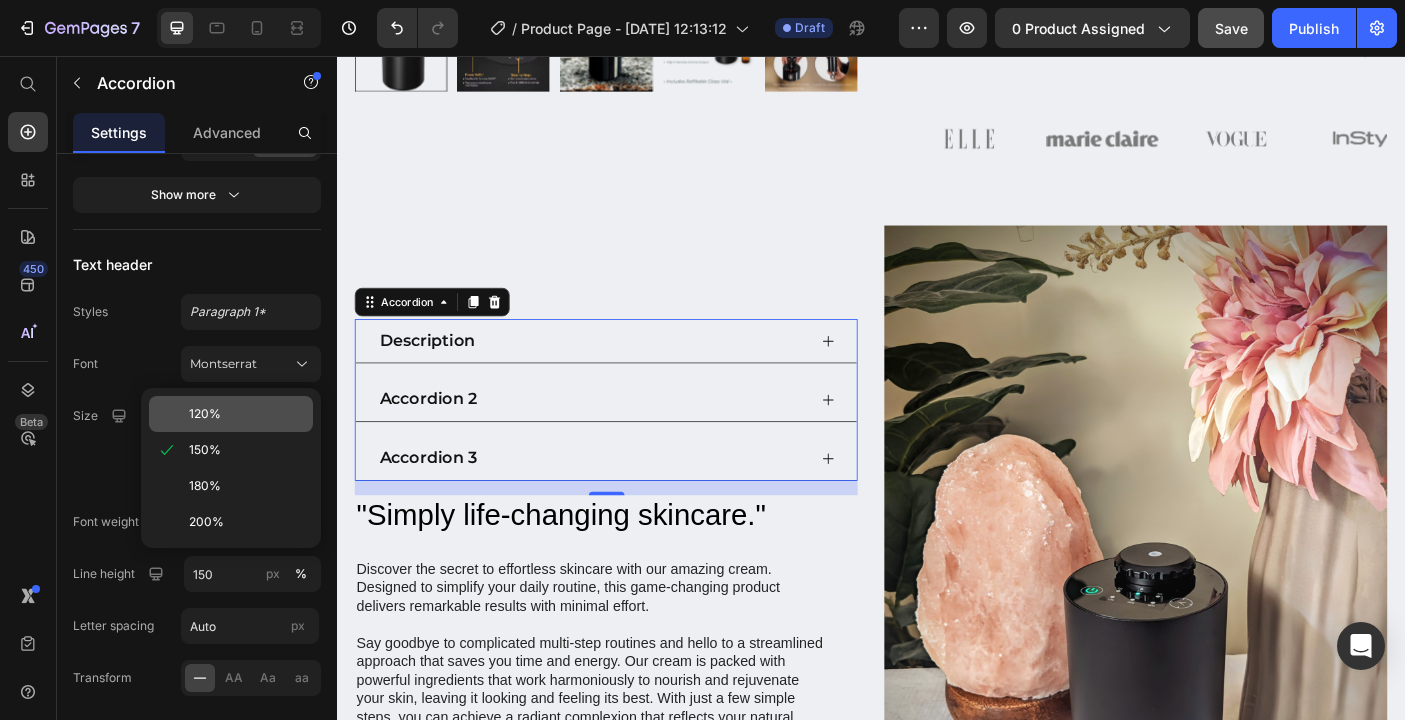 click on "120%" at bounding box center (205, 414) 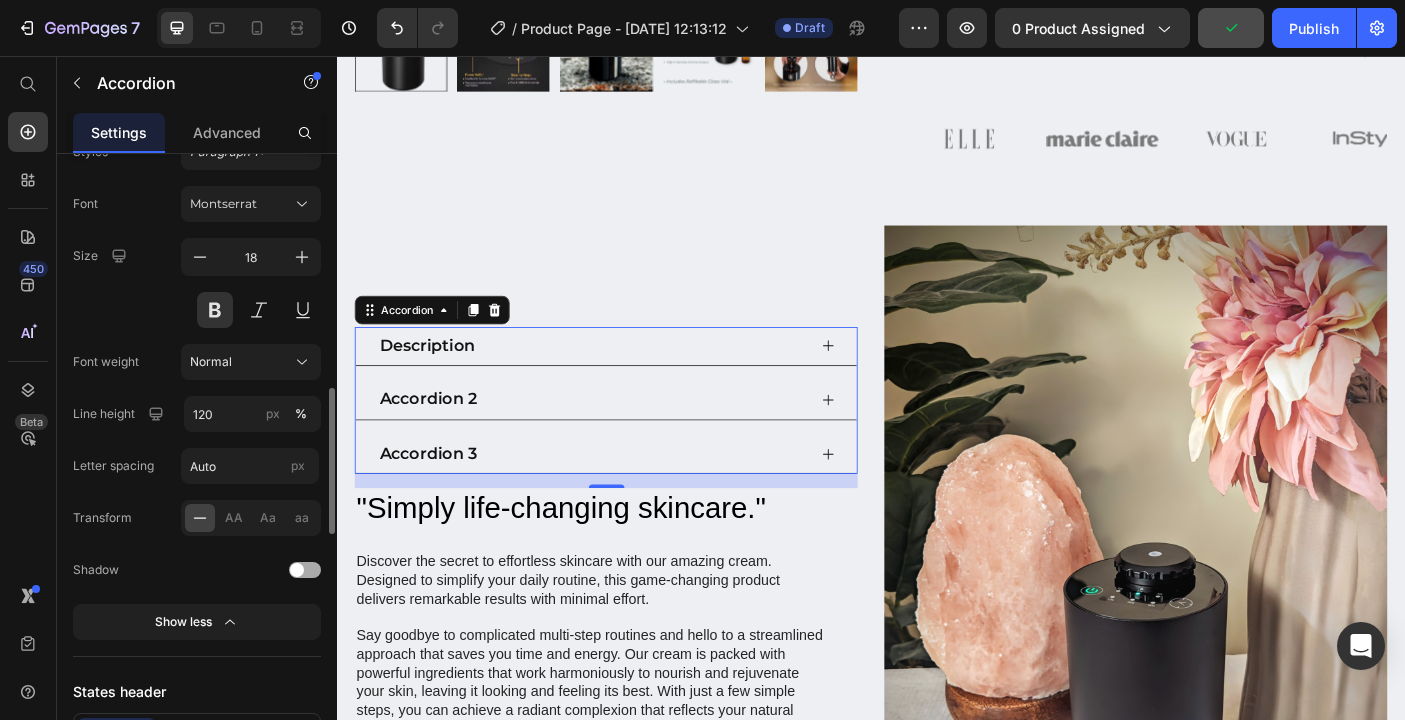 scroll, scrollTop: 1023, scrollLeft: 0, axis: vertical 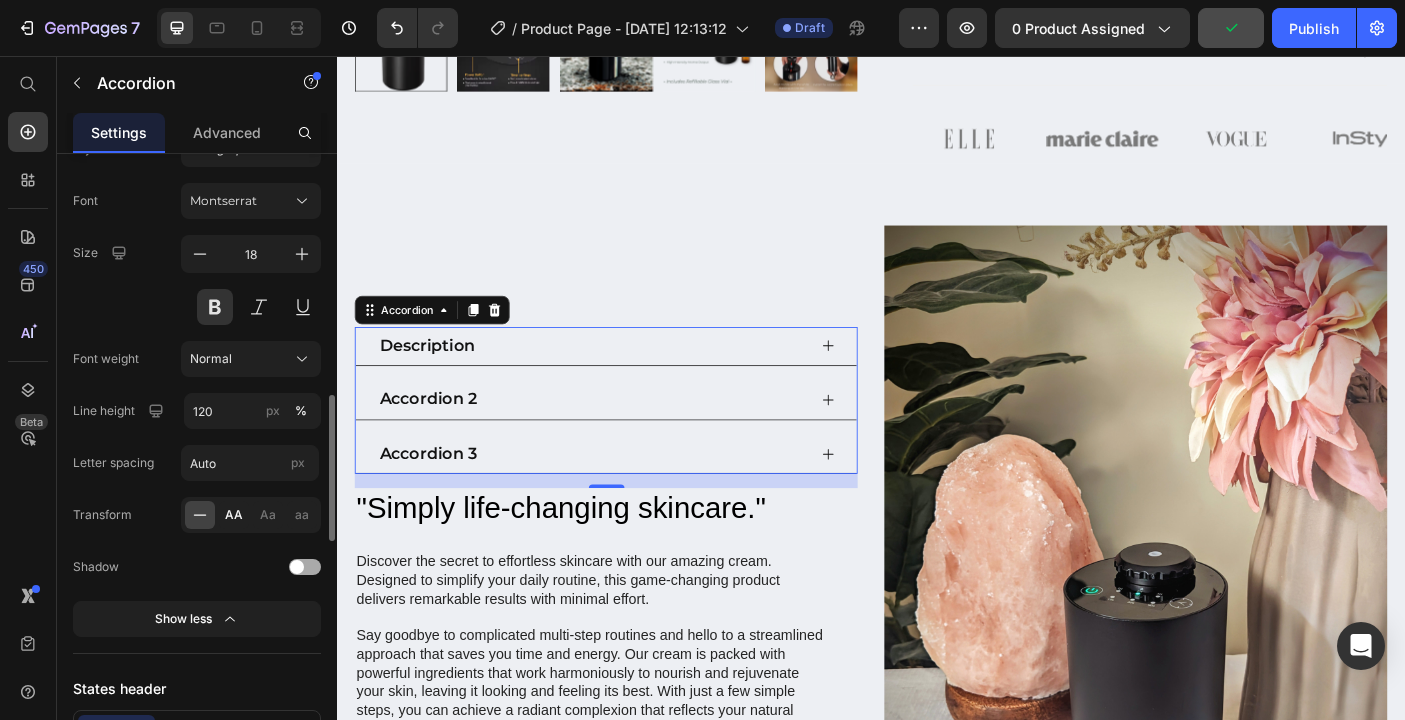 click on "AA" 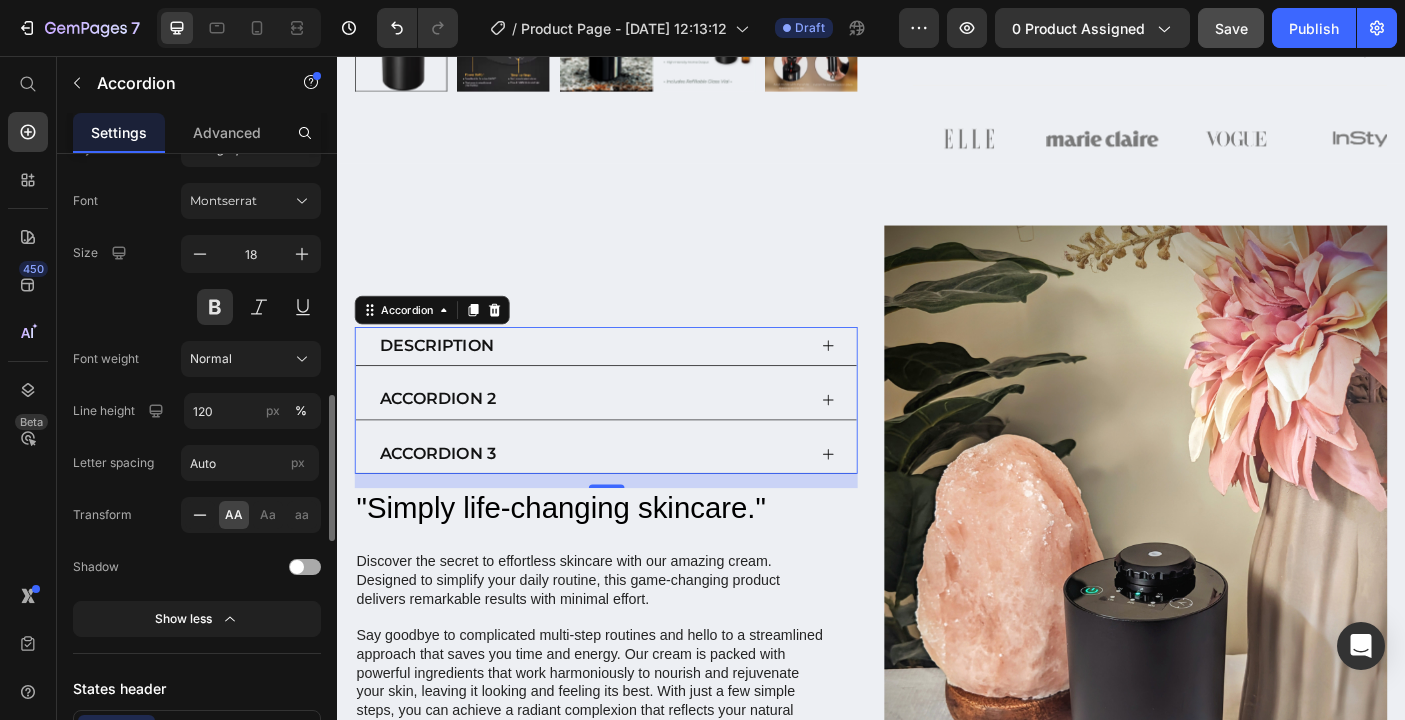 click 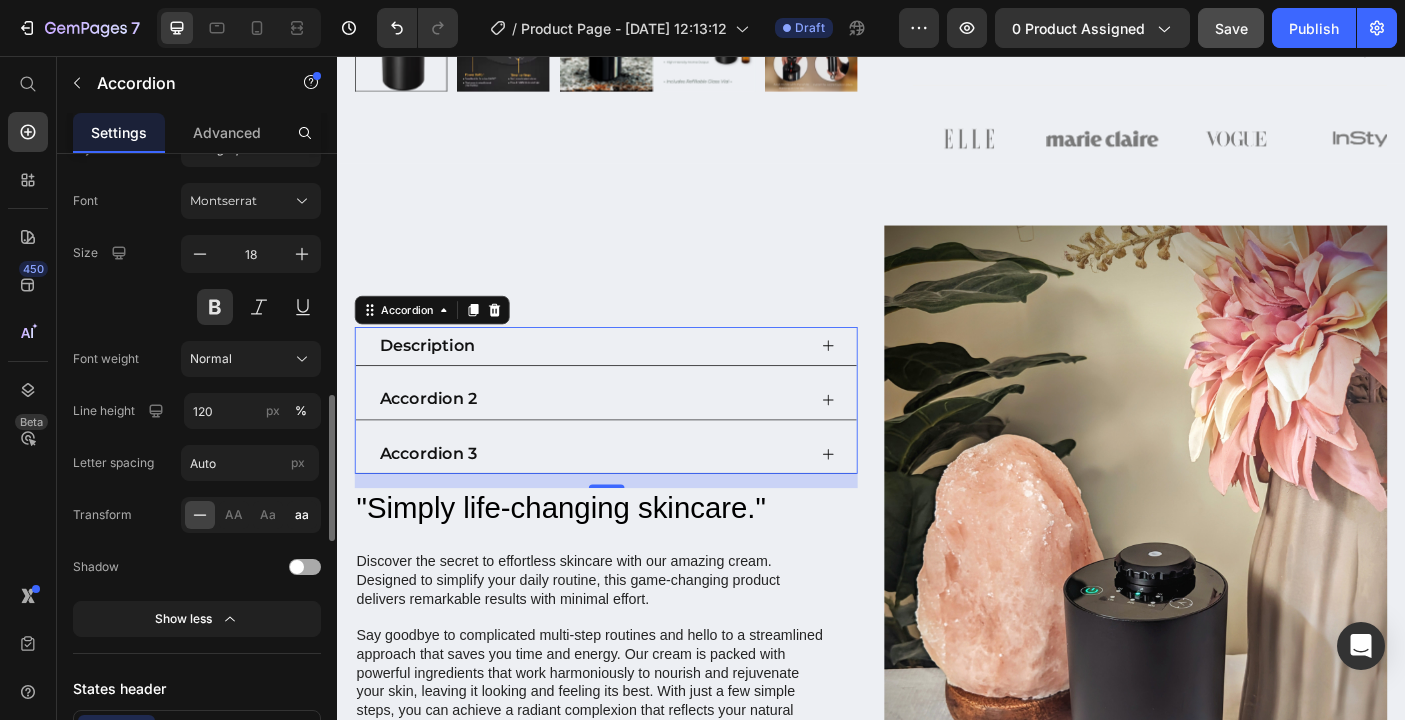 click on "aa" 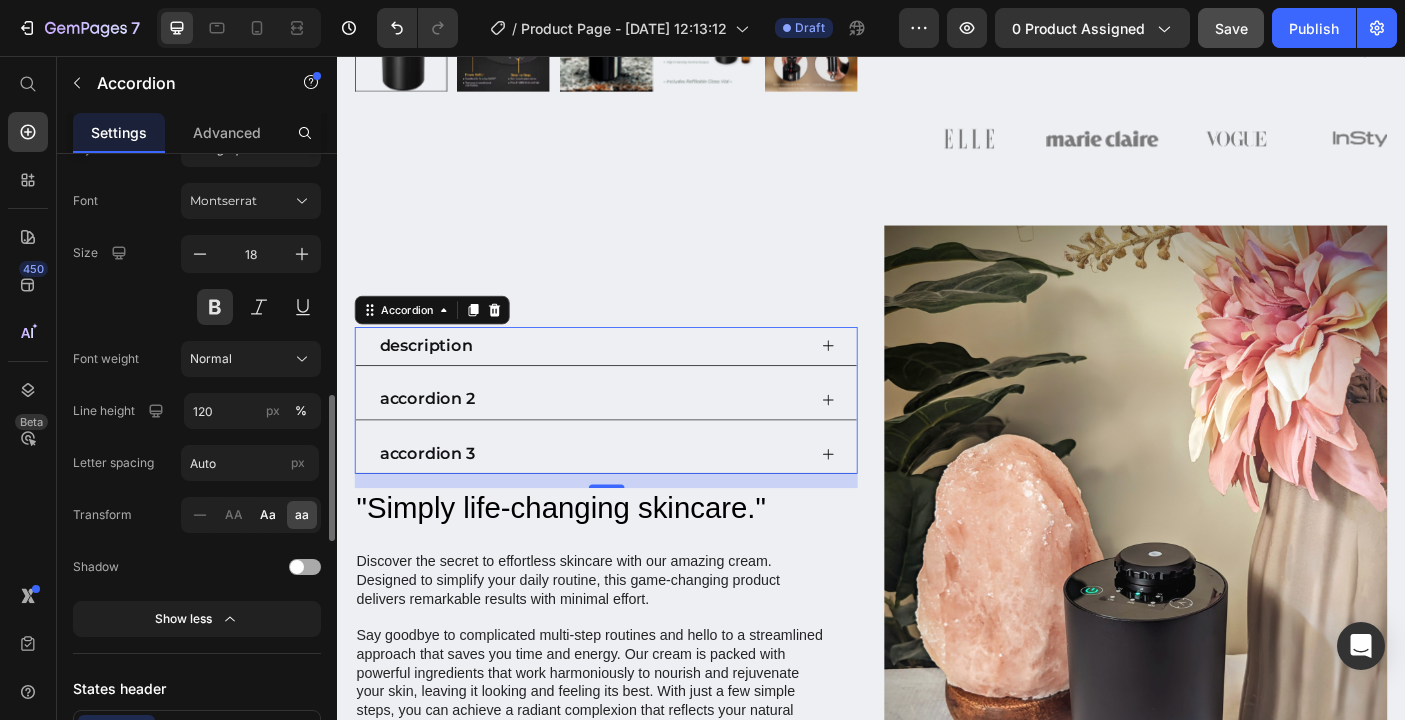 click on "Aa" 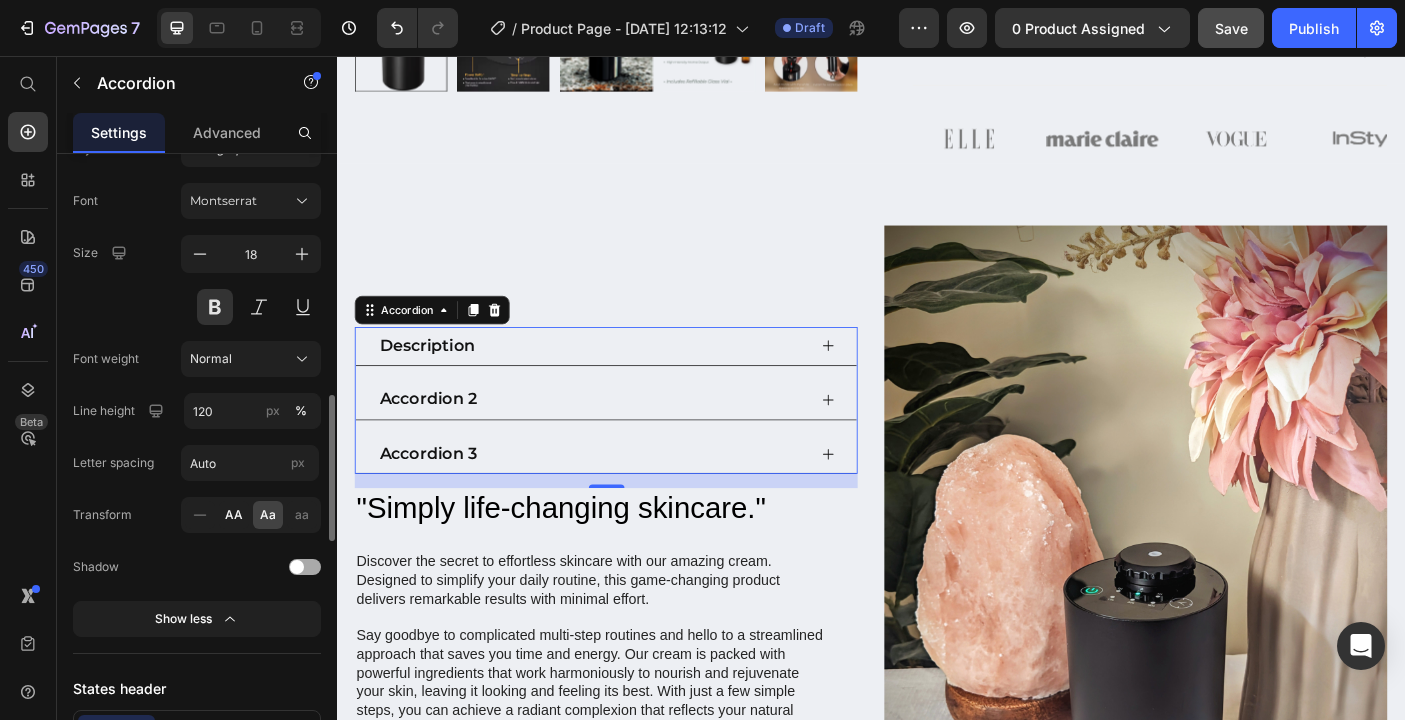 click on "AA" 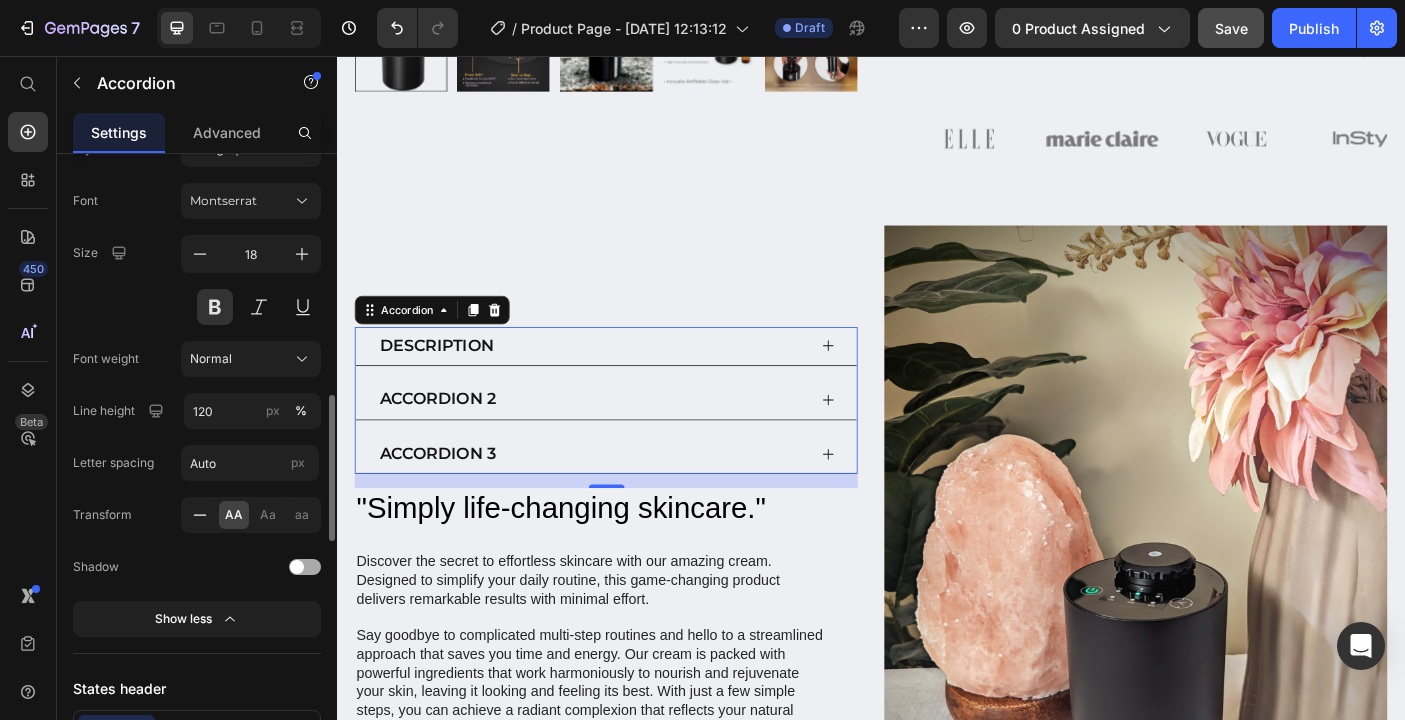 click 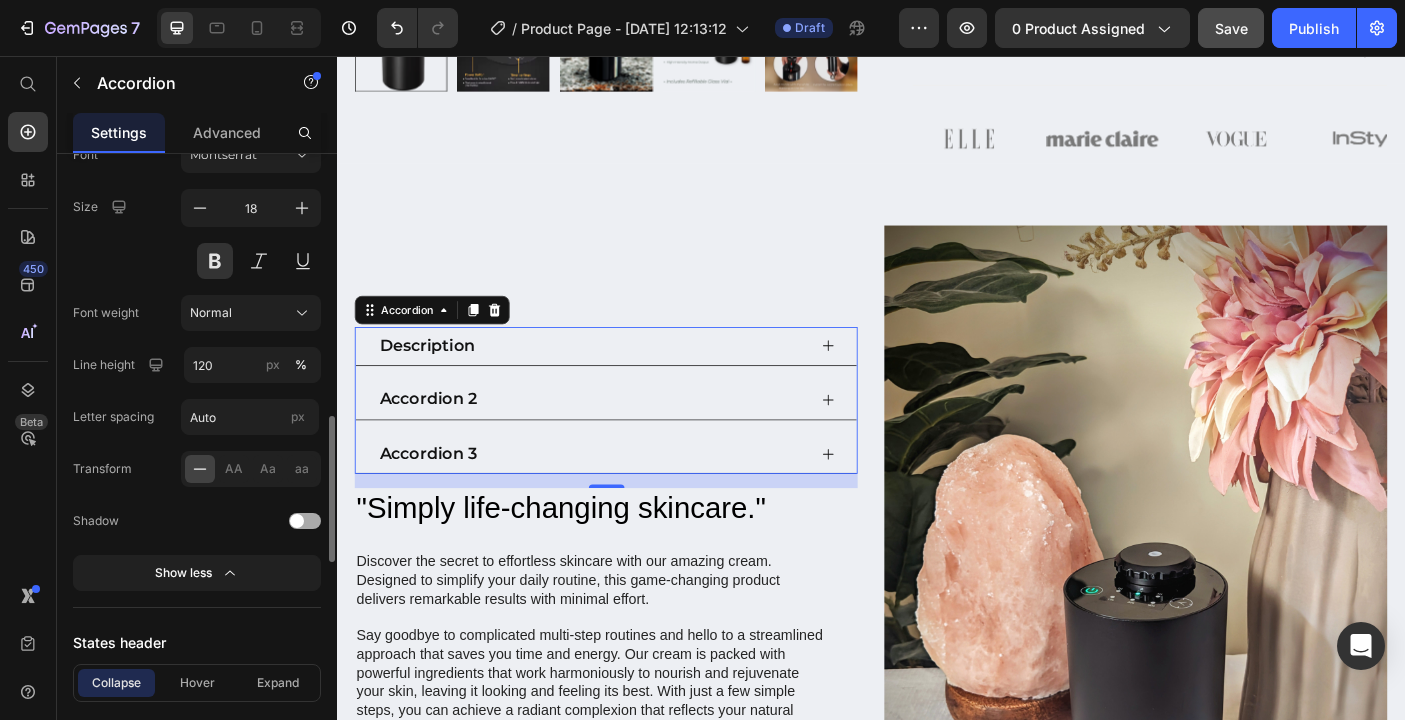 scroll, scrollTop: 1081, scrollLeft: 0, axis: vertical 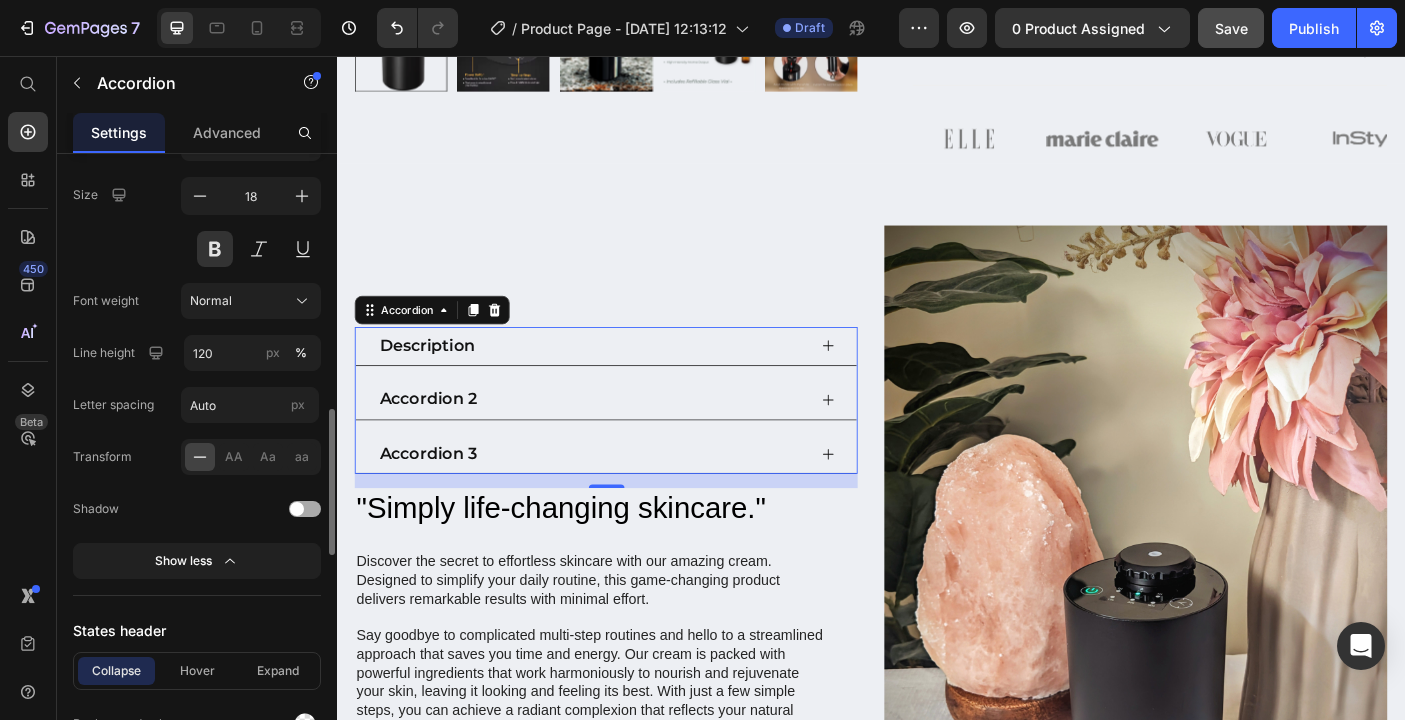 click at bounding box center [297, 509] 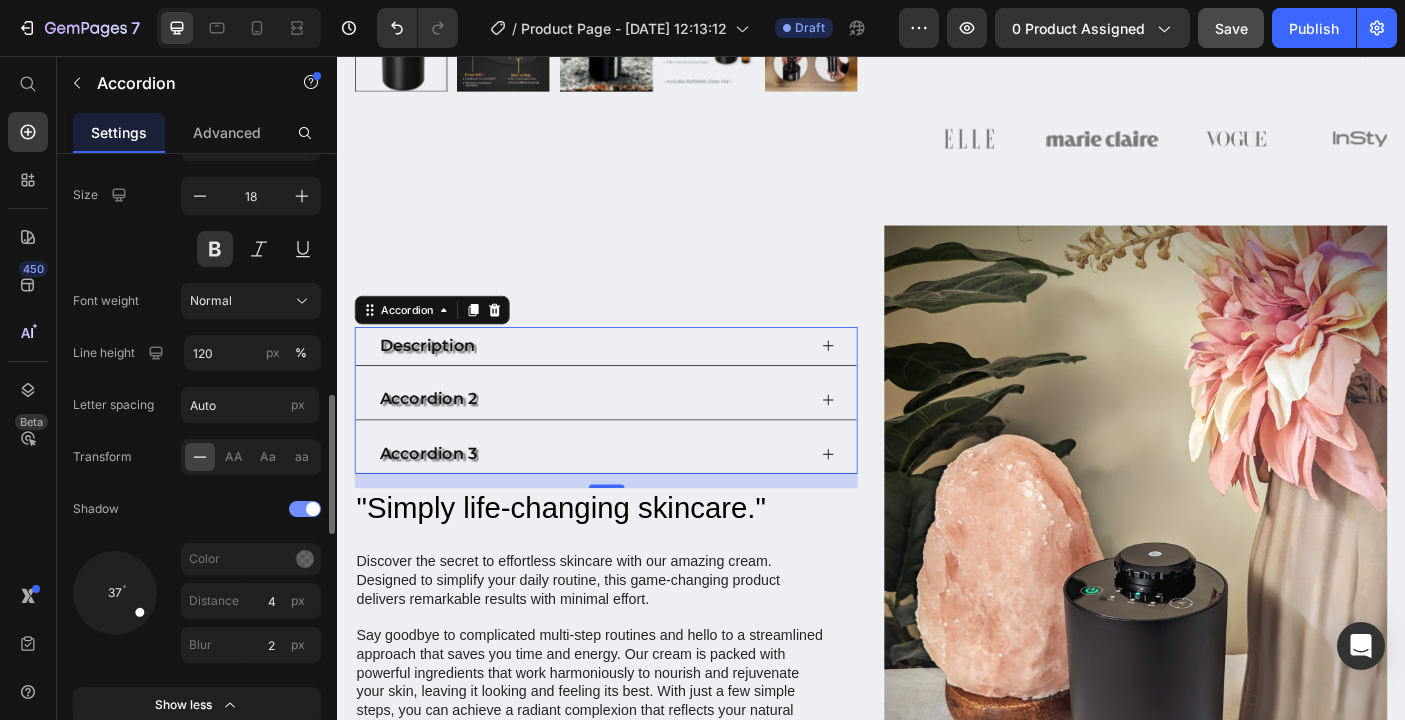 click at bounding box center (305, 509) 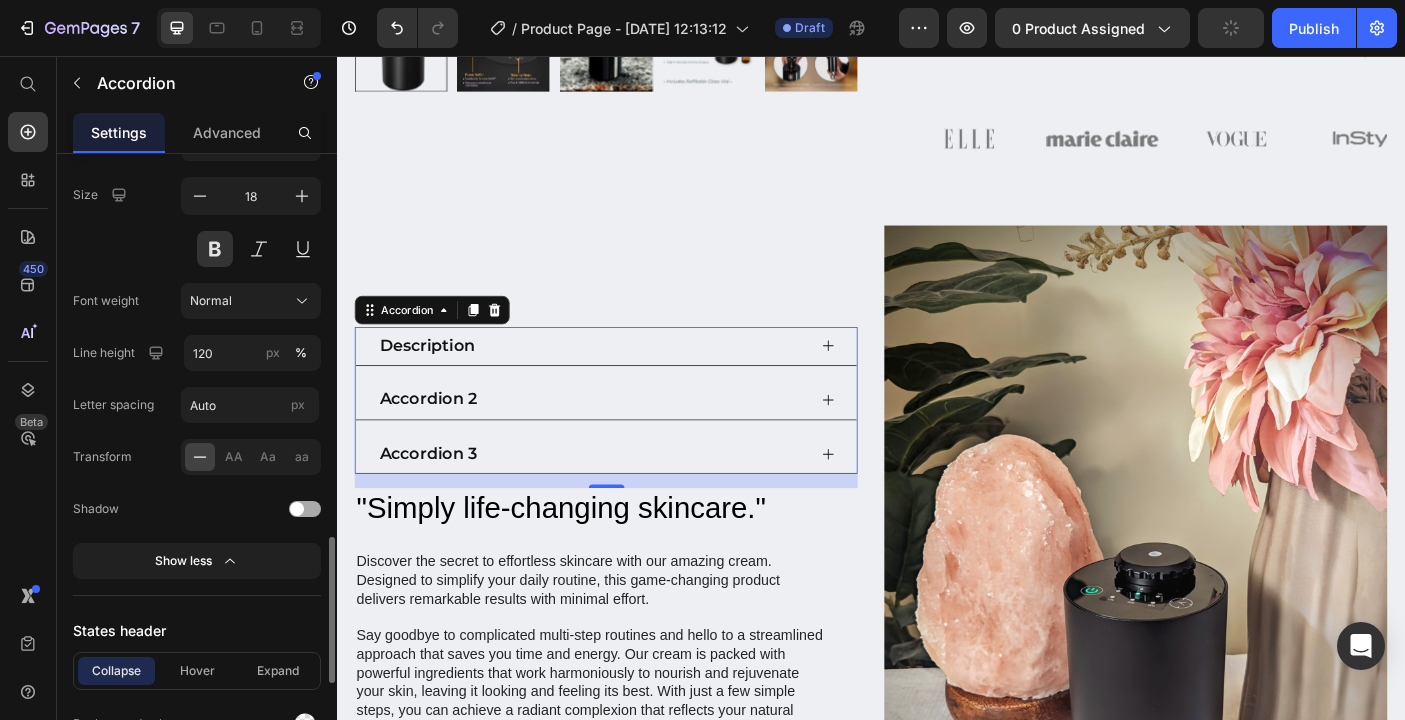 scroll, scrollTop: 1185, scrollLeft: 0, axis: vertical 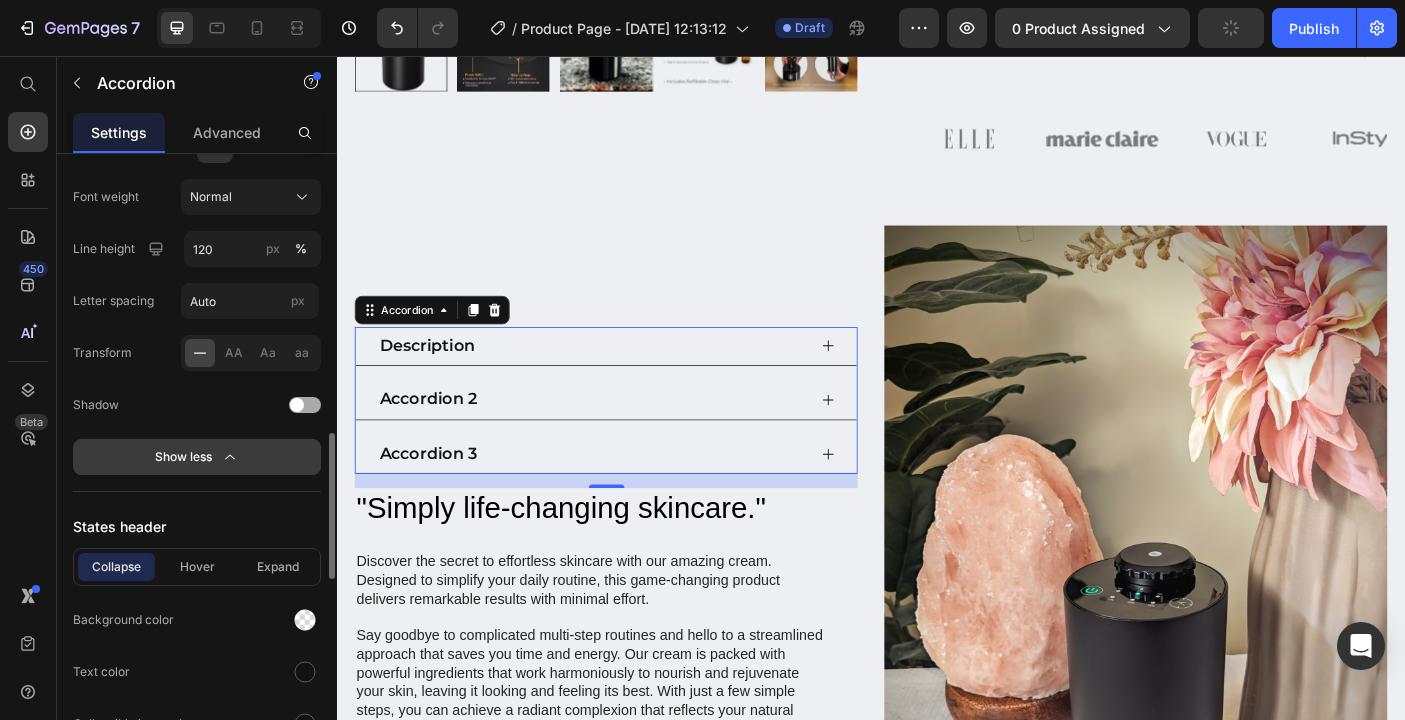 click 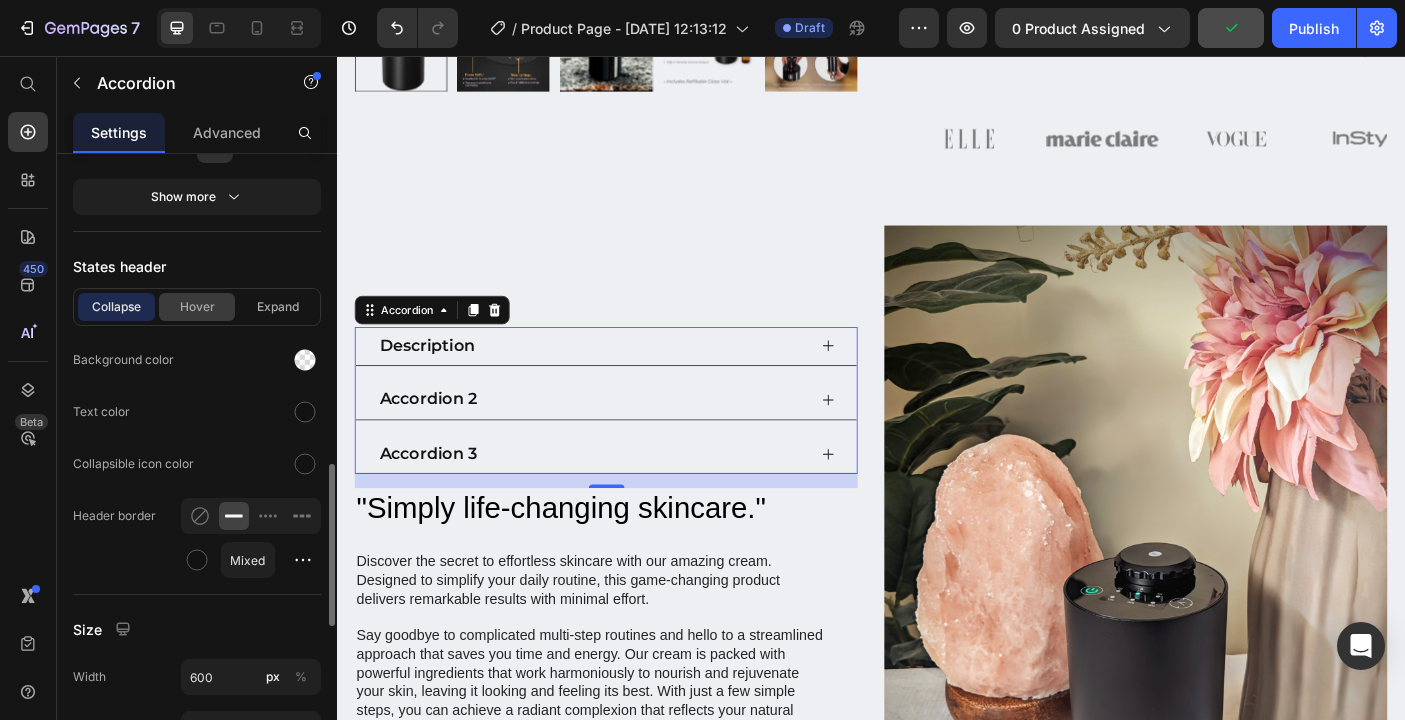 click on "Hover" at bounding box center [197, 307] 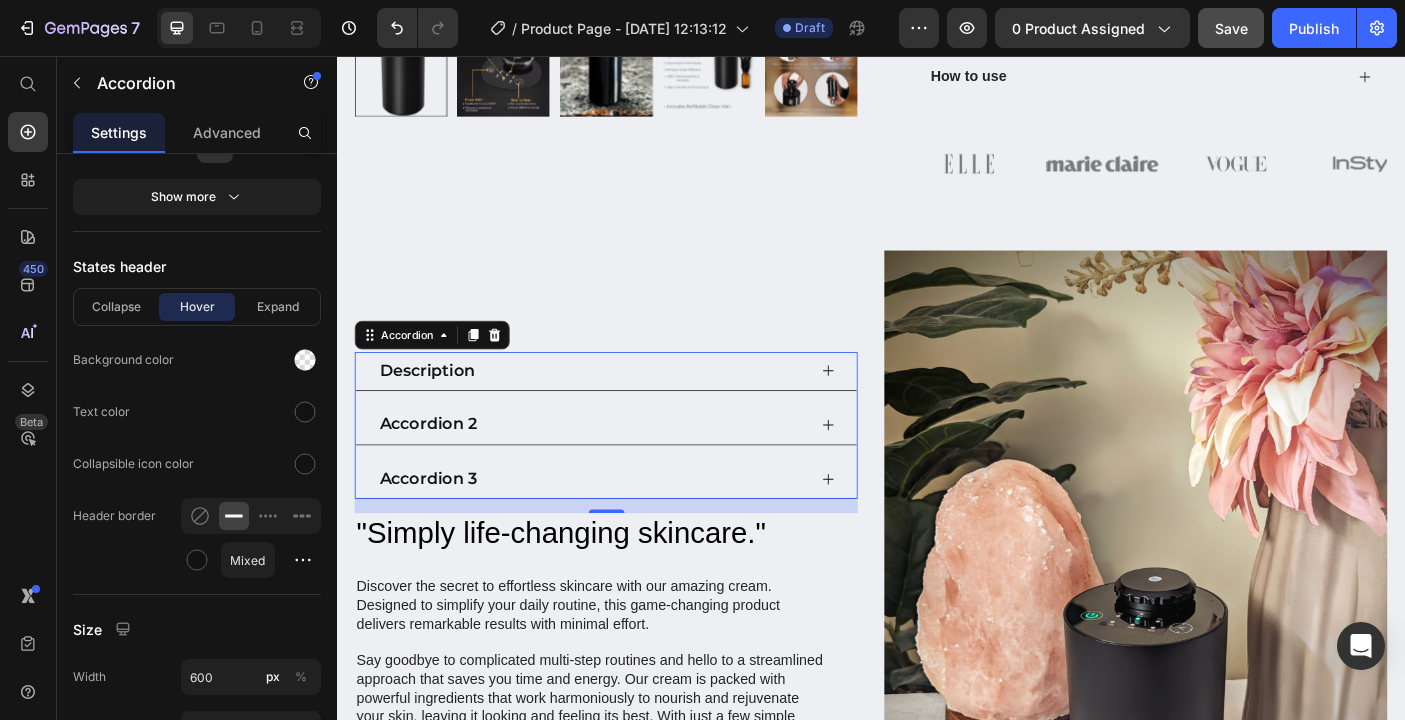 scroll, scrollTop: 722, scrollLeft: 0, axis: vertical 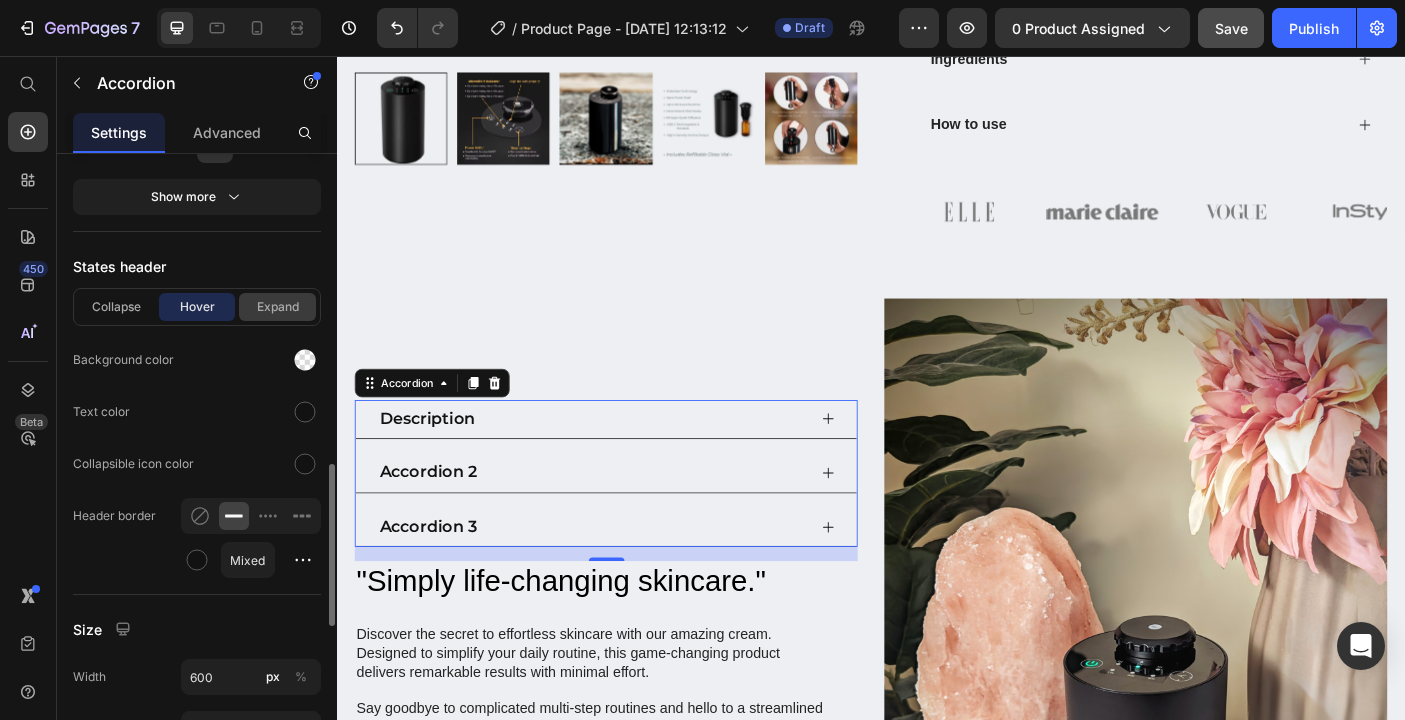 click on "Expand" at bounding box center [277, 307] 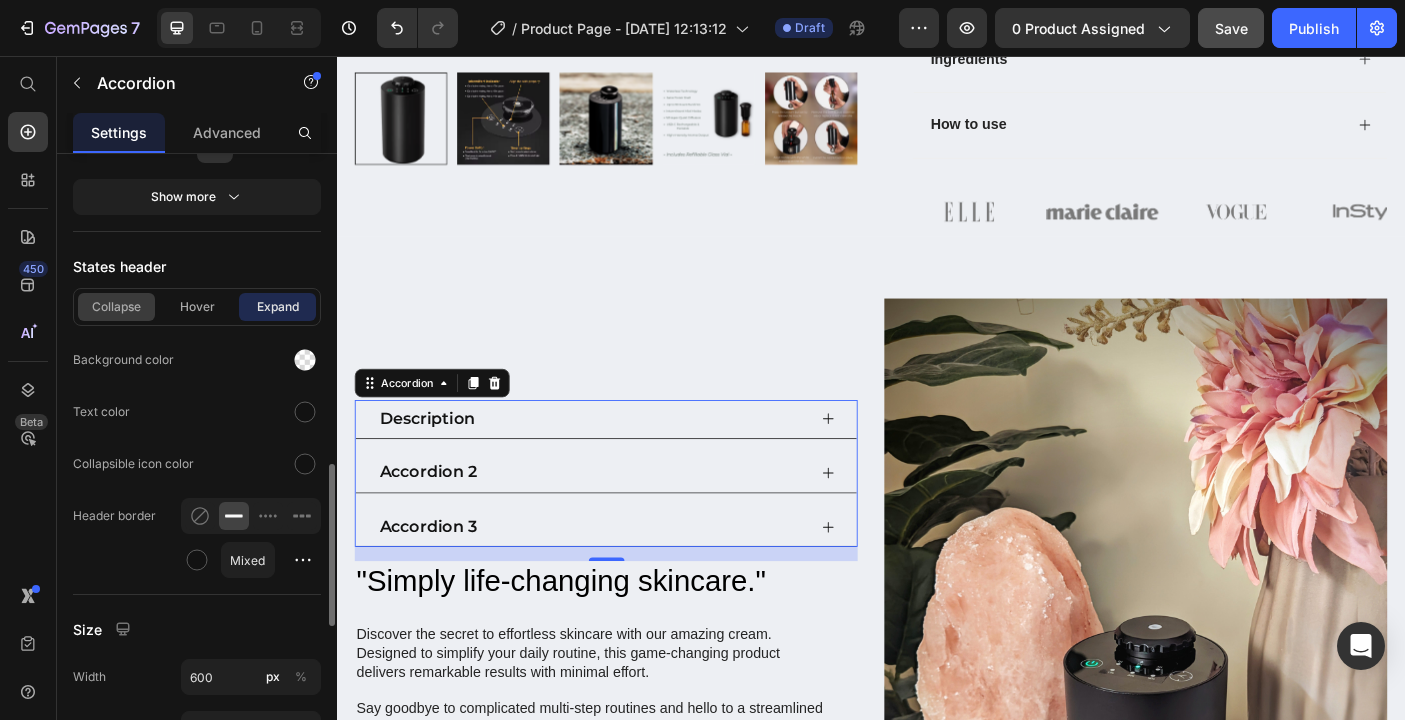 click on "Collapse" at bounding box center [116, 307] 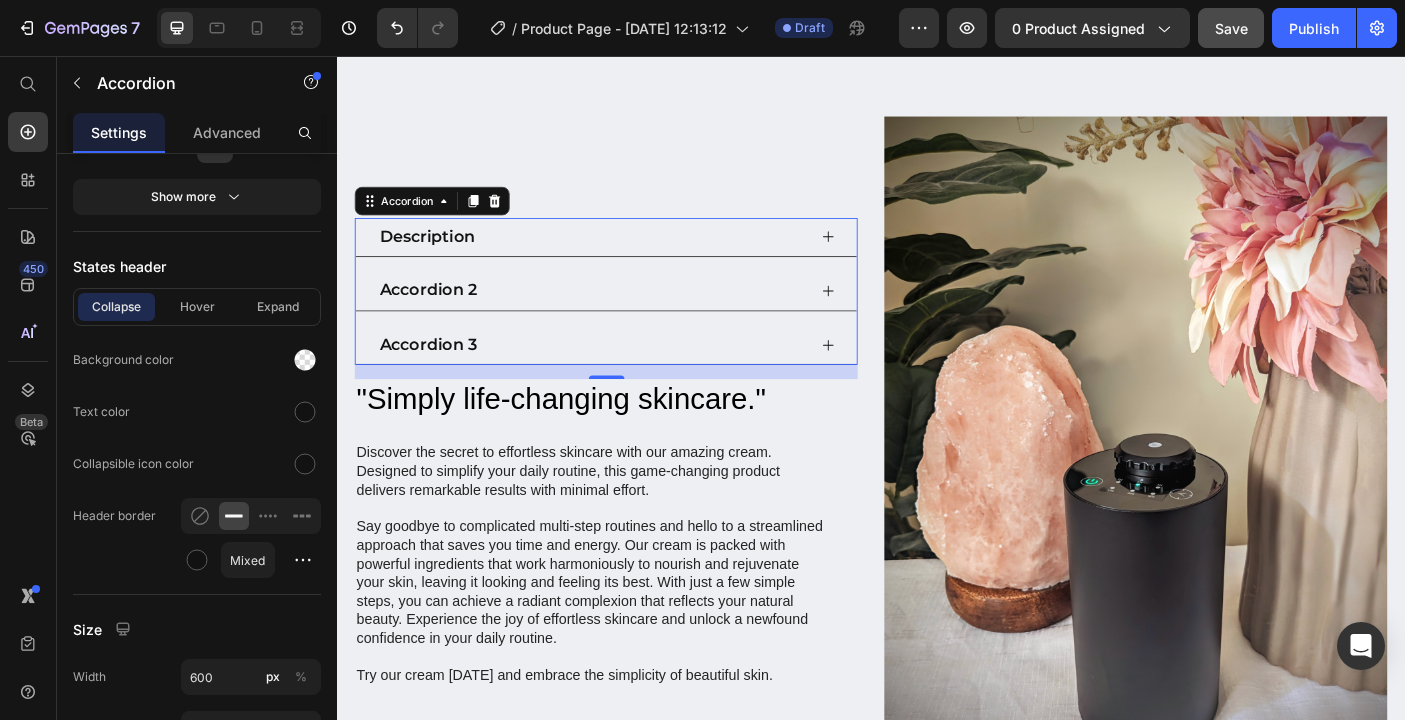 scroll, scrollTop: 860, scrollLeft: 0, axis: vertical 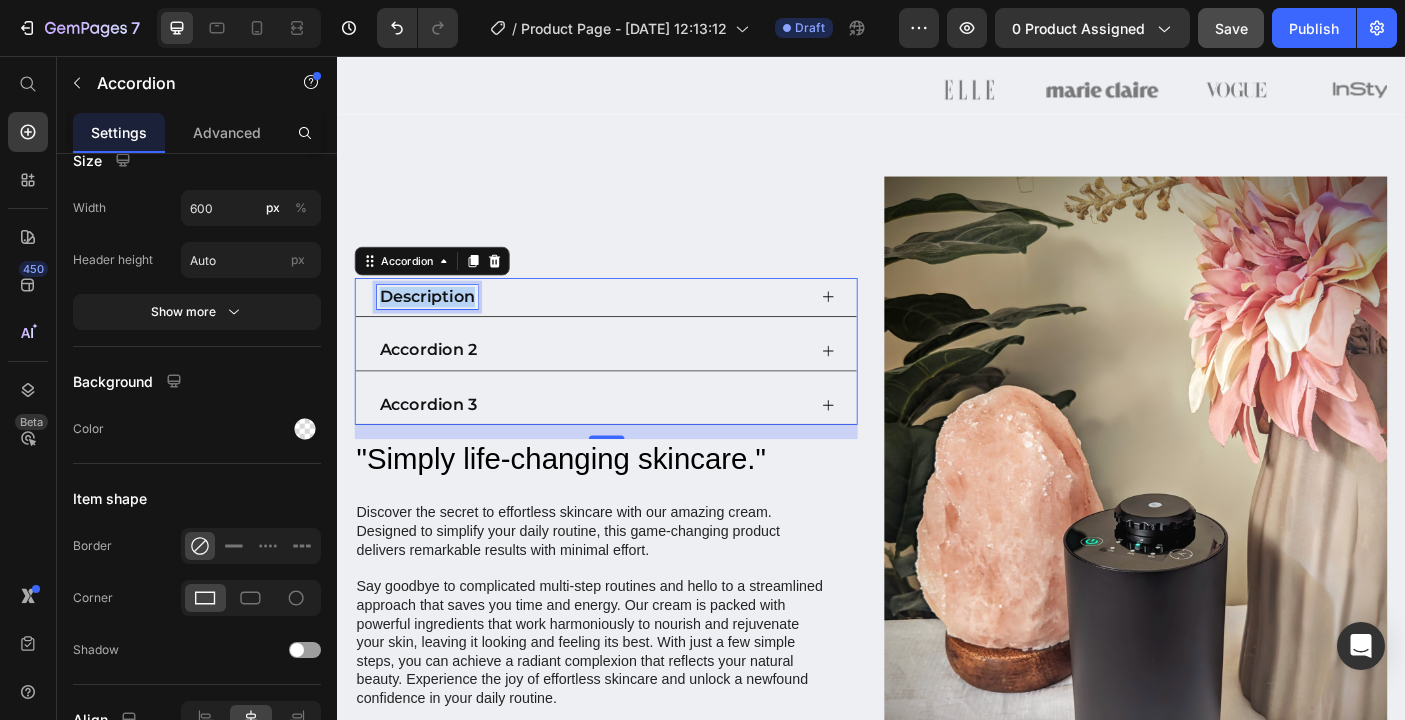 click on "Description" at bounding box center [438, 327] 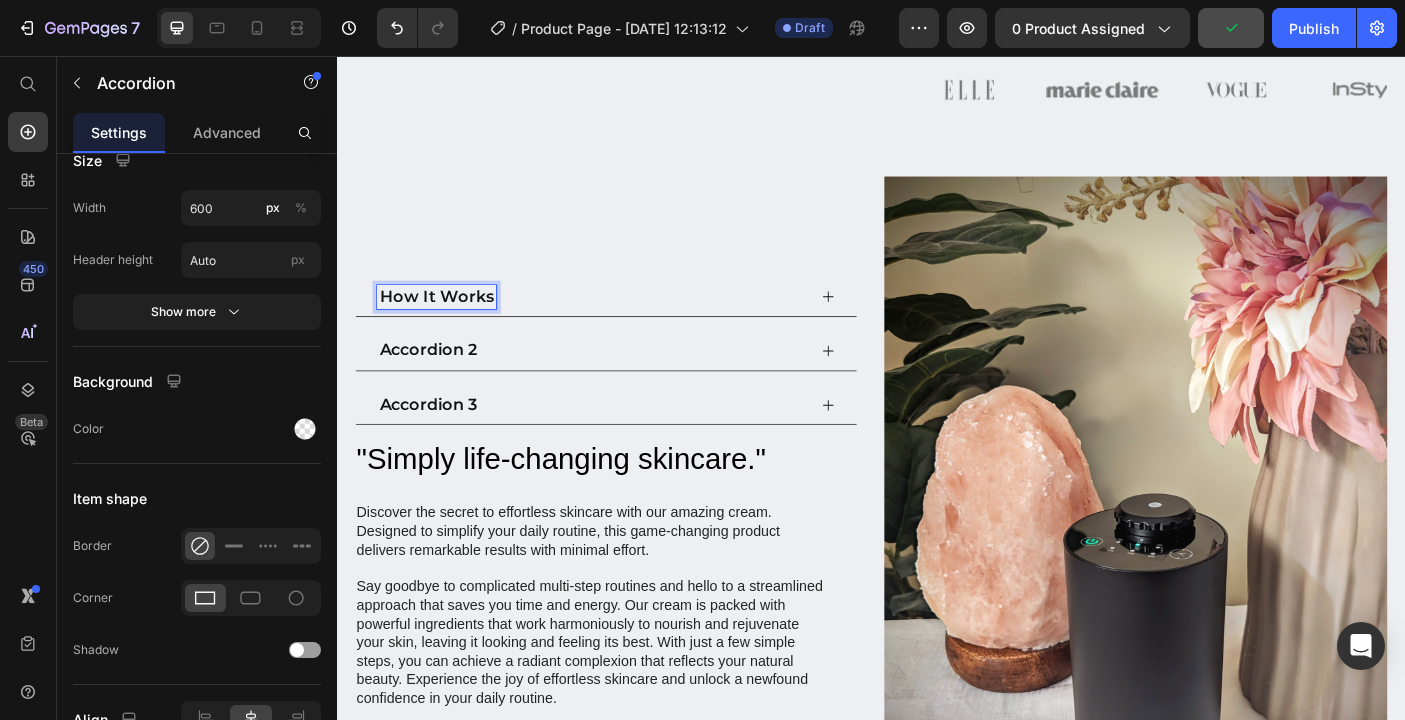 click 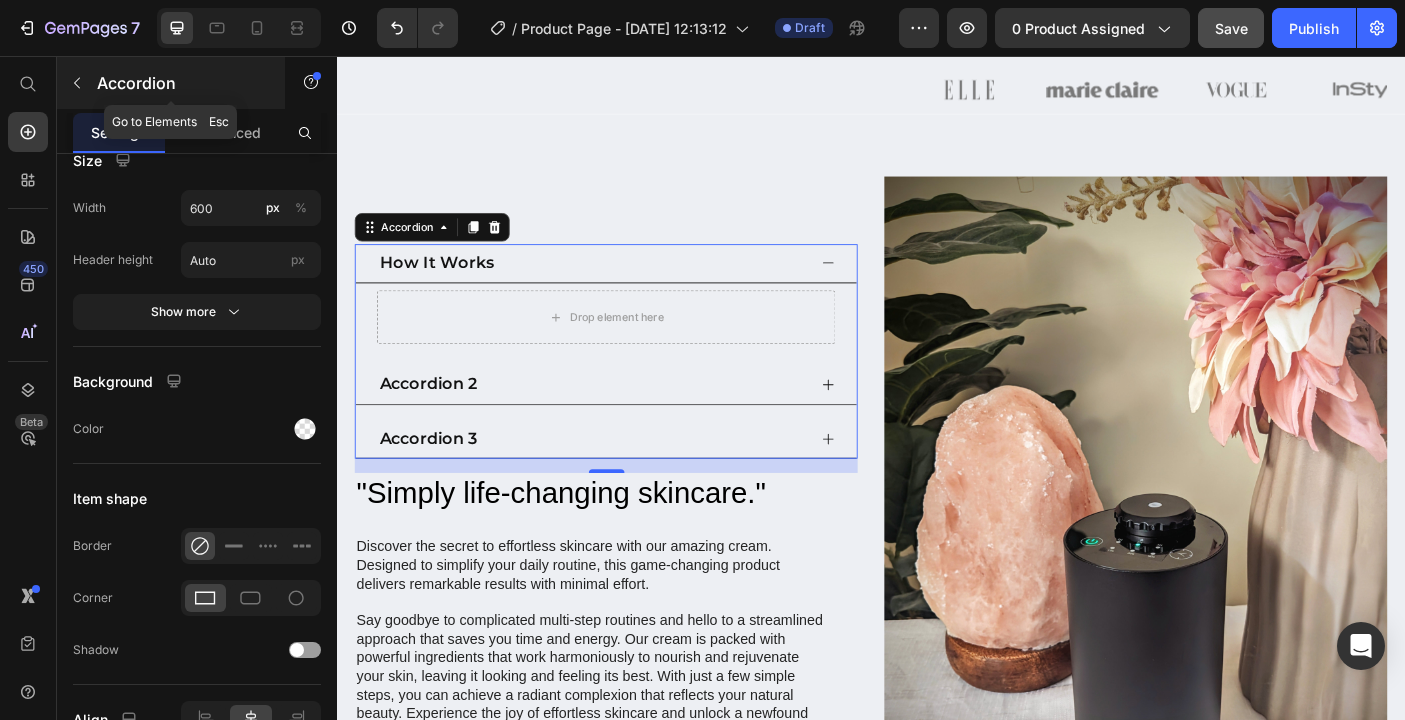 click on "Accordion" at bounding box center (182, 83) 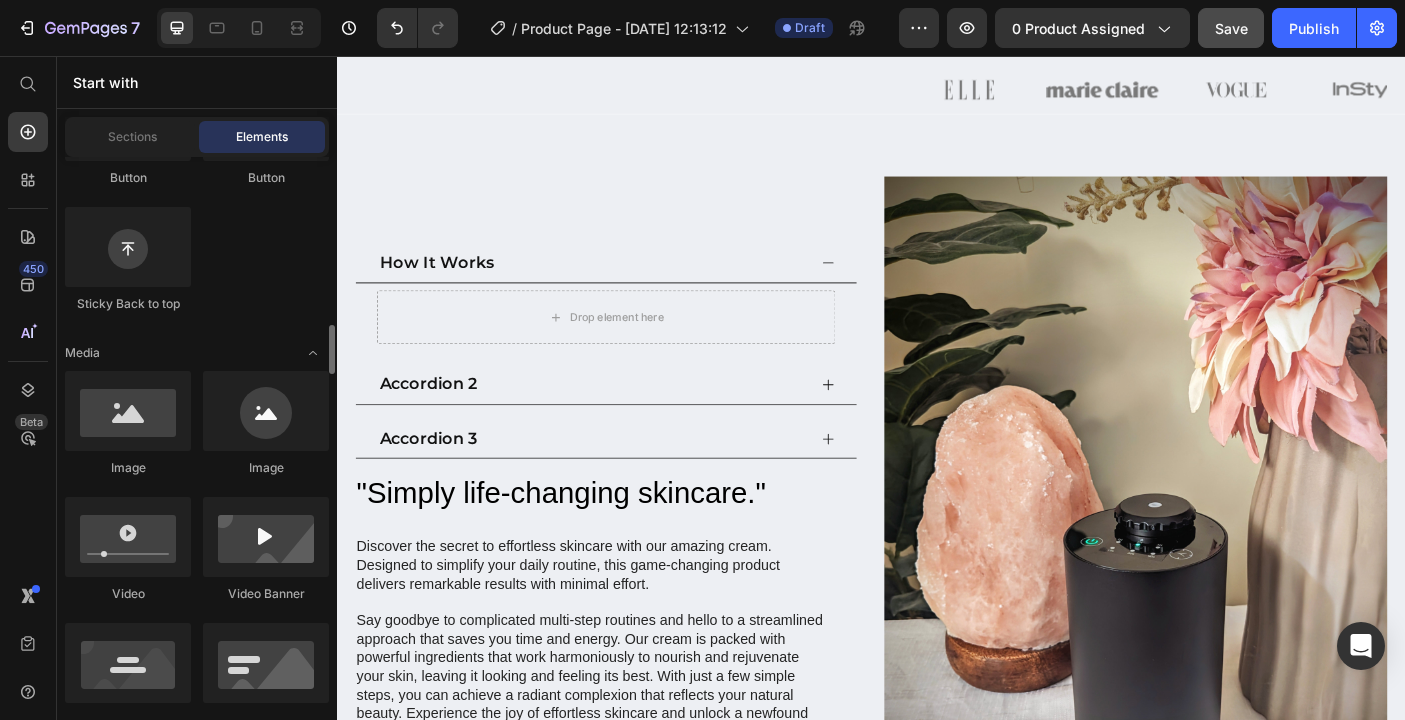scroll, scrollTop: 0, scrollLeft: 0, axis: both 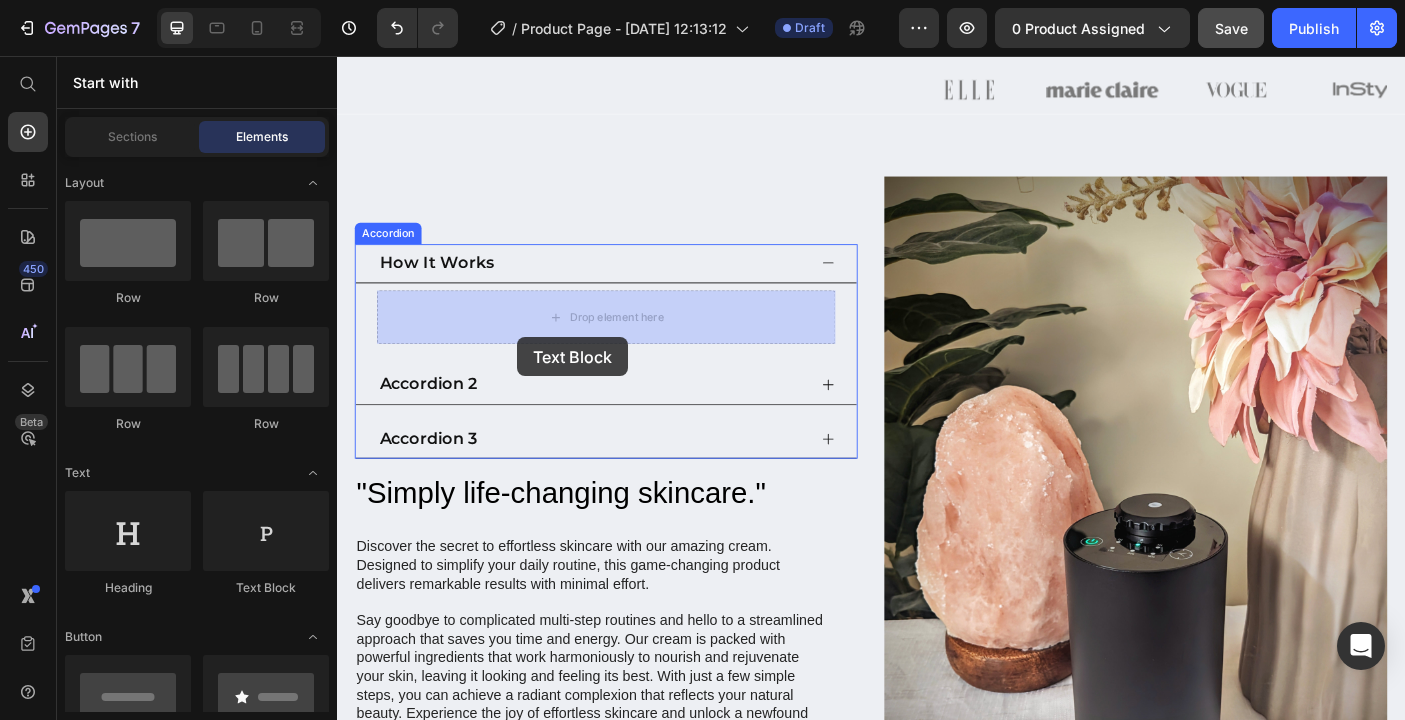 drag, startPoint x: 586, startPoint y: 595, endPoint x: 539, endPoint y: 373, distance: 226.92068 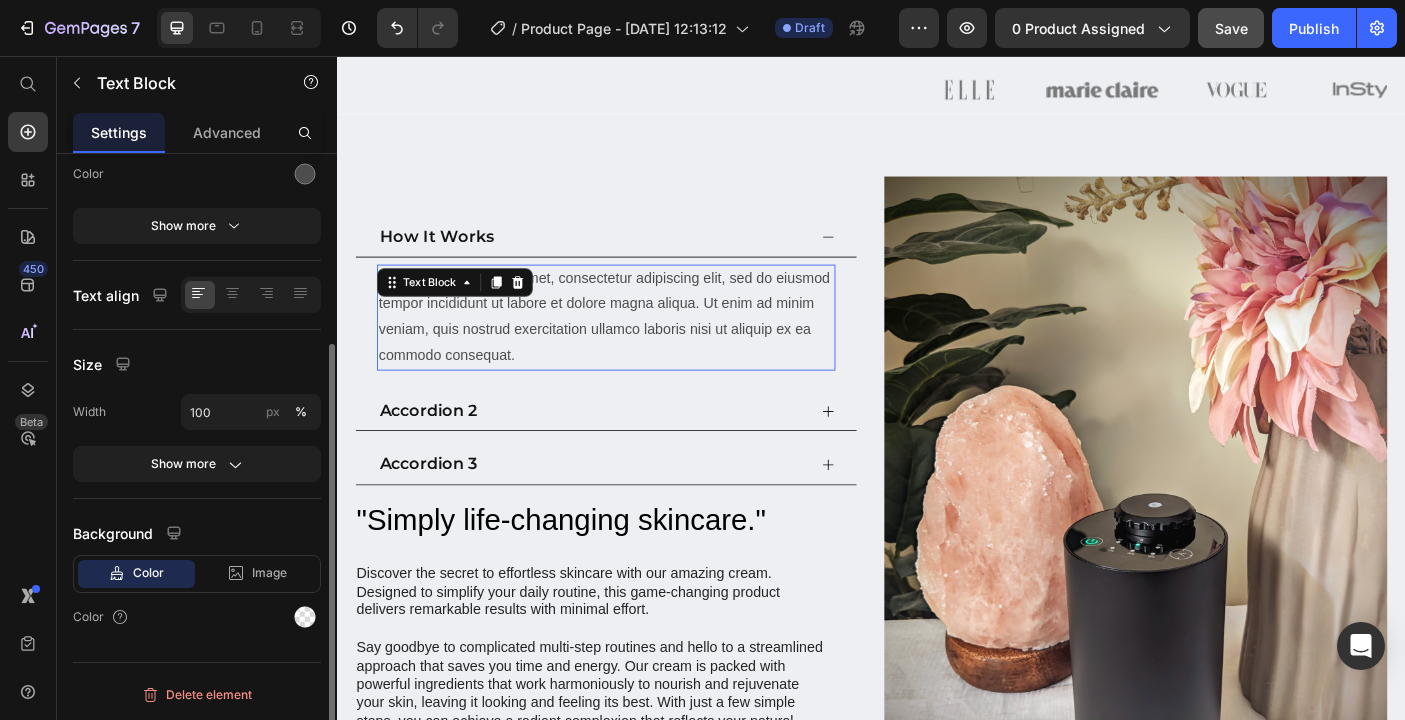 scroll, scrollTop: 0, scrollLeft: 0, axis: both 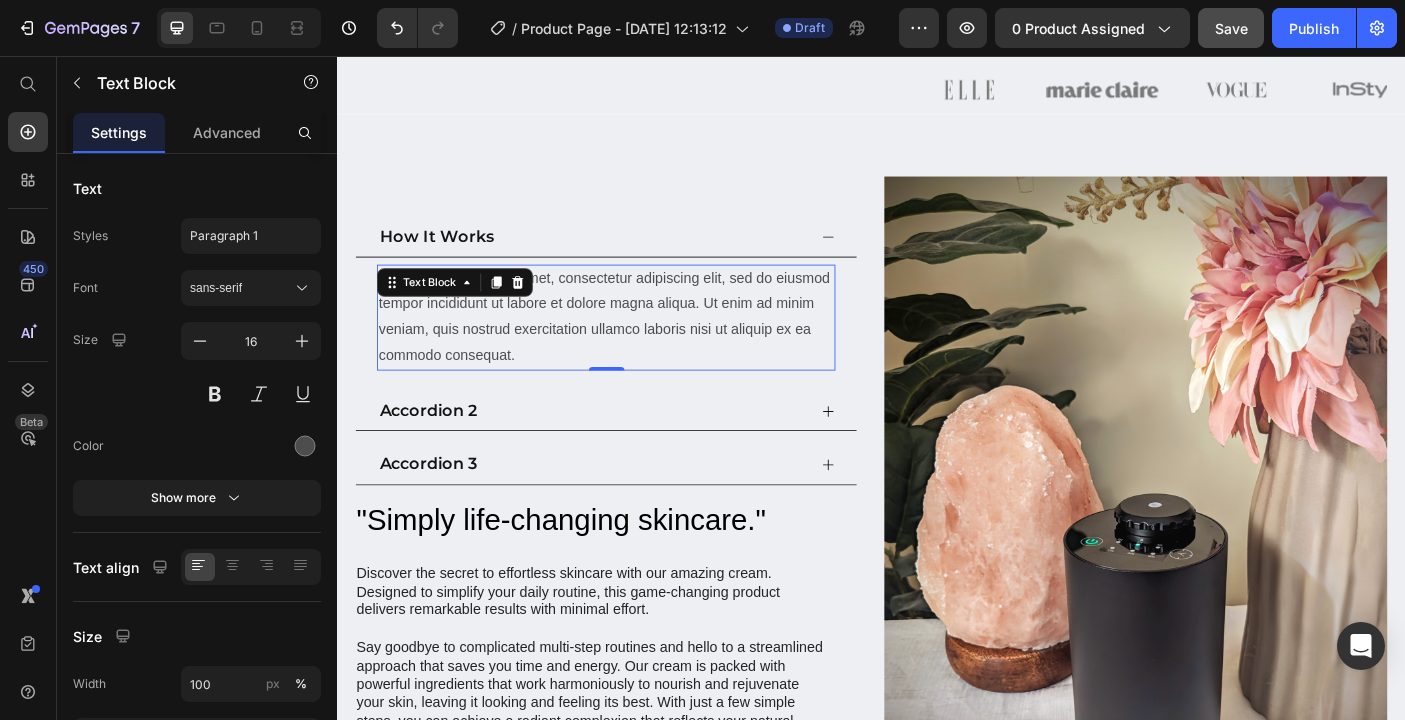 click on "Lorem ipsum dolor sit amet, consectetur adipiscing elit, sed do eiusmod tempor incididunt ut labore et dolore magna aliqua. Ut enim ad minim veniam, quis nostrud exercitation ullamco laboris nisi ut aliquip ex ea commodo consequat." at bounding box center [639, 349] 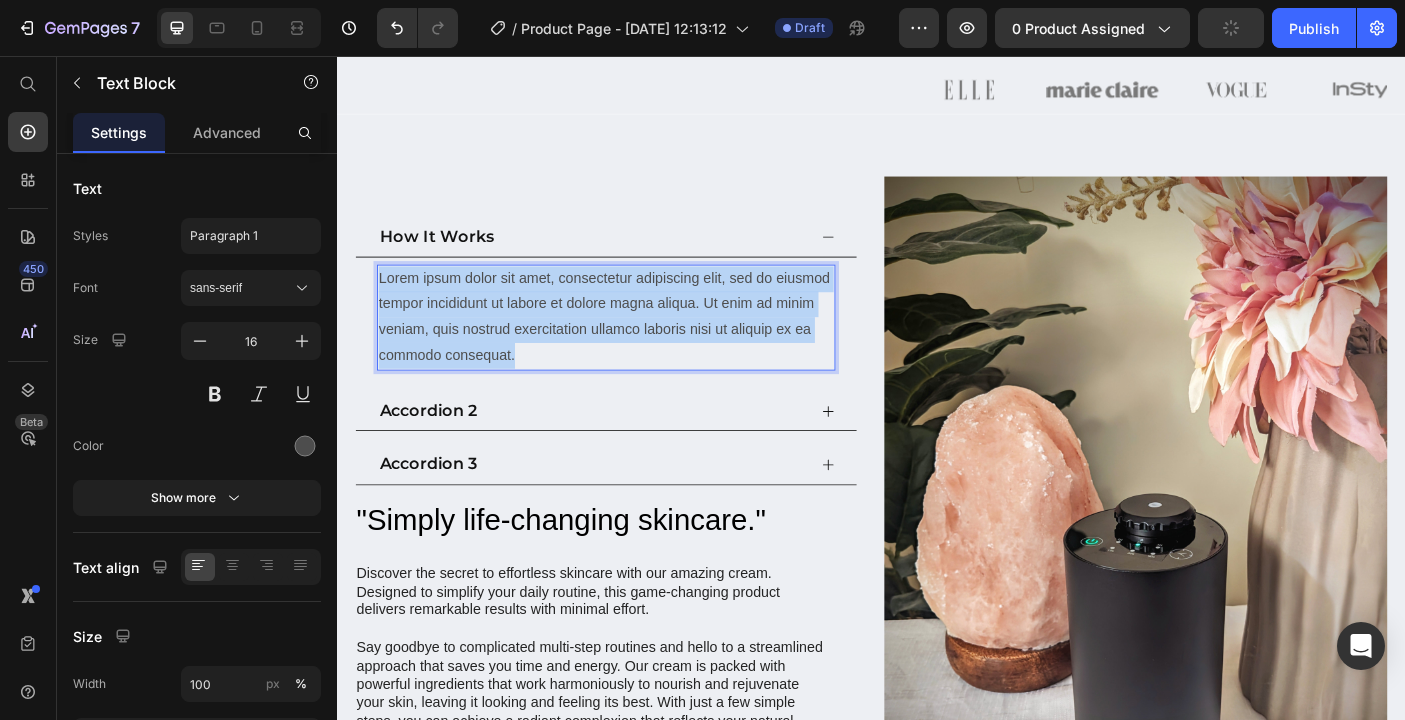 drag, startPoint x: 539, startPoint y: 392, endPoint x: 385, endPoint y: 306, distance: 176.38594 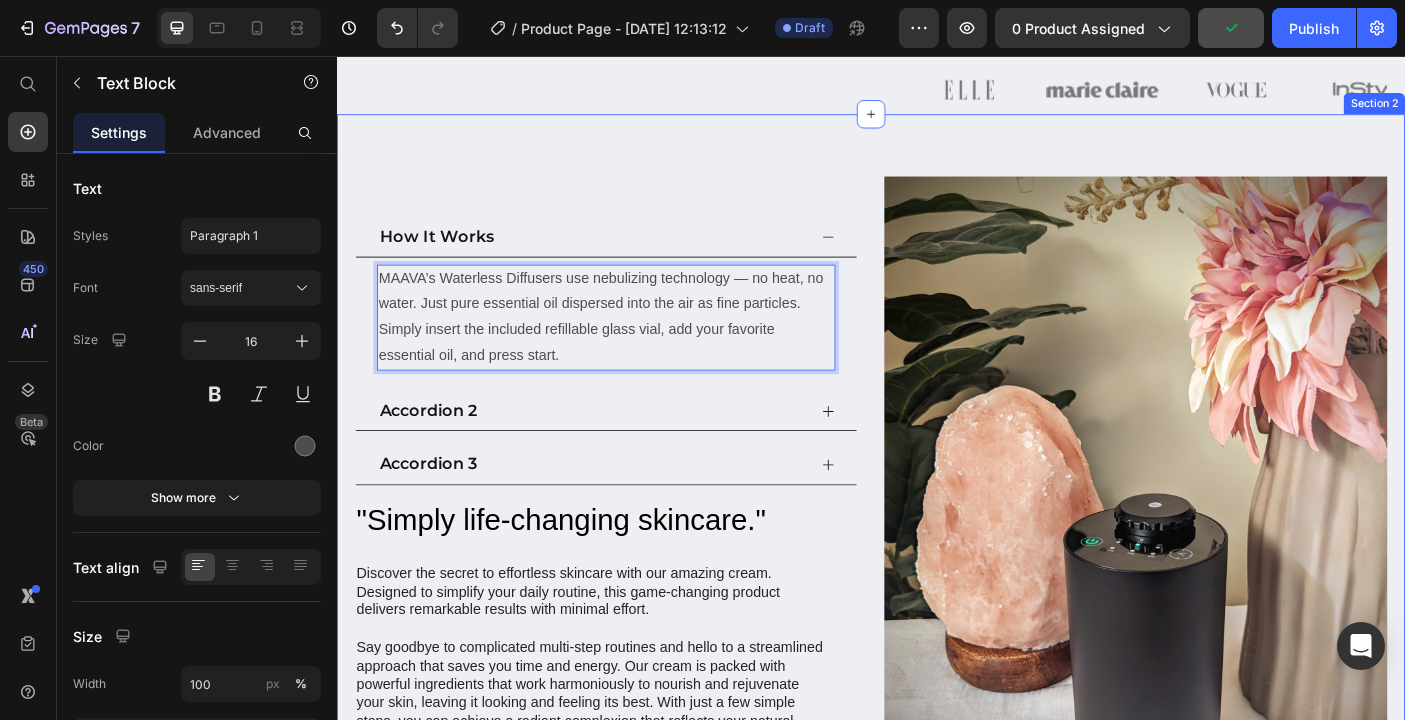 click on "How It Works MAAVA’s Waterless Diffusers use nebulizing technology — no heat, no water. Just pure essential oil dispersed into the air as fine particles. Simply insert the included refillable glass vial, add your favorite essential oil, and press start. Text Block   0
Accordion 2
Accordion 3 Accordion "Simply life-changing skincare." Heading Discover the secret to effortless skincare with our amazing cream. Designed to simplify your daily routine, this game-changing product delivers remarkable results with minimal effort.     Try our cream today and embrace the simplicity of beautiful skin. Text Block Row Image Row ...and the best part is, you'll confidently strut the streets with radiant and flawless skin Heading   As you incorporate this cream into your skincare routine, you'll witness a remarkable transformation that will have you beaming with self-assurance.   Row Row" at bounding box center (937, 859) 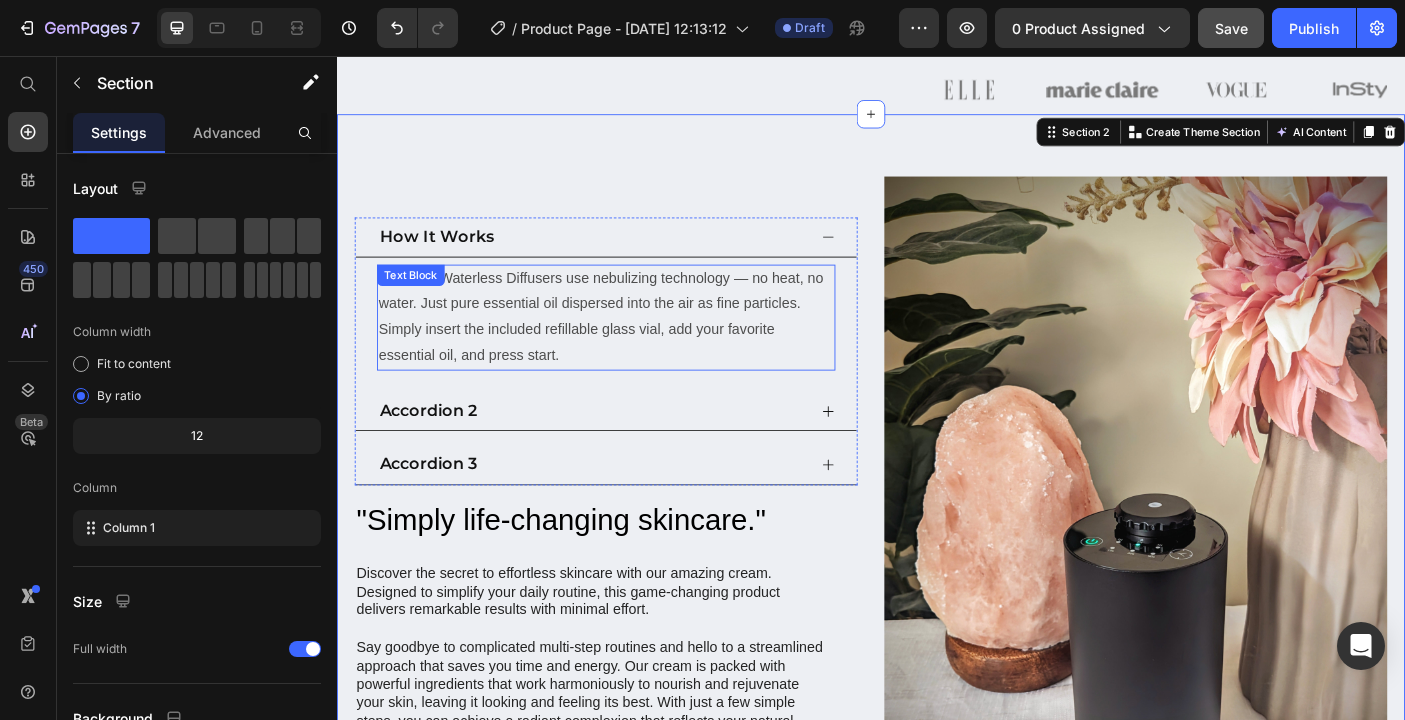 click on "MAAVA’s Waterless Diffusers use nebulizing technology — no heat, no water. Just pure essential oil dispersed into the air as fine particles. Simply insert the included refillable glass vial, add your favorite essential oil, and press start." at bounding box center (639, 349) 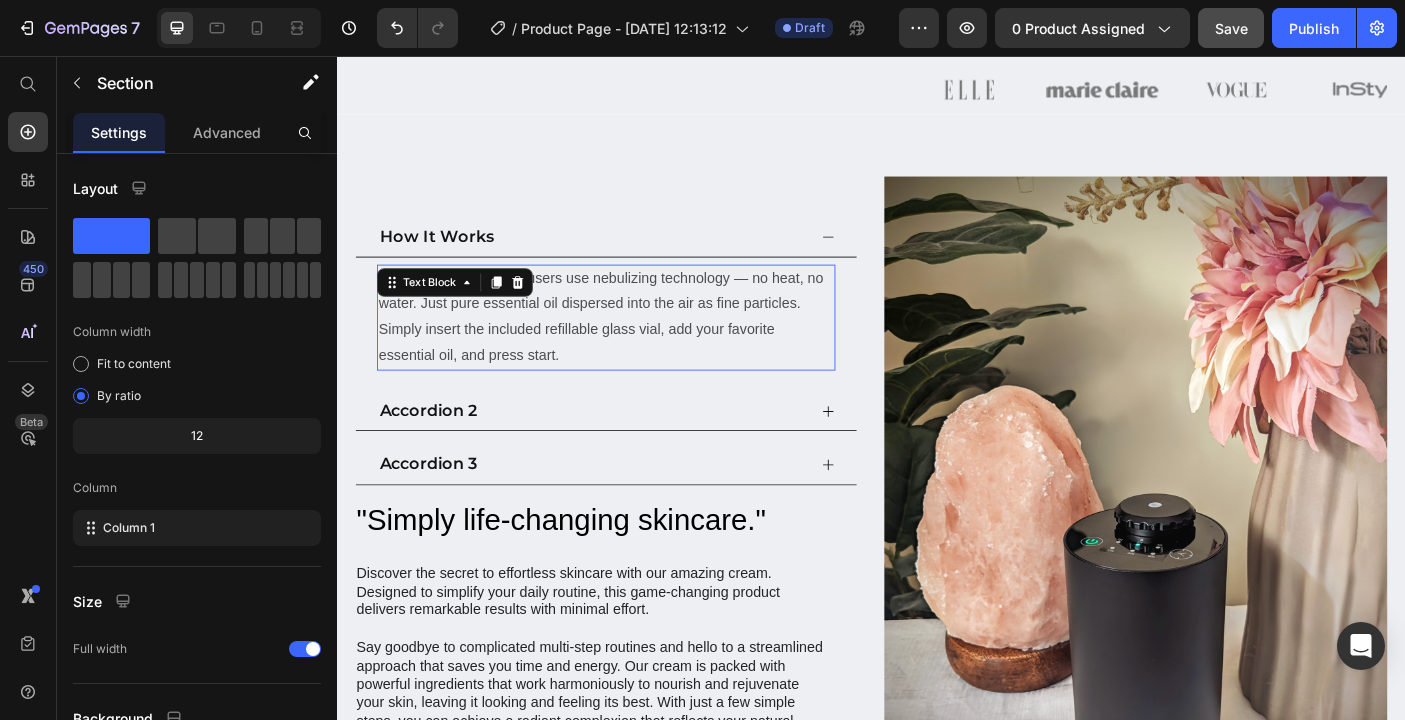 click on "MAAVA’s Waterless Diffusers use nebulizing technology — no heat, no water. Just pure essential oil dispersed into the air as fine particles. Simply insert the included refillable glass vial, add your favorite essential oil, and press start." at bounding box center [639, 349] 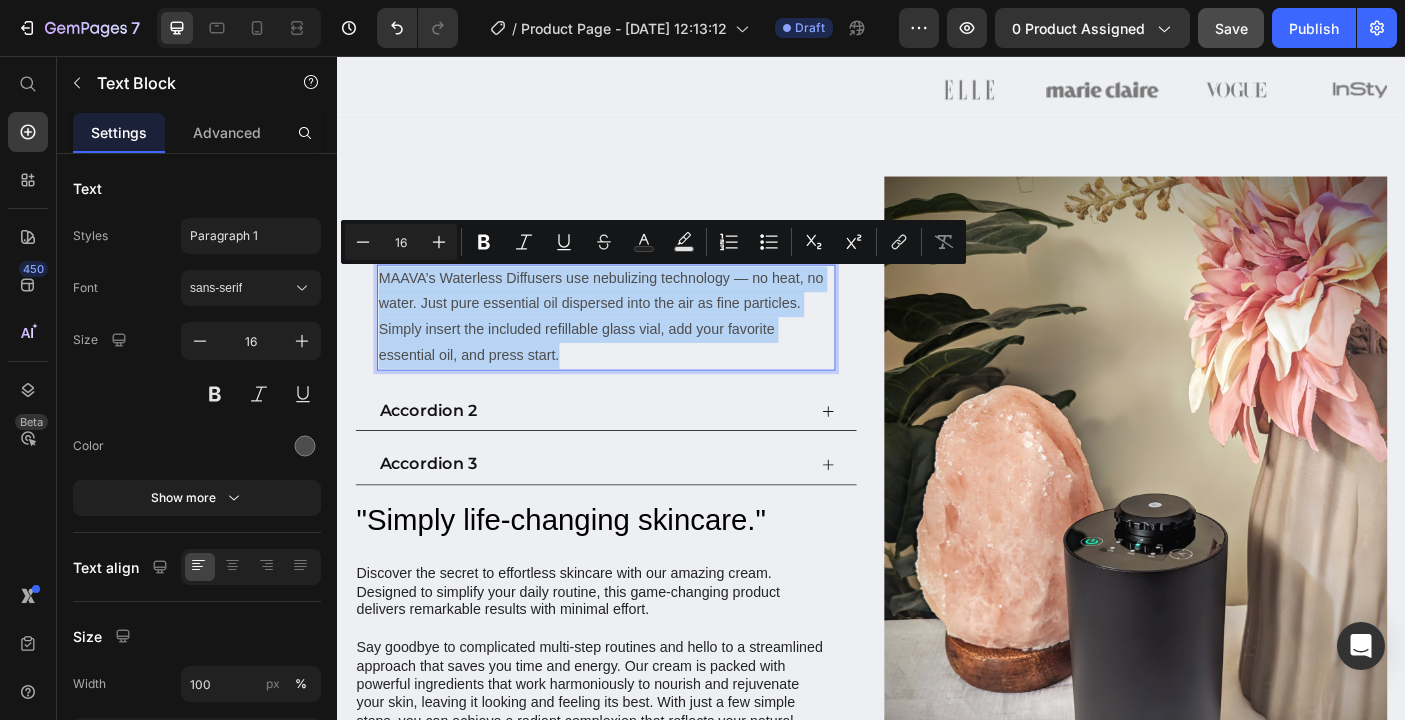 click on "MAAVA’s Waterless Diffusers use nebulizing technology — no heat, no water. Just pure essential oil dispersed into the air as fine particles. Simply insert the included refillable glass vial, add your favorite essential oil, and press start." at bounding box center [639, 349] 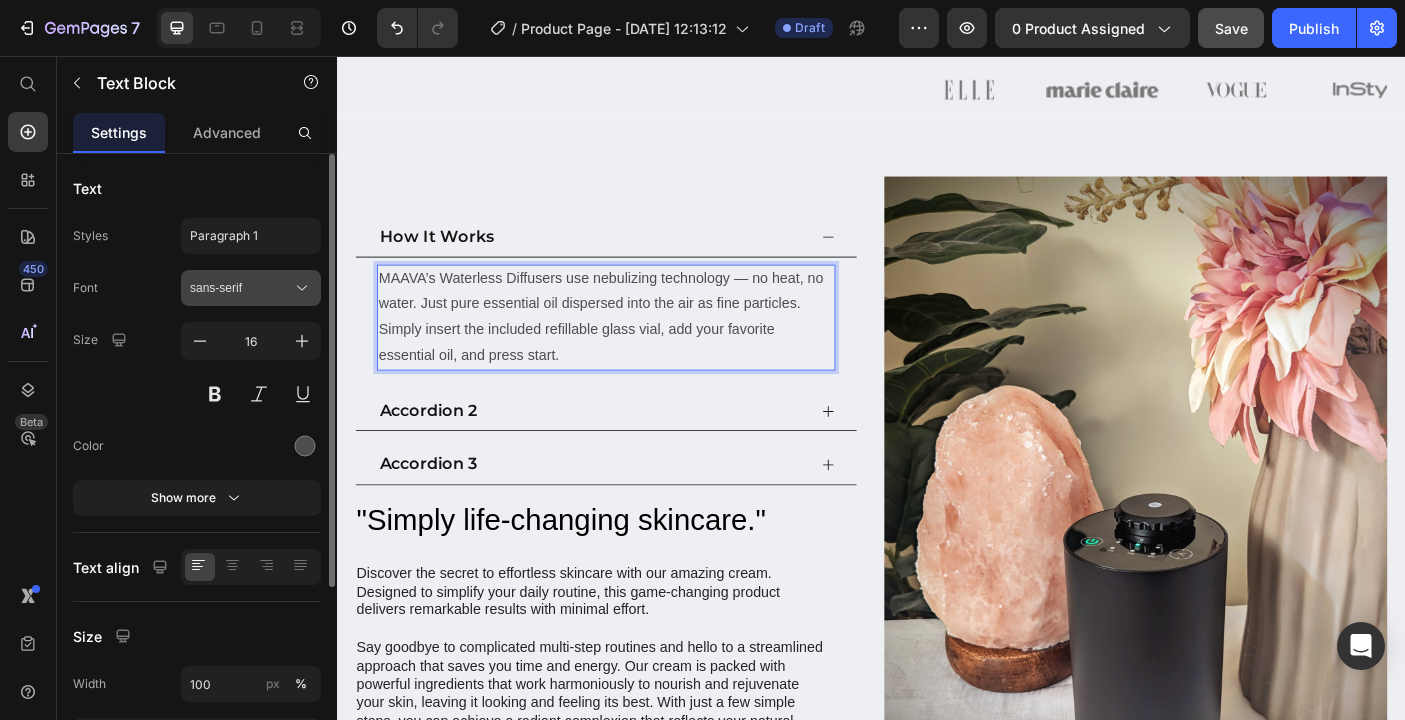 click 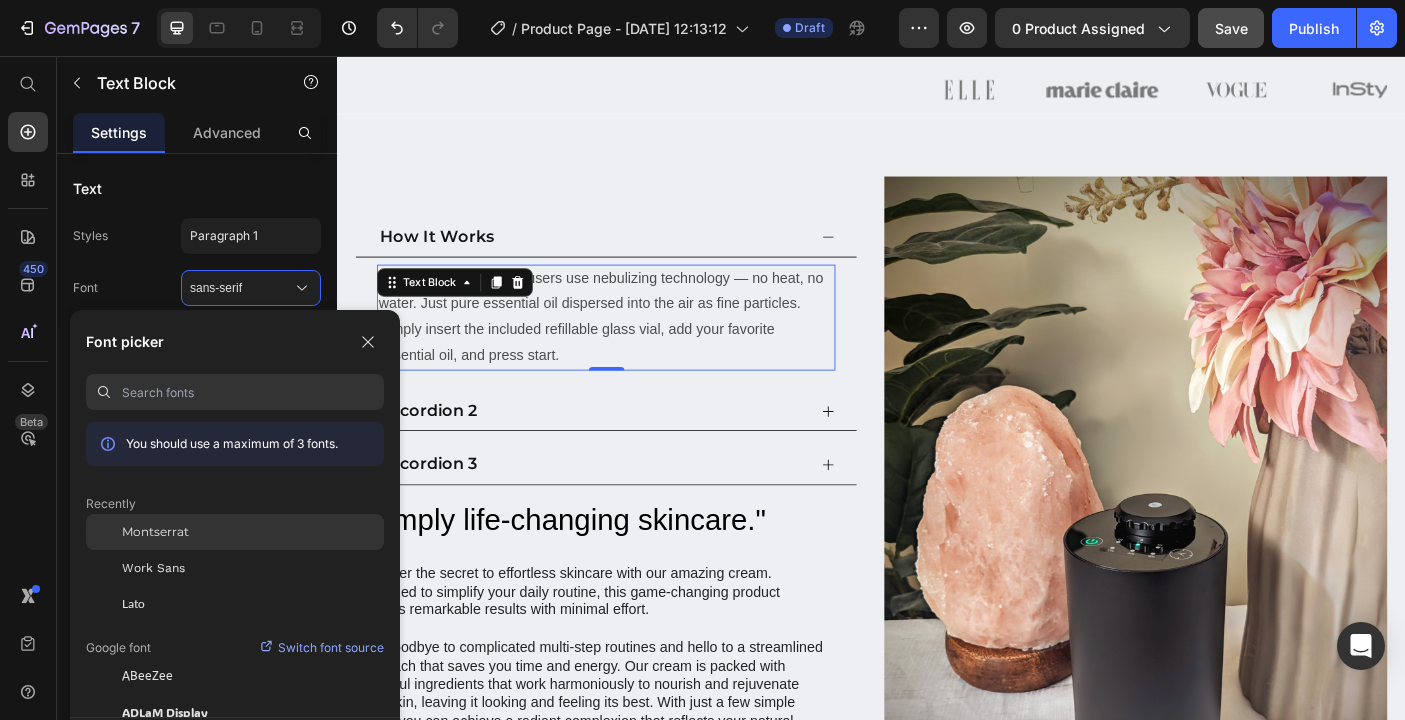 click on "Montserrat" 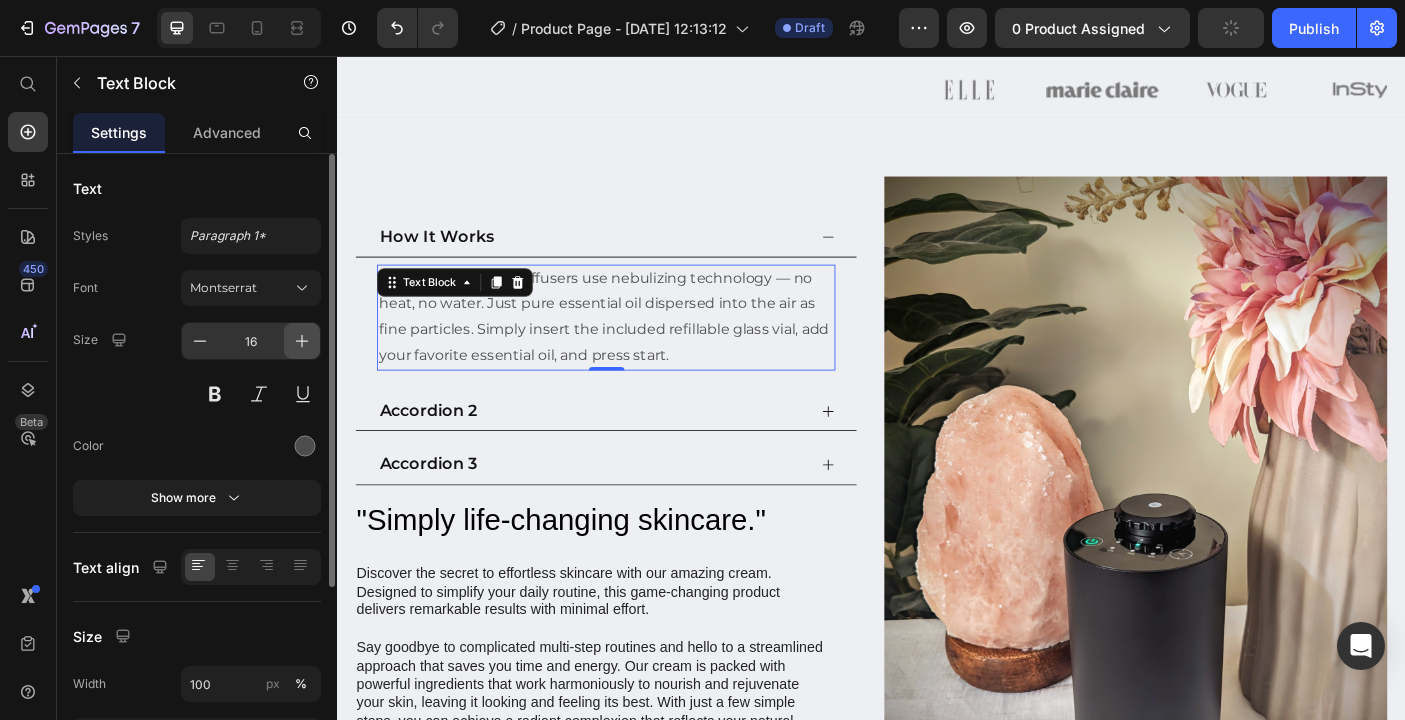 click 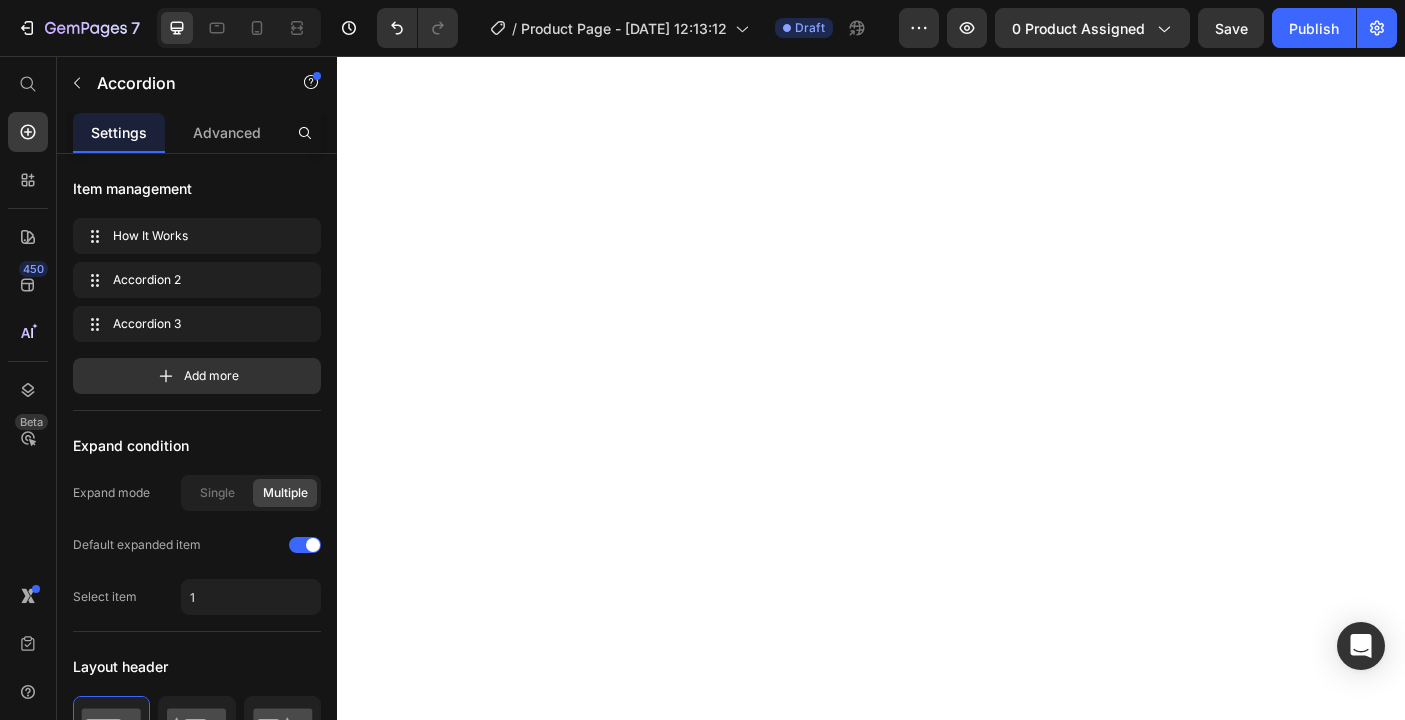 scroll, scrollTop: 0, scrollLeft: 0, axis: both 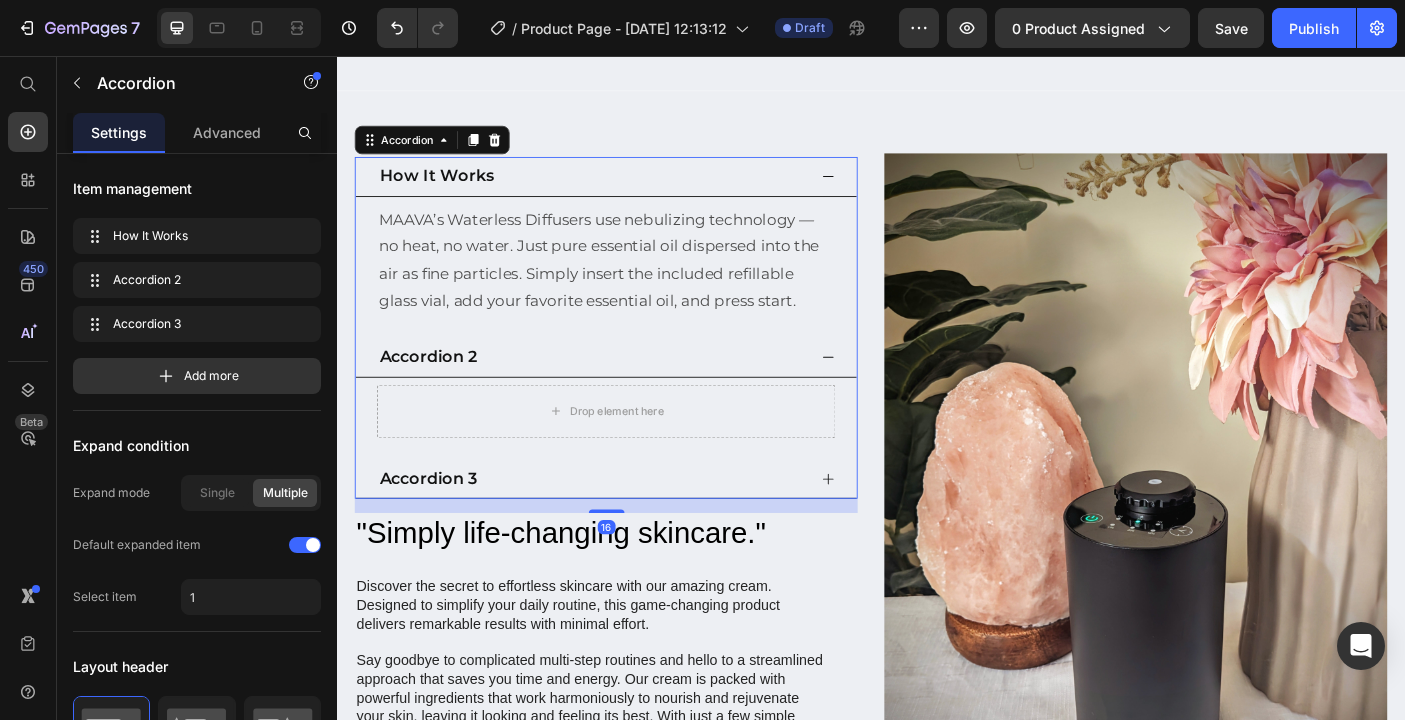 click 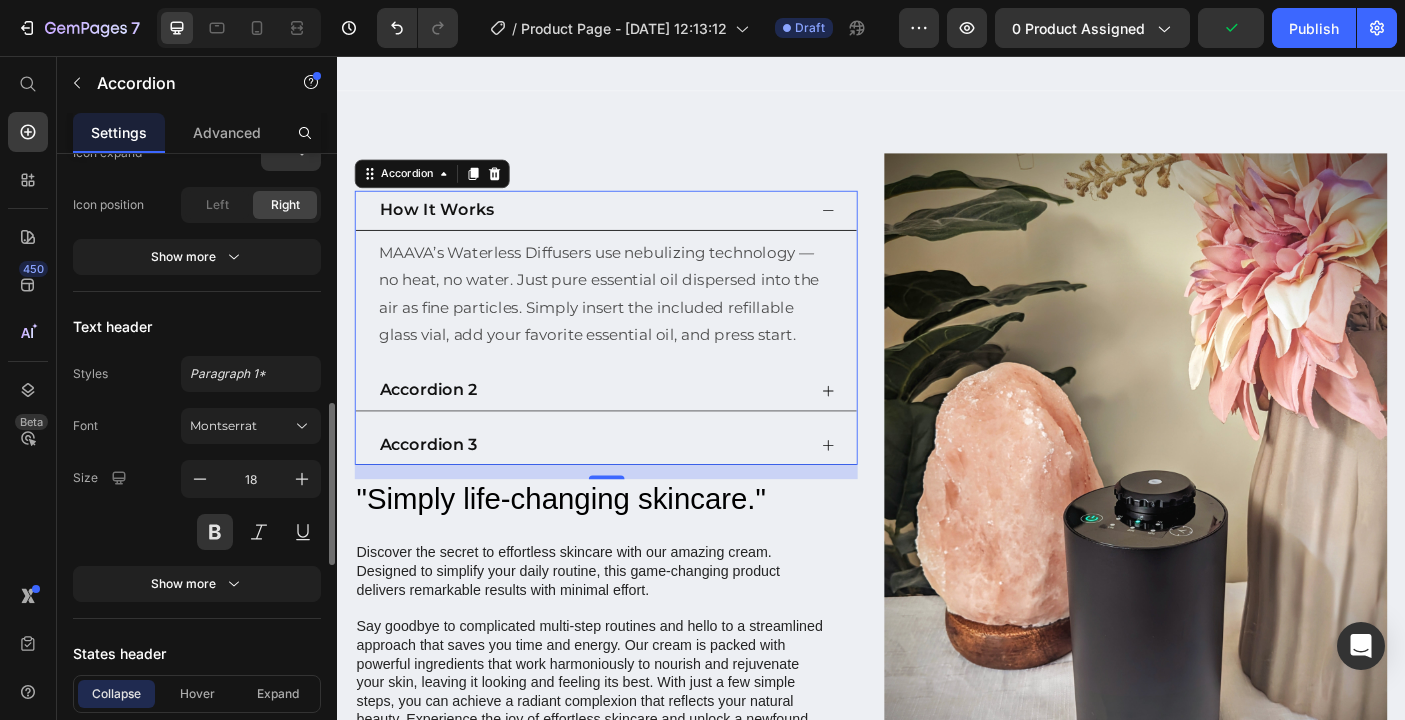 scroll, scrollTop: 891, scrollLeft: 0, axis: vertical 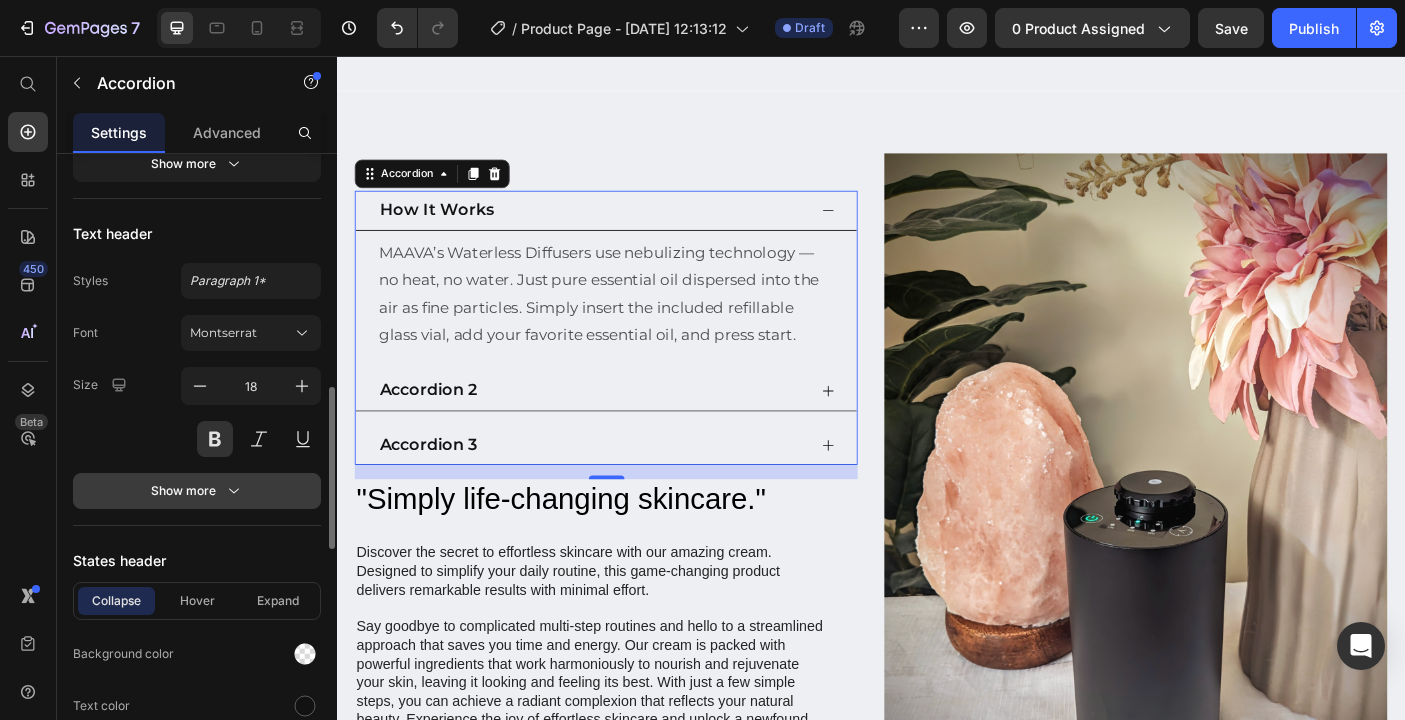 click 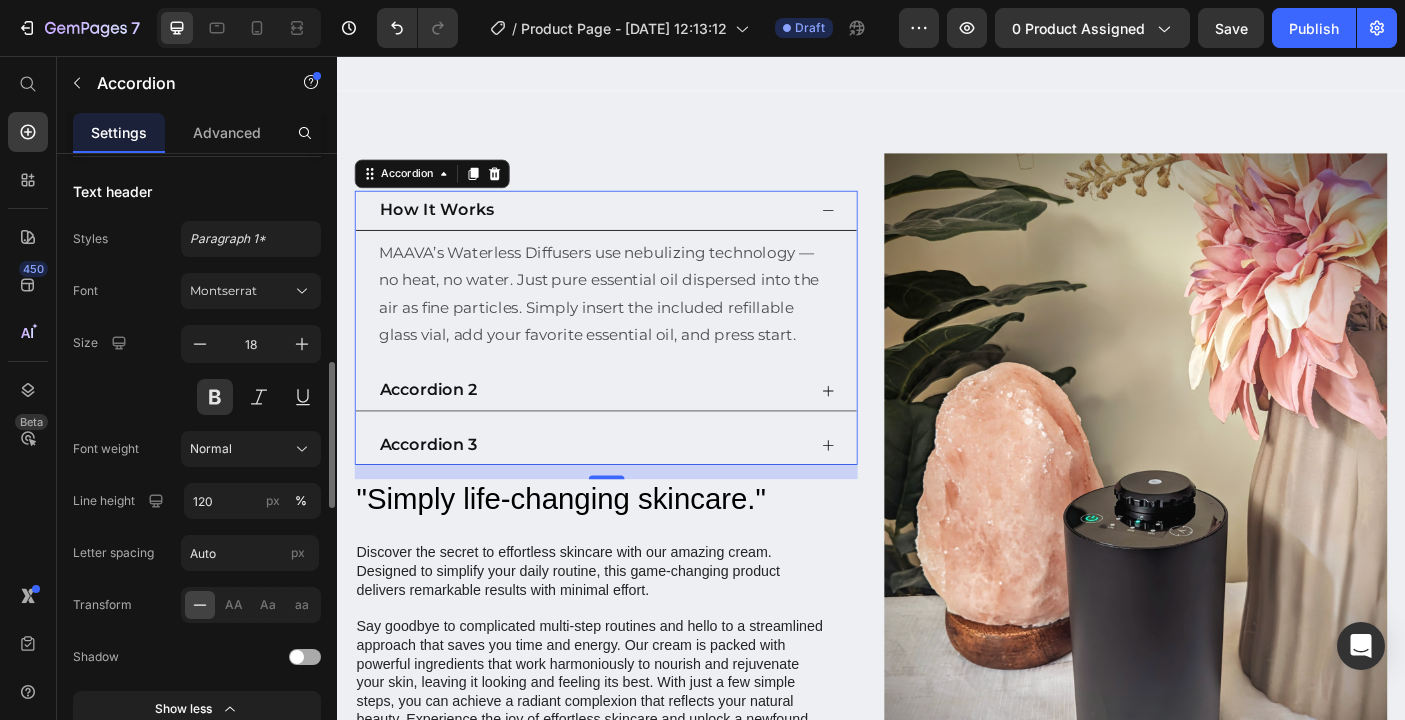 scroll, scrollTop: 936, scrollLeft: 0, axis: vertical 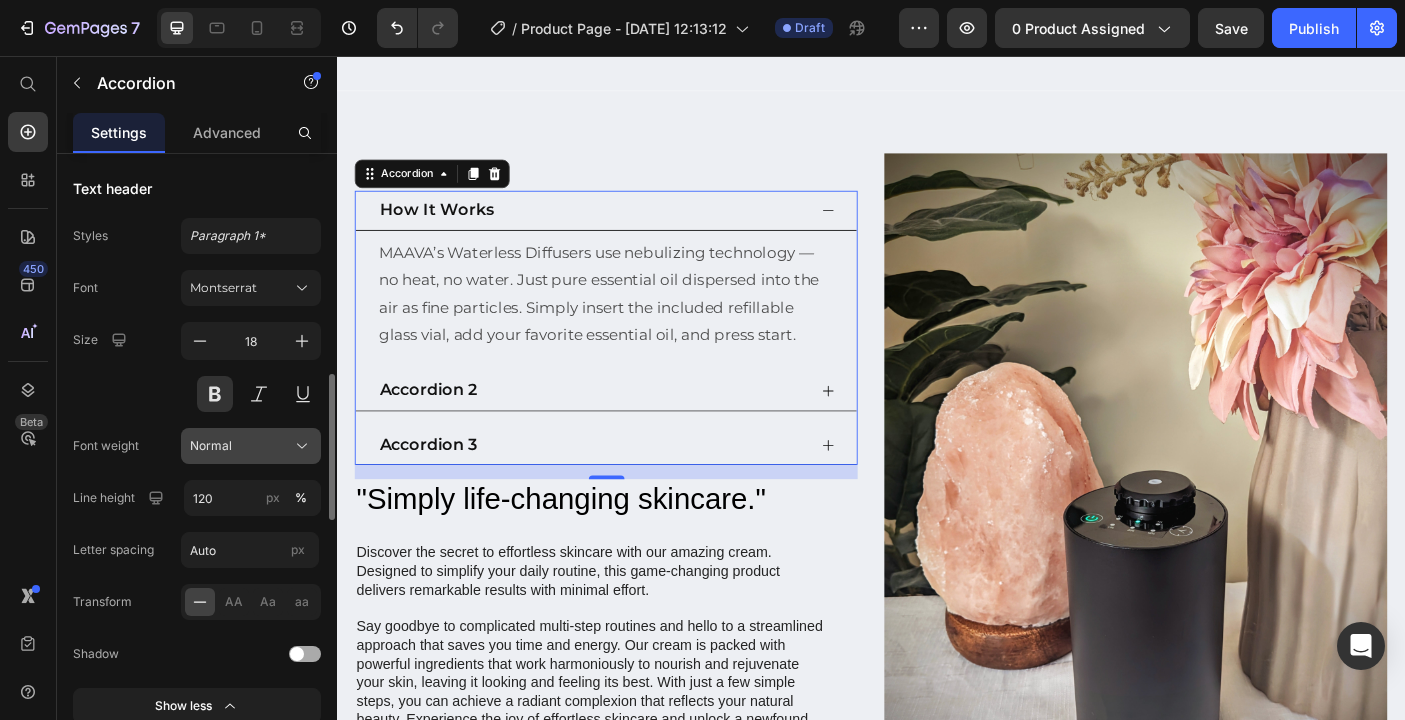 click 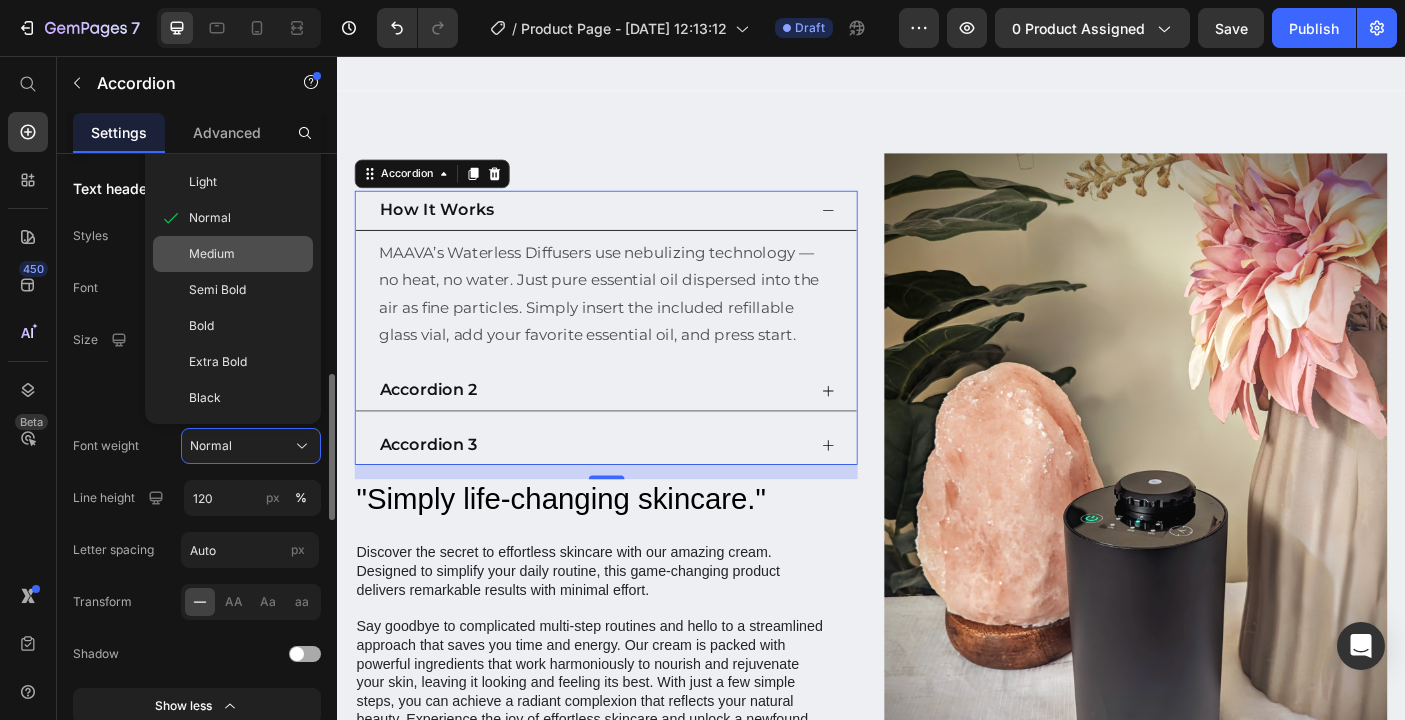 click on "Medium" at bounding box center (212, 254) 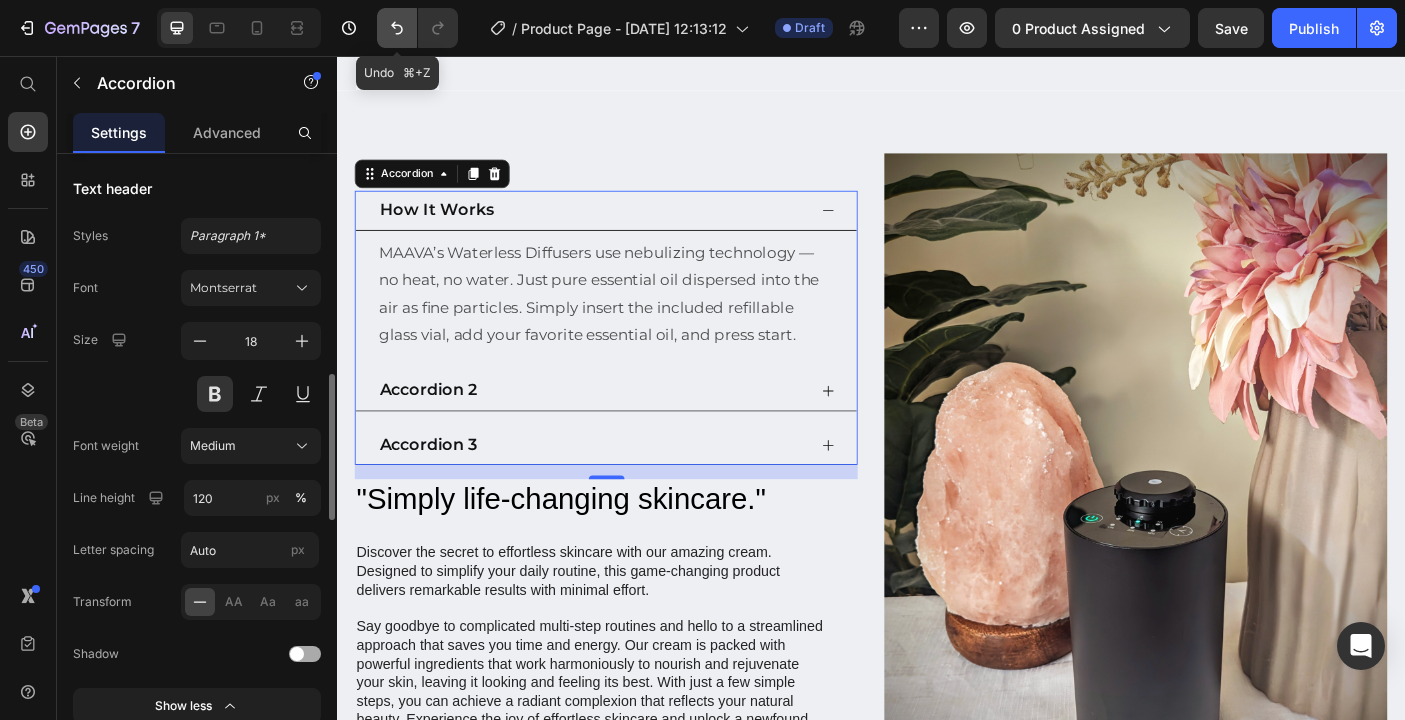click 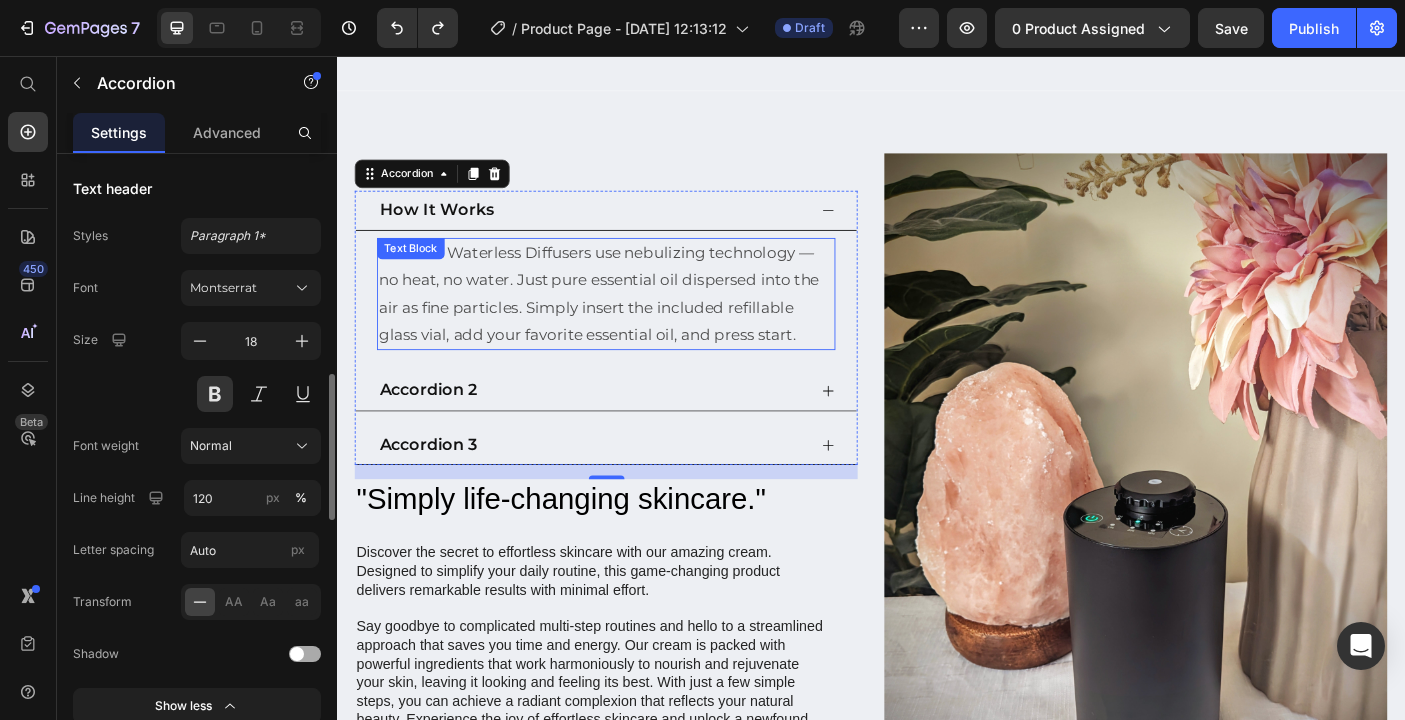 click on "MAAVA’s Waterless Diffusers use nebulizing technology — no heat, no water. Just pure essential oil dispersed into the air as fine particles. Simply insert the included refillable glass vial, add your favorite essential oil, and press start." at bounding box center [639, 323] 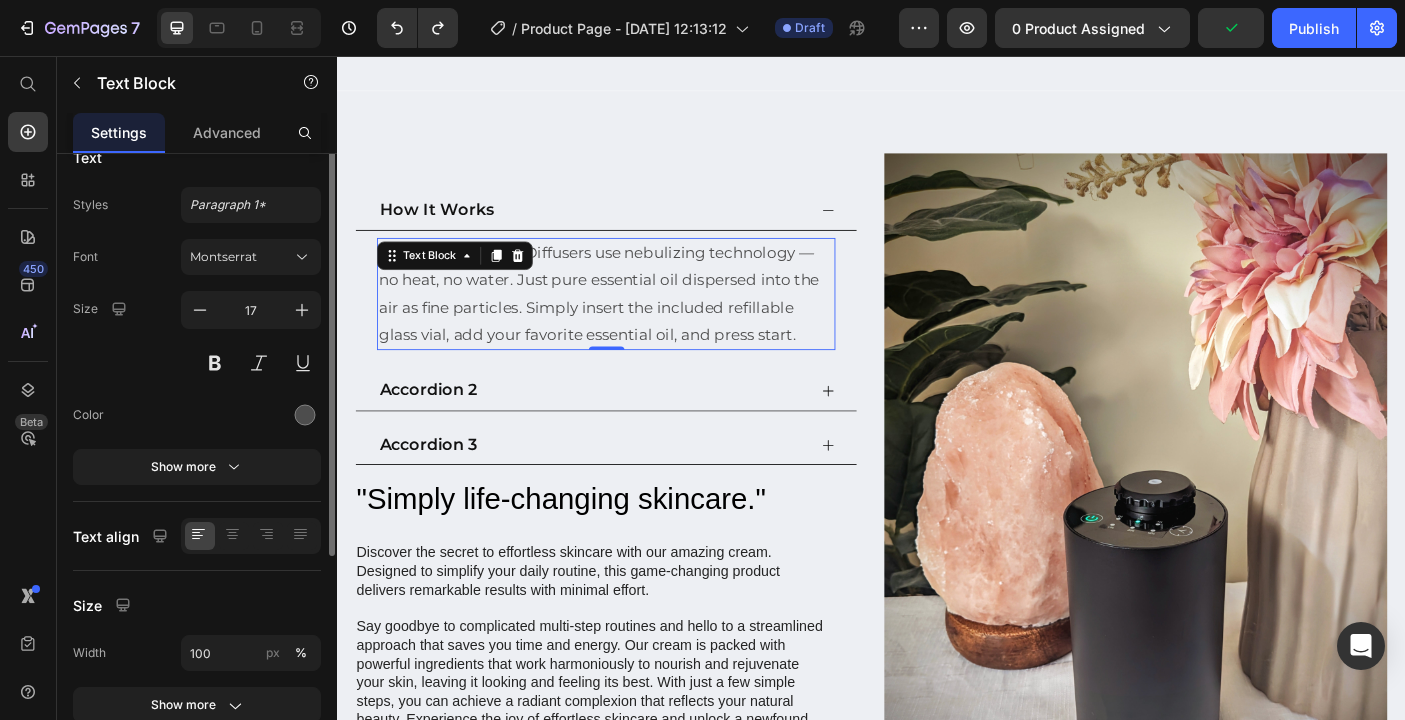 scroll, scrollTop: 0, scrollLeft: 0, axis: both 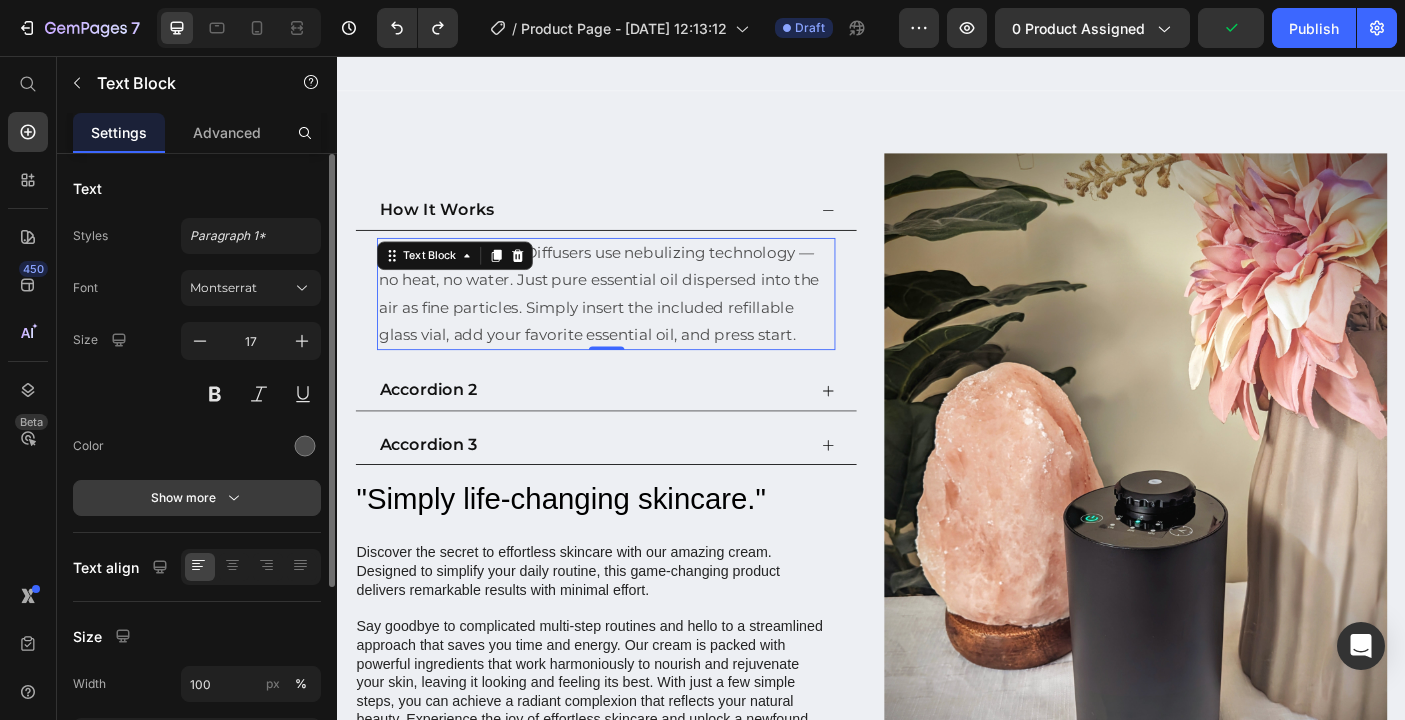 click on "Show more" at bounding box center [197, 498] 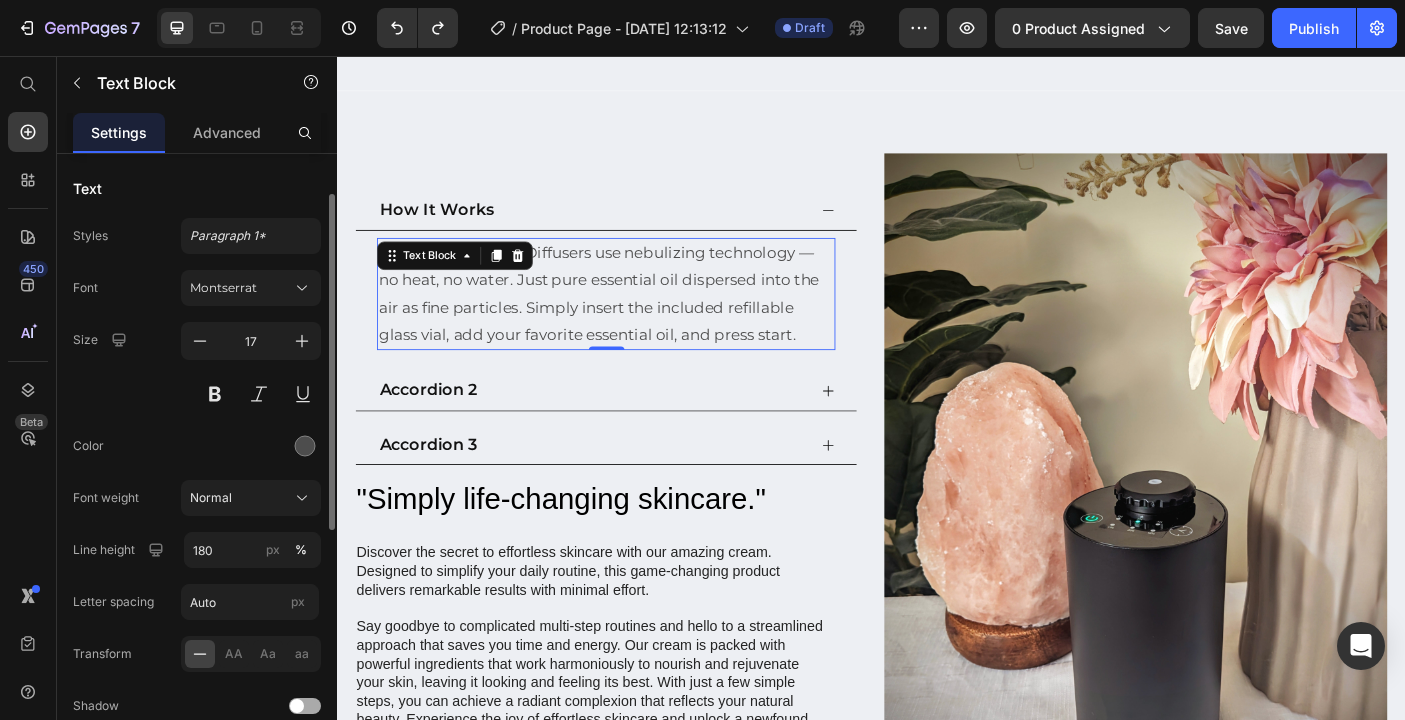 scroll, scrollTop: 56, scrollLeft: 0, axis: vertical 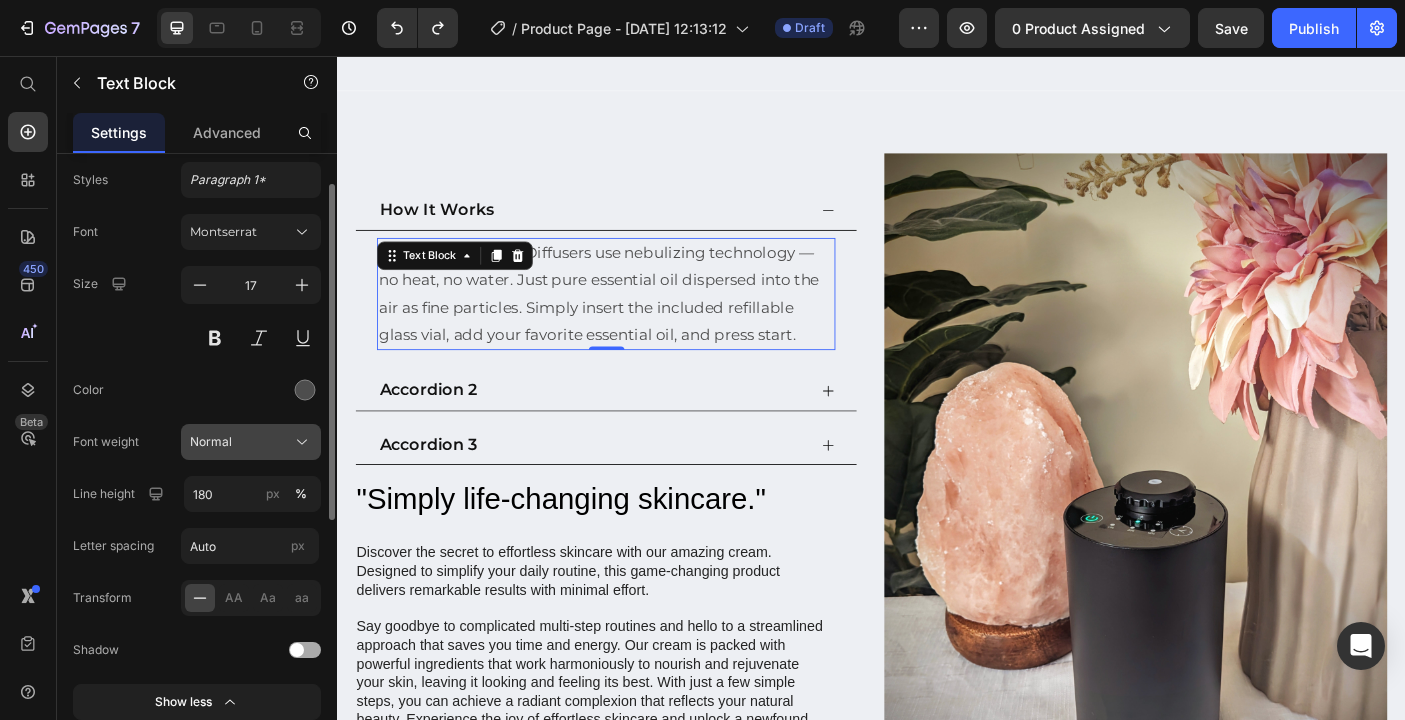 click 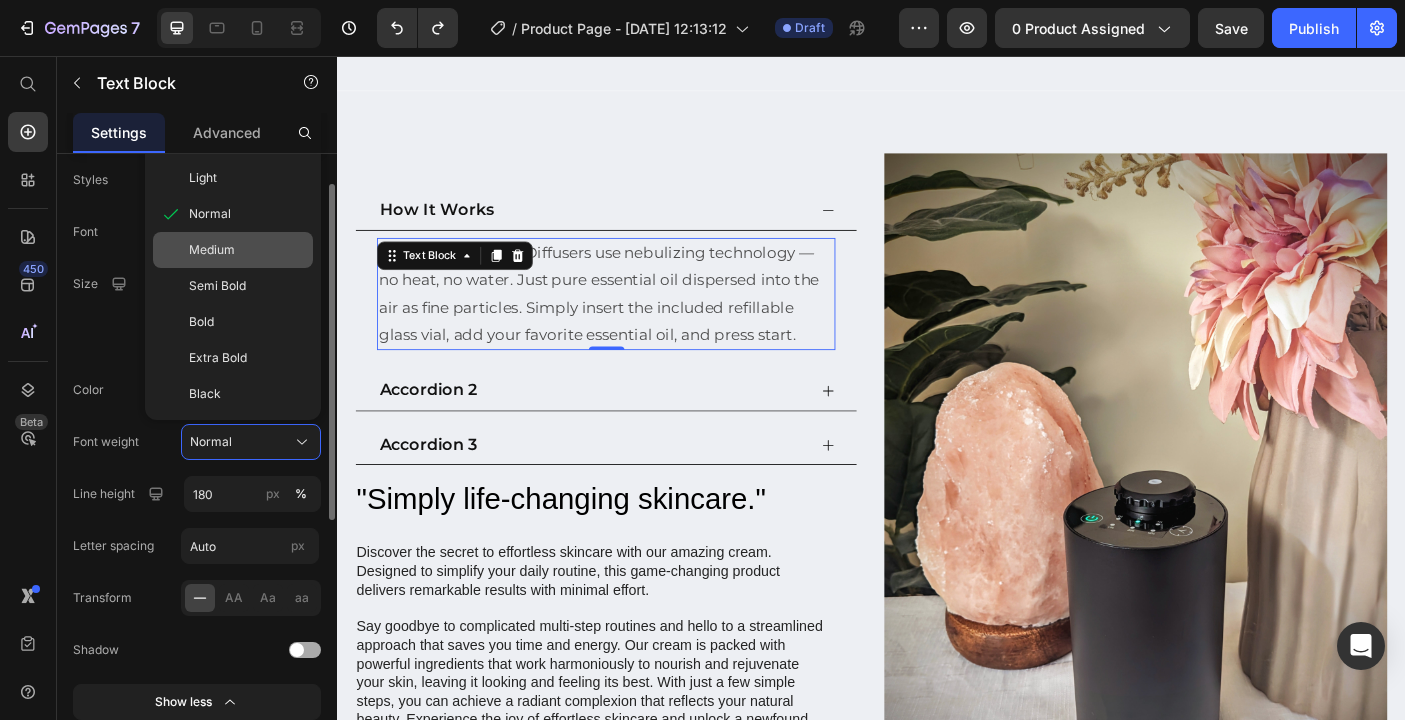 click on "Medium" at bounding box center (247, 250) 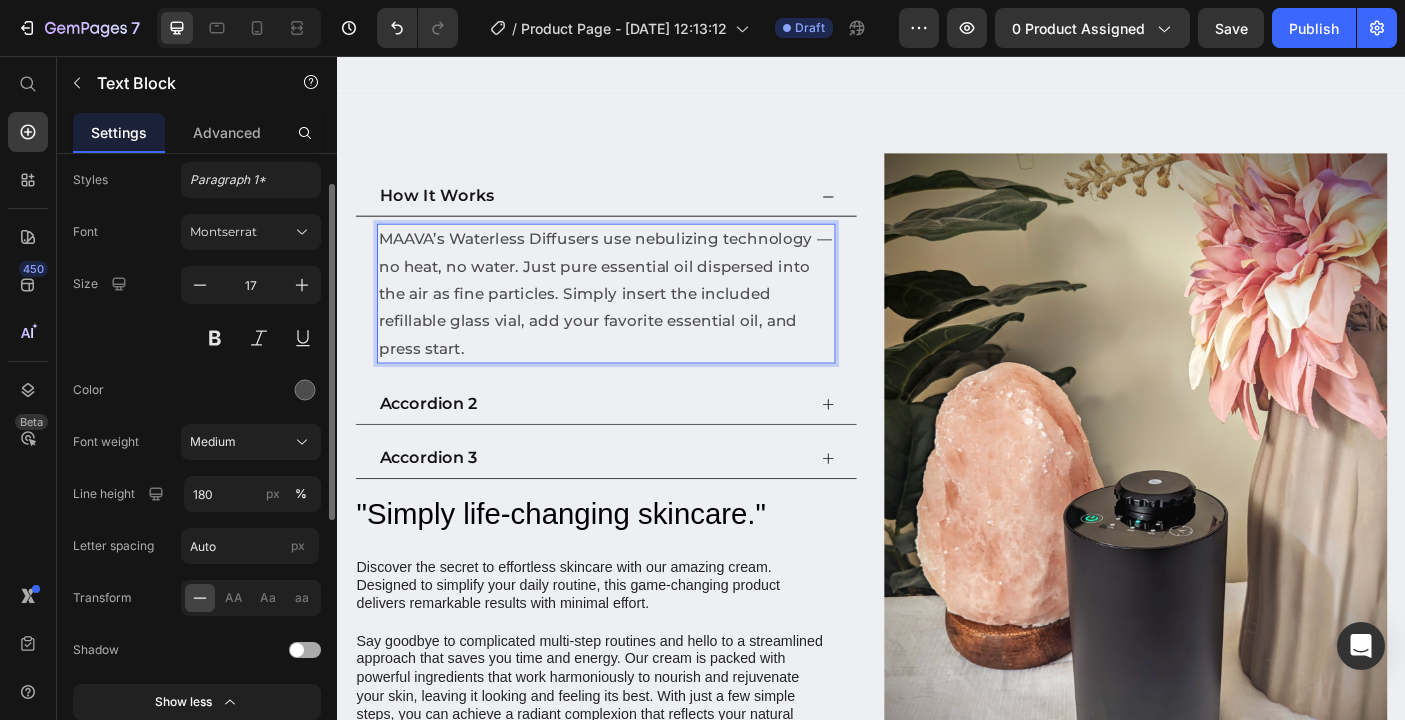 click on "MAAVA’s Waterless Diffusers use nebulizing technology — no heat, no water. Just pure essential oil dispersed into the air as fine particles. Simply insert the included refillable glass vial, add your favorite essential oil, and press start." at bounding box center (639, 322) 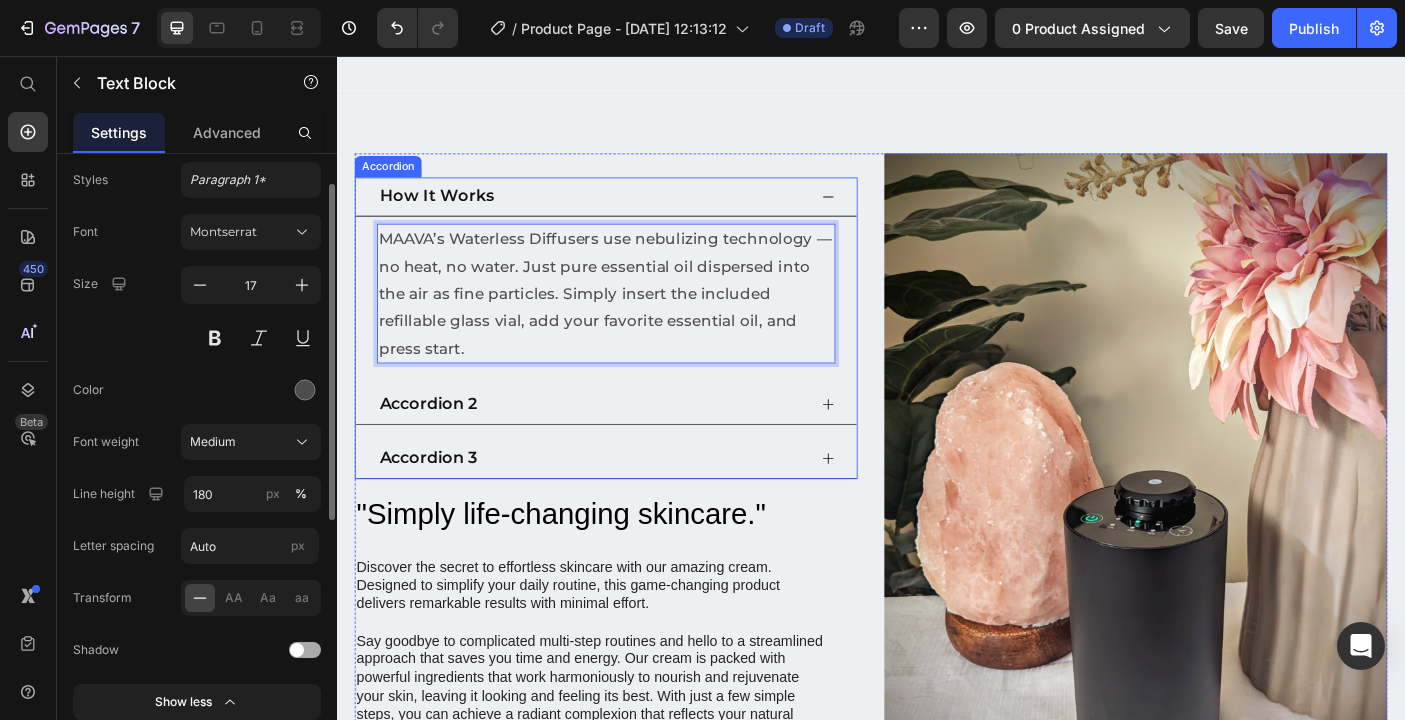 click on "How It Works" at bounding box center [639, 214] 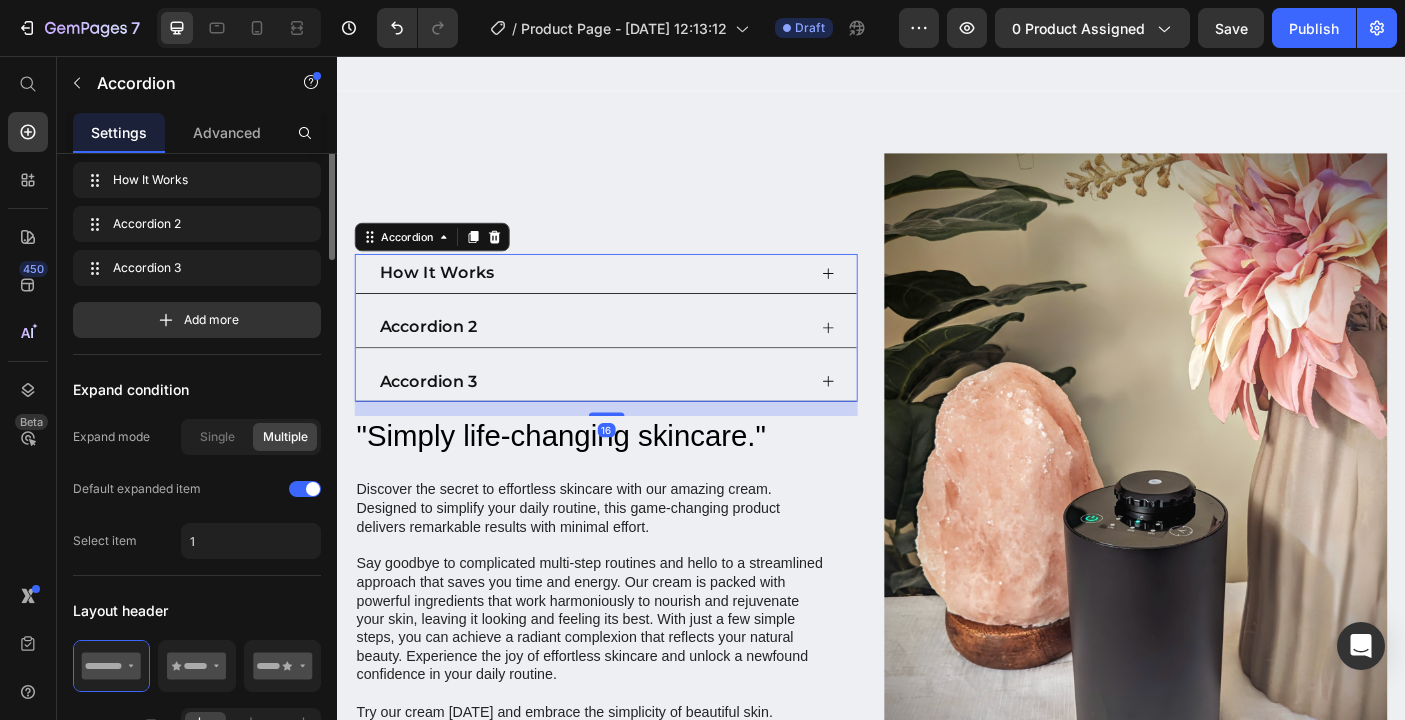 scroll, scrollTop: 0, scrollLeft: 0, axis: both 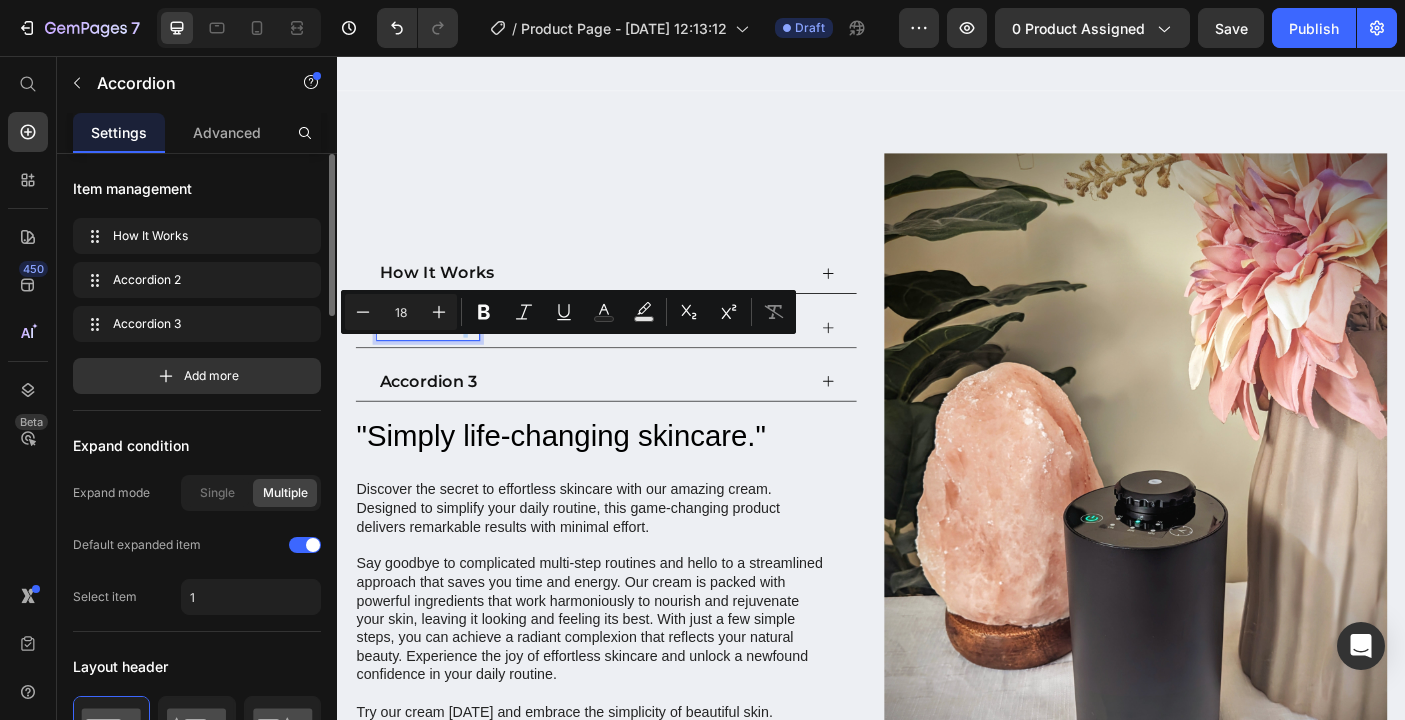 click on "Accordion 2" at bounding box center (439, 361) 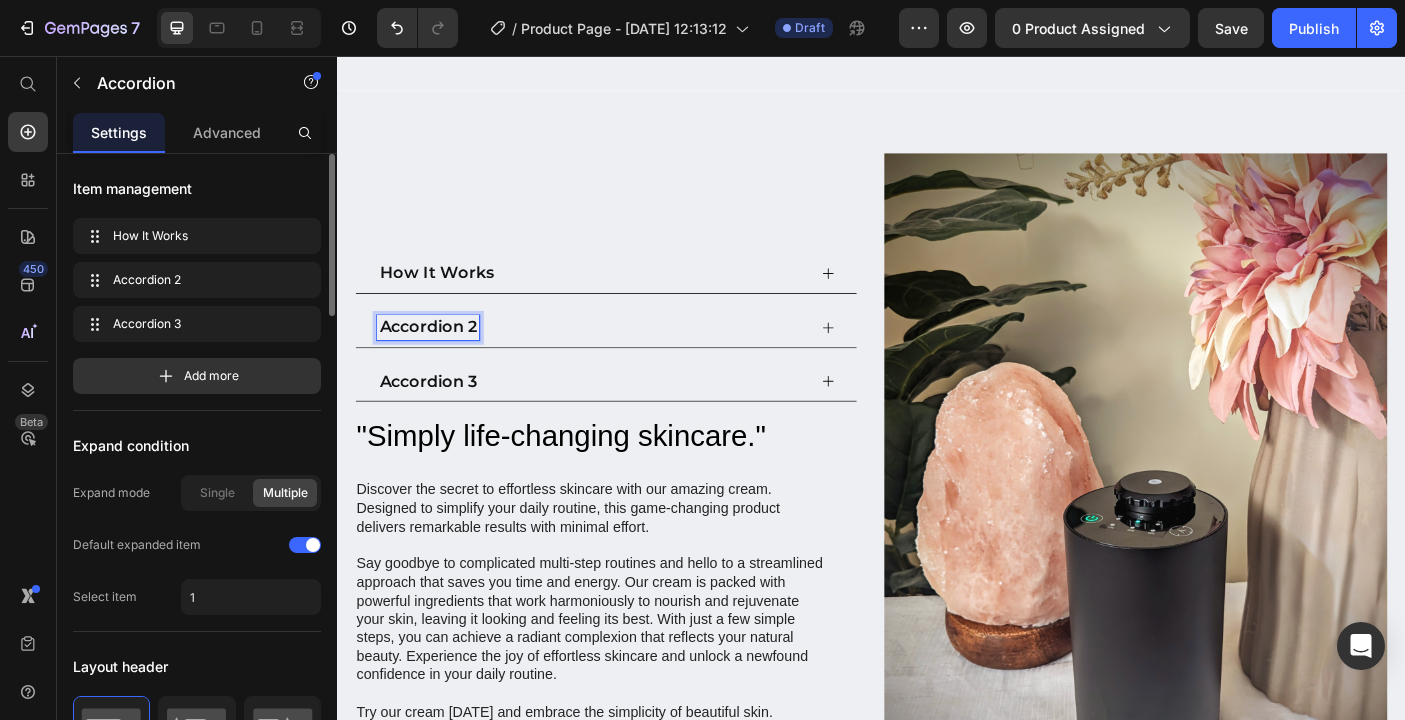 click on "Accordion 2" at bounding box center [439, 361] 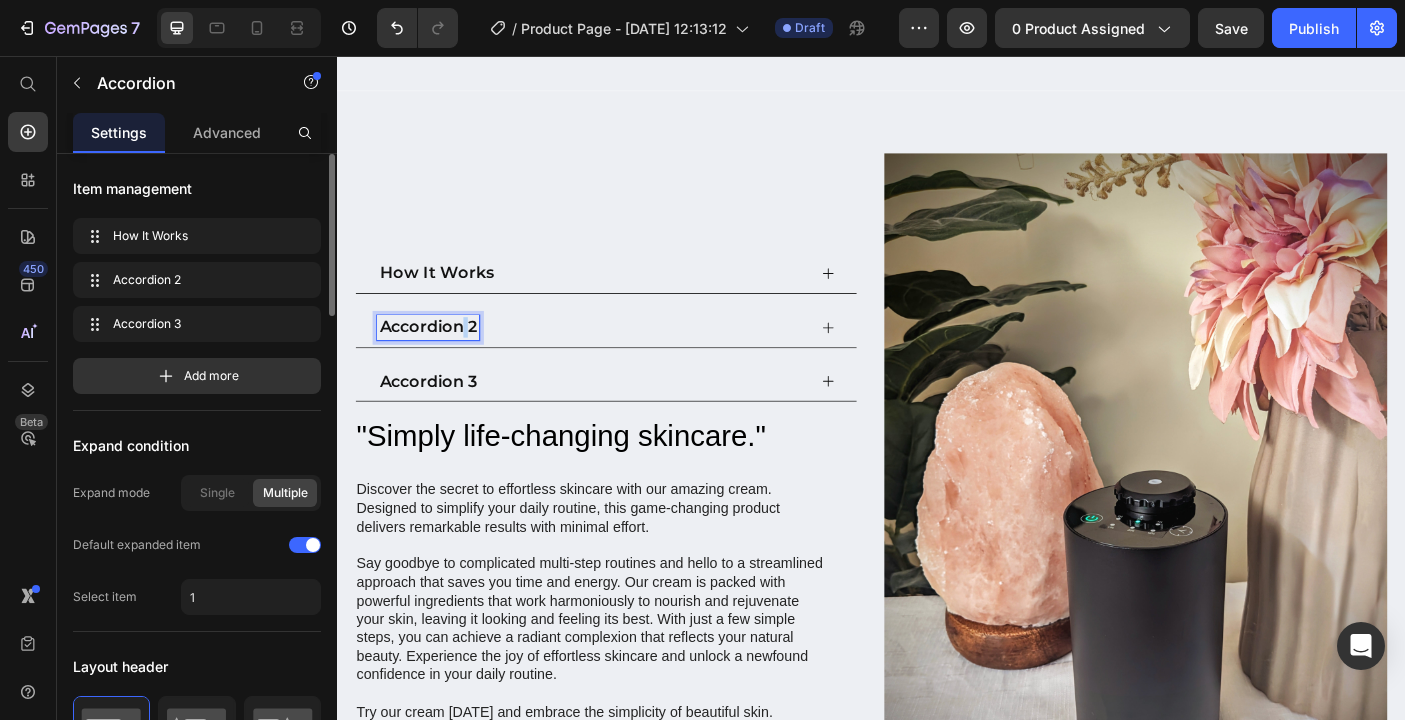 click on "Accordion 2" at bounding box center [439, 361] 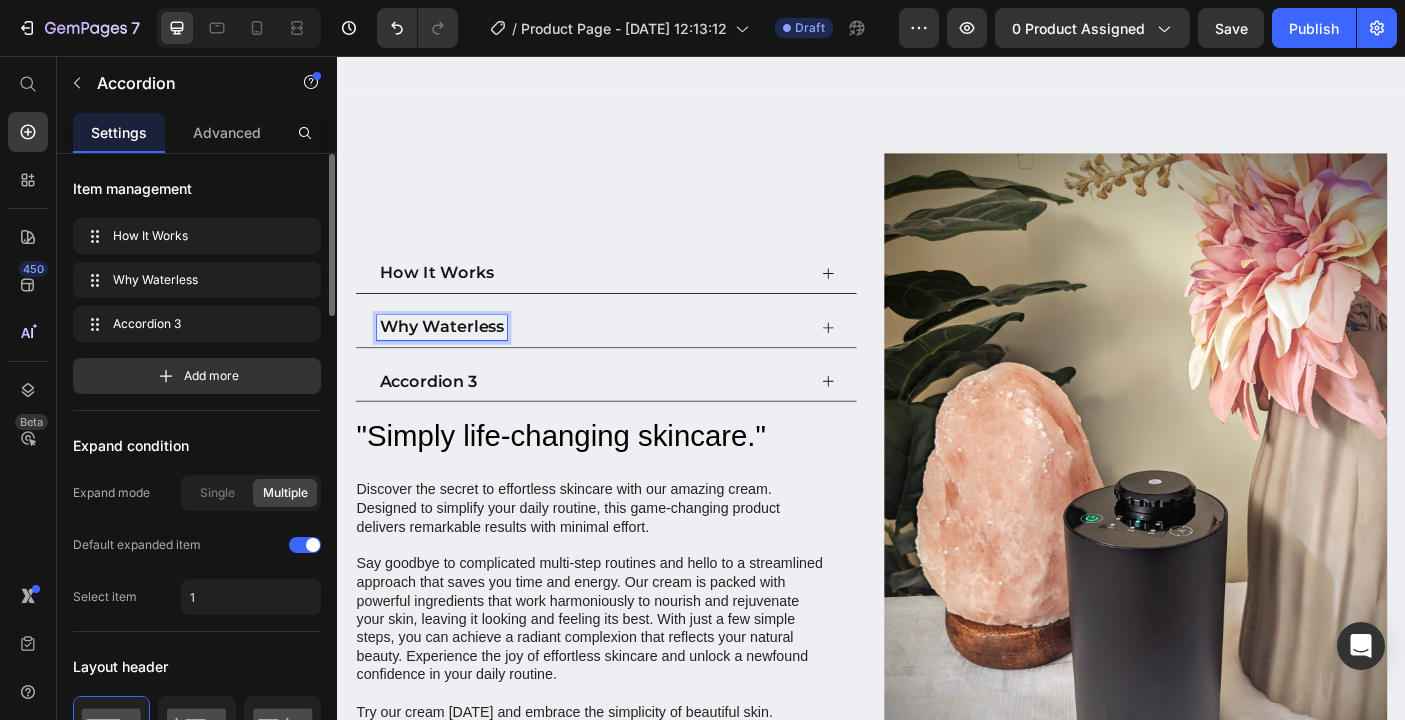 click on "Why Waterless" at bounding box center (639, 361) 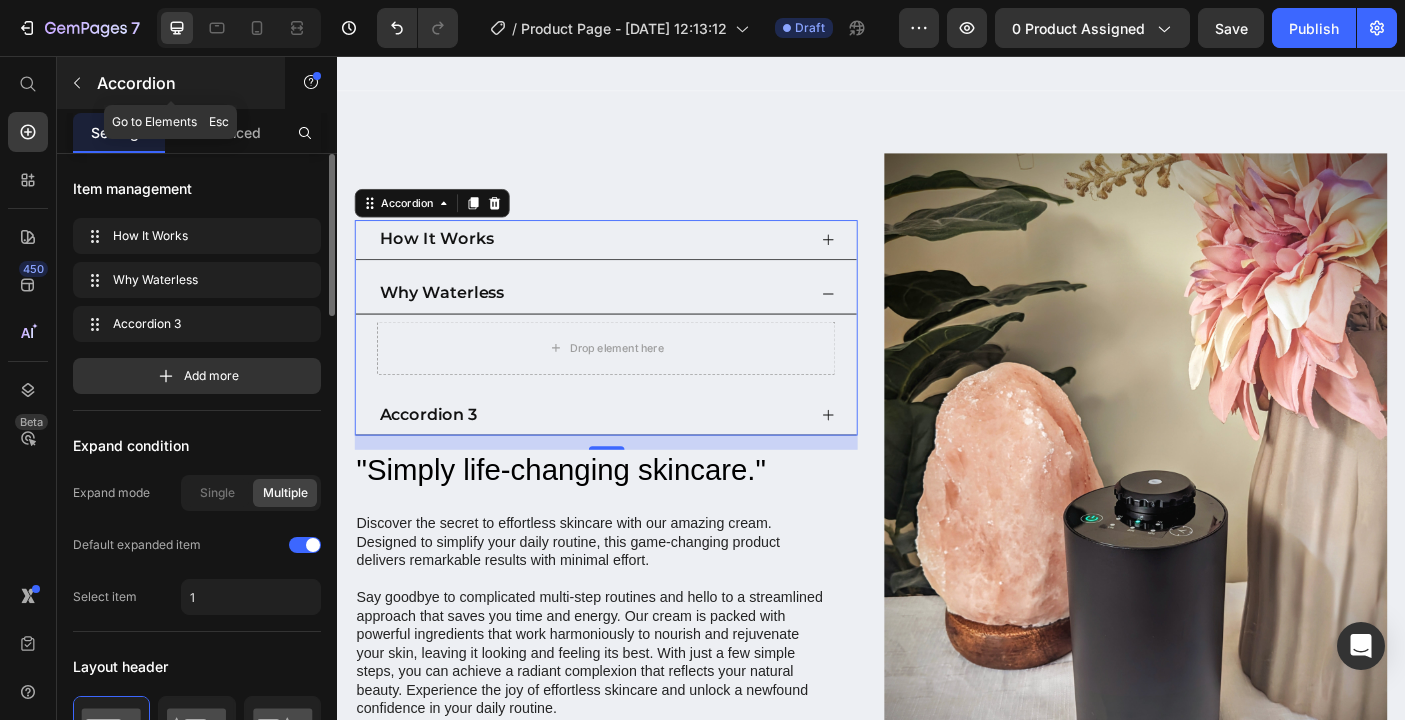 click on "Accordion" at bounding box center [182, 83] 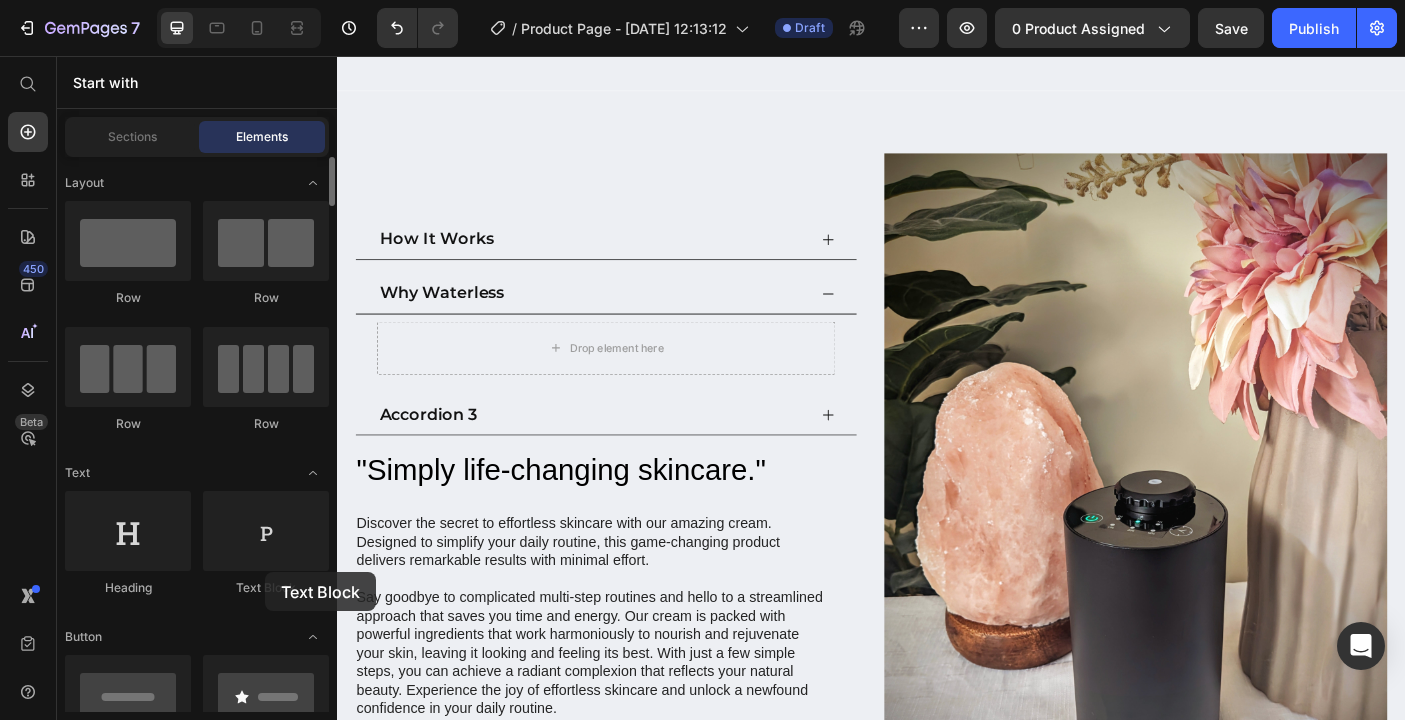 click on "Text Block" 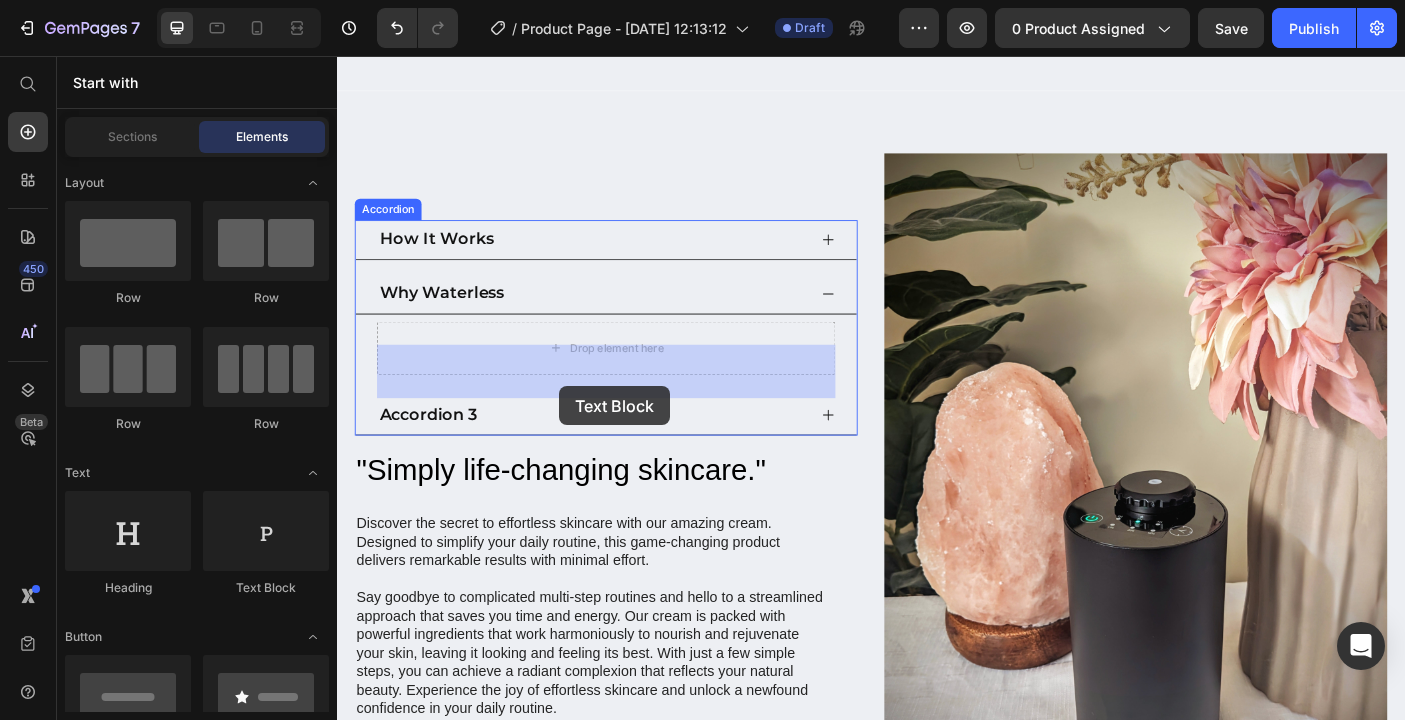 drag, startPoint x: 600, startPoint y: 604, endPoint x: 586, endPoint y: 428, distance: 176.55594 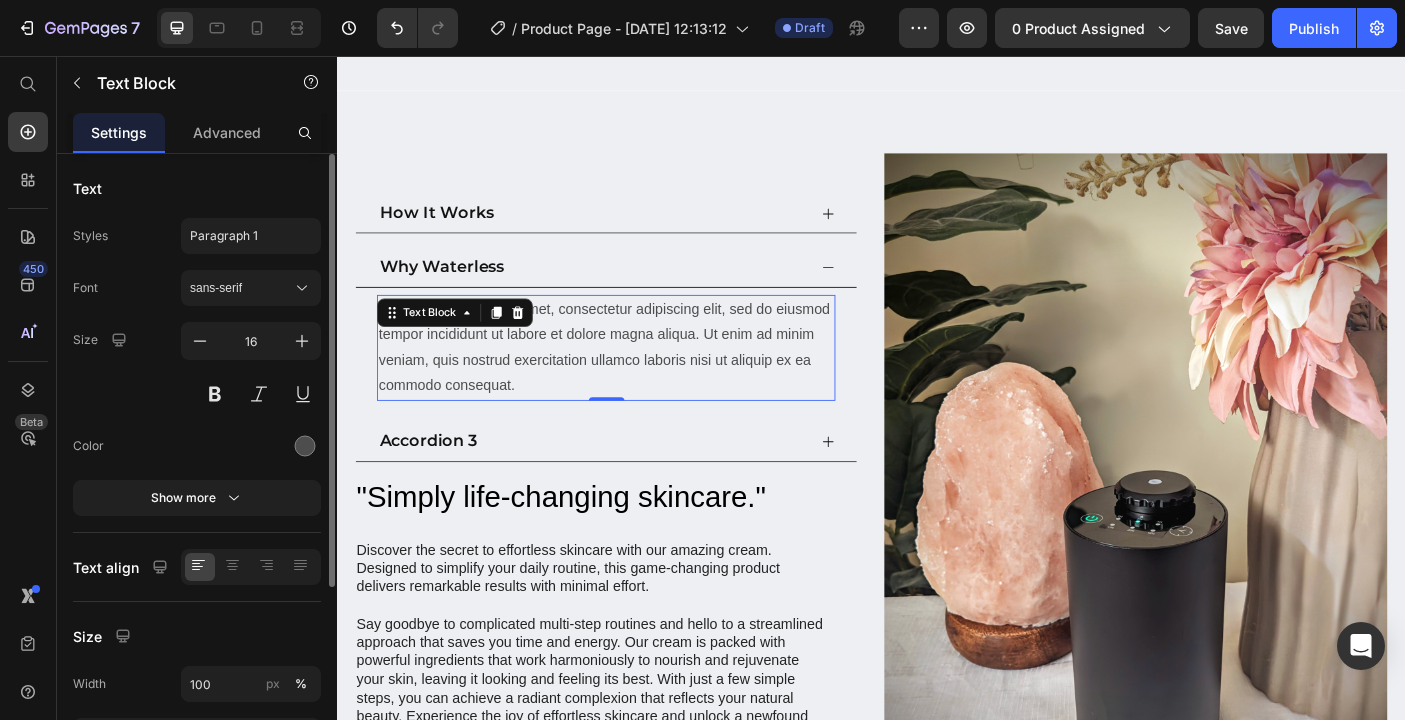 click on "Lorem ipsum dolor sit amet, consectetur adipiscing elit, sed do eiusmod tempor incididunt ut labore et dolore magna aliqua. Ut enim ad minim veniam, quis nostrud exercitation ullamco laboris nisi ut aliquip ex ea commodo consequat." at bounding box center (639, 383) 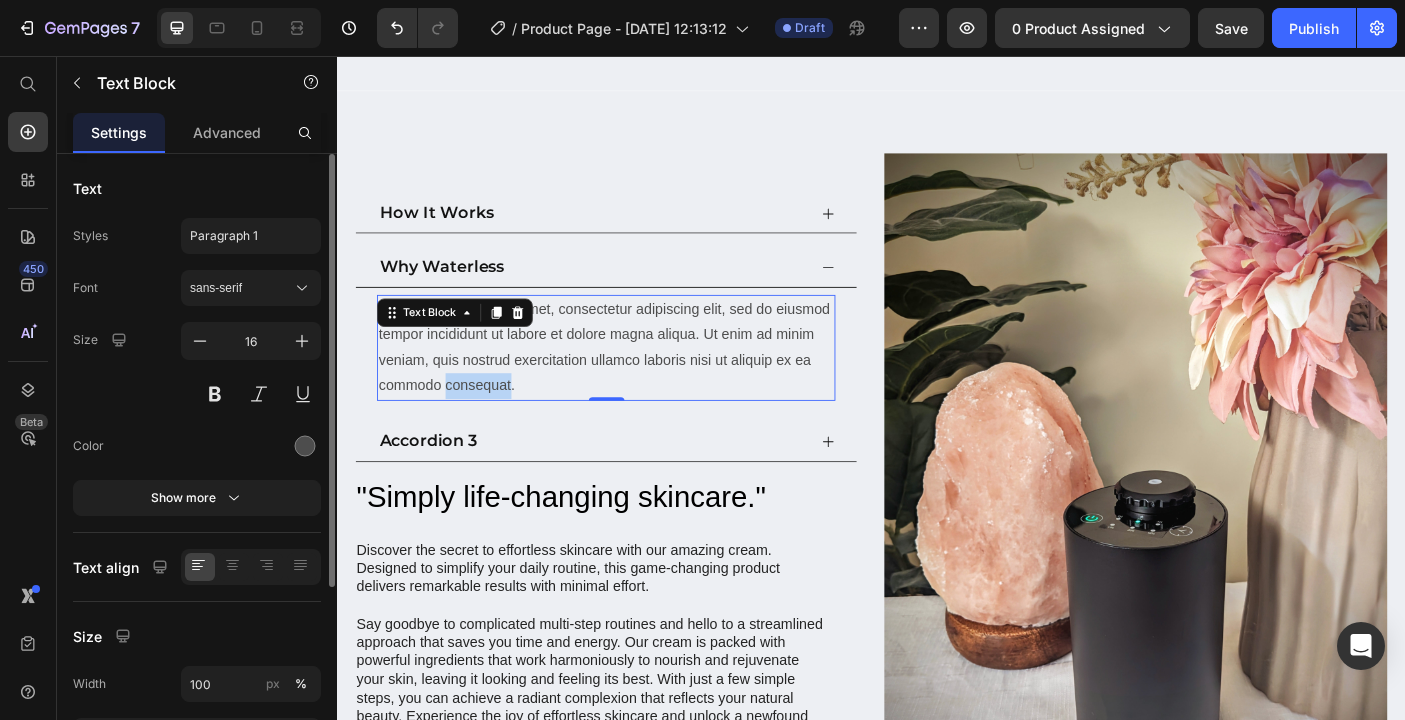 click on "Lorem ipsum dolor sit amet, consectetur adipiscing elit, sed do eiusmod tempor incididunt ut labore et dolore magna aliqua. Ut enim ad minim veniam, quis nostrud exercitation ullamco laboris nisi ut aliquip ex ea commodo consequat." at bounding box center [639, 383] 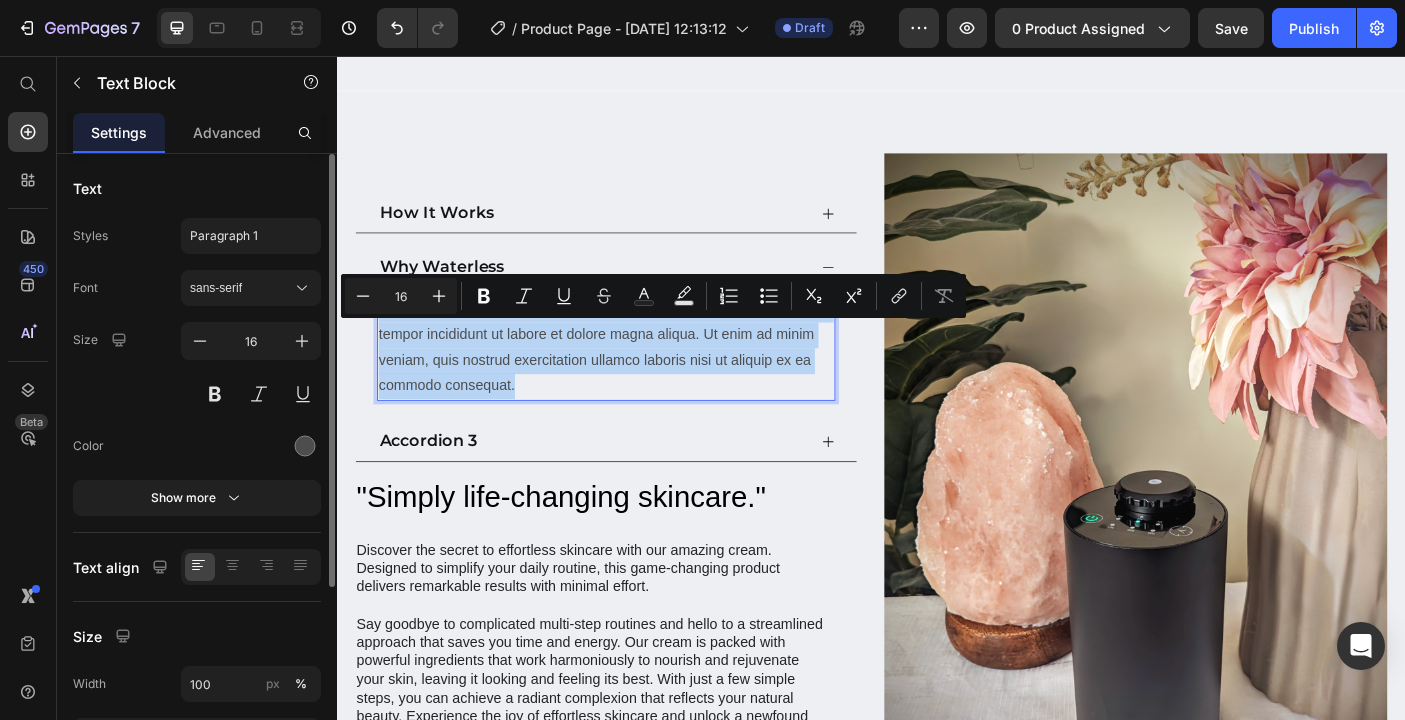 scroll, scrollTop: 874, scrollLeft: 0, axis: vertical 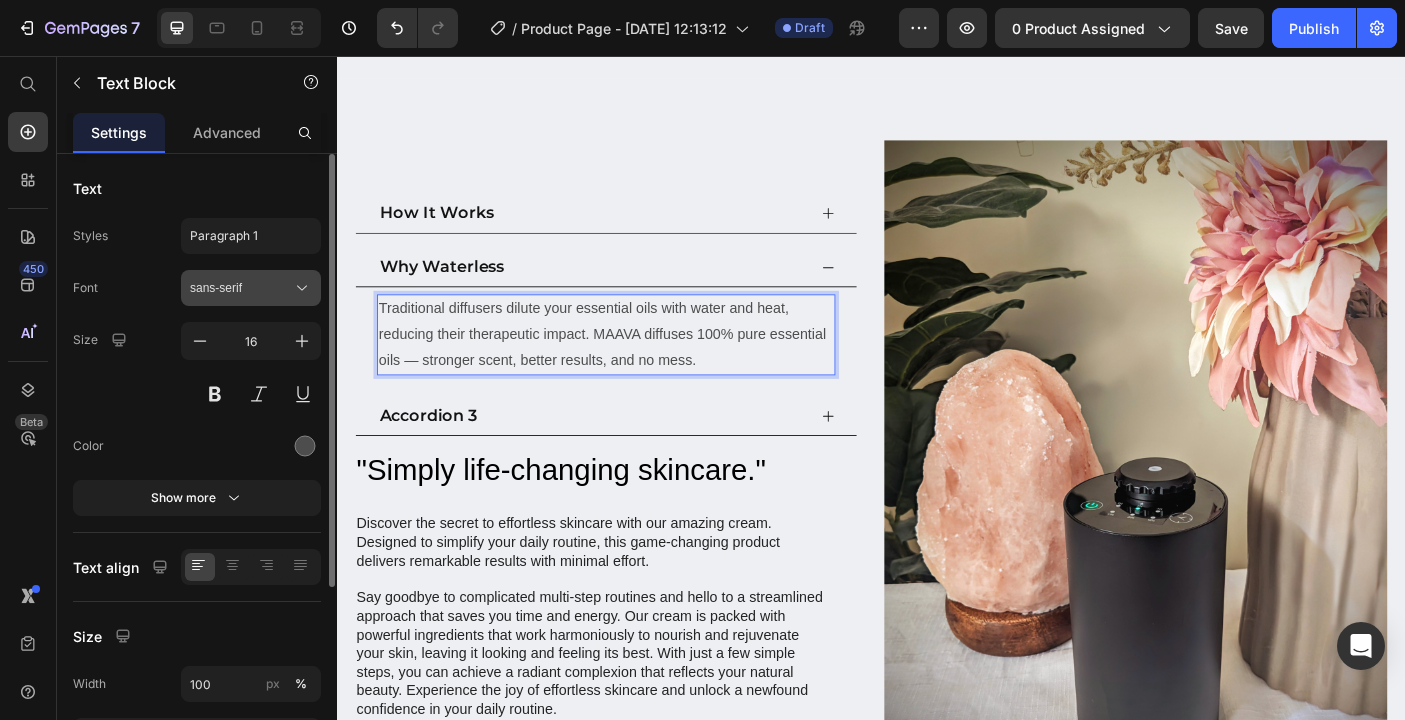 click on "sans-serif" at bounding box center (251, 288) 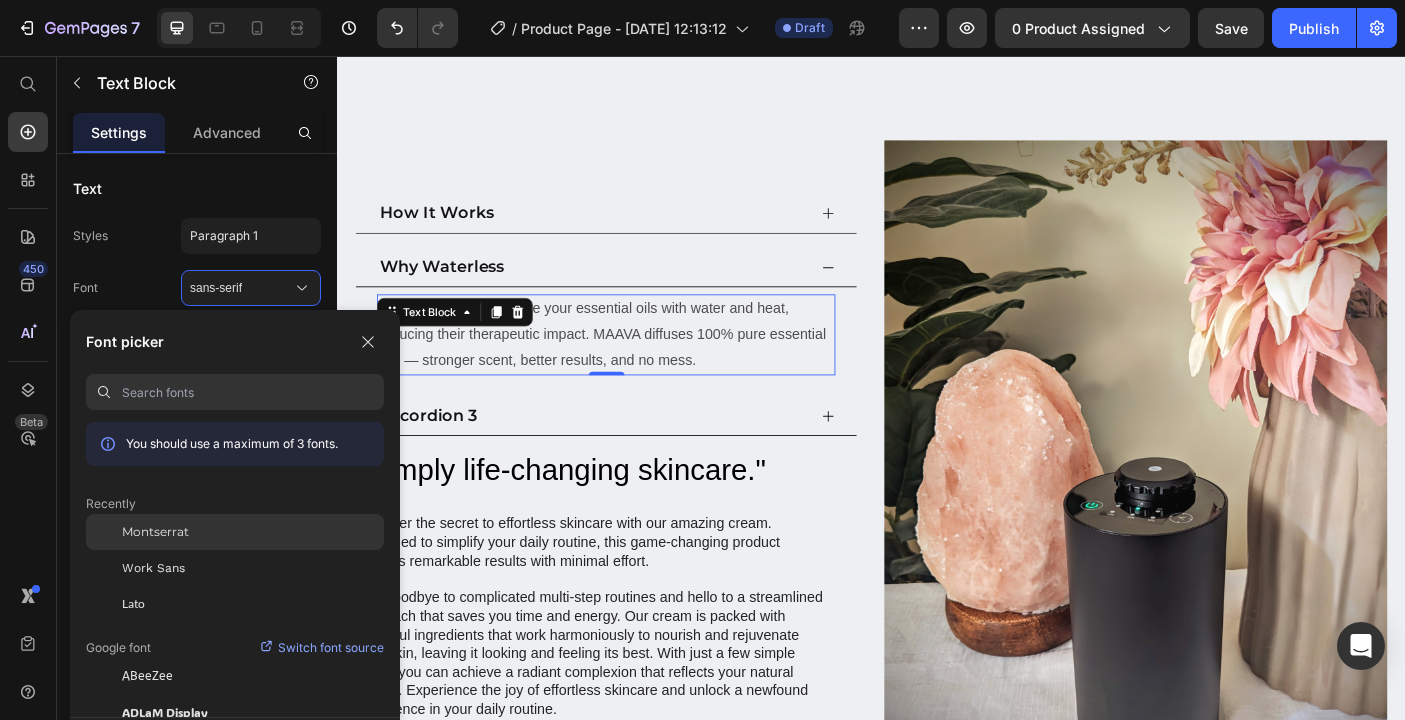 click on "Montserrat" at bounding box center [155, 532] 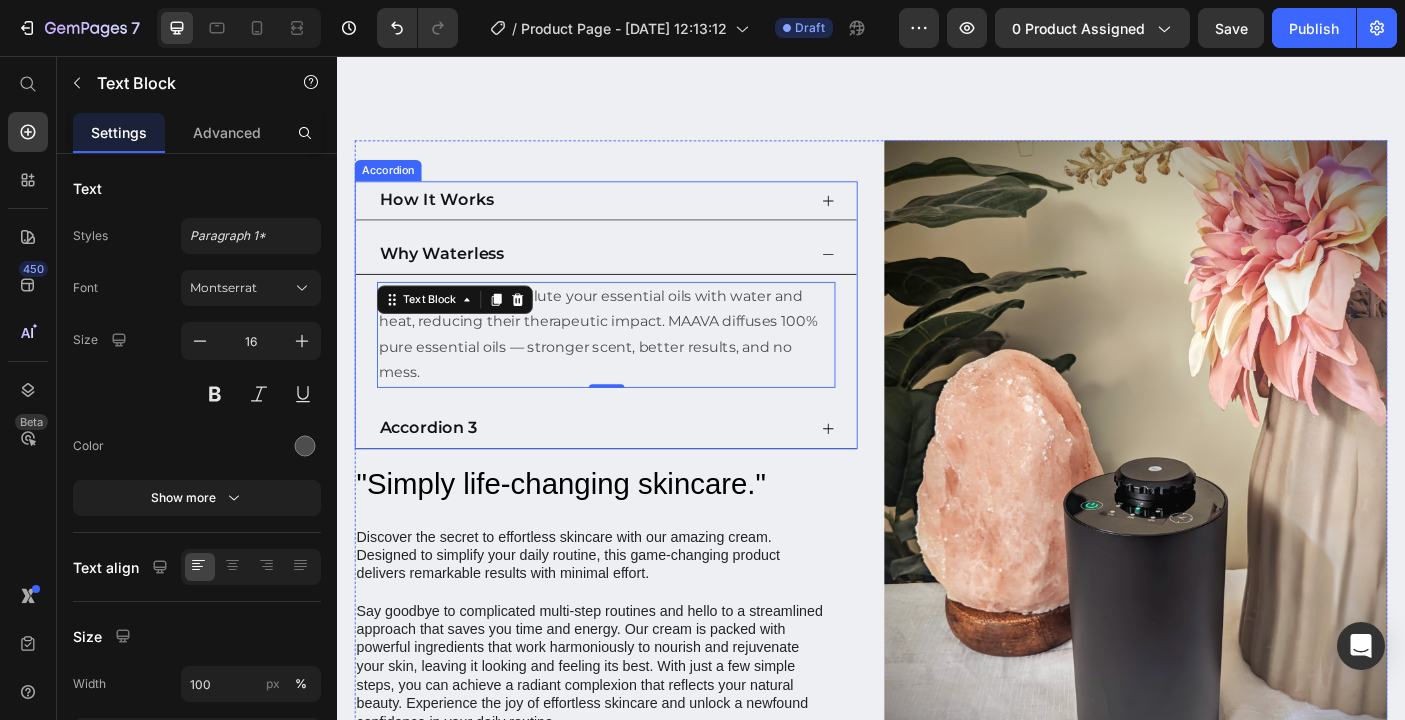 click 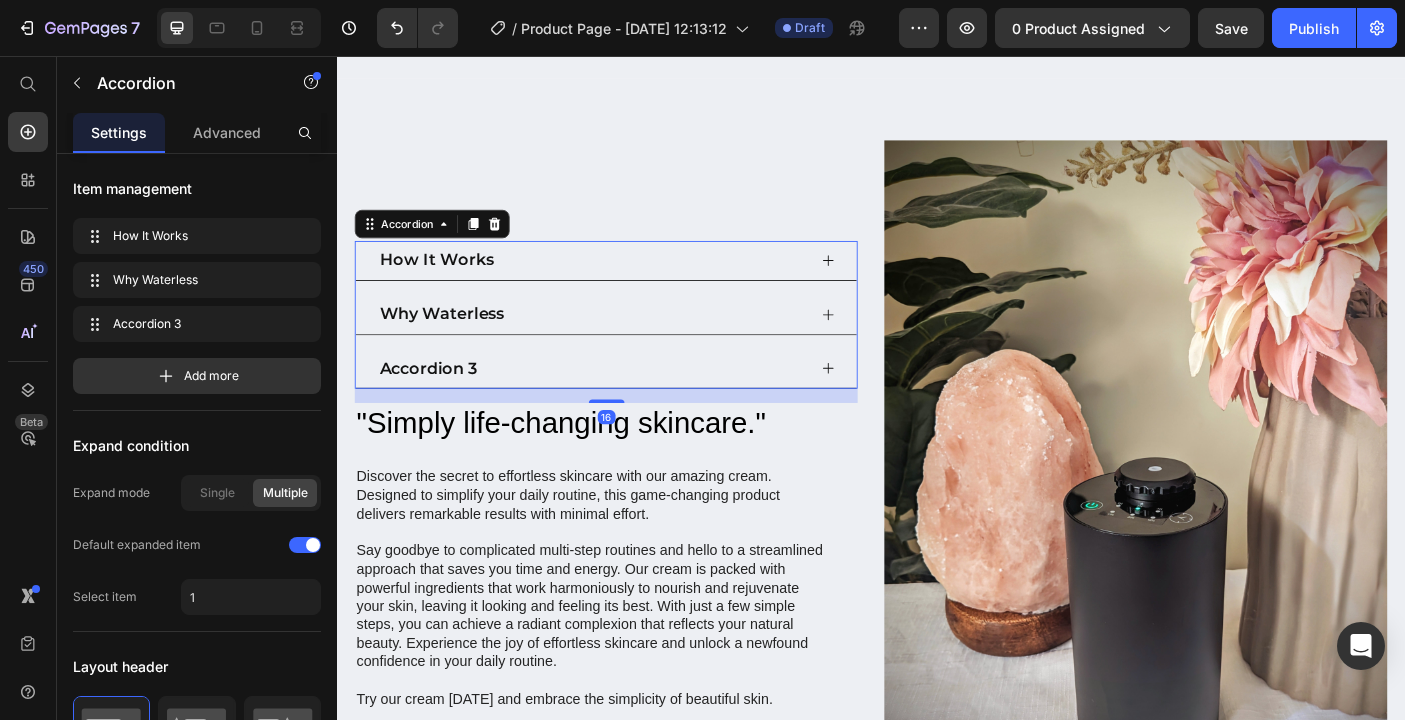 click on "How It Works" at bounding box center [639, 286] 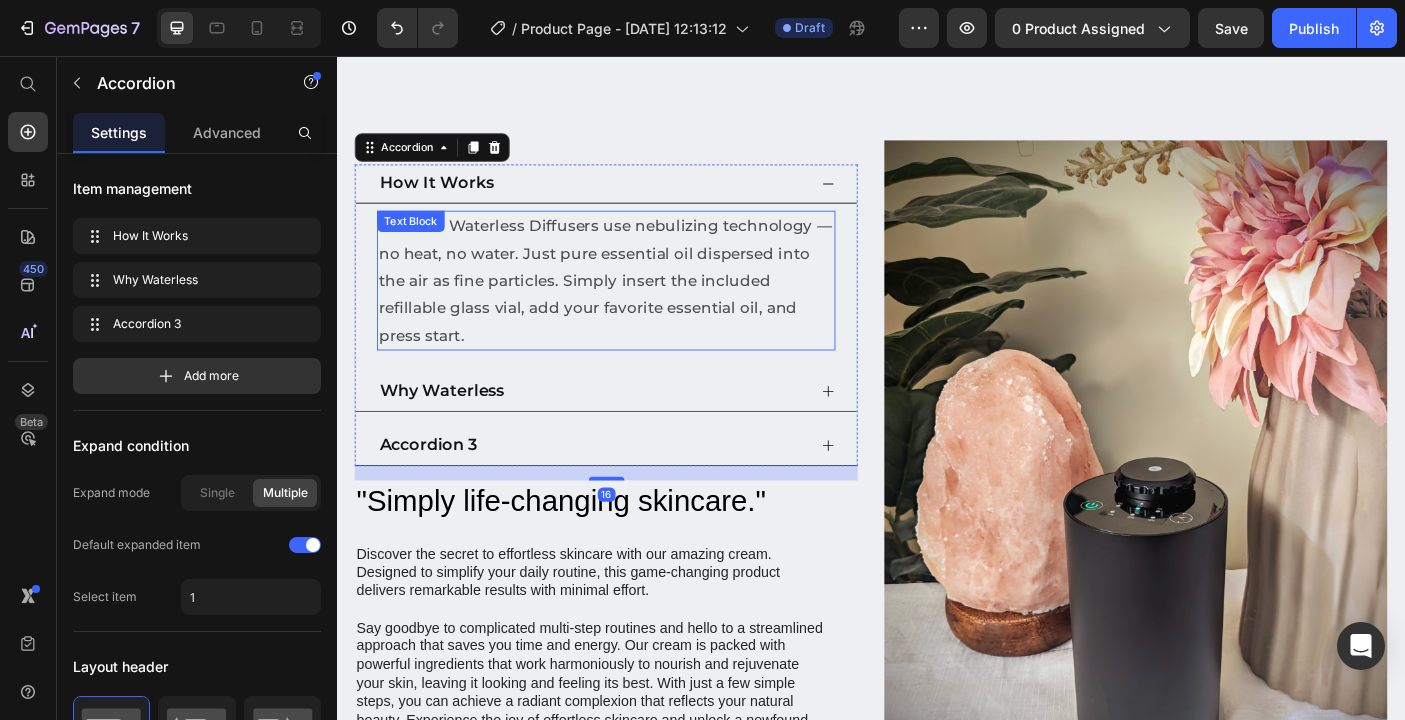 click on "MAAVA’s Waterless Diffusers use nebulizing technology — no heat, no water. Just pure essential oil dispersed into the air as fine particles. Simply insert the included refillable glass vial, add your favorite essential oil, and press start." at bounding box center (639, 308) 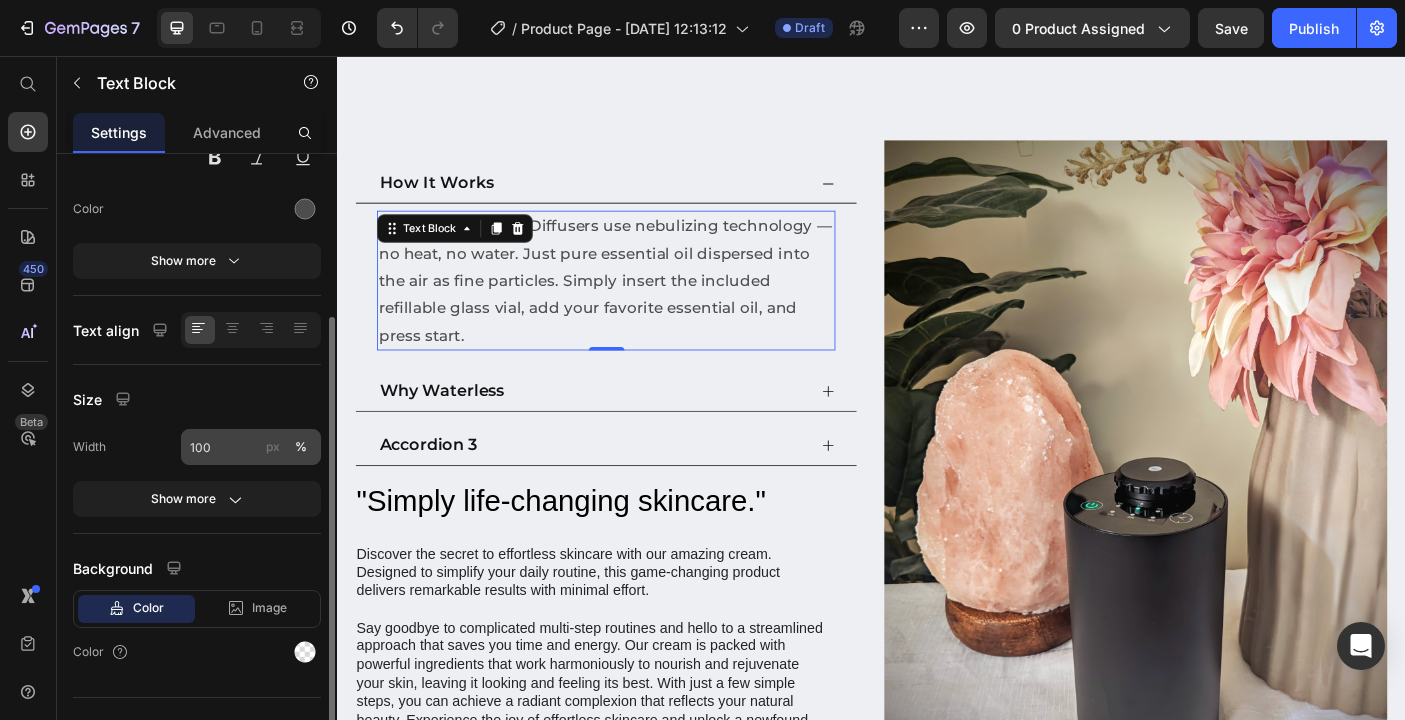 scroll, scrollTop: 239, scrollLeft: 0, axis: vertical 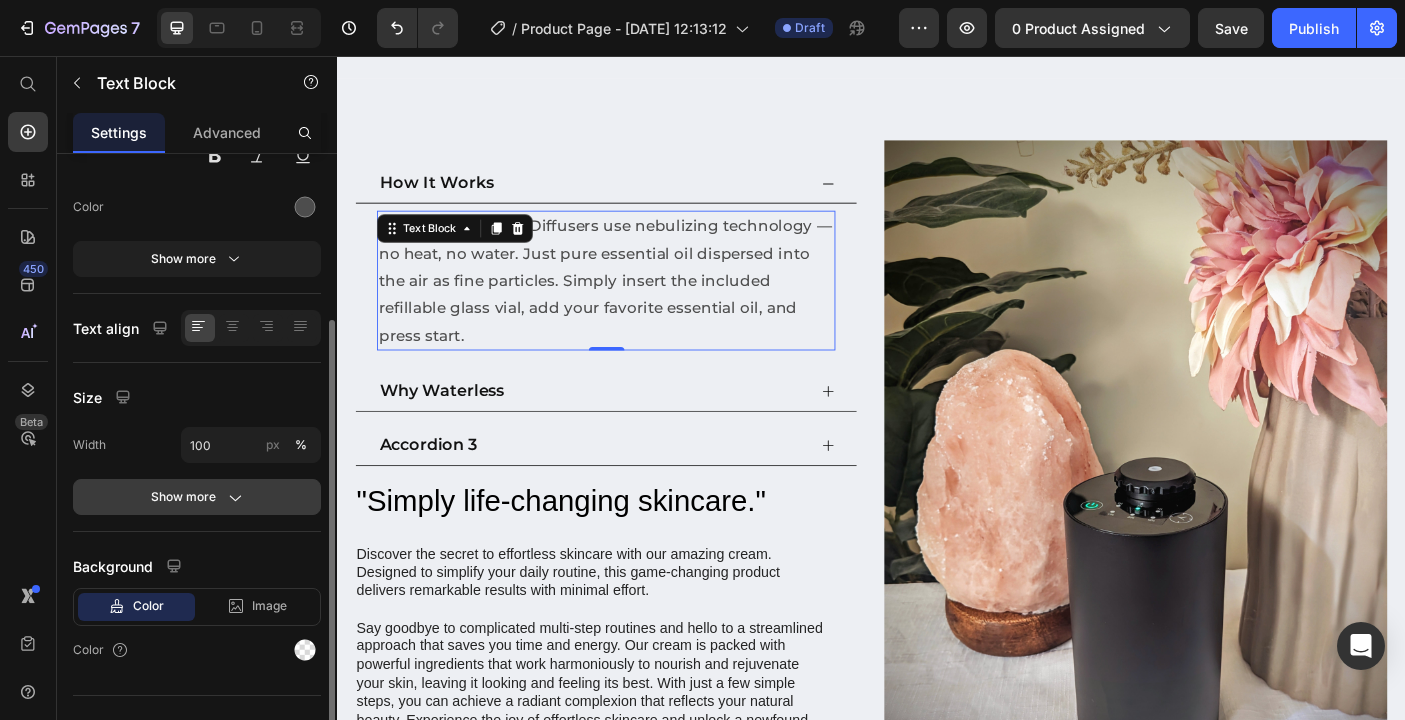 click 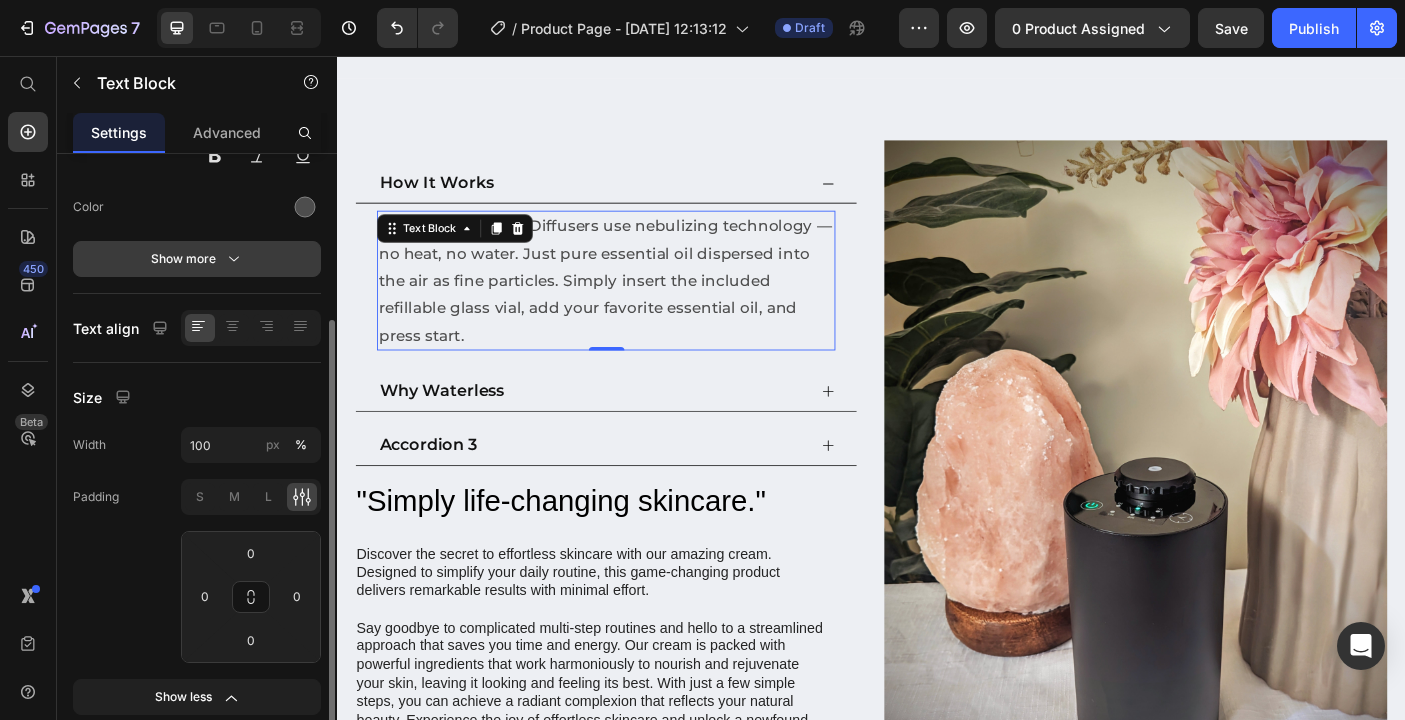 click on "Show more" at bounding box center [197, 259] 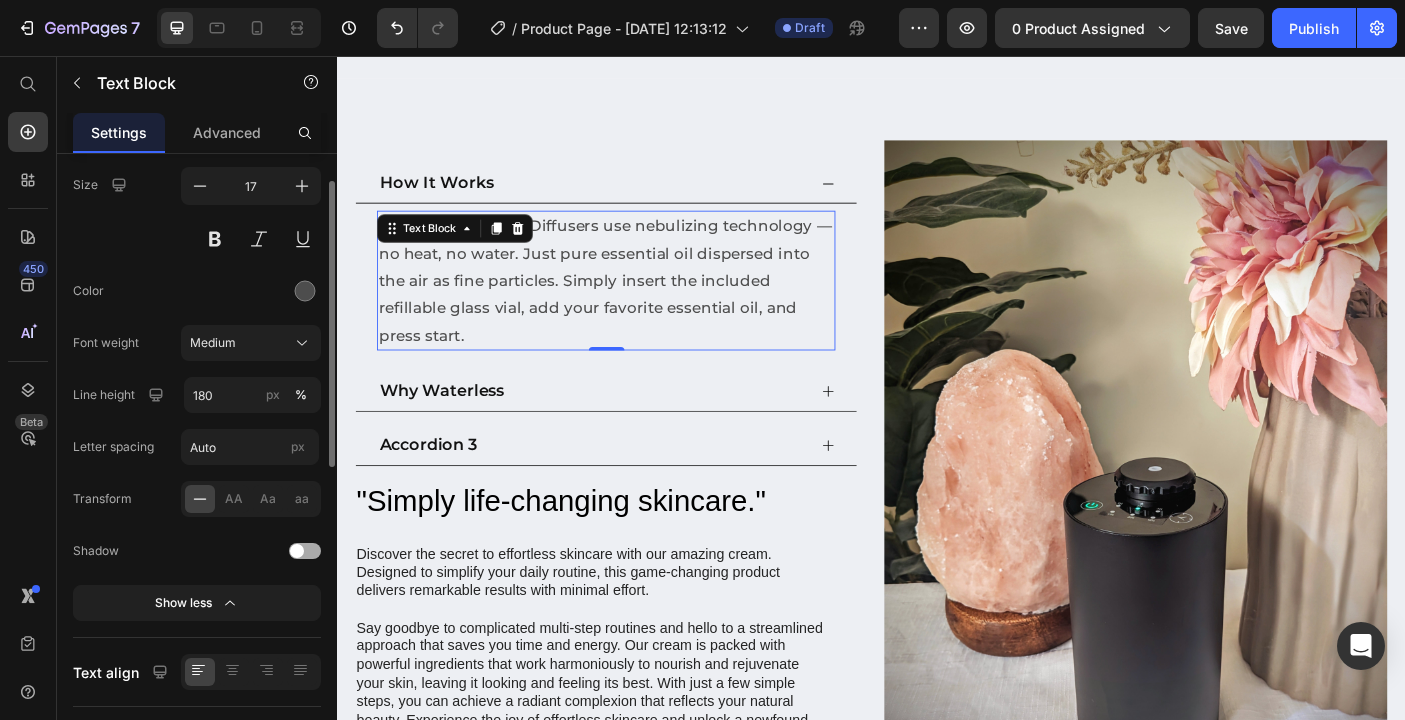 scroll, scrollTop: 103, scrollLeft: 0, axis: vertical 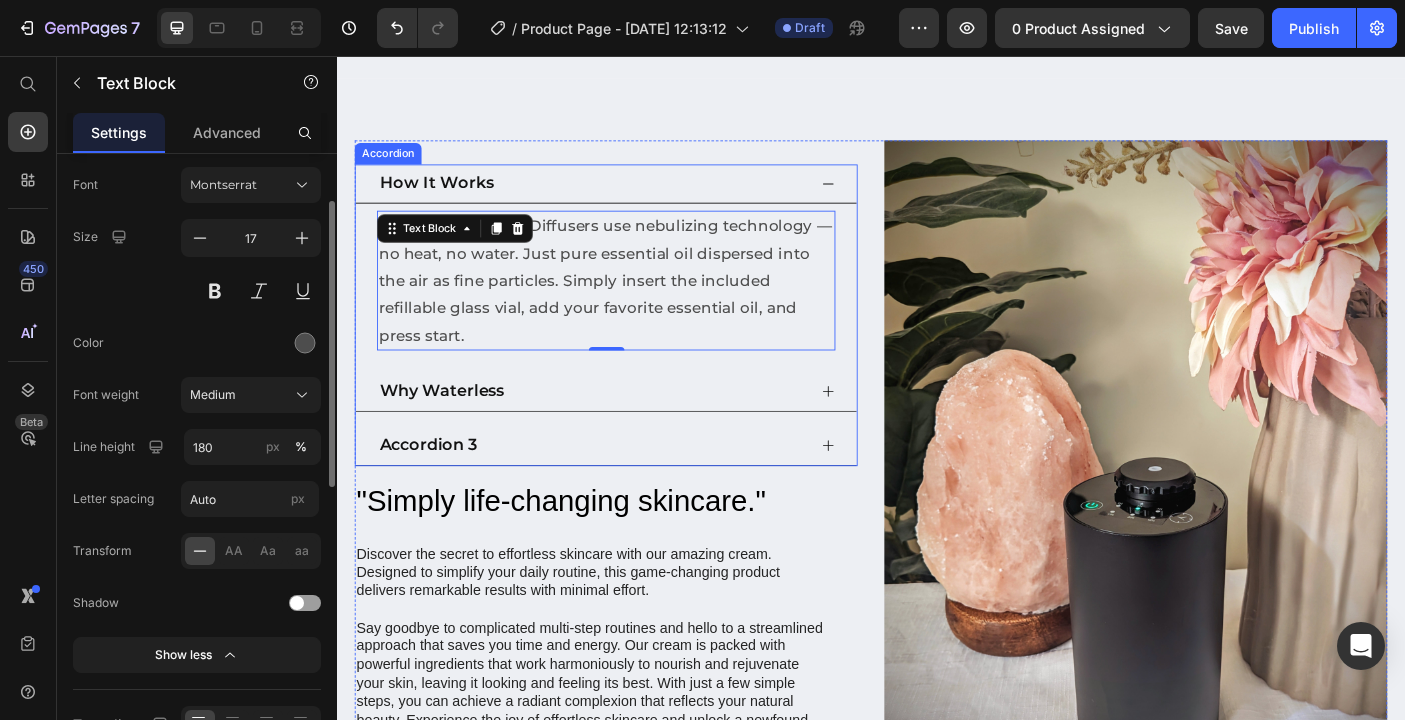 click on "Why Waterless" at bounding box center (639, 433) 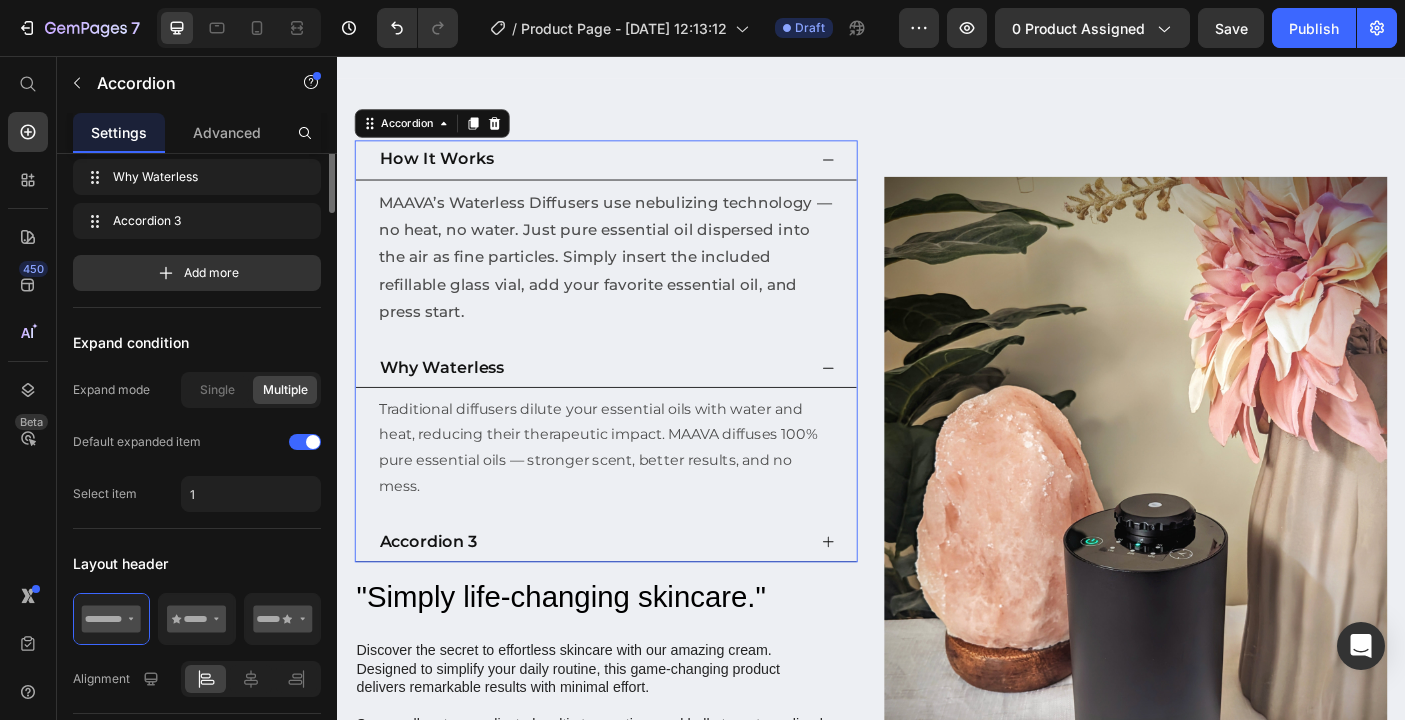 scroll, scrollTop: 0, scrollLeft: 0, axis: both 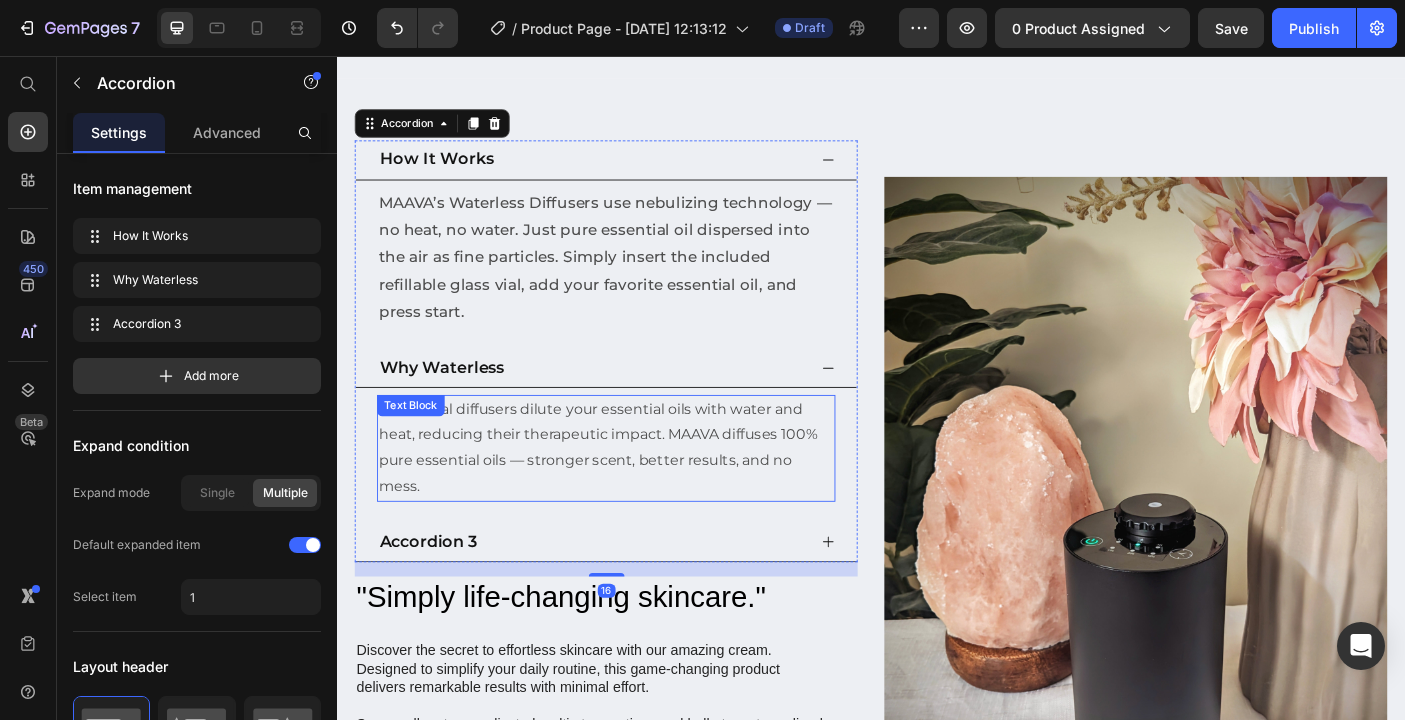 click on "Traditional diffusers dilute your essential oils with water and heat, reducing their therapeutic impact. MAAVA diffuses 100% pure essential oils — stronger scent, better results, and no mess." at bounding box center [639, 496] 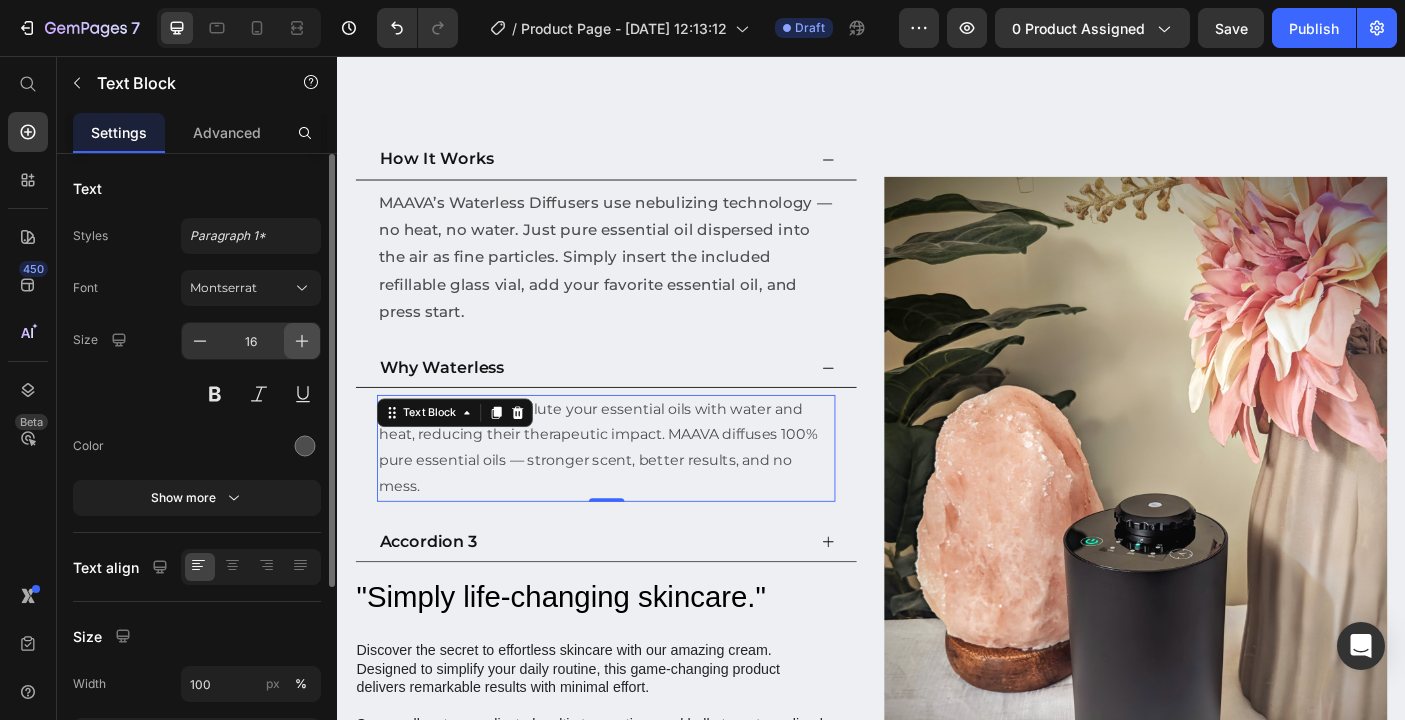 click at bounding box center (302, 341) 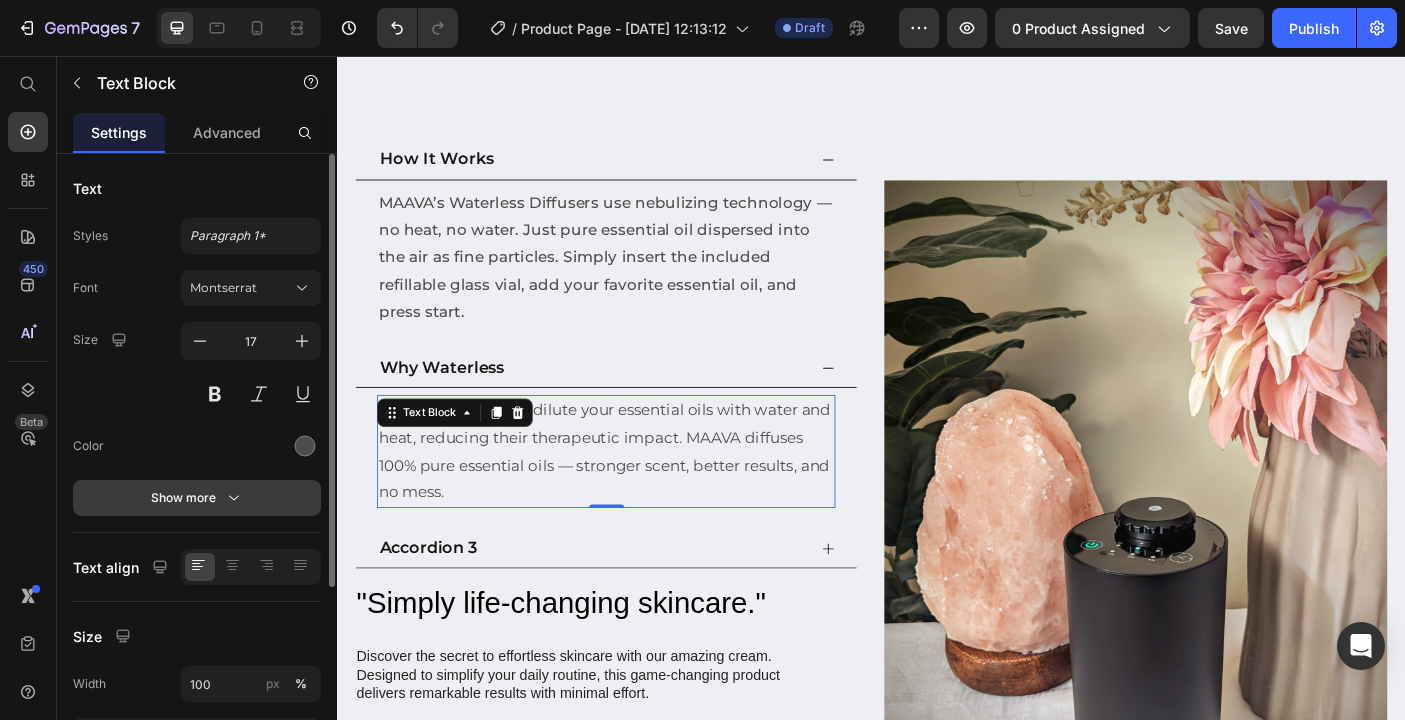 click 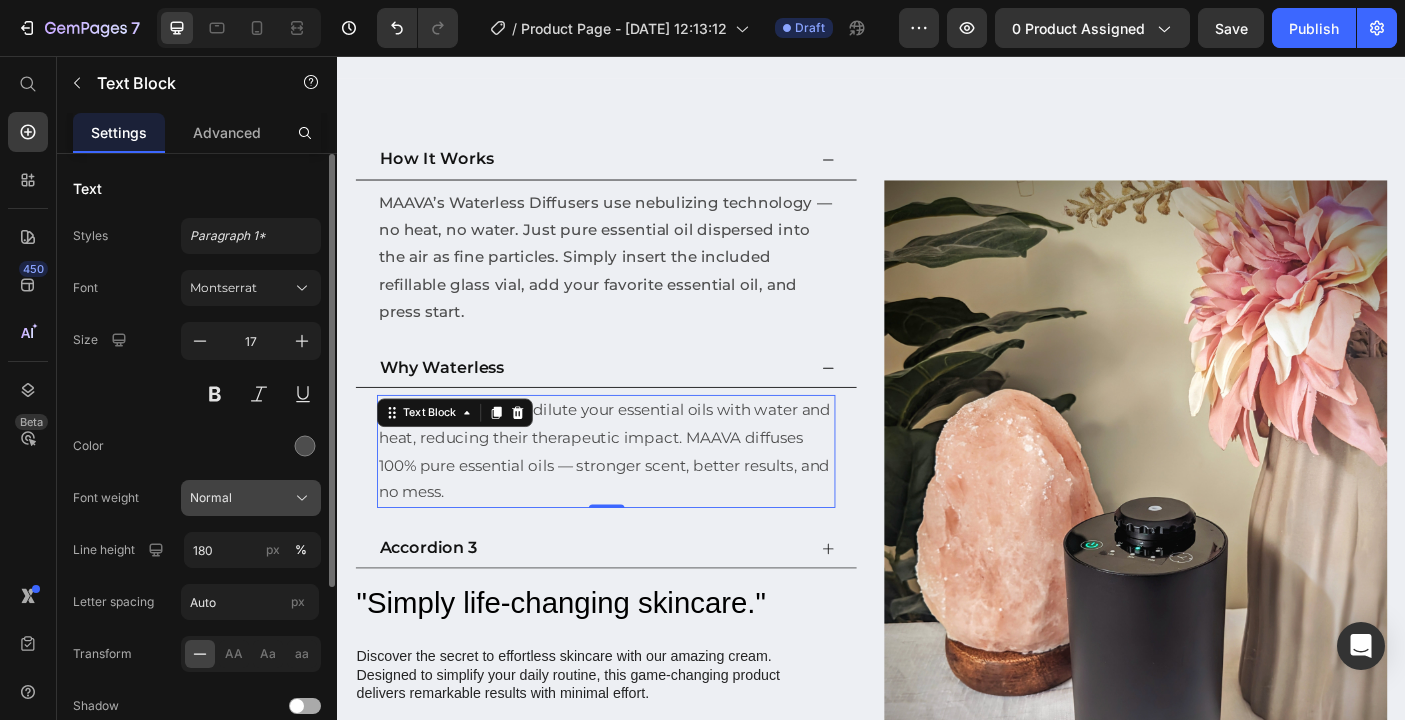 click on "Normal" 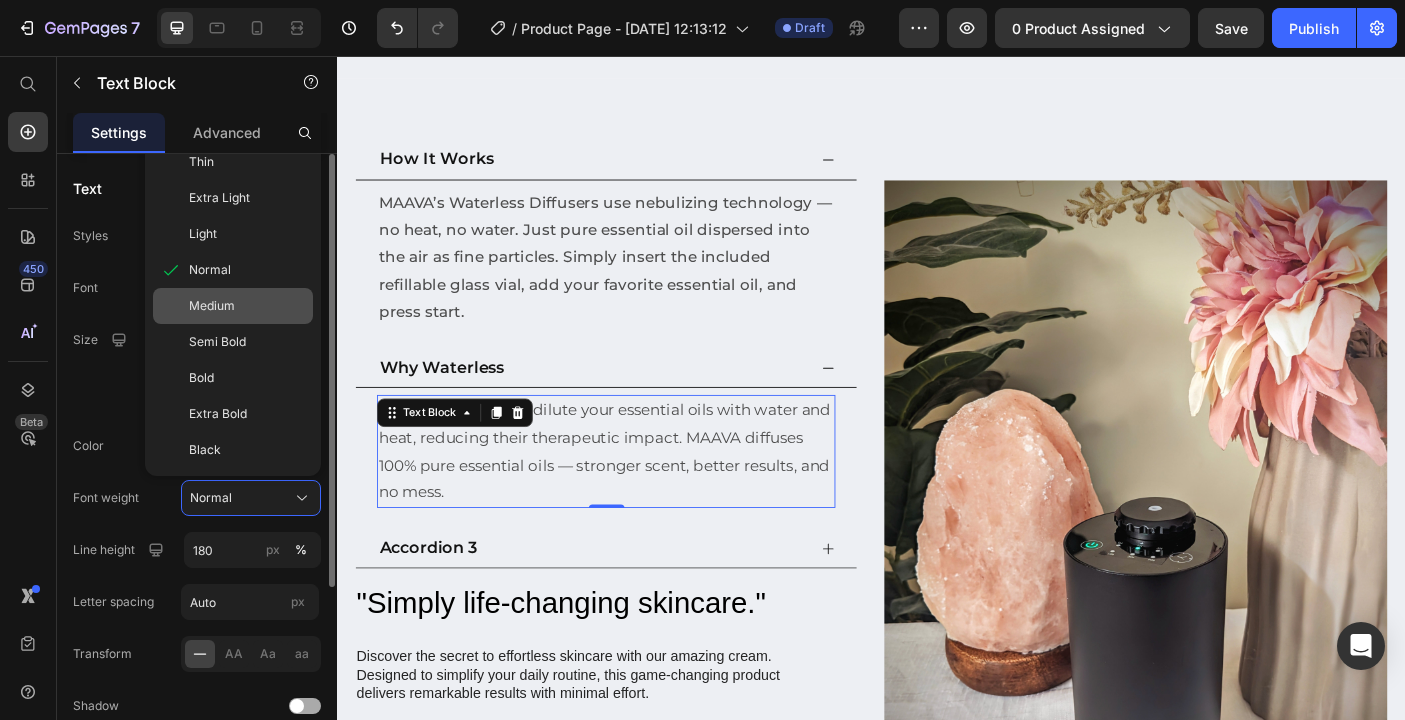 click on "Medium" at bounding box center [212, 306] 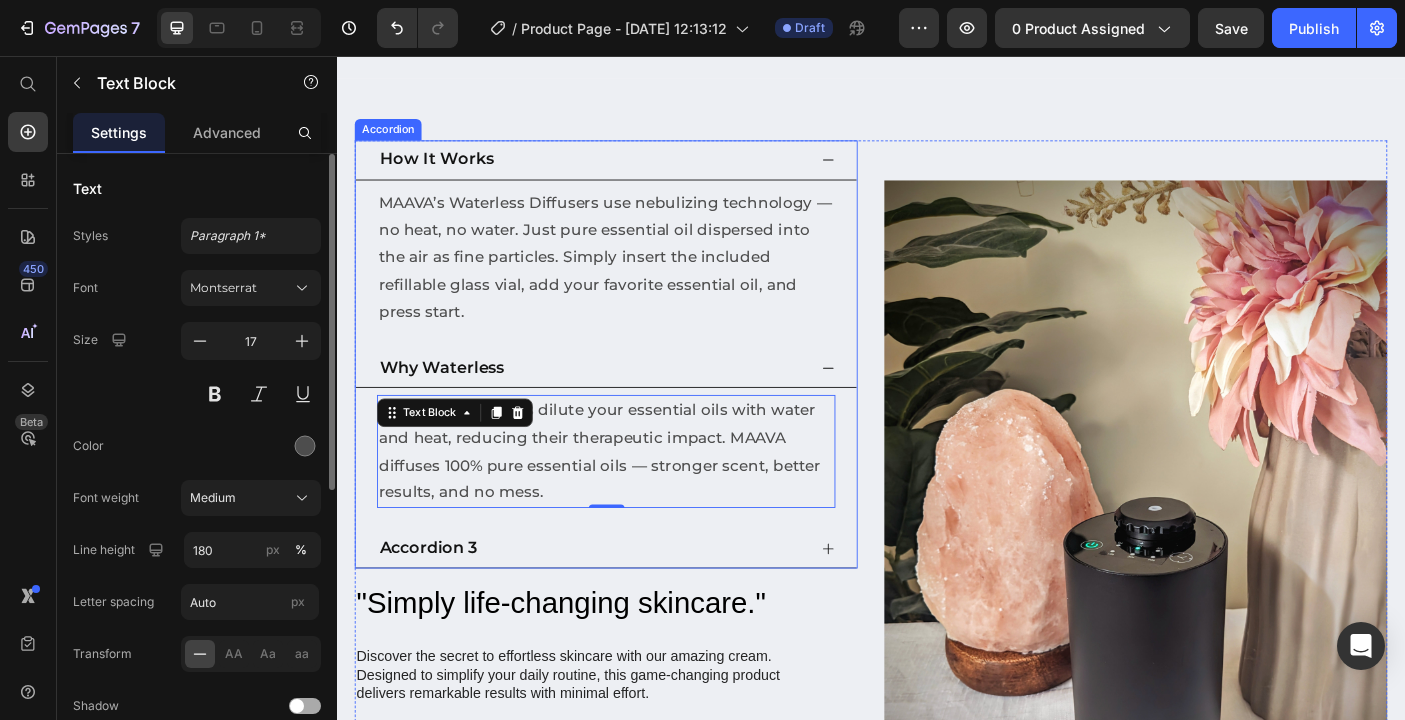 click on "Accordion 3" at bounding box center [623, 610] 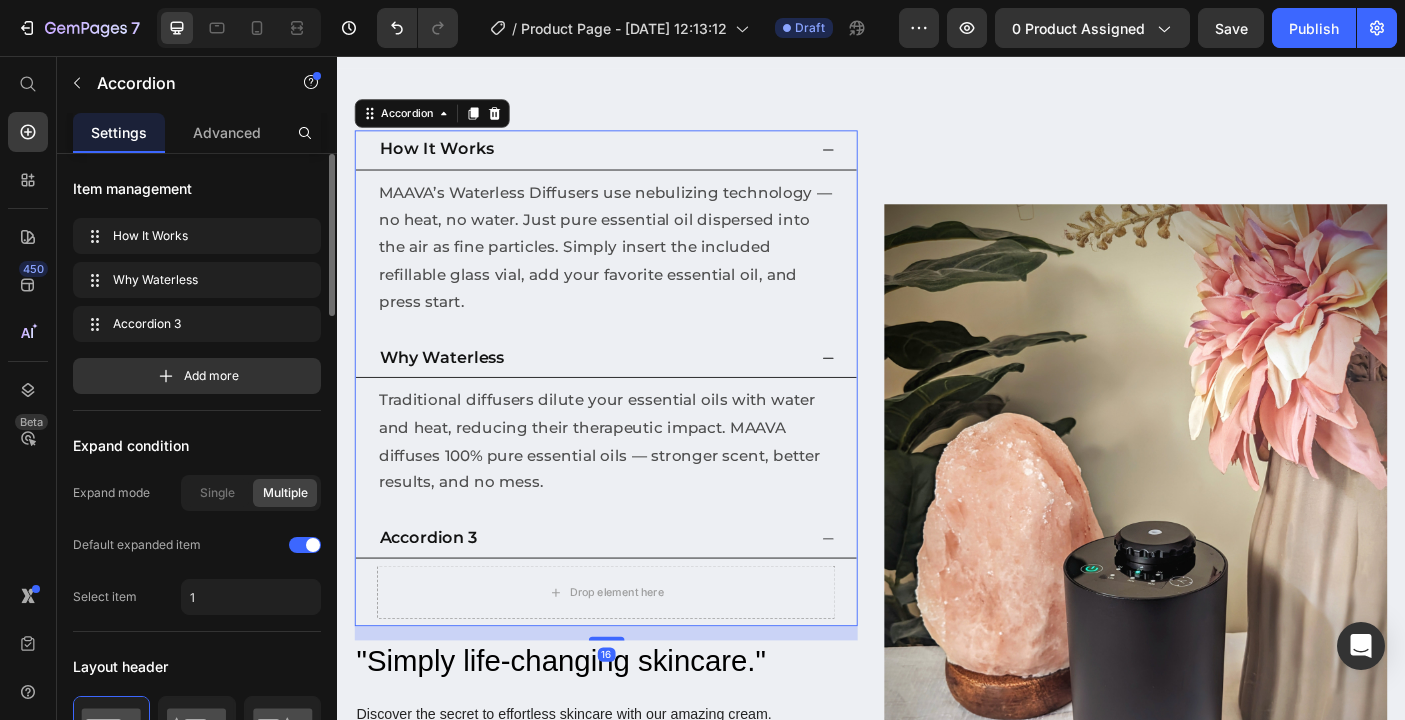 scroll, scrollTop: 869, scrollLeft: 0, axis: vertical 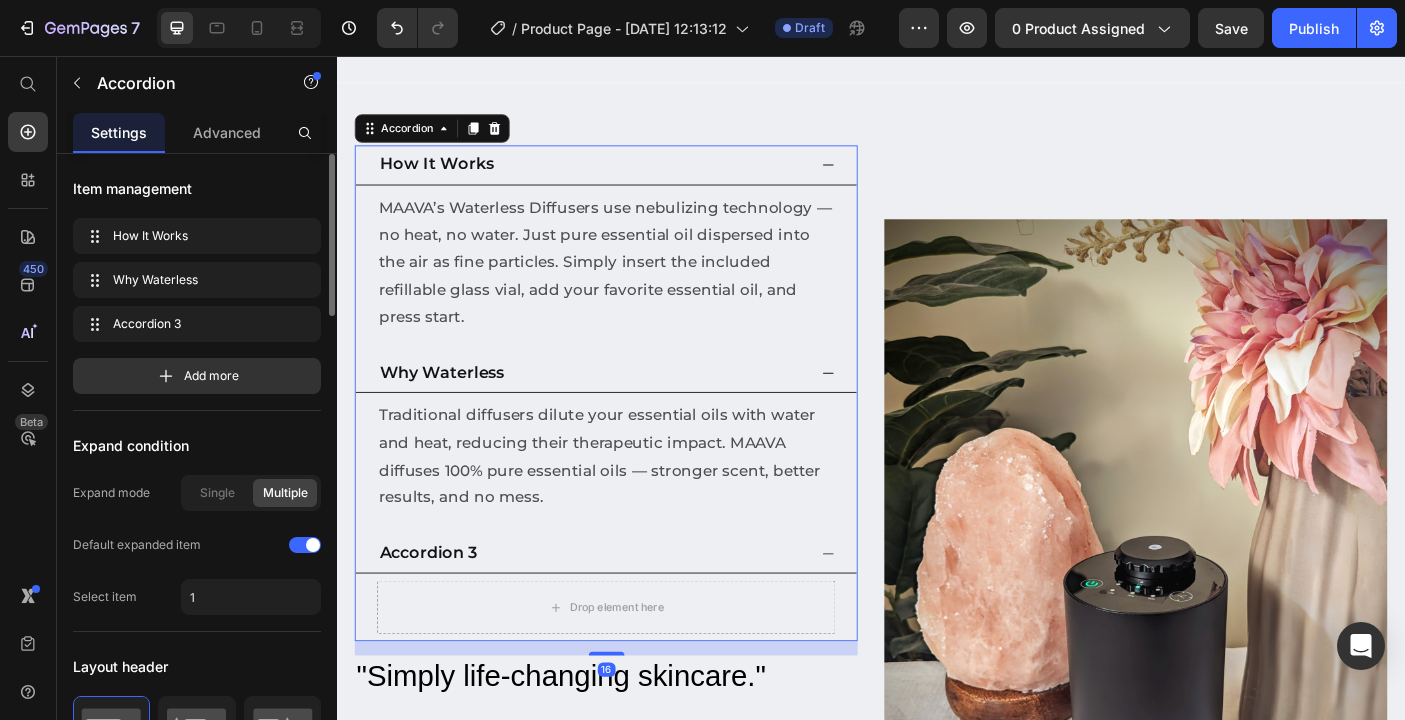 click 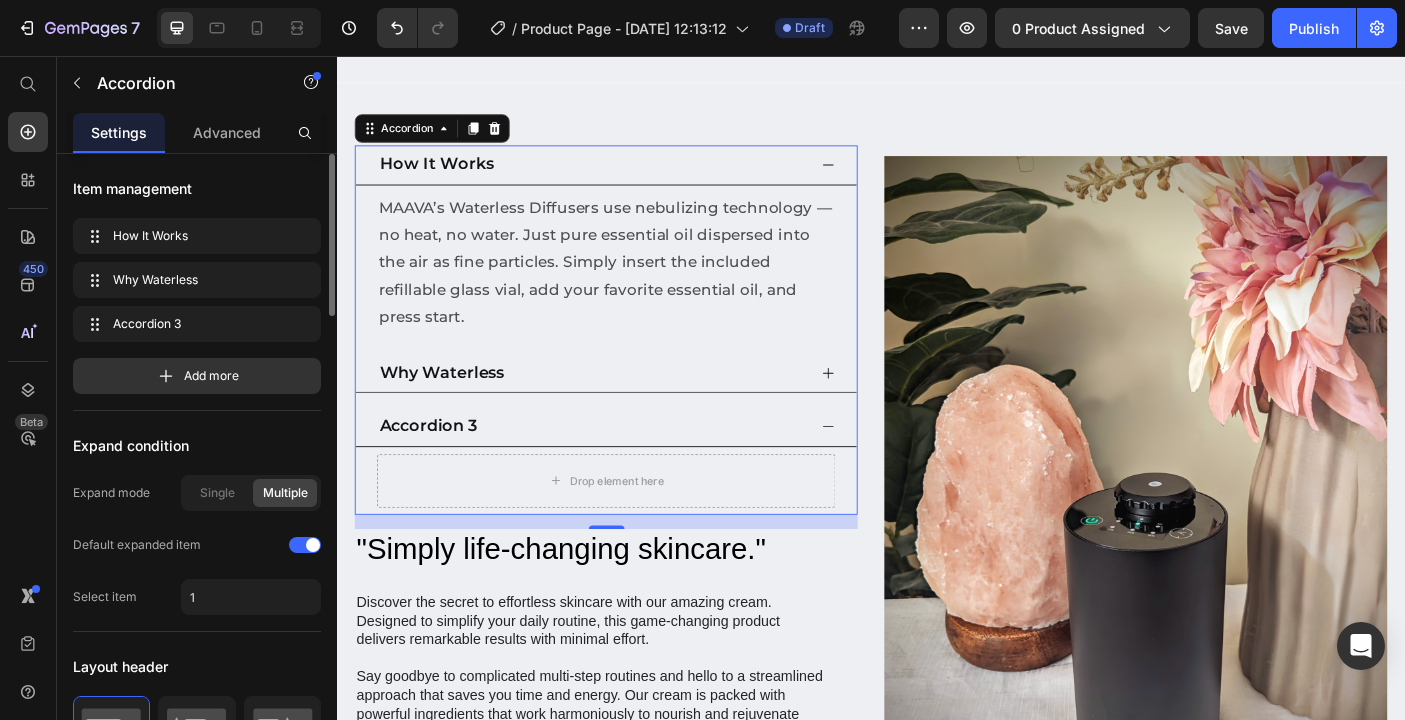 click 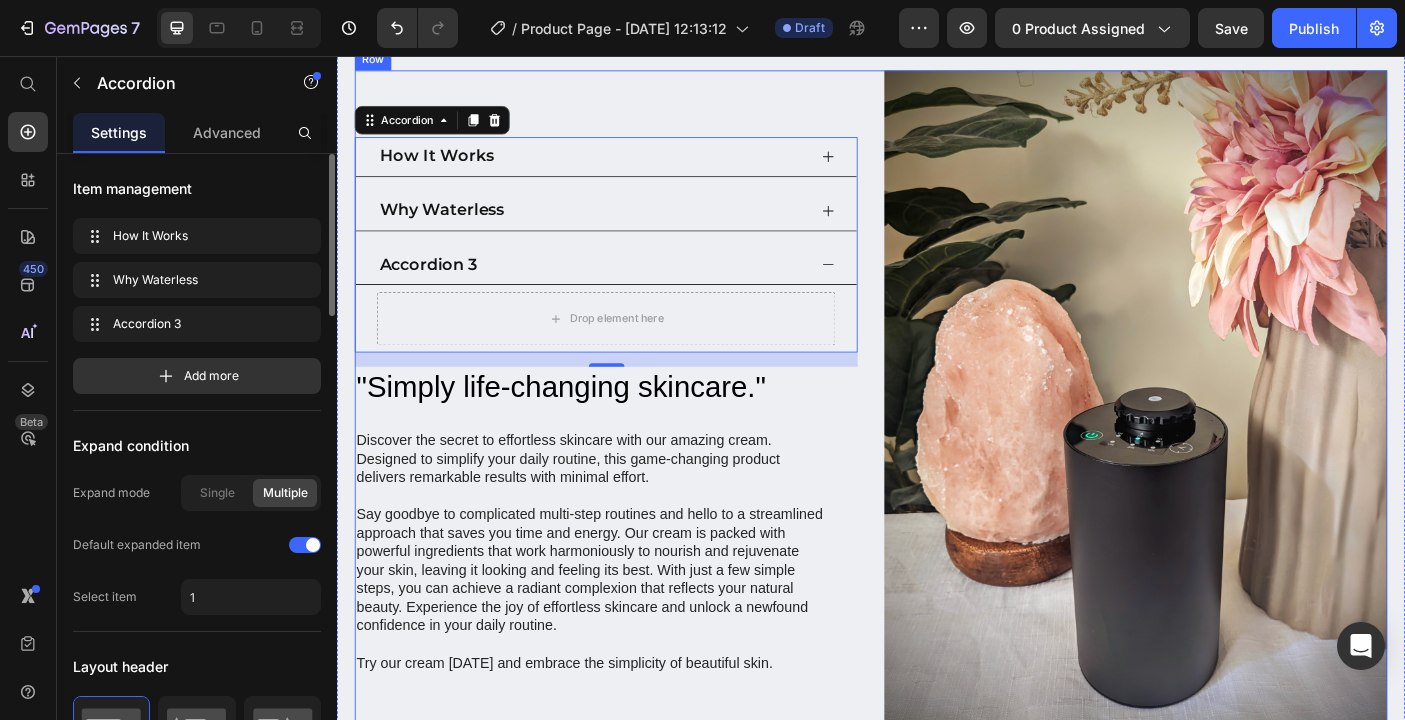 scroll, scrollTop: 954, scrollLeft: 0, axis: vertical 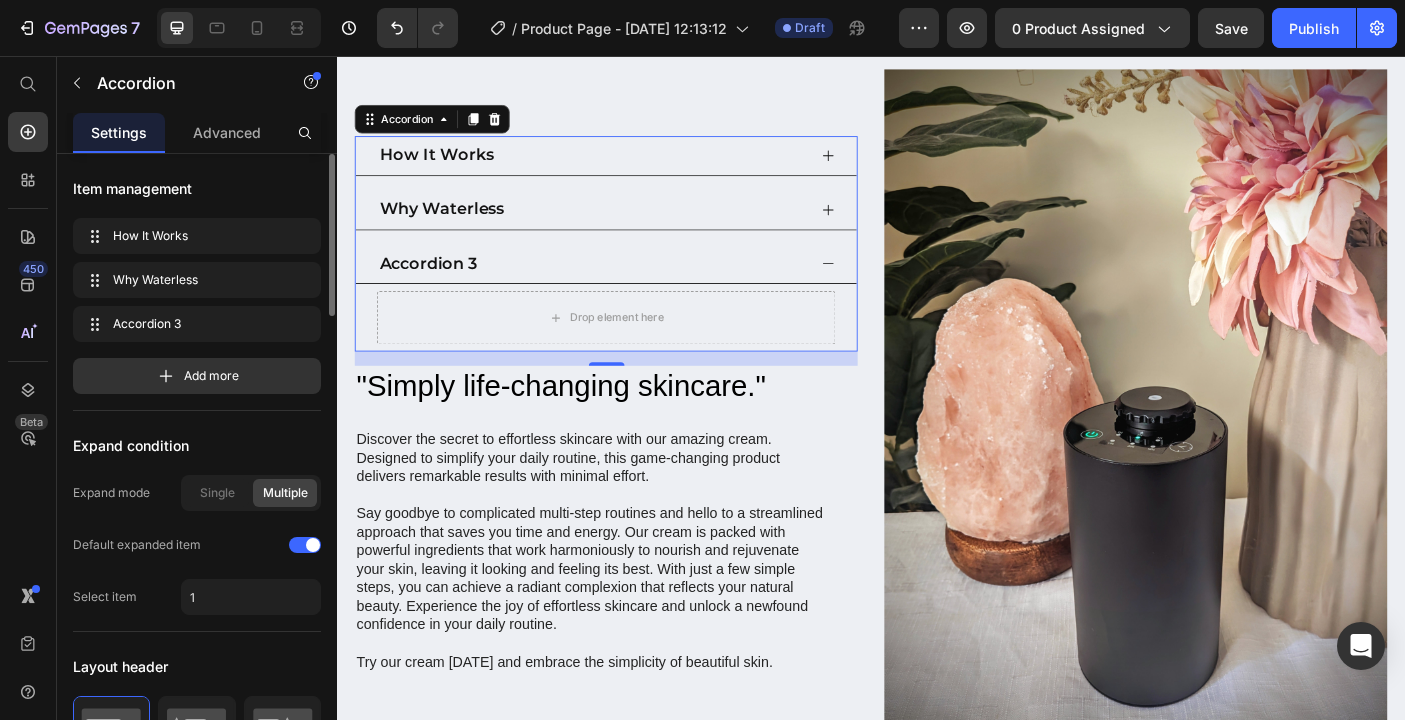 click on "How It Works" at bounding box center (639, 168) 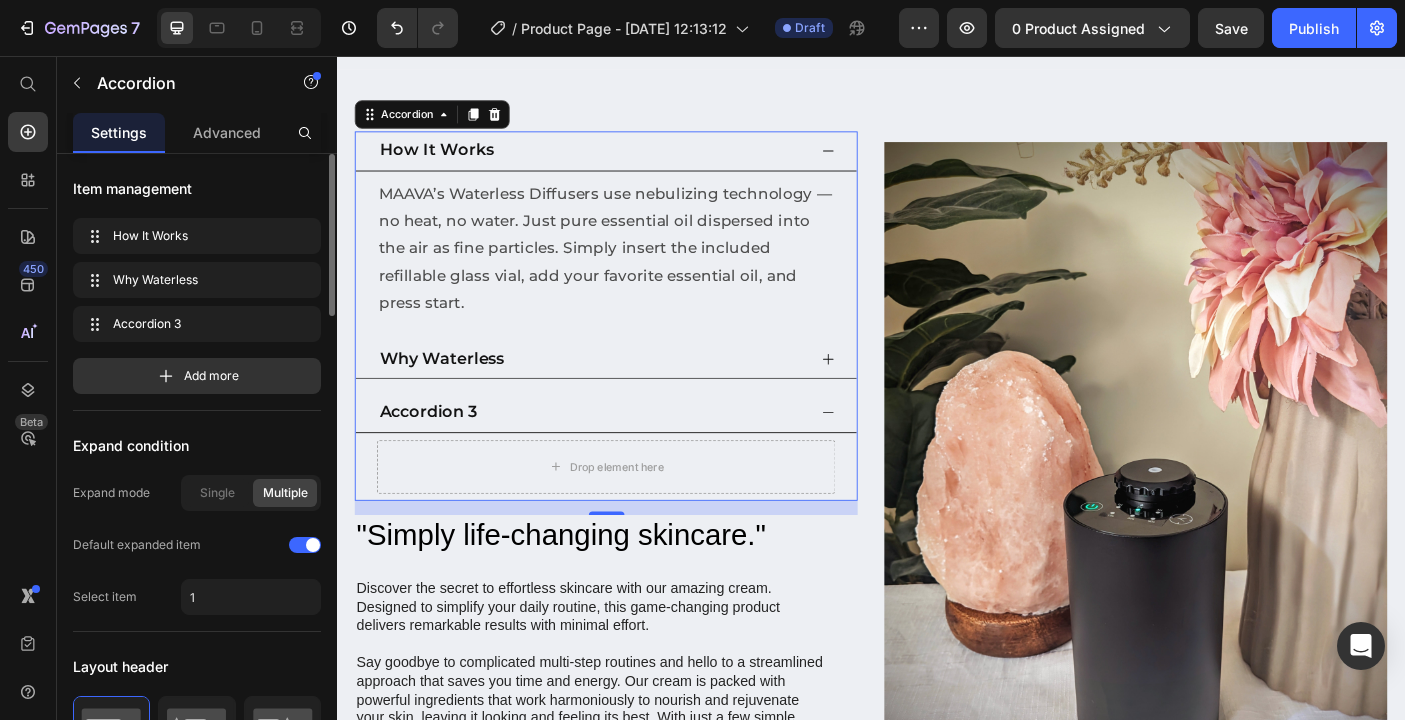 scroll, scrollTop: 883, scrollLeft: 0, axis: vertical 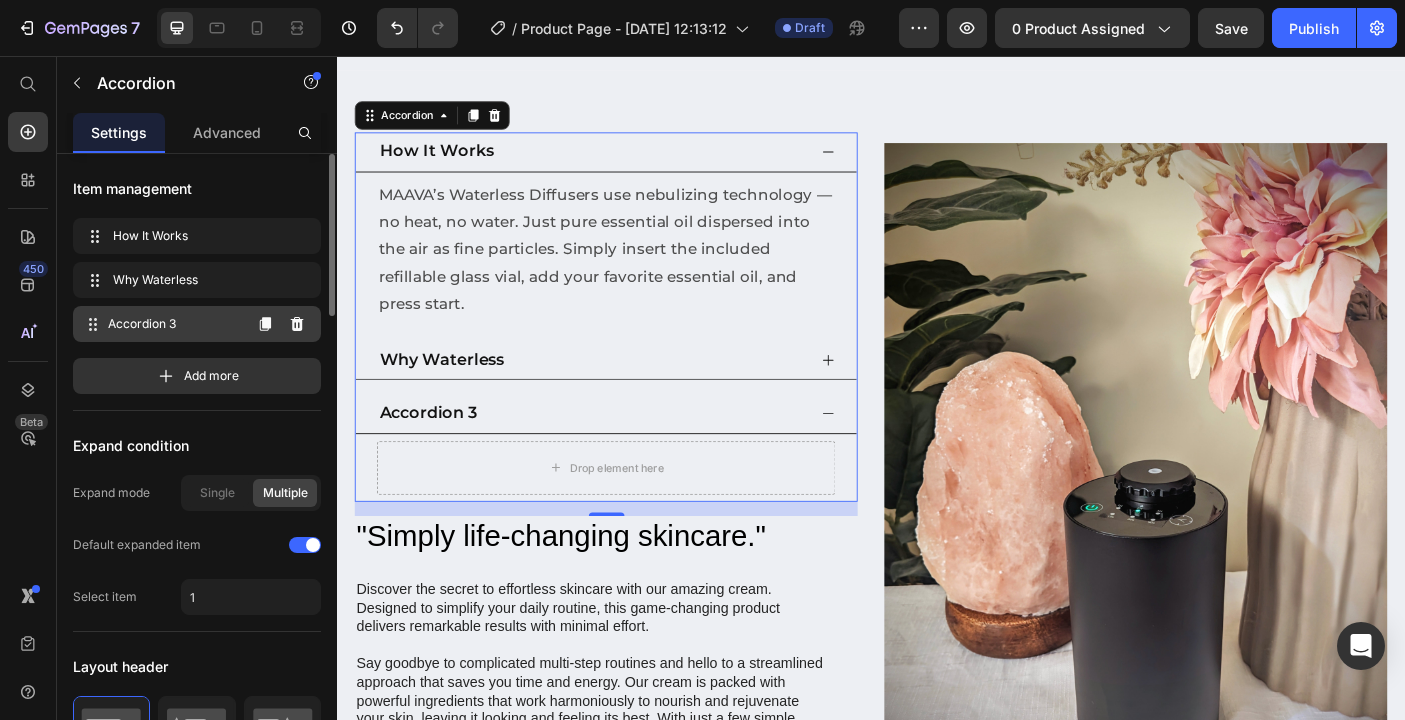 click on "Accordion 3" at bounding box center (174, 324) 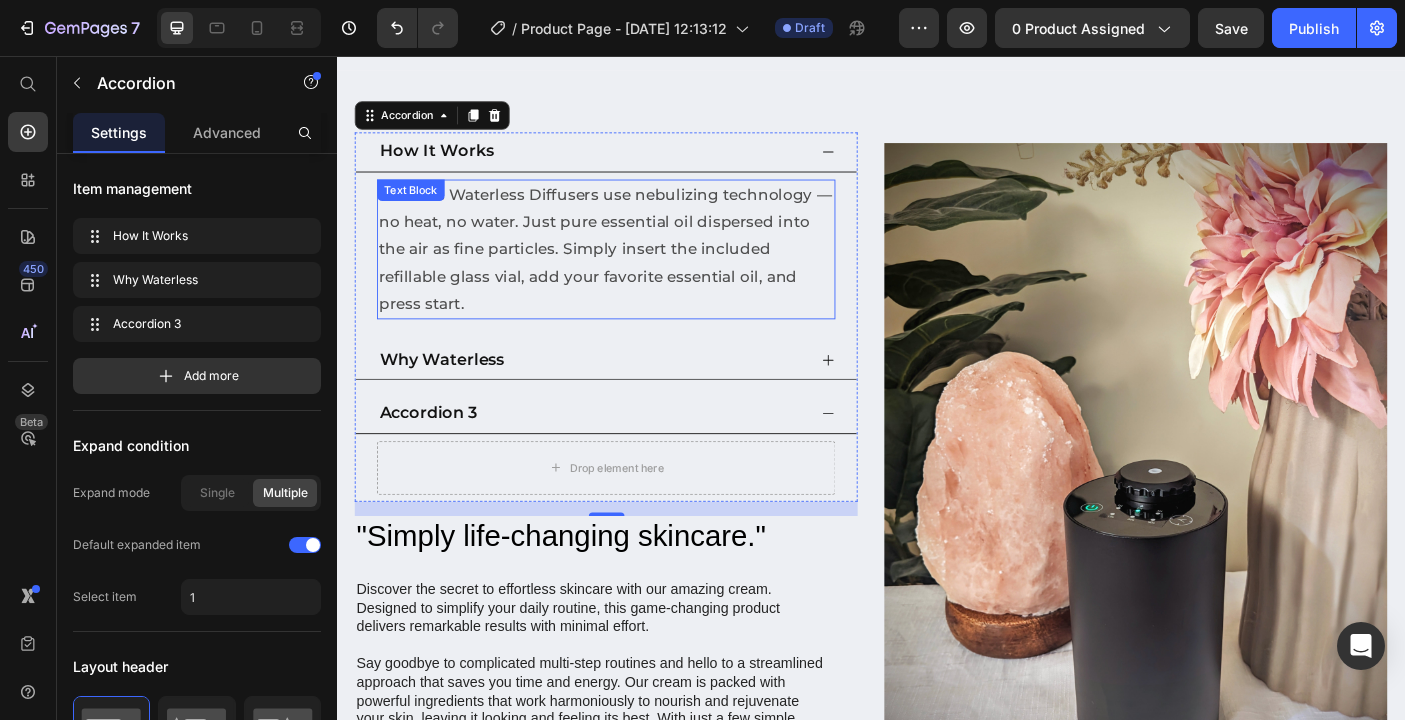 click on "MAAVA’s Waterless Diffusers use nebulizing technology — no heat, no water. Just pure essential oil dispersed into the air as fine particles. Simply insert the included refillable glass vial, add your favorite essential oil, and press start." at bounding box center (639, 273) 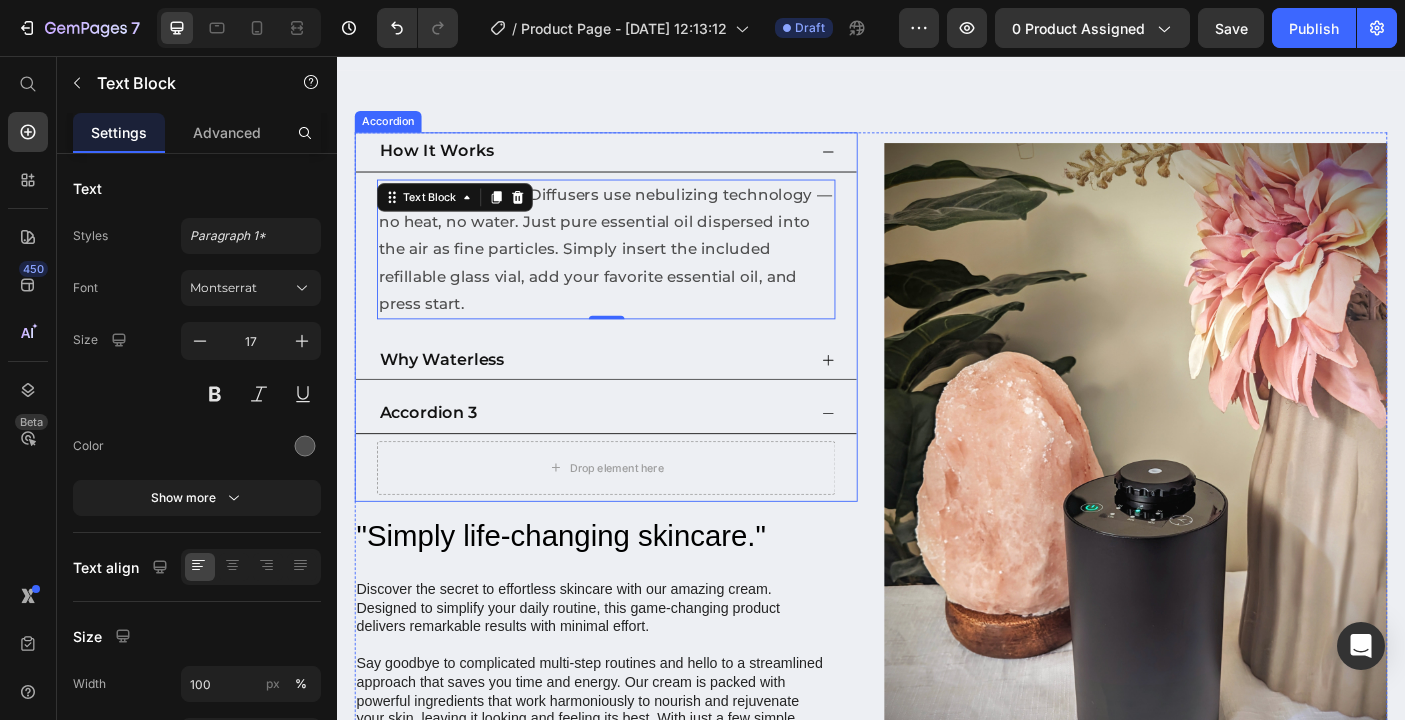 click 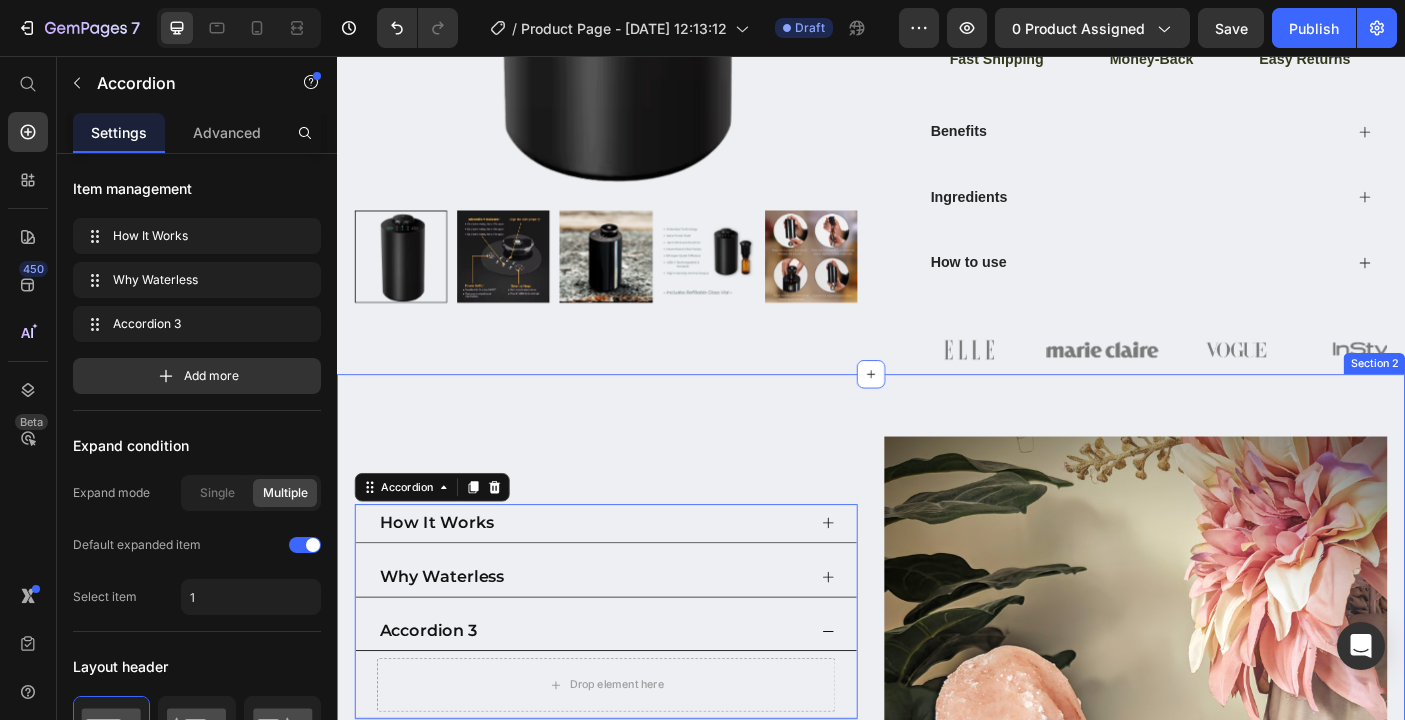 scroll, scrollTop: 496, scrollLeft: 0, axis: vertical 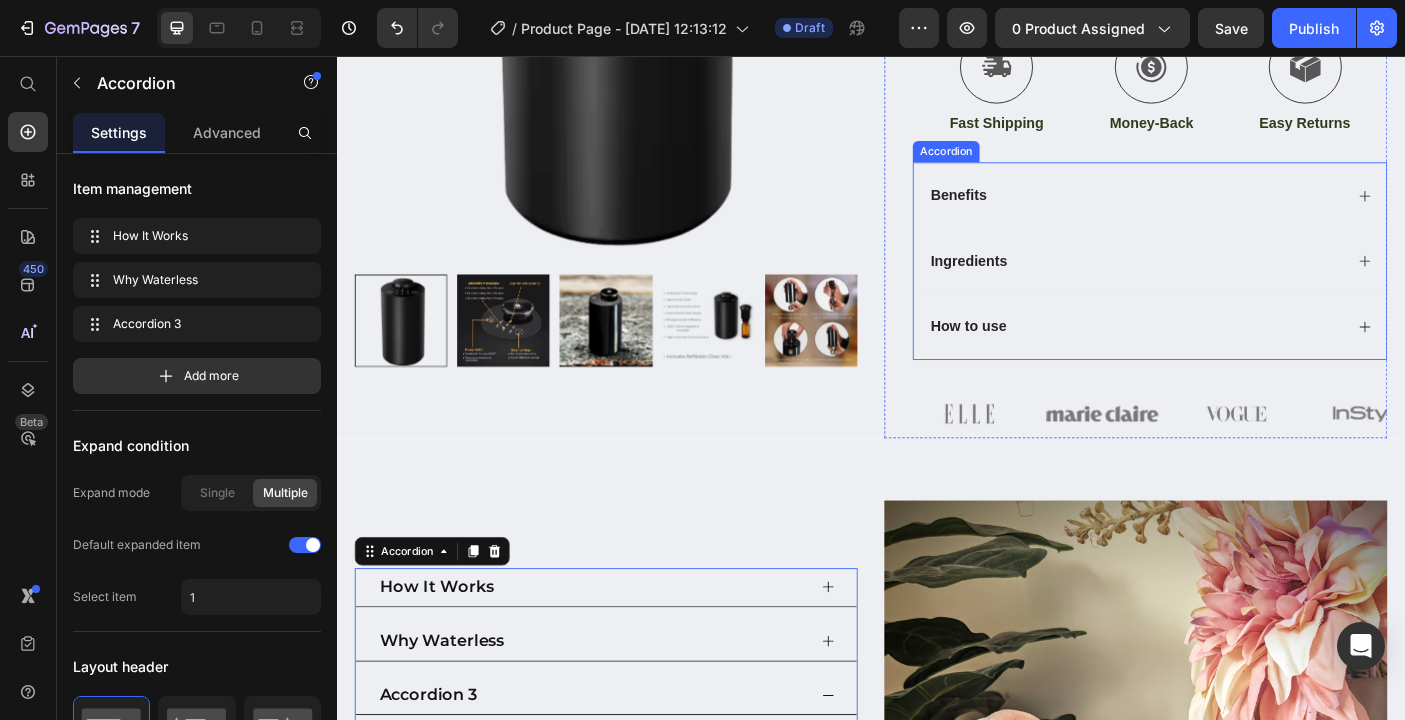 click 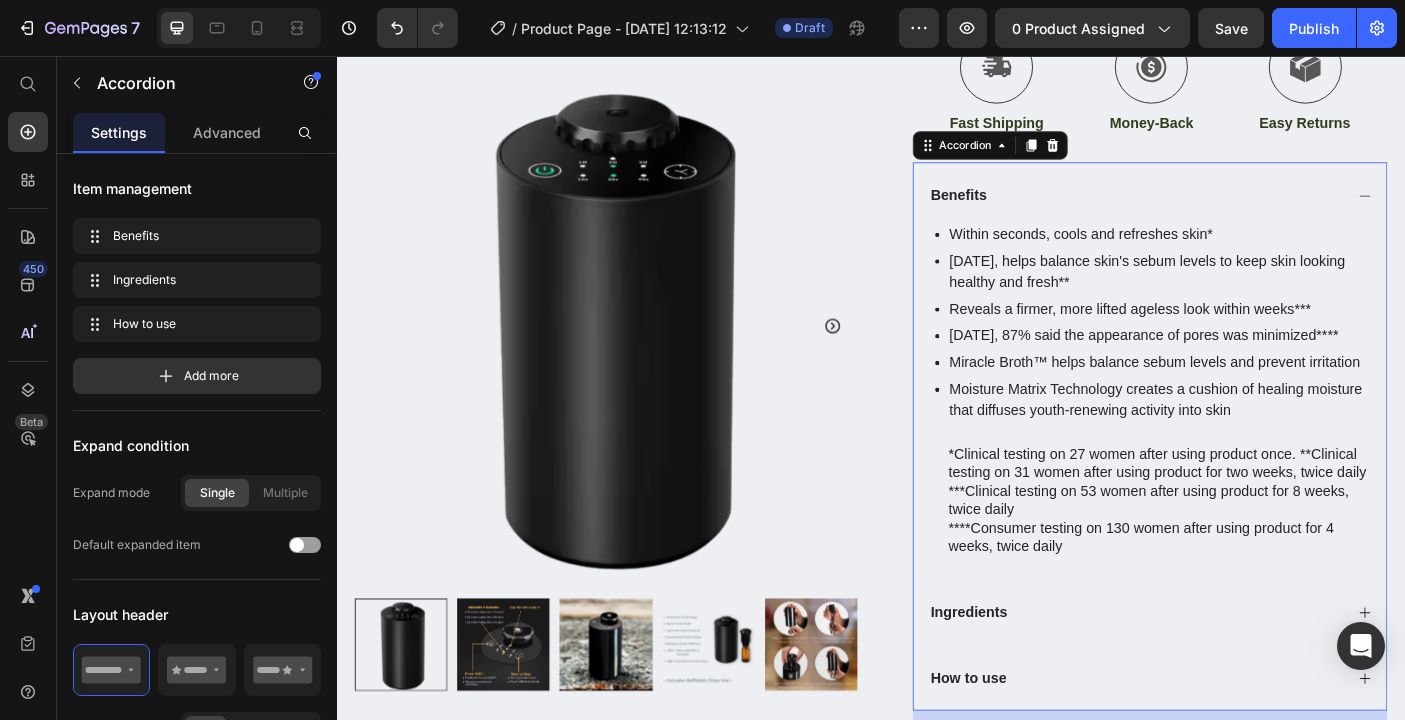 click 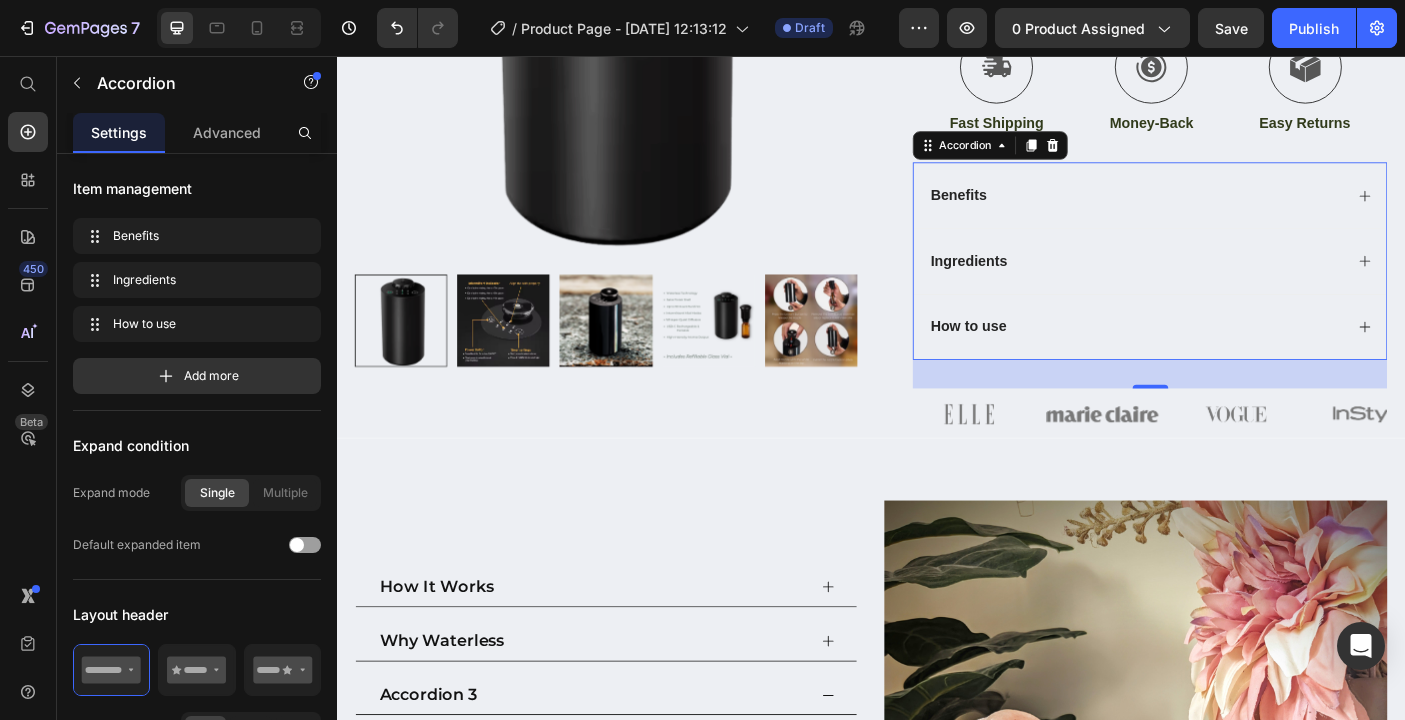 click 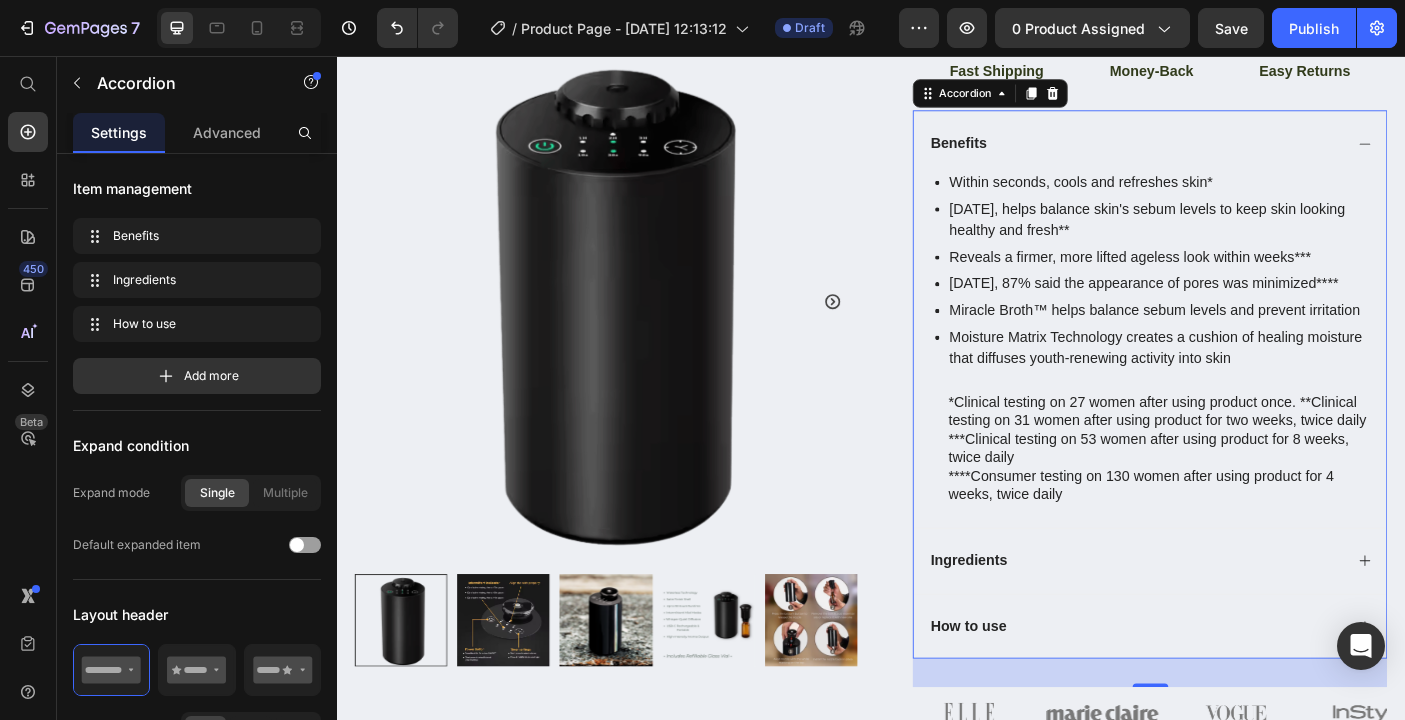 scroll, scrollTop: 525, scrollLeft: 0, axis: vertical 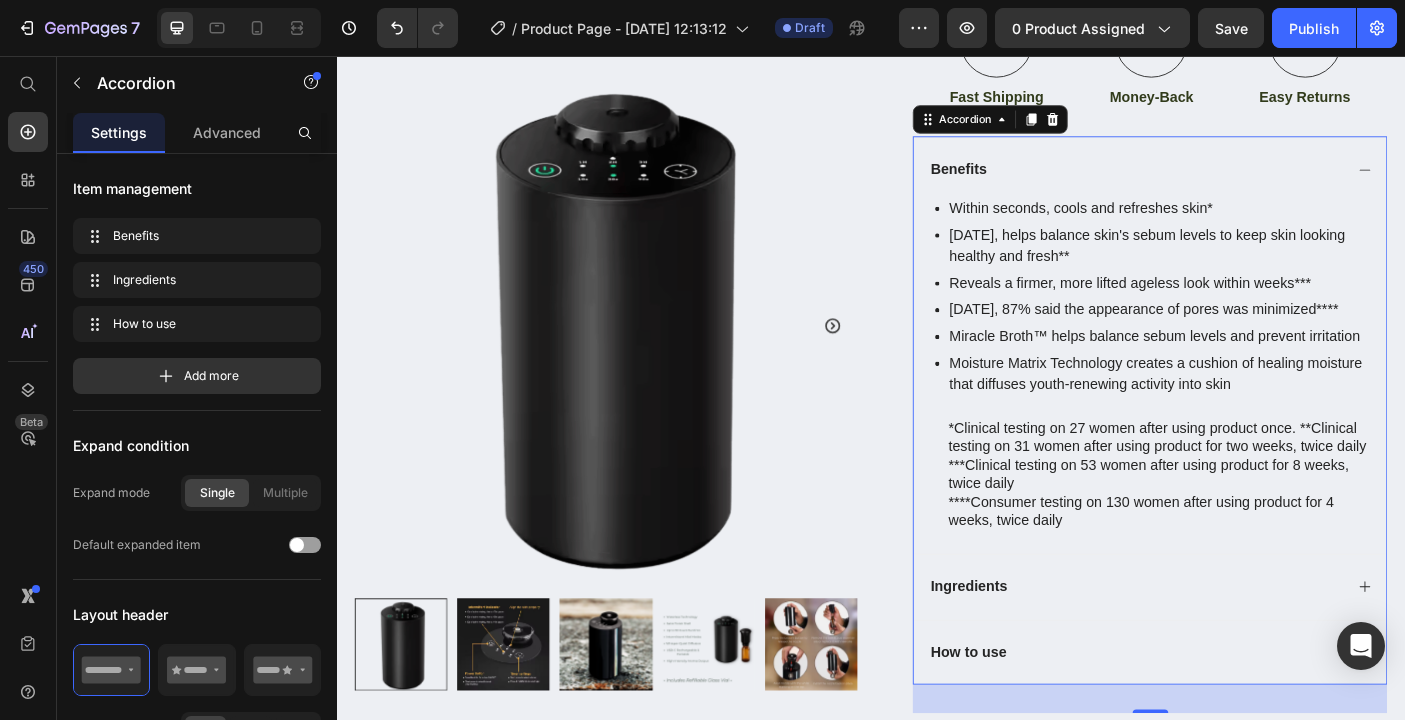 click 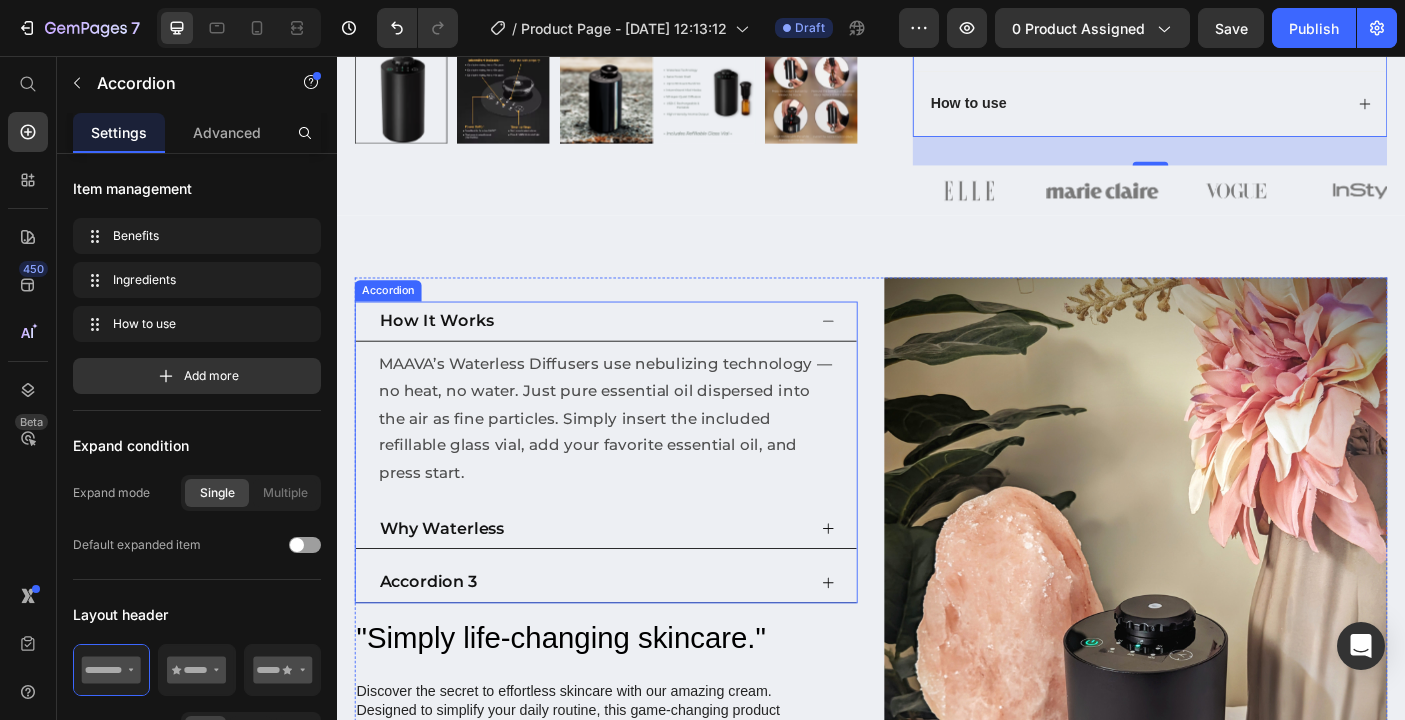 scroll, scrollTop: 748, scrollLeft: 0, axis: vertical 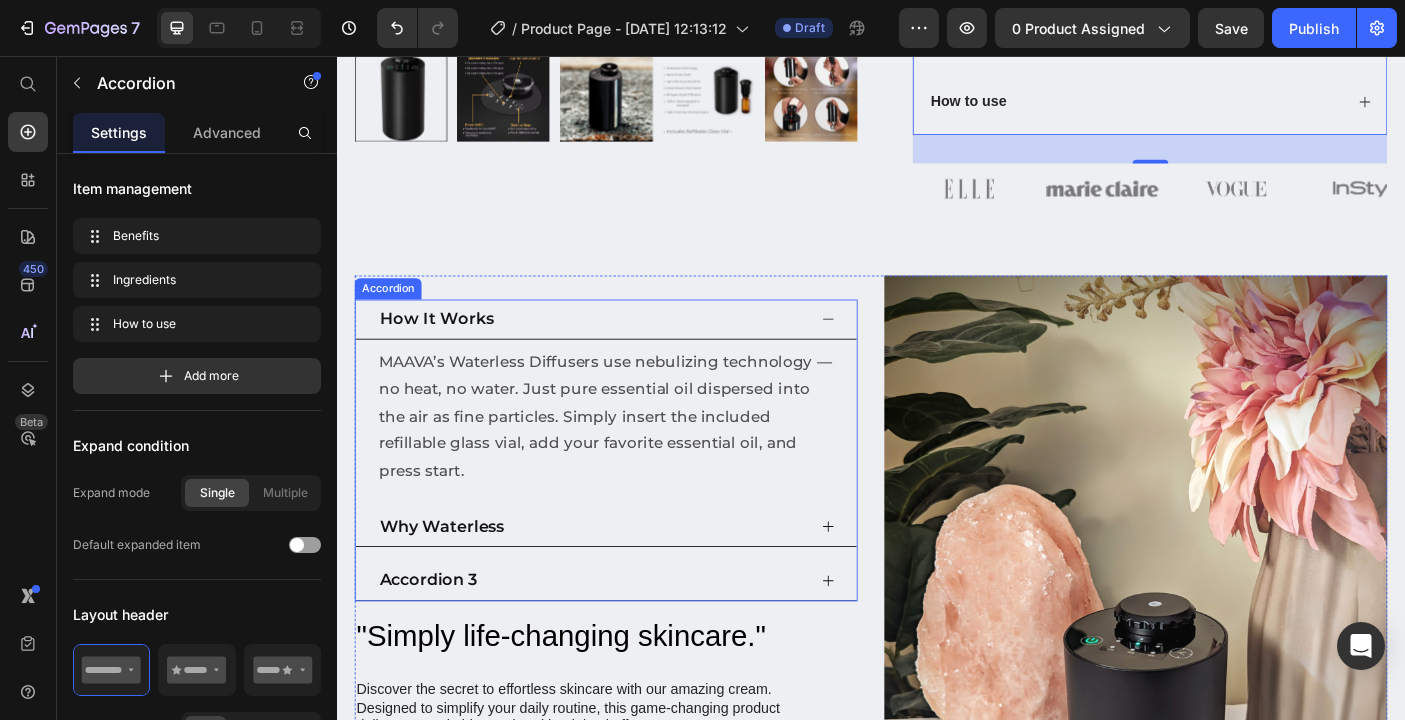 click 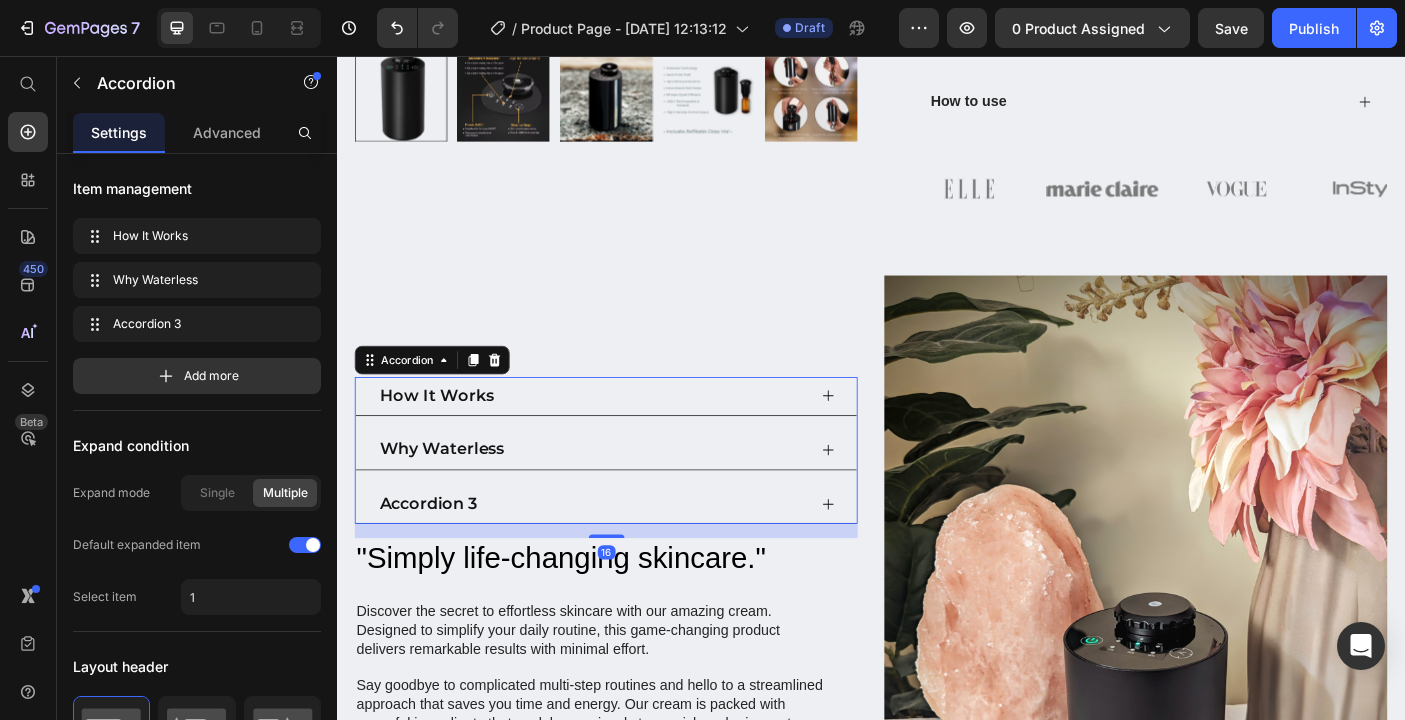 click on "Accordion 3" at bounding box center (439, 560) 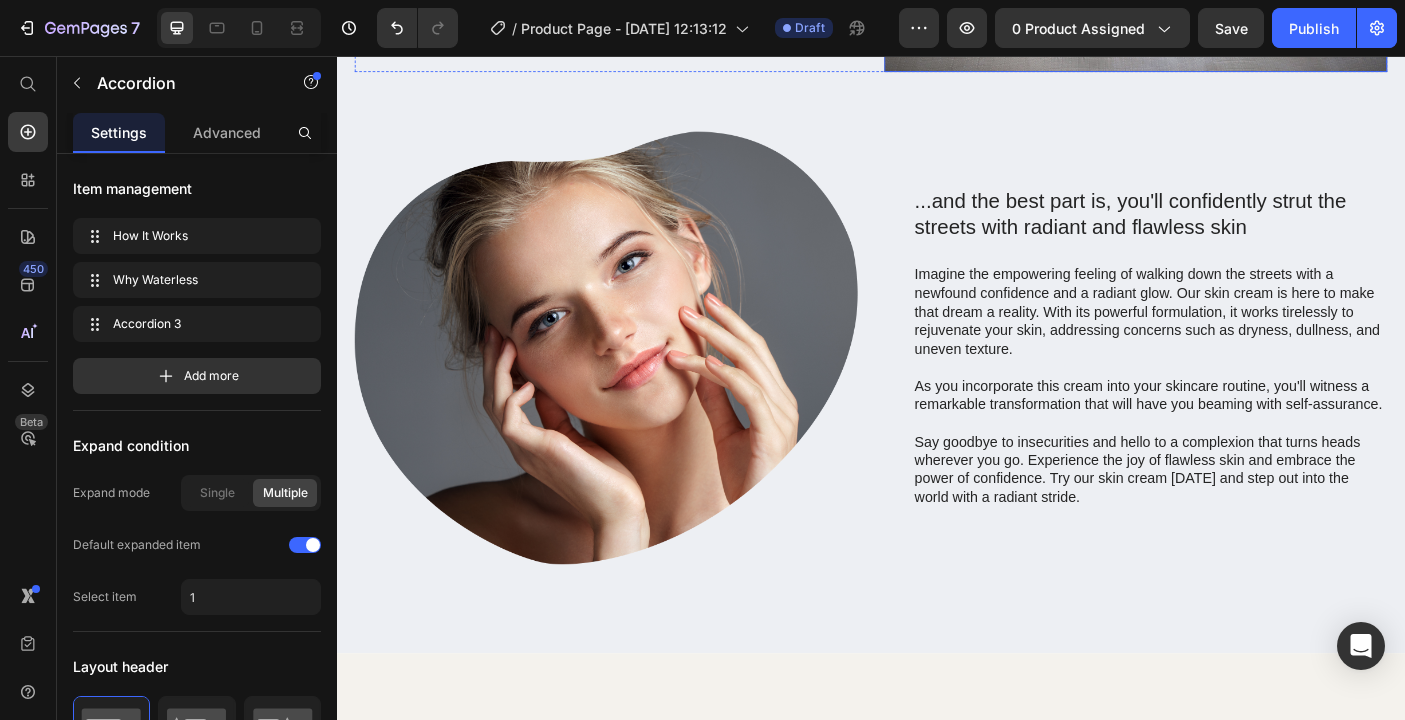 scroll, scrollTop: 1787, scrollLeft: 0, axis: vertical 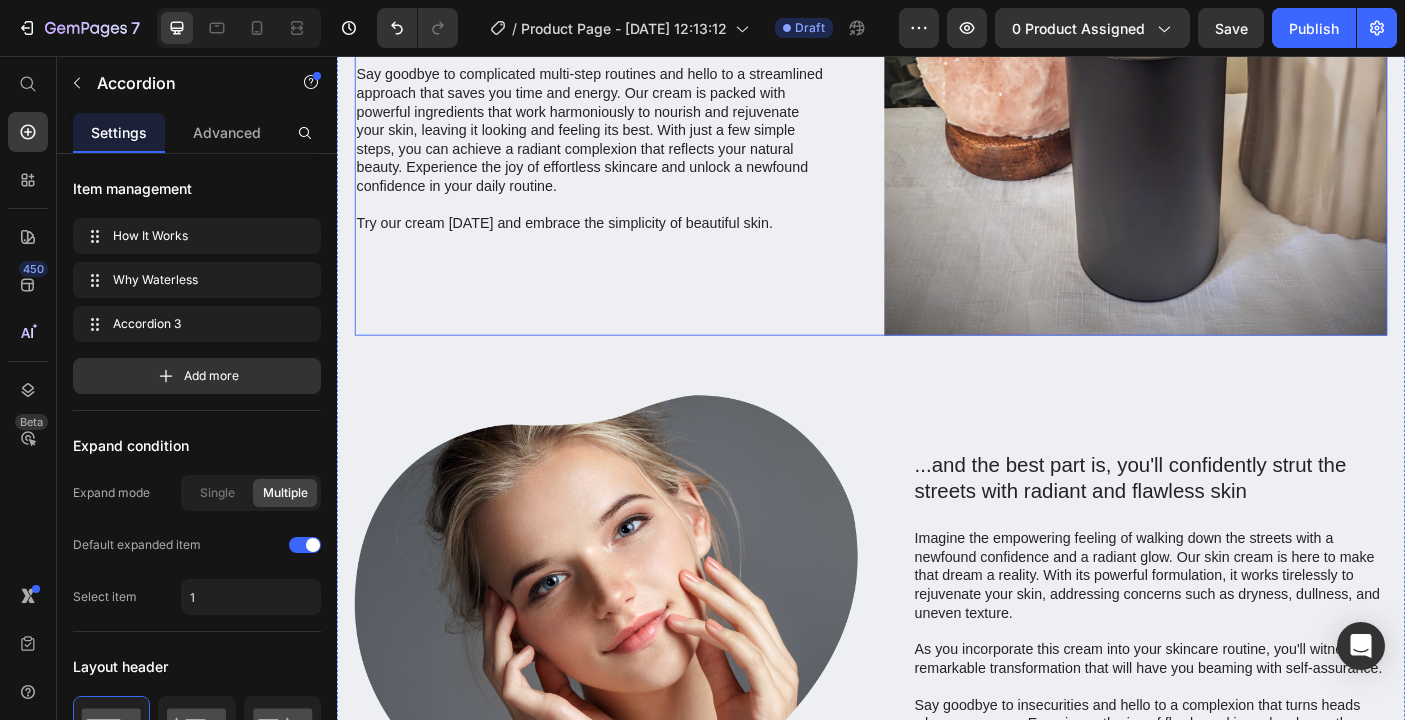 click on "How It Works
Why Waterless
Accordion 3 Accordion   16 "Simply life-changing skincare." Heading Discover the secret to effortless skincare with our amazing cream. Designed to simplify your daily routine, this game-changing product delivers remarkable results with minimal effort.   Say goodbye to complicated multi-step routines and hello to a streamlined approach that saves you time and energy. Our cream is packed with powerful ingredients that work harmoniously to nourish and rejuvenate your skin, leaving it looking and feeling its best. With just a few simple steps, you can achieve a radiant complexion that reflects your natural beauty. Experience the joy of effortless skincare and unlock a newfound confidence in your daily routine.   Try our cream [DATE] and embrace the simplicity of beautiful skin. Text Block Row" at bounding box center [639, -8] 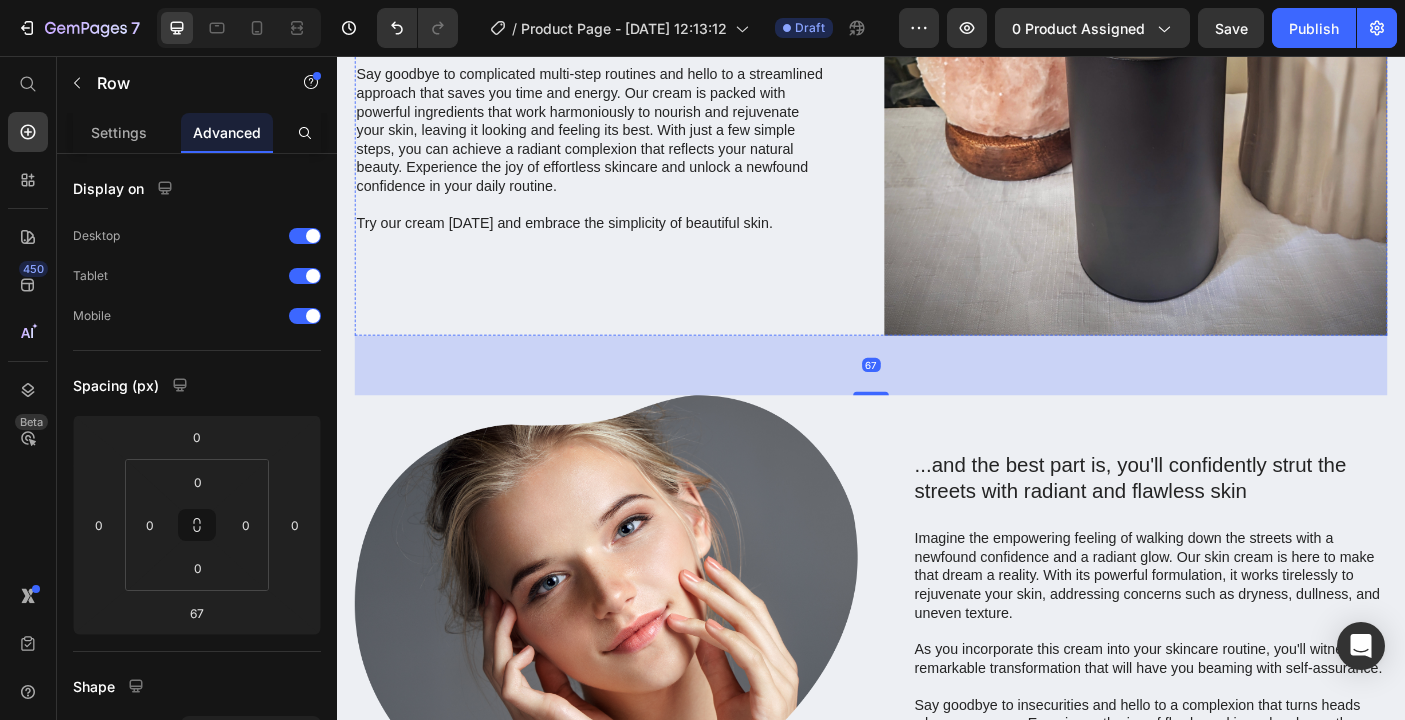 scroll, scrollTop: 872, scrollLeft: 0, axis: vertical 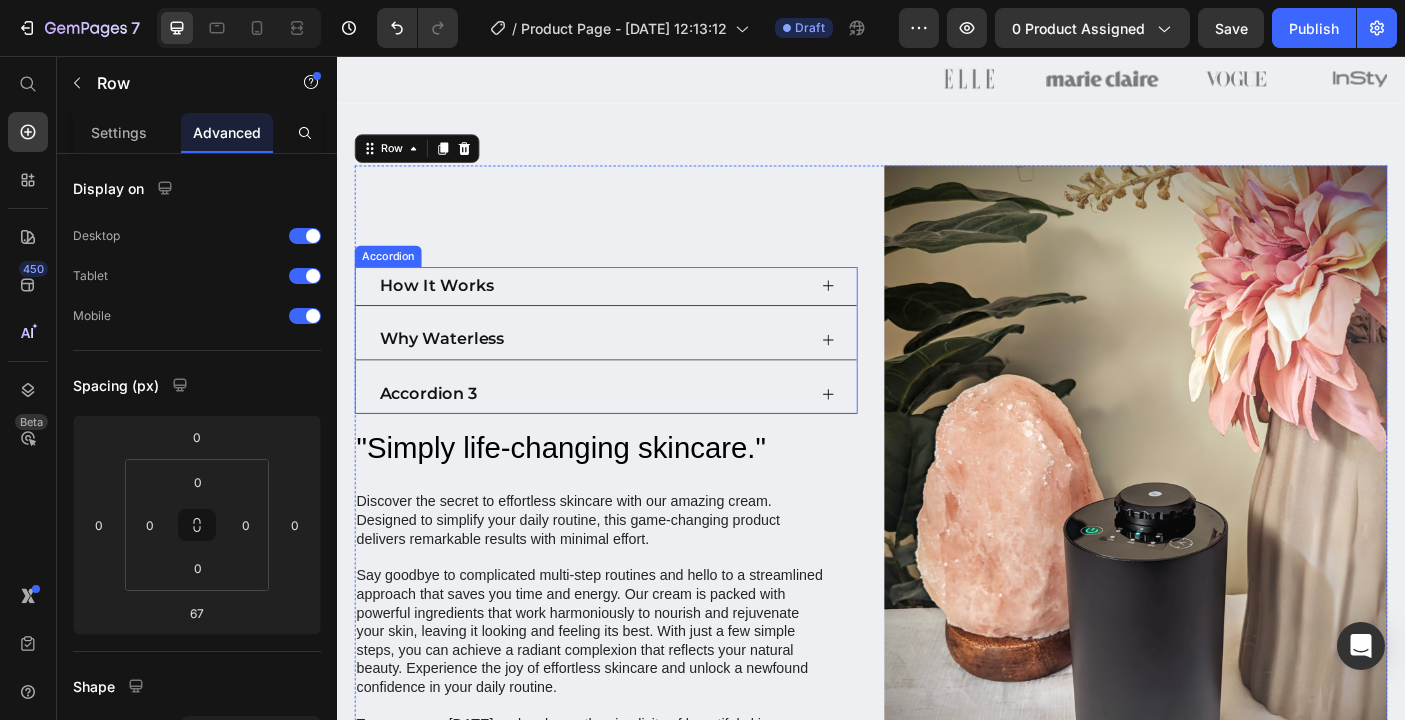 click on "How It Works" at bounding box center (623, 315) 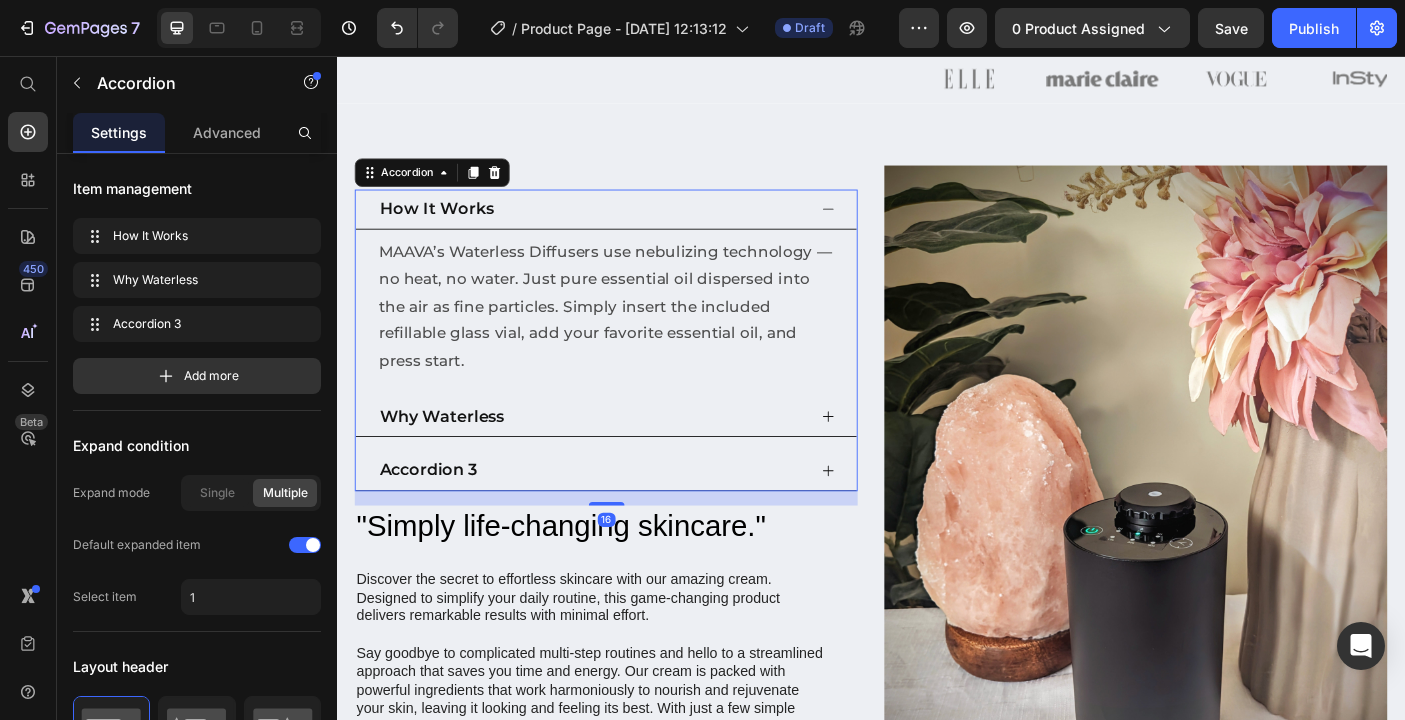 click on "How It Works" at bounding box center [639, 228] 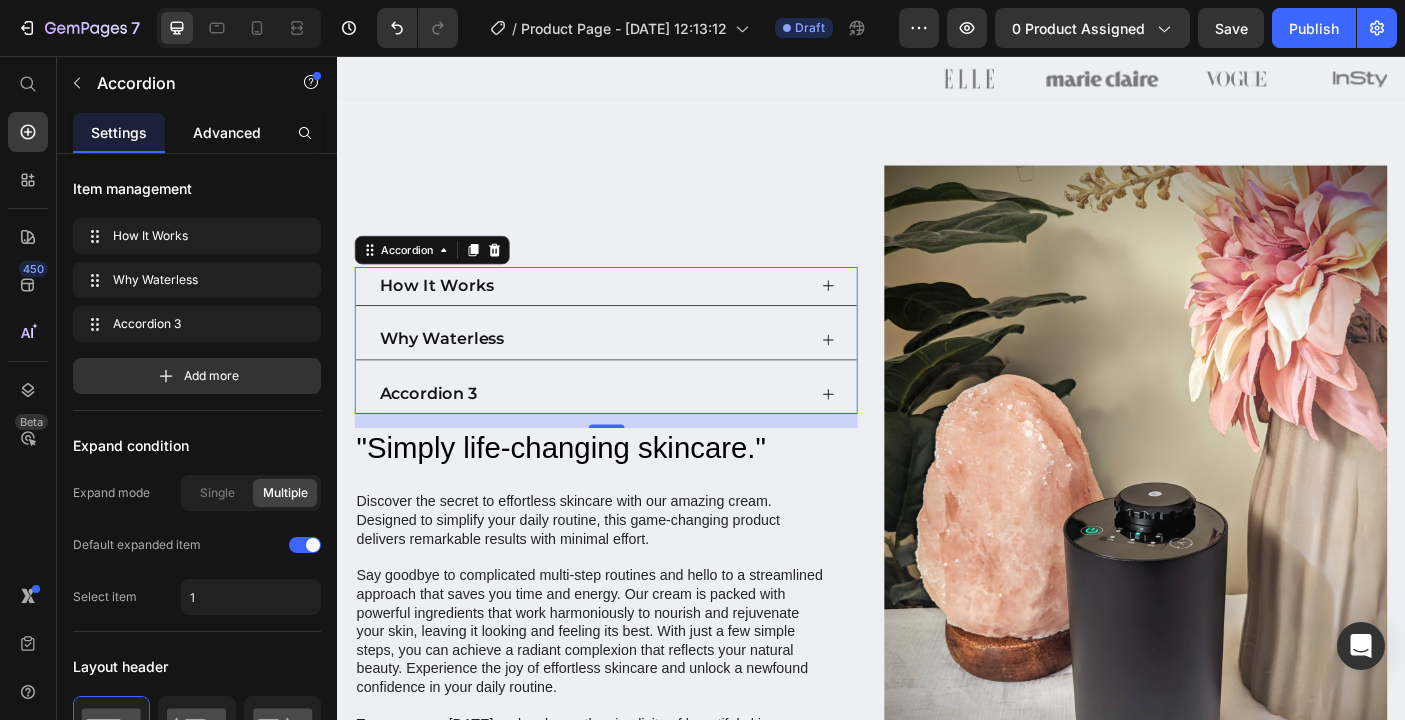 click on "Advanced" at bounding box center (227, 132) 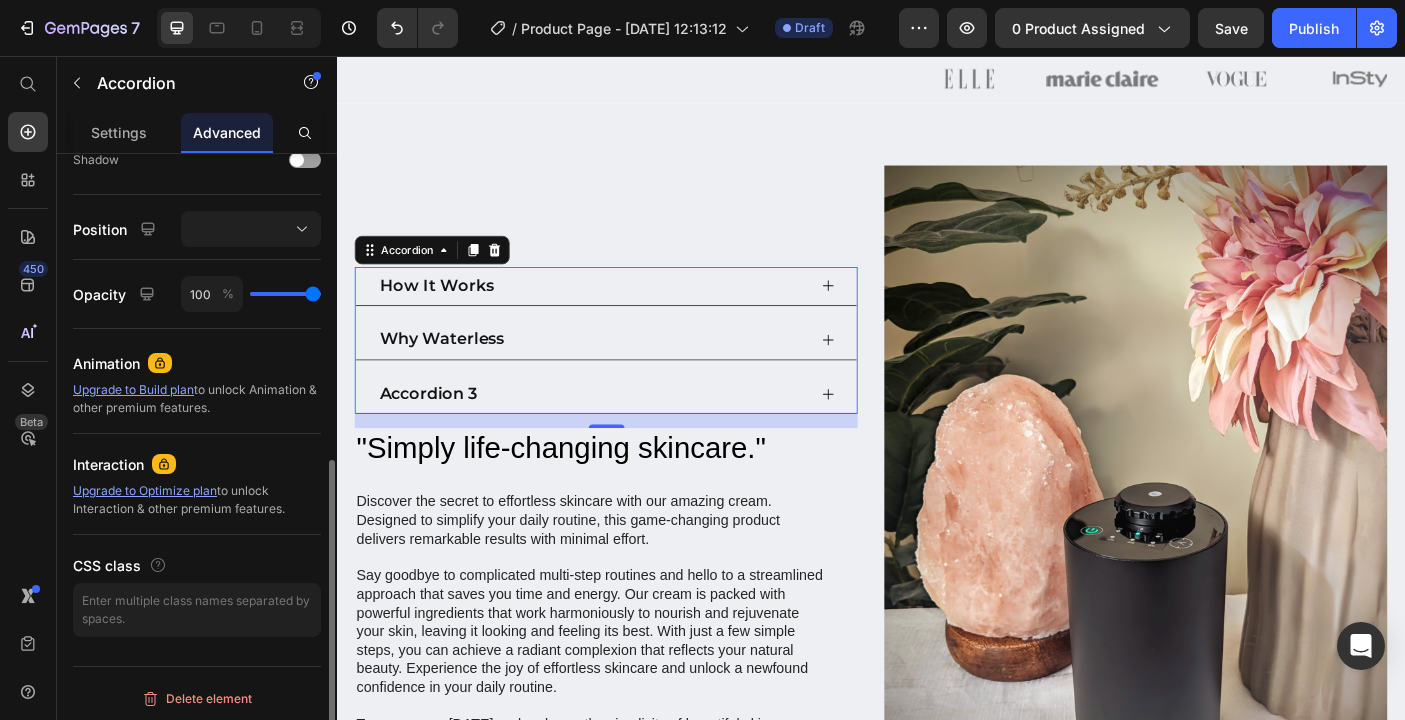 scroll, scrollTop: 682, scrollLeft: 0, axis: vertical 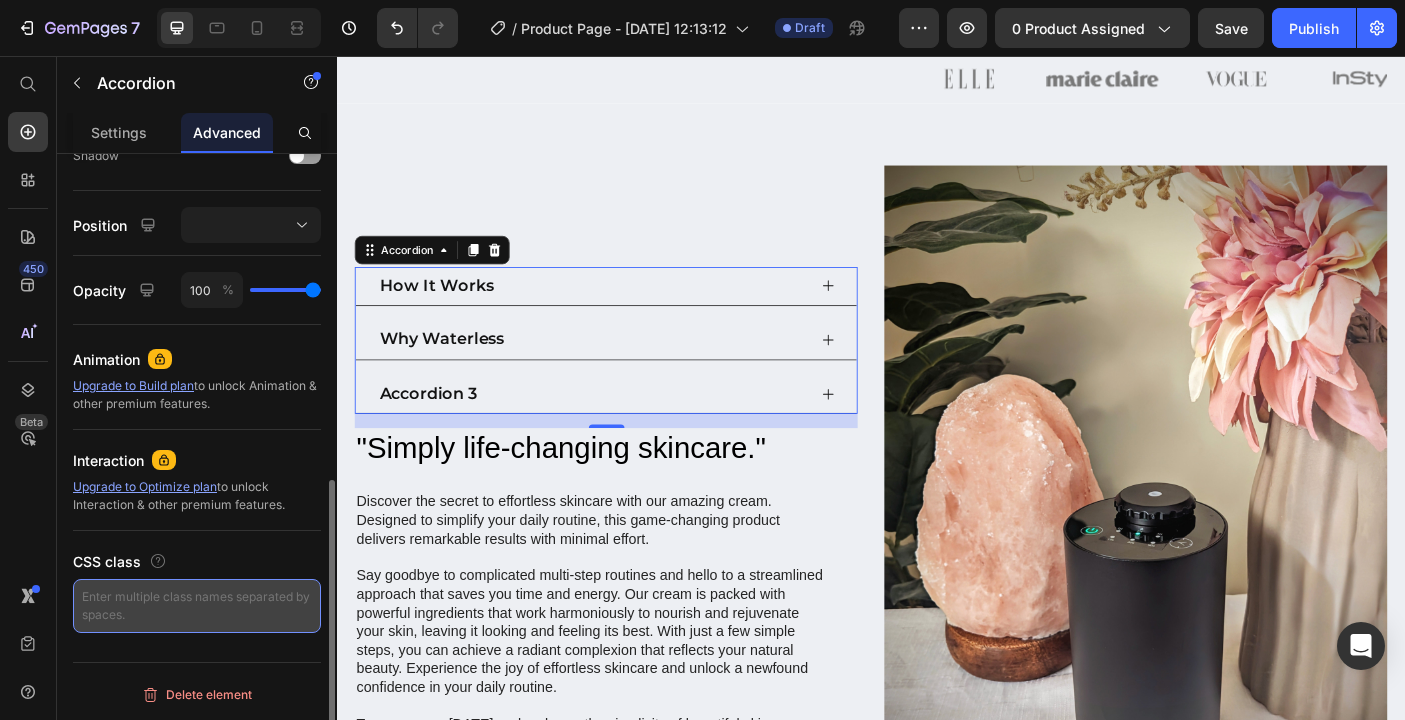 click at bounding box center [197, 606] 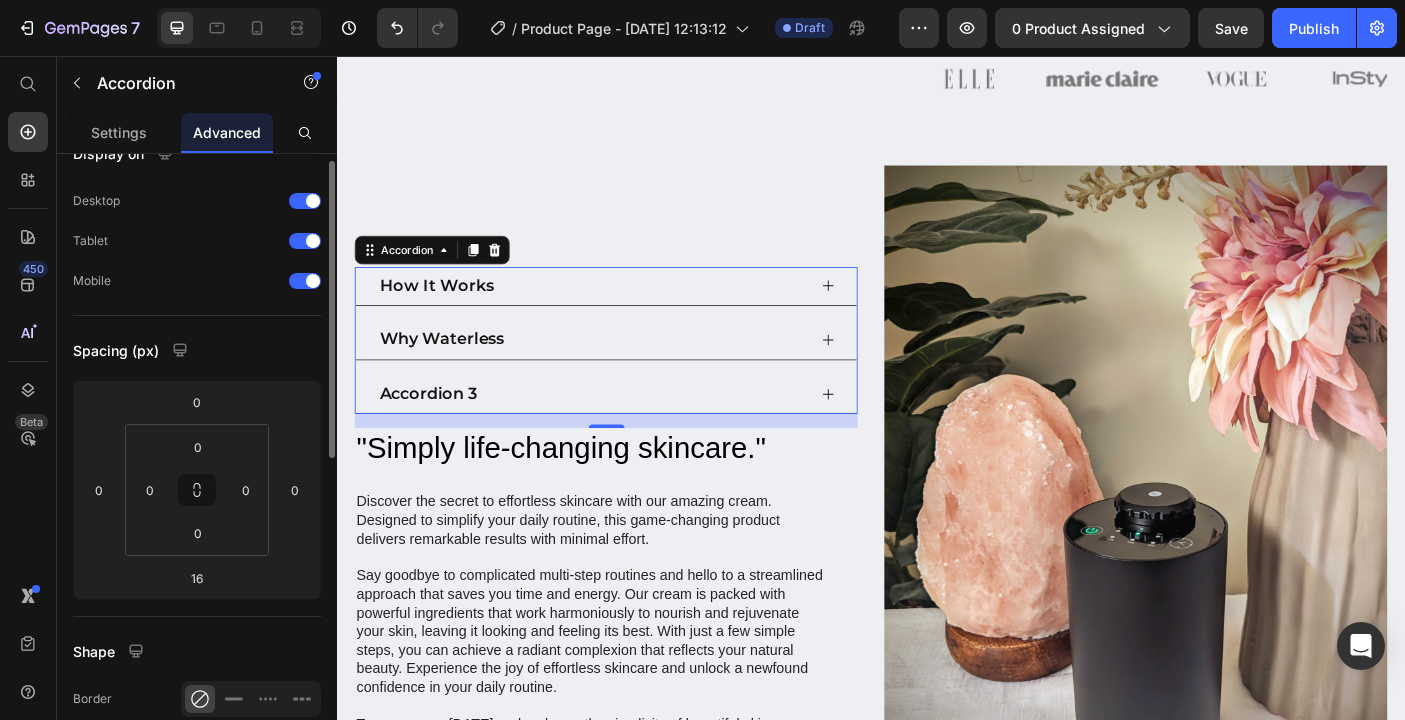 scroll, scrollTop: 0, scrollLeft: 0, axis: both 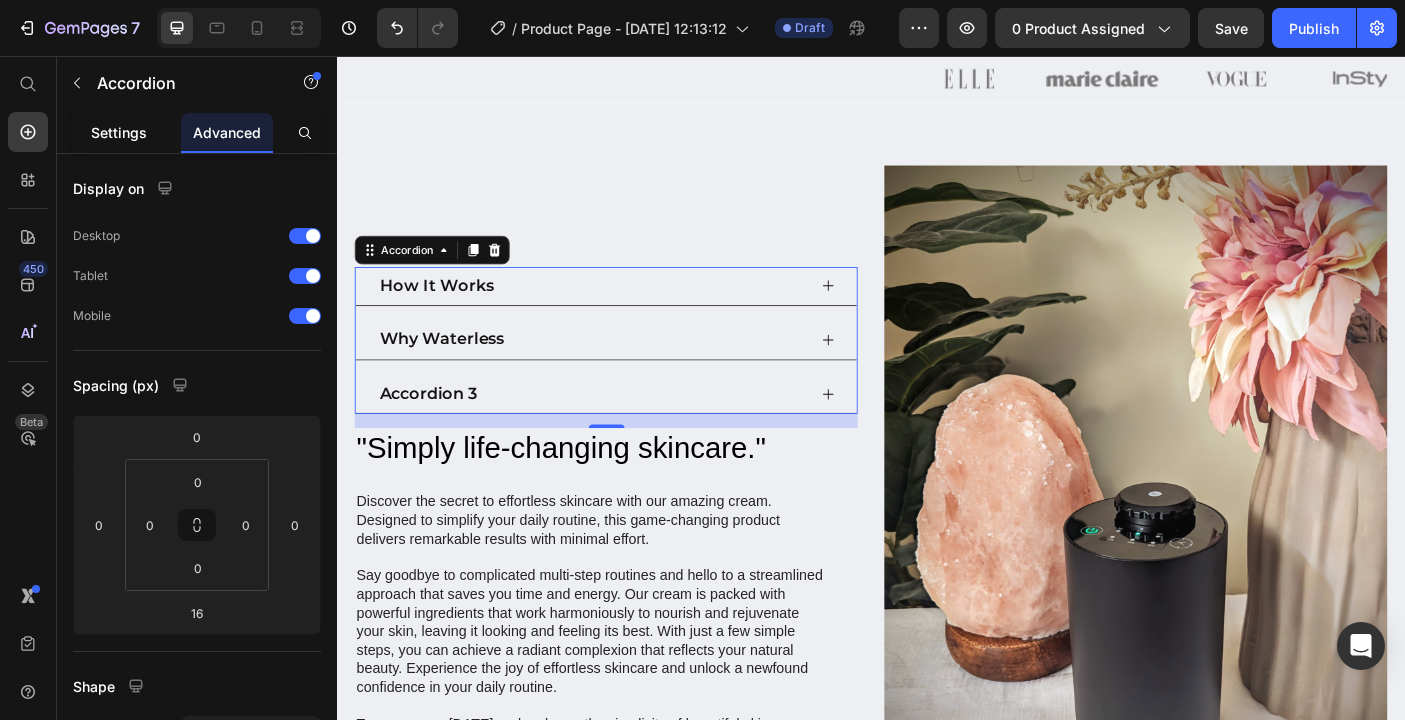 click on "Settings" at bounding box center [119, 132] 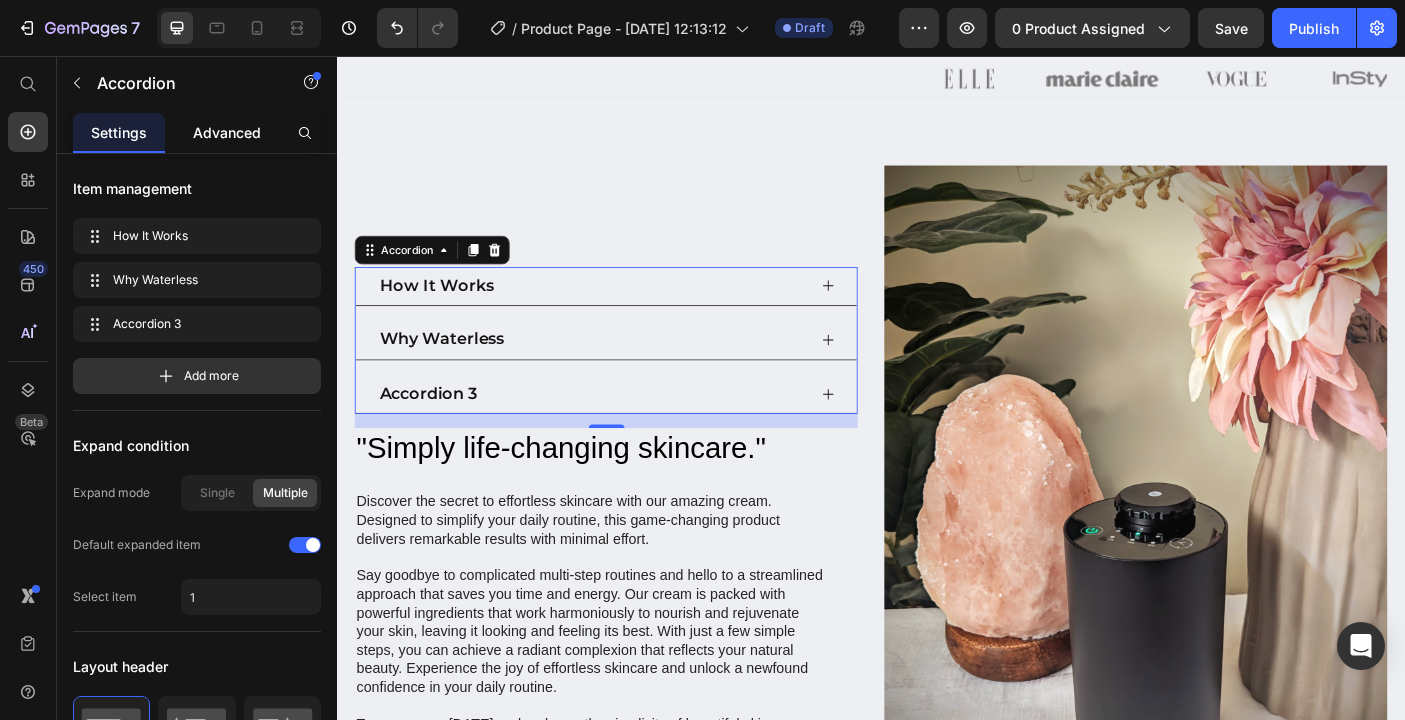click on "Advanced" at bounding box center (227, 132) 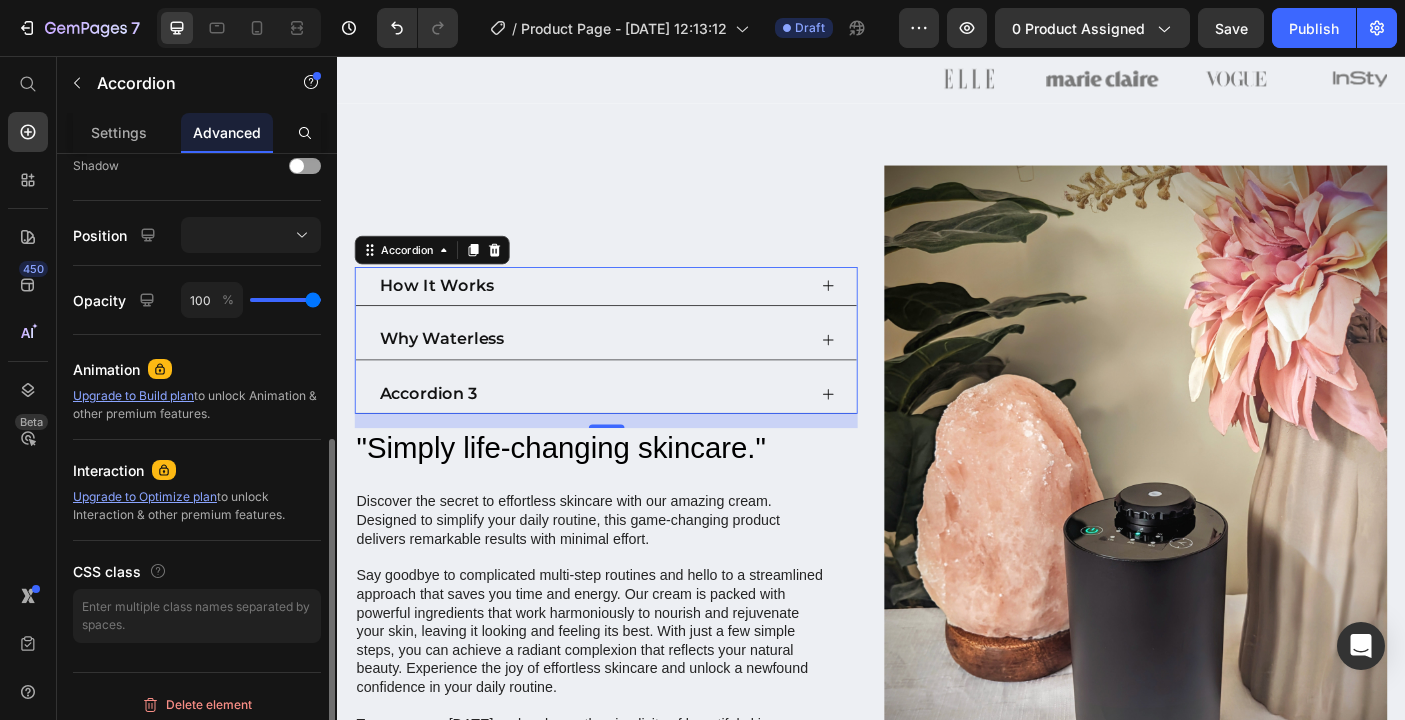 scroll, scrollTop: 682, scrollLeft: 0, axis: vertical 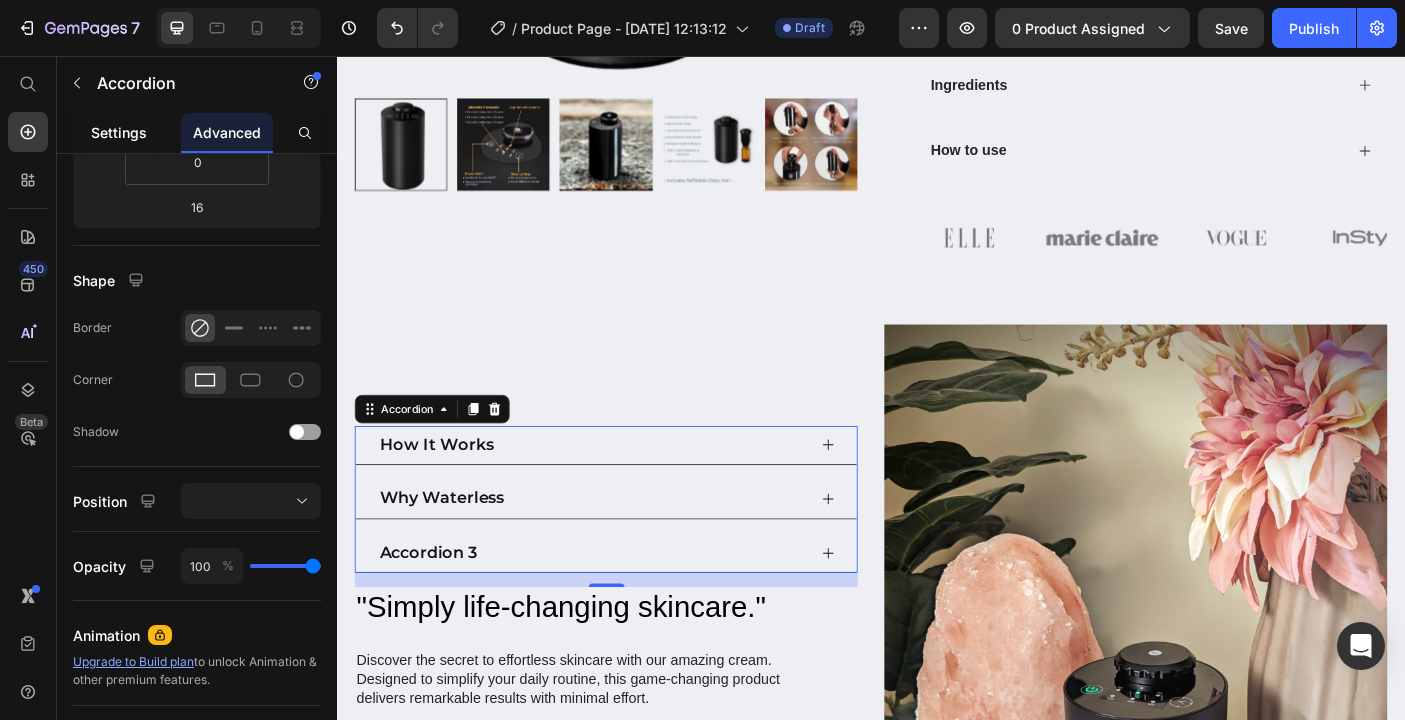 click on "Settings" at bounding box center [119, 132] 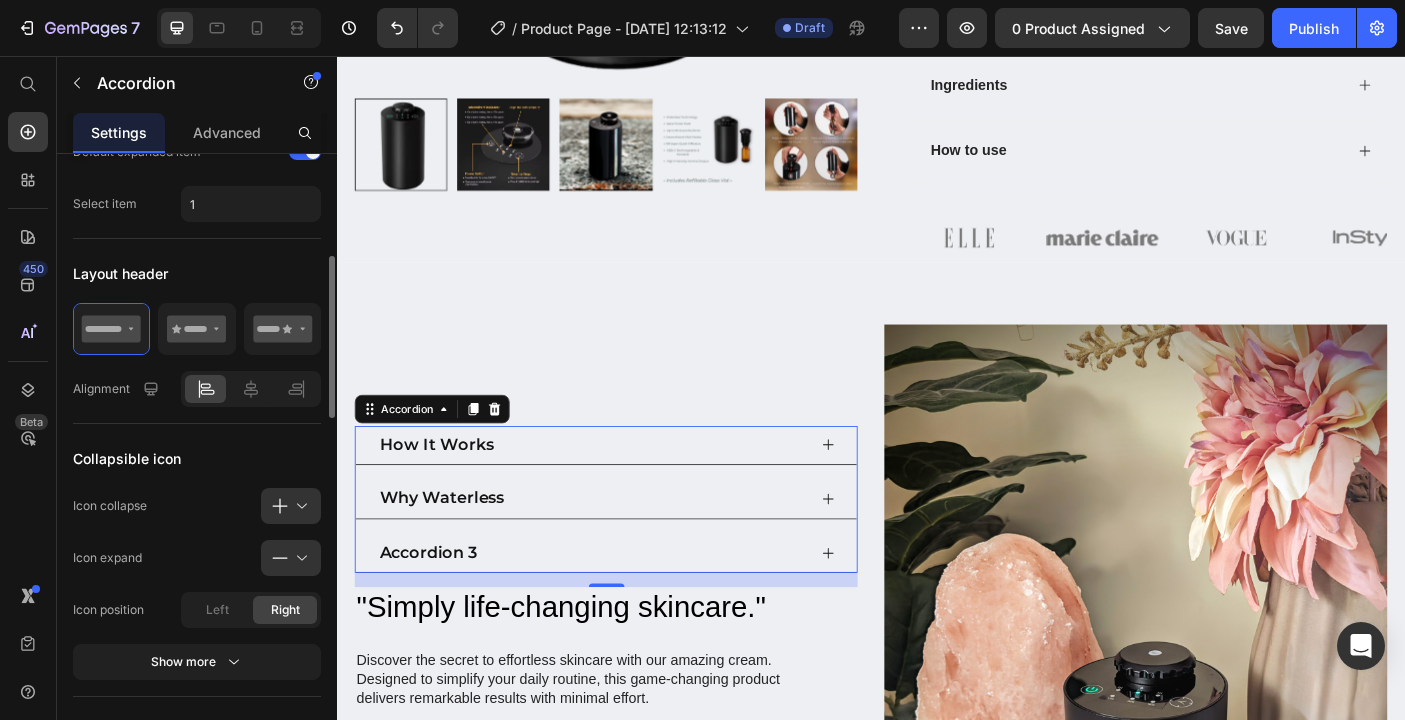 scroll, scrollTop: 0, scrollLeft: 0, axis: both 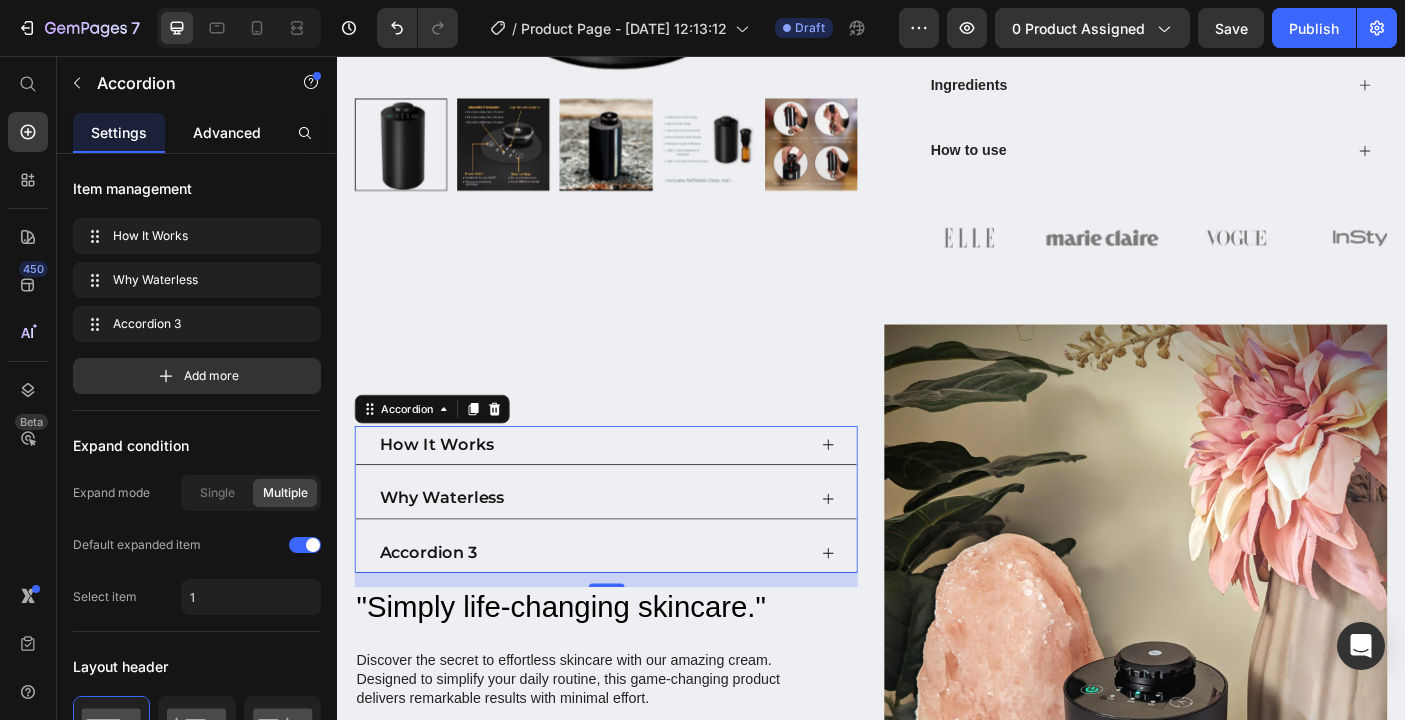 click on "Advanced" at bounding box center (227, 132) 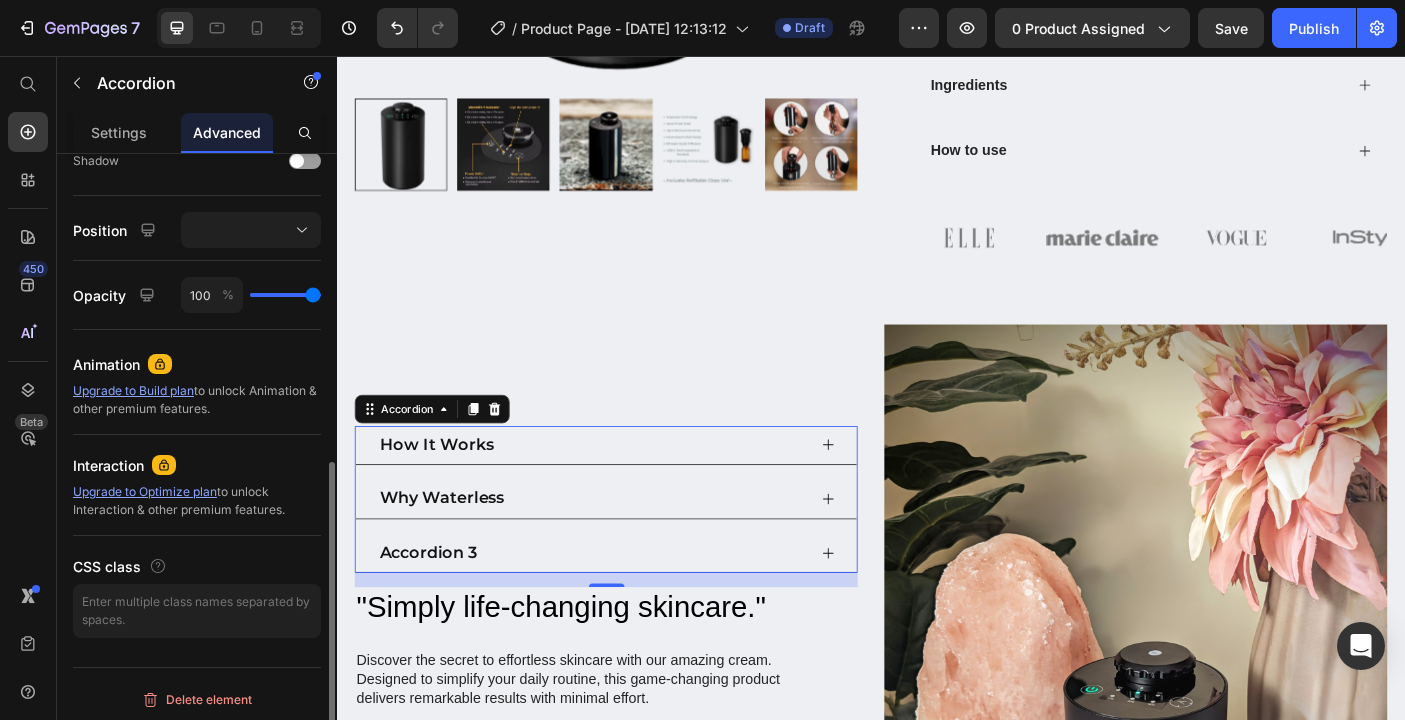 scroll, scrollTop: 682, scrollLeft: 0, axis: vertical 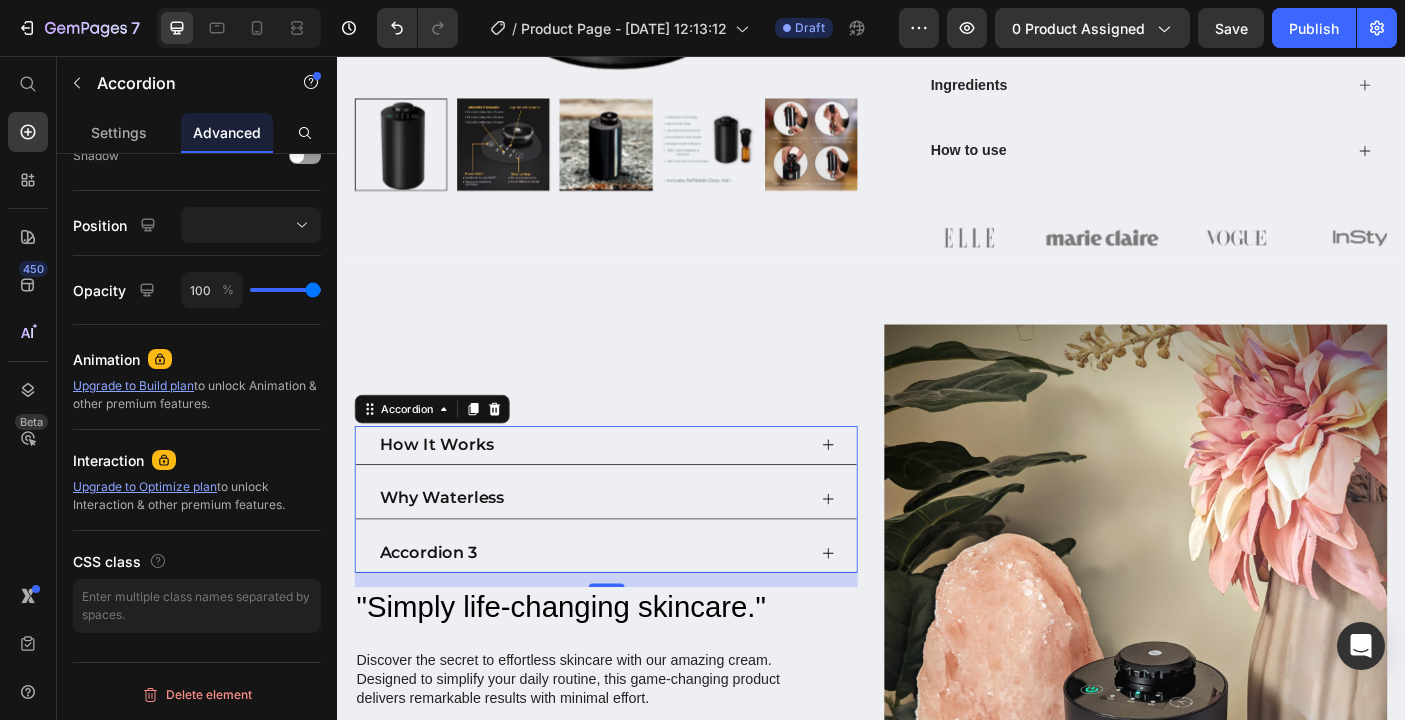 click on "How It Works" at bounding box center [623, 494] 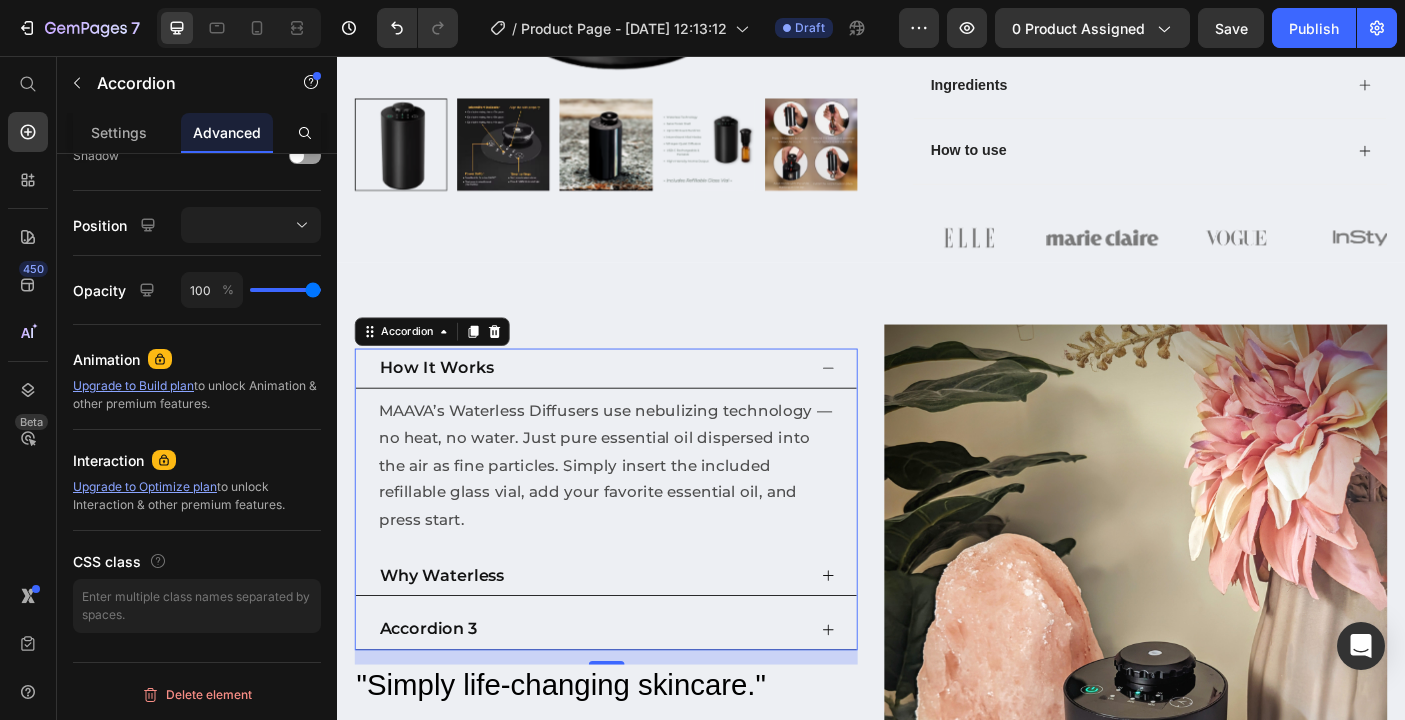 click on "How It Works" at bounding box center [623, 407] 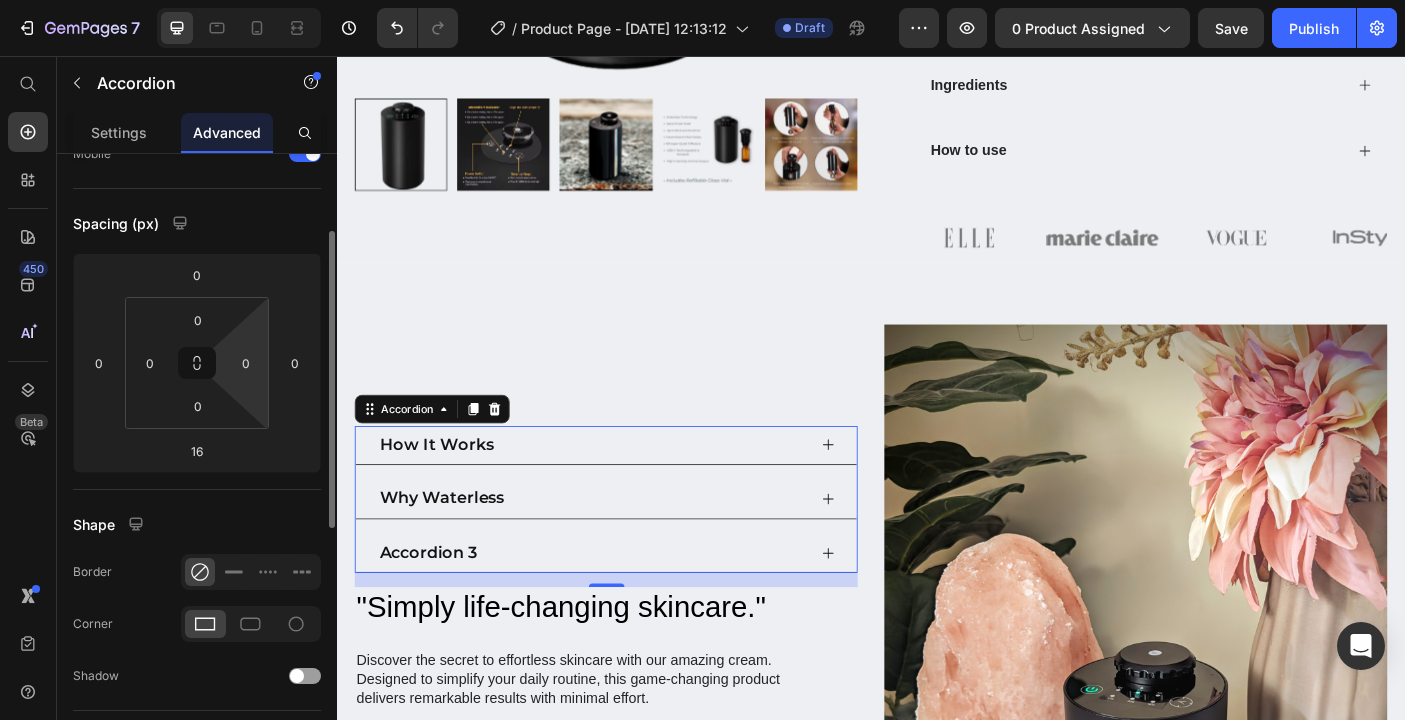scroll, scrollTop: 682, scrollLeft: 0, axis: vertical 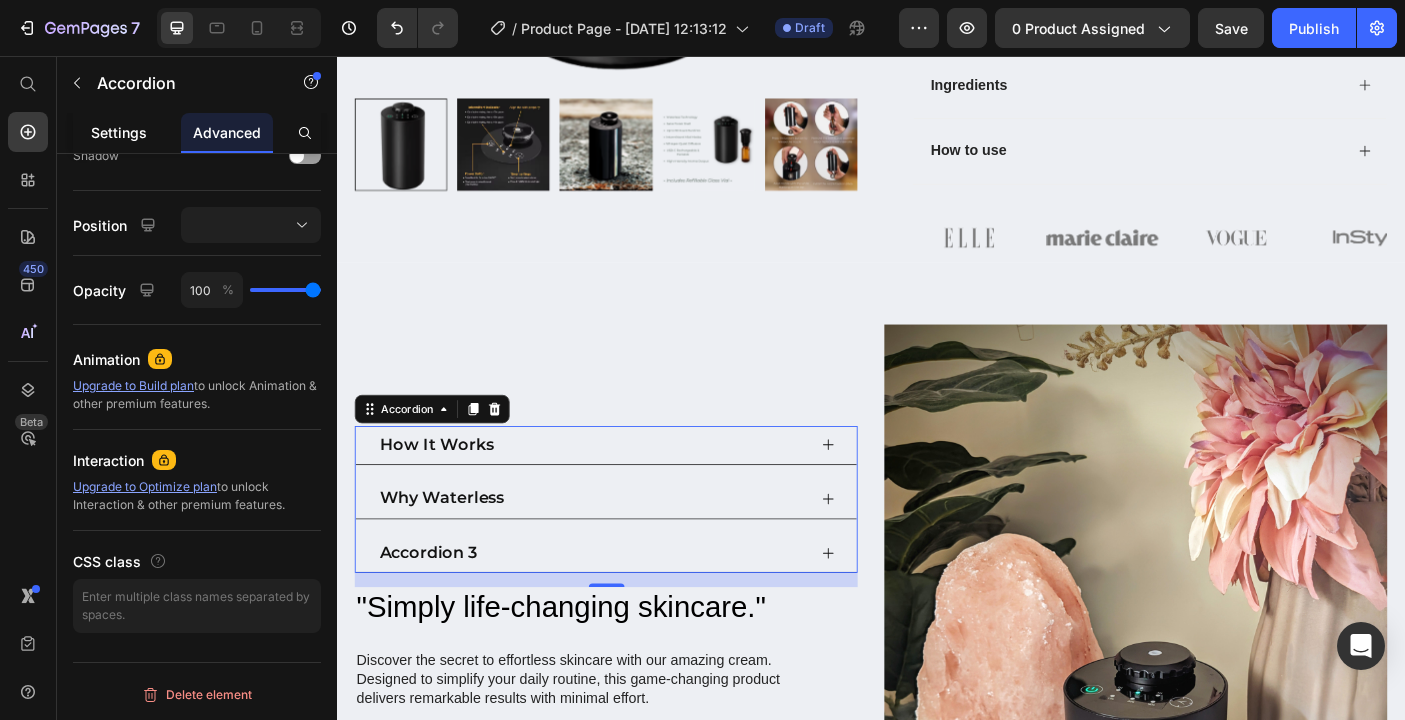 click on "Settings" at bounding box center (119, 132) 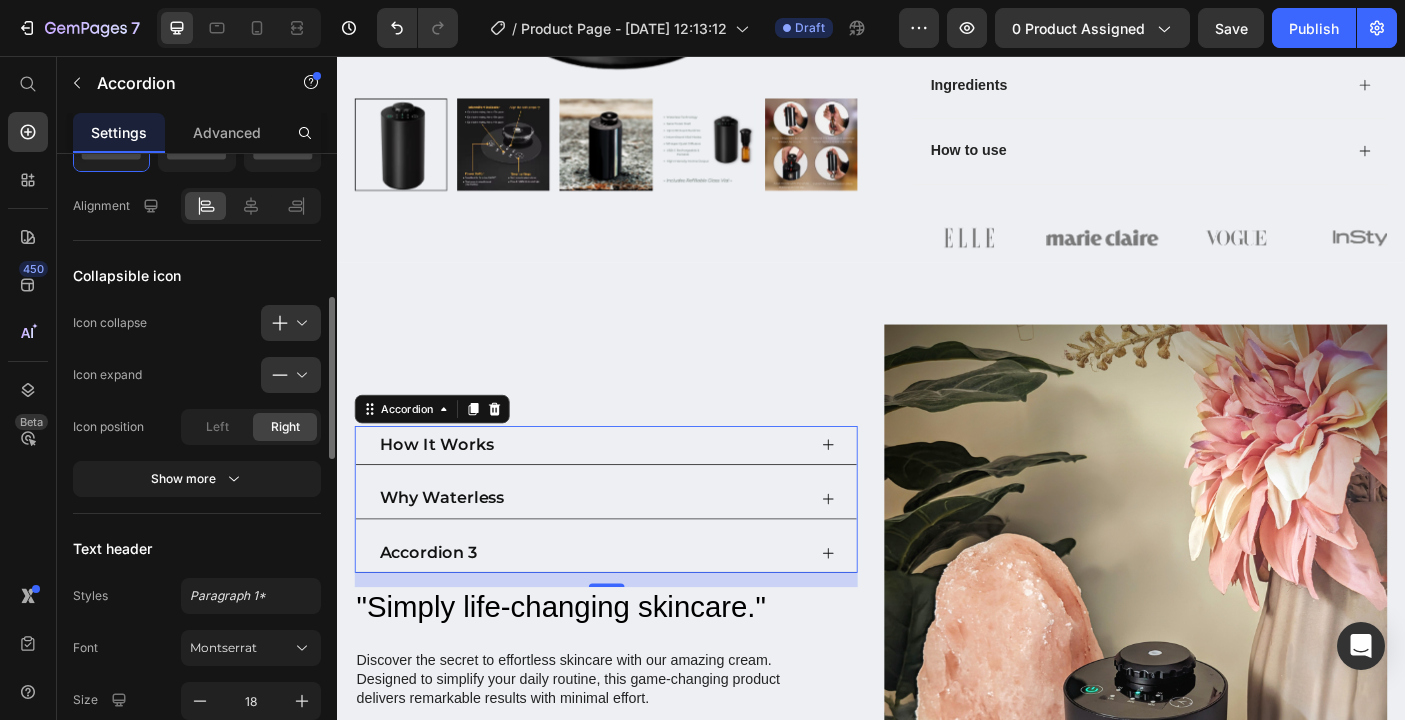 scroll, scrollTop: 577, scrollLeft: 0, axis: vertical 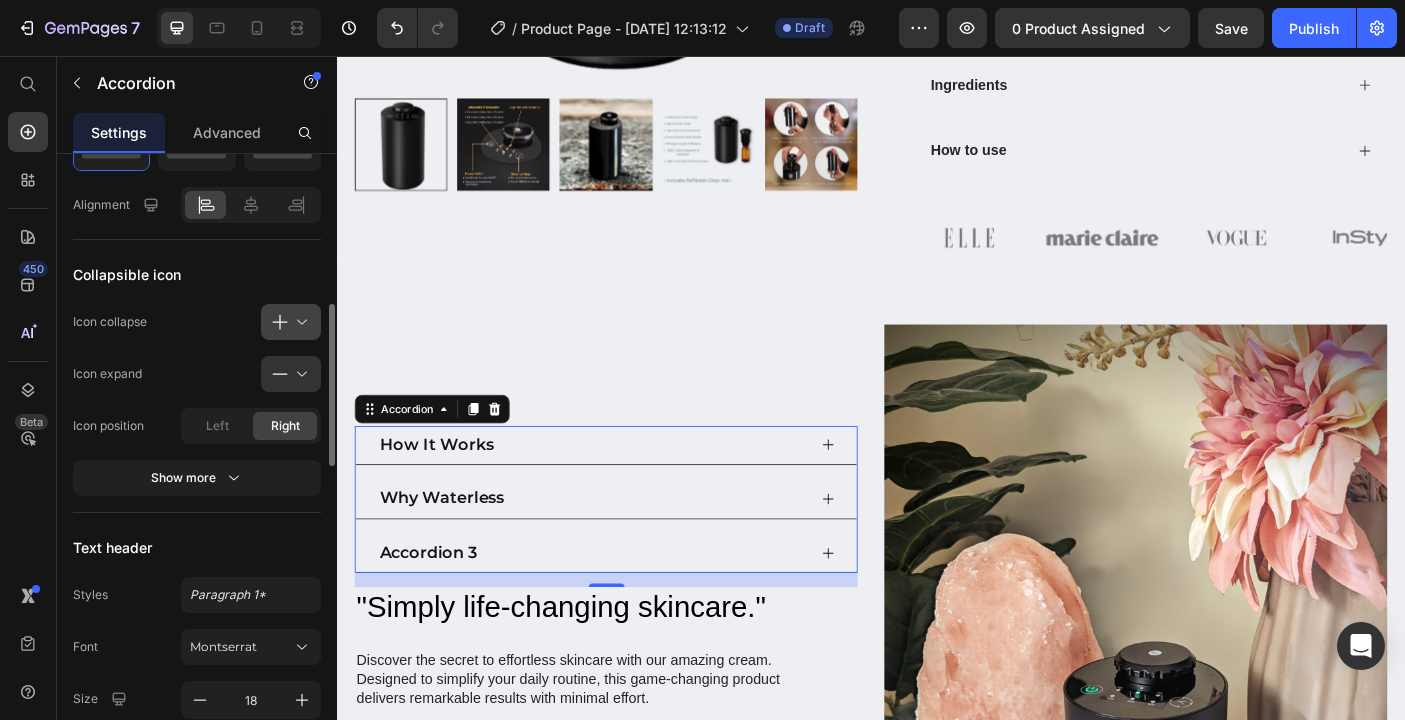 click at bounding box center (299, 322) 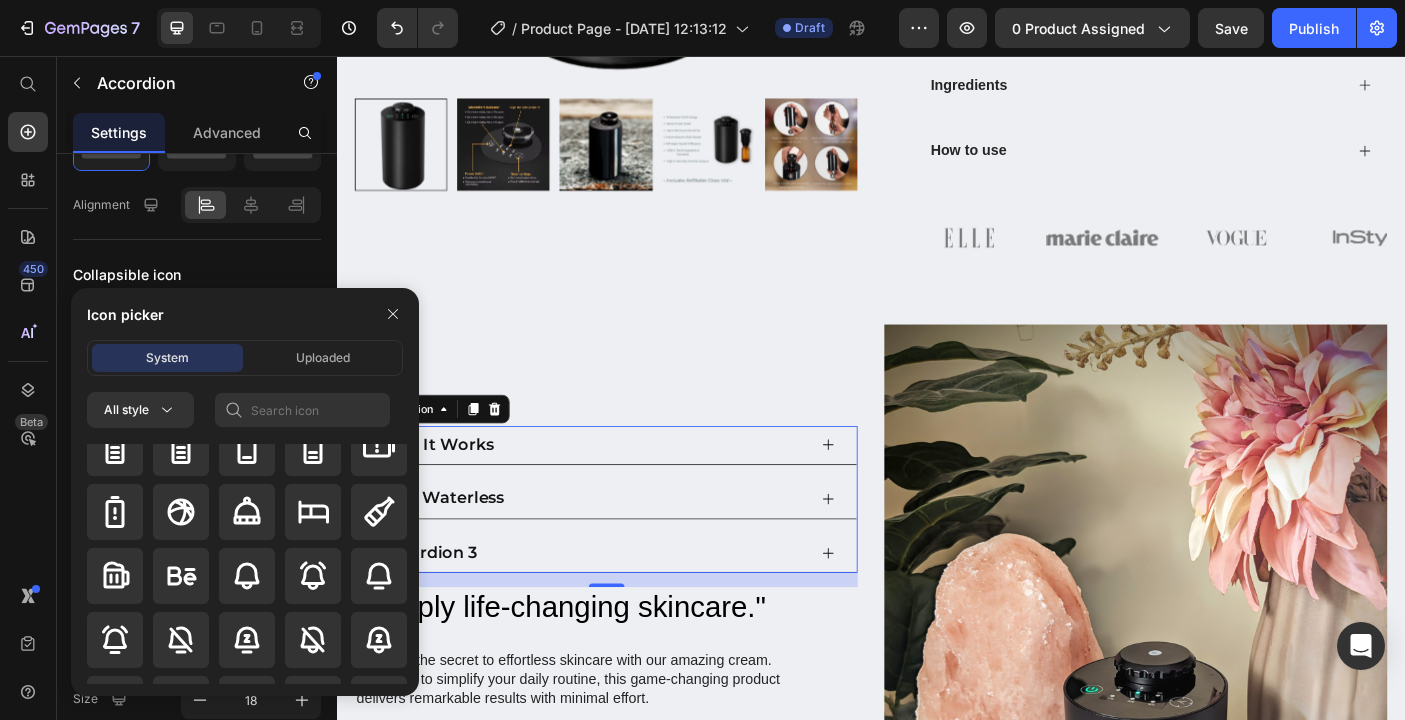 scroll, scrollTop: 2028, scrollLeft: 0, axis: vertical 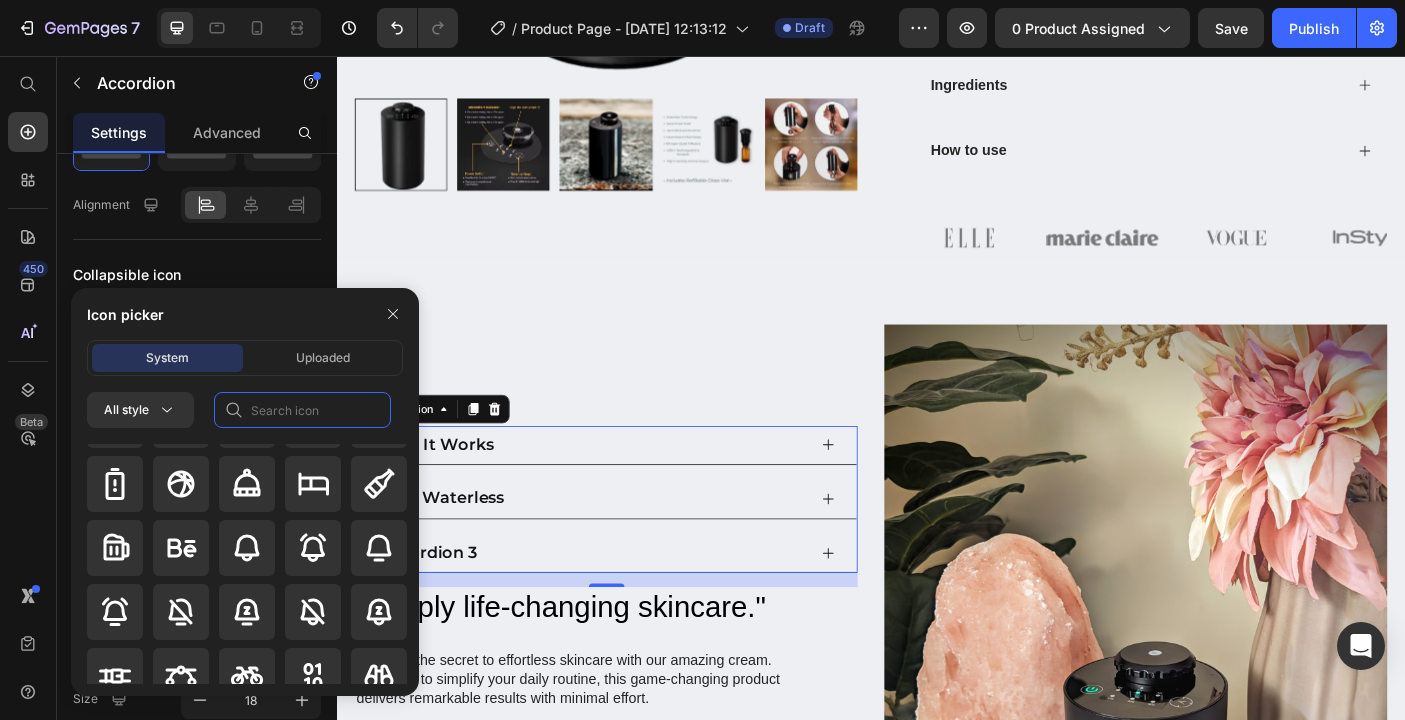 click 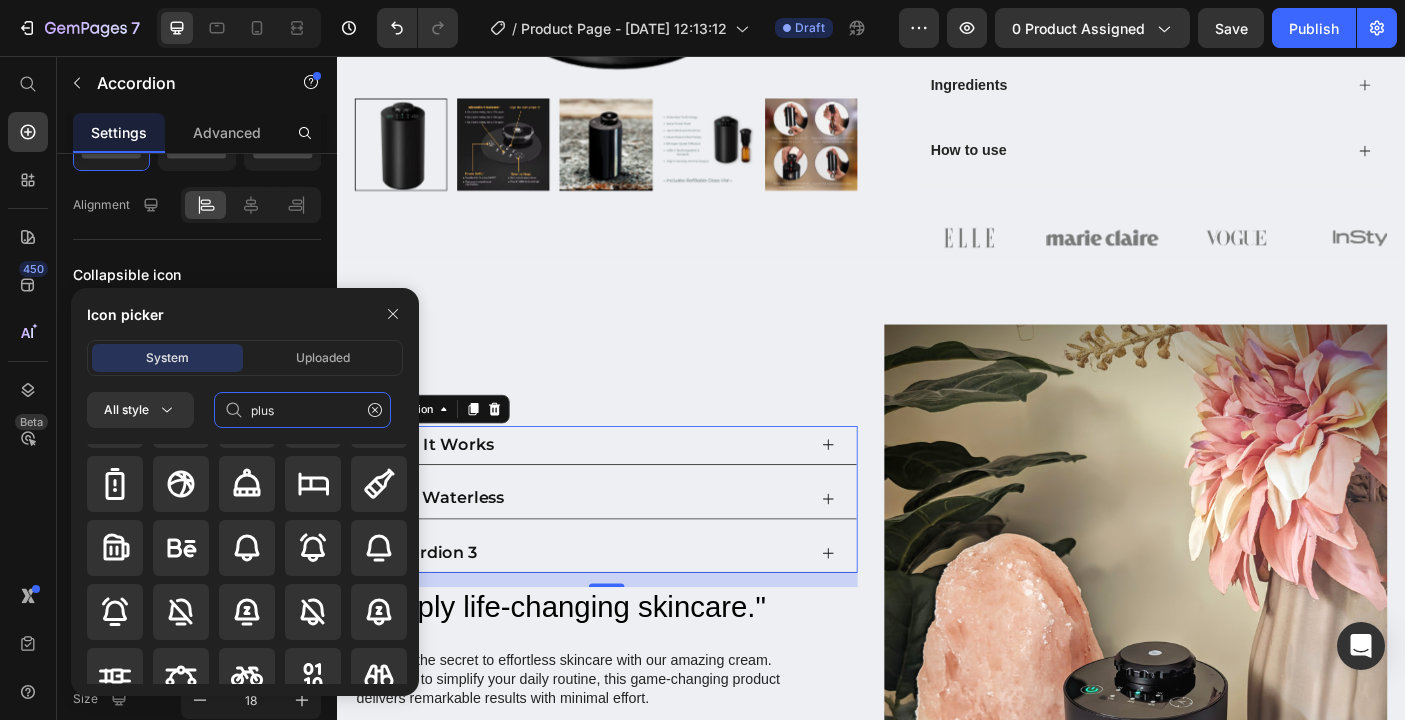 scroll, scrollTop: 0, scrollLeft: 0, axis: both 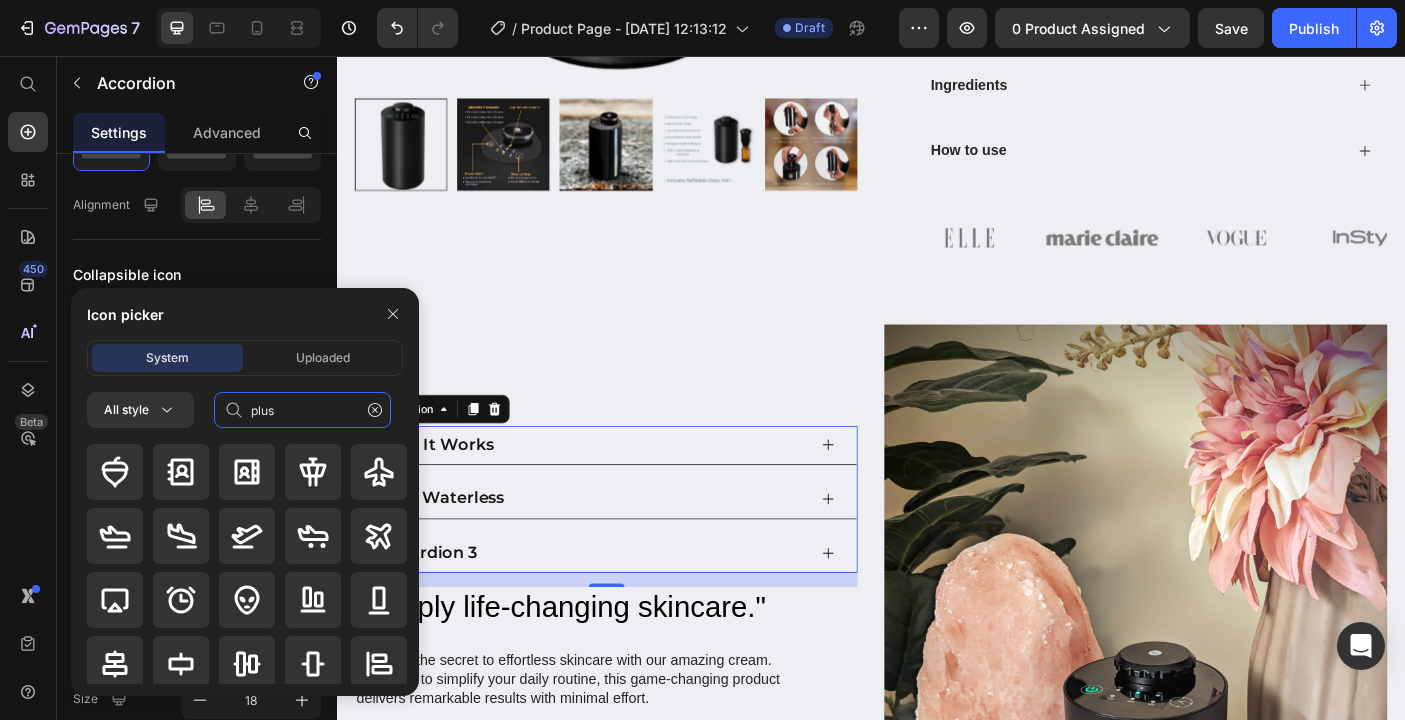 type on "plus" 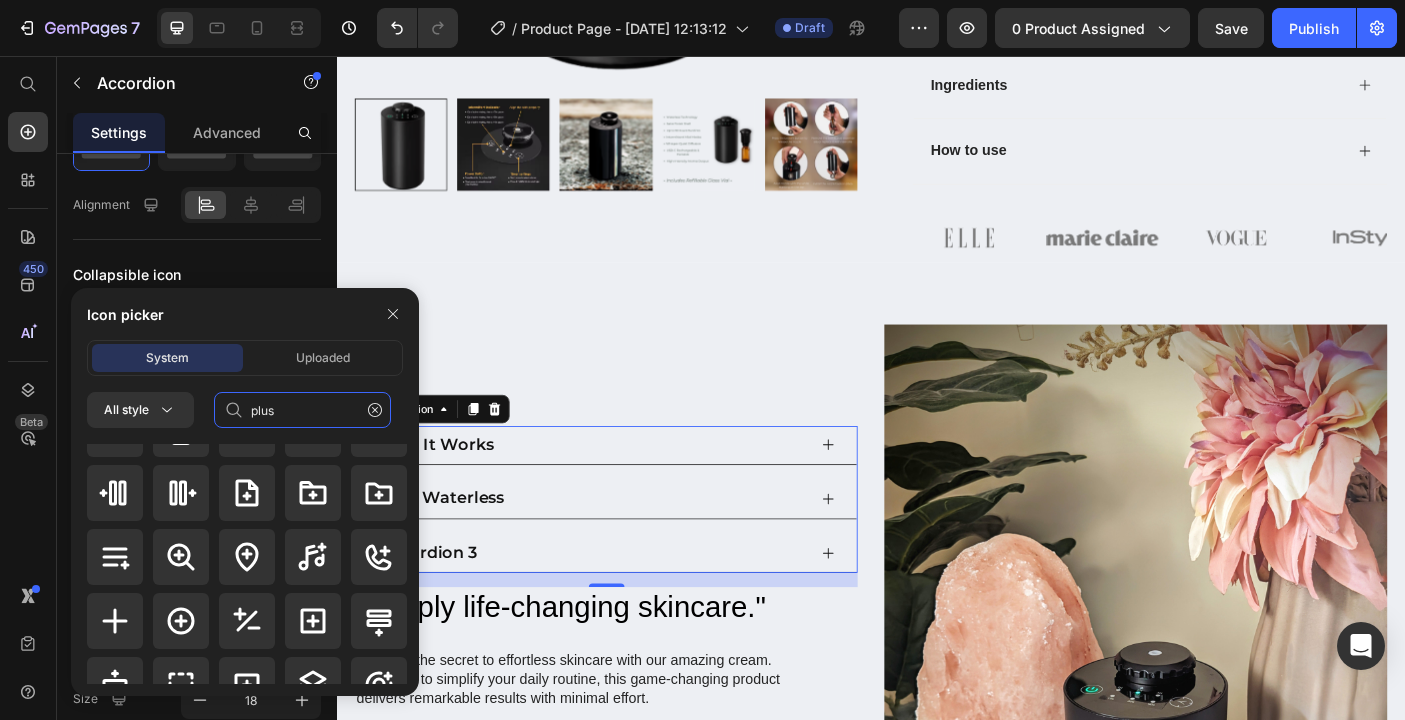 scroll, scrollTop: 65, scrollLeft: 0, axis: vertical 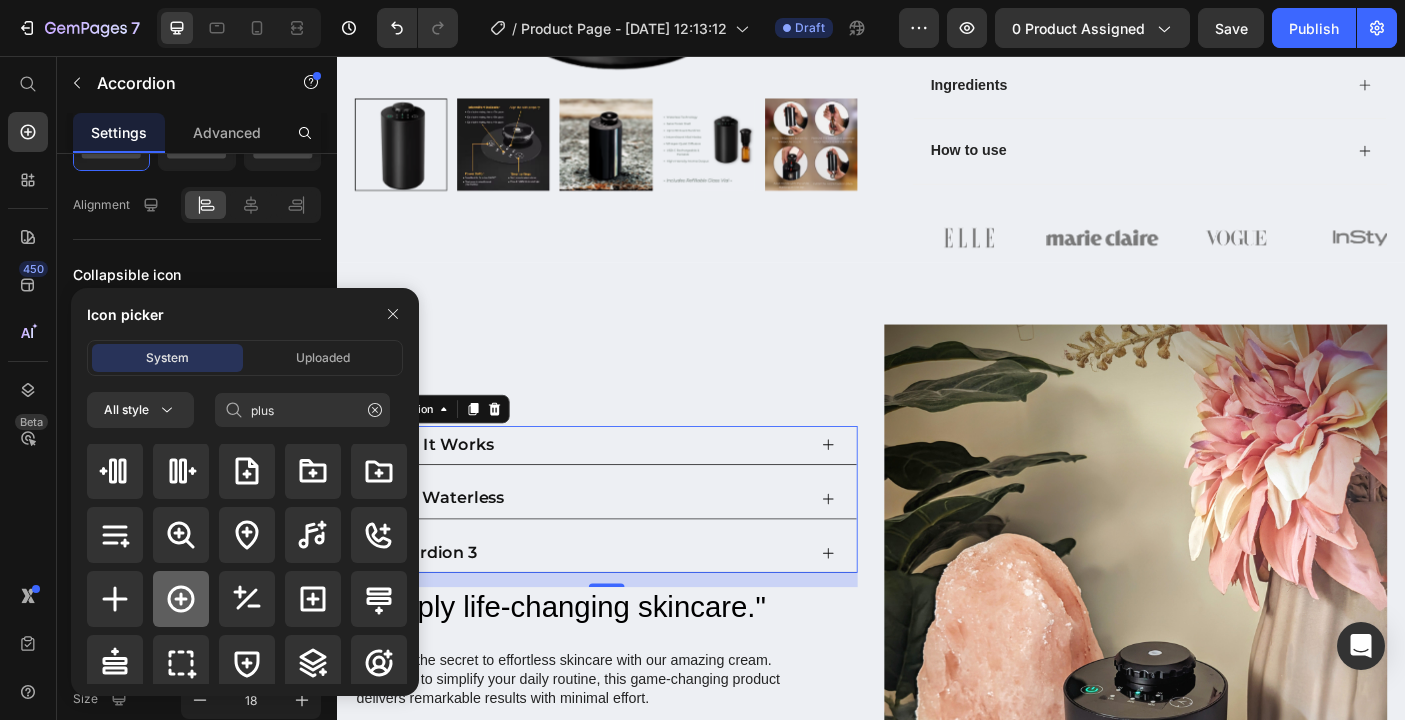 click 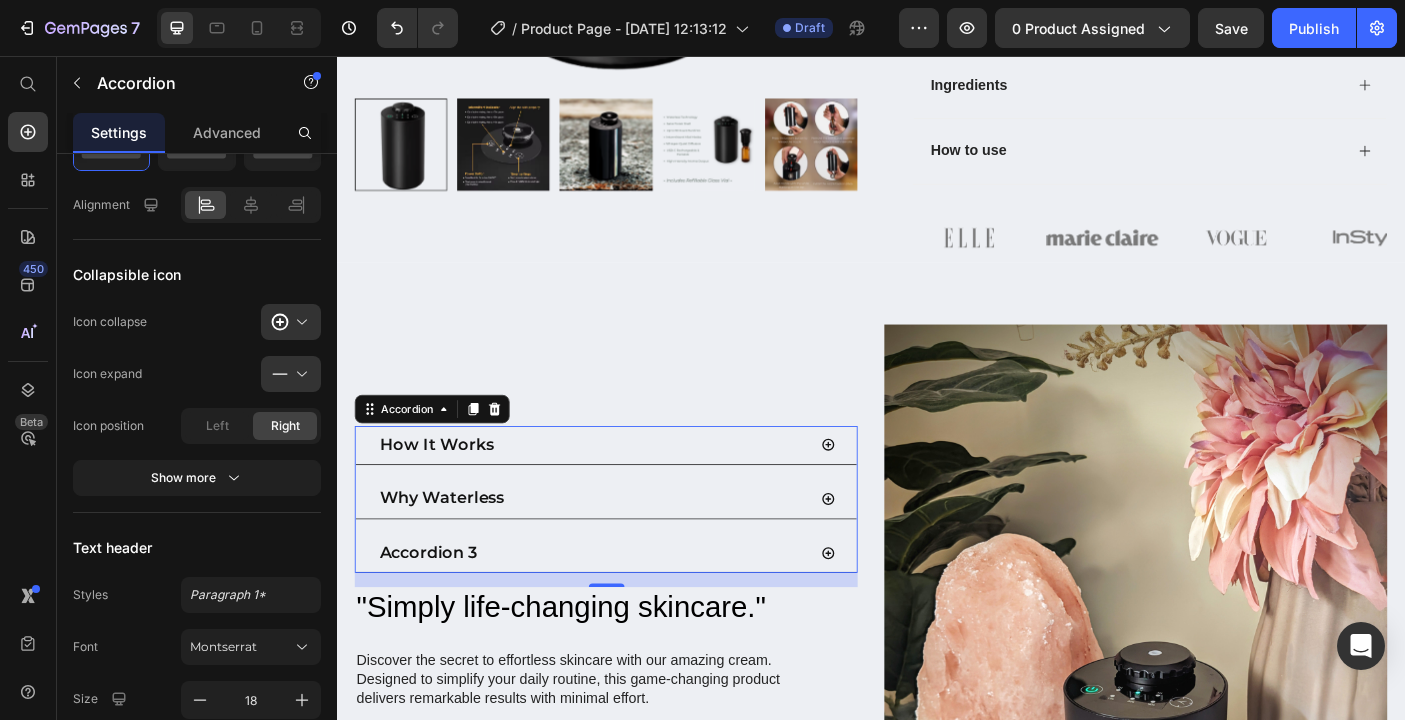scroll, scrollTop: 0, scrollLeft: 0, axis: both 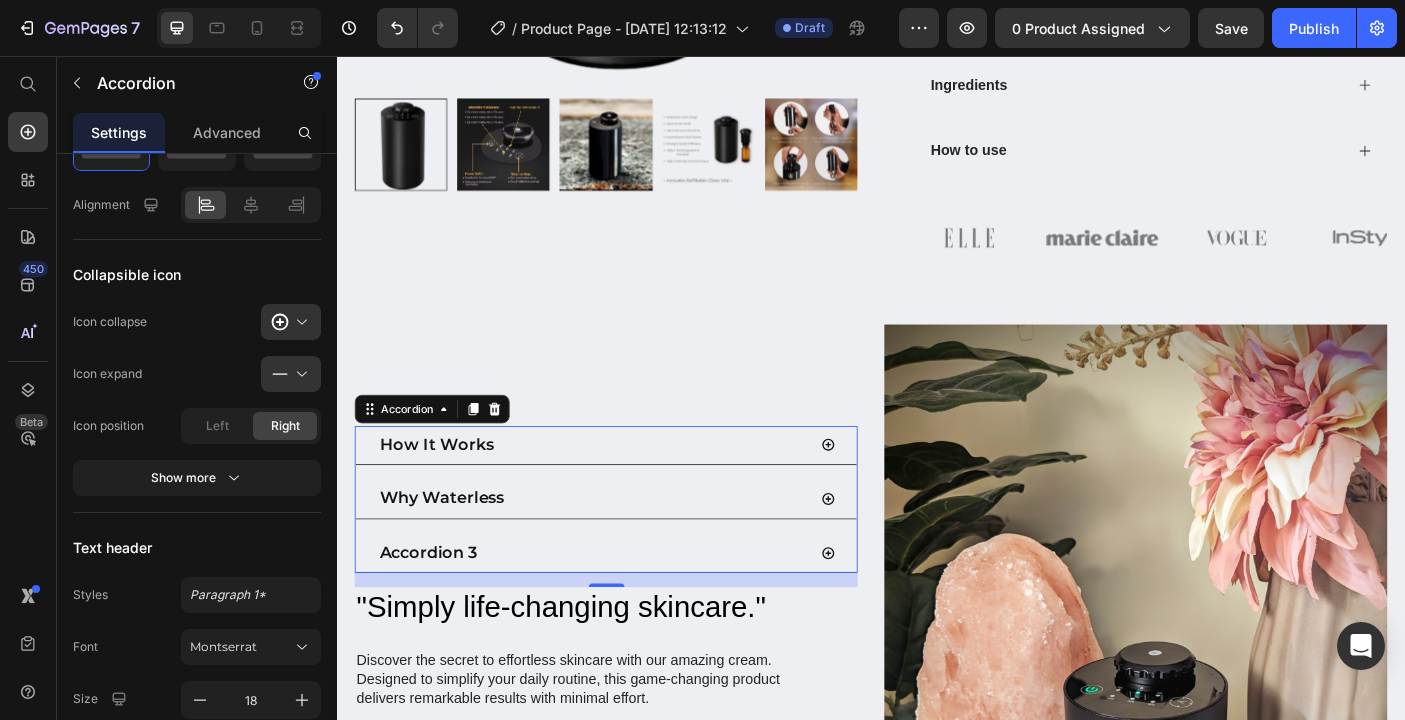 click 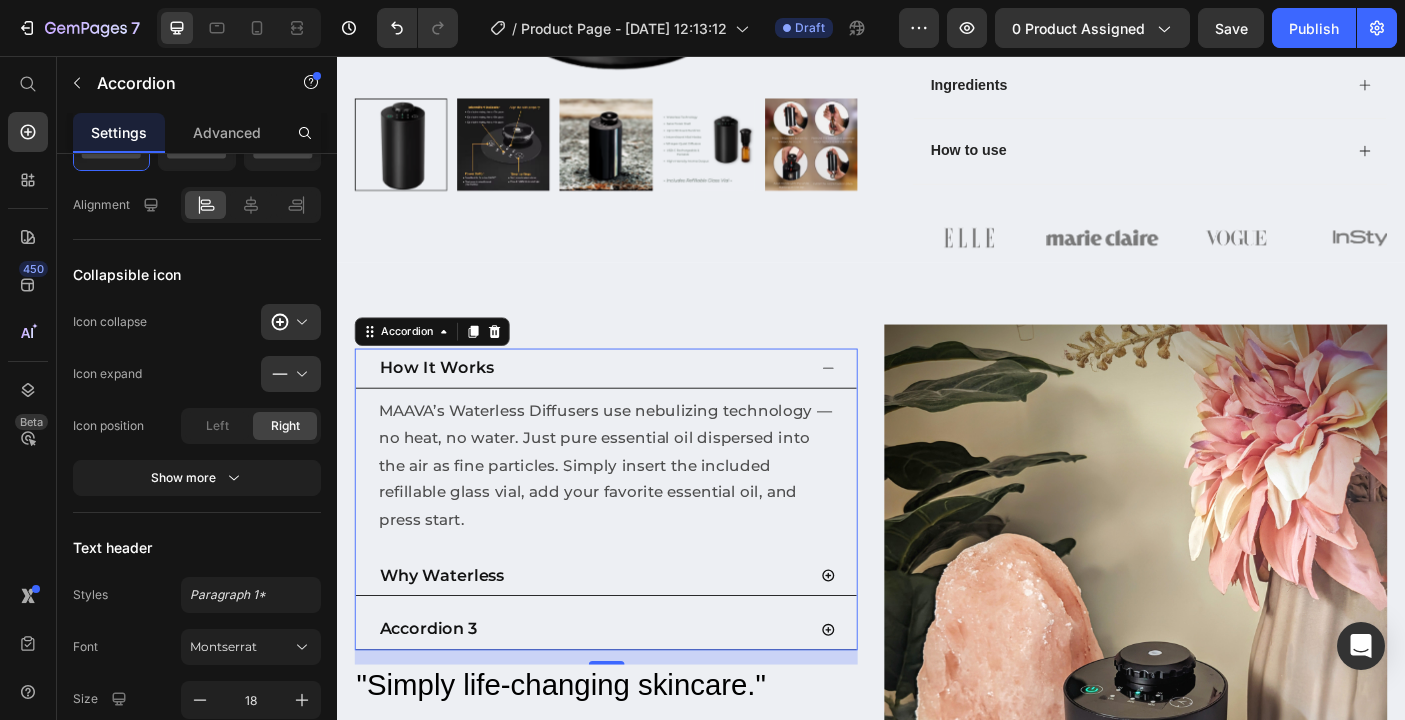 click on "How It Works" at bounding box center (639, 407) 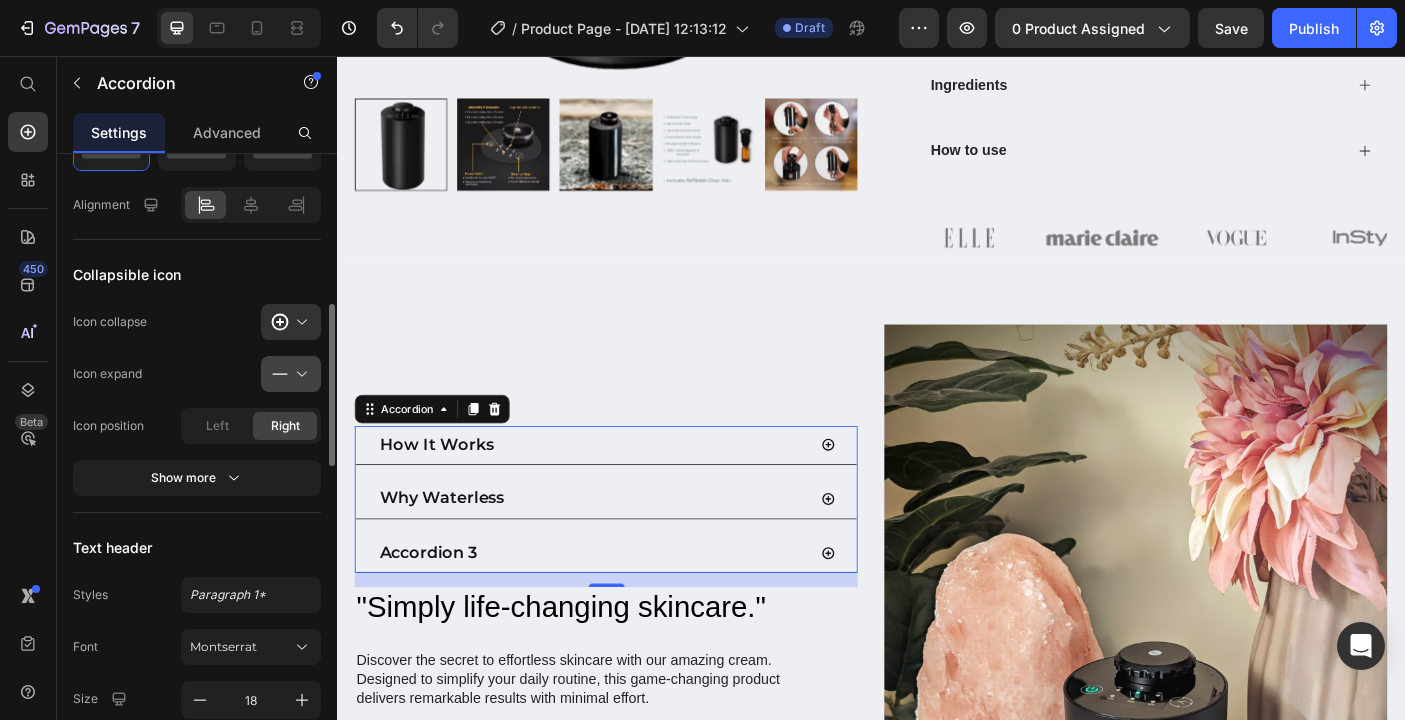 click at bounding box center (299, 374) 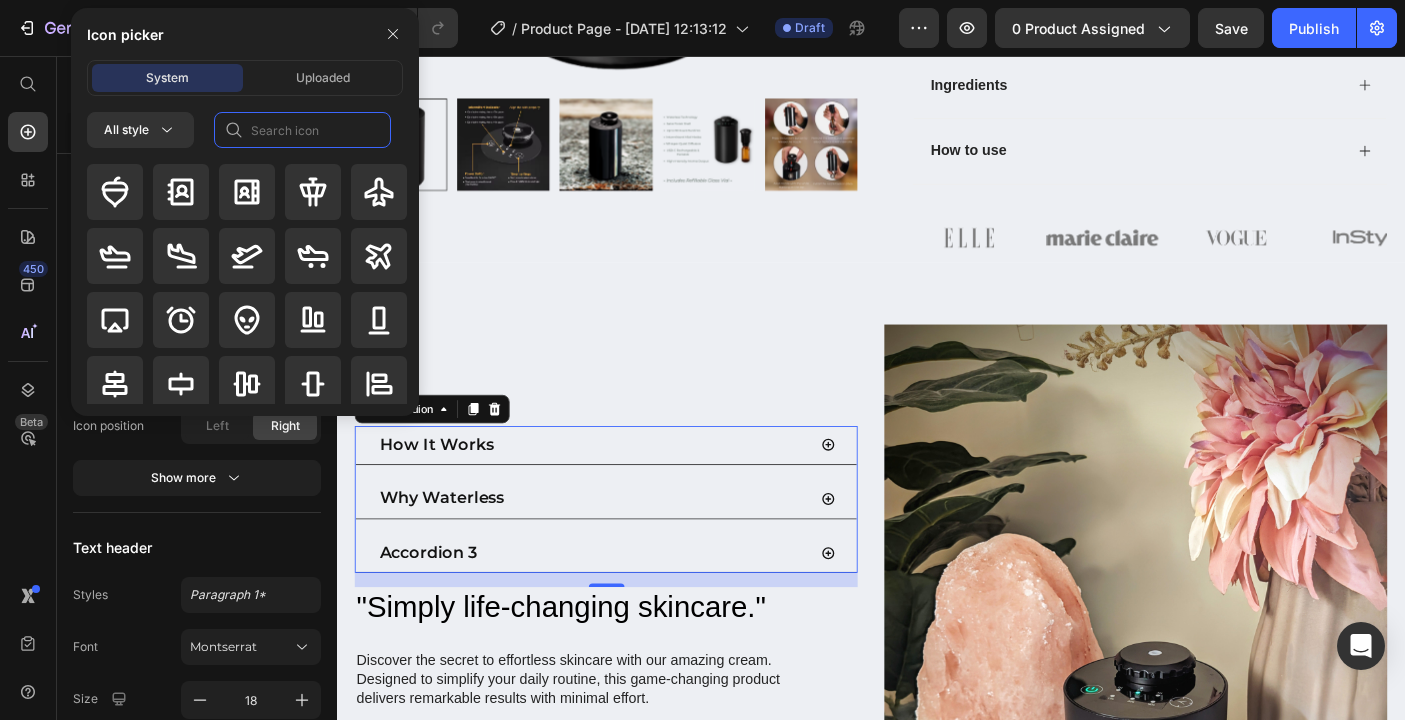 click 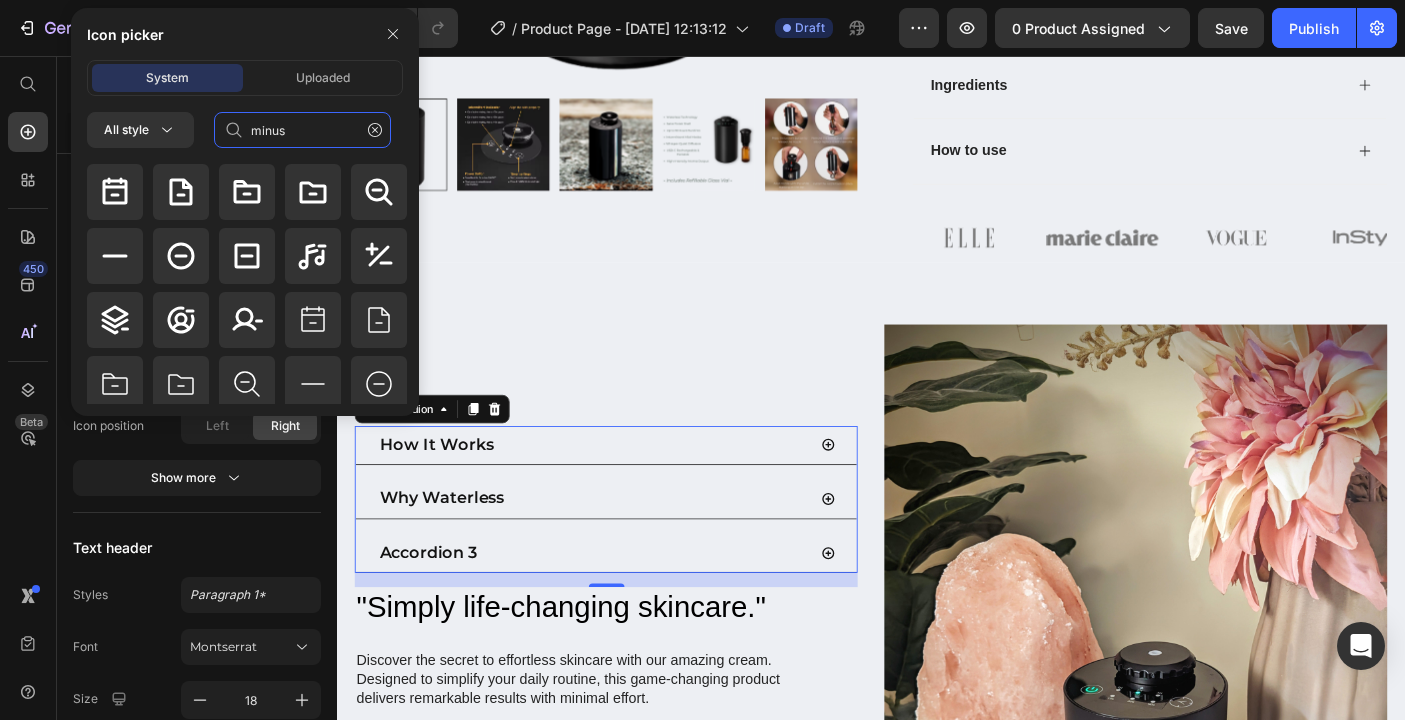type on "minus" 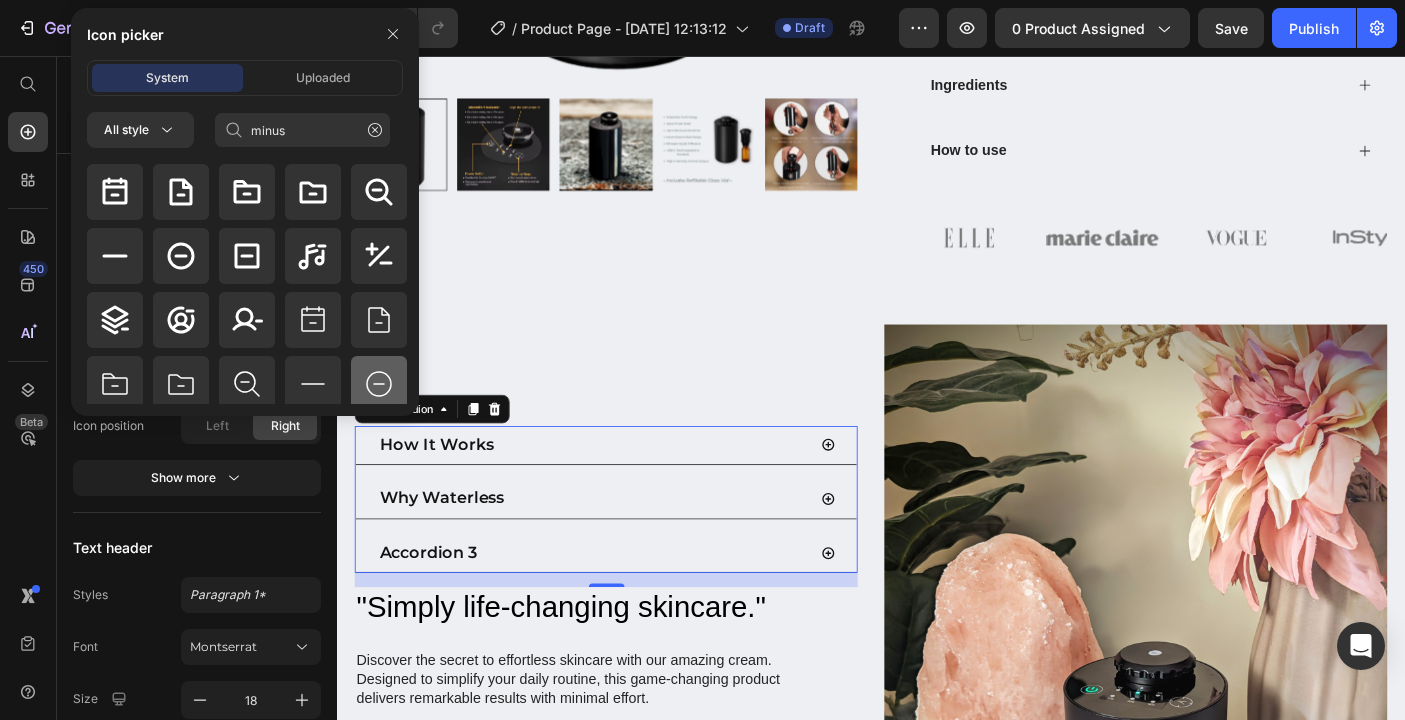 click 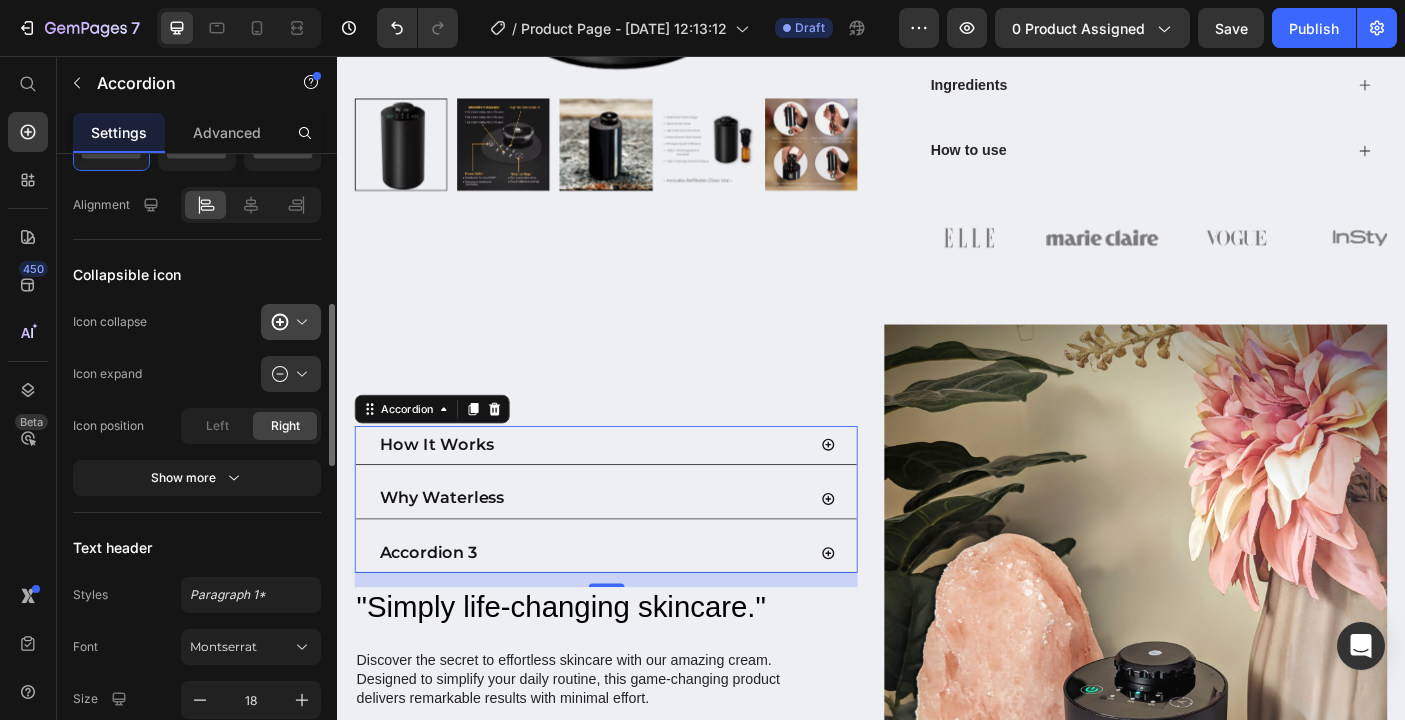 click 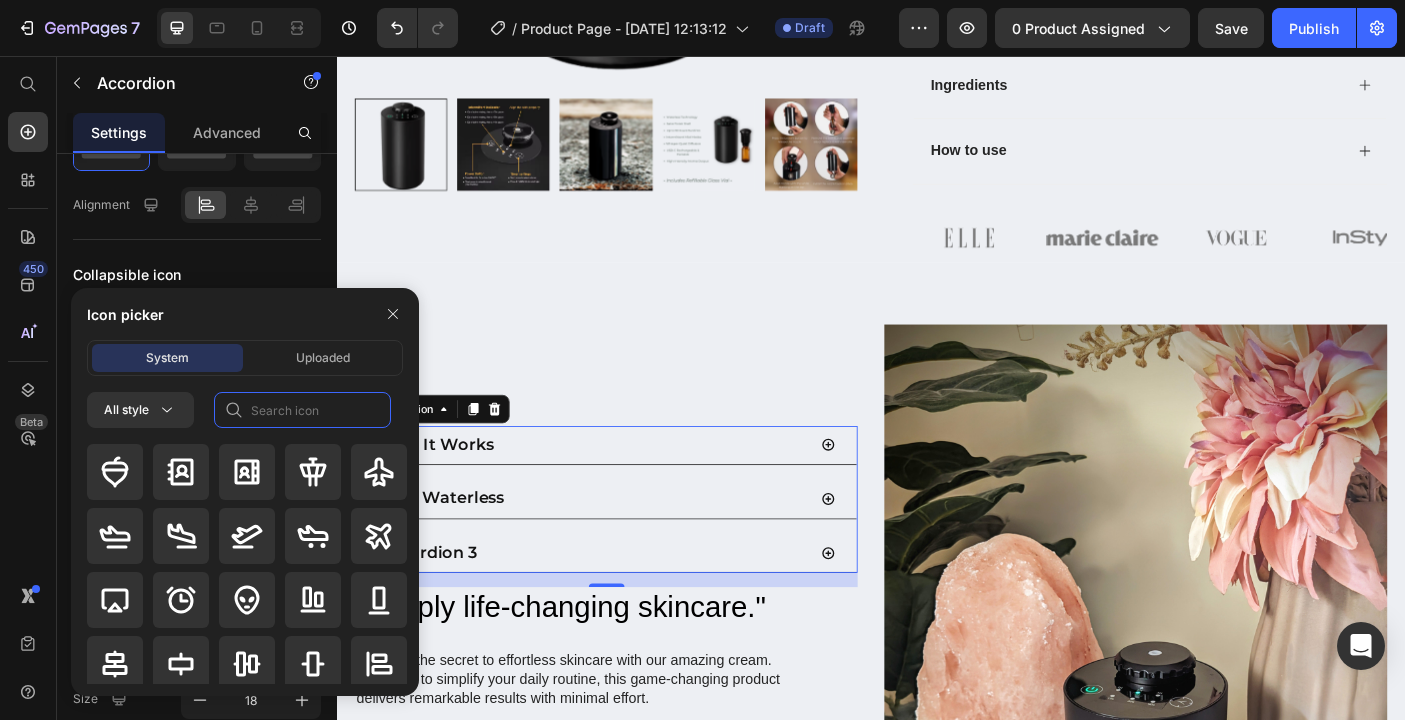 click 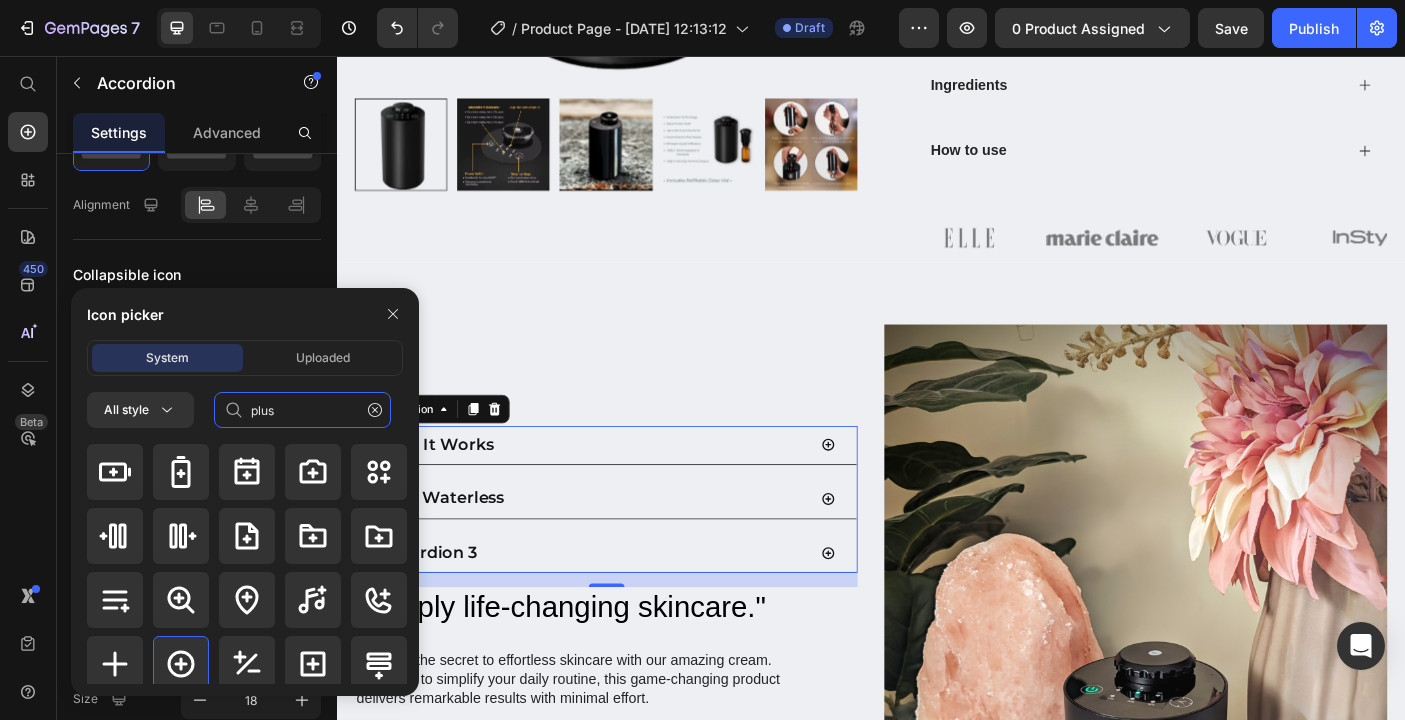 type on "plus" 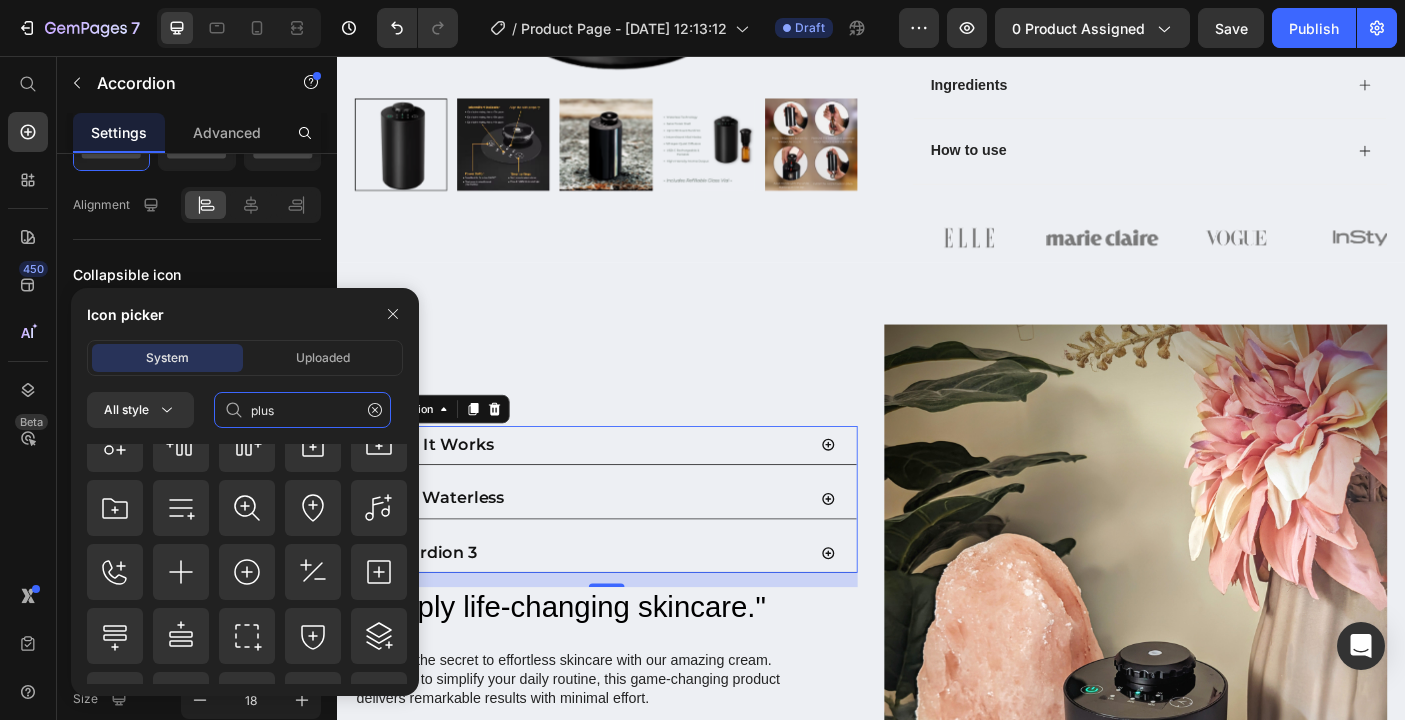 scroll, scrollTop: 390, scrollLeft: 0, axis: vertical 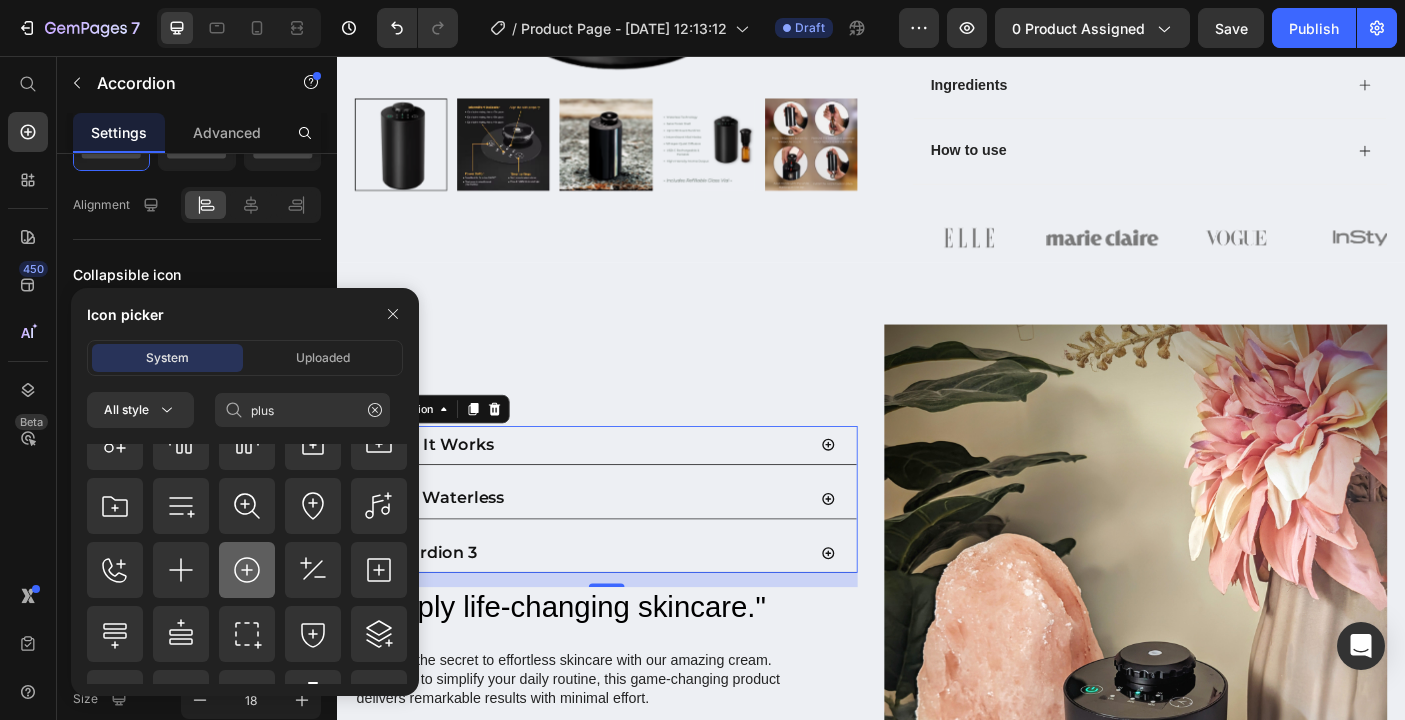 click 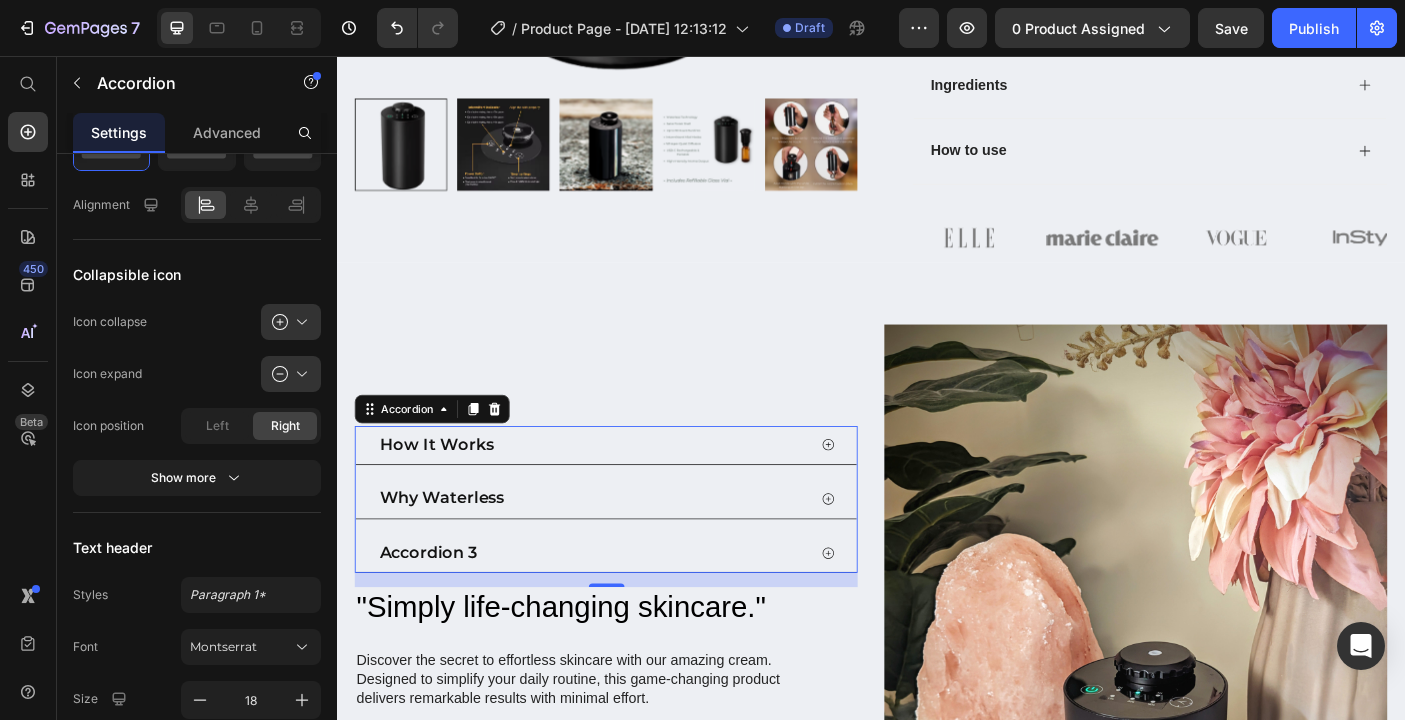 click 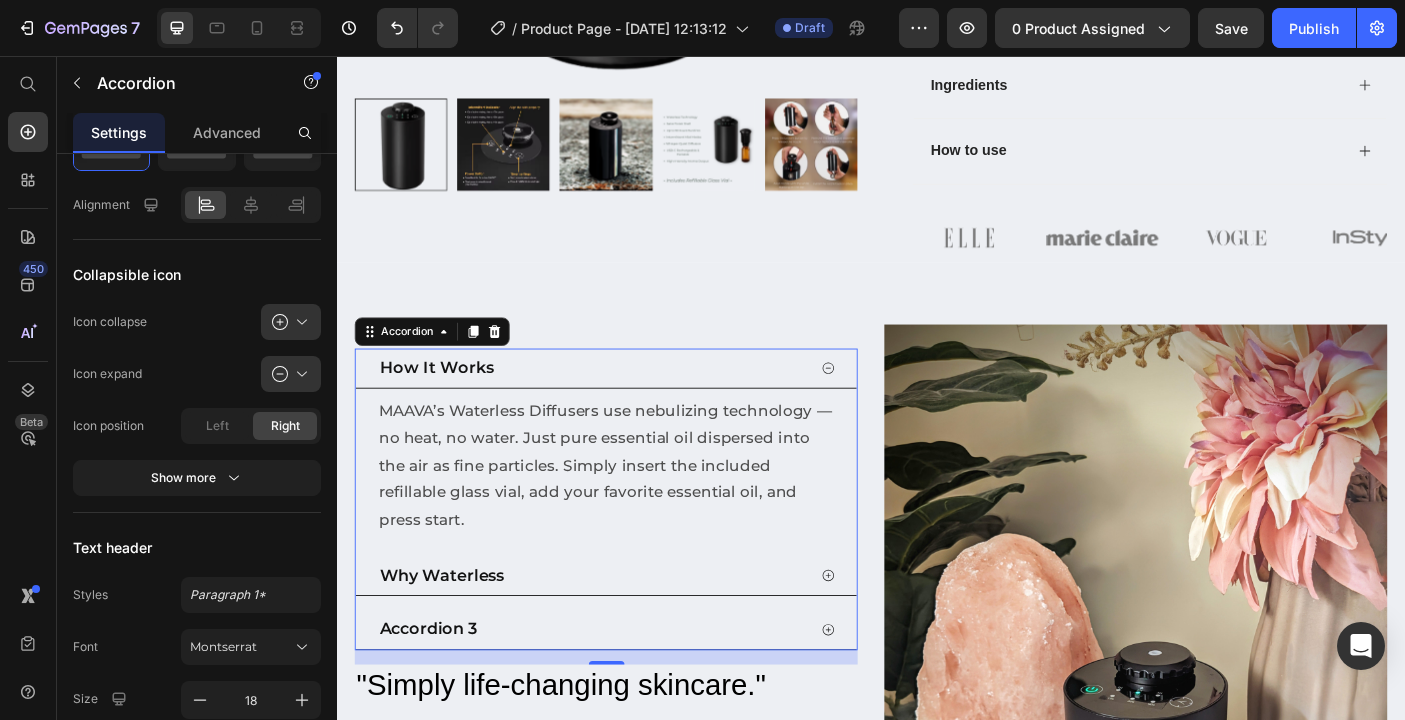 click 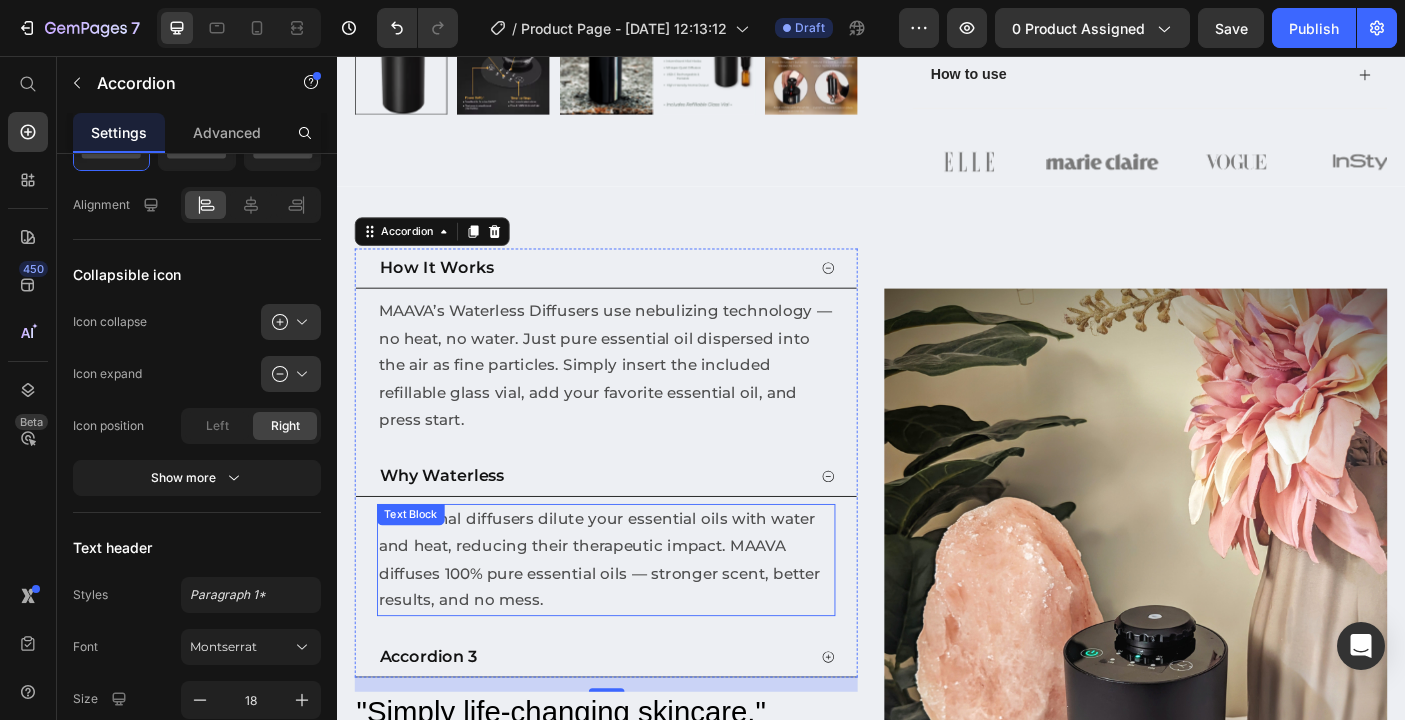 scroll, scrollTop: 780, scrollLeft: 0, axis: vertical 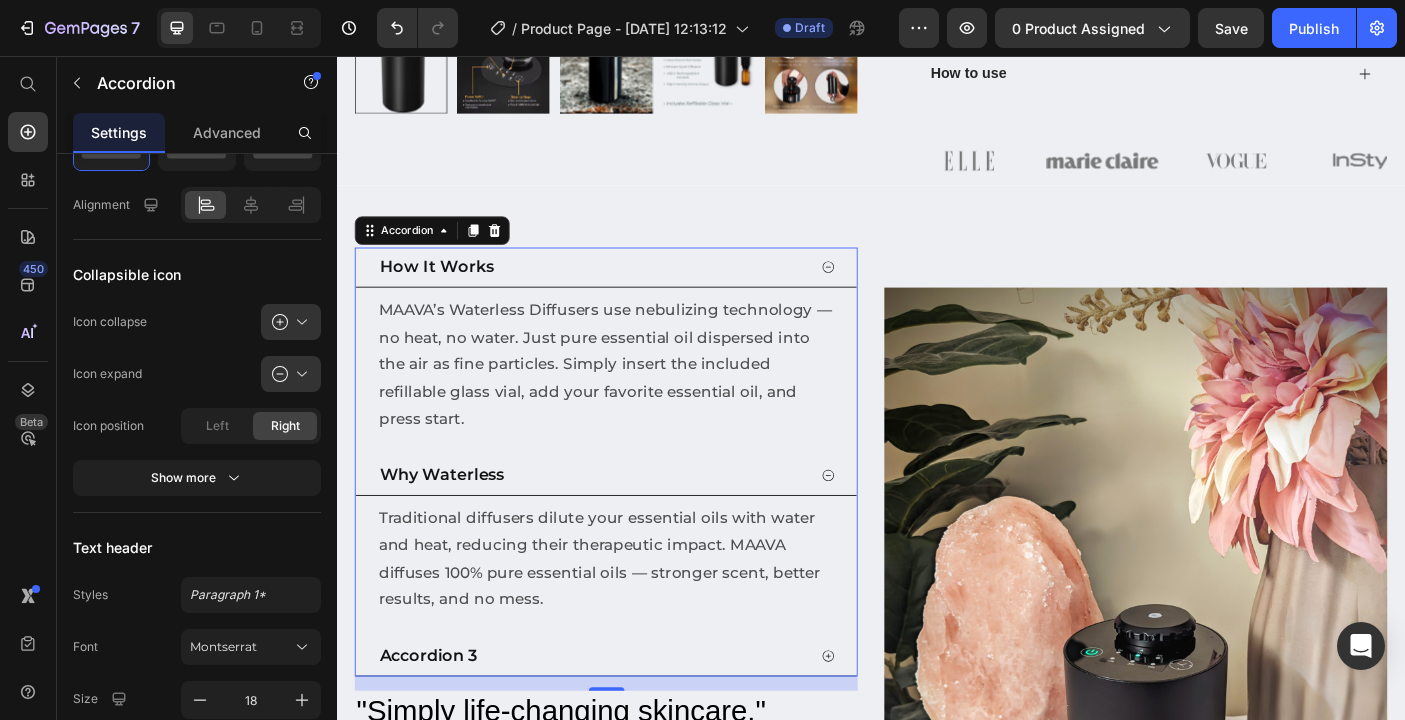 click 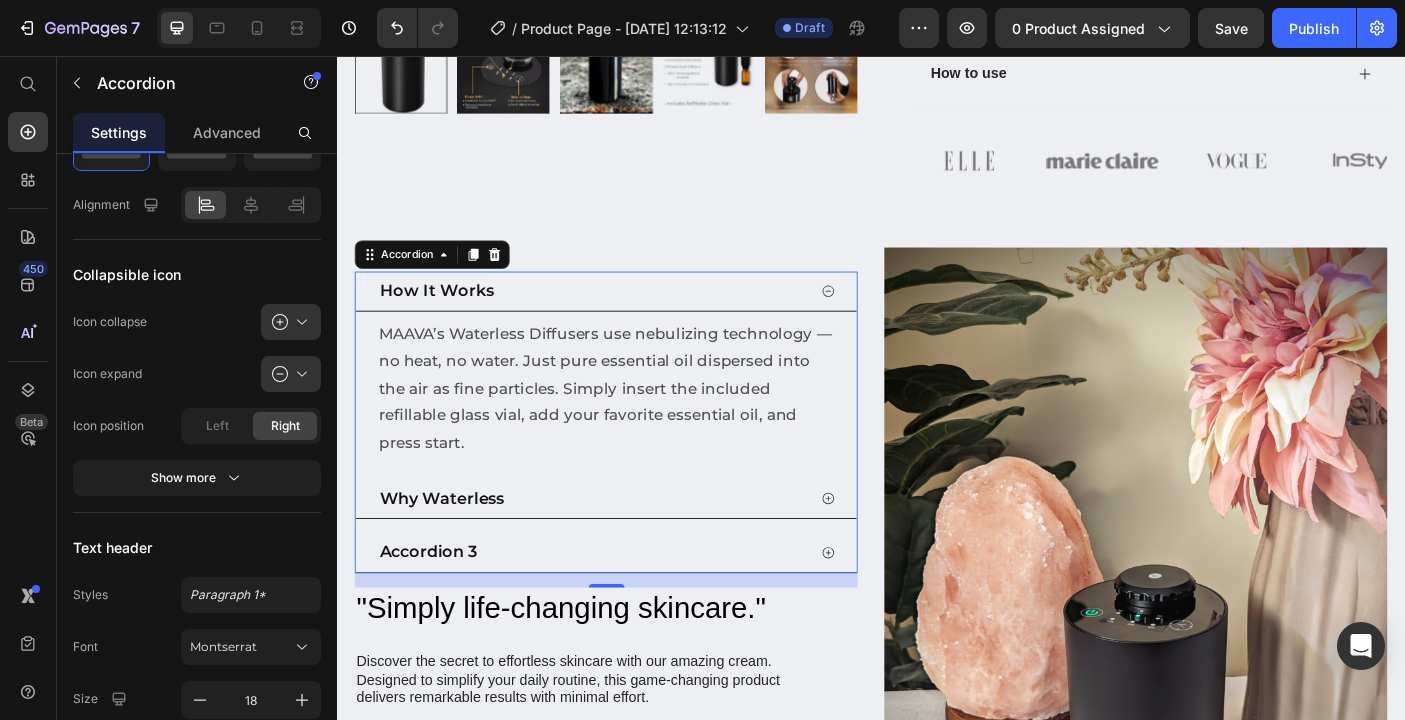 click 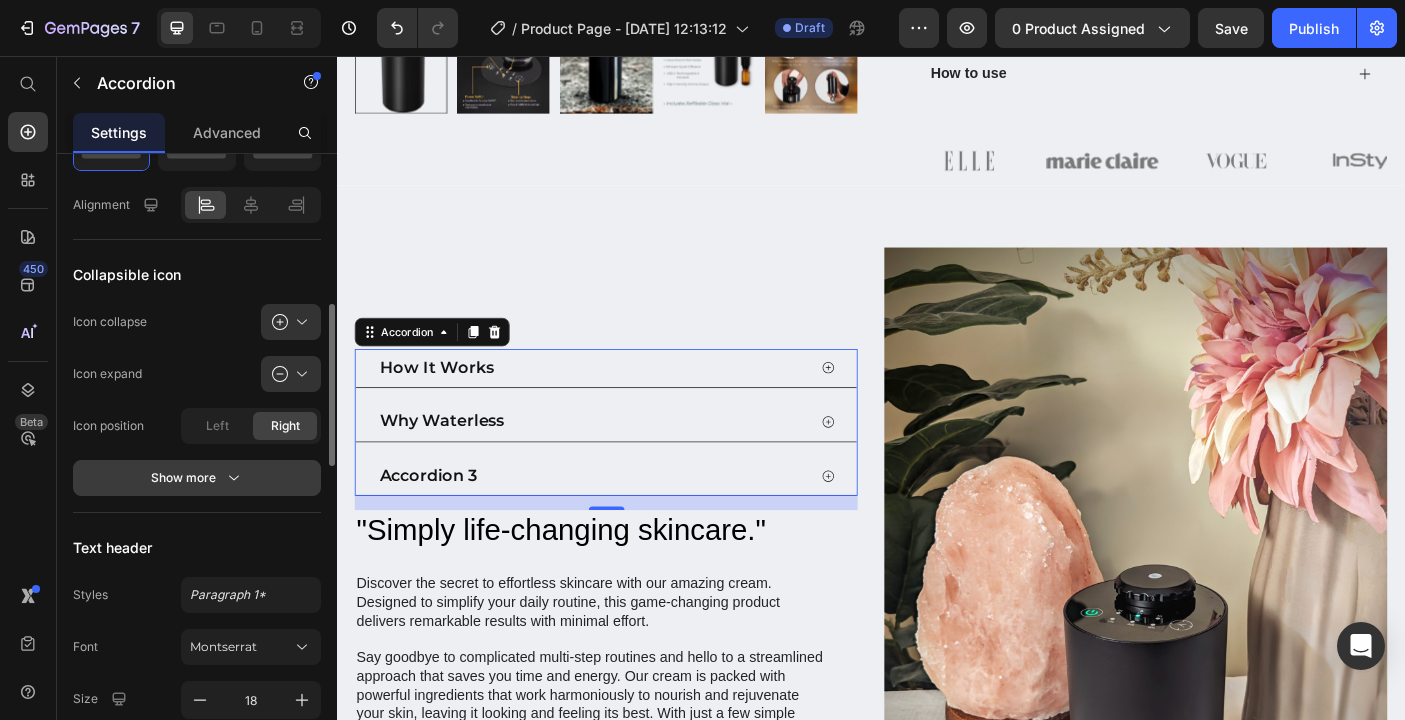 click 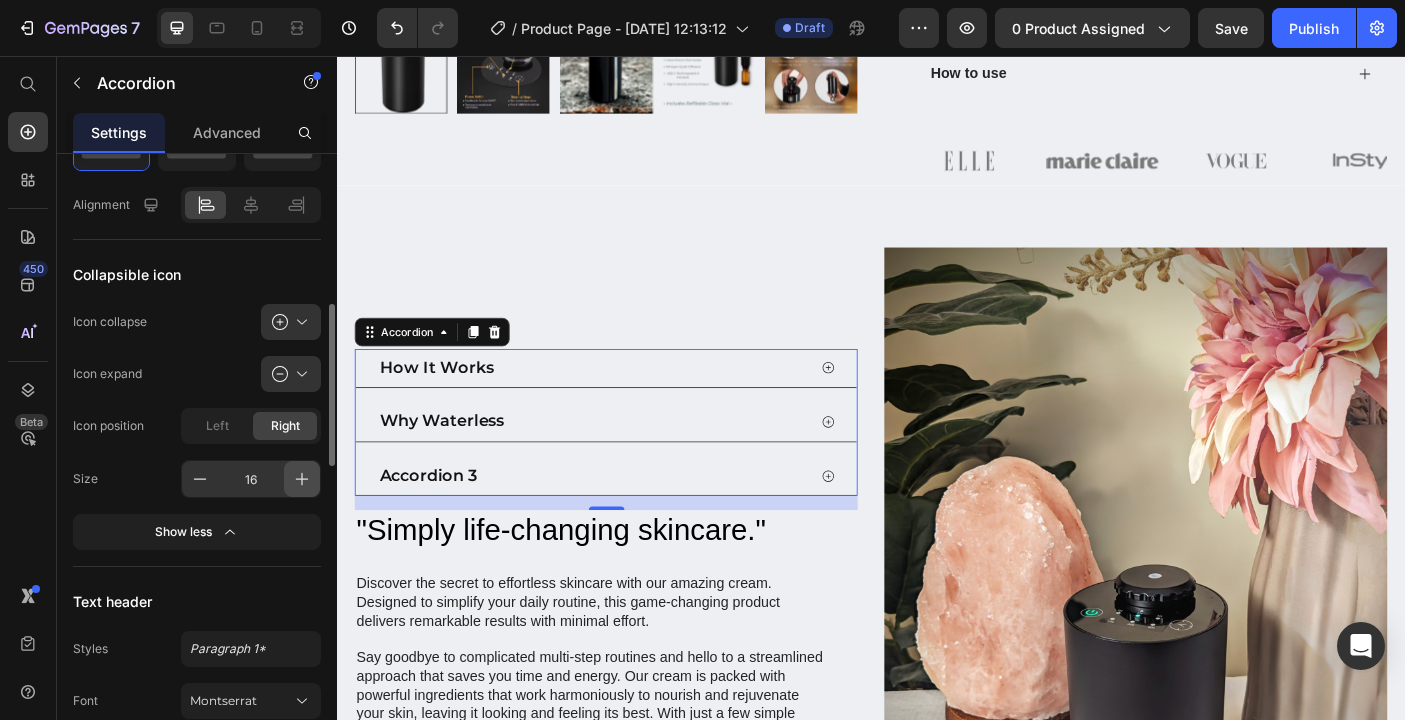 click 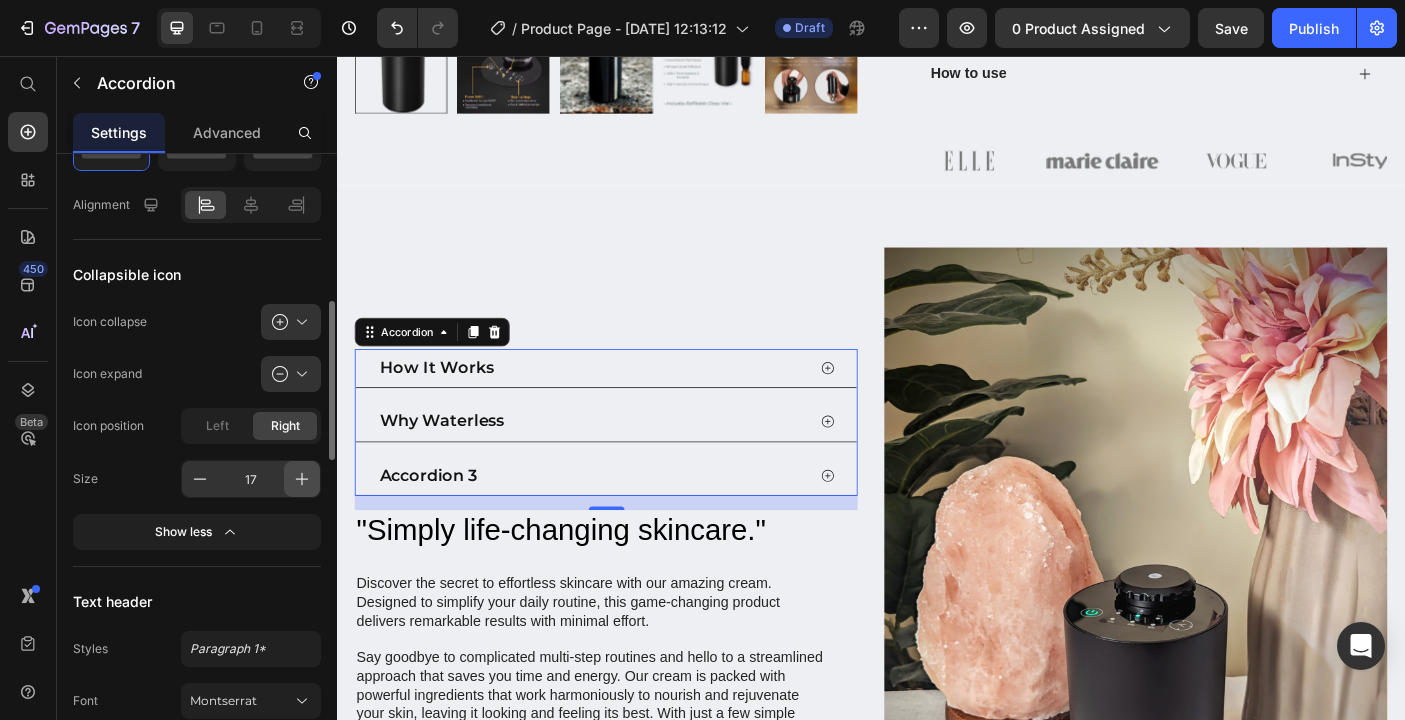 click 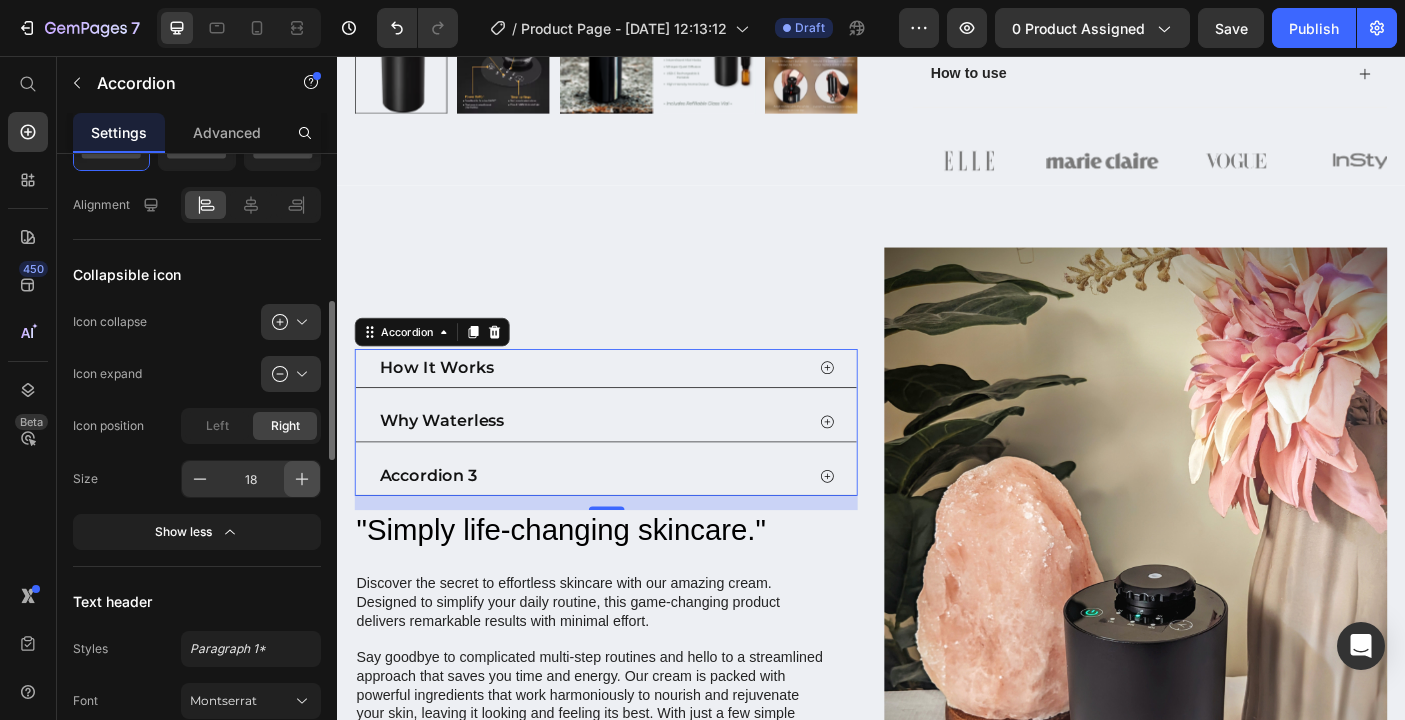 click 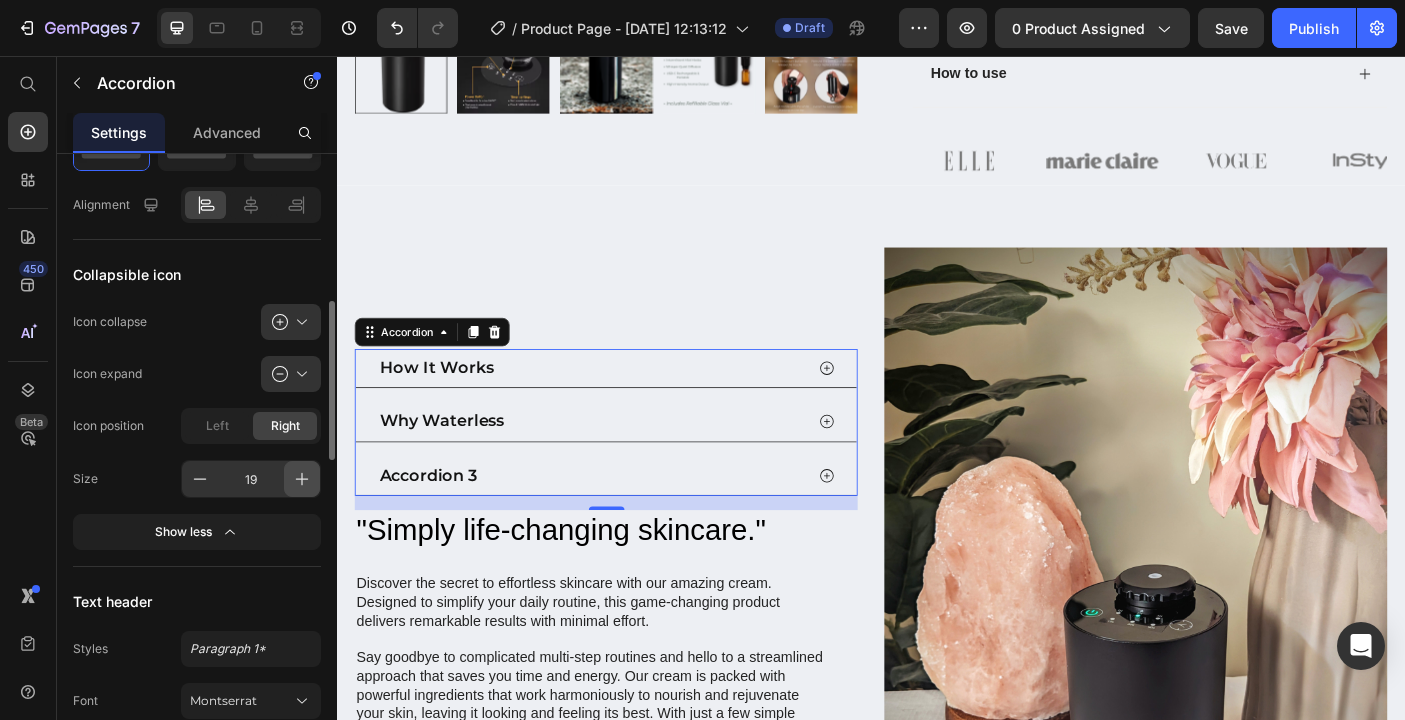 click 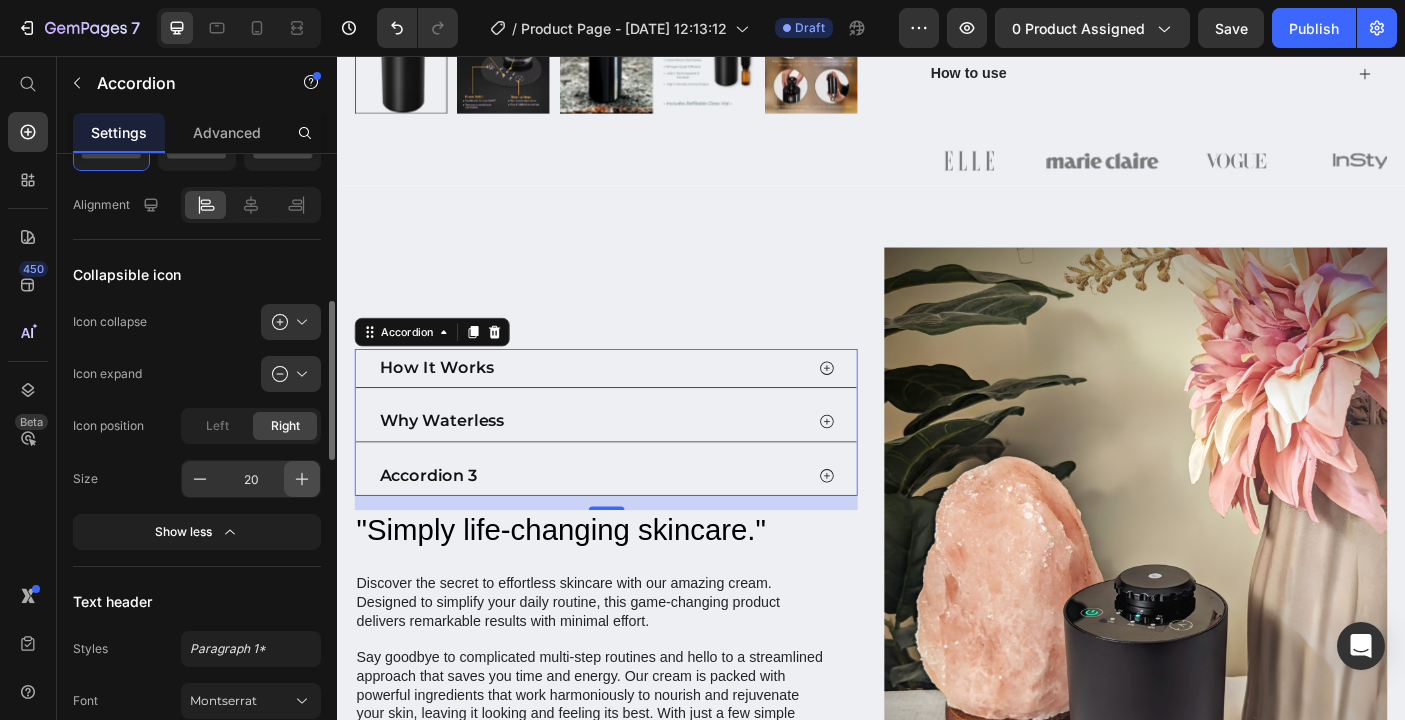 click 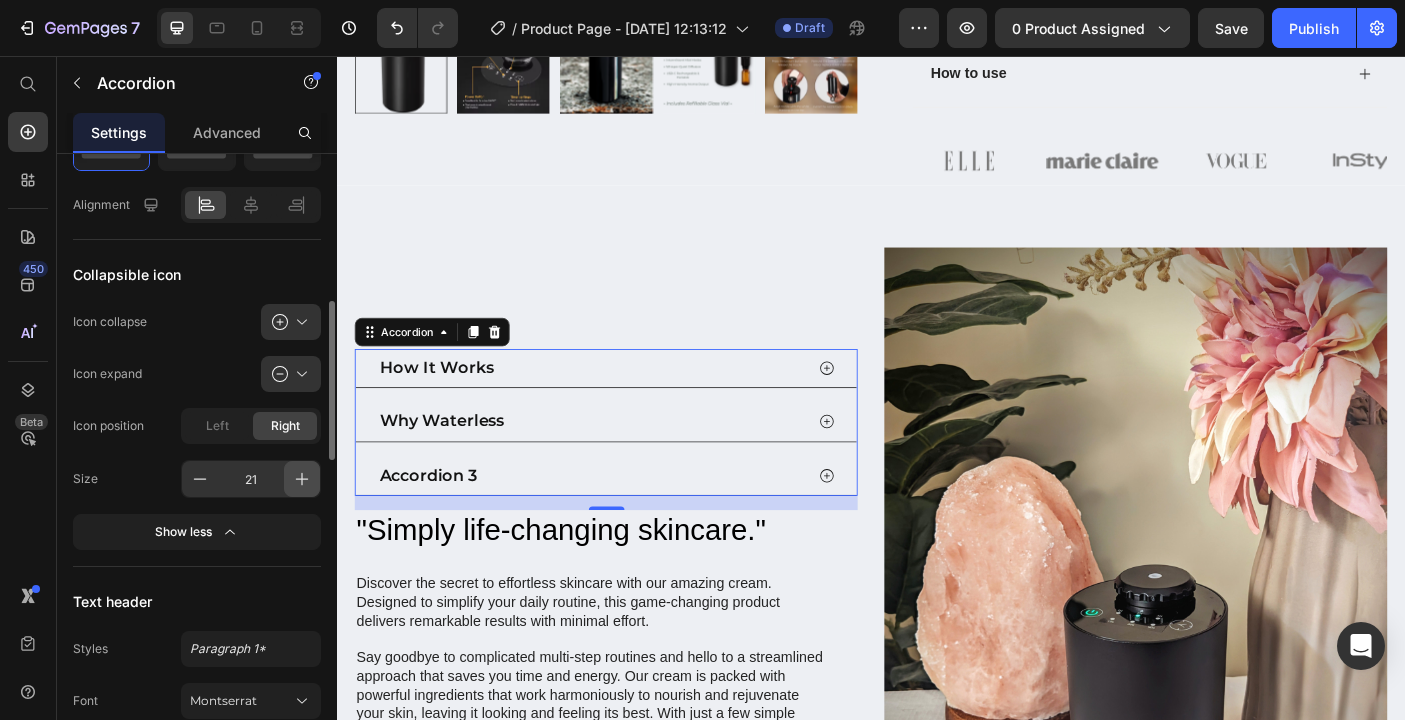 click 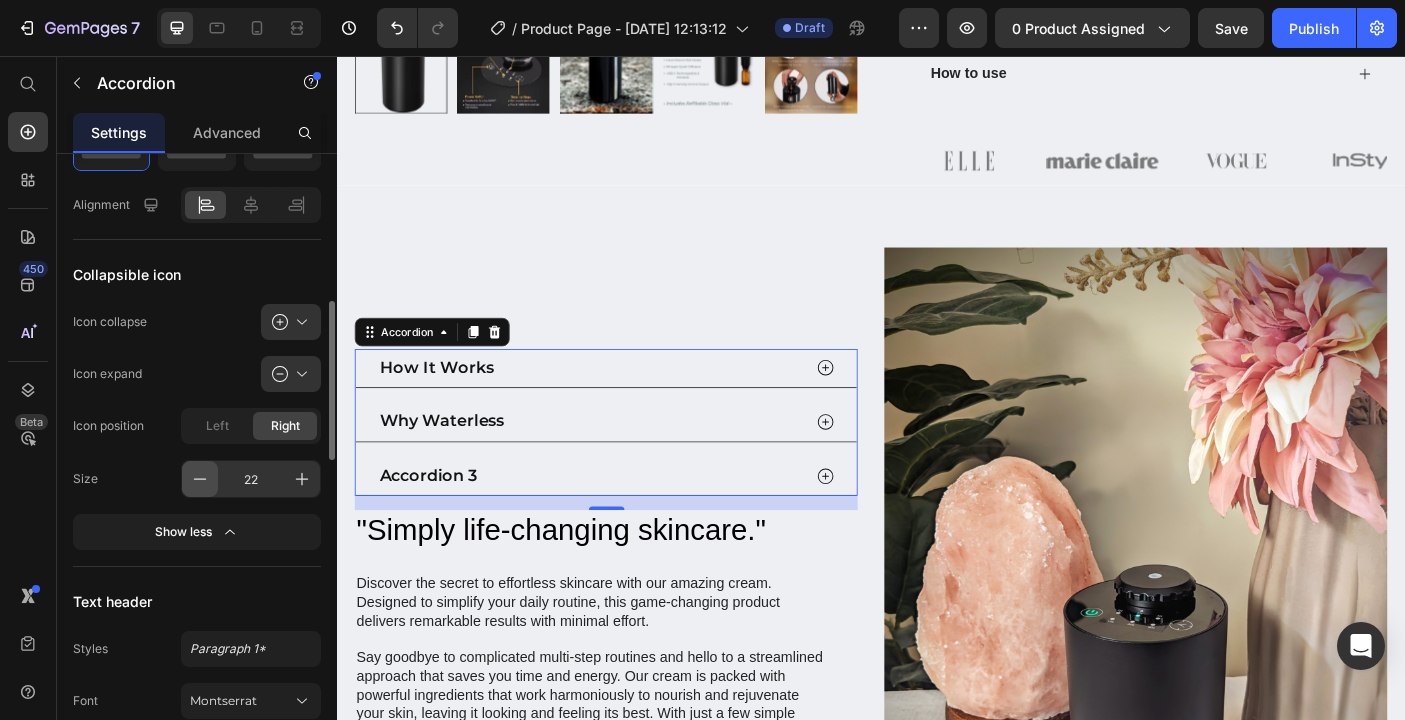 click 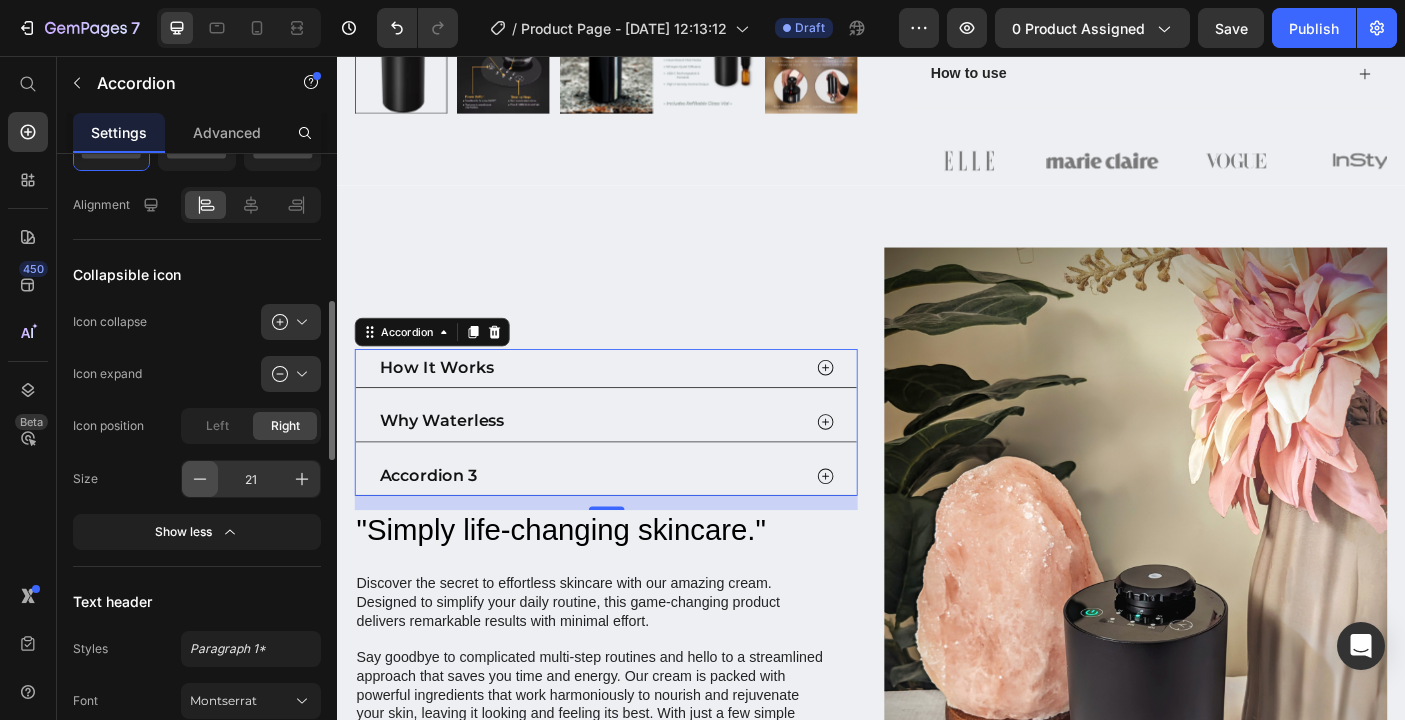 click 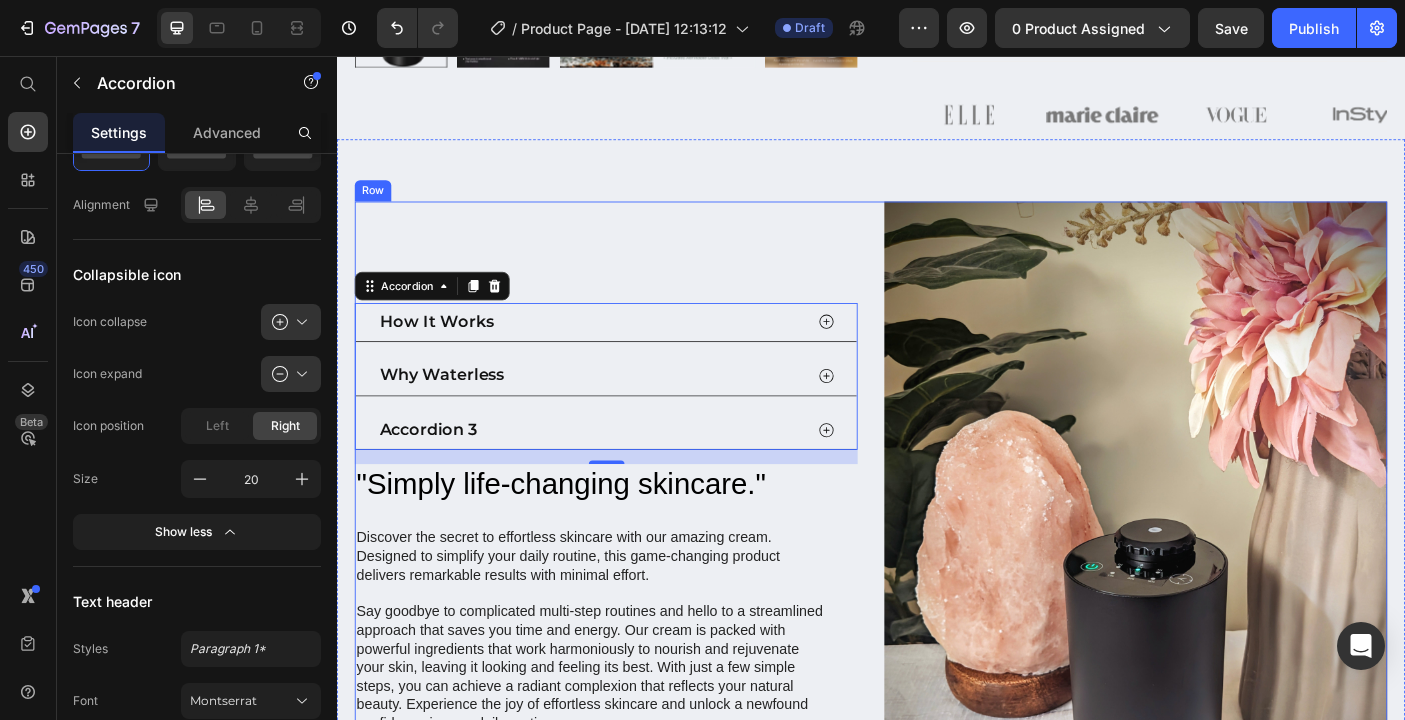 scroll, scrollTop: 837, scrollLeft: 0, axis: vertical 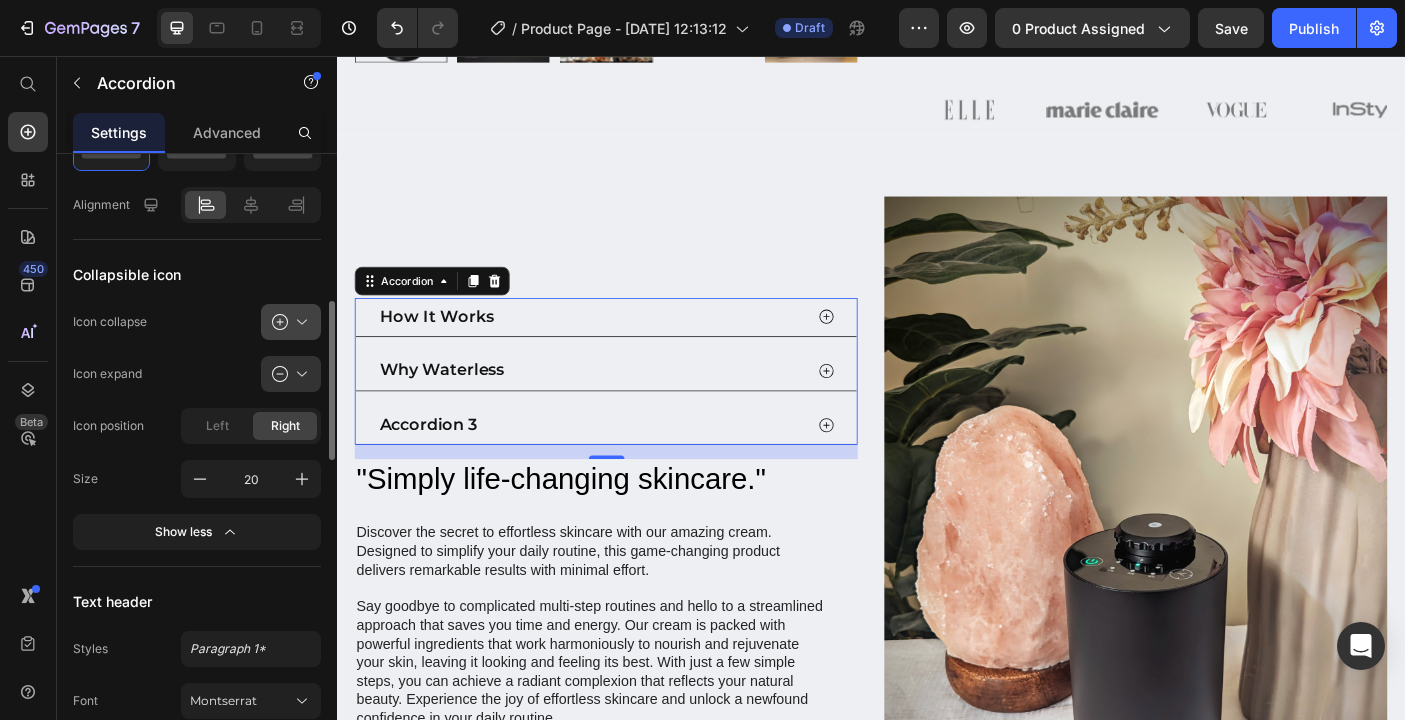 click at bounding box center (299, 322) 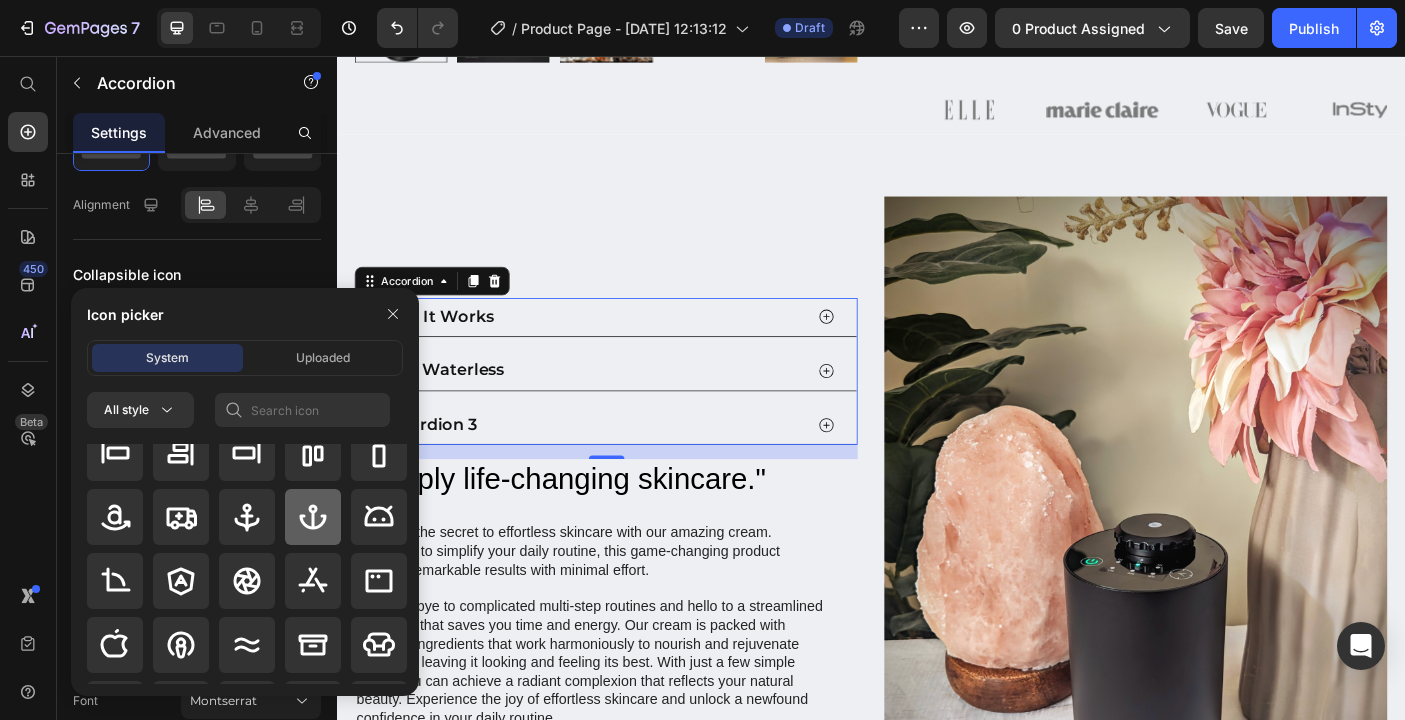 scroll, scrollTop: 266, scrollLeft: 0, axis: vertical 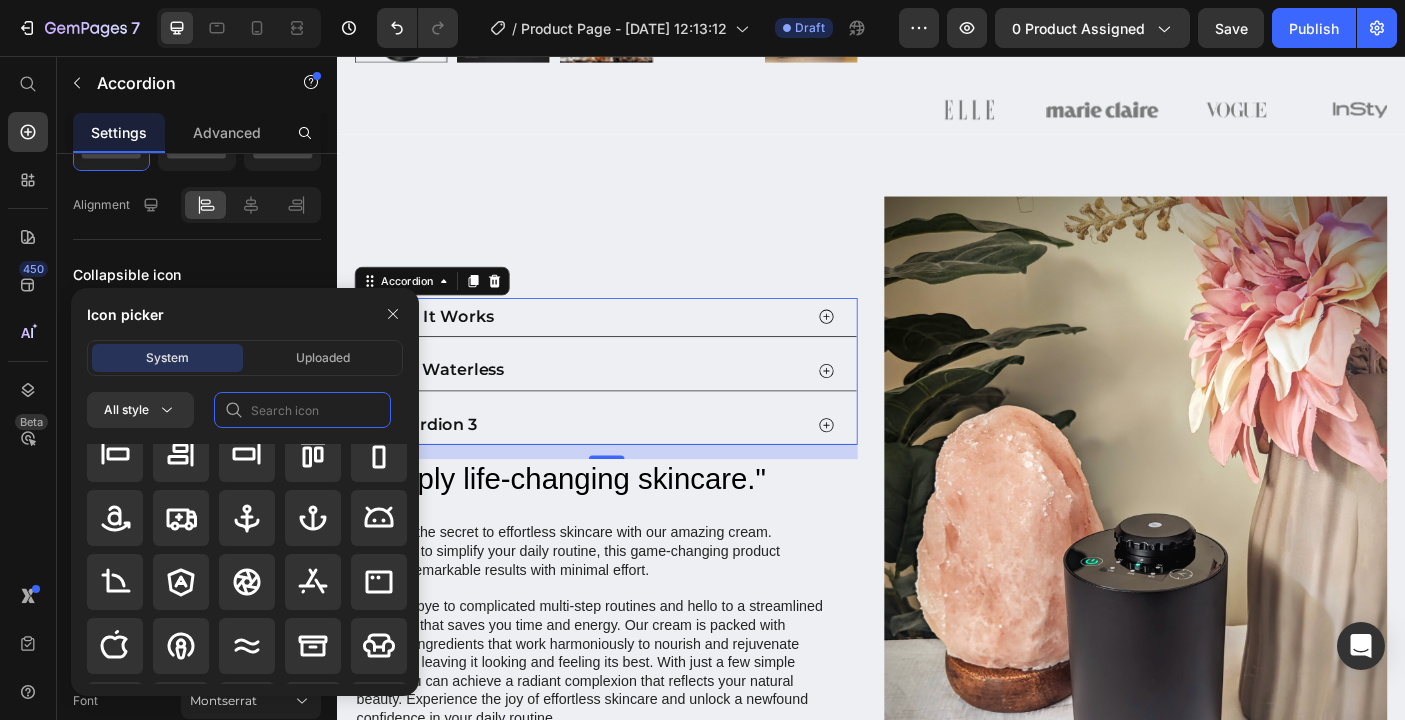 click 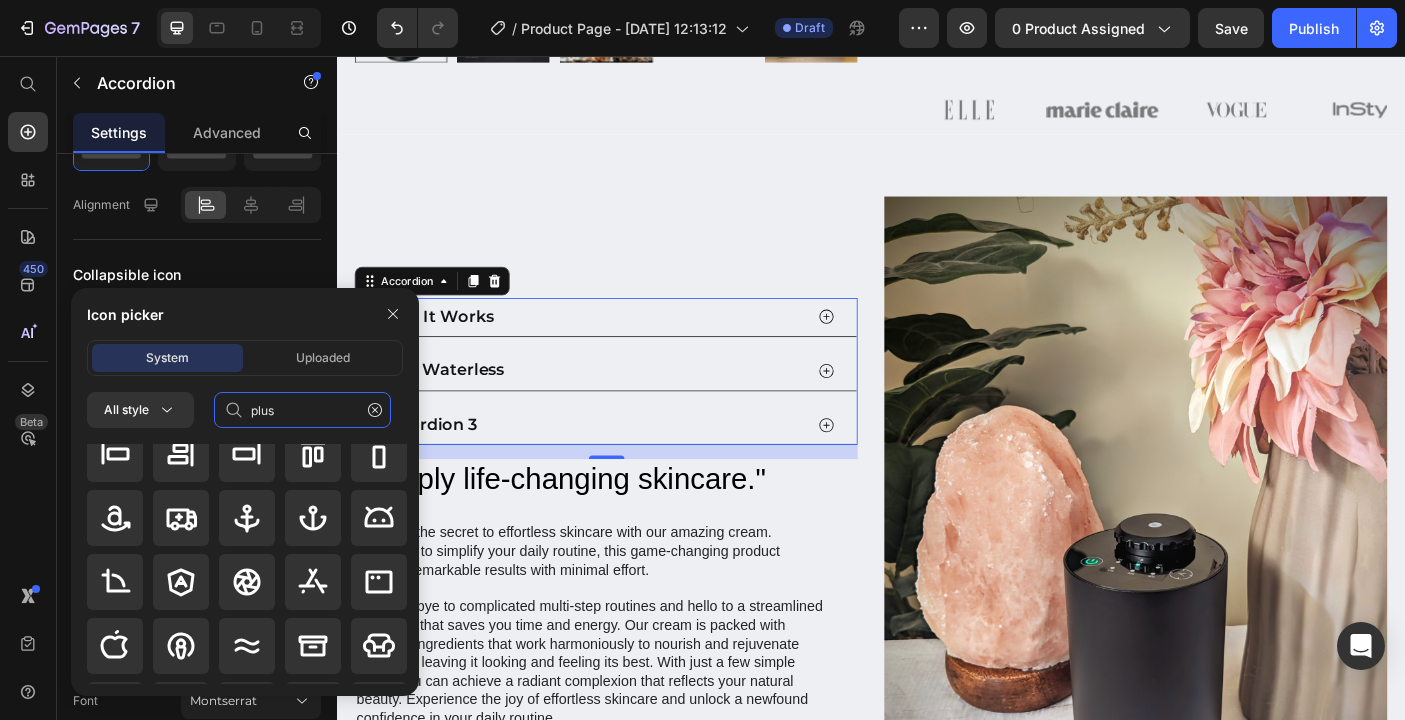 type on "plus" 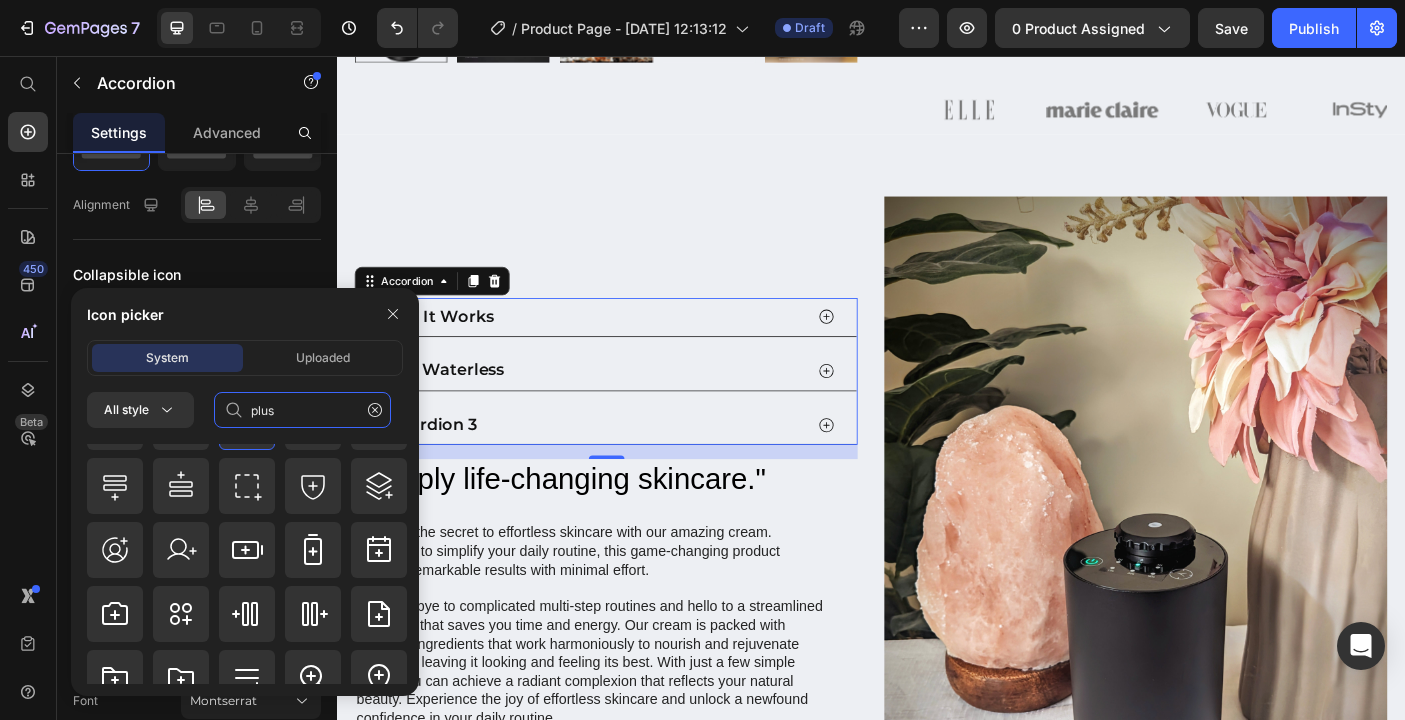 scroll, scrollTop: 483, scrollLeft: 0, axis: vertical 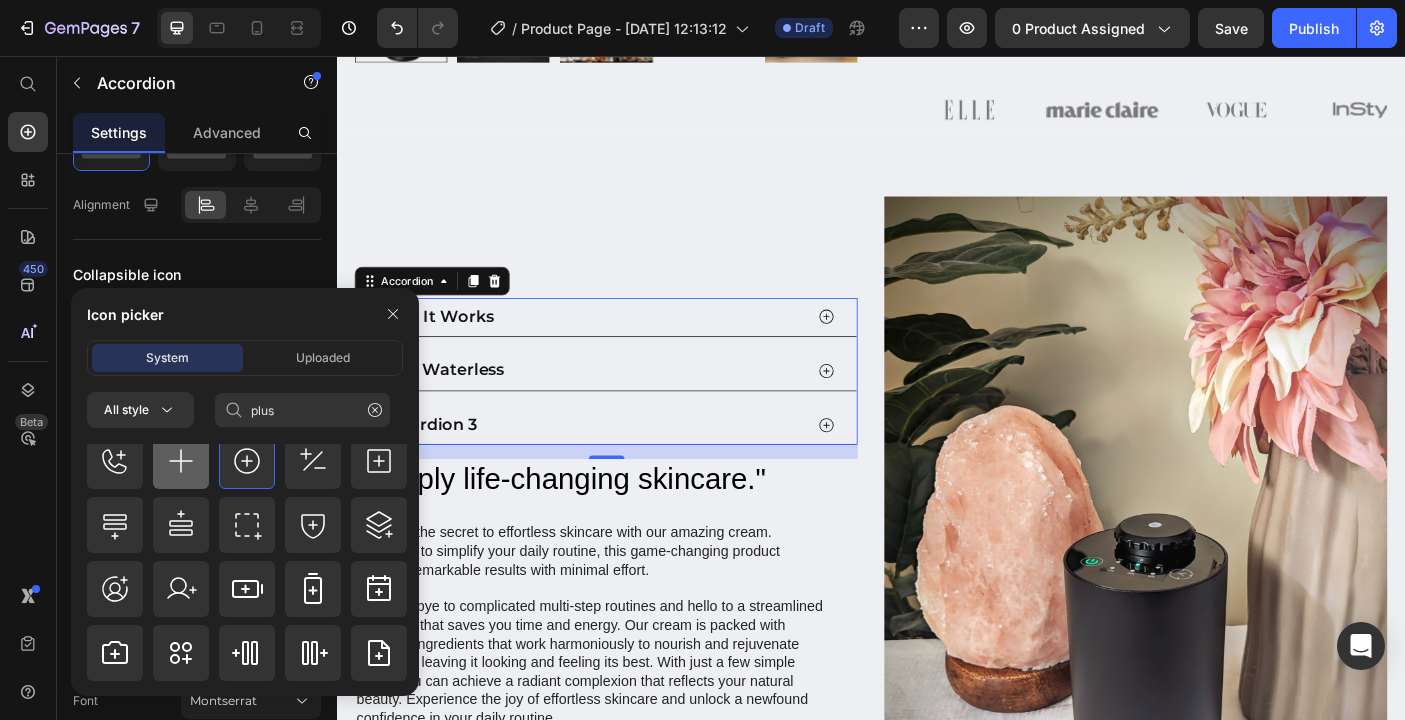 click 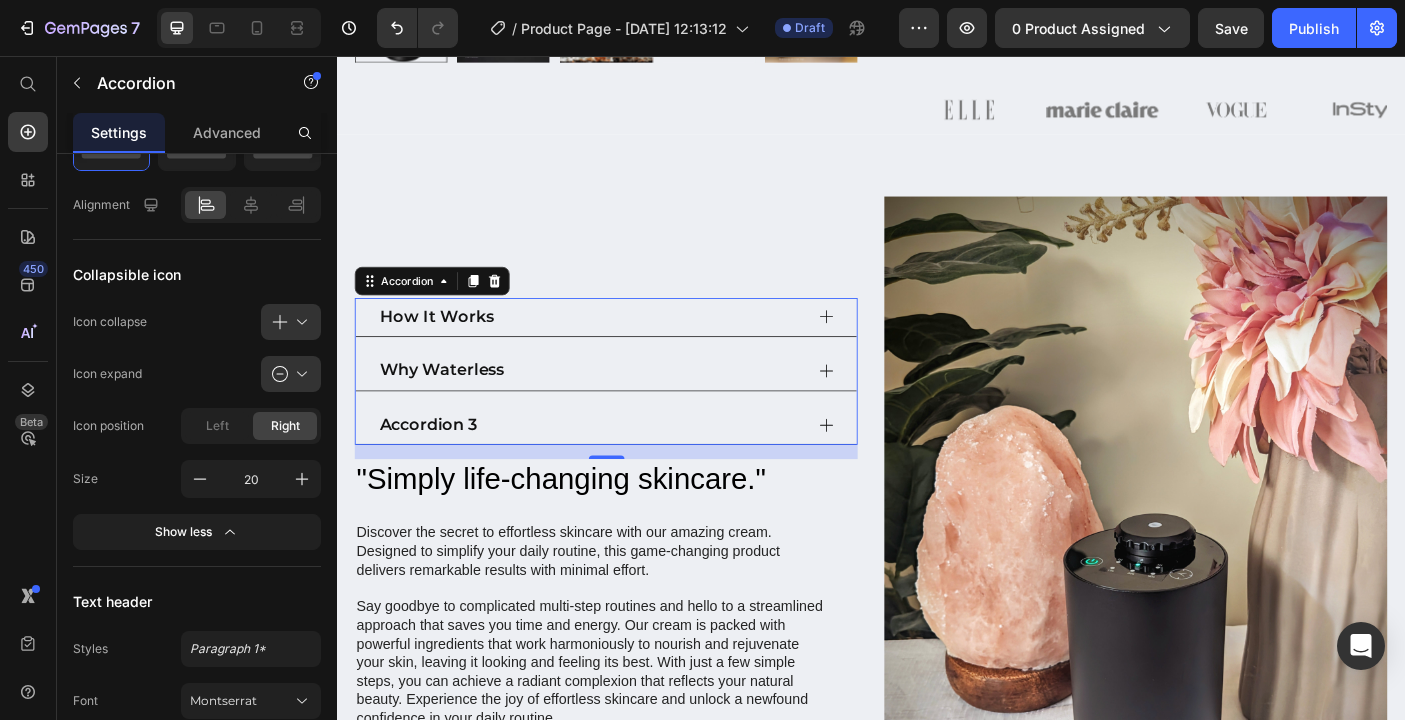 scroll, scrollTop: 0, scrollLeft: 0, axis: both 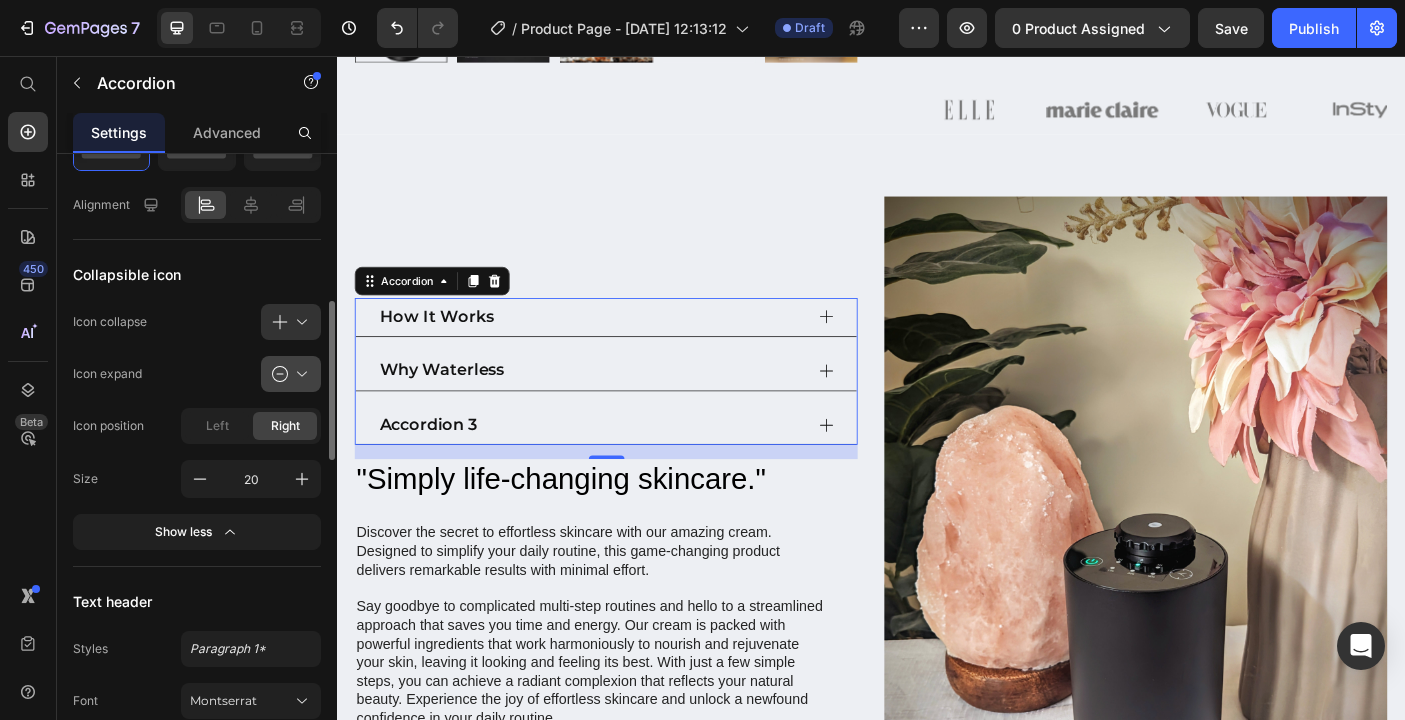click at bounding box center (299, 374) 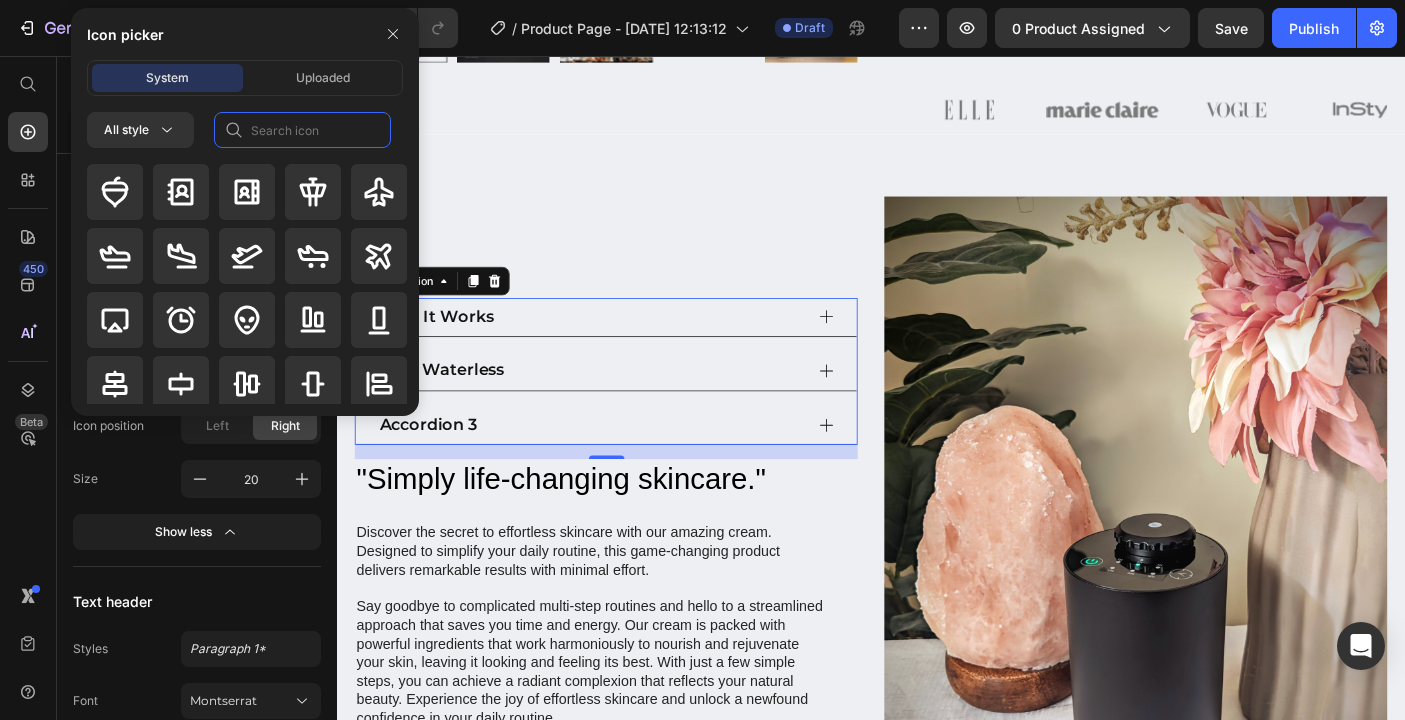 click 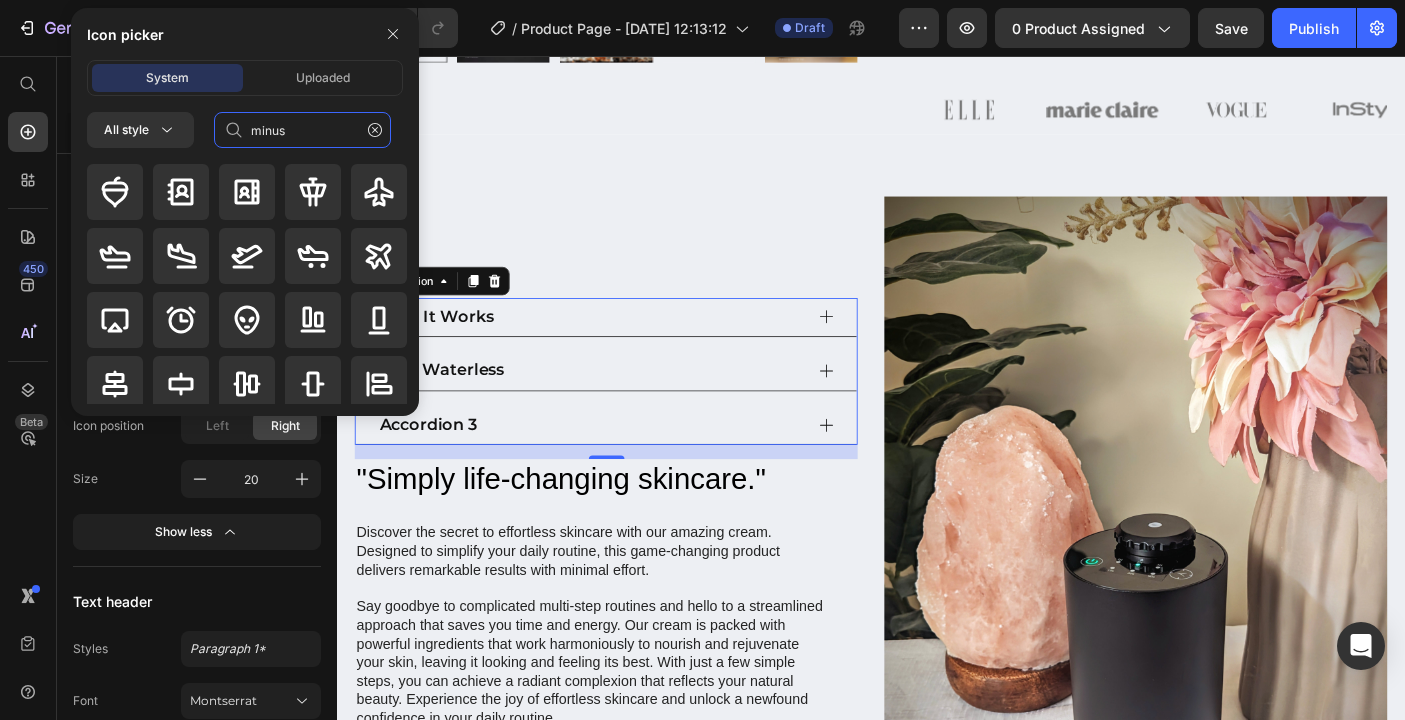 type on "minus" 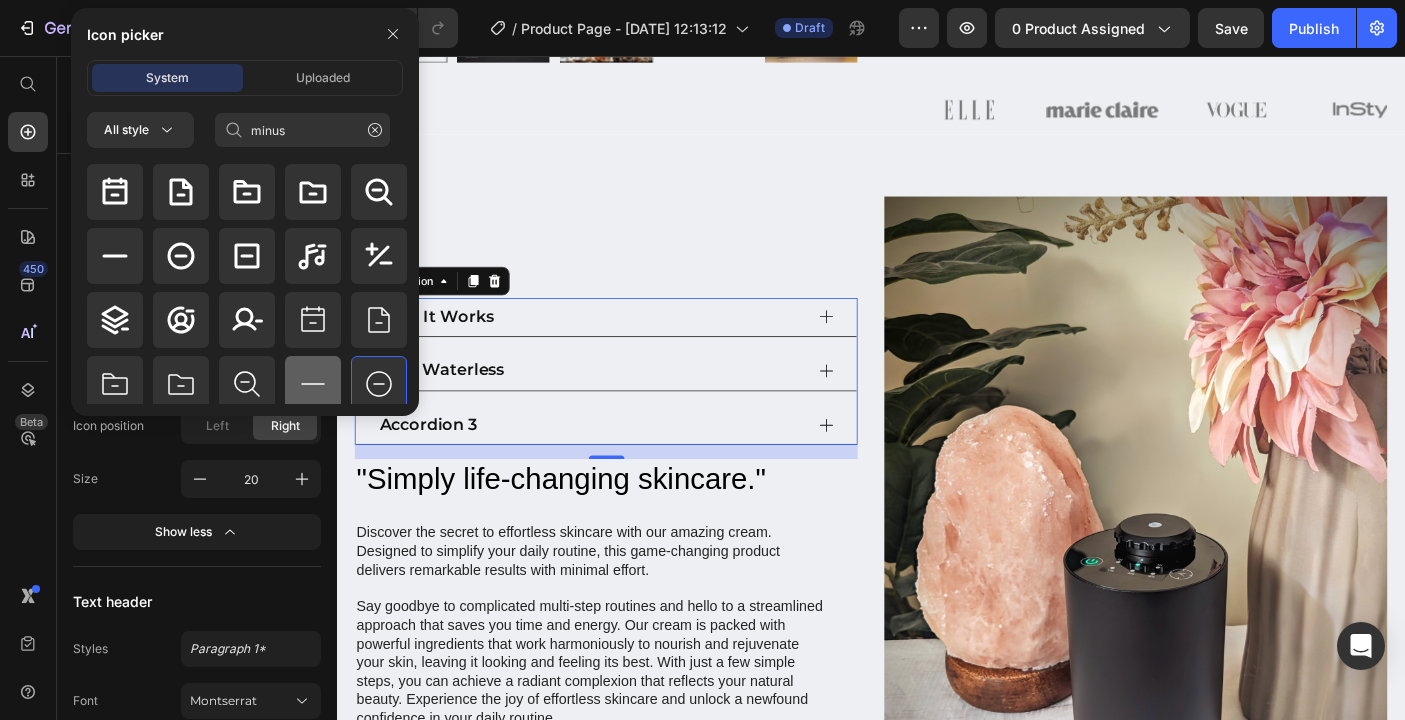click 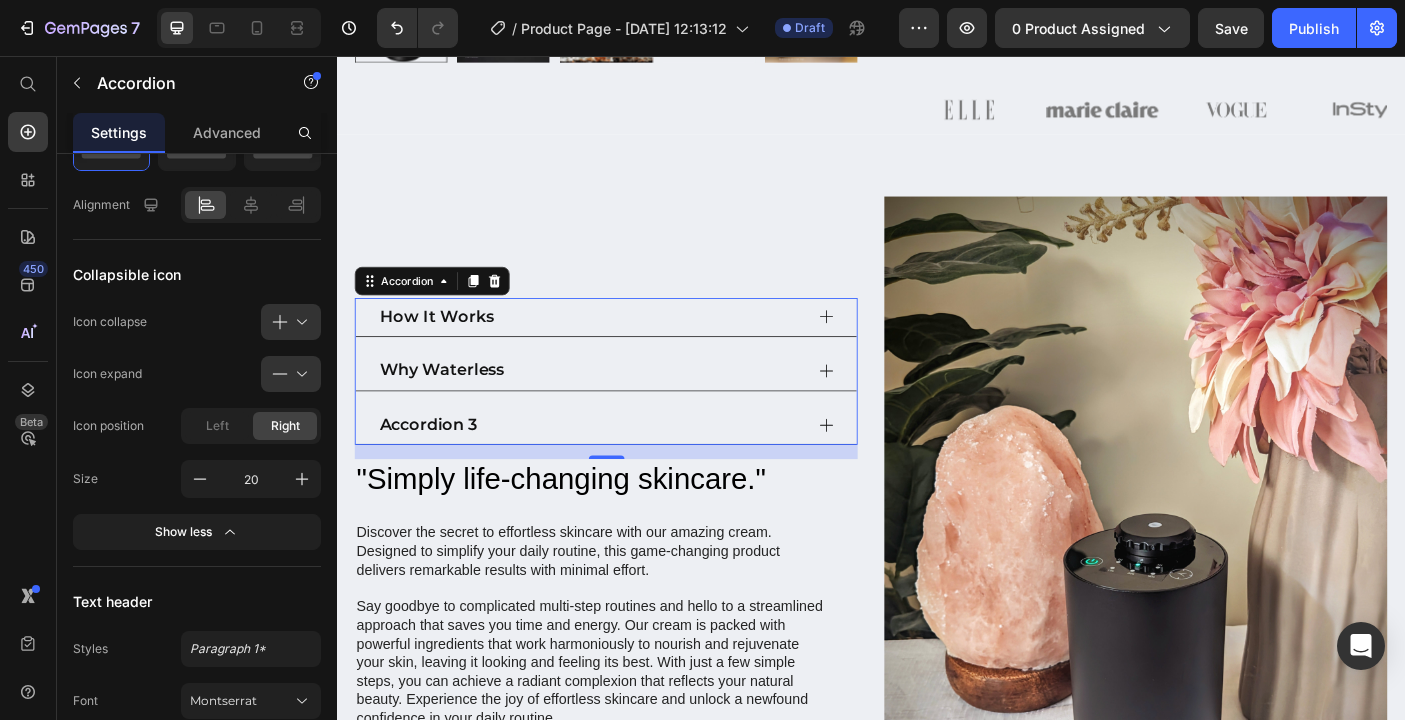 click on "How It Works" at bounding box center (639, 350) 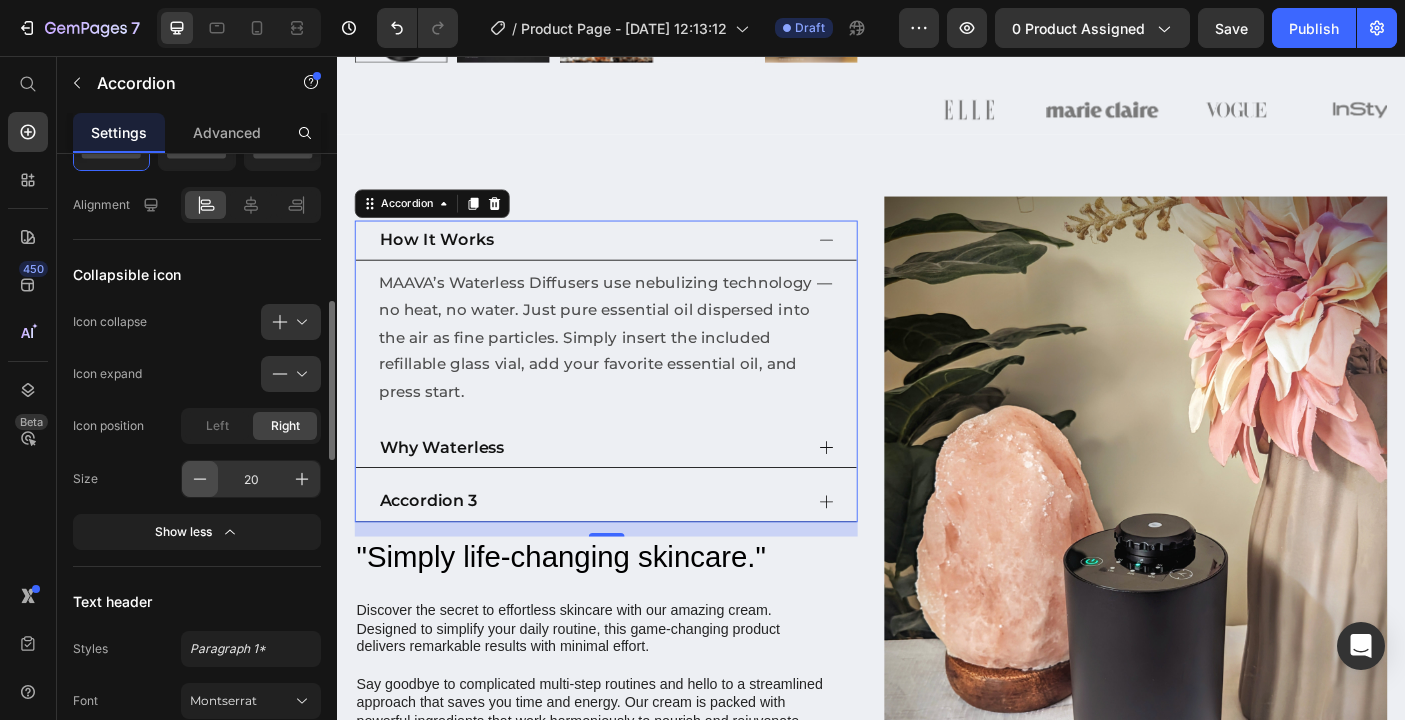 click at bounding box center [200, 479] 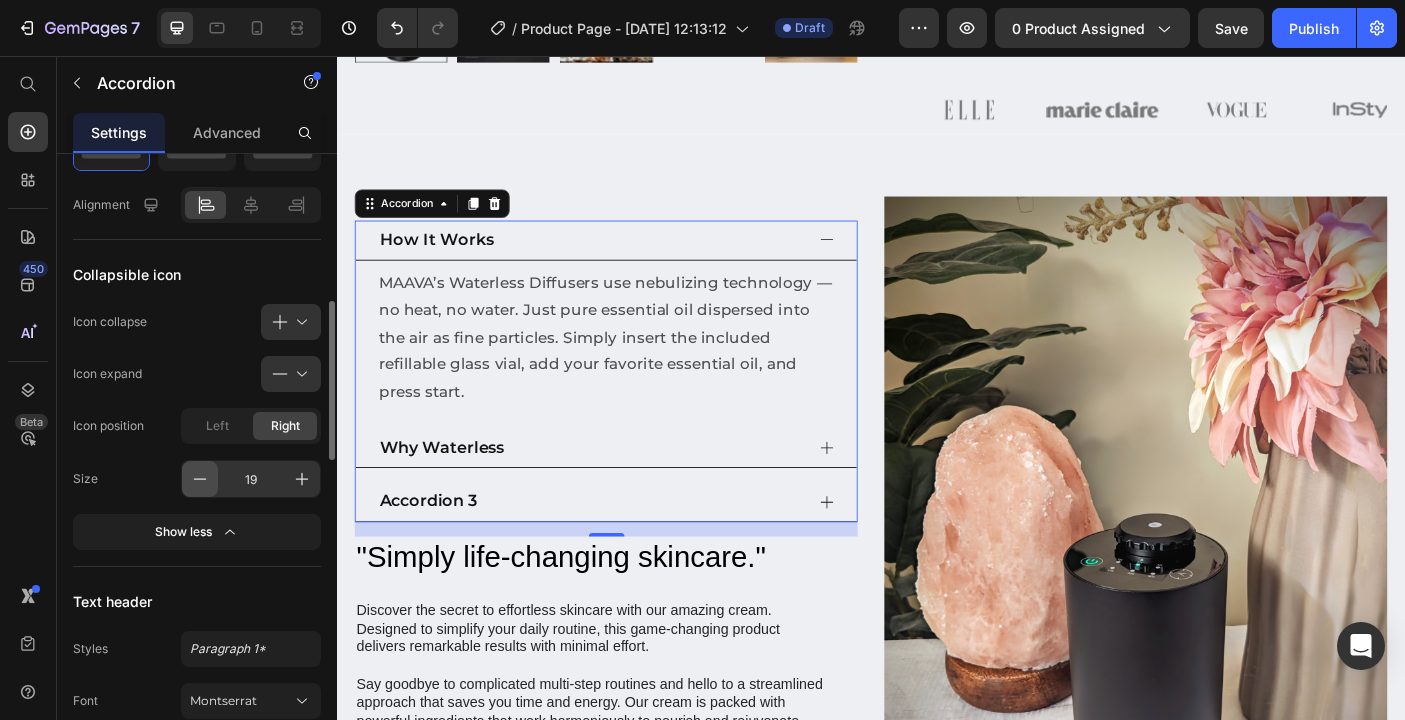click at bounding box center [200, 479] 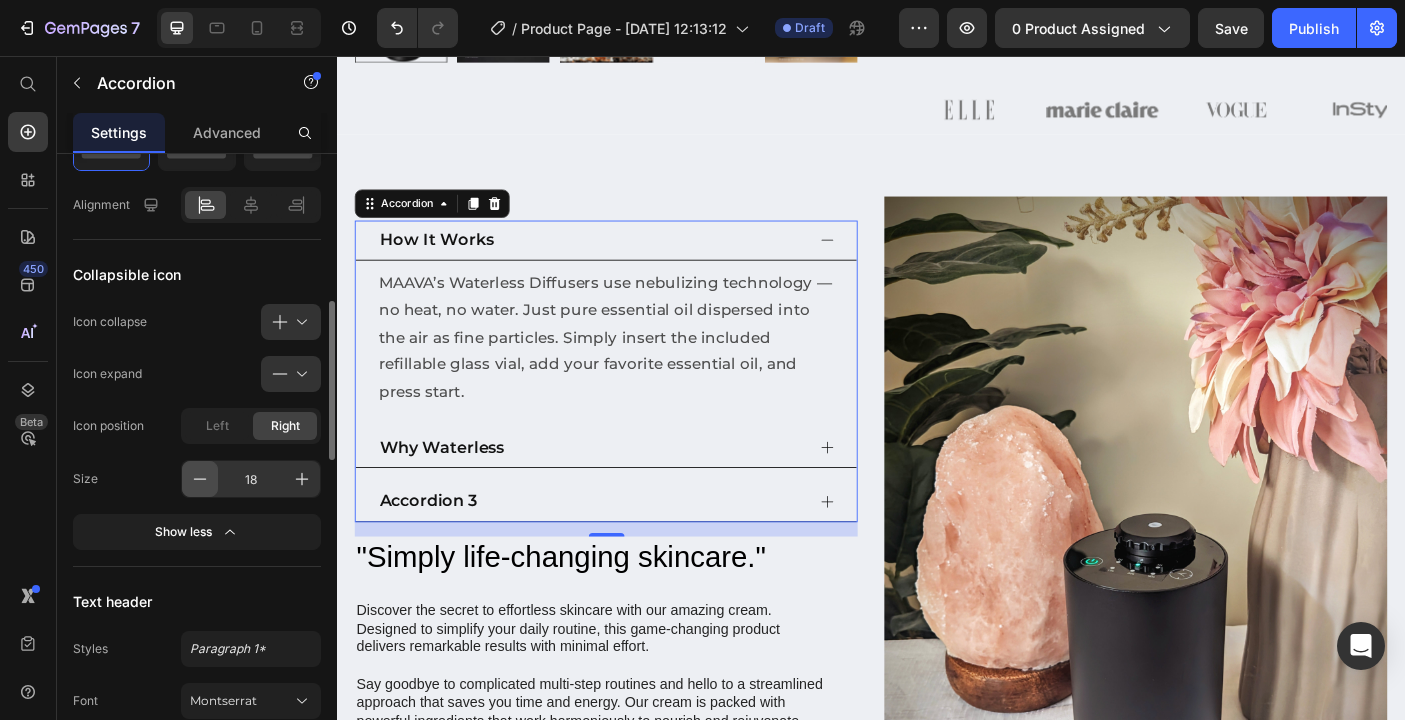 click at bounding box center (200, 479) 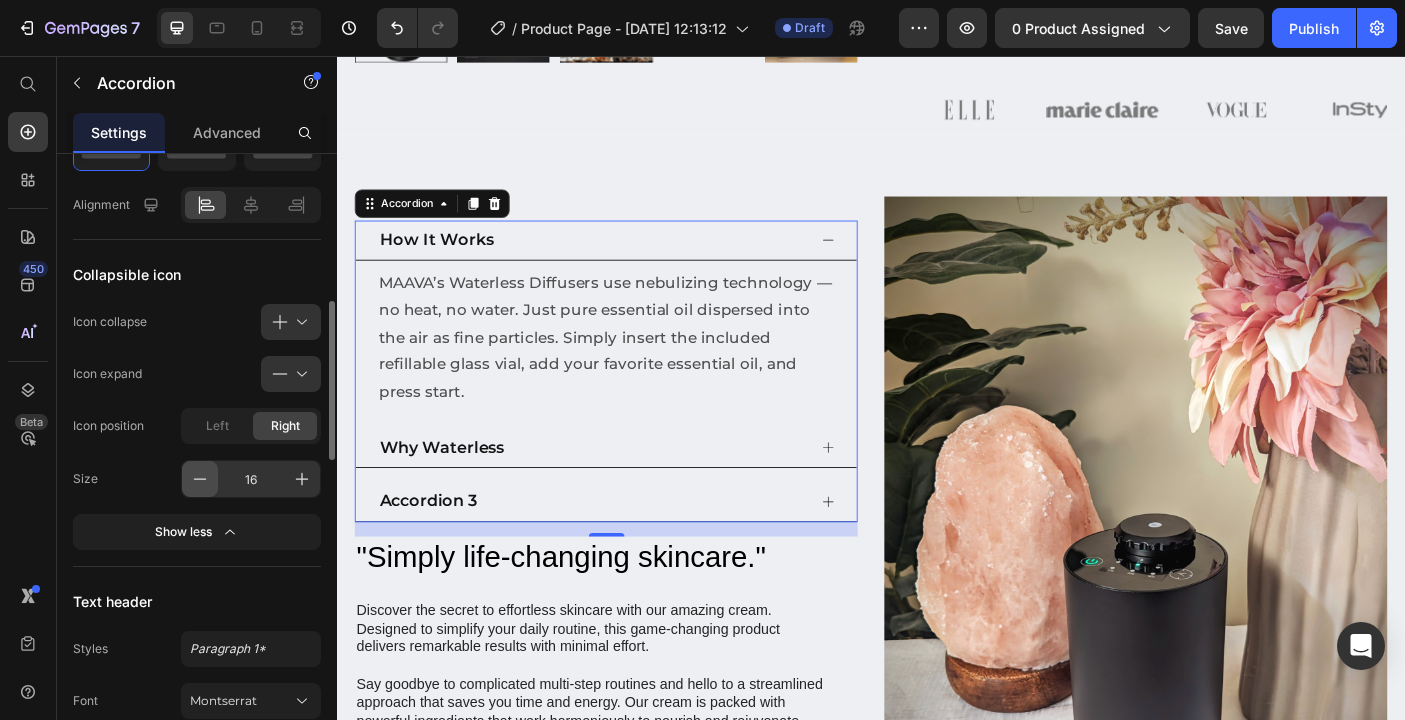 click at bounding box center (200, 479) 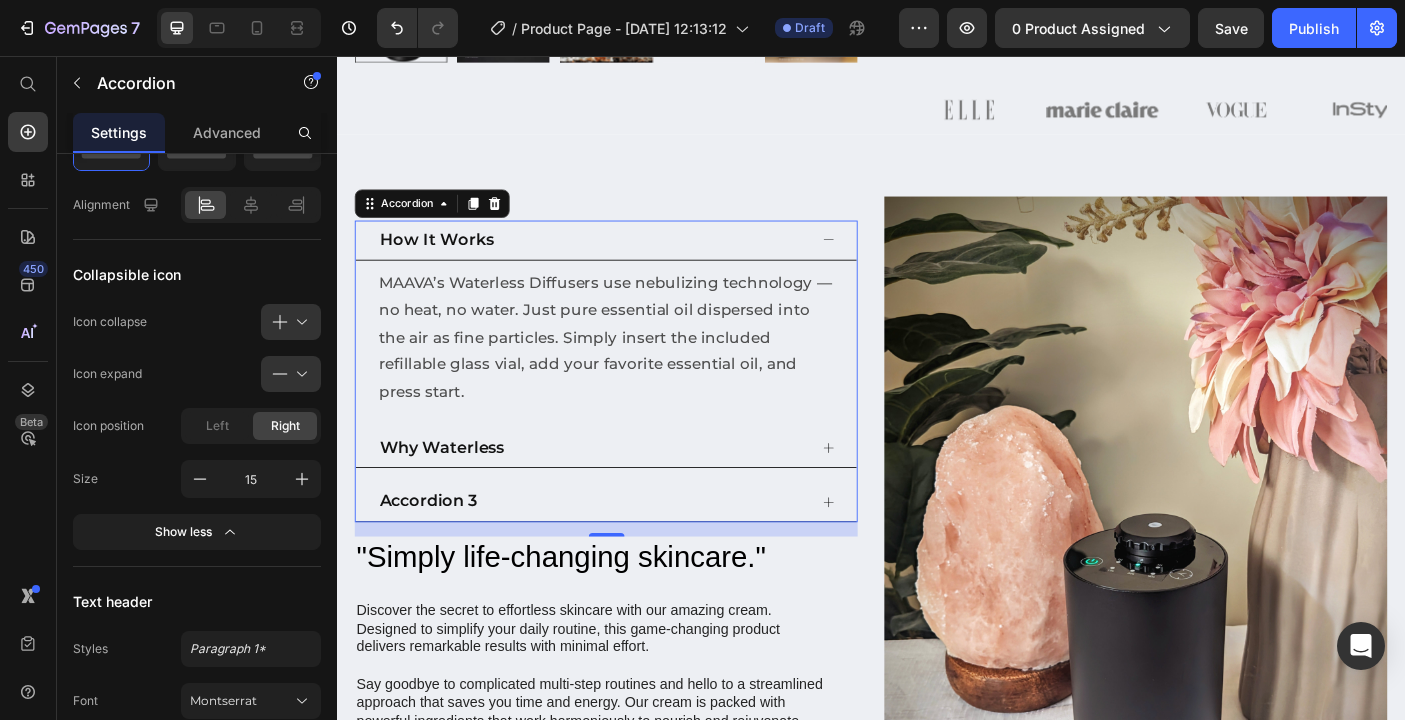 click on "How It Works" at bounding box center (639, 263) 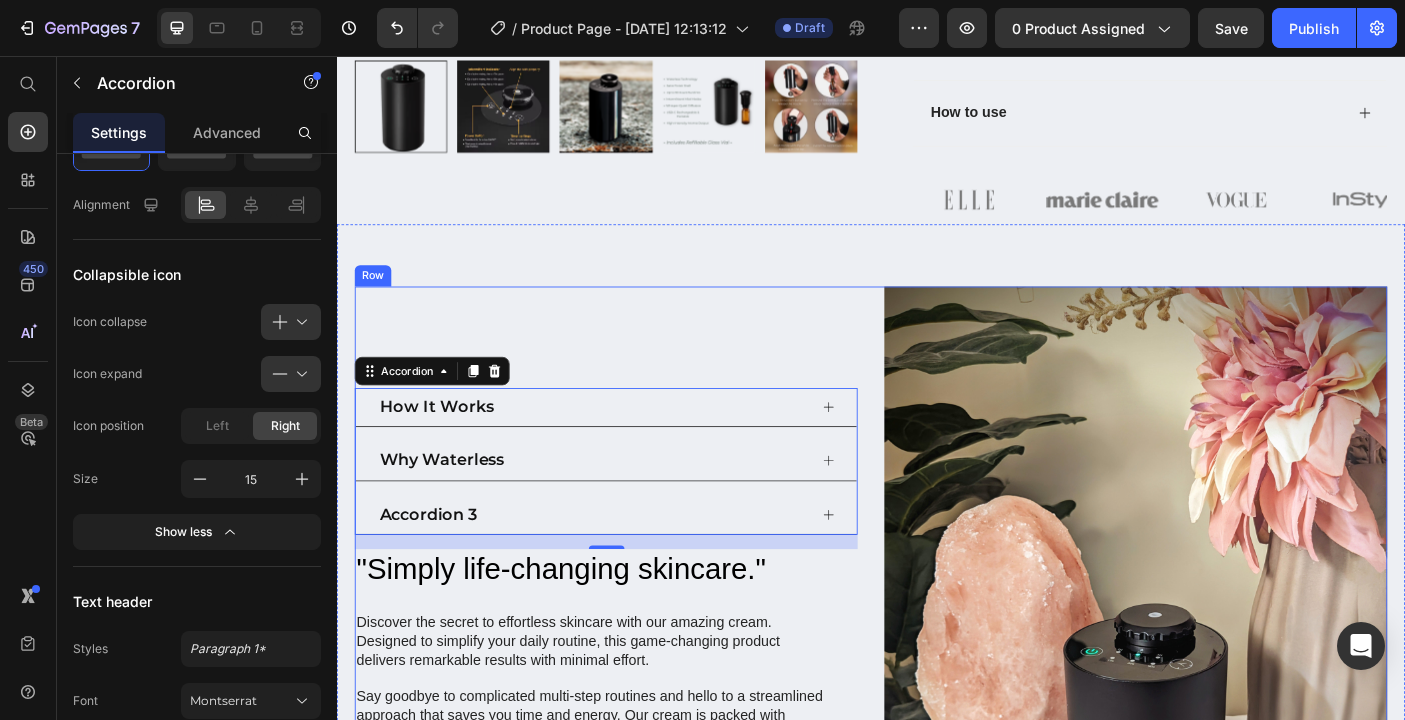 scroll, scrollTop: 738, scrollLeft: 0, axis: vertical 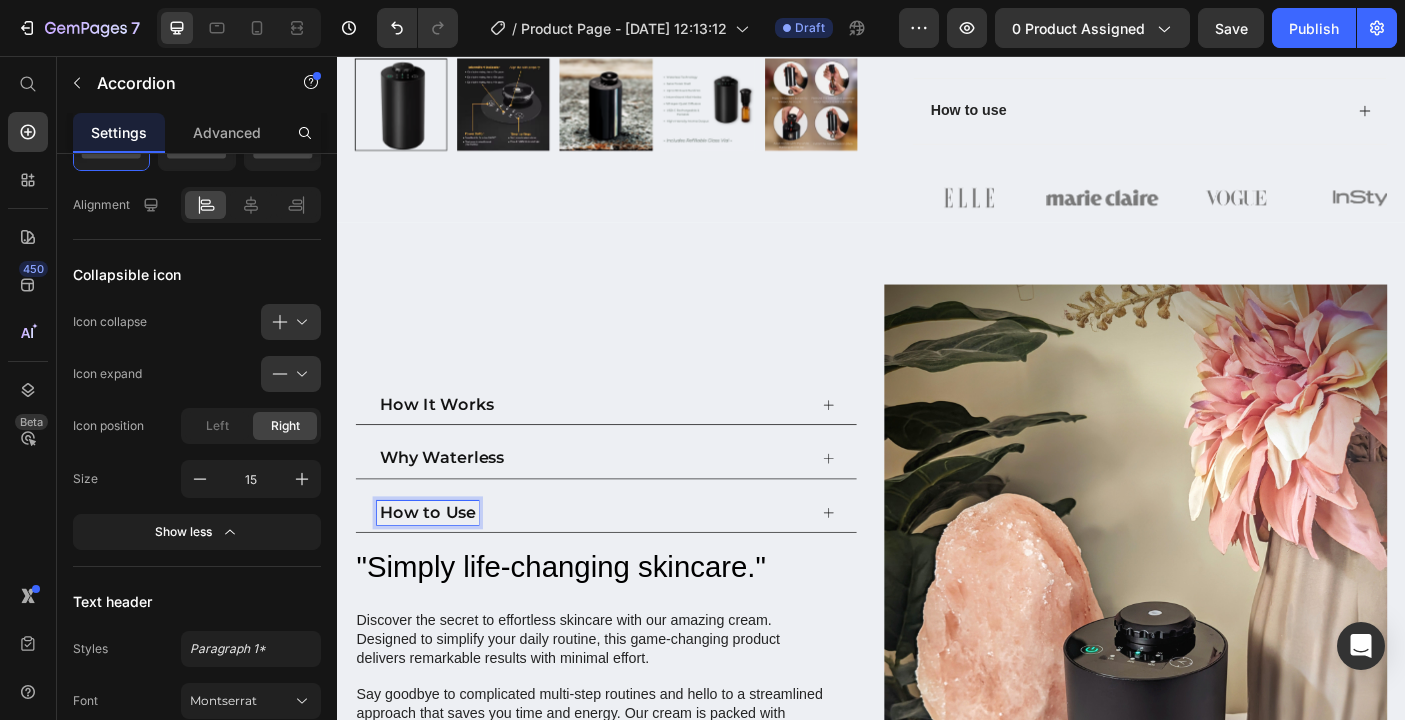 click on "How It Works" at bounding box center (449, 449) 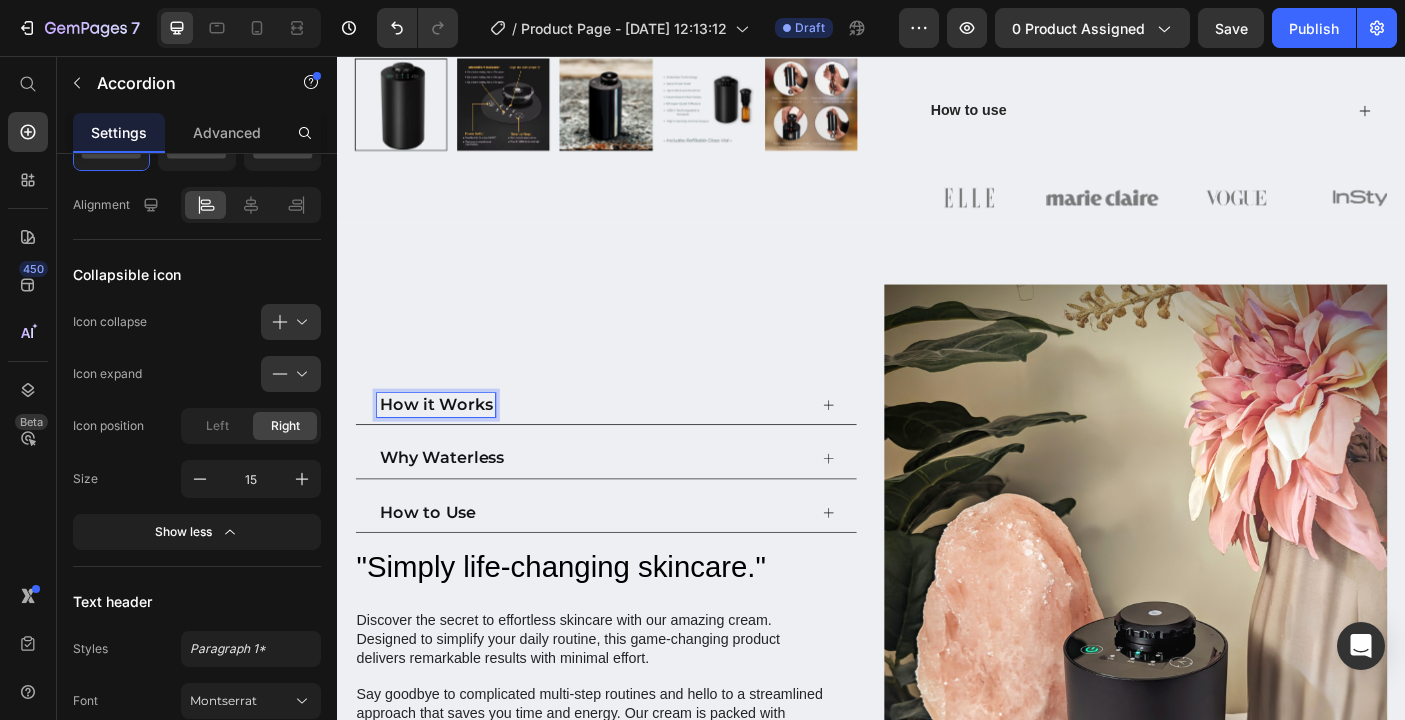 click on "How to Use" at bounding box center (624, 570) 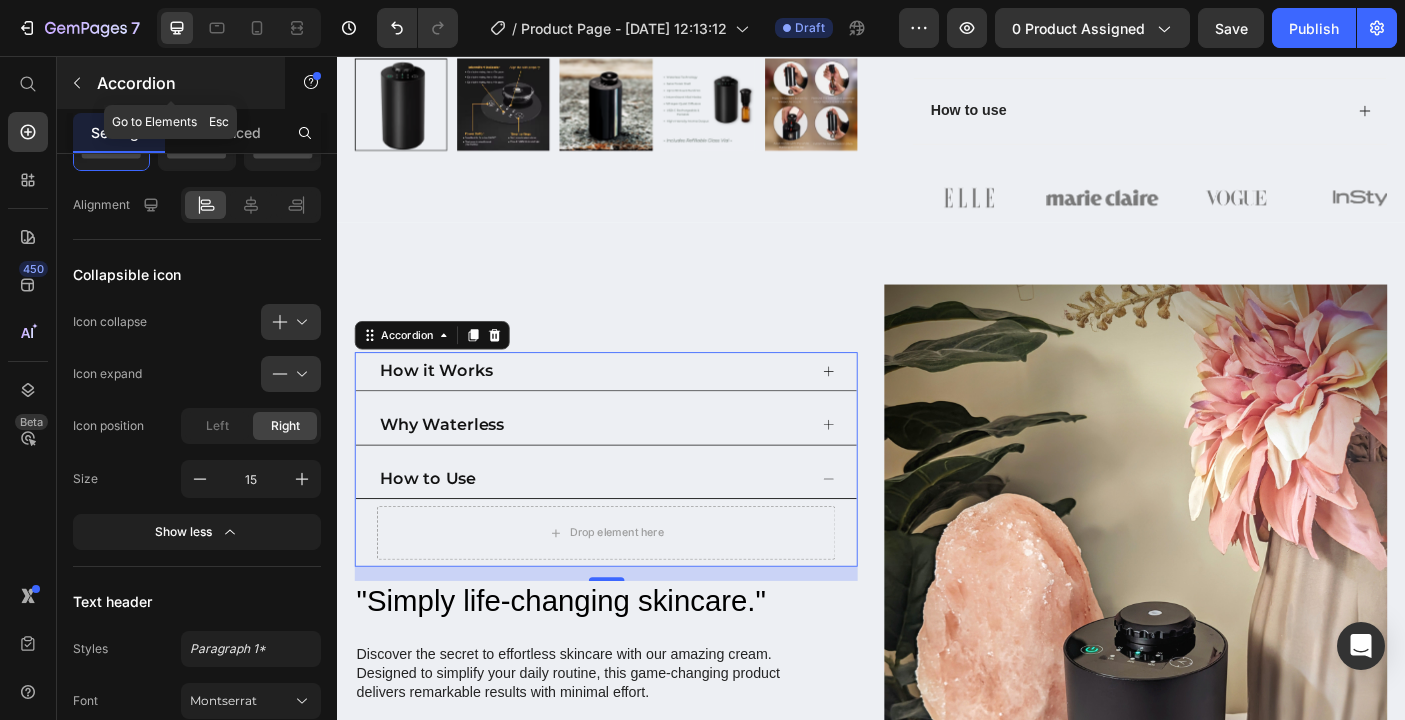 click on "Accordion" at bounding box center [182, 83] 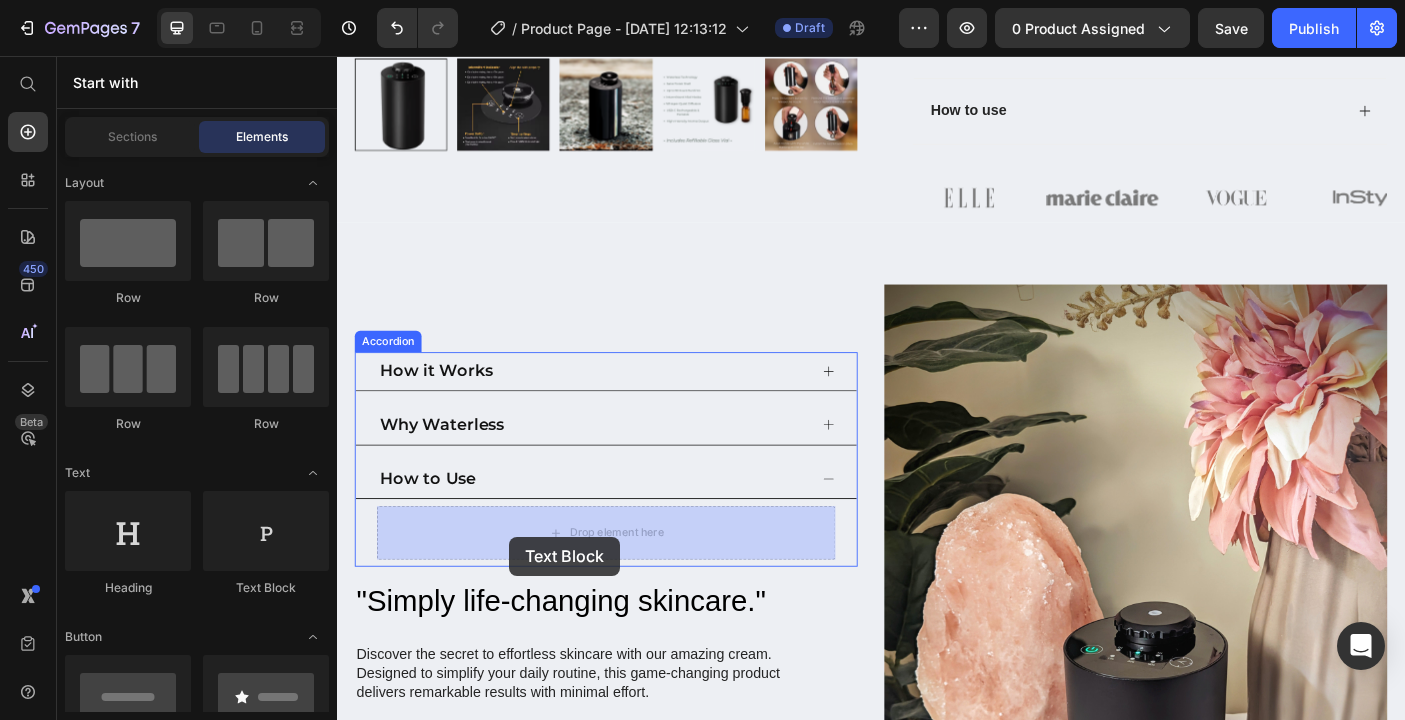 drag, startPoint x: 614, startPoint y: 589, endPoint x: 503, endPoint y: 321, distance: 290.07758 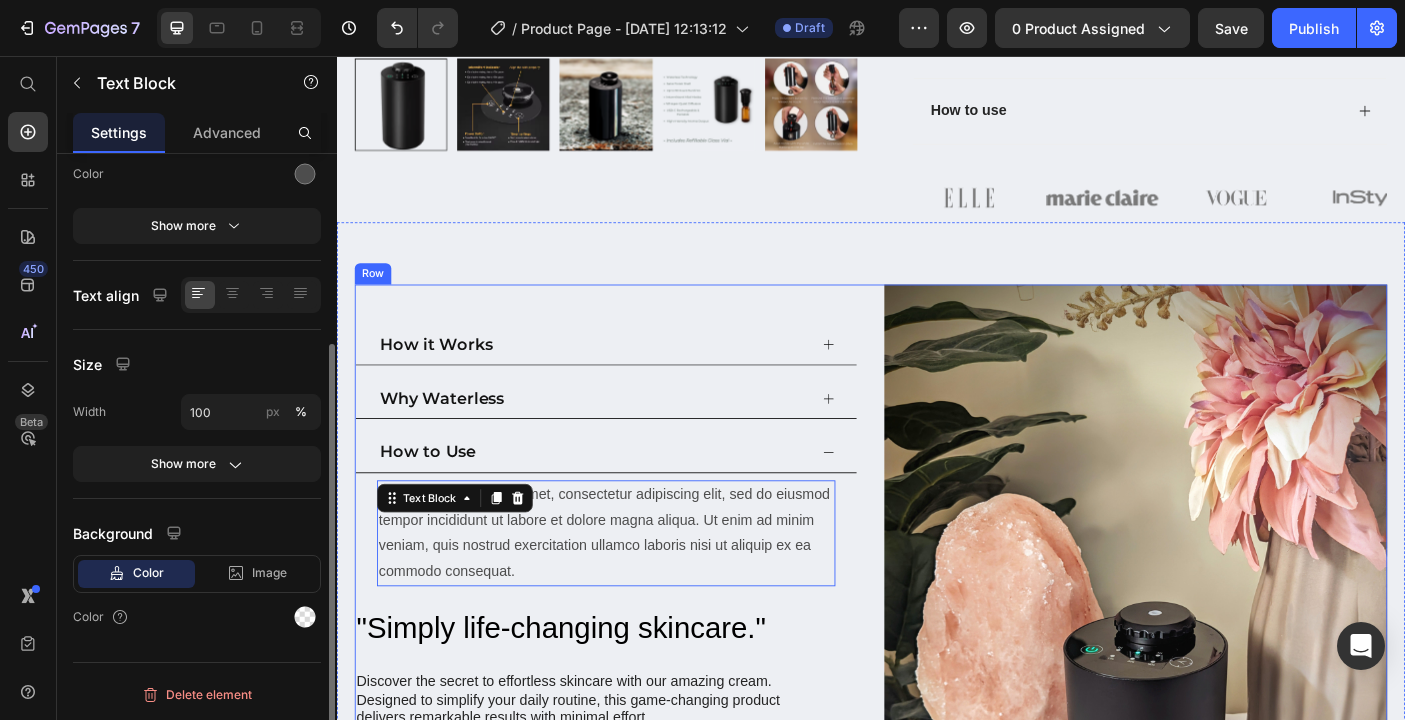 scroll, scrollTop: 0, scrollLeft: 0, axis: both 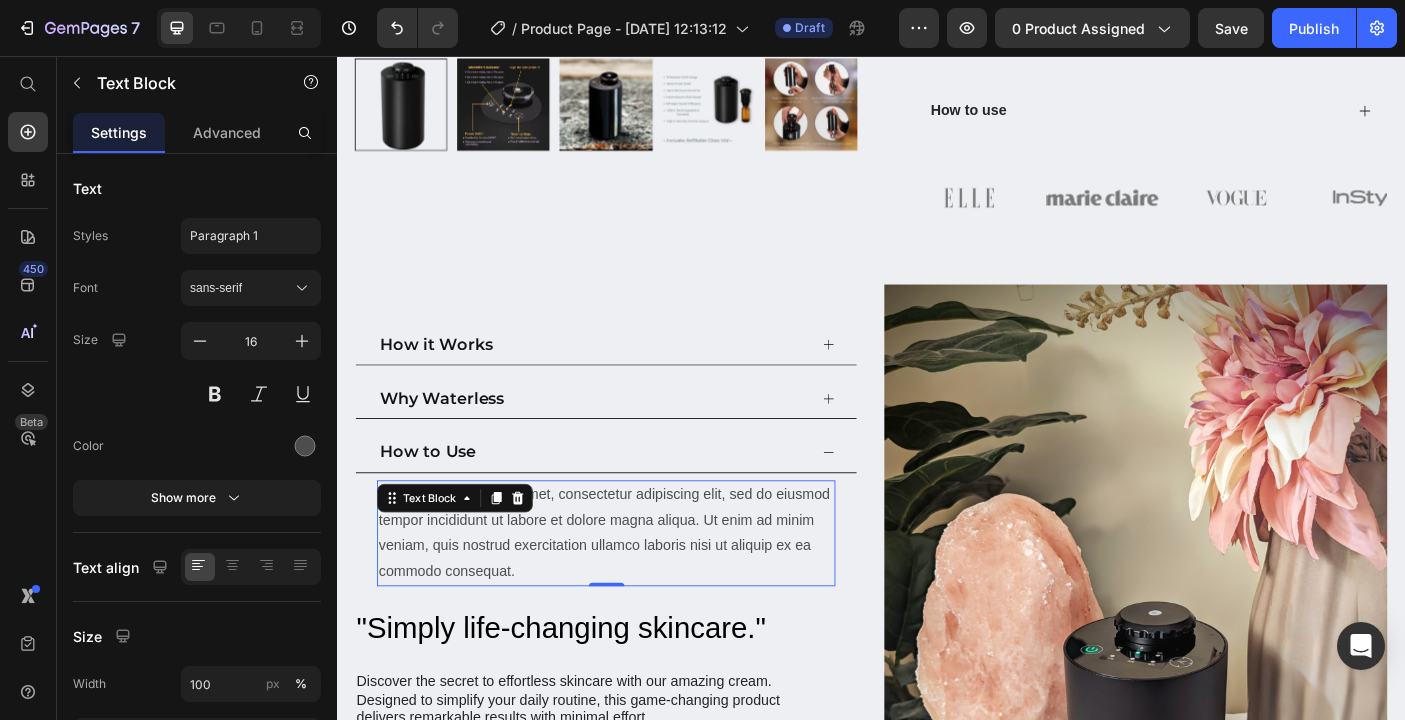 click on "Lorem ipsum dolor sit amet, consectetur adipiscing elit, sed do eiusmod tempor incididunt ut labore et dolore magna aliqua. Ut enim ad minim veniam, quis nostrud exercitation ullamco laboris nisi ut aliquip ex ea commodo consequat." at bounding box center (639, 592) 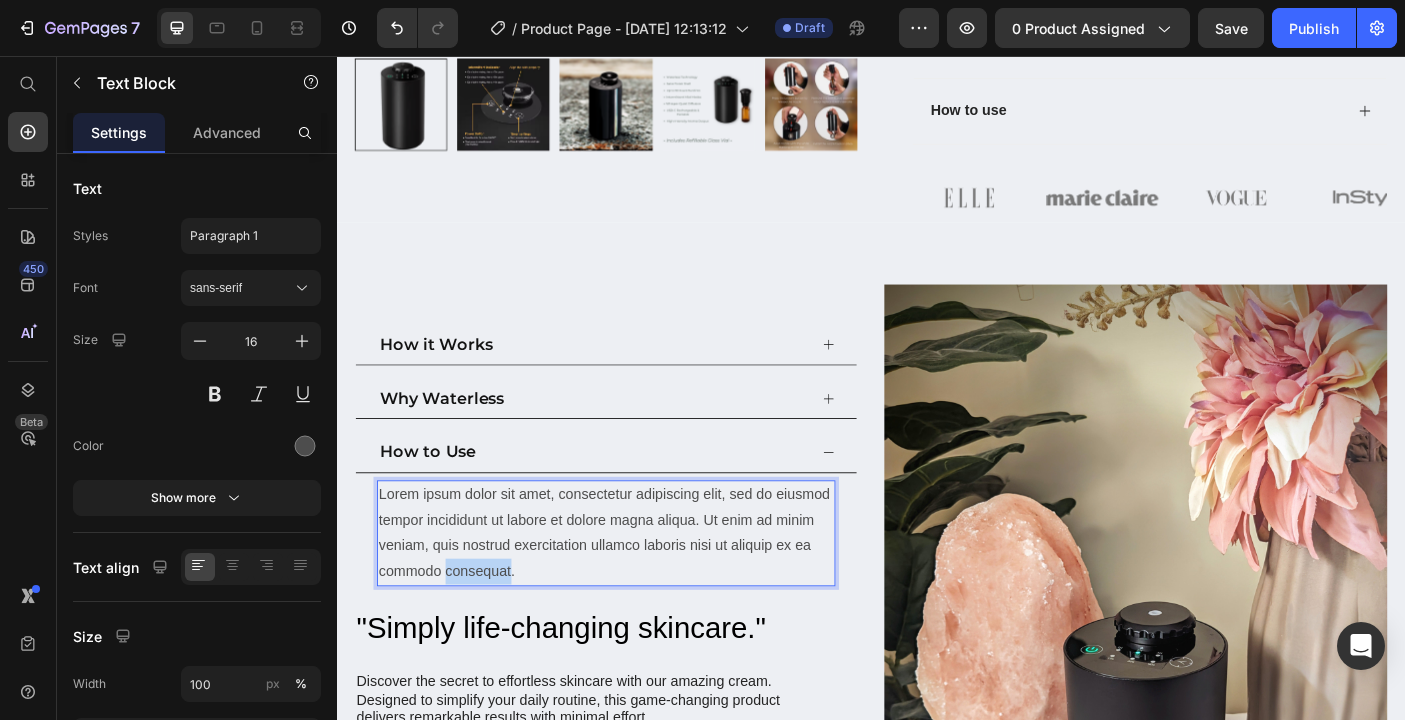 click on "Lorem ipsum dolor sit amet, consectetur adipiscing elit, sed do eiusmod tempor incididunt ut labore et dolore magna aliqua. Ut enim ad minim veniam, quis nostrud exercitation ullamco laboris nisi ut aliquip ex ea commodo consequat." at bounding box center (639, 592) 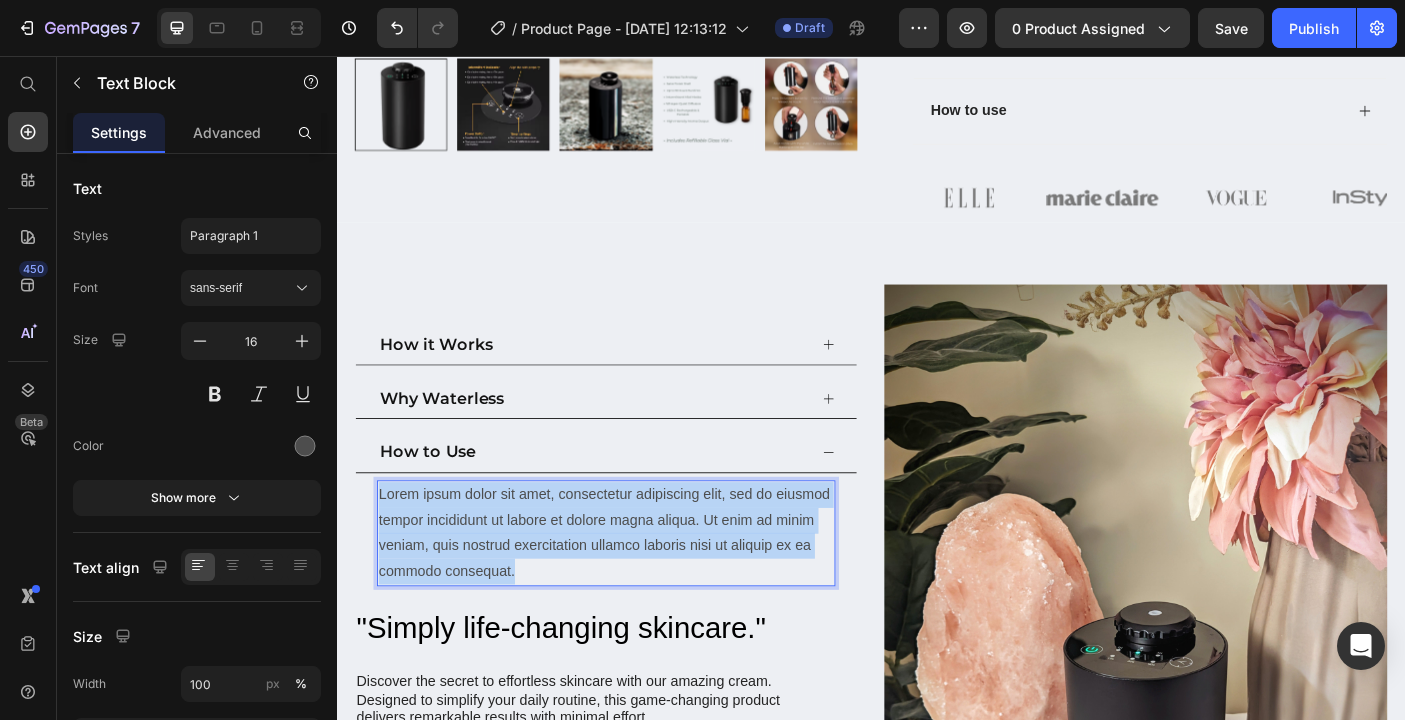 click on "Lorem ipsum dolor sit amet, consectetur adipiscing elit, sed do eiusmod tempor incididunt ut labore et dolore magna aliqua. Ut enim ad minim veniam, quis nostrud exercitation ullamco laboris nisi ut aliquip ex ea commodo consequat." at bounding box center [639, 592] 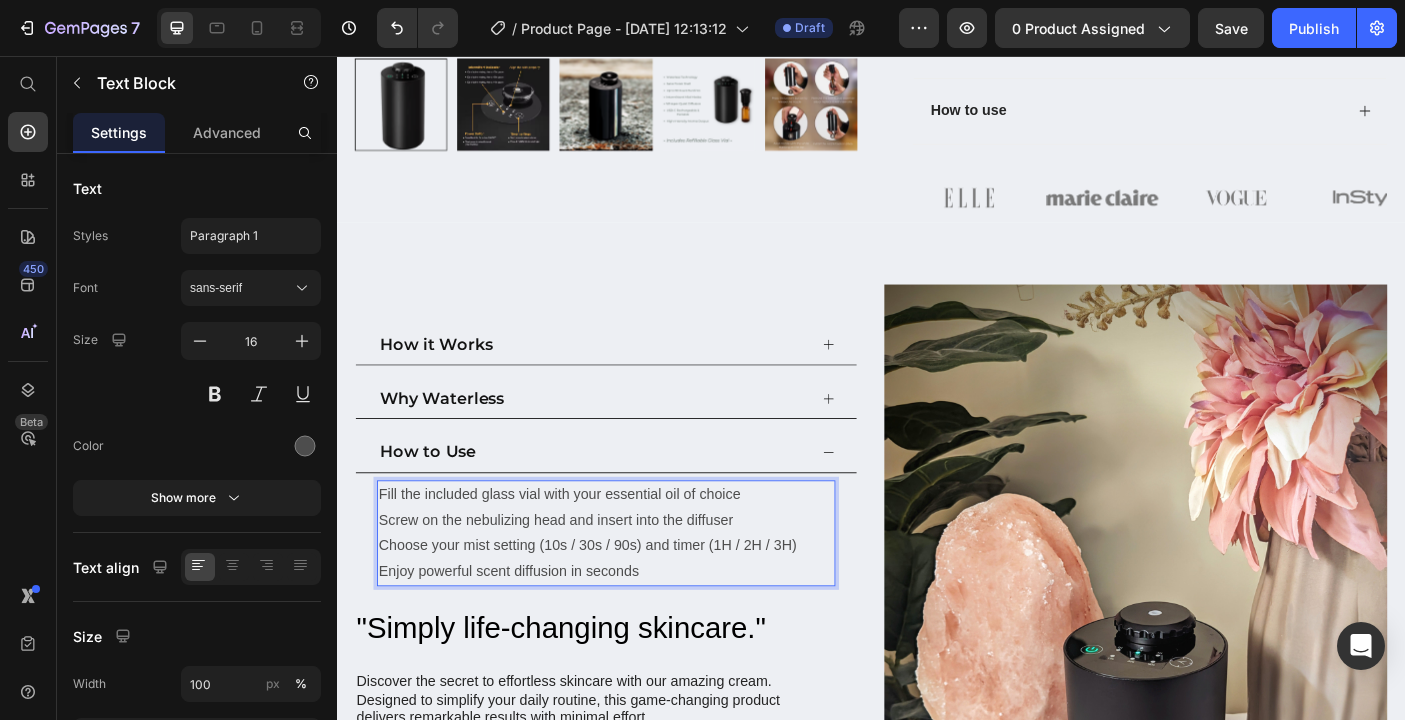 click on "Fill the included glass vial with your essential oil of choice" at bounding box center [639, 549] 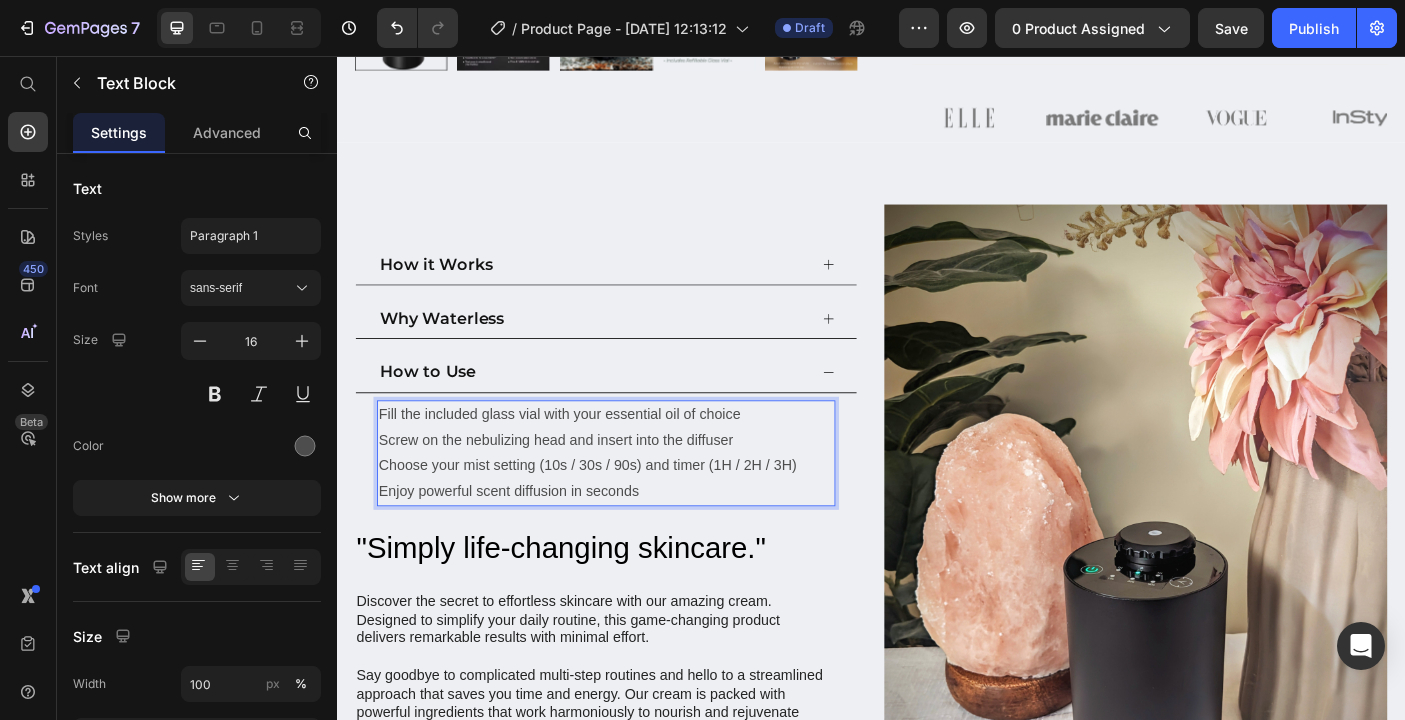 scroll, scrollTop: 836, scrollLeft: 0, axis: vertical 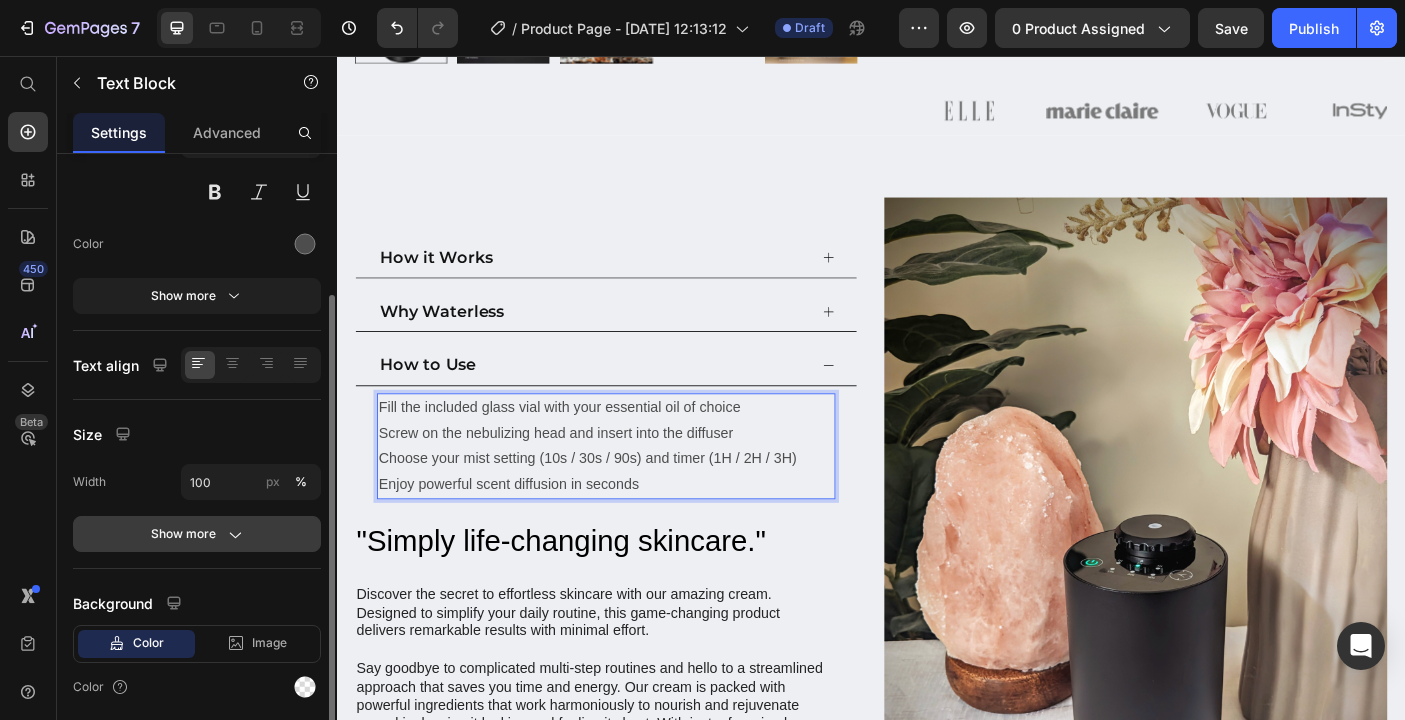 click 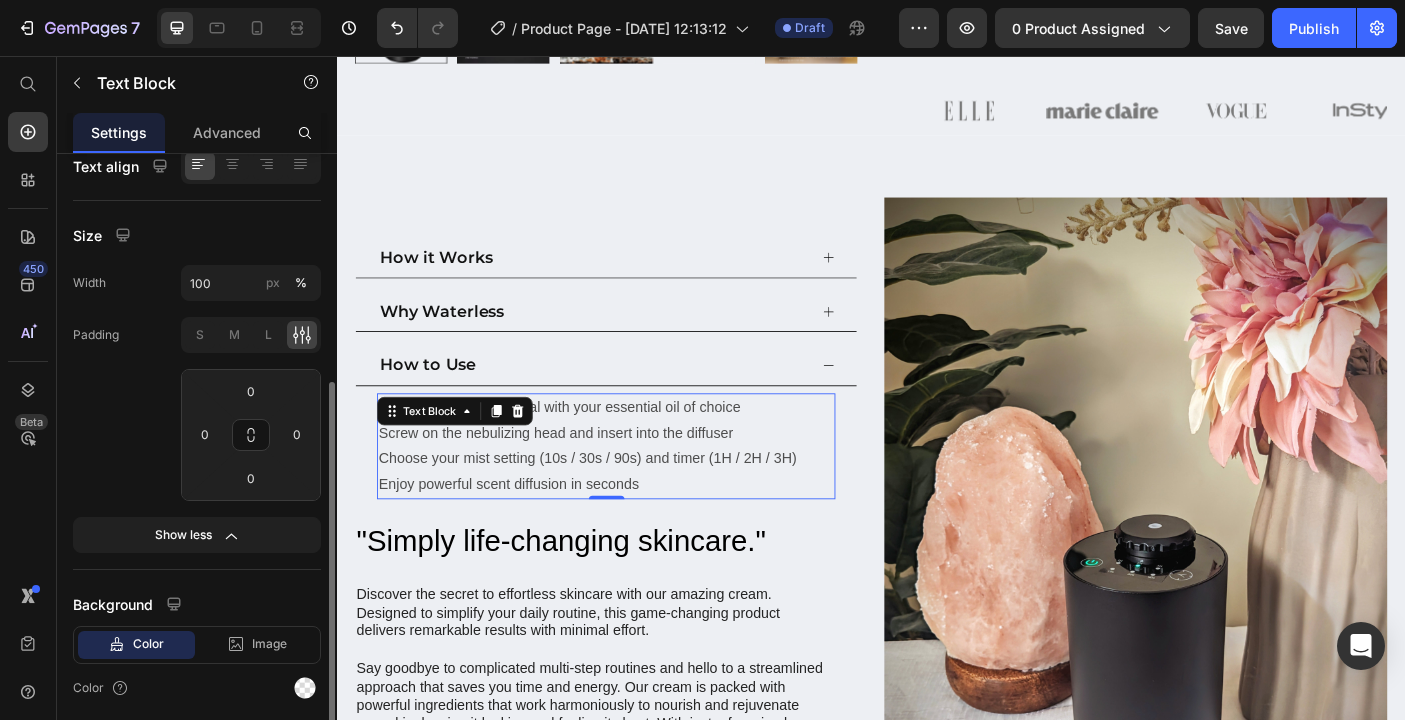 scroll, scrollTop: 404, scrollLeft: 0, axis: vertical 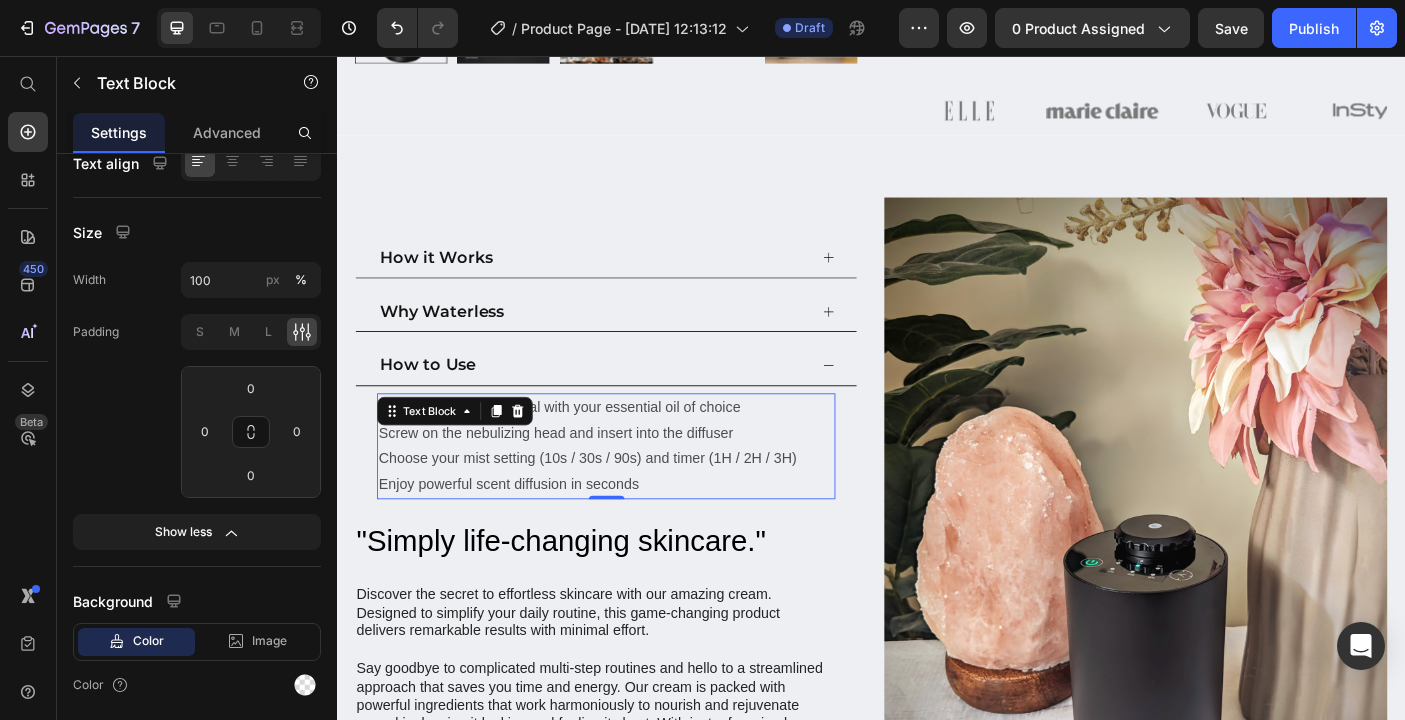 click on "Enjoy powerful scent diffusion in seconds" at bounding box center [639, 537] 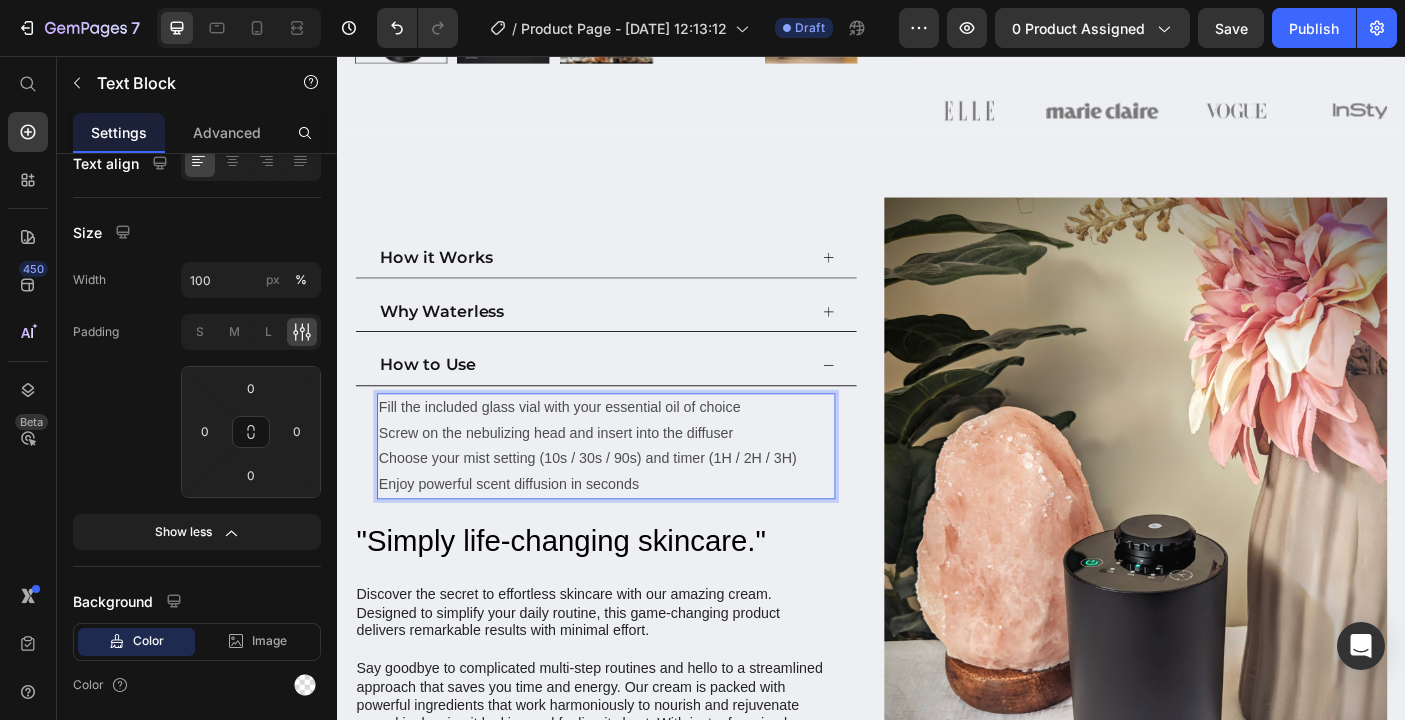 click on "Enjoy powerful scent diffusion in seconds" at bounding box center (639, 537) 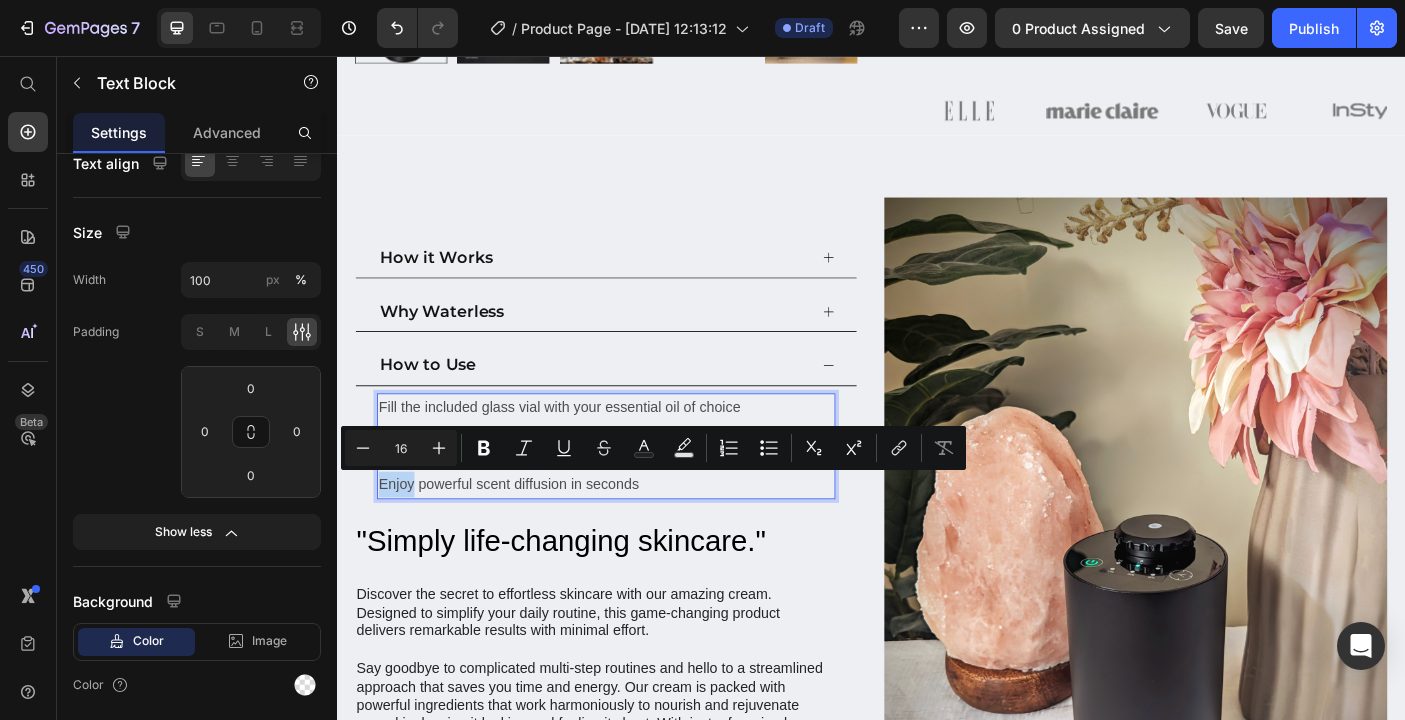 click on "Enjoy powerful scent diffusion in seconds" at bounding box center (639, 537) 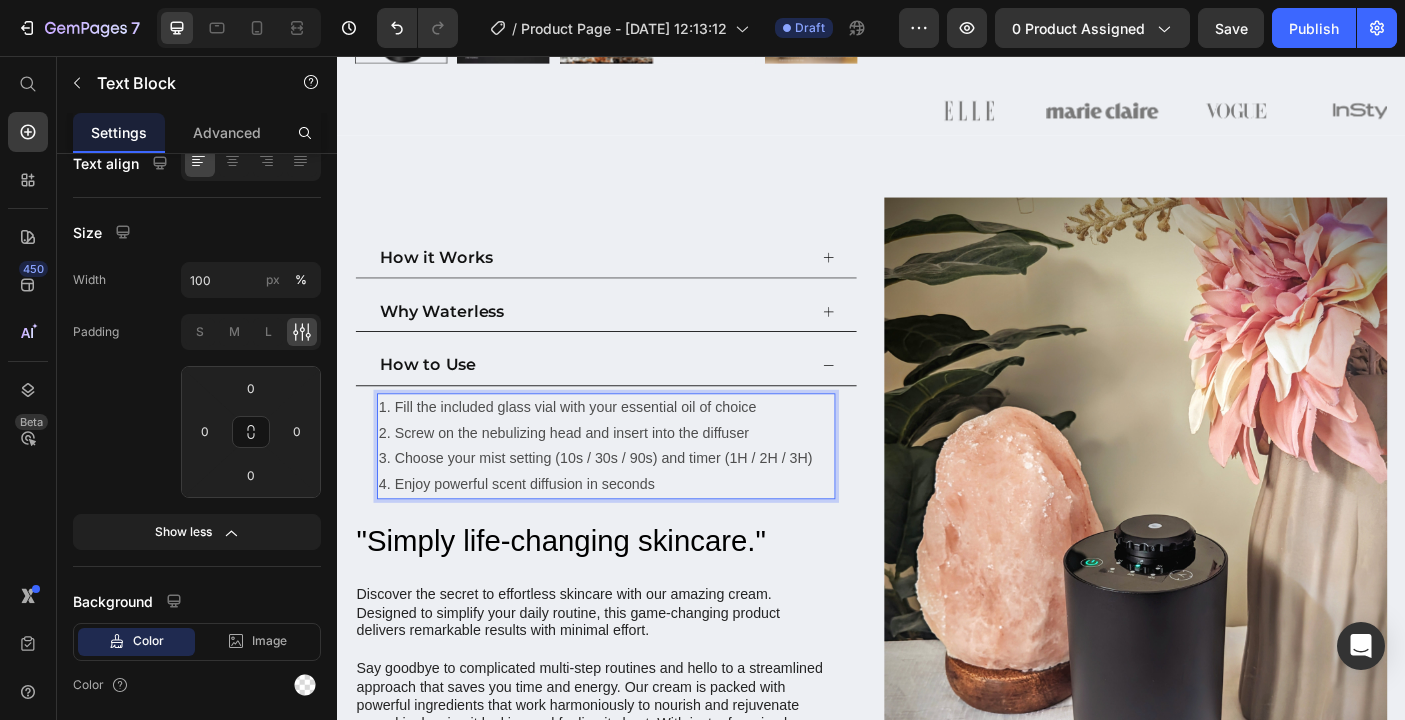 click on "4. Enjoy powerful scent diffusion in seconds" at bounding box center [639, 537] 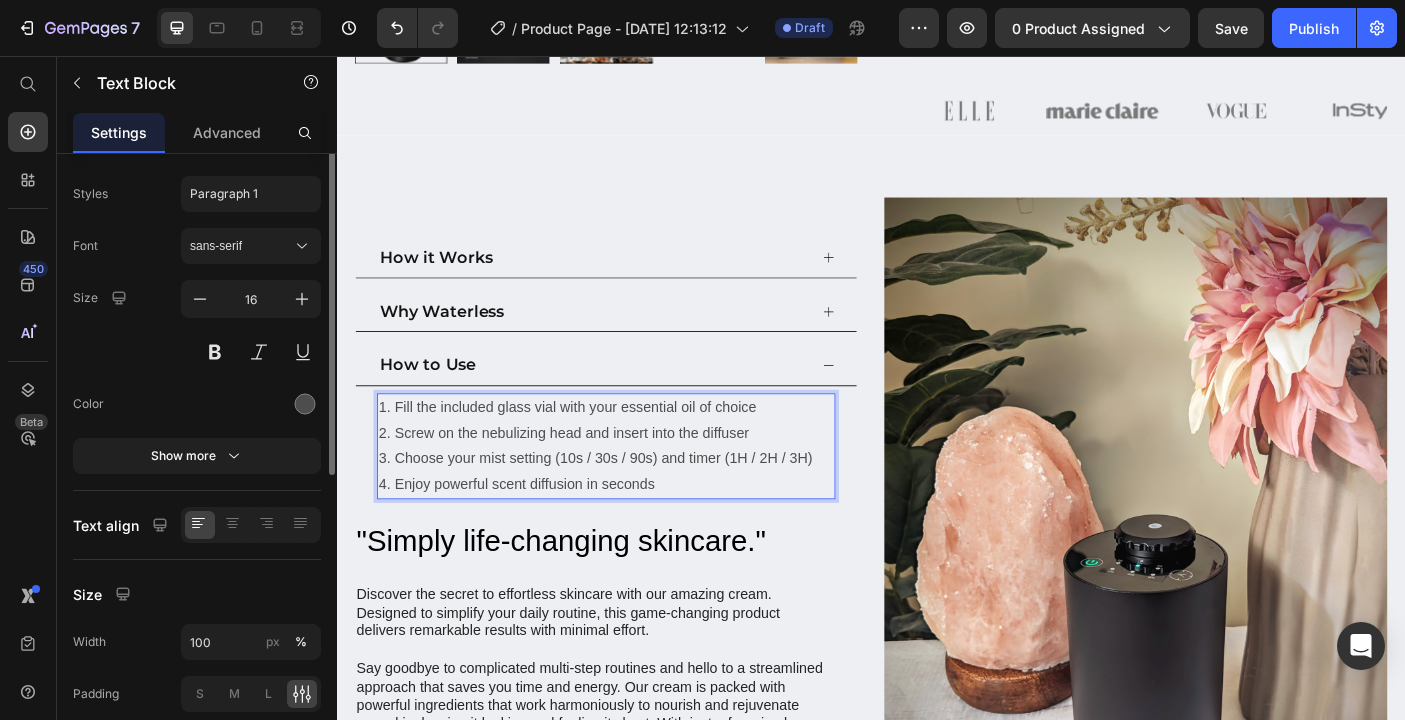 scroll, scrollTop: 0, scrollLeft: 0, axis: both 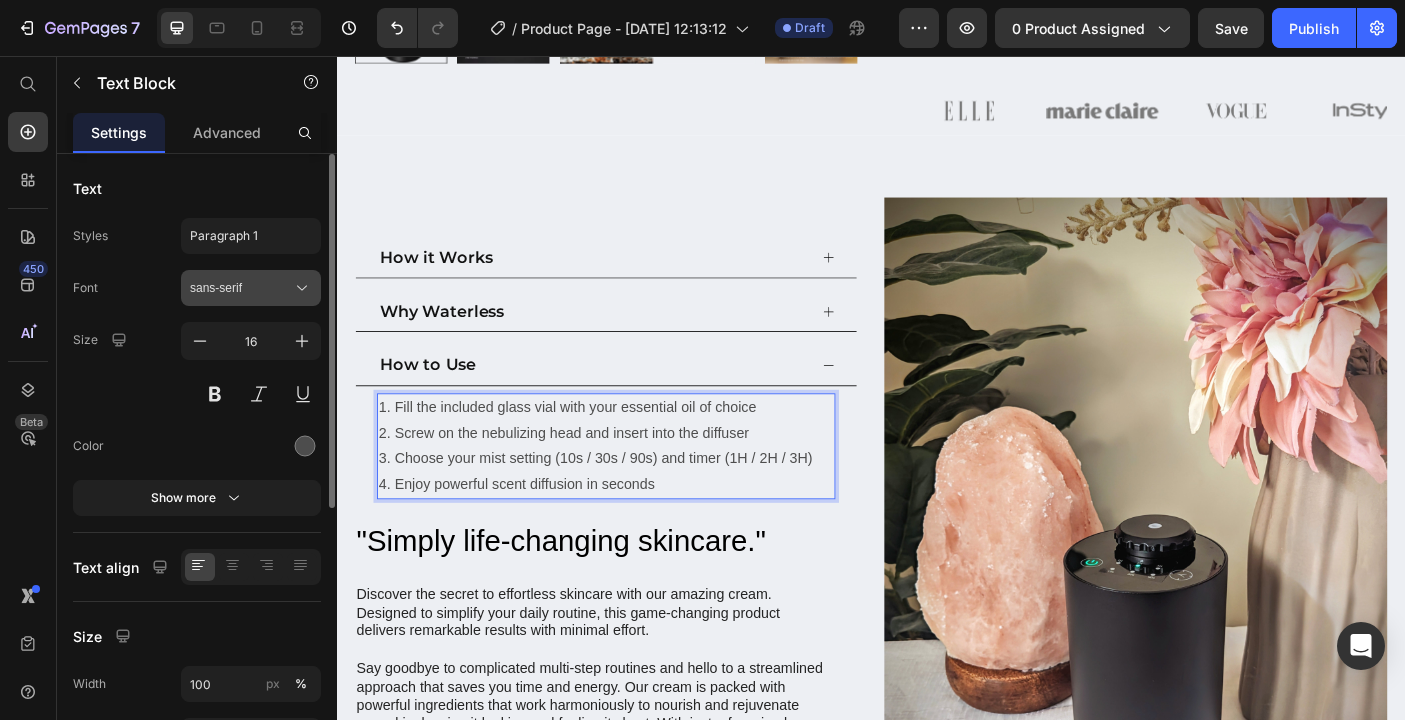 click 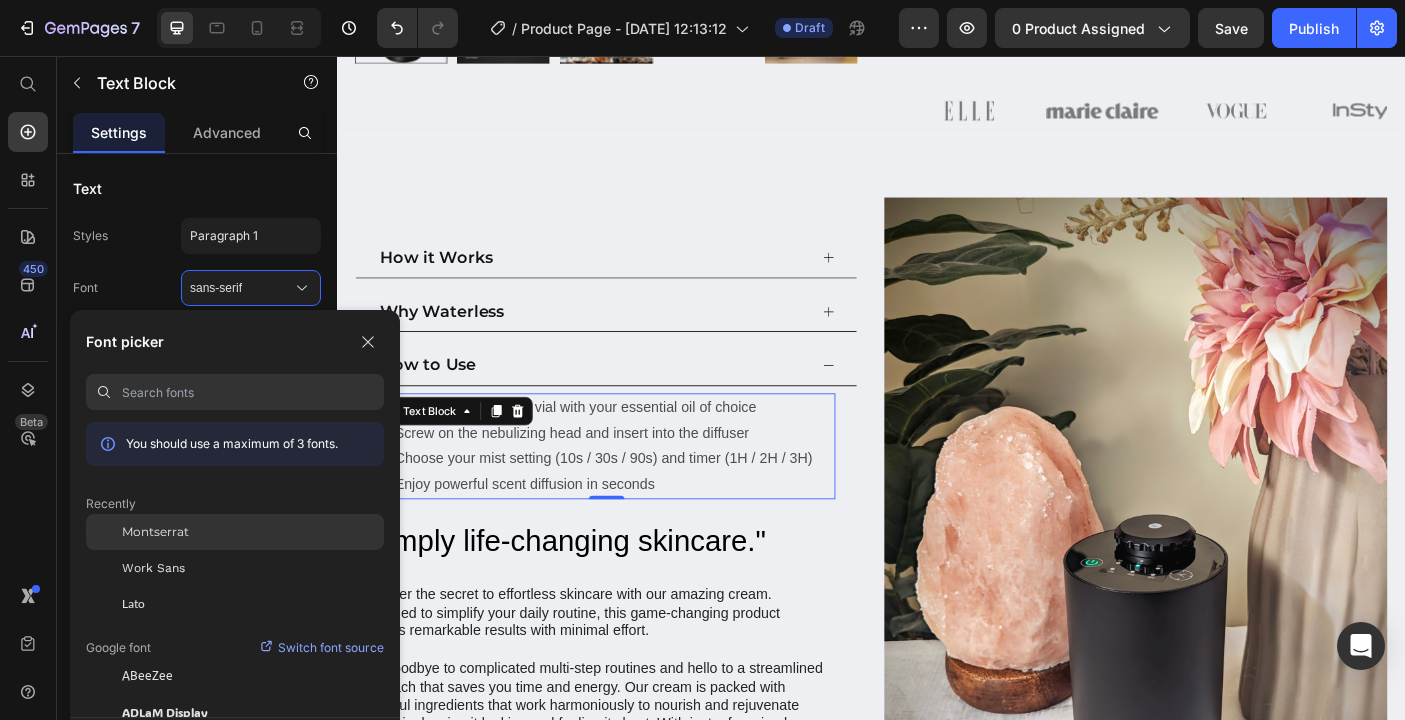 click on "Montserrat" 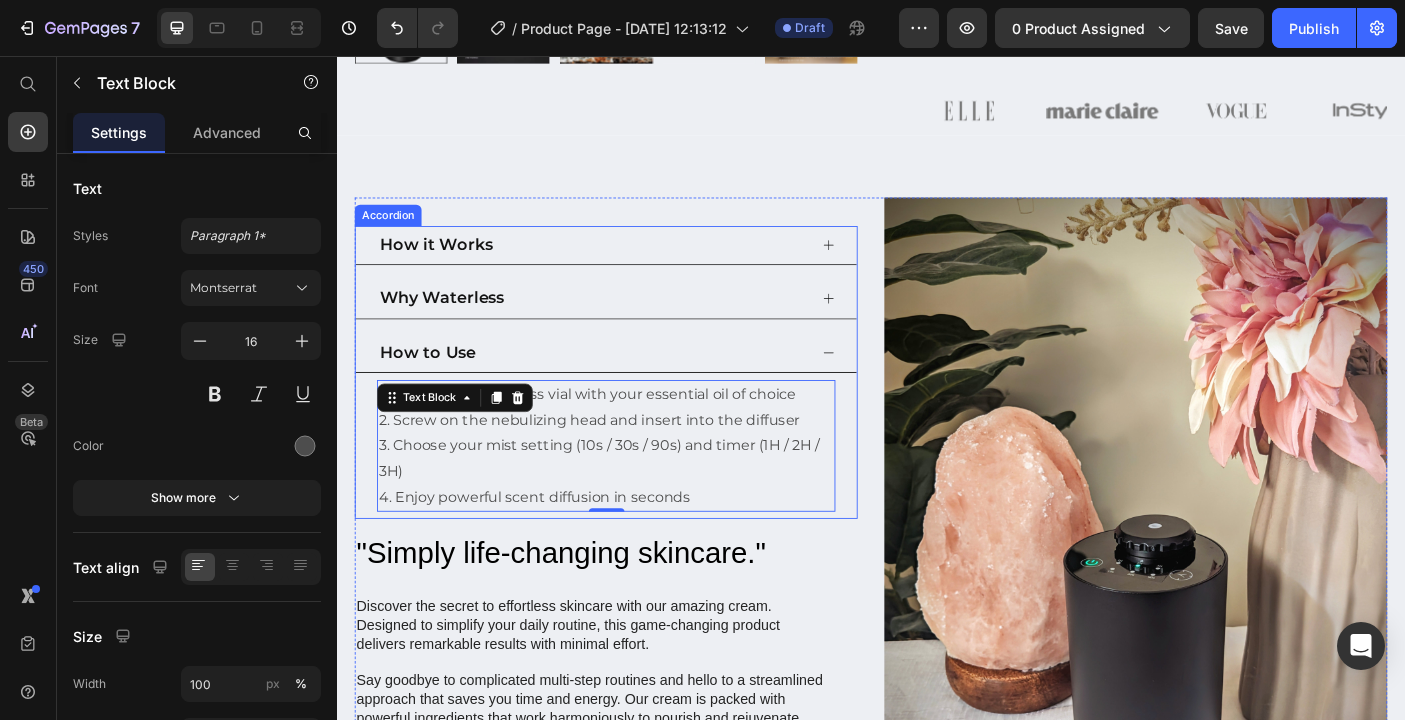 click on "Why Waterless" at bounding box center (639, 329) 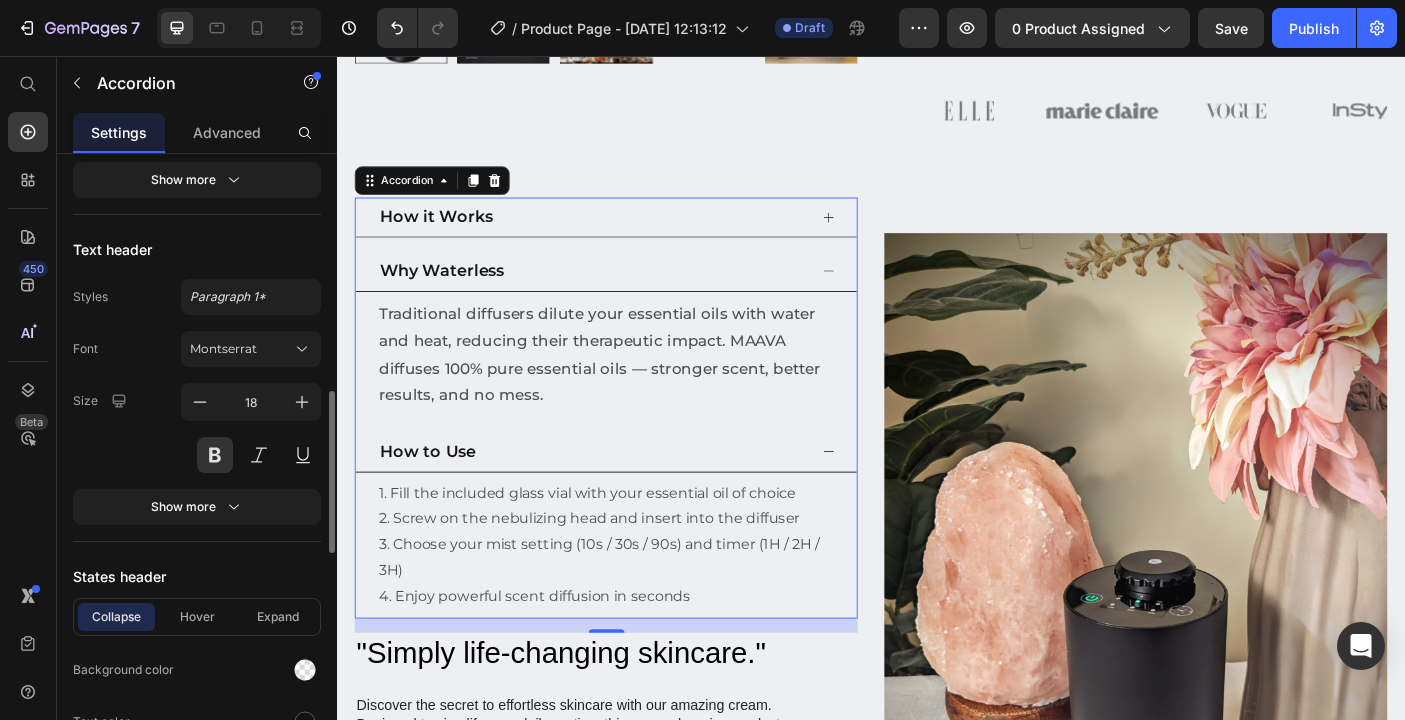 scroll, scrollTop: 882, scrollLeft: 0, axis: vertical 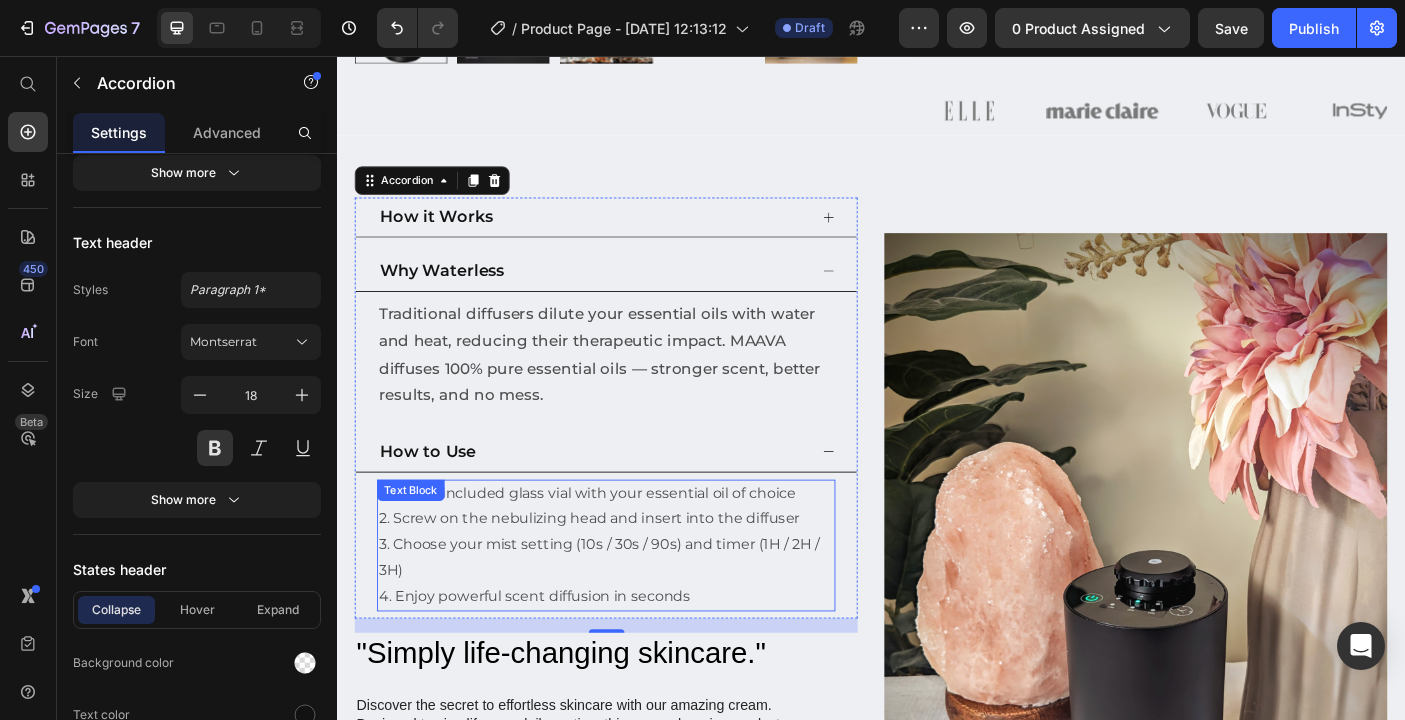 click on "2. Screw on the nebulizing head and insert into the diffuser" at bounding box center (639, 576) 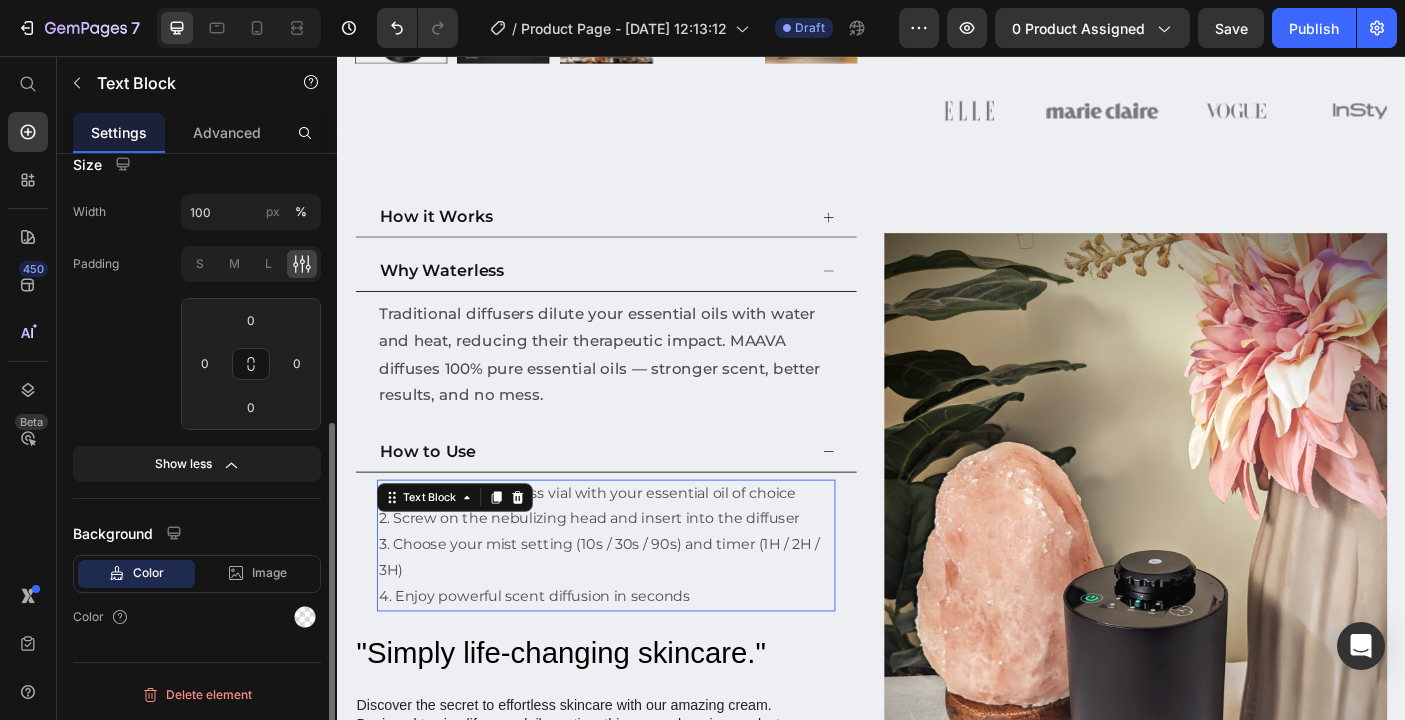scroll, scrollTop: 0, scrollLeft: 0, axis: both 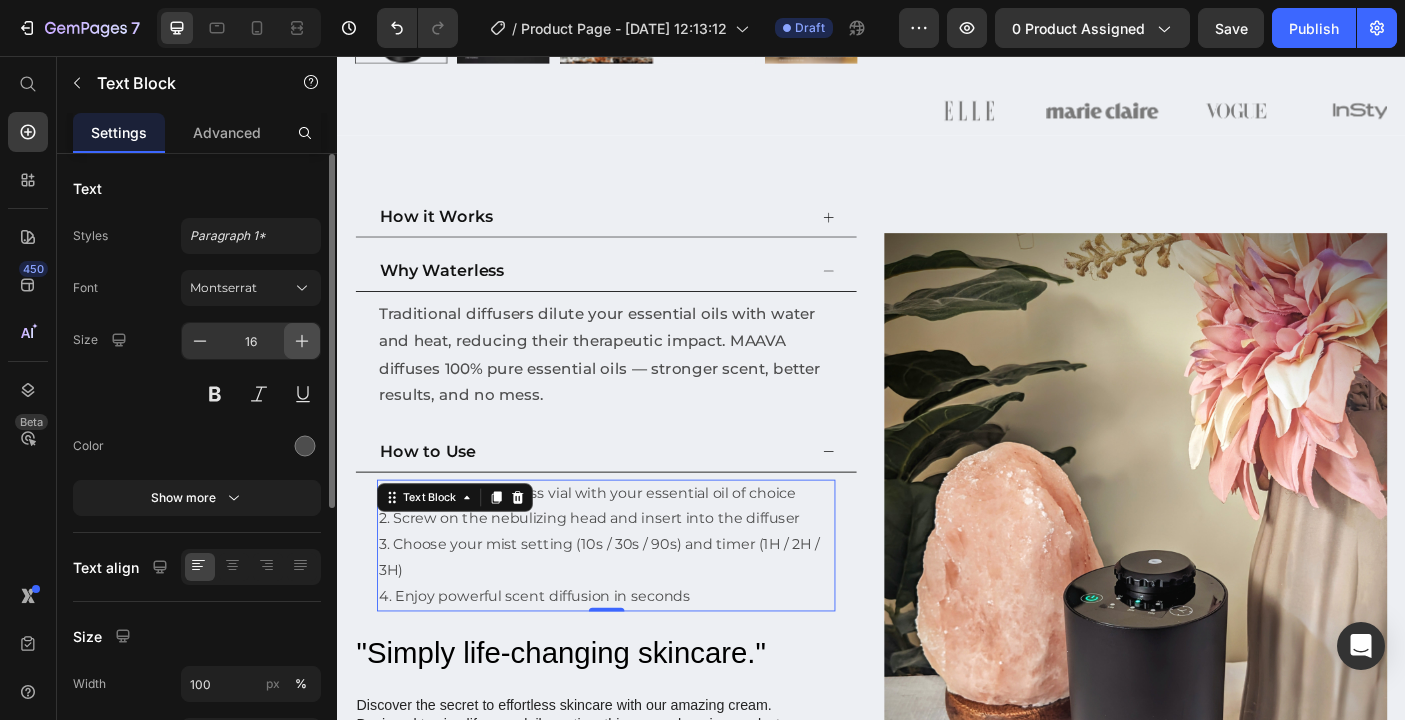 click 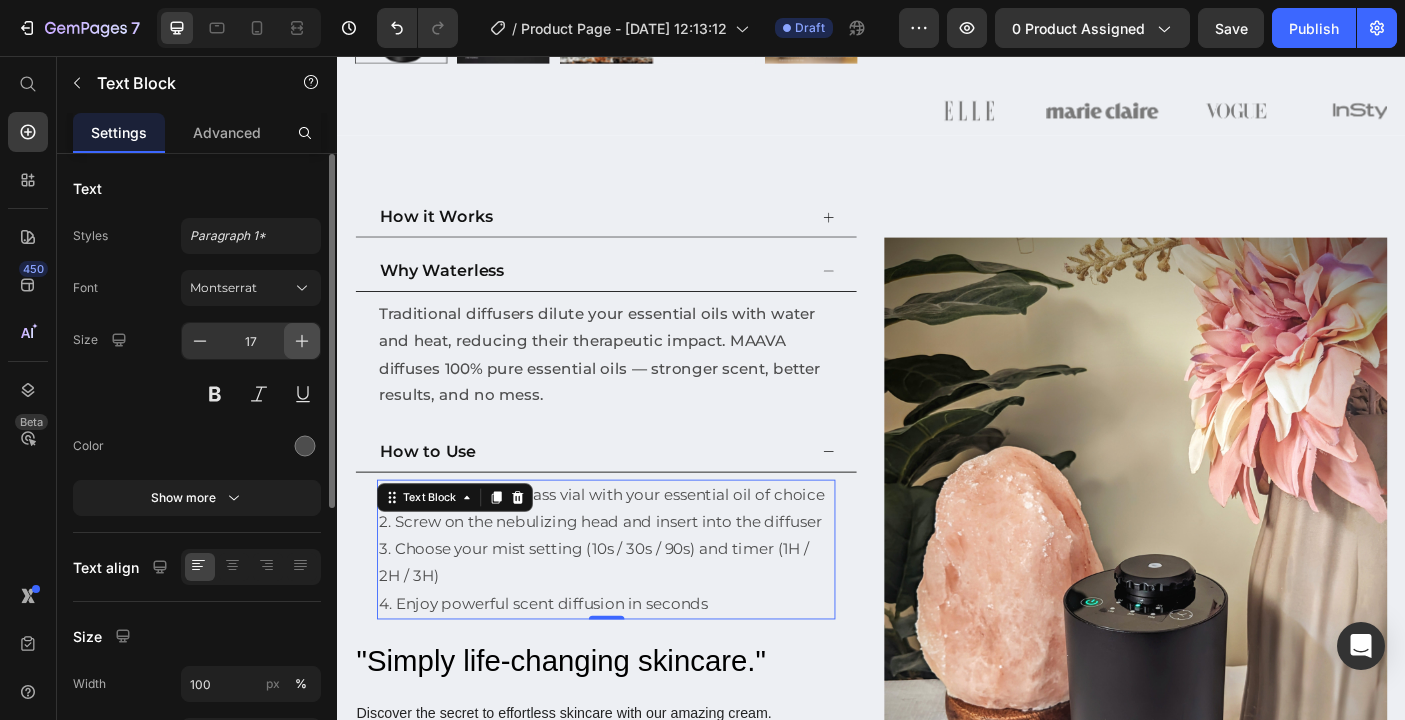 click 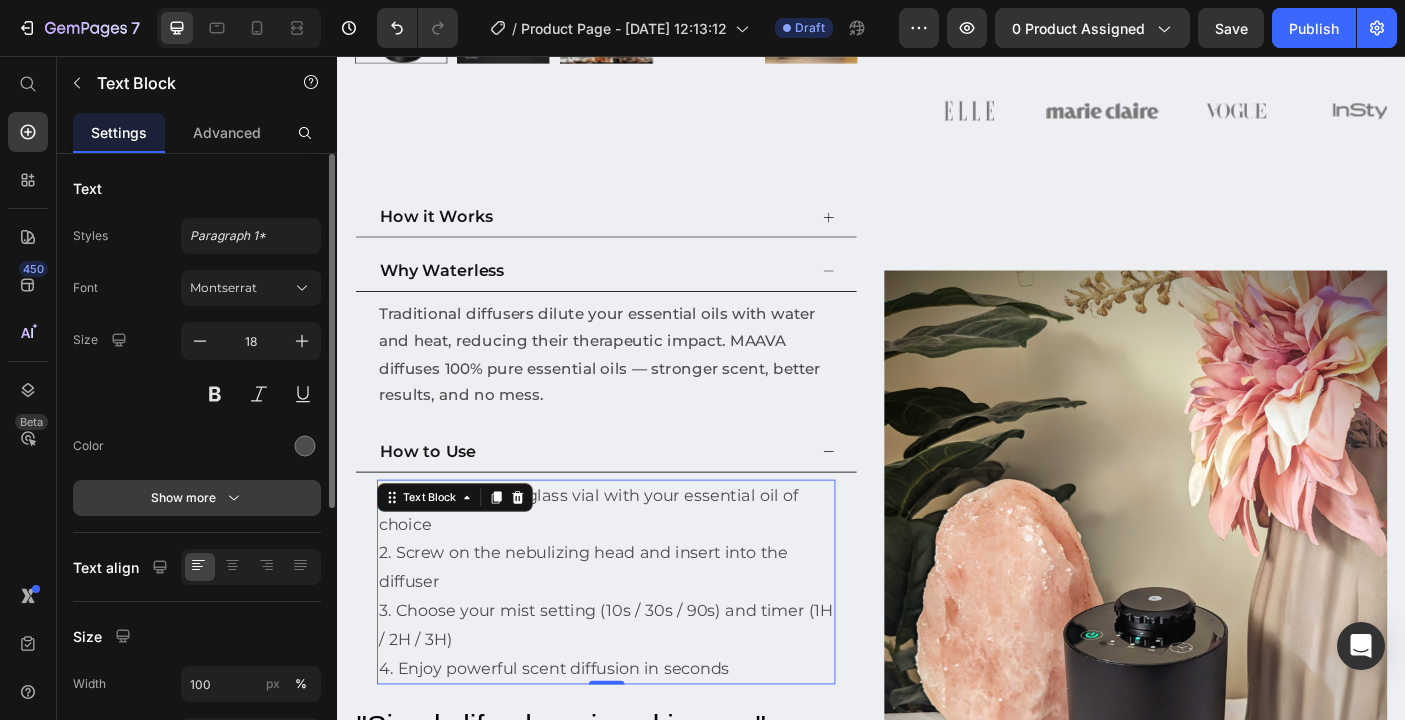 click on "Show more" at bounding box center [197, 498] 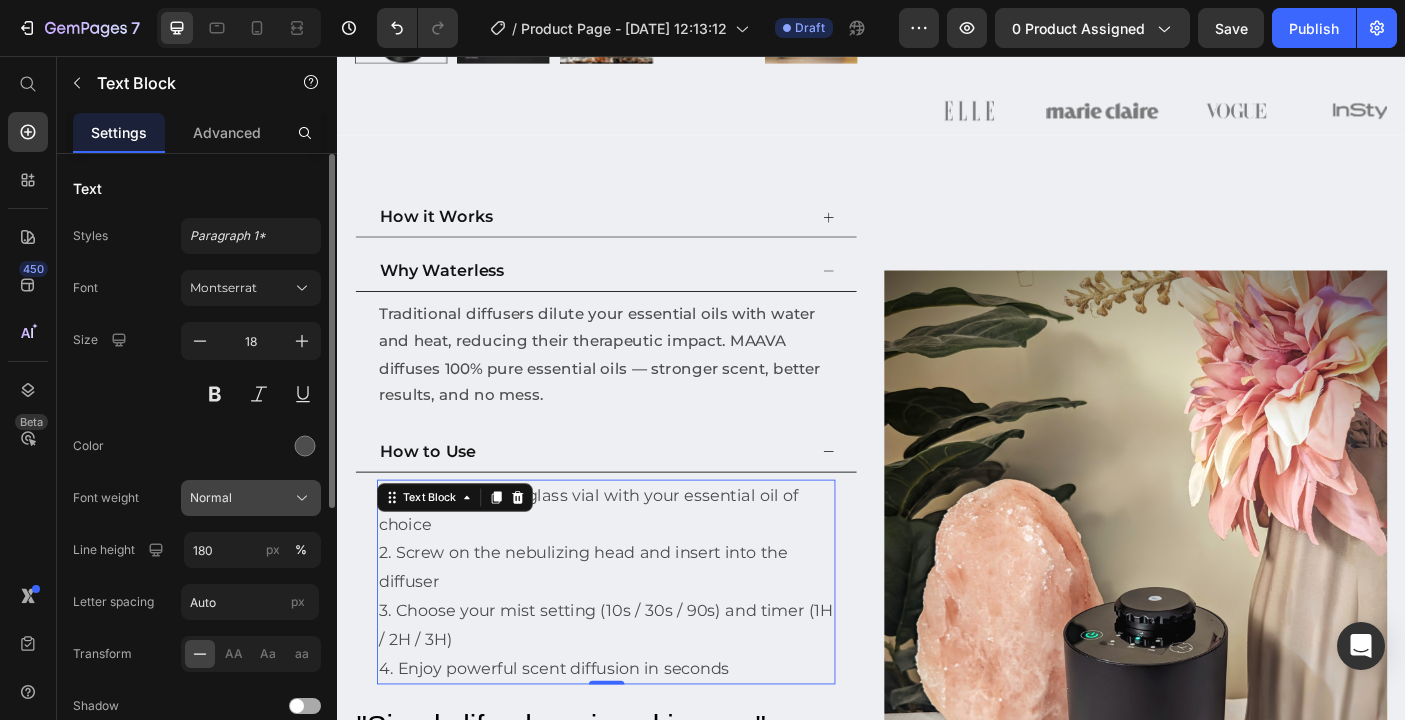 click on "Normal" 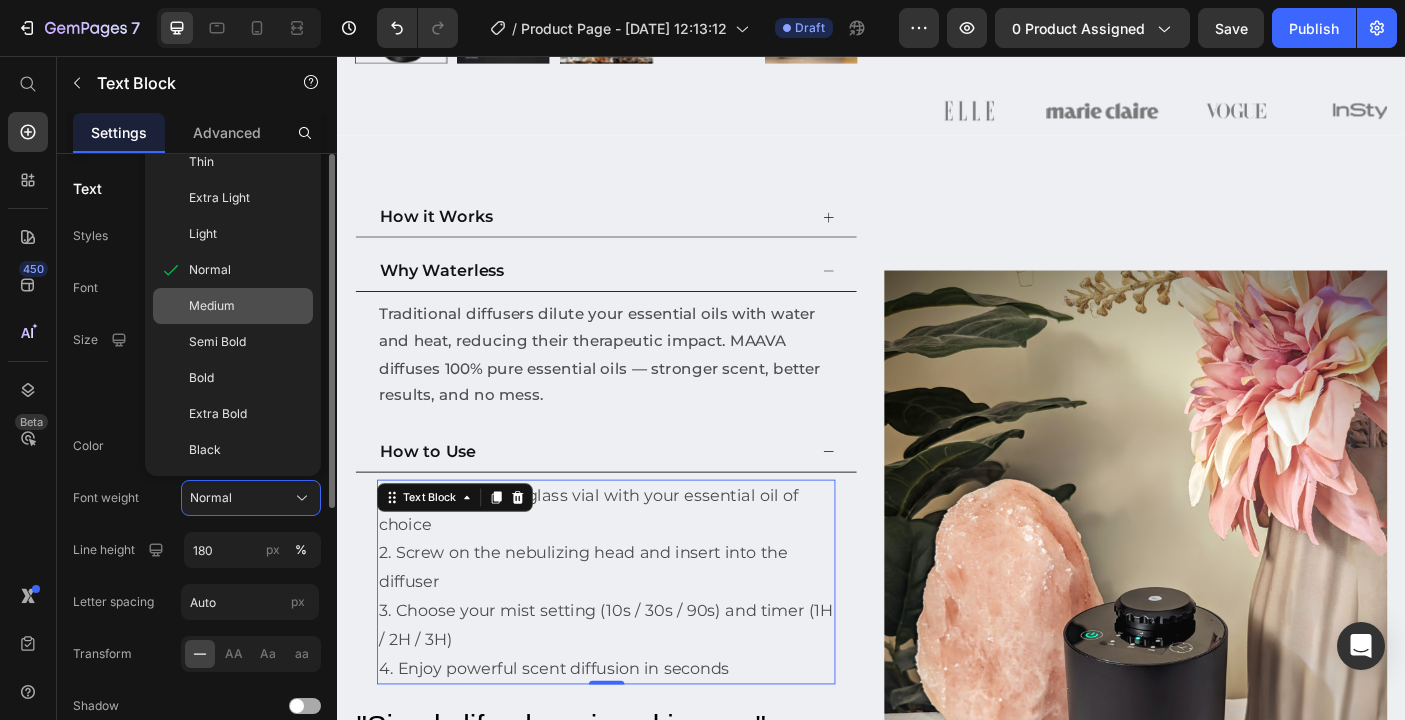 click on "Medium" at bounding box center (247, 306) 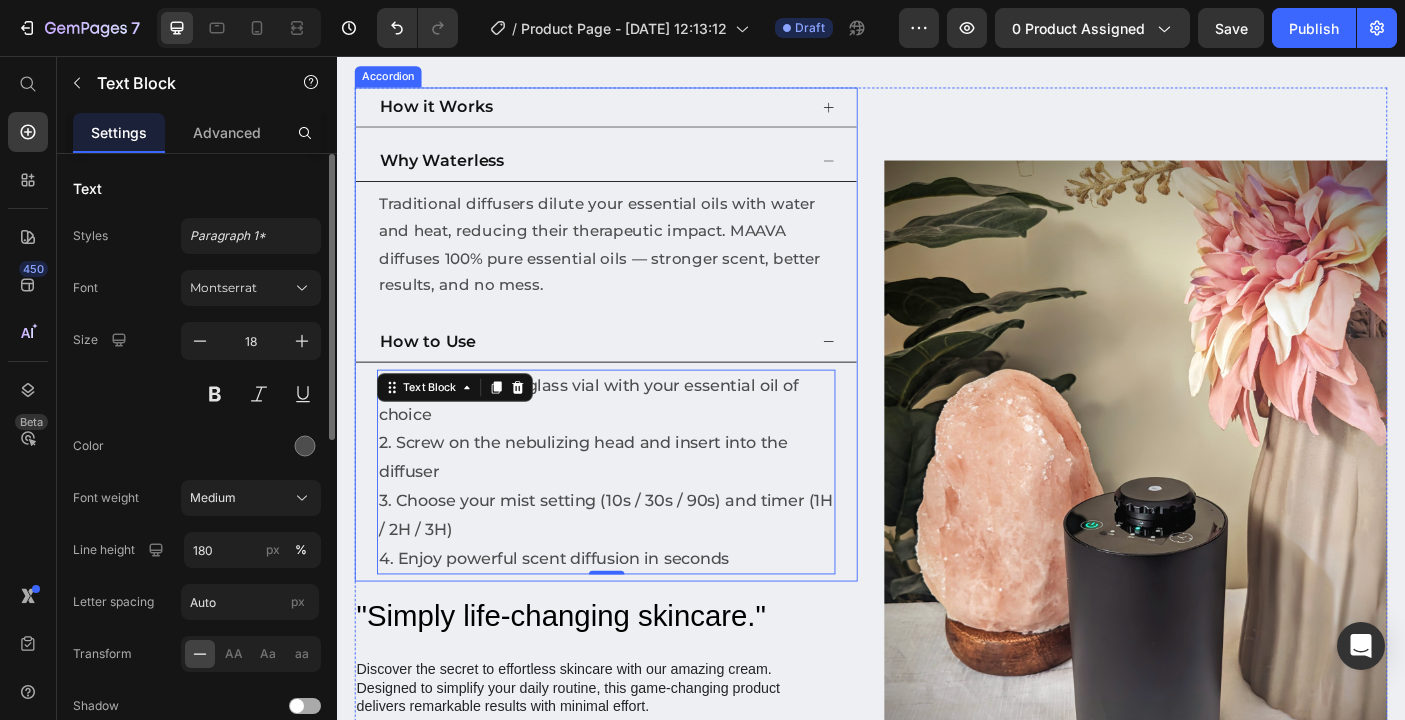 scroll, scrollTop: 1003, scrollLeft: 0, axis: vertical 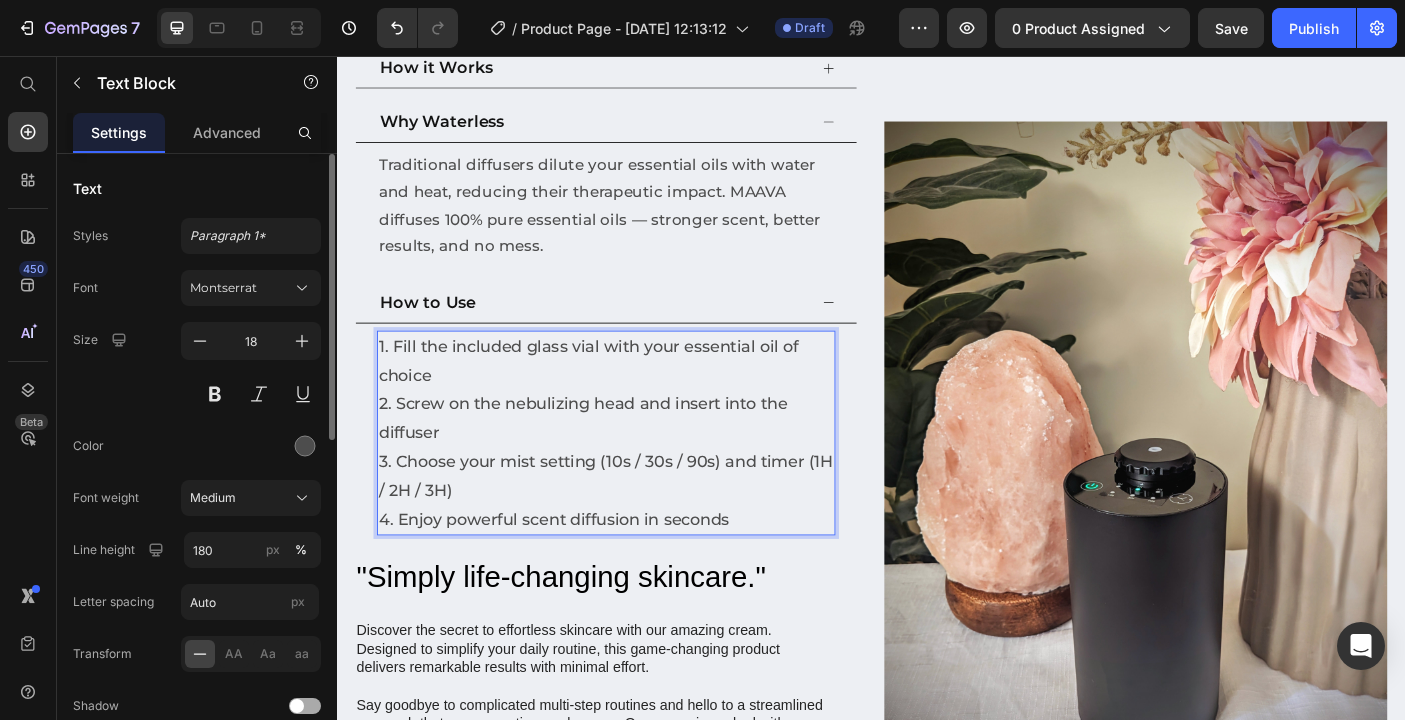 click on "4. Enjoy powerful scent diffusion in seconds" at bounding box center (639, 577) 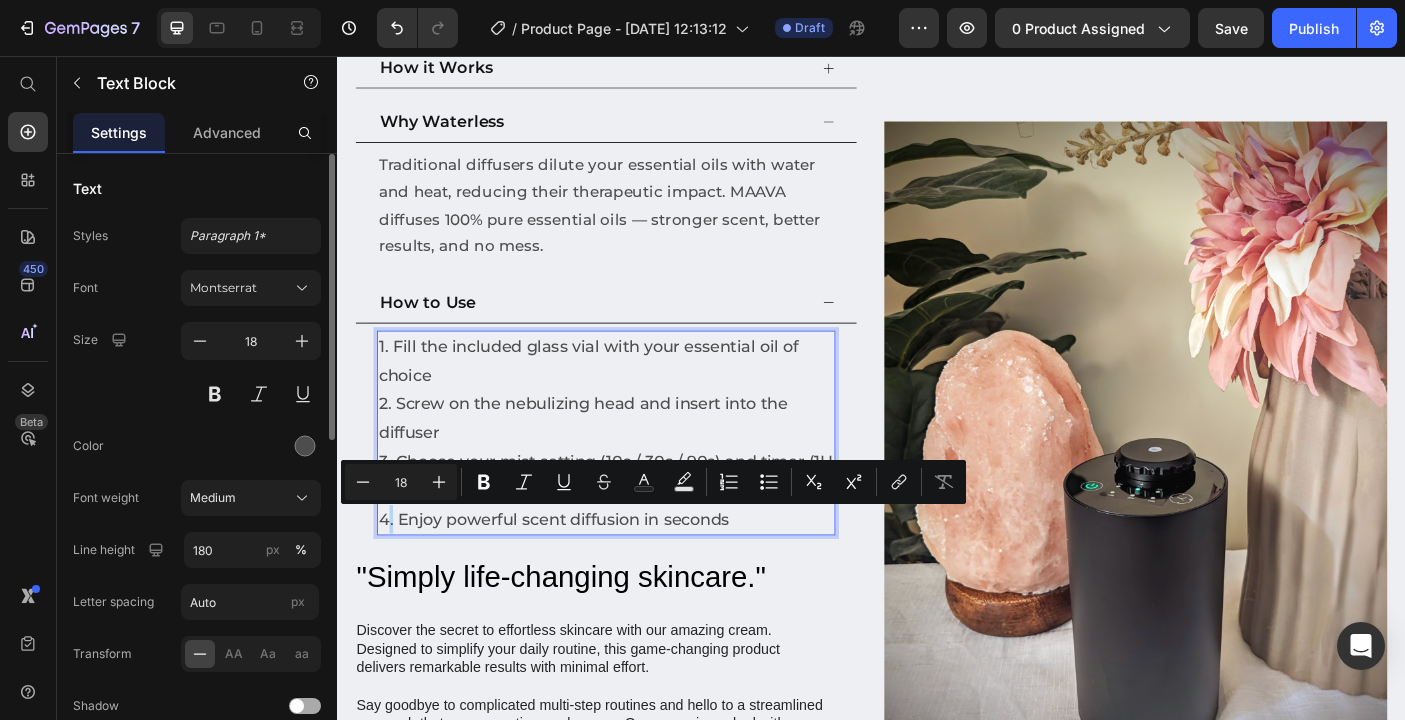 click on "4. Enjoy powerful scent diffusion in seconds" at bounding box center (639, 577) 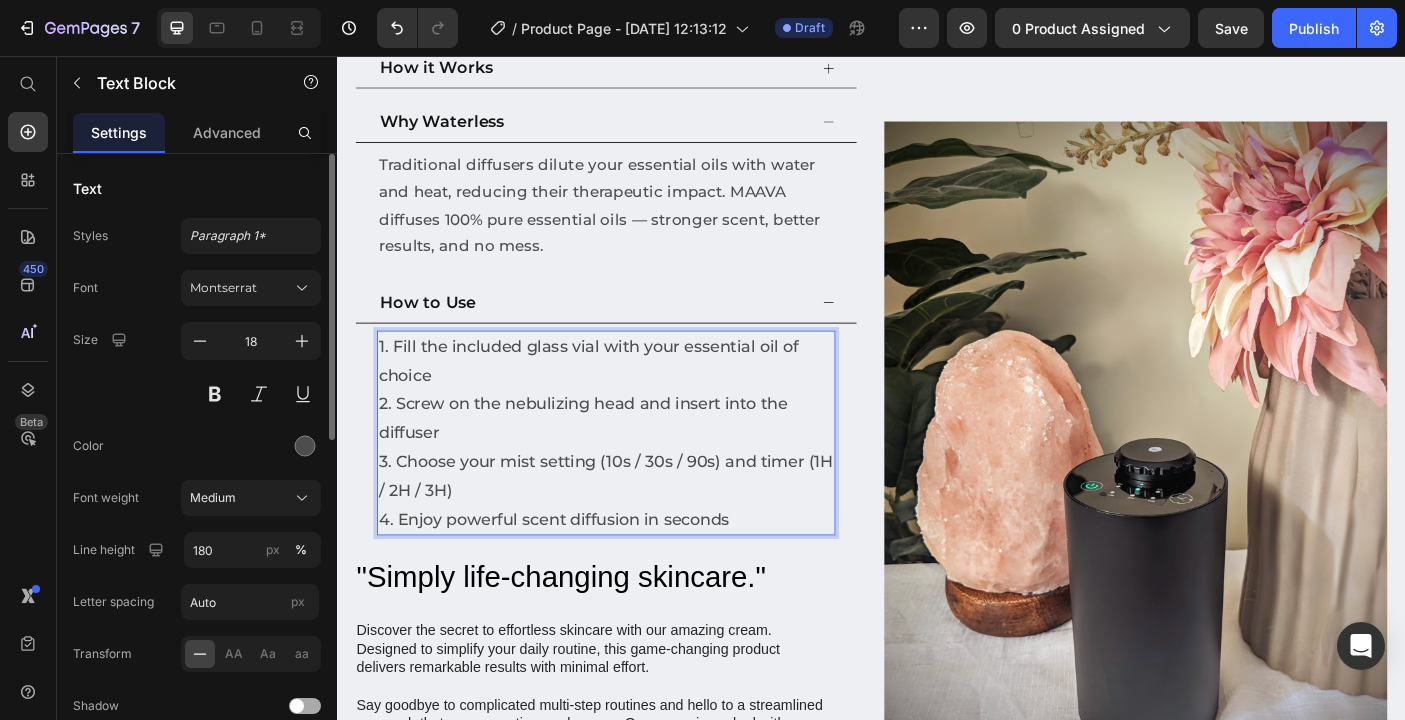 click on "4. Enjoy powerful scent diffusion in seconds" at bounding box center (639, 577) 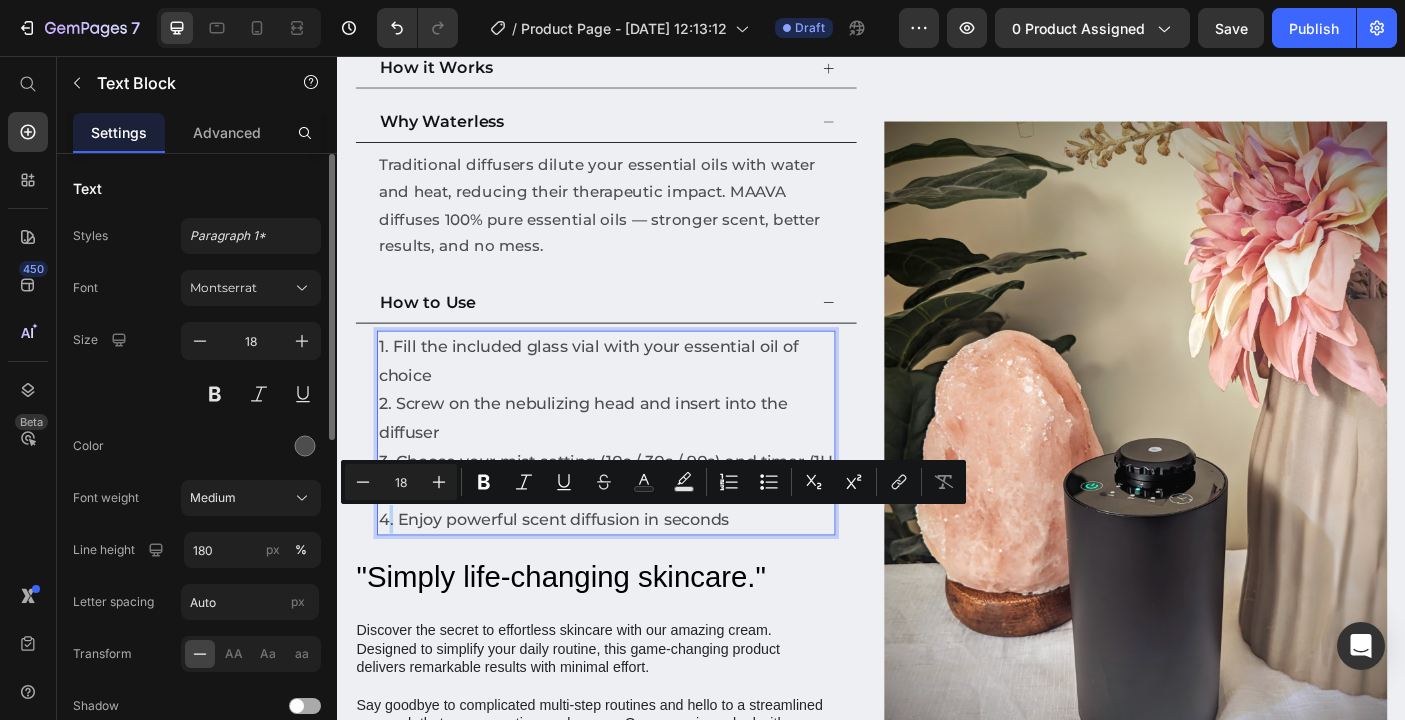 click on "4. Enjoy powerful scent diffusion in seconds" at bounding box center [639, 577] 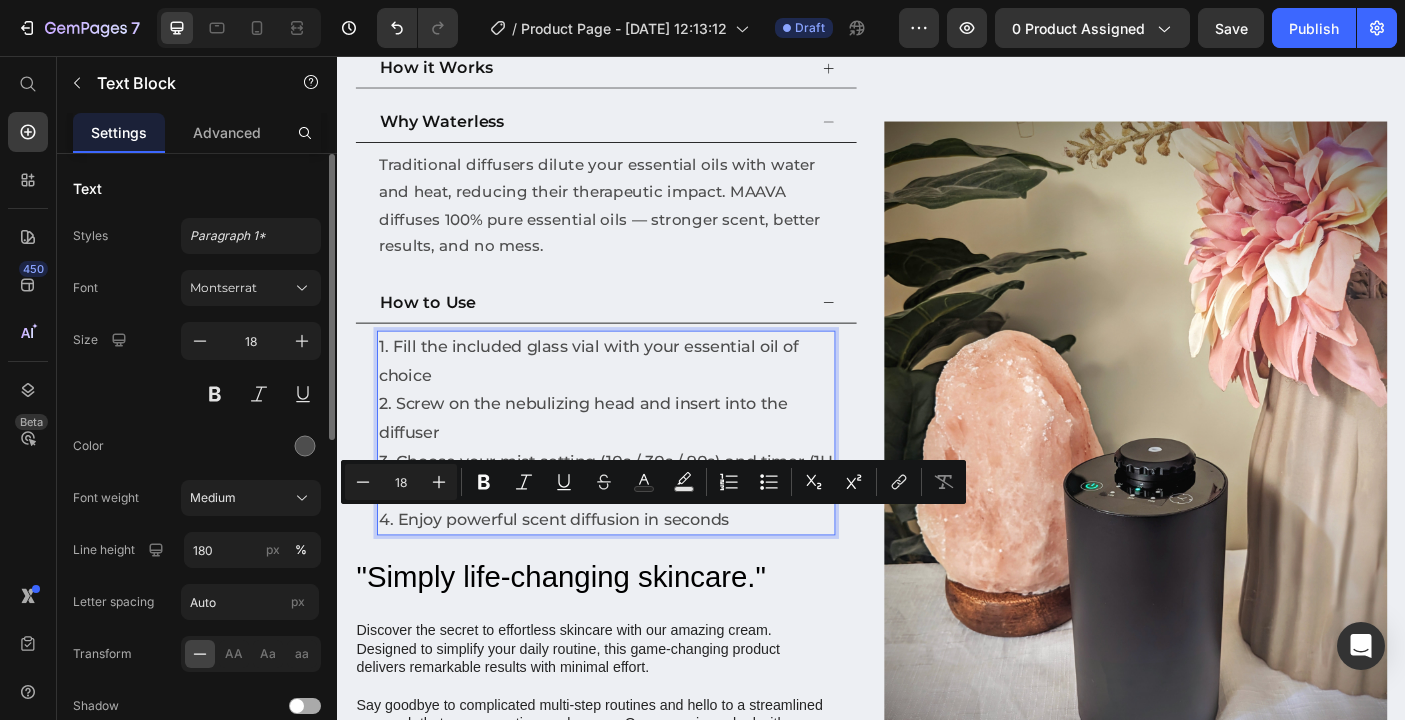click on "4. Enjoy powerful scent diffusion in seconds" at bounding box center [639, 577] 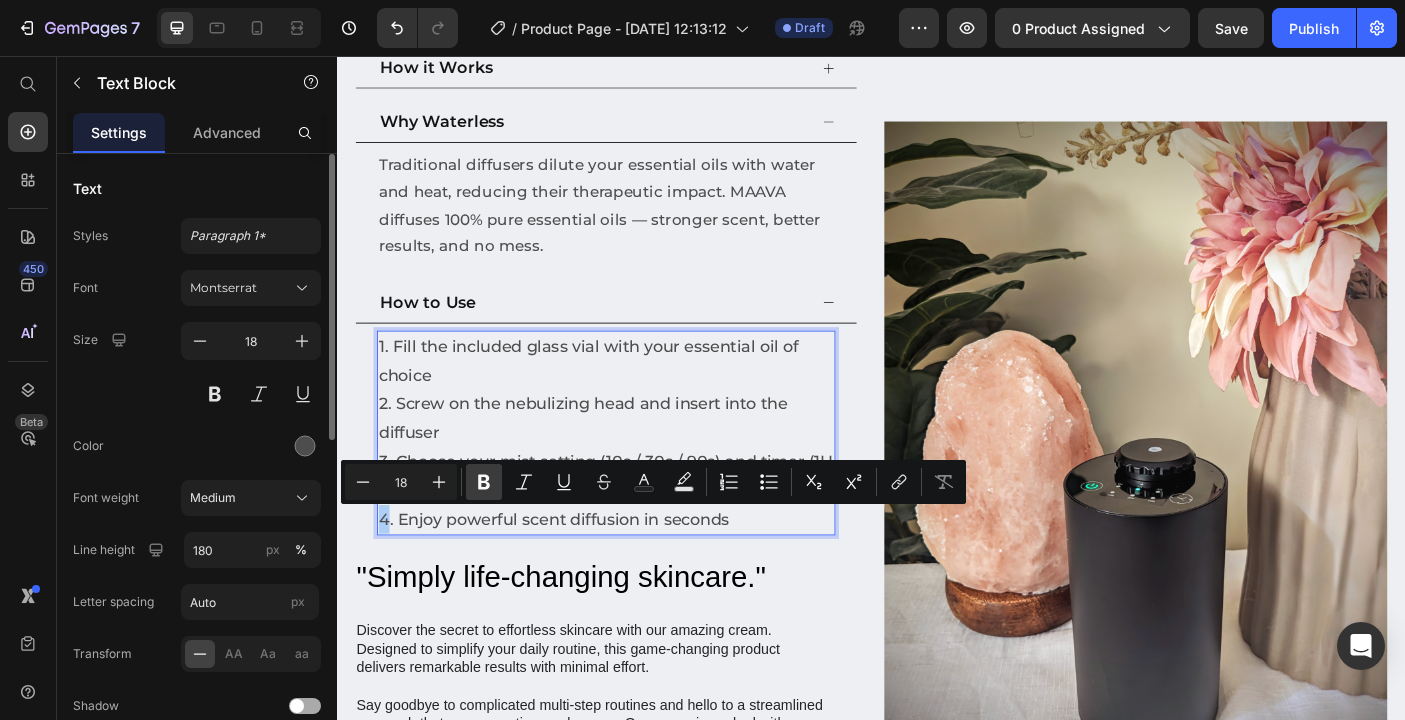 click on "Bold" at bounding box center [484, 482] 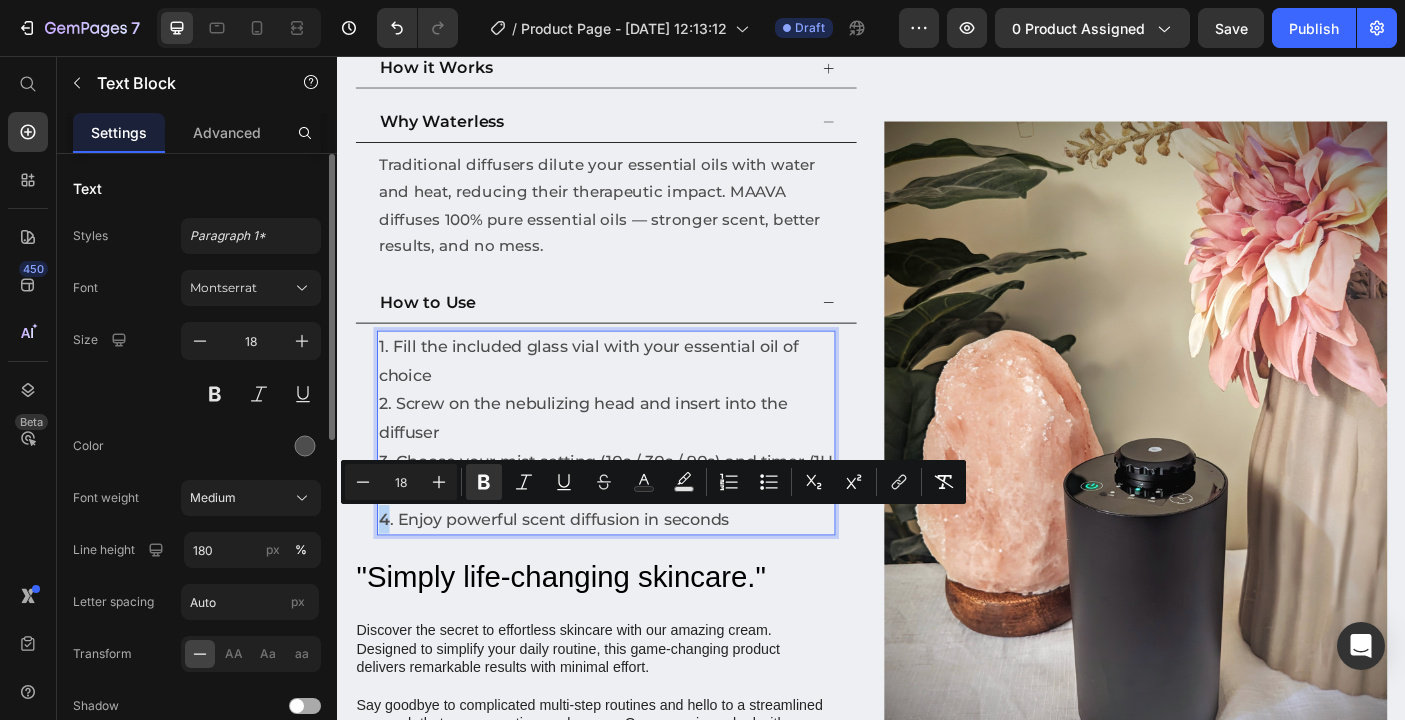 click on "2. Screw on the nebulizing head and insert into the diffuser" at bounding box center (639, 463) 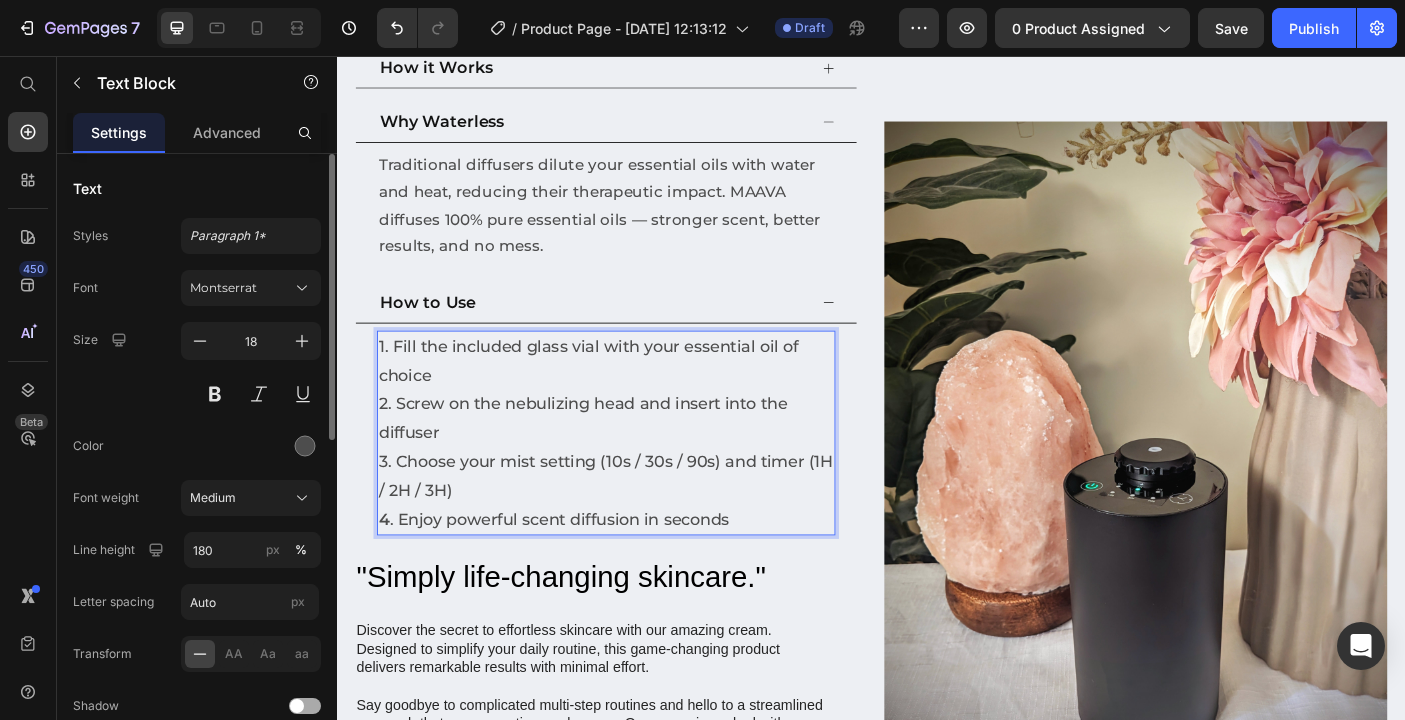 click on "4" at bounding box center [390, 577] 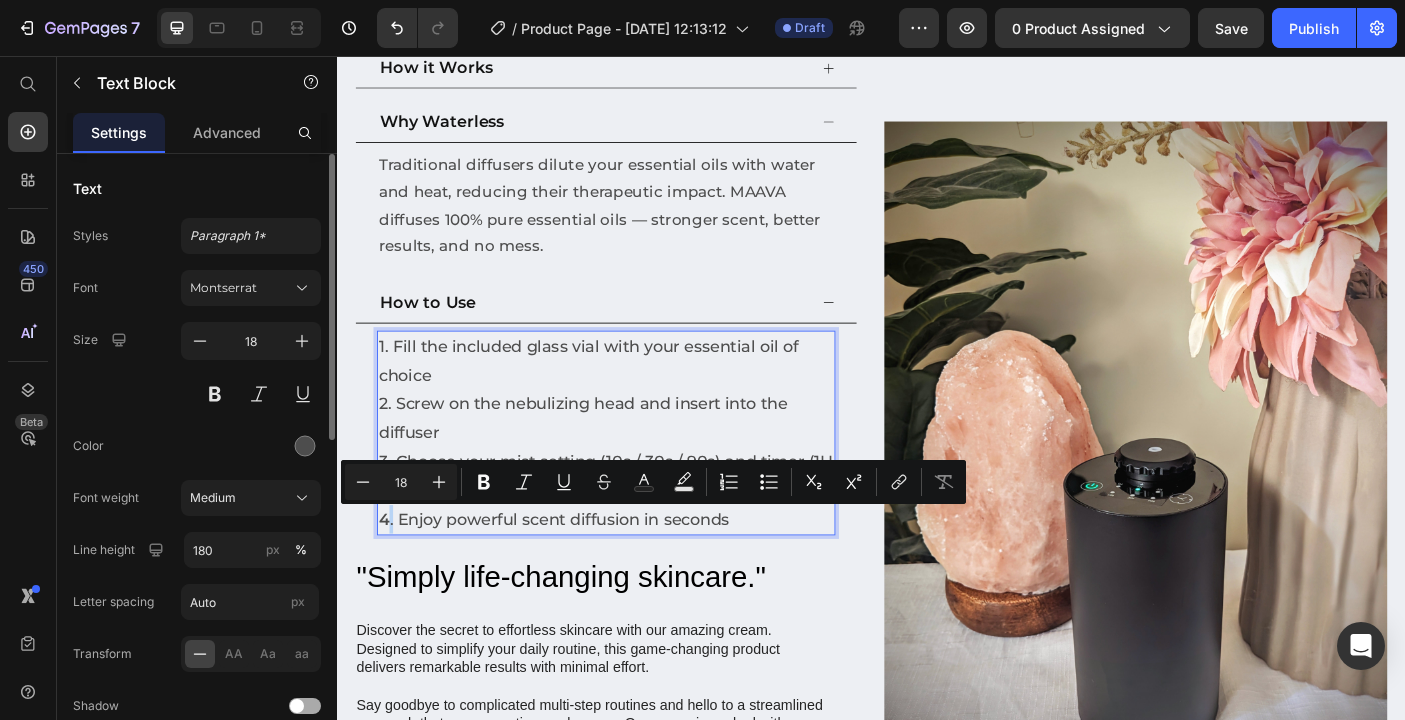 click on "4 . Enjoy powerful scent diffusion in seconds" at bounding box center [639, 577] 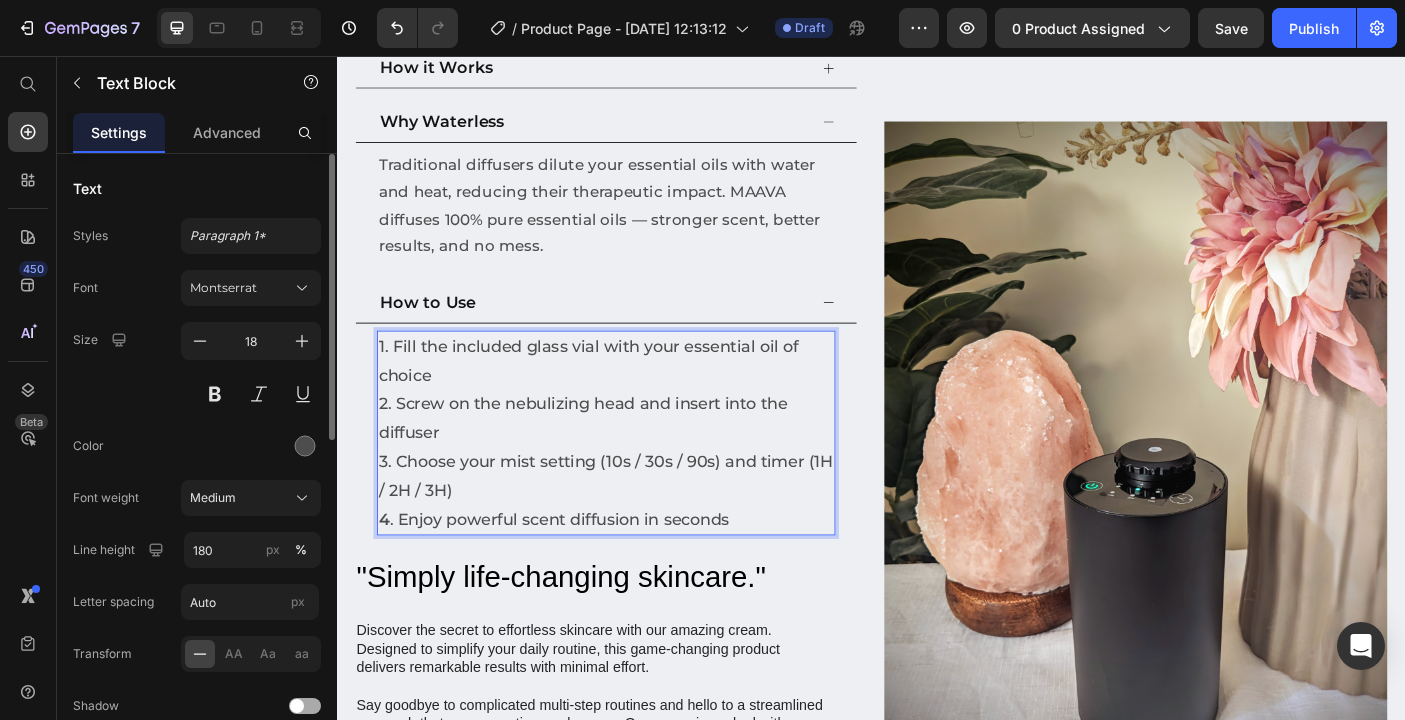 click on "4" at bounding box center (390, 577) 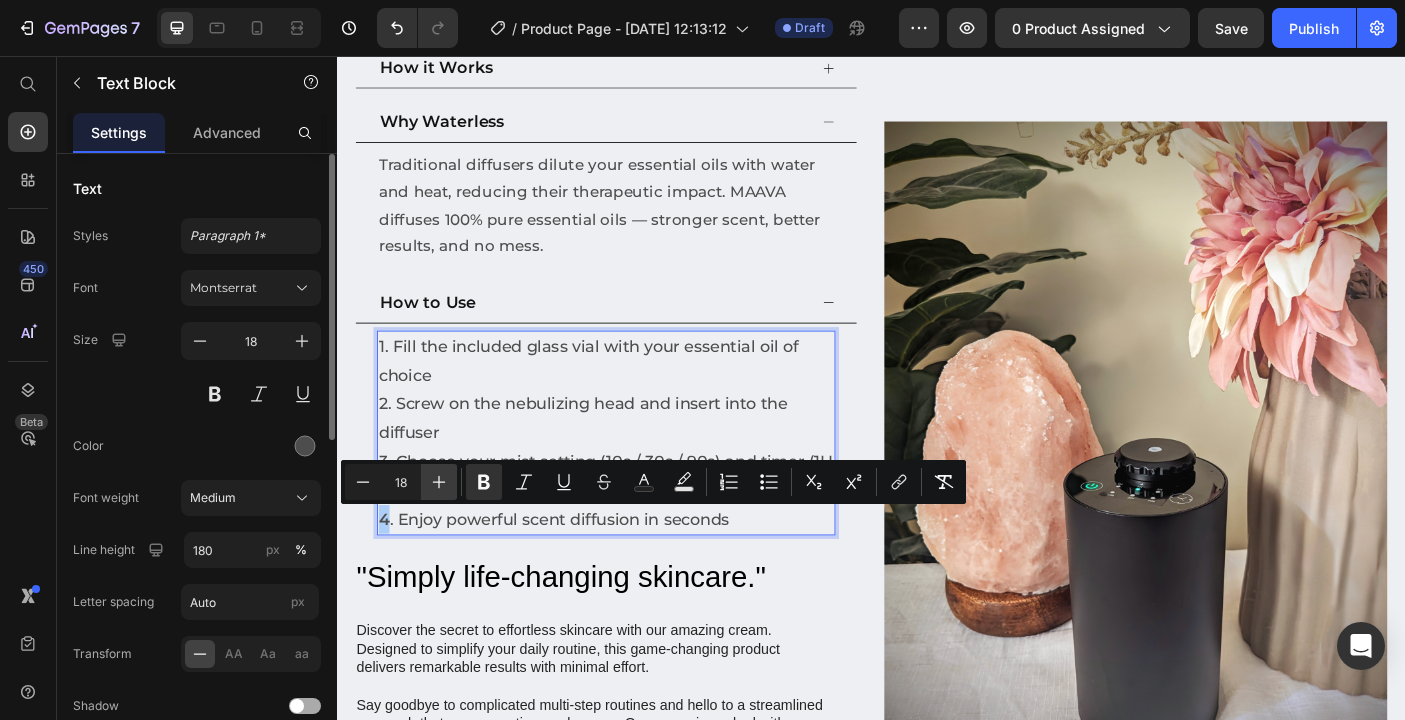 click 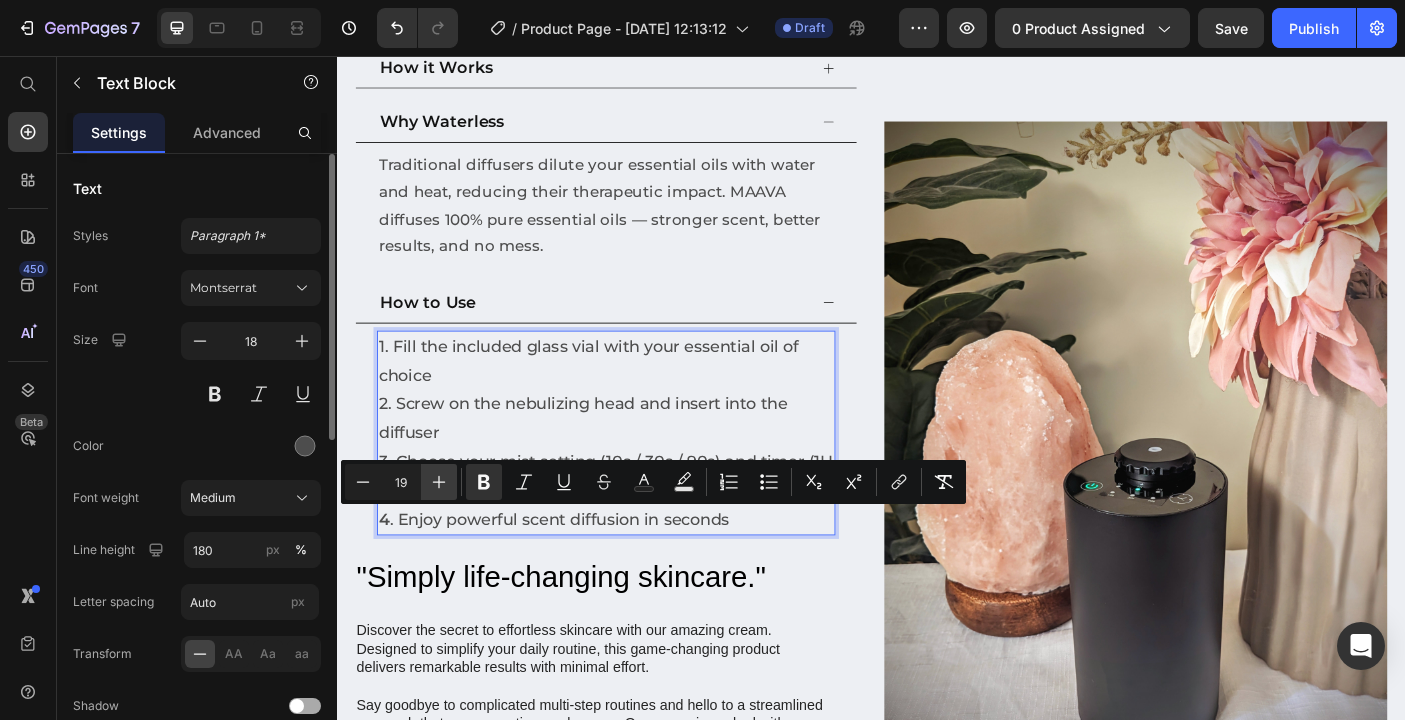 click 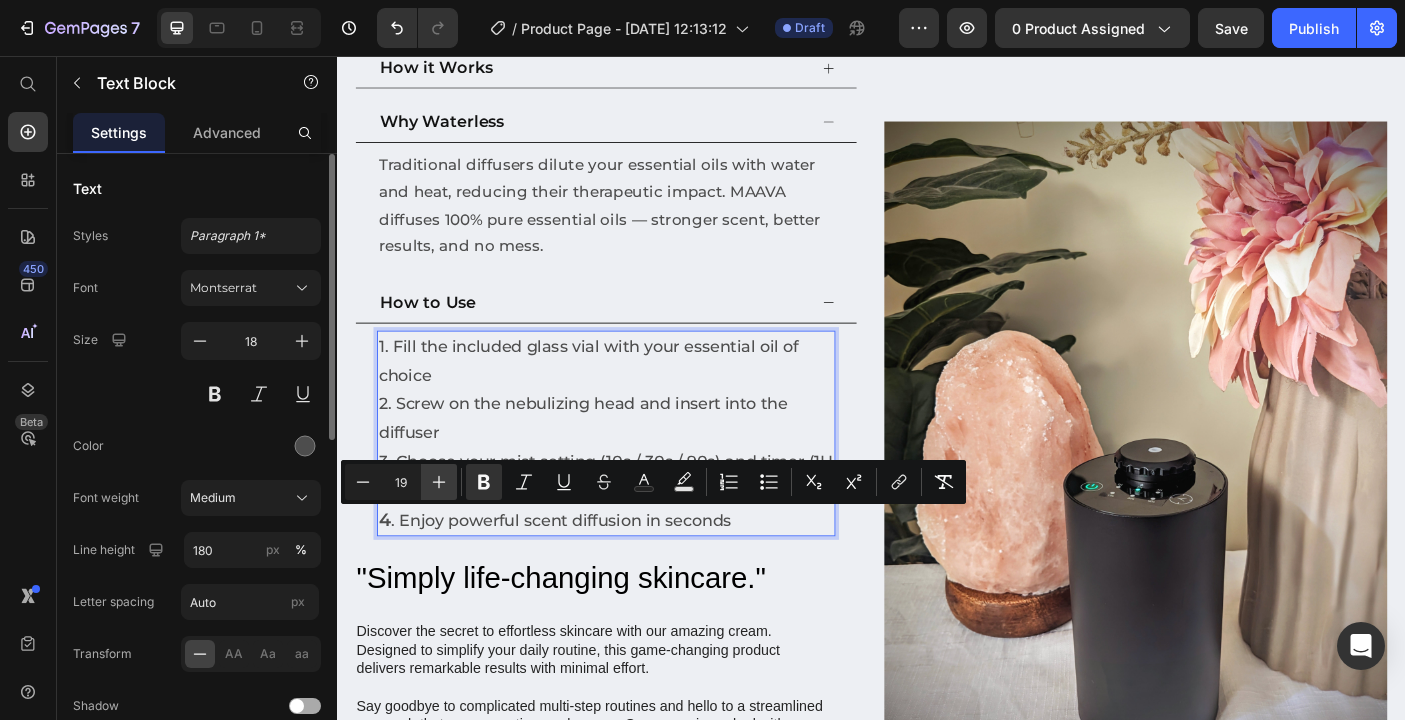 type on "20" 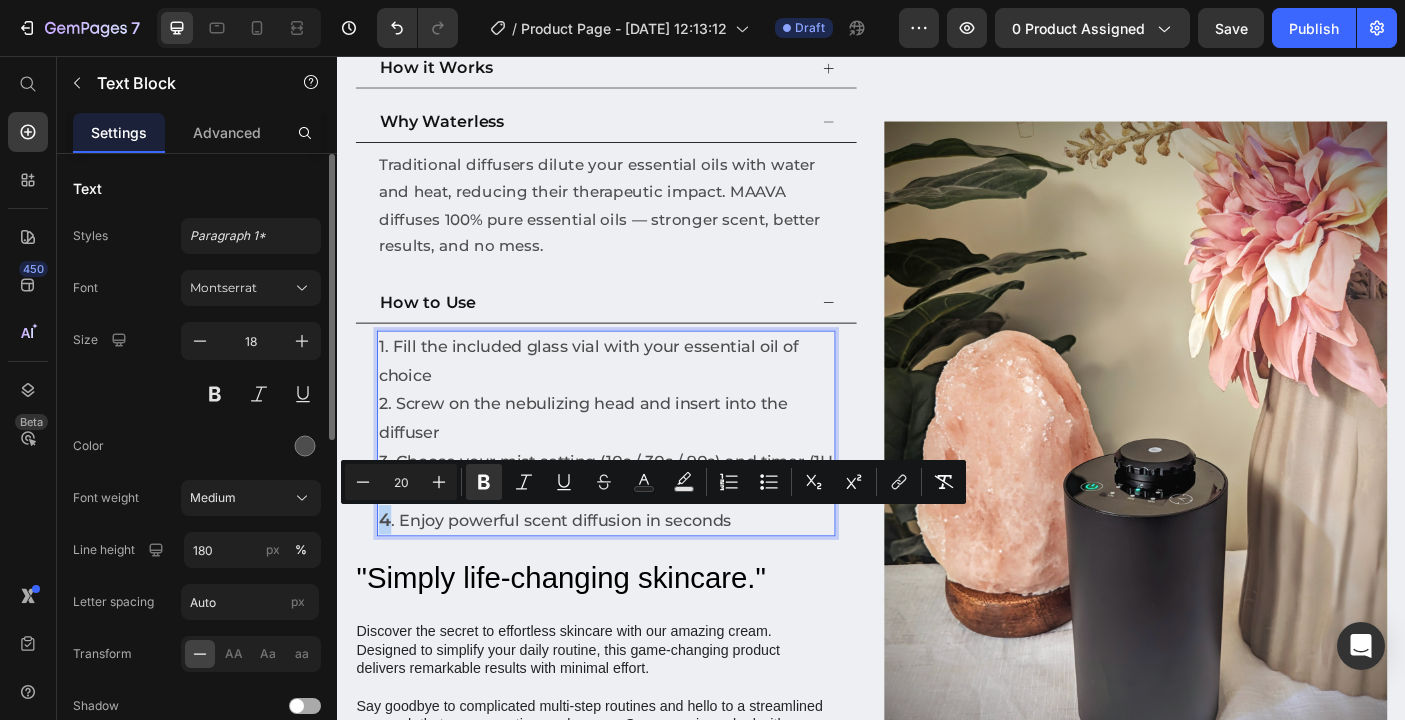 click on "2. Screw on the nebulizing head and insert into the diffuser" at bounding box center [639, 463] 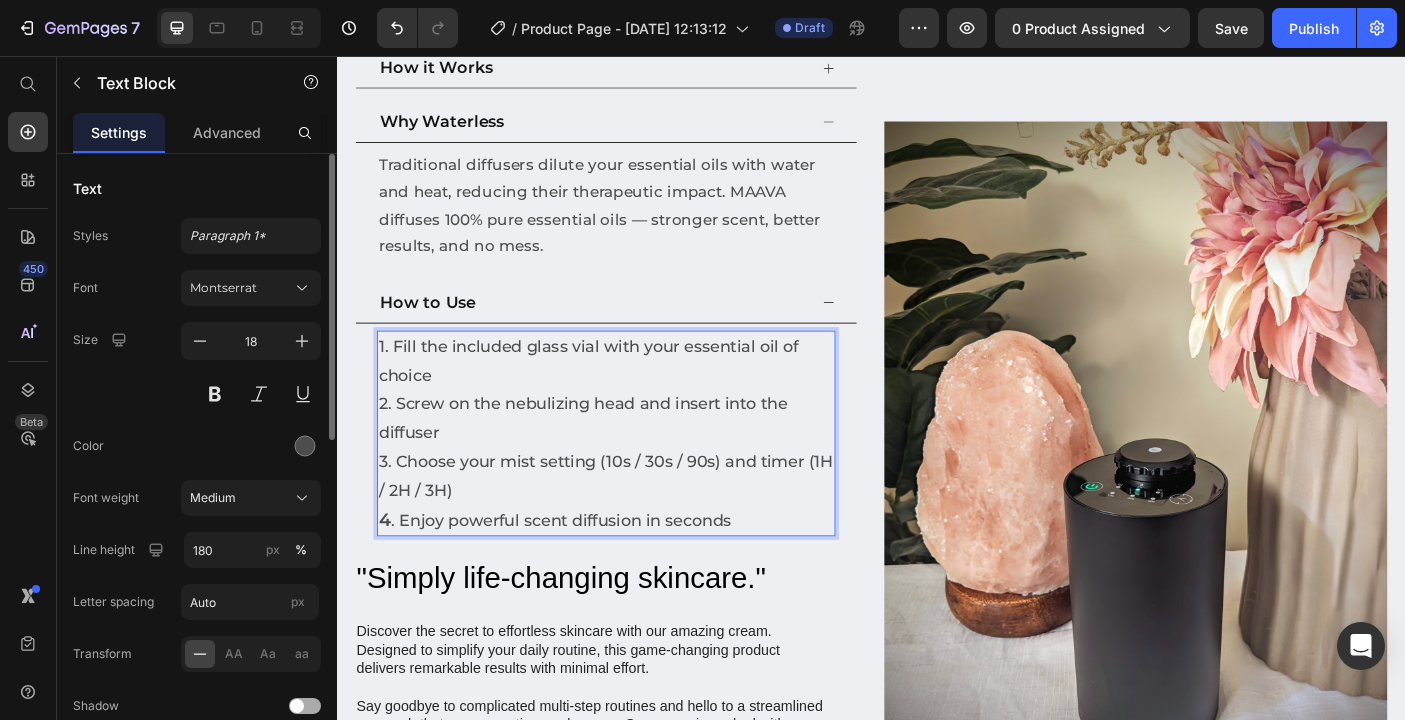 click on "3. Choose your mist setting (10s / 30s / 90s) and timer (1H / 2H / 3H)" at bounding box center [639, 528] 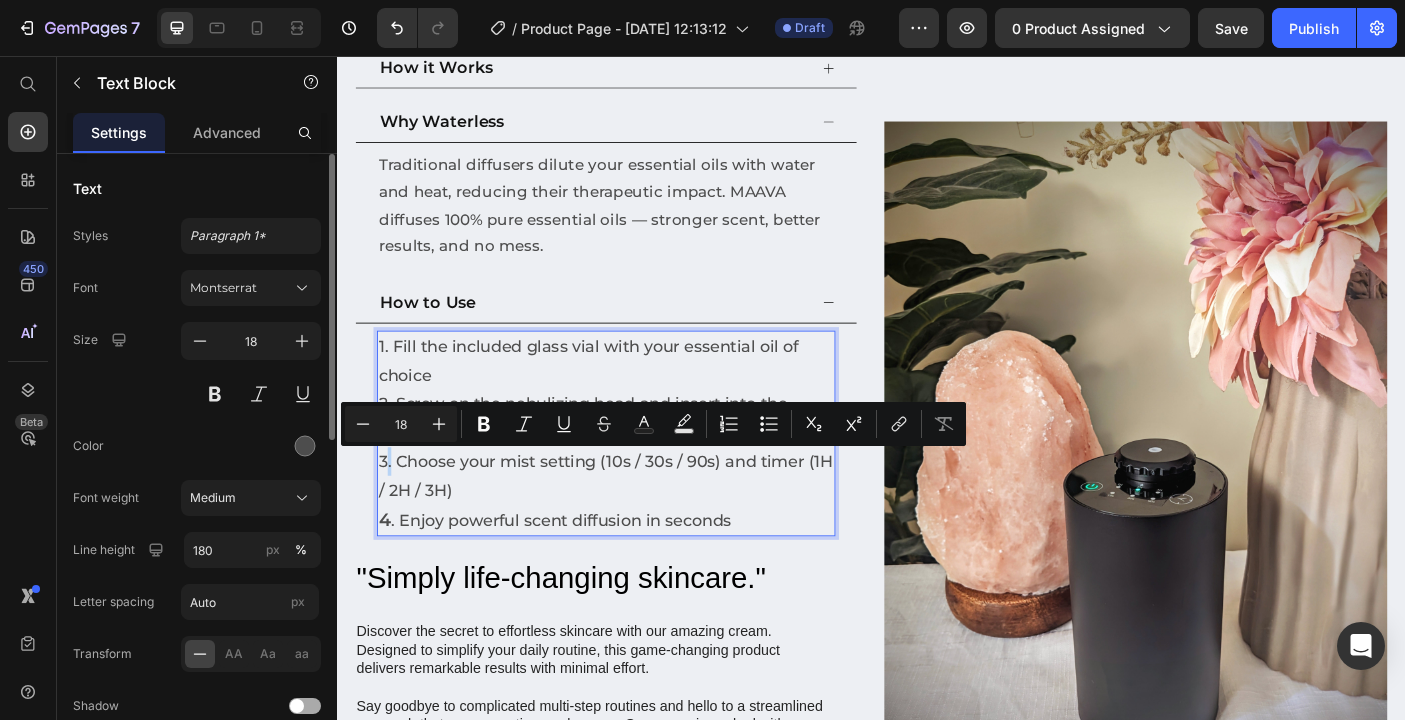 click on "3. Choose your mist setting (10s / 30s / 90s) and timer (1H / 2H / 3H)" at bounding box center [639, 528] 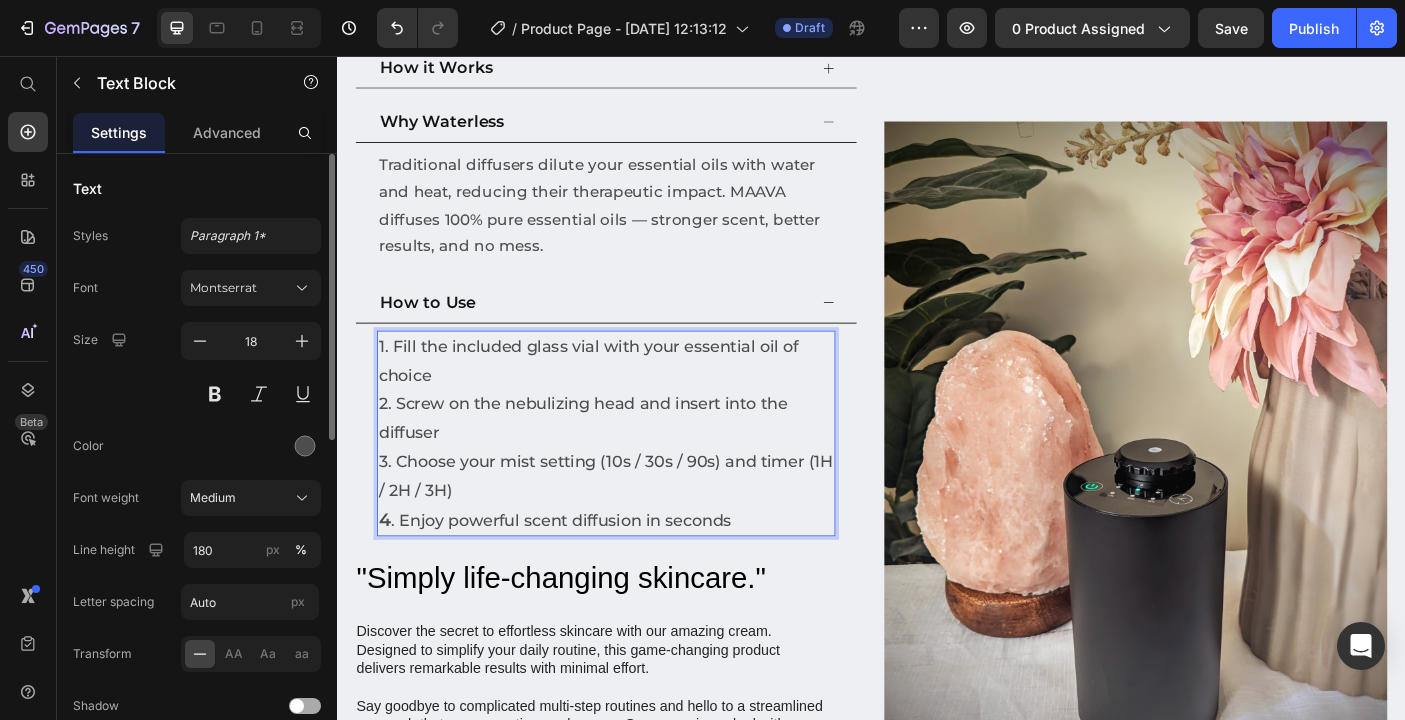 click on "3. Choose your mist setting (10s / 30s / 90s) and timer (1H / 2H / 3H)" at bounding box center (639, 528) 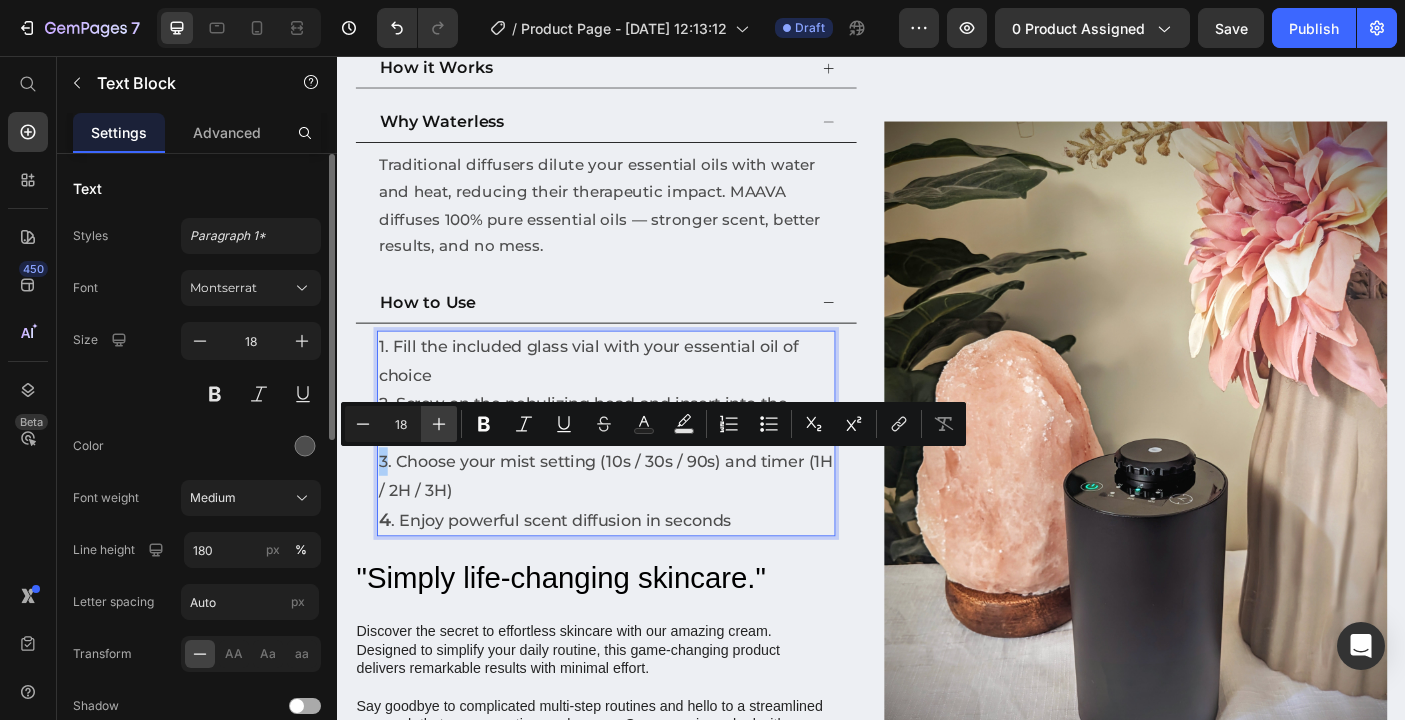 click 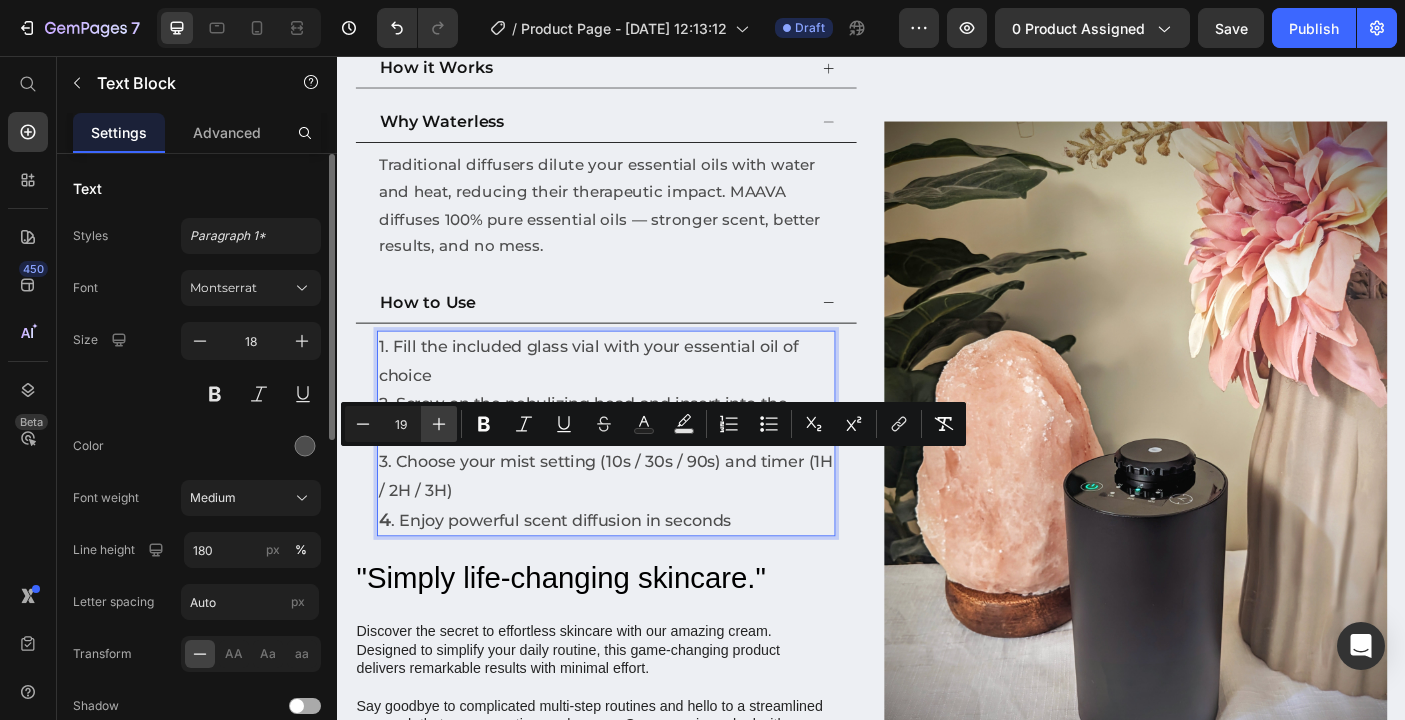 click 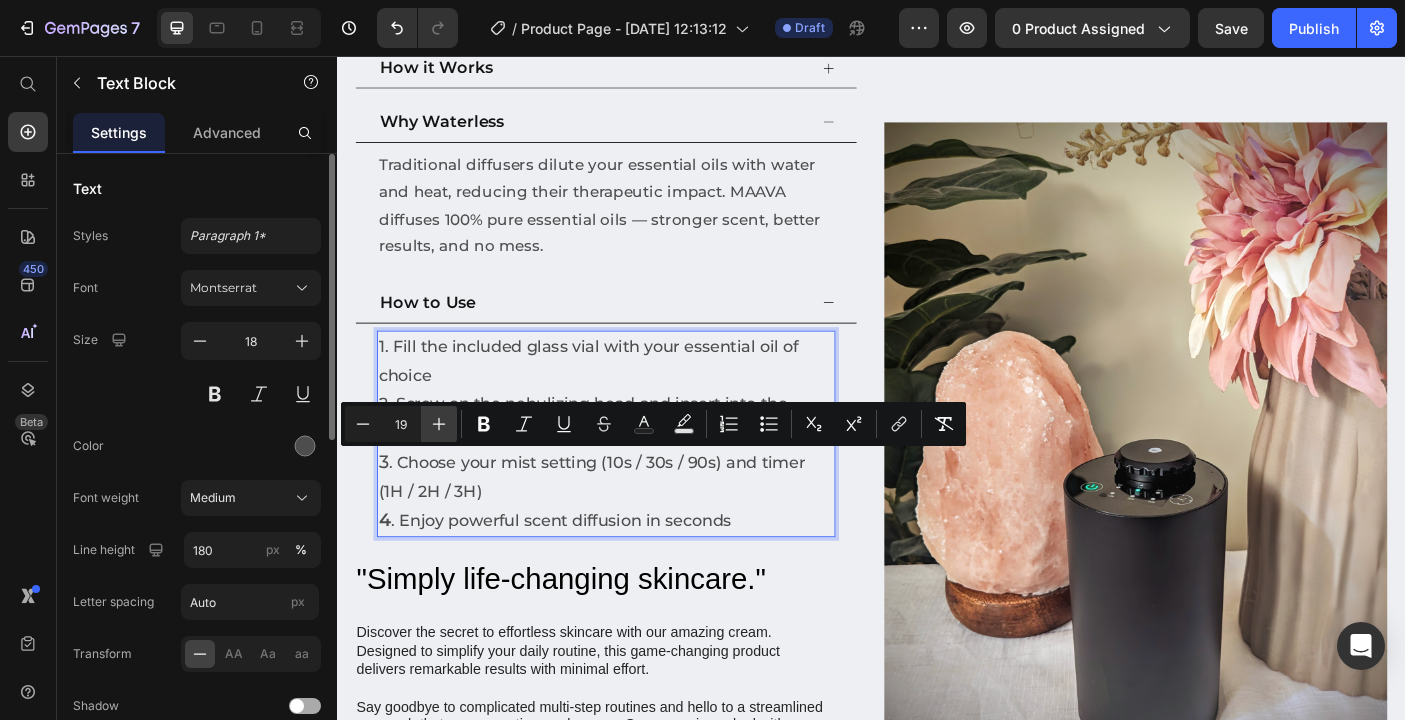 type on "20" 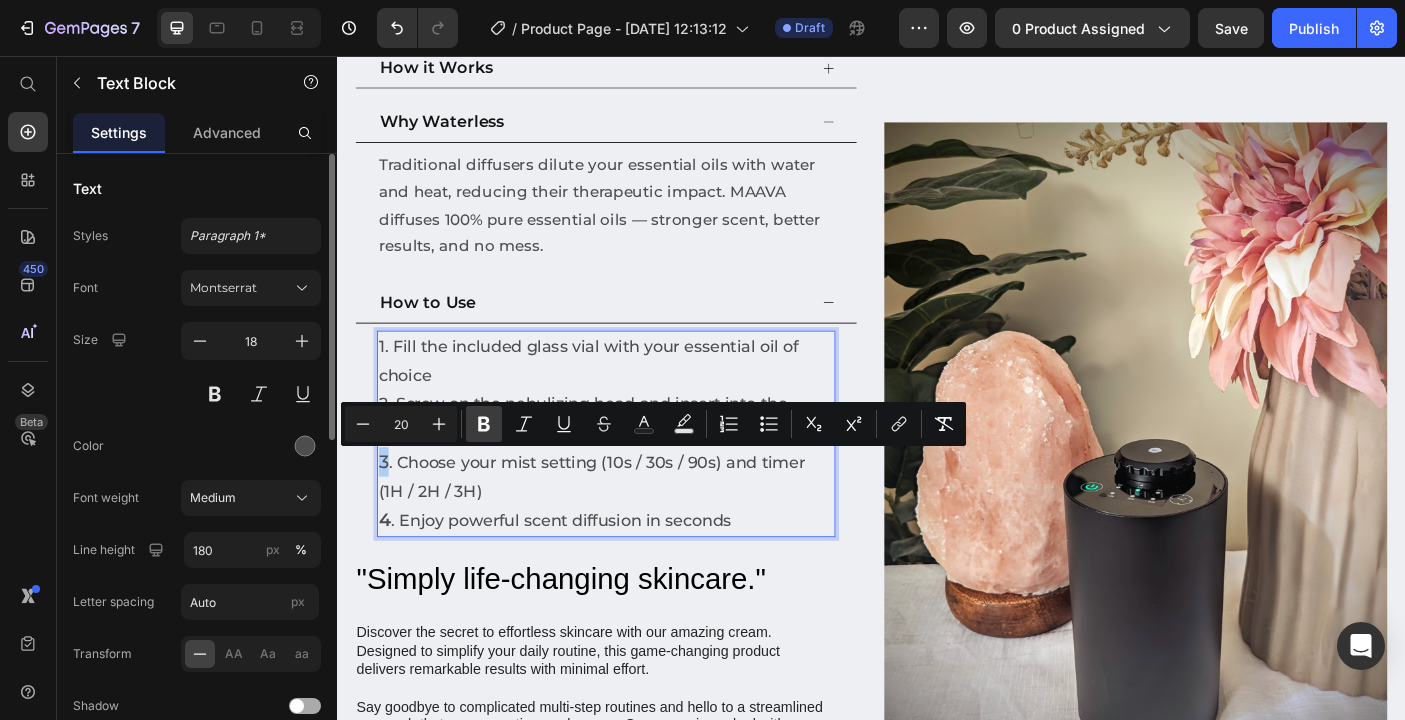 click 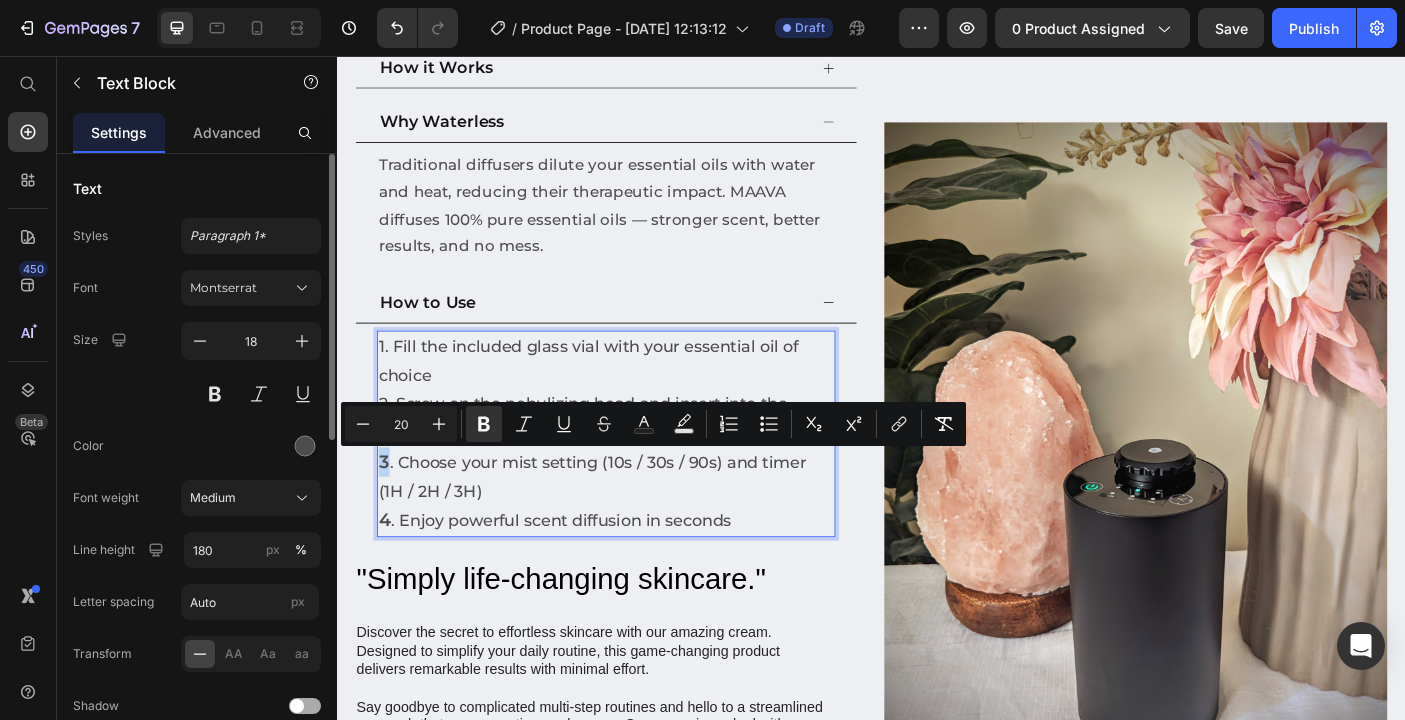 click on "1. Fill the included glass vial with your essential oil of choice" at bounding box center (639, 399) 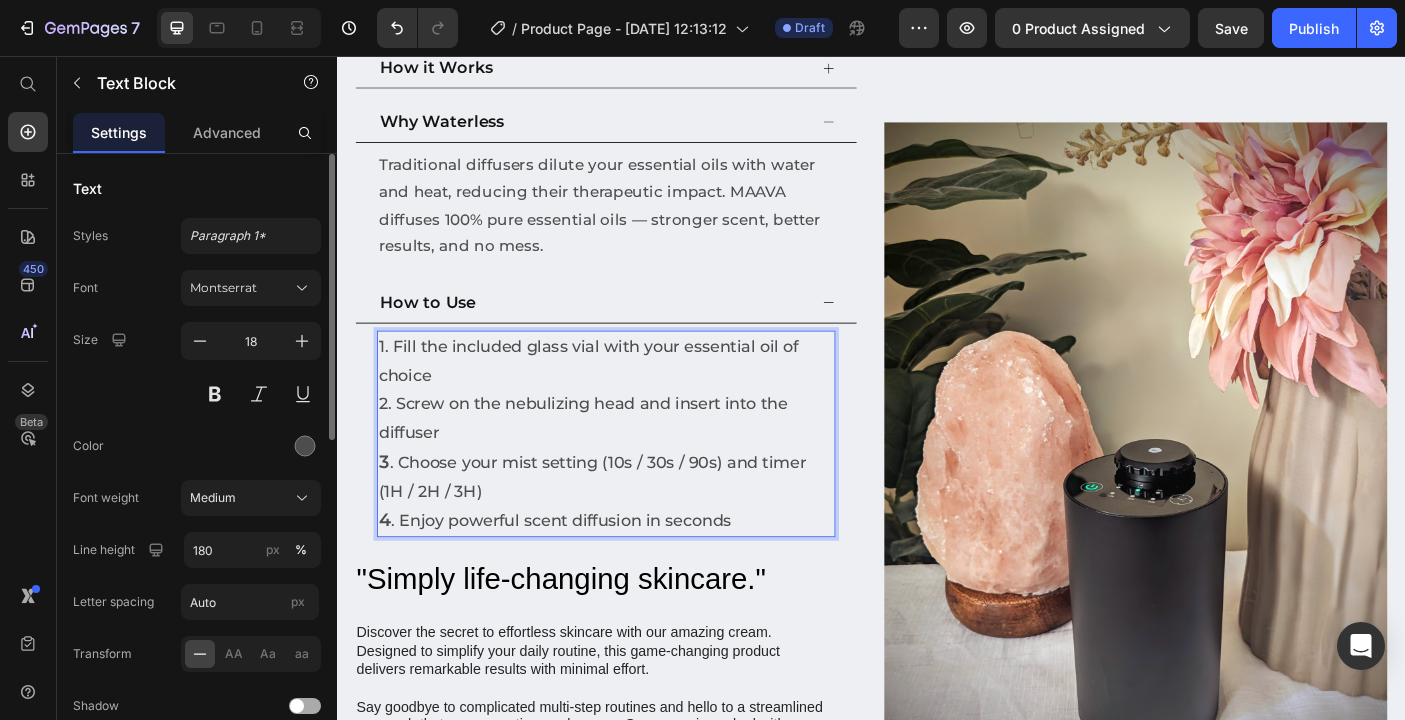 click on "2. Screw on the nebulizing head and insert into the diffuser" at bounding box center [639, 463] 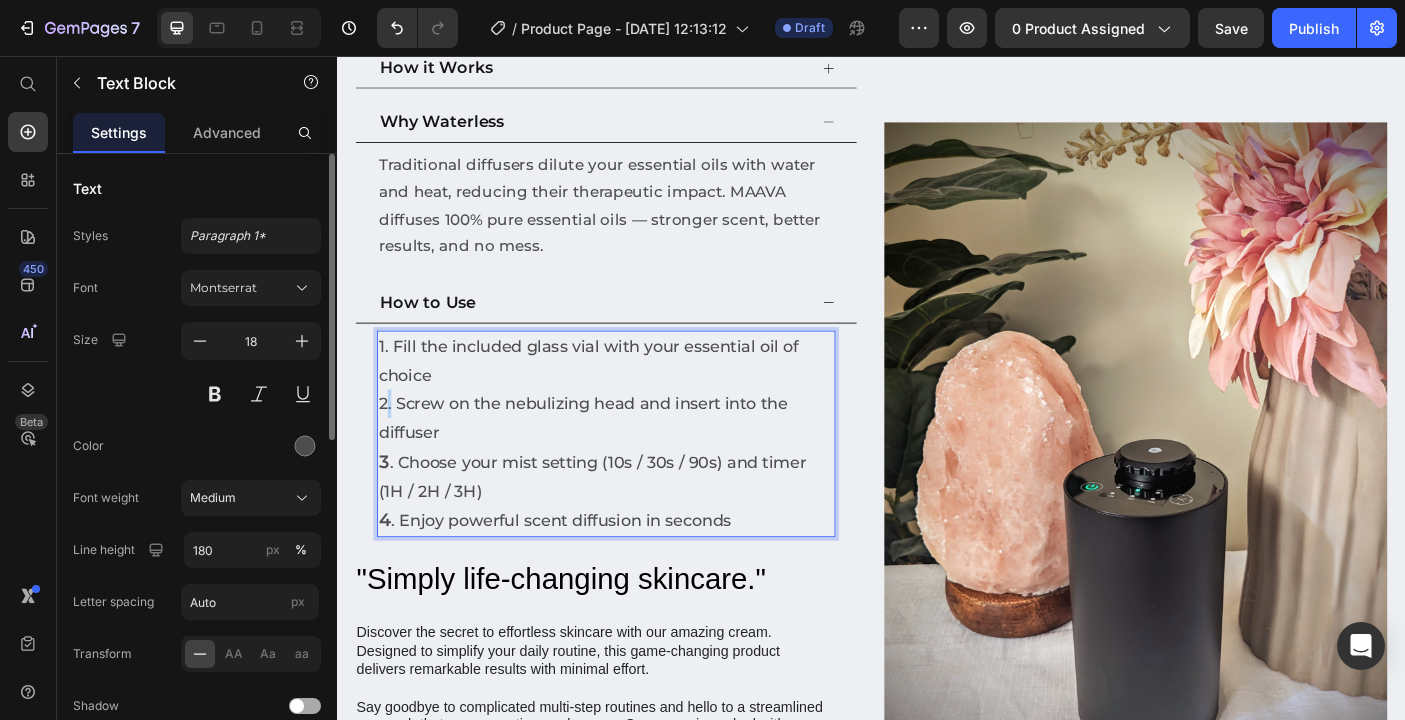 click on "2. Screw on the nebulizing head and insert into the diffuser" at bounding box center [639, 463] 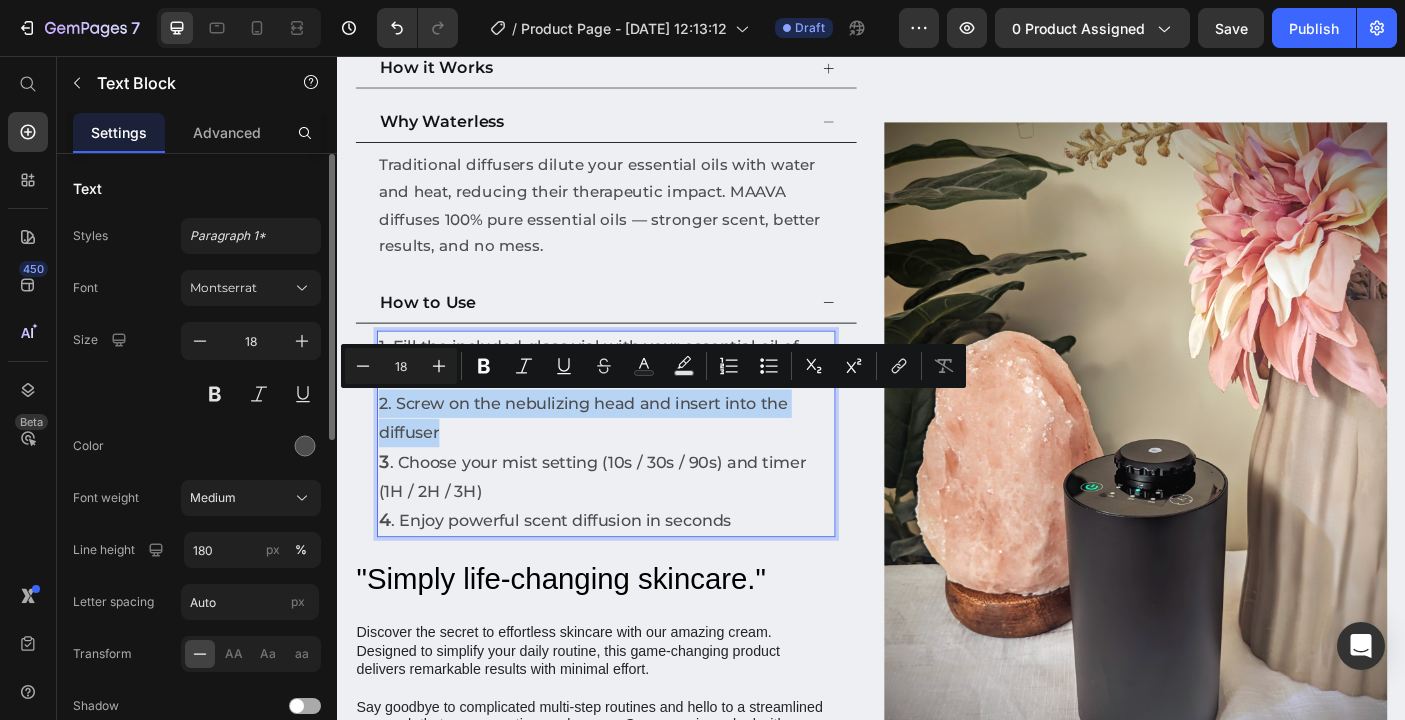 click on "2. Screw on the nebulizing head and insert into the diffuser" at bounding box center (639, 463) 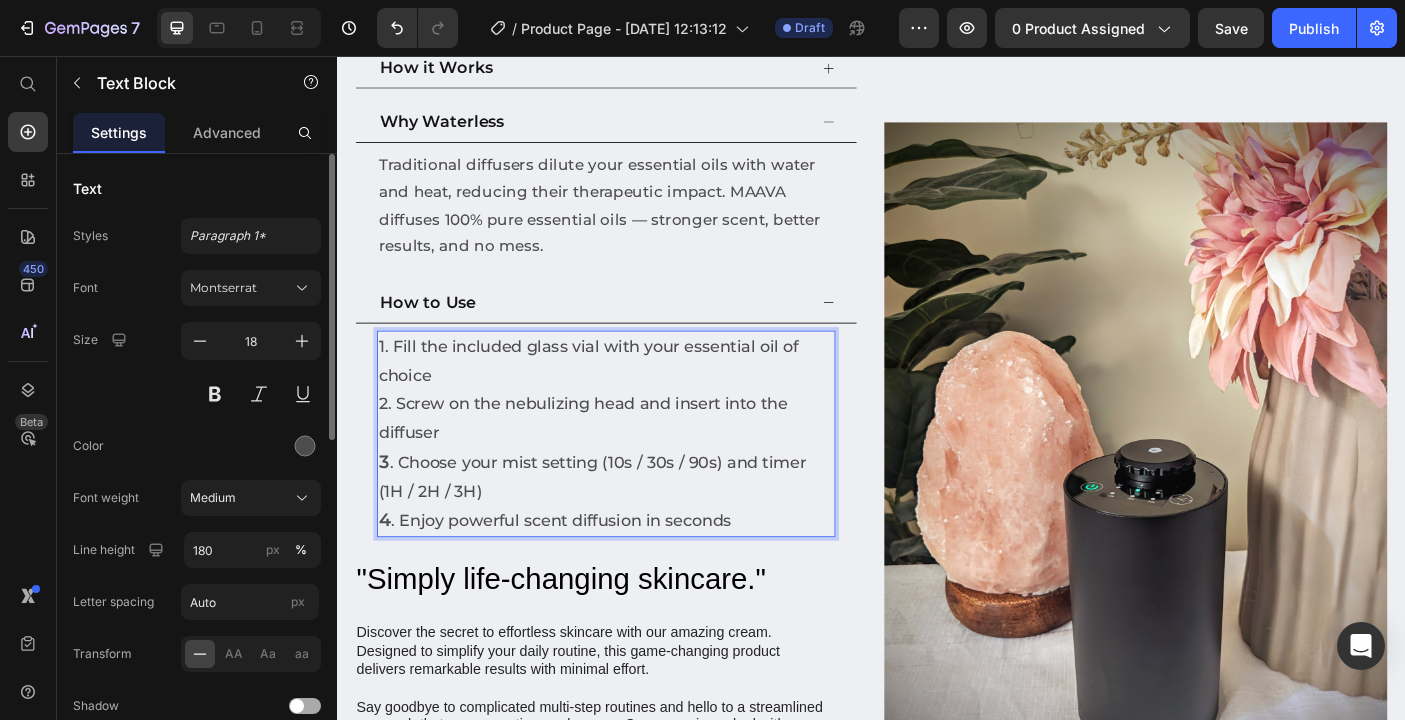click on "2. Screw on the nebulizing head and insert into the diffuser" at bounding box center [639, 463] 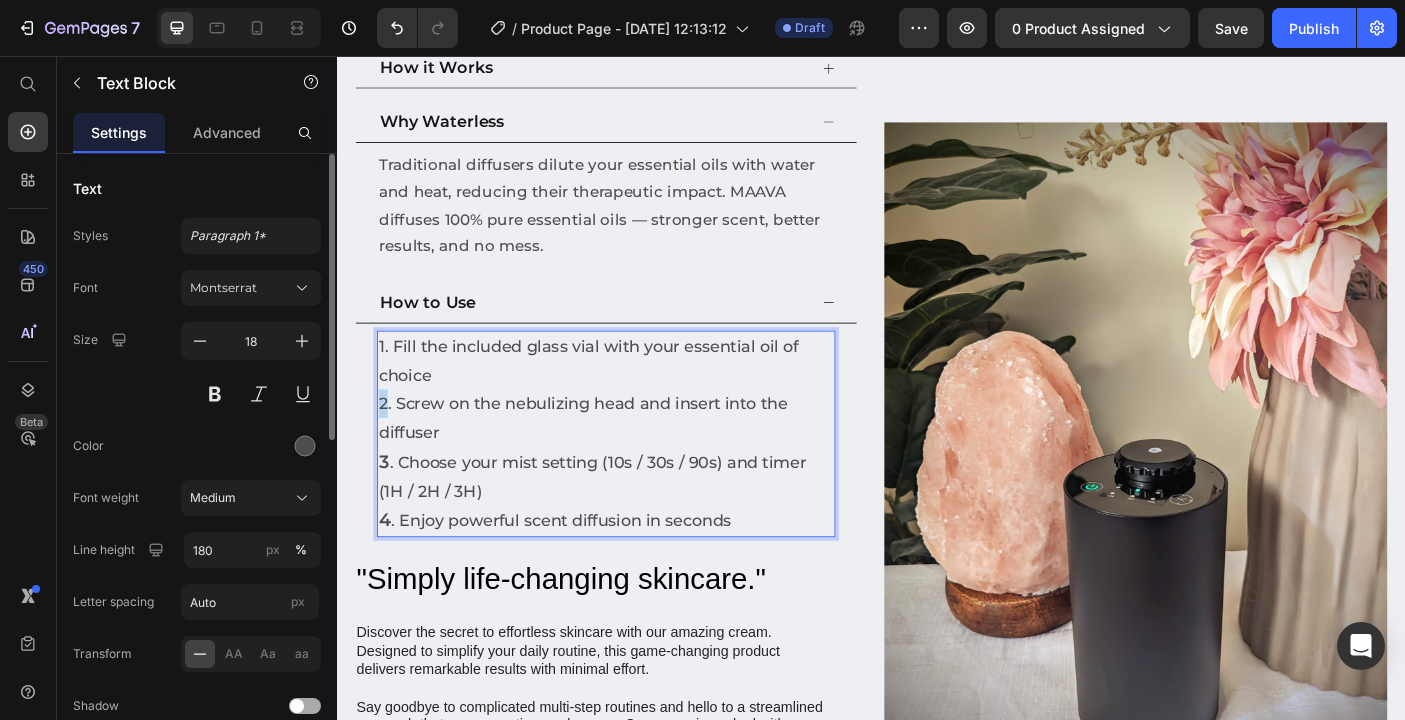click on "2. Screw on the nebulizing head and insert into the diffuser" at bounding box center [639, 463] 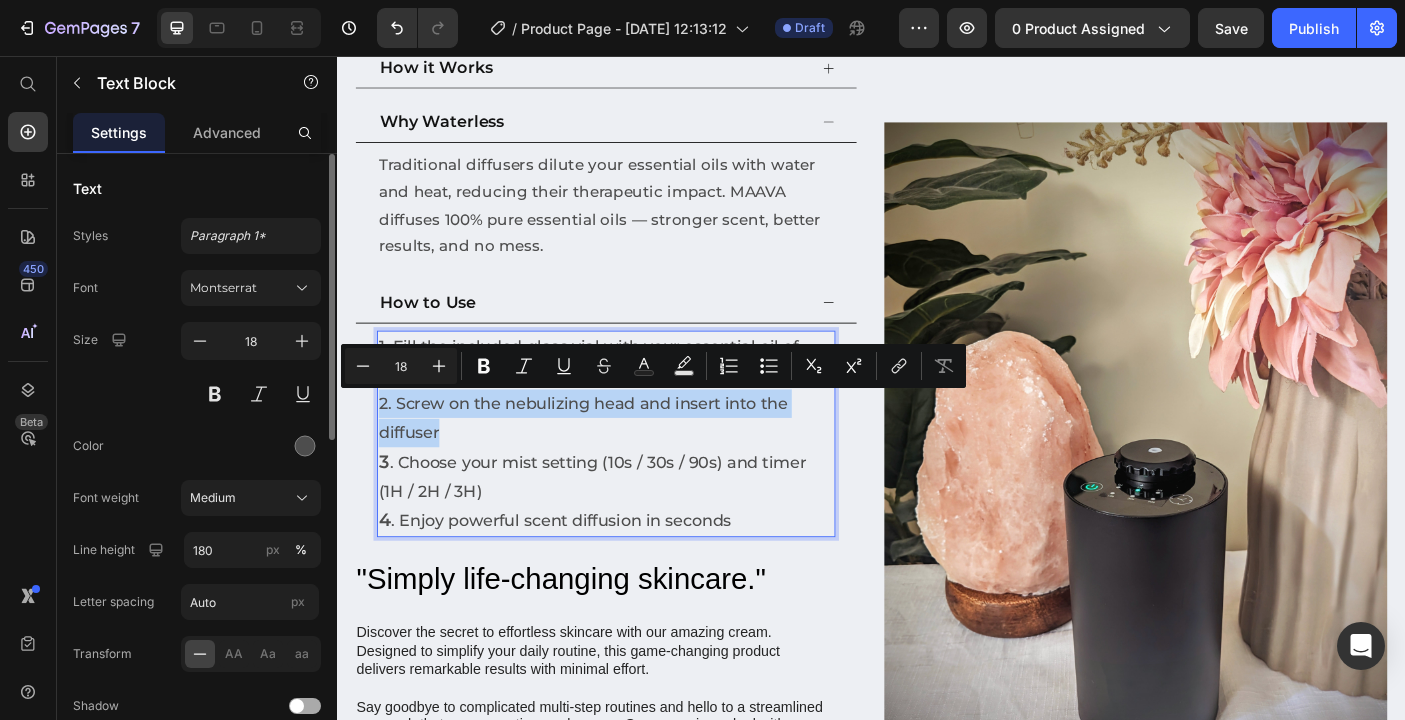 click on "2. Screw on the nebulizing head and insert into the diffuser" at bounding box center (639, 463) 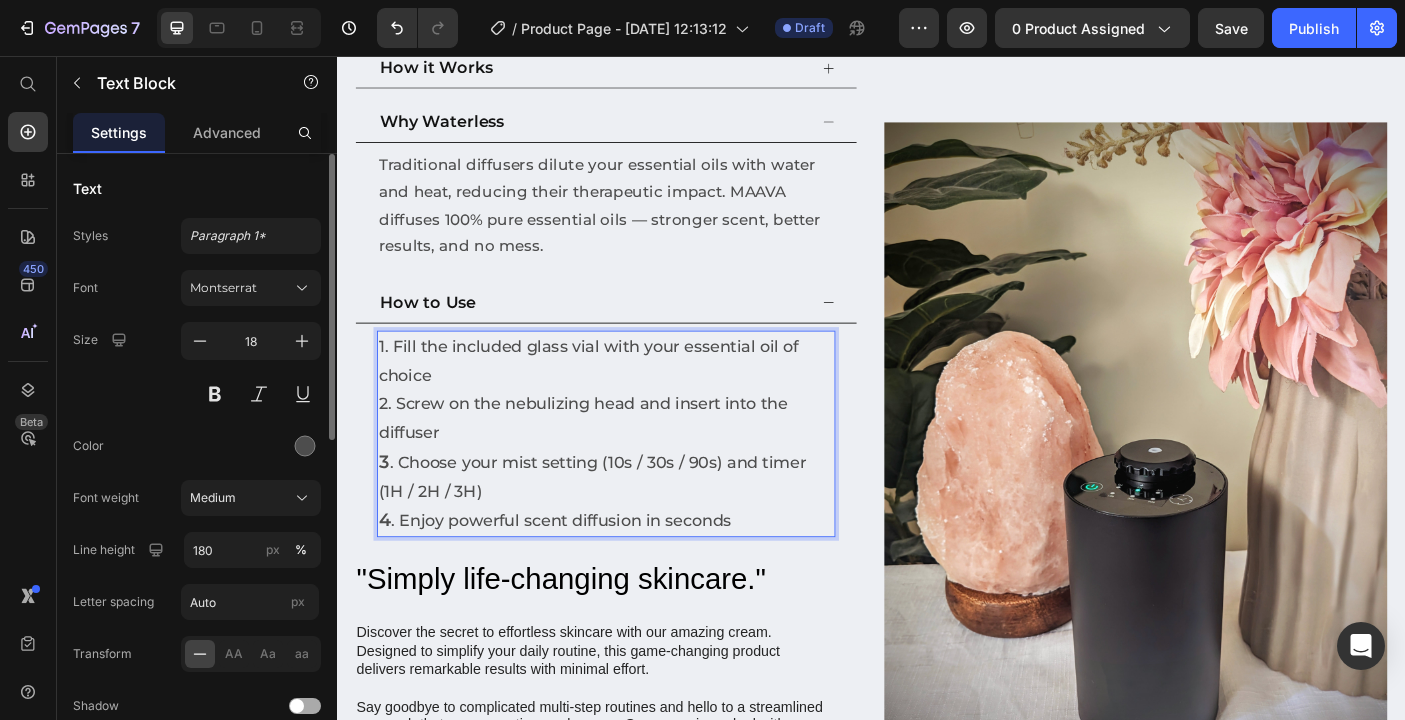 click on "2. Screw on the nebulizing head and insert into the diffuser" at bounding box center (639, 463) 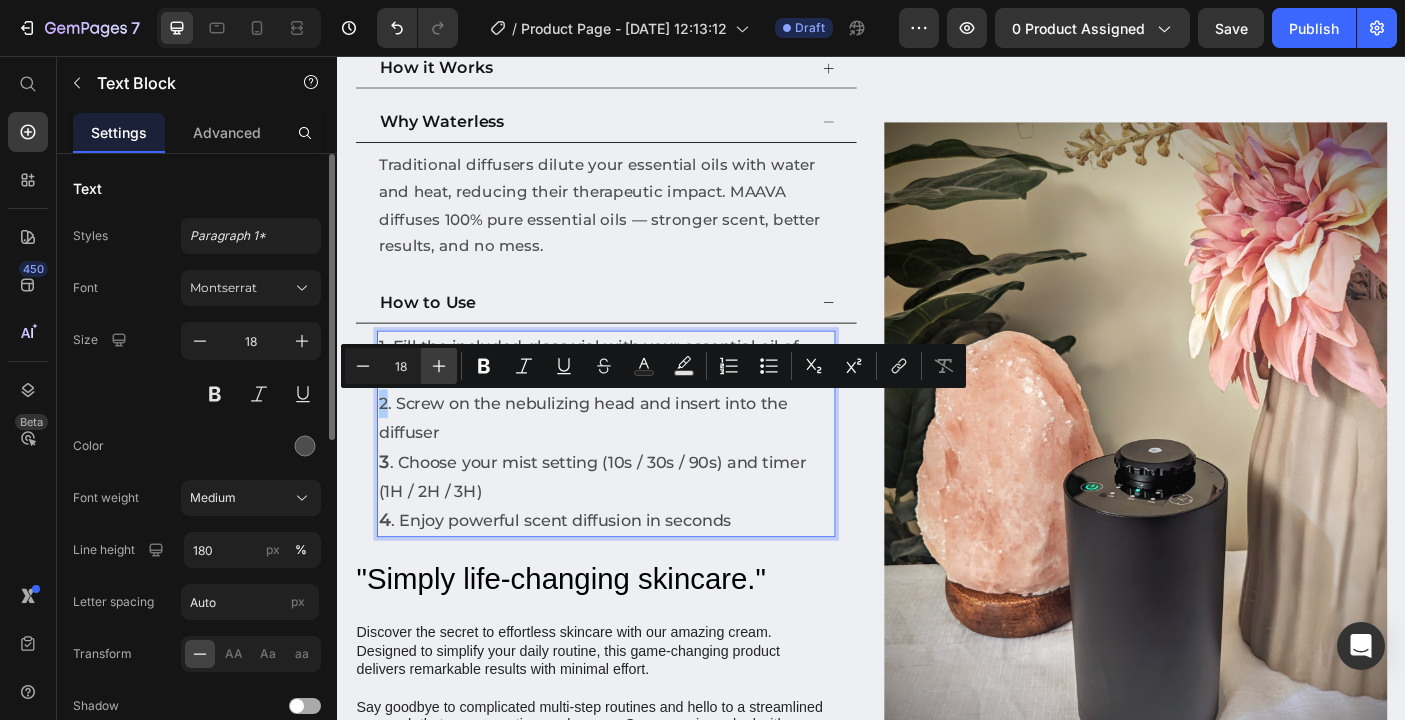 click 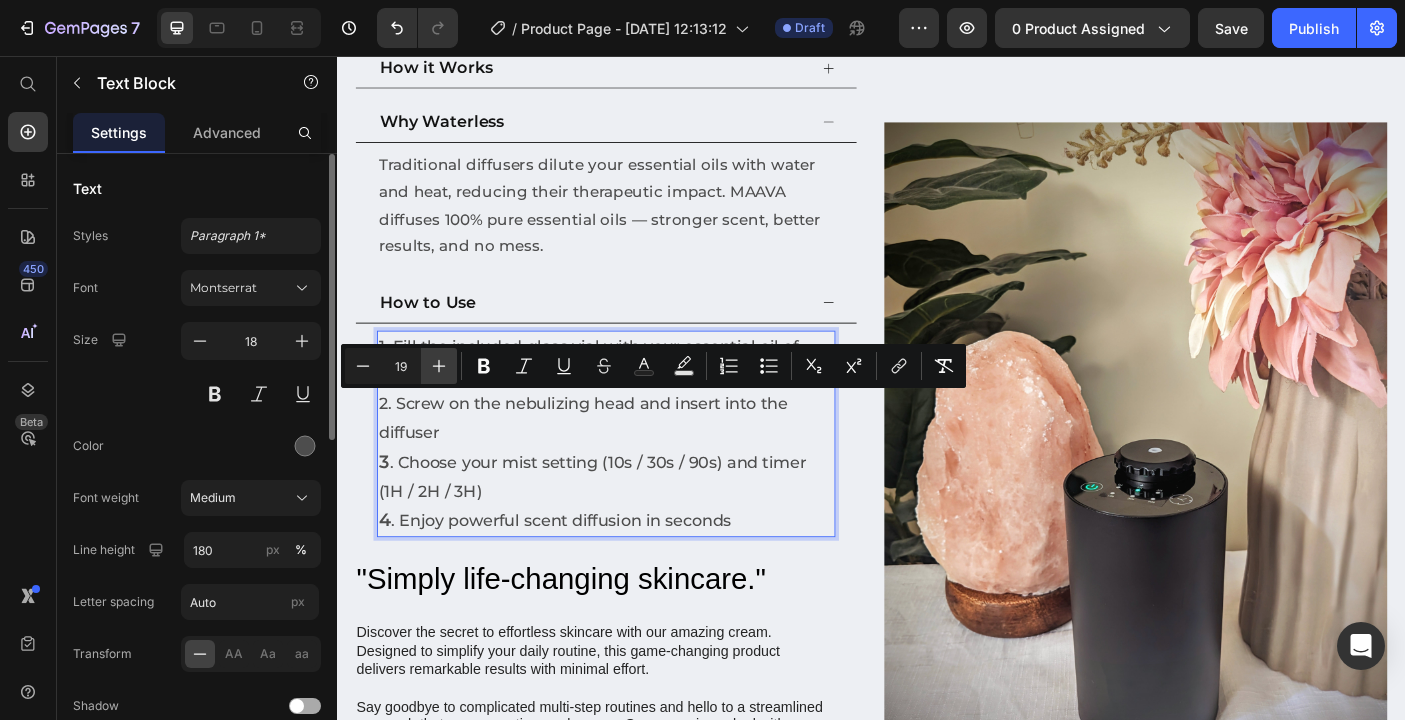 click 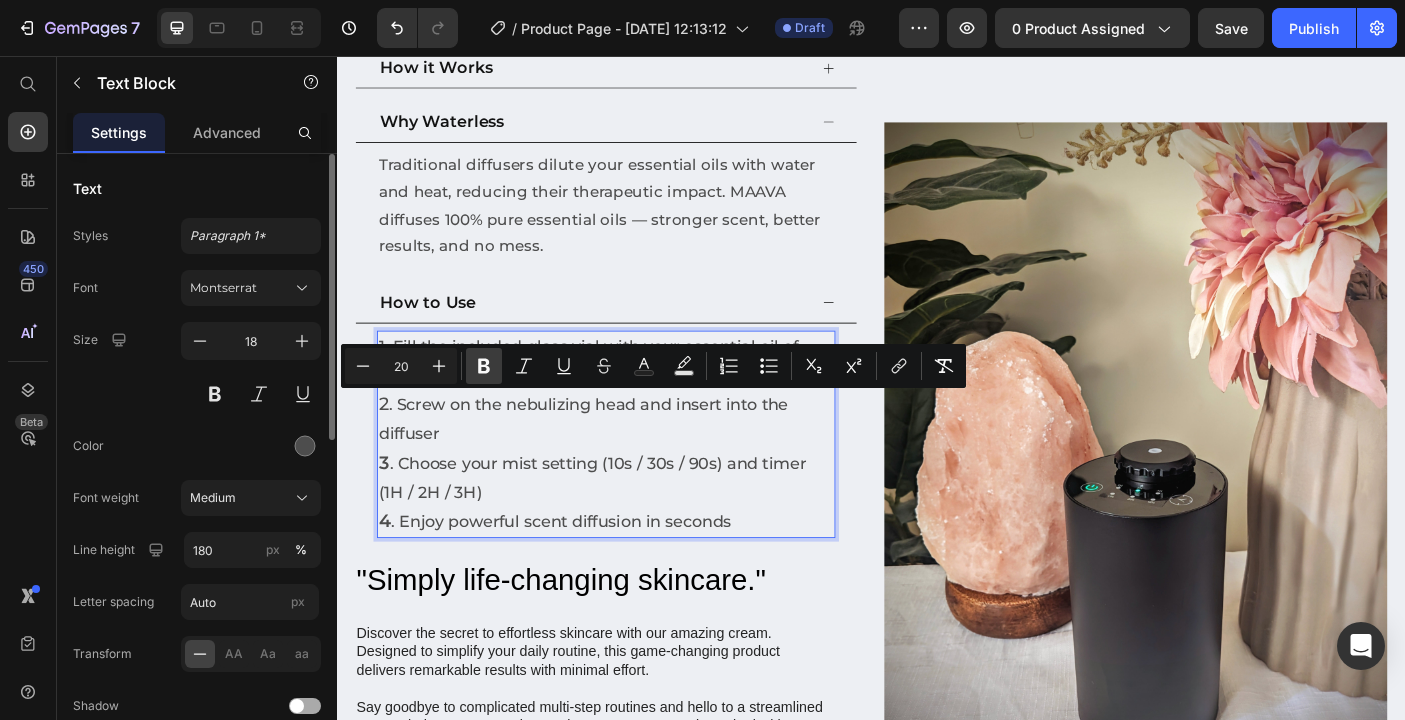click 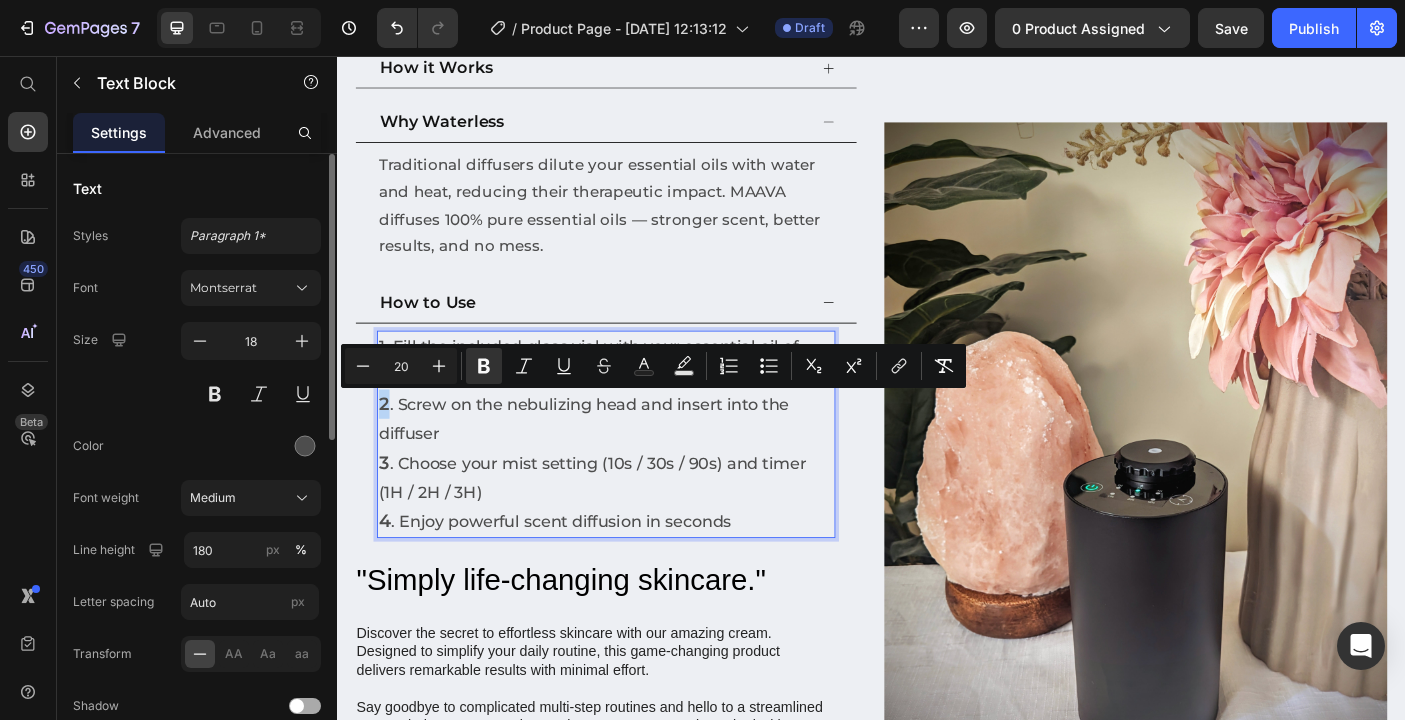 click on "2 . Screw on the nebulizing head and insert into the diffuser" at bounding box center (639, 464) 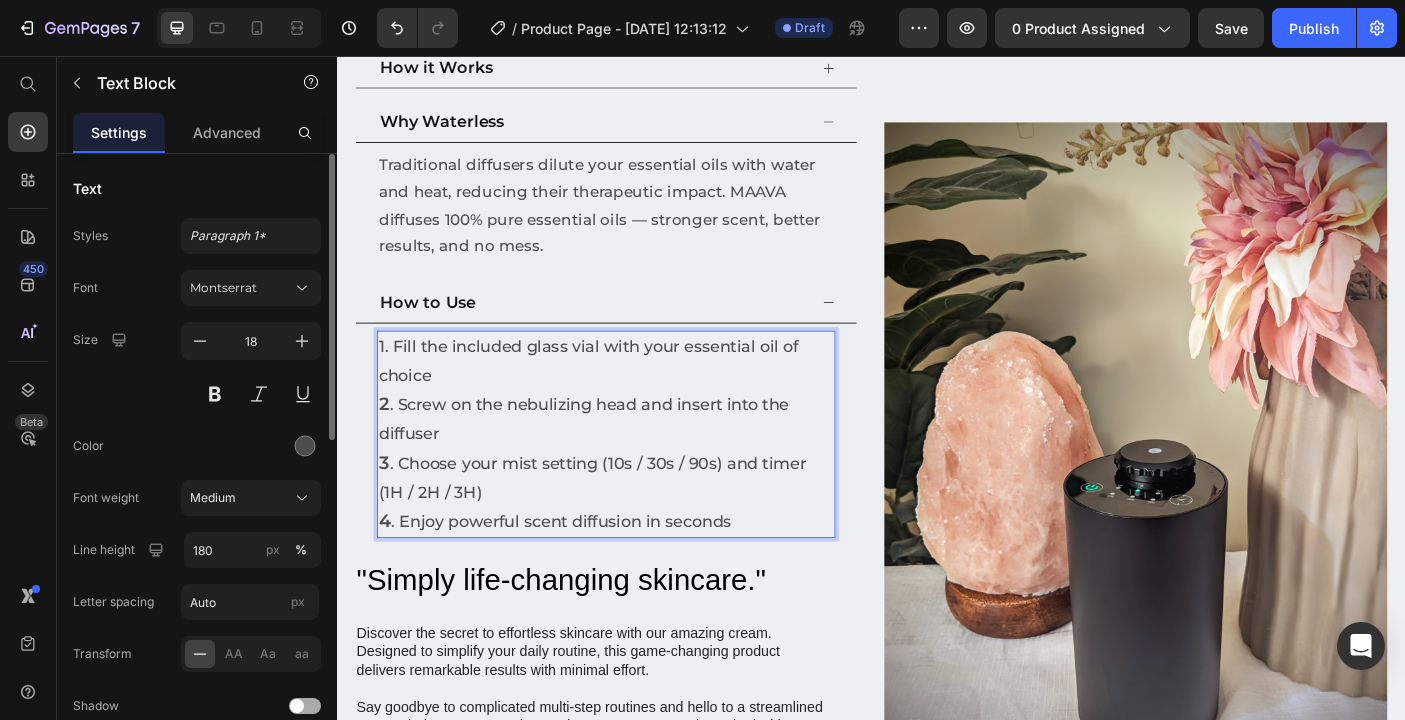 click on "1. Fill the included glass vial with your essential oil of choice" at bounding box center [639, 399] 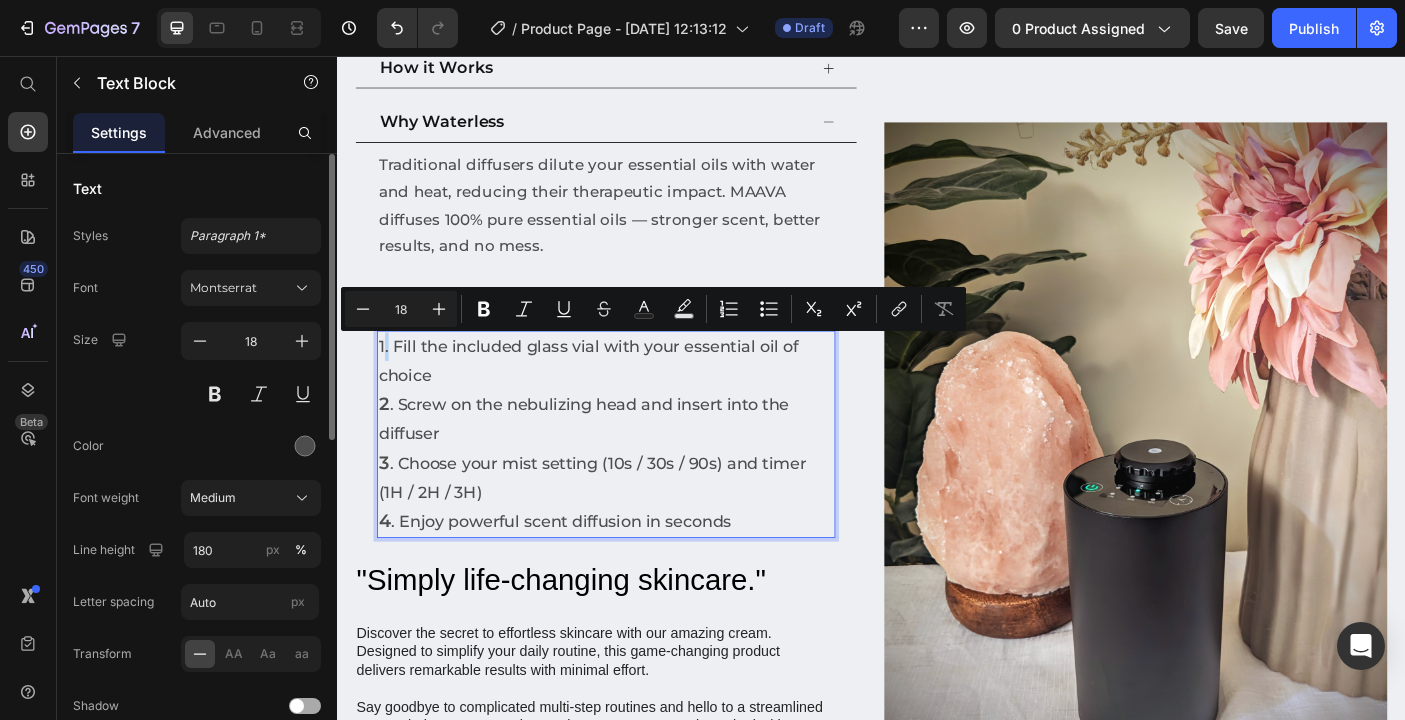 click on "1. Fill the included glass vial with your essential oil of choice" at bounding box center [639, 399] 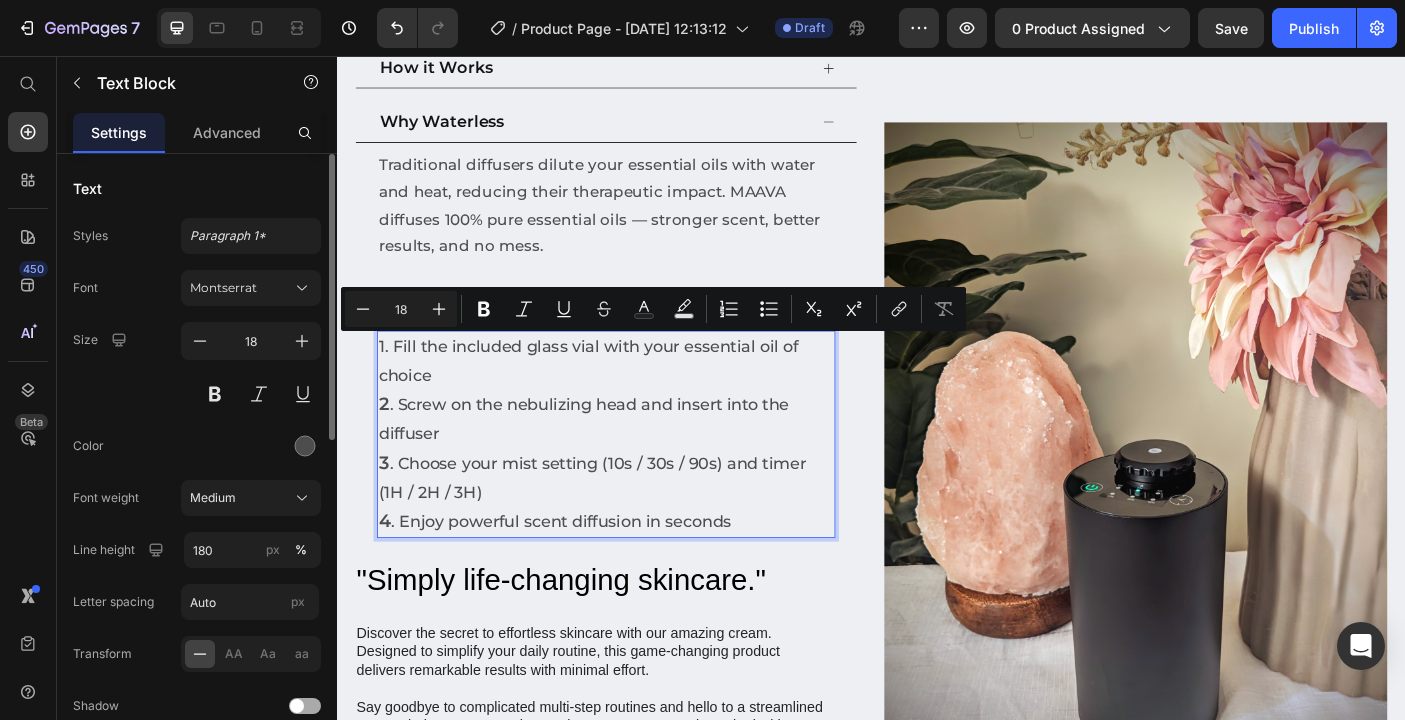 click on "1. Fill the included glass vial with your essential oil of choice" at bounding box center [639, 399] 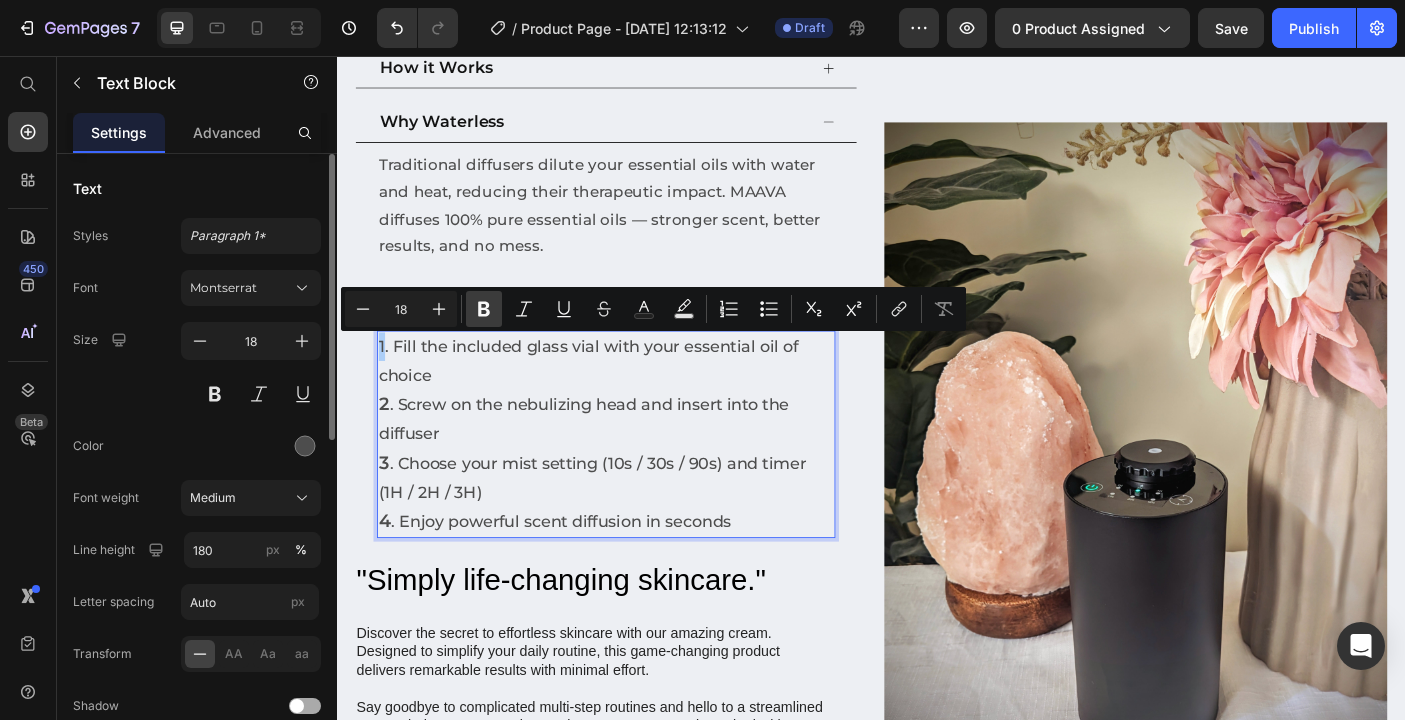click 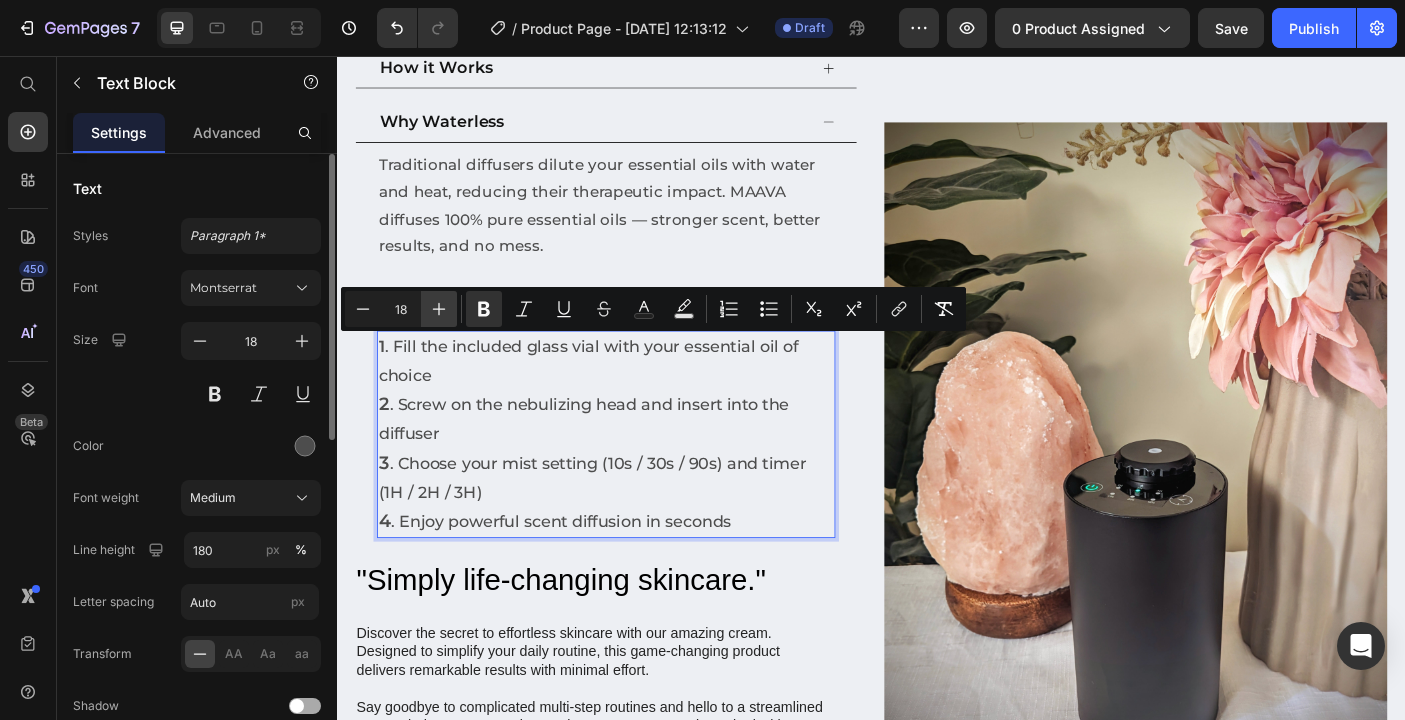 click 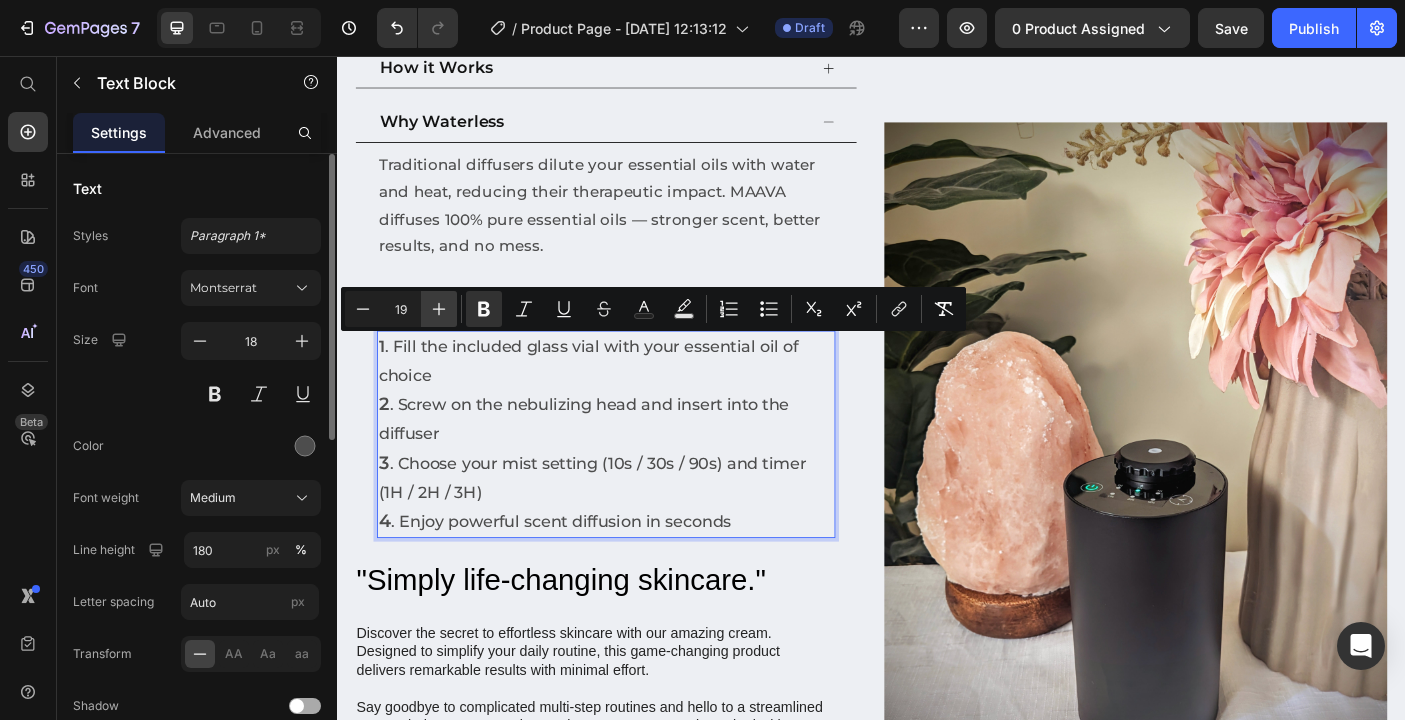 click 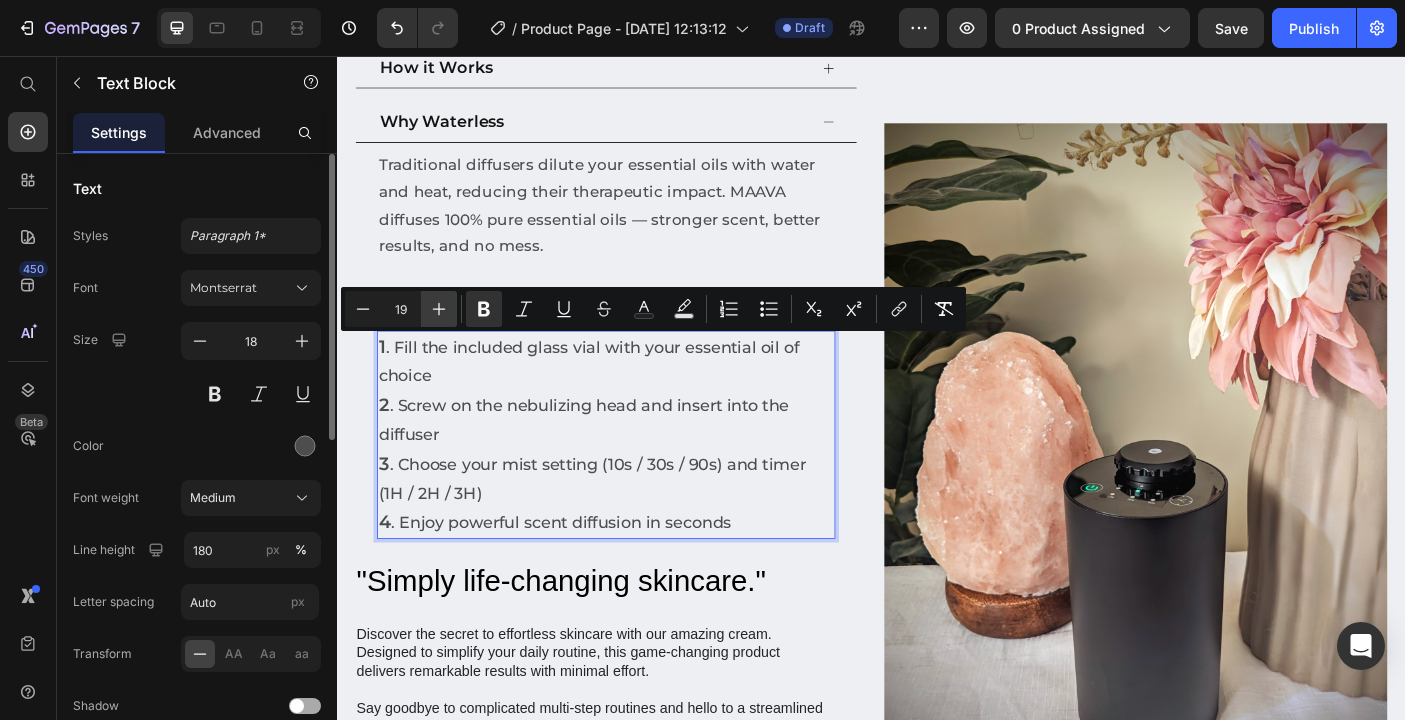 type on "20" 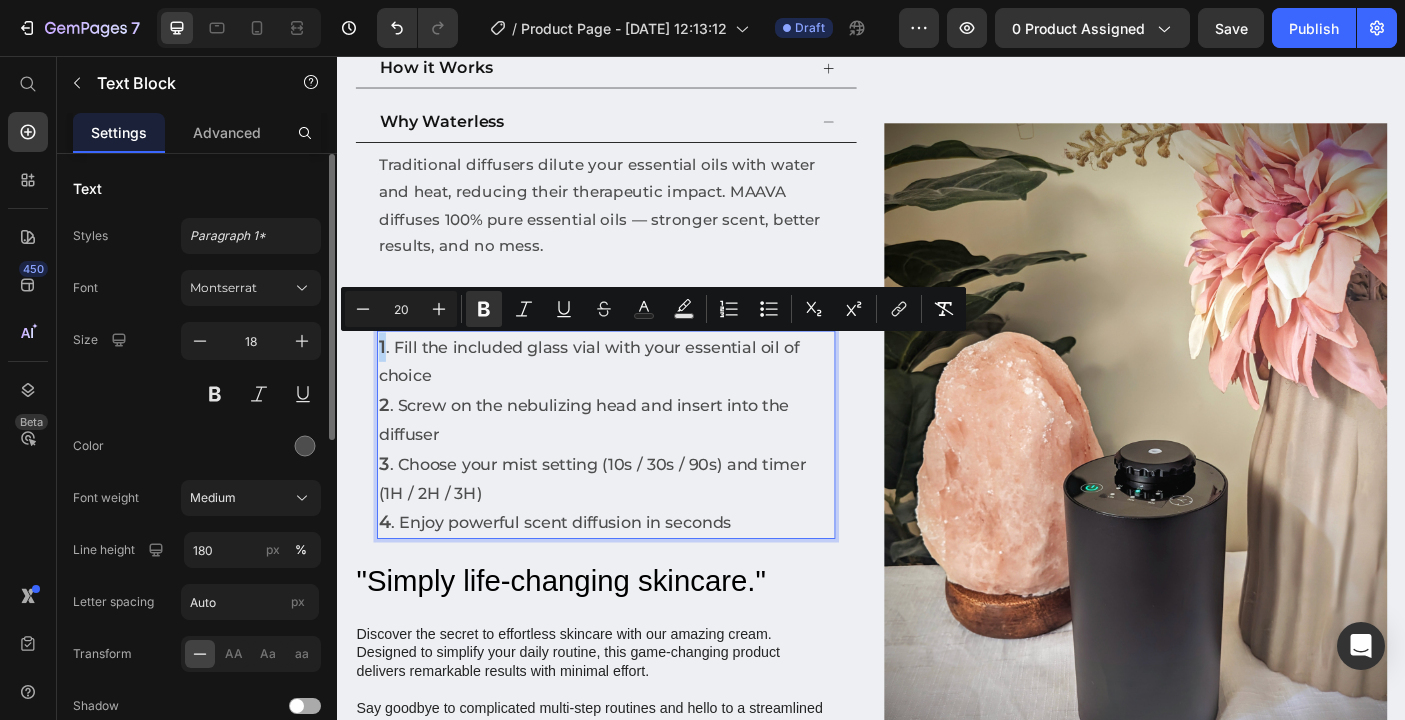 click on "2 . Screw on the nebulizing head and insert into the diffuser" at bounding box center [639, 465] 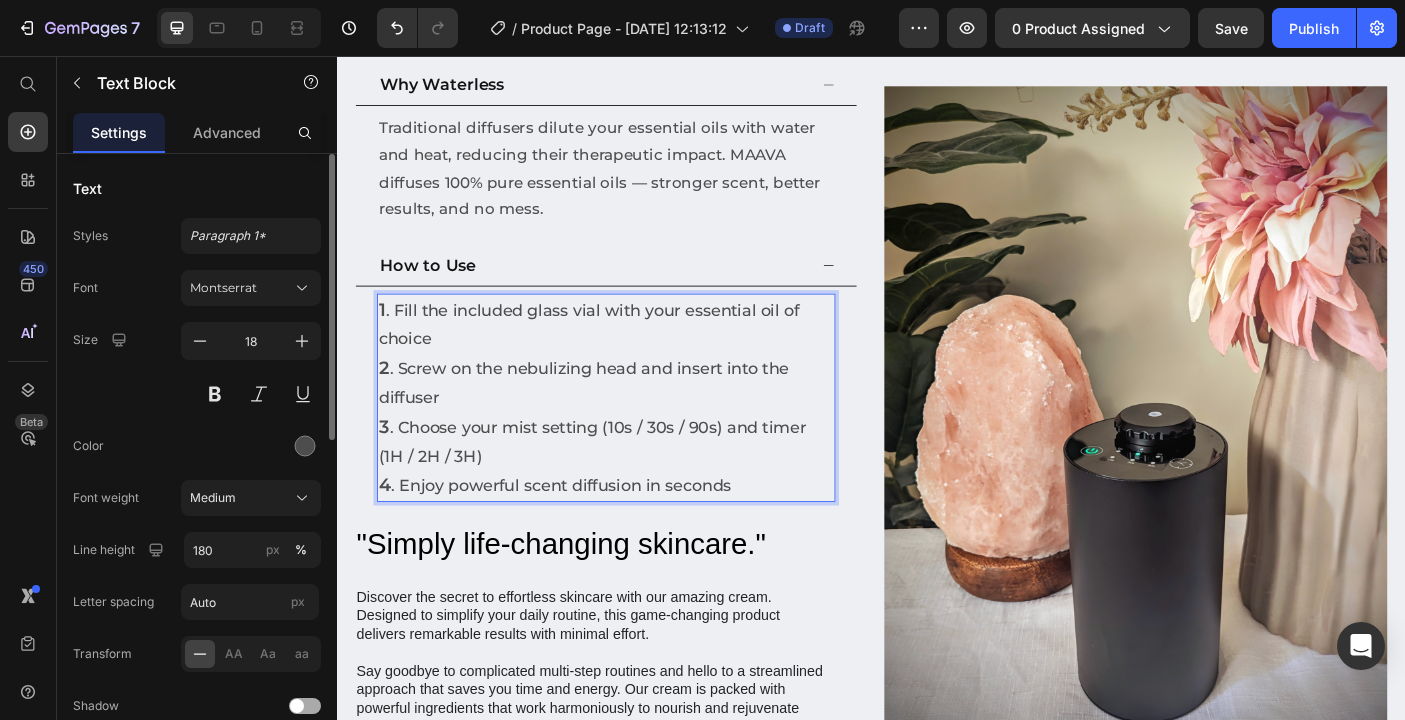 scroll, scrollTop: 1046, scrollLeft: 0, axis: vertical 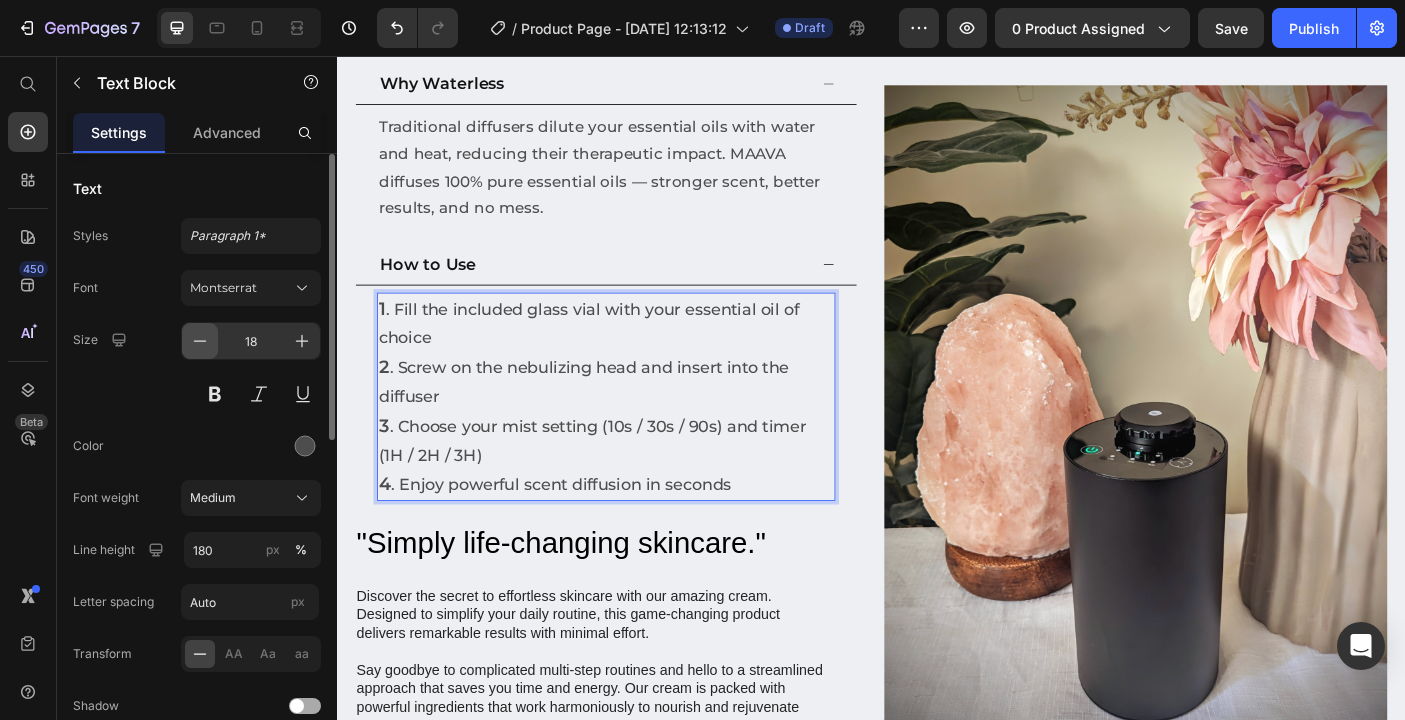click 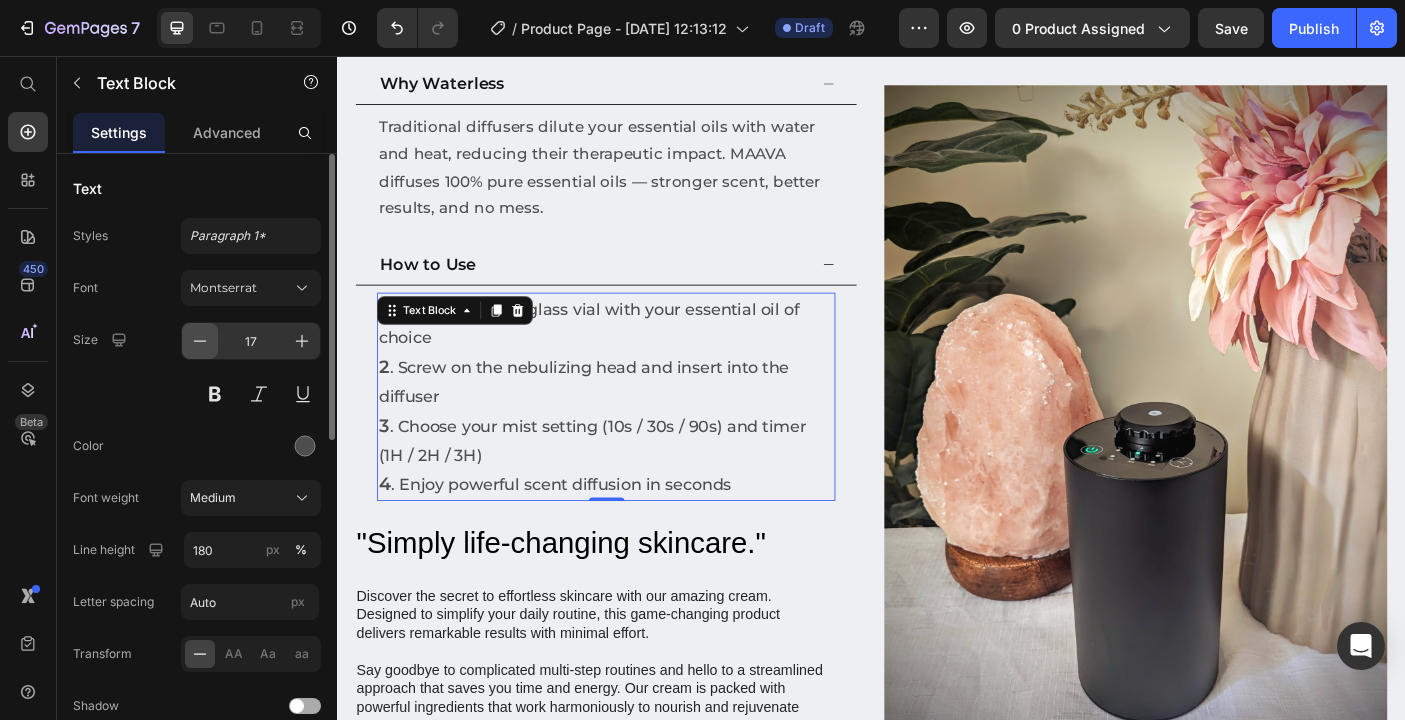 click 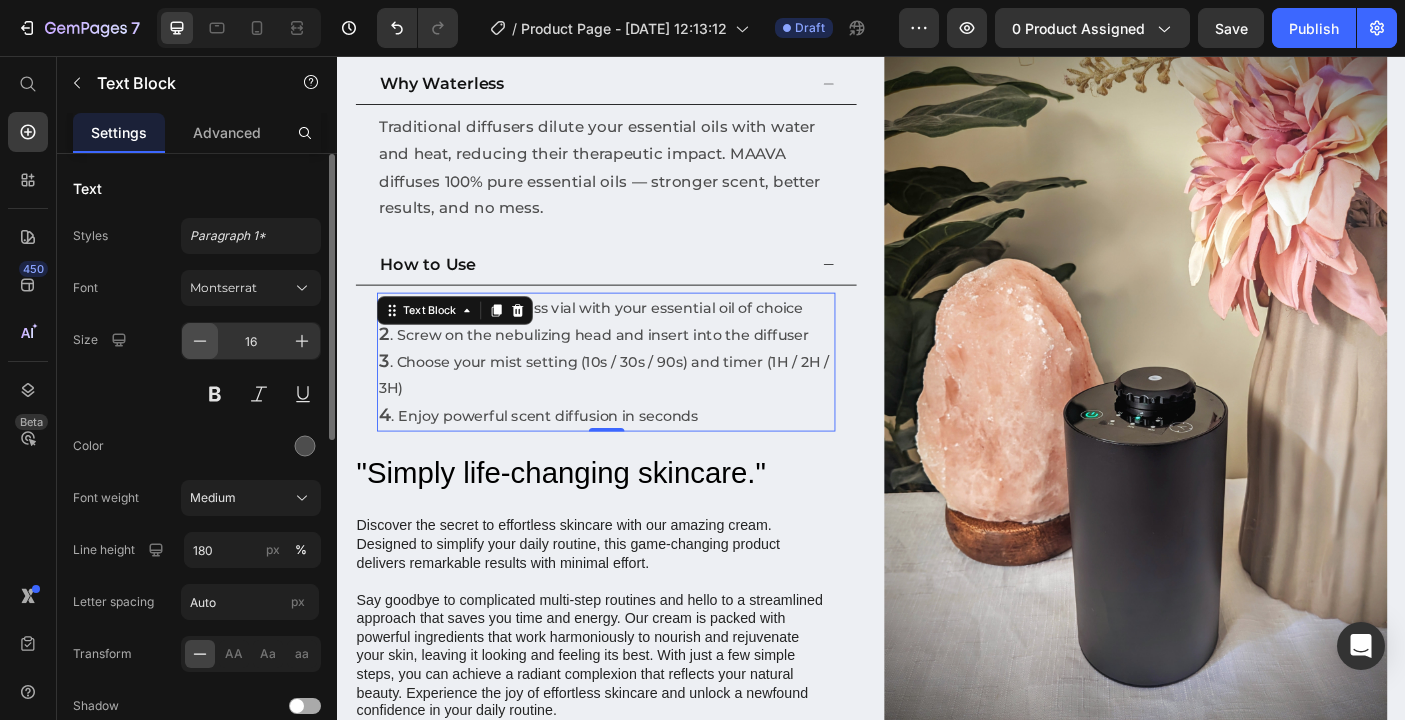 click 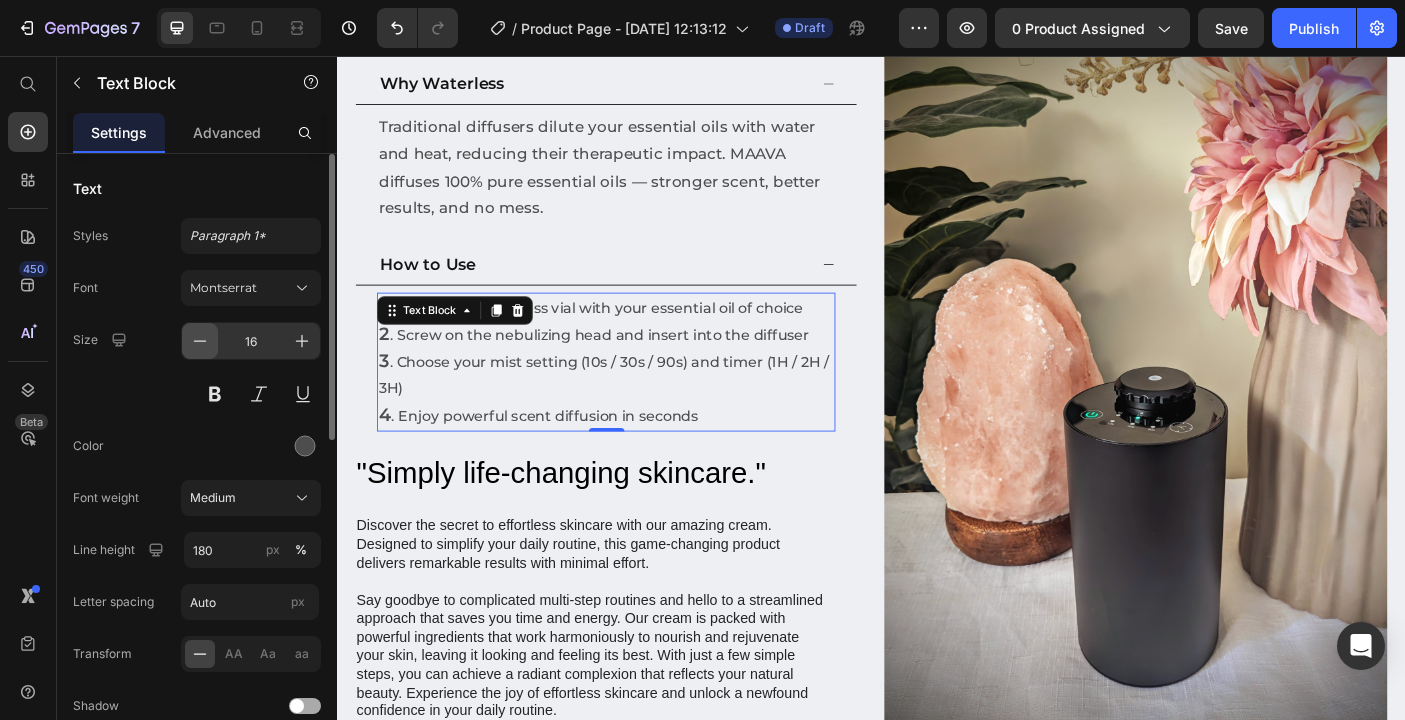 type on "15" 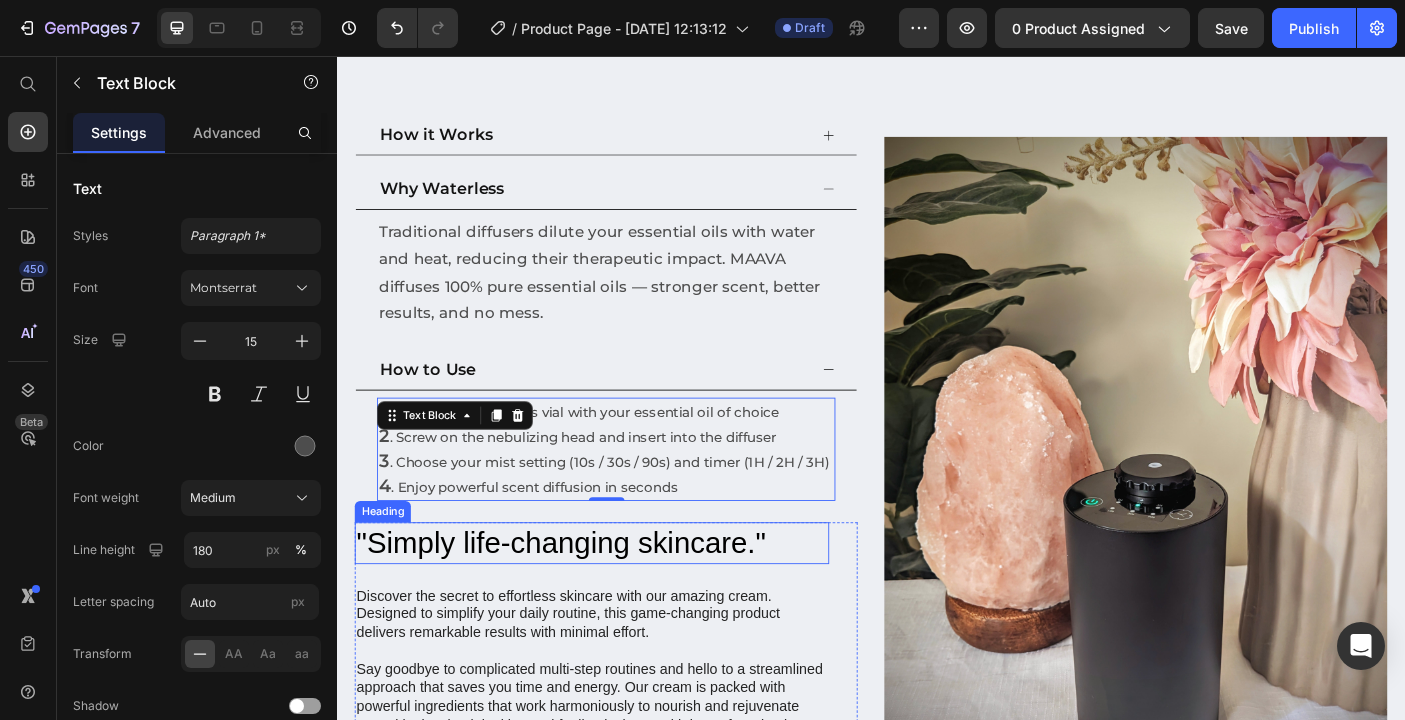 scroll, scrollTop: 897, scrollLeft: 0, axis: vertical 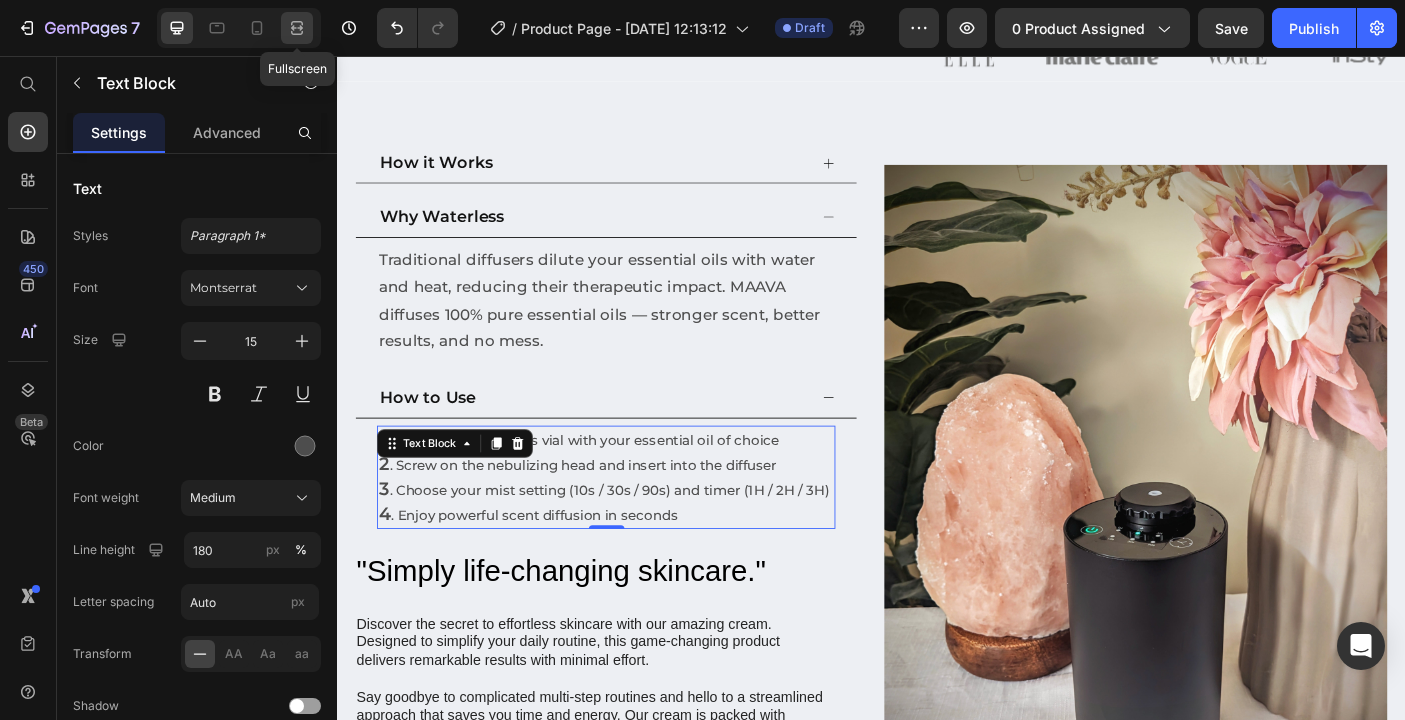 click 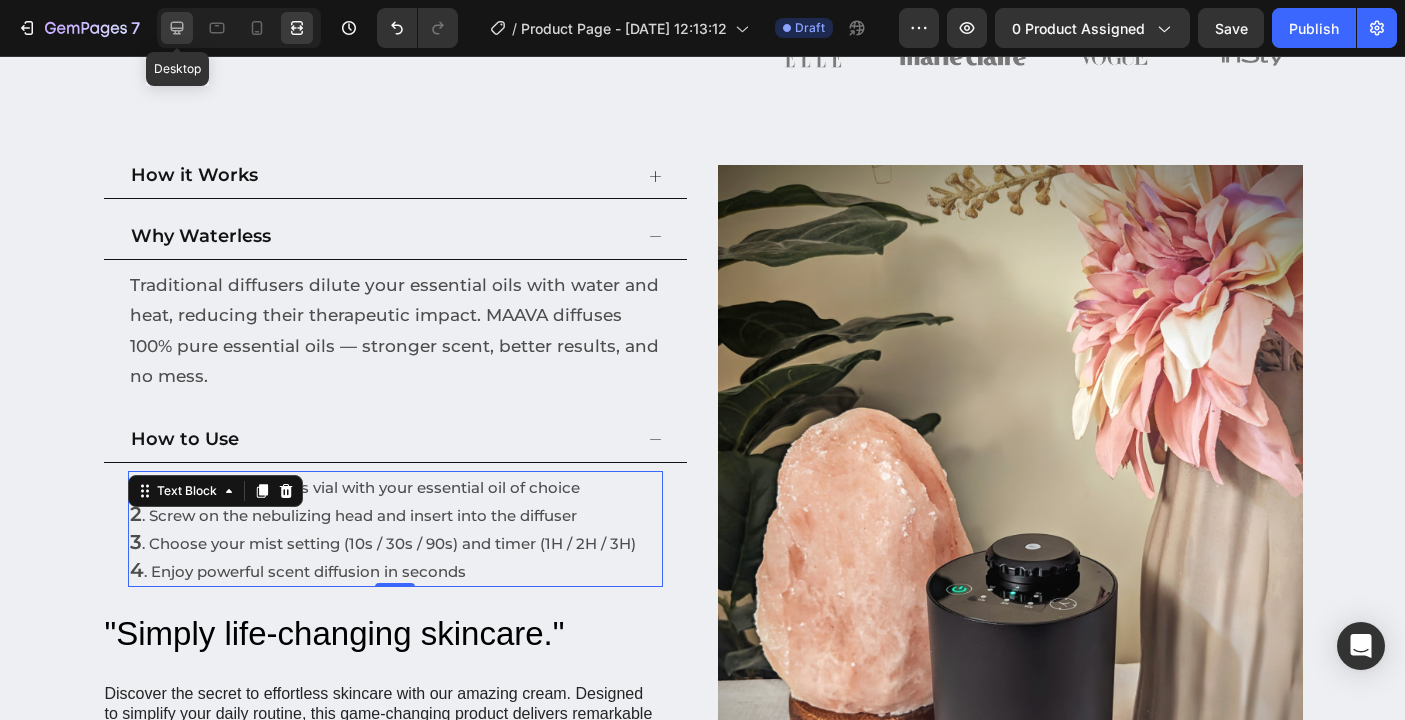 click 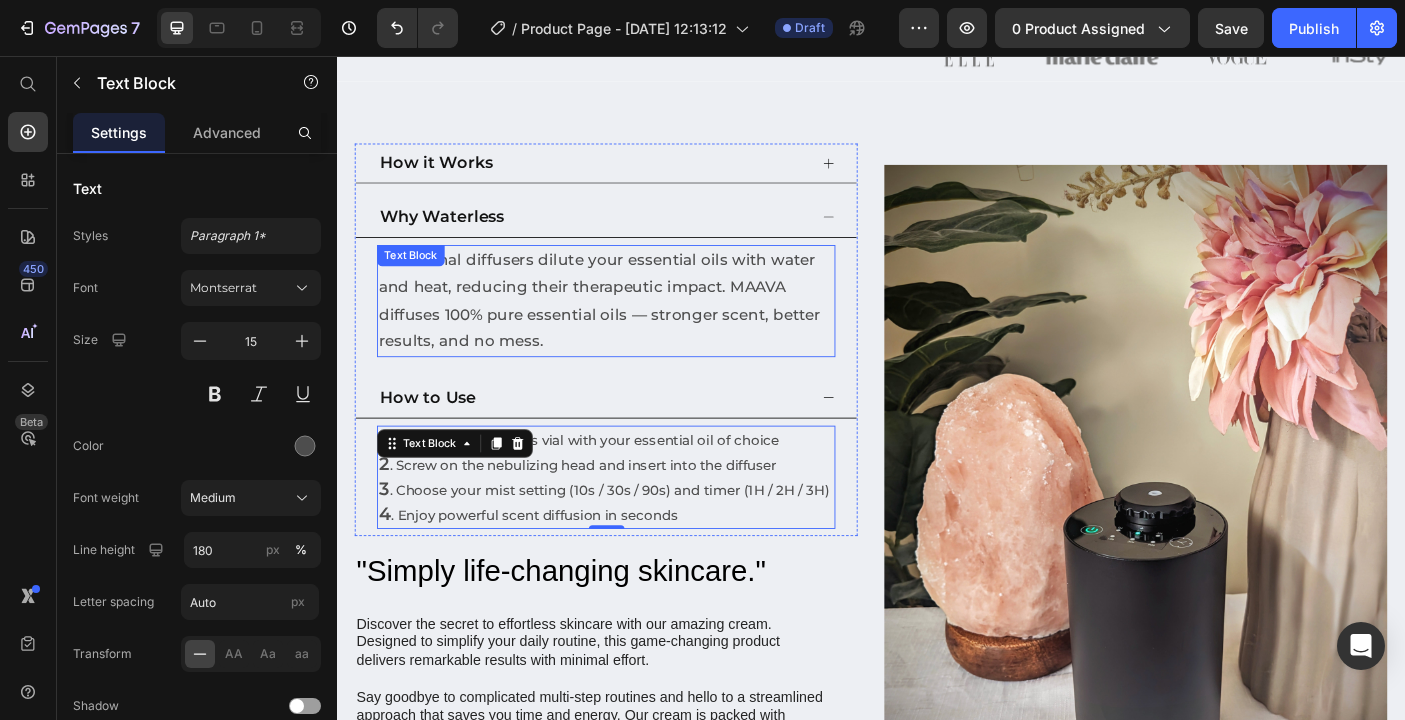 click on "Traditional diffusers dilute your essential oils with water and heat, reducing their therapeutic impact. MAAVA diffuses 100% pure essential oils — stronger scent, better results, and no mess." at bounding box center (639, 331) 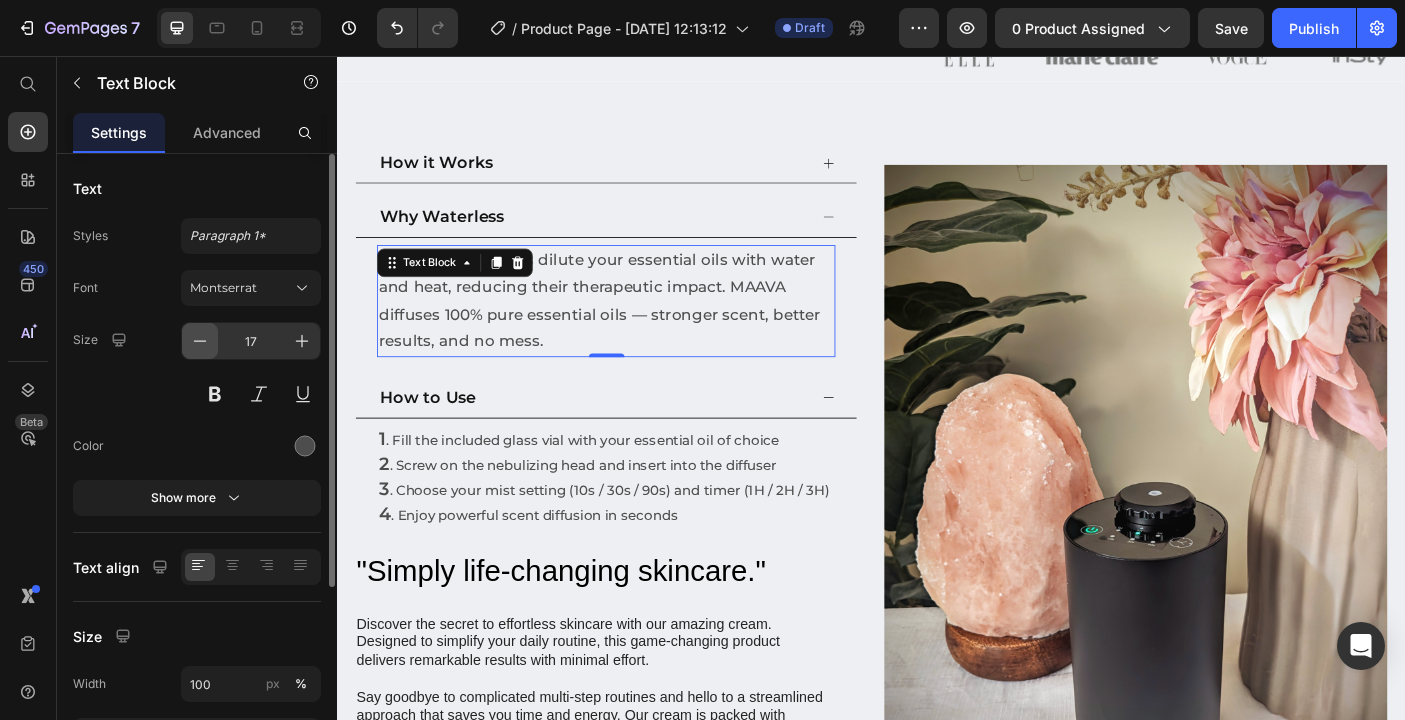click 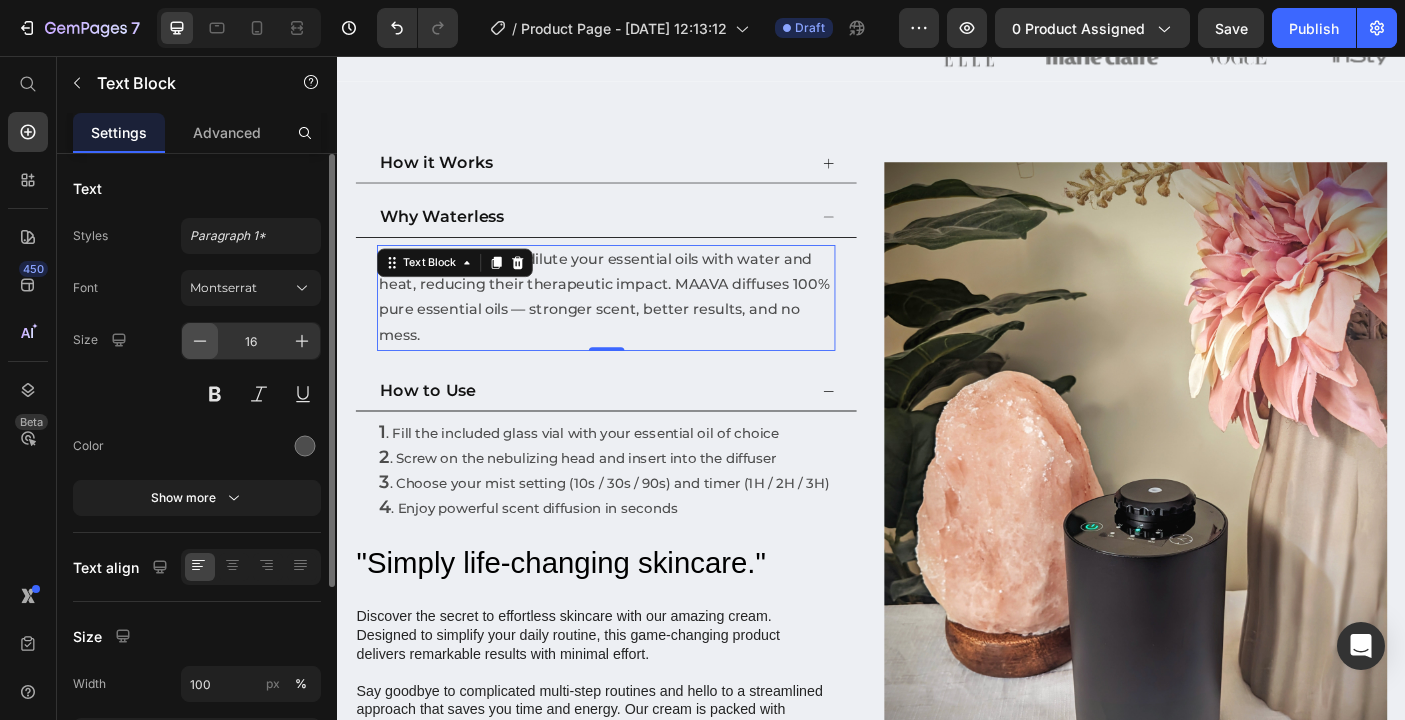 click 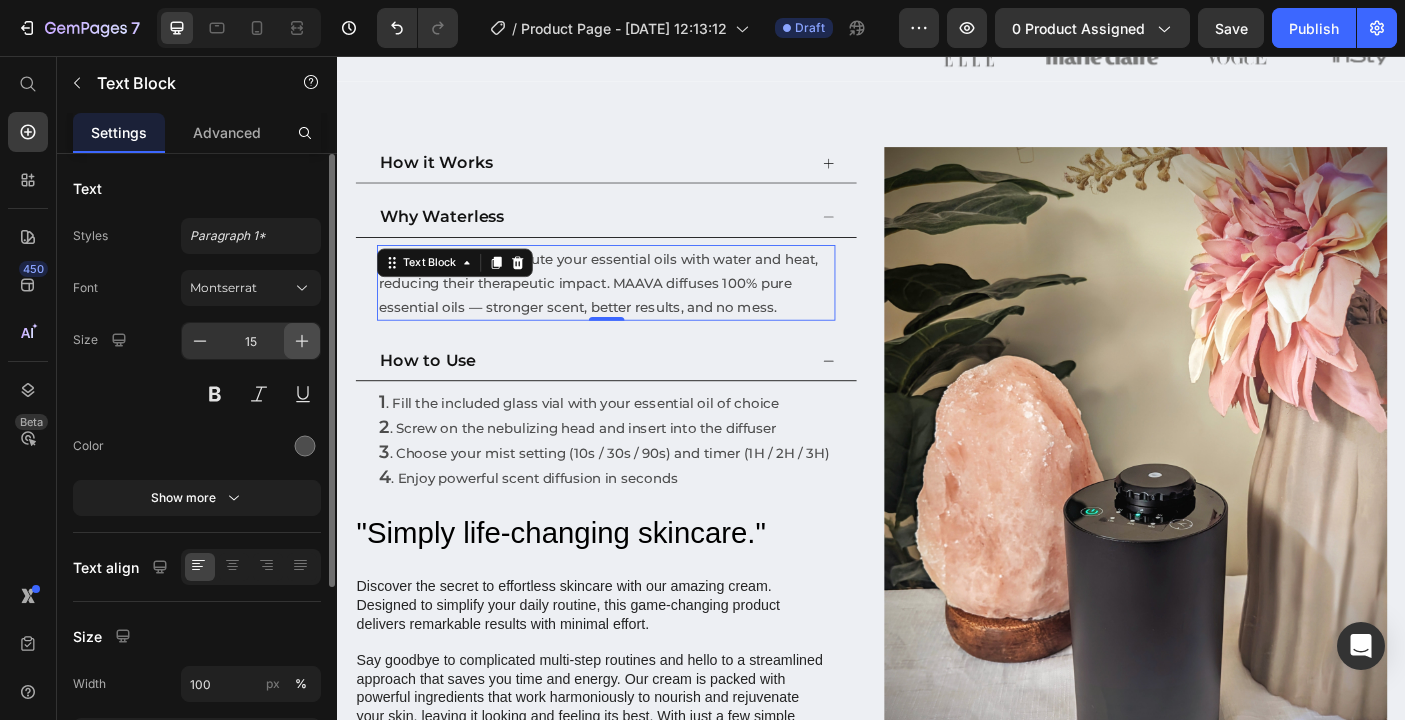 click 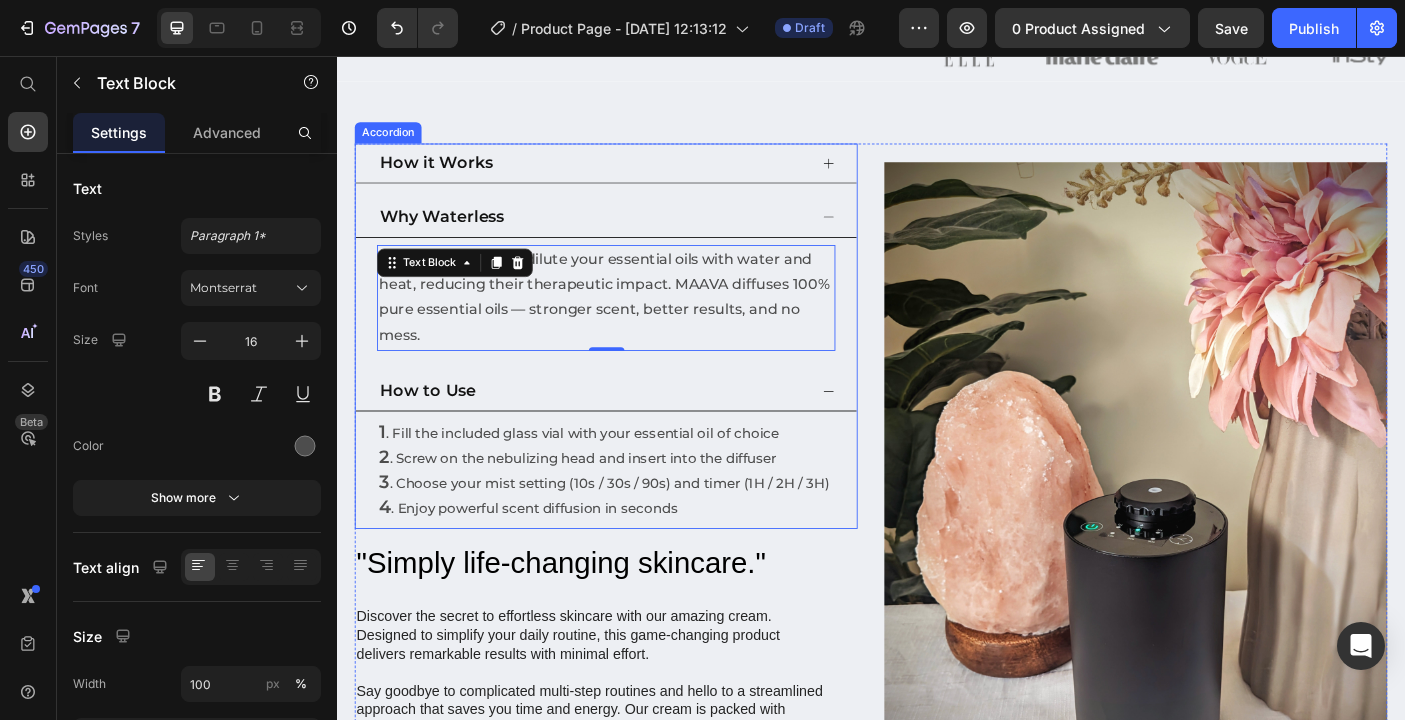 click on "1 . Fill the included glass vial with your essential oil of choice 2 . Screw on the nebulizing head and insert into the diffuser 3 . Choose your mist setting (10s / 30s / 90s) and timer (1H / 2H / 3H) 4 . Enjoy powerful scent diffusion in seconds Text Block" at bounding box center (639, 521) 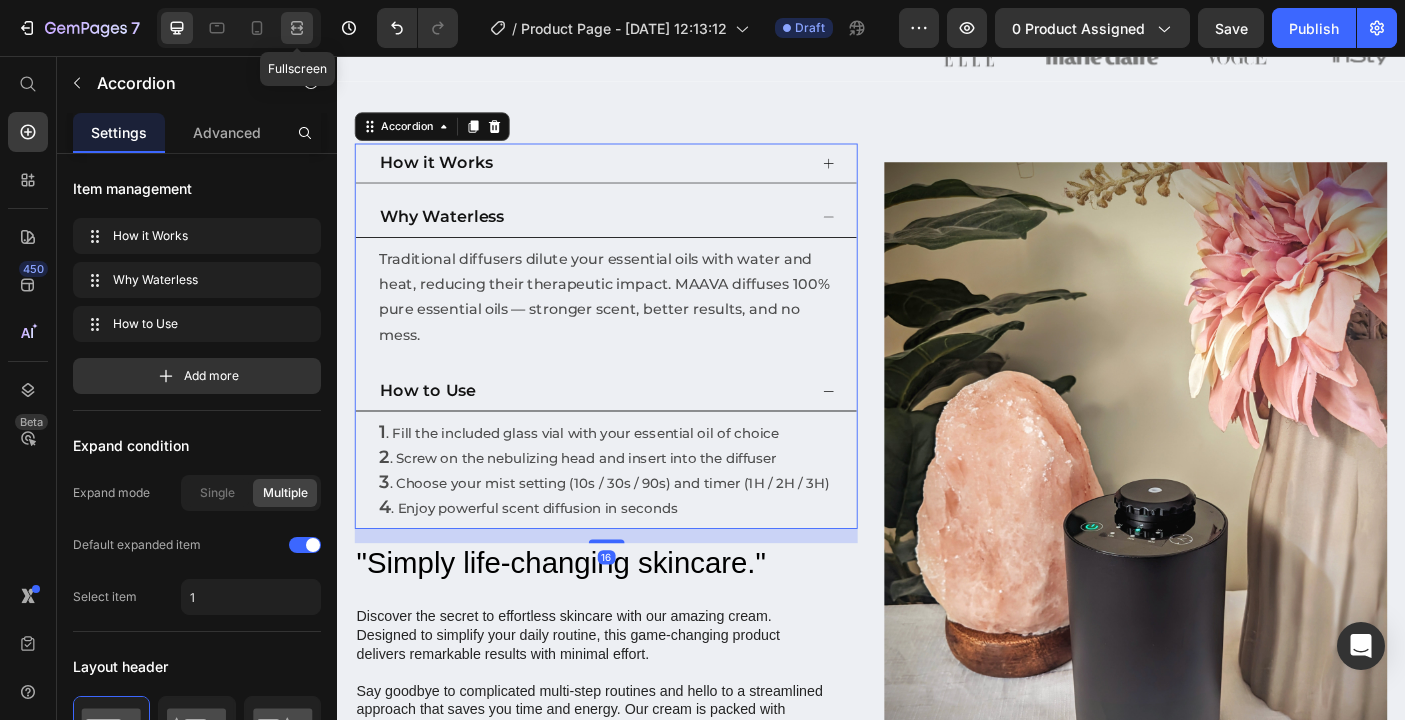 click 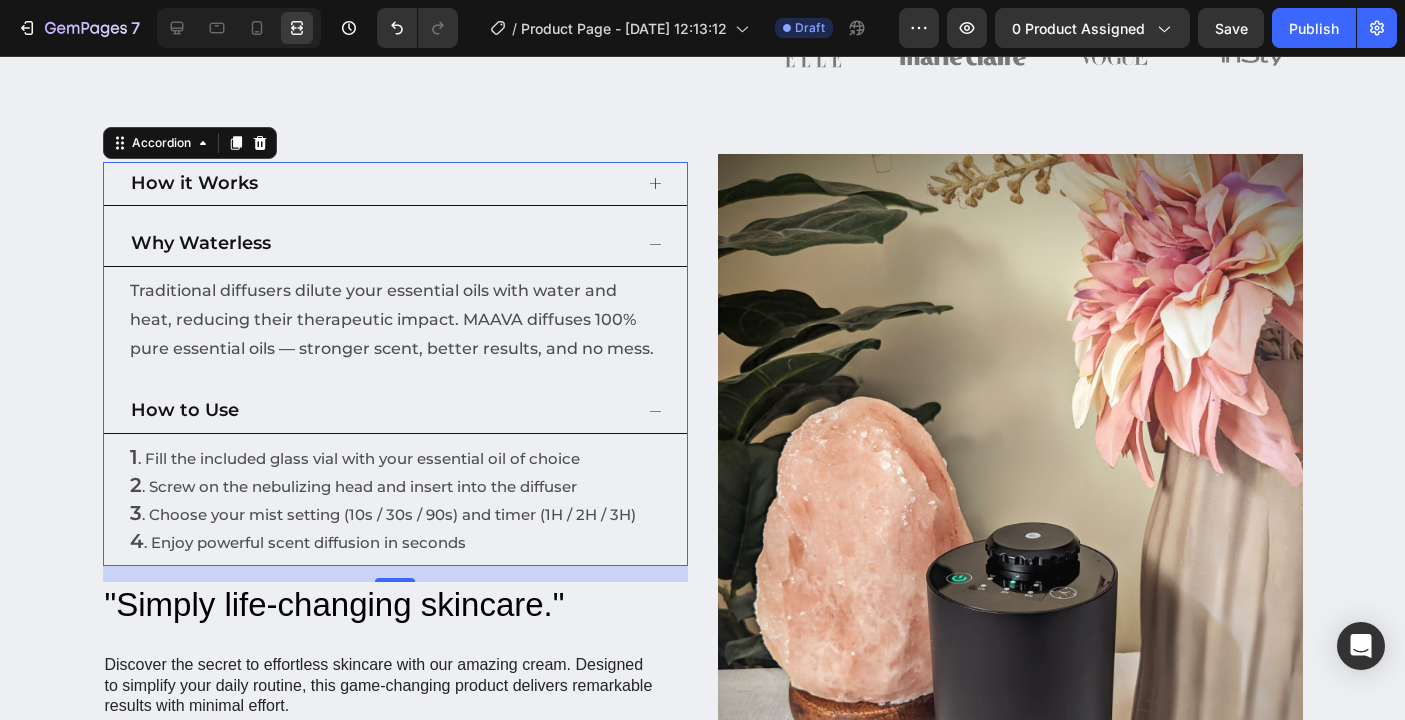 click 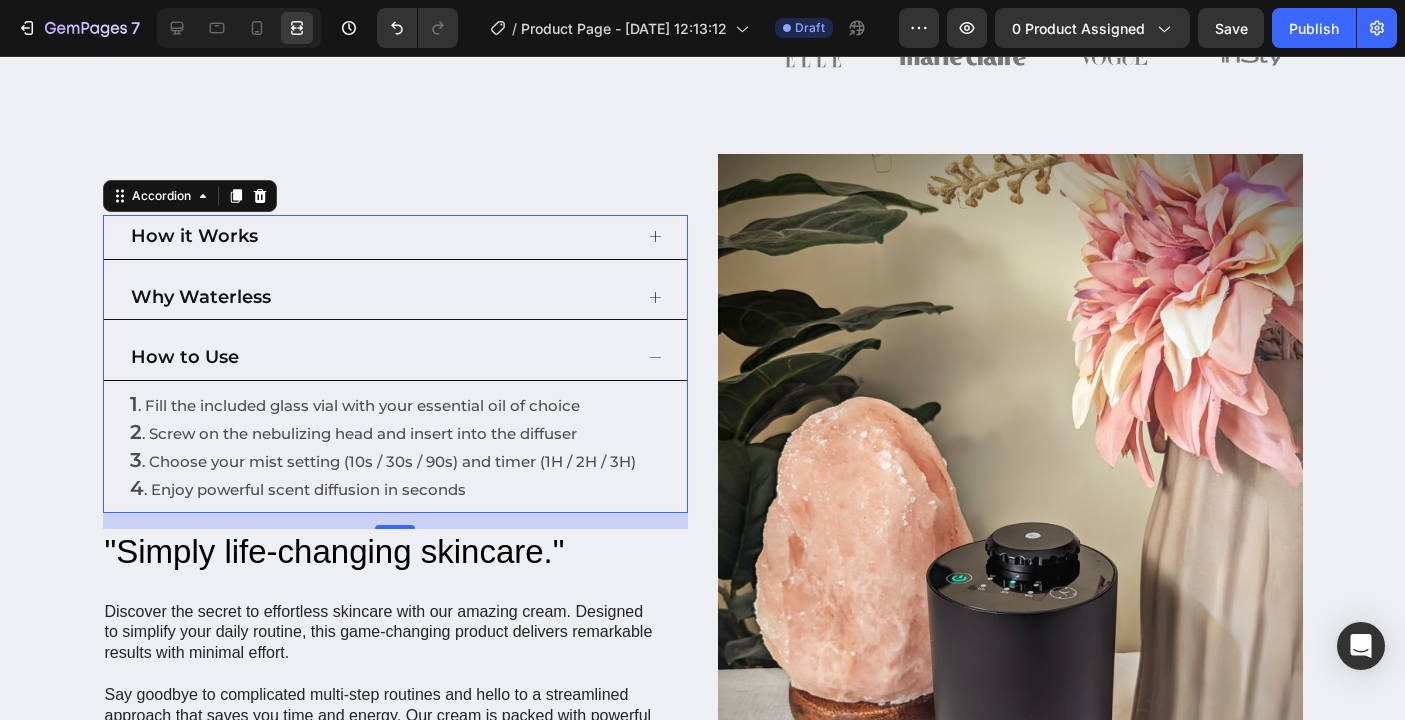 click 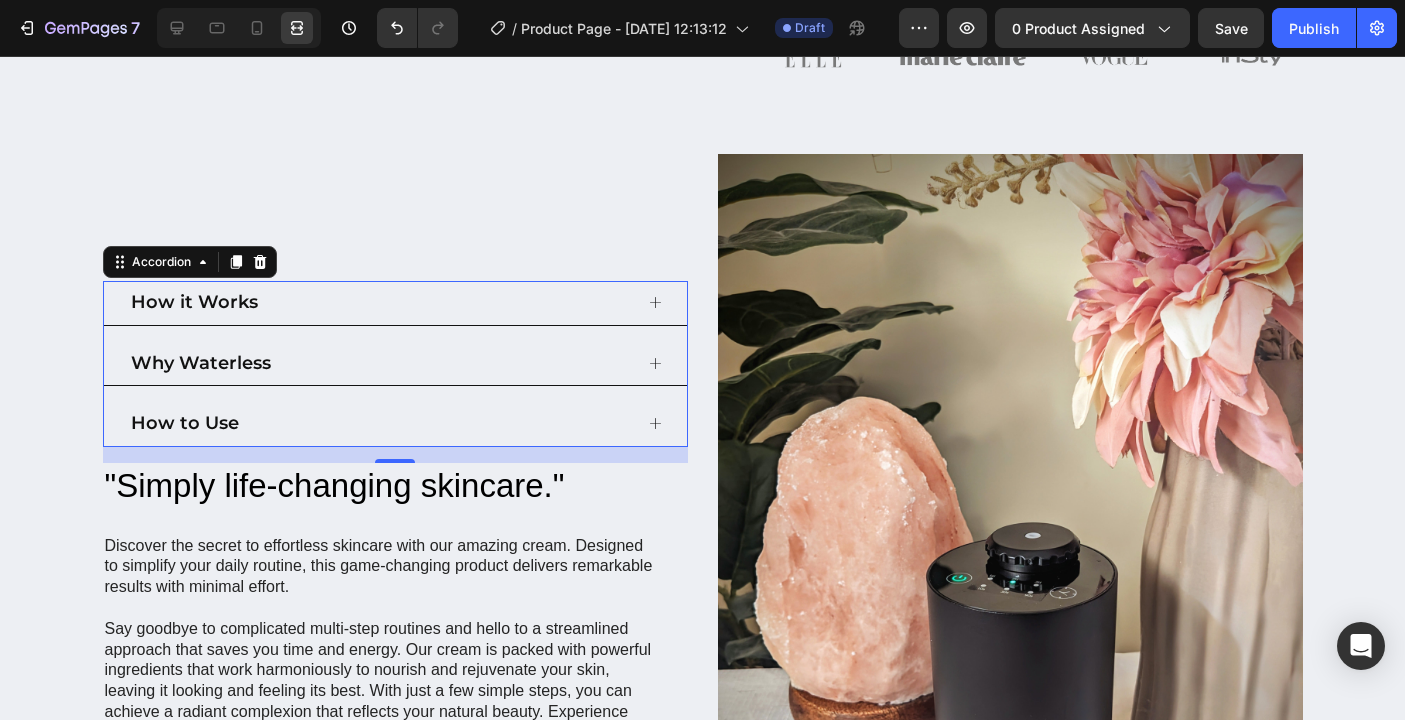 click 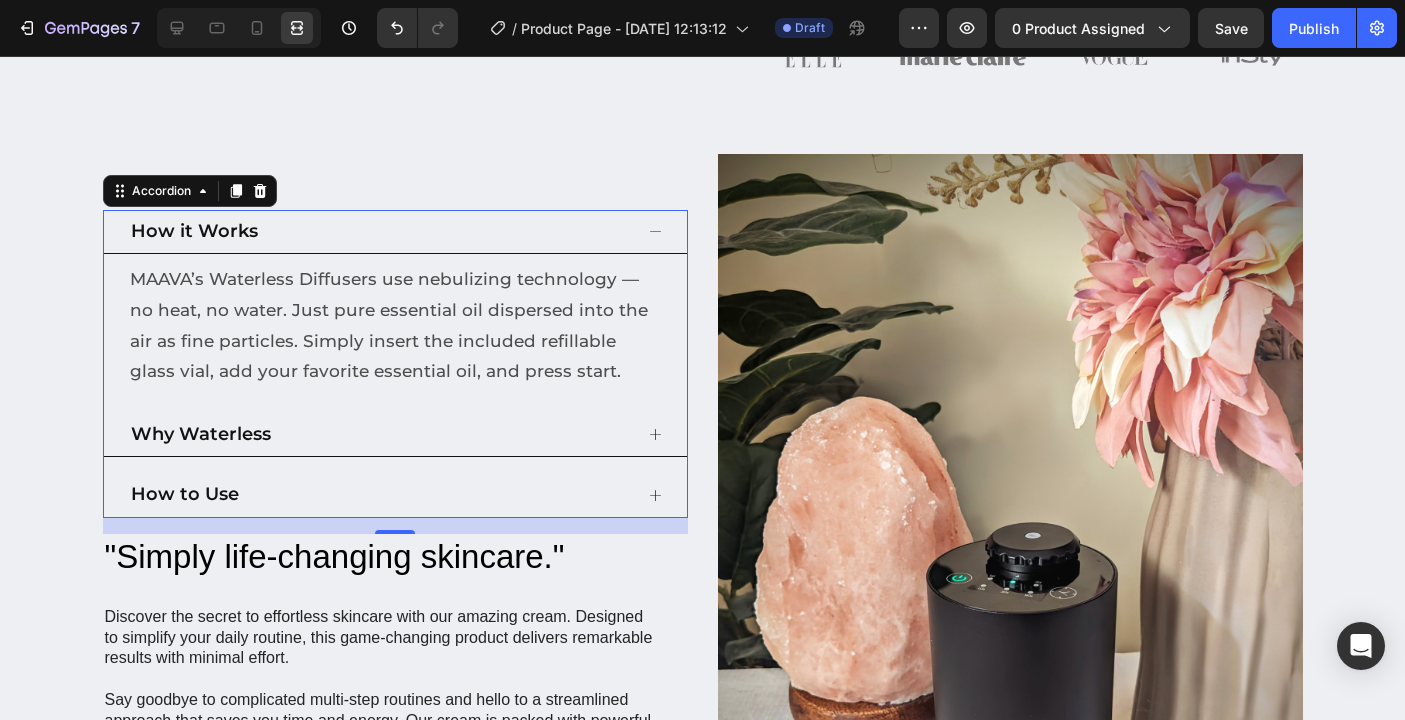click on "Why Waterless" at bounding box center [395, 435] 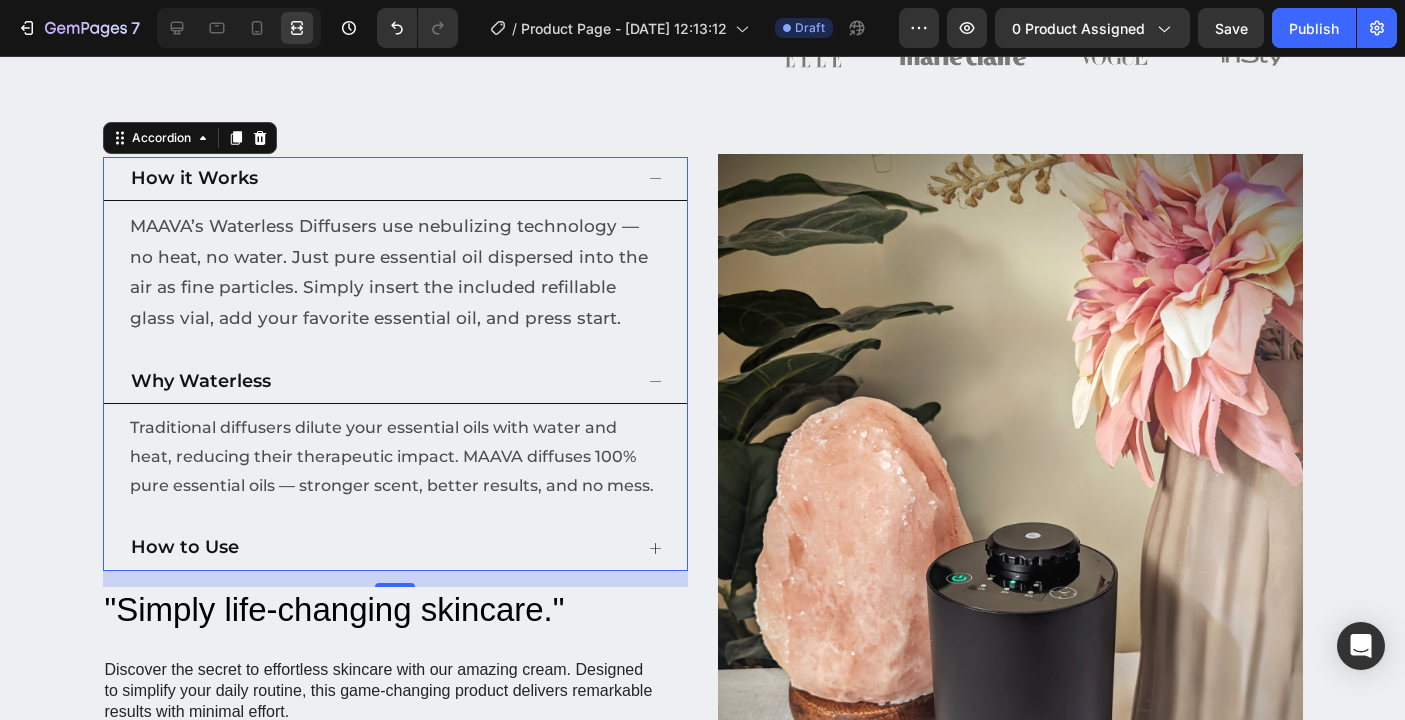 click 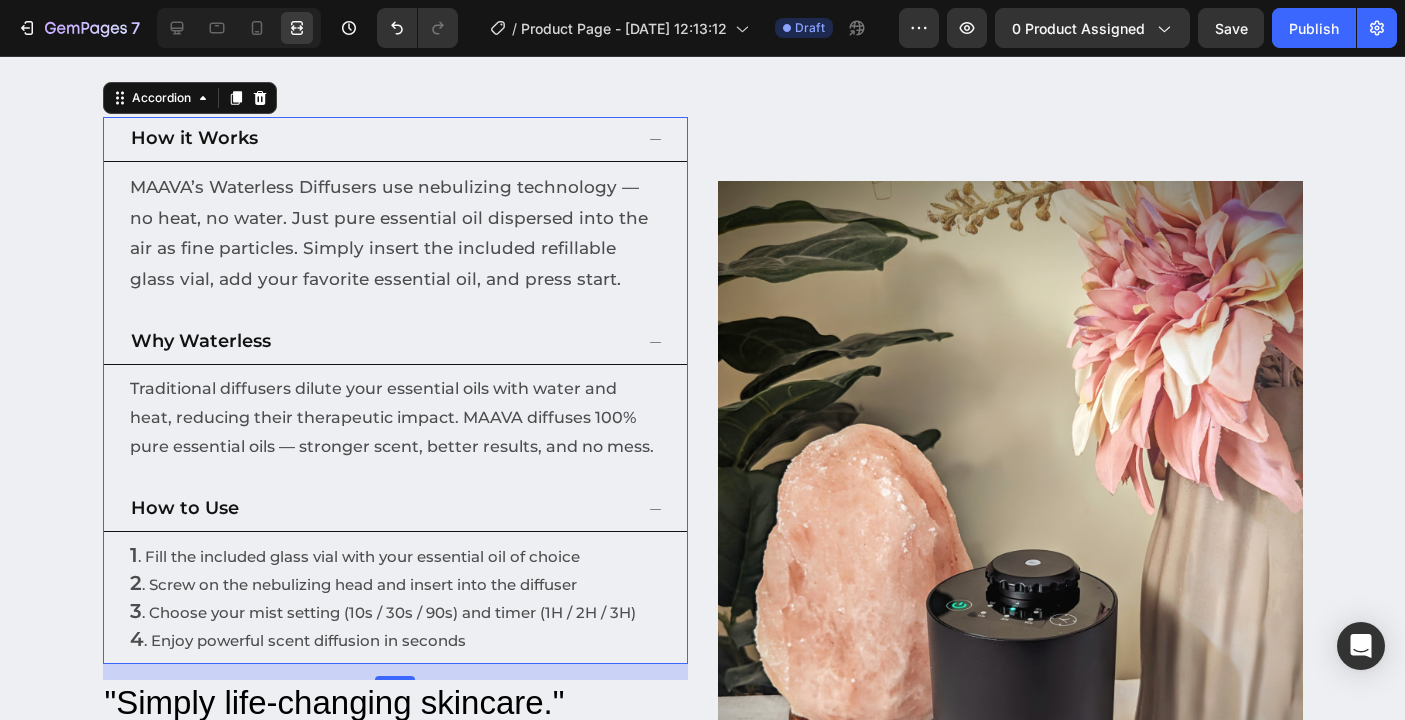 scroll, scrollTop: 932, scrollLeft: 0, axis: vertical 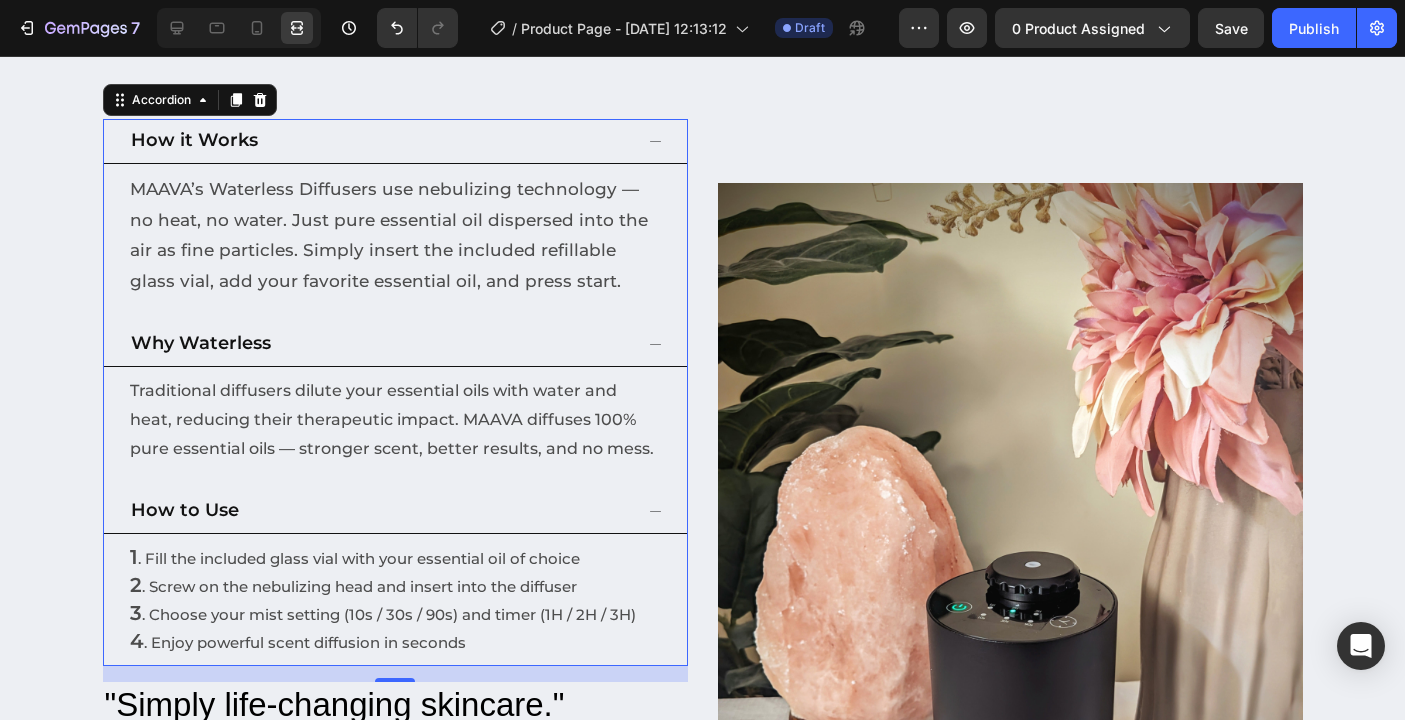 click on "How it Works" at bounding box center [395, 141] 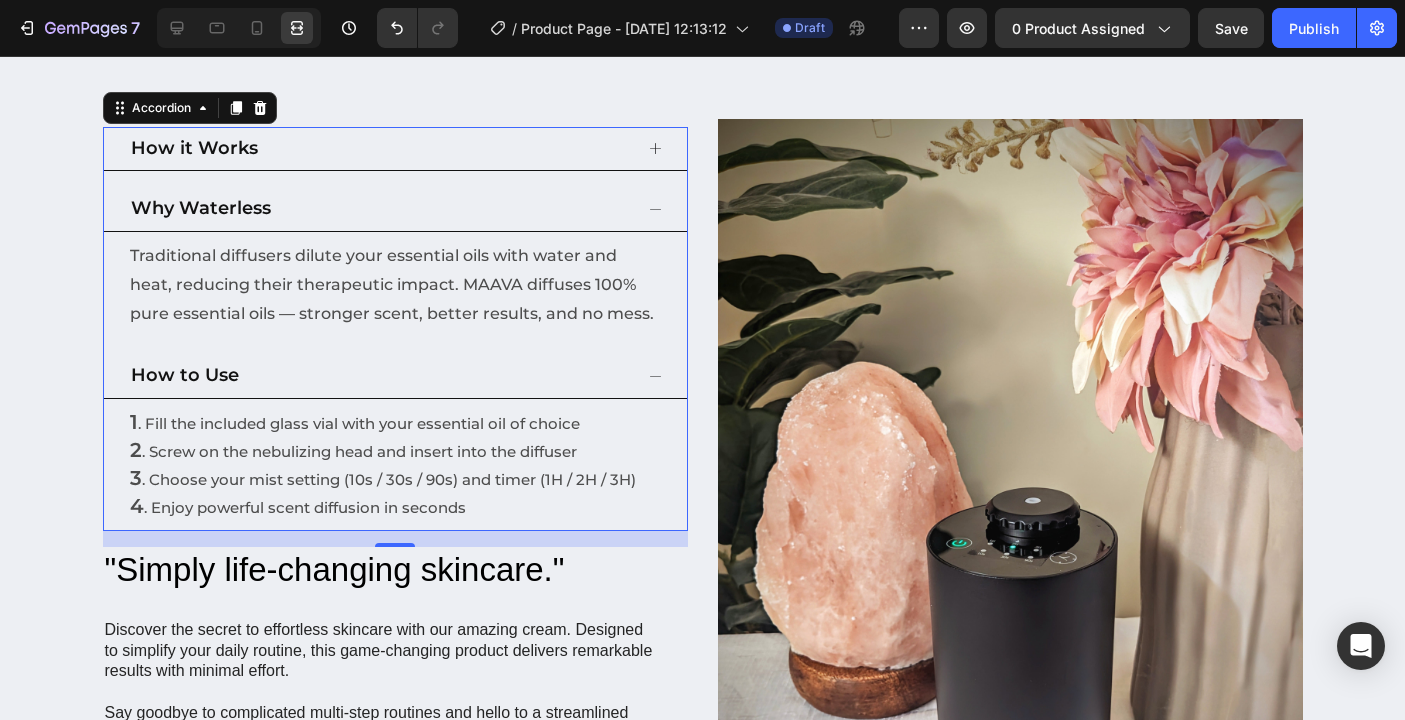 click 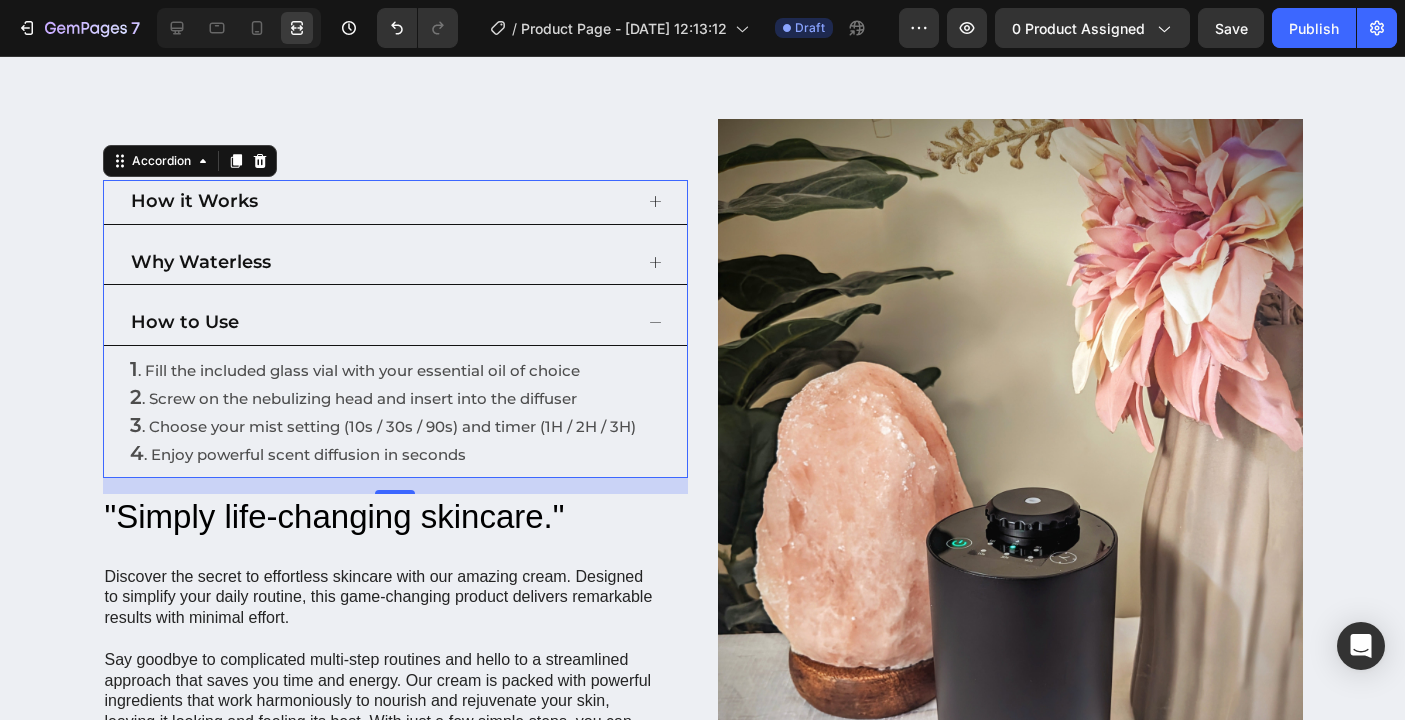 click 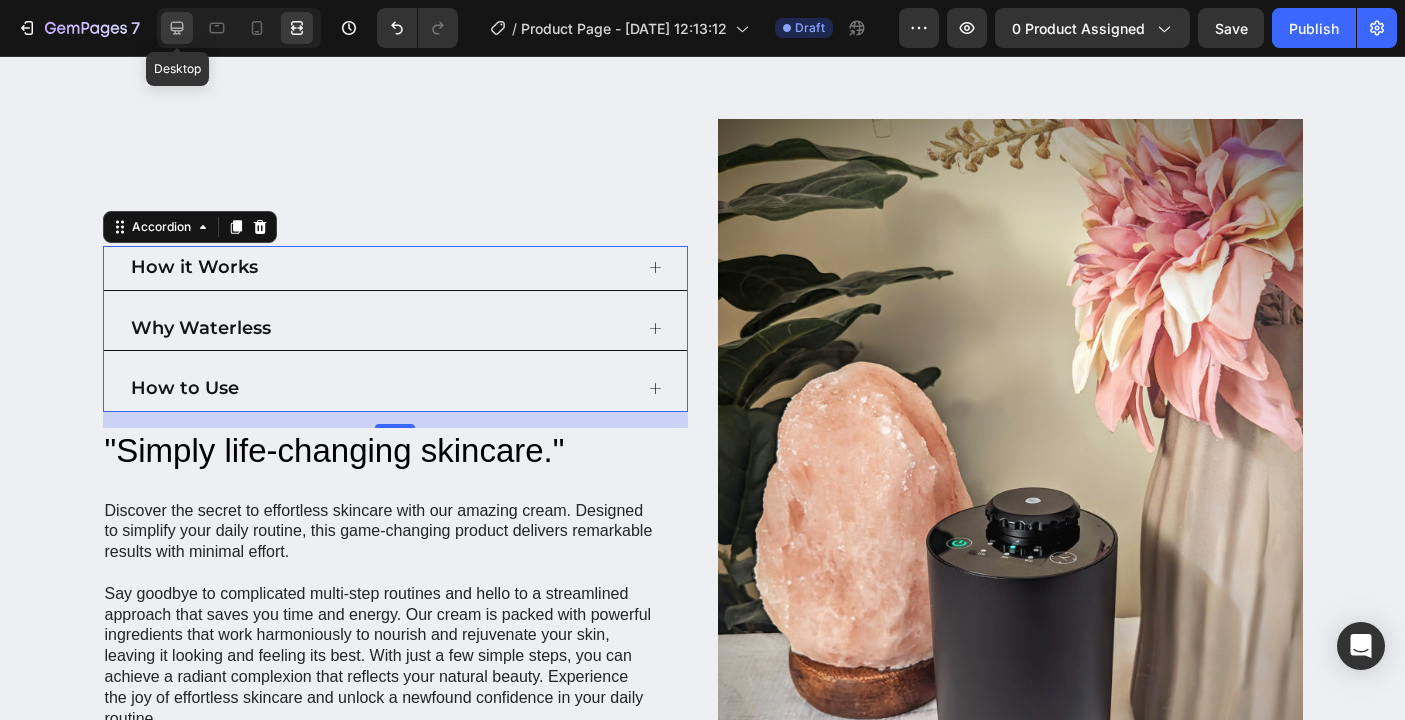 click 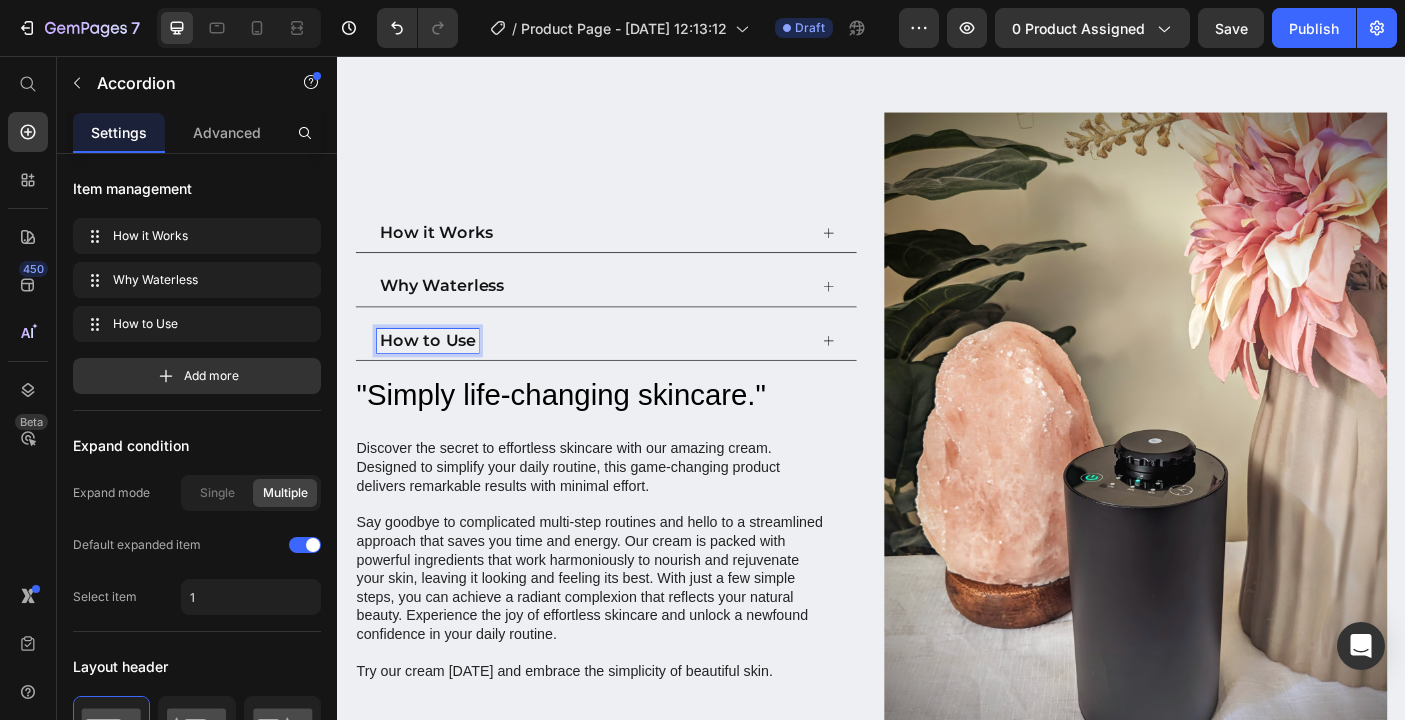 click 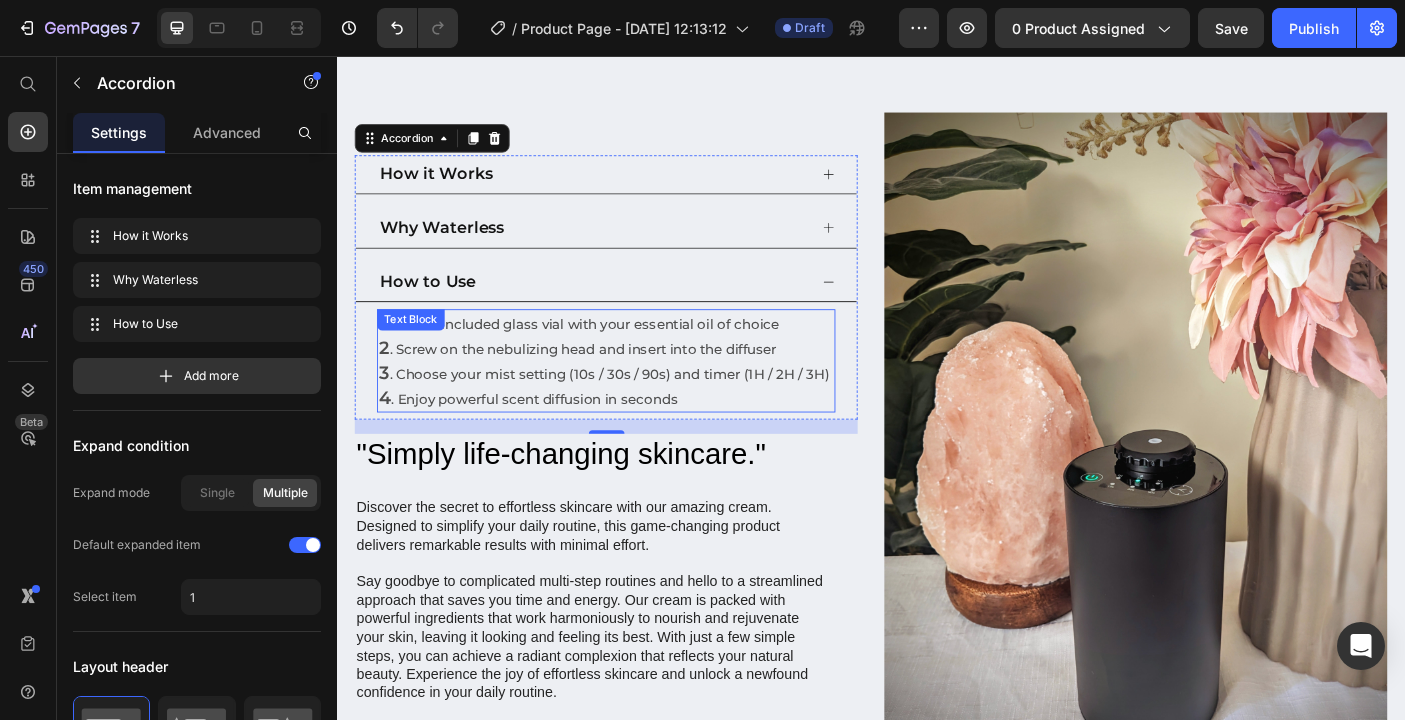 click on "3 . Choose your mist setting (10s / 30s / 90s) and timer (1H / 2H / 3H)" at bounding box center (639, 412) 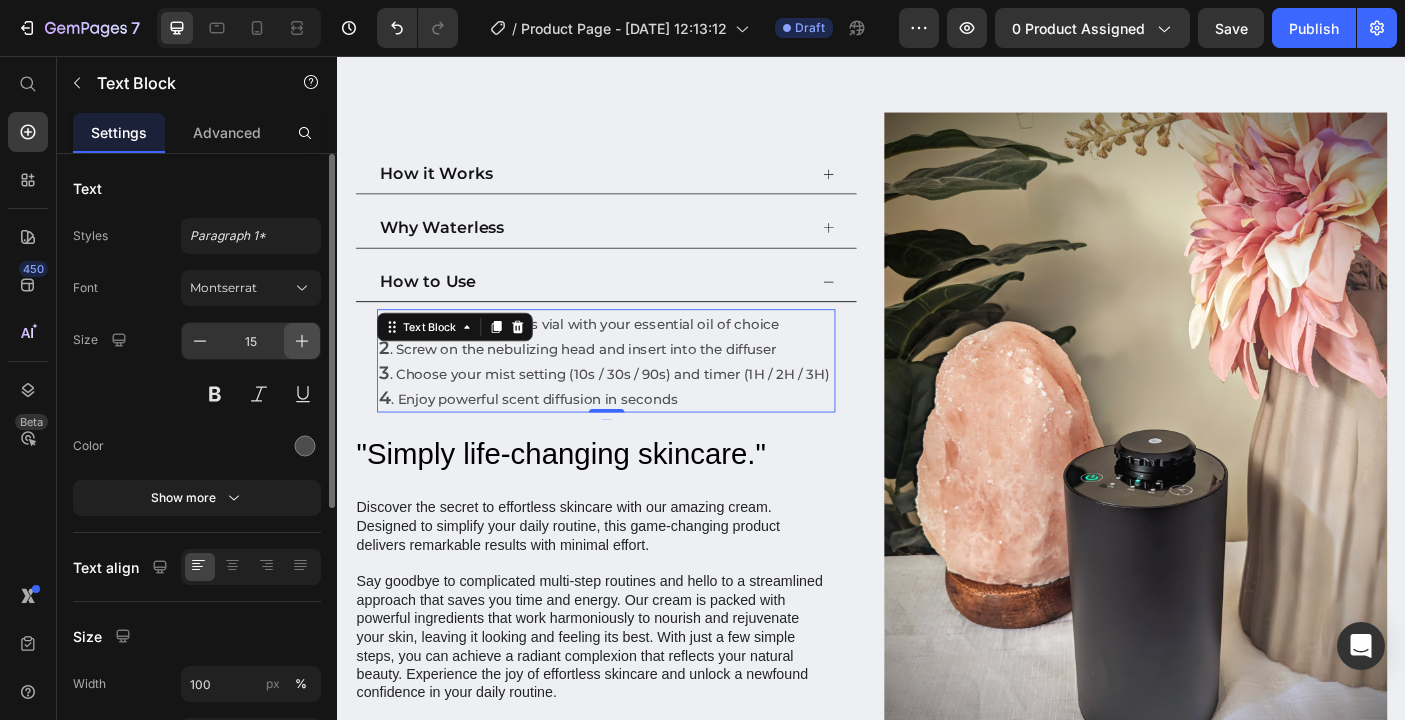 click 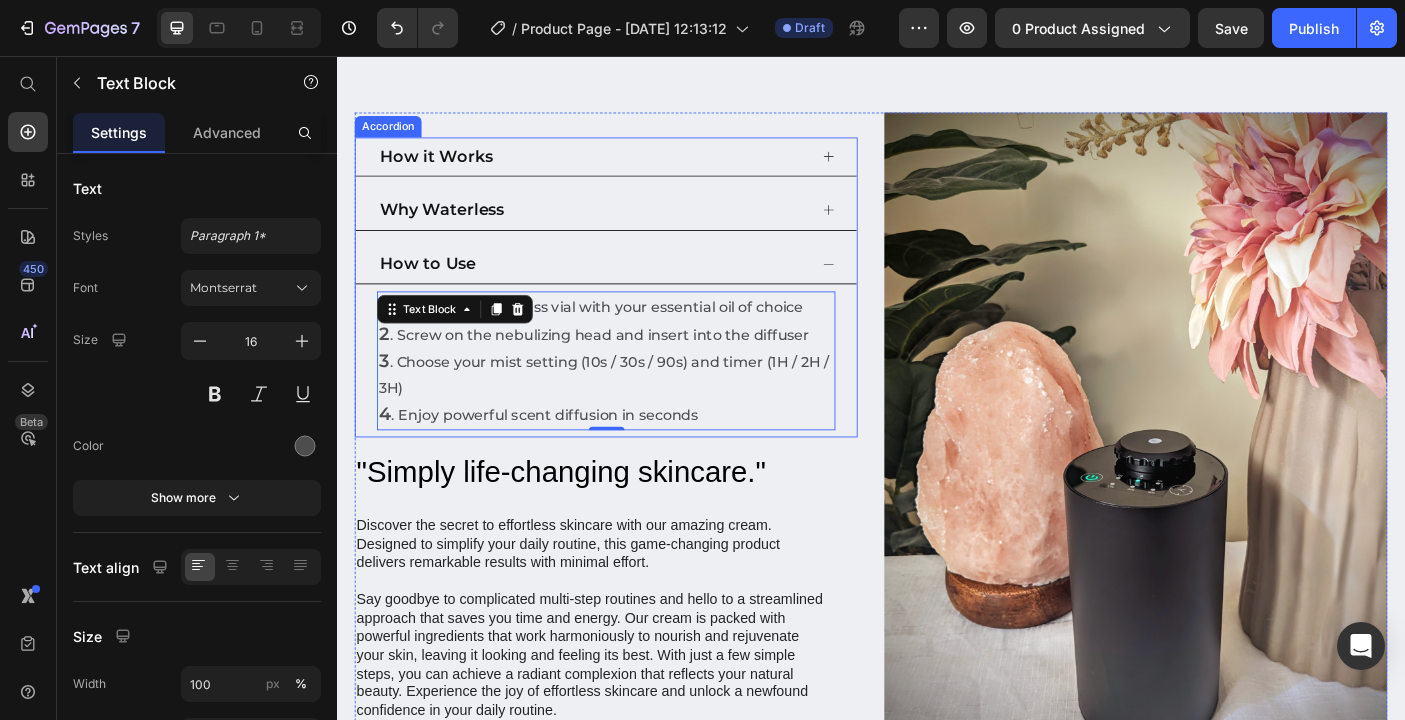 click 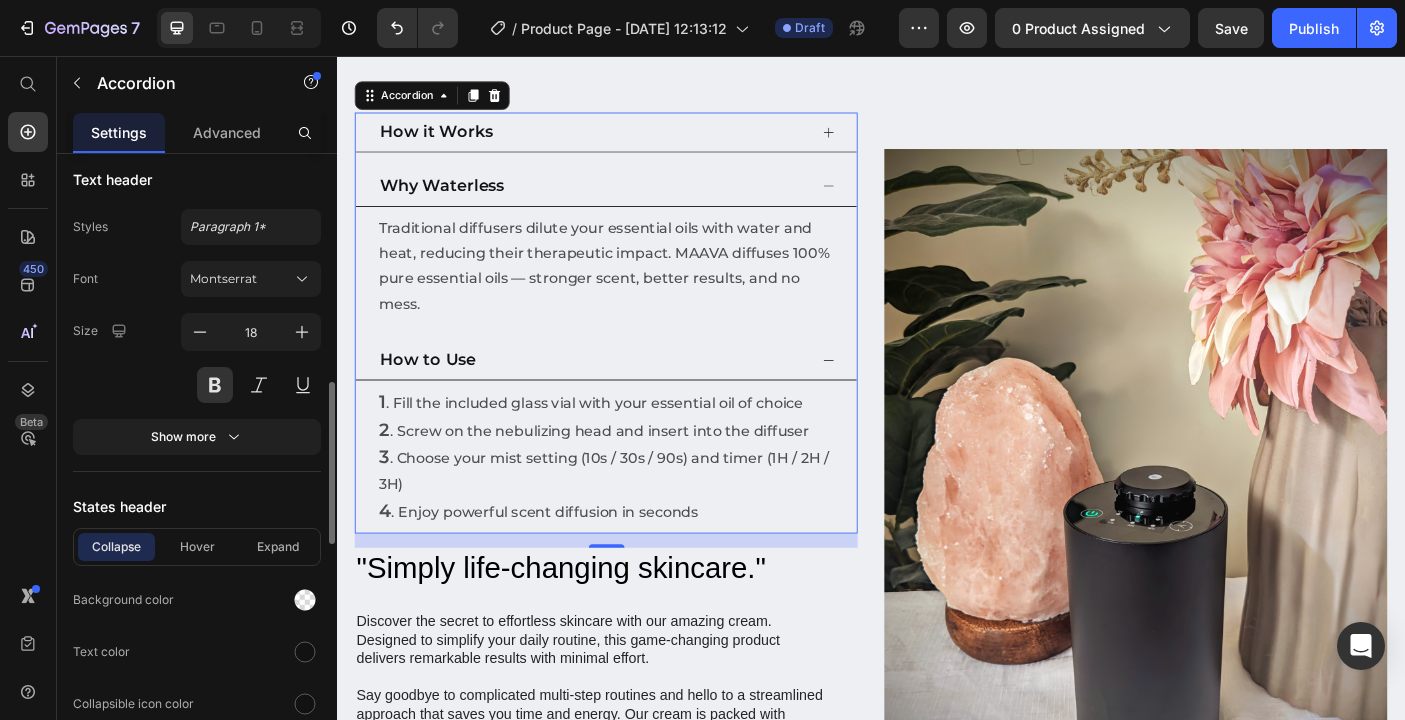 scroll, scrollTop: 930, scrollLeft: 0, axis: vertical 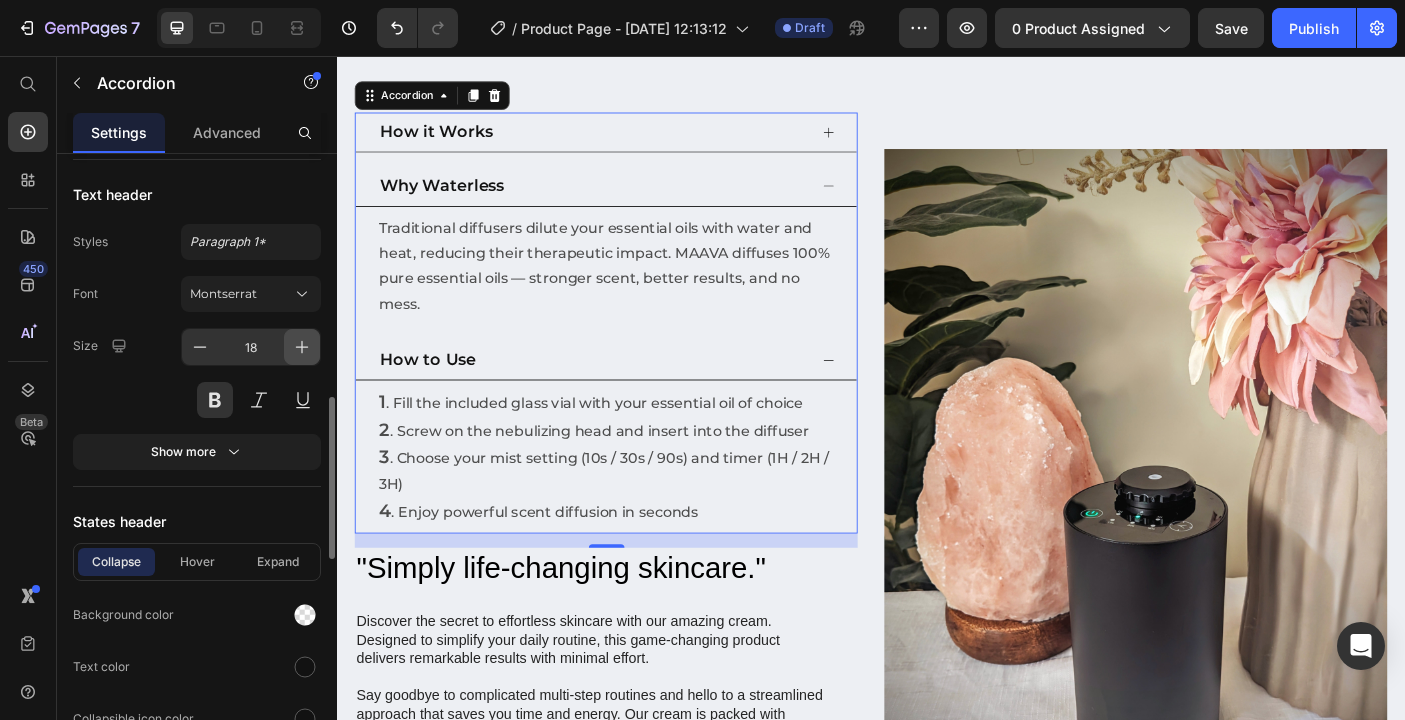 click 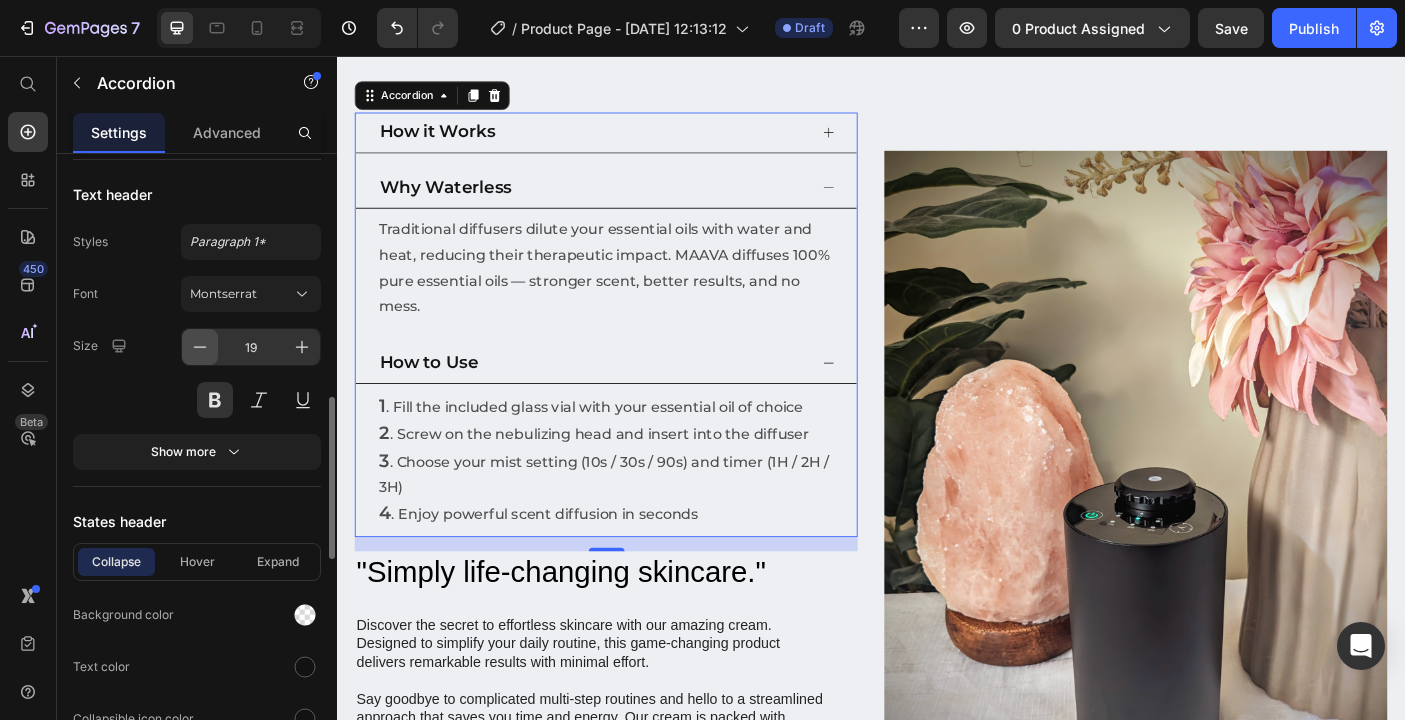 click 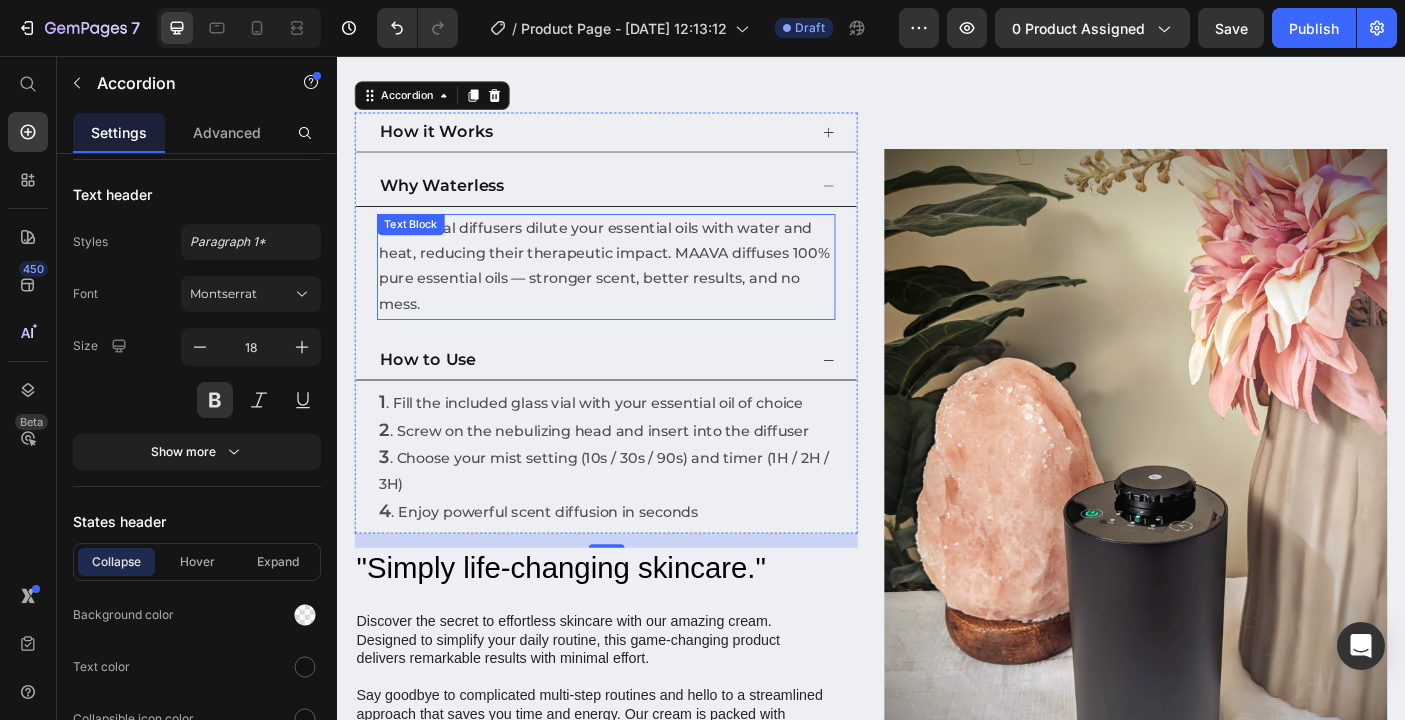 click on "Traditional diffusers dilute your essential oils with water and heat, reducing their therapeutic impact. MAAVA diffuses 100% pure essential oils — stronger scent, better results, and no mess." at bounding box center [639, 292] 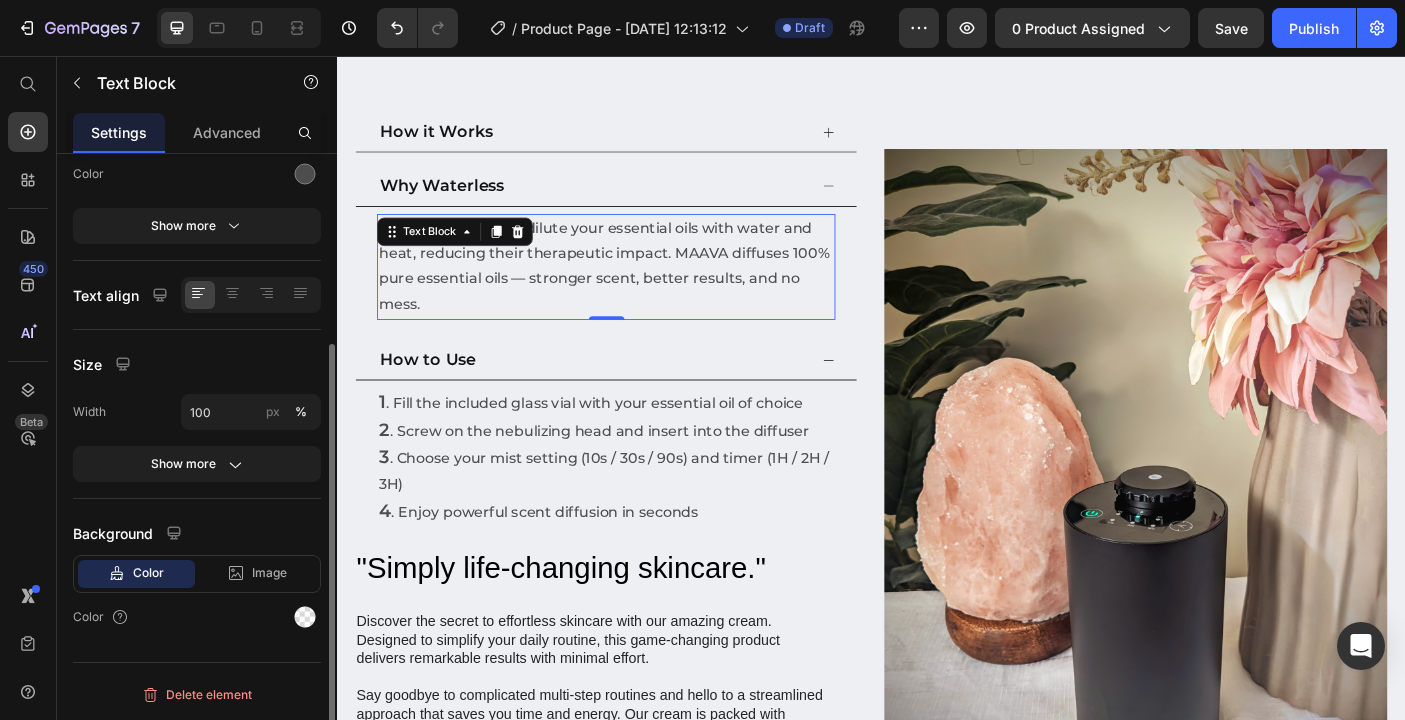 scroll, scrollTop: 0, scrollLeft: 0, axis: both 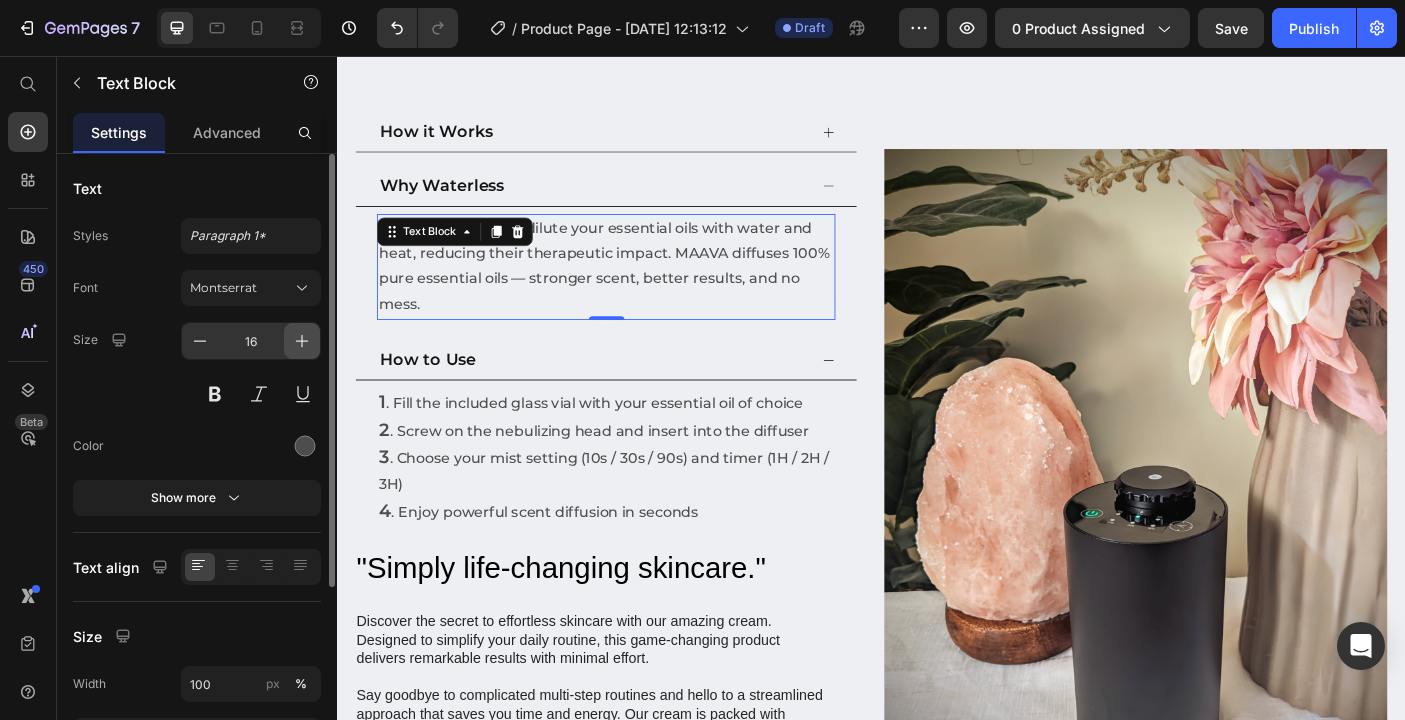 click 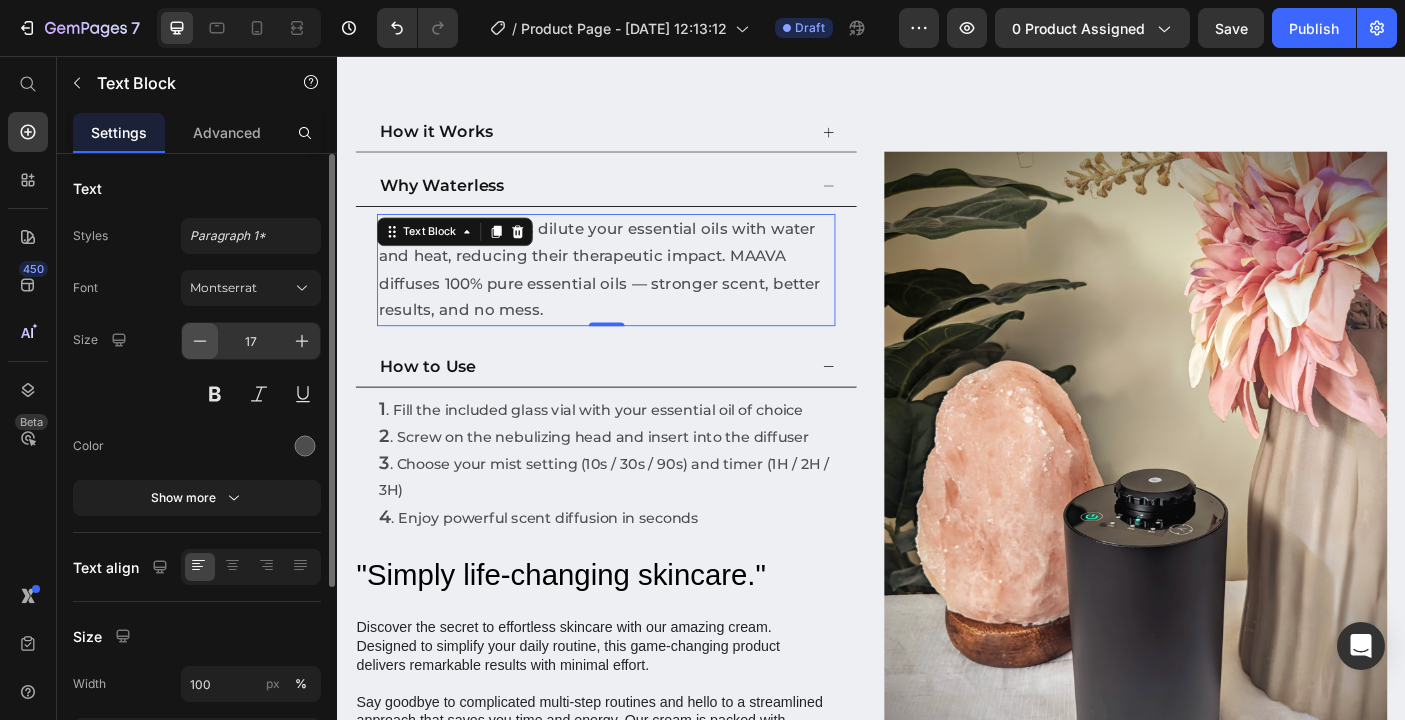 click 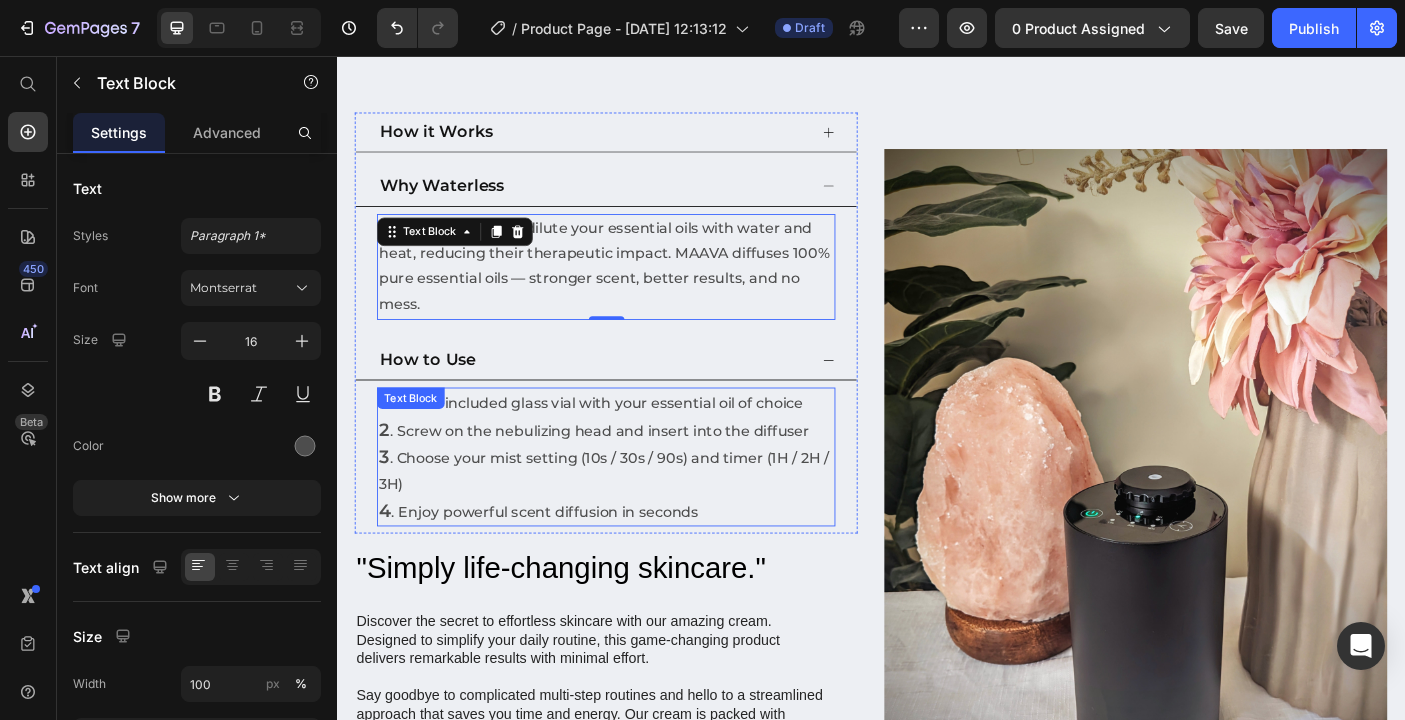 click on "3 . Choose your mist setting (10s / 30s / 90s) and timer (1H / 2H / 3H)" at bounding box center [639, 522] 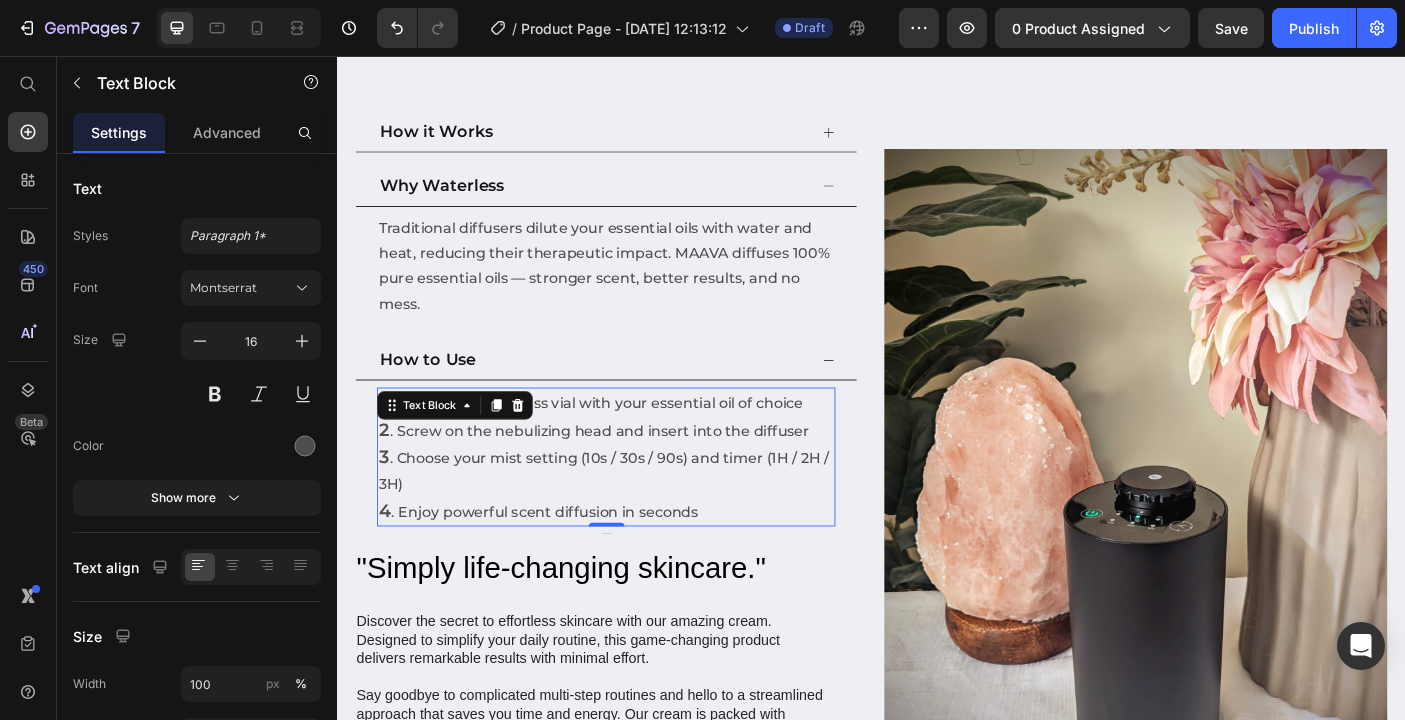 click on "2 . Screw on the nebulizing head and insert into the diffuser" at bounding box center (639, 476) 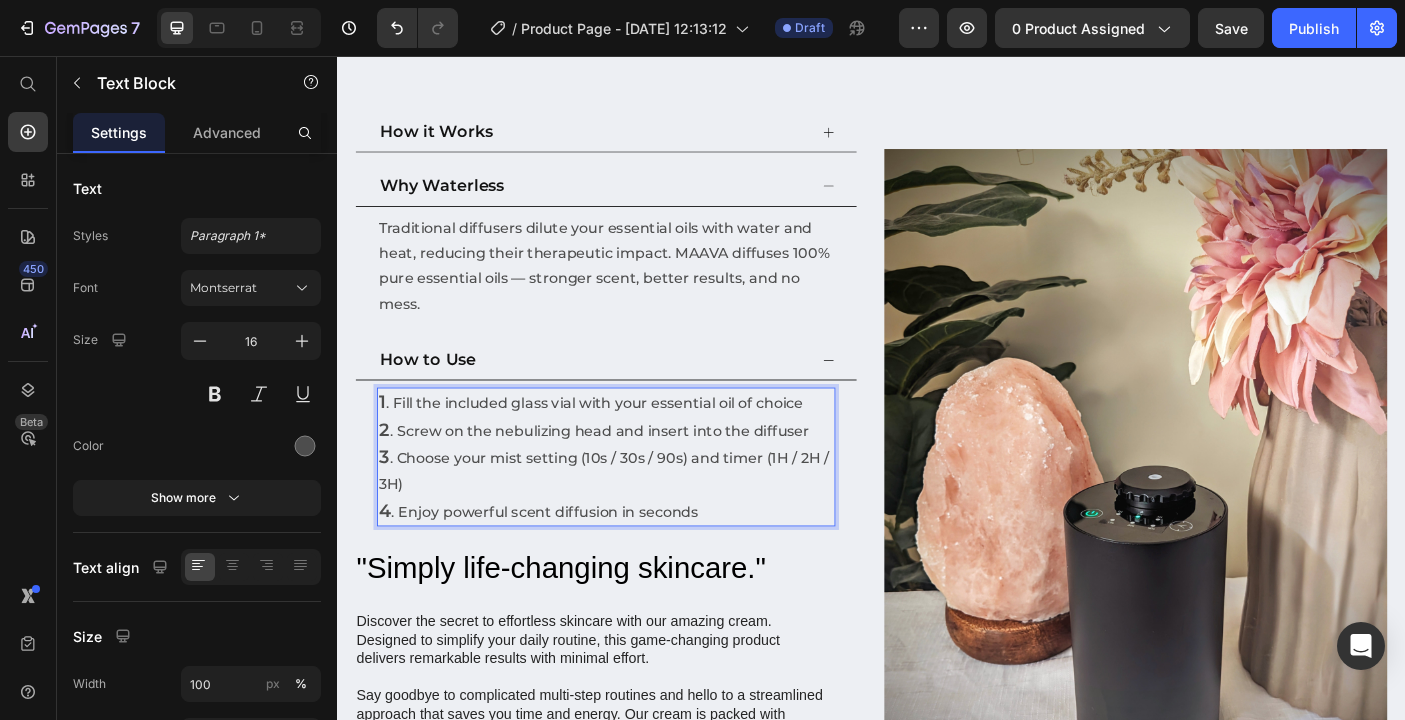 click on "1" at bounding box center (388, 444) 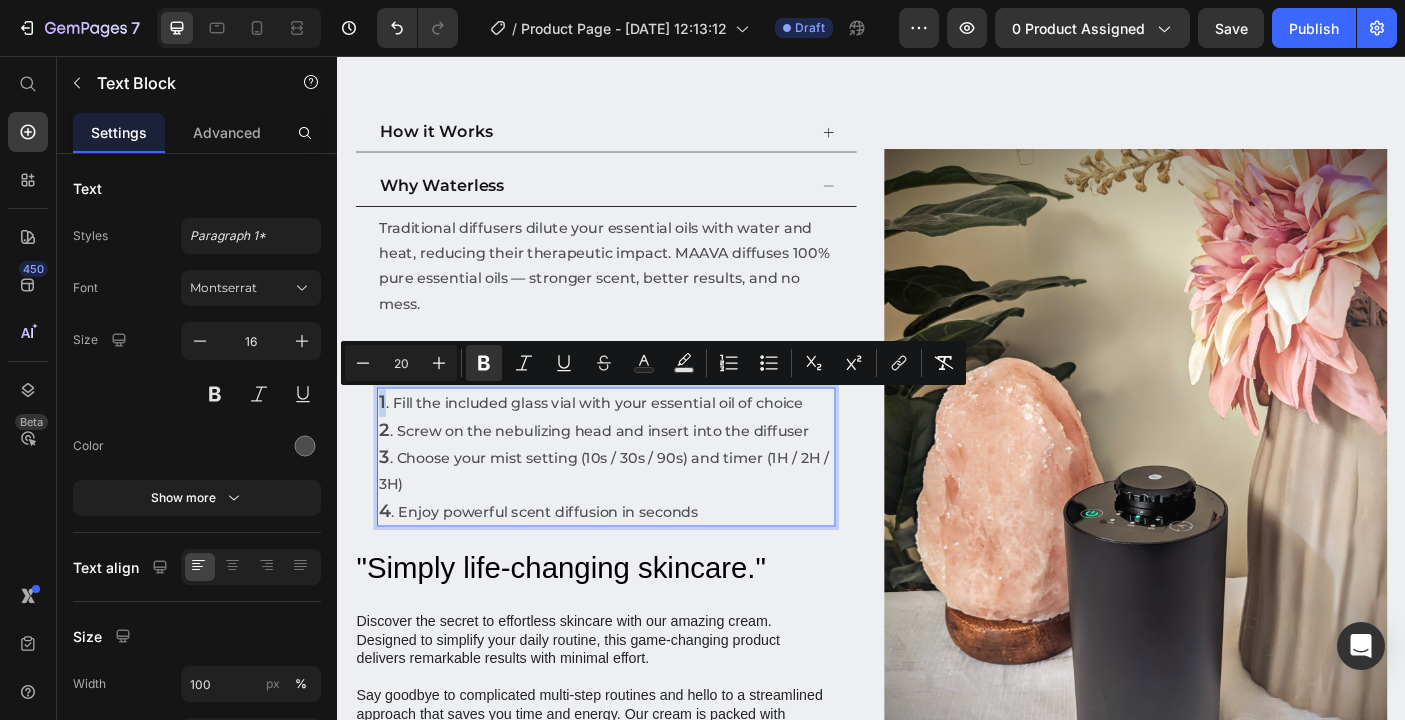 click on "2 . Screw on the nebulizing head and insert into the diffuser" at bounding box center [639, 476] 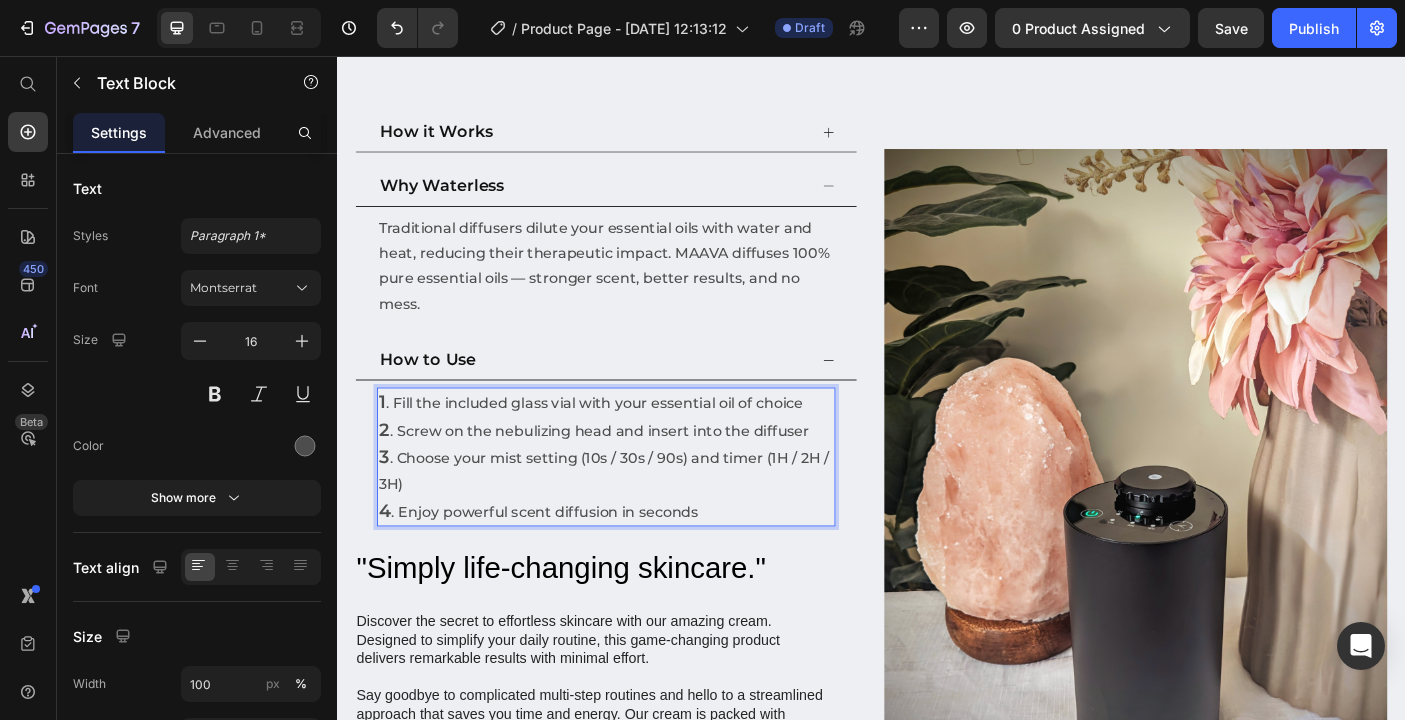 click on "2 . Screw on the nebulizing head and insert into the diffuser" at bounding box center (639, 476) 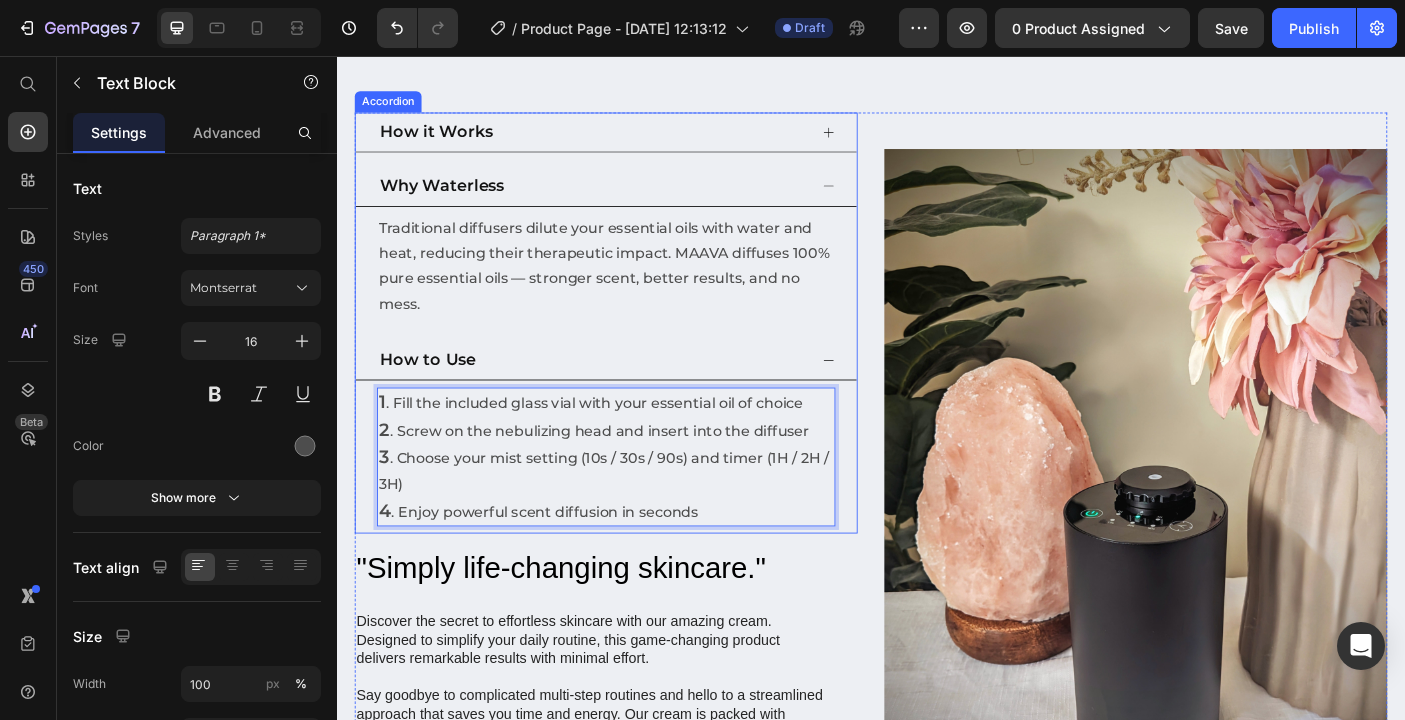 click on "Why Waterless" at bounding box center [639, 202] 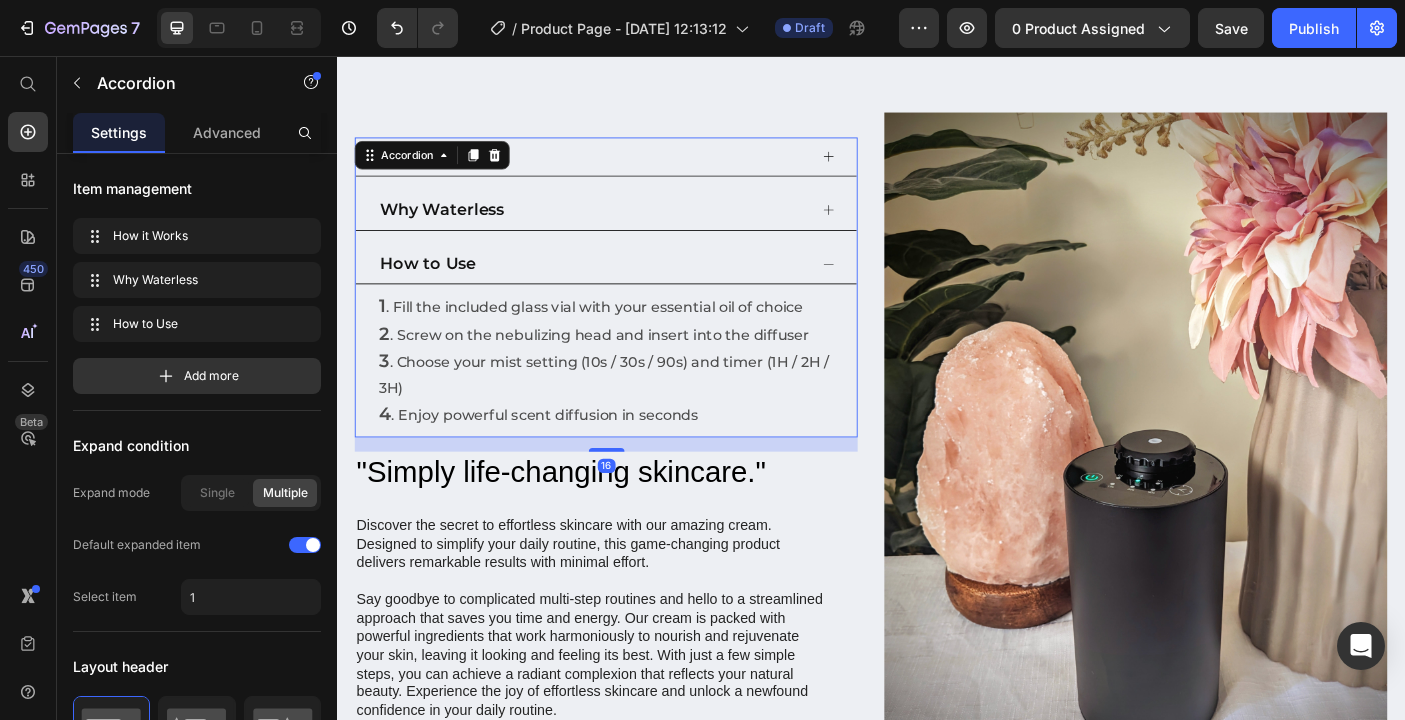 click 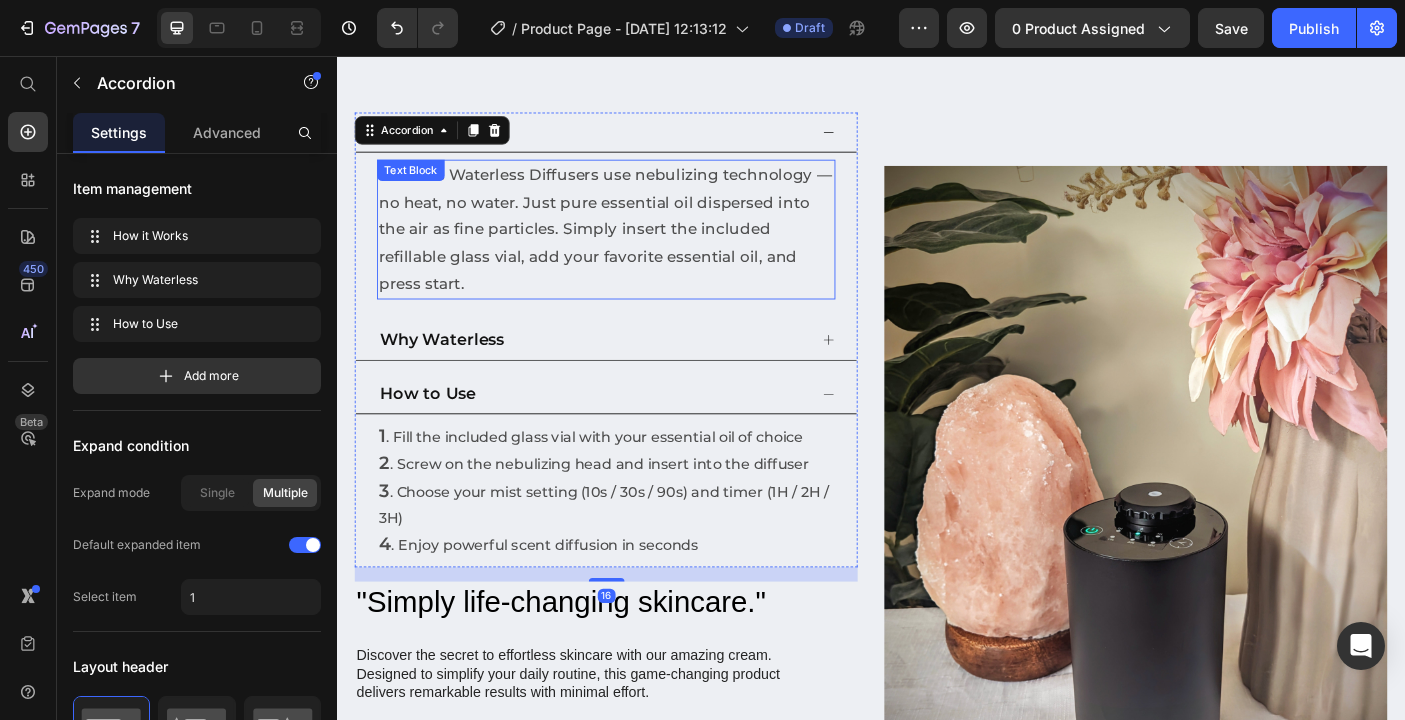 click on "MAAVA’s Waterless Diffusers use nebulizing technology — no heat, no water. Just pure essential oil dispersed into the air as fine particles. Simply insert the included refillable glass vial, add your favorite essential oil, and press start." at bounding box center (639, 250) 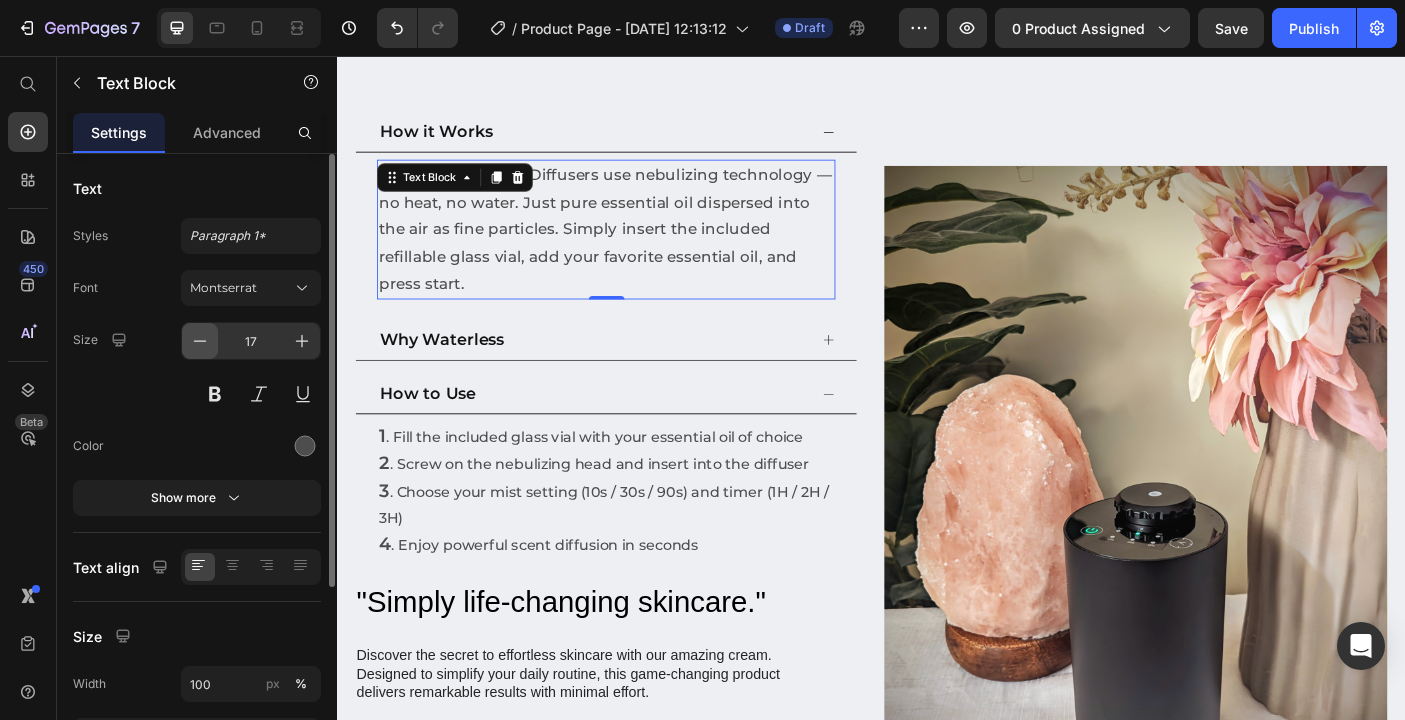 click 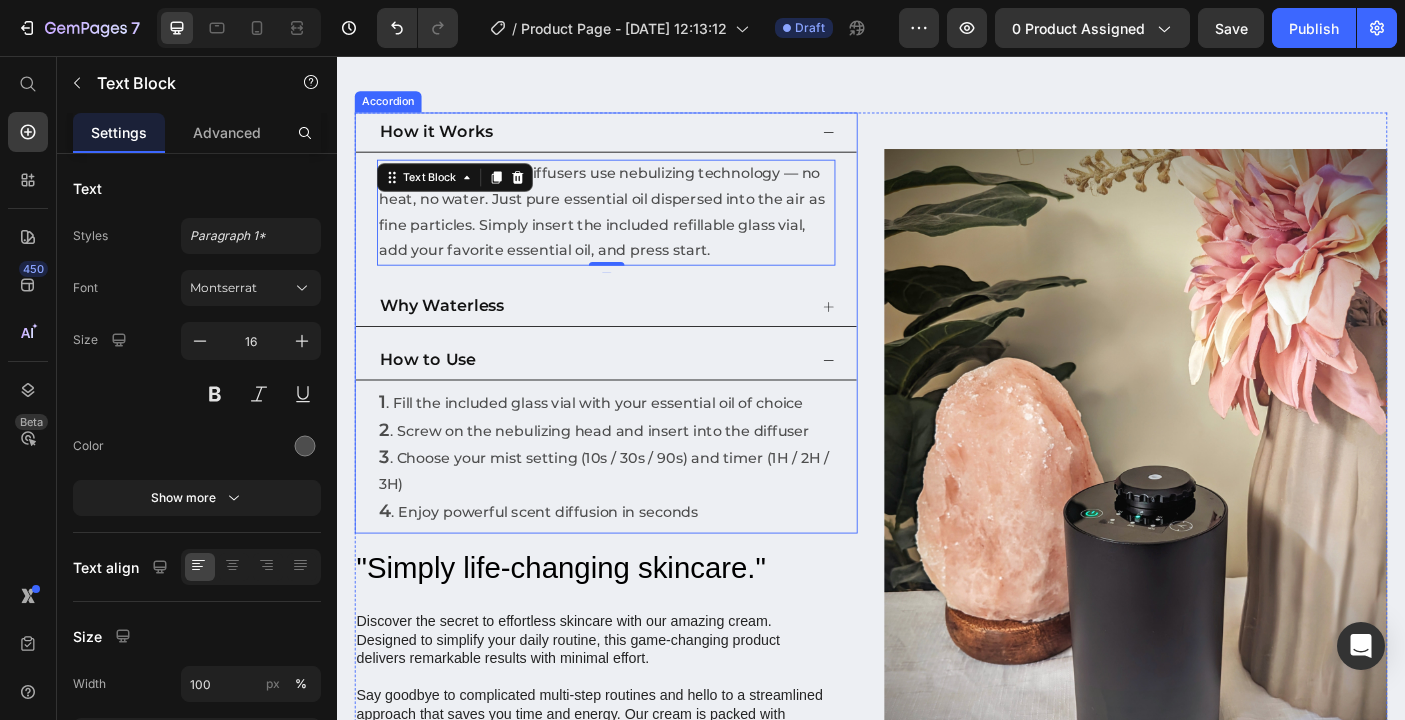 click on "How to Use" at bounding box center (639, 398) 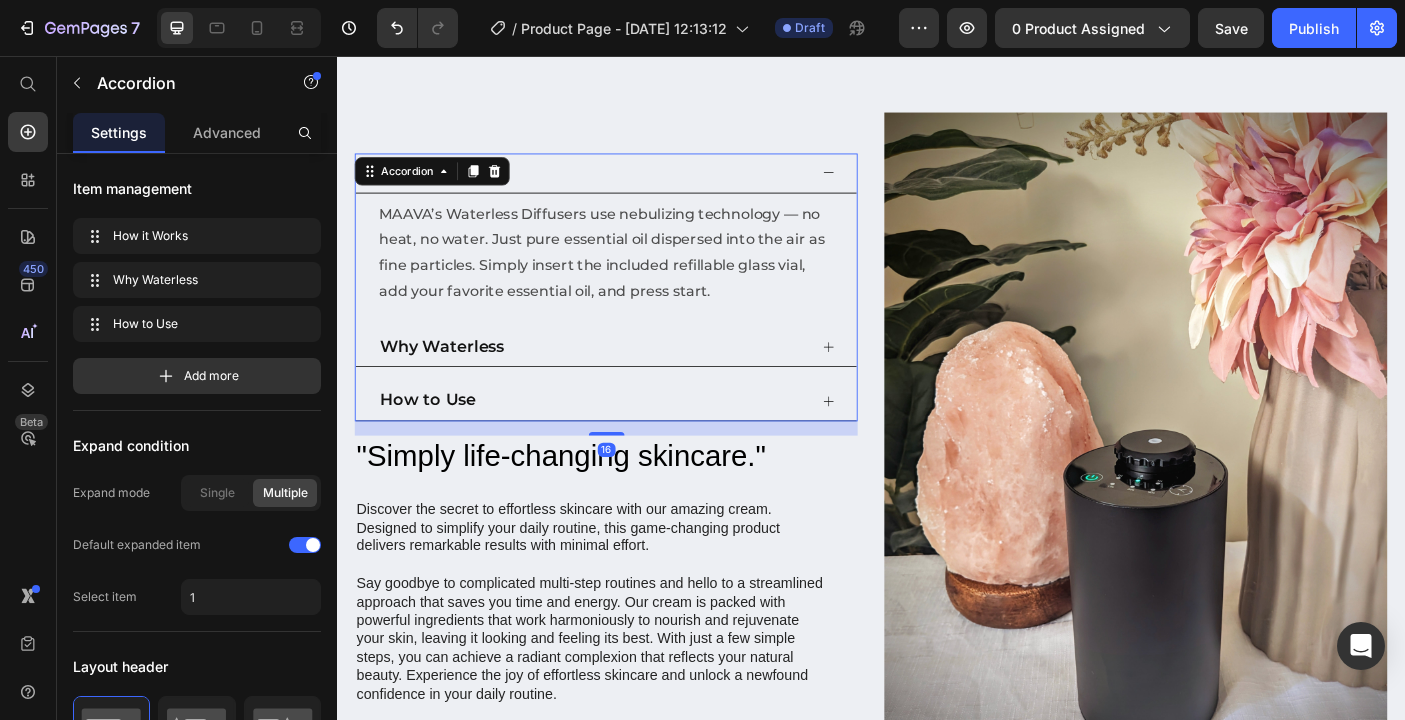 click 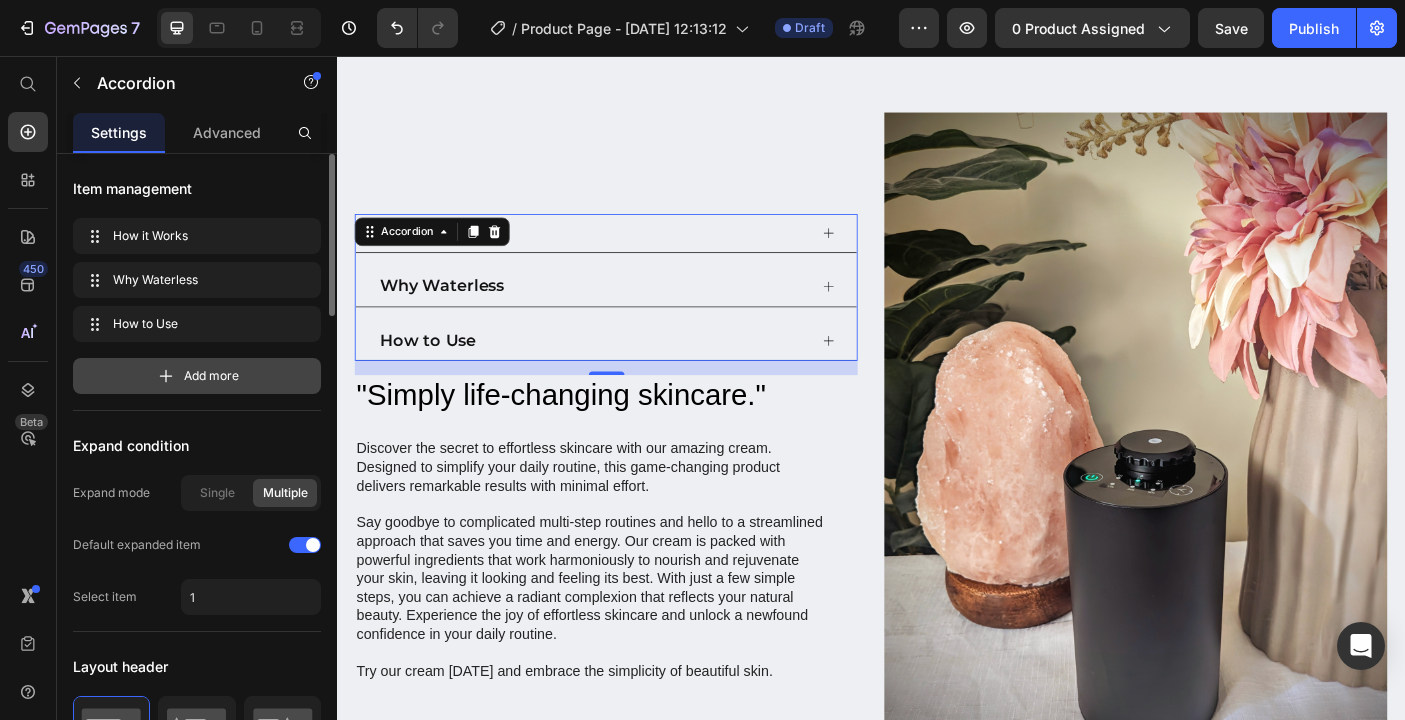 click 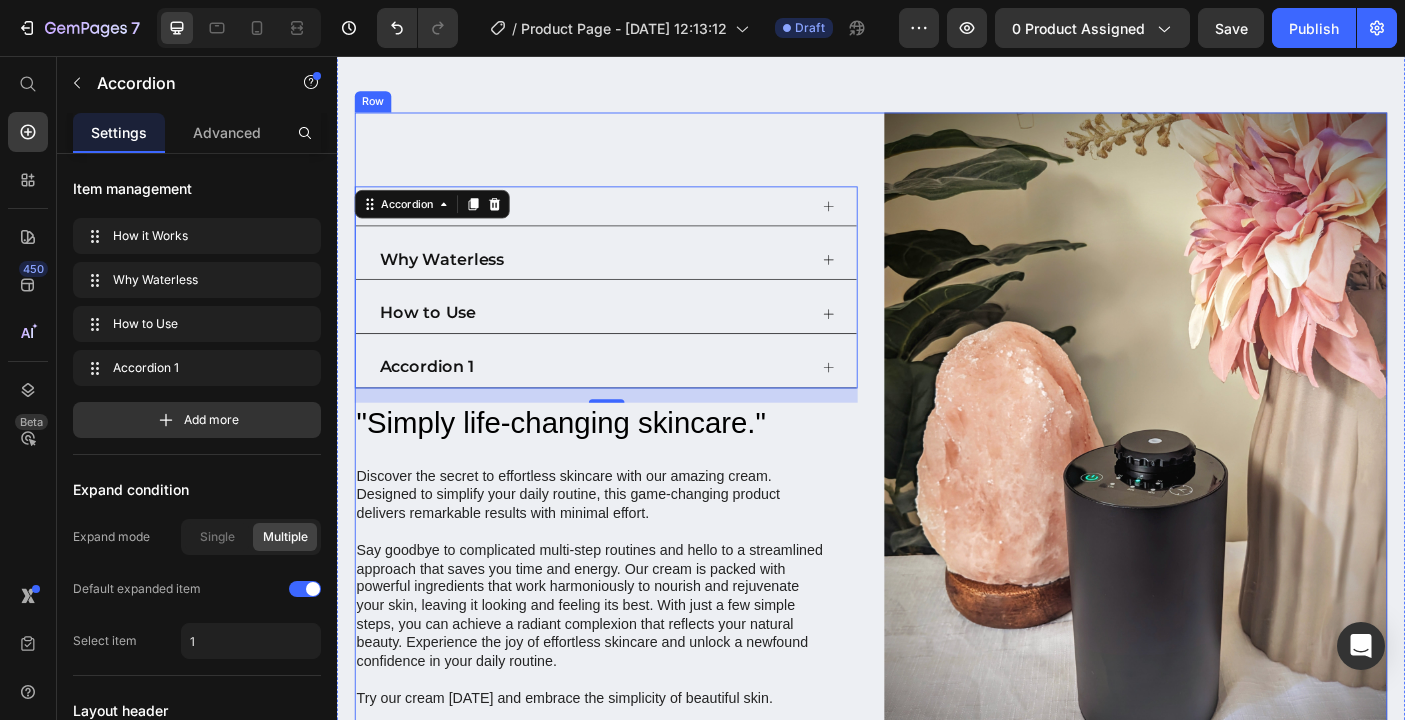 click on "How it Works
Why Waterless
How to Use
Accordion 1 Accordion   16 "Simply life-changing skincare." Heading Discover the secret to effortless skincare with our amazing cream. Designed to simplify your daily routine, this game-changing product delivers remarkable results with minimal effort.   Say goodbye to complicated multi-step routines and hello to a streamlined approach that saves you time and energy. Our cream is packed with powerful ingredients that work harmoniously to nourish and rejuvenate your skin, leaving it looking and feeling its best. With just a few simple steps, you can achieve a radiant complexion that reflects your natural beauty. Experience the joy of effortless skincare and unlock a newfound confidence in your daily routine.   Try our cream today and embrace the simplicity of beautiful skin. Text Block Row" at bounding box center [639, 495] 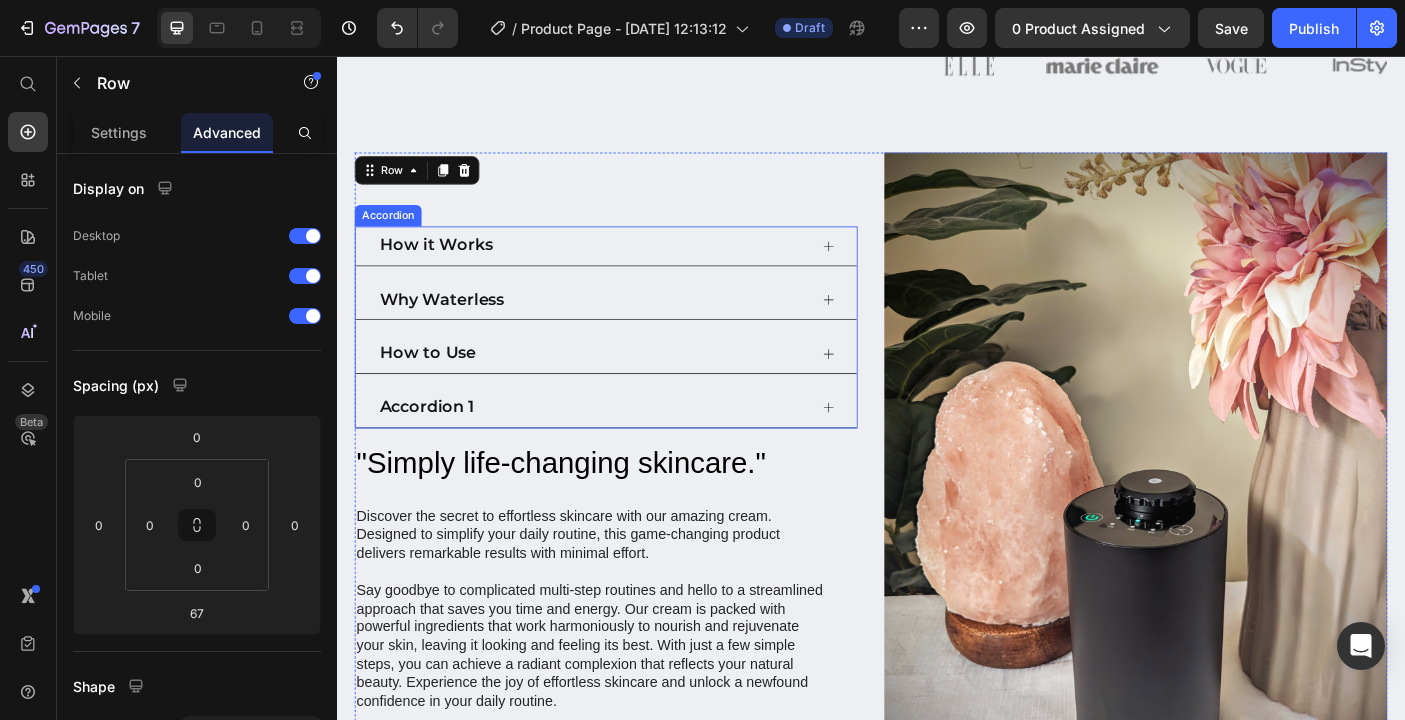 scroll, scrollTop: 857, scrollLeft: 0, axis: vertical 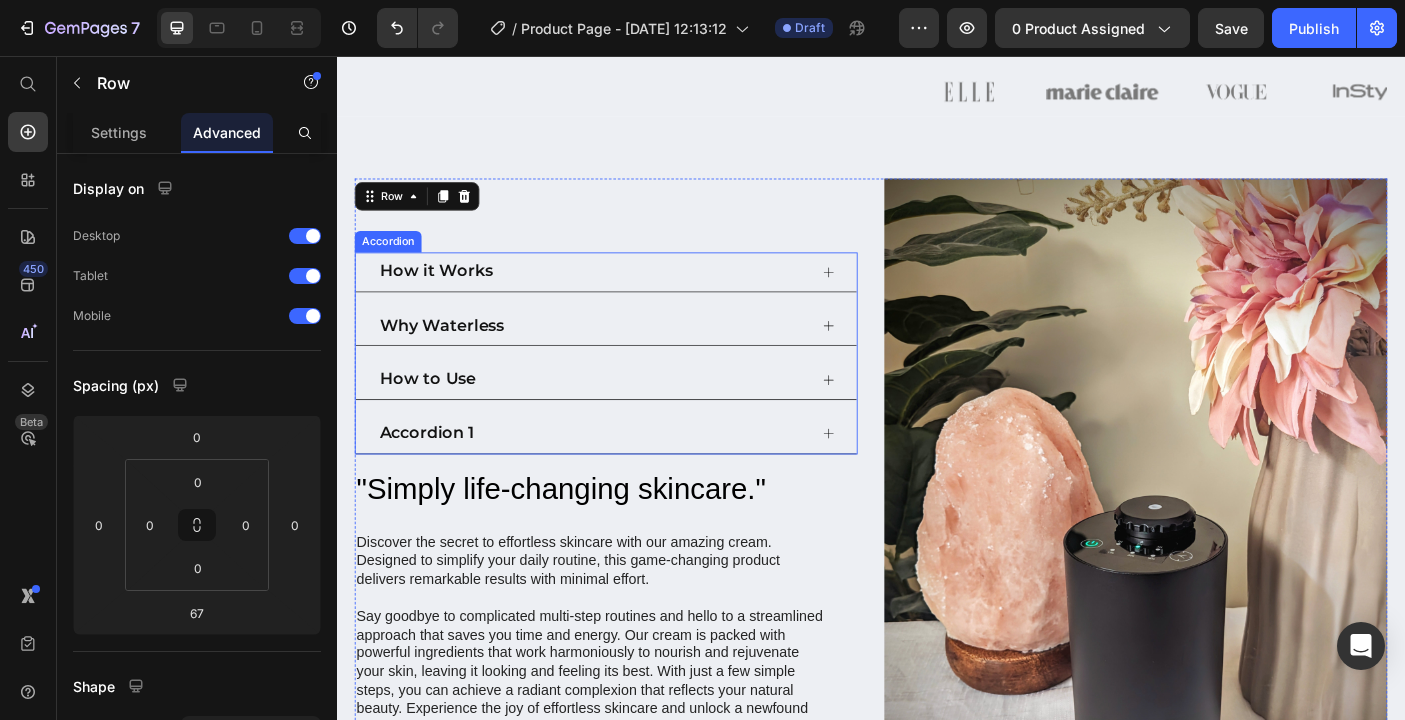click on "Accordion 1" at bounding box center (438, 481) 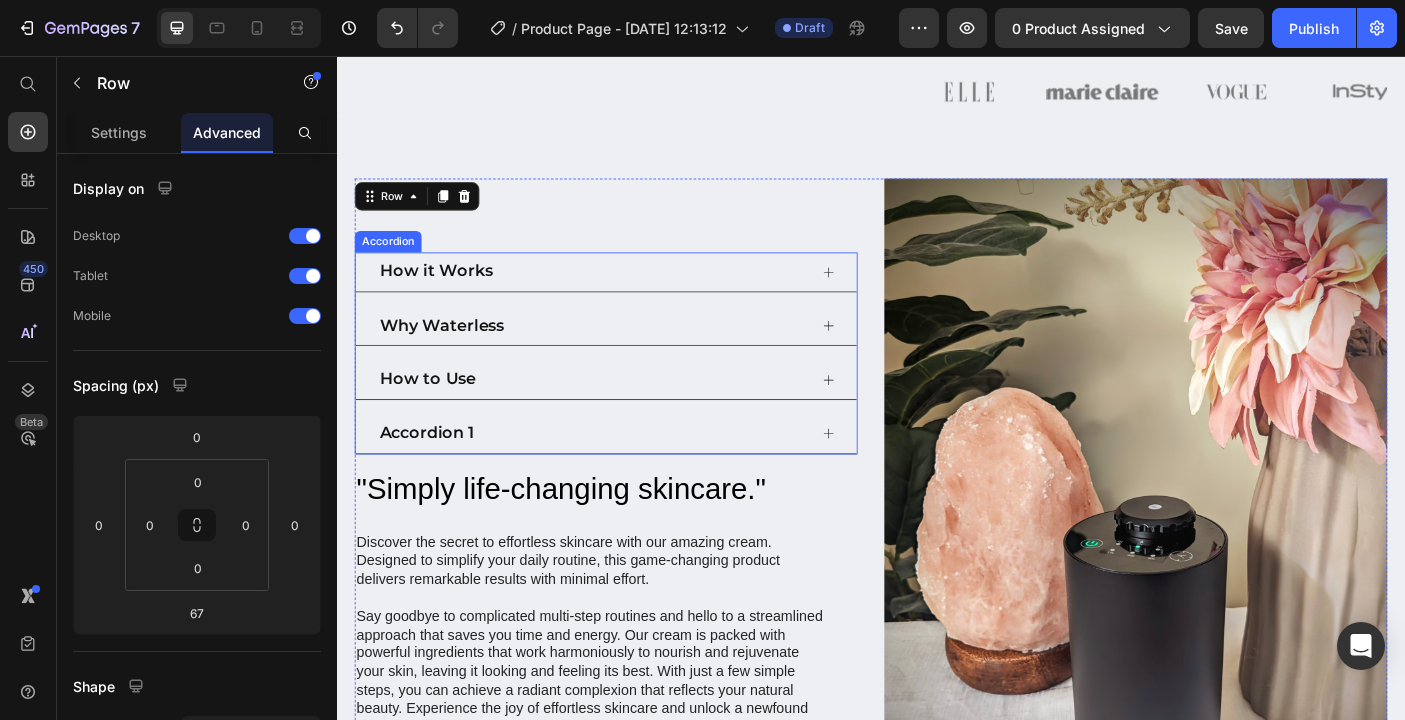 click on "Accordion 1" at bounding box center [438, 481] 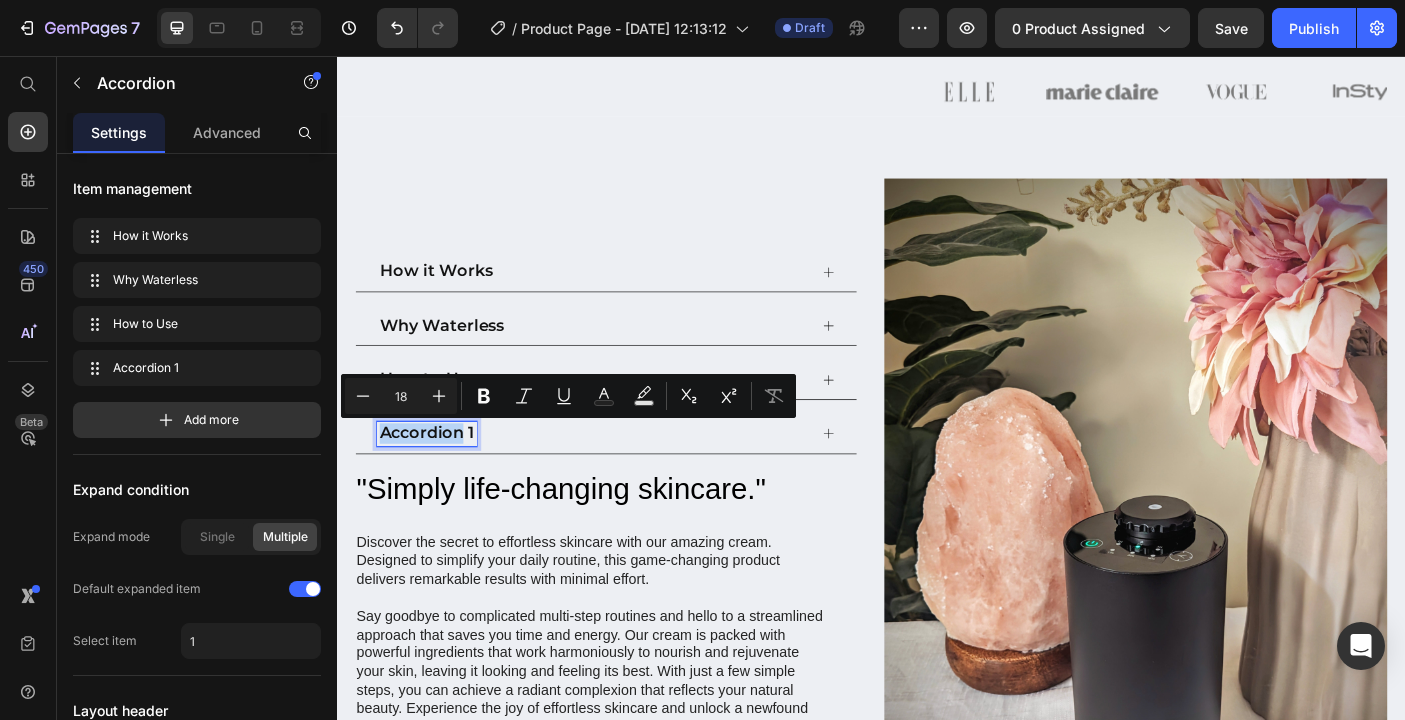 click on "Accordion 1" at bounding box center [438, 481] 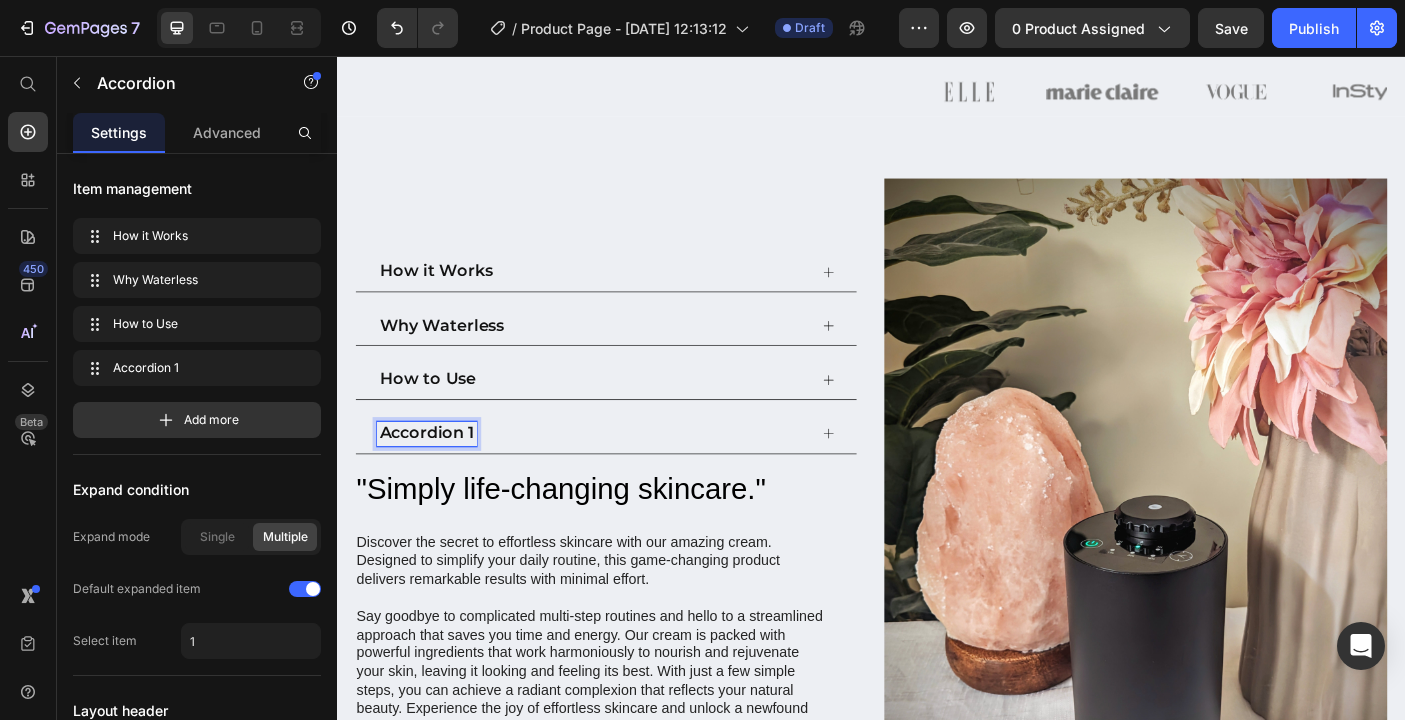 click on "Accordion 1" at bounding box center (438, 481) 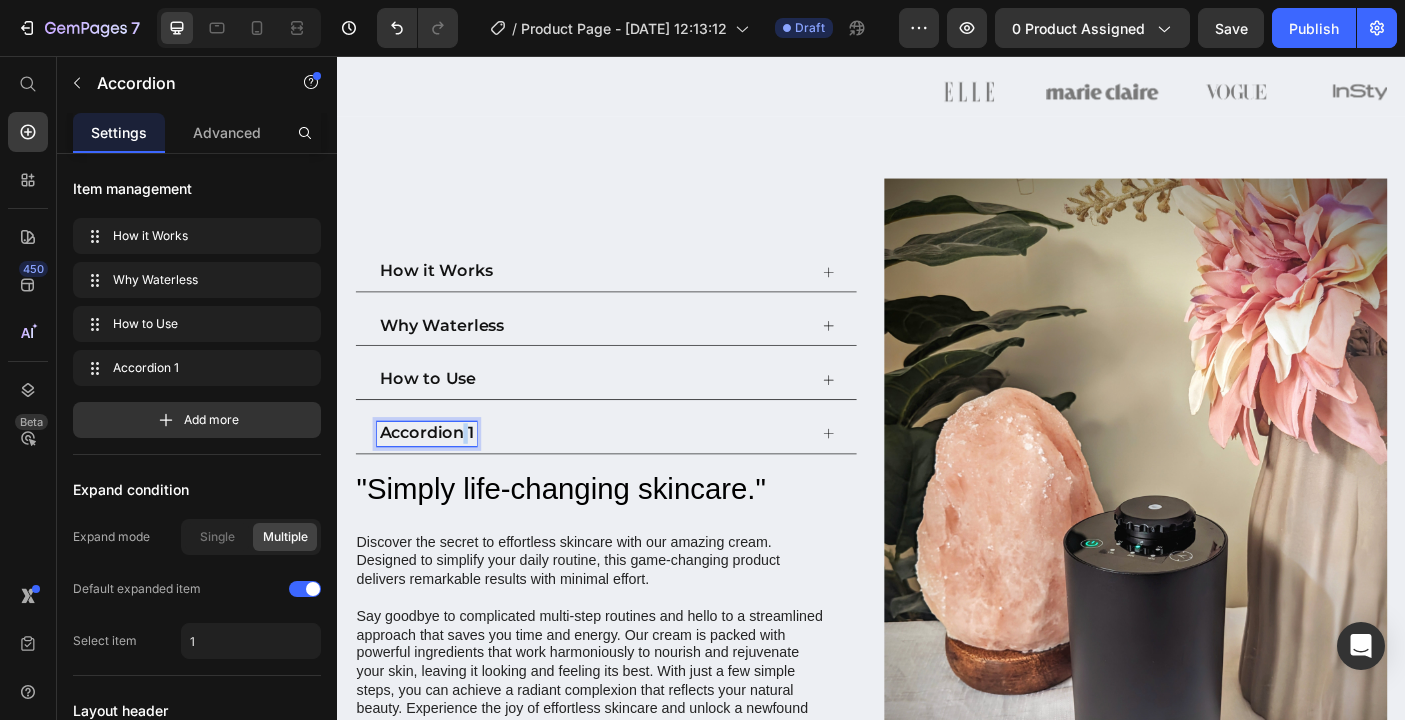 click on "Accordion 1" at bounding box center (438, 481) 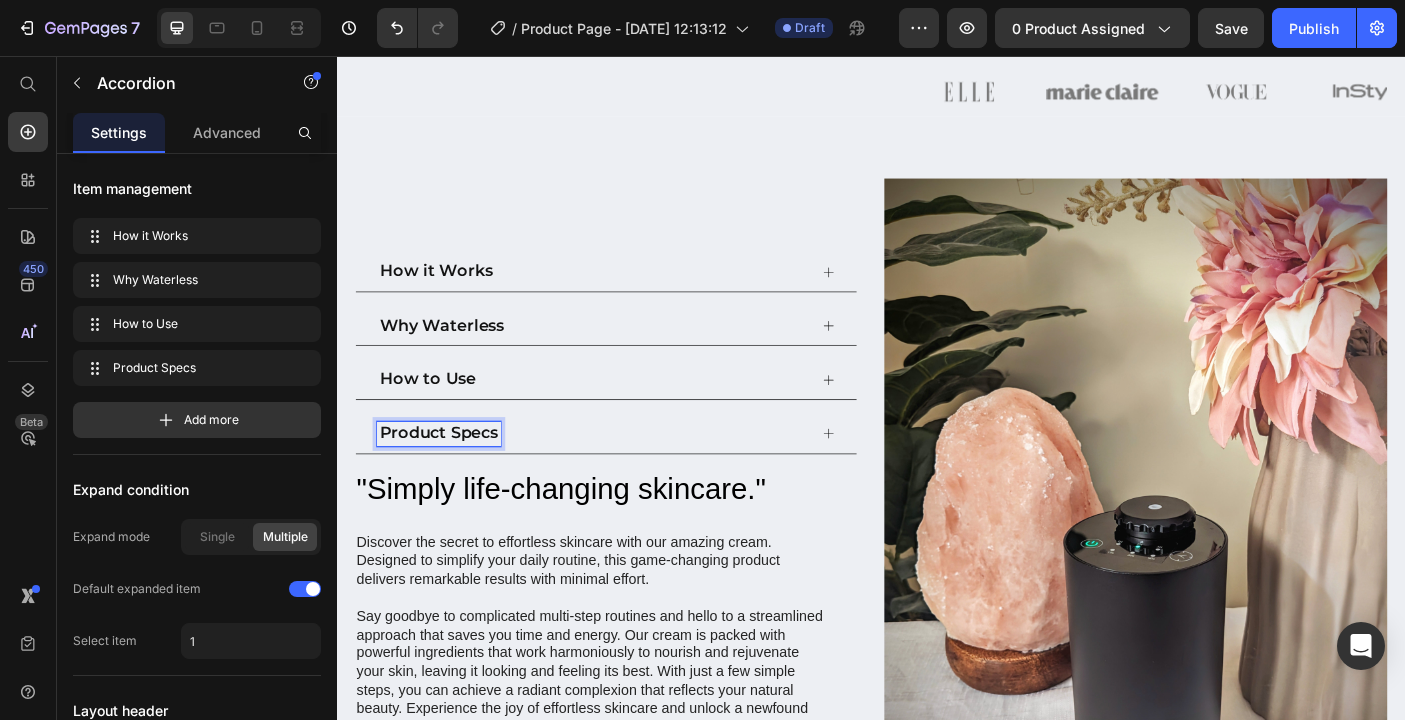 click 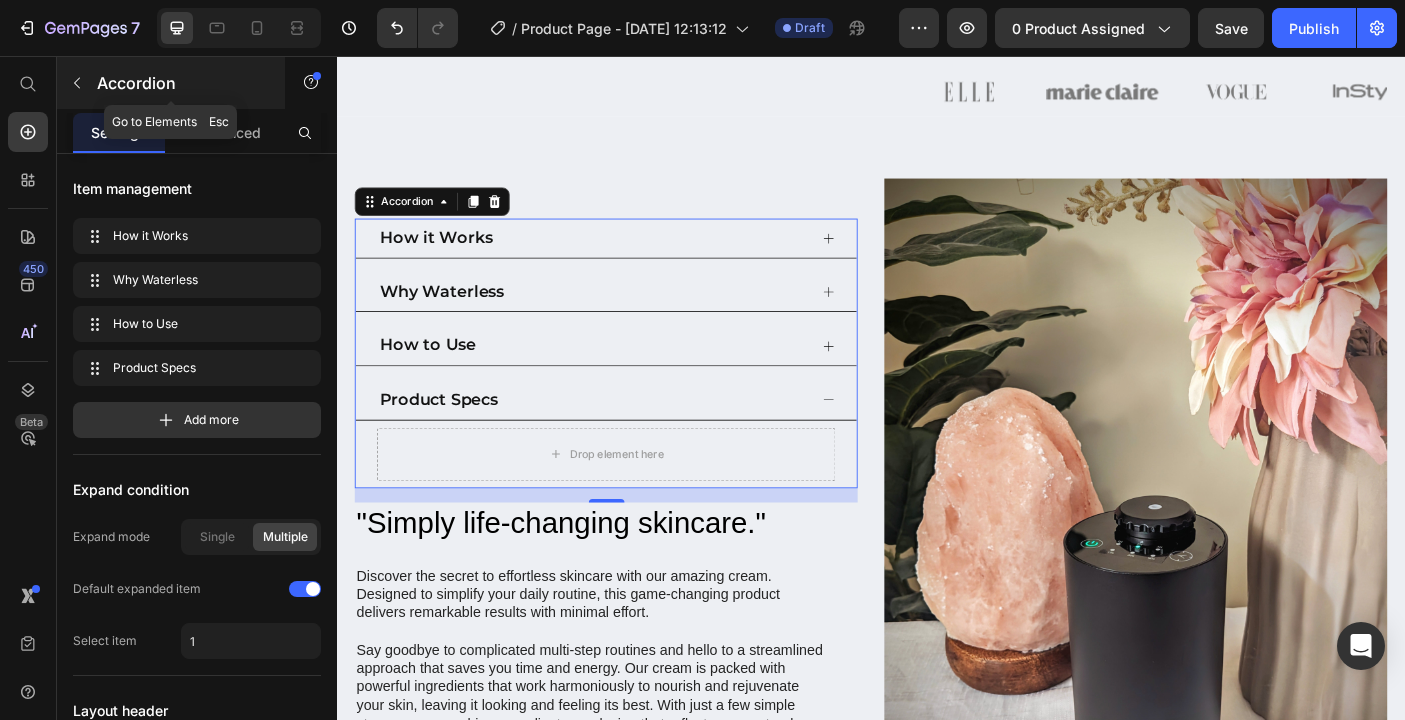 click 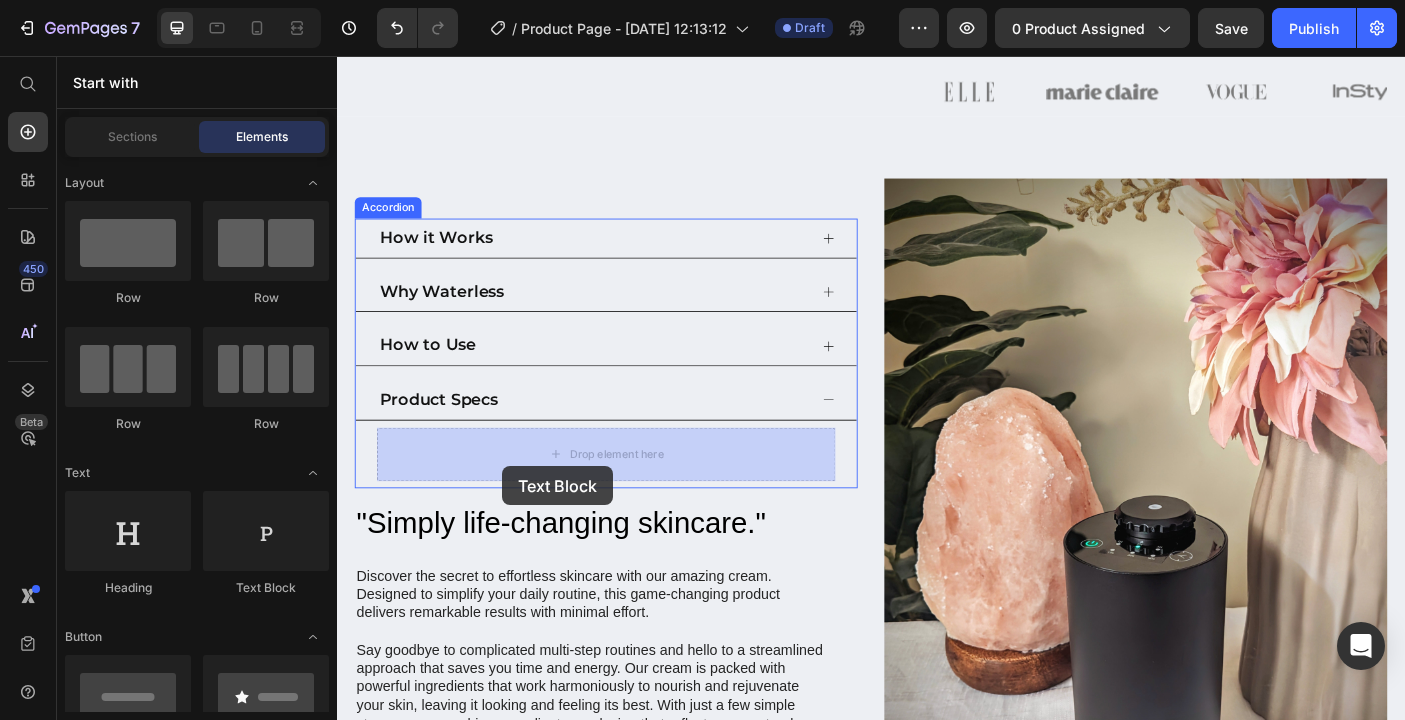 drag, startPoint x: 622, startPoint y: 603, endPoint x: 521, endPoint y: 517, distance: 132.65369 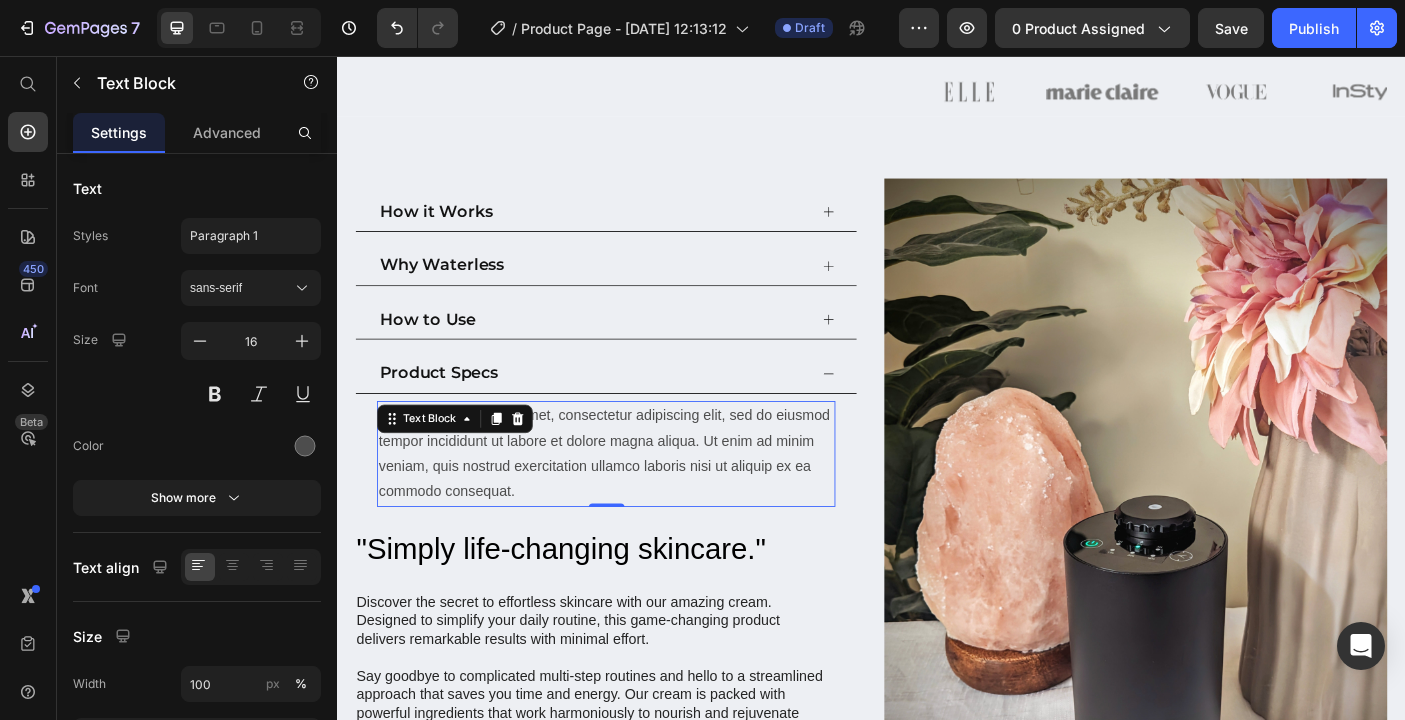 click on "Lorem ipsum dolor sit amet, consectetur adipiscing elit, sed do eiusmod tempor incididunt ut labore et dolore magna aliqua. Ut enim ad minim veniam, quis nostrud exercitation ullamco laboris nisi ut aliquip ex ea commodo consequat." at bounding box center [639, 503] 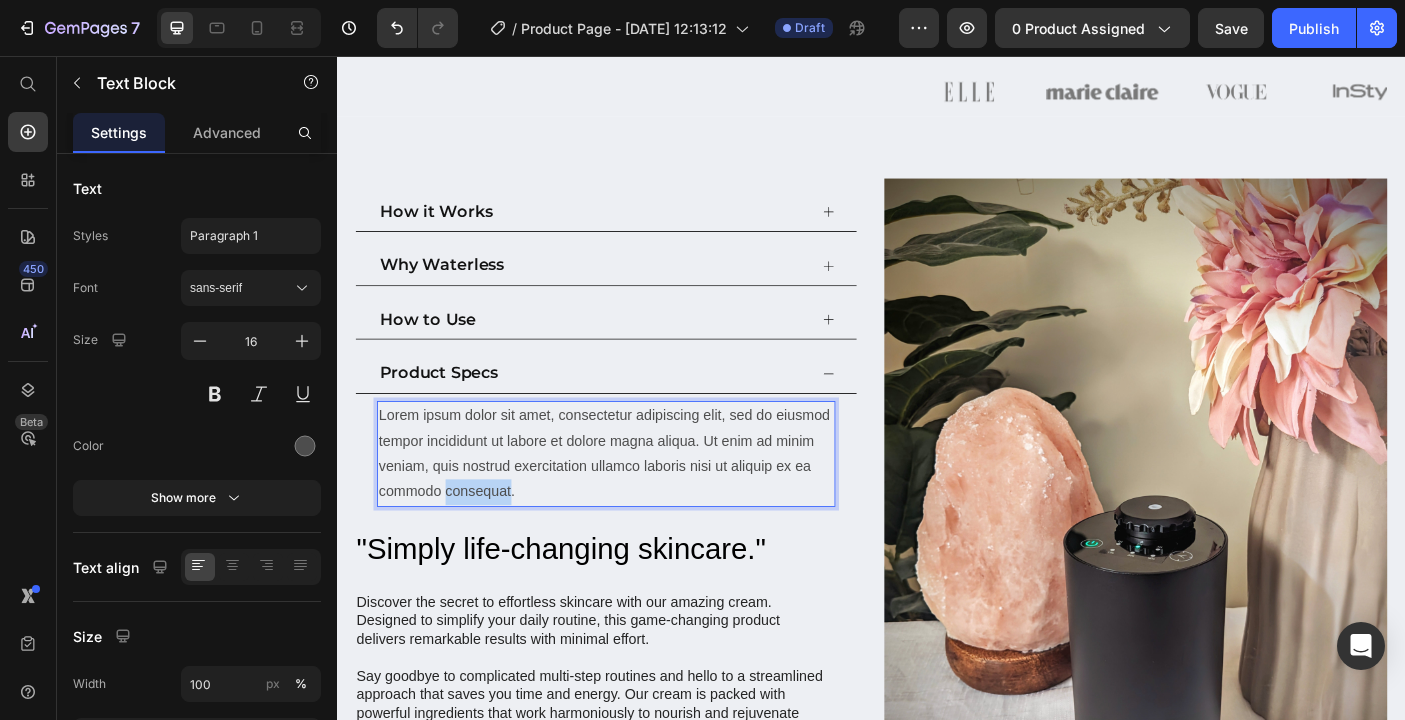 click on "Lorem ipsum dolor sit amet, consectetur adipiscing elit, sed do eiusmod tempor incididunt ut labore et dolore magna aliqua. Ut enim ad minim veniam, quis nostrud exercitation ullamco laboris nisi ut aliquip ex ea commodo consequat." at bounding box center (639, 503) 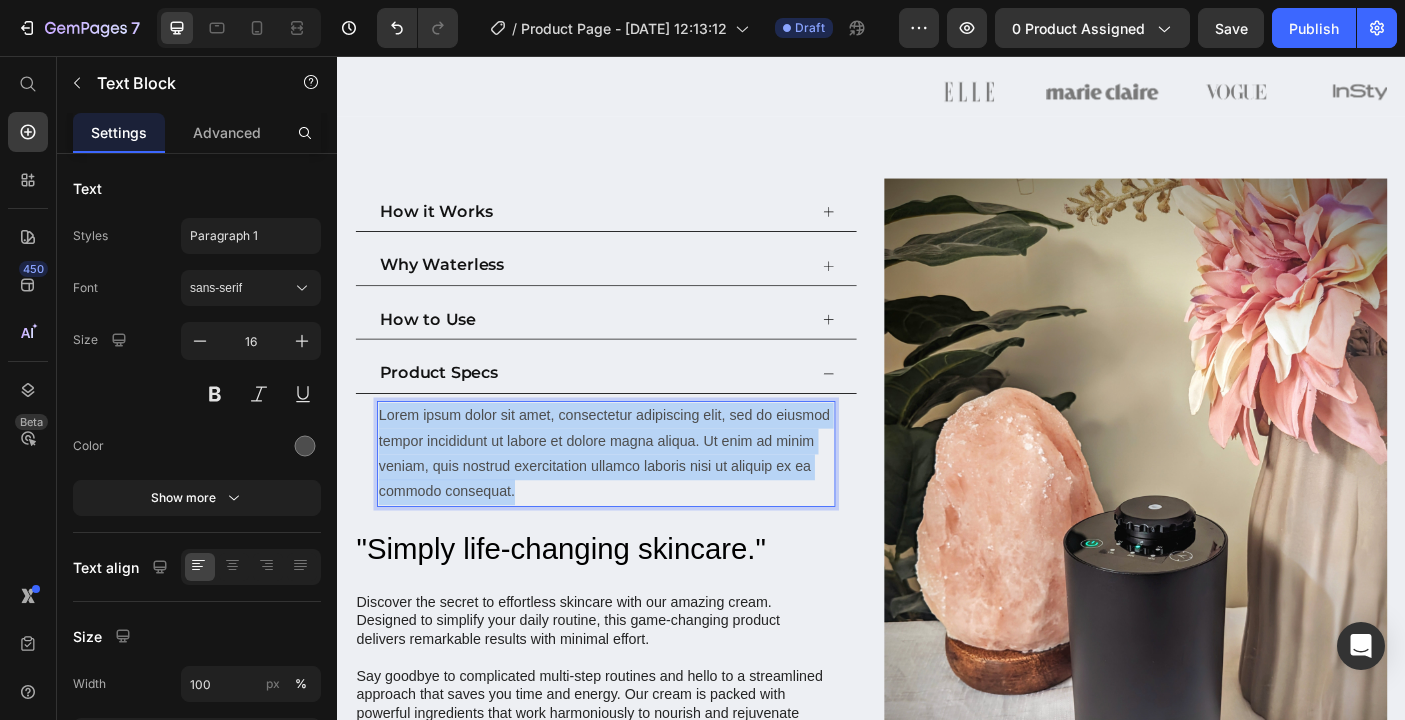 click on "Lorem ipsum dolor sit amet, consectetur adipiscing elit, sed do eiusmod tempor incididunt ut labore et dolore magna aliqua. Ut enim ad minim veniam, quis nostrud exercitation ullamco laboris nisi ut aliquip ex ea commodo consequat." at bounding box center (639, 503) 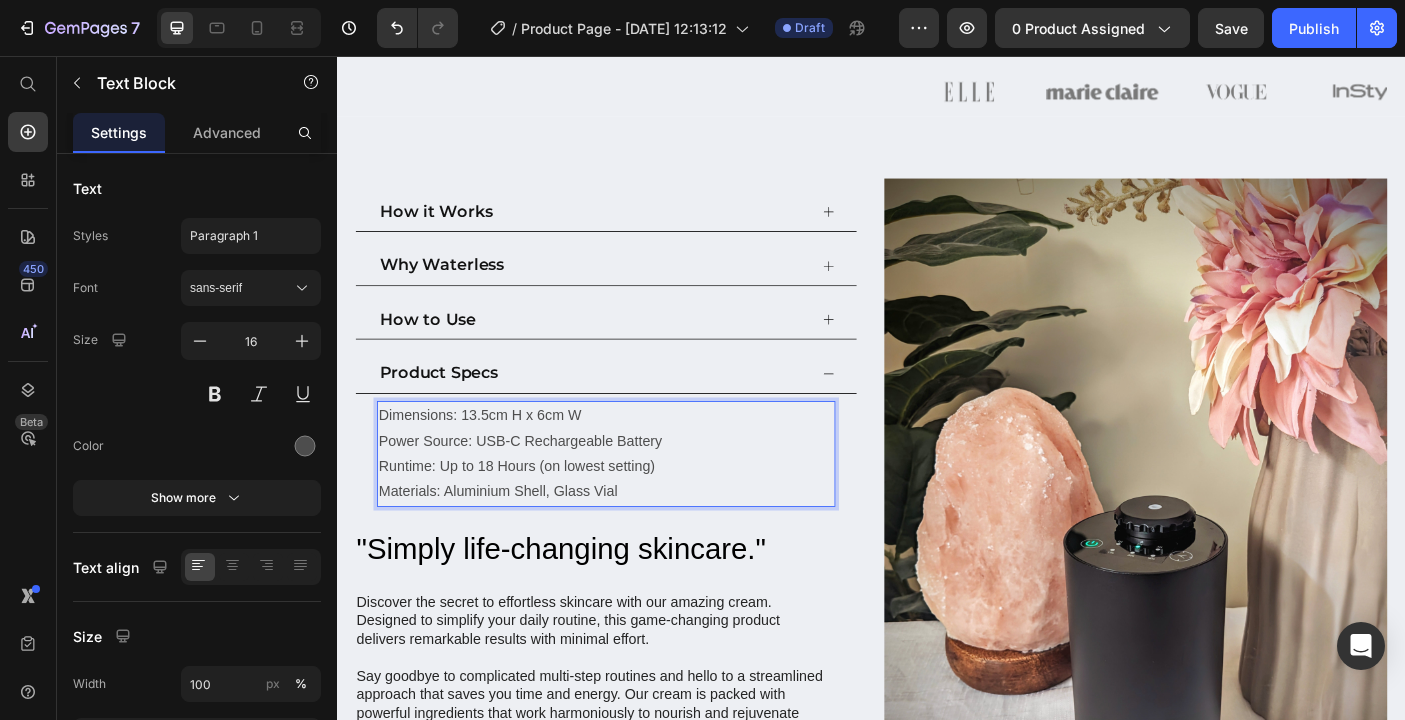 click on "Dimensions: 13.5cm H x 6cm W" at bounding box center [639, 460] 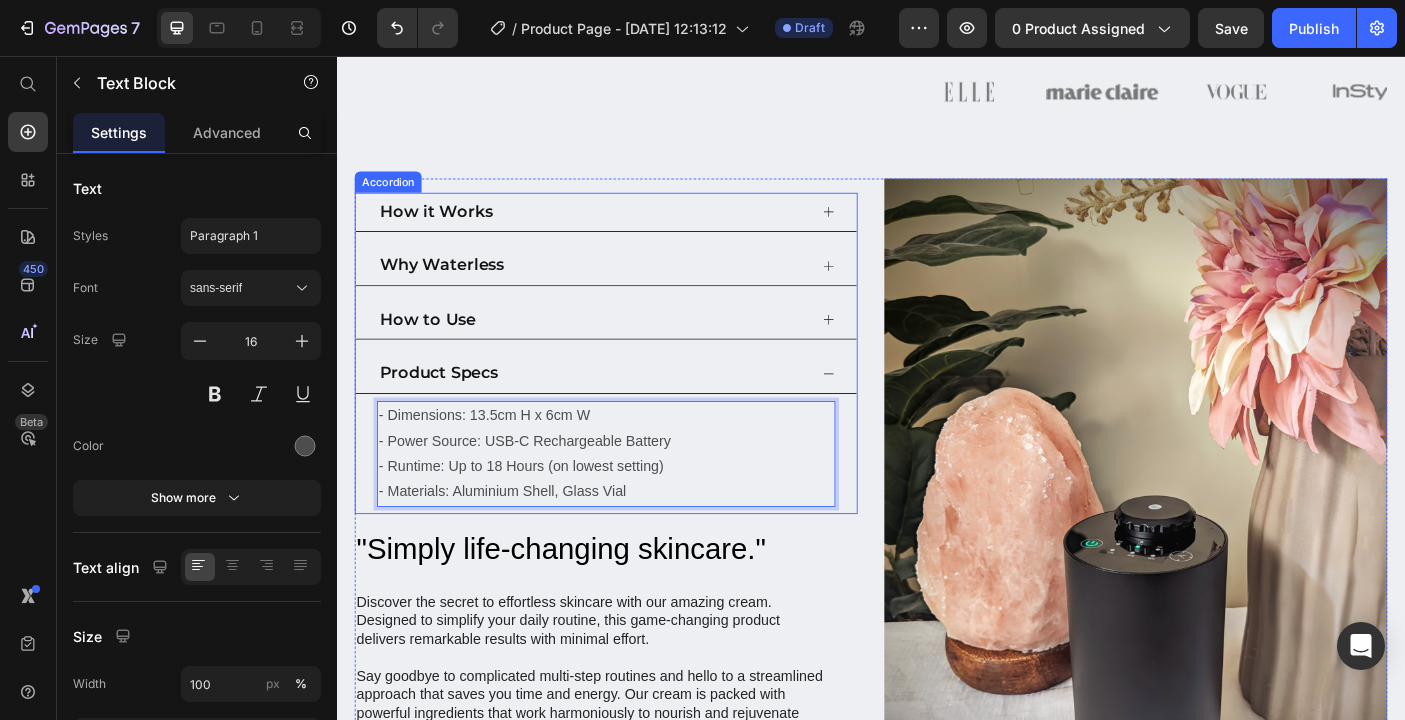 click on "How to Use" at bounding box center [639, 353] 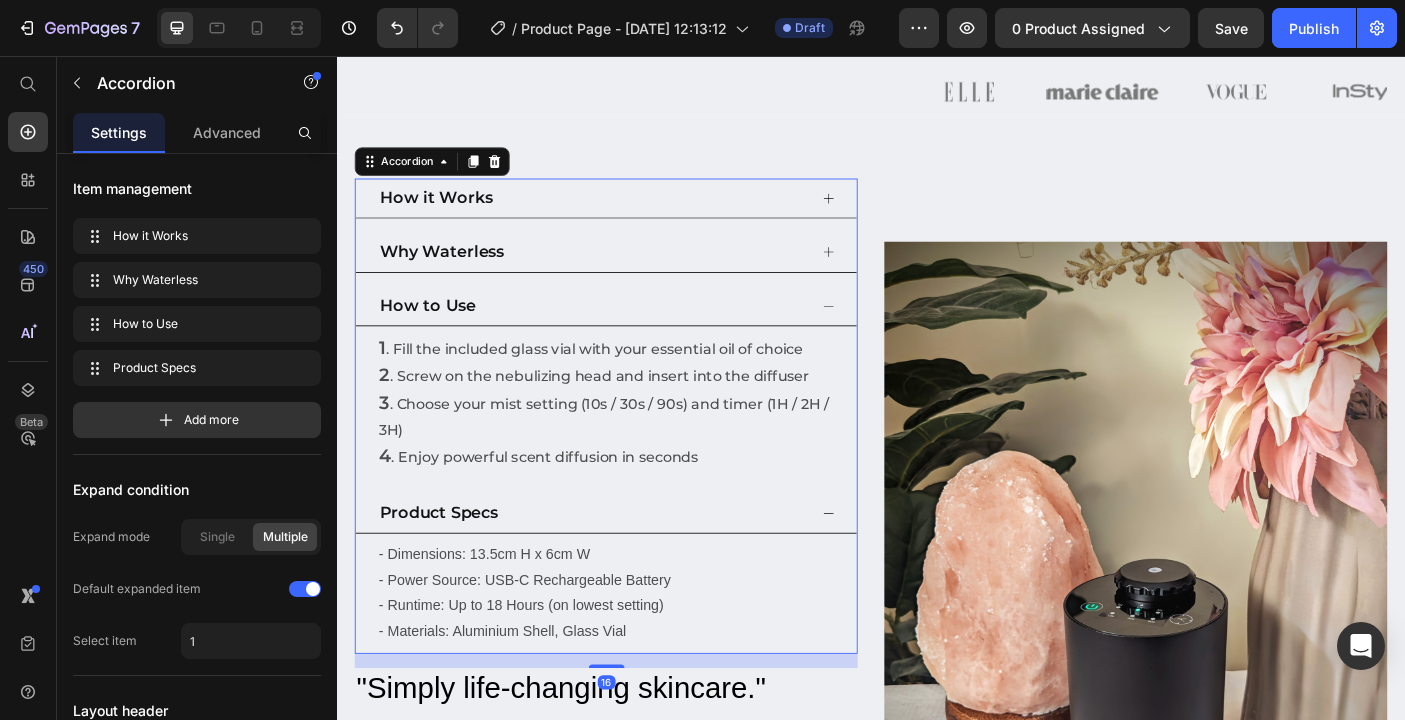 click 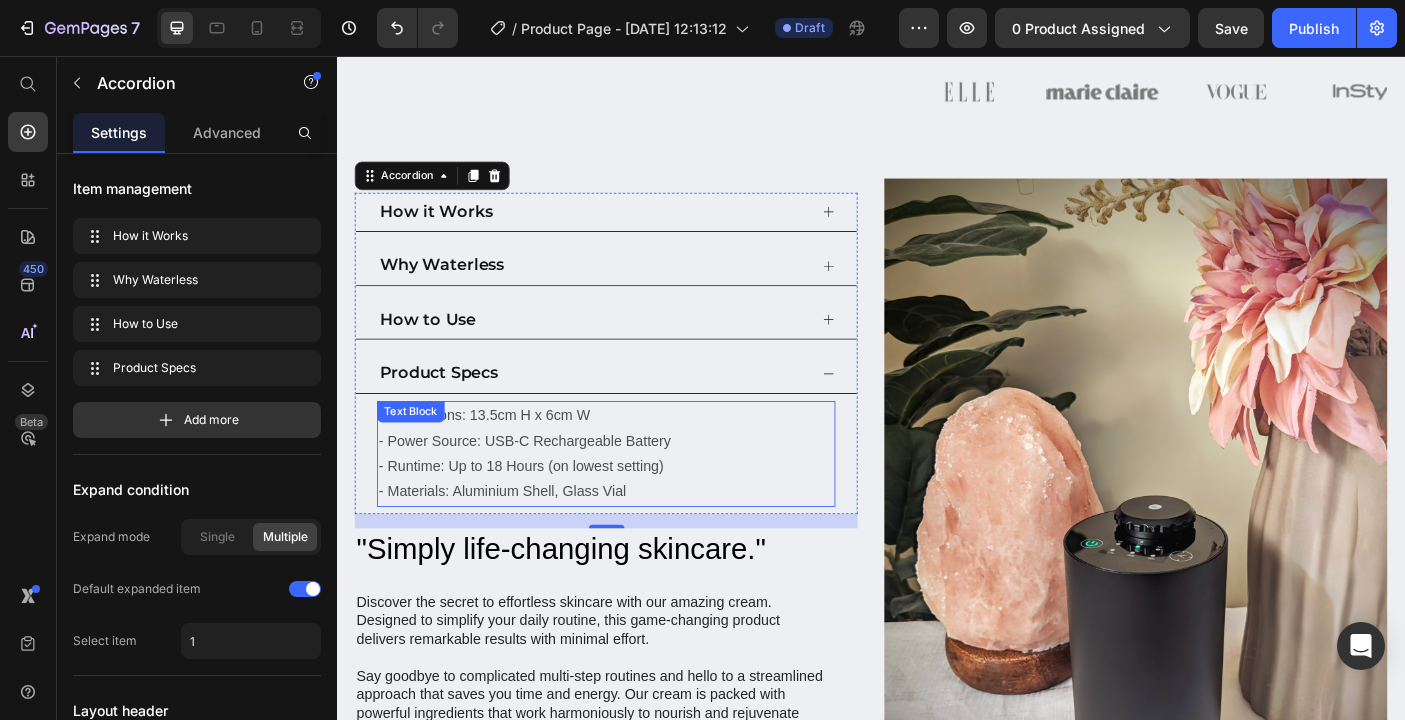 scroll, scrollTop: 910, scrollLeft: 0, axis: vertical 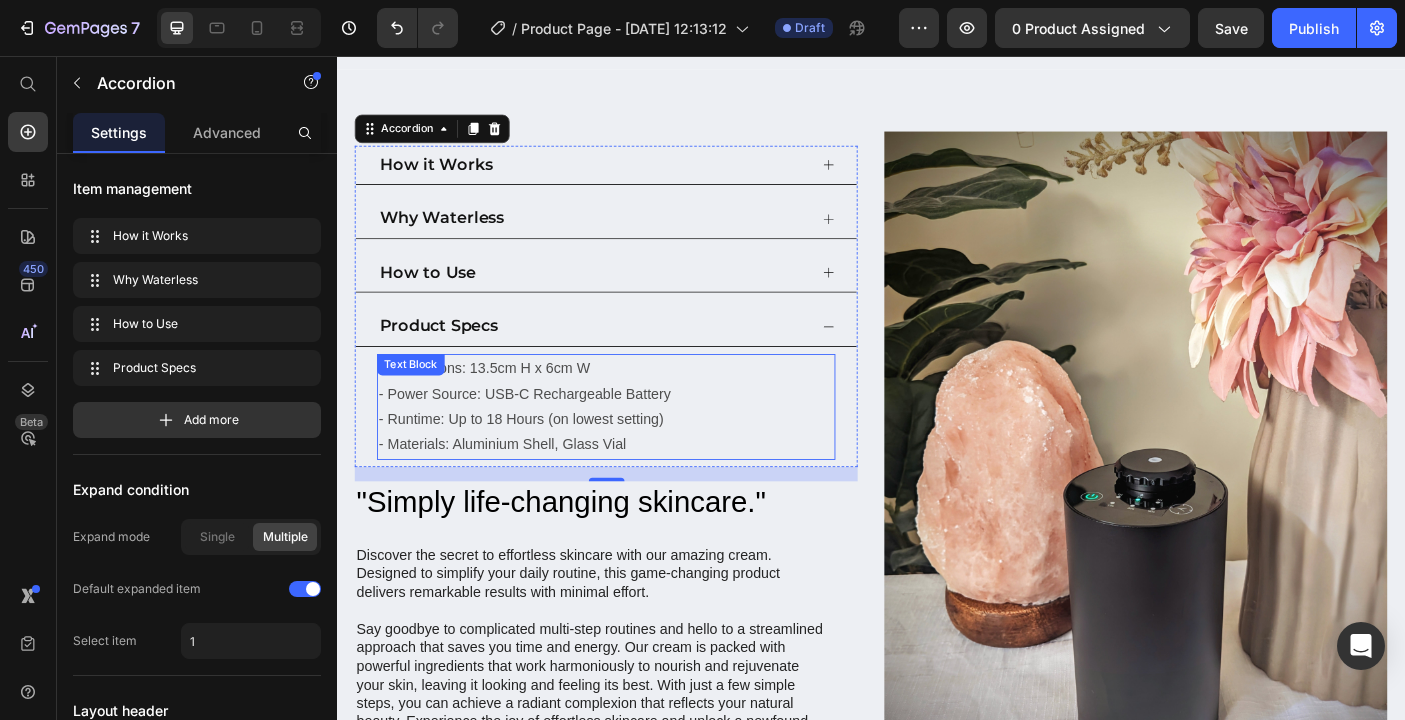 click on "- Materials: Aluminium Shell, Glass Vial" at bounding box center [639, 493] 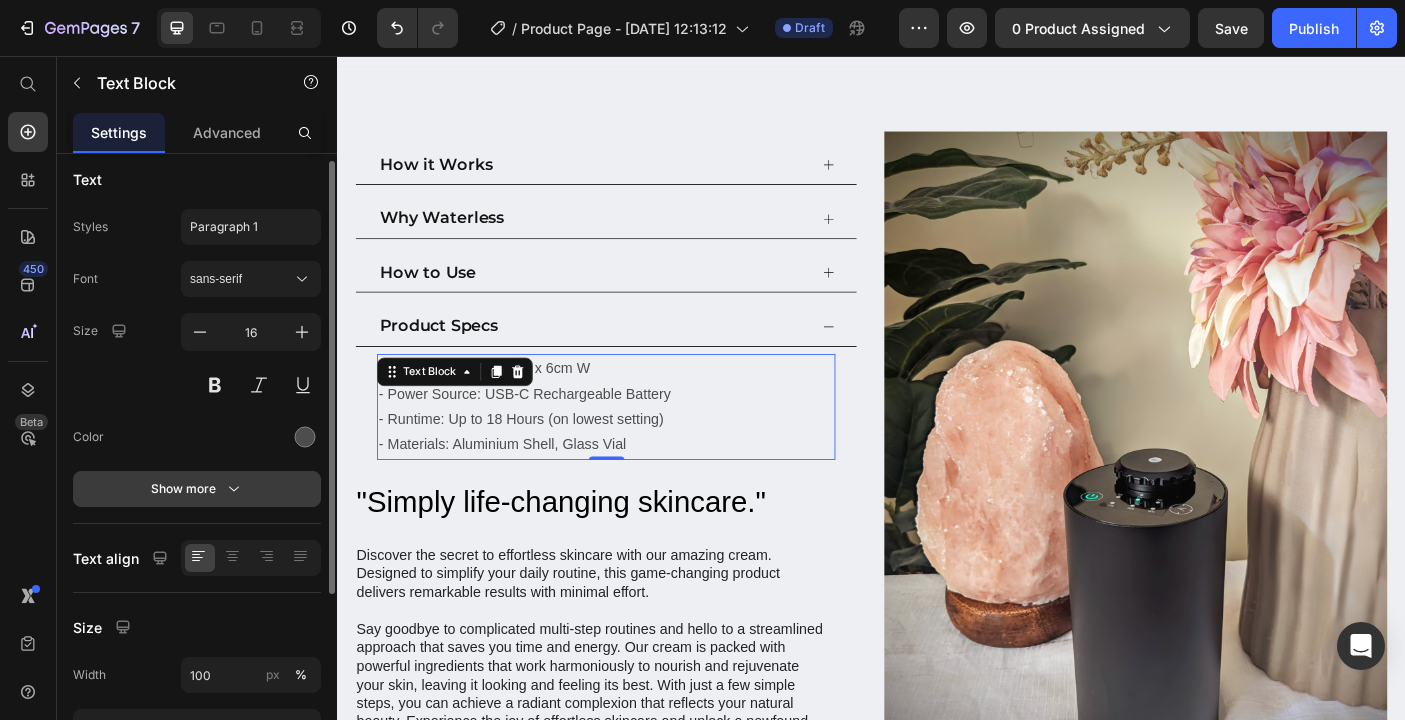 scroll, scrollTop: 10, scrollLeft: 0, axis: vertical 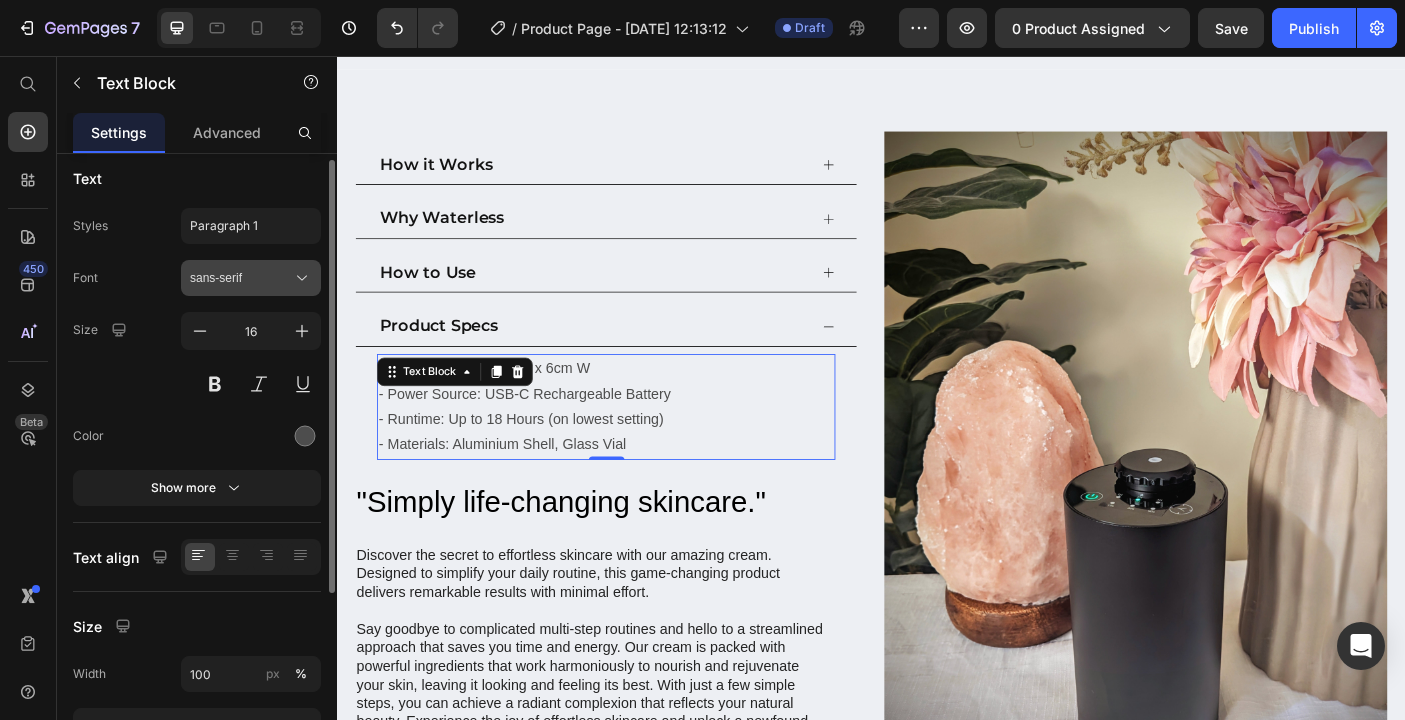 click 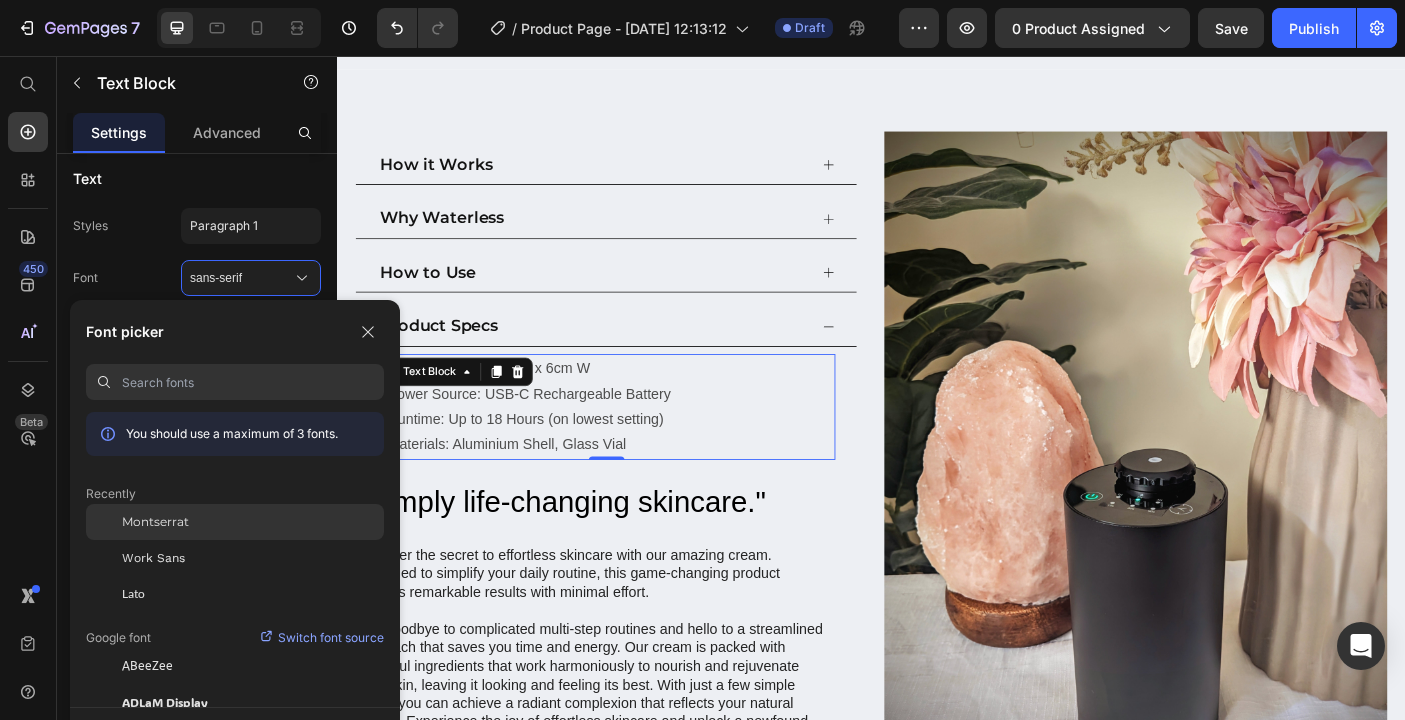 click on "Montserrat" at bounding box center (155, 522) 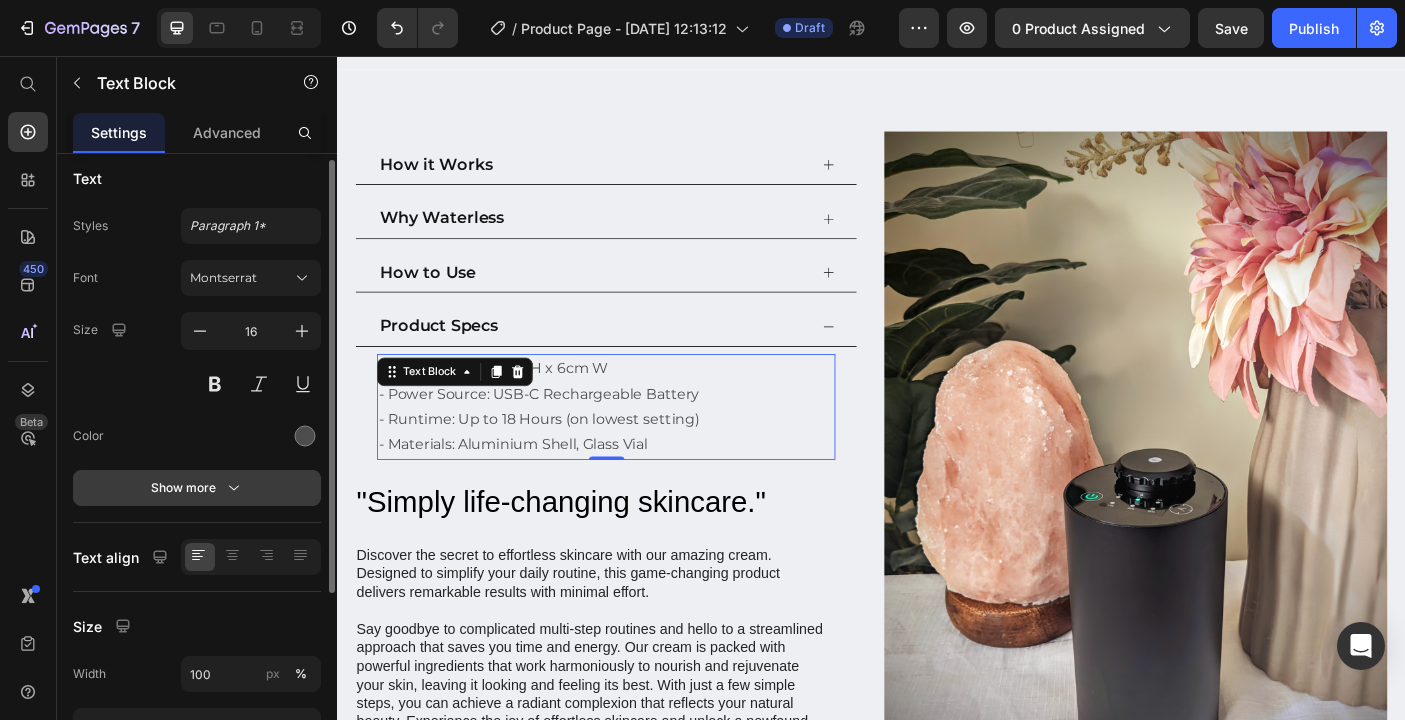 click on "Show more" at bounding box center [197, 488] 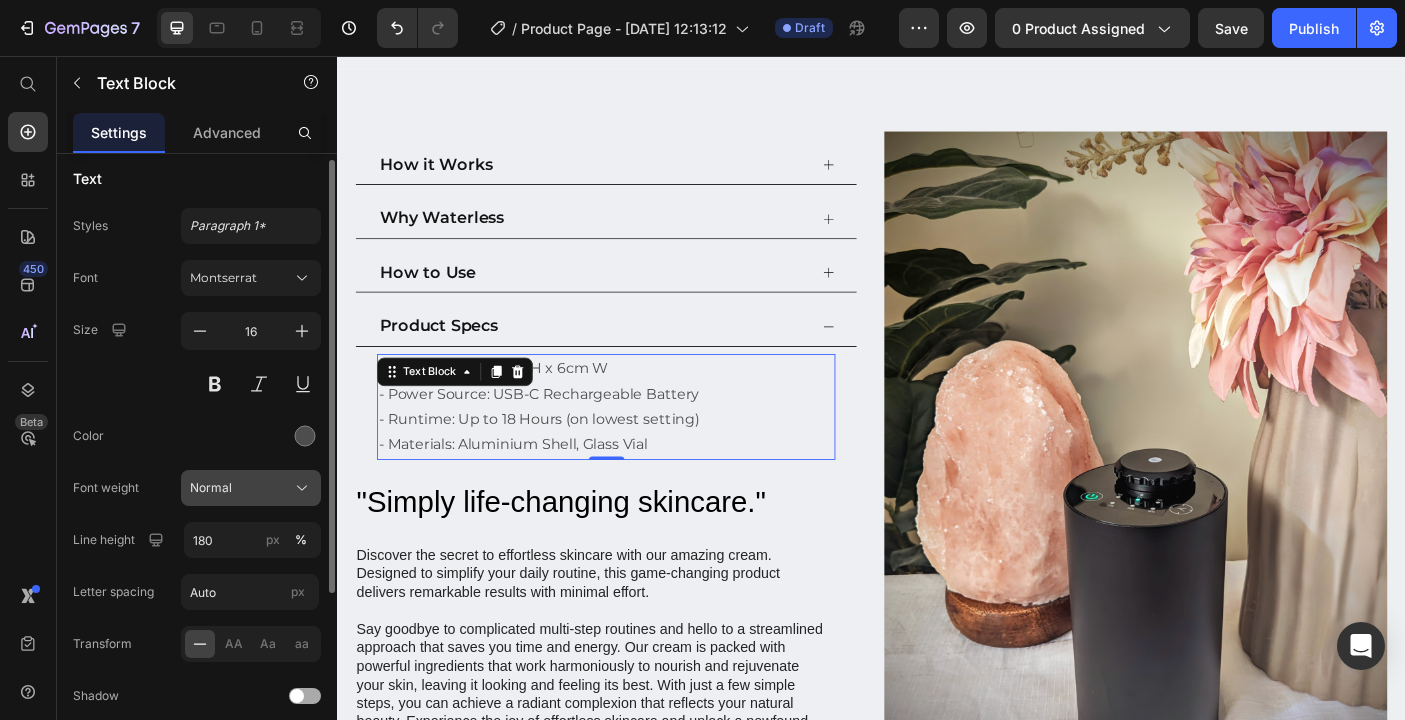 click on "Normal" 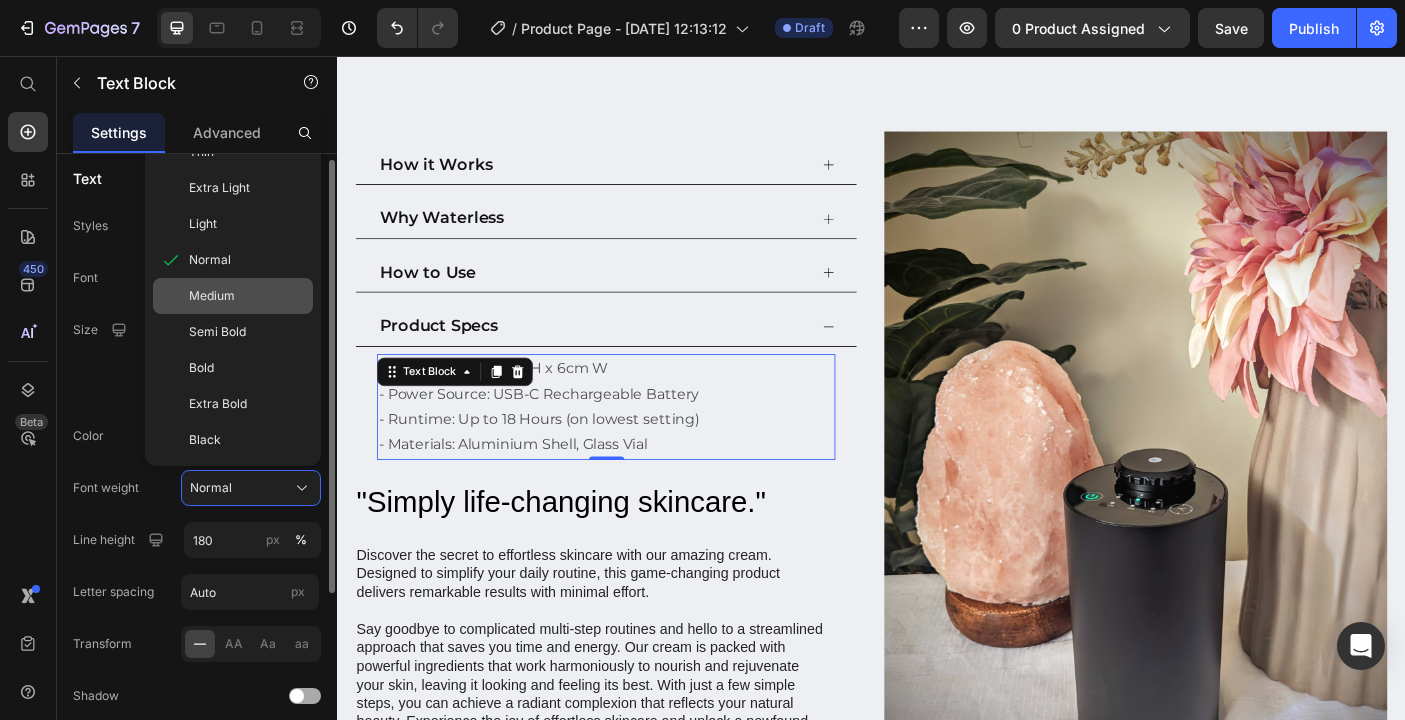 click on "Medium" at bounding box center (212, 296) 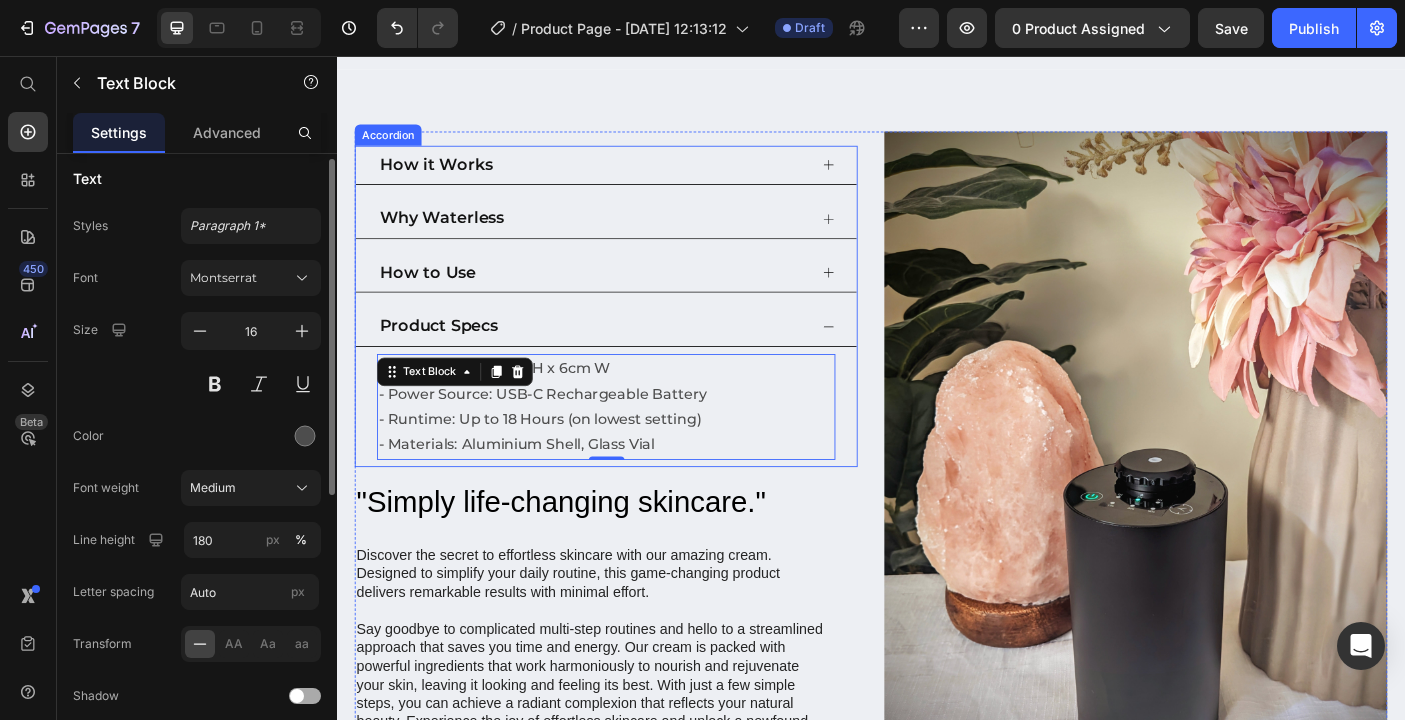 click on "How to Use" at bounding box center (639, 300) 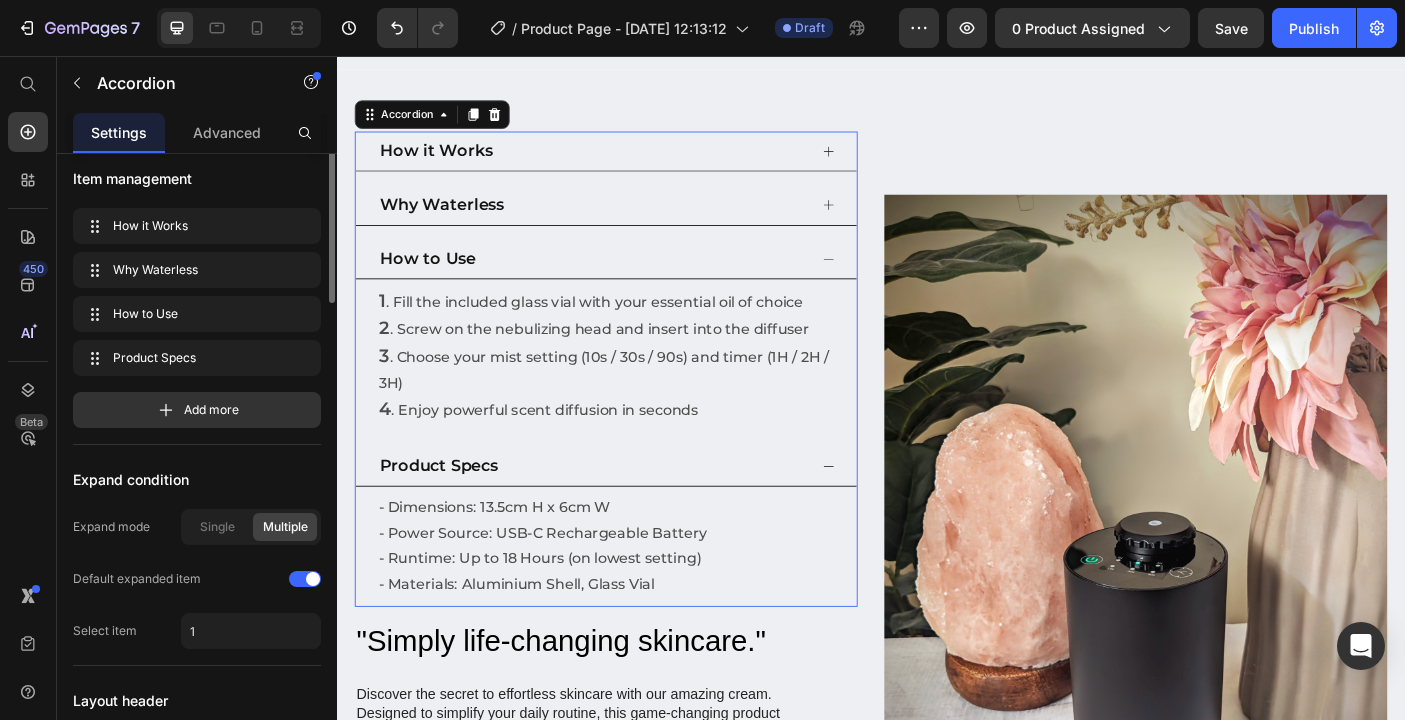 scroll, scrollTop: 0, scrollLeft: 0, axis: both 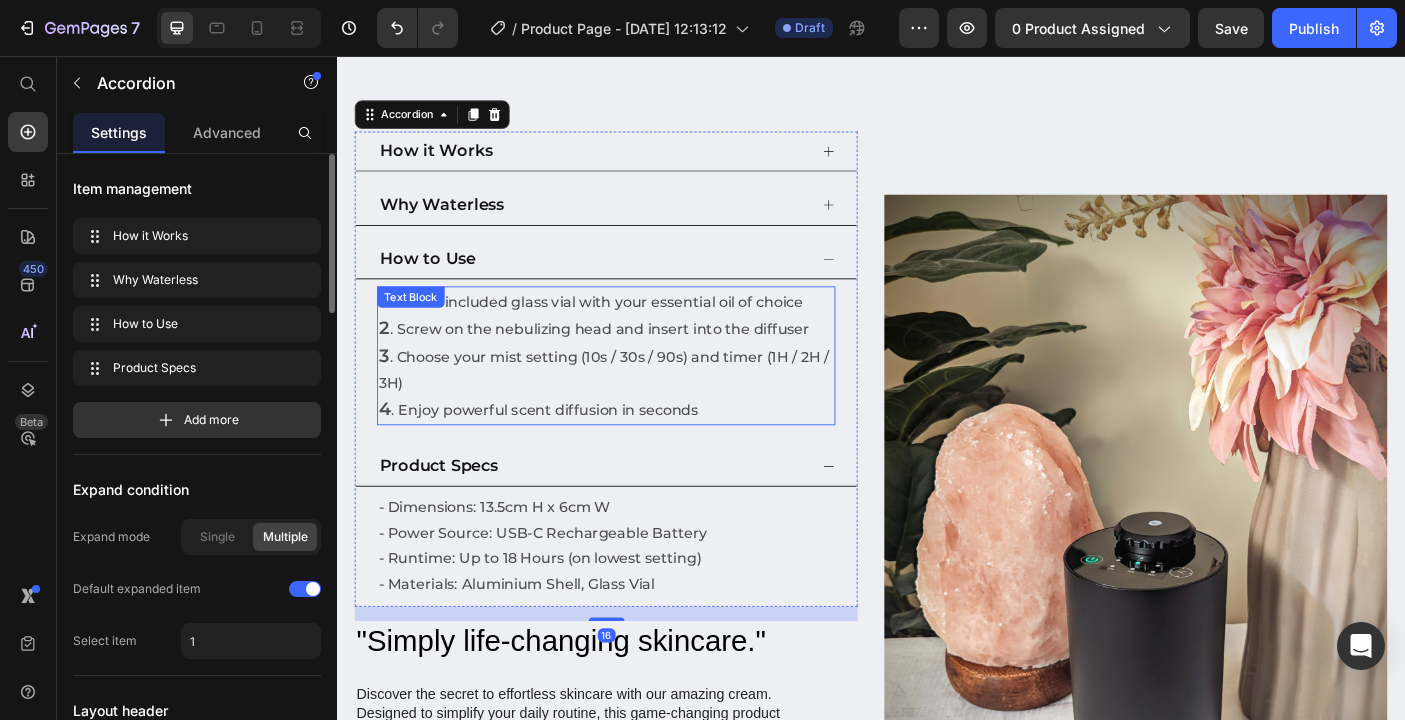 click on "3 . Choose your mist setting (10s / 30s / 90s) and timer (1H / 2H / 3H)" at bounding box center (639, 409) 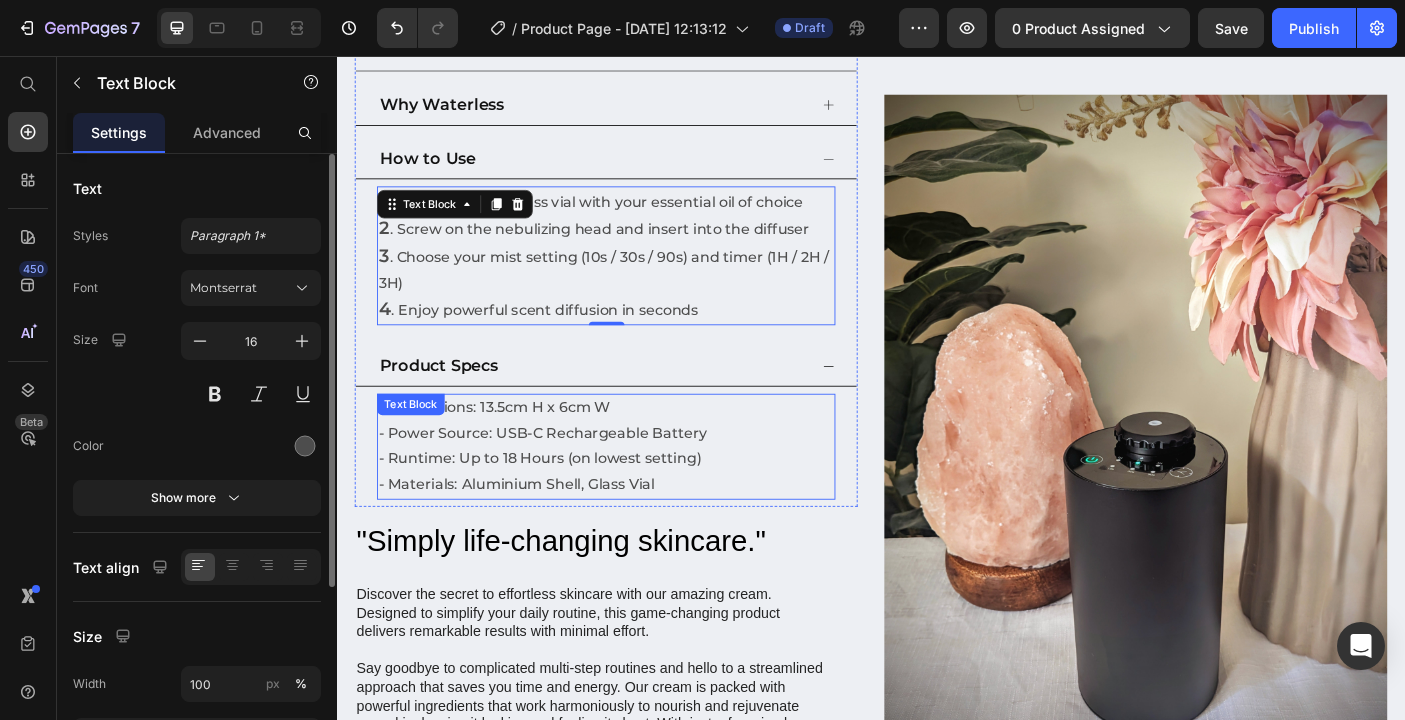 scroll, scrollTop: 1029, scrollLeft: 0, axis: vertical 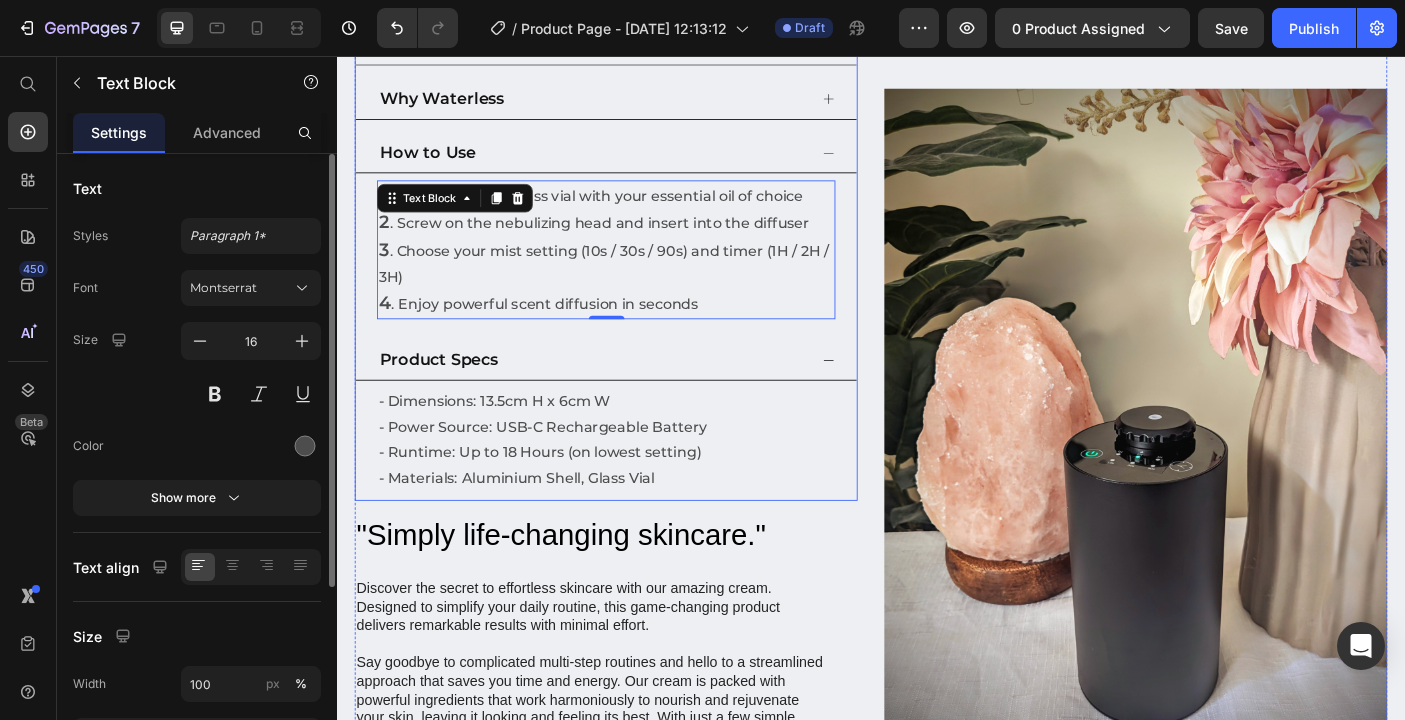click 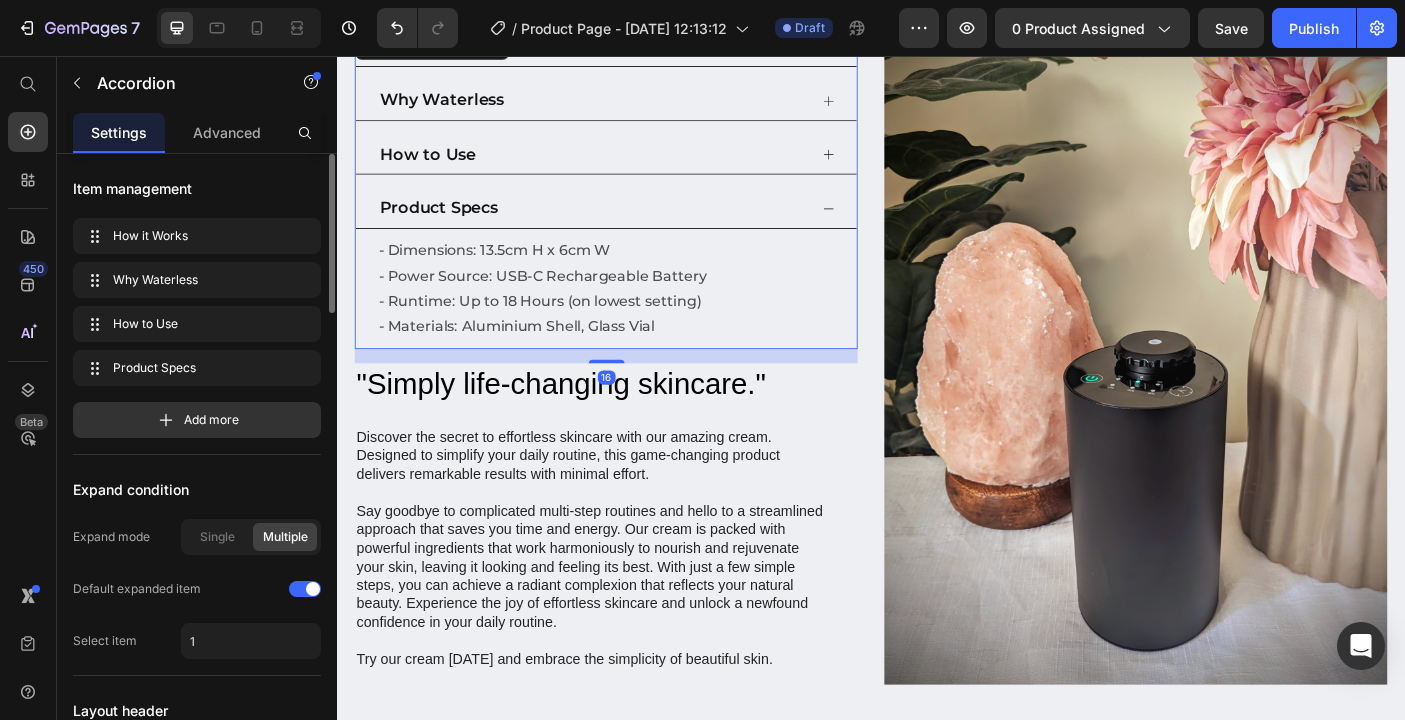 scroll, scrollTop: 1044, scrollLeft: 0, axis: vertical 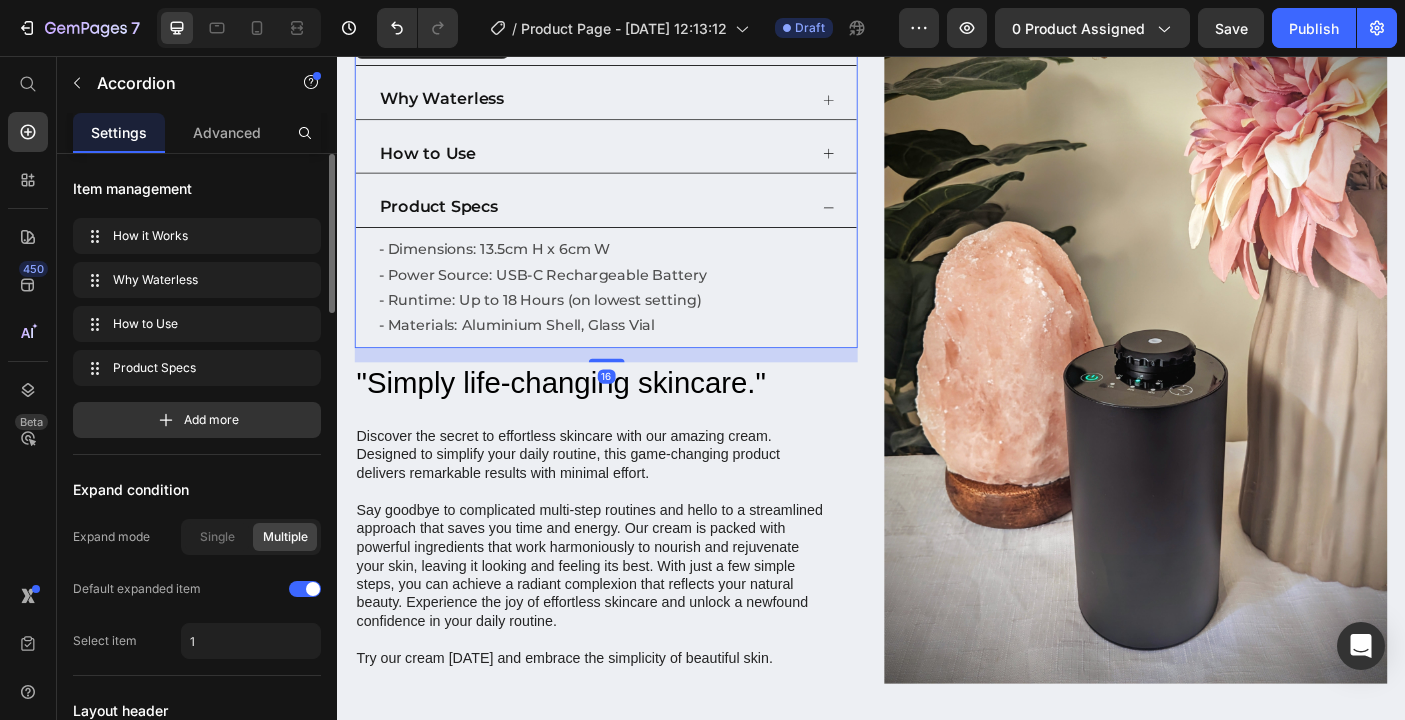click 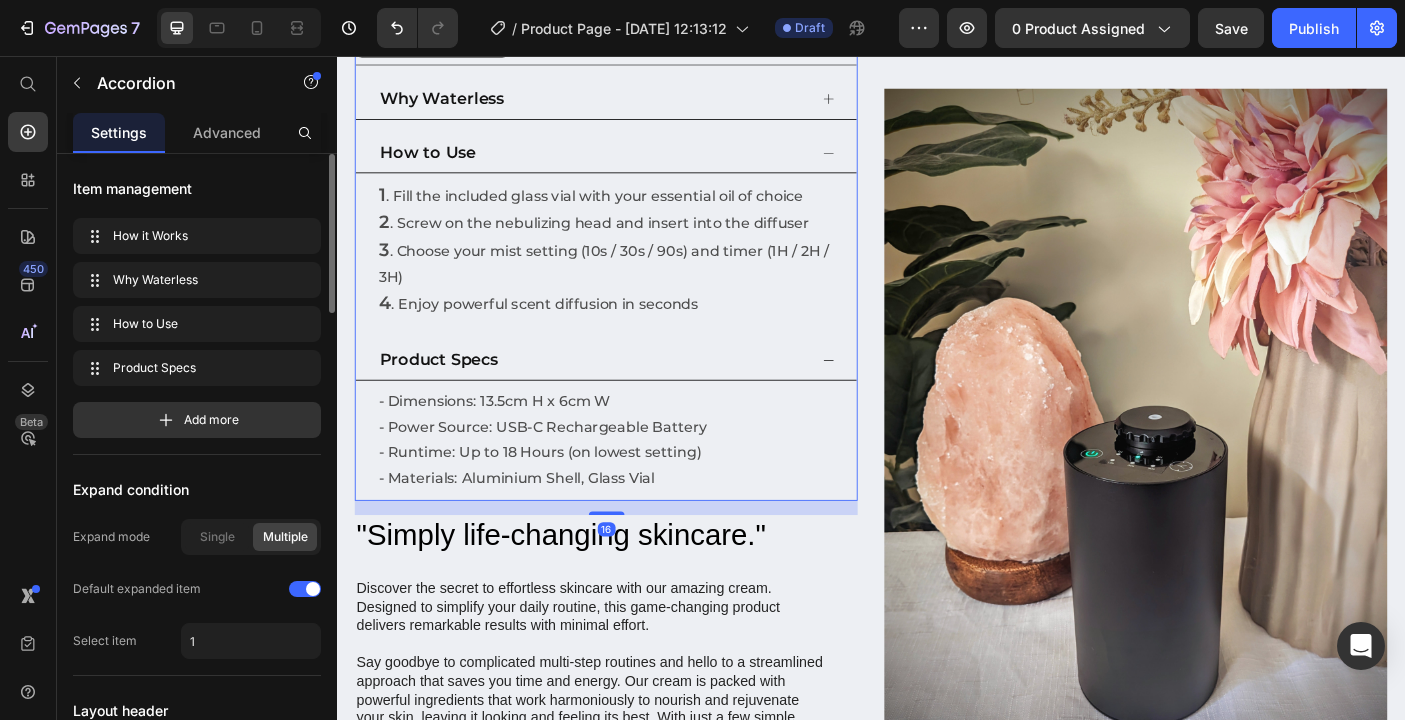 scroll, scrollTop: 1029, scrollLeft: 0, axis: vertical 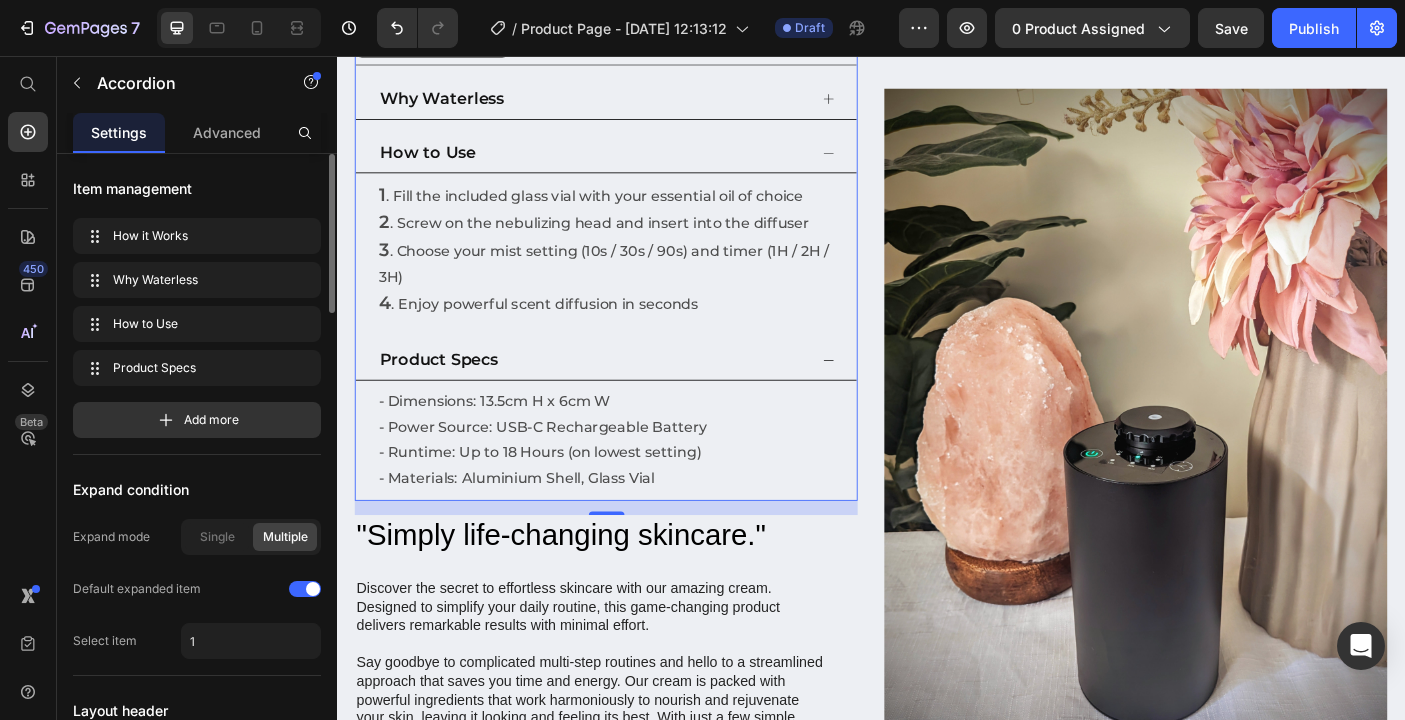 click on "Product Specs" at bounding box center [639, 398] 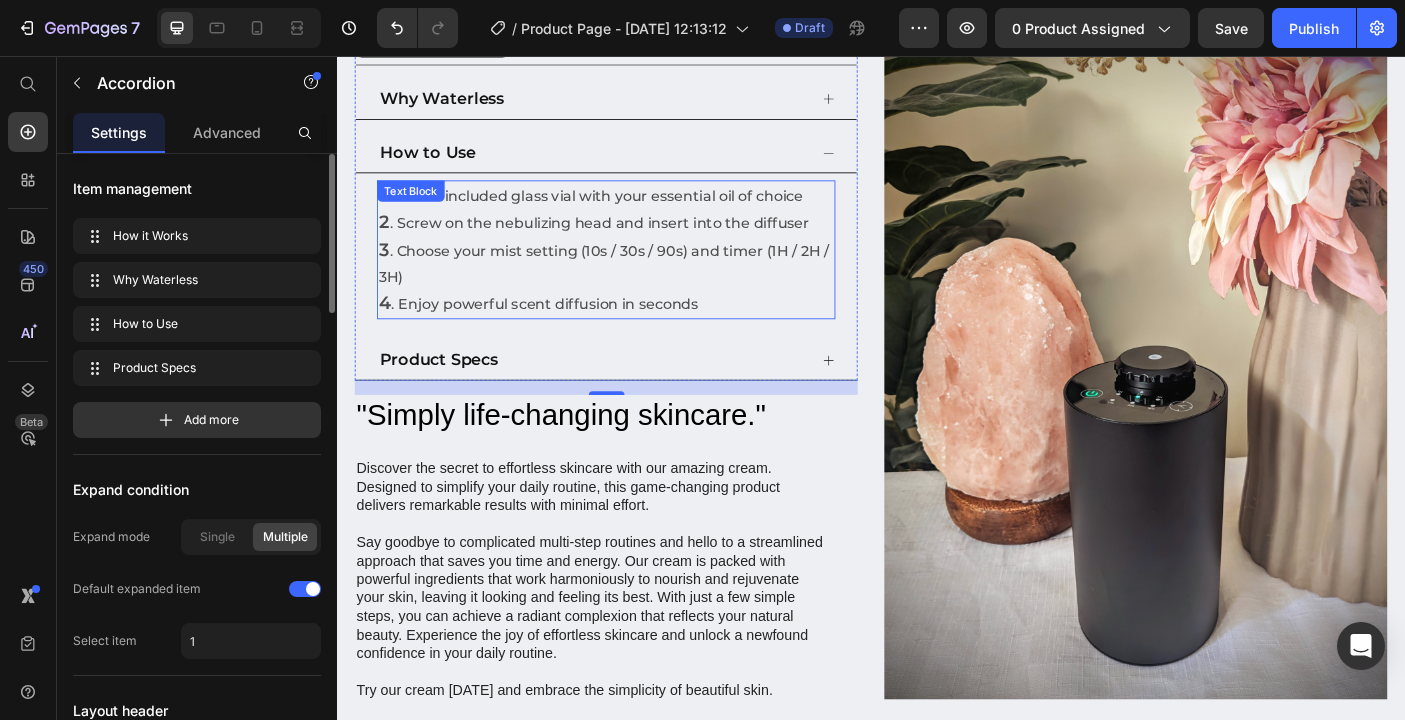 scroll, scrollTop: 947, scrollLeft: 0, axis: vertical 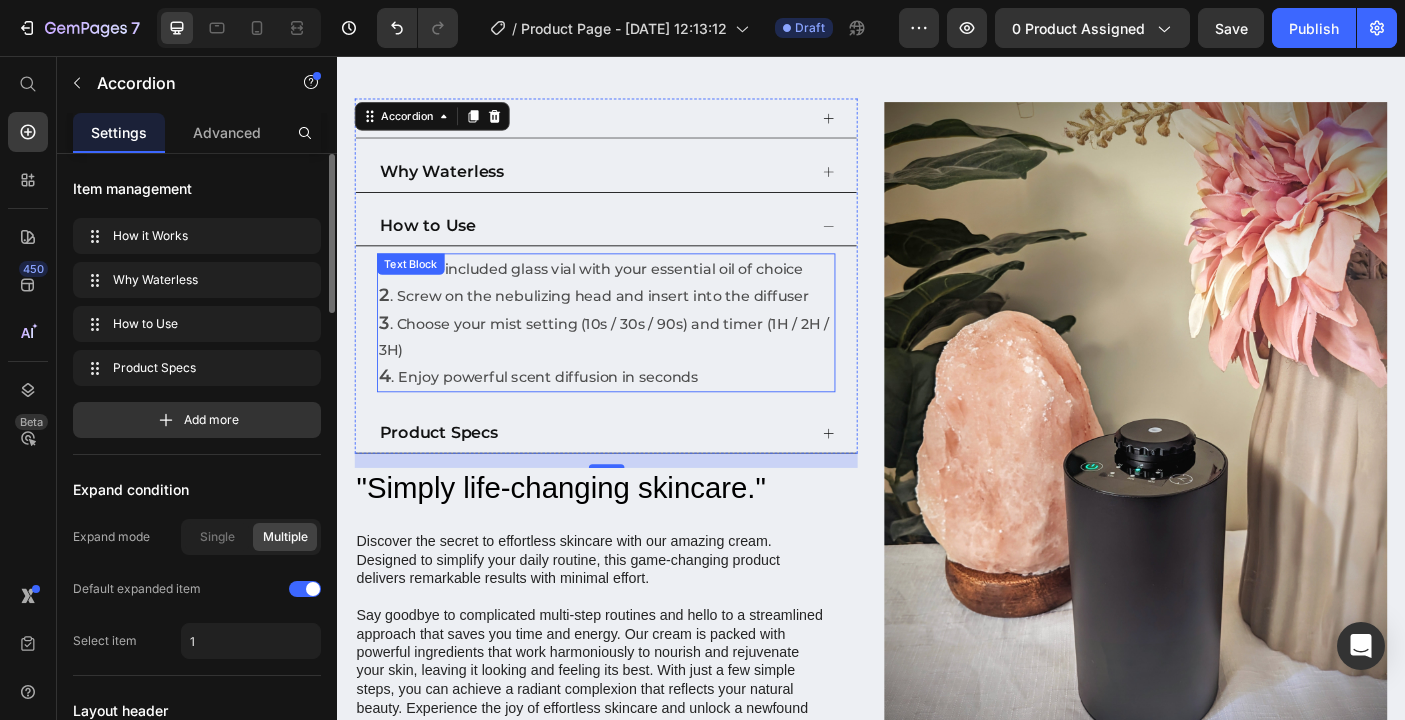 click on "Text Block" at bounding box center [420, 290] 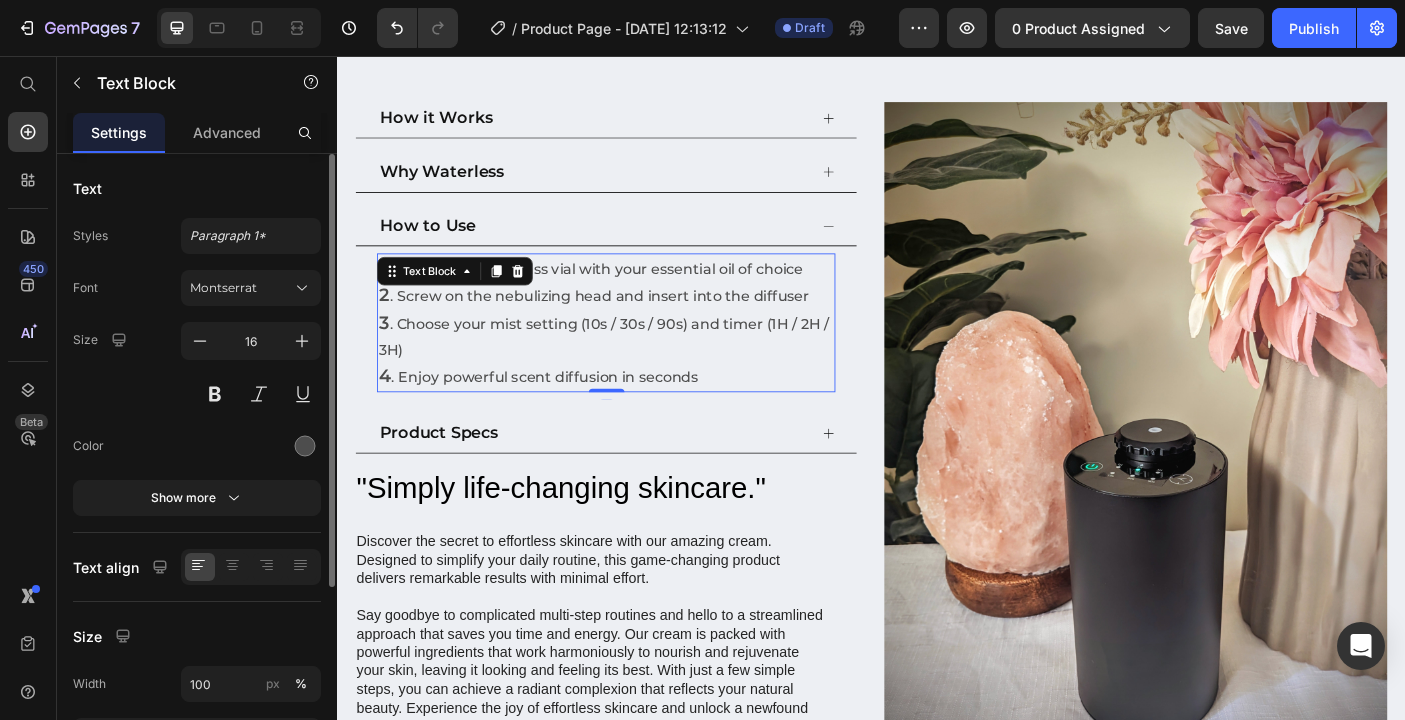 click on "3" at bounding box center [390, 356] 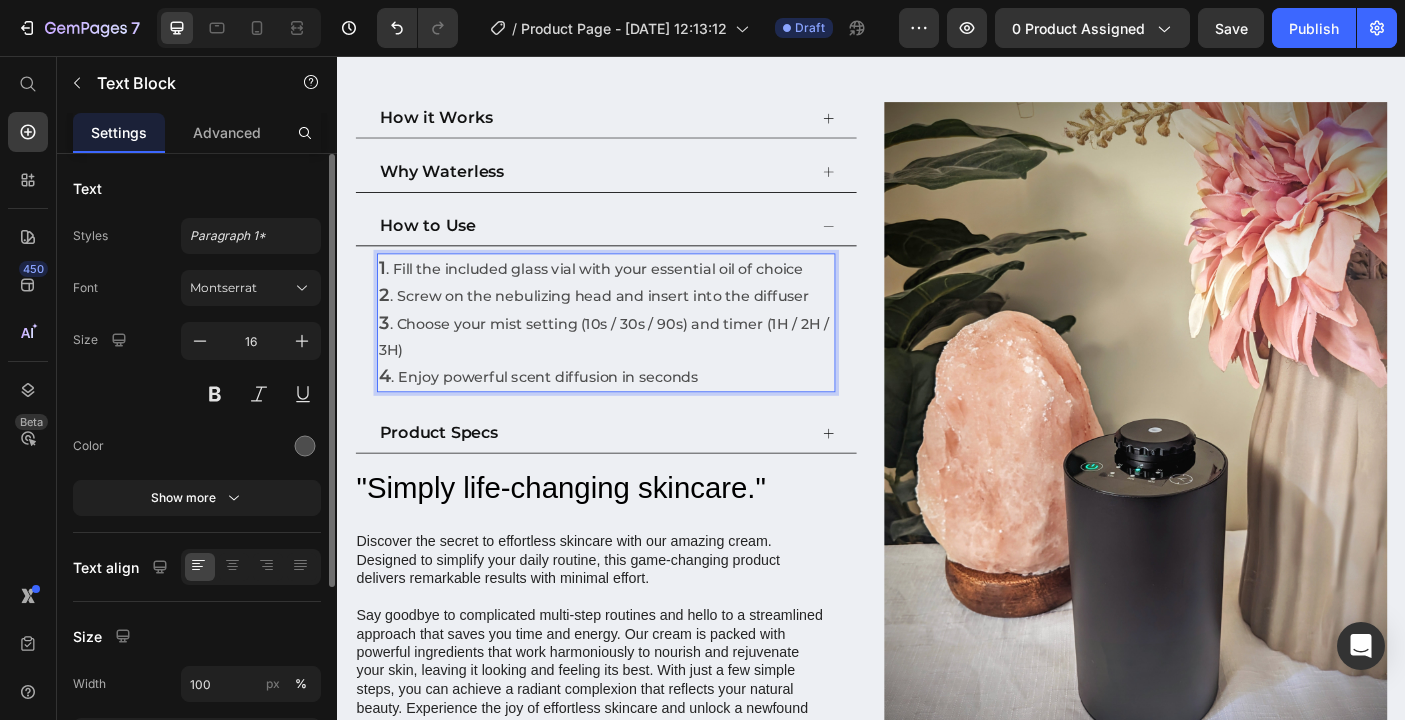 click on "3" at bounding box center [390, 356] 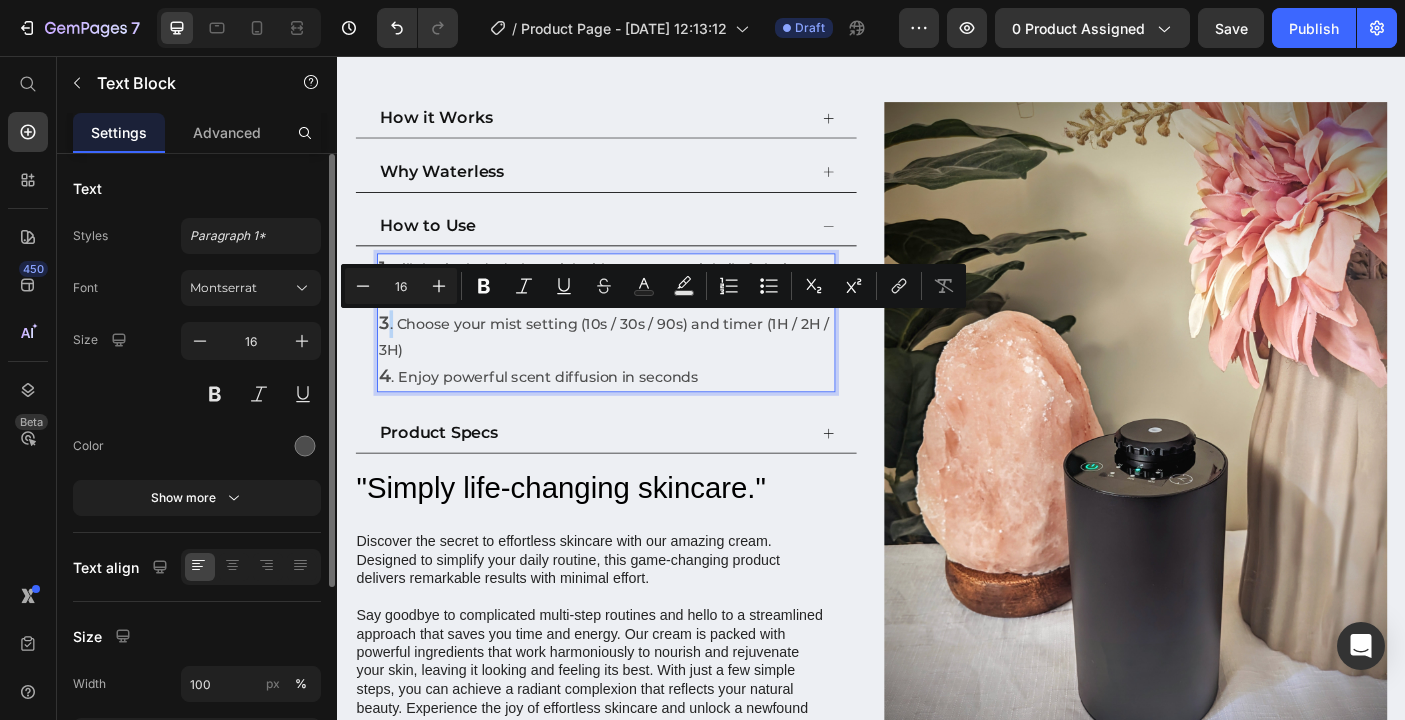 click on "3" at bounding box center [390, 356] 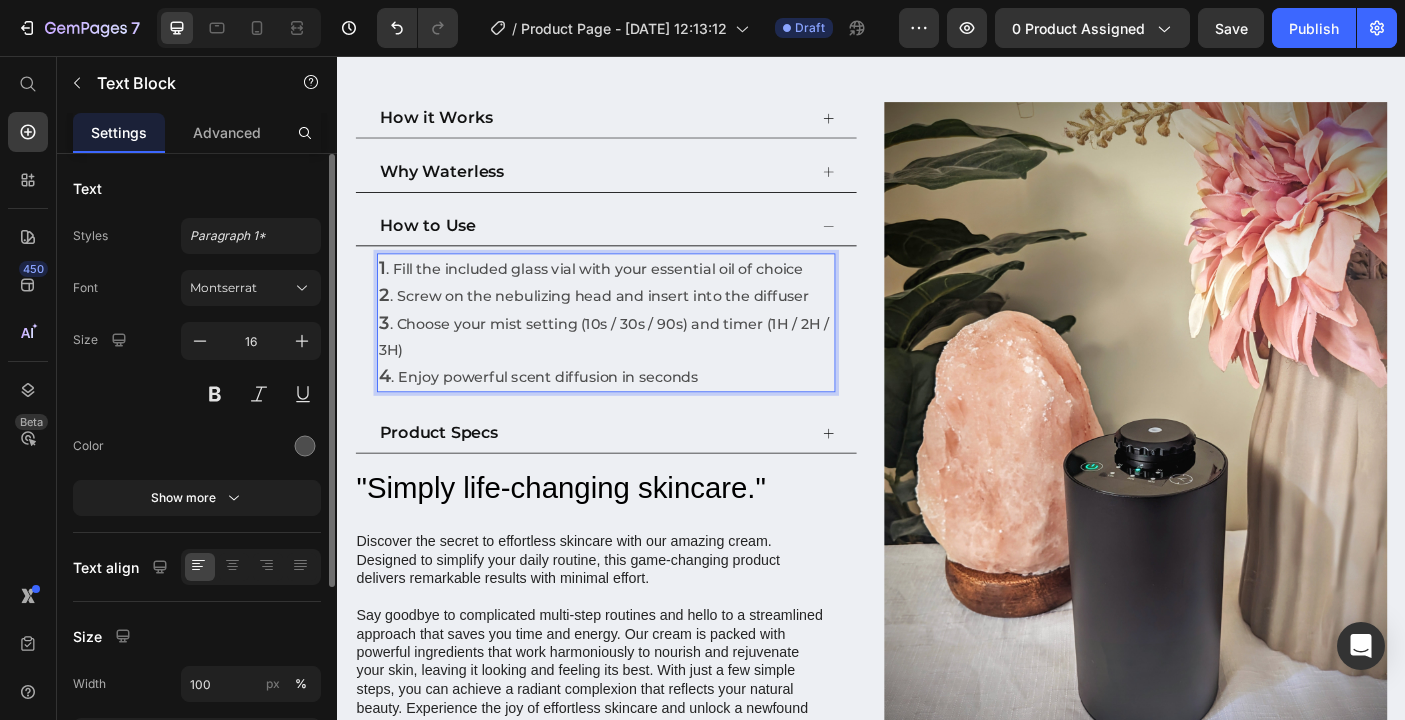 click on "3" at bounding box center (390, 356) 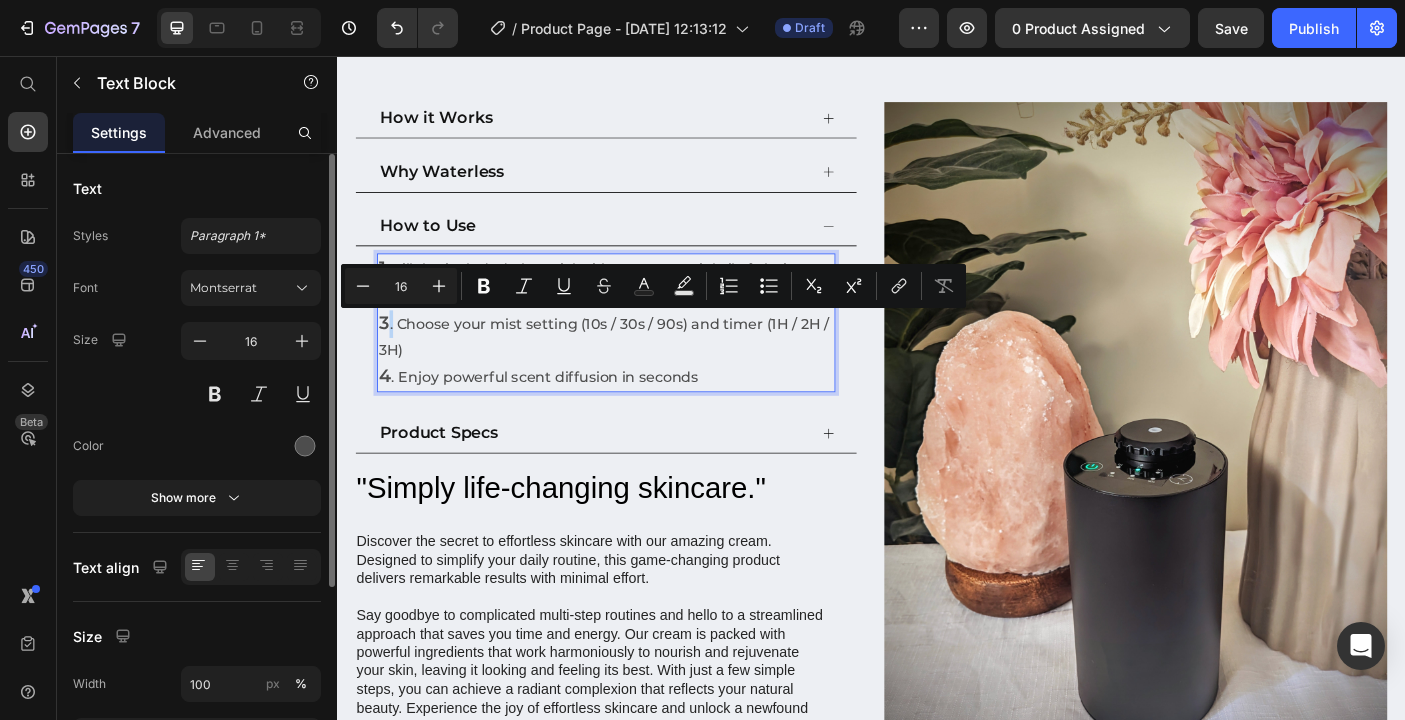 click on "3" at bounding box center [390, 356] 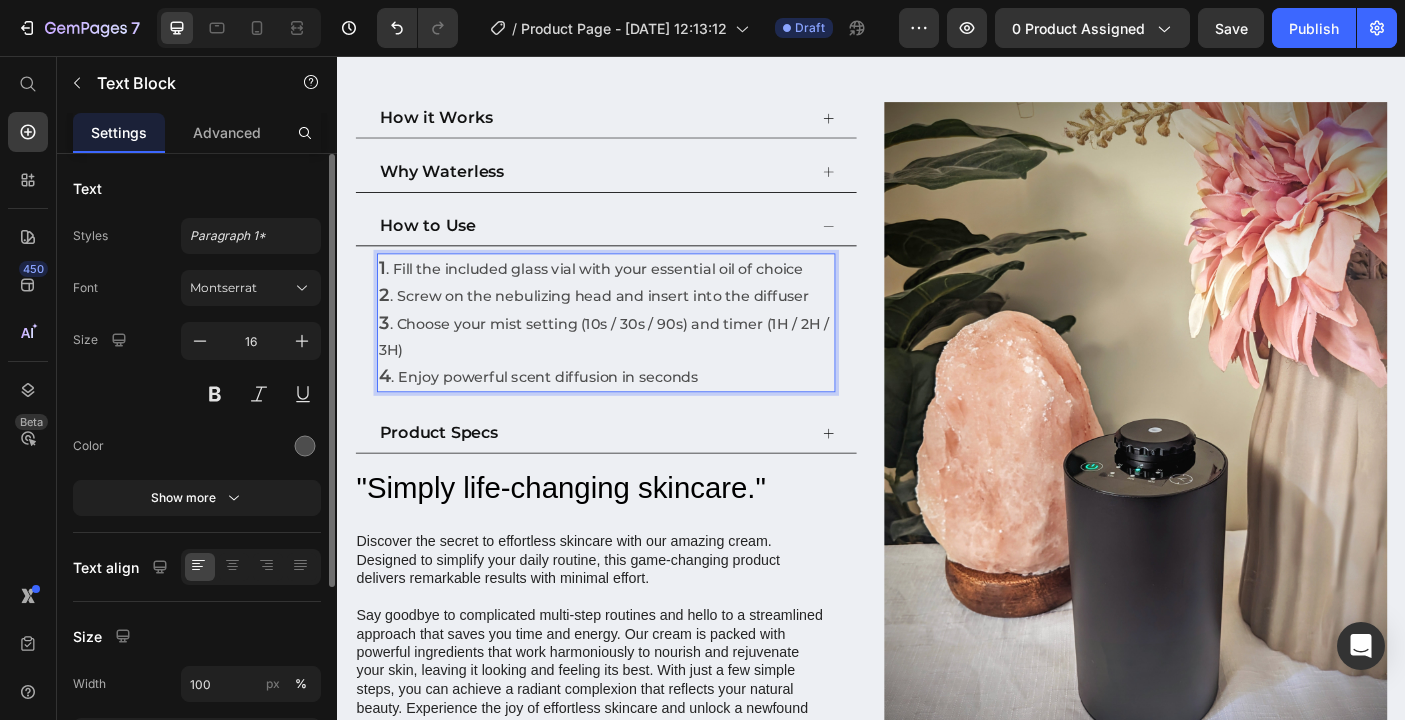 click on "3" at bounding box center [390, 356] 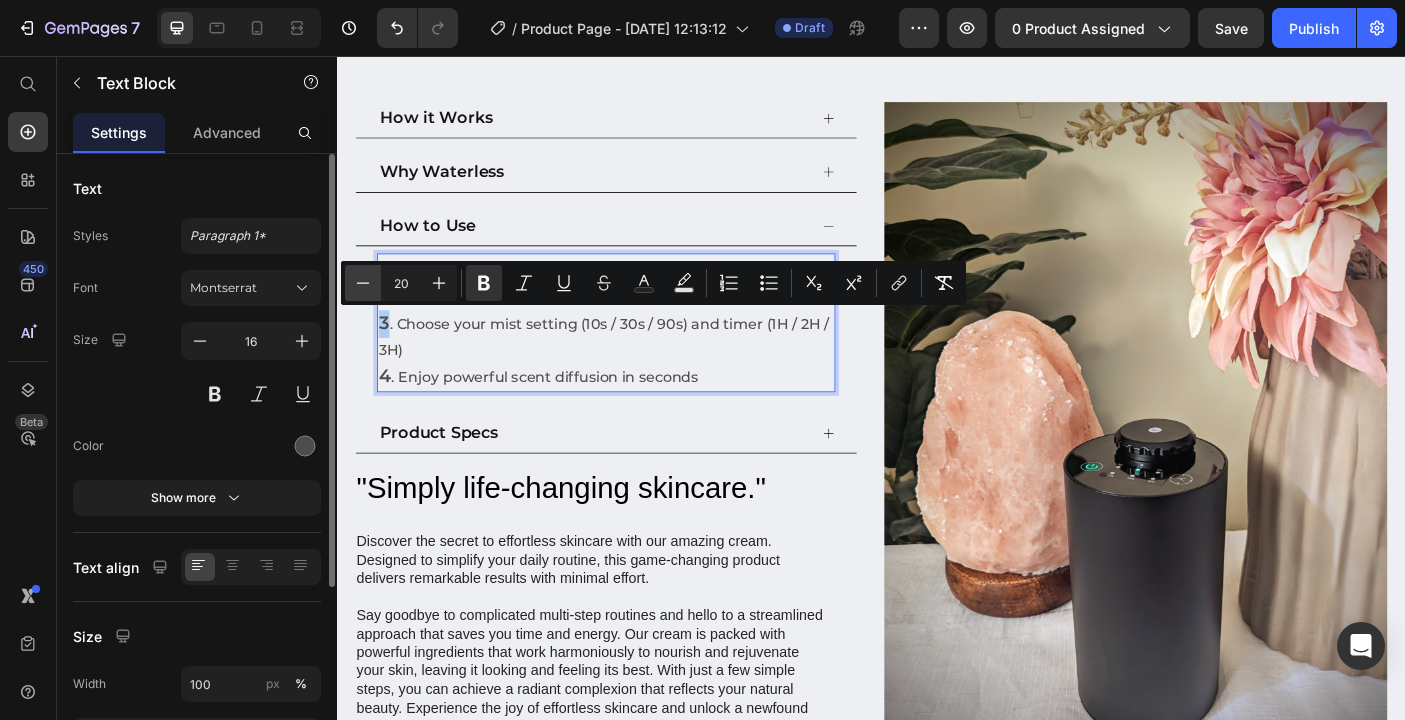 click on "Minus" at bounding box center (363, 283) 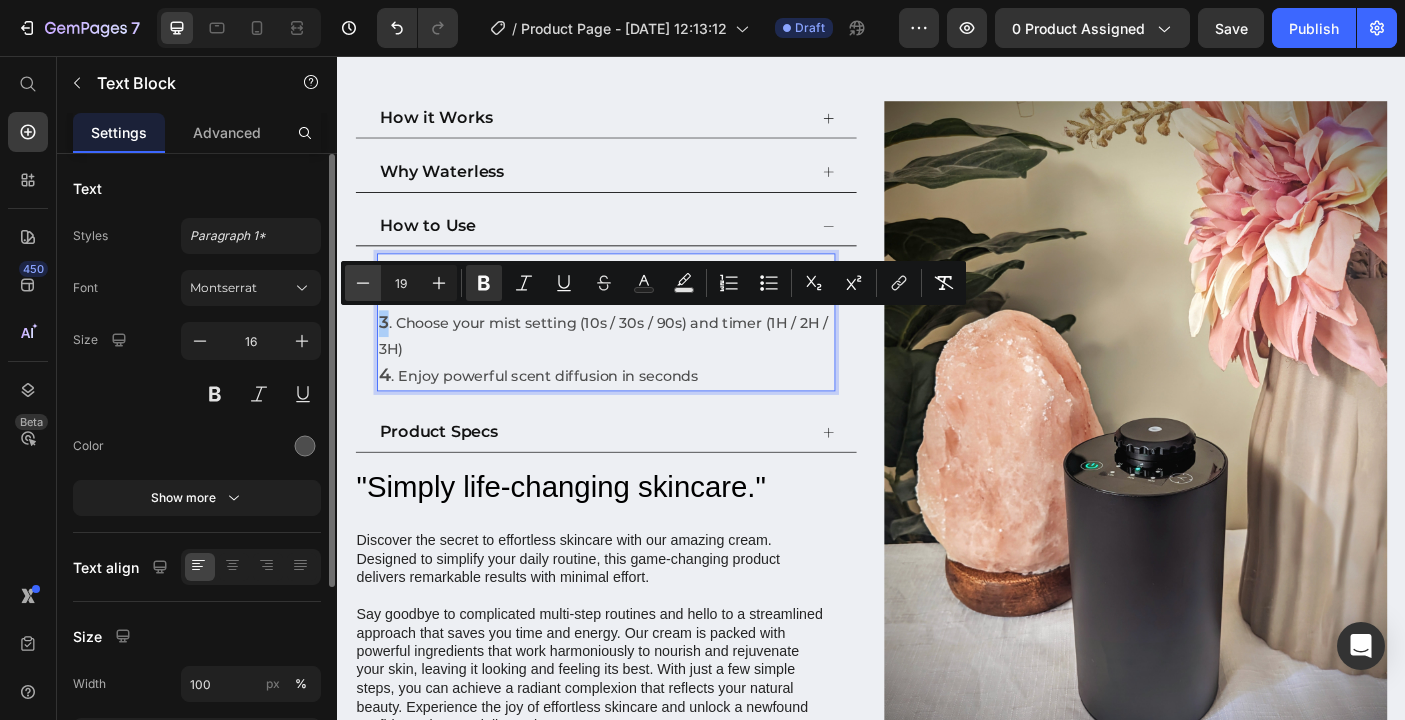 click on "Minus" at bounding box center (363, 283) 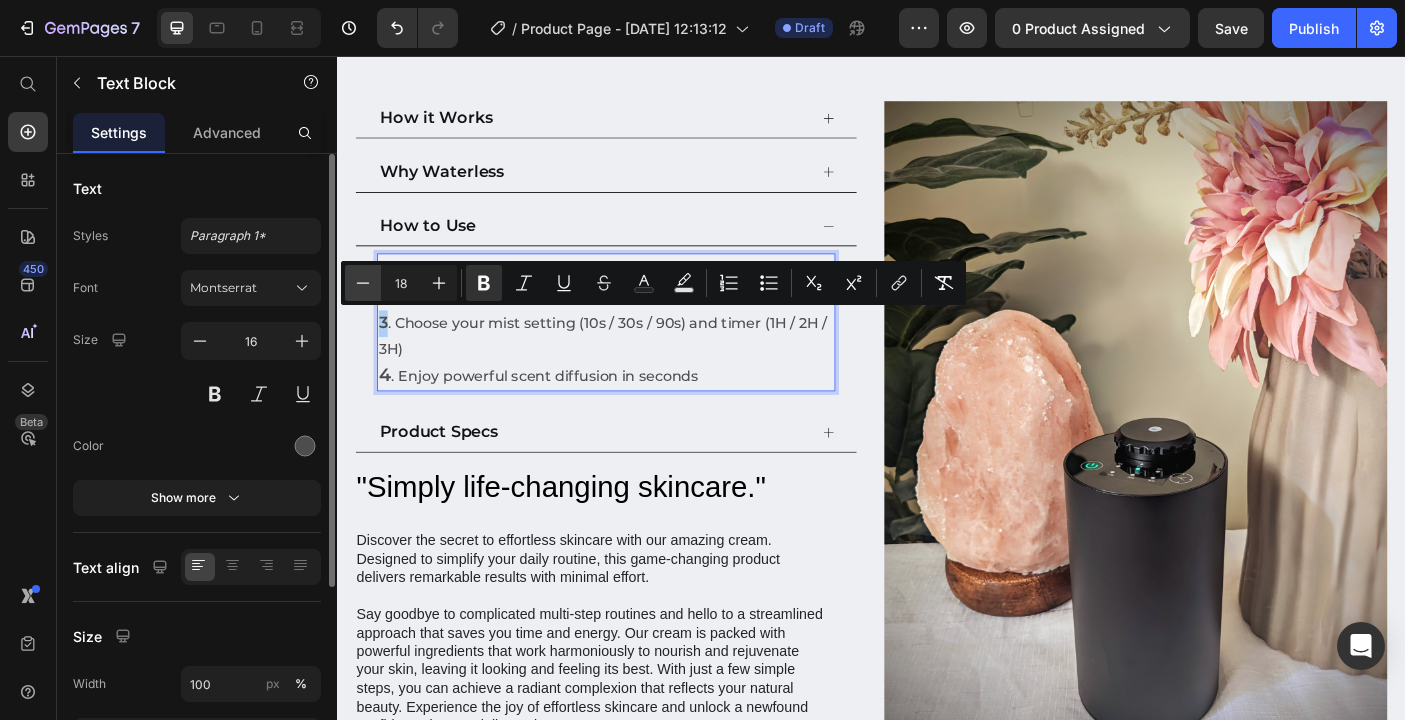 click on "Minus" at bounding box center (363, 283) 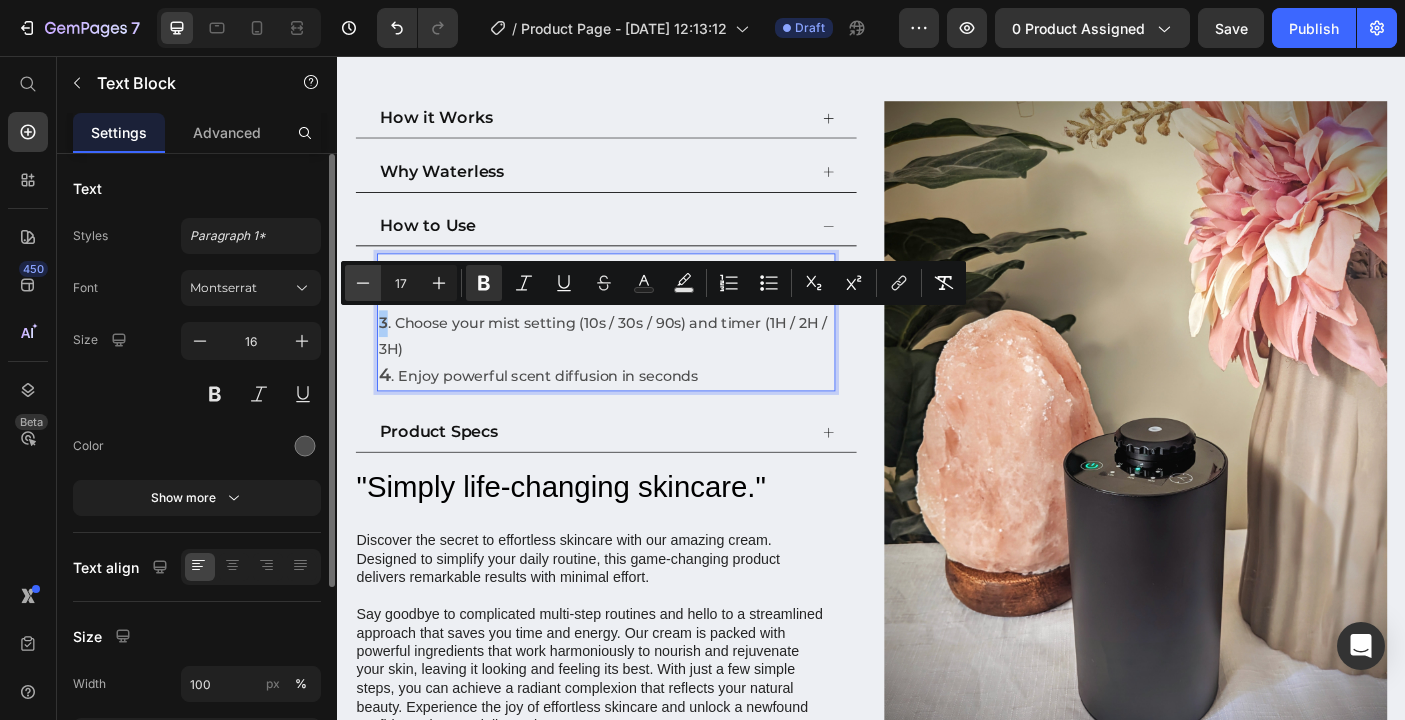 click 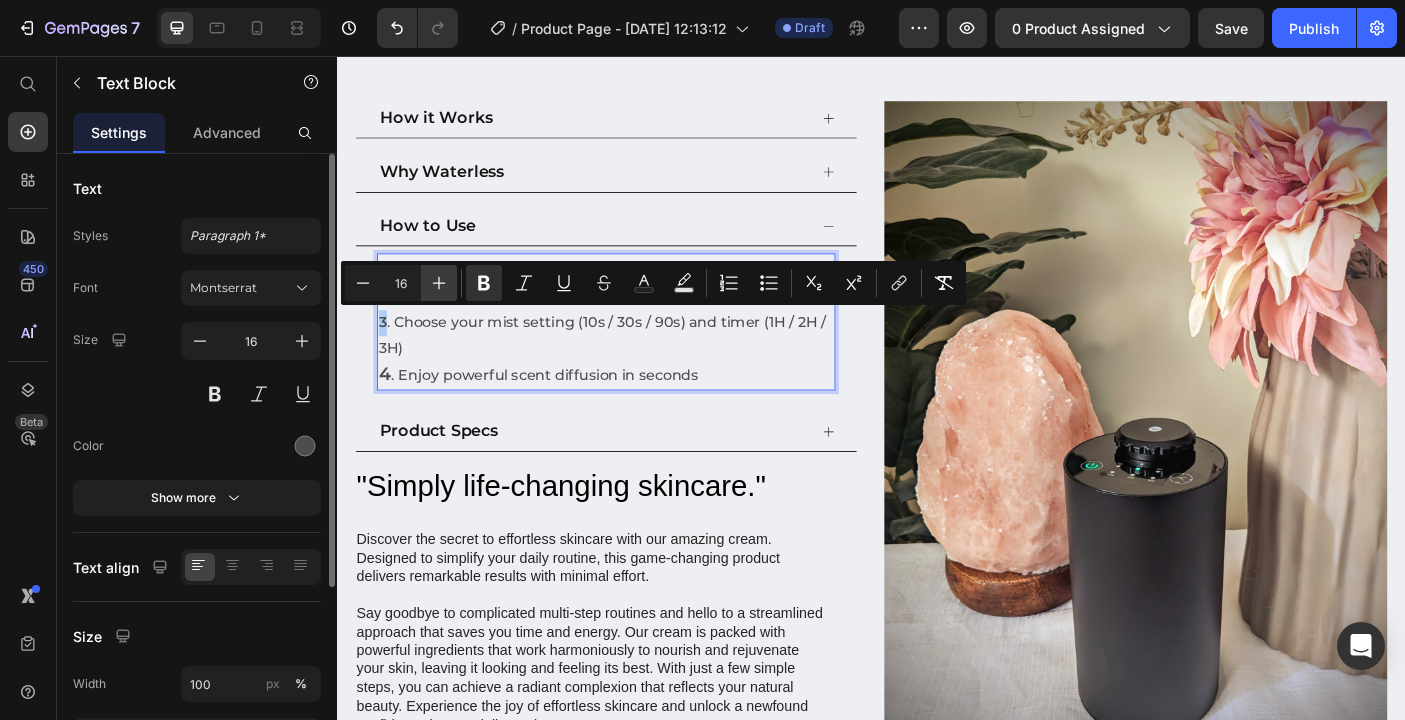 click 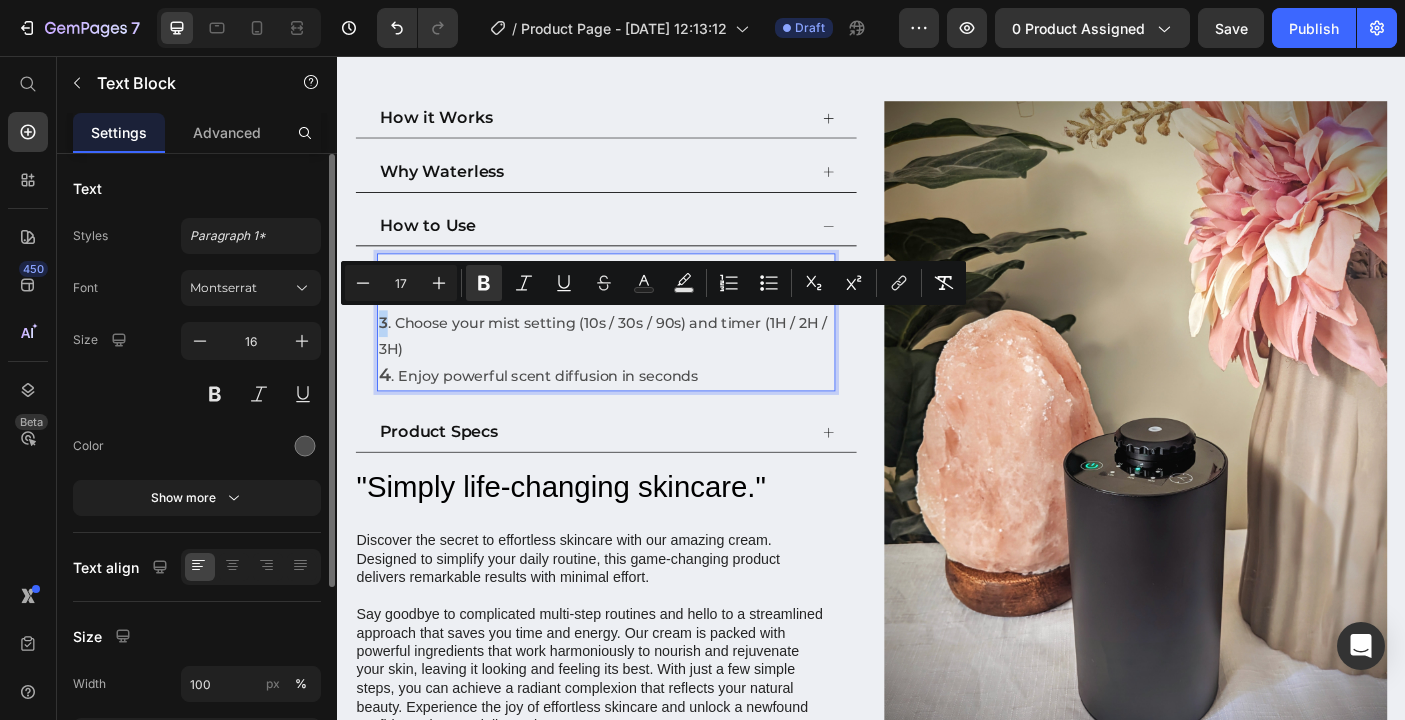 click on "4" at bounding box center [391, 414] 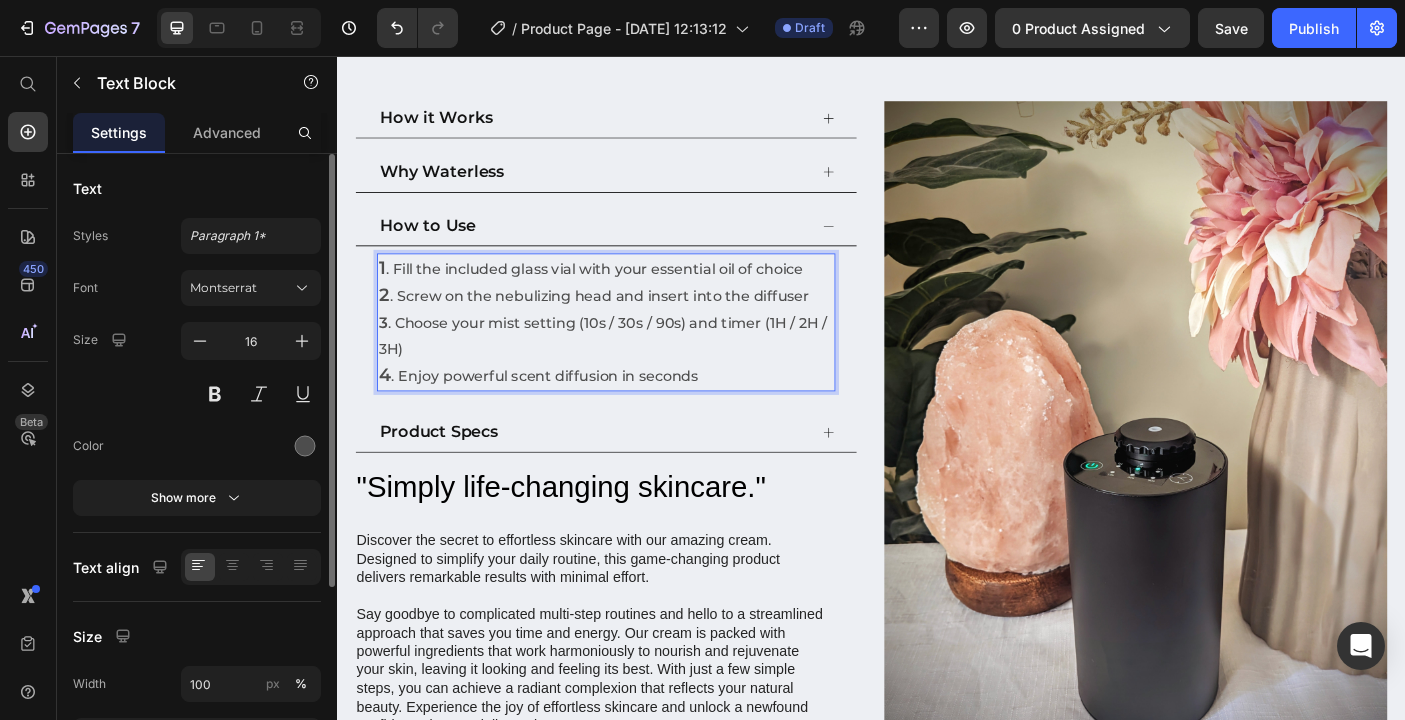 click on "4" at bounding box center (391, 414) 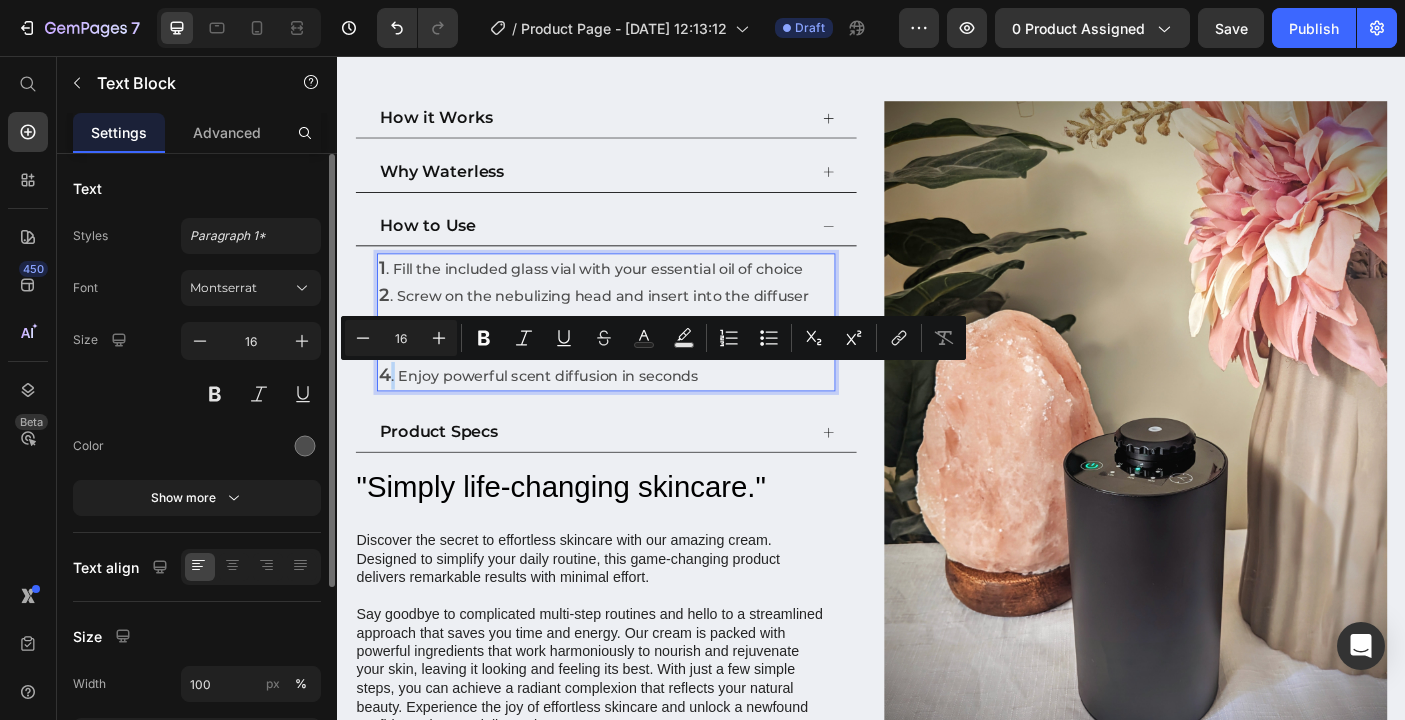 click on "4" at bounding box center (391, 414) 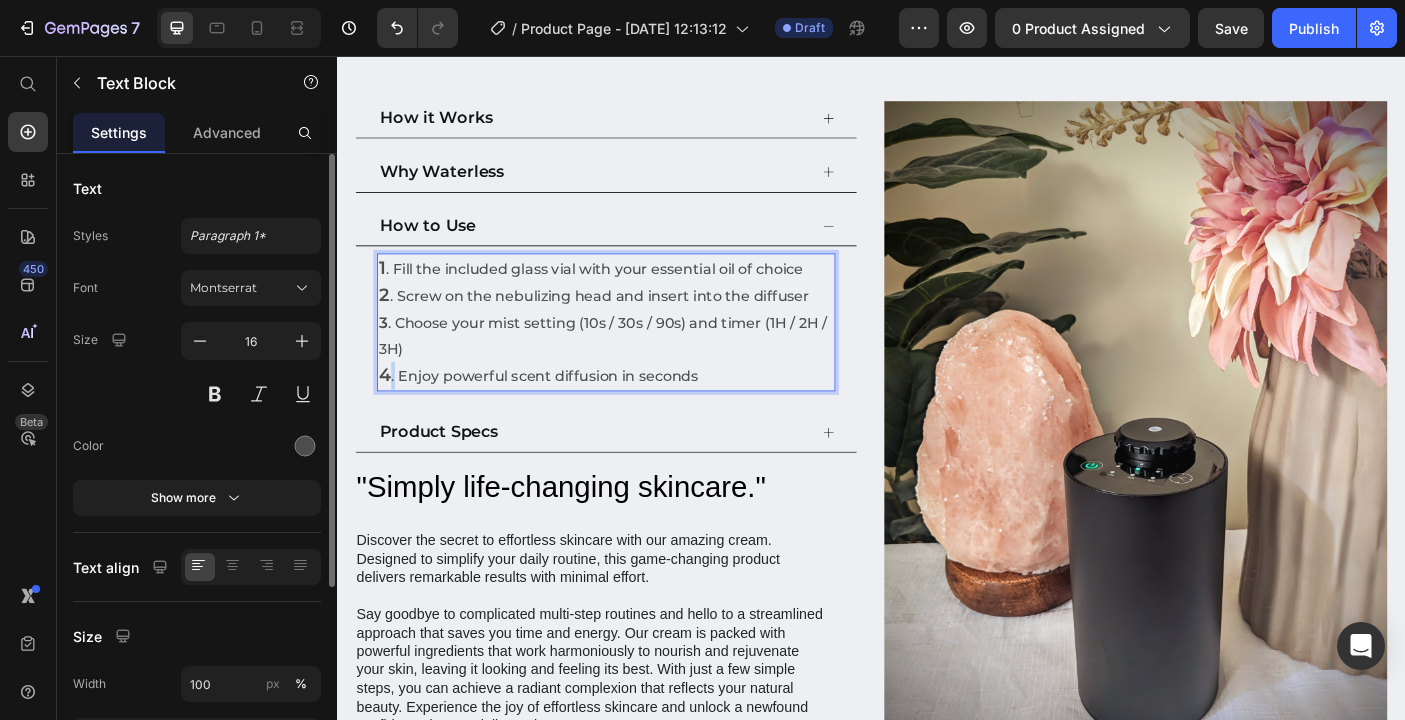click on "4" at bounding box center (391, 414) 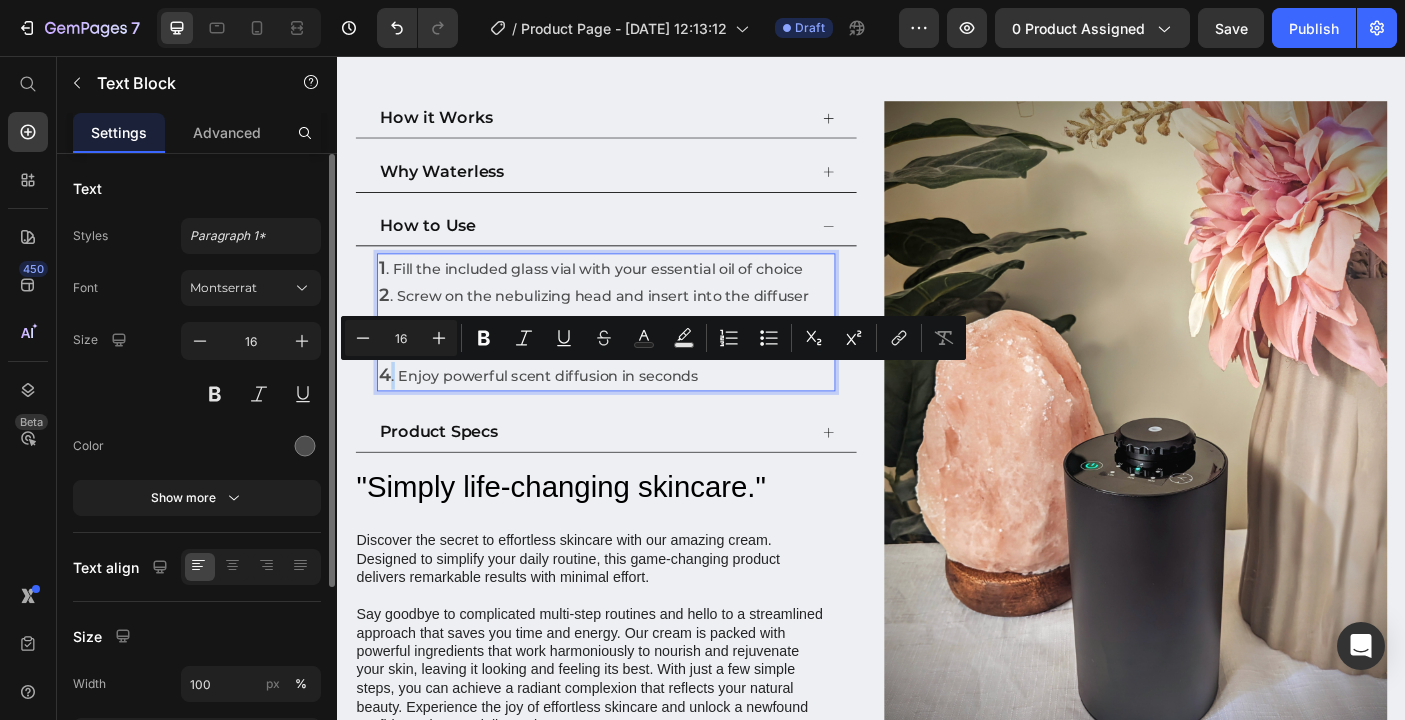 click on "4" at bounding box center [391, 414] 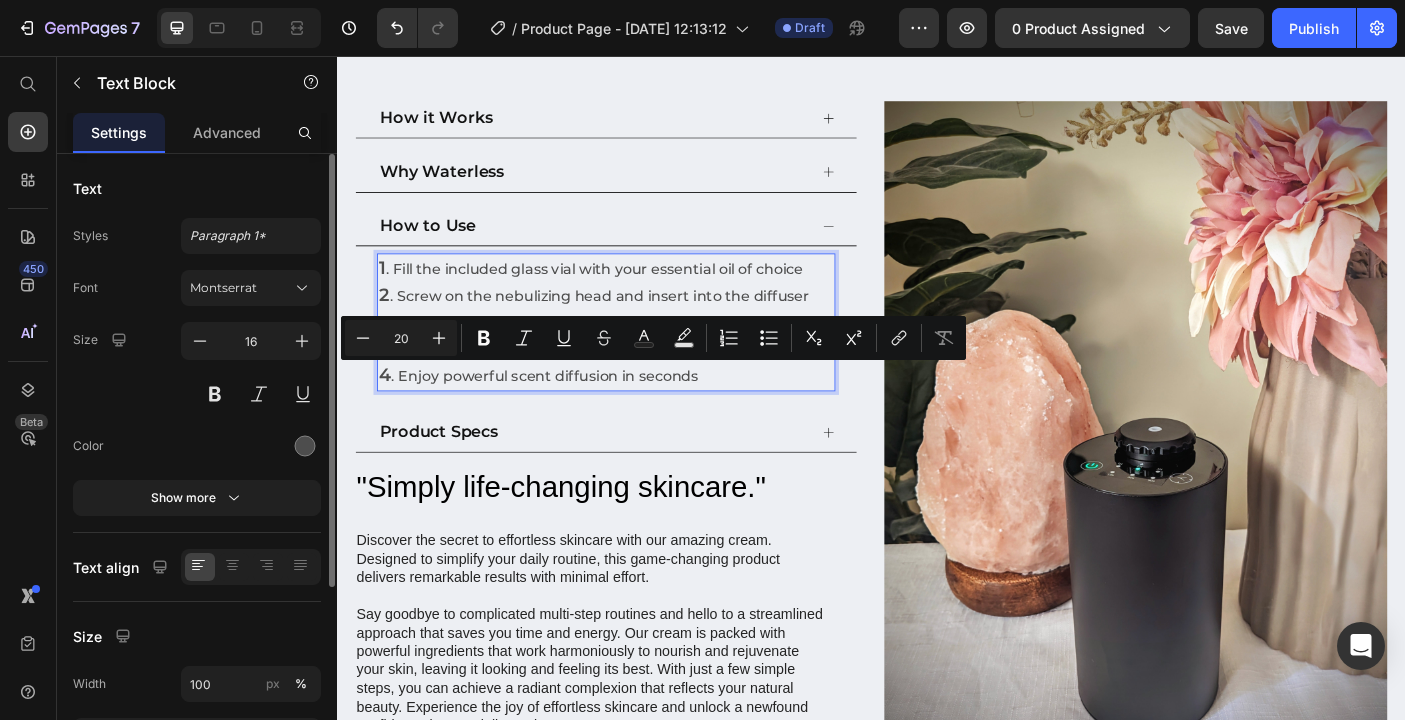click on "4" at bounding box center (391, 414) 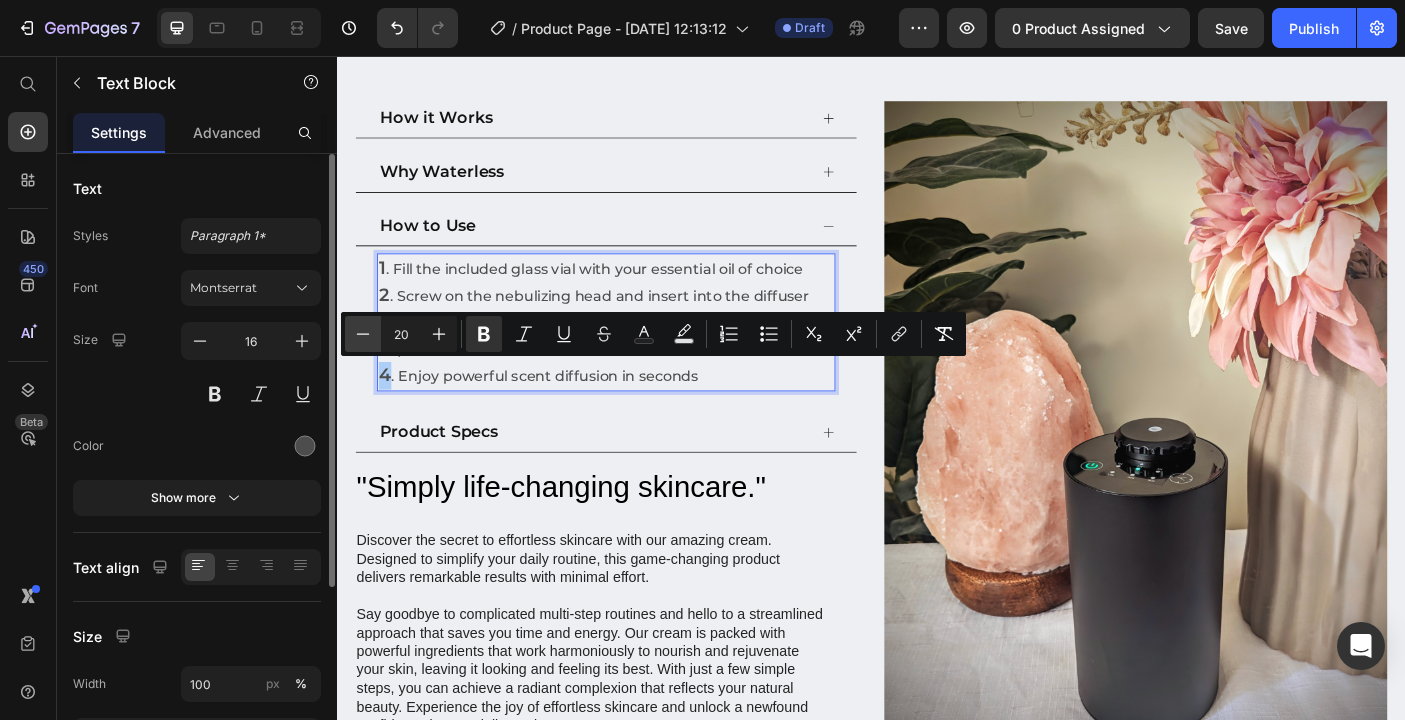 click 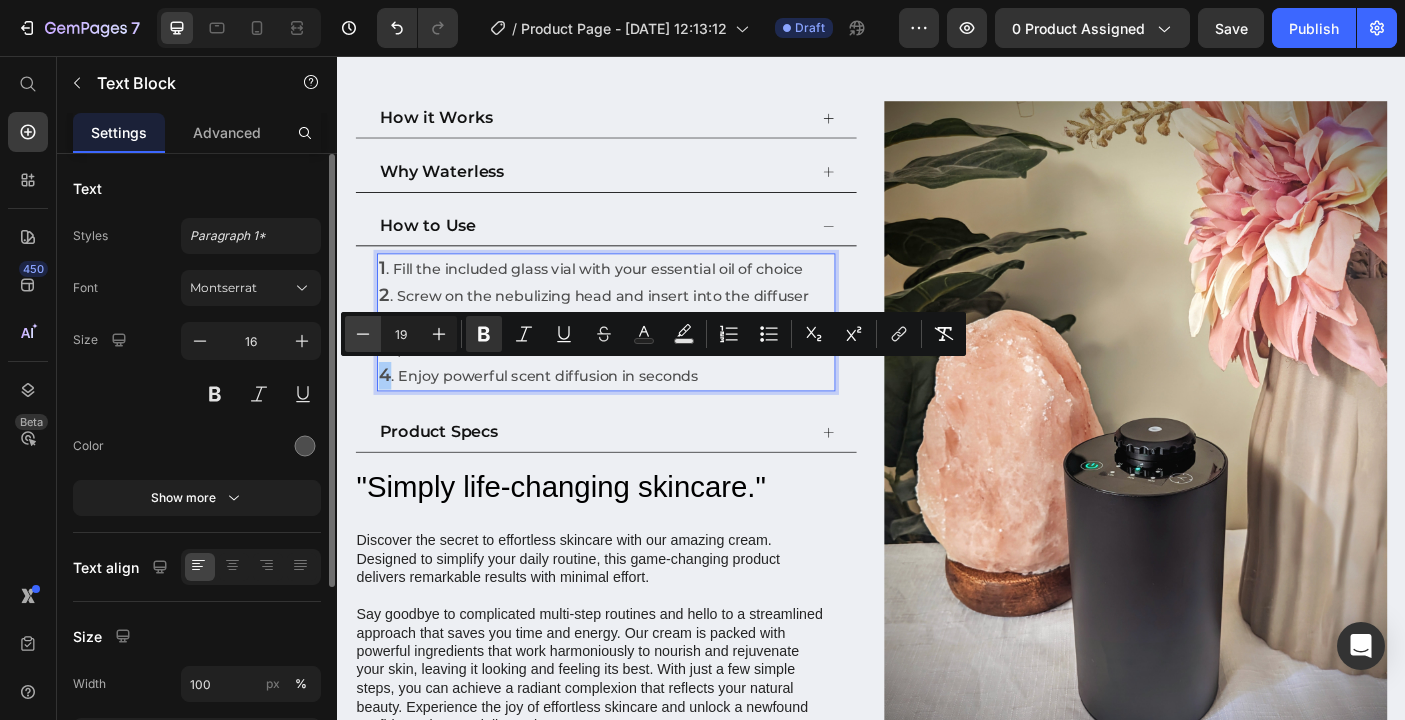 click 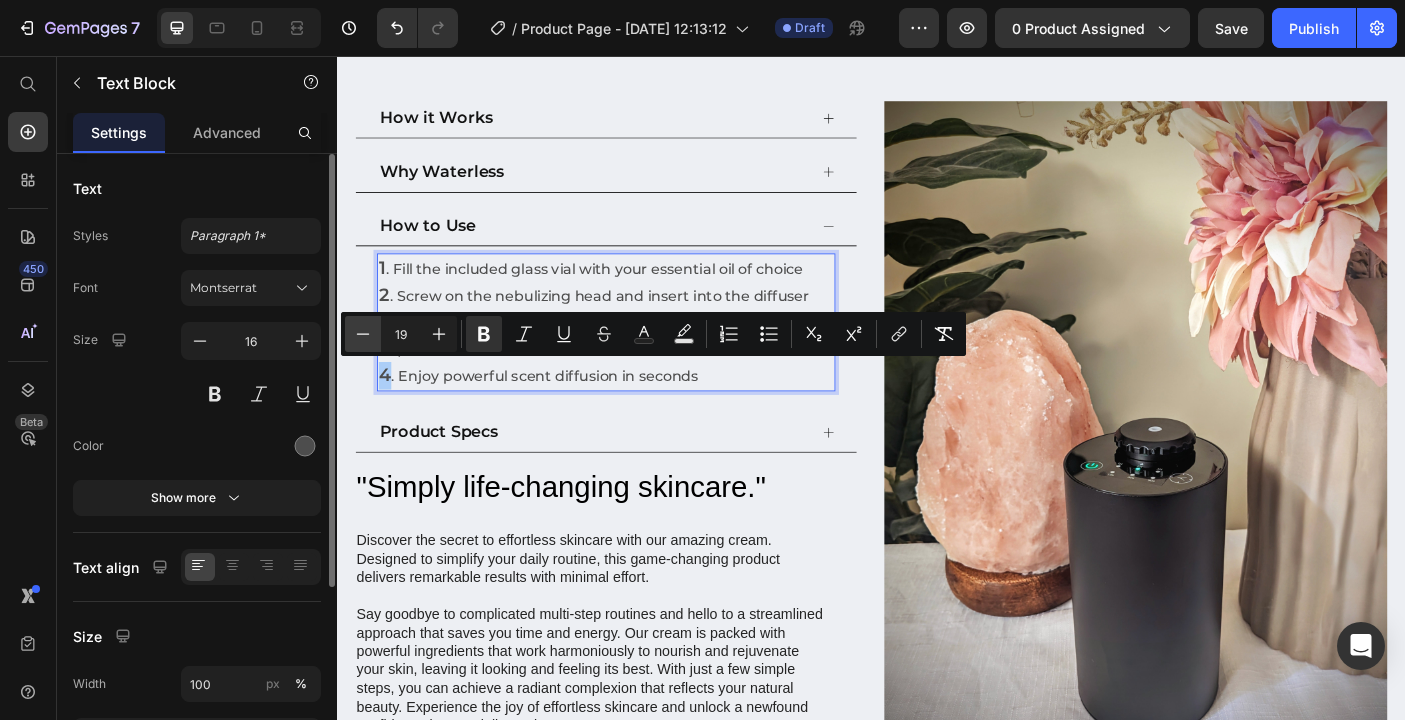 click 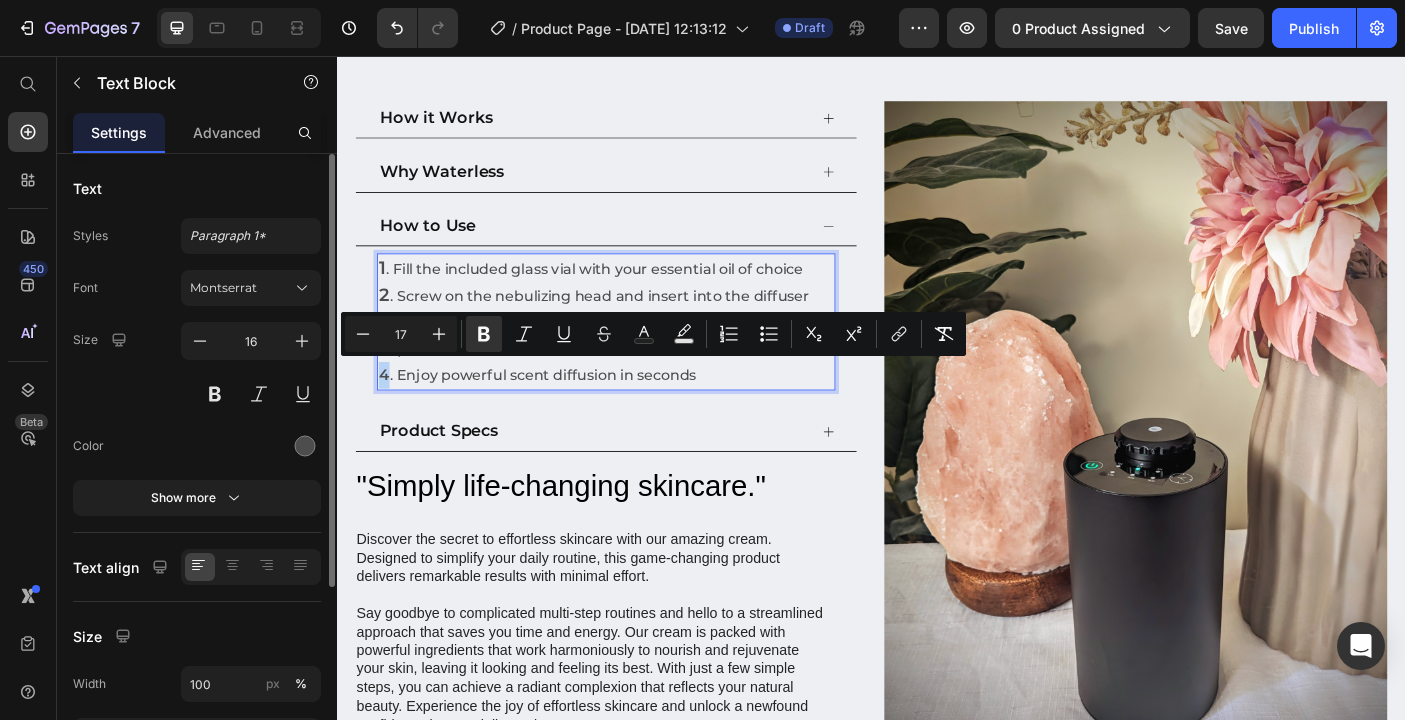 click on "2" at bounding box center (390, 325) 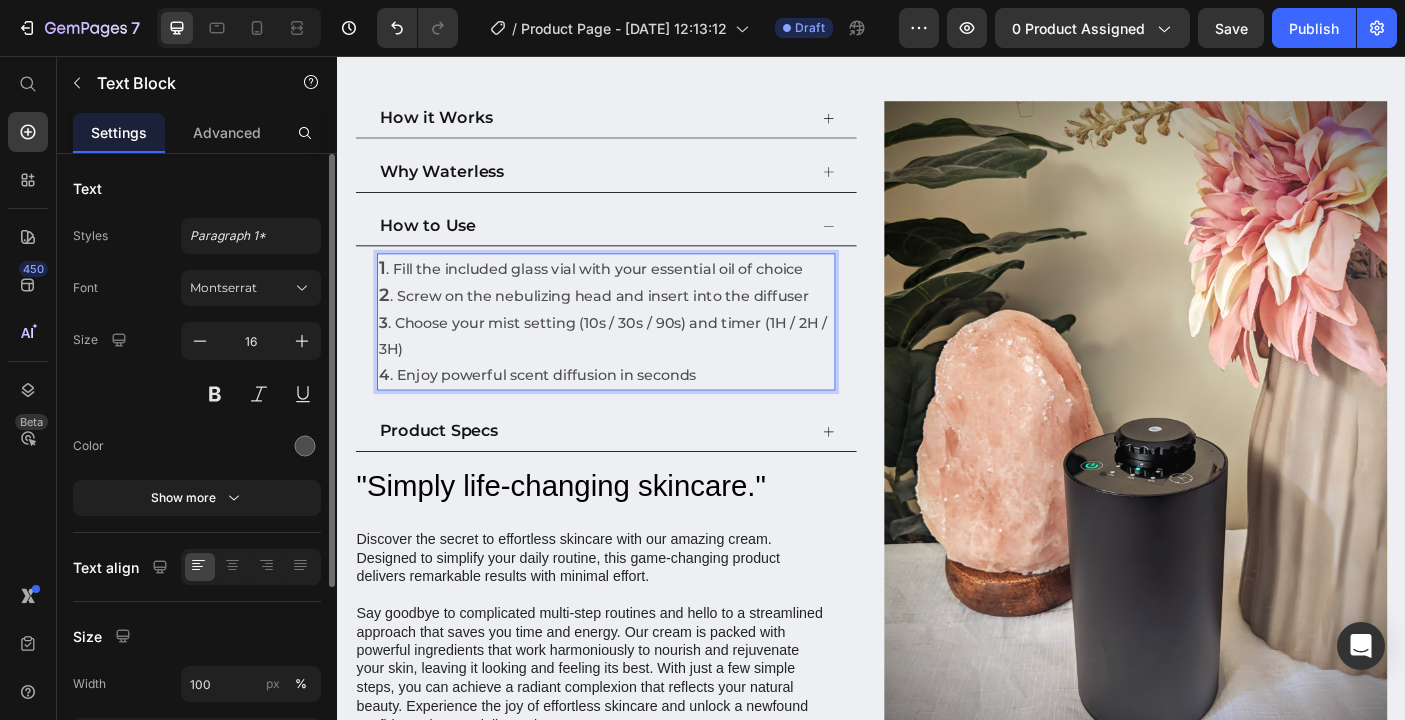 click on "2" at bounding box center [390, 325] 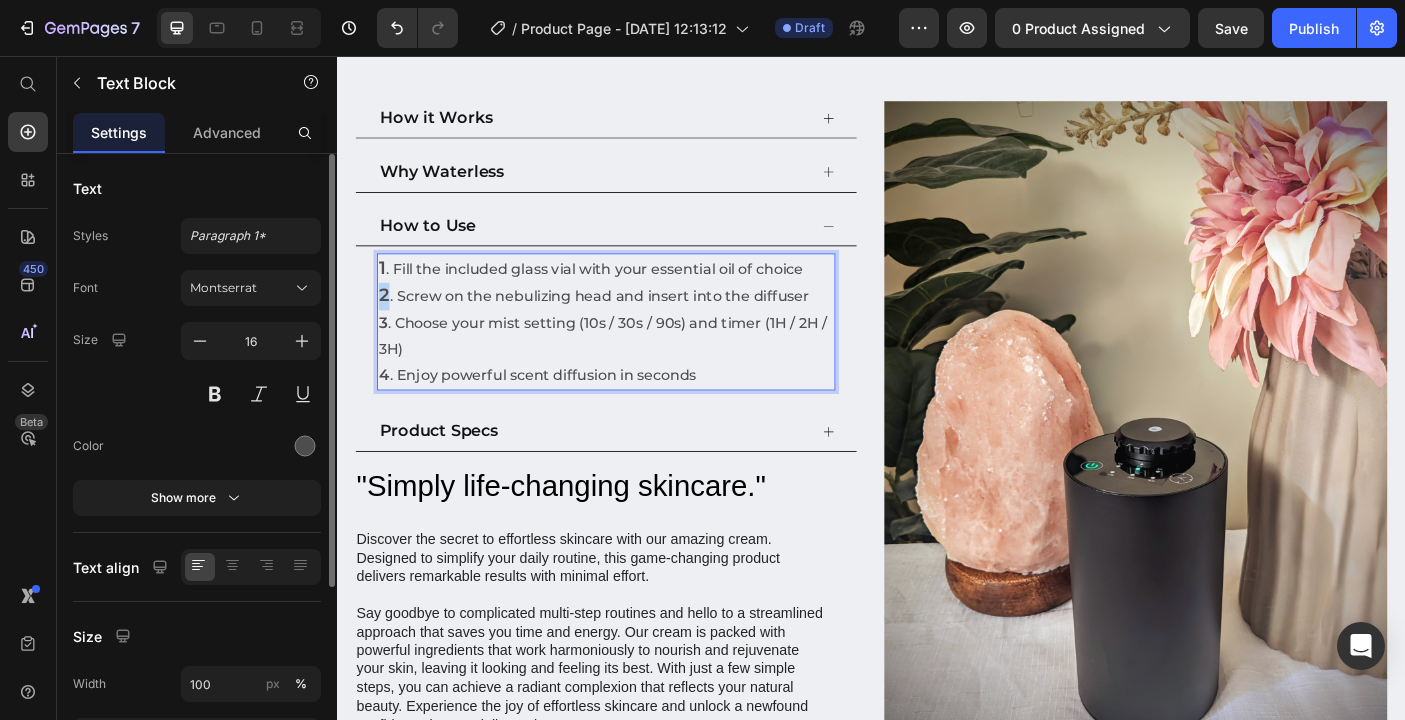 click on "2" at bounding box center (390, 325) 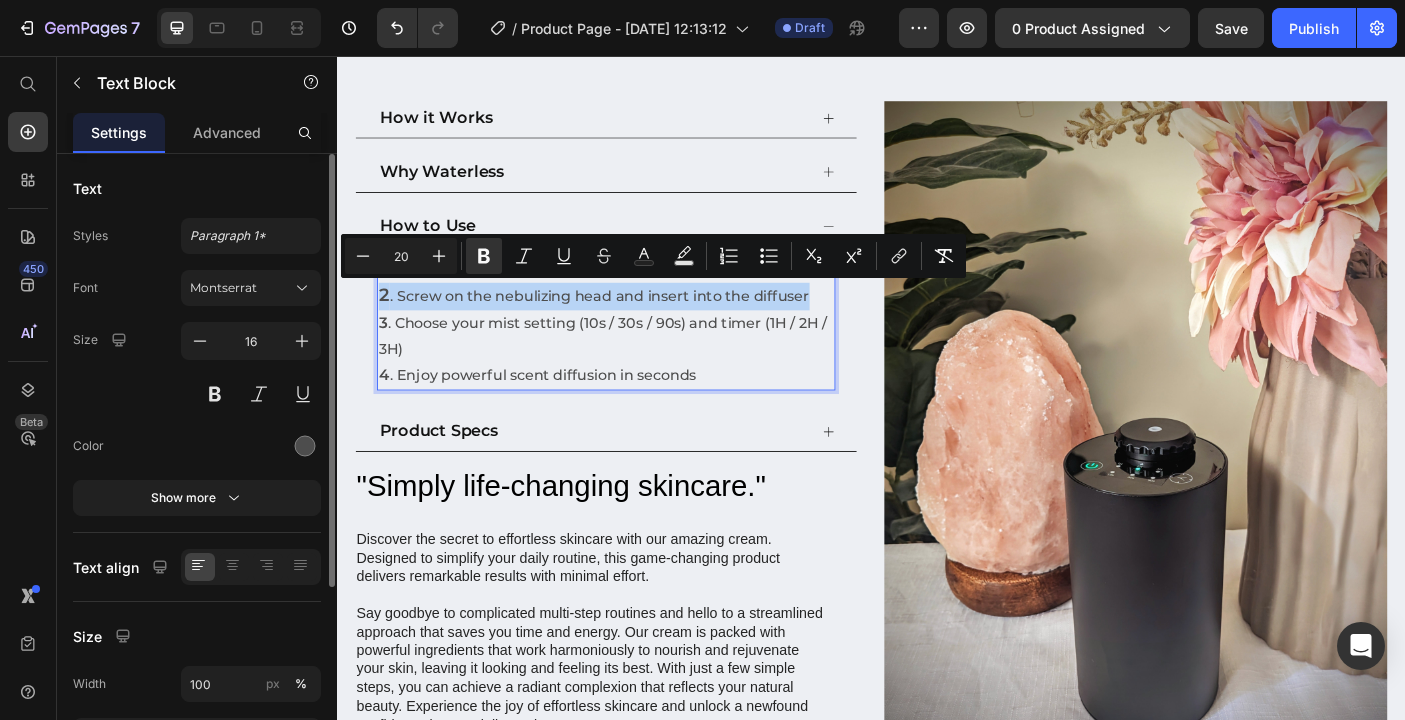 click on "2" at bounding box center (390, 325) 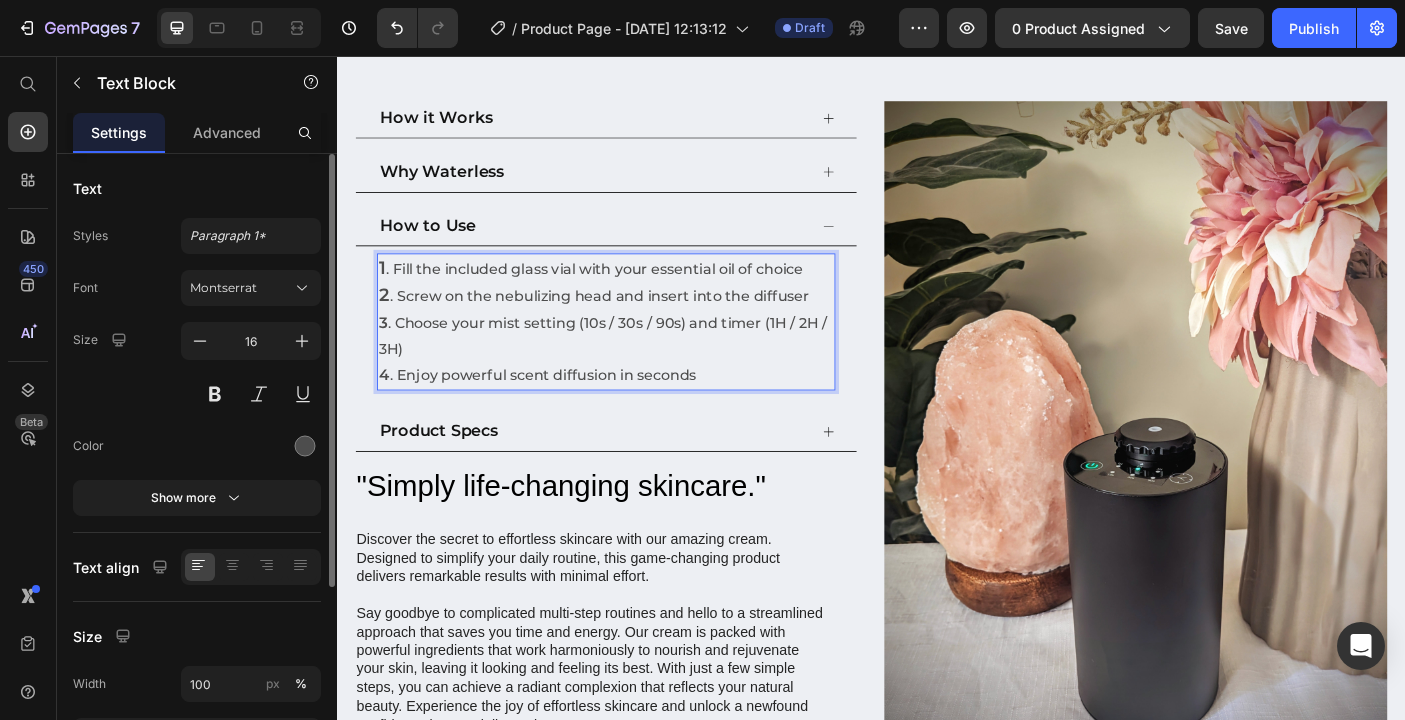 click on "2" at bounding box center (390, 325) 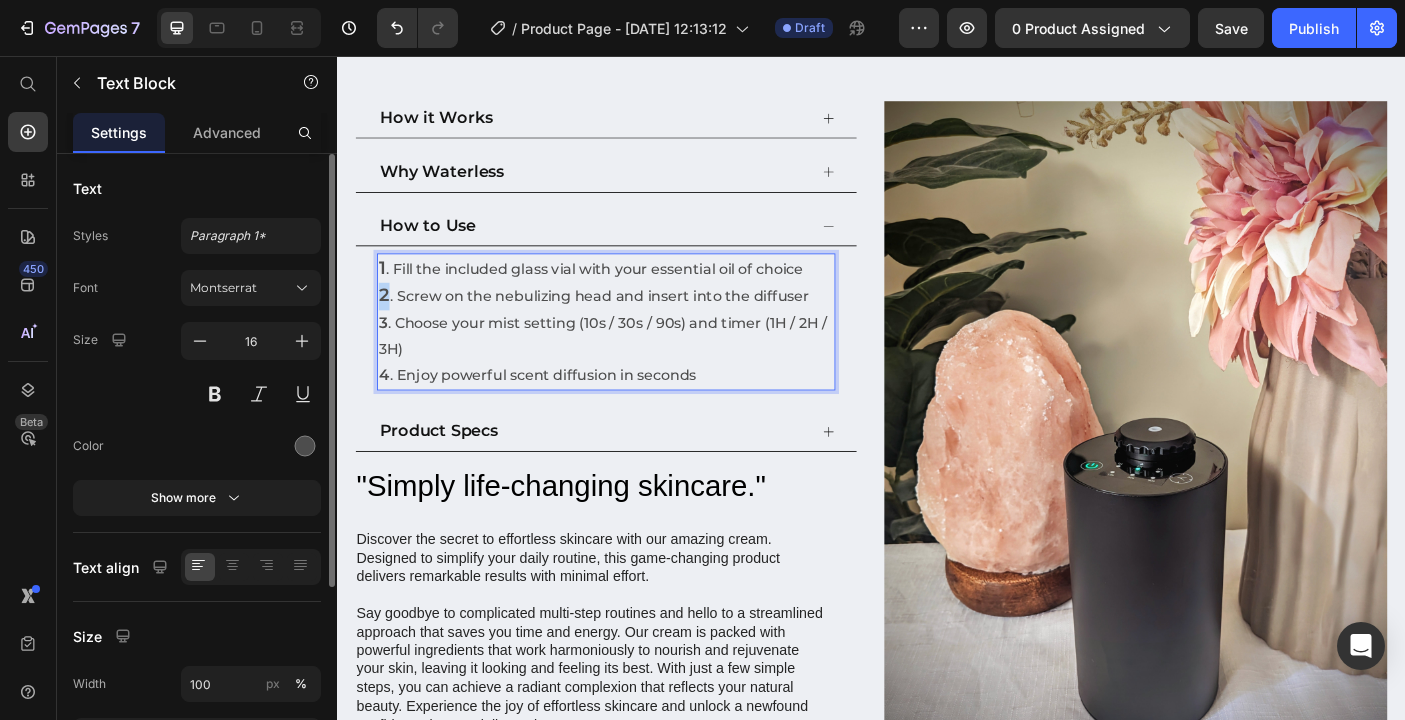 click on "2" at bounding box center (390, 325) 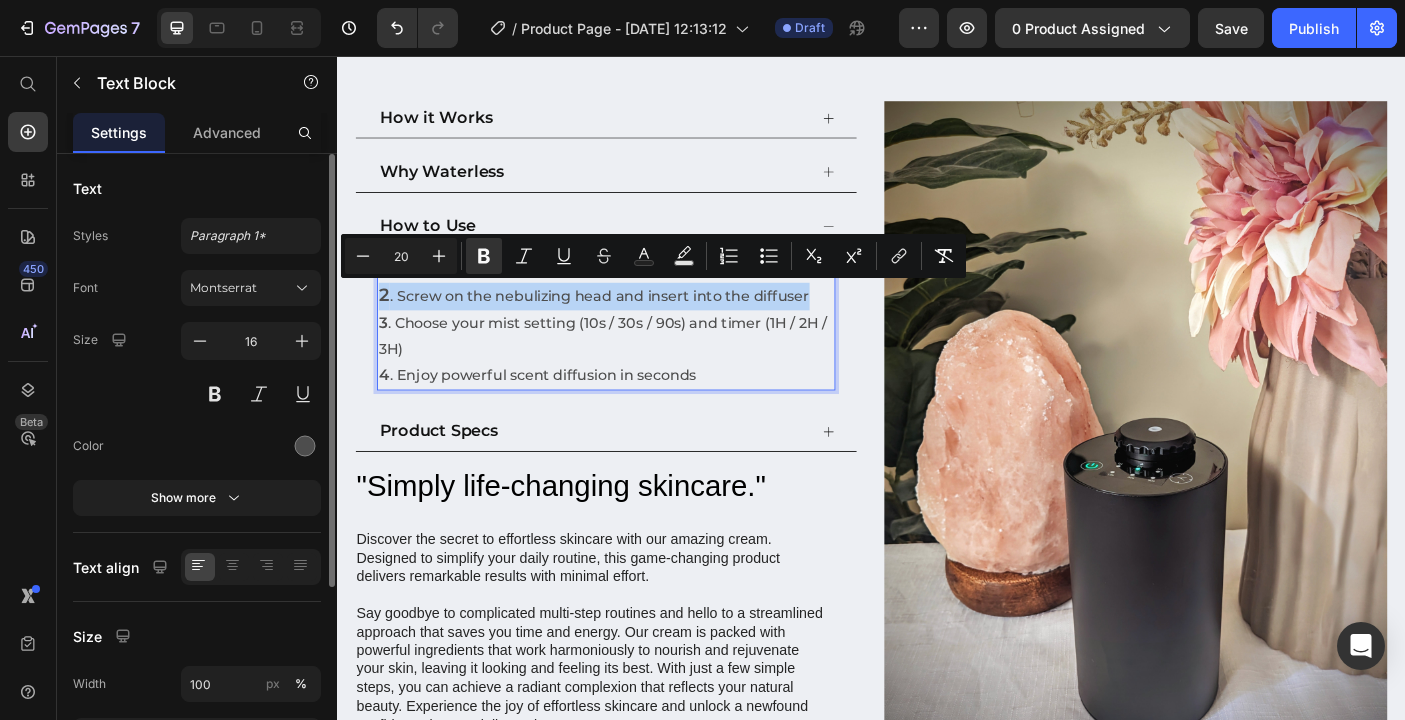 click on "2" at bounding box center (390, 325) 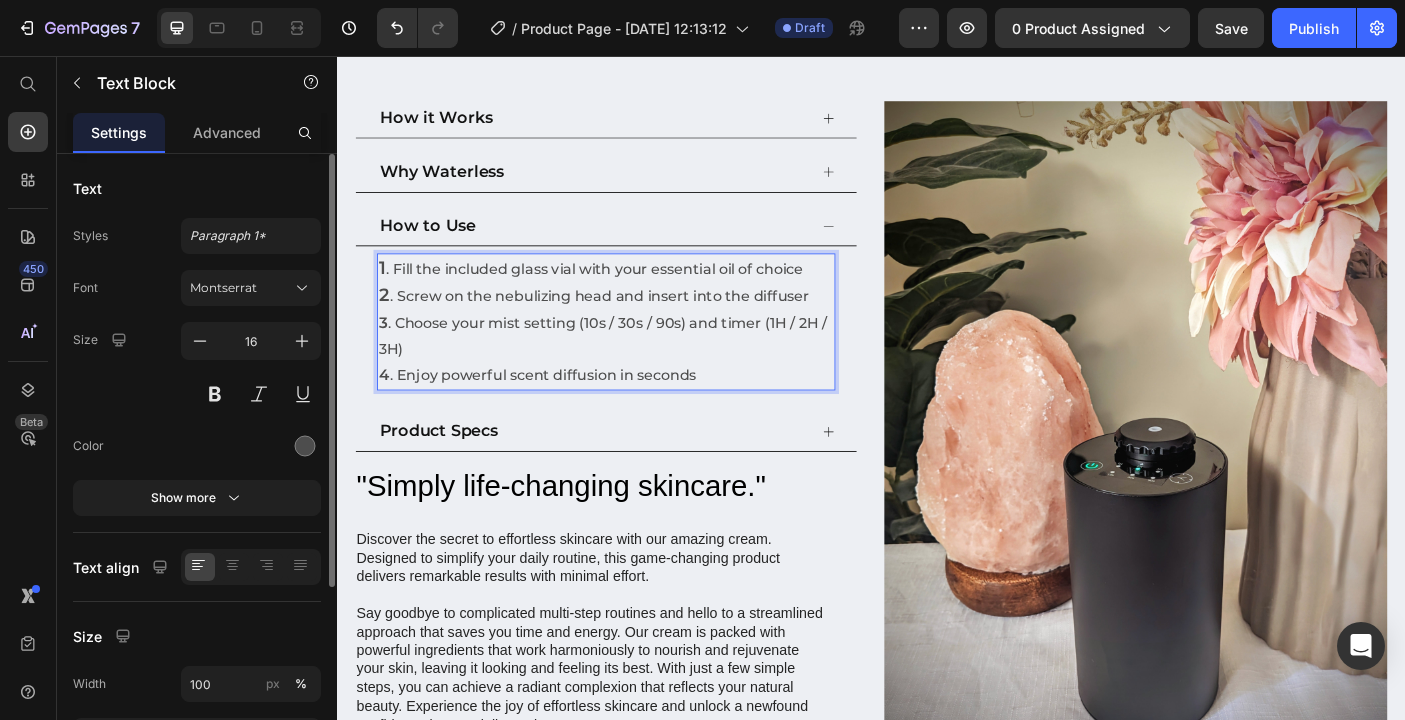 click on "2" at bounding box center [390, 325] 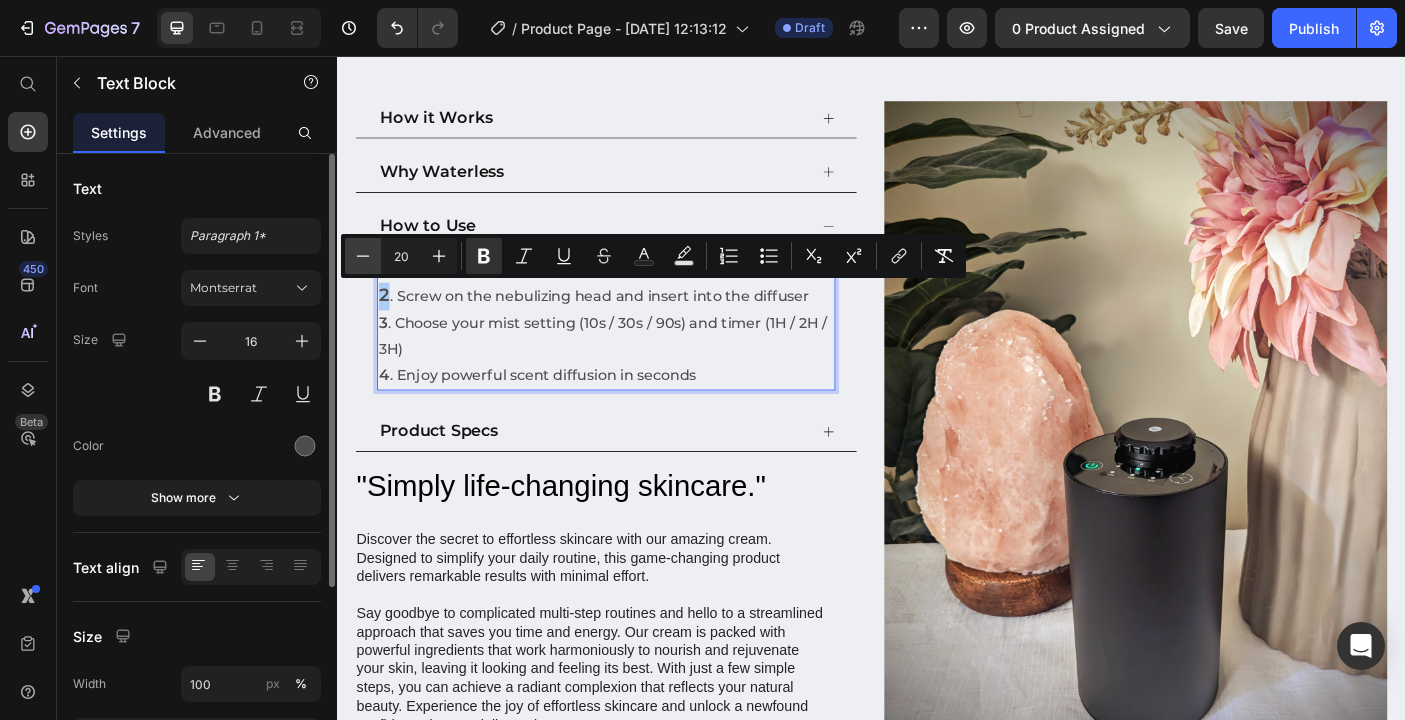 click 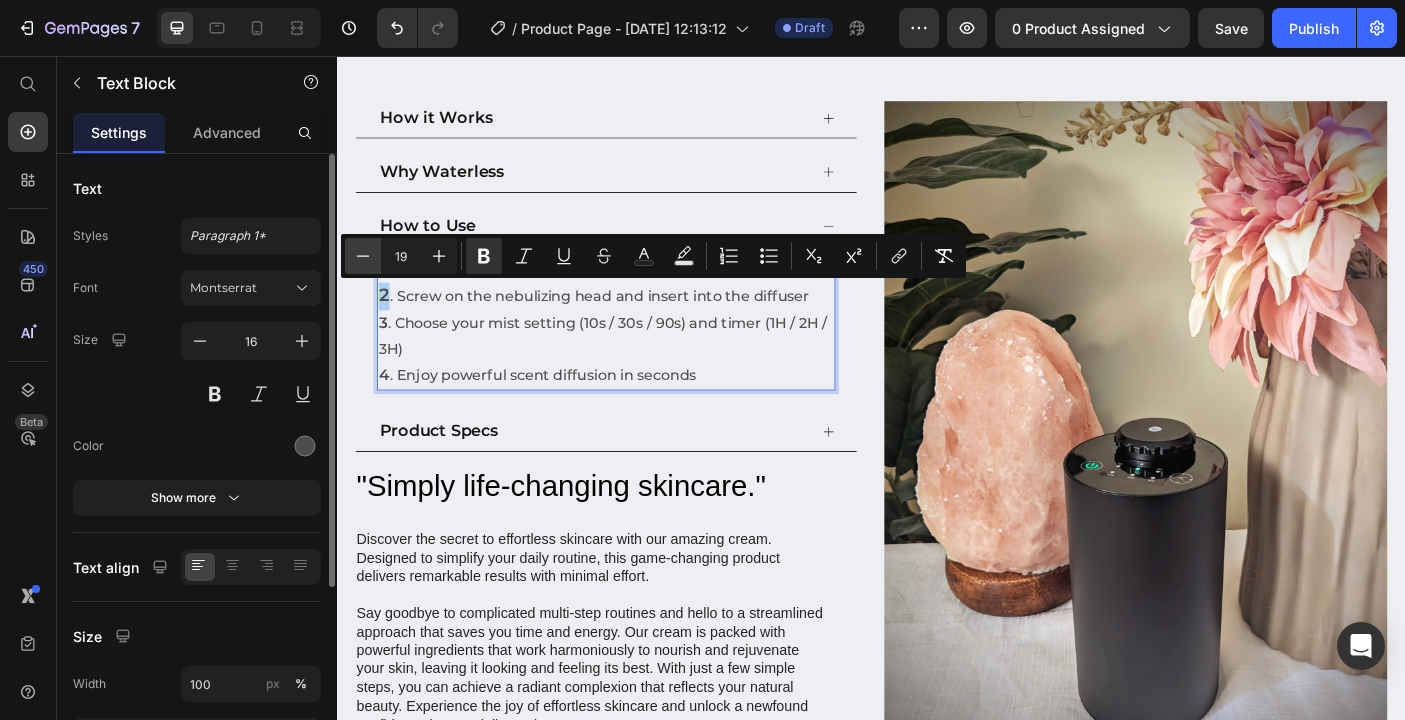 click 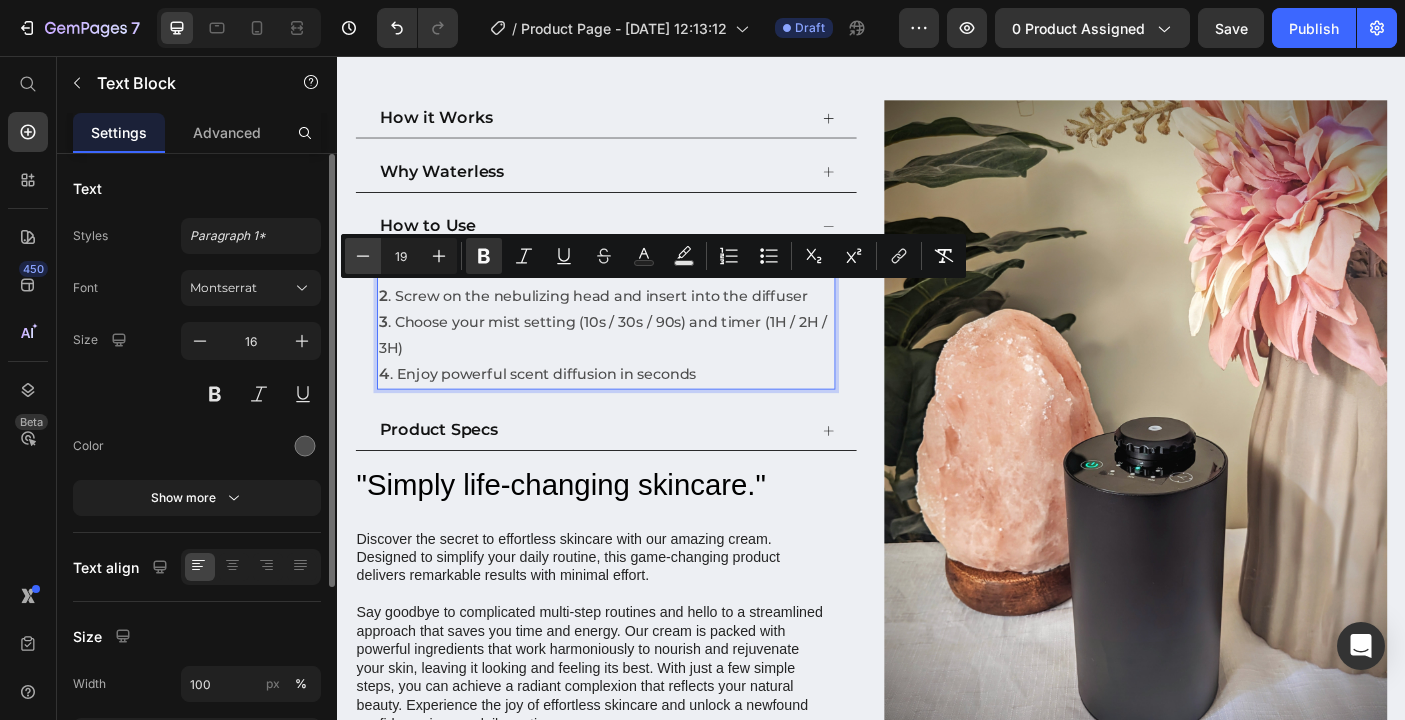 type on "17" 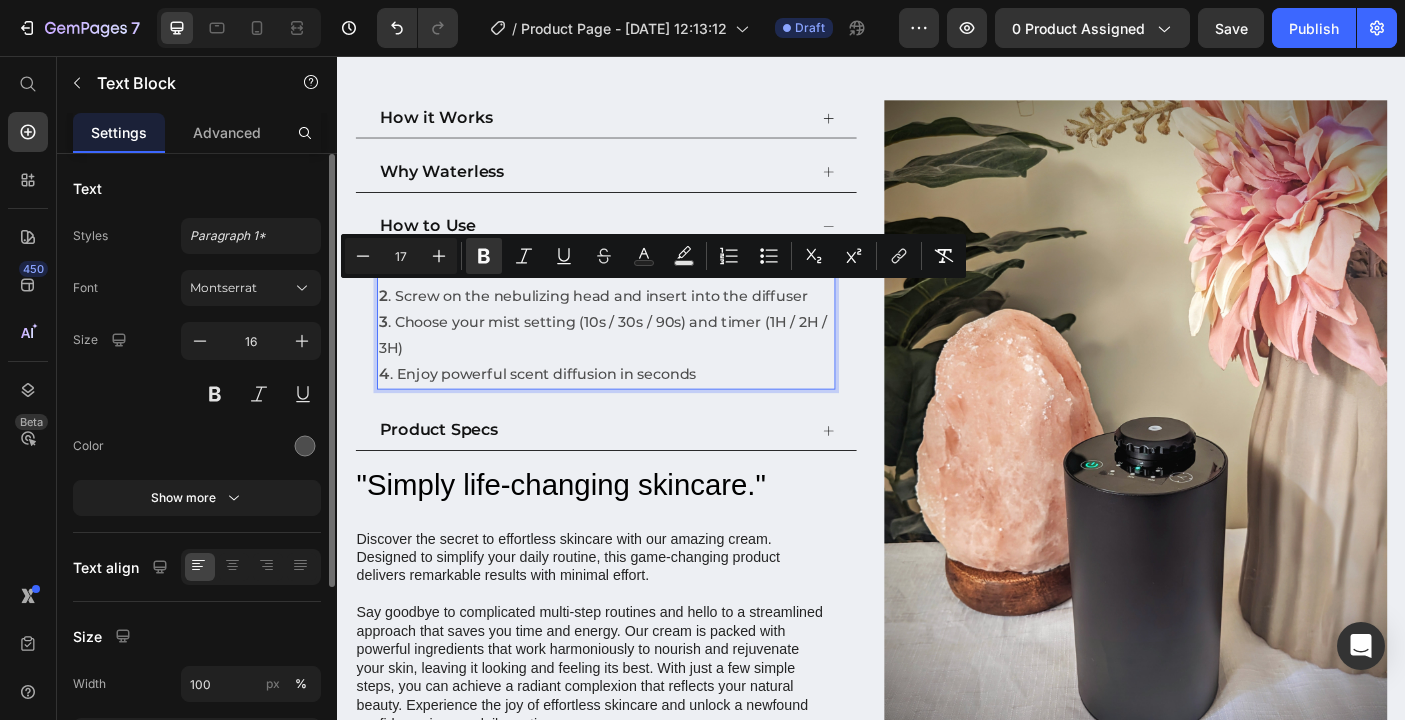 click on "3 . Choose your mist setting (10s / 30s / 90s) and timer (1H / 2H / 3H)" at bounding box center [639, 370] 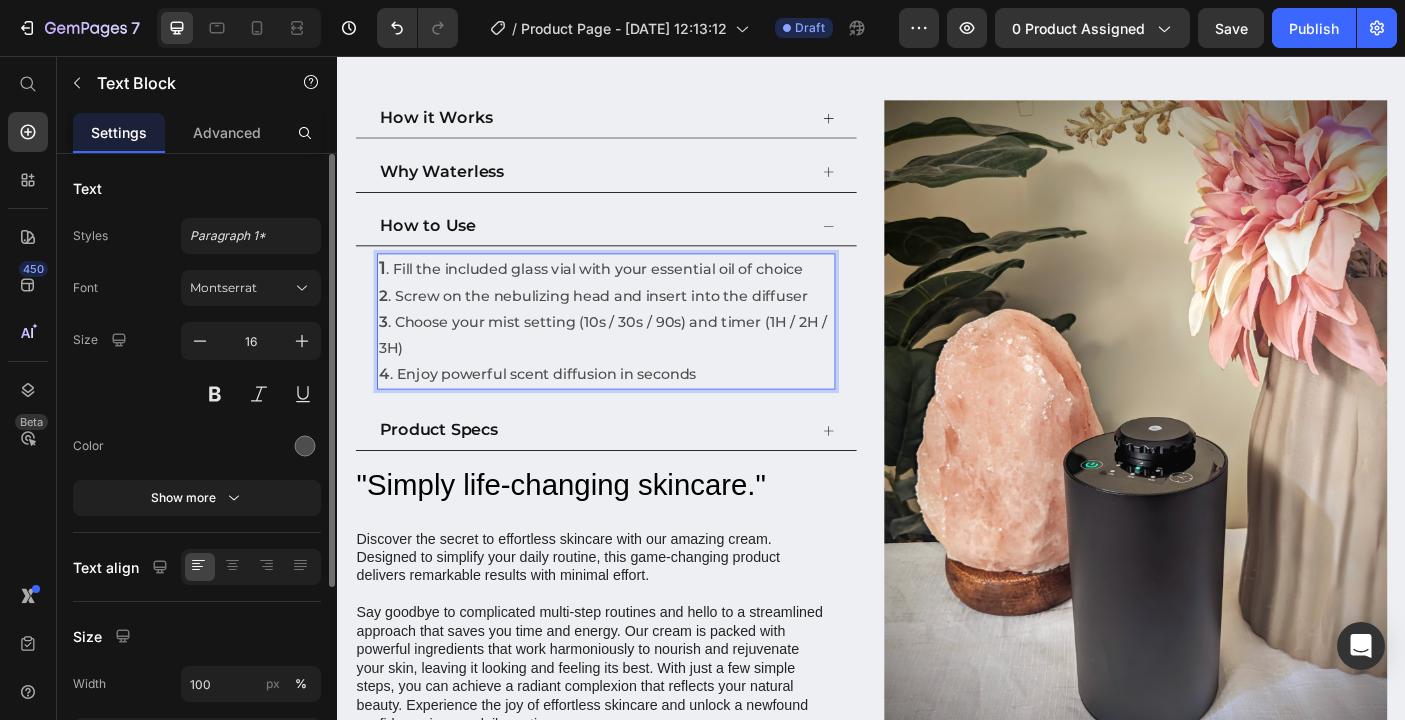 click on "1" at bounding box center (388, 294) 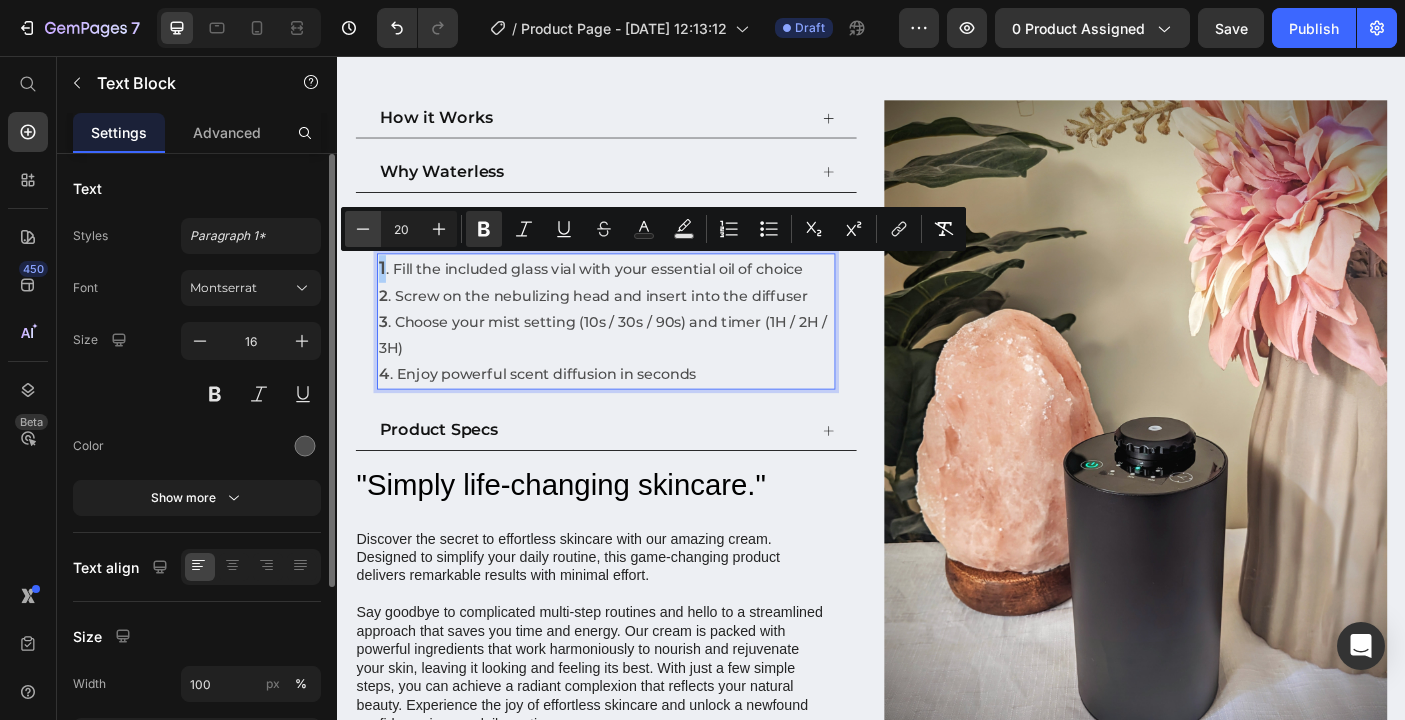 click 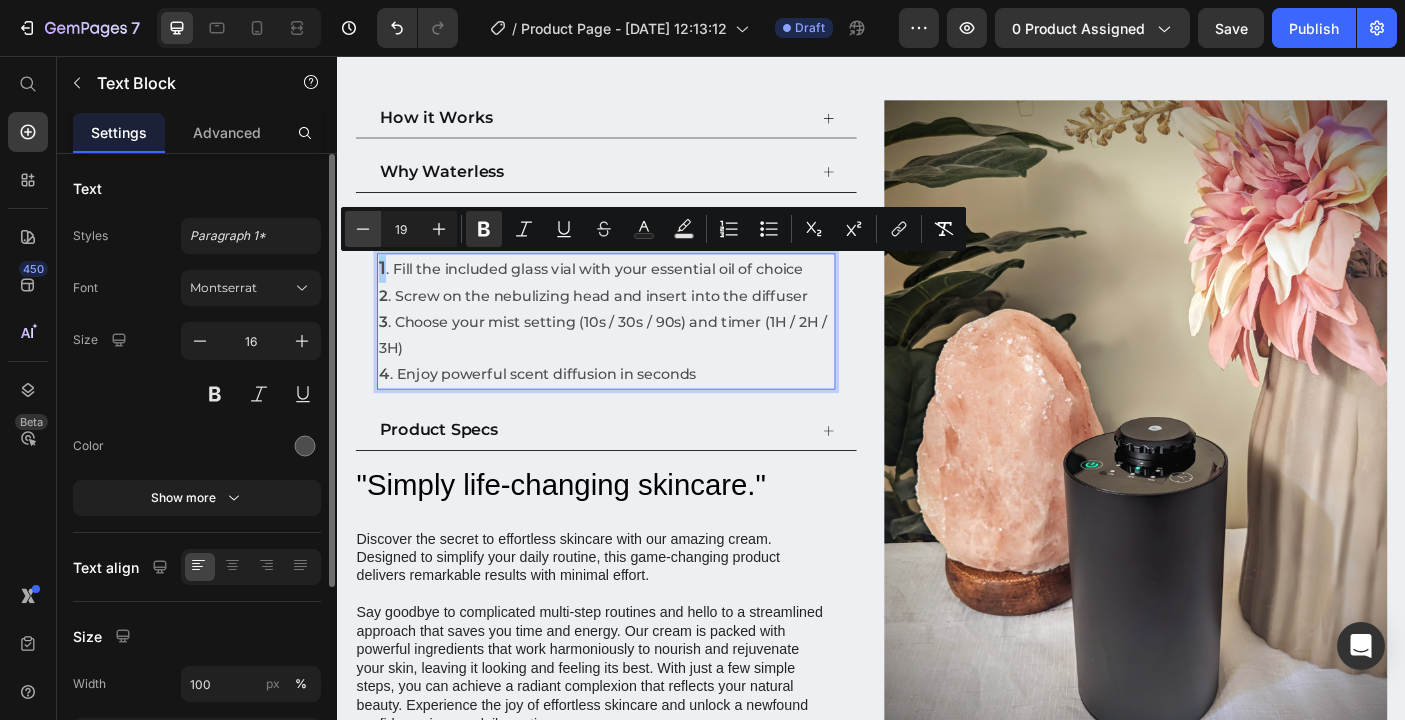 click 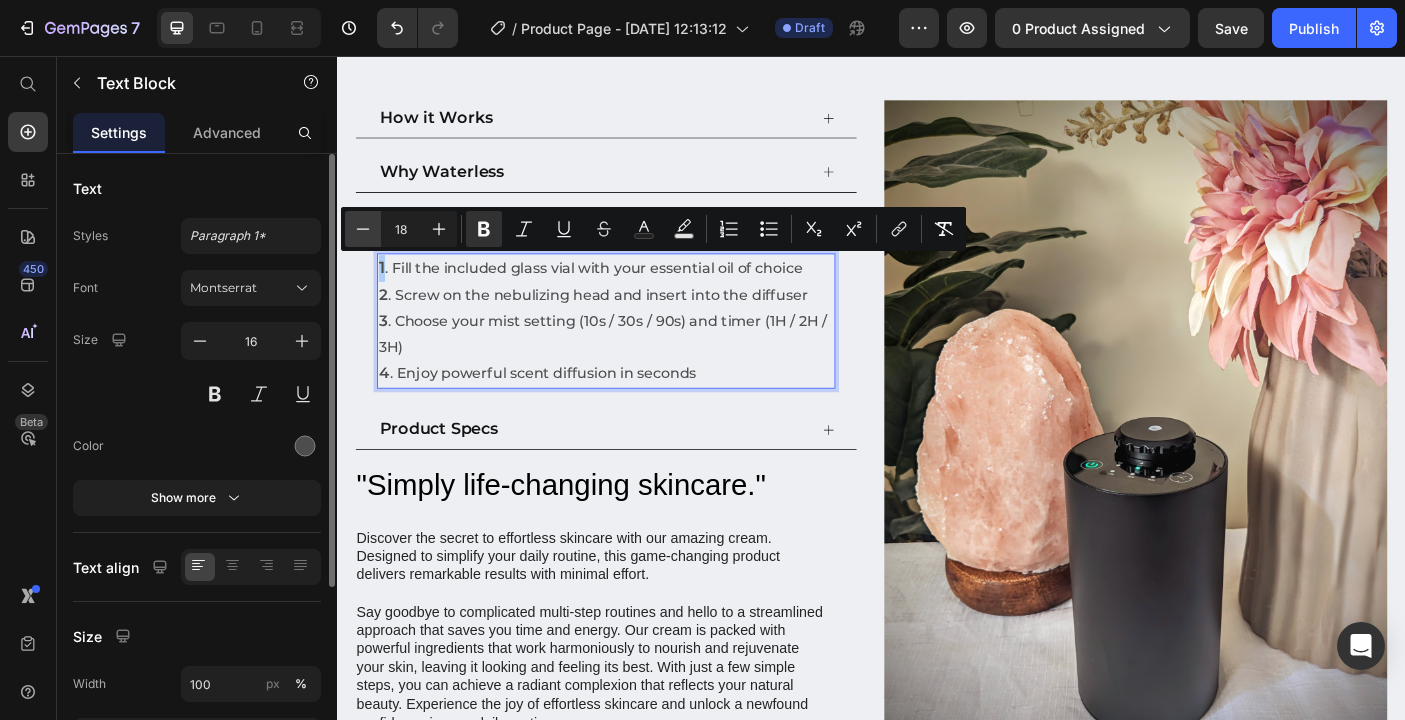 click 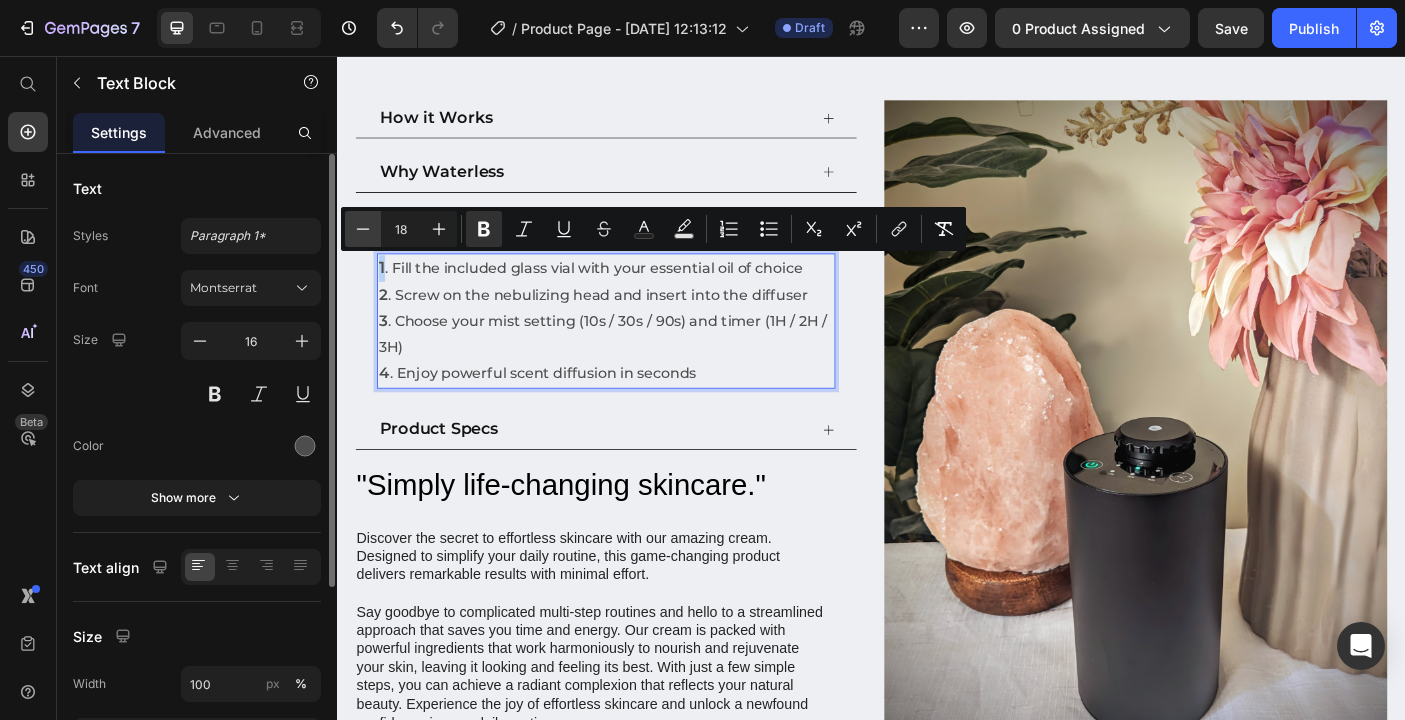 type on "17" 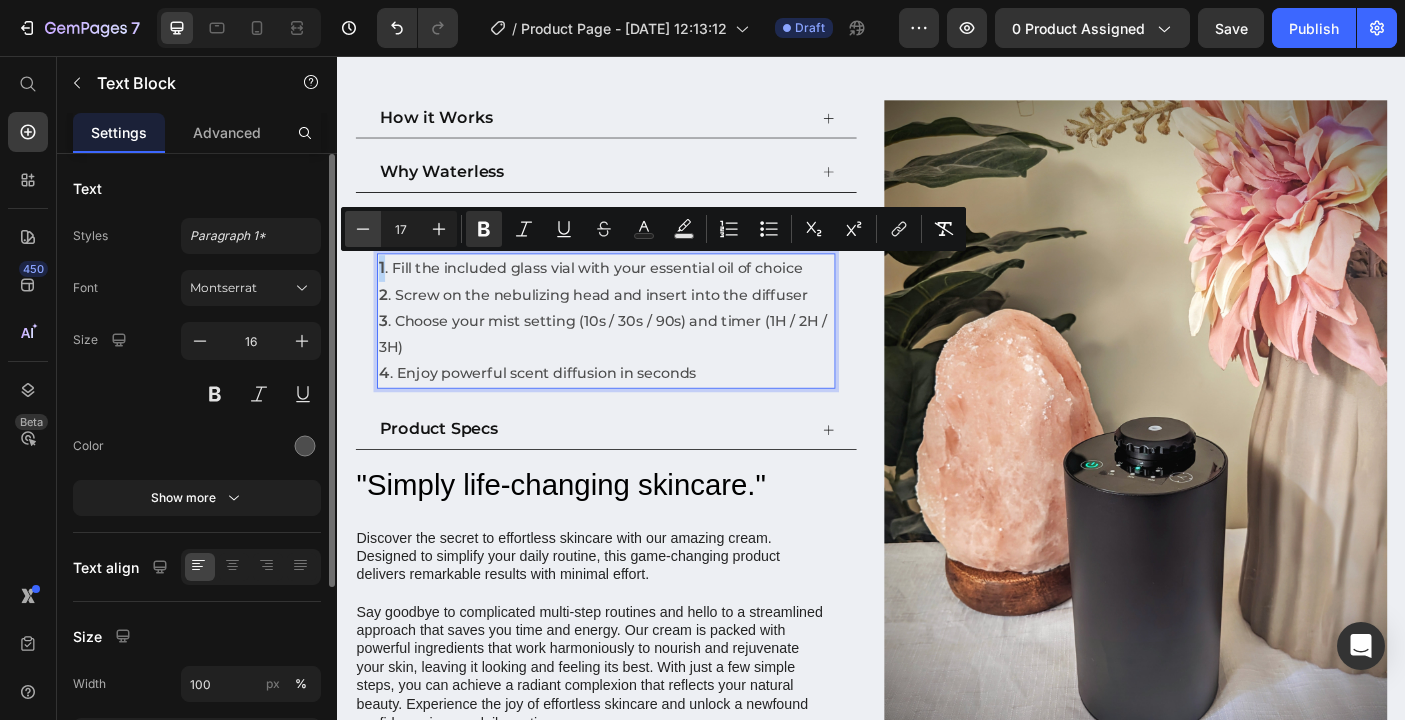 scroll, scrollTop: 948, scrollLeft: 0, axis: vertical 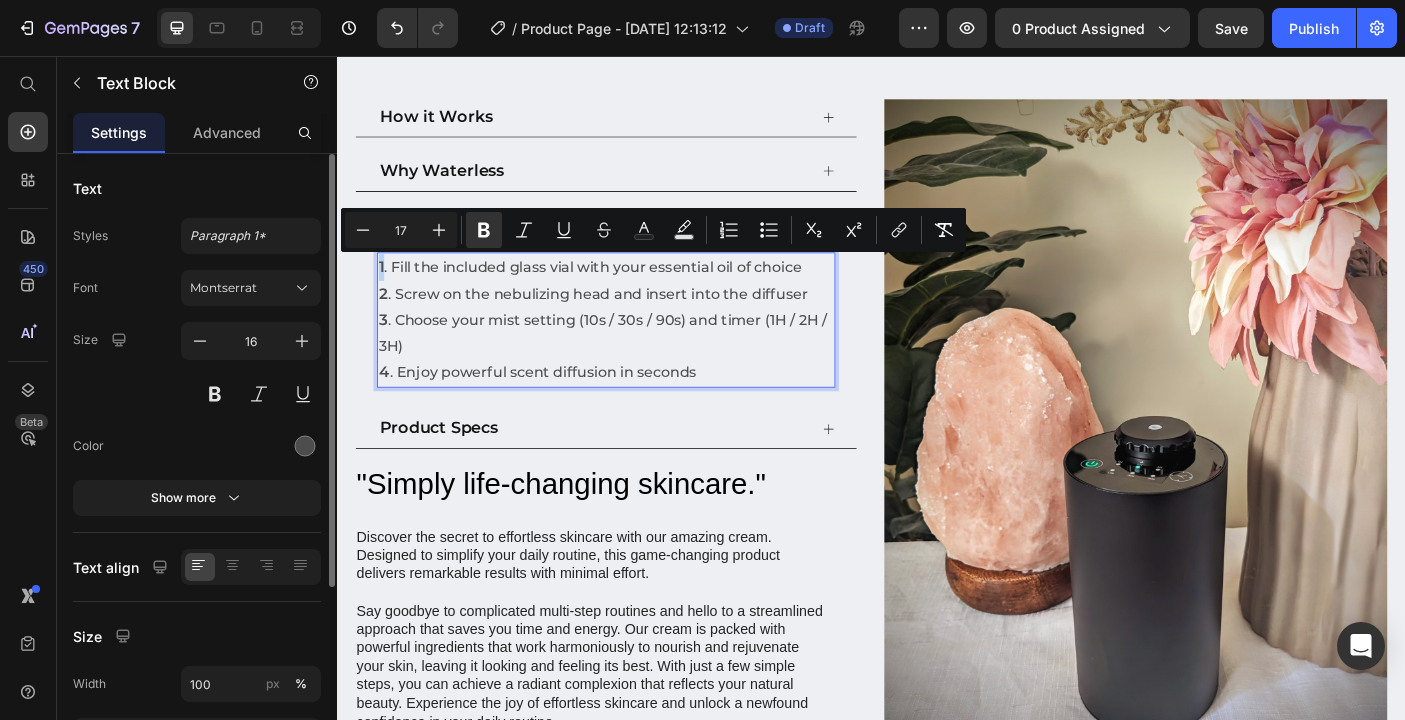 click on "3 . Choose your mist setting (10s / 30s / 90s) and timer (1H / 2H / 3H)" at bounding box center [639, 368] 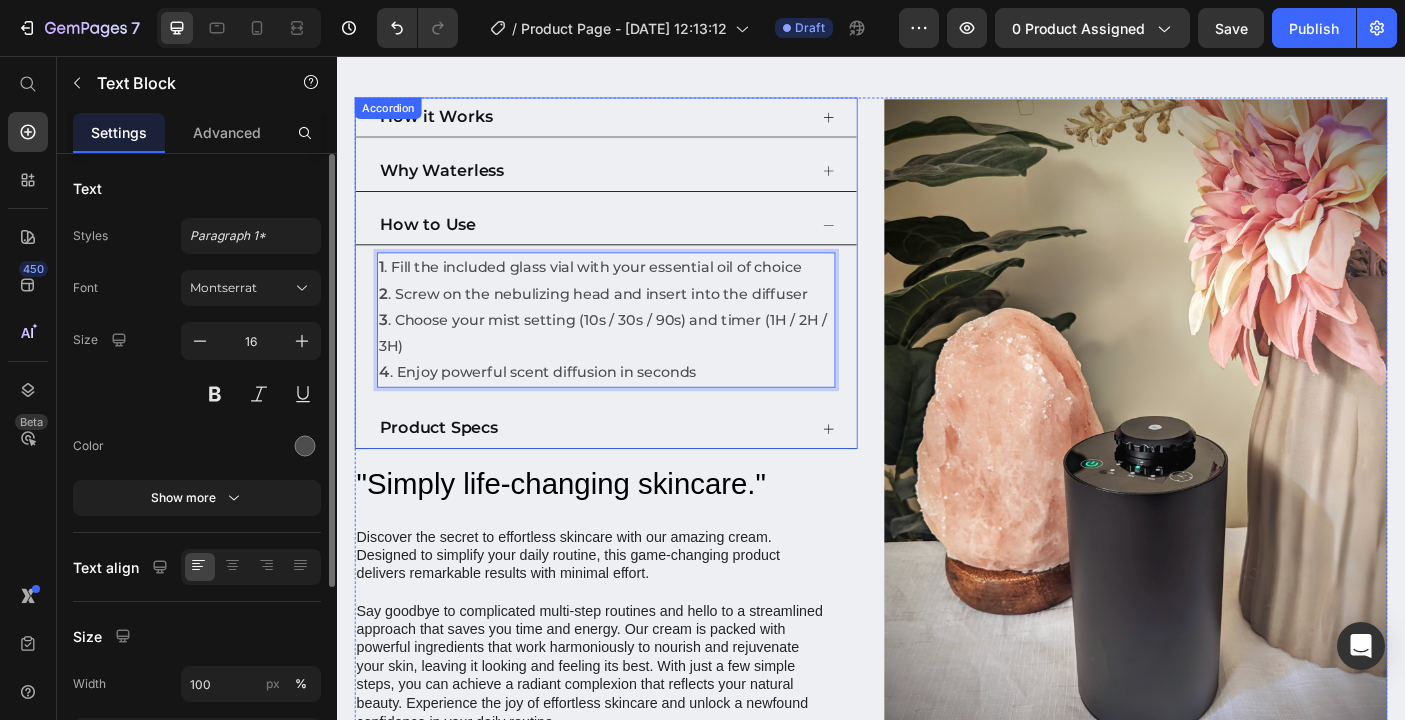 click 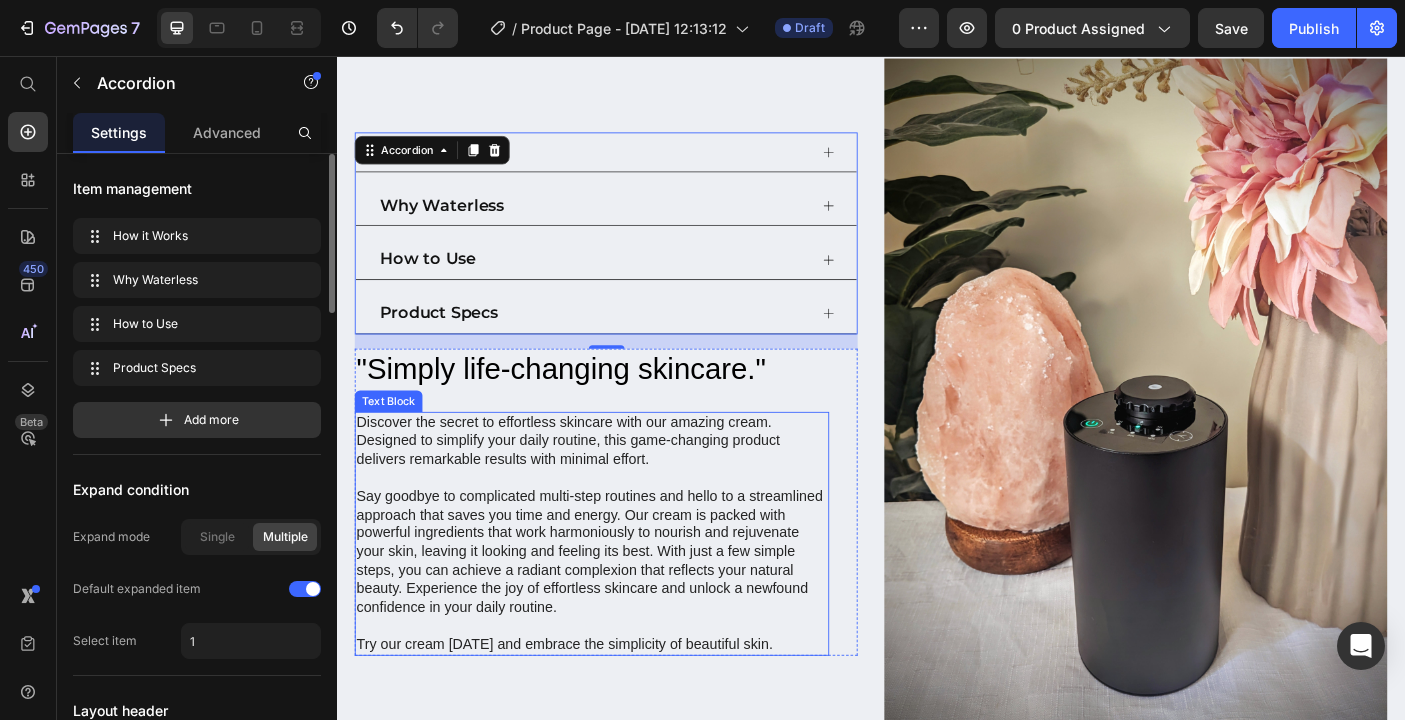 scroll, scrollTop: 956, scrollLeft: 0, axis: vertical 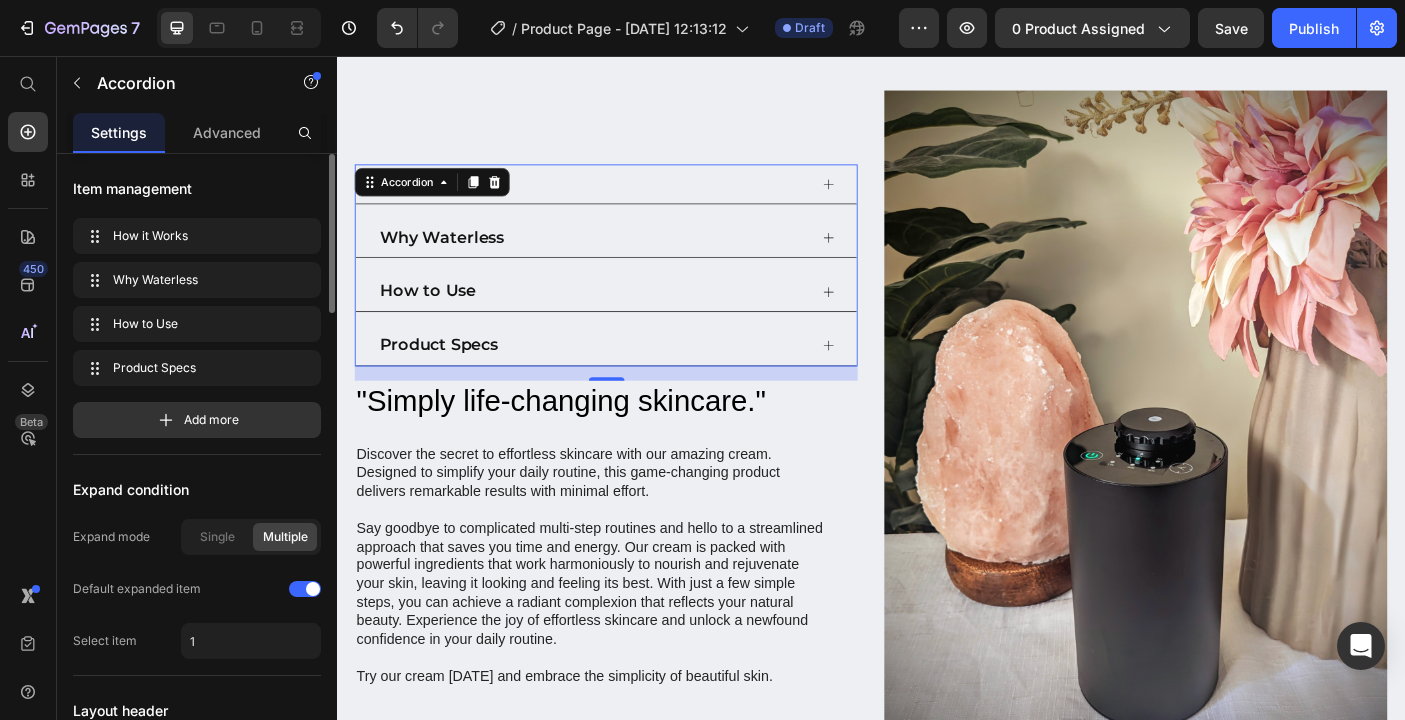 click on "How to Use" at bounding box center (639, 321) 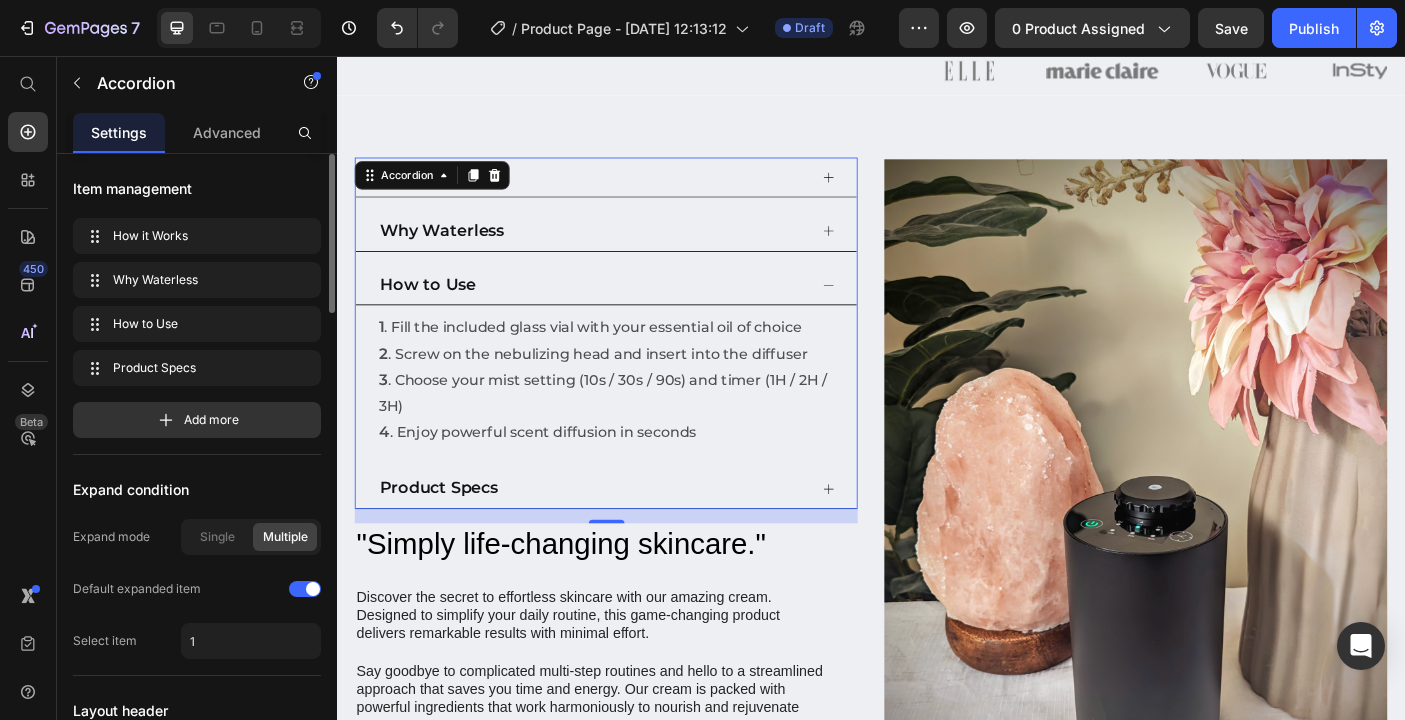 scroll, scrollTop: 874, scrollLeft: 0, axis: vertical 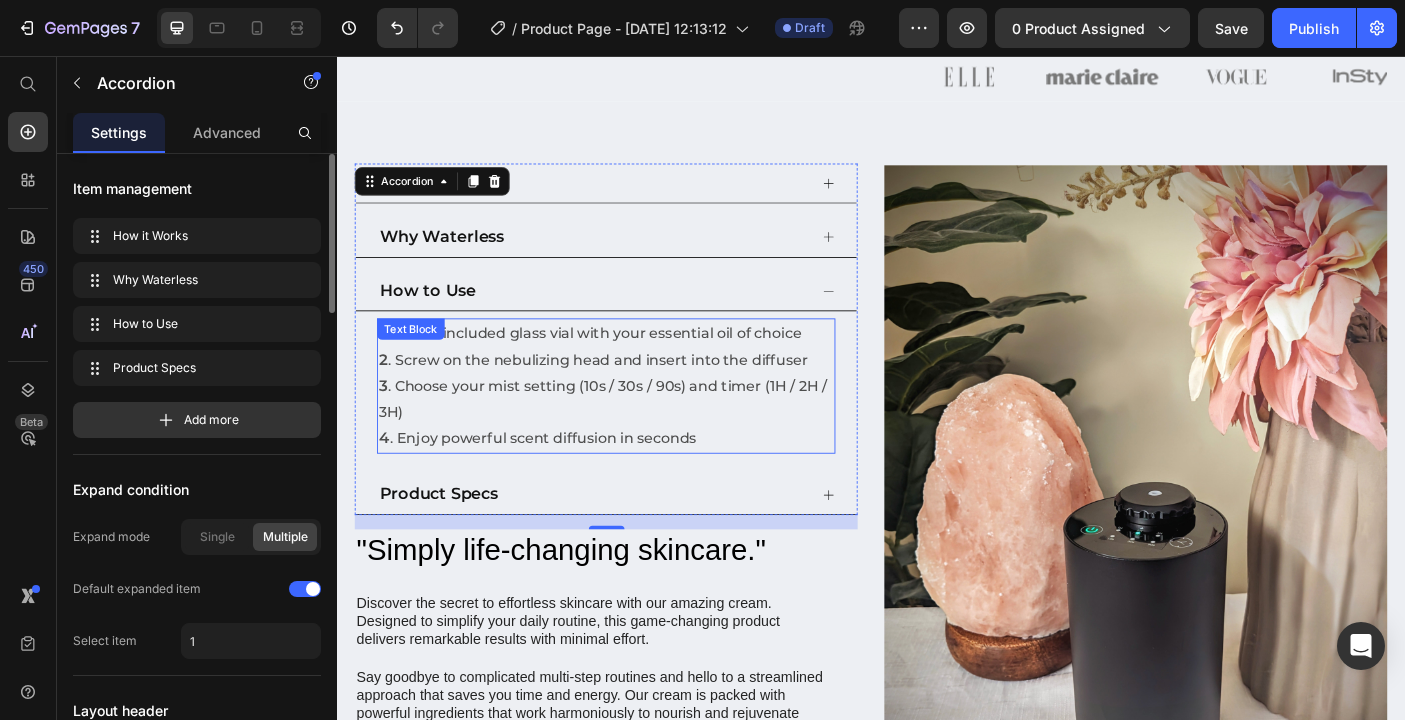 click on "4 . Enjoy powerful scent diffusion in seconds" at bounding box center (639, 486) 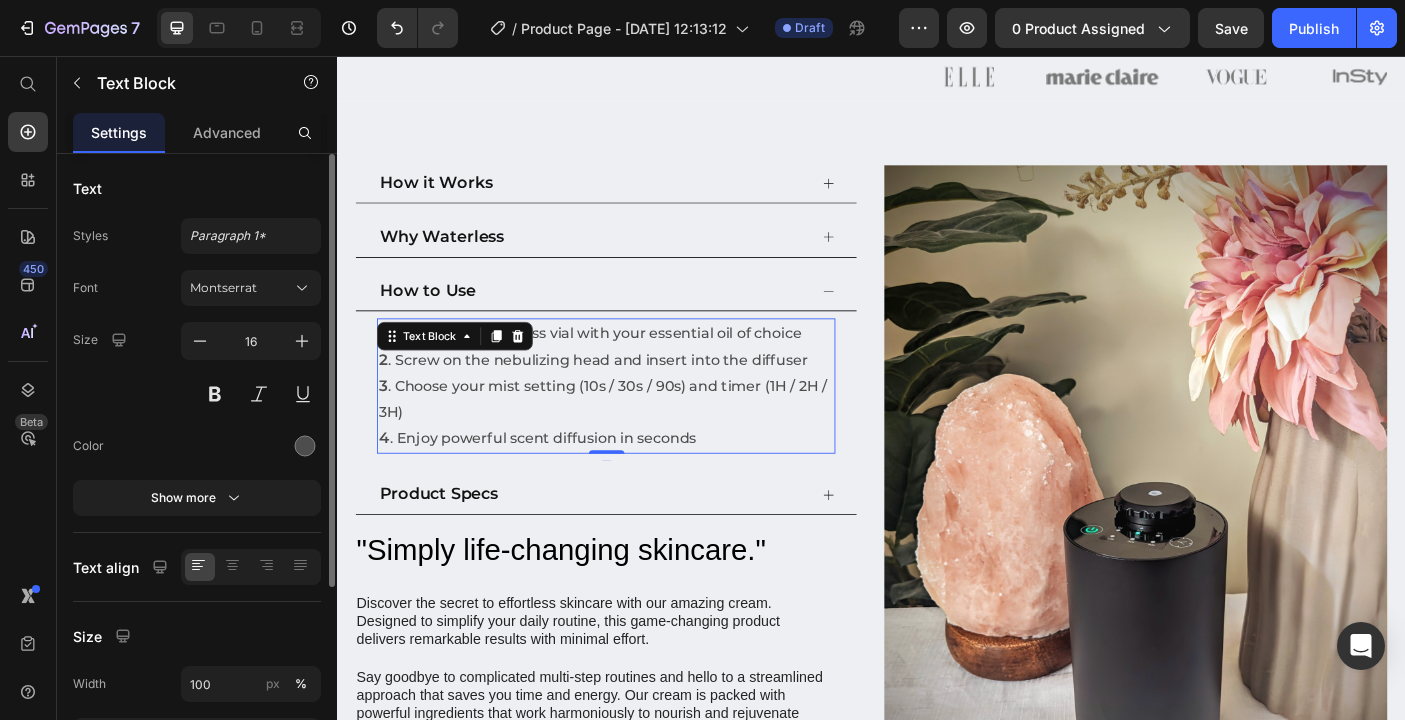 click on "4 . Enjoy powerful scent diffusion in seconds" at bounding box center (639, 486) 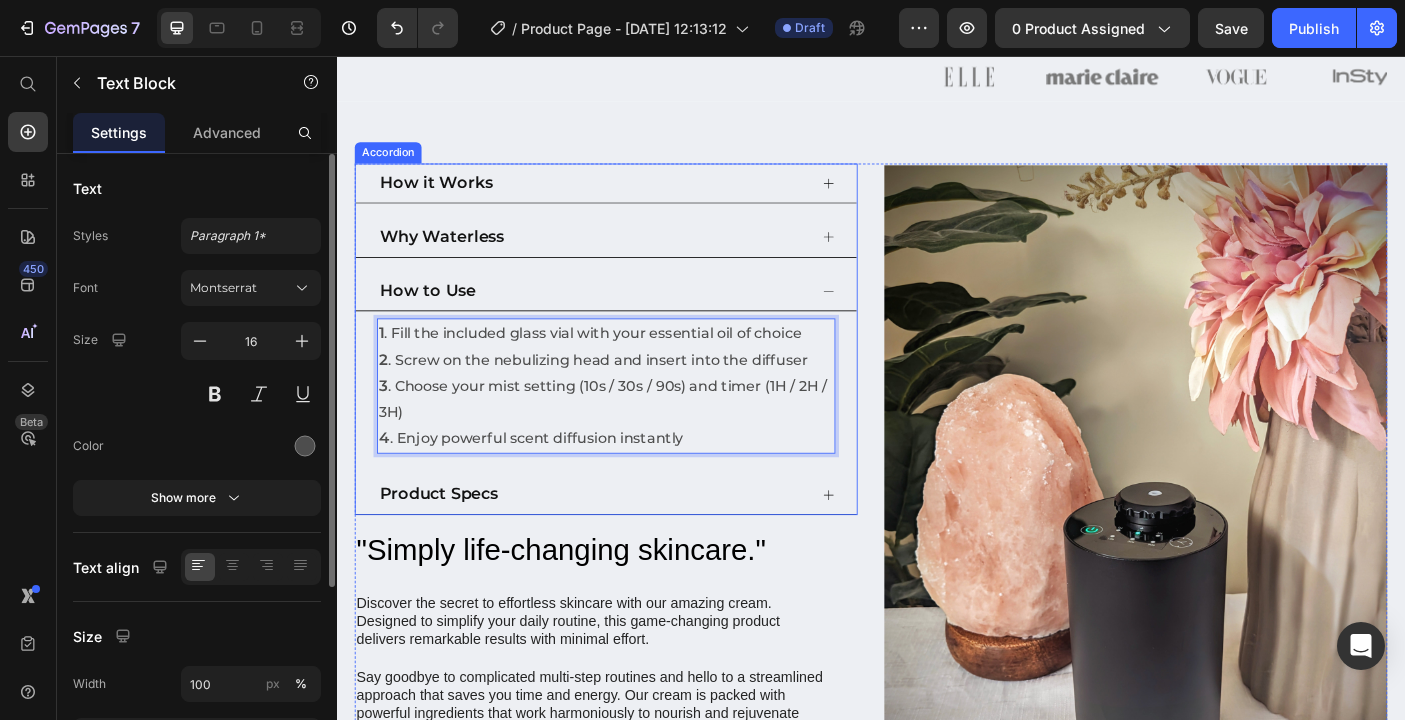 click 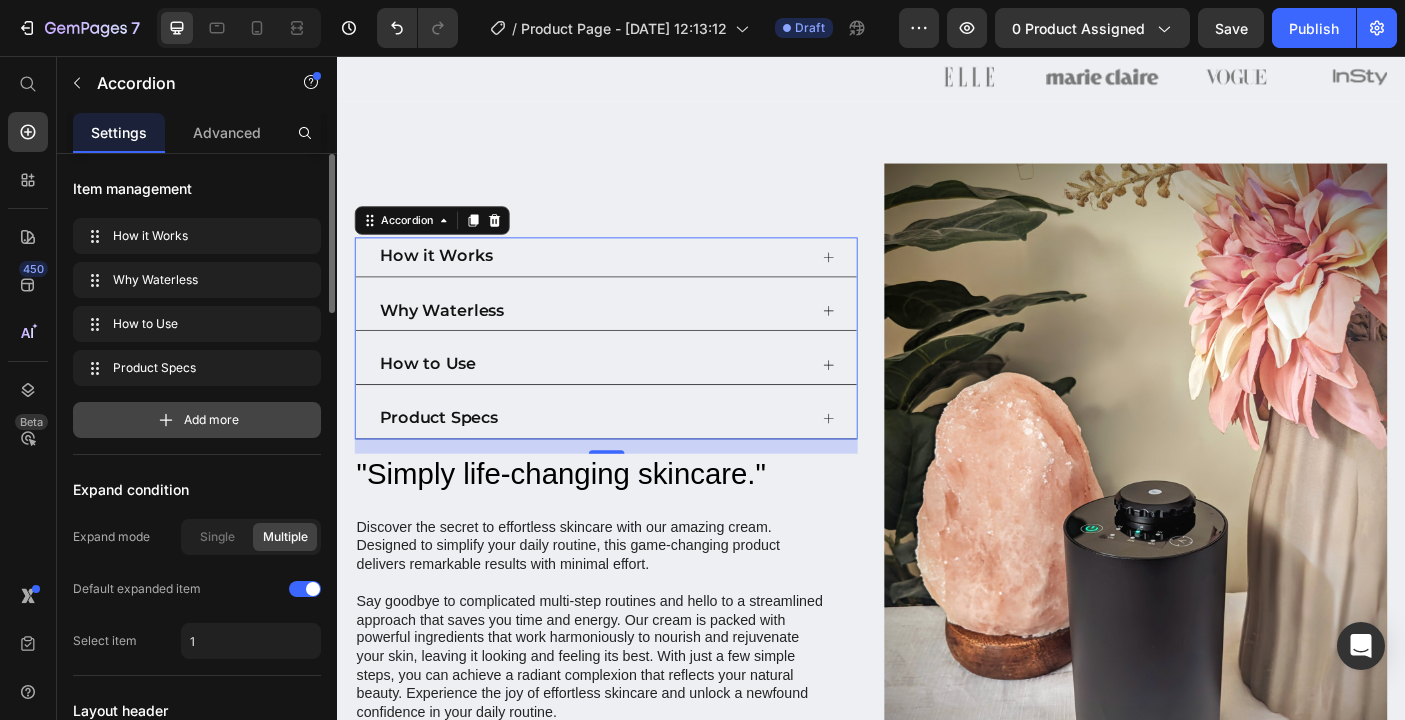 click on "Add more" at bounding box center (211, 420) 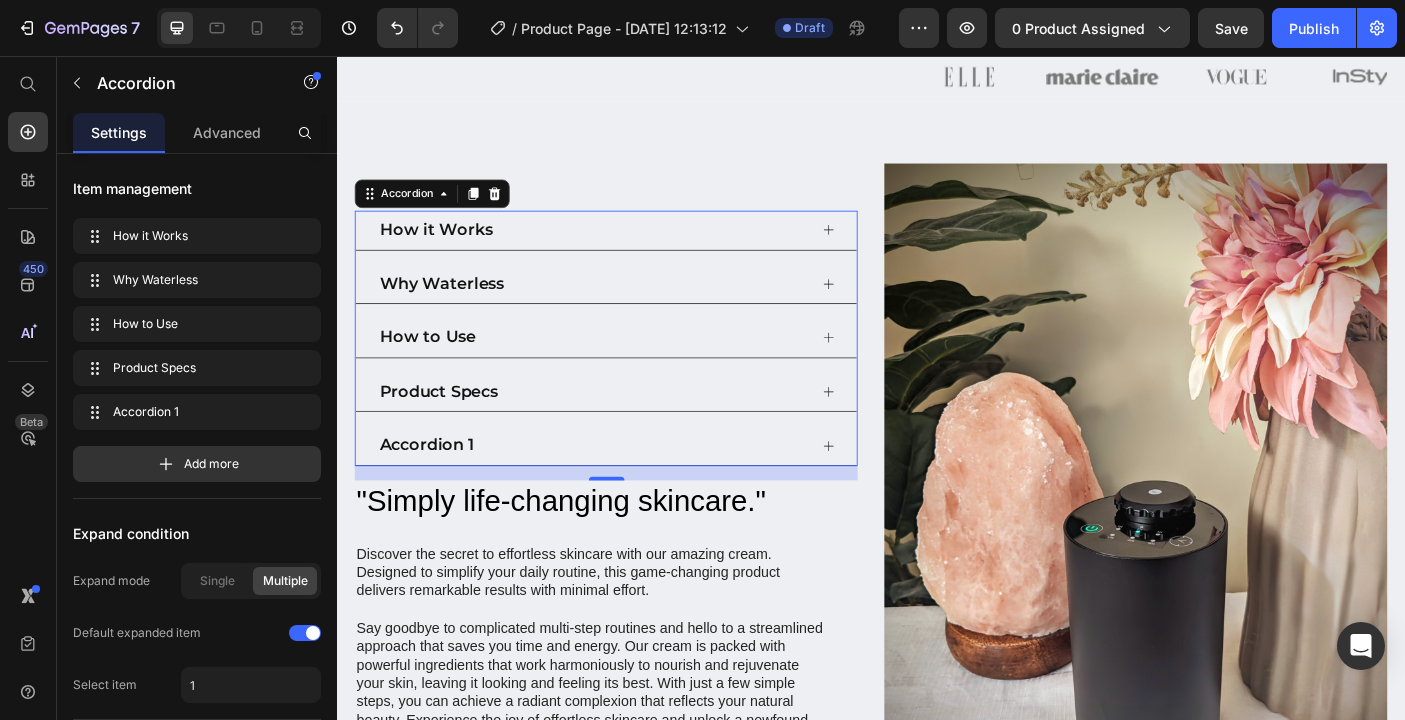 click on "Accordion 1" at bounding box center (438, 494) 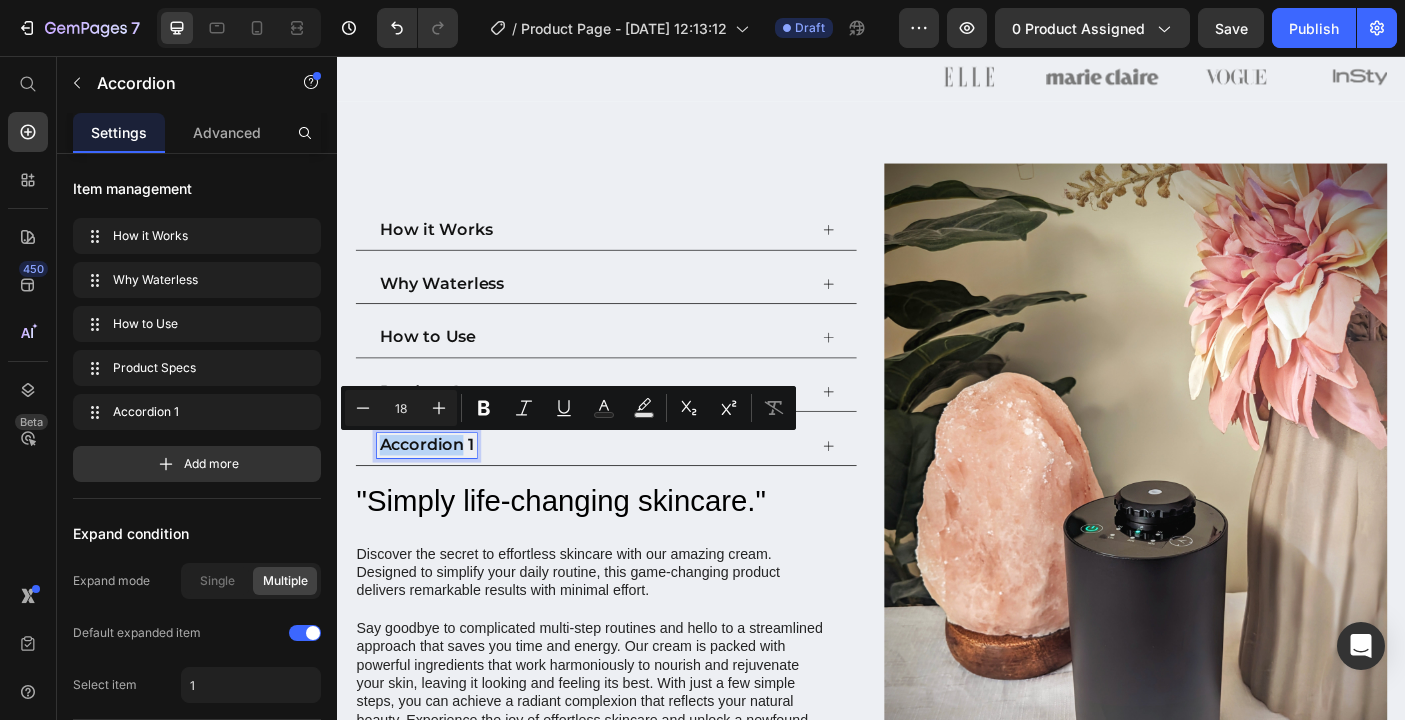 click on "Accordion 1" at bounding box center (438, 494) 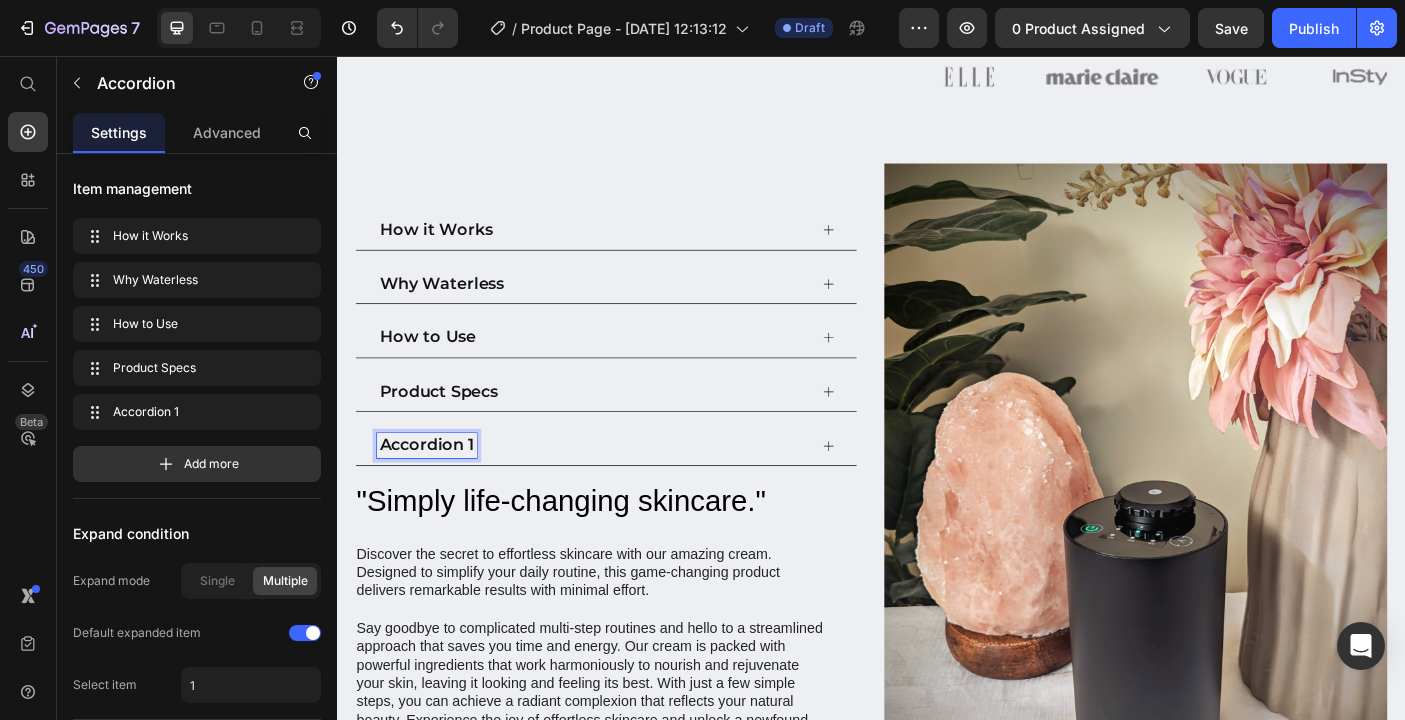 click on "Accordion 1" at bounding box center [438, 494] 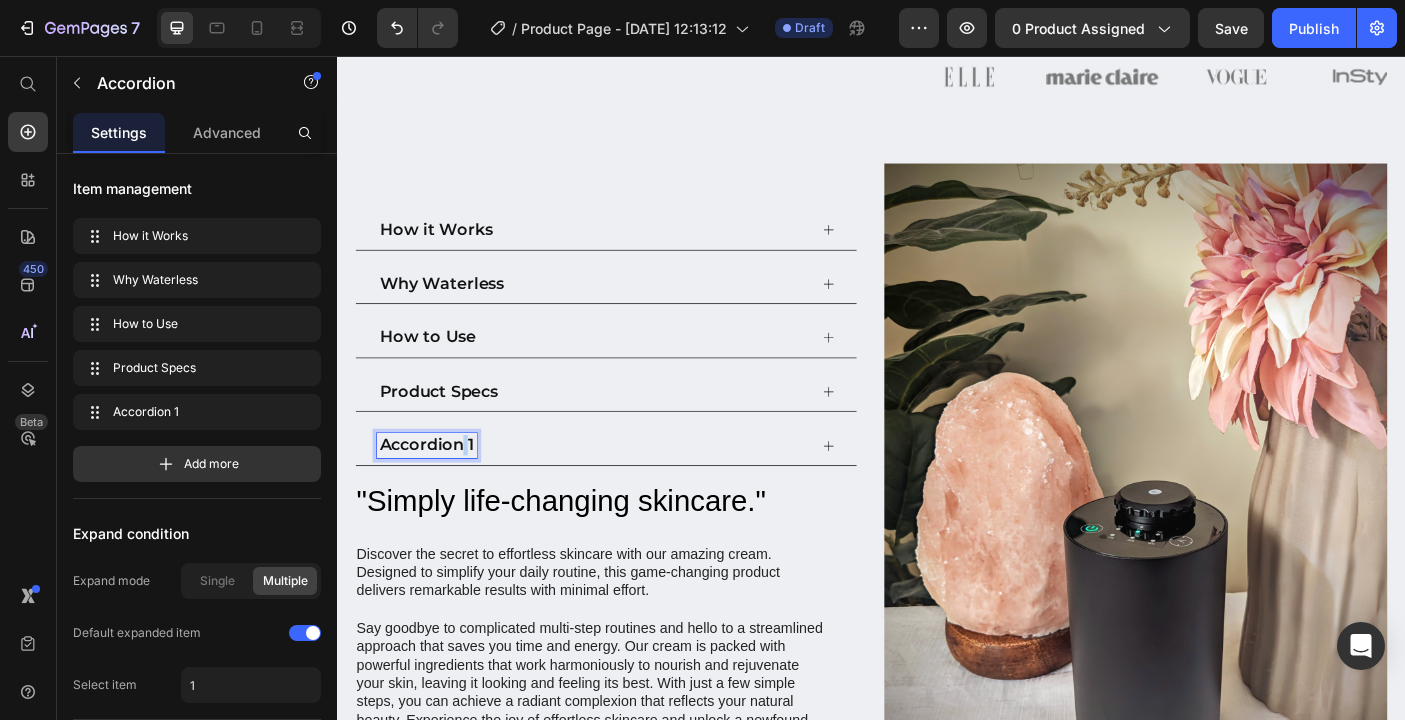 click on "Accordion 1" at bounding box center (438, 494) 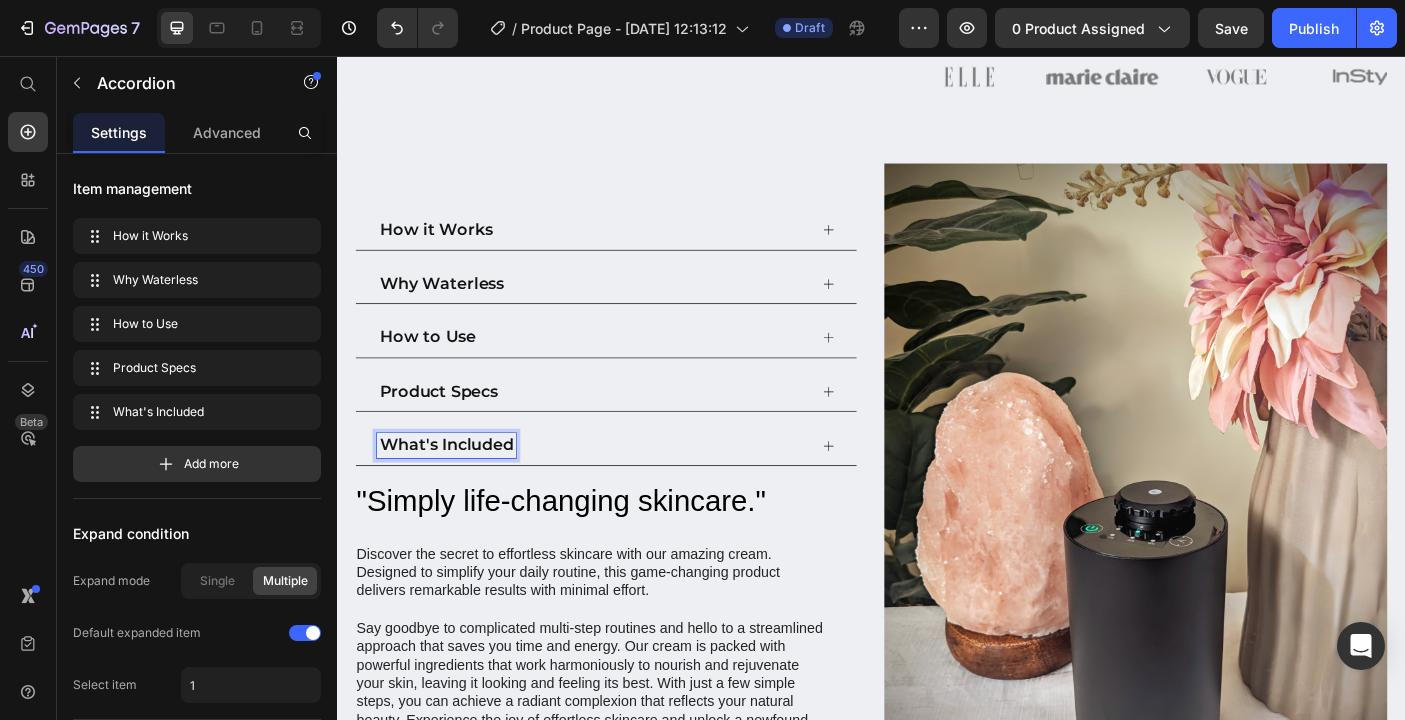 click 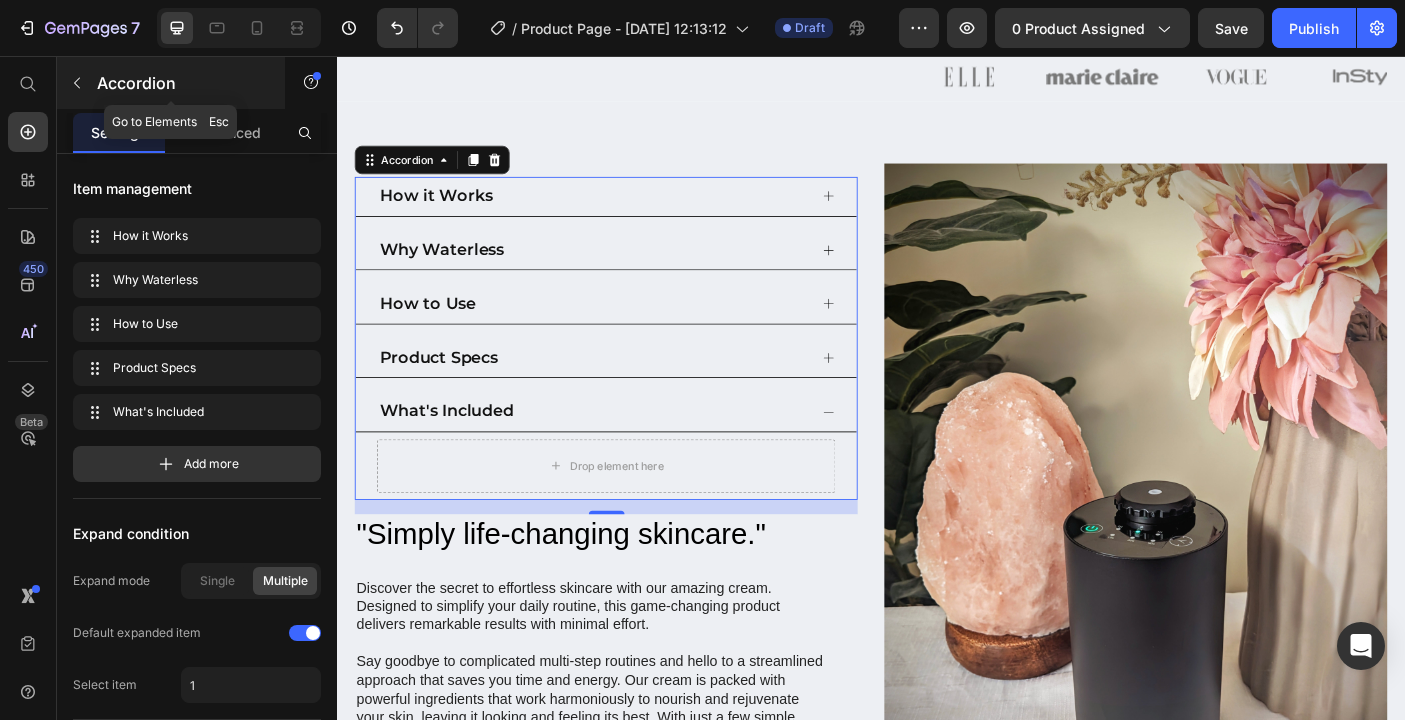 click 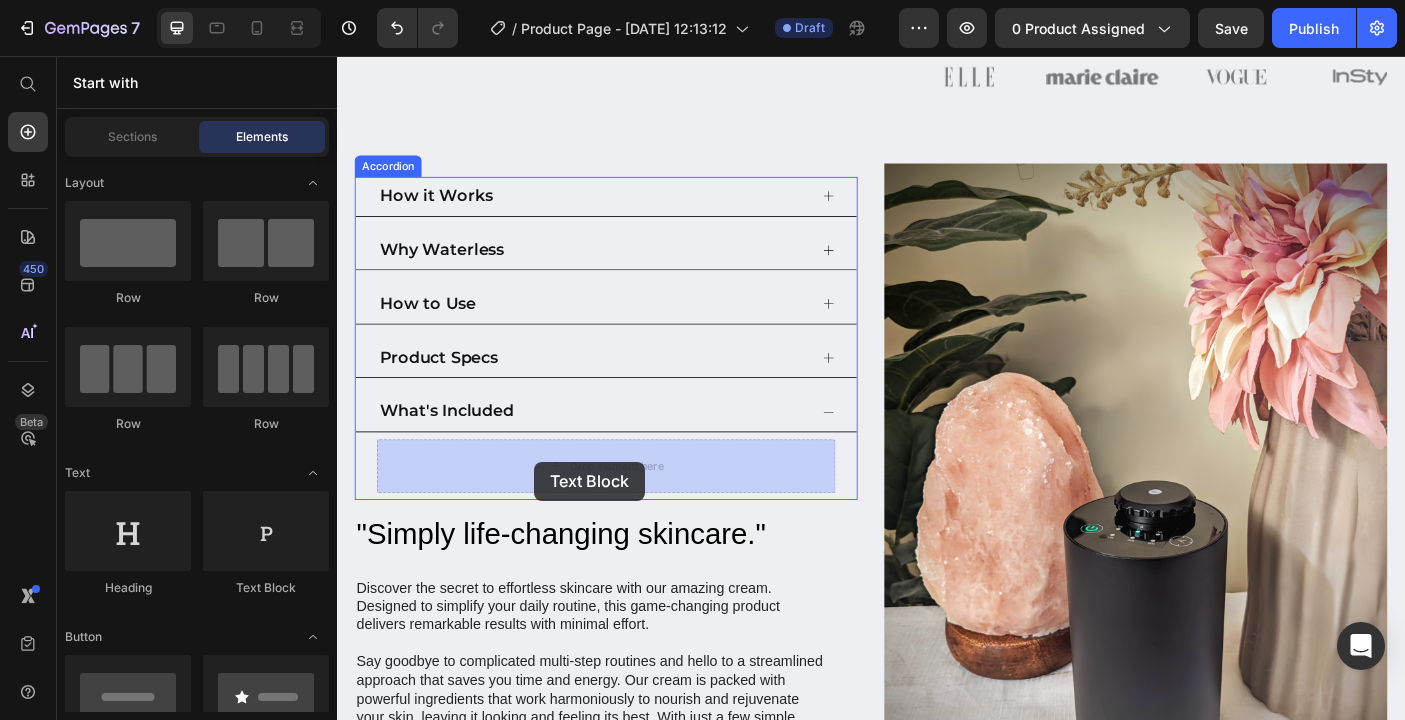drag, startPoint x: 607, startPoint y: 600, endPoint x: 558, endPoint y: 512, distance: 100.72239 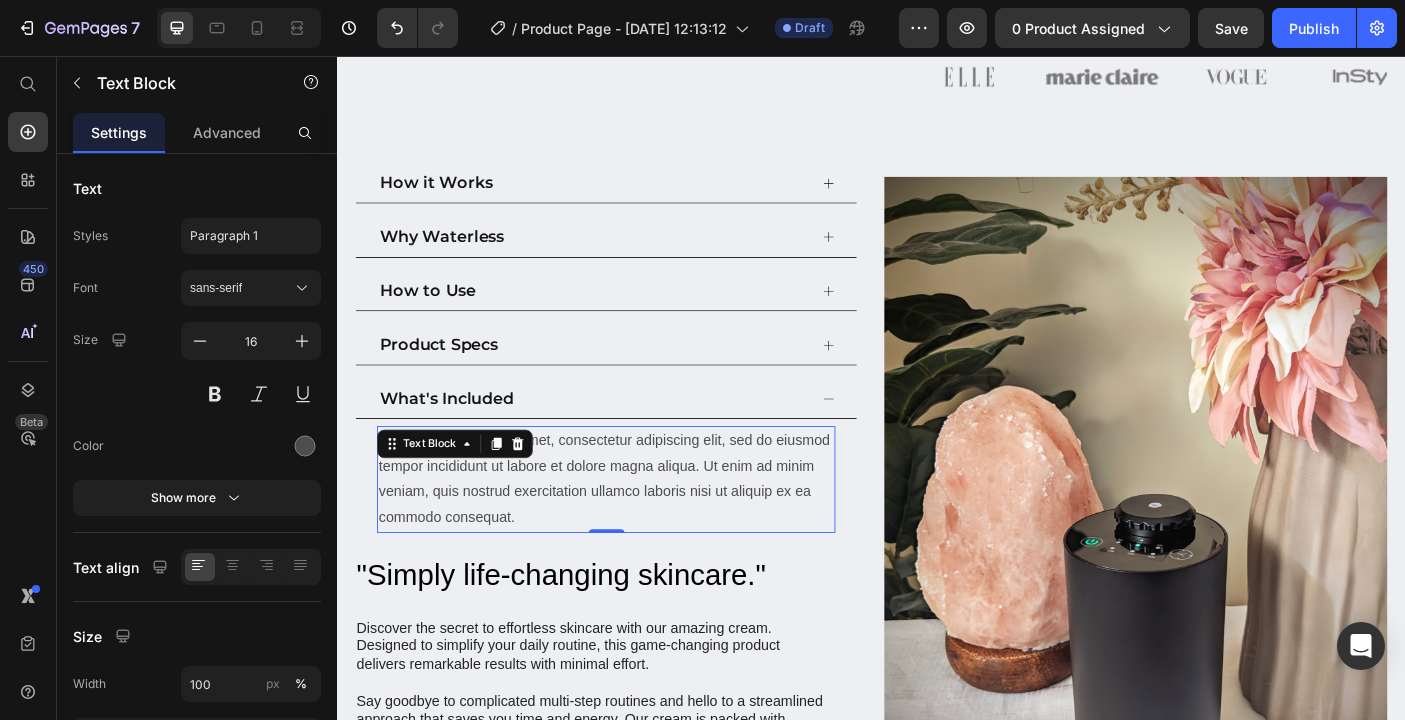 click on "Lorem ipsum dolor sit amet, consectetur adipiscing elit, sed do eiusmod tempor incididunt ut labore et dolore magna aliqua. Ut enim ad minim veniam, quis nostrud exercitation ullamco laboris nisi ut aliquip ex ea commodo consequat." at bounding box center [639, 531] 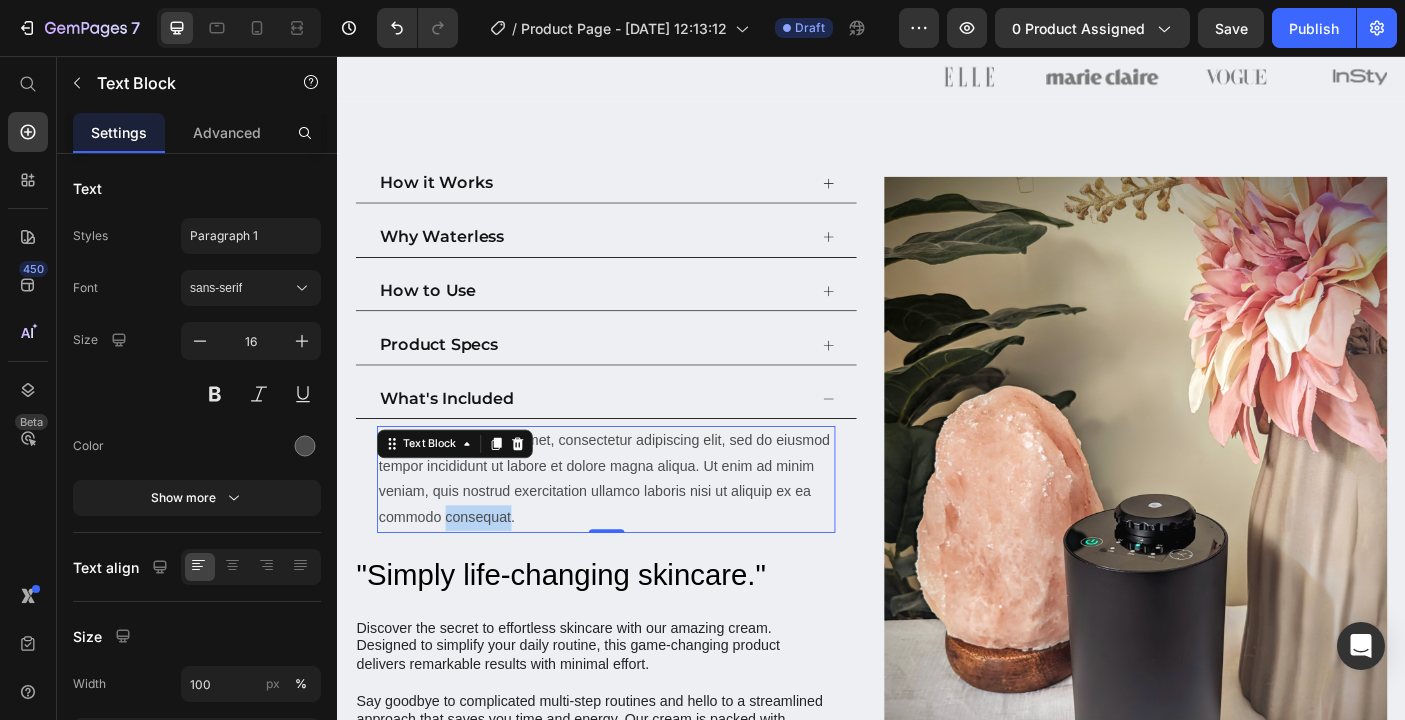 click on "Lorem ipsum dolor sit amet, consectetur adipiscing elit, sed do eiusmod tempor incididunt ut labore et dolore magna aliqua. Ut enim ad minim veniam, quis nostrud exercitation ullamco laboris nisi ut aliquip ex ea commodo consequat." at bounding box center [639, 531] 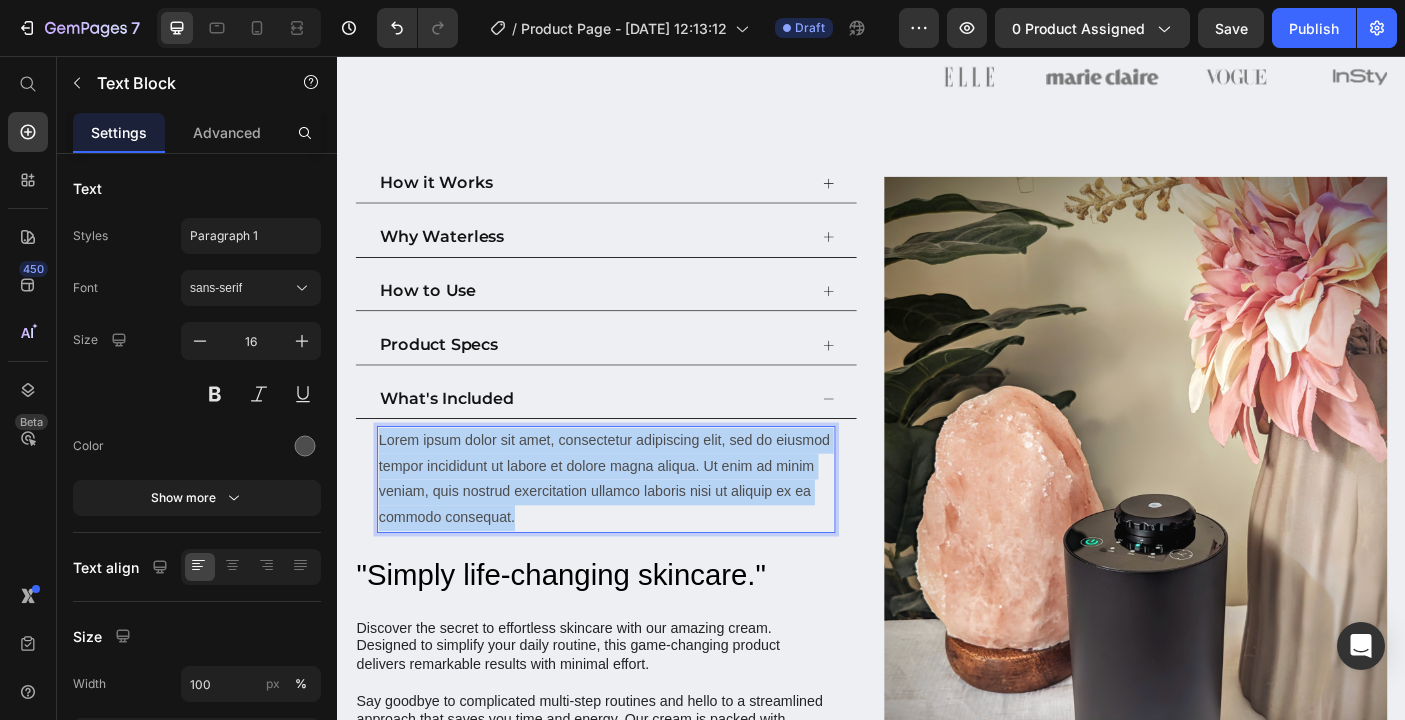 click on "Lorem ipsum dolor sit amet, consectetur adipiscing elit, sed do eiusmod tempor incididunt ut labore et dolore magna aliqua. Ut enim ad minim veniam, quis nostrud exercitation ullamco laboris nisi ut aliquip ex ea commodo consequat." at bounding box center (639, 531) 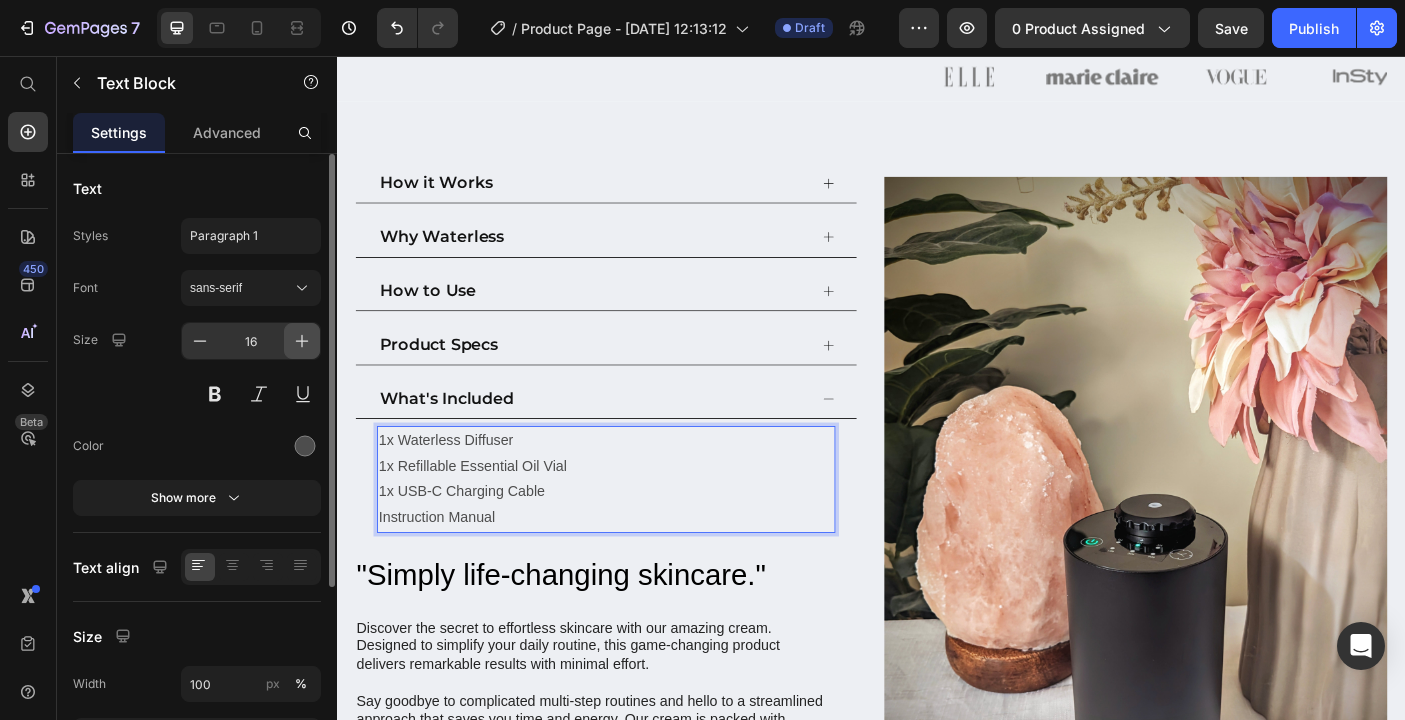 click at bounding box center (302, 341) 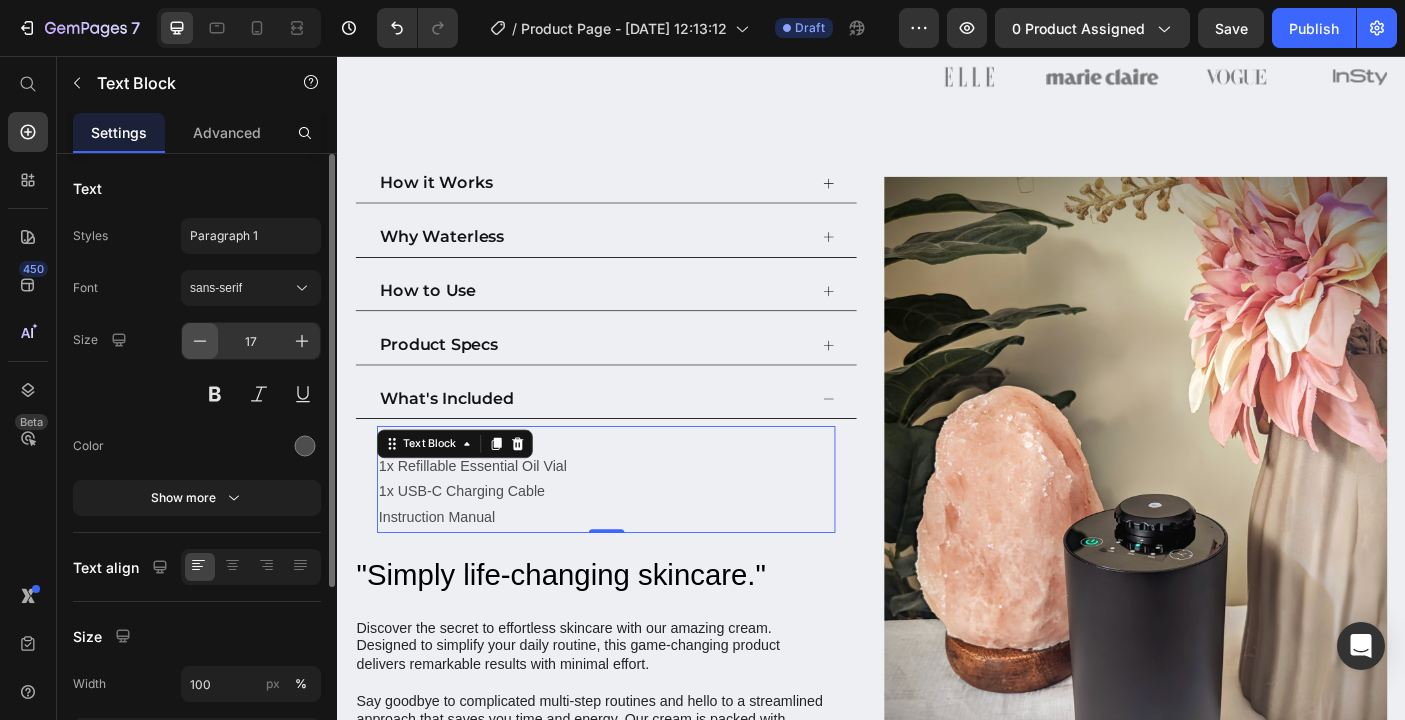 click 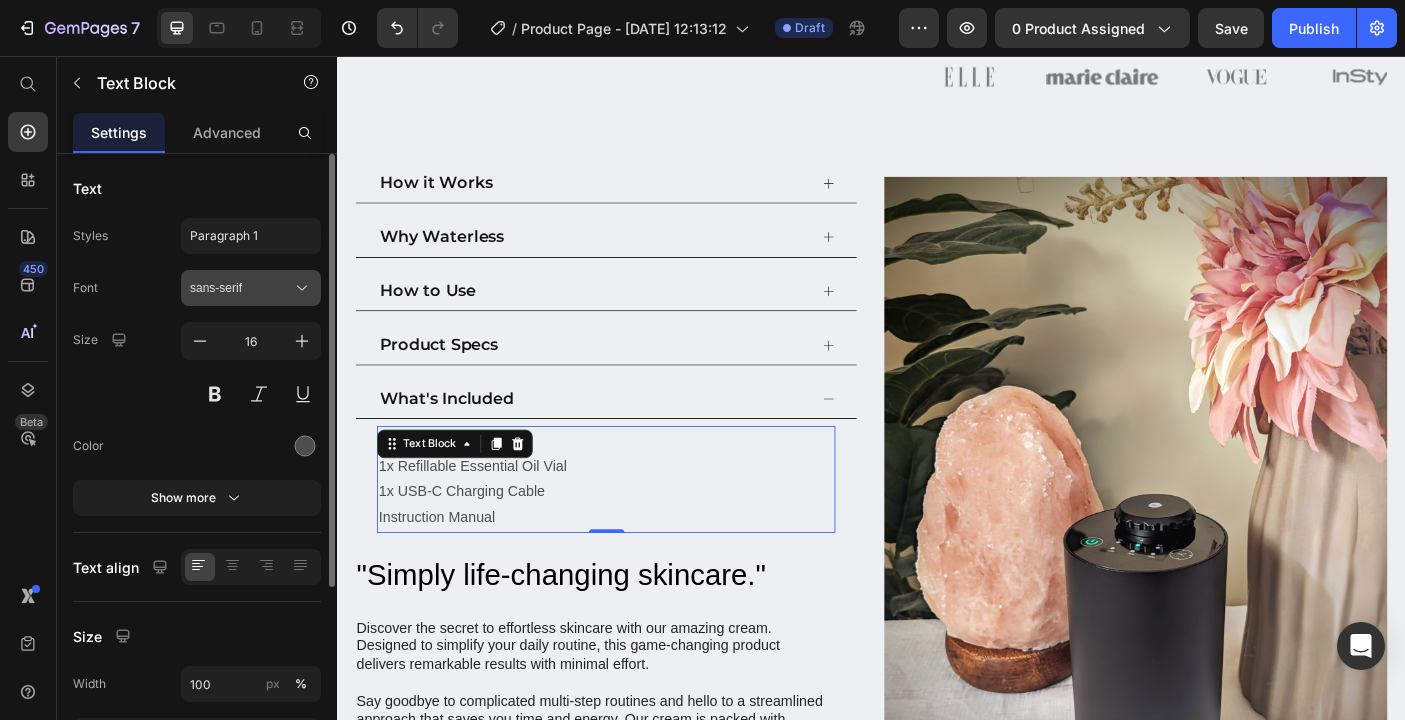 click 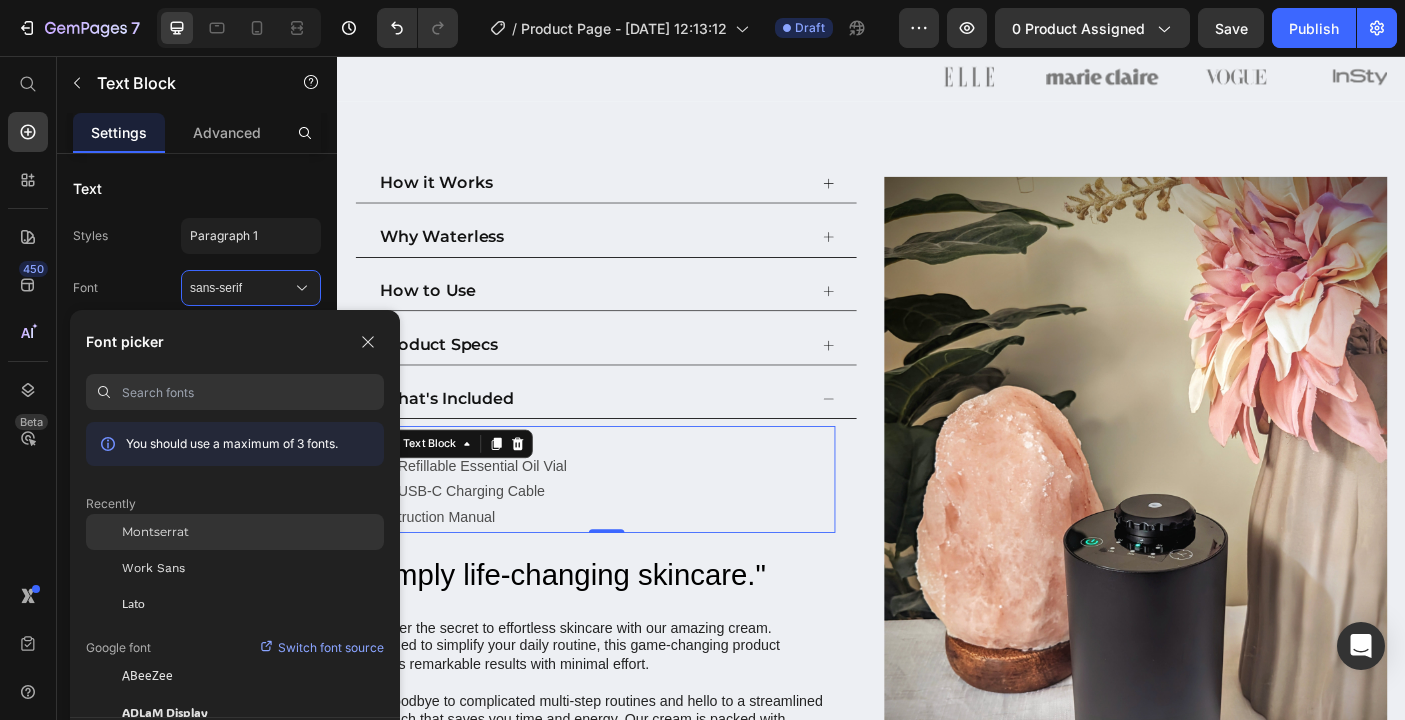 click on "Montserrat" at bounding box center (155, 532) 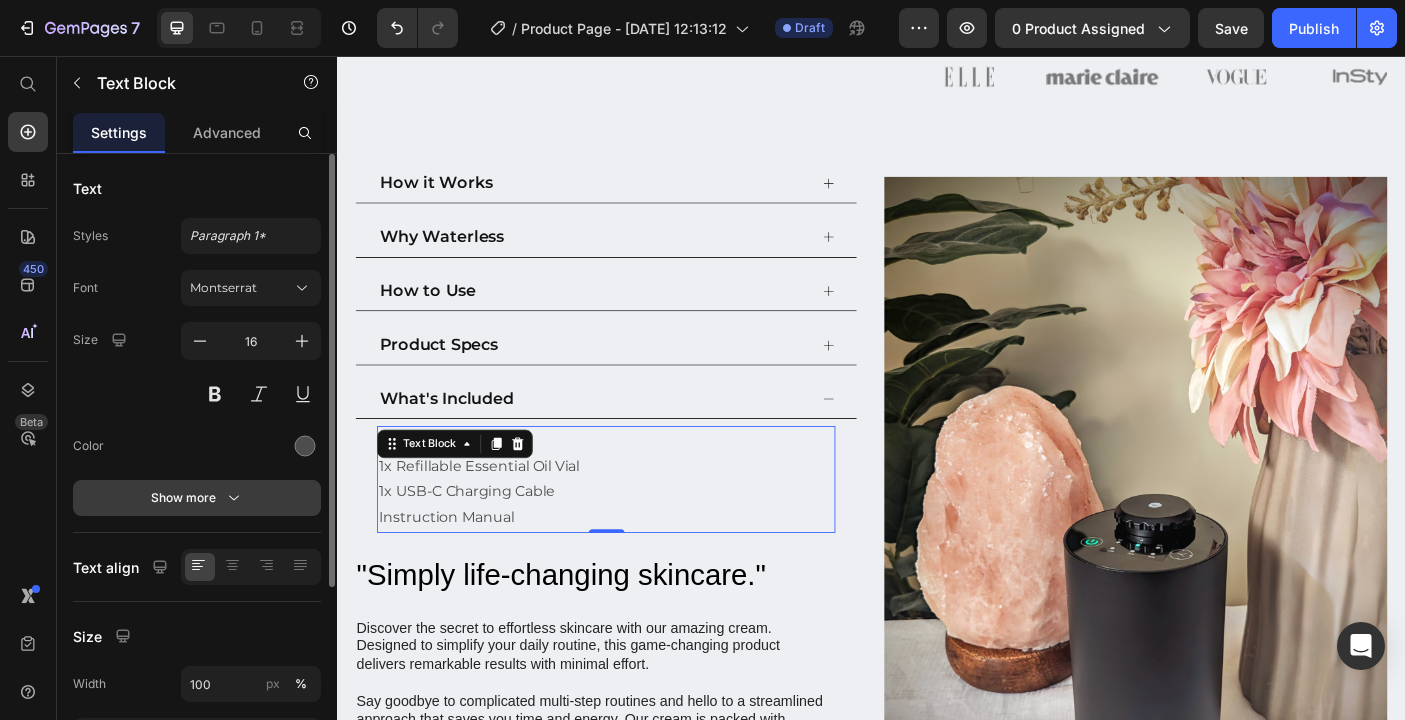 click 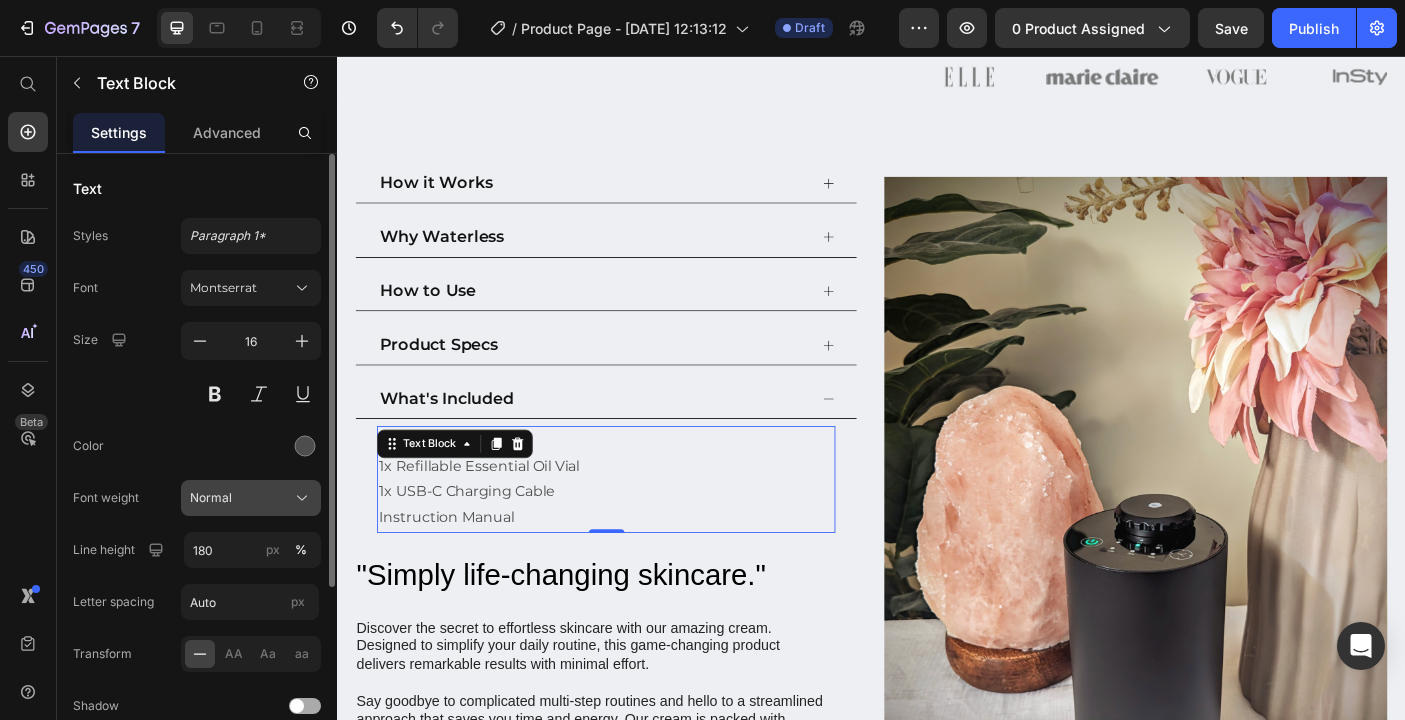 click on "Normal" 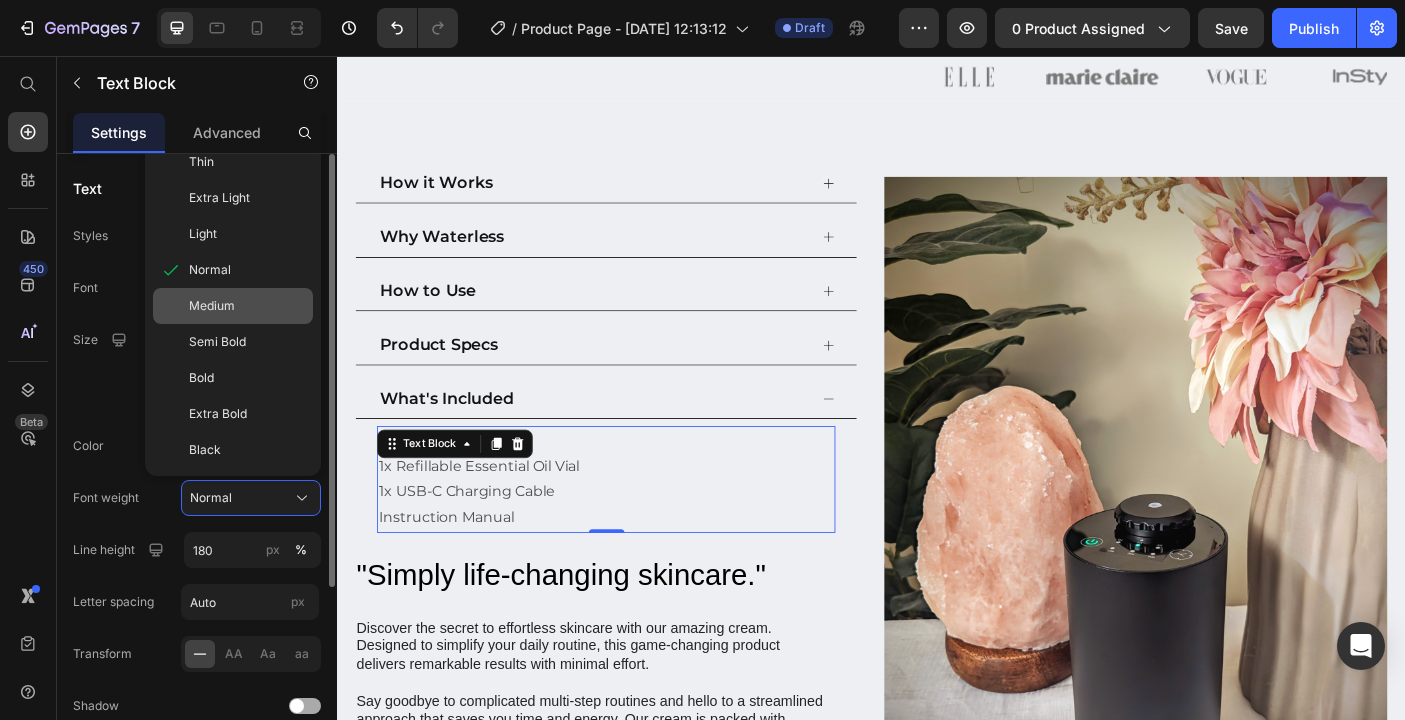click on "Medium" at bounding box center [247, 306] 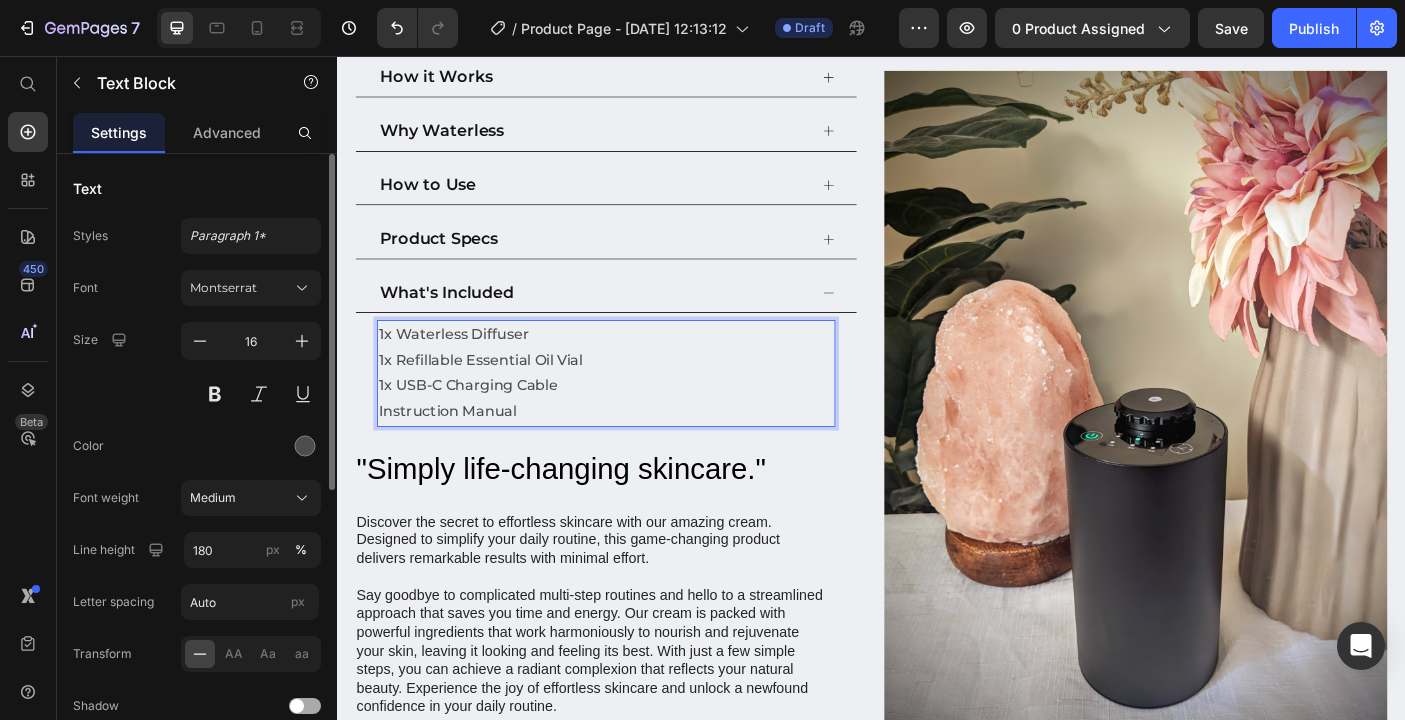 scroll, scrollTop: 997, scrollLeft: 0, axis: vertical 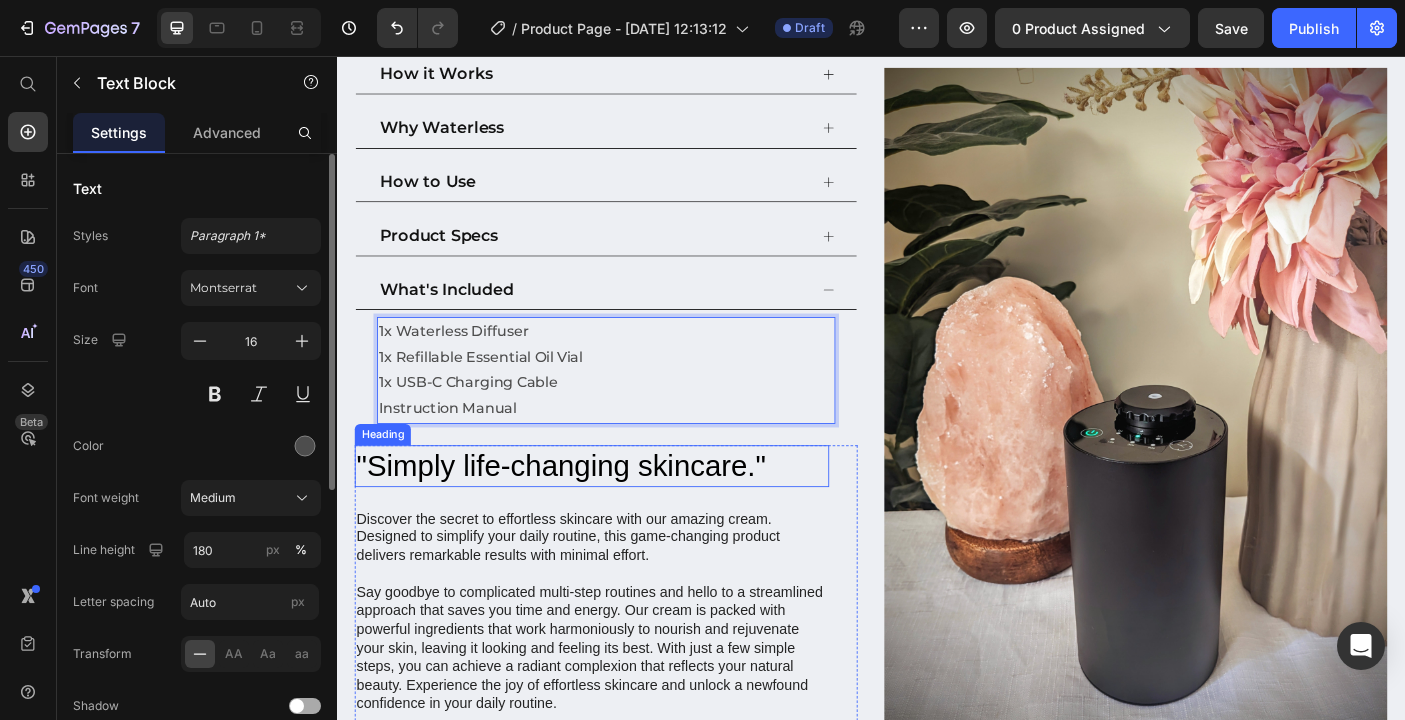 click on ""Simply life-changing skincare."" at bounding box center (623, 516) 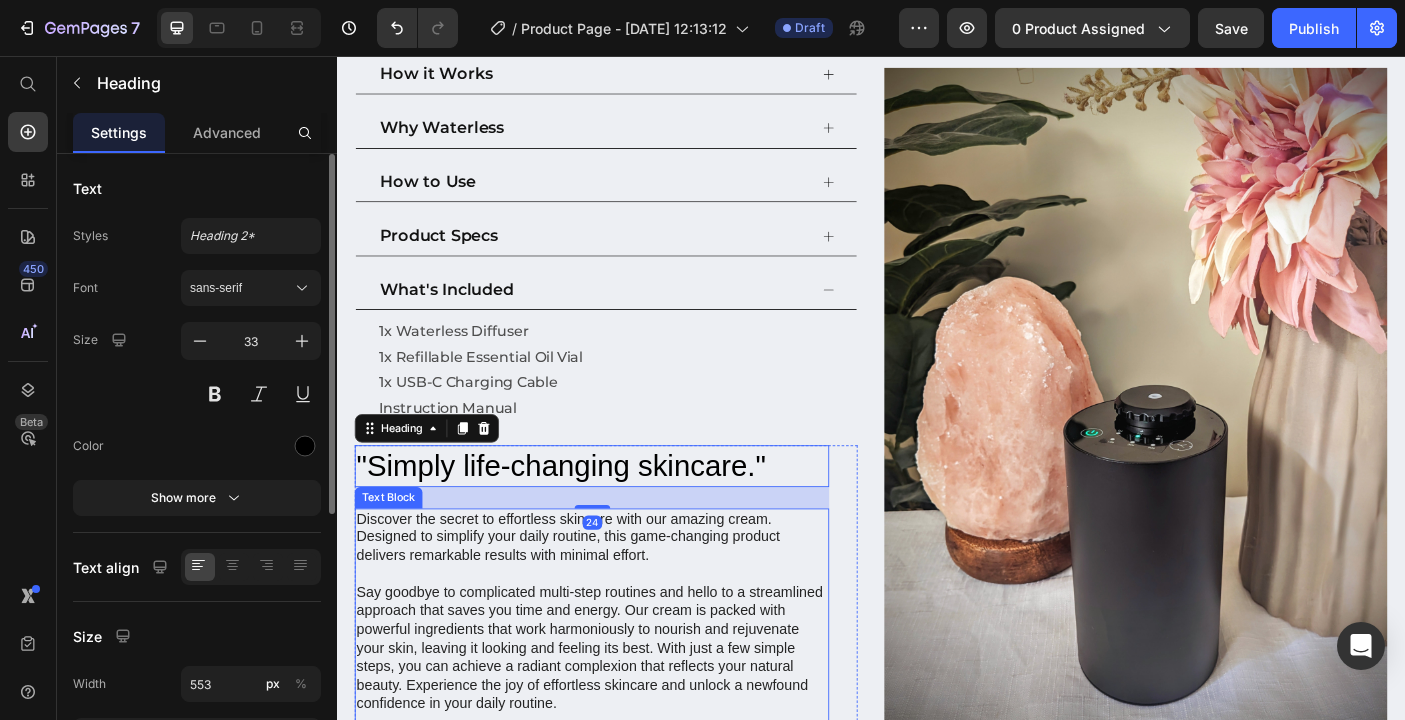 click at bounding box center (623, 638) 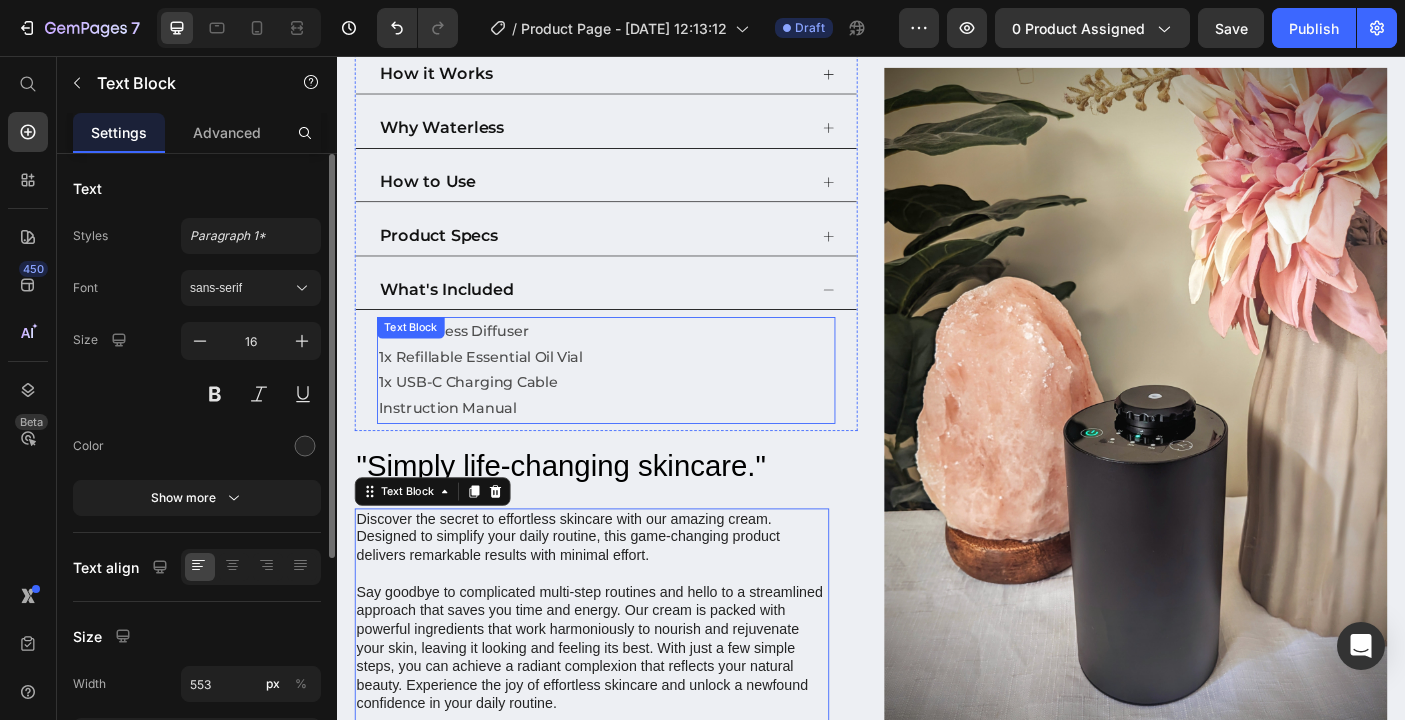click on "1x Waterless Diffuser" at bounding box center [639, 365] 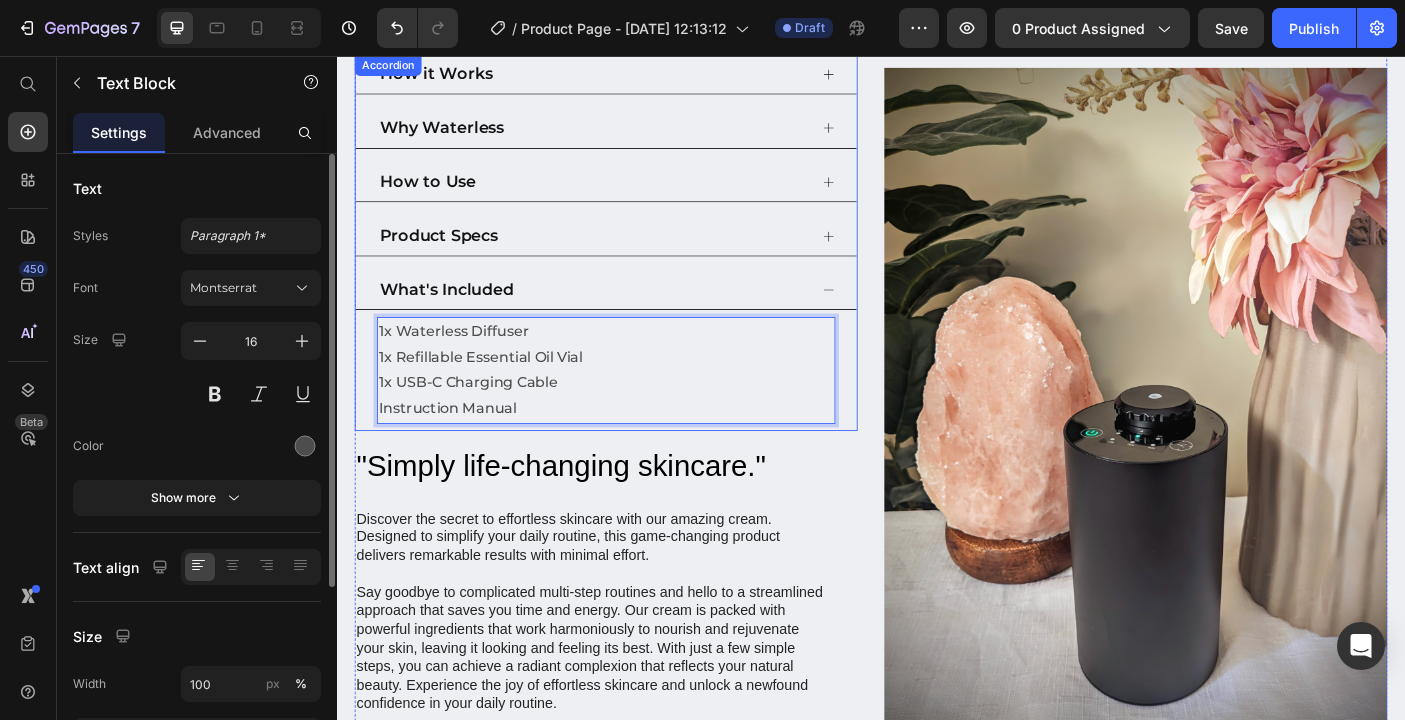 click on "Product Specs" at bounding box center [624, 258] 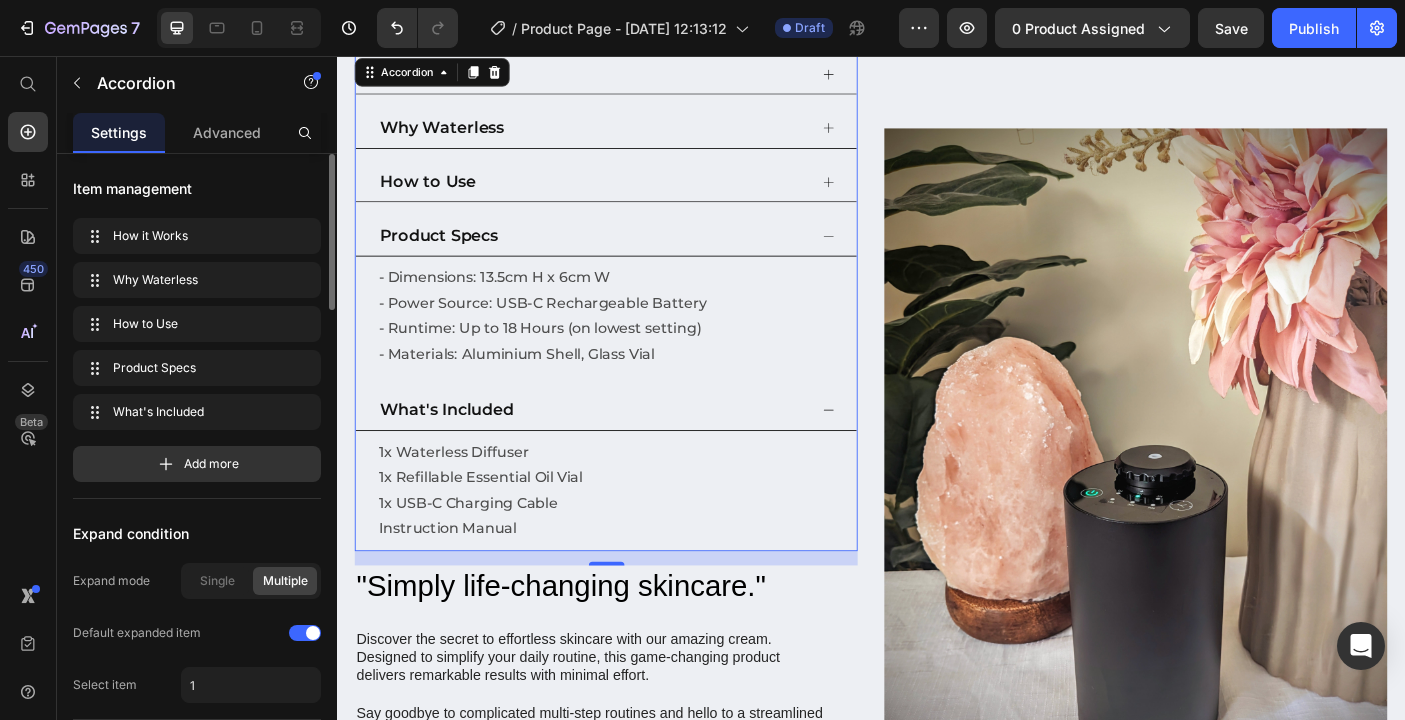 click 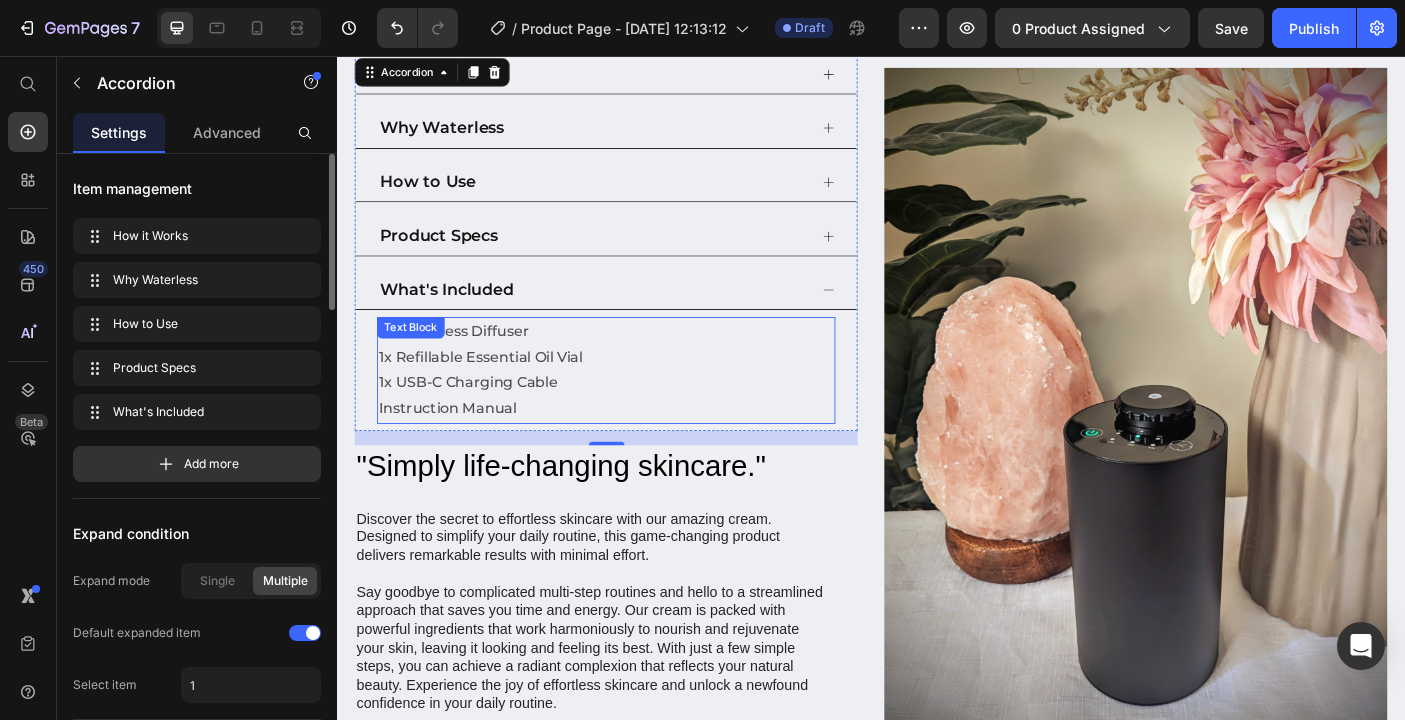 click on "1x Waterless Diffuser" at bounding box center [639, 365] 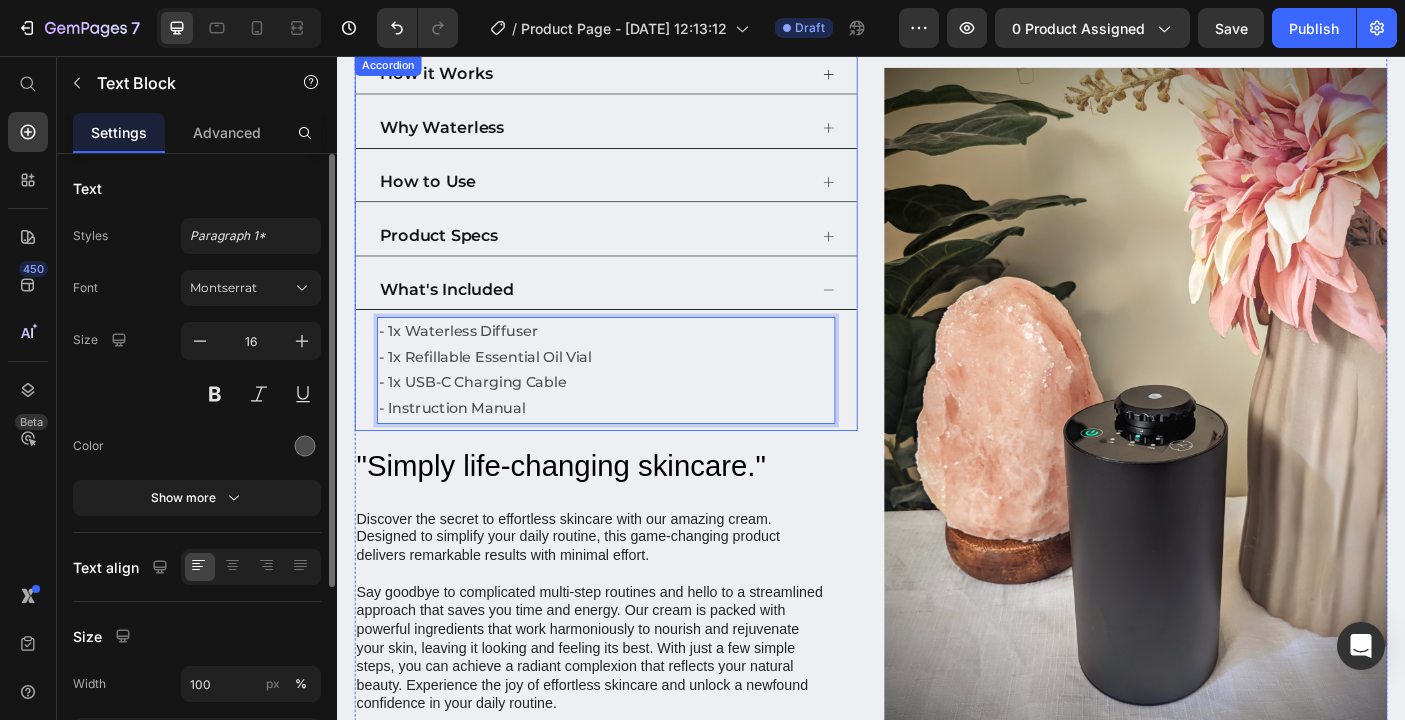 click 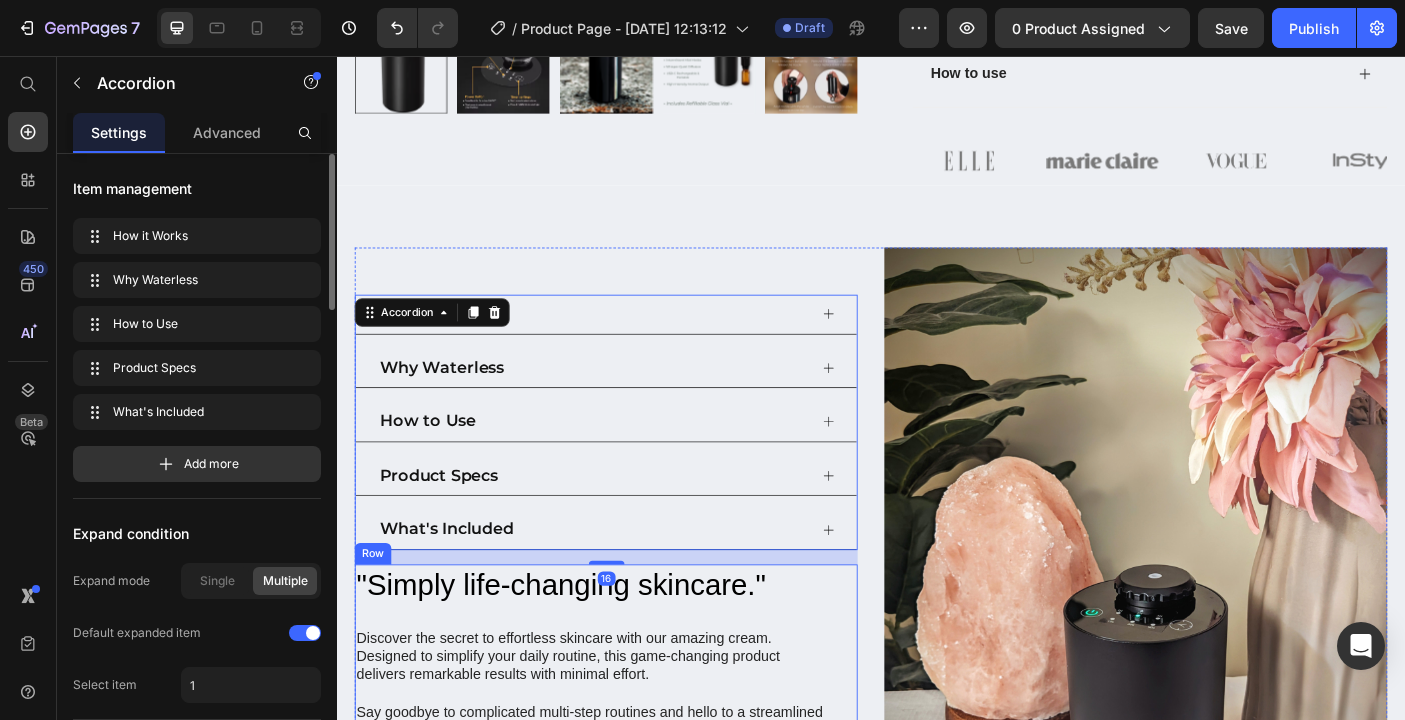 scroll, scrollTop: 762, scrollLeft: 0, axis: vertical 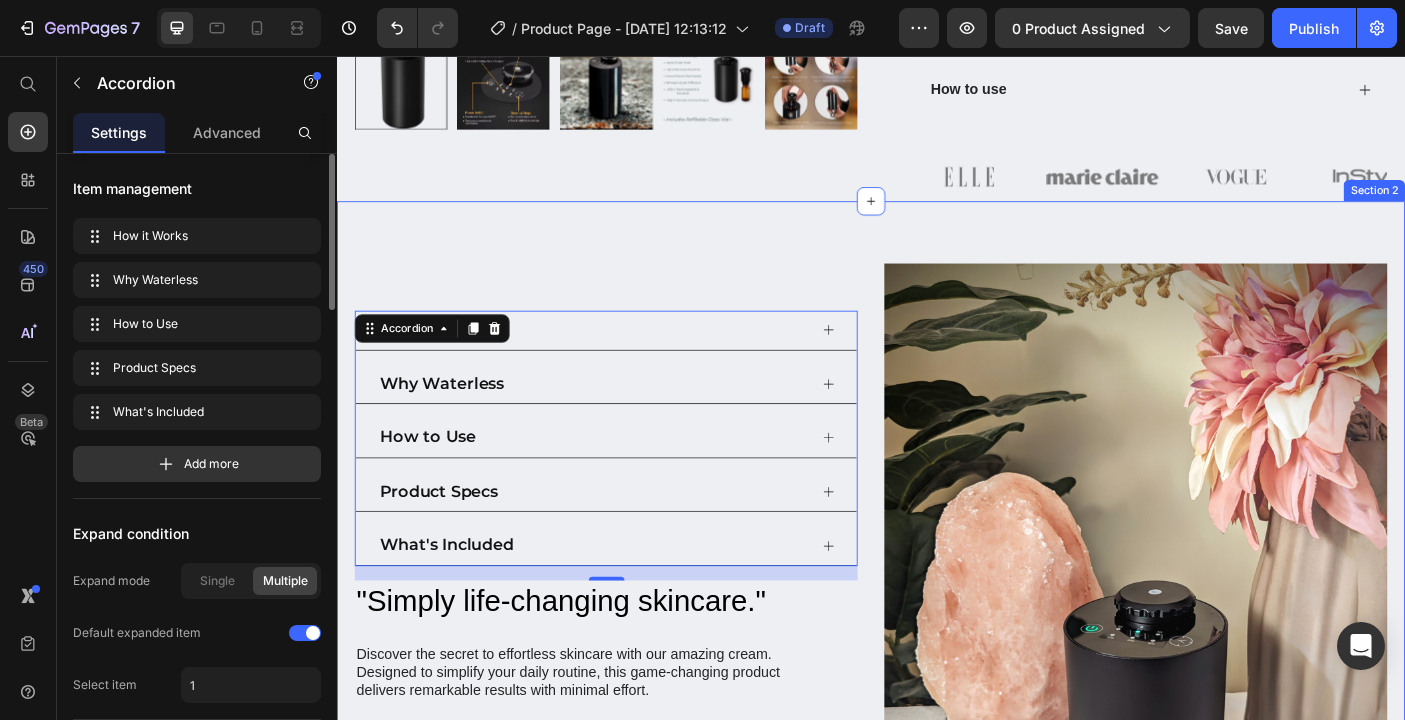 click on "How it Works
Why Waterless
How to Use
Product Specs
What's Included Accordion   16 "Simply life-changing skincare." Heading Discover the secret to effortless skincare with our amazing cream. Designed to simplify your daily routine, this game-changing product delivers remarkable results with minimal effort.   Say goodbye to complicated multi-step routines and hello to a streamlined approach that saves you time and energy. Our cream is packed with powerful ingredients that work harmoniously to nourish and rejuvenate your skin, leaving it looking and feeling its best. With just a few simple steps, you can achieve a radiant complexion that reflects your natural beauty. Experience the joy of effortless skincare and unlock a newfound confidence in your daily routine.   Try our cream today and embrace the simplicity of beautiful skin. Text Block Row Image Row Heading     Text Block Row Image Row Section 2" at bounding box center [937, 957] 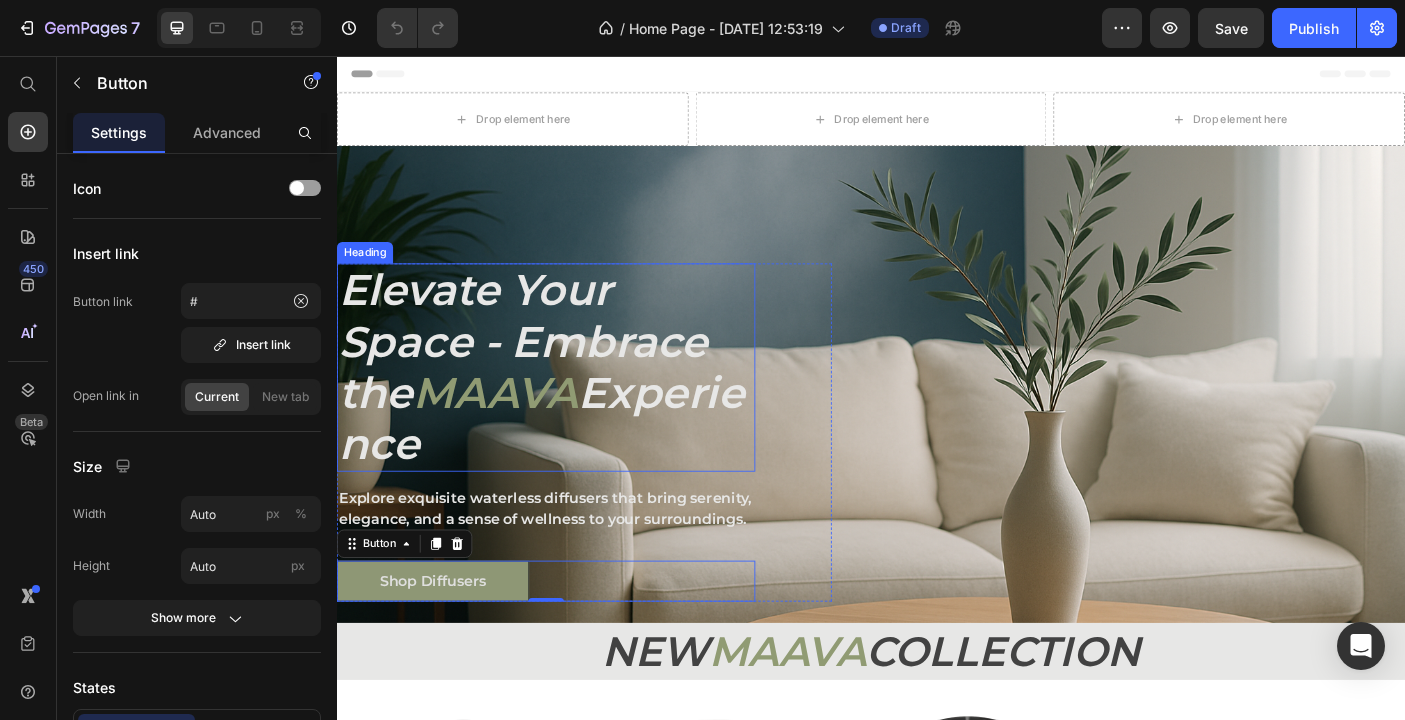 scroll, scrollTop: 0, scrollLeft: 0, axis: both 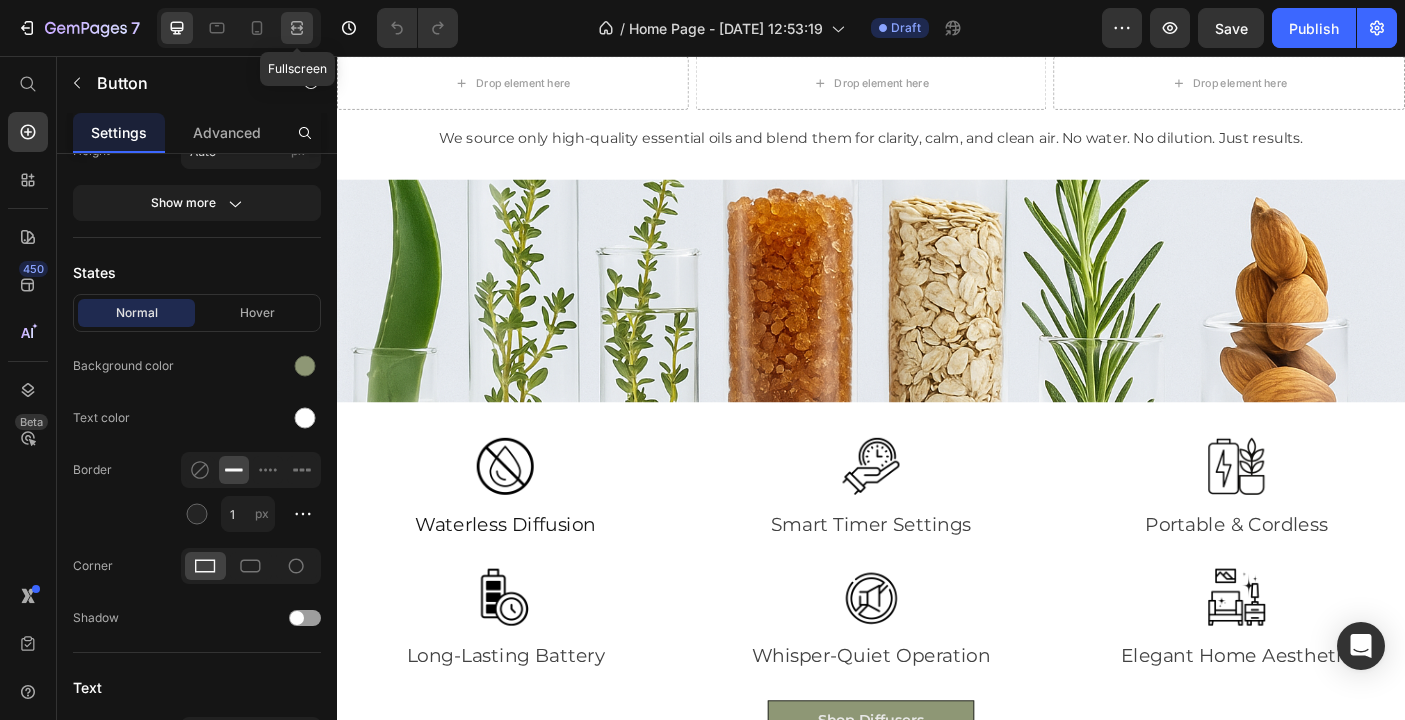 click 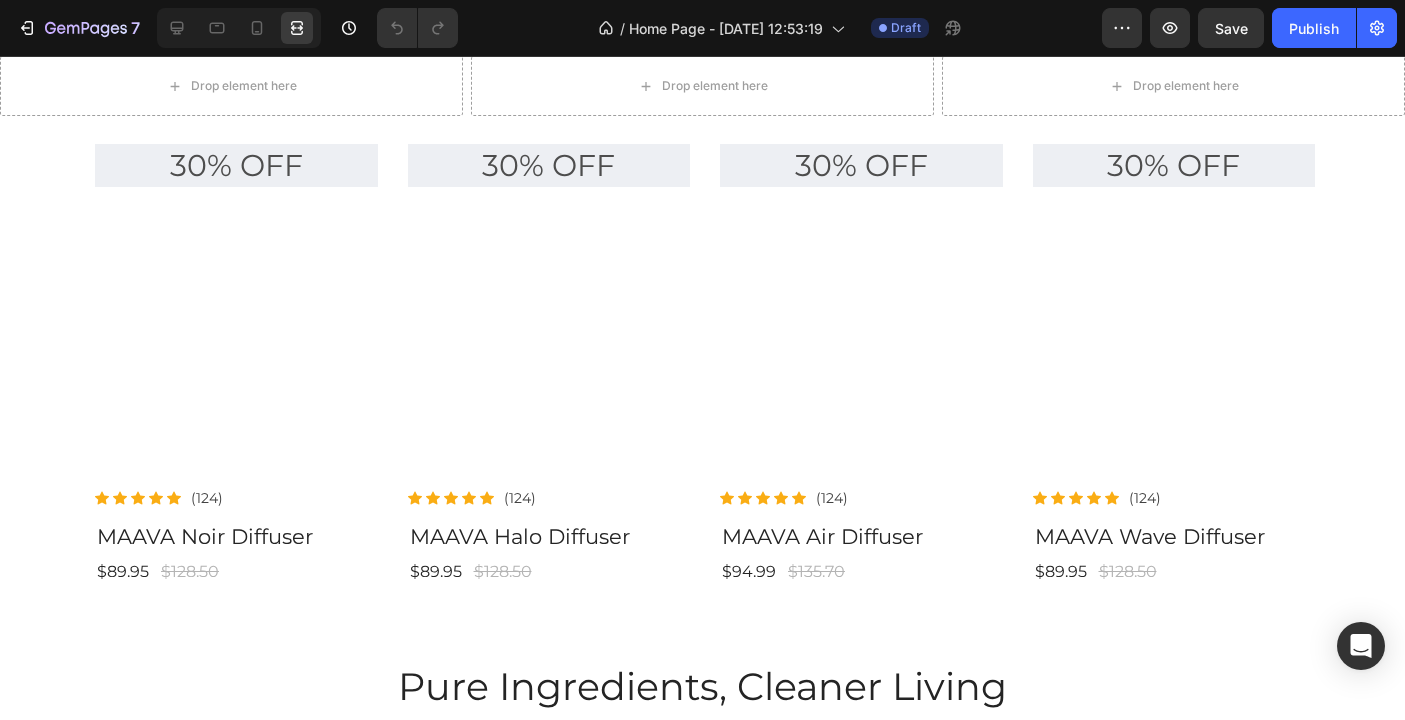scroll, scrollTop: 1969, scrollLeft: 0, axis: vertical 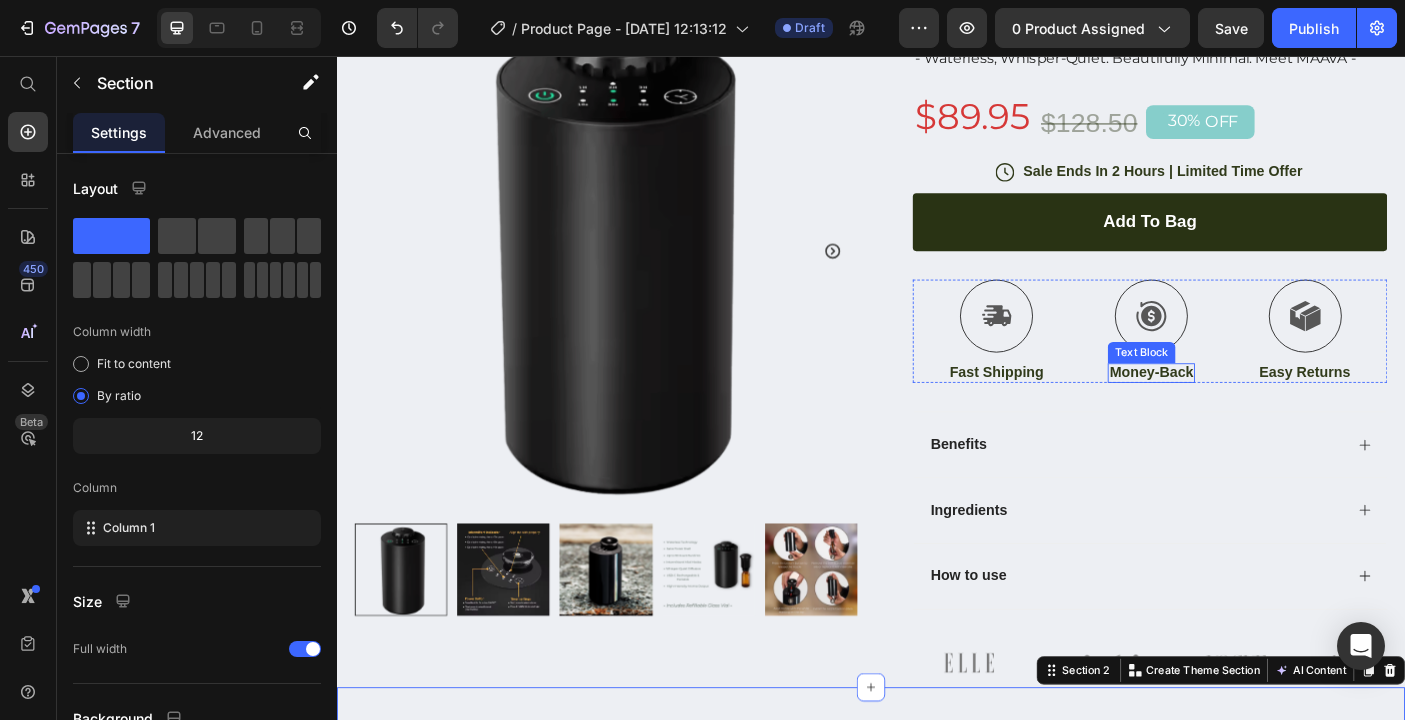 click on "Money-Back" at bounding box center [1252, 411] 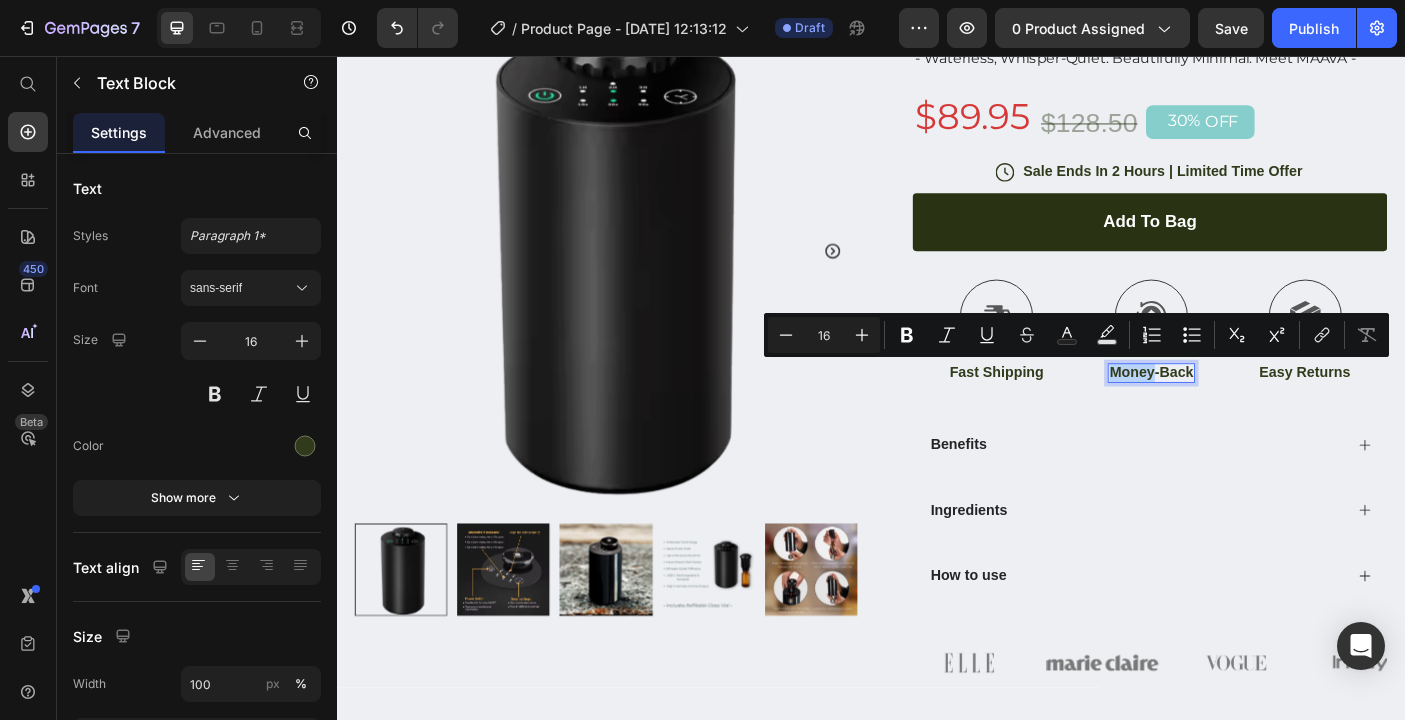 click on "Money-Back" at bounding box center [1252, 411] 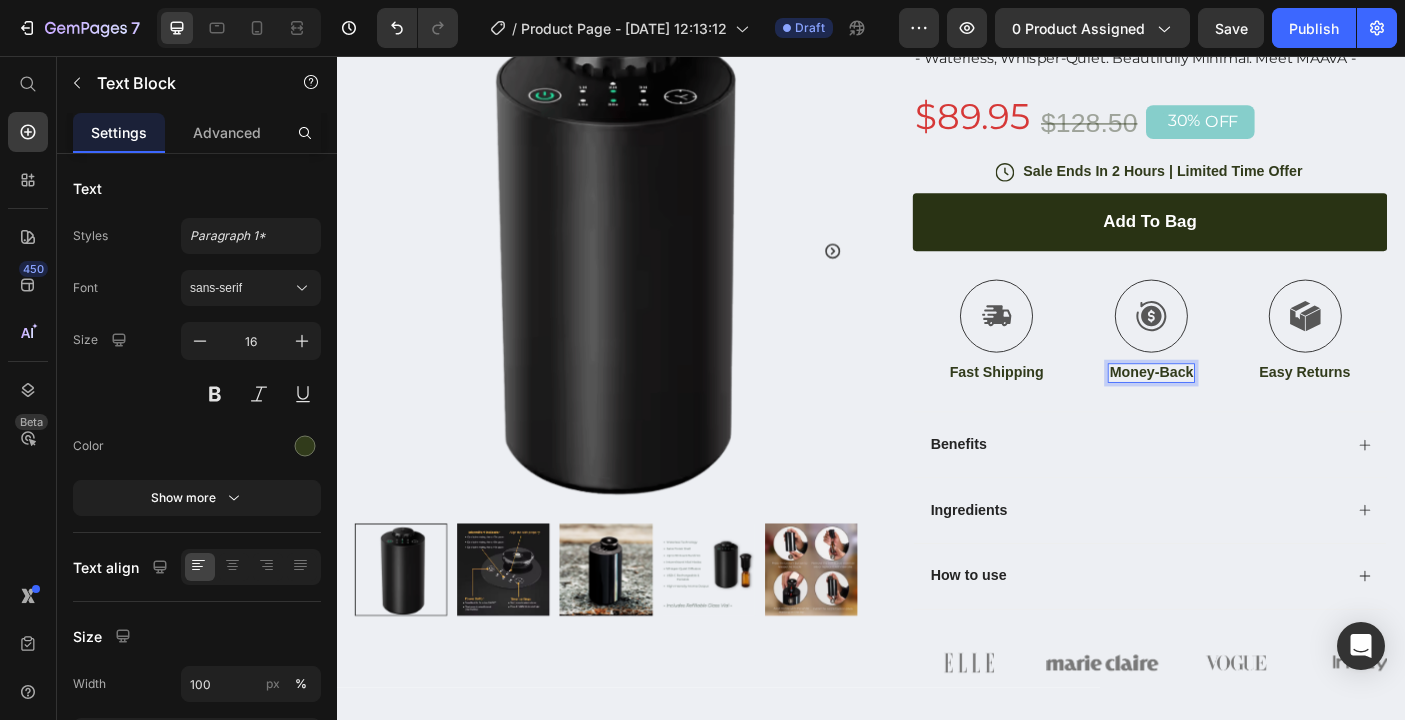 click on "Money-Back" at bounding box center (1252, 411) 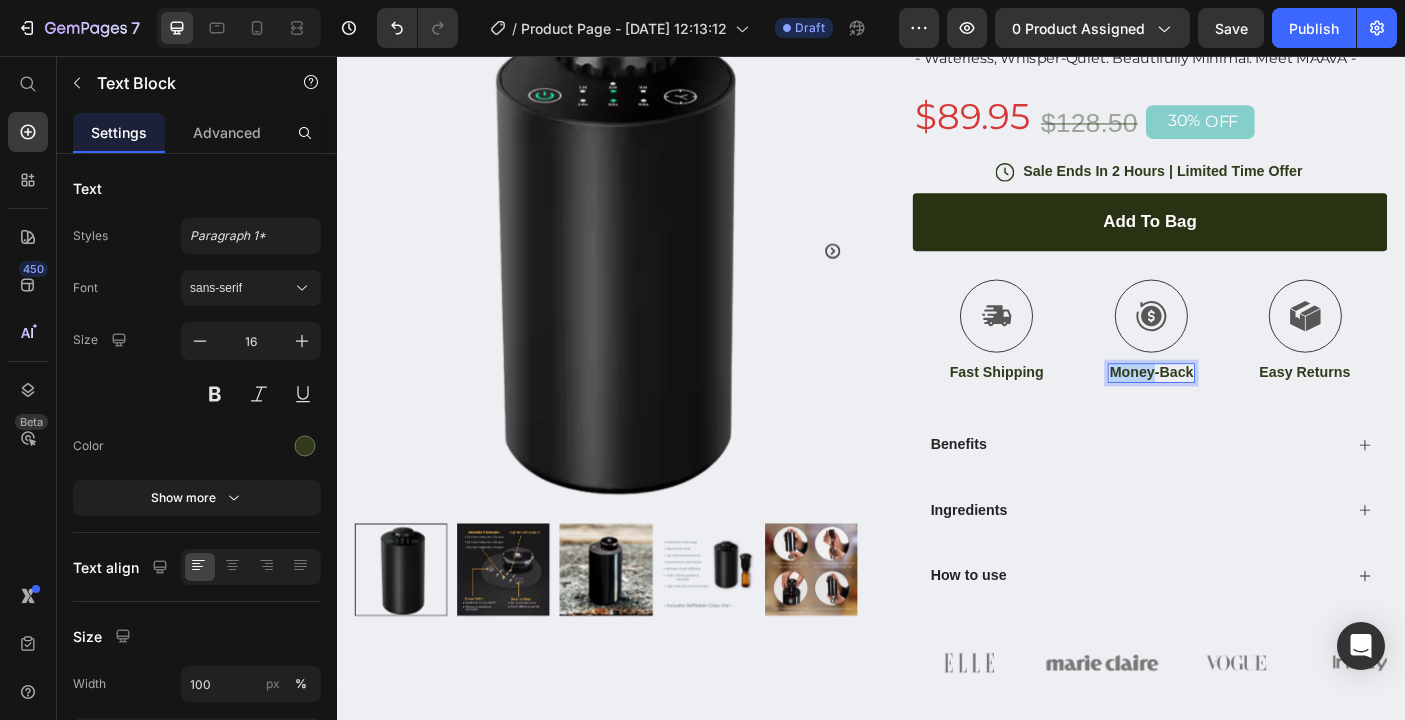 click on "Money-Back" at bounding box center (1252, 411) 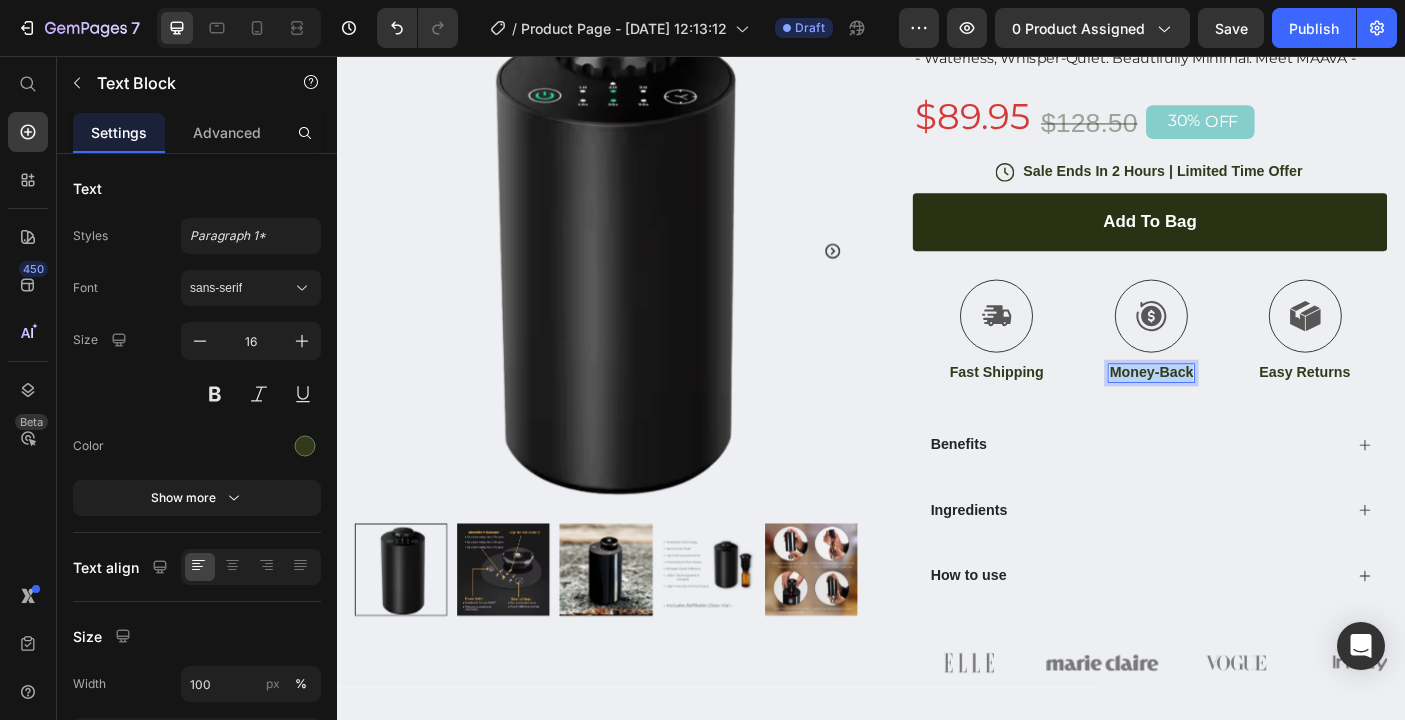 click on "Money-Back" at bounding box center (1252, 411) 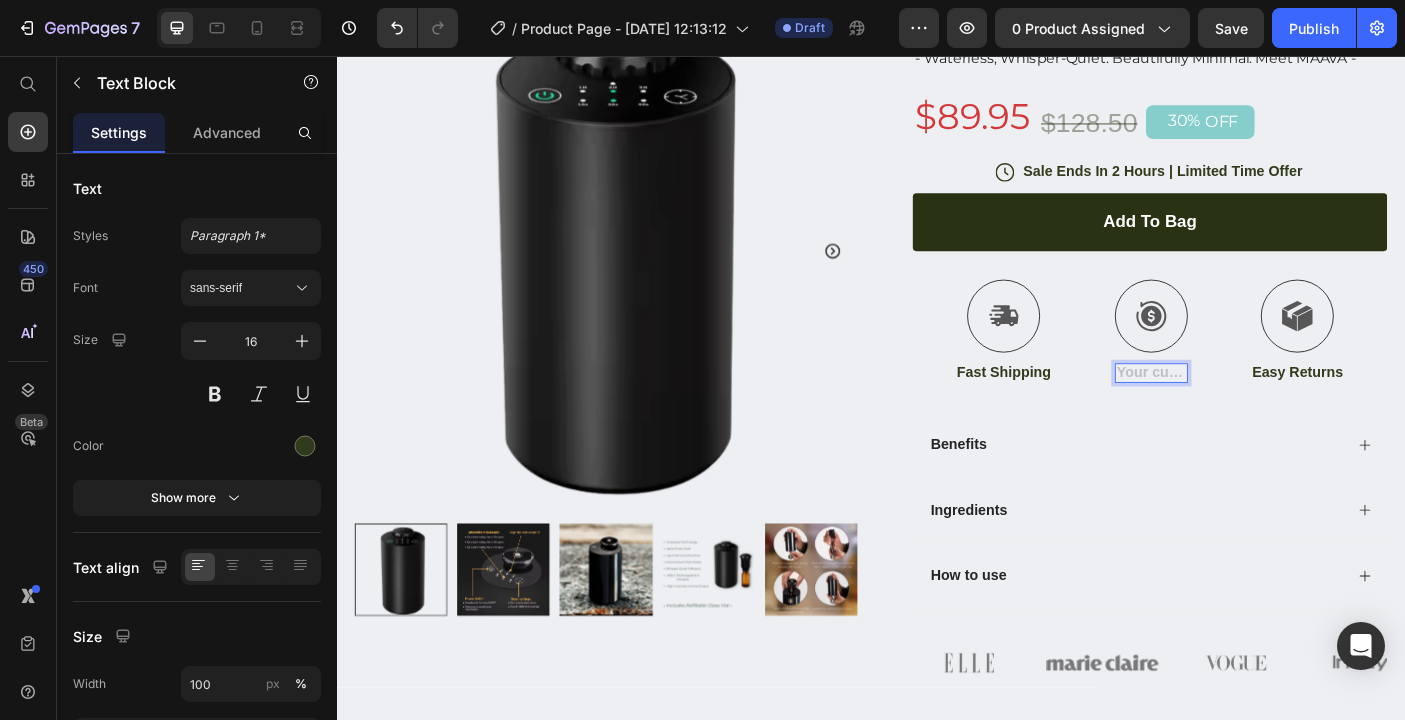 scroll, scrollTop: 205, scrollLeft: 0, axis: vertical 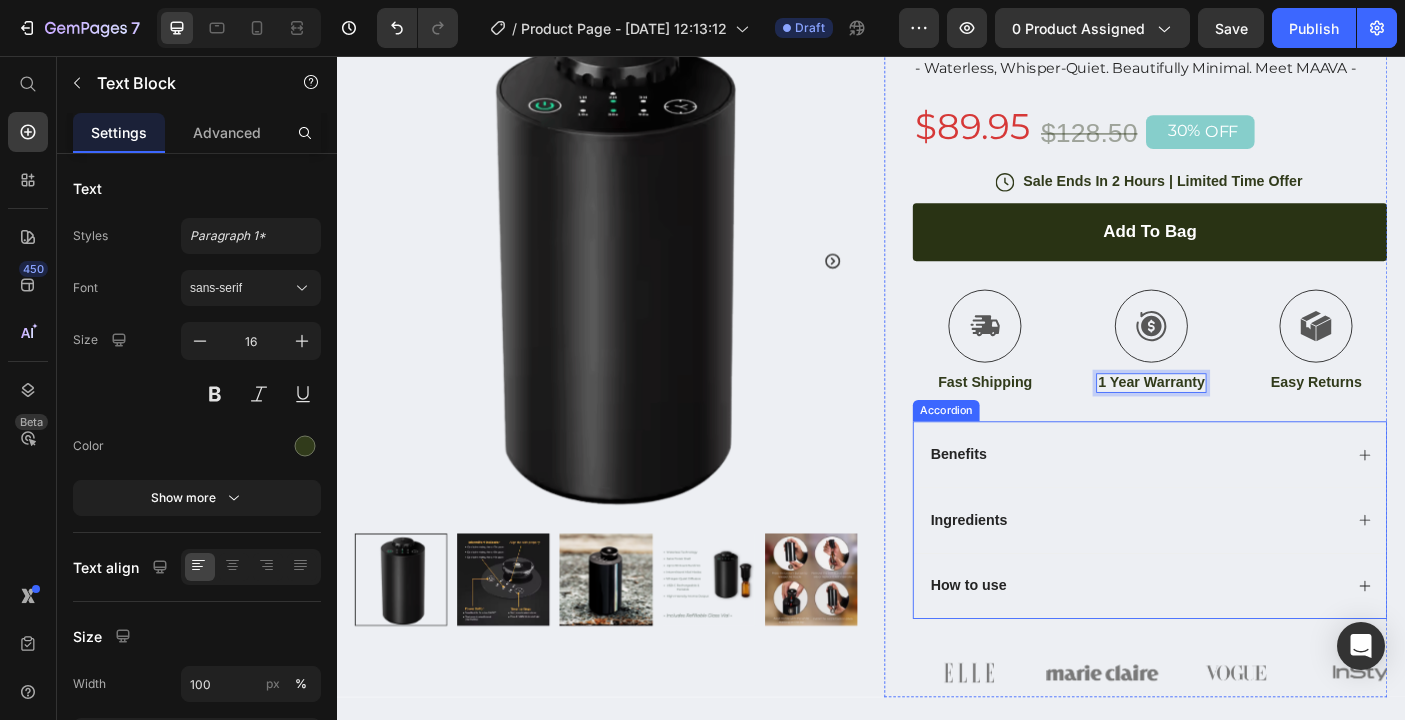 click on "Benefits" at bounding box center (1234, 503) 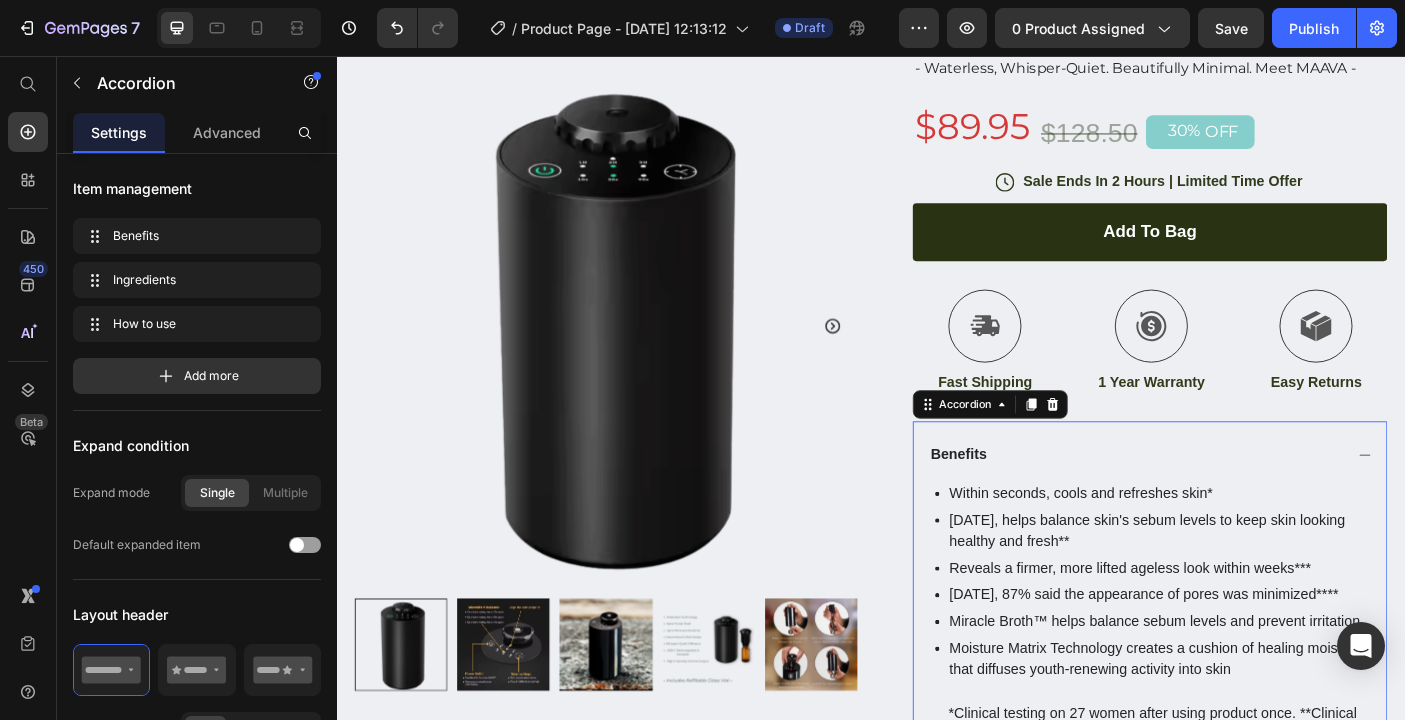 click on "Benefits" at bounding box center [1234, 503] 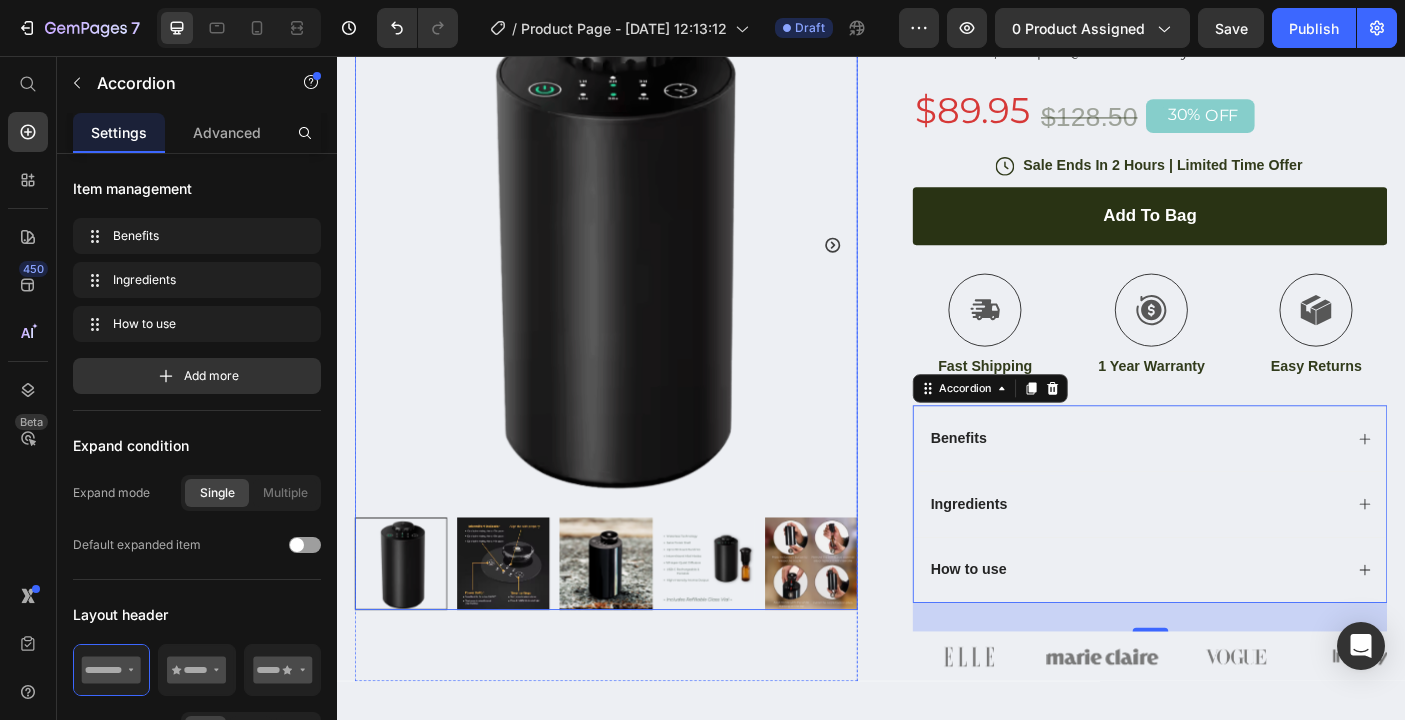scroll, scrollTop: 217, scrollLeft: 0, axis: vertical 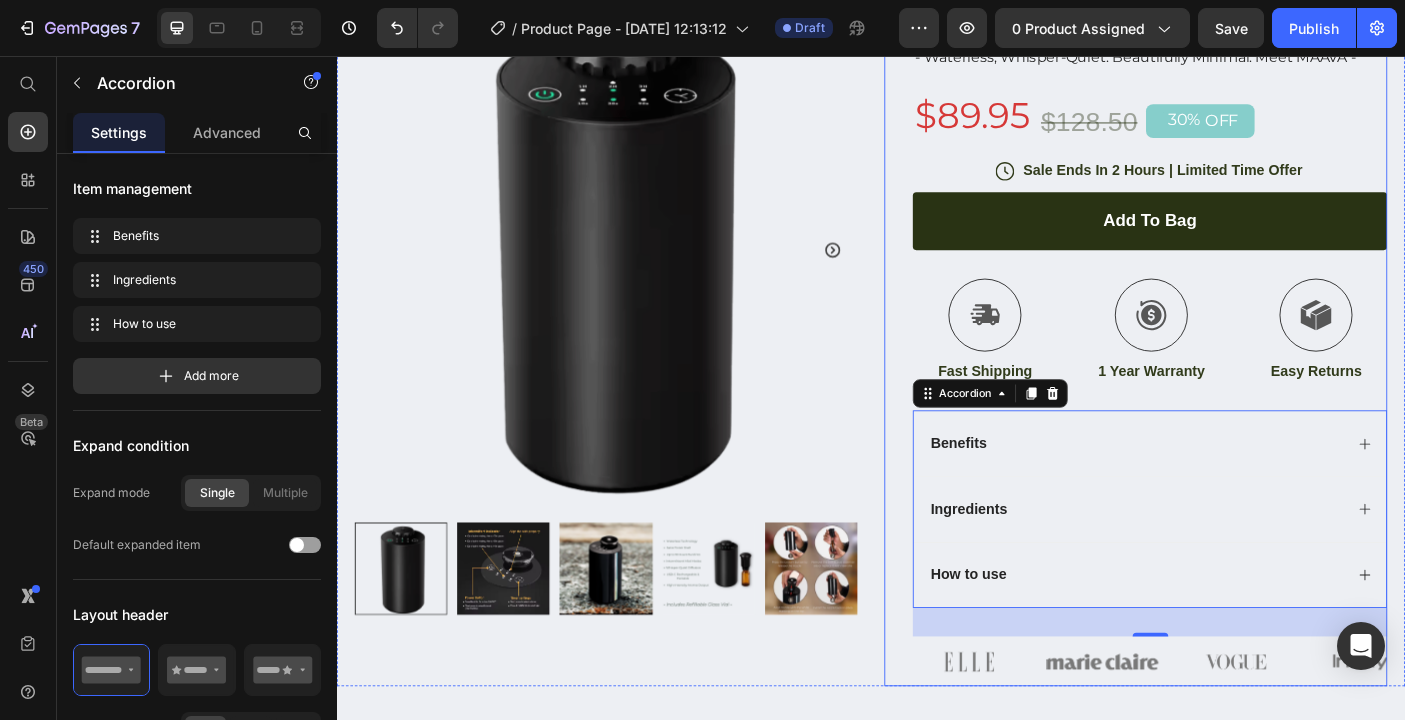 click on "MAAVA Noir Diffuser Product Title THE NEXT EVOLUTION IN AROMATHERAPHY Text Block  - Waterless, Whisper-Quiet. Beautifully Minimal. Meet MAAVA - Text Block $89.95 Product Price $128.50 Product Price 30% OFF Discount Tag Row
Icon Sale Ends In 2 Hours | Limited Time Offer Text Block Row add to bag Add to Cart
Icon Fast Shipping Text Block
Icon 1 Year Warranty Text Block
Icon Easy Returns Text Block Row Image Icon Icon Icon Icon Icon Icon List “This skin cream is a game-changer! It has transformed my dry, lackluster skin into a hydrated and radiant complexion. I love how it absorbs quickly and leaves no greasy residue. Highly recommend” Text Block
Icon [PERSON_NAME] ([GEOGRAPHIC_DATA], [GEOGRAPHIC_DATA]) Text Block Row Row
Benefits
Ingredients
How to use Accordion   32 Image Image Image Image Image Carousel Row" at bounding box center (1234, 364) 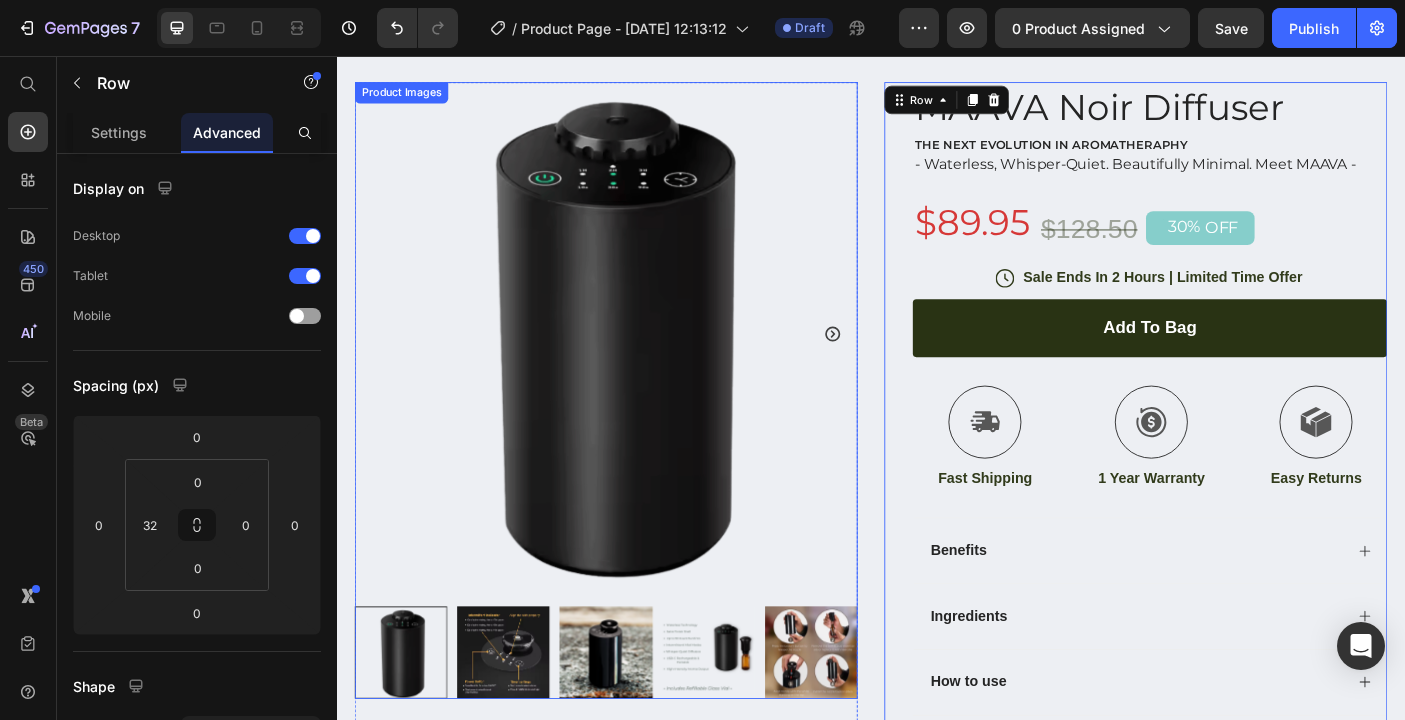 scroll, scrollTop: 33, scrollLeft: 0, axis: vertical 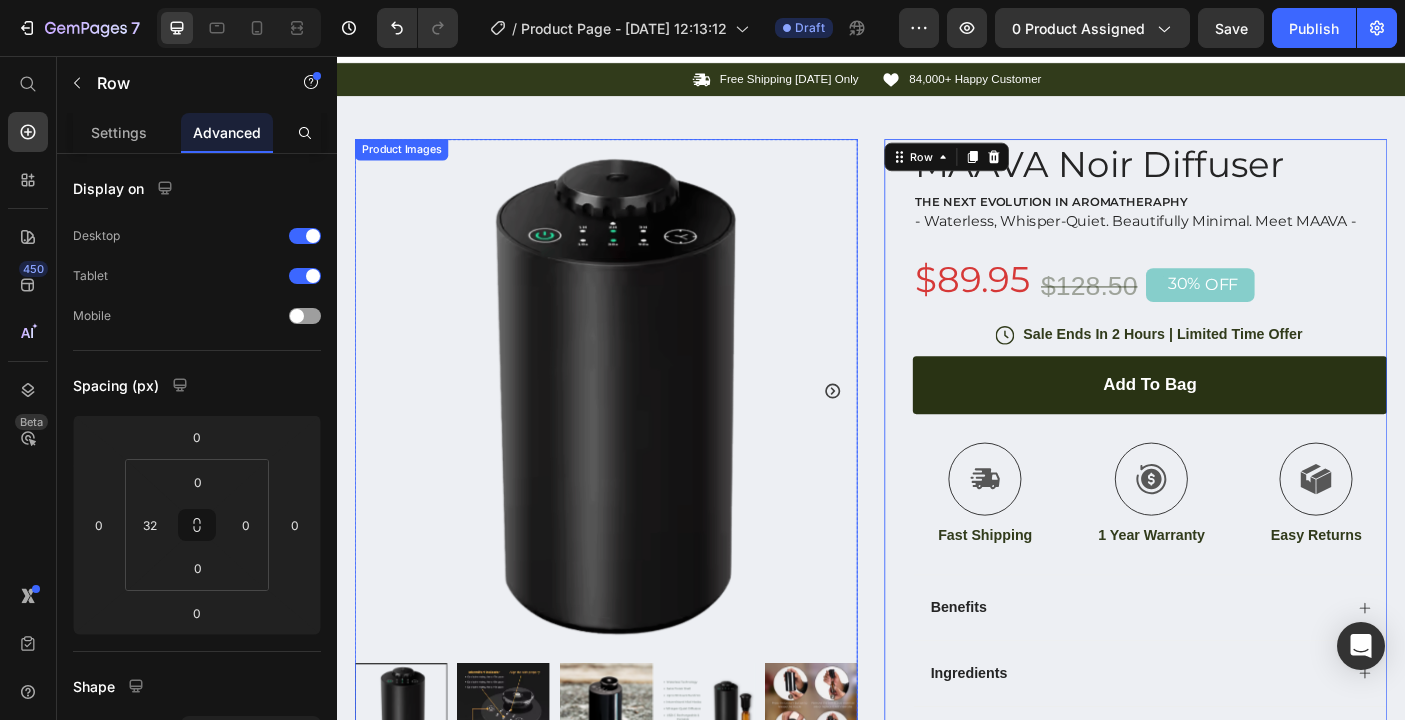 click at bounding box center [639, 790] 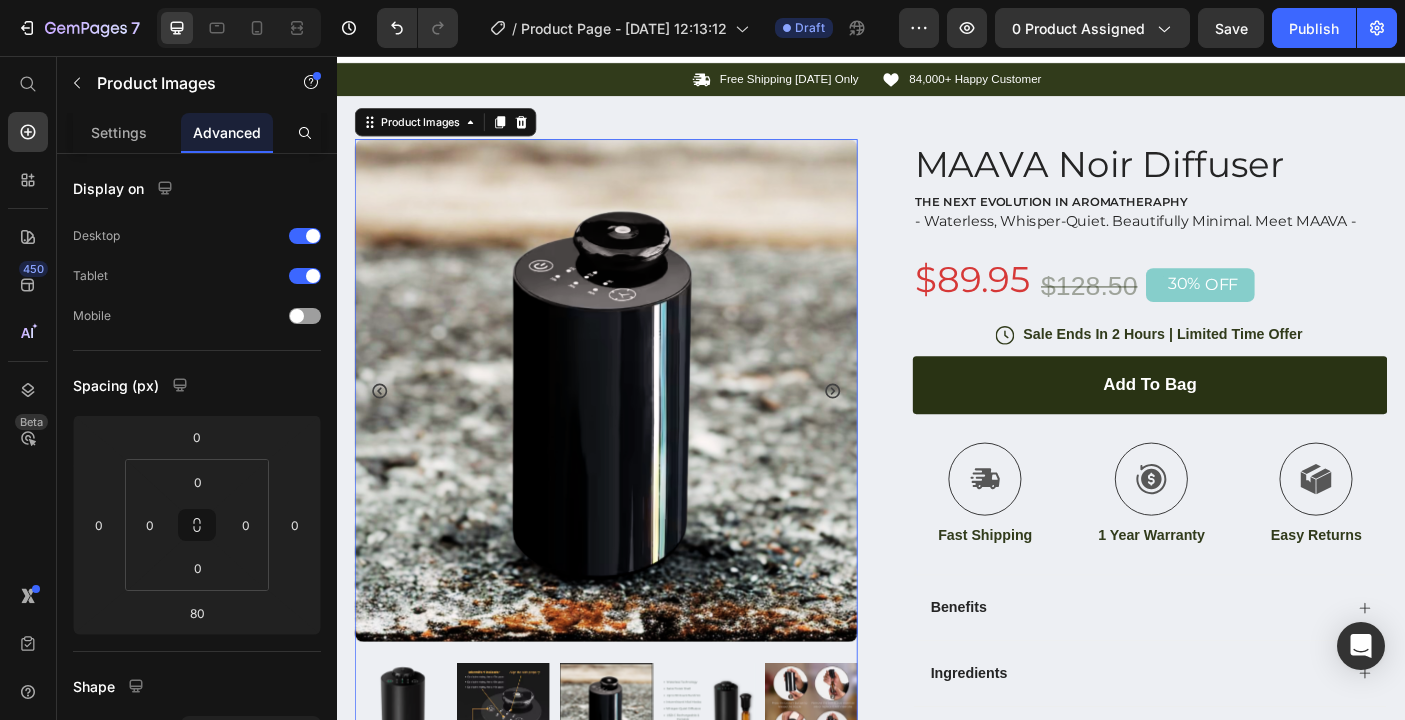 click at bounding box center [524, 790] 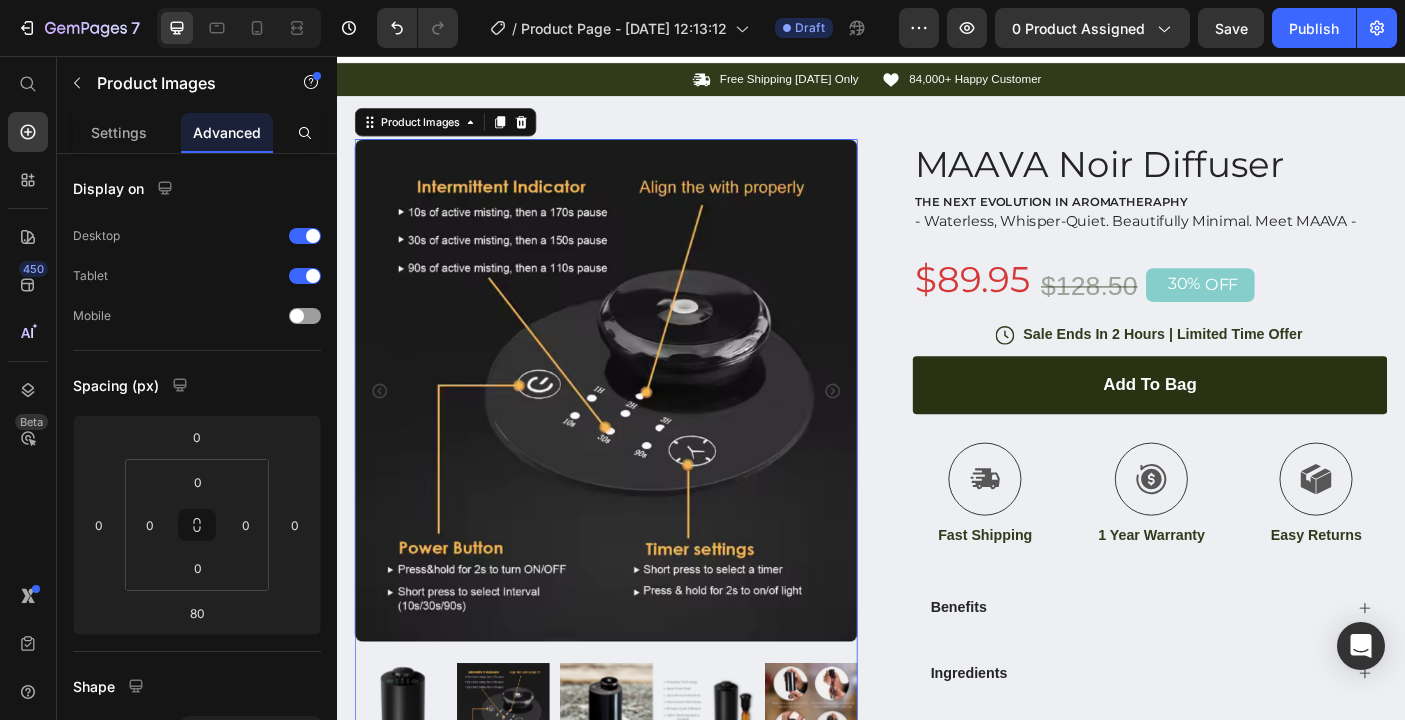 click at bounding box center (639, 790) 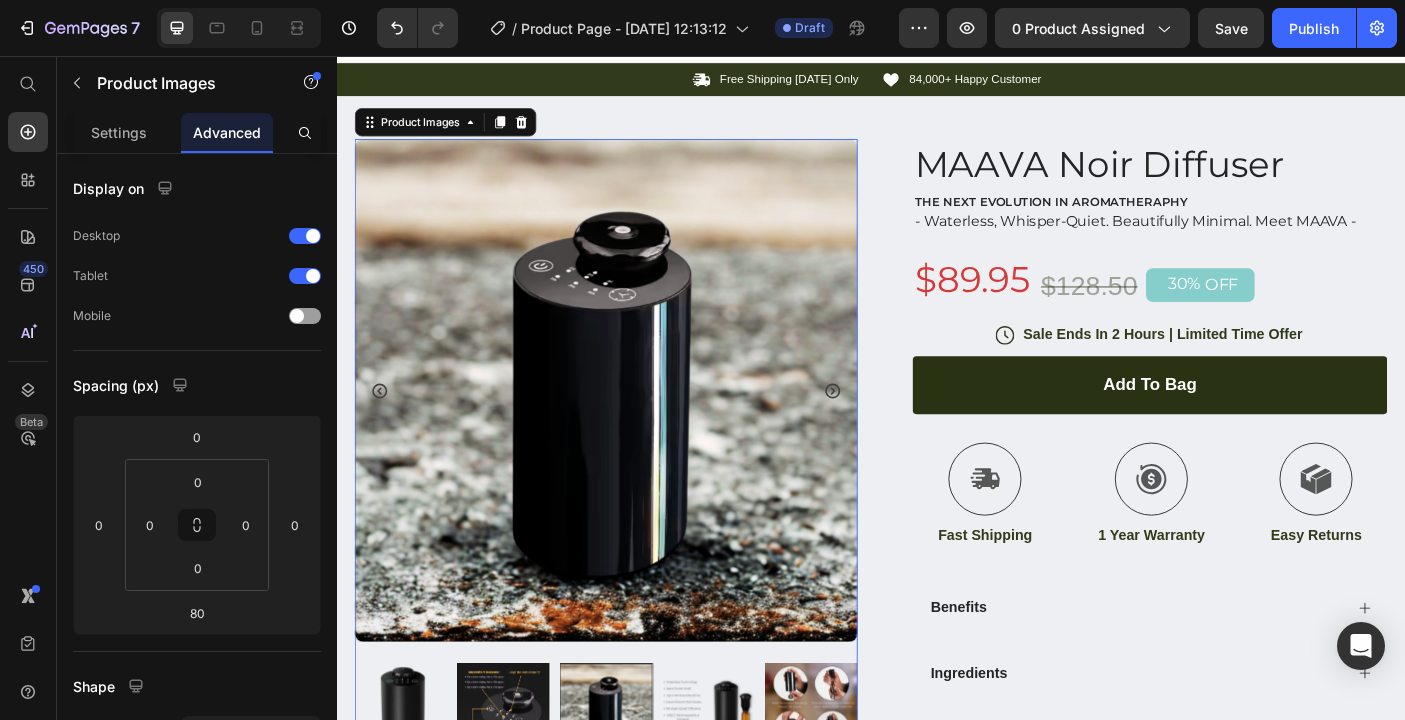click 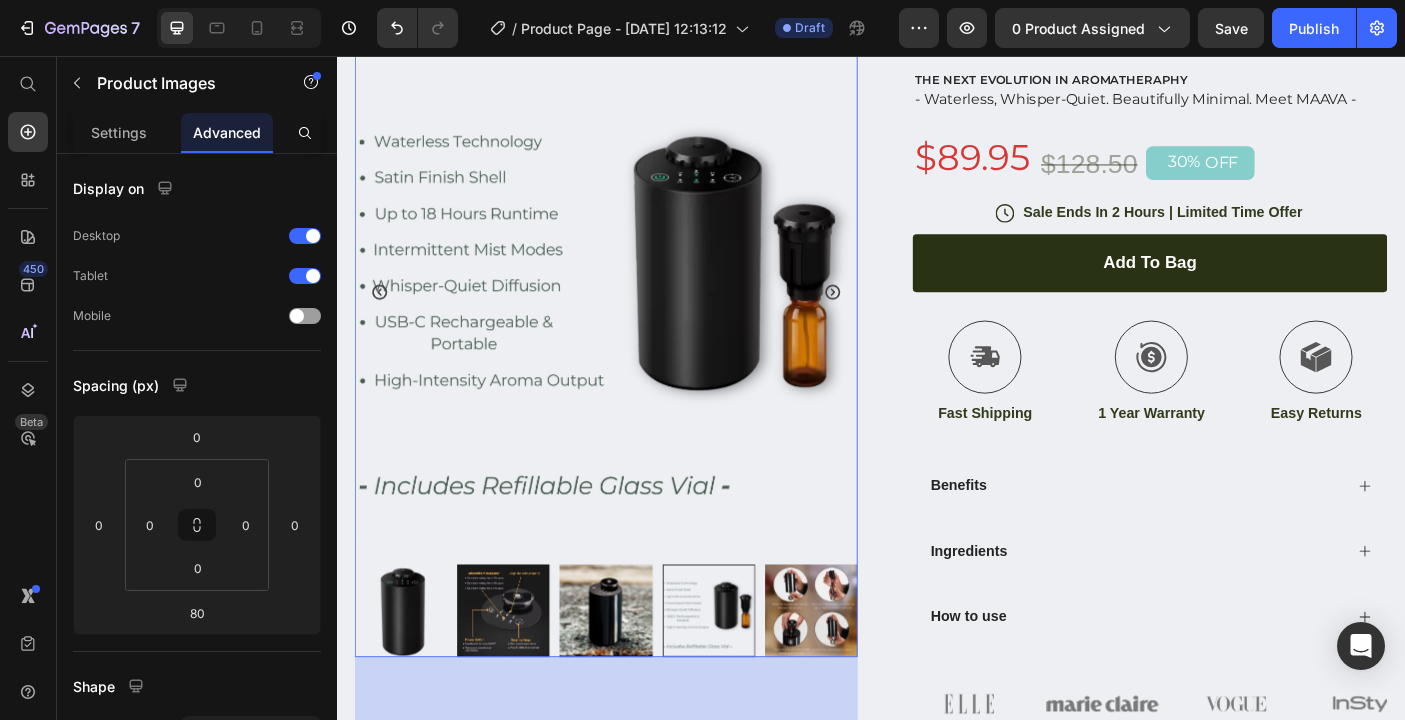 scroll, scrollTop: 130, scrollLeft: 0, axis: vertical 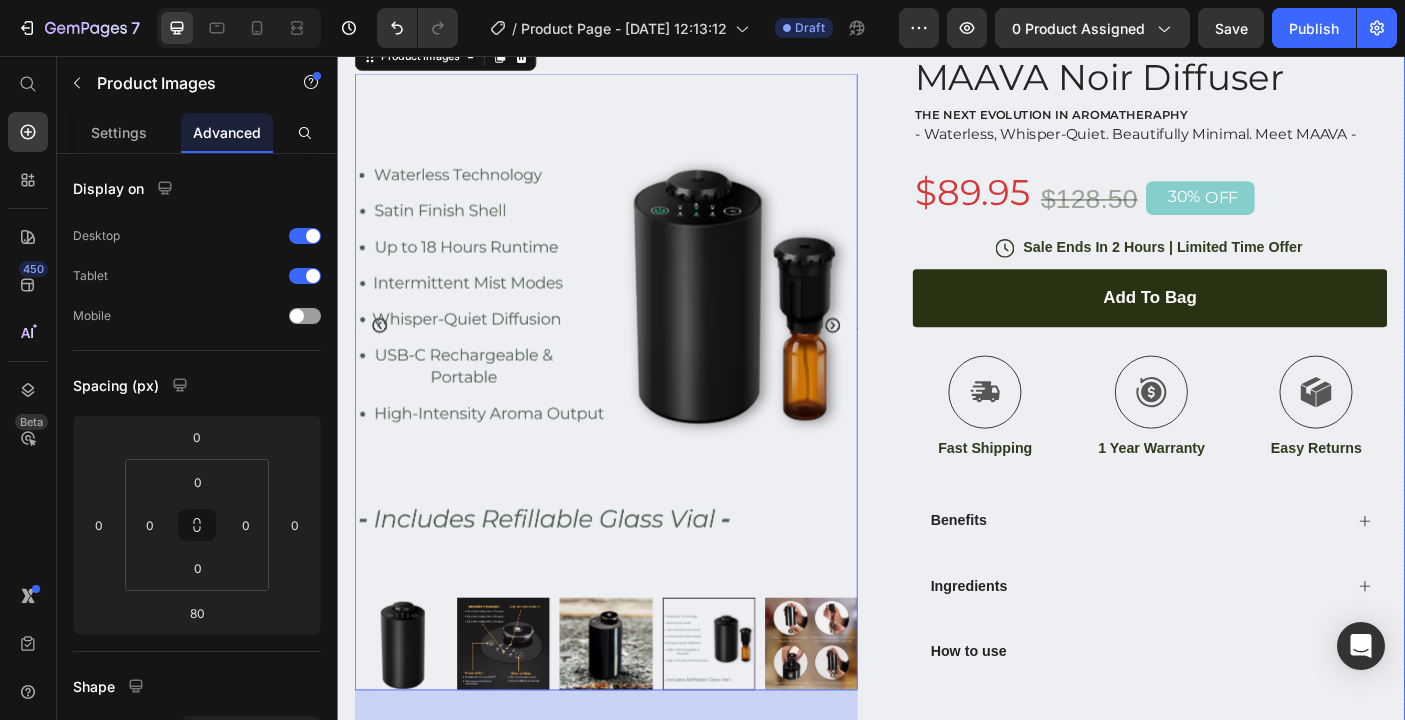 click on "Product Images   80 Row MAAVA Noir Diffuser Product Title THE NEXT EVOLUTION IN AROMATHERAPHY Text Block  - Waterless, Whisper-Quiet. Beautifully Minimal. Meet MAAVA - Text Block $89.95 Product Price $128.50 Product Price 30% OFF Discount Tag Row
Icon Sale Ends In 2 Hours | Limited Time Offer Text Block Row add to bag Add to Cart
Icon Fast Shipping Text Block
Icon 1 Year Warranty Text Block
Icon Easy Returns Text Block Row Image Icon Icon Icon Icon Icon Icon List “This skin cream is a game-changer! It has transformed my dry, lackluster skin into a hydrated and radiant complexion. I love how it absorbs quickly and leaves no greasy residue. Highly recommend” Text Block
Icon [PERSON_NAME] ([GEOGRAPHIC_DATA], [GEOGRAPHIC_DATA]) Text Block Row Row
Benefits
Ingredients
Image" at bounding box center [937, 427] 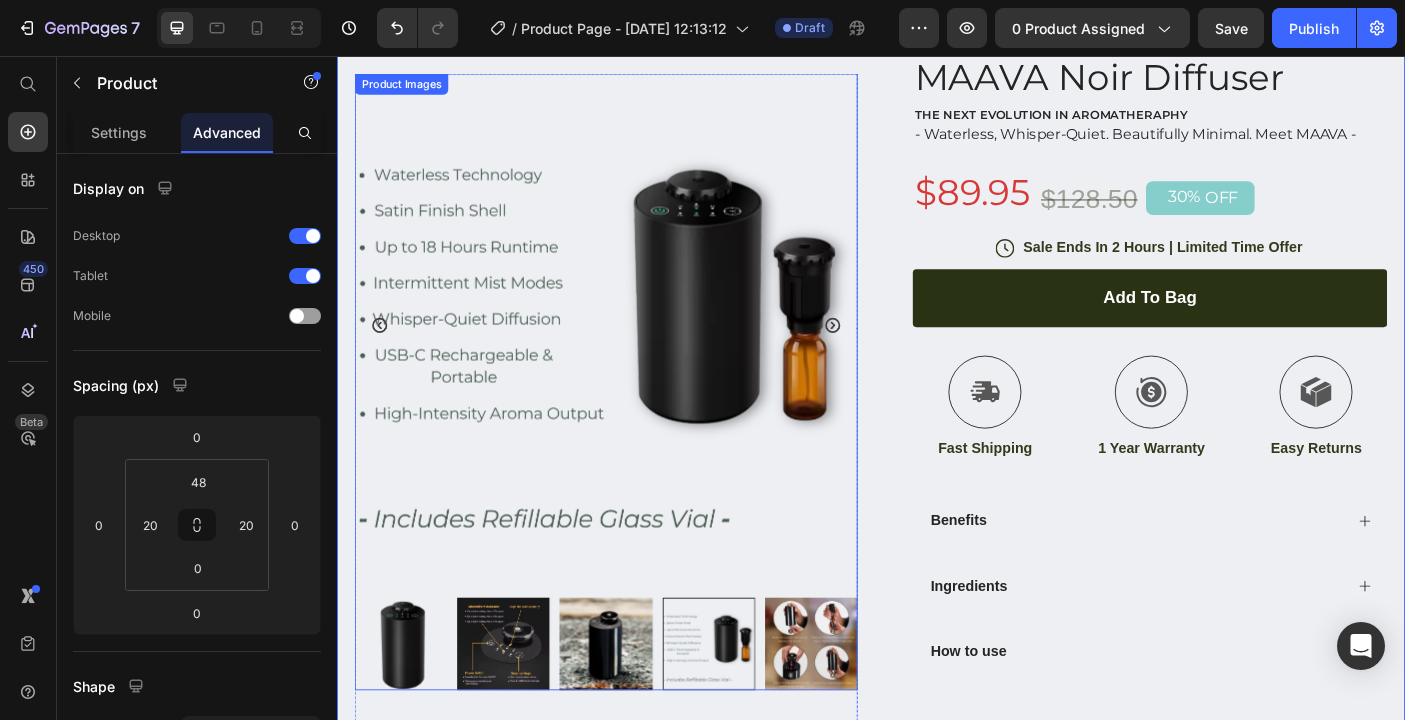 click at bounding box center (409, 717) 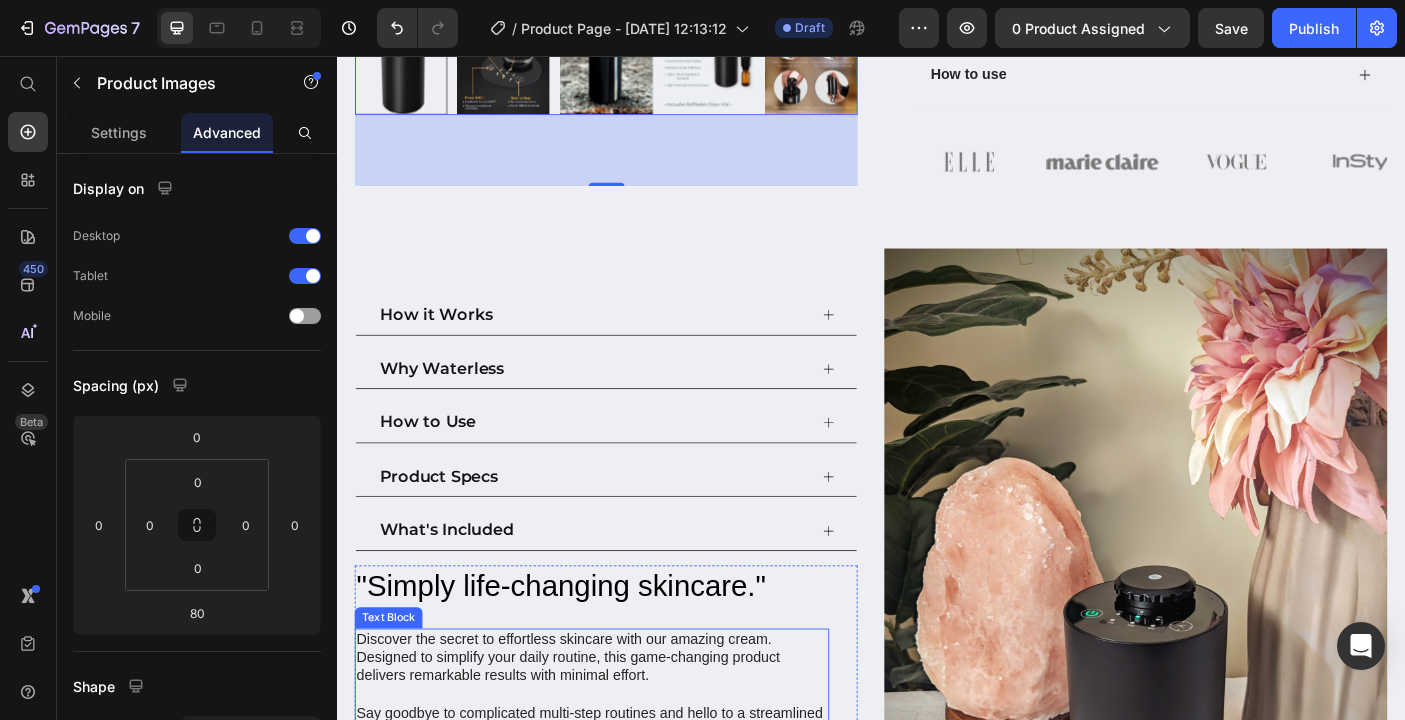 scroll, scrollTop: 837, scrollLeft: 0, axis: vertical 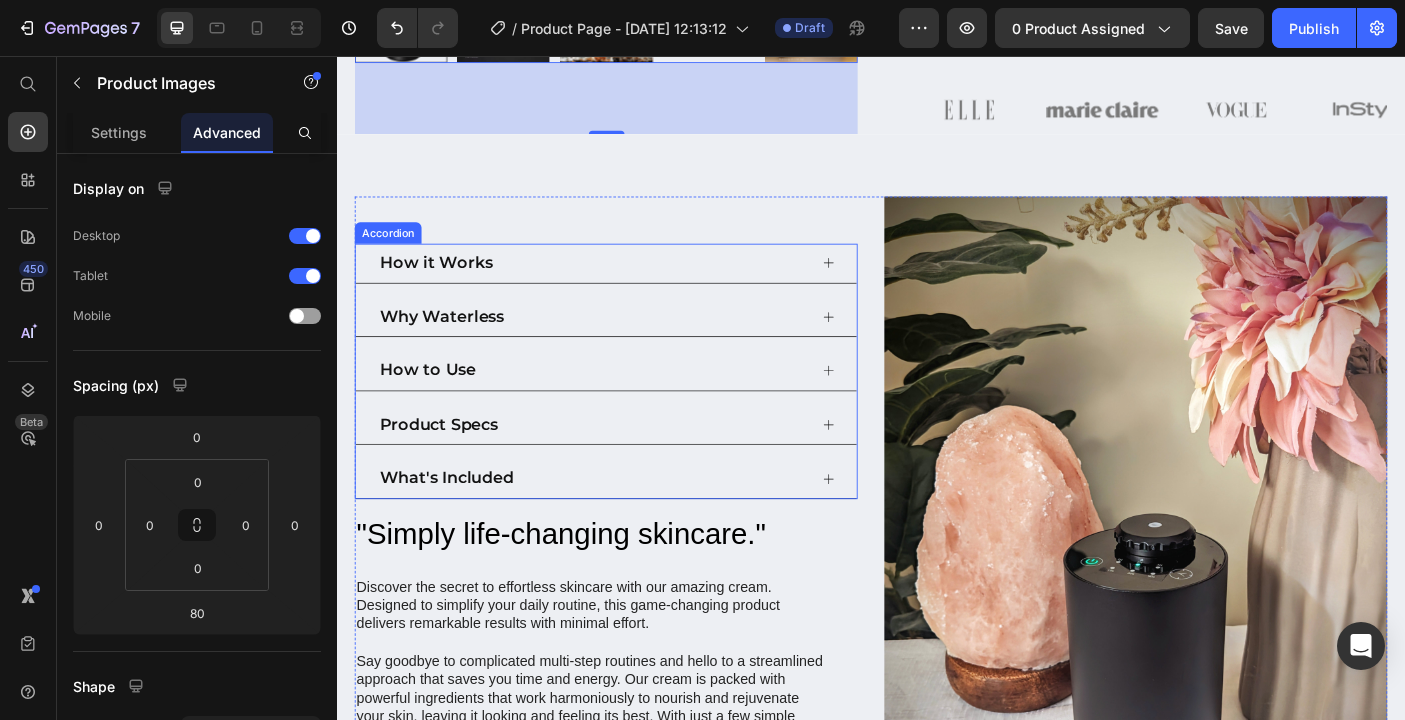 click on "What's Included" at bounding box center [624, 531] 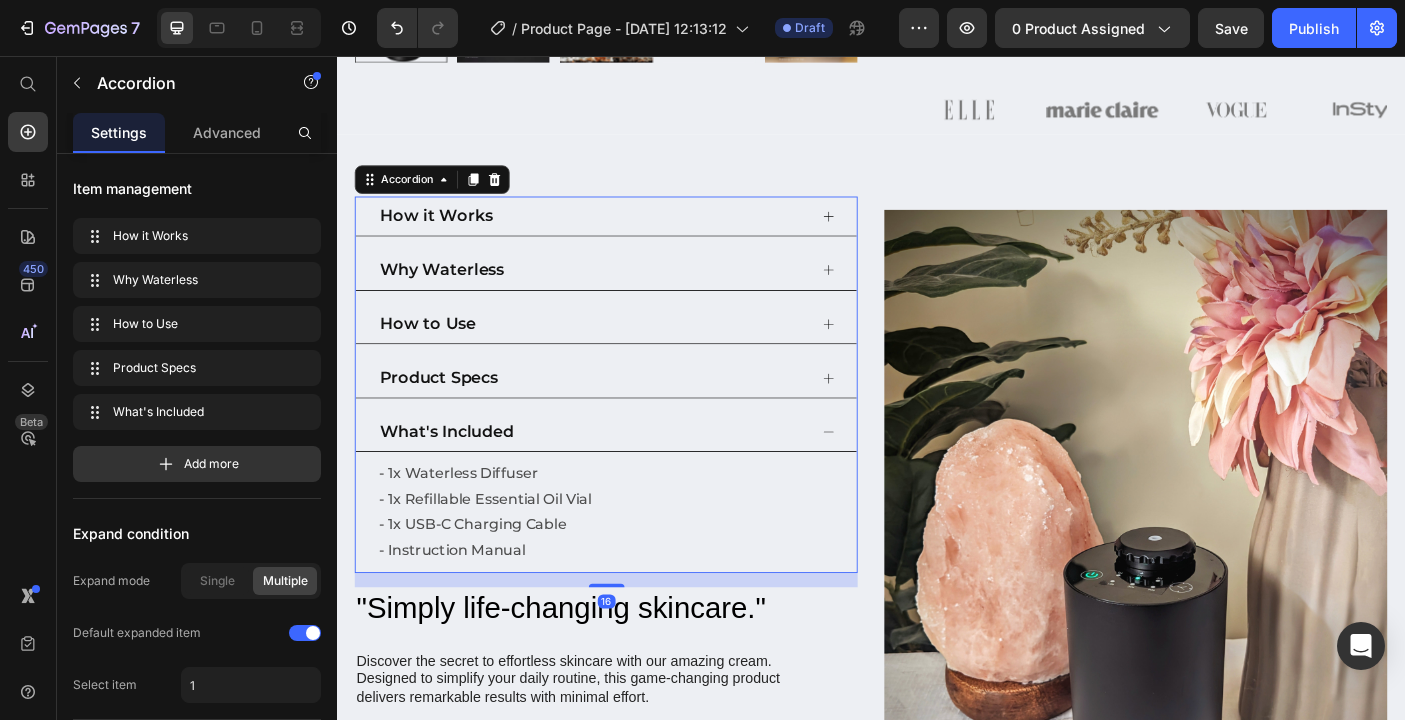 click 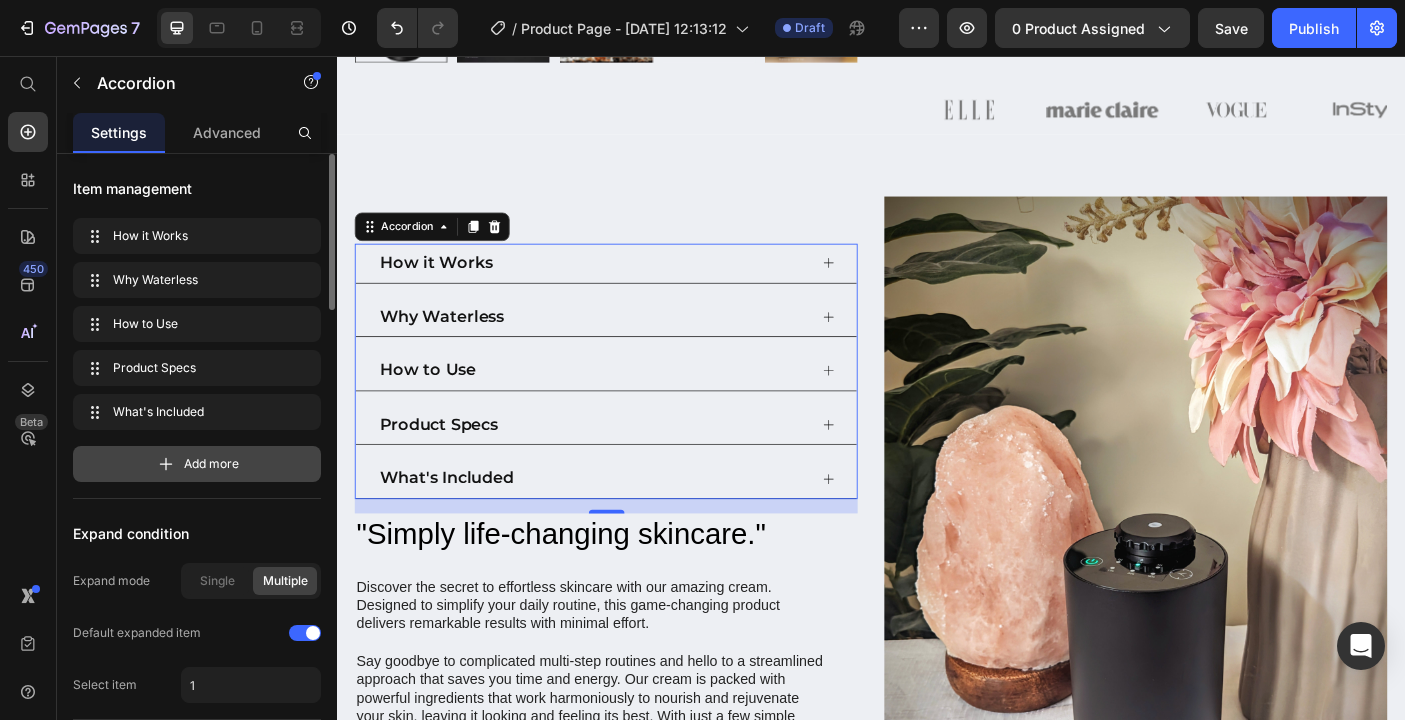 click on "Add more" at bounding box center (211, 464) 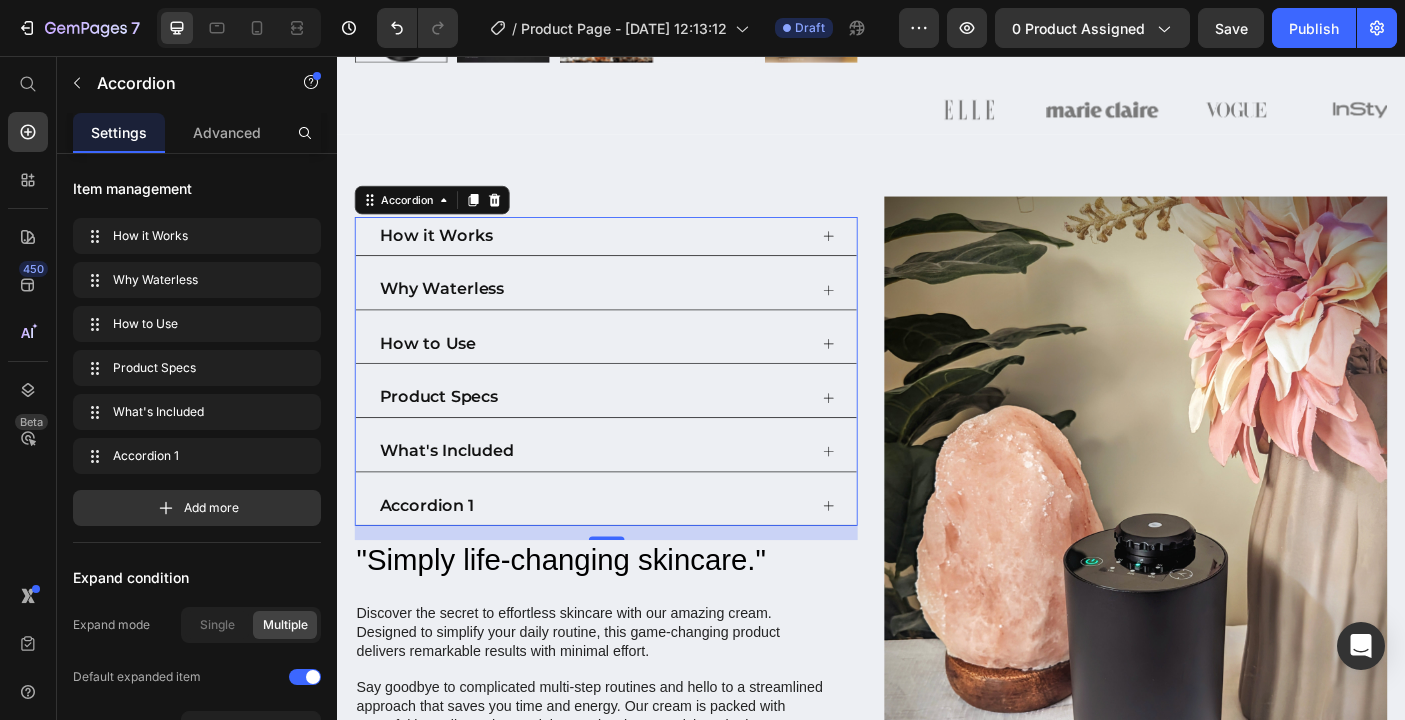 click on "Accordion 1" at bounding box center (438, 562) 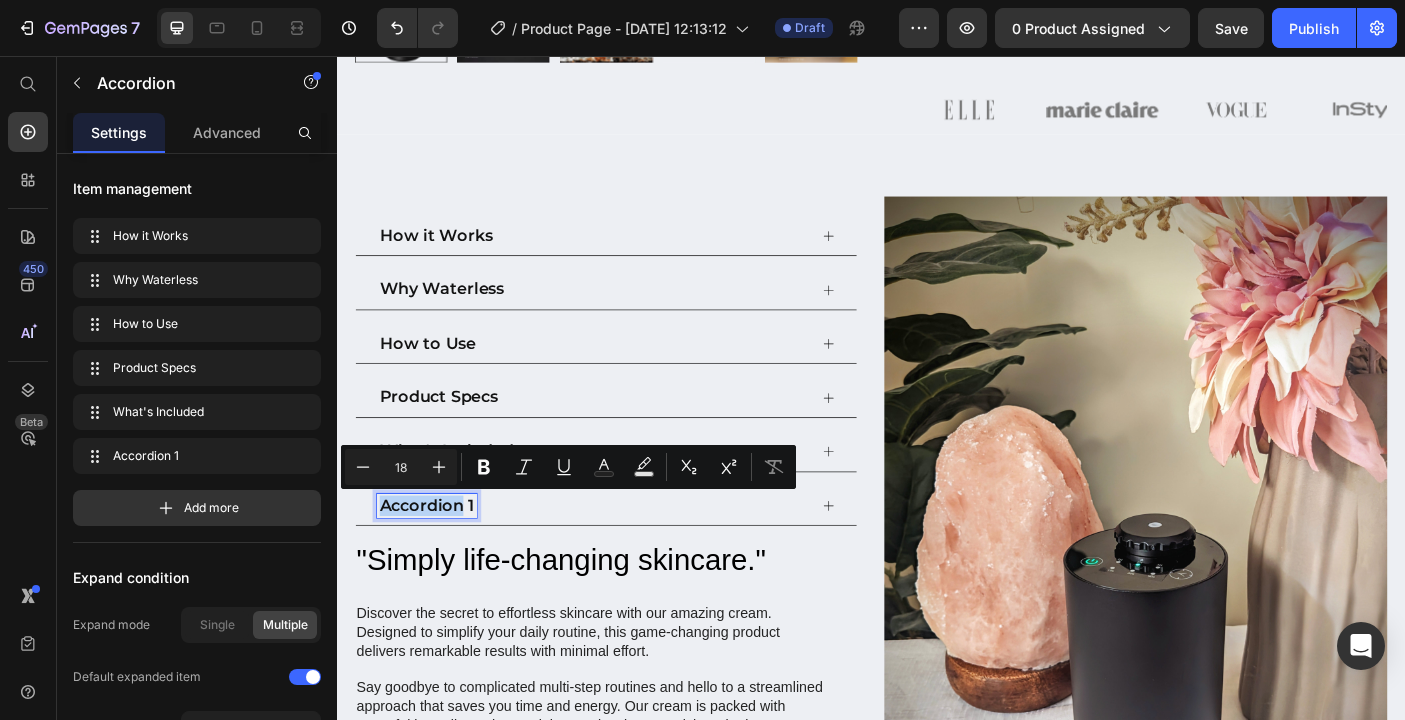 click on "Accordion 1" at bounding box center [438, 562] 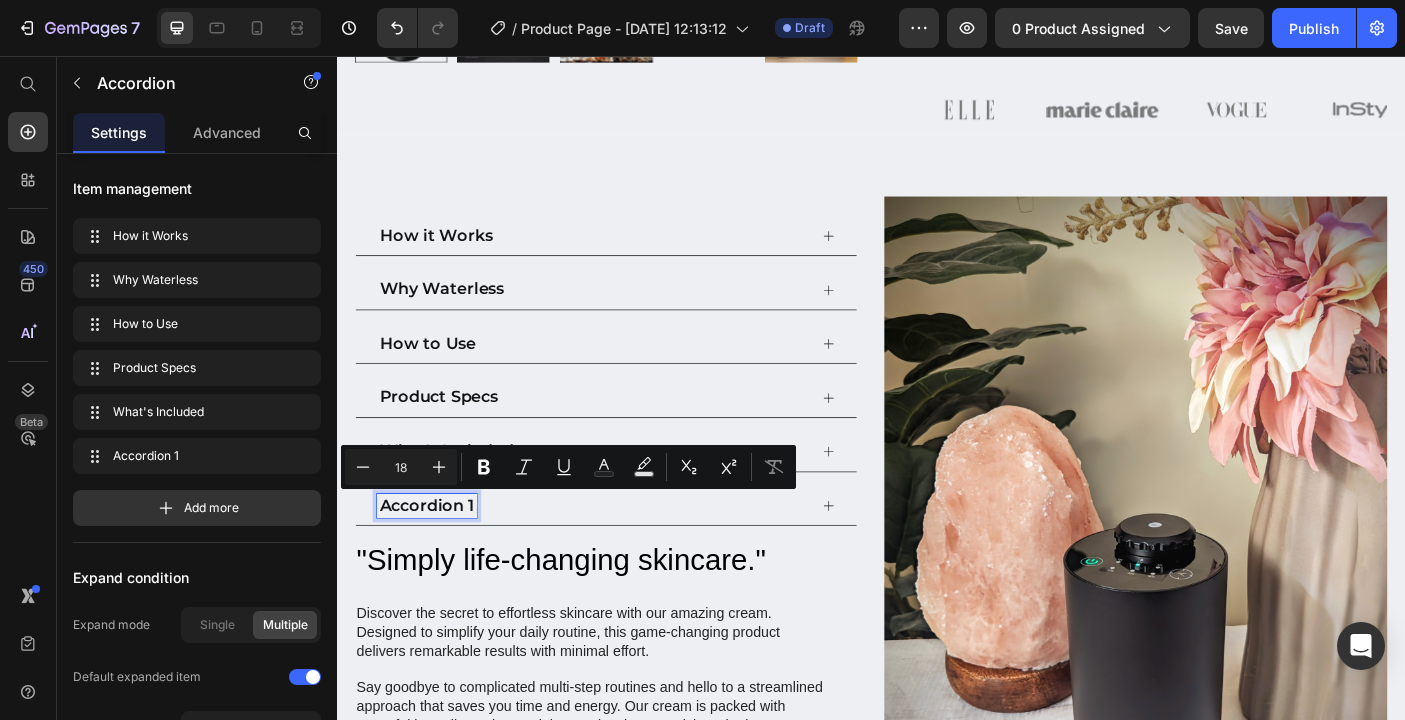 click on "Accordion 1" at bounding box center (438, 562) 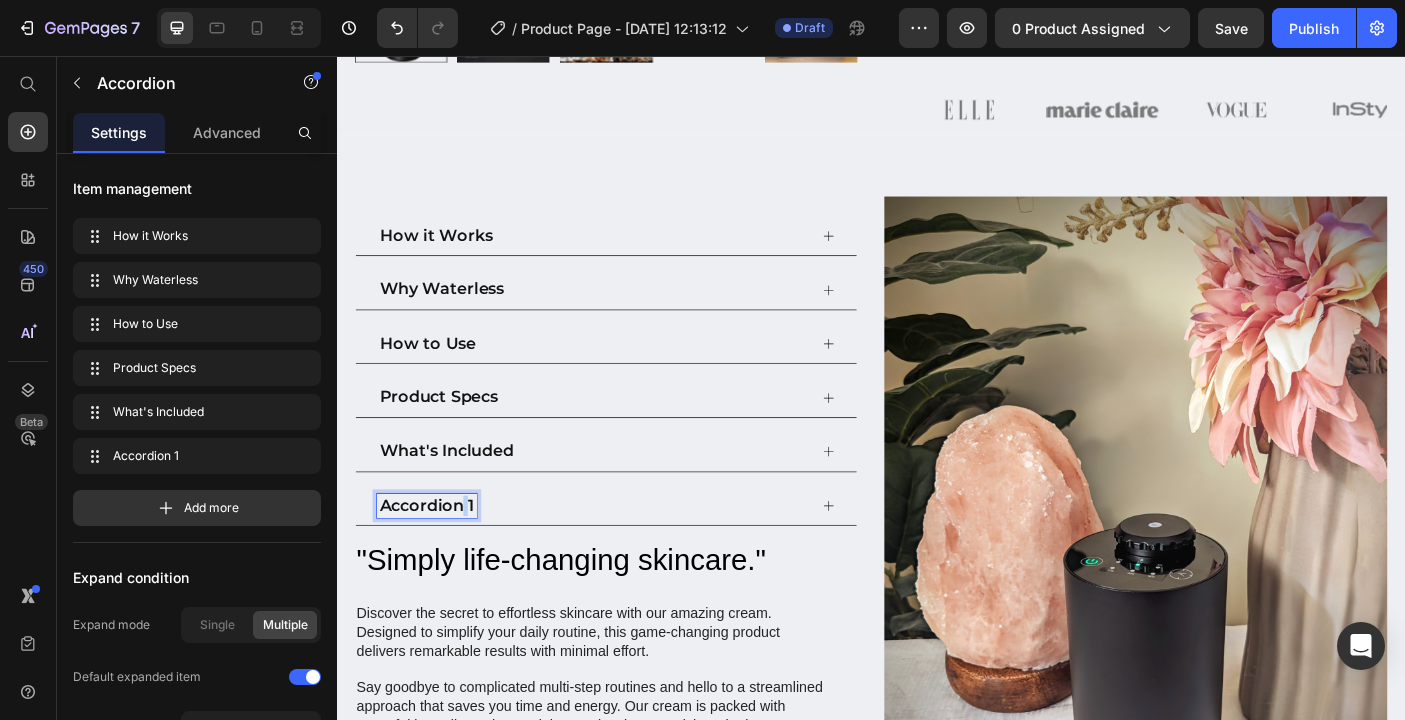 click on "Accordion 1" at bounding box center (438, 562) 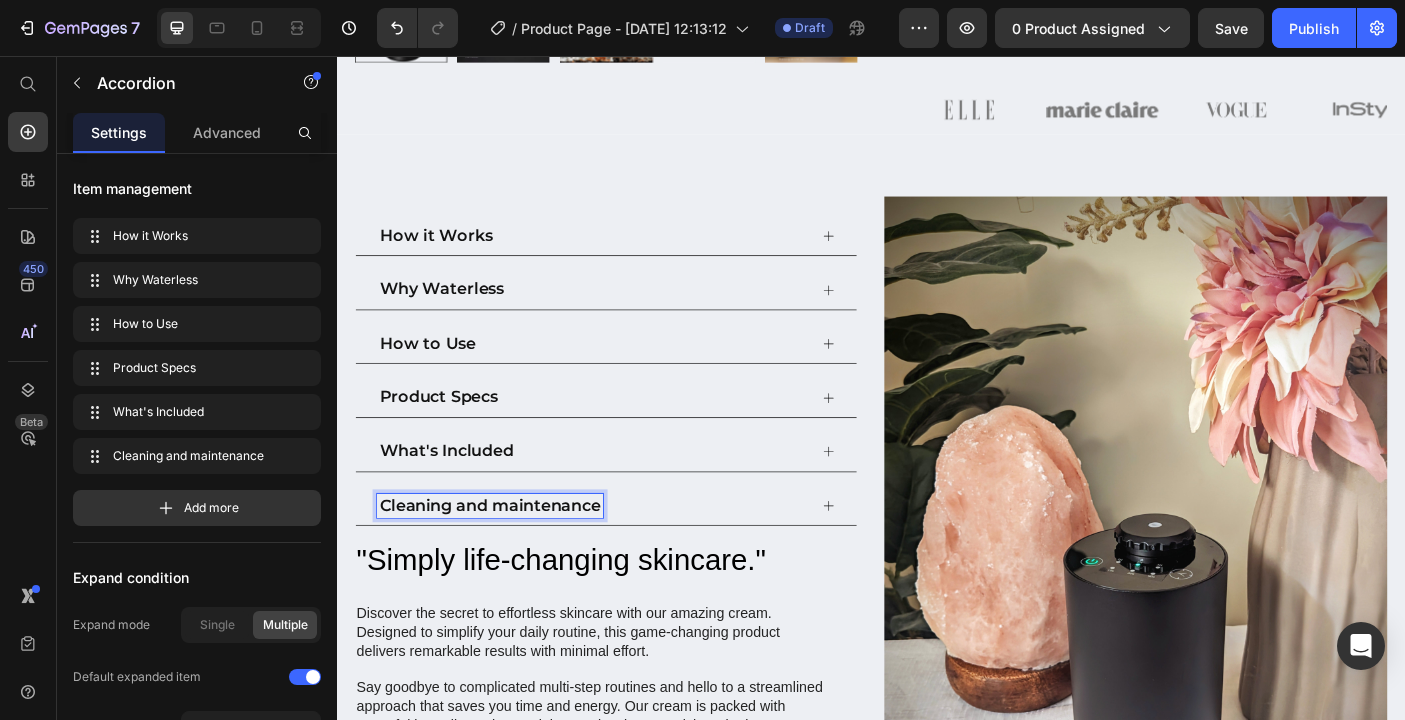 click on "Cleaning and maintenance" at bounding box center [509, 562] 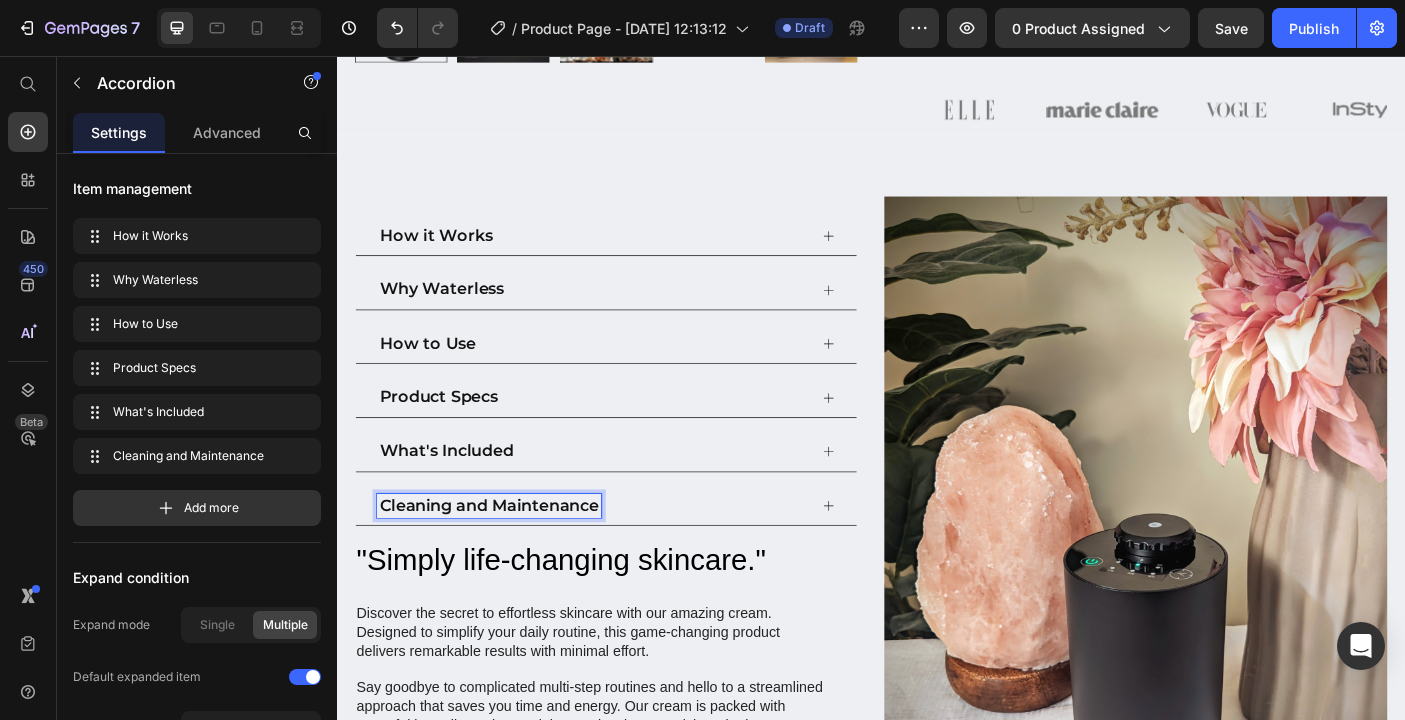 click on "Cleaning and Maintenance" at bounding box center (639, 562) 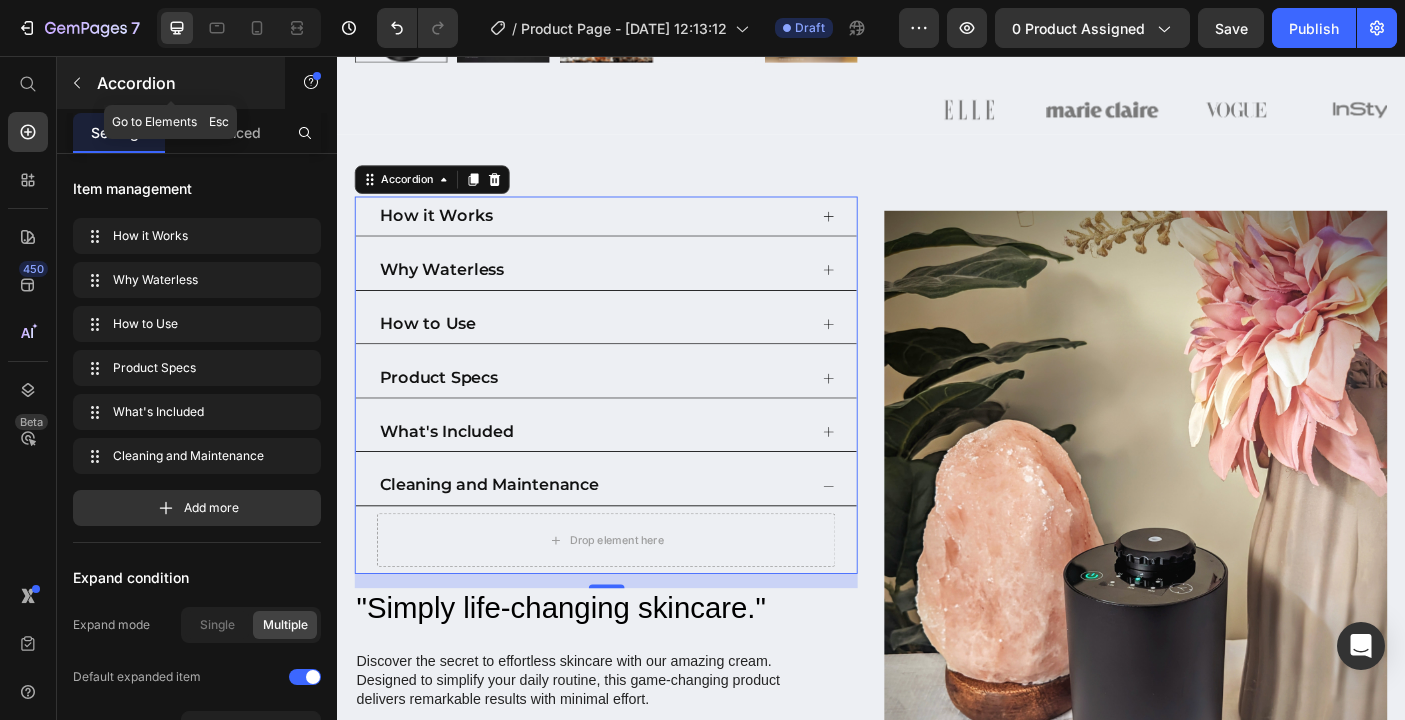 click on "Accordion" at bounding box center (182, 83) 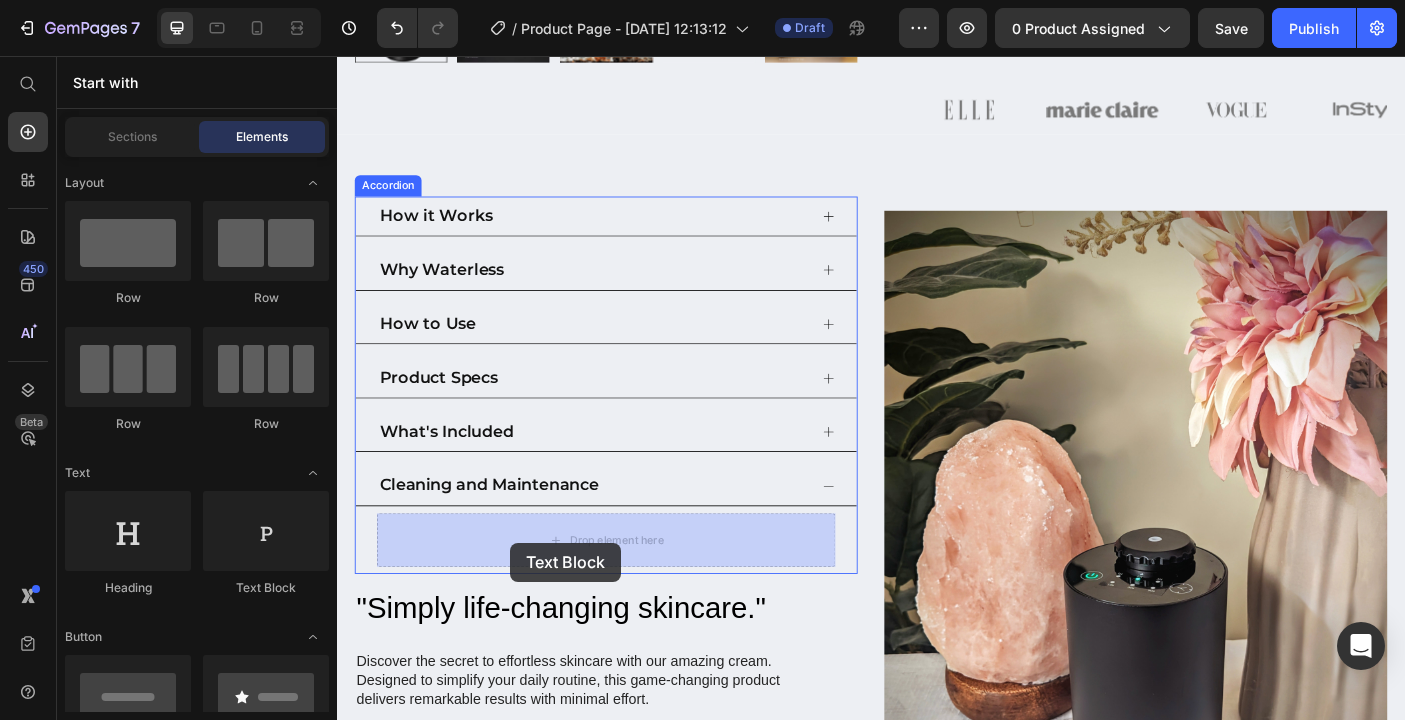 drag, startPoint x: 588, startPoint y: 606, endPoint x: 412, endPoint y: 611, distance: 176.07101 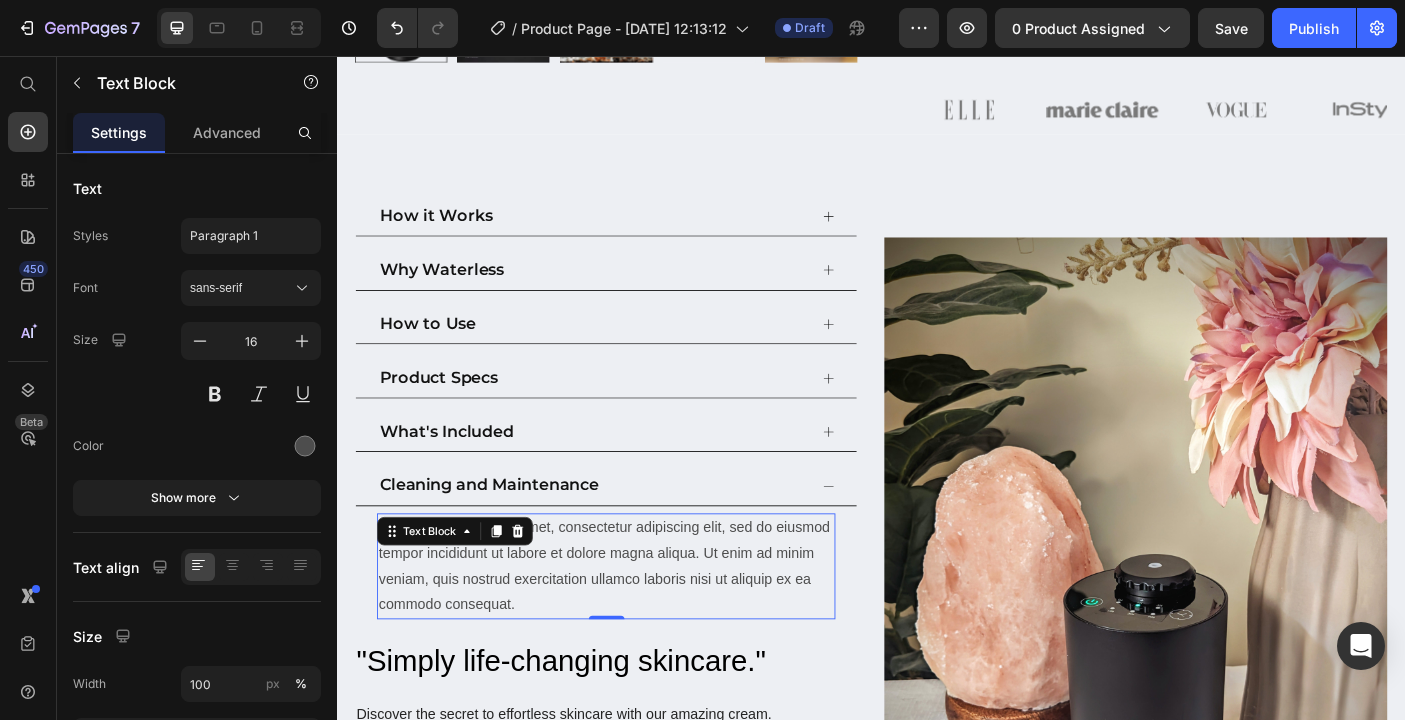 click on "Lorem ipsum dolor sit amet, consectetur adipiscing elit, sed do eiusmod tempor incididunt ut labore et dolore magna aliqua. Ut enim ad minim veniam, quis nostrud exercitation ullamco laboris nisi ut aliquip ex ea commodo consequat." at bounding box center (639, 629) 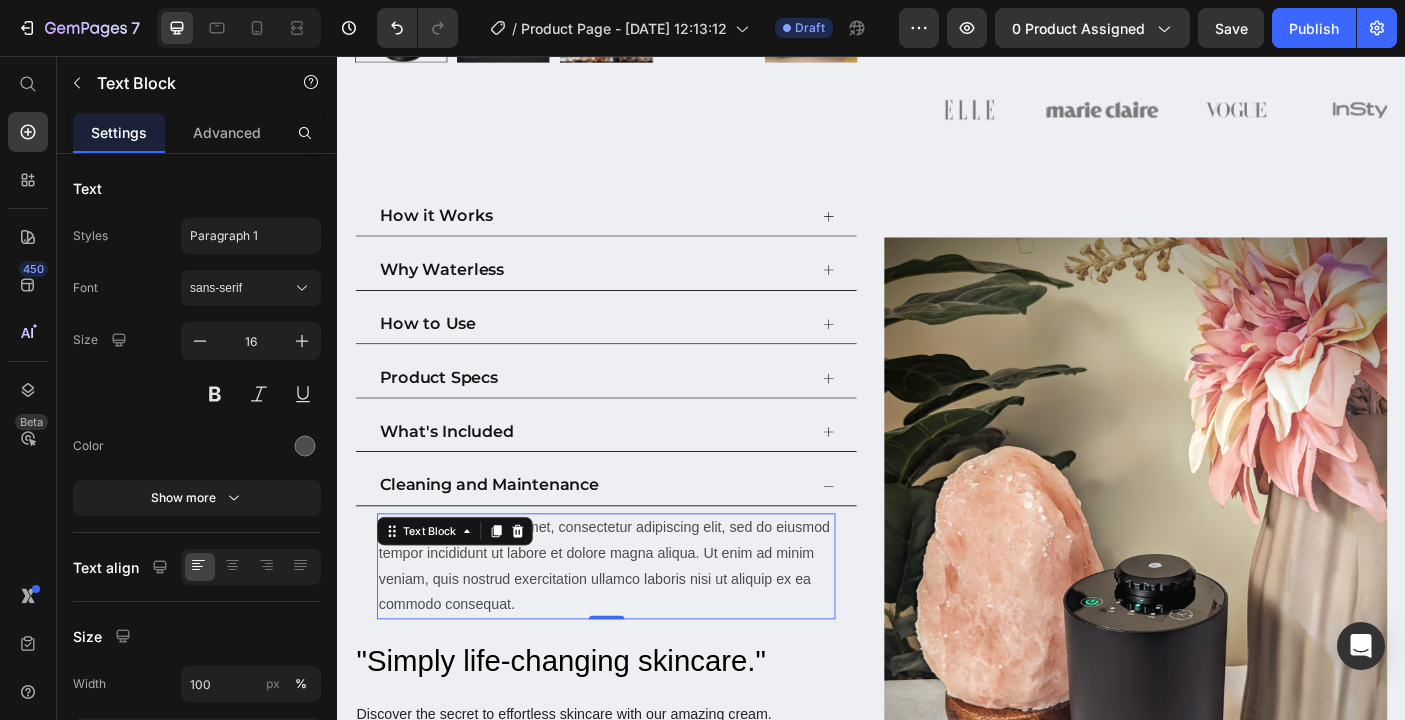 click on "Lorem ipsum dolor sit amet, consectetur adipiscing elit, sed do eiusmod tempor incididunt ut labore et dolore magna aliqua. Ut enim ad minim veniam, quis nostrud exercitation ullamco laboris nisi ut aliquip ex ea commodo consequat." at bounding box center (639, 629) 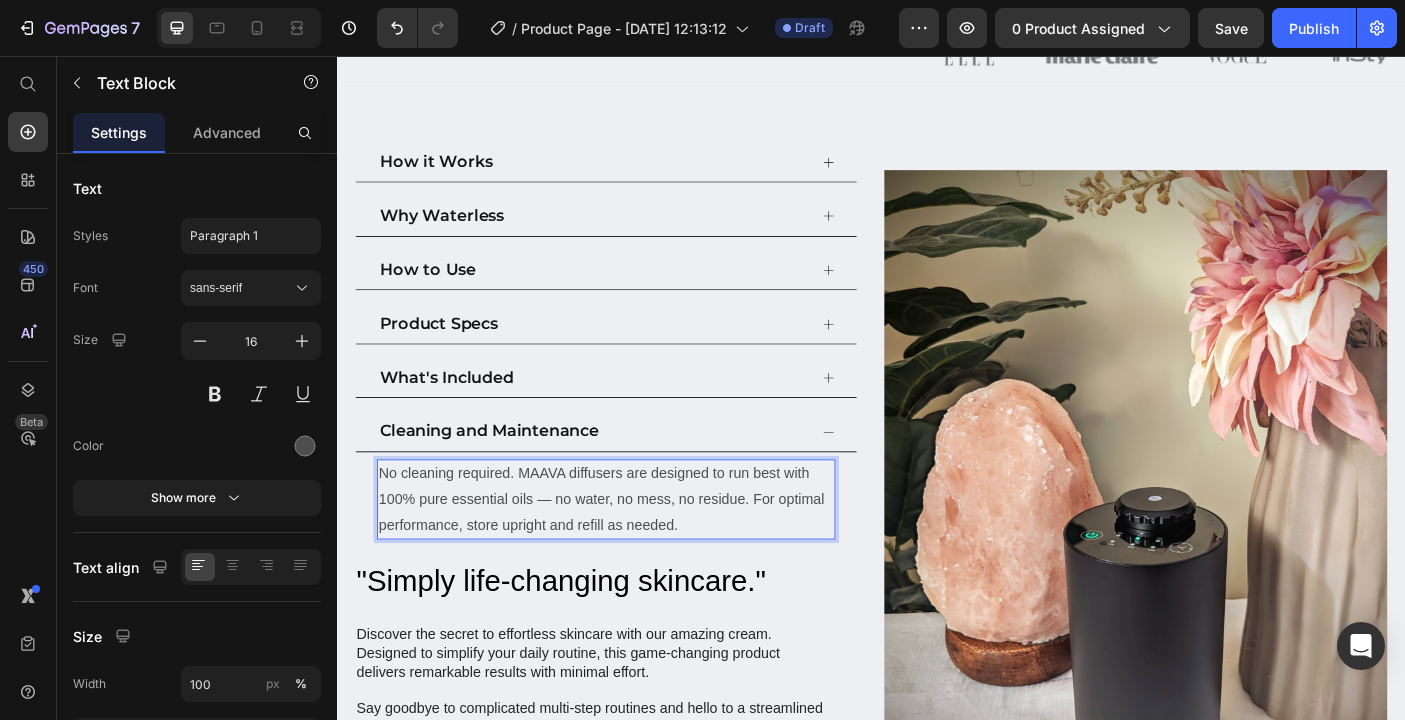 scroll, scrollTop: 902, scrollLeft: 0, axis: vertical 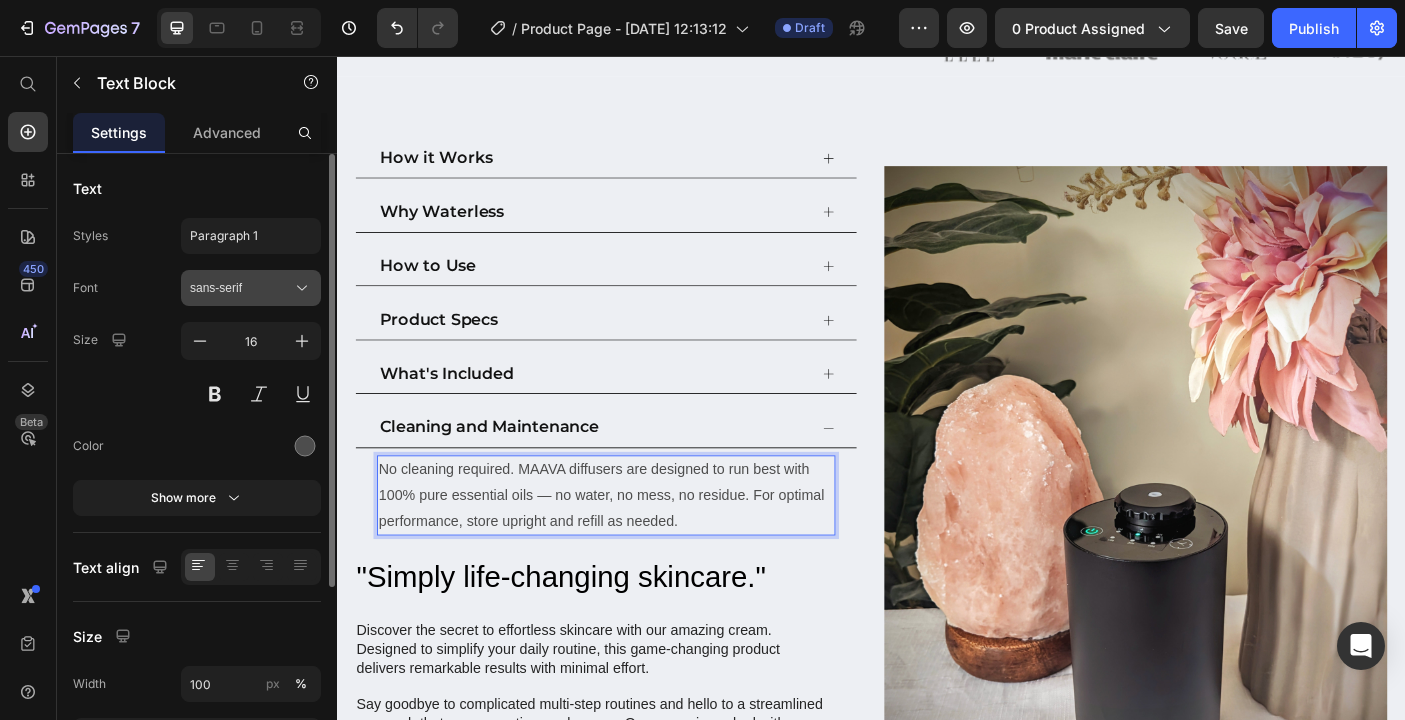 click 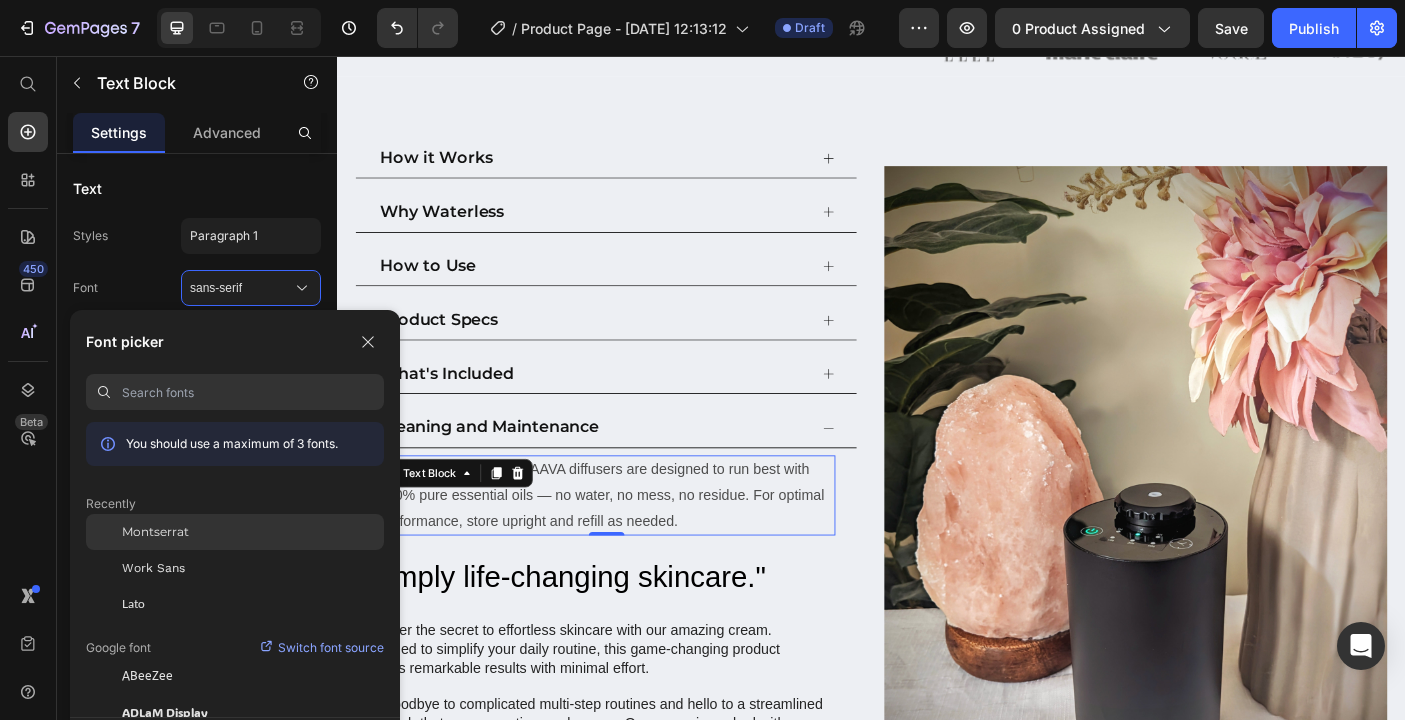 click on "Montserrat" at bounding box center [155, 532] 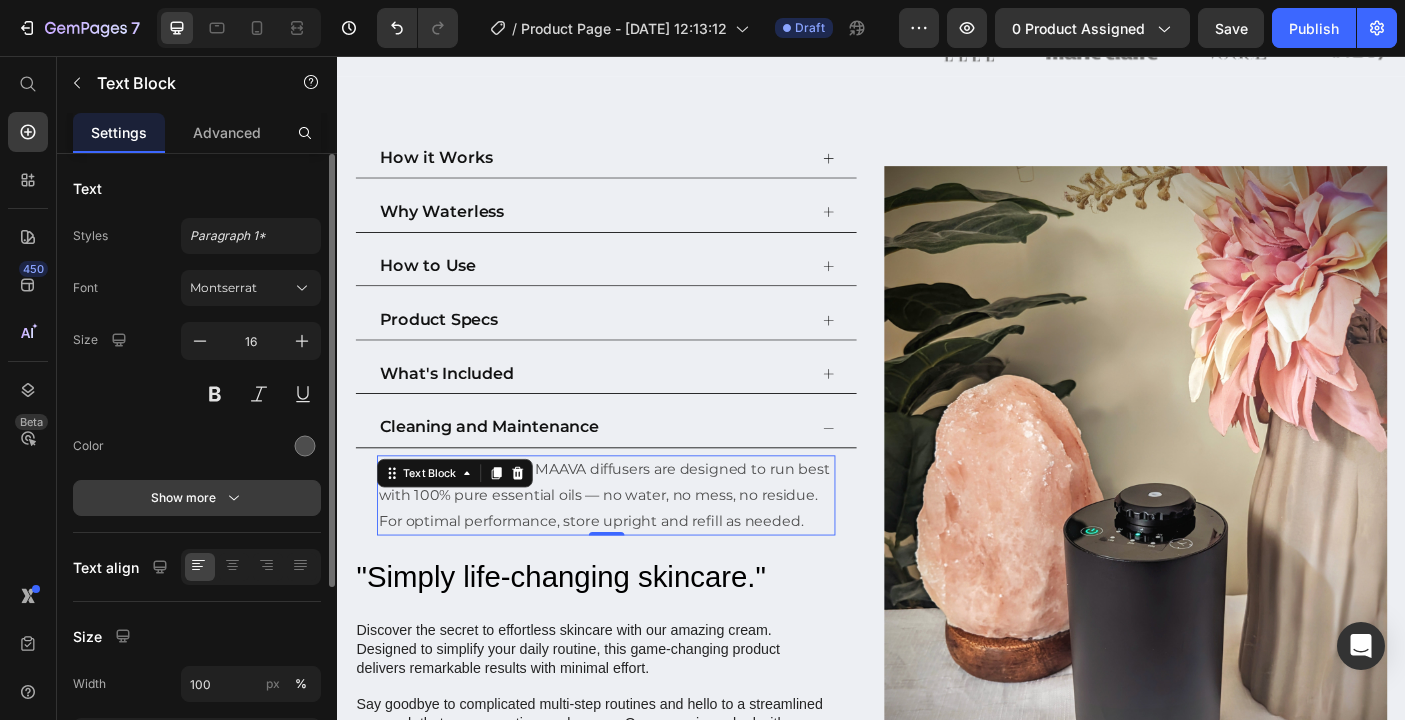 click on "Show more" at bounding box center [197, 498] 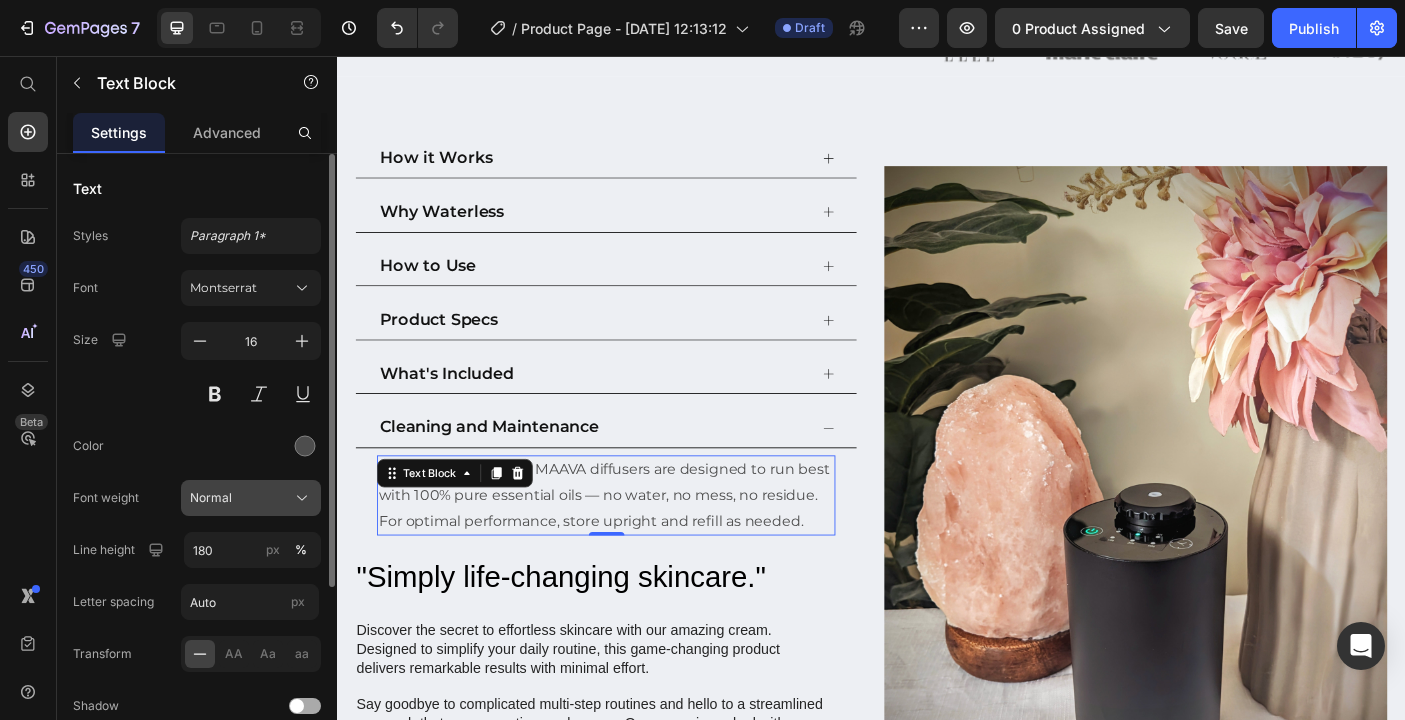 click on "Normal" 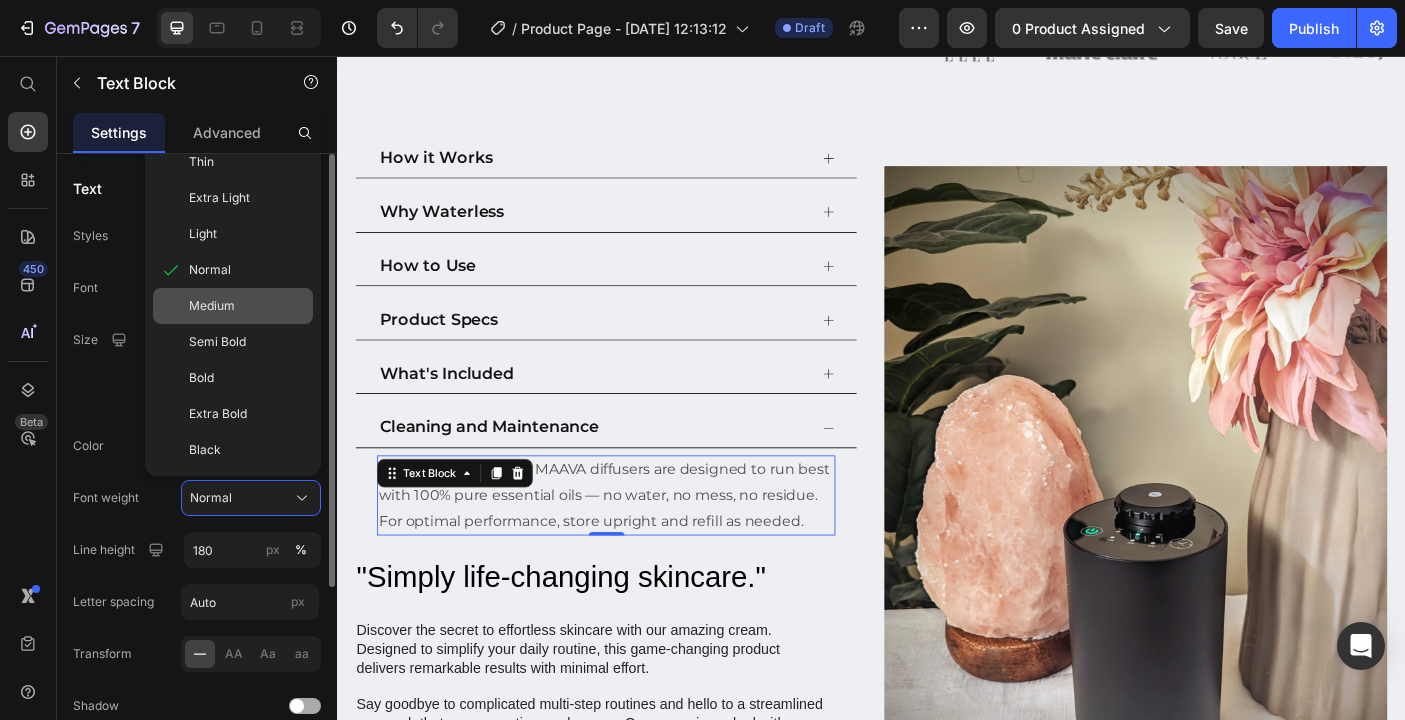 click on "Medium" 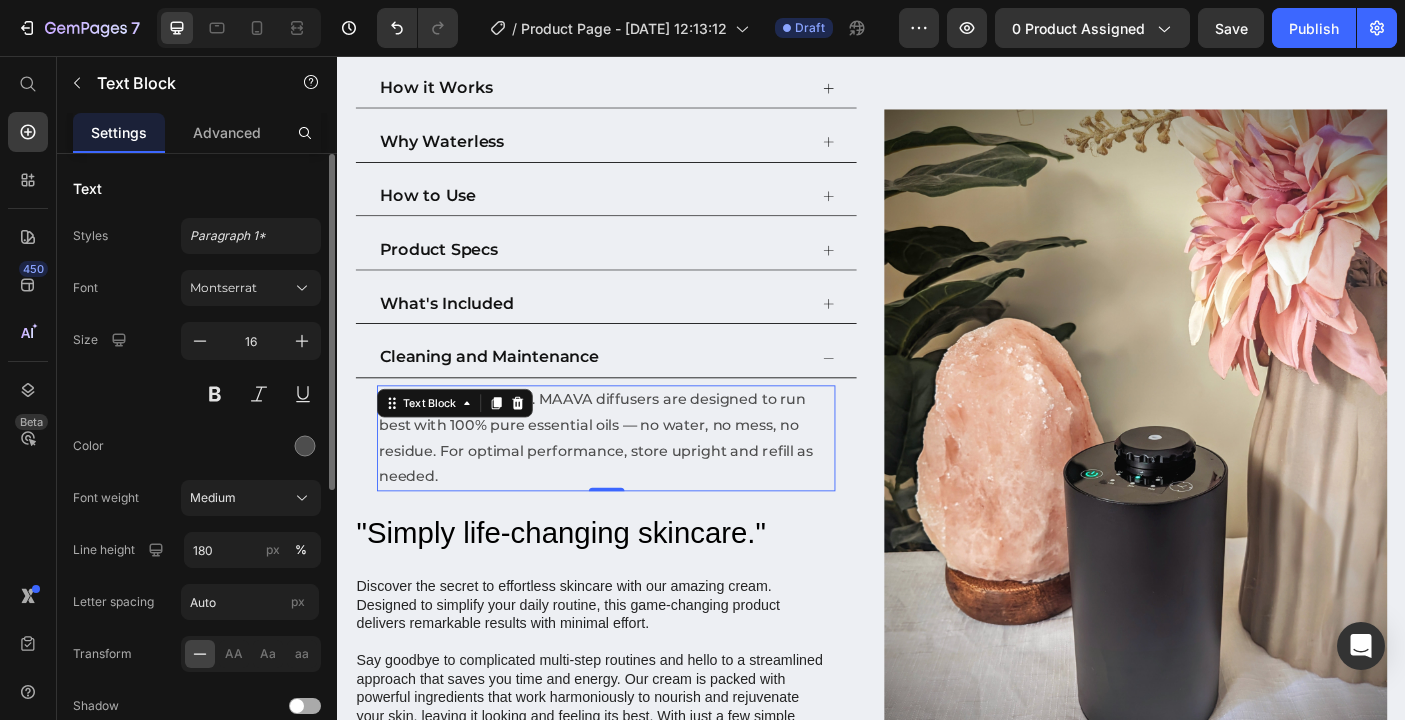 scroll, scrollTop: 1007, scrollLeft: 0, axis: vertical 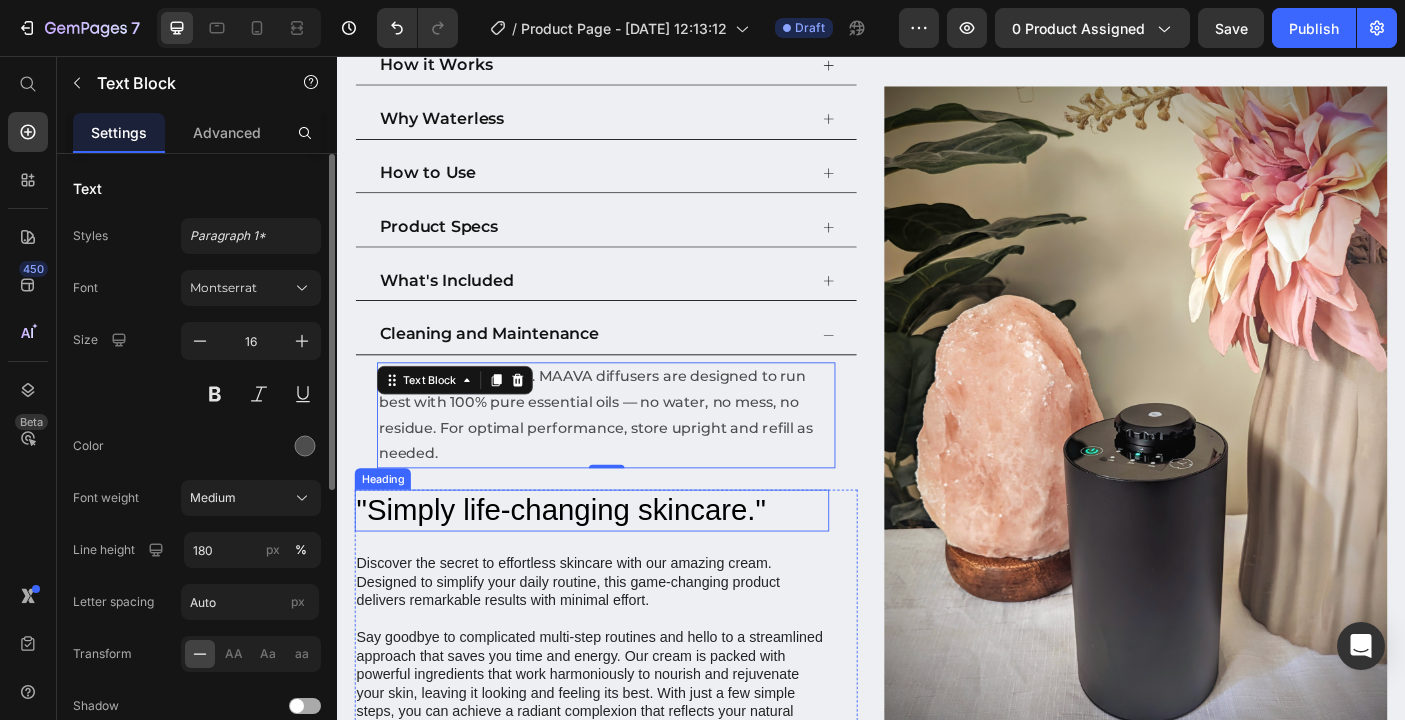 click on ""Simply life-changing skincare."" at bounding box center (623, 566) 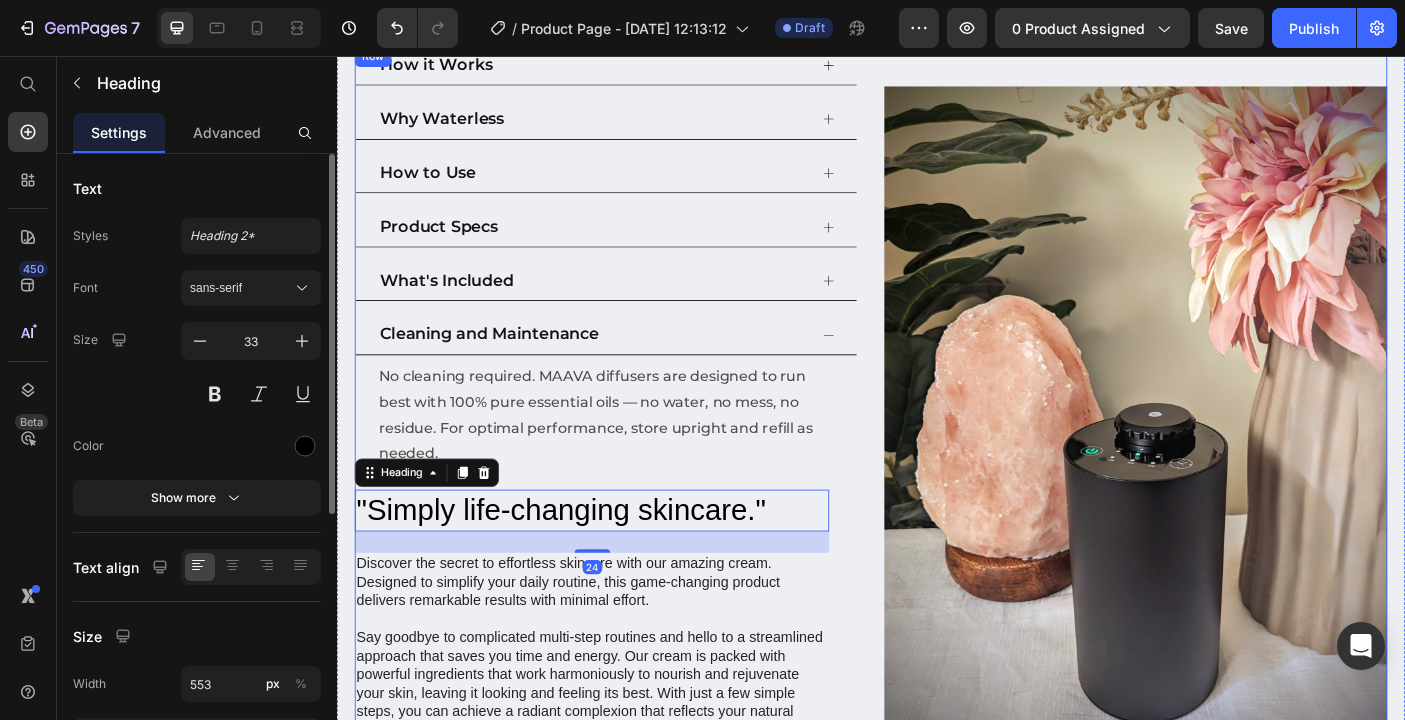 click on "How it Works
Why Waterless
How to Use
Product Specs
What's Included
Cleaning and Maintenance No cleaning required. MAAVA diffusers are designed to run best with 100% pure essential oils — no water, no mess, no residue. For optimal performance, store upright and refill as needed. Text Block Accordion "Simply life-changing skincare." Heading   24 Discover the secret to effortless skincare with our amazing cream. Designed to simplify your daily routine, this game-changing product delivers remarkable results with minimal effort.     Try our cream today and embrace the simplicity of beautiful skin. Text Block Row" at bounding box center [639, 466] 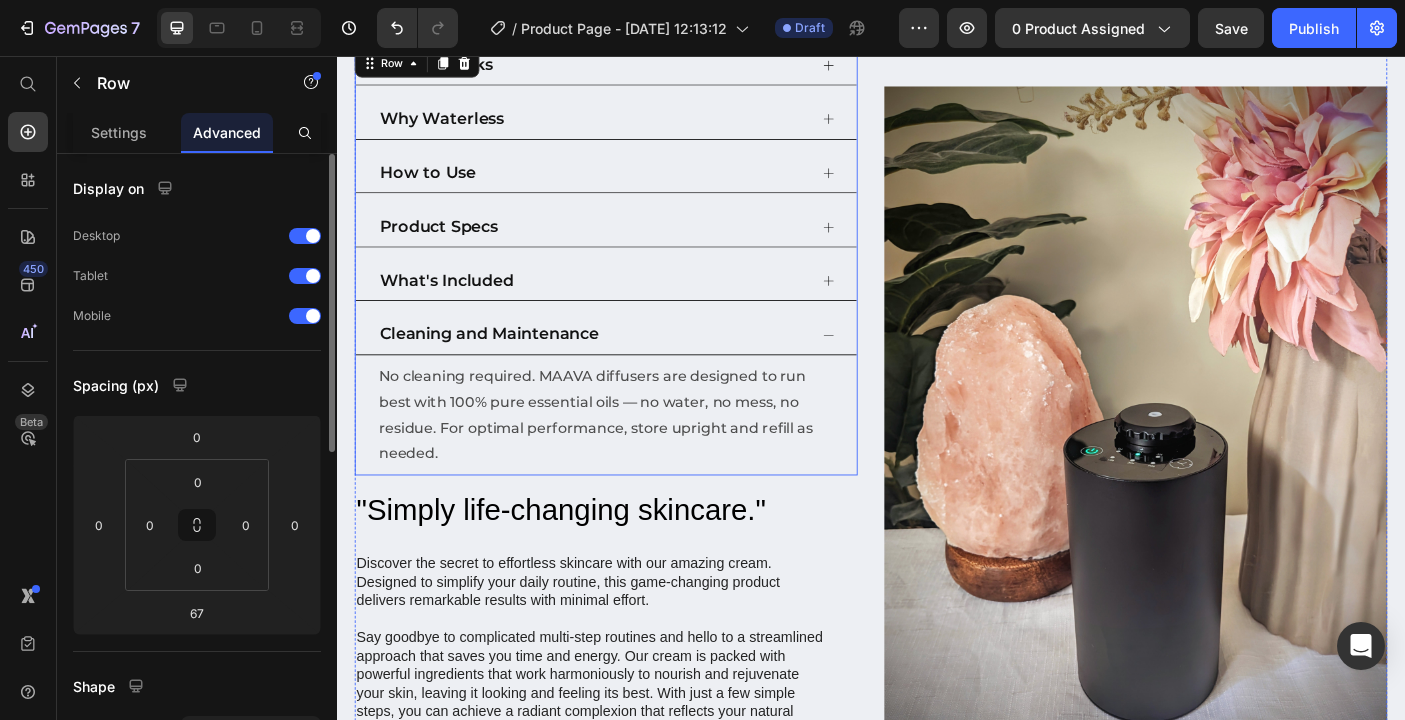 click on "Cleaning and Maintenance" at bounding box center (639, 369) 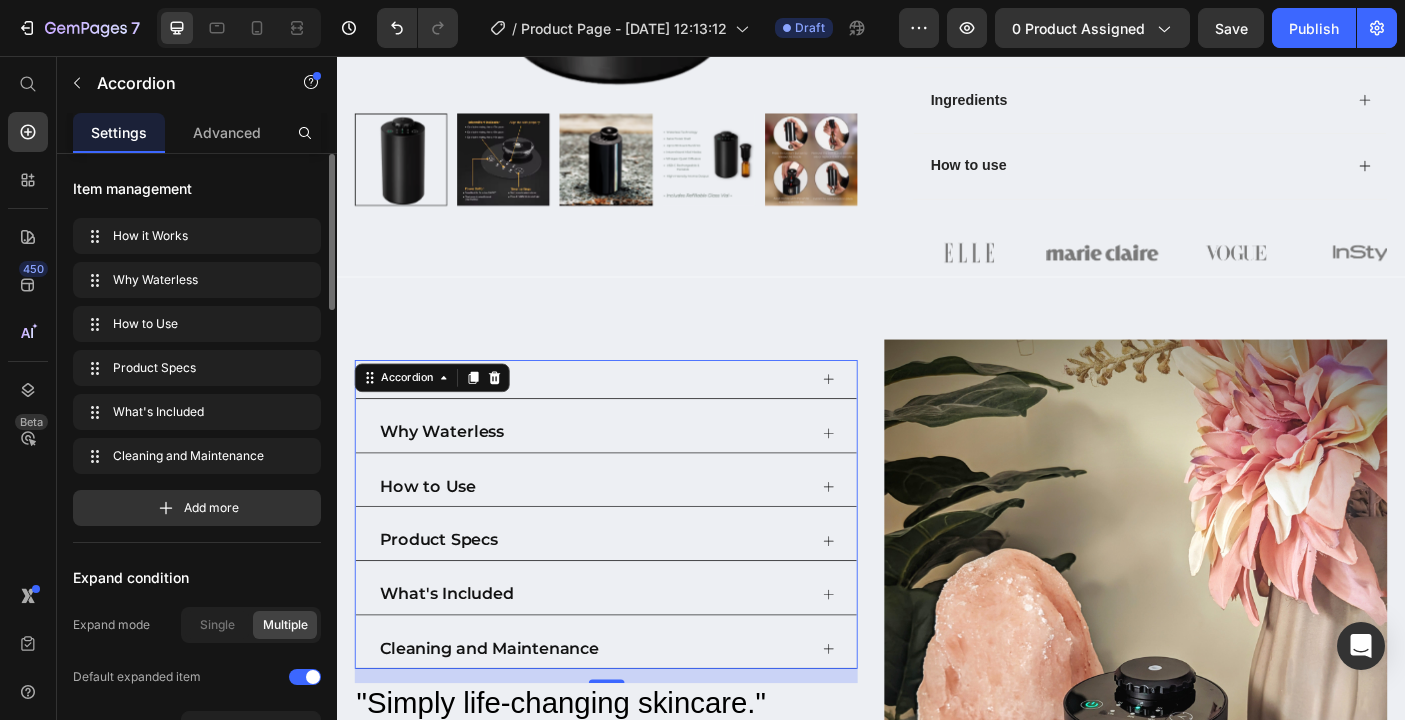 scroll, scrollTop: 667, scrollLeft: 0, axis: vertical 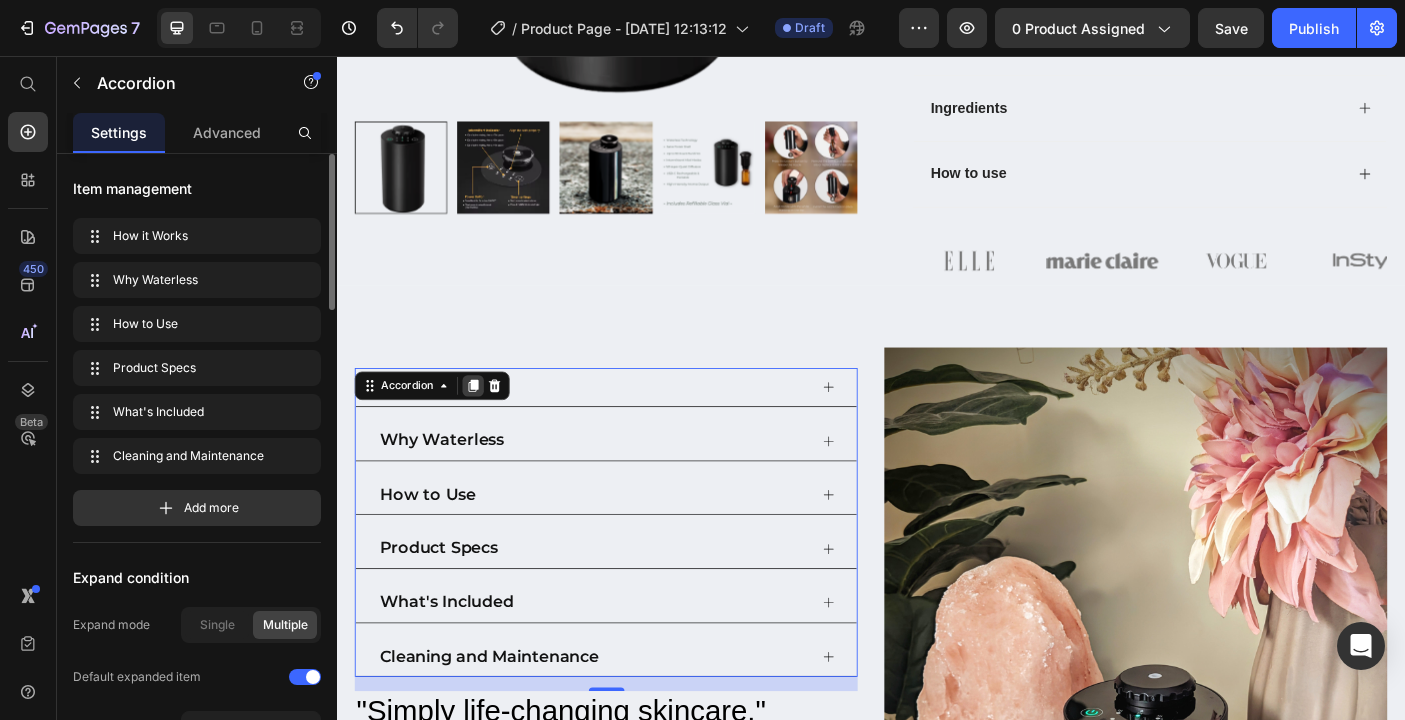 click 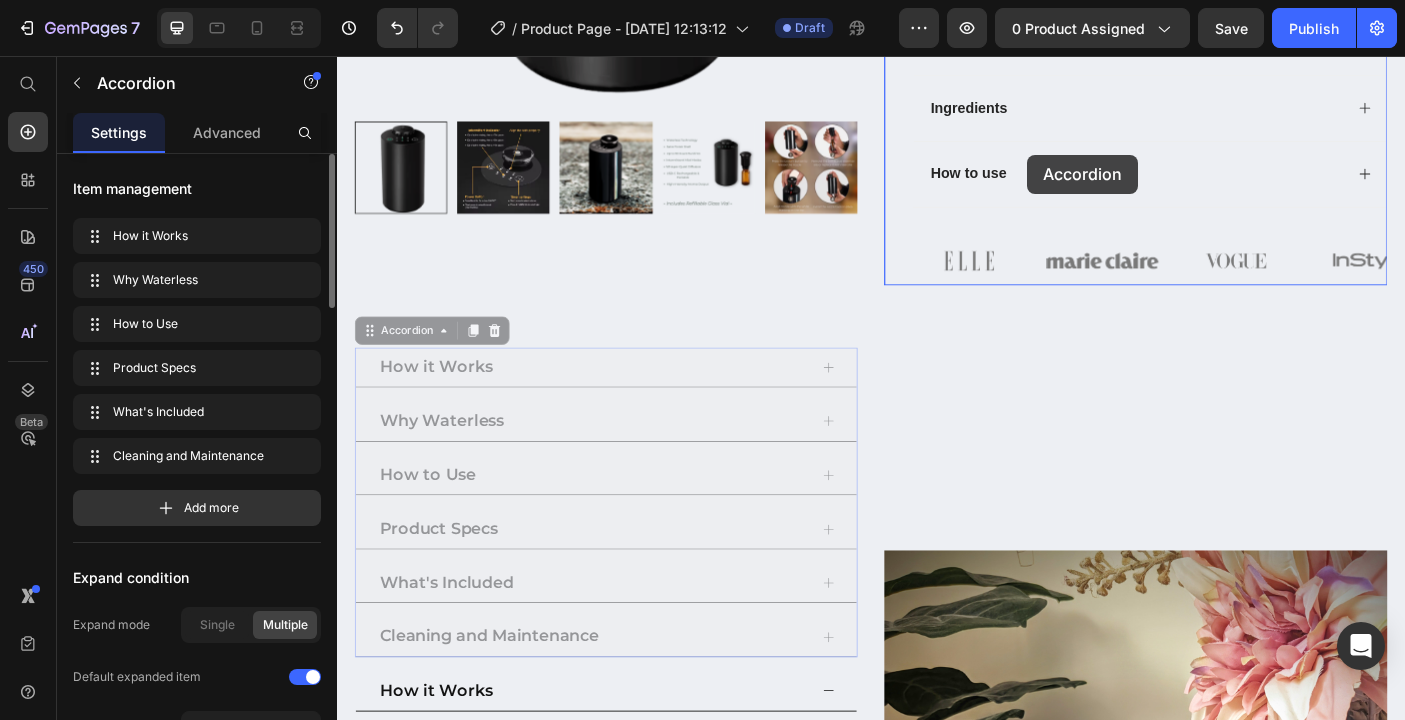 scroll, scrollTop: 506, scrollLeft: 0, axis: vertical 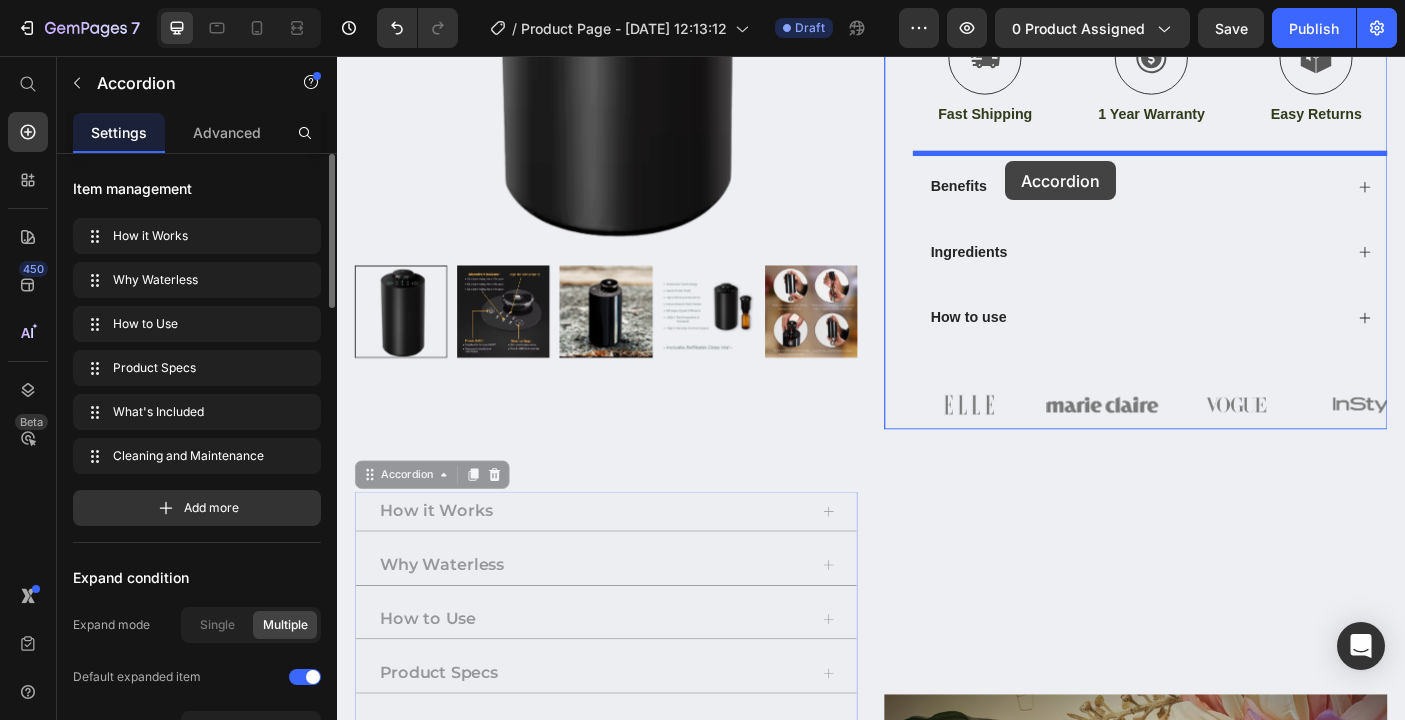 drag, startPoint x: 947, startPoint y: 180, endPoint x: 1087, endPoint y: 174, distance: 140.12851 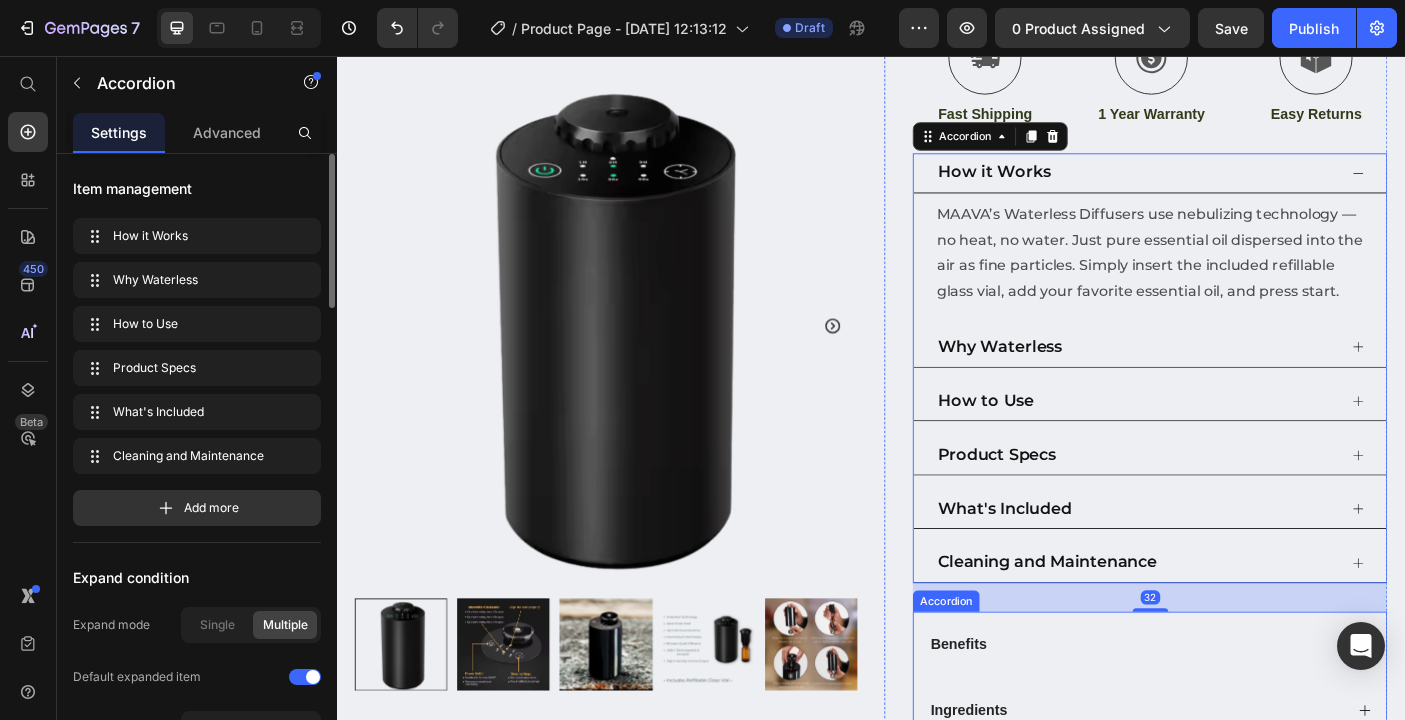 click on "Benefits" at bounding box center [1234, 717] 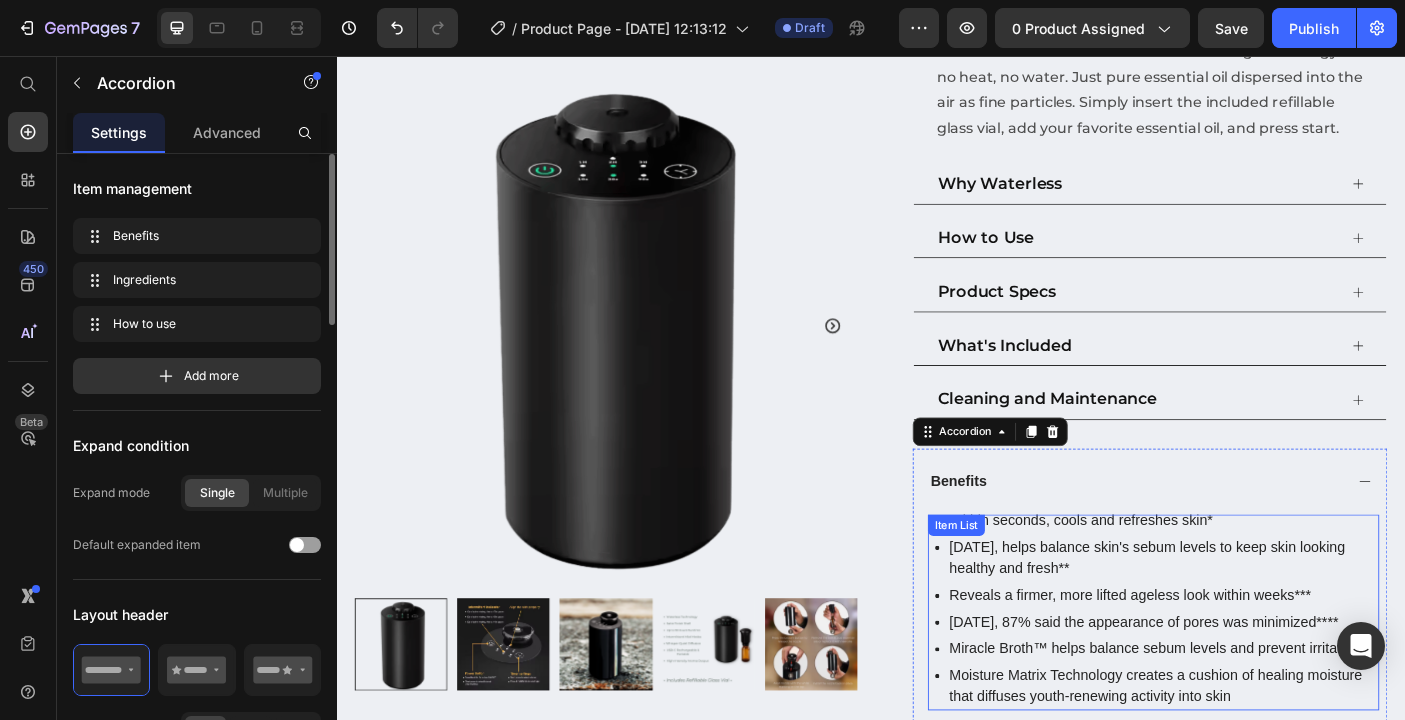 scroll, scrollTop: 686, scrollLeft: 0, axis: vertical 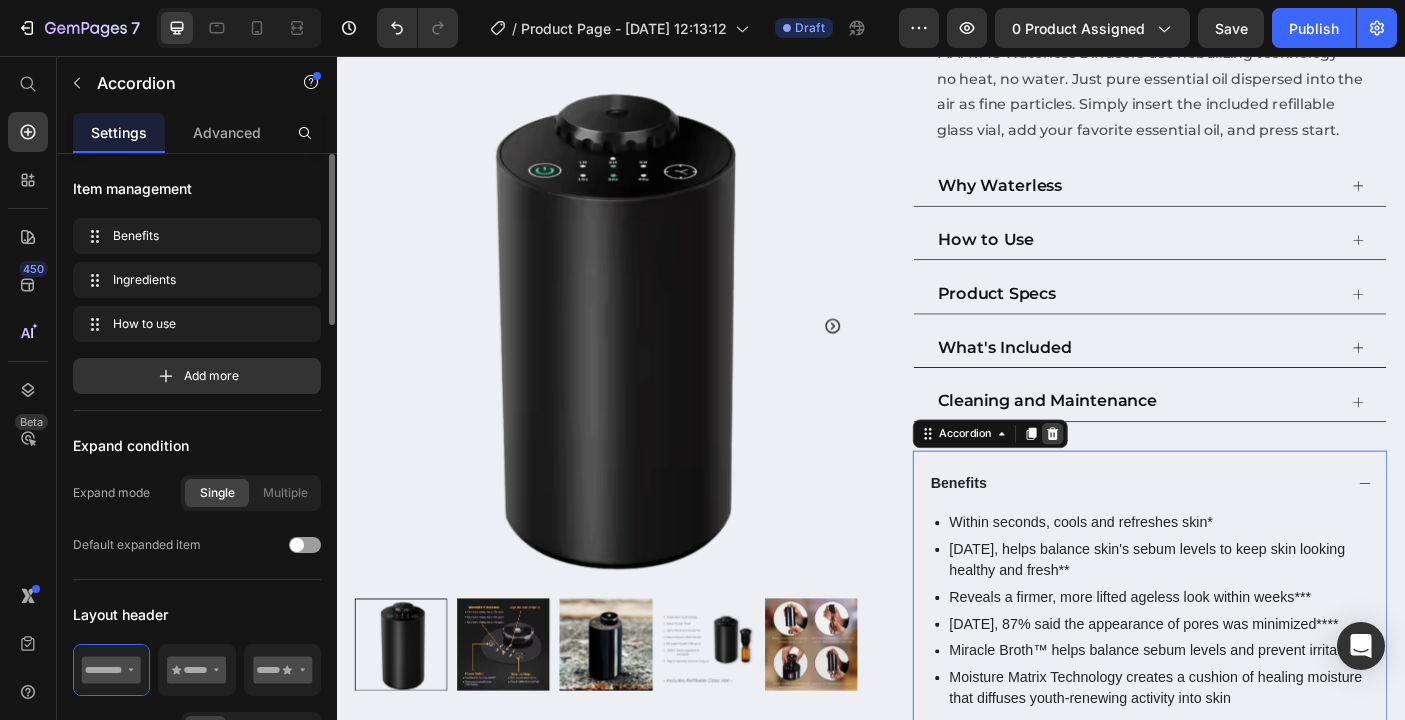 click 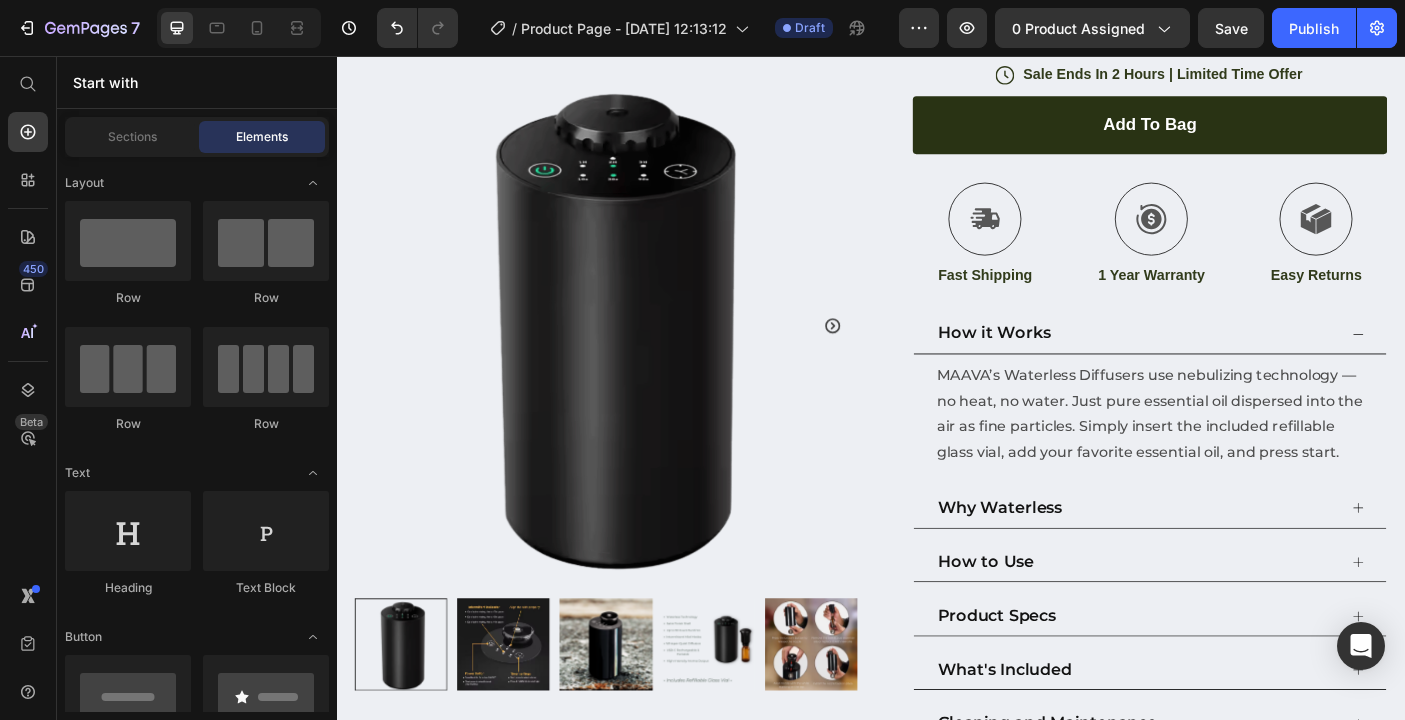 scroll, scrollTop: 322, scrollLeft: 0, axis: vertical 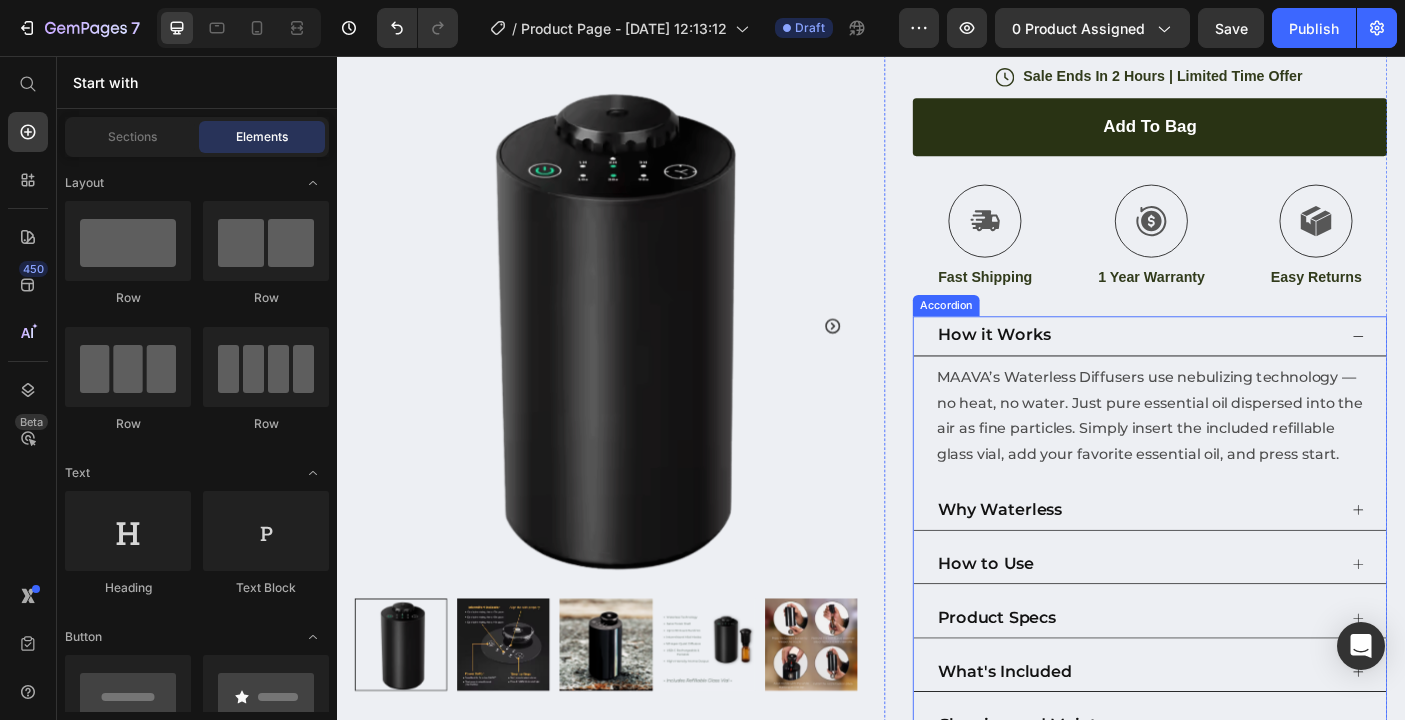 click 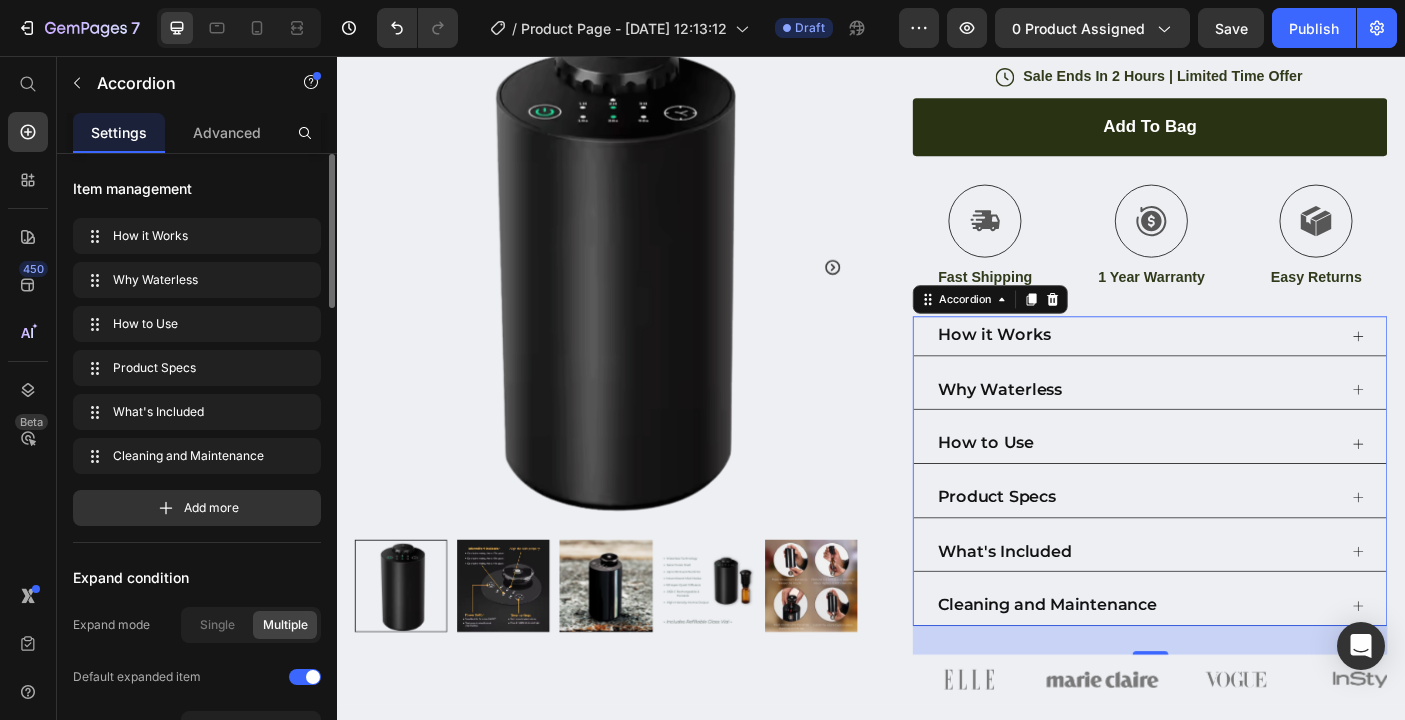 click on "Why Waterless" at bounding box center (1250, 432) 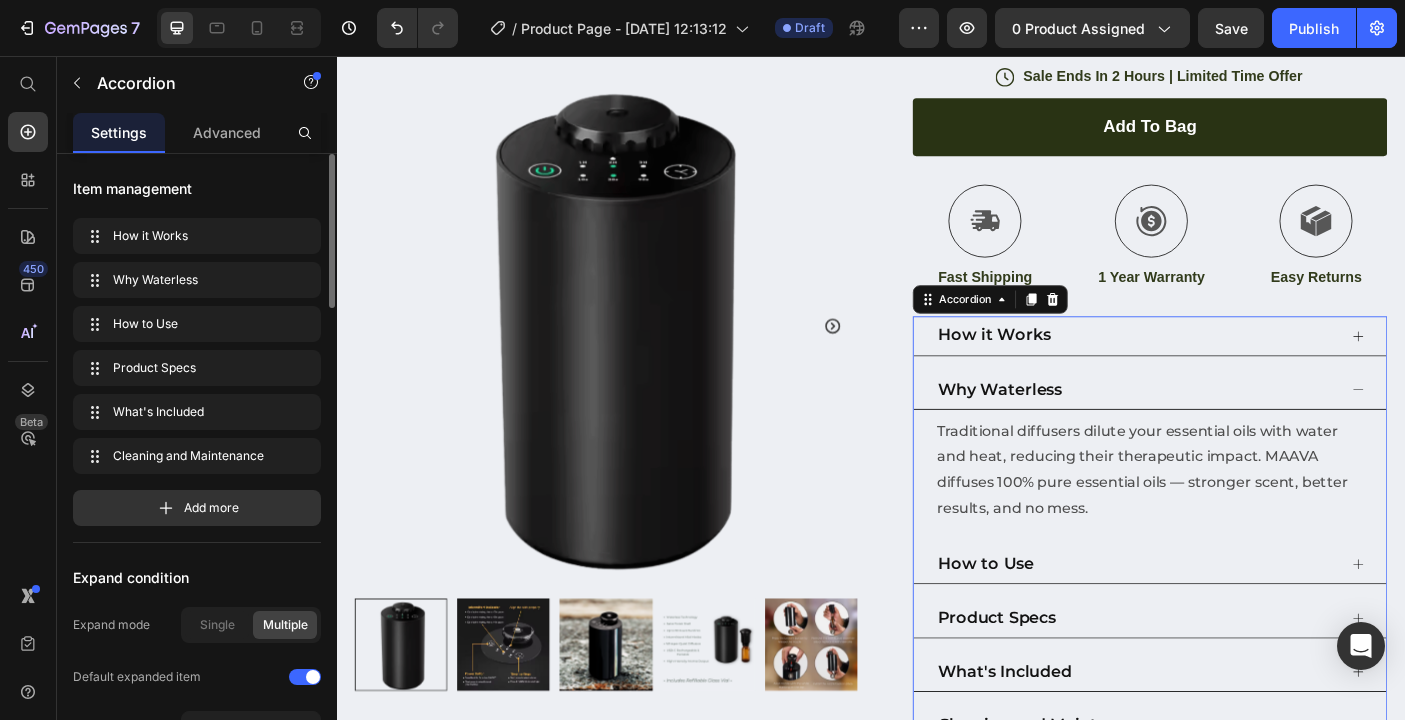 click on "Why Waterless" at bounding box center (1250, 432) 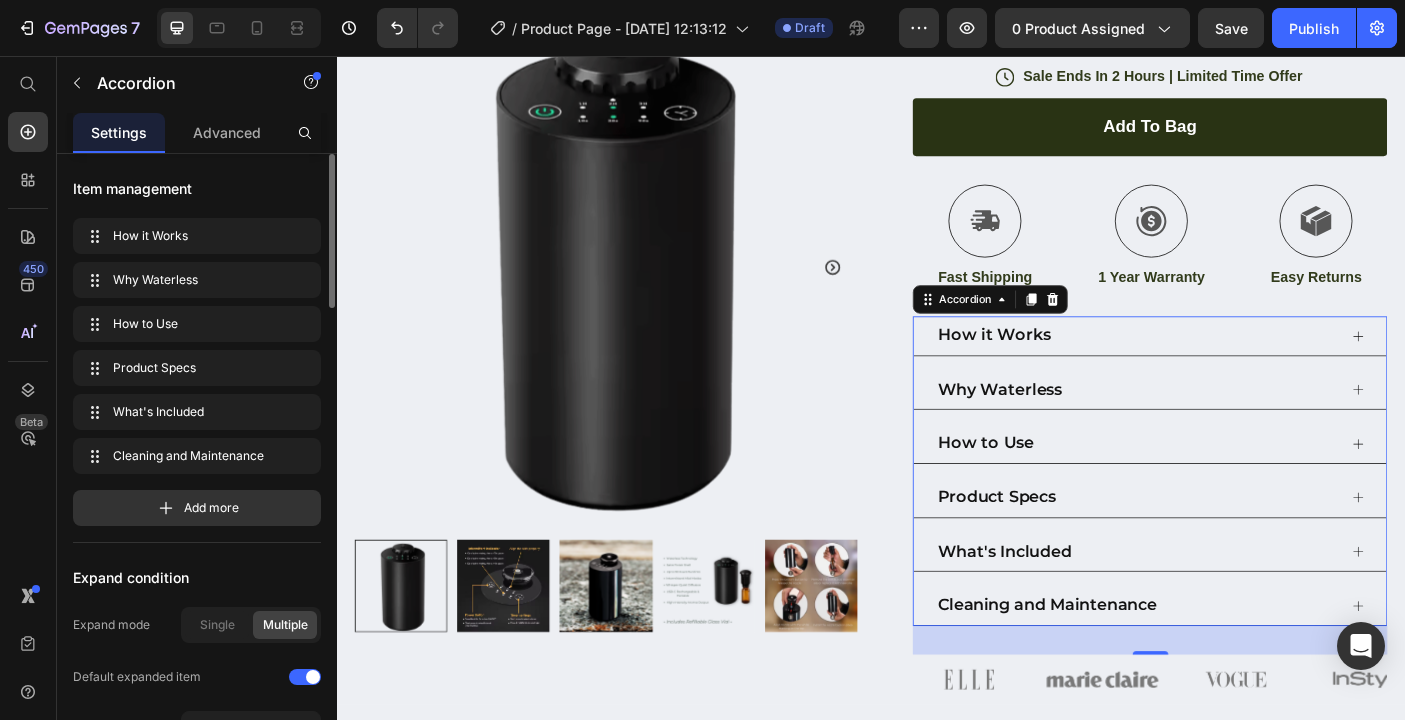 click on "Why Waterless" at bounding box center (1250, 432) 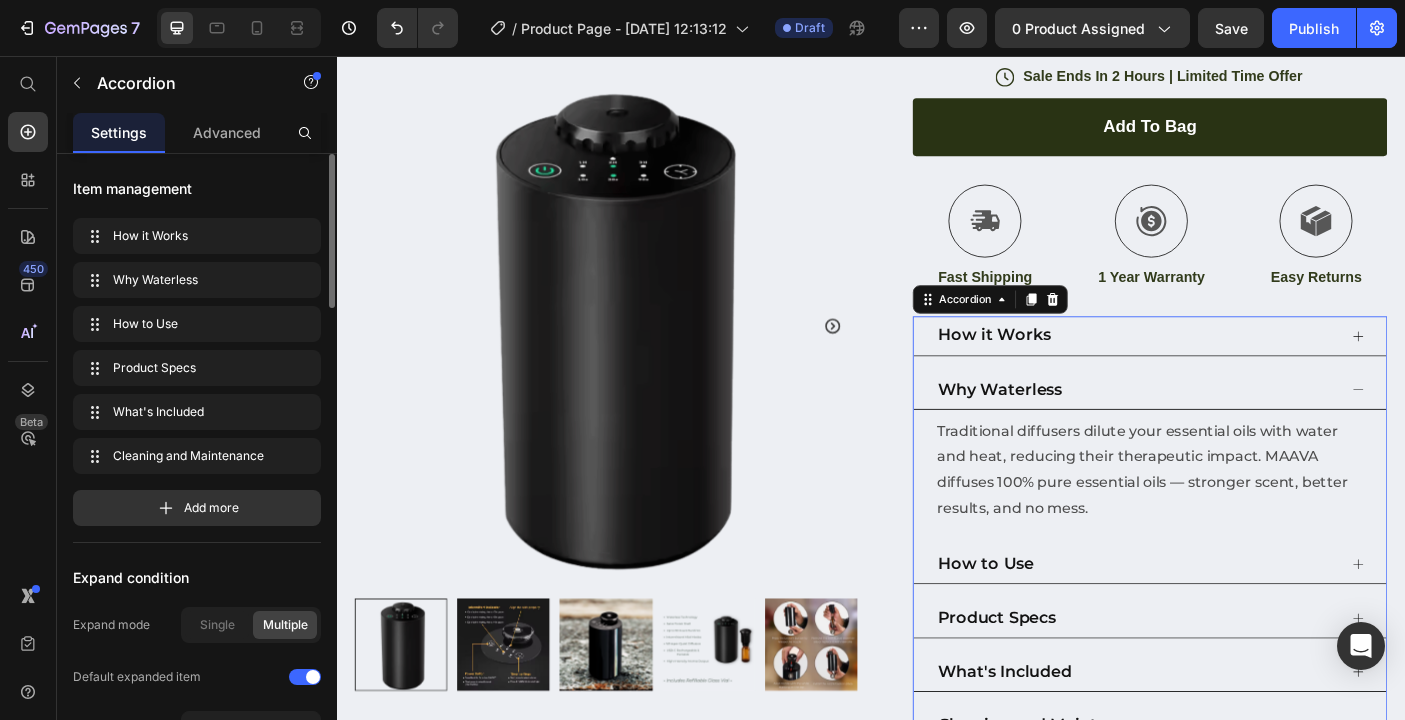 click 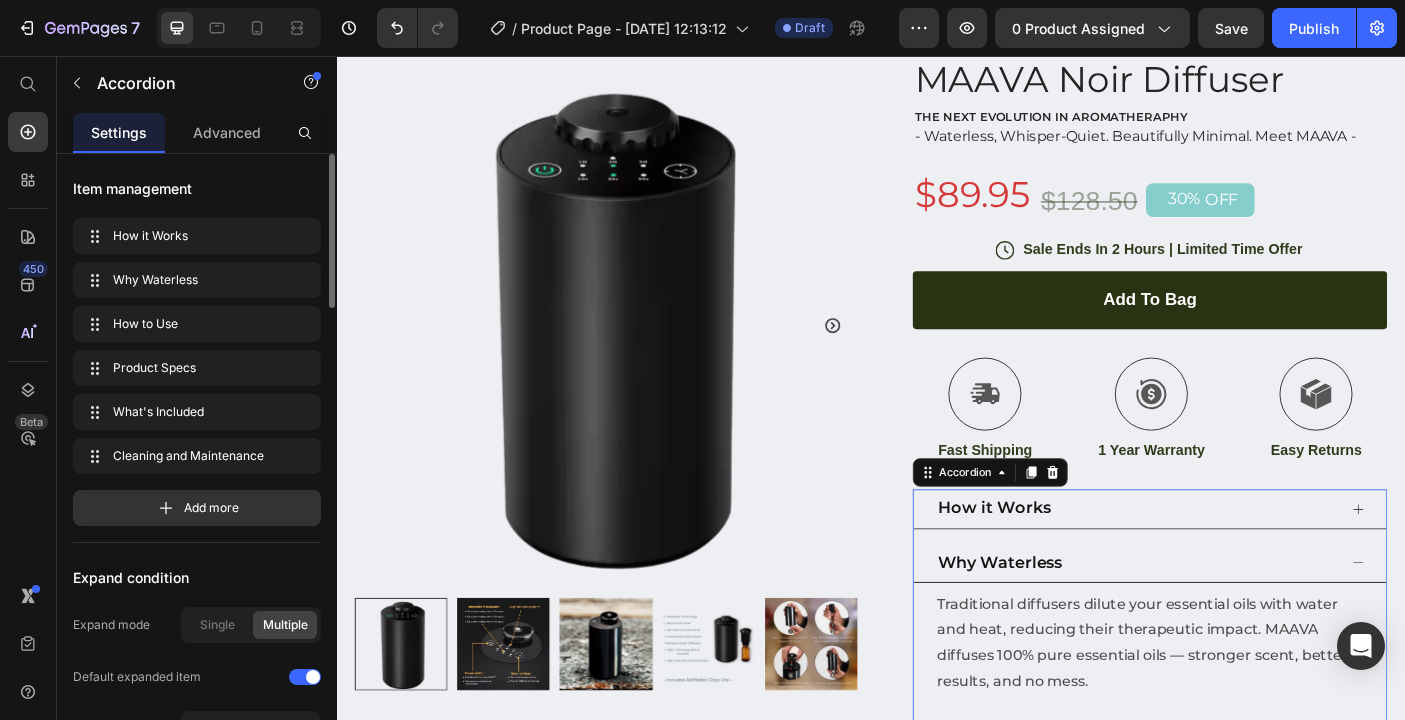 scroll, scrollTop: 843, scrollLeft: 0, axis: vertical 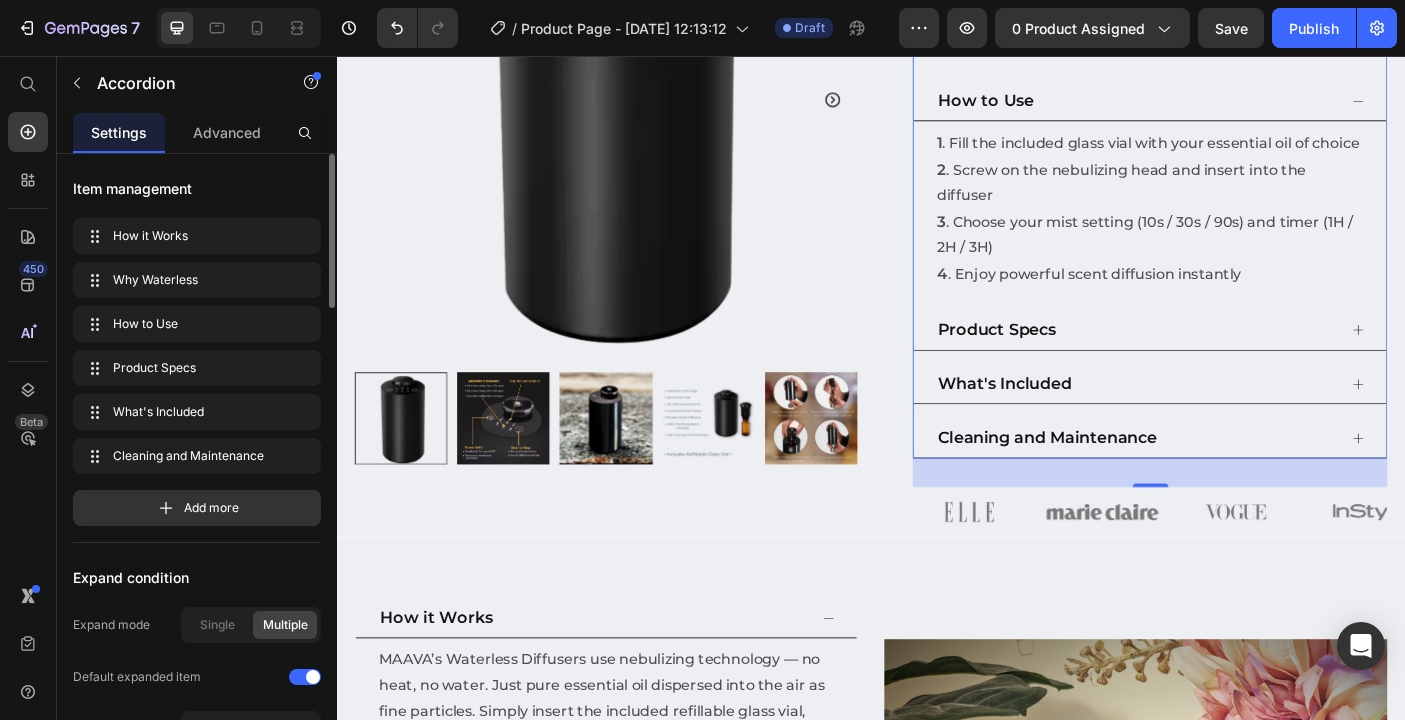 click on "Product Specs" at bounding box center (1250, 364) 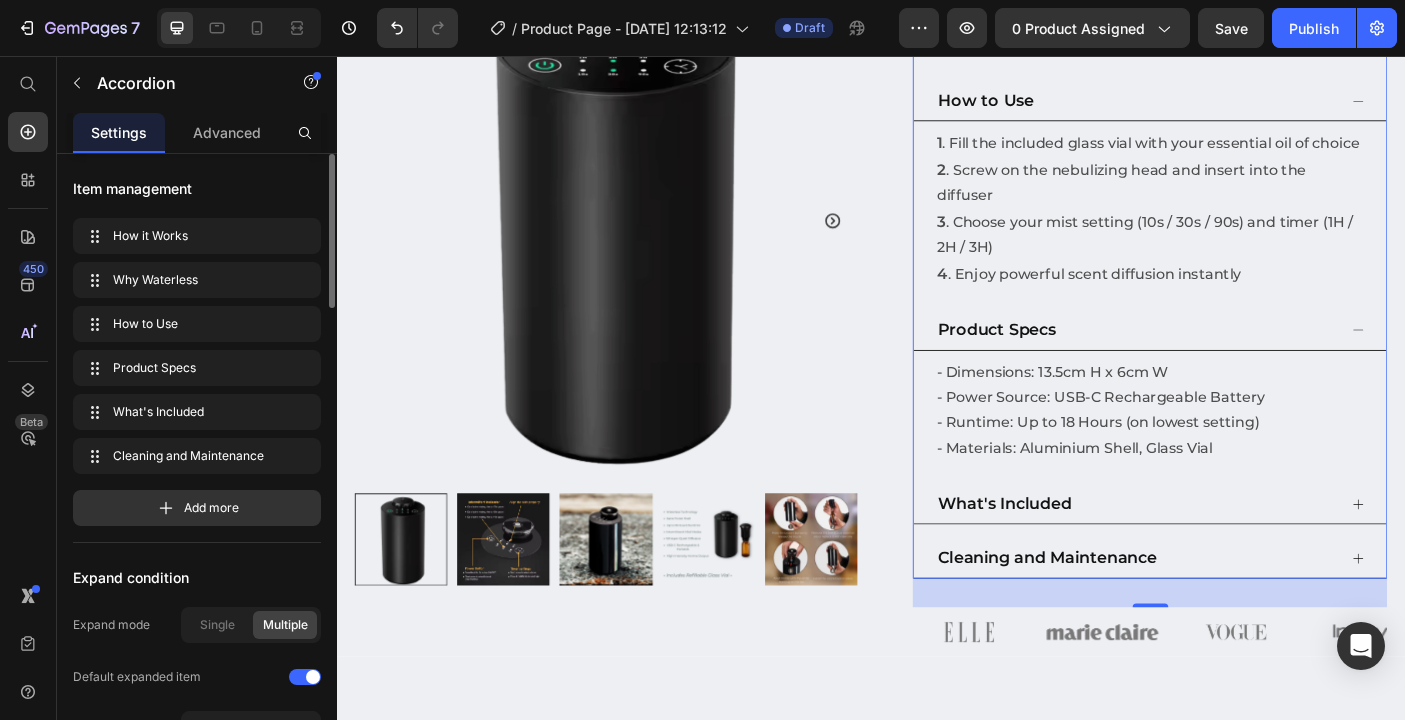 click on "What's Included" at bounding box center (1250, 560) 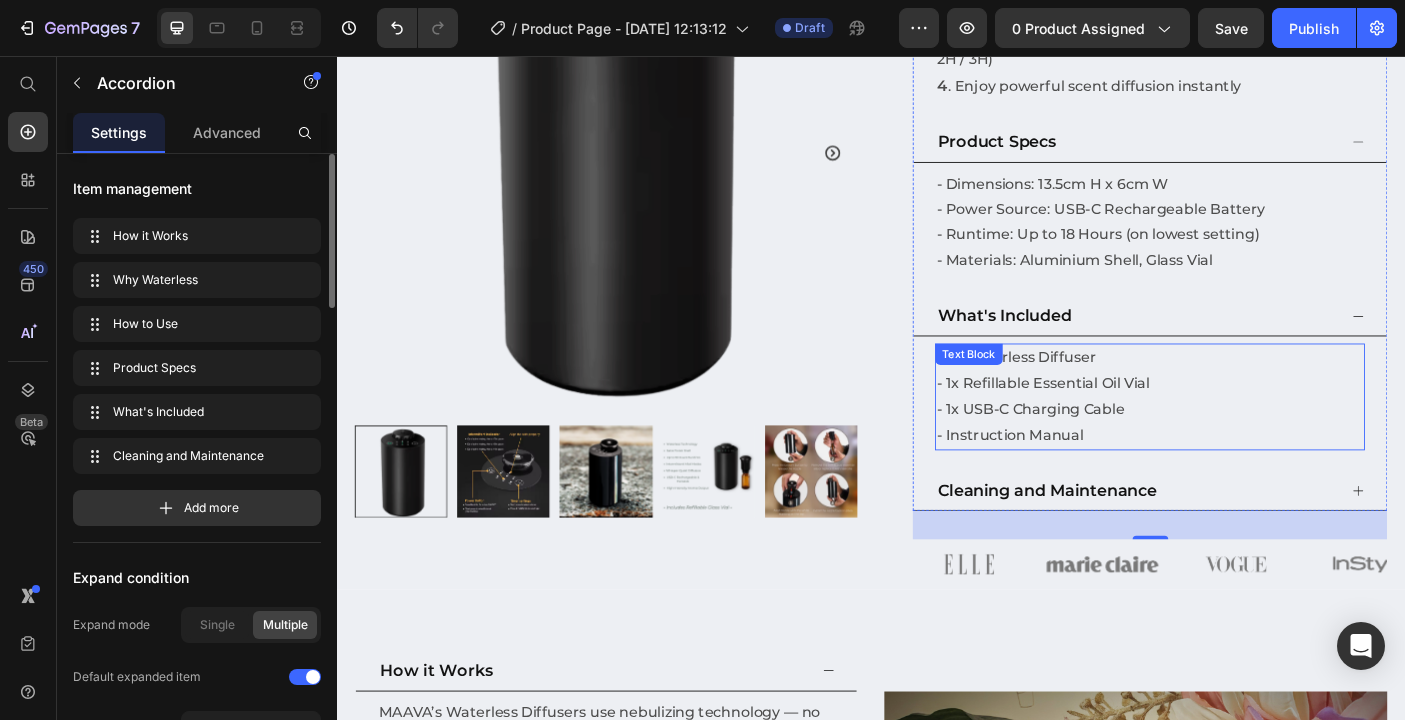 scroll, scrollTop: 1059, scrollLeft: 0, axis: vertical 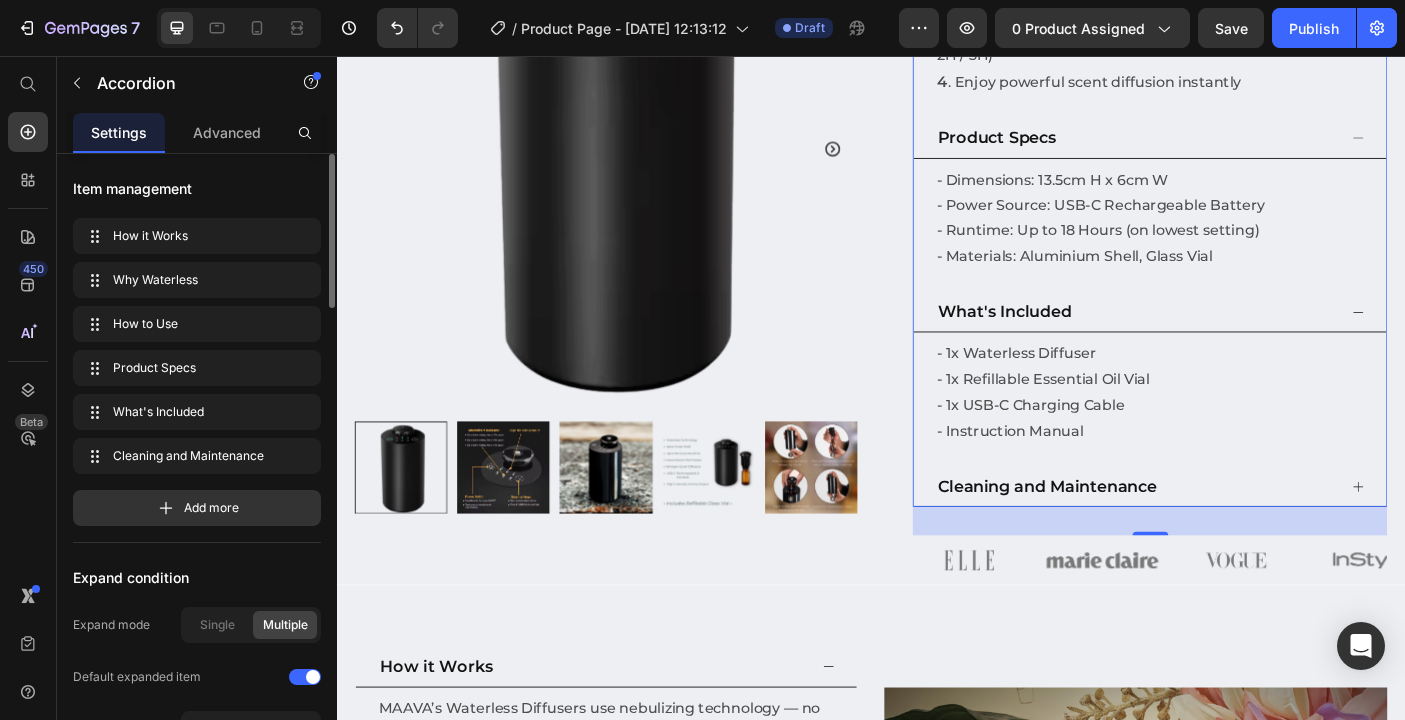 click on "Cleaning and Maintenance" at bounding box center [1250, 540] 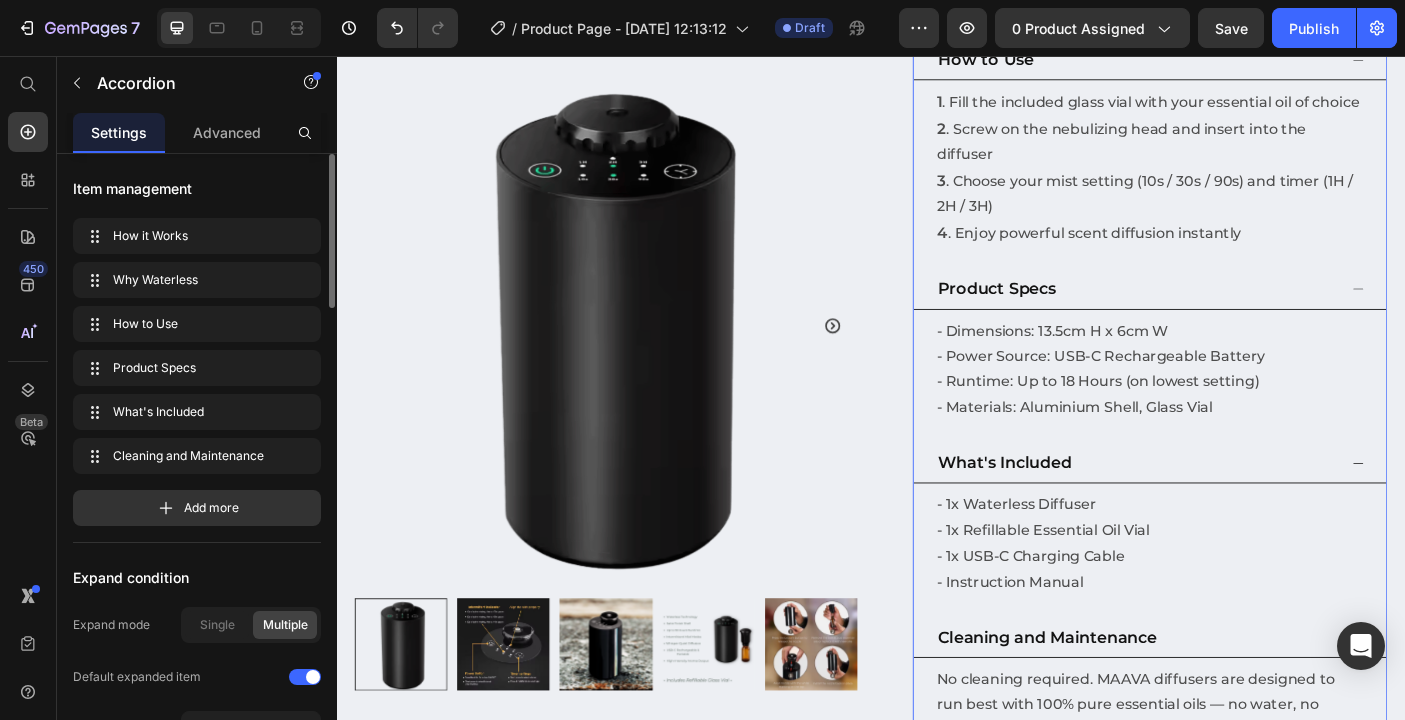 scroll, scrollTop: 895, scrollLeft: 0, axis: vertical 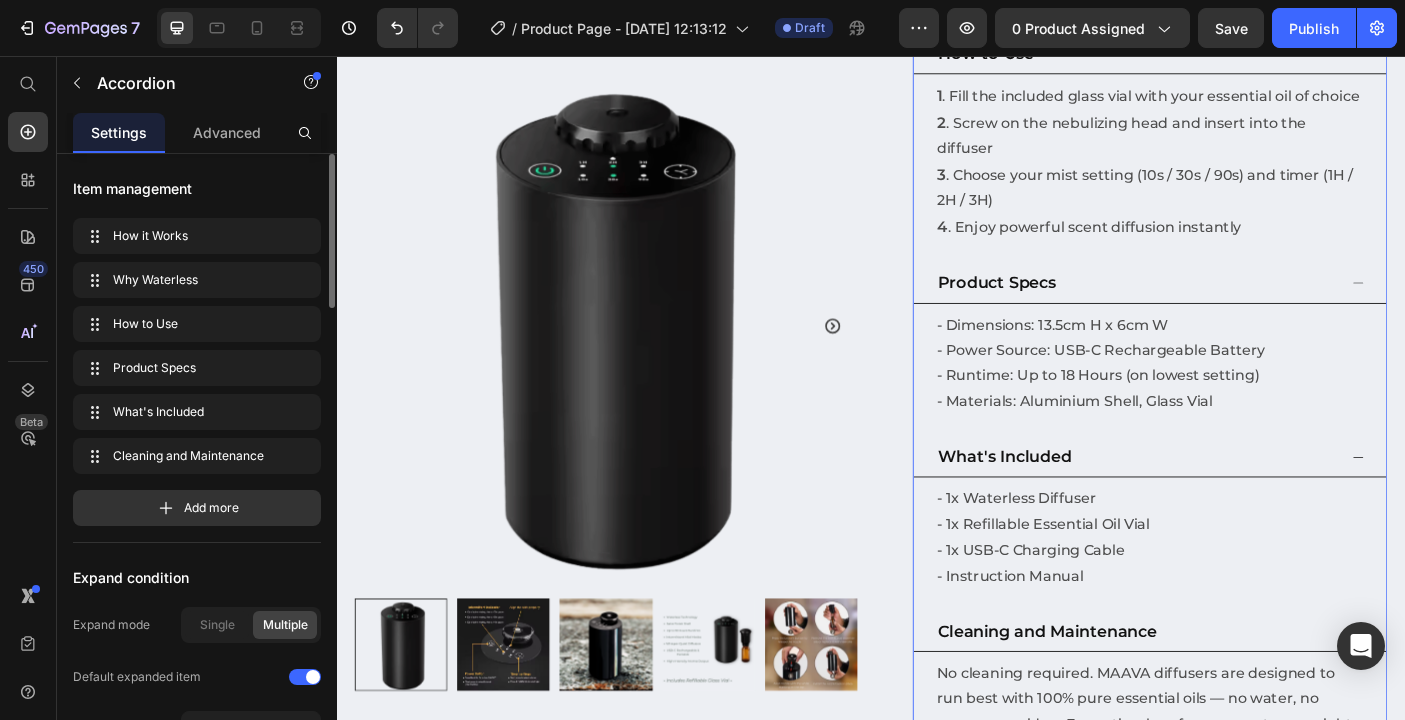 click on "What's Included" at bounding box center [1250, 508] 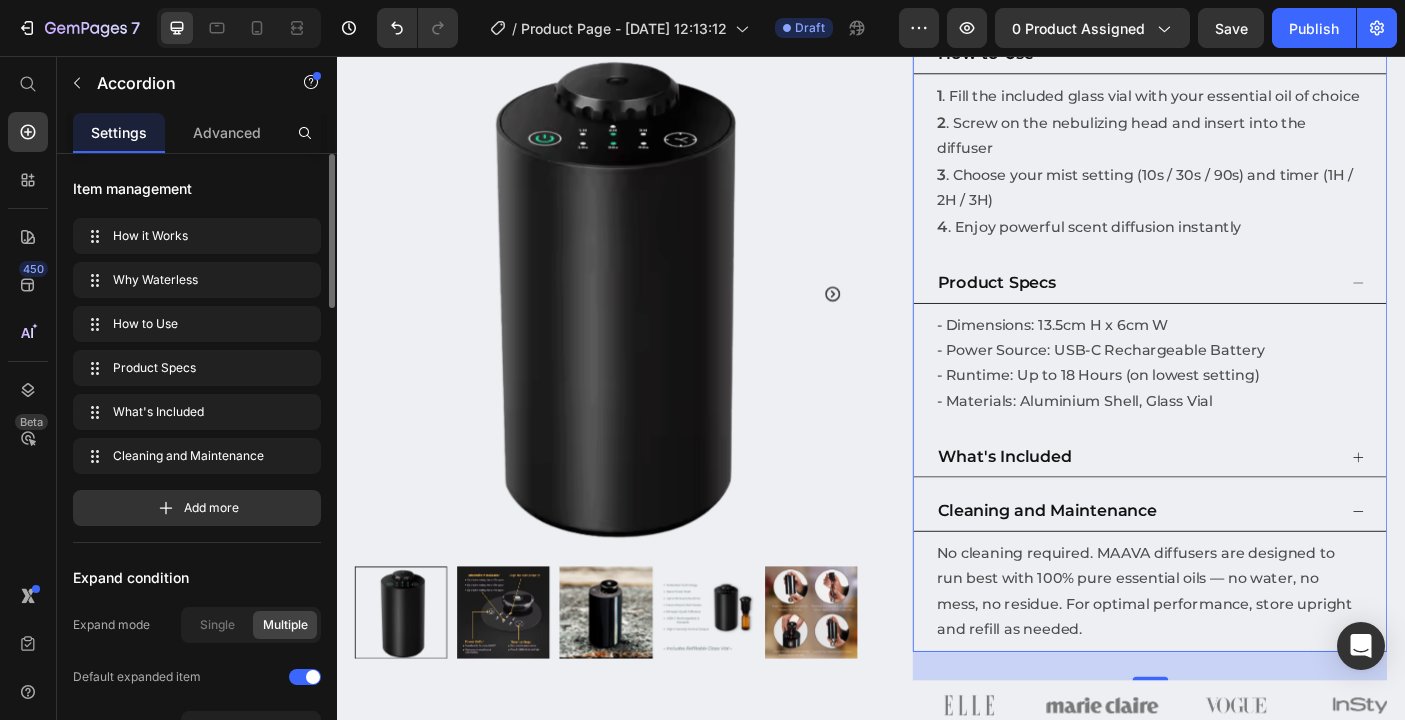 click 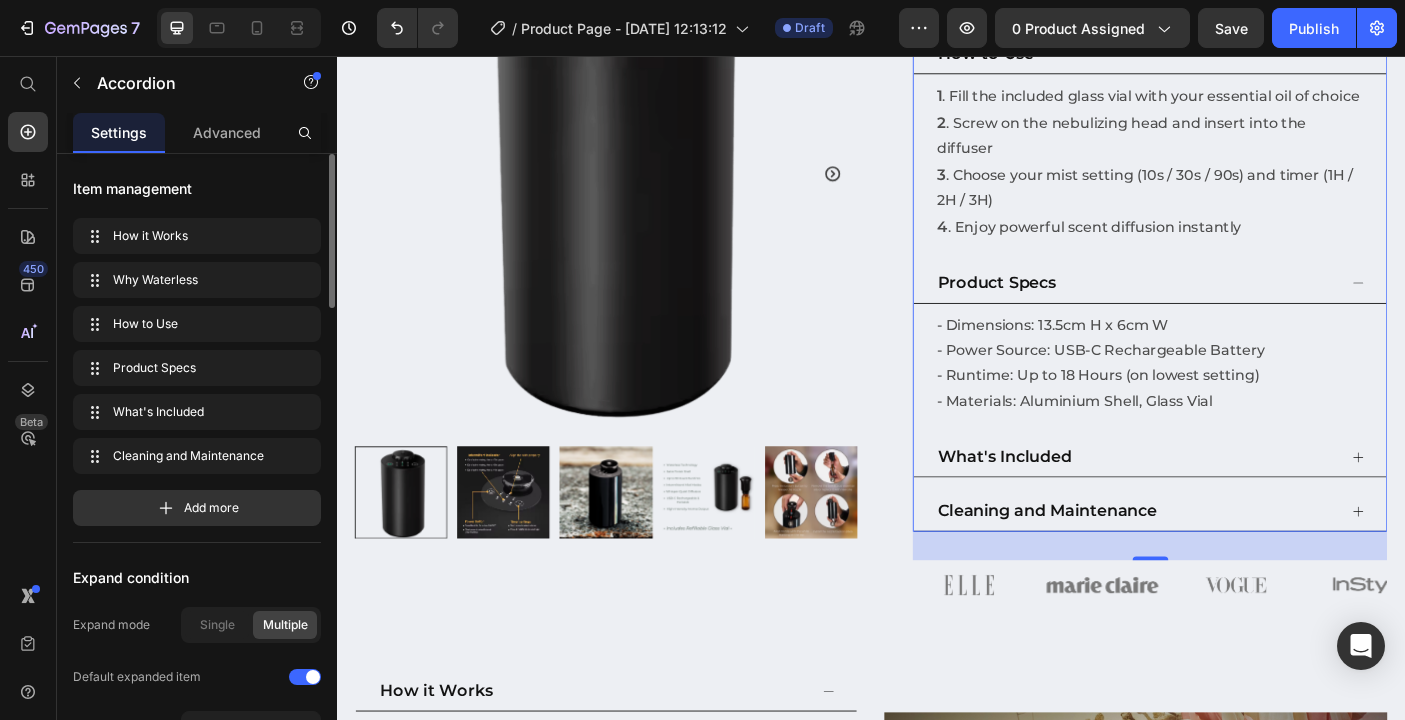 click 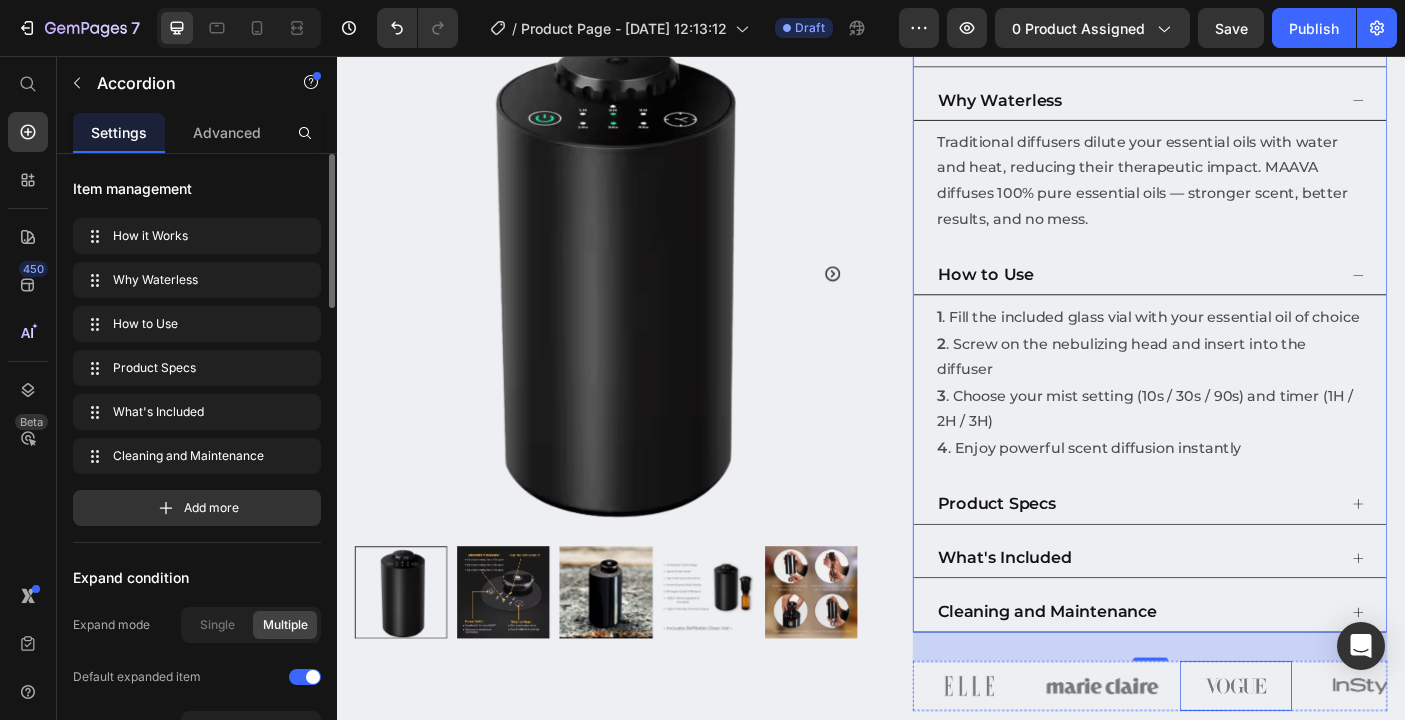 scroll, scrollTop: 637, scrollLeft: 0, axis: vertical 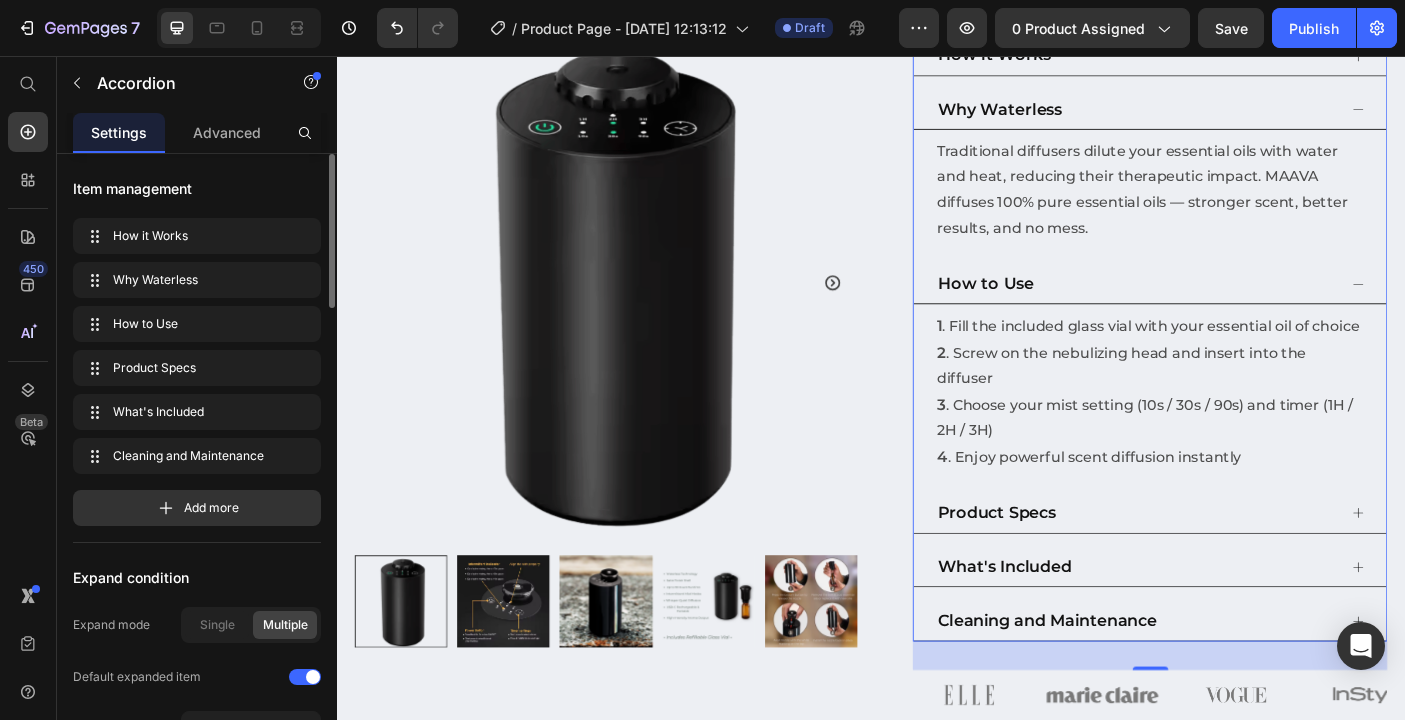 click on "How to Use" at bounding box center [1250, 313] 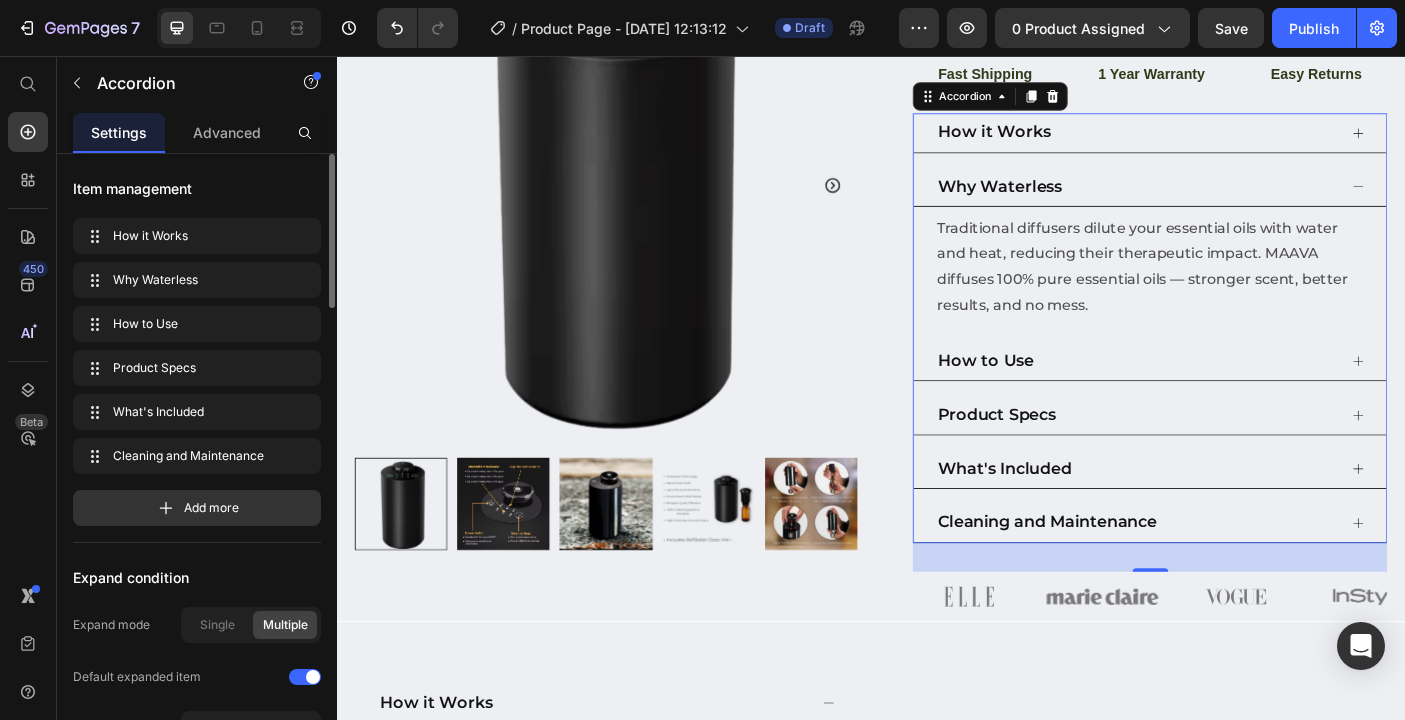 scroll, scrollTop: 415, scrollLeft: 0, axis: vertical 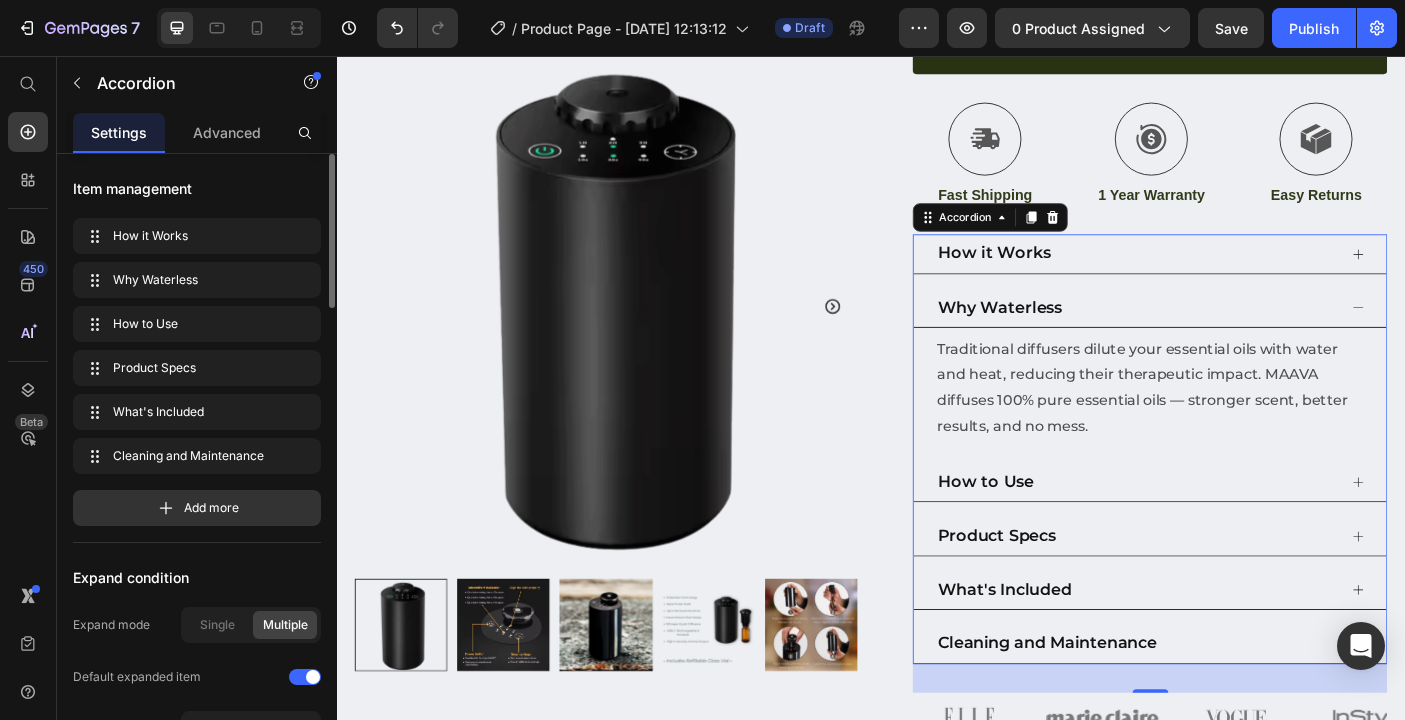 click on "Why Waterless" at bounding box center (1250, 339) 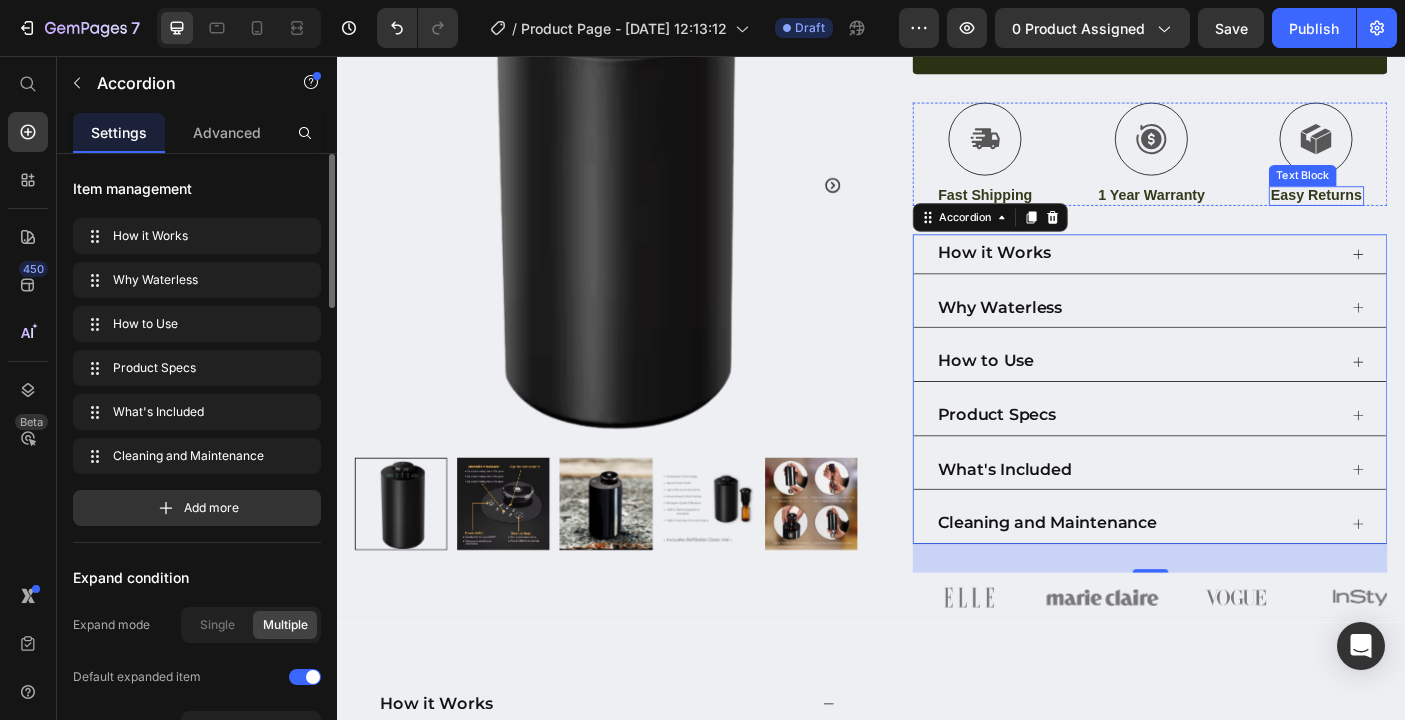 click on "Easy Returns" at bounding box center [1437, 213] 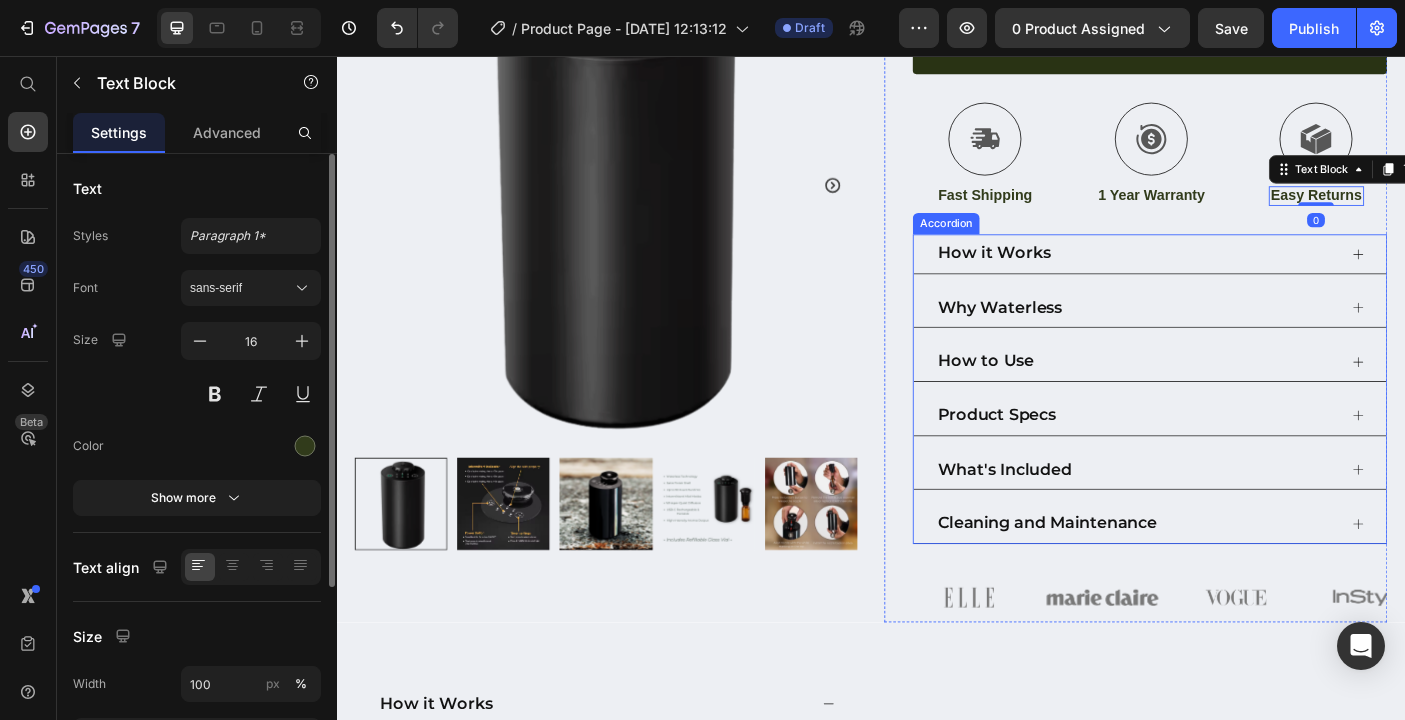 click 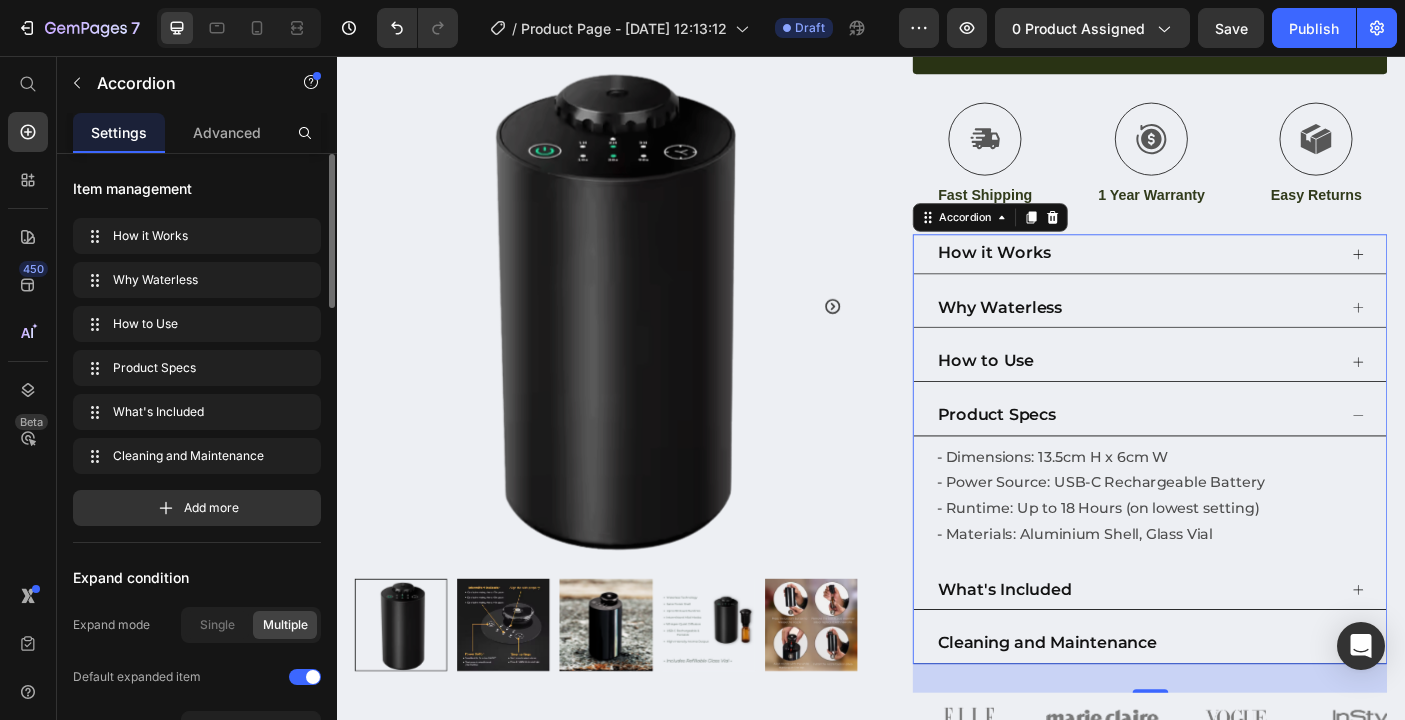 click on "What's Included" at bounding box center [1250, 656] 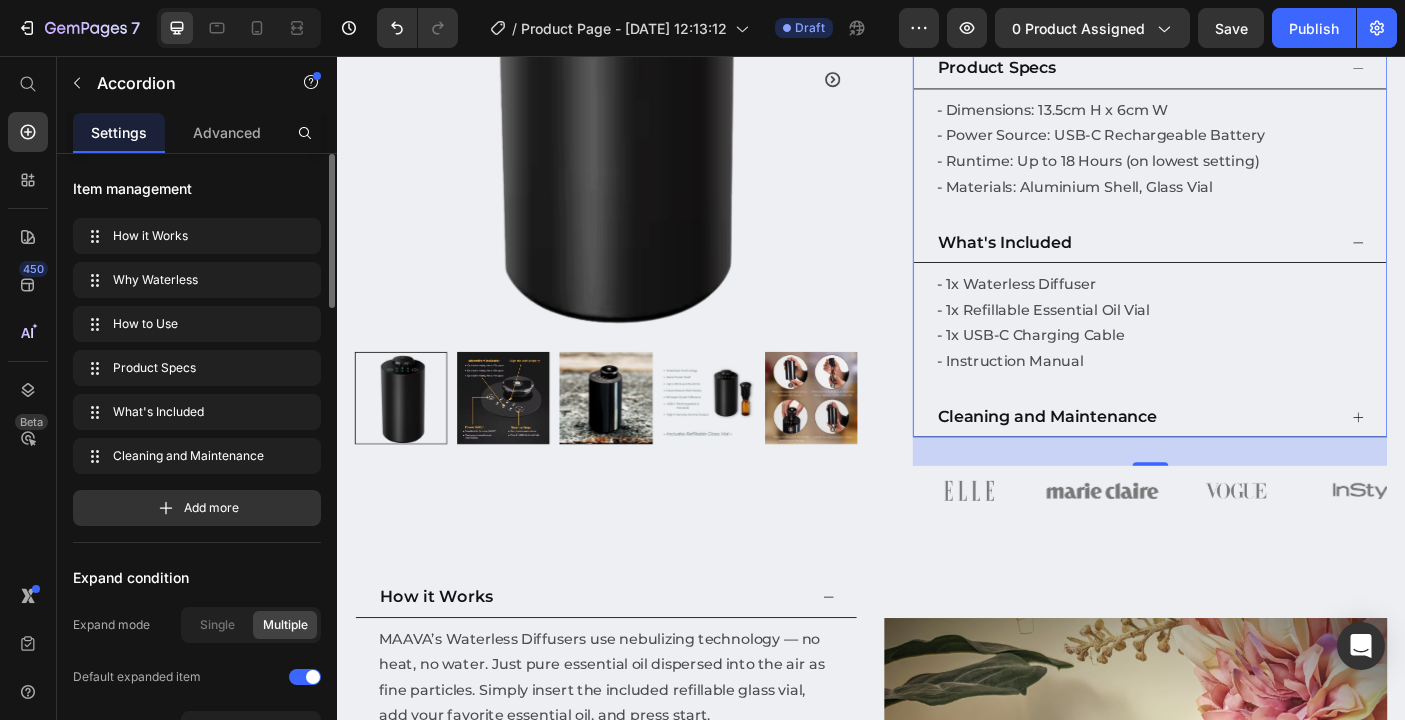 scroll, scrollTop: 814, scrollLeft: 0, axis: vertical 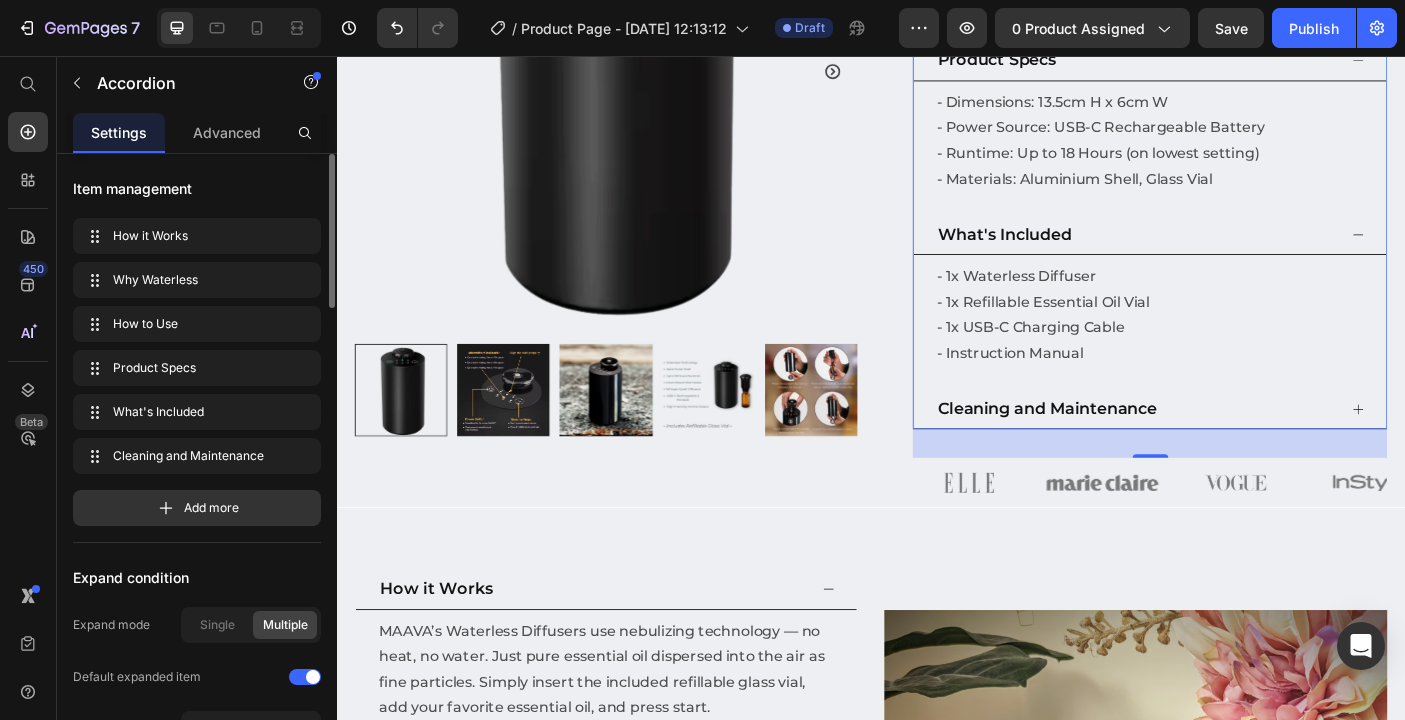 click 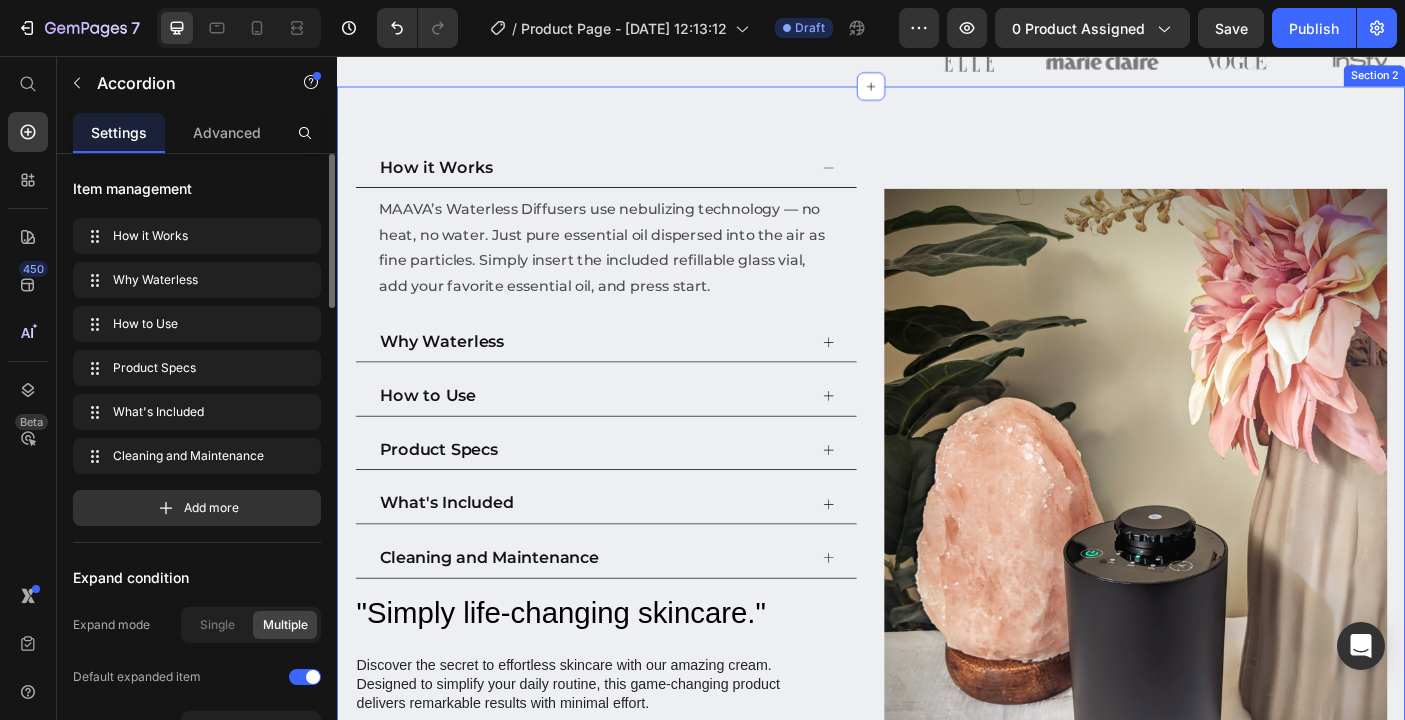 scroll, scrollTop: 1128, scrollLeft: 0, axis: vertical 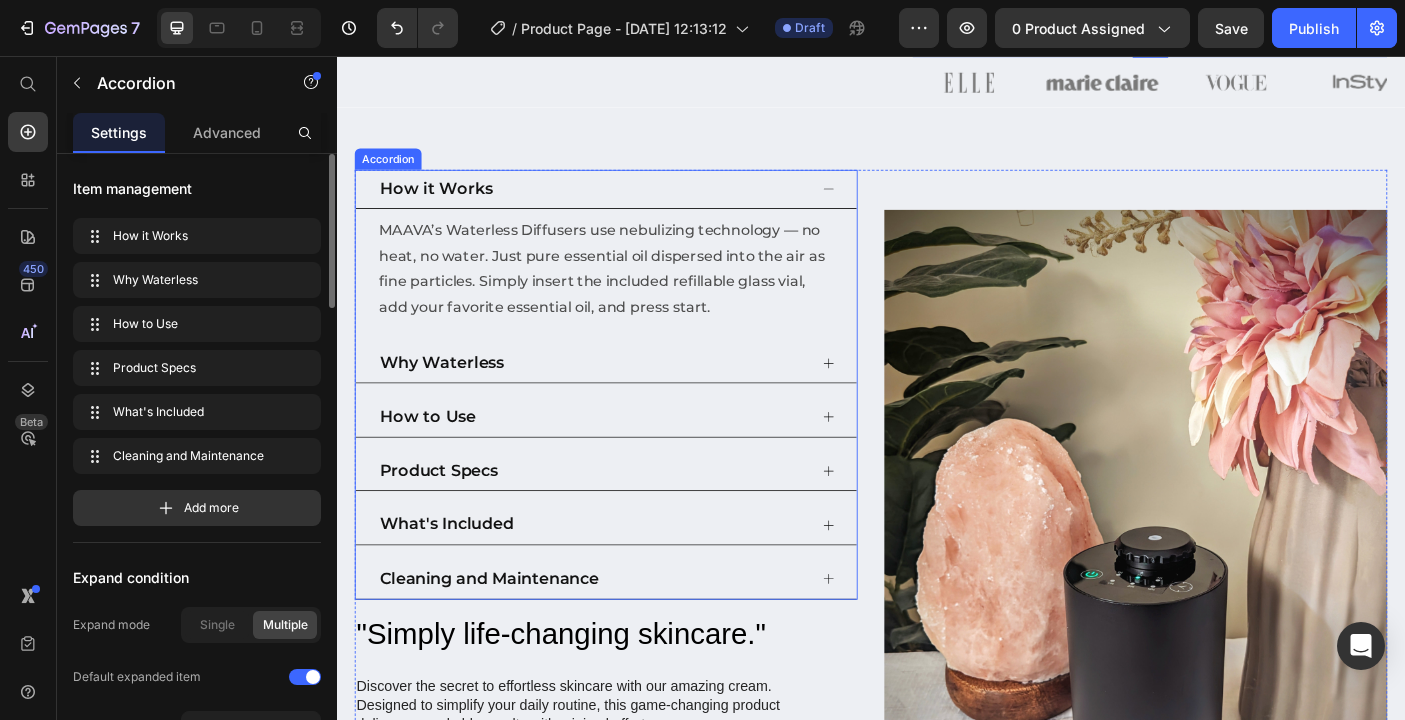 click 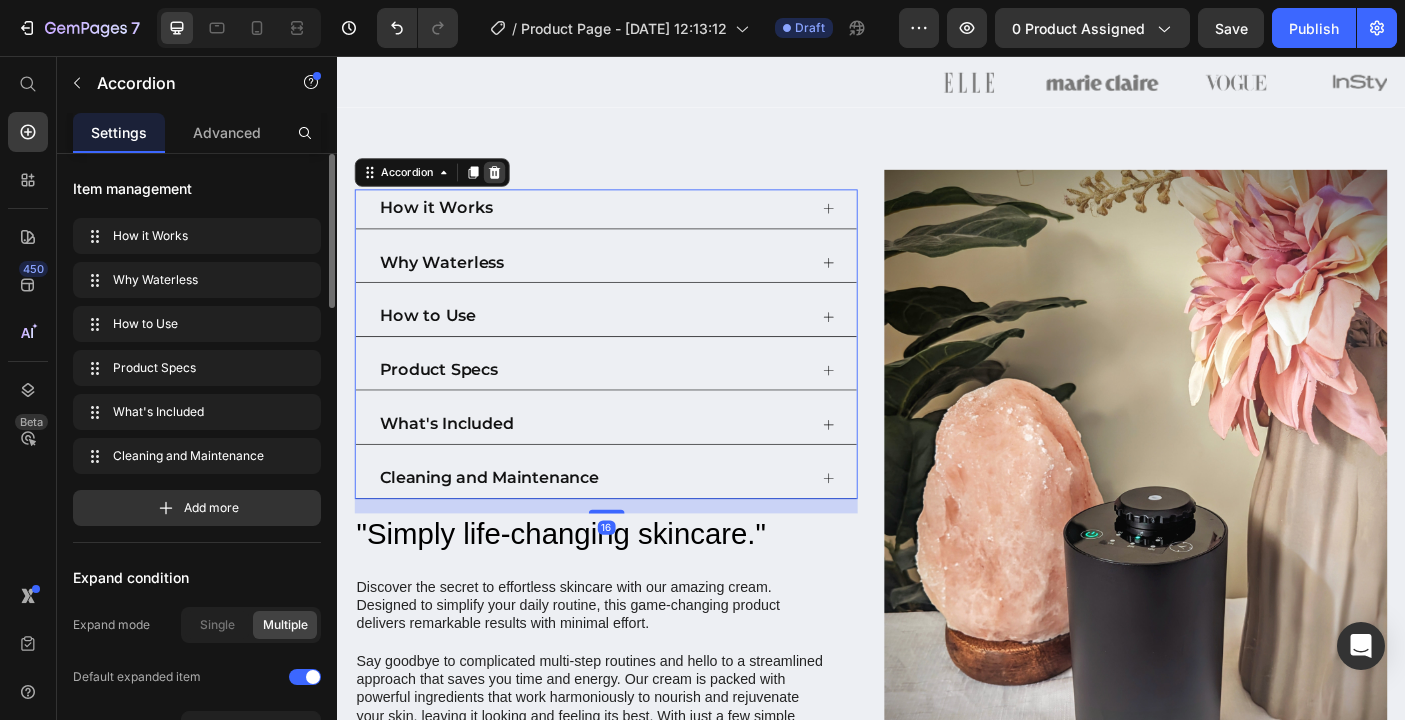 click 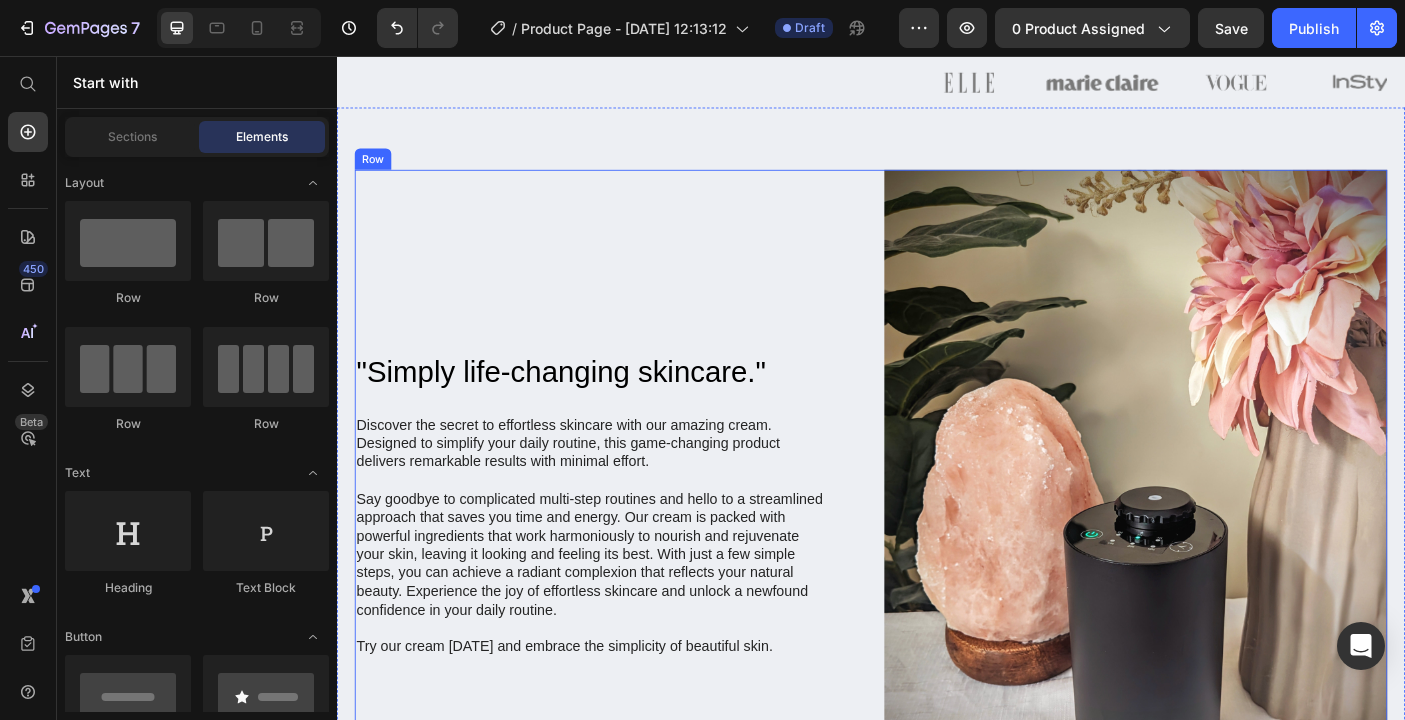 click on ""Simply life-changing skincare." Heading Discover the secret to effortless skincare with our amazing cream. Designed to simplify your daily routine, this game-changing product delivers remarkable results with minimal effort.   Say goodbye to complicated multi-step routines and hello to a streamlined approach that saves you time and energy. Our cream is packed with powerful ingredients that work harmoniously to nourish and rejuvenate your skin, leaving it looking and feeling its best. With just a few simple steps, you can achieve a radiant complexion that reflects your natural beauty. Experience the joy of effortless skincare and unlock a newfound confidence in your daily routine.   Try our cream today and embrace the simplicity of beautiful skin. Text Block Row" at bounding box center [639, 560] 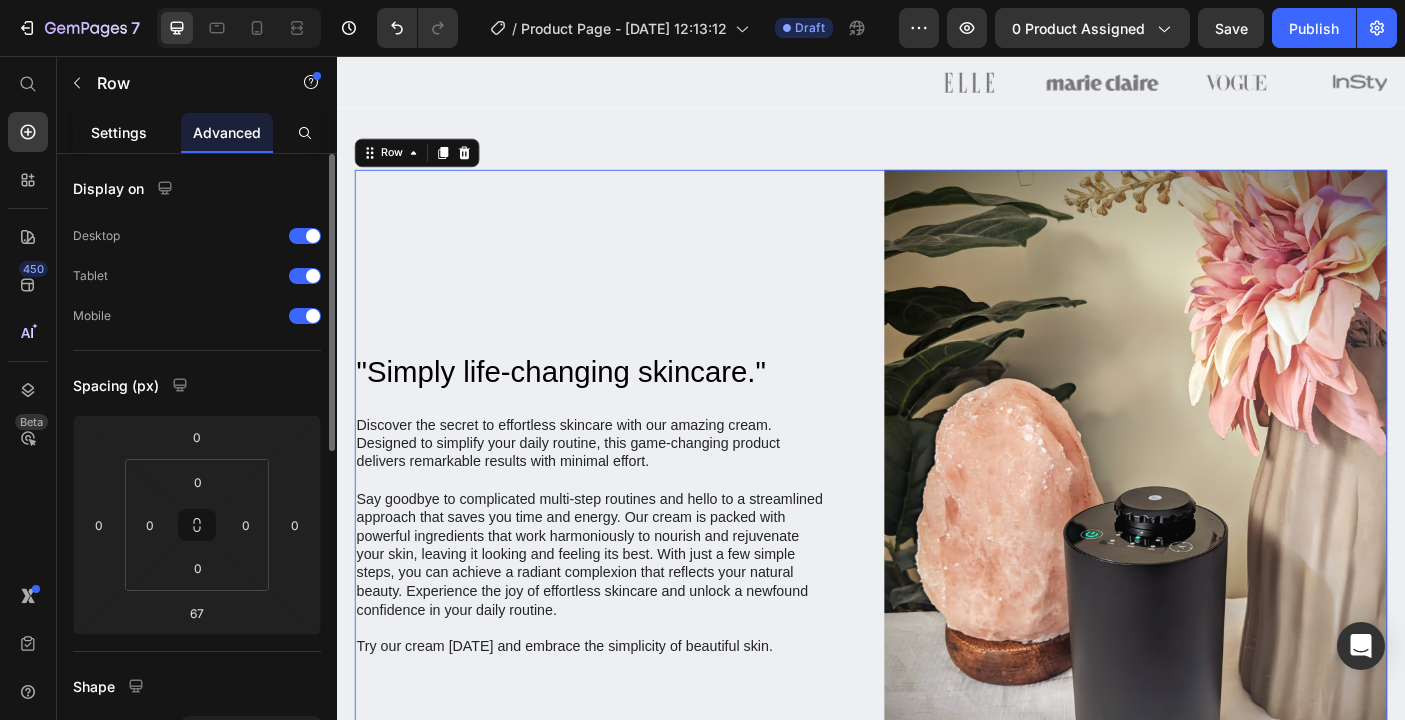 click on "Settings" at bounding box center [119, 132] 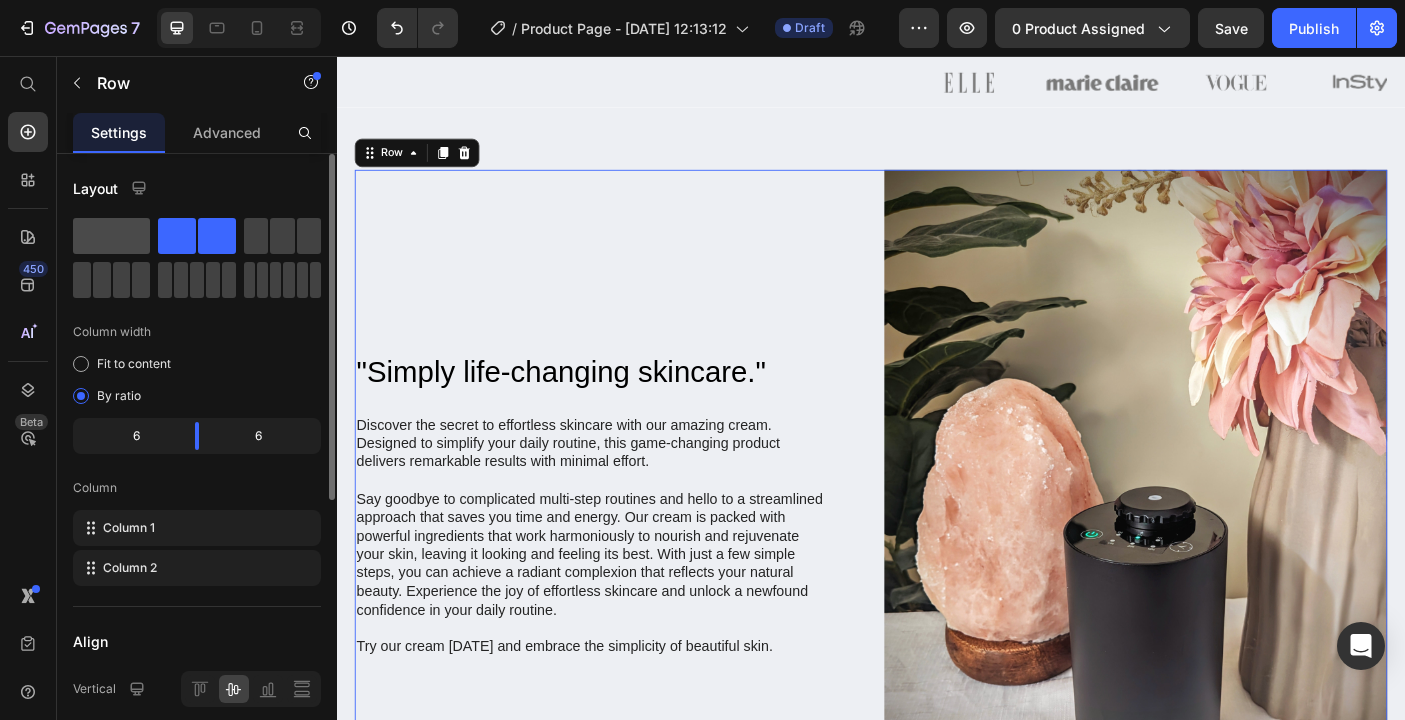 click 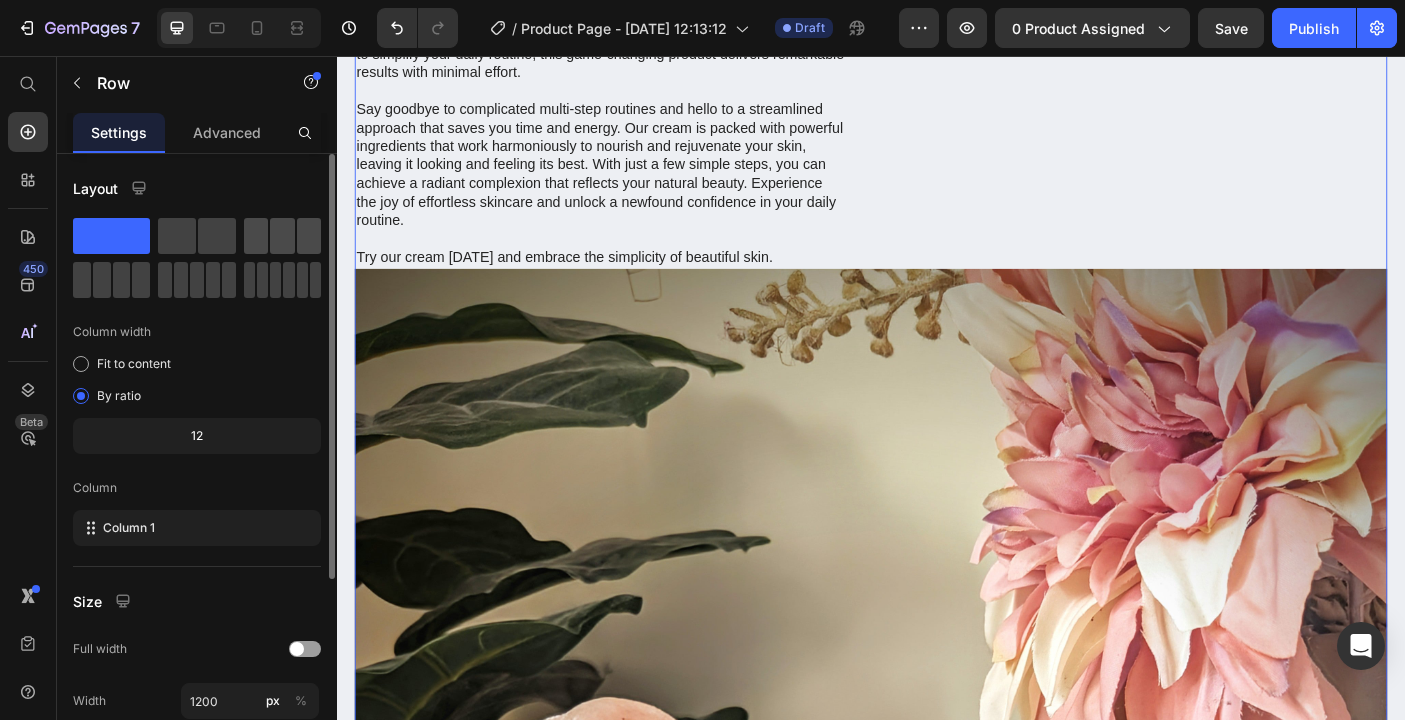 click 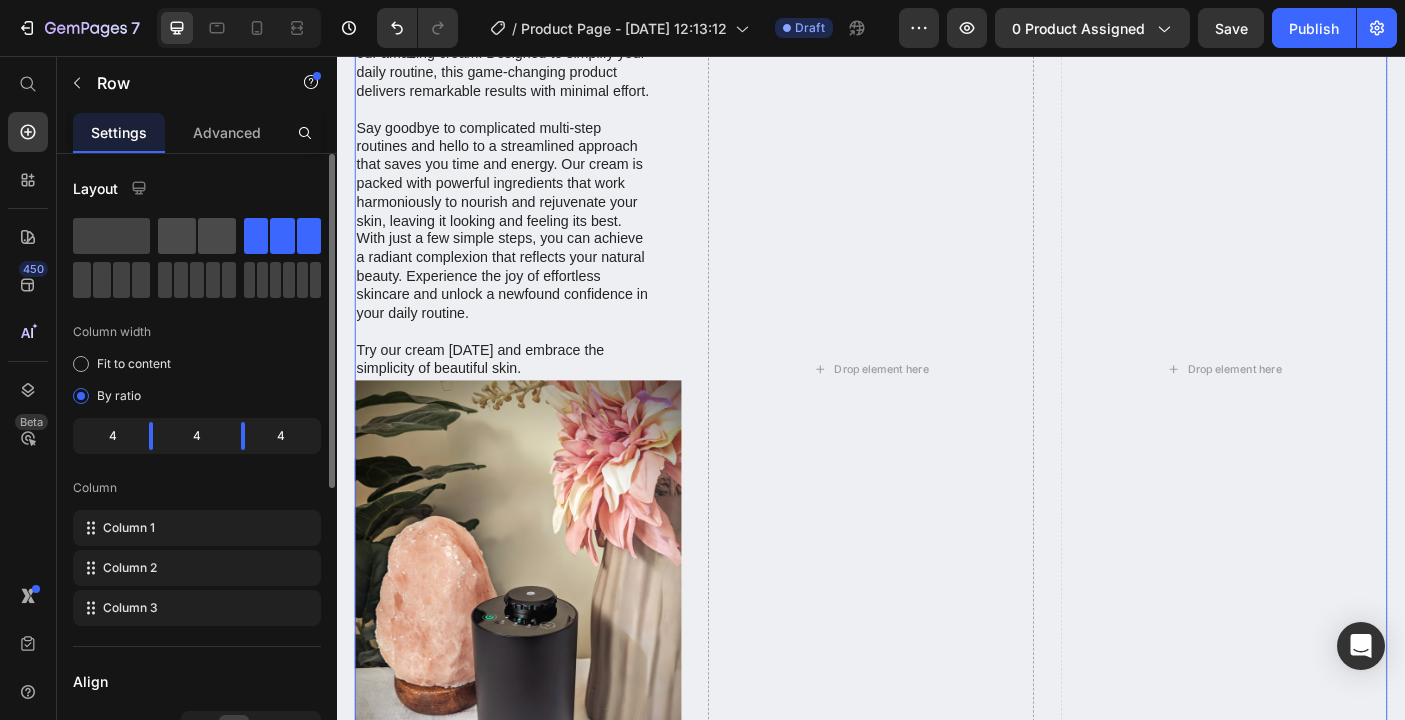 click 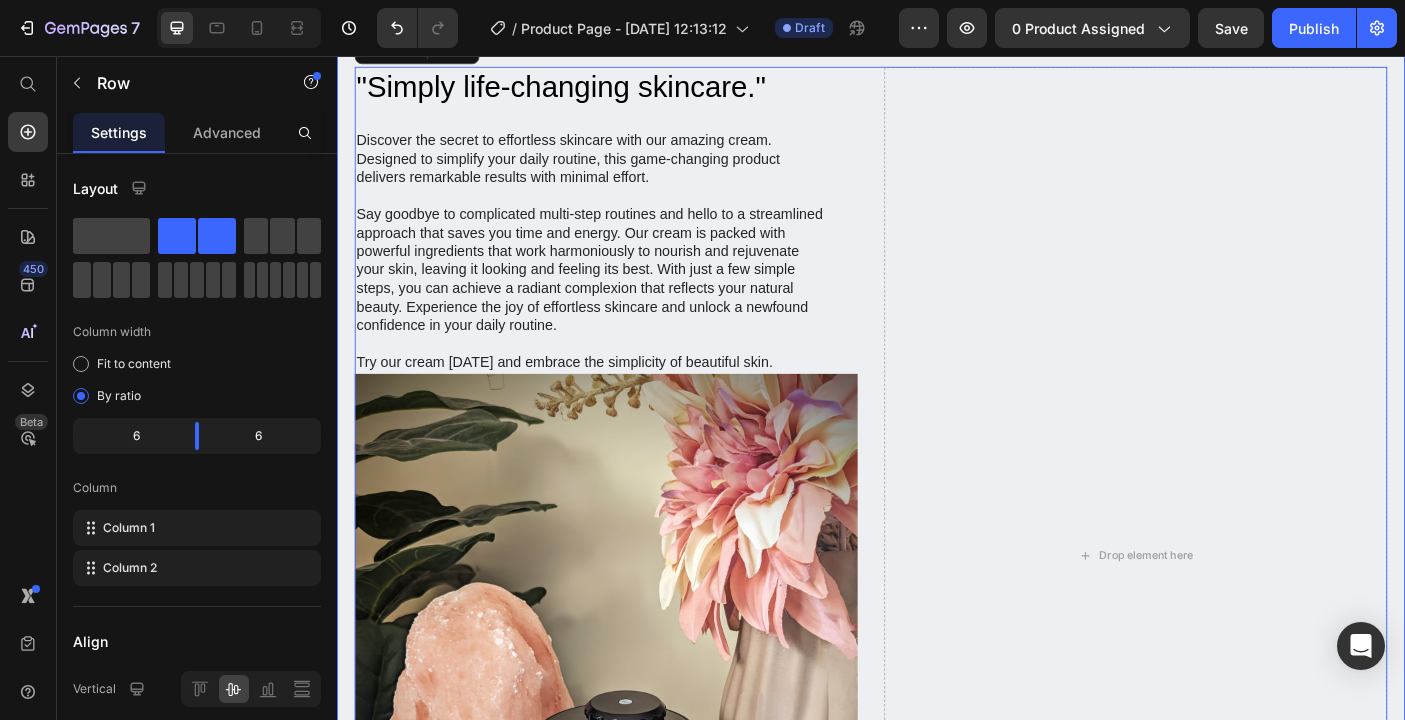 scroll, scrollTop: 1238, scrollLeft: 0, axis: vertical 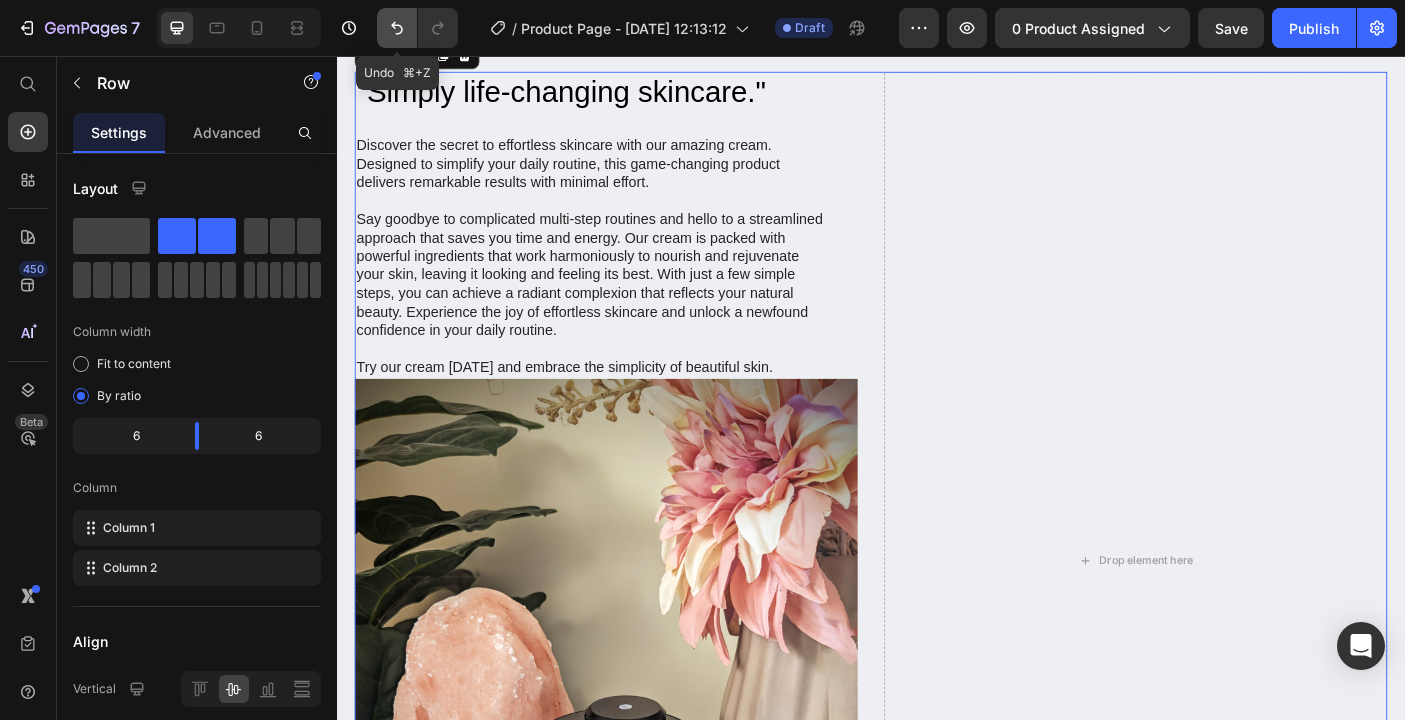 click 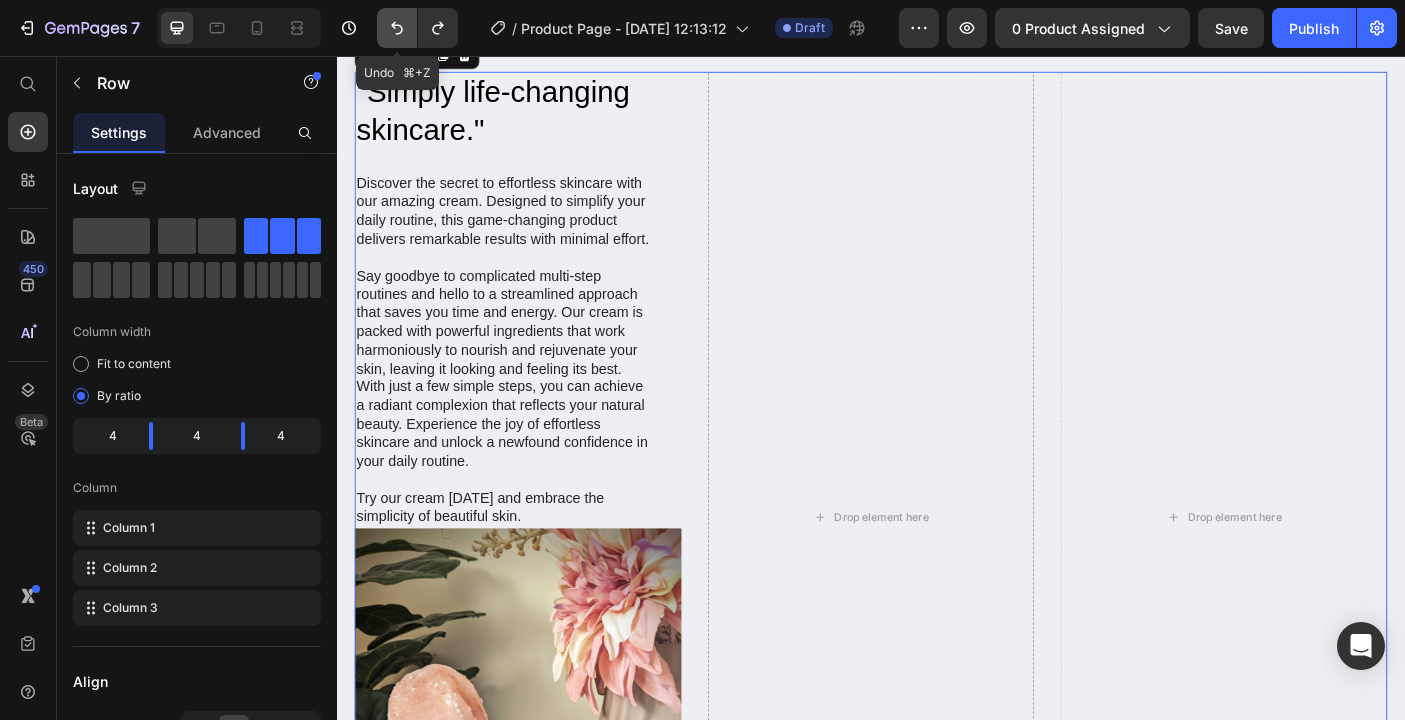 click 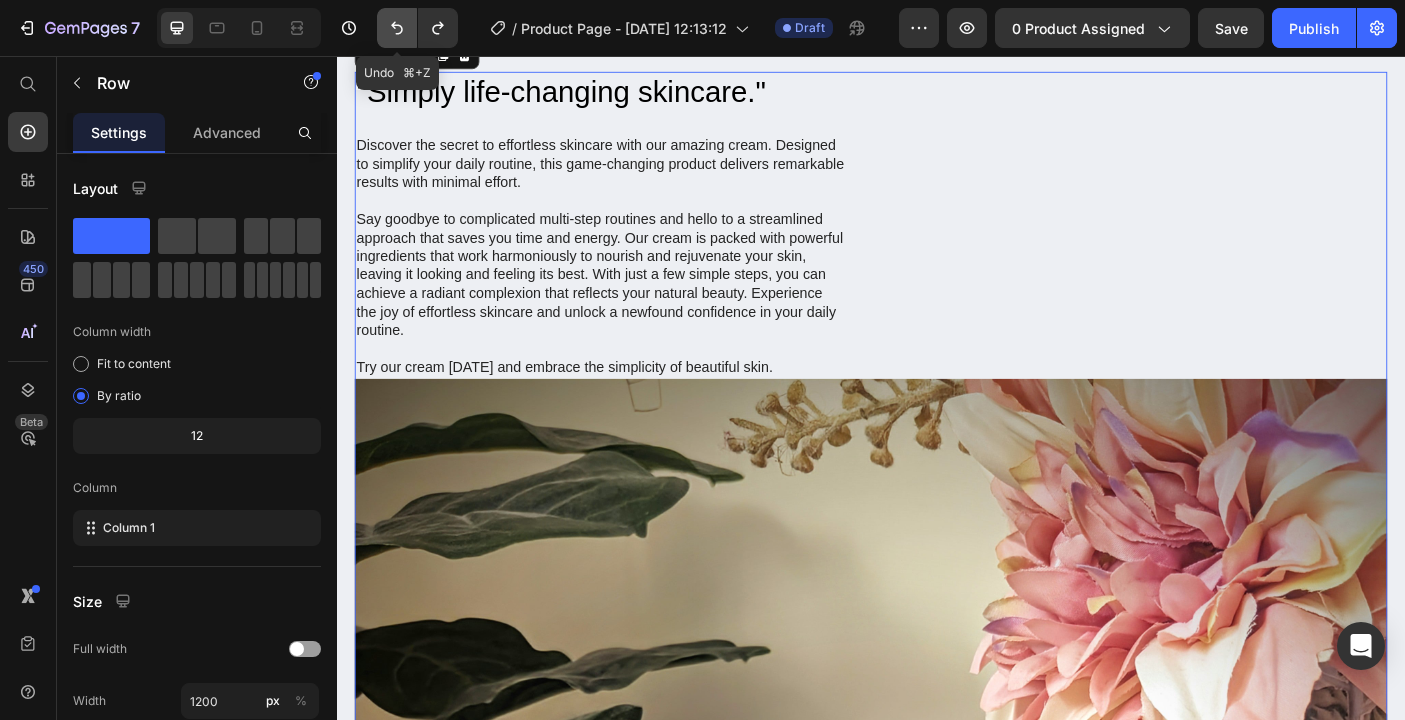 click 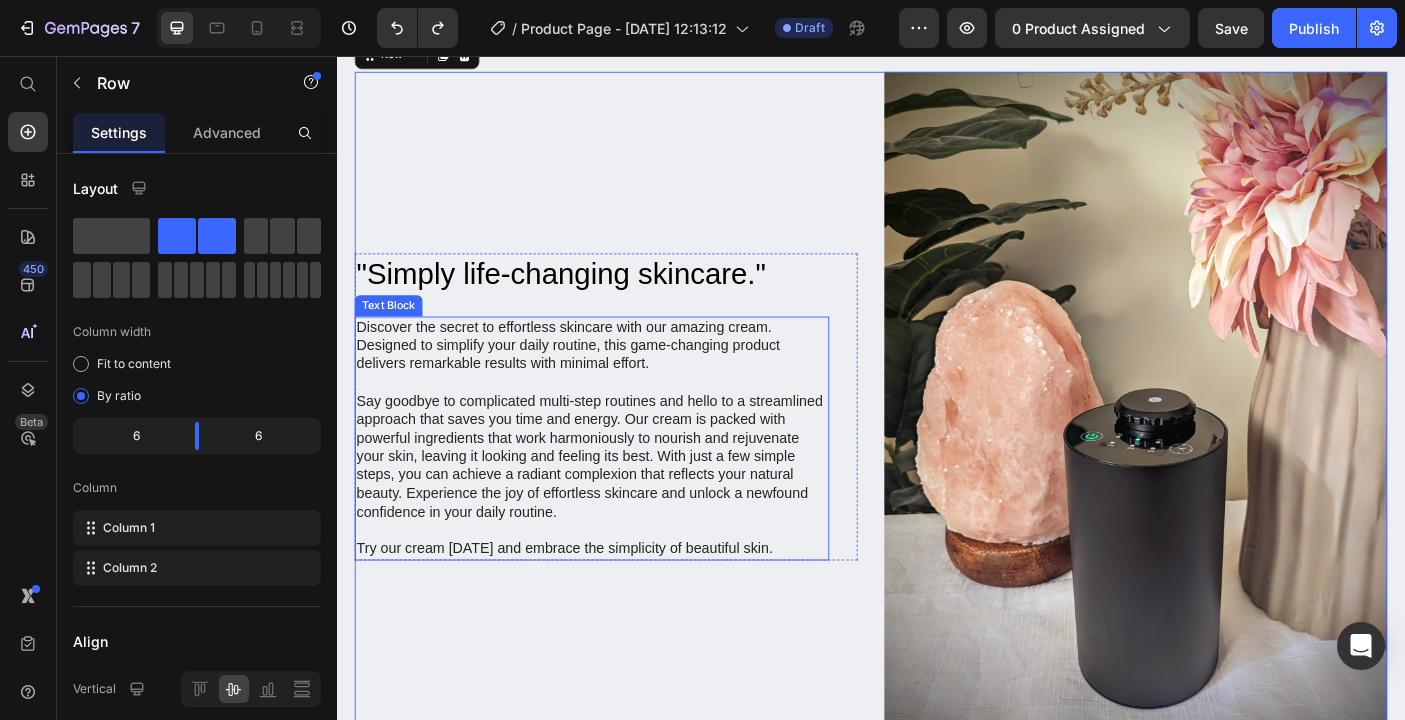 scroll, scrollTop: 1162, scrollLeft: 0, axis: vertical 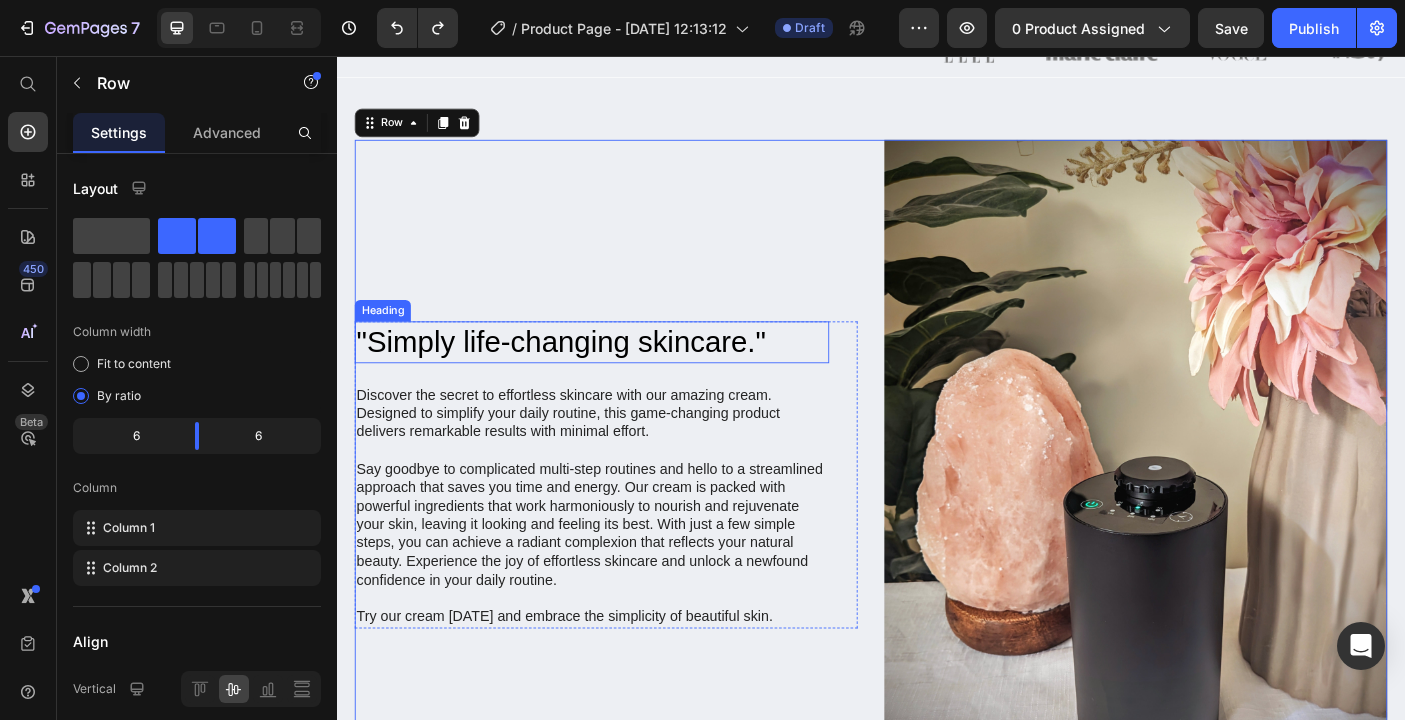 click on ""Simply life-changing skincare."" at bounding box center [623, 377] 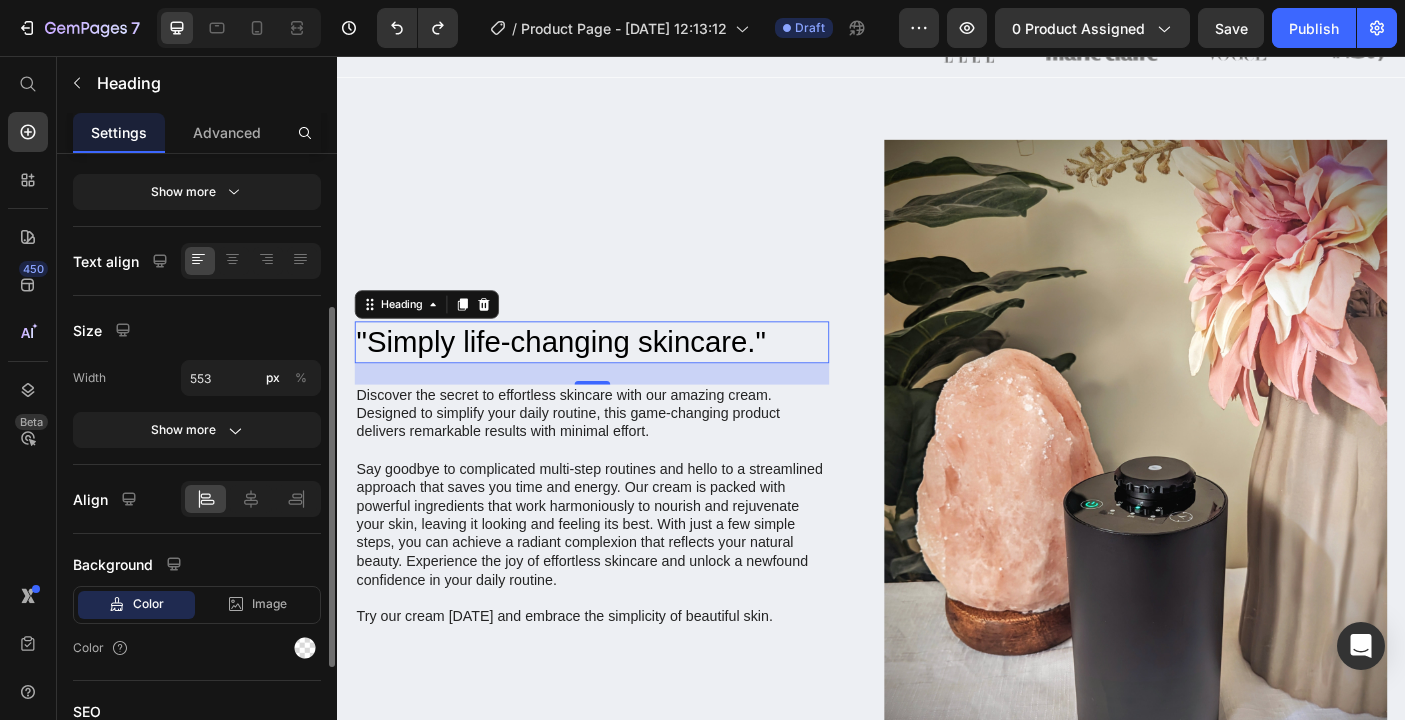 scroll, scrollTop: 311, scrollLeft: 0, axis: vertical 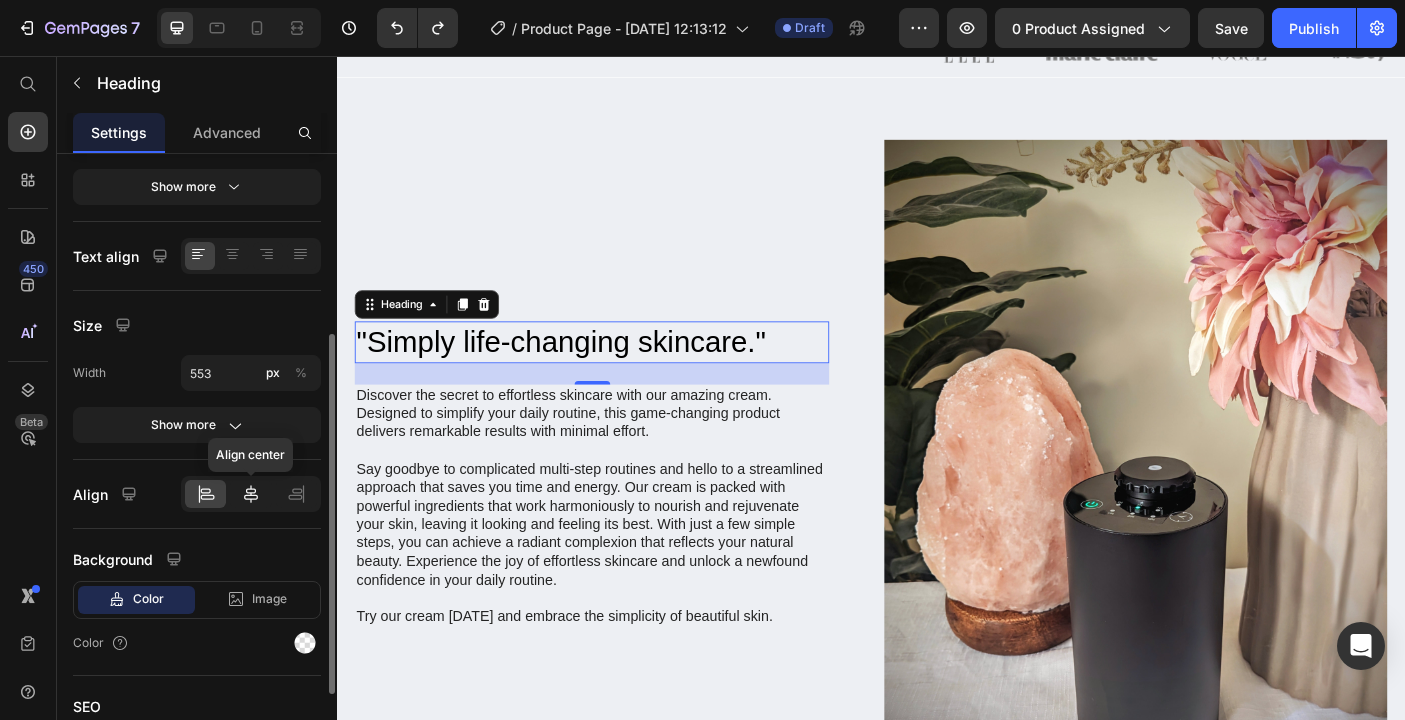 click 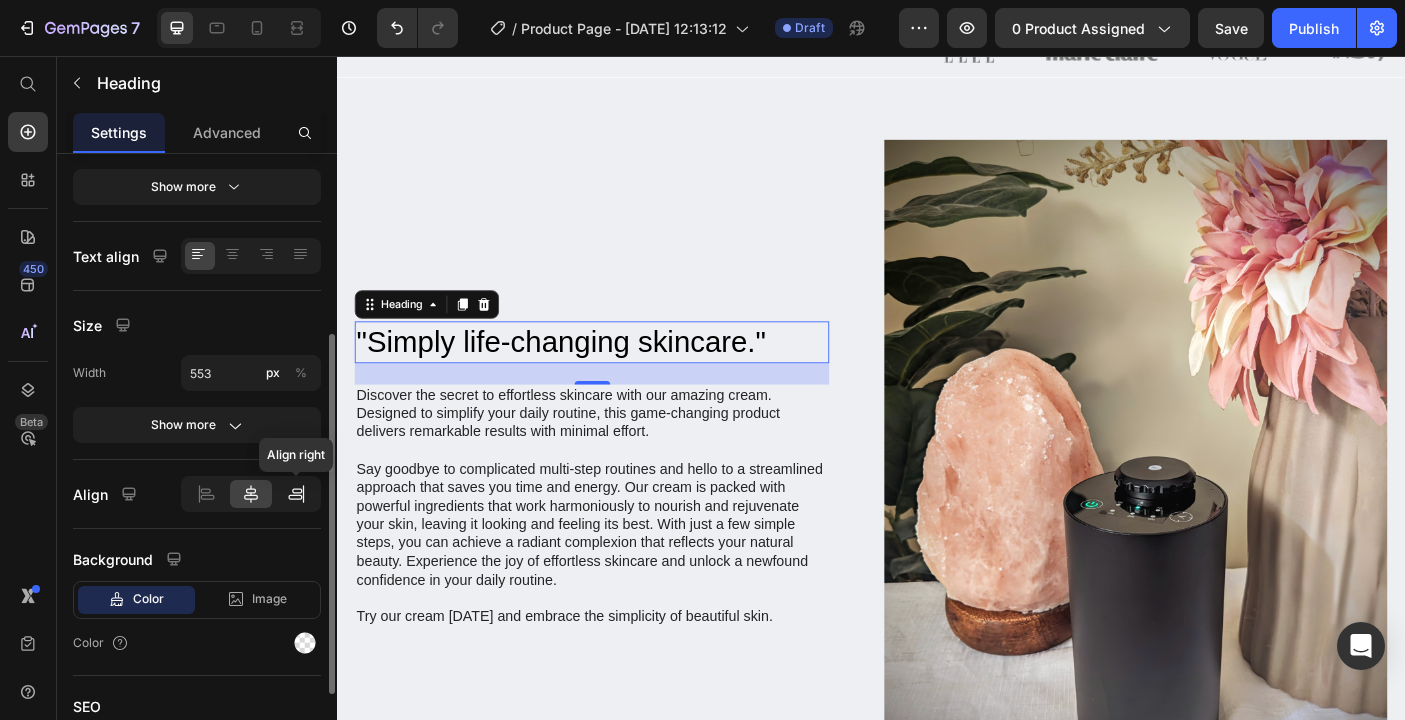 click 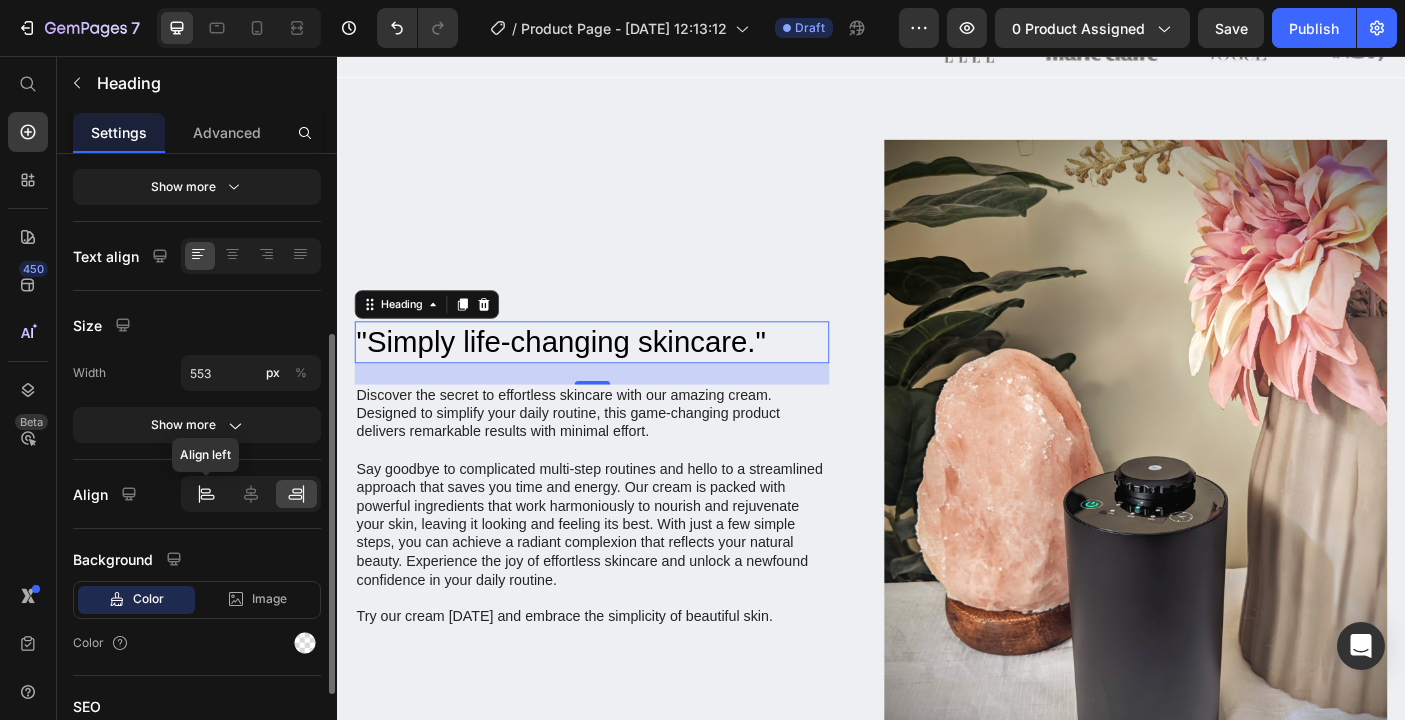 click 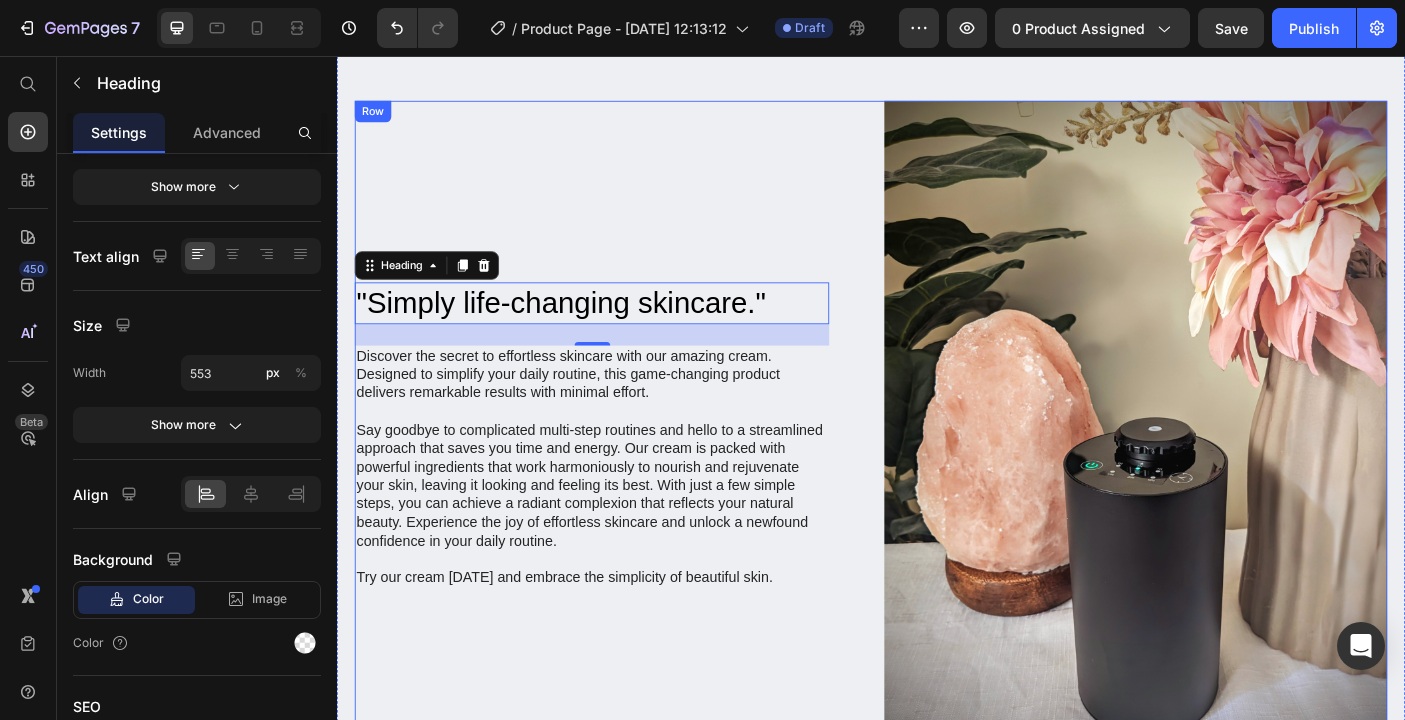 scroll, scrollTop: 1227, scrollLeft: 0, axis: vertical 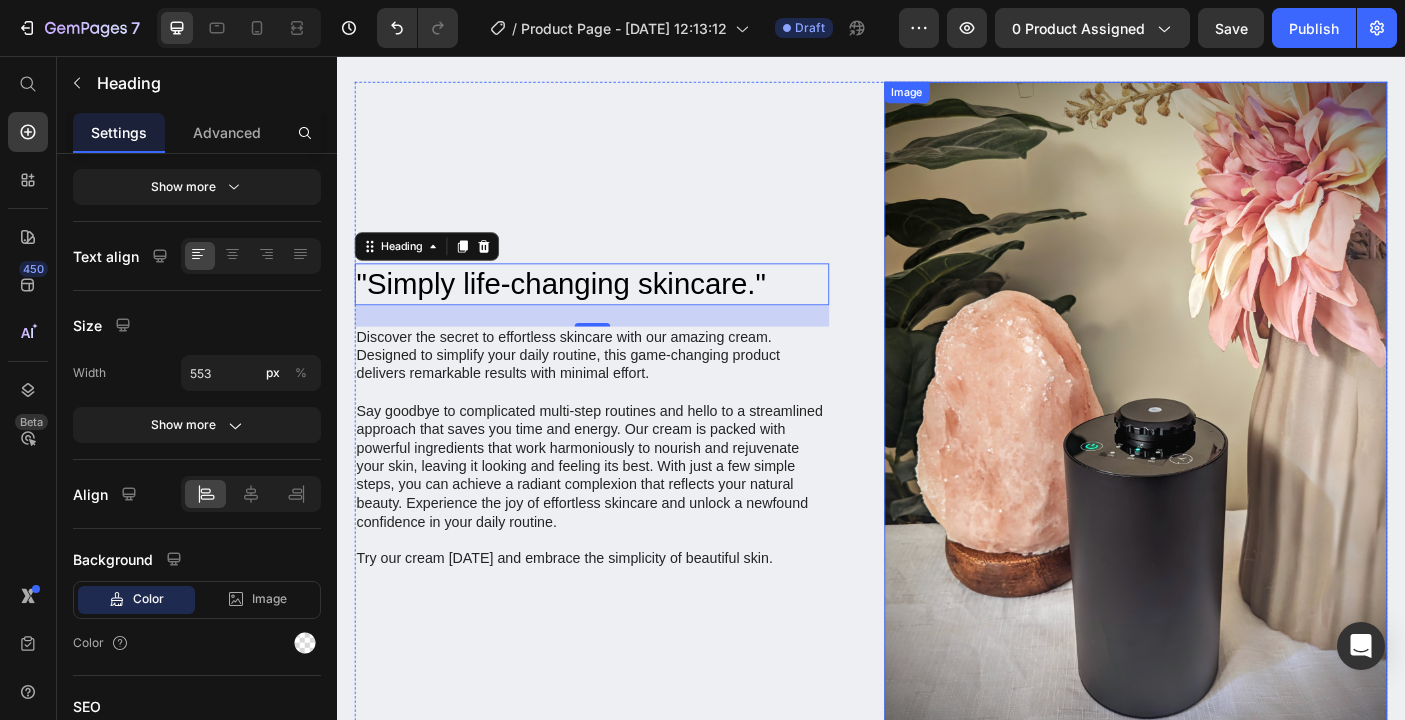 click at bounding box center (1234, 461) 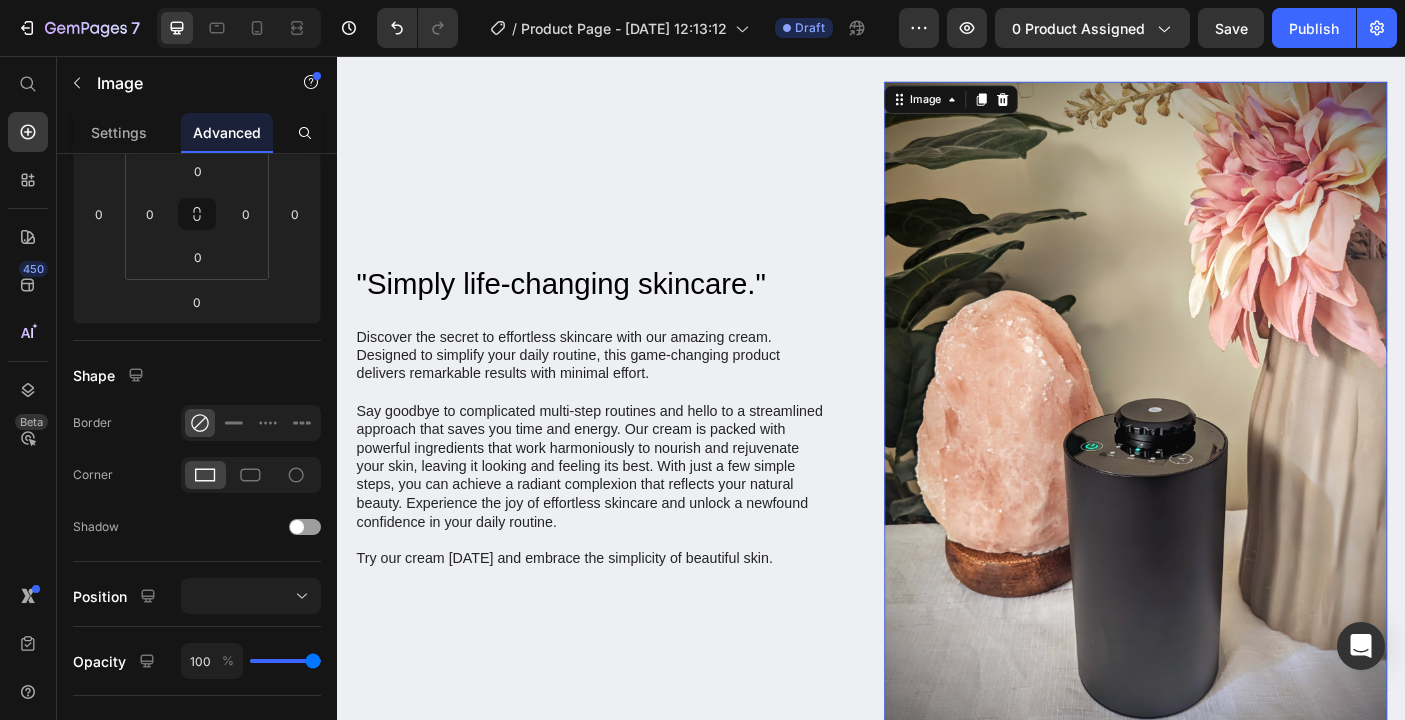 scroll, scrollTop: 0, scrollLeft: 0, axis: both 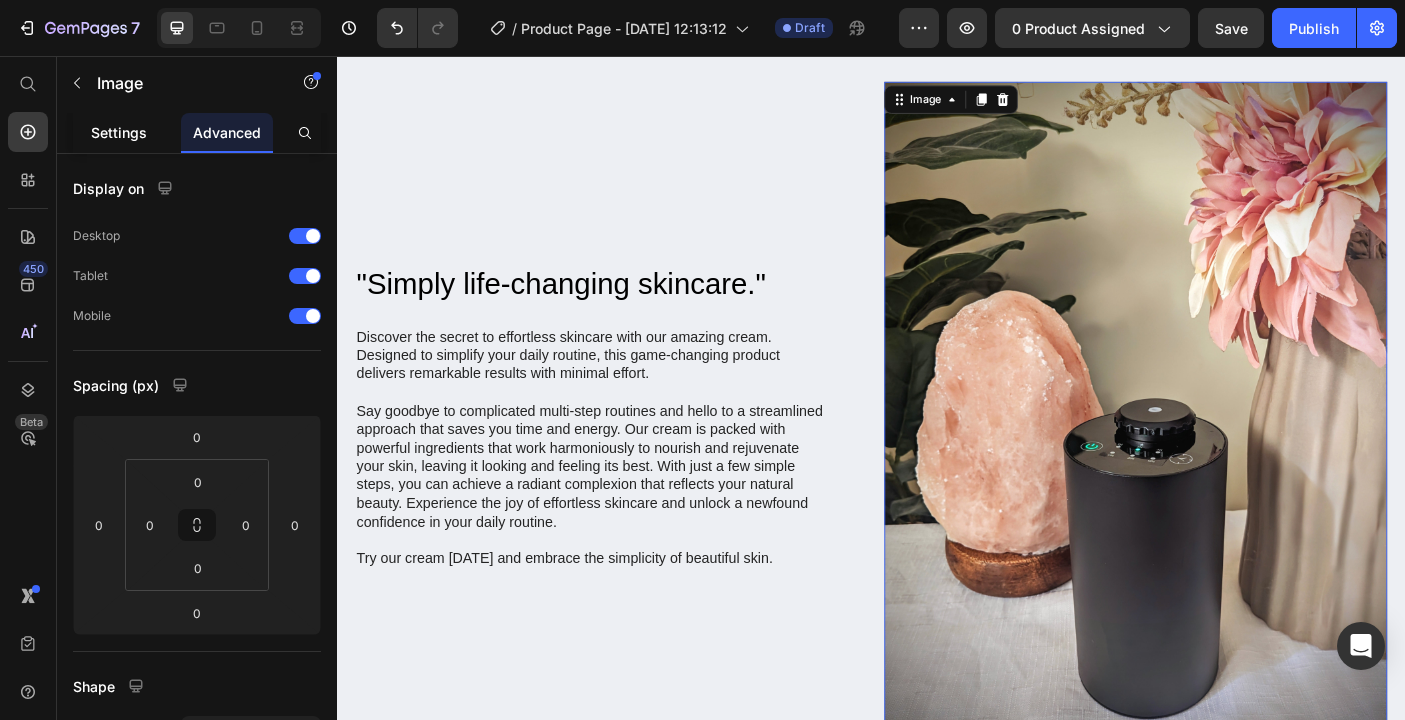 click on "Settings" 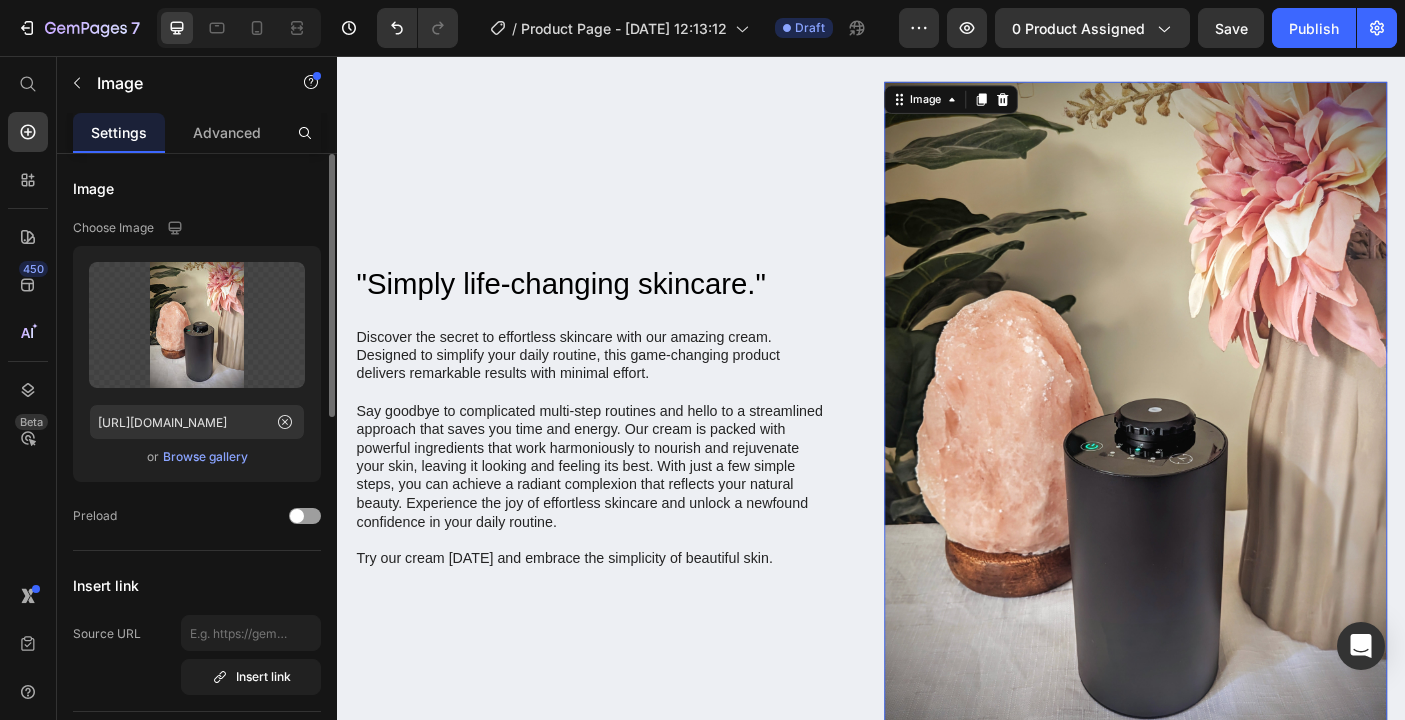 click on "Browse gallery" at bounding box center [205, 457] 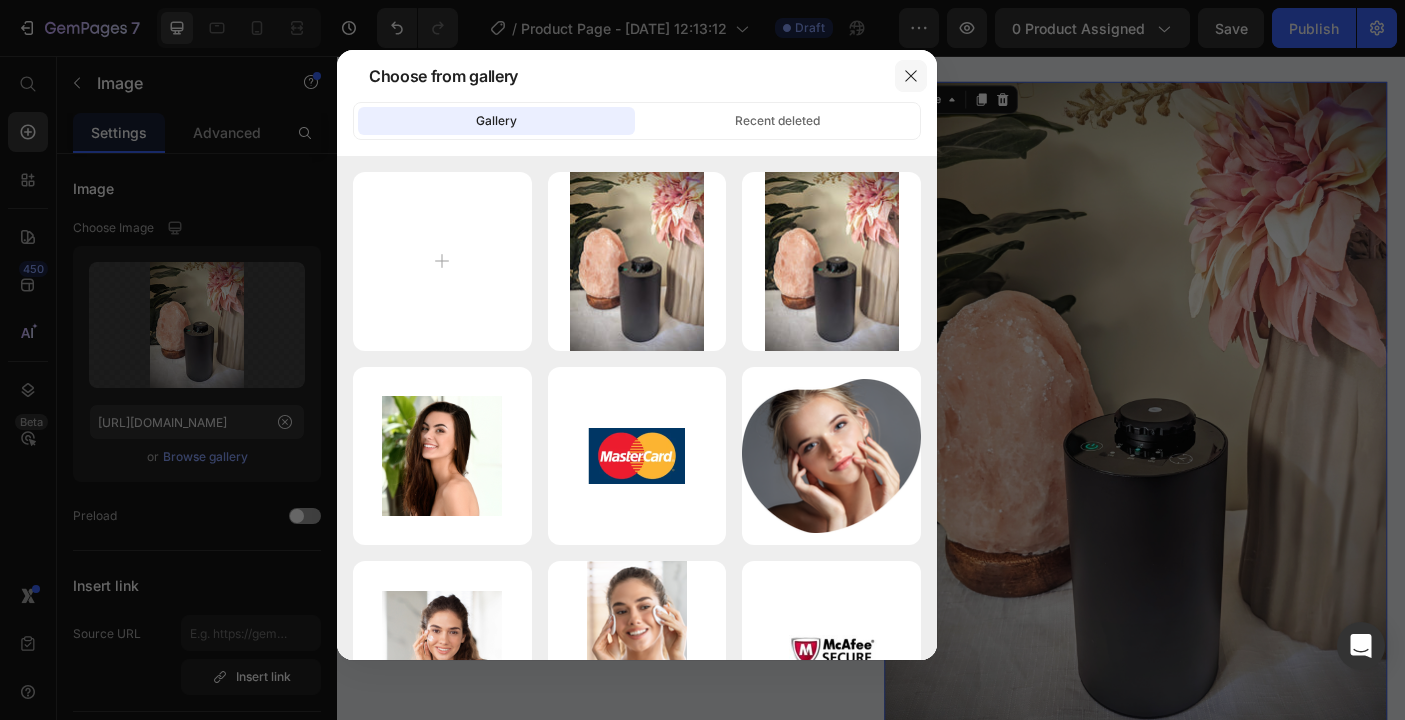 click 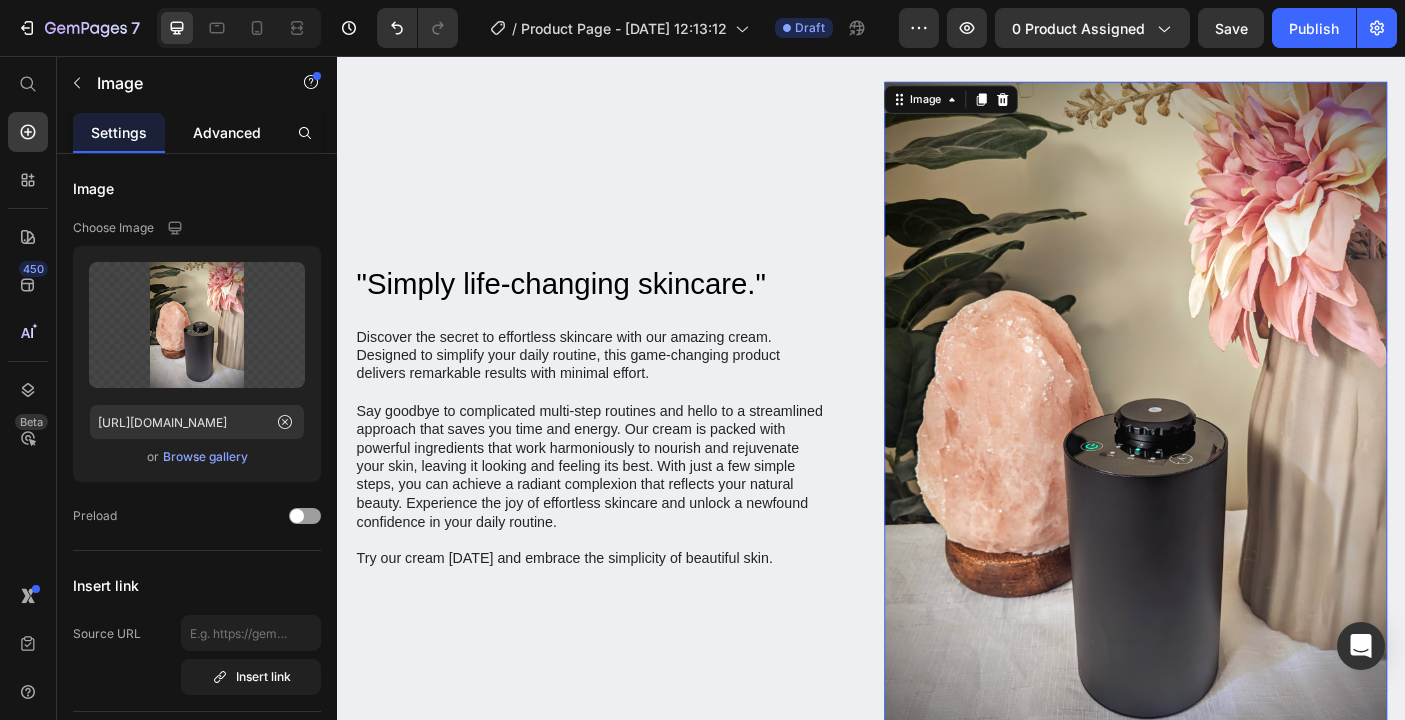 click on "Advanced" at bounding box center [227, 132] 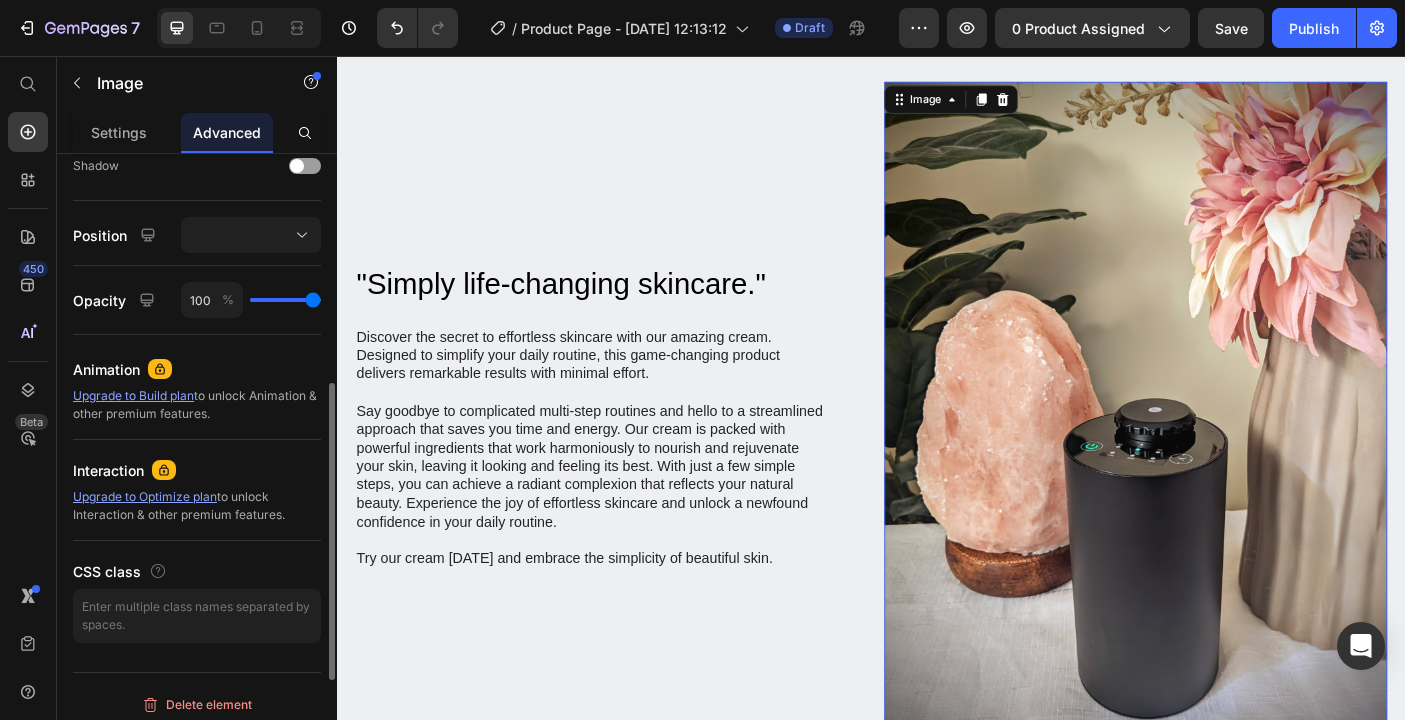 scroll, scrollTop: 682, scrollLeft: 0, axis: vertical 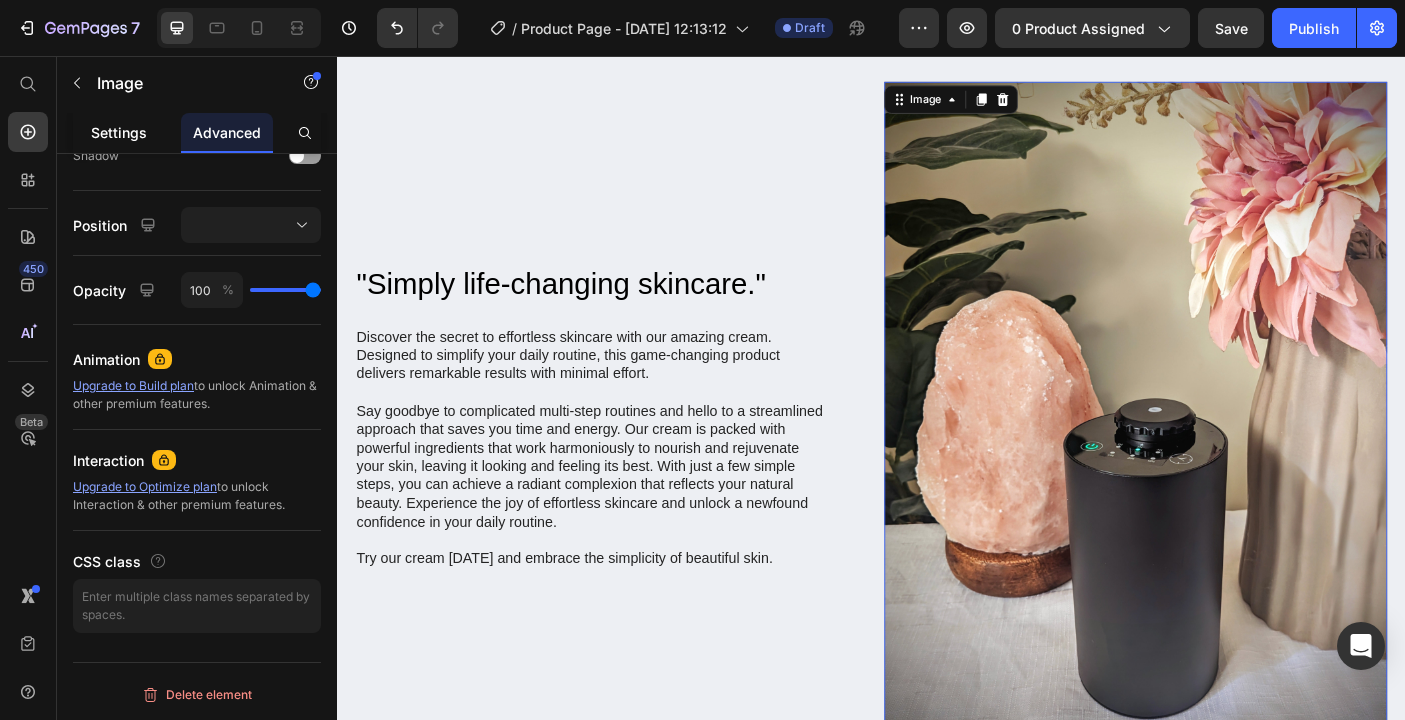 click on "Settings" at bounding box center [119, 132] 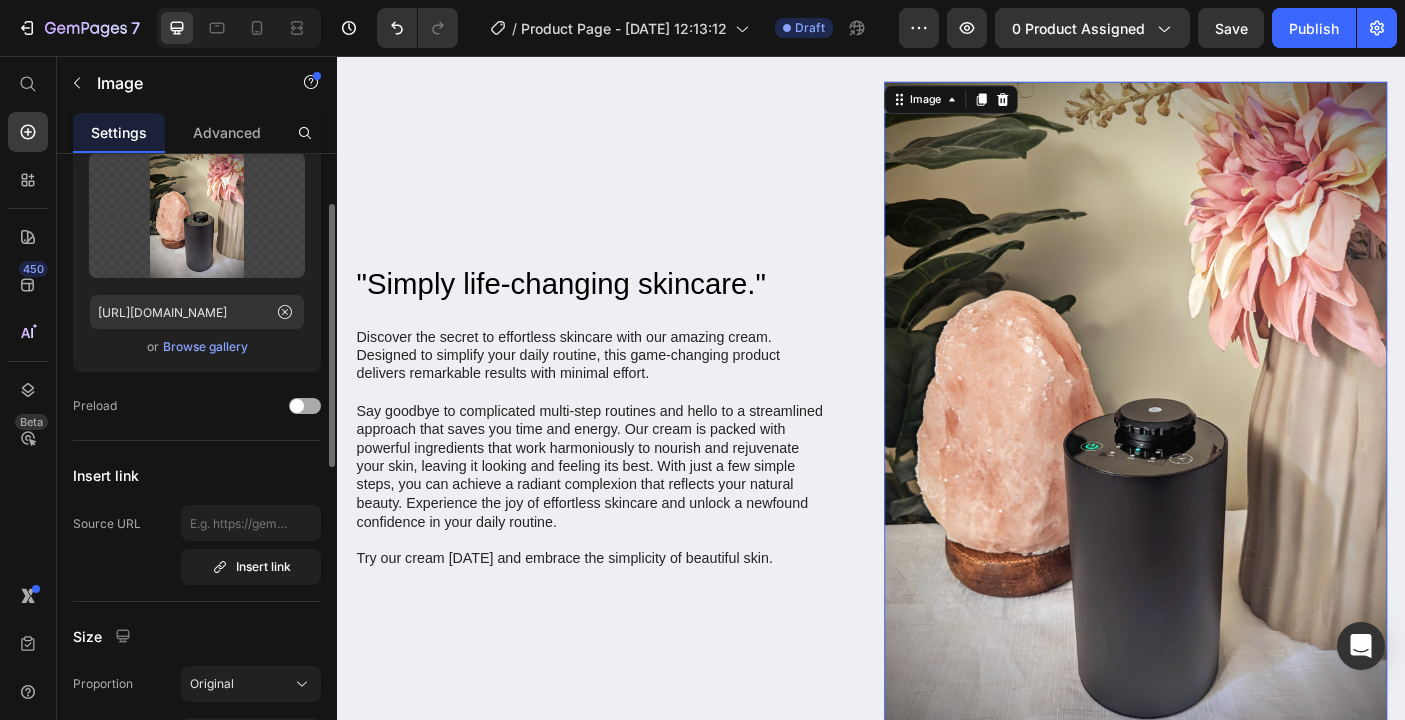scroll, scrollTop: 113, scrollLeft: 0, axis: vertical 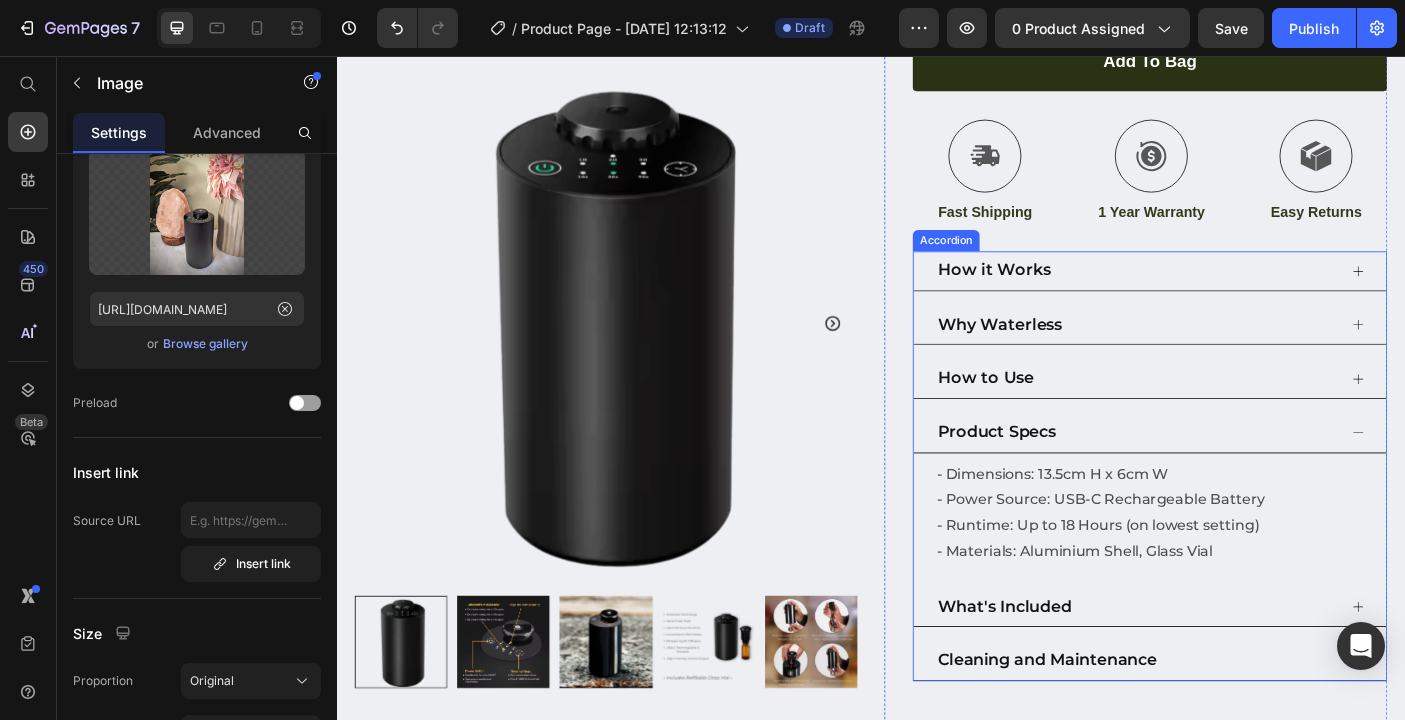 click 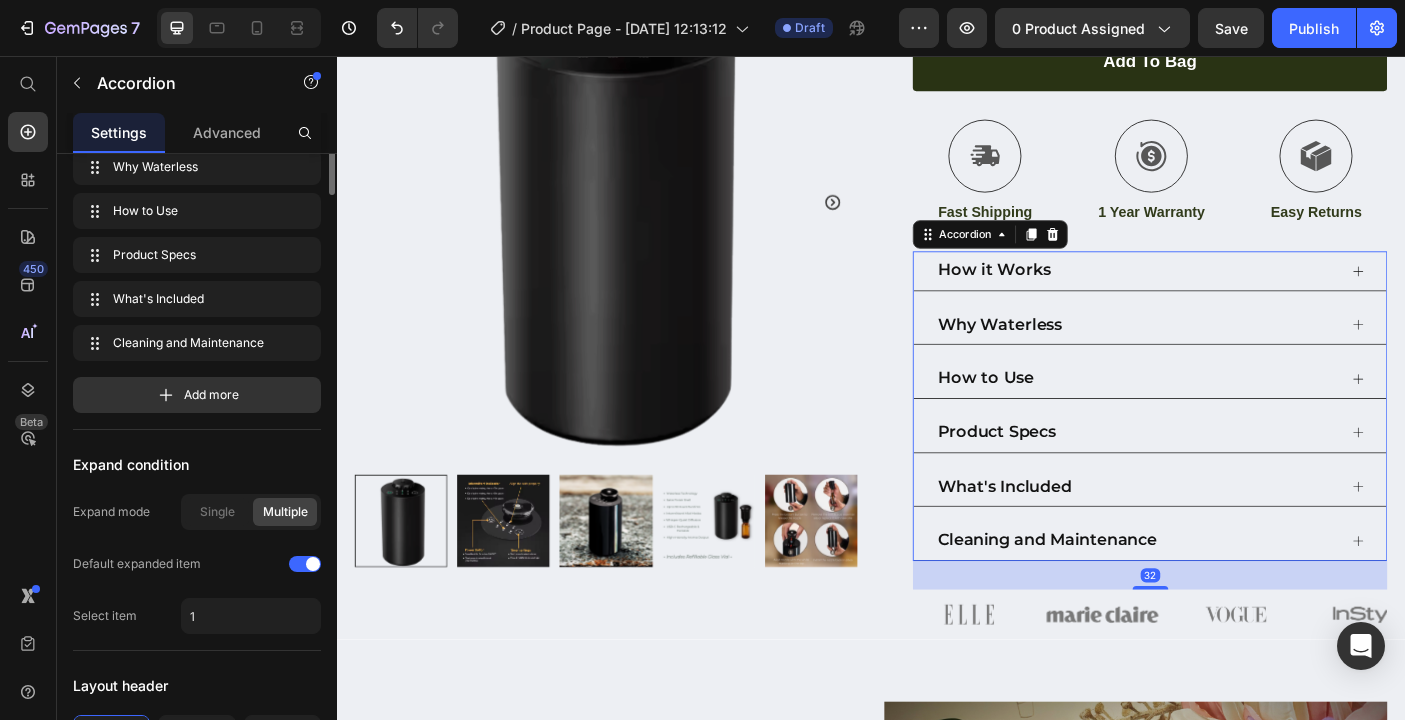 scroll, scrollTop: 0, scrollLeft: 0, axis: both 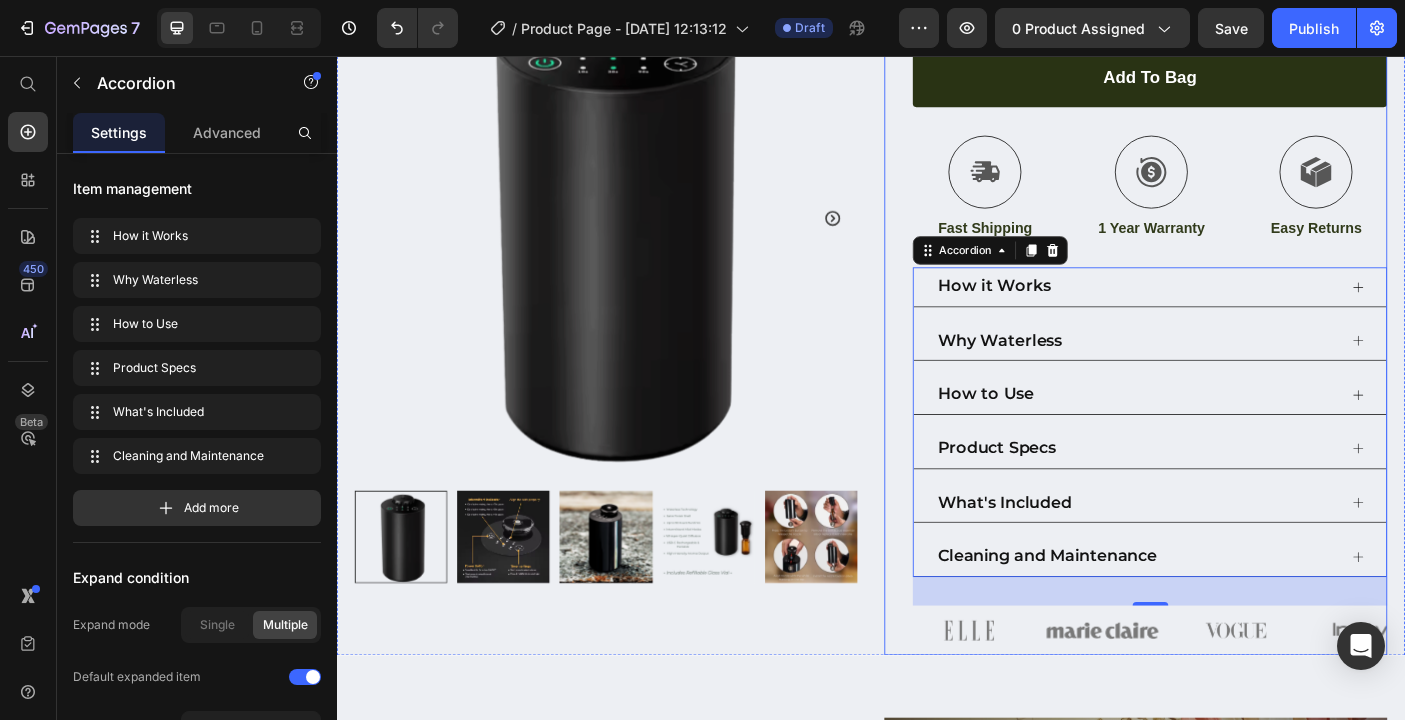 click on "MAAVA Noir Diffuser Product Title THE NEXT EVOLUTION IN AROMATHERAPHY Text Block  - Waterless, Whisper-Quiet. Beautifully Minimal. Meet MAAVA - Text Block $89.95 Product Price $128.50 Product Price 30% OFF Discount Tag Row
Icon Sale Ends In 2 Hours | Limited Time Offer Text Block Row add to bag Add to Cart
Icon Fast Shipping Text Block
Icon 1 Year Warranty Text Block
Icon Easy Returns Text Block Row Image Icon Icon Icon Icon Icon Icon List “This skin cream is a game-changer! It has transformed my dry, lackluster skin into a hydrated and radiant complexion. I love how it absorbs quickly and leaves no greasy residue. Highly recommend” Text Block
Icon Hannah N. (Houston, USA) Text Block Row Row
How it Works
Why Waterless
How to Use
Product Specs
What's Included
Cleaning and Maintenance Accordion   32 Image Image Image Image Image" at bounding box center (1234, 266) 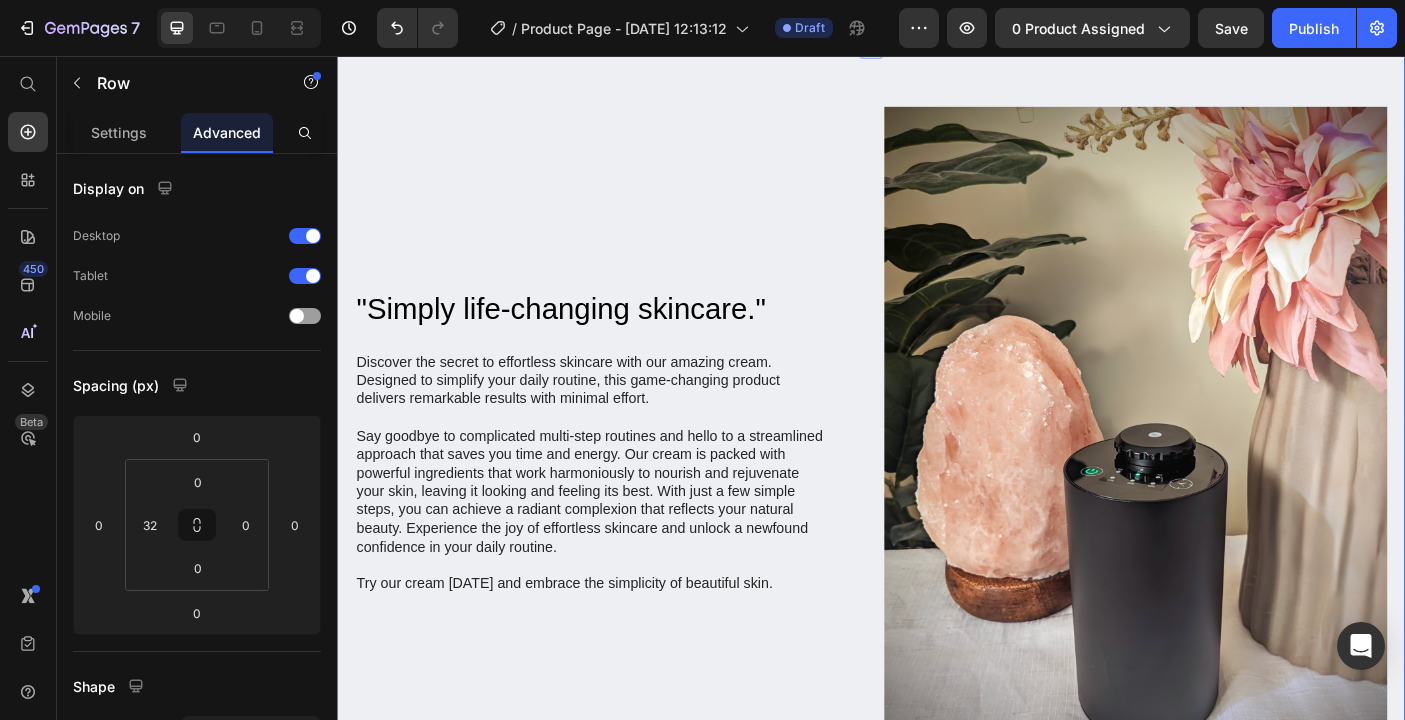 scroll, scrollTop: 1216, scrollLeft: 0, axis: vertical 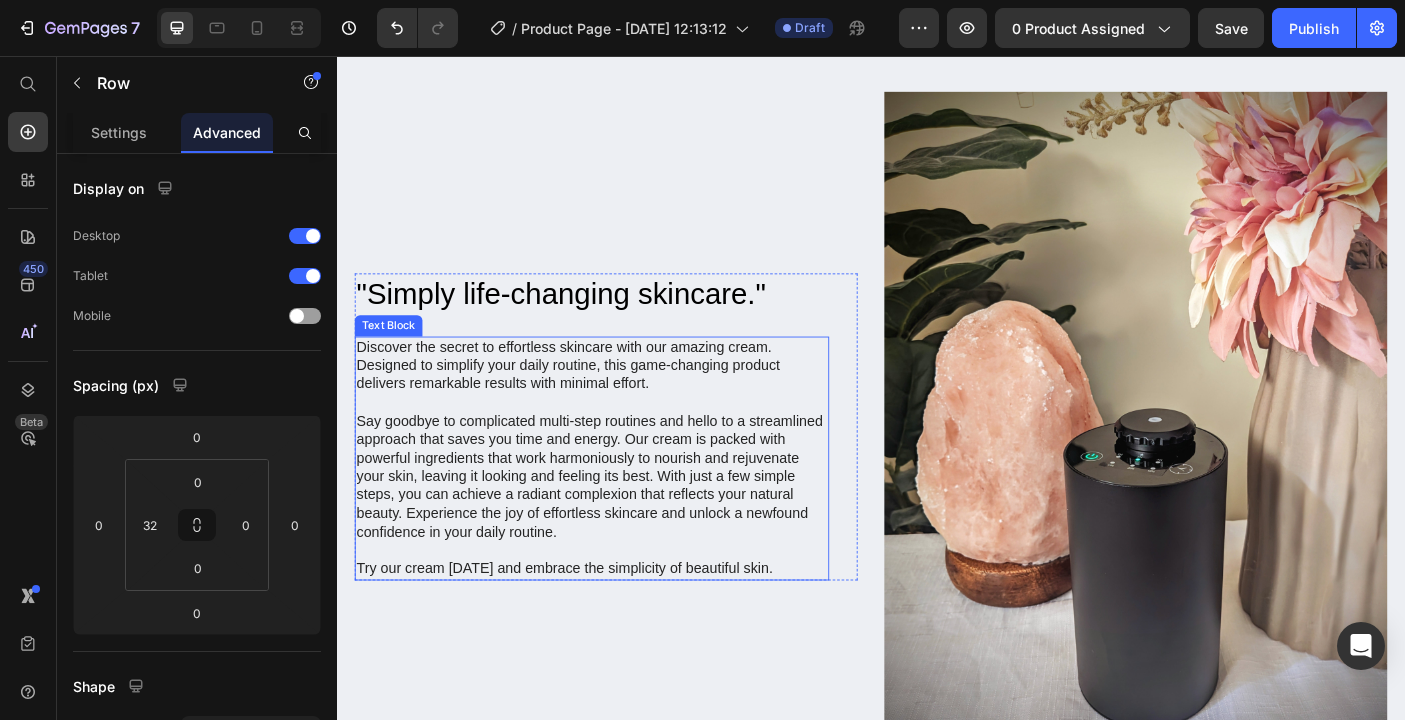 click on "Try our cream today and embrace the simplicity of beautiful skin." at bounding box center [623, 632] 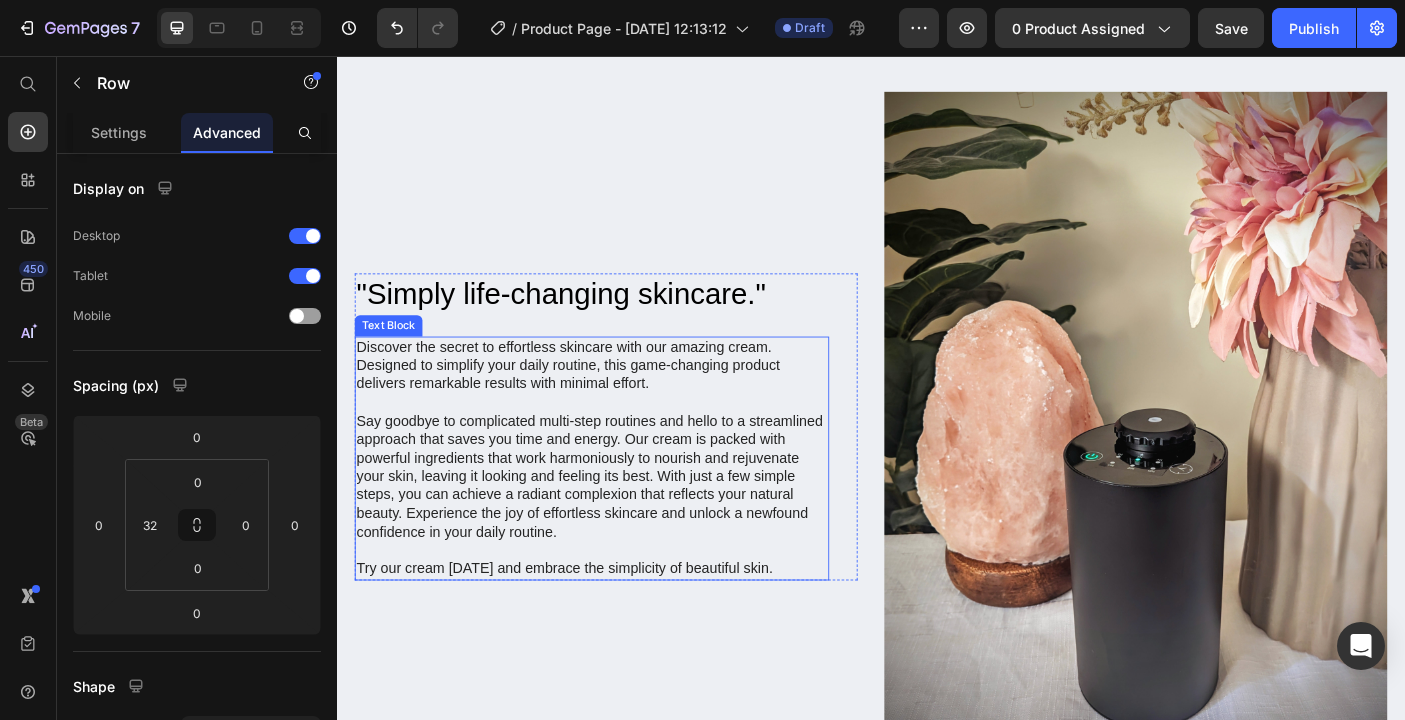 click on "Try our cream today and embrace the simplicity of beautiful skin." at bounding box center (623, 632) 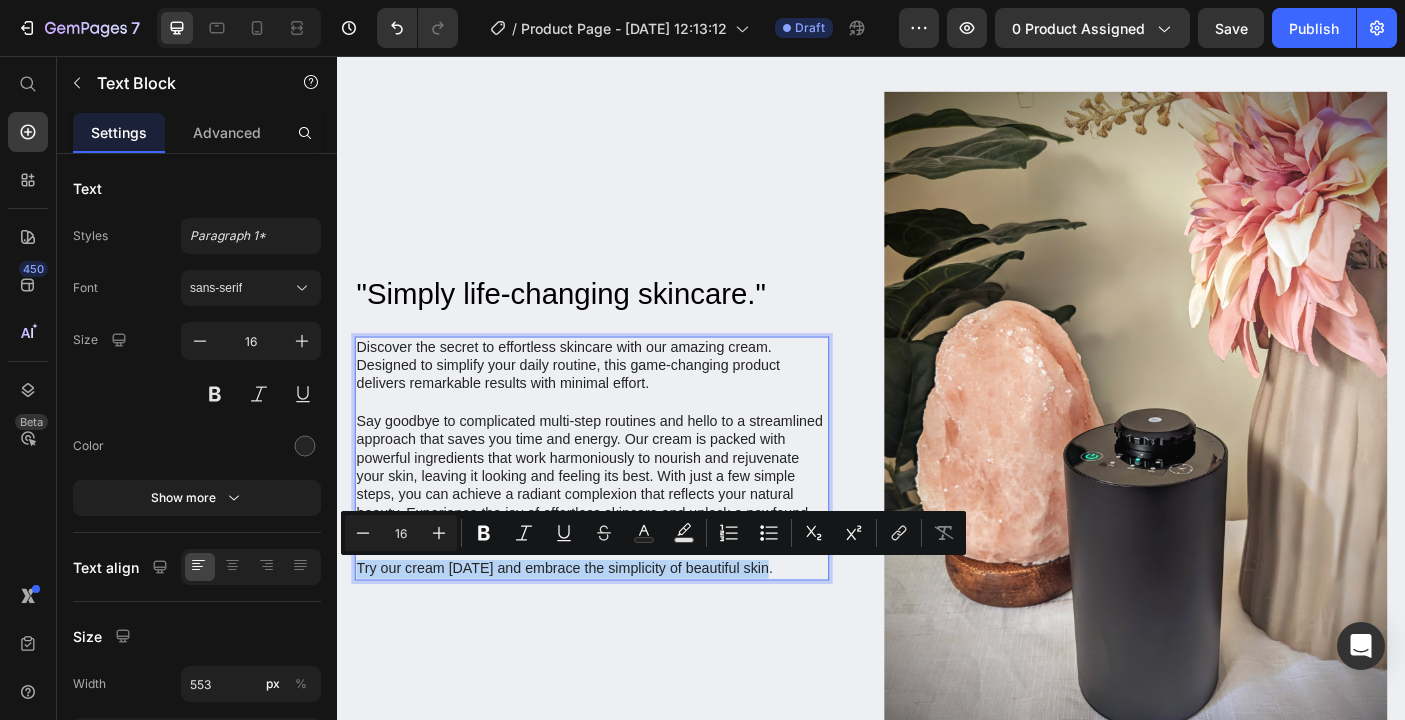 click on "Say goodbye to complicated multi-step routines and hello to a streamlined approach that saves you time and energy. Our cream is packed with powerful ingredients that work harmoniously to nourish and rejuvenate your skin, leaving it looking and feeling its best. With just a few simple steps, you can achieve a radiant complexion that reflects your natural beauty. Experience the joy of effortless skincare and unlock a newfound confidence in your daily routine." at bounding box center [623, 529] 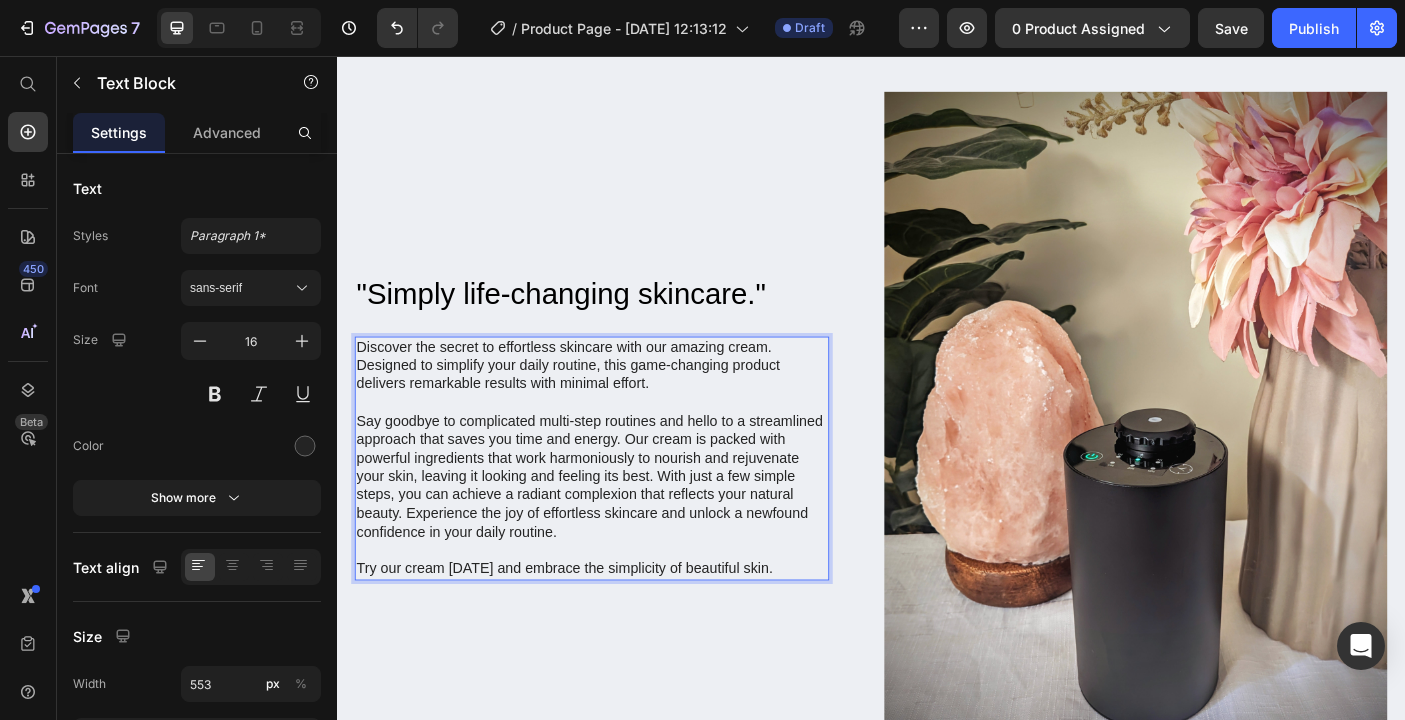 click on "Say goodbye to complicated multi-step routines and hello to a streamlined approach that saves you time and energy. Our cream is packed with powerful ingredients that work harmoniously to nourish and rejuvenate your skin, leaving it looking and feeling its best. With just a few simple steps, you can achieve a radiant complexion that reflects your natural beauty. Experience the joy of effortless skincare and unlock a newfound confidence in your daily routine." at bounding box center (623, 529) 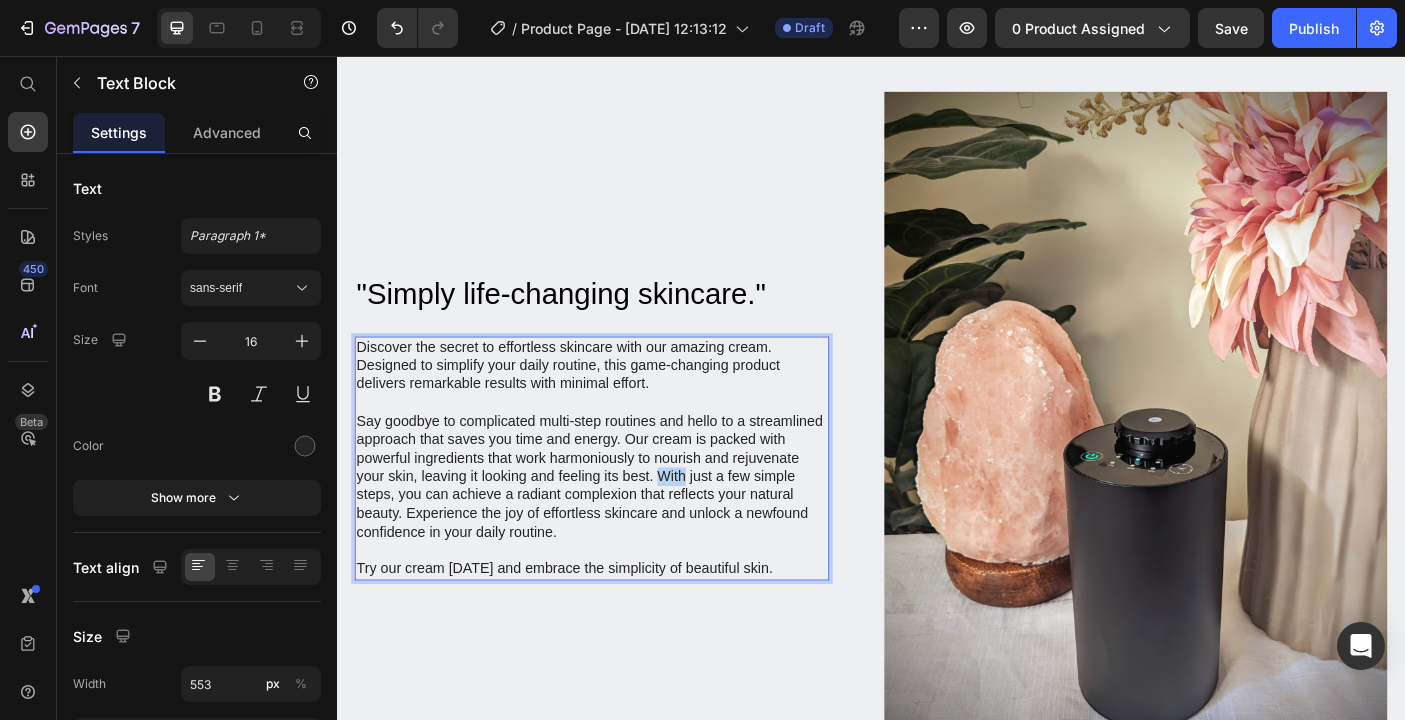click on "Say goodbye to complicated multi-step routines and hello to a streamlined approach that saves you time and energy. Our cream is packed with powerful ingredients that work harmoniously to nourish and rejuvenate your skin, leaving it looking and feeling its best. With just a few simple steps, you can achieve a radiant complexion that reflects your natural beauty. Experience the joy of effortless skincare and unlock a newfound confidence in your daily routine." at bounding box center [623, 529] 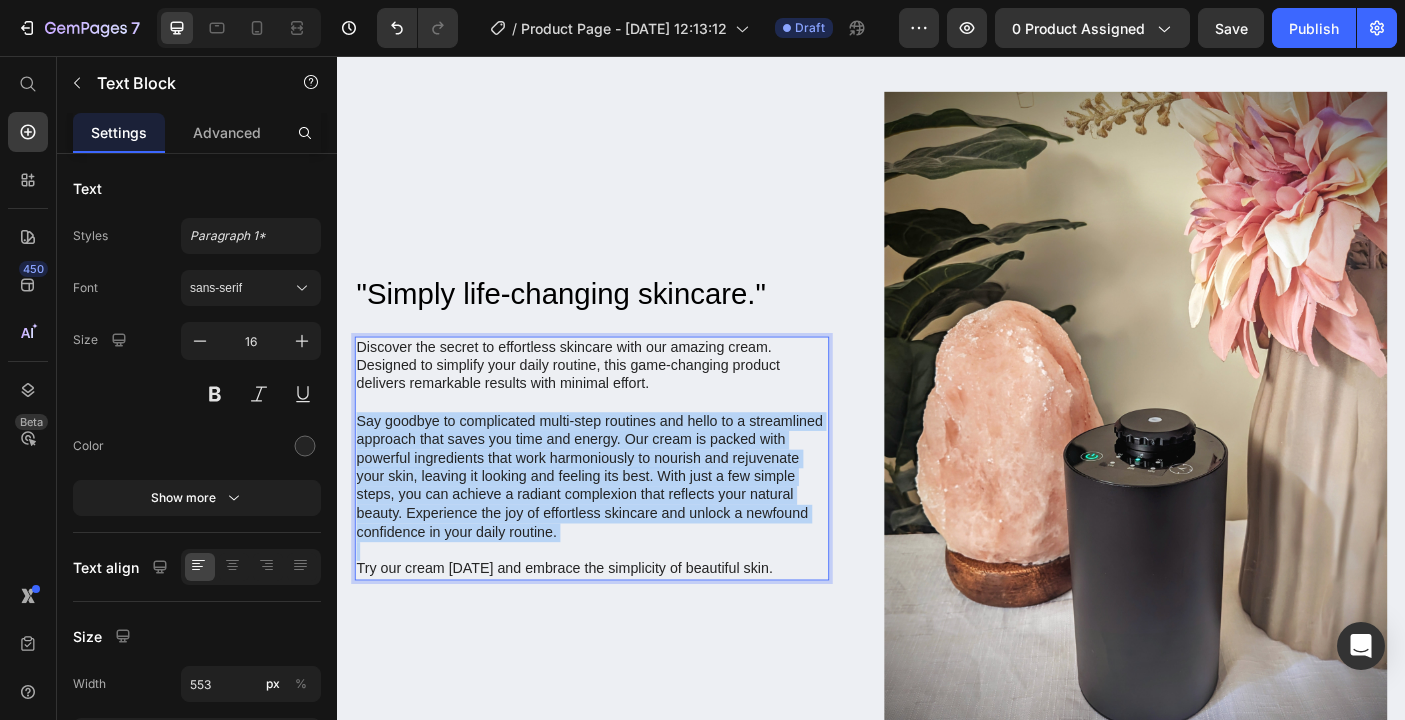 click on "Say goodbye to complicated multi-step routines and hello to a streamlined approach that saves you time and energy. Our cream is packed with powerful ingredients that work harmoniously to nourish and rejuvenate your skin, leaving it looking and feeling its best. With just a few simple steps, you can achieve a radiant complexion that reflects your natural beauty. Experience the joy of effortless skincare and unlock a newfound confidence in your daily routine." at bounding box center [623, 529] 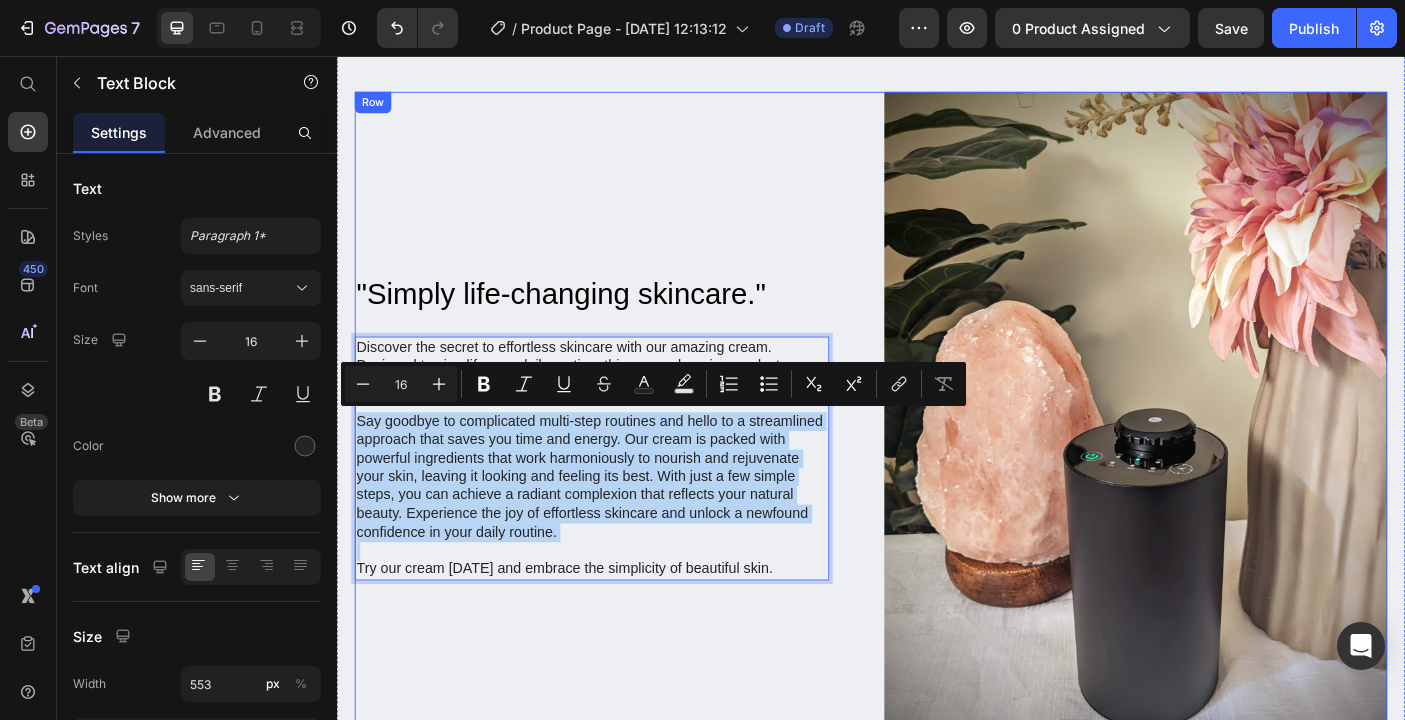 click on ""Simply life-changing skincare." Heading Discover the secret to effortless skincare with our amazing cream. Designed to simplify your daily routine, this game-changing product delivers remarkable results with minimal effort. Say goodbye to complicated multi-step routines and hello to a streamlined approach that saves you time and energy. Our cream is packed with powerful ingredients that work harmoniously to nourish and rejuvenate your skin, leaving it looking and feeling its best. With just a few simple steps, you can achieve a radiant complexion that reflects your natural beauty. Experience the joy of effortless skincare and unlock a newfound confidence in your daily routine. Try our cream today and embrace the simplicity of beautiful skin. Text Block   0 Row" at bounding box center (639, 472) 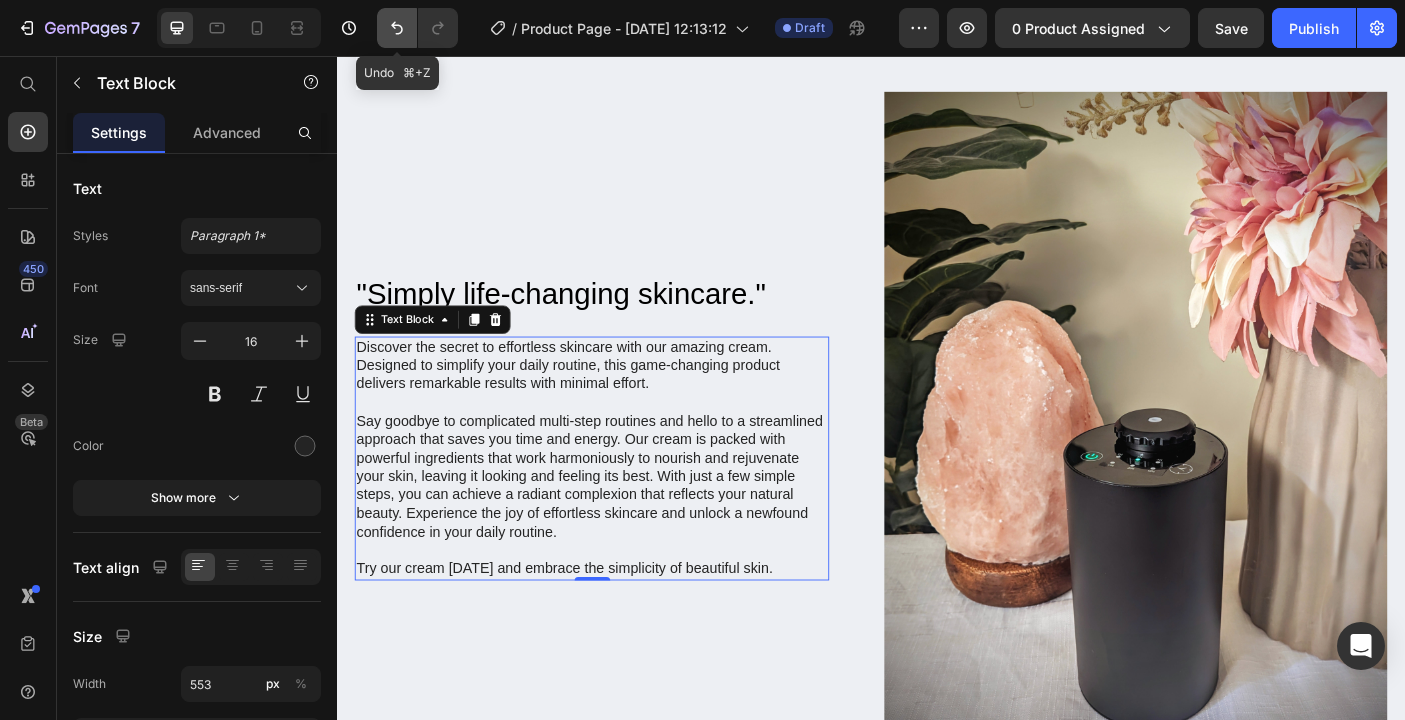 click 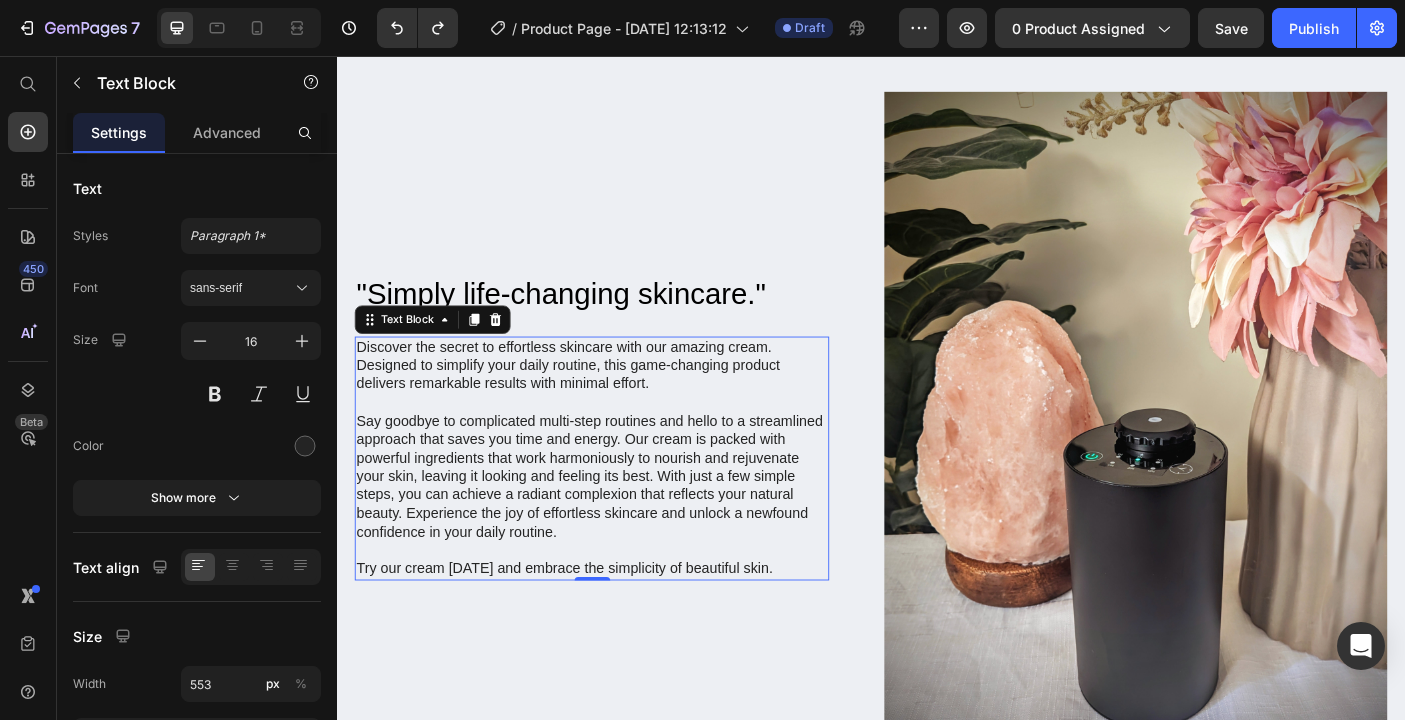 click on "Discover the secret to effortless skincare with our amazing cream. Designed to simplify your daily routine, this game-changing product delivers remarkable results with minimal effort. Say goodbye to complicated multi-step routines and hello to a streamlined approach that saves you time and energy. Our cream is packed with powerful ingredients that work harmoniously to nourish and rejuvenate your skin, leaving it looking and feeling its best. With just a few simple steps, you can achieve a radiant complexion that reflects your natural beauty. Experience the joy of effortless skincare and unlock a newfound confidence in your daily routine. Try our cream today and embrace the simplicity of beautiful skin." at bounding box center [623, 508] 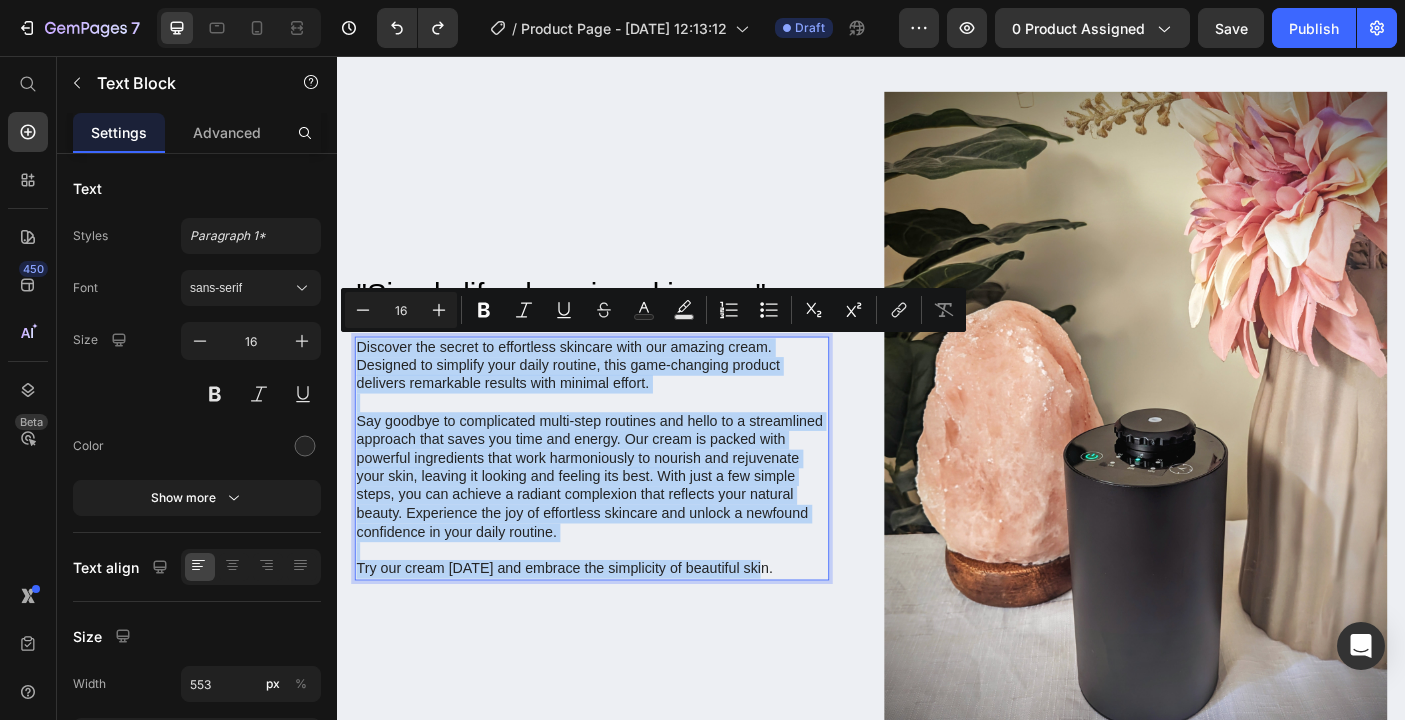 drag, startPoint x: 810, startPoint y: 628, endPoint x: 356, endPoint y: 388, distance: 513.53284 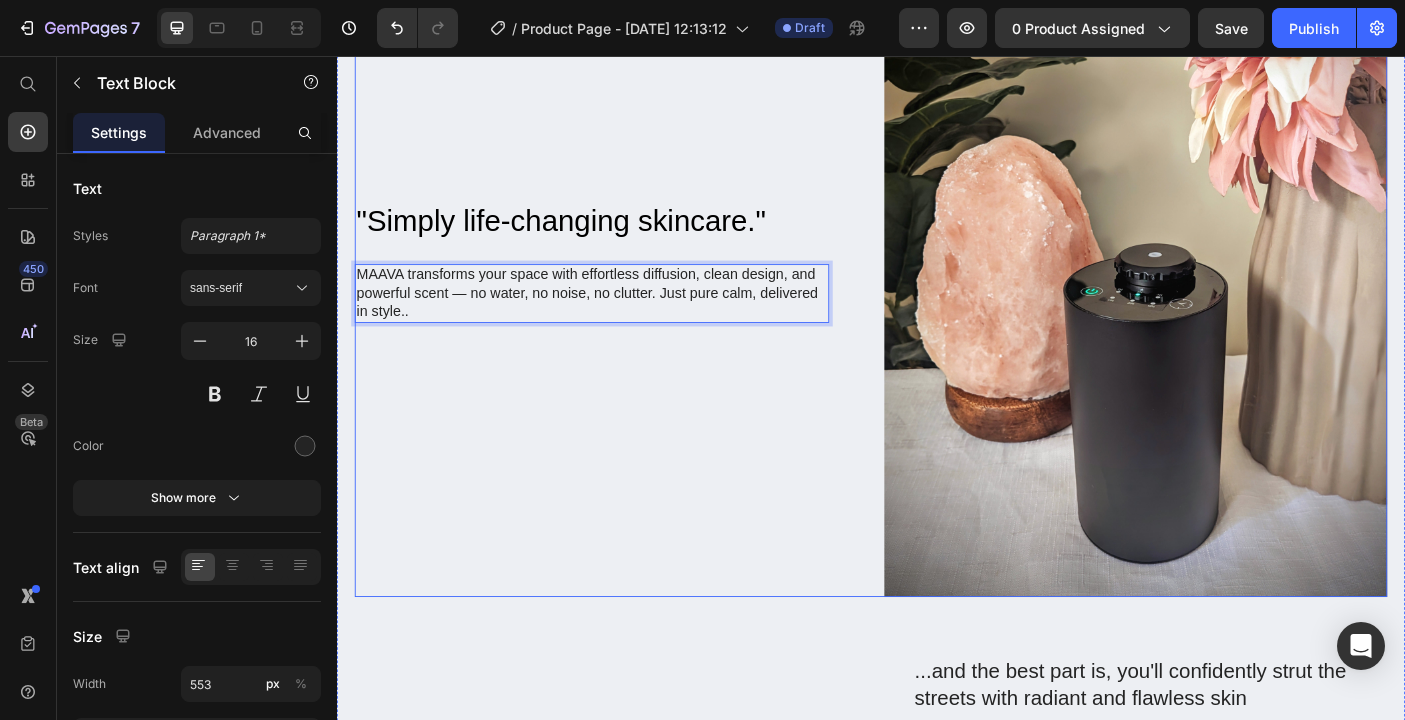 scroll, scrollTop: 1185, scrollLeft: 0, axis: vertical 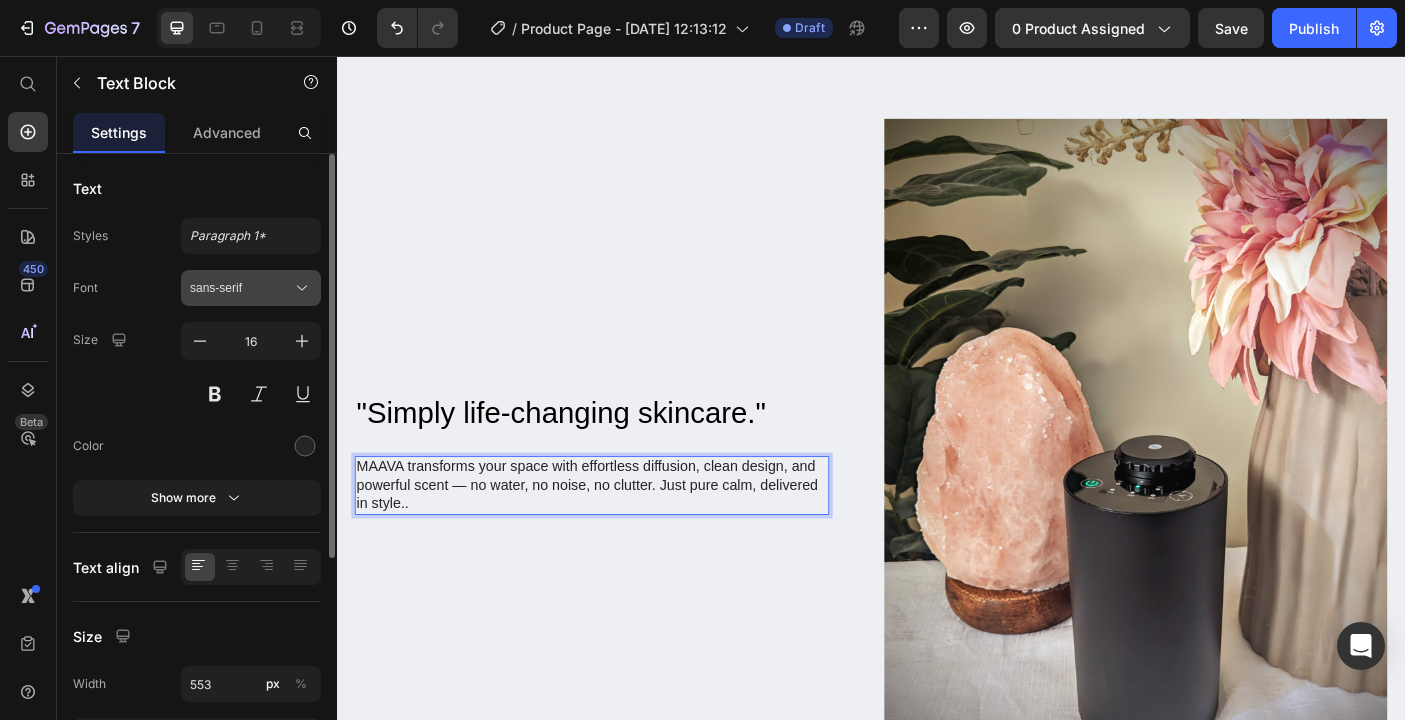 click 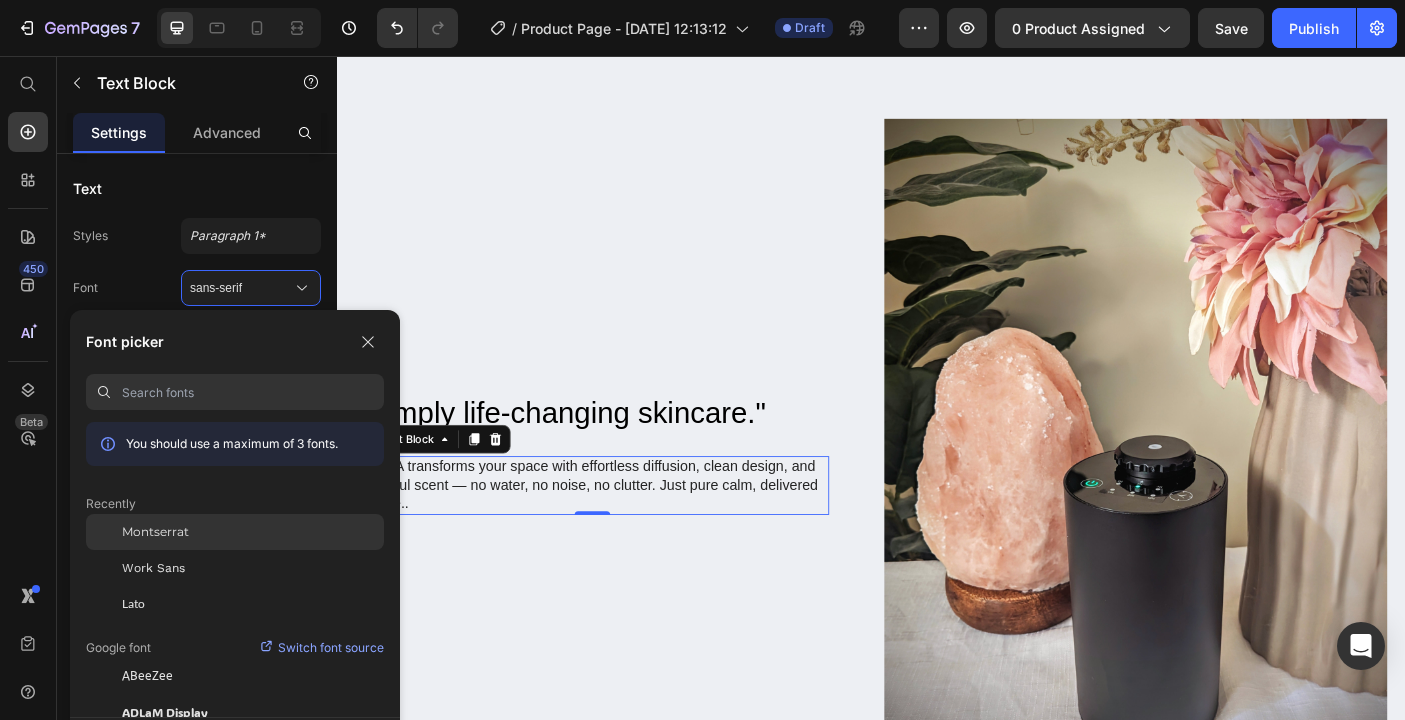 click on "Montserrat" 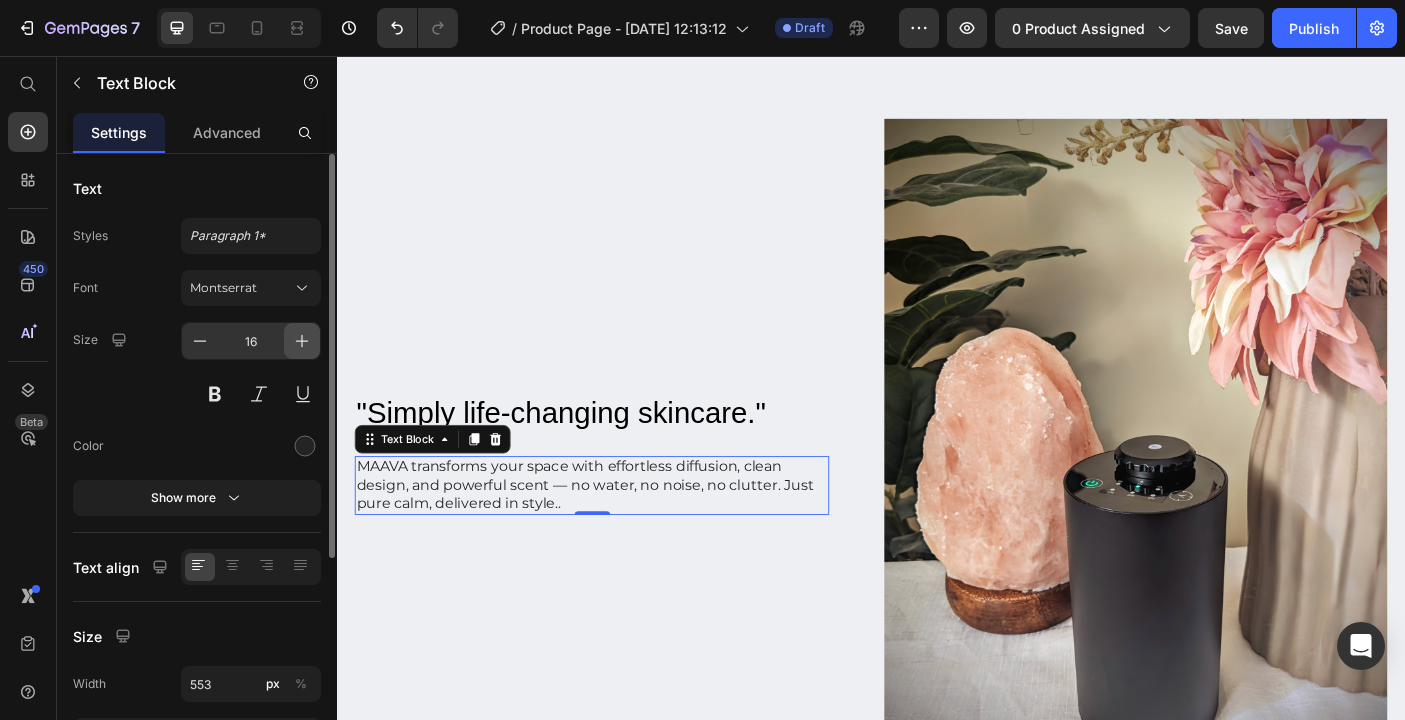 click at bounding box center [302, 341] 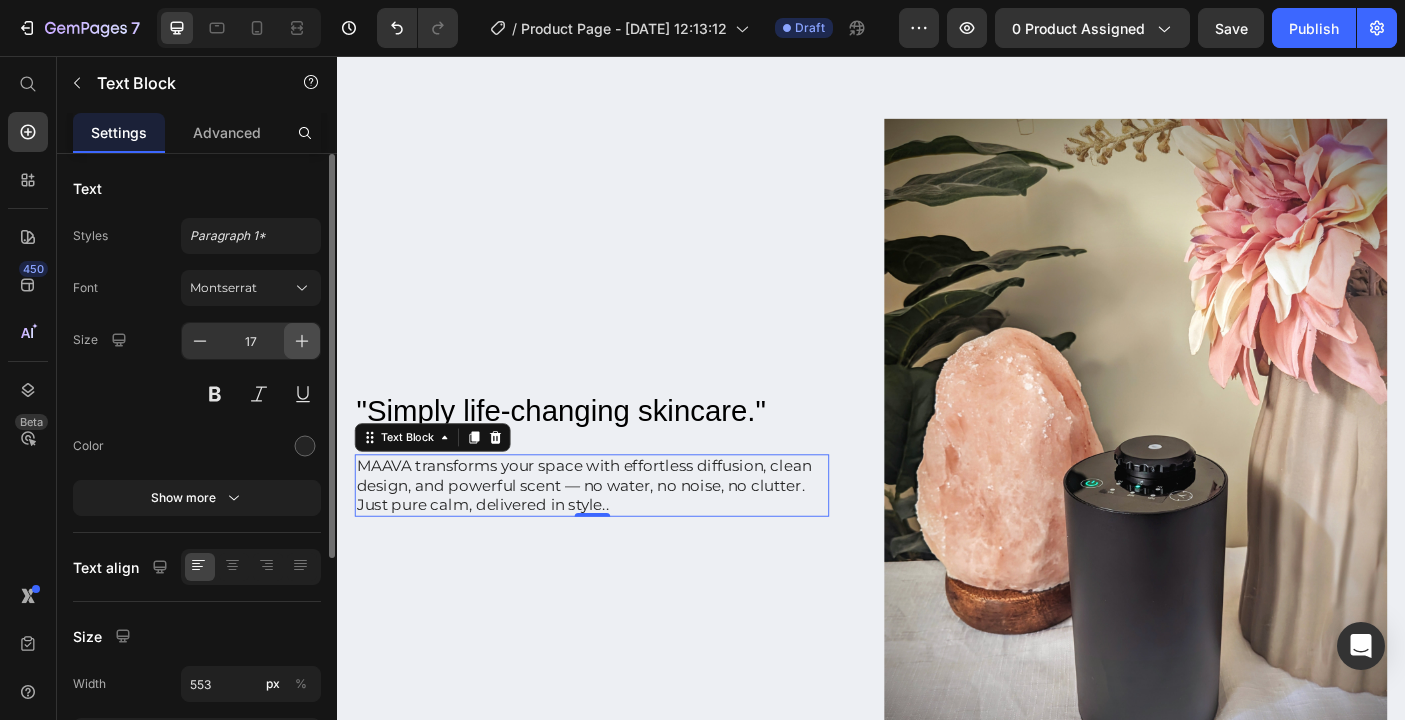 click at bounding box center (302, 341) 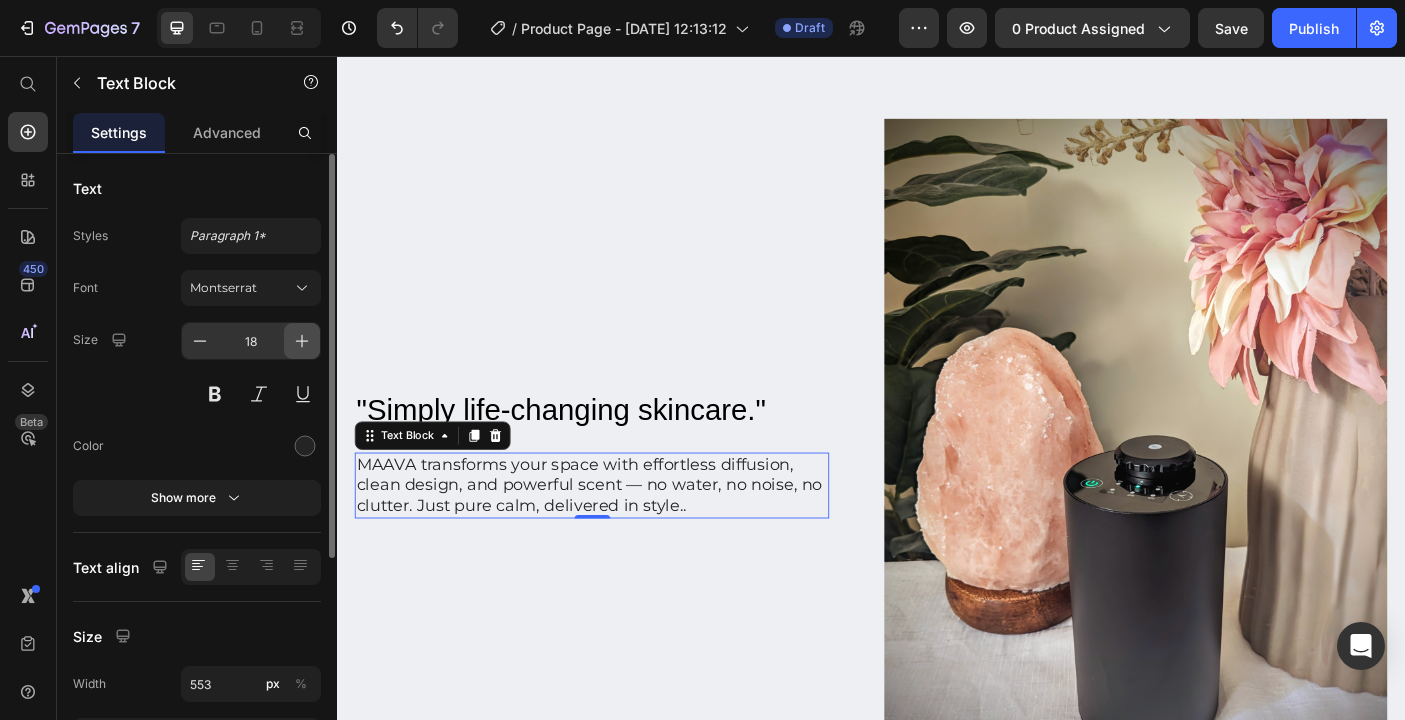 click at bounding box center [302, 341] 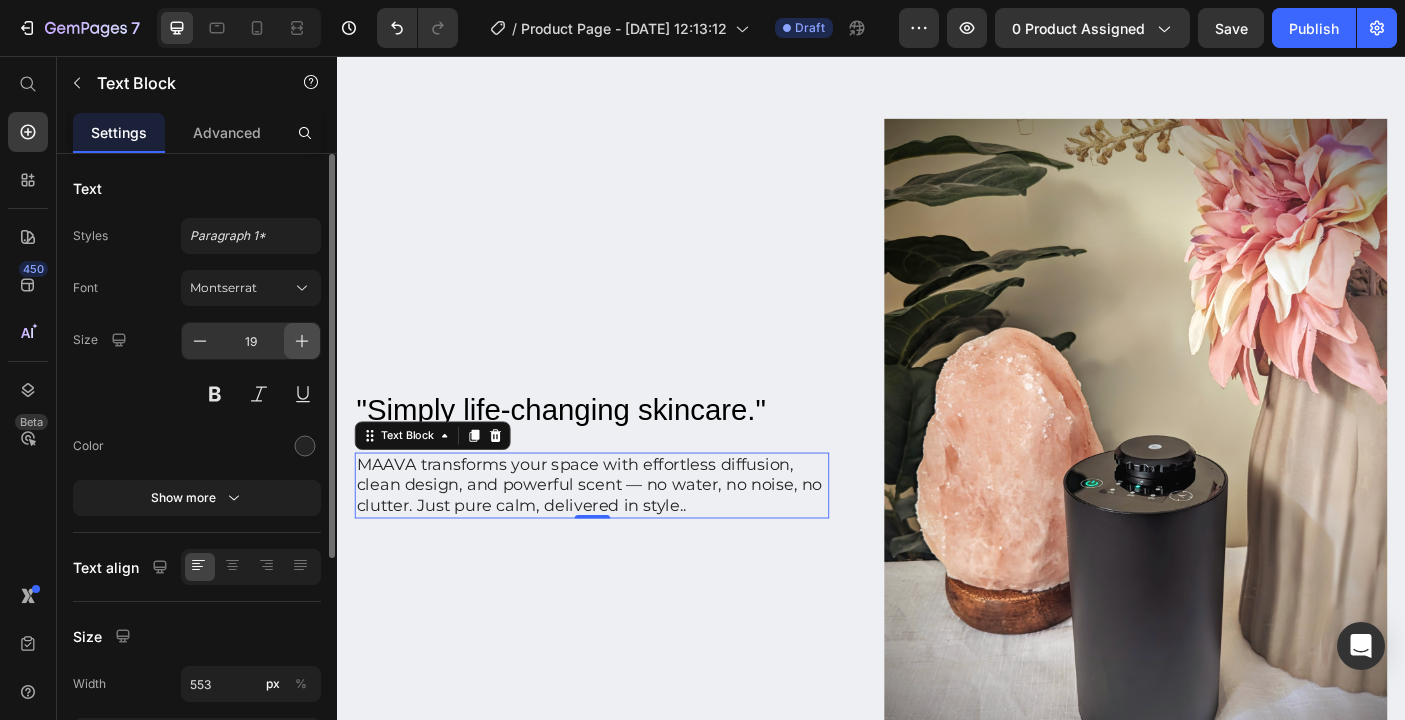 click at bounding box center (302, 341) 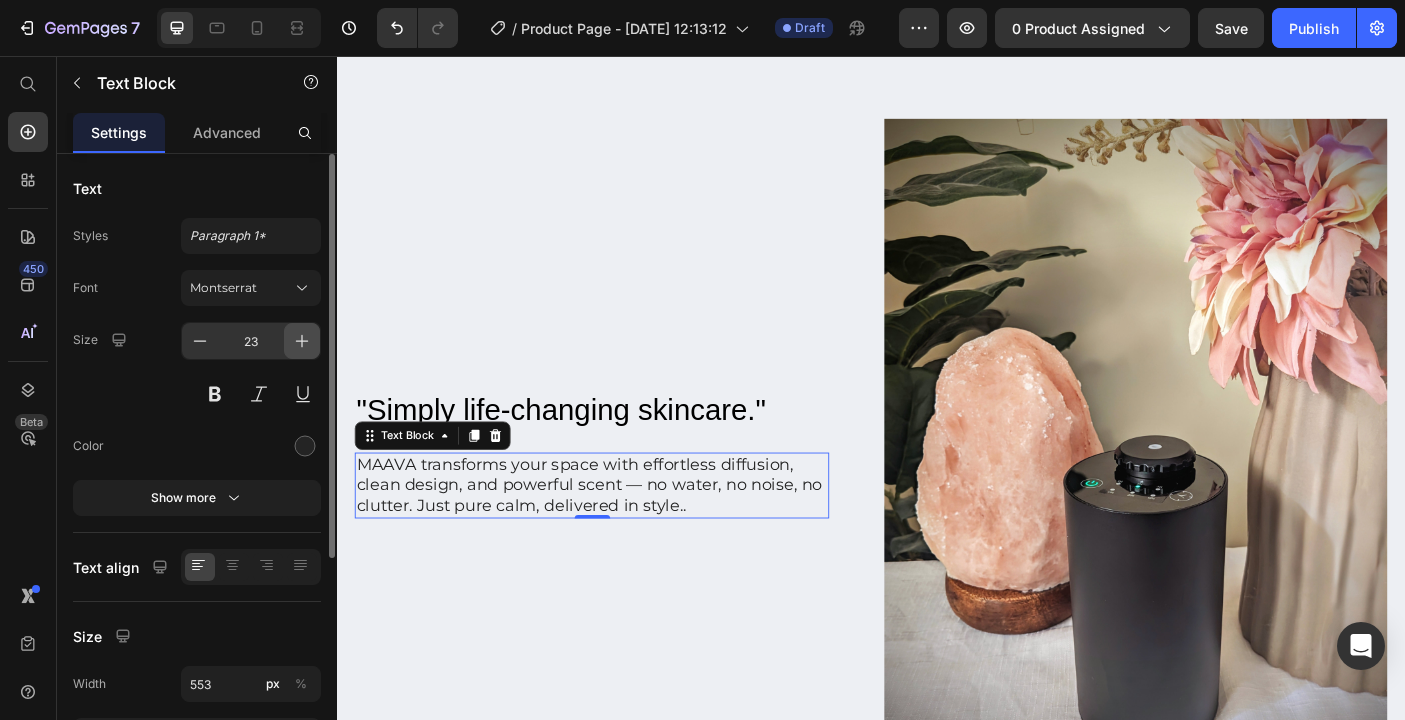 click at bounding box center [302, 341] 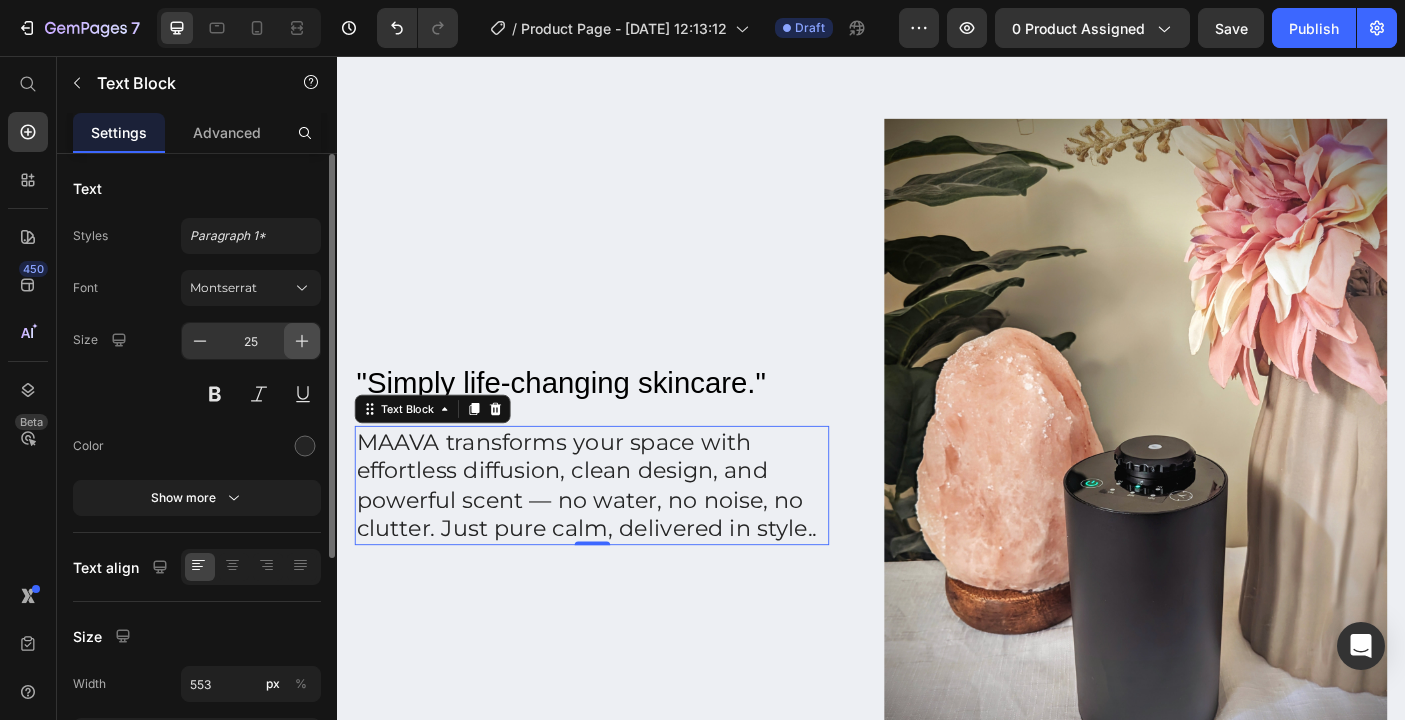 click at bounding box center (302, 341) 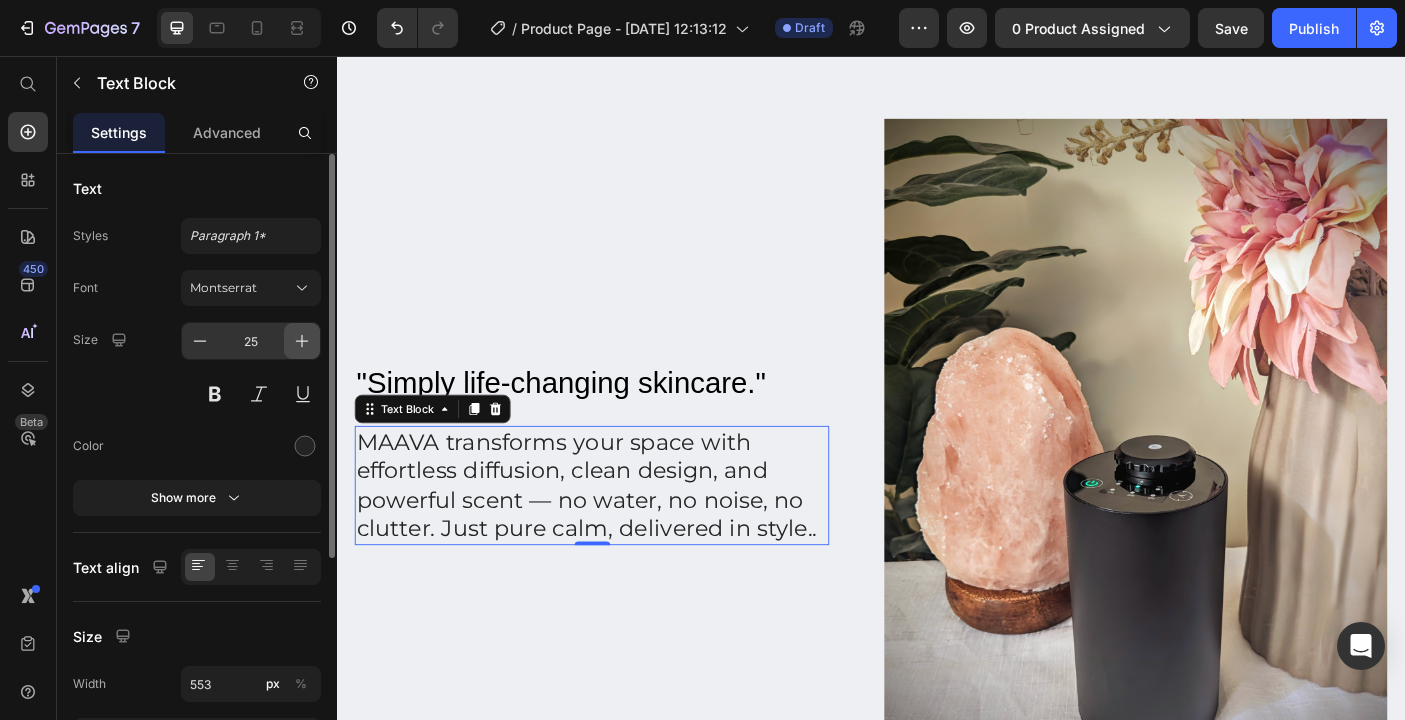 click at bounding box center [302, 341] 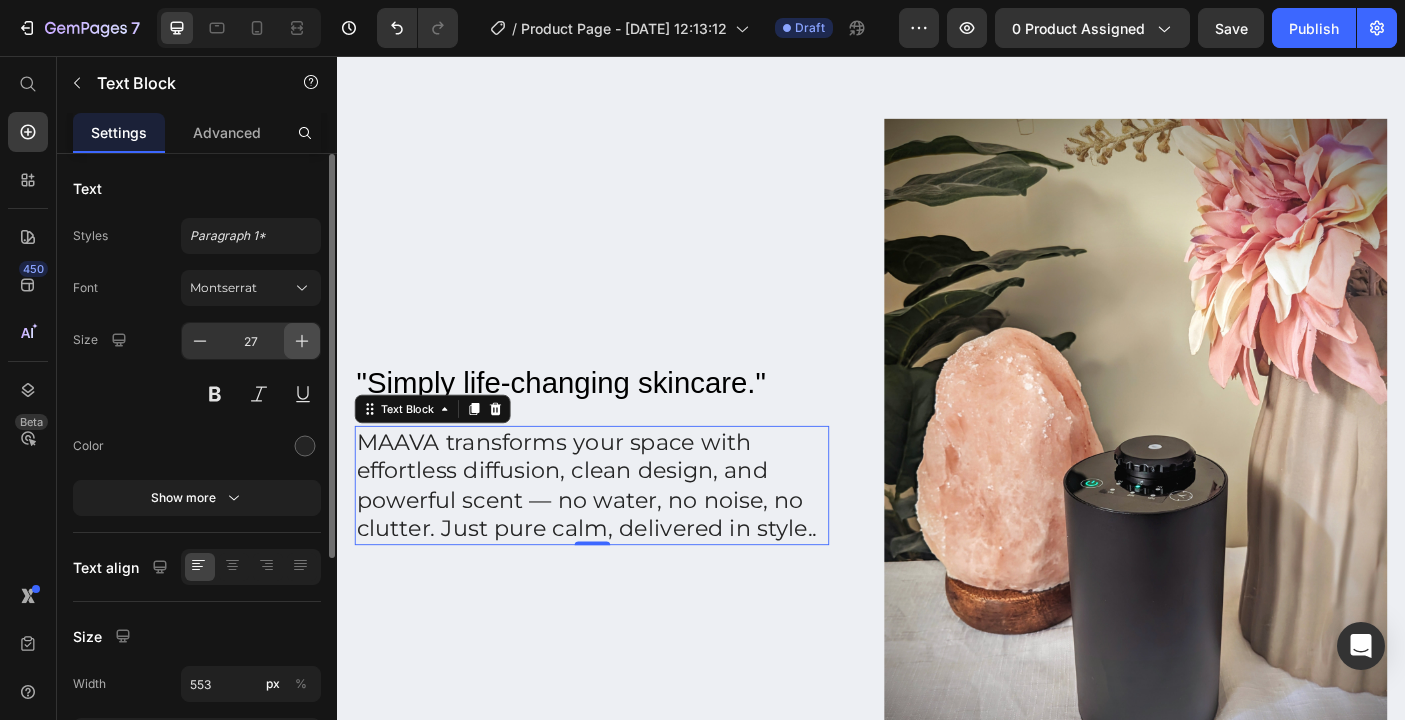 click at bounding box center [302, 341] 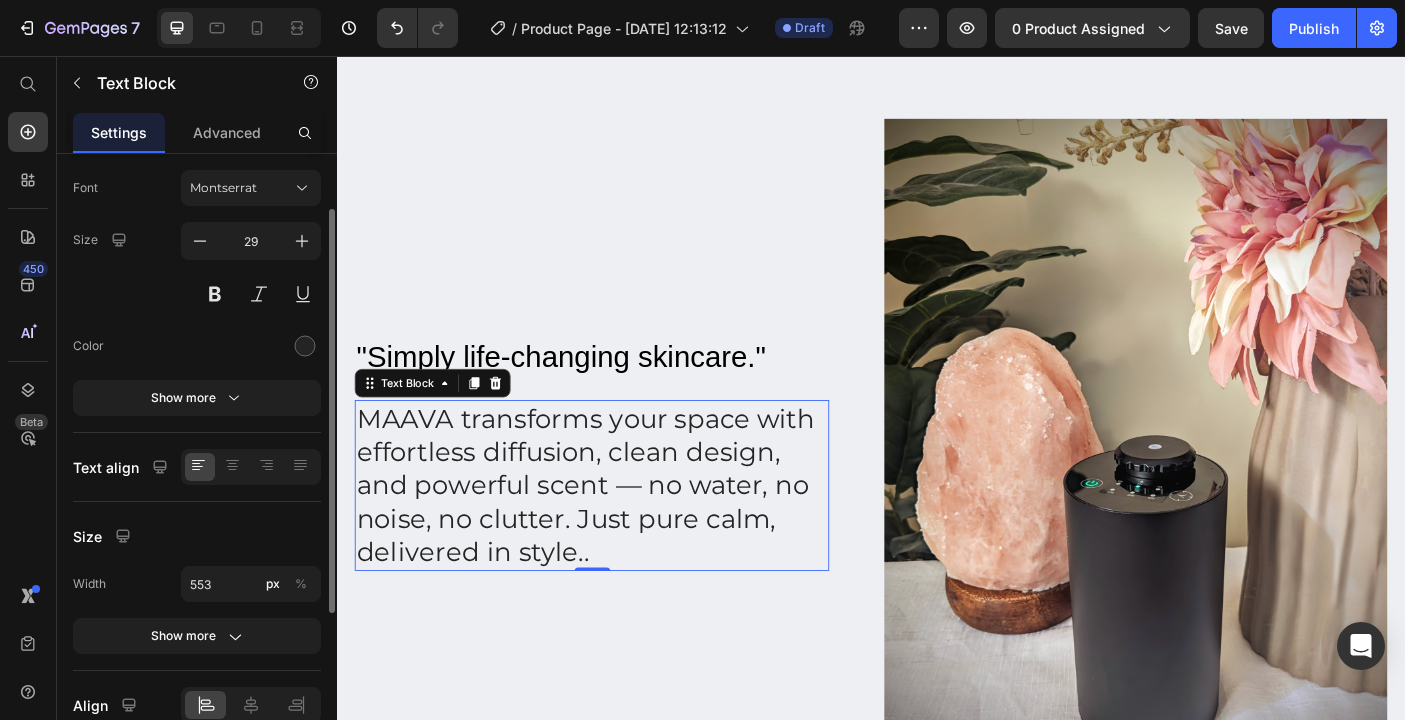 scroll, scrollTop: 94, scrollLeft: 0, axis: vertical 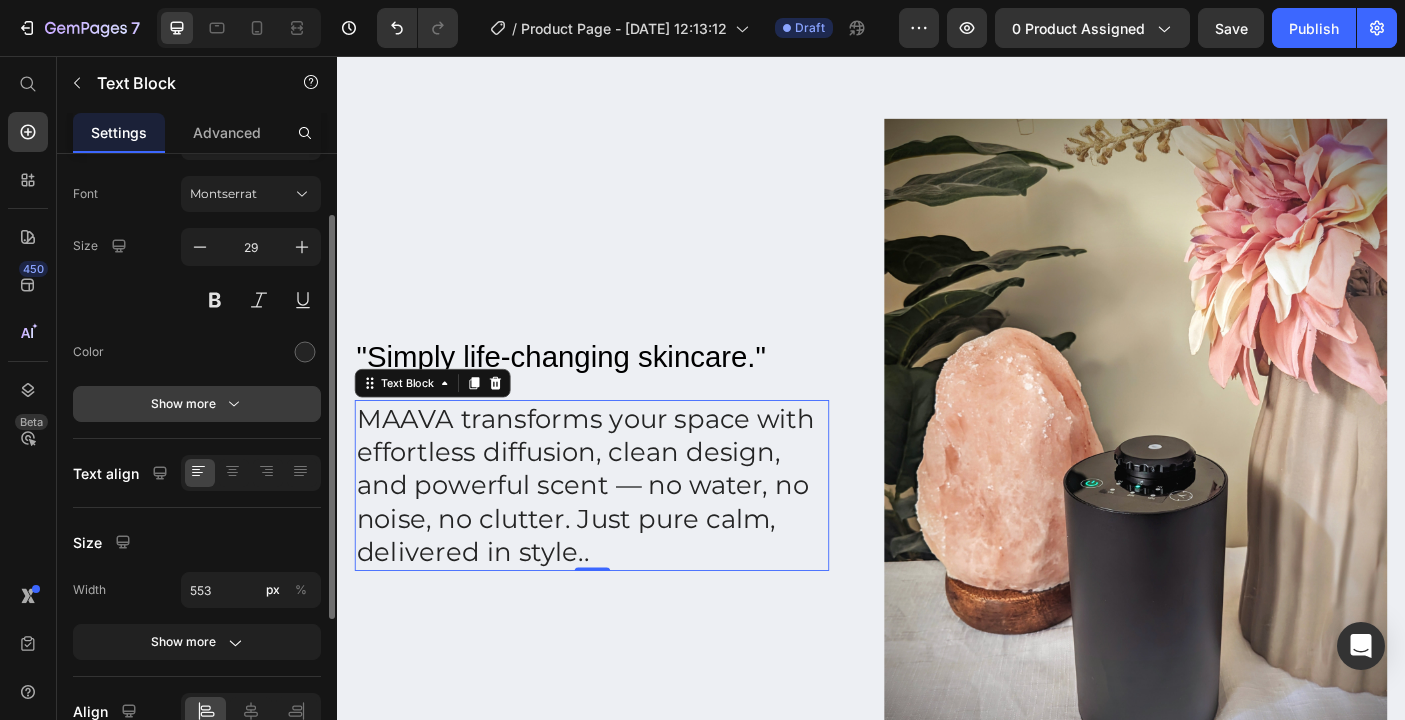 click on "Show more" at bounding box center [197, 404] 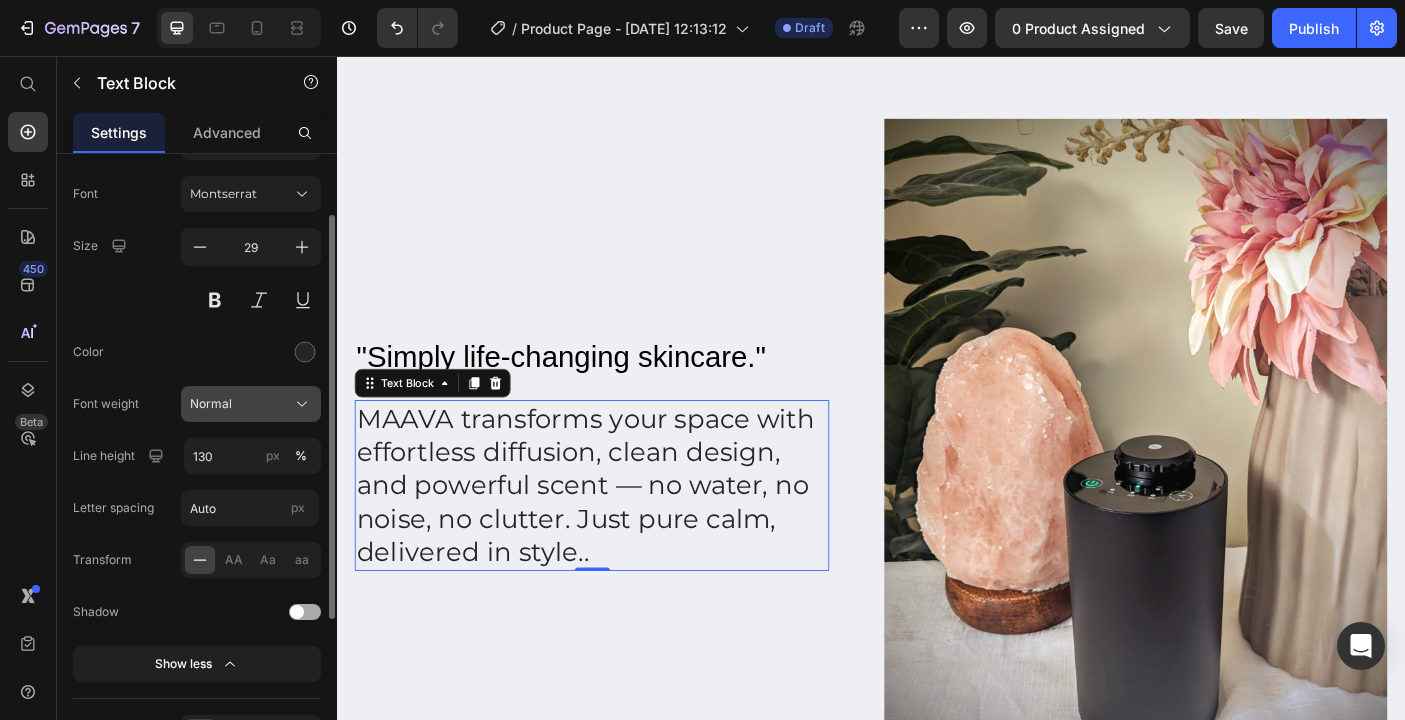 click on "Normal" 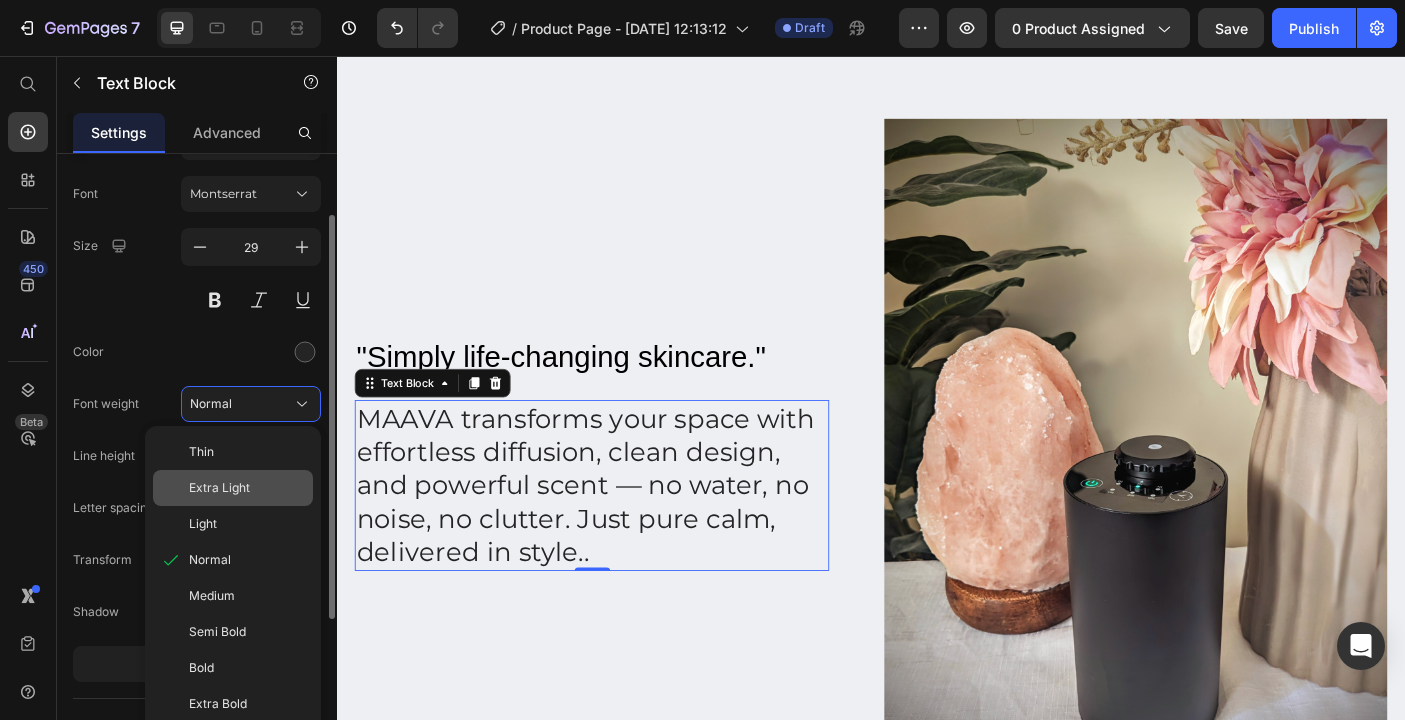 click on "Extra Light" at bounding box center (219, 488) 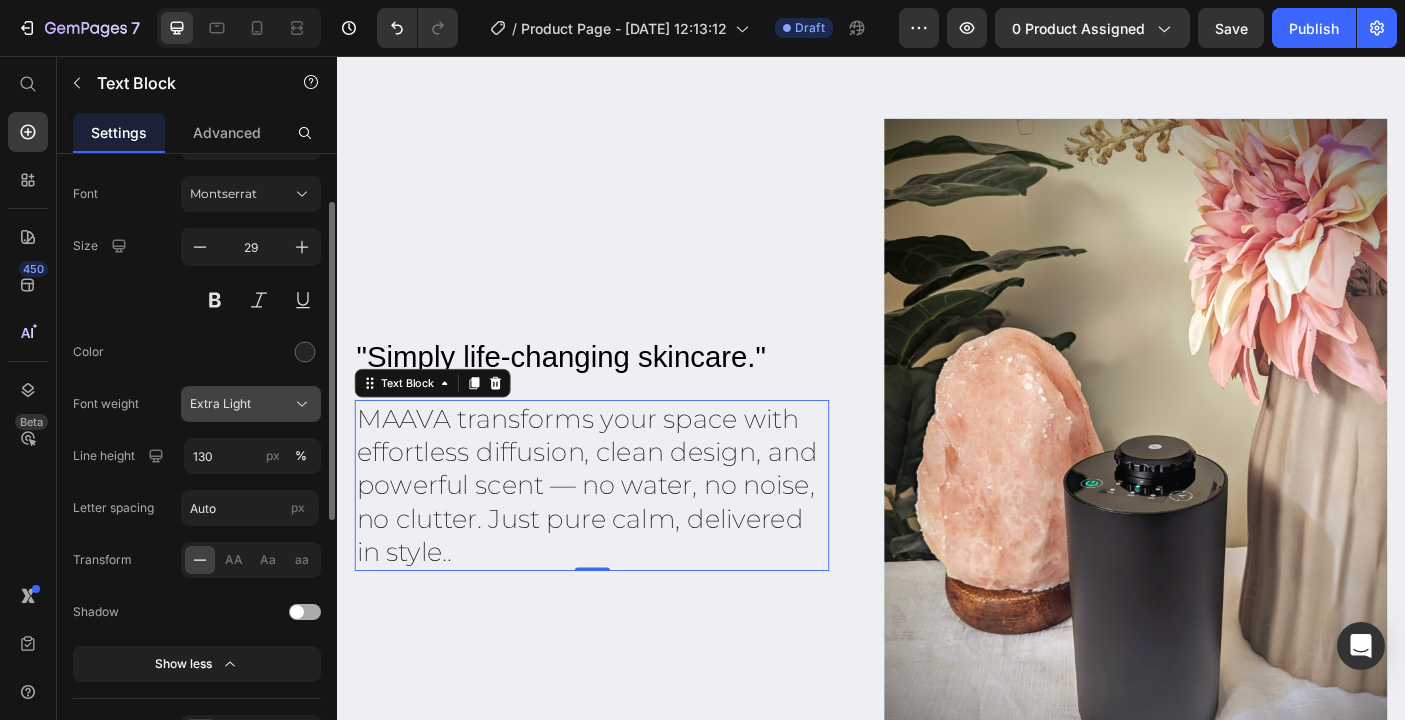 click on "Extra Light" at bounding box center (251, 404) 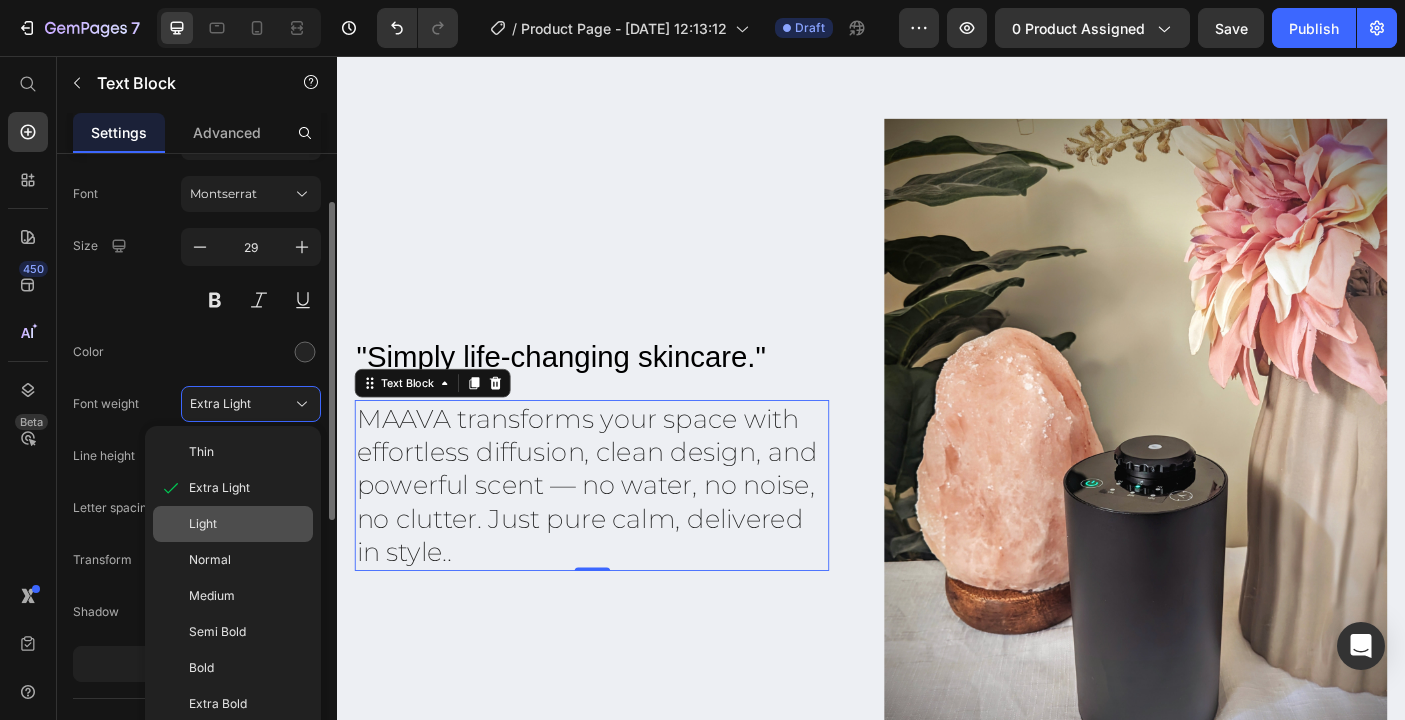 click on "Light" at bounding box center (247, 524) 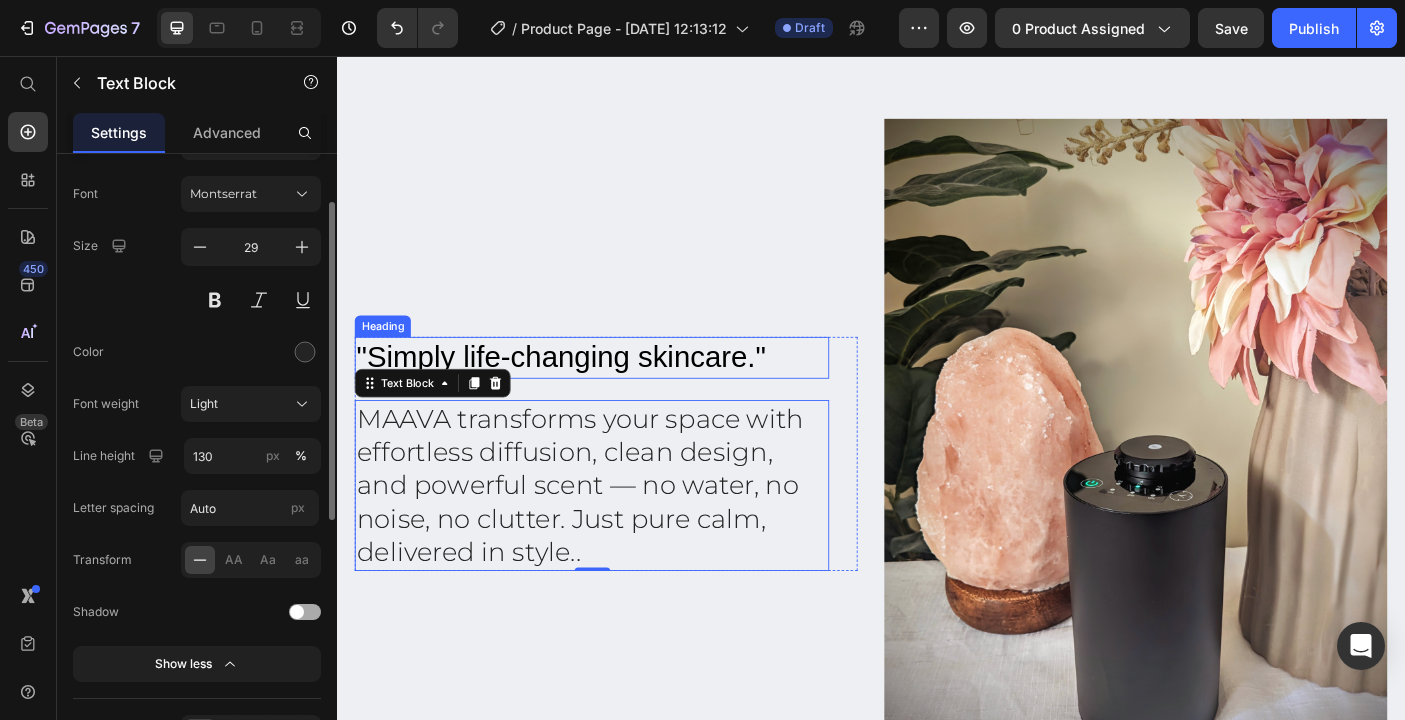 click on ""Simply life-changing skincare."" at bounding box center [623, 395] 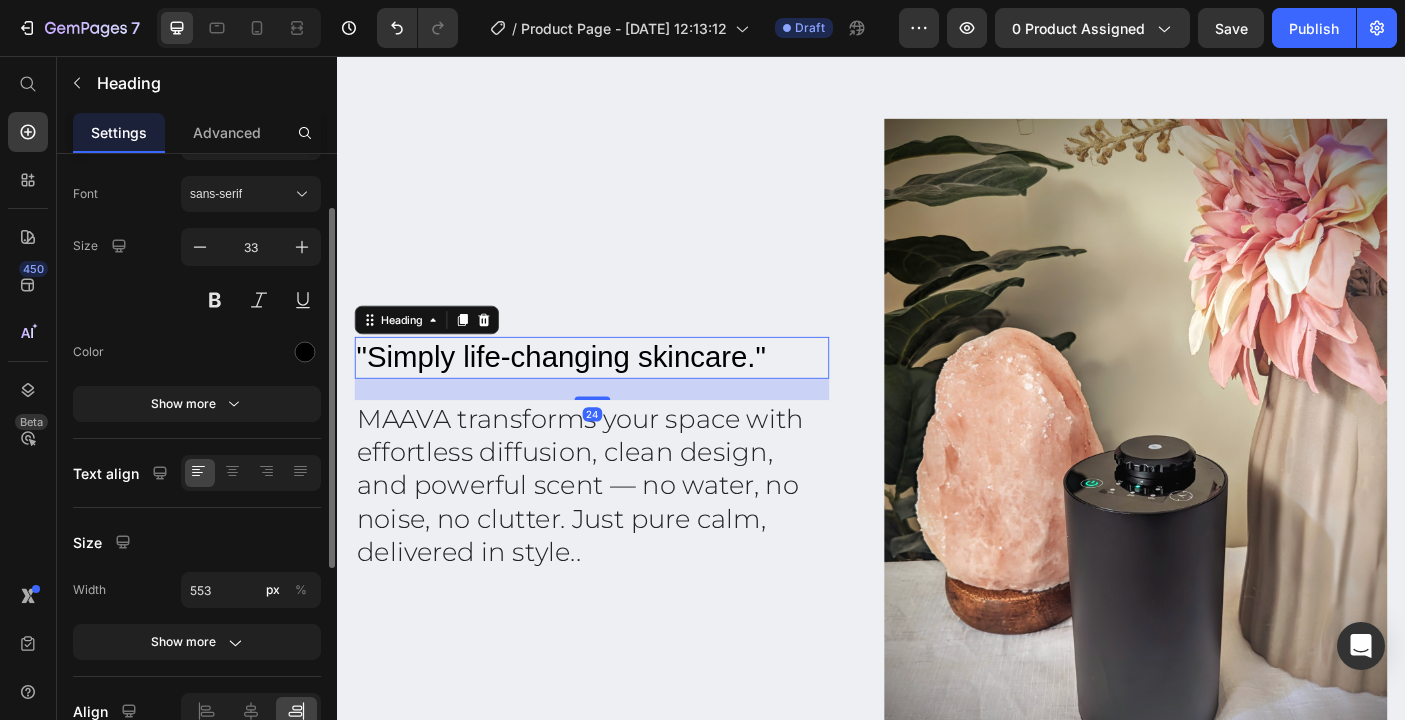 scroll, scrollTop: 0, scrollLeft: 0, axis: both 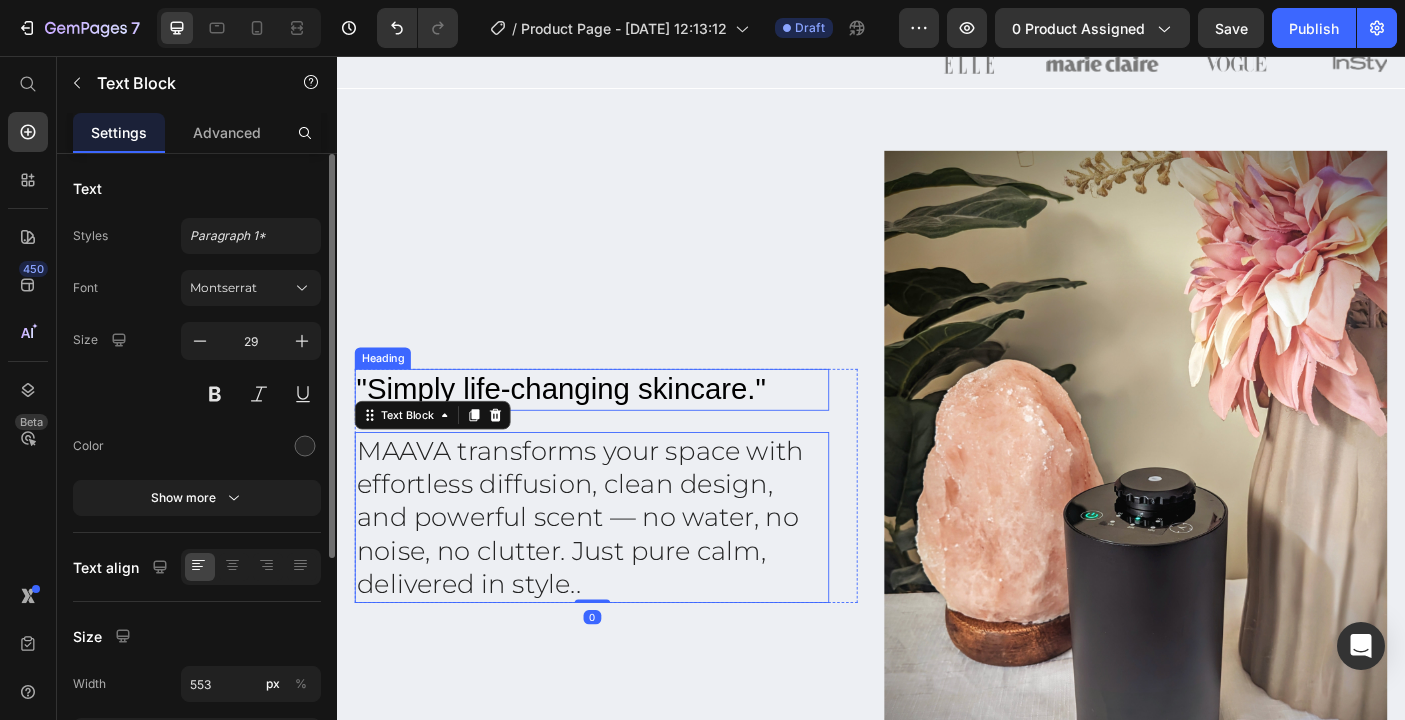 click on ""Simply life-changing skincare."" at bounding box center [623, 430] 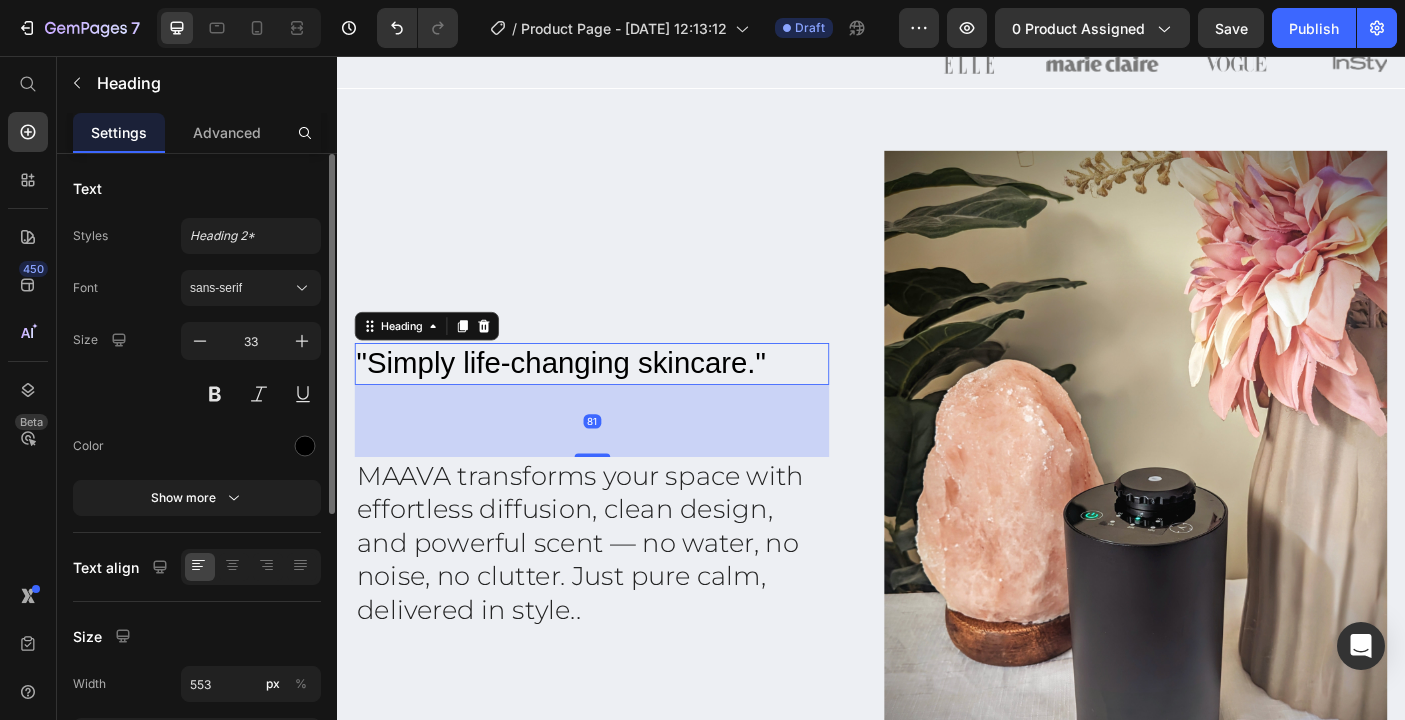 drag, startPoint x: 621, startPoint y: 476, endPoint x: 606, endPoint y: 533, distance: 58.940647 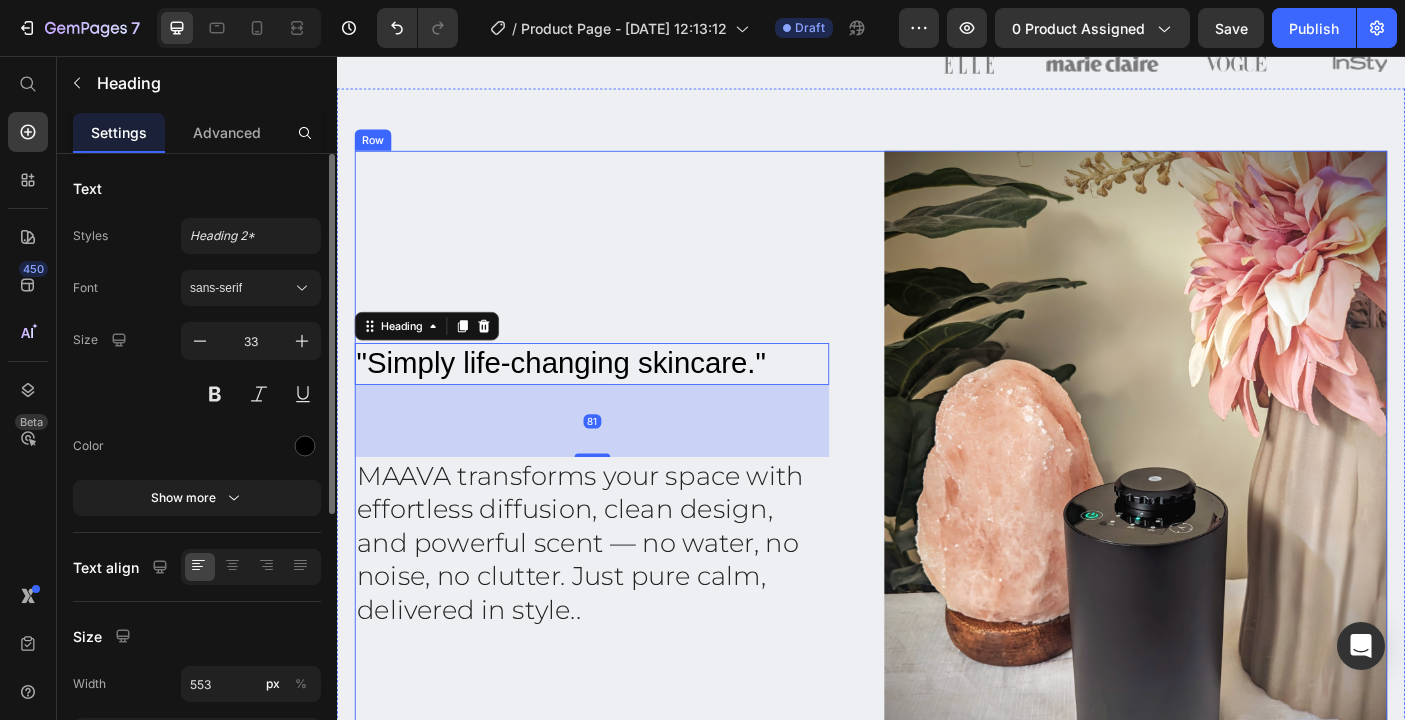 click on ""Simply life-changing skincare." Heading   81 MAAVA transforms your space with effortless diffusion, clean design, and powerful scent — no water, no noise, no clutter. Just pure calm, delivered in style.. Text Block Row" at bounding box center [639, 538] 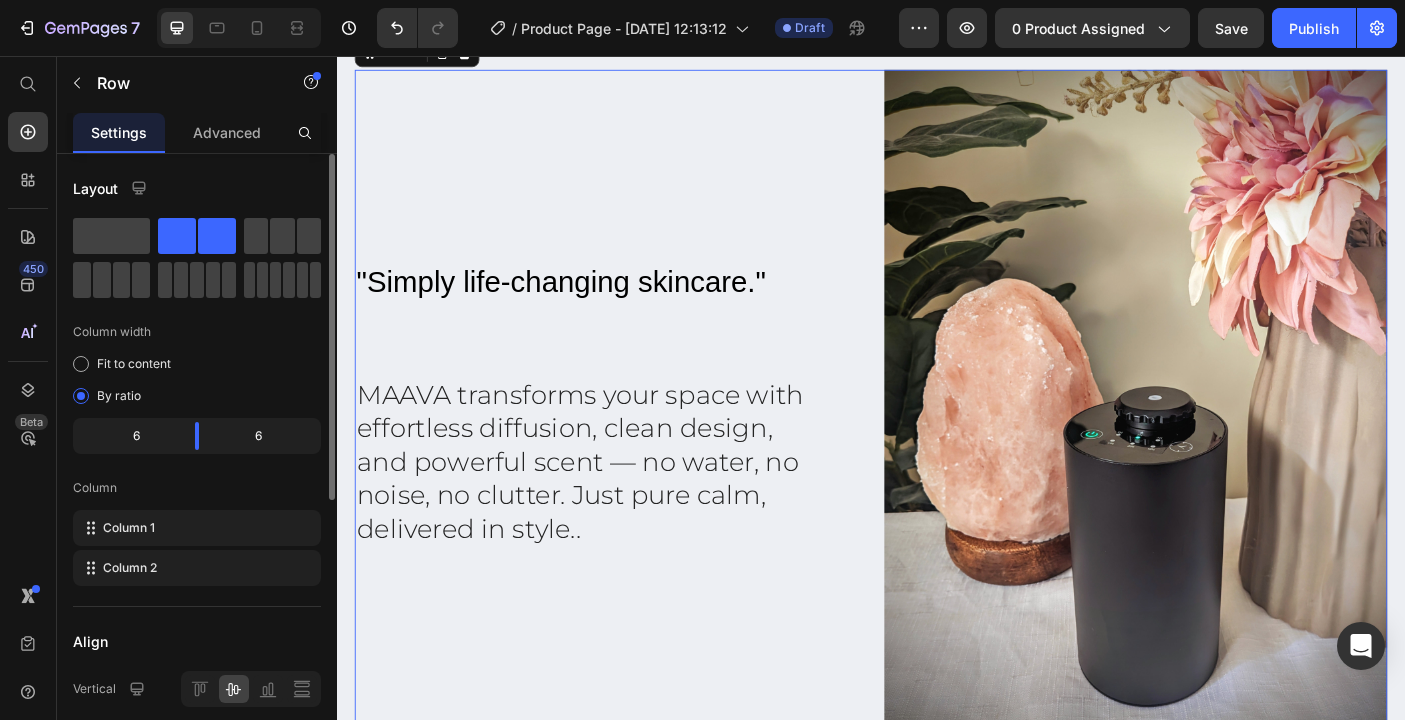 scroll, scrollTop: 1241, scrollLeft: 0, axis: vertical 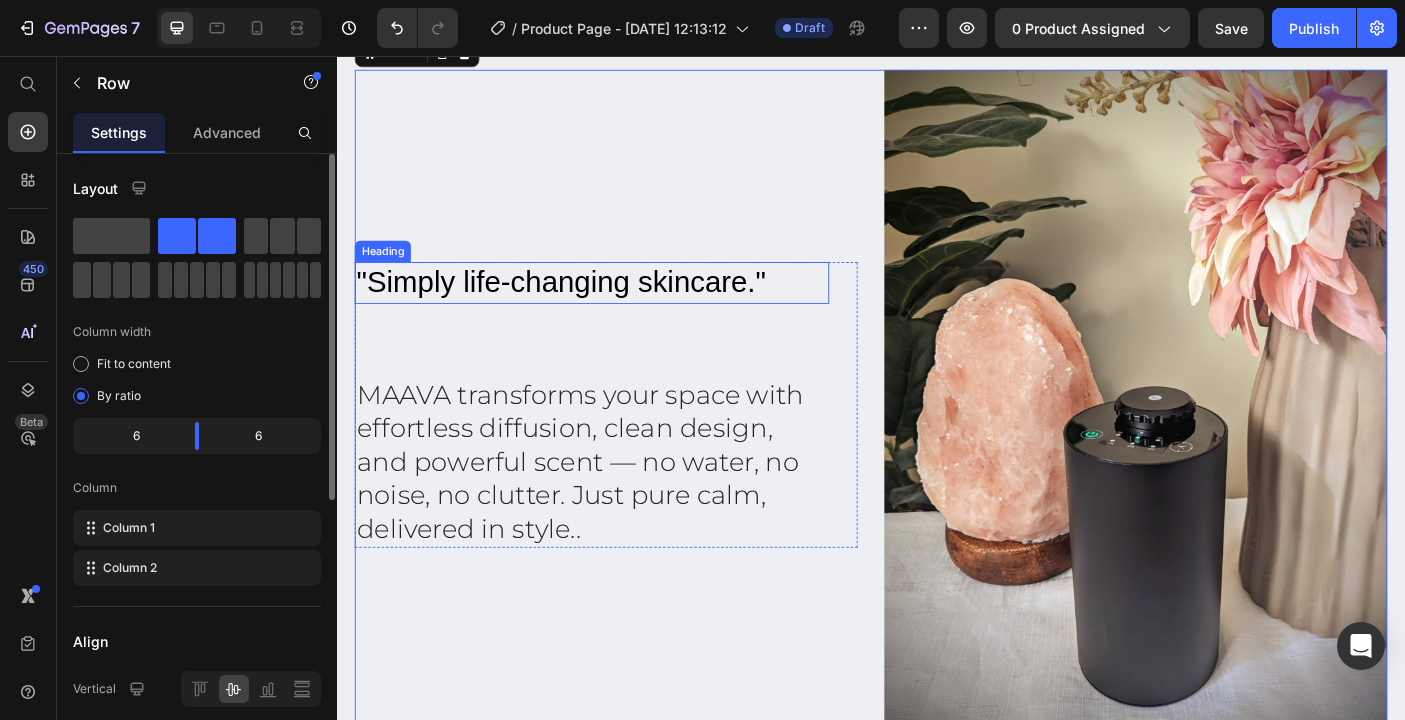 click on ""Simply life-changing skincare."" at bounding box center (623, 310) 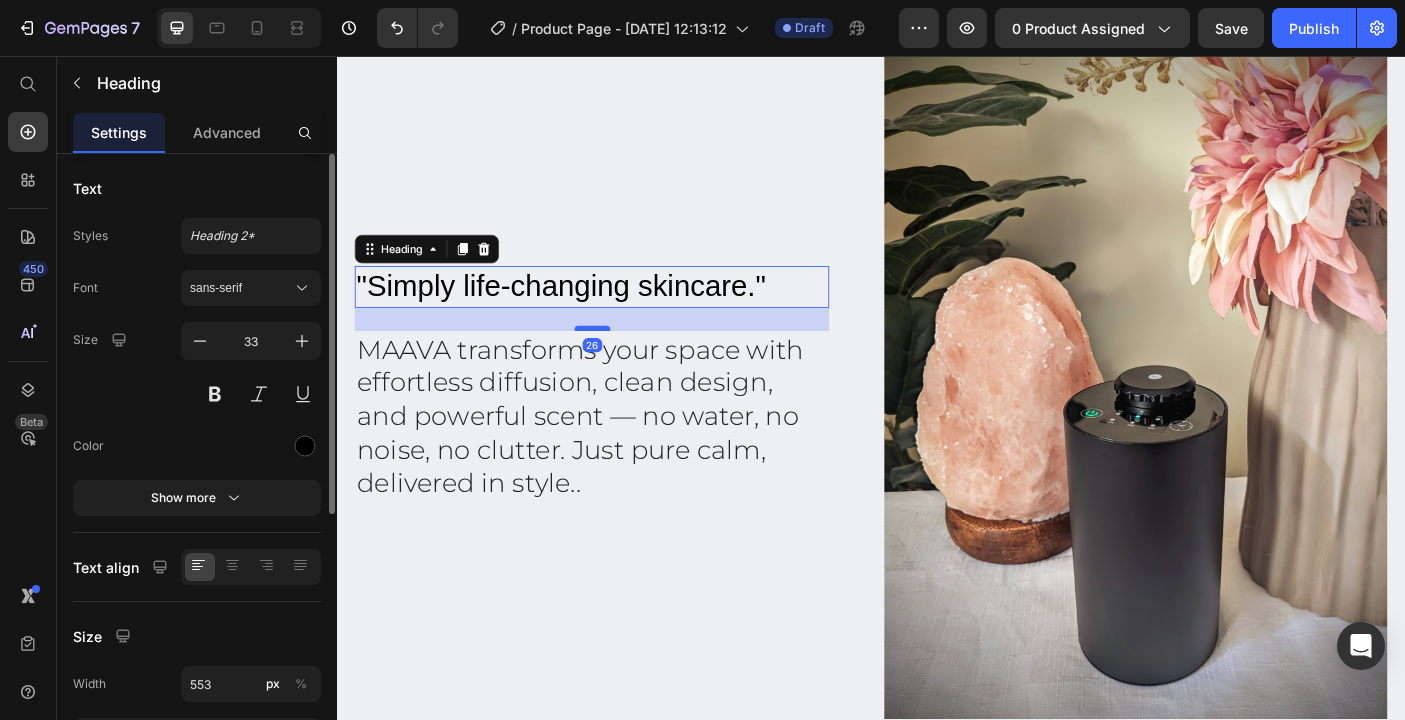 scroll, scrollTop: 1268, scrollLeft: 0, axis: vertical 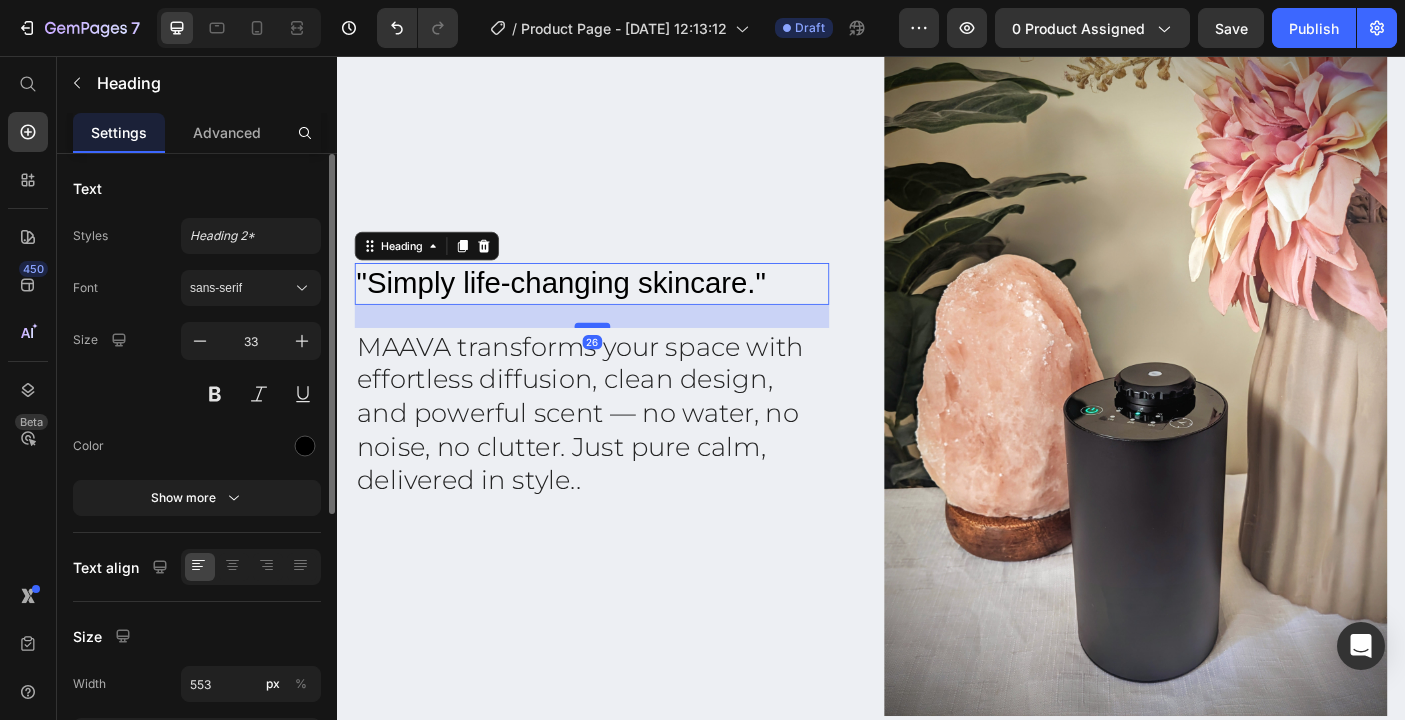 drag, startPoint x: 619, startPoint y: 412, endPoint x: 606, endPoint y: 357, distance: 56.515484 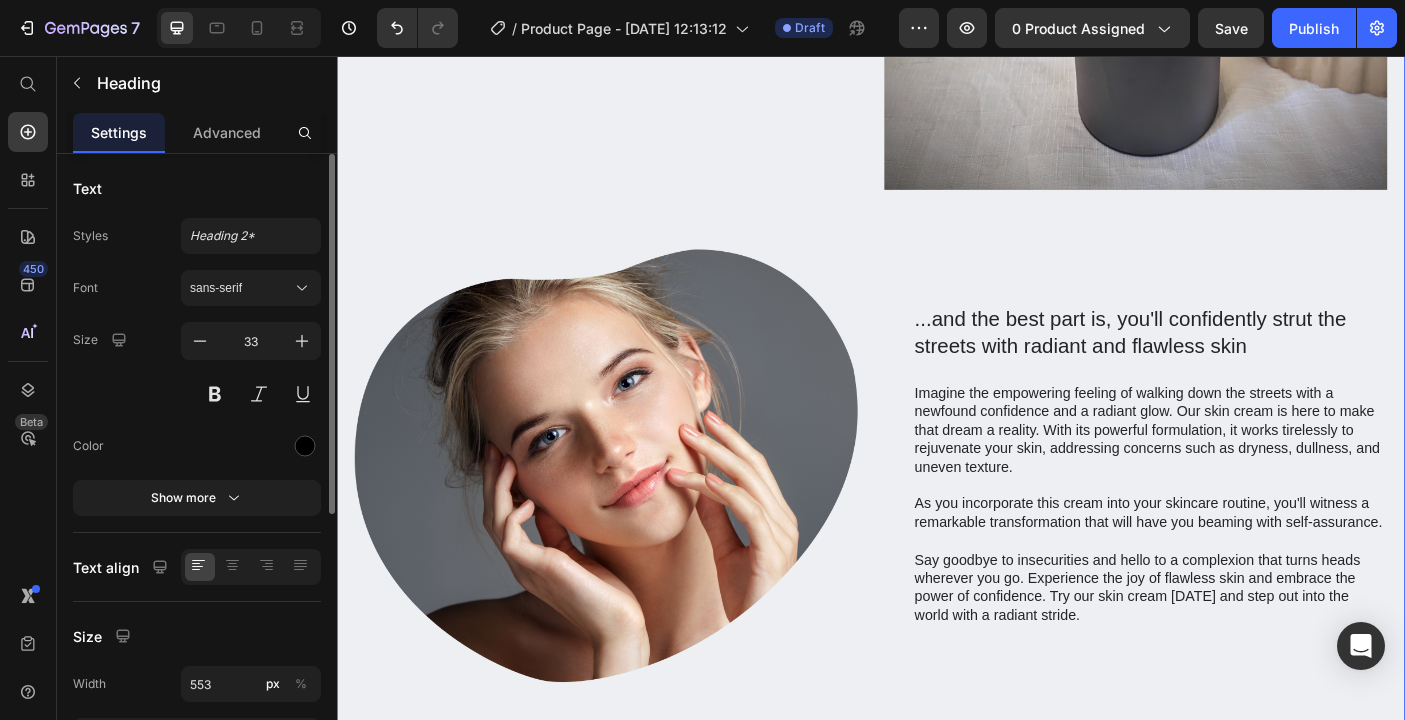 scroll, scrollTop: 0, scrollLeft: 0, axis: both 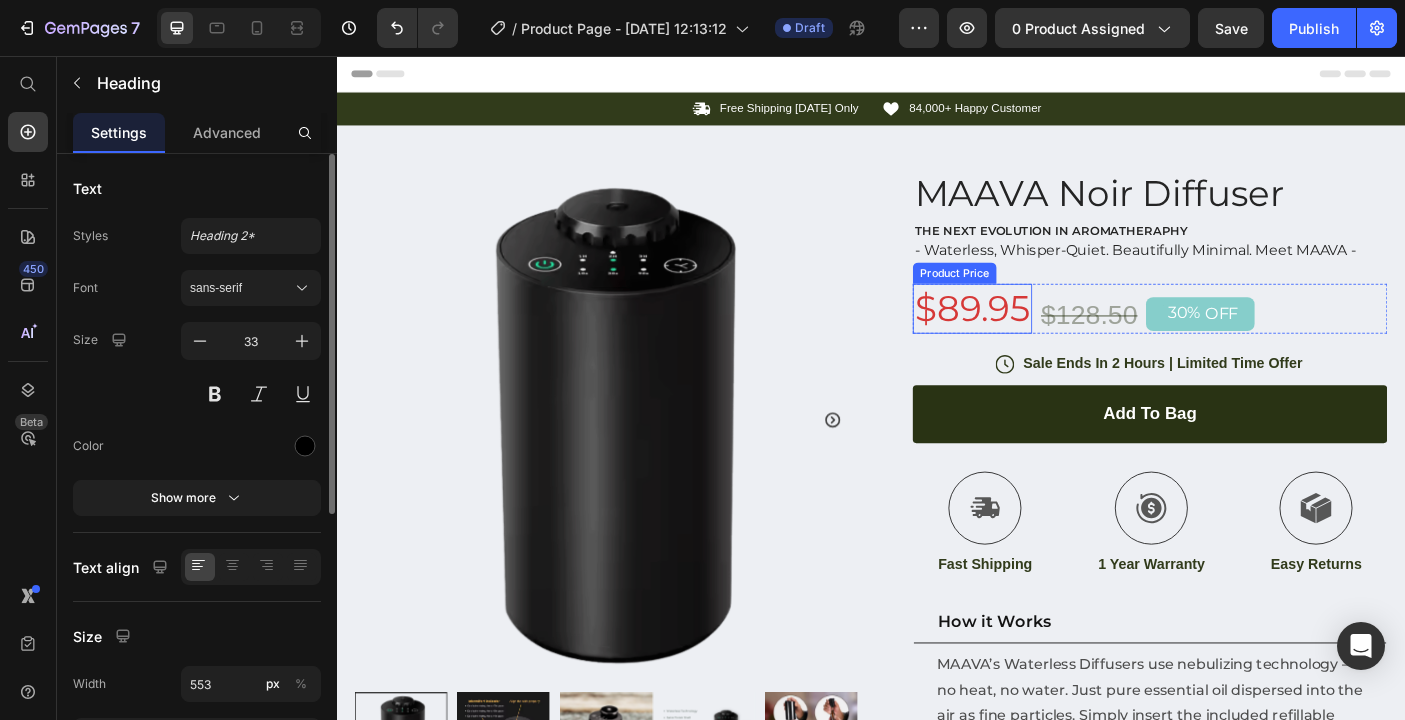 click on "$89.95" at bounding box center (1051, 340) 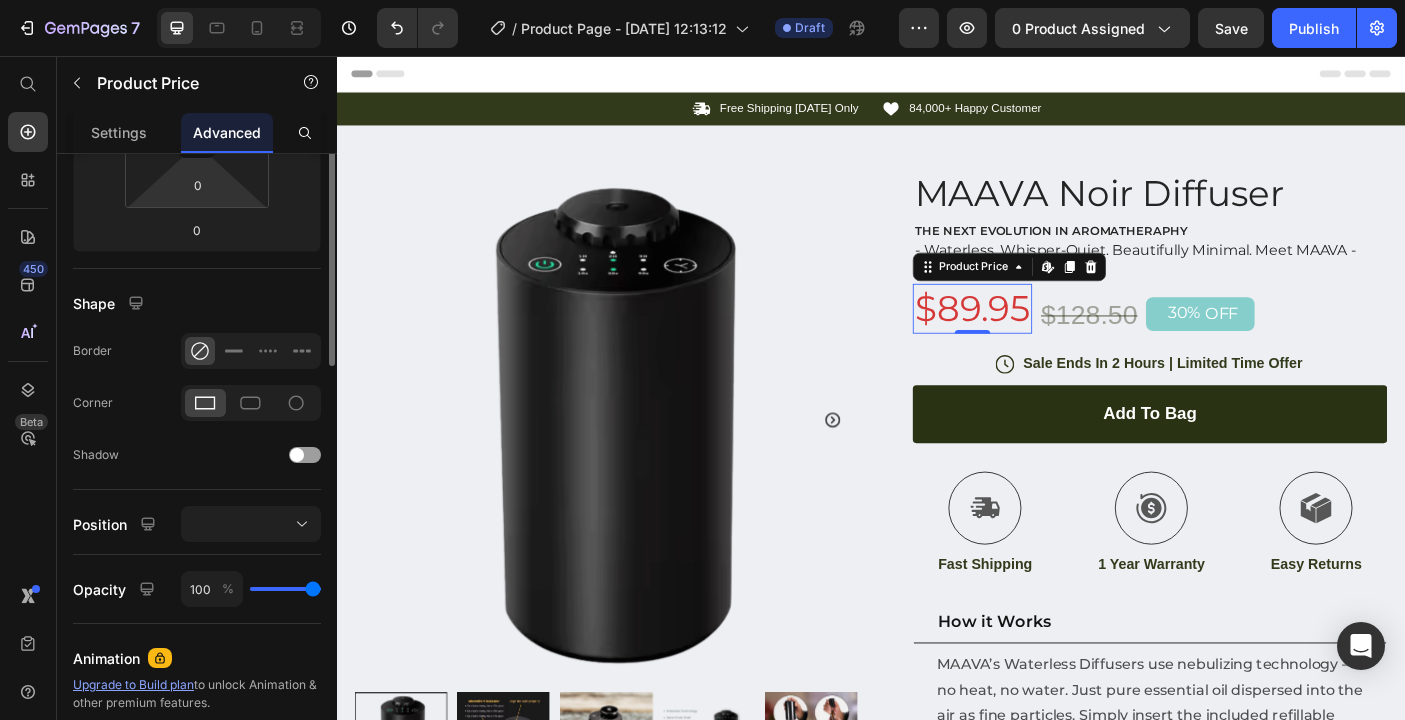 scroll, scrollTop: 0, scrollLeft: 0, axis: both 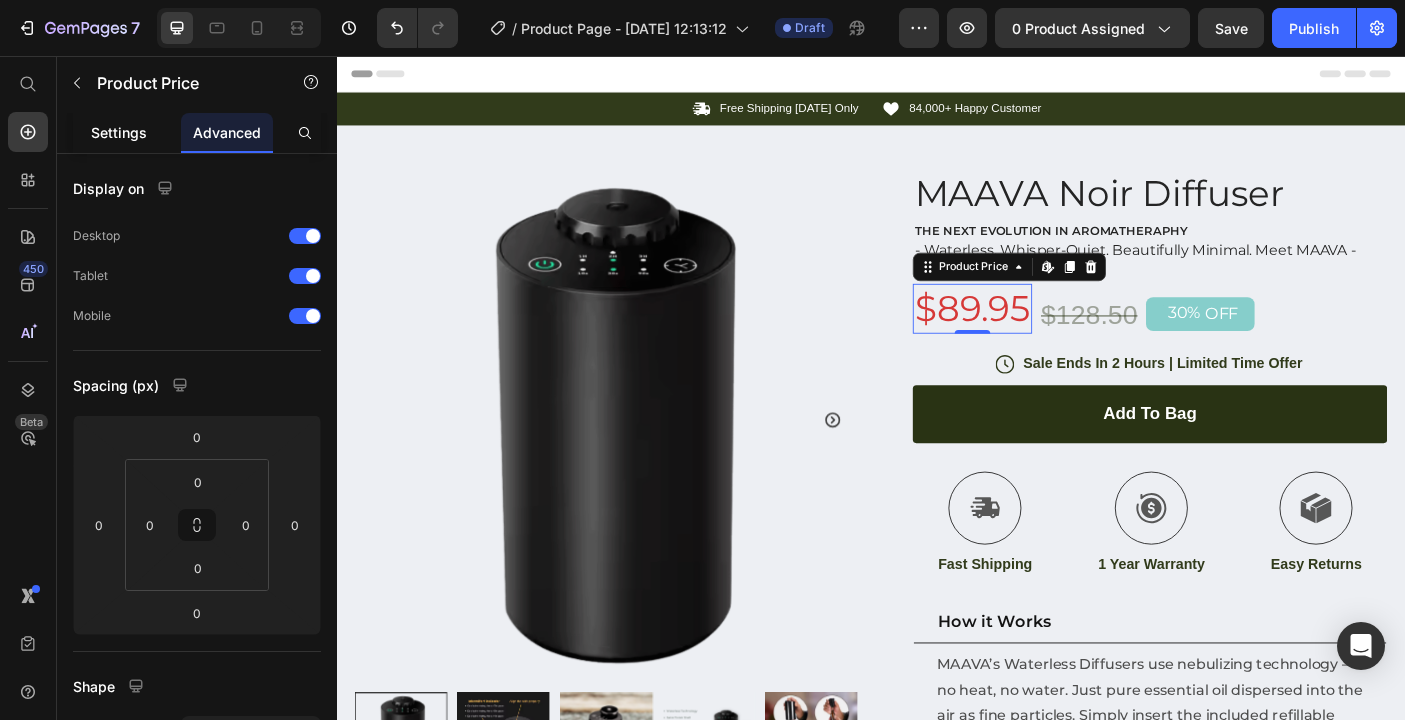 click on "Settings" at bounding box center (119, 132) 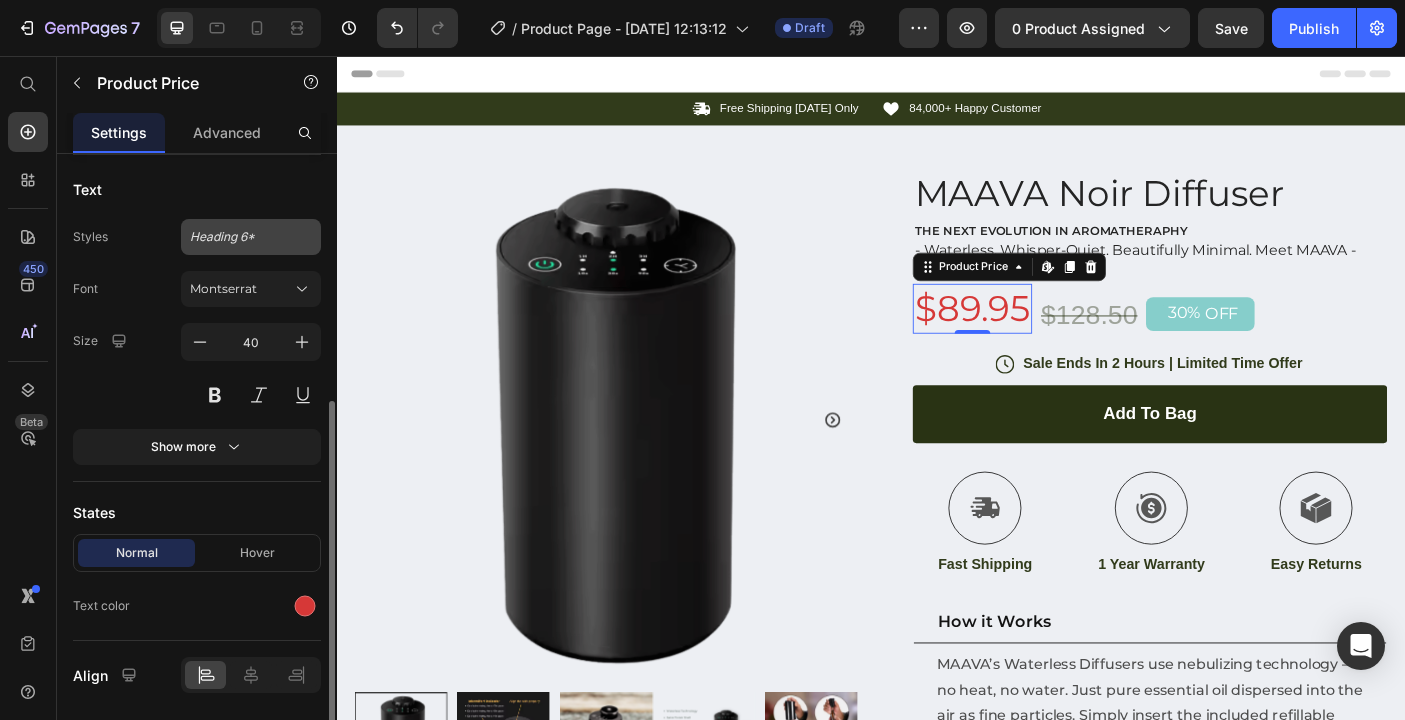 scroll, scrollTop: 293, scrollLeft: 0, axis: vertical 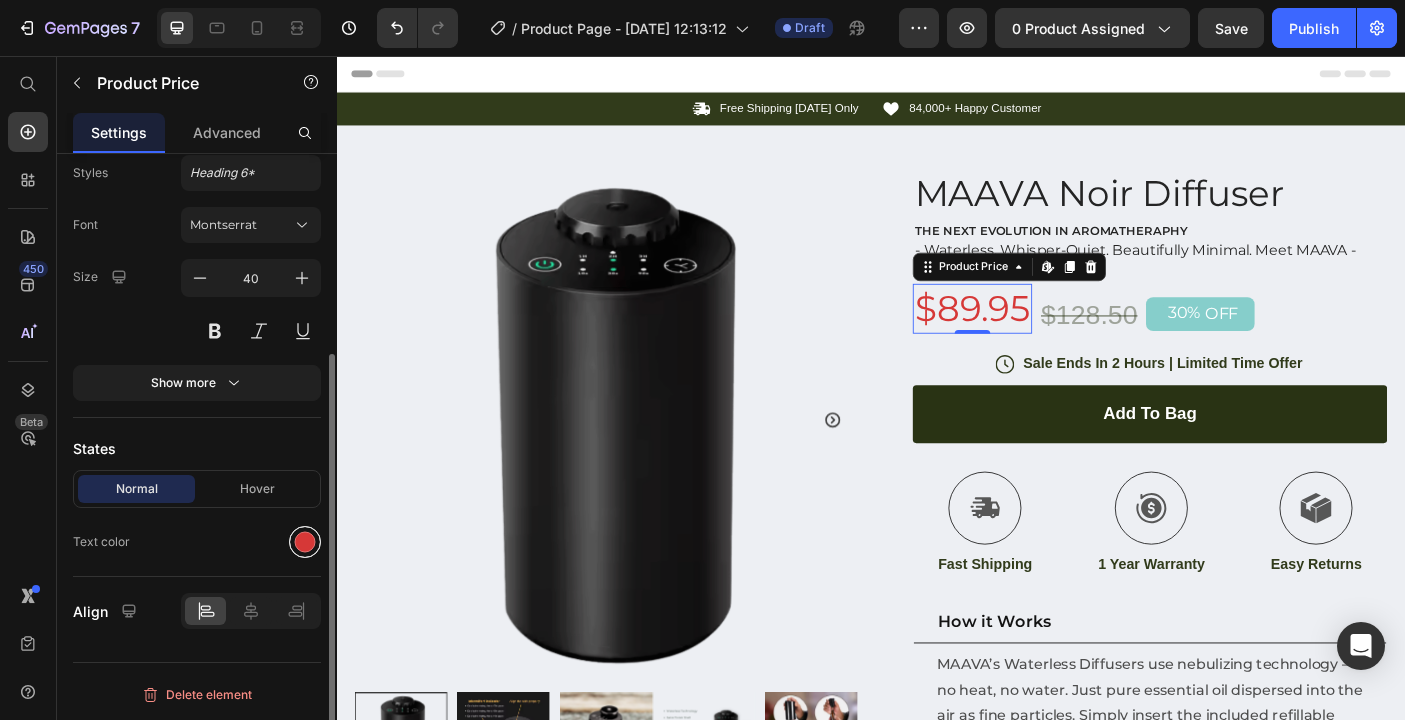 click at bounding box center (305, 542) 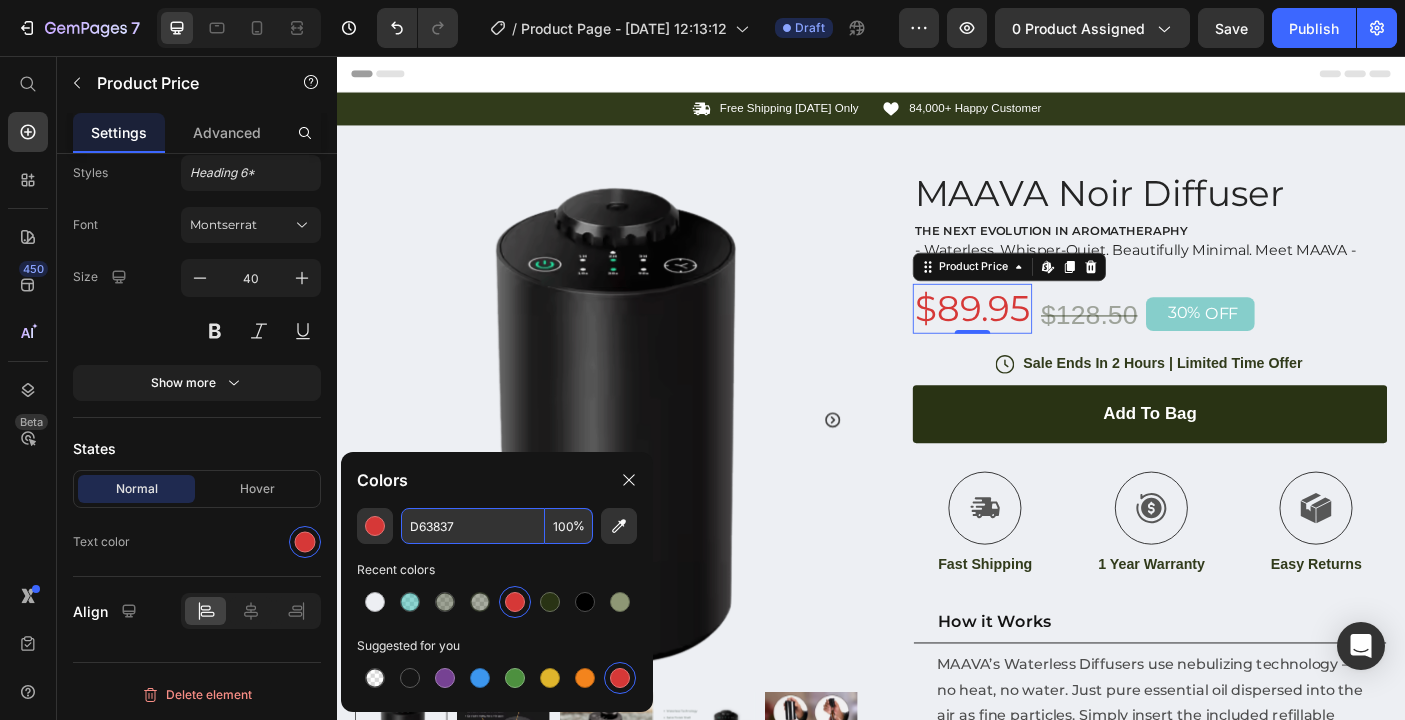 click on "%" at bounding box center (579, 526) 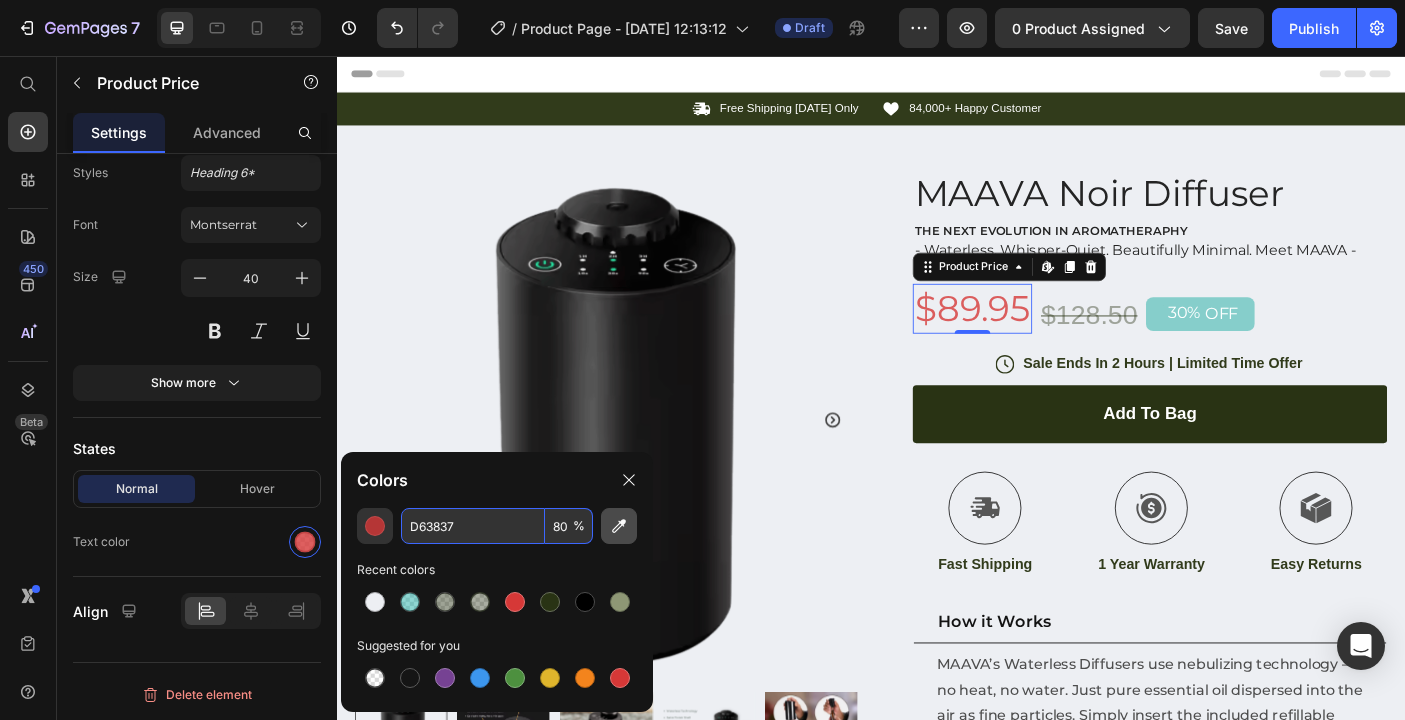 type on "80" 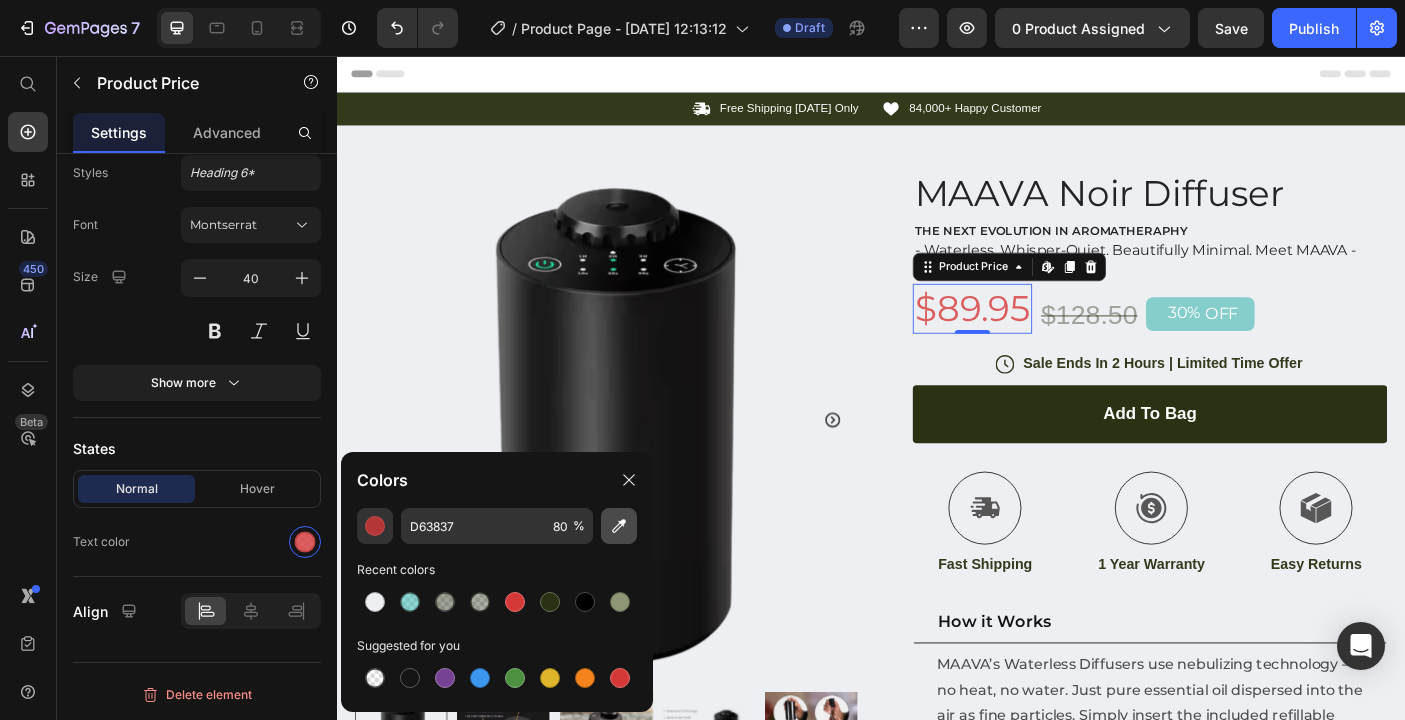 type on "4A4A4A" 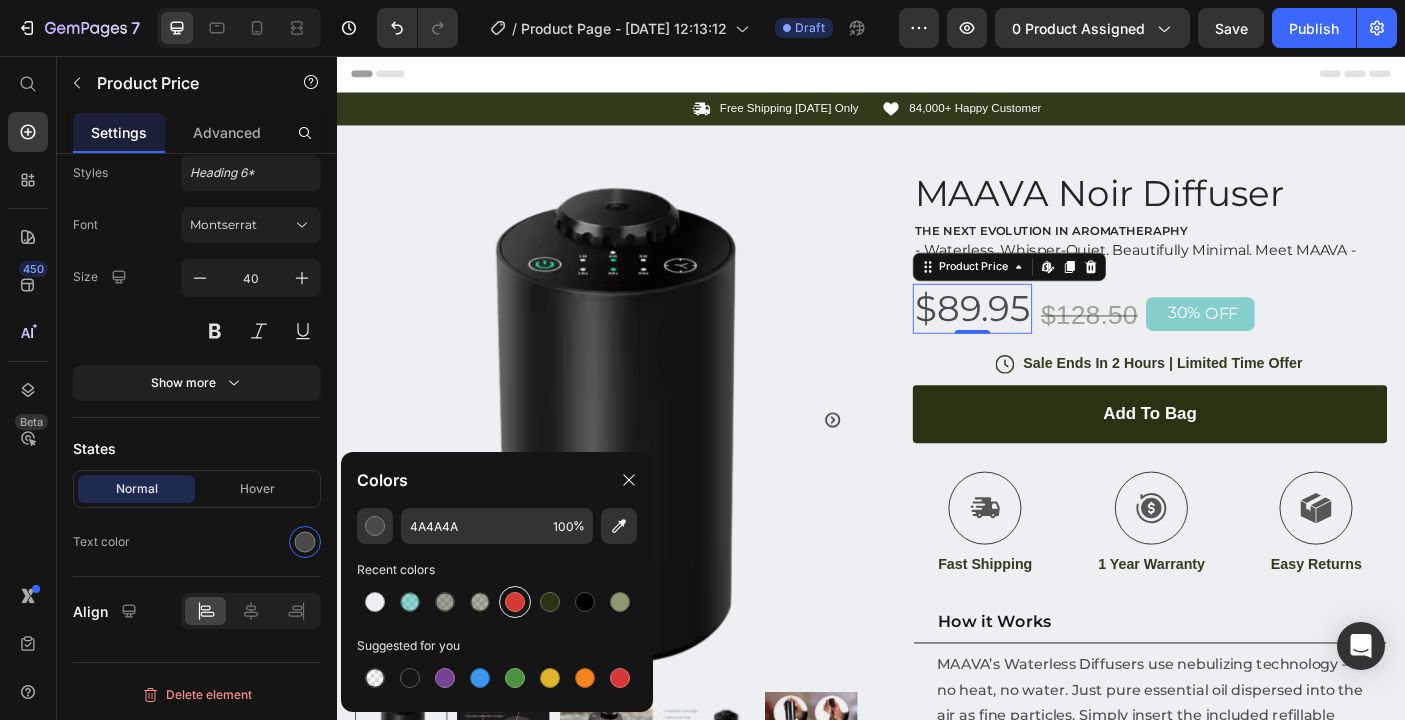 click at bounding box center (515, 602) 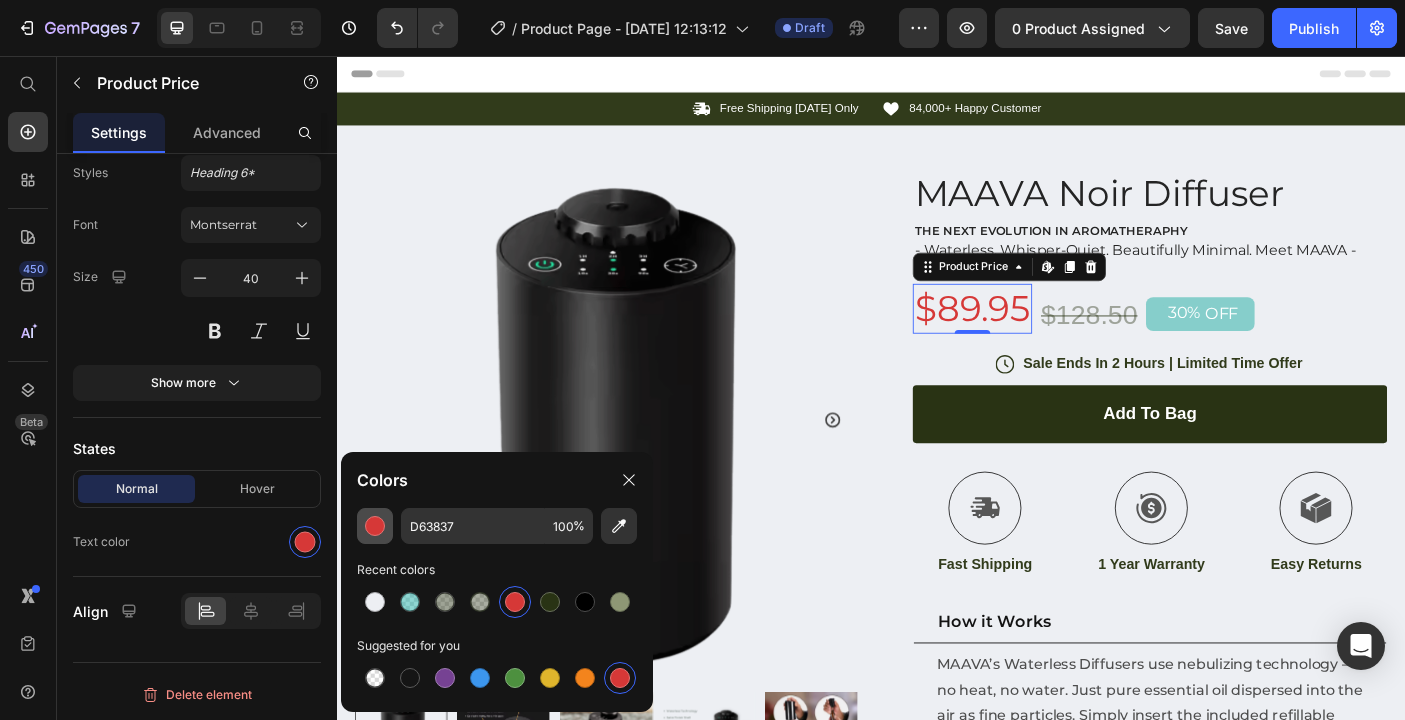 click at bounding box center (375, 526) 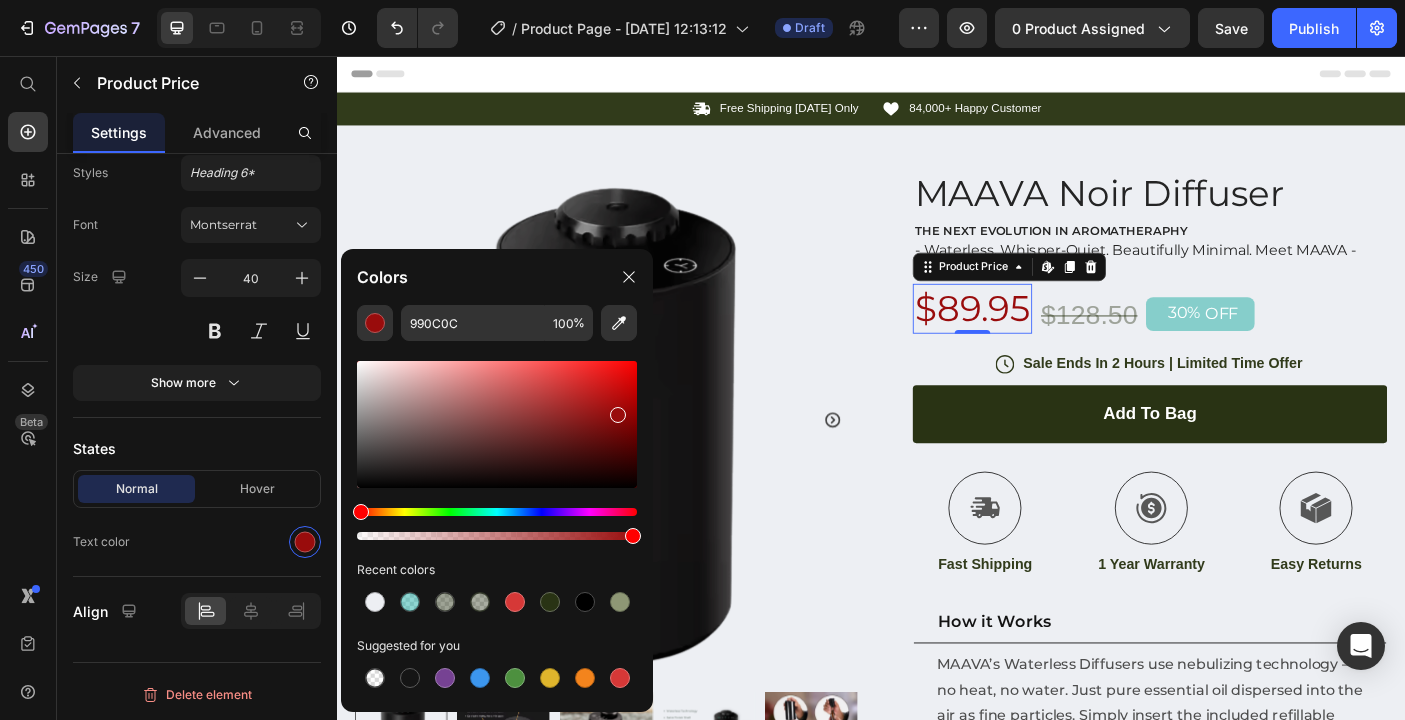 drag, startPoint x: 571, startPoint y: 381, endPoint x: 617, endPoint y: 414, distance: 56.61272 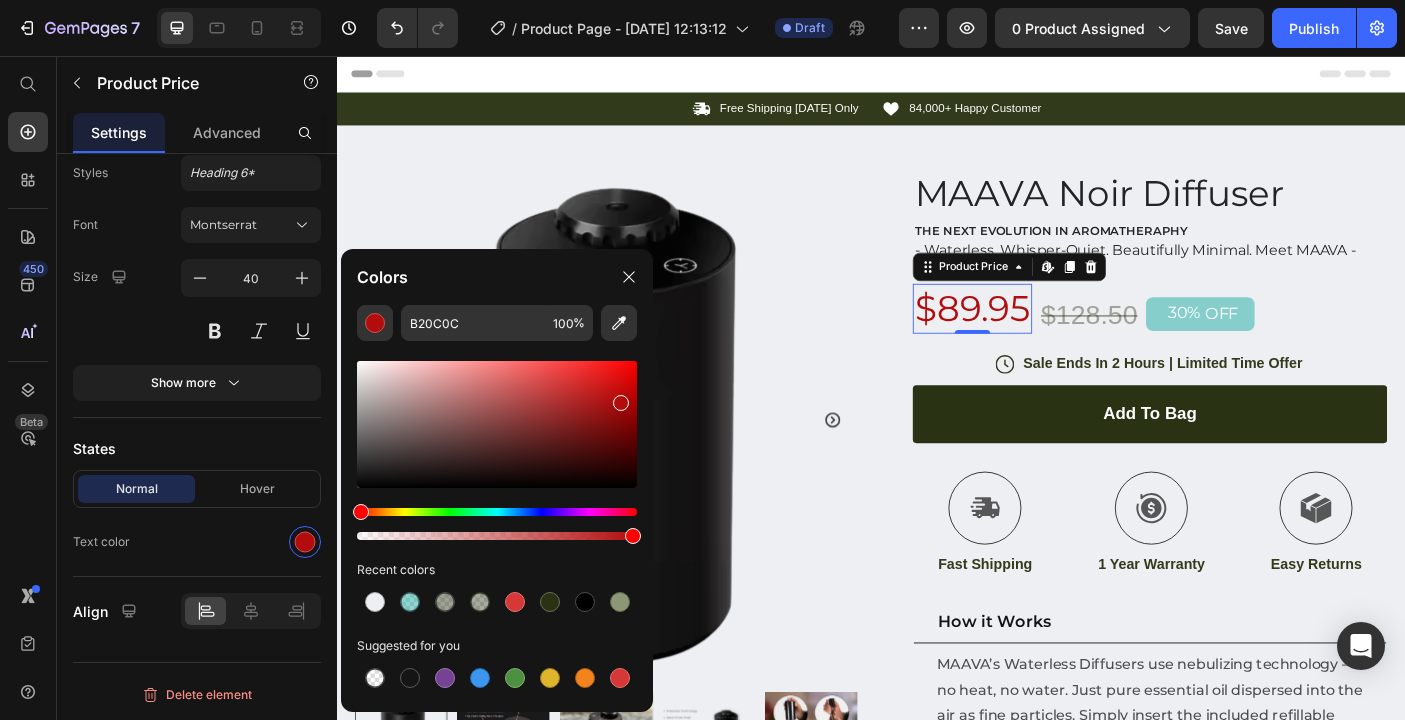drag, startPoint x: 617, startPoint y: 424, endPoint x: 618, endPoint y: 399, distance: 25.019993 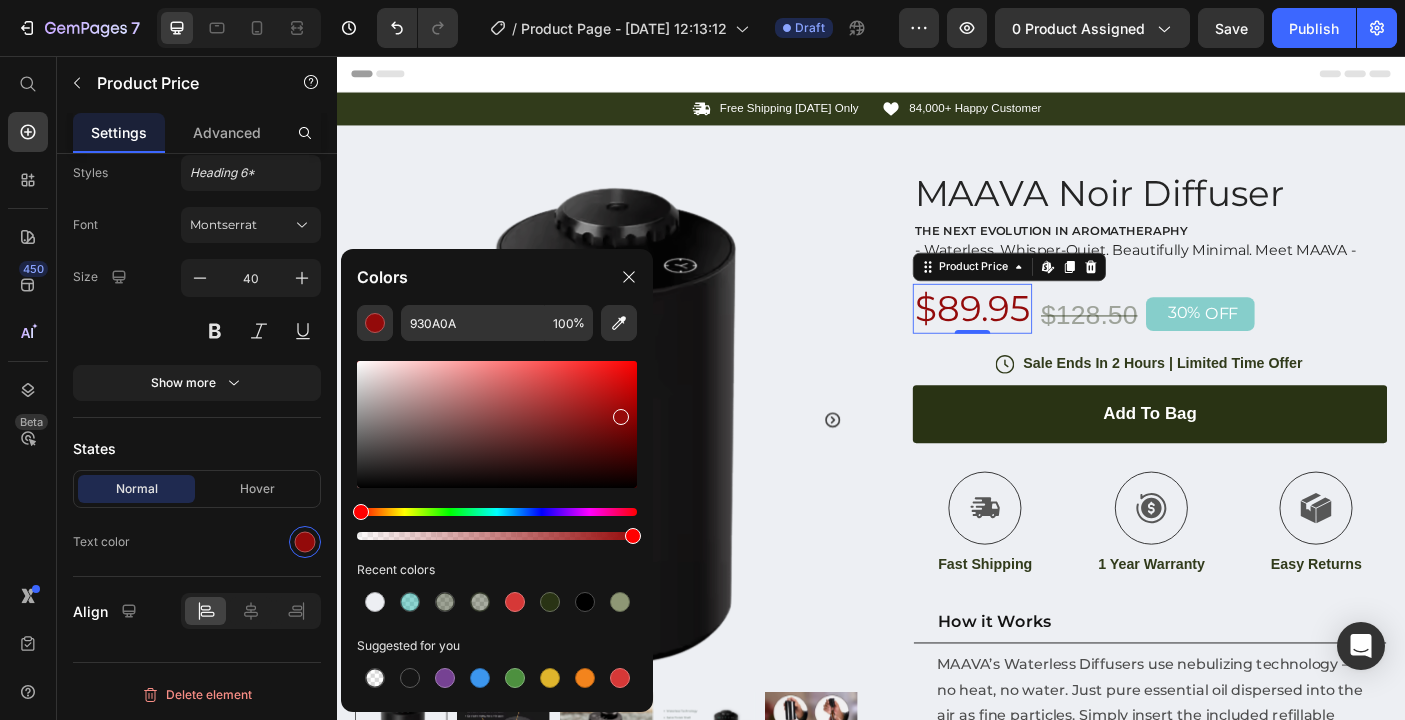 drag, startPoint x: 619, startPoint y: 401, endPoint x: 619, endPoint y: 413, distance: 12 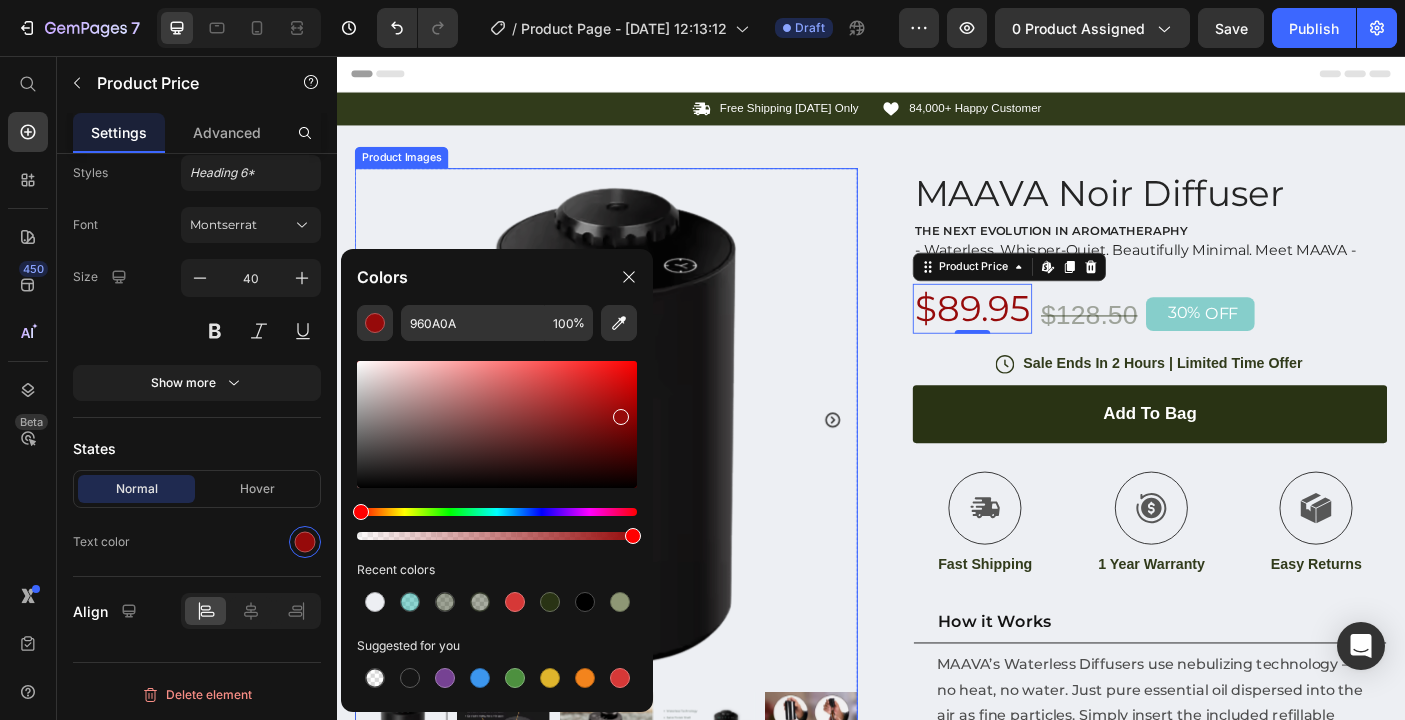 click at bounding box center (639, 464) 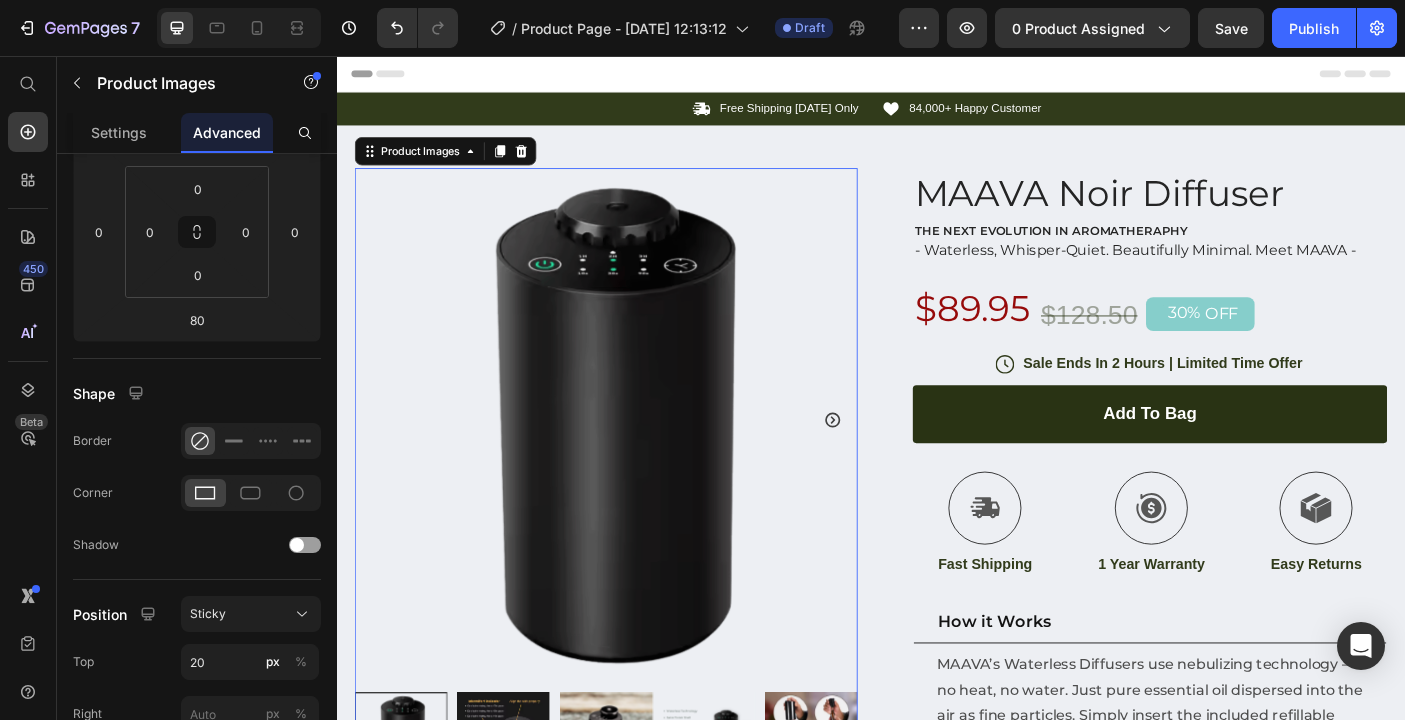 scroll, scrollTop: 0, scrollLeft: 0, axis: both 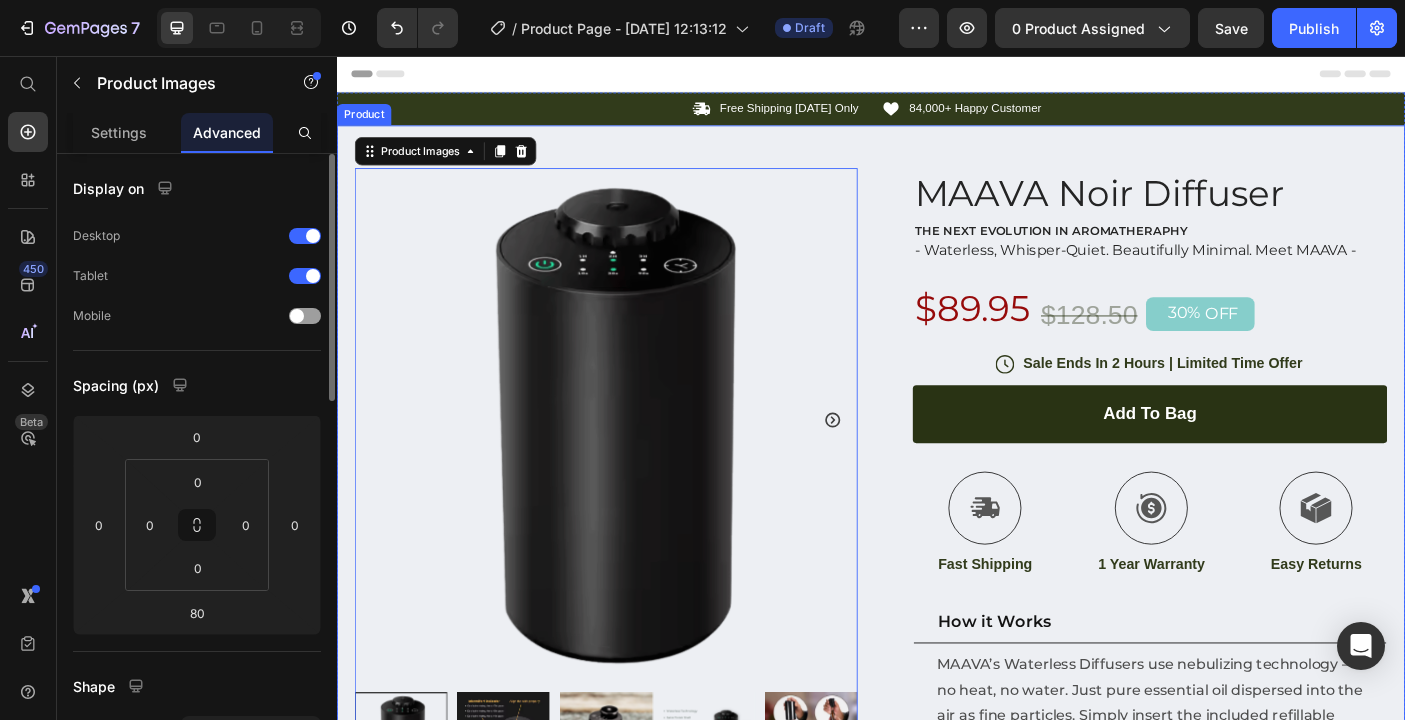 click on "Product Images   80 Row MAAVA Noir Diffuser Product Title THE NEXT EVOLUTION IN AROMATHERAPHY Text Block  - Waterless, Whisper-Quiet. Beautifully Minimal. Meet MAAVA - Text Block $89.95 Product Price $128.50 Product Price 30% OFF Discount Tag Row
Icon Sale Ends In 2 Hours | Limited Time Offer Text Block Row add to bag Add to Cart
Icon Fast Shipping Text Block
Icon 1 Year Warranty Text Block
Icon Easy Returns Text Block Row Image Icon Icon Icon Icon Icon Icon List “This skin cream is a game-changer! It has transformed my dry, lackluster skin into a hydrated and radiant complexion. I love how it absorbs quickly and leaves no greasy residue. Highly recommend” Text Block
Icon Hannah N. (Houston, USA) Text Block Row Row
How it Works Text Block
Why Waterless
How to Use
Product Specs
Row" at bounding box center (937, 688) 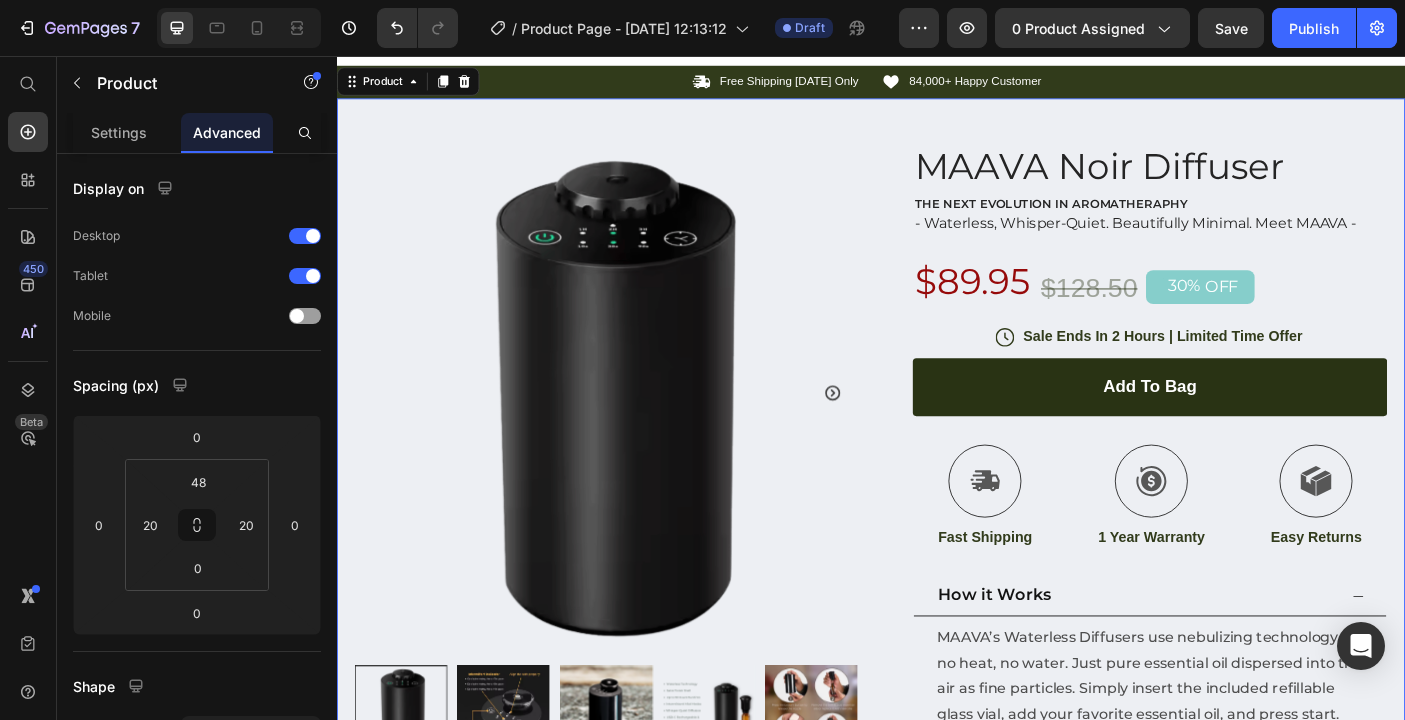 scroll, scrollTop: 17, scrollLeft: 0, axis: vertical 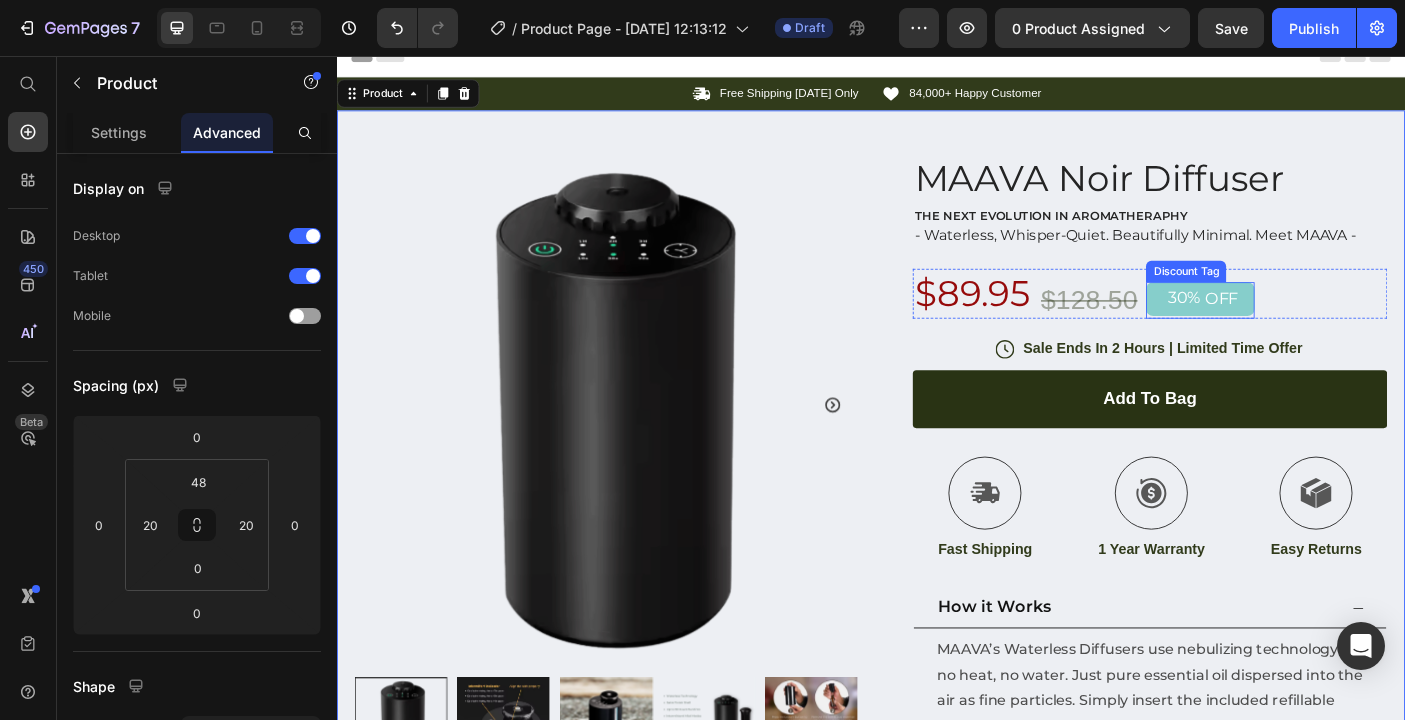 click on "30%" at bounding box center (1288, 327) 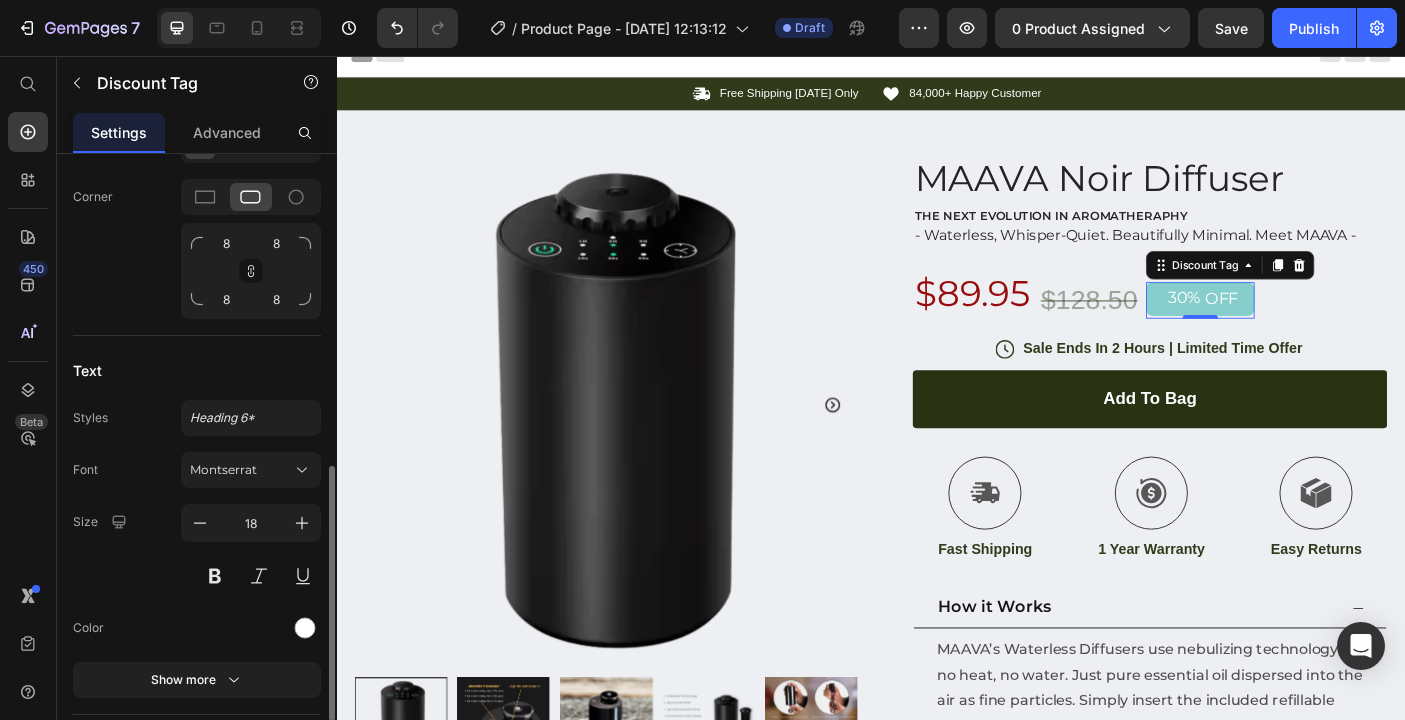 scroll, scrollTop: 894, scrollLeft: 0, axis: vertical 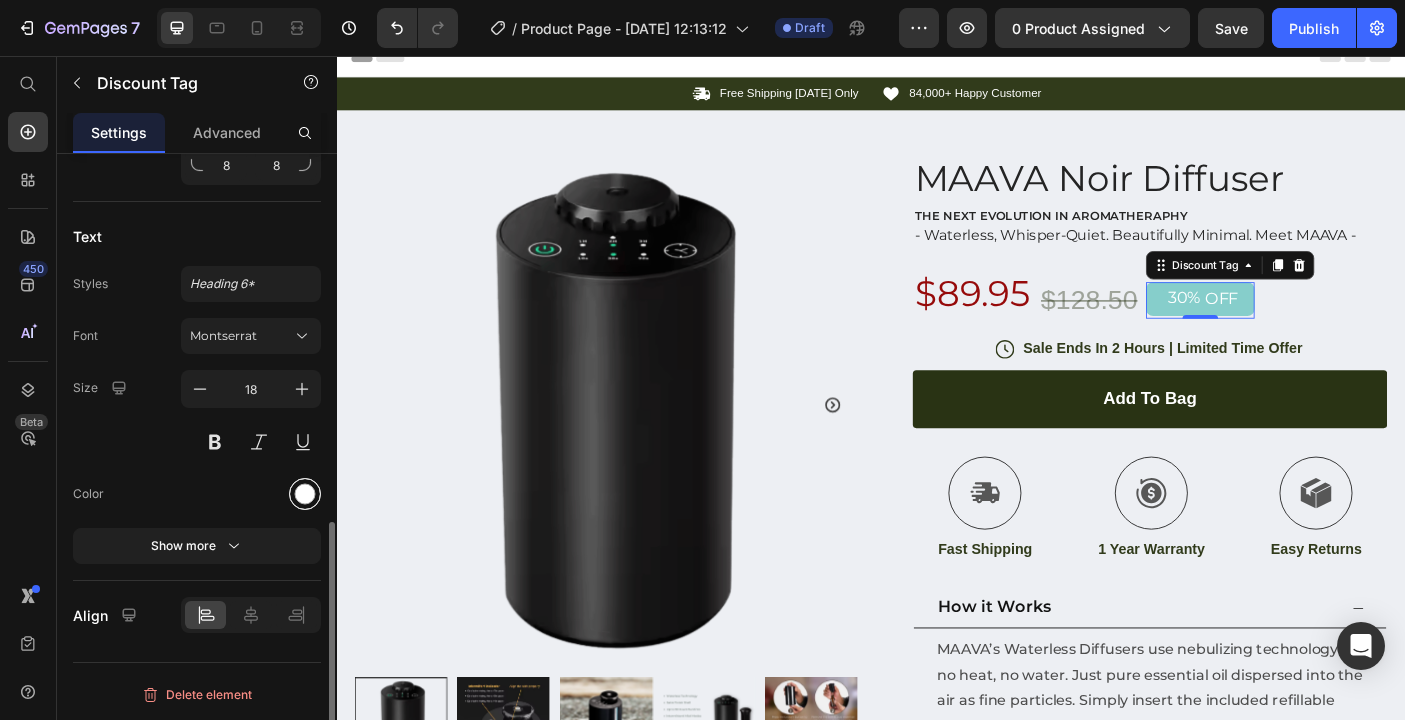 click at bounding box center [305, 494] 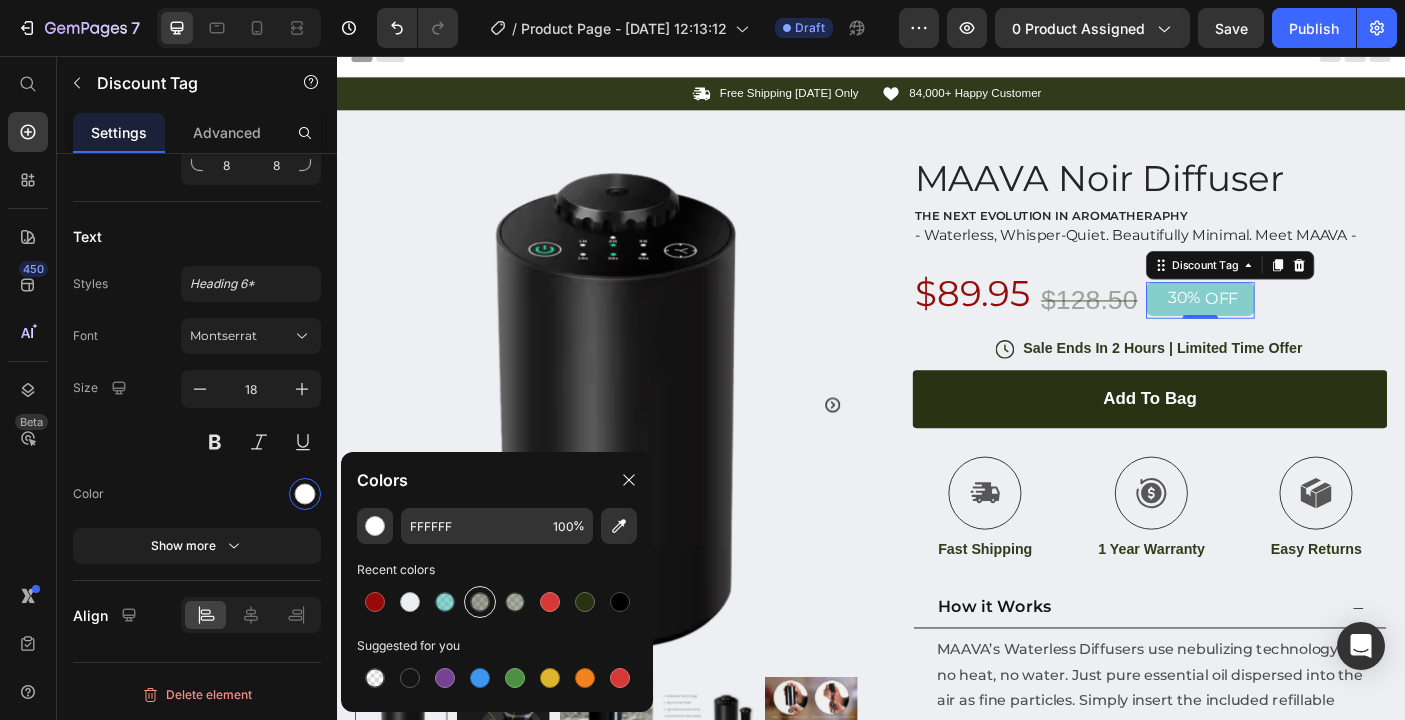click at bounding box center (480, 602) 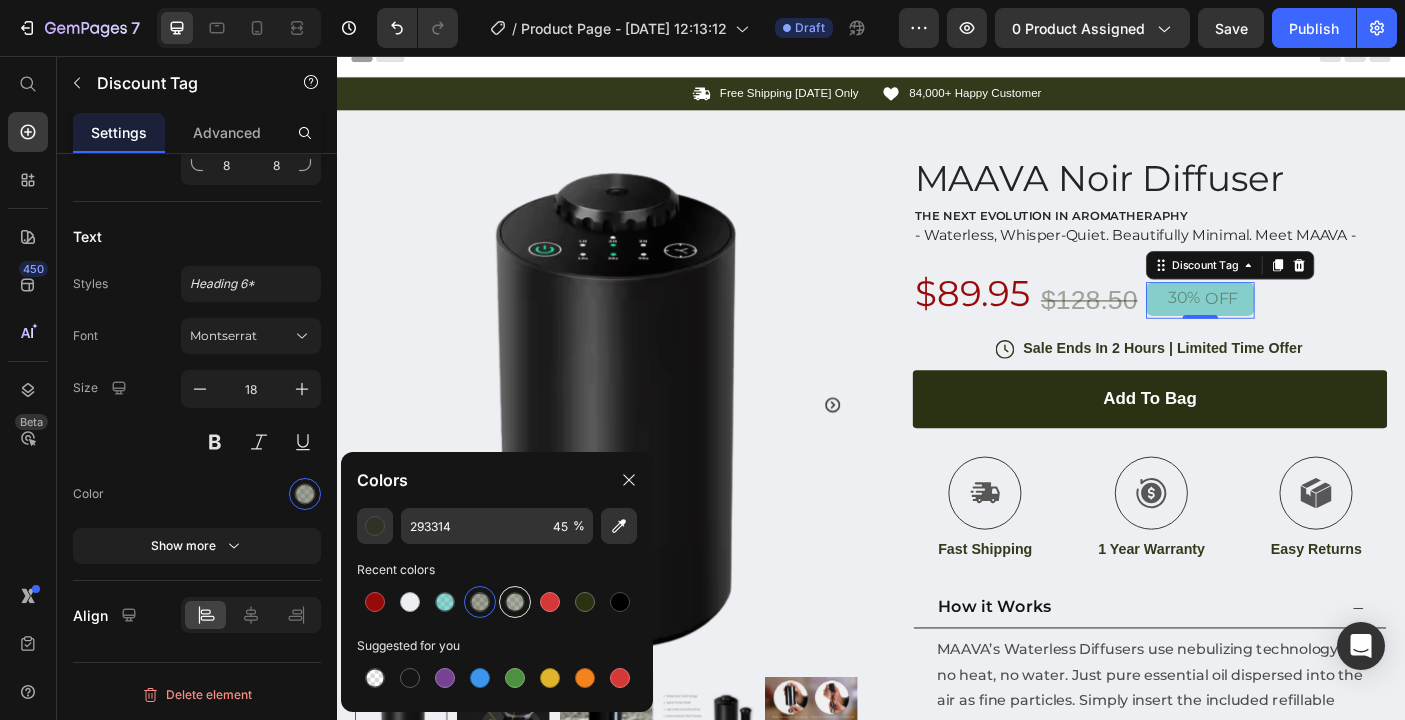 click at bounding box center [515, 602] 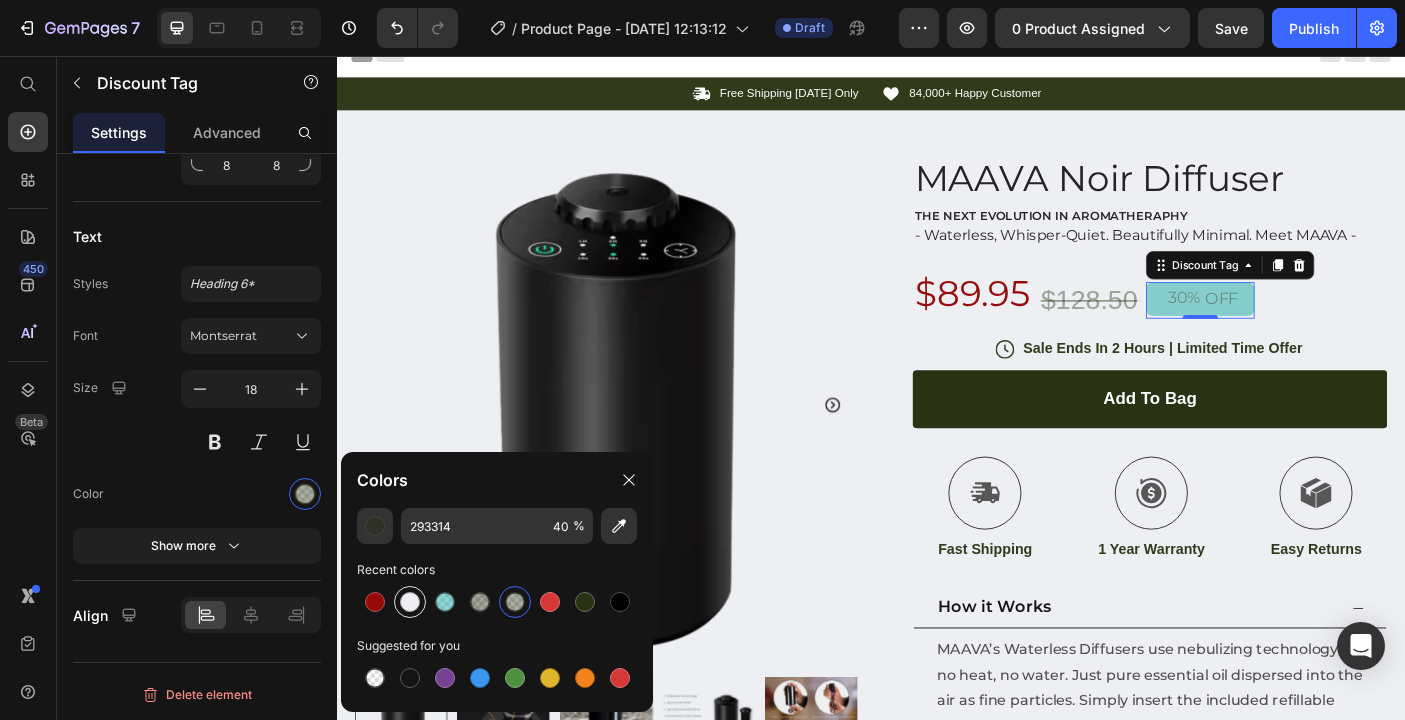 click at bounding box center (410, 602) 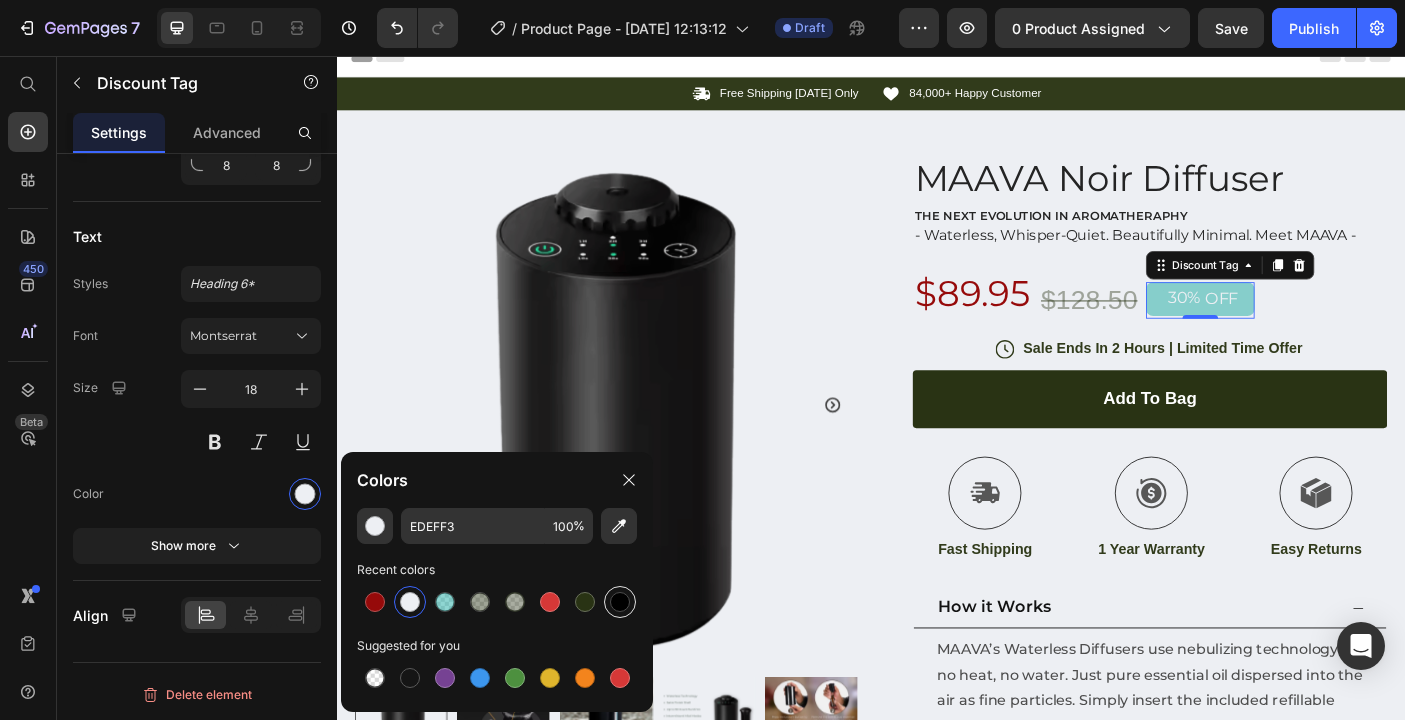 click at bounding box center [620, 602] 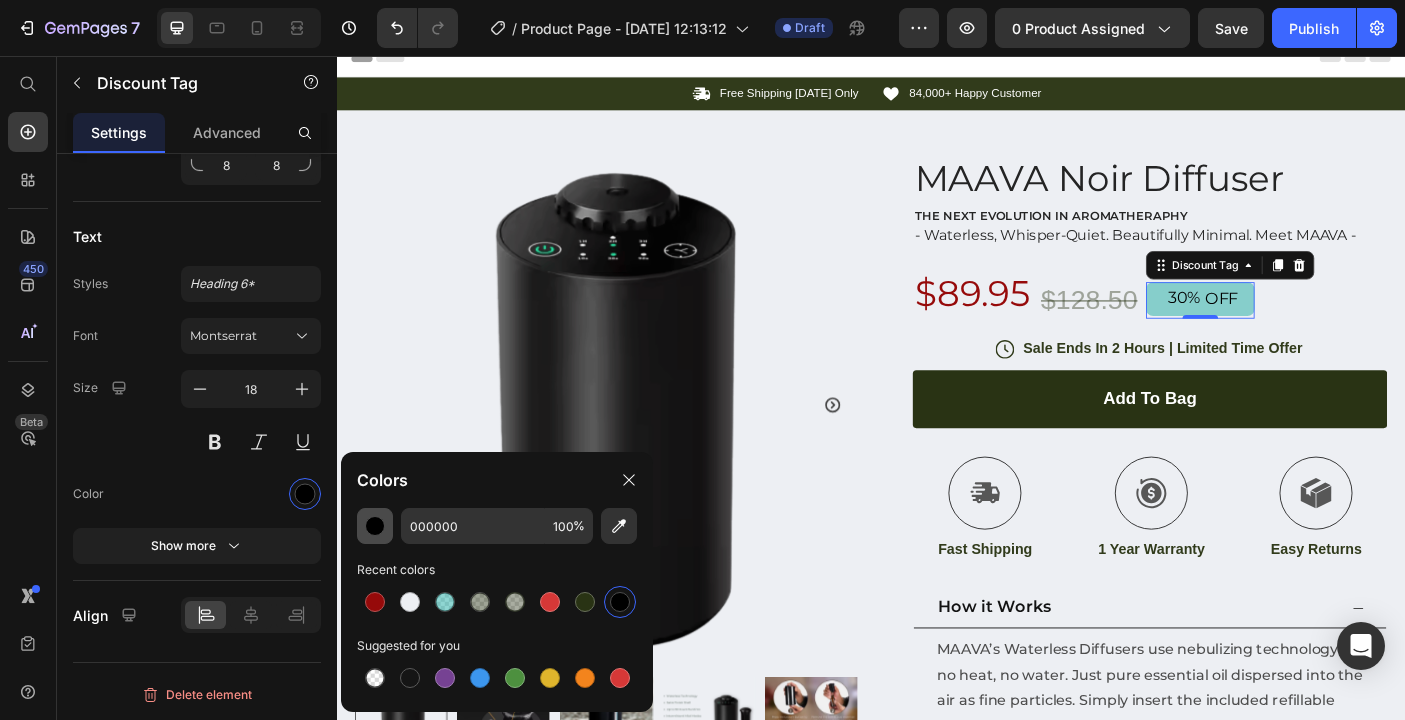click at bounding box center (375, 526) 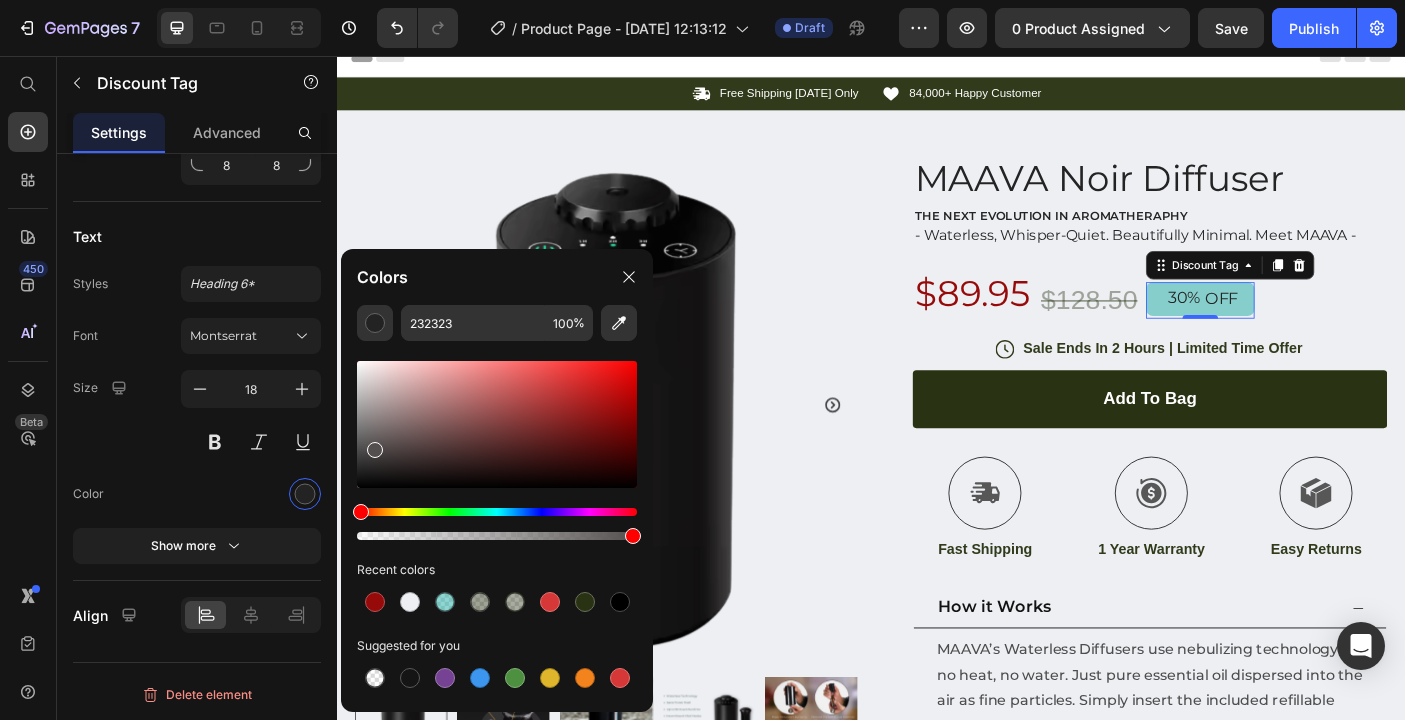 drag, startPoint x: 361, startPoint y: 485, endPoint x: 373, endPoint y: 445, distance: 41.761227 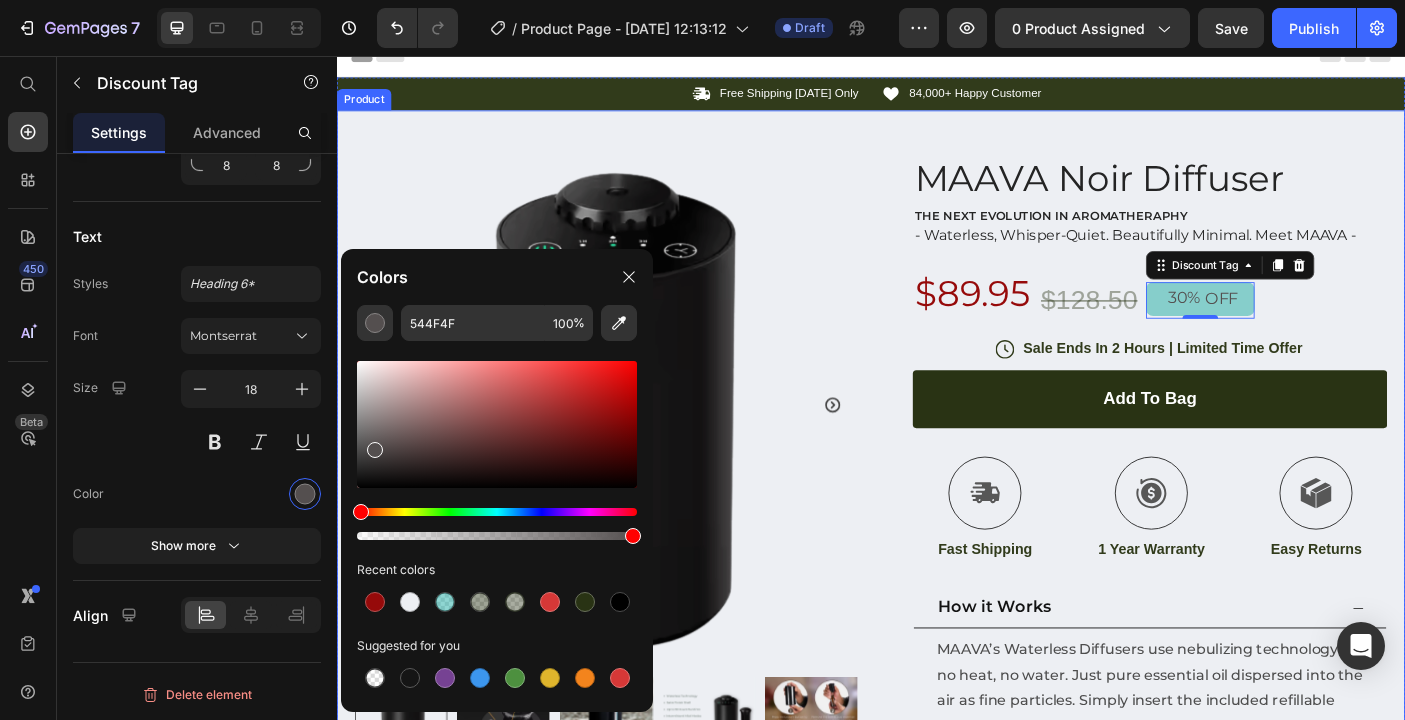 click on "Product Images Row MAAVA Noir Diffuser Product Title THE NEXT EVOLUTION IN AROMATHERAPHY Text Block  - Waterless, Whisper-Quiet. Beautifully Minimal. Meet MAAVA - Text Block $89.95 Product Price $128.50 Product Price 30% OFF Discount Tag   0 Row
Icon Sale Ends In 2 Hours | Limited Time Offer Text Block Row add to bag Add to Cart
Icon Fast Shipping Text Block
Icon 1 Year Warranty Text Block
Icon Easy Returns Text Block Row Image Icon Icon Icon Icon Icon Icon List “This skin cream is a game-changer! It has transformed my dry, lackluster skin into a hydrated and radiant complexion. I love how it absorbs quickly and leaves no greasy residue. Highly recommend” Text Block
Icon Hannah N. (Houston, USA) Text Block Row Row
How it Works Text Block
Why Waterless
How to Use
Product Specs
Row" at bounding box center (937, 671) 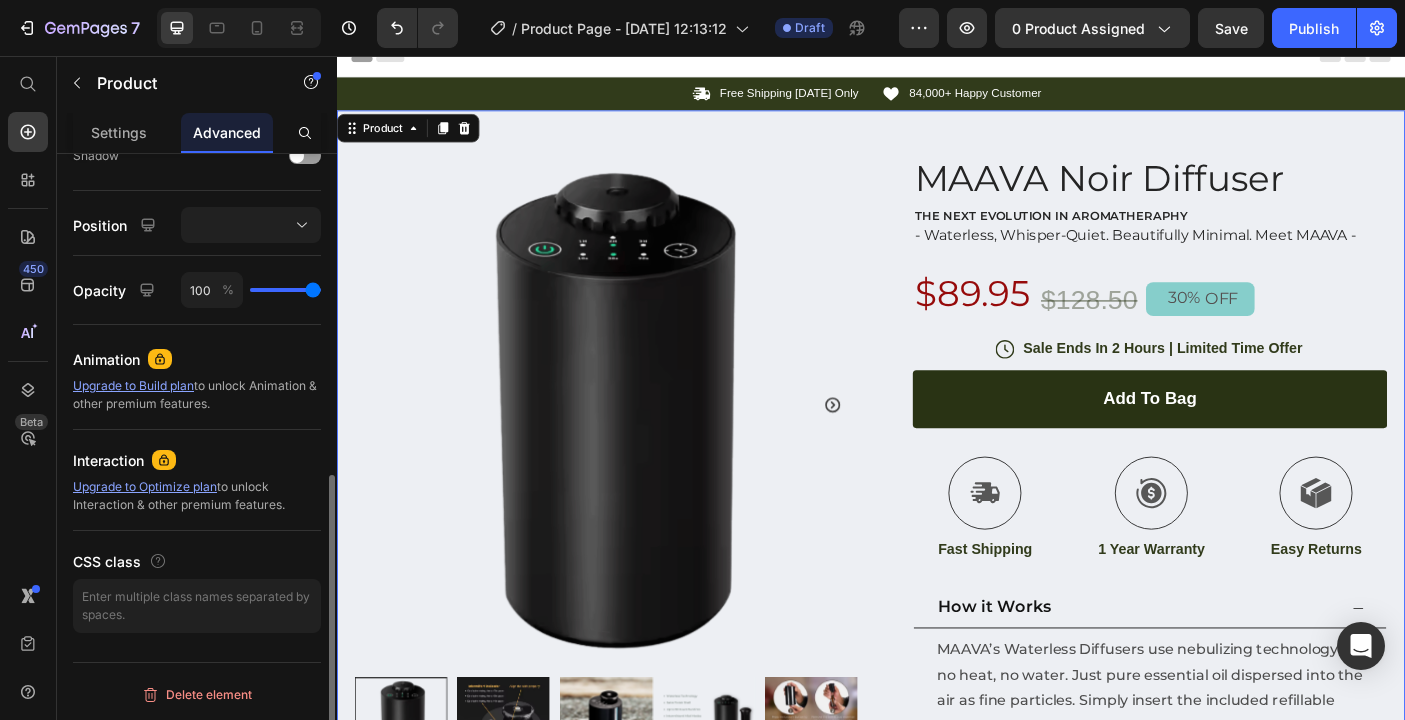 scroll, scrollTop: 0, scrollLeft: 0, axis: both 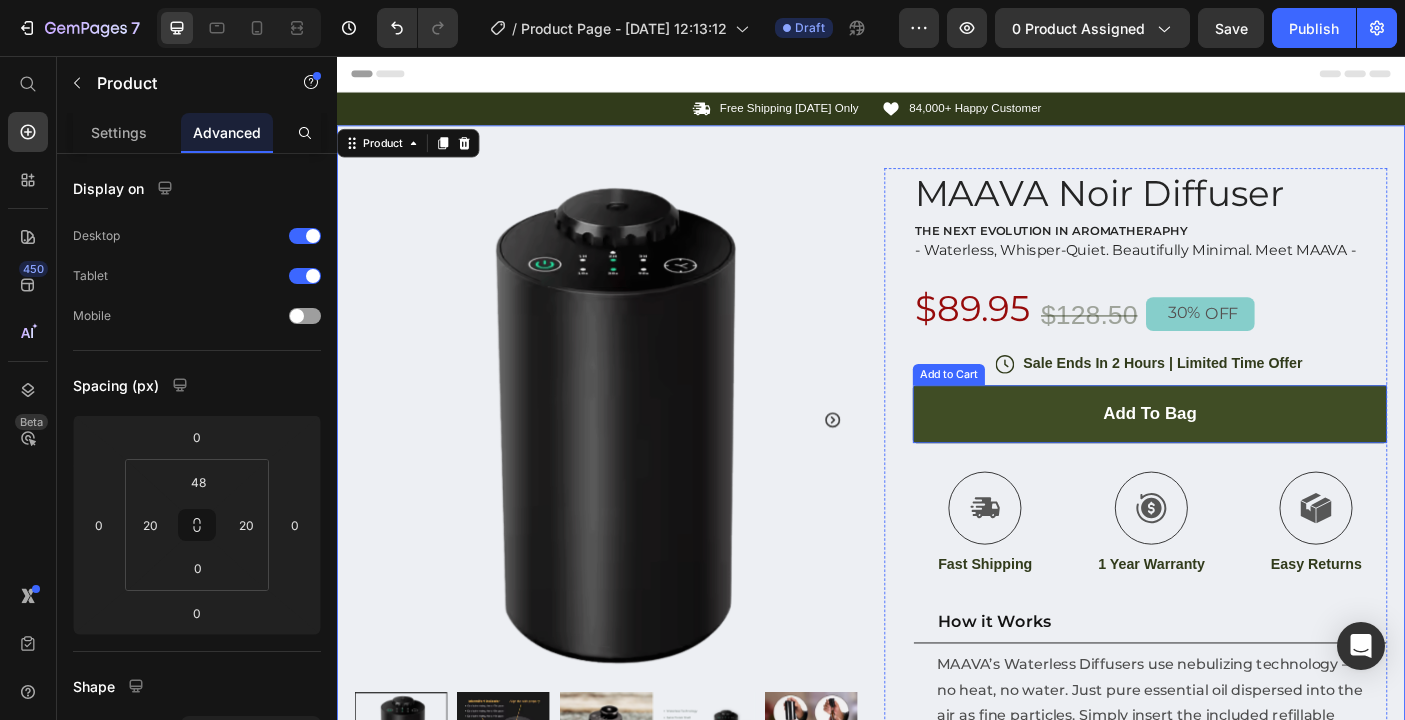 click on "add to bag" at bounding box center [1250, 458] 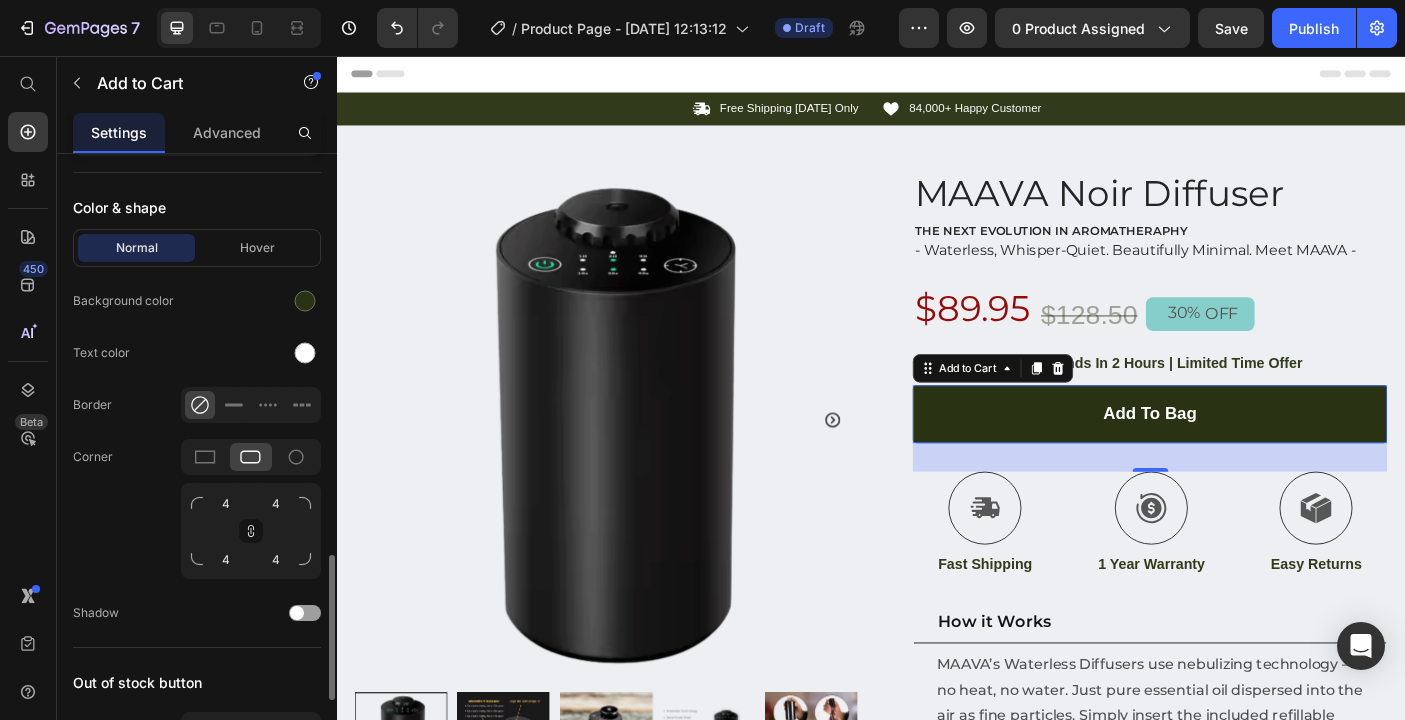 scroll, scrollTop: 1876, scrollLeft: 0, axis: vertical 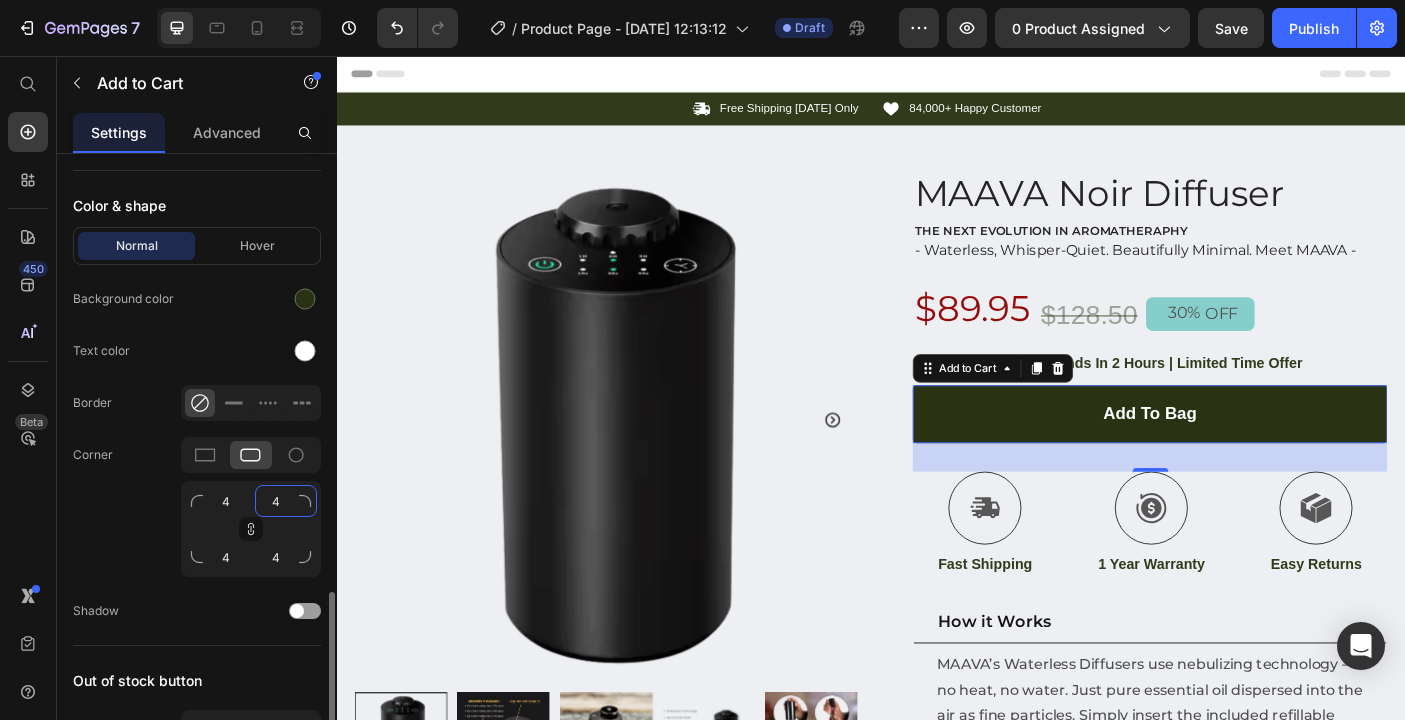 click on "4" 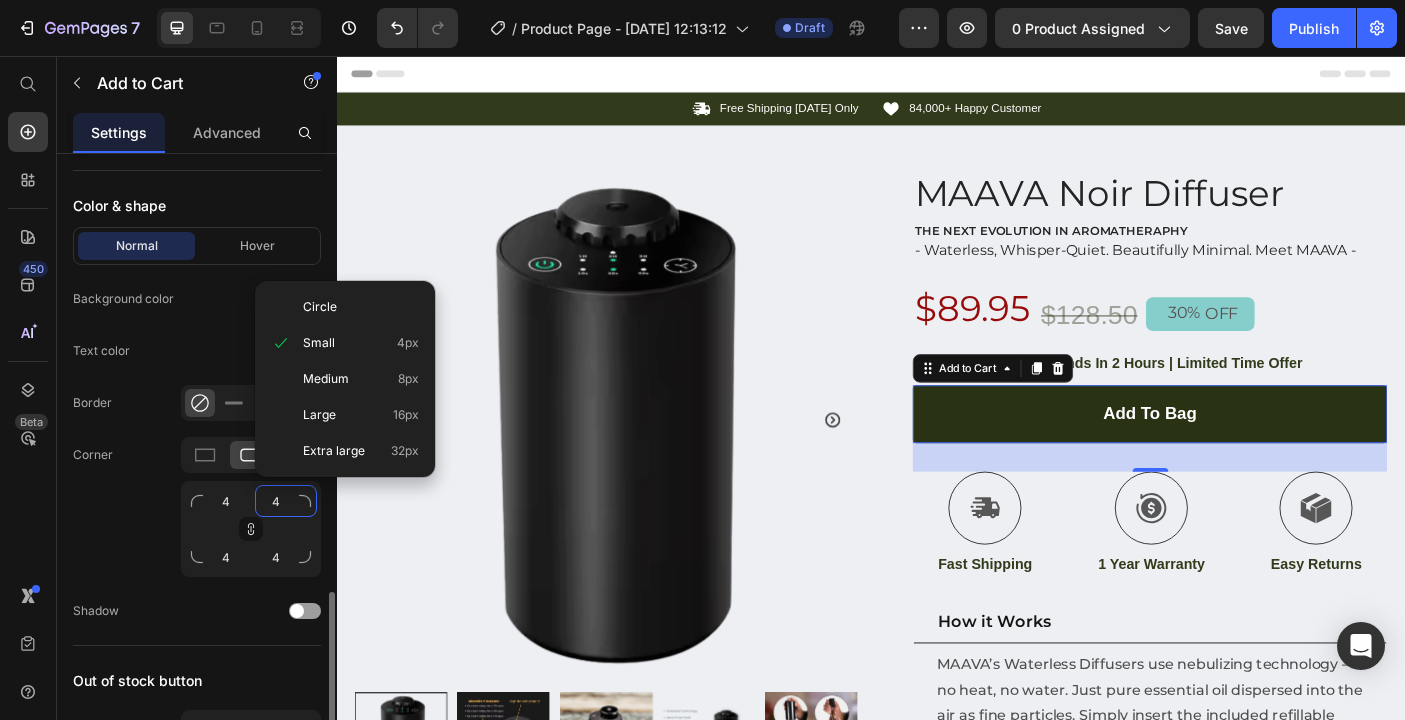 type on "1" 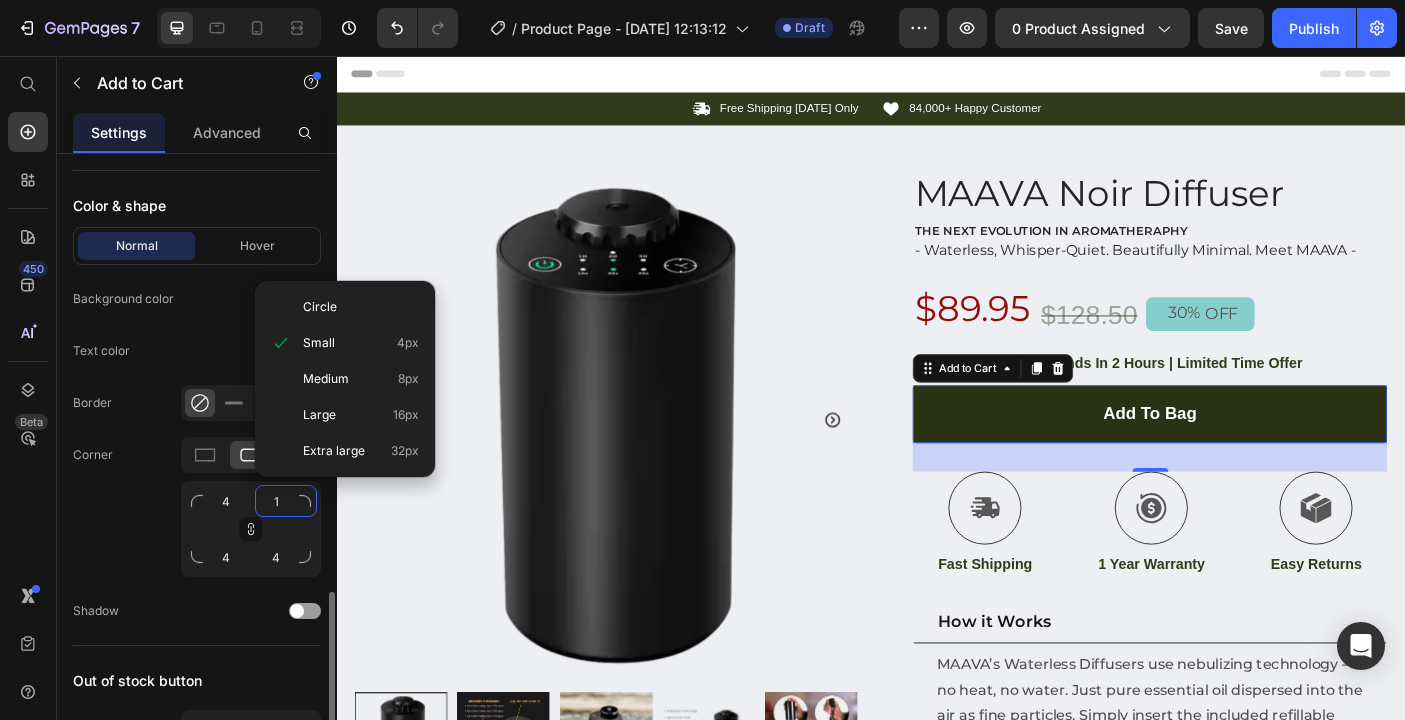 type on "10" 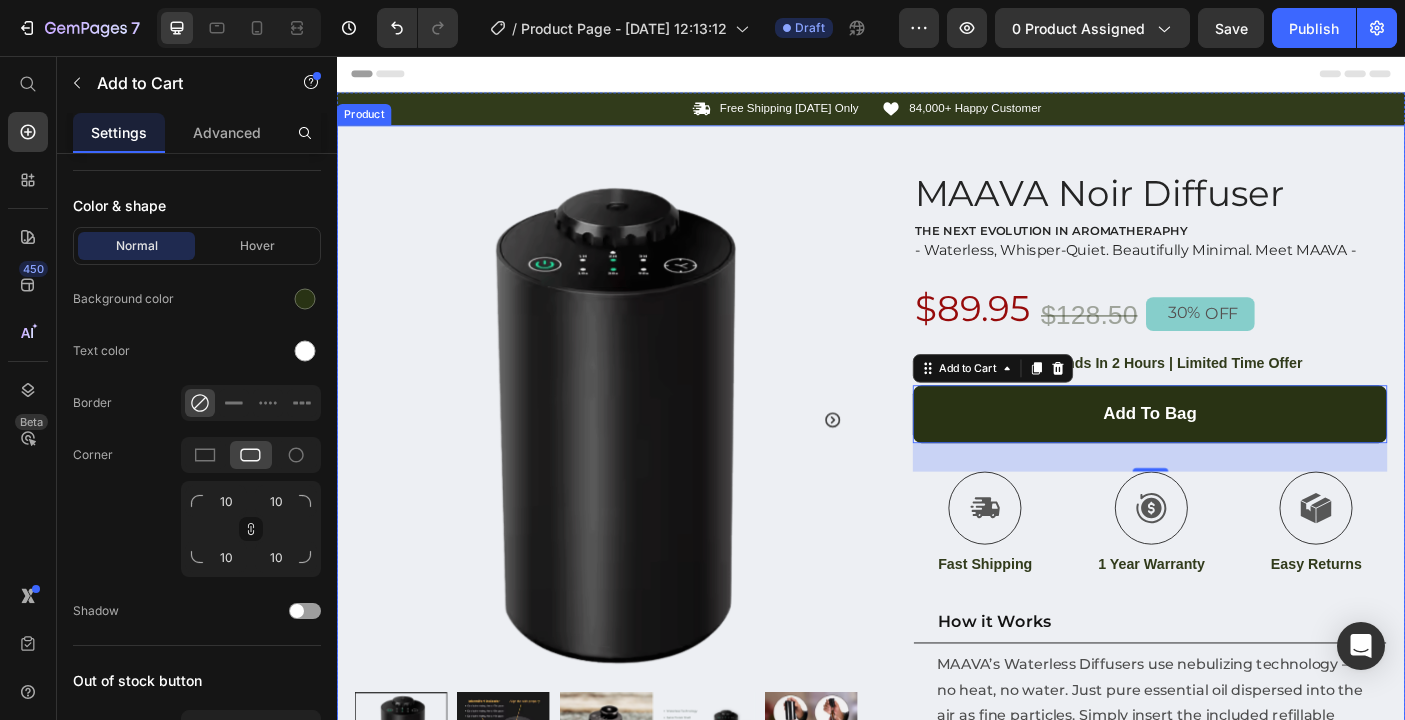 click on "Product Images Row MAAVA Noir Diffuser Product Title THE NEXT EVOLUTION IN AROMATHERAPHY Text Block  - Waterless, Whisper-Quiet. Beautifully Minimal. Meet MAAVA - Text Block $89.95 Product Price $128.50 Product Price 30% OFF Discount Tag Row
Icon Sale Ends In 2 Hours | Limited Time Offer Text Block Row add to bag Add to Cart   32
Icon Fast Shipping Text Block
Icon 1 Year Warranty Text Block
Icon Easy Returns Text Block Row Image Icon Icon Icon Icon Icon Icon List “This skin cream is a game-changer! It has transformed my dry, lackluster skin into a hydrated and radiant complexion. I love how it absorbs quickly and leaves no greasy residue. Highly recommend” Text Block
Icon Hannah N. (Houston, USA) Text Block Row Row
How it Works Text Block
Why Waterless
How to Use
Product Specs
Row" at bounding box center [937, 688] 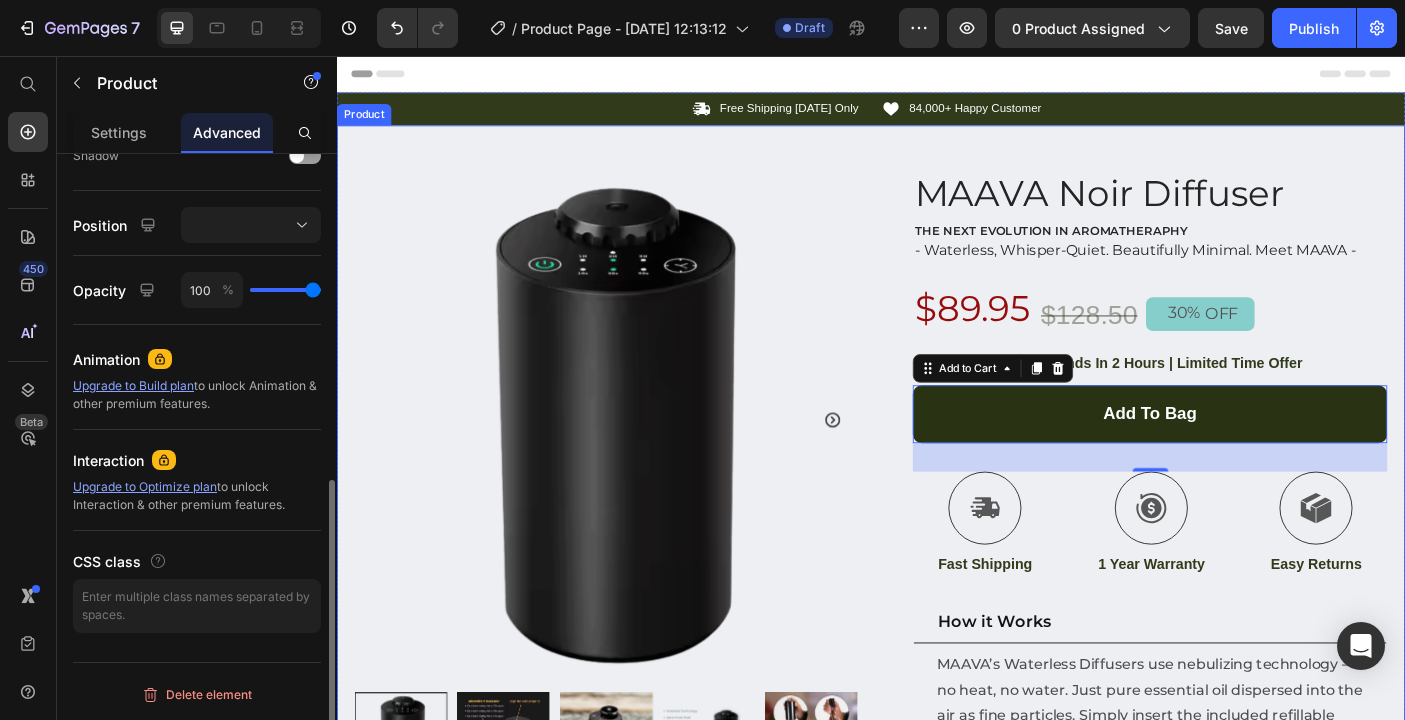 scroll, scrollTop: 0, scrollLeft: 0, axis: both 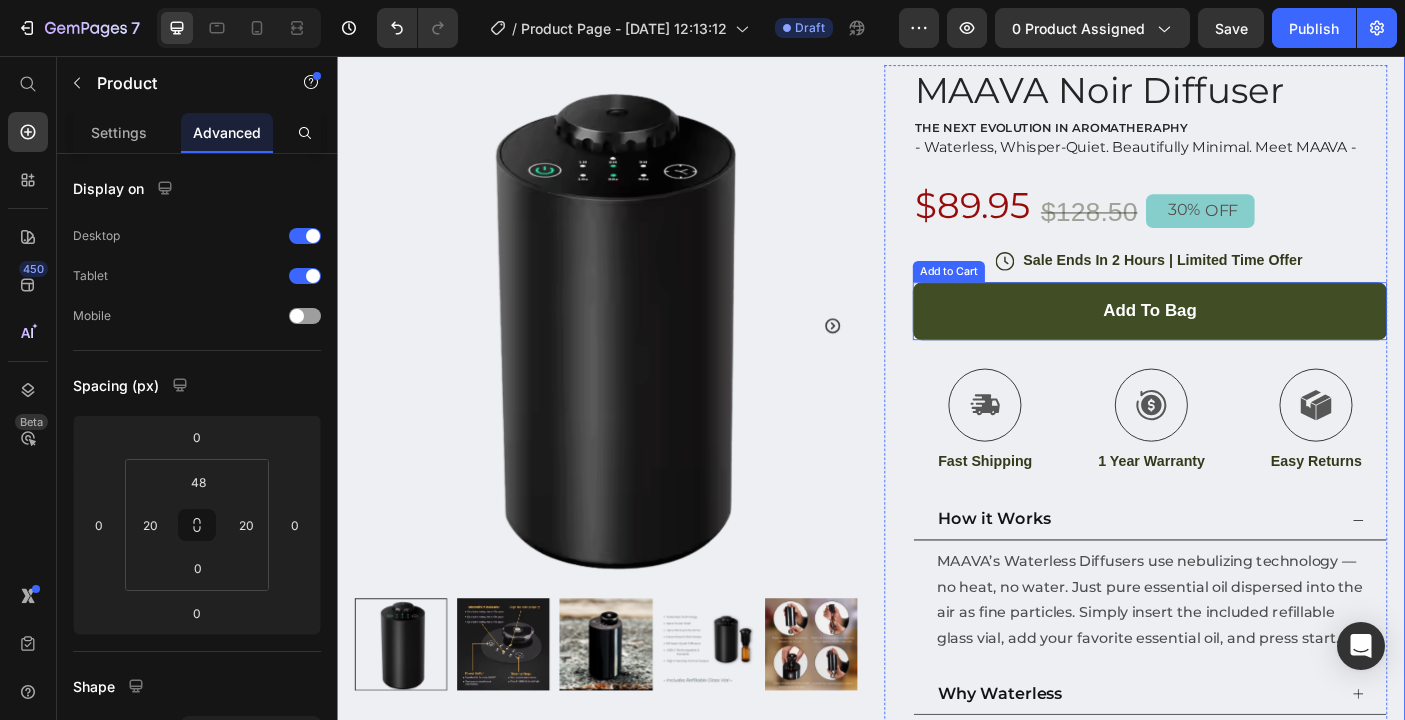 click on "add to bag" at bounding box center (1250, 342) 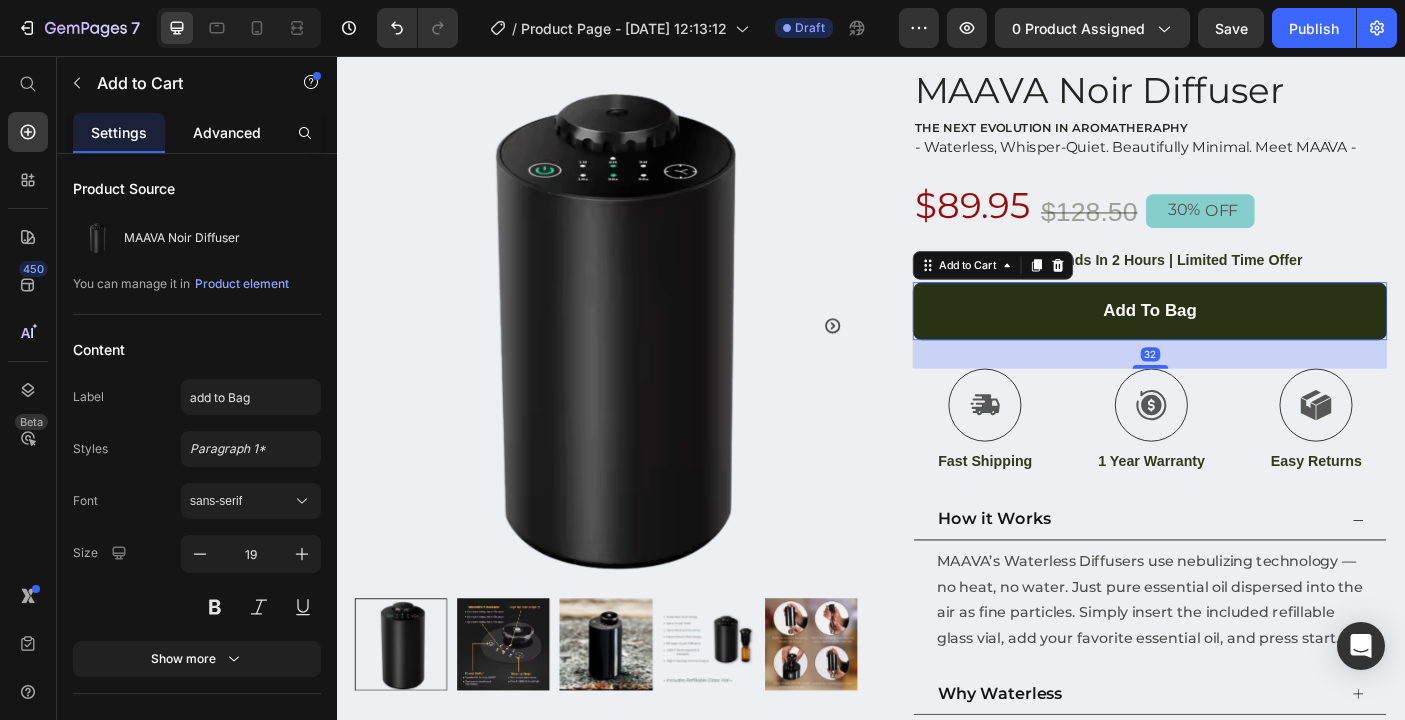 click on "Advanced" at bounding box center [227, 132] 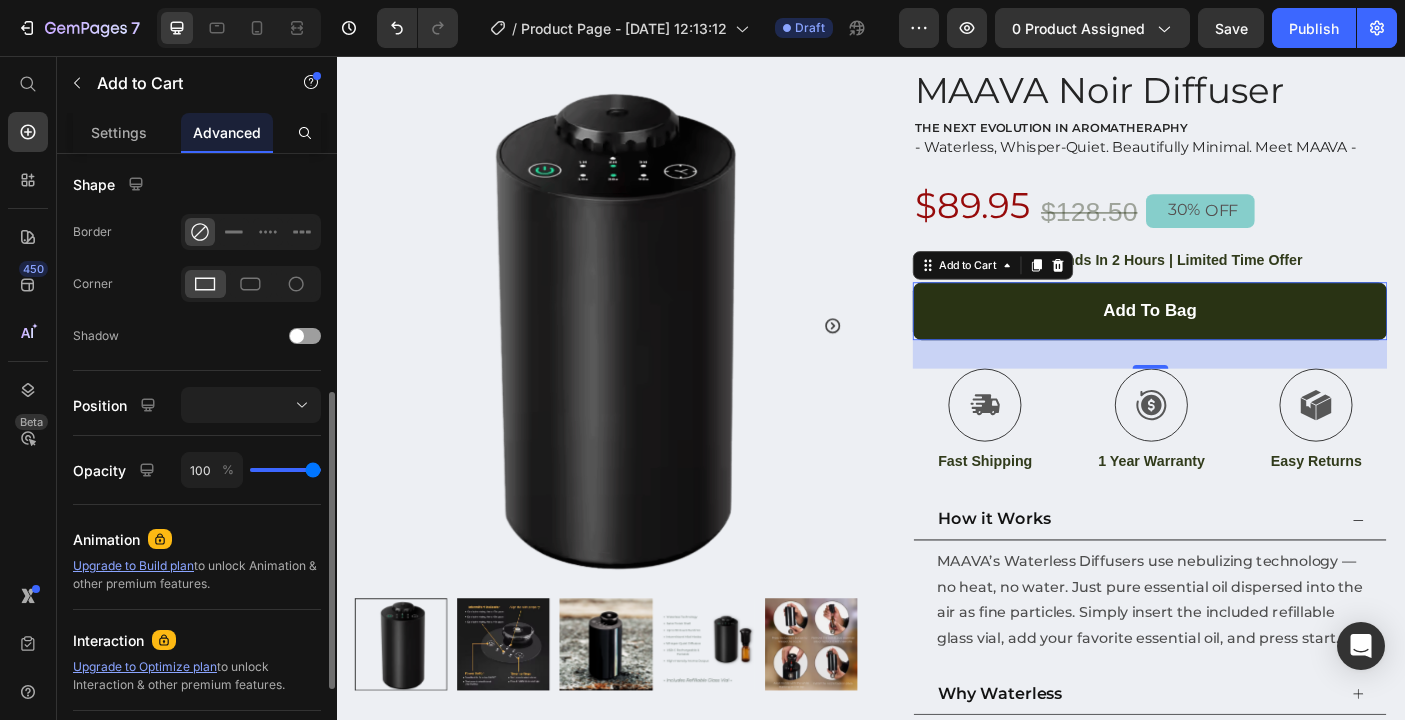 scroll, scrollTop: 518, scrollLeft: 0, axis: vertical 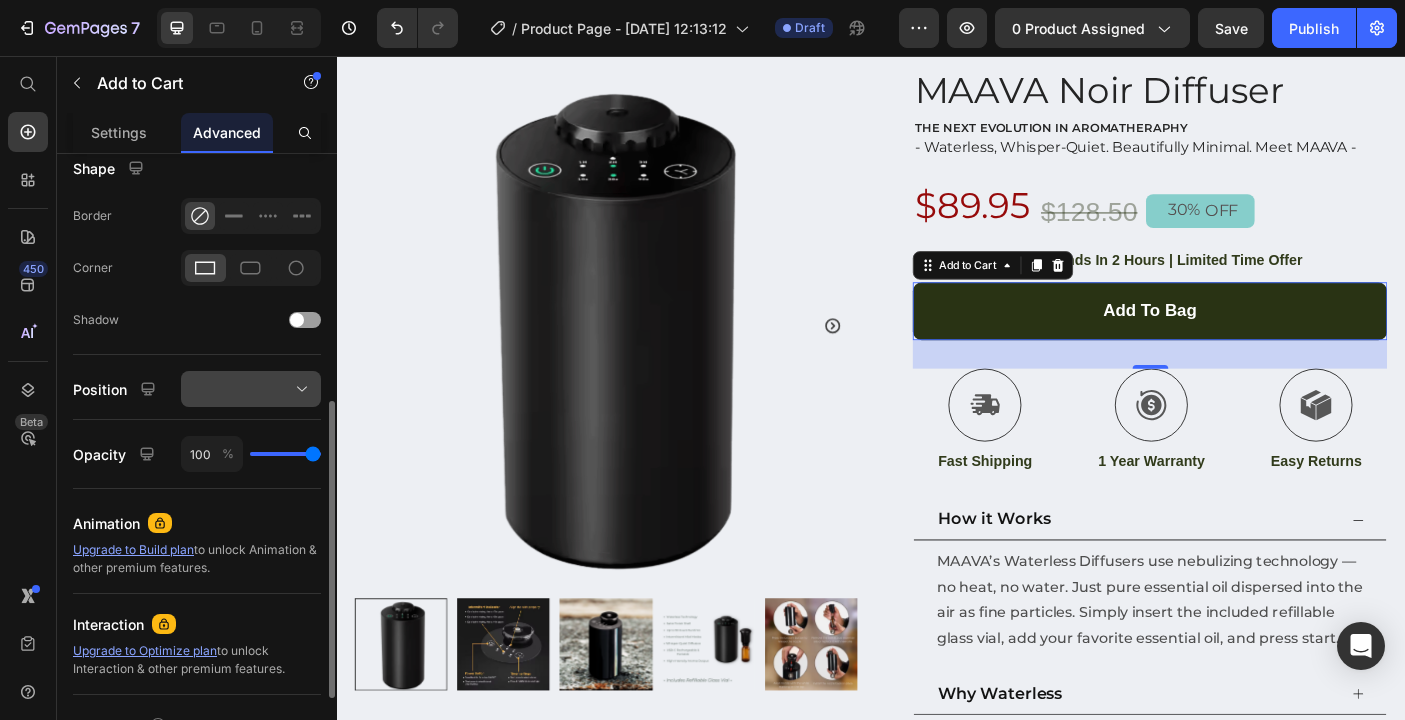 click at bounding box center [251, 389] 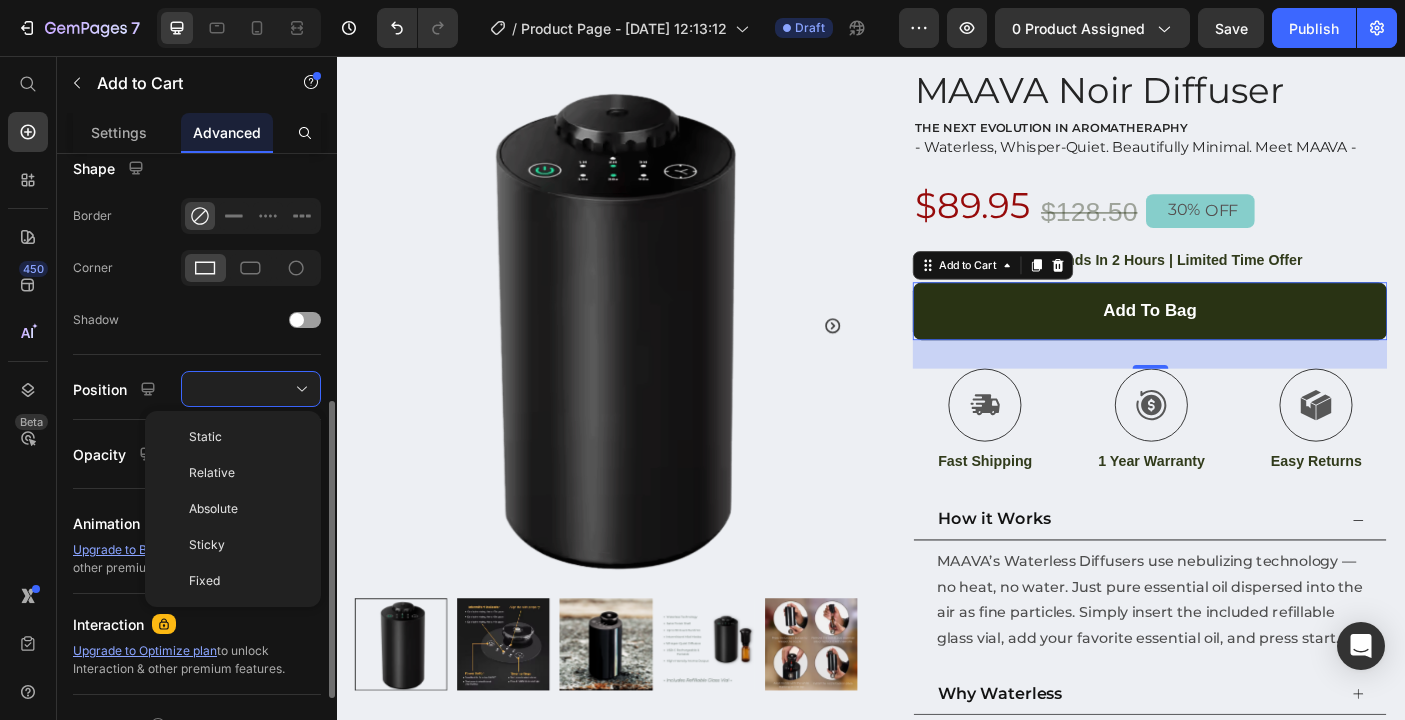 click on "Shape Border Corner Shadow" 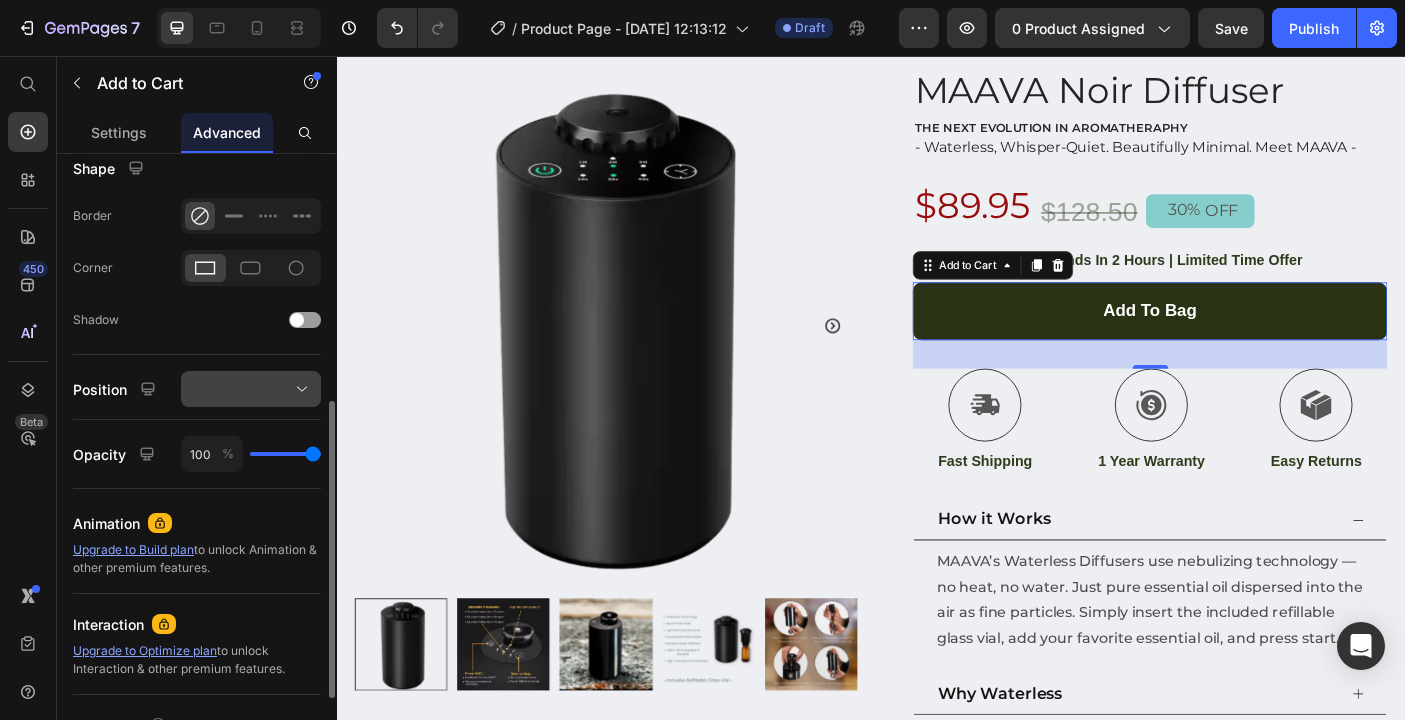 click at bounding box center (251, 389) 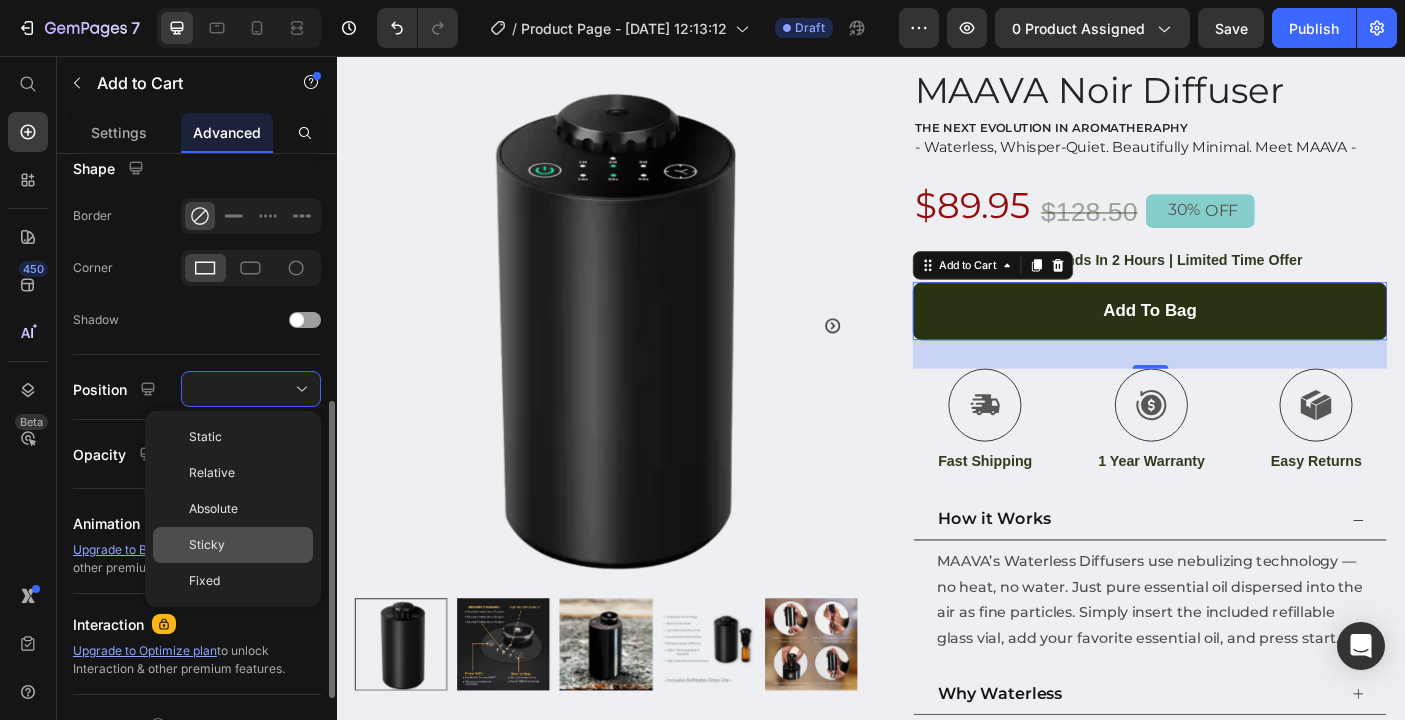 click on "Sticky" 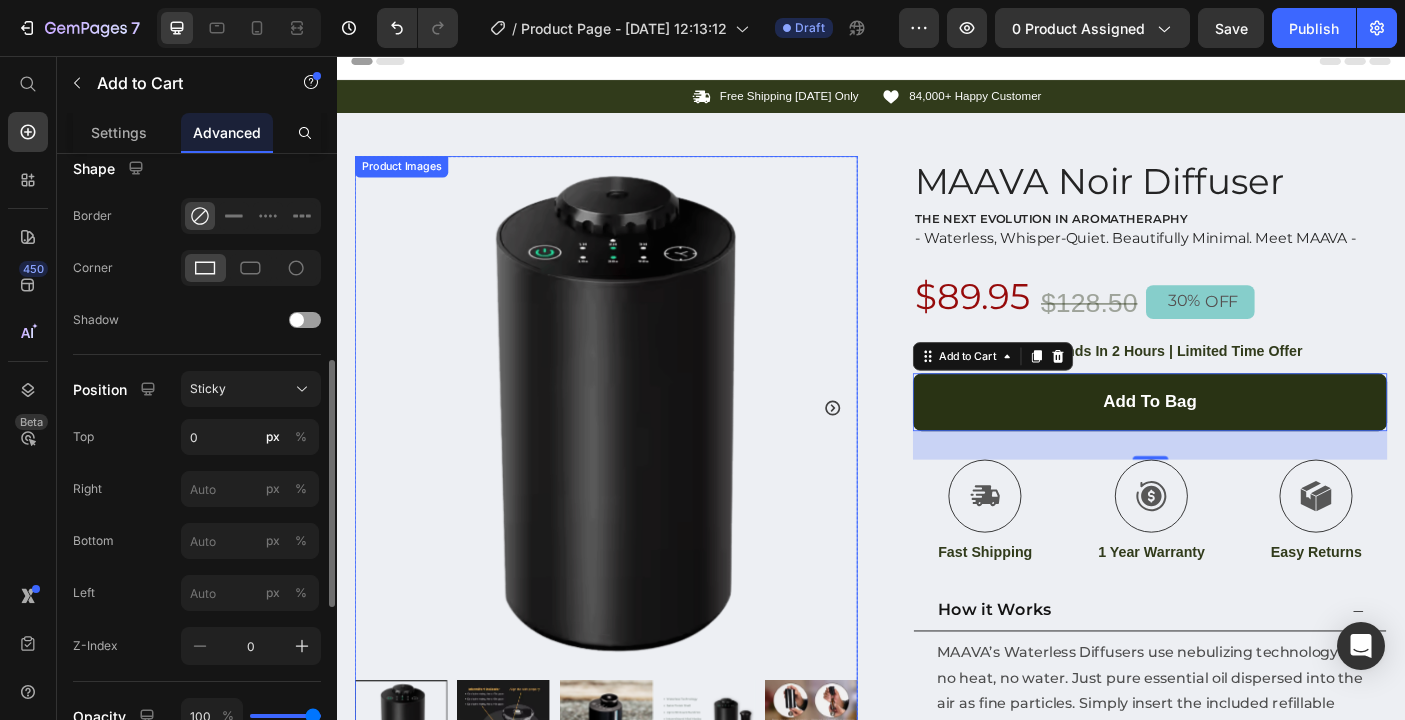 scroll, scrollTop: 0, scrollLeft: 0, axis: both 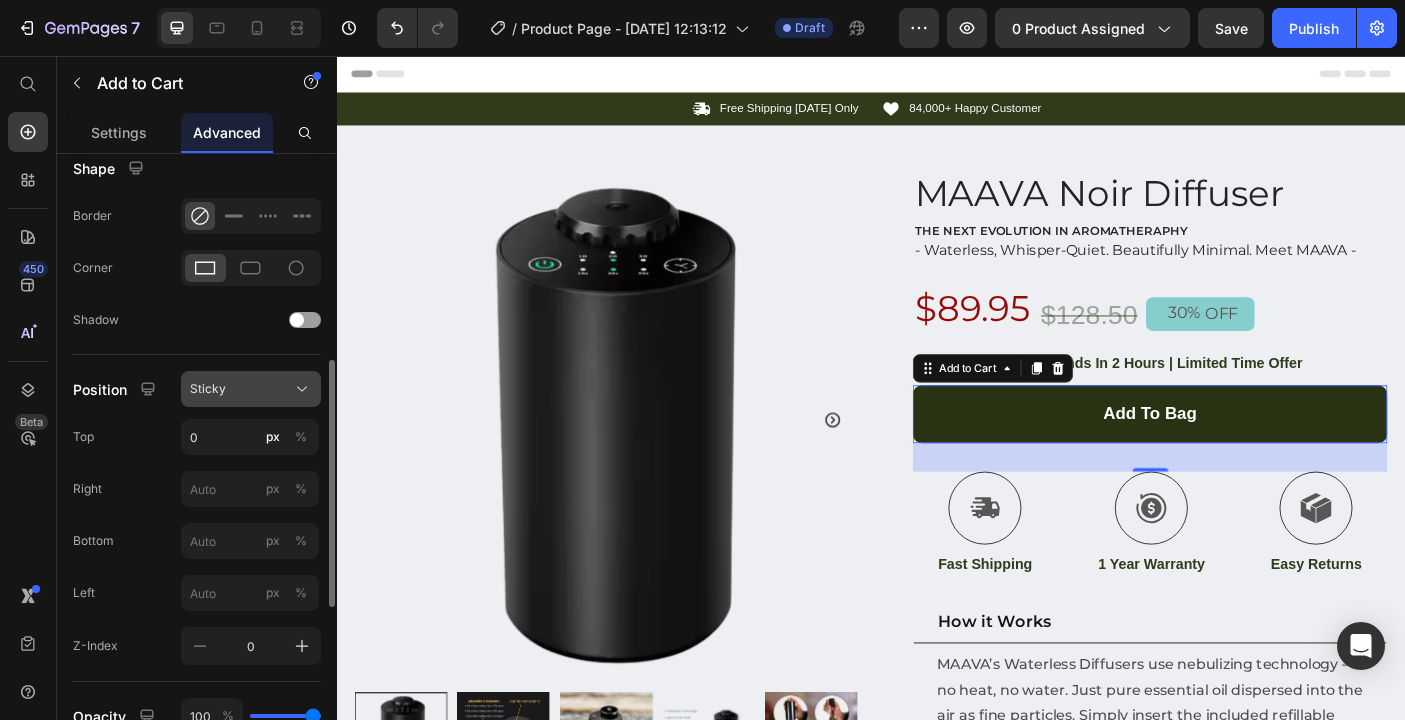 click on "Sticky" 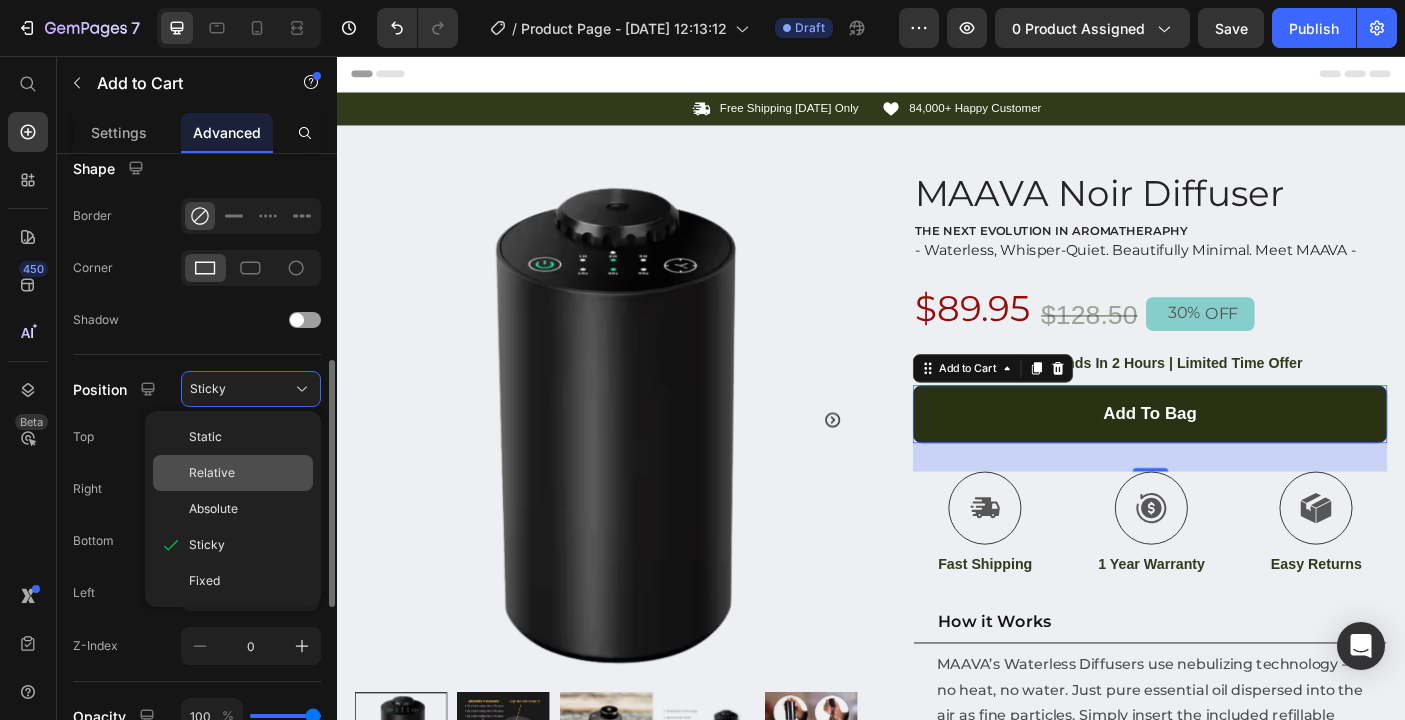 click on "Relative" 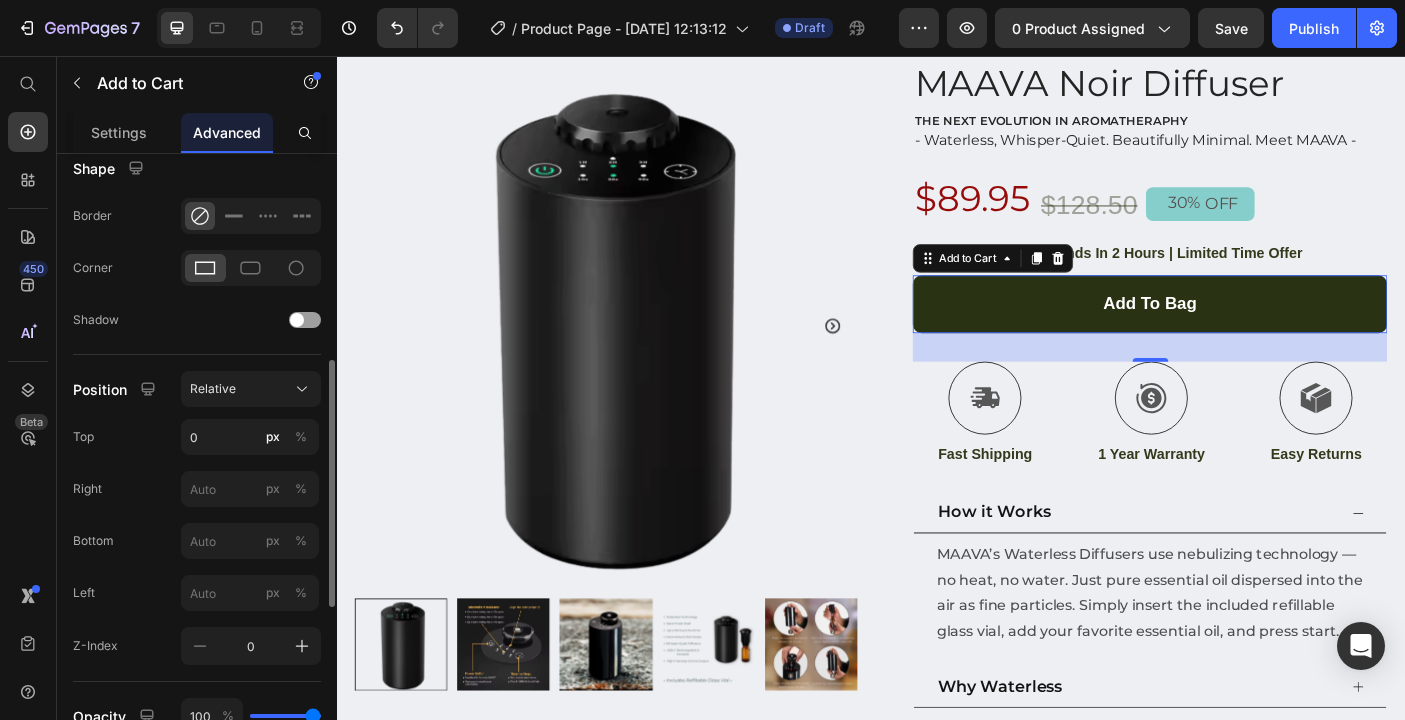 scroll, scrollTop: 0, scrollLeft: 0, axis: both 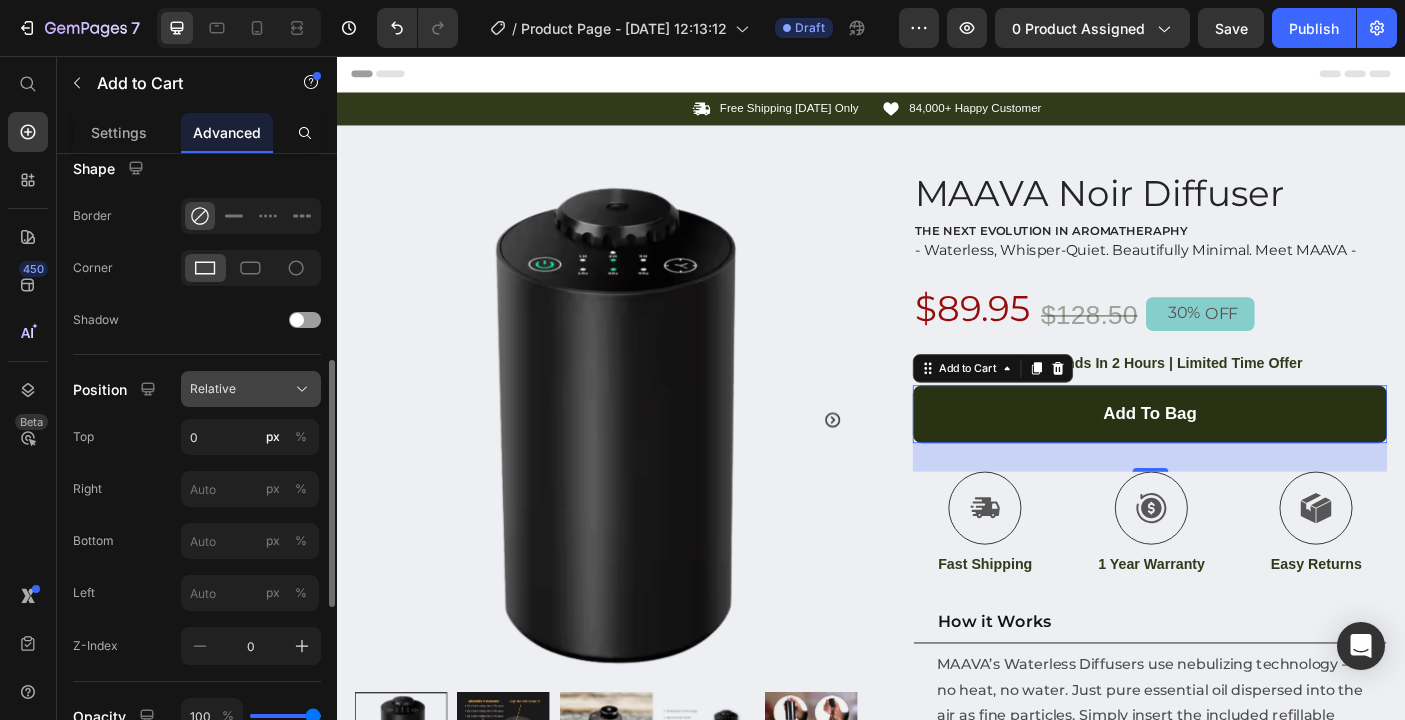 click 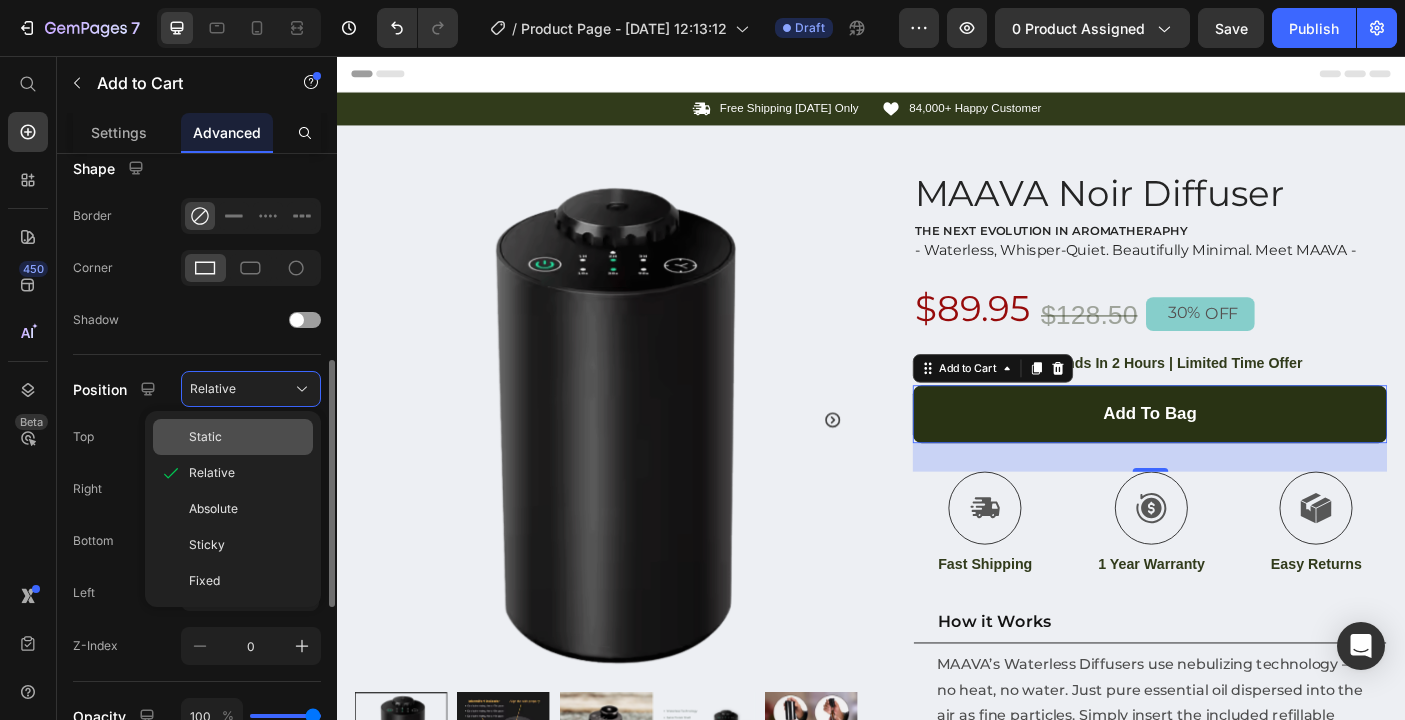click on "Static" at bounding box center (205, 437) 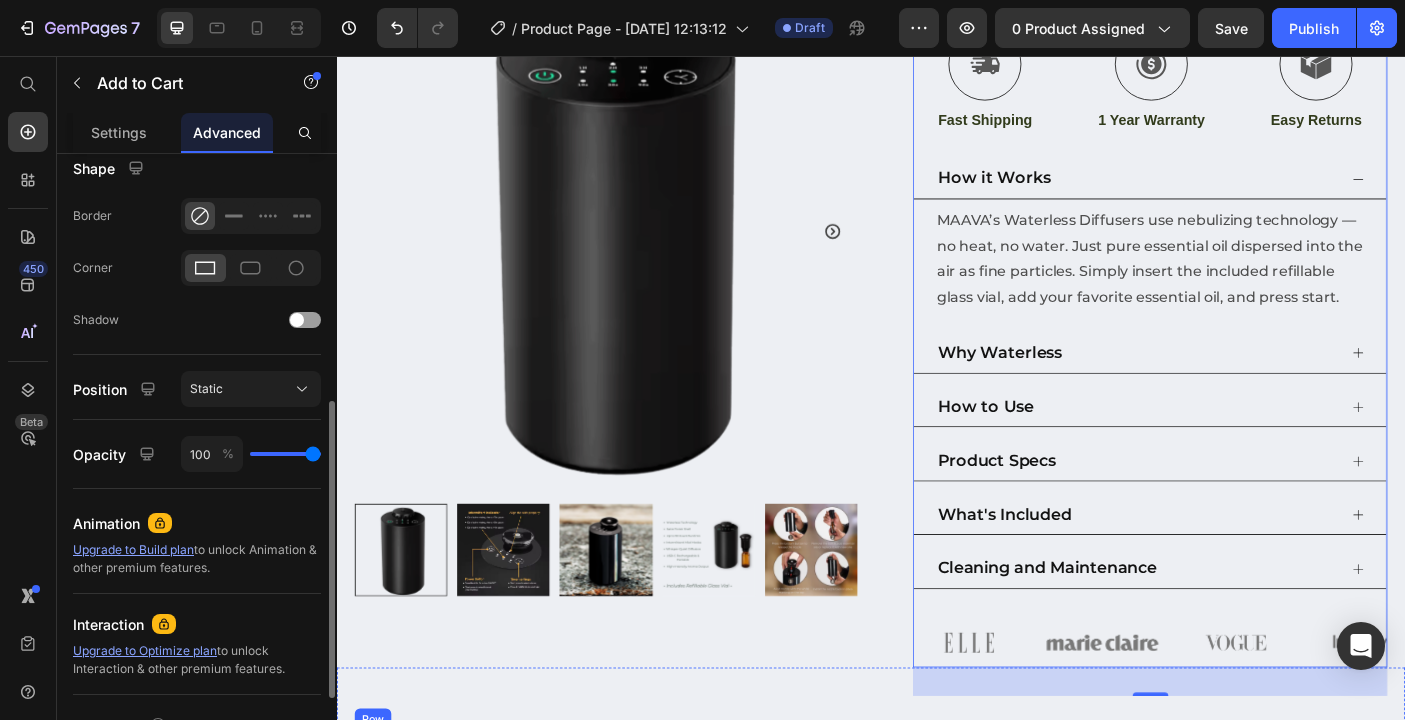 scroll, scrollTop: 495, scrollLeft: 0, axis: vertical 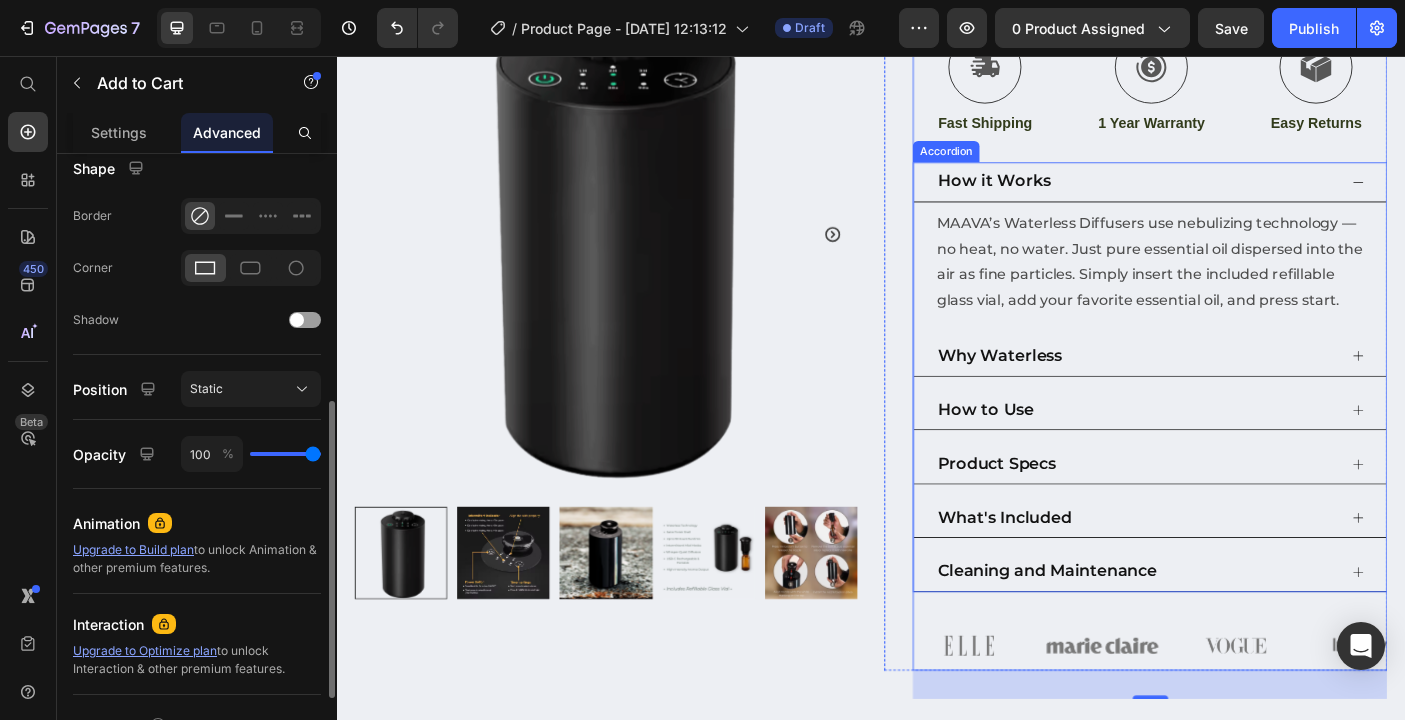 click 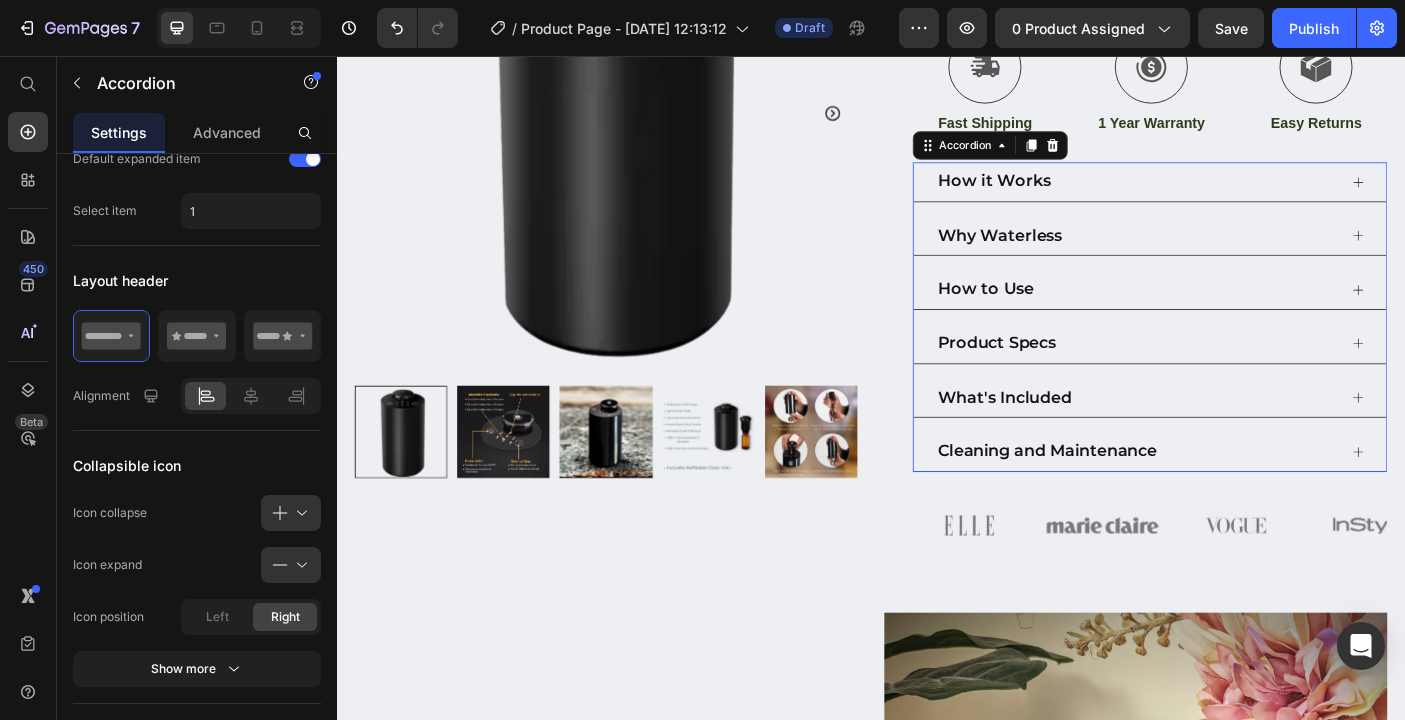scroll, scrollTop: 0, scrollLeft: 0, axis: both 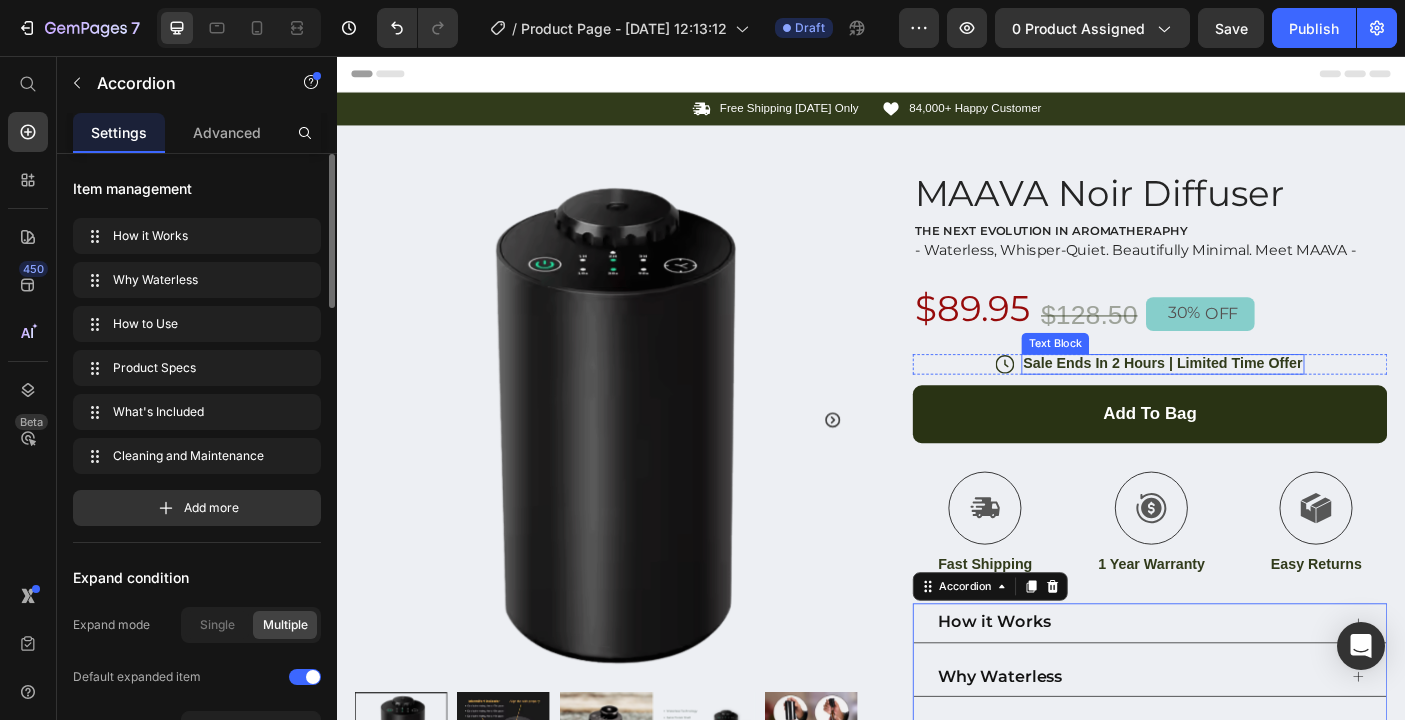 click on "Sale Ends In 2 Hours | Limited Time Offer" at bounding box center [1265, 401] 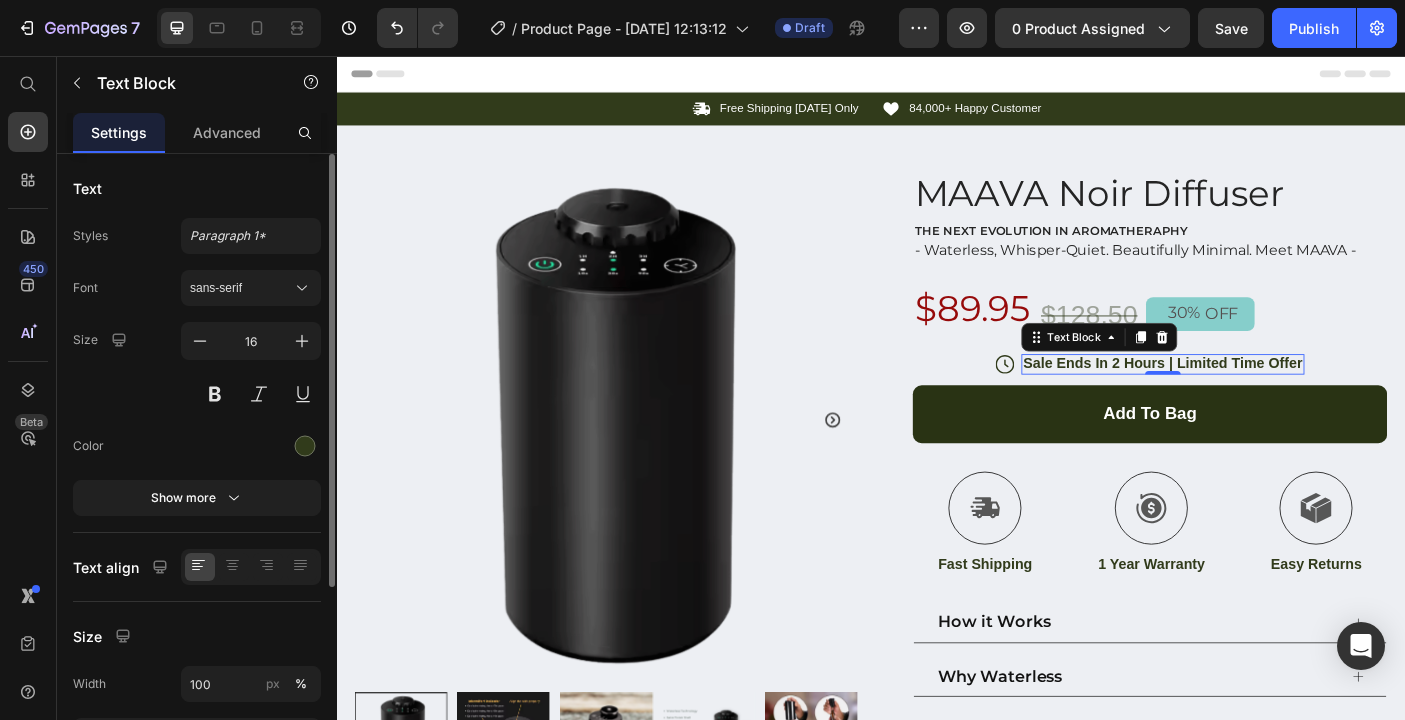 click on "Sale Ends In 2 Hours | Limited Time Offer" at bounding box center [1265, 401] 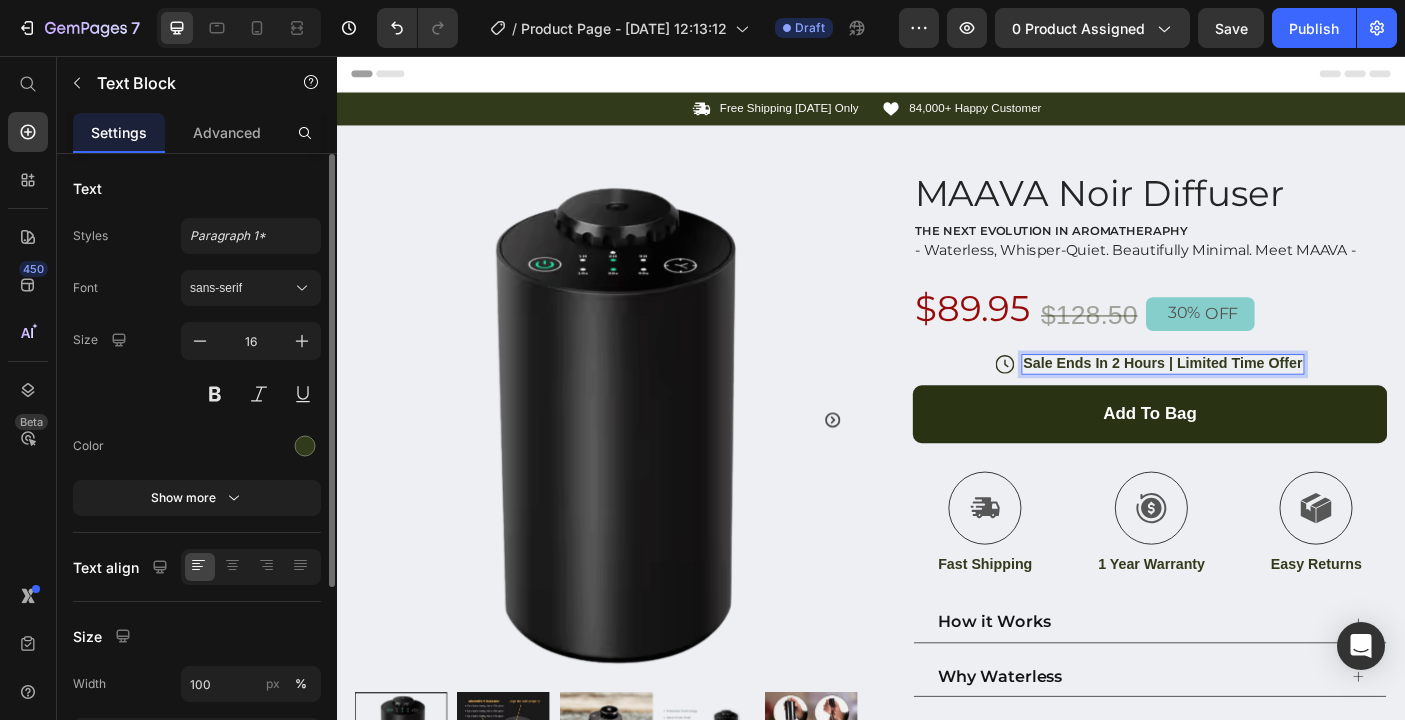 click on "Sale Ends In 2 Hours | Limited Time Offer" at bounding box center (1265, 401) 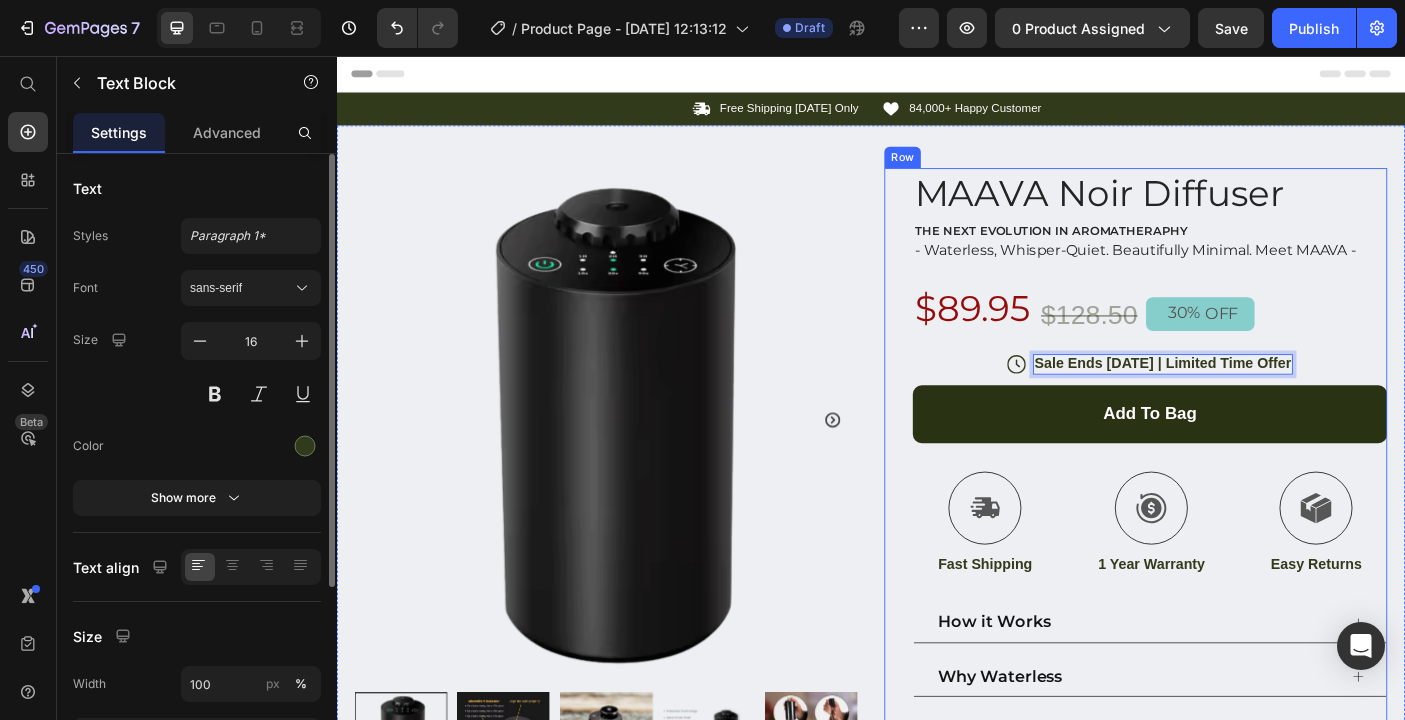 click on "MAAVA Noir Diffuser Product Title THE NEXT EVOLUTION IN AROMATHERAPHY Text Block  - Waterless, Whisper-Quiet. Beautifully Minimal. Meet MAAVA - Text Block $89.95 Product Price $128.50 Product Price 30% OFF Discount Tag Row
Icon Sale Ends In 2 Days | Limited Time Offer Text Block   0 Row add to bag Add to Cart
Icon Fast Shipping Text Block
Icon 1 Year Warranty Text Block
Icon Easy Returns Text Block Row Image Icon Icon Icon Icon Icon Icon List “This skin cream is a game-changer! It has transformed my dry, lackluster skin into a hydrated and radiant complexion. I love how it absorbs quickly and leaves no greasy residue. Highly recommend” Text Block
Icon Hannah N. (Houston, USA) Text Block Row Row
How it Works
Why Waterless
How to Use
Product Specs
What's Included
Cleaning and Maintenance Accordion Image Image Image Image Image" at bounding box center [1234, 644] 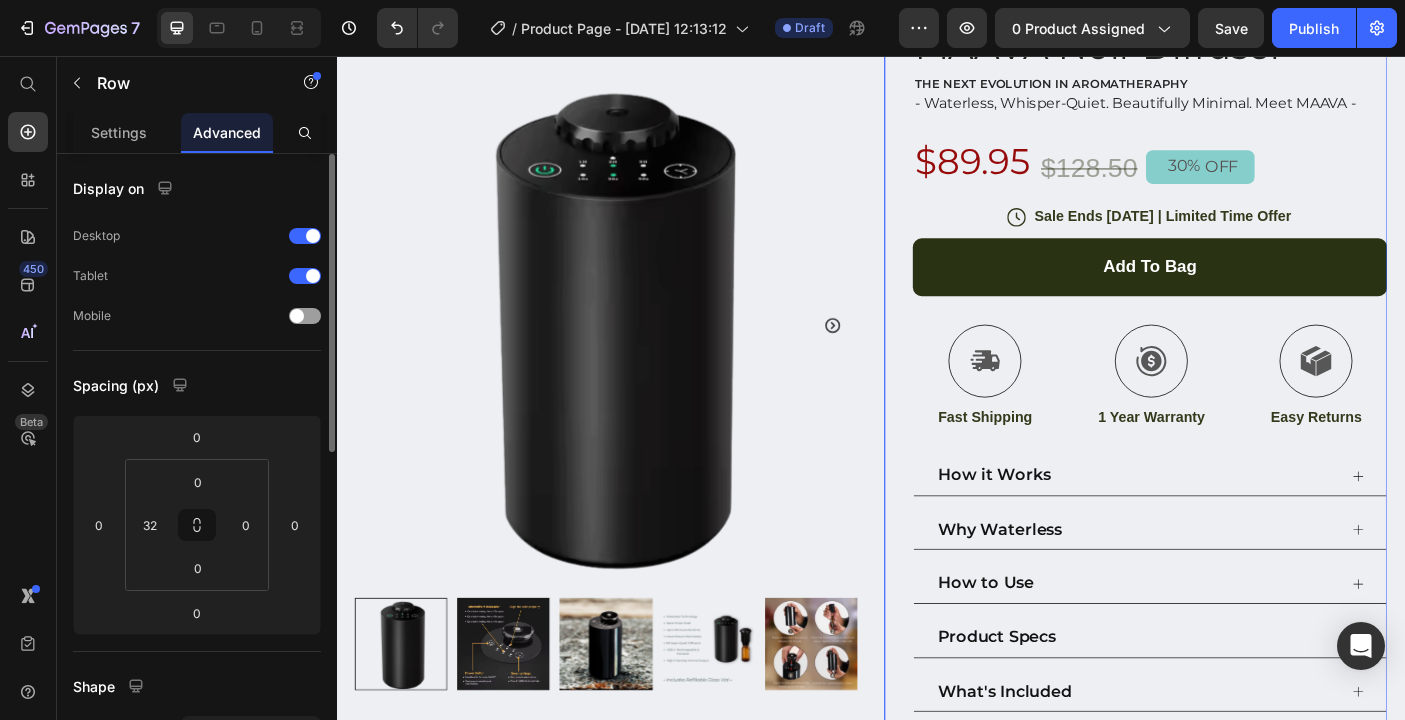 scroll, scrollTop: 201, scrollLeft: 0, axis: vertical 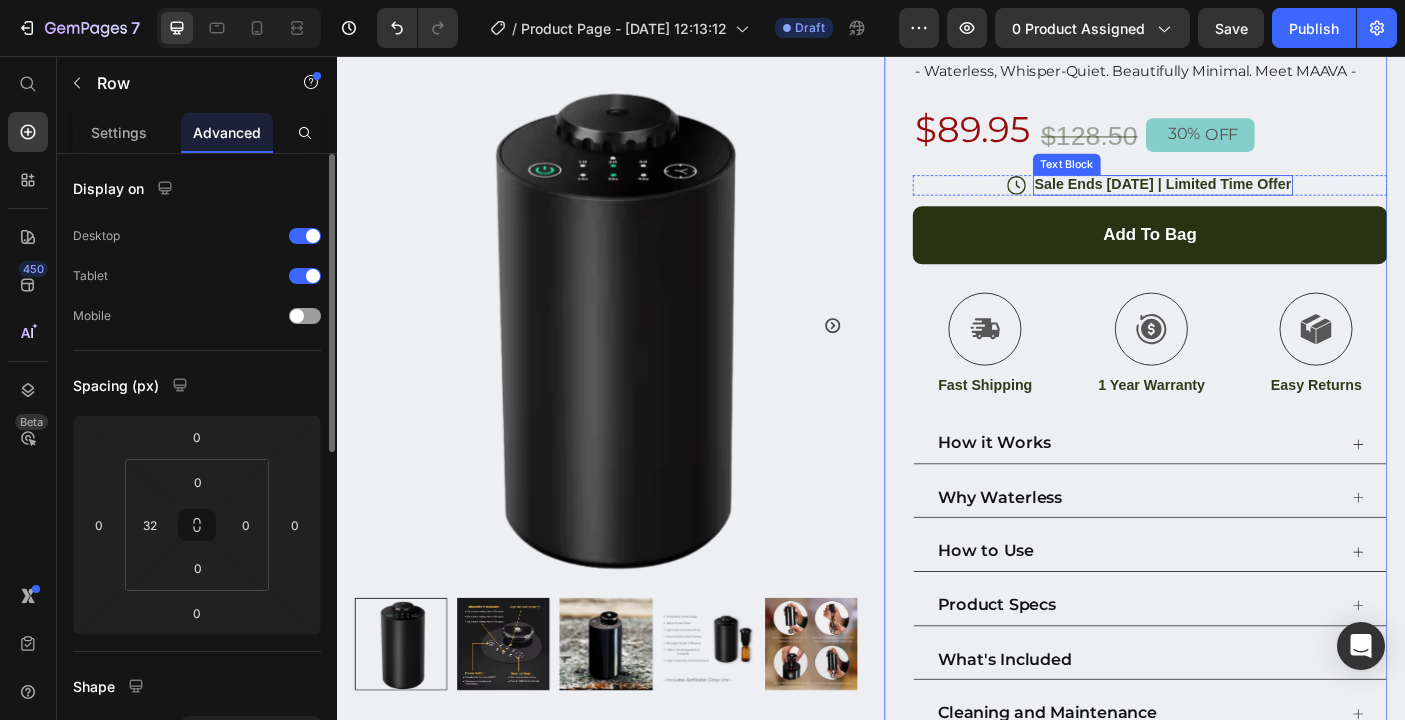 click on "Sale Ends In 2 Days | Limited Time Offer" at bounding box center [1265, 200] 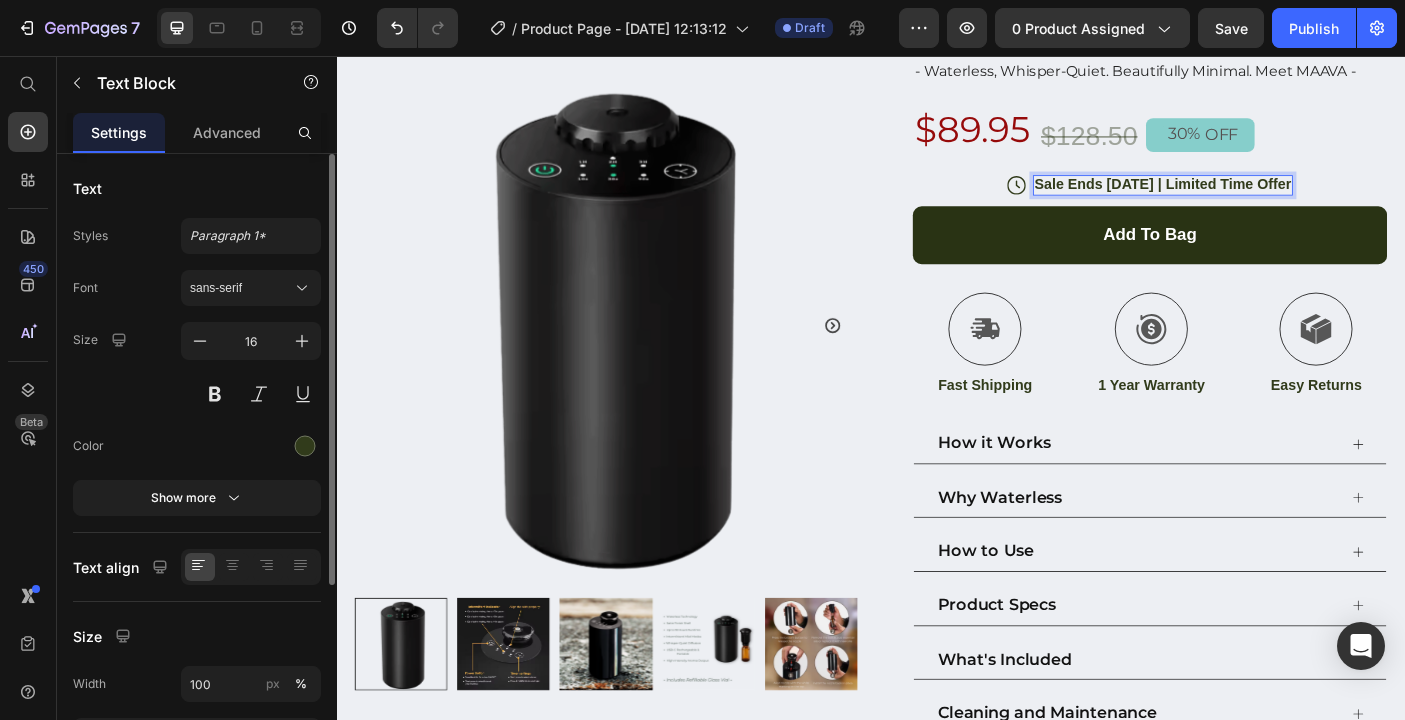 click on "Sale Ends In 2 Days | Limited Time Offer" at bounding box center (1265, 200) 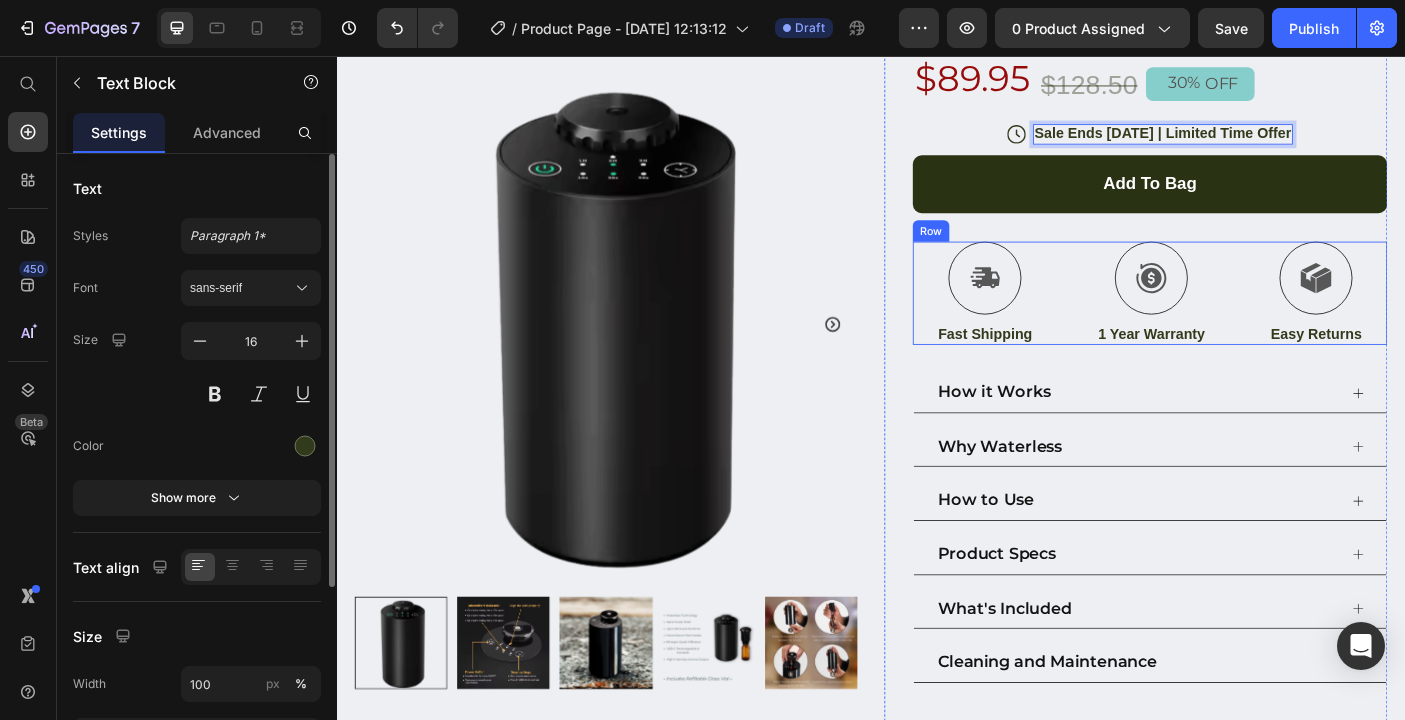 scroll, scrollTop: 256, scrollLeft: 0, axis: vertical 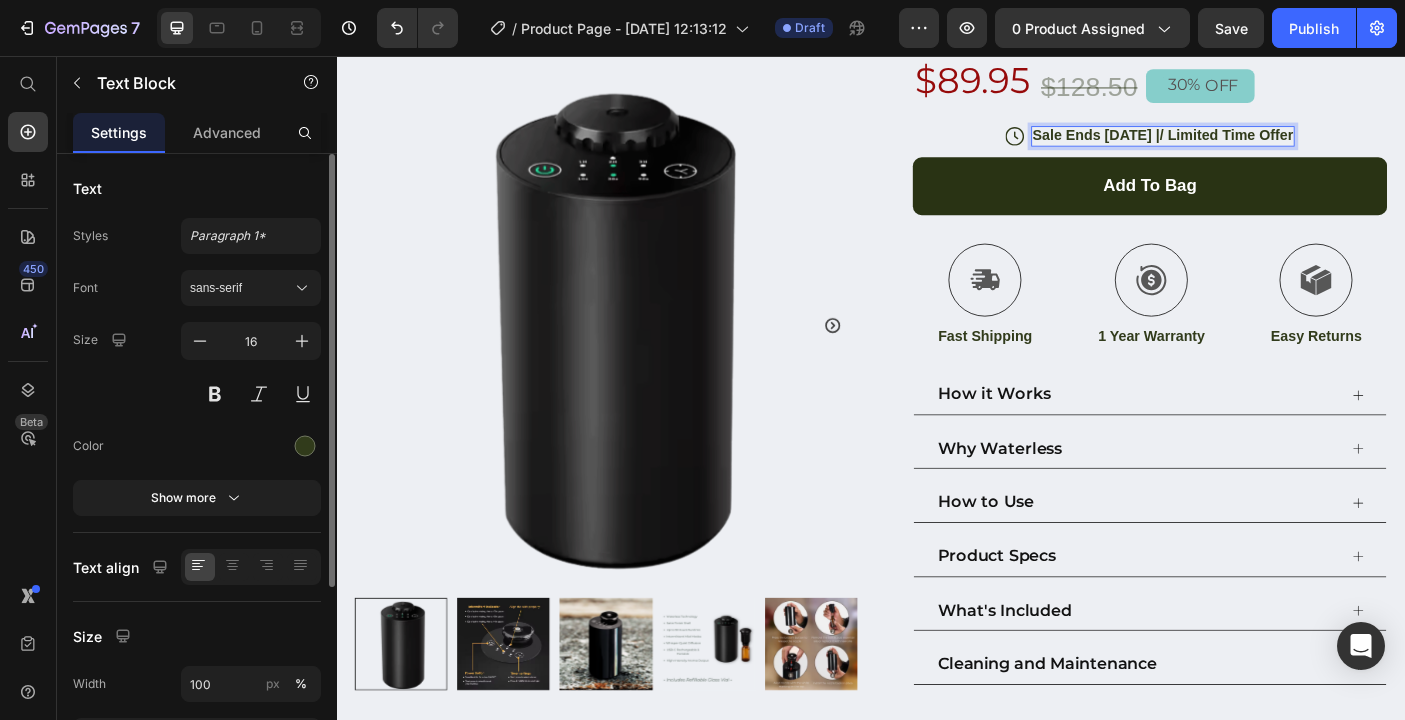click on "Sale Ends In 2 Days |/ Limited Time Offer" at bounding box center (1265, 145) 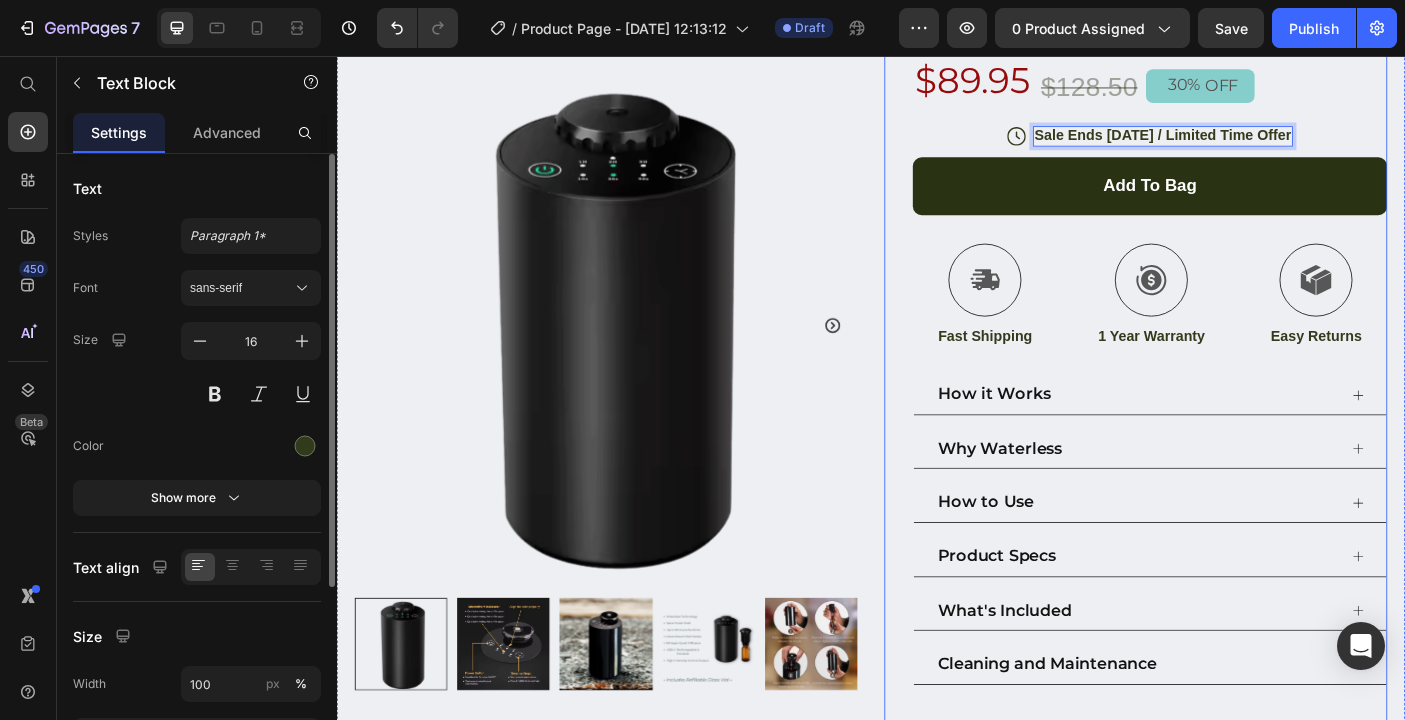 click on "MAAVA Noir Diffuser Product Title THE NEXT EVOLUTION IN AROMATHERAPHY Text Block  - Waterless, Whisper-Quiet. Beautifully Minimal. Meet MAAVA - Text Block $89.95 Product Price $128.50 Product Price 30% OFF Discount Tag Row
Icon Sale Ends In 2 Days / Limited Time Offer Text Block   0 Row add to bag Add to Cart
Icon Fast Shipping Text Block
Icon 1 Year Warranty Text Block
Icon Easy Returns Text Block Row Image Icon Icon Icon Icon Icon Icon List “This skin cream is a game-changer! It has transformed my dry, lackluster skin into a hydrated and radiant complexion. I love how it absorbs quickly and leaves no greasy residue. Highly recommend” Text Block
Icon Hannah N. (Houston, USA) Text Block Row Row
How it Works
Why Waterless
How to Use
Product Specs
What's Included
Cleaning and Maintenance Accordion Image Image Image Image Image" at bounding box center (1234, 388) 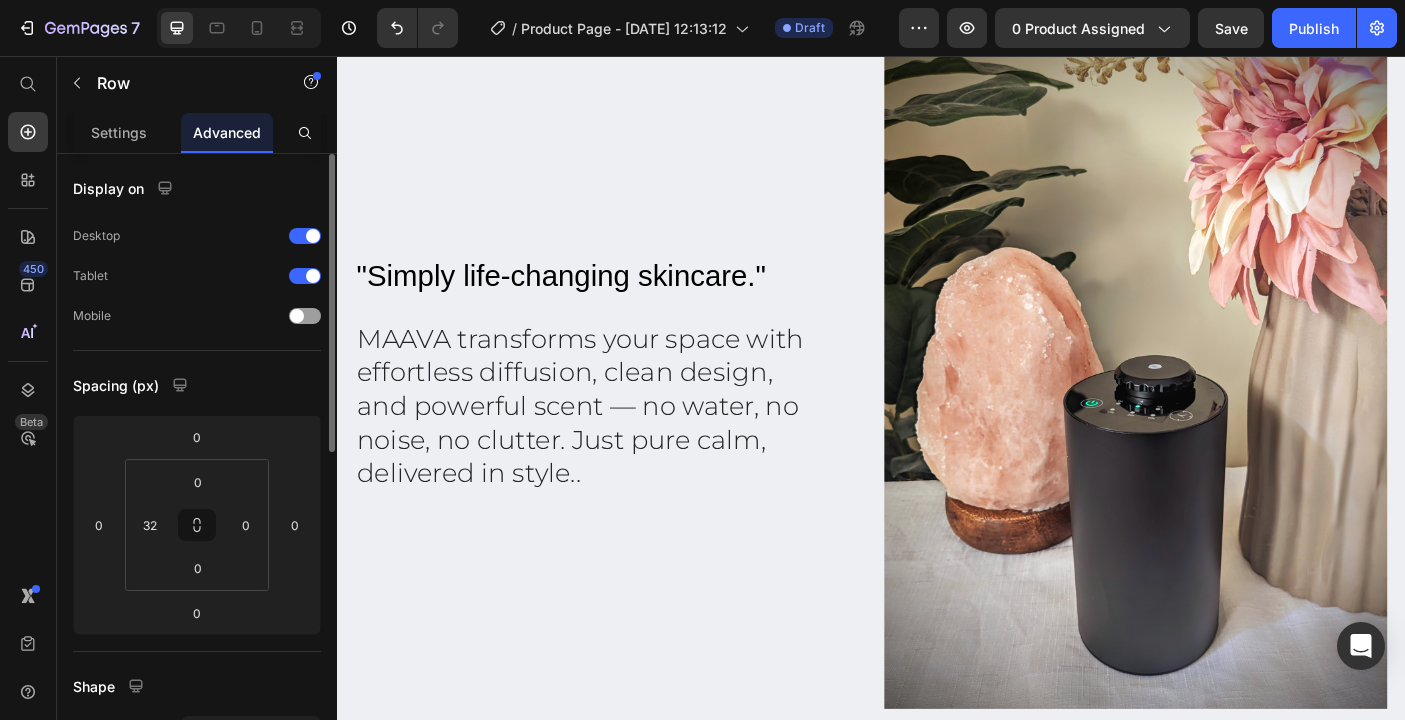 scroll, scrollTop: 1157, scrollLeft: 0, axis: vertical 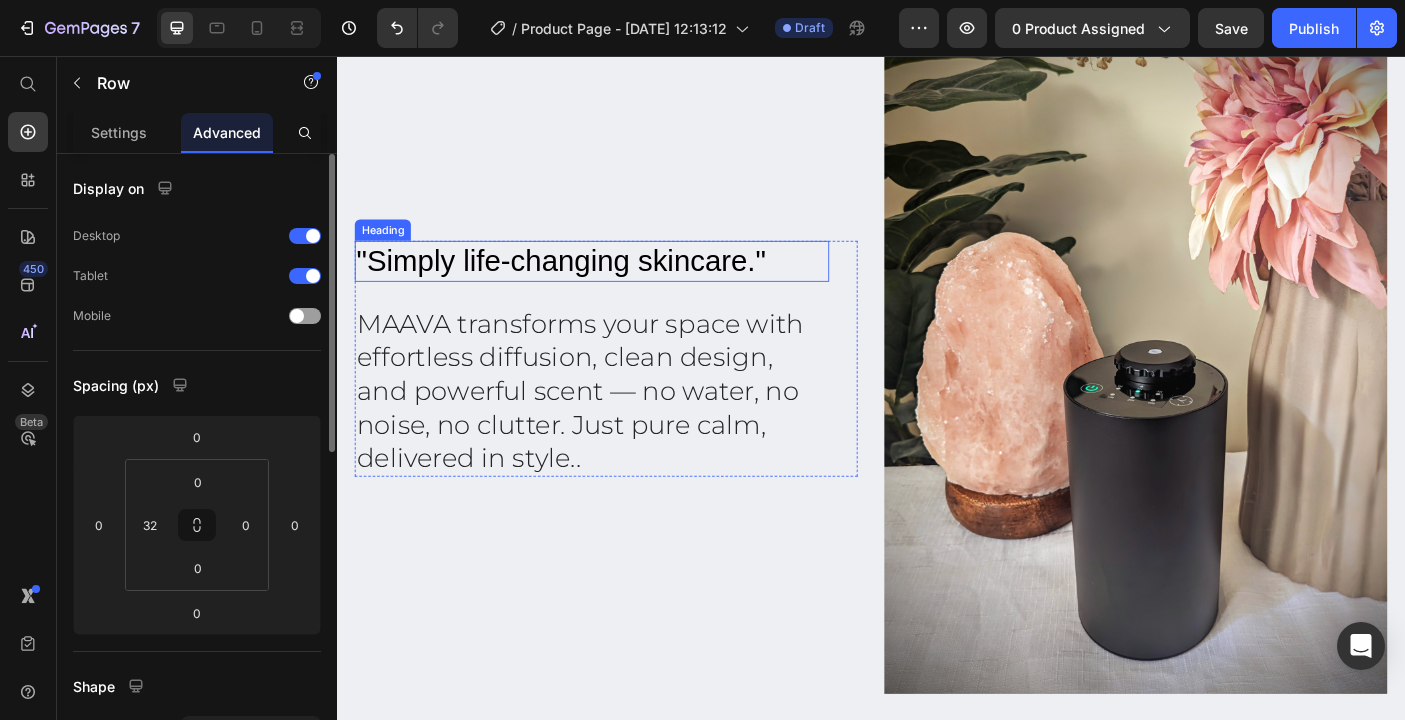click on ""Simply life-changing skincare."" at bounding box center (623, 287) 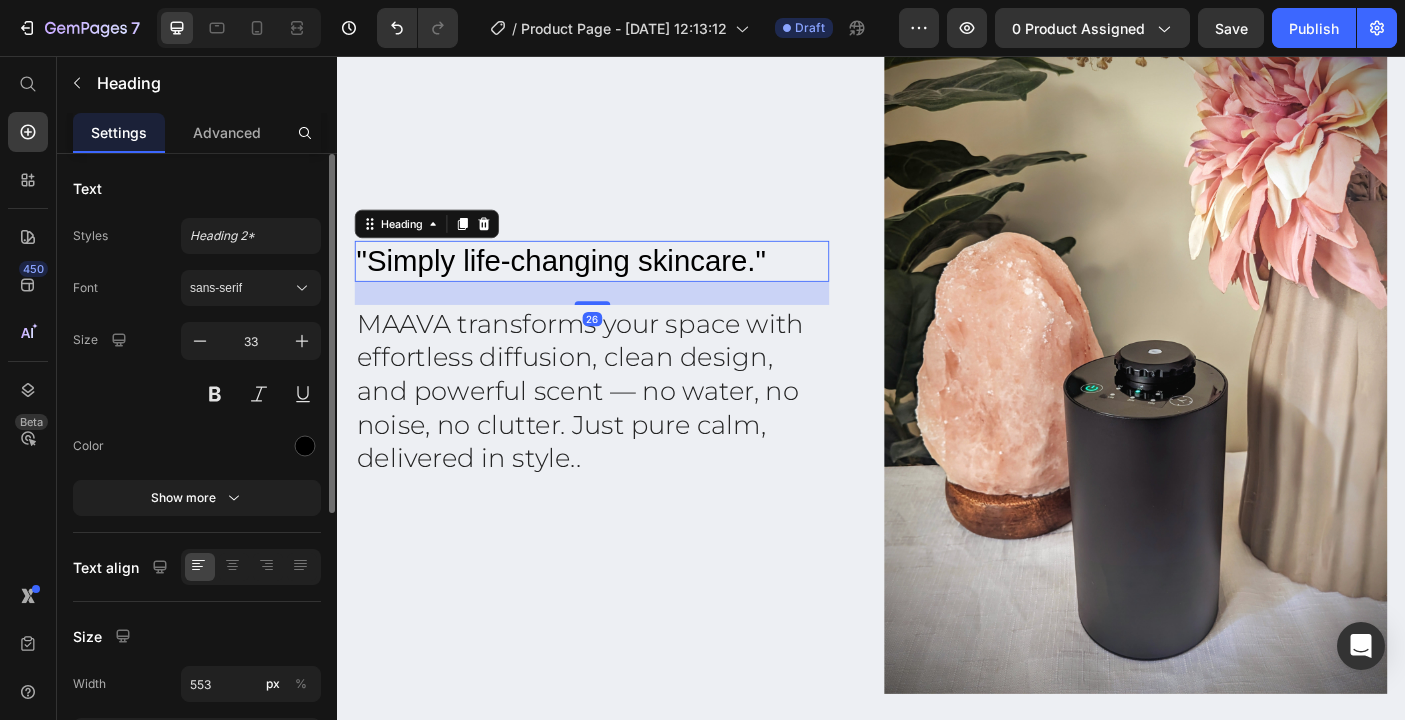 click on ""Simply life-changing skincare."" at bounding box center (623, 287) 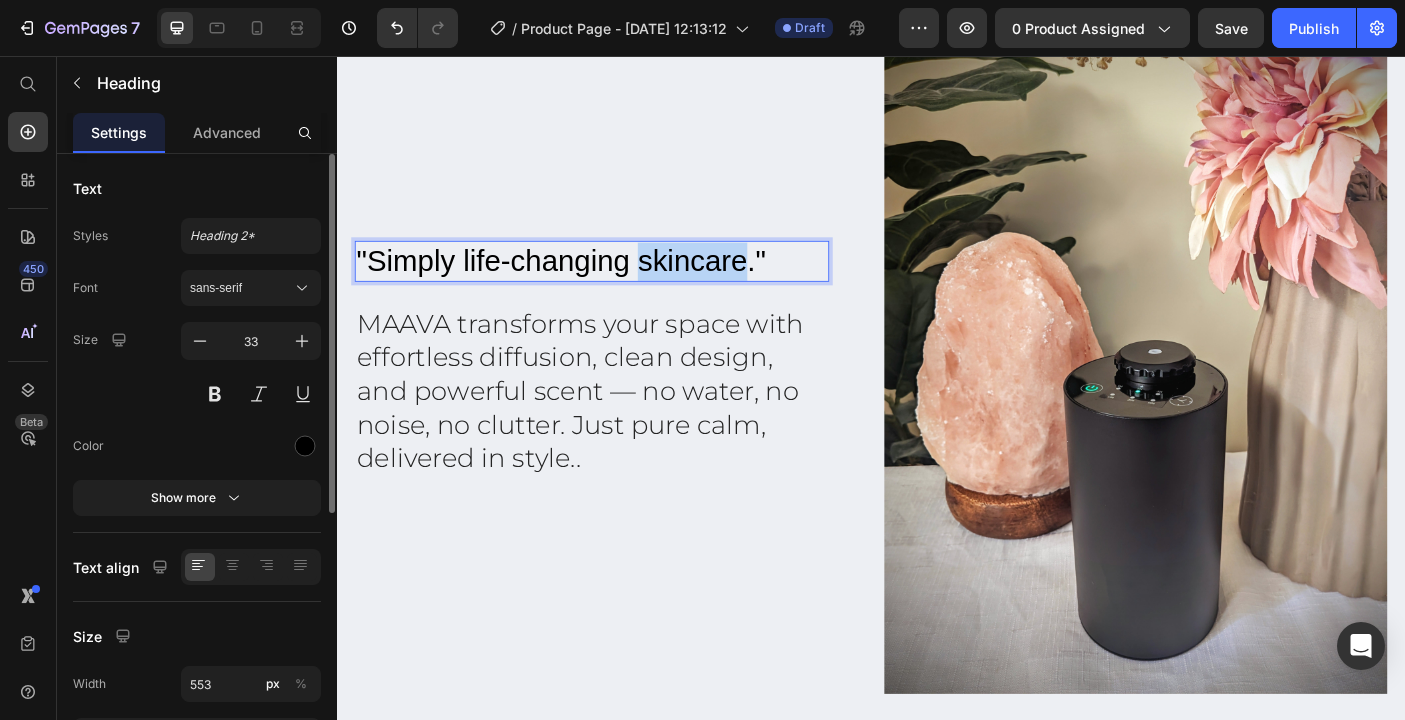 click on ""Simply life-changing skincare."" at bounding box center [623, 287] 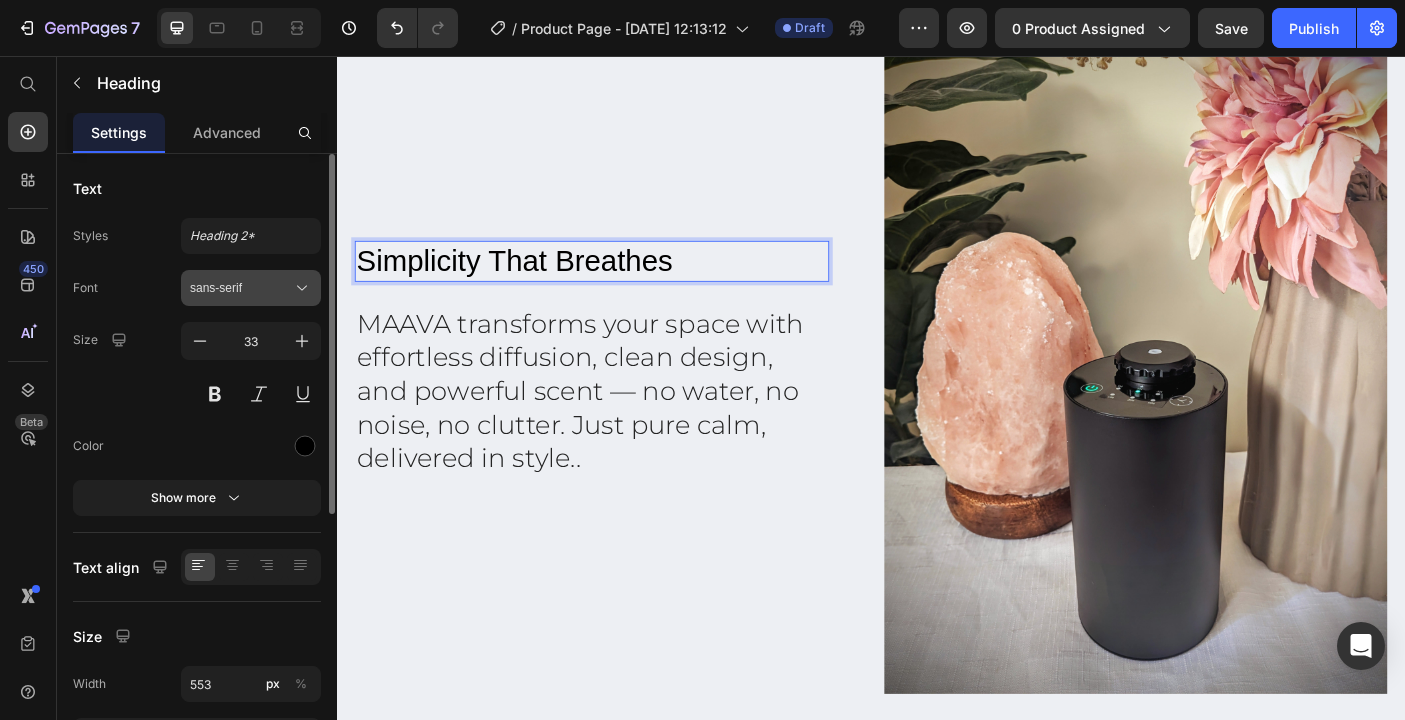 click on "sans-serif" at bounding box center (241, 288) 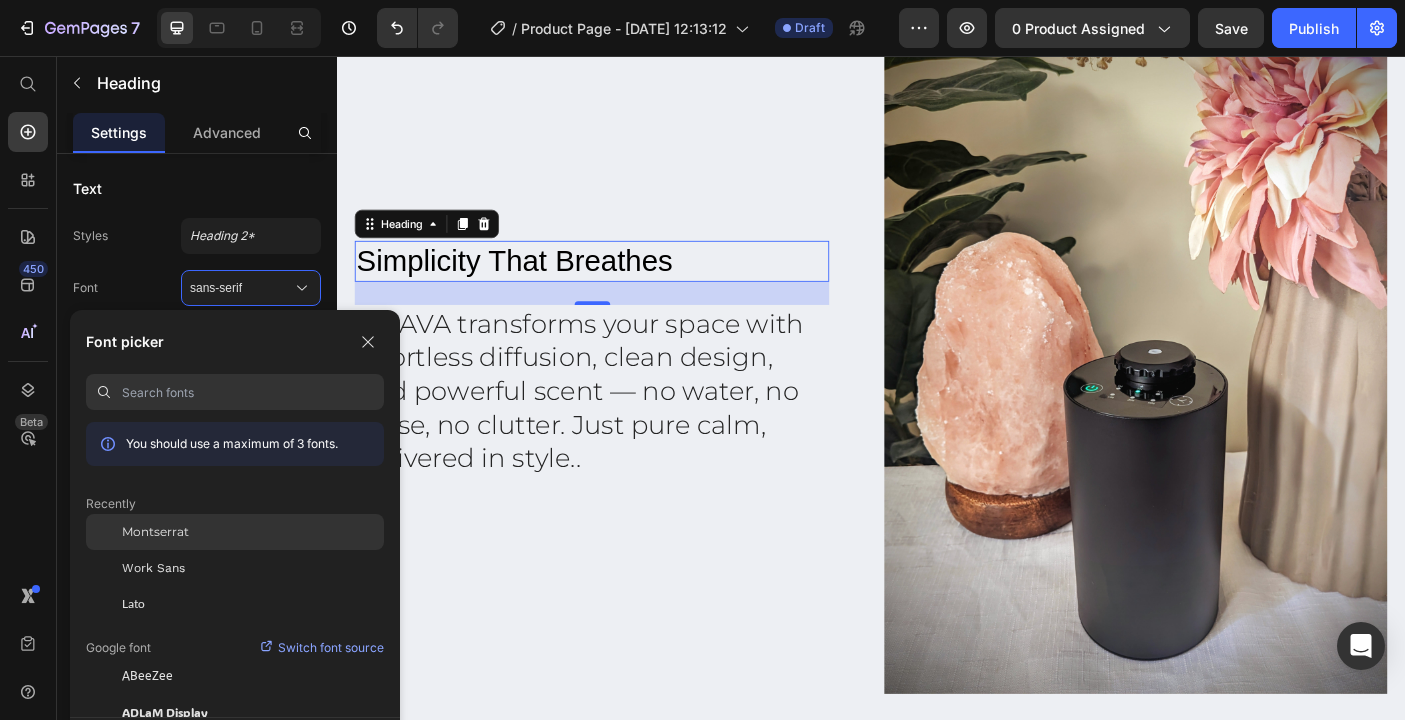 click on "Montserrat" 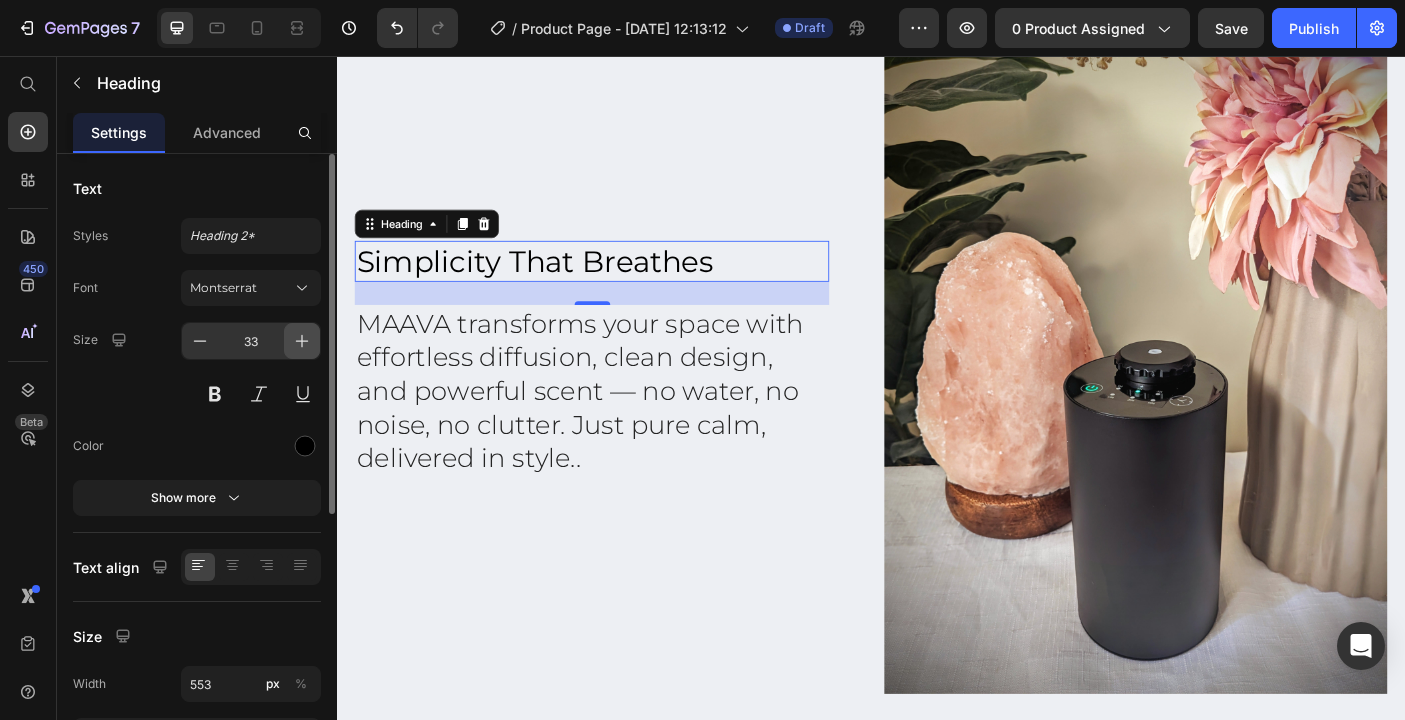 click 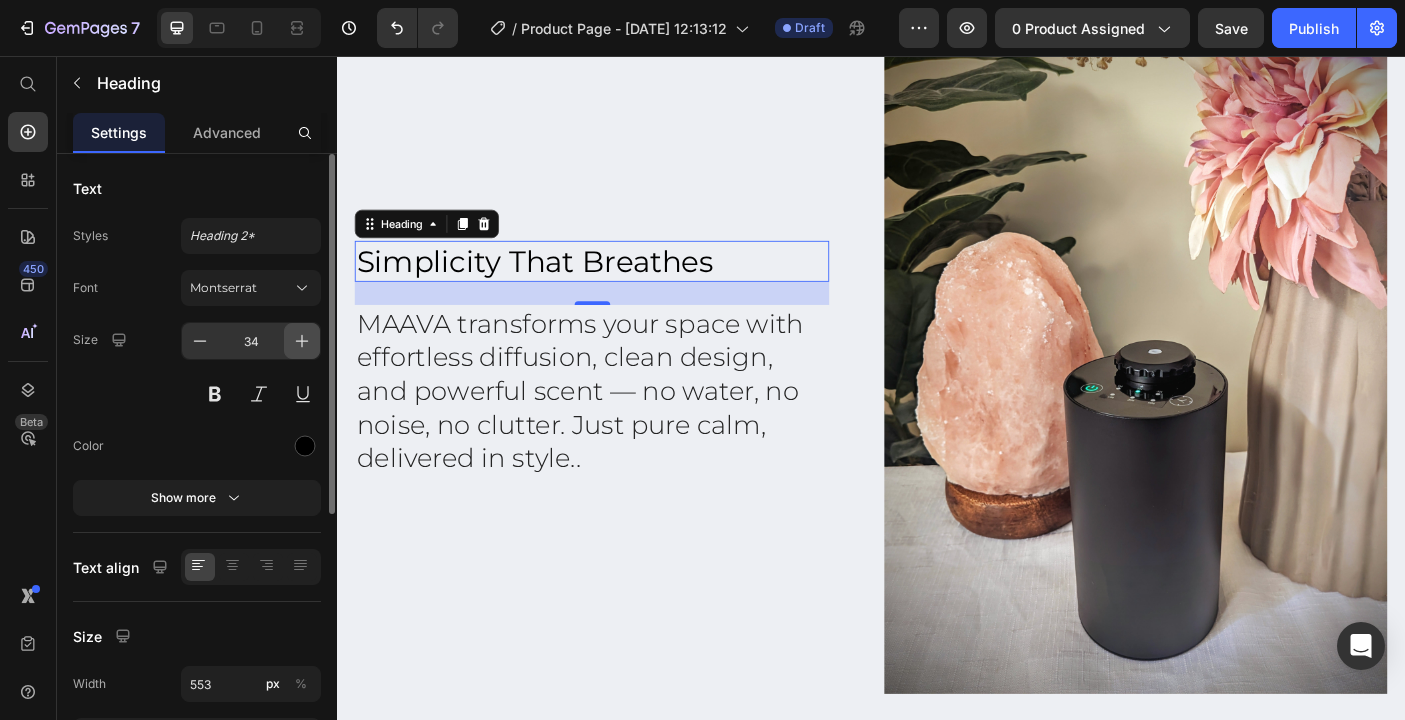click 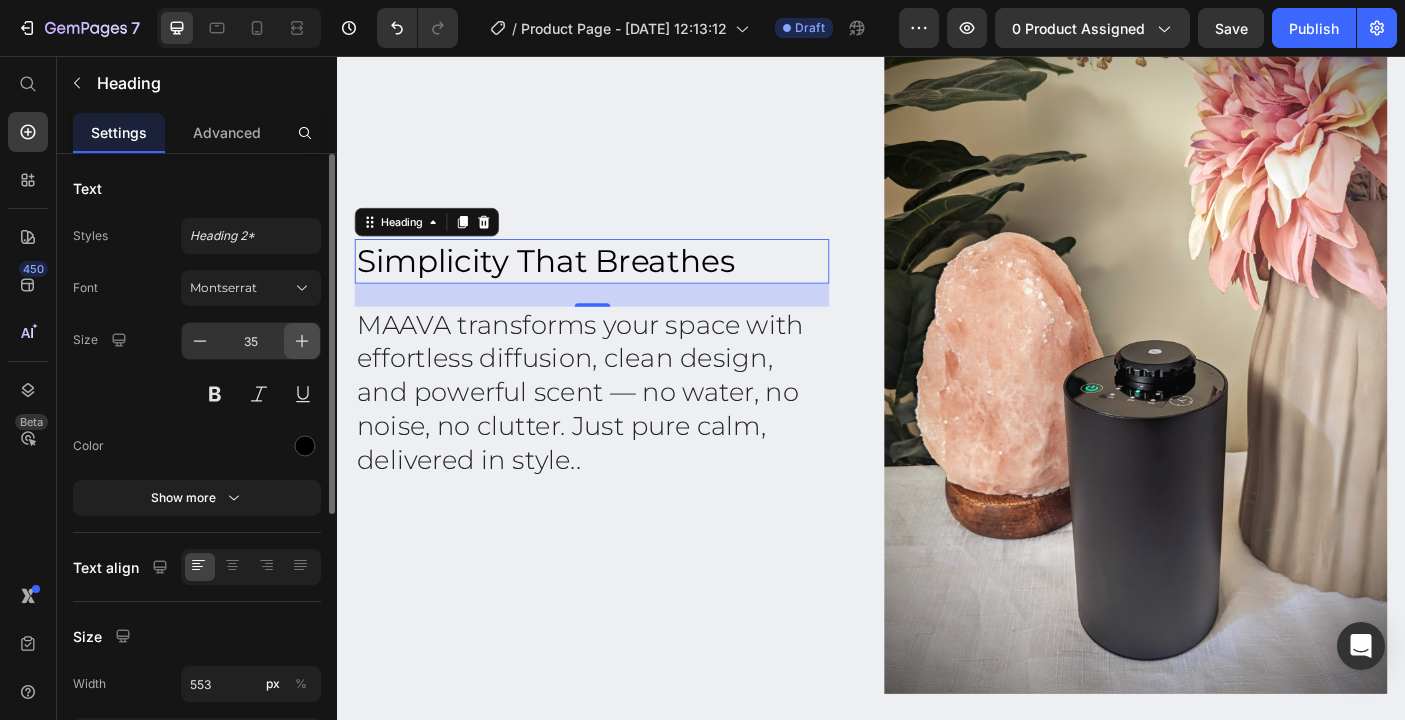 click 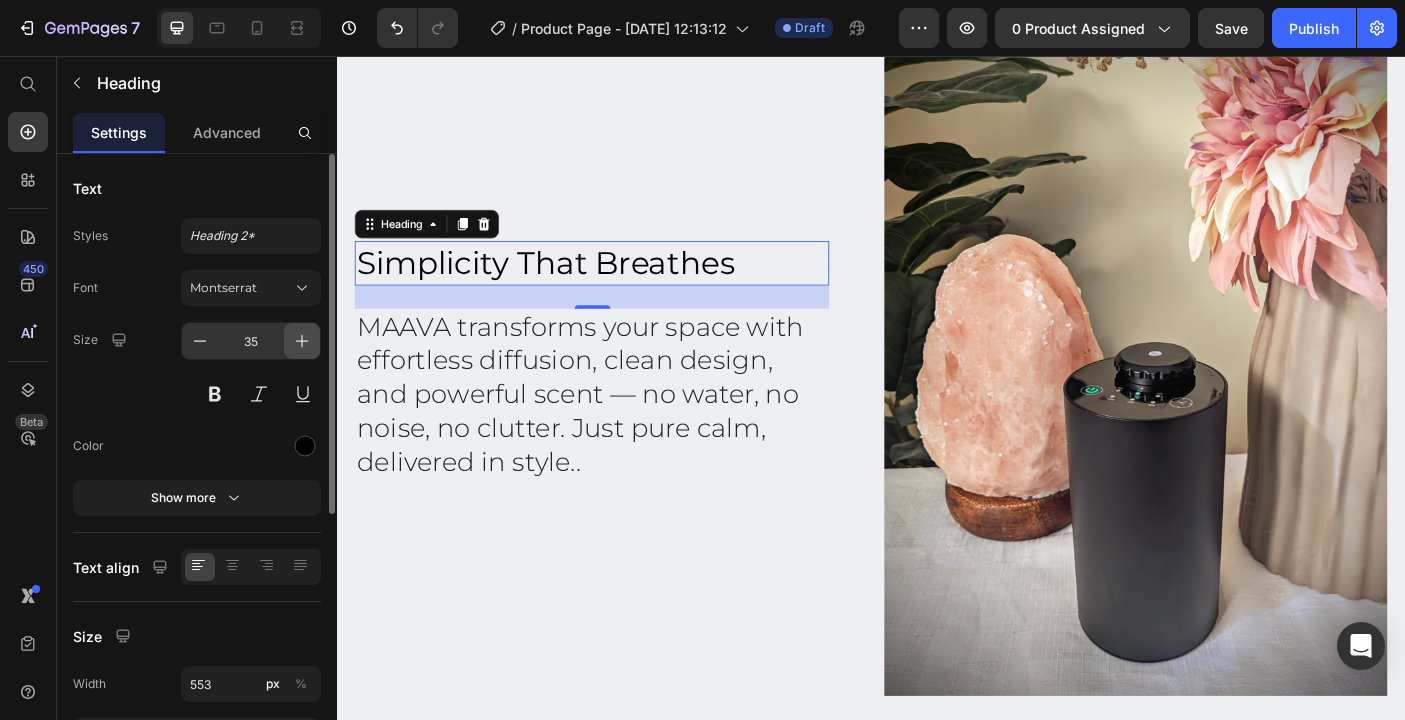 click 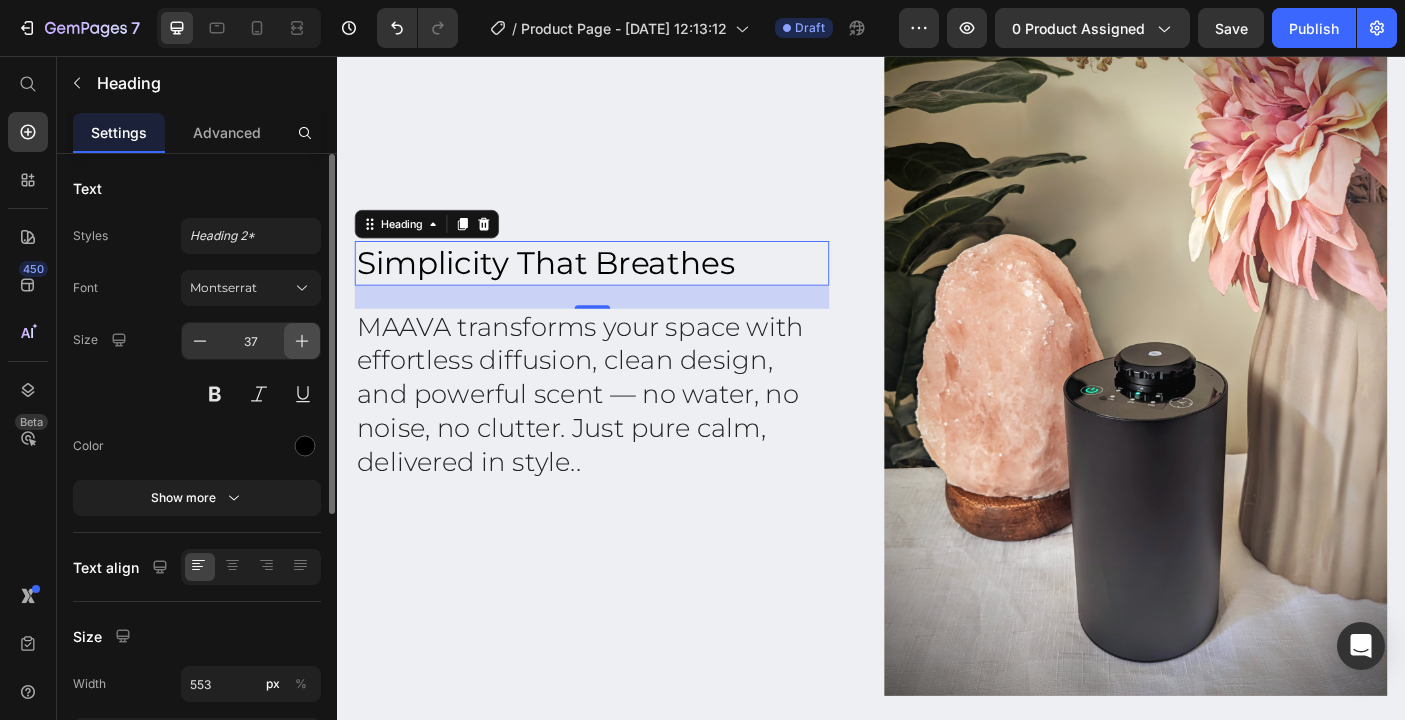 click 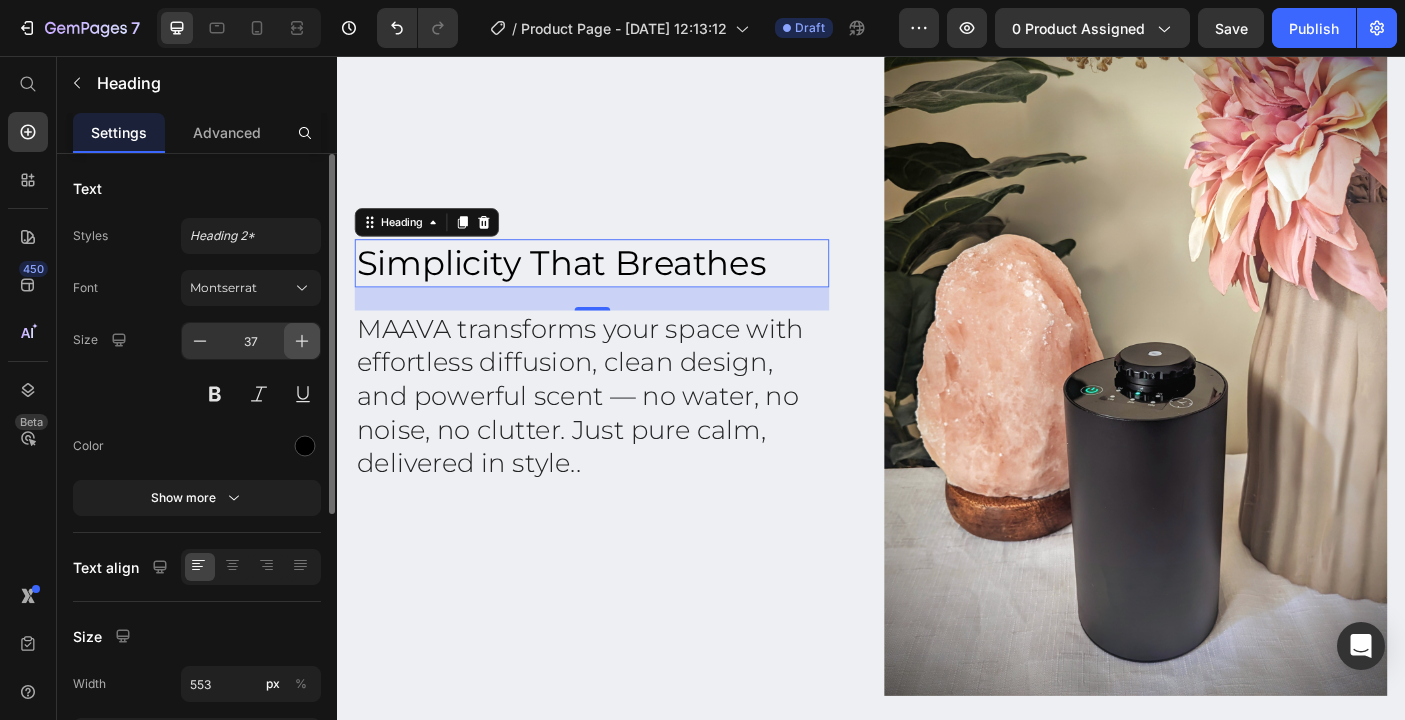 click 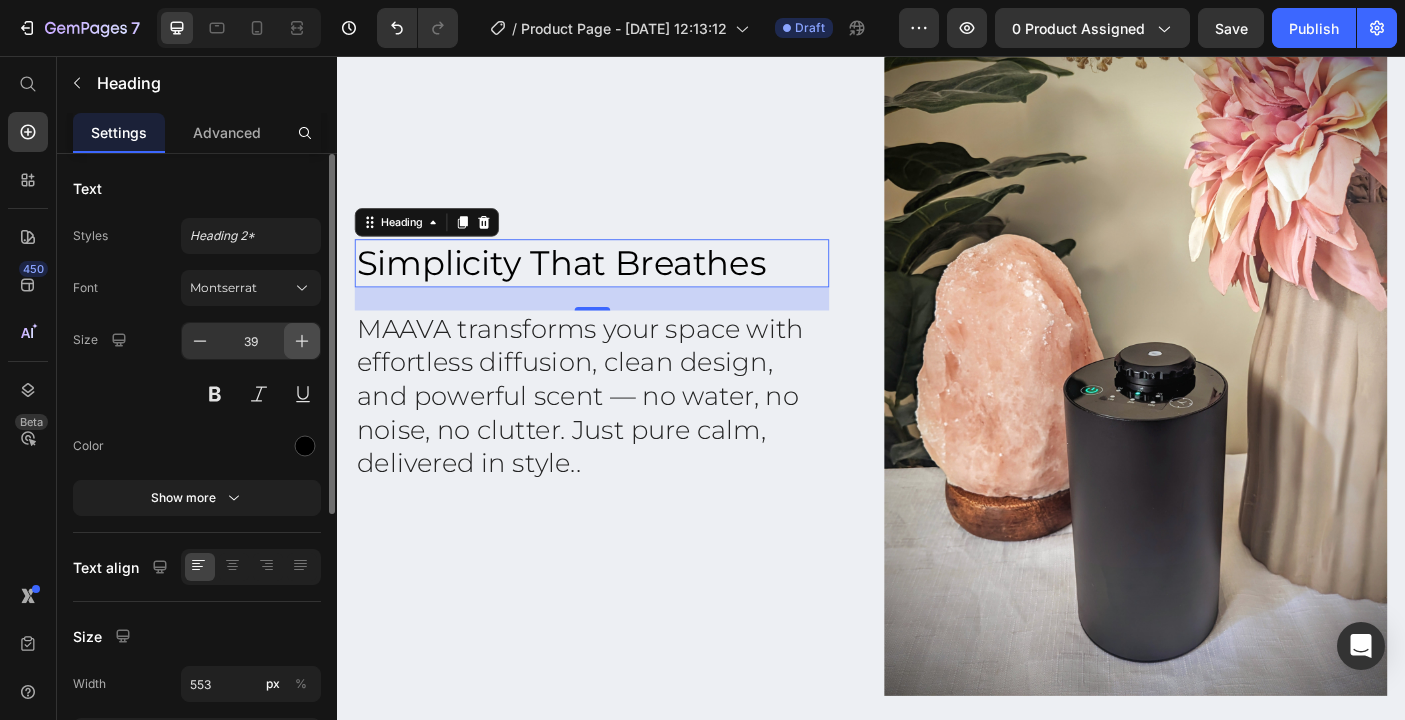 click 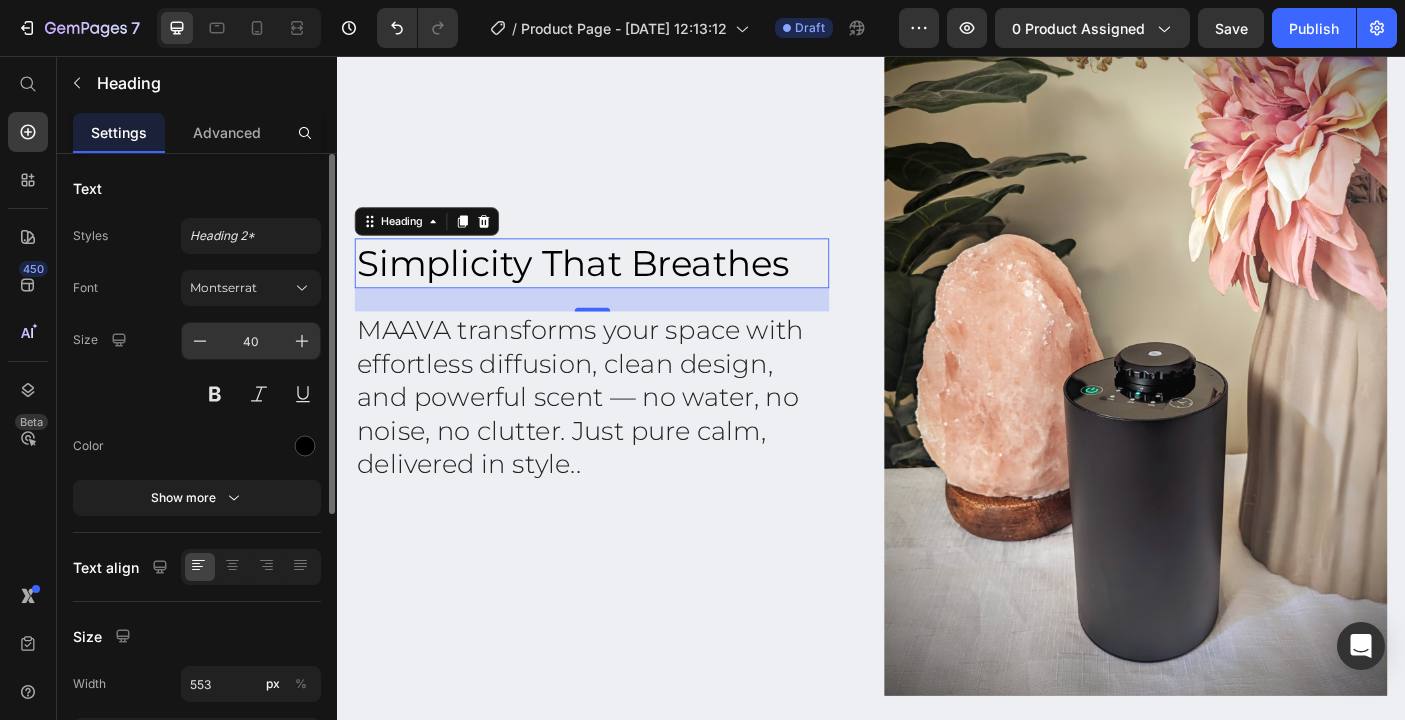 scroll, scrollTop: 1152, scrollLeft: 0, axis: vertical 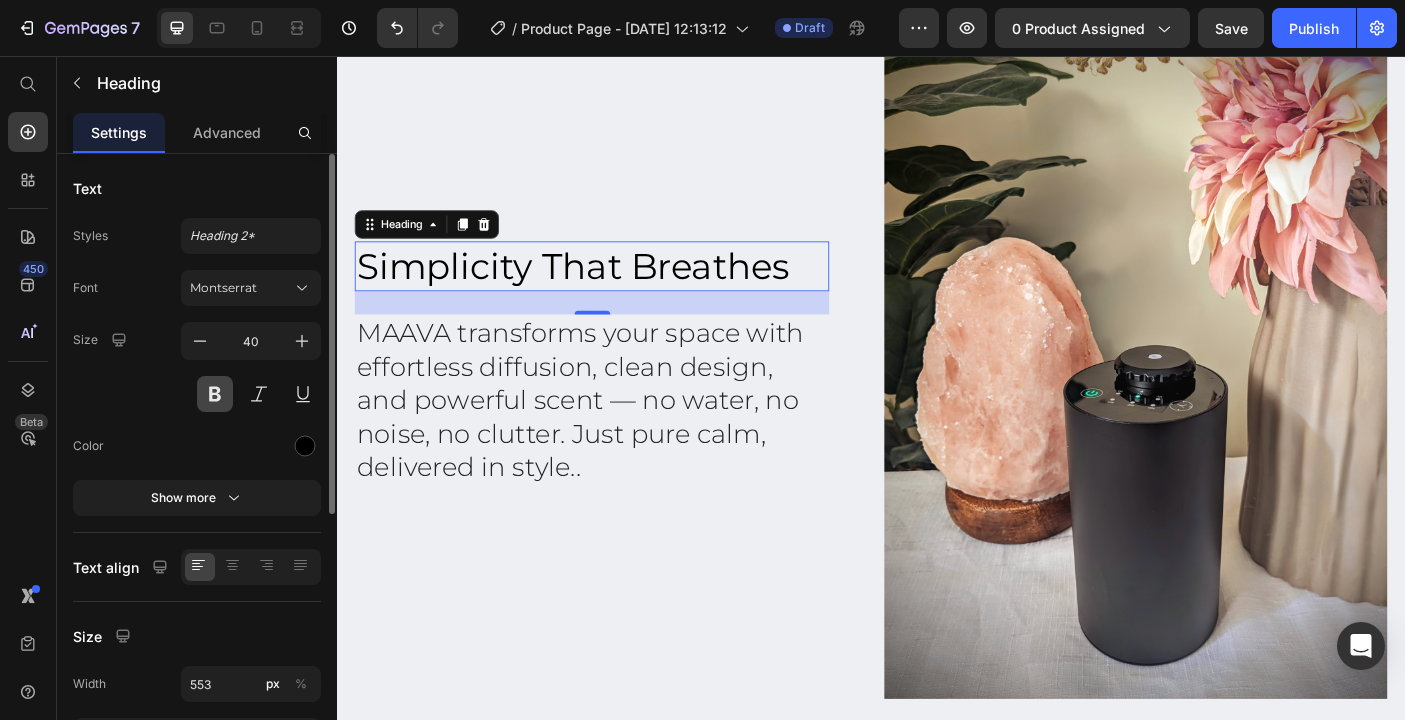 click at bounding box center [215, 394] 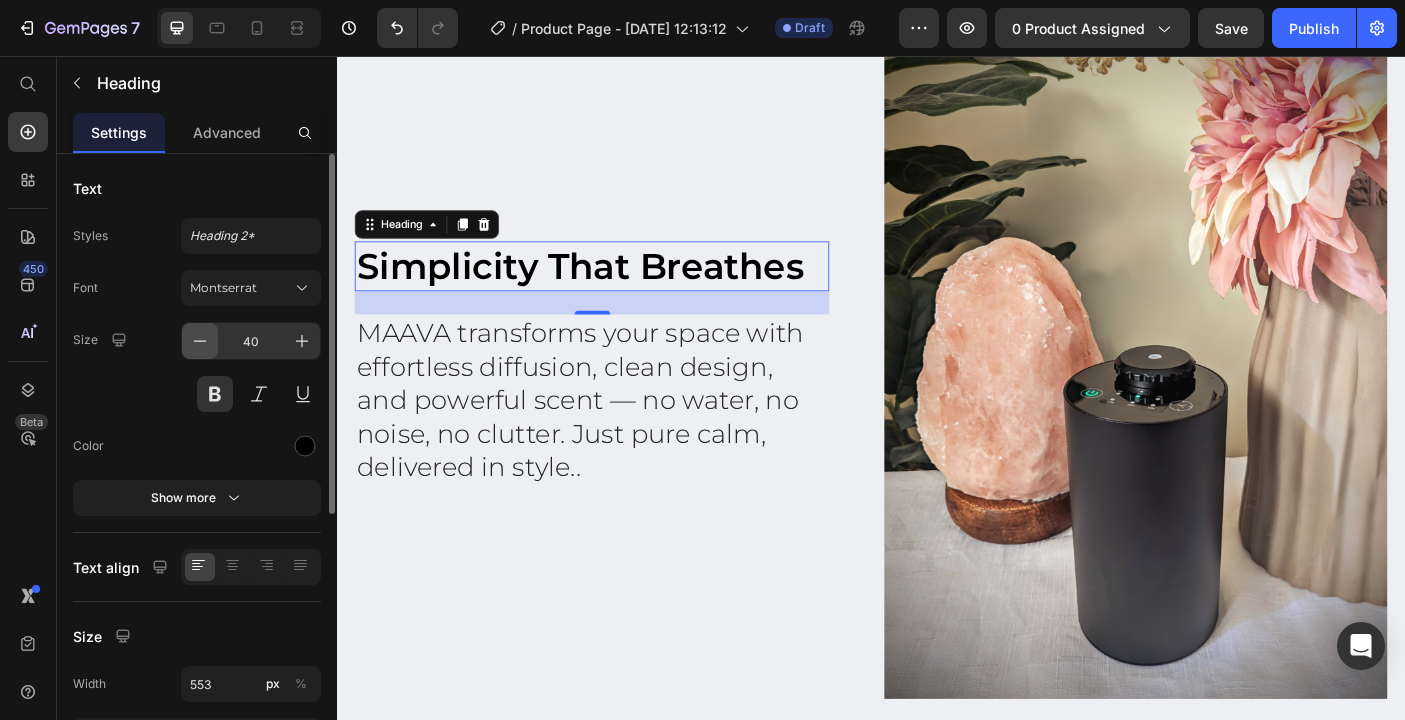 click at bounding box center (200, 341) 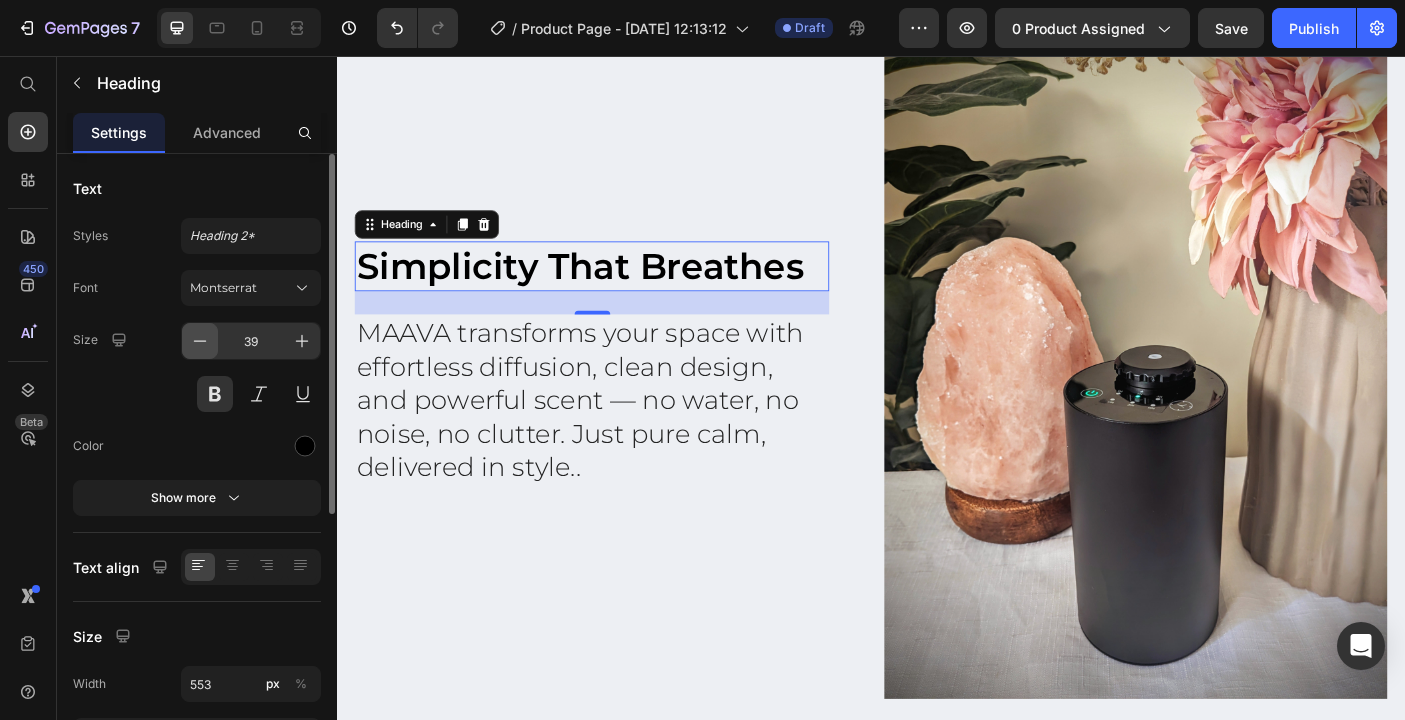 scroll, scrollTop: 1153, scrollLeft: 0, axis: vertical 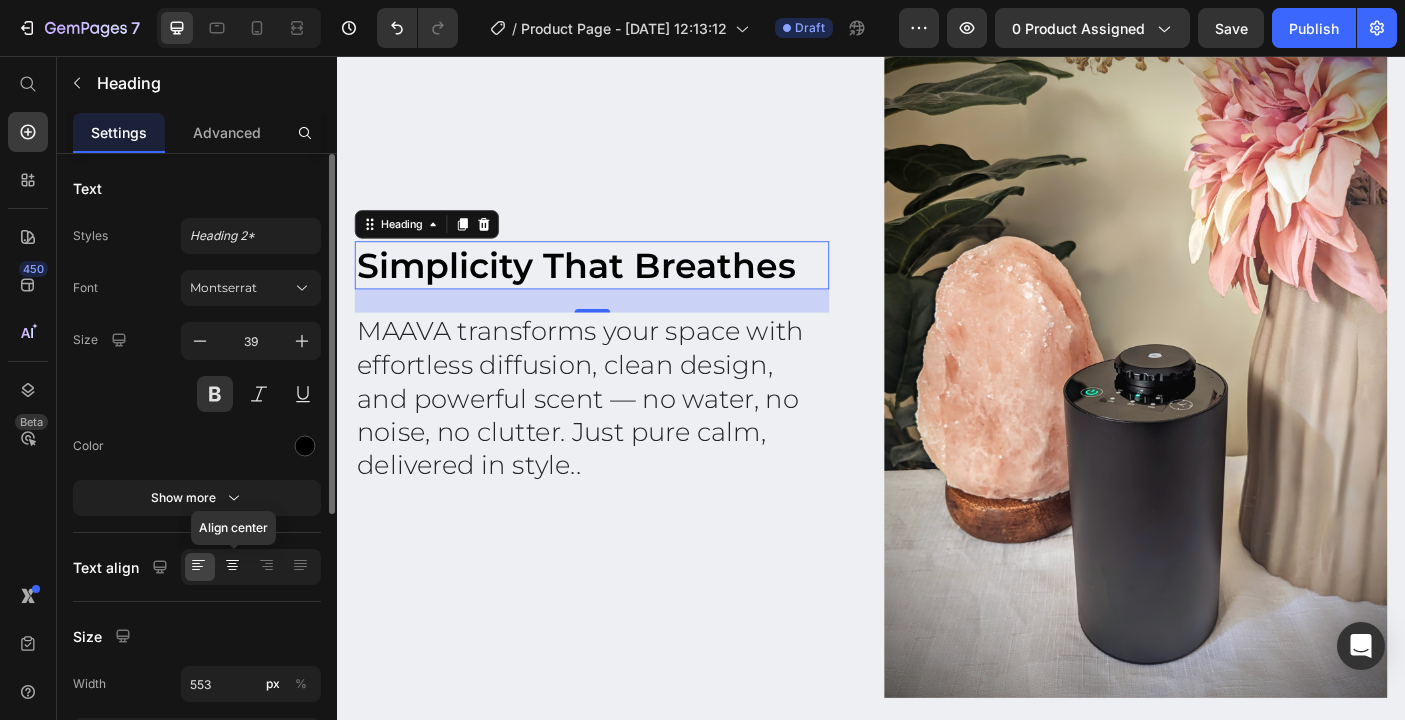 click 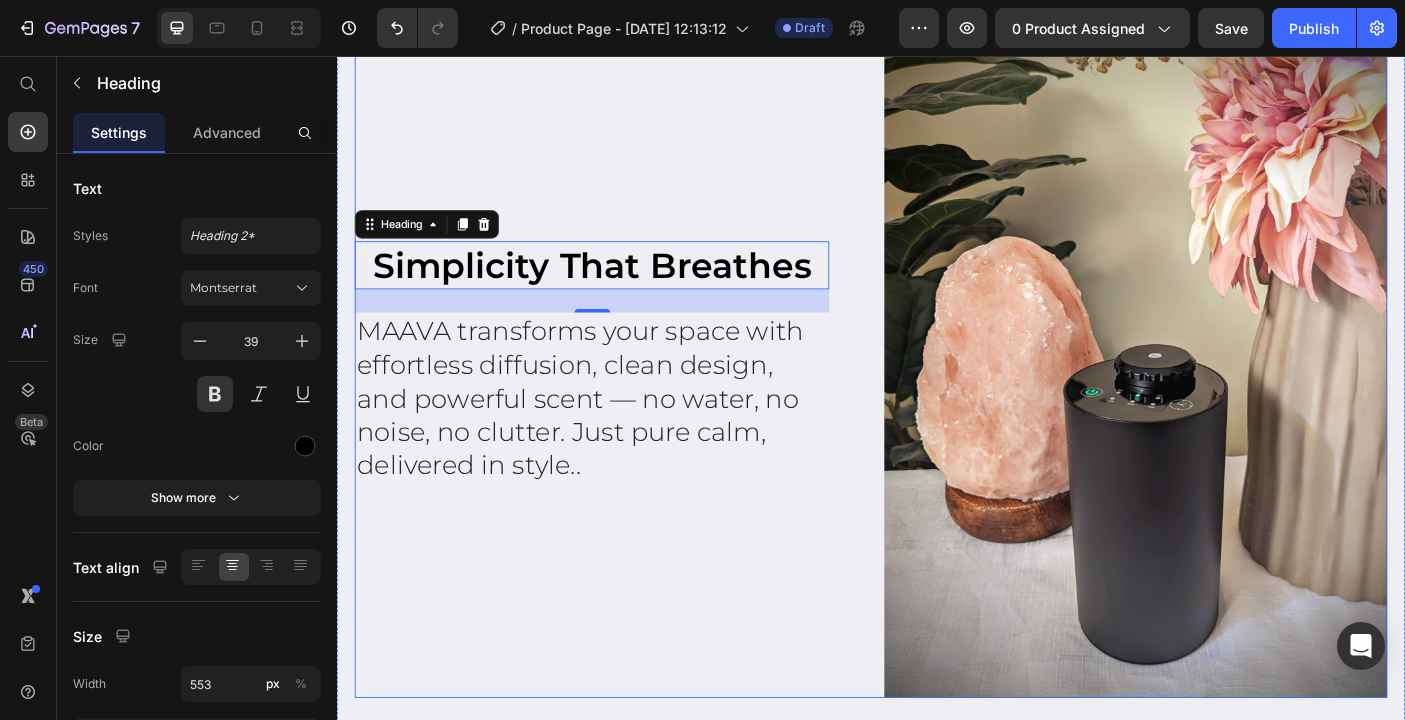 click on "Simplicity That Breathes Heading   26 MAAVA transforms your space with effortless diffusion, clean design, and powerful scent — no water, no noise, no clutter. Just pure calm, delivered in style.. Text Block Row" at bounding box center (639, 400) 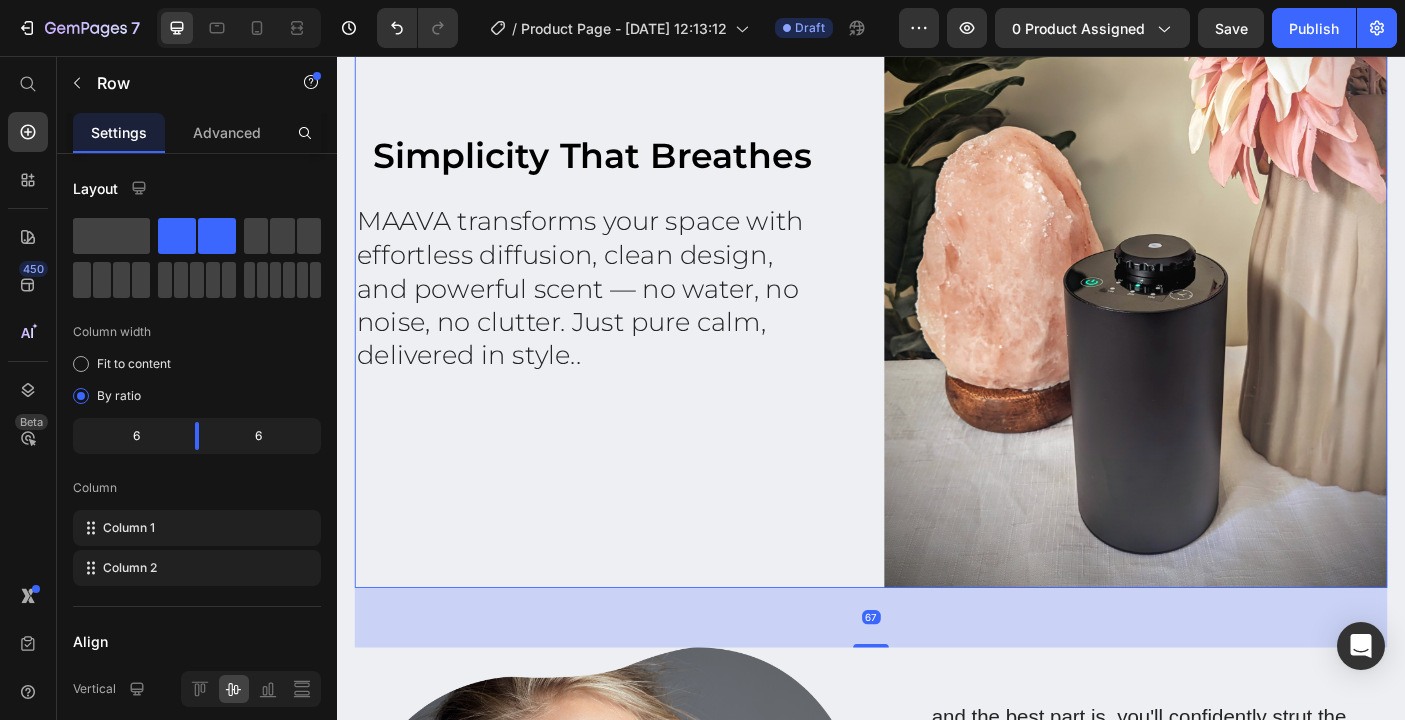 scroll, scrollTop: 1224, scrollLeft: 0, axis: vertical 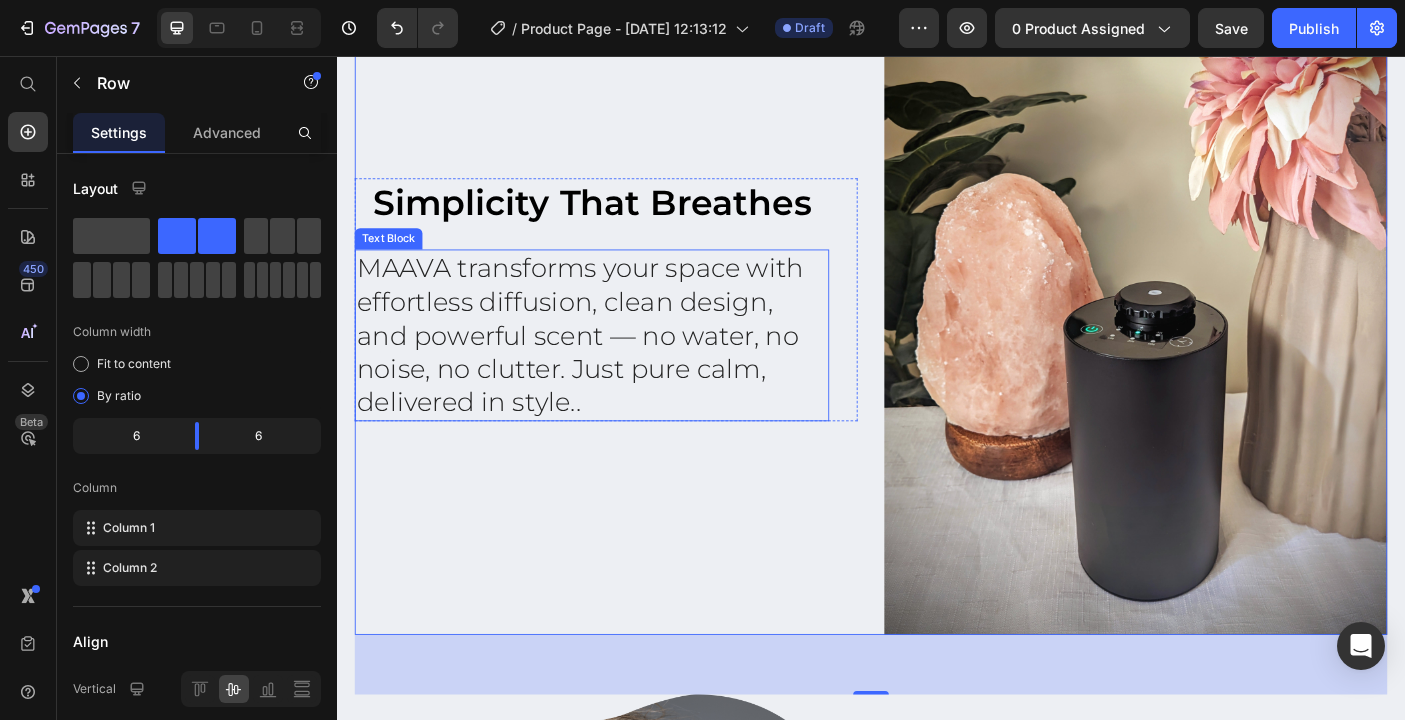 click on "MAAVA transforms your space with effortless diffusion, clean design, and powerful scent — no water, no noise, no clutter. Just pure calm, delivered in style.." at bounding box center (623, 369) 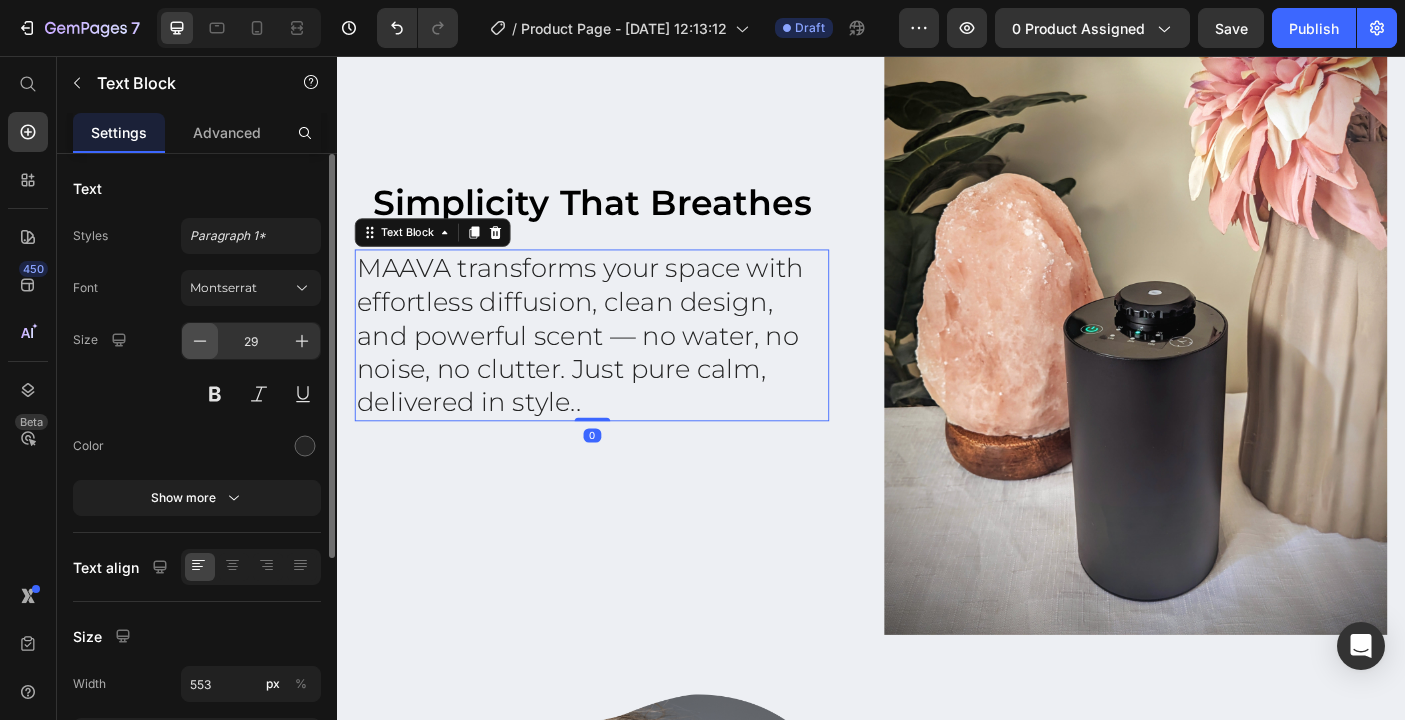 click at bounding box center [200, 341] 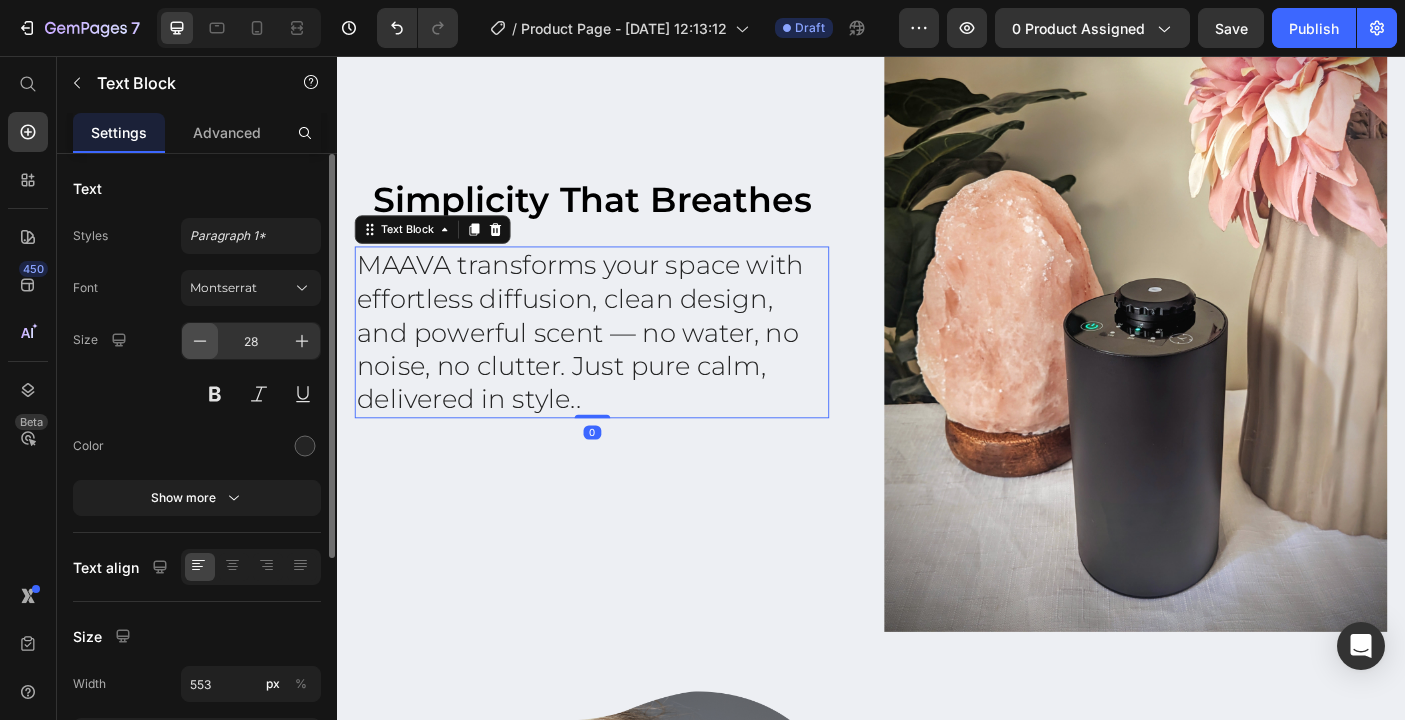 click at bounding box center [200, 341] 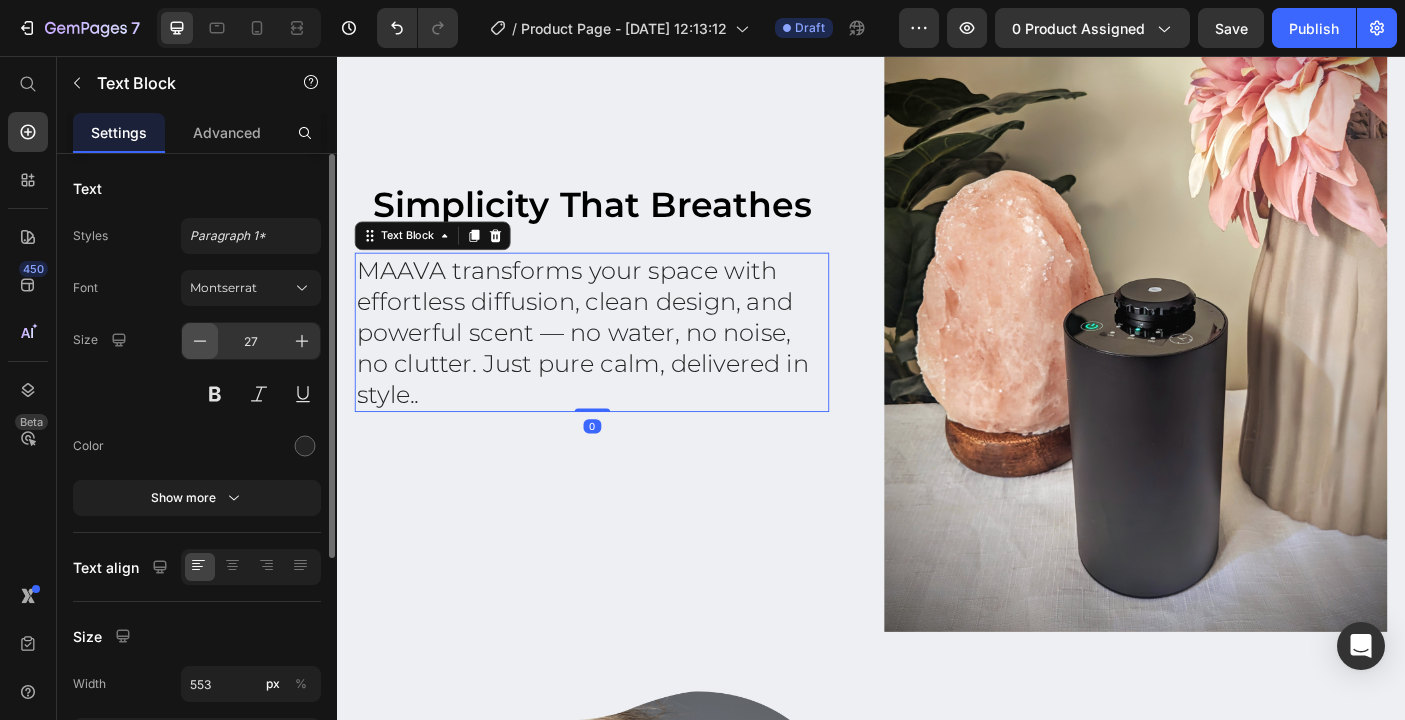 click at bounding box center (200, 341) 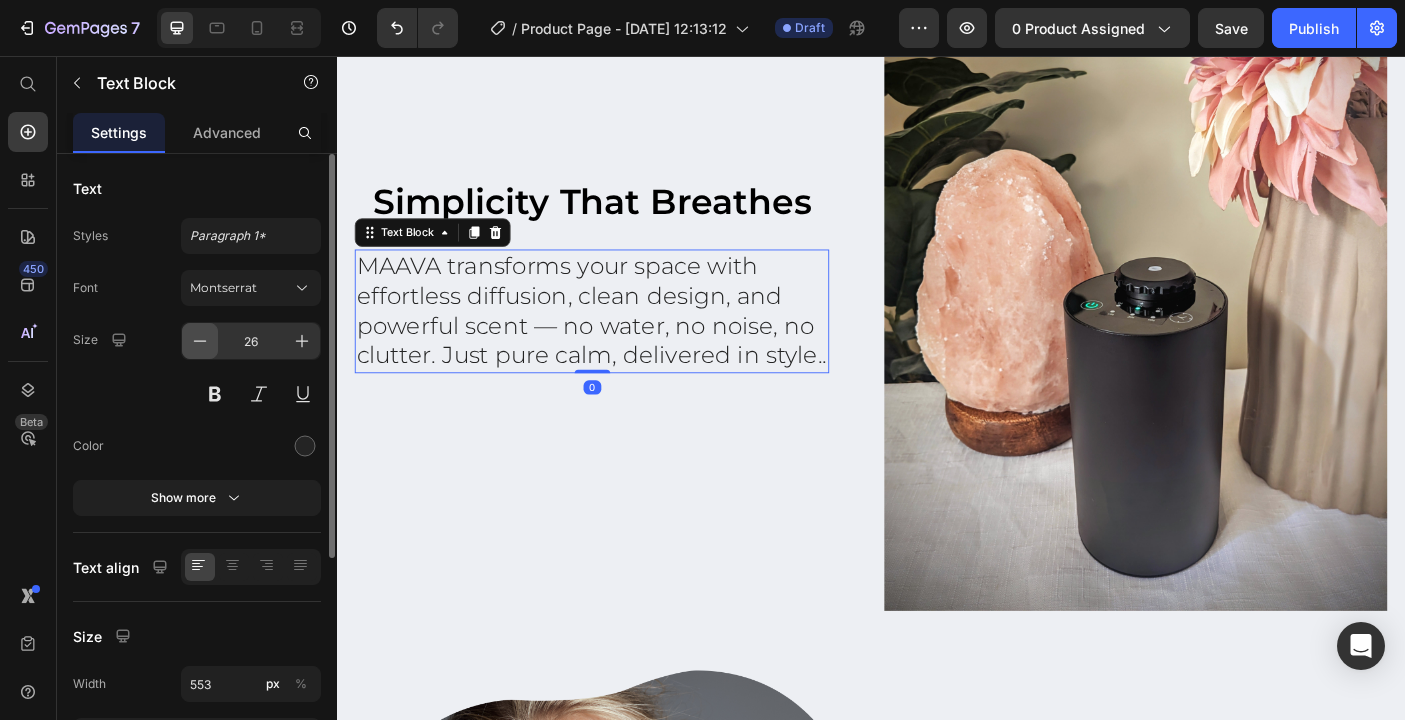 click at bounding box center (200, 341) 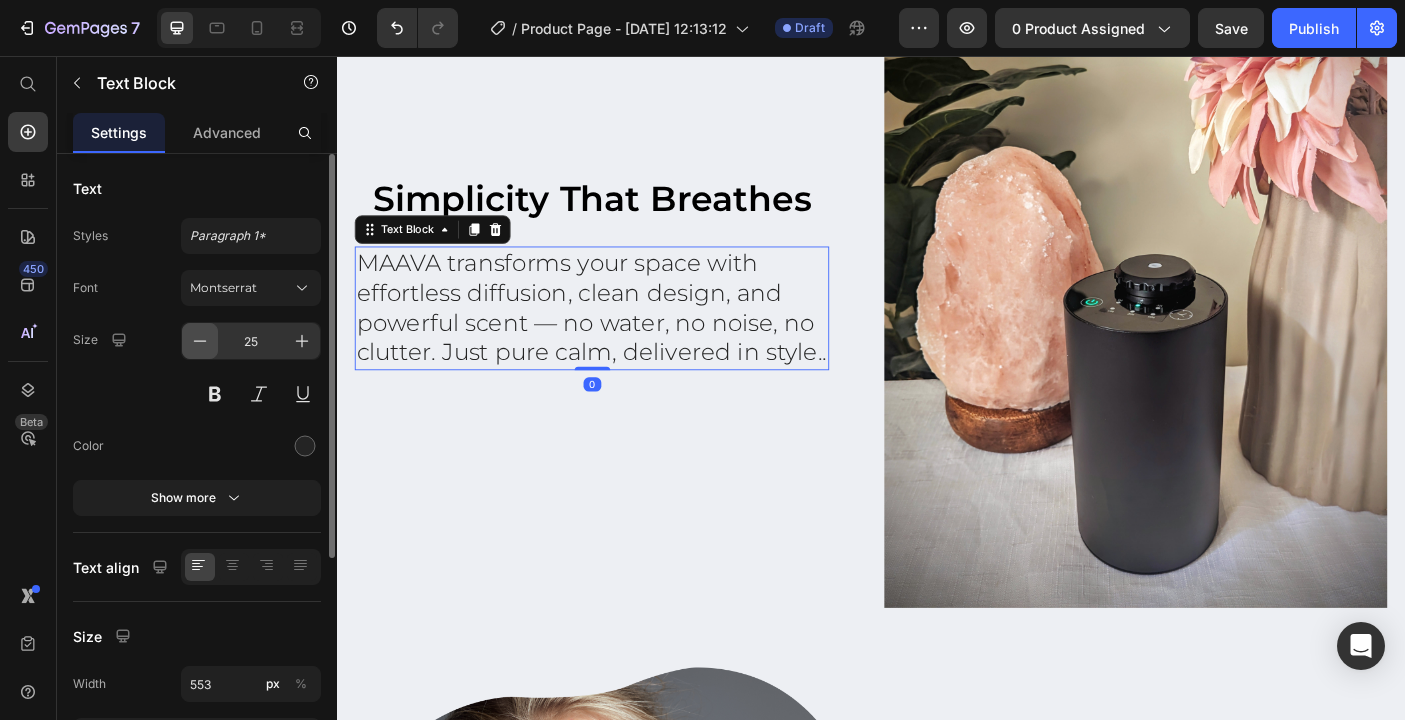 click at bounding box center (200, 341) 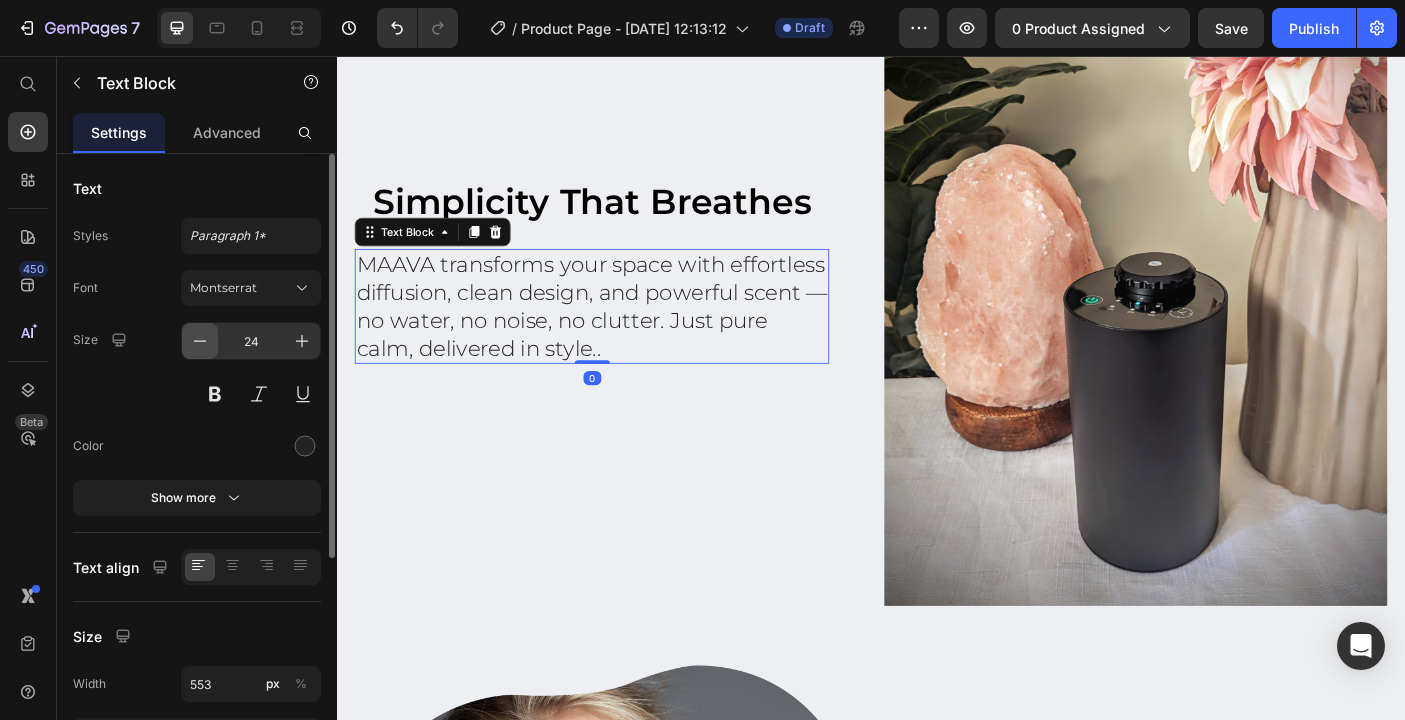 click at bounding box center (200, 341) 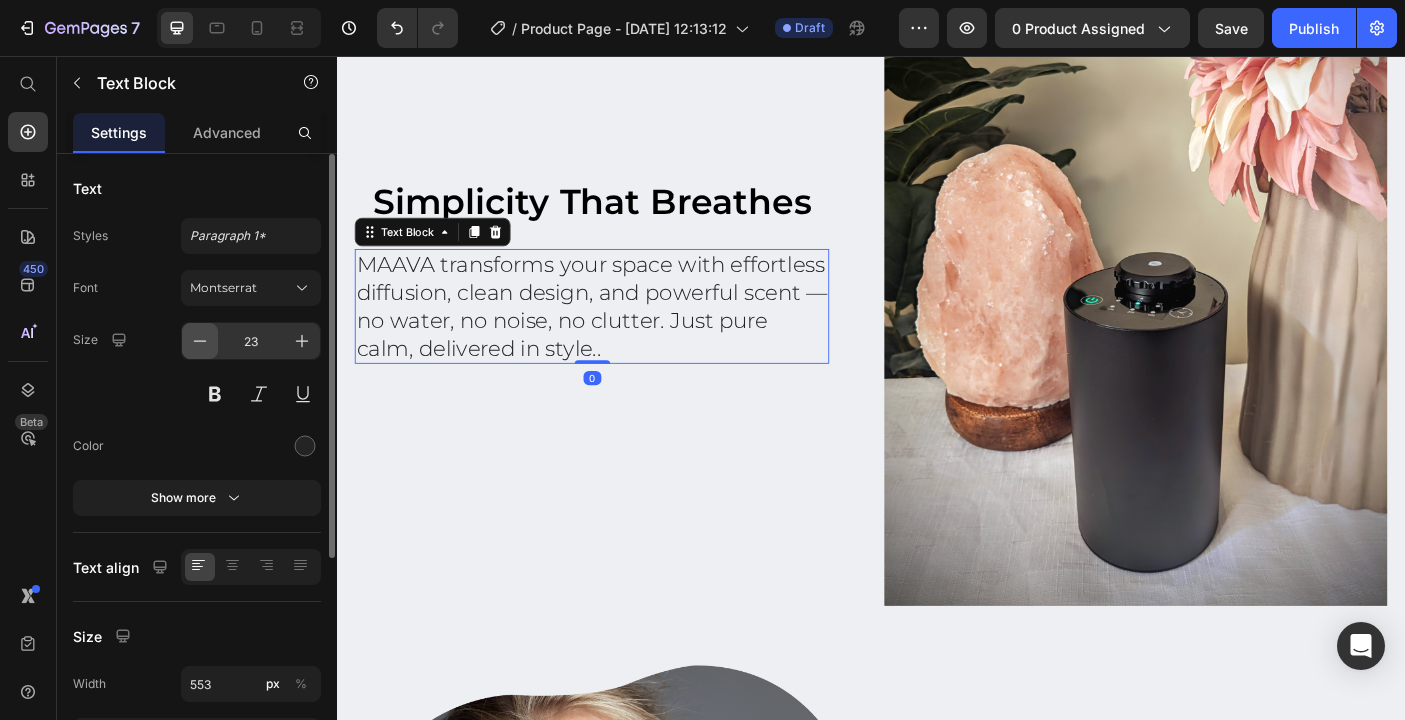 click at bounding box center [200, 341] 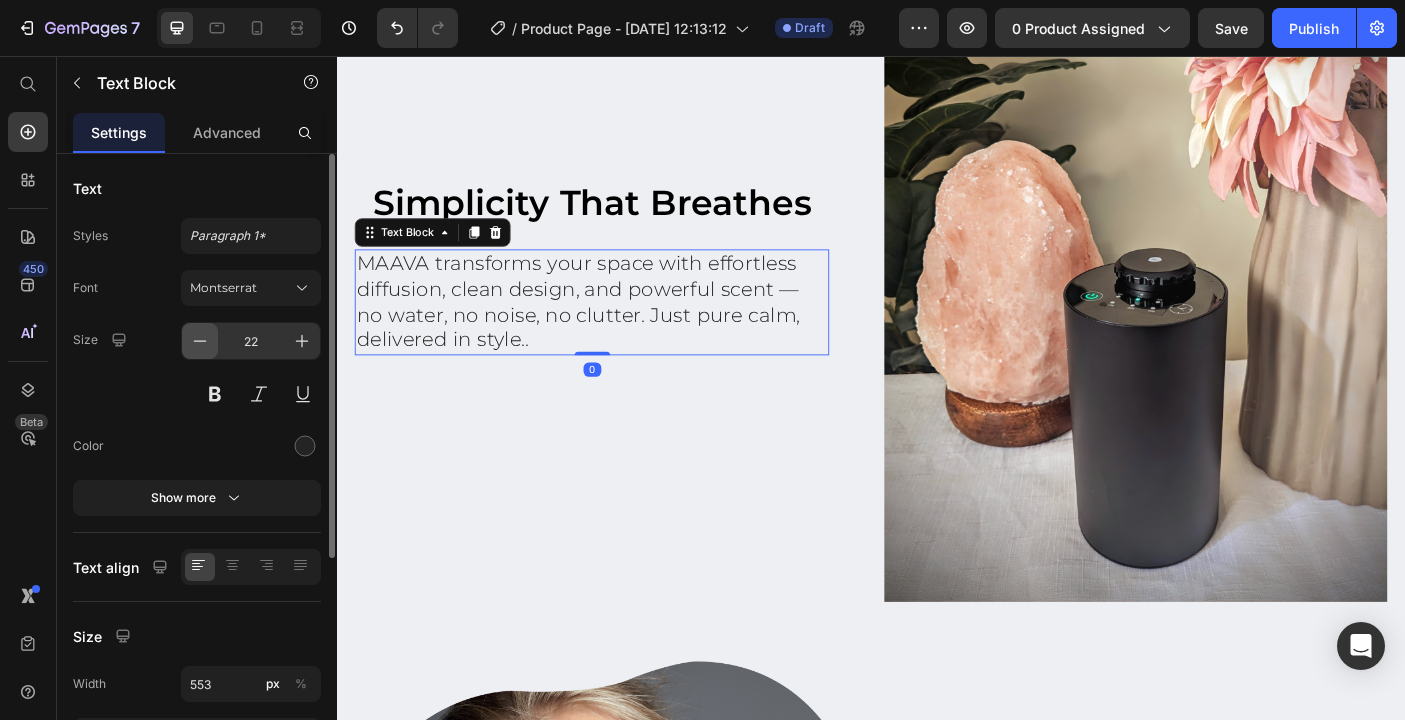 click at bounding box center (200, 341) 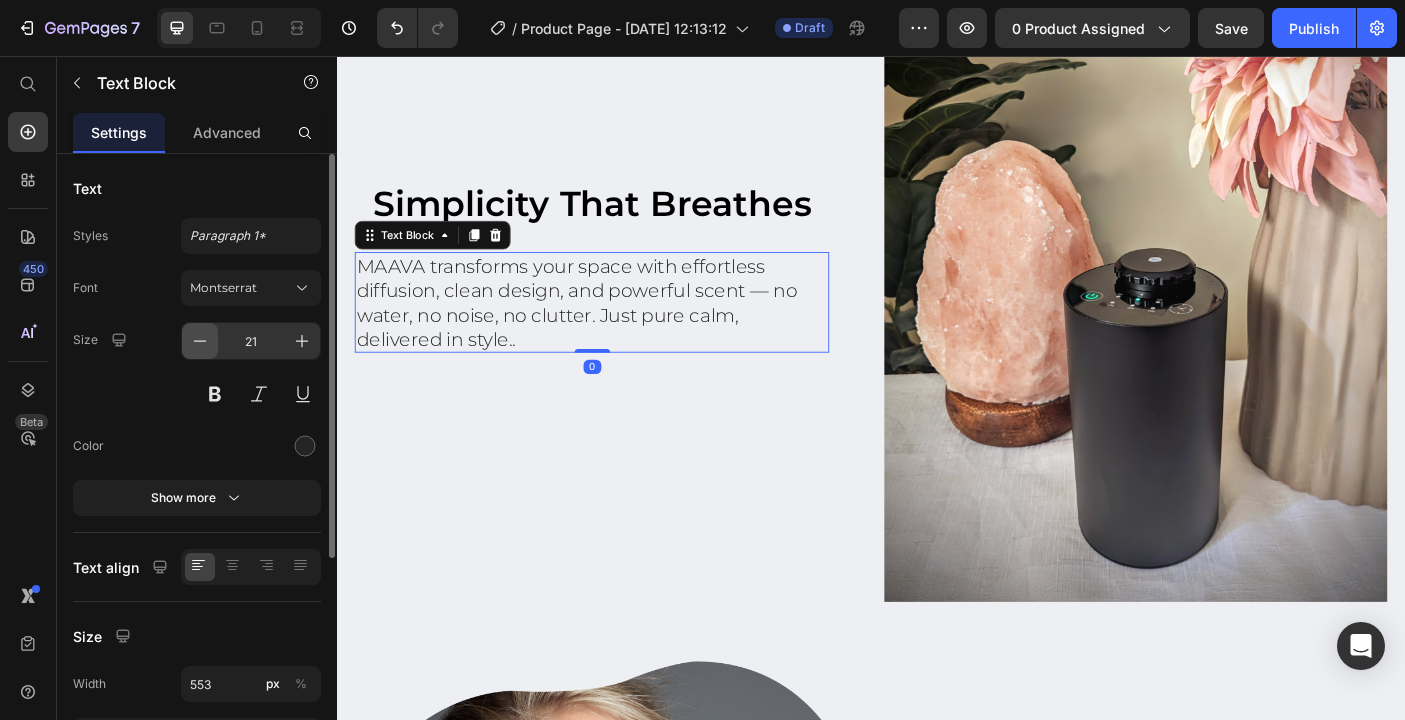 click at bounding box center (200, 341) 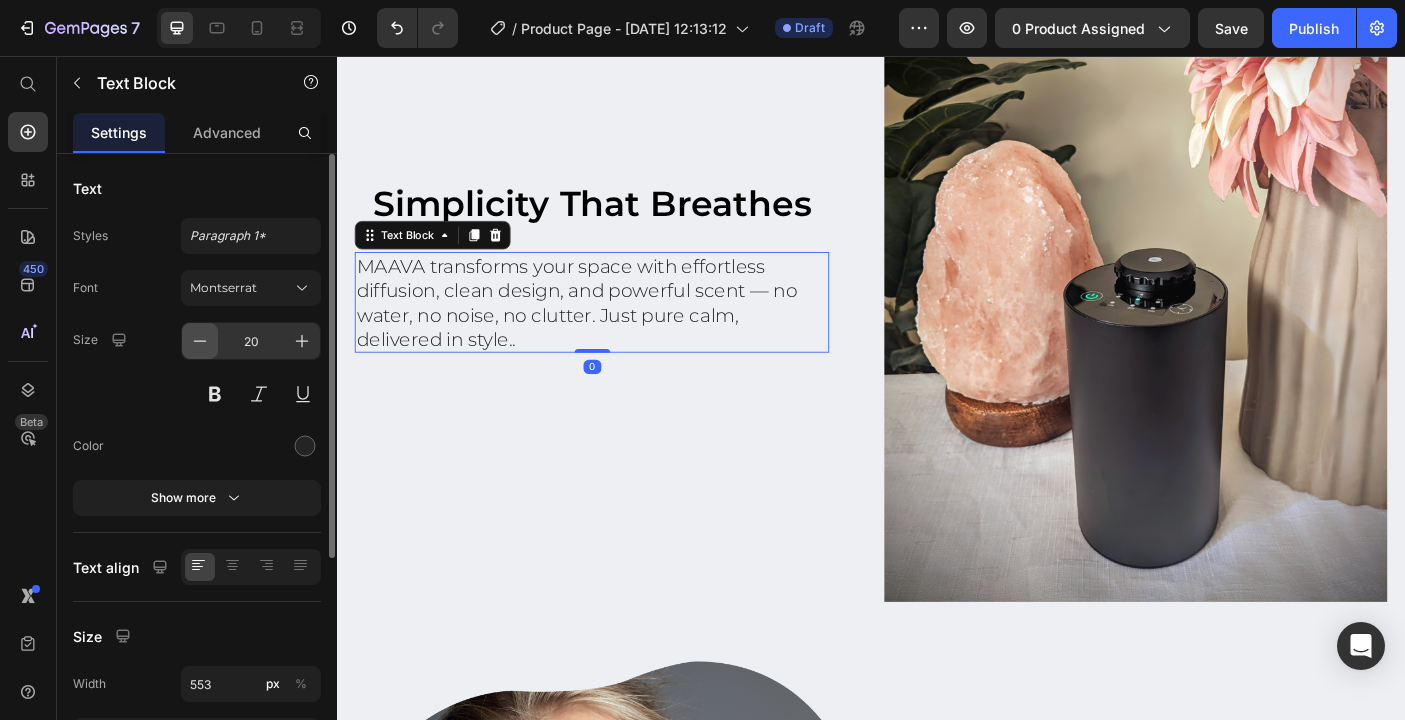 scroll, scrollTop: 1266, scrollLeft: 0, axis: vertical 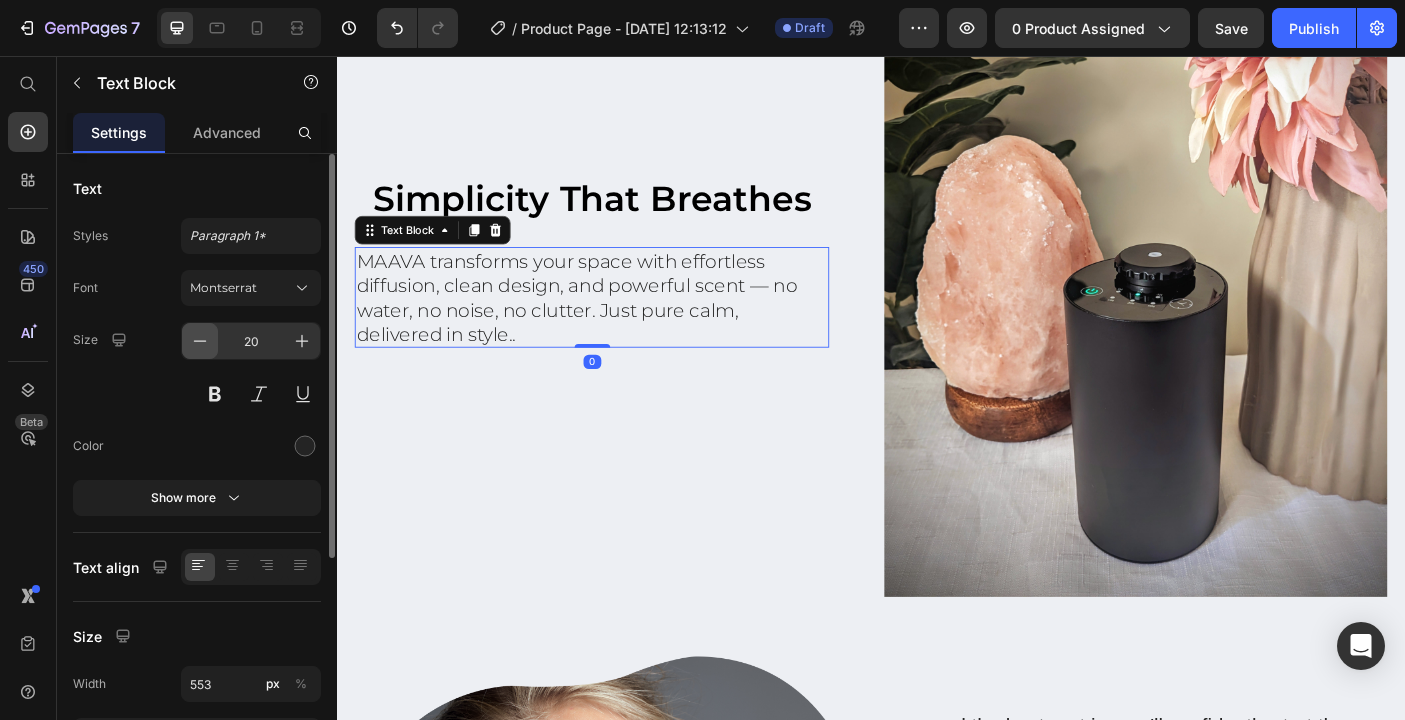 click at bounding box center [200, 341] 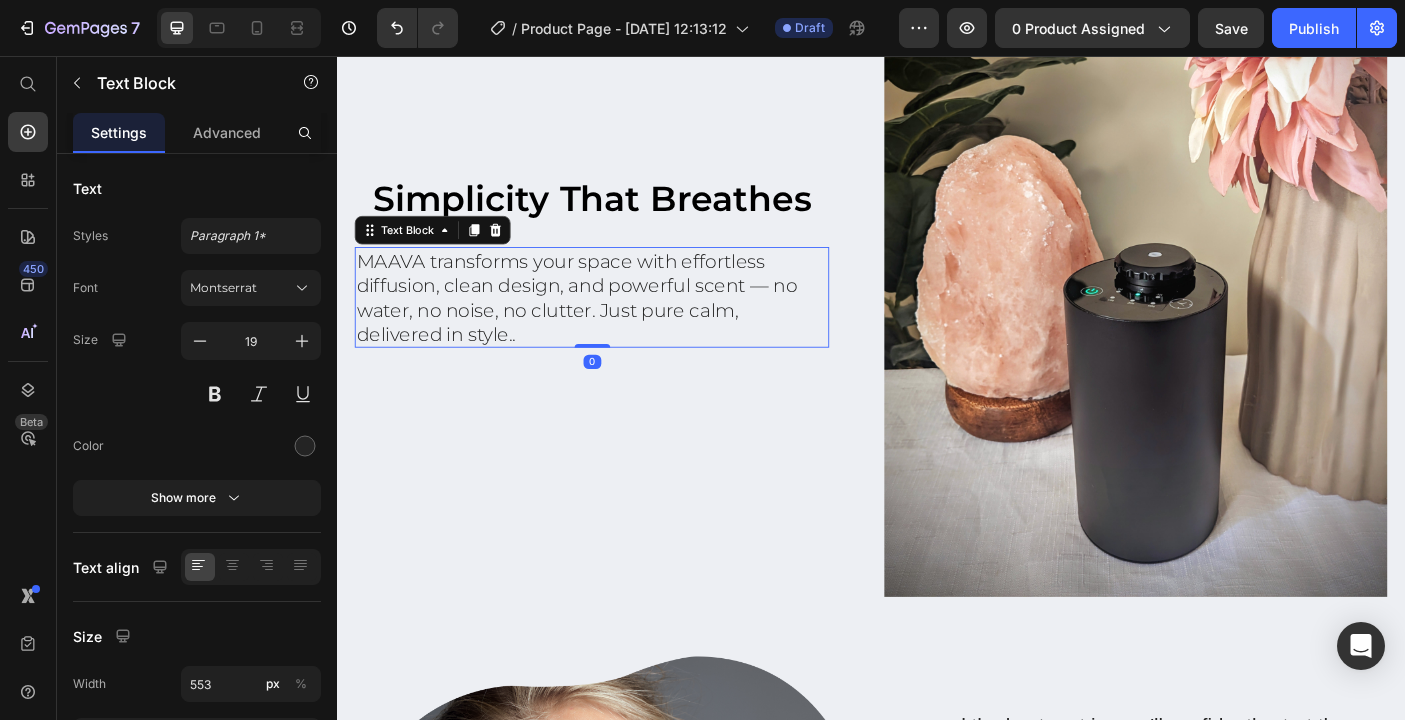 click on "Simplicity That Breathes Heading MAAVA transforms your space with effortless diffusion, clean design, and powerful scent — no water, no noise, no clutter. Just pure calm, delivered in style.. Text Block   0 Row" at bounding box center [639, 287] 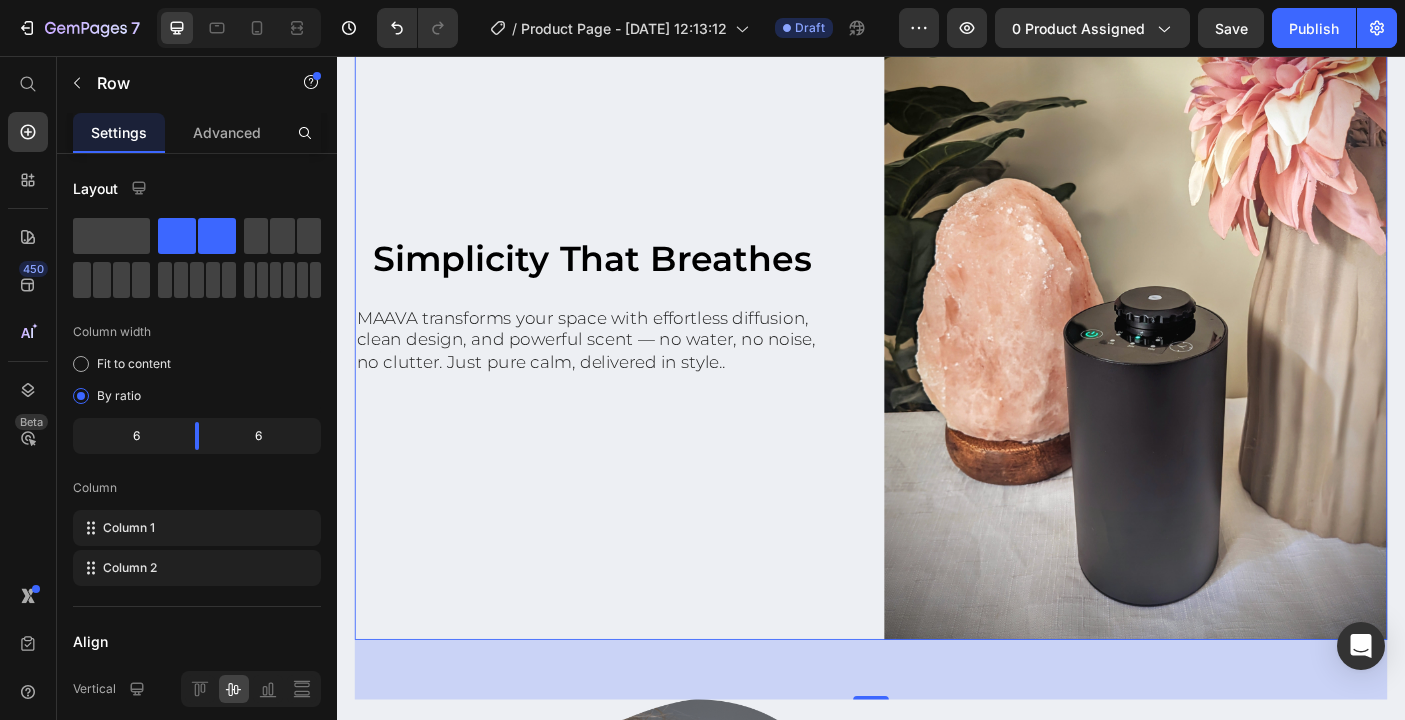 scroll, scrollTop: 1214, scrollLeft: 0, axis: vertical 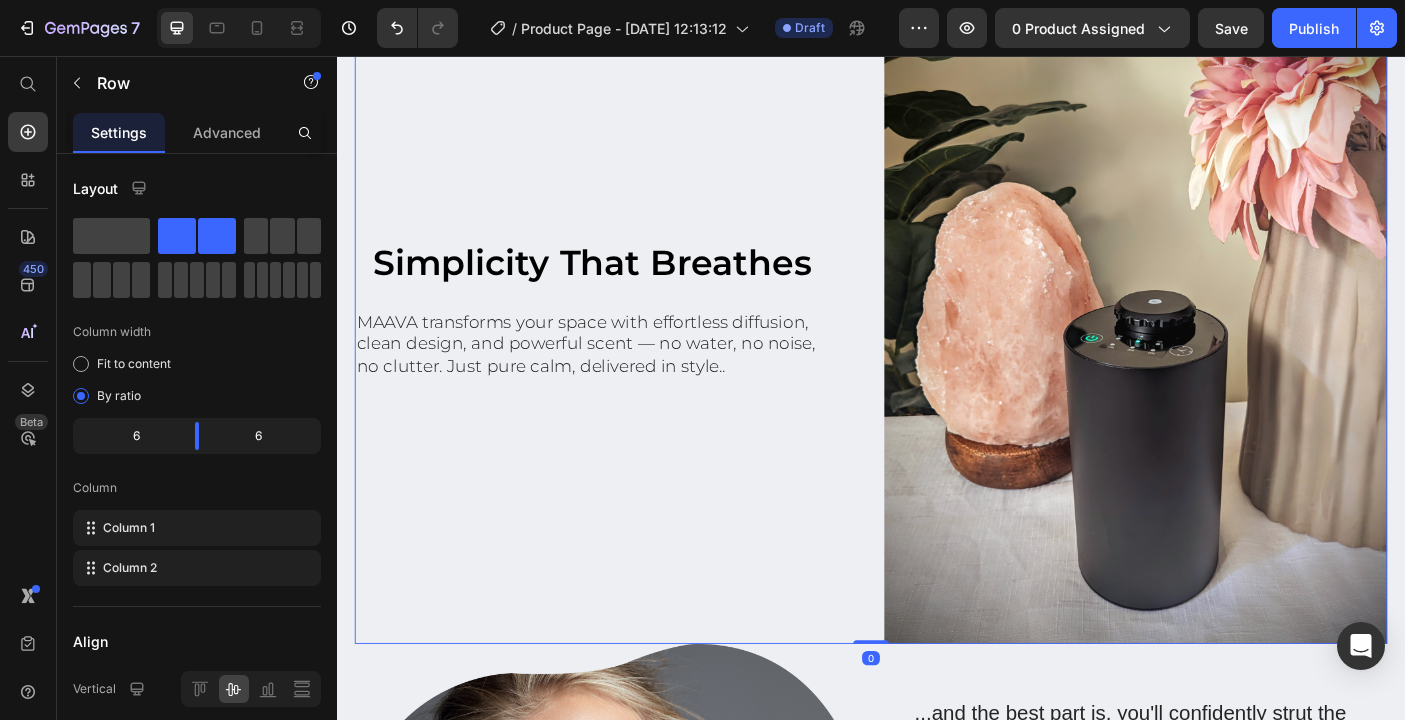 drag, startPoint x: 937, startPoint y: 781, endPoint x: 933, endPoint y: 697, distance: 84.095184 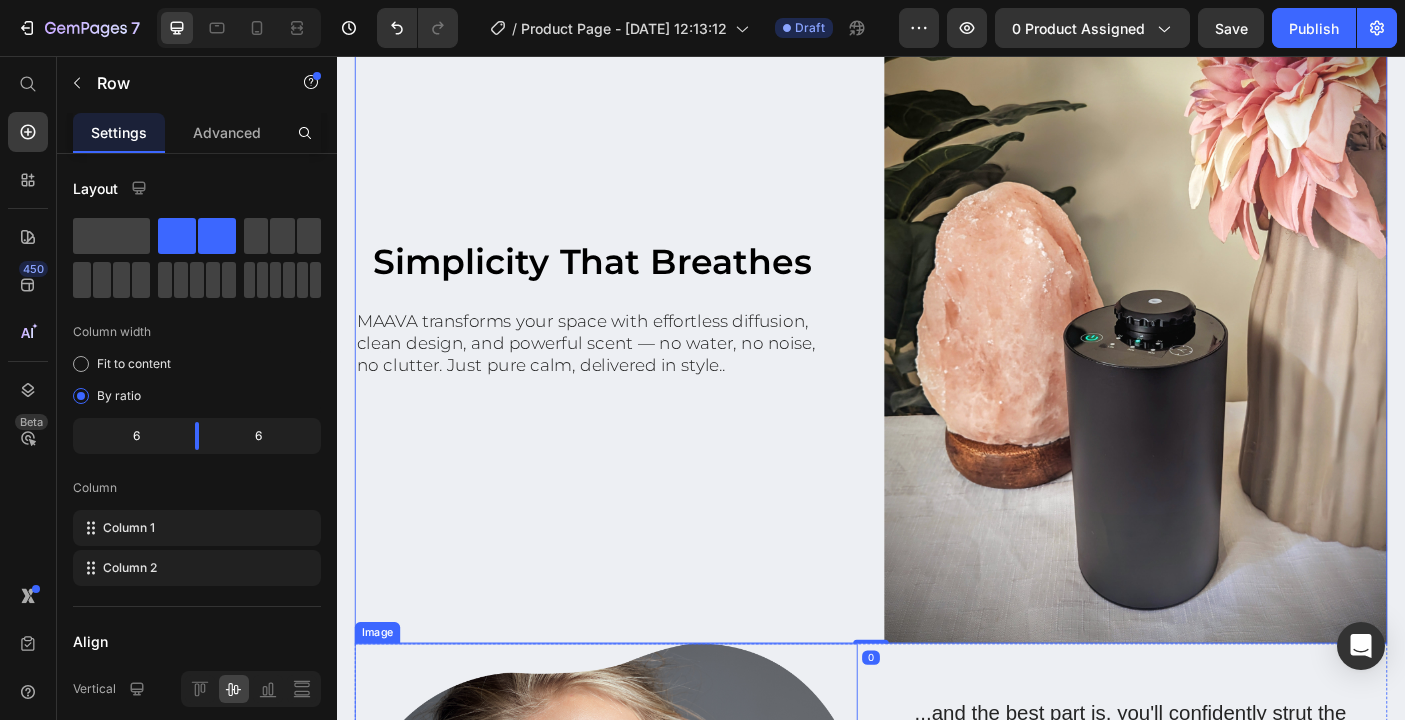 scroll, scrollTop: 1637, scrollLeft: 0, axis: vertical 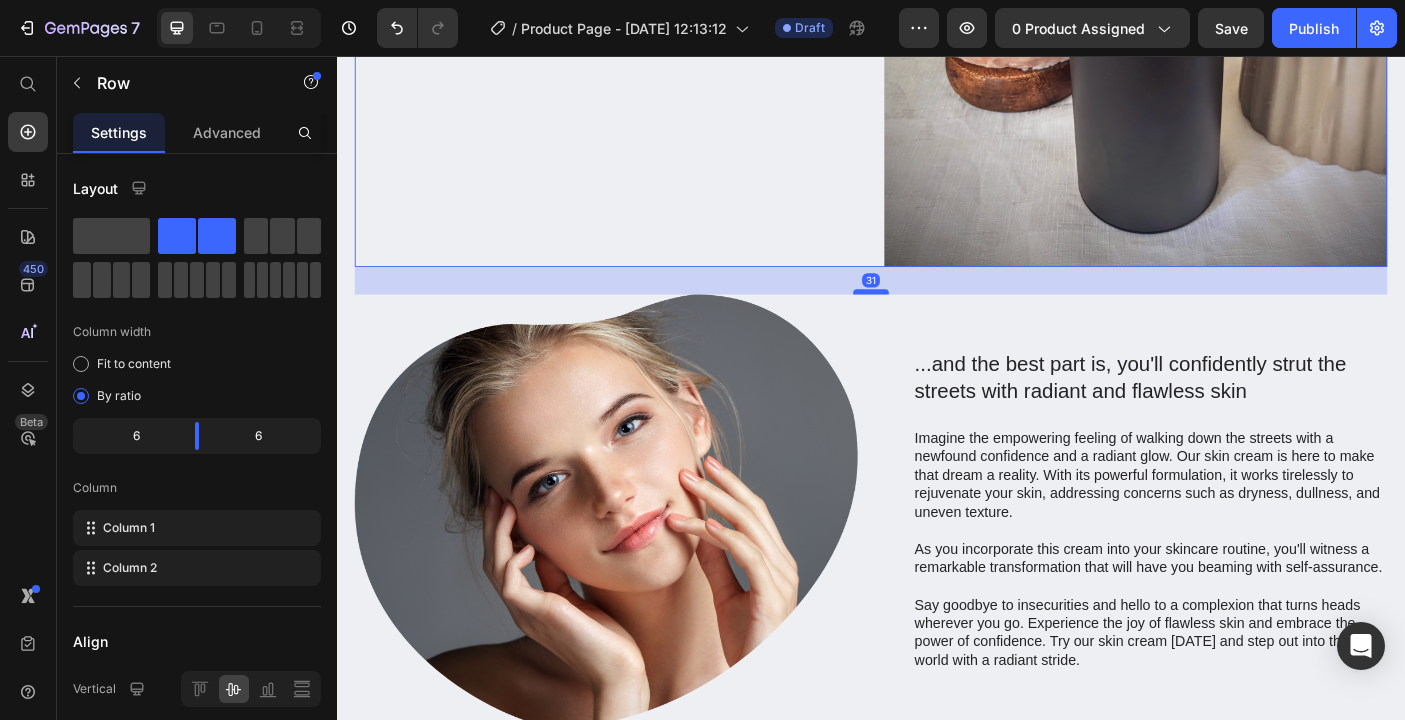 drag, startPoint x: 930, startPoint y: 287, endPoint x: 933, endPoint y: 318, distance: 31.144823 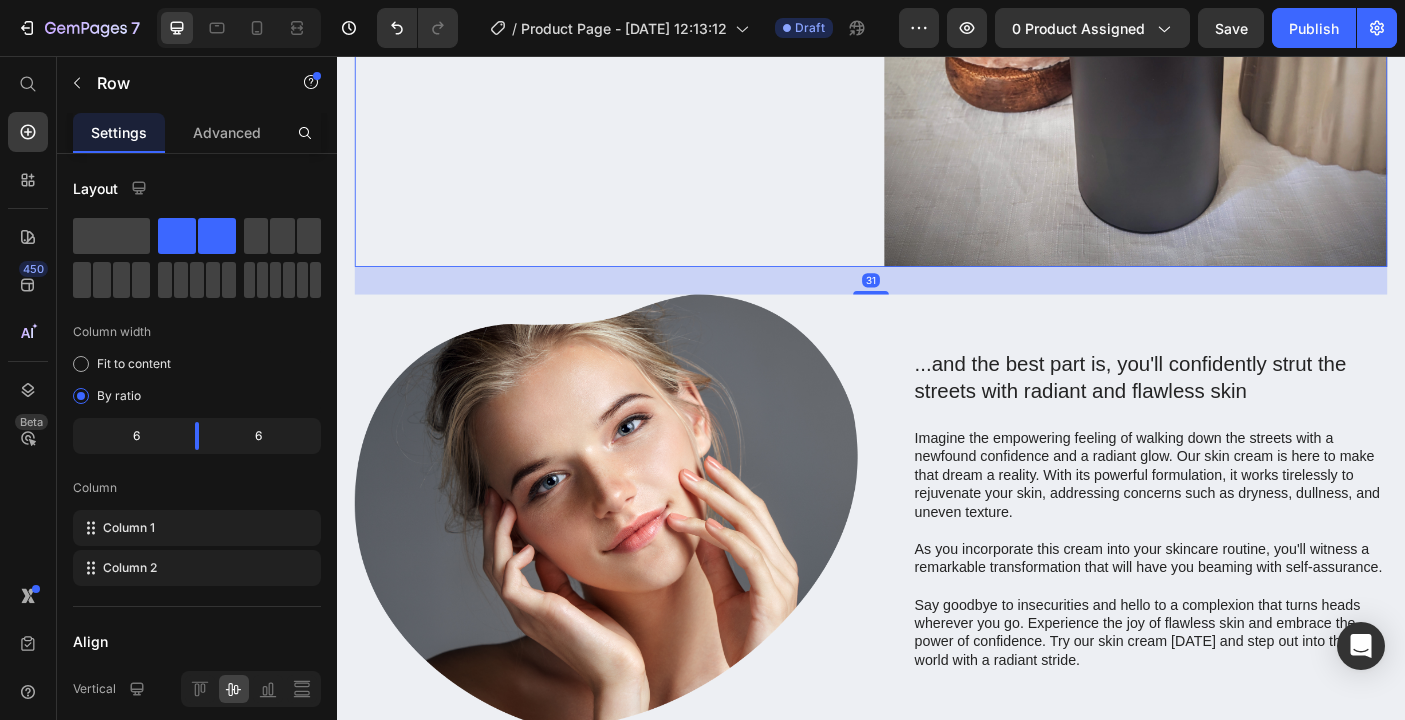 click on "Simplicity That Breathes Heading MAAVA transforms your space with effortless diffusion, clean design, and powerful scent — no water, no noise, no clutter. Just pure calm, delivered in style.. Text Block Row" at bounding box center (639, -84) 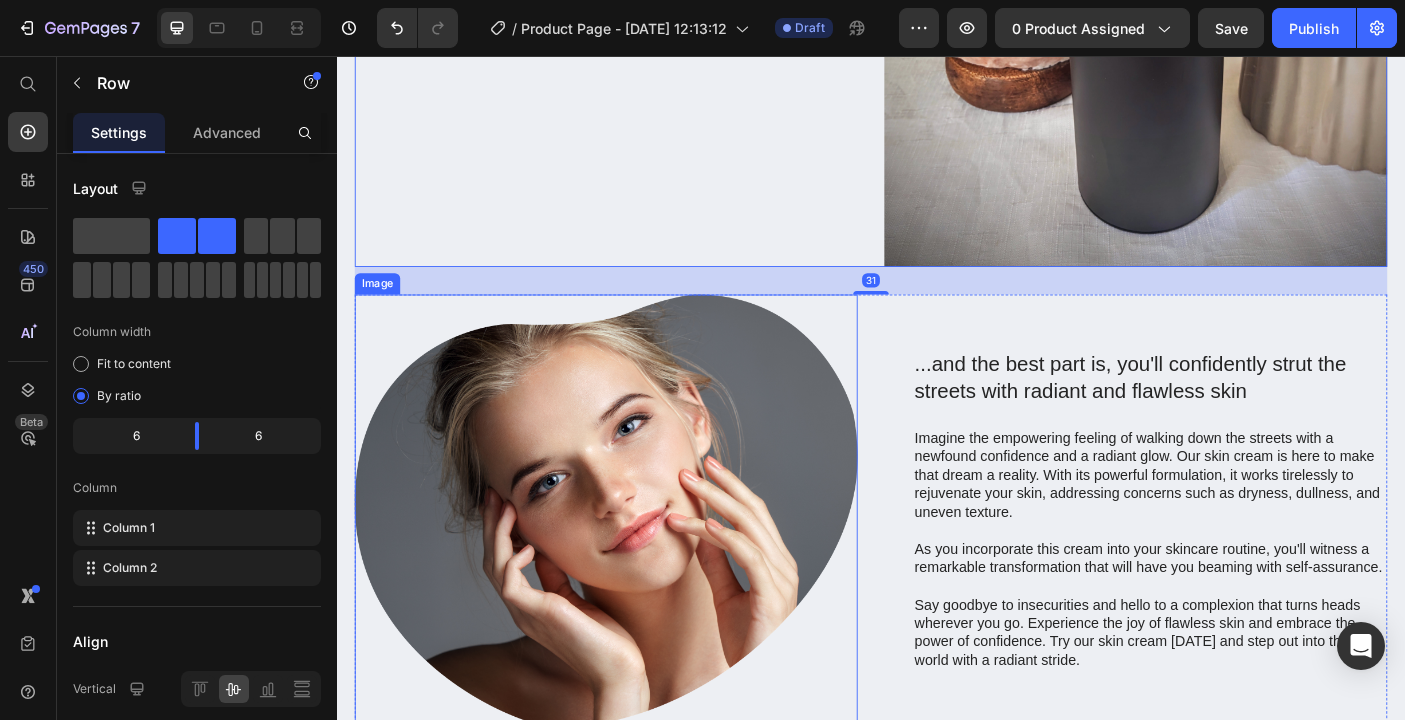 click at bounding box center (639, 567) 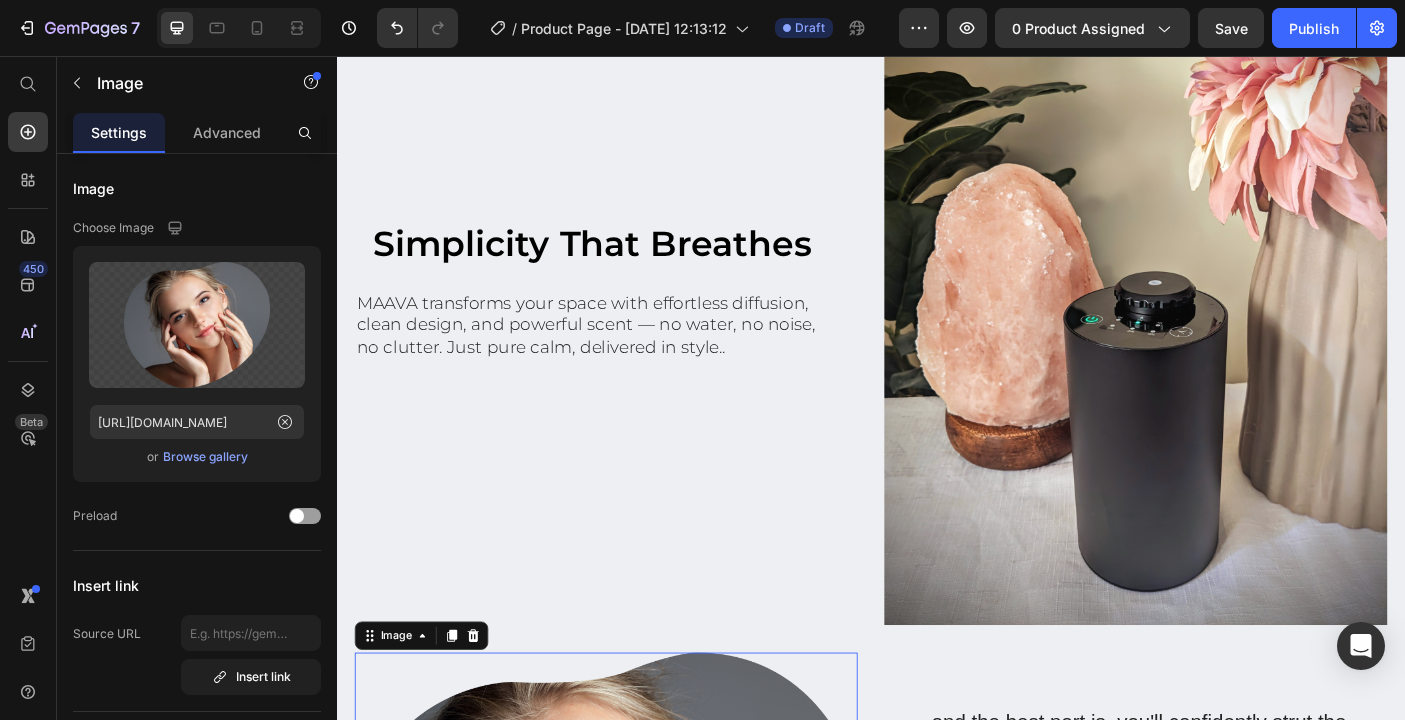 scroll, scrollTop: 1362, scrollLeft: 0, axis: vertical 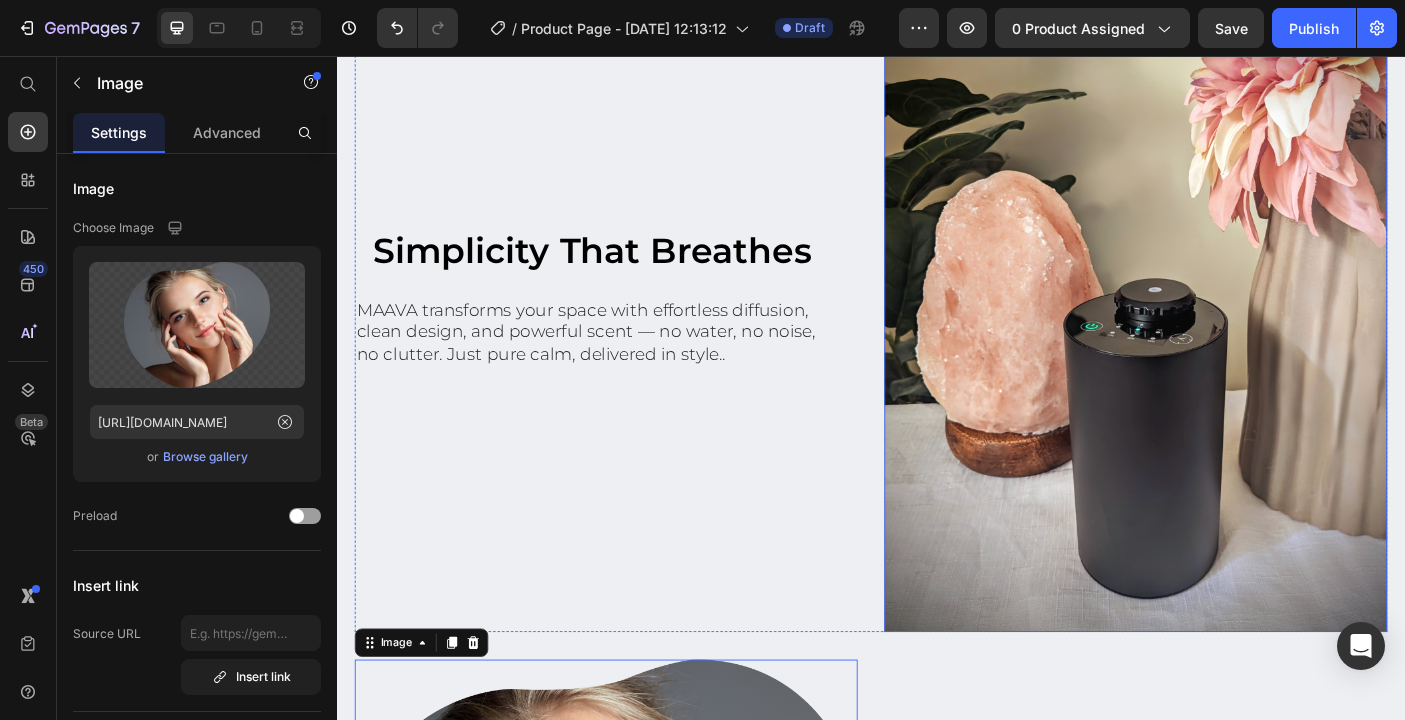 click at bounding box center [1234, 326] 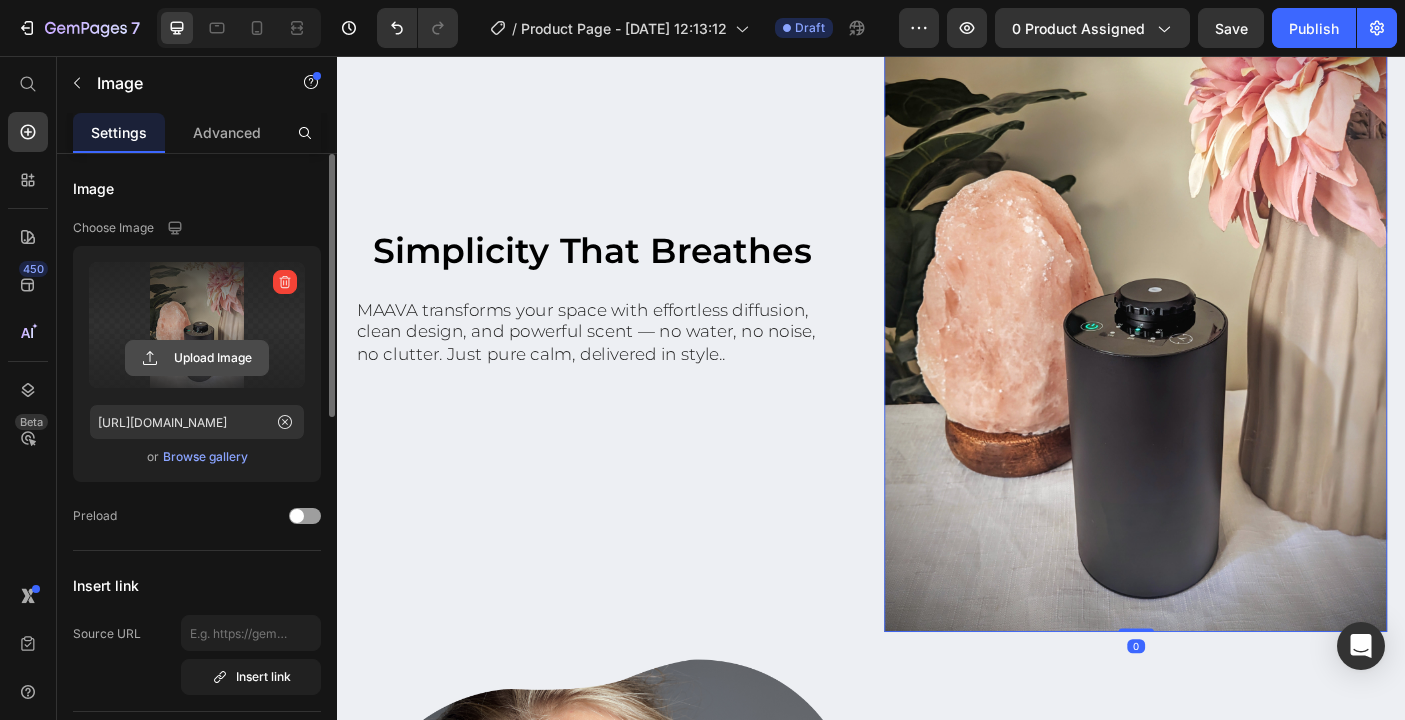 click 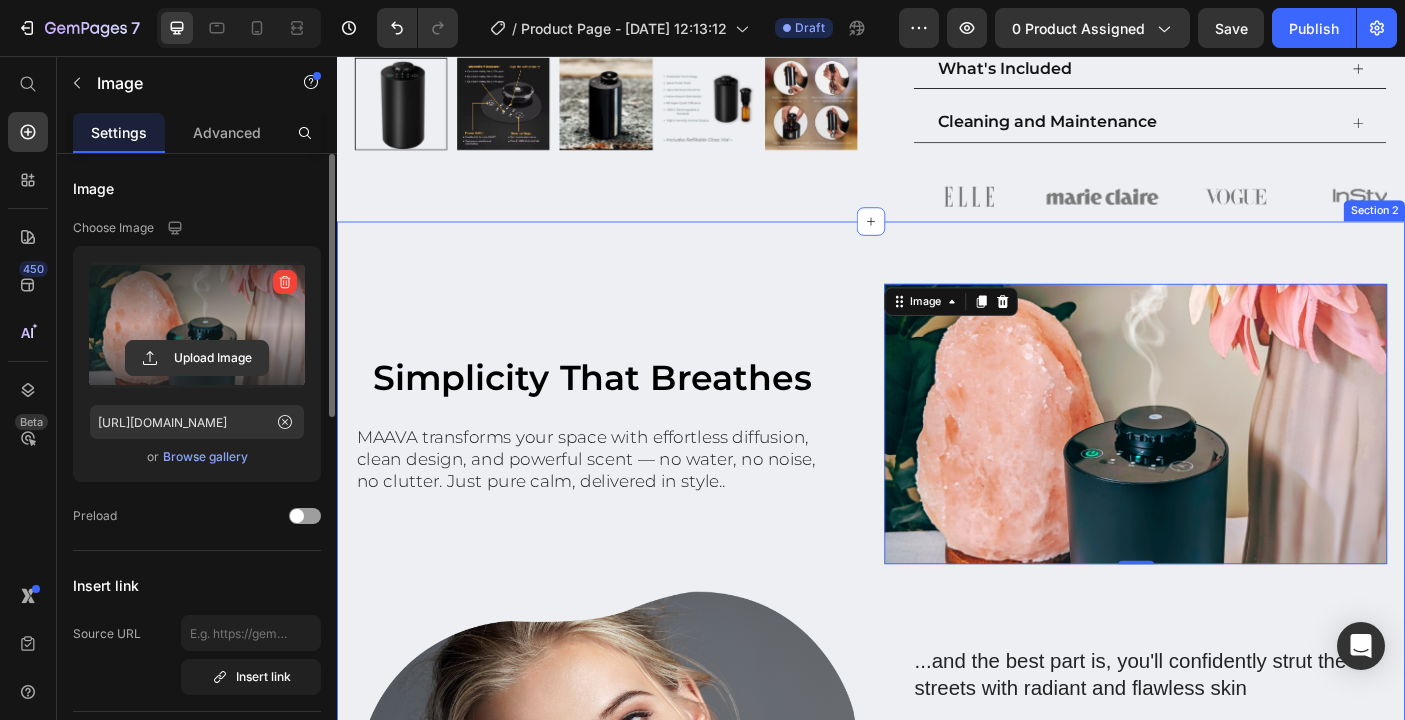 scroll, scrollTop: 983, scrollLeft: 0, axis: vertical 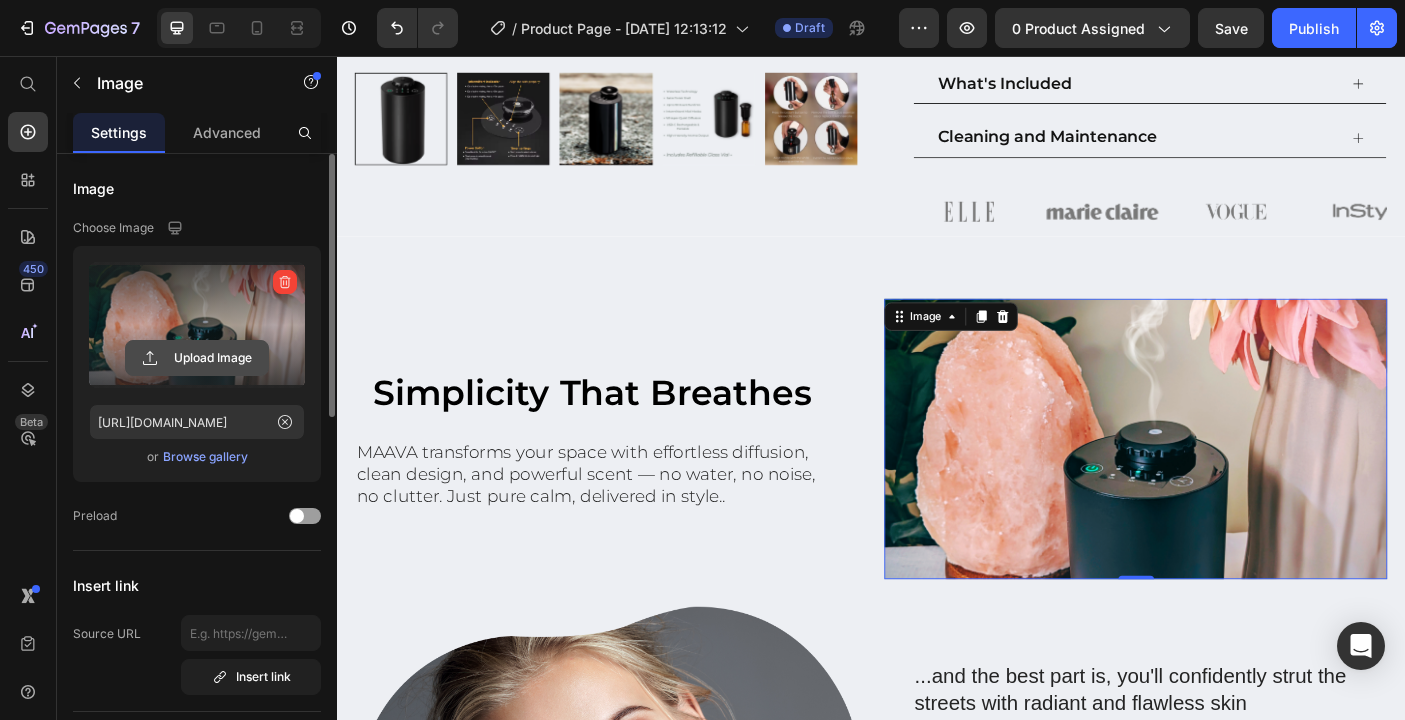 click 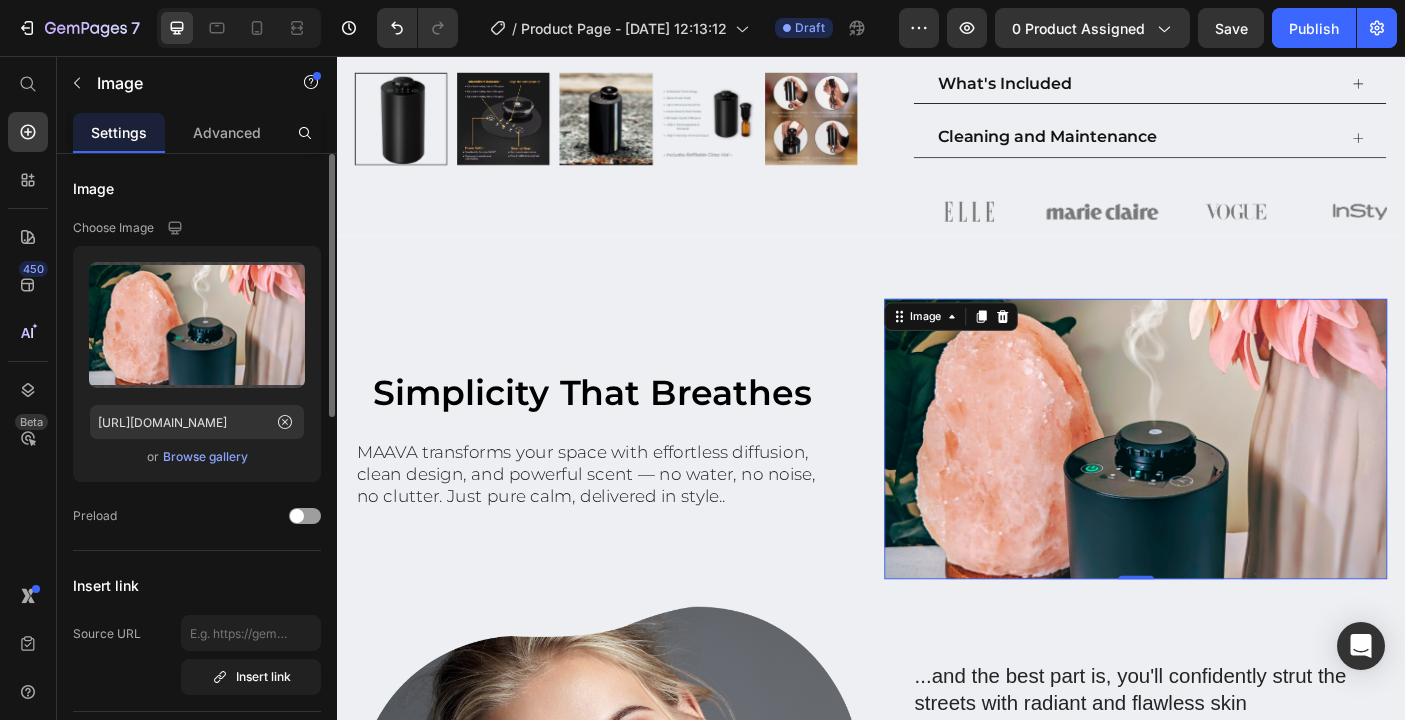 click on "Browse gallery" at bounding box center (205, 457) 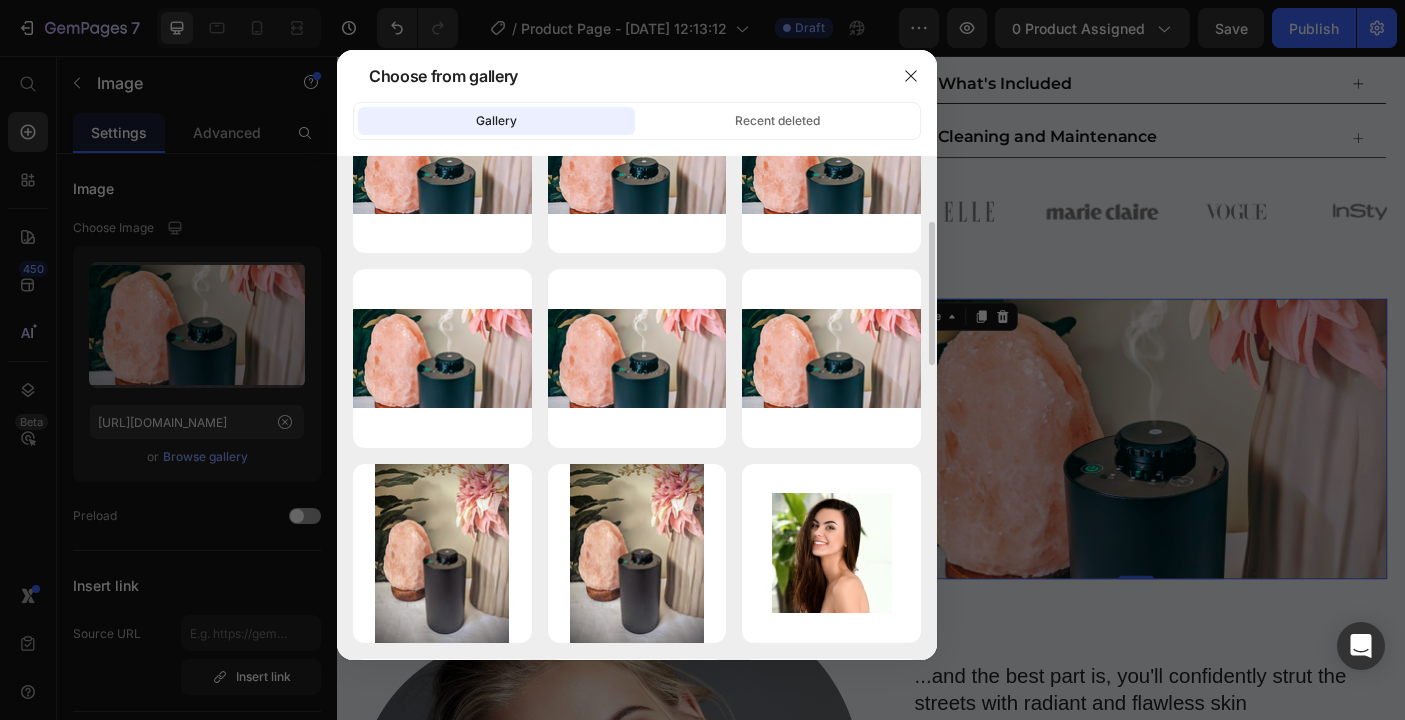 scroll, scrollTop: 294, scrollLeft: 0, axis: vertical 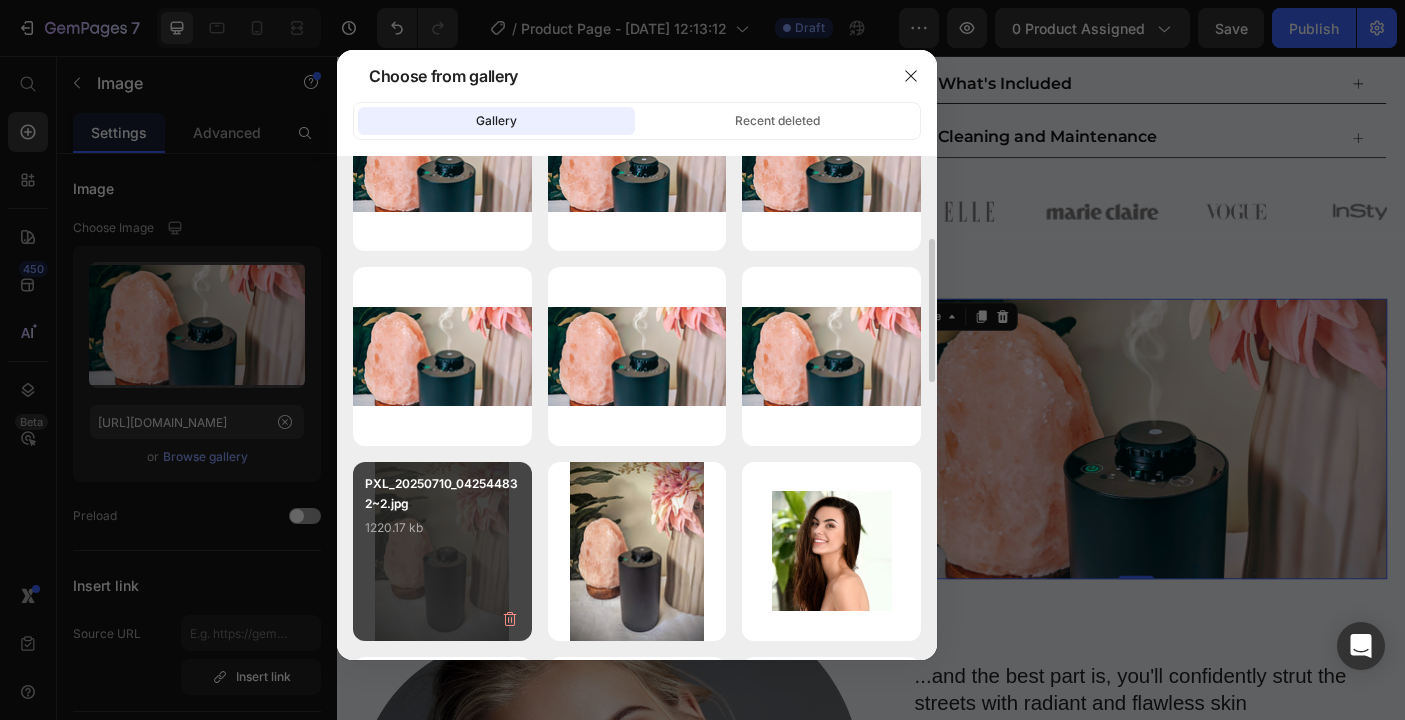 click on "PXL_20250710_042544832~2.jpg 1220.17 kb" at bounding box center [442, 514] 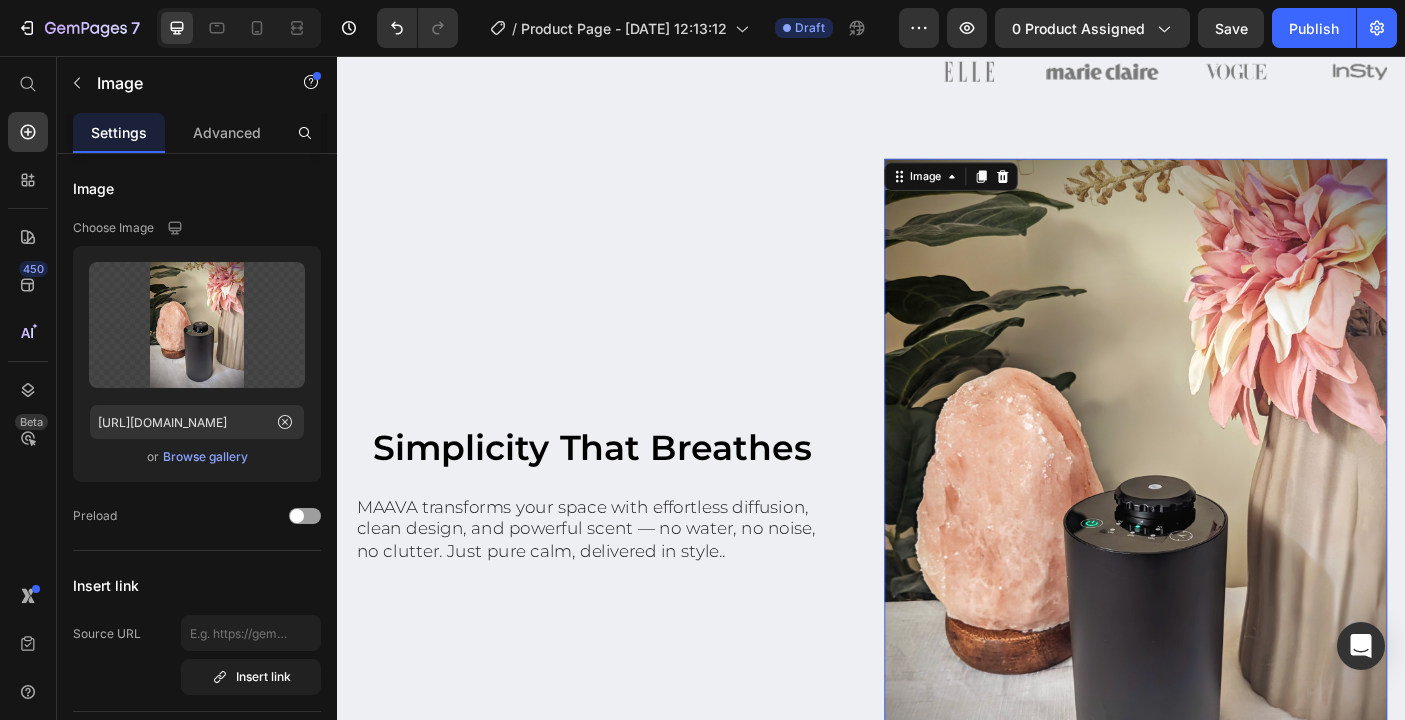 scroll, scrollTop: 1142, scrollLeft: 0, axis: vertical 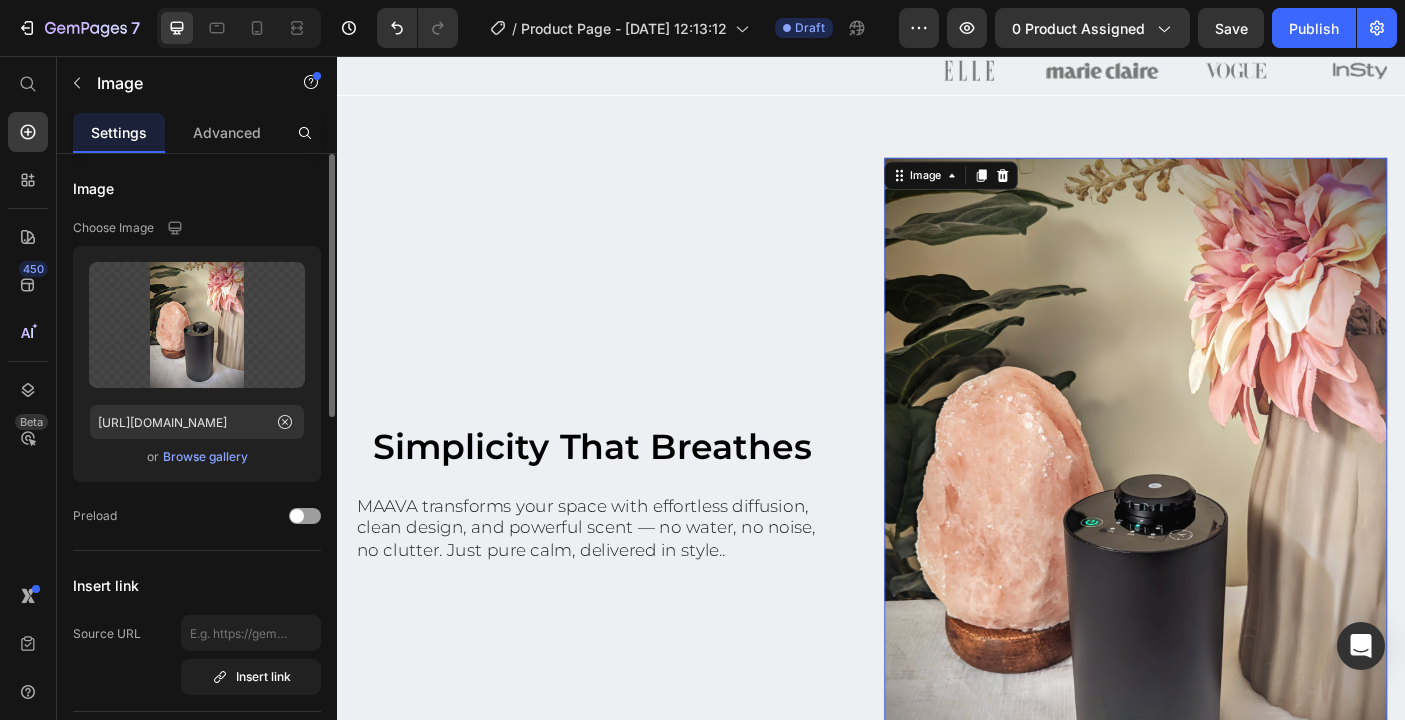 click on "Browse gallery" at bounding box center (205, 457) 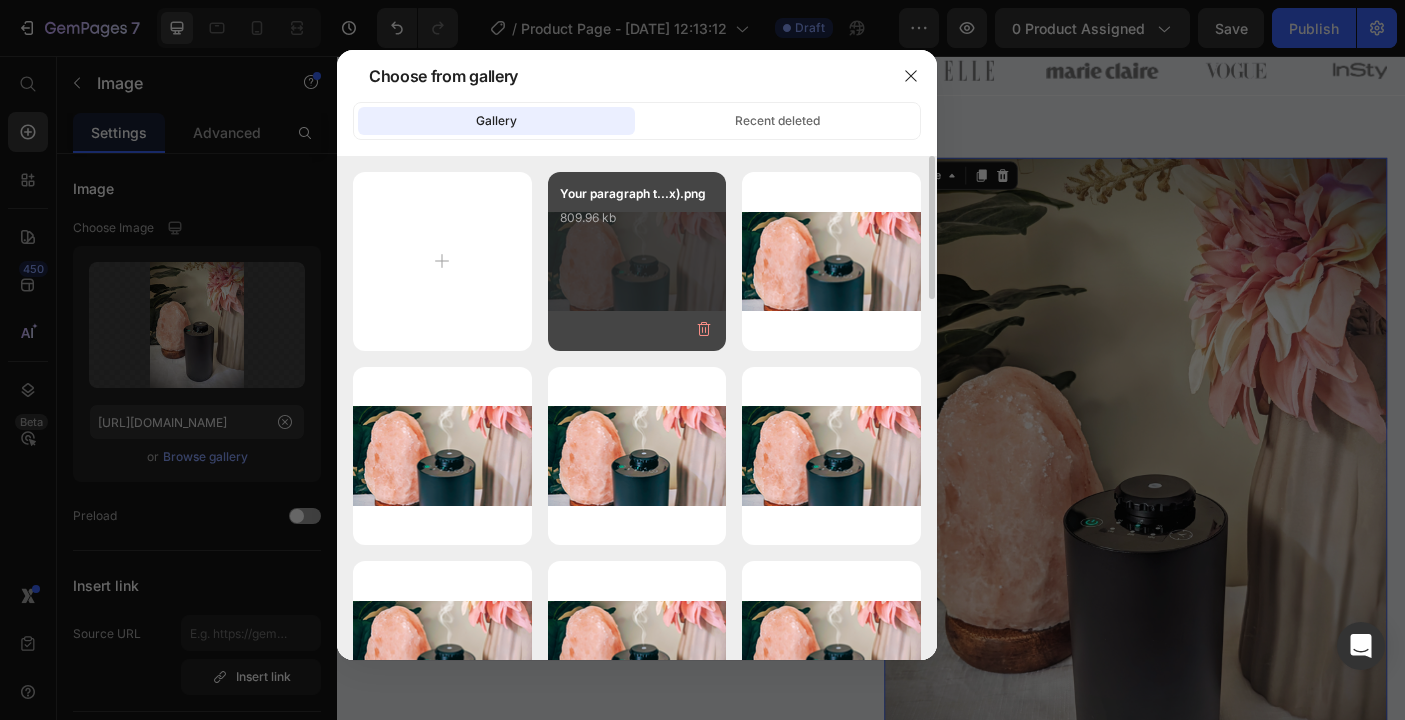 click on "Your paragraph t...x).png 809.96 kb" at bounding box center (637, 224) 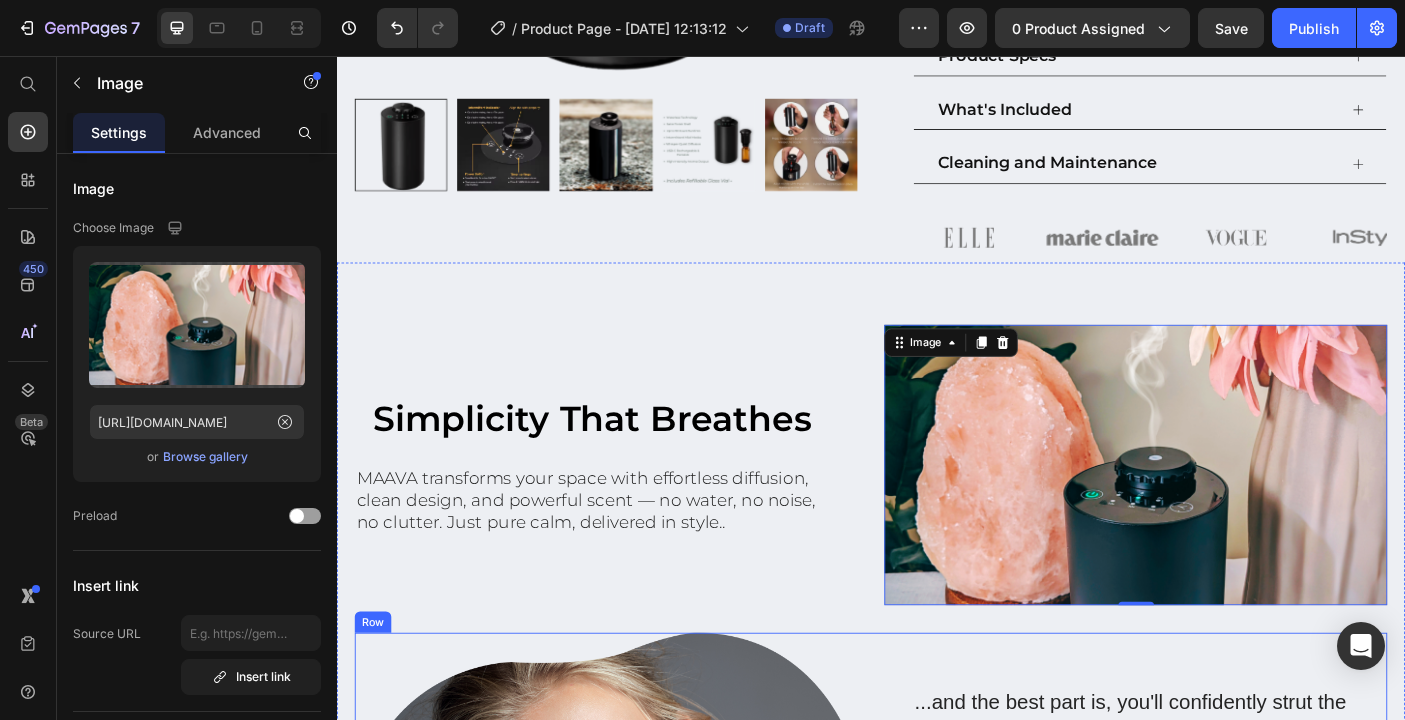scroll, scrollTop: 914, scrollLeft: 0, axis: vertical 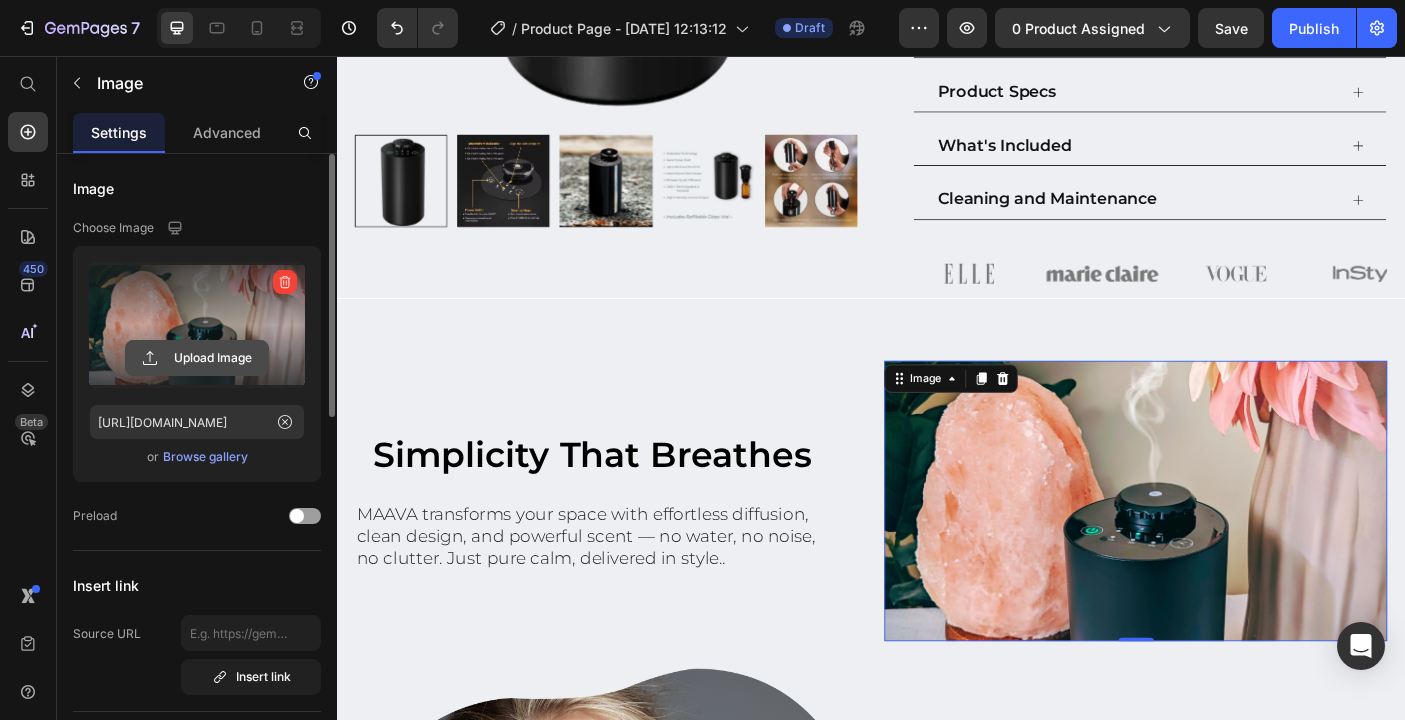 click 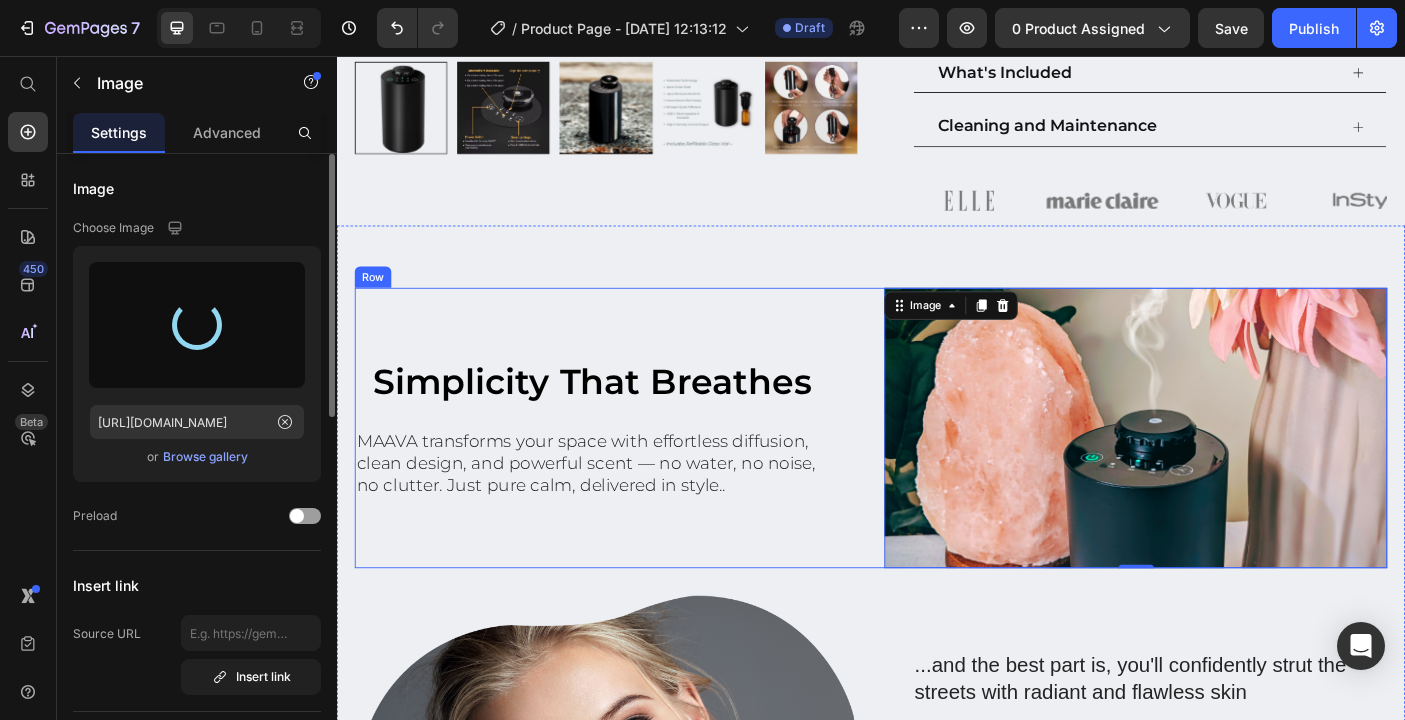 scroll, scrollTop: 1061, scrollLeft: 0, axis: vertical 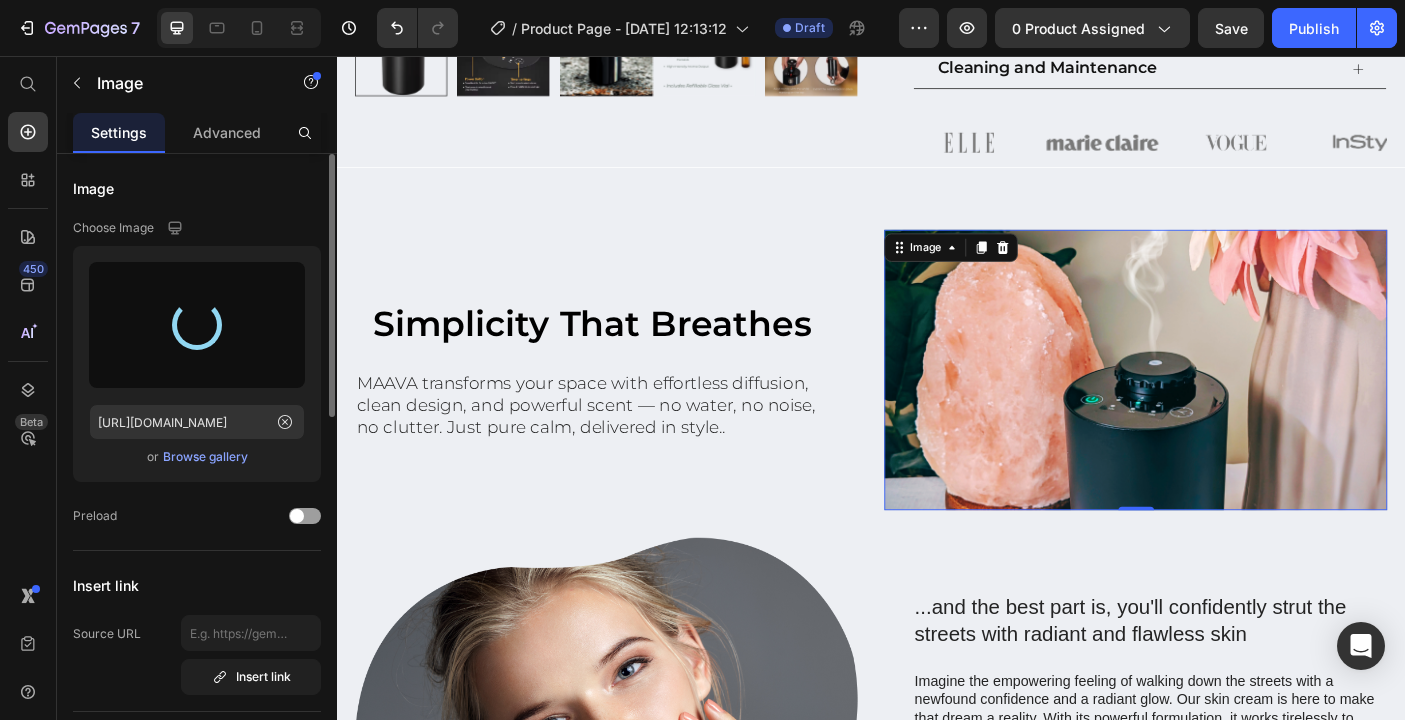 type on "https://cdn.shopify.com/s/files/1/0758/9285/0903/files/gempages_571862543337784472-02b057f2-4005-489c-a11f-2698eccfb311.png" 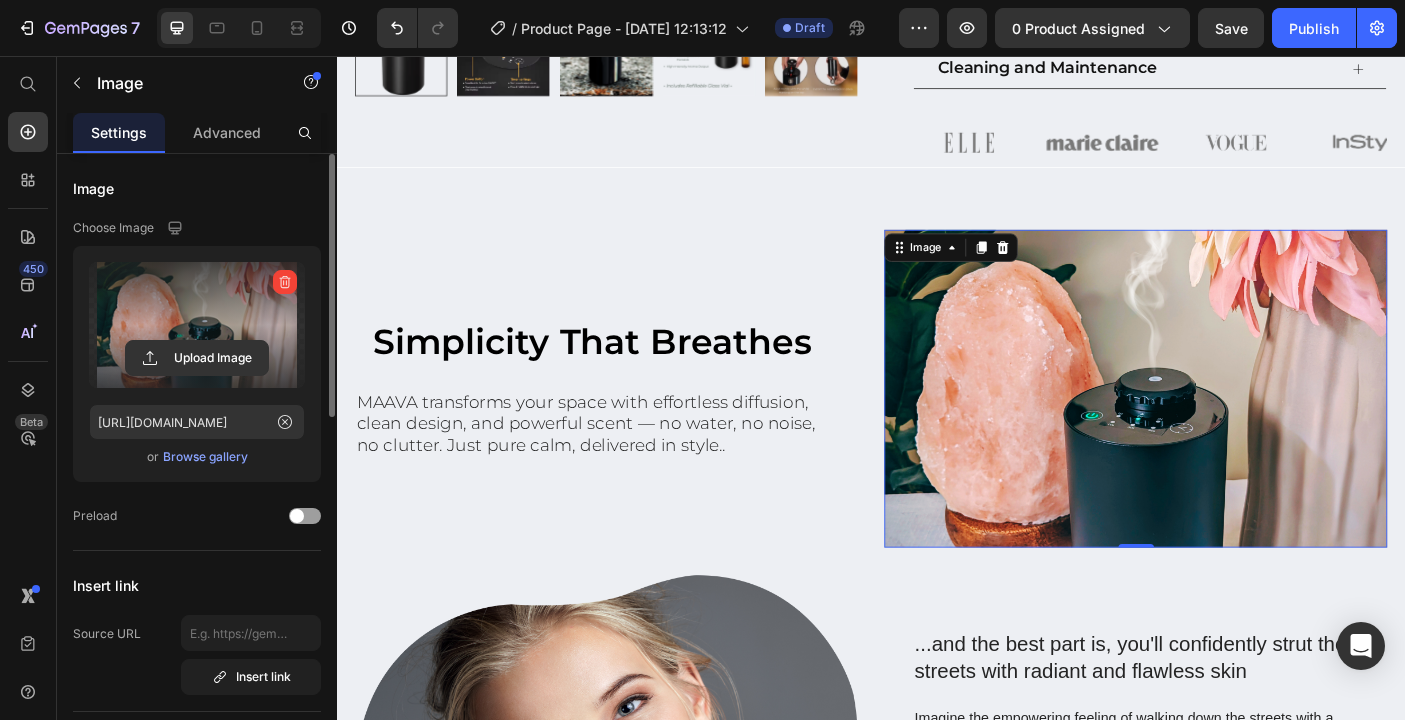 click at bounding box center (1234, 429) 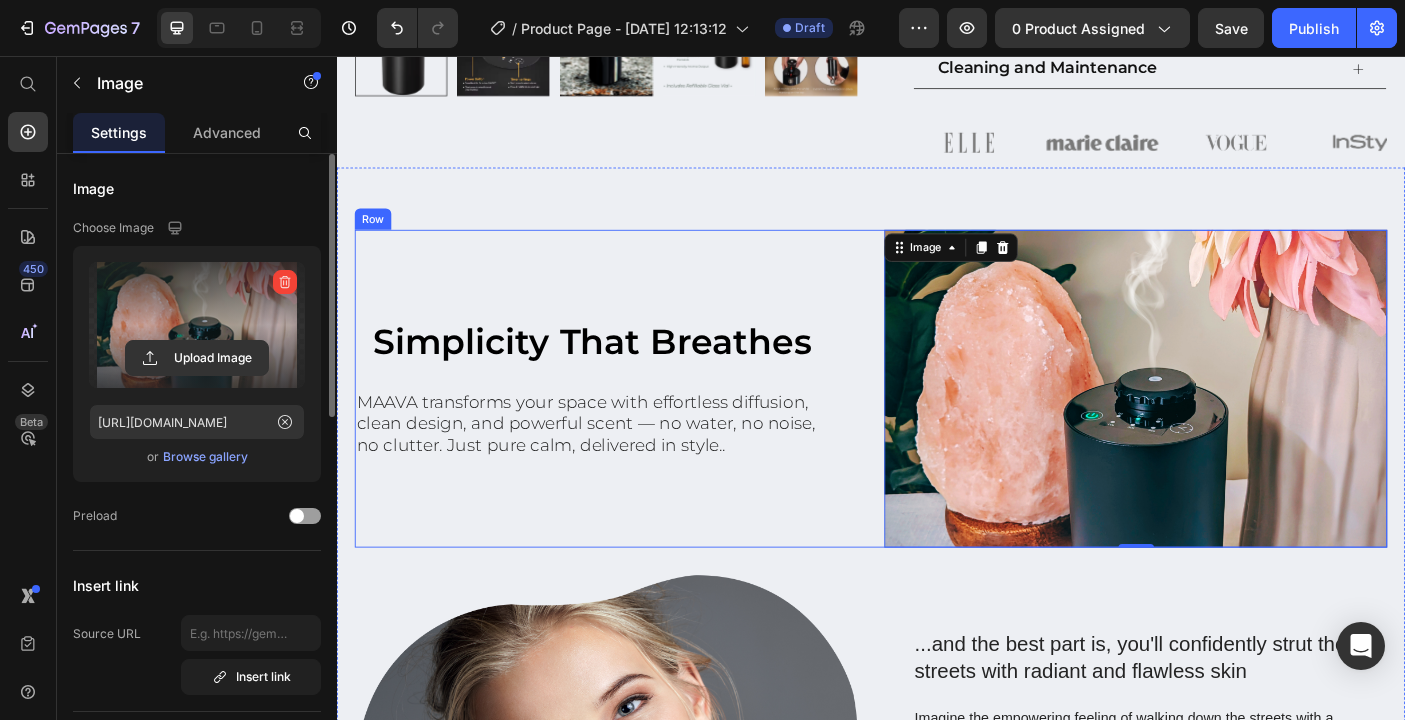 click on "Simplicity That Breathes Heading MAAVA transforms your space with effortless diffusion, clean design, and powerful scent — no water, no noise, no clutter. Just pure calm, delivered in style.. Text Block Row" at bounding box center [639, 429] 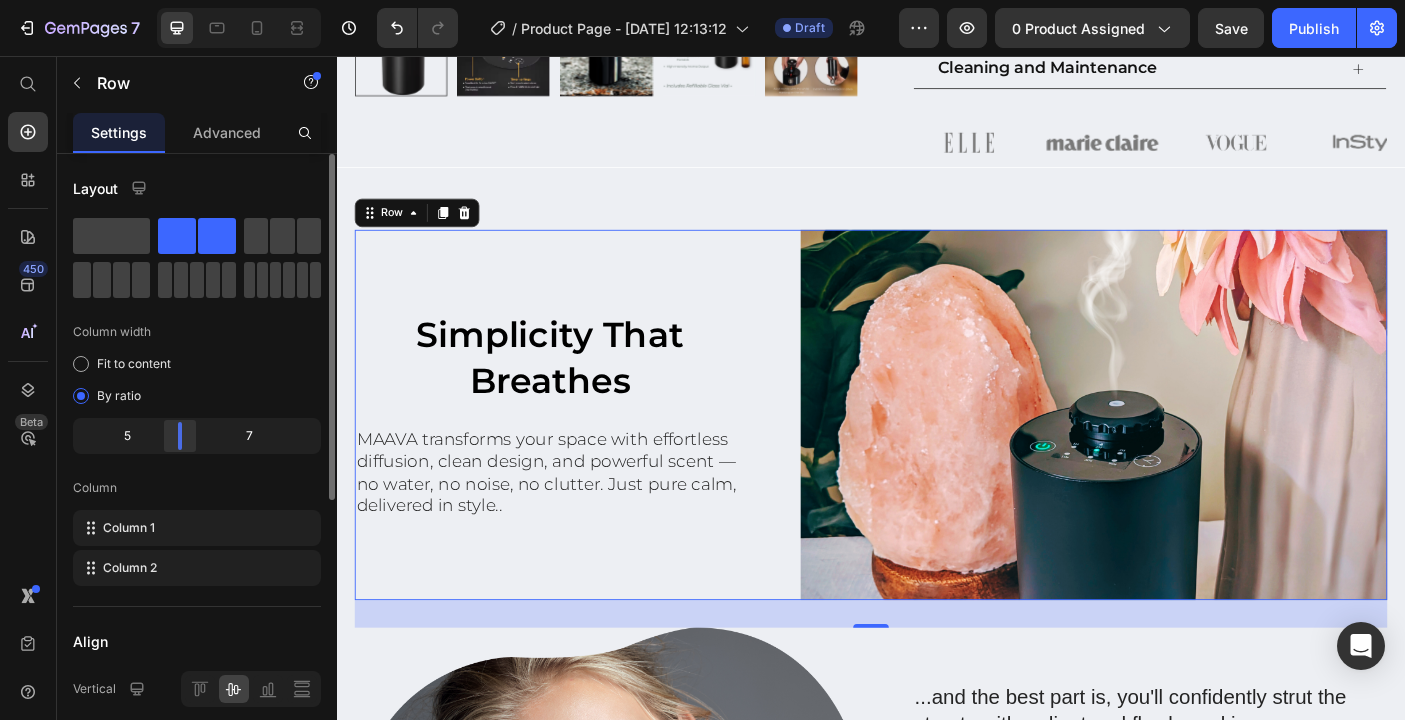 drag, startPoint x: 196, startPoint y: 446, endPoint x: 176, endPoint y: 446, distance: 20 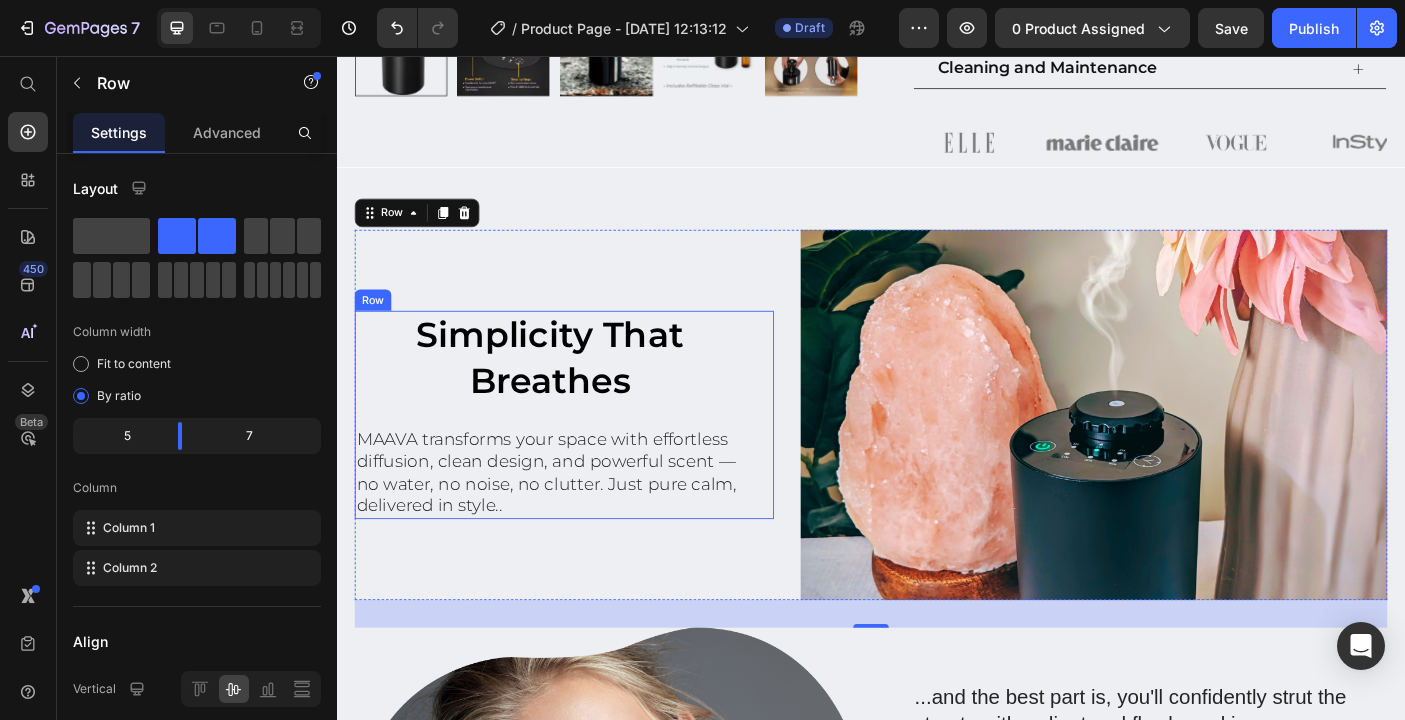 click on "Simplicity That Breathes Heading MAAVA transforms your space with effortless diffusion, clean design, and powerful scent — no water, no noise, no clutter. Just pure calm, delivered in style.. Text Block Row" at bounding box center [592, 459] 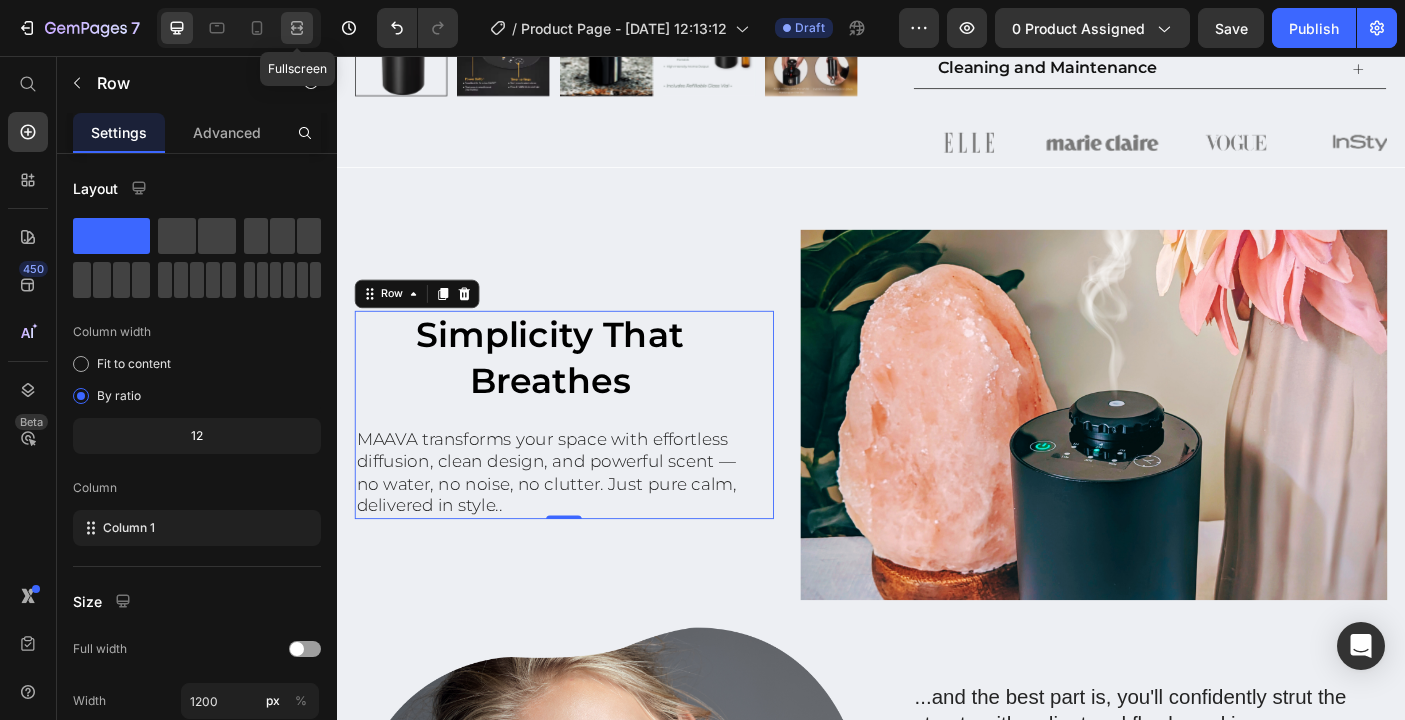 click 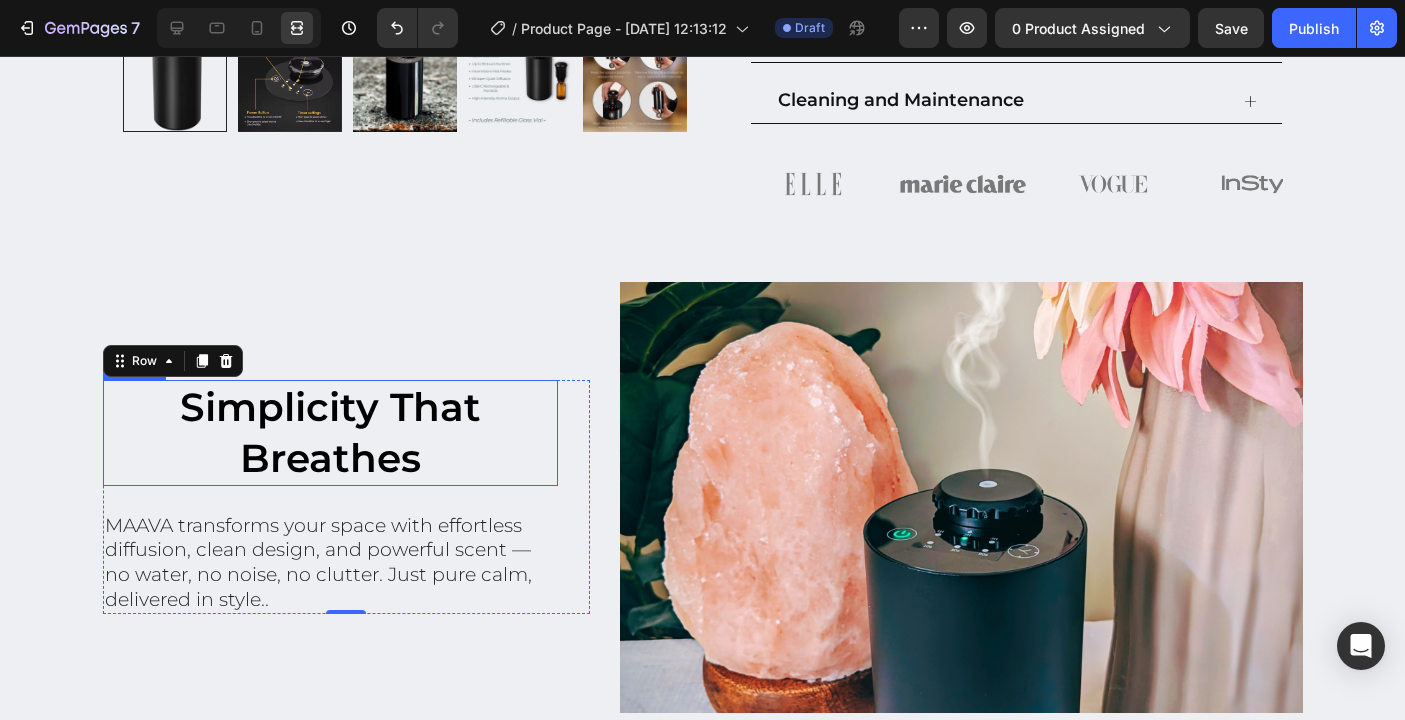 scroll, scrollTop: 1023, scrollLeft: 0, axis: vertical 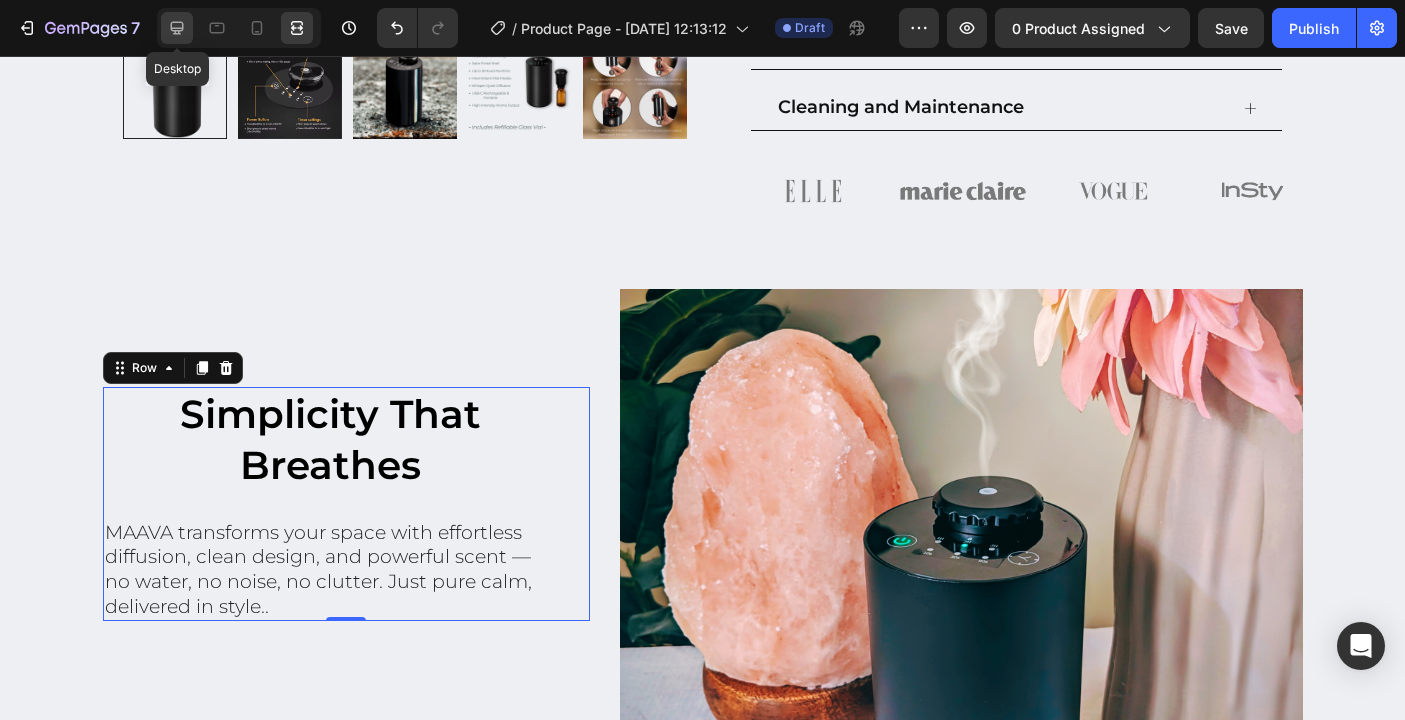 click 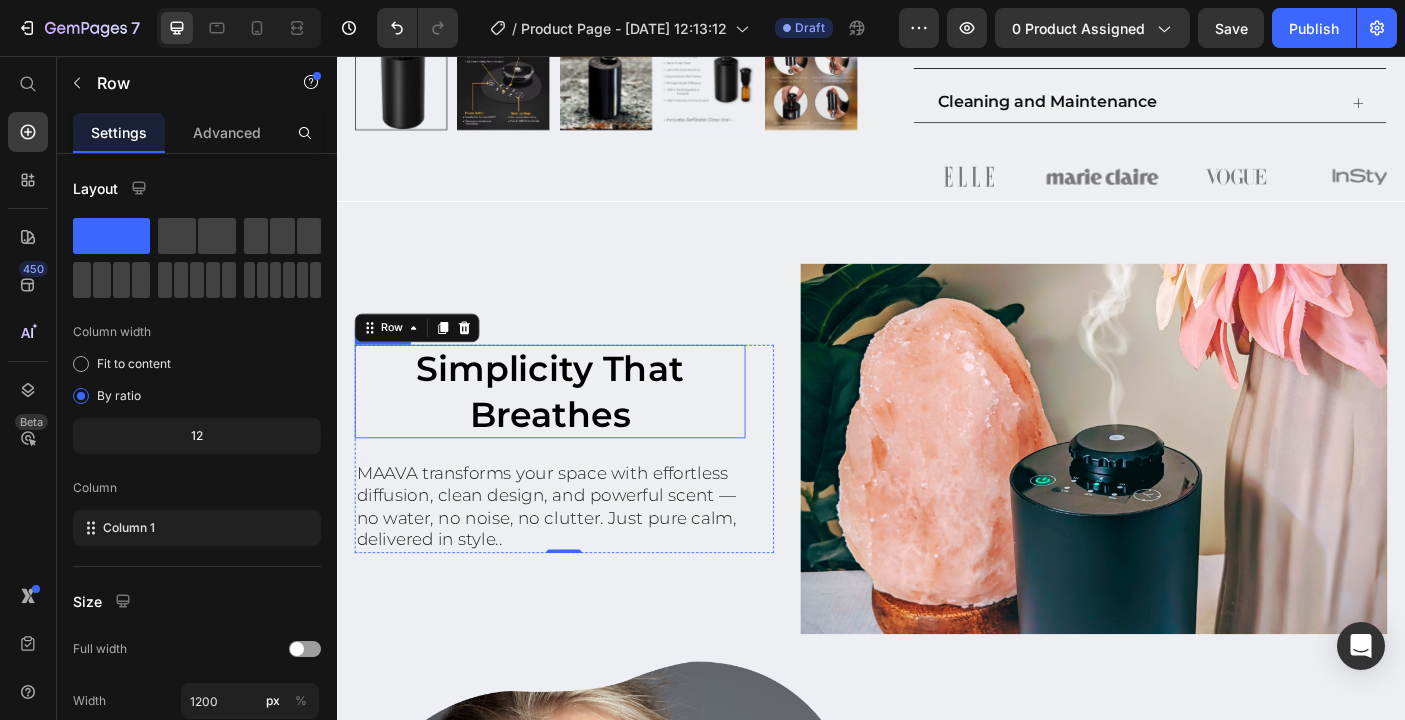 click on "Simplicity That Breathes" at bounding box center [576, 432] 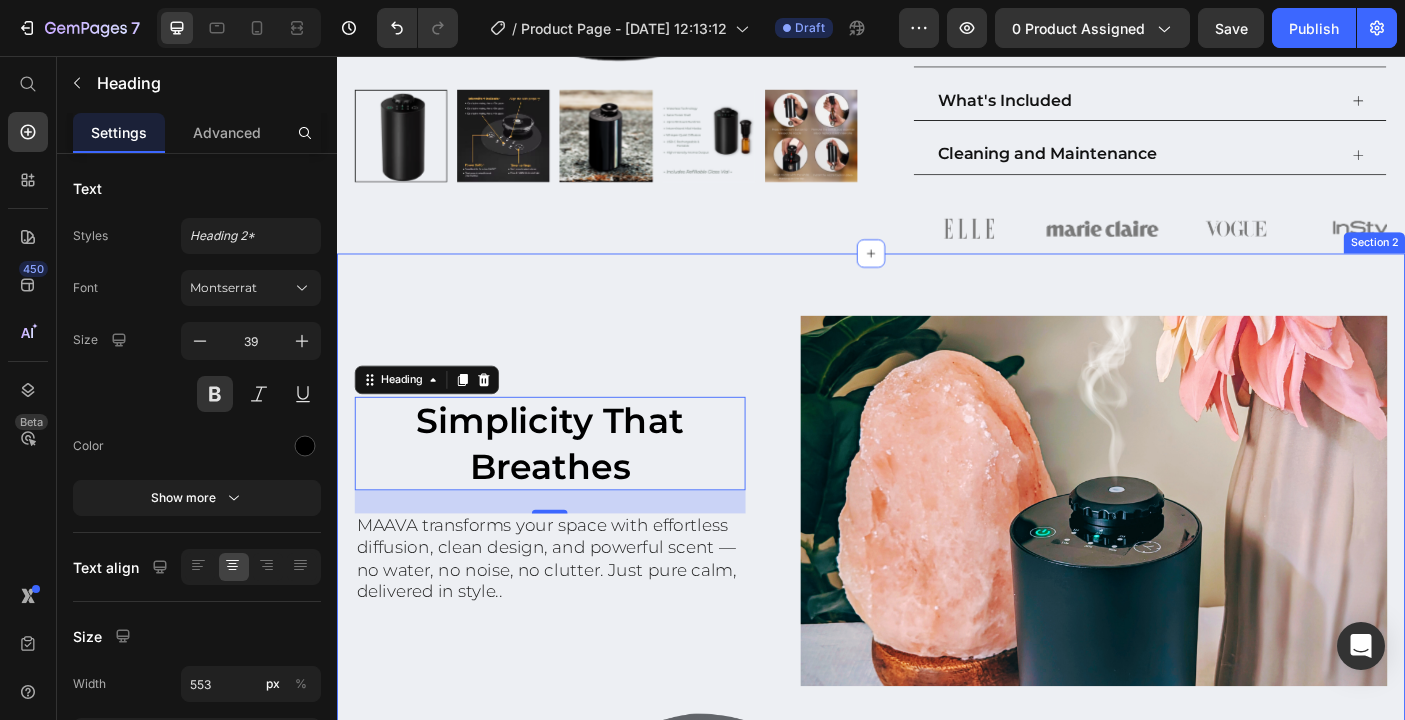 scroll, scrollTop: 986, scrollLeft: 0, axis: vertical 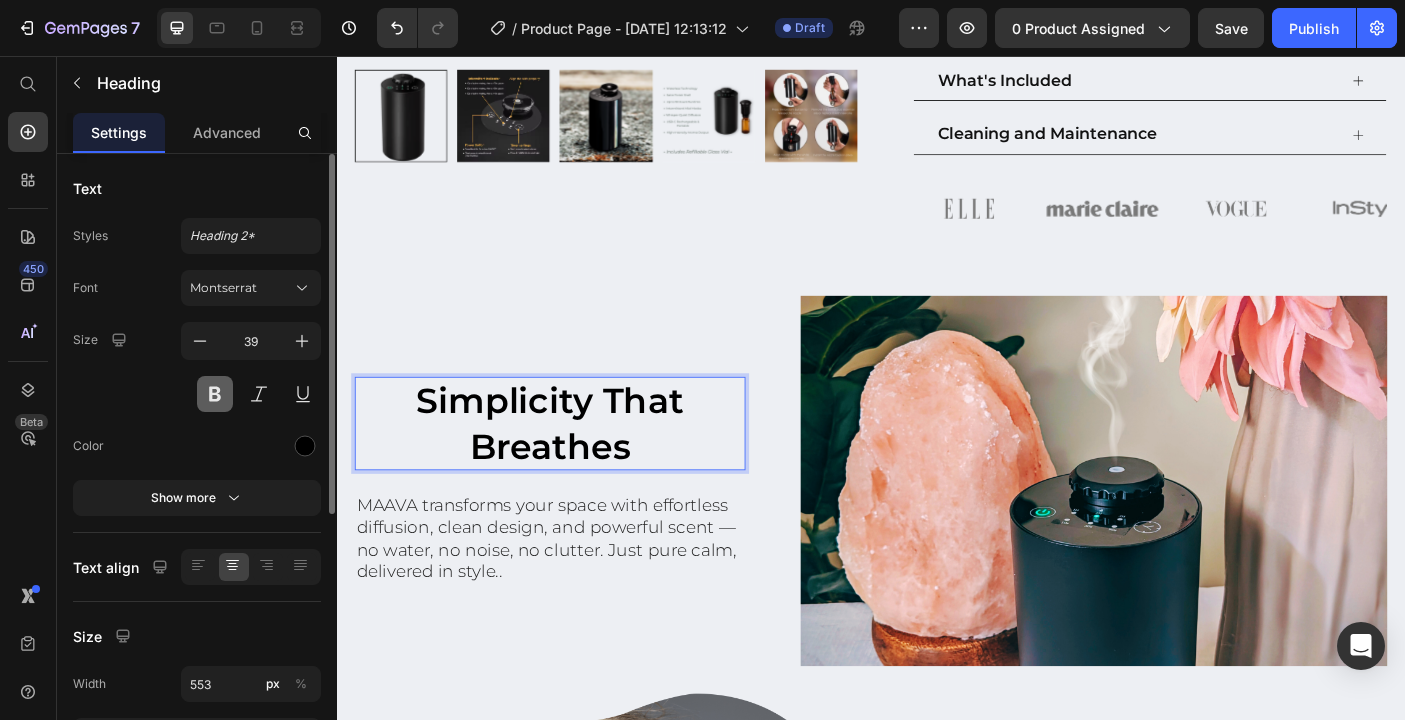 click at bounding box center (215, 394) 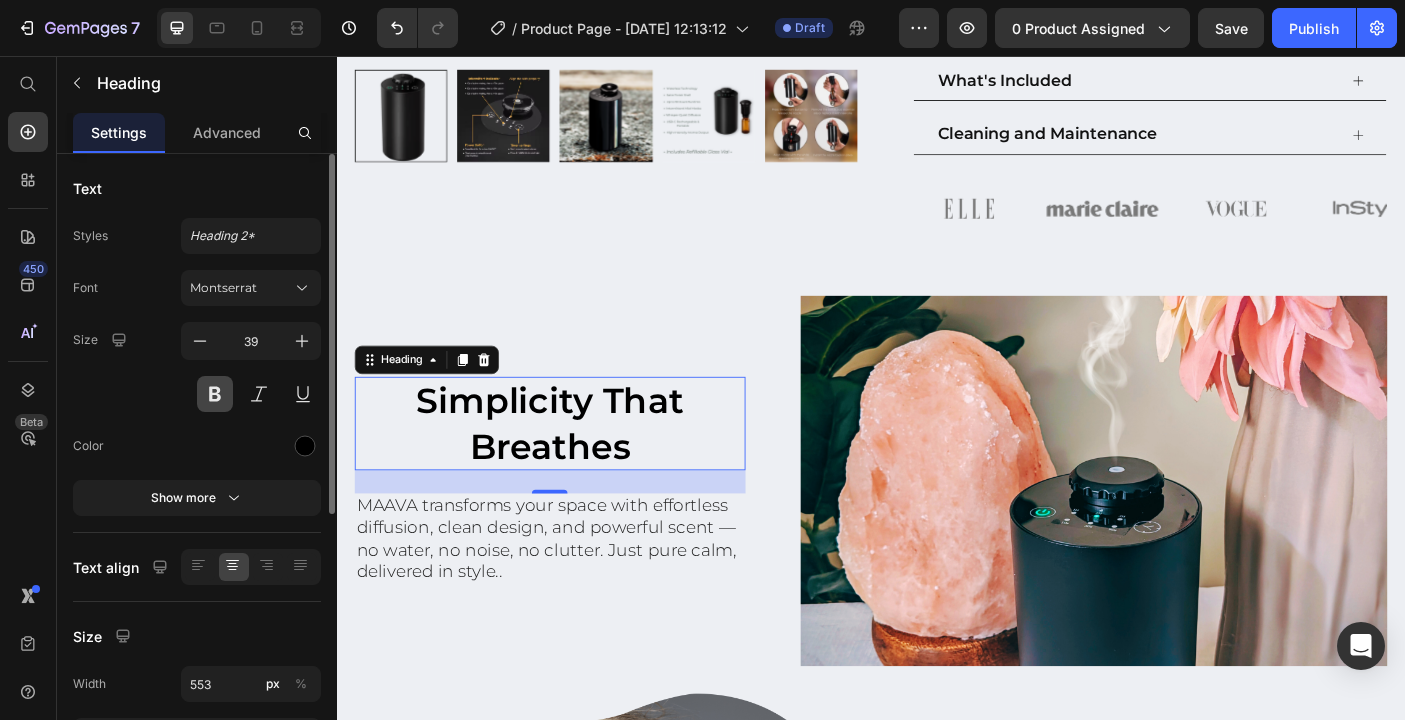 click at bounding box center (215, 394) 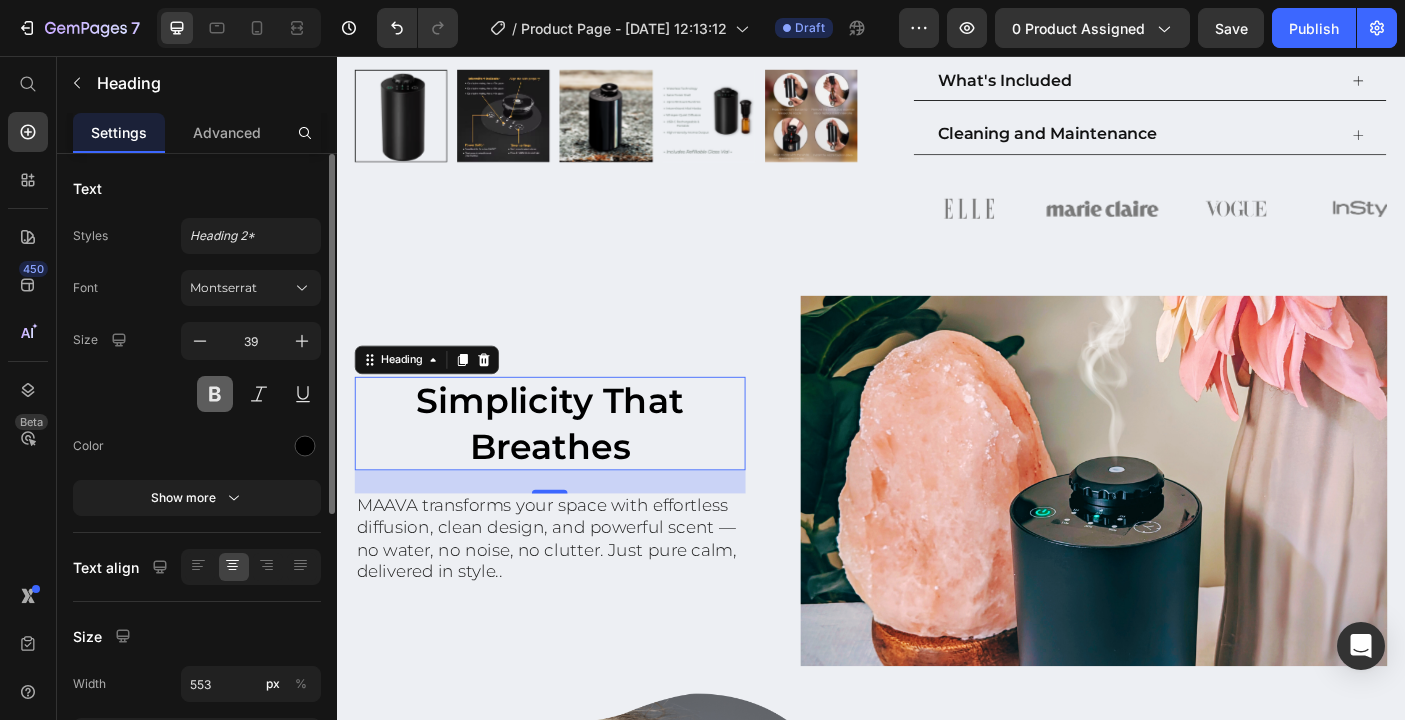 click at bounding box center [215, 394] 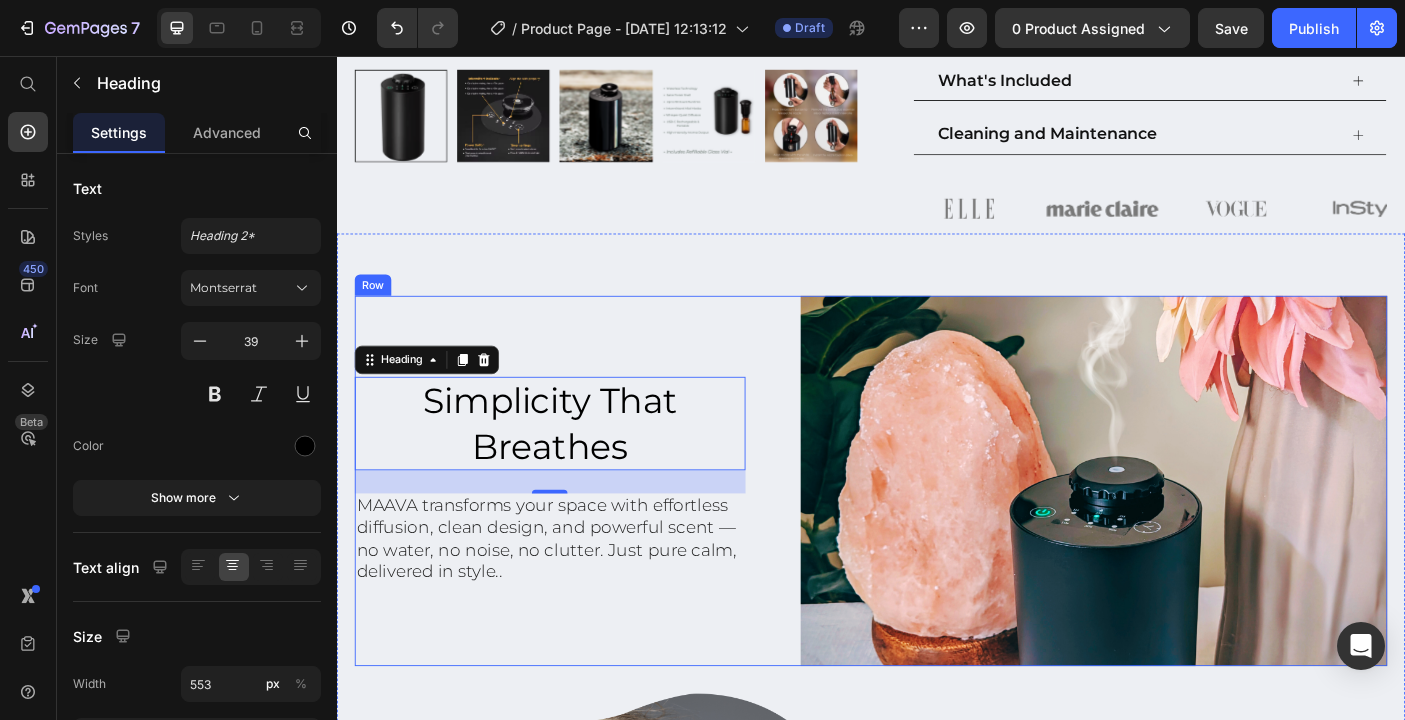 click on "Simplicity That Breathes Heading   26 MAAVA transforms your space with effortless diffusion, clean design, and powerful scent — no water, no noise, no clutter. Just pure calm, delivered in style.. Text Block Row" at bounding box center [592, 534] 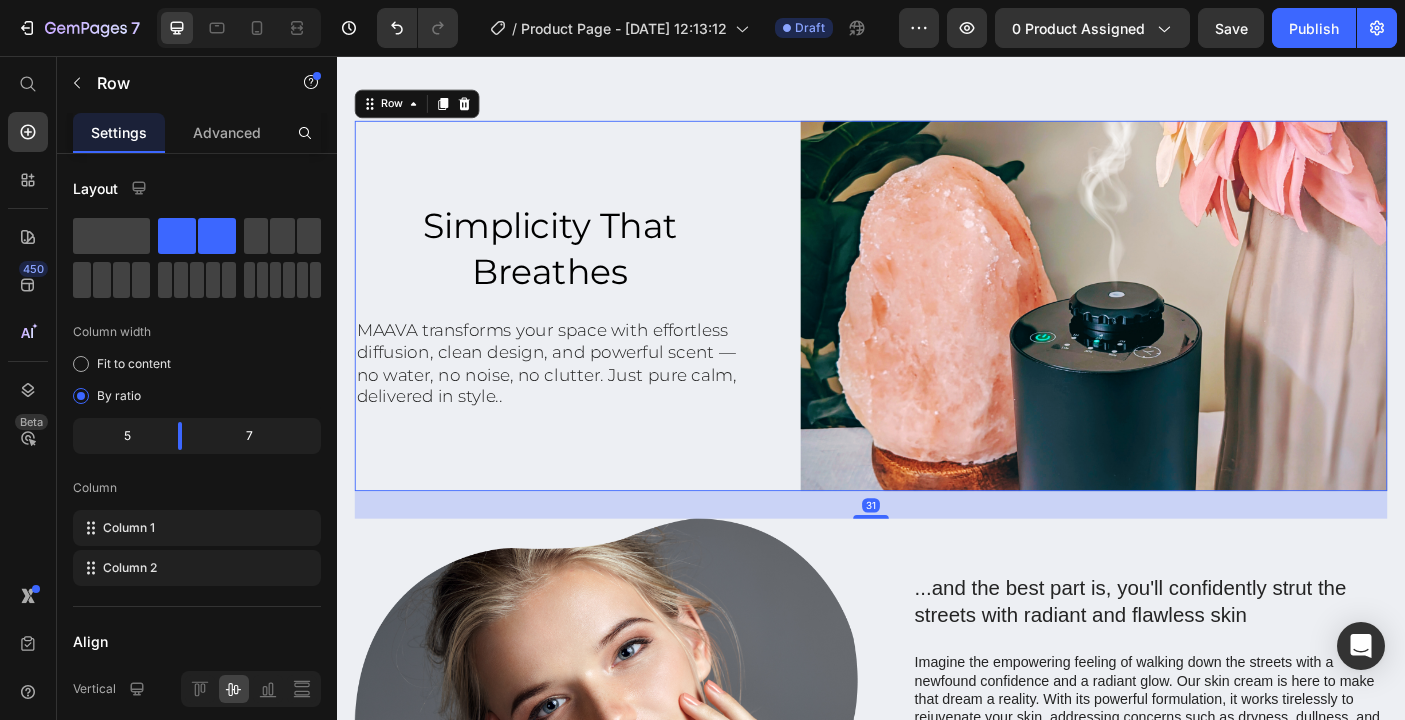 scroll, scrollTop: 1207, scrollLeft: 0, axis: vertical 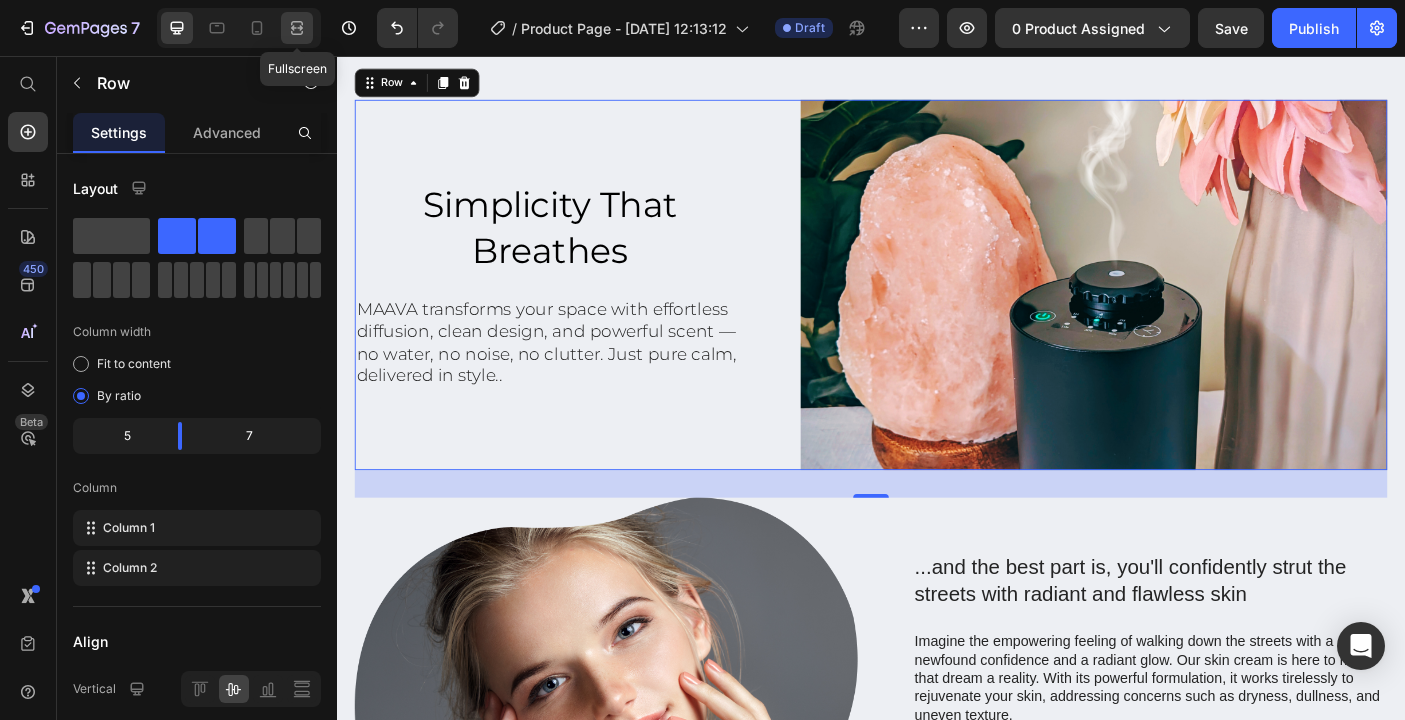 click 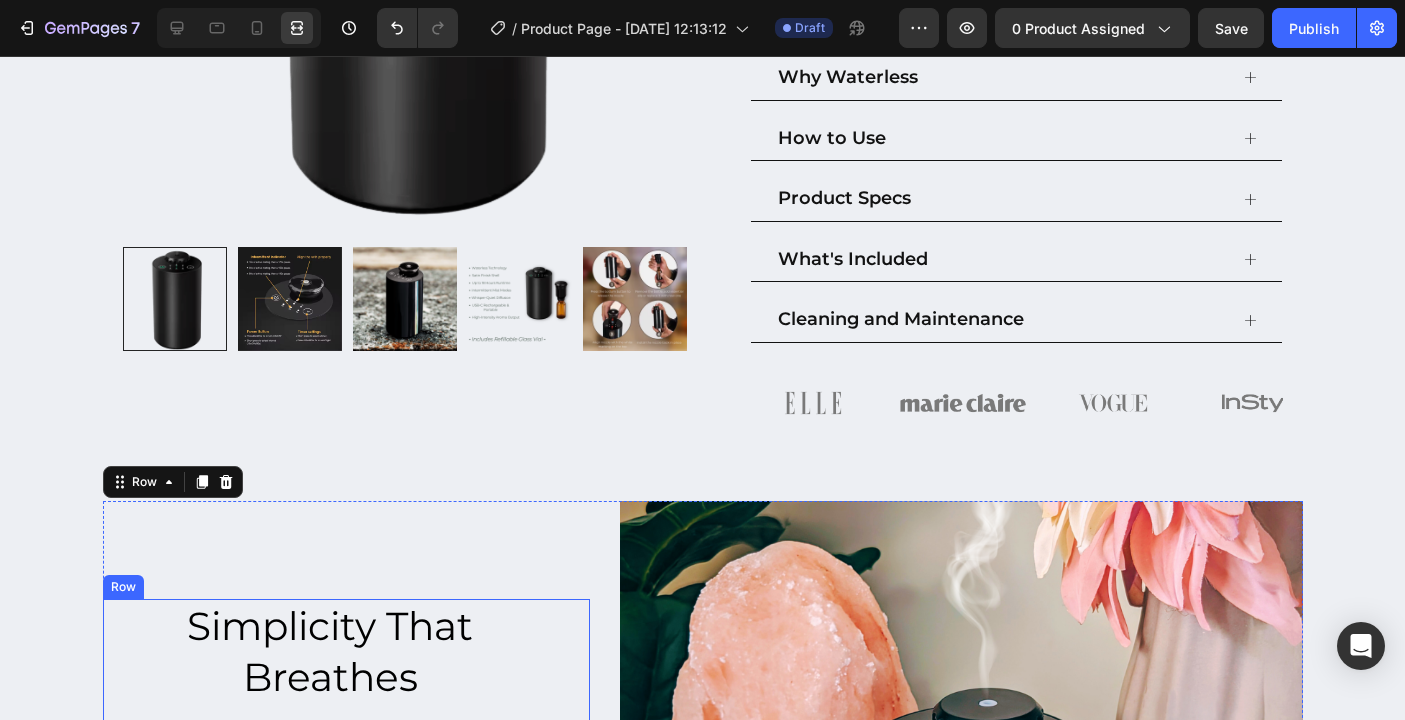 scroll, scrollTop: 751, scrollLeft: 0, axis: vertical 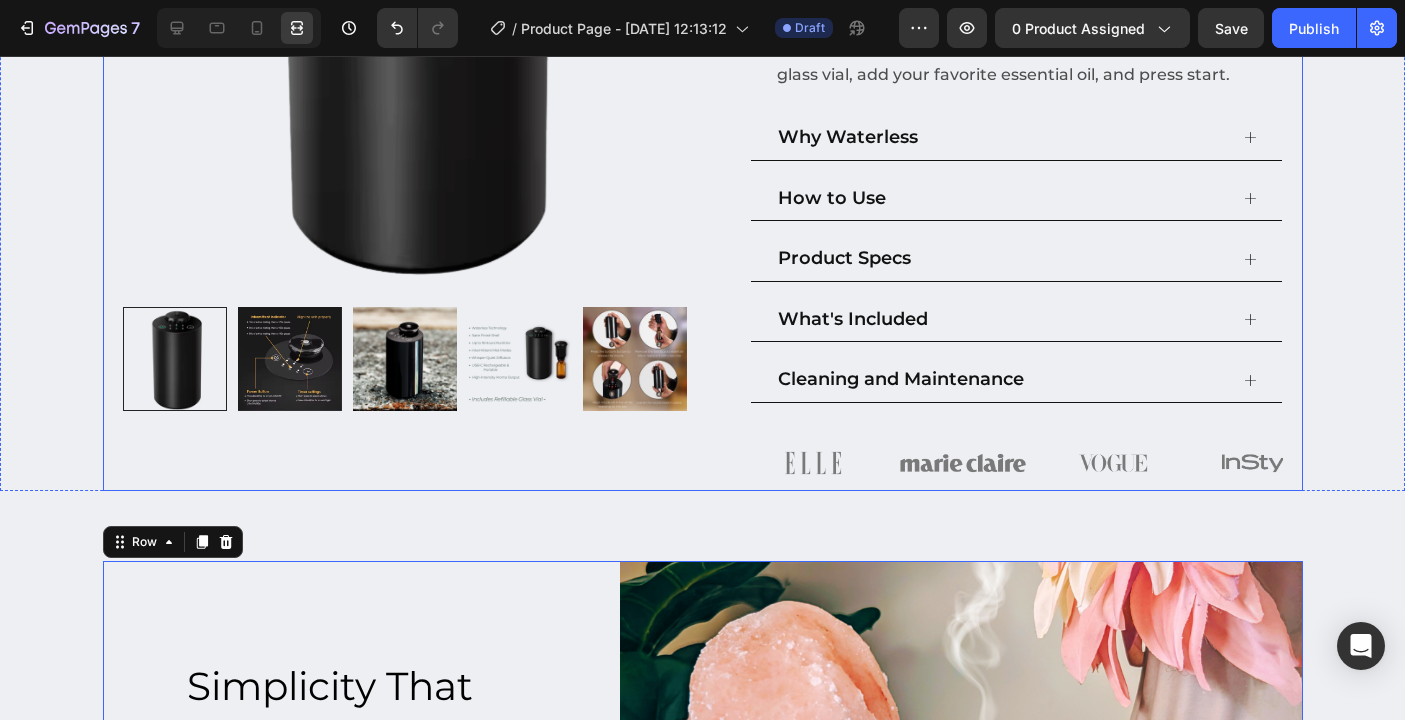 click on "Product Images Row MAAVA Noir Diffuser Product Title THE NEXT EVOLUTION IN AROMATHERAPHY Text Block  - Waterless, Whisper-Quiet. Beautifully Minimal. Meet MAAVA - Text Block $89.95 Product Price $128.50 Product Price 30% OFF Discount Tag Row
Icon Sale Ends In 2 Days / Limited Time Offer Text Block Row add to bag Add to Cart
Icon Fast Shipping Text Block
Icon 1 Year Warranty Text Block
Icon Easy Returns Text Block Row Image Icon Icon Icon Icon Icon Icon List “This skin cream is a game-changer! It has transformed my dry, lackluster skin into a hydrated and radiant complexion. I love how it absorbs quickly and leaves no greasy residue. Highly recommend” Text Block
Icon Hannah N. (Houston, USA) Text Block Row Row
How it Works Text Block
Why Waterless
How to Use
Product Specs
Accordion" at bounding box center (703, -63) 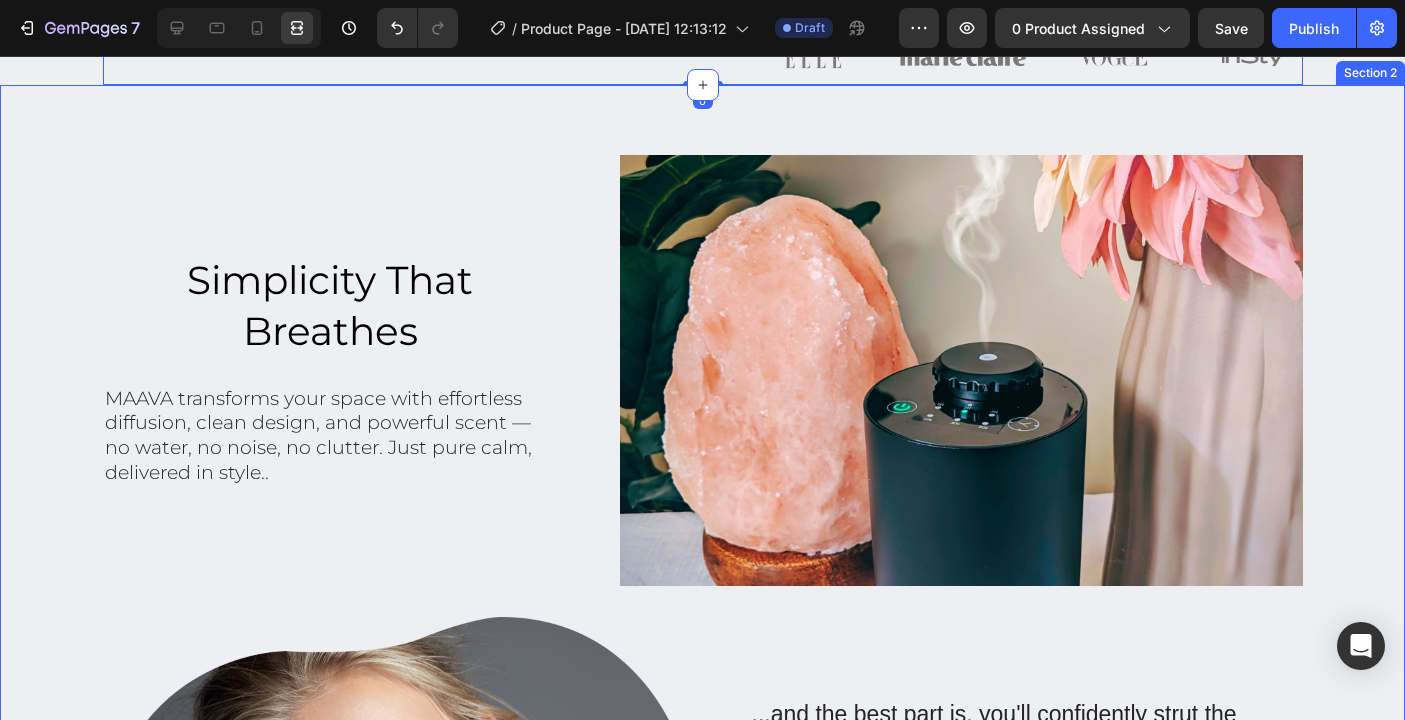 scroll, scrollTop: 1199, scrollLeft: 0, axis: vertical 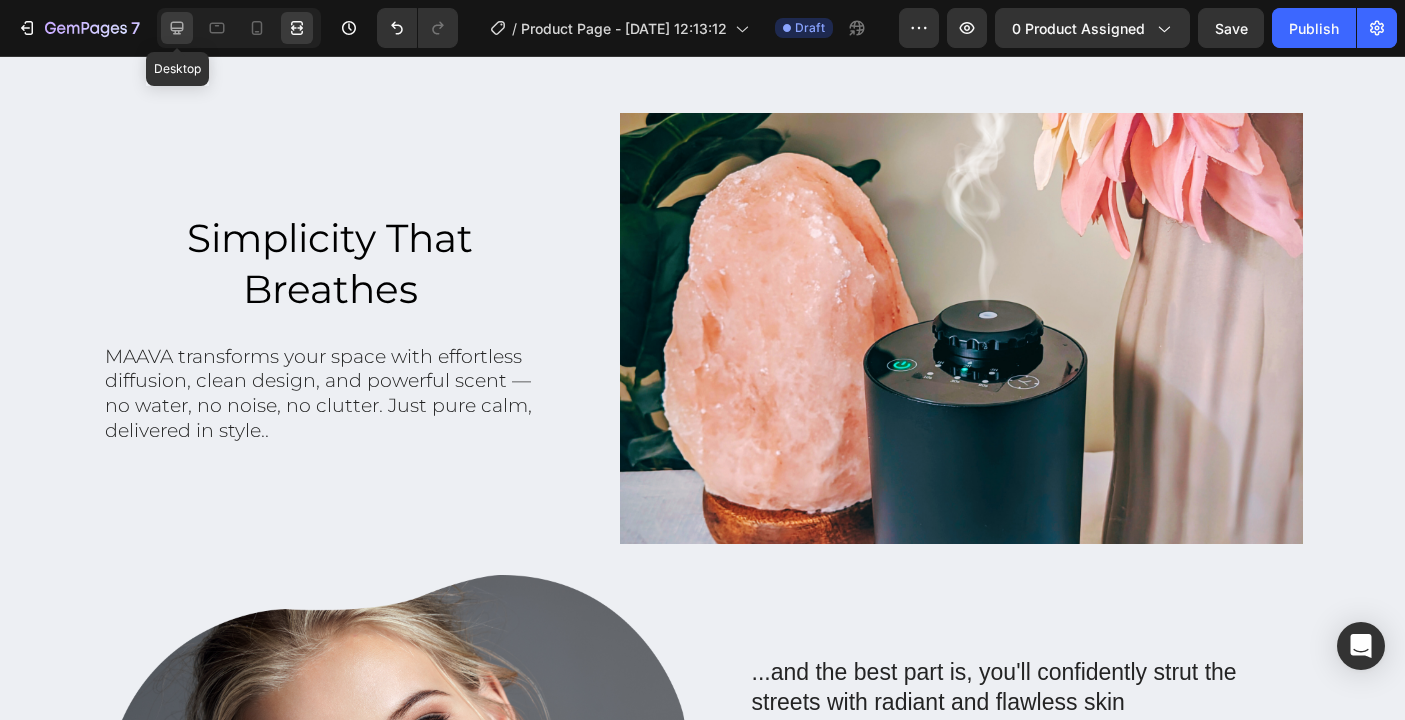click 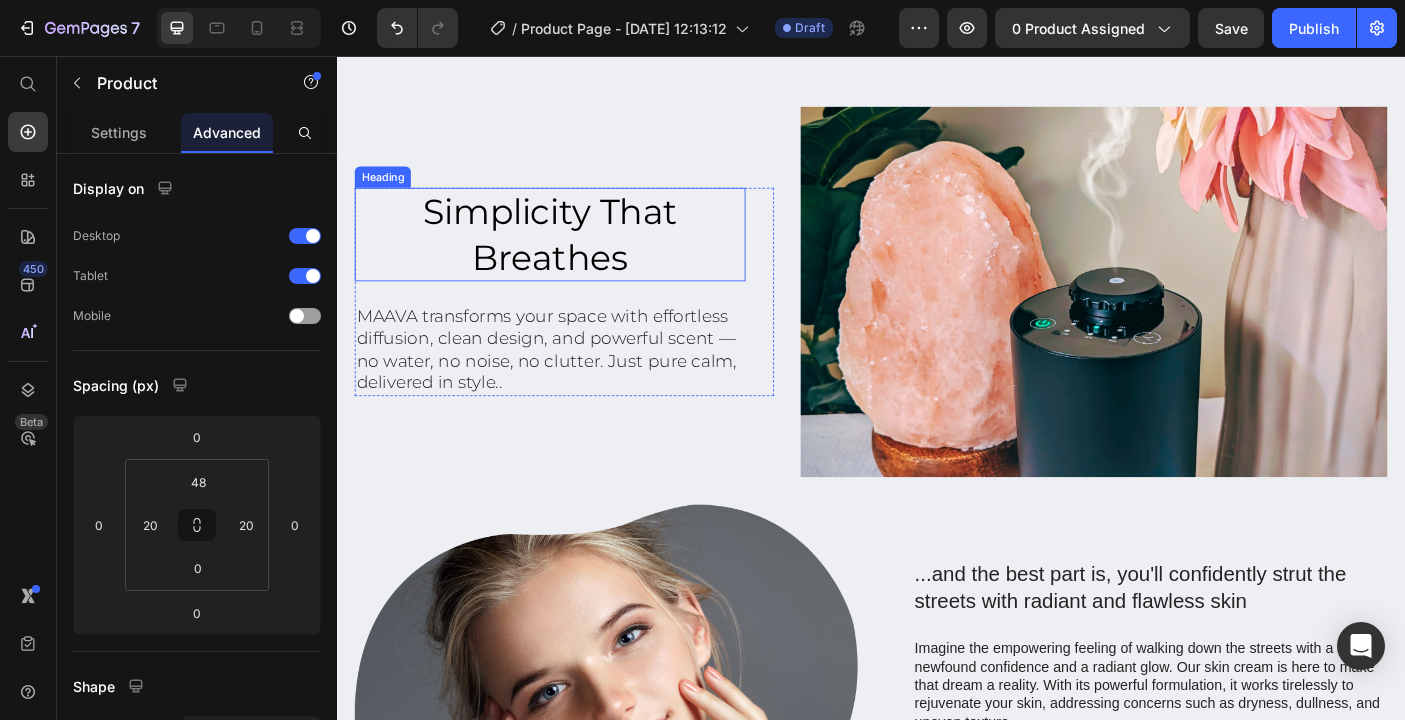 click on "Simplicity That Breathes" at bounding box center (576, 256) 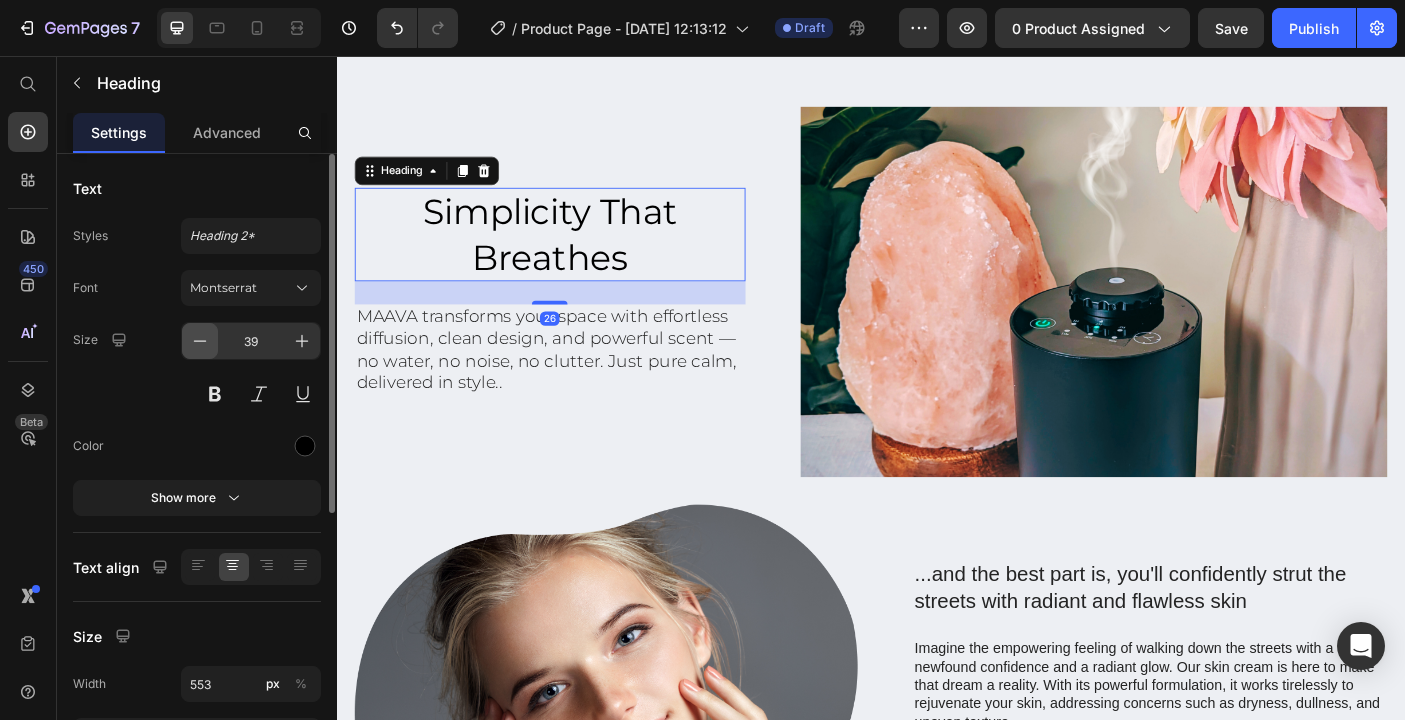 click 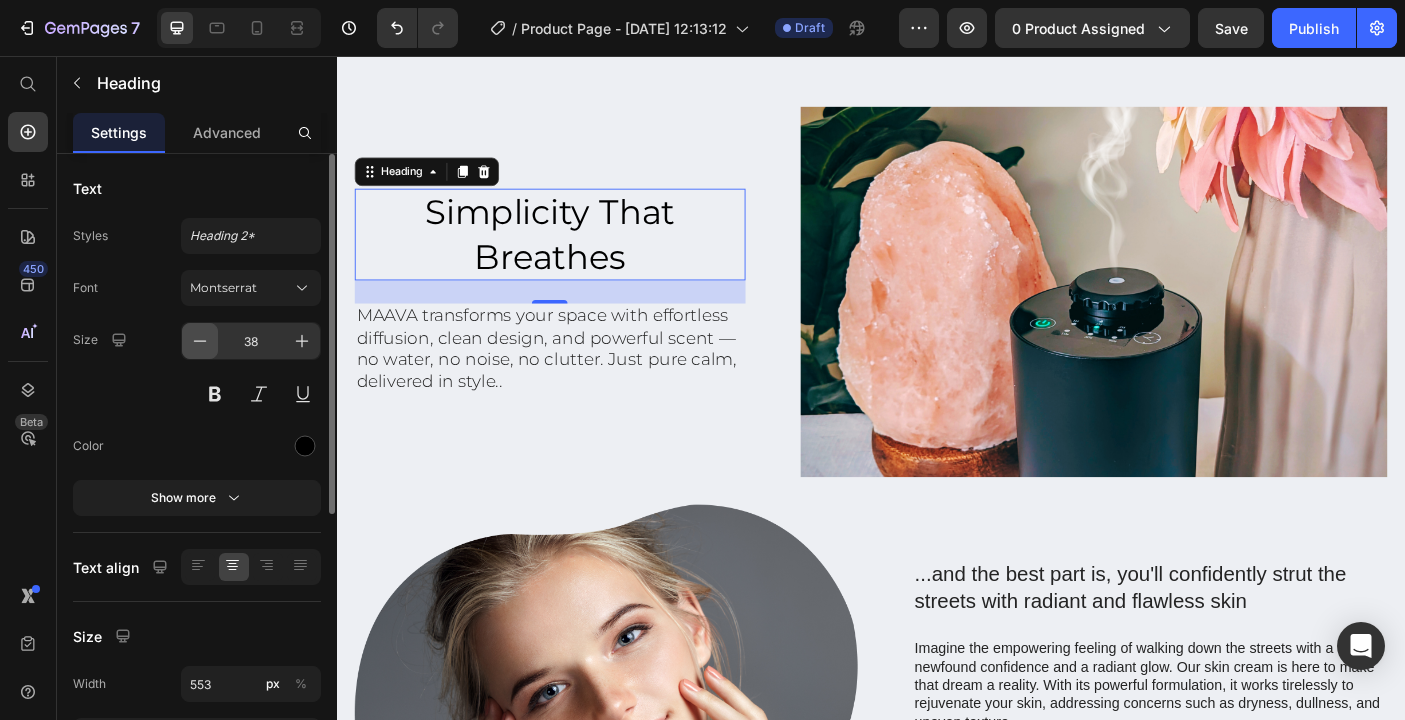 click 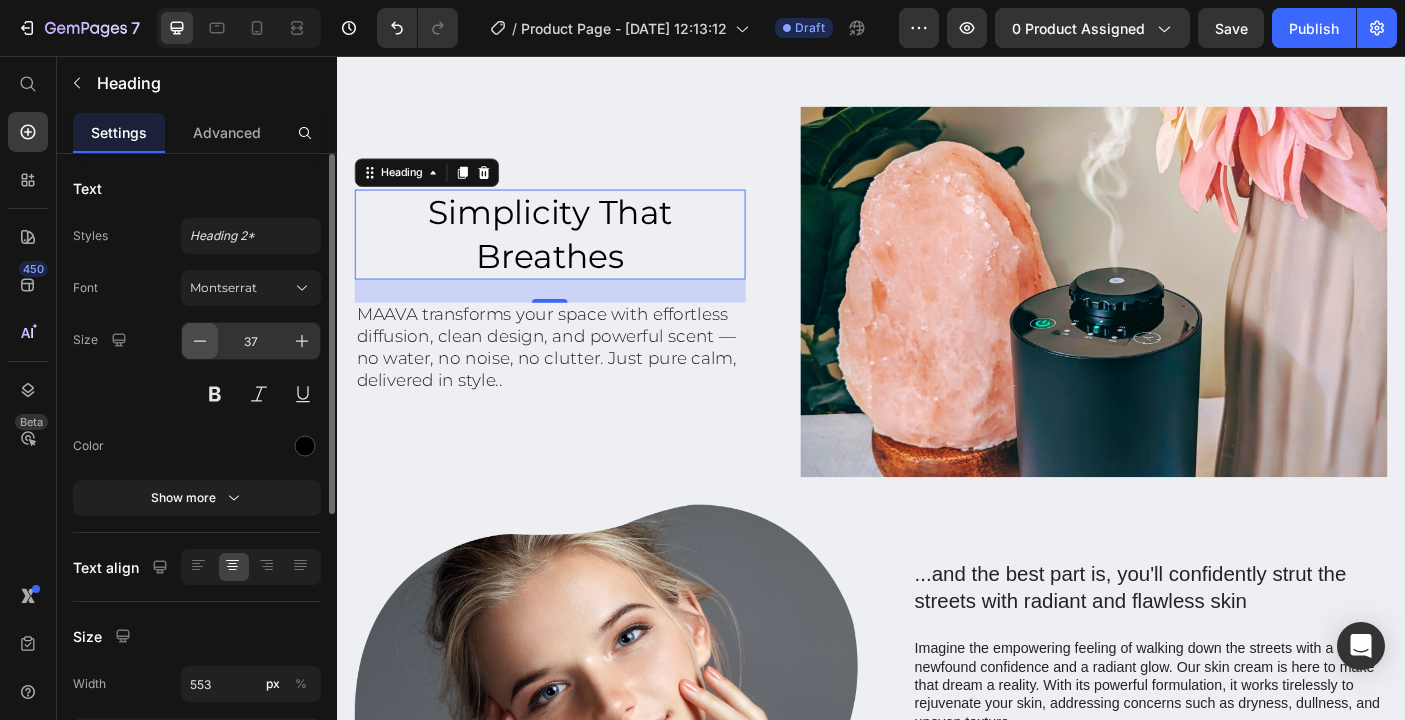 click 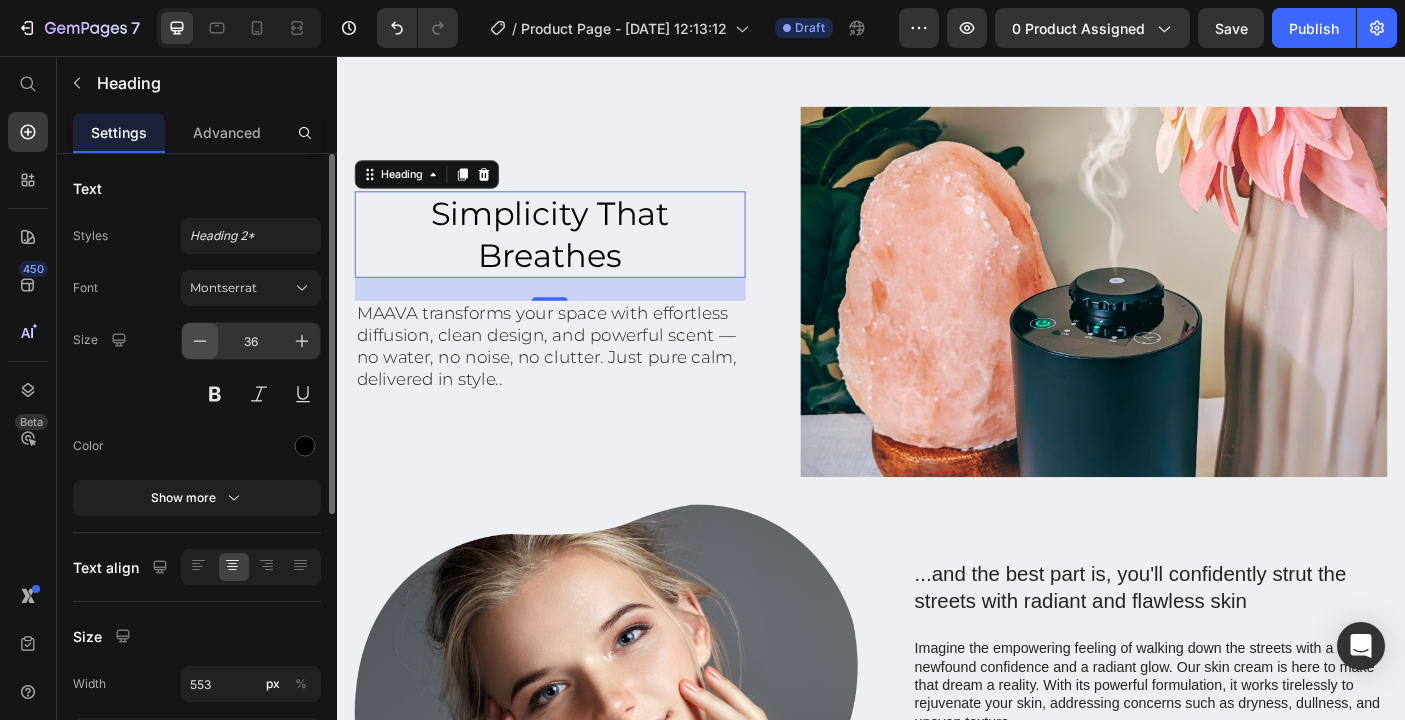 click 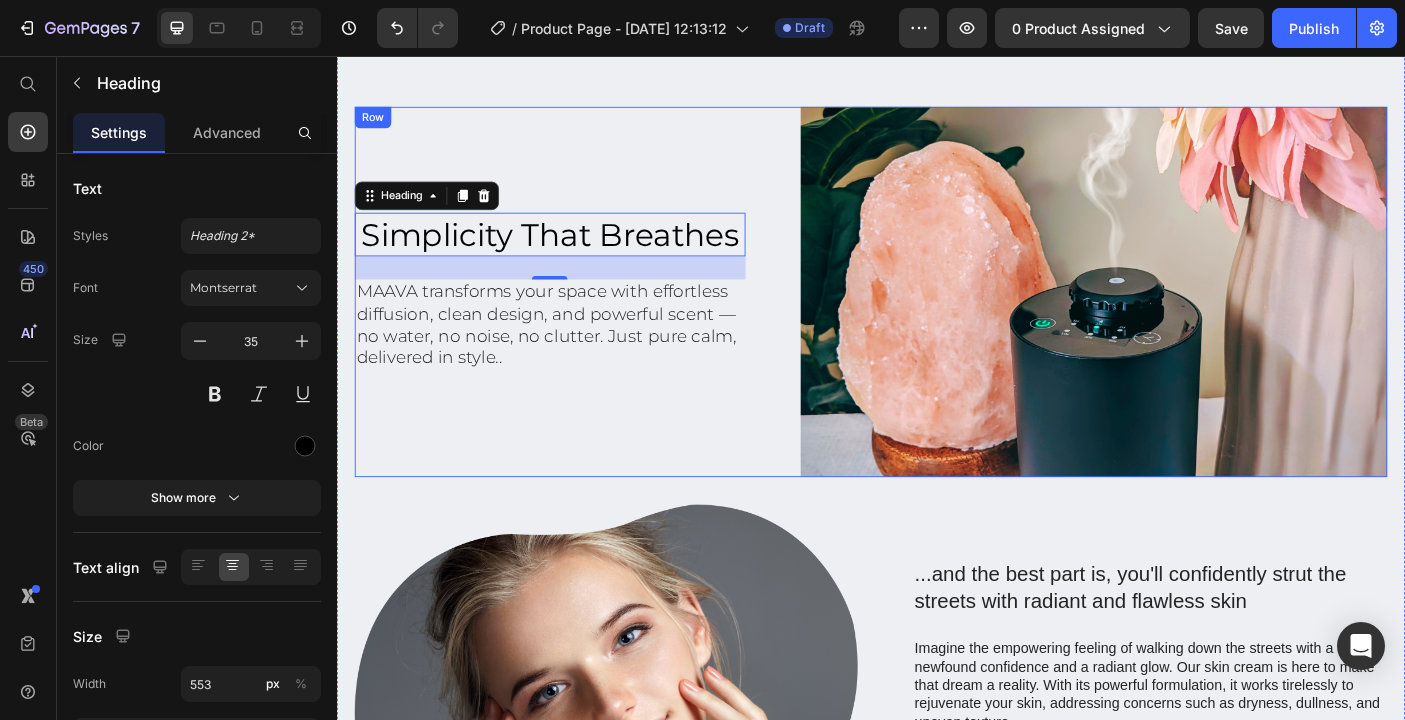click on "Simplicity That Breathes Heading   26 MAAVA transforms your space with effortless diffusion, clean design, and powerful scent — no water, no noise, no clutter. Just pure calm, delivered in style.. Text Block Row" at bounding box center [592, 321] 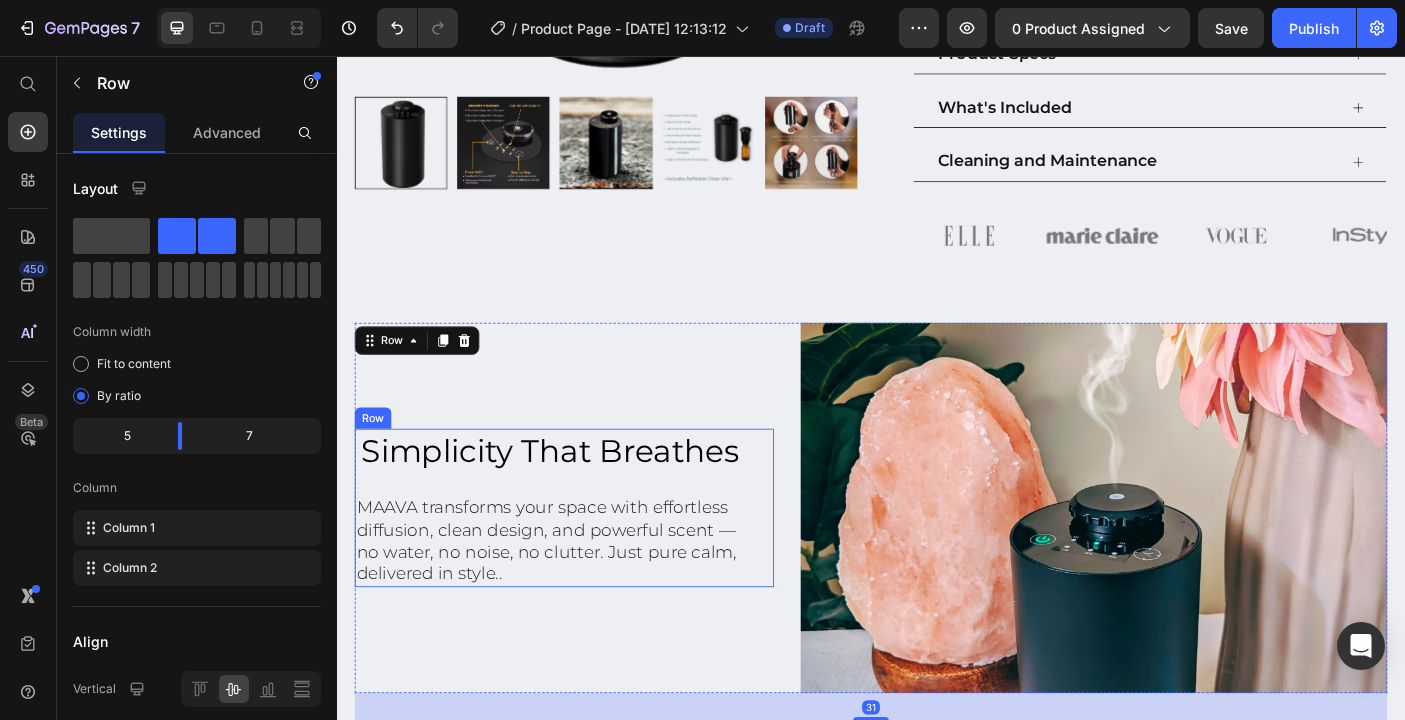 scroll, scrollTop: 949, scrollLeft: 0, axis: vertical 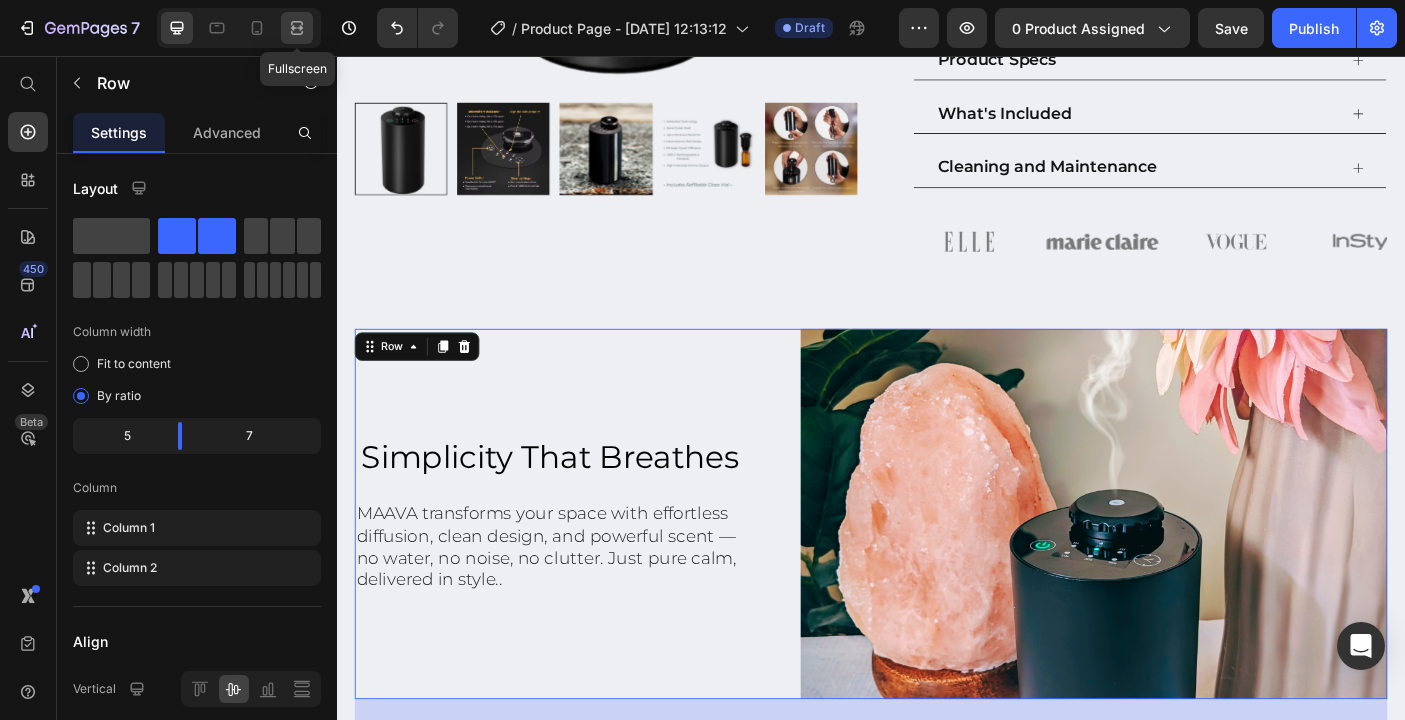 click 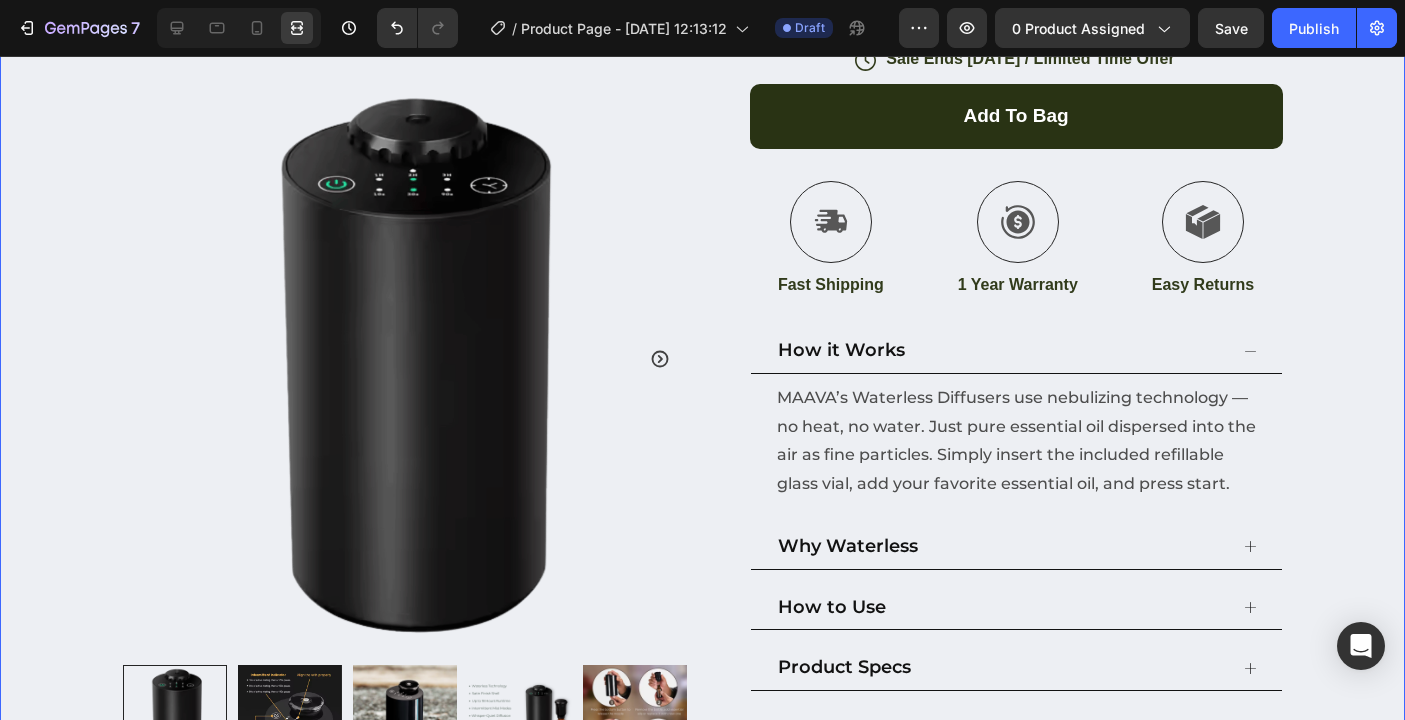 scroll, scrollTop: 337, scrollLeft: 0, axis: vertical 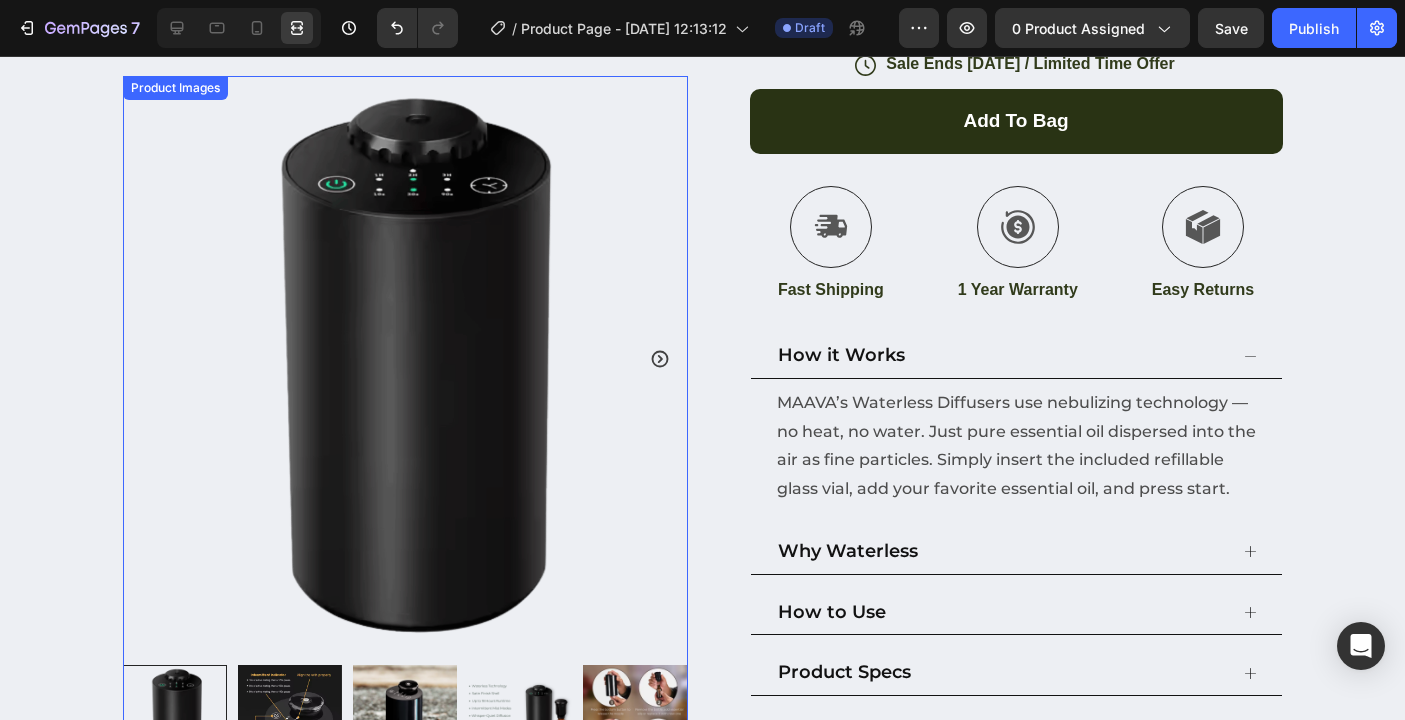 click at bounding box center [660, 359] 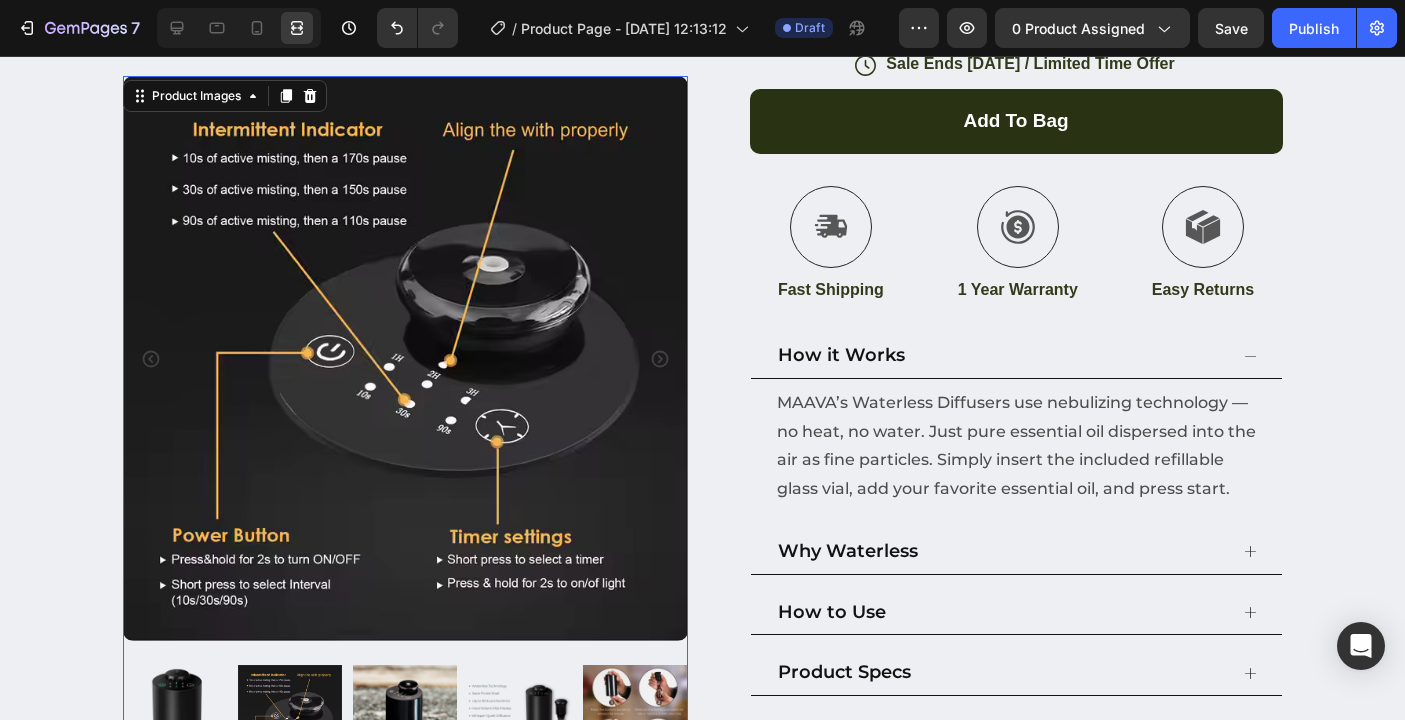 click 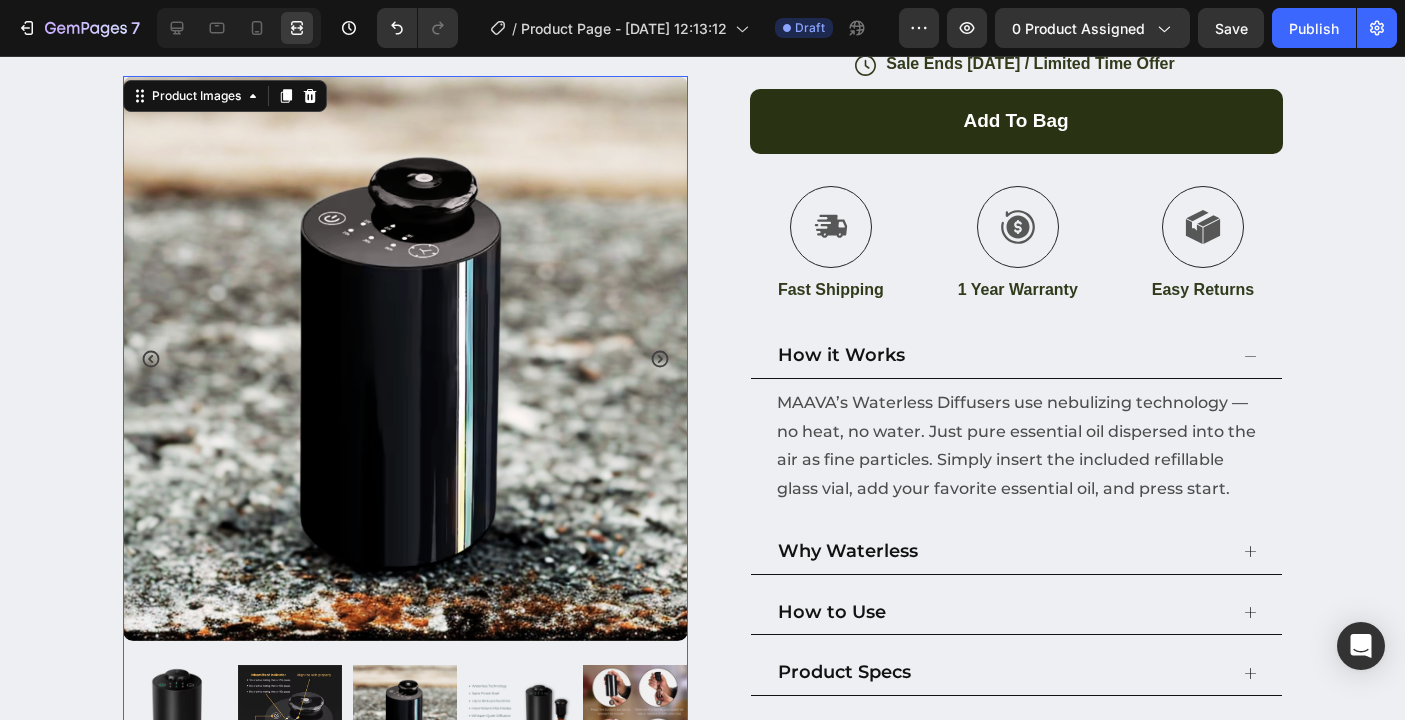click 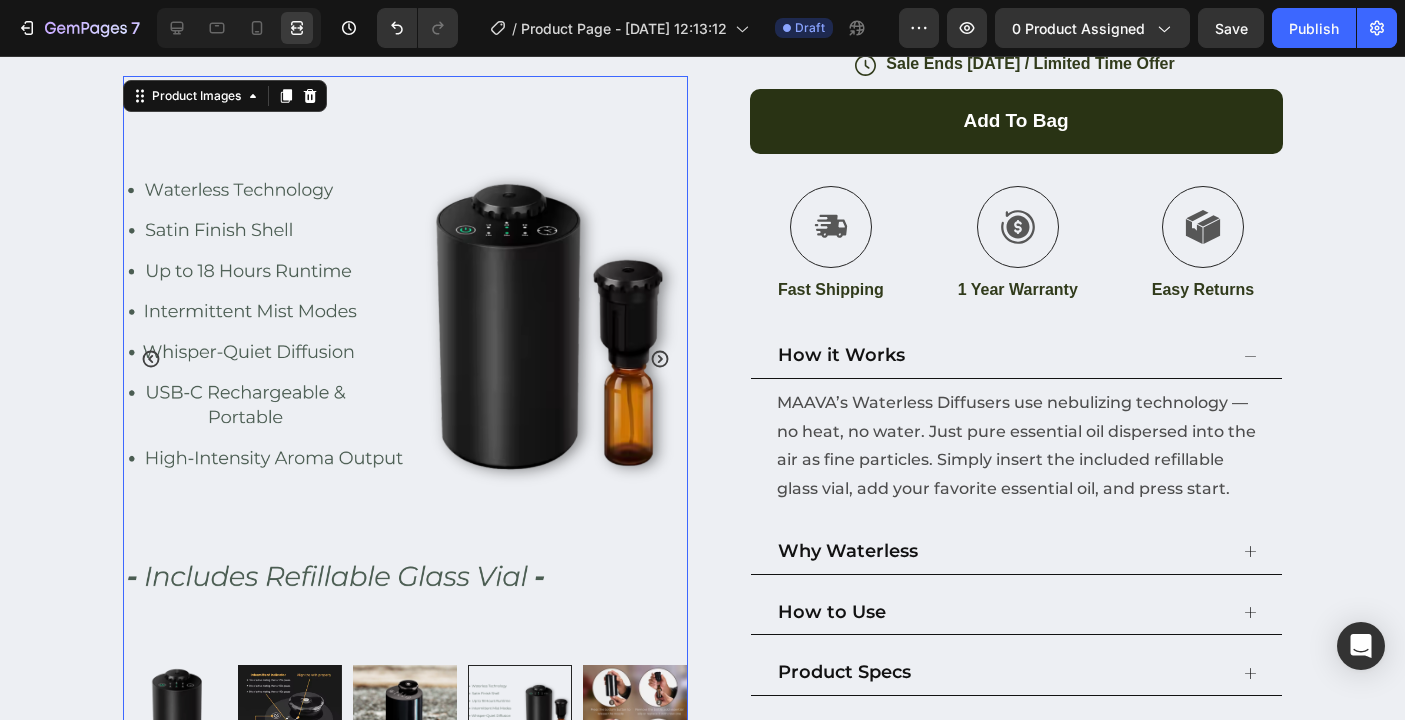 click 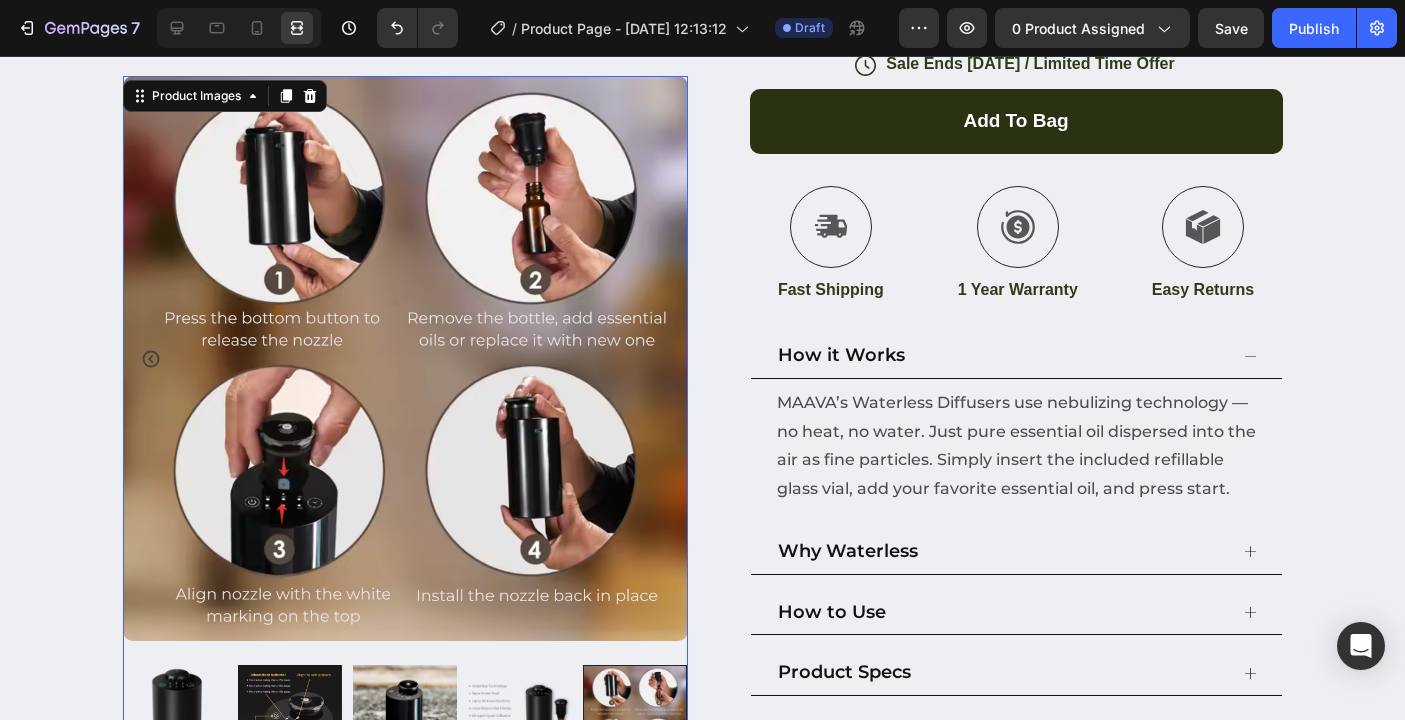 click 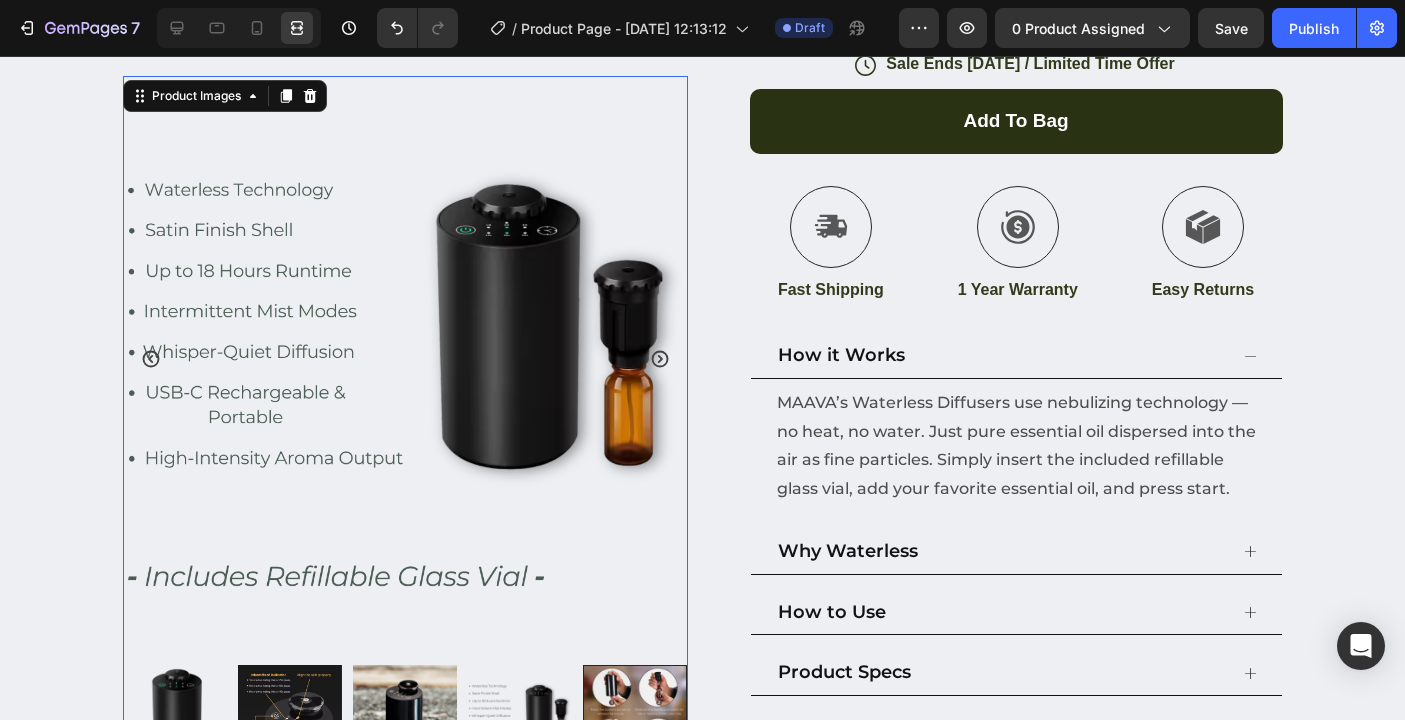 click 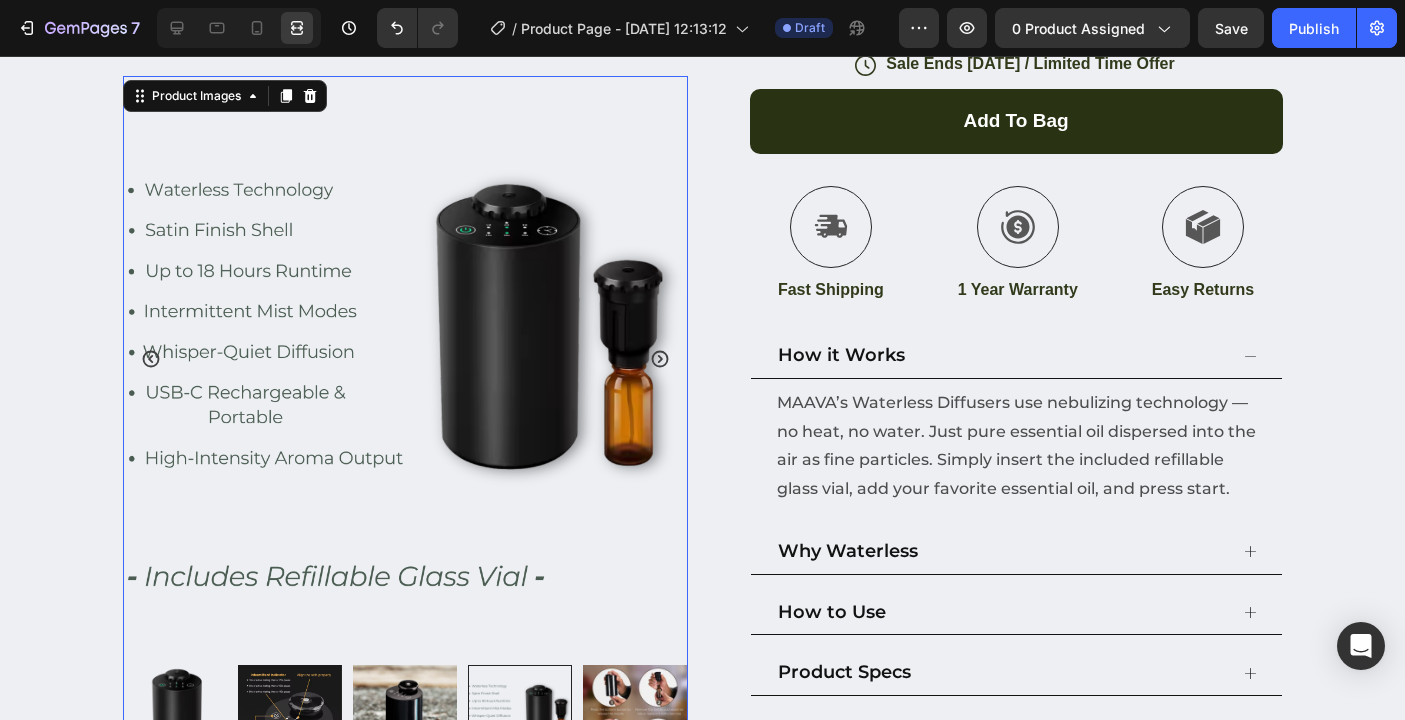 click 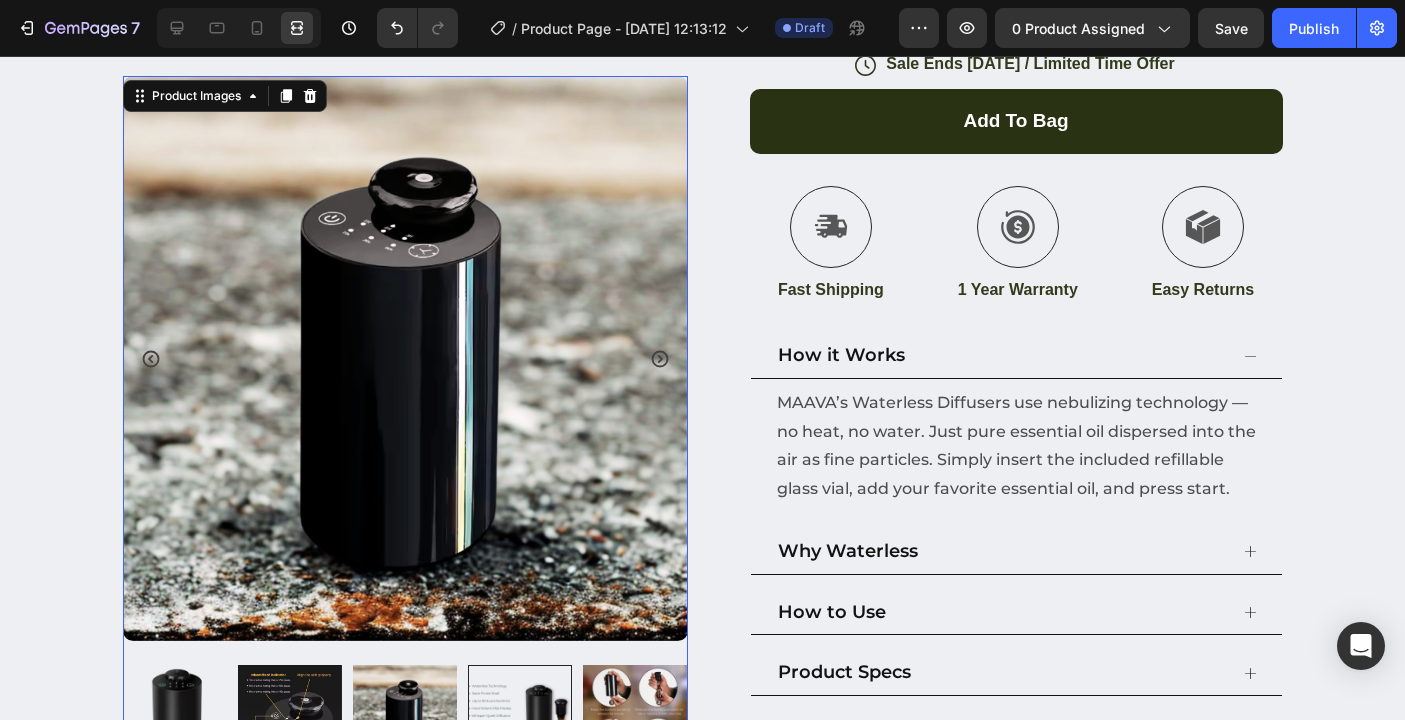 click 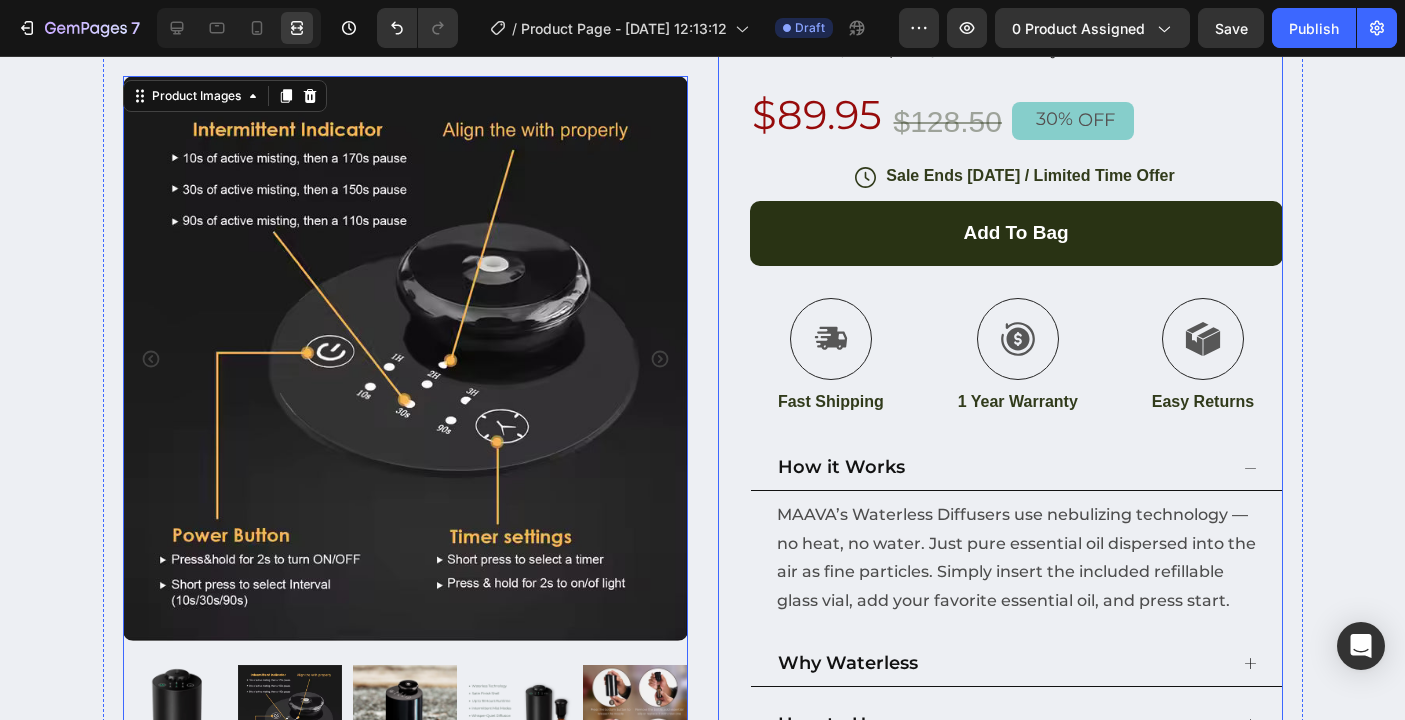 scroll, scrollTop: 220, scrollLeft: 0, axis: vertical 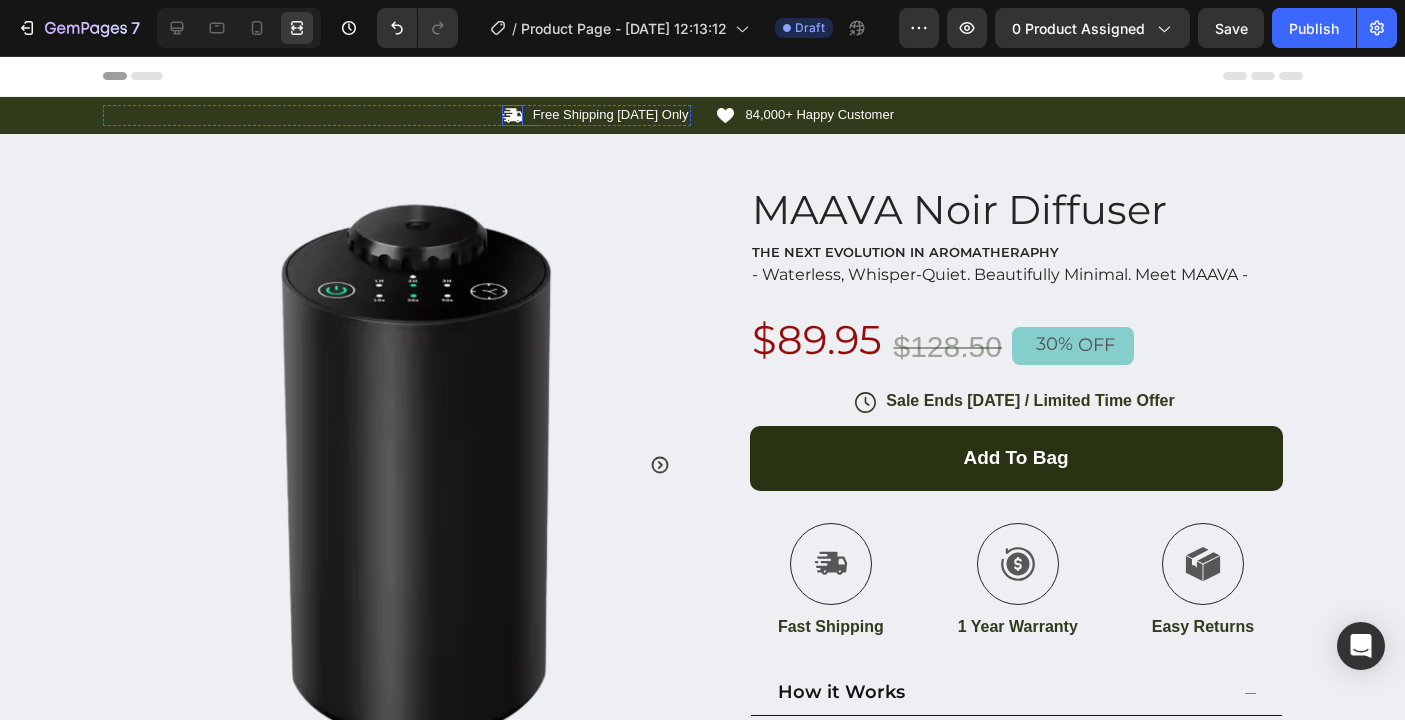 click 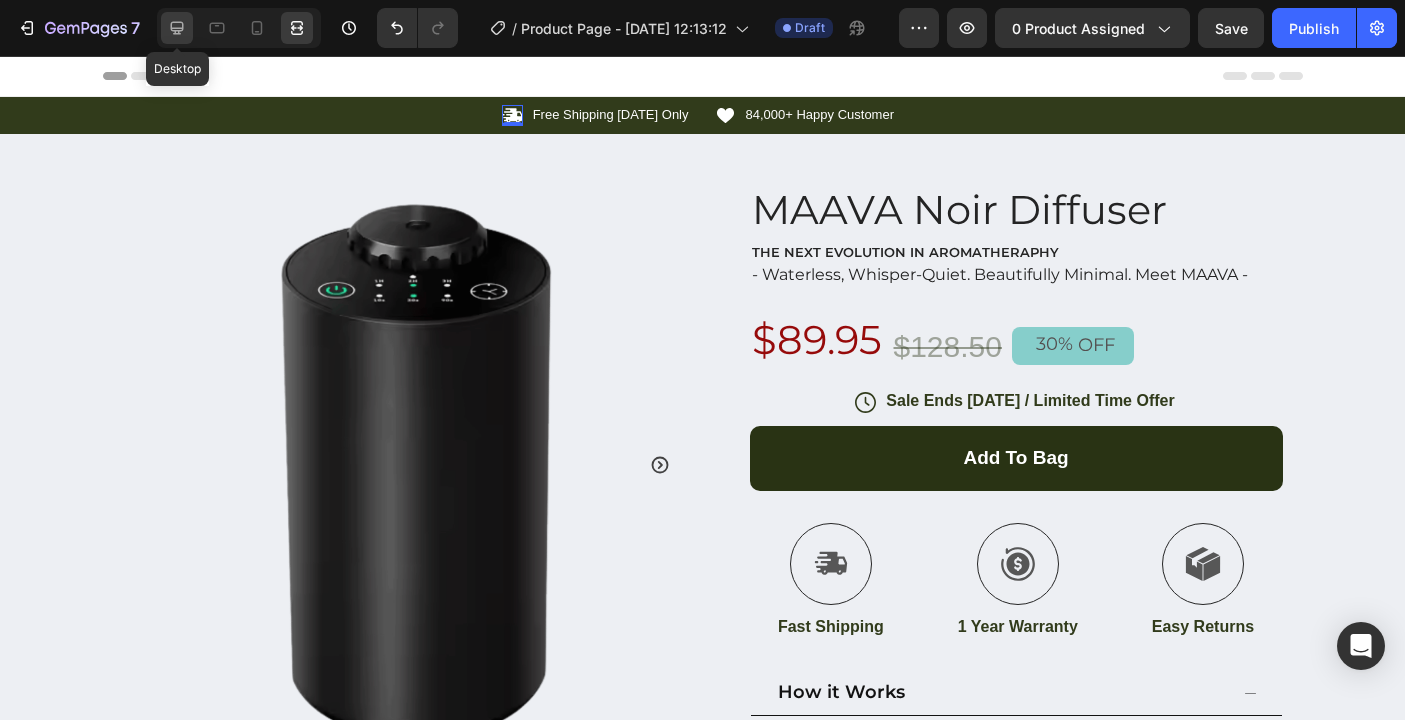 click 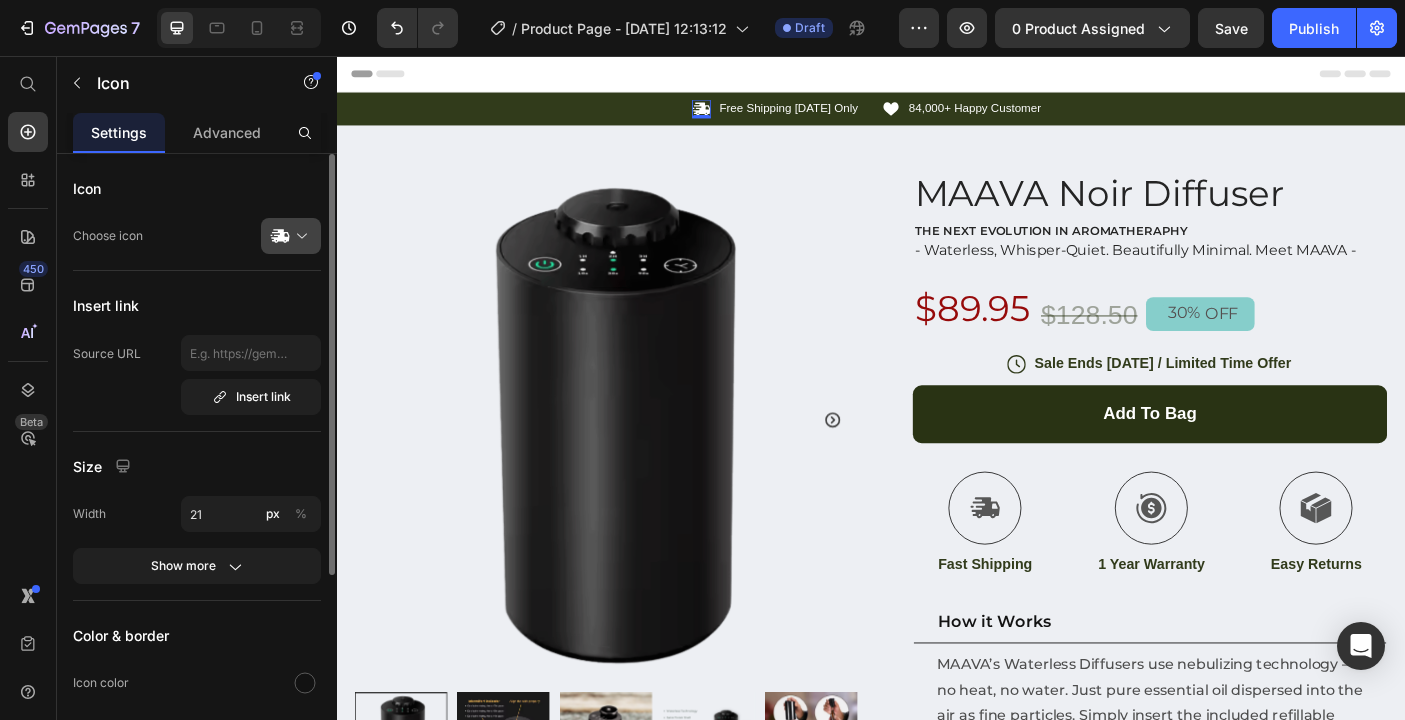 click at bounding box center (299, 236) 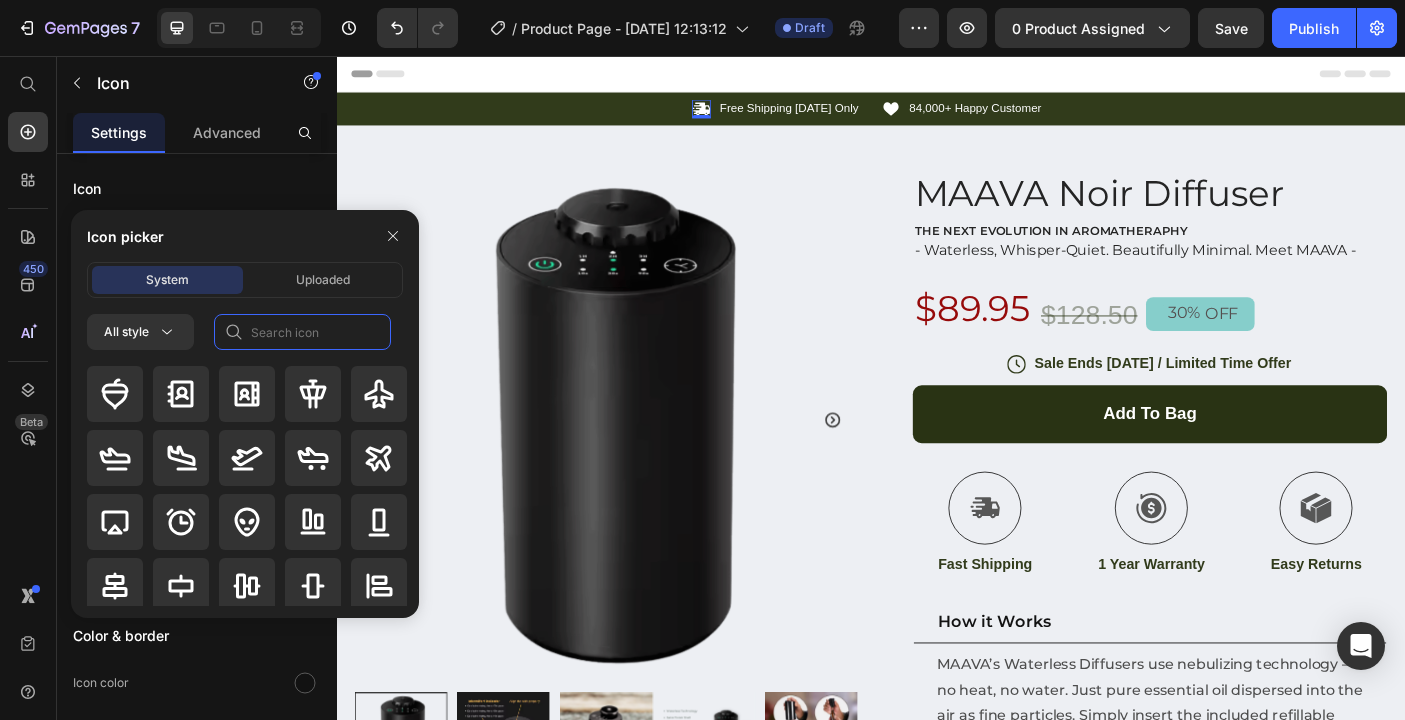 click 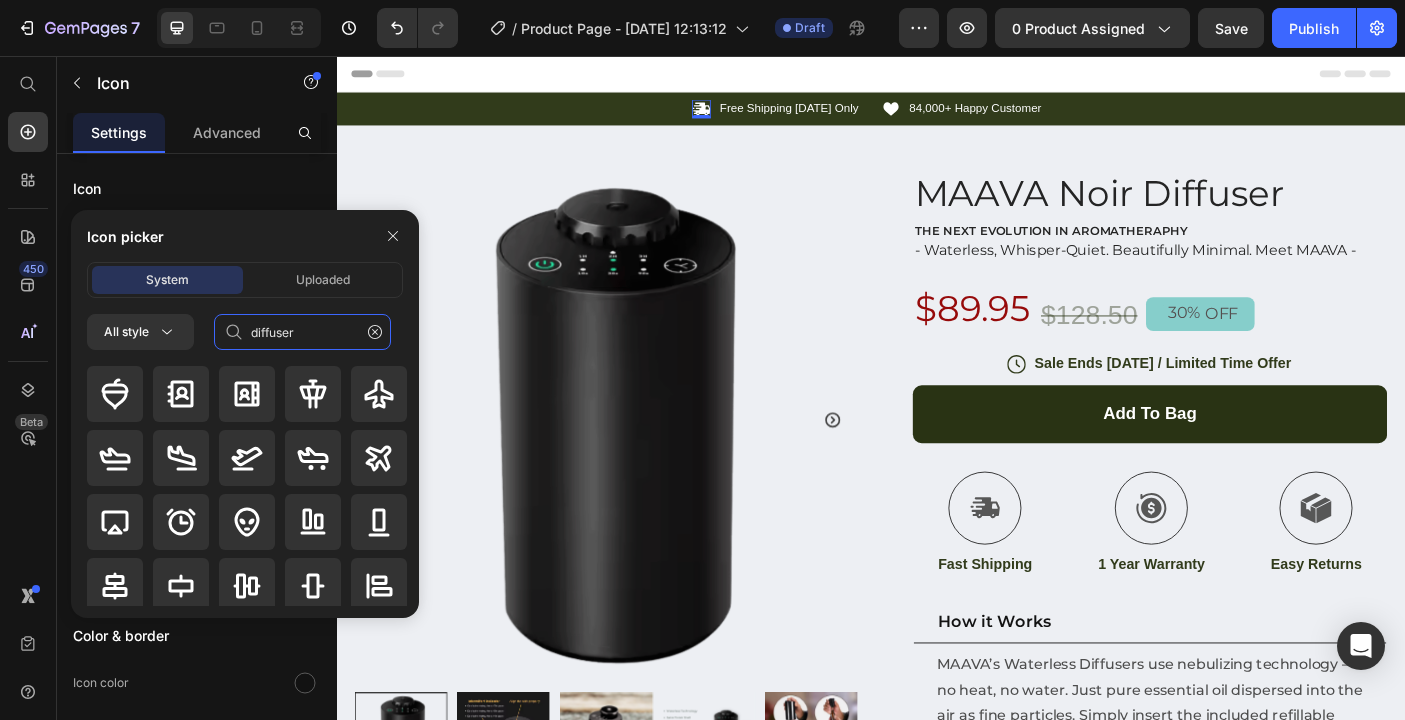 click on "diffuser" 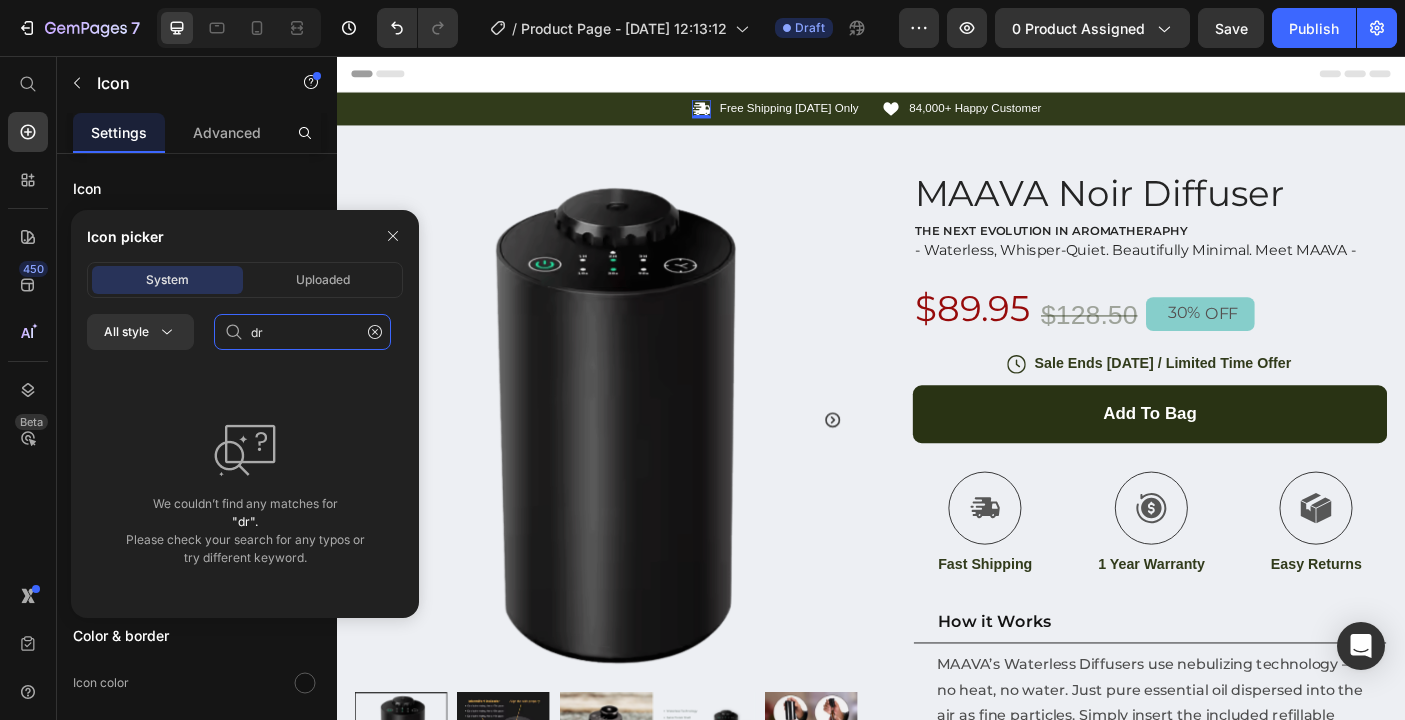 type on "r" 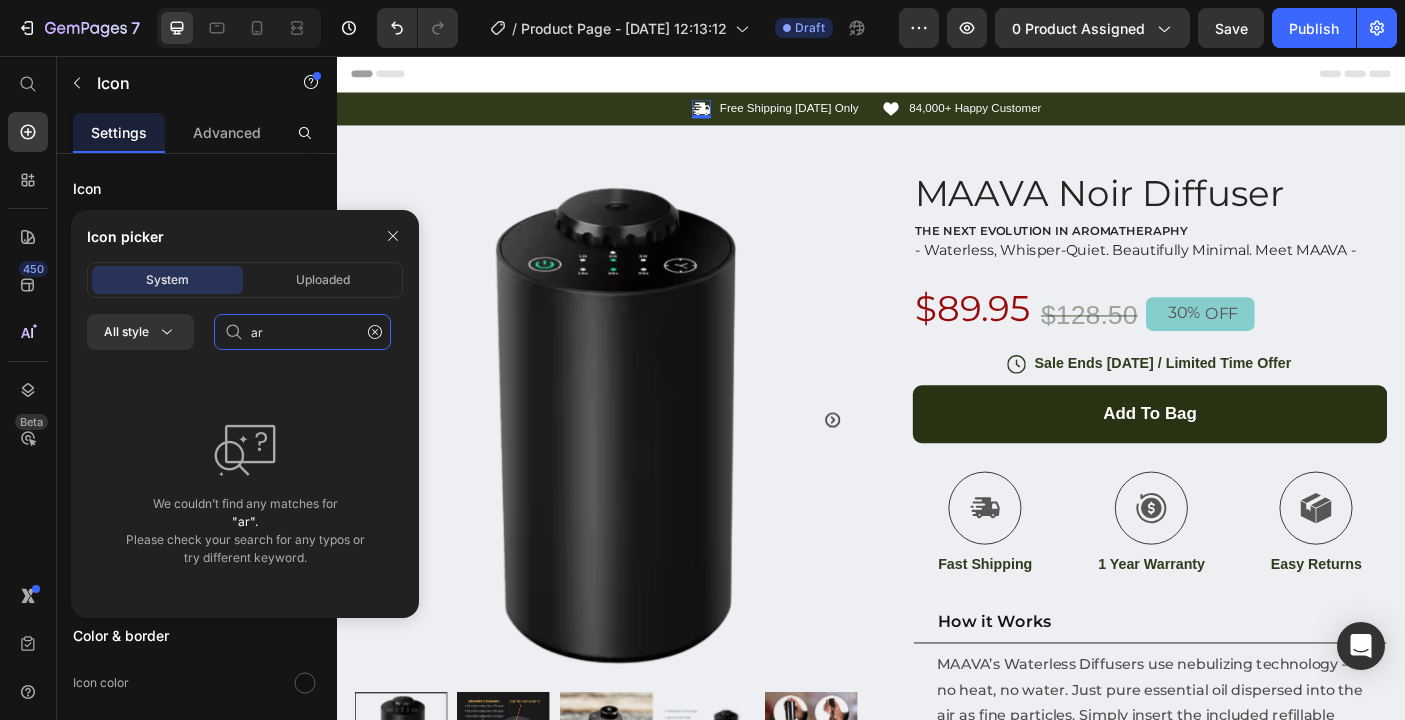type on "a" 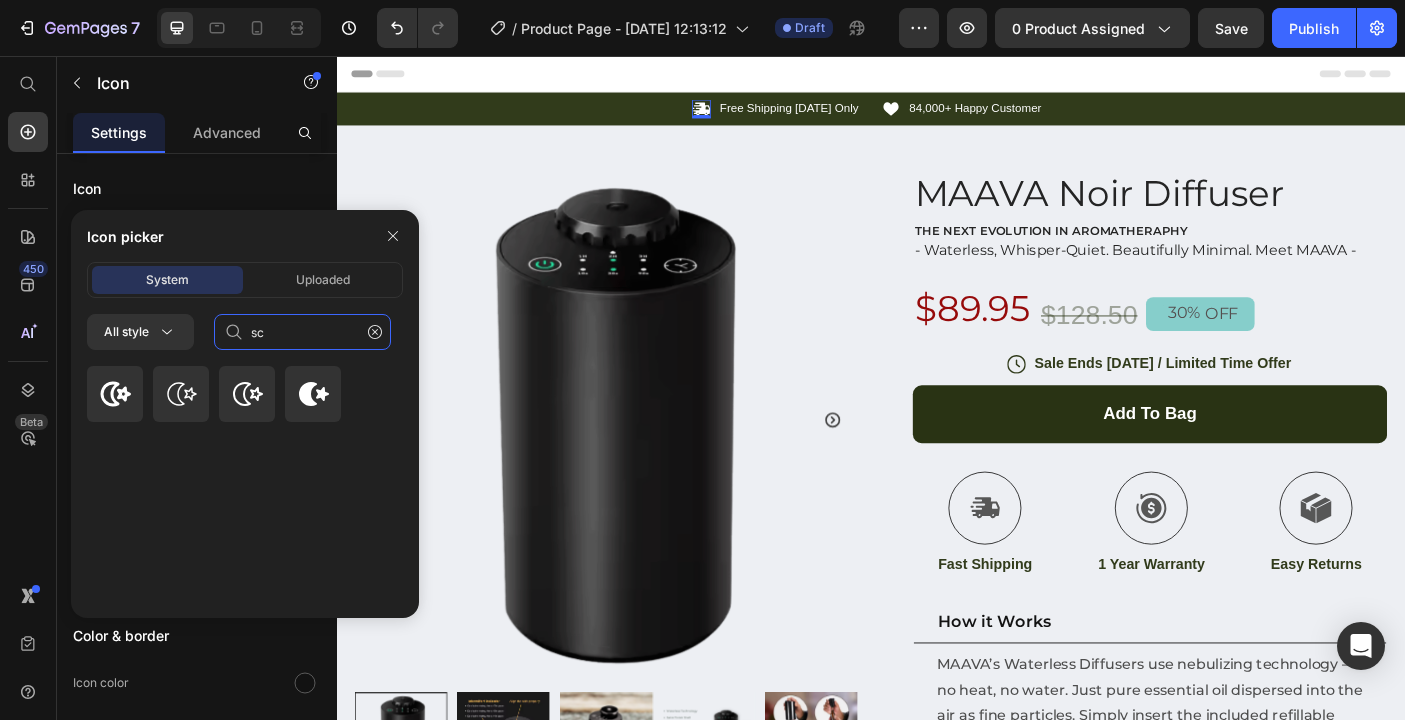 type on "s" 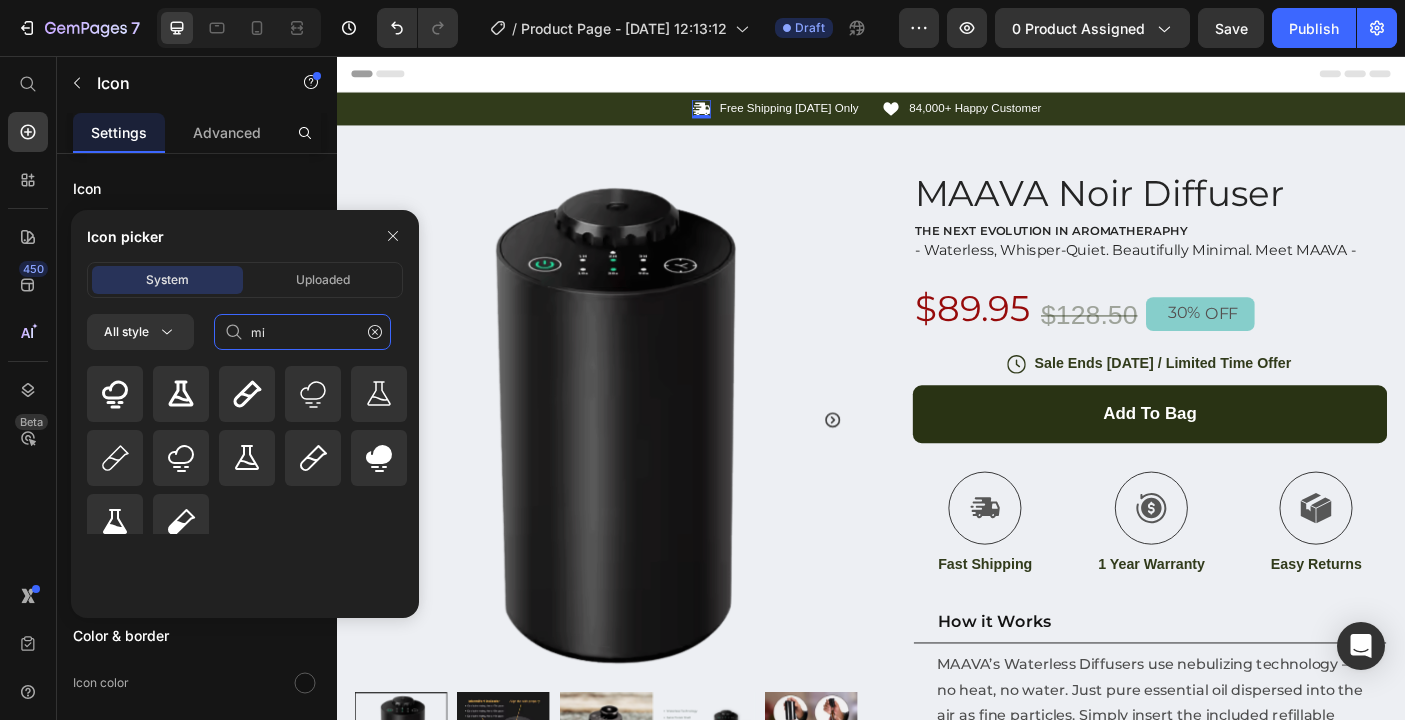 type on "m" 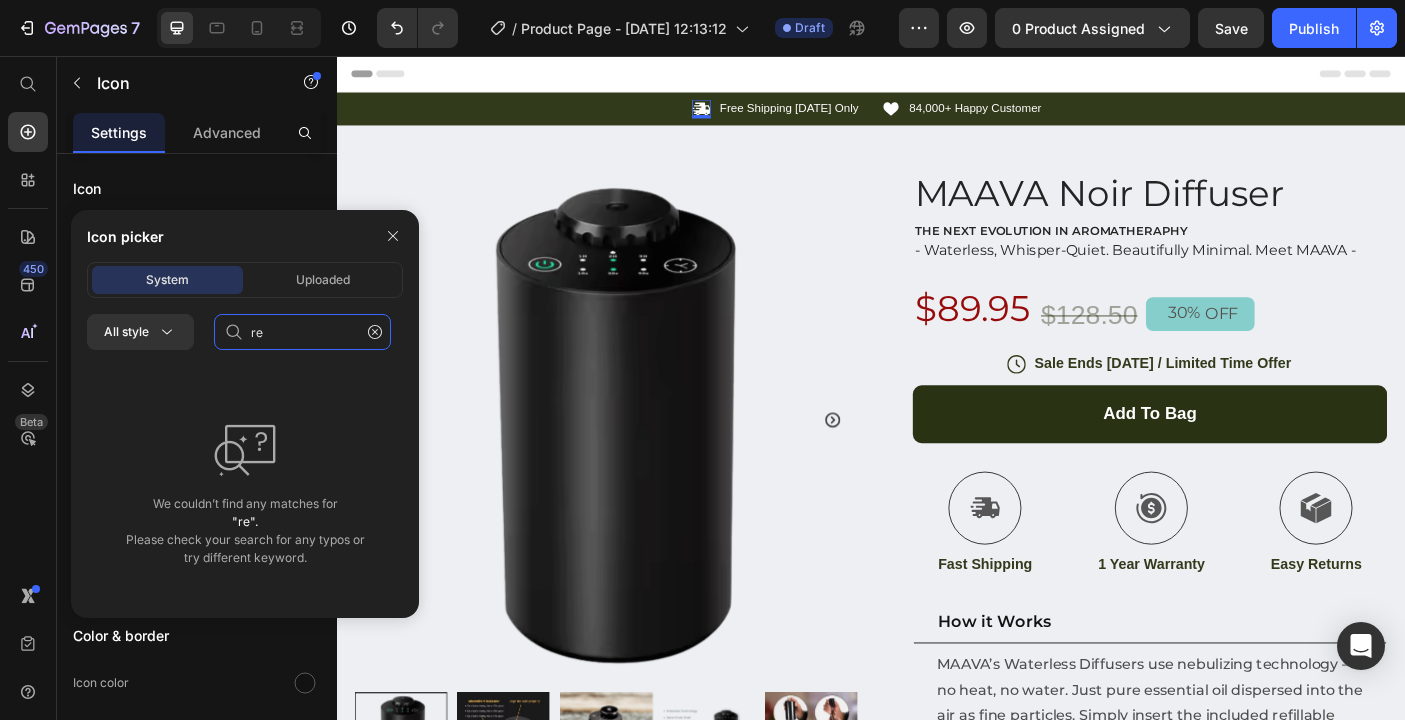 type on "r" 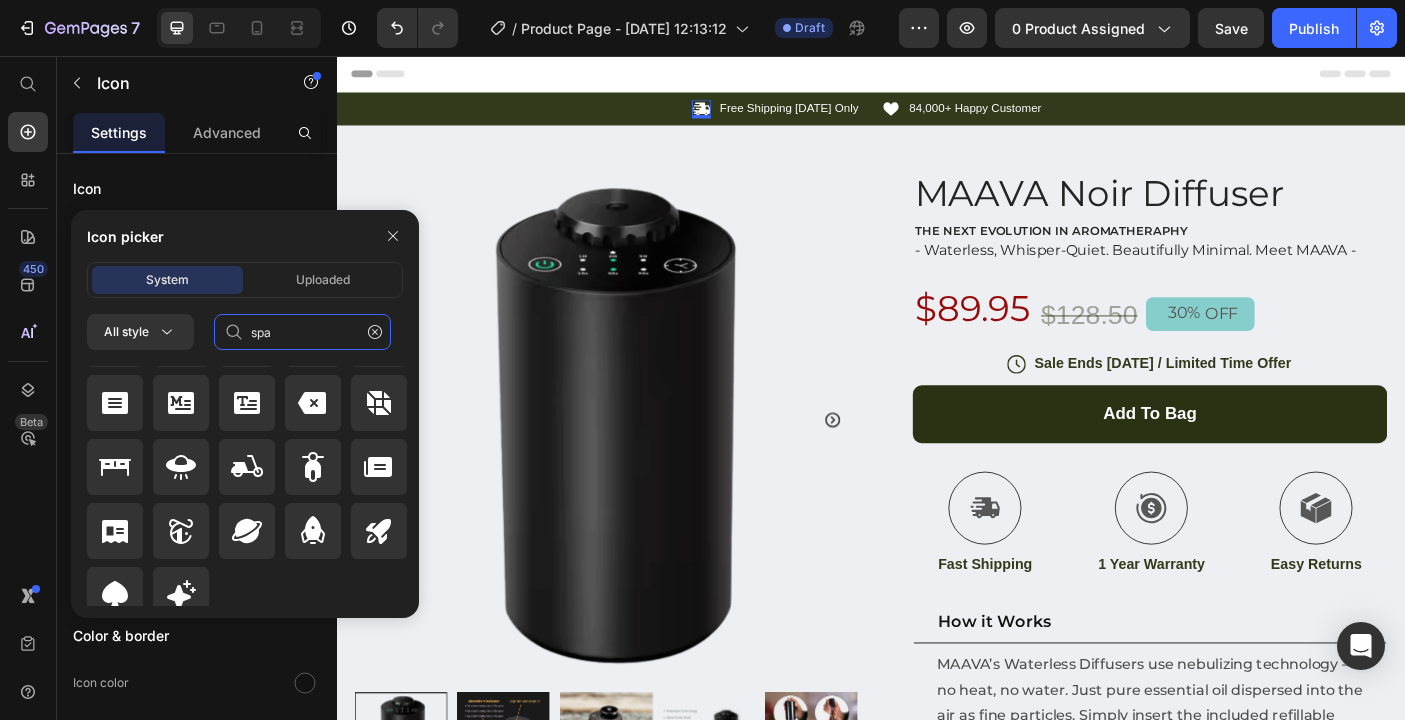 scroll, scrollTop: 648, scrollLeft: 0, axis: vertical 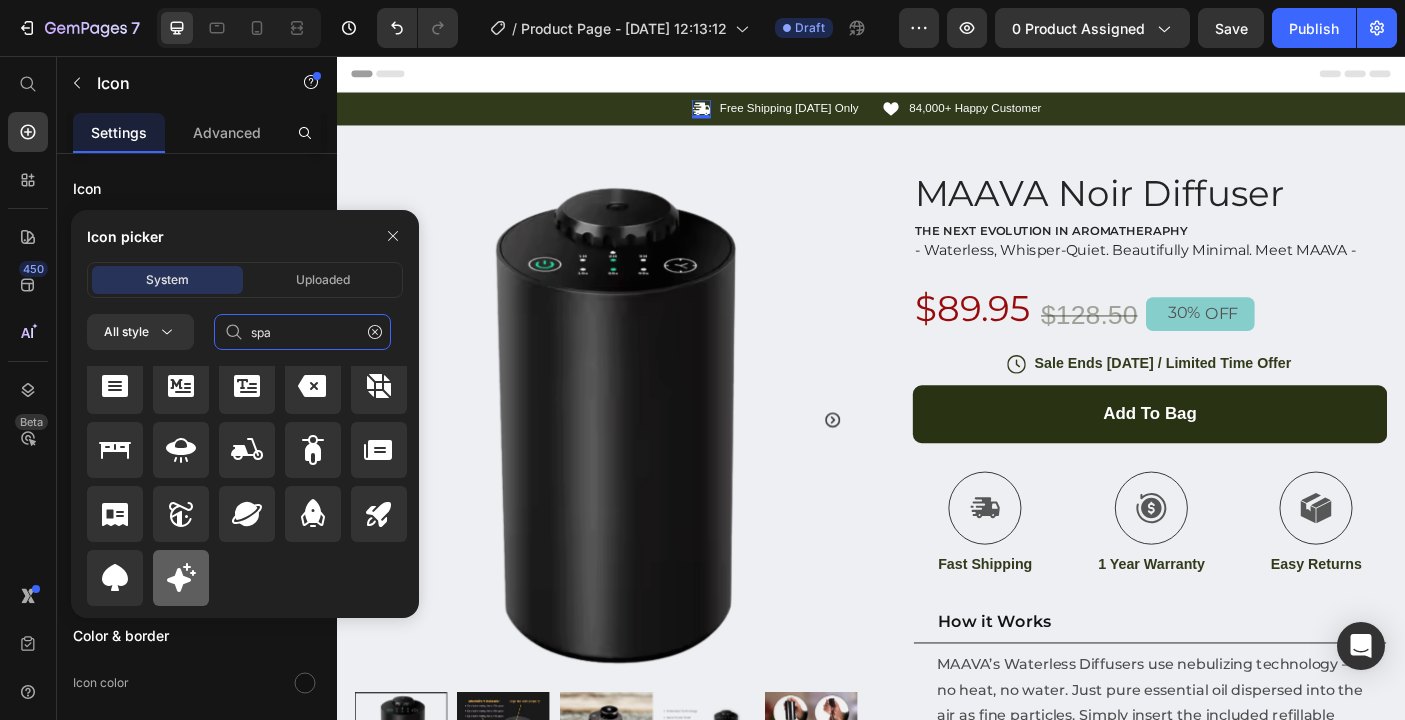 type on "spa" 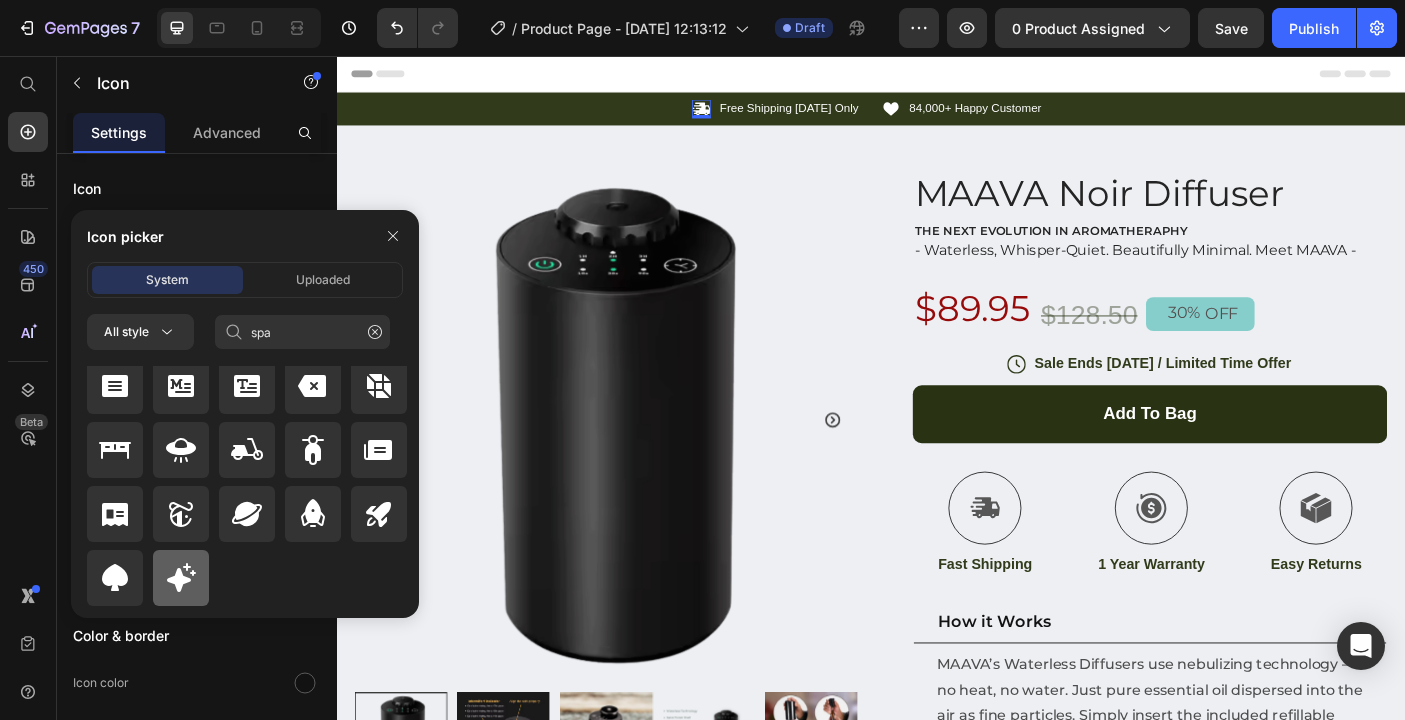 click 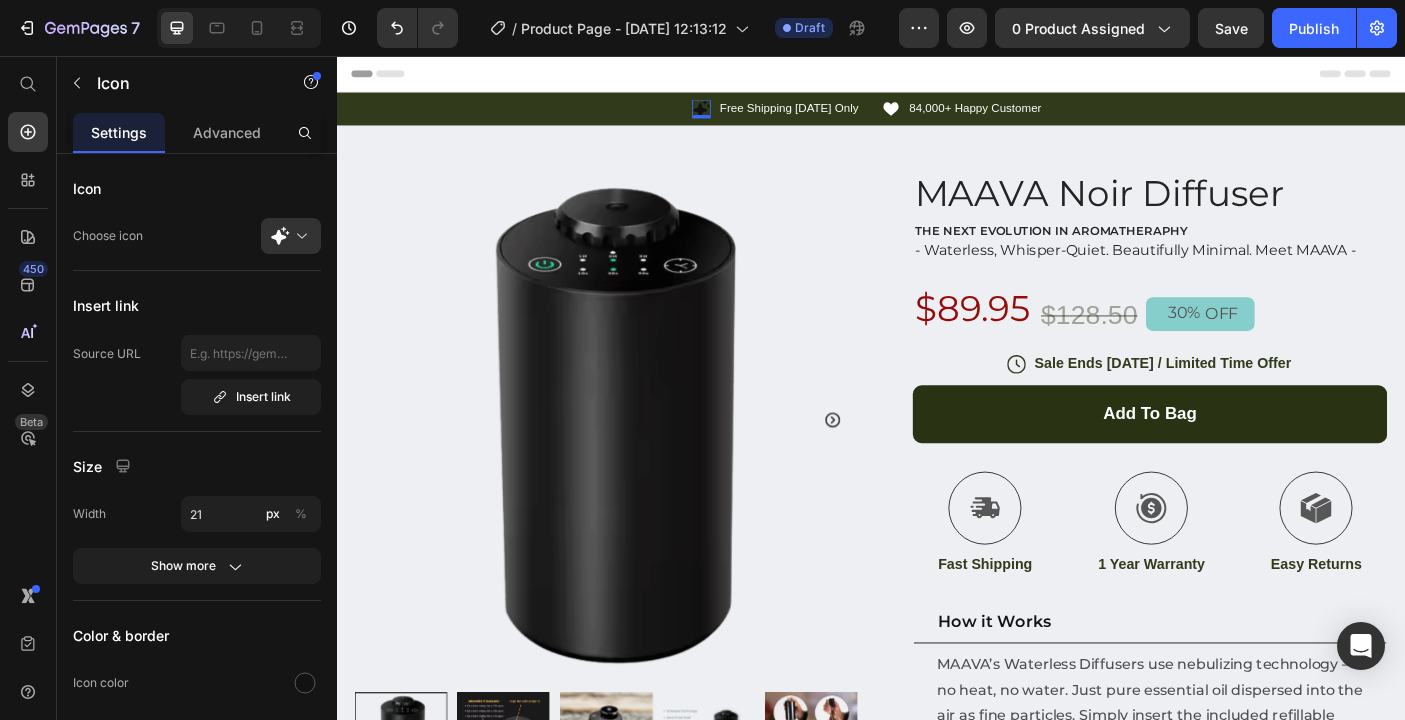 scroll, scrollTop: 0, scrollLeft: 0, axis: both 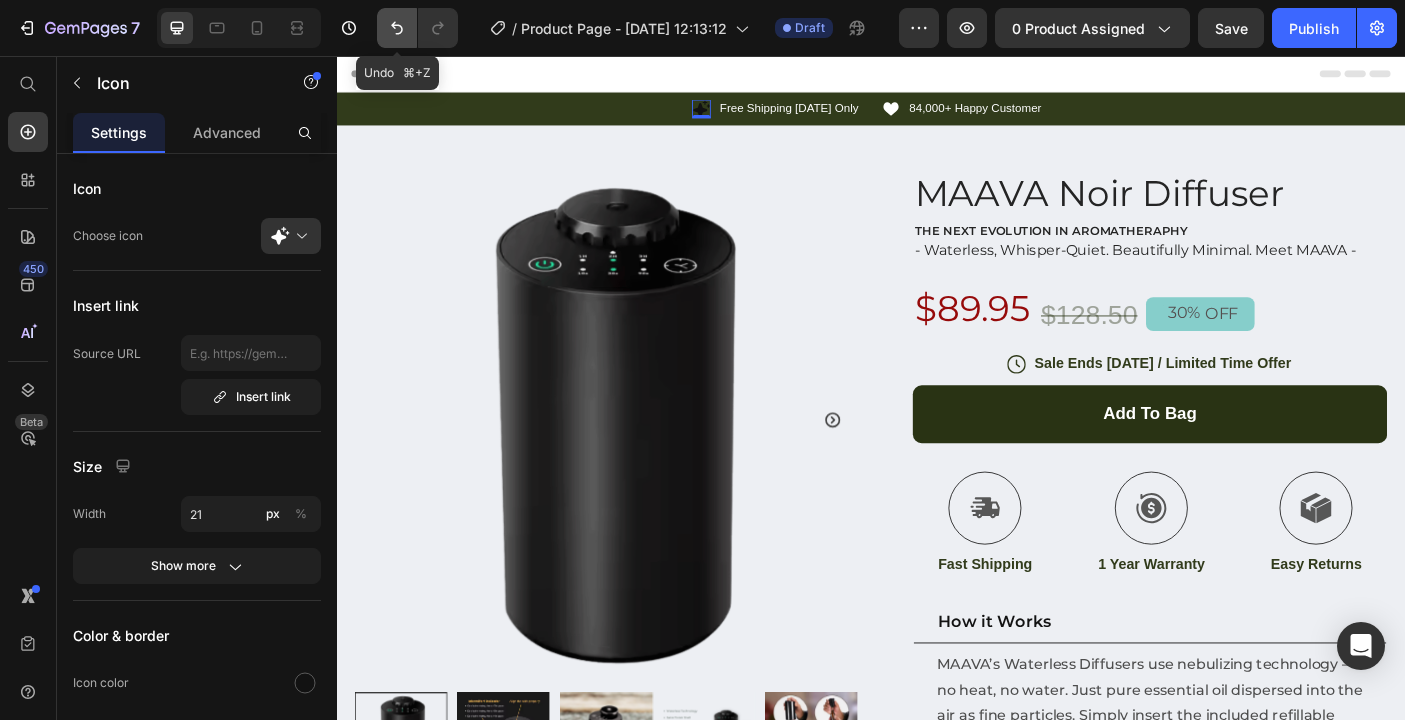click 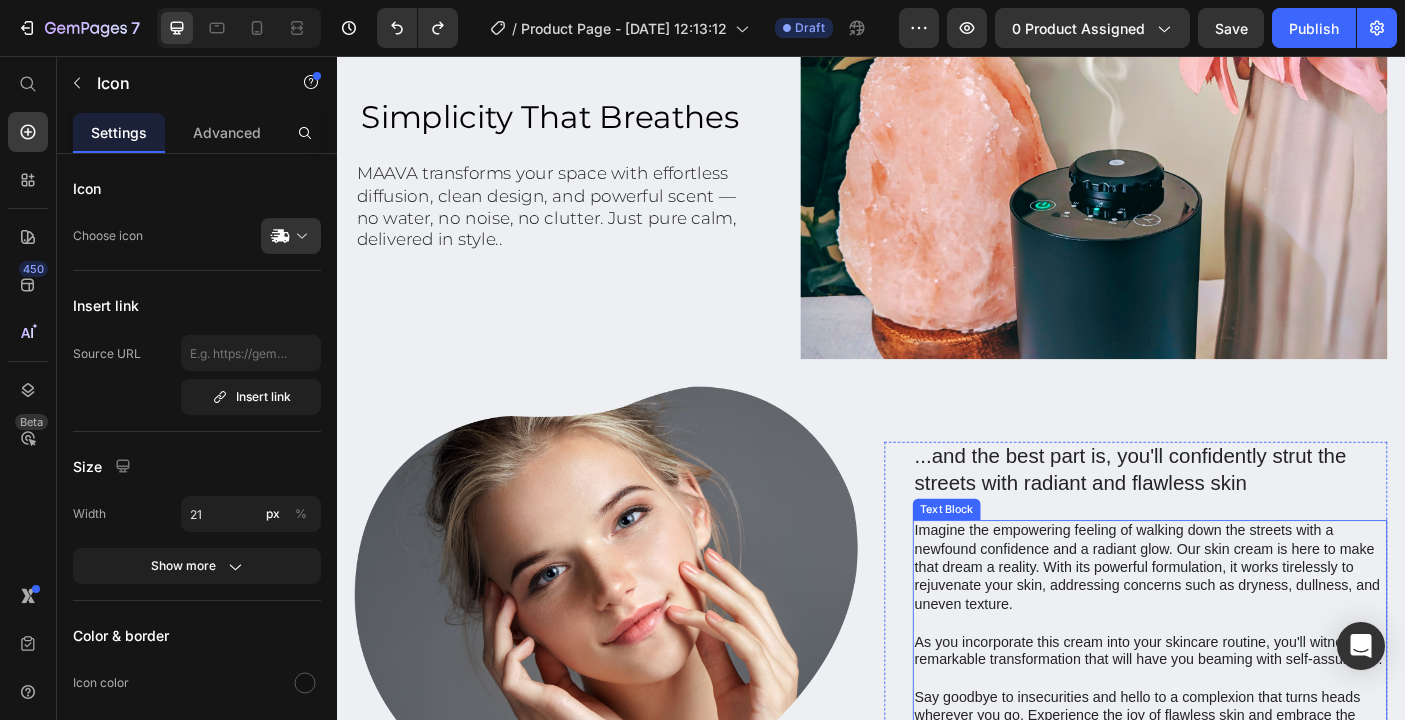 scroll, scrollTop: 1329, scrollLeft: 0, axis: vertical 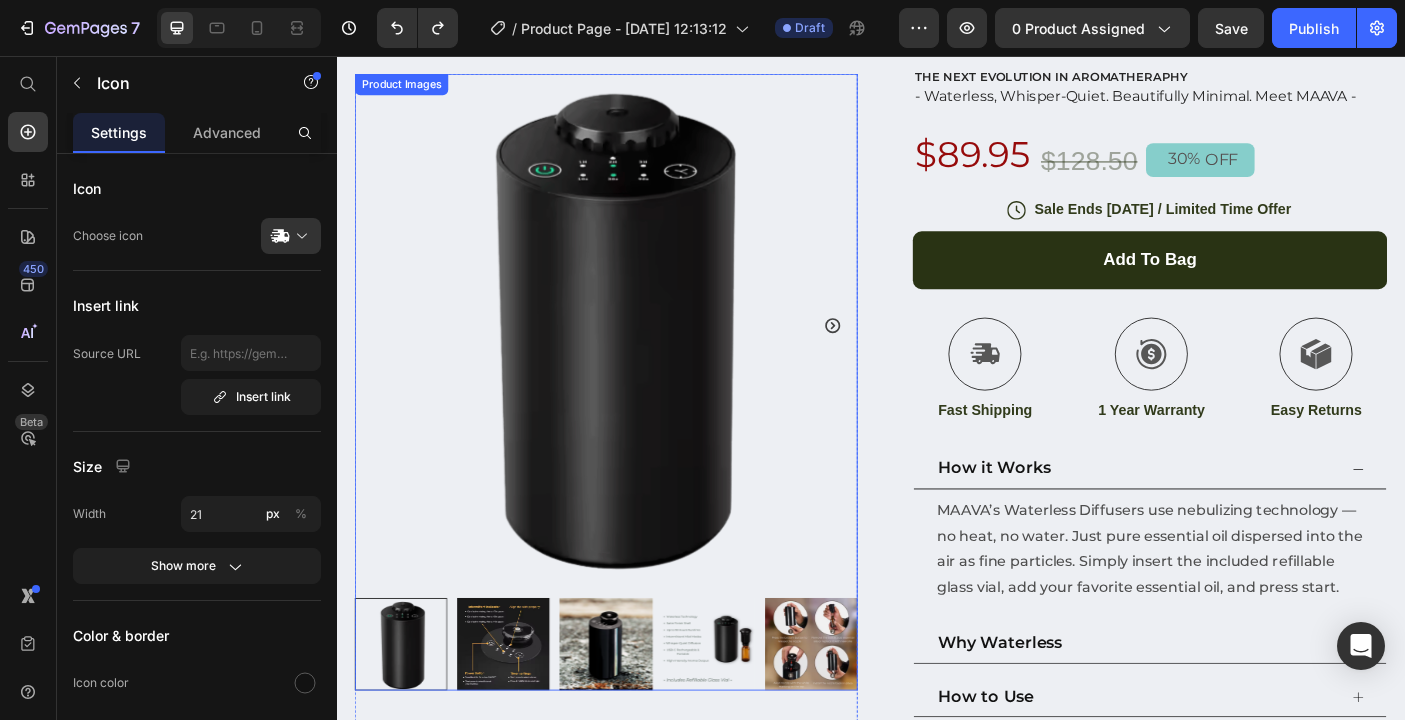 click at bounding box center [524, 717] 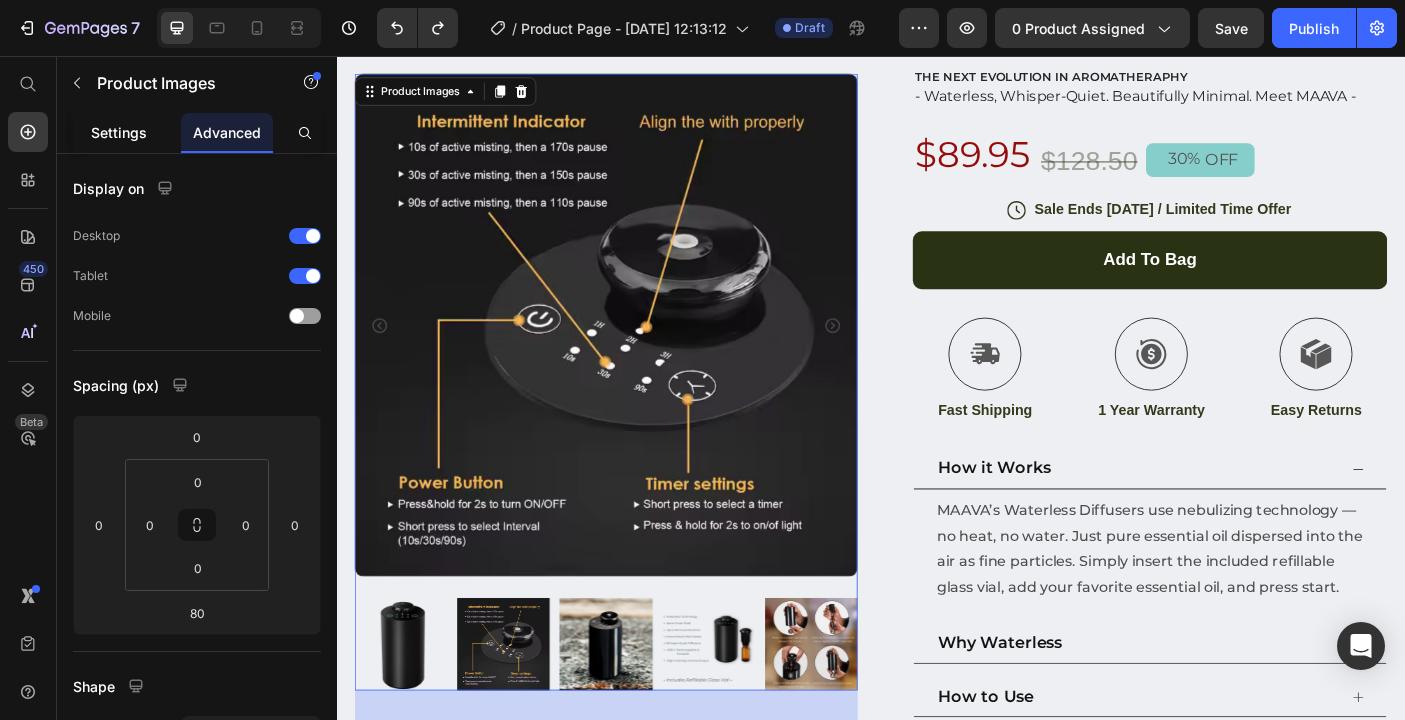 click on "Settings" at bounding box center [119, 132] 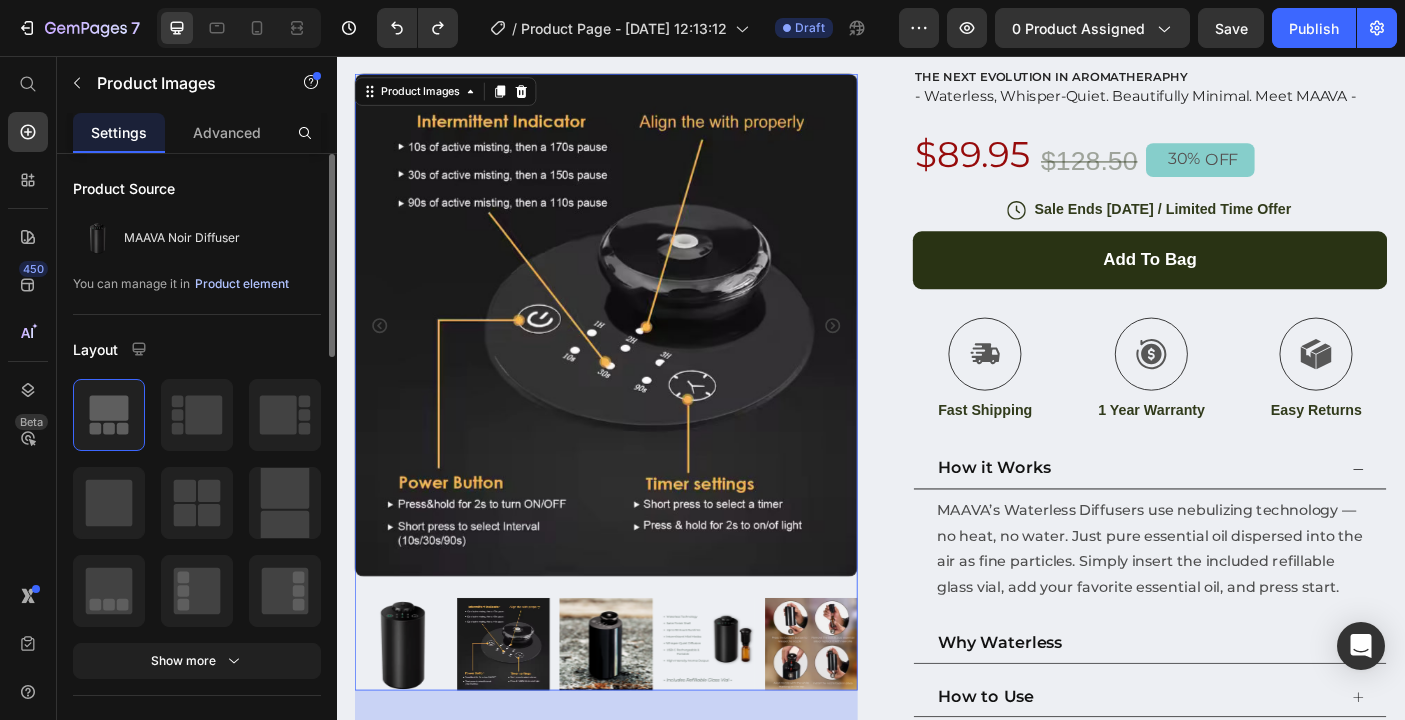click on "Product element" at bounding box center (242, 284) 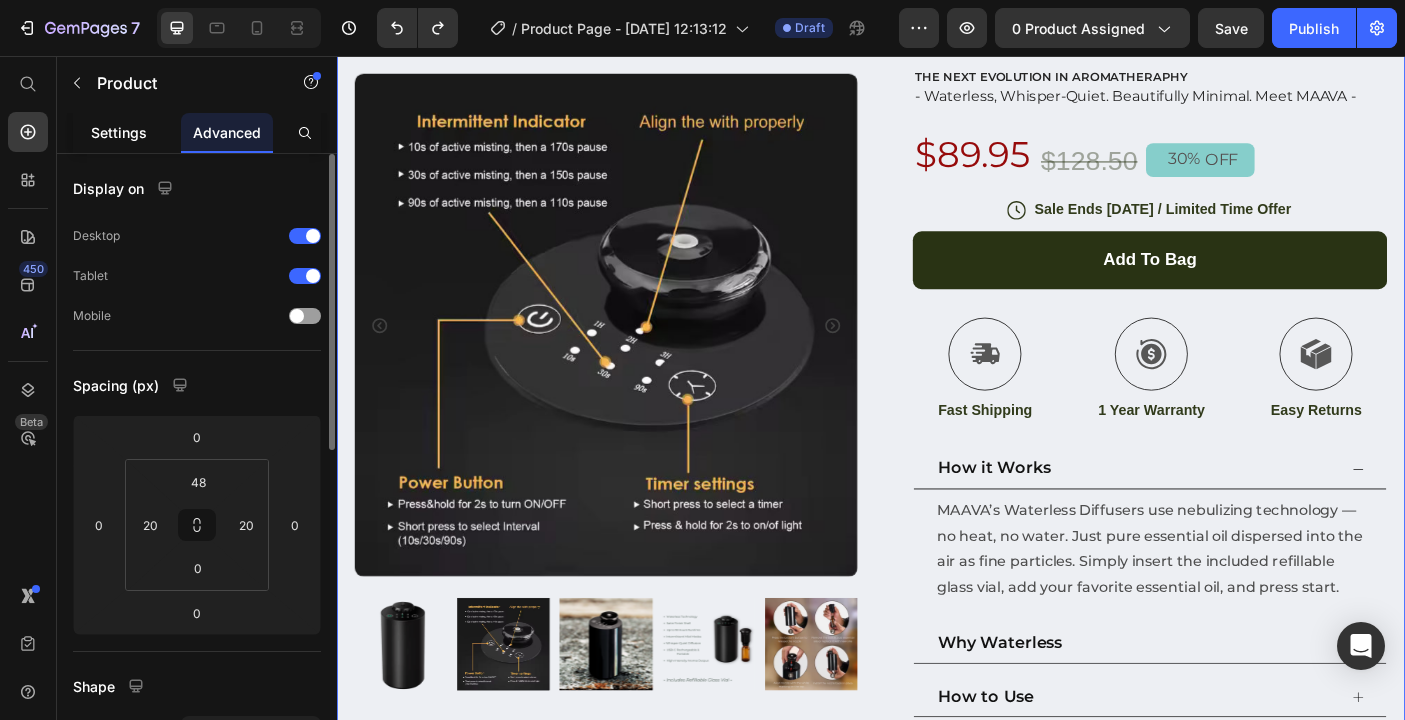 click on "Settings" at bounding box center [119, 132] 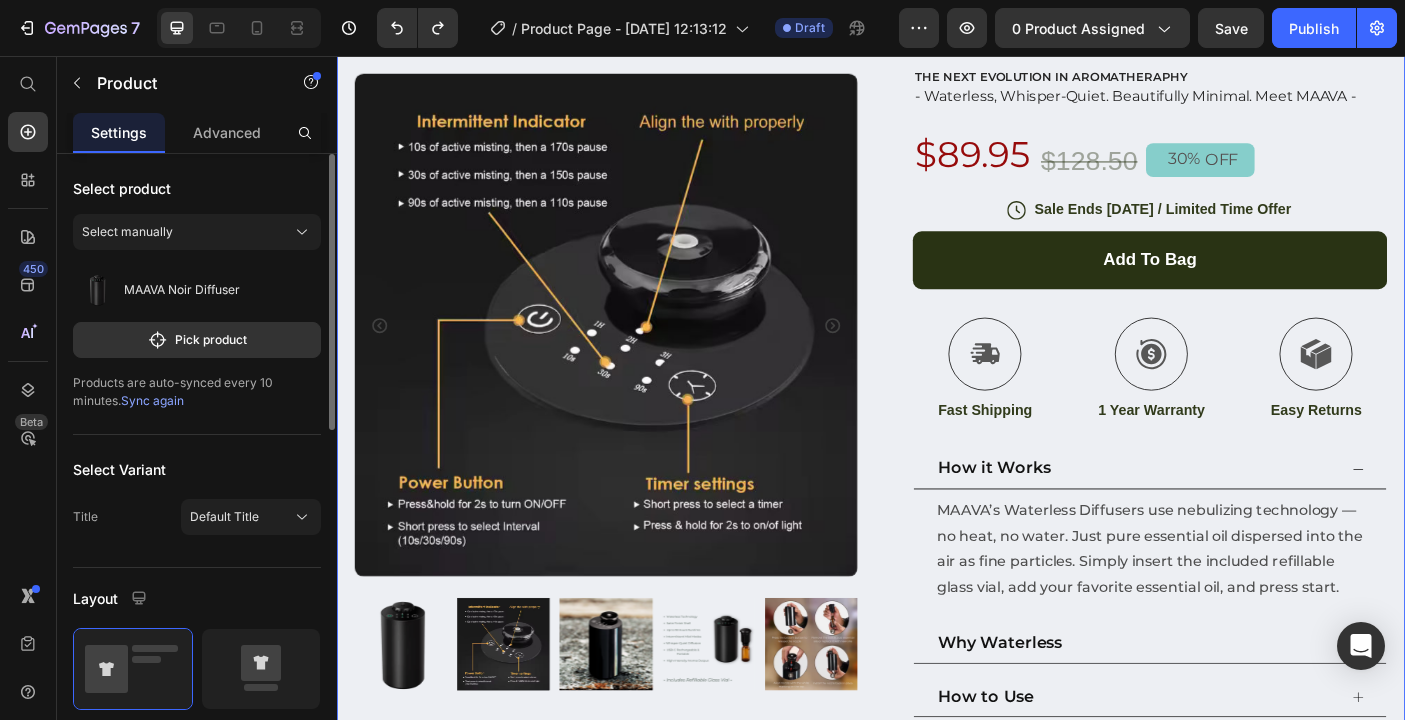 click on "Sync again" at bounding box center (152, 400) 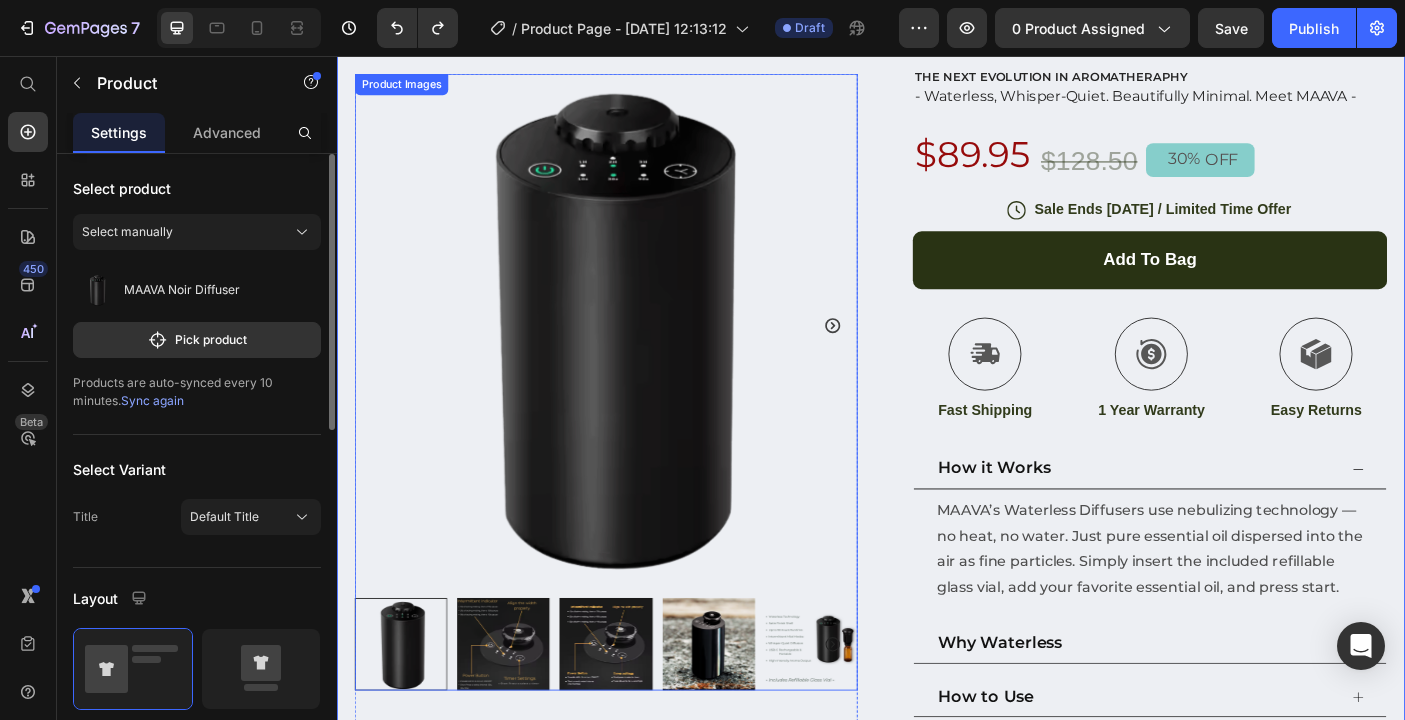 click at bounding box center [524, 717] 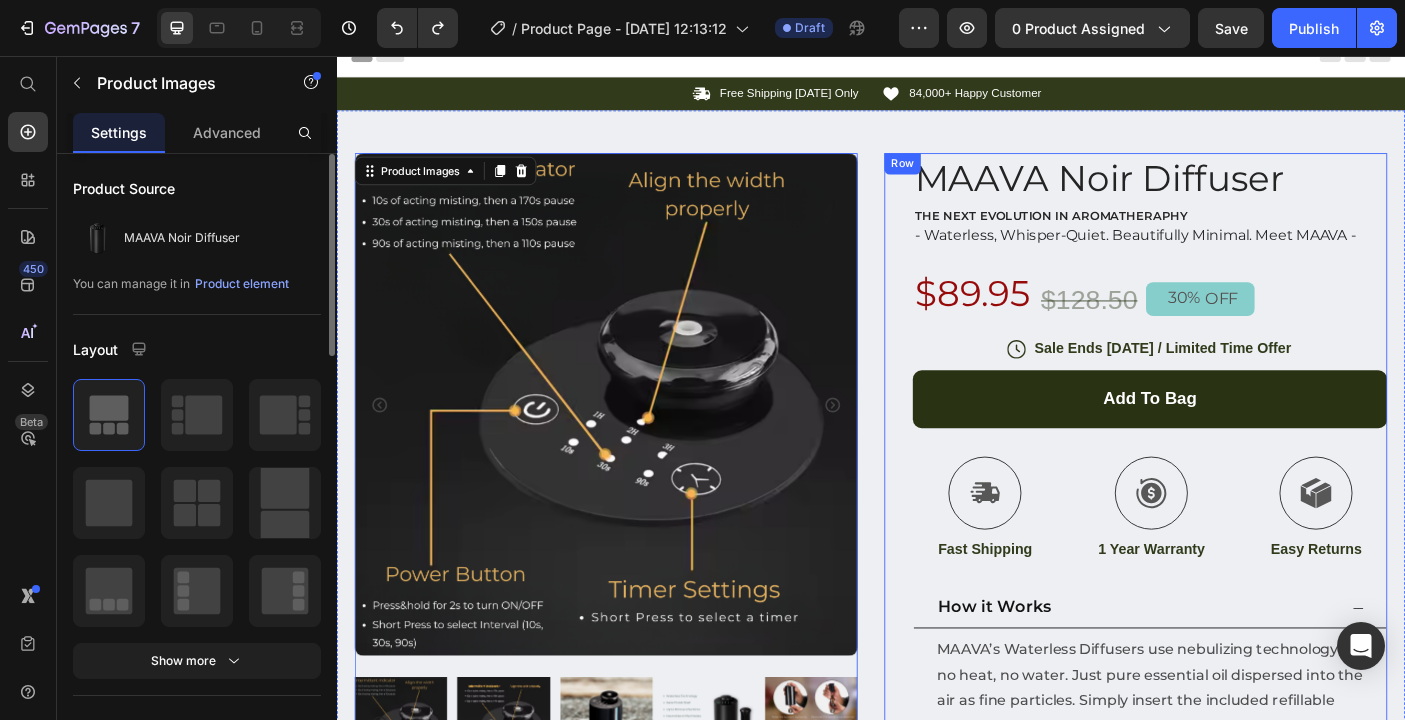 scroll, scrollTop: 10, scrollLeft: 0, axis: vertical 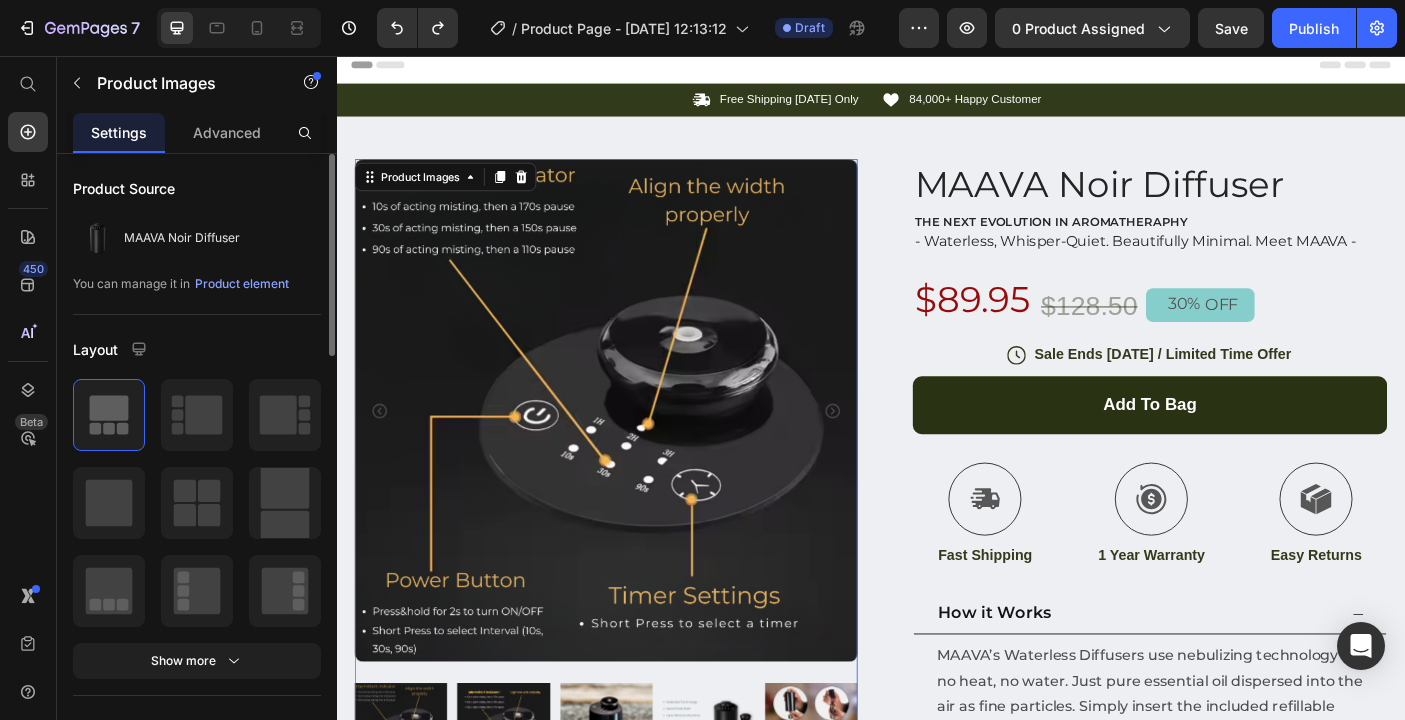 click 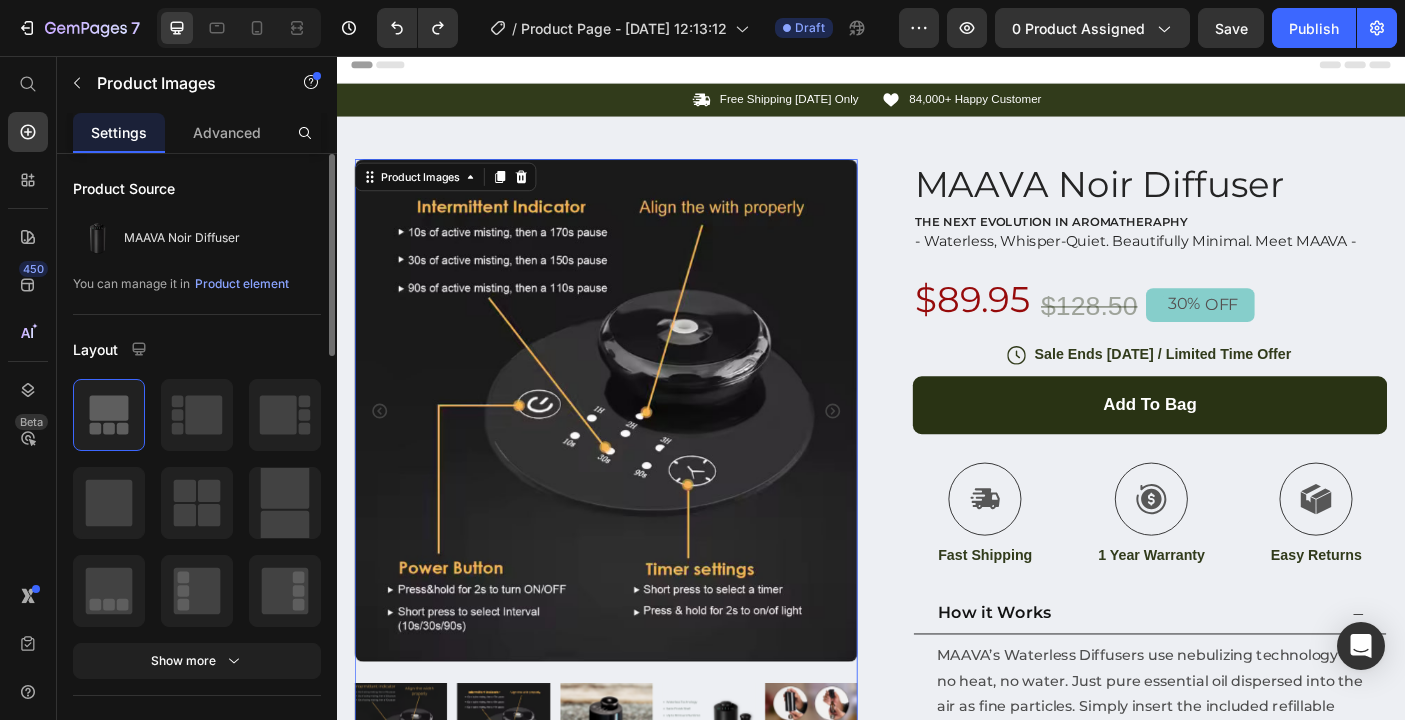 click 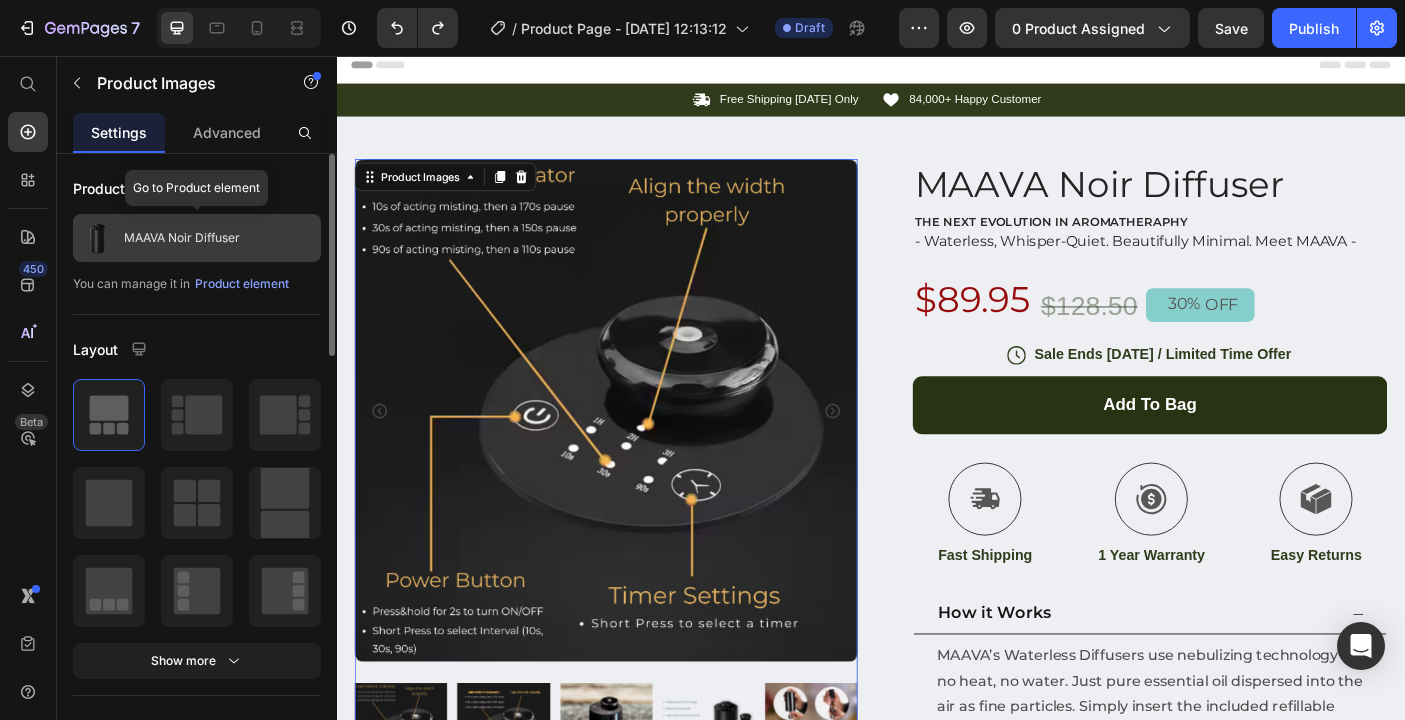 click on "MAAVA Noir Diffuser" at bounding box center [197, 238] 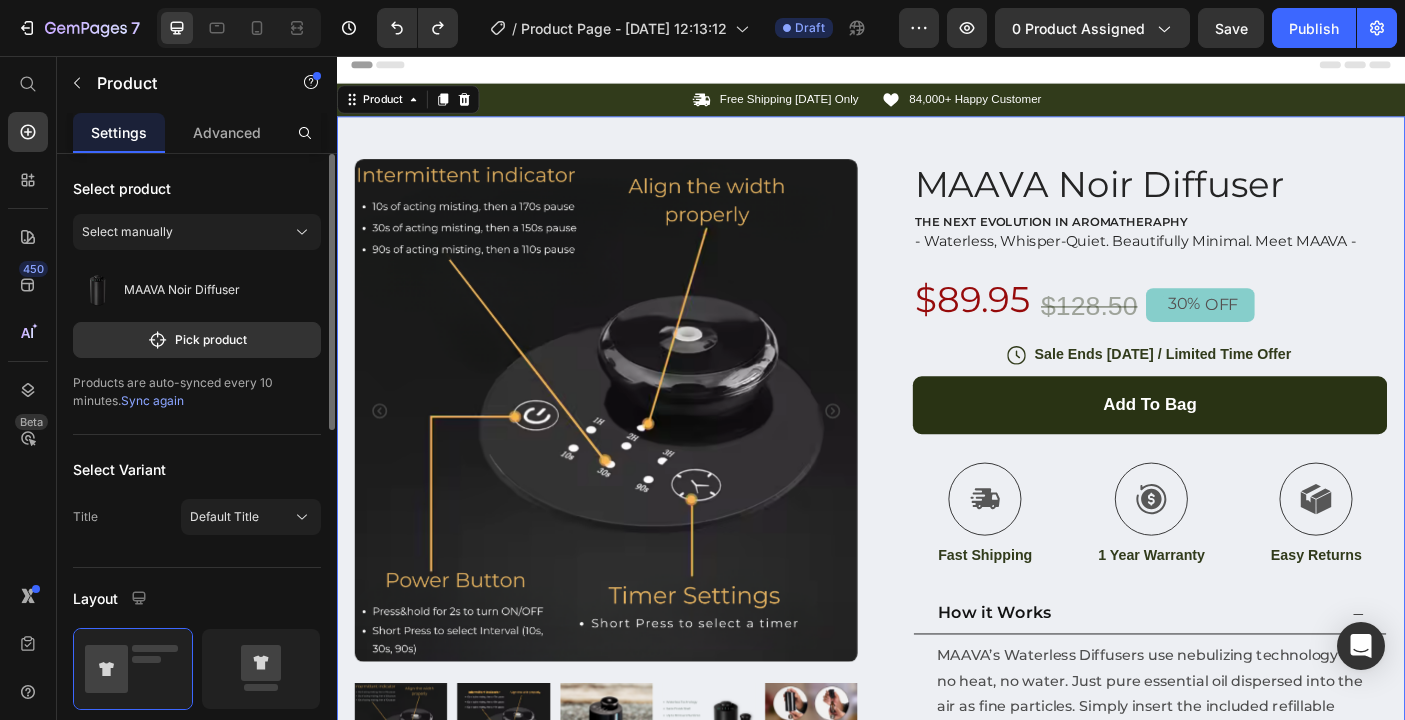 click on "Sync again" at bounding box center [152, 400] 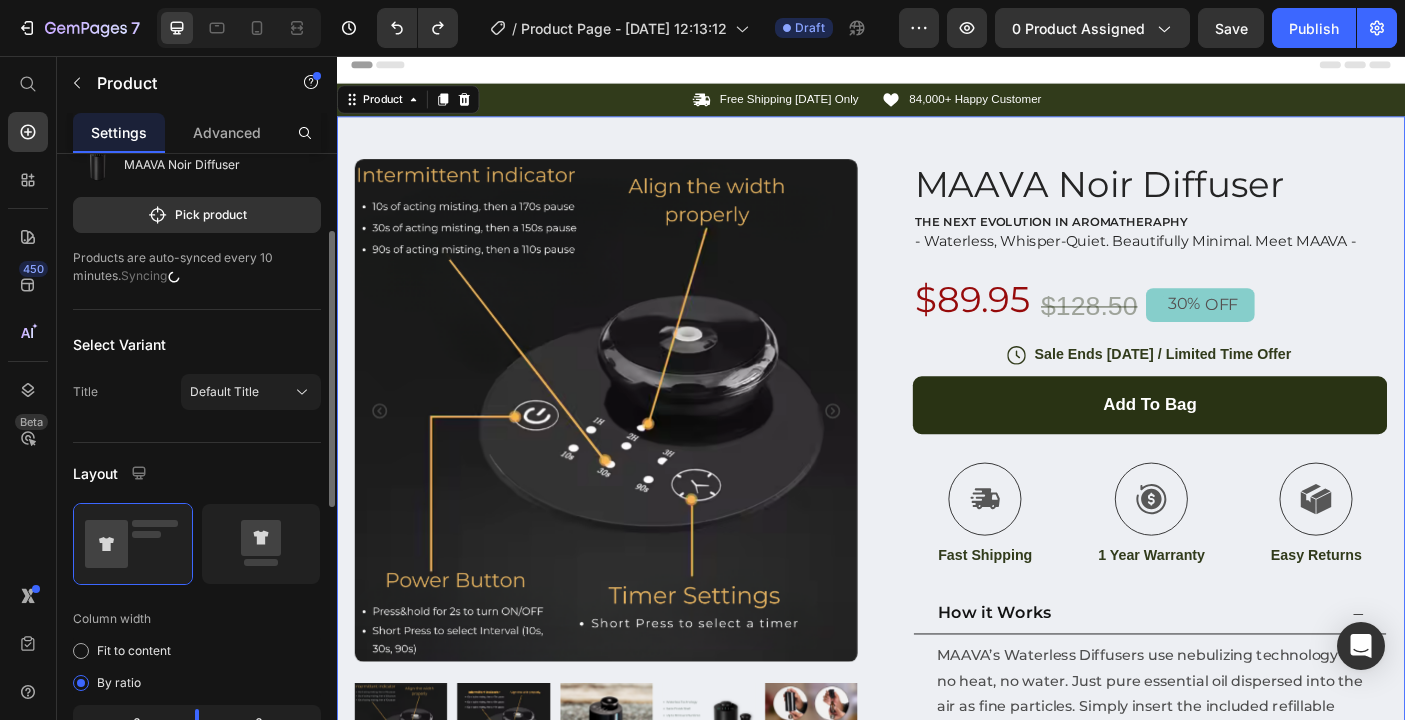 scroll, scrollTop: 141, scrollLeft: 0, axis: vertical 